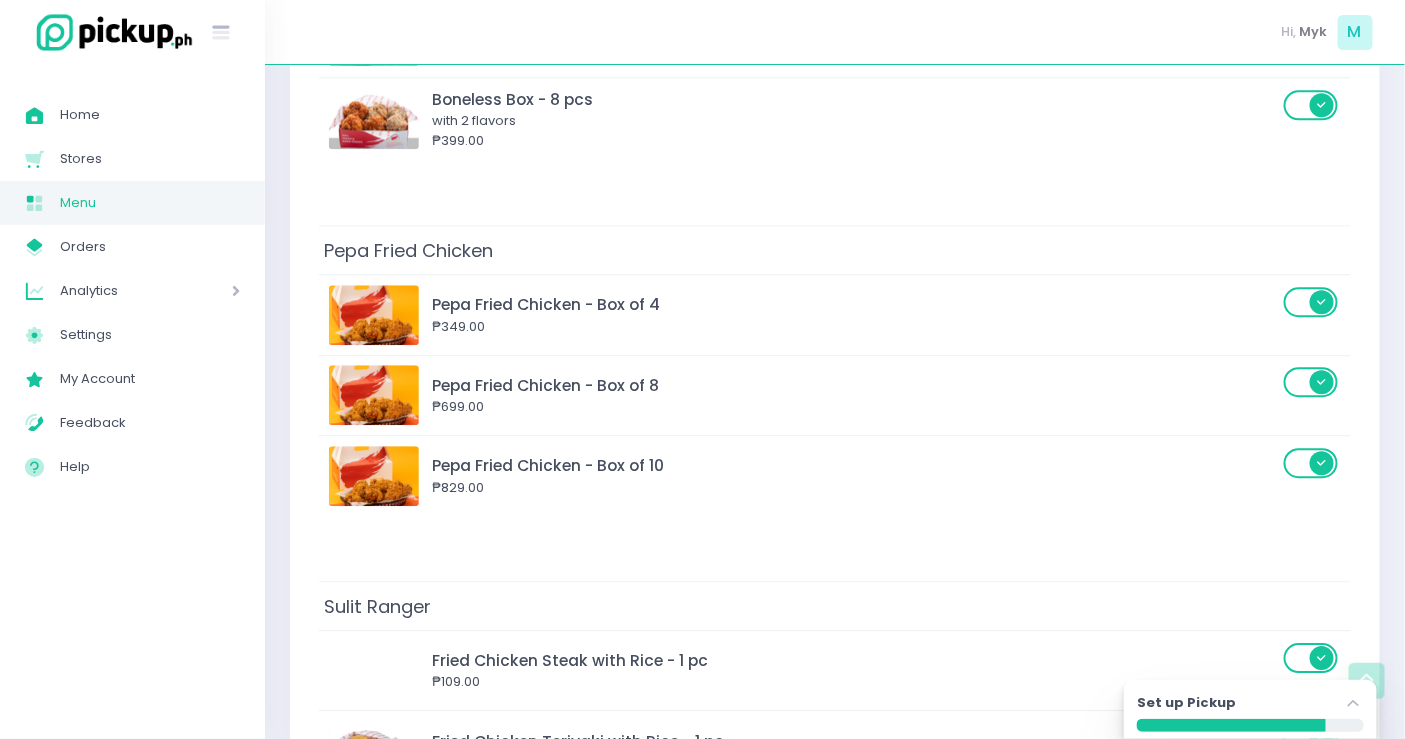 scroll, scrollTop: 2032, scrollLeft: 0, axis: vertical 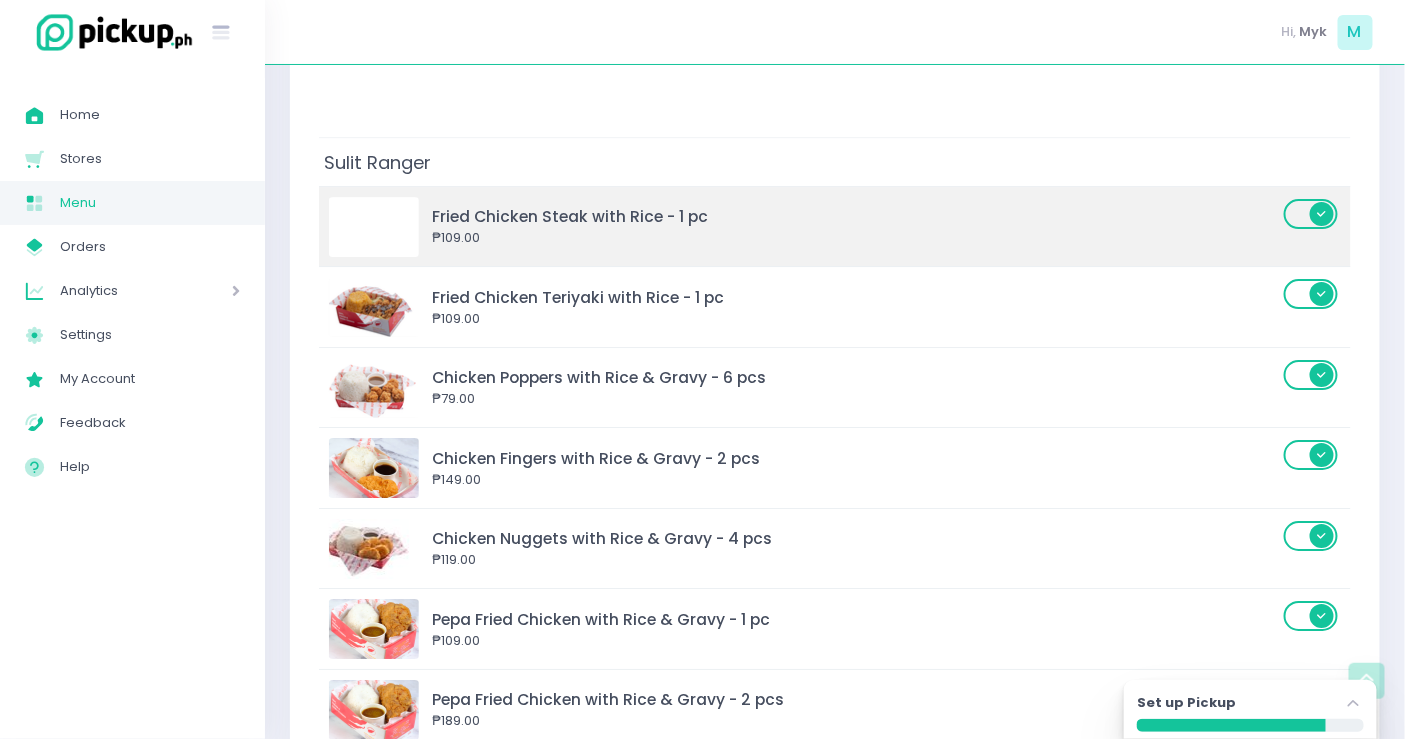 click at bounding box center [374, 227] 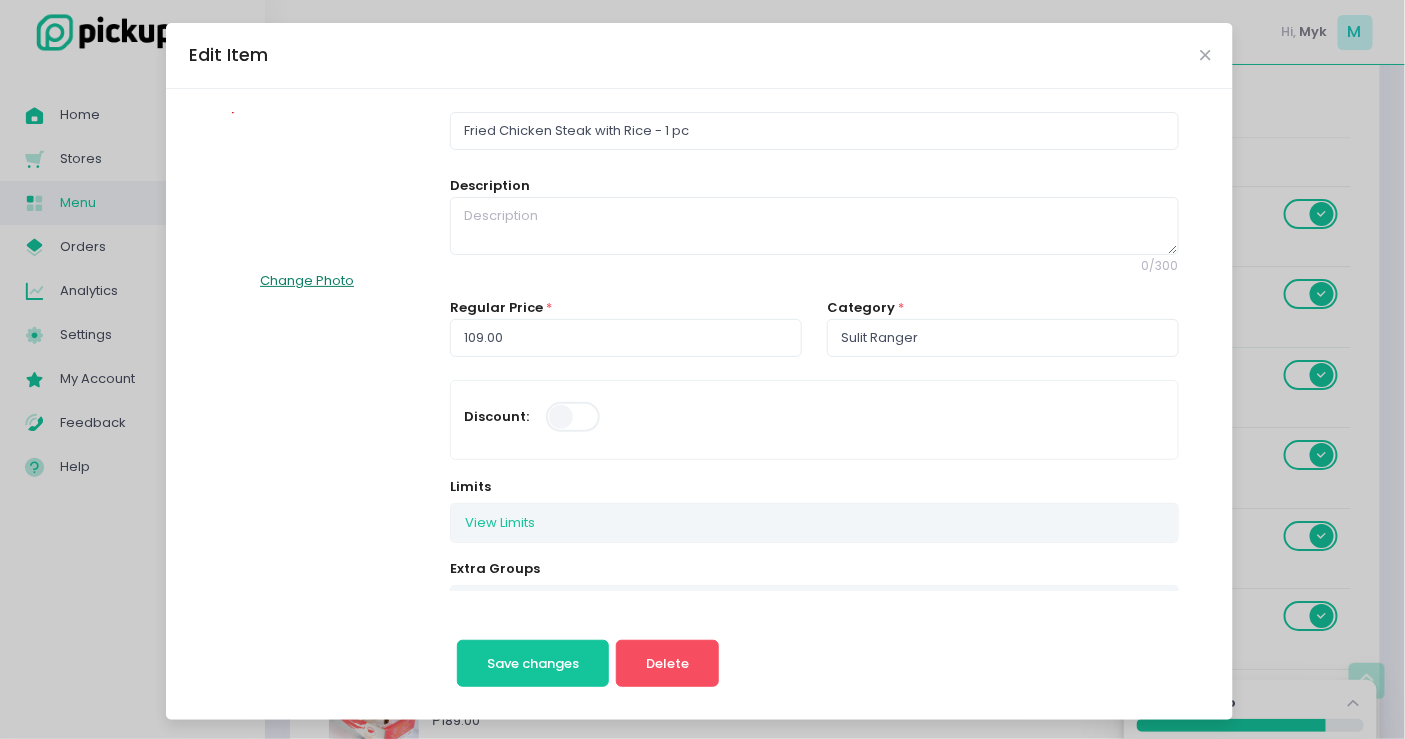 click on "Change Photo" at bounding box center [307, 281] 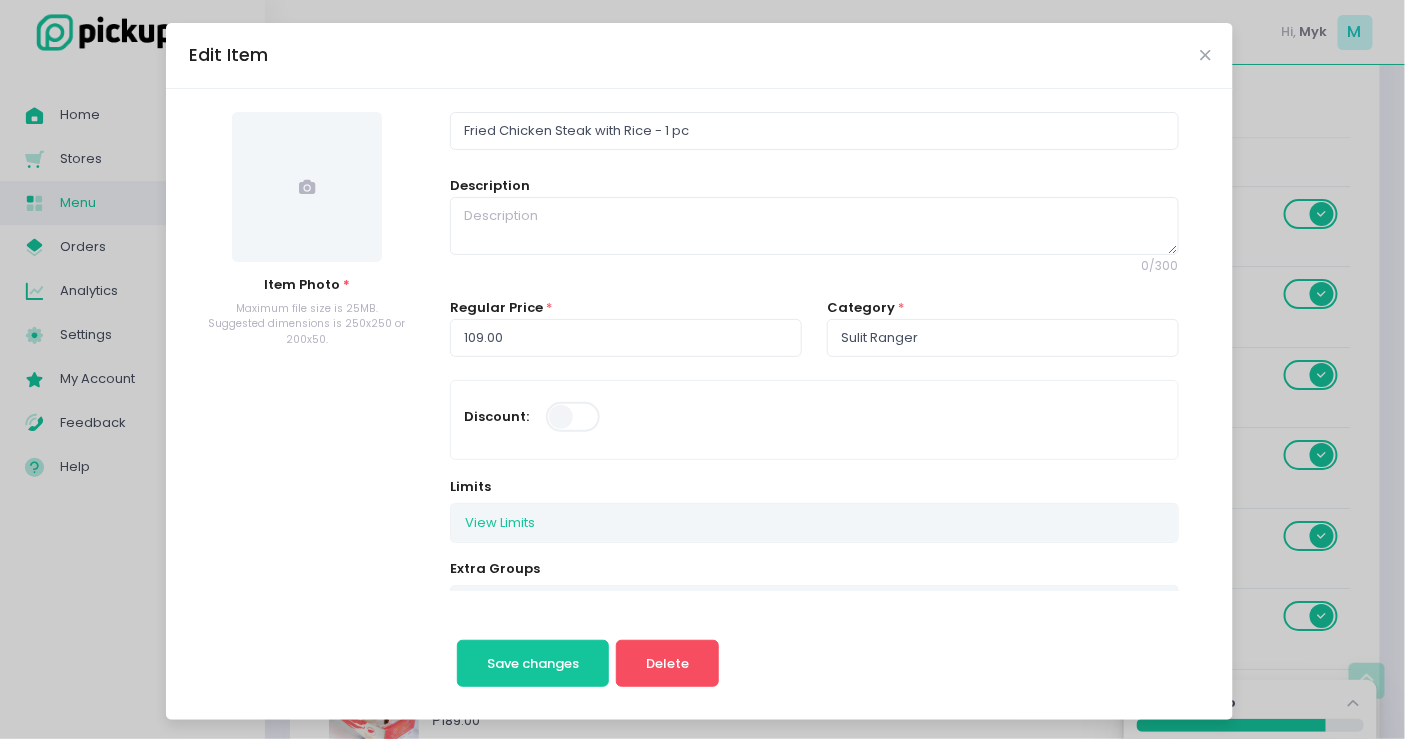 click at bounding box center (307, 187) 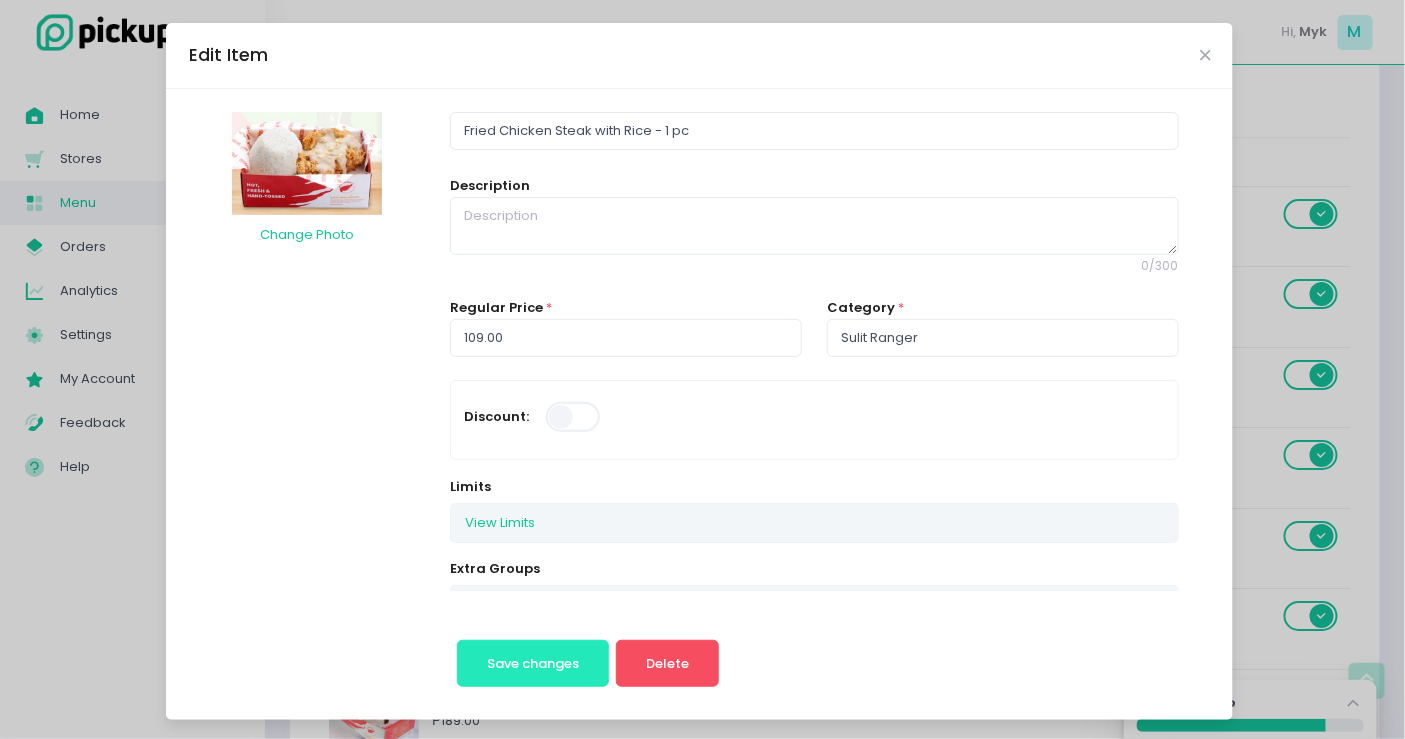 click on "Save changes" at bounding box center (533, 664) 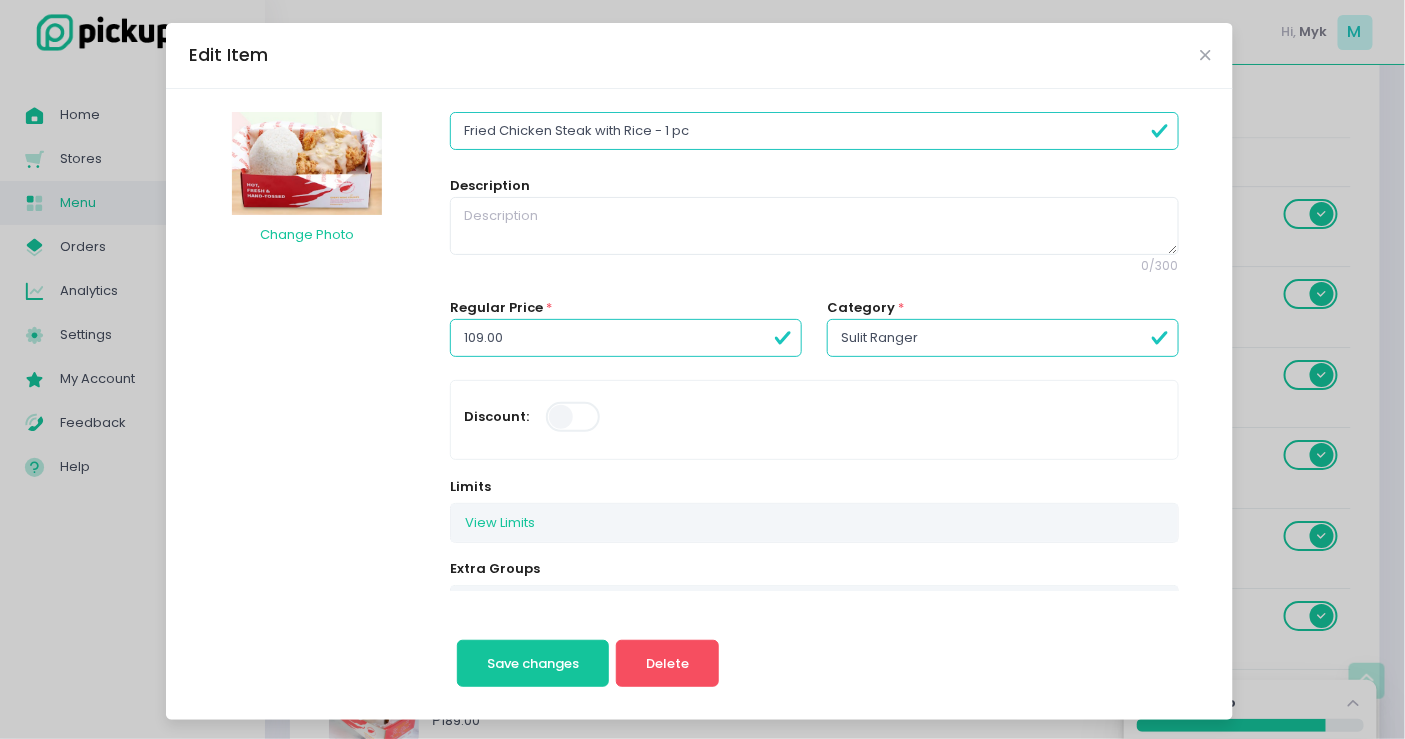 scroll, scrollTop: 0, scrollLeft: 0, axis: both 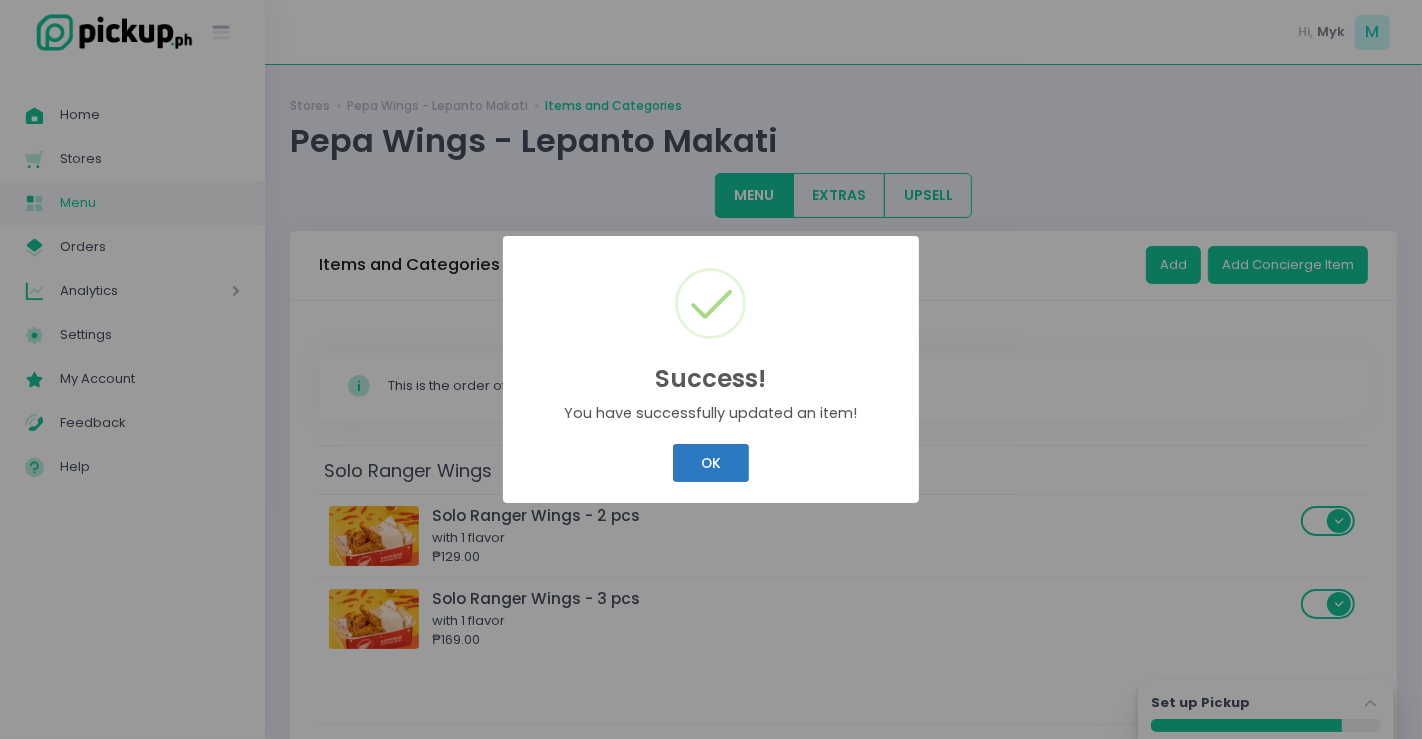 click on "OK" at bounding box center (710, 463) 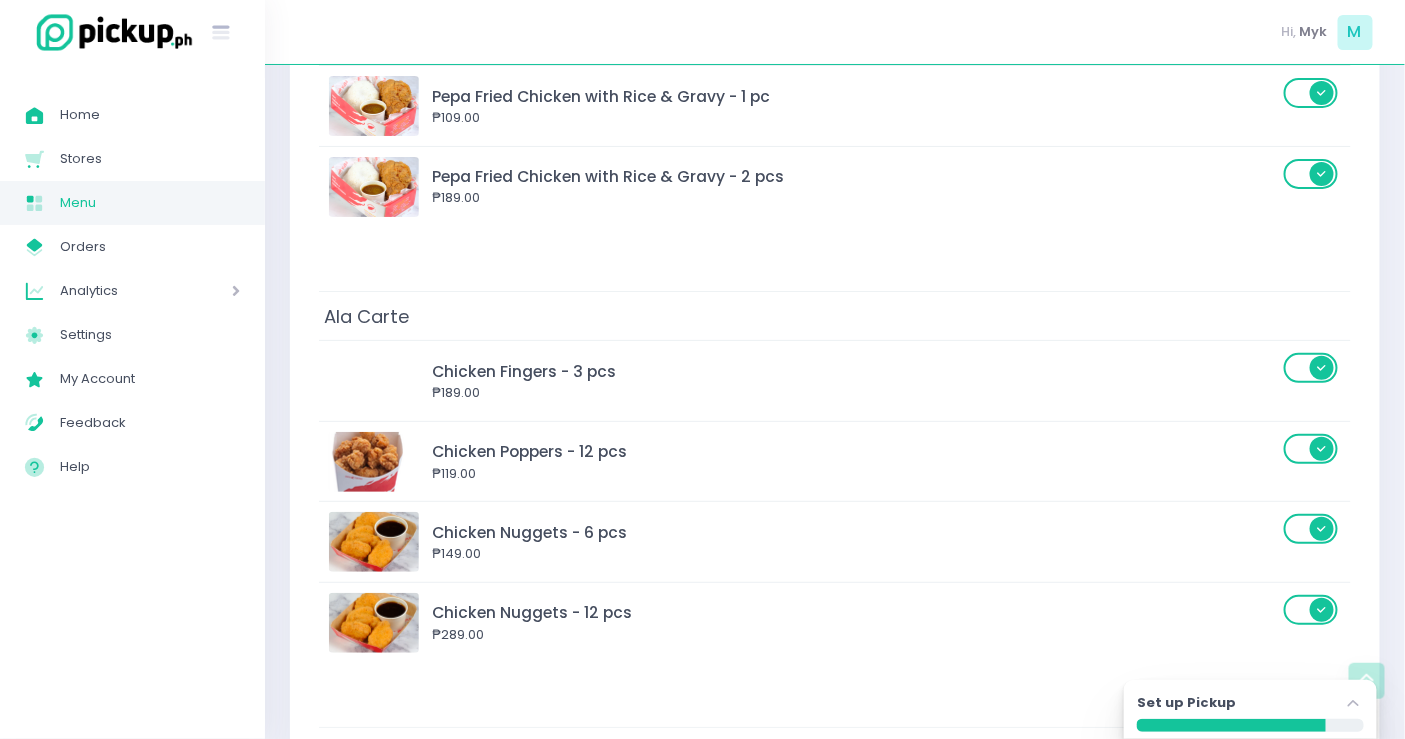 scroll, scrollTop: 2666, scrollLeft: 0, axis: vertical 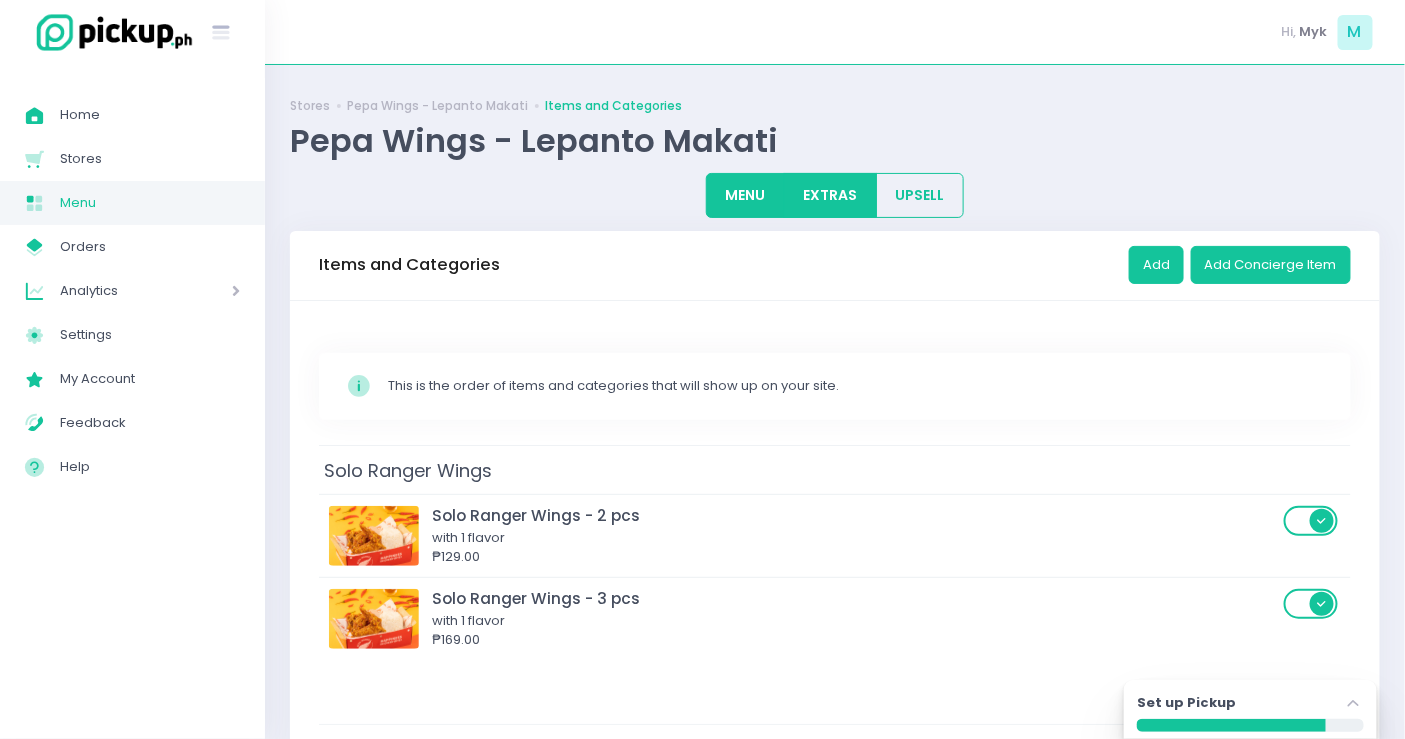click on "EXTRAS" at bounding box center (830, 195) 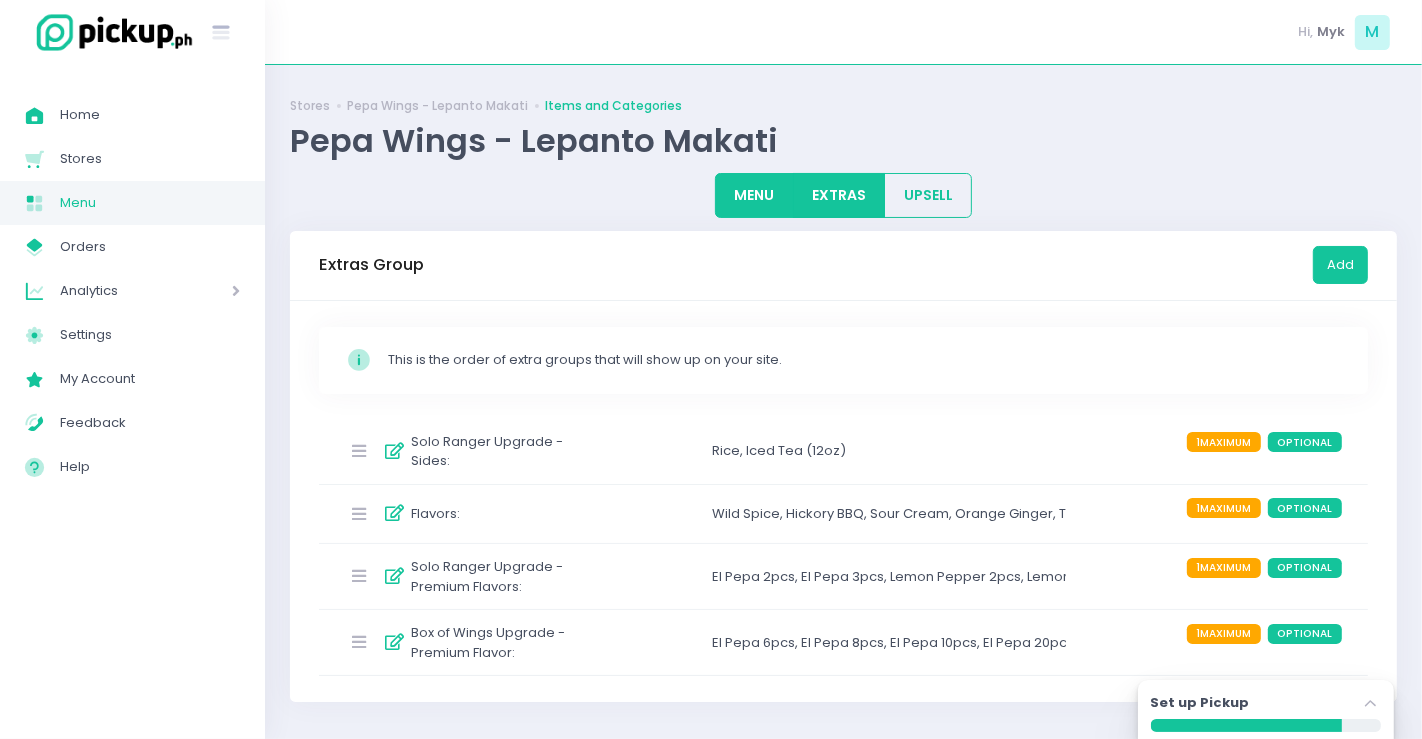 click on "MENU" at bounding box center (754, 195) 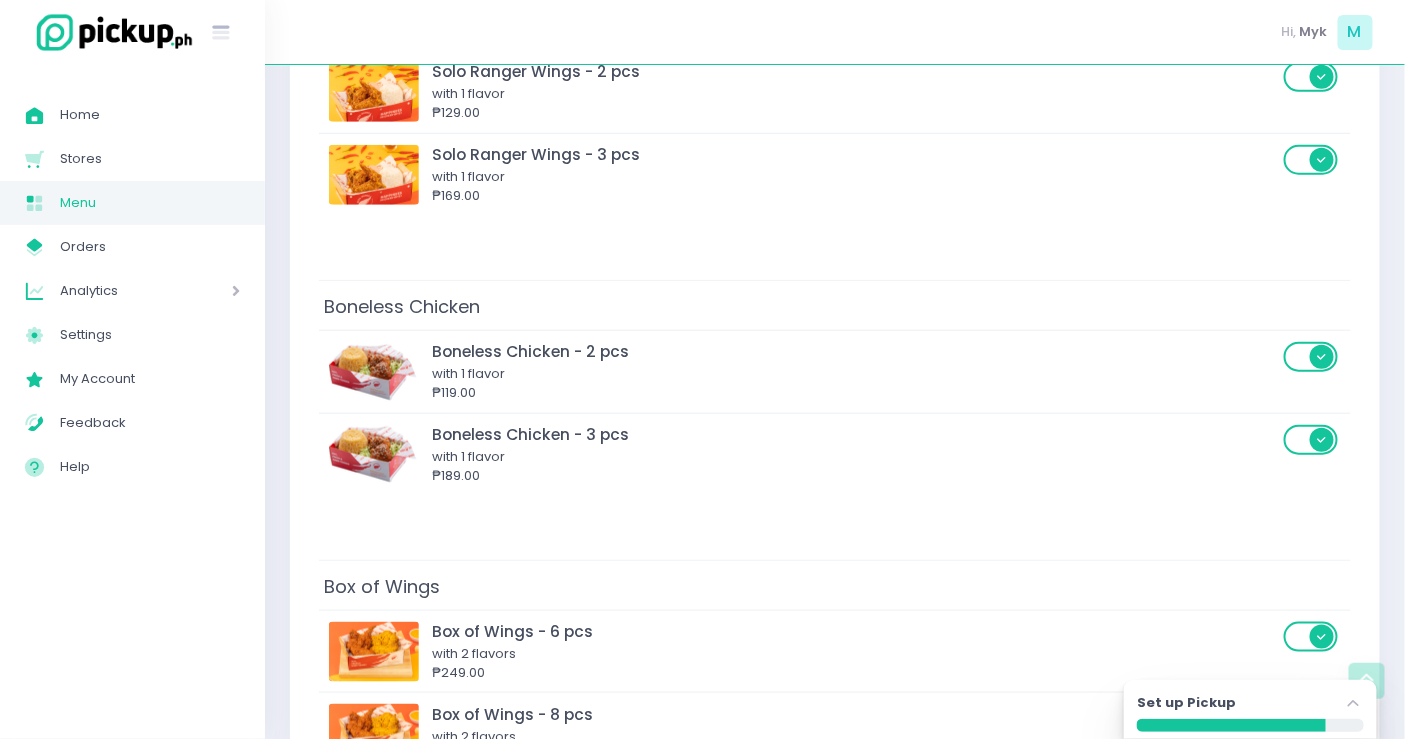 scroll, scrollTop: 0, scrollLeft: 0, axis: both 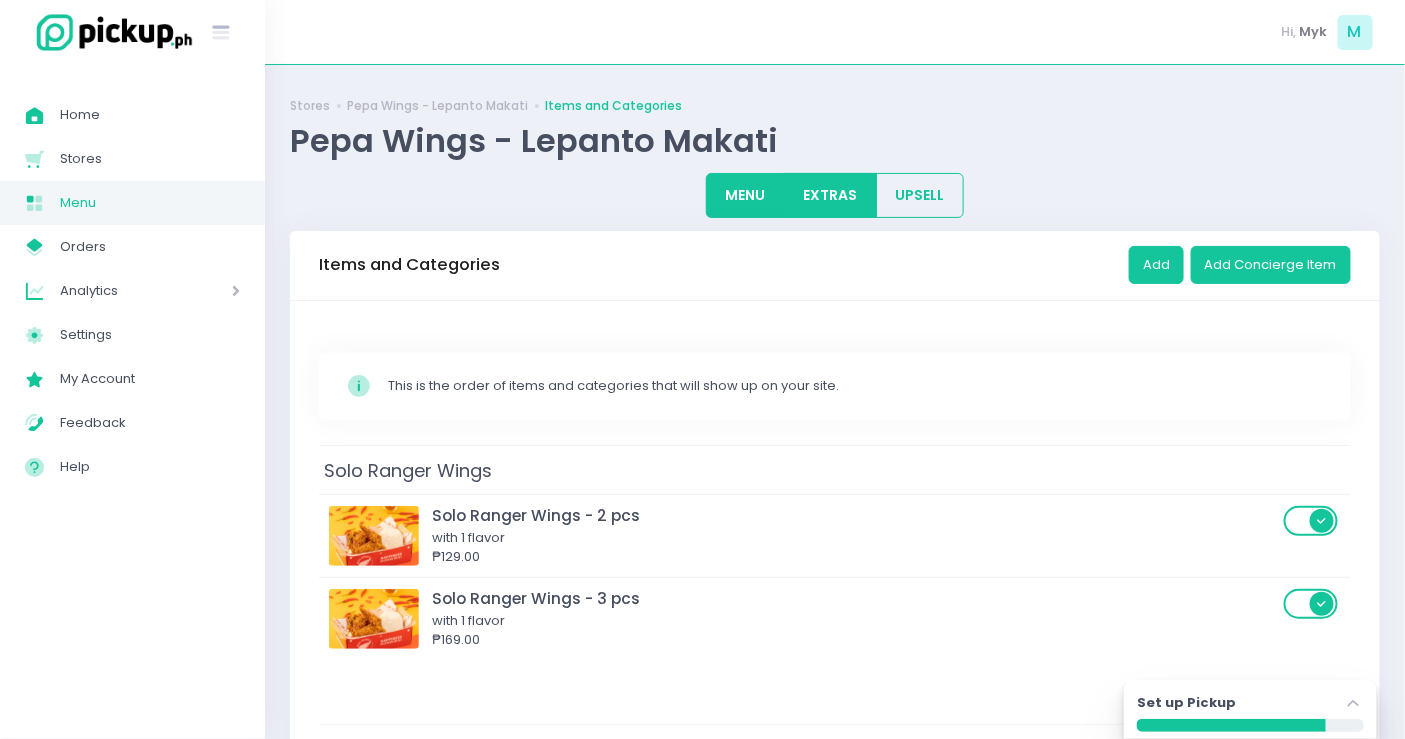 click on "EXTRAS" at bounding box center (830, 195) 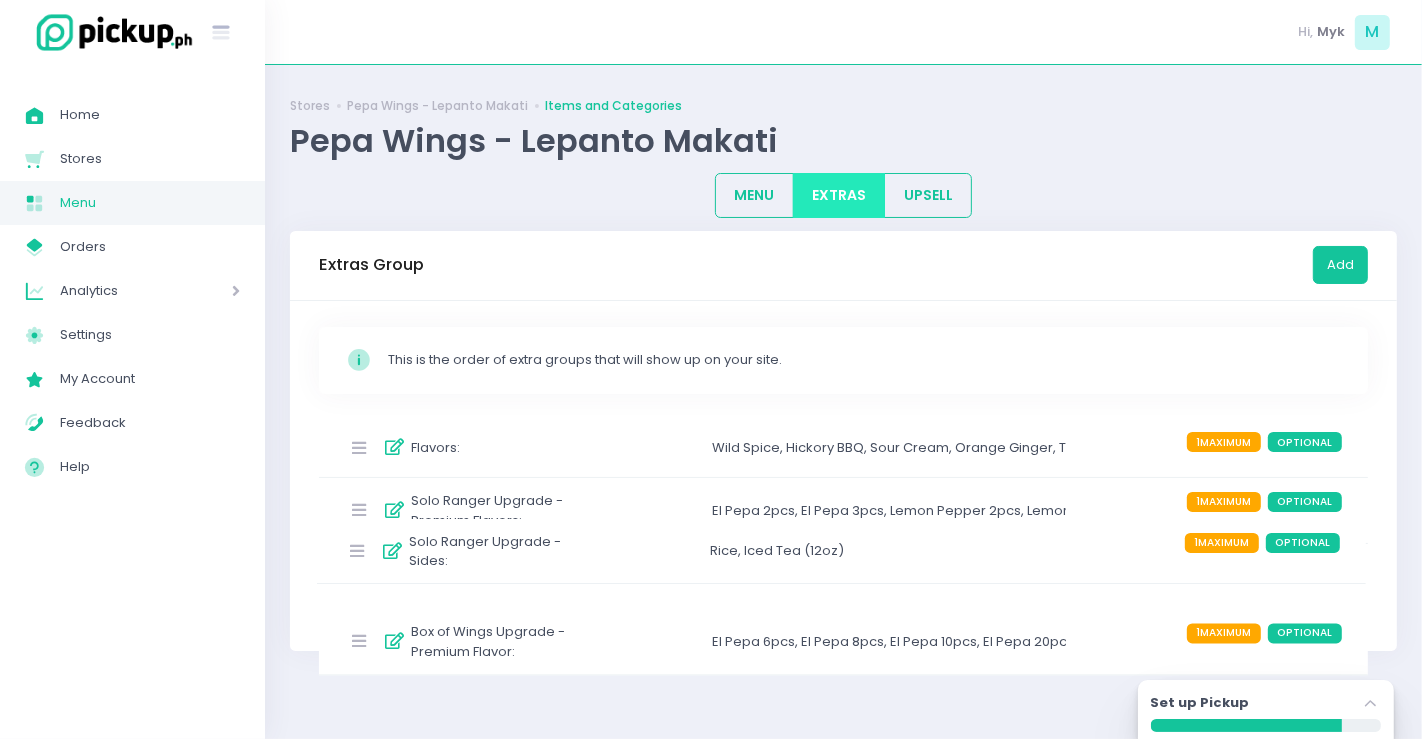drag, startPoint x: 362, startPoint y: 451, endPoint x: 360, endPoint y: 558, distance: 107.01869 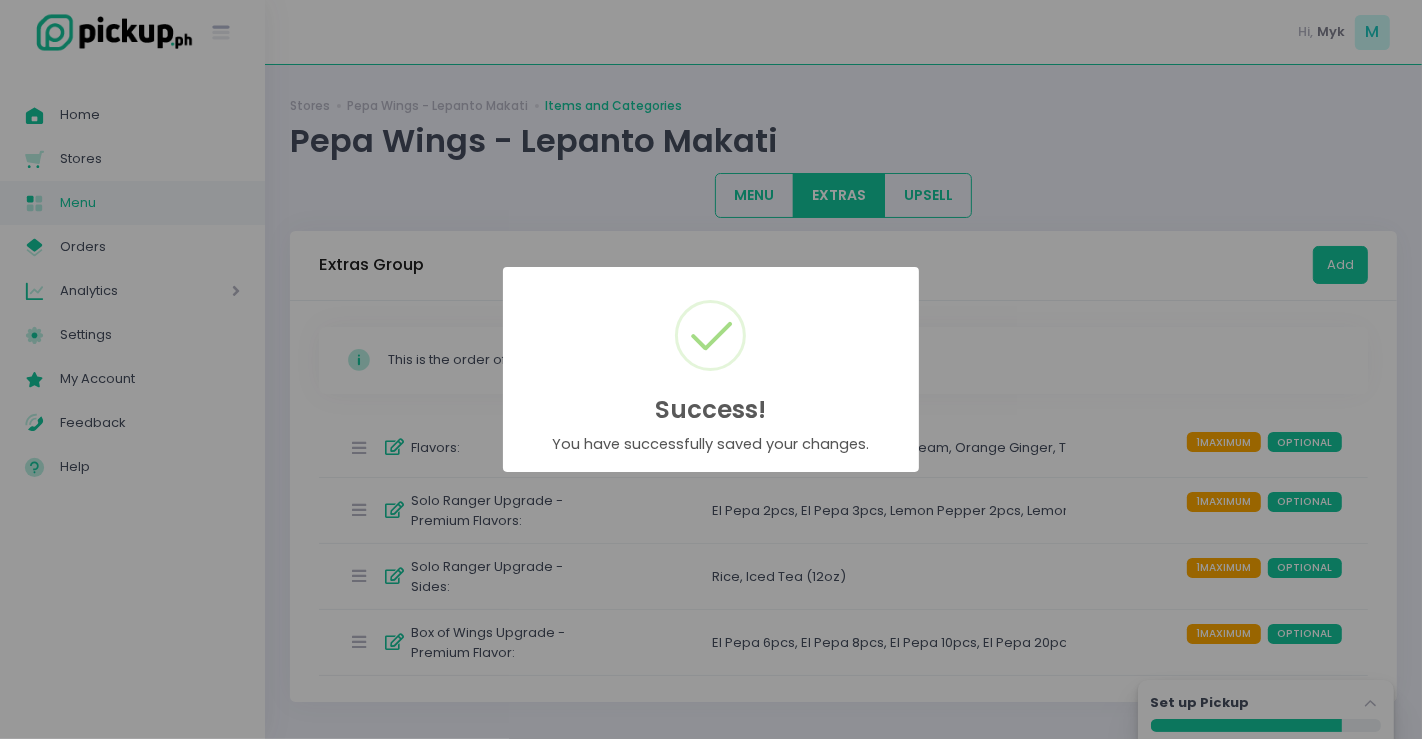 click on "Success! × You have successfully saved your changes. OK Cancel" at bounding box center [711, 369] 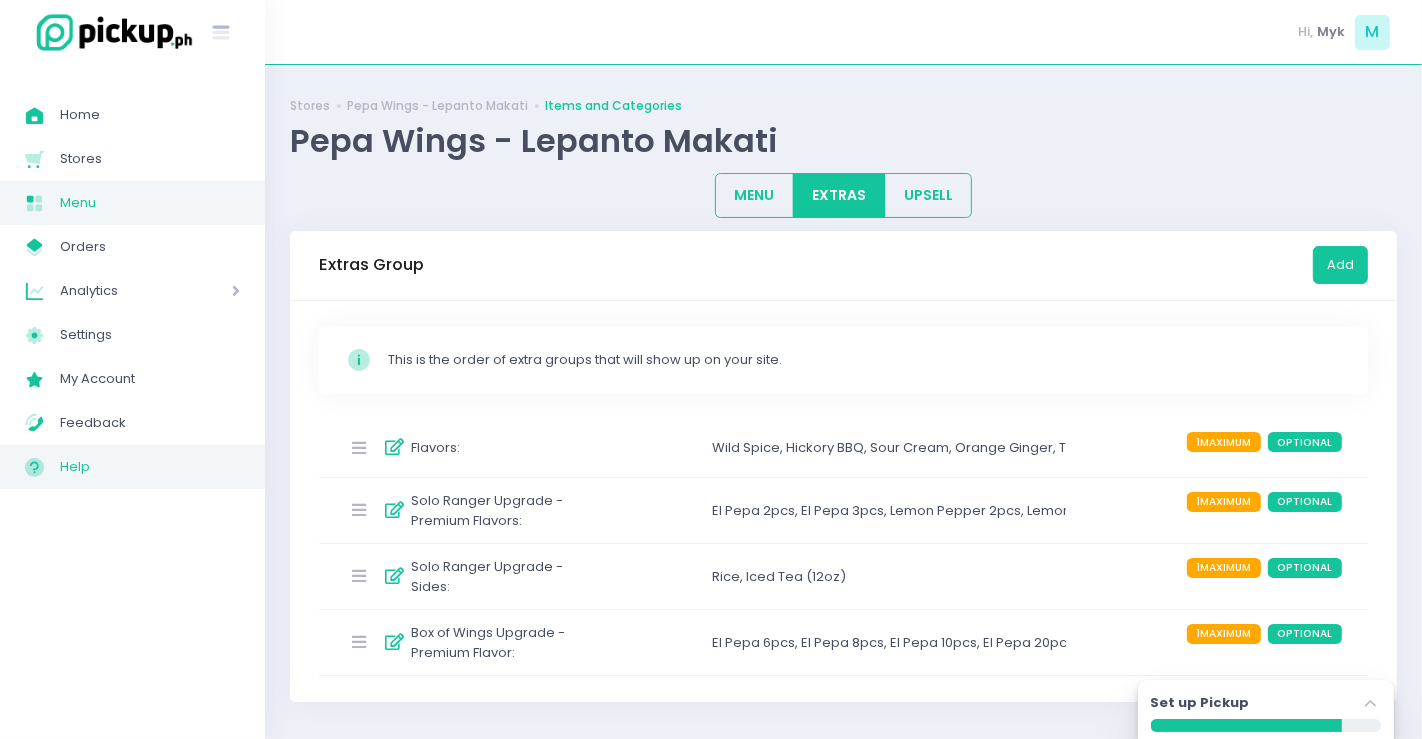 click on "Help" at bounding box center (150, 467) 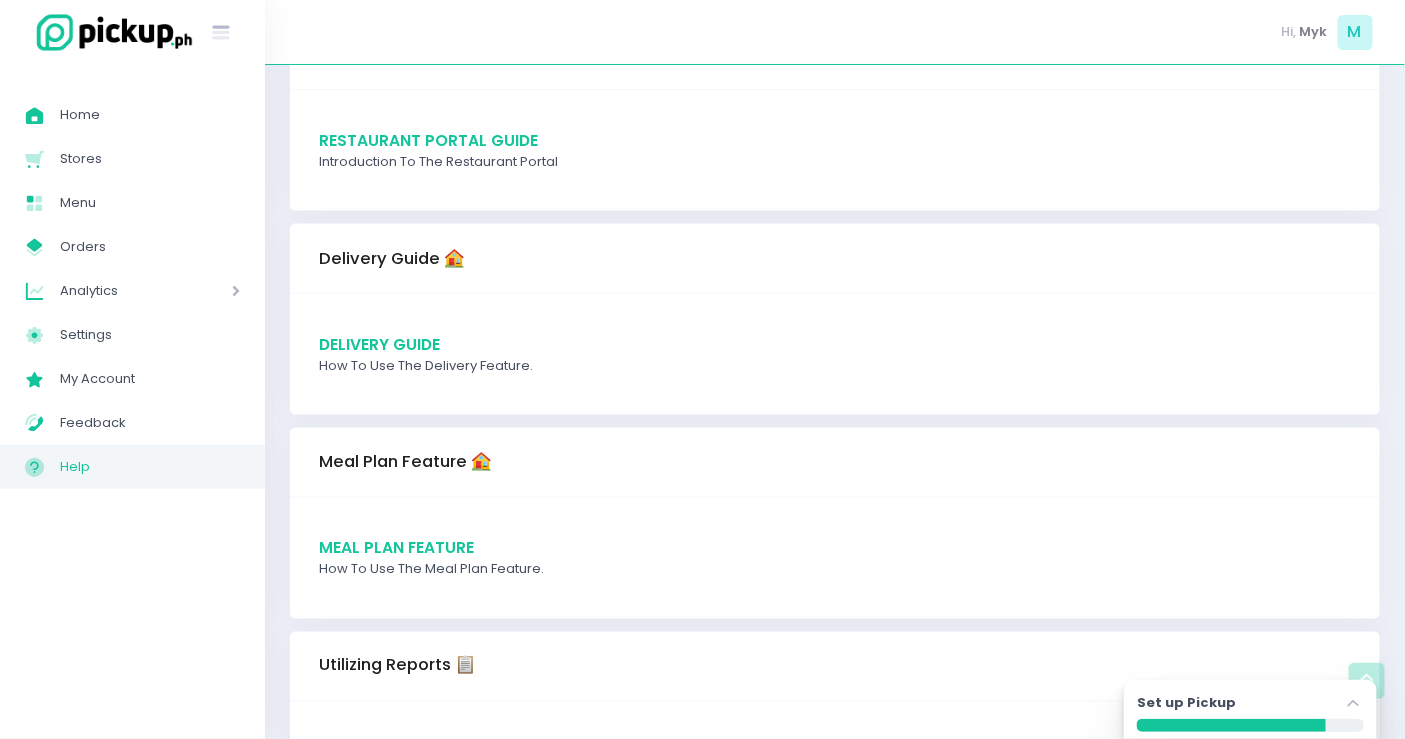 scroll, scrollTop: 1111, scrollLeft: 0, axis: vertical 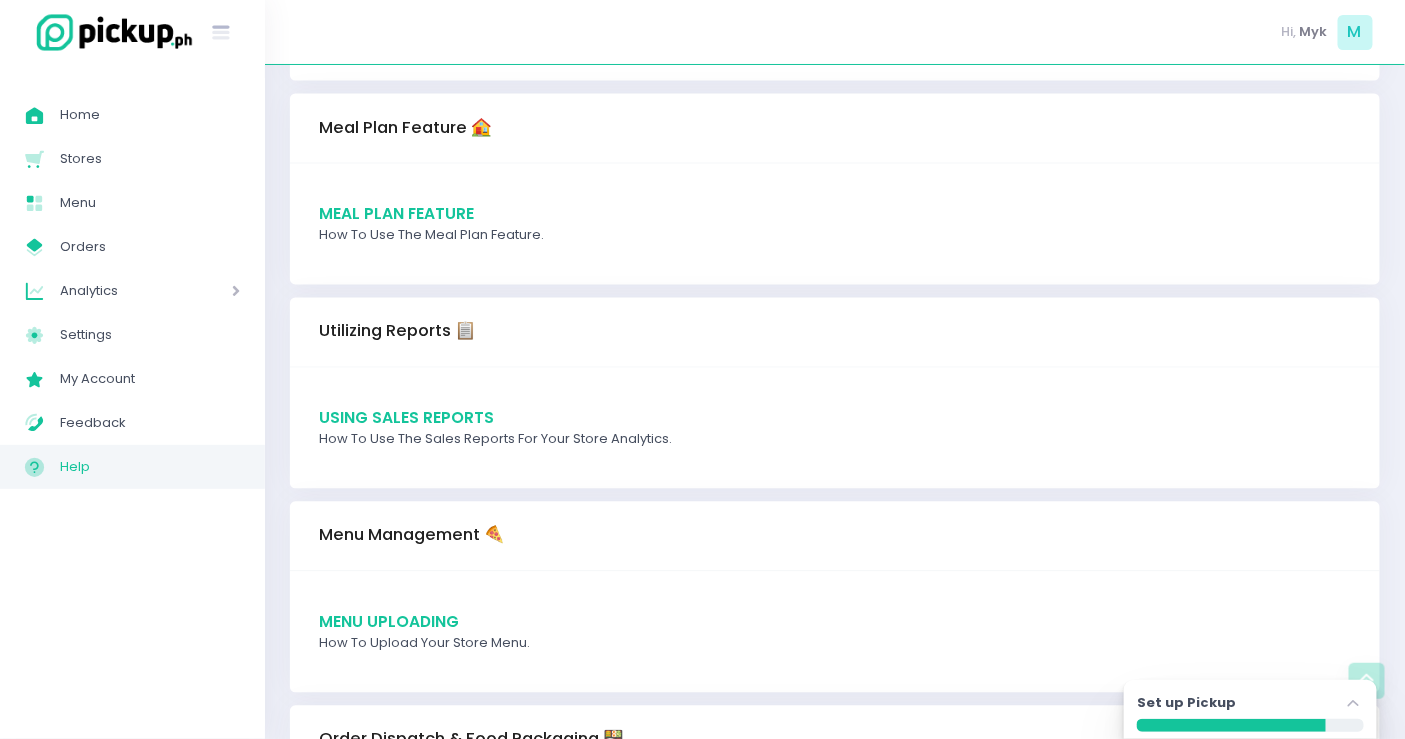 click on "Menu Uploading" at bounding box center (389, 622) 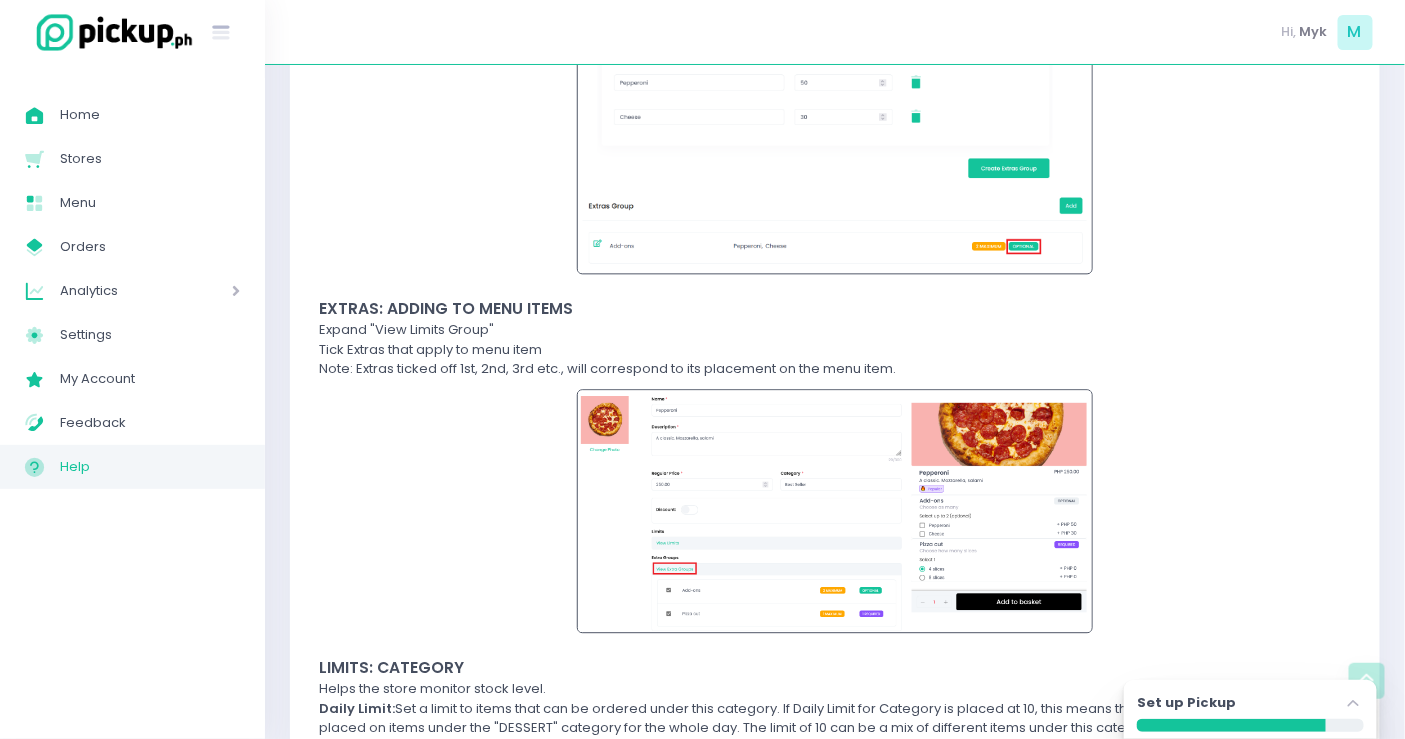 scroll, scrollTop: 9111, scrollLeft: 0, axis: vertical 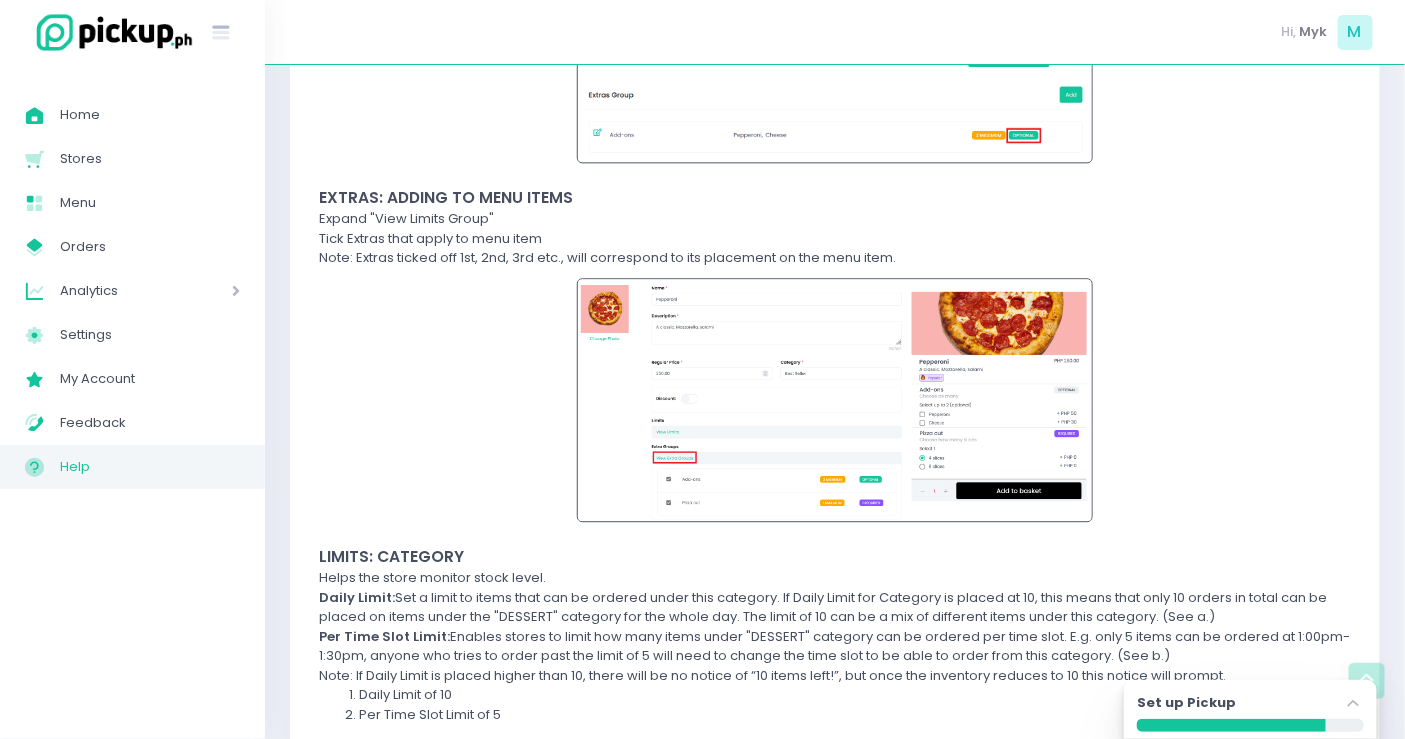 click at bounding box center [835, 400] 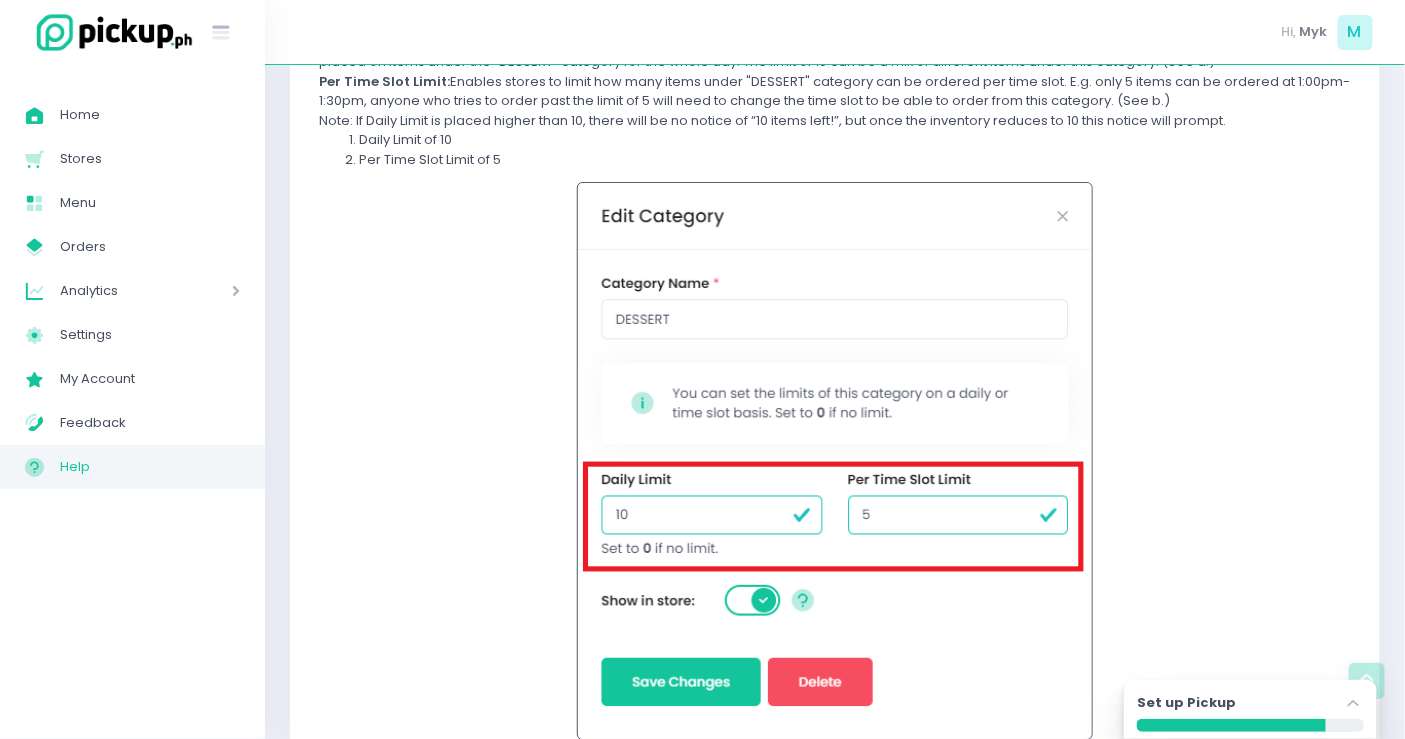 scroll, scrollTop: 9777, scrollLeft: 0, axis: vertical 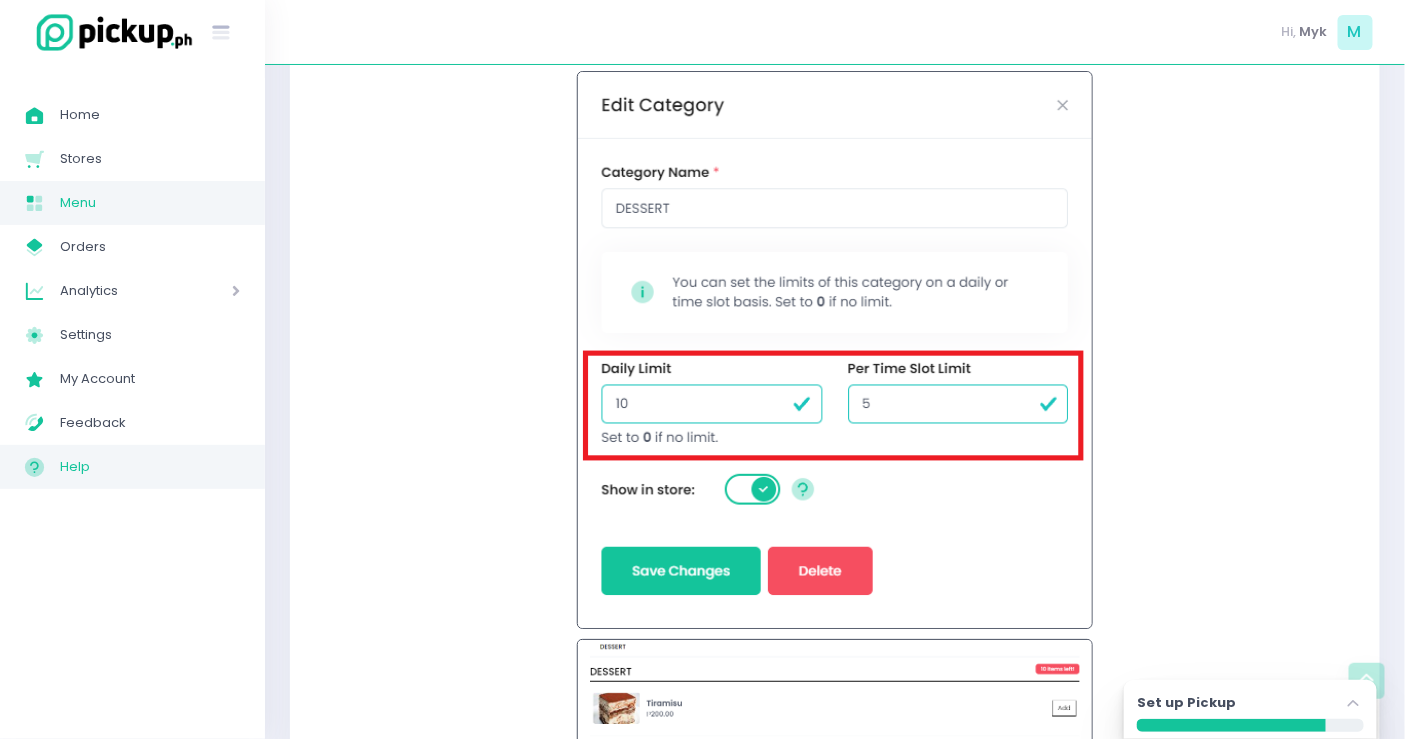 click on "Menu" at bounding box center (150, 203) 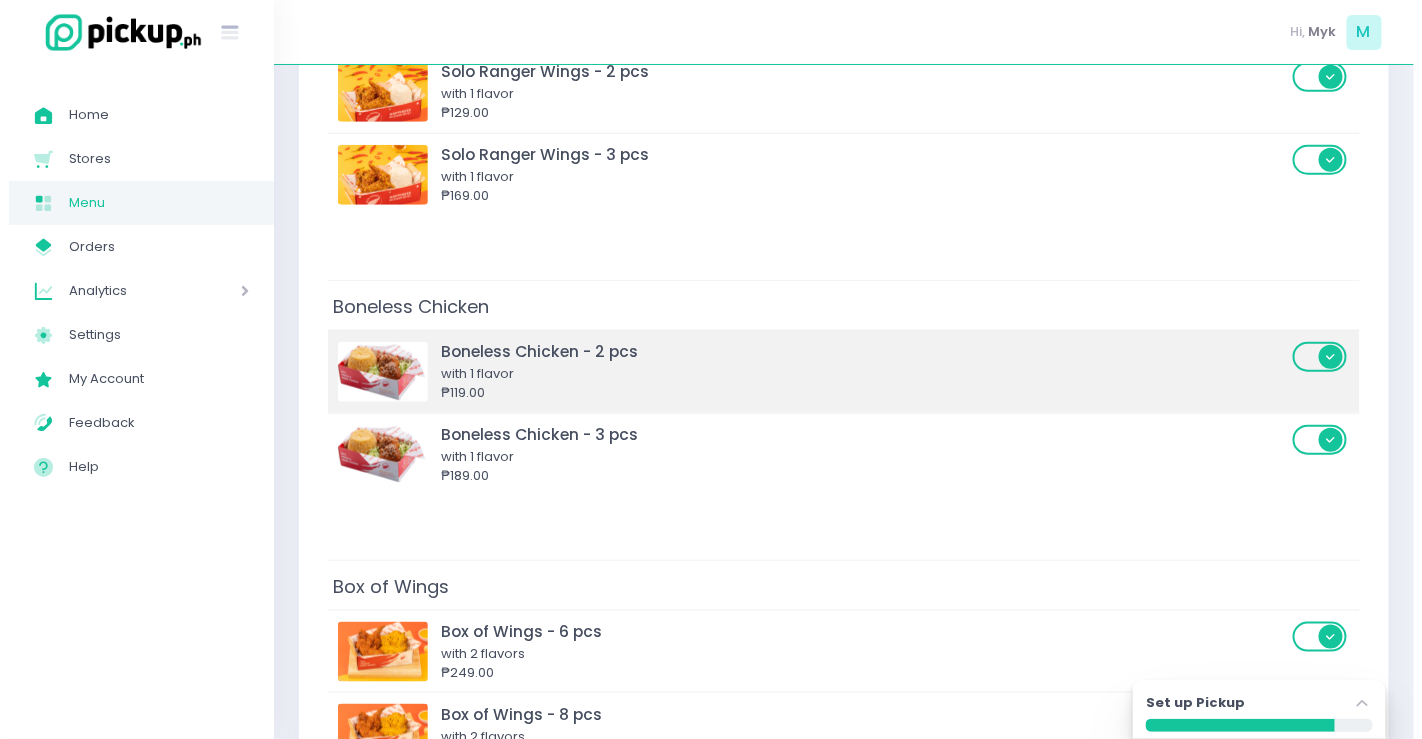 scroll, scrollTop: 0, scrollLeft: 0, axis: both 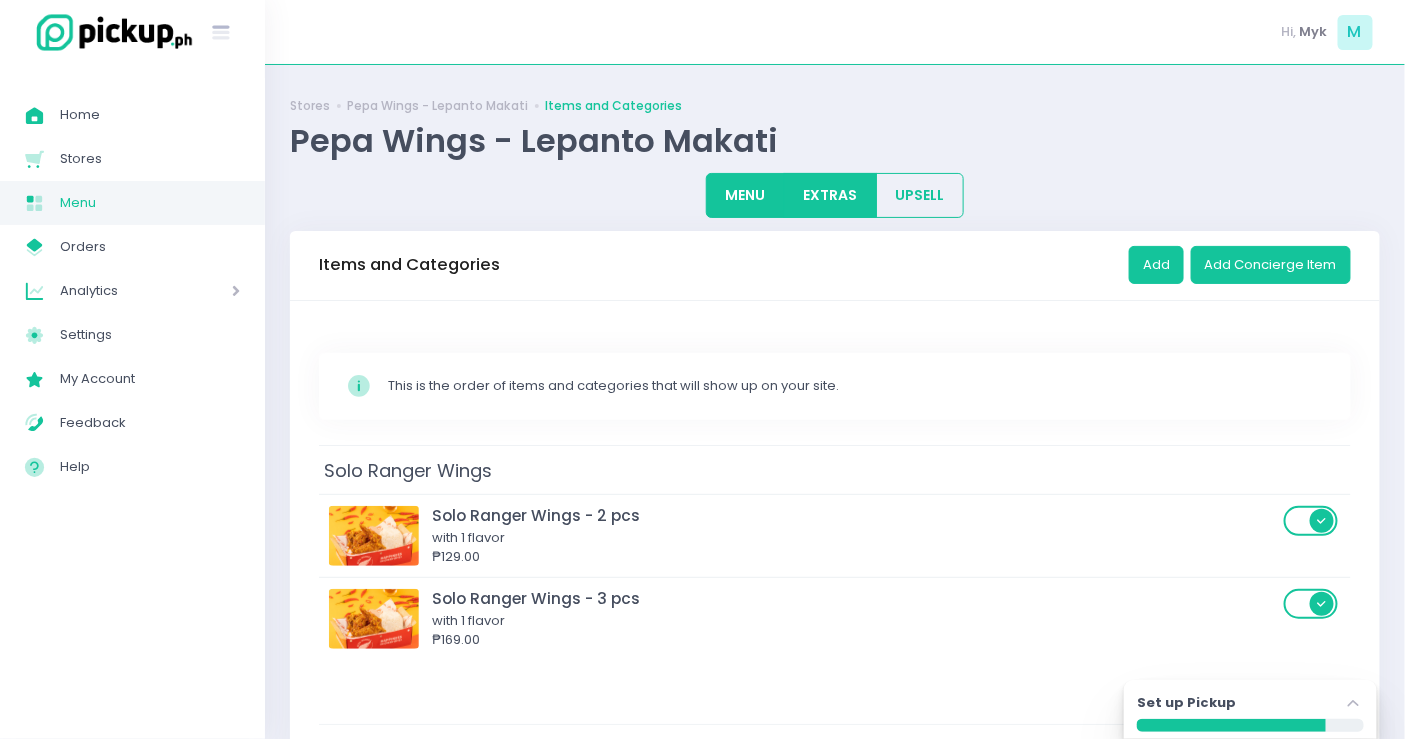 click on "EXTRAS" at bounding box center [830, 195] 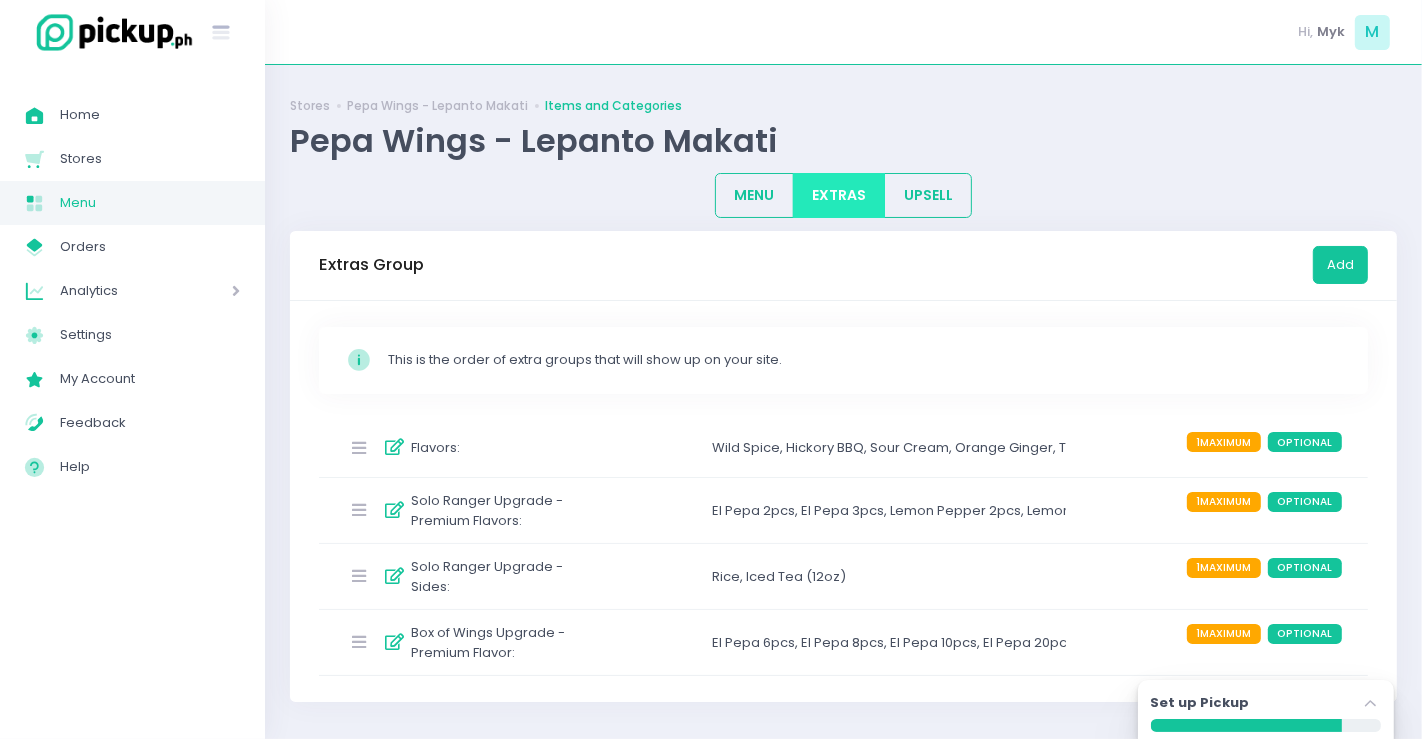 click on "Solo Ranger Upgrade - Premium Flavors : El Pepa 2pcs ,   El Pepa 3pcs ,   Lemon Pepper 2pcs ,   Lemon Pepper 3pcs ,   Honey Mustard 2pcs ,   Honey Mustard 3pcs ,   Salted Egg 2pcs ,   Salted Egg 3pcs ,   Cheddar Cheese 2pcs ,   Cheddar Cheese 3pcs ,   Garlic Parmesan 2pcs ,   Garlic Parmesan 3pcs ,   Butter Sriracha ,   Butter Sriracha         1  MAXIMUM  OPTIONAL" at bounding box center (843, 510) 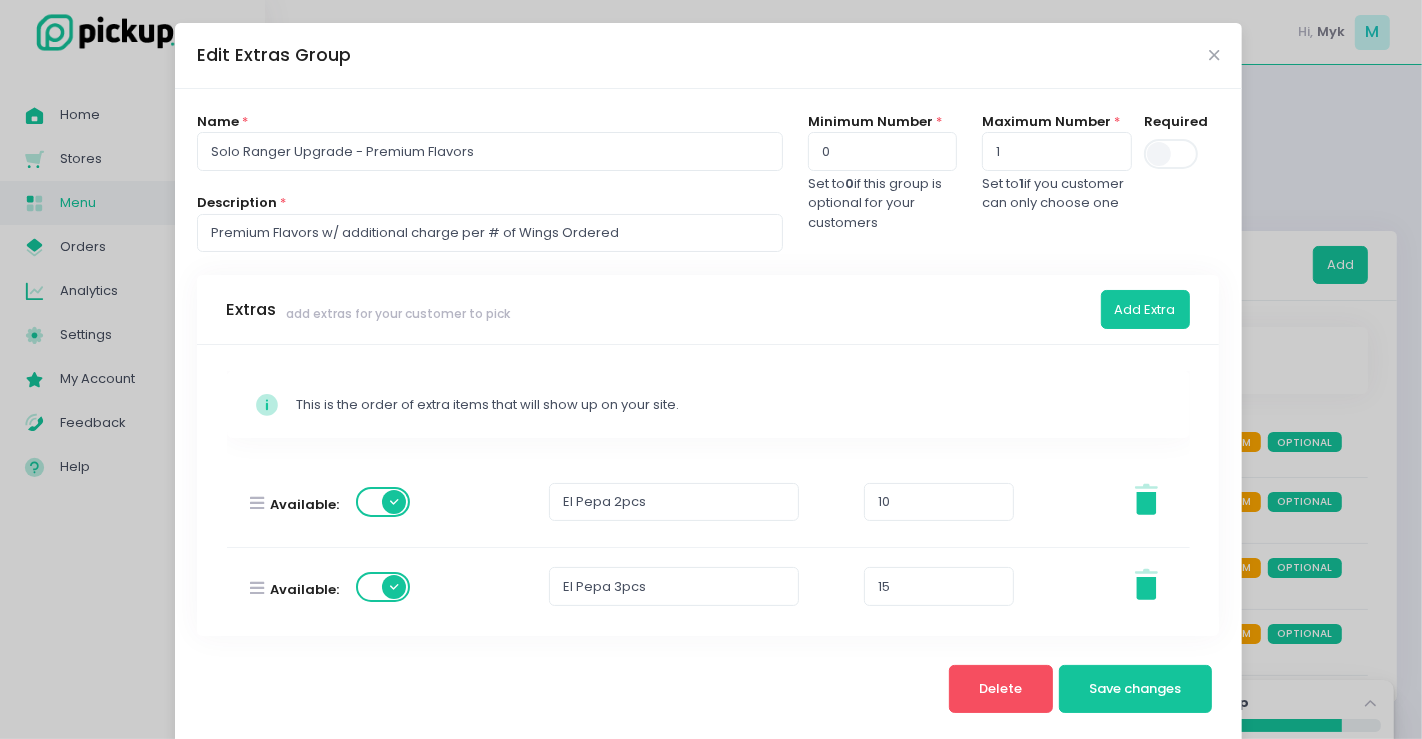 scroll, scrollTop: 111, scrollLeft: 0, axis: vertical 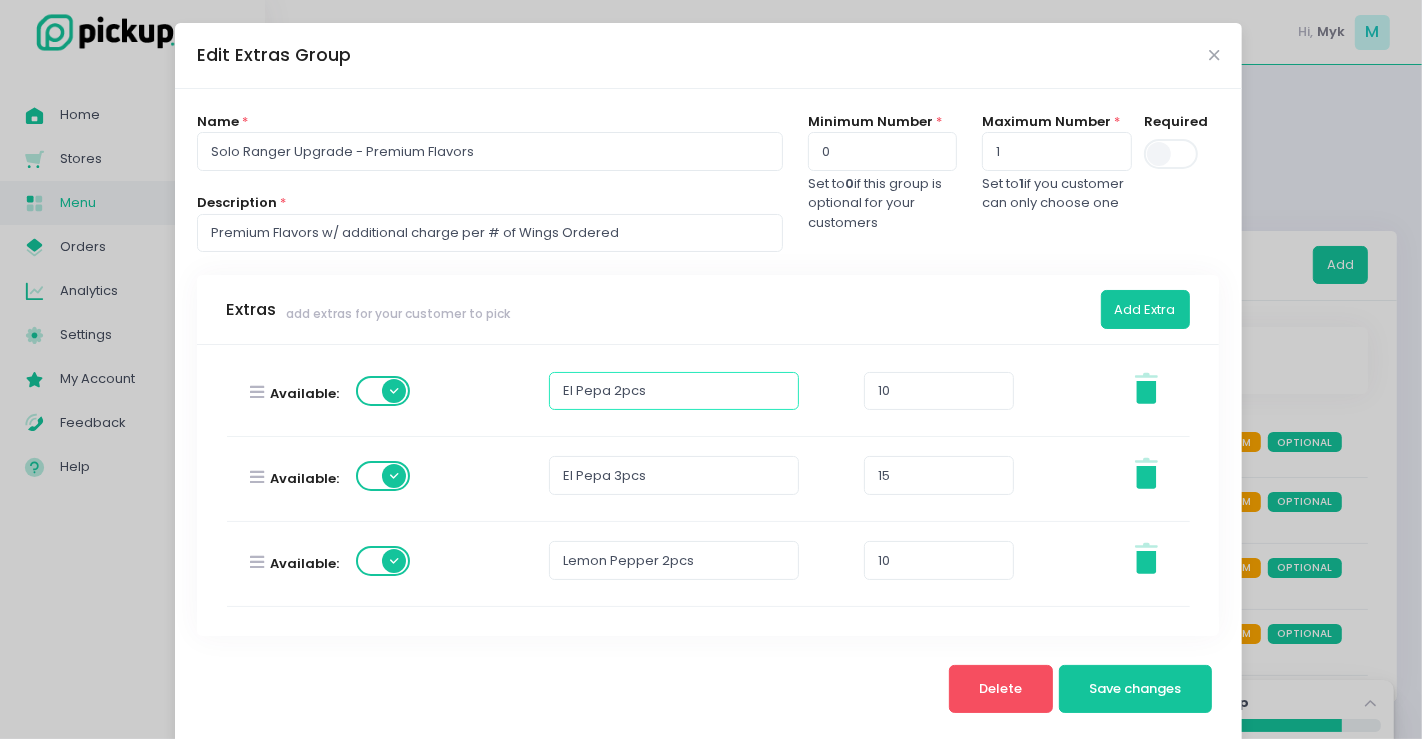 click on "El Pepa 2pcs" at bounding box center (674, 391) 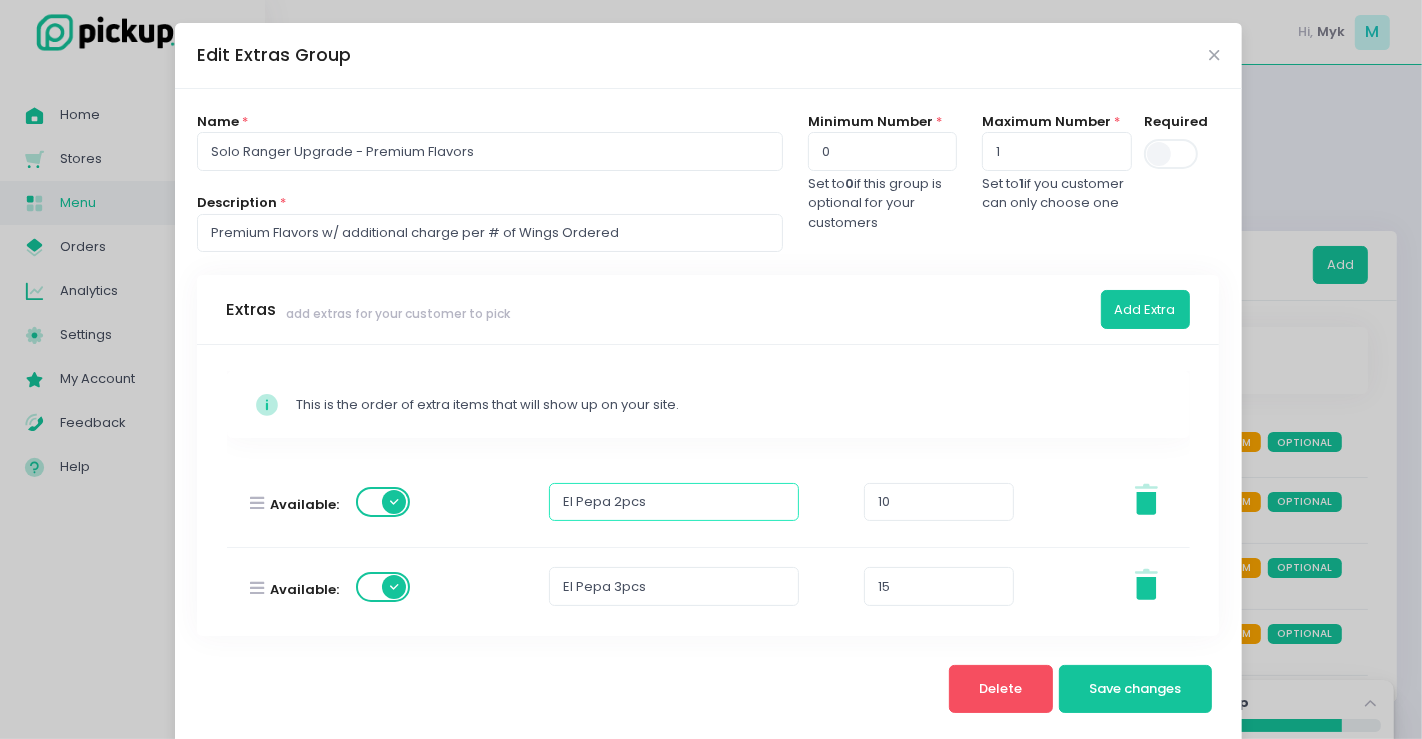scroll, scrollTop: 111, scrollLeft: 0, axis: vertical 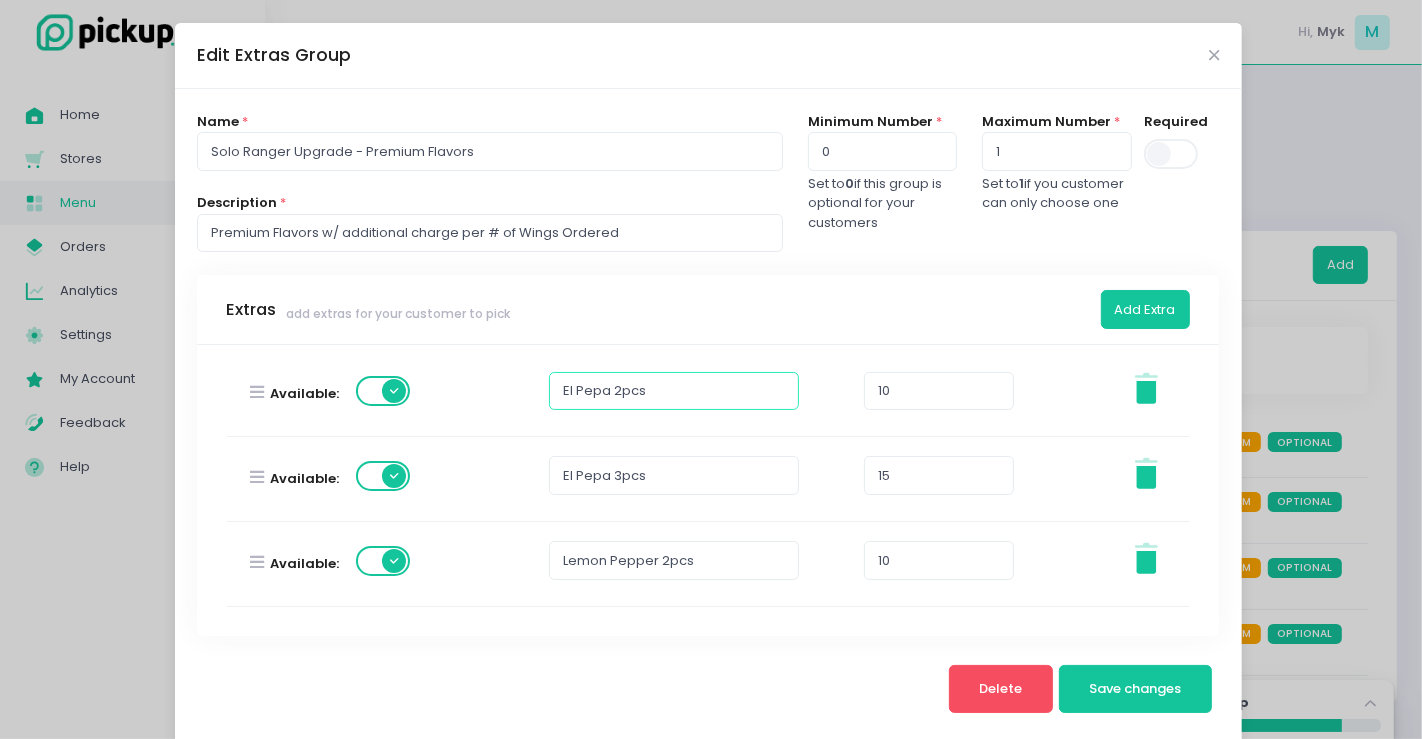 click 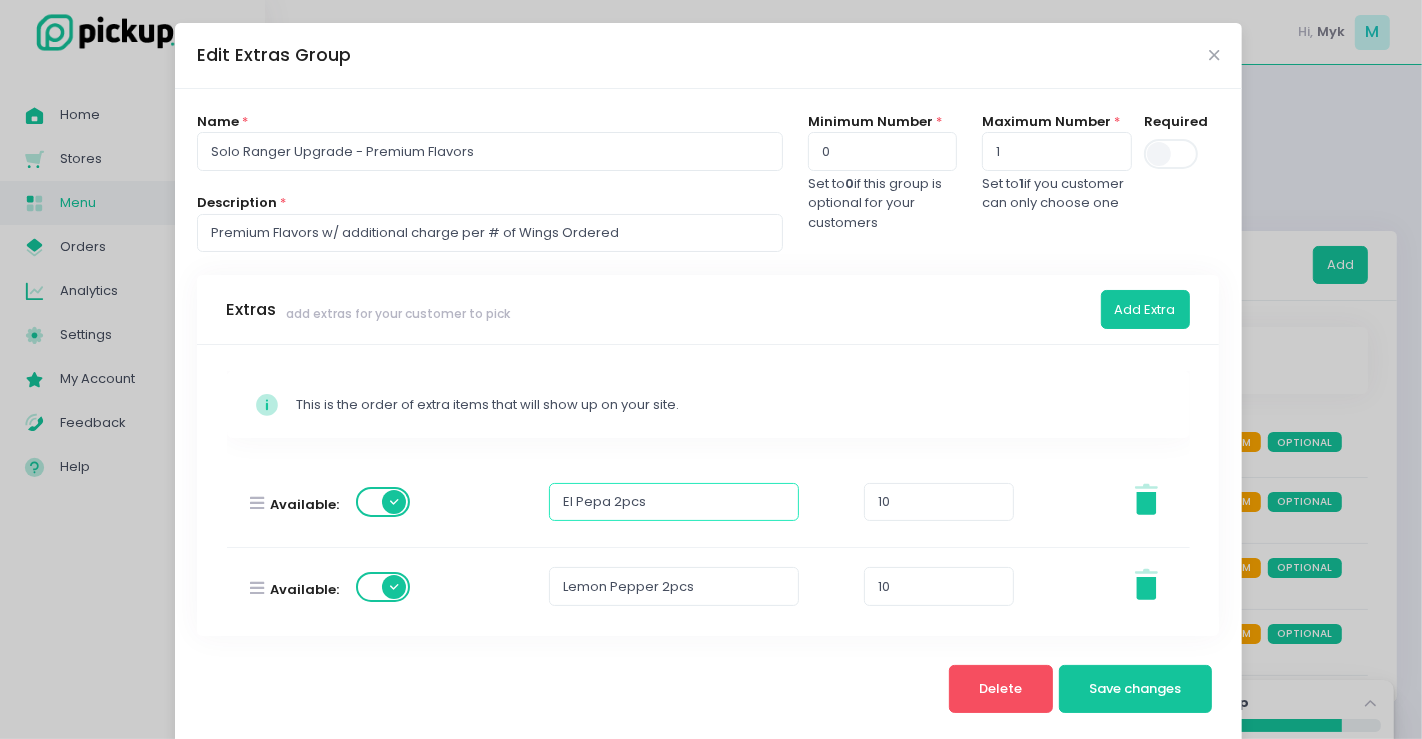 scroll, scrollTop: 111, scrollLeft: 0, axis: vertical 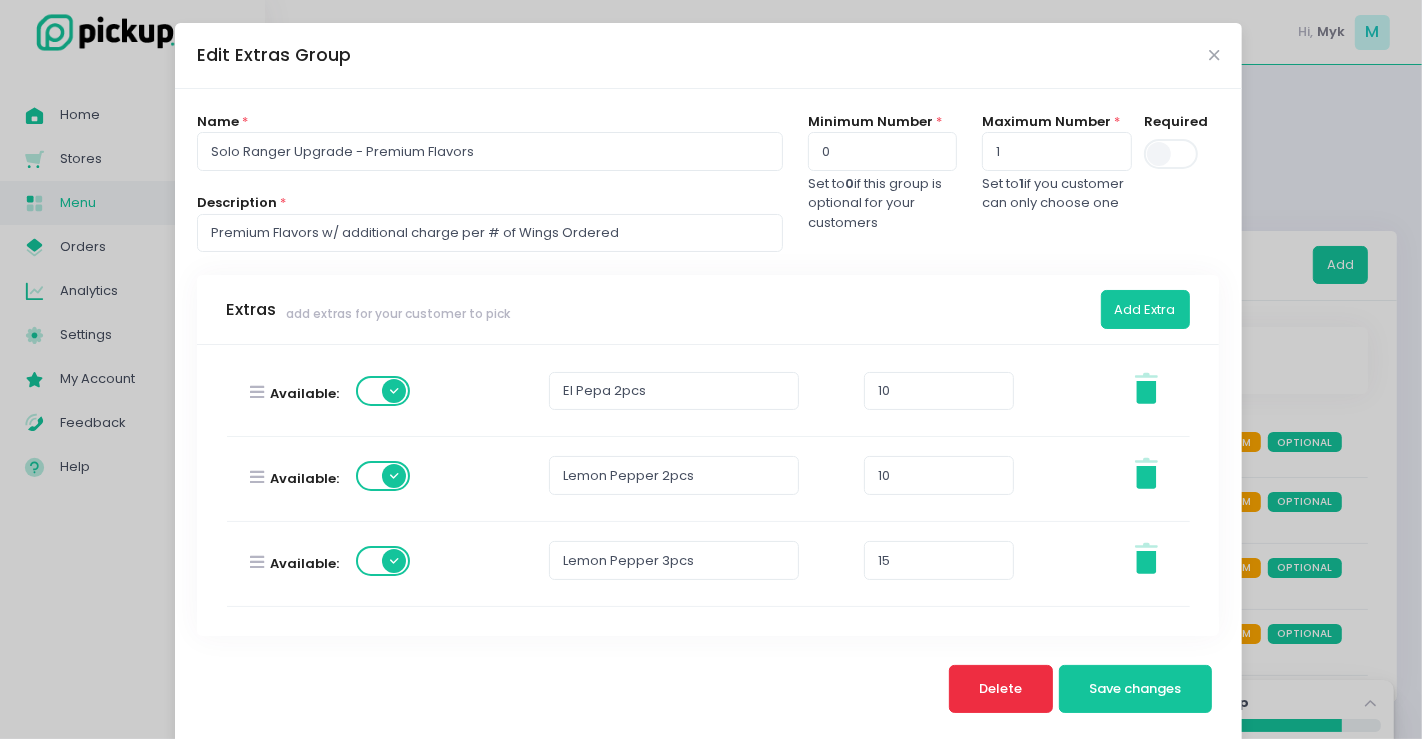 click on "Delete" at bounding box center (1001, 689) 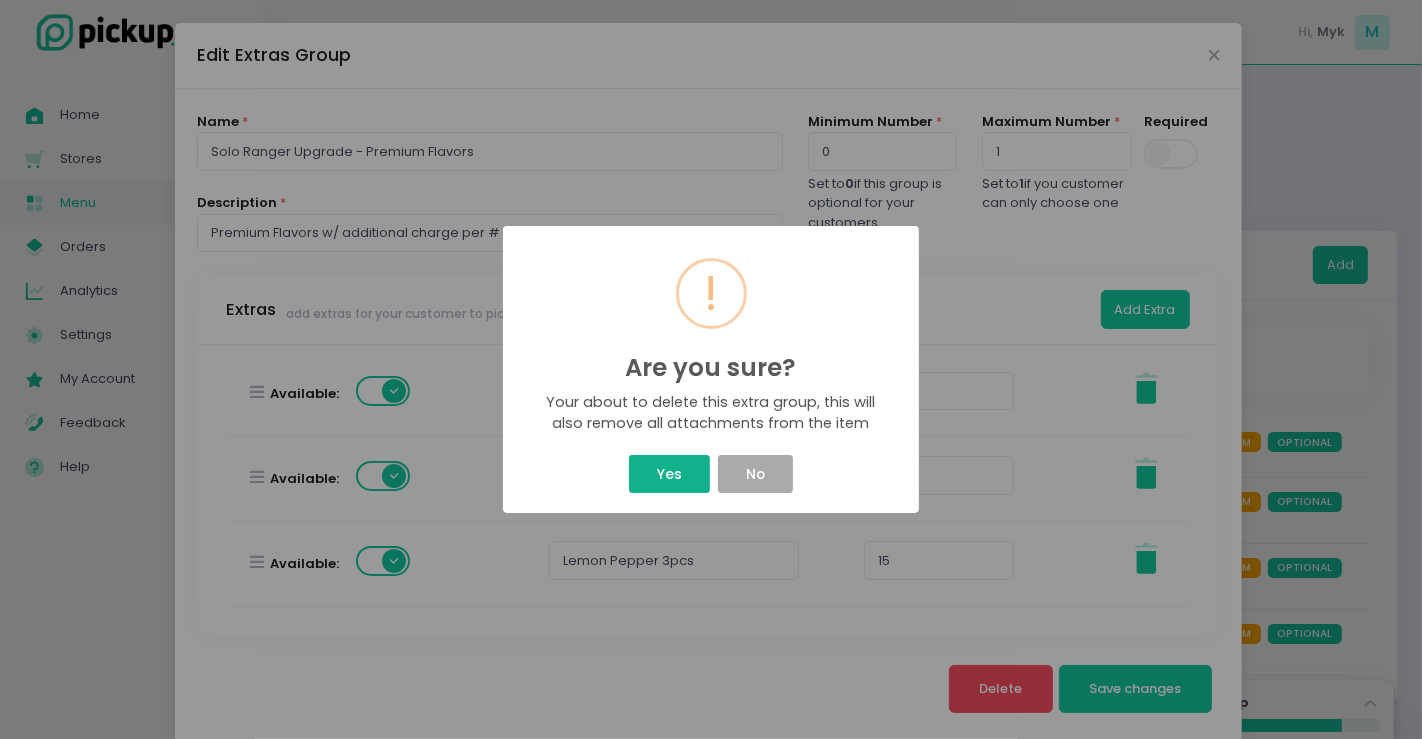 click on "Yes" at bounding box center [669, 474] 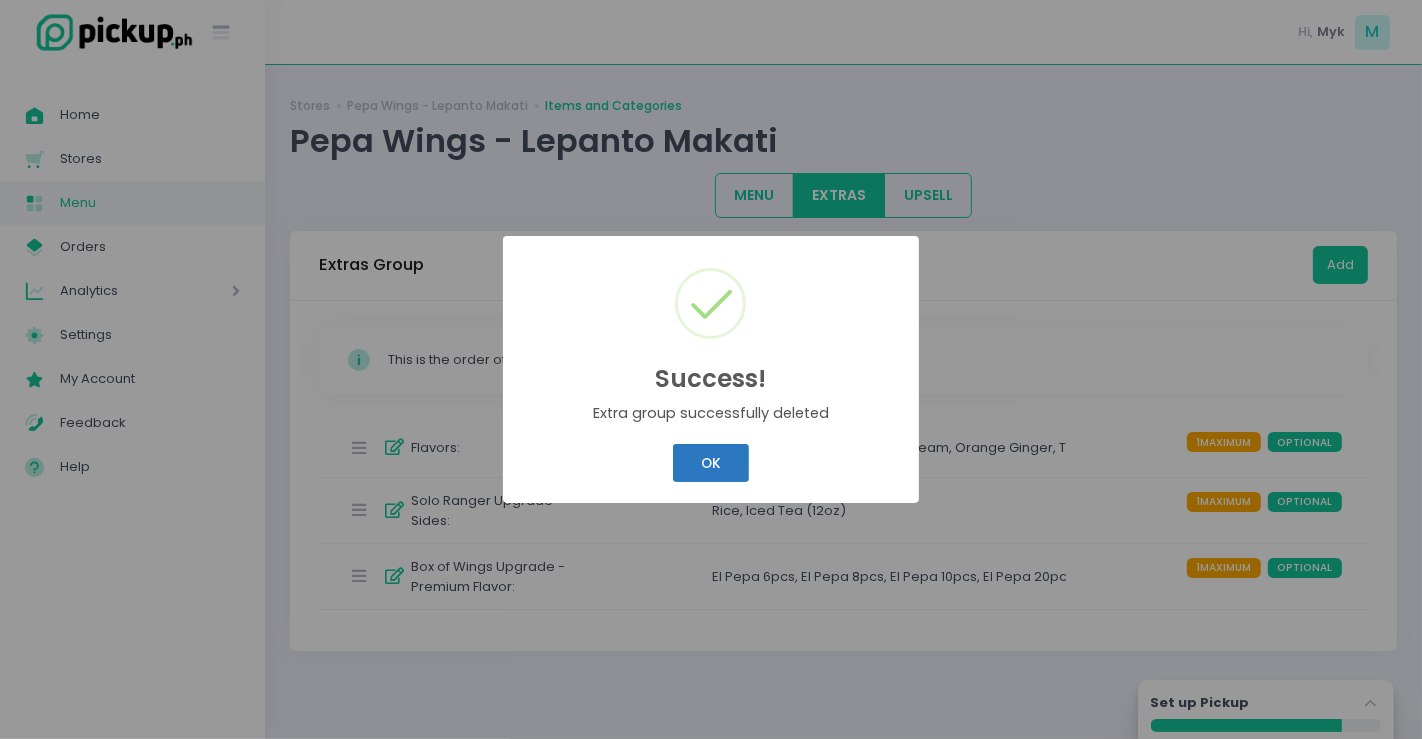 click on "OK" at bounding box center (710, 463) 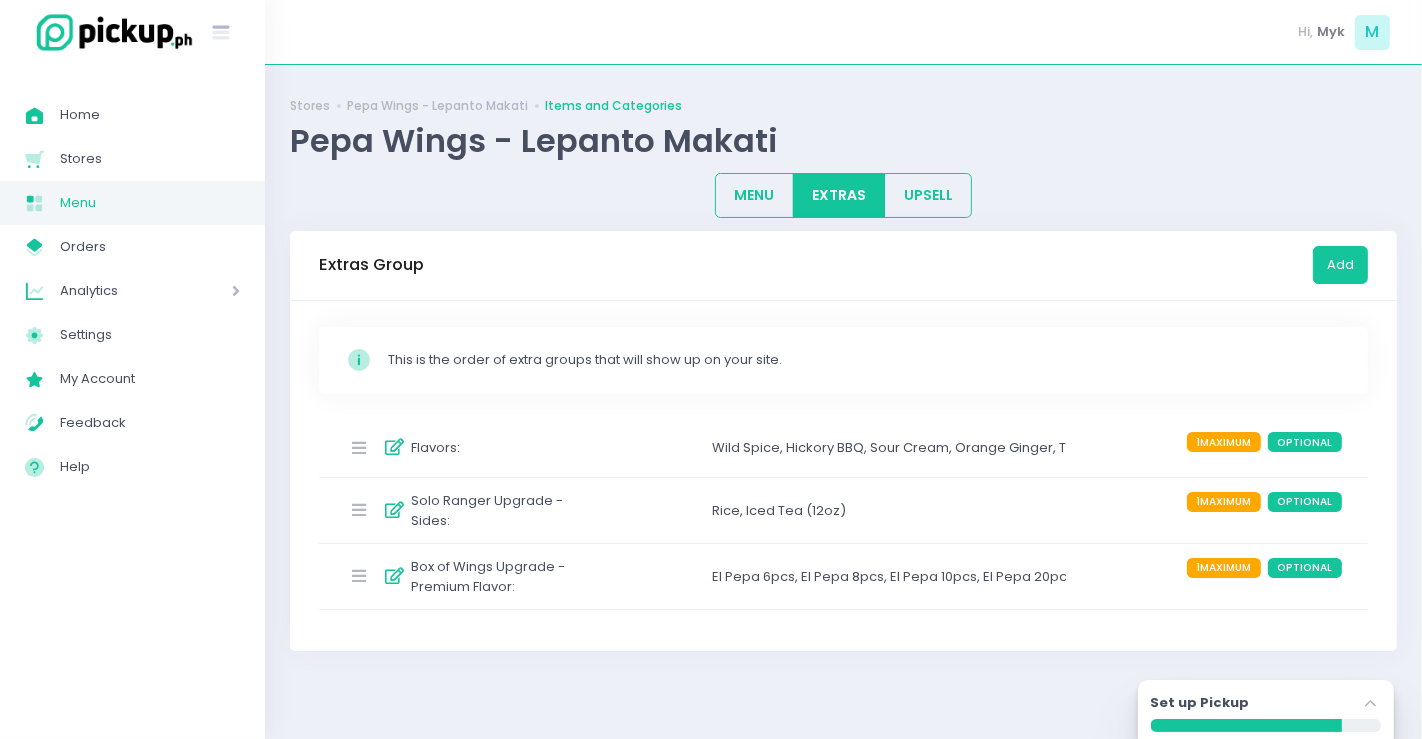 click on "Orange Ginger ," at bounding box center (1007, 448) 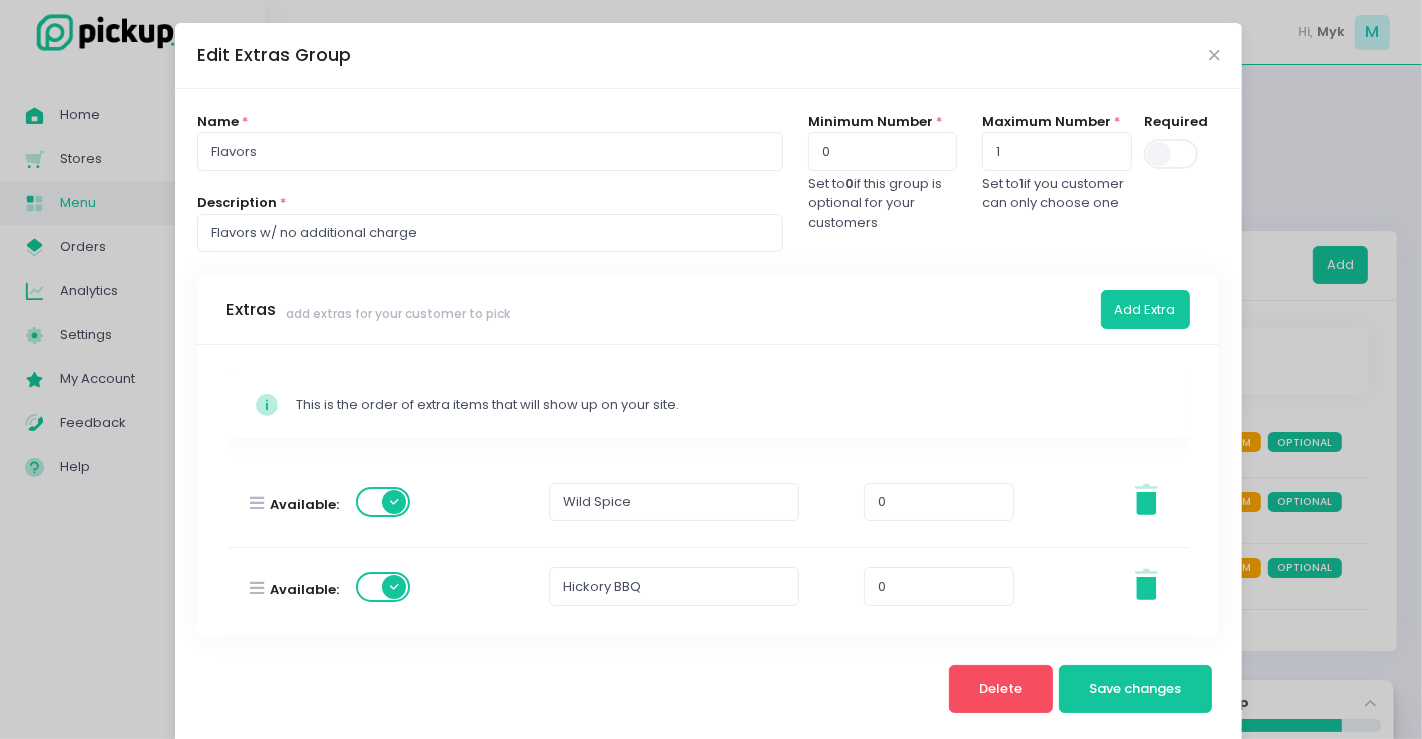 scroll, scrollTop: 527, scrollLeft: 0, axis: vertical 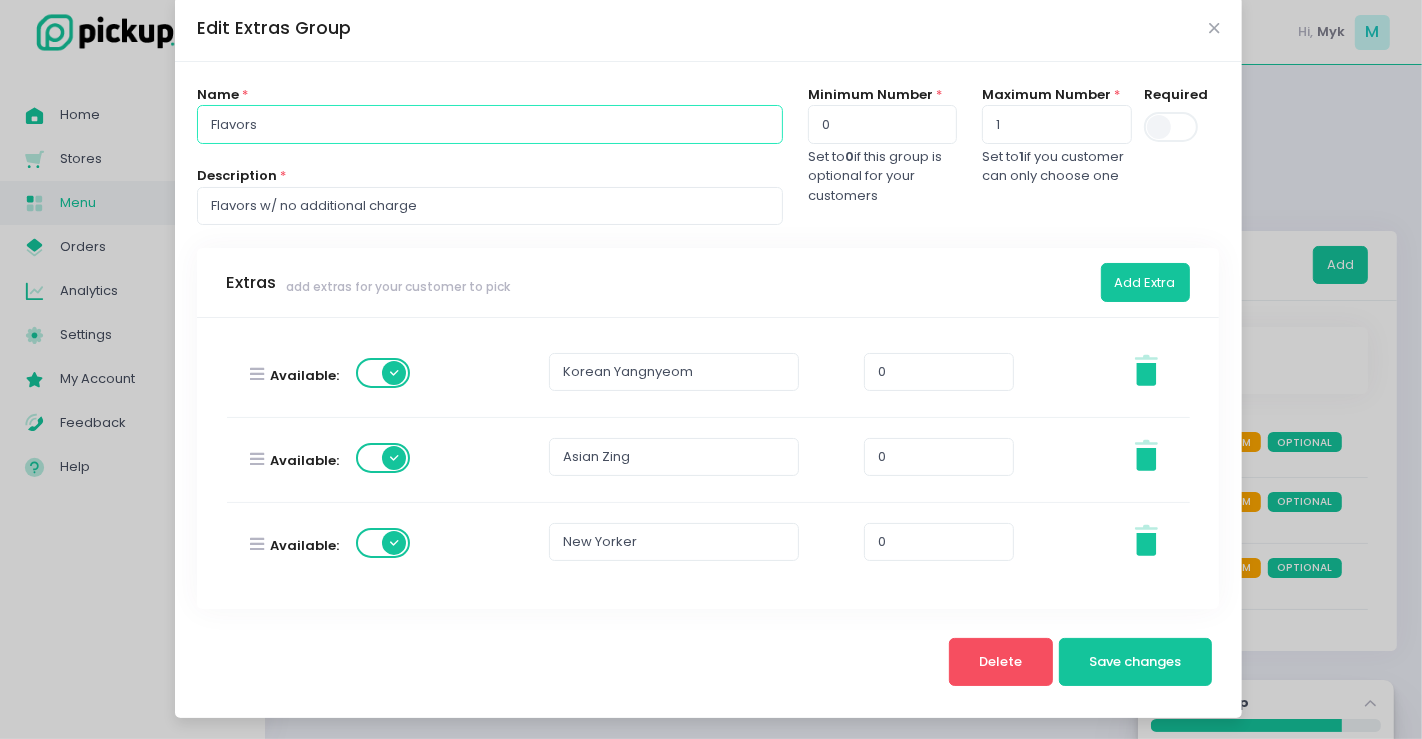 click on "Flavors" at bounding box center (489, 124) 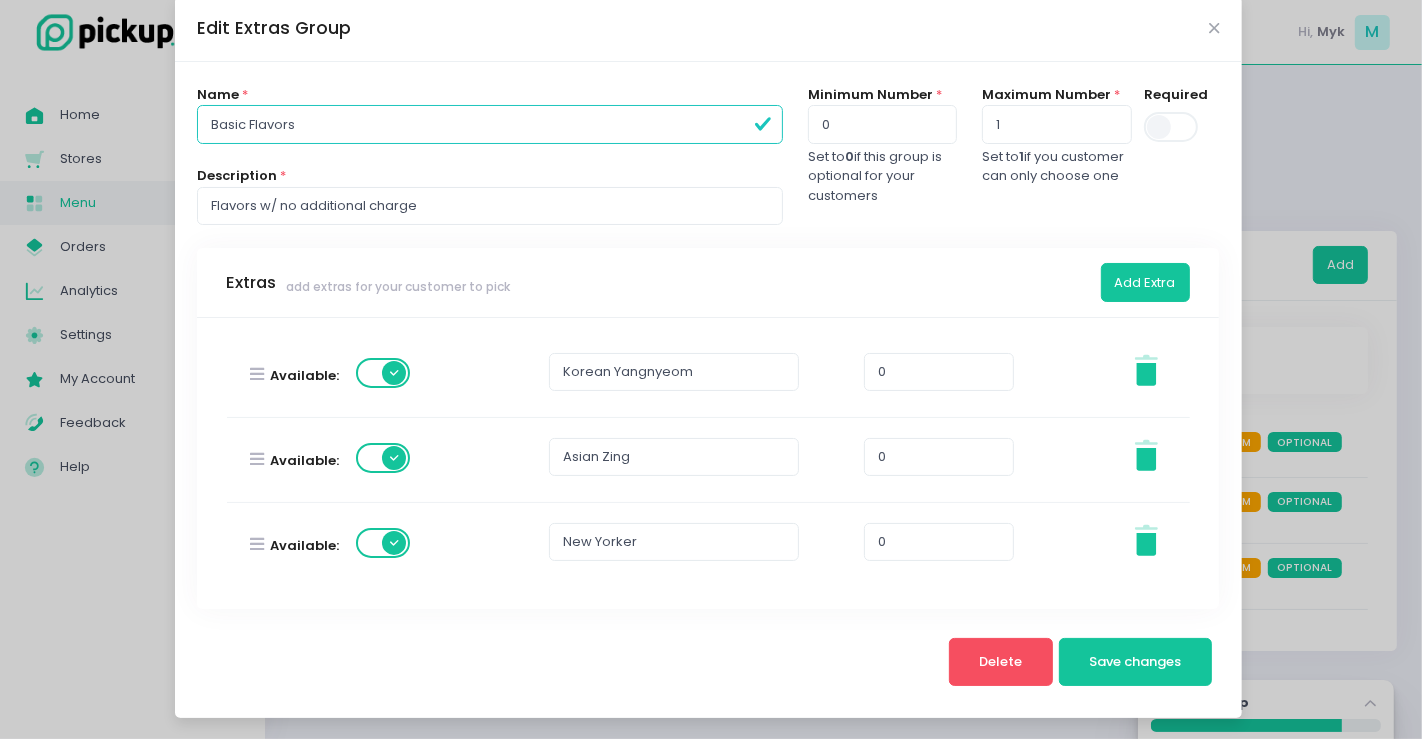 drag, startPoint x: 244, startPoint y: 125, endPoint x: 90, endPoint y: 115, distance: 154.32434 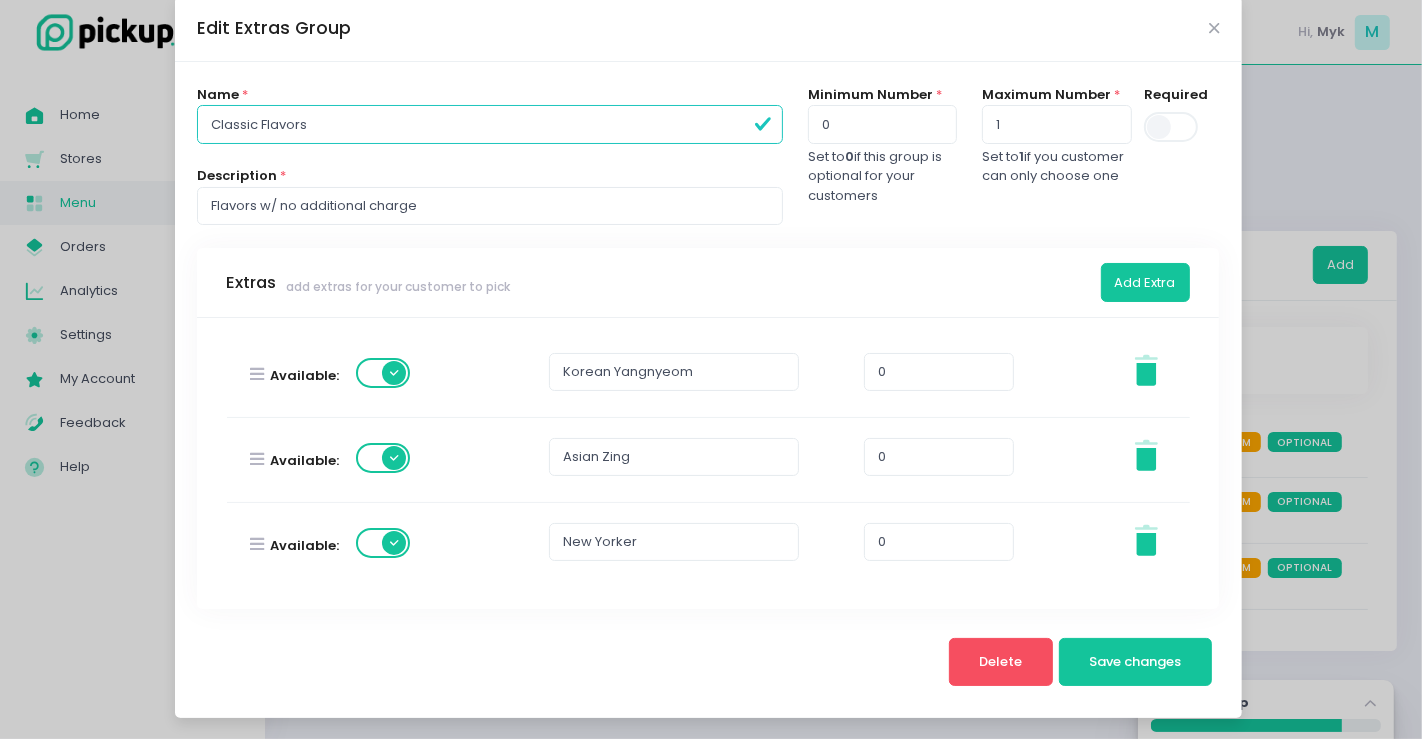 type on "Classic Flavors" 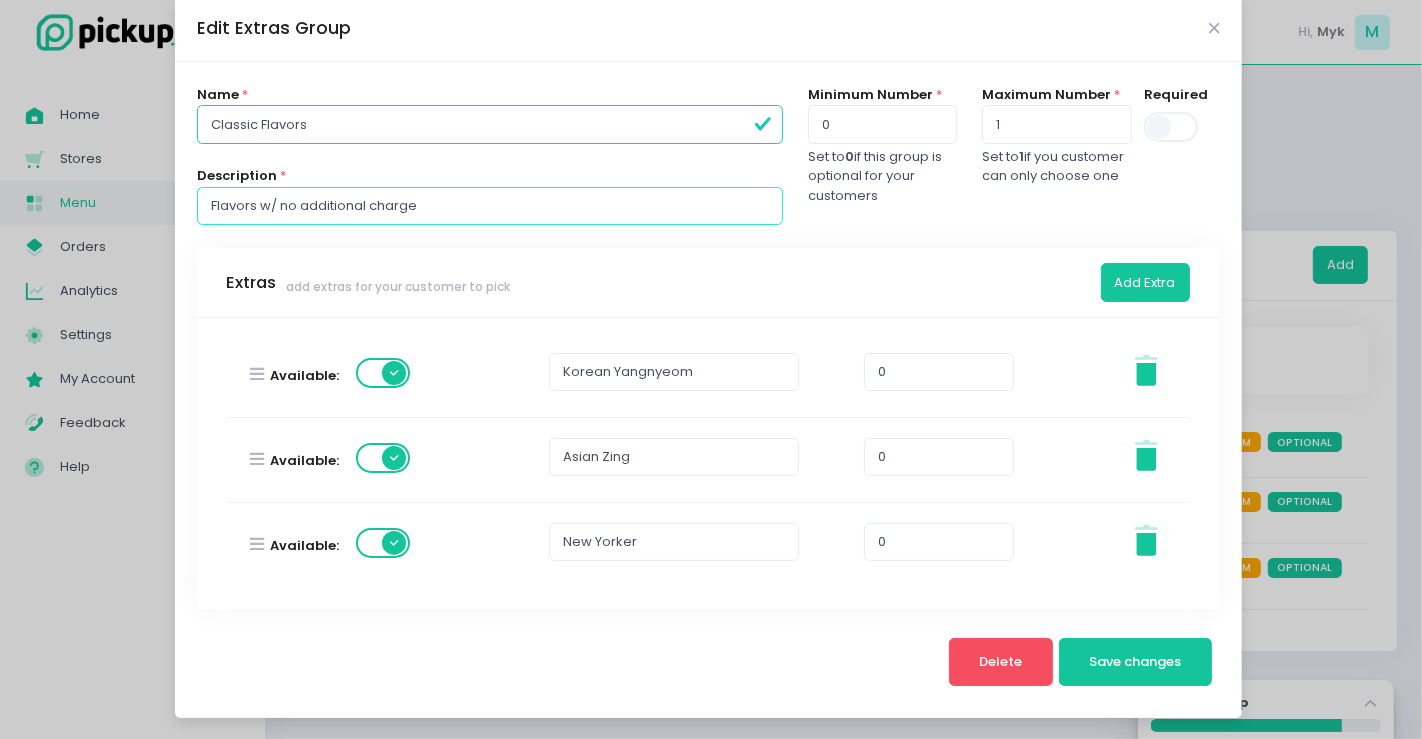 click on "Flavors w/ no additional charge" at bounding box center (489, 206) 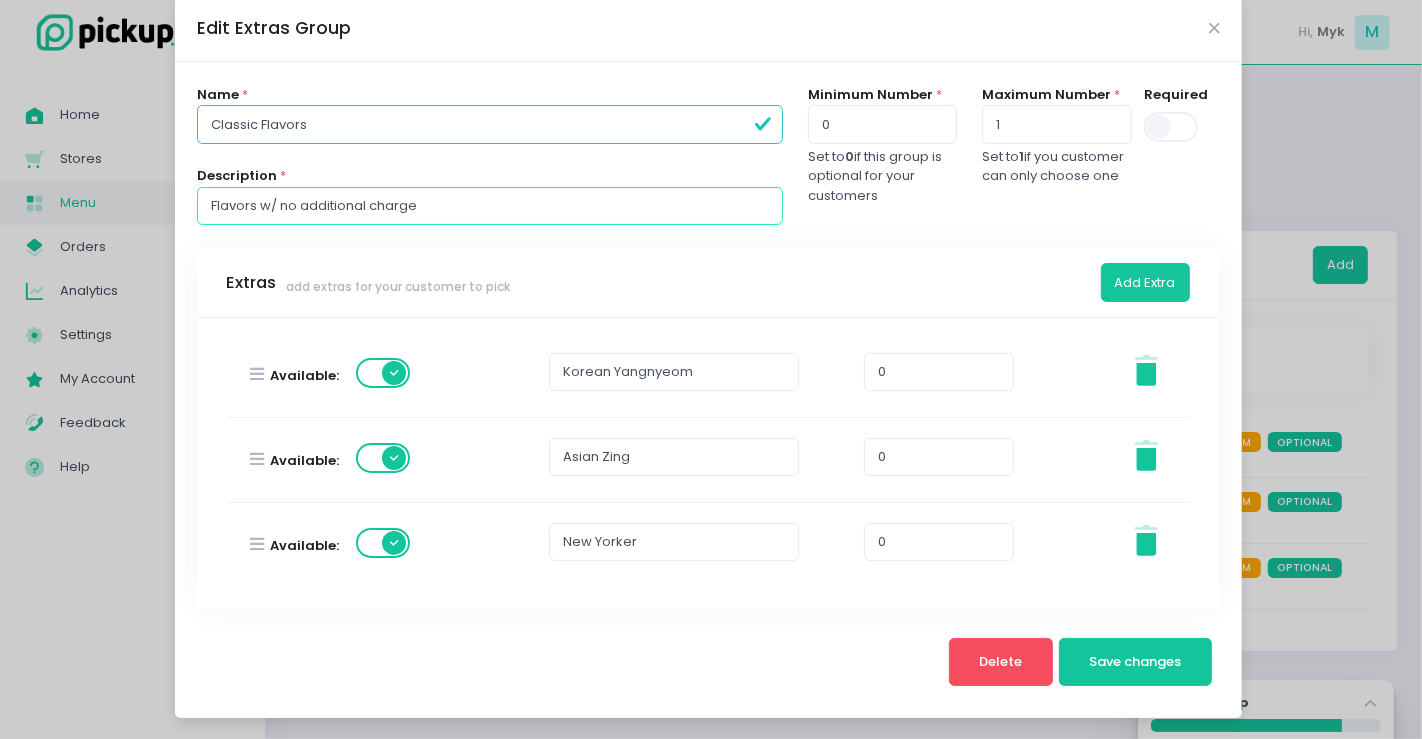 drag, startPoint x: 250, startPoint y: 208, endPoint x: 190, endPoint y: 206, distance: 60.033325 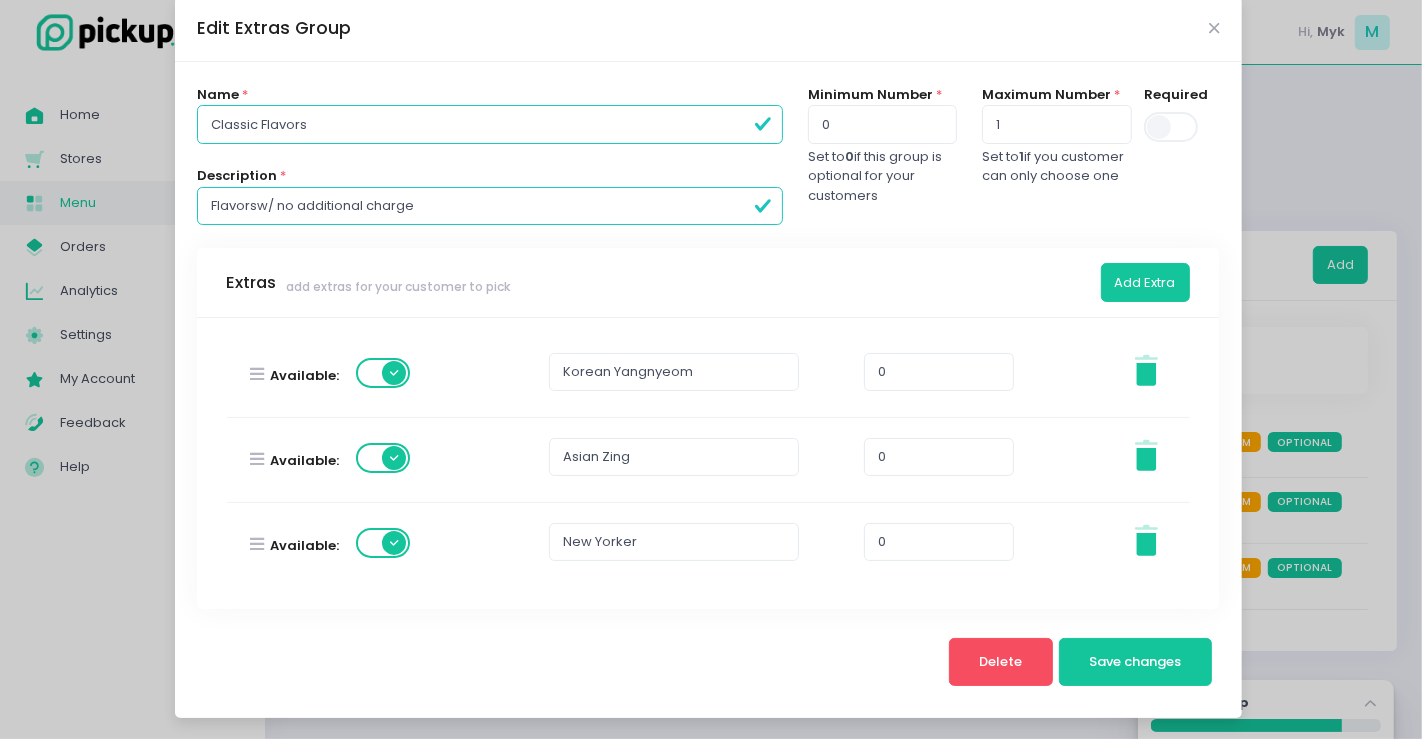 type on "Flavors w/ no additional charge" 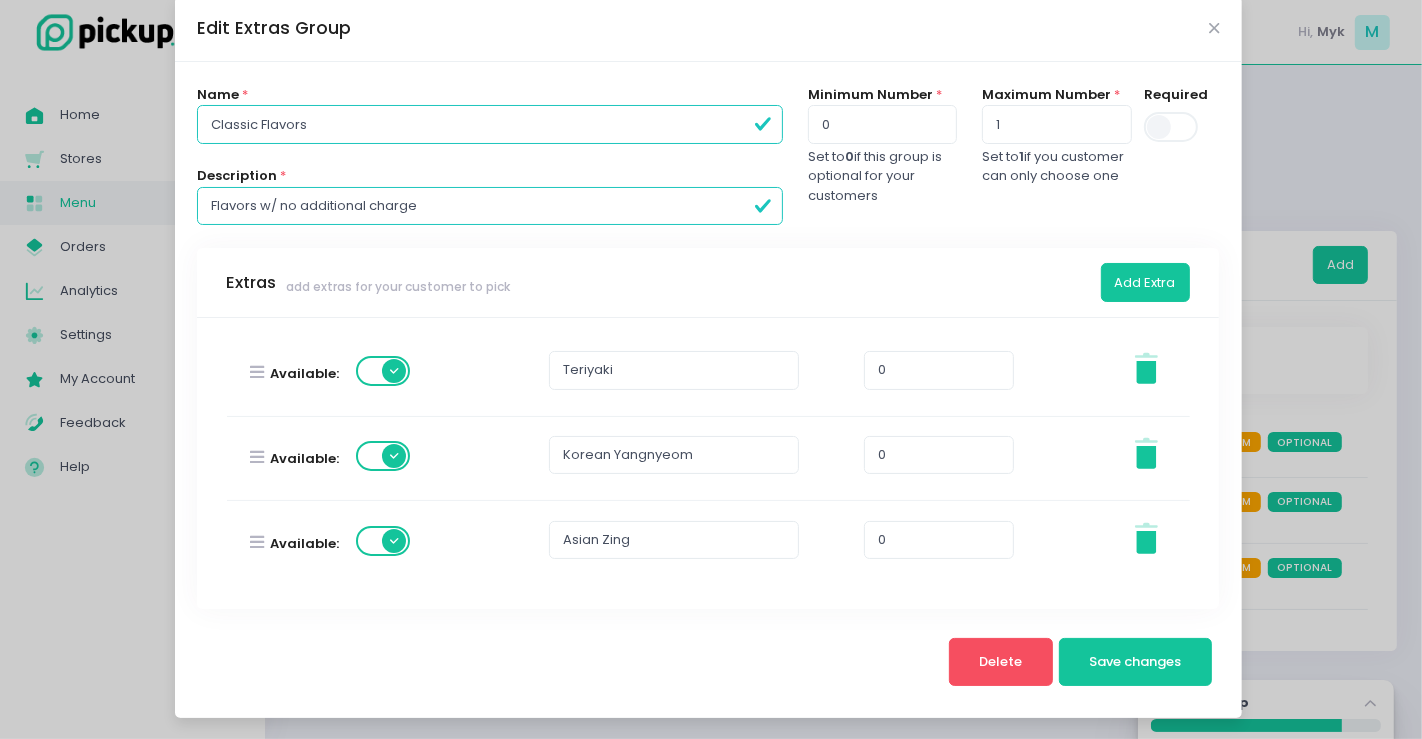 scroll, scrollTop: 527, scrollLeft: 0, axis: vertical 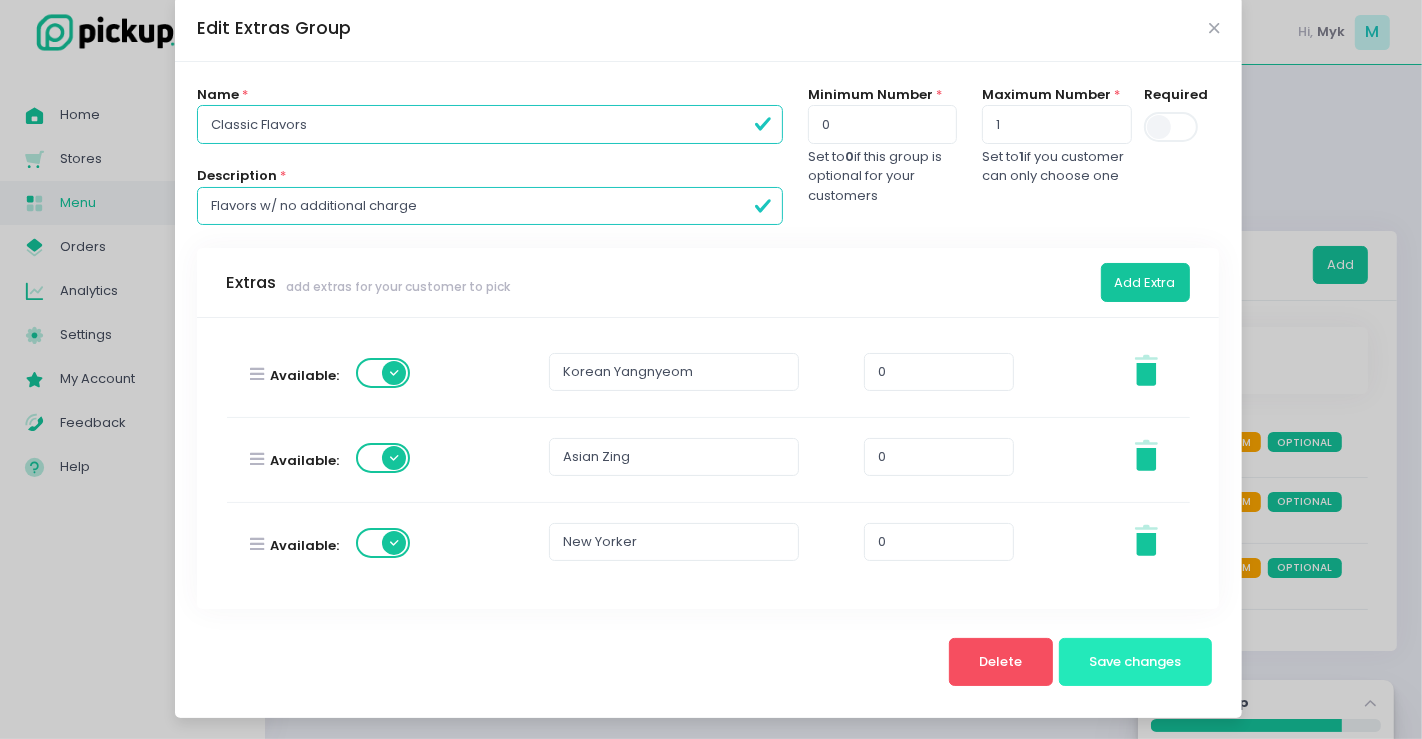 click on "Save changes" at bounding box center [1135, 662] 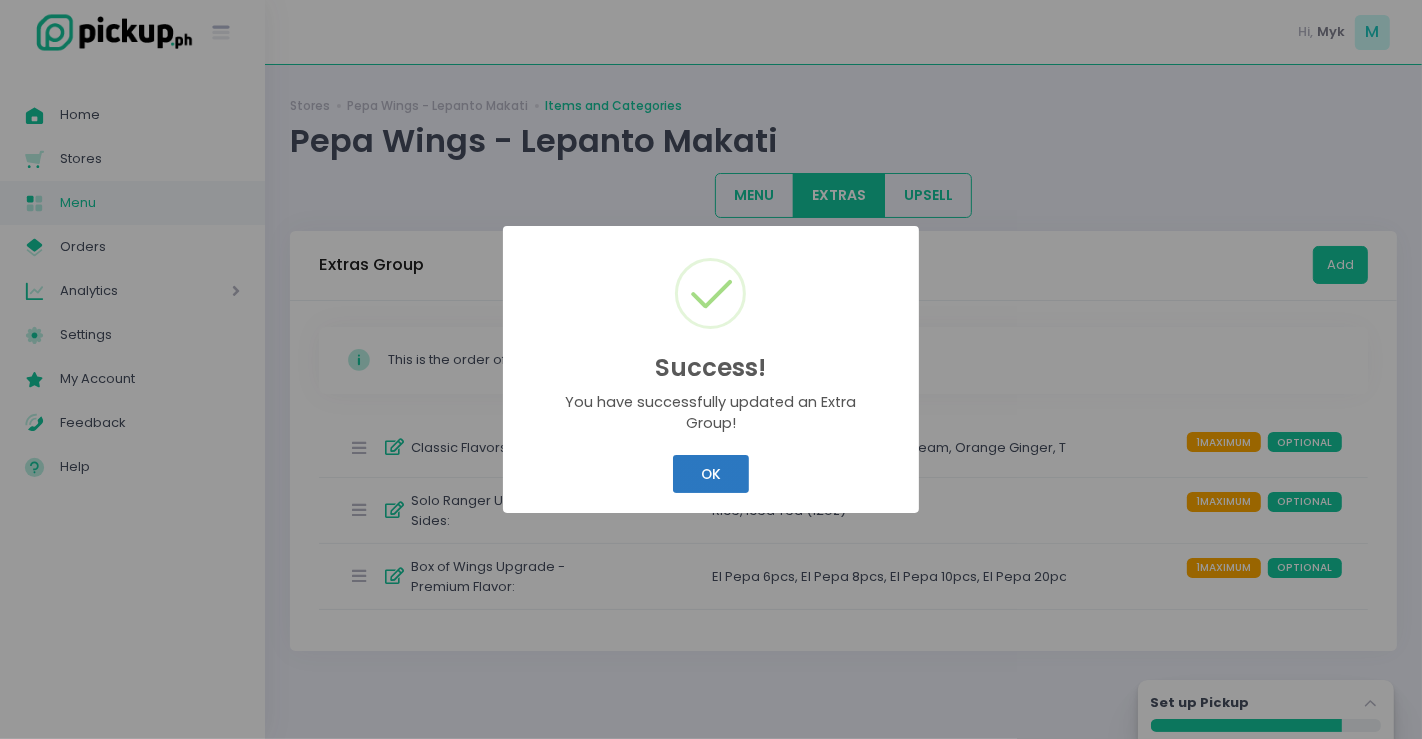 click on "OK" at bounding box center (710, 474) 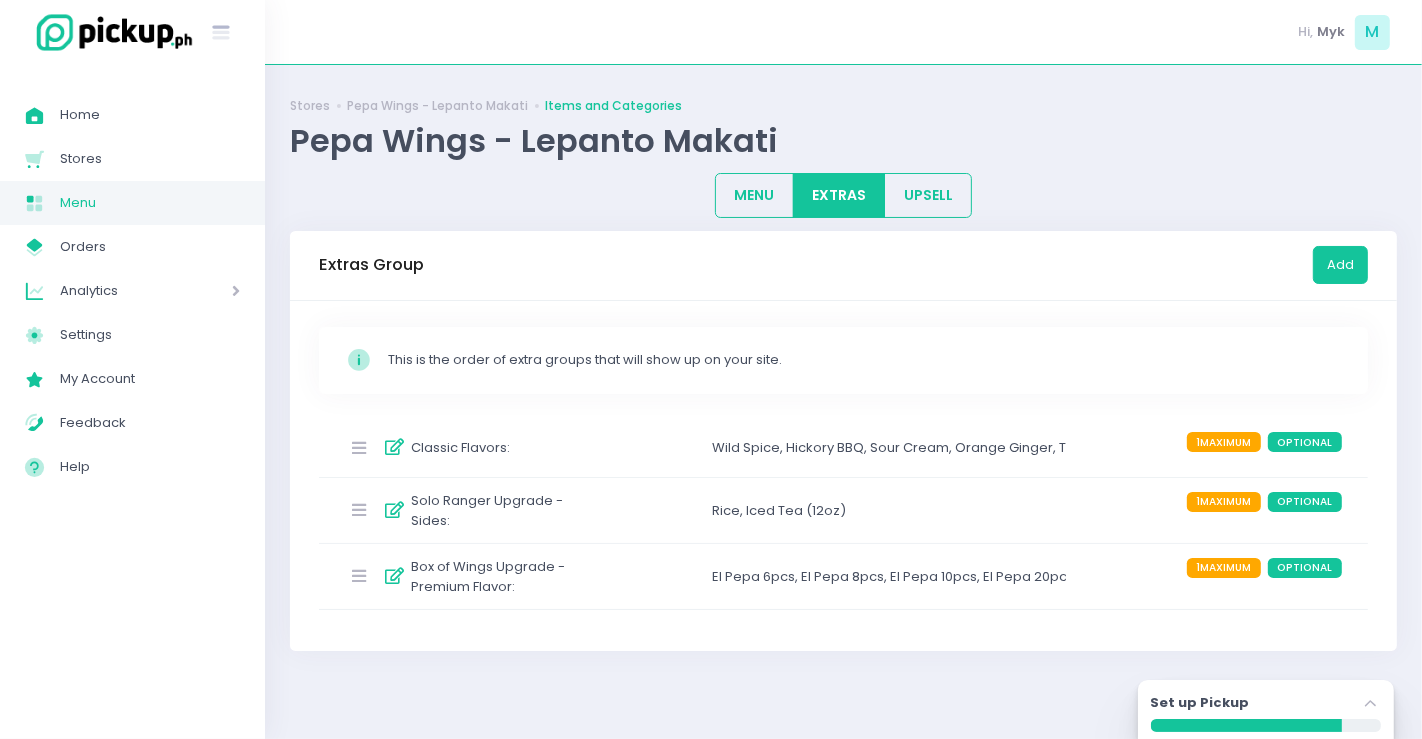 click on "El Pepa 6pcs ,   El Pepa 8pcs ,   El Pepa 10pcs ,   El Pepa 20pcs" at bounding box center (888, 576) 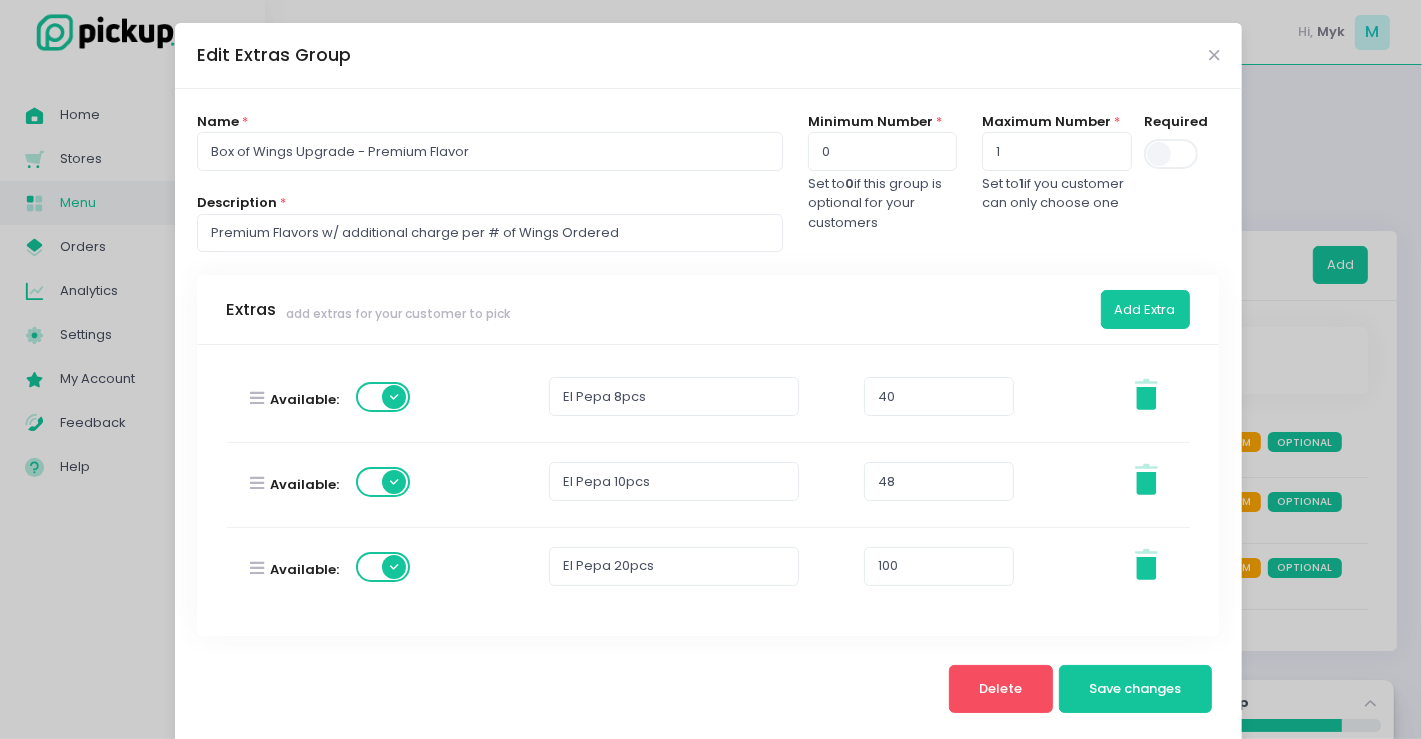 scroll, scrollTop: 78, scrollLeft: 0, axis: vertical 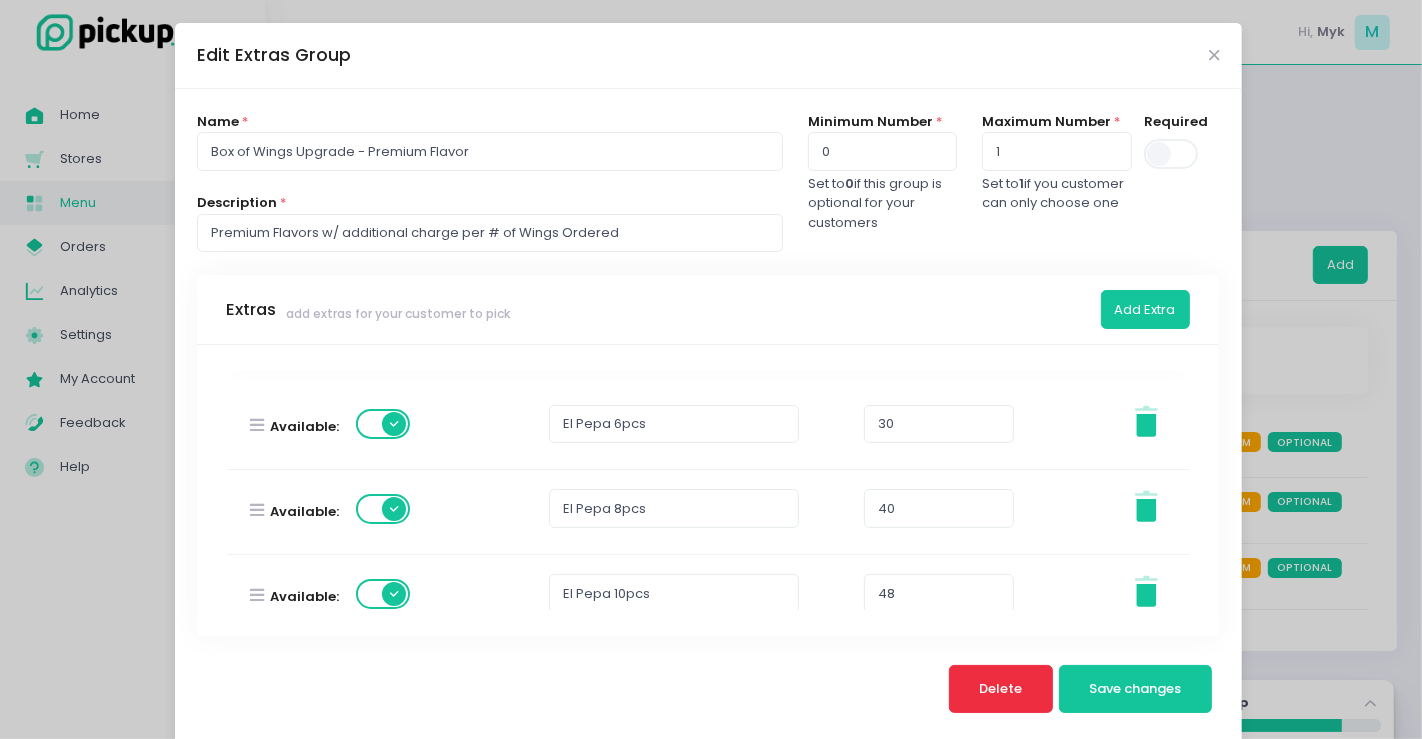 click on "Delete" at bounding box center (1001, 688) 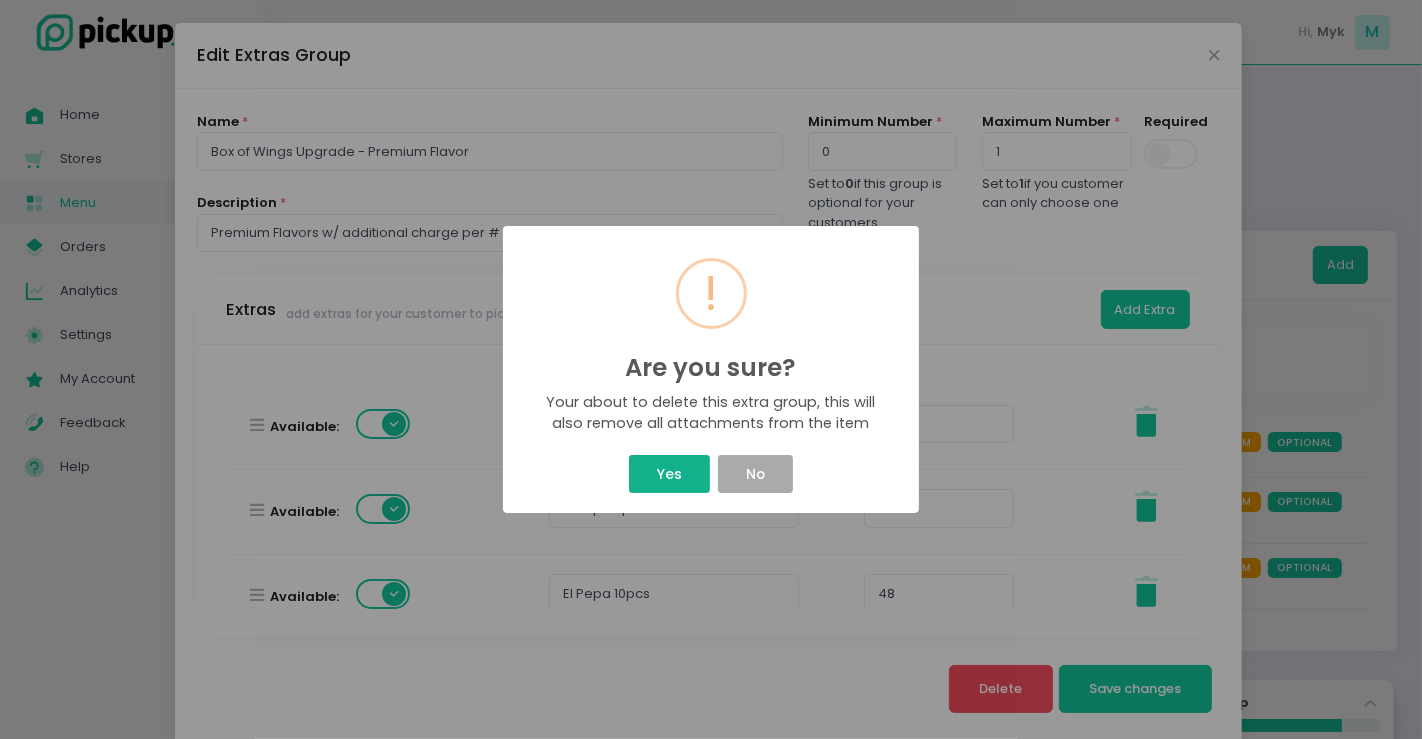 click on "Yes" at bounding box center [669, 474] 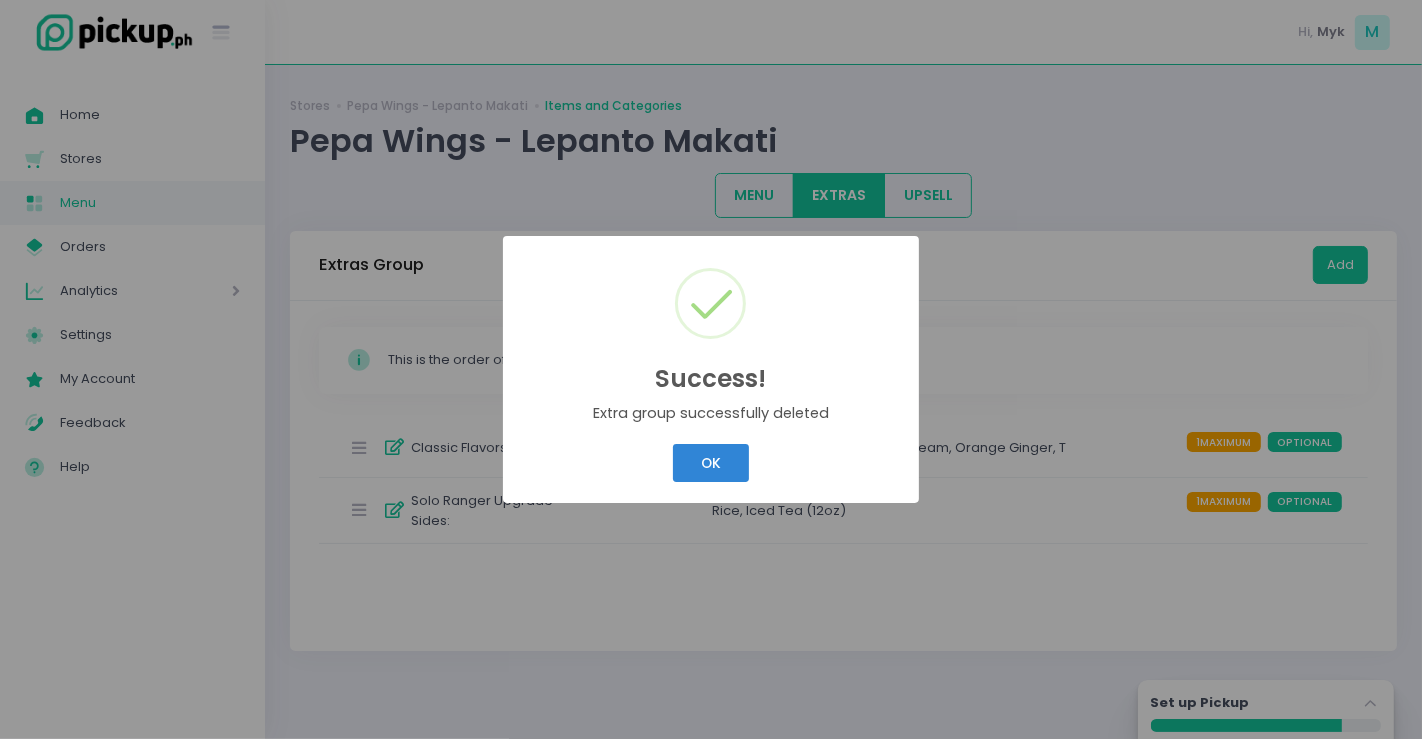 click on "OK Cancel" at bounding box center (711, 463) 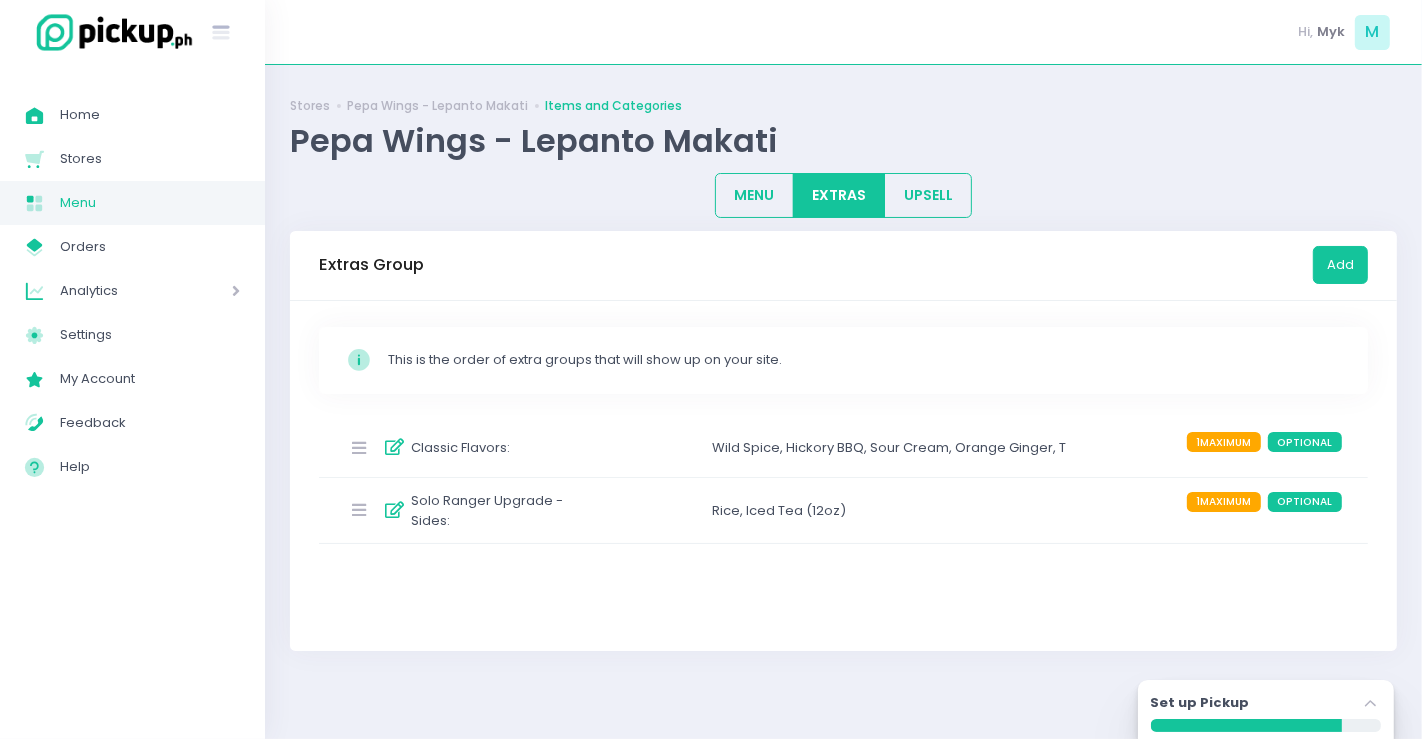 click on "Success! × Extra group successfully deleted OK Cancel" at bounding box center (711, 369) 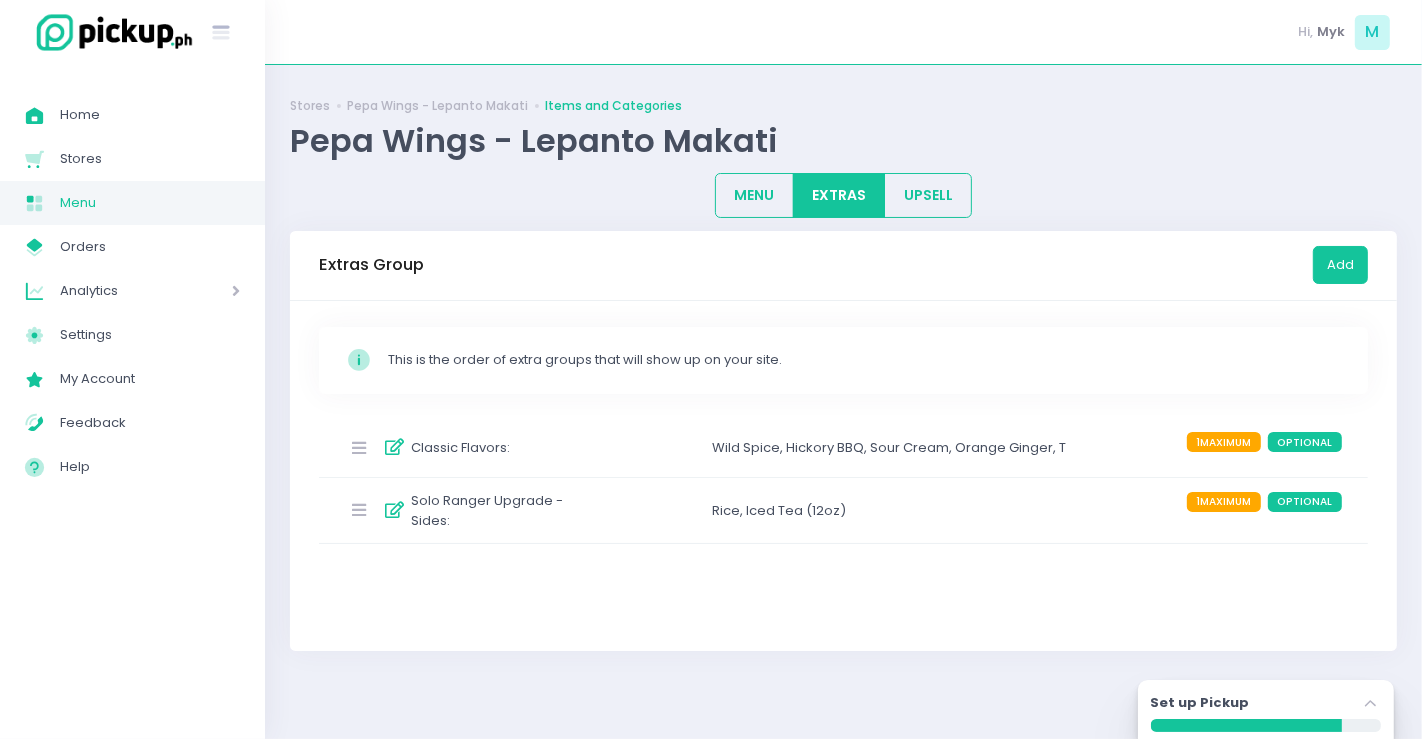 click on "Classic Flavors : Wild Spice ,   Hickory BBQ ,   Sour Cream ,   Orange Ginger ,   Teriyaki ,   Korean Yangnyeom ,   Asian Zing ,   New Yorker         1  MAXIMUM  OPTIONAL" at bounding box center (843, 448) 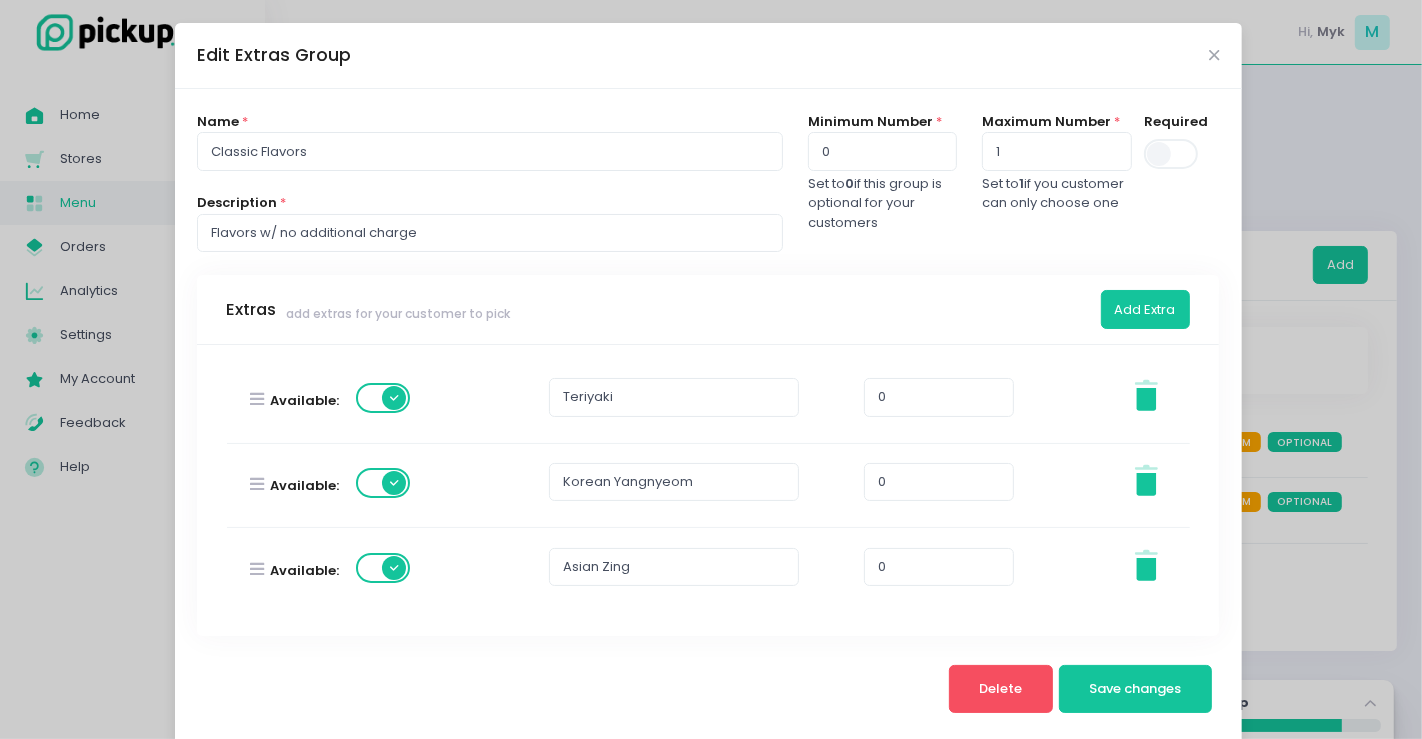 scroll, scrollTop: 527, scrollLeft: 0, axis: vertical 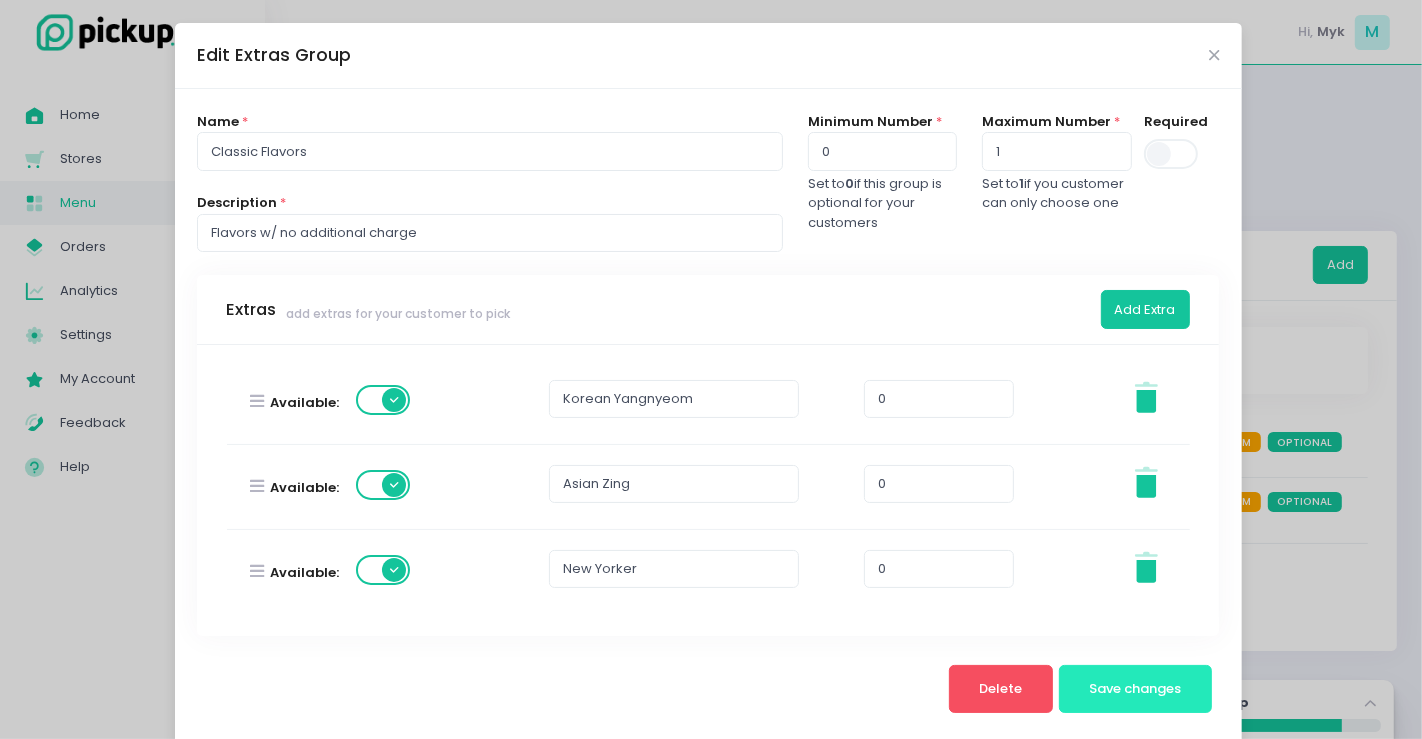 click on "Save changes" at bounding box center (1136, 688) 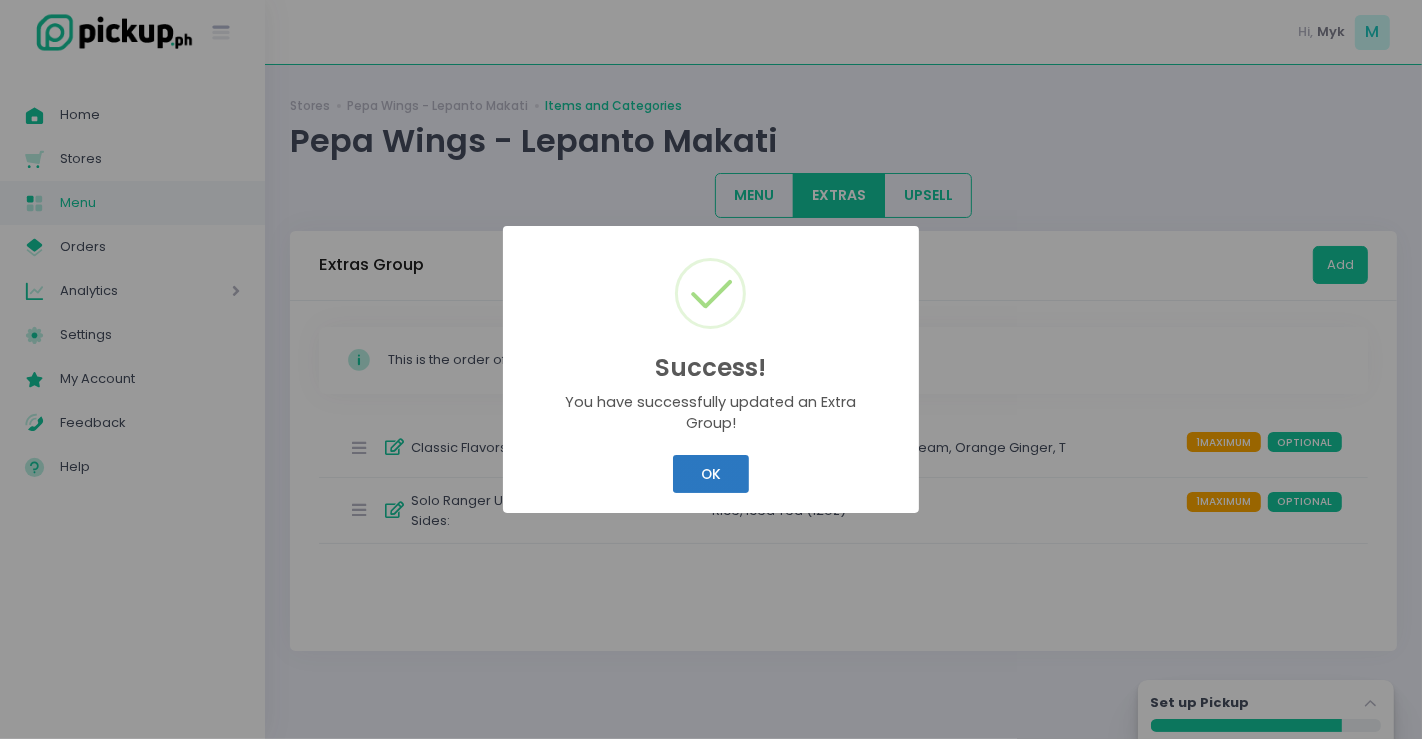 click on "OK" at bounding box center (710, 474) 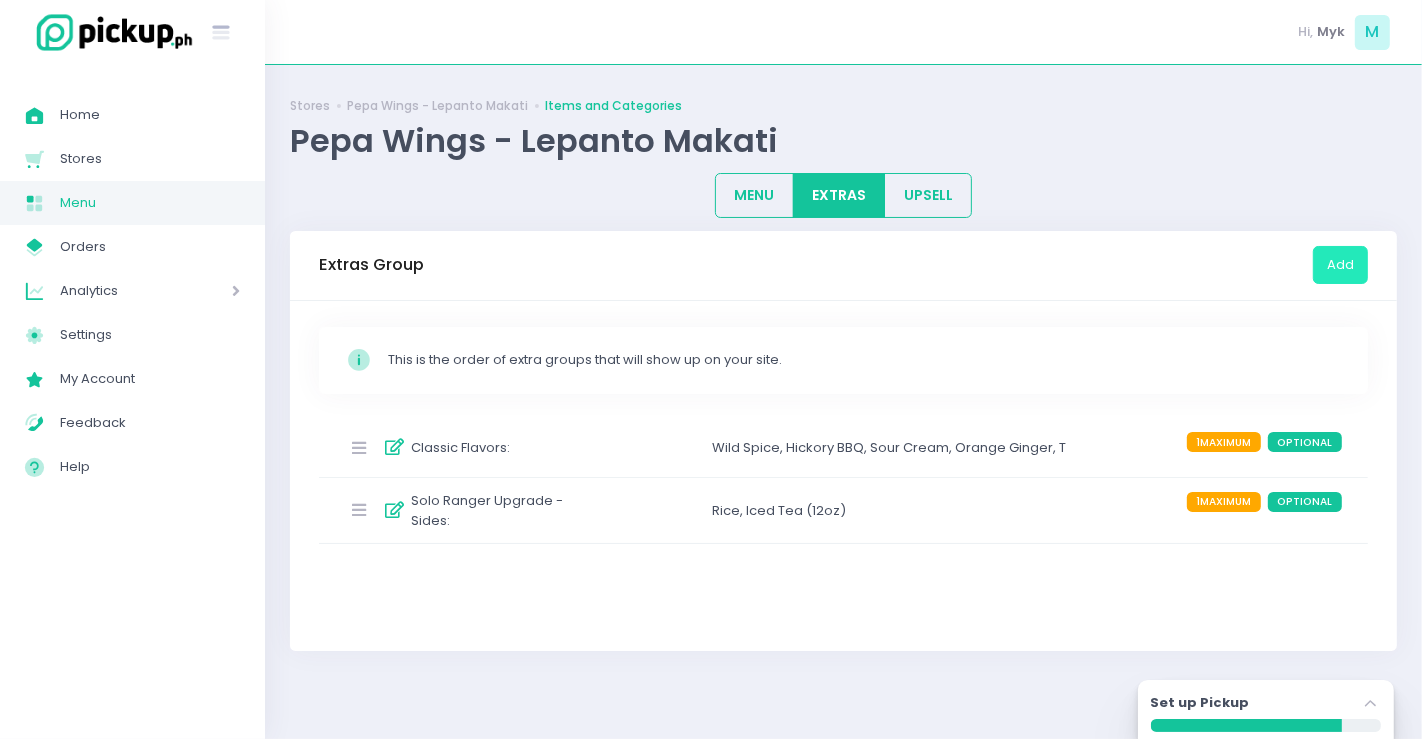 click on "Add" at bounding box center [1340, 265] 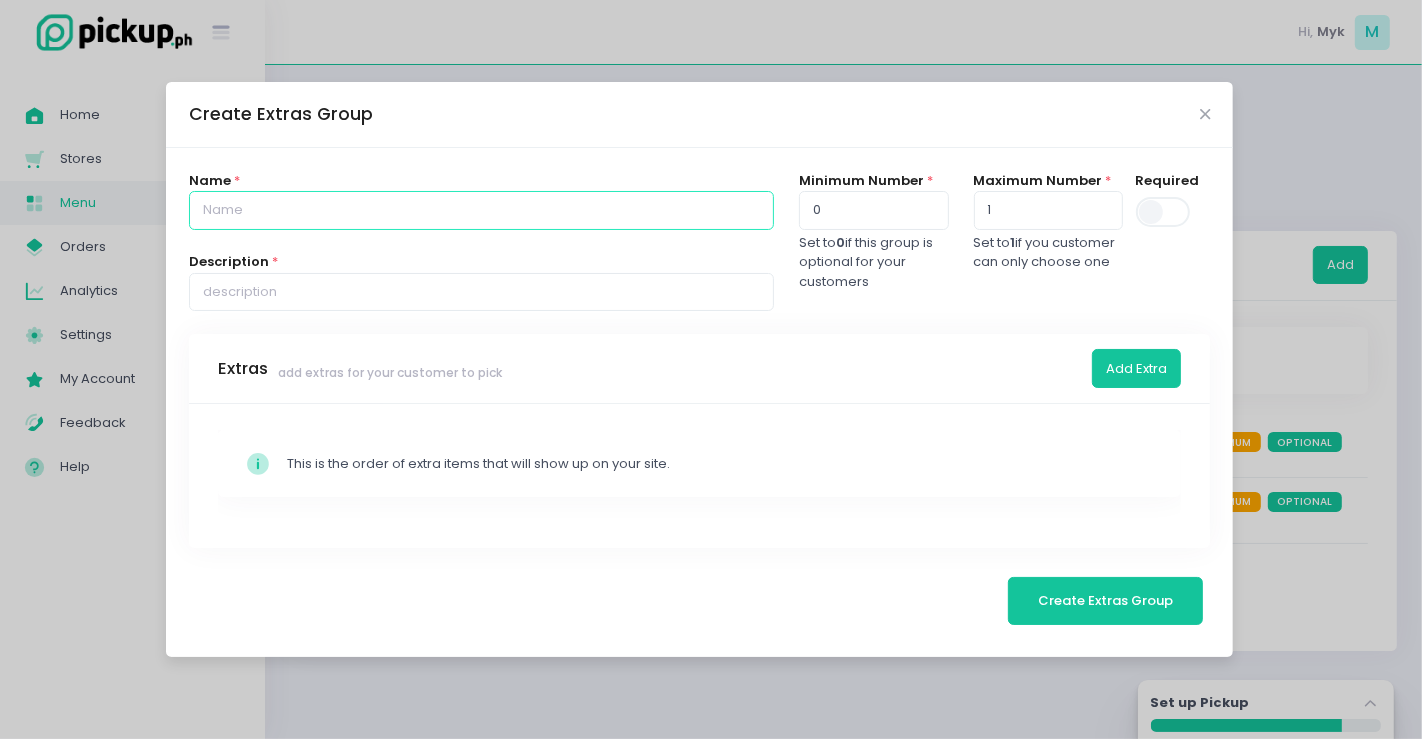 click at bounding box center [481, 210] 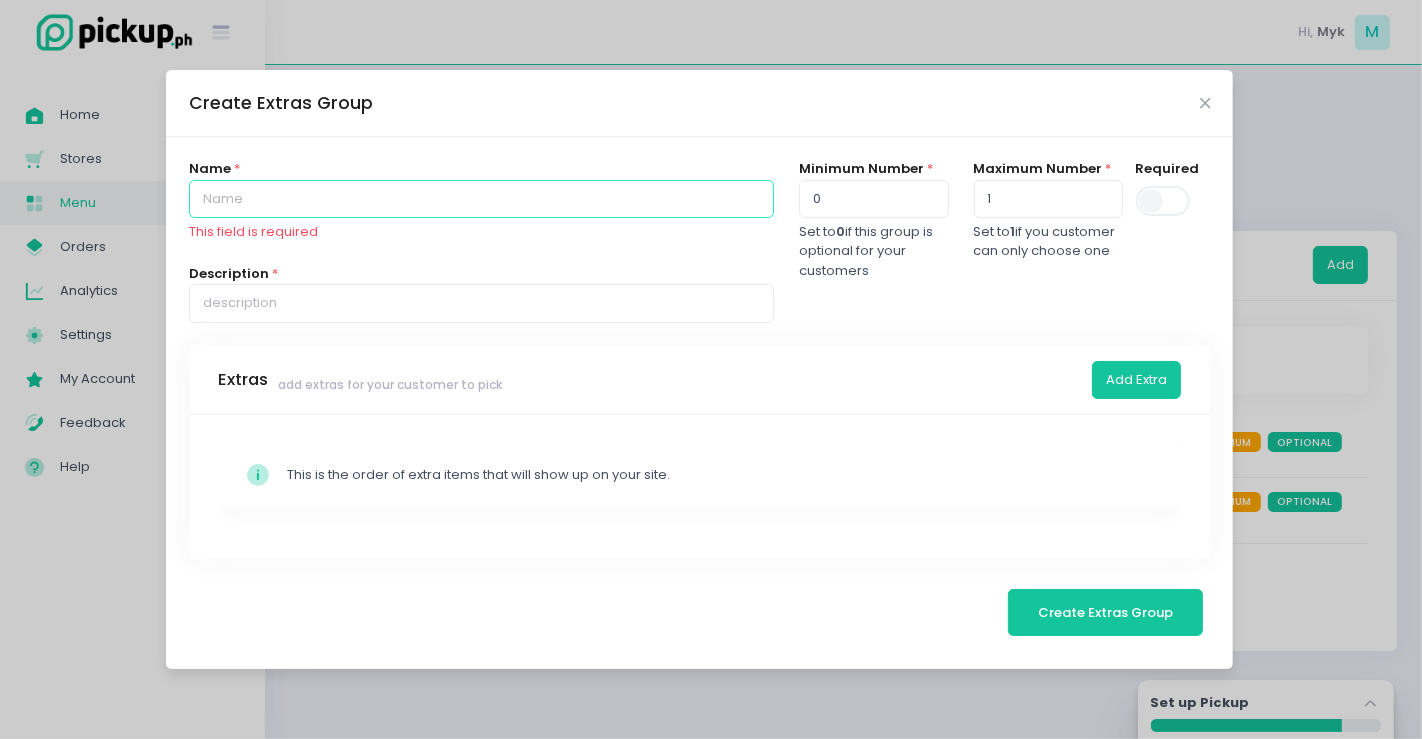 type on "r" 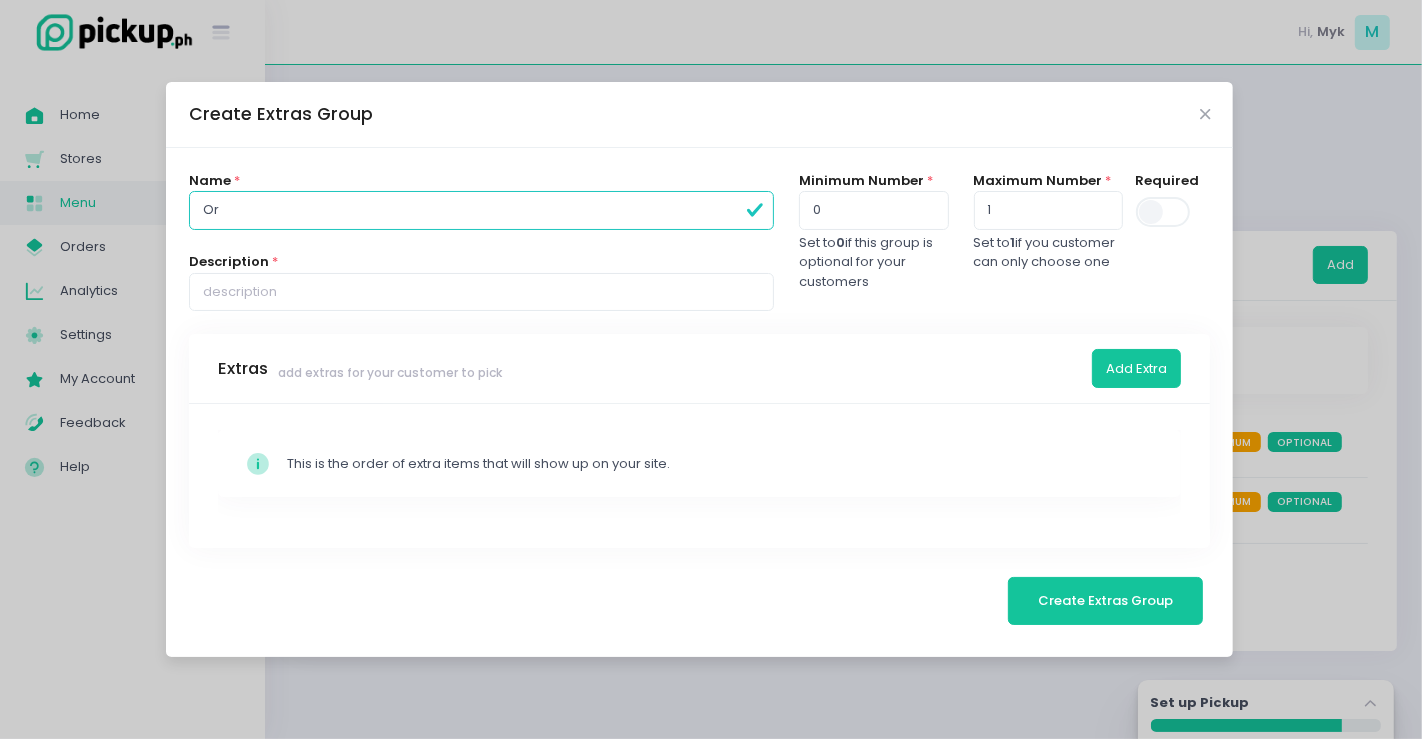 type on "O" 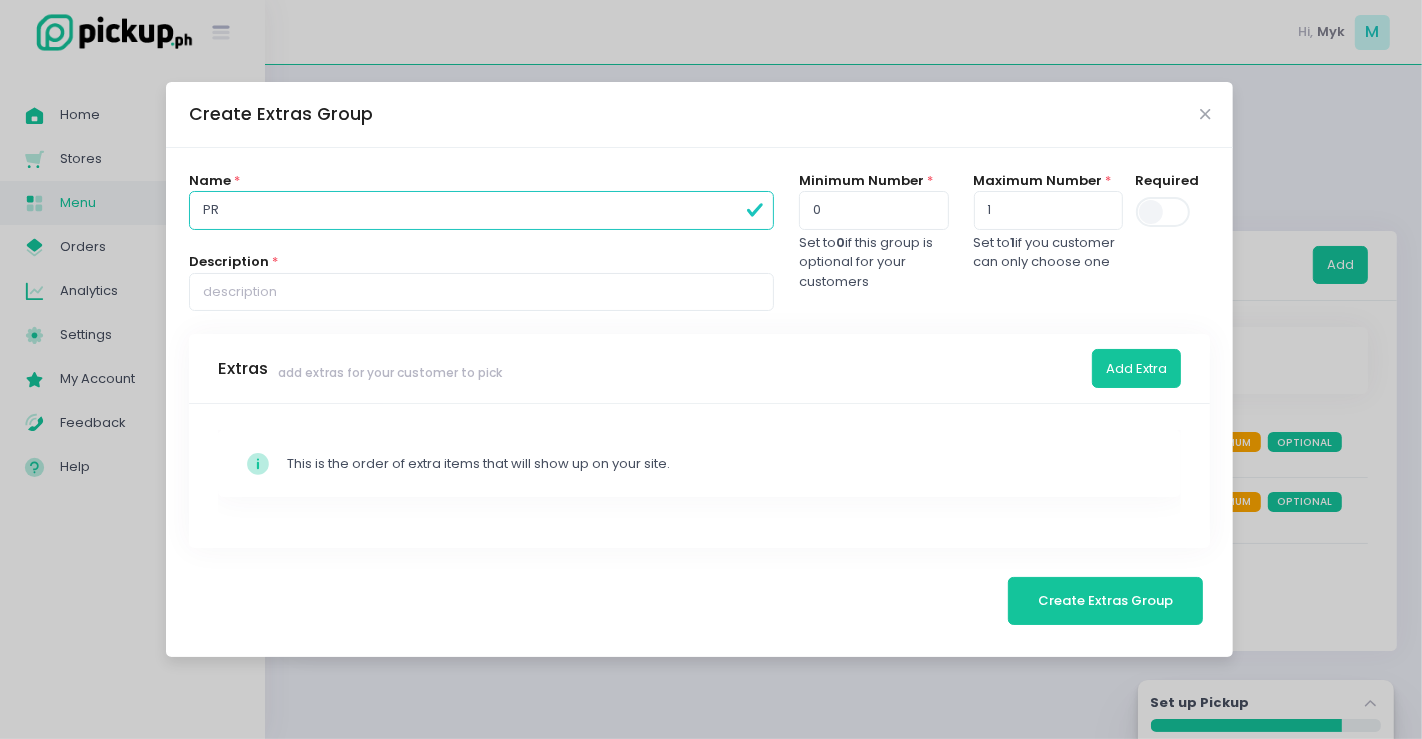 click on "PR" at bounding box center (481, 210) 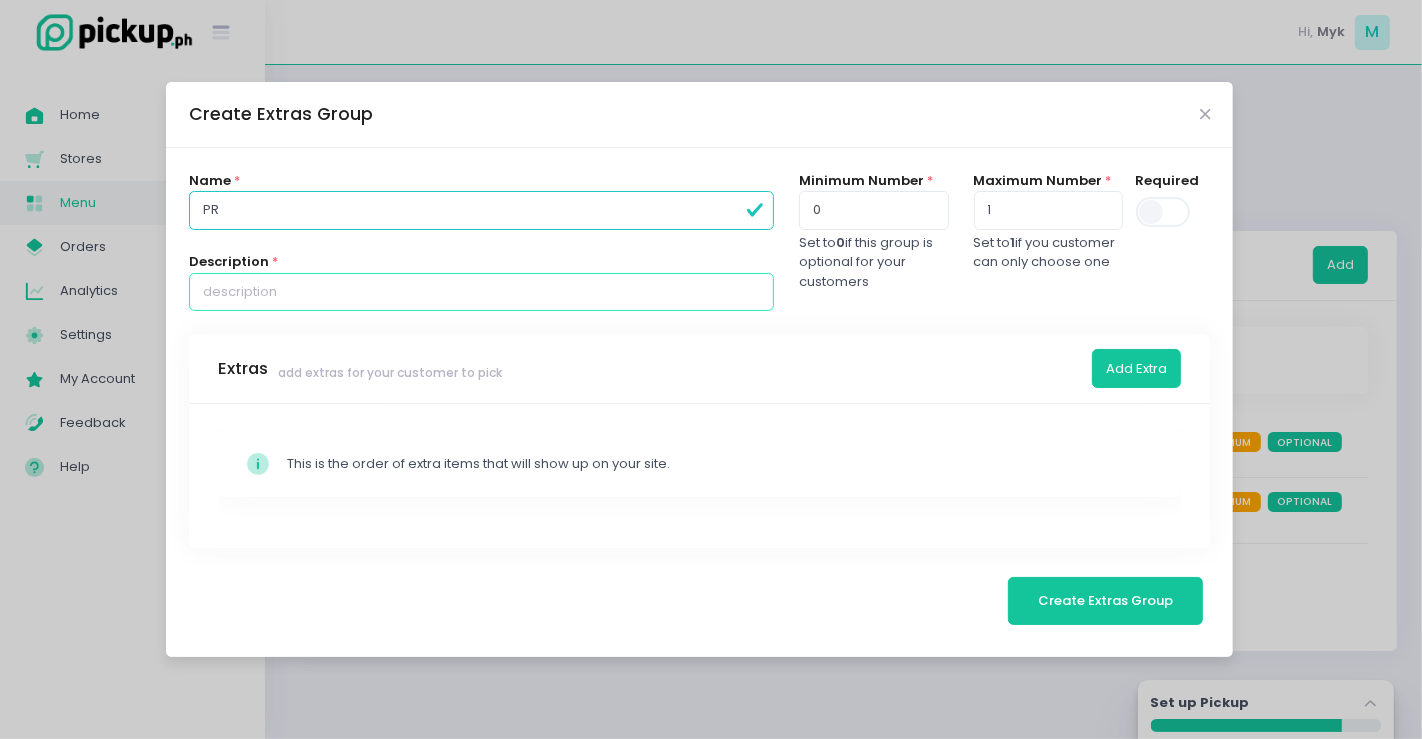 click at bounding box center (481, 292) 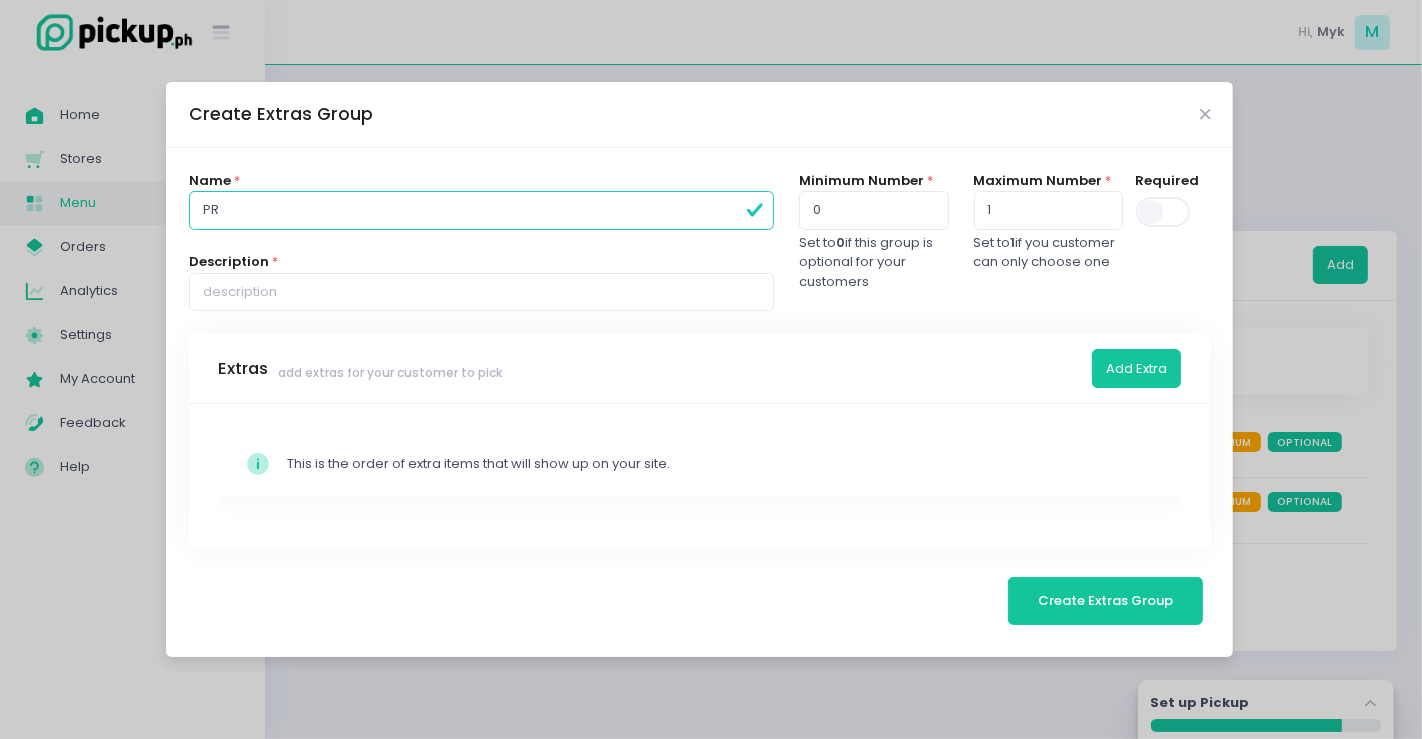 click on "PR" at bounding box center (481, 210) 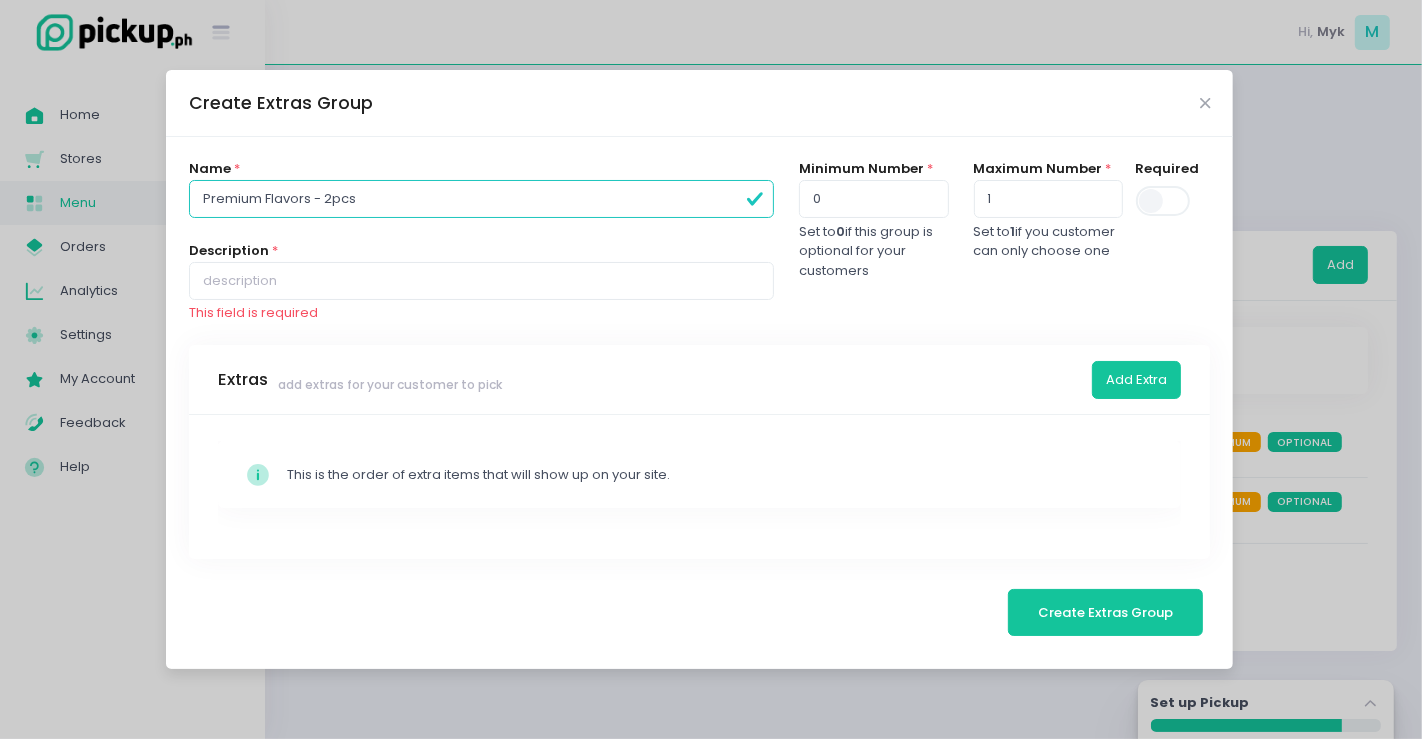 drag, startPoint x: 387, startPoint y: 203, endPoint x: 161, endPoint y: 194, distance: 226.17914 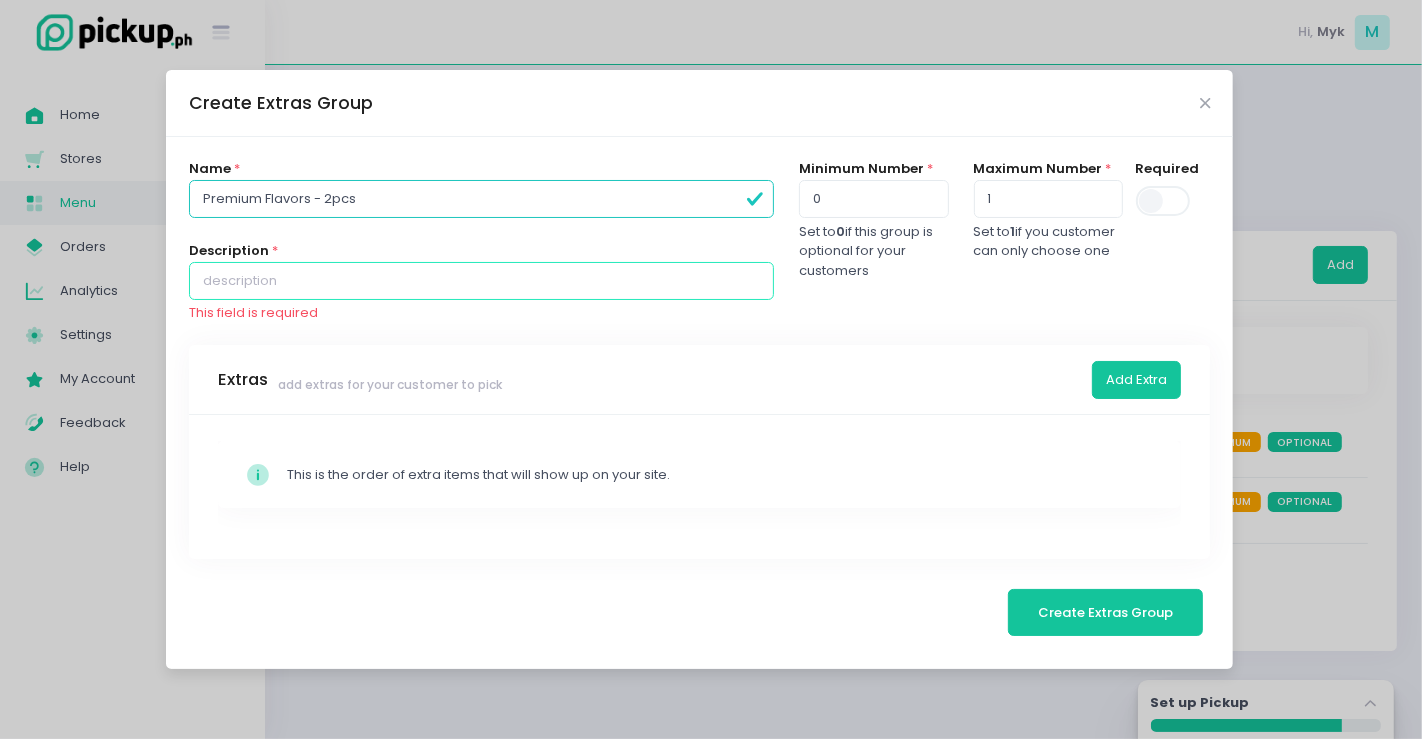 click at bounding box center [481, 281] 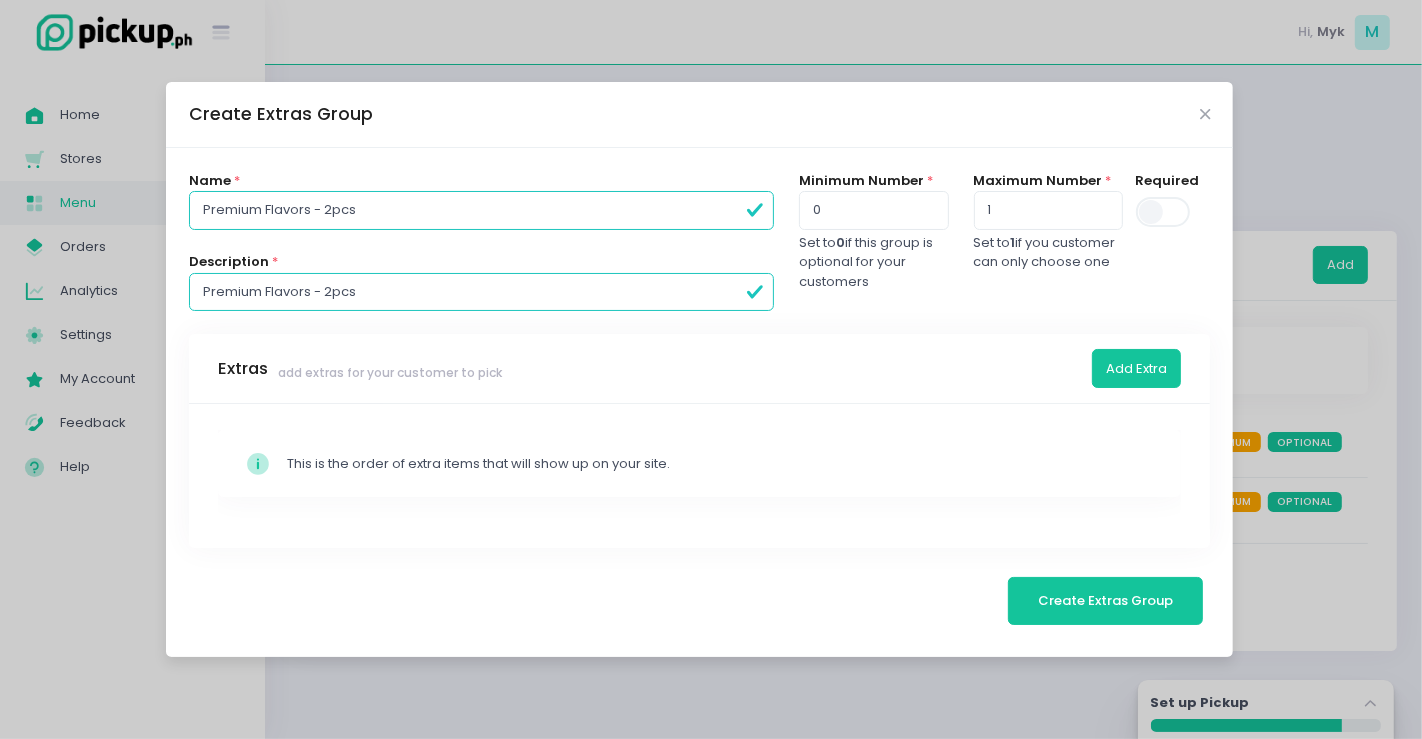 type on "Premium Flavors - 2pcs" 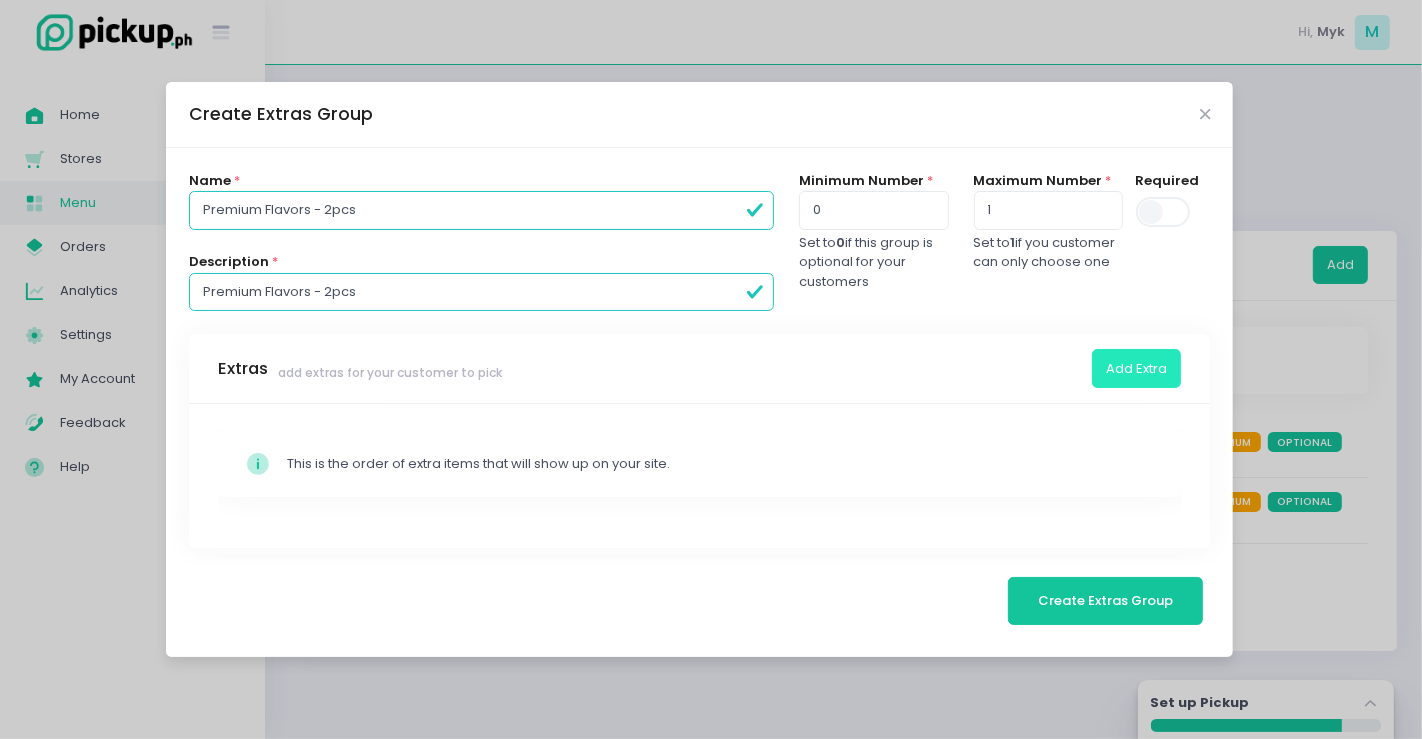 click on "Add Extra" at bounding box center (1136, 368) 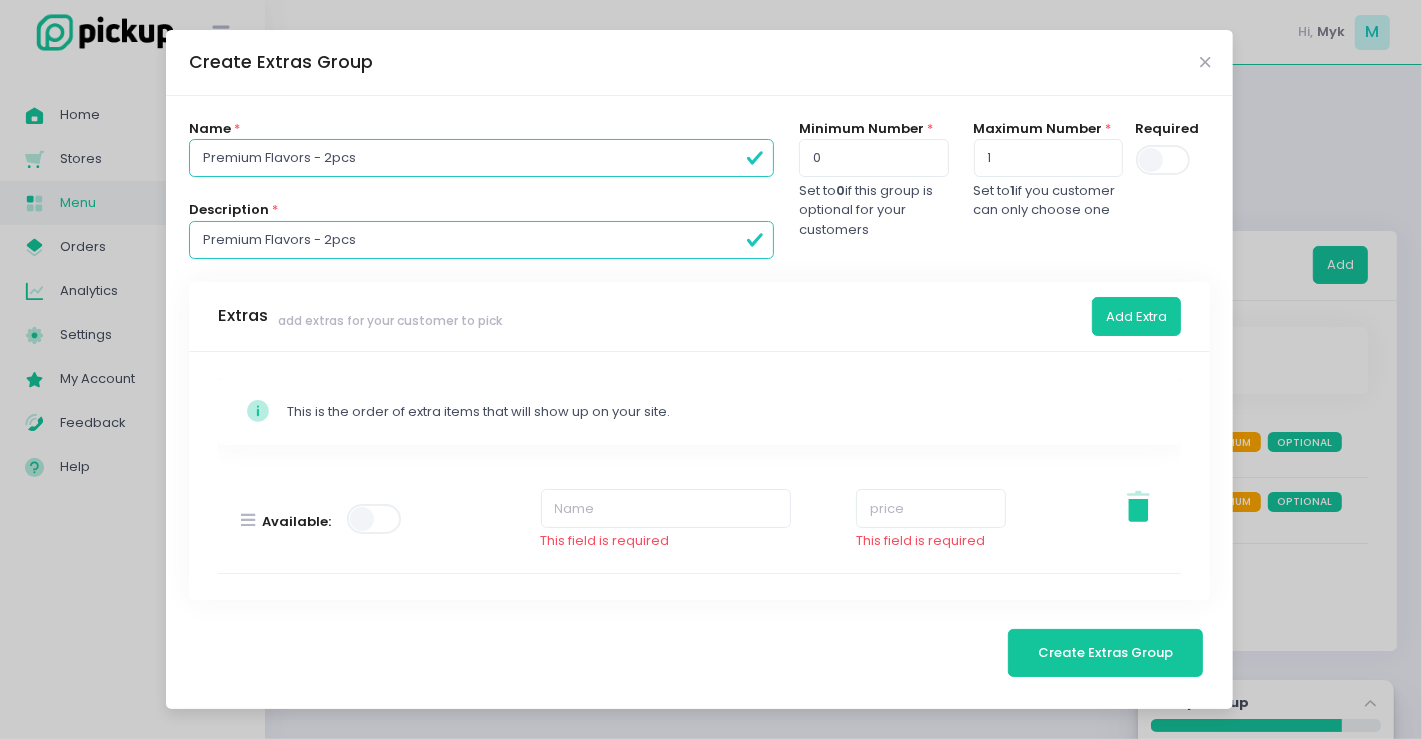 click on "Stockholm-icons / Code / Info-circle Created with Sketch. This is the order of extra items that will show up on your site. Available:       This field is required       This field is required Stockholm-icons / General / Trash Created with Sketch." at bounding box center [700, 476] 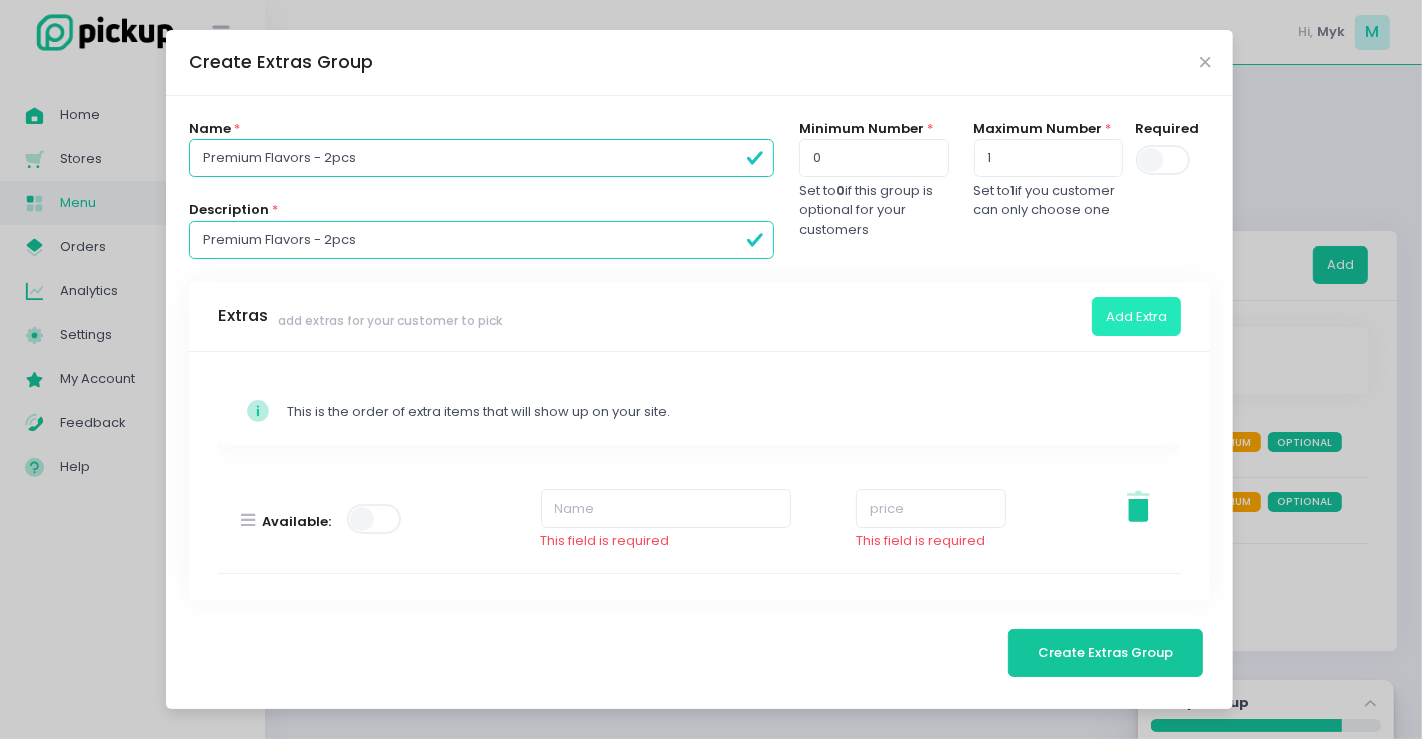 click on "Add Extra" at bounding box center [1136, 316] 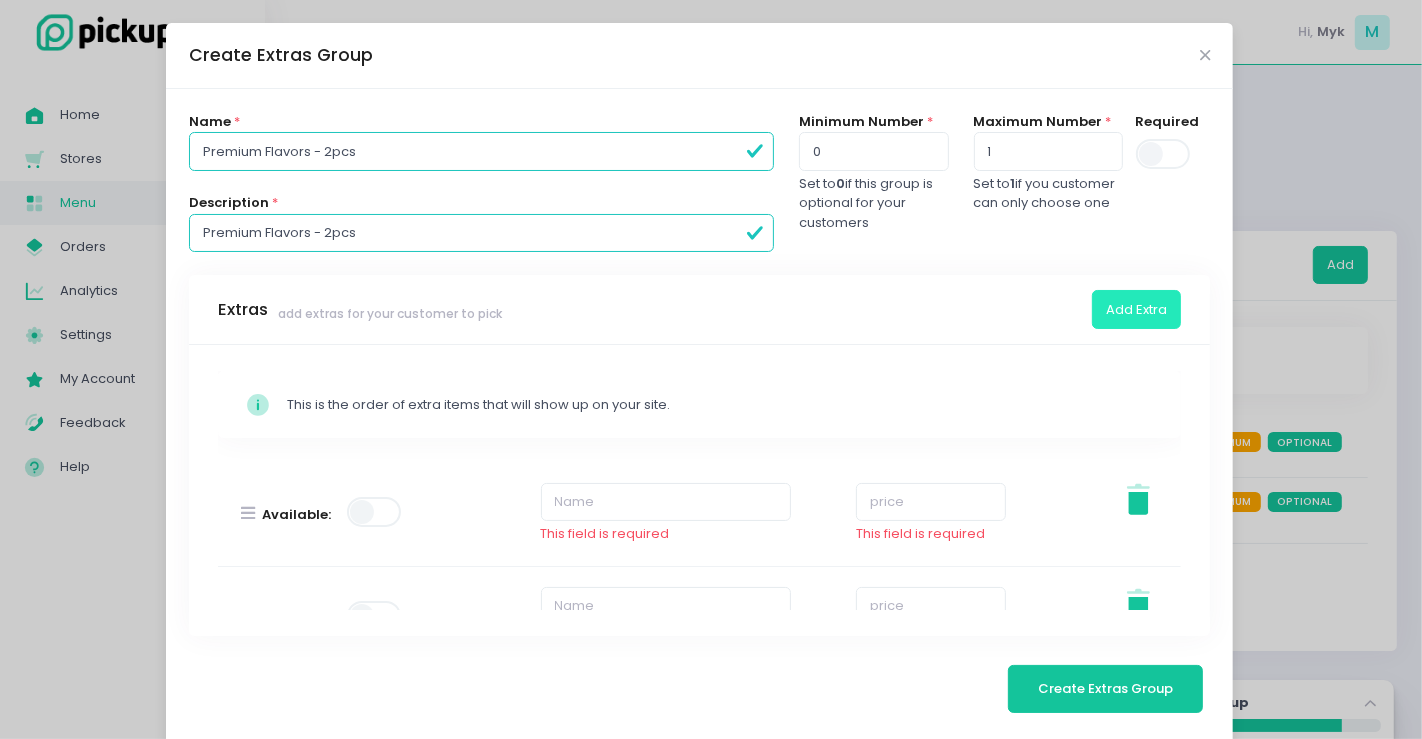 click on "Add Extra" at bounding box center (1136, 309) 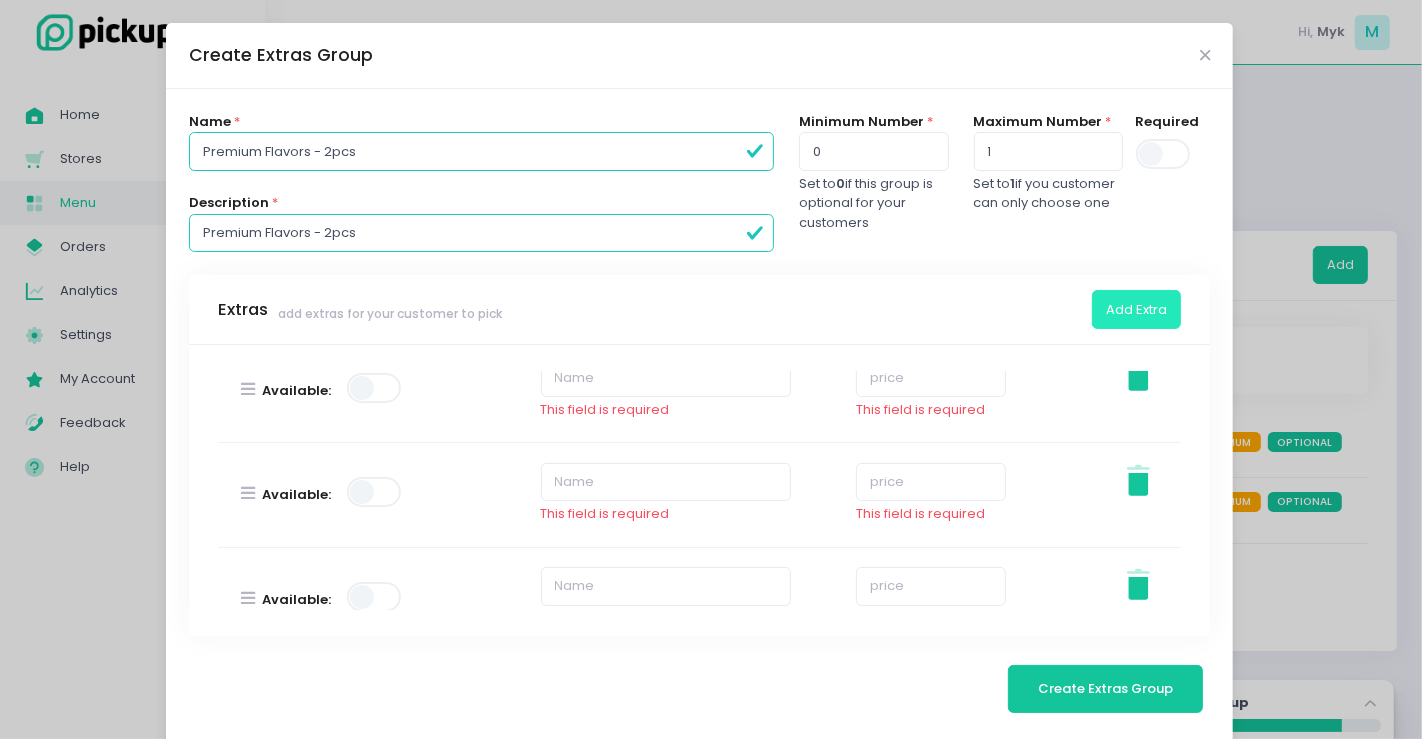 scroll, scrollTop: 0, scrollLeft: 0, axis: both 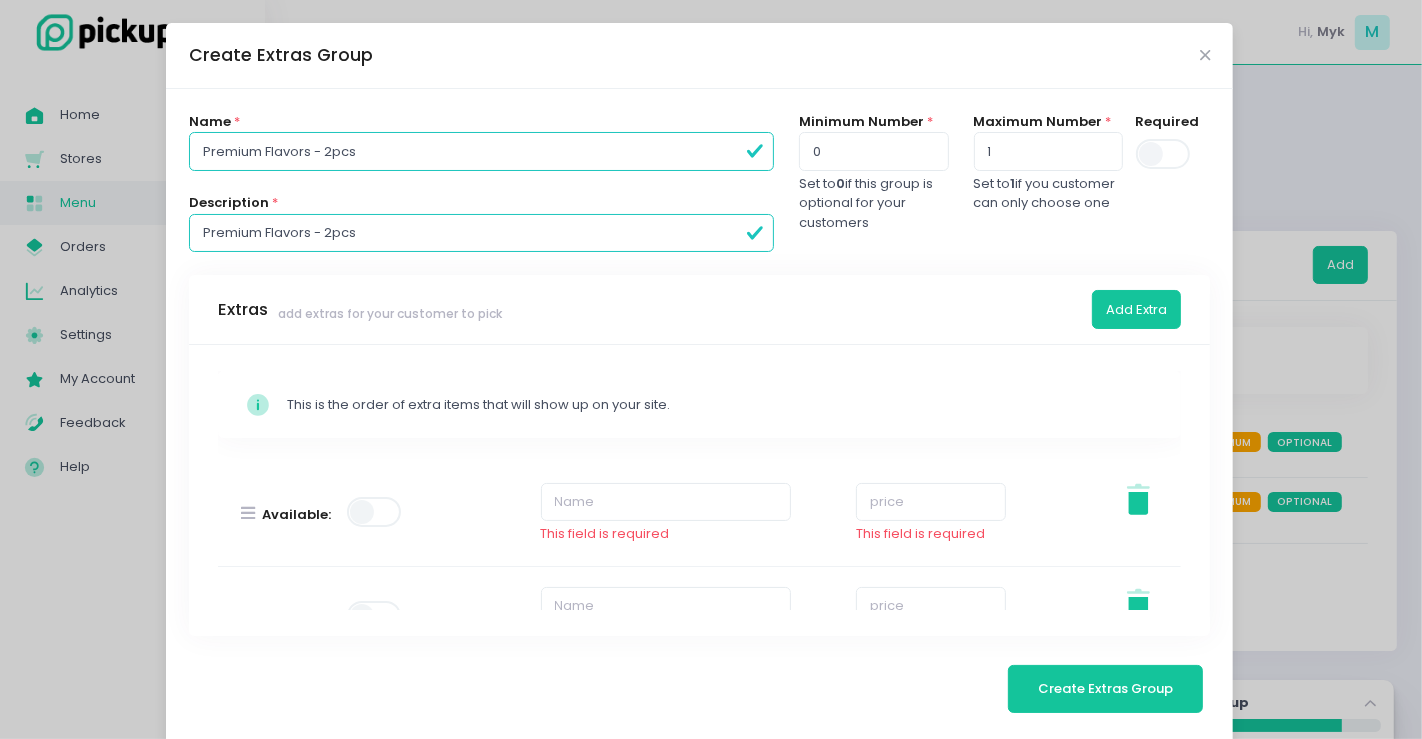 click at bounding box center (375, 512) 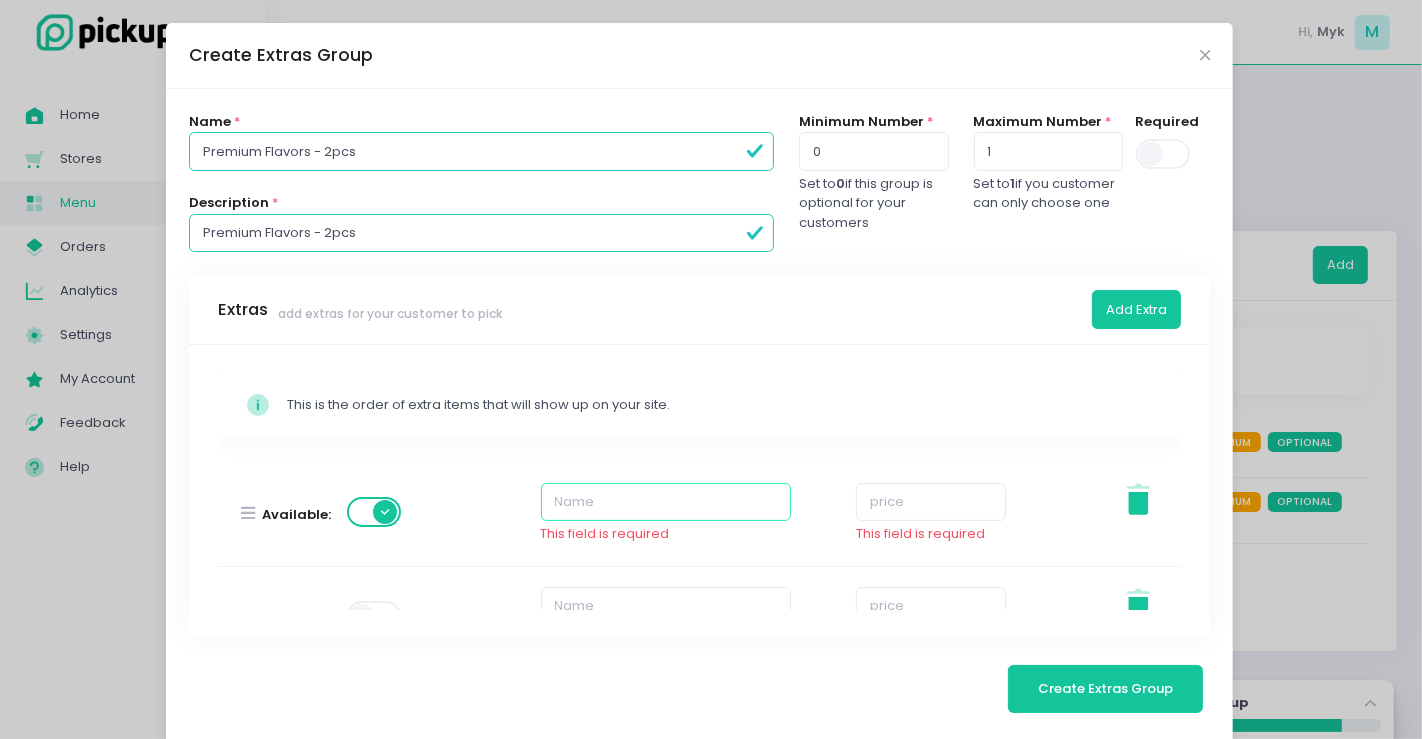 click at bounding box center (666, 502) 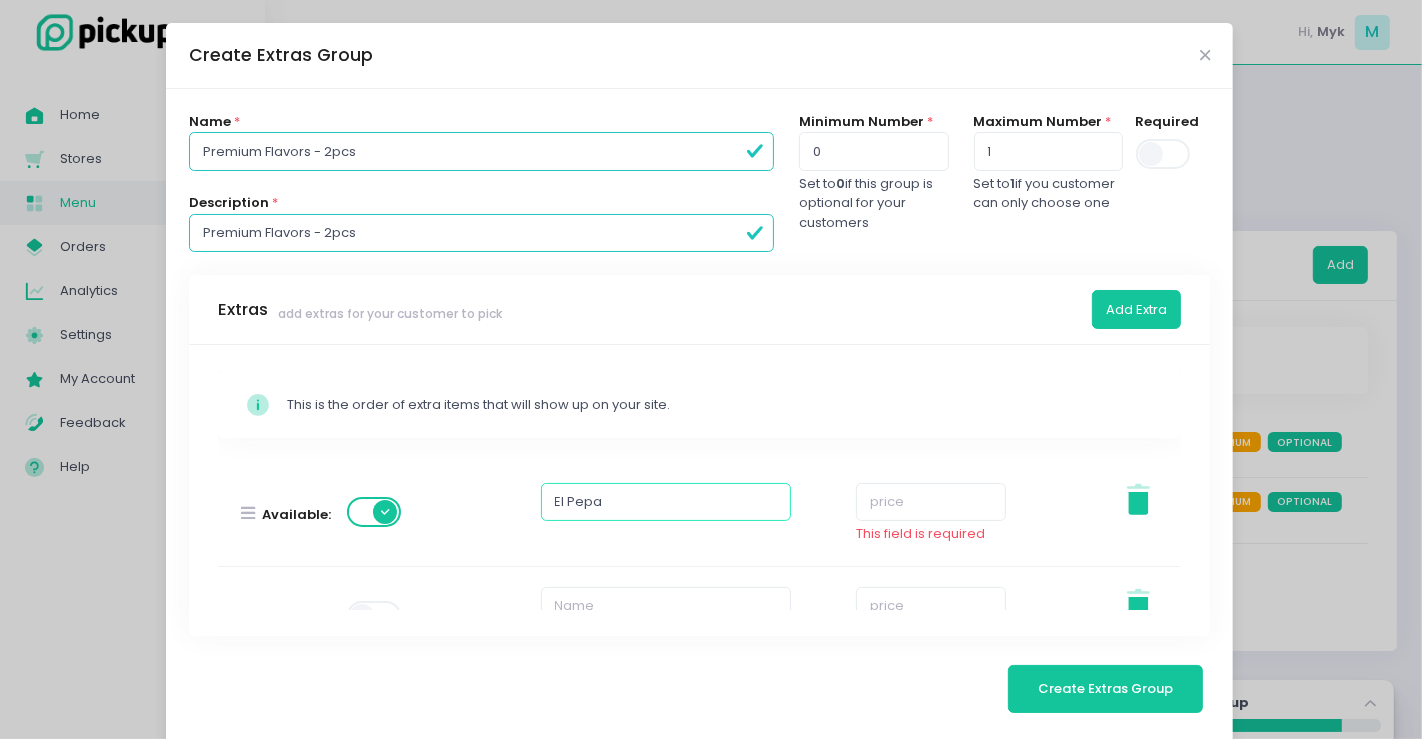 type on "El Pepa" 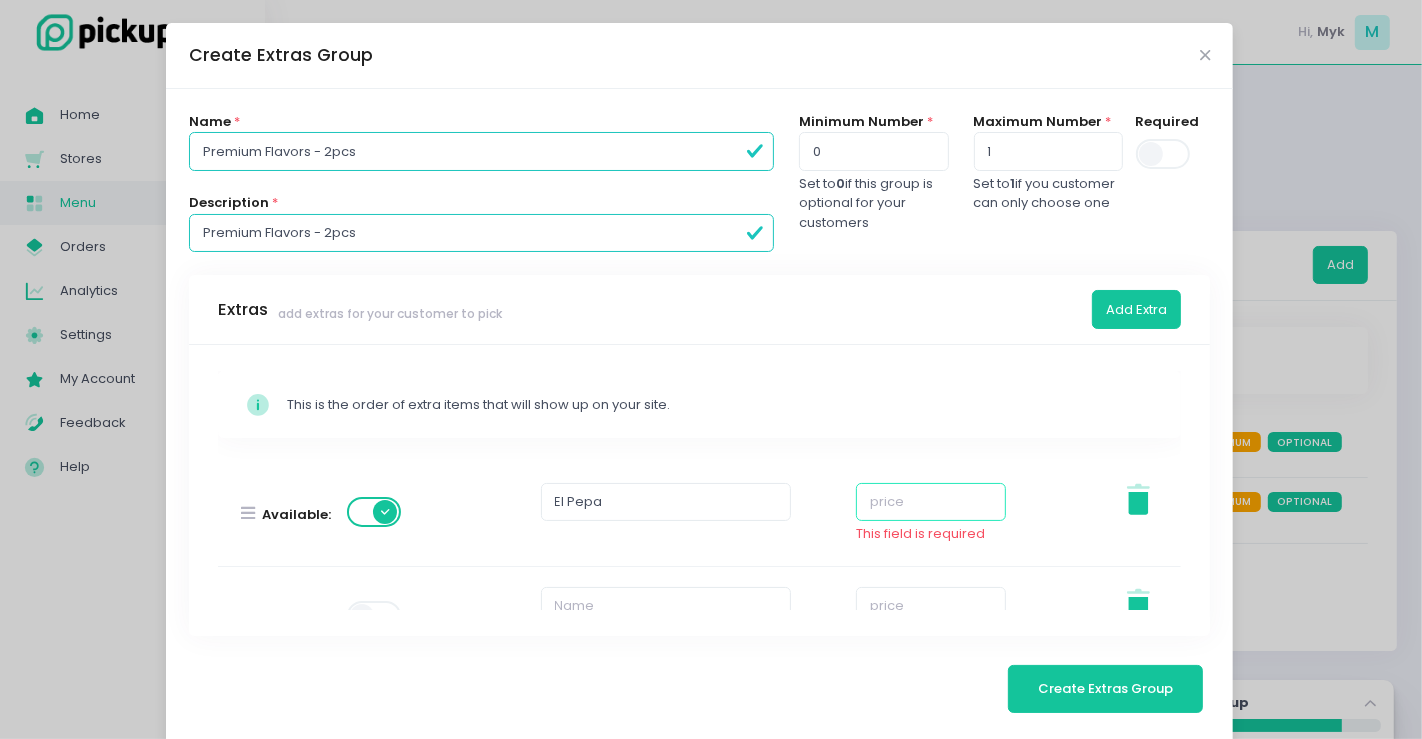 click at bounding box center (931, 502) 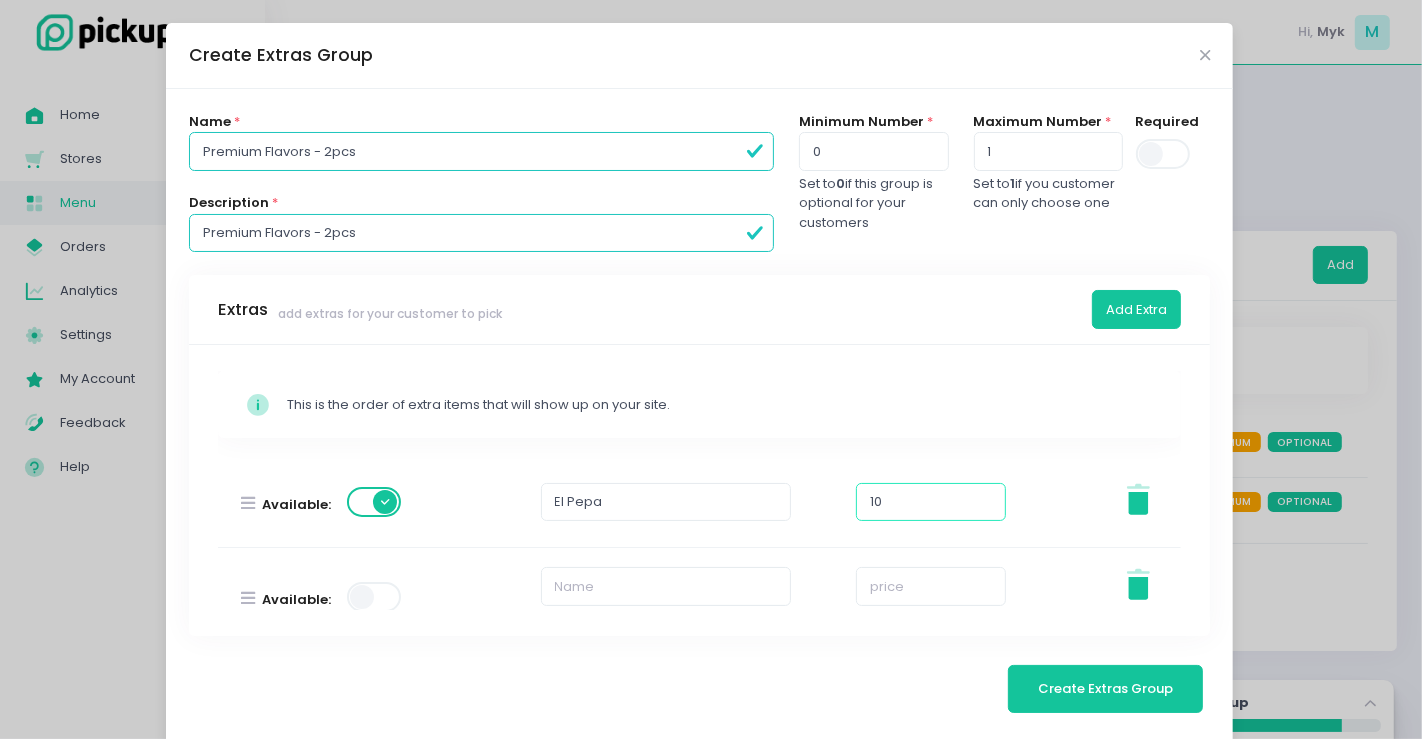 type on "10" 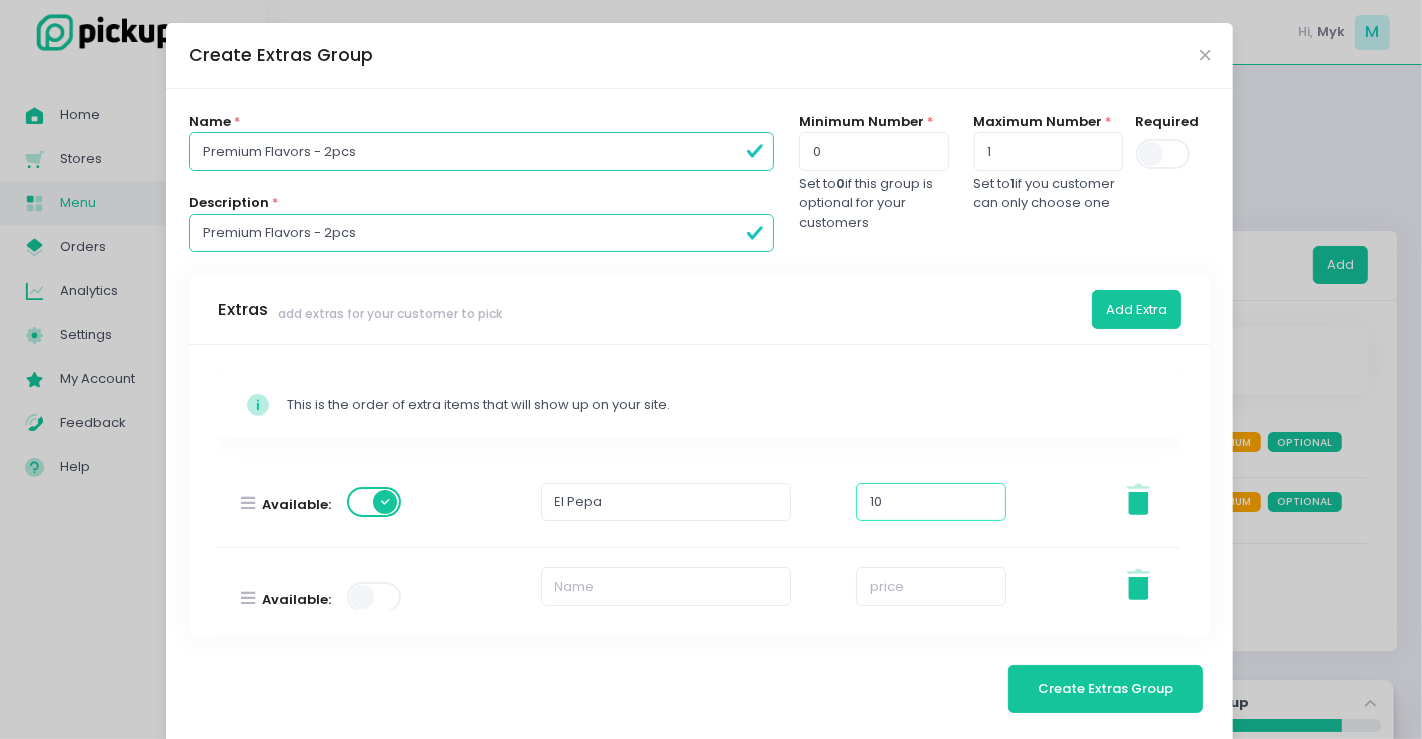 scroll, scrollTop: 27, scrollLeft: 0, axis: vertical 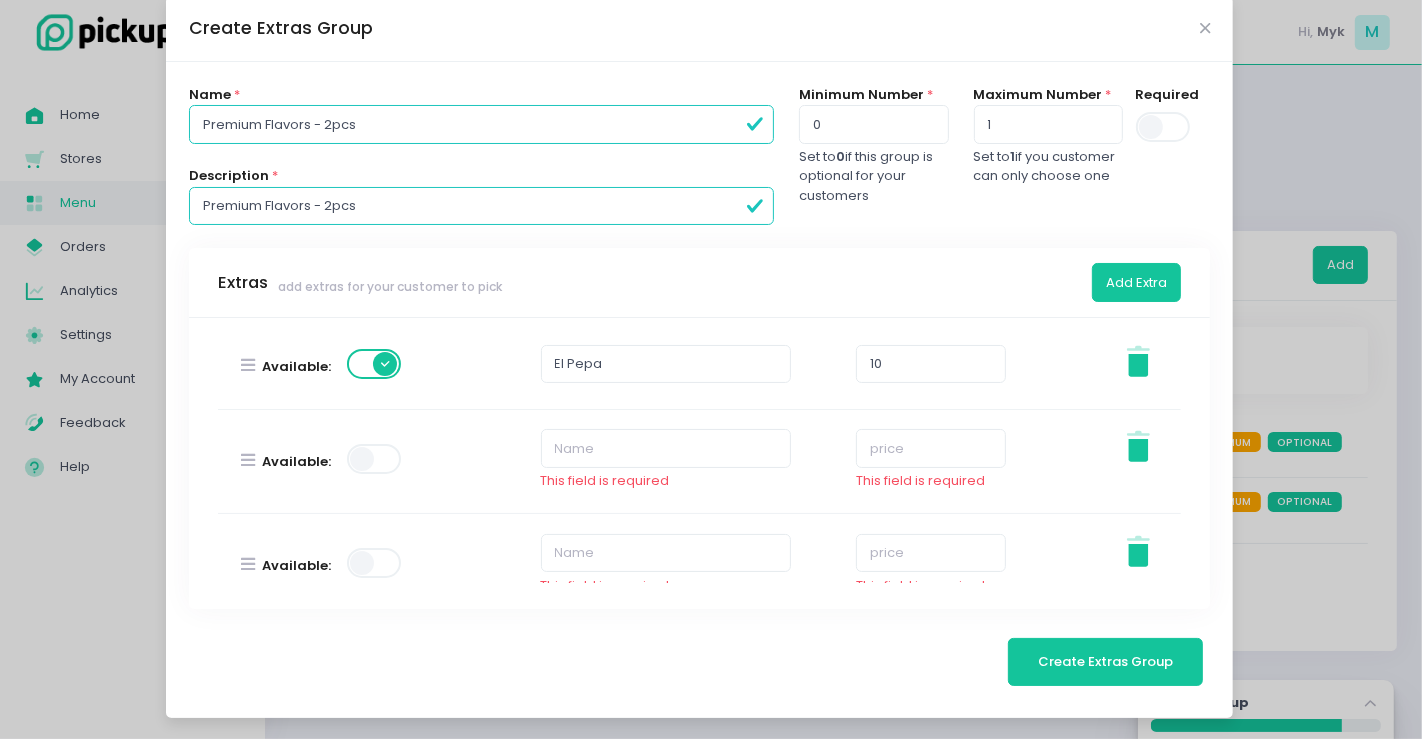click at bounding box center [375, 462] 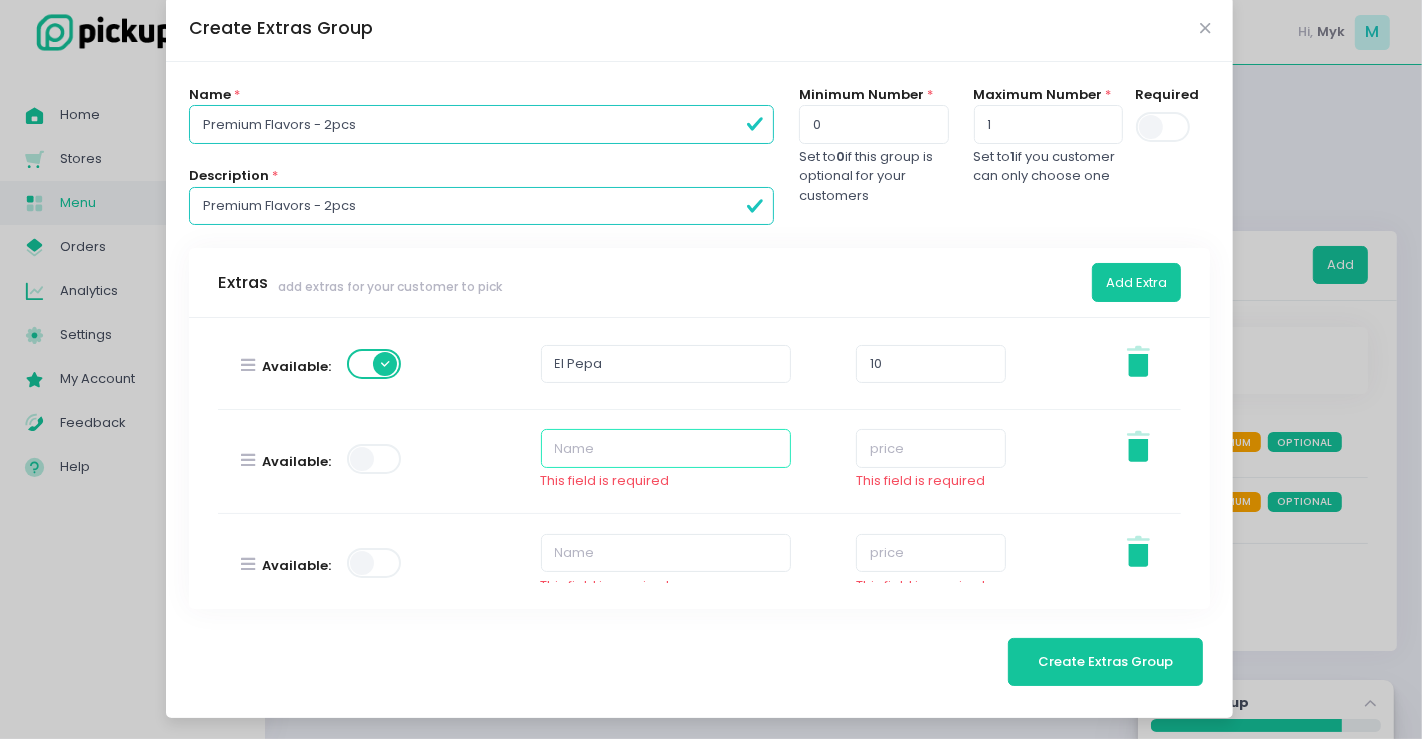click at bounding box center (666, 448) 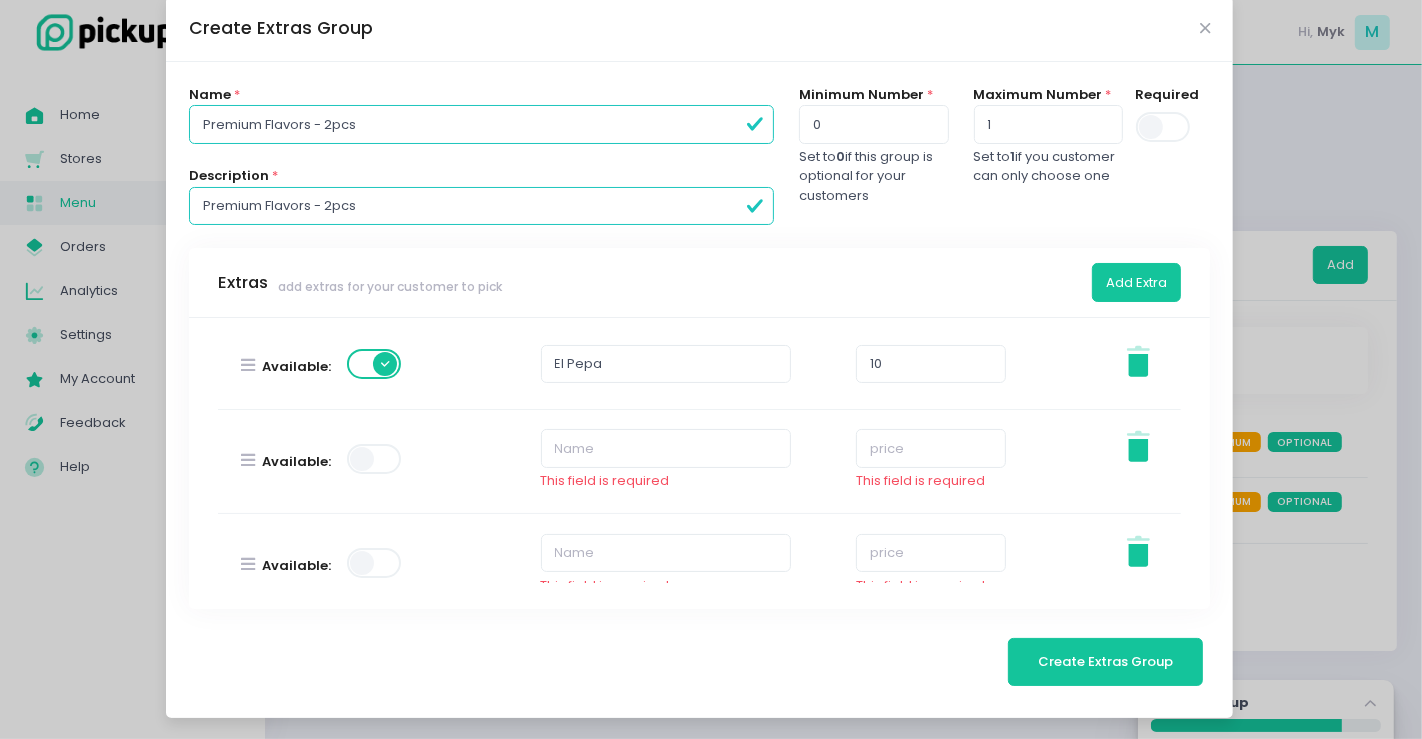 click at bounding box center [375, 459] 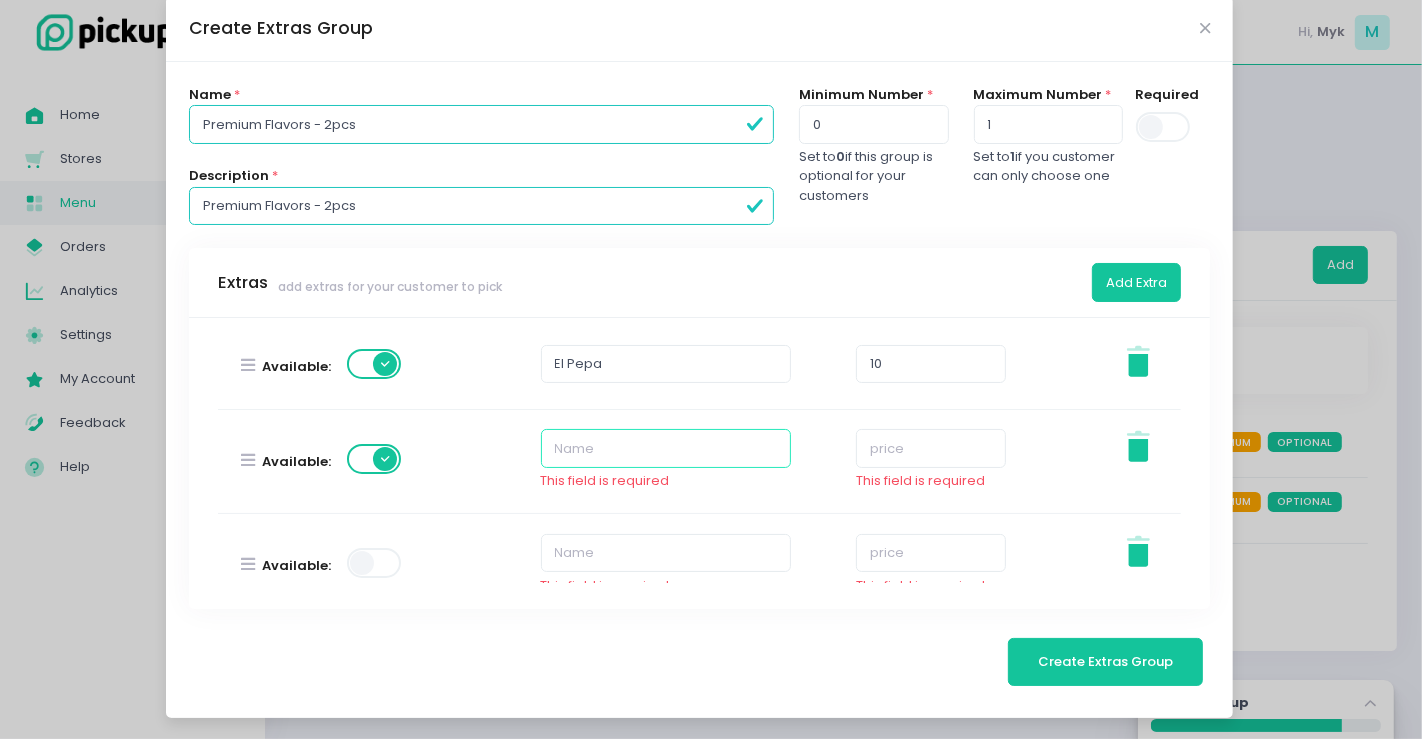 click at bounding box center (666, 448) 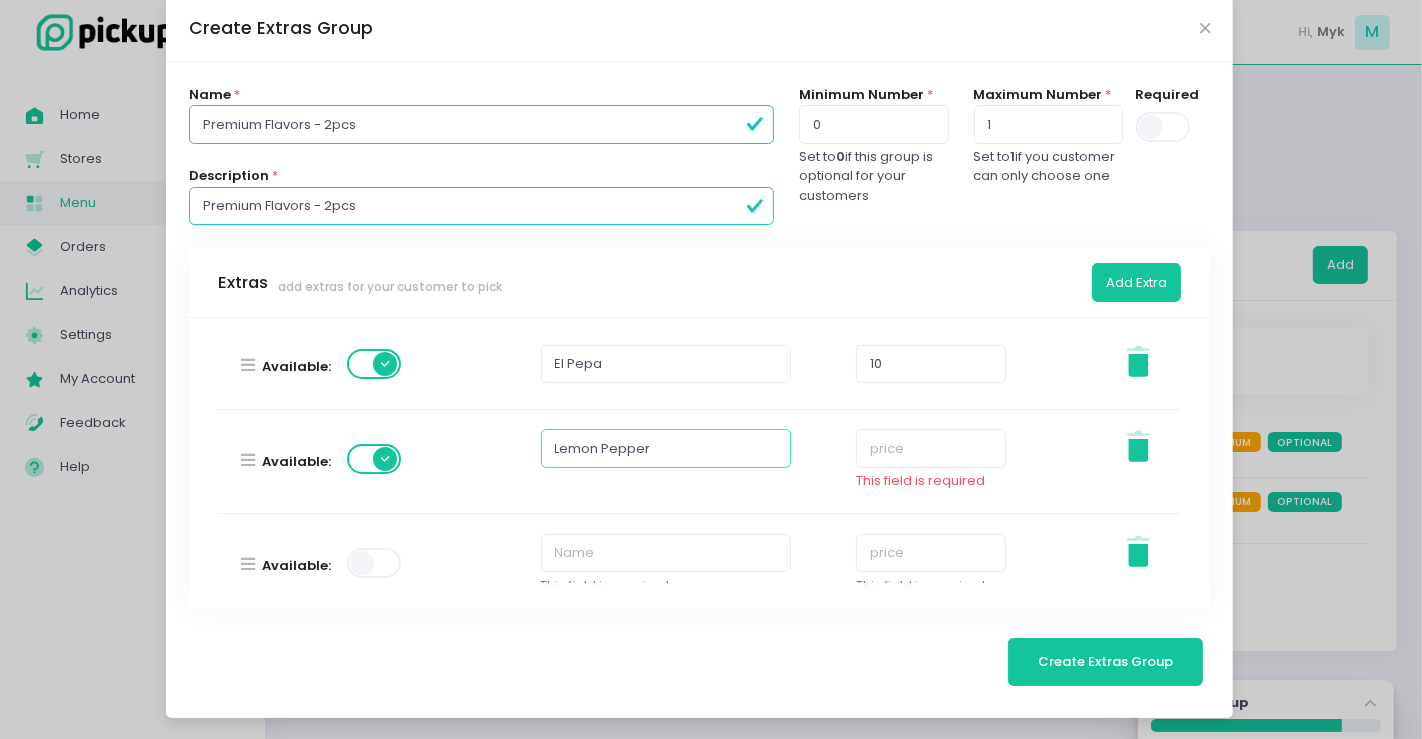 type on "Lemon Pepper" 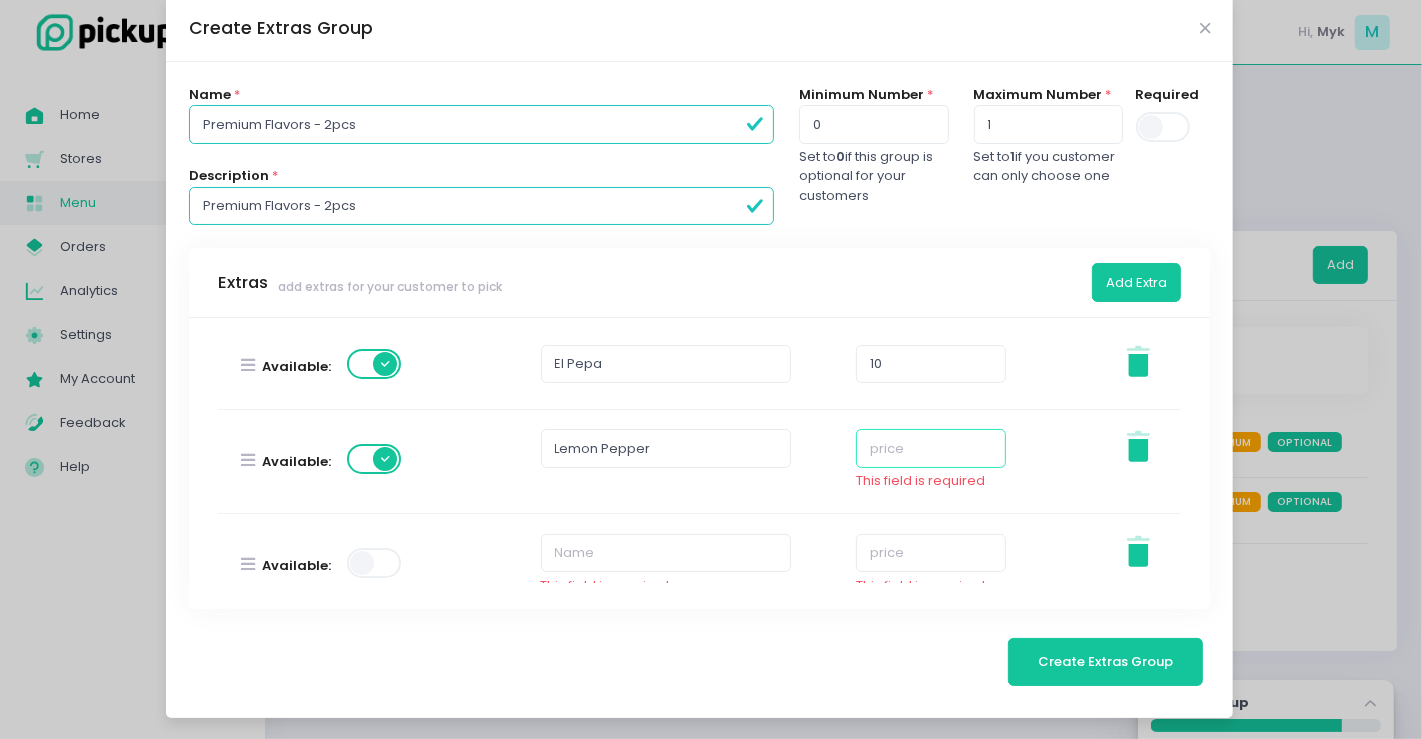 click at bounding box center [931, 448] 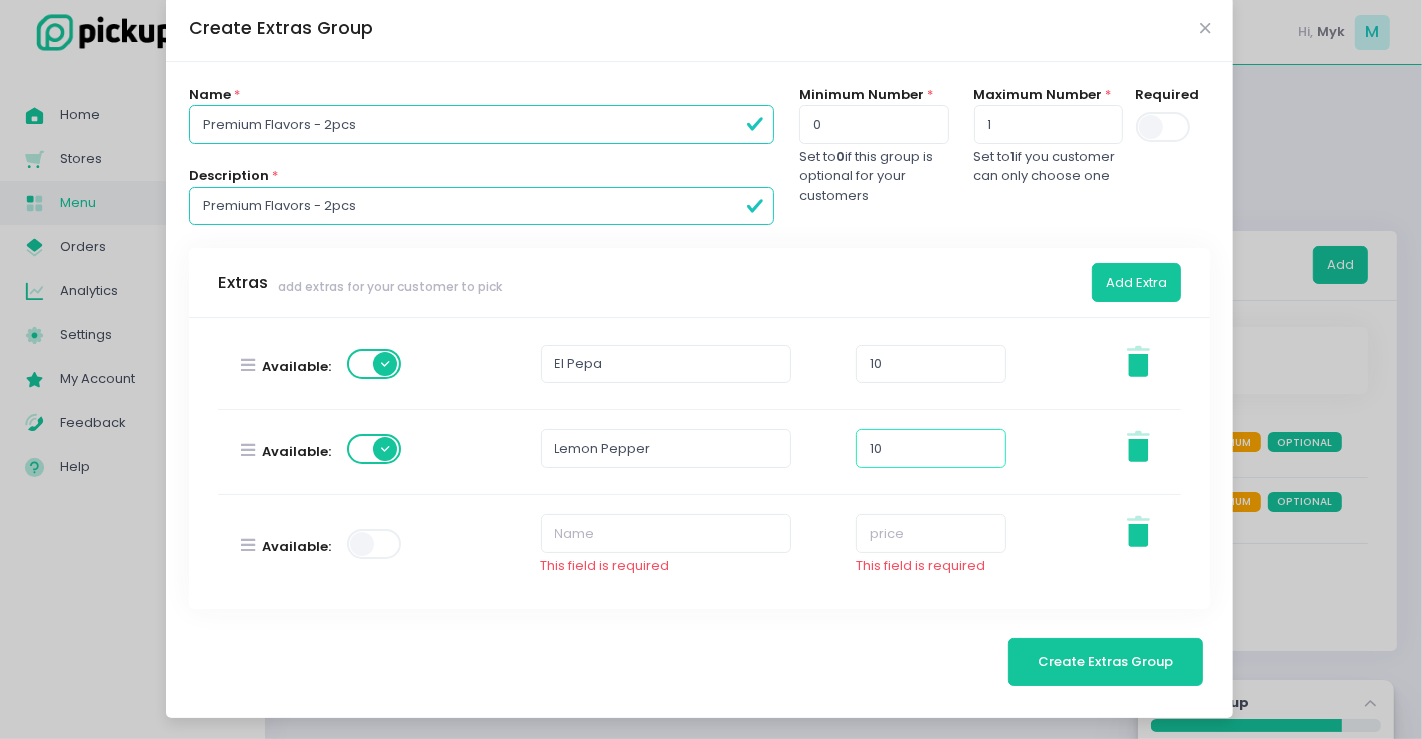 type on "10" 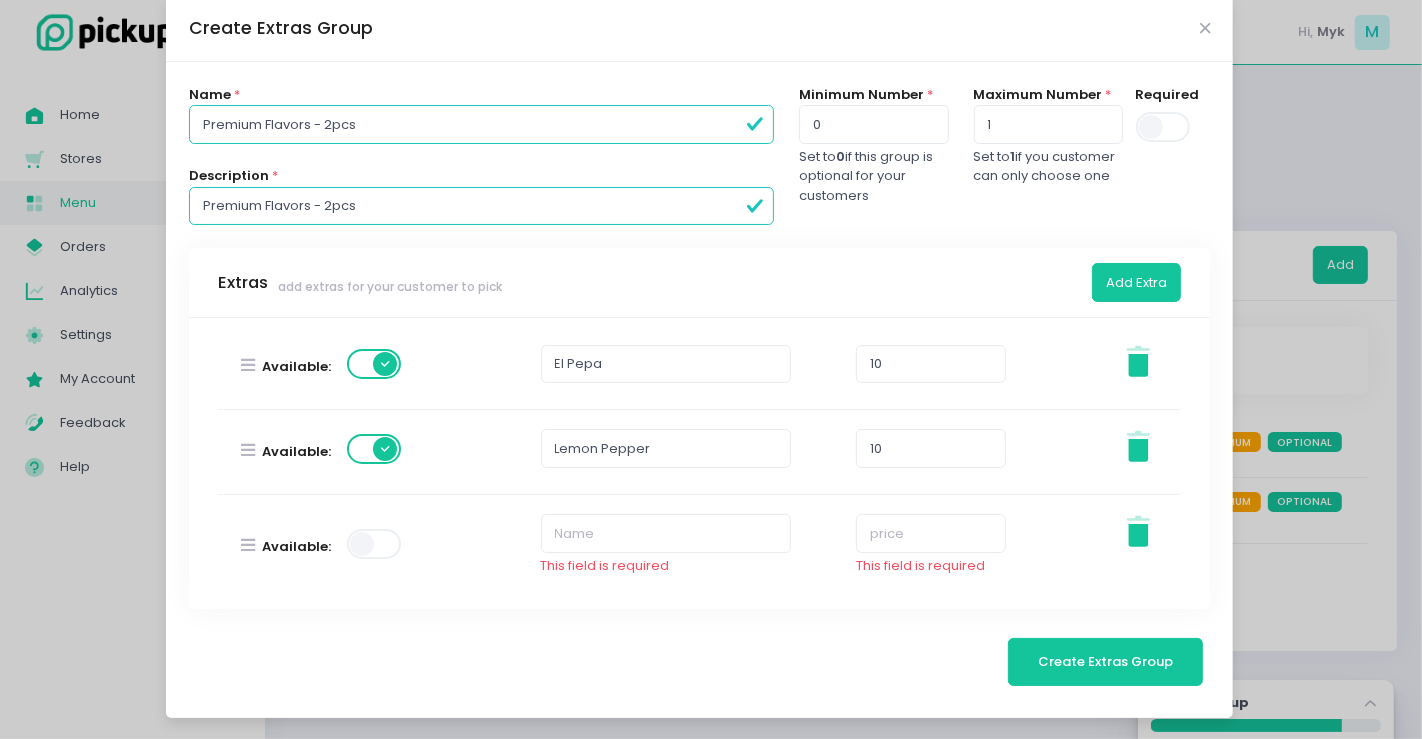 drag, startPoint x: 368, startPoint y: 543, endPoint x: 396, endPoint y: 532, distance: 30.083218 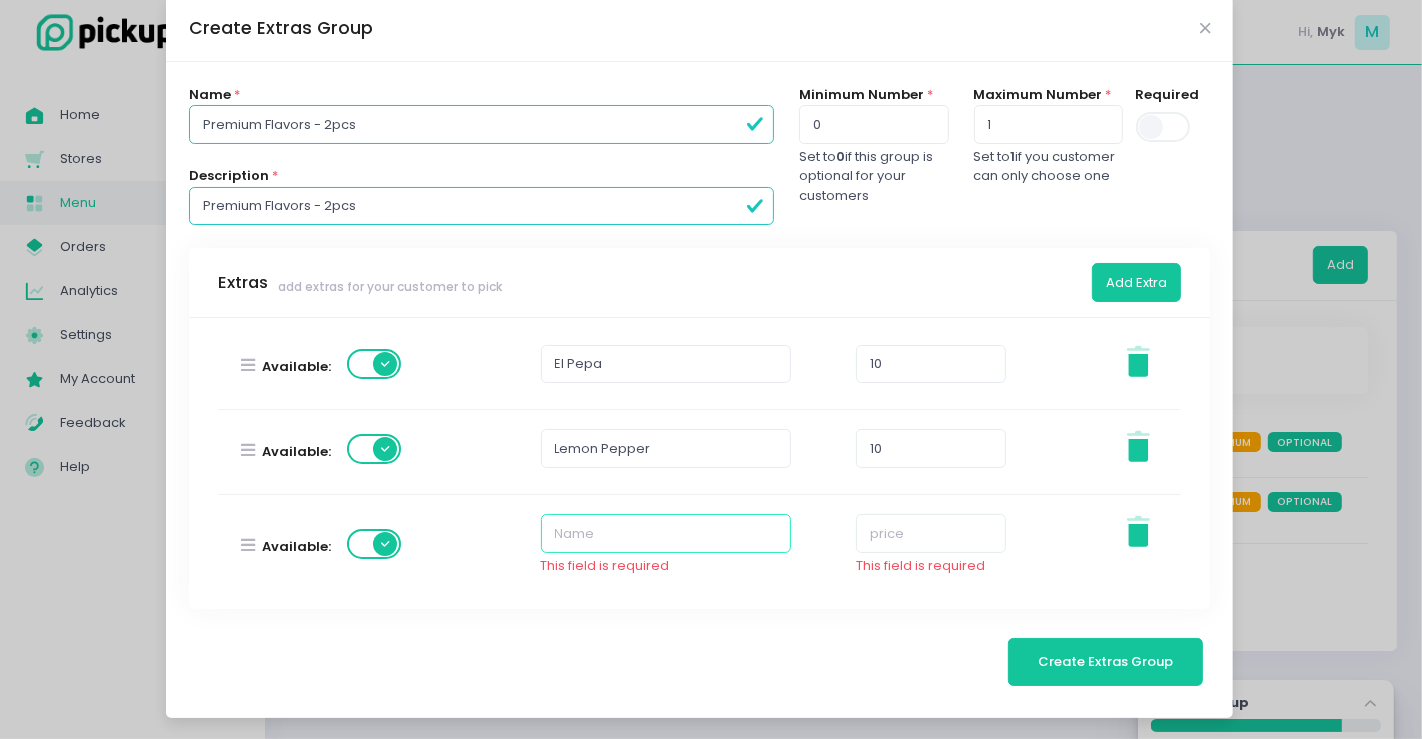 drag, startPoint x: 577, startPoint y: 530, endPoint x: 583, endPoint y: 520, distance: 11.661903 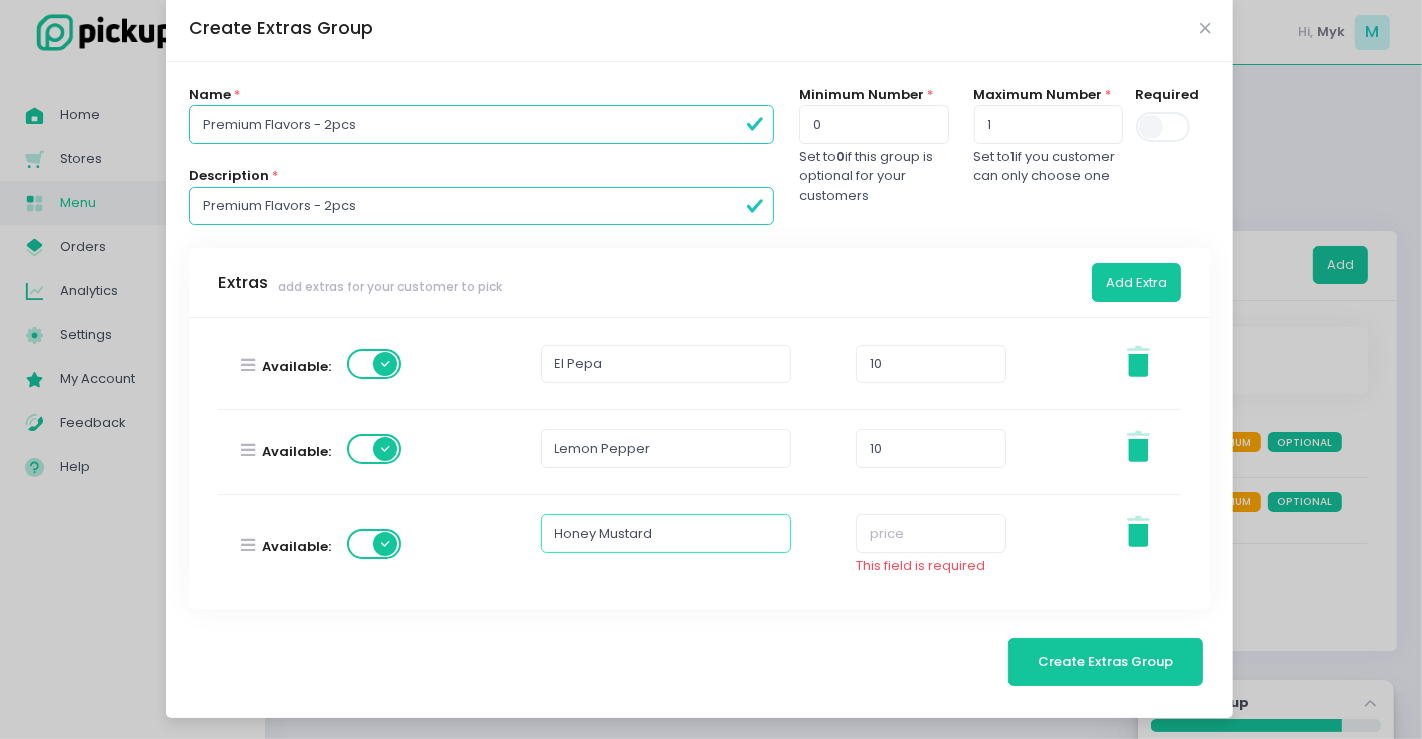 type on "Honey Mustard" 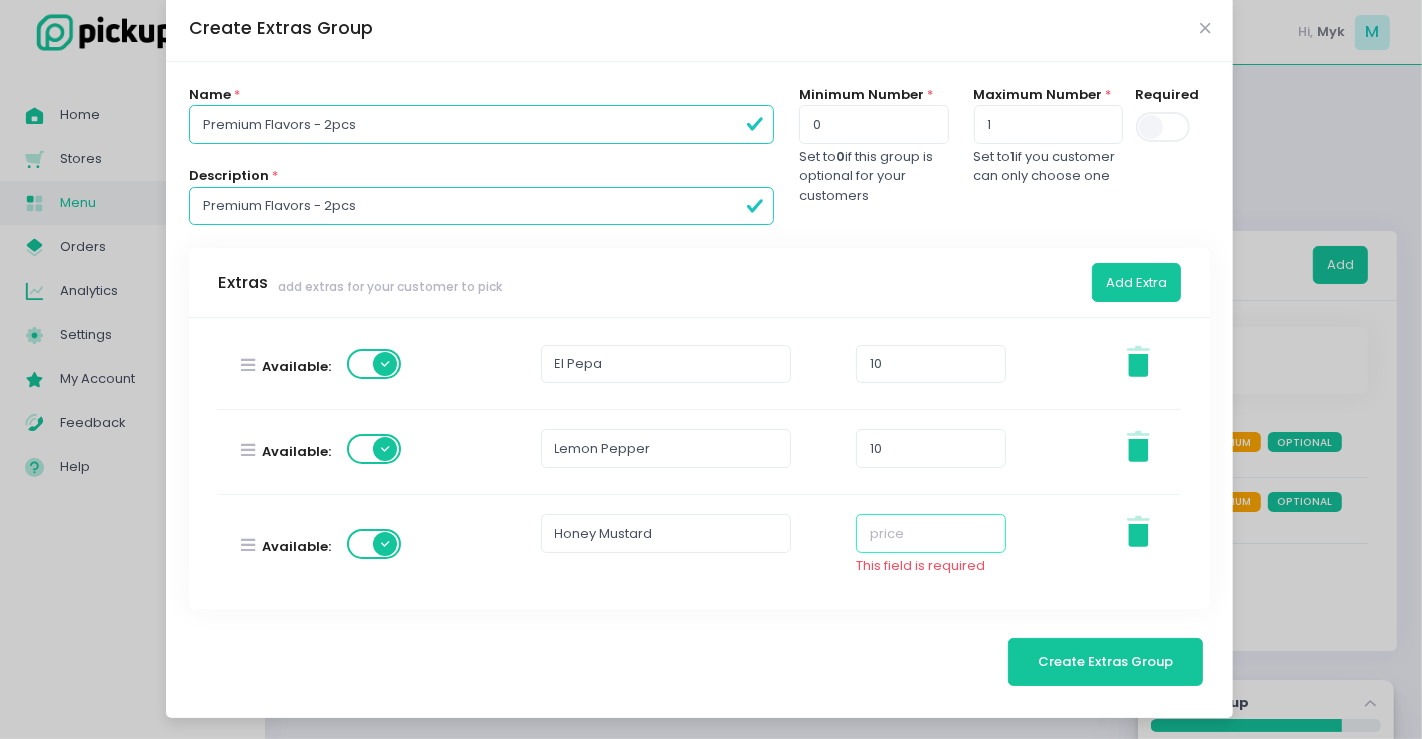 click at bounding box center [931, 533] 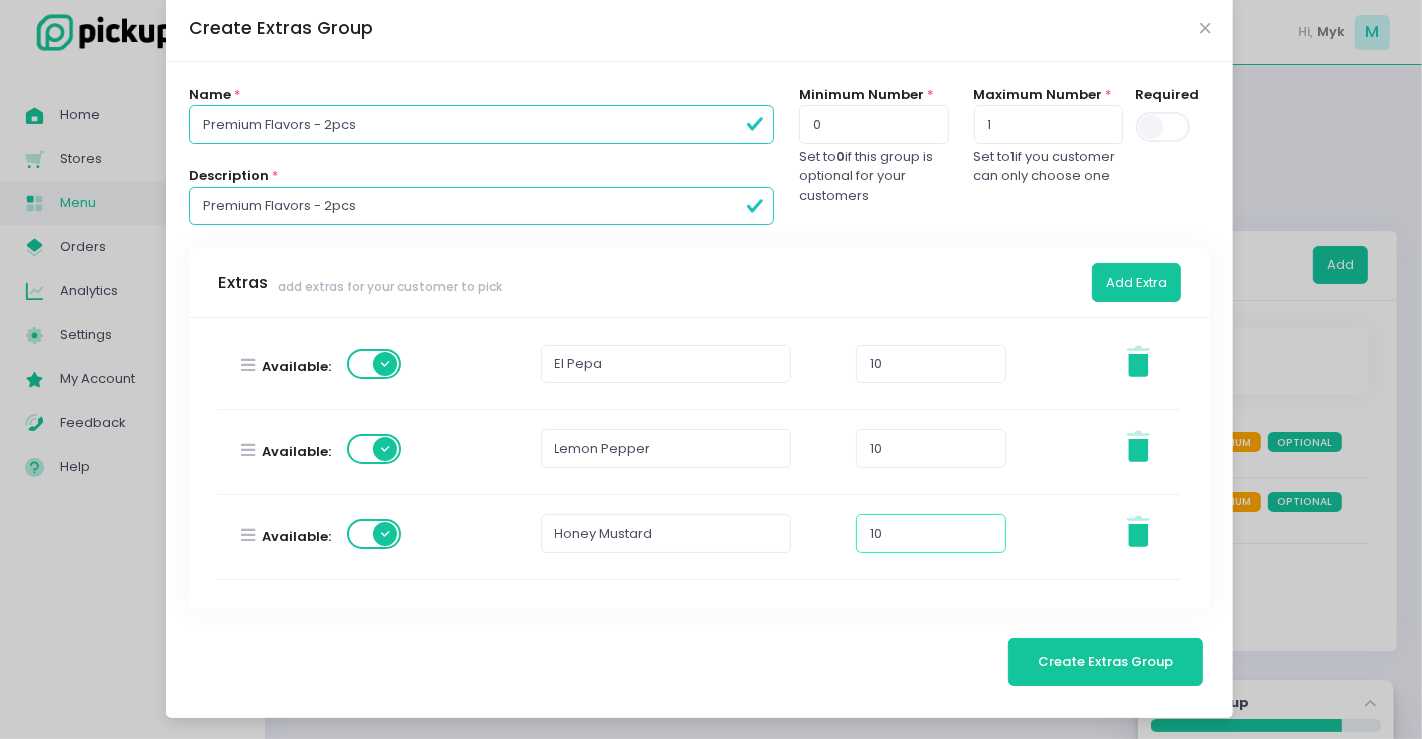 type on "10" 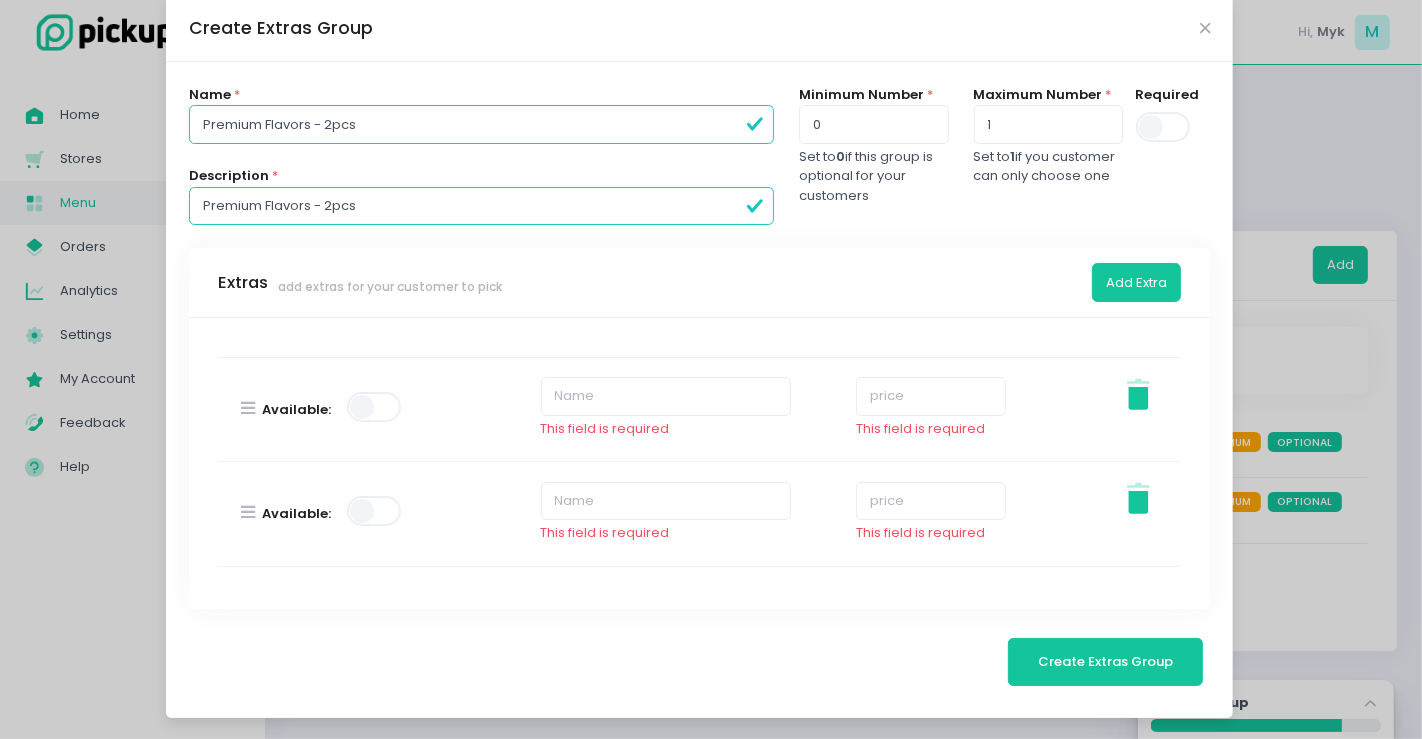 scroll, scrollTop: 222, scrollLeft: 0, axis: vertical 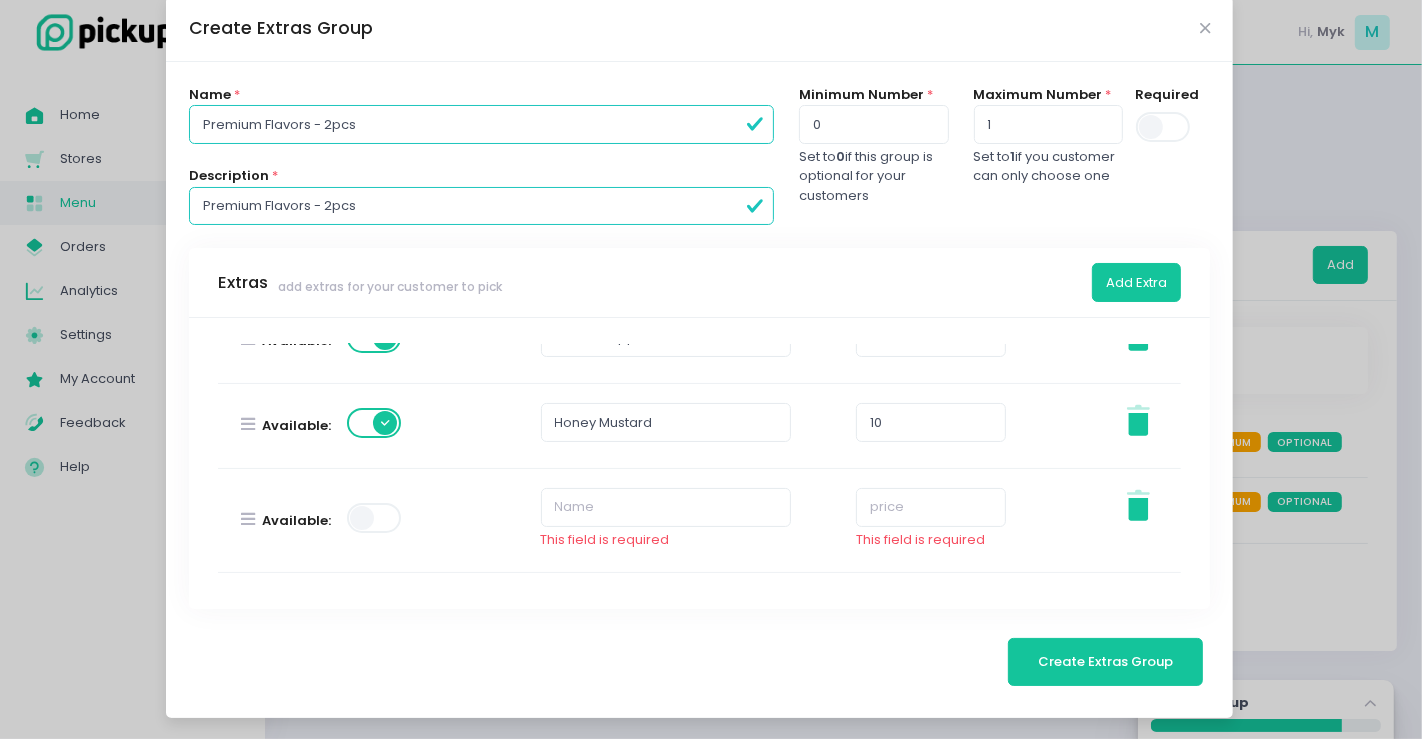 click at bounding box center (375, 518) 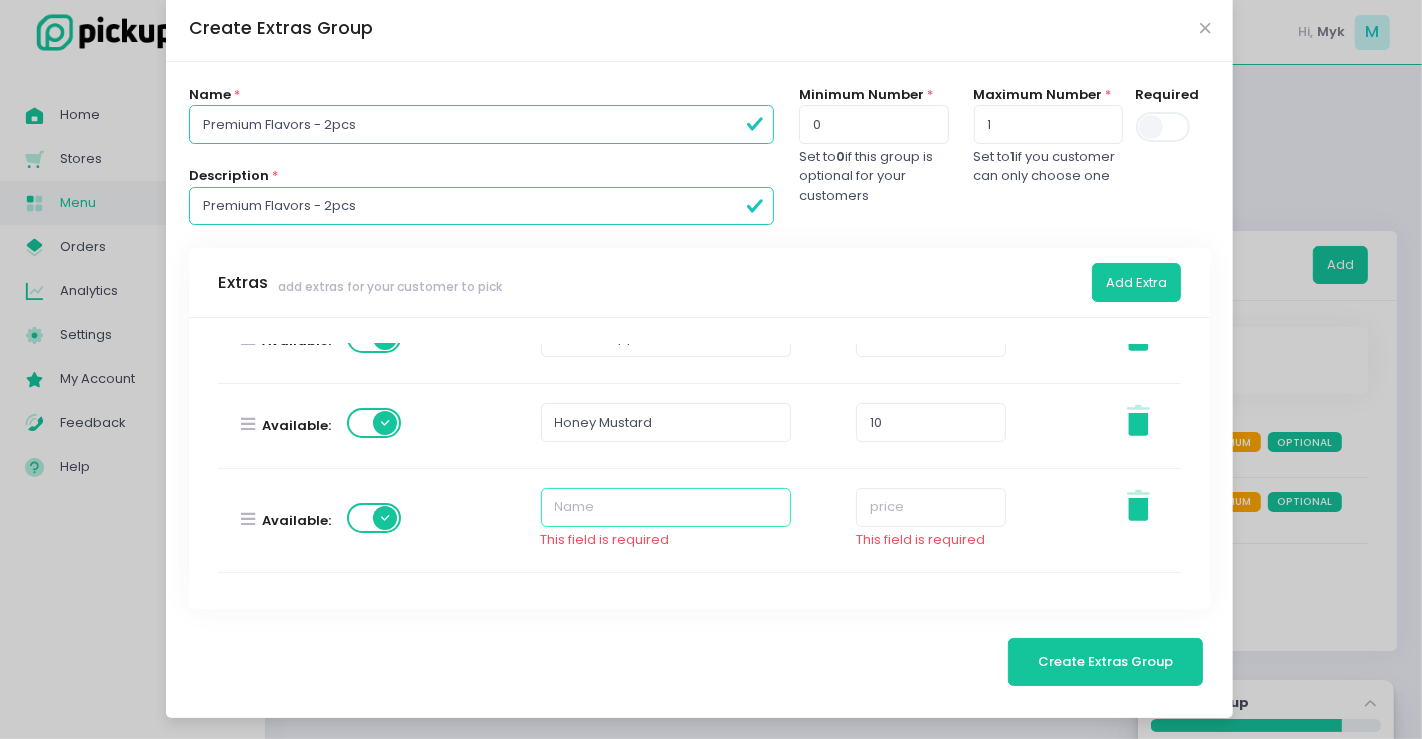 click at bounding box center (666, 507) 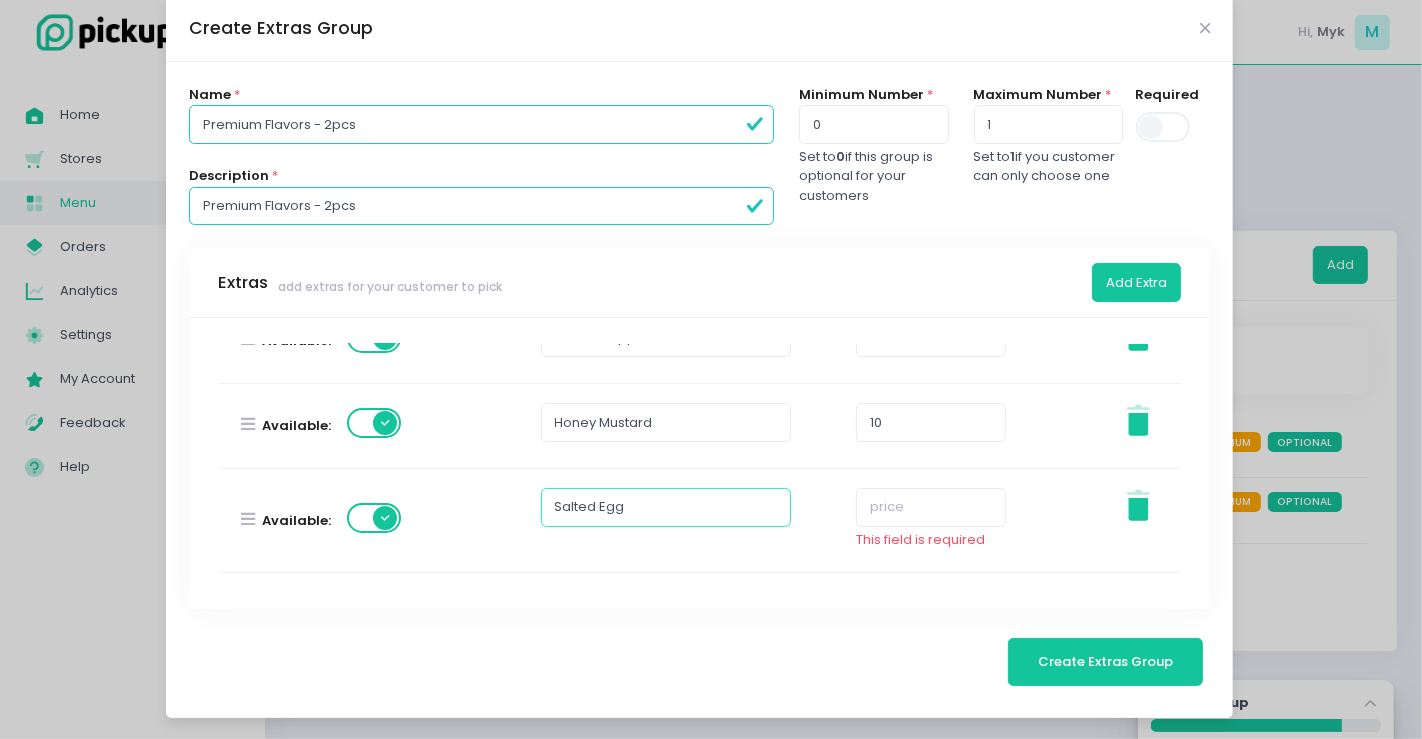 type on "Salted Egg" 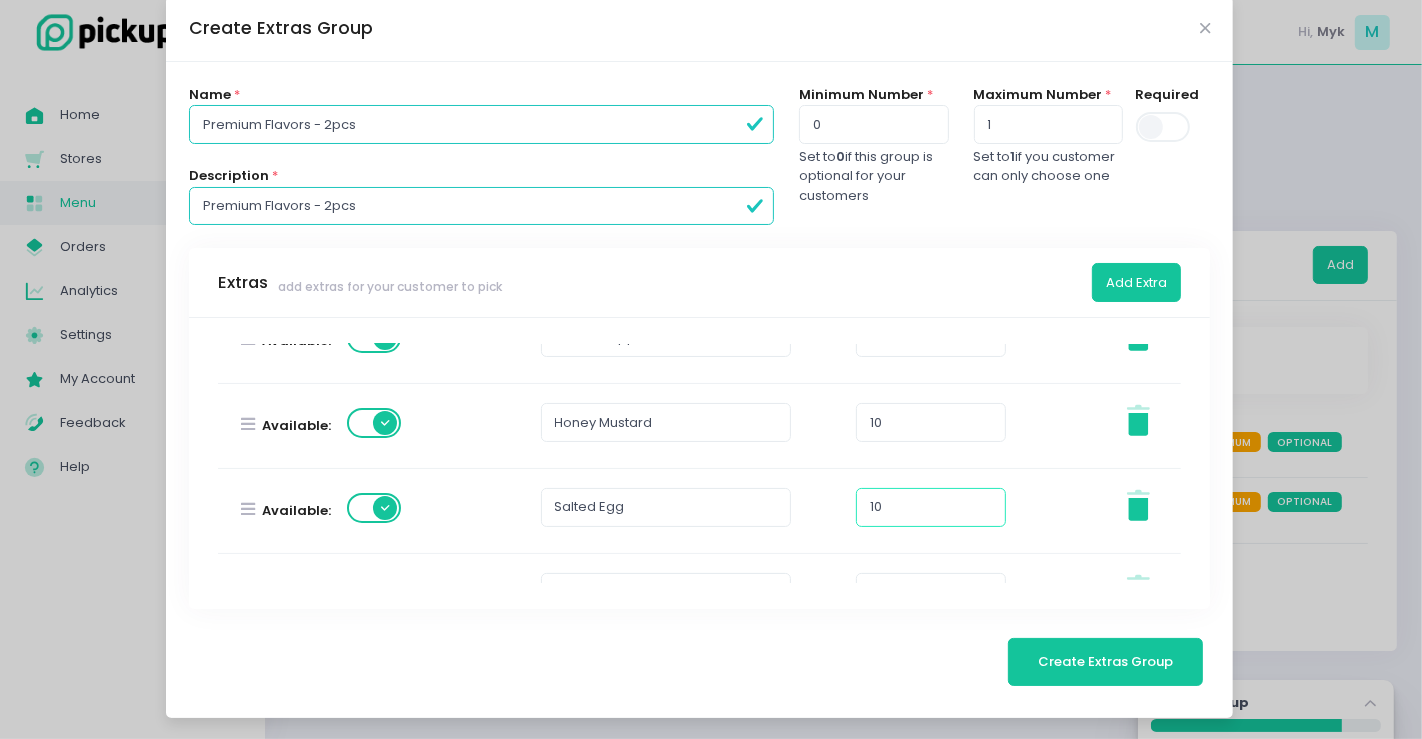 type on "10" 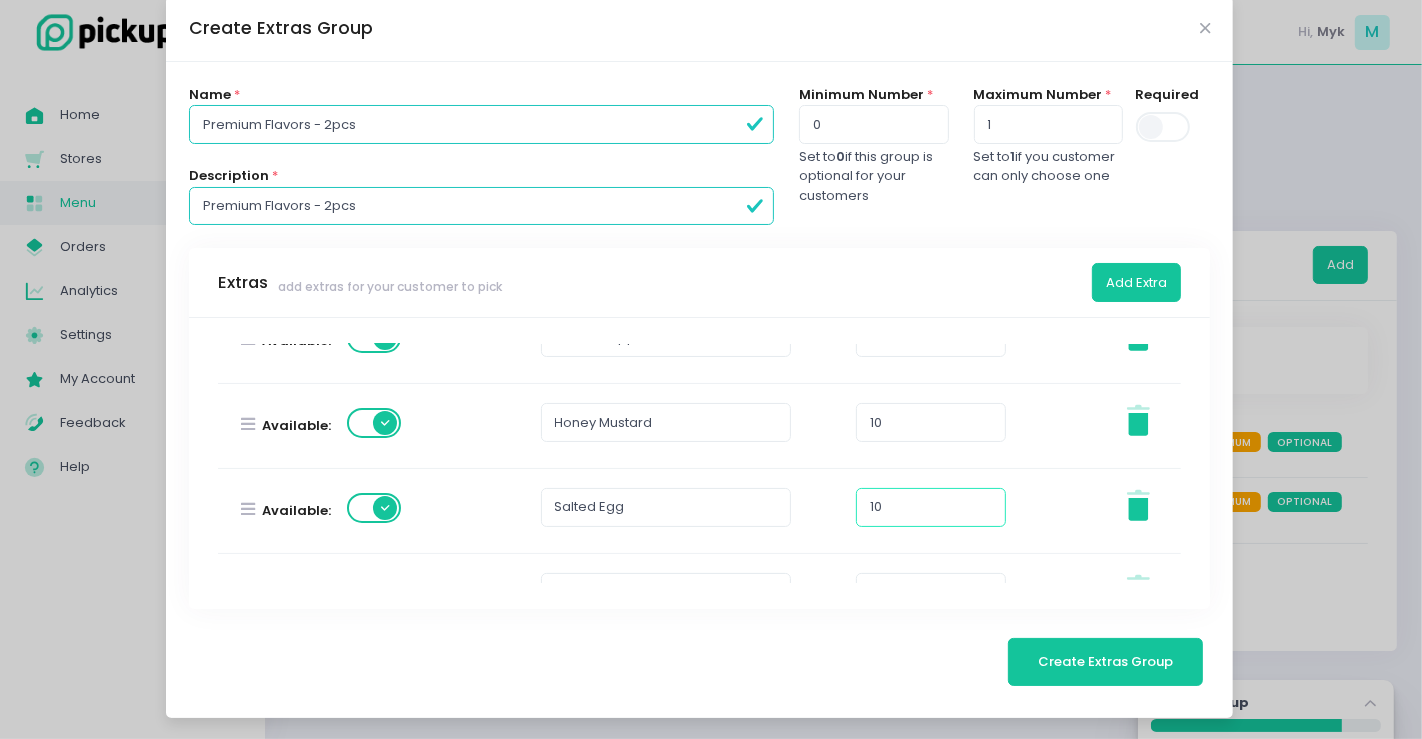 scroll, scrollTop: 333, scrollLeft: 0, axis: vertical 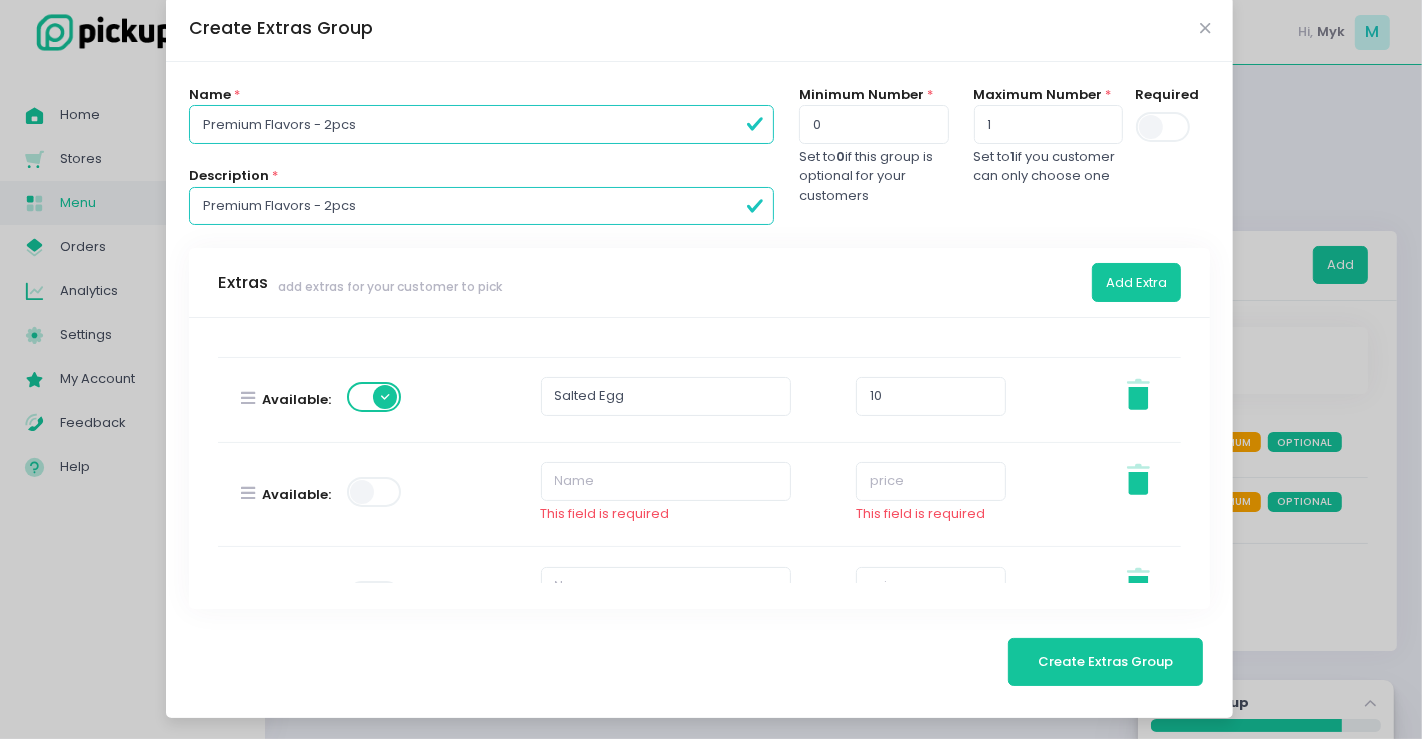 click at bounding box center (375, 492) 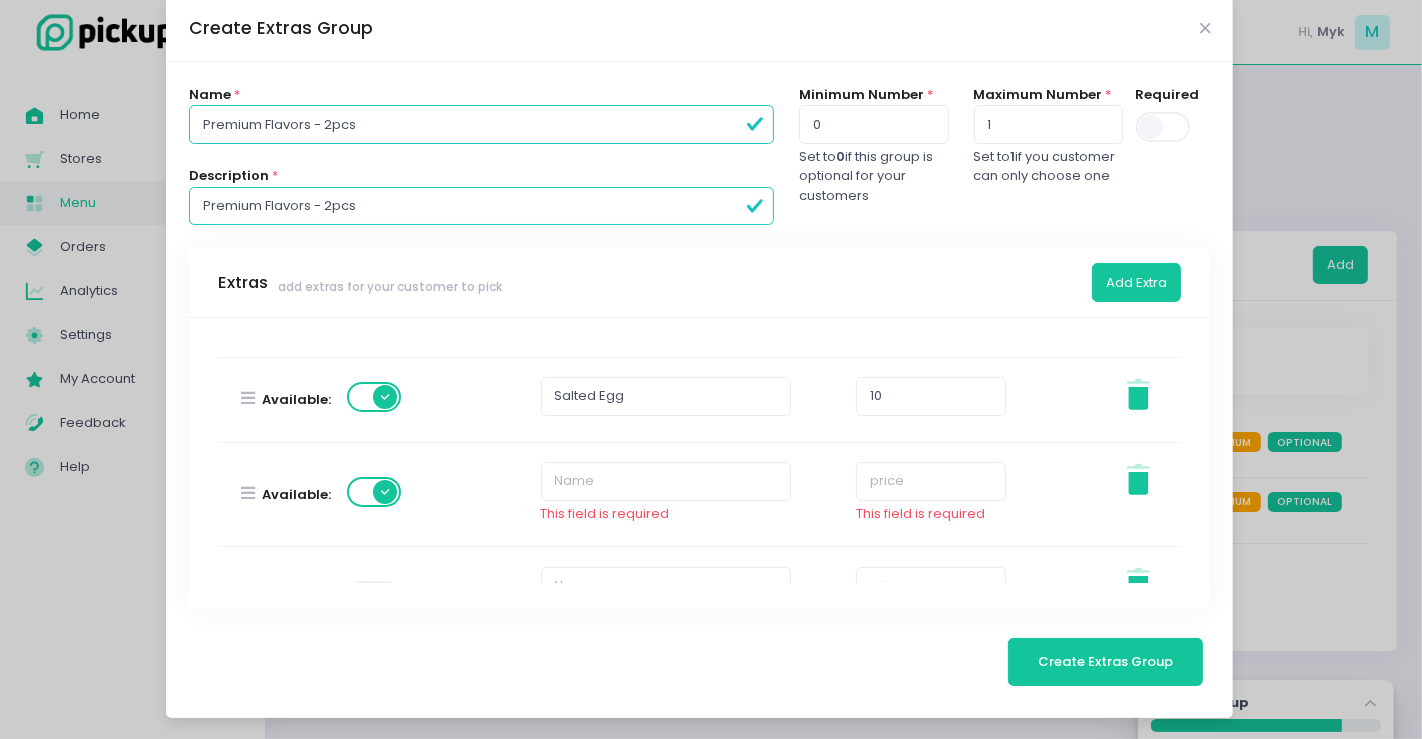 click on "Available:       This field is required       This field is required Stockholm-icons / General / Trash Created with Sketch." at bounding box center [700, 494] 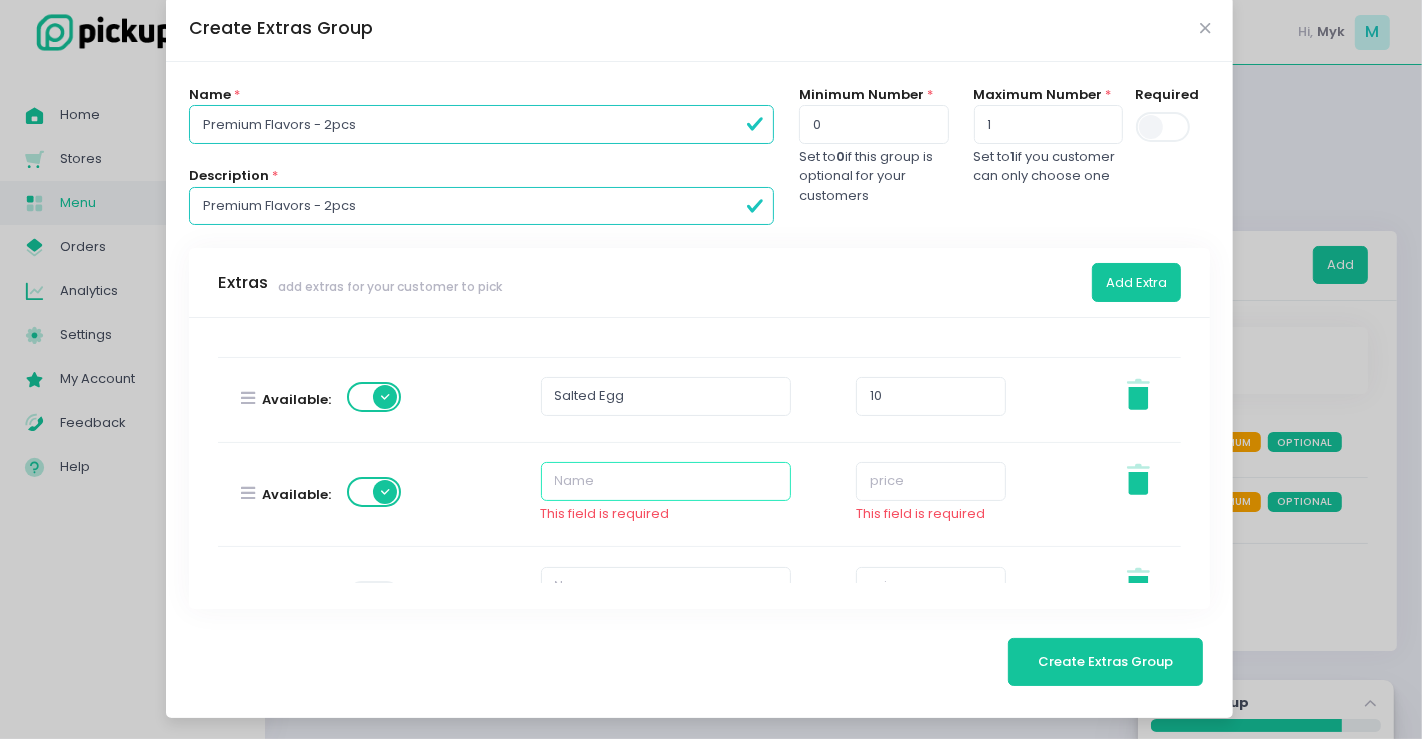 click at bounding box center (666, 481) 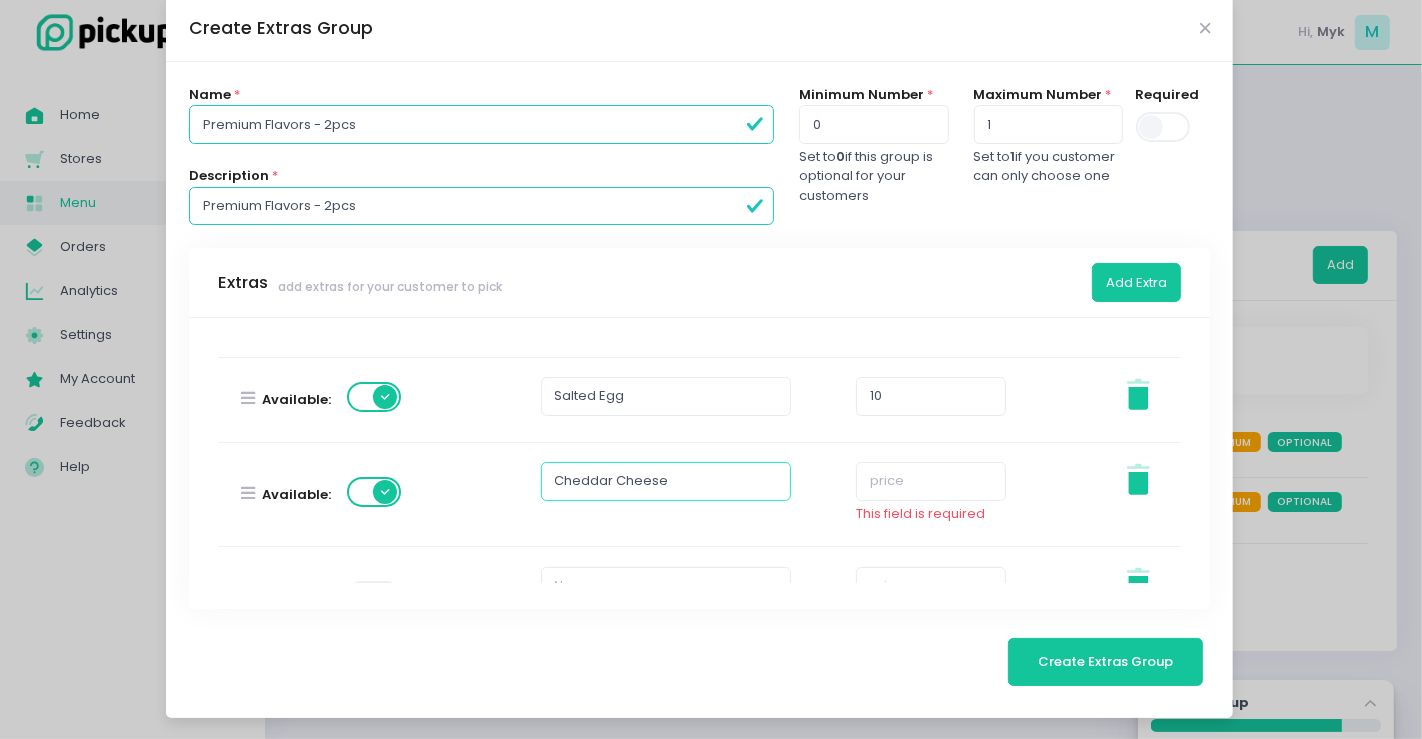 type on "Cheddar Cheese" 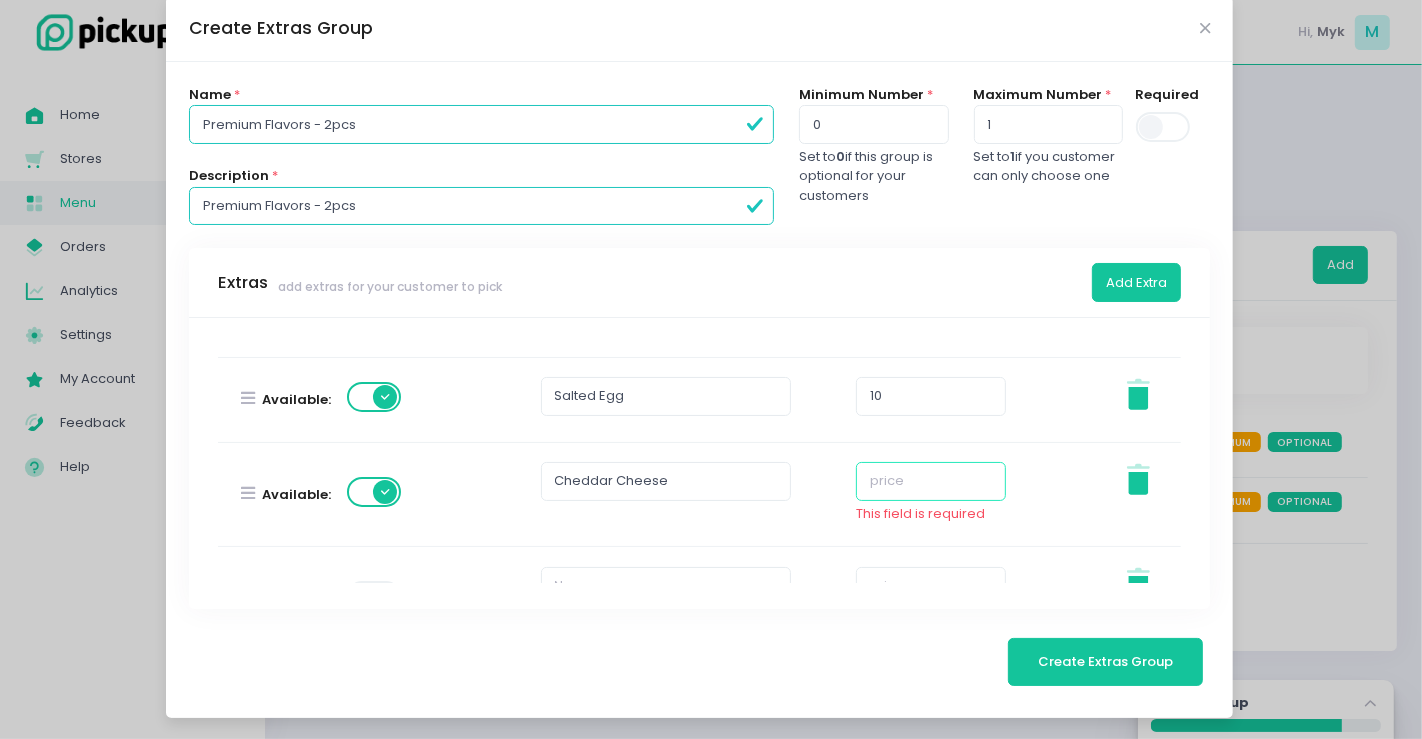 drag, startPoint x: 882, startPoint y: 482, endPoint x: 910, endPoint y: 523, distance: 49.648766 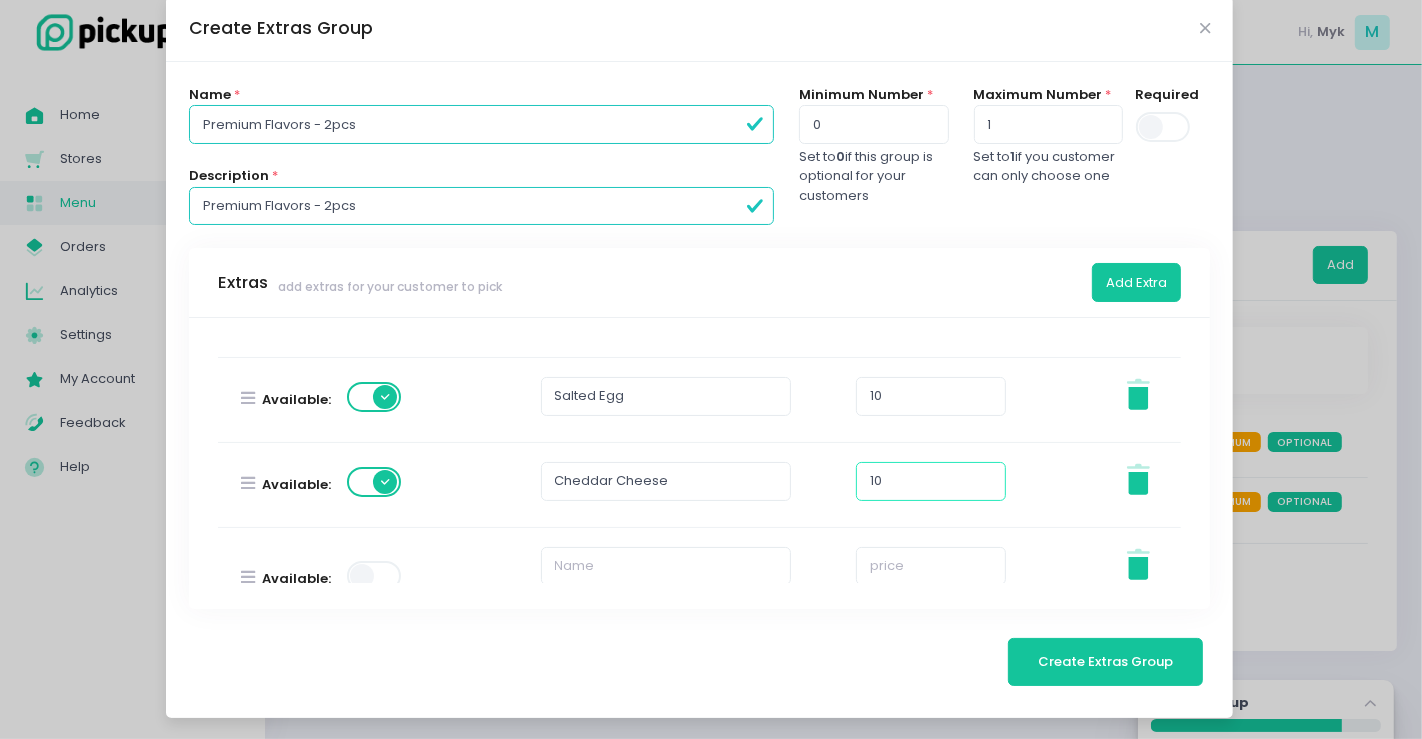 type on "10" 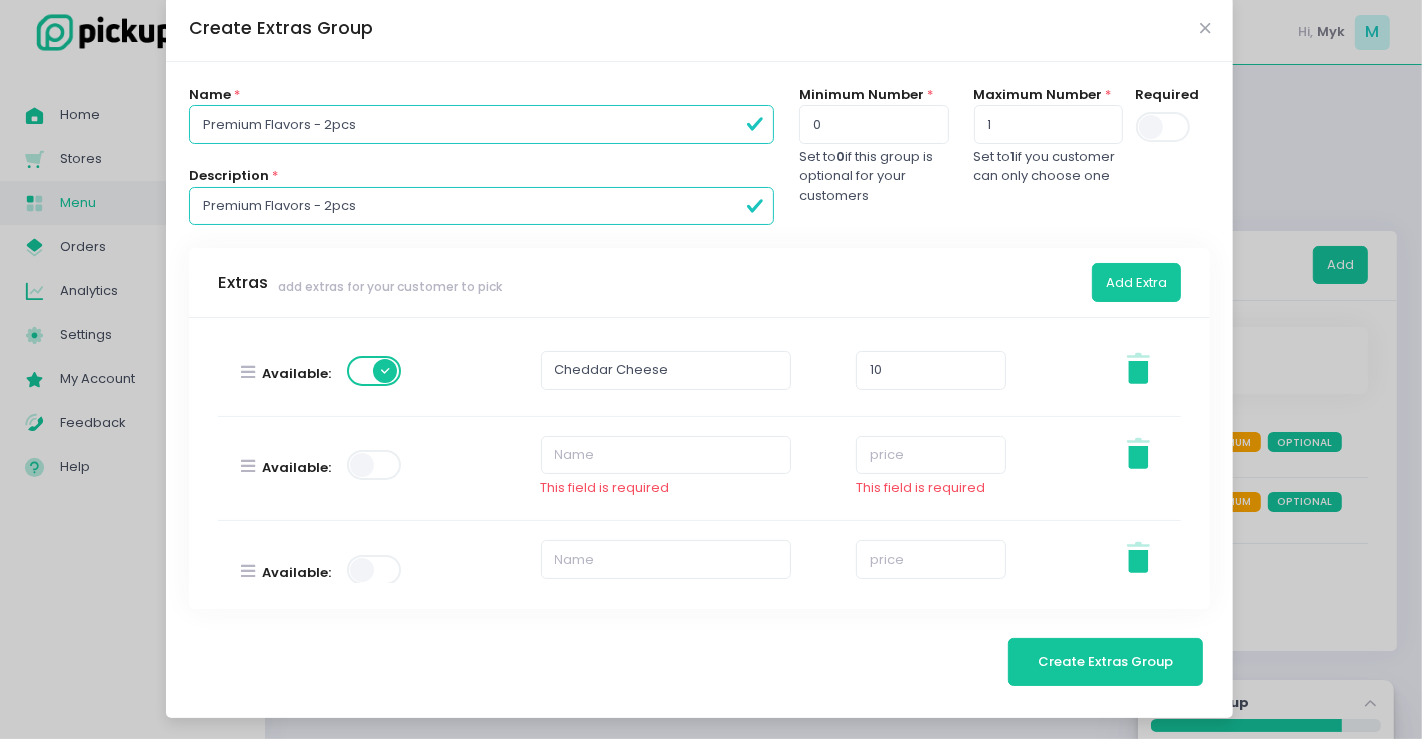 click at bounding box center [375, 468] 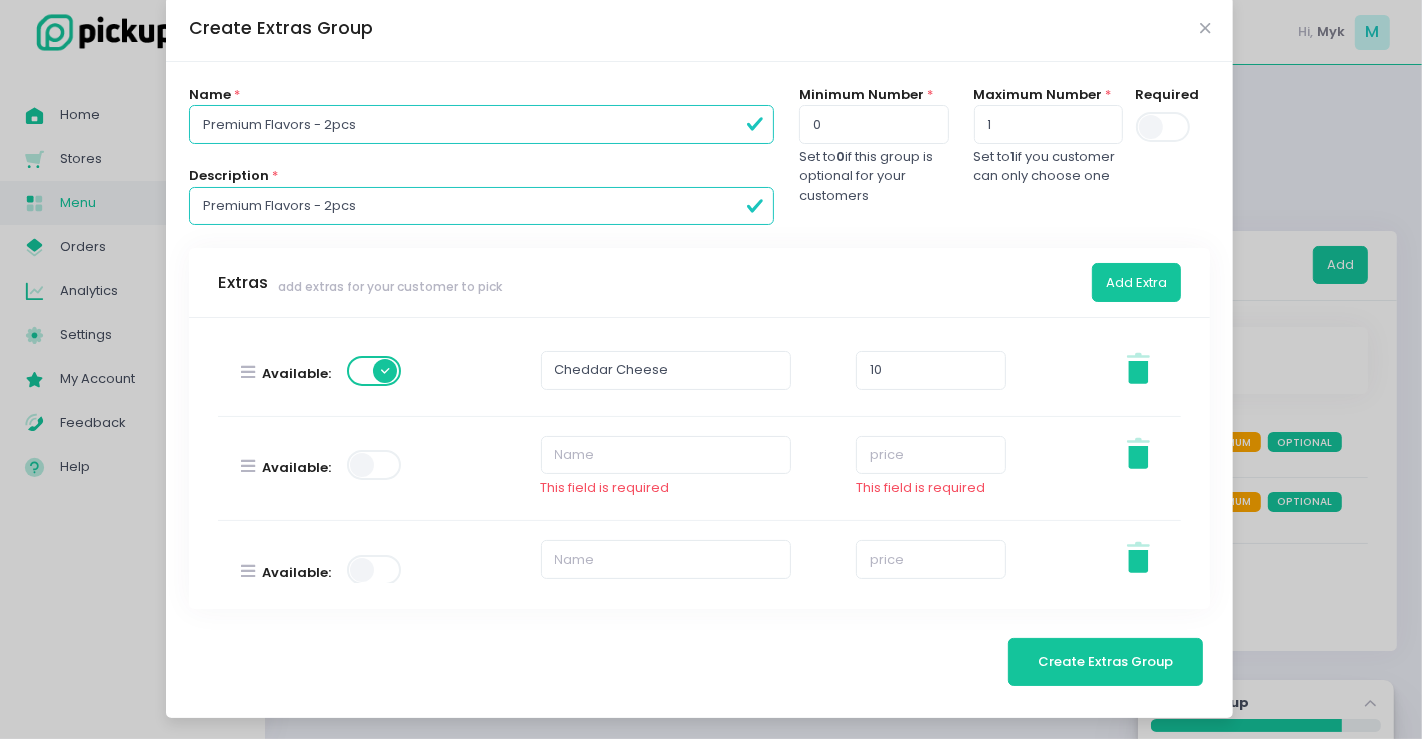 click at bounding box center (375, 465) 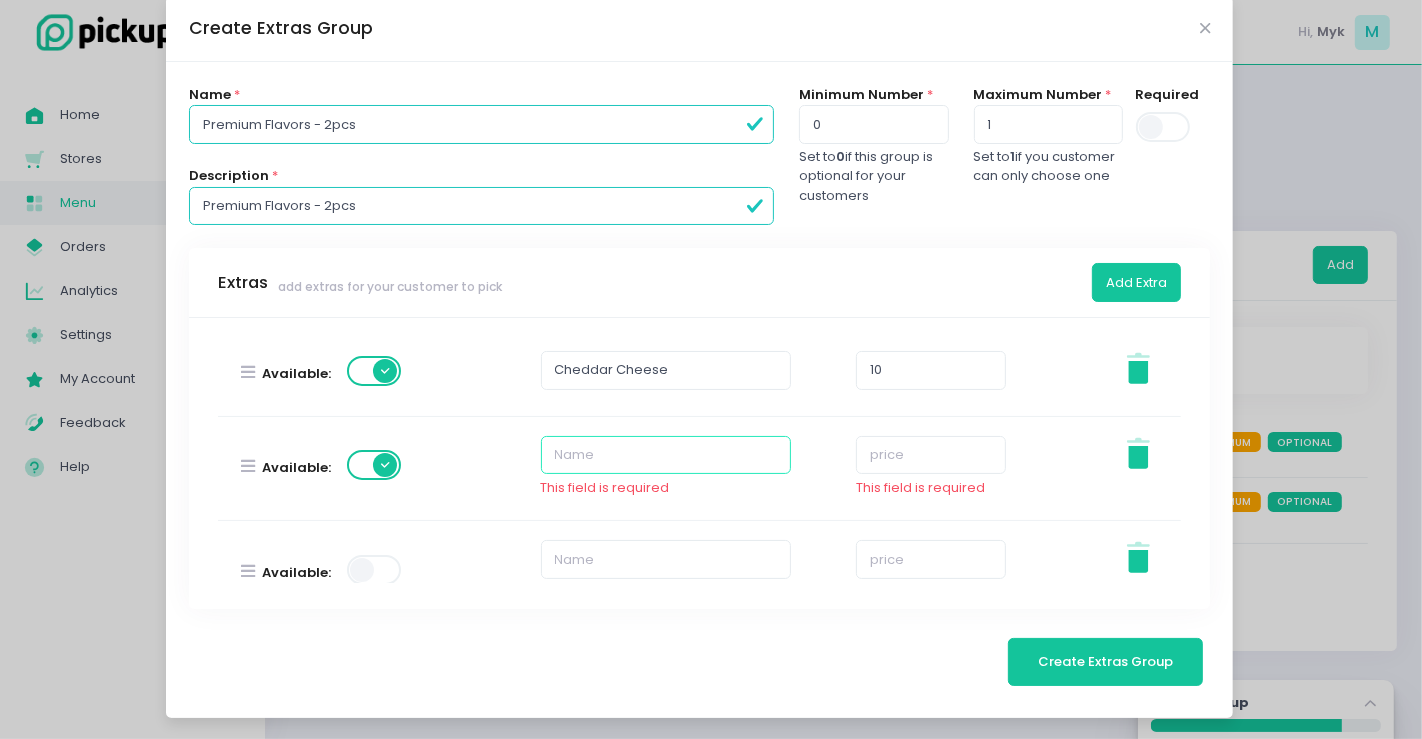 click at bounding box center [666, 455] 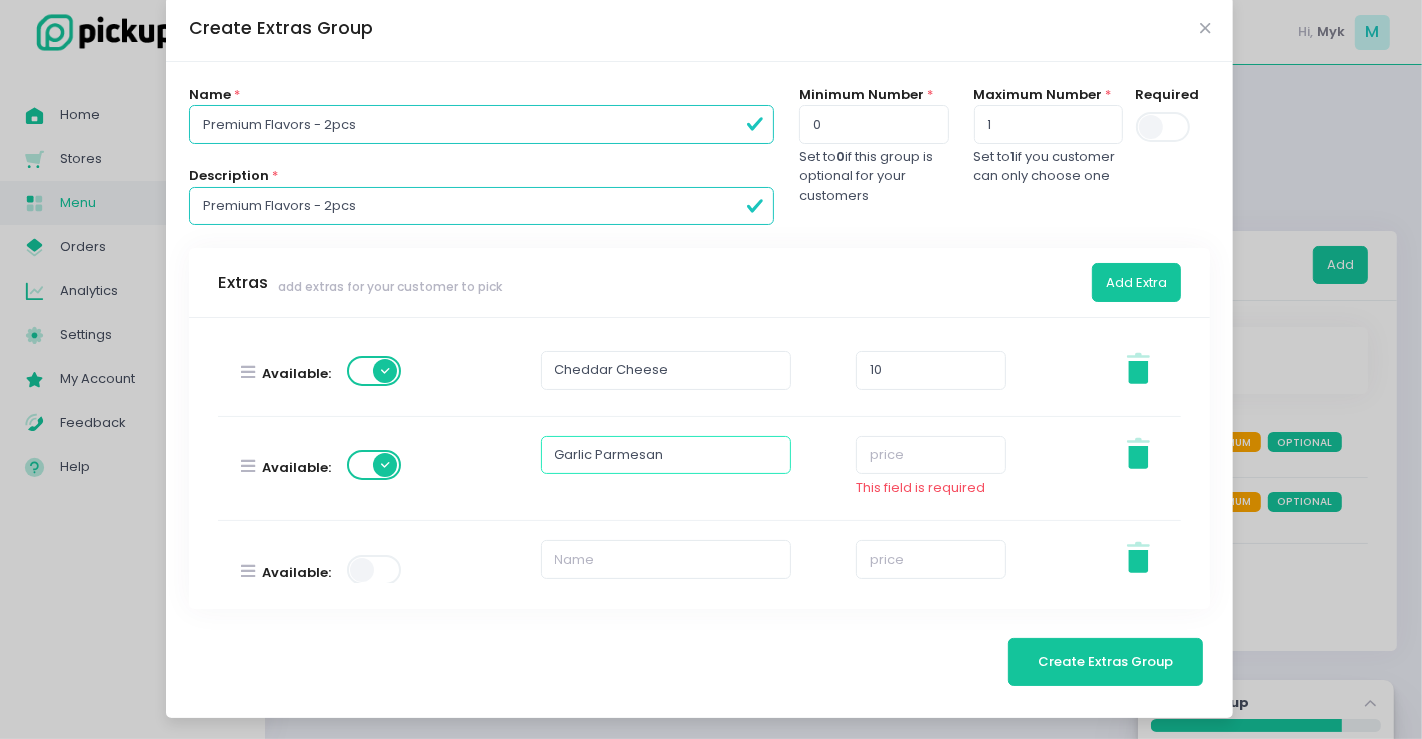 type on "Garlic Parmesan" 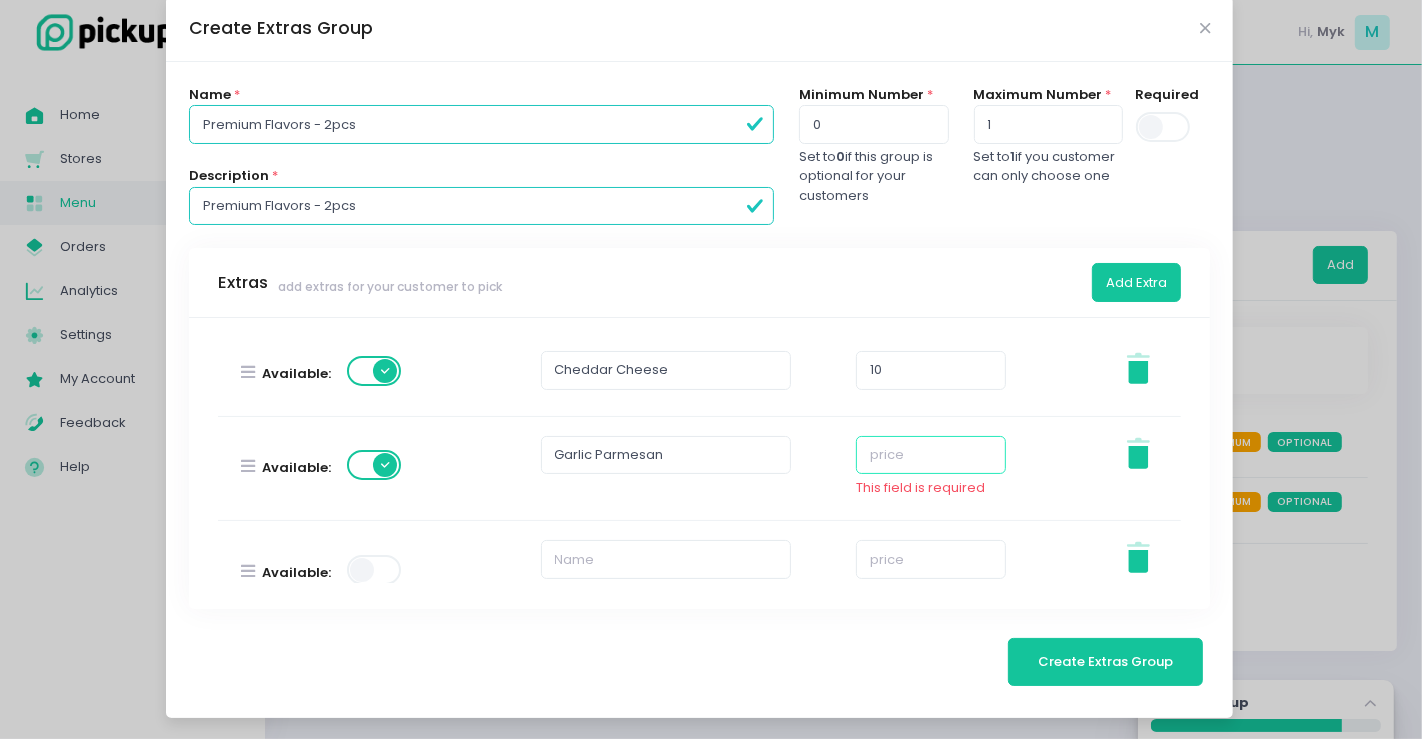 click at bounding box center [931, 455] 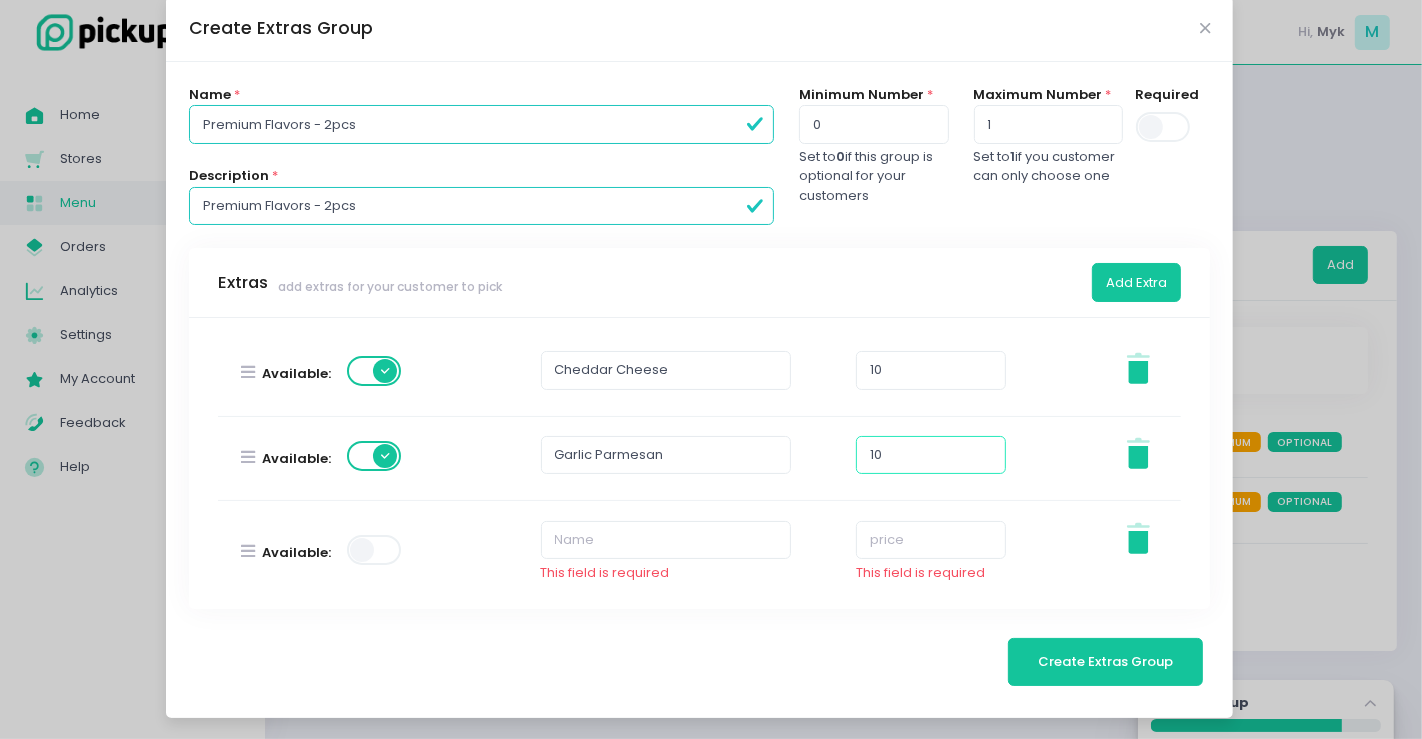 type on "10" 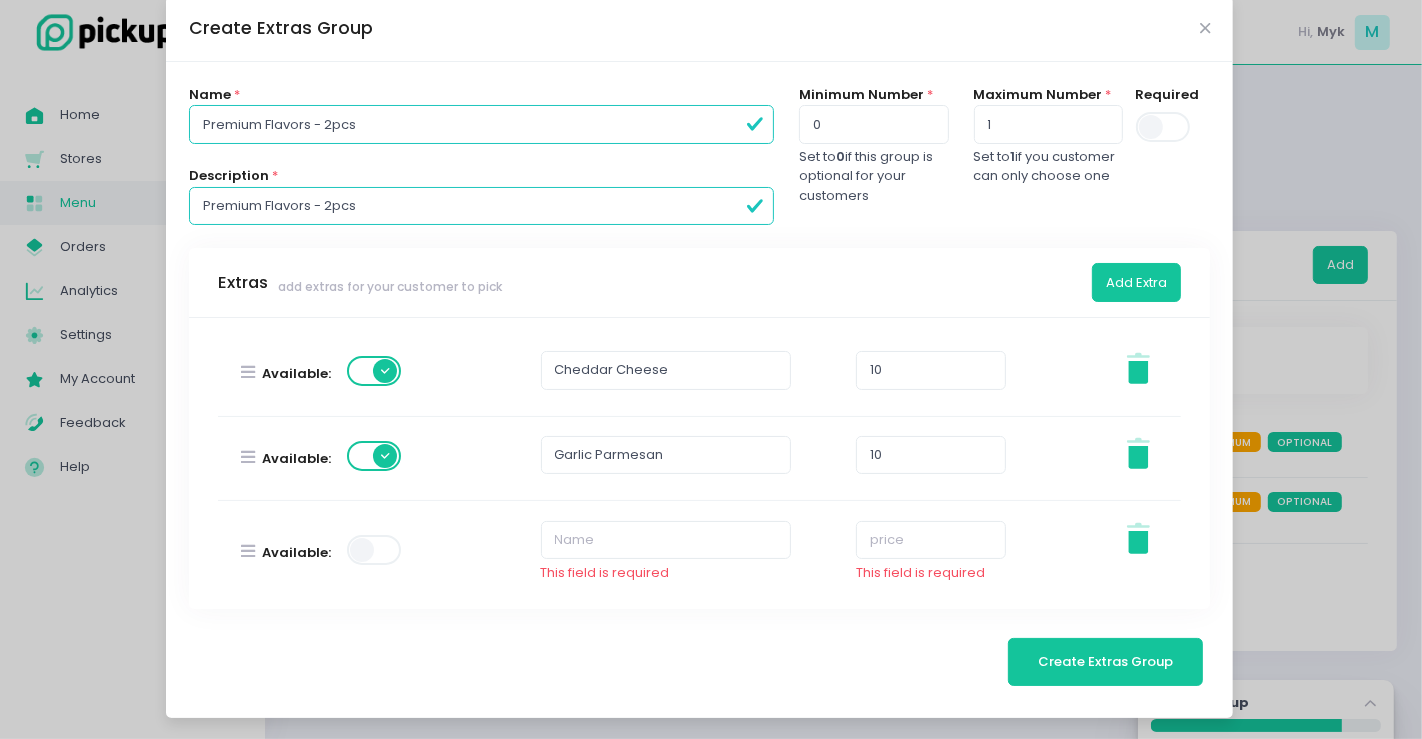 click at bounding box center [375, 550] 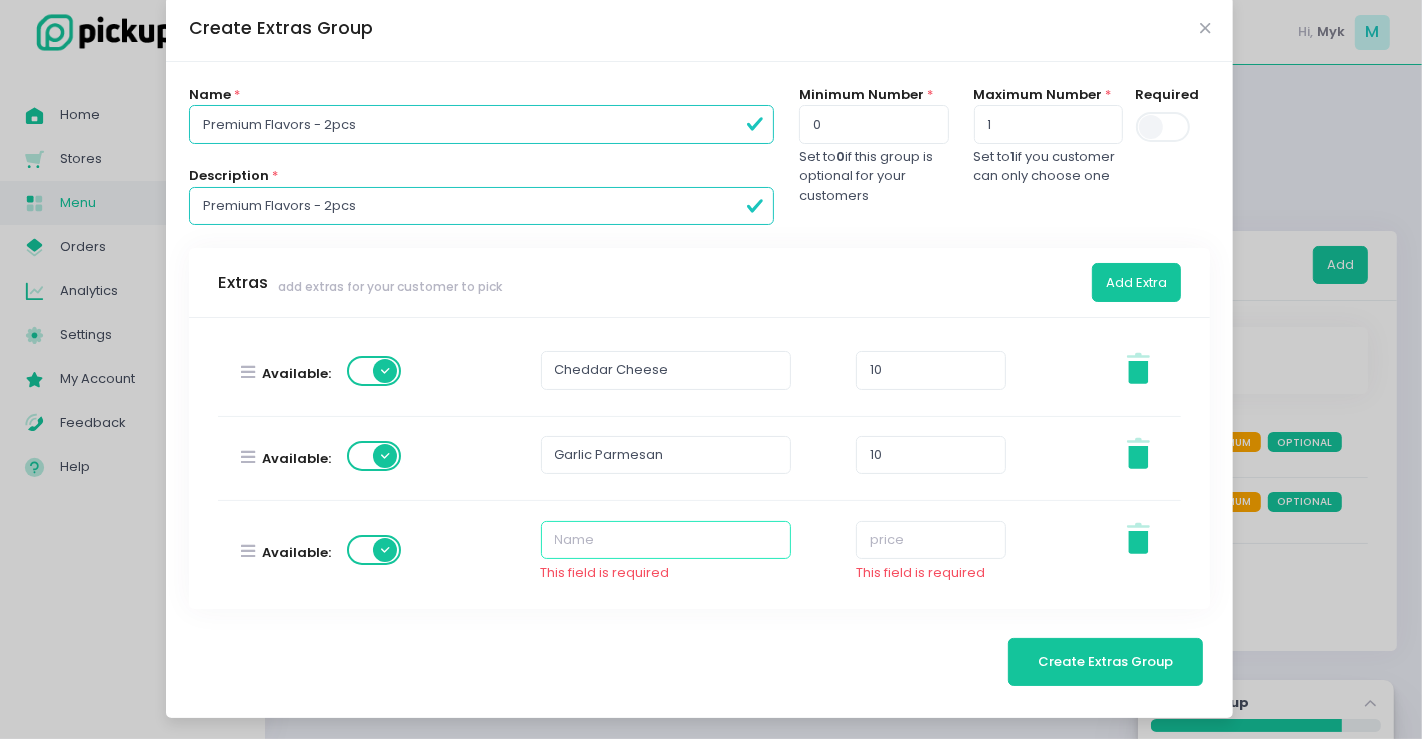 click at bounding box center (666, 540) 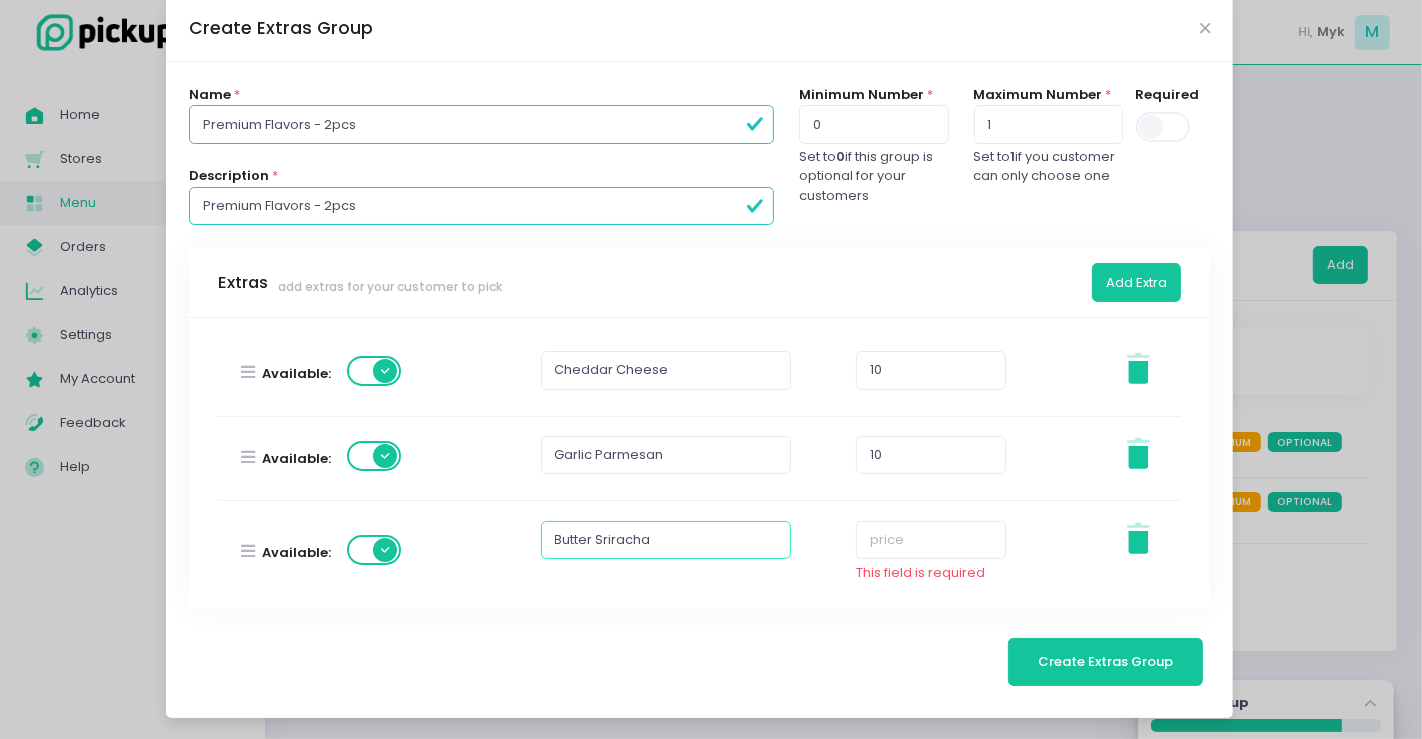 type on "Butter Sriracha" 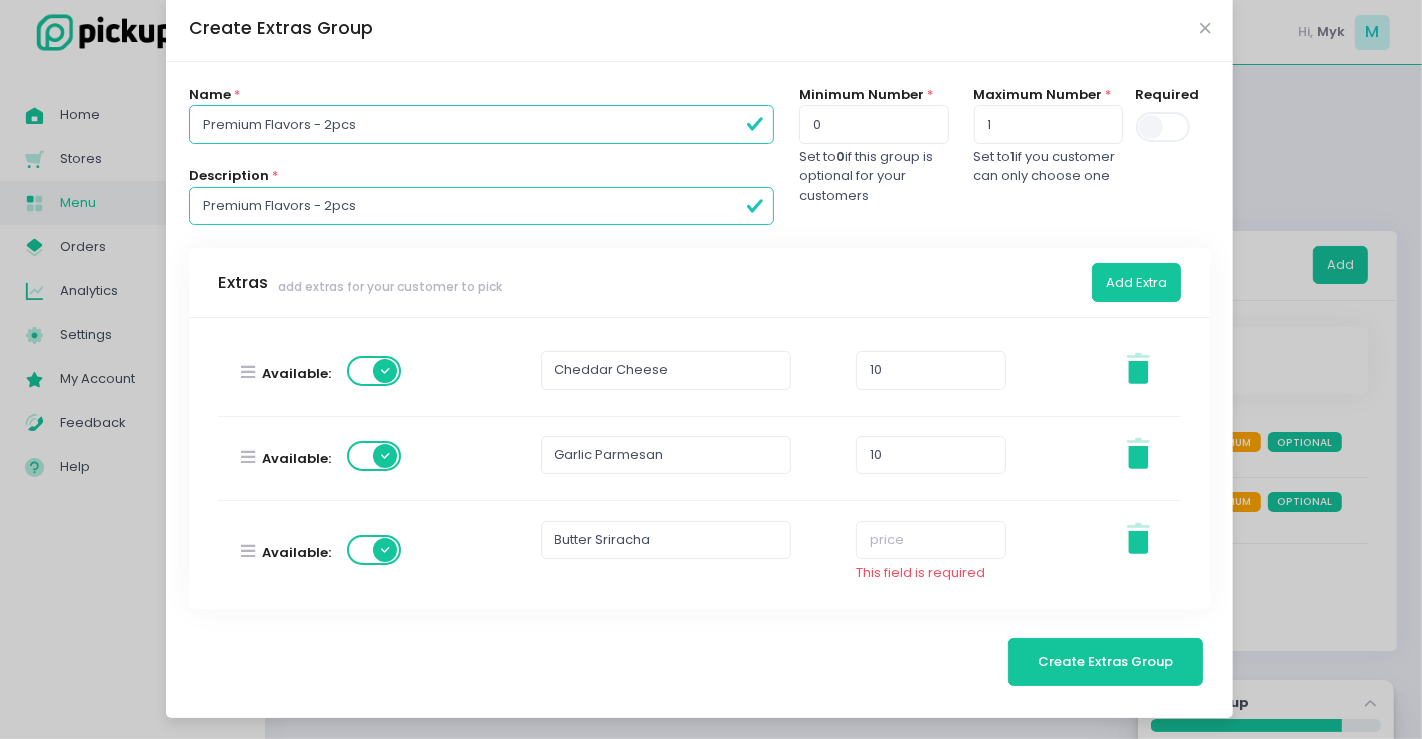 click on "This field is required" at bounding box center (931, 573) 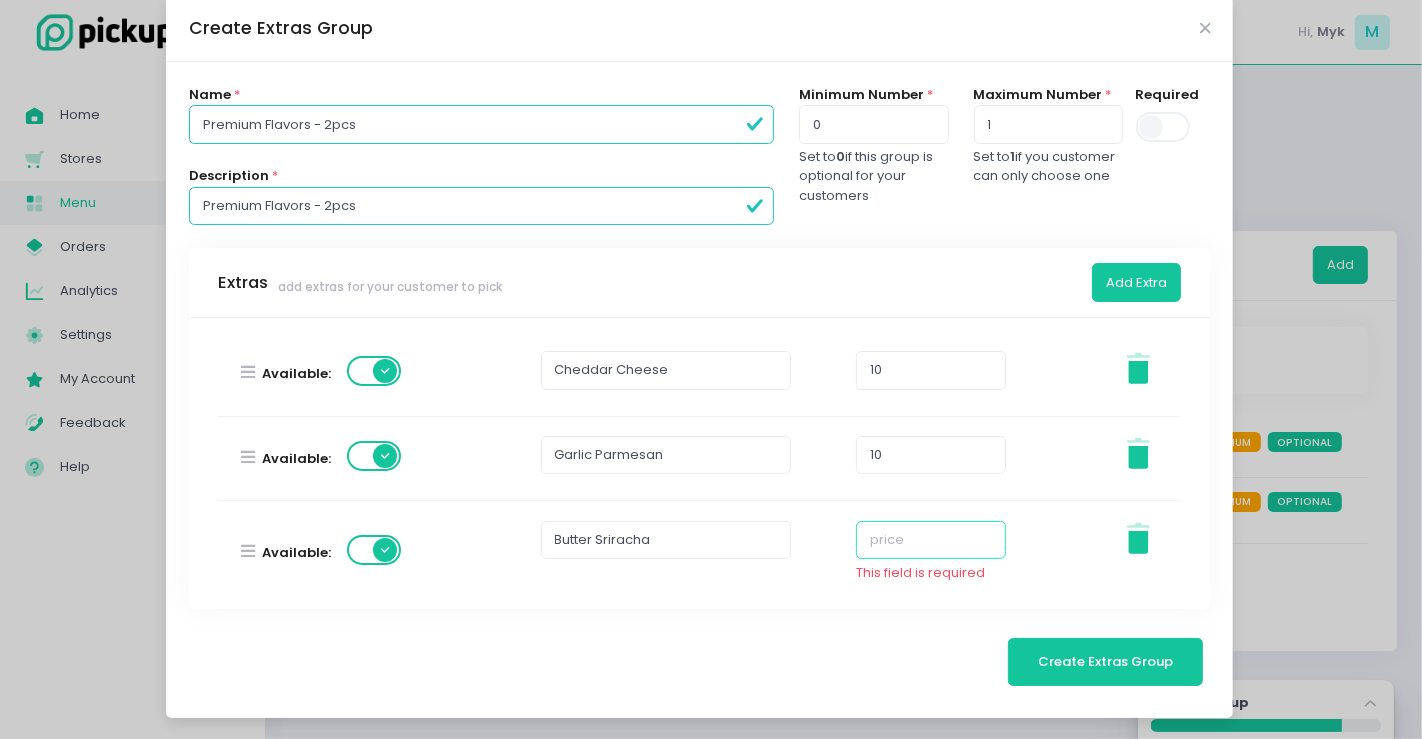 click at bounding box center [931, 540] 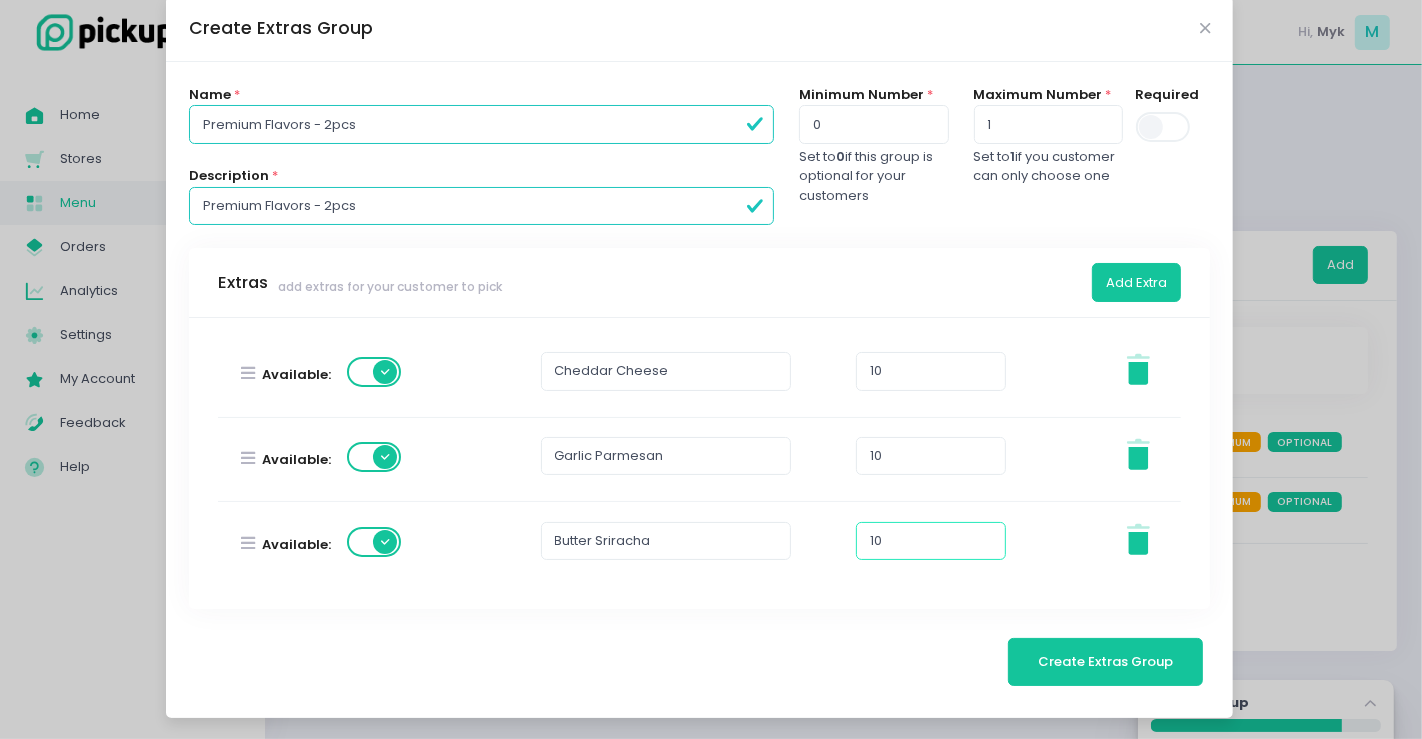 scroll, scrollTop: 0, scrollLeft: 0, axis: both 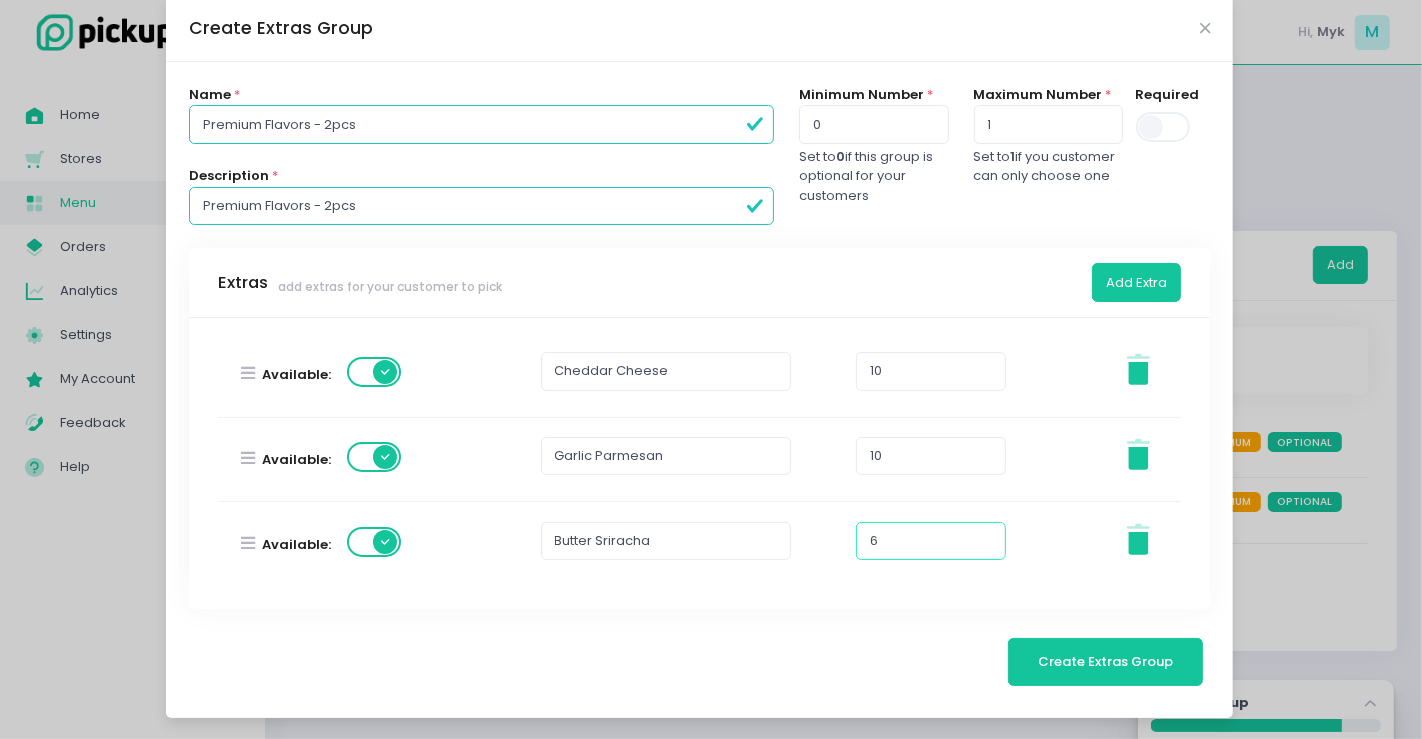 drag, startPoint x: 888, startPoint y: 541, endPoint x: 814, endPoint y: 533, distance: 74.431175 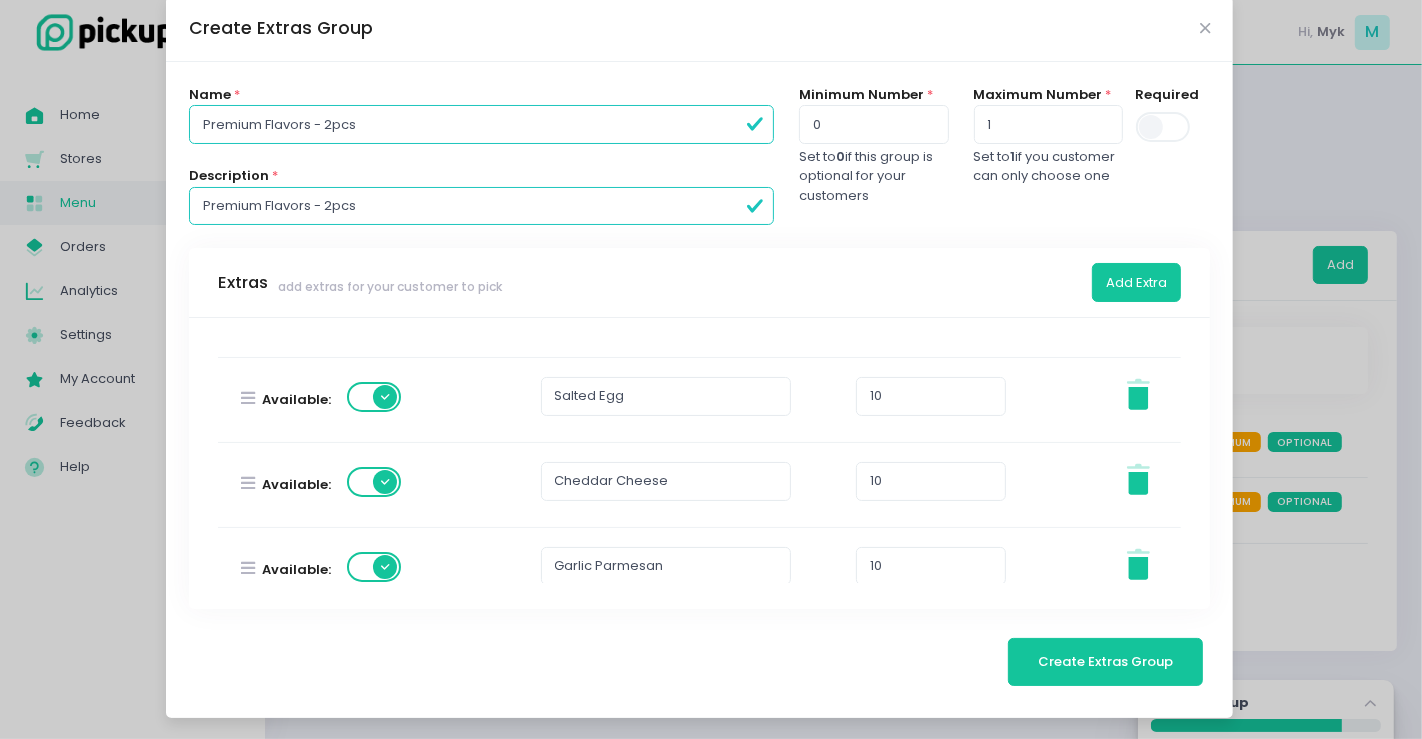 scroll, scrollTop: 443, scrollLeft: 0, axis: vertical 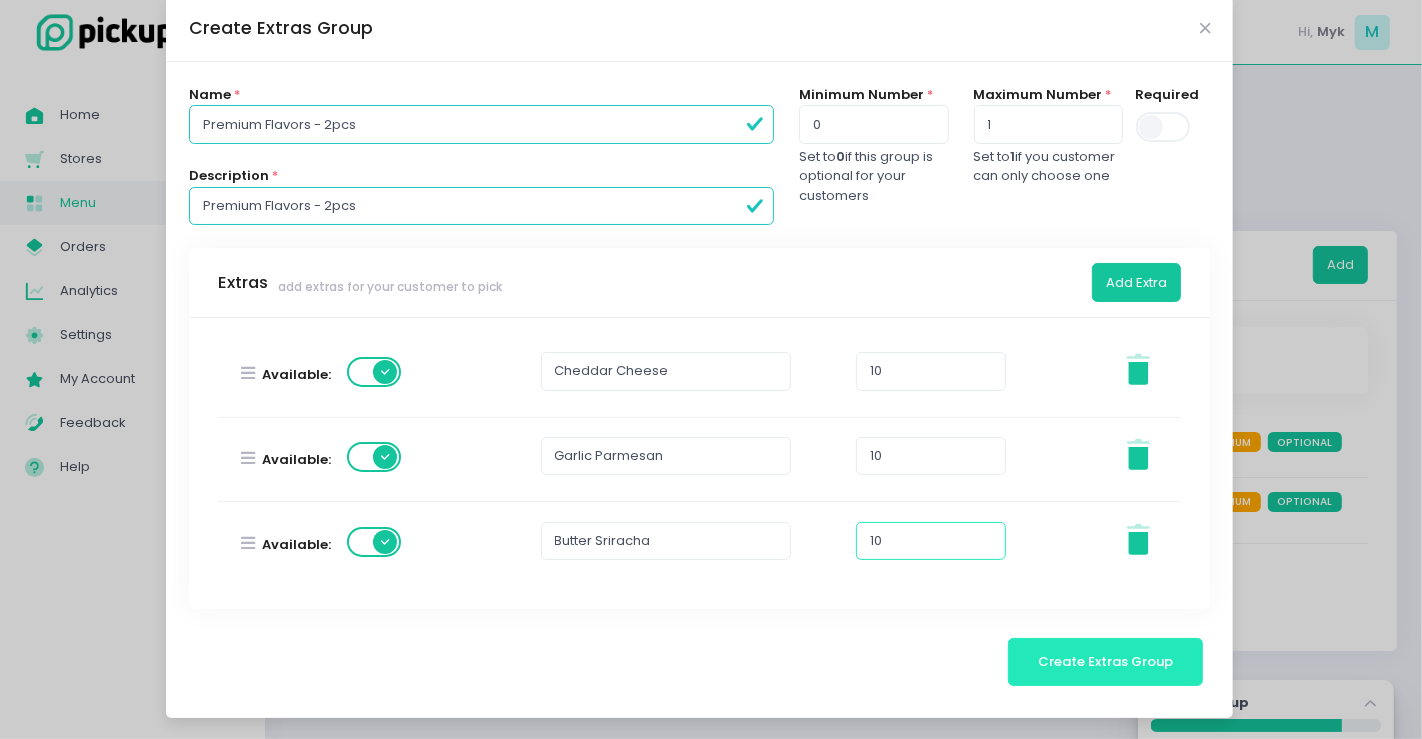 type on "10" 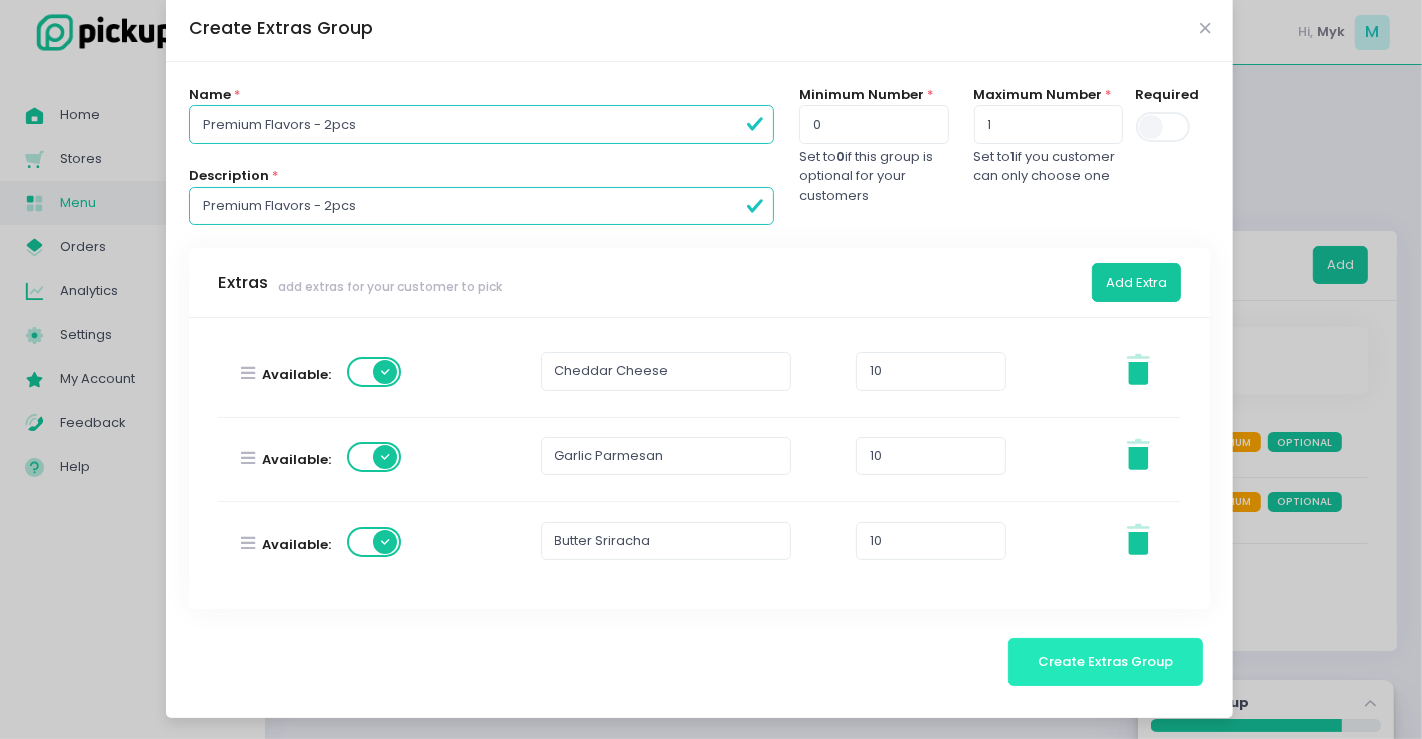 click on "Create Extras Group" at bounding box center [1105, 661] 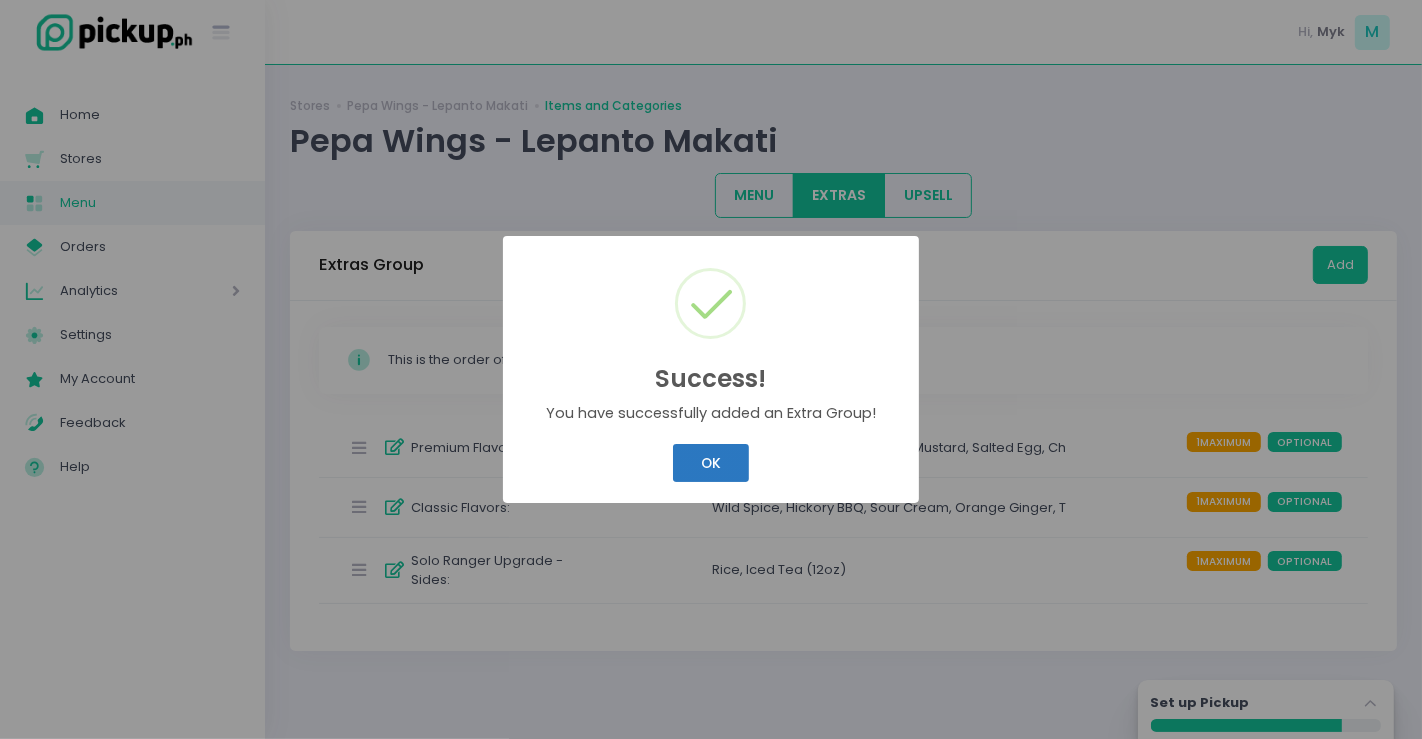 click on "OK" at bounding box center [710, 463] 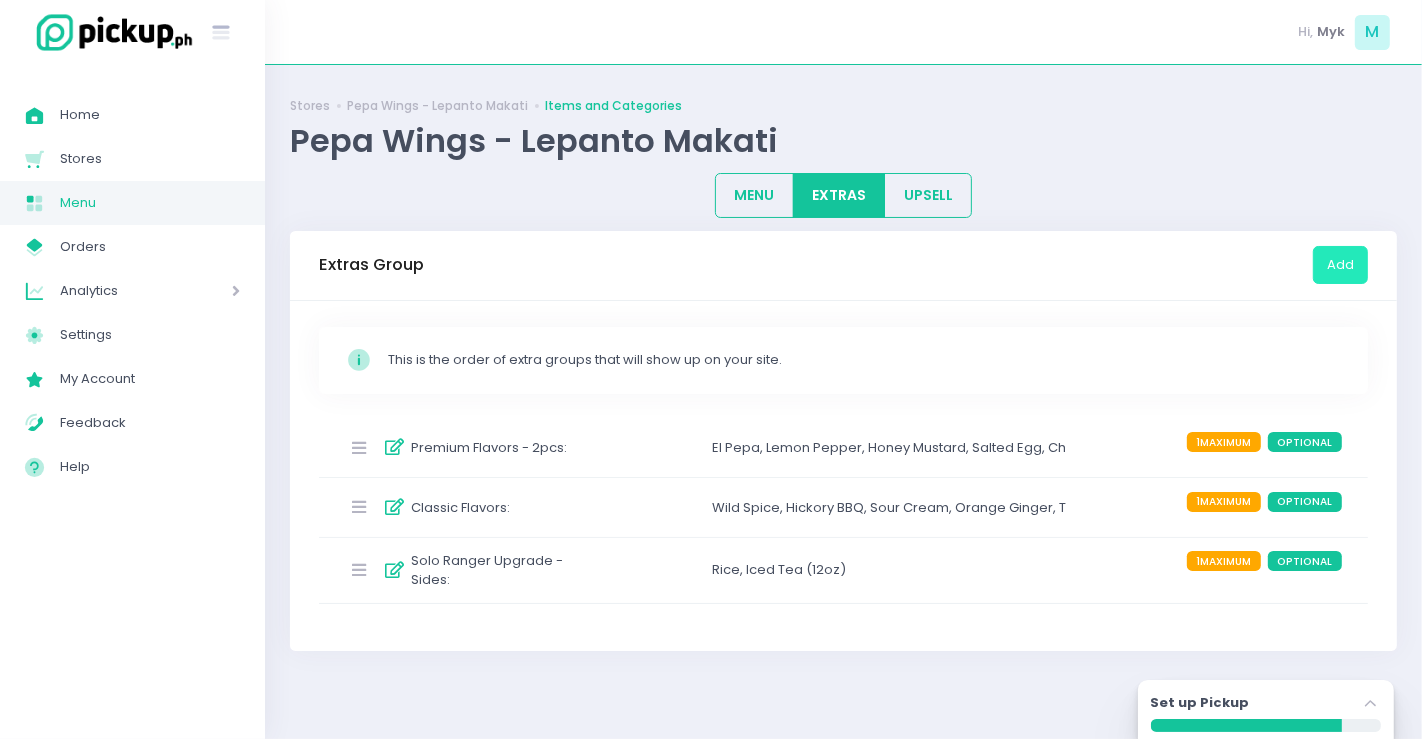 click on "Add" at bounding box center [1340, 265] 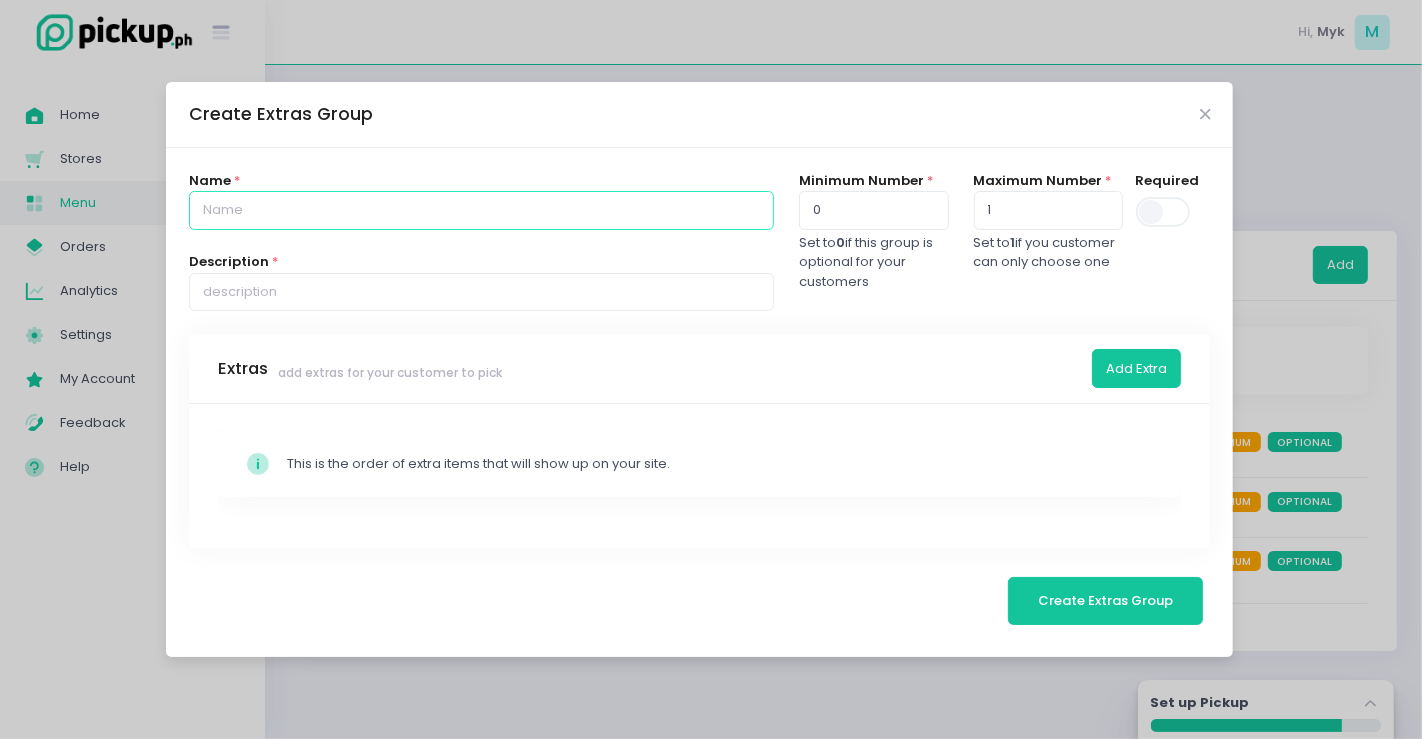 click at bounding box center [481, 210] 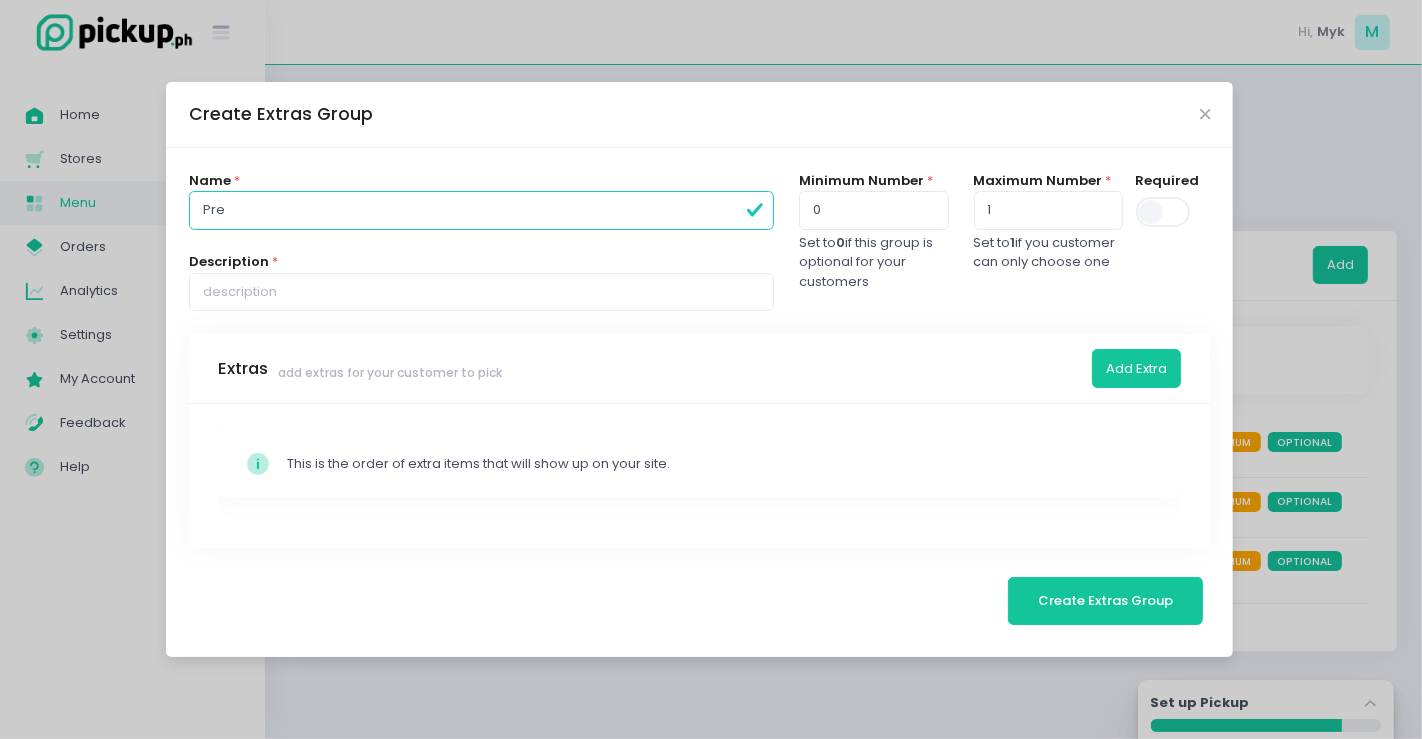 click on "Pre" at bounding box center [481, 210] 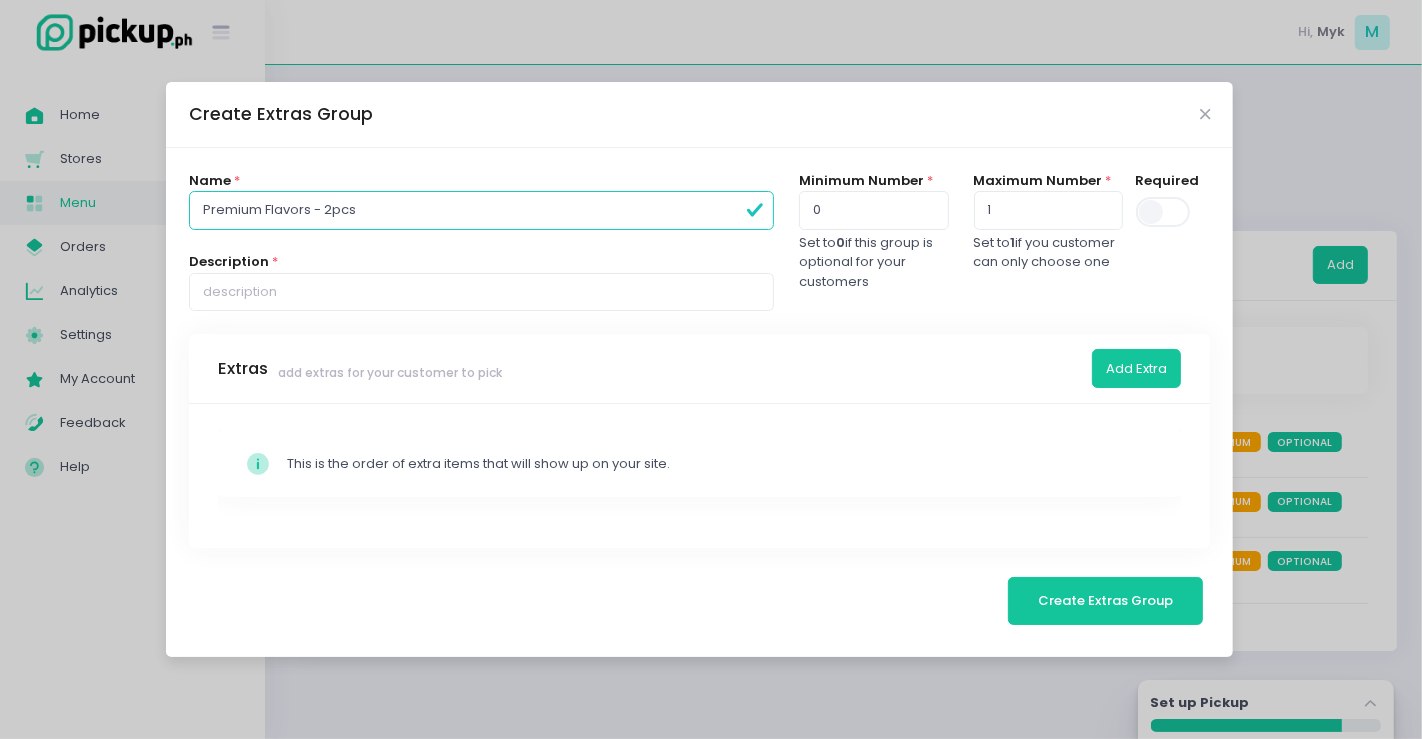 click on "Premium Flavors - 2pcs" at bounding box center (481, 210) 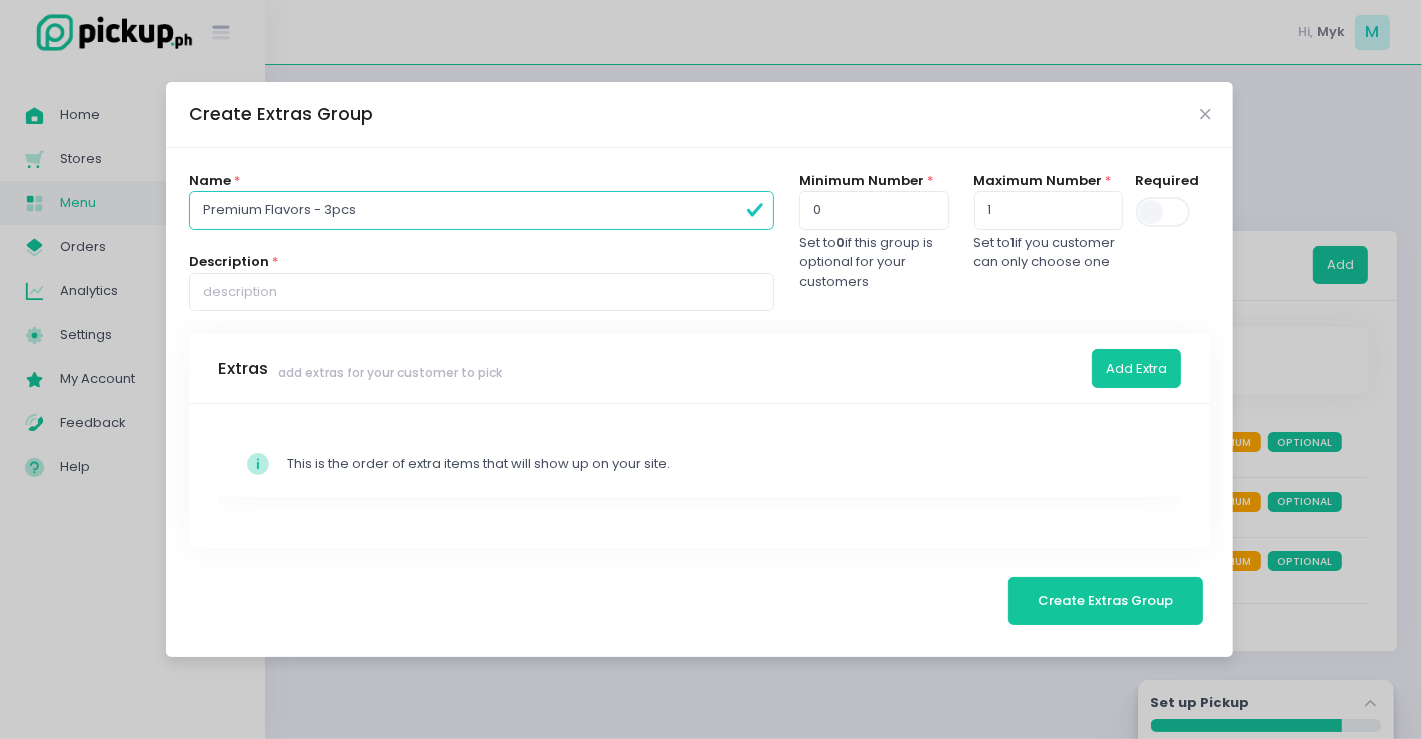 drag, startPoint x: 578, startPoint y: 199, endPoint x: 41, endPoint y: 187, distance: 537.13403 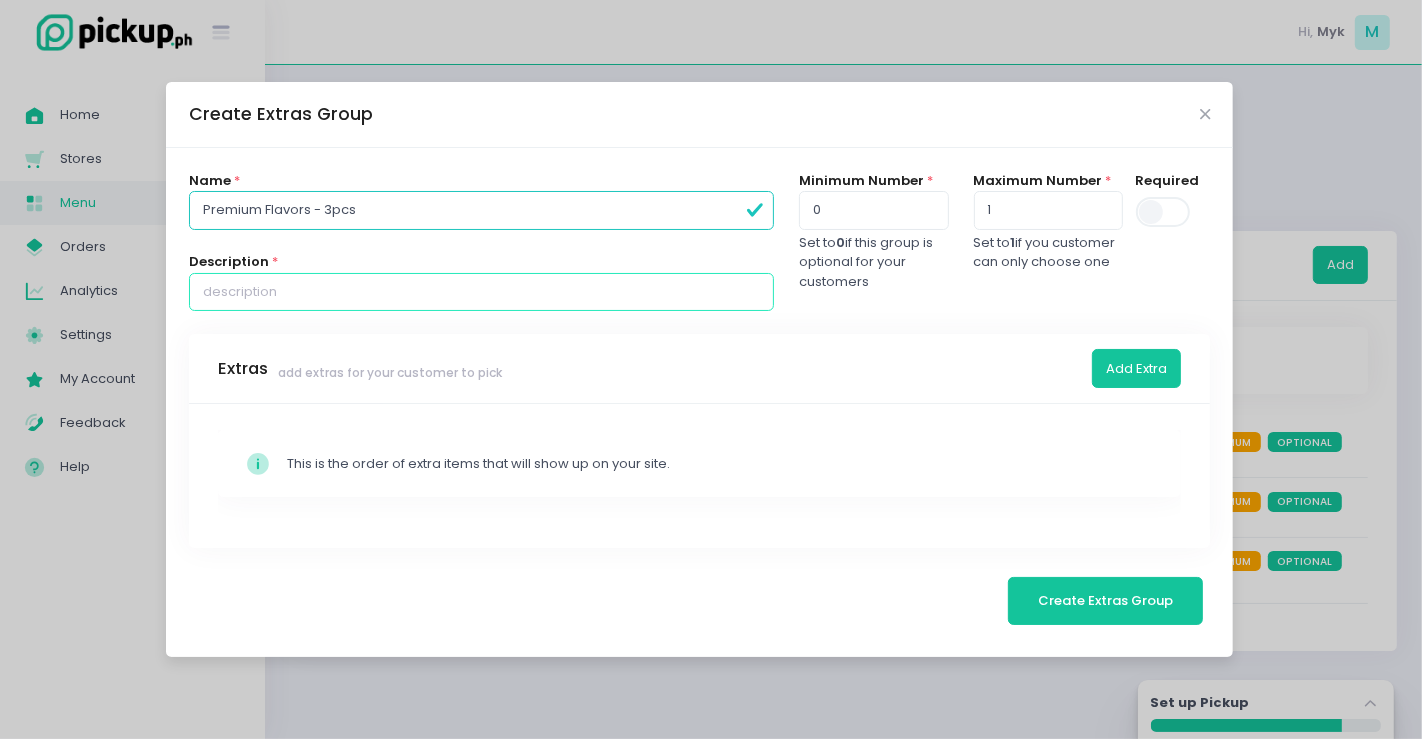 click at bounding box center (481, 292) 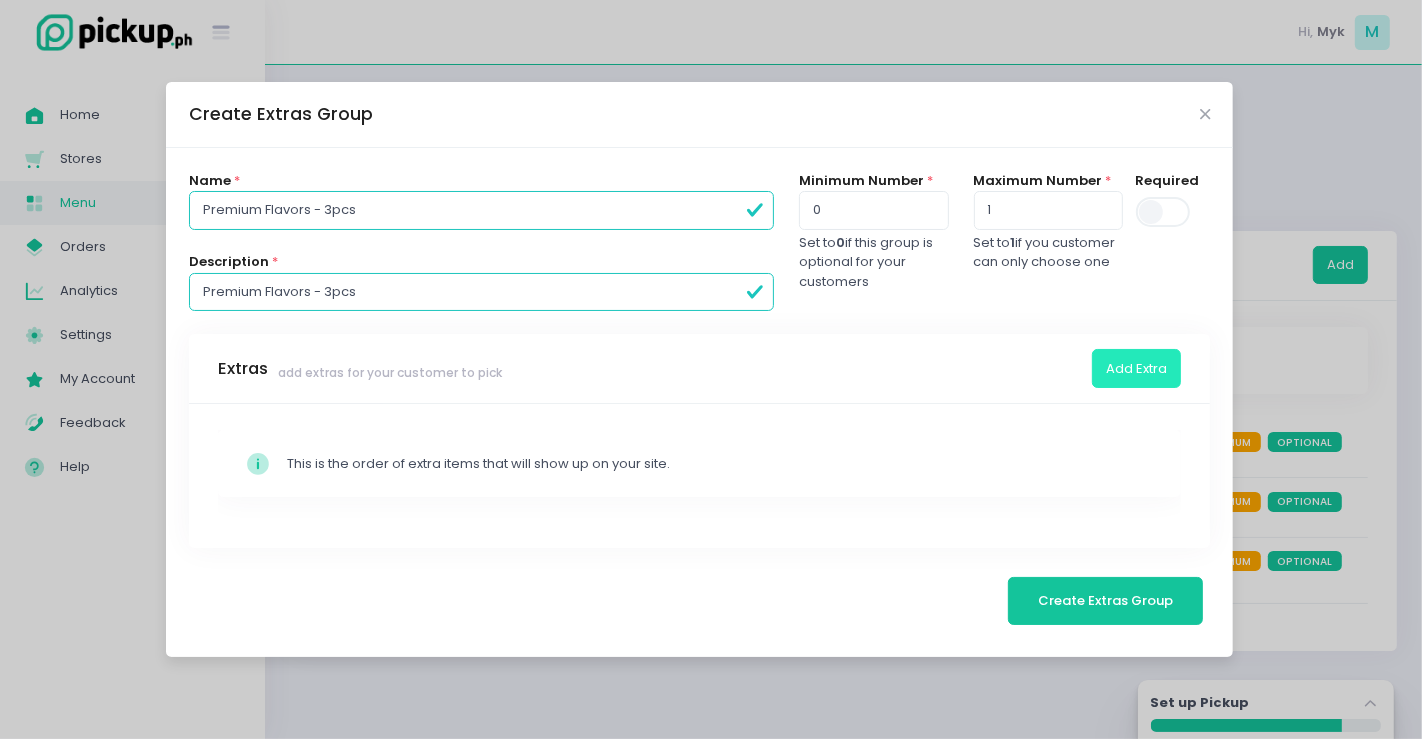 type on "Premium Flavors - 3pcs" 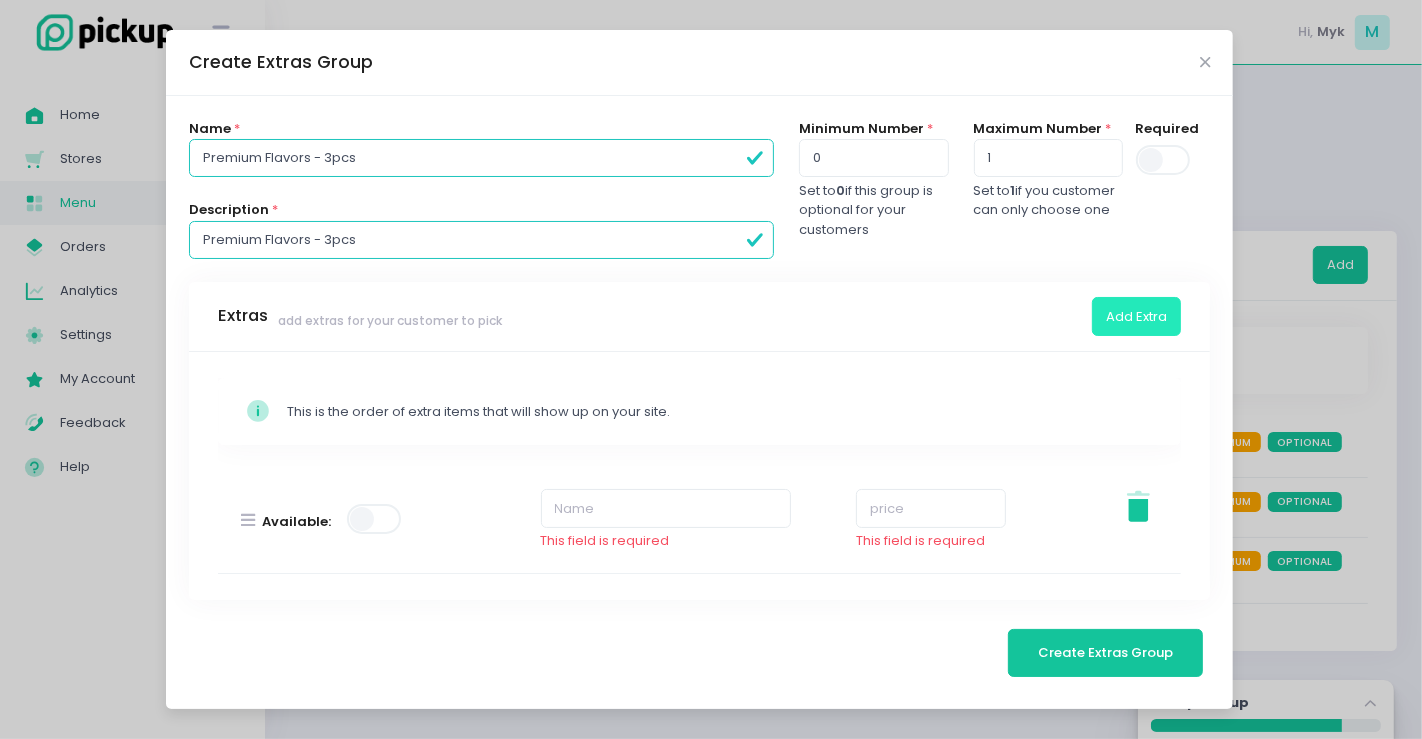 click on "Add Extra" at bounding box center (1136, 316) 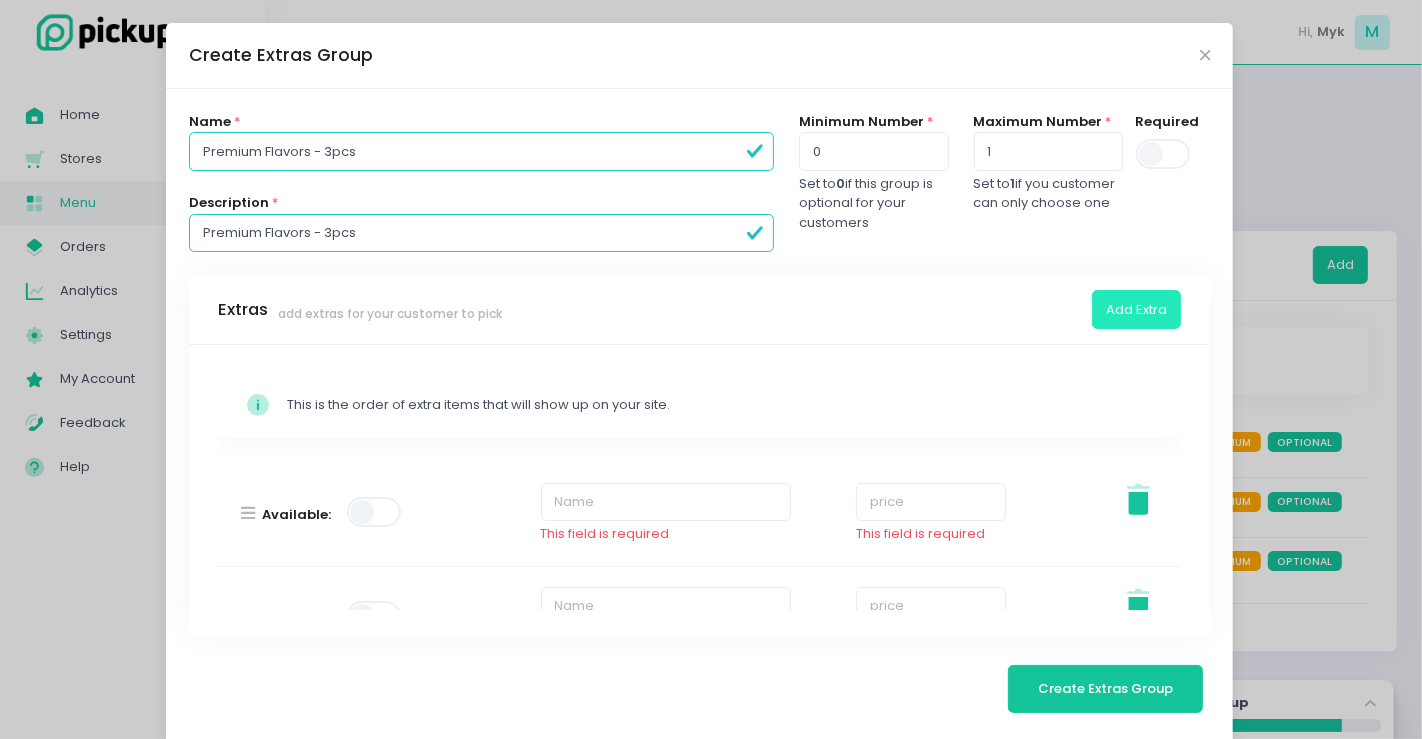 click on "Add Extra" at bounding box center (1136, 309) 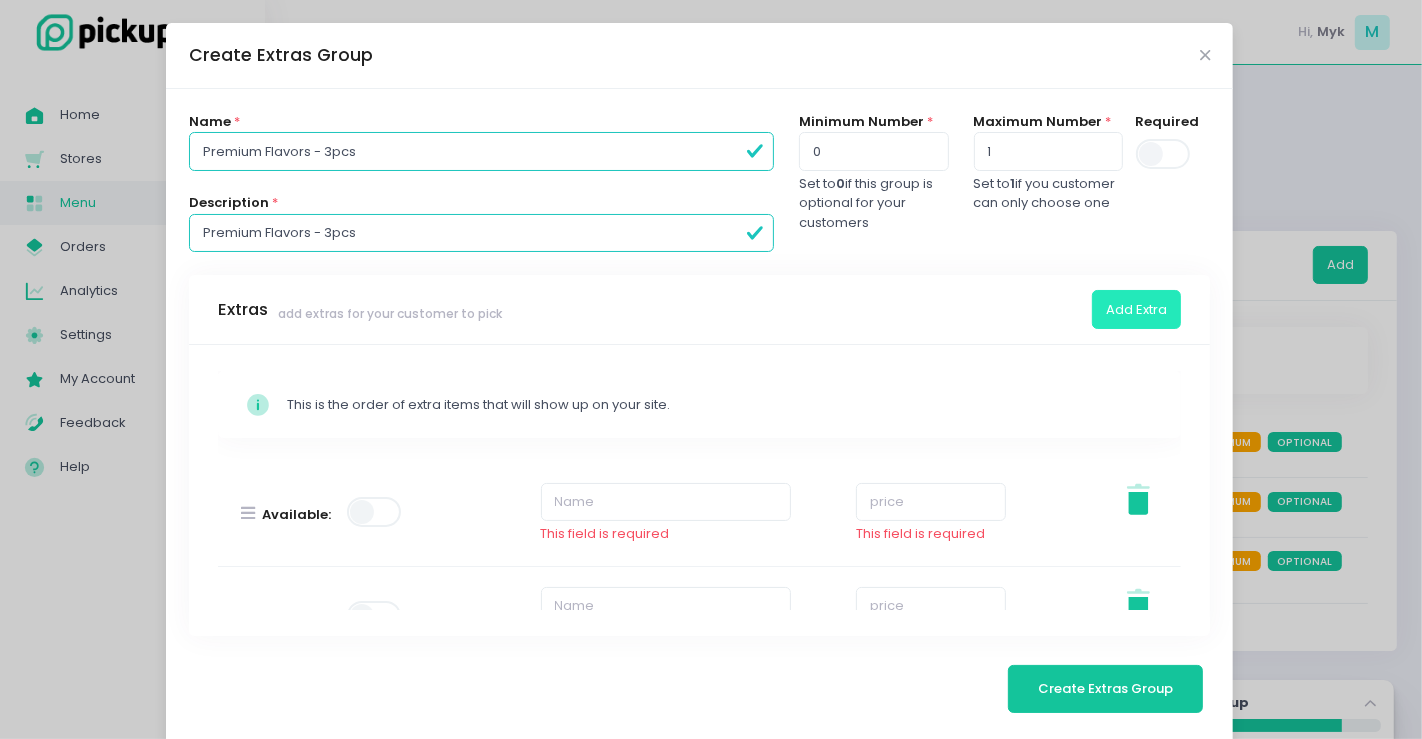 scroll, scrollTop: 27, scrollLeft: 0, axis: vertical 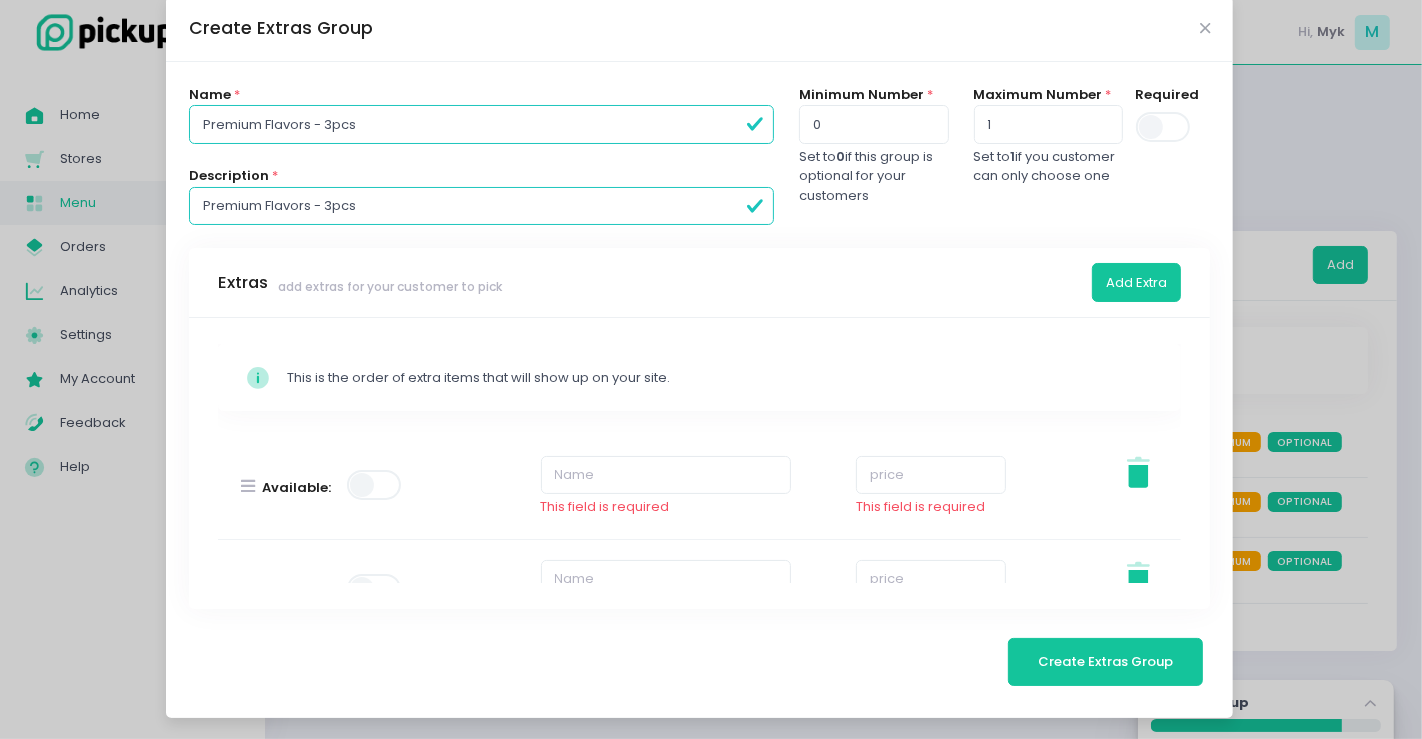 click at bounding box center [375, 485] 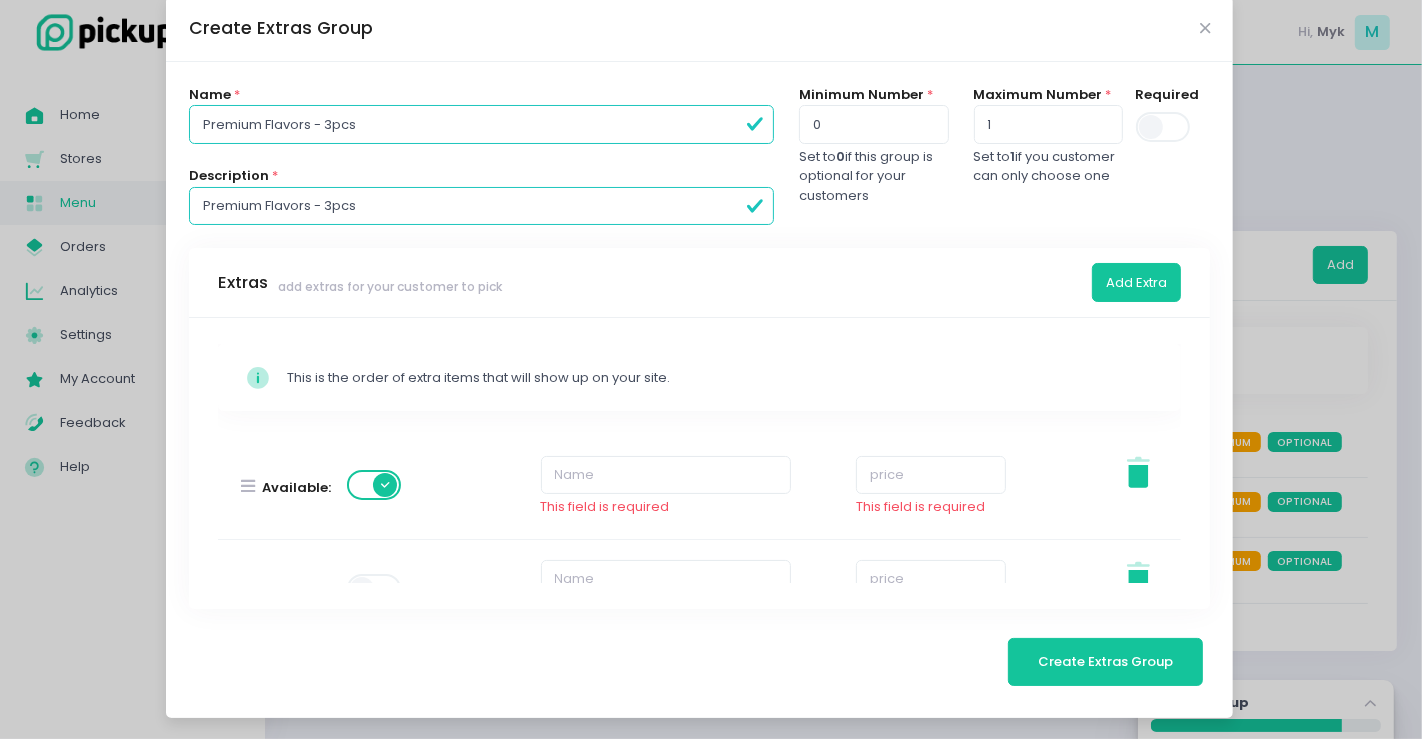 scroll, scrollTop: 111, scrollLeft: 0, axis: vertical 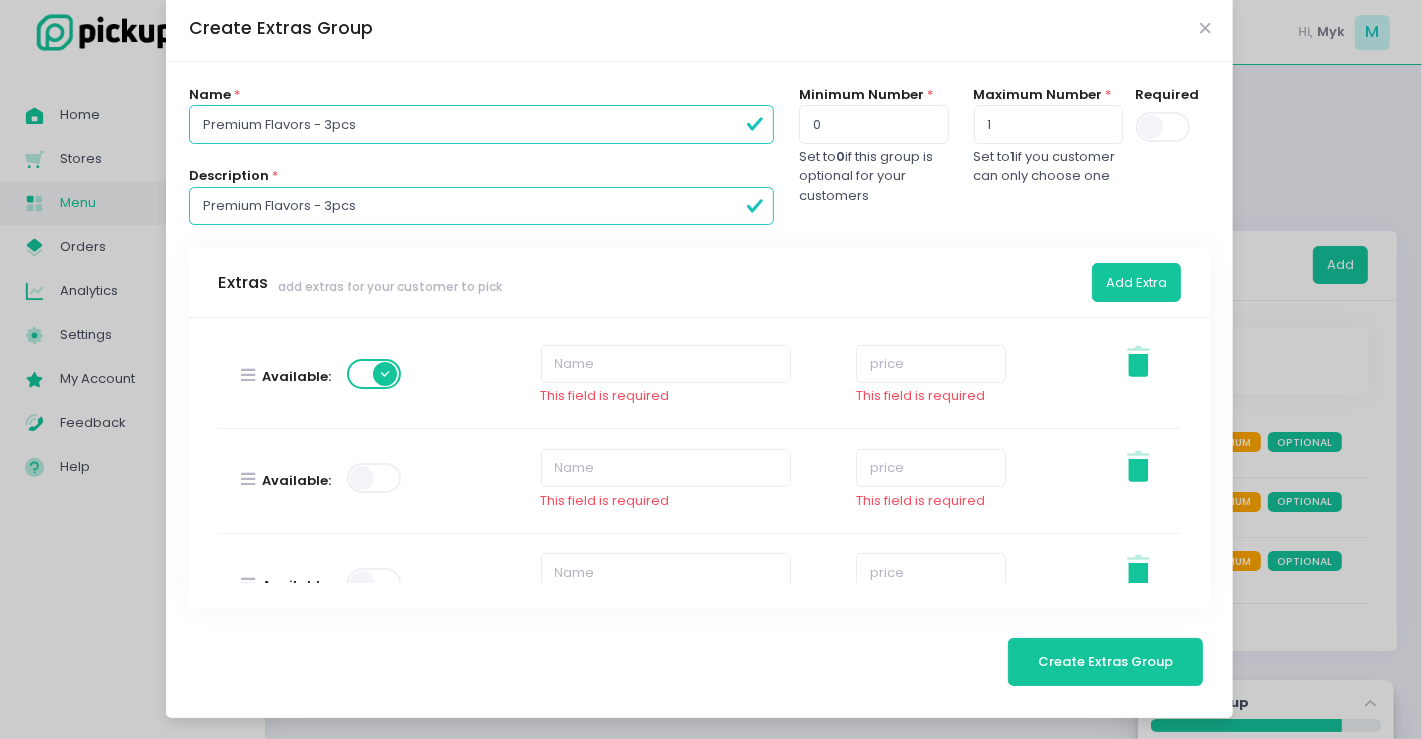 click at bounding box center [375, 478] 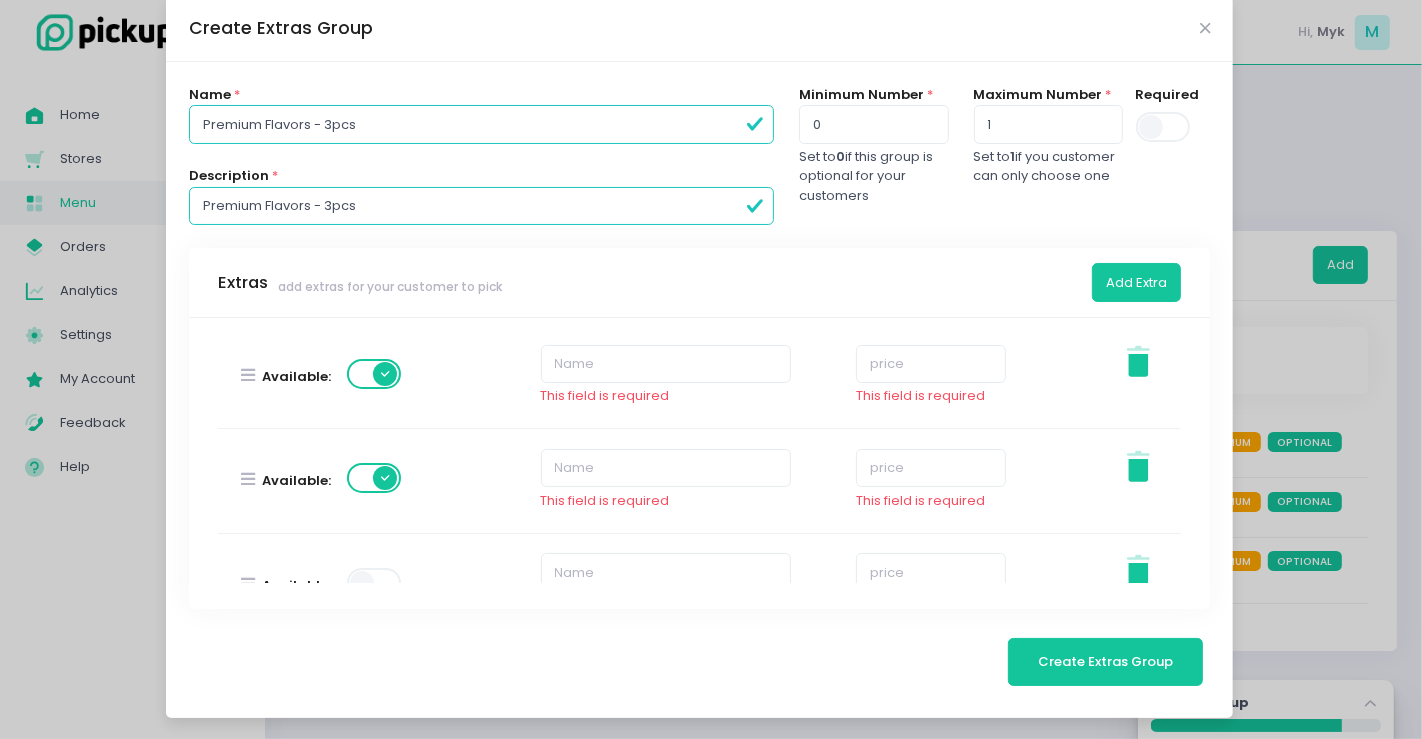 click at bounding box center (375, 583) 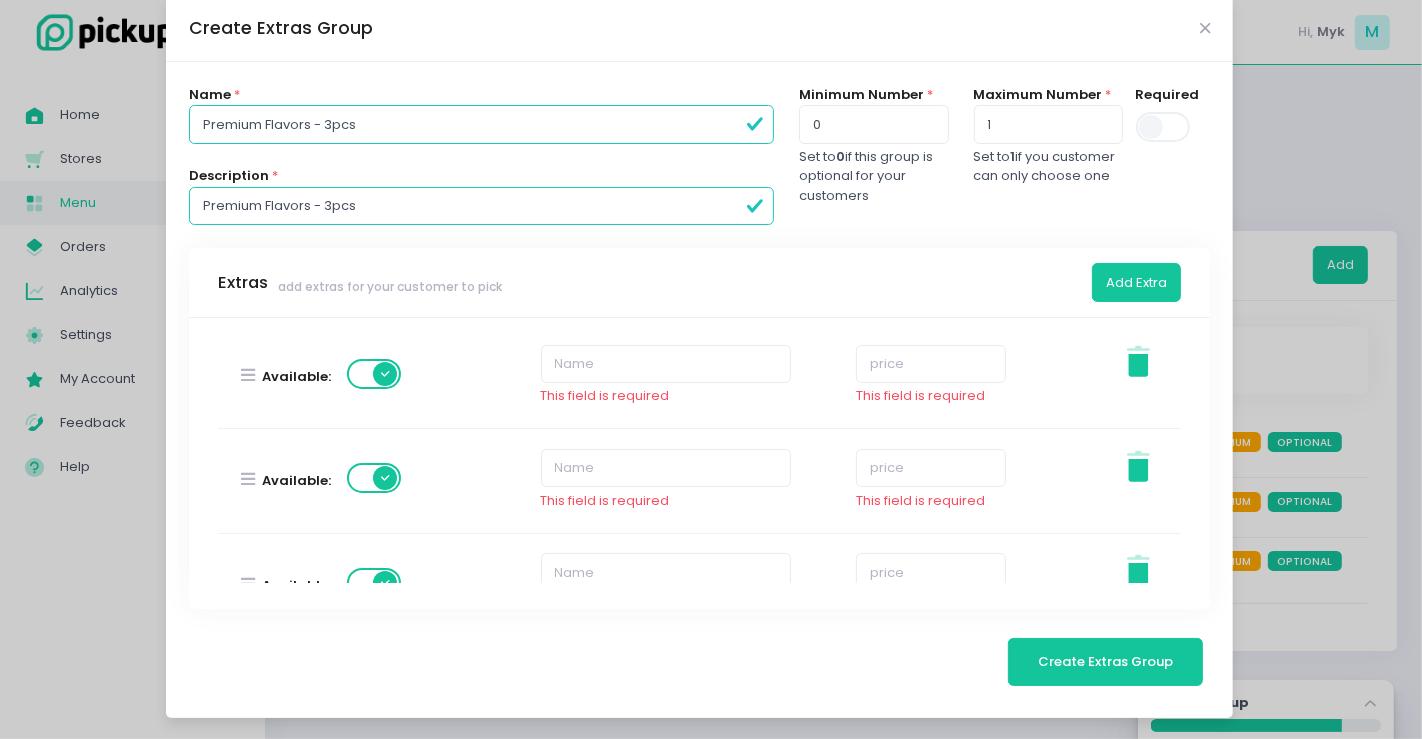 scroll, scrollTop: 333, scrollLeft: 0, axis: vertical 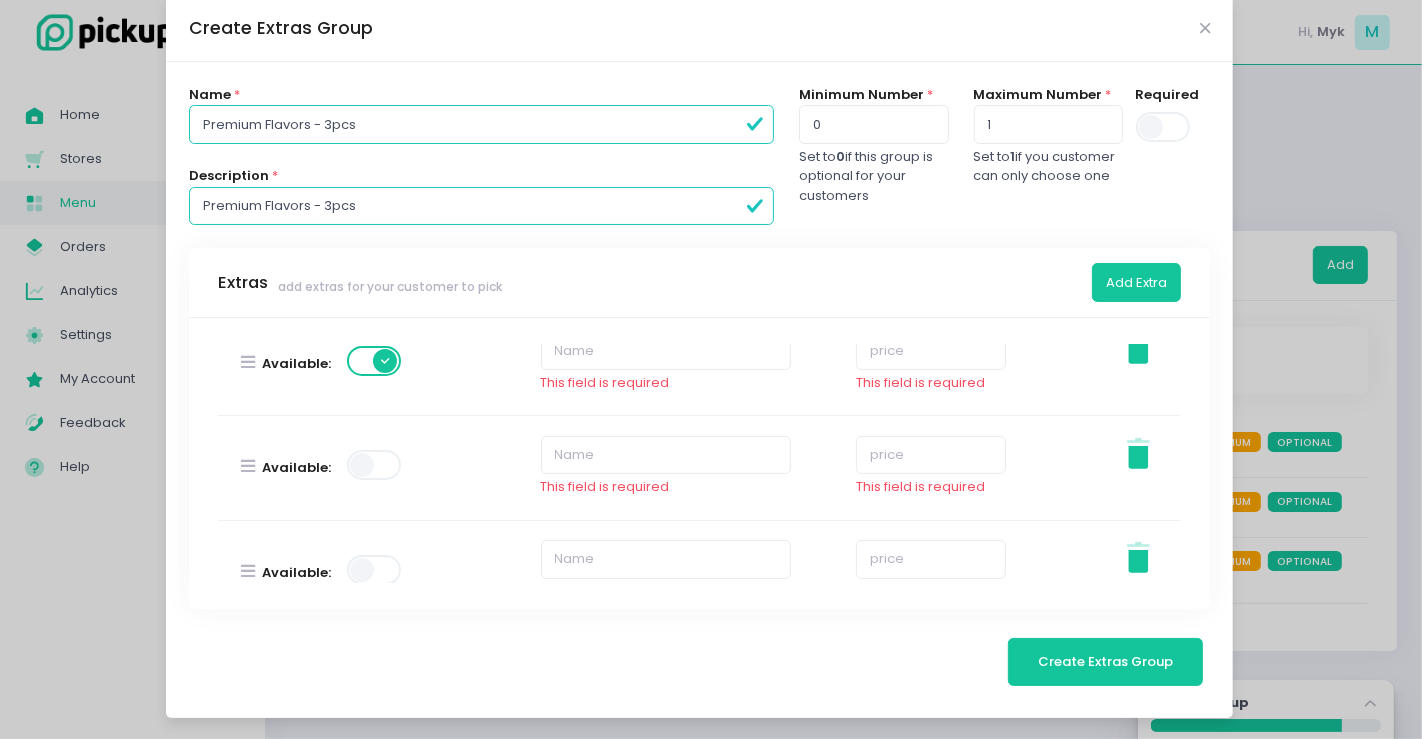 click at bounding box center (375, 465) 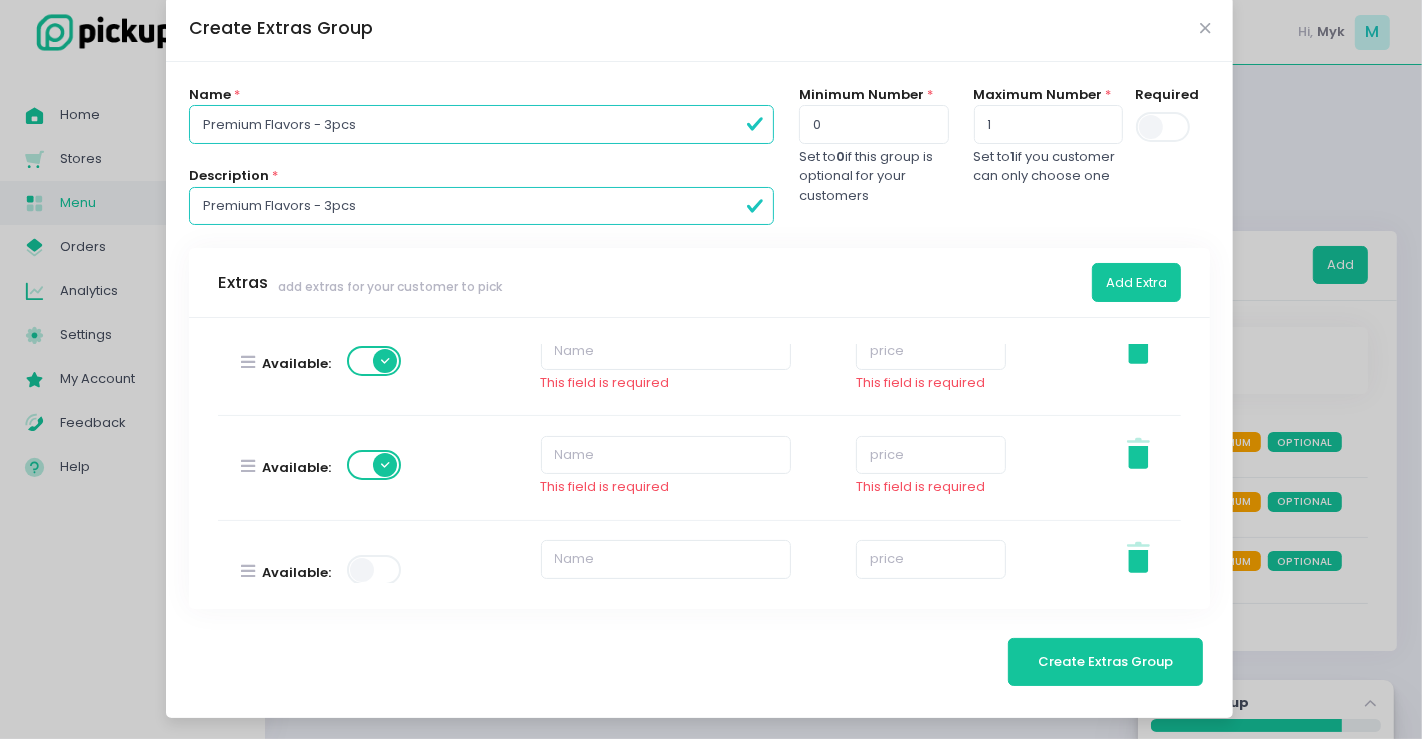 click at bounding box center [375, 570] 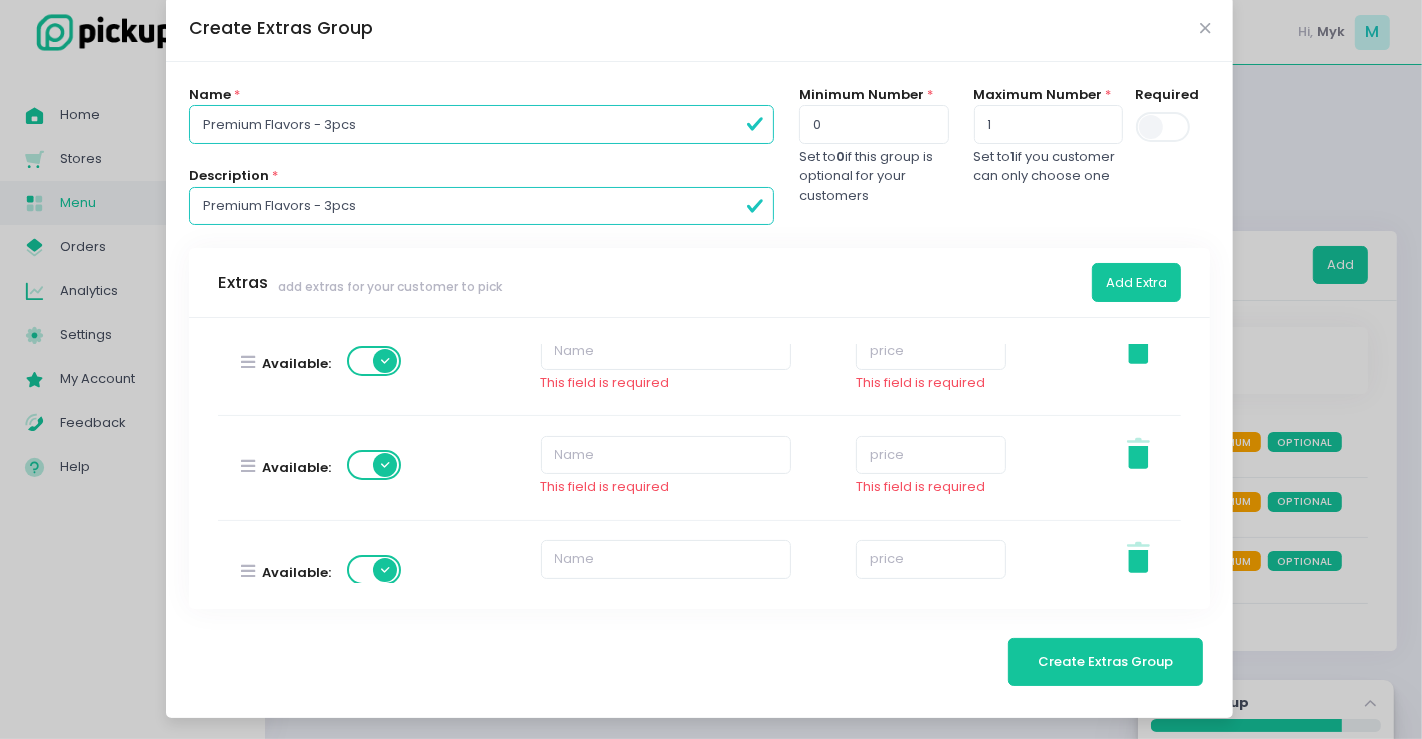 scroll, scrollTop: 555, scrollLeft: 0, axis: vertical 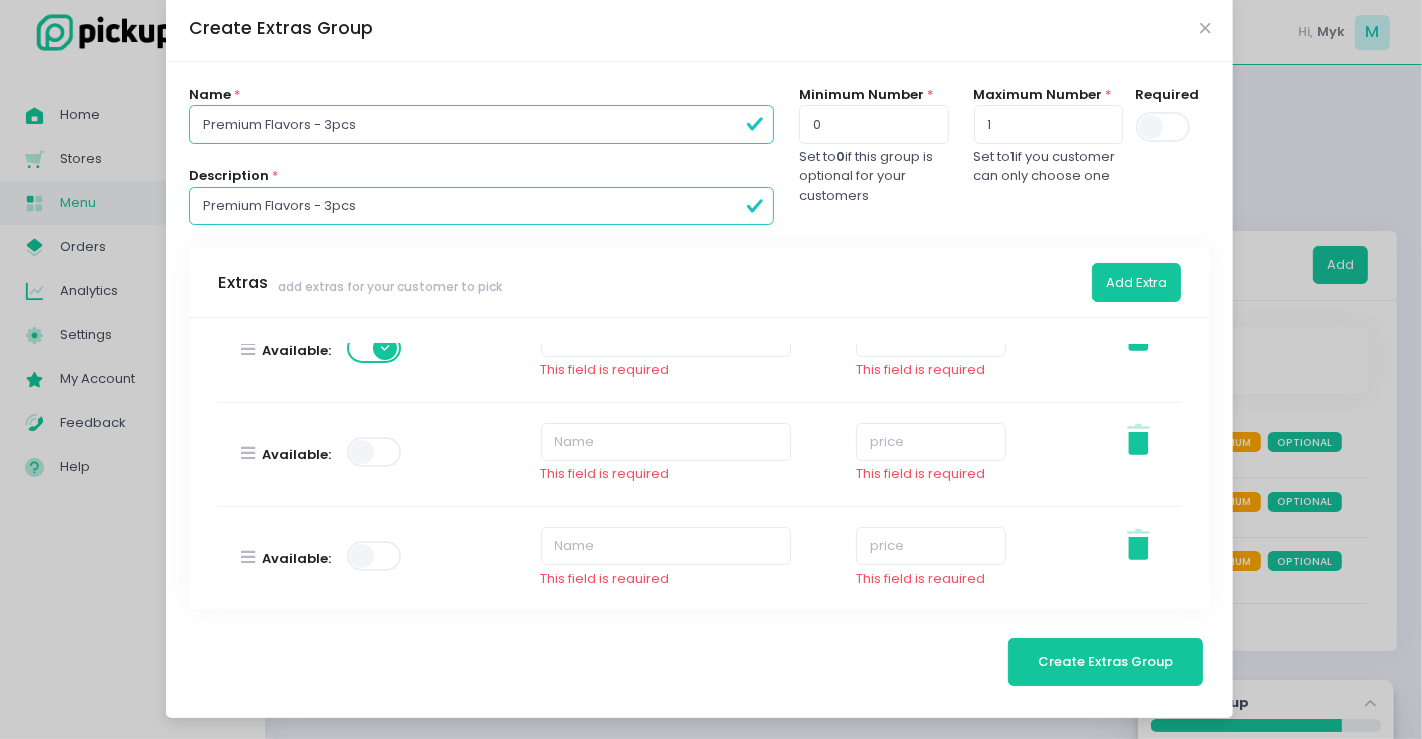 click on "Available:" at bounding box center (323, 558) 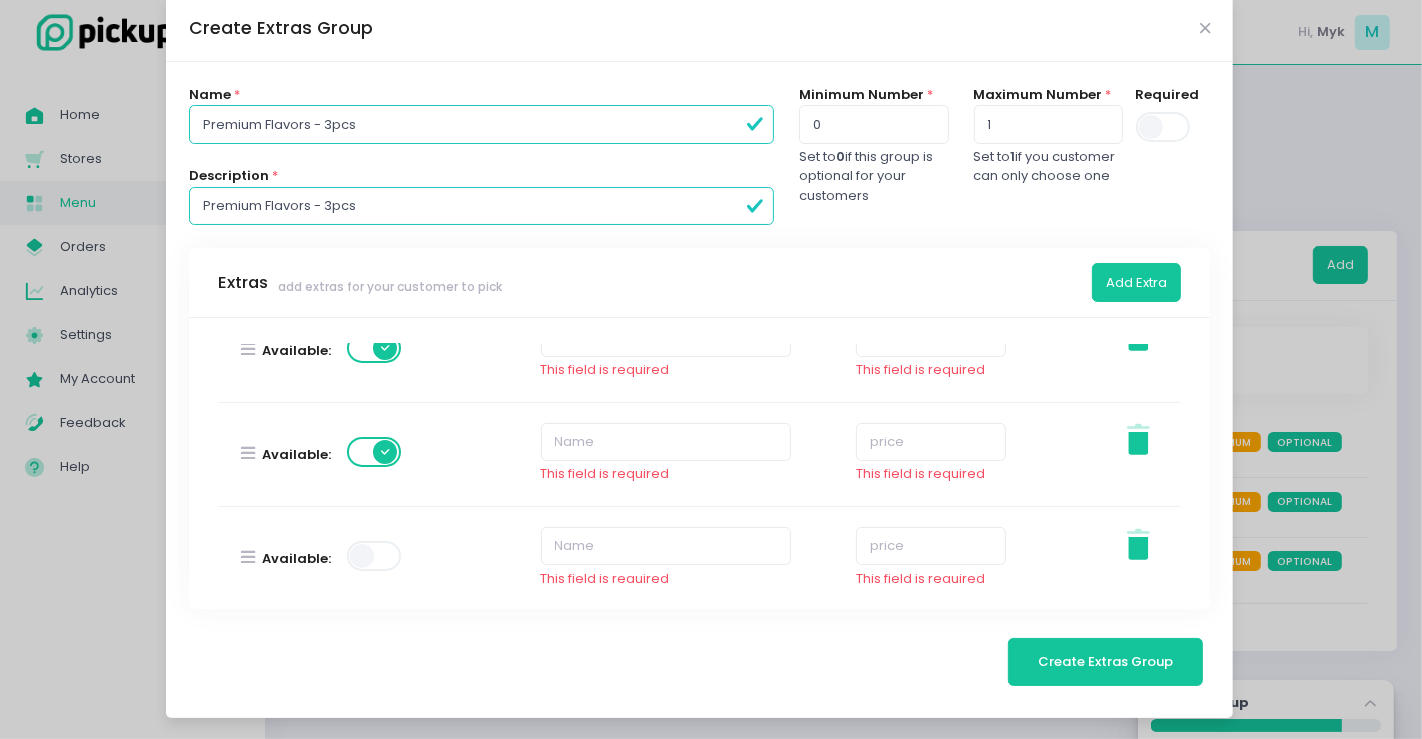 click at bounding box center (375, 556) 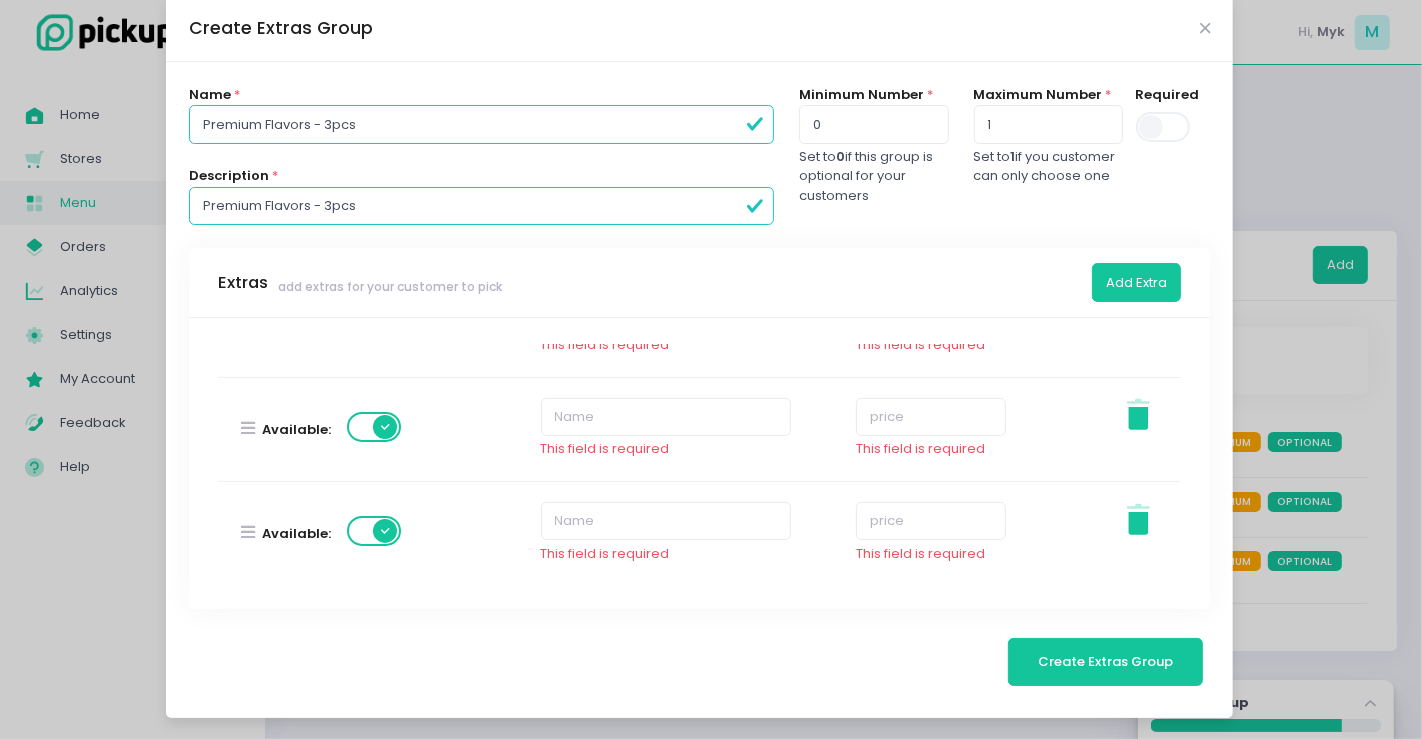 scroll, scrollTop: 24, scrollLeft: 0, axis: vertical 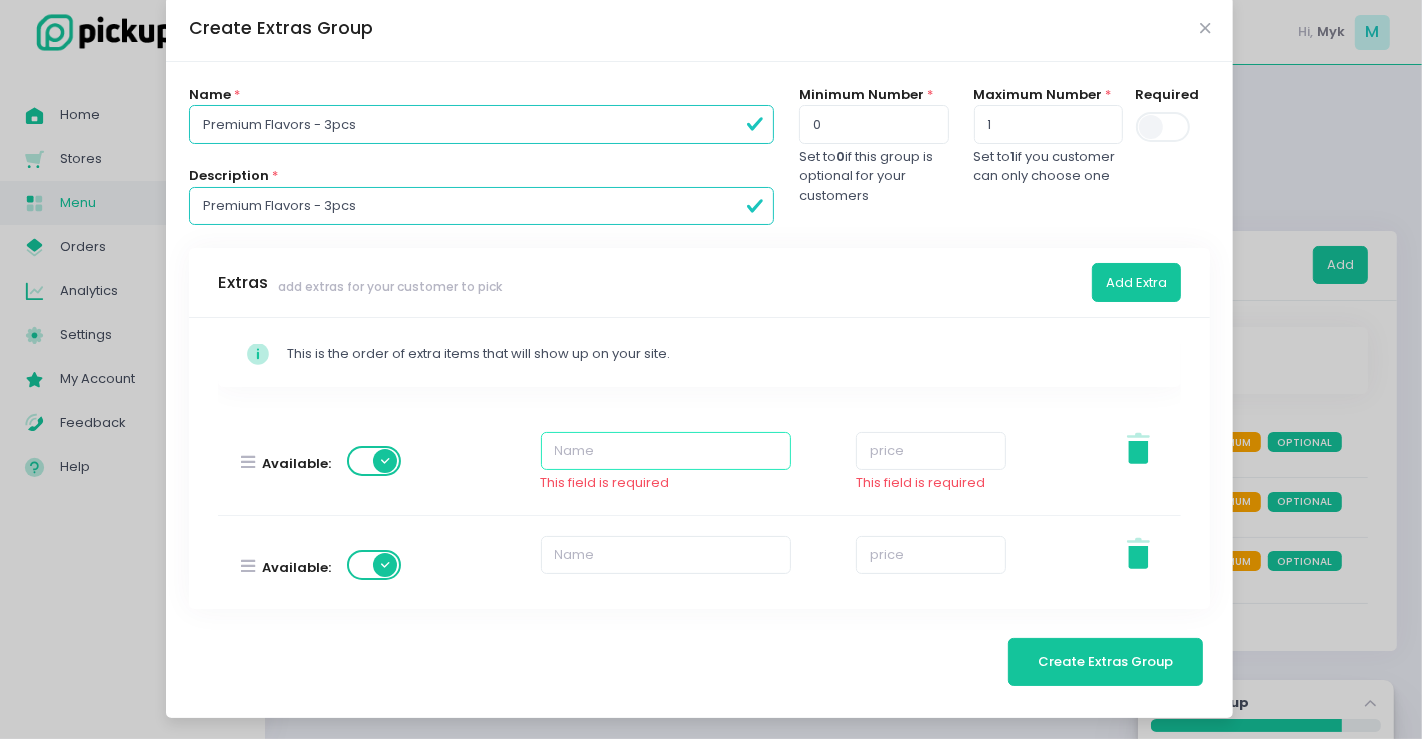 click at bounding box center [666, 451] 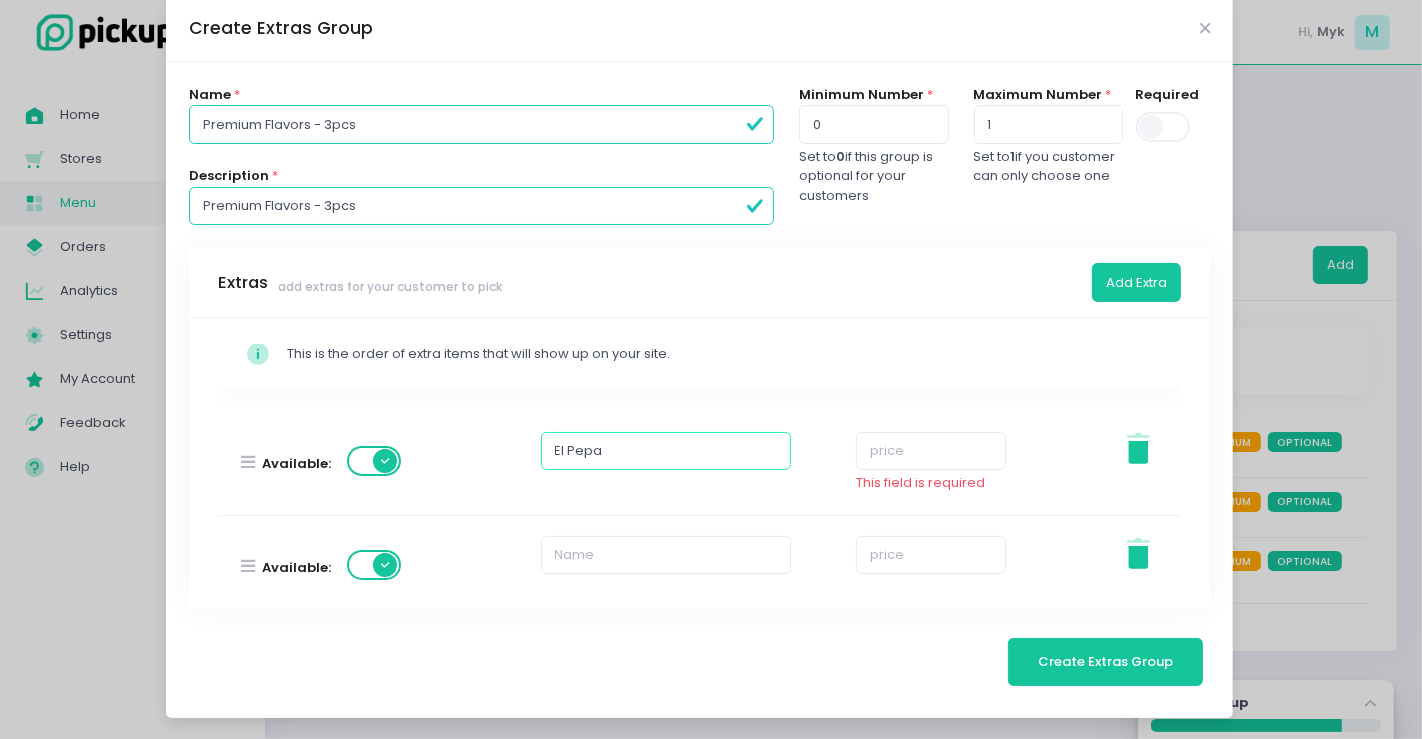 type on "El Pepa" 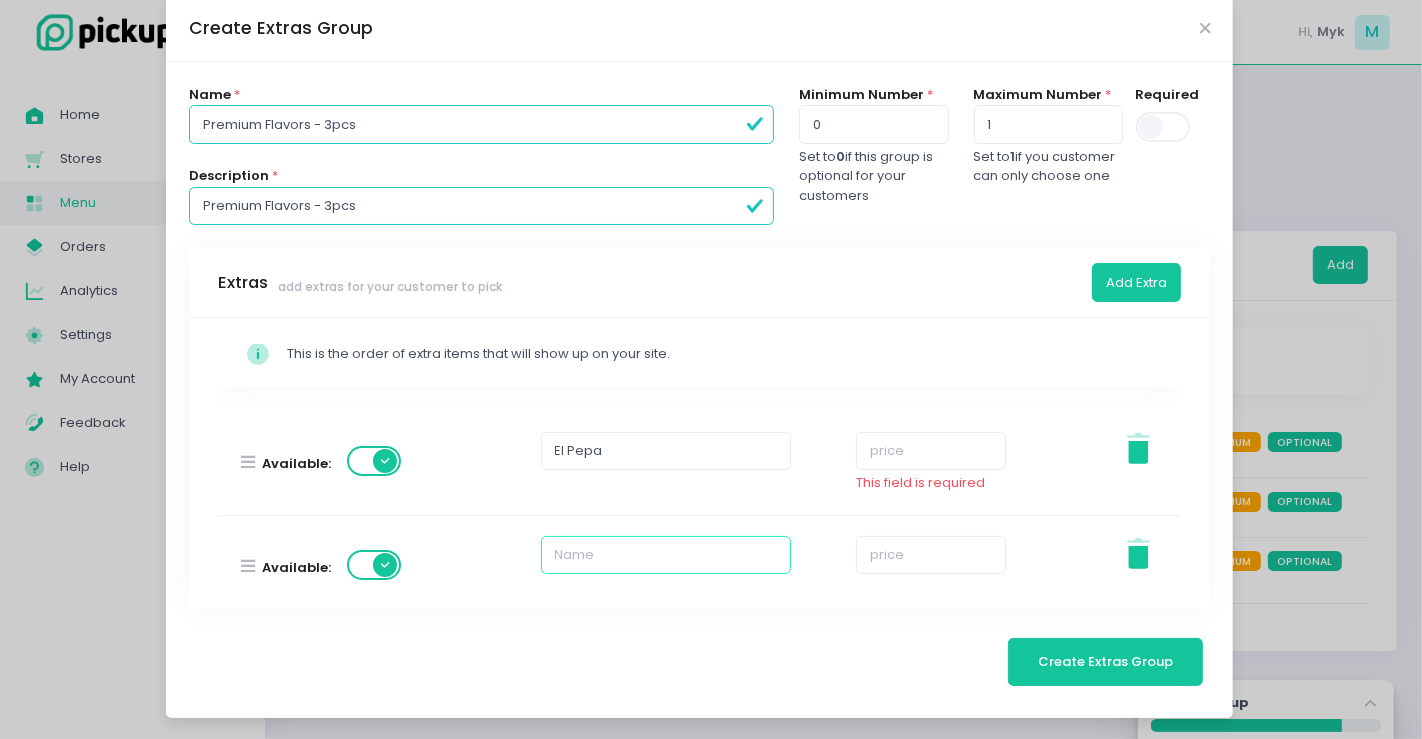 click at bounding box center (666, 555) 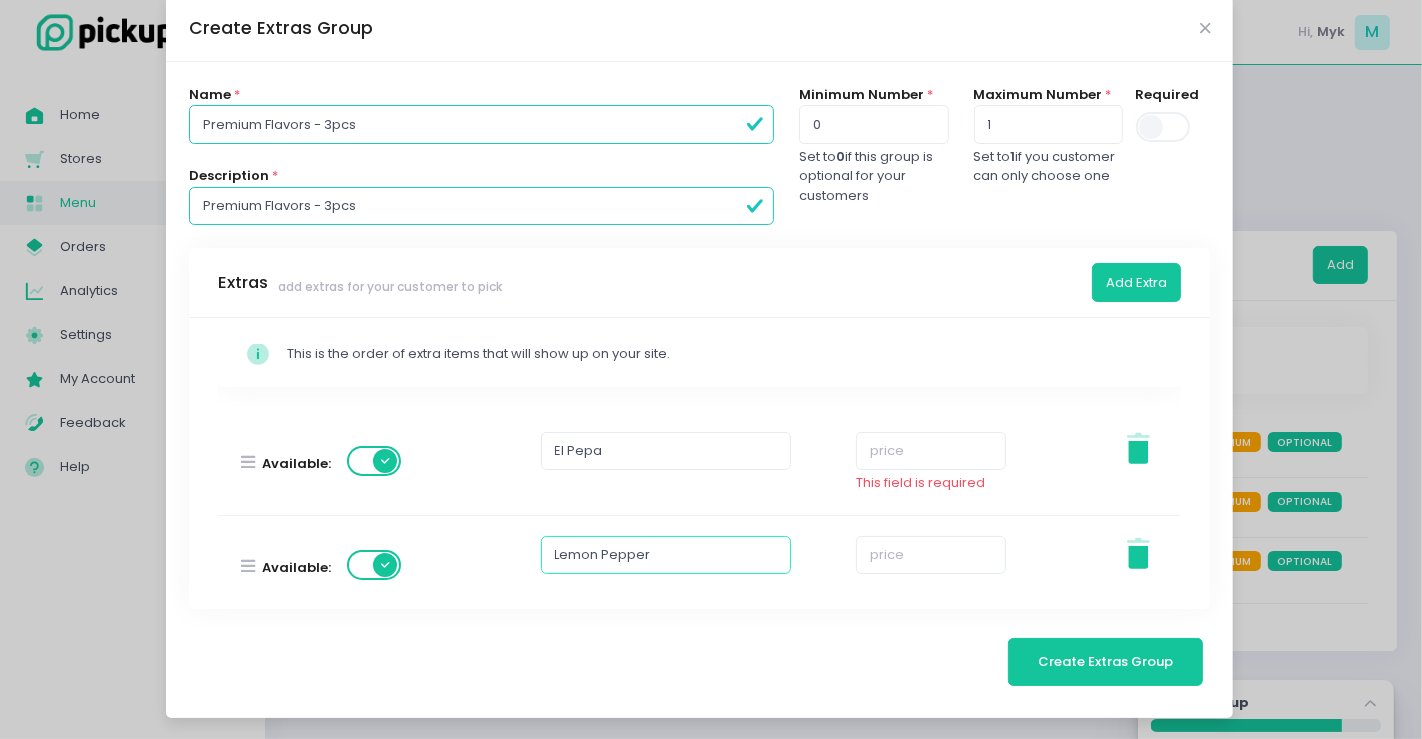 type on "Lemon Pepper" 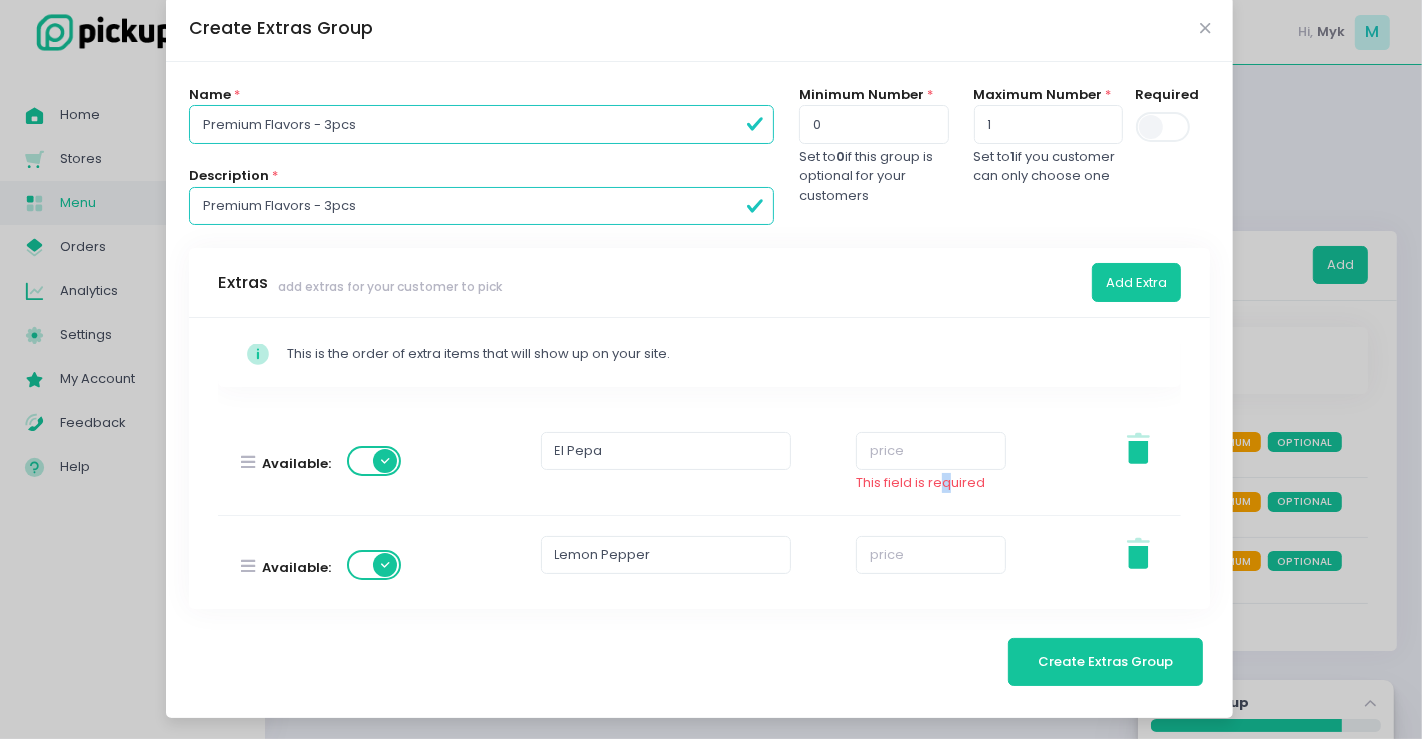 click on "This field is required" at bounding box center [931, 452] 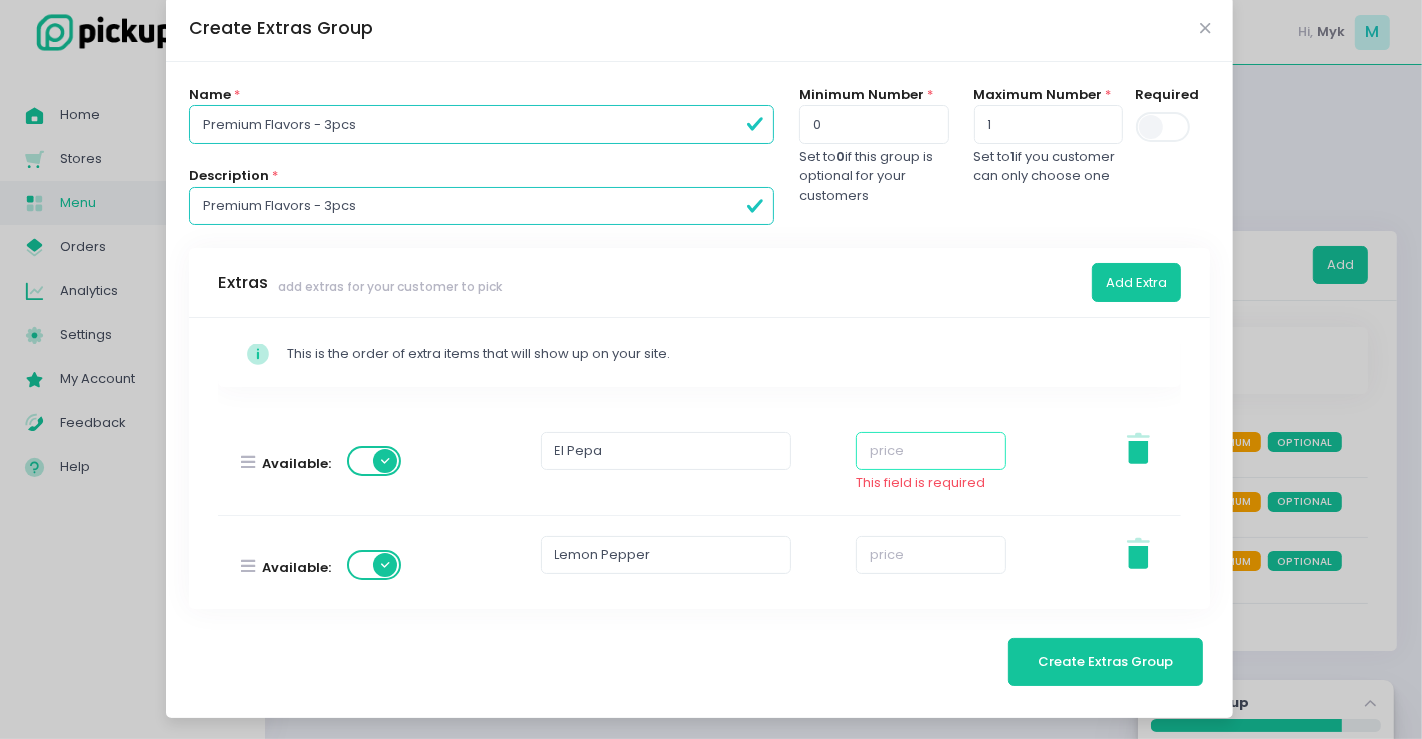 click at bounding box center (931, 451) 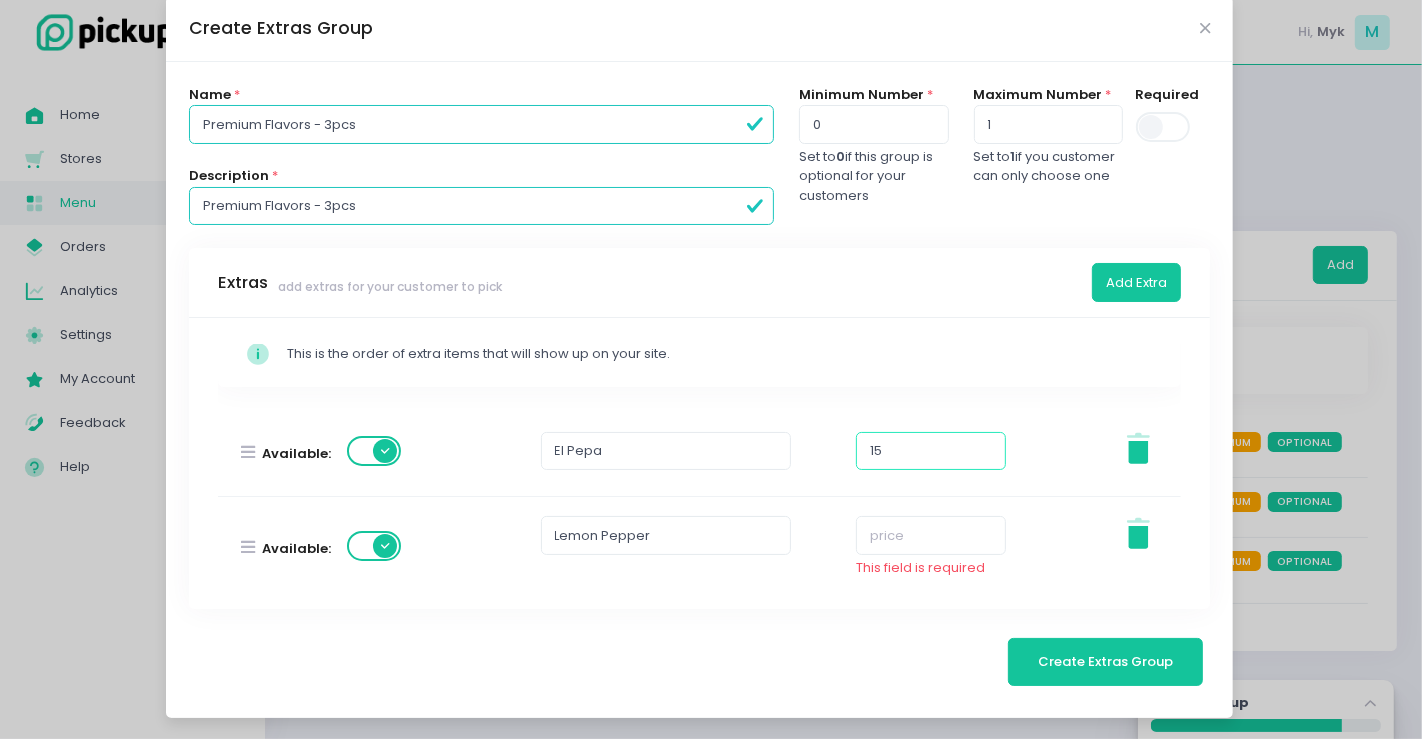 drag, startPoint x: 917, startPoint y: 449, endPoint x: 834, endPoint y: 440, distance: 83.48653 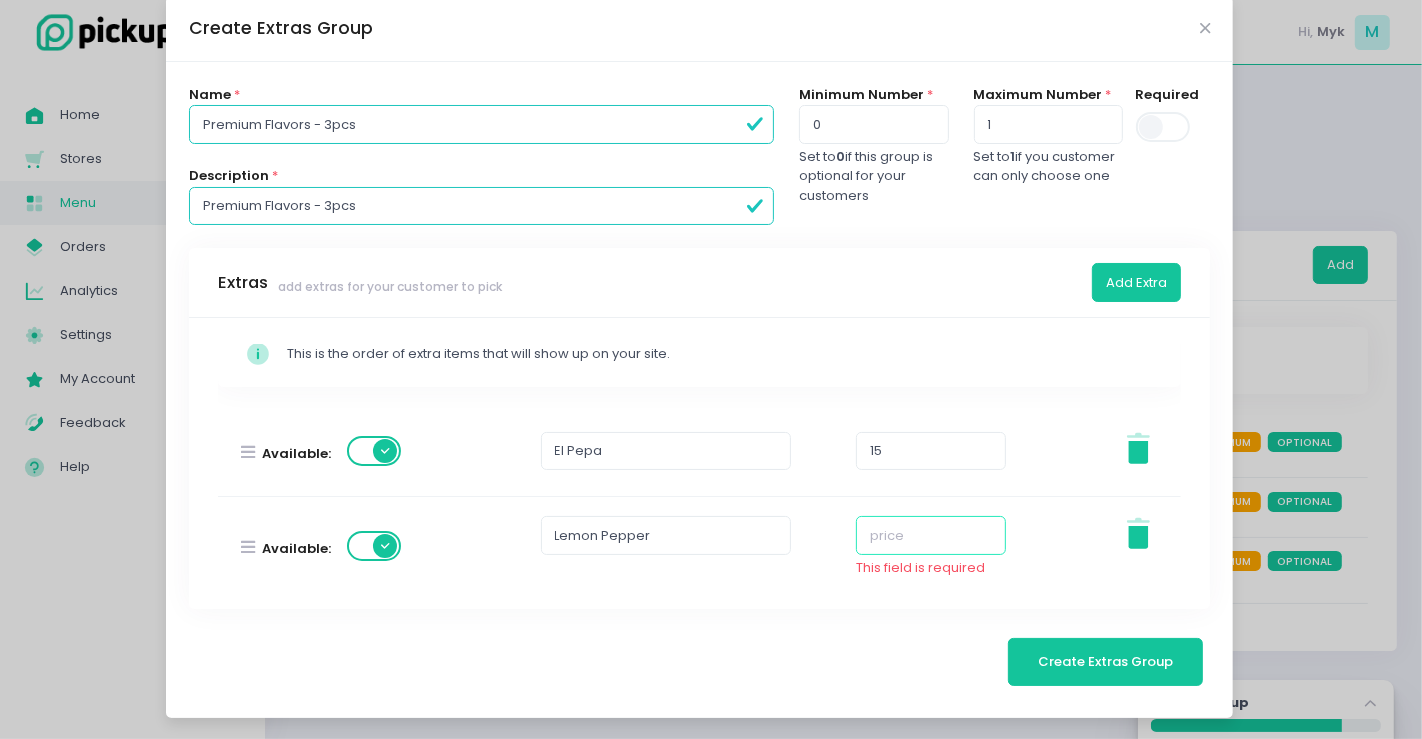 click at bounding box center [931, 535] 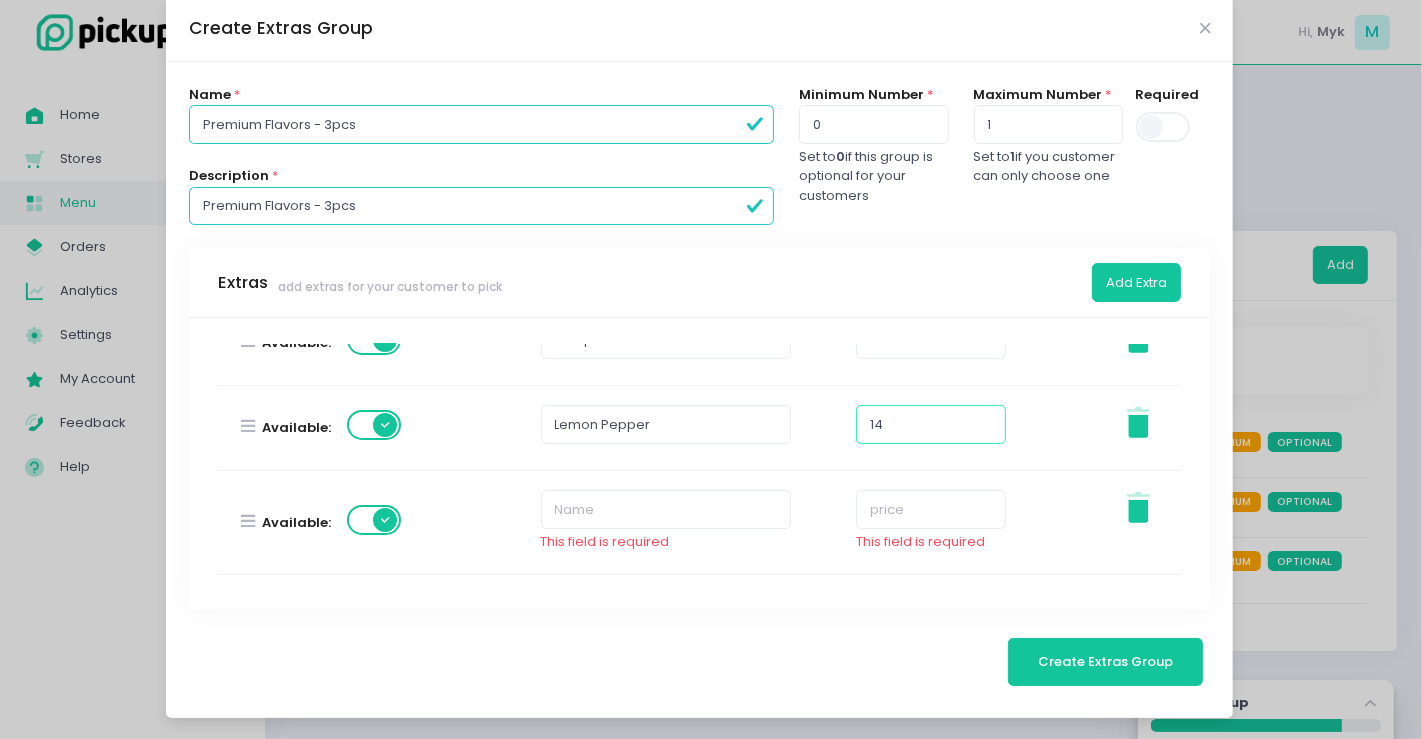 type on "14" 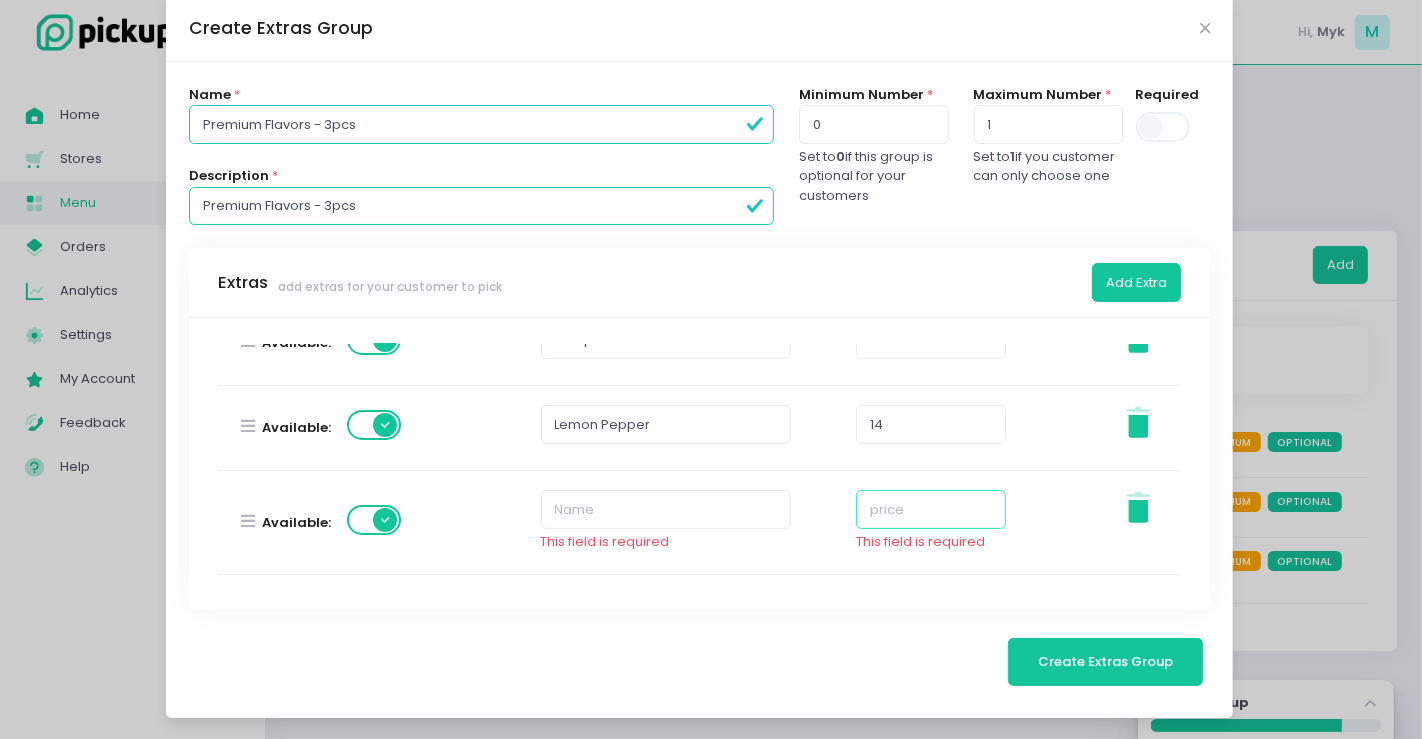 click at bounding box center (931, 509) 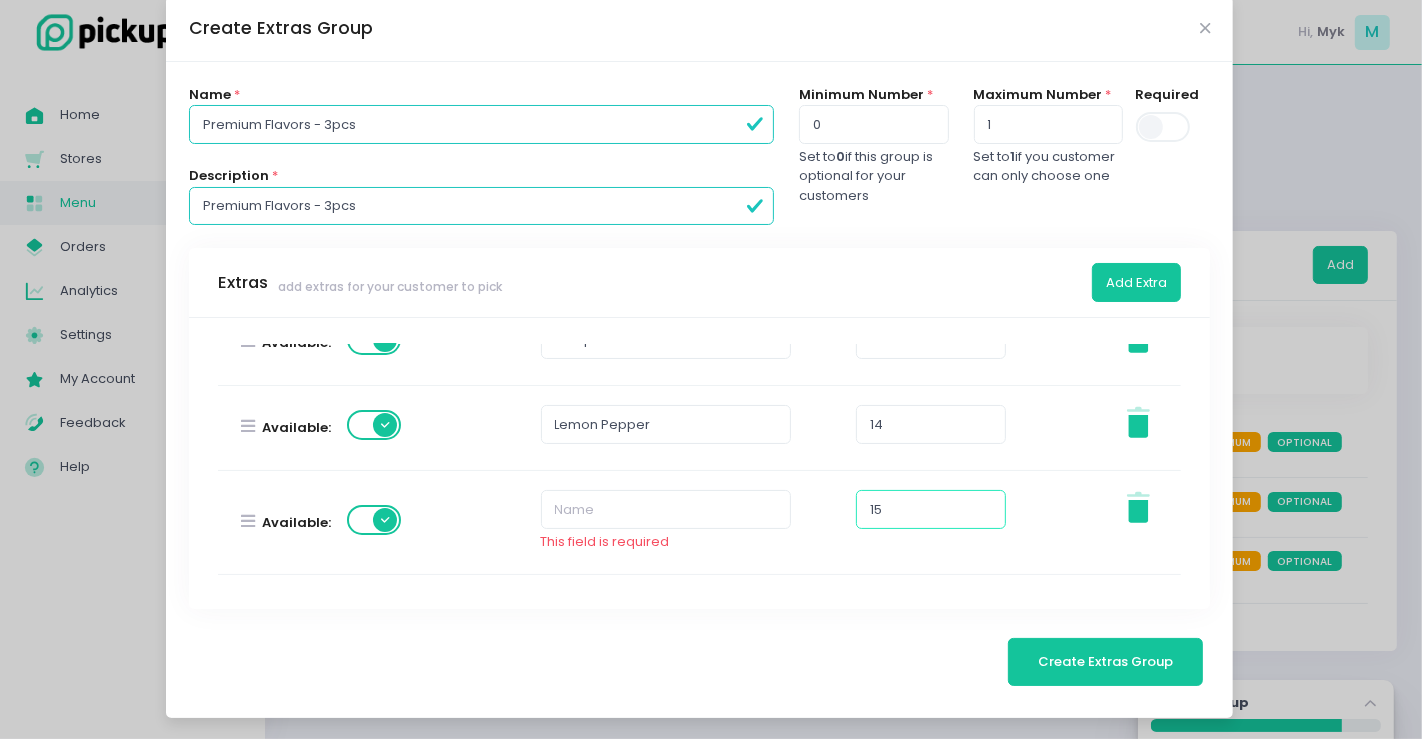 scroll, scrollTop: 357, scrollLeft: 0, axis: vertical 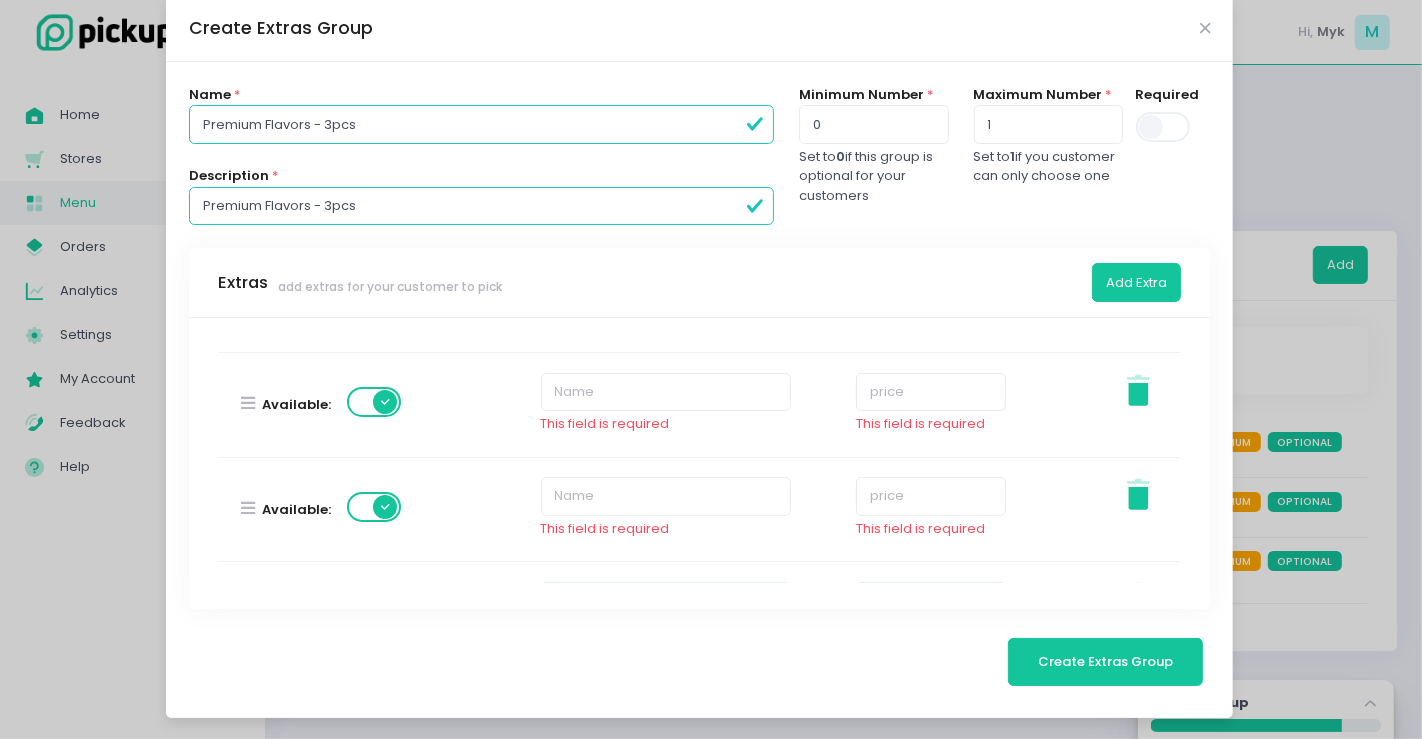 type on "15" 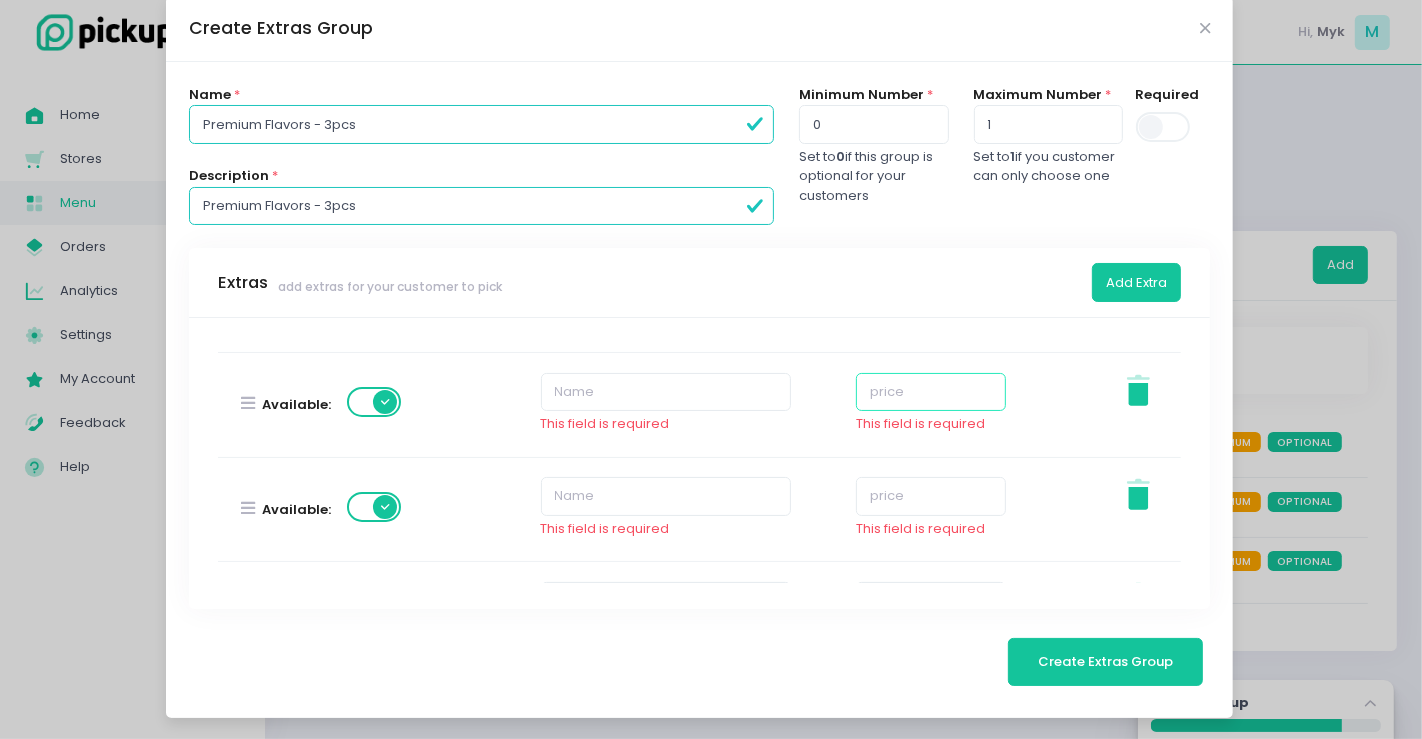 click at bounding box center (931, 392) 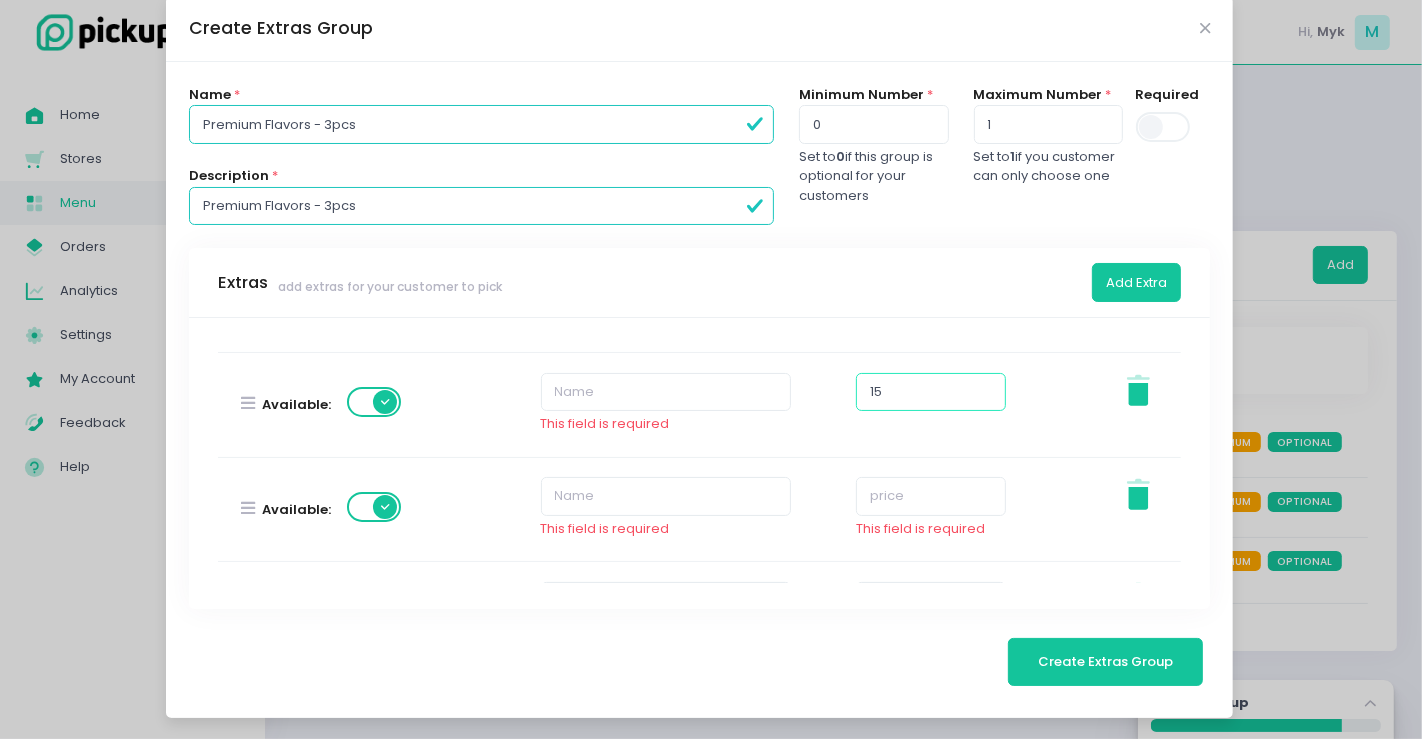 type on "15" 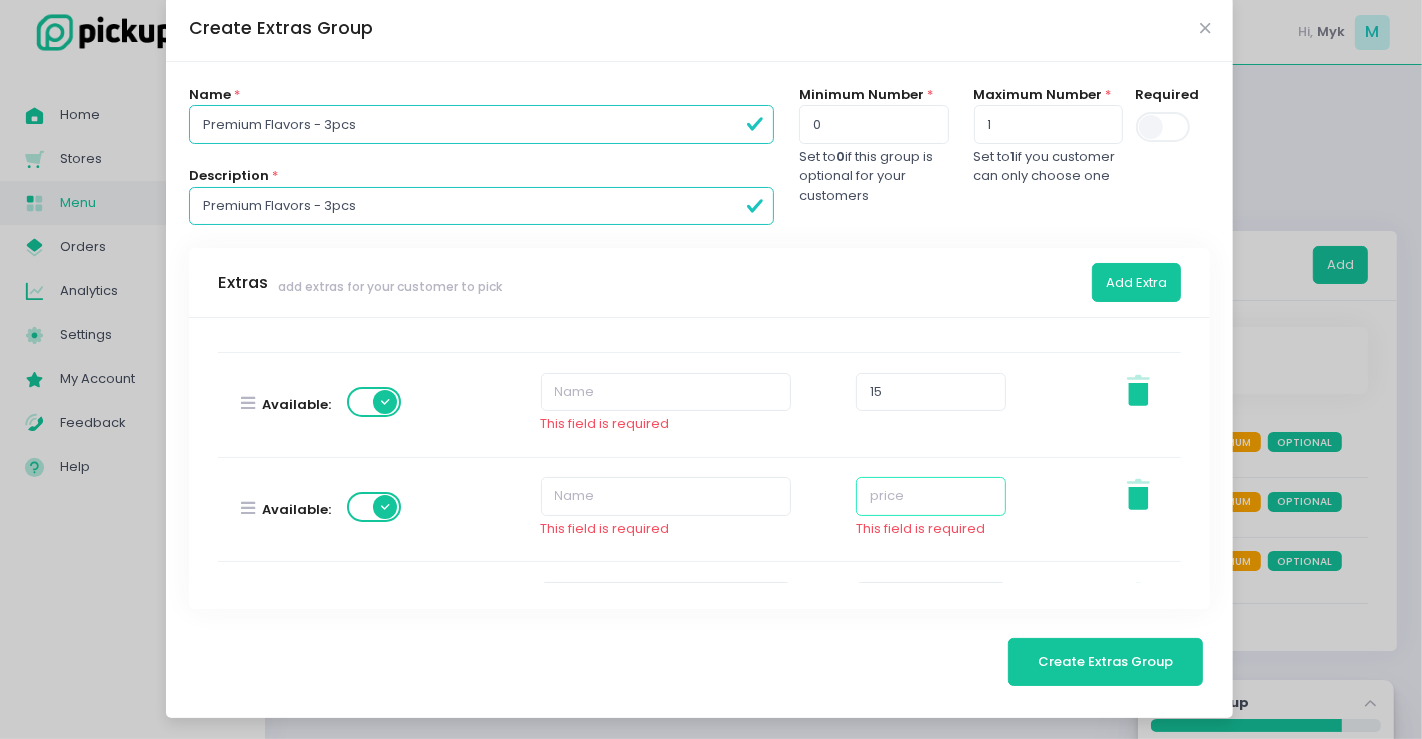 click at bounding box center [931, 496] 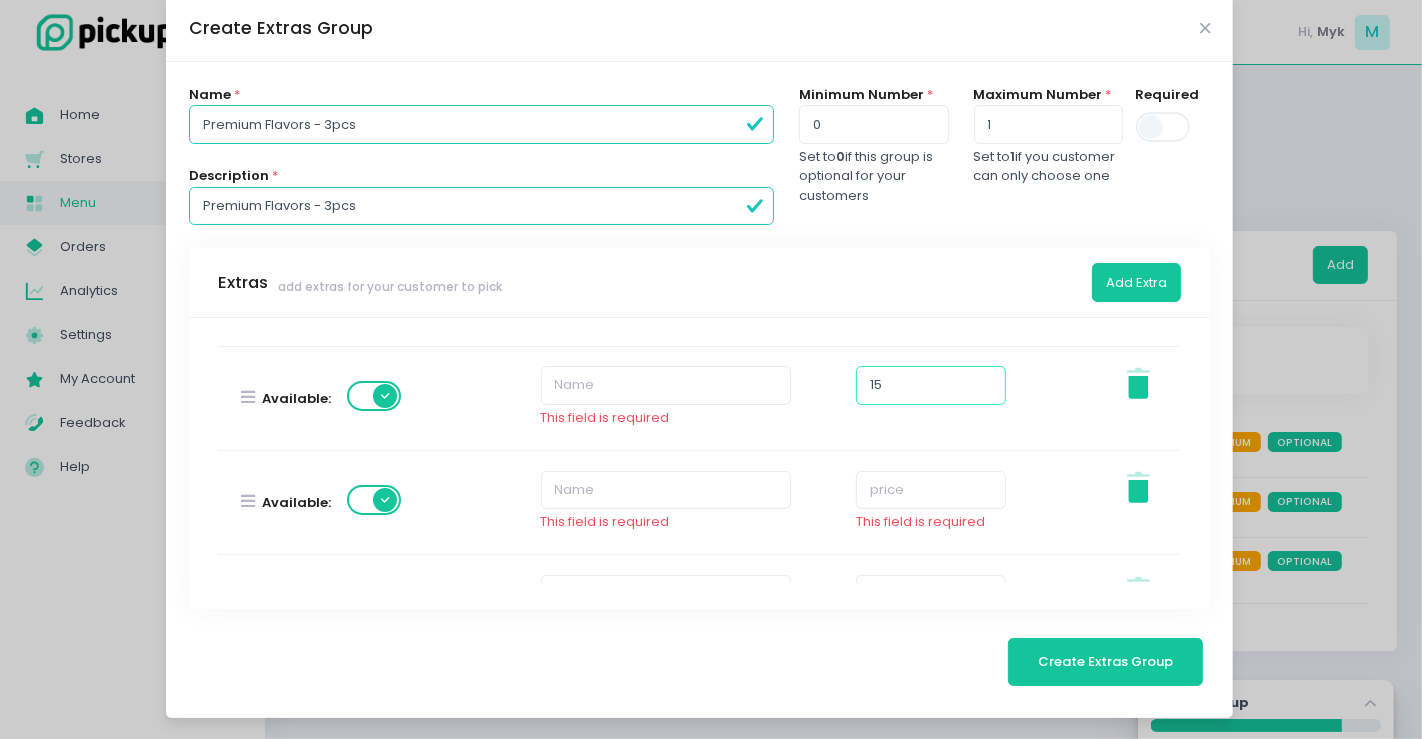 type on "15" 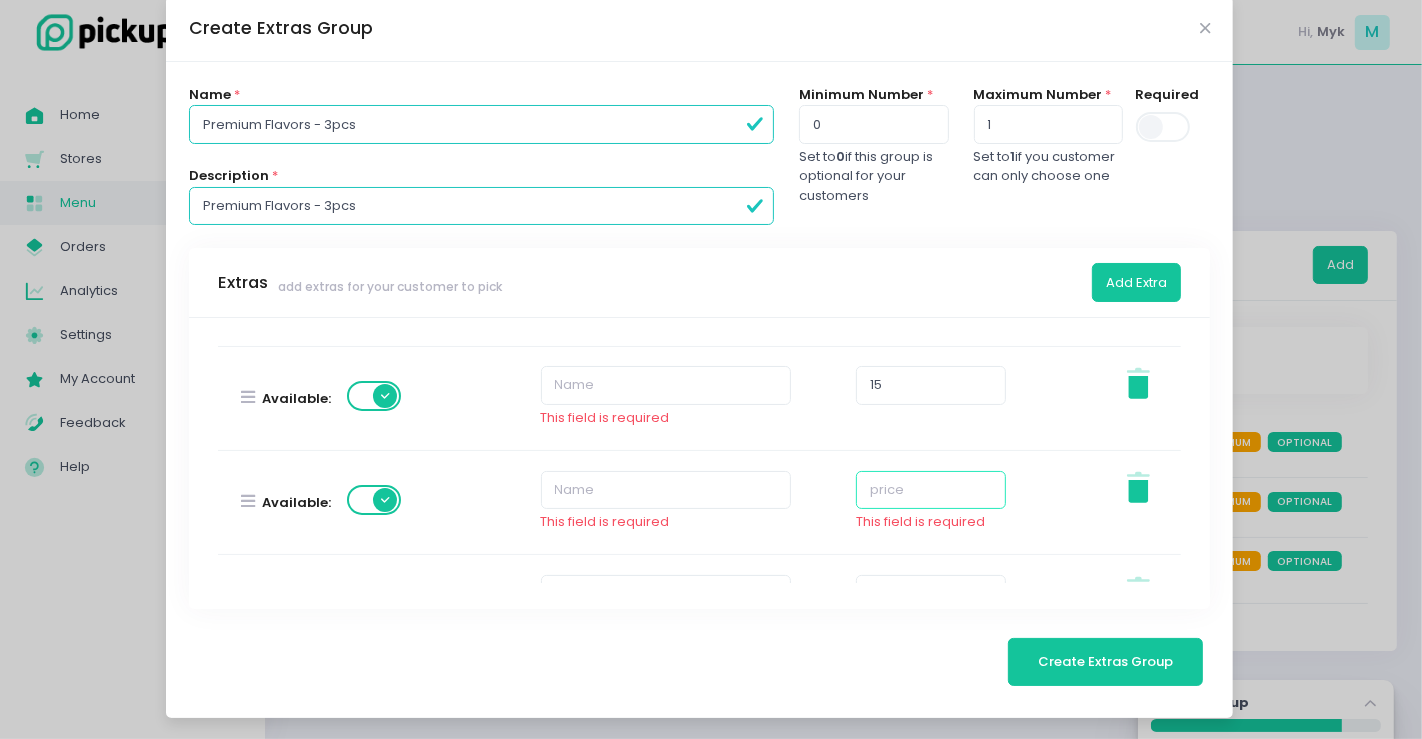 click at bounding box center [931, 490] 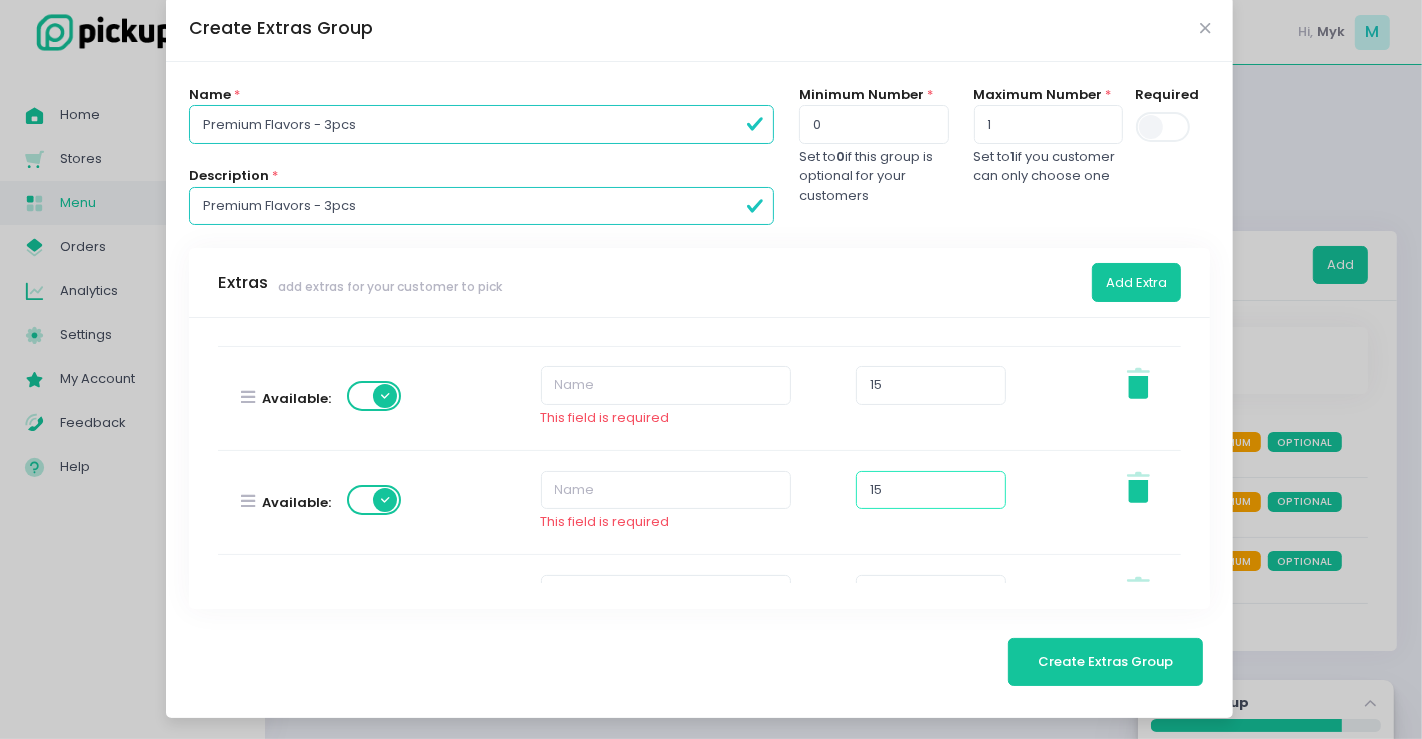 scroll, scrollTop: 541, scrollLeft: 0, axis: vertical 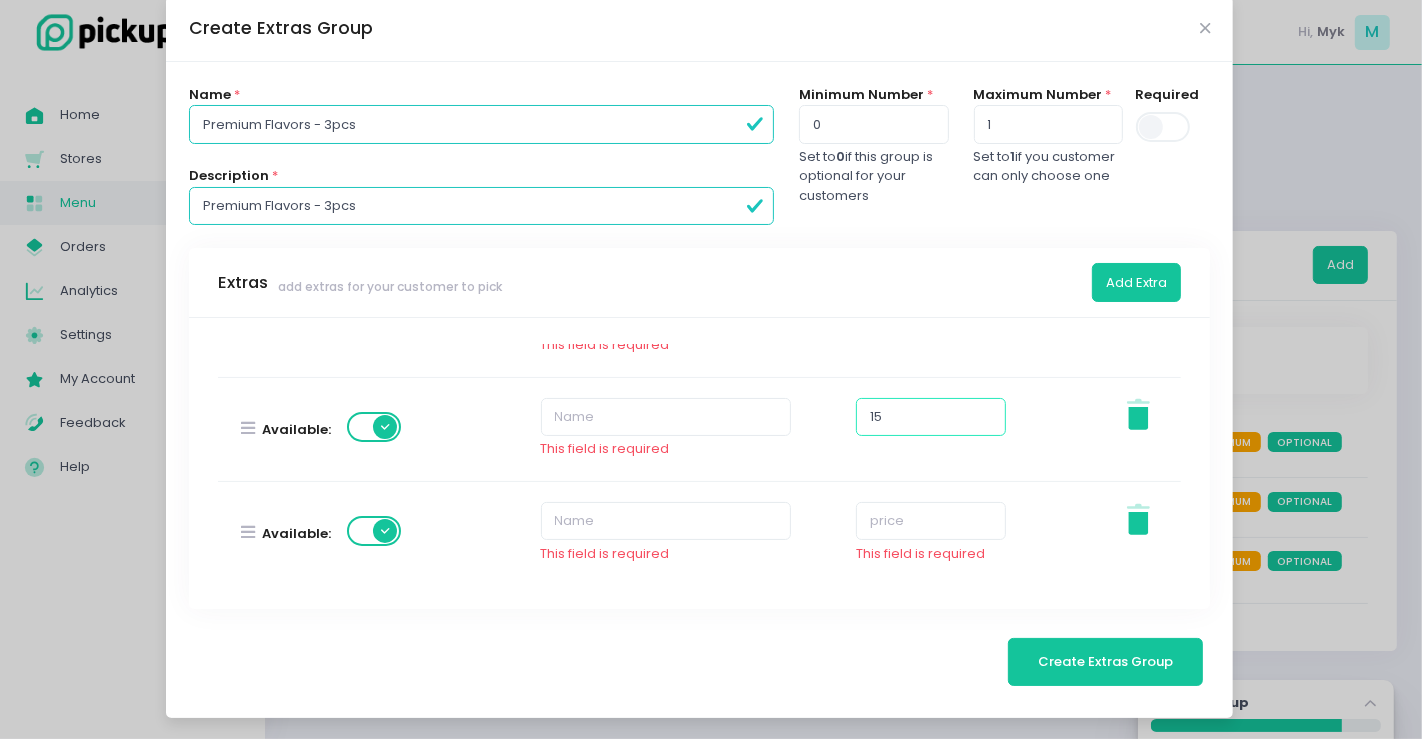 type on "15" 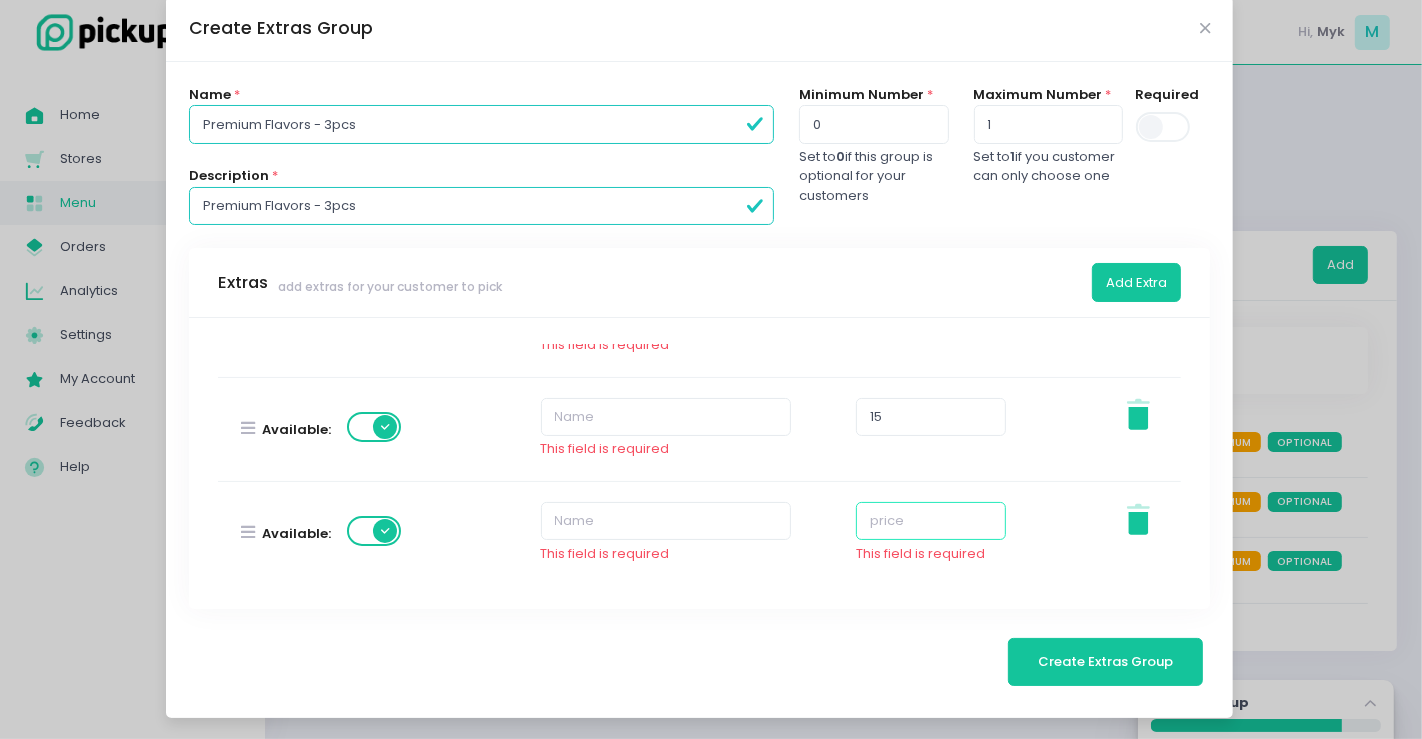 click at bounding box center [931, 521] 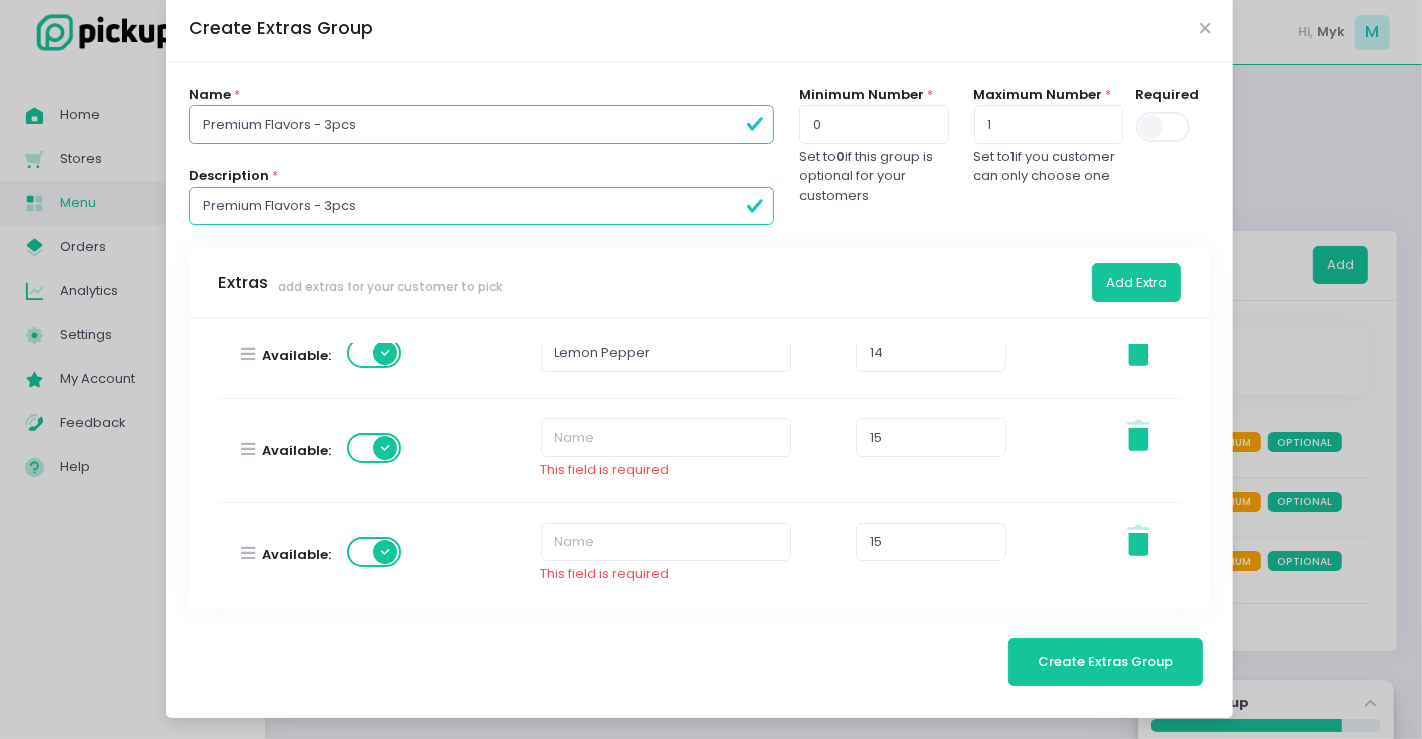 scroll, scrollTop: 0, scrollLeft: 0, axis: both 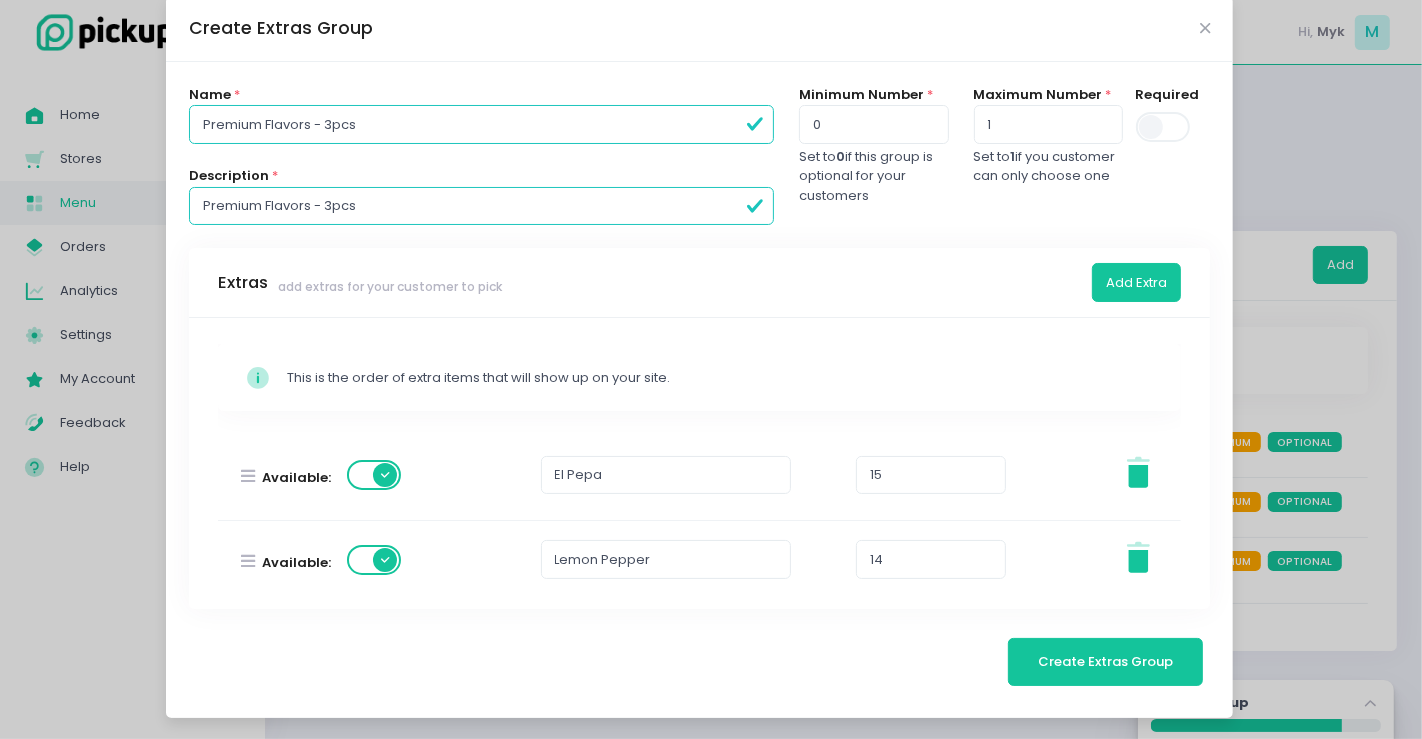 type on "14" 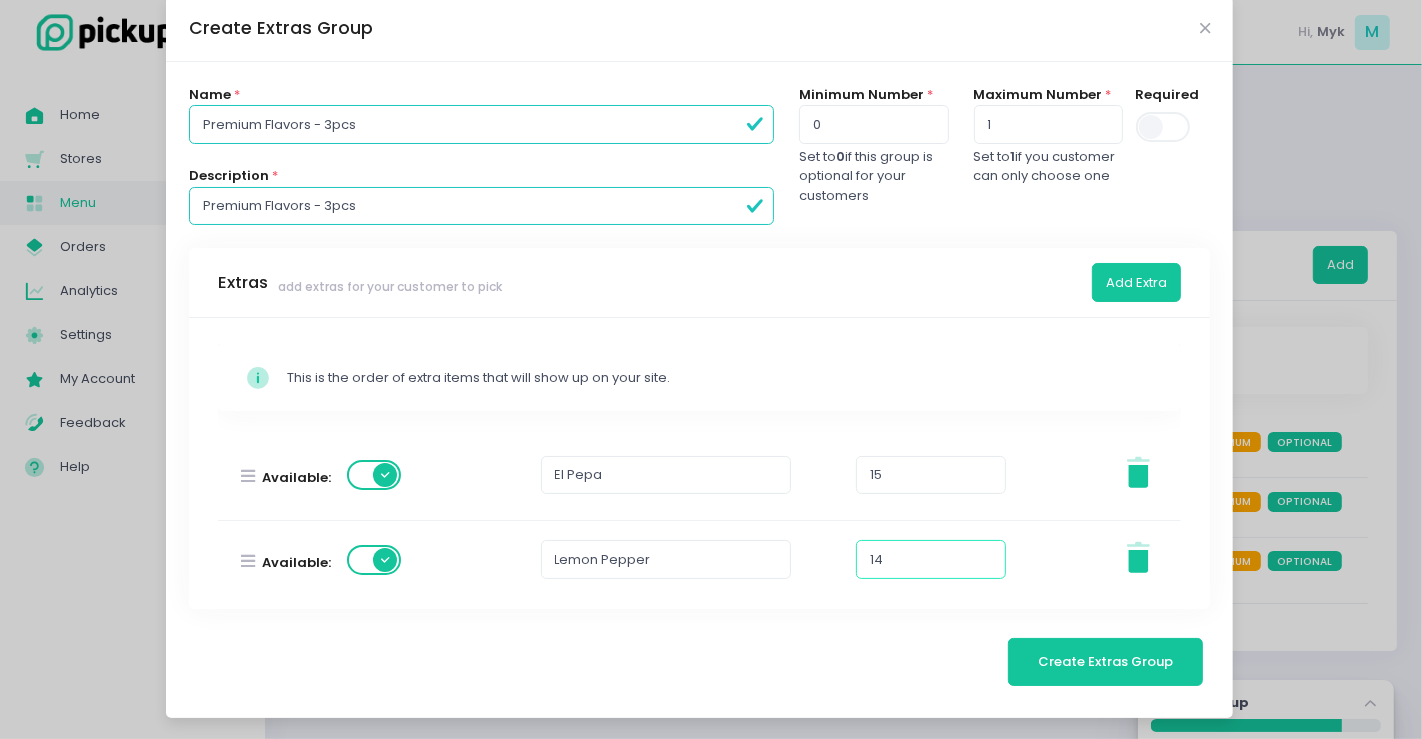 click on "14" at bounding box center [931, 559] 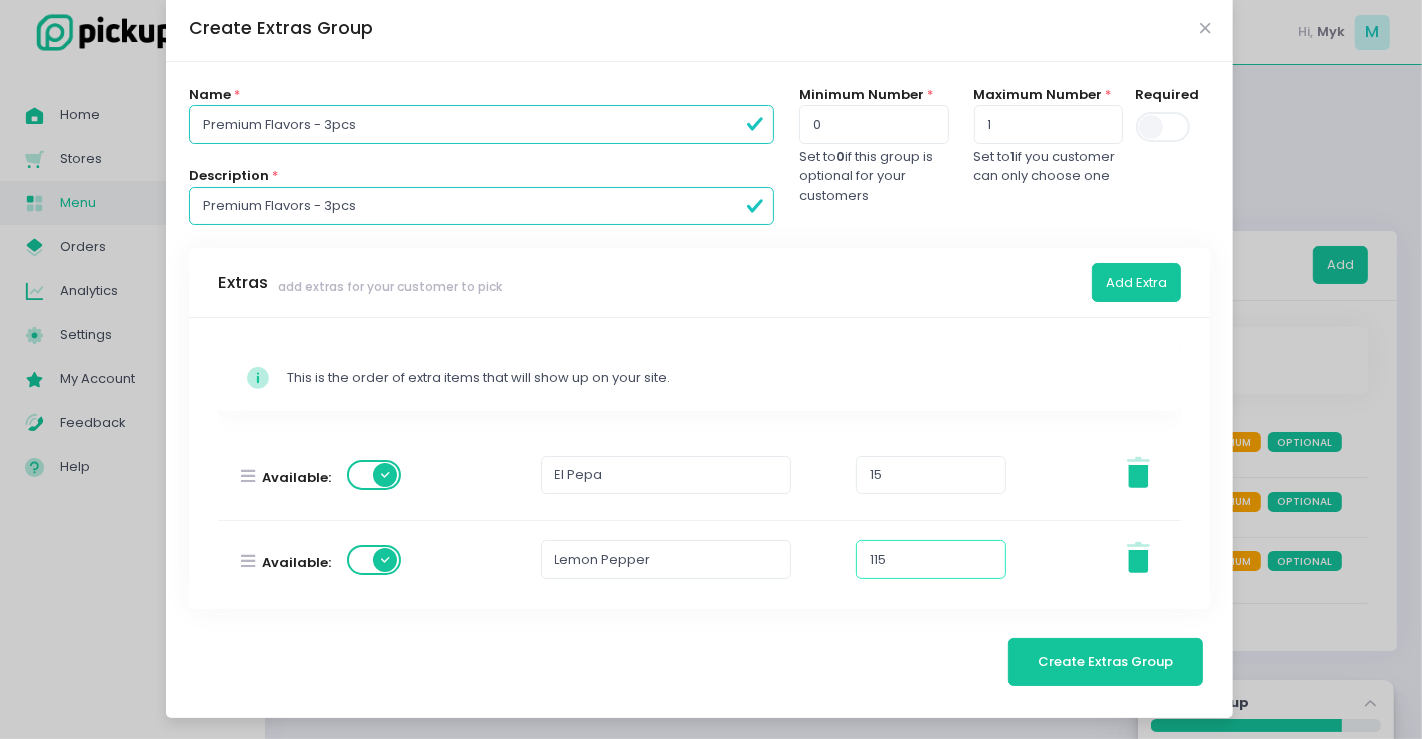 drag, startPoint x: 860, startPoint y: 561, endPoint x: 812, endPoint y: 562, distance: 48.010414 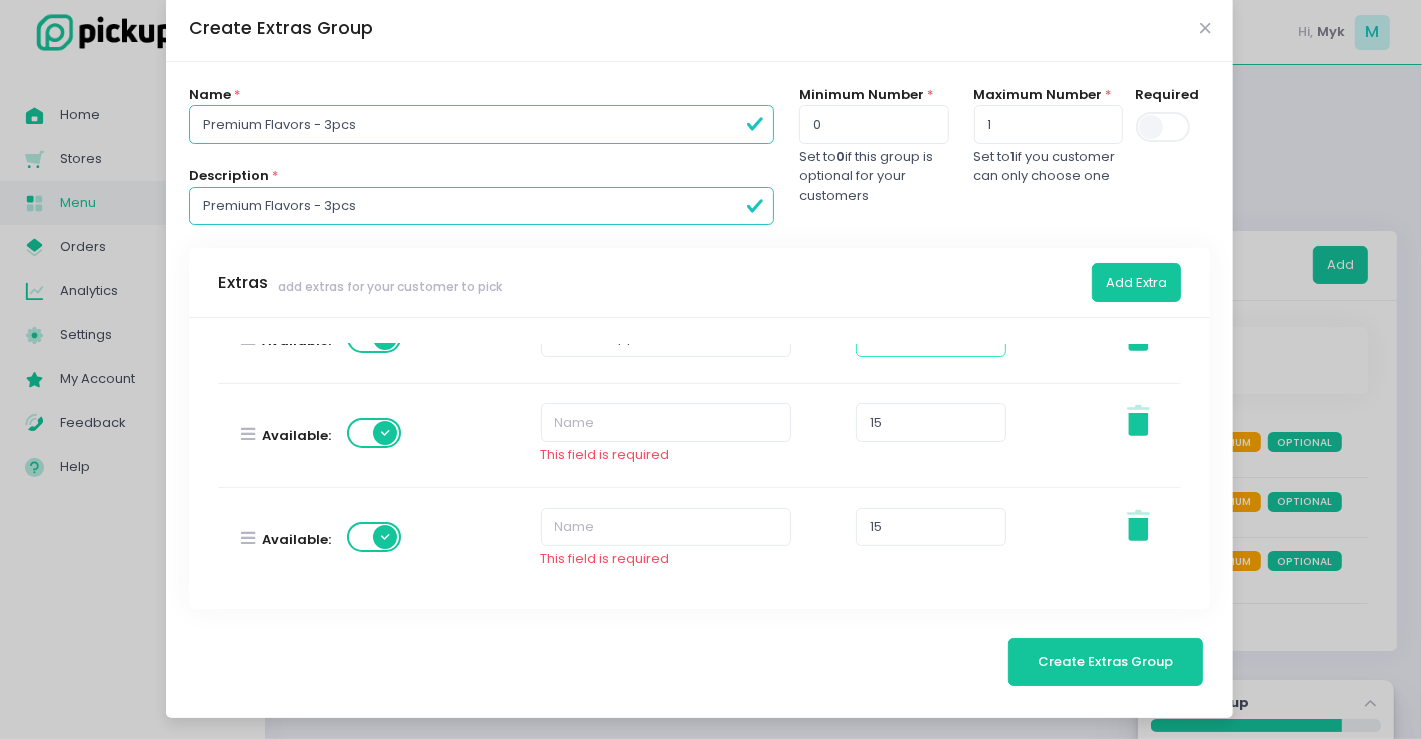 scroll, scrollTop: 541, scrollLeft: 0, axis: vertical 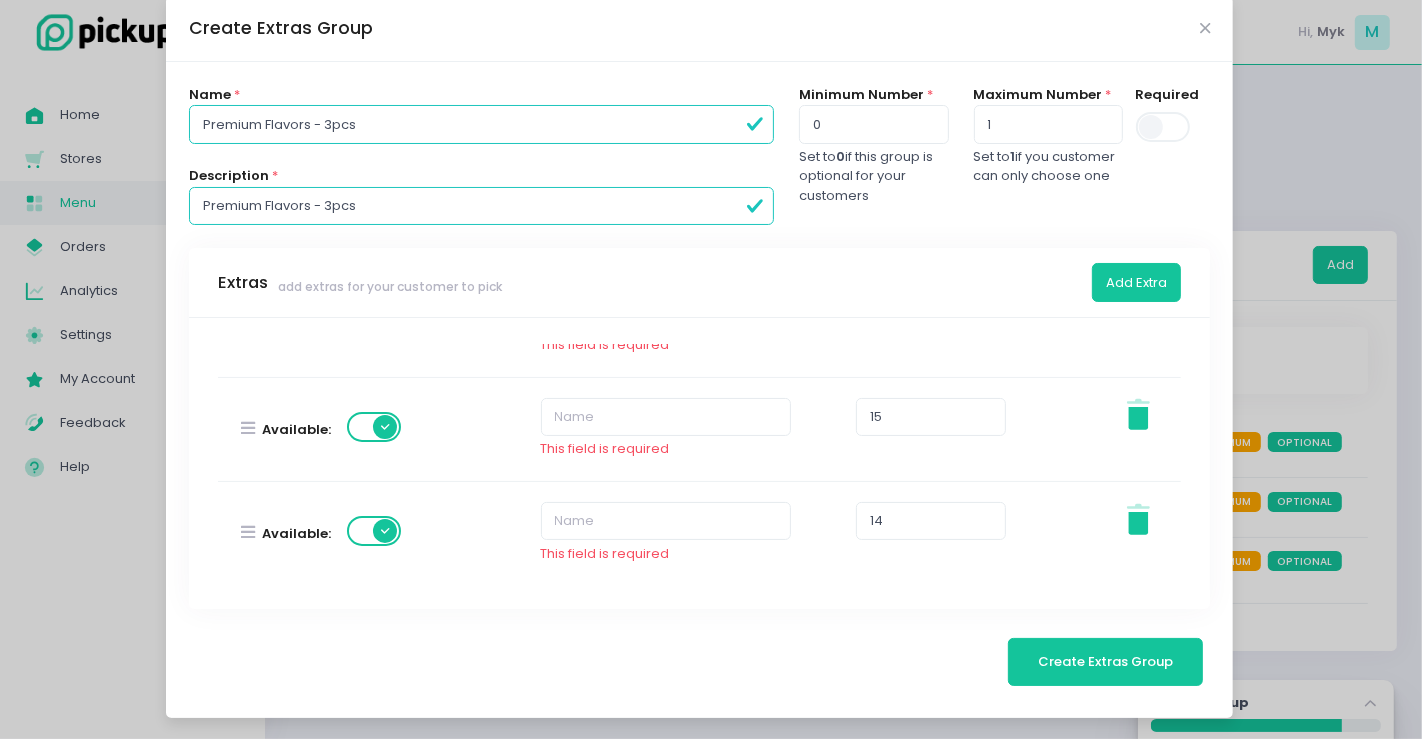 type on "15" 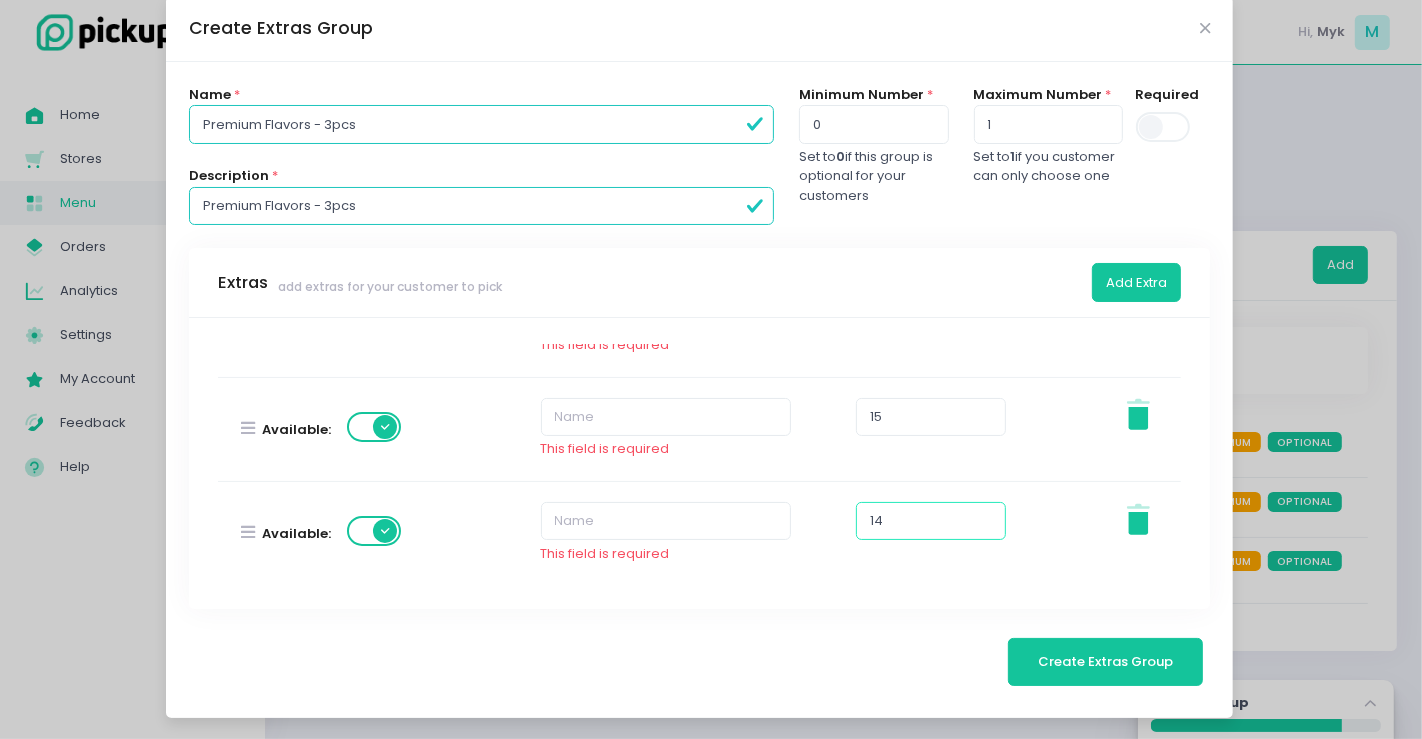 drag, startPoint x: 942, startPoint y: 528, endPoint x: 887, endPoint y: 530, distance: 55.03635 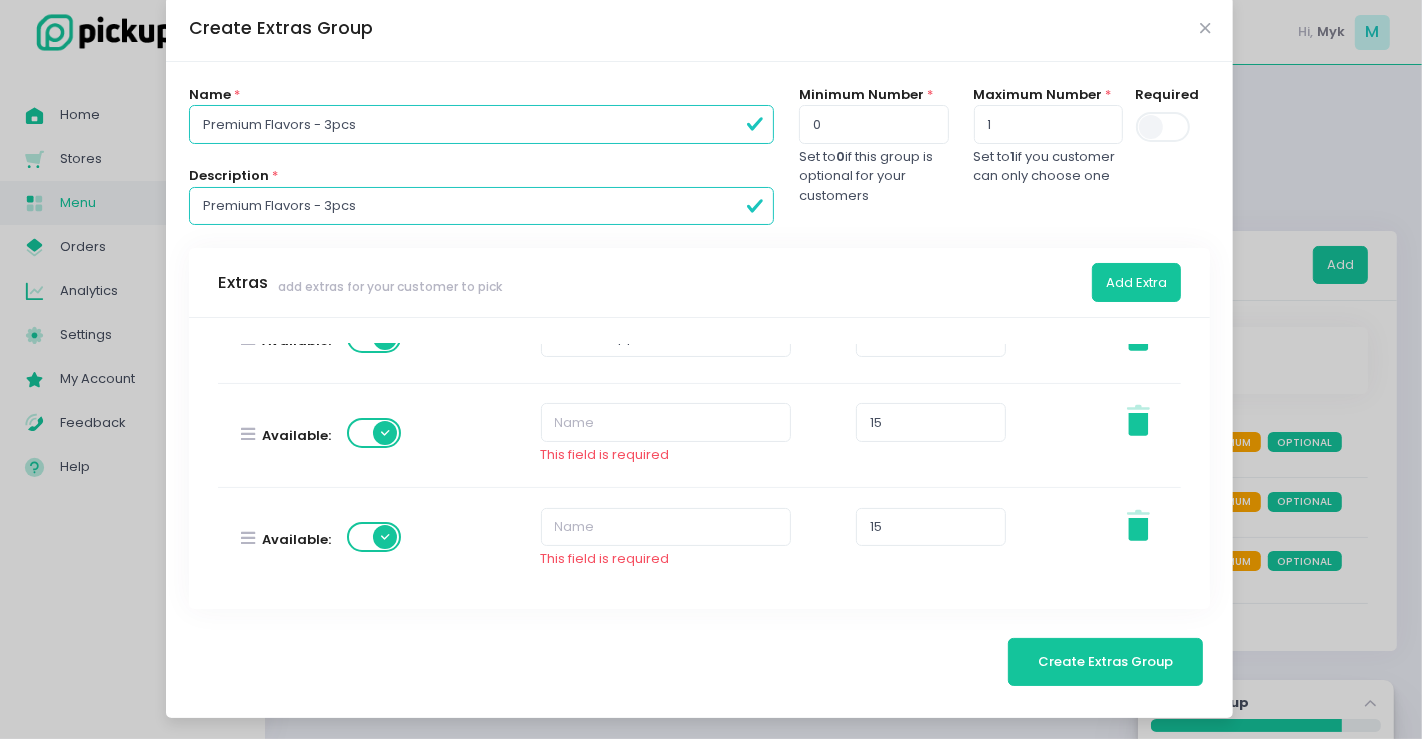 scroll, scrollTop: 111, scrollLeft: 0, axis: vertical 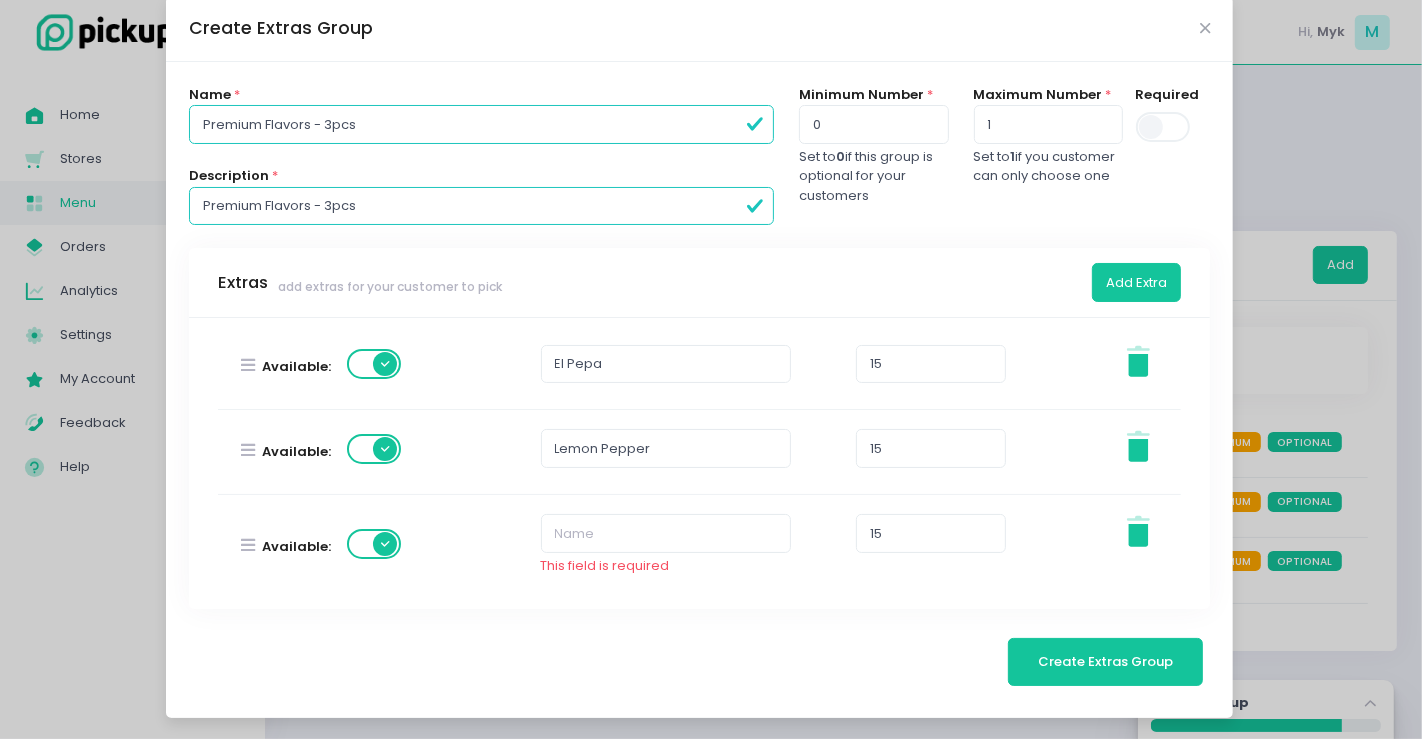 type on "15" 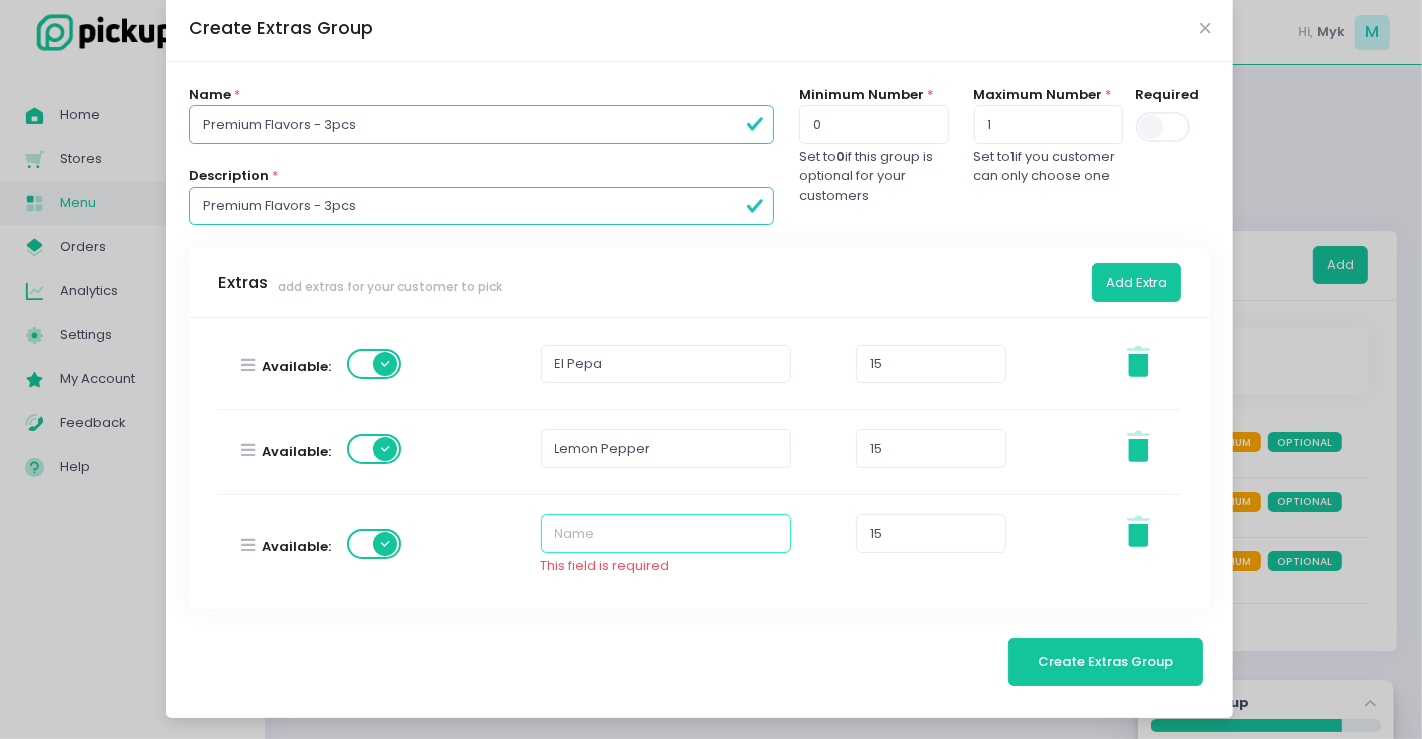 click at bounding box center [666, 533] 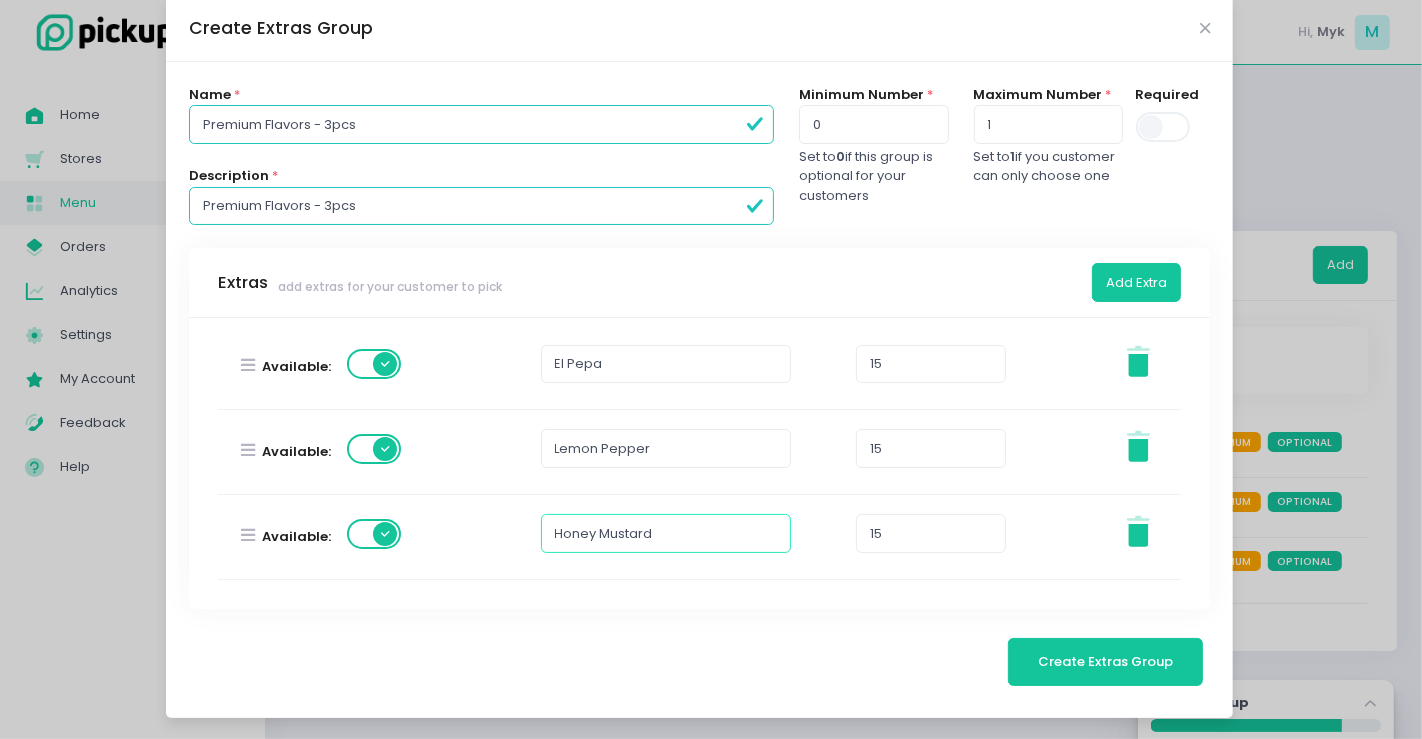 type on "Honey Mustard" 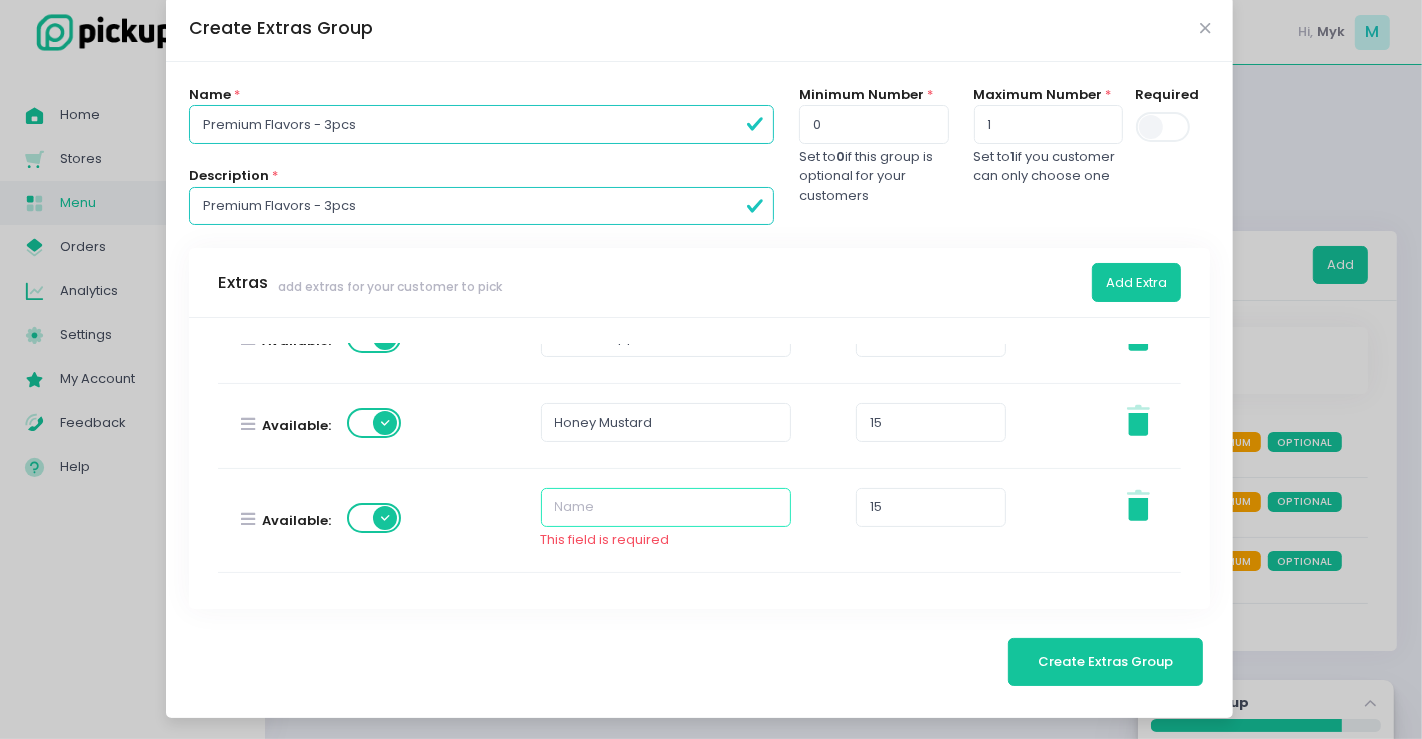 click at bounding box center (666, 507) 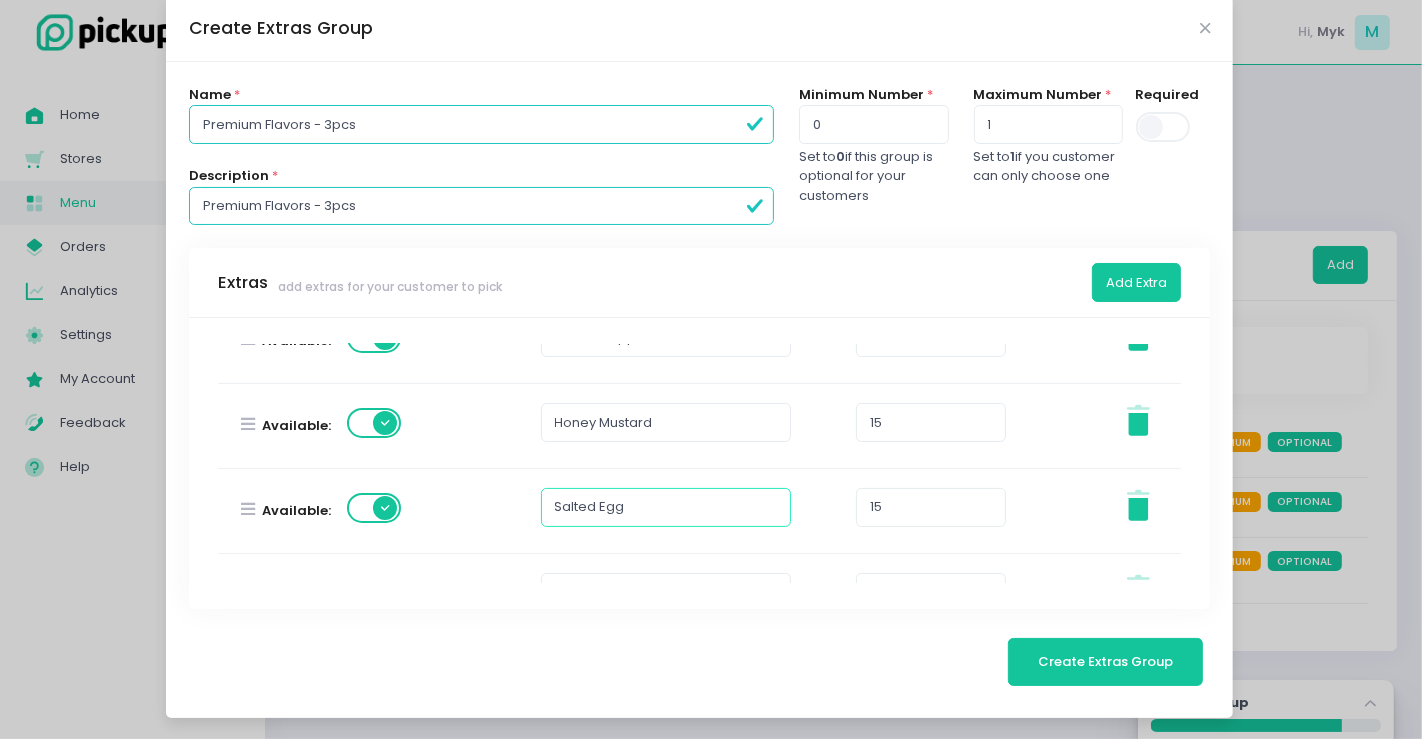 type on "Salted Egg" 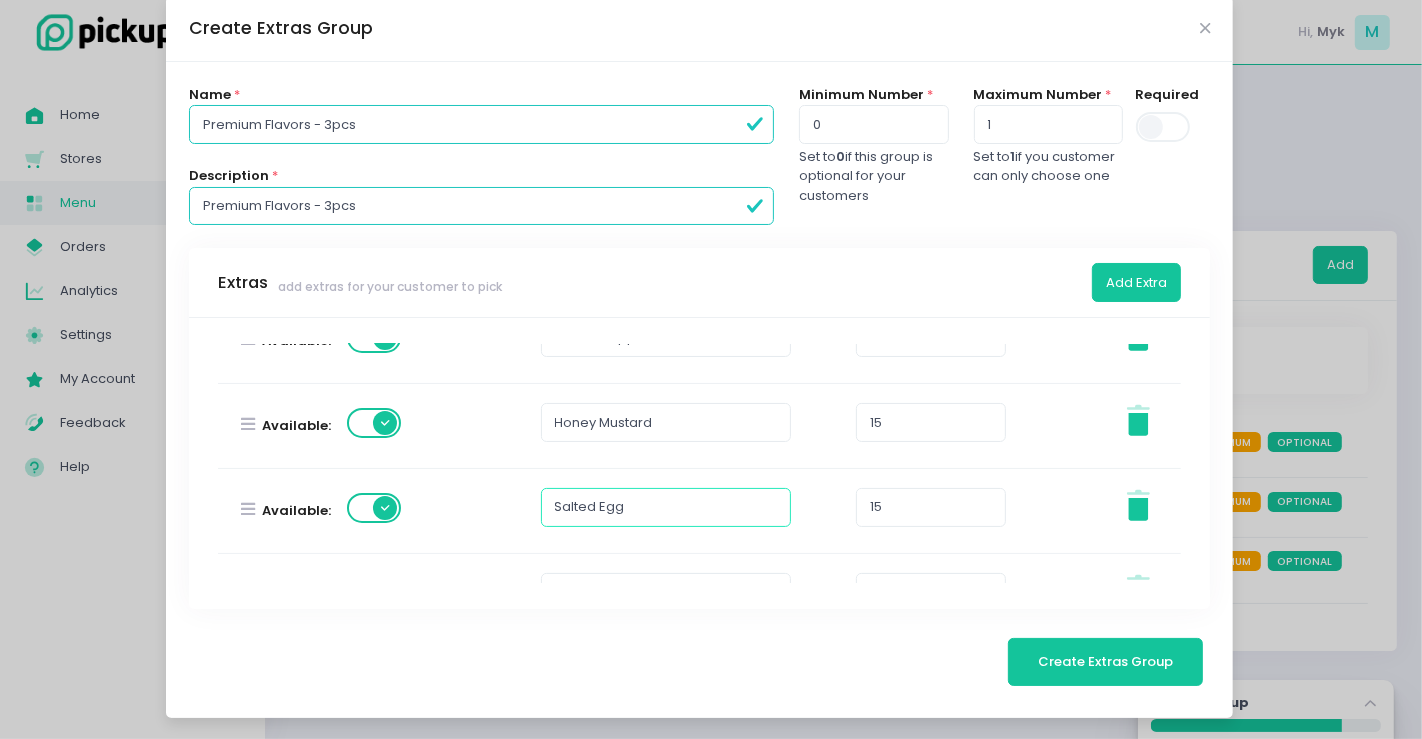 scroll, scrollTop: 333, scrollLeft: 0, axis: vertical 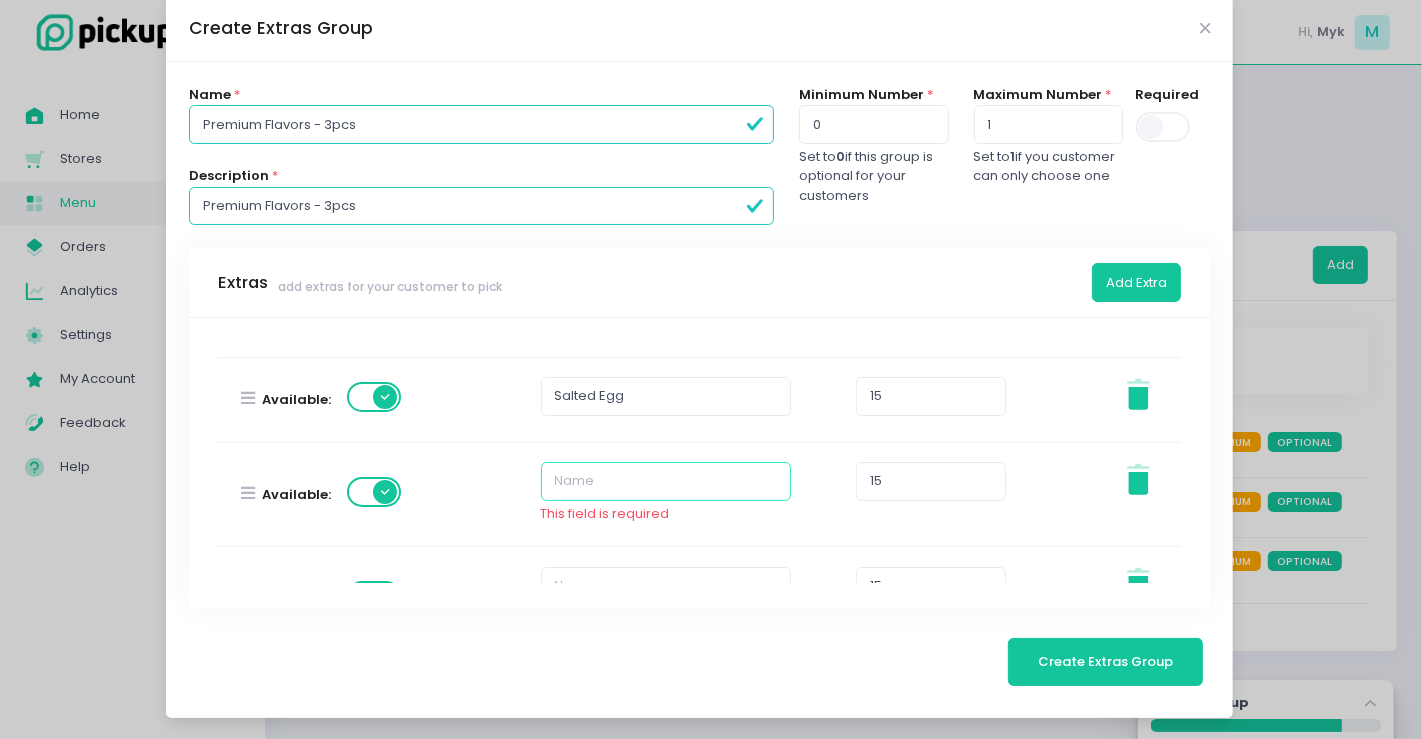 click at bounding box center [666, 481] 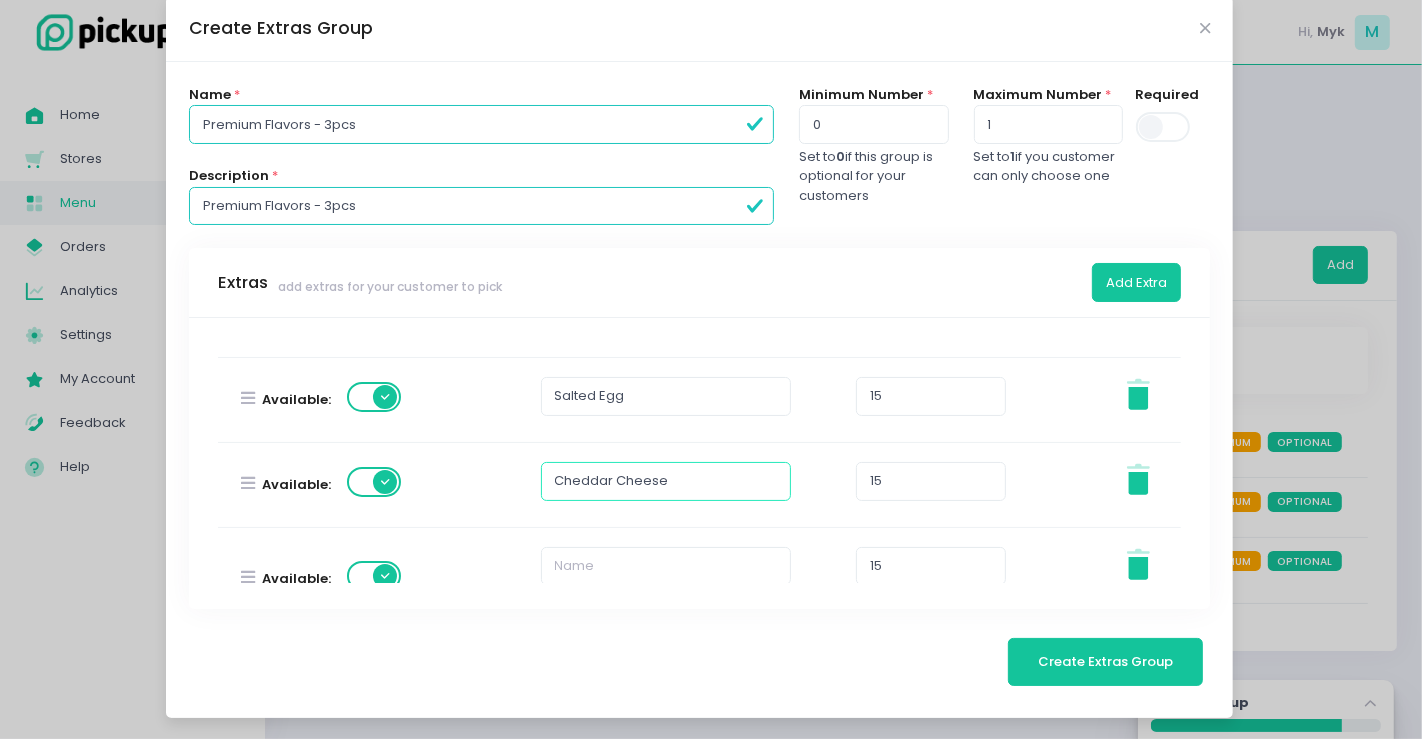 type on "Cheddar Cheese" 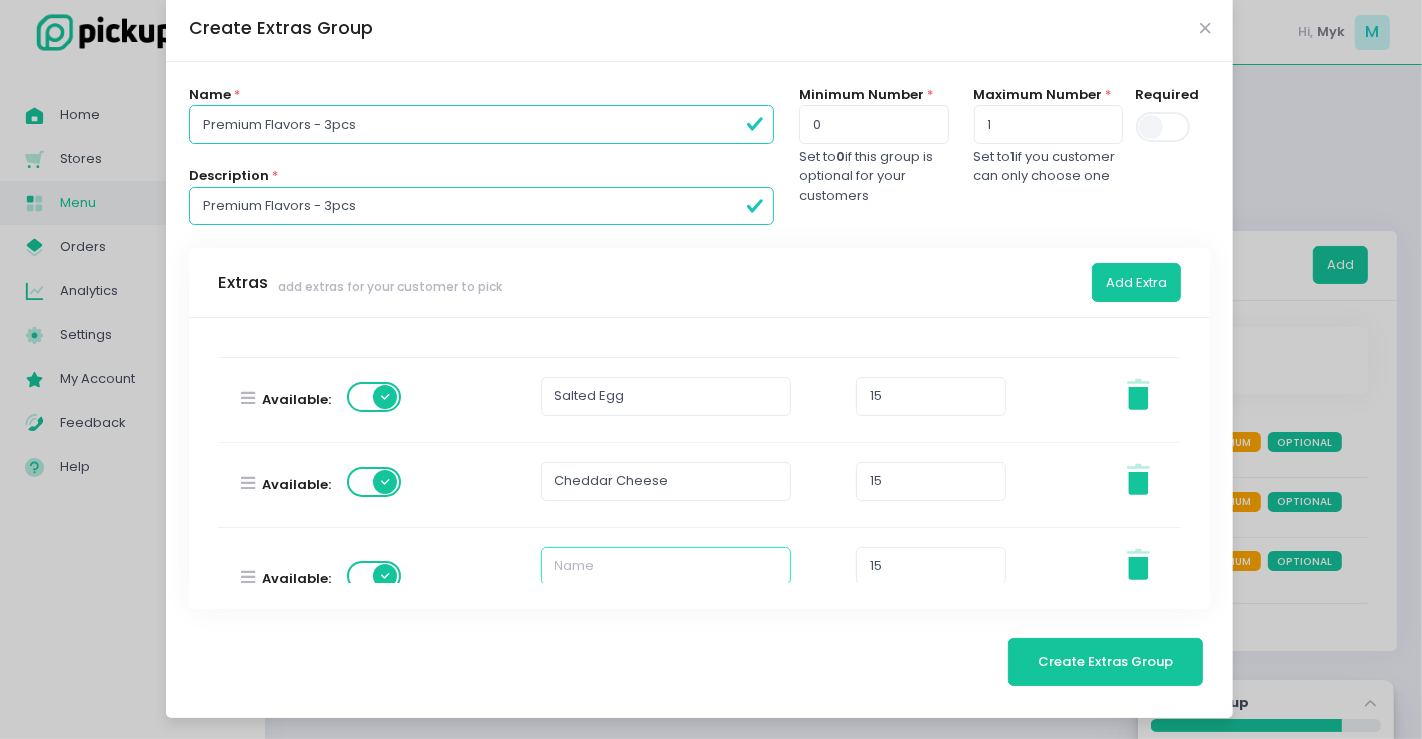click at bounding box center [666, 566] 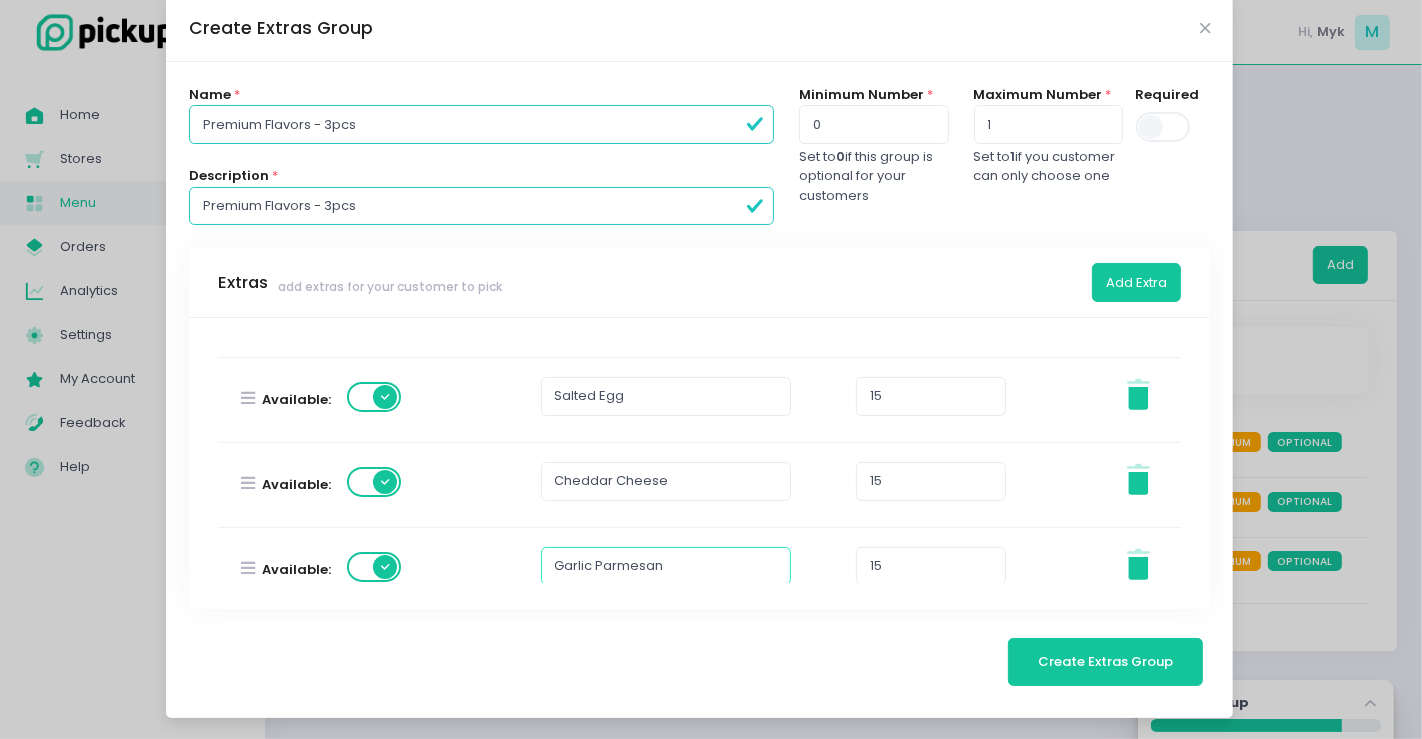type on "Garlic Parmesan" 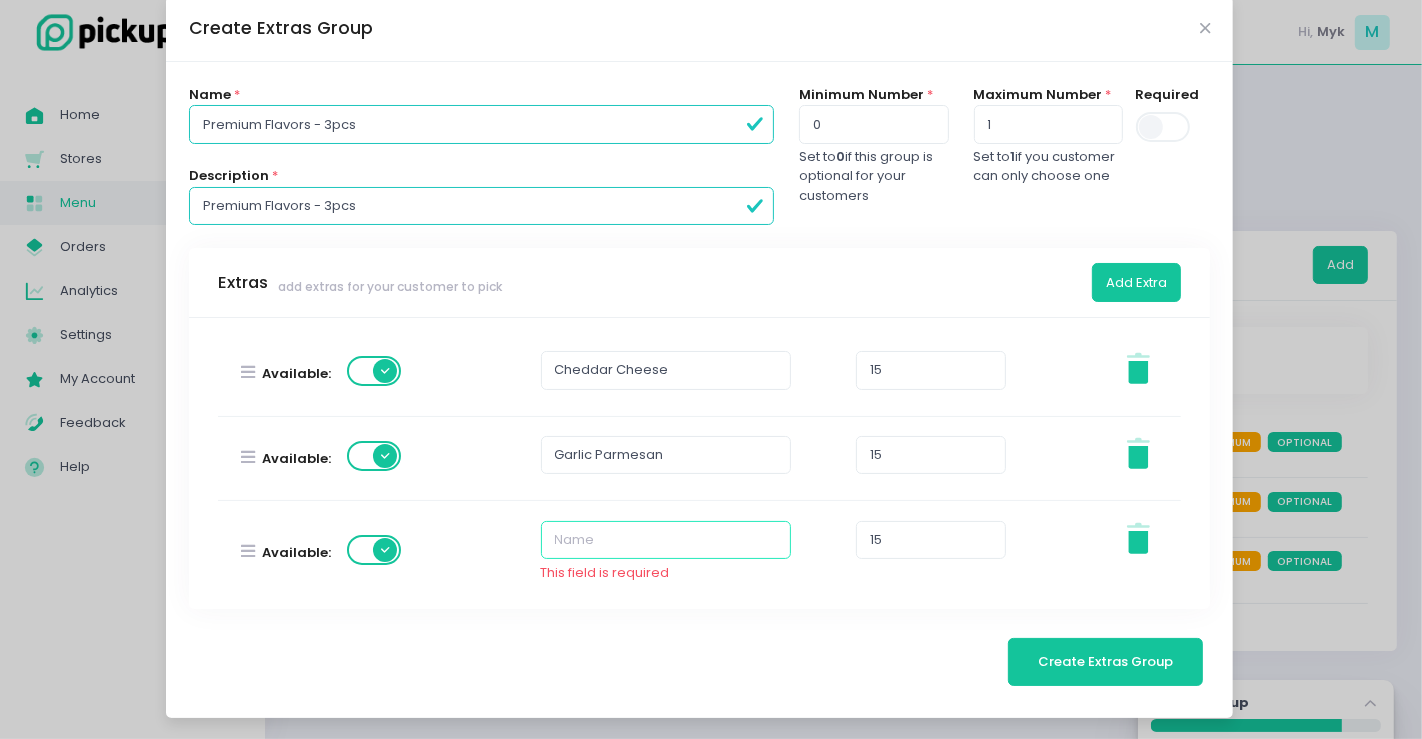 click at bounding box center (666, 540) 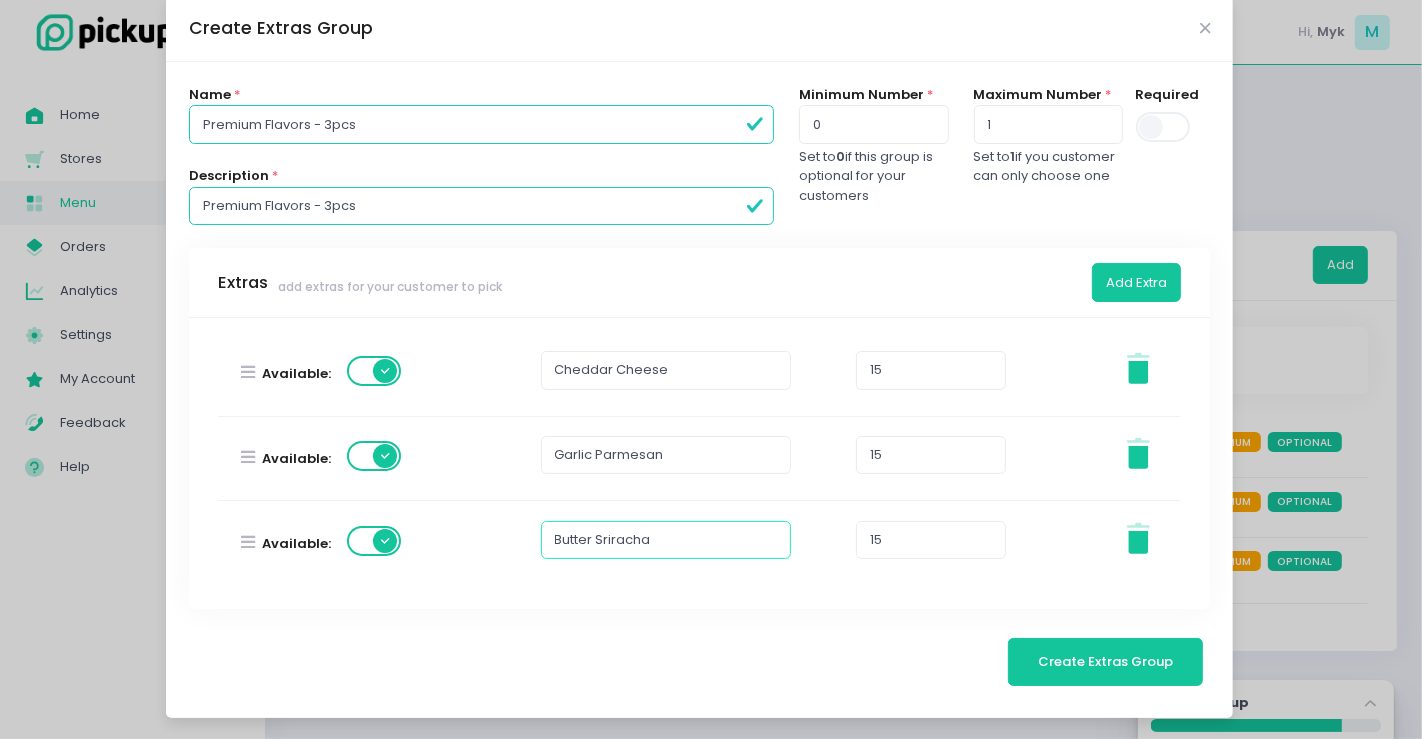 scroll, scrollTop: 443, scrollLeft: 0, axis: vertical 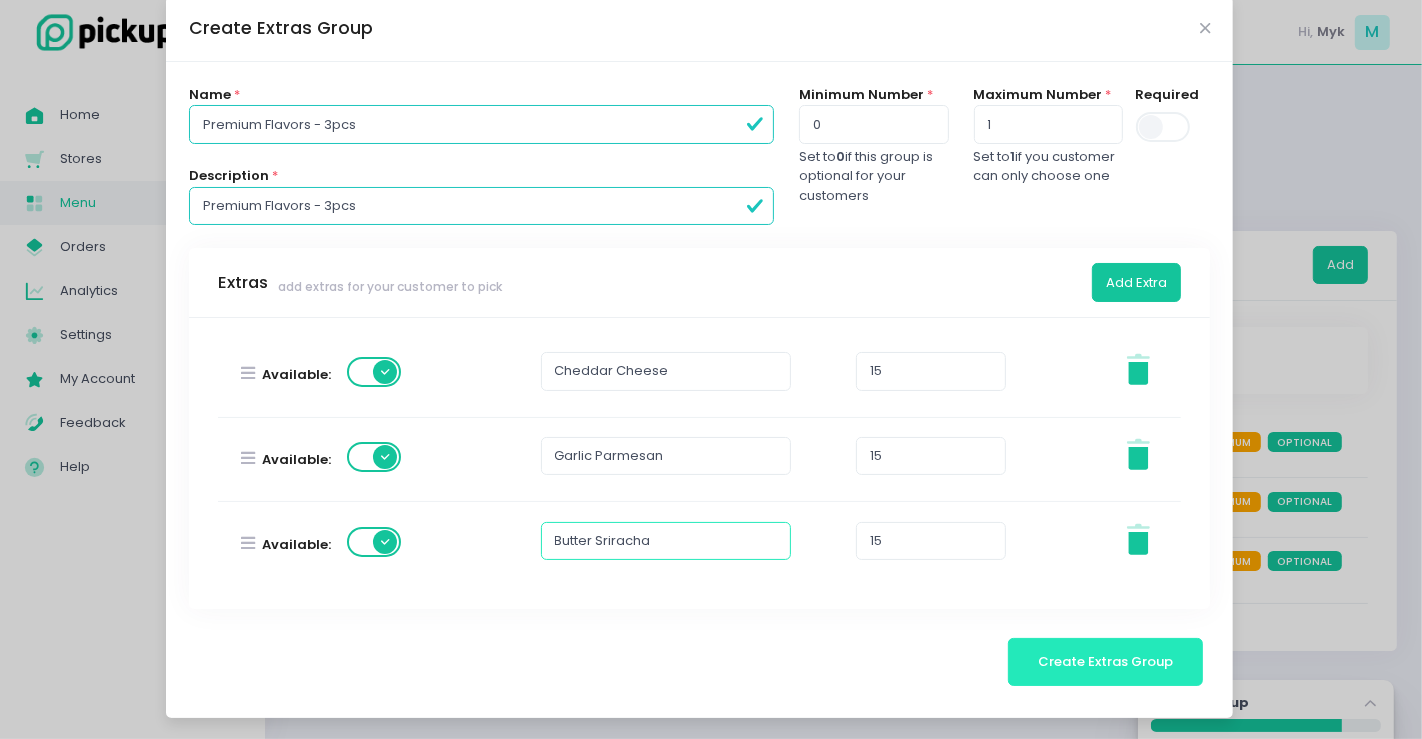 type on "Butter Sriracha" 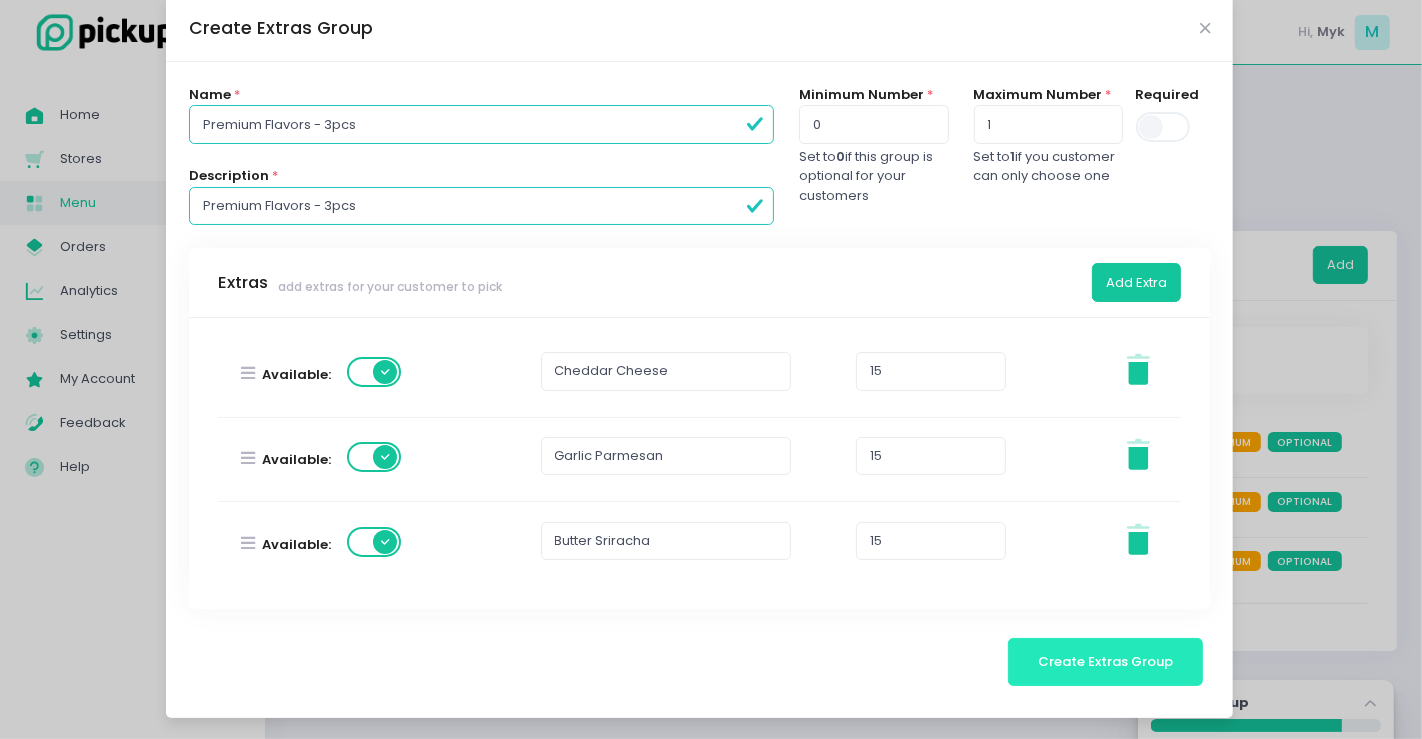click on "Create Extras Group" at bounding box center (1105, 661) 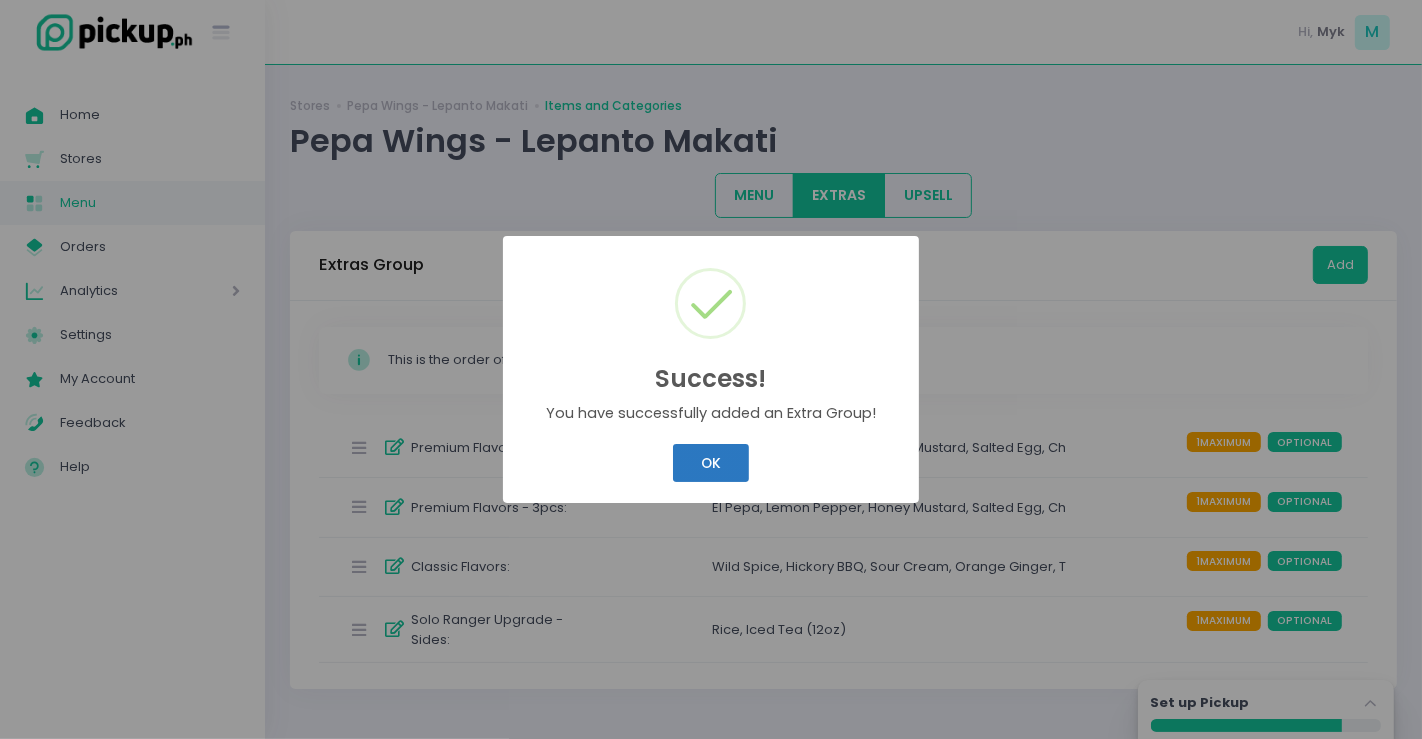 click on "OK" at bounding box center [710, 463] 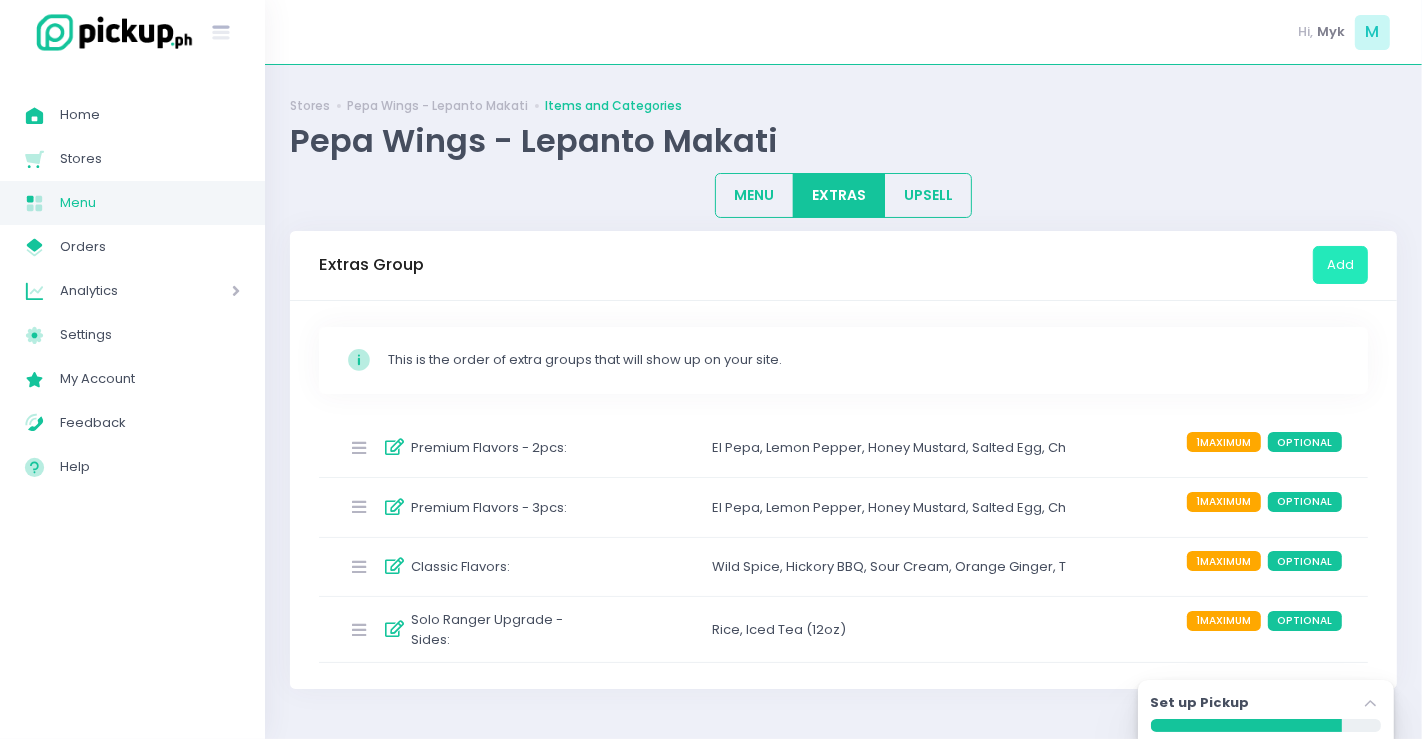 click on "Add" at bounding box center [1340, 265] 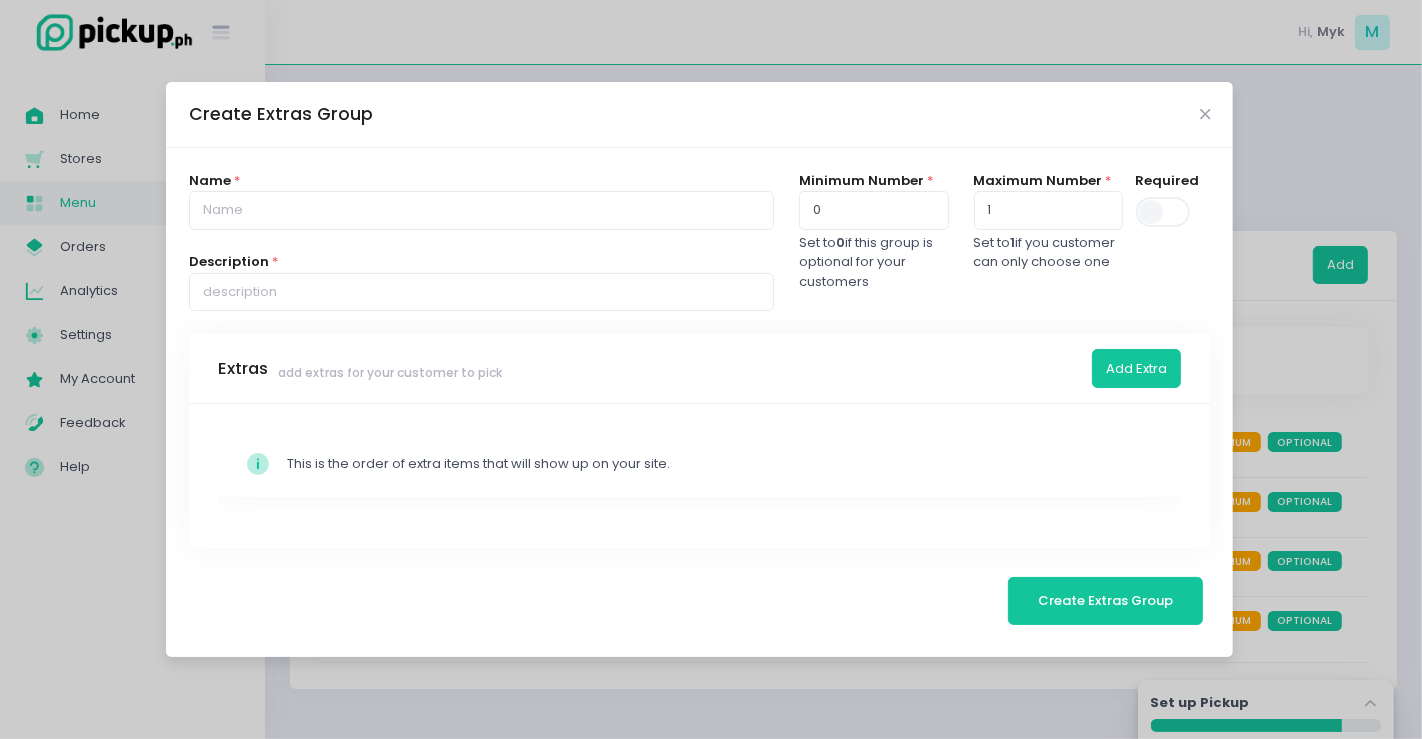 click on "Create Extras Group" at bounding box center [699, 115] 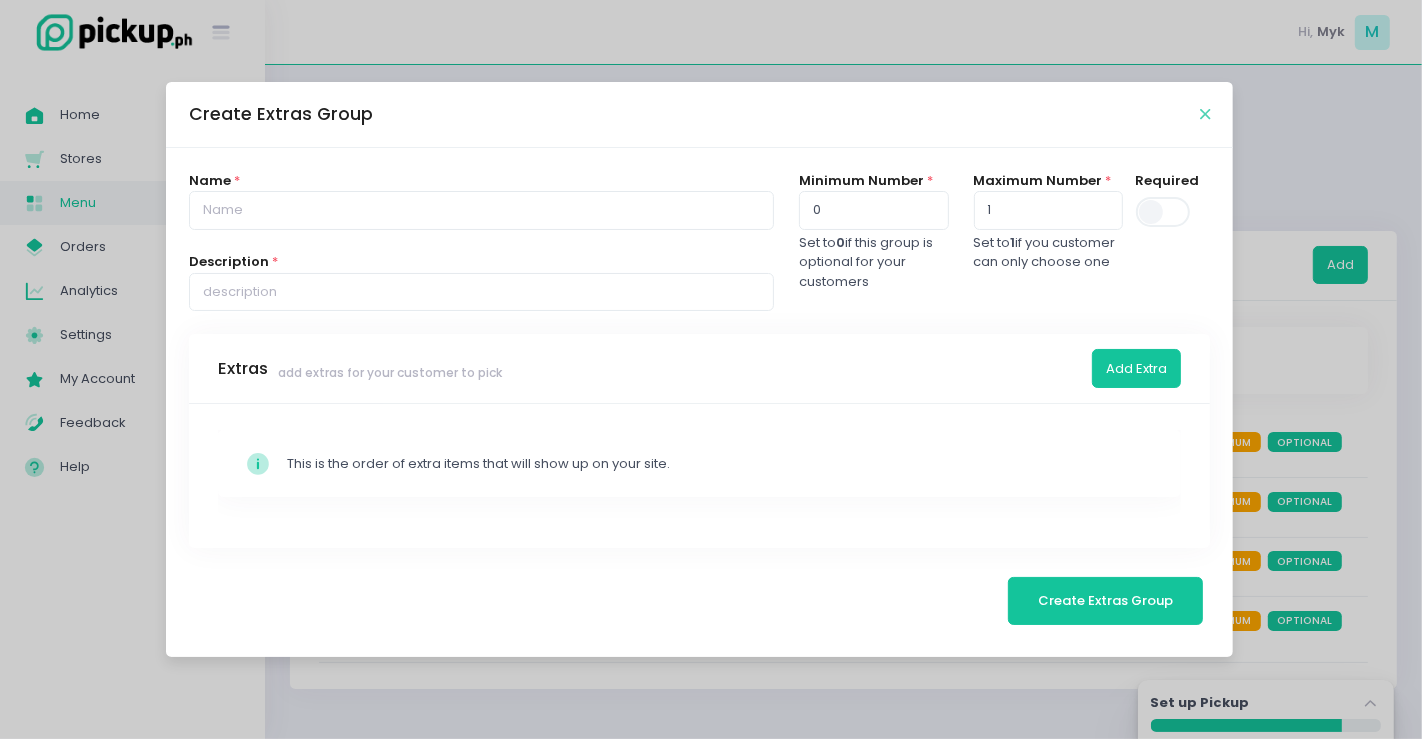 click on "Create Extras Group" at bounding box center [699, 115] 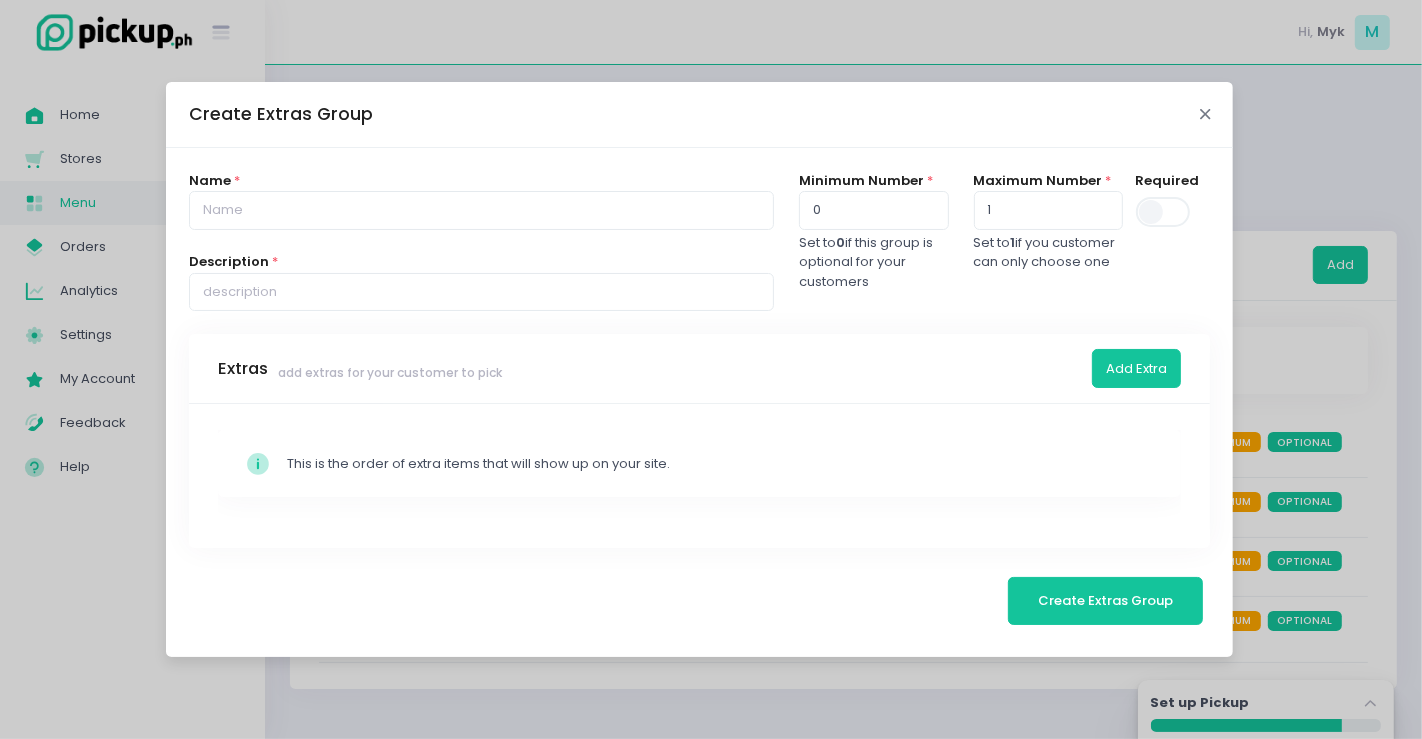 click at bounding box center (1205, 114) 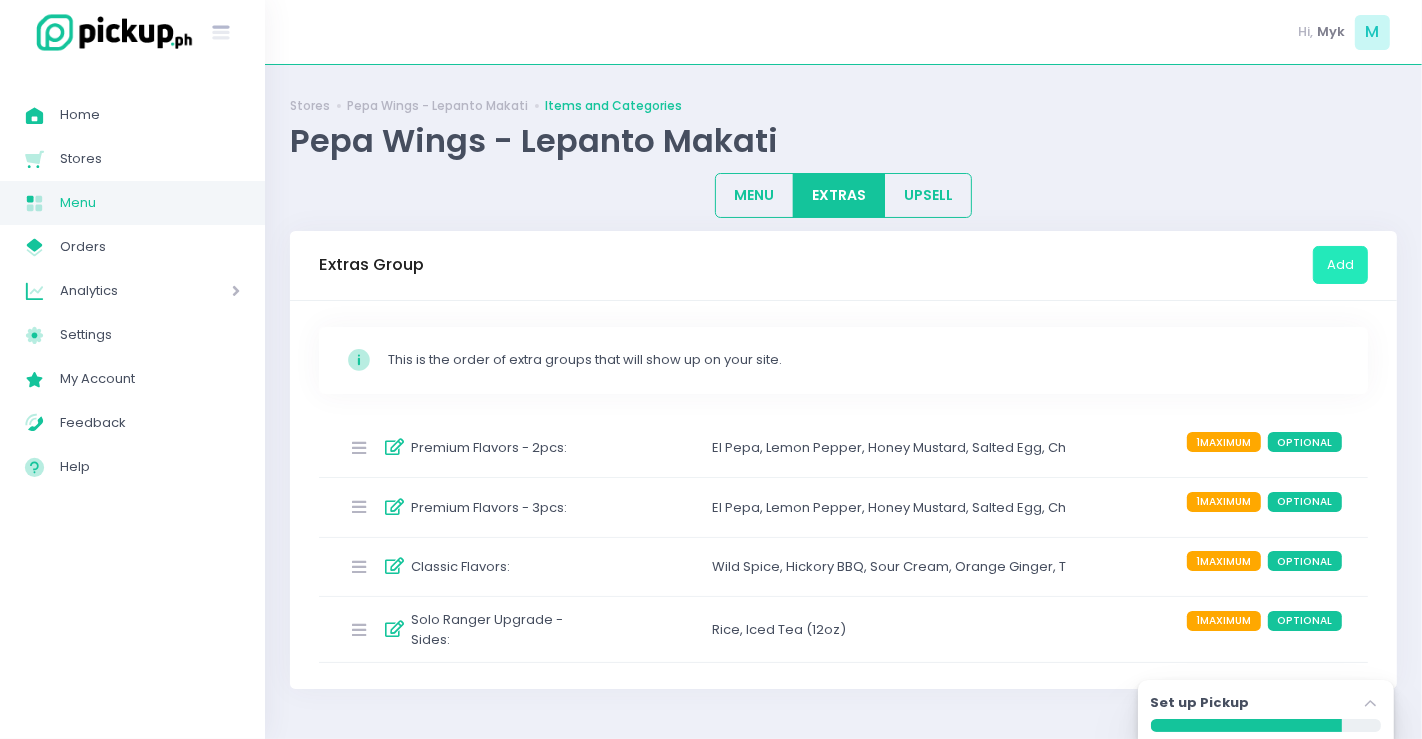 click on "Premium Flavors - 2pcs :" at bounding box center (489, 448) 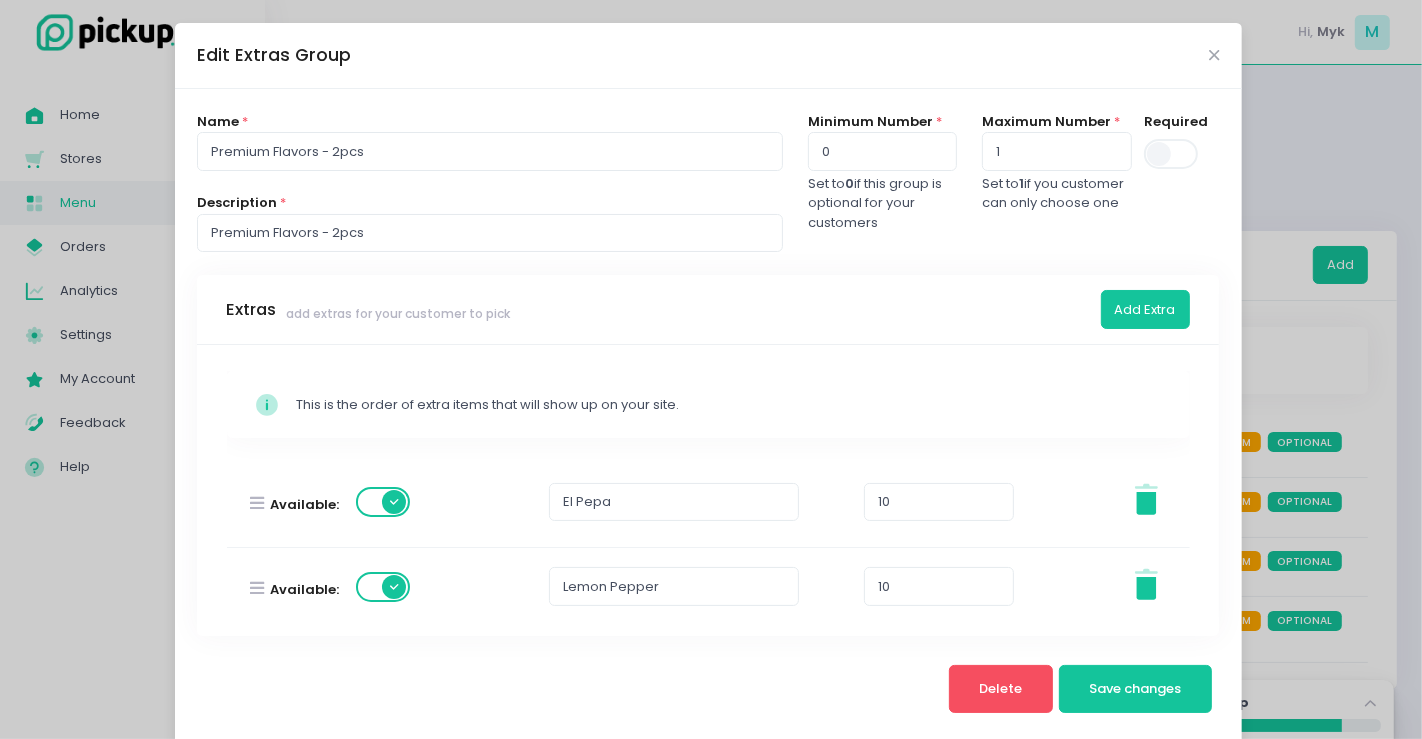 click on "Stockholm-icons / Code / Info-circle Created with Sketch. This is the order of extra items that will show up on your site. Available:       El Pepa       10 Stockholm-icons / General / Trash Created with Sketch. Available:       Lemon Pepper       10 Stockholm-icons / General / Trash Created with Sketch. Available:       Honey Mustard       10 Stockholm-icons / General / Trash Created with Sketch. Available:       Salted Egg       10 Stockholm-icons / General / Trash Created with Sketch. Available:       Cheddar Cheese       10 Stockholm-icons / General / Trash Created with Sketch. Available:       Garlic Parmesan       10 Stockholm-icons / General / Trash Created with Sketch. Available:       Butter Sriracha       10 Stockholm-icons / General / Trash Created with Sketch." at bounding box center (708, 490) 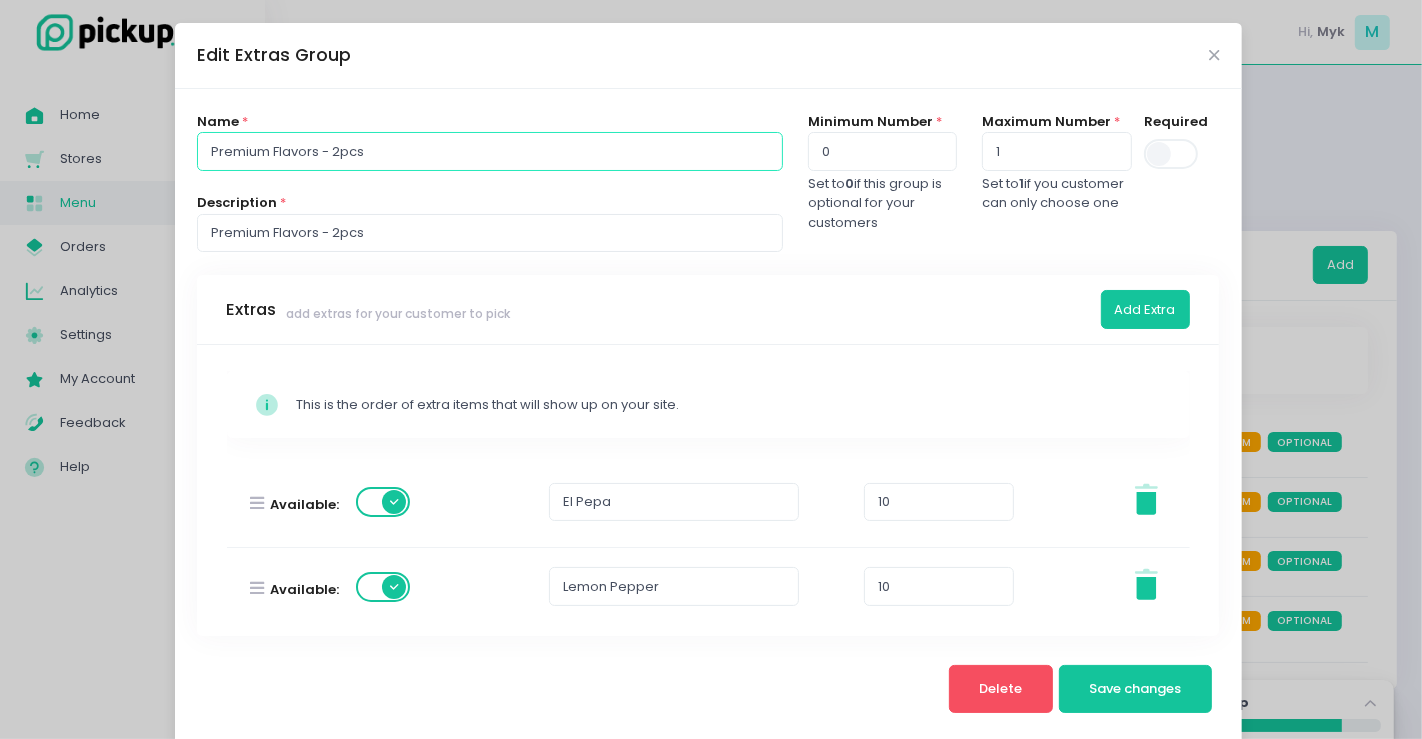 drag, startPoint x: 377, startPoint y: 157, endPoint x: 0, endPoint y: 148, distance: 377.10742 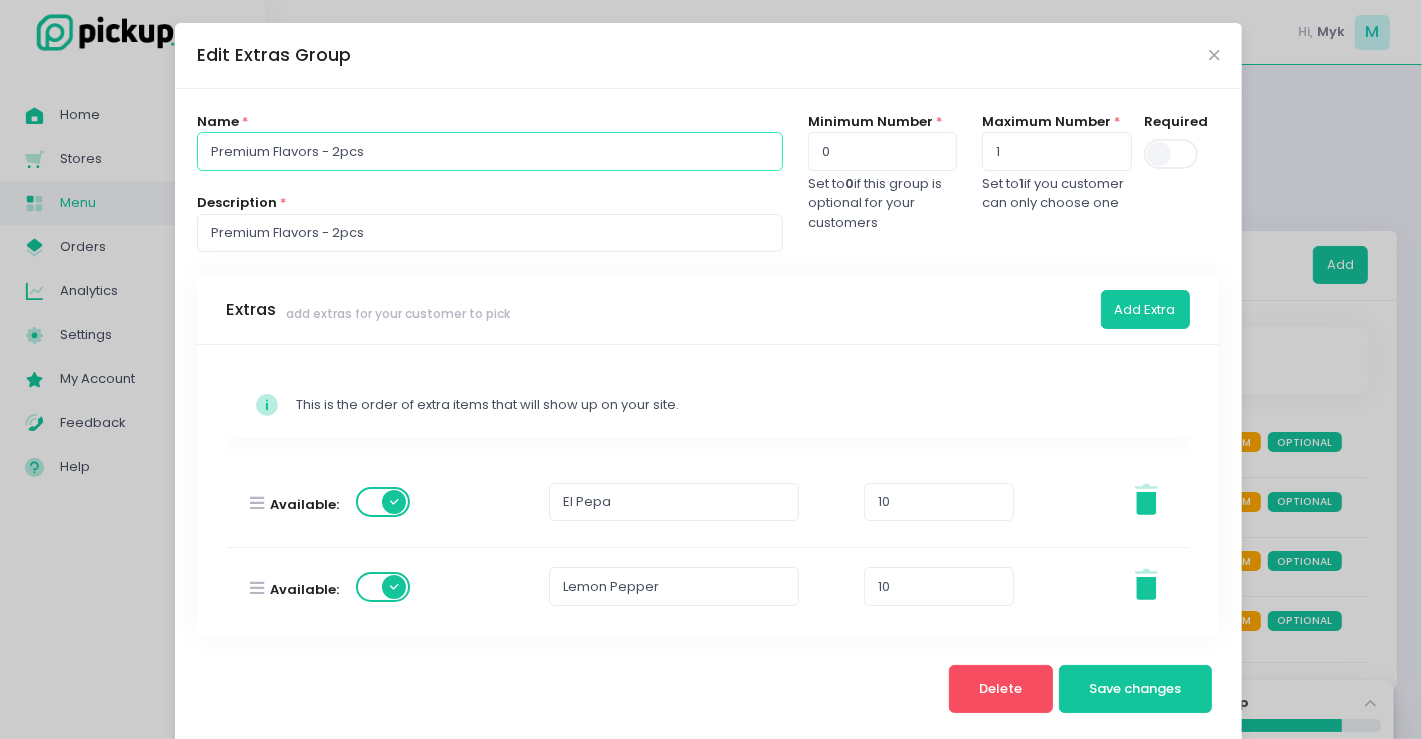 click on "Edit Extras Group   Name   *   Premium Flavors - 2pcs   Description   *   Premium Flavors - 2pcs   Minimum Number   *   0 Set to  0  if this group is optional for your customers   Maximum Number   *   1 Set to  1  if you customer can only choose one Required Extras add extras for your customer to pick Add Extra Stockholm-icons / Code / Info-circle Created with Sketch. This is the order of extra items that will show up on your site. Available:       El Pepa       10 Stockholm-icons / General / Trash Created with Sketch. Available:       Lemon Pepper       10 Stockholm-icons / General / Trash Created with Sketch. Available:       Honey Mustard       10 Stockholm-icons / General / Trash Created with Sketch. Available:       Salted Egg       10 Stockholm-icons / General / Trash Created with Sketch. Available:       Cheddar Cheese       10 Stockholm-icons / General / Trash Created with Sketch. Available:       Garlic Parmesan       10 Stockholm-icons / General / Trash Created with Sketch. Available:             10" at bounding box center (711, 369) 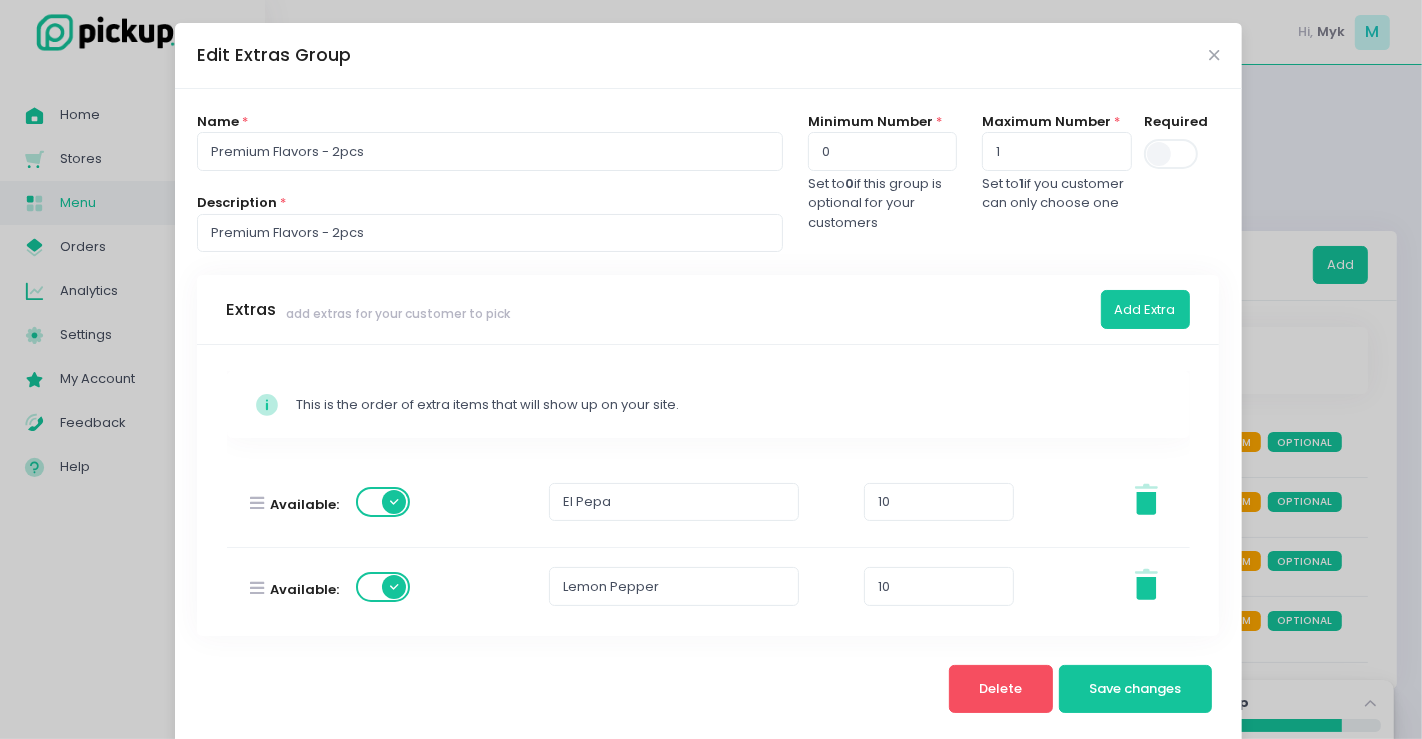 click on "Edit Extras Group" at bounding box center (708, 56) 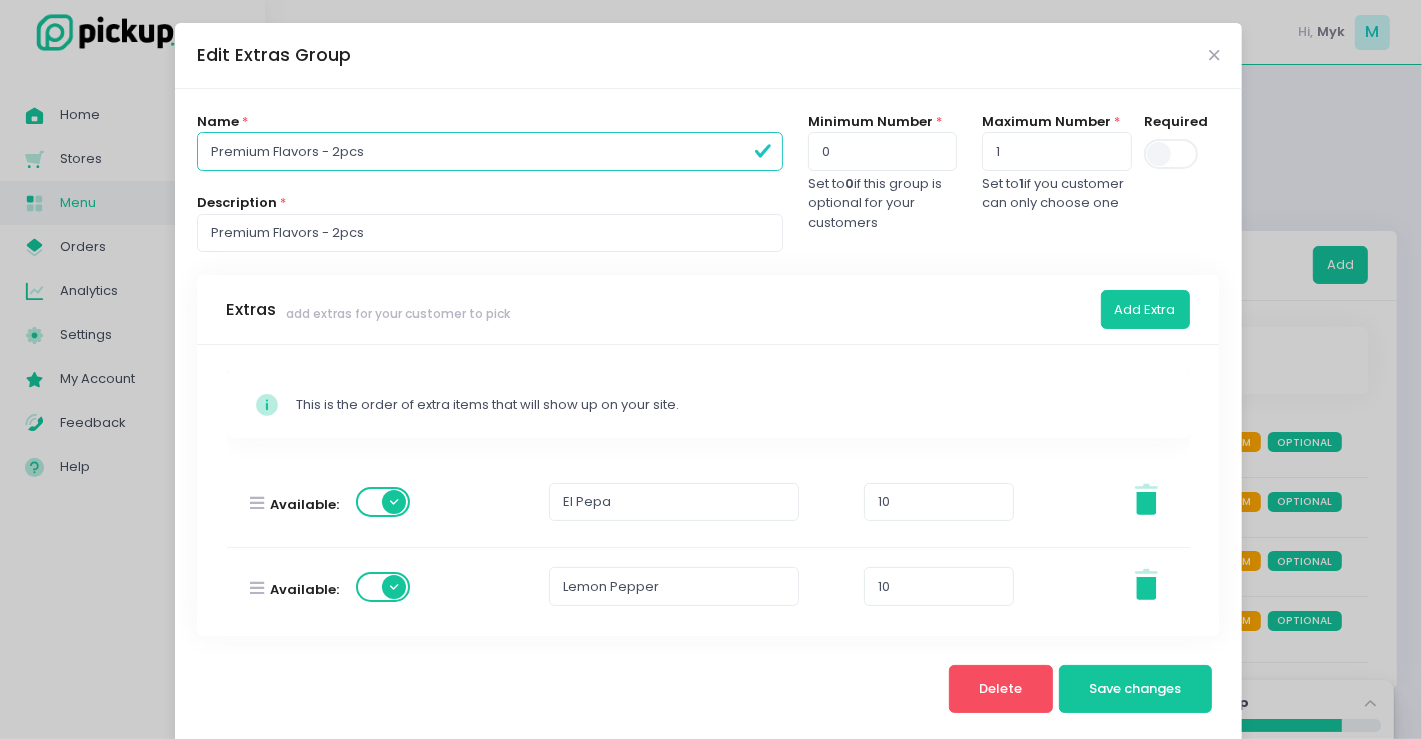 click on "Edit Extras Group" at bounding box center (708, 56) 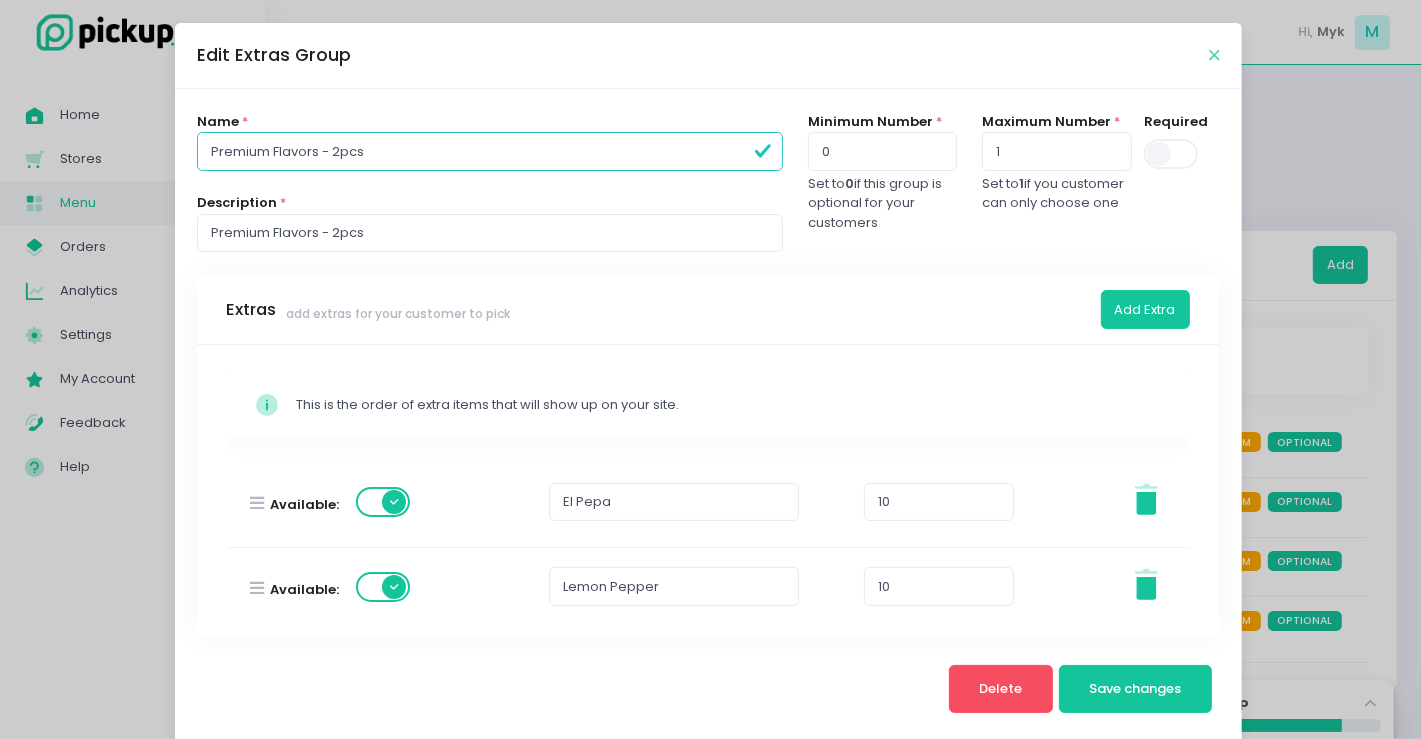 click at bounding box center (1214, 55) 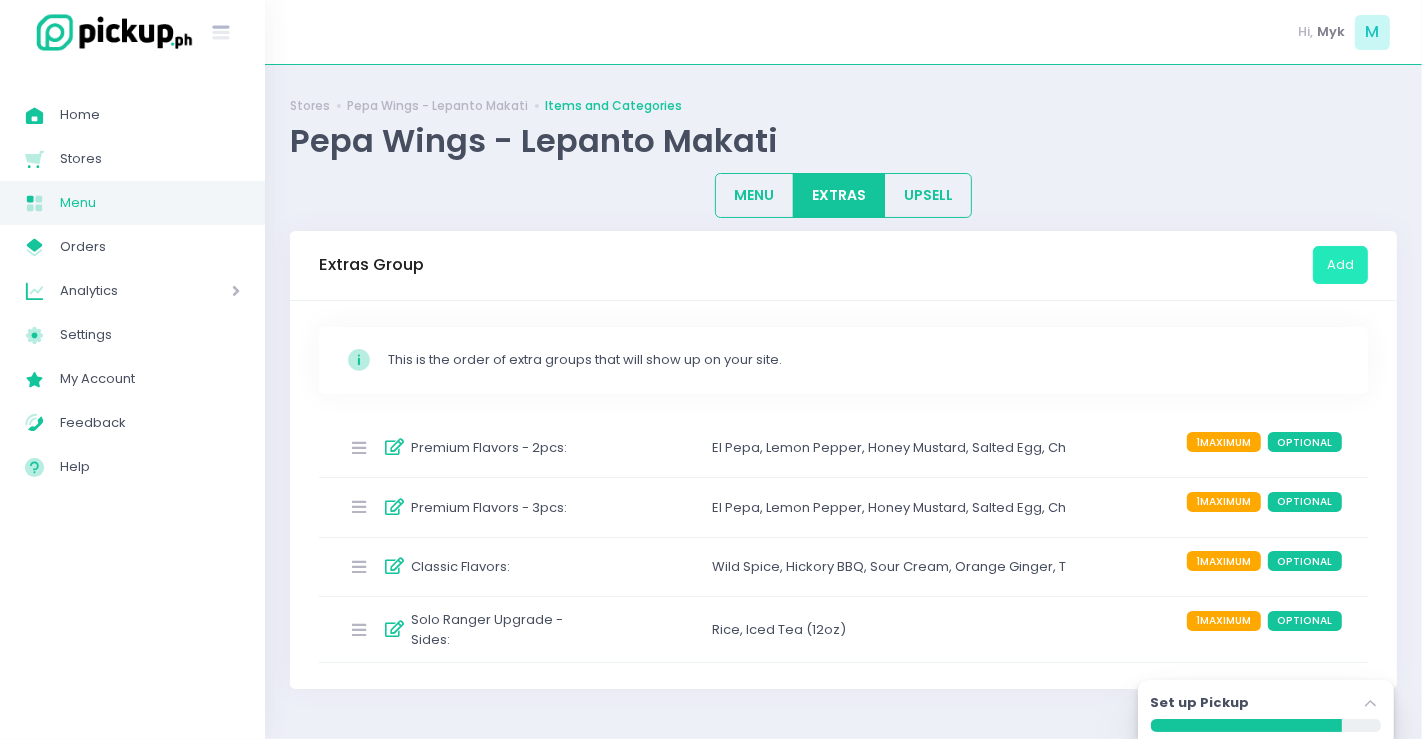 click on "Add" at bounding box center [1340, 265] 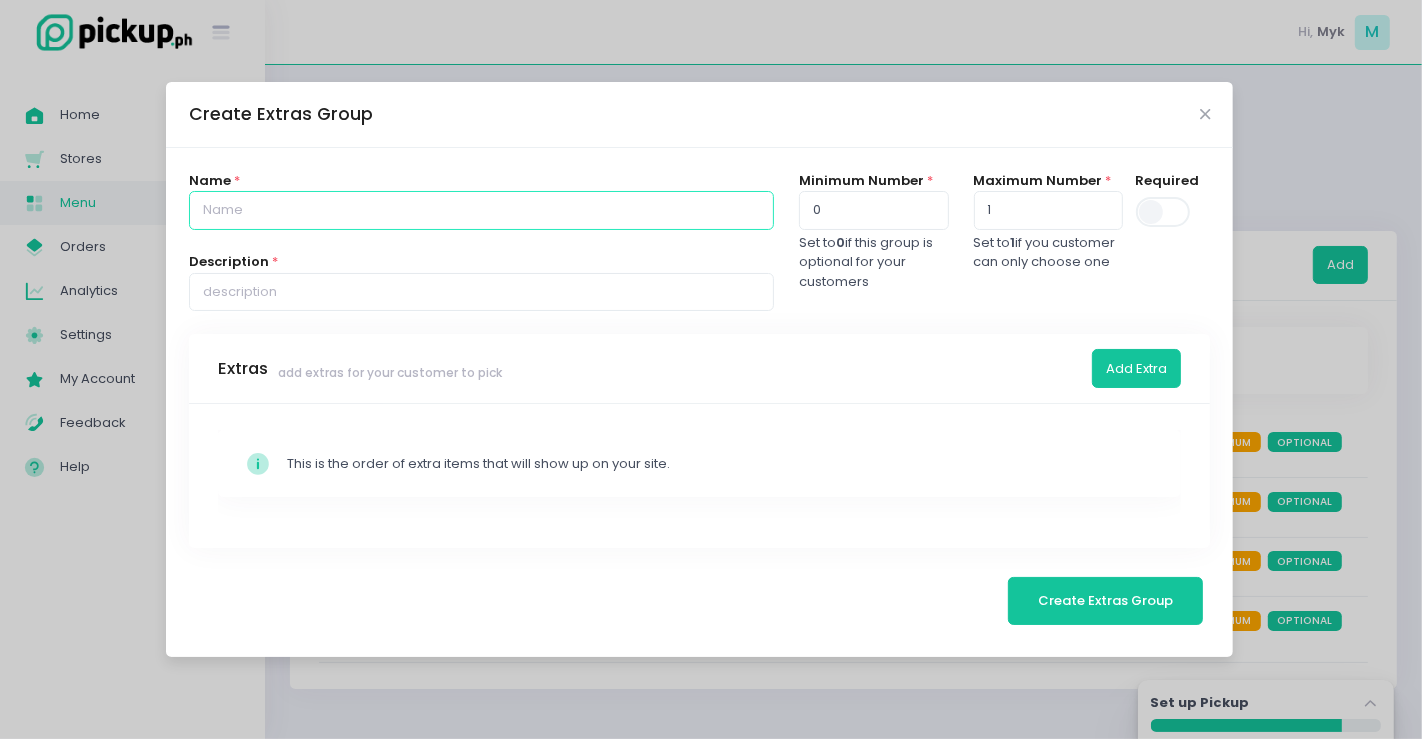 click at bounding box center (481, 210) 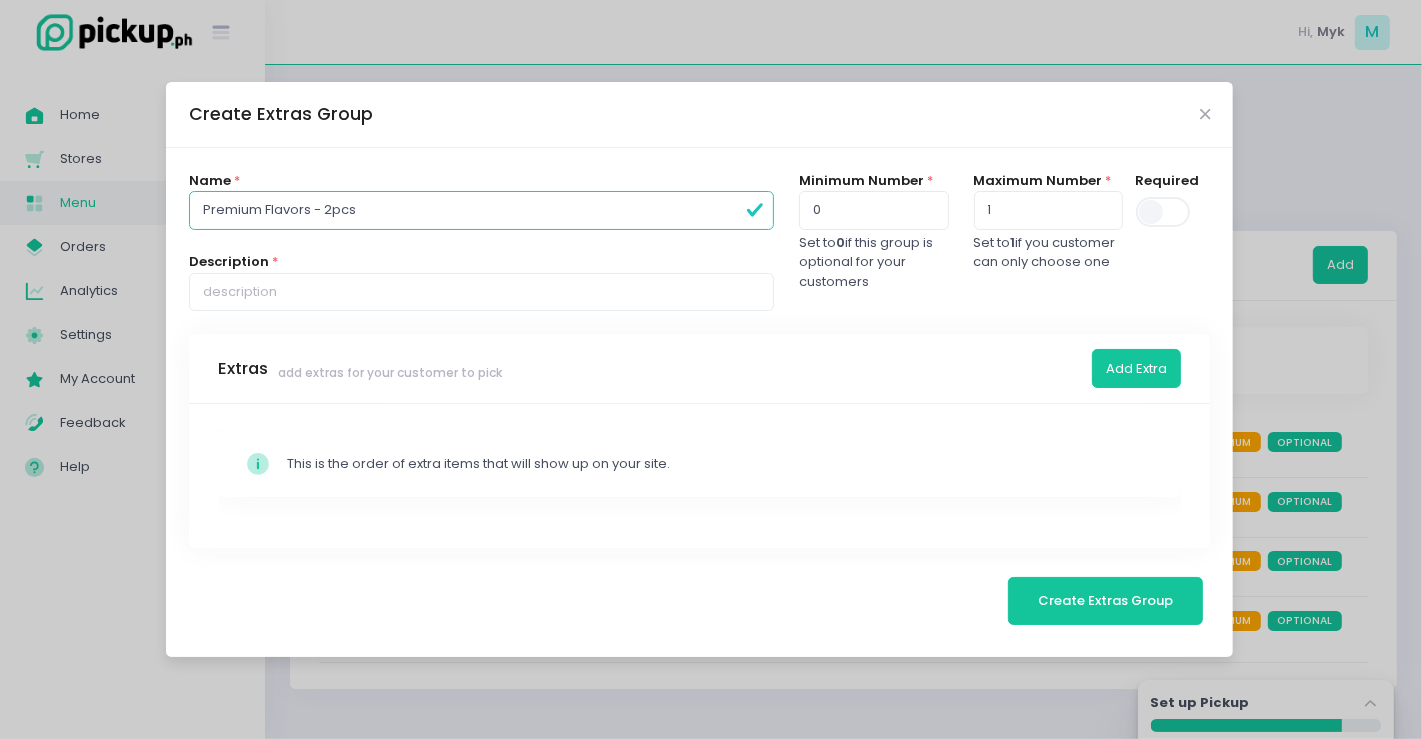 click on "Premium Flavors - 2pcs" at bounding box center (481, 210) 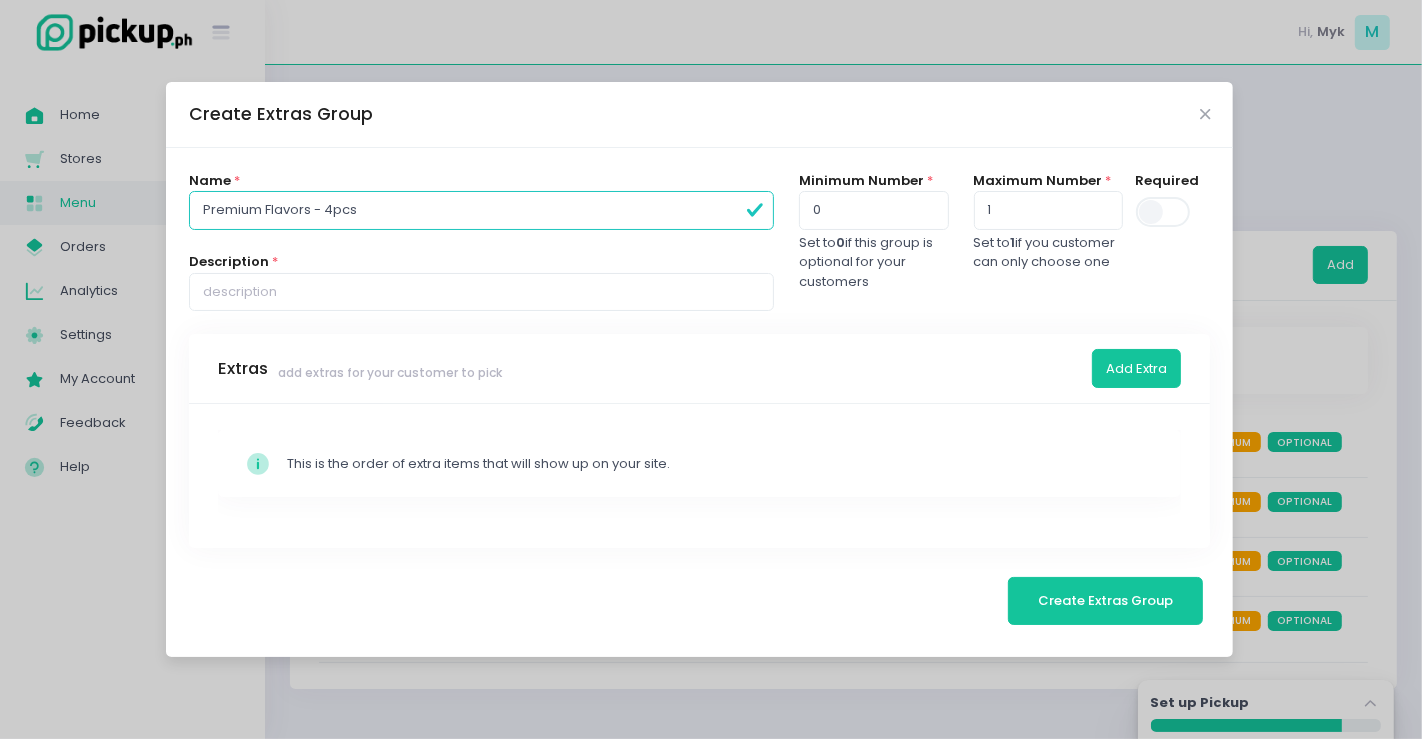 drag, startPoint x: 475, startPoint y: 211, endPoint x: 0, endPoint y: 158, distance: 477.9477 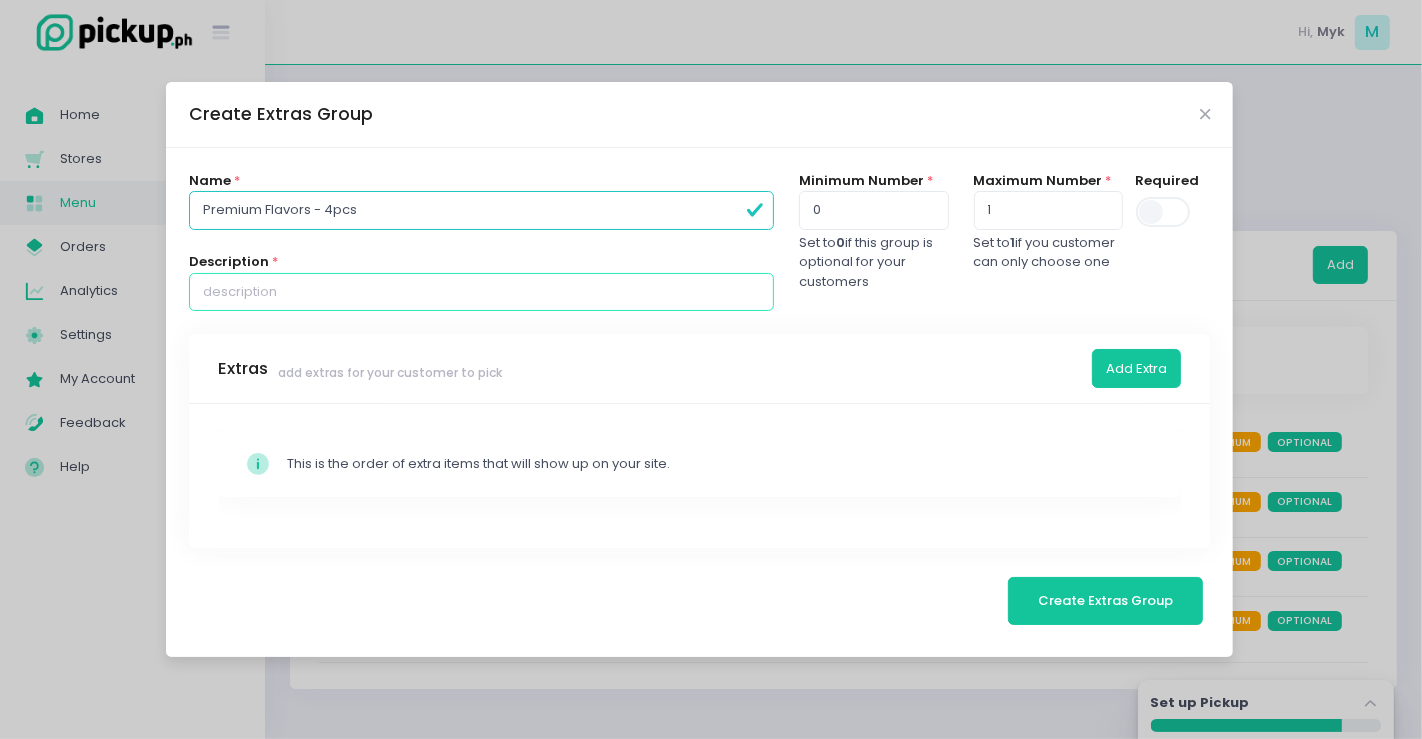 click at bounding box center (481, 292) 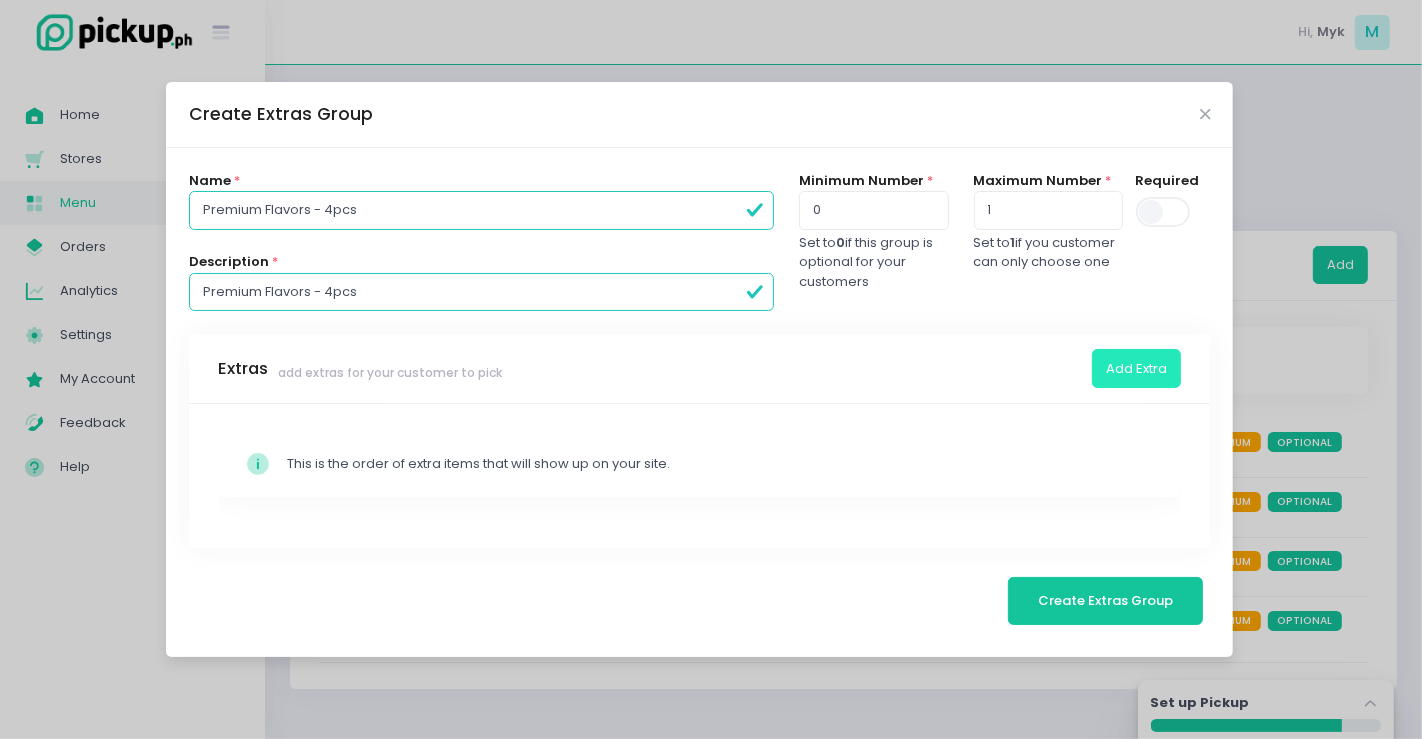 type on "Premium Flavors - 4pcs" 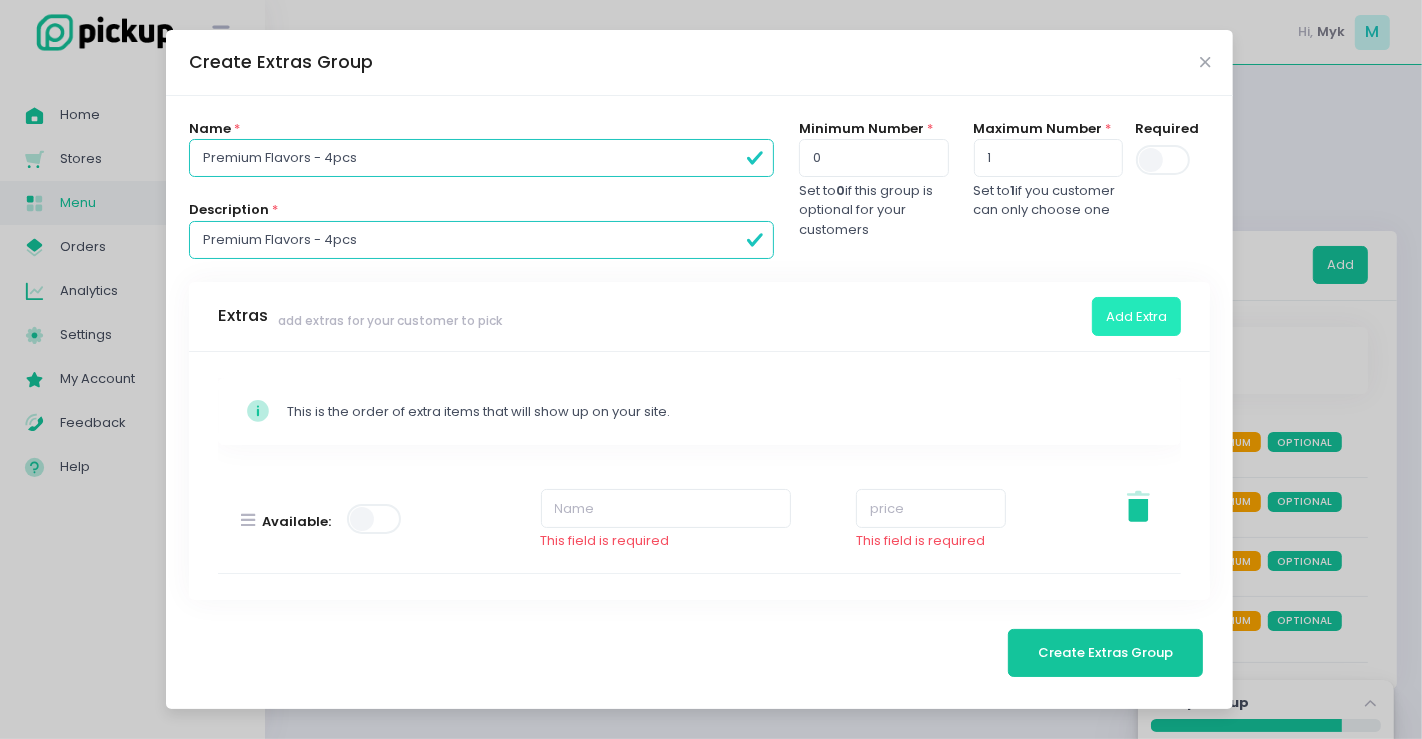 click on "Add Extra" at bounding box center (1136, 316) 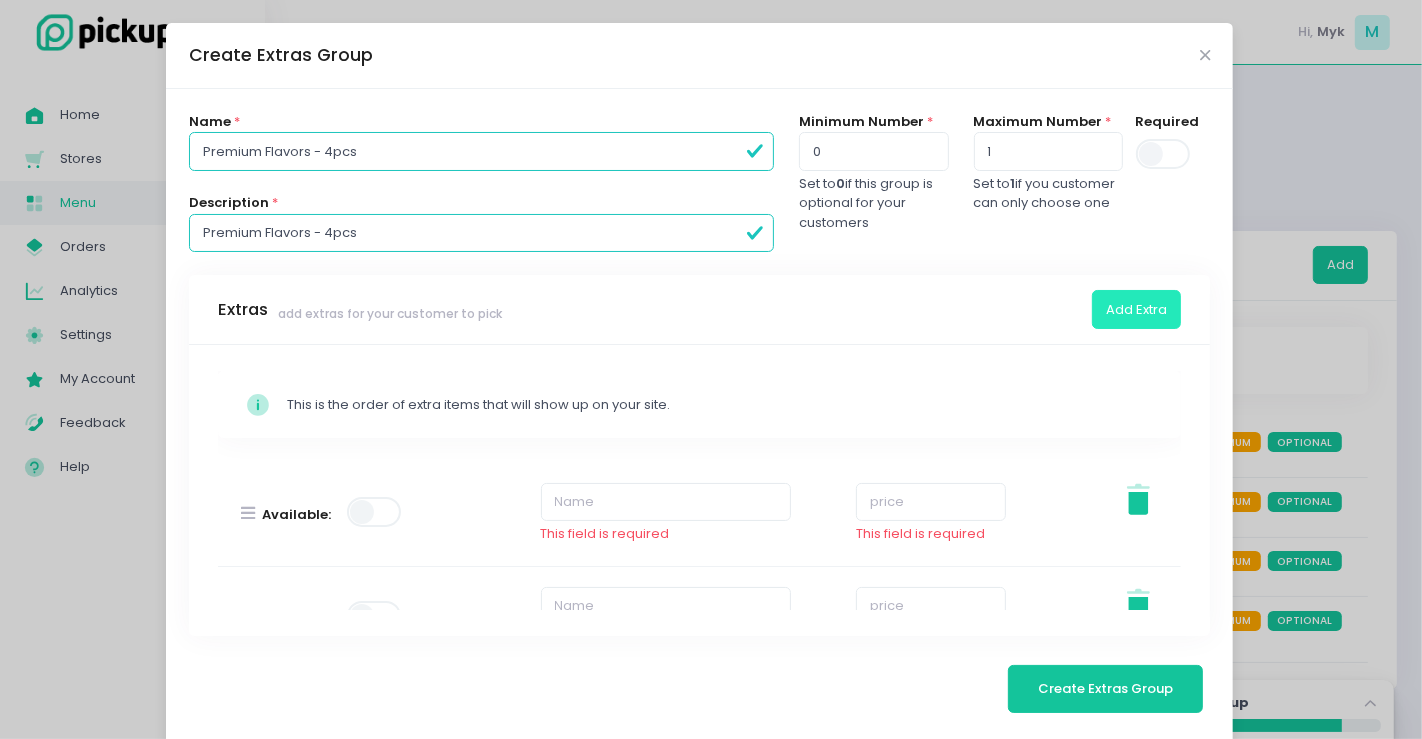 click on "Add Extra" at bounding box center (1136, 309) 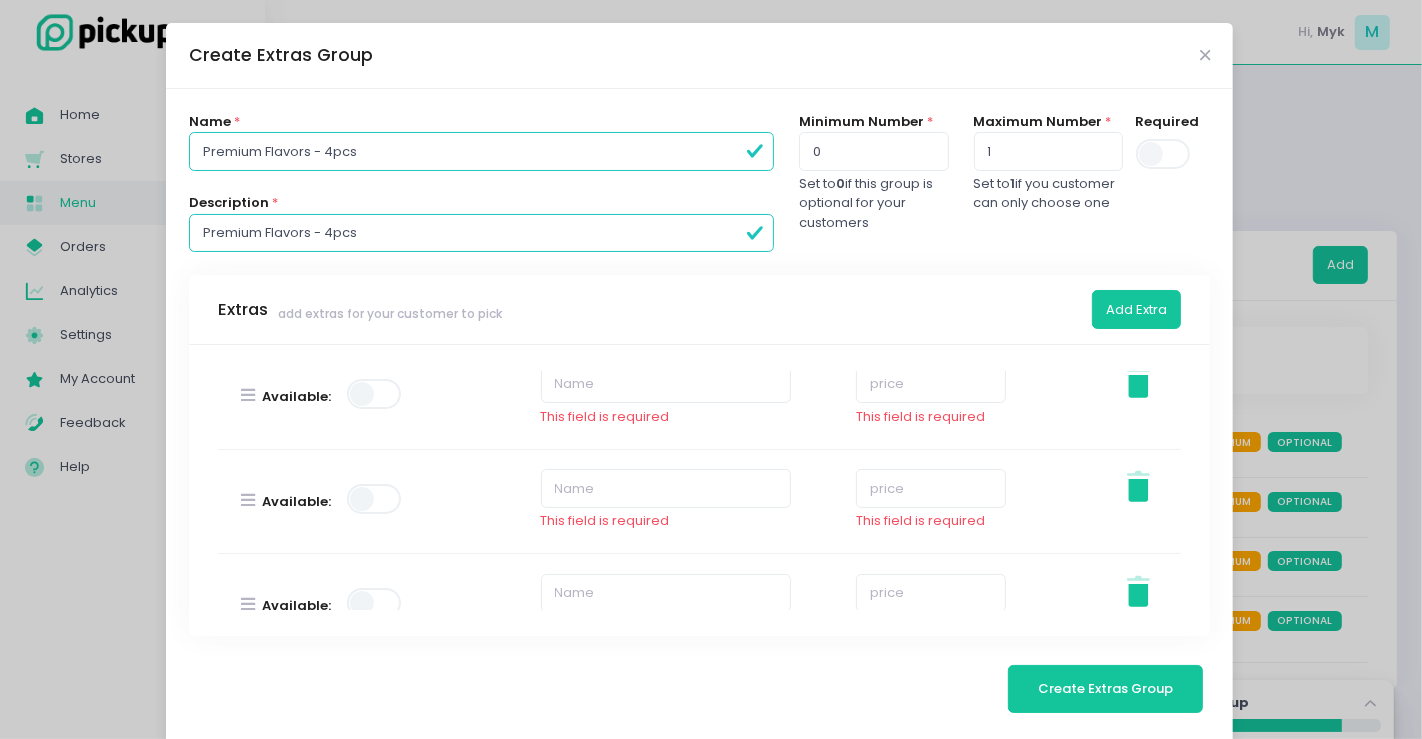 click at bounding box center [375, 394] 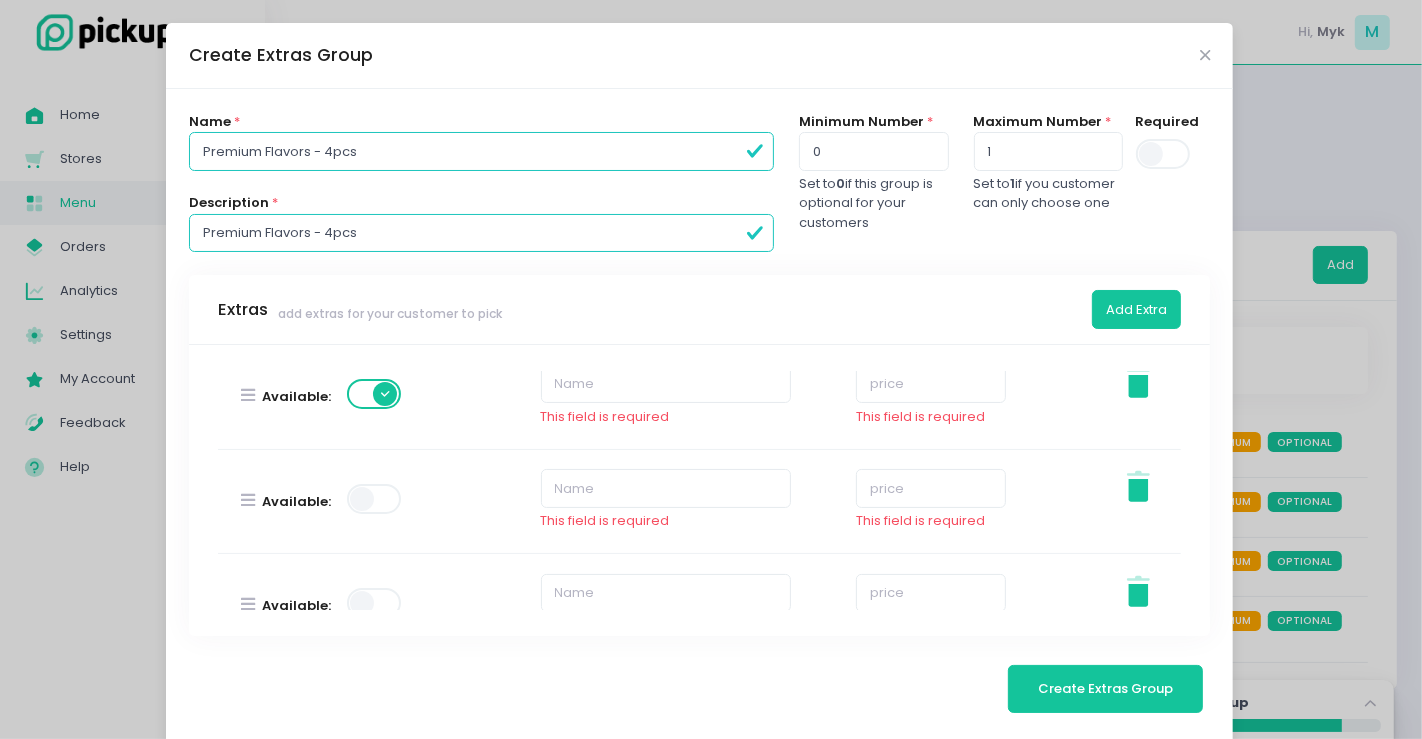click at bounding box center [375, 499] 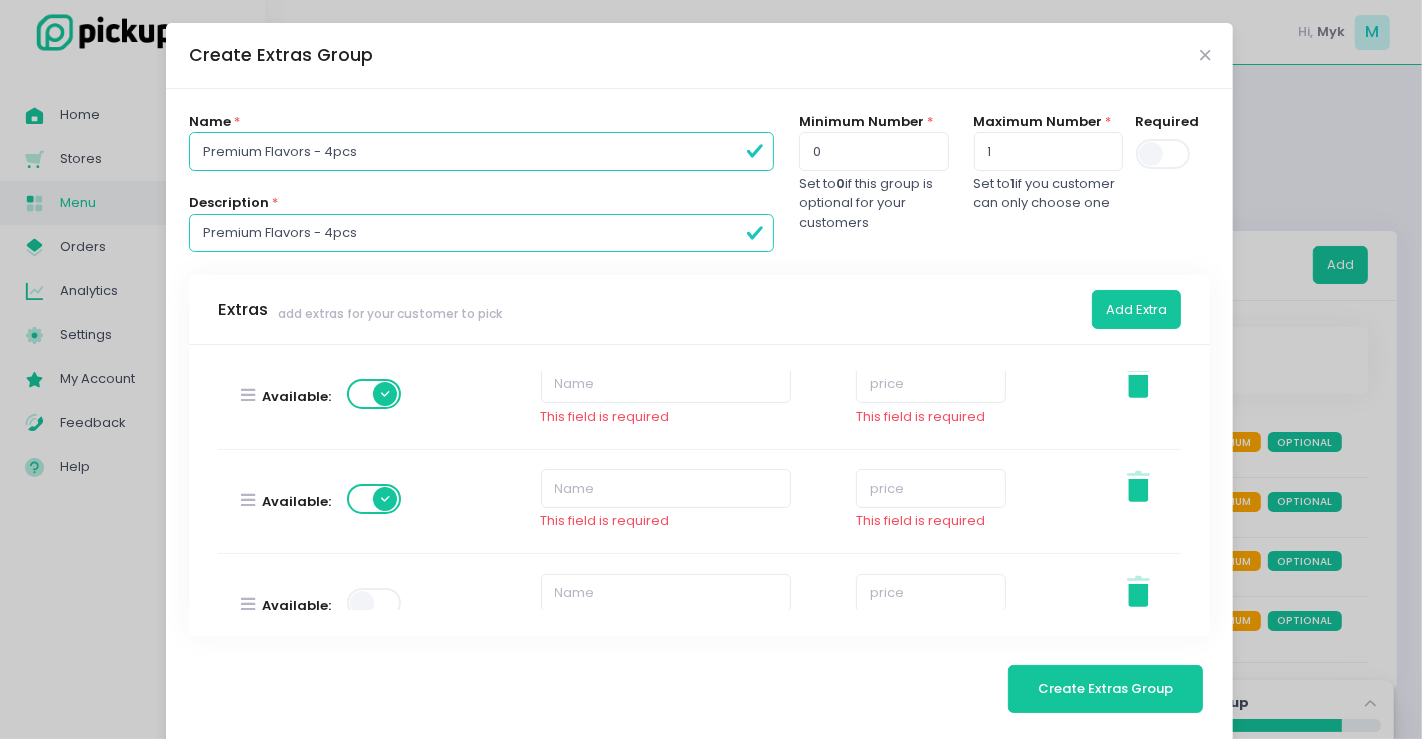 click at bounding box center [375, 499] 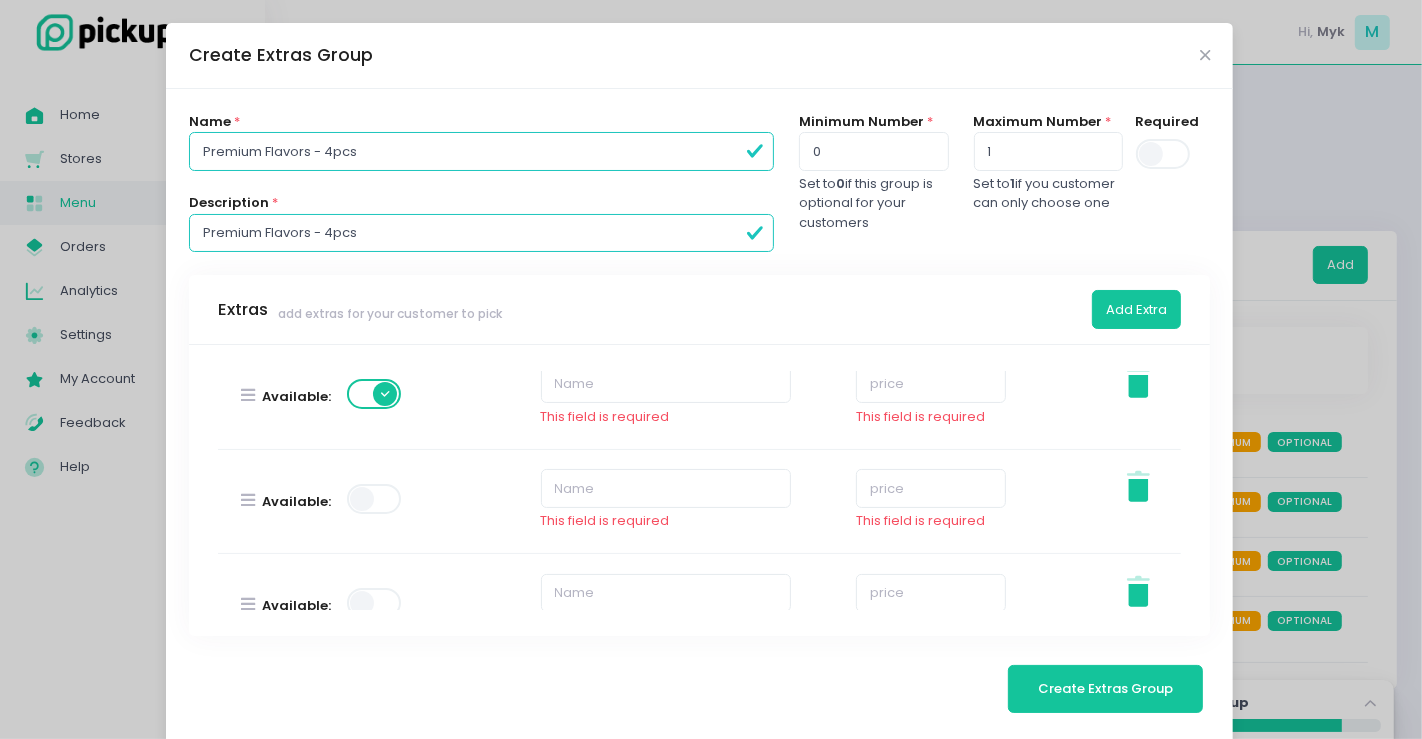 click on "Available:" at bounding box center [323, 501] 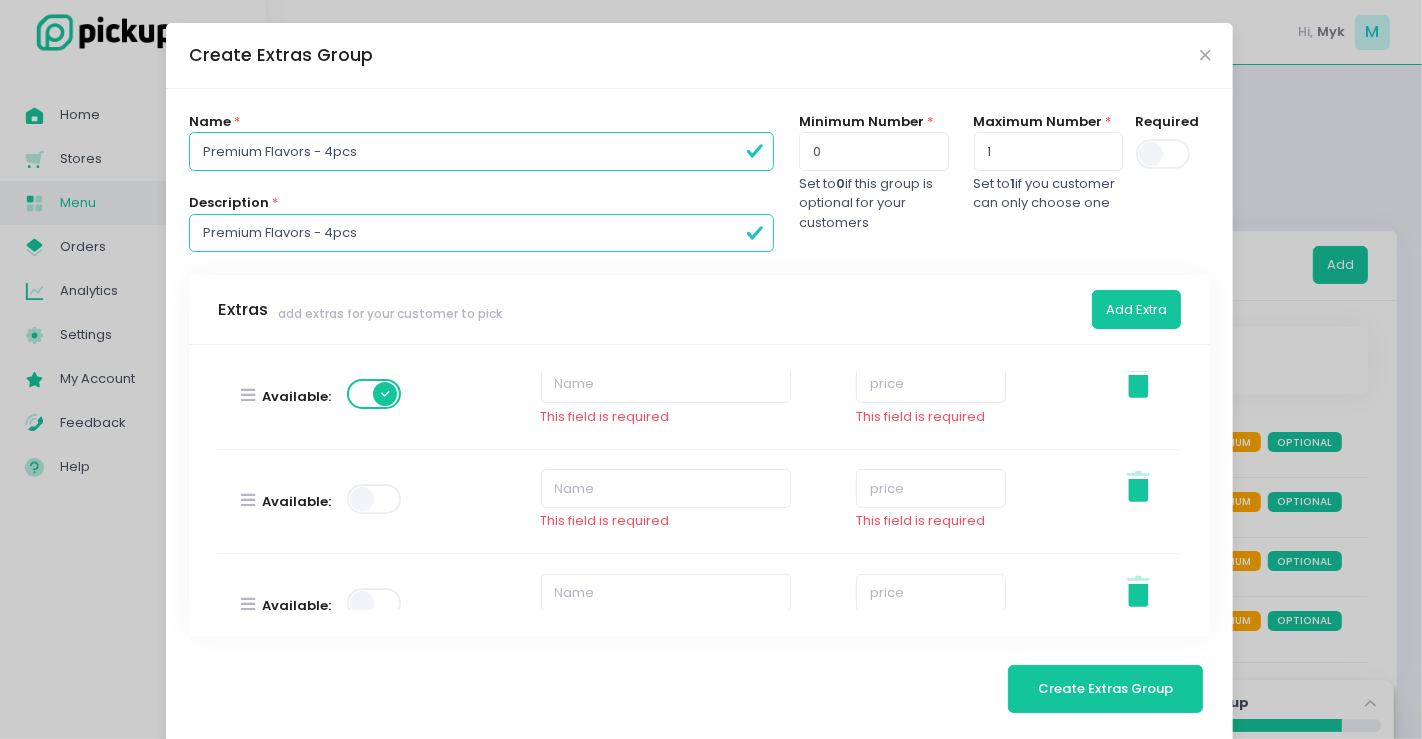 click at bounding box center (375, 499) 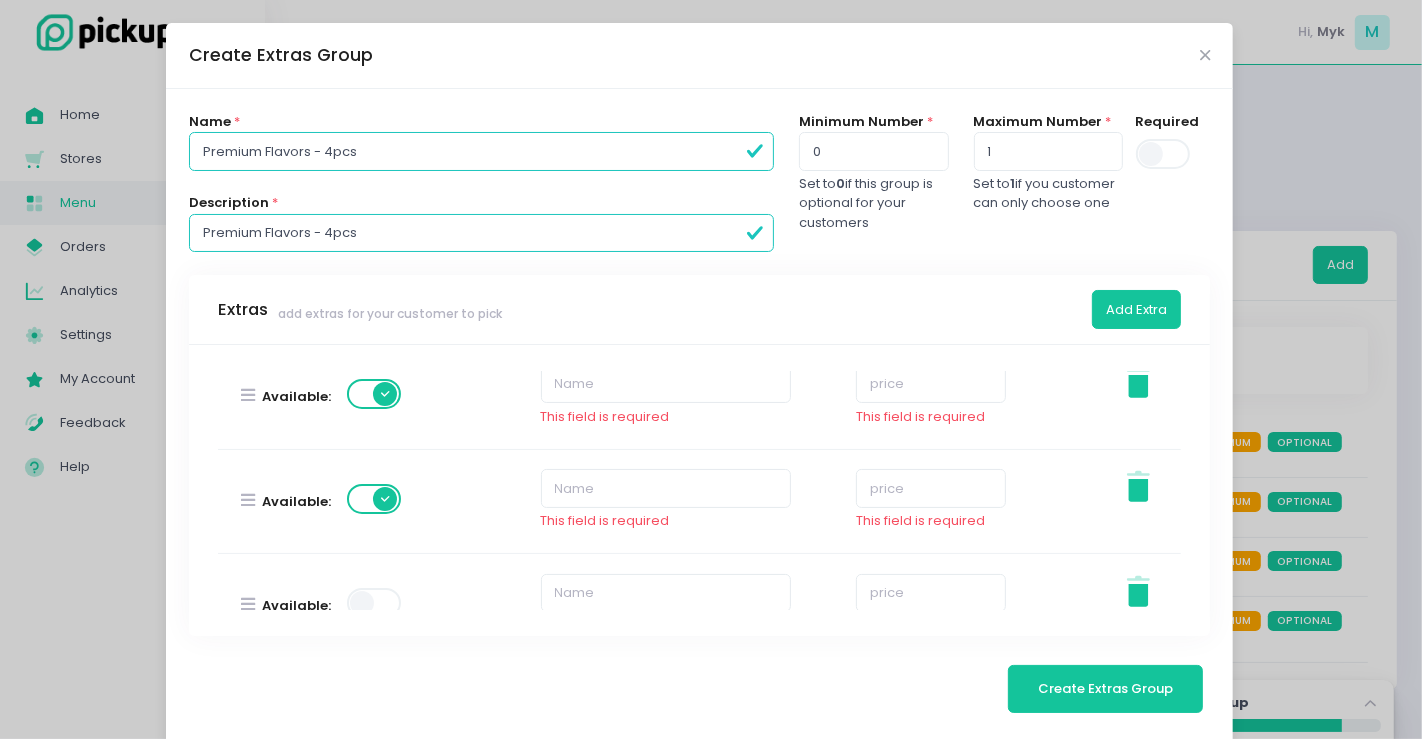 scroll, scrollTop: 333, scrollLeft: 0, axis: vertical 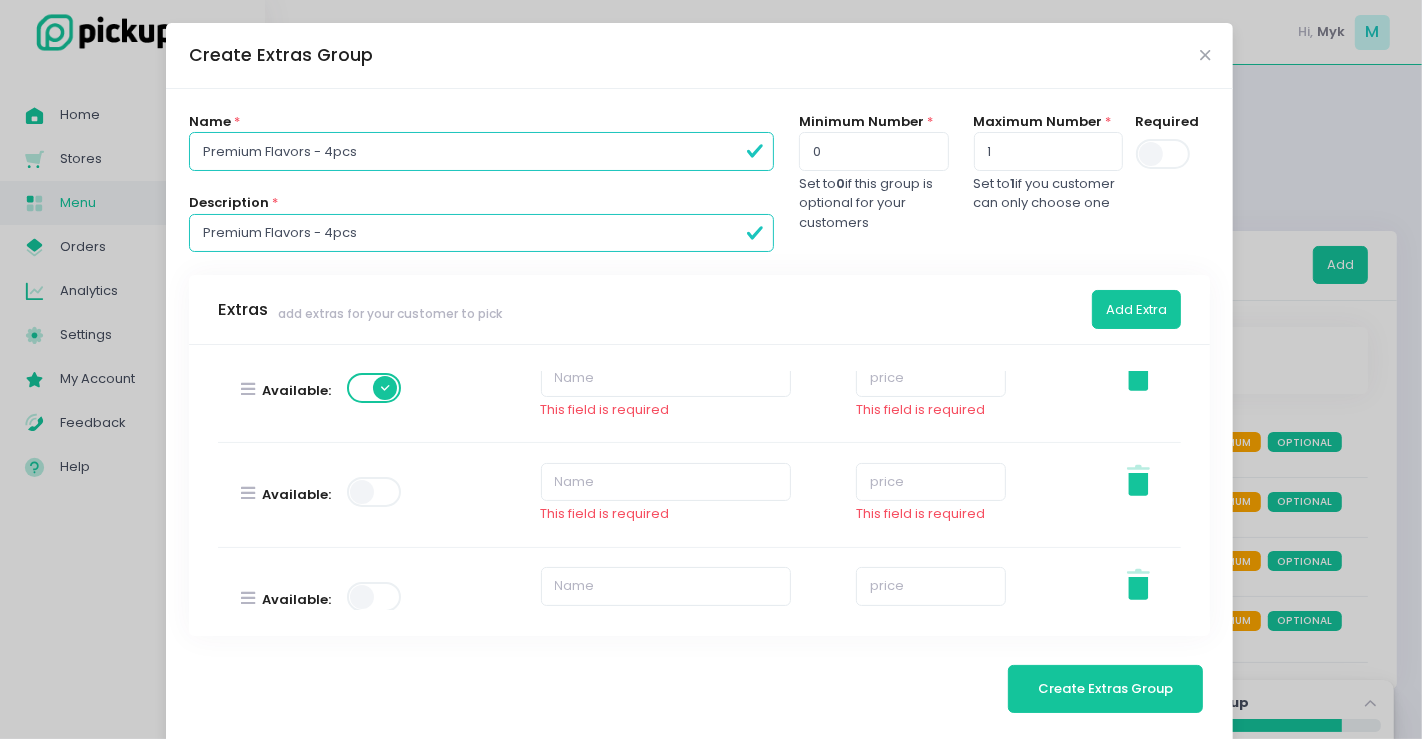 click at bounding box center [375, 492] 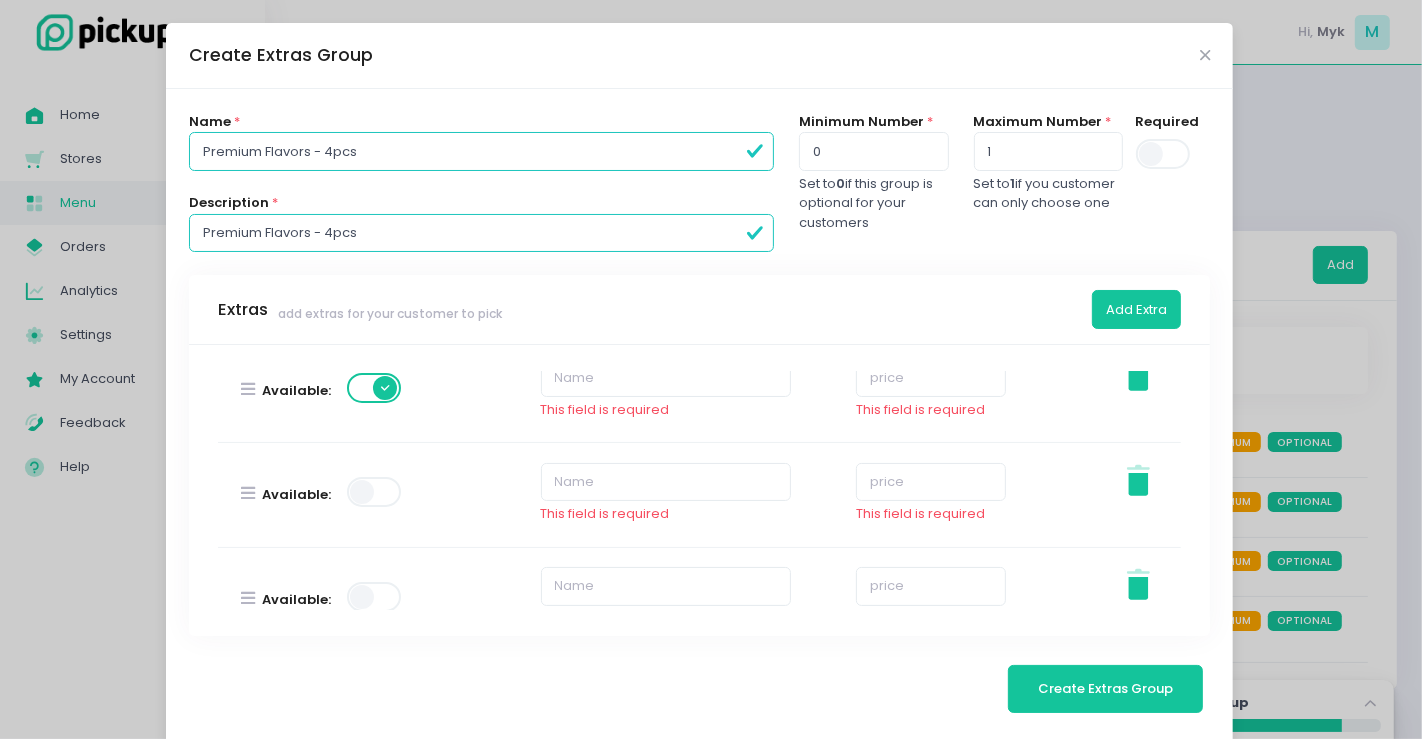 click at bounding box center [-652, 808] 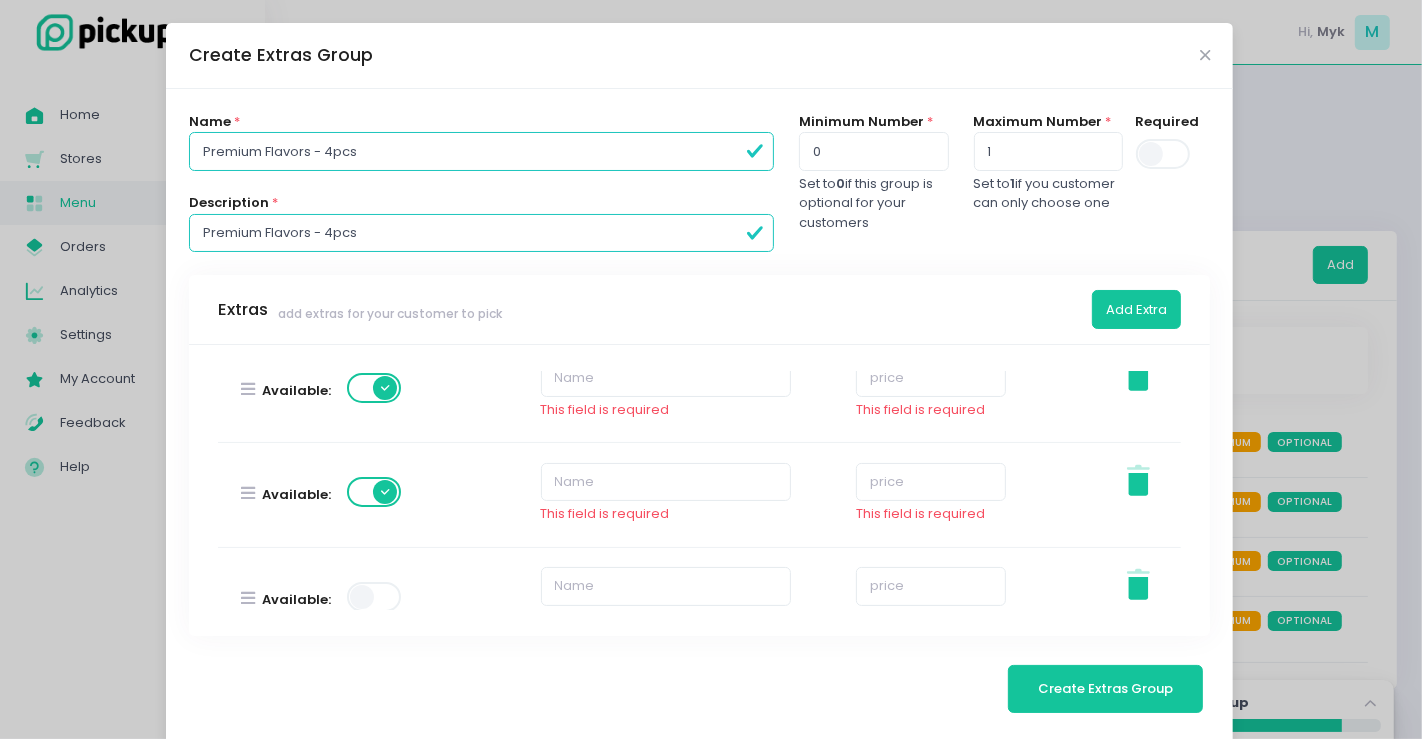 scroll, scrollTop: 27, scrollLeft: 0, axis: vertical 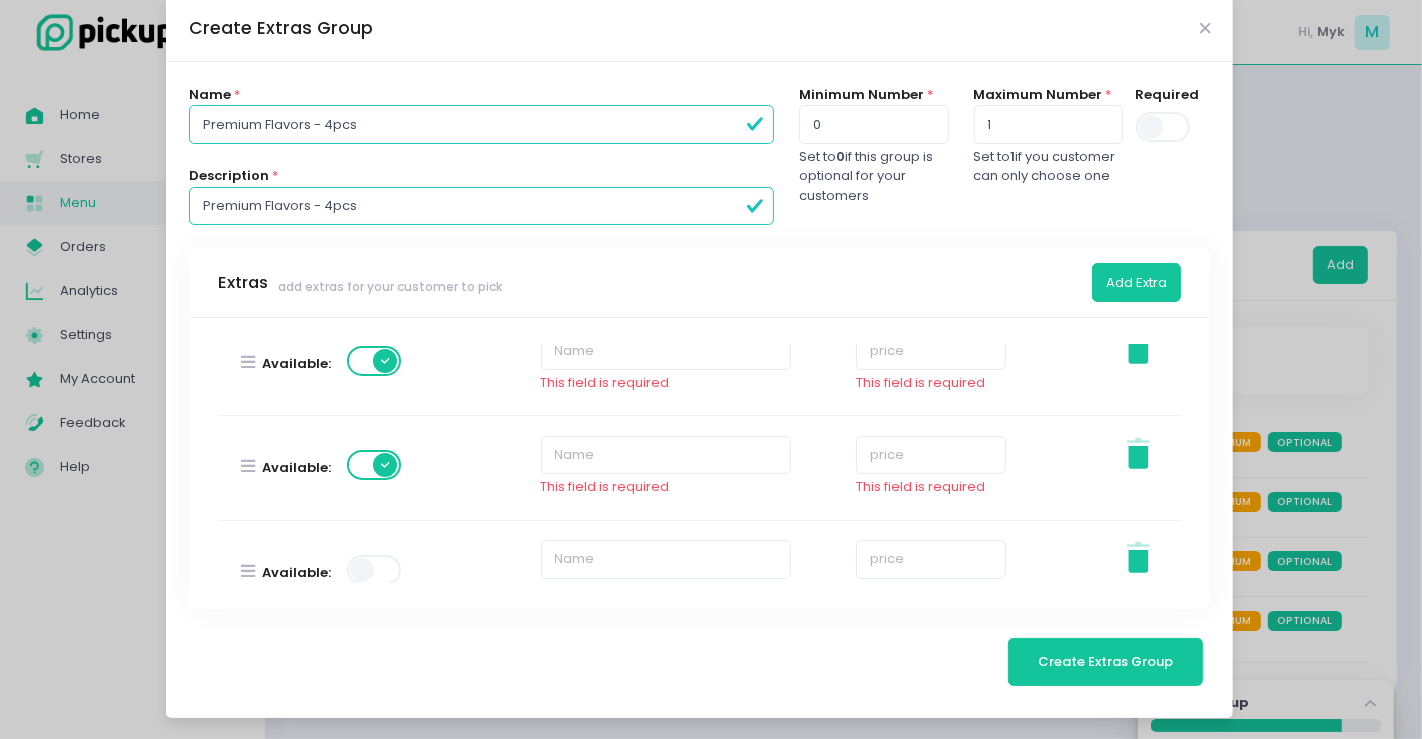 click on "Stockholm-icons / Code / Info-circle Created with Sketch. This is the order of extra items that will show up on your site. Available:       This field is required       This field is required Stockholm-icons / General / Trash Created with Sketch. Available:       This field is required       This field is required Stockholm-icons / General / Trash Created with Sketch. Available:       This field is required       This field is required Stockholm-icons / General / Trash Created with Sketch. Available:       This field is required       This field is required Stockholm-icons / General / Trash Created with Sketch. Available:       This field is required       This field is required Stockholm-icons / General / Trash Created with Sketch. Available:       This field is required       This field is required Stockholm-icons / General / Trash Created with Sketch. Available:       This field is required       This field is required Stockholm-icons / General / Trash Created with Sketch." at bounding box center (700, 463) 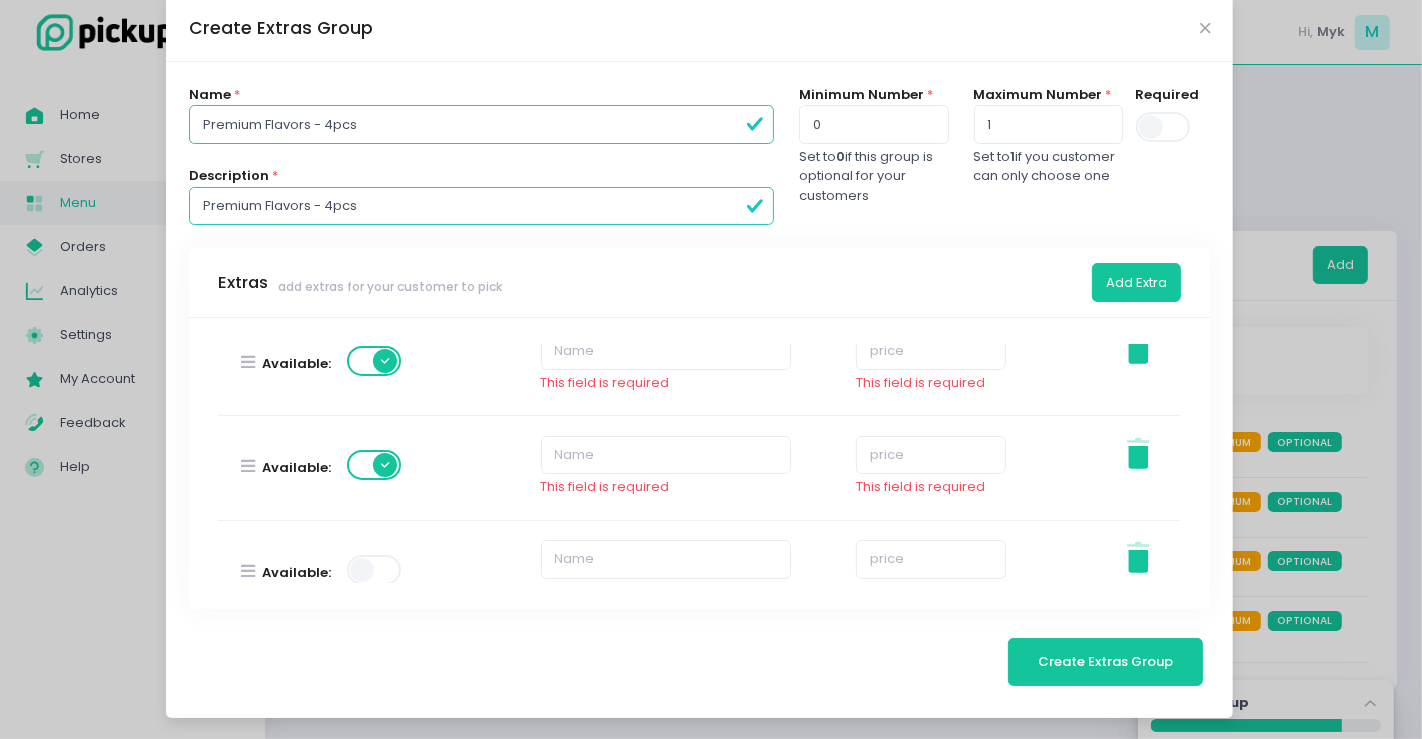 click at bounding box center [375, 570] 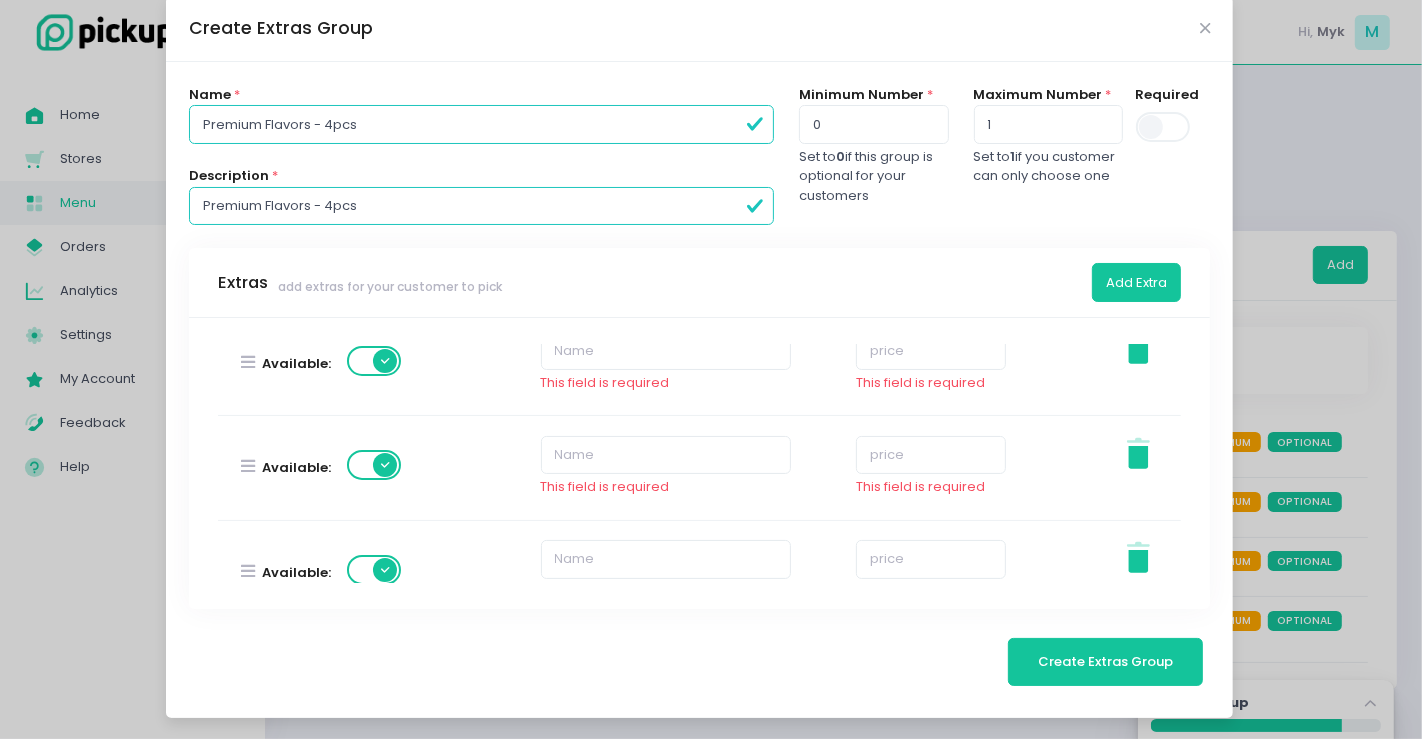 scroll, scrollTop: 555, scrollLeft: 0, axis: vertical 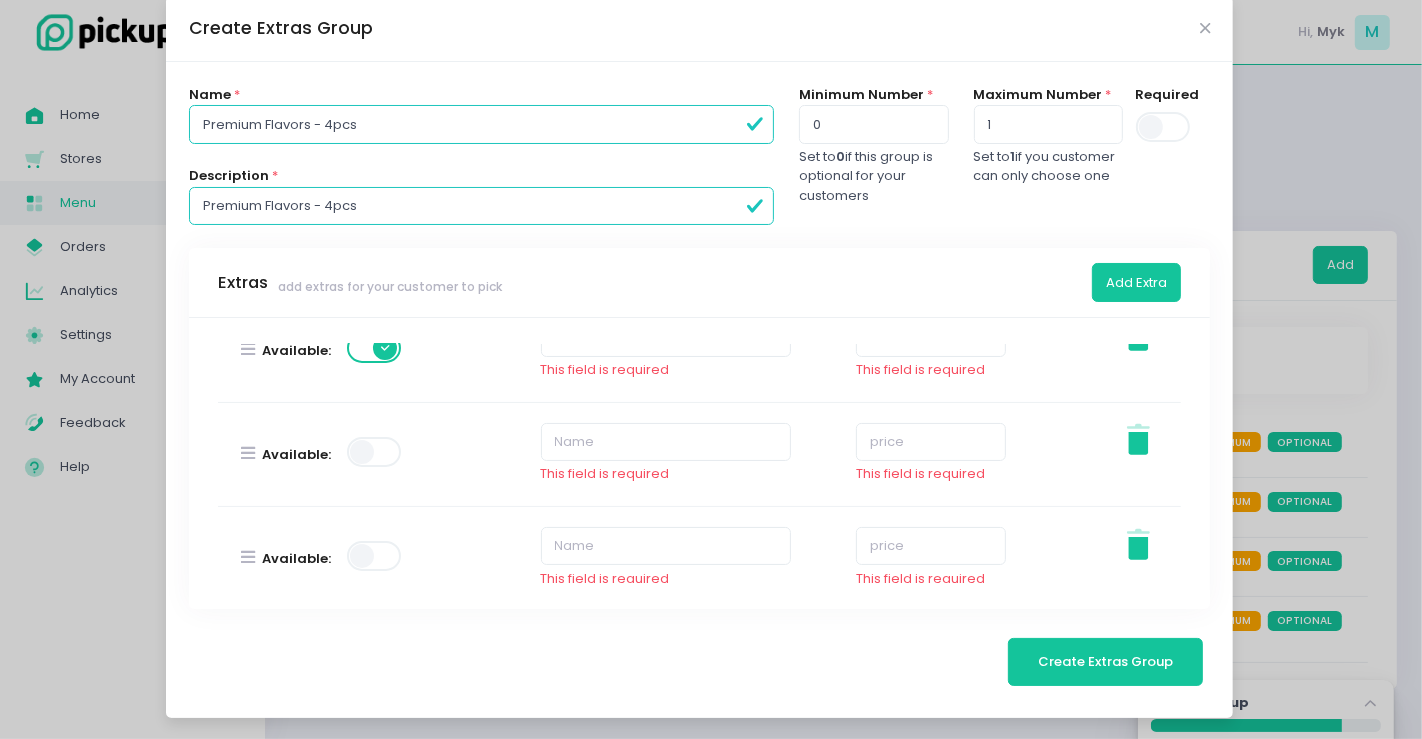 click at bounding box center (375, 452) 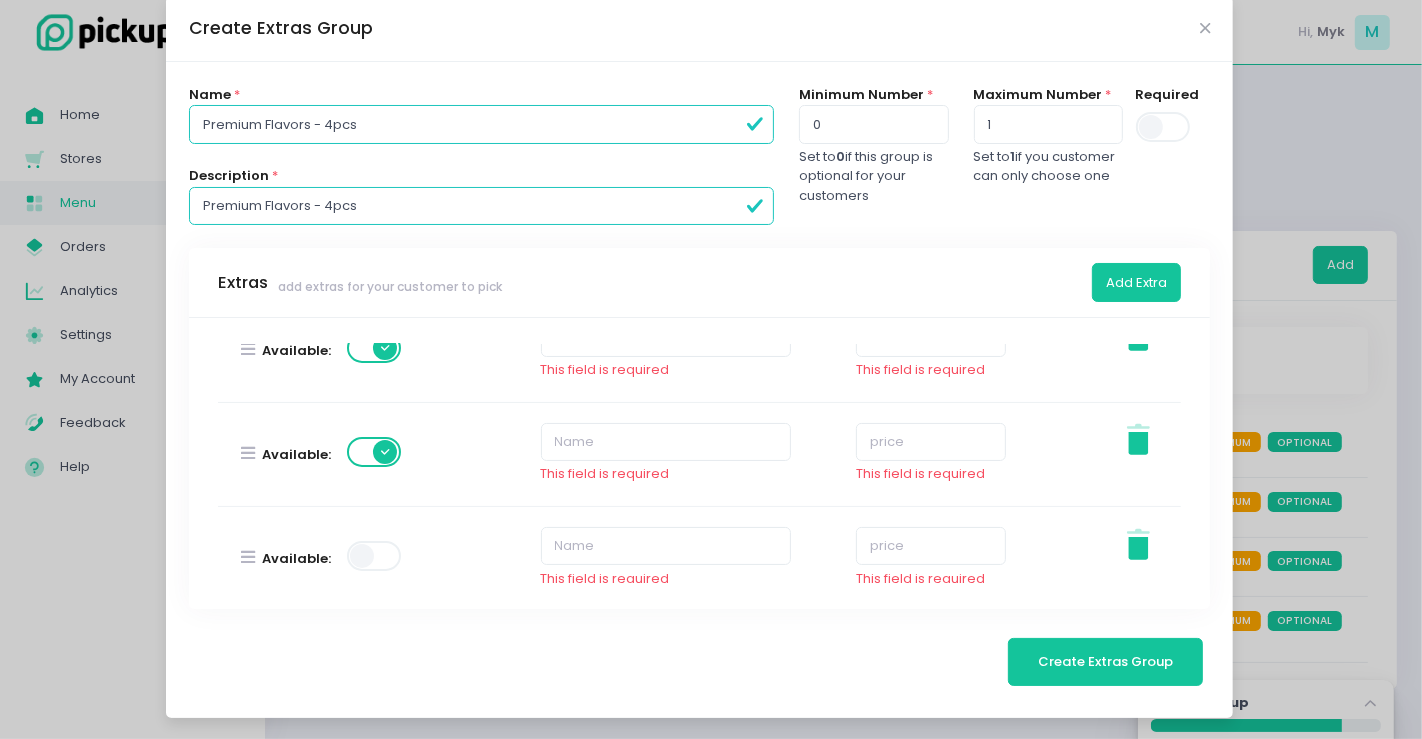 click at bounding box center [375, 556] 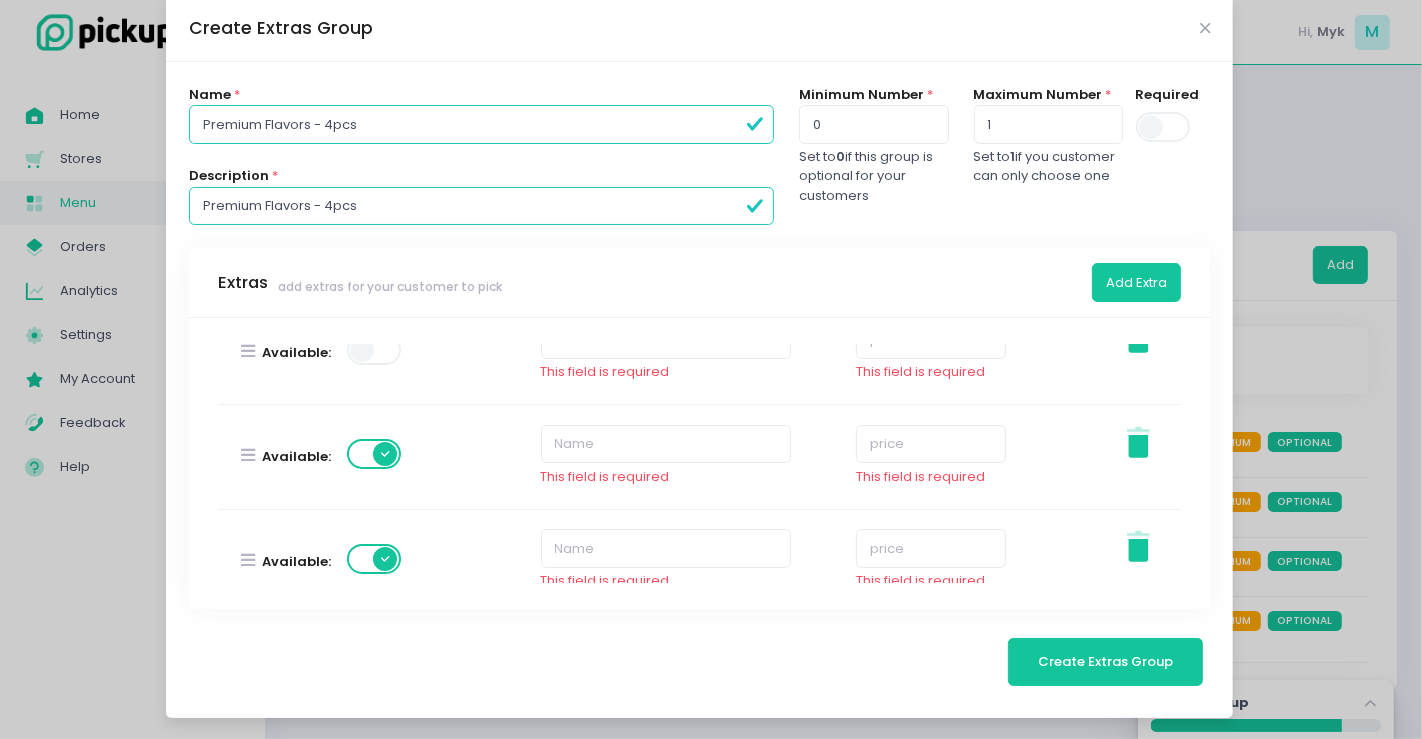 scroll, scrollTop: 0, scrollLeft: 0, axis: both 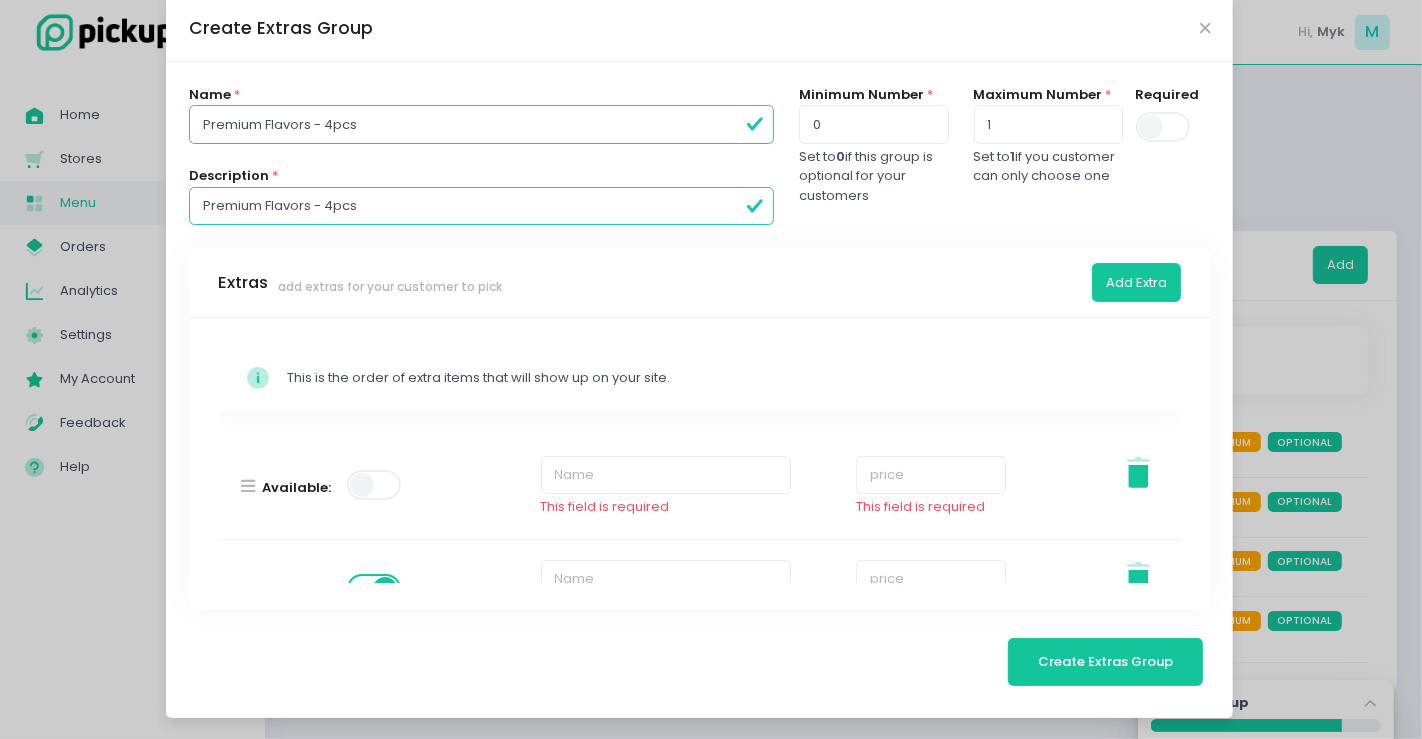click at bounding box center [375, 485] 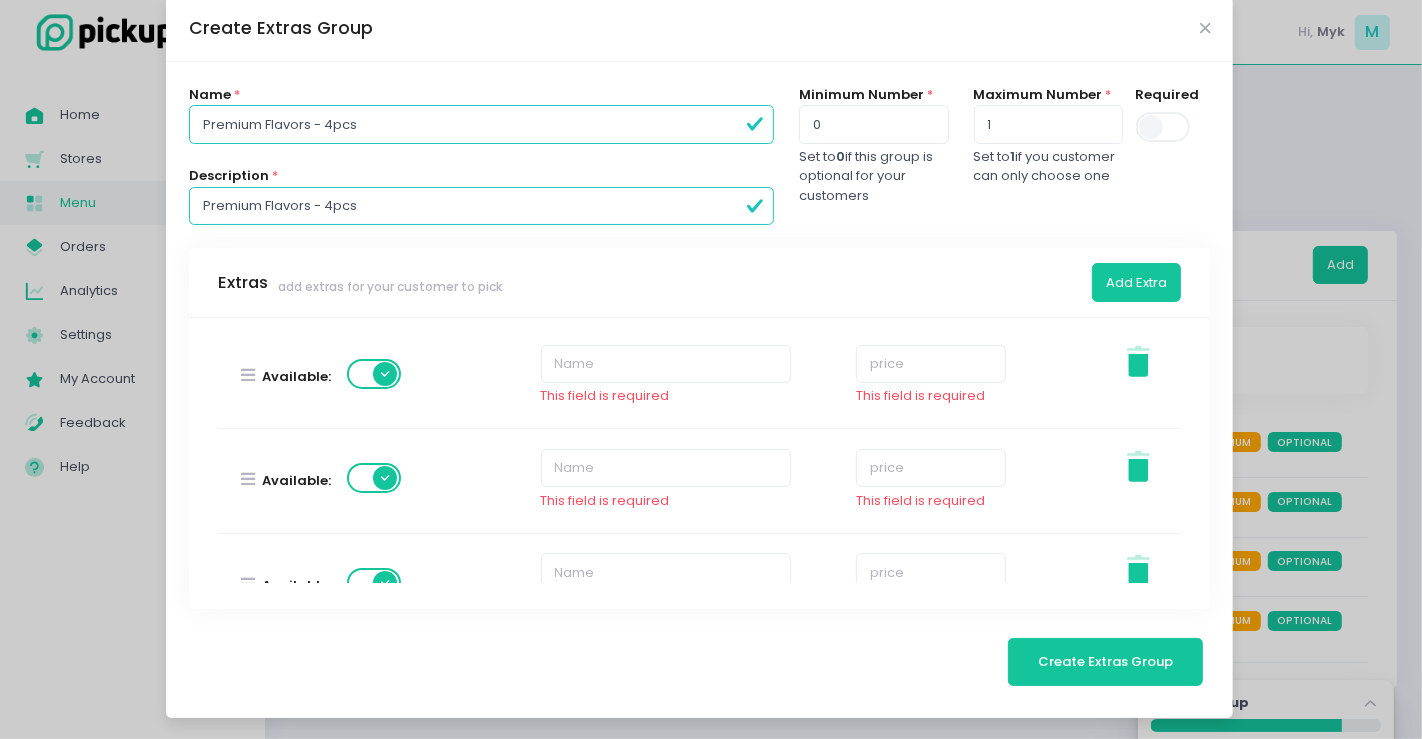 scroll, scrollTop: 0, scrollLeft: 0, axis: both 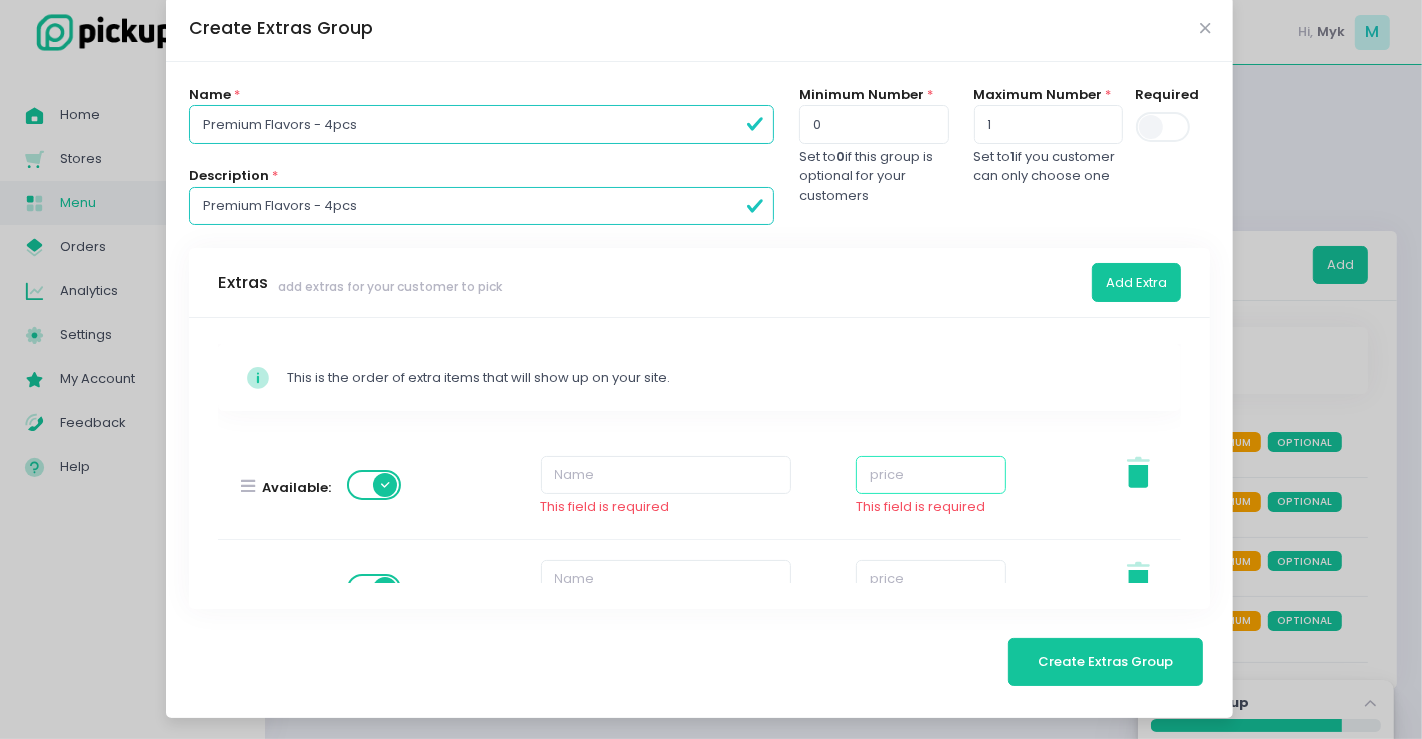 click at bounding box center [931, 475] 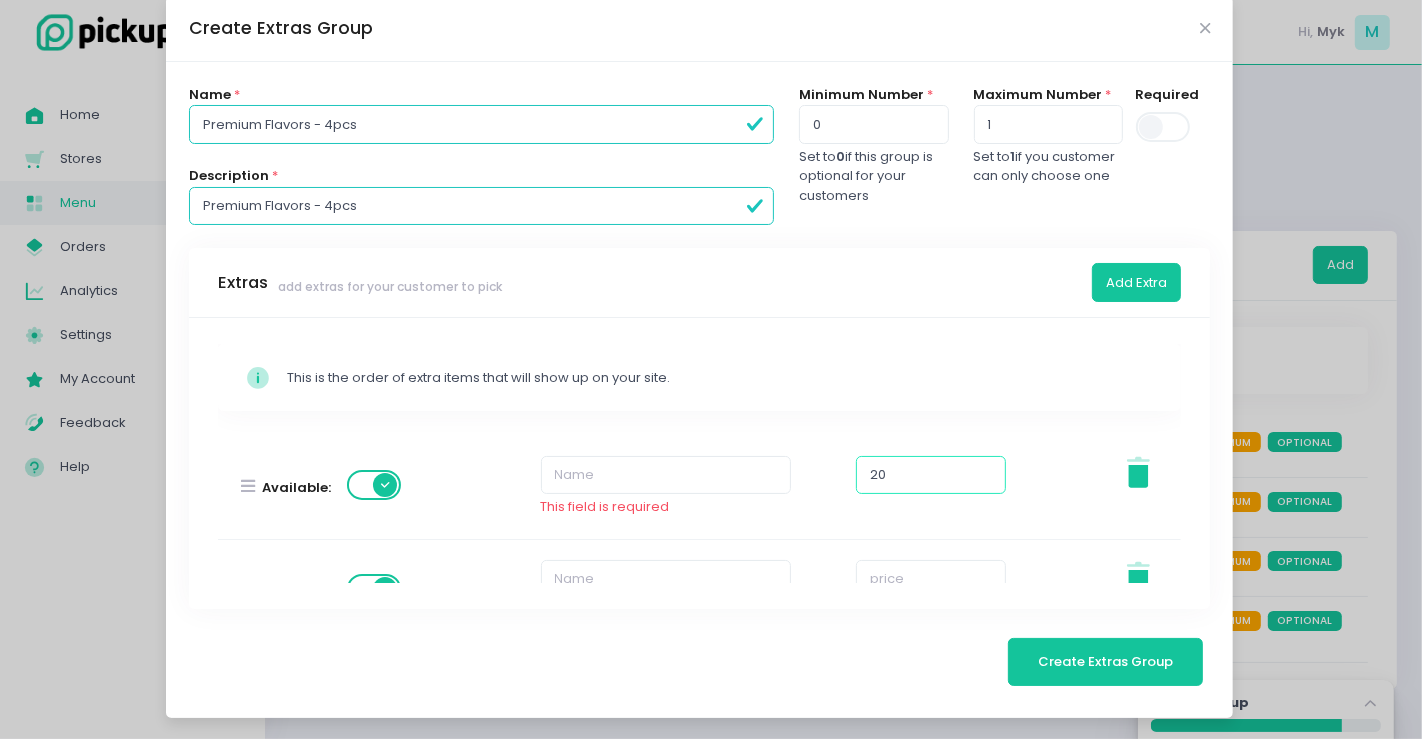 type on "20" 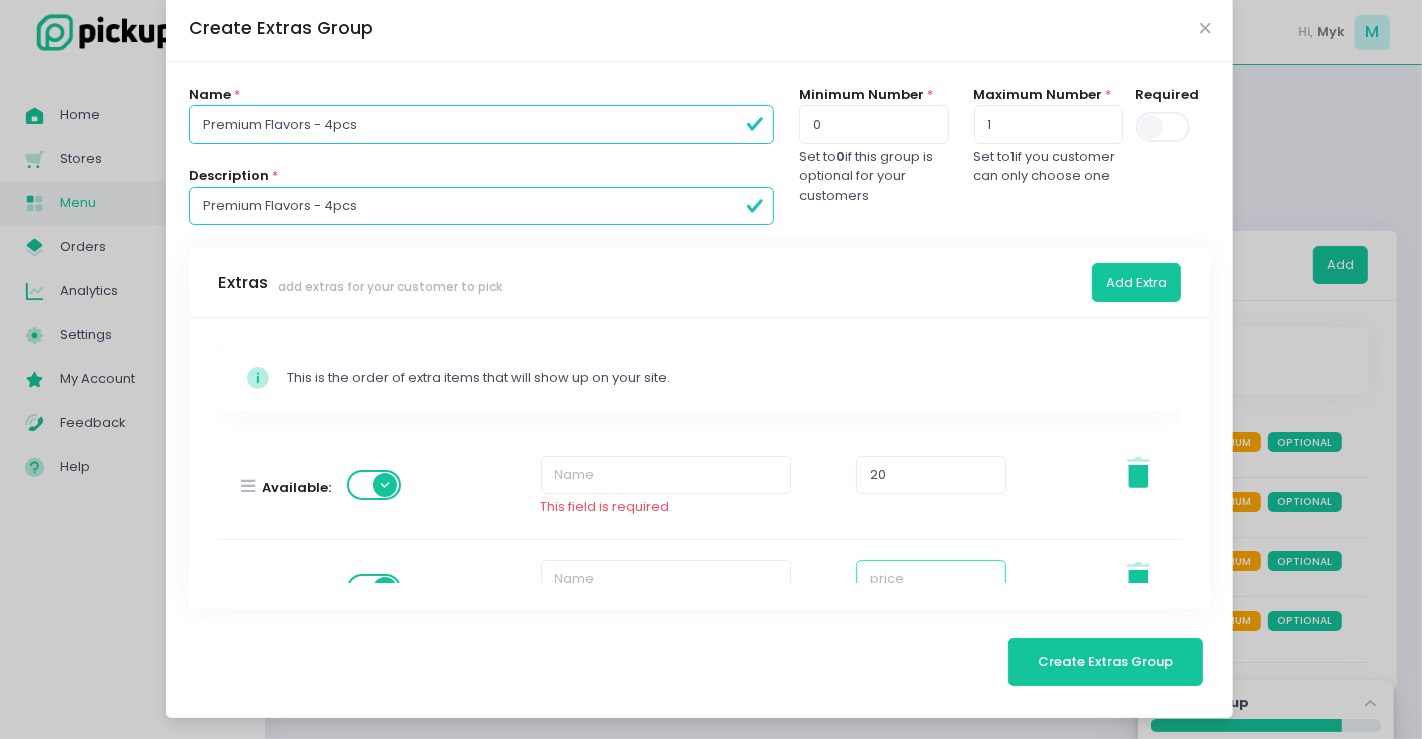 click at bounding box center (931, 579) 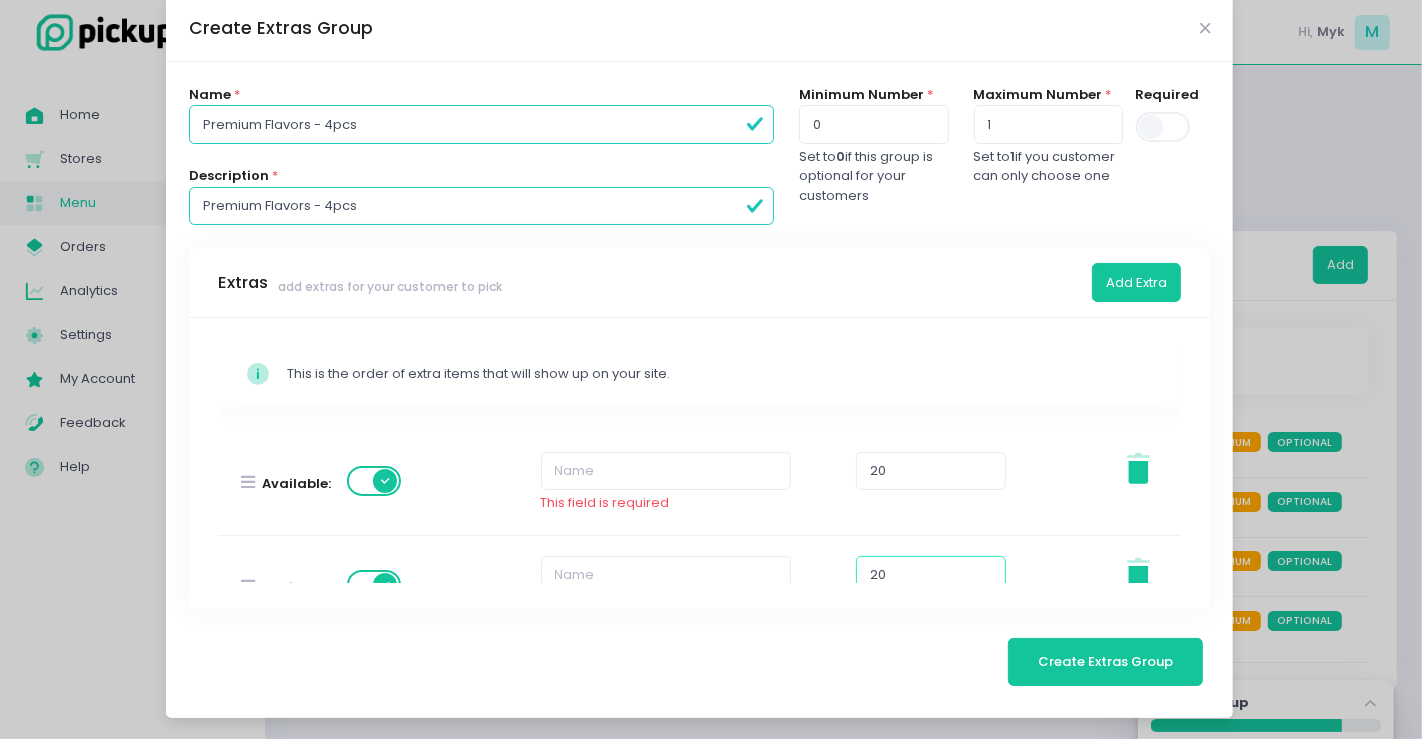 scroll, scrollTop: 115, scrollLeft: 0, axis: vertical 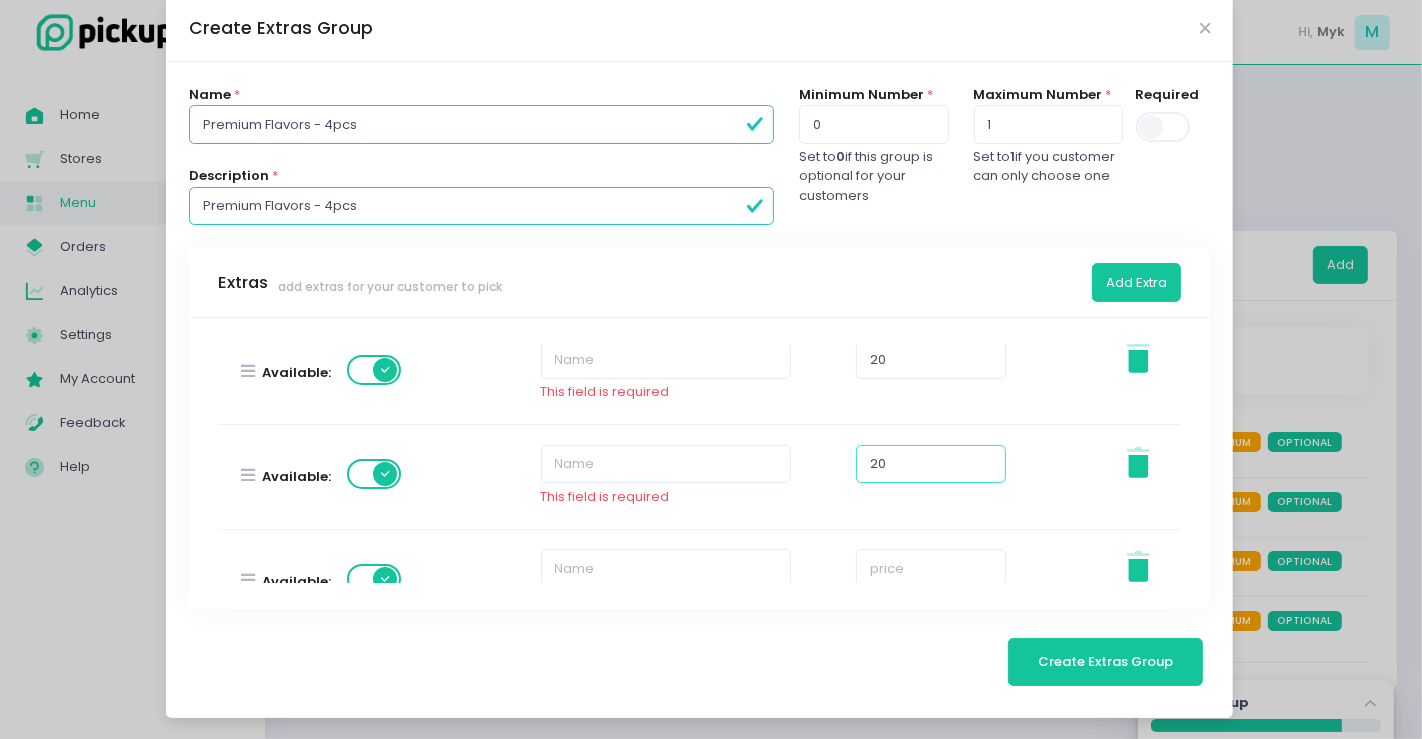 type on "20" 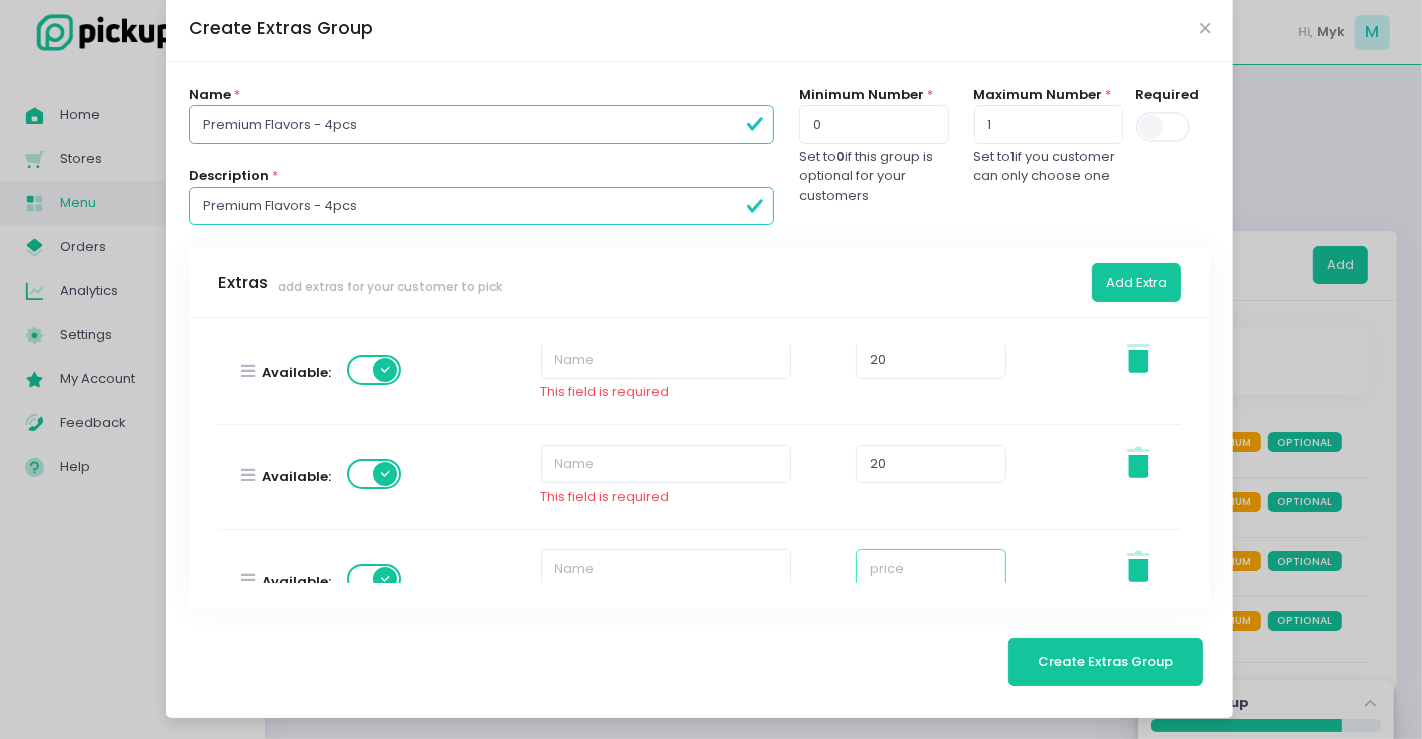 click at bounding box center (931, 568) 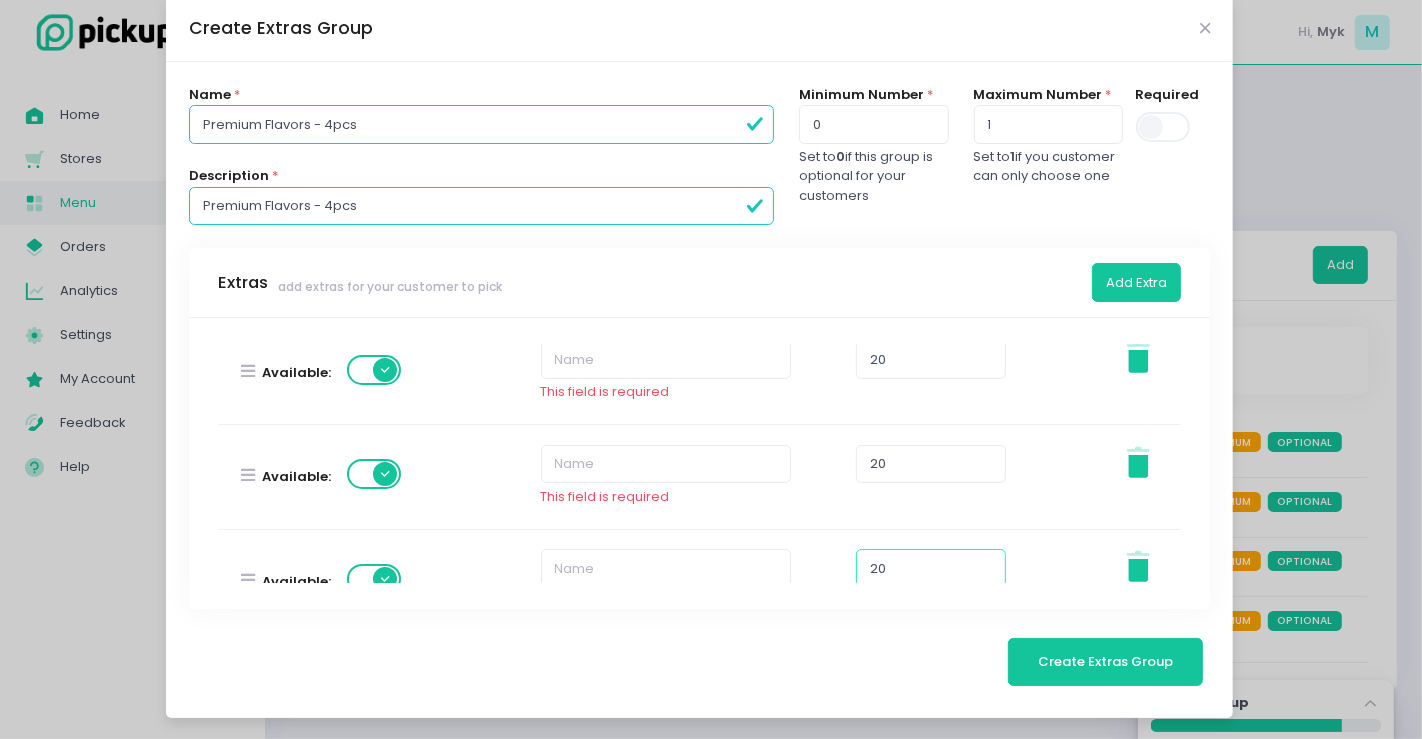 scroll, scrollTop: 226, scrollLeft: 0, axis: vertical 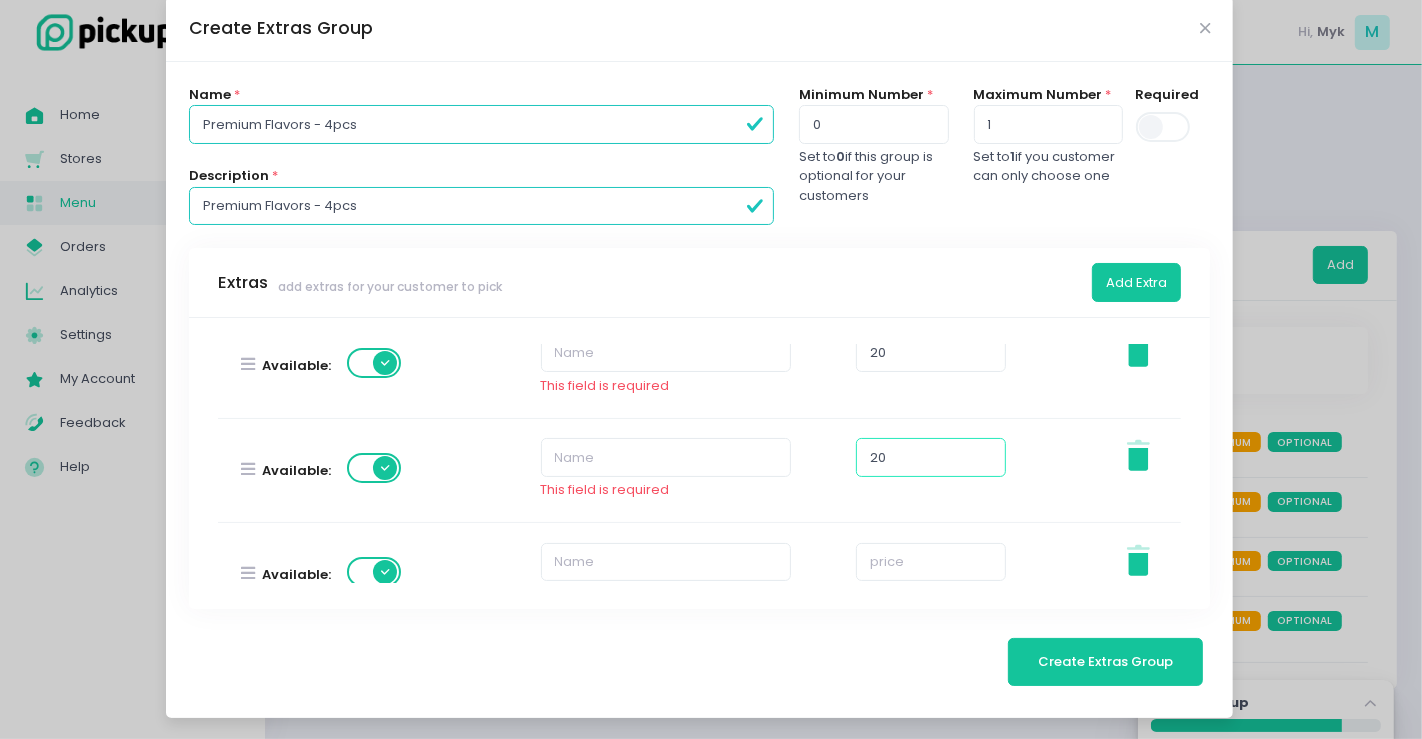 type on "20" 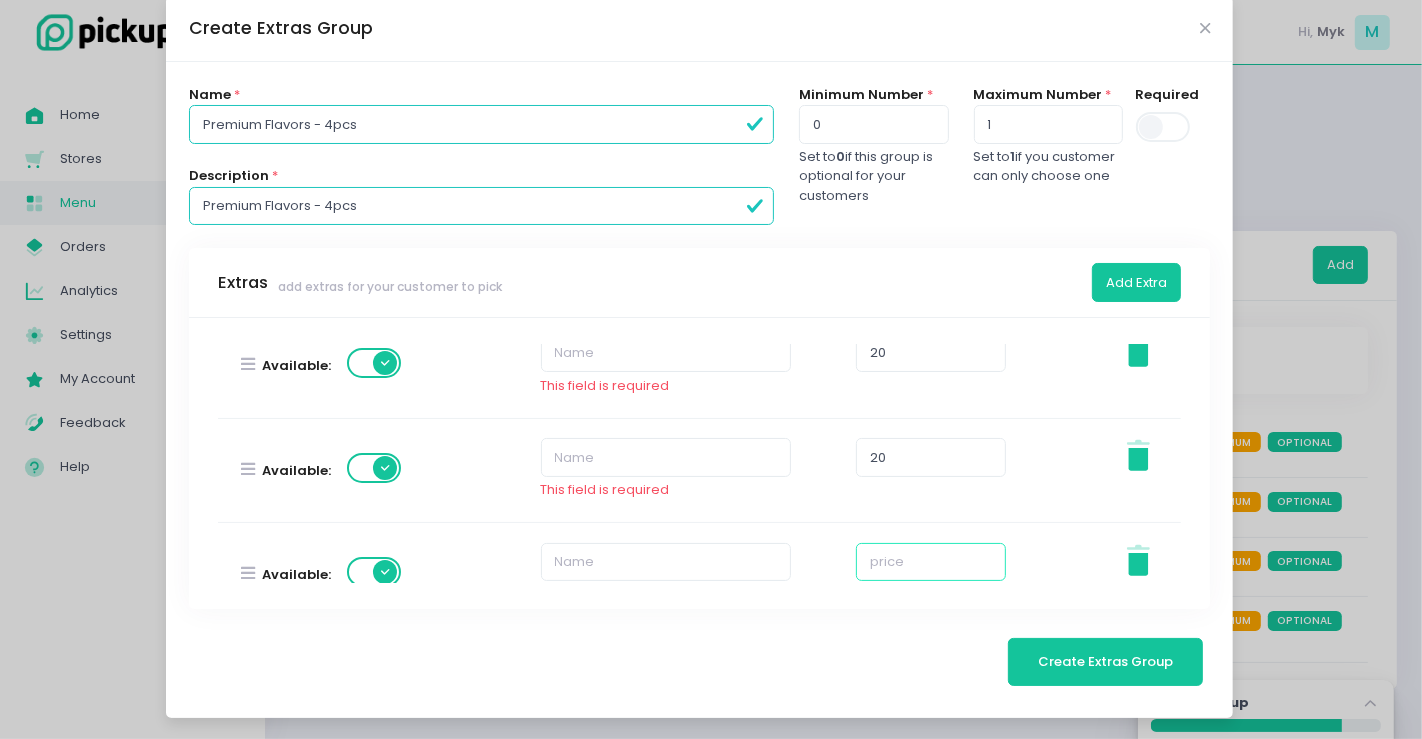 click at bounding box center [931, 562] 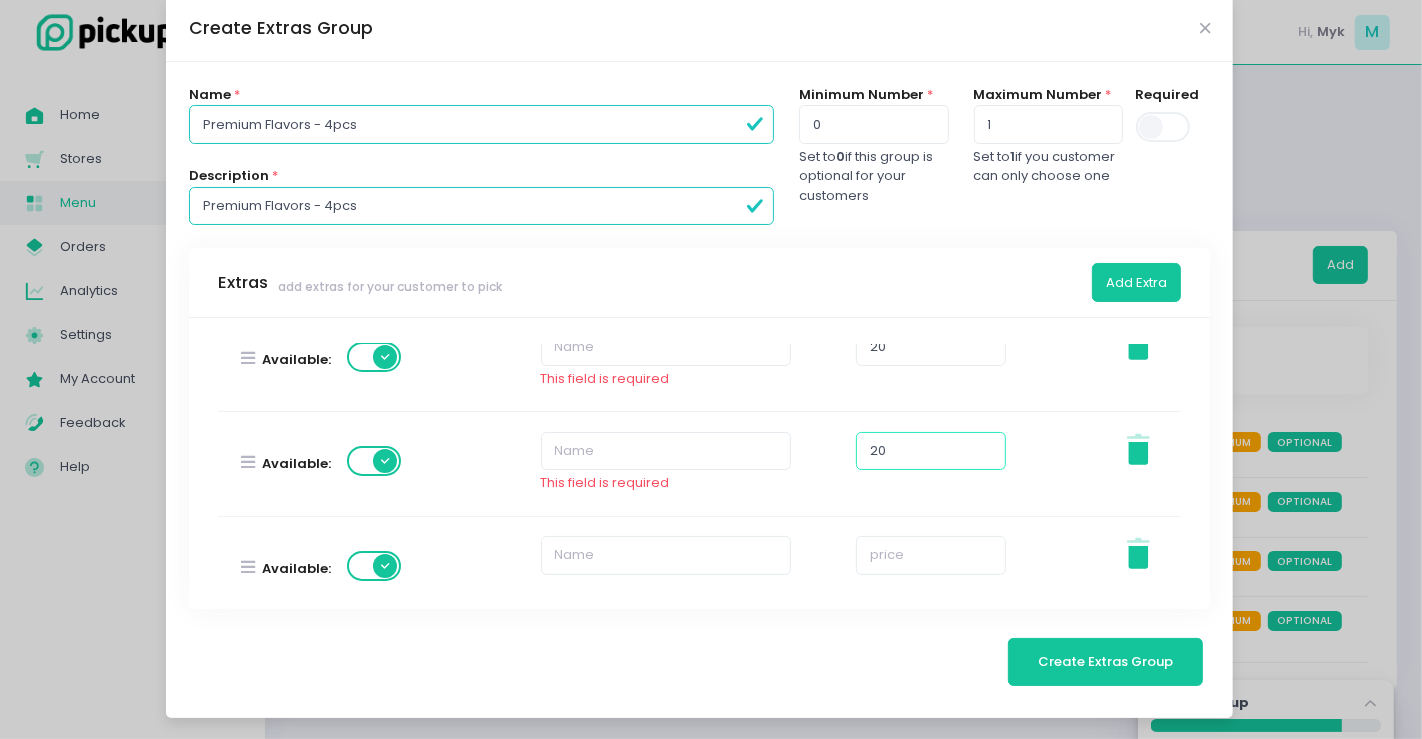 type on "20" 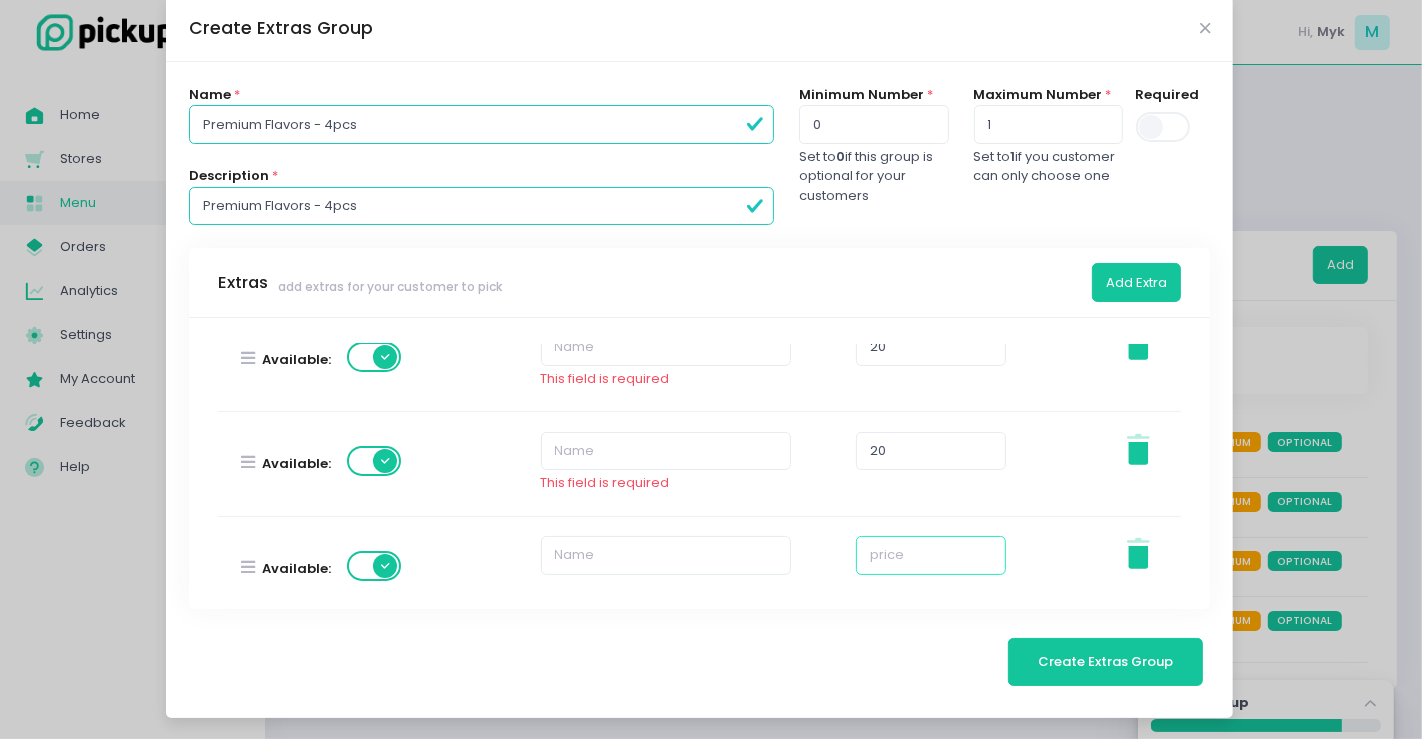 click at bounding box center [931, 555] 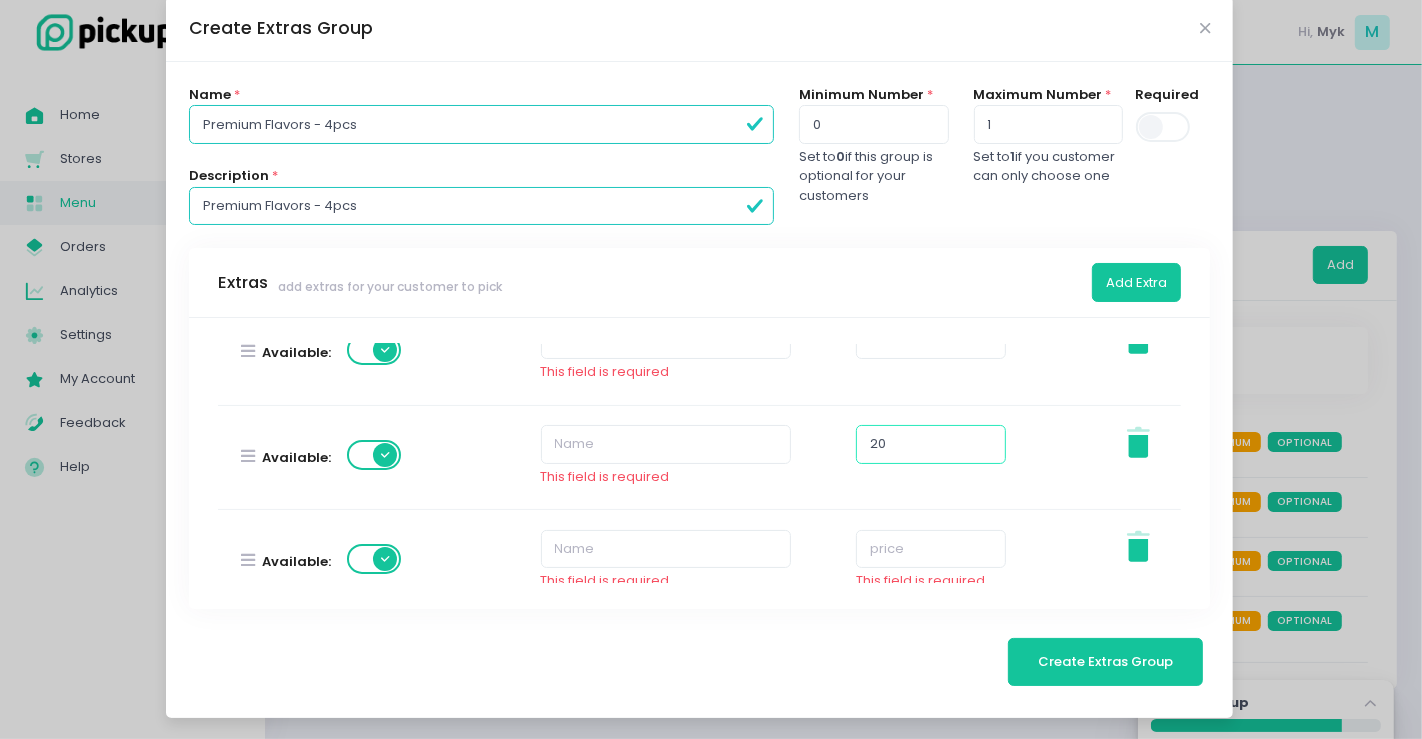 type on "20" 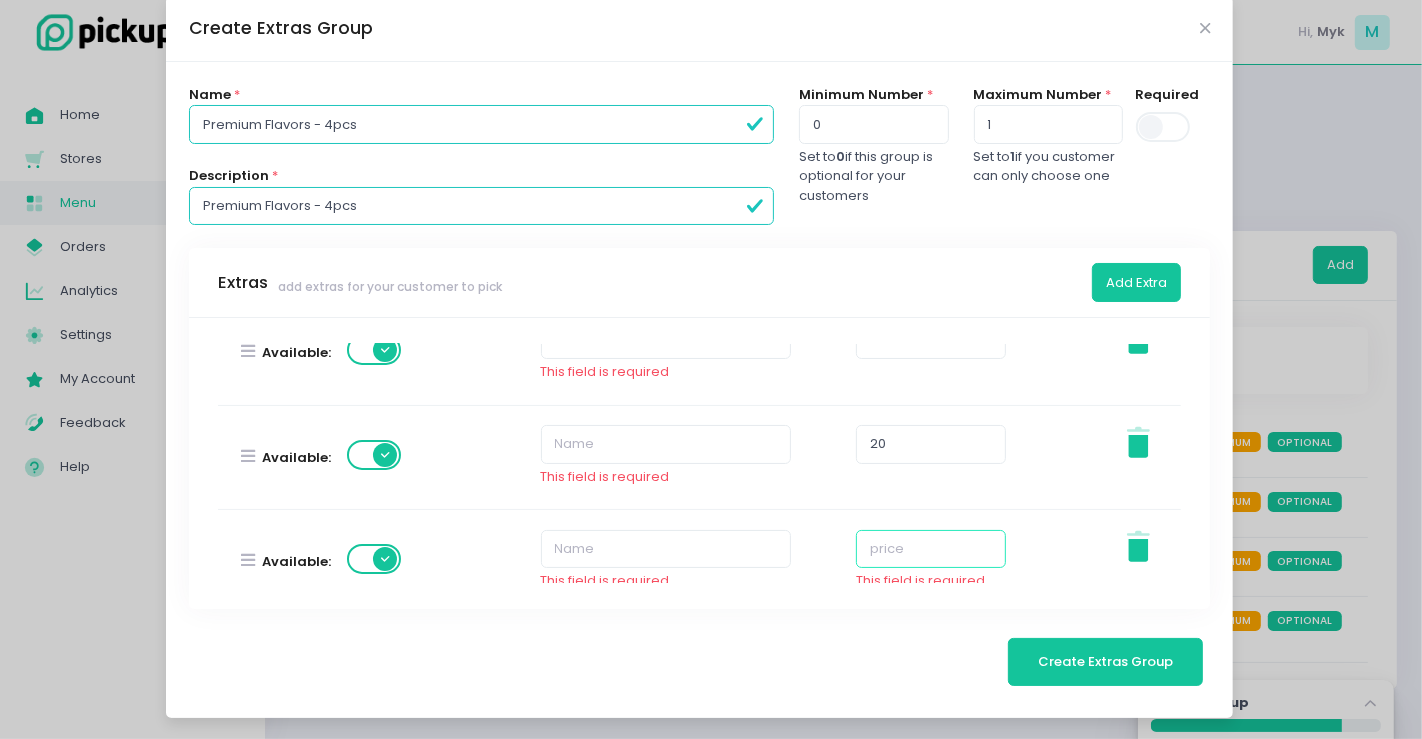 click at bounding box center (931, 549) 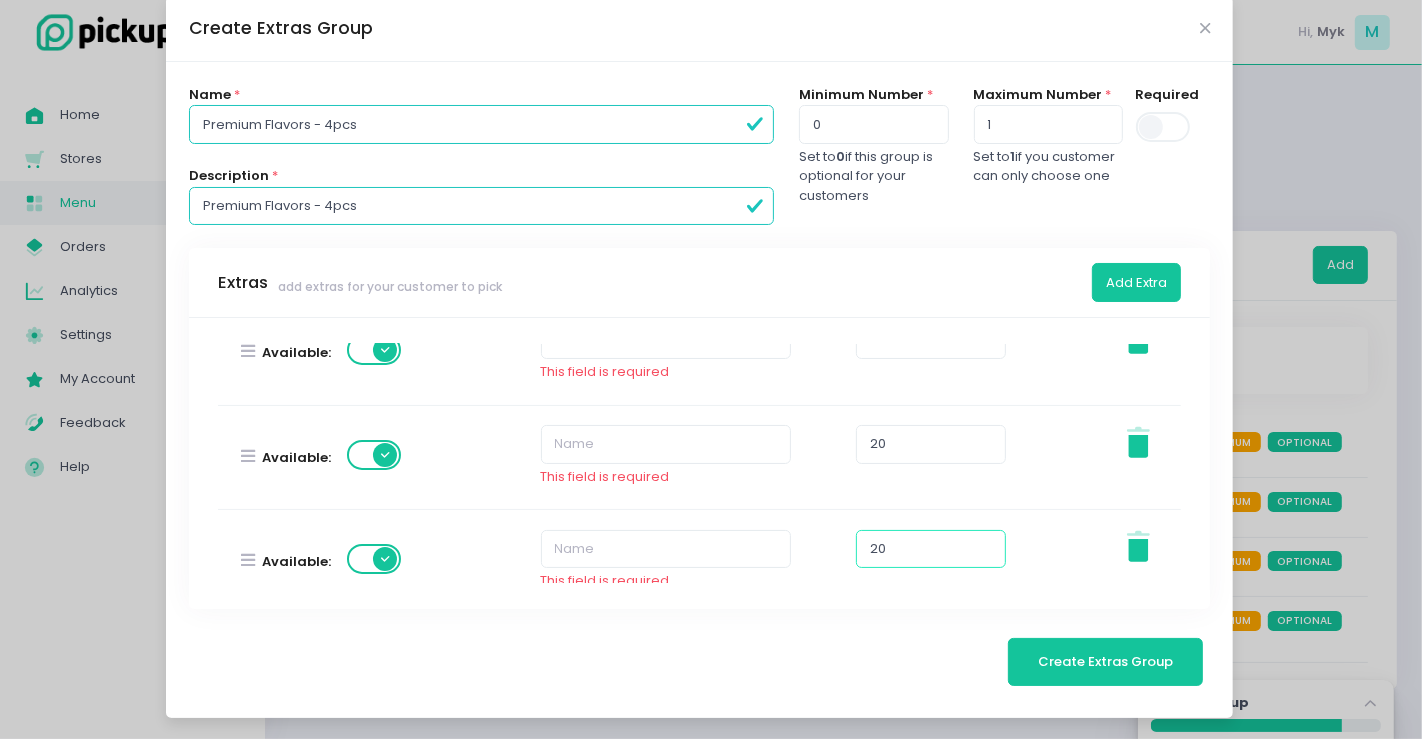 scroll, scrollTop: 560, scrollLeft: 0, axis: vertical 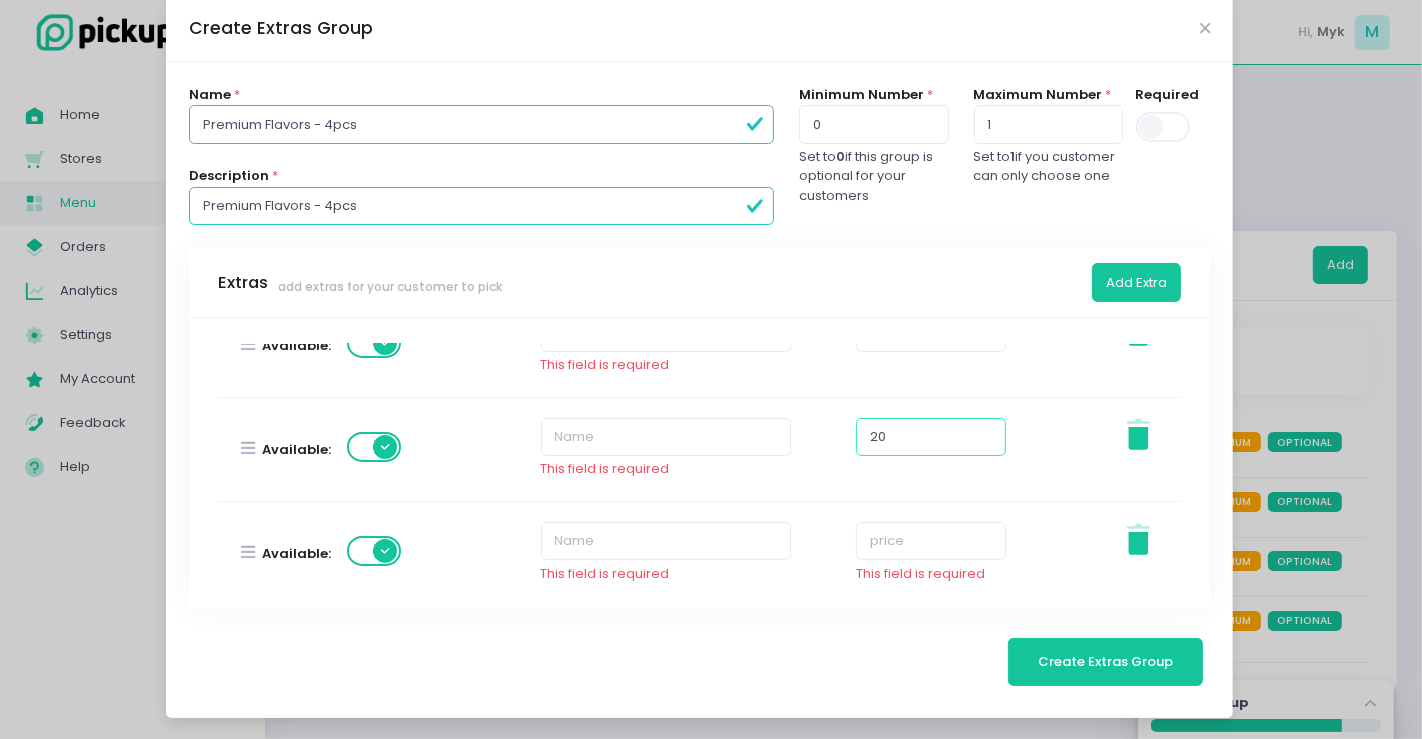 type on "20" 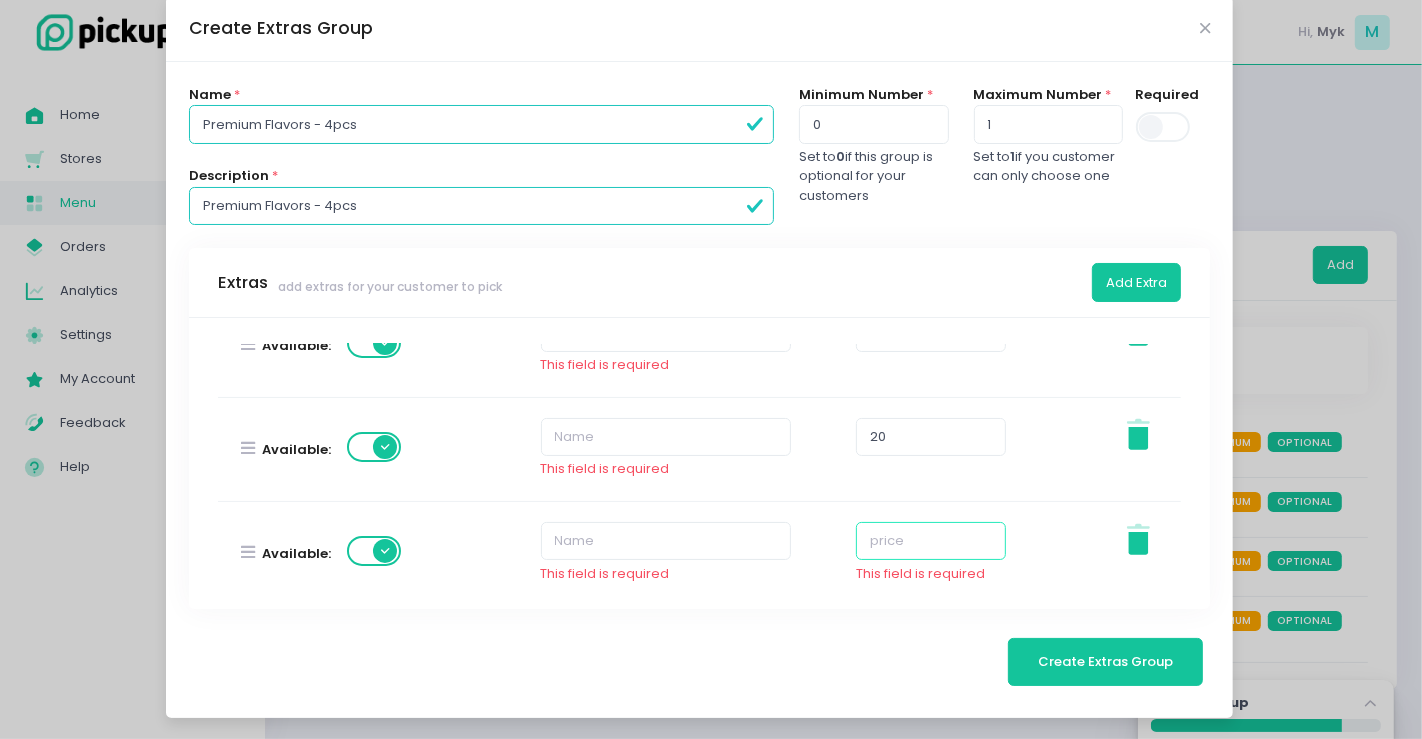click at bounding box center (931, 541) 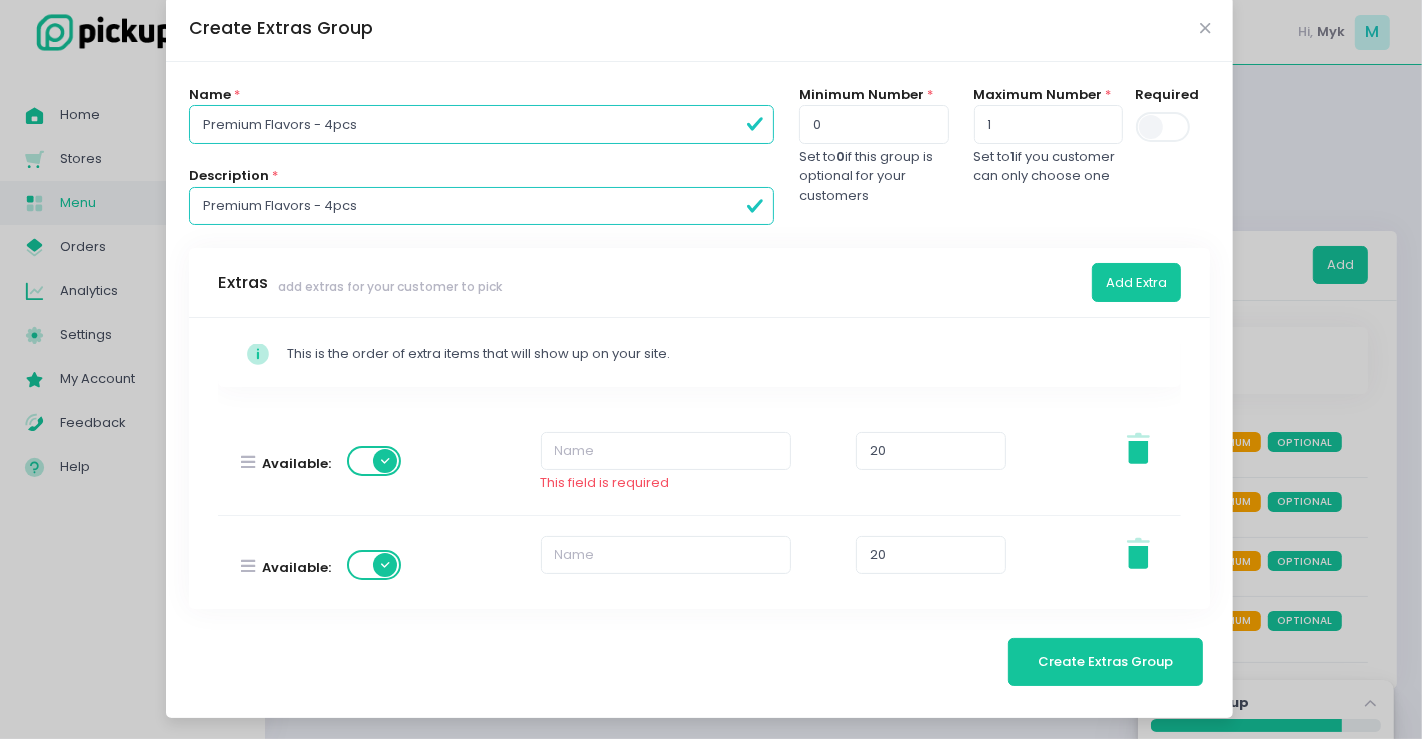 scroll, scrollTop: 0, scrollLeft: 0, axis: both 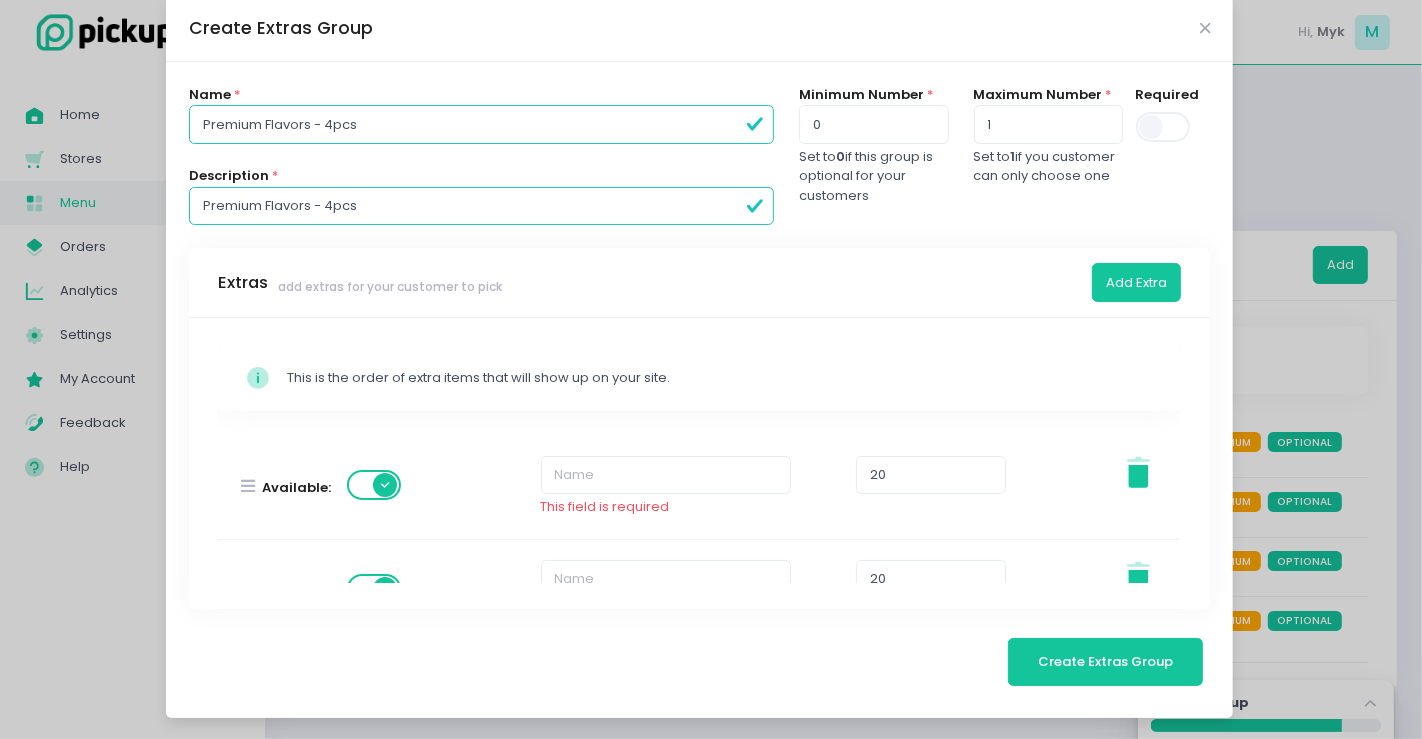 type on "20" 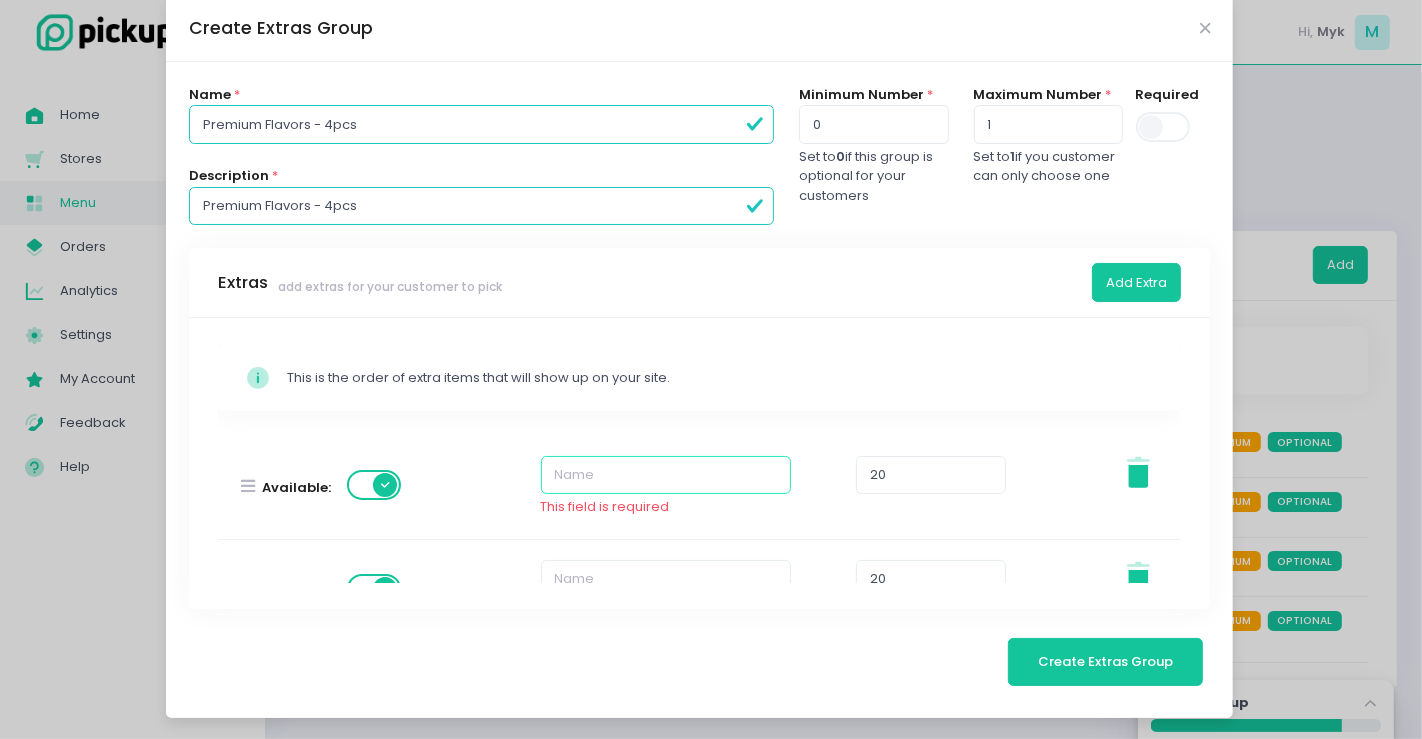 click at bounding box center [666, 475] 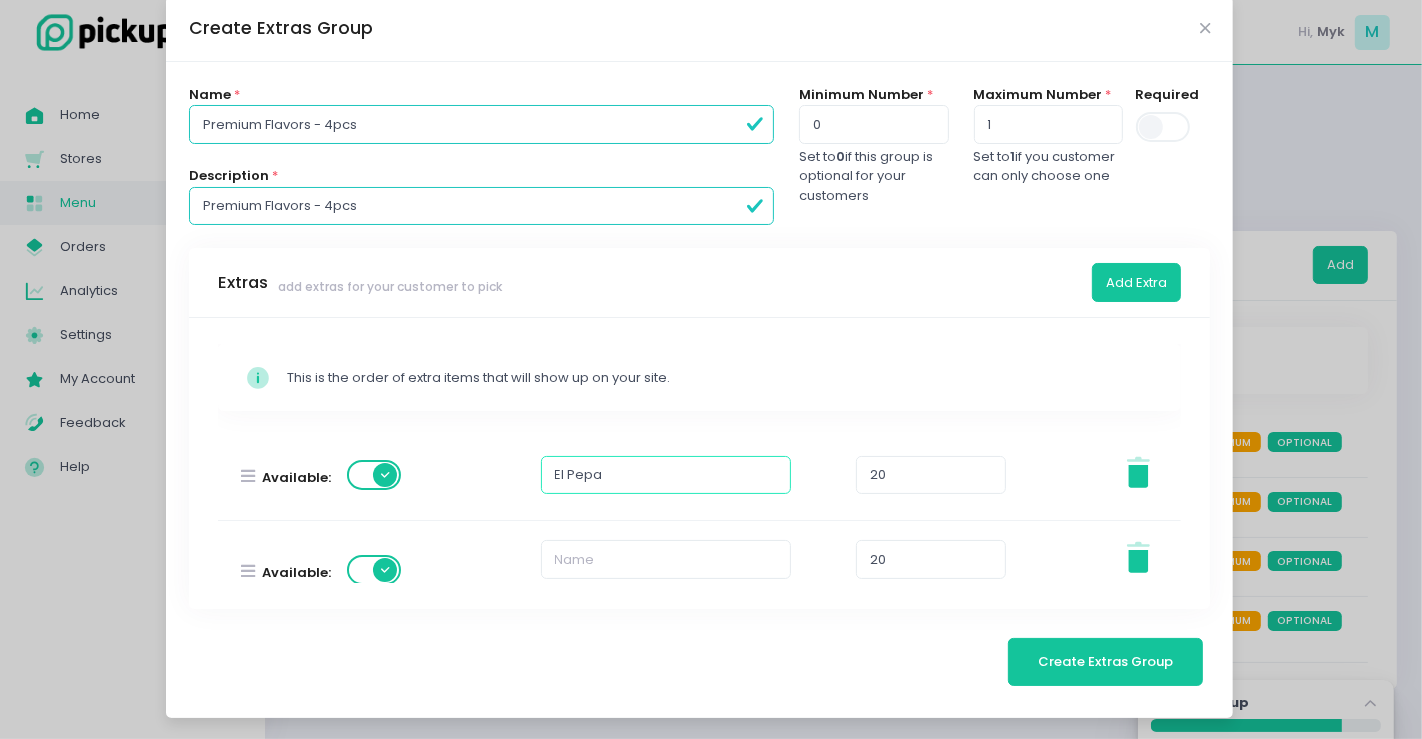 type on "El Pepa" 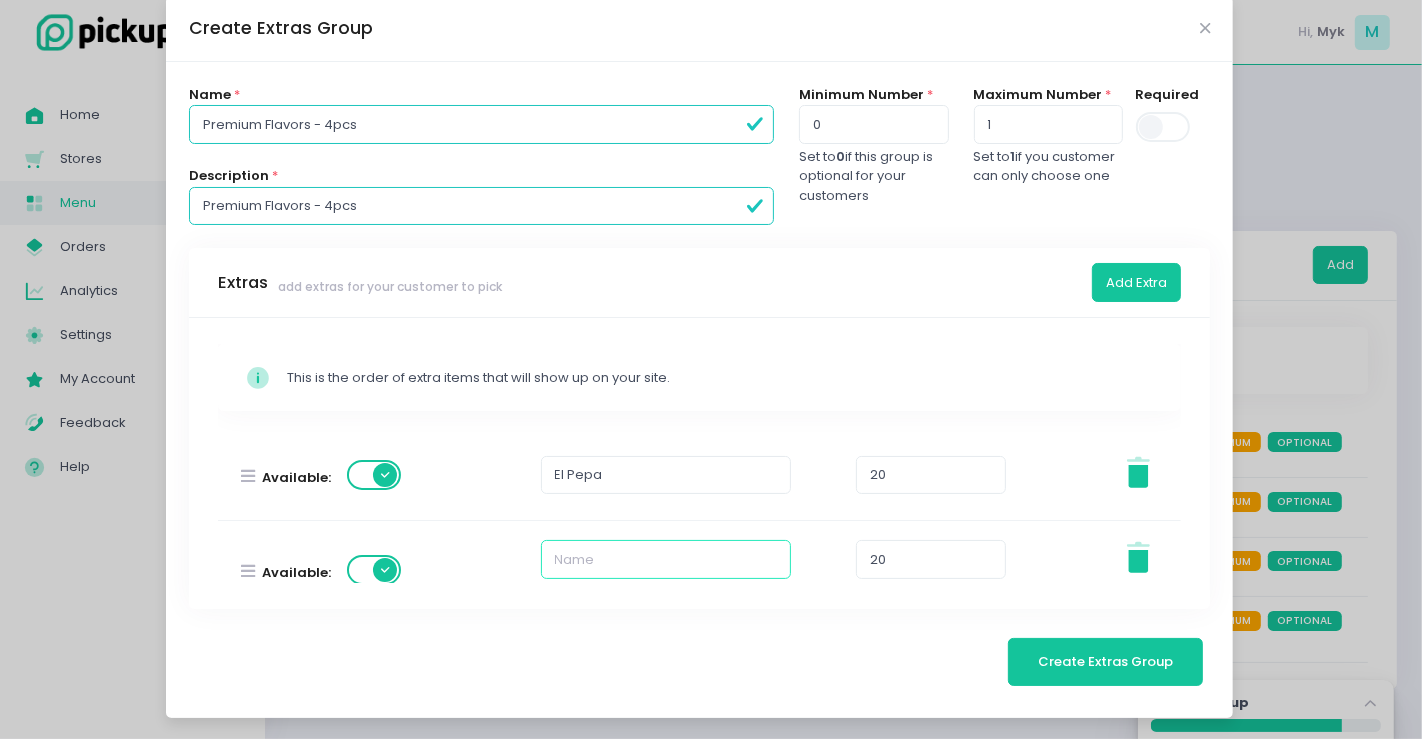 click at bounding box center (666, 559) 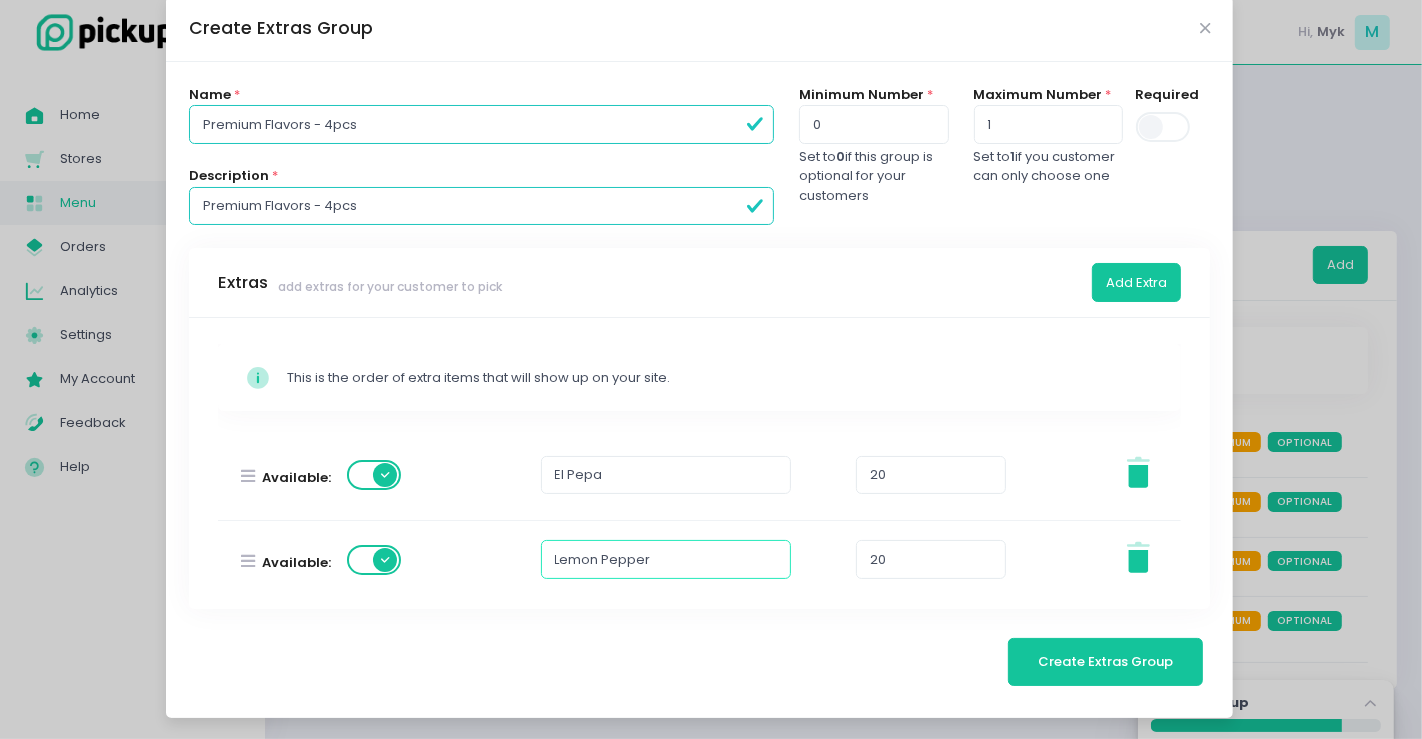 type on "Lemon Pepper" 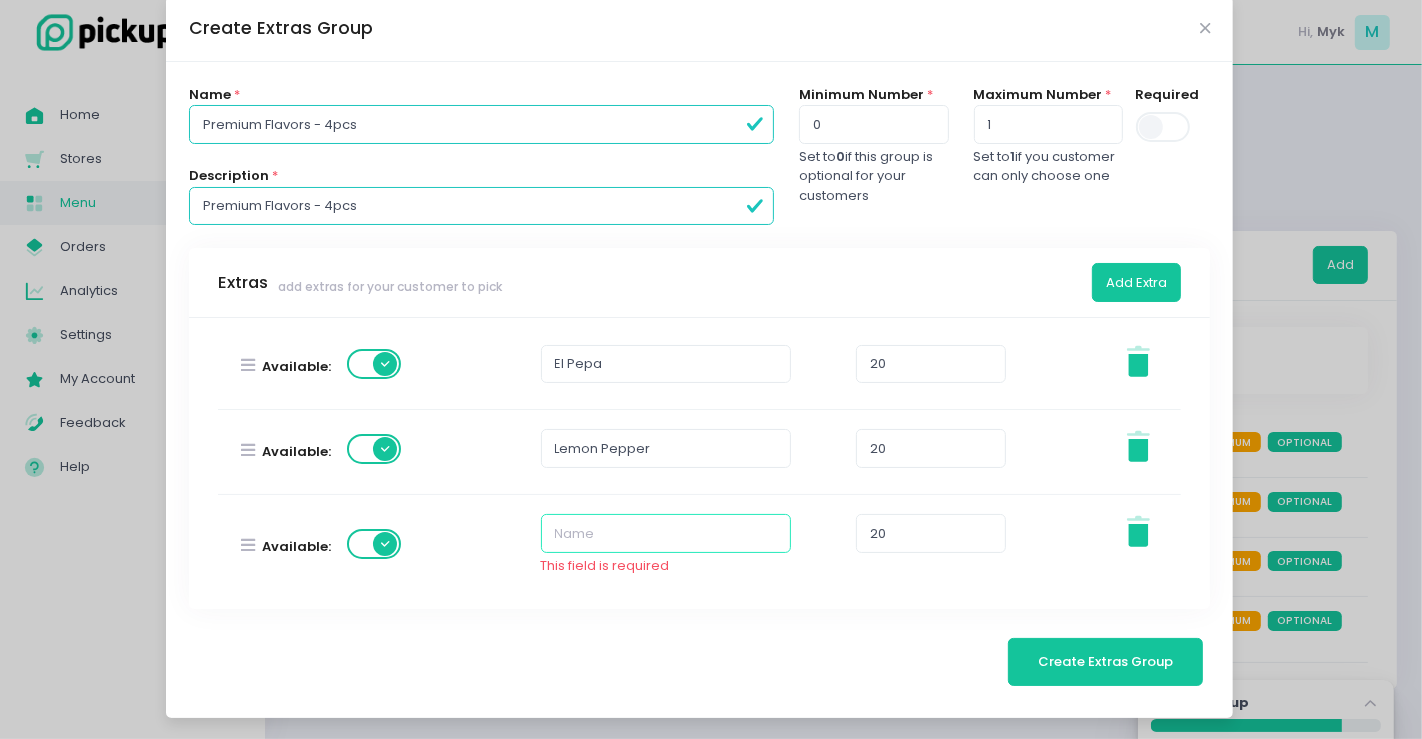 click at bounding box center (666, 533) 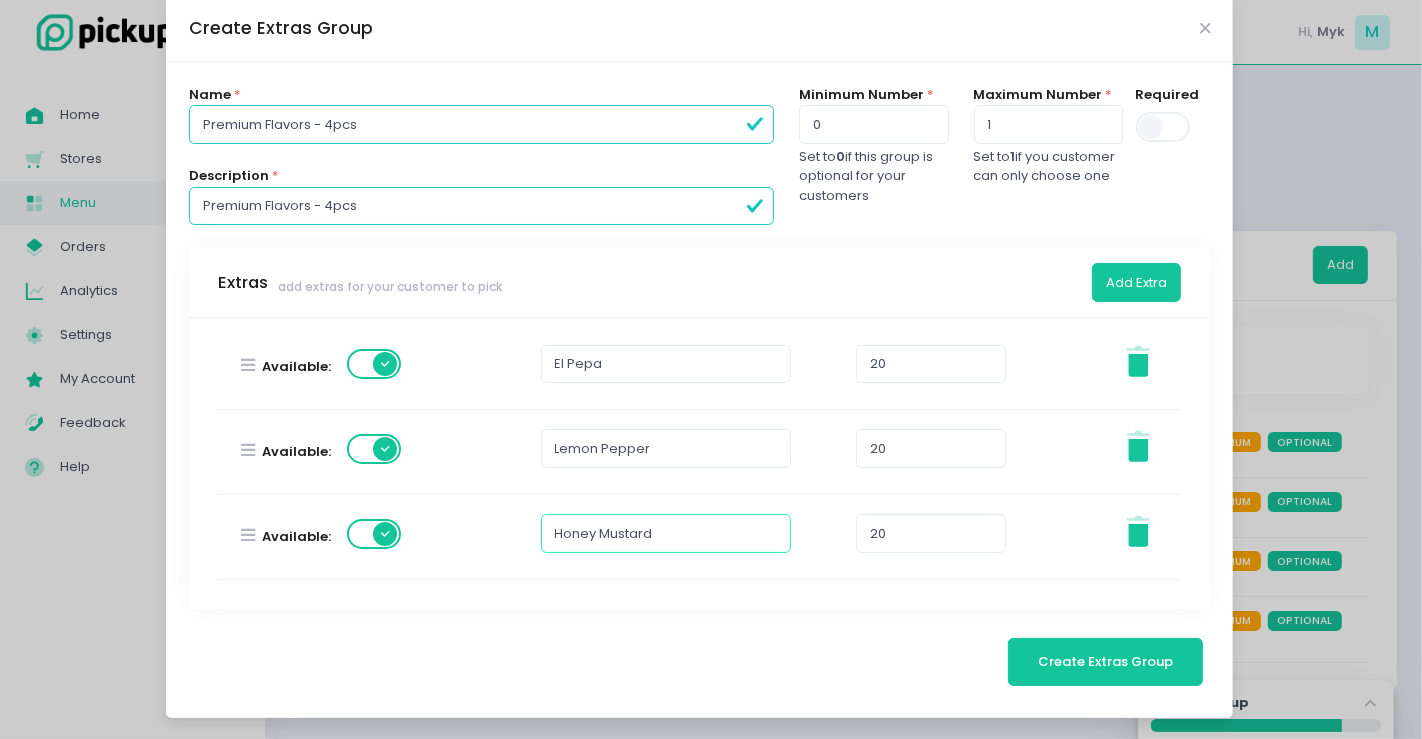 scroll, scrollTop: 222, scrollLeft: 0, axis: vertical 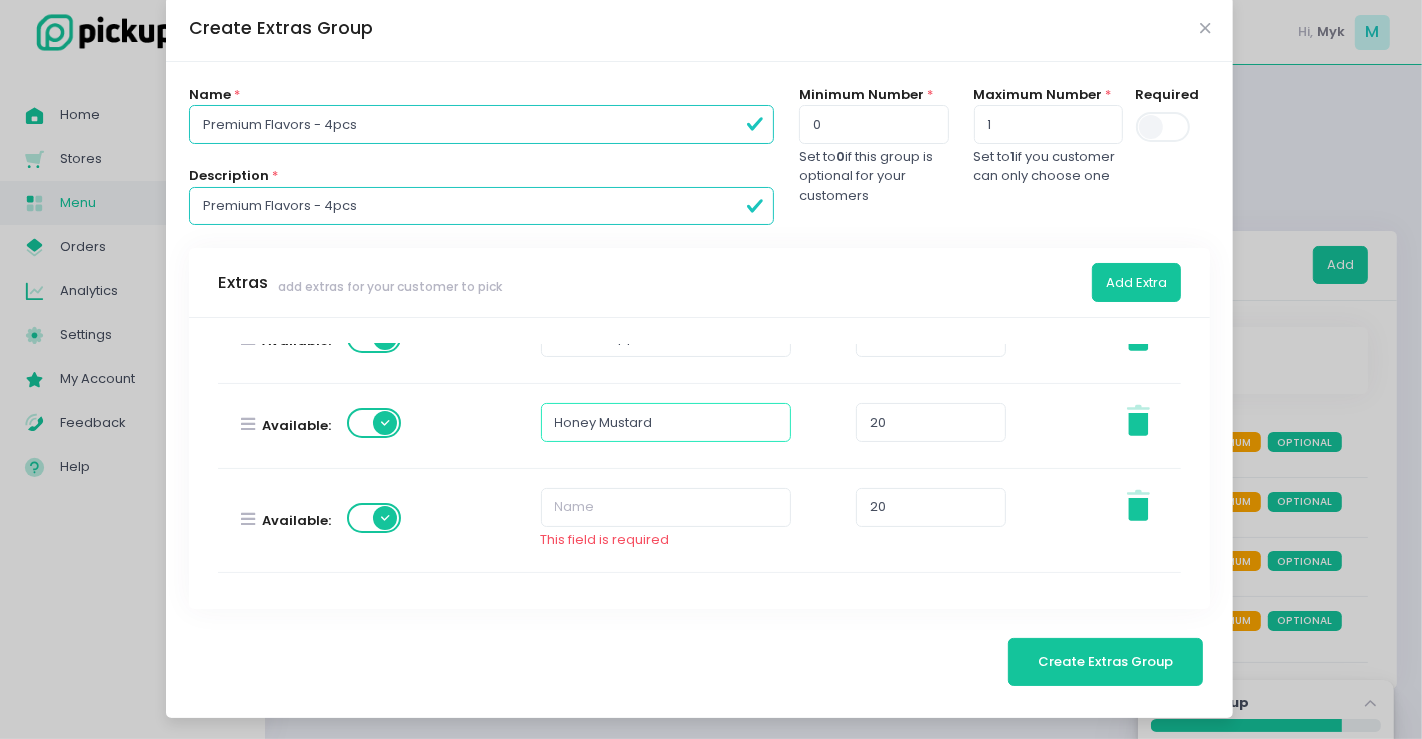 type on "Honey Mustard" 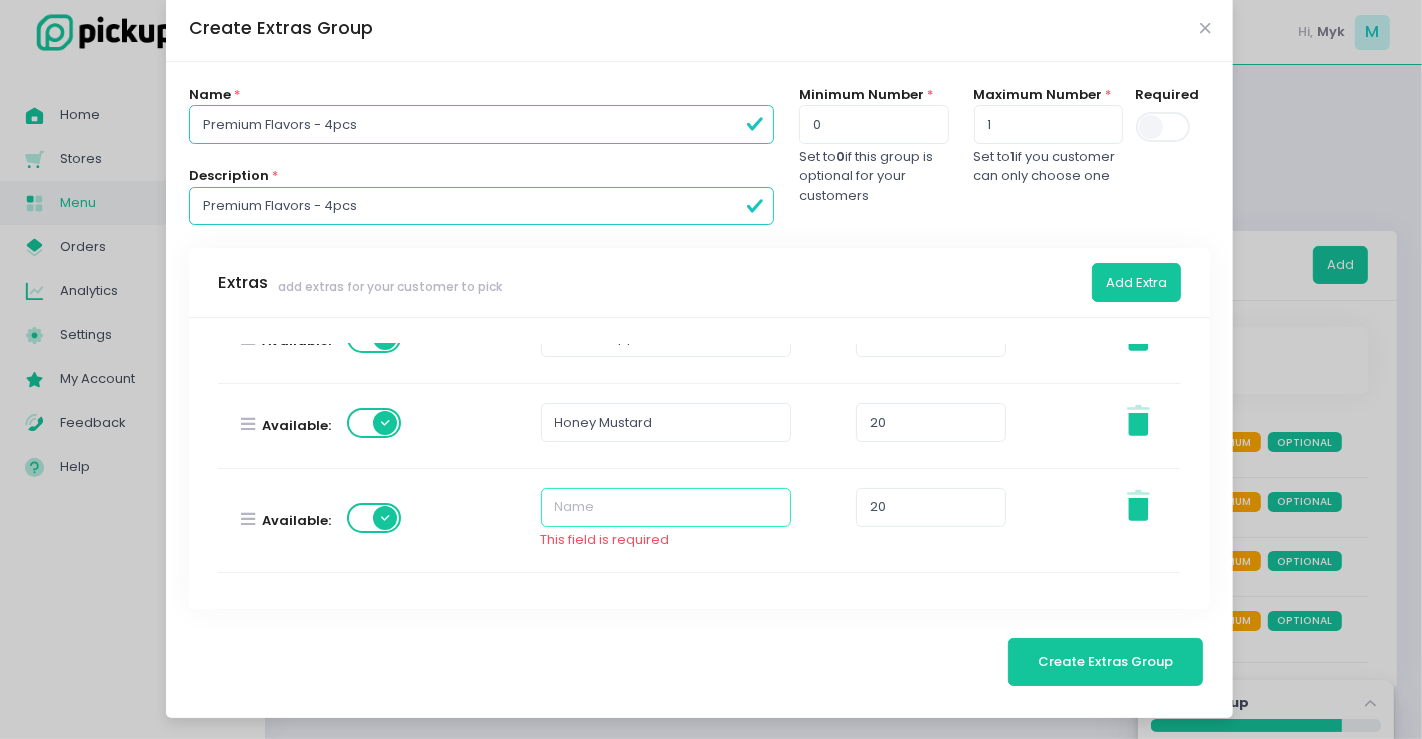 click at bounding box center [666, 507] 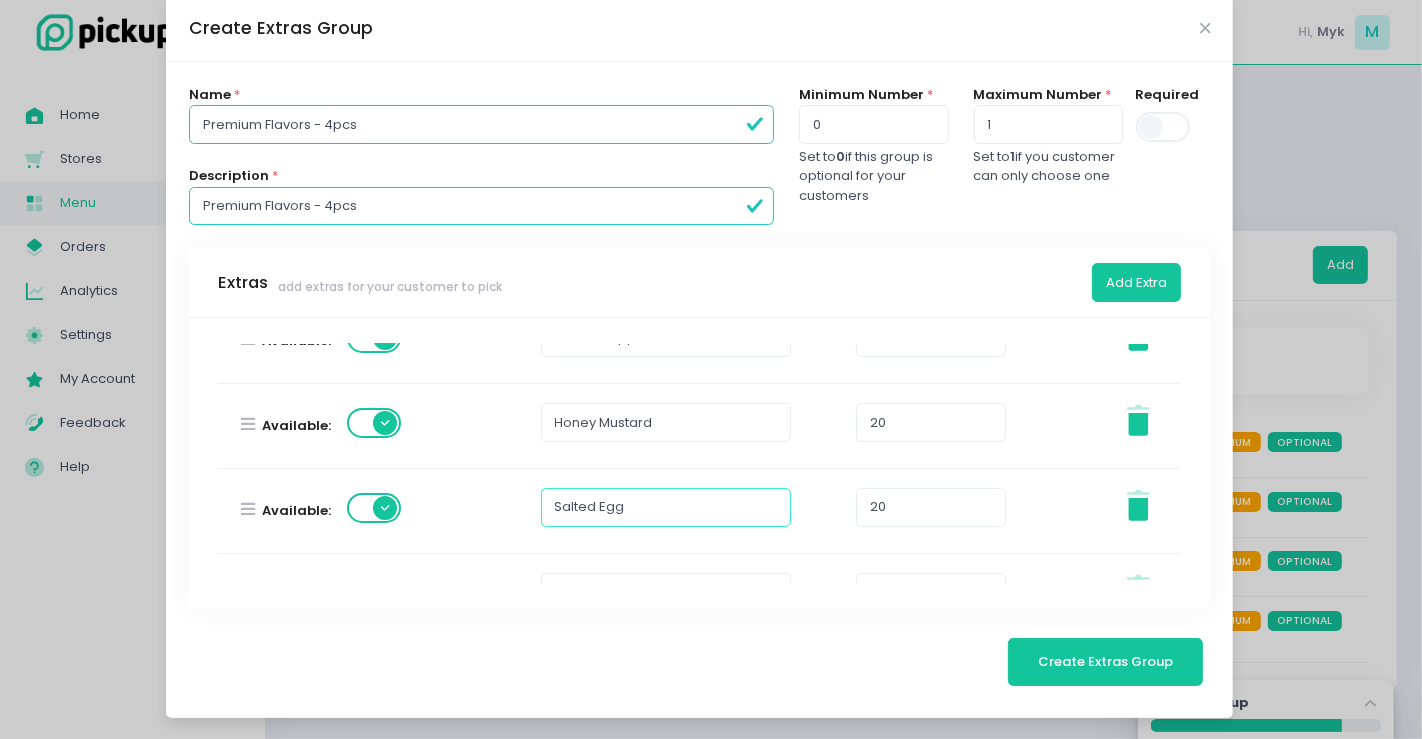 type on "Salted Egg" 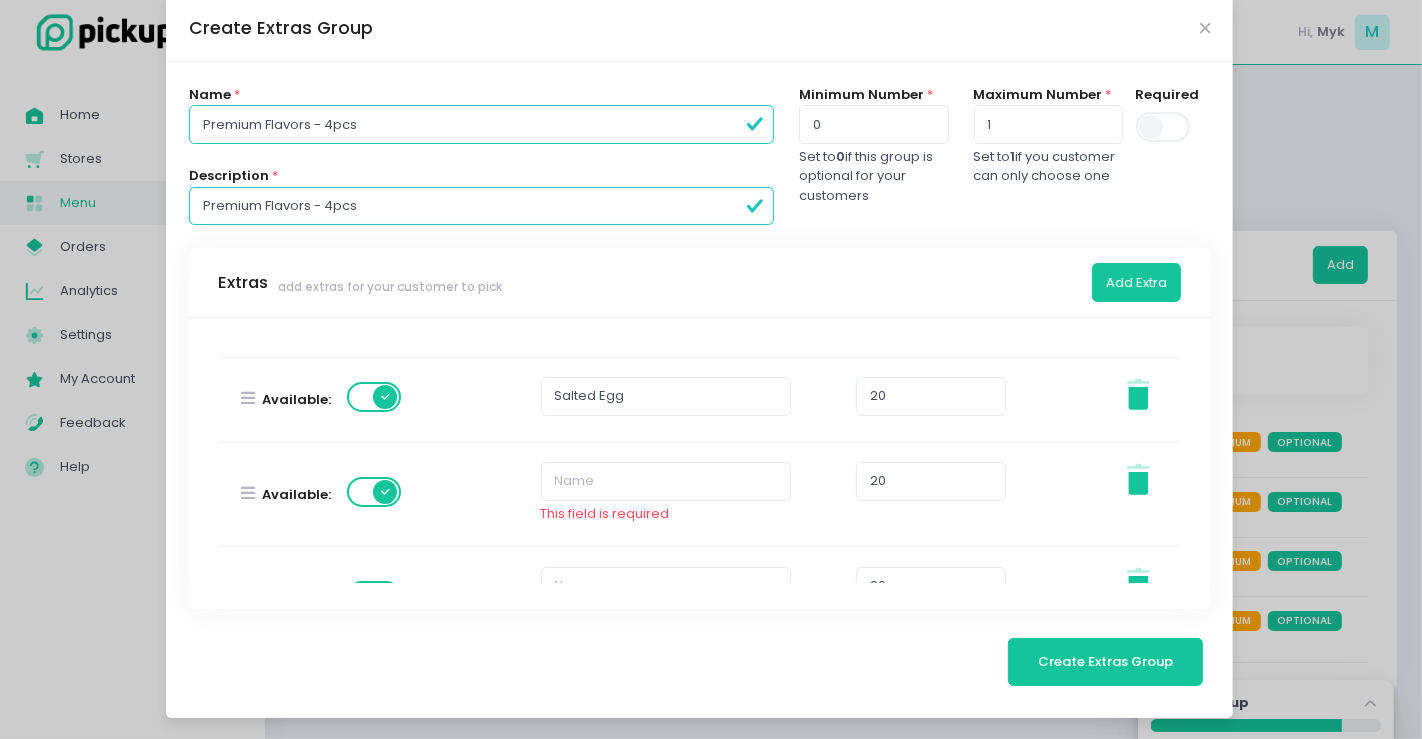 click on "This field is required" at bounding box center (666, 514) 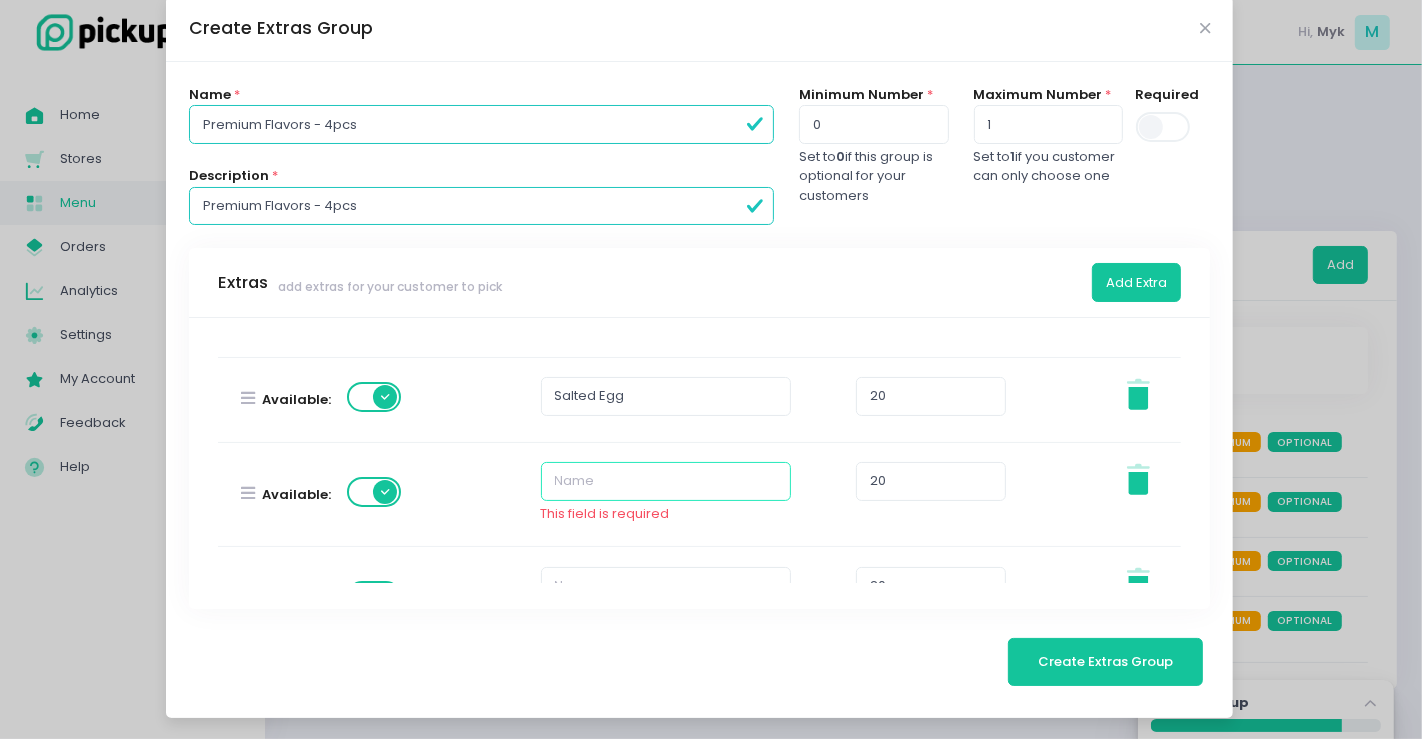click at bounding box center (666, 481) 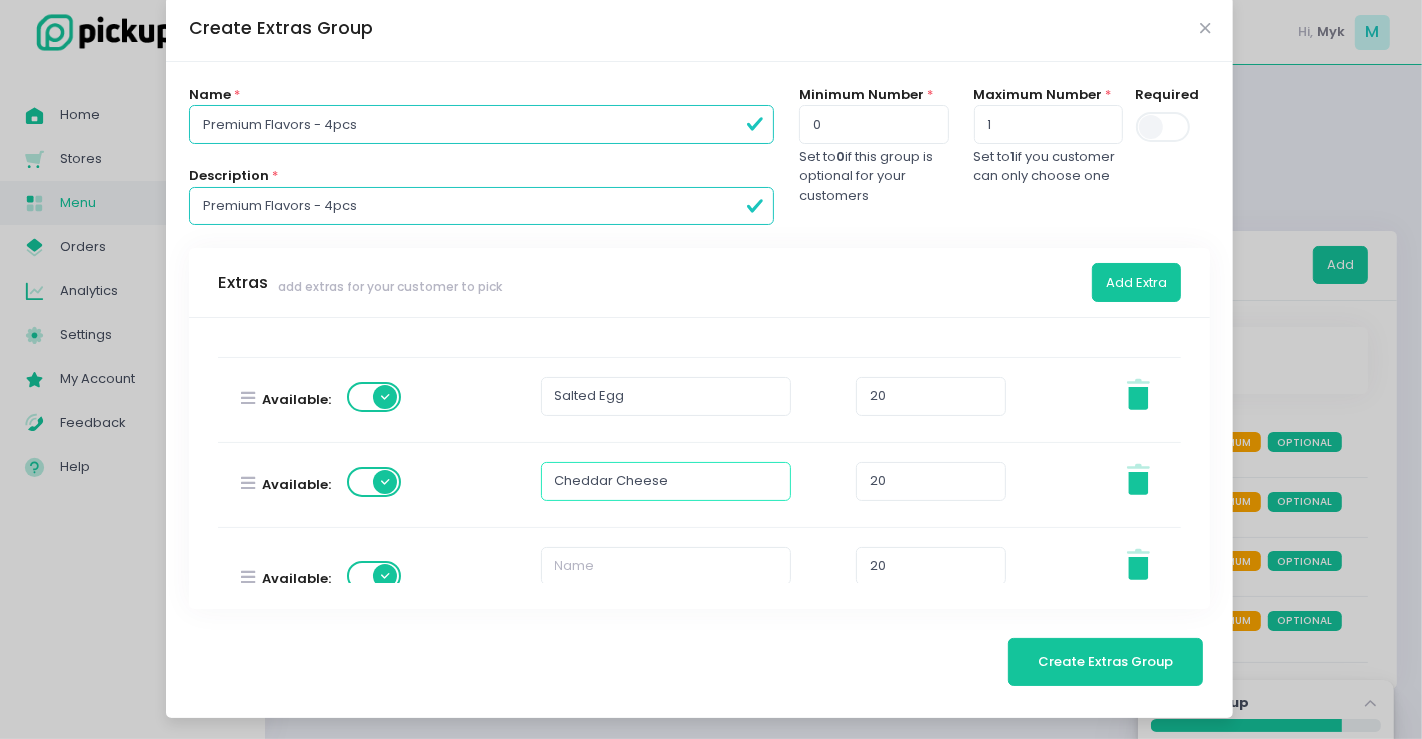 type on "Cheddar Cheese" 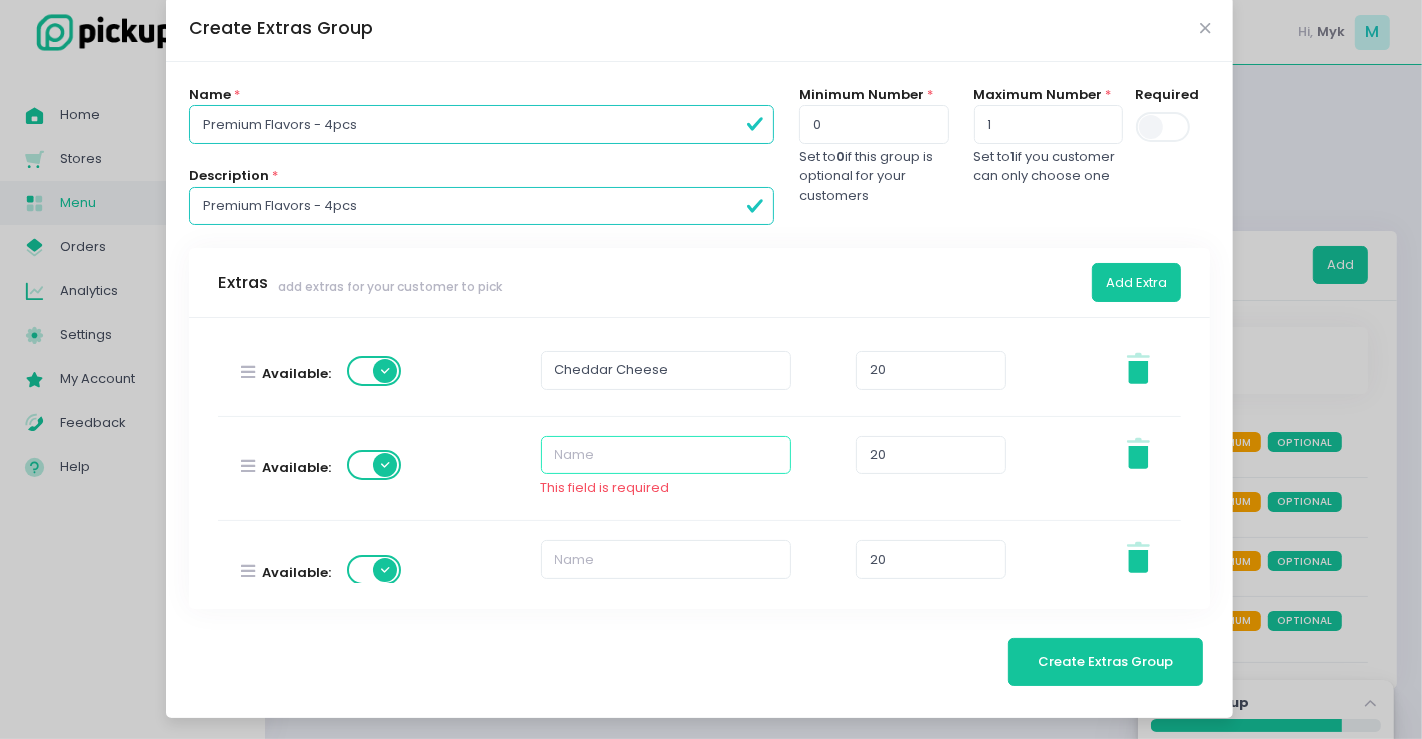 click at bounding box center [666, 455] 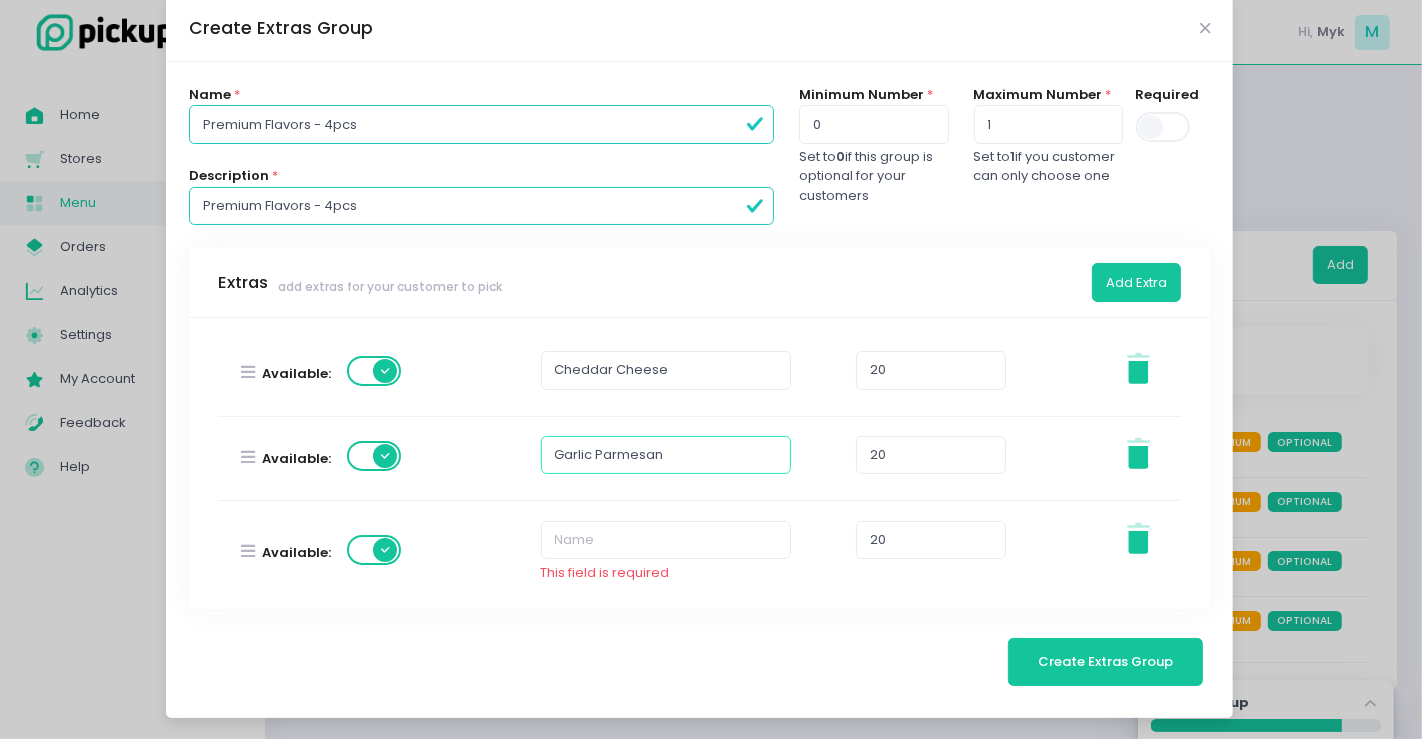 type on "Garlic Parmesan" 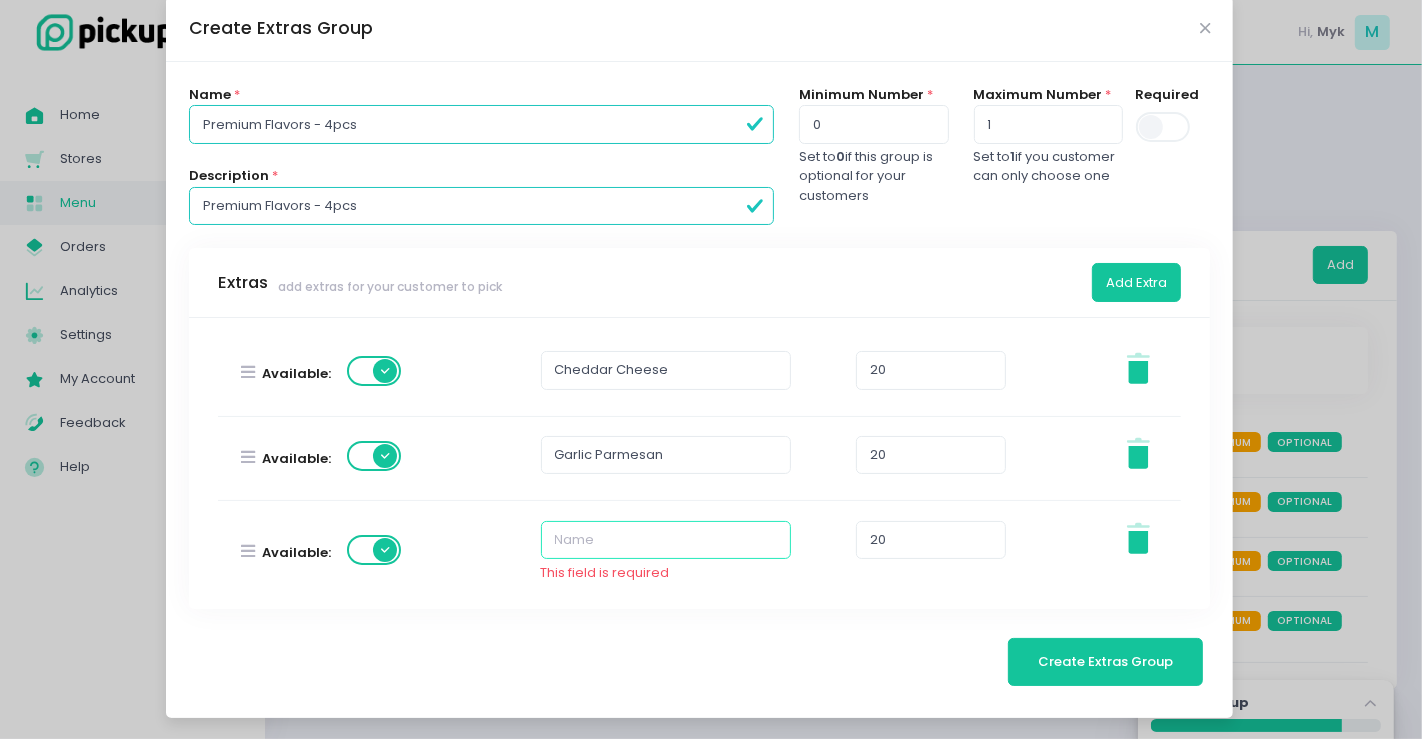click at bounding box center (666, 540) 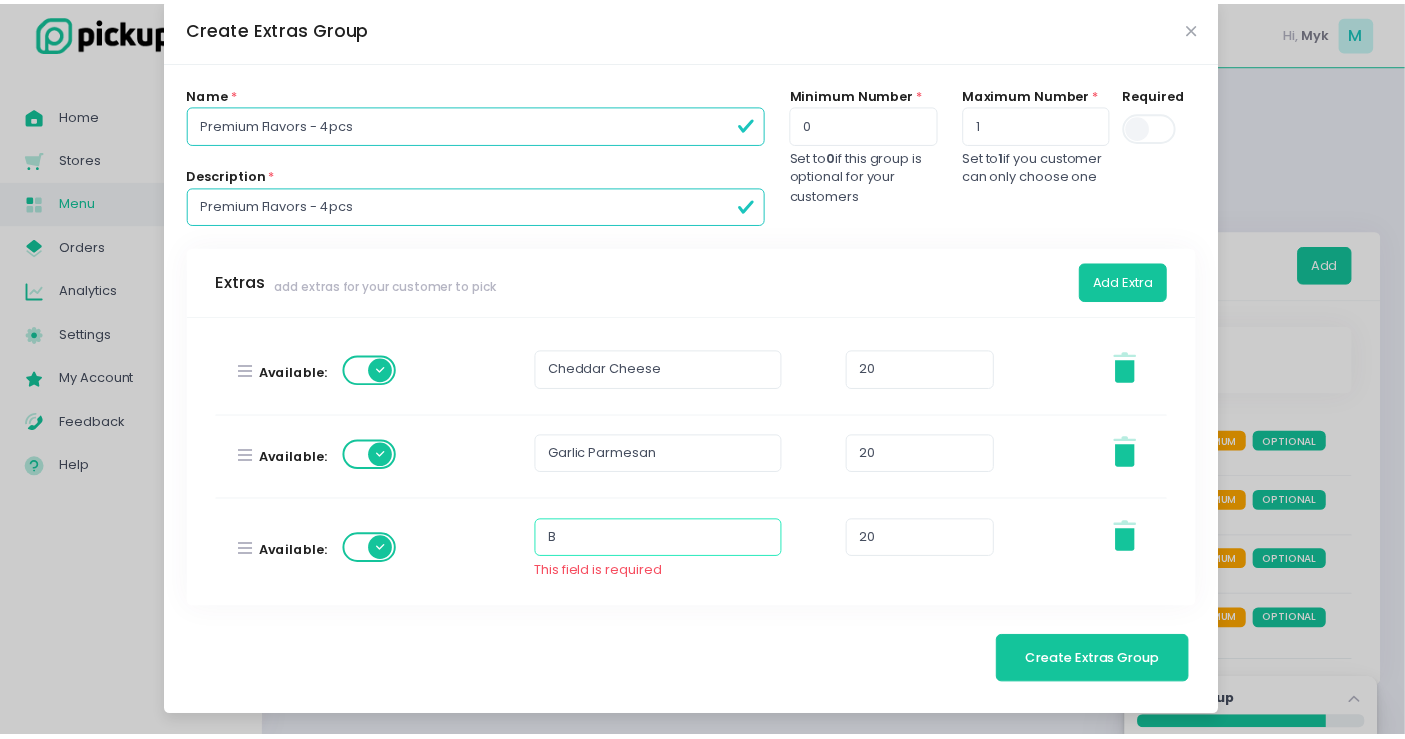 scroll, scrollTop: 443, scrollLeft: 0, axis: vertical 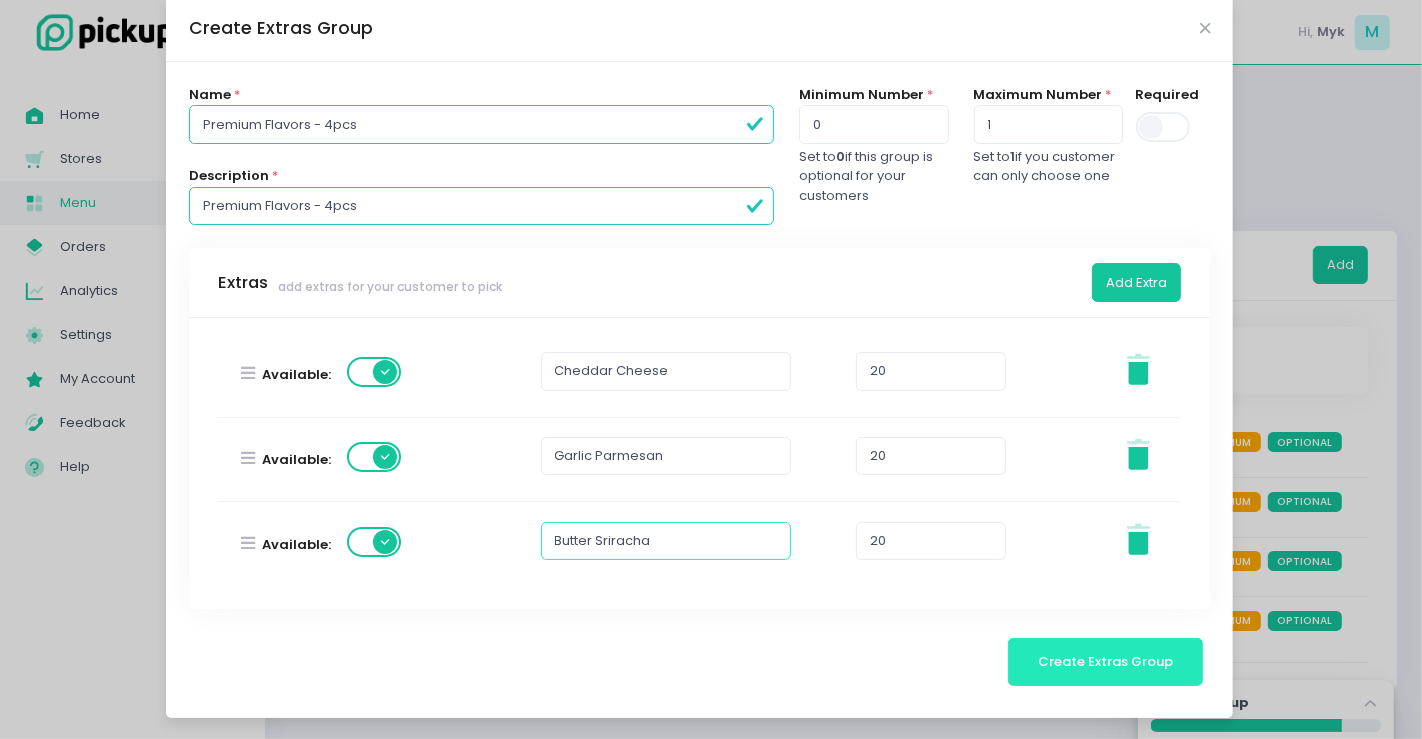 type on "Butter Sriracha" 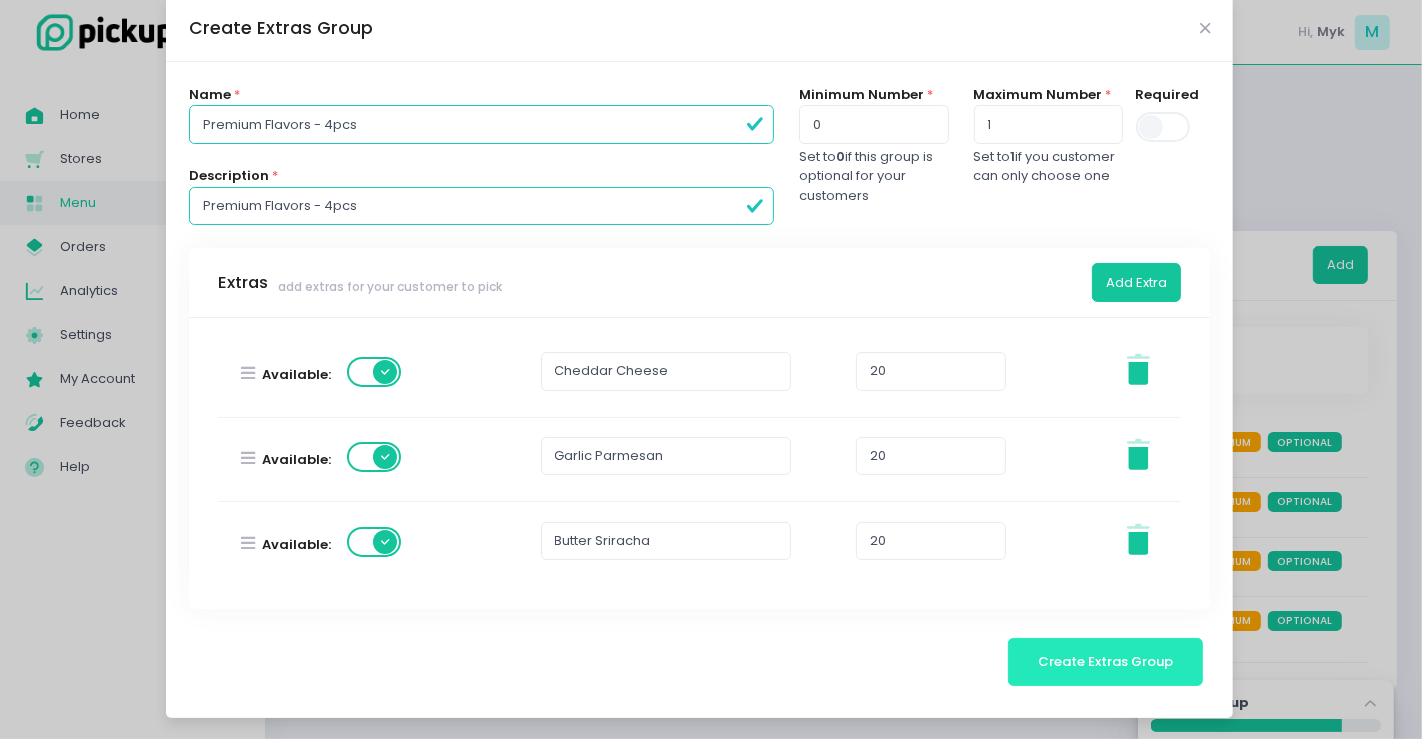 click on "Create Extras Group" at bounding box center [1105, 661] 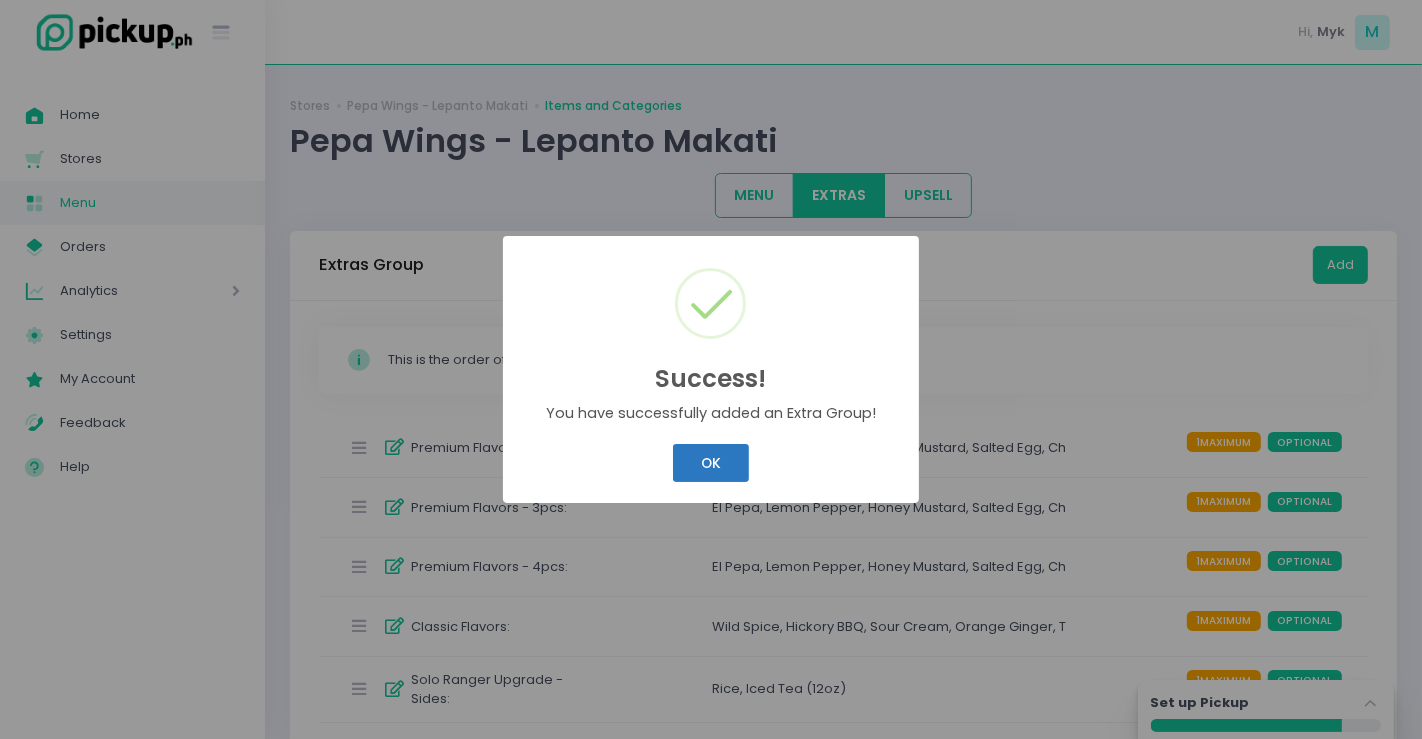 click on "OK" at bounding box center (710, 463) 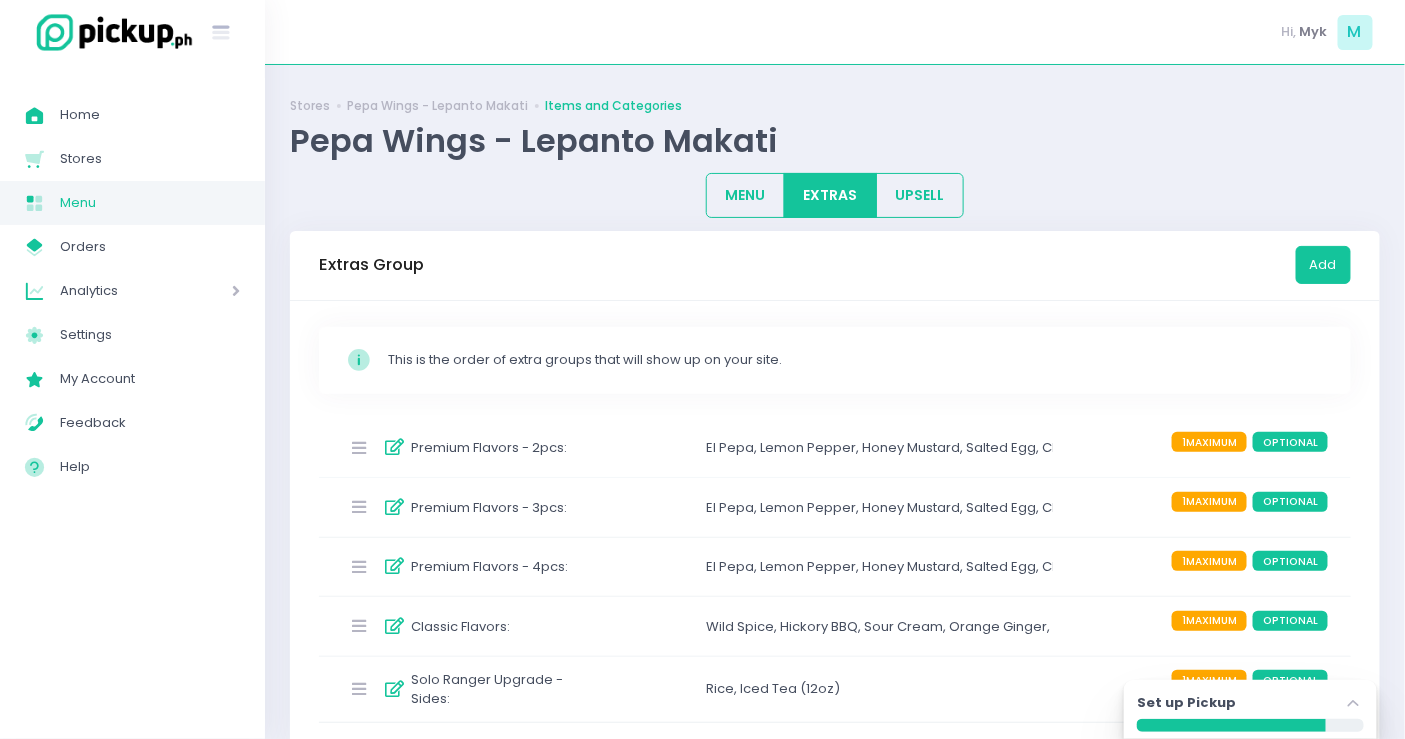 click on "Premium Flavors - 2pcs :" at bounding box center (489, 448) 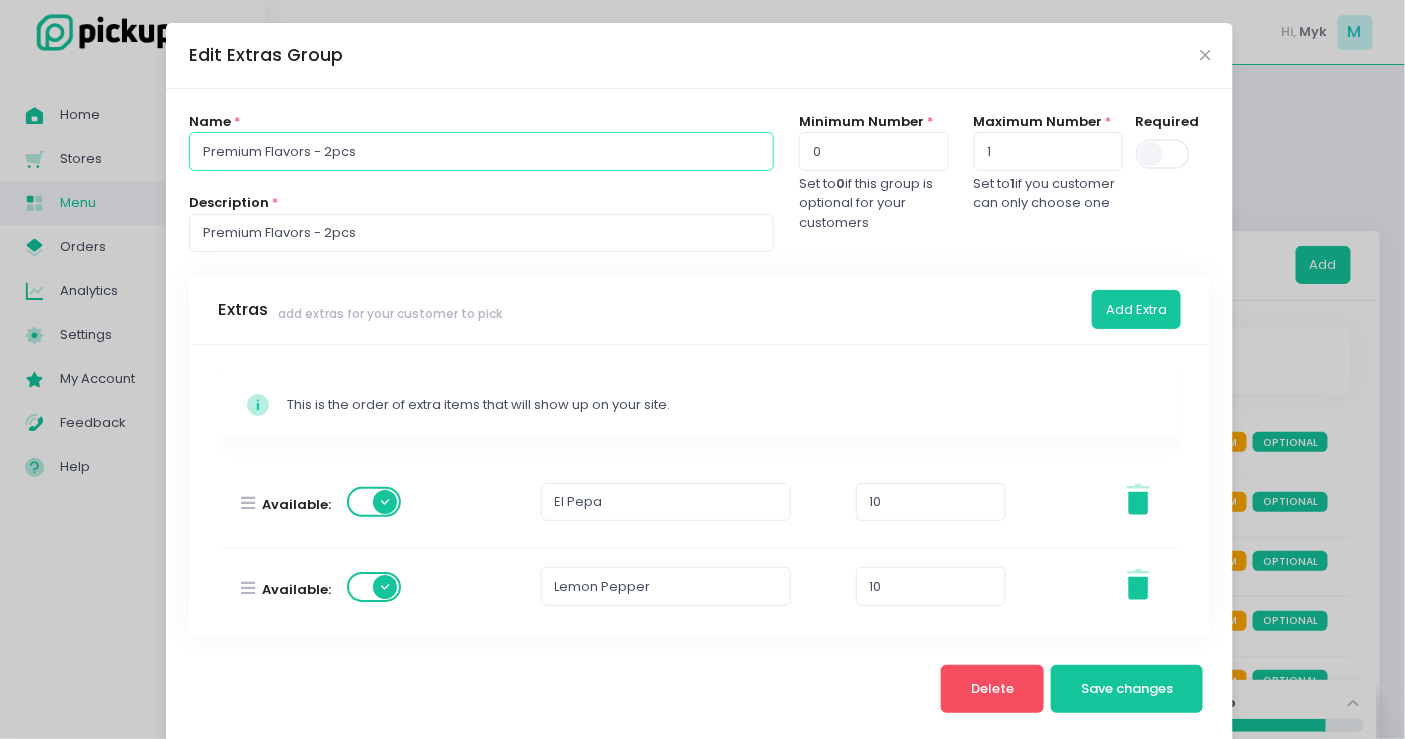 click on "Premium Flavors - 2pcs" at bounding box center [481, 151] 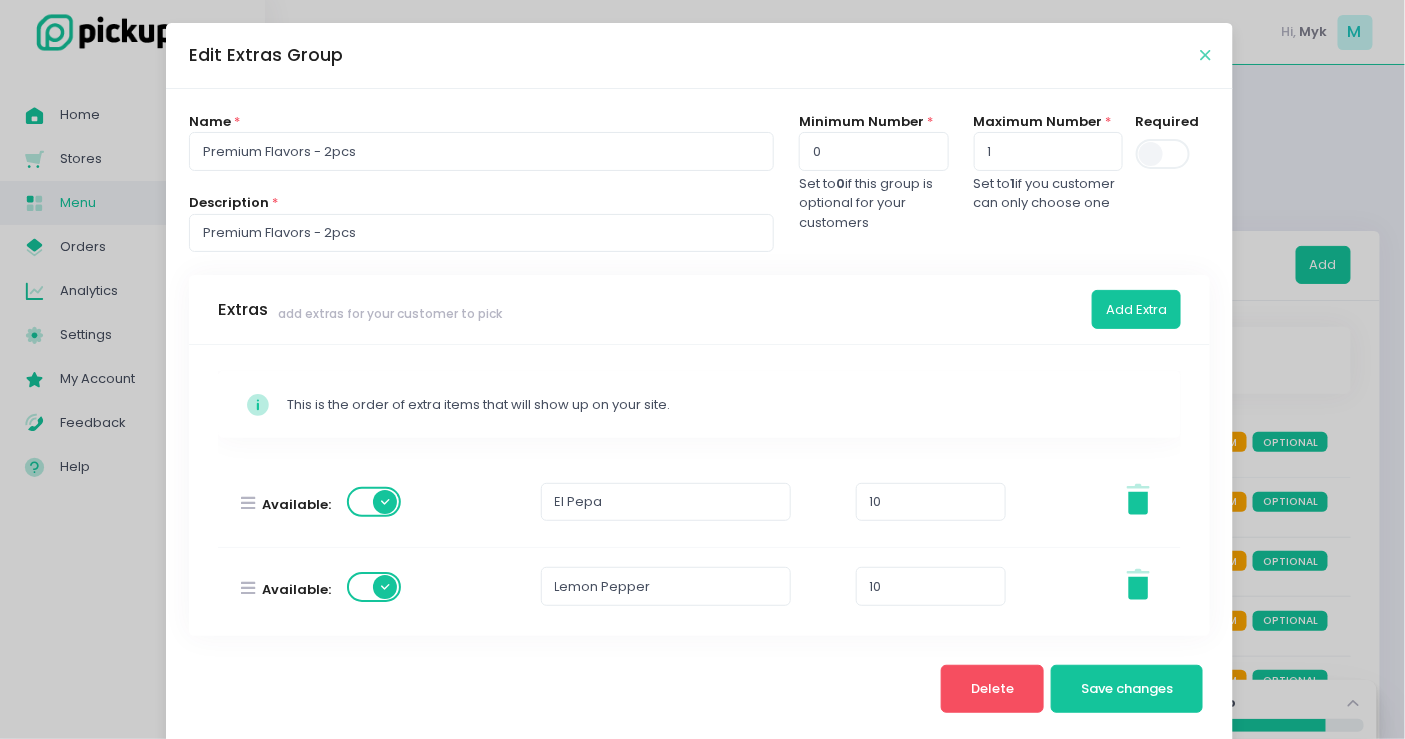 click at bounding box center (1205, 55) 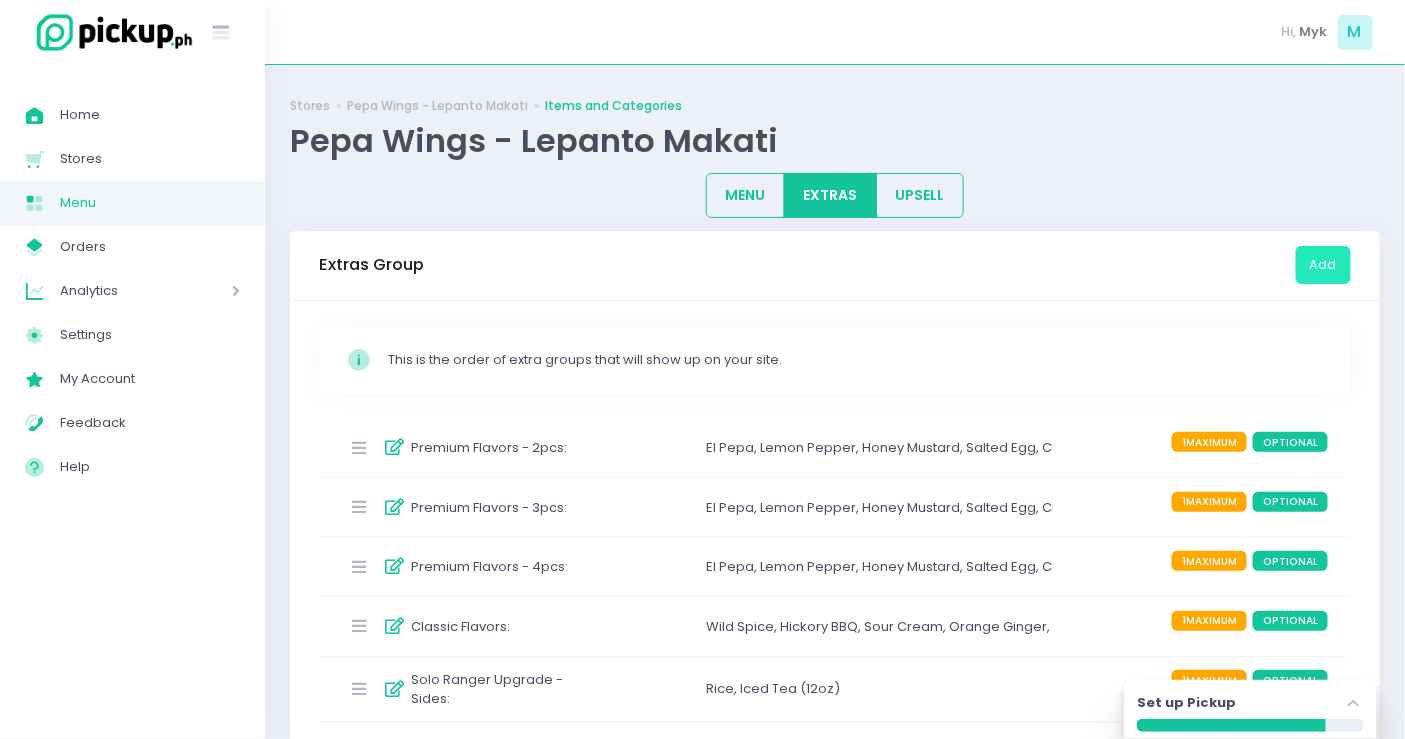 click on "Add" at bounding box center [1323, 265] 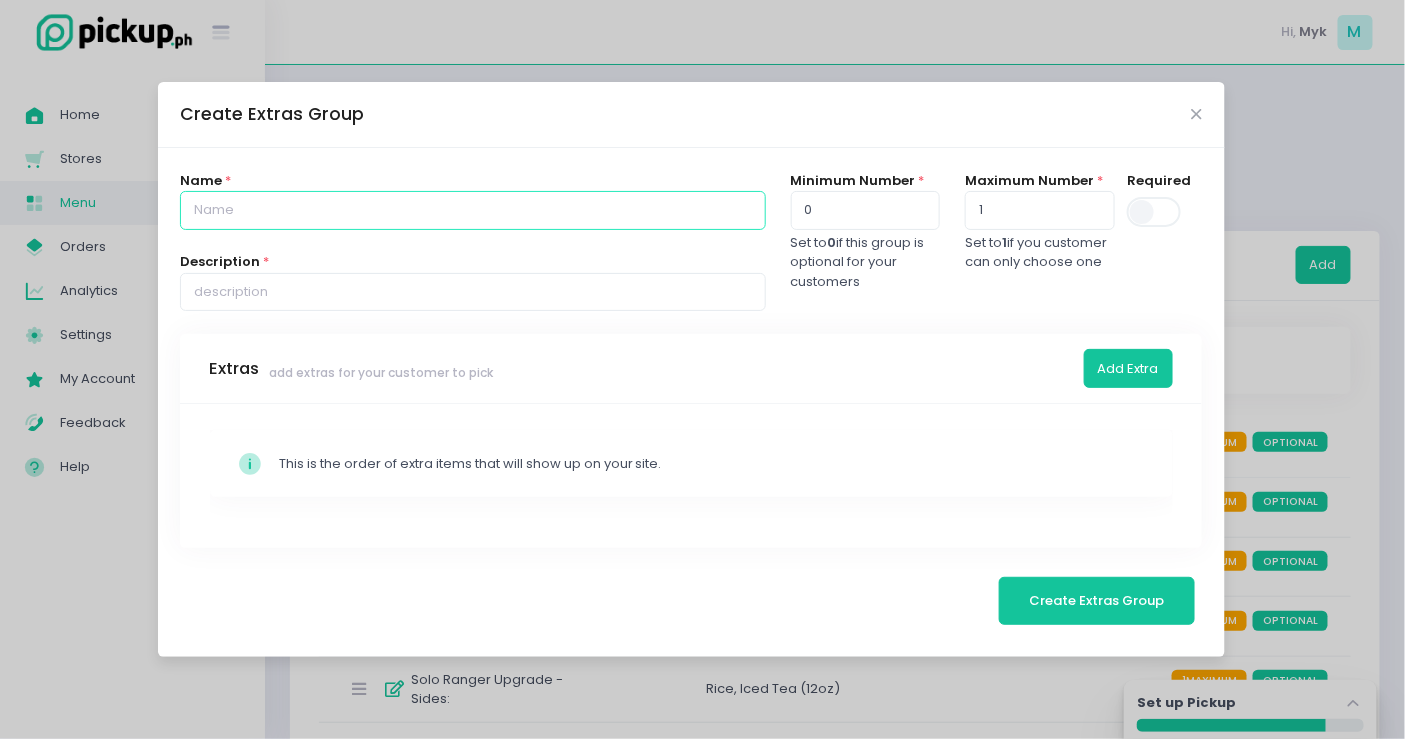 click at bounding box center [472, 210] 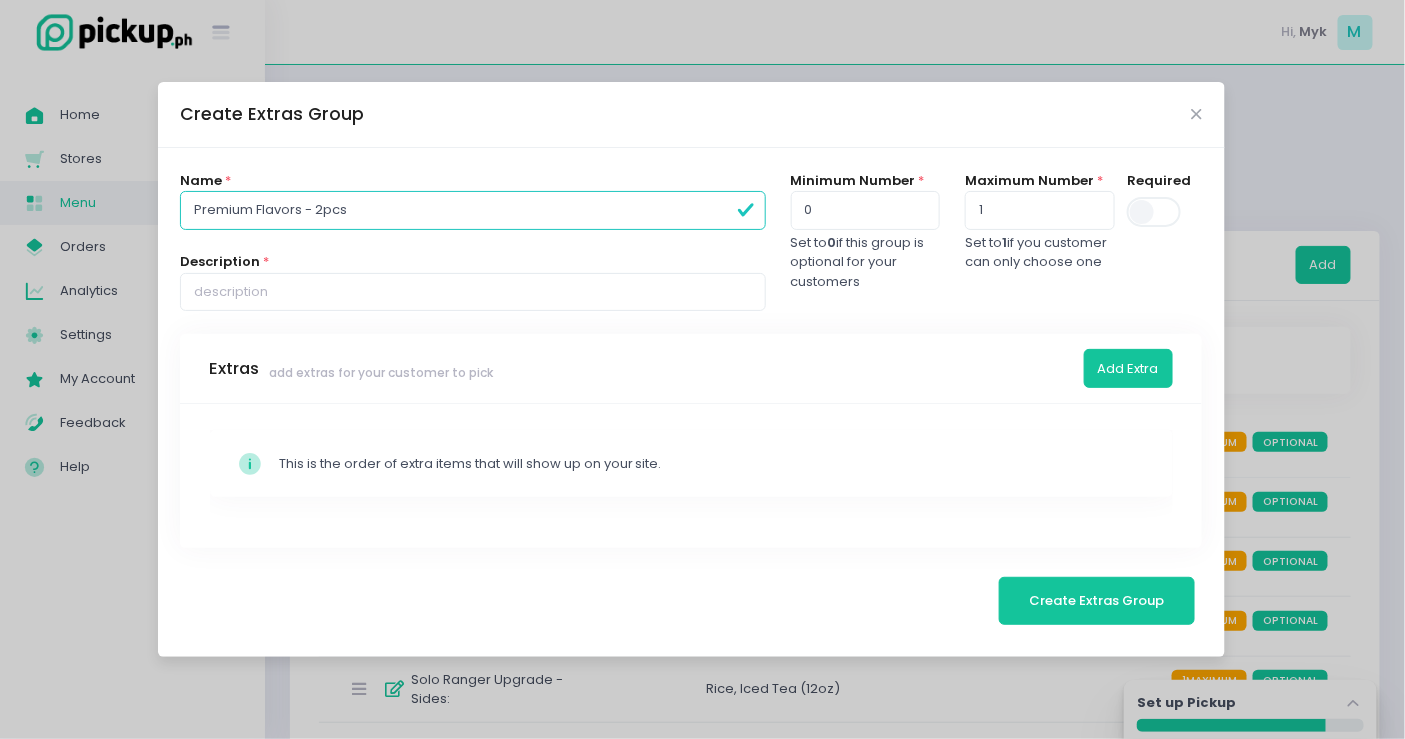 click on "Premium Flavors - 2pcs" at bounding box center (472, 210) 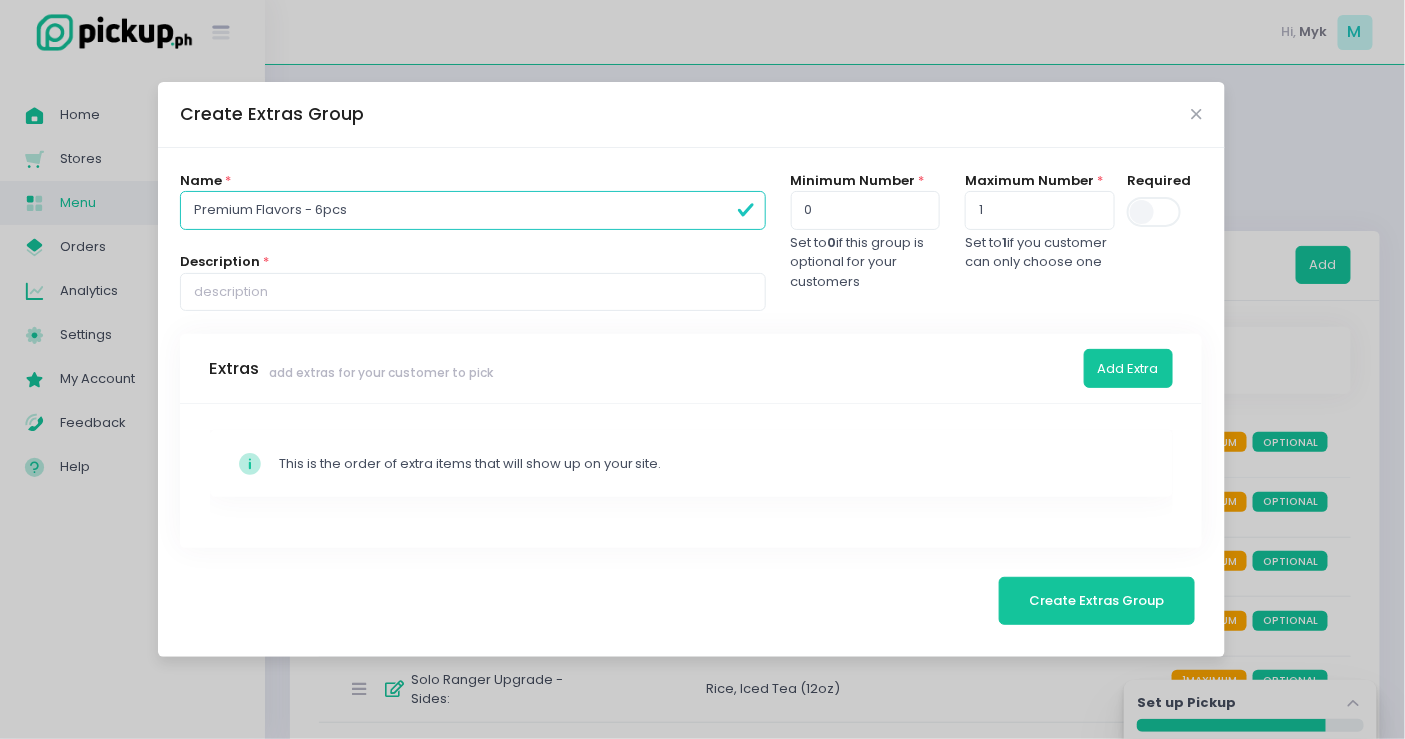 type on "Premium Flavors - 6pcs" 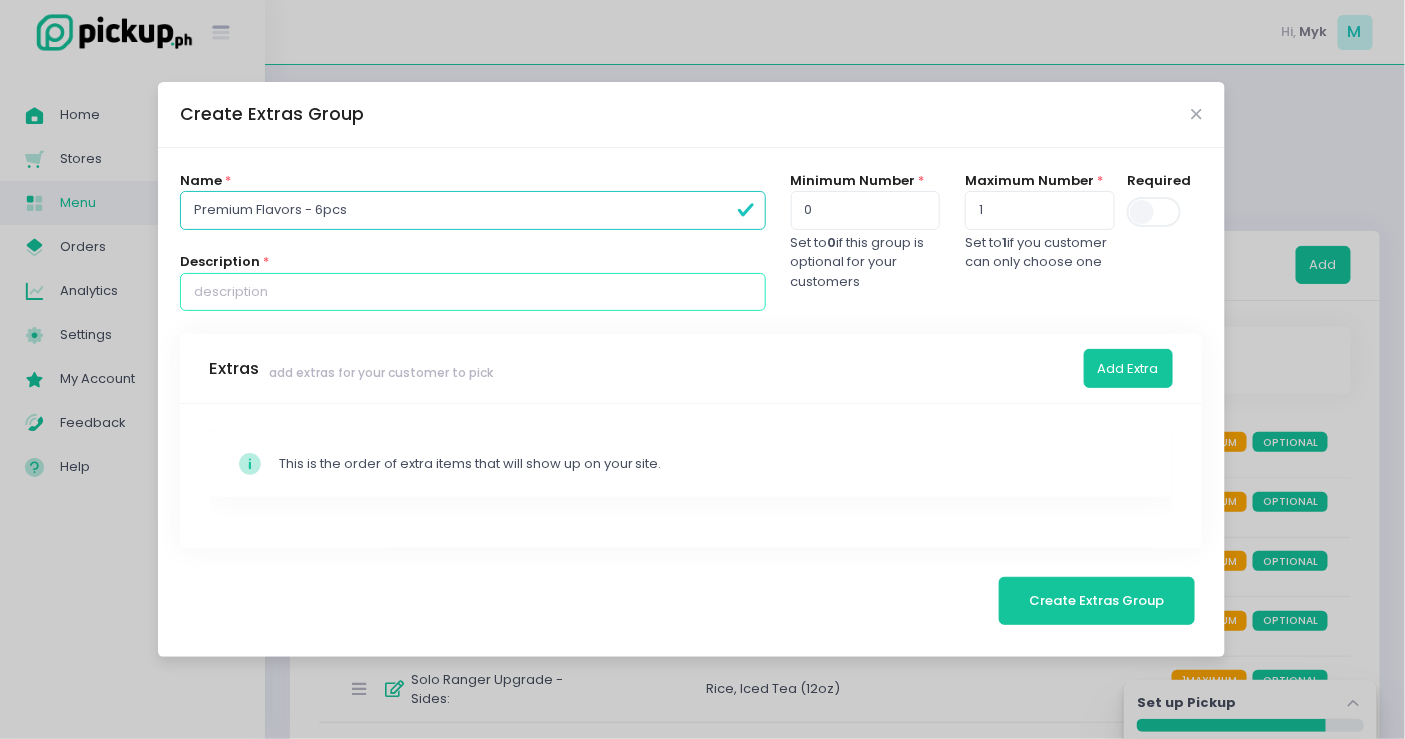 click at bounding box center (472, 292) 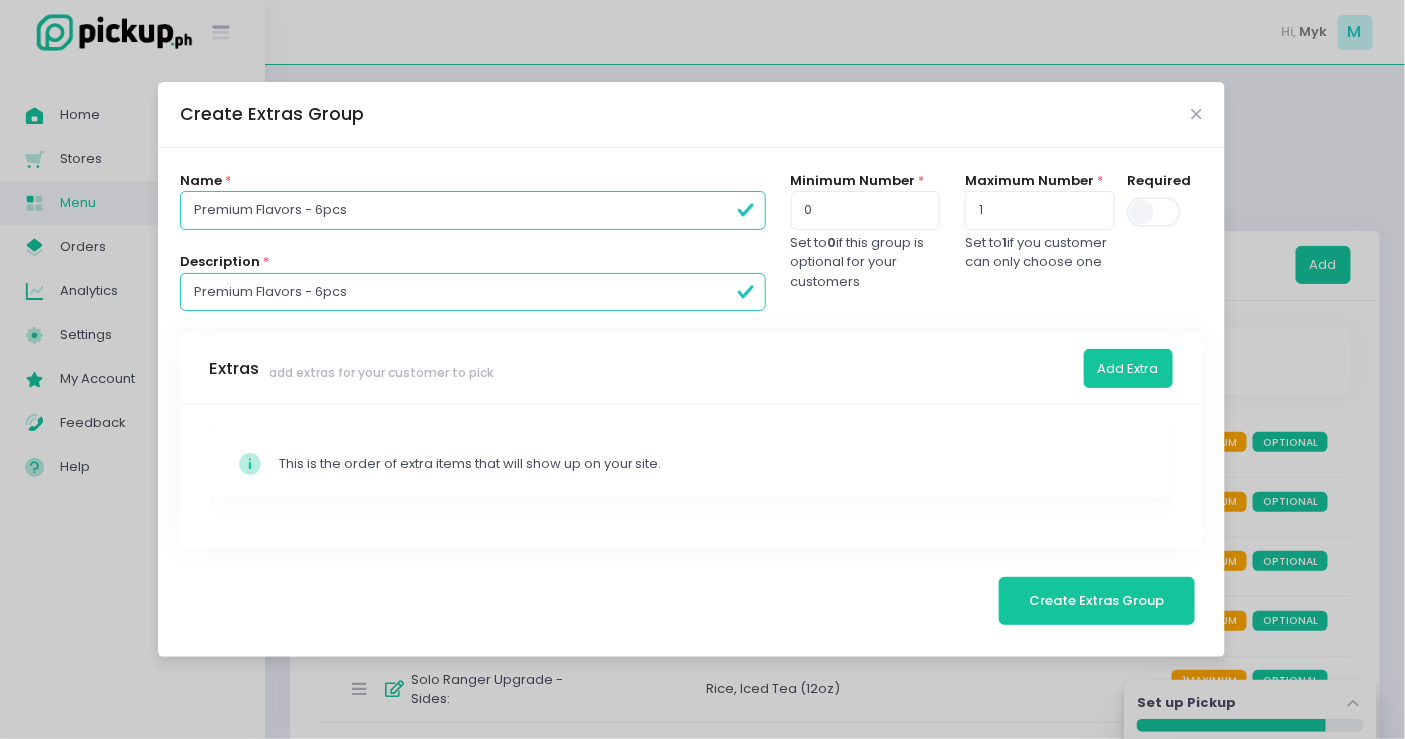 type on "Premium Flavors - 6pcs" 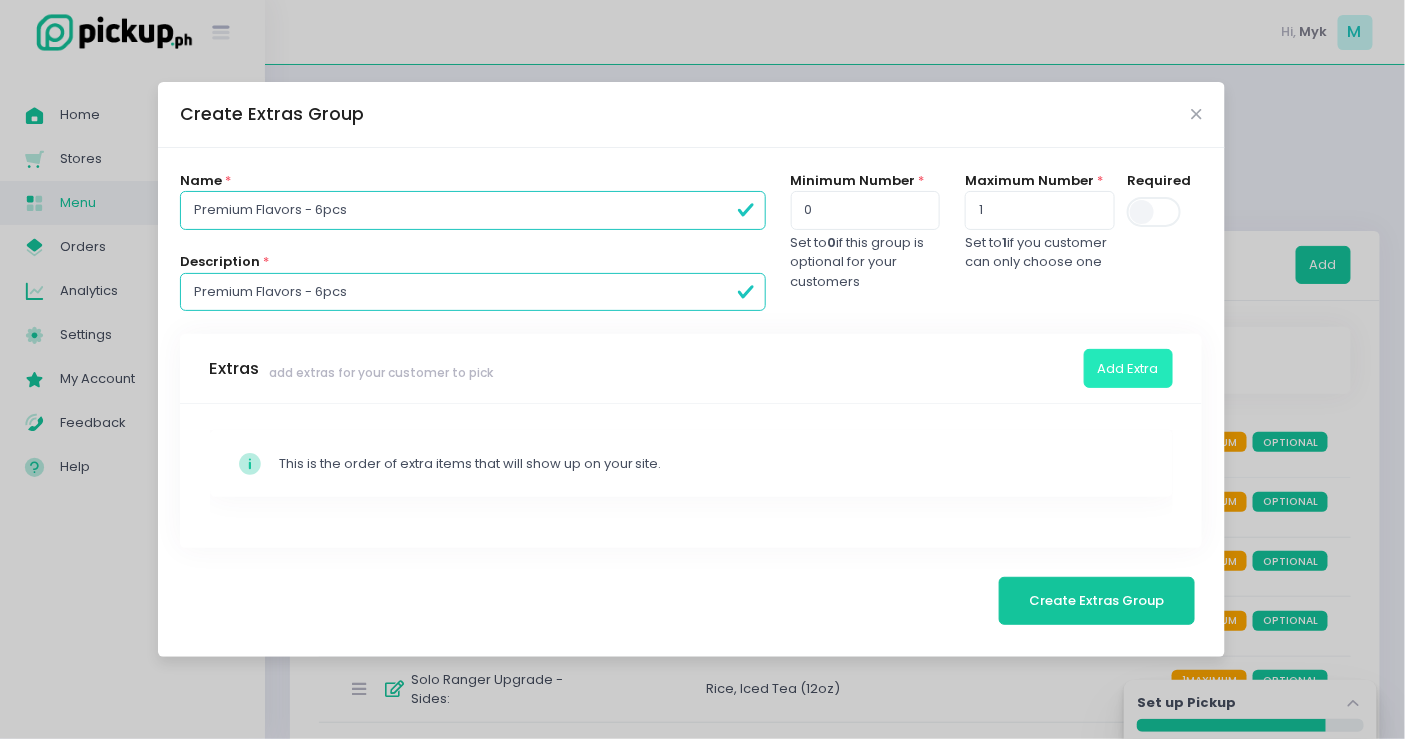 click on "Add Extra" at bounding box center (1128, 368) 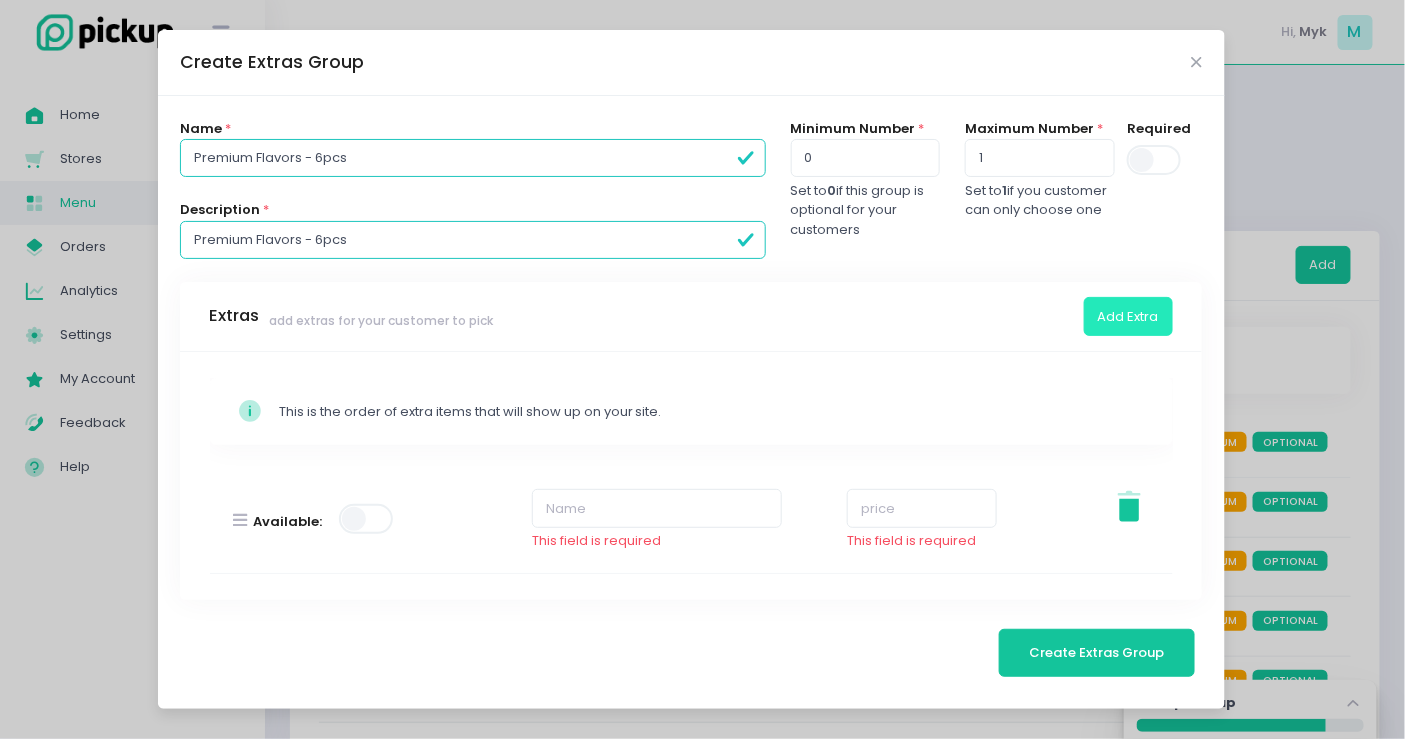 click on "Add Extra" at bounding box center [1128, 316] 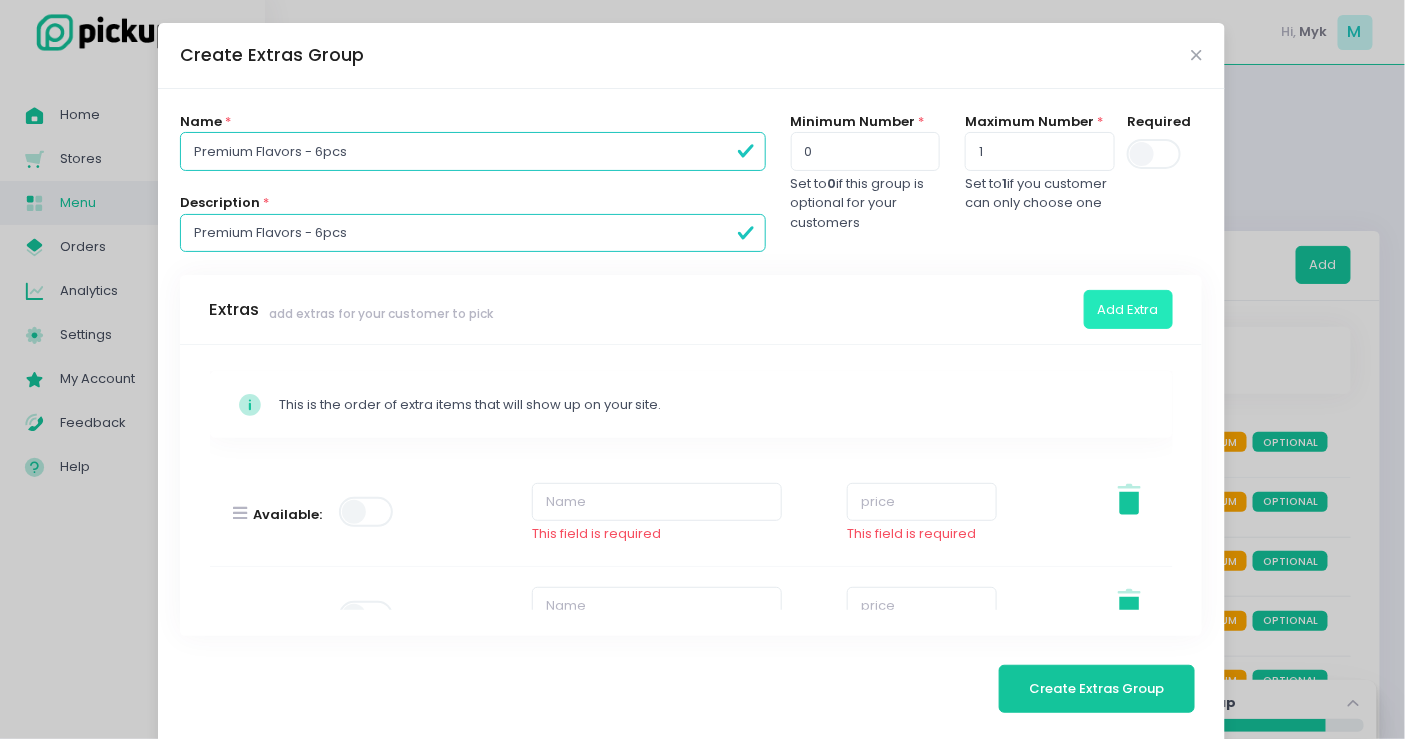 click on "Add Extra" at bounding box center (1128, 309) 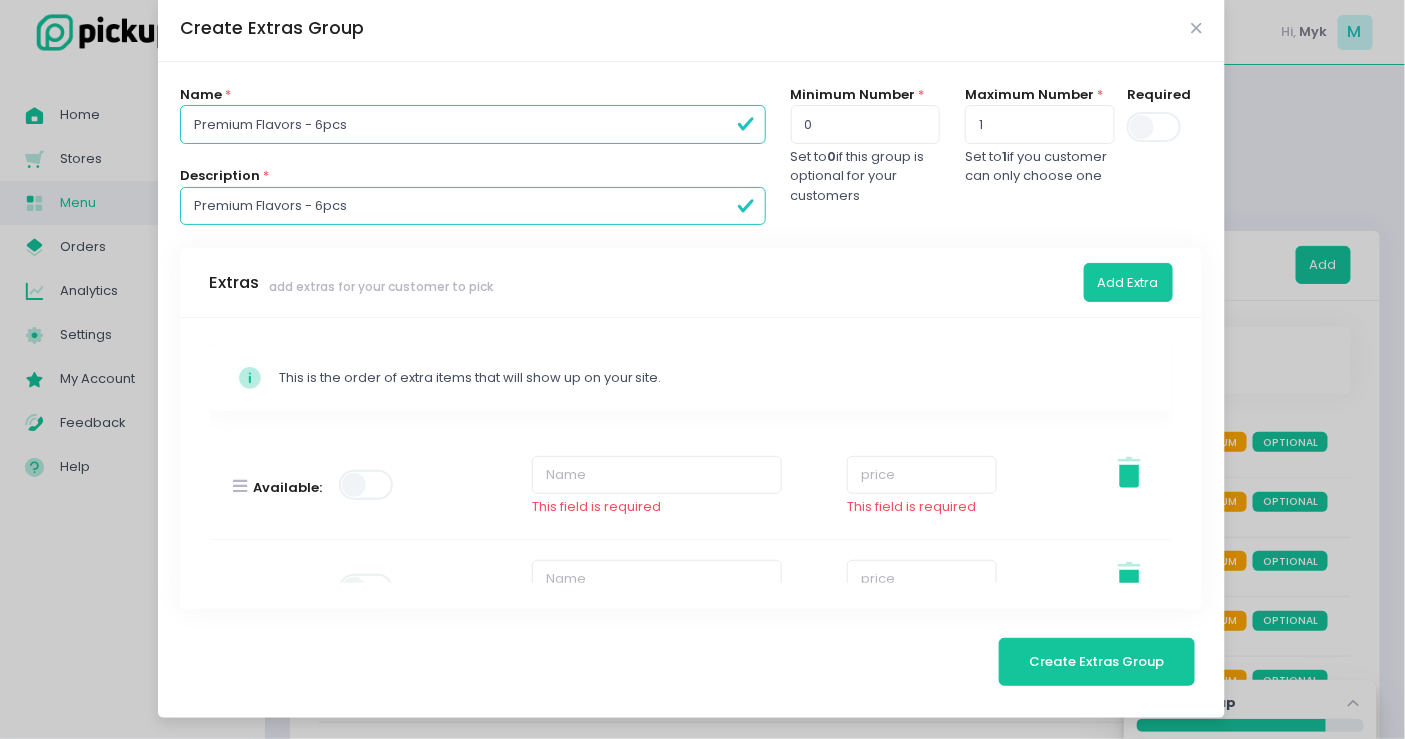 click at bounding box center [367, 485] 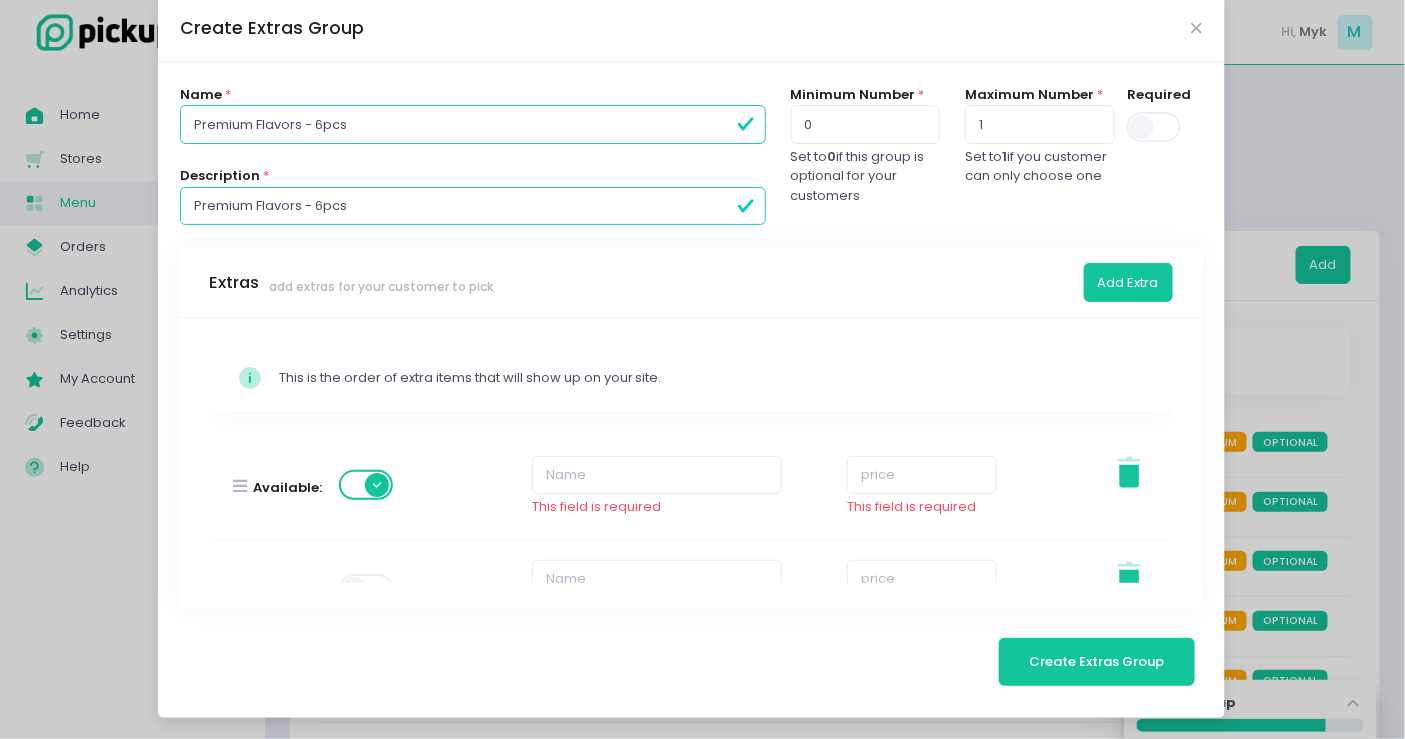 click at bounding box center (367, 485) 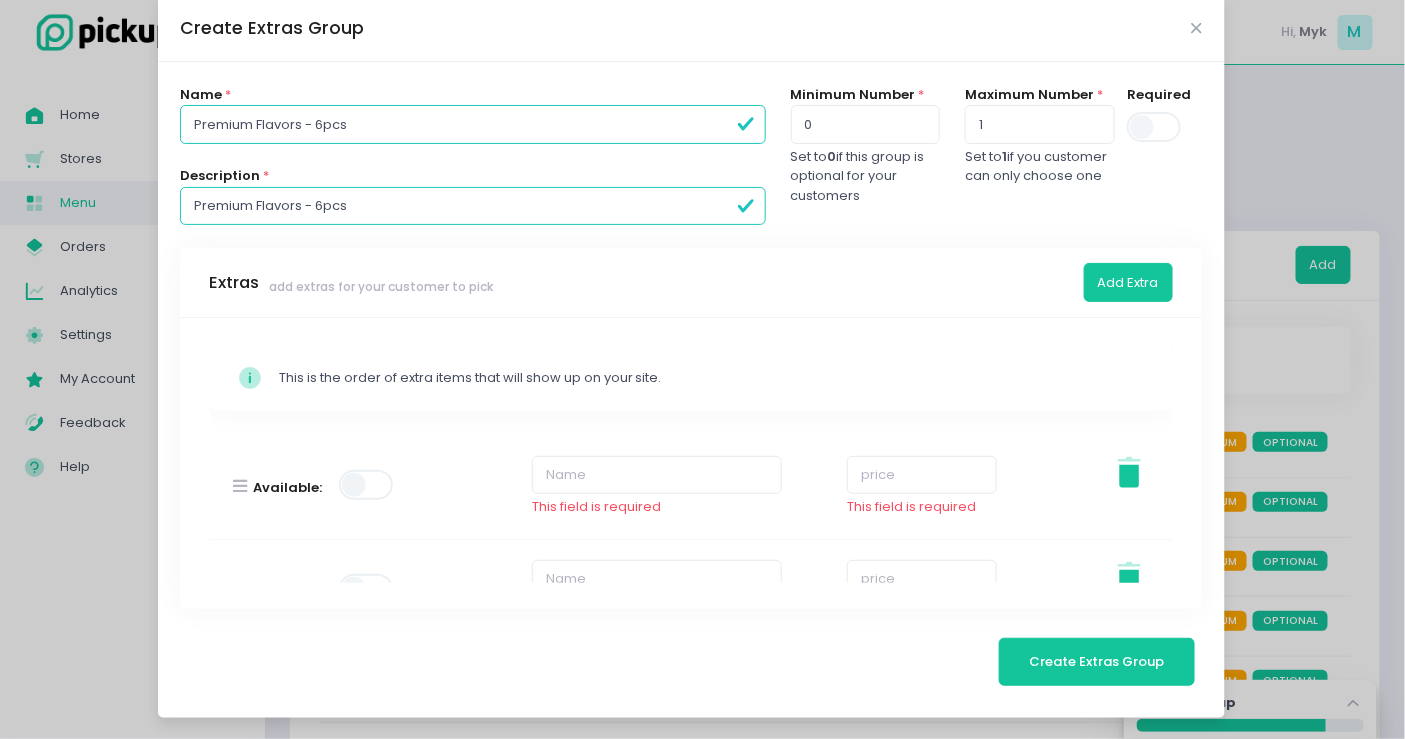 click at bounding box center [367, 485] 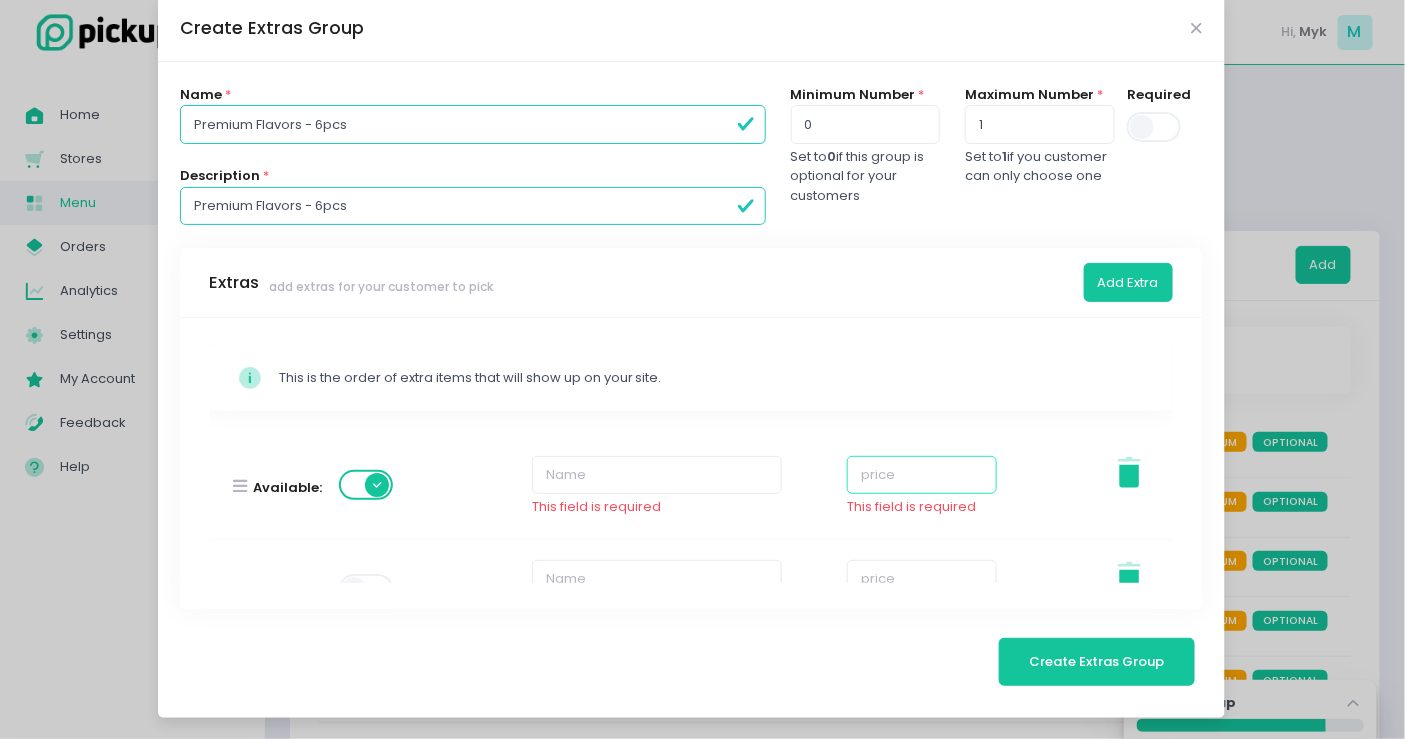 click at bounding box center [922, 475] 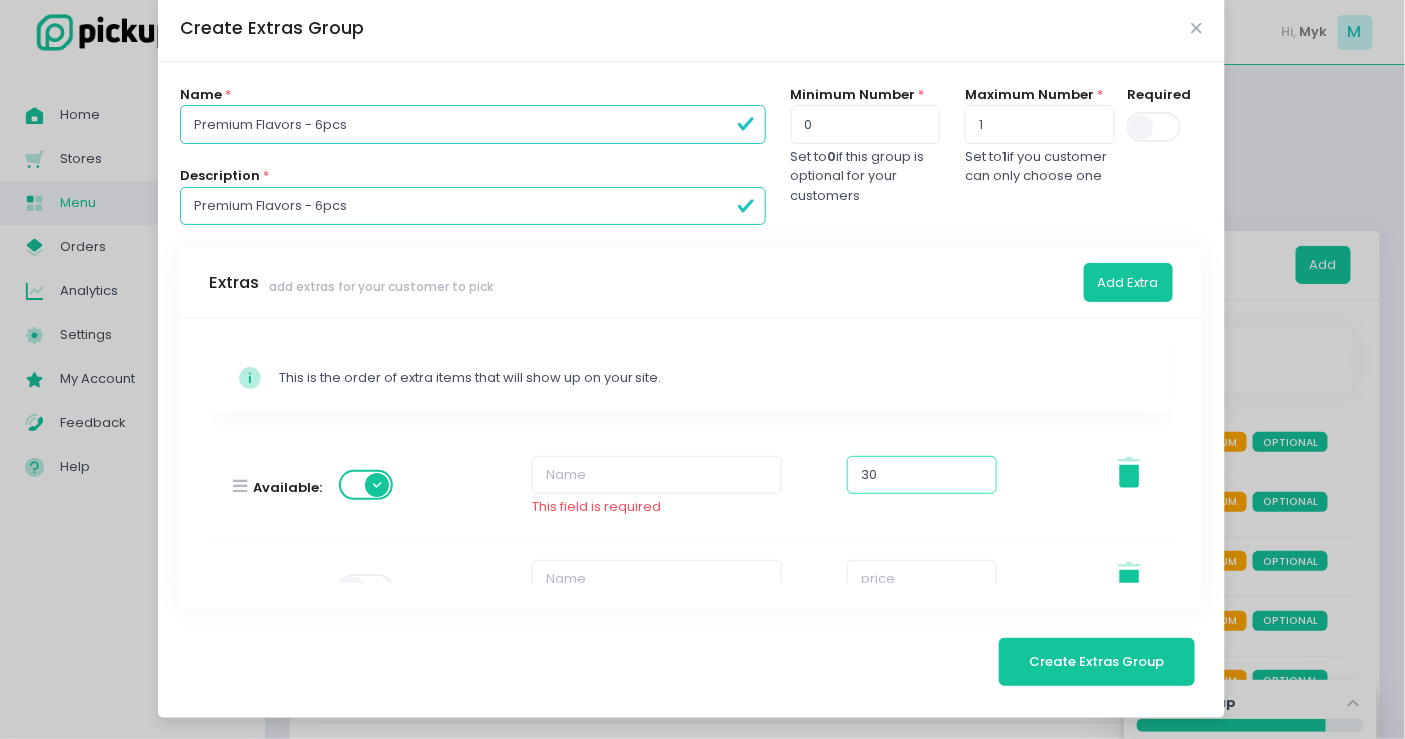 scroll, scrollTop: 111, scrollLeft: 0, axis: vertical 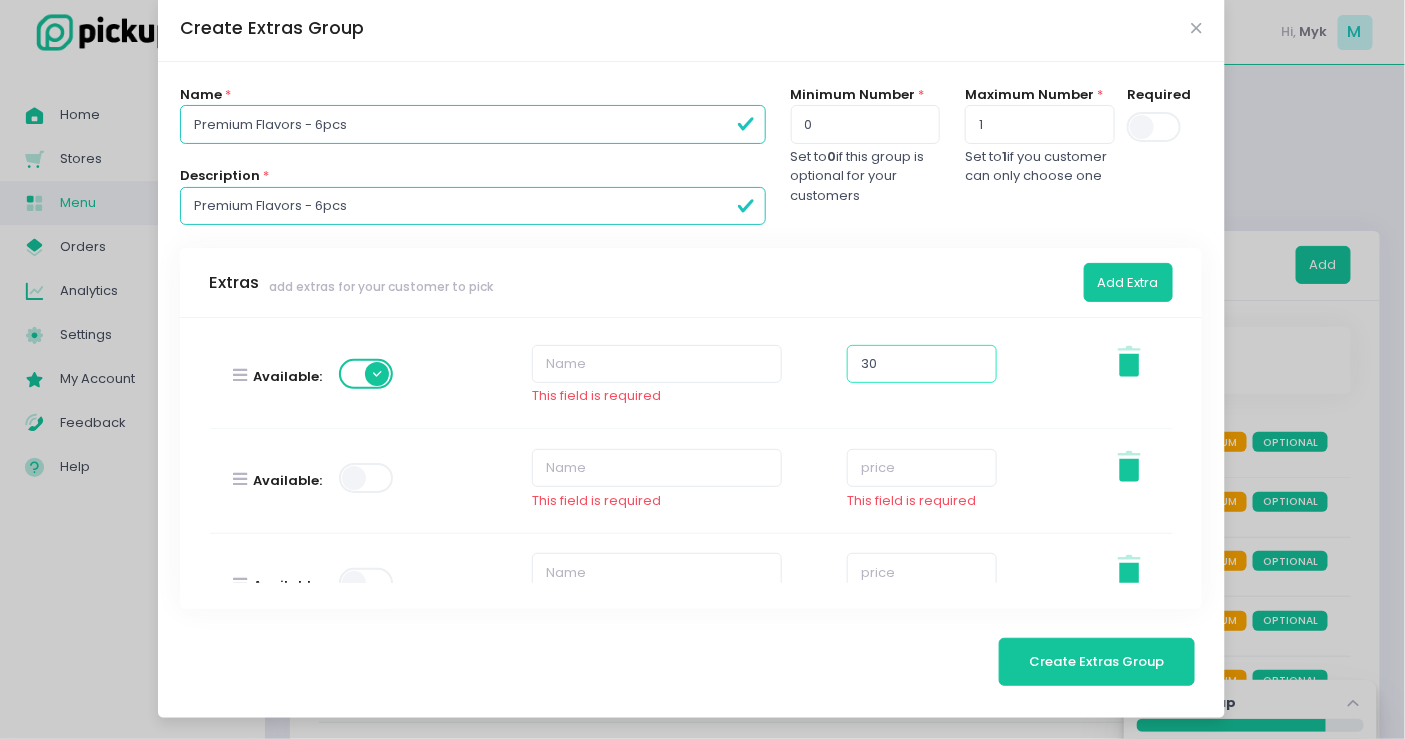 type on "30" 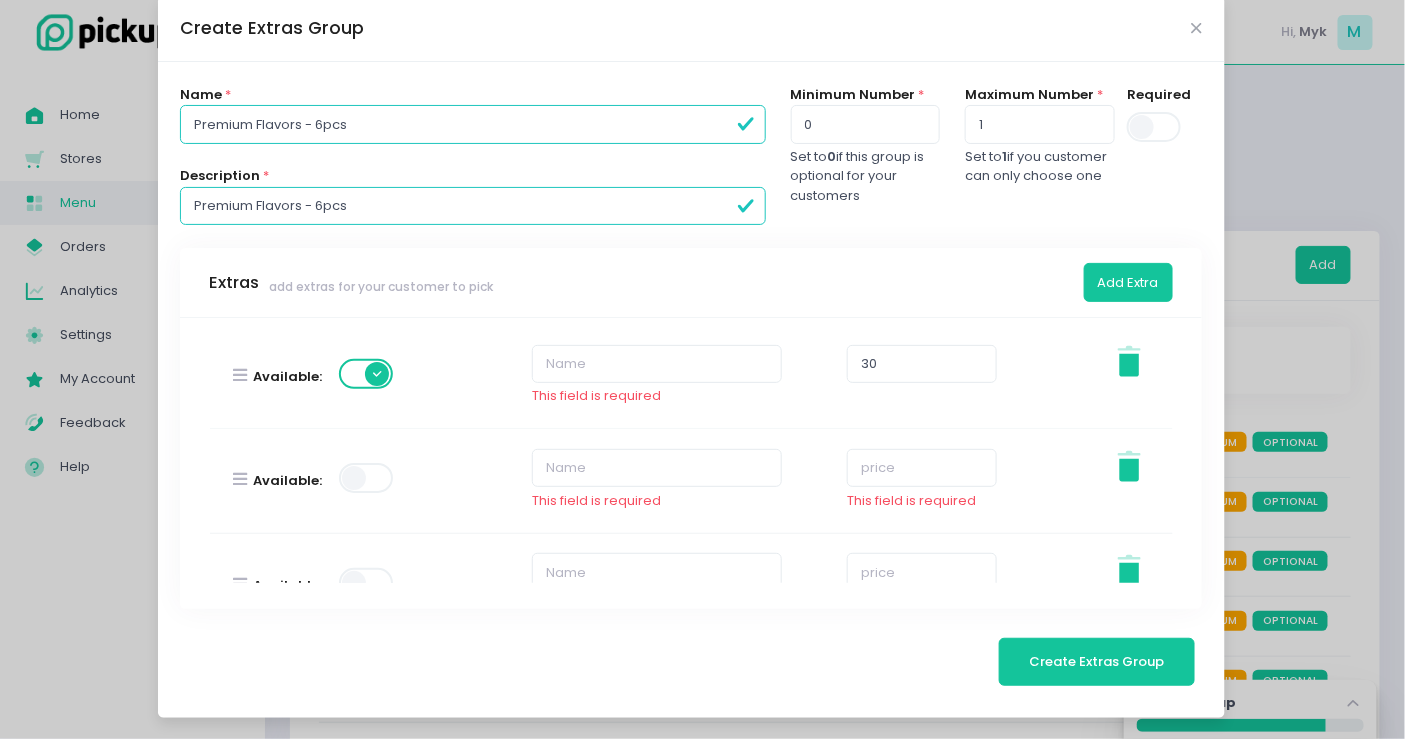click at bounding box center (367, 481) 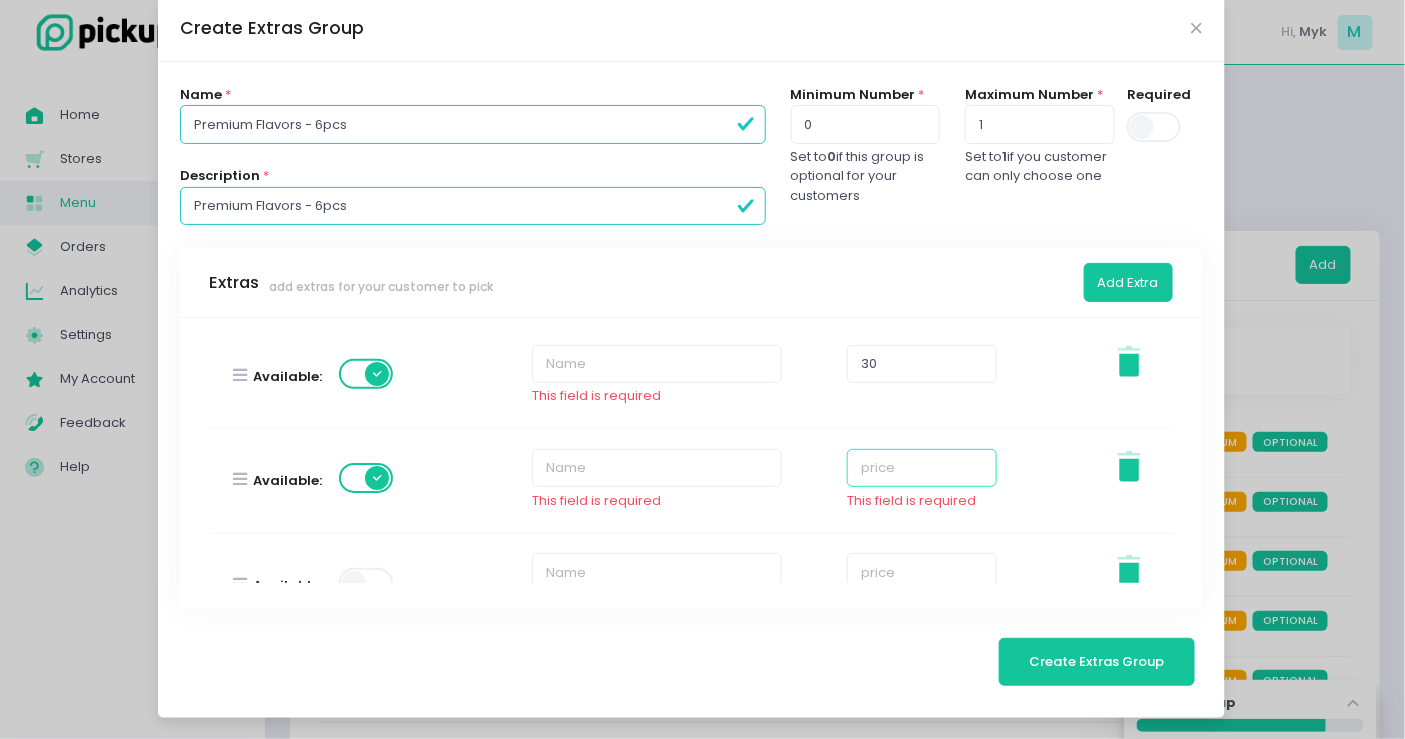 click at bounding box center [922, 468] 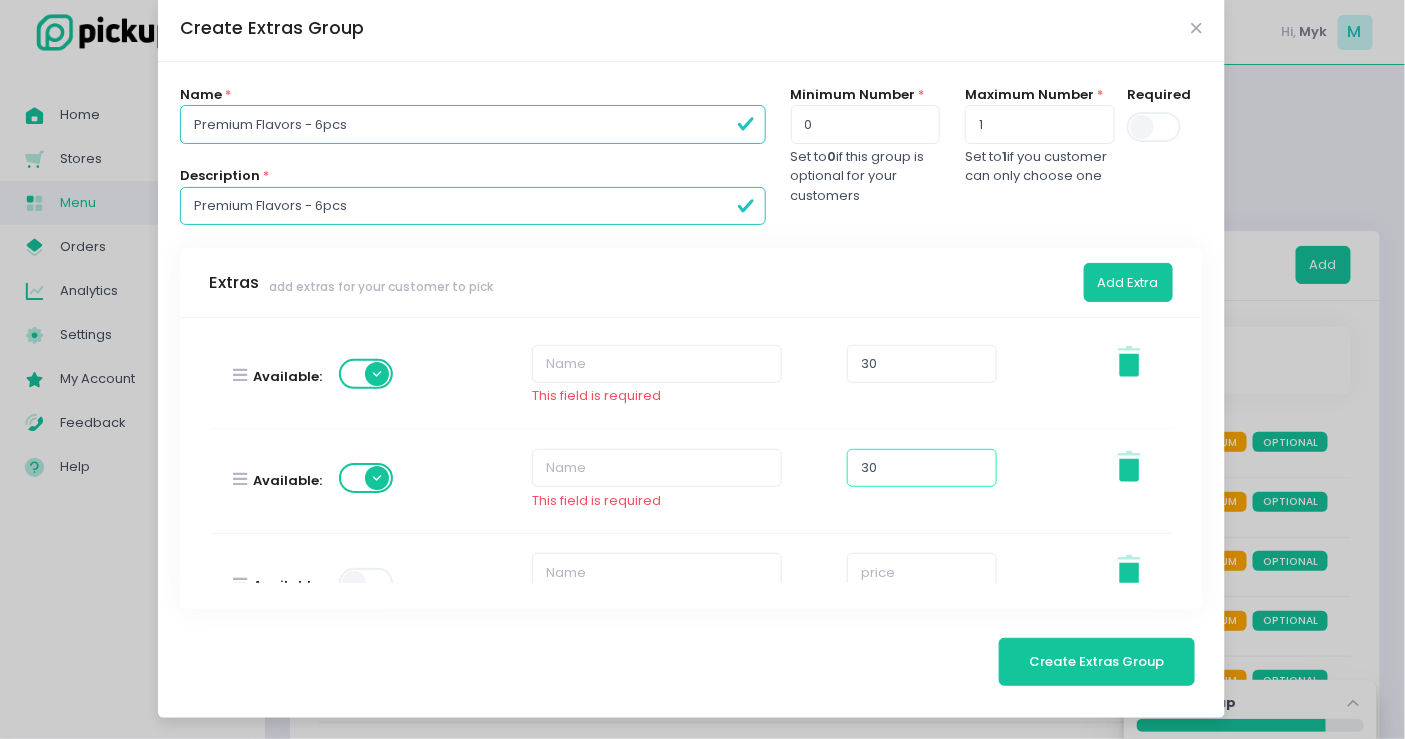 type on "30" 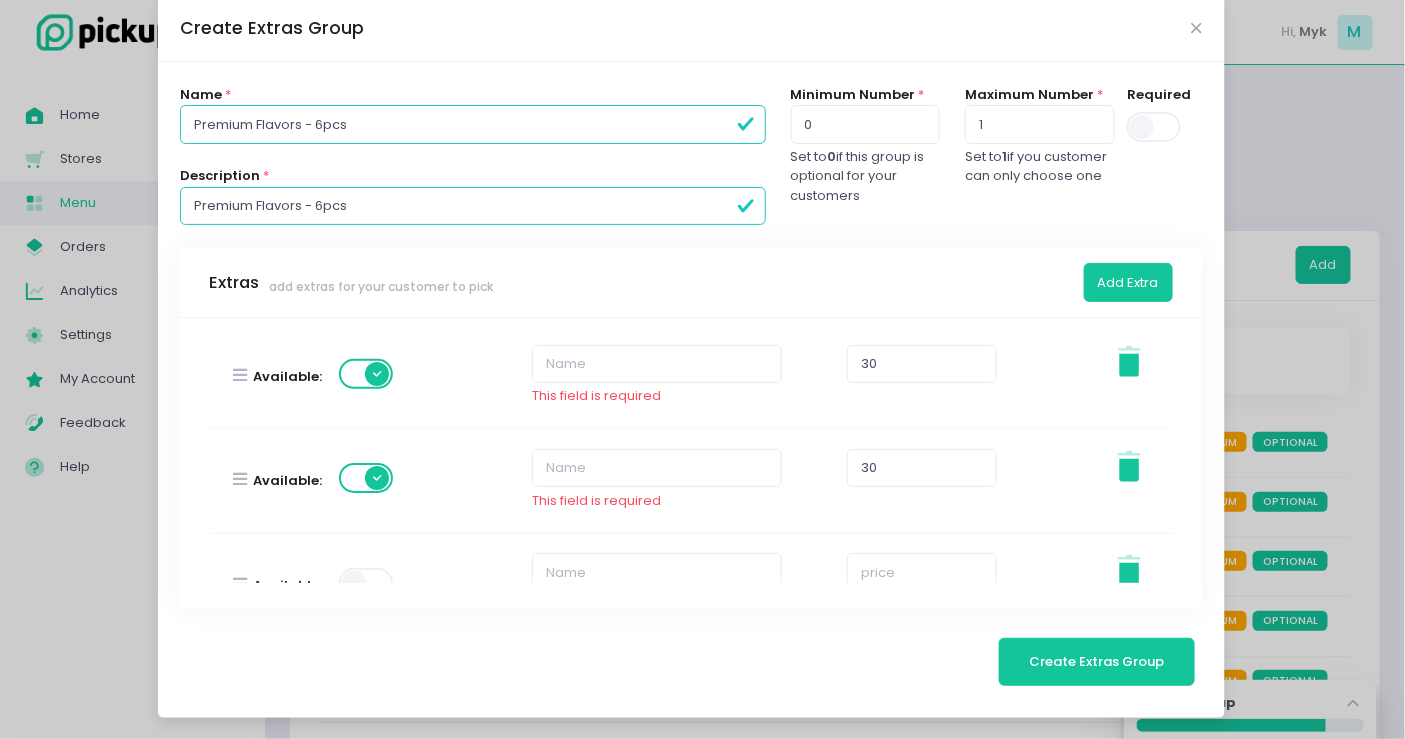 click on "Stockholm-icons / Code / Info-circle Created with Sketch. This is the order of extra items that will show up on your site. Available:       This field is required       30 Stockholm-icons / General / Trash Created with Sketch. Available:       This field is required       30 Stockholm-icons / General / Trash Created with Sketch. Available:       This field is required       This field is required Stockholm-icons / General / Trash Created with Sketch. Available:       This field is required       This field is required Stockholm-icons / General / Trash Created with Sketch. Available:       This field is required       This field is required Stockholm-icons / General / Trash Created with Sketch. Available:       This field is required       This field is required Stockholm-icons / General / Trash Created with Sketch. Available:       This field is required       This field is required Stockholm-icons / General / Trash Created with Sketch." at bounding box center [691, 463] 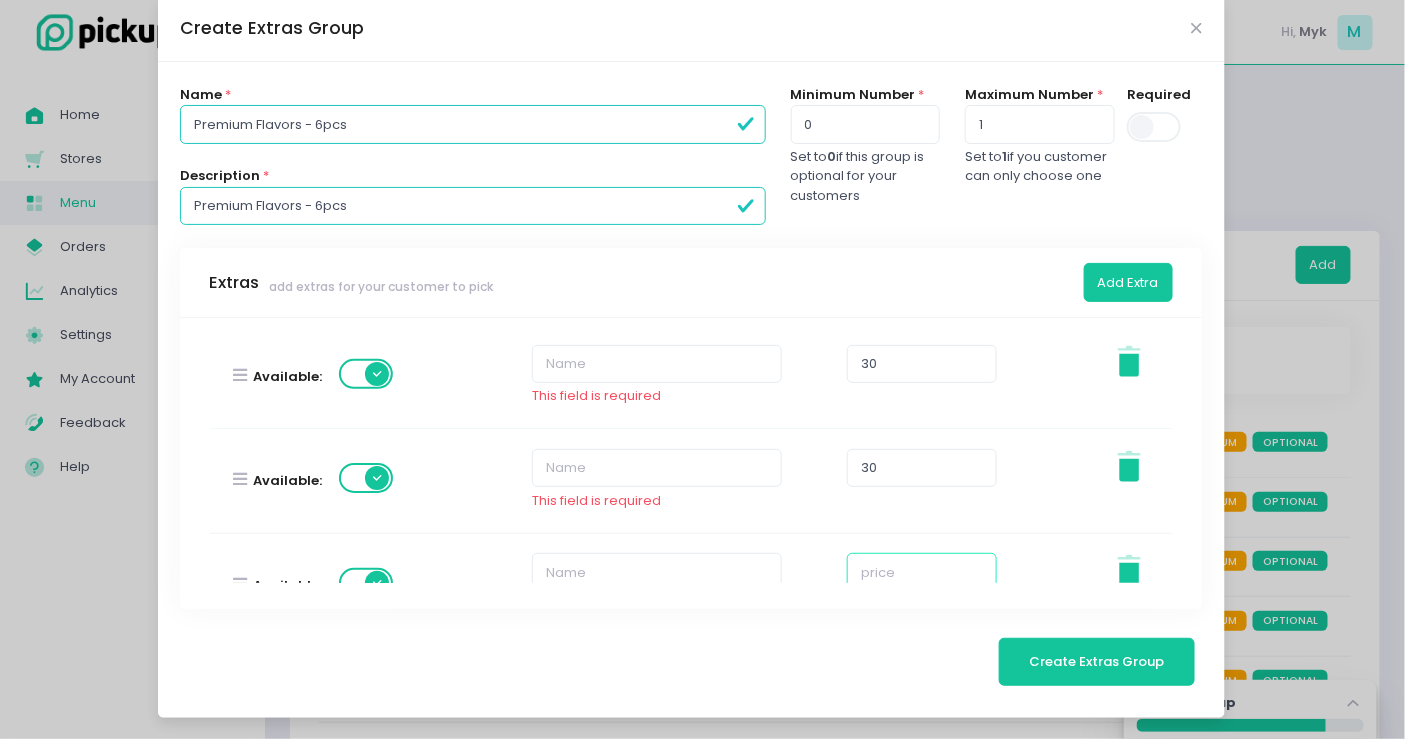 click at bounding box center (922, 572) 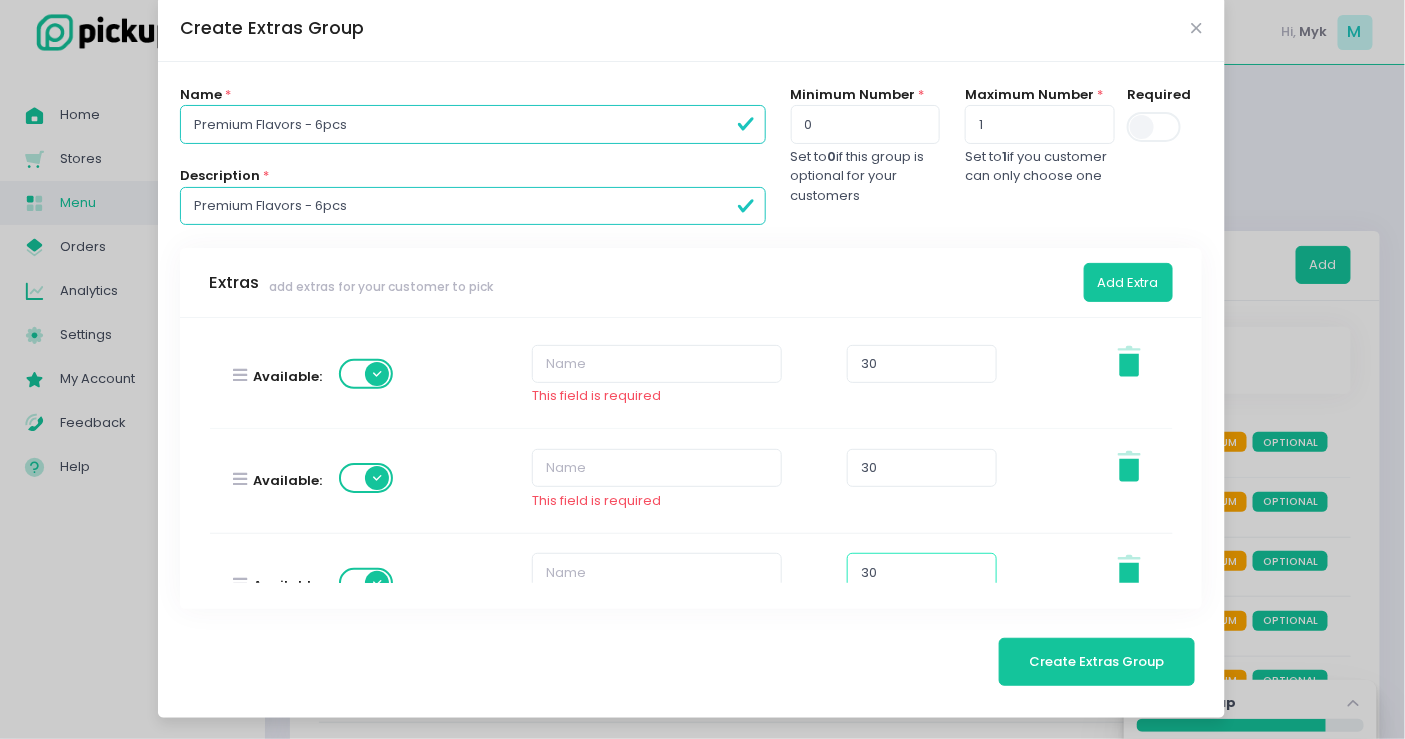 scroll, scrollTop: 222, scrollLeft: 0, axis: vertical 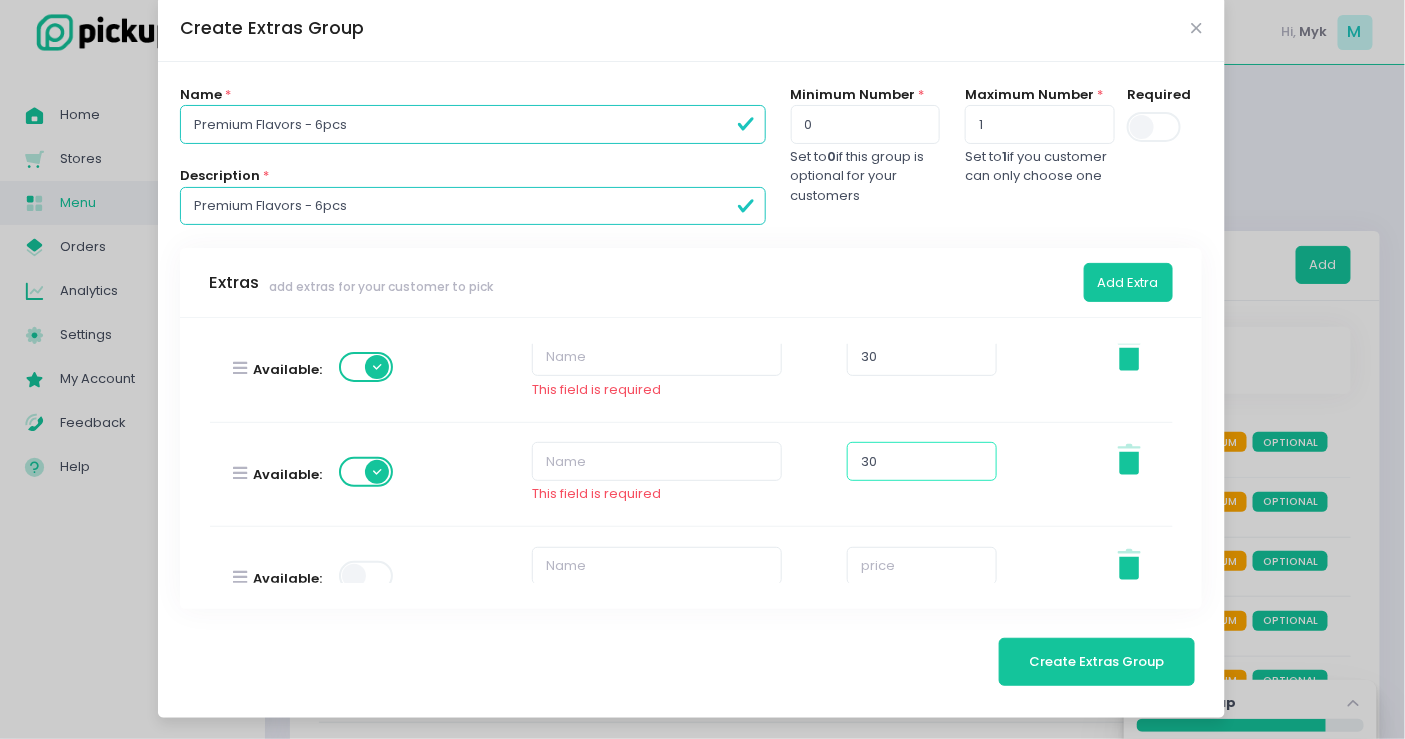 type on "30" 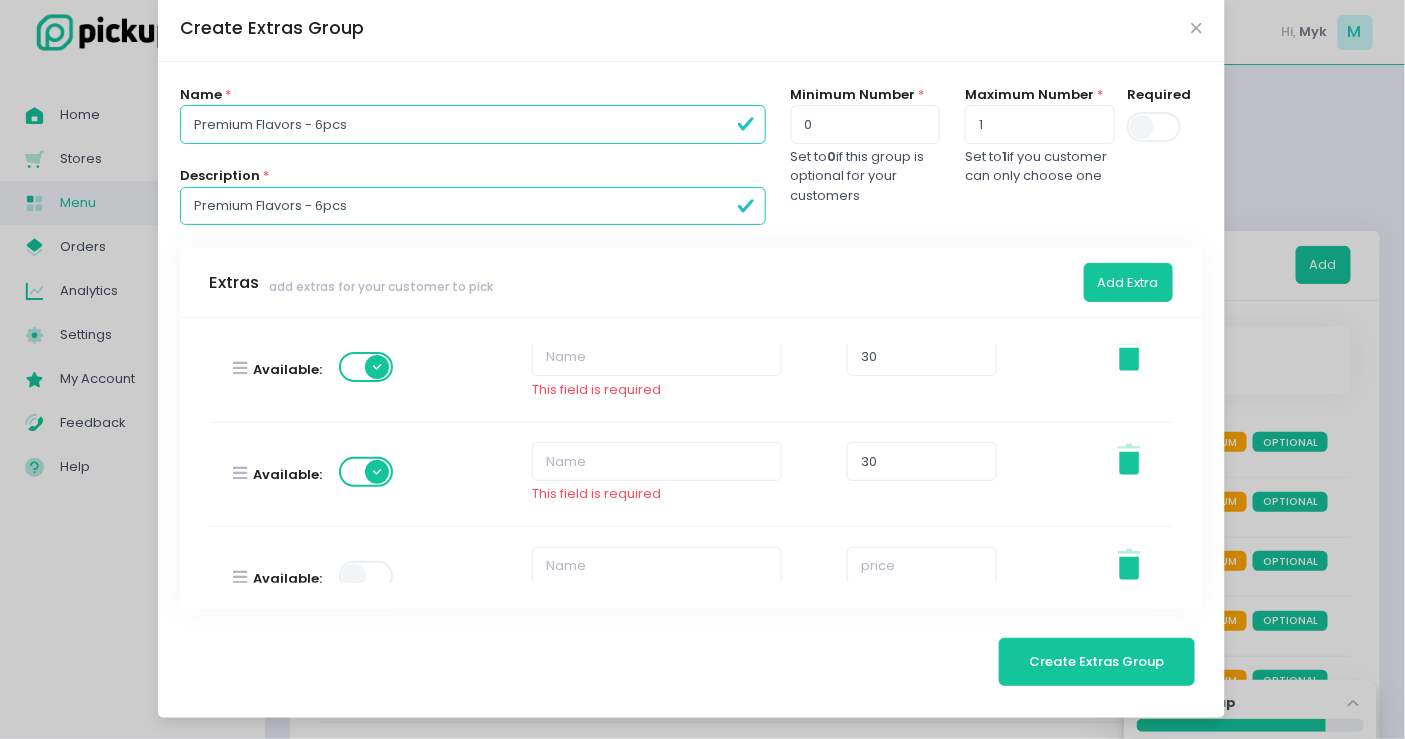 click at bounding box center (367, 576) 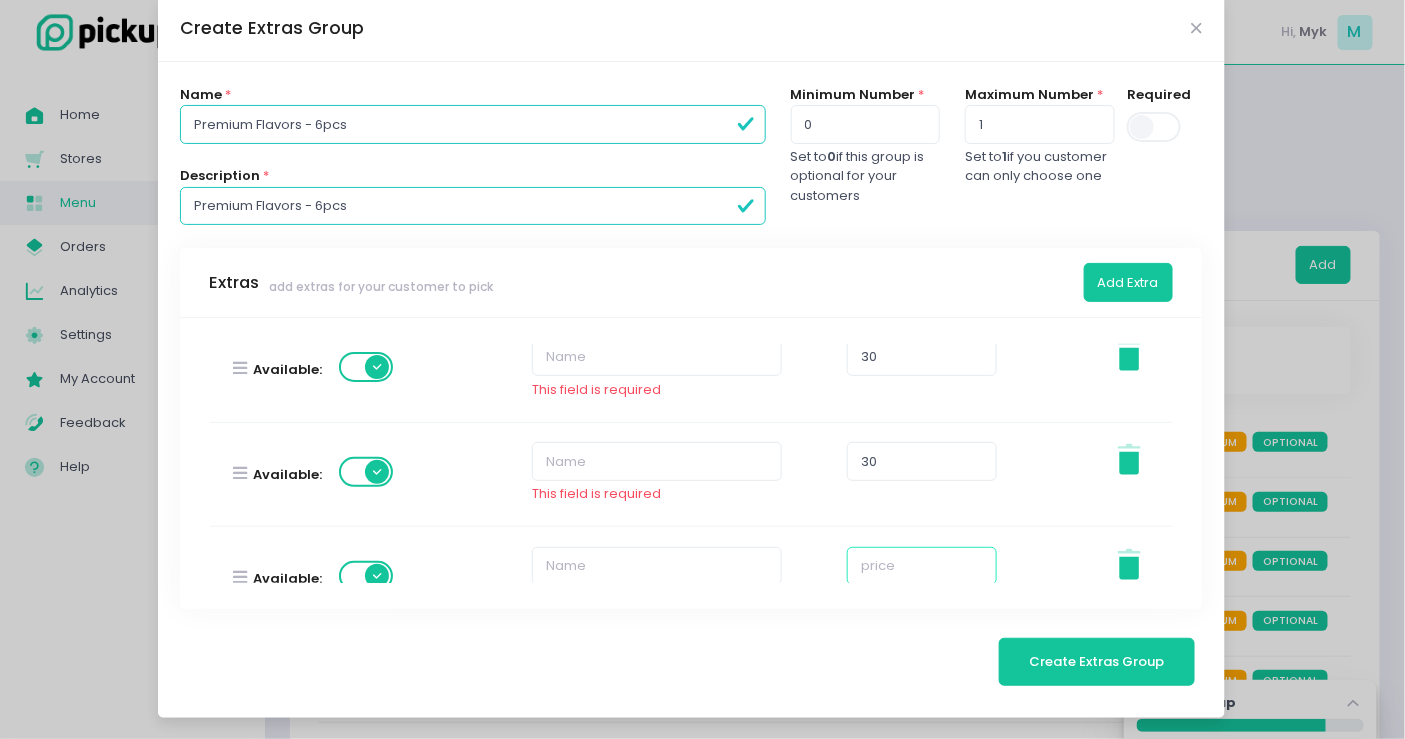 click at bounding box center [922, 566] 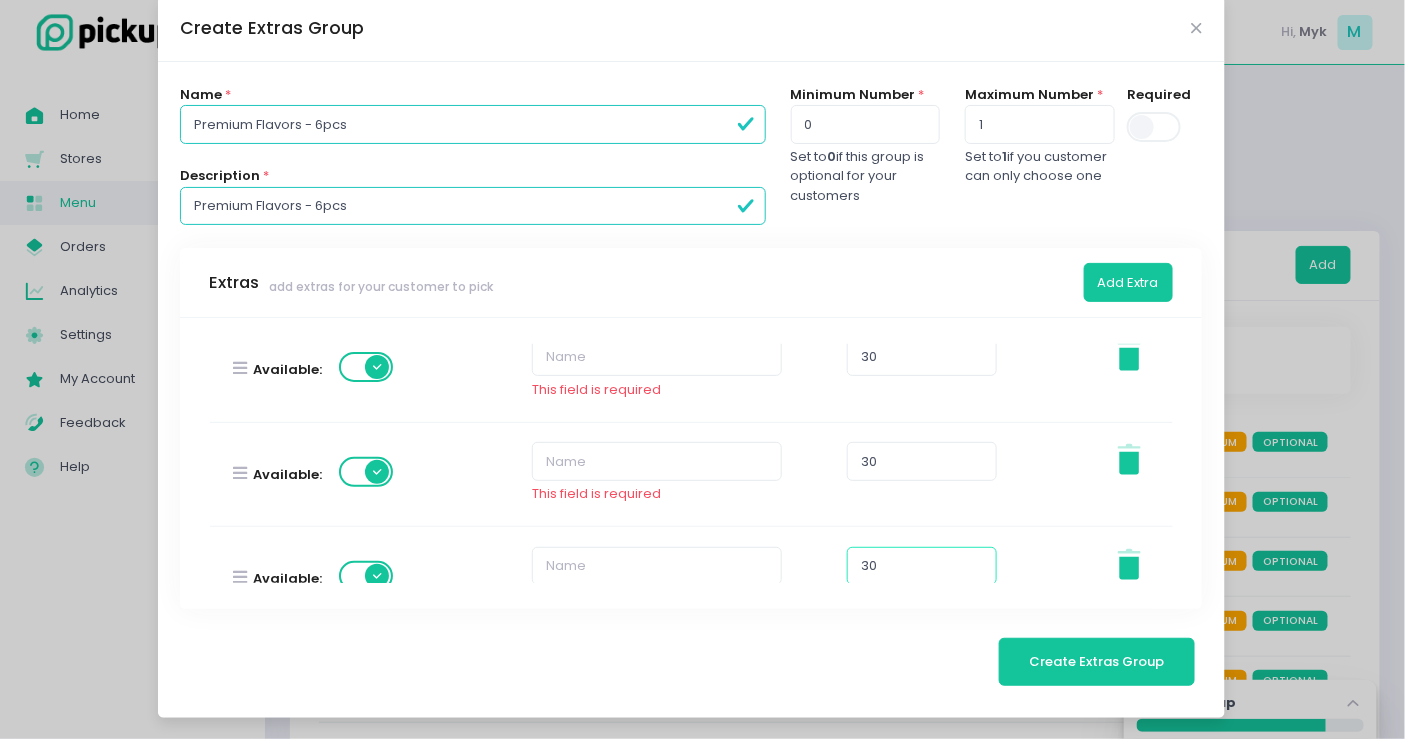 scroll, scrollTop: 444, scrollLeft: 0, axis: vertical 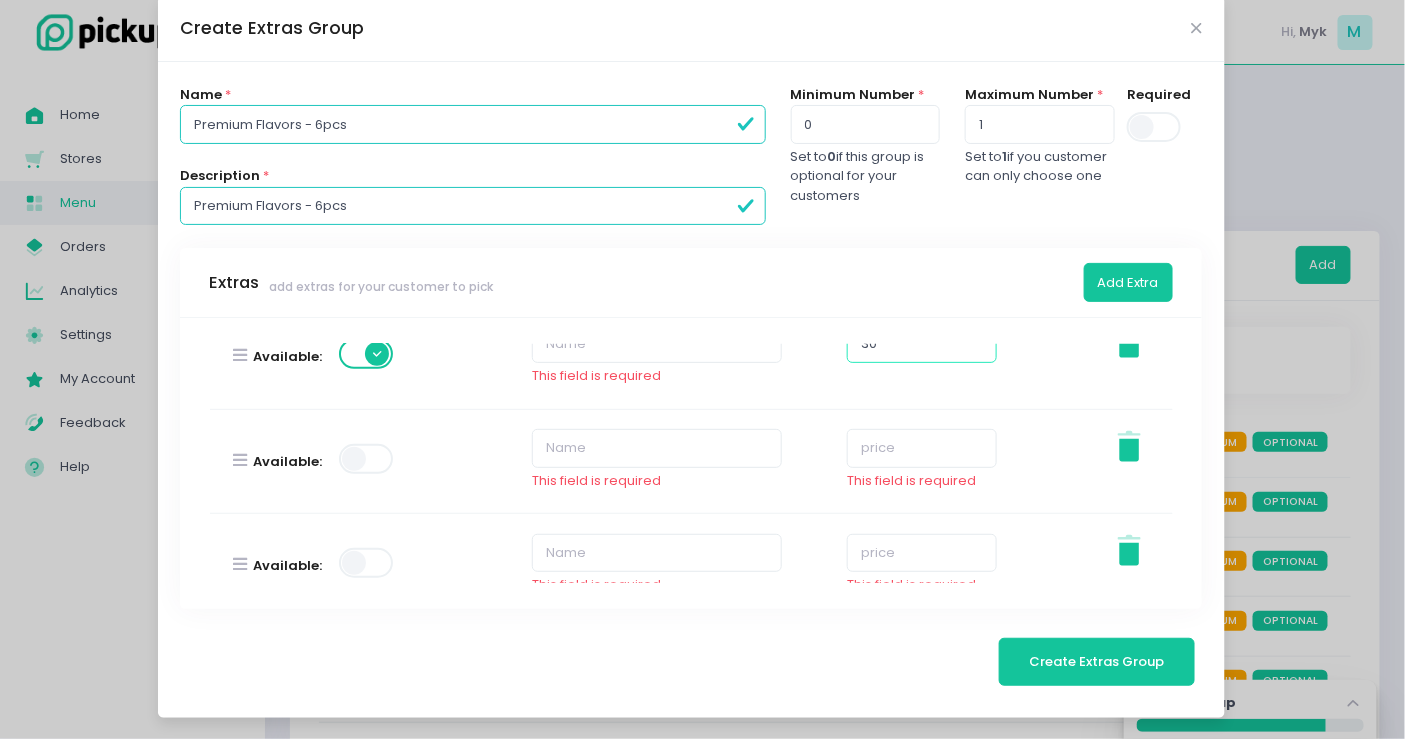 type on "30" 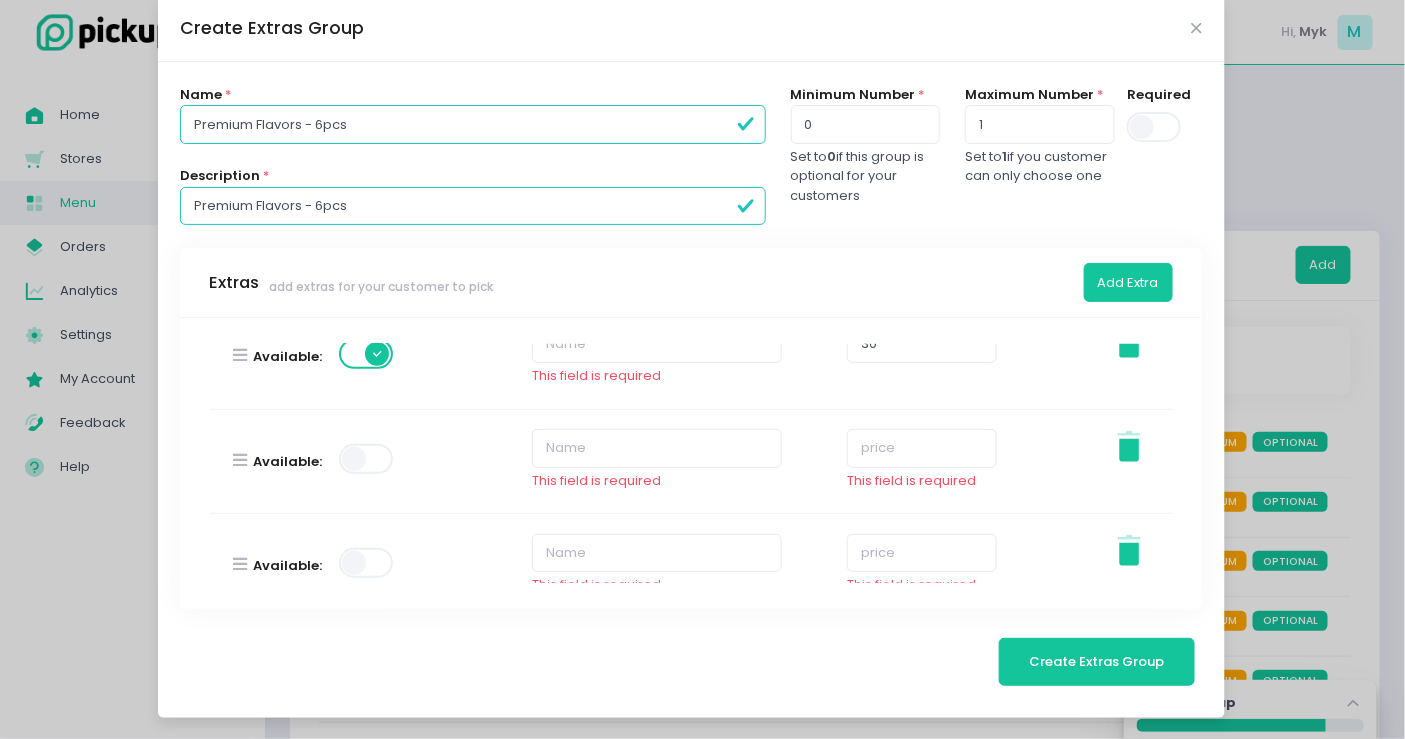 click at bounding box center [367, 459] 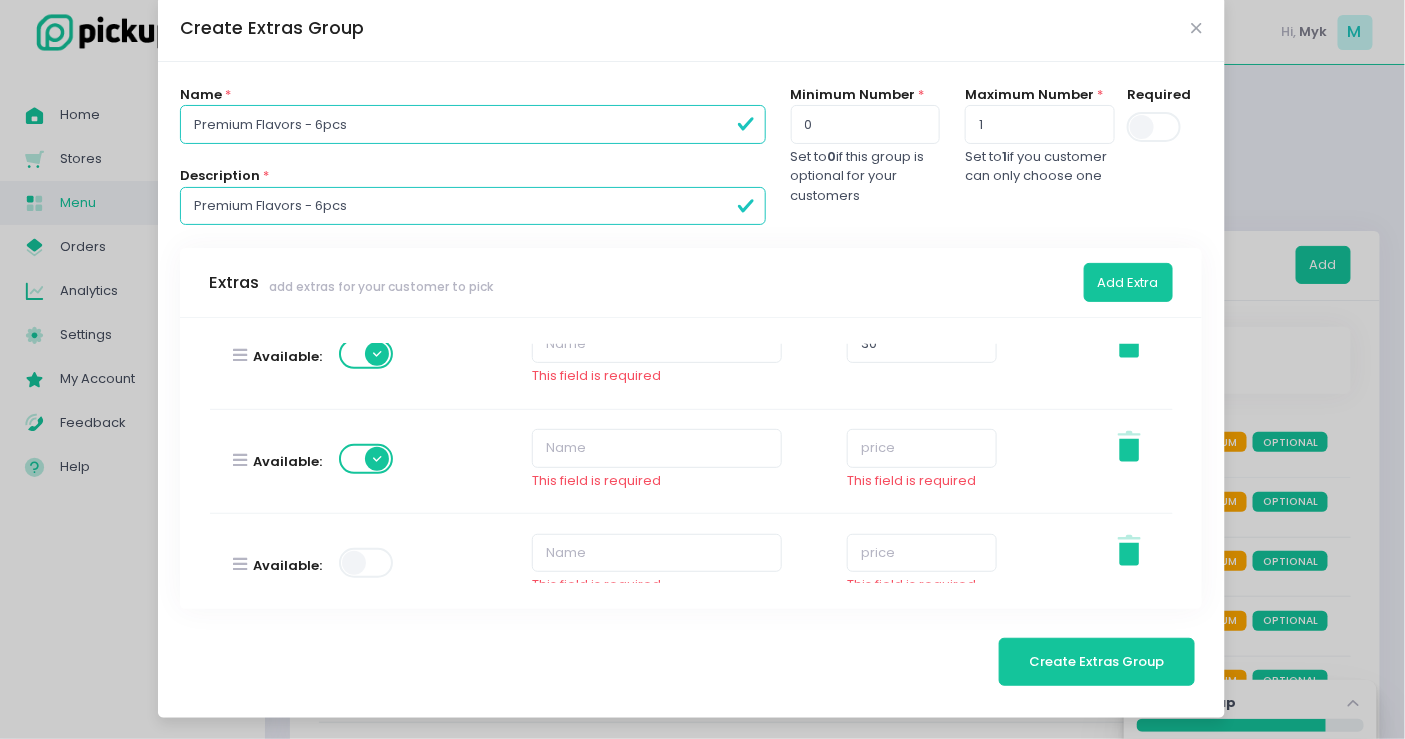 click on "Available:" at bounding box center (314, 565) 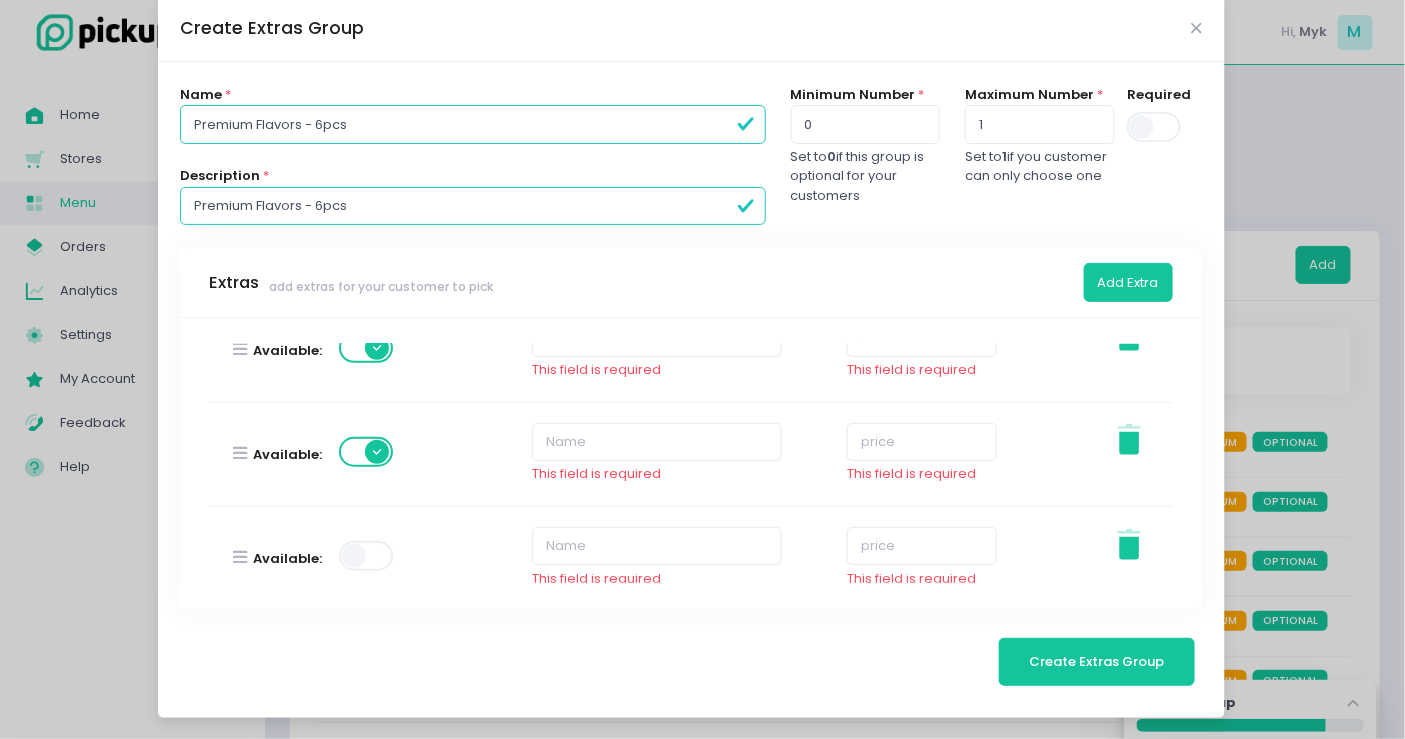 click at bounding box center (367, 556) 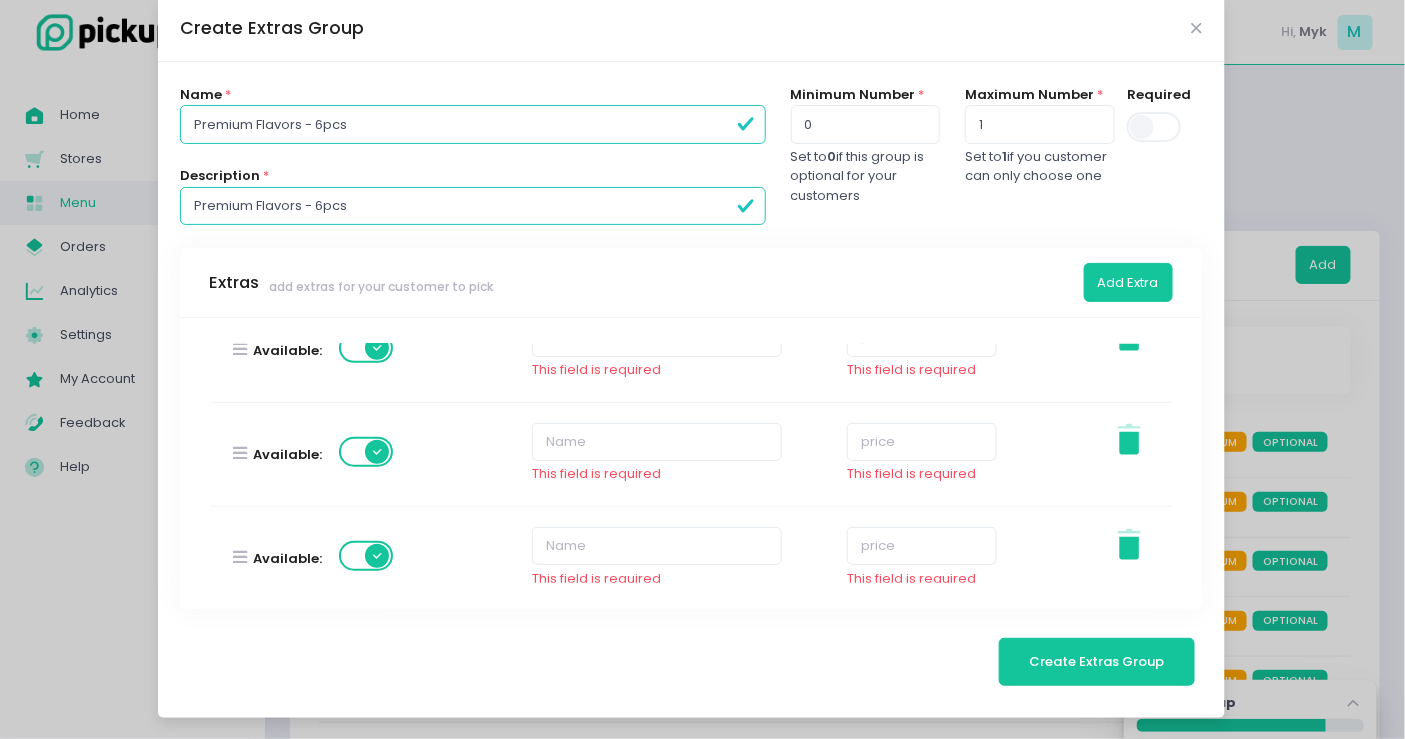 scroll, scrollTop: 444, scrollLeft: 0, axis: vertical 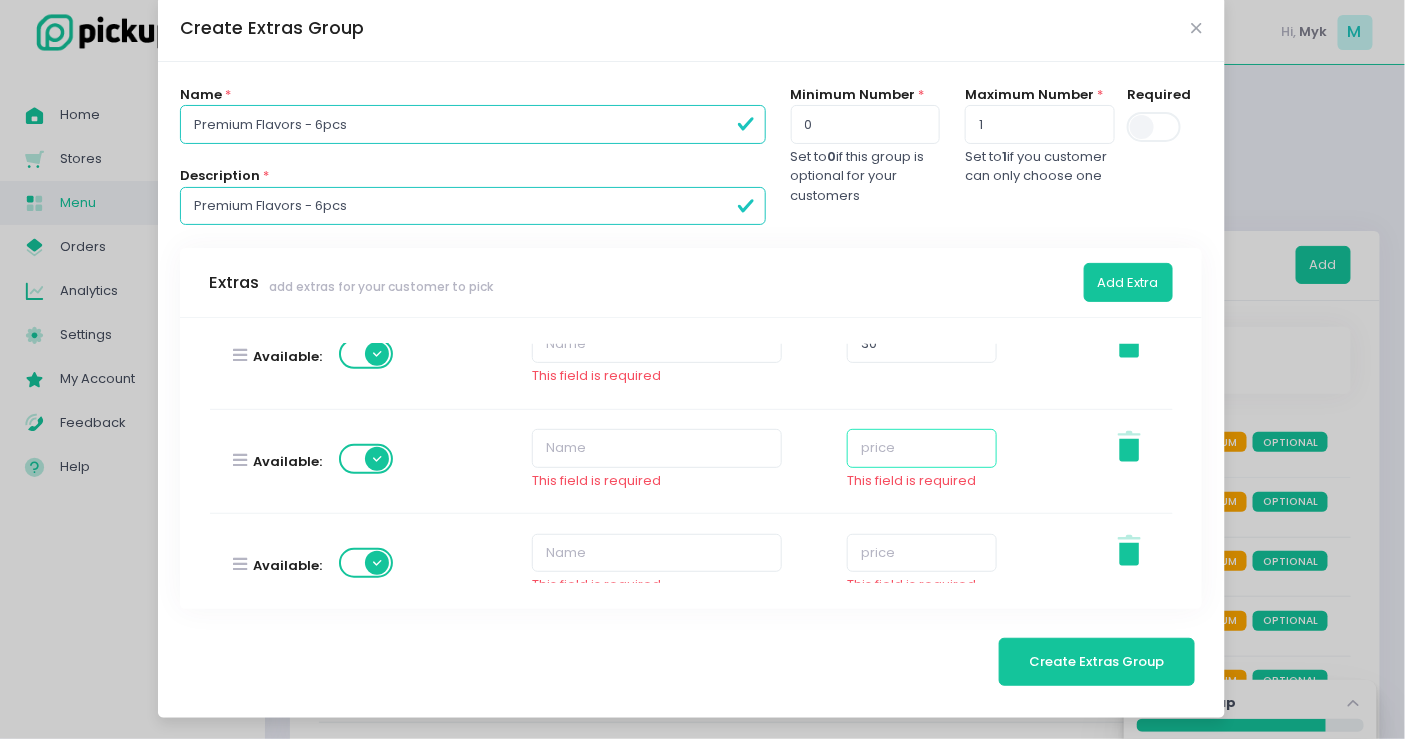 click at bounding box center (922, 448) 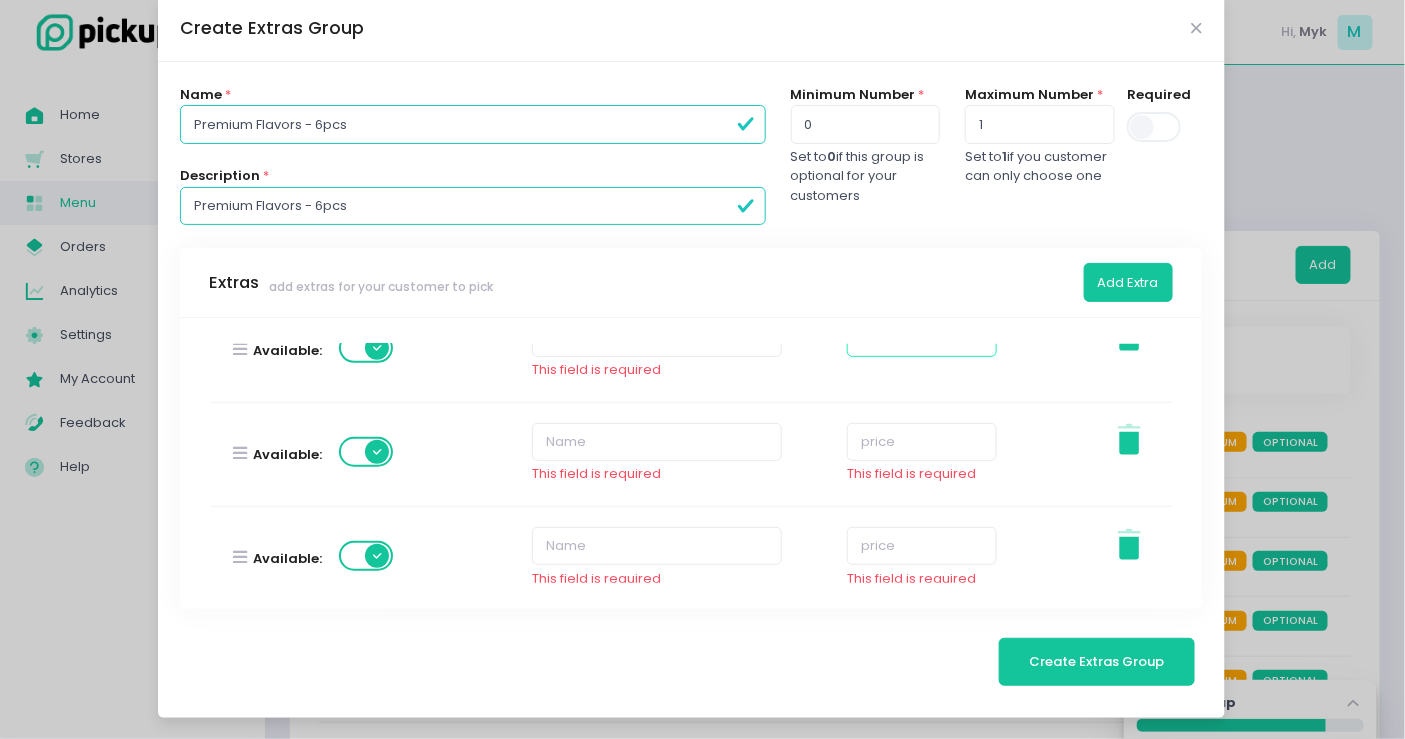 scroll, scrollTop: 444, scrollLeft: 0, axis: vertical 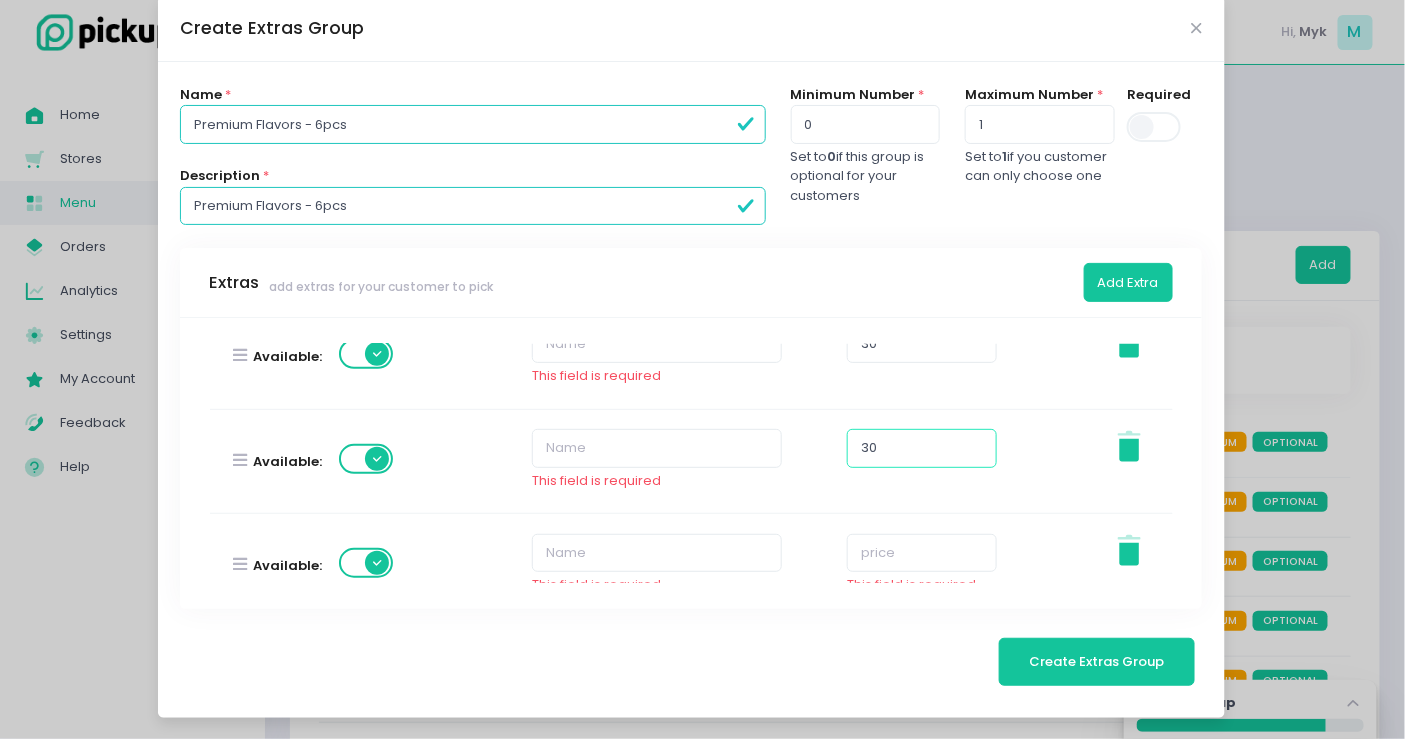 drag, startPoint x: 918, startPoint y: 446, endPoint x: 758, endPoint y: 446, distance: 160 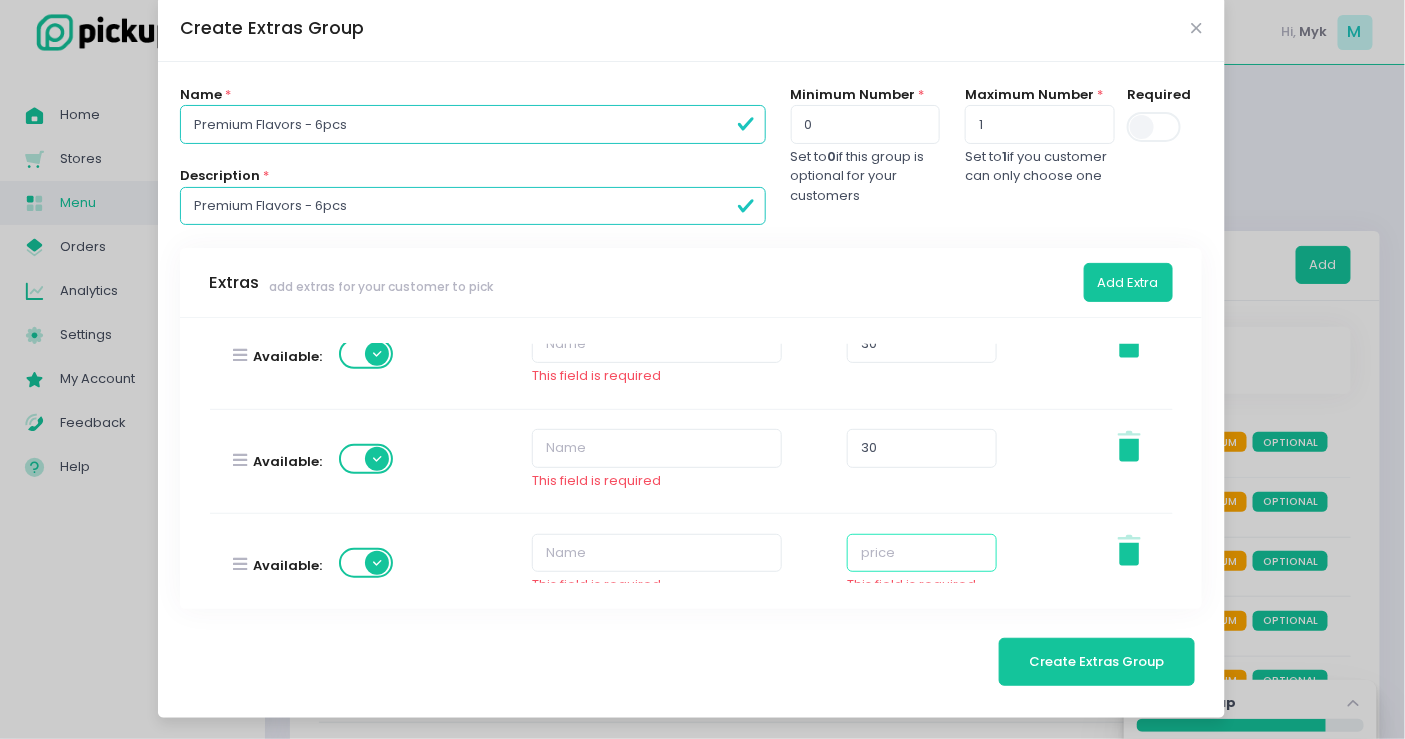 click at bounding box center (922, 553) 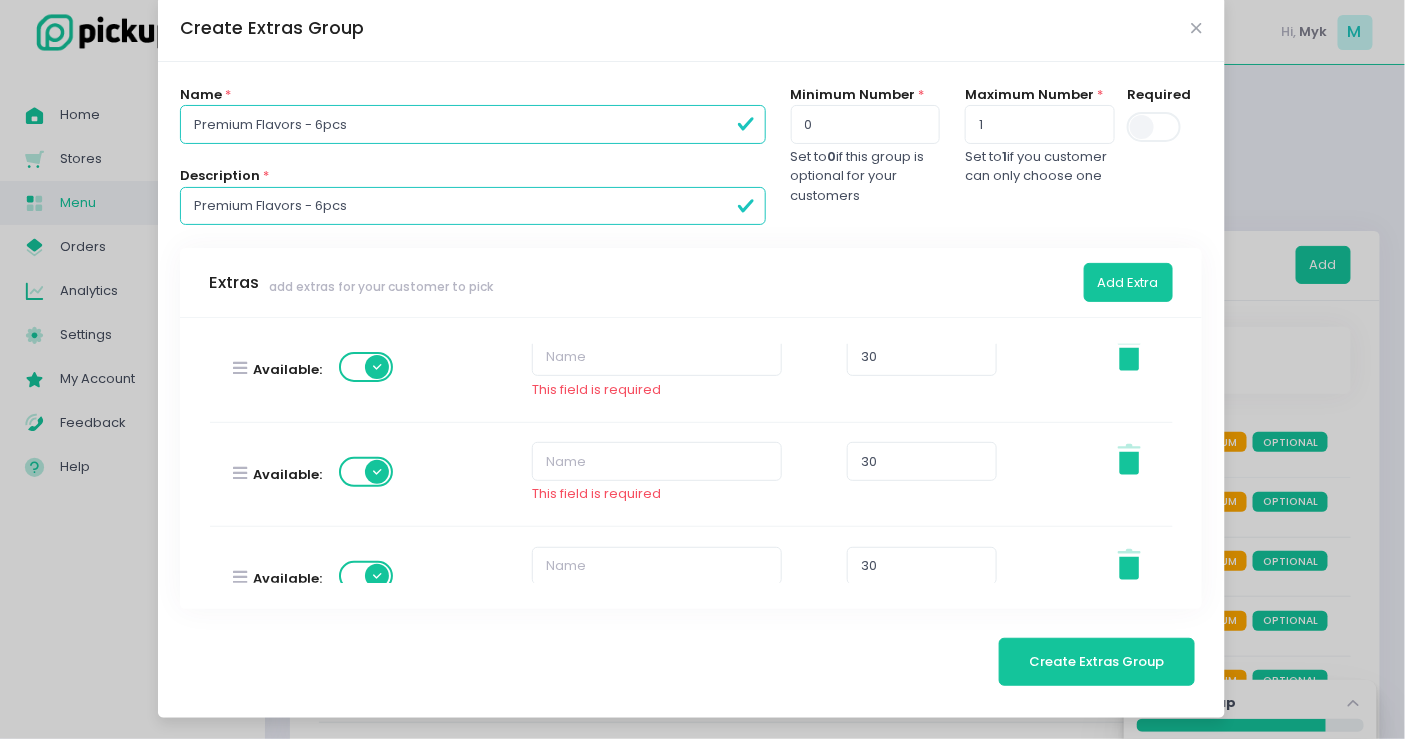 scroll, scrollTop: 555, scrollLeft: 0, axis: vertical 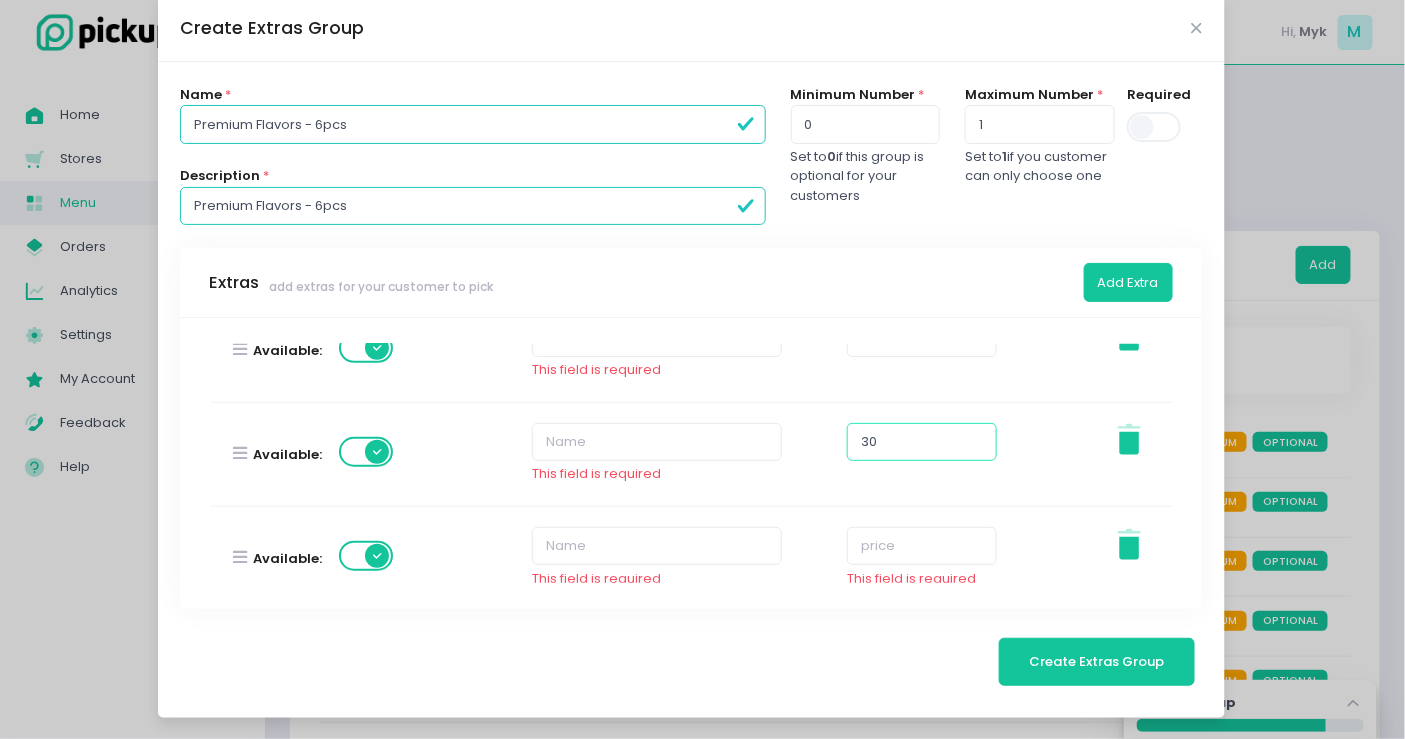 type on "30" 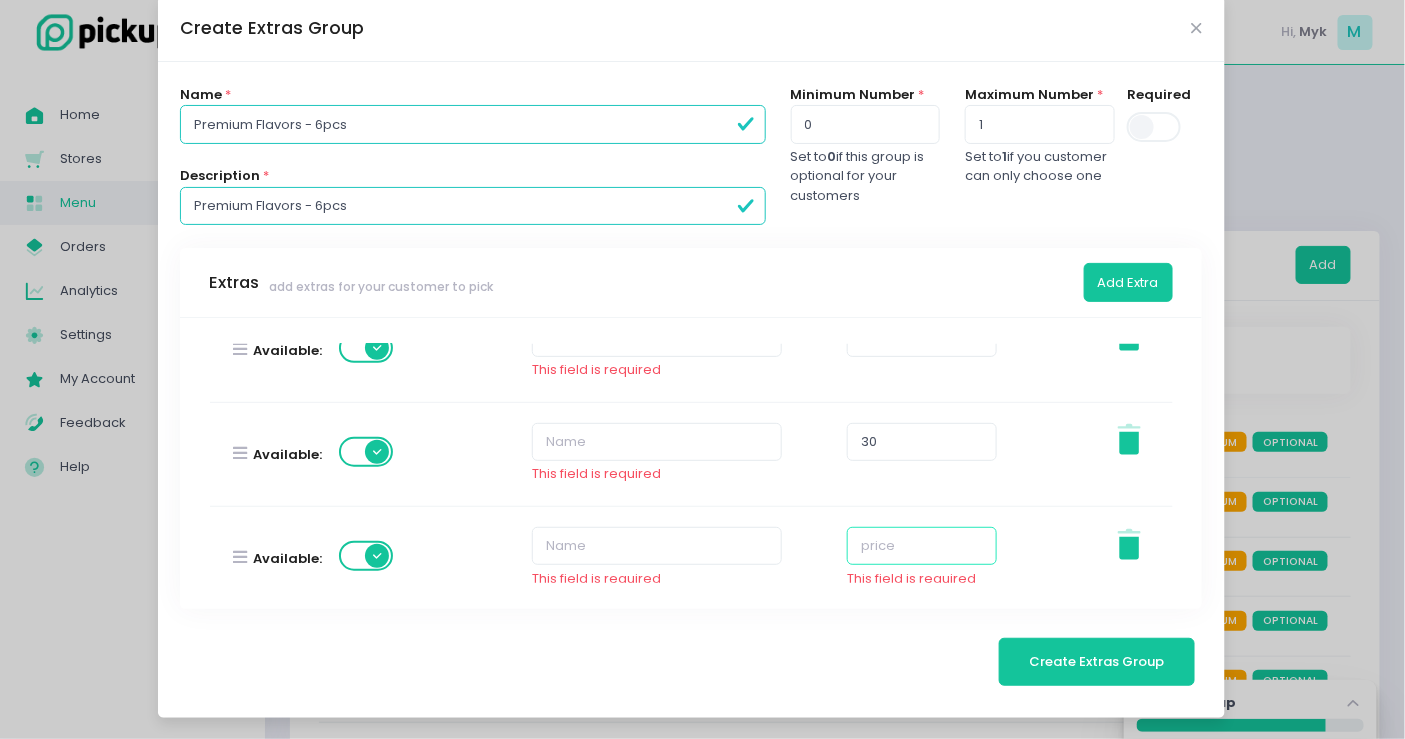 click at bounding box center [922, 546] 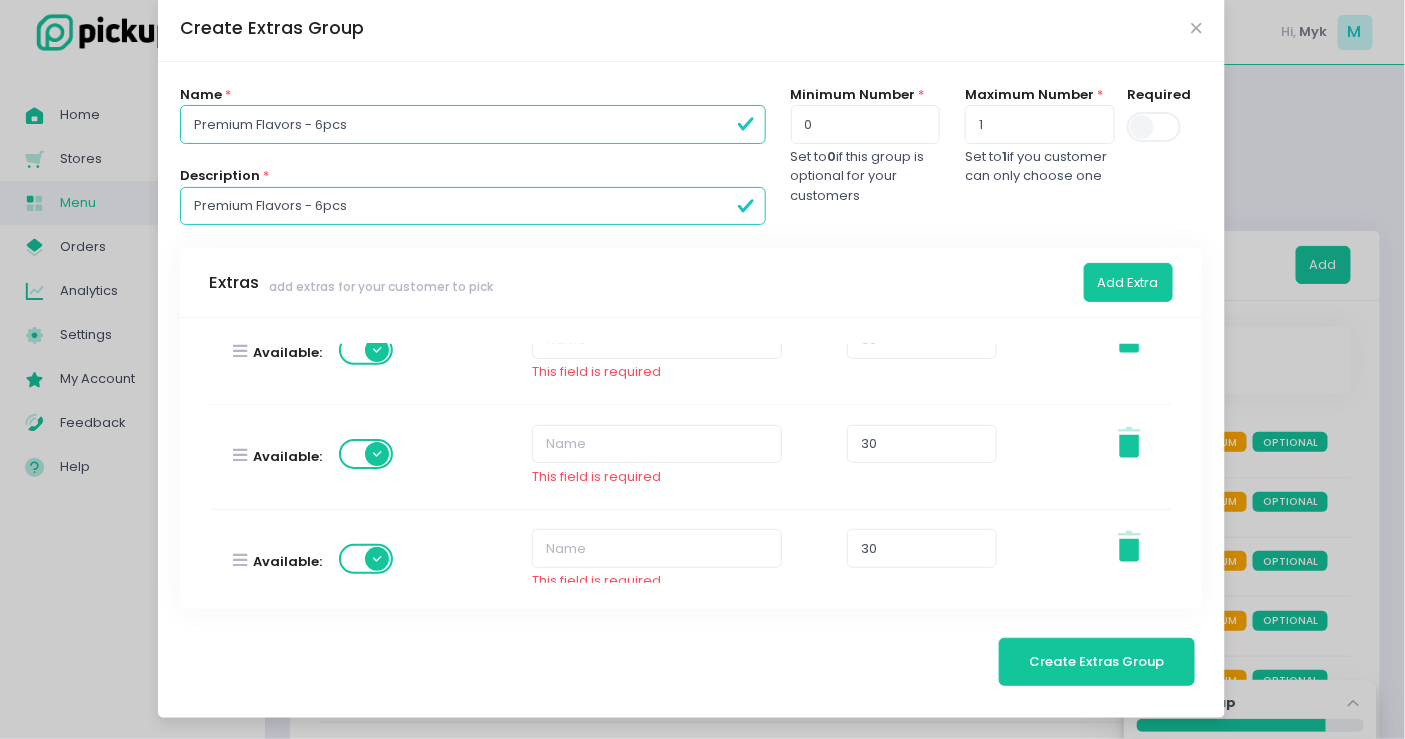 scroll, scrollTop: 0, scrollLeft: 0, axis: both 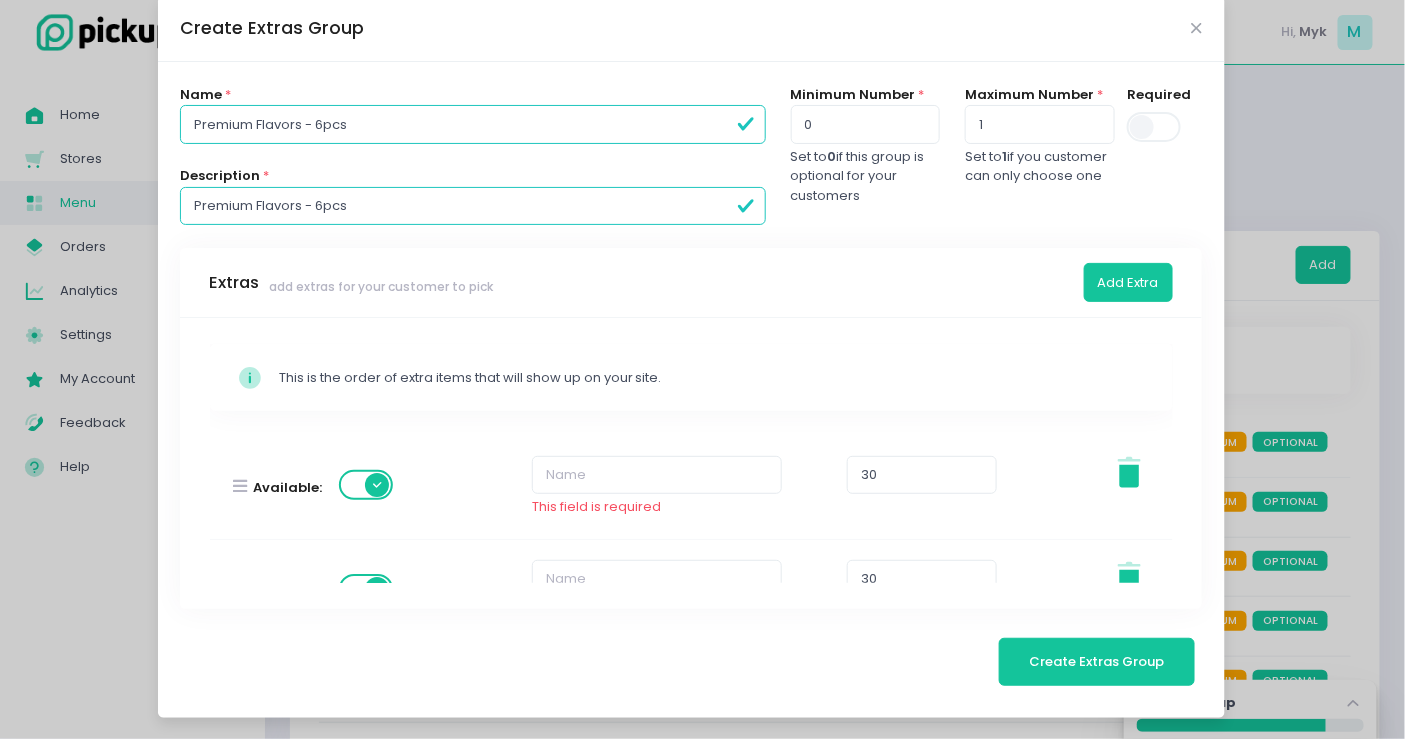 type on "30" 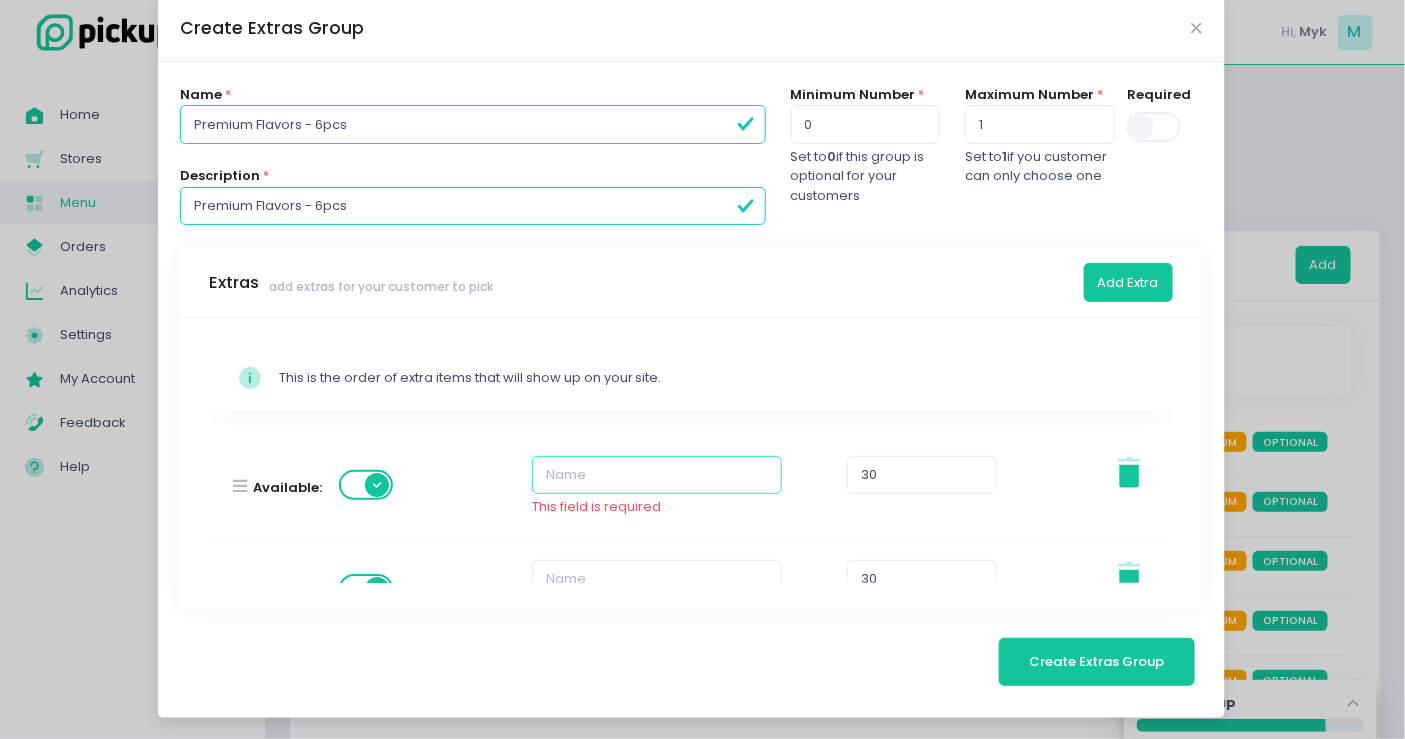 click at bounding box center [657, 475] 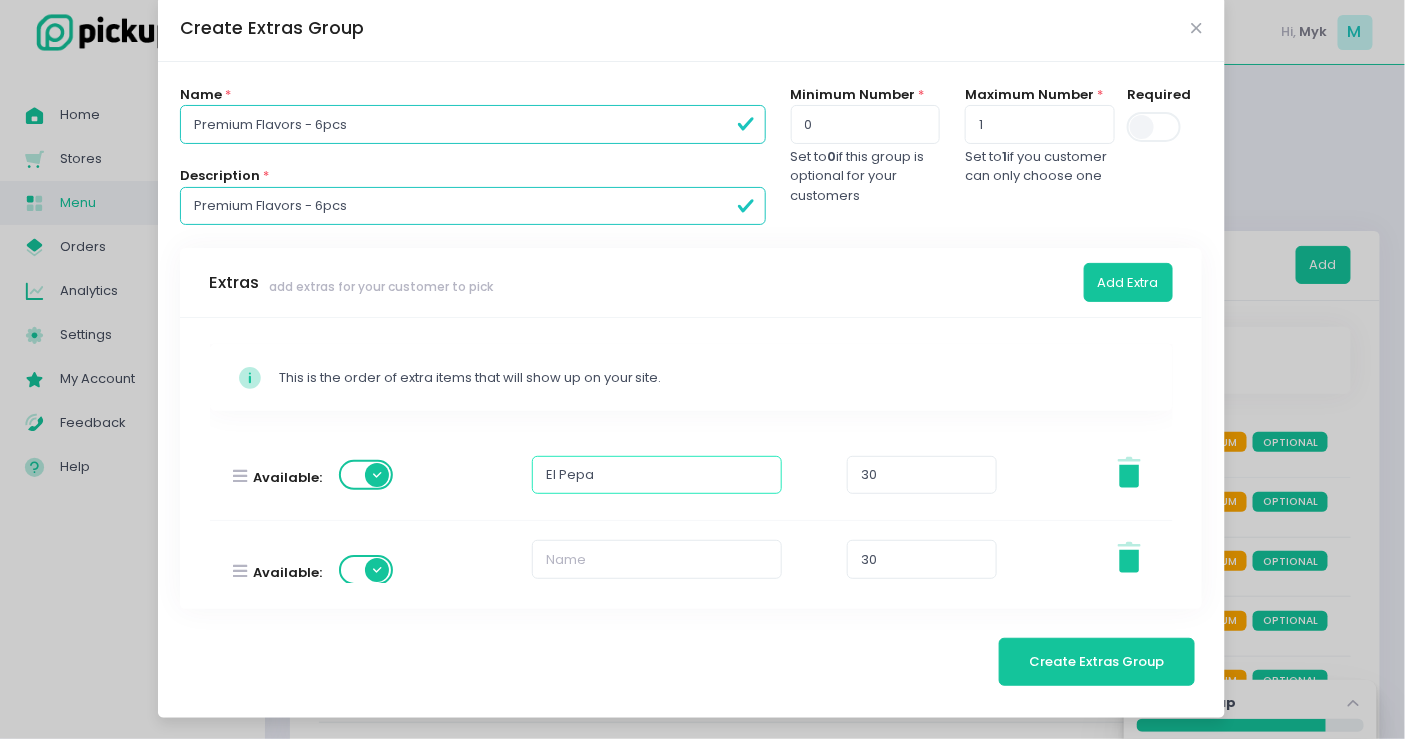 type on "El Pepa" 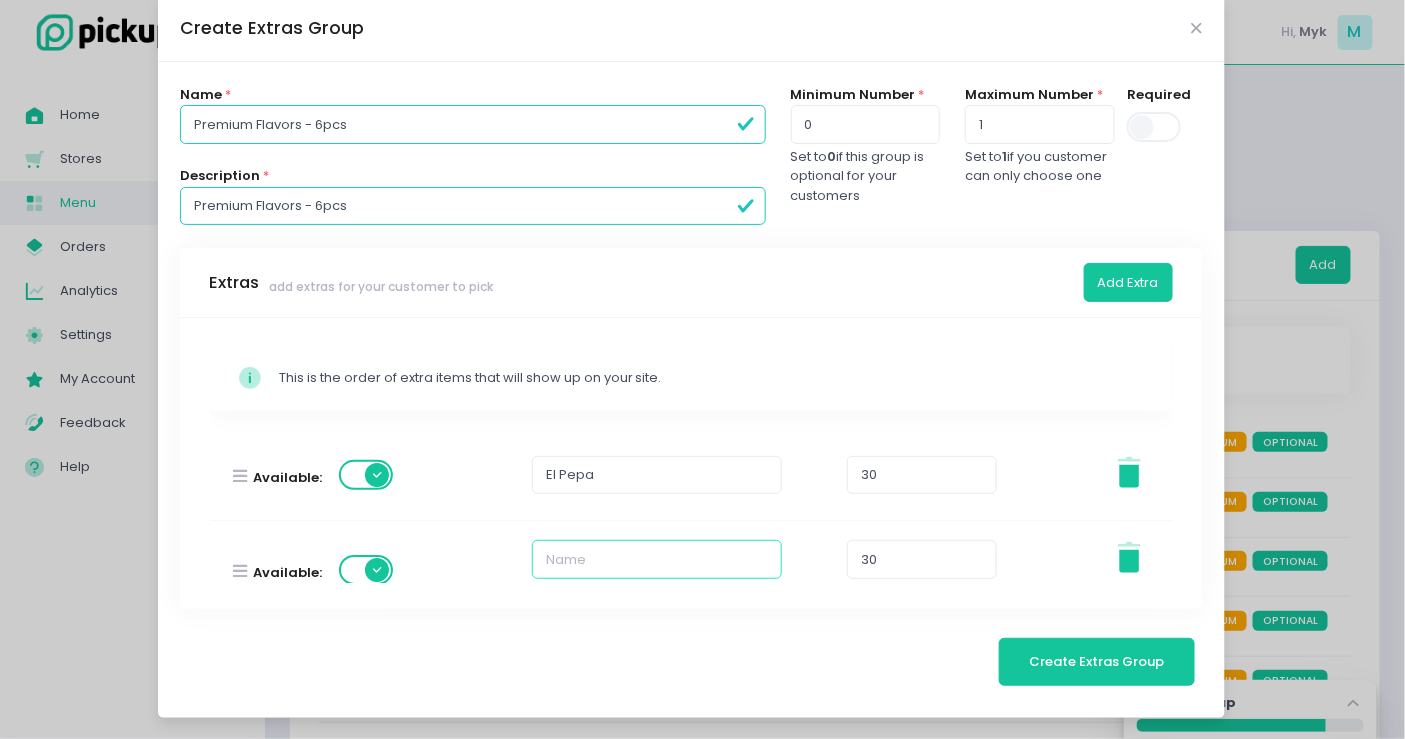 click at bounding box center (657, 559) 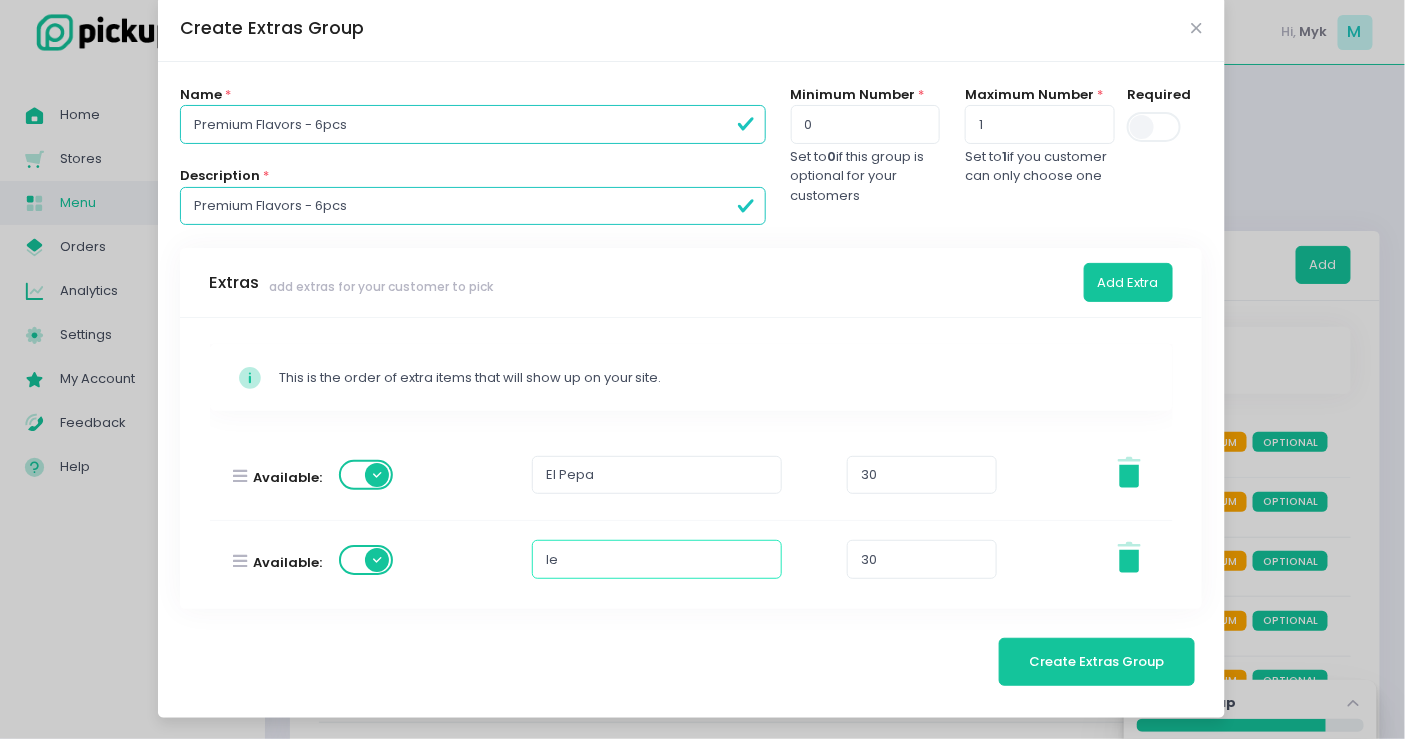 type on "l" 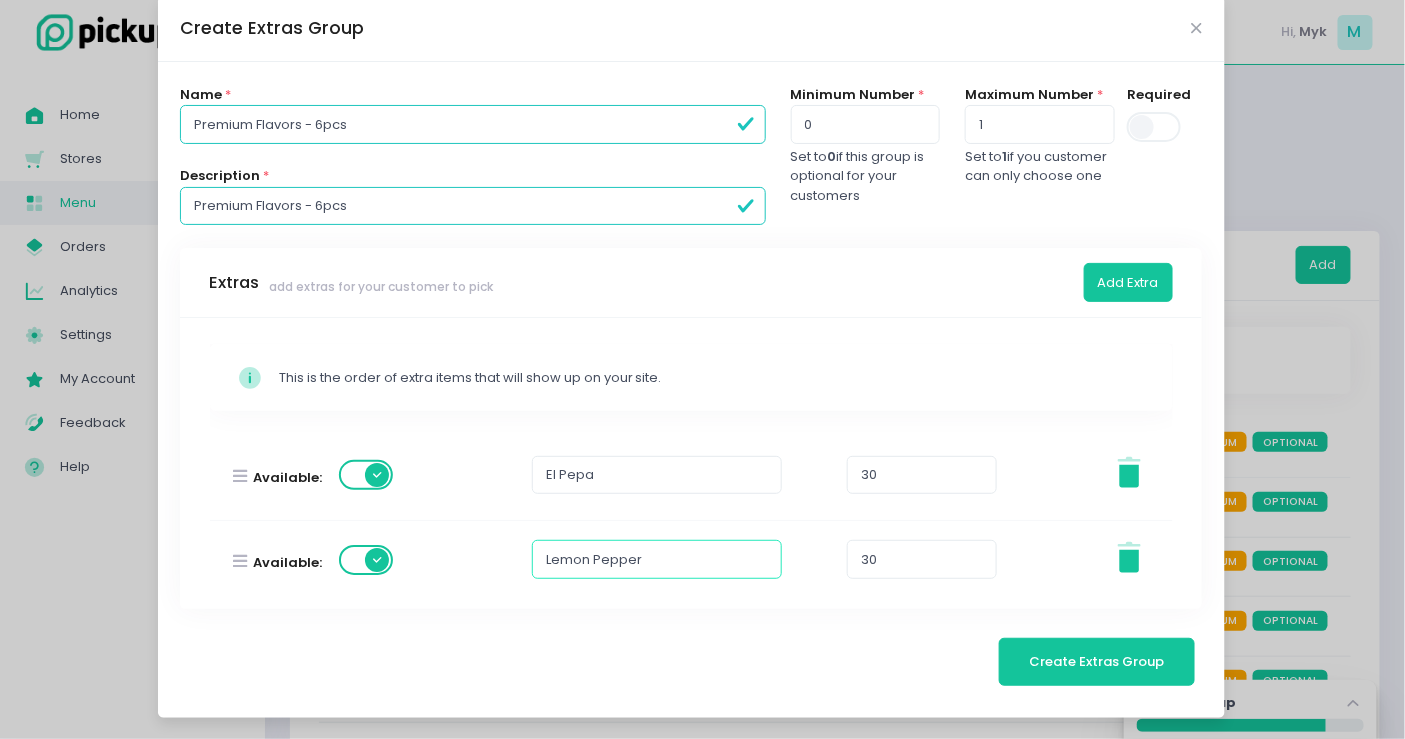 scroll, scrollTop: 111, scrollLeft: 0, axis: vertical 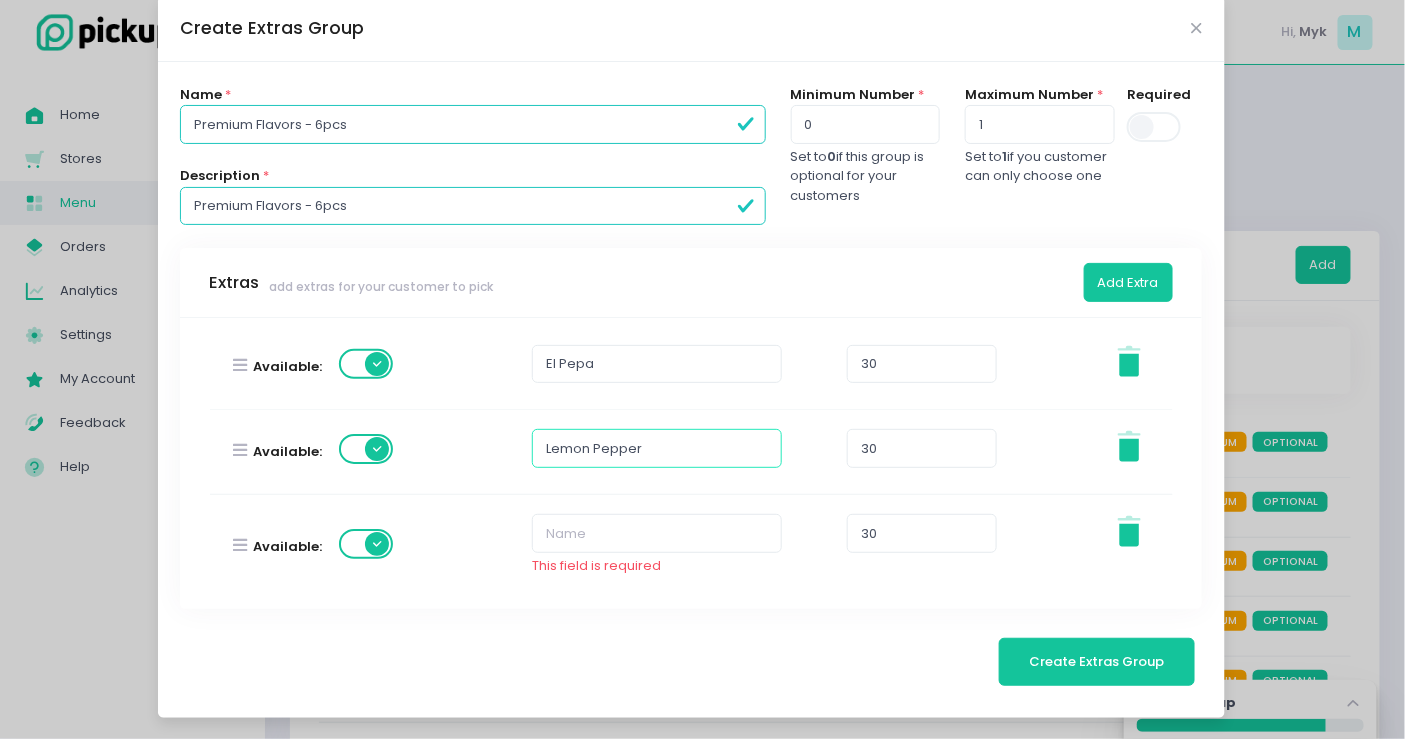 type on "Lemon Pepper" 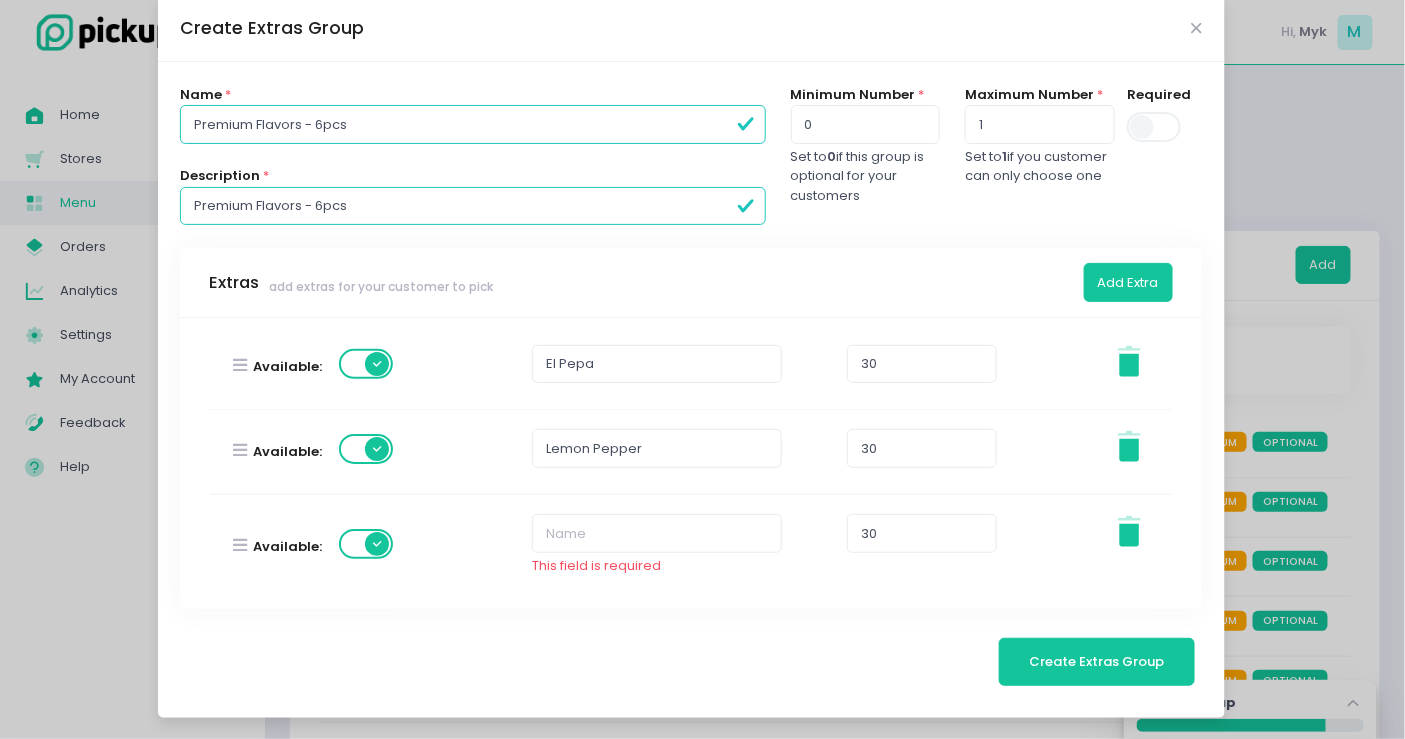 click on "This field is required" at bounding box center [657, 535] 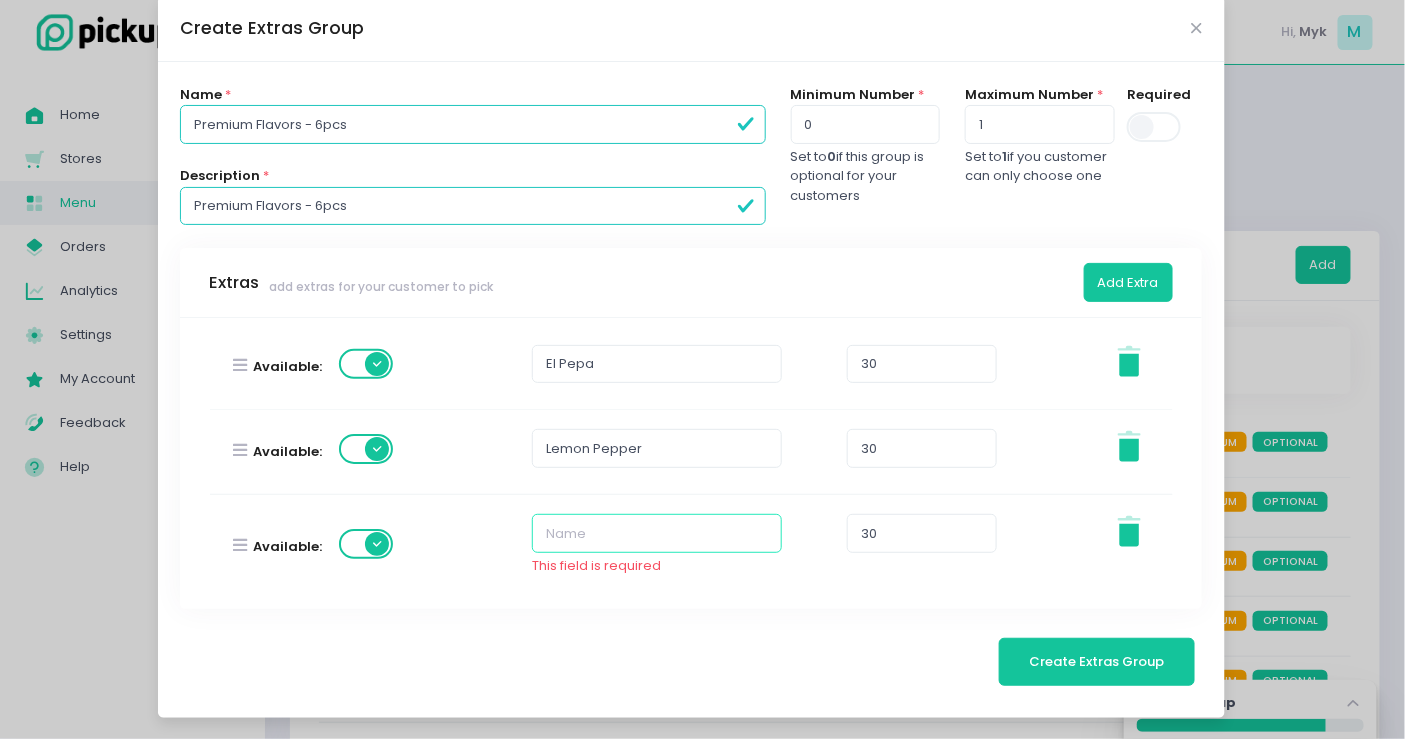 click at bounding box center [657, 533] 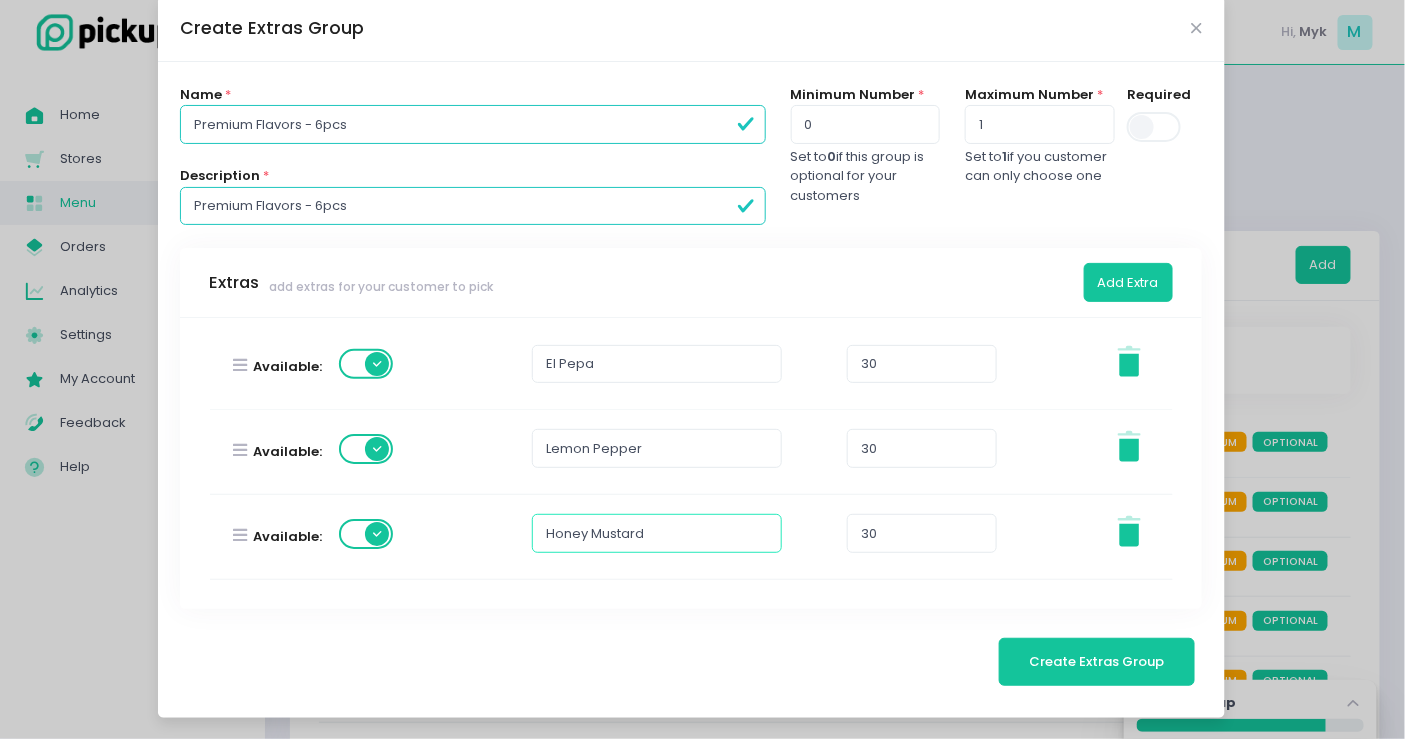 type on "Honey Mustard" 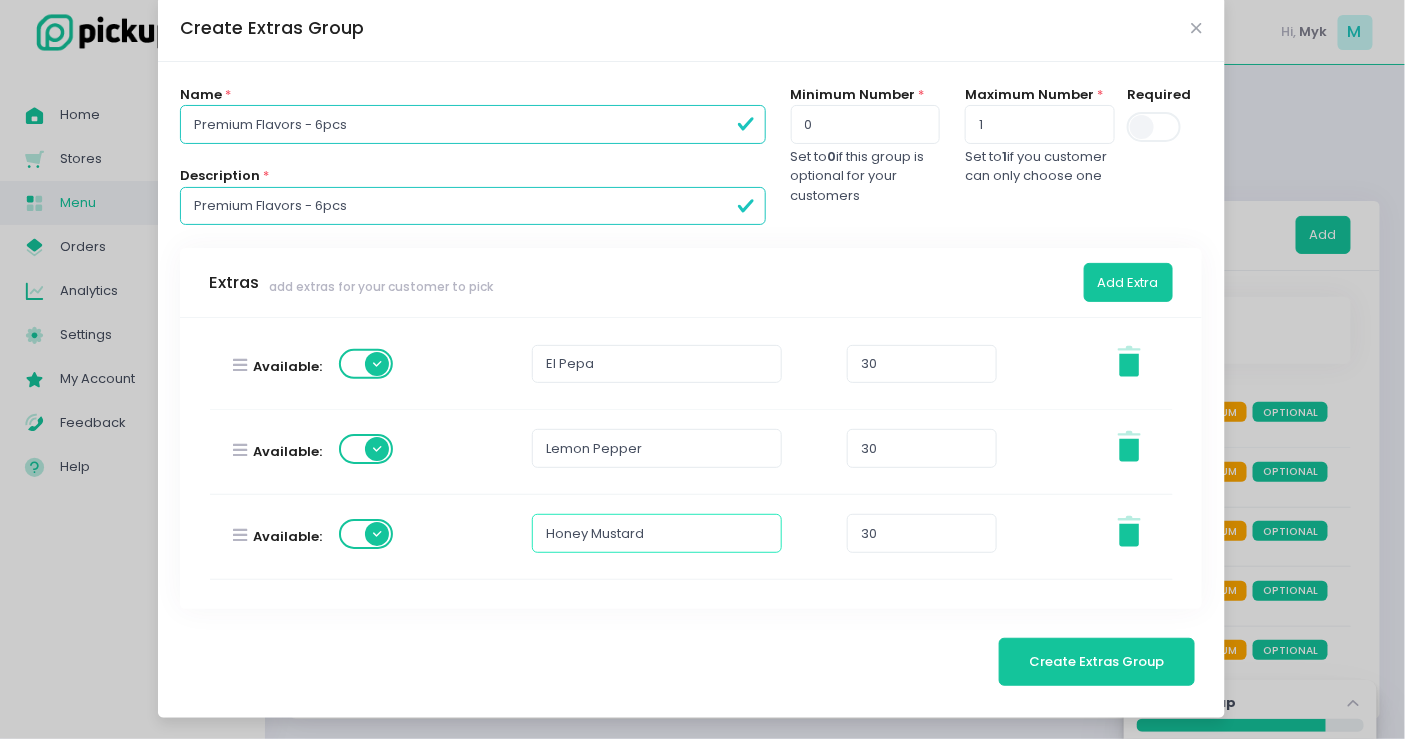 scroll, scrollTop: 222, scrollLeft: 0, axis: vertical 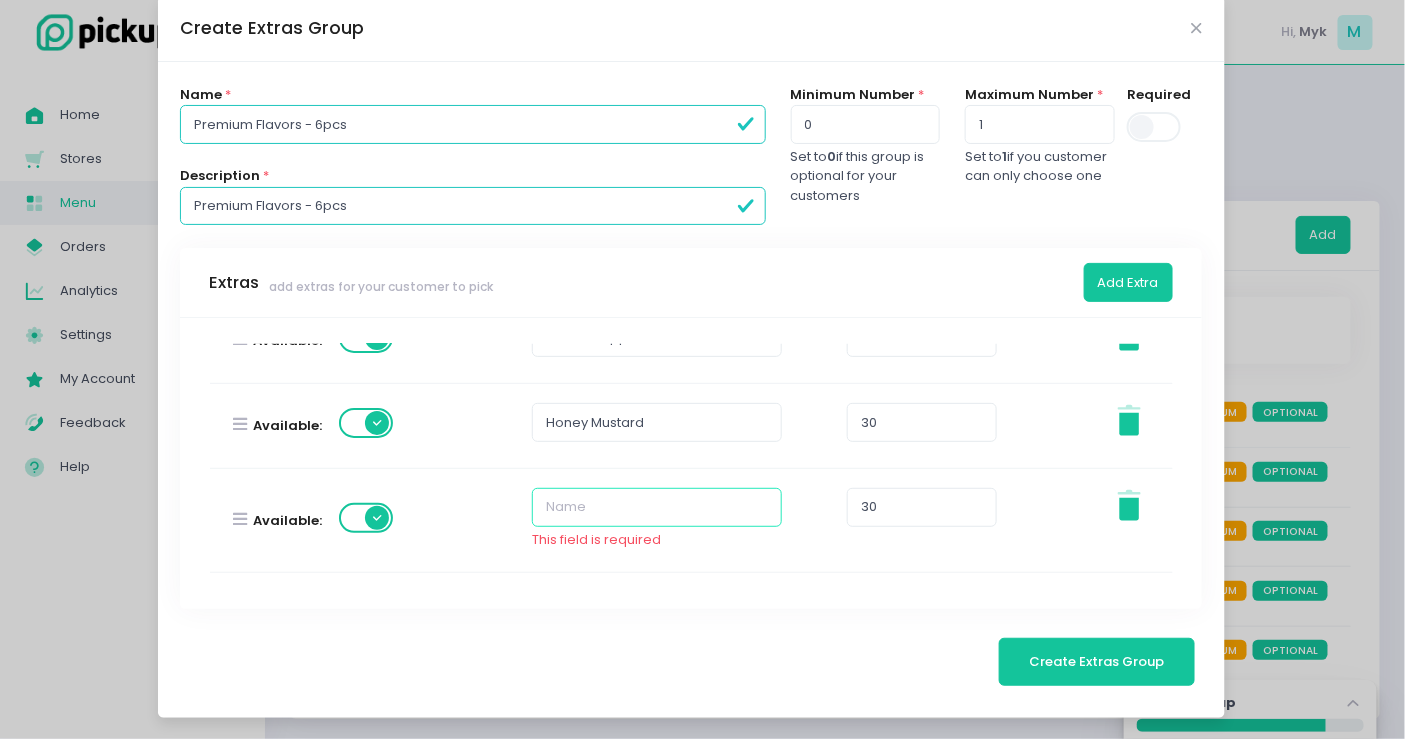 click at bounding box center (657, 507) 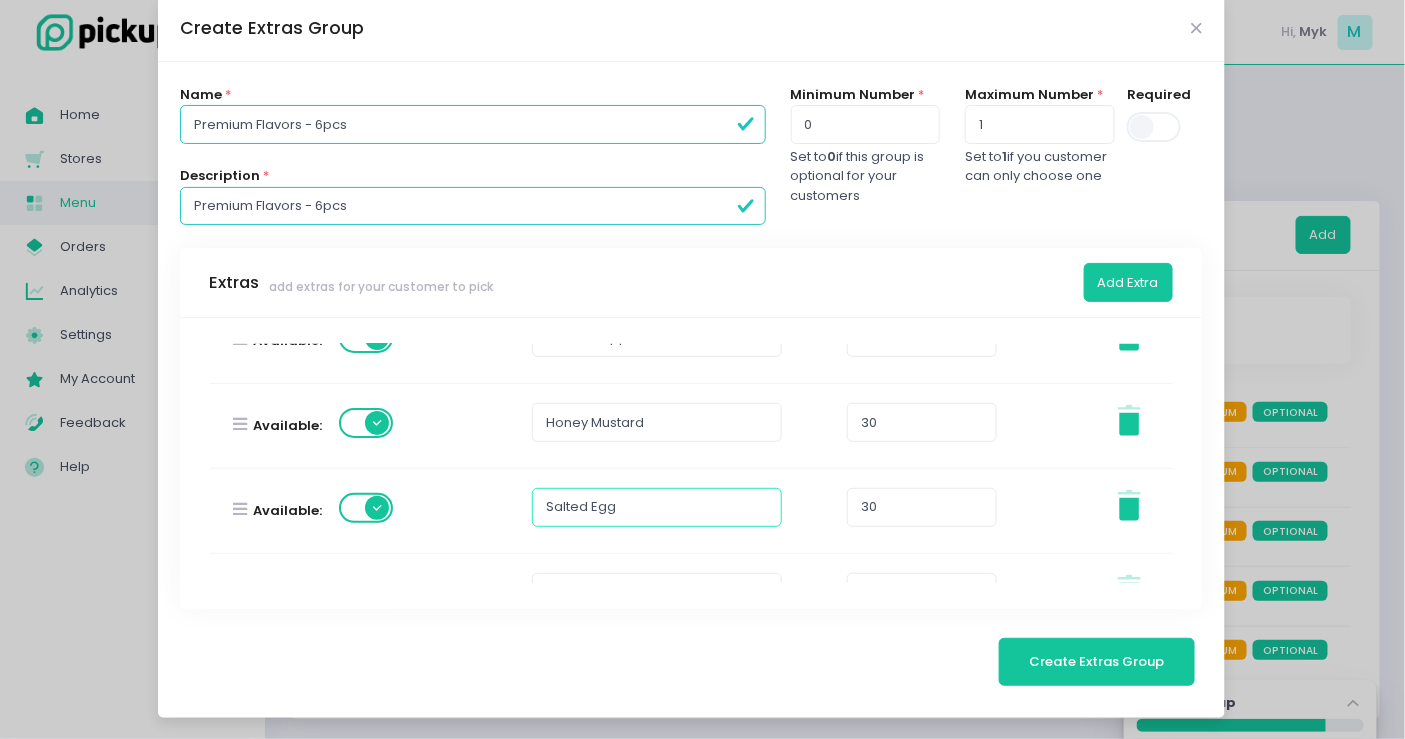 type on "Salted Egg" 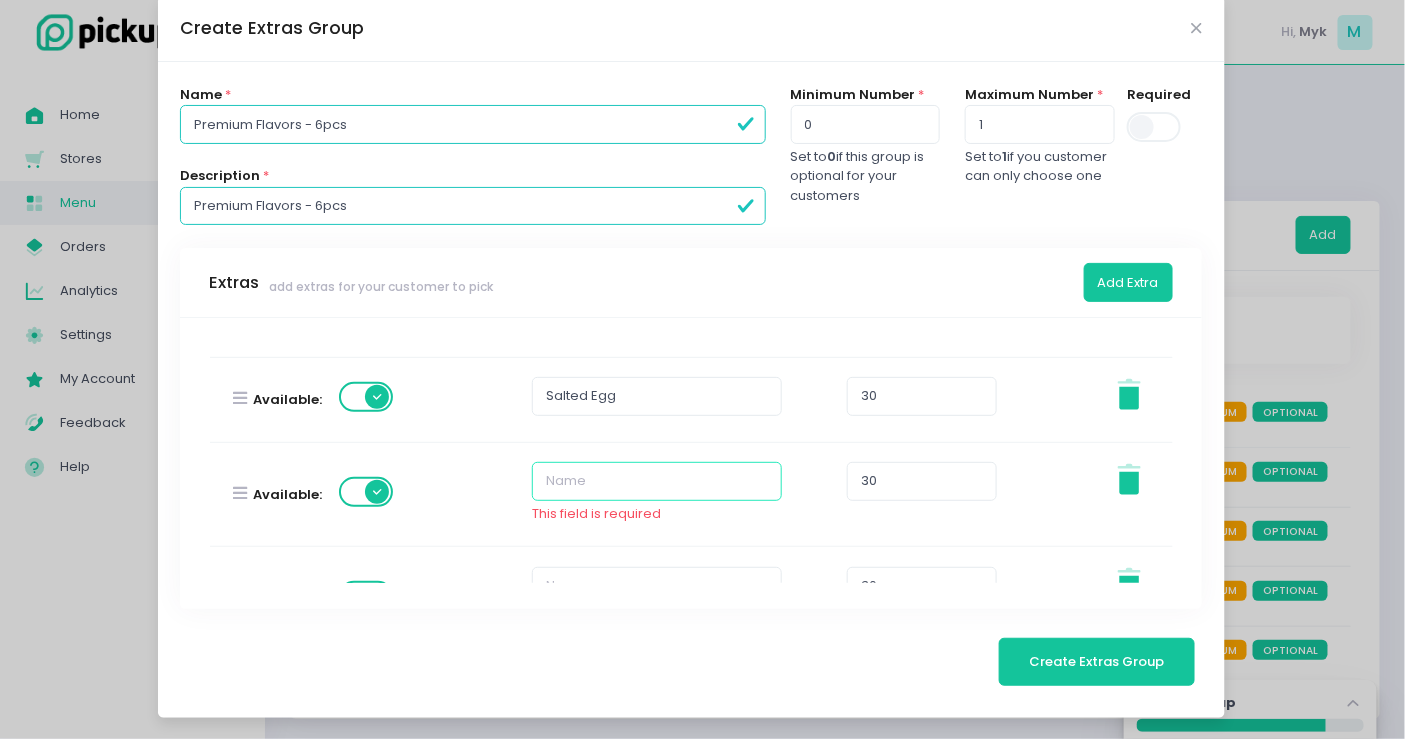 click at bounding box center [657, 481] 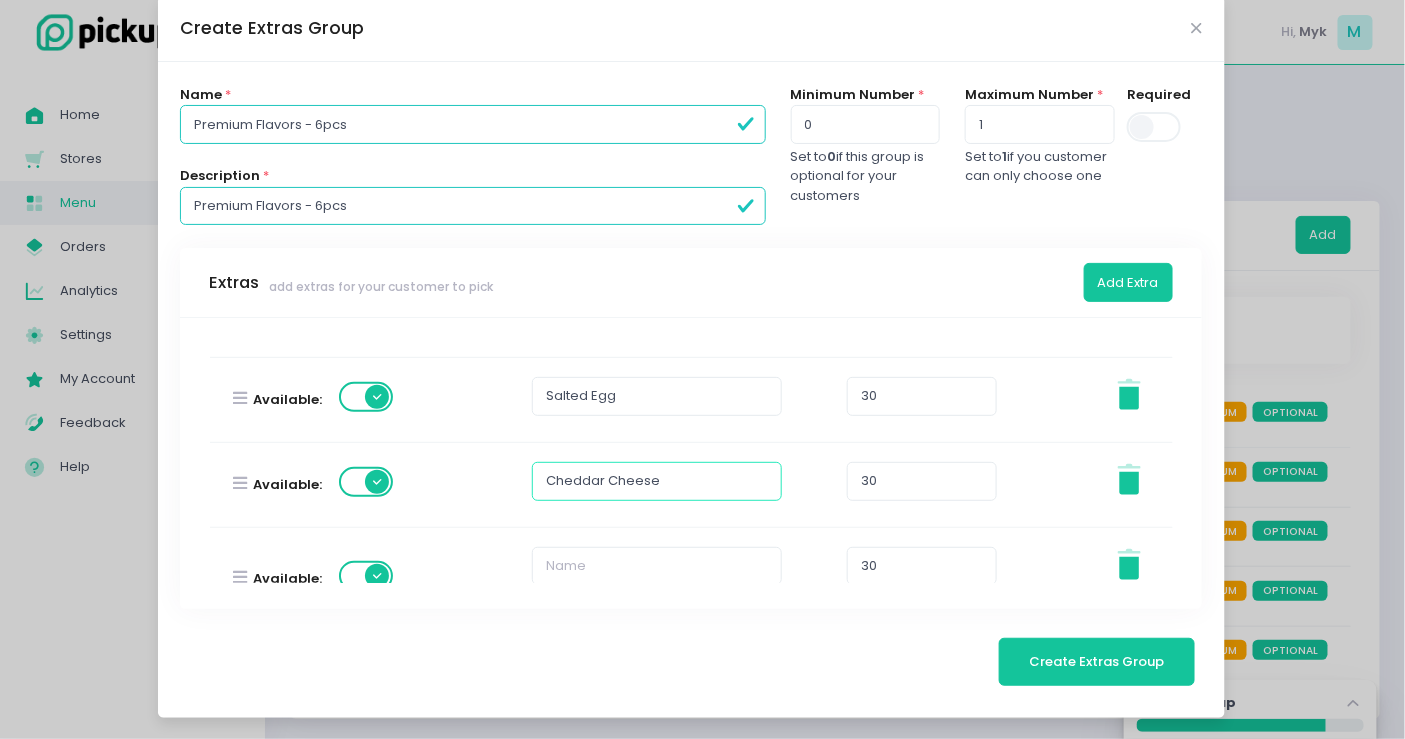 type on "Cheddar Cheese" 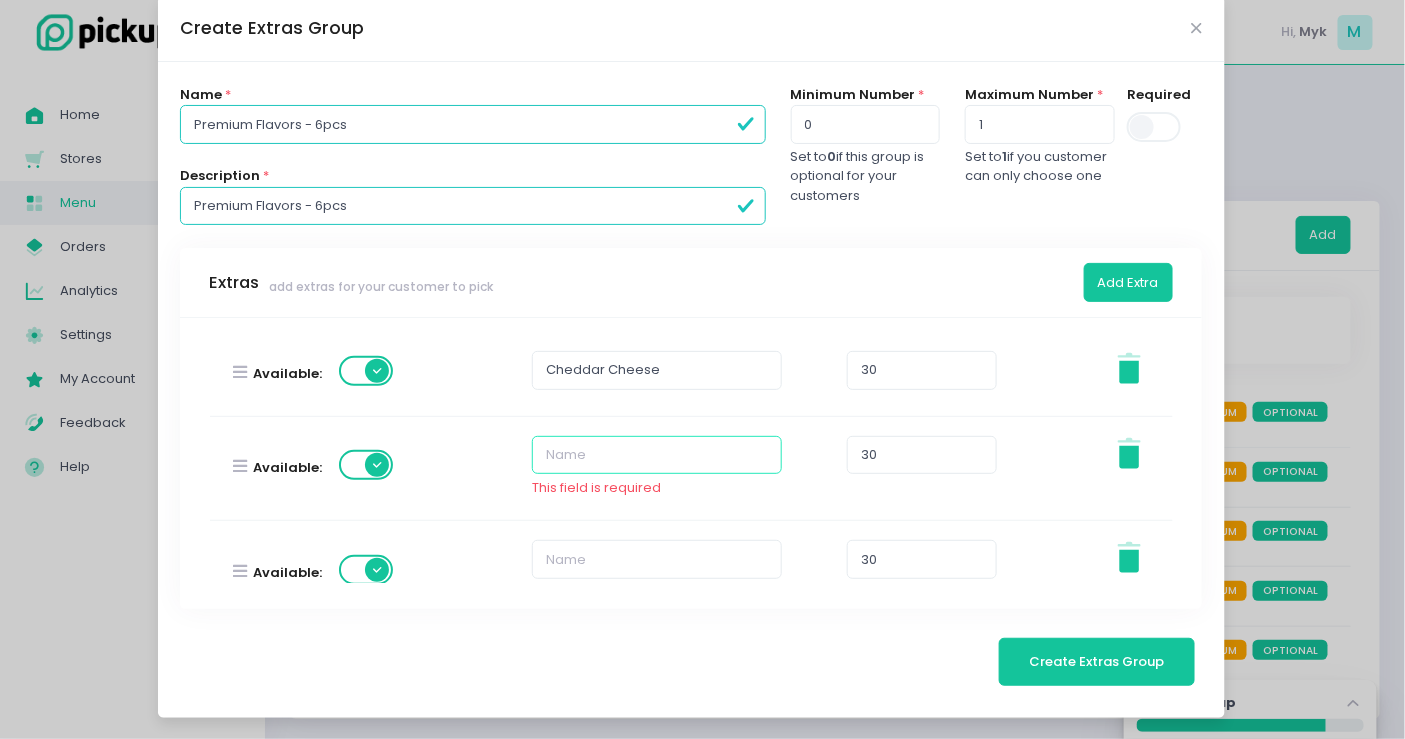 click at bounding box center (657, 455) 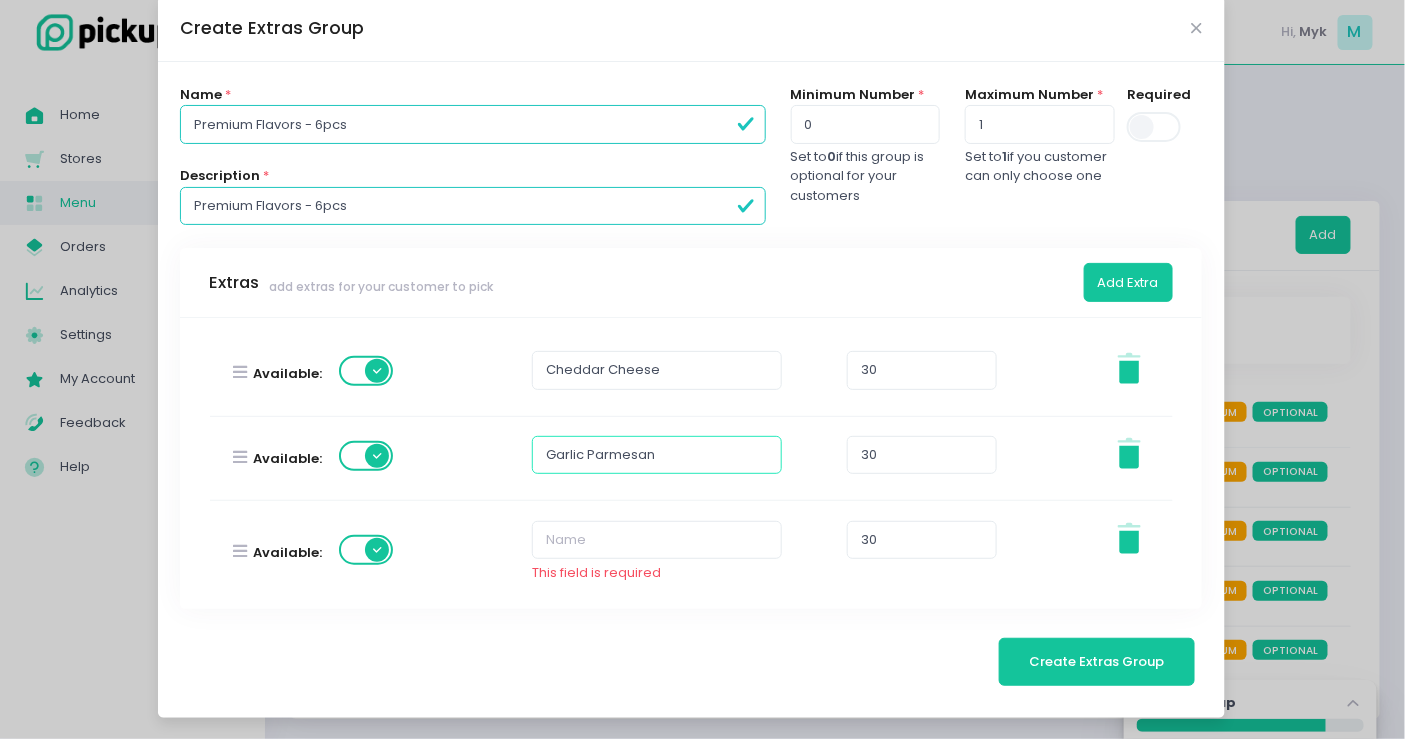 type on "Garlic Parmesan" 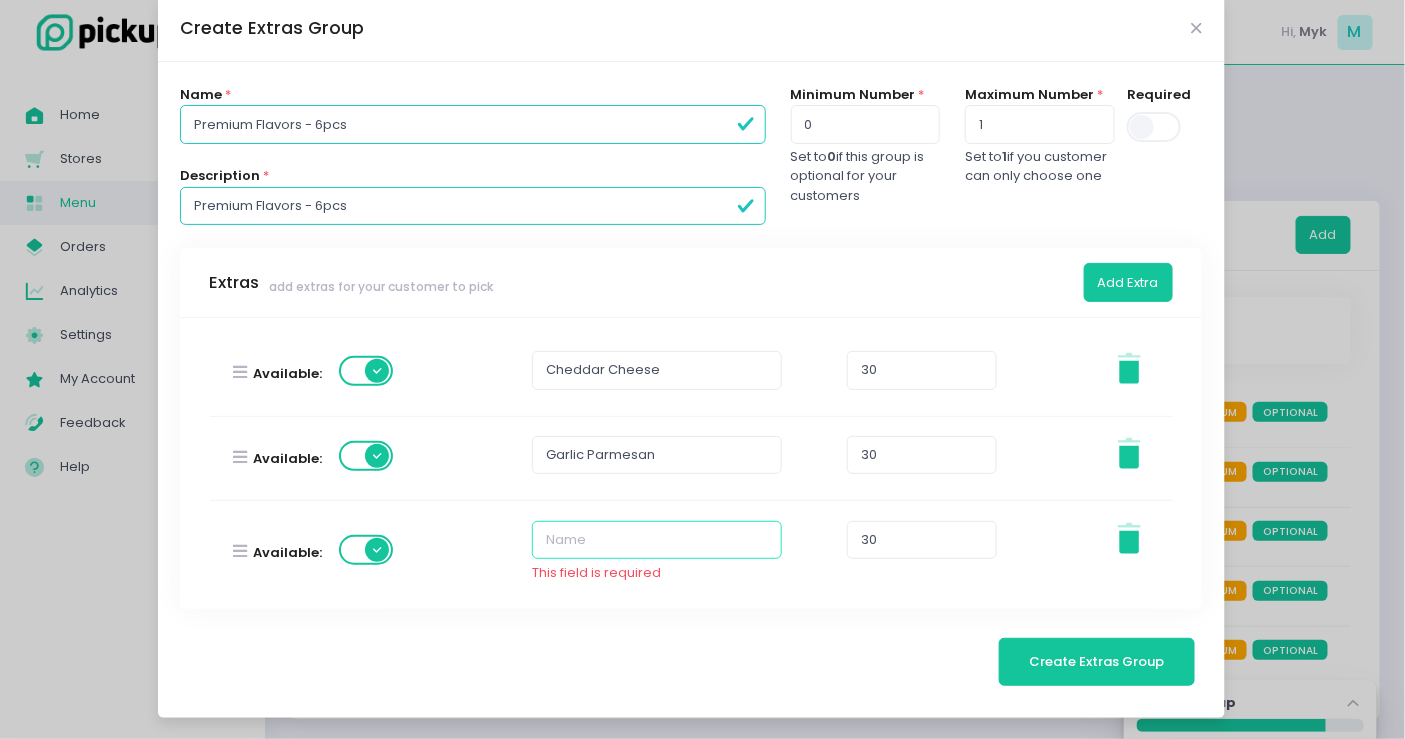 click at bounding box center [657, 540] 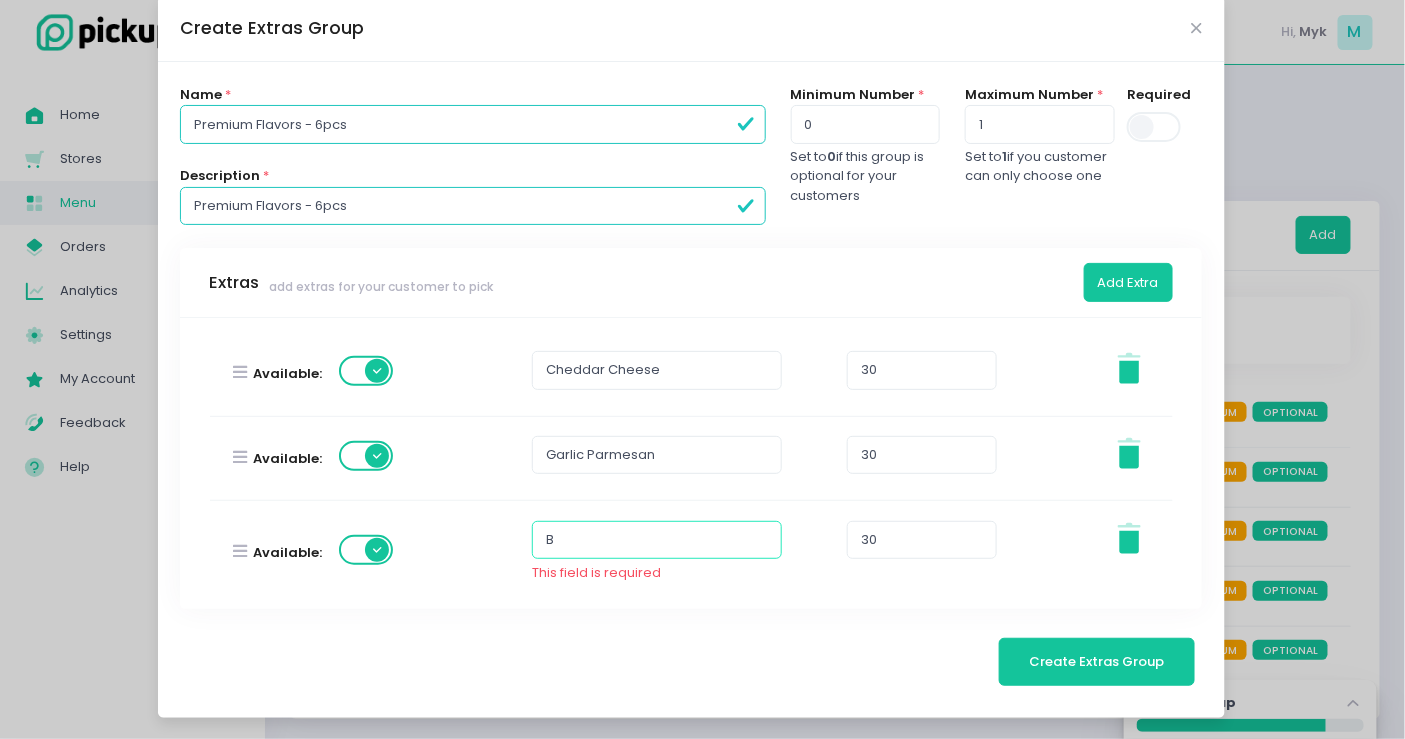 scroll, scrollTop: 443, scrollLeft: 0, axis: vertical 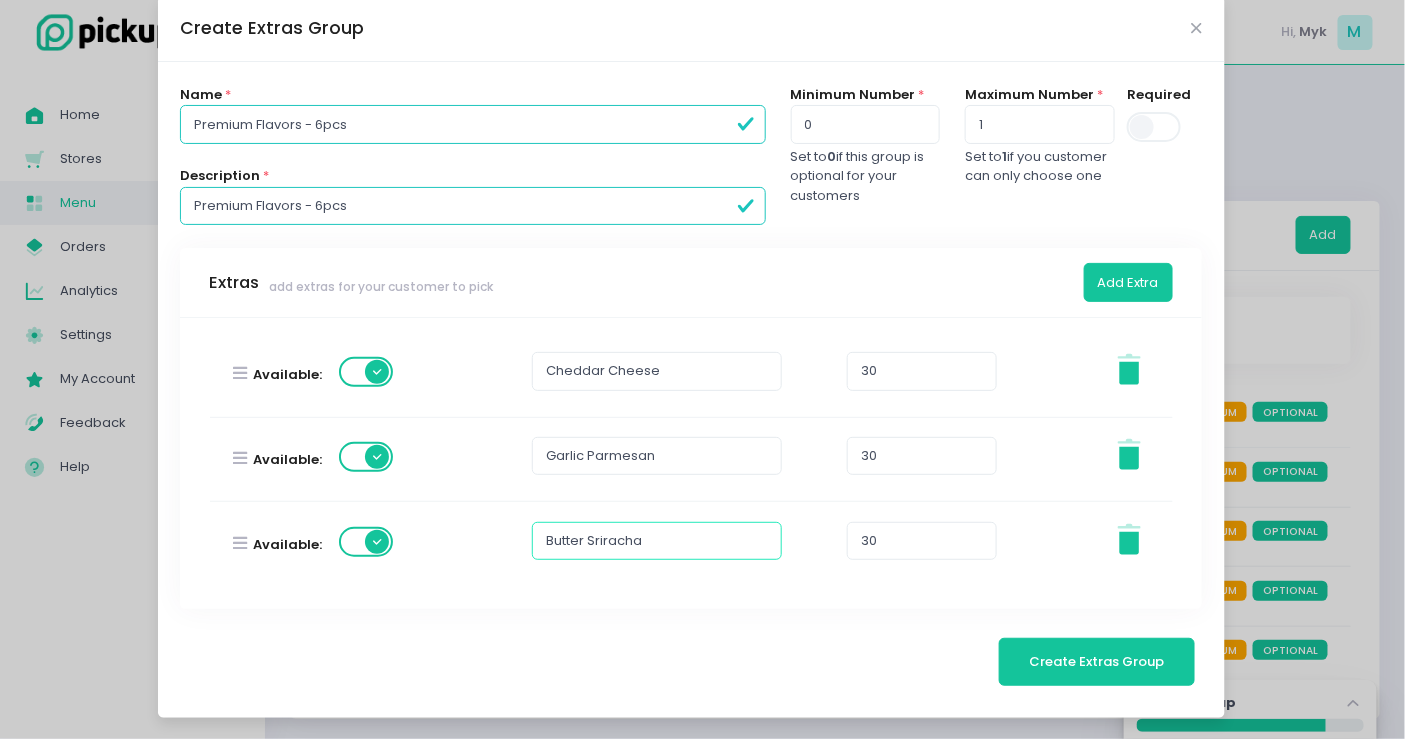 type on "Butter Sriracha" 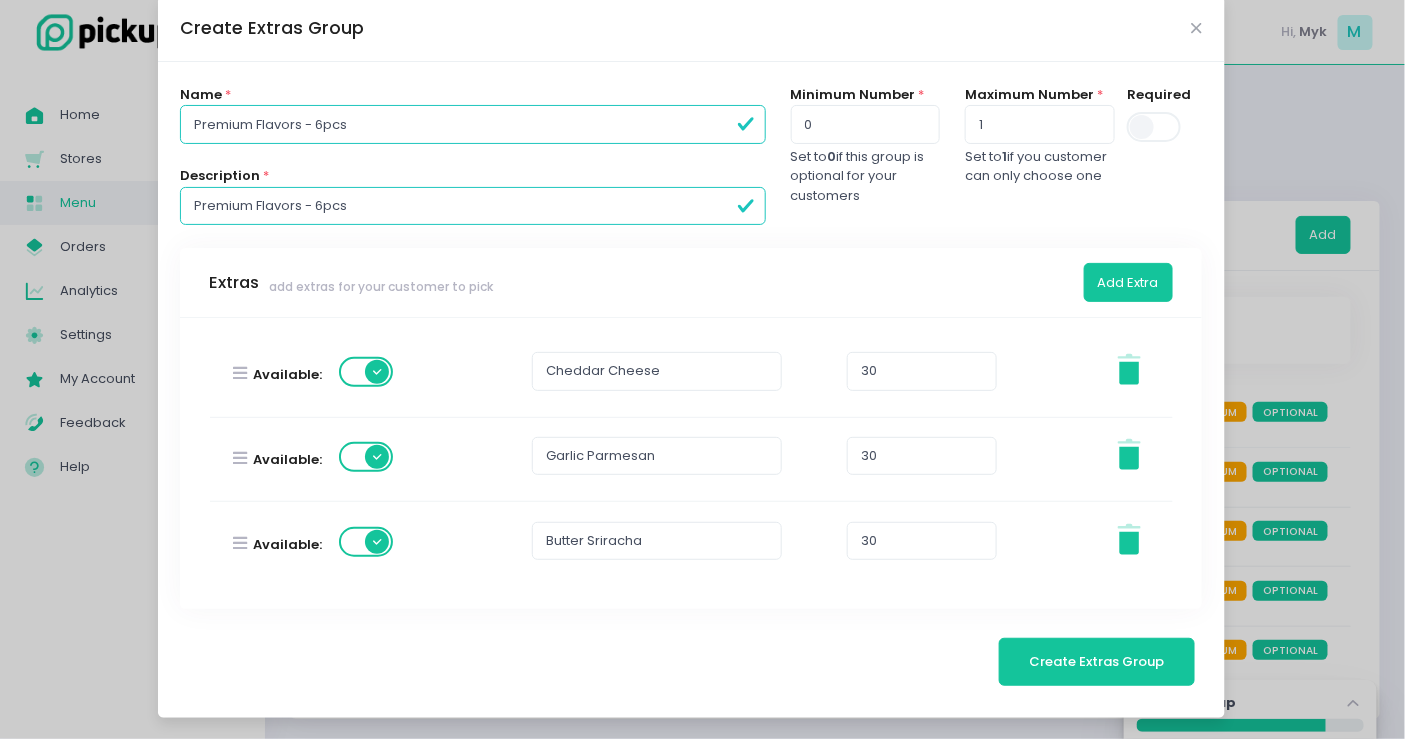 click on "Available:       Garlic Parmesan       30 Stockholm-icons / General / Trash Created with Sketch." at bounding box center (691, 460) 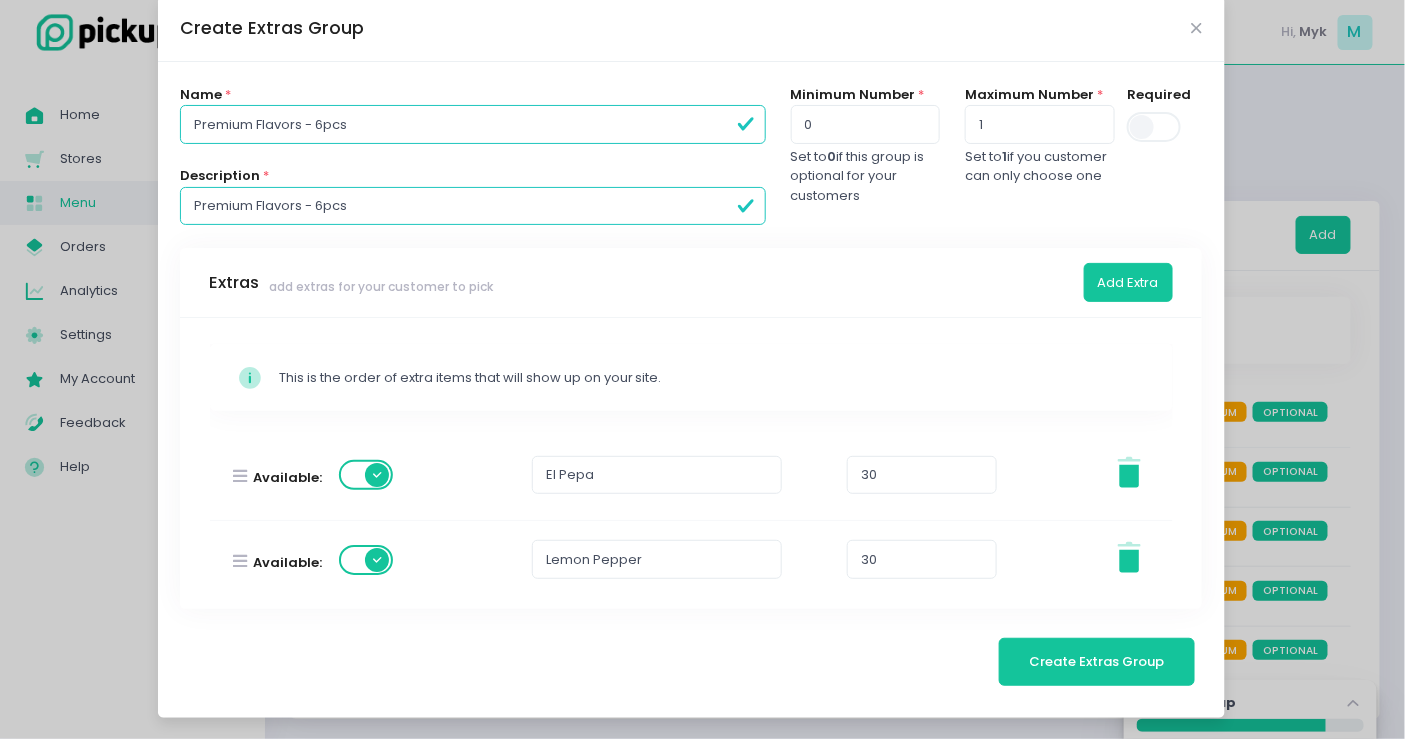 scroll, scrollTop: 443, scrollLeft: 0, axis: vertical 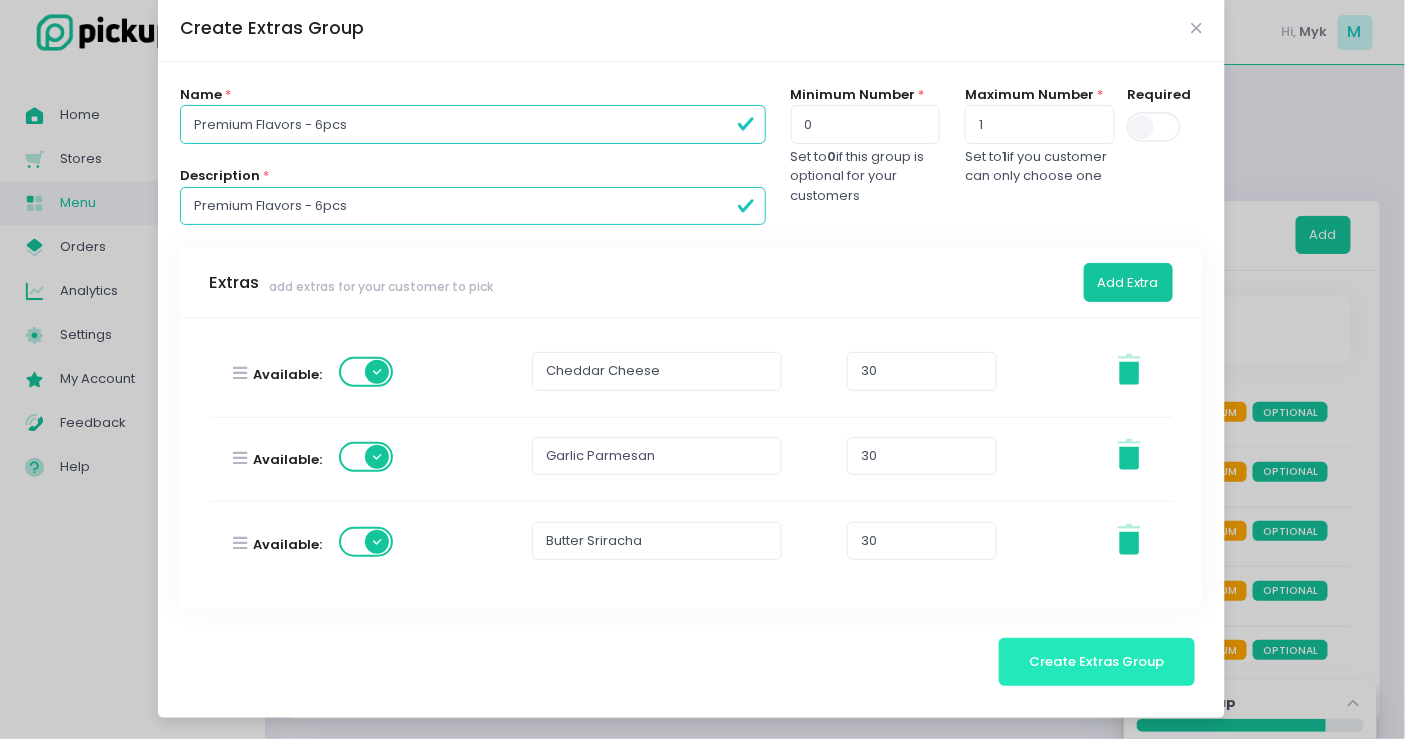 click on "Create Extras Group" at bounding box center (1097, 661) 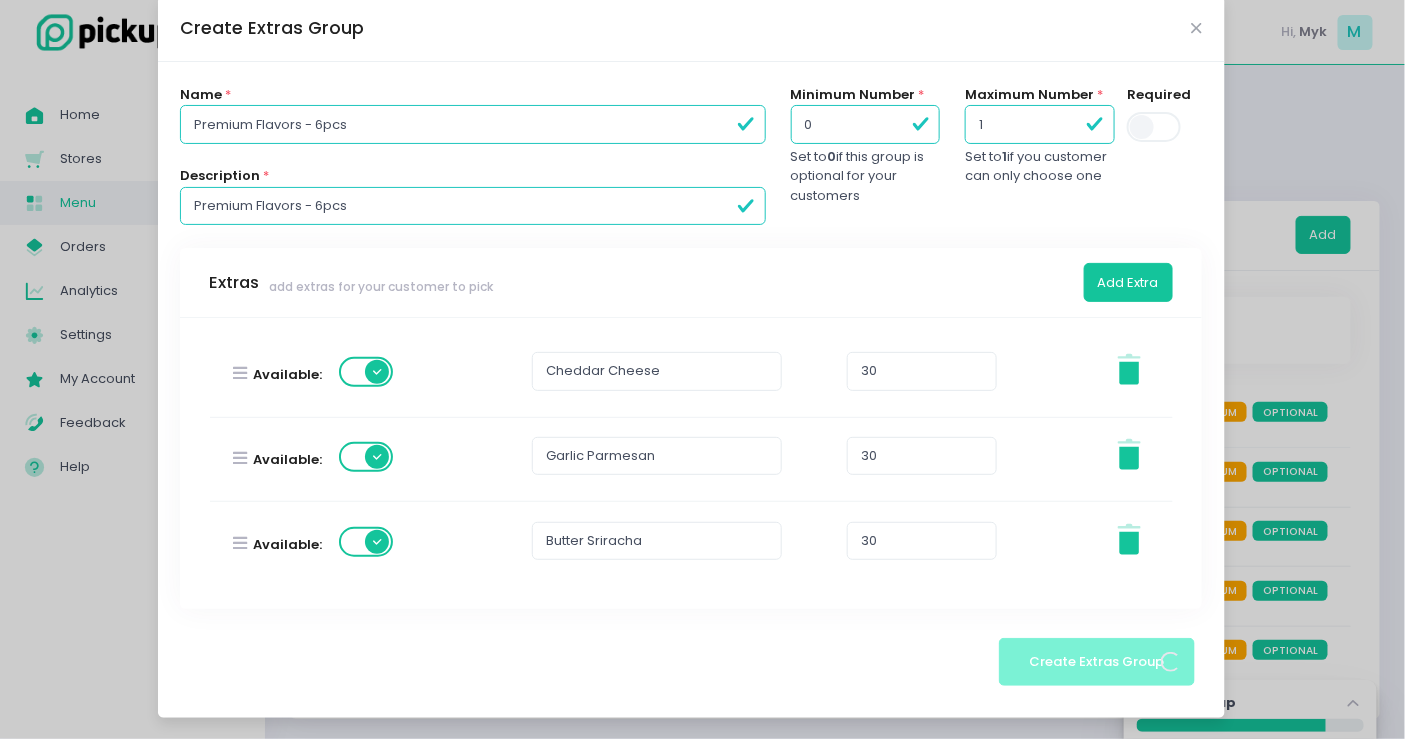 scroll, scrollTop: 0, scrollLeft: 0, axis: both 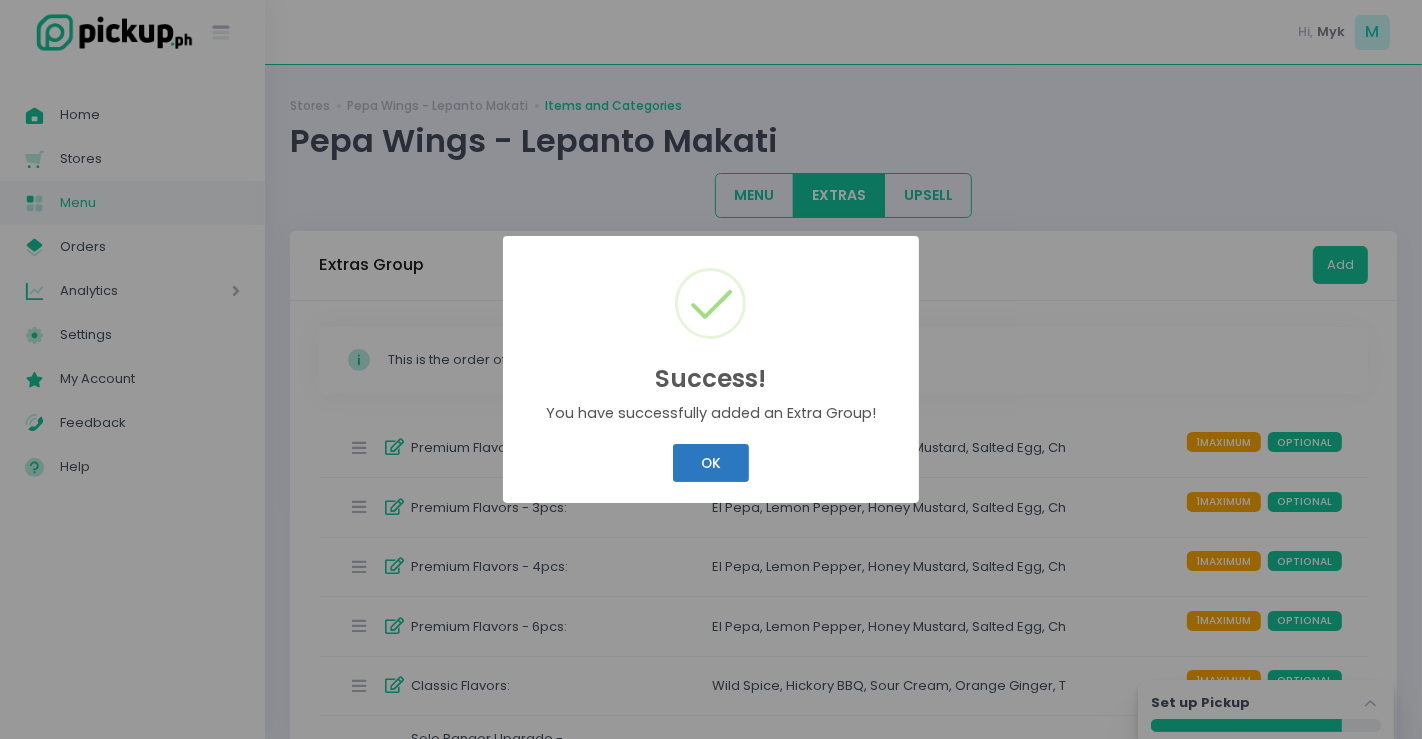 click on "OK" at bounding box center [710, 463] 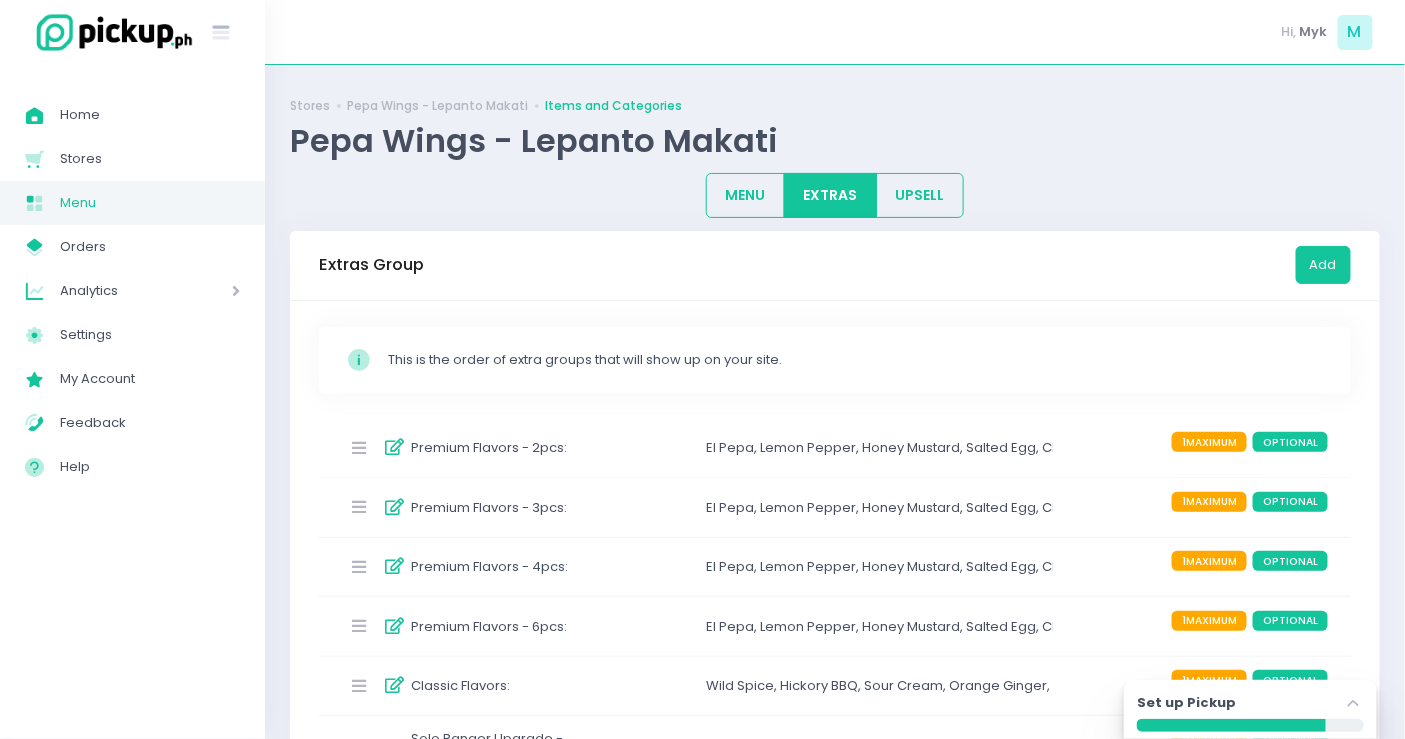 click on "Premium Flavors - 2pcs :" at bounding box center (489, 448) 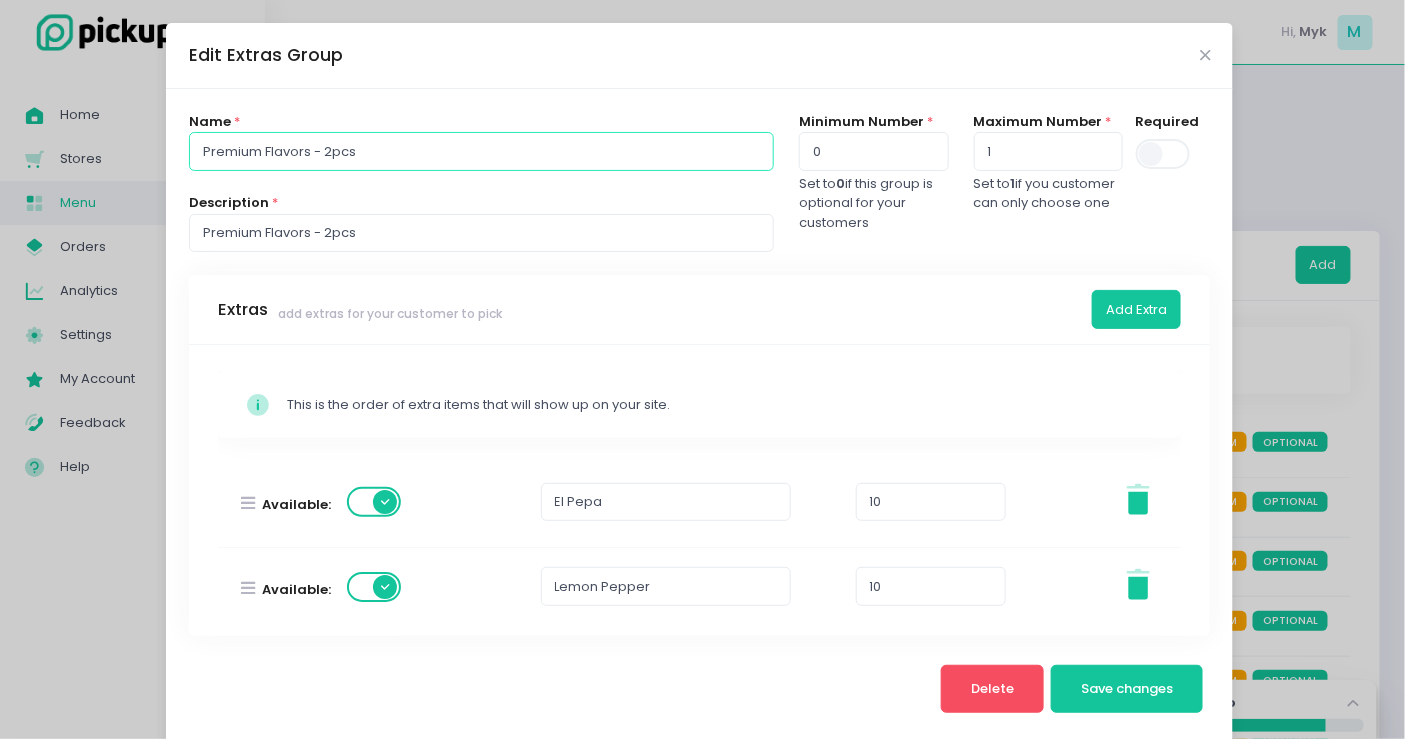 click on "Premium Flavors - 2pcs" at bounding box center (481, 151) 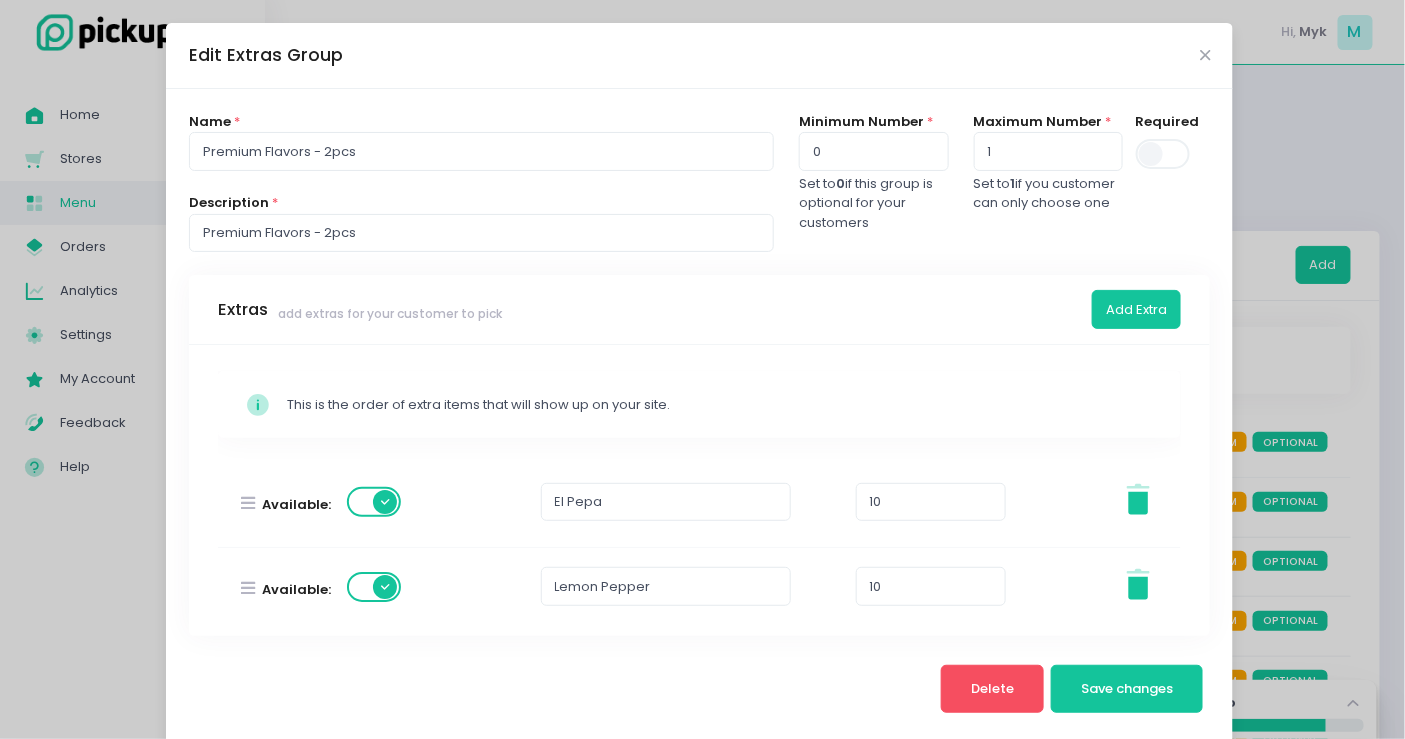 click on "Edit Extras Group" at bounding box center (699, 56) 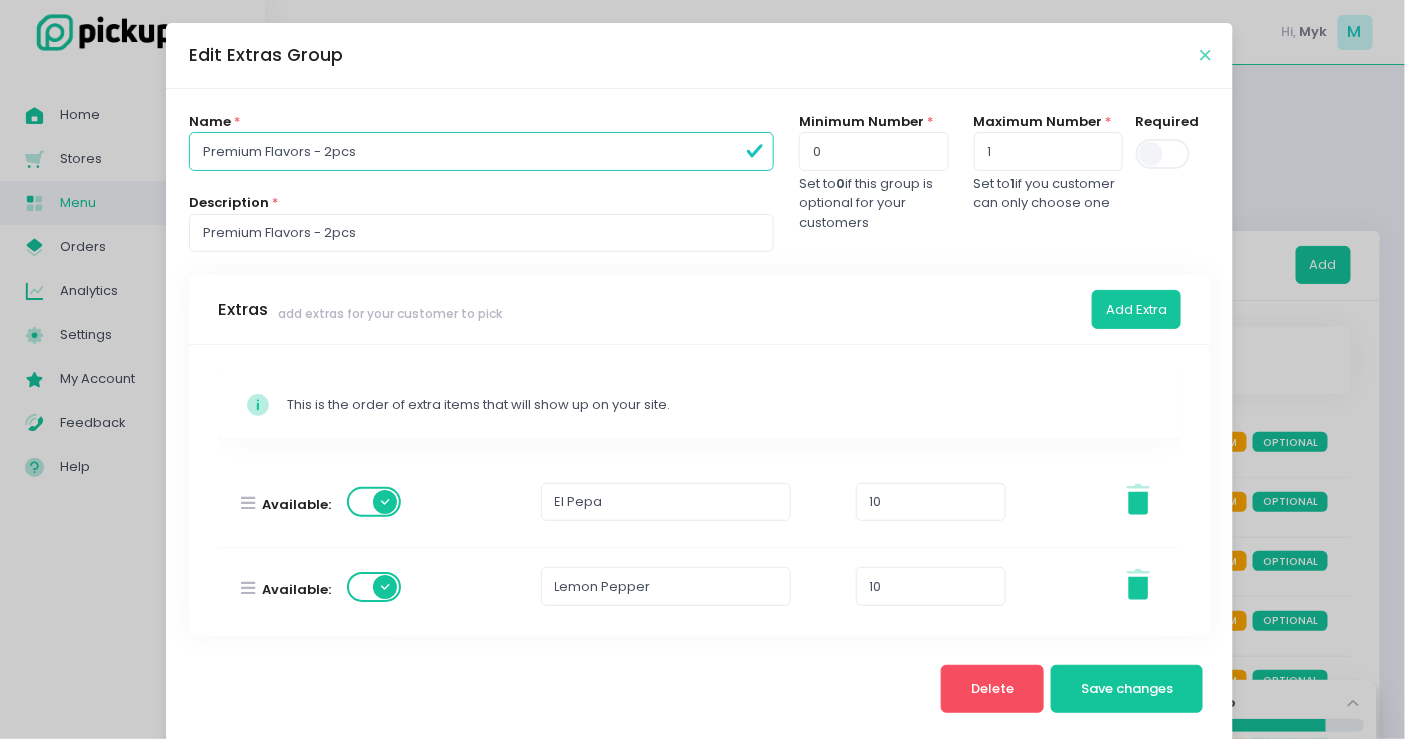 click at bounding box center [1205, 55] 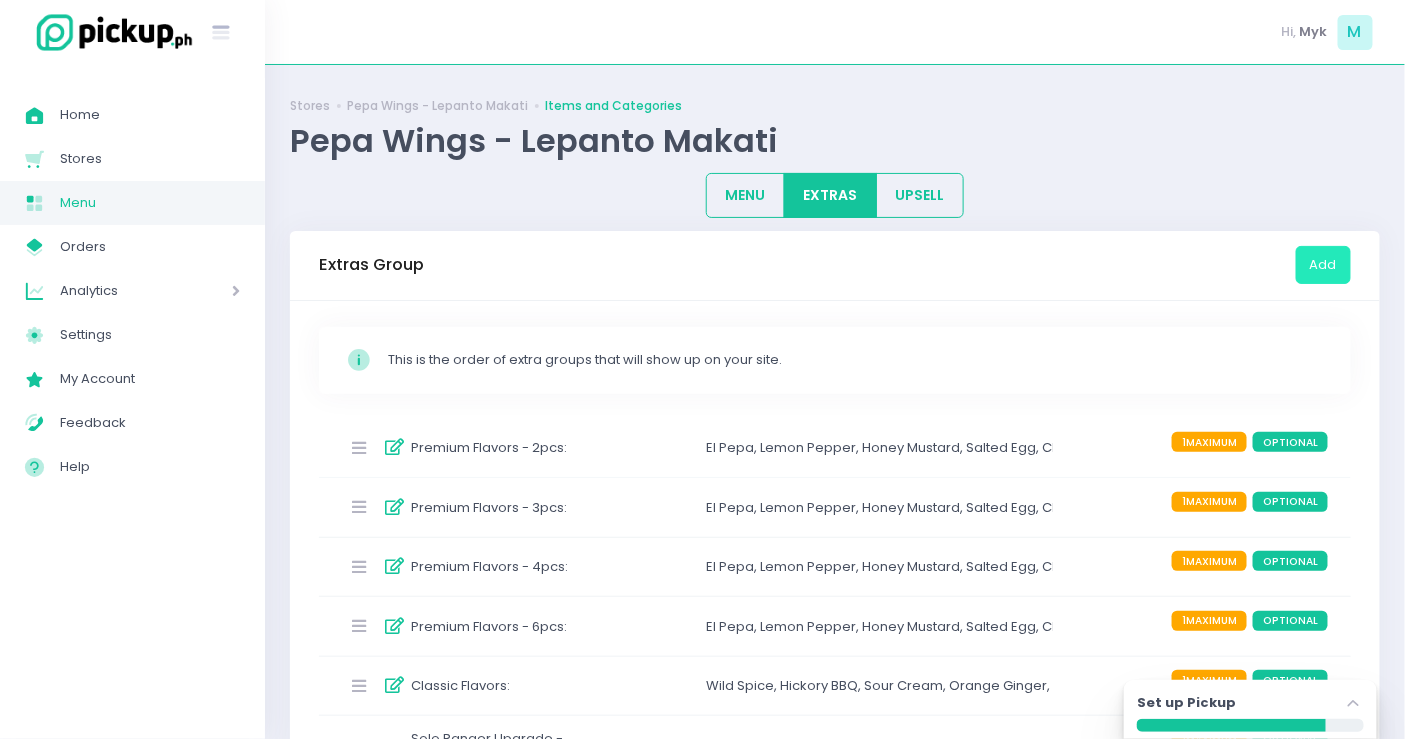 click on "Add" at bounding box center [1323, 265] 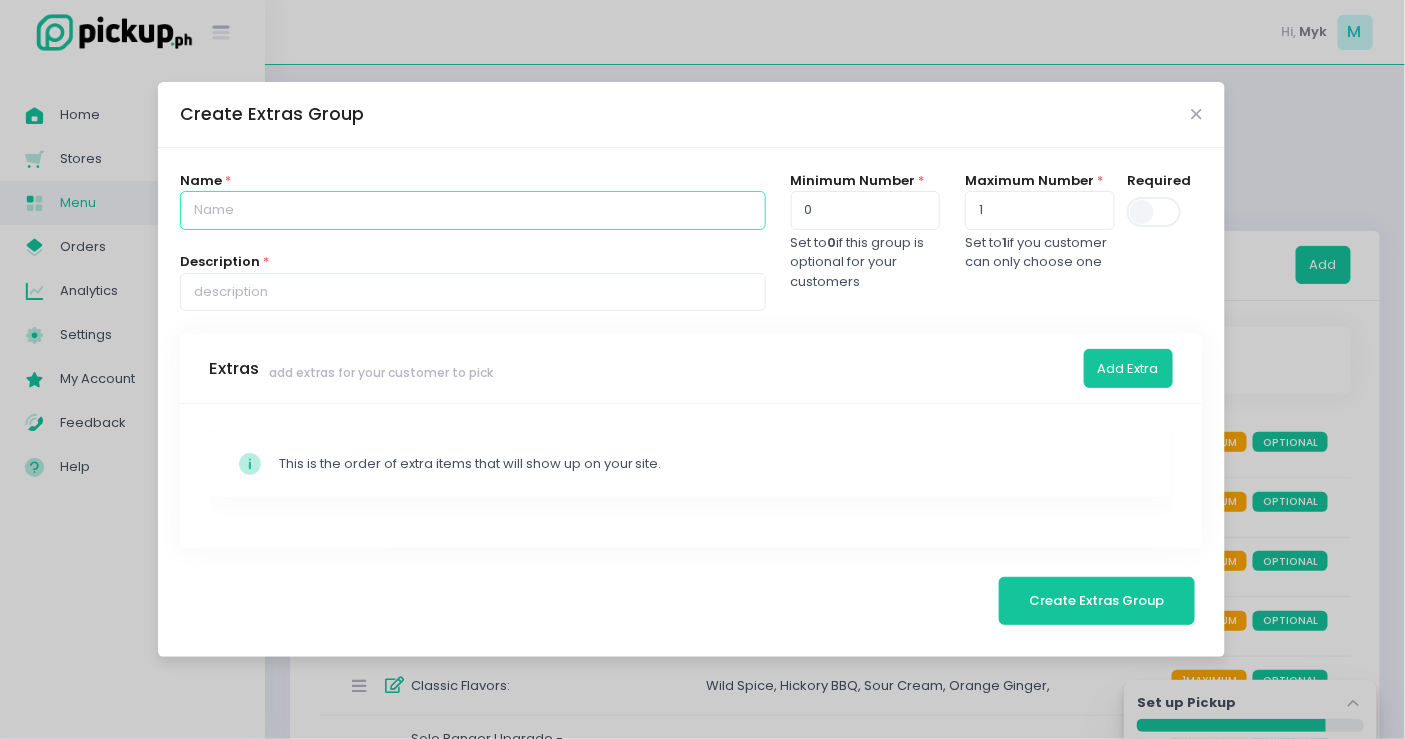 click at bounding box center (472, 210) 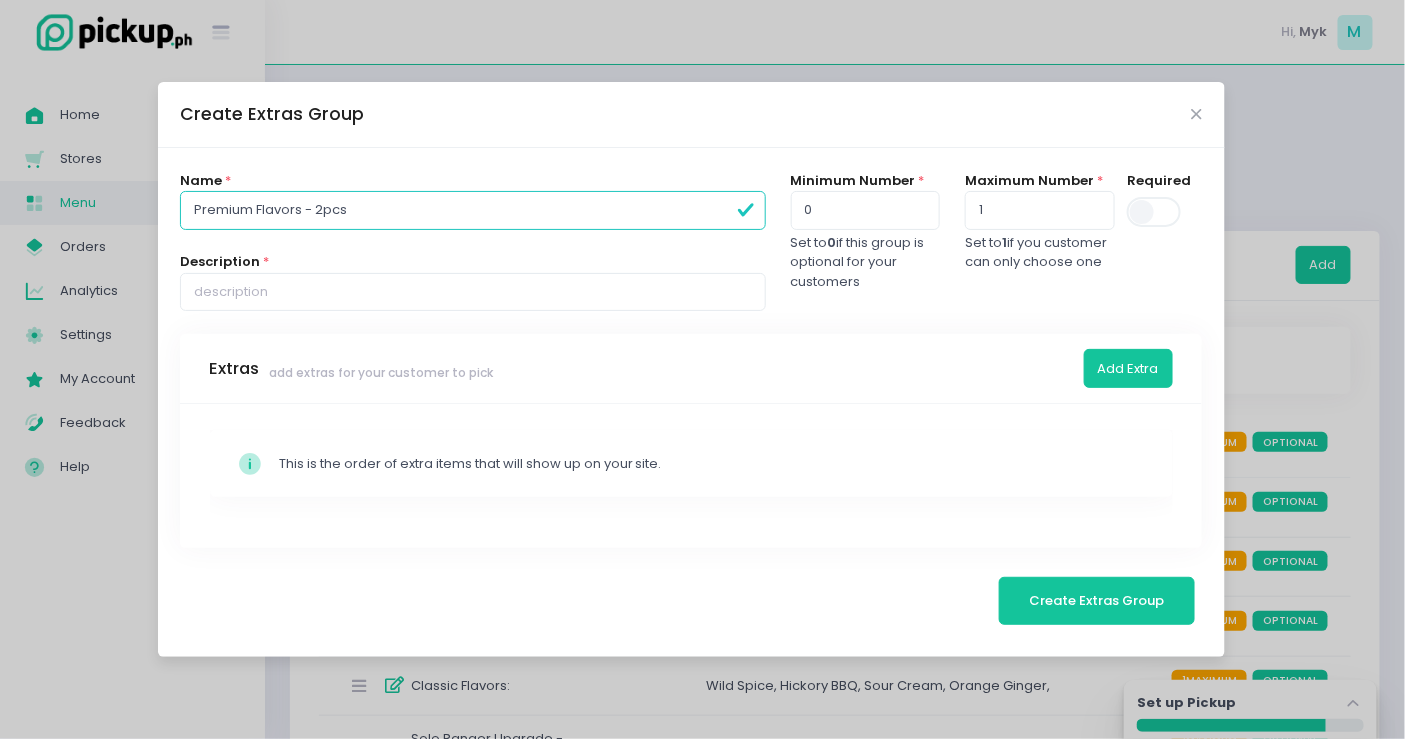click on "Premium Flavors - 2pcs" at bounding box center [472, 210] 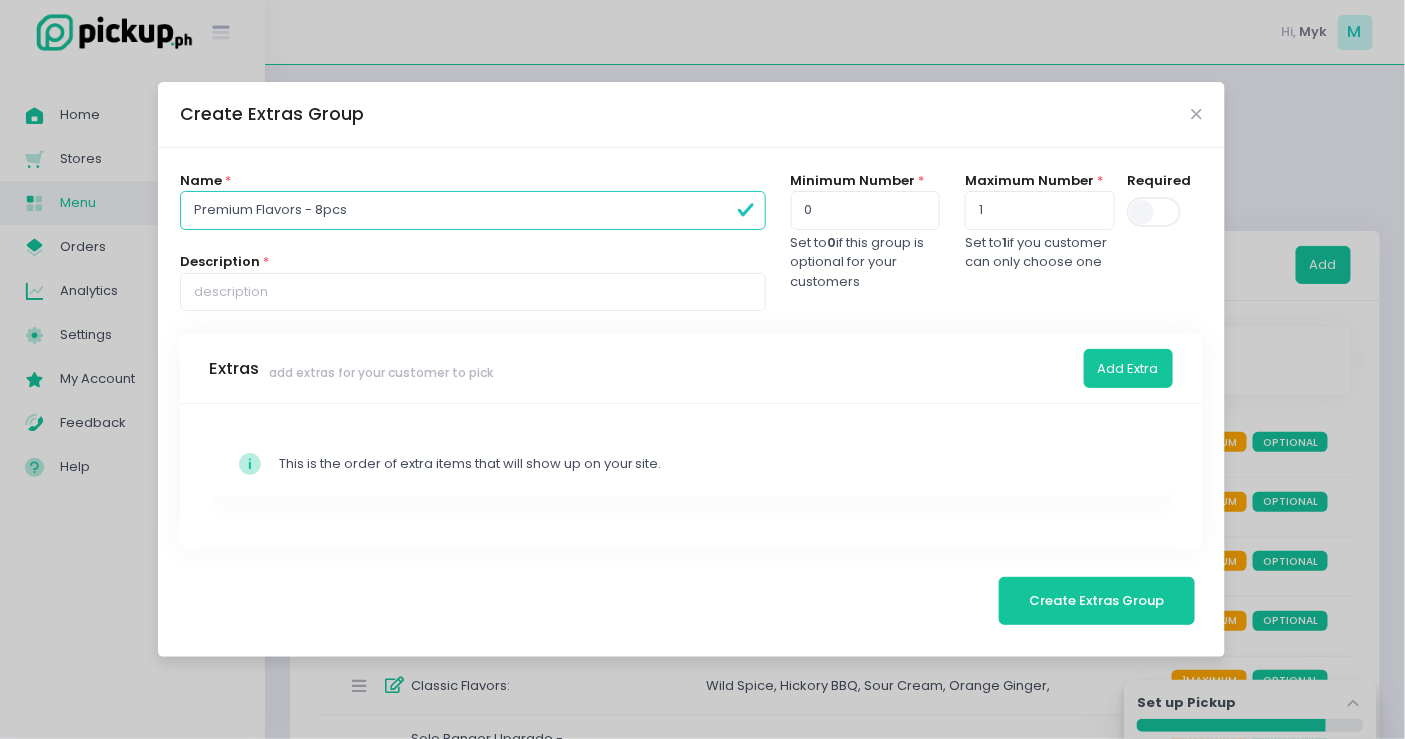 click on "Create Extras Group   Name   *   Premium Flavors - 8pcs   Description   *     Minimum Number   *   0 Set to  0  if this group is optional for your customers   Maximum Number   *   1 Set to  1  if you customer can only choose one Required Extras add extras for your customer to pick Add Extra Stockholm-icons / Code / Info-circle Created with Sketch. This is the order of extra items that will show up on your site. Create Extras Group" at bounding box center [702, 369] 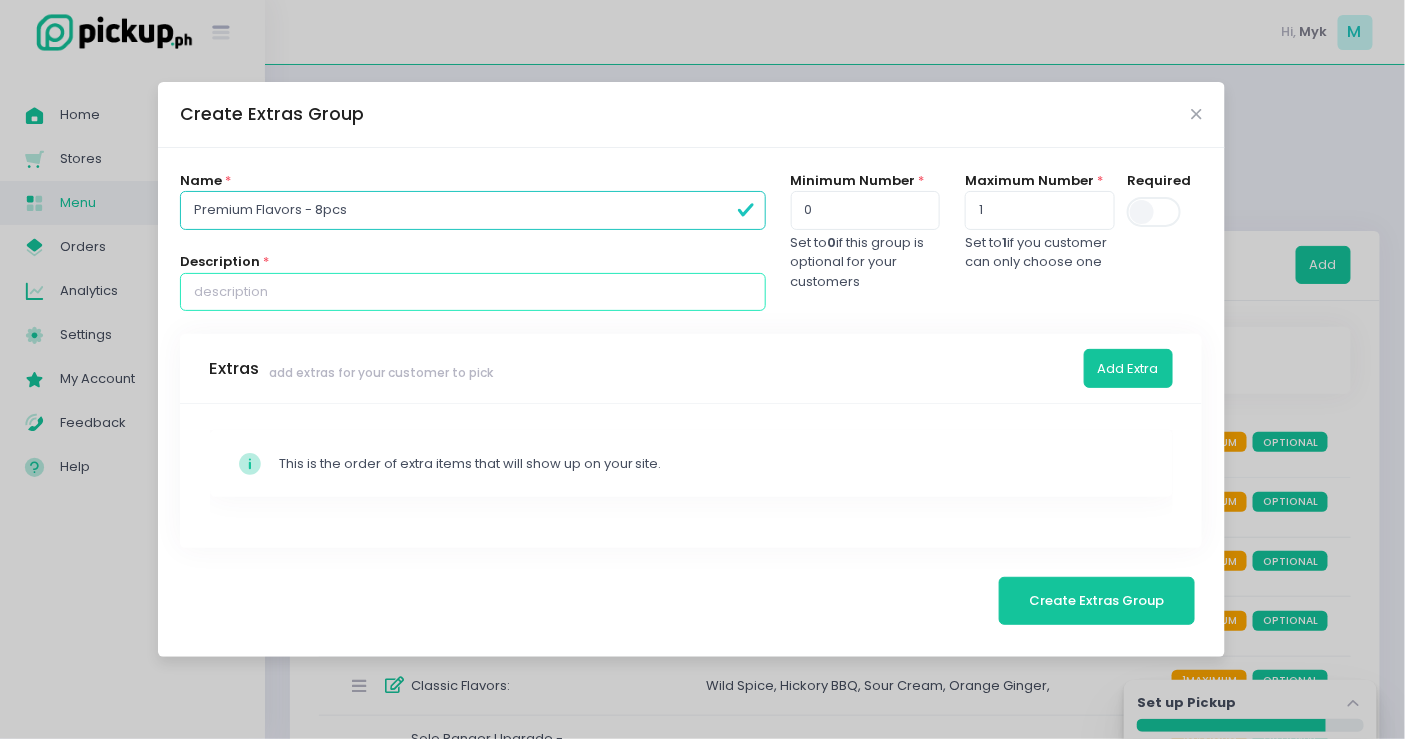 click at bounding box center [472, 292] 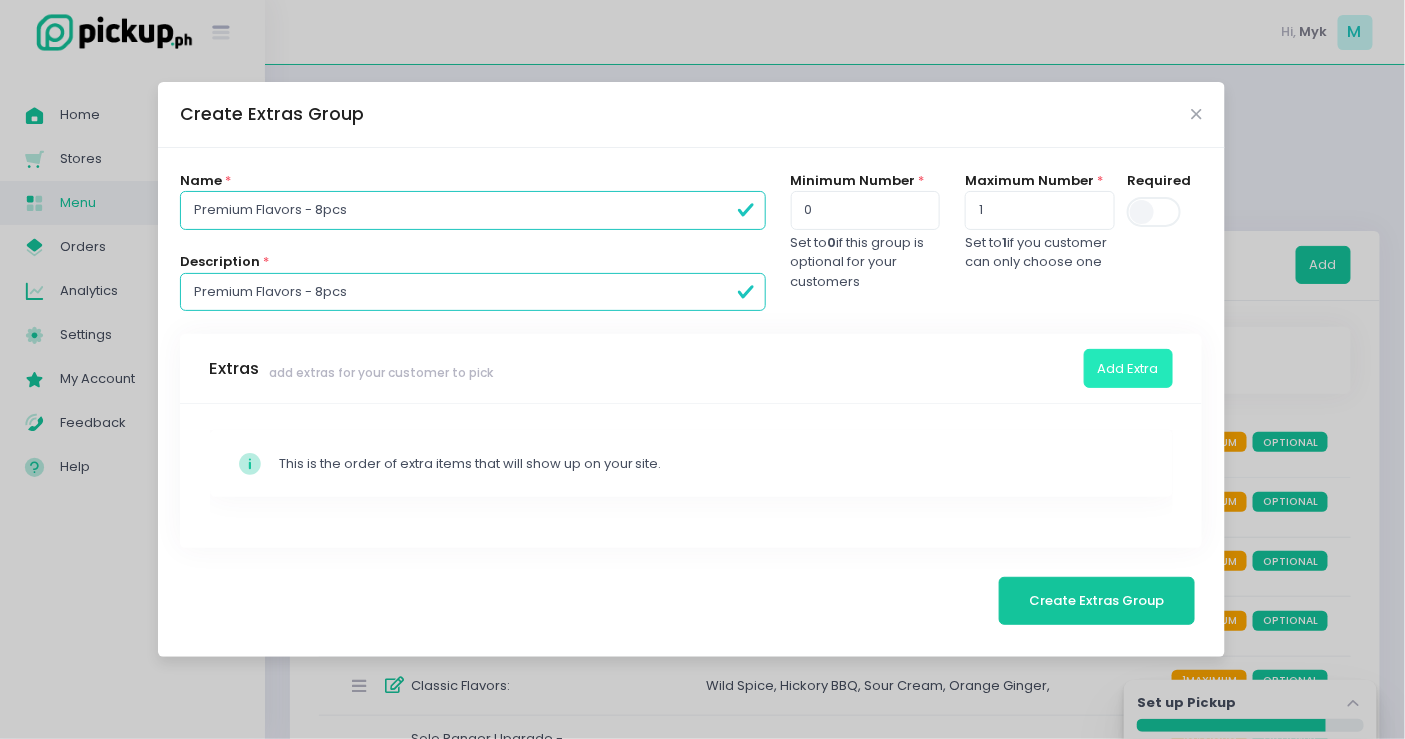 type on "Premium Flavors - 8pcs" 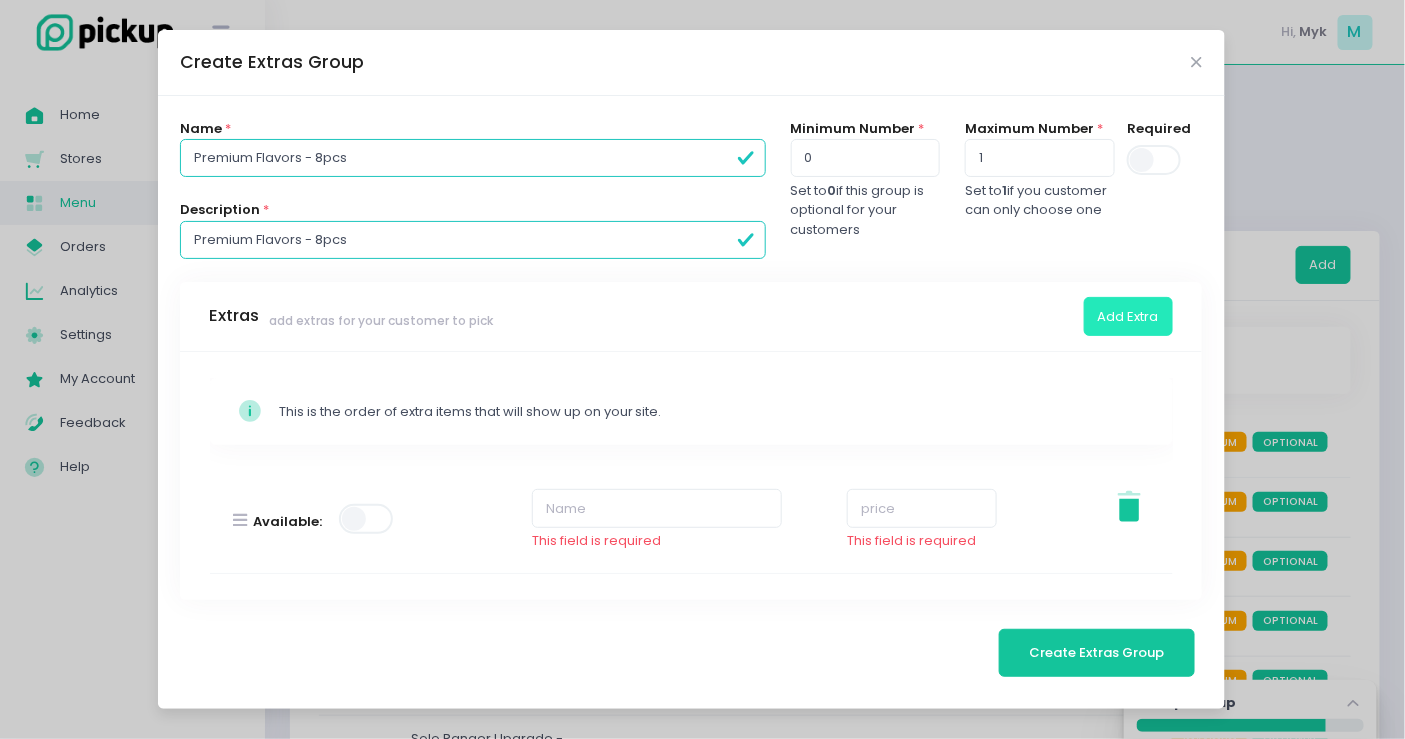 click on "Add Extra" at bounding box center (1128, 316) 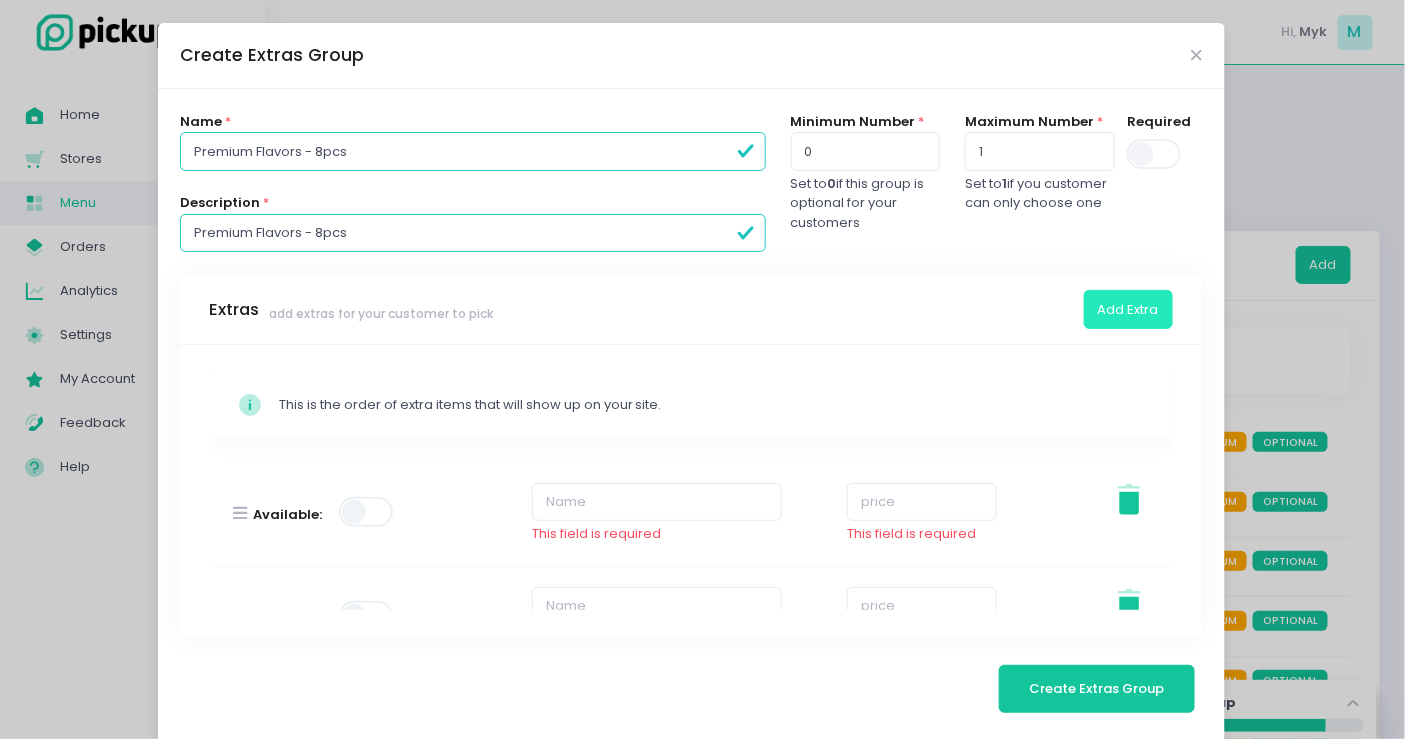 click on "Add Extra" at bounding box center [1128, 309] 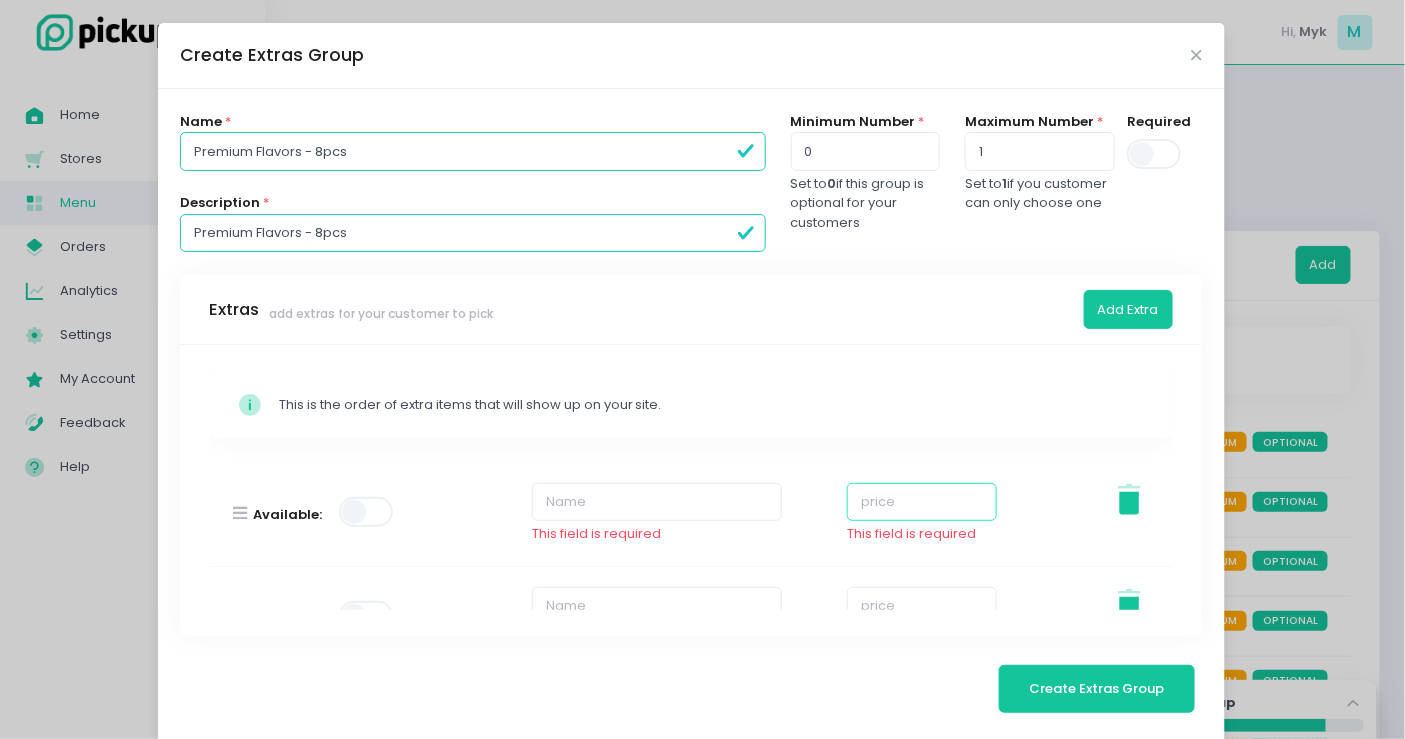 click at bounding box center [922, 502] 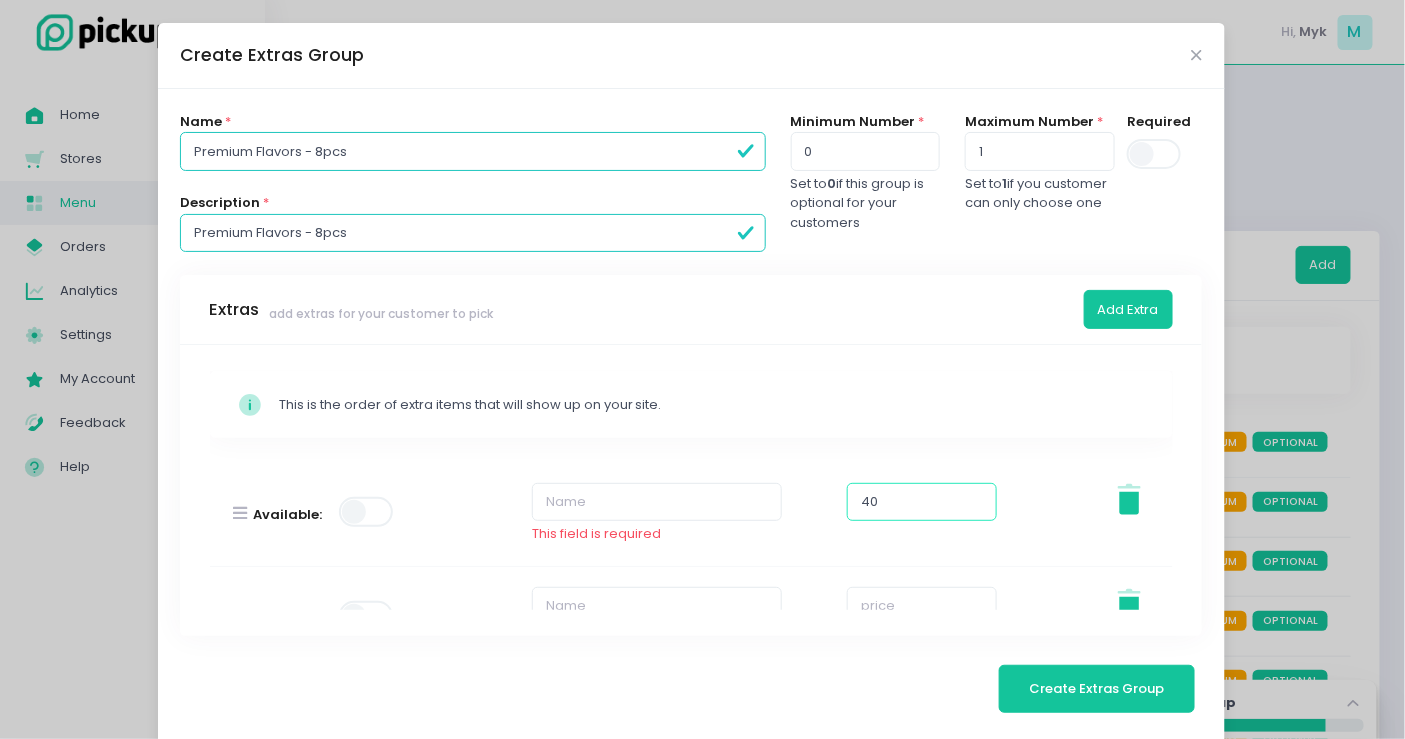 type on "40" 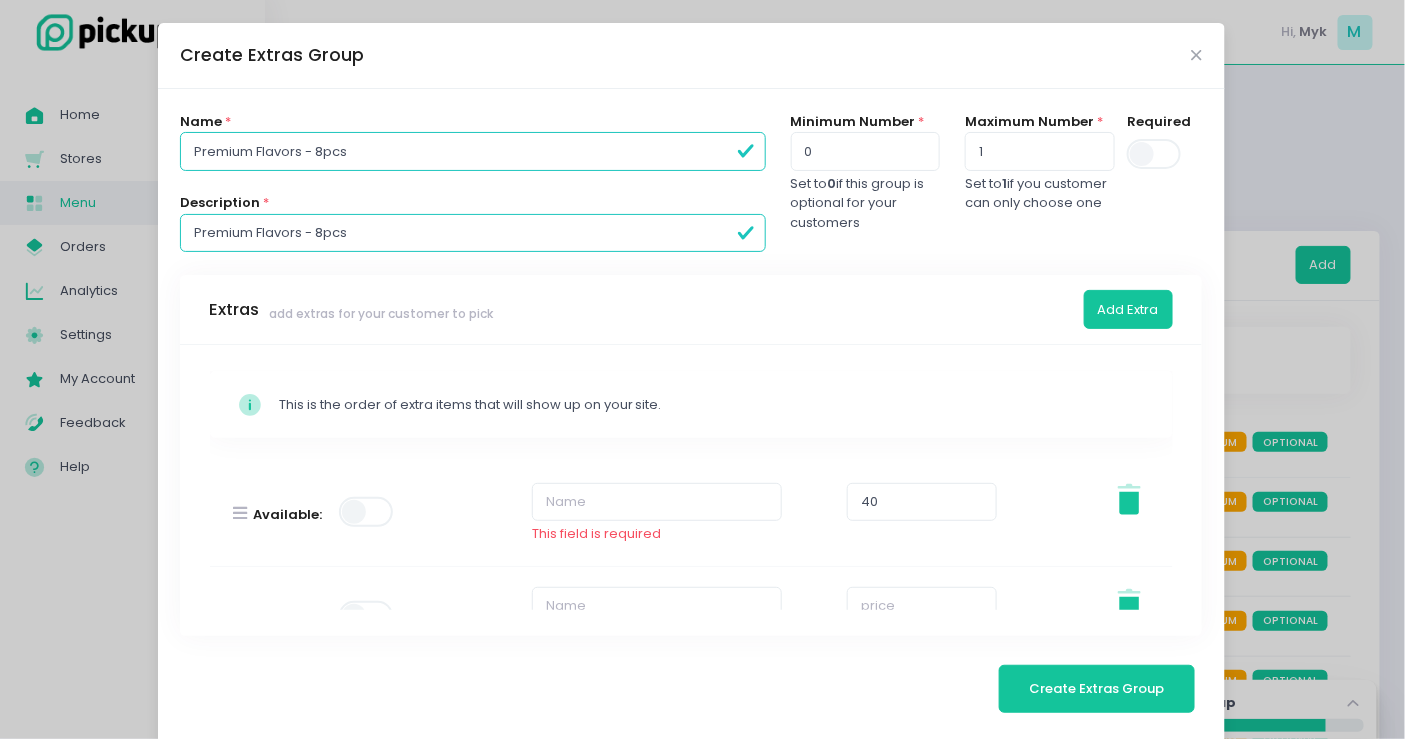 click on "Available:" at bounding box center [314, 514] 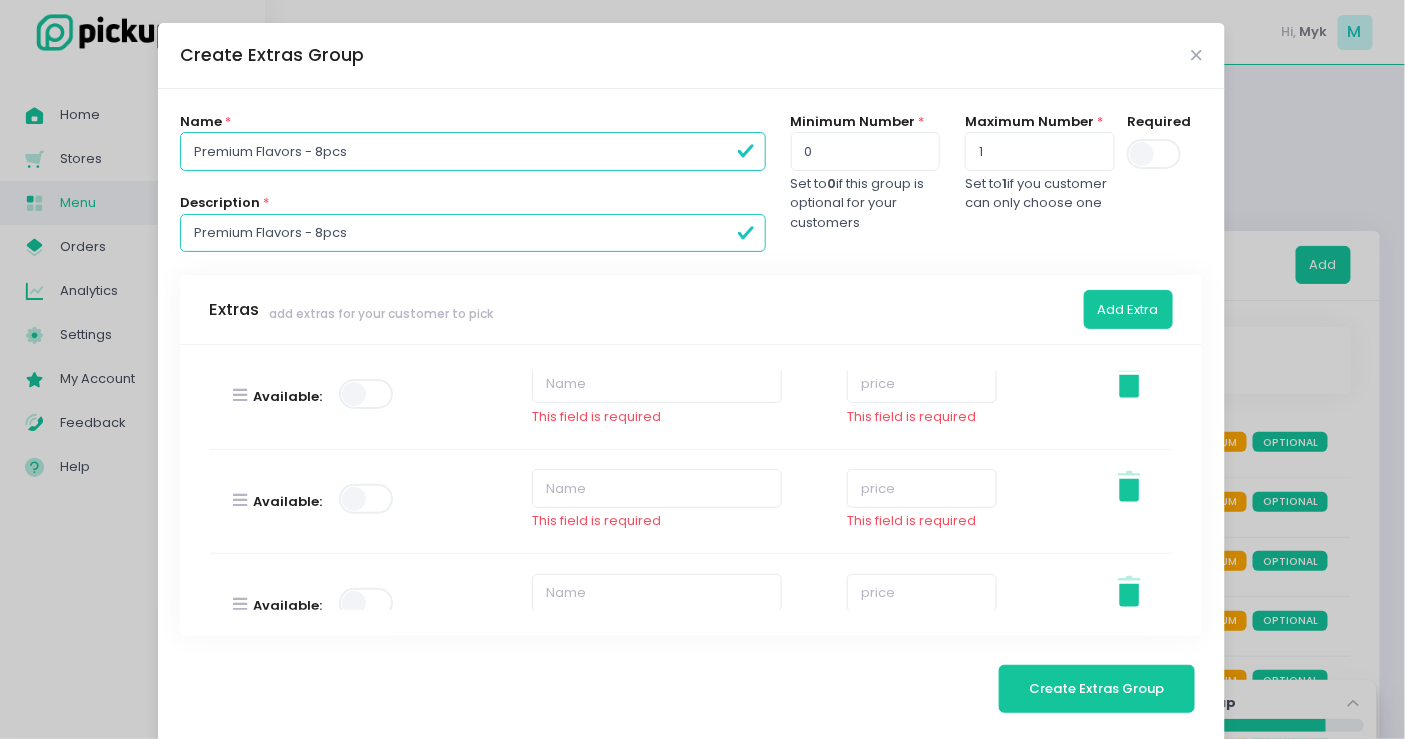 scroll, scrollTop: 0, scrollLeft: 0, axis: both 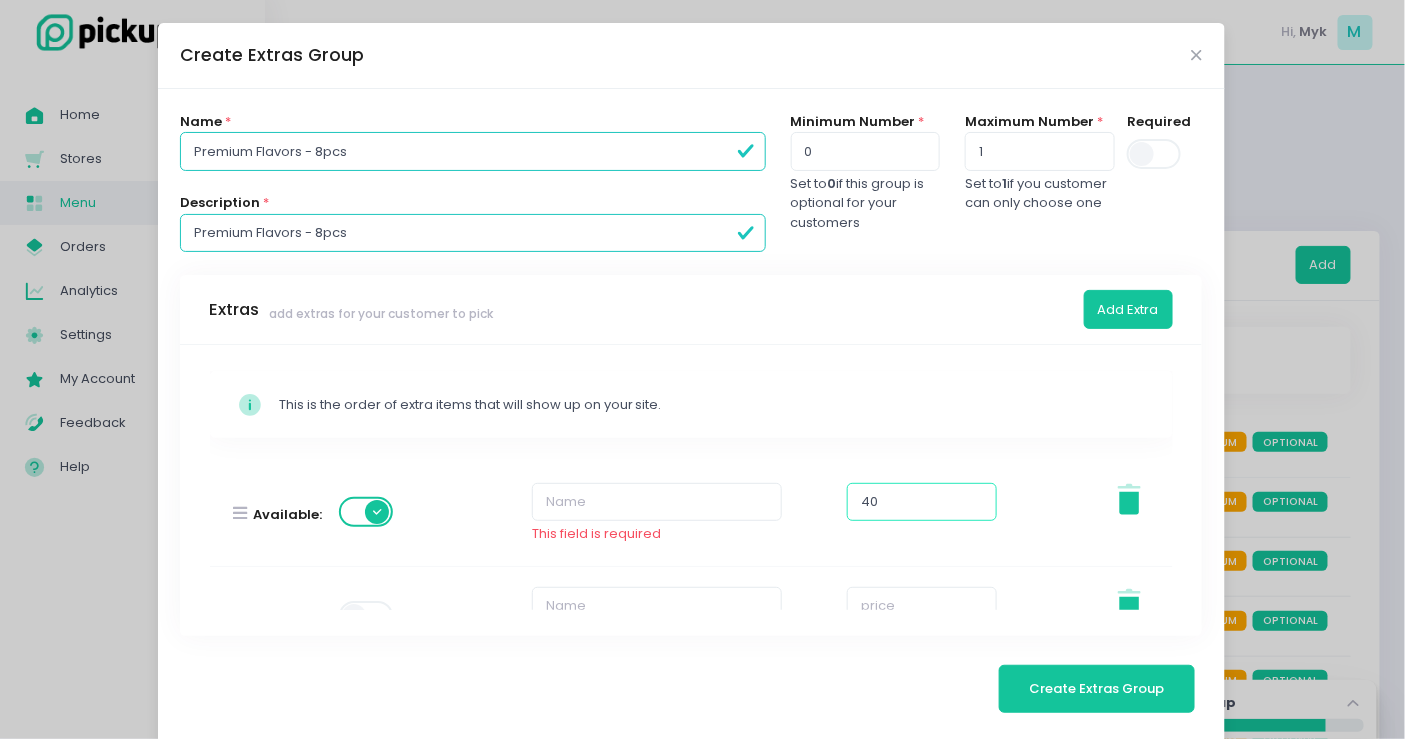 drag, startPoint x: 871, startPoint y: 511, endPoint x: 805, endPoint y: 511, distance: 66 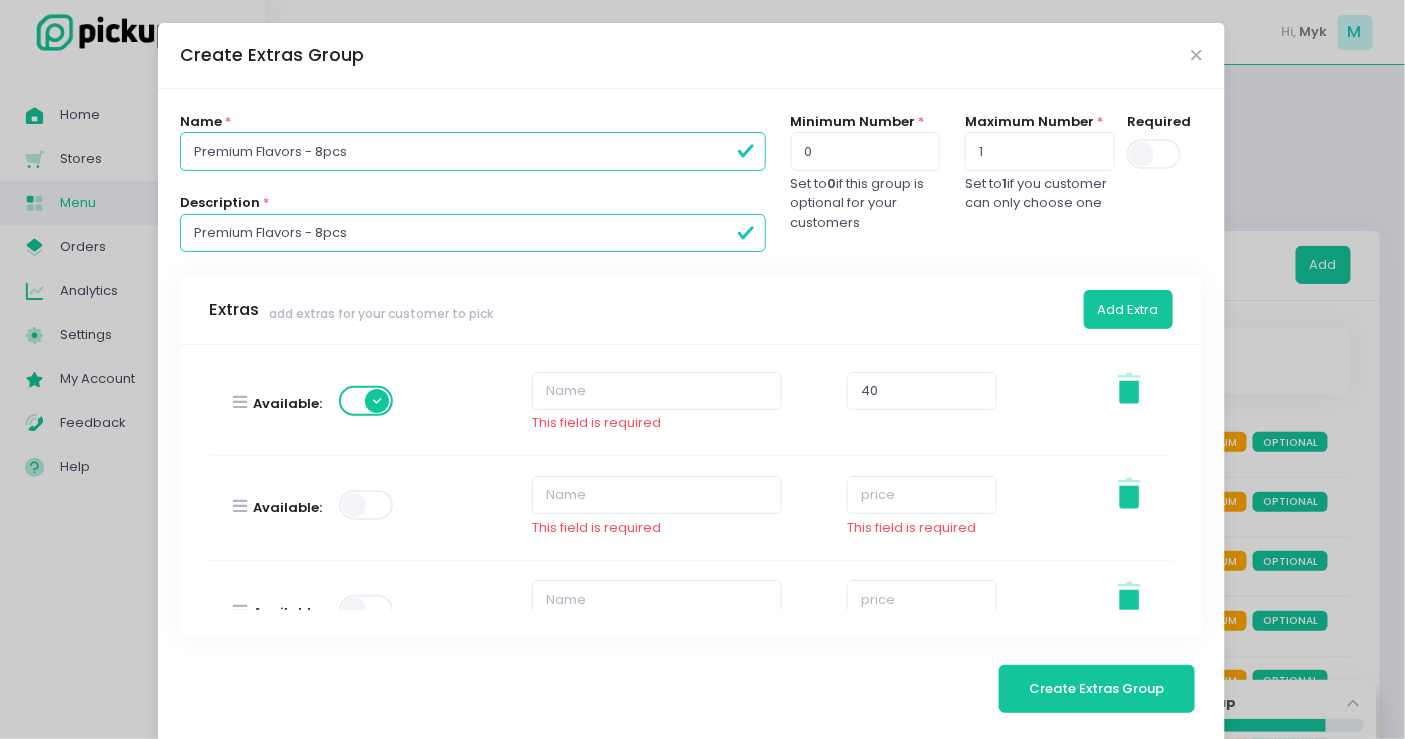click at bounding box center [367, 505] 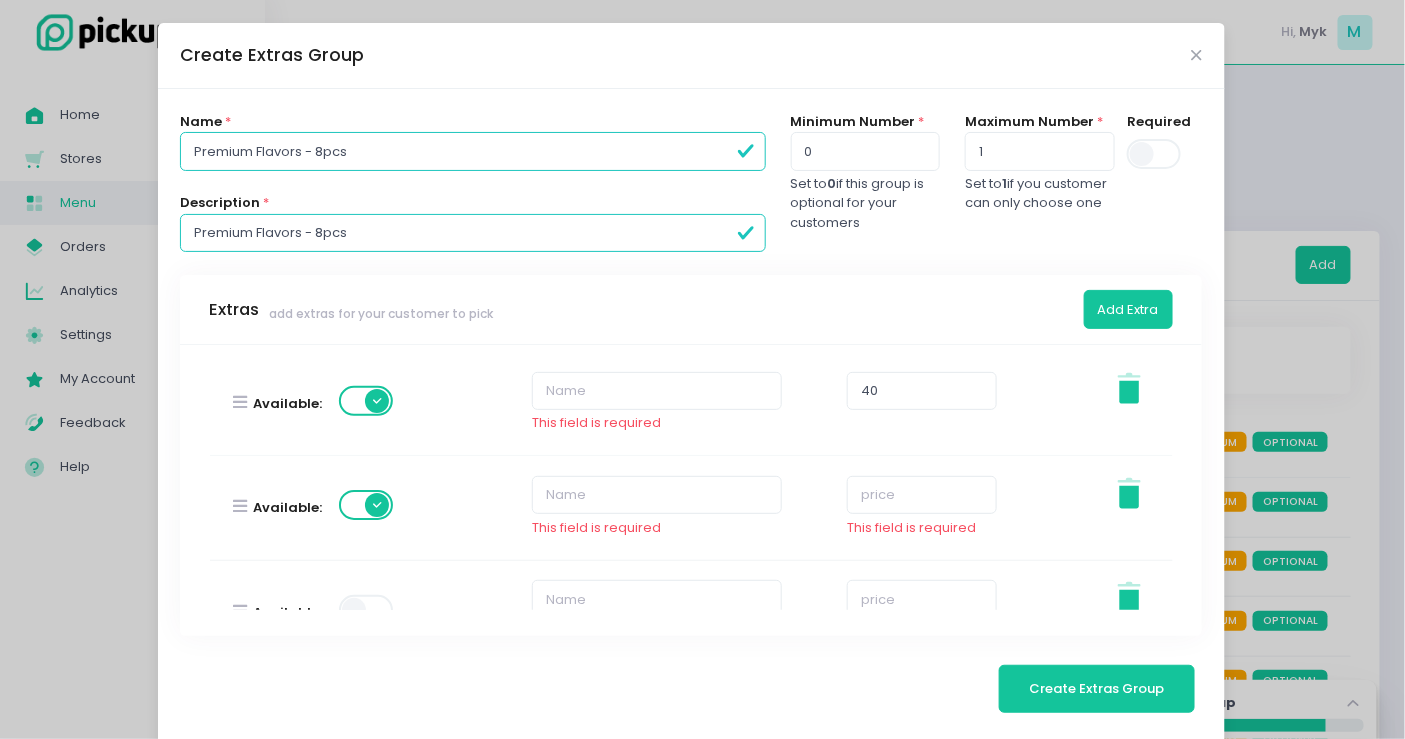 scroll, scrollTop: 222, scrollLeft: 0, axis: vertical 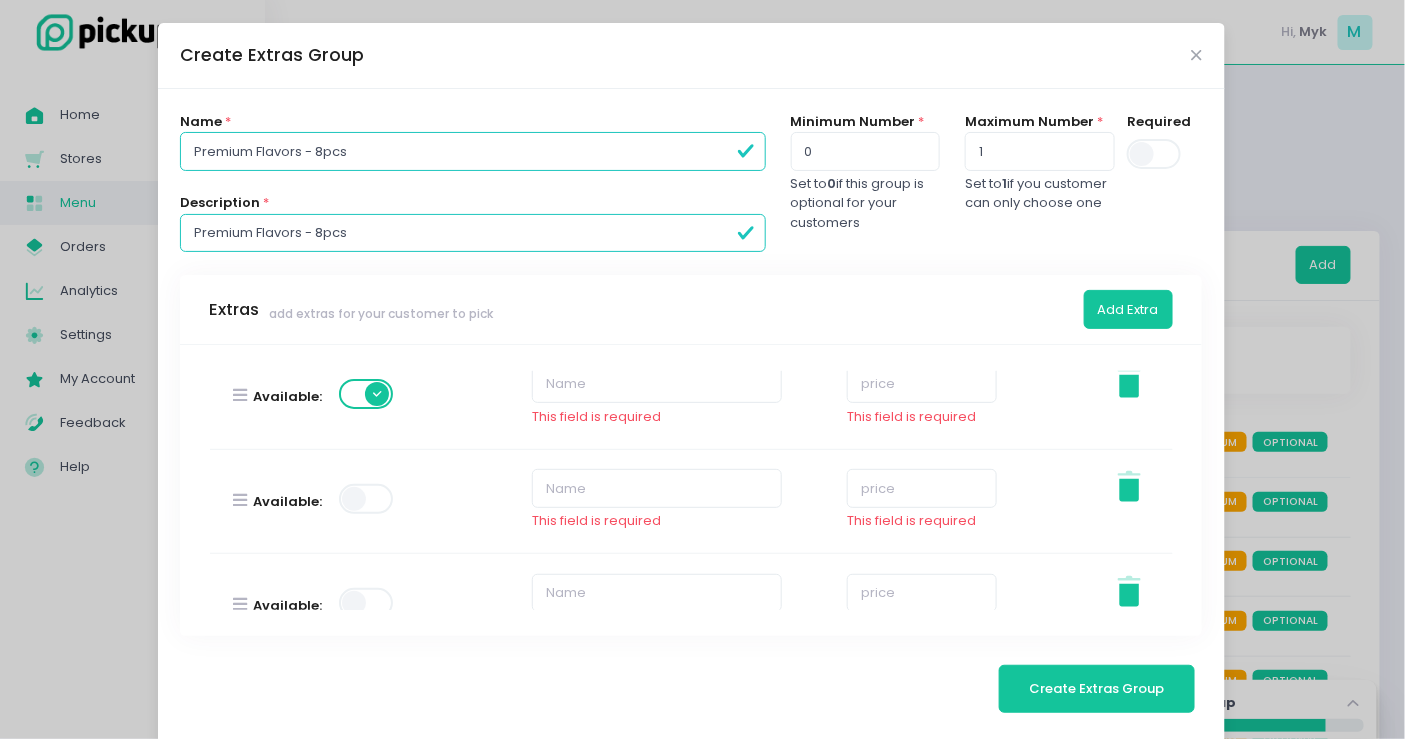 click at bounding box center [367, 499] 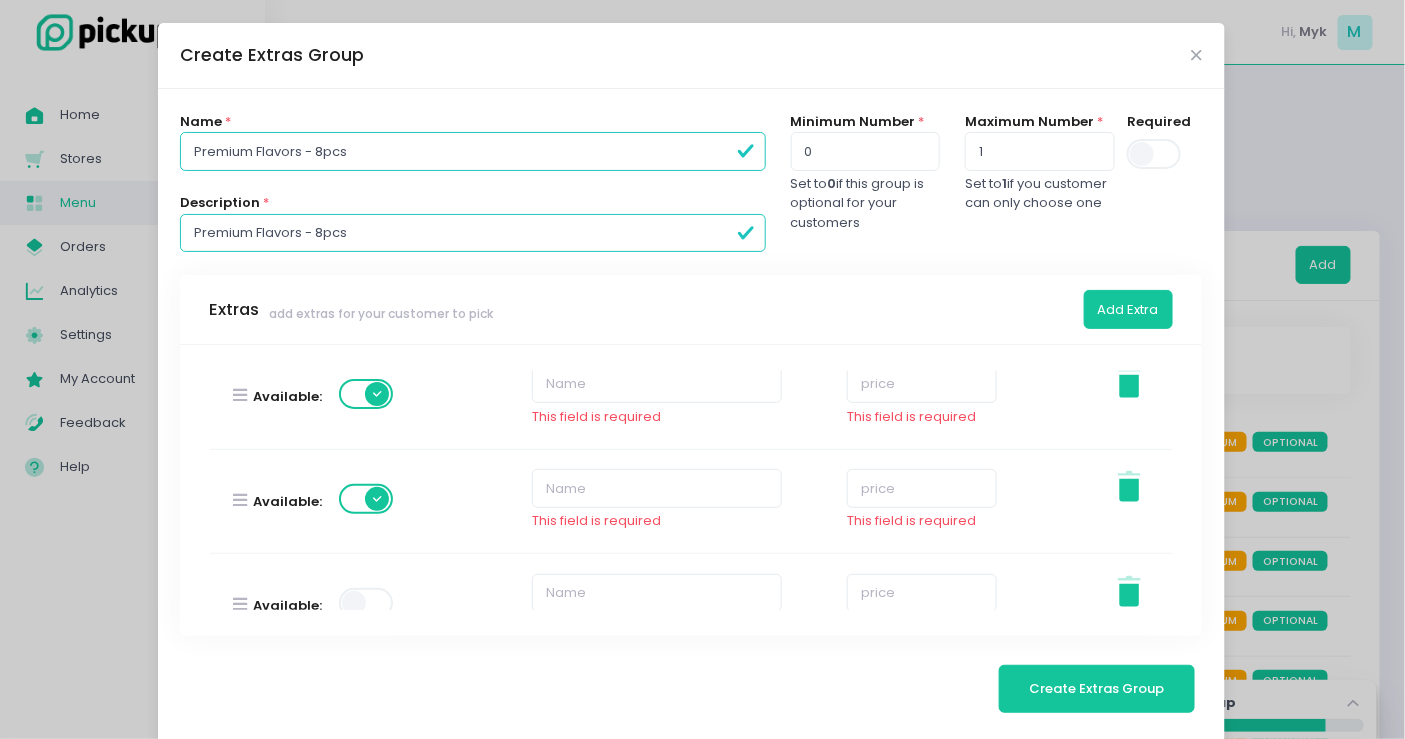click at bounding box center [367, 603] 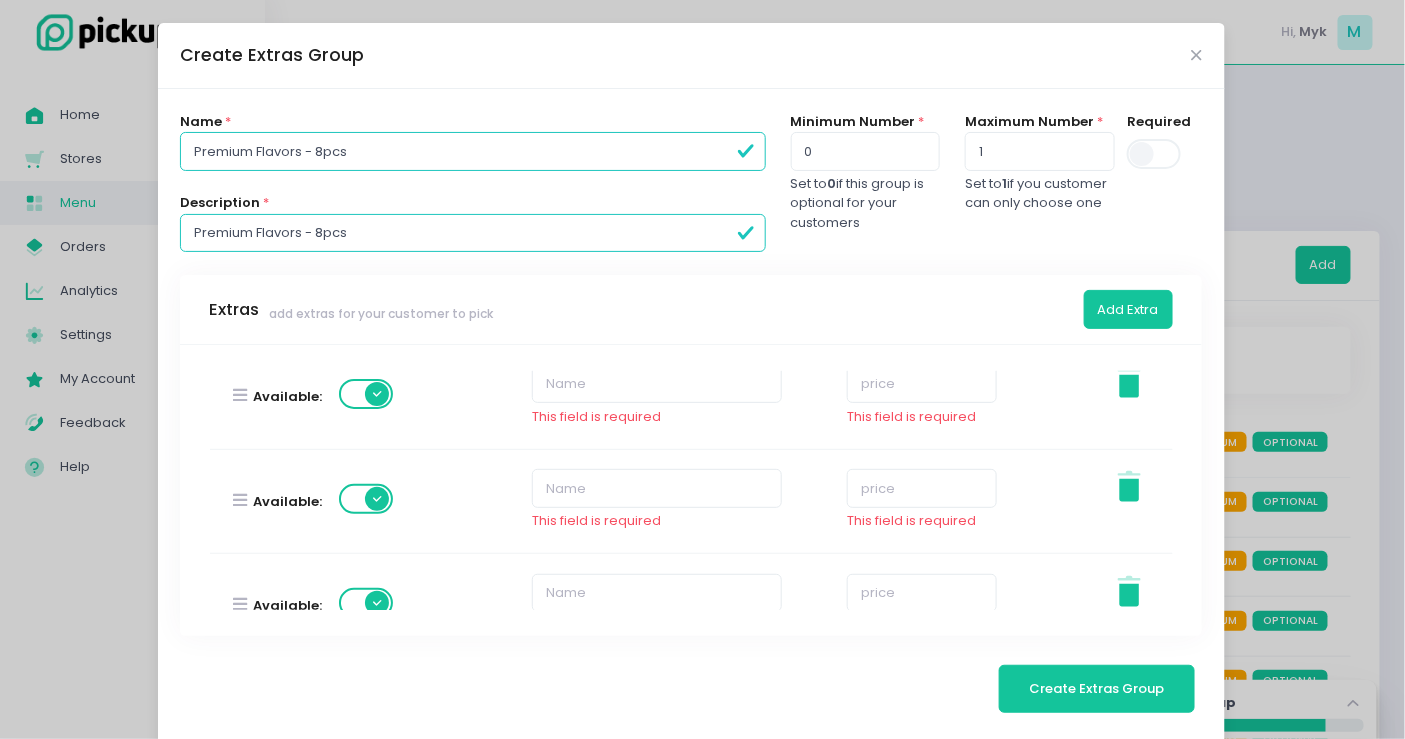 scroll, scrollTop: 27, scrollLeft: 0, axis: vertical 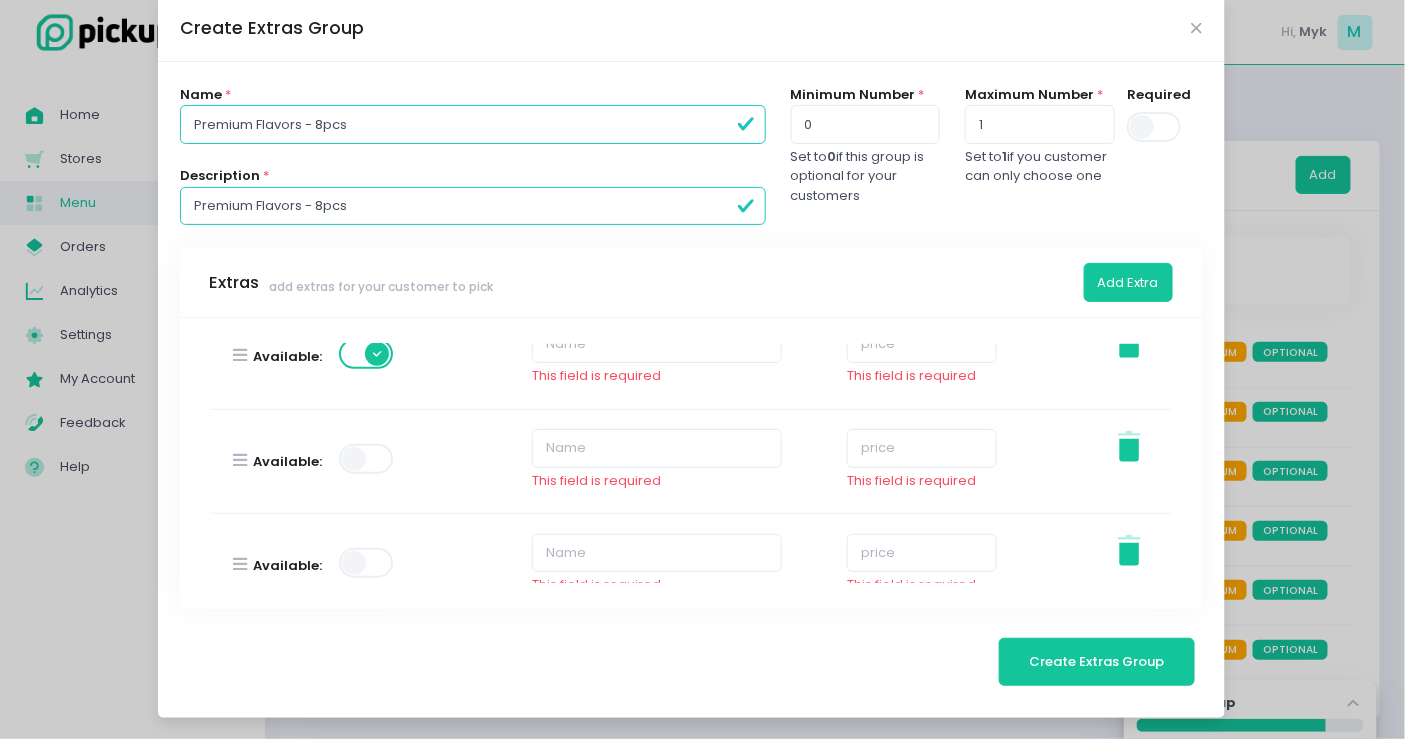 click at bounding box center [367, 459] 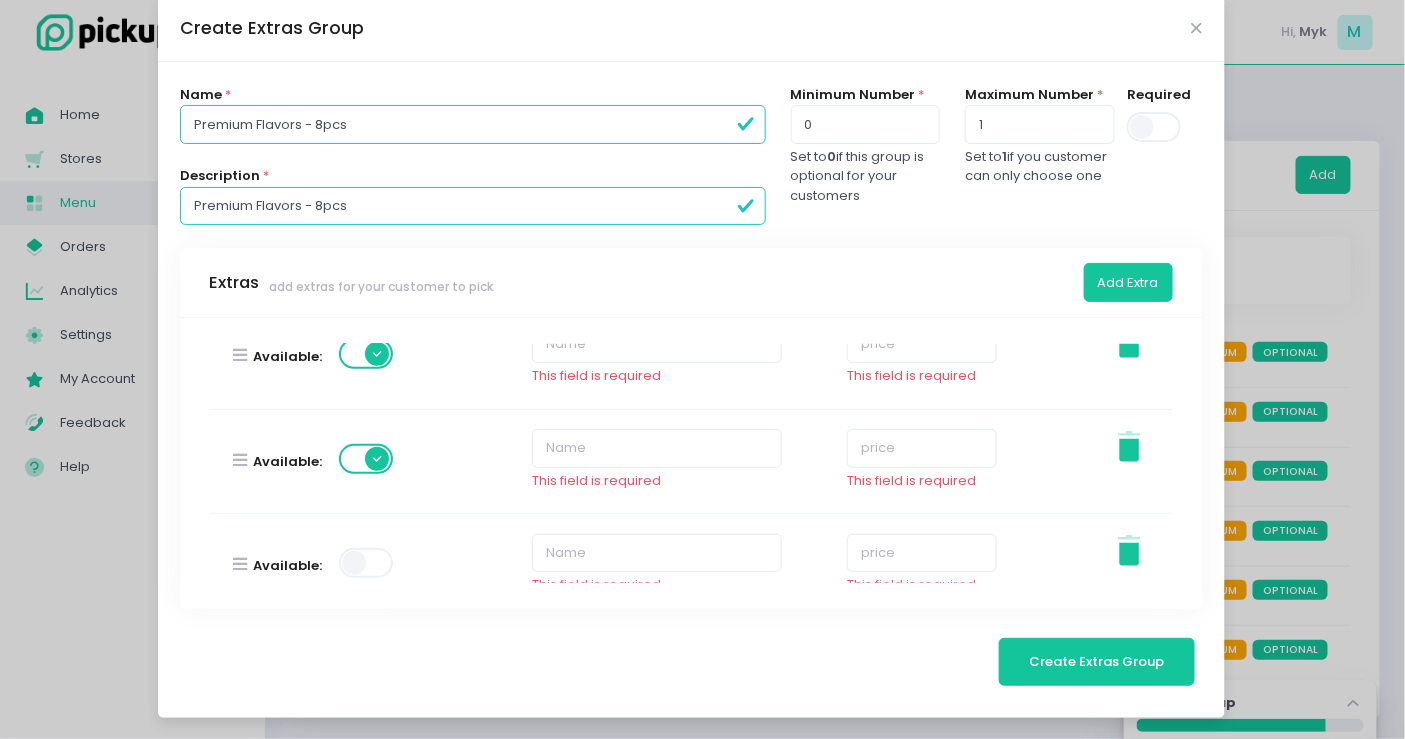 click at bounding box center (367, 563) 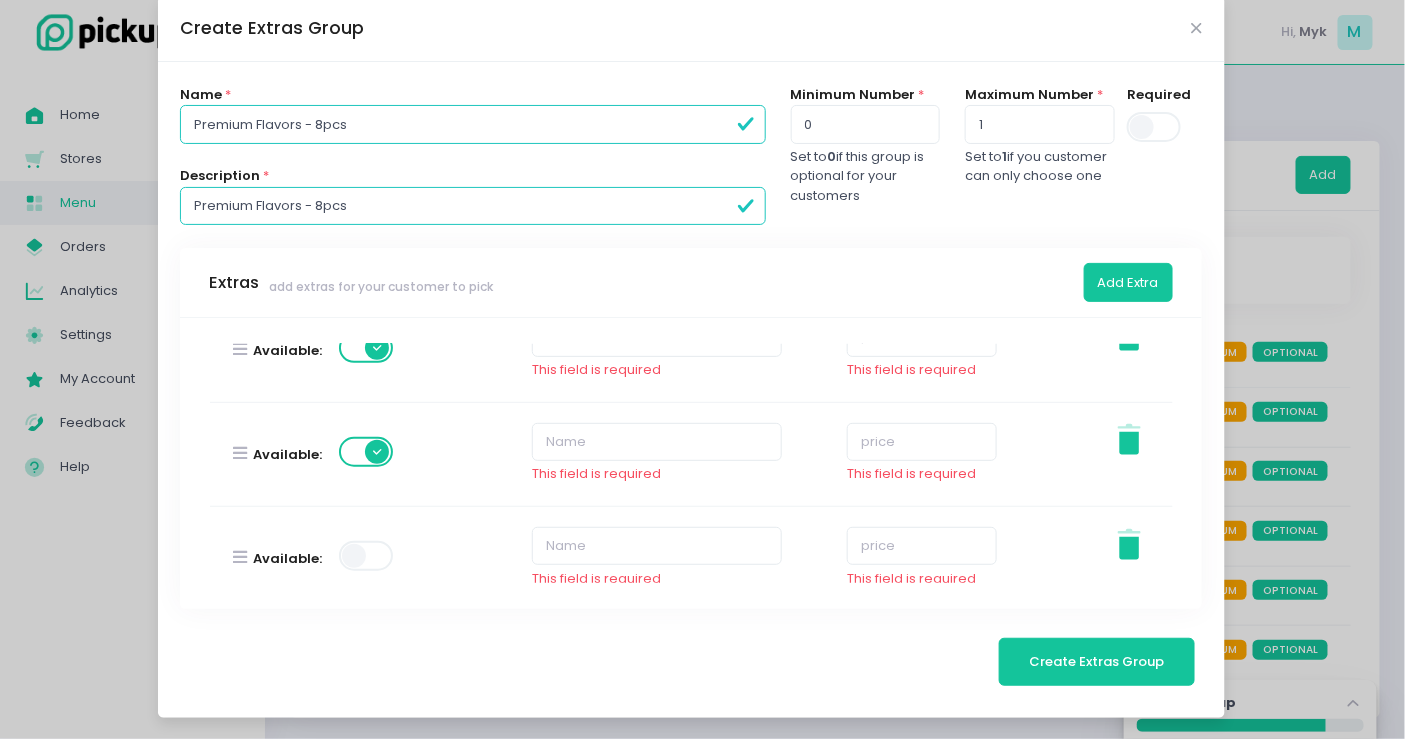 click at bounding box center (367, 556) 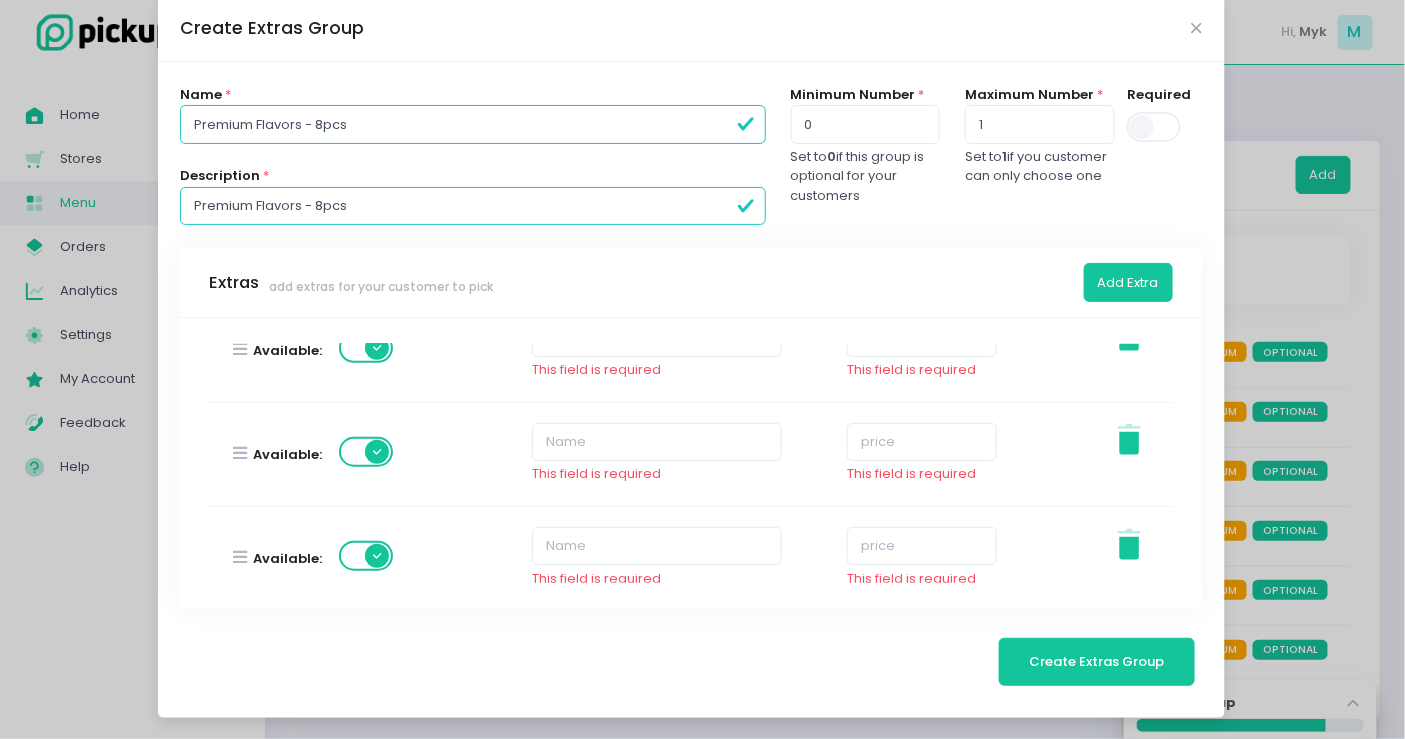 scroll, scrollTop: 580, scrollLeft: 0, axis: vertical 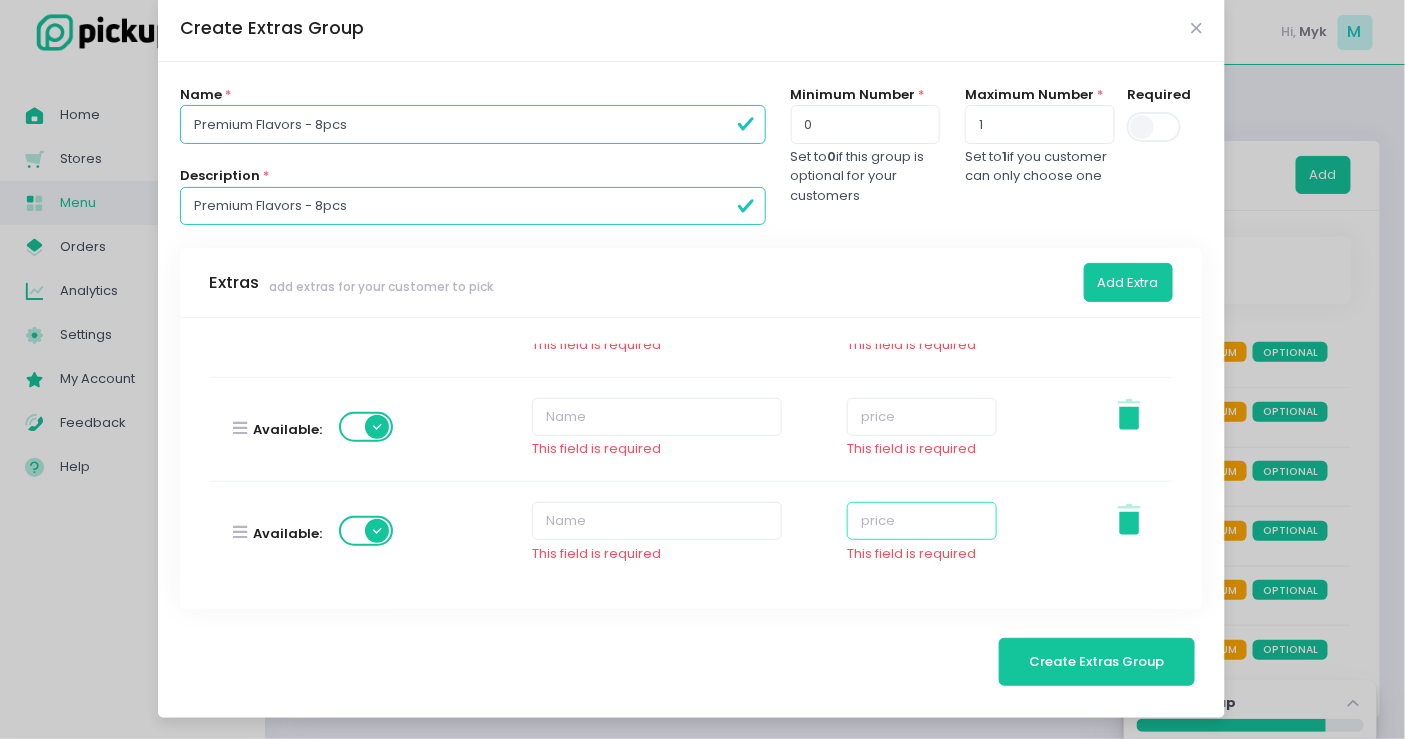 click at bounding box center (922, 521) 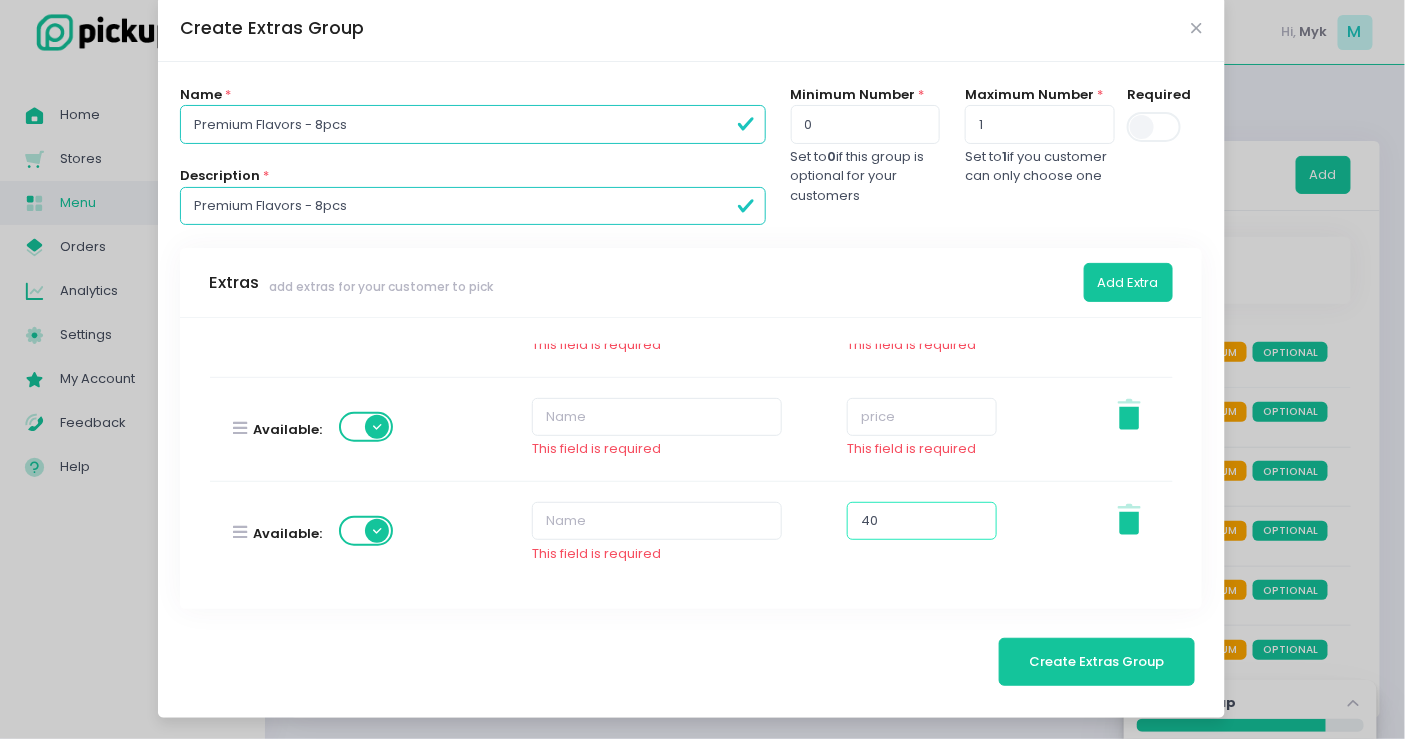 type on "40" 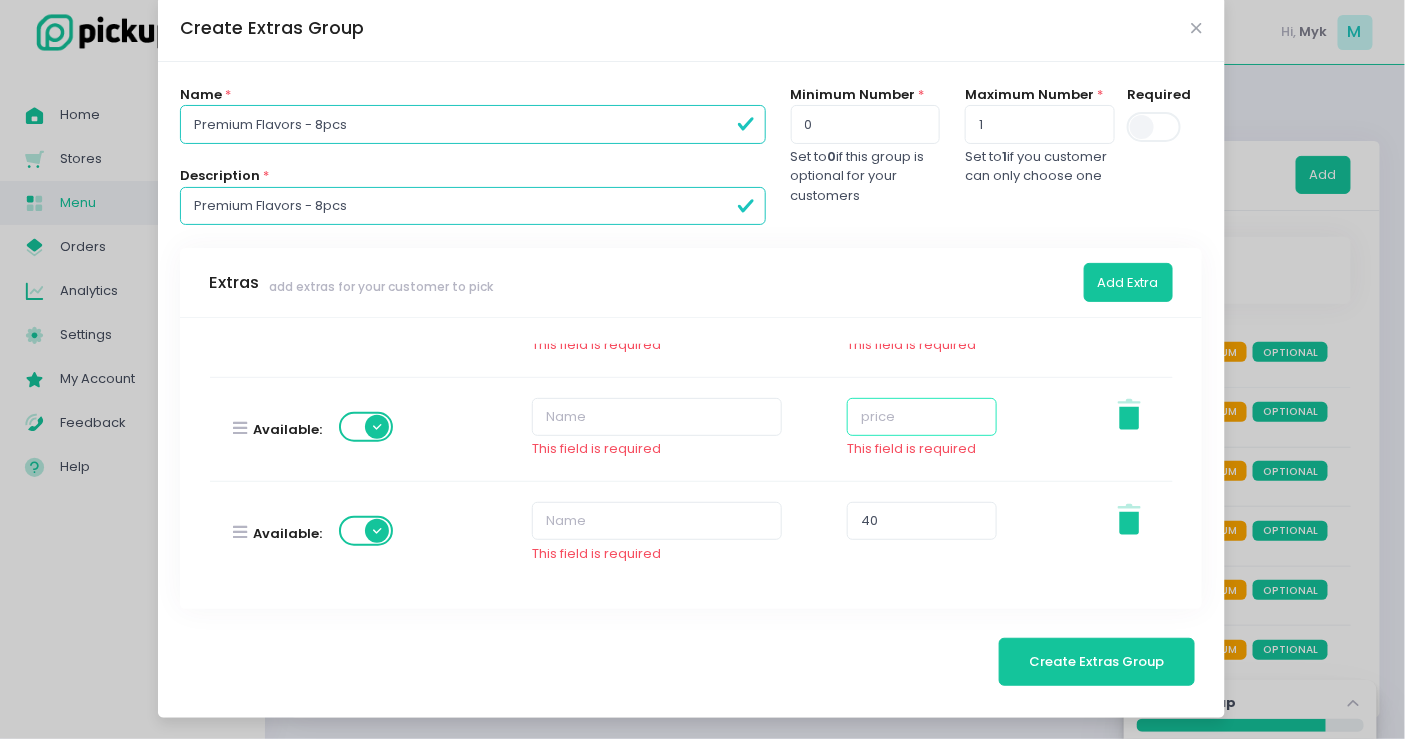 click at bounding box center (922, 417) 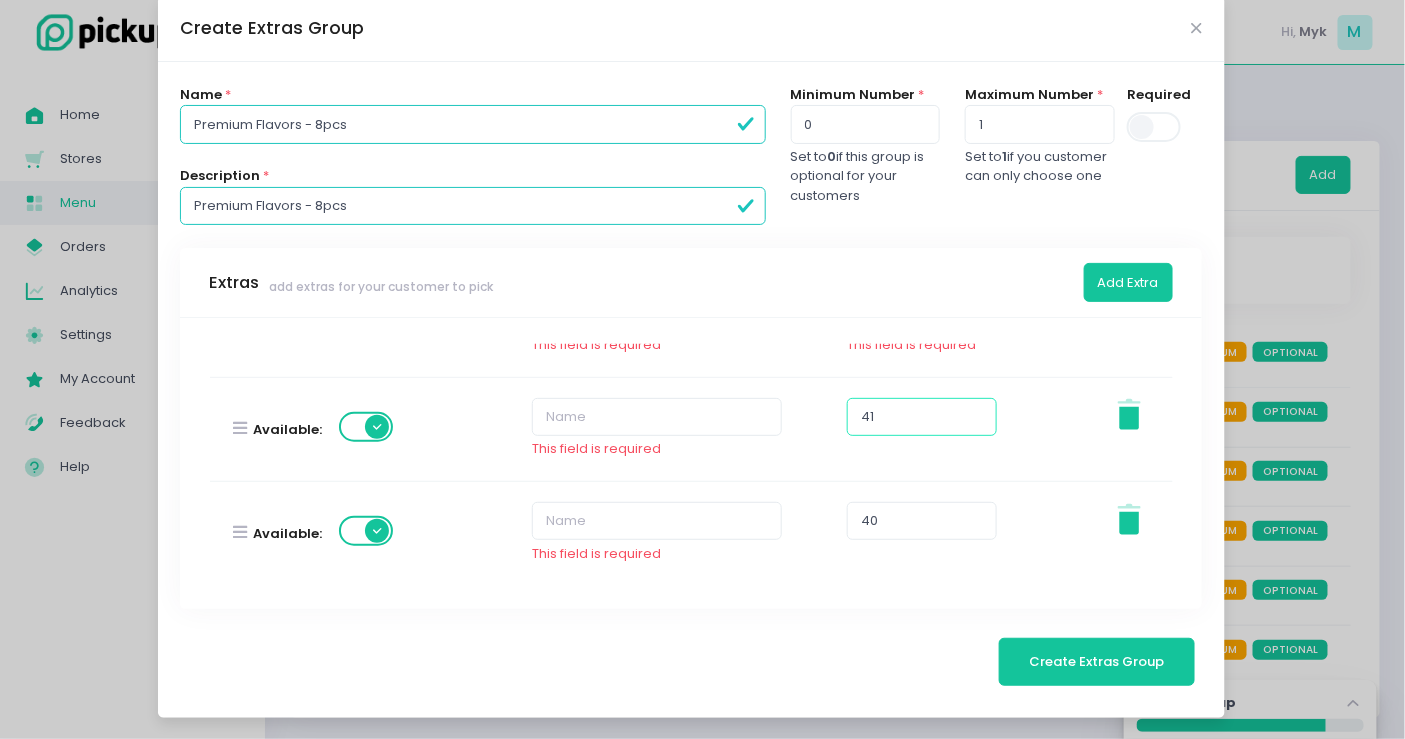 scroll, scrollTop: 468, scrollLeft: 0, axis: vertical 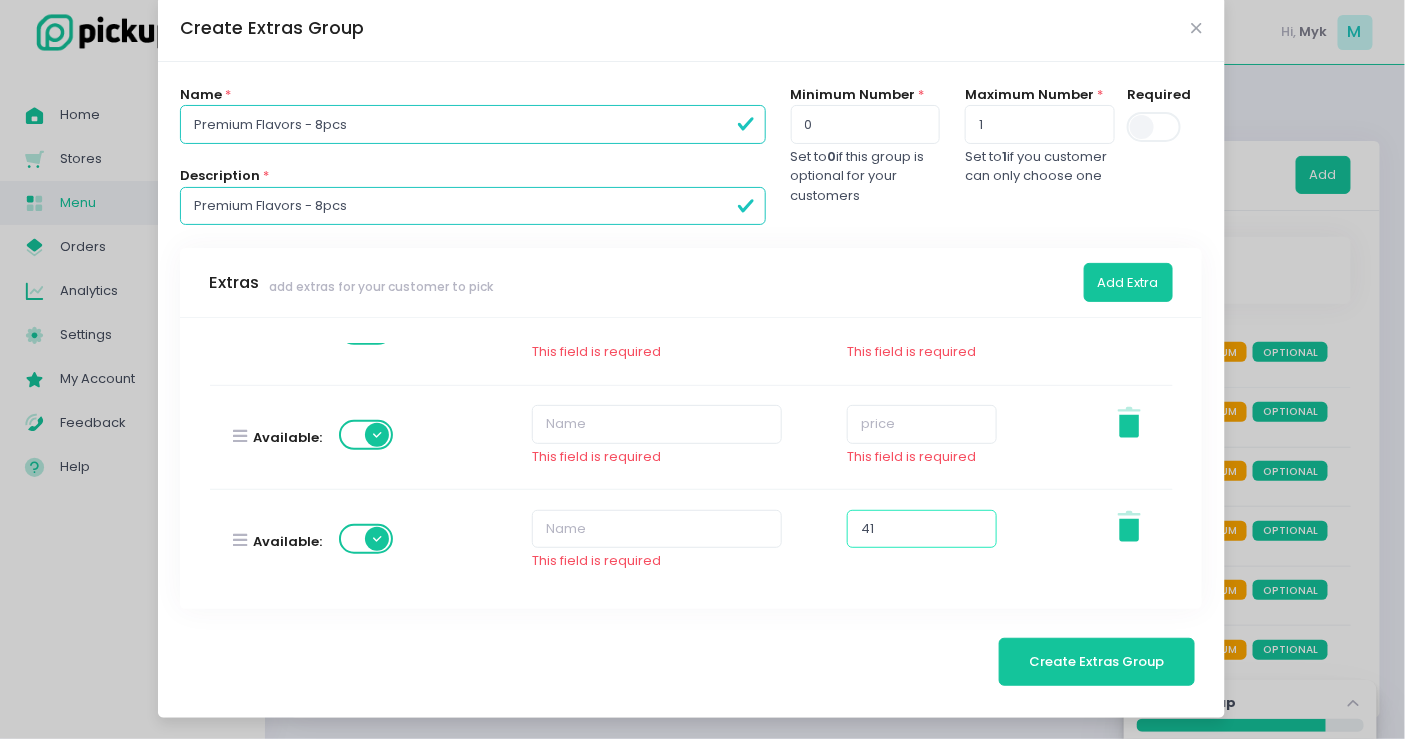 type on "41" 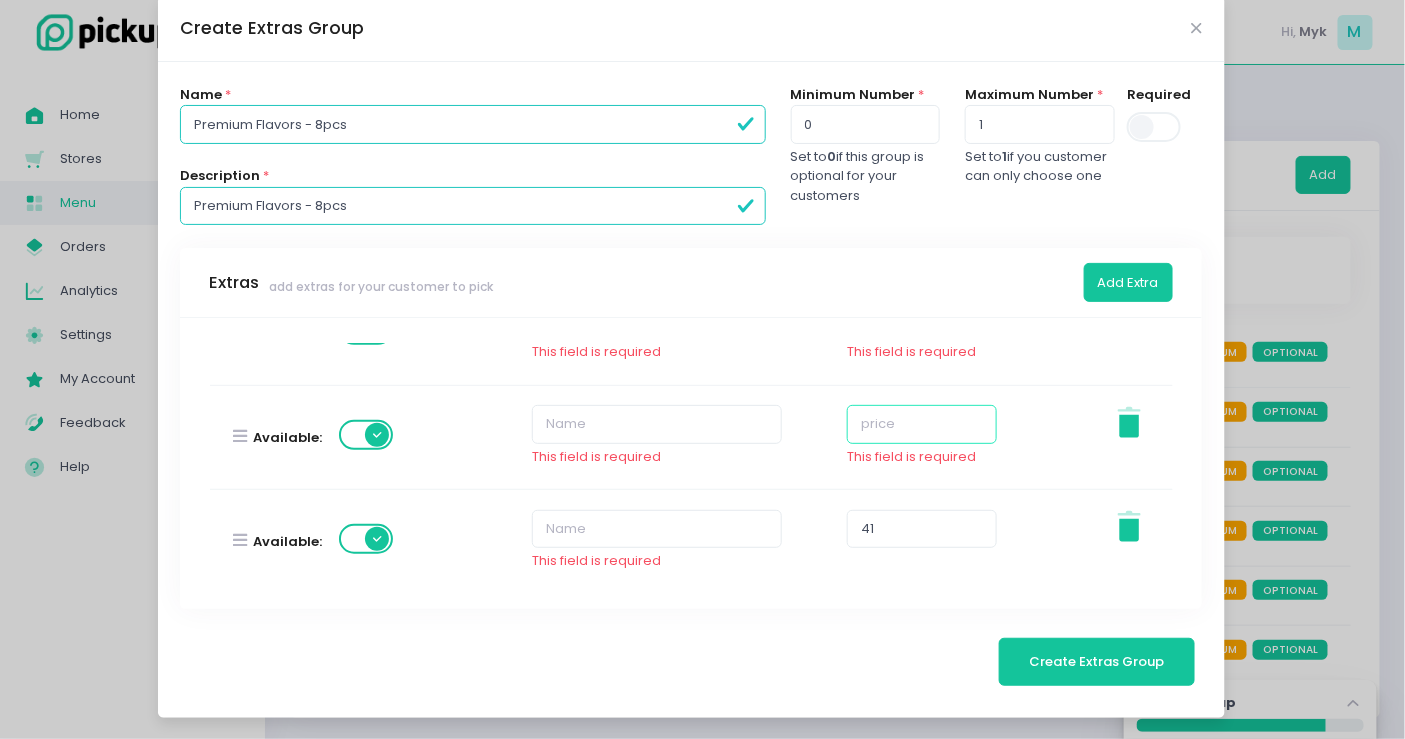 click at bounding box center (922, 424) 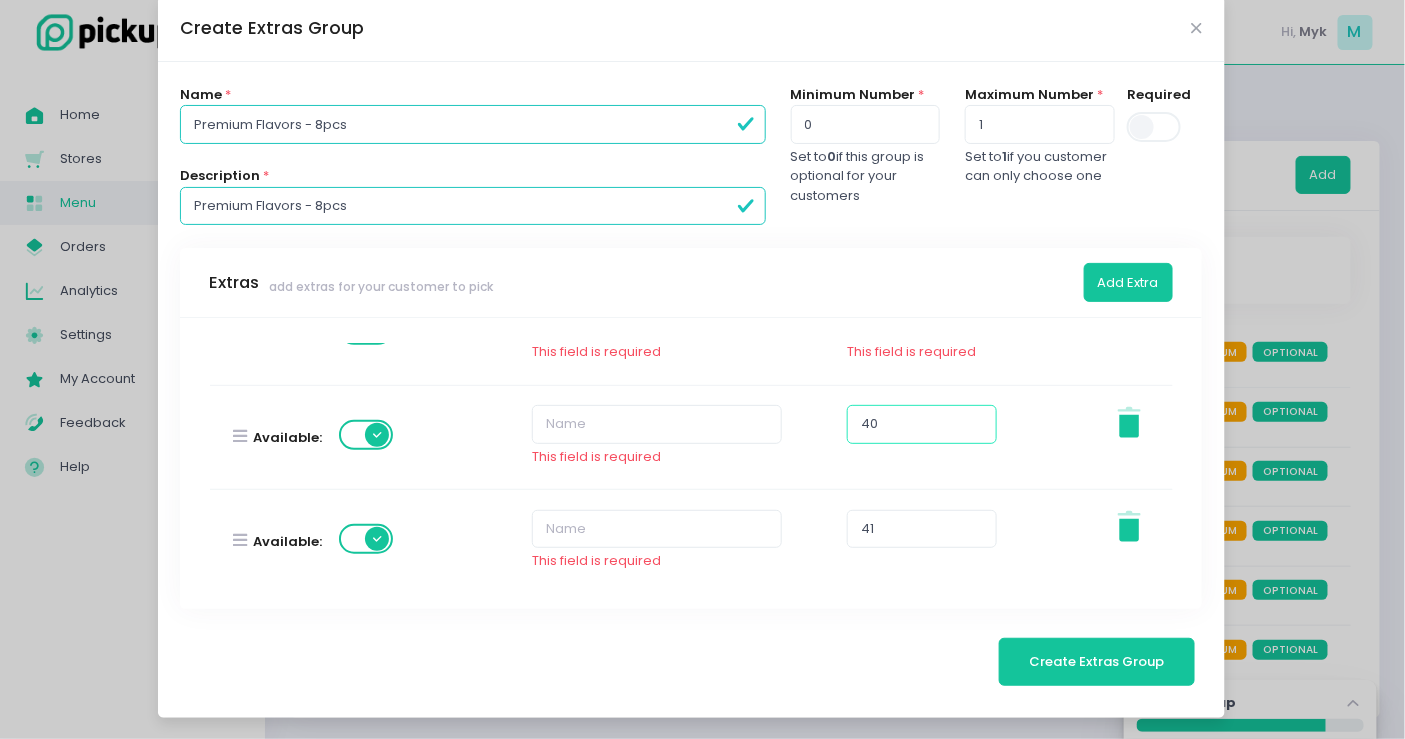 scroll, scrollTop: 357, scrollLeft: 0, axis: vertical 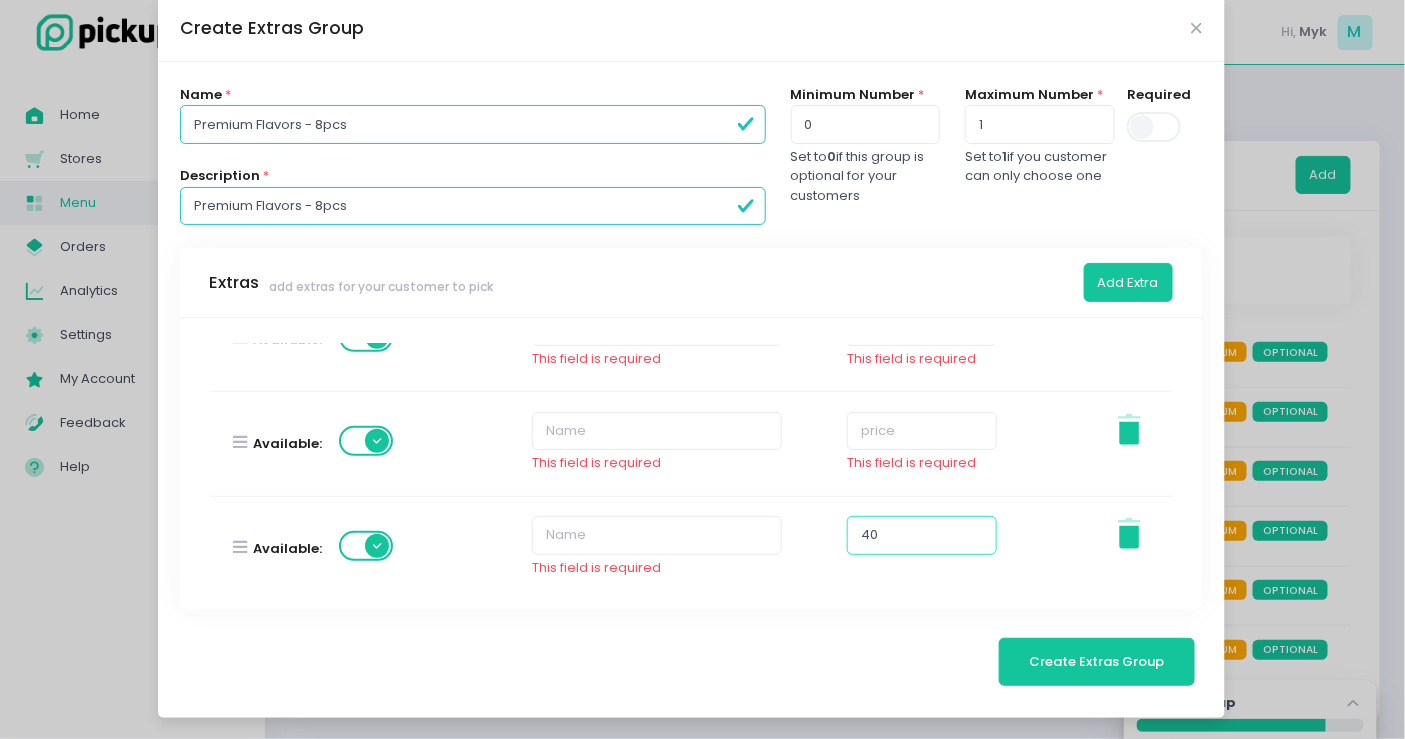 type on "40" 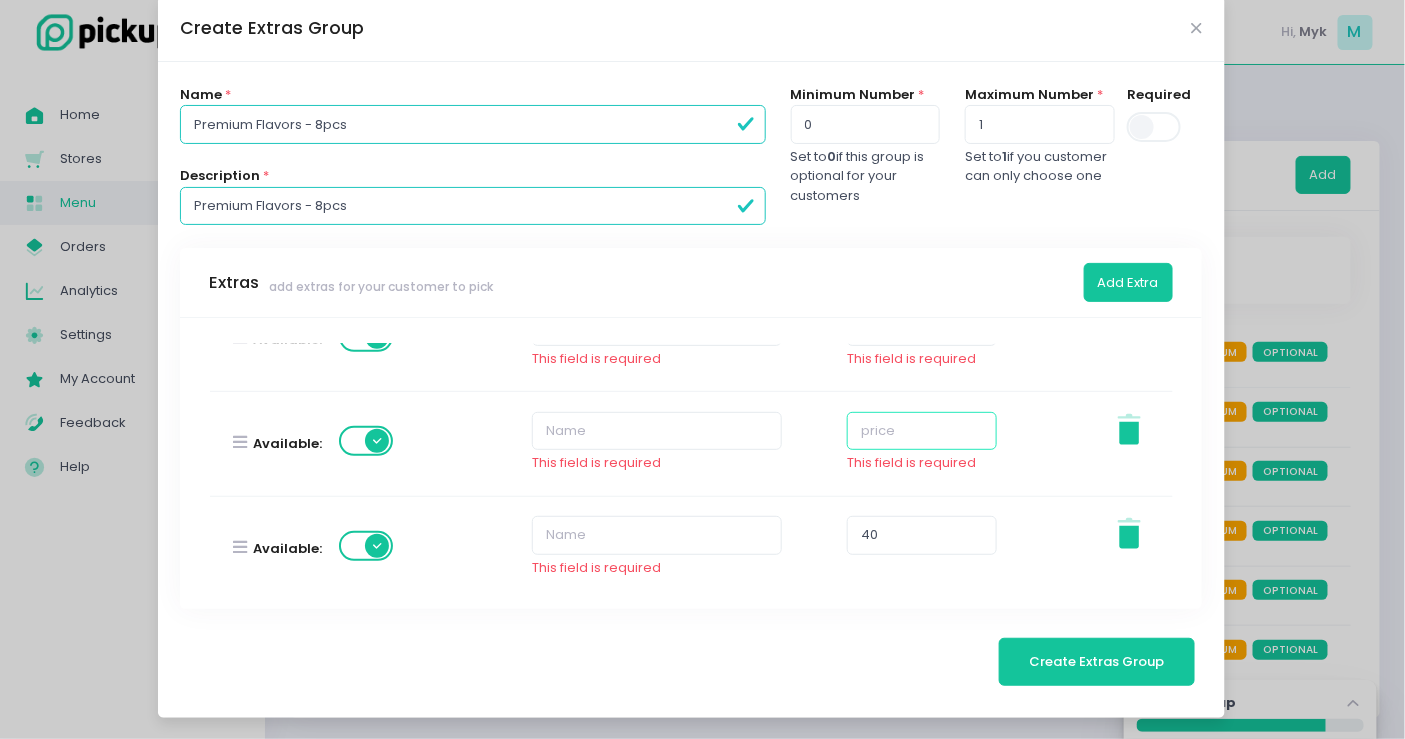 click at bounding box center [922, 431] 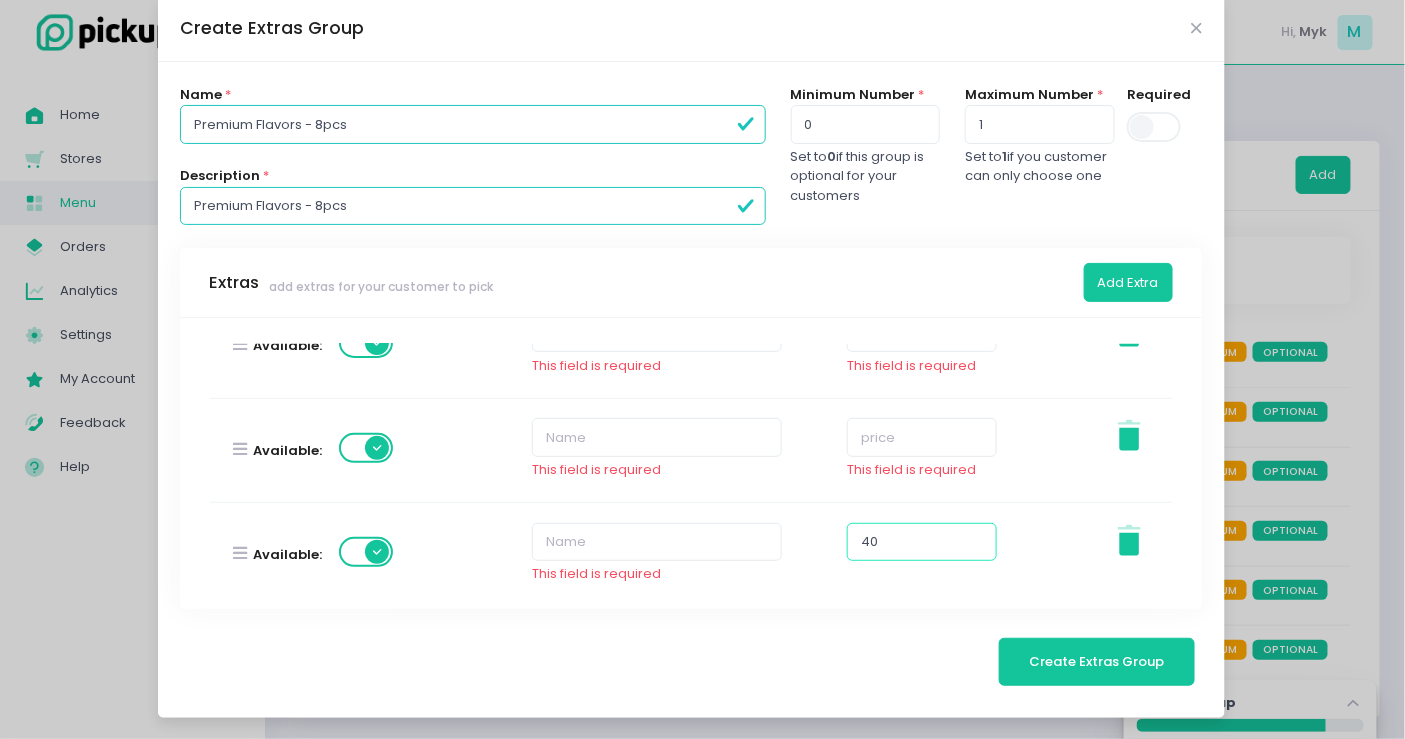 type on "40" 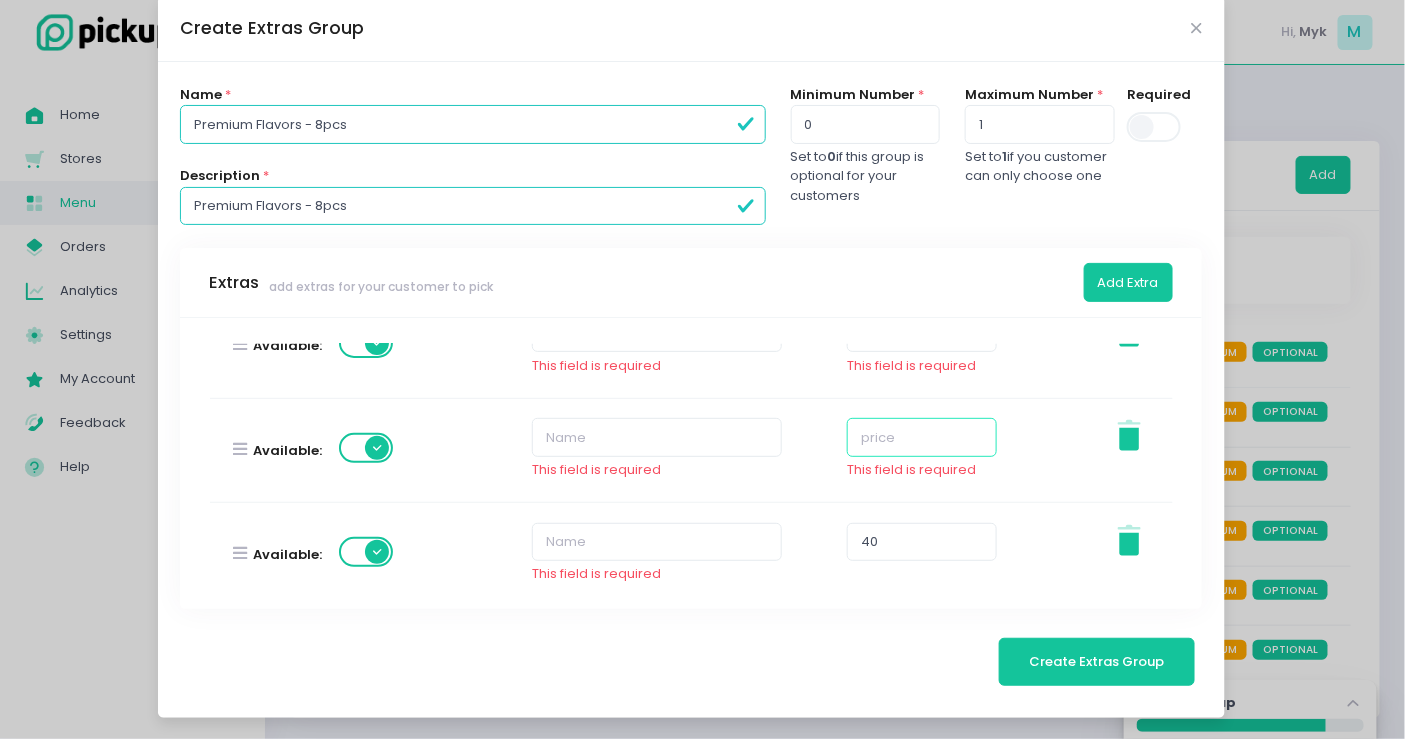 click at bounding box center [922, 437] 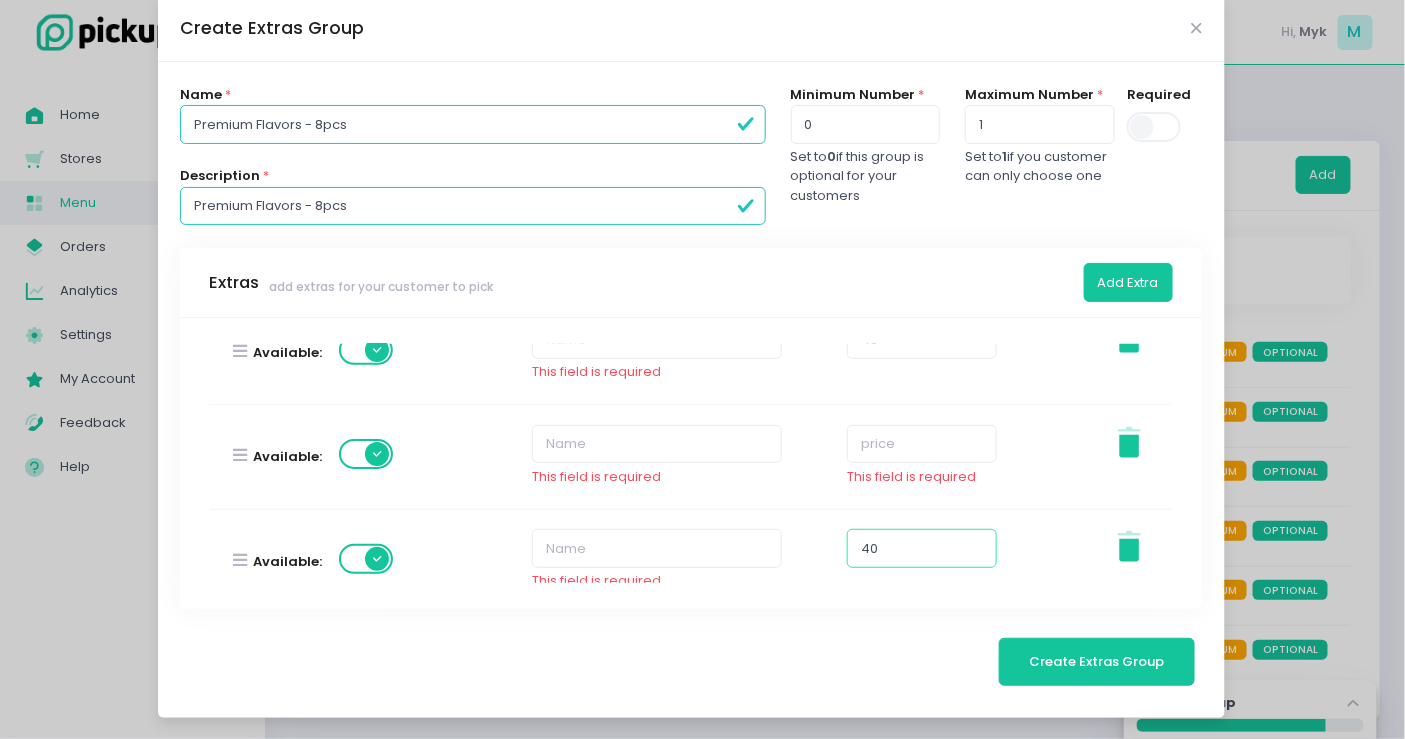 type on "40" 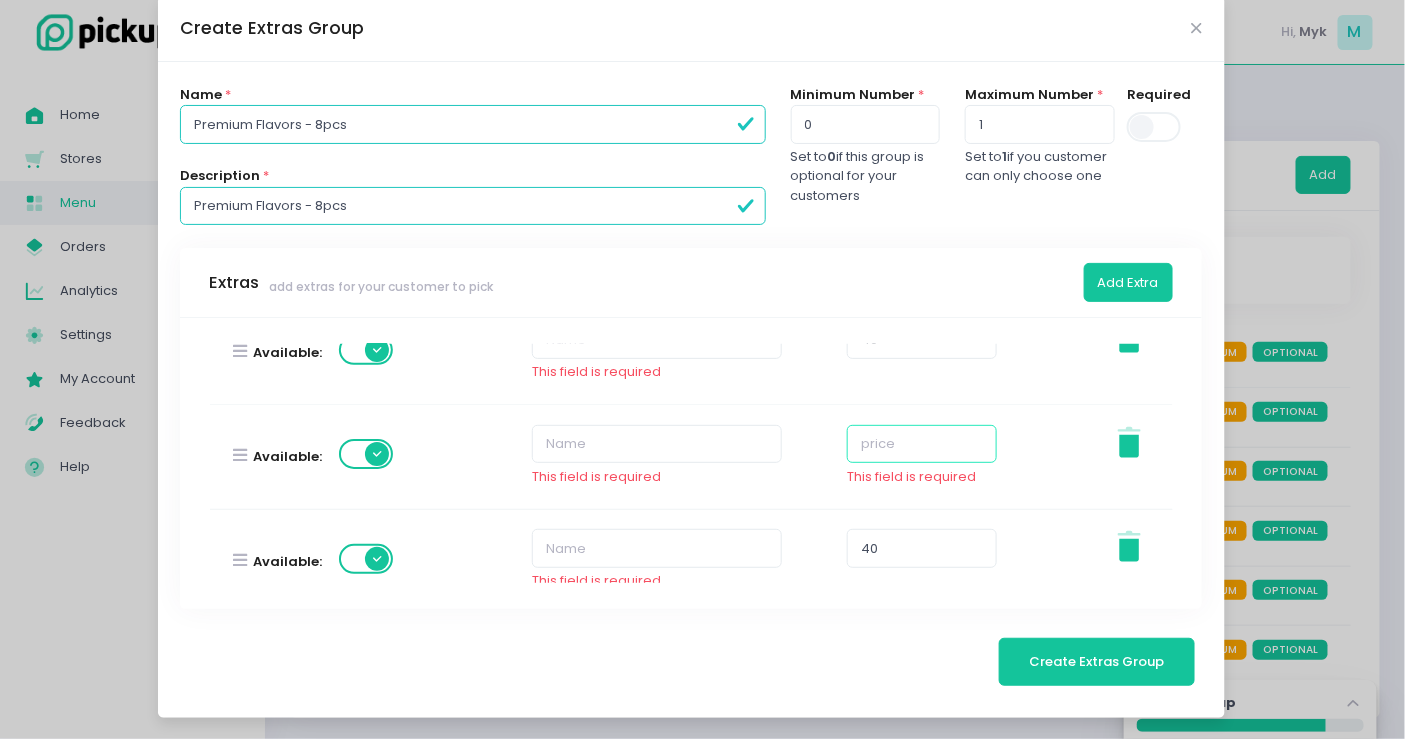 click at bounding box center [922, 444] 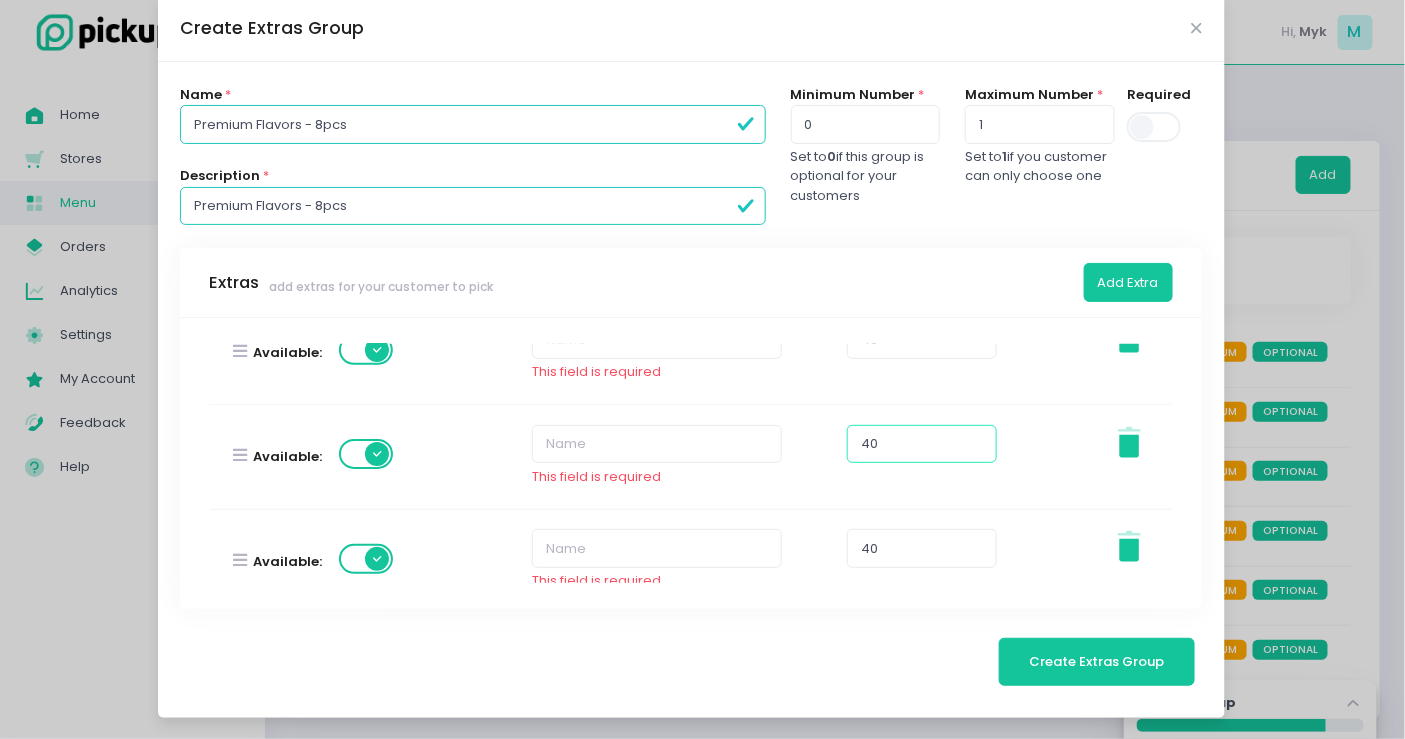 scroll, scrollTop: 24, scrollLeft: 0, axis: vertical 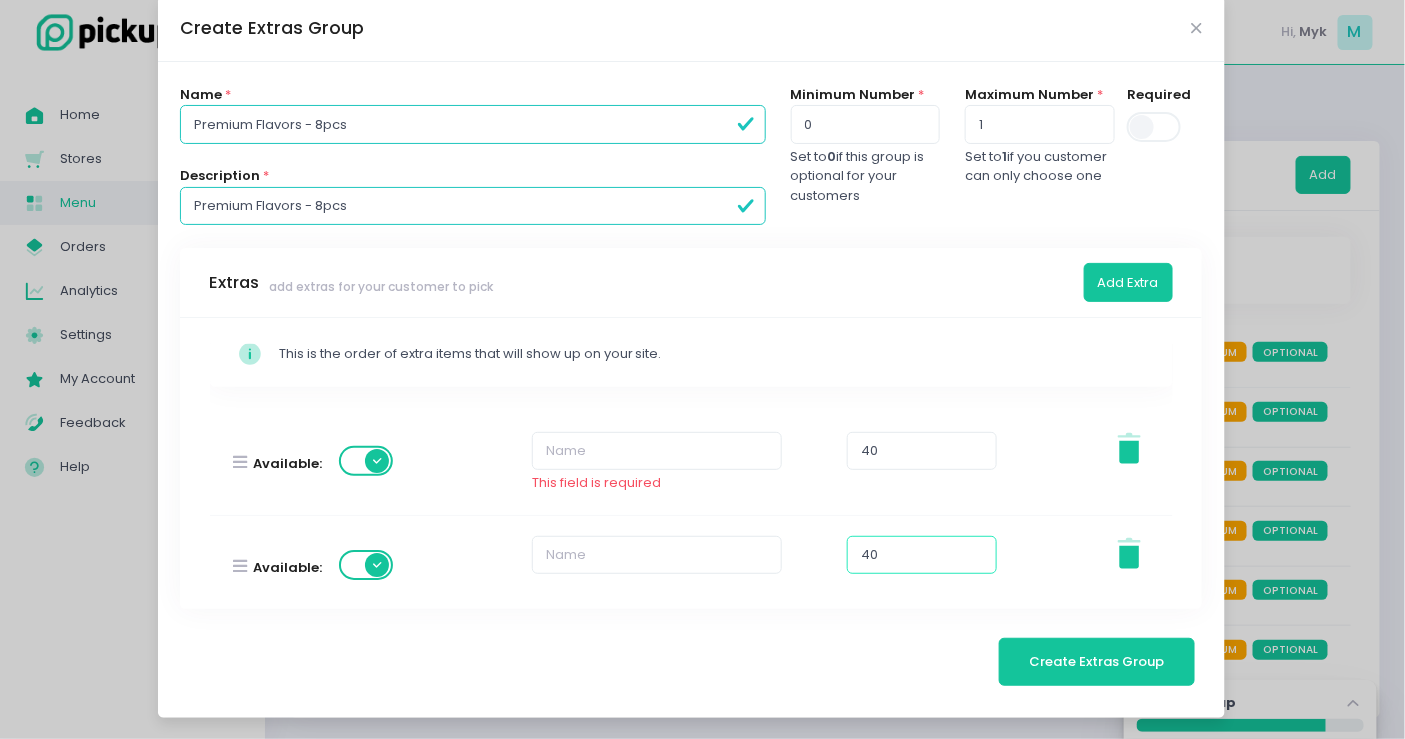 type on "40" 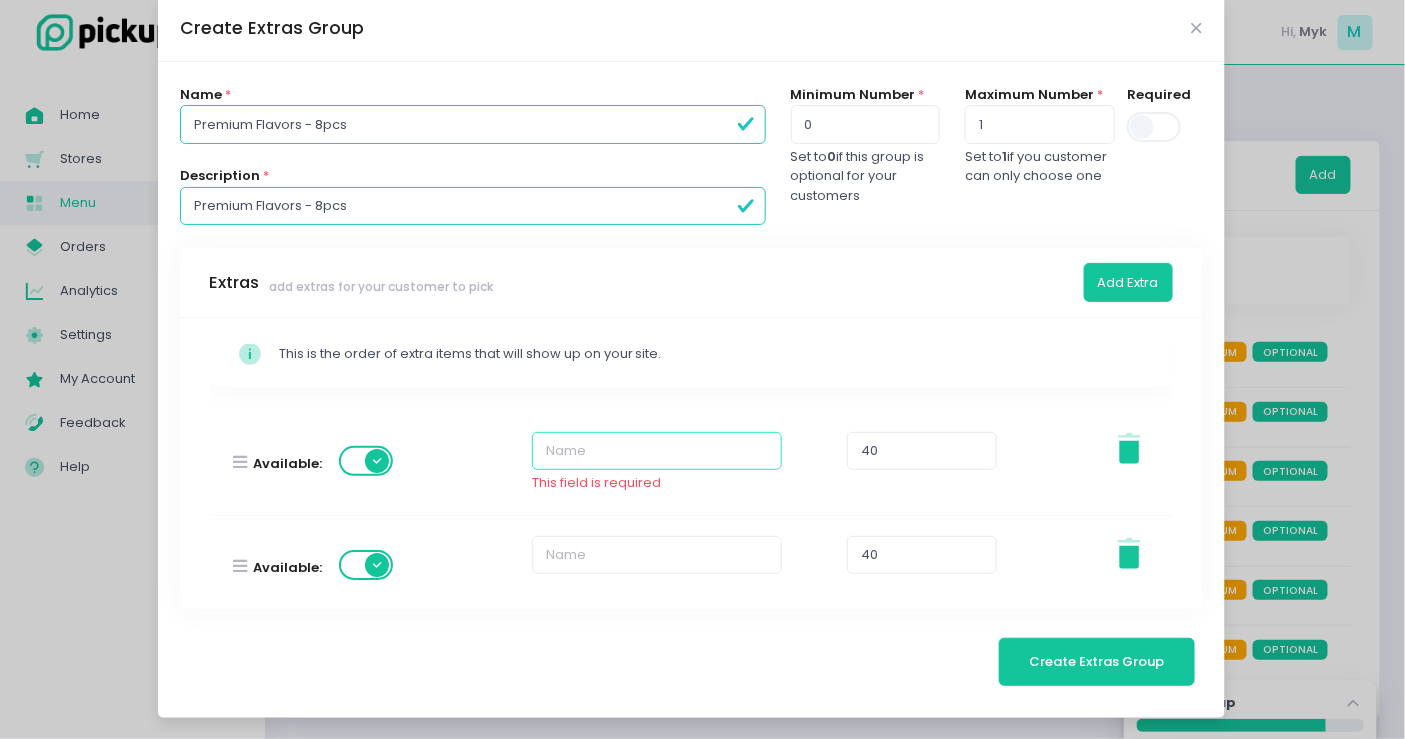 click at bounding box center [657, 451] 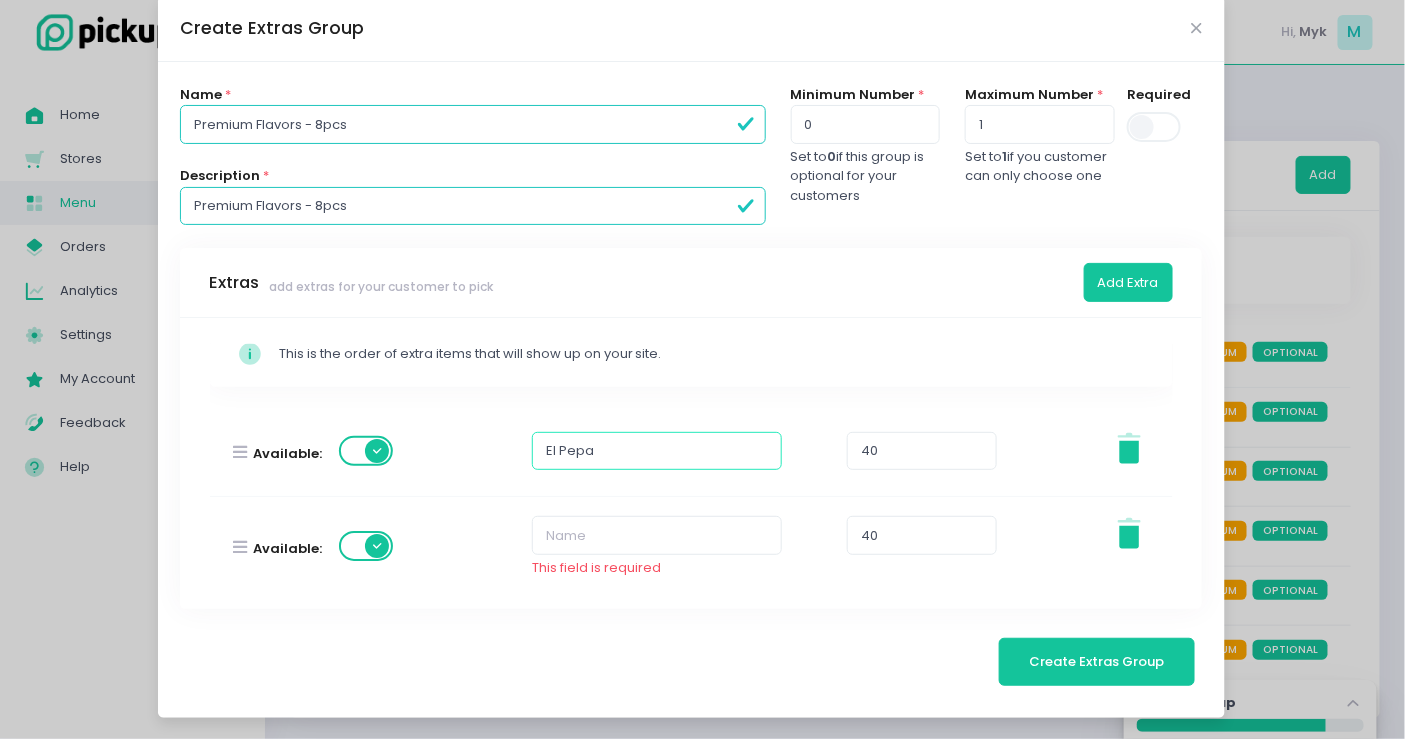 type on "El Pepa" 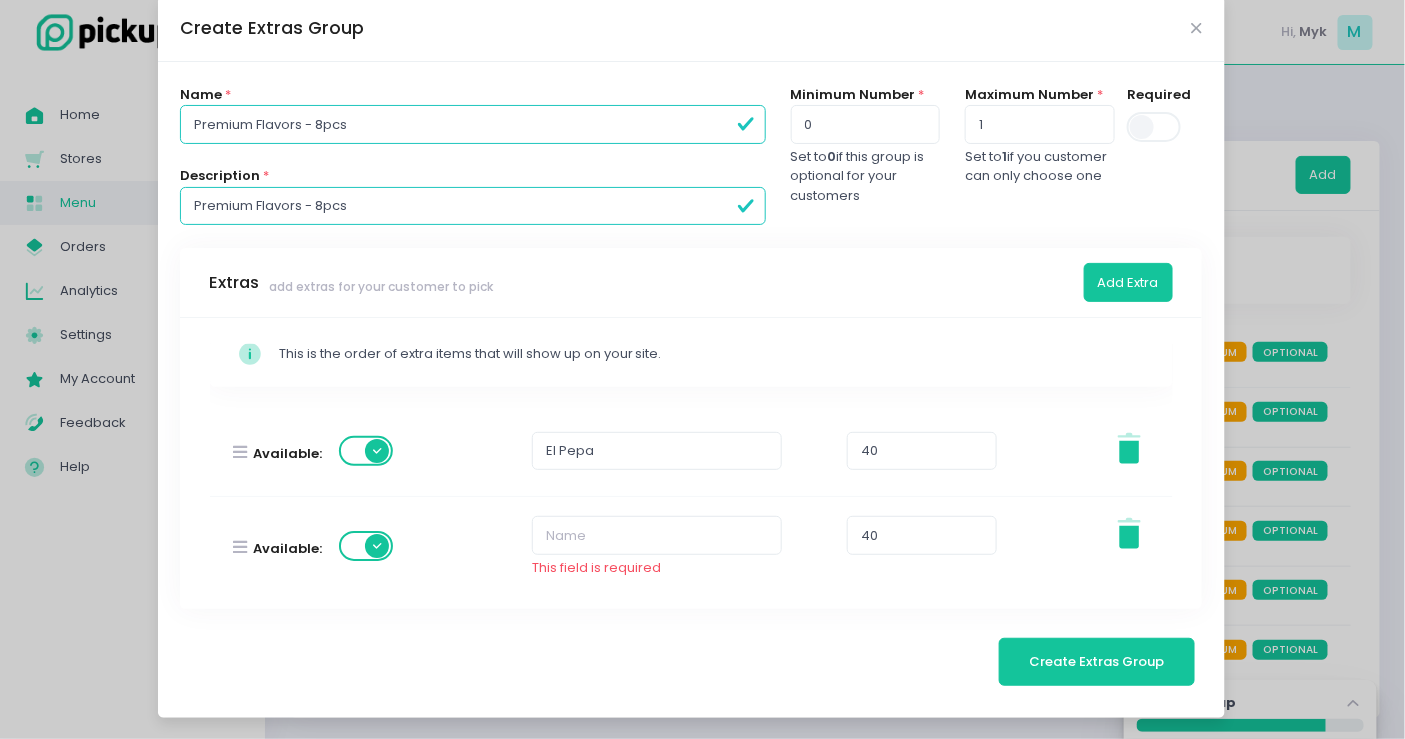click on "This field is required" at bounding box center (657, 537) 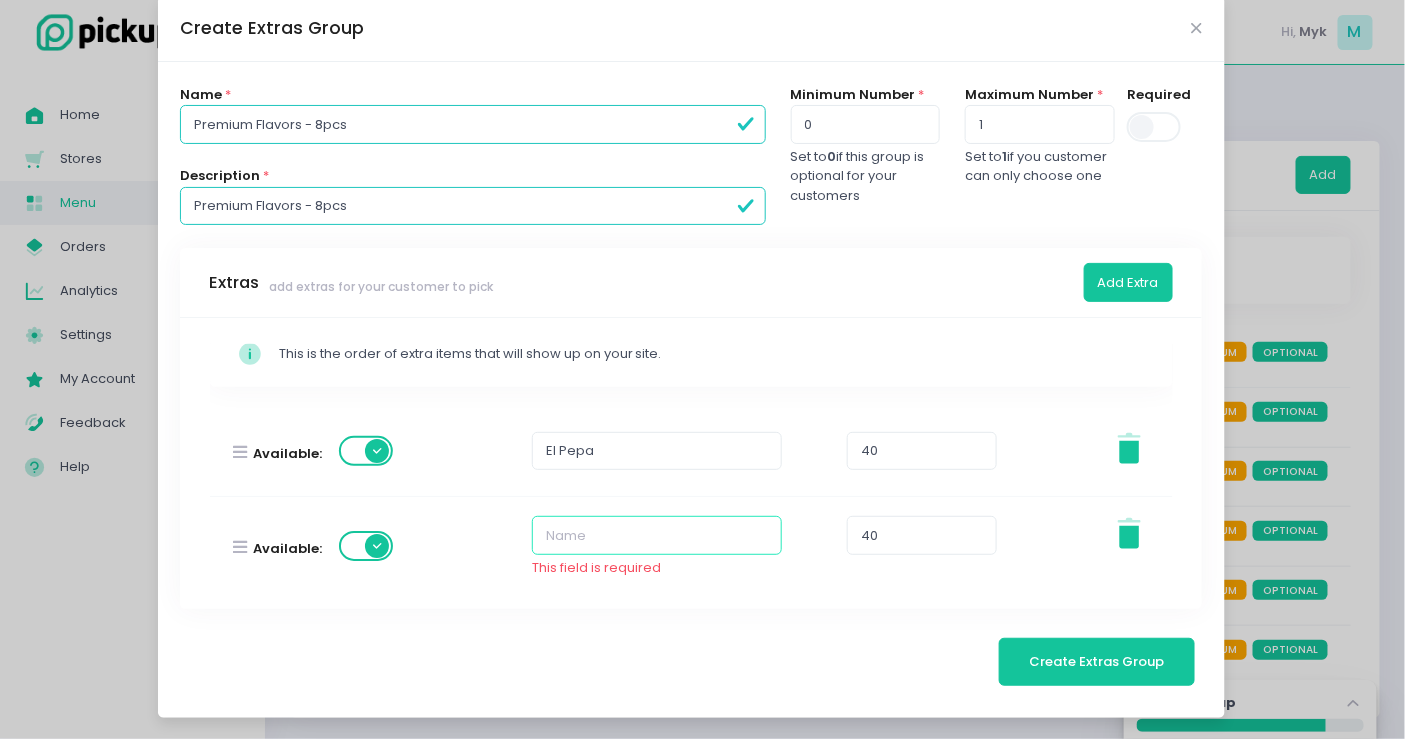 click at bounding box center [657, 535] 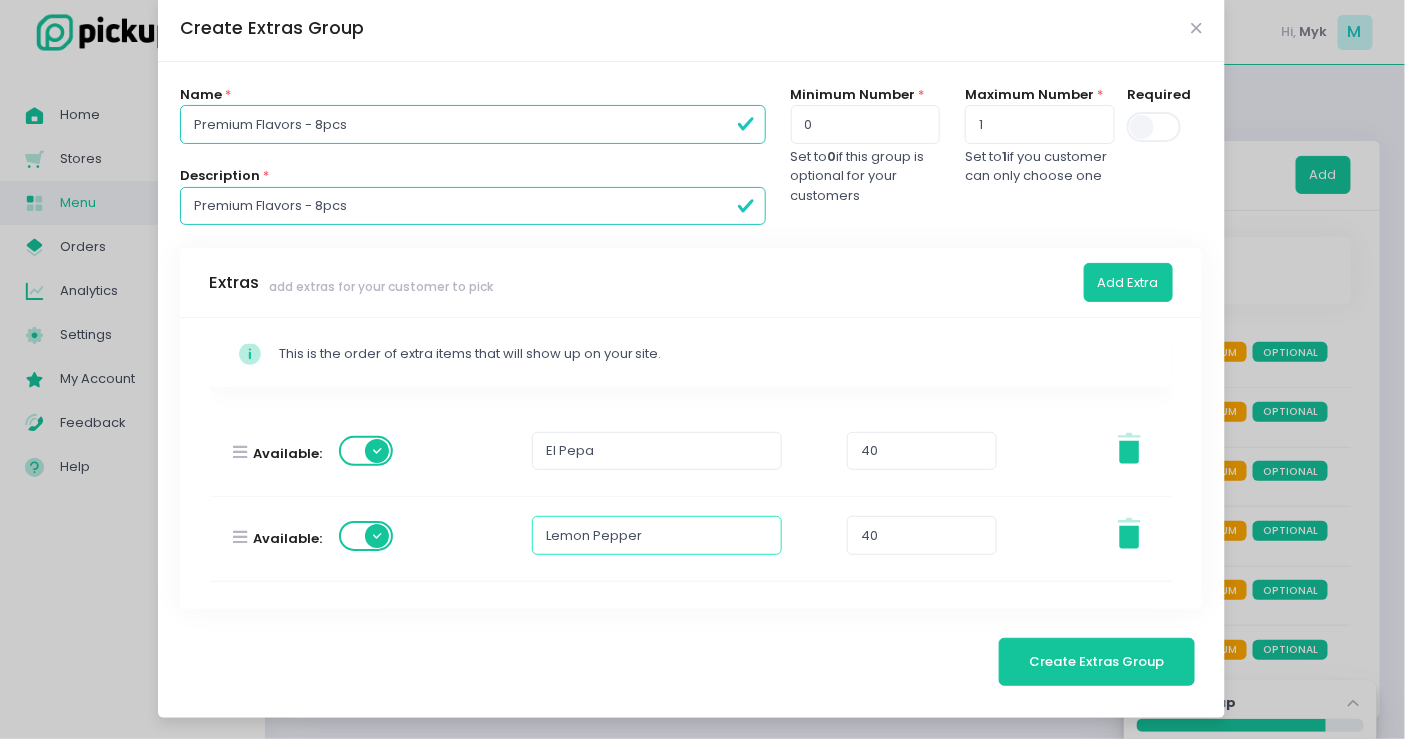 scroll, scrollTop: 135, scrollLeft: 0, axis: vertical 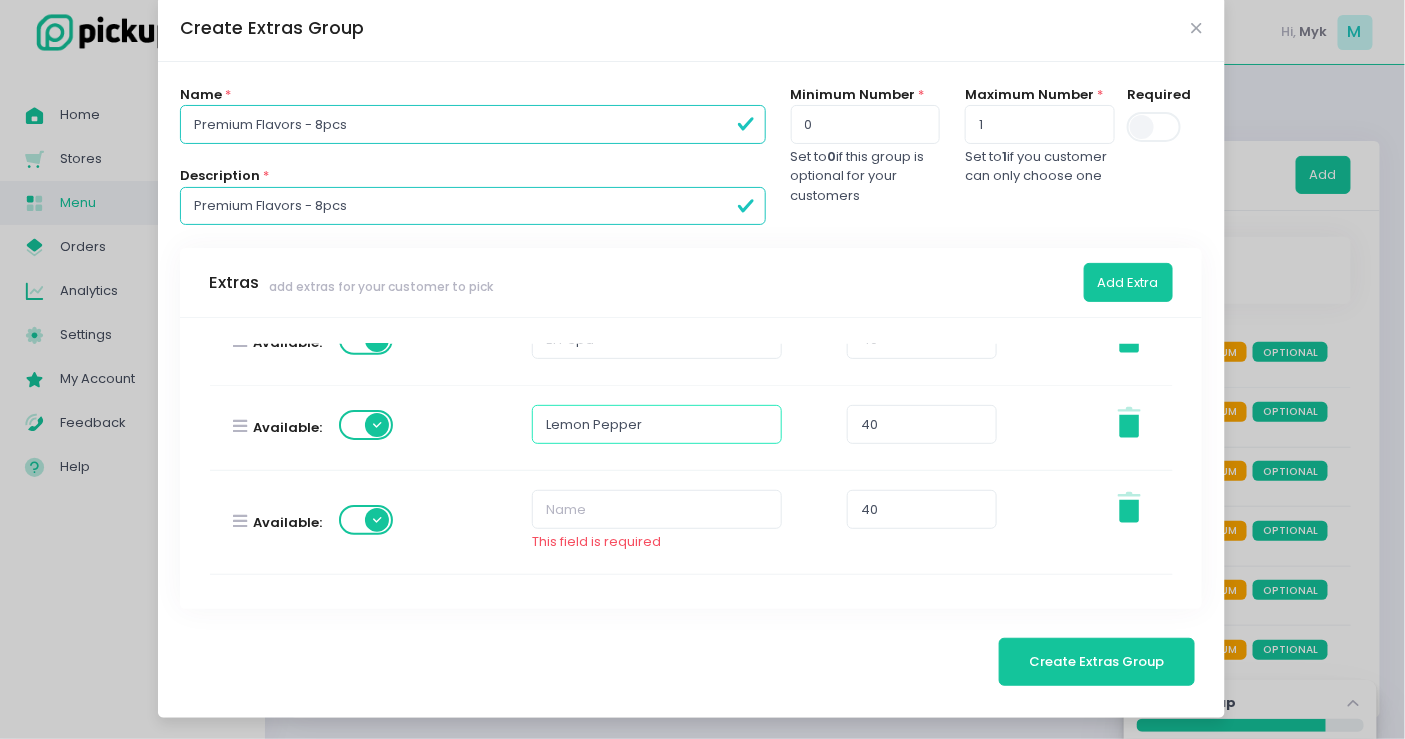 type on "Lemon Pepper" 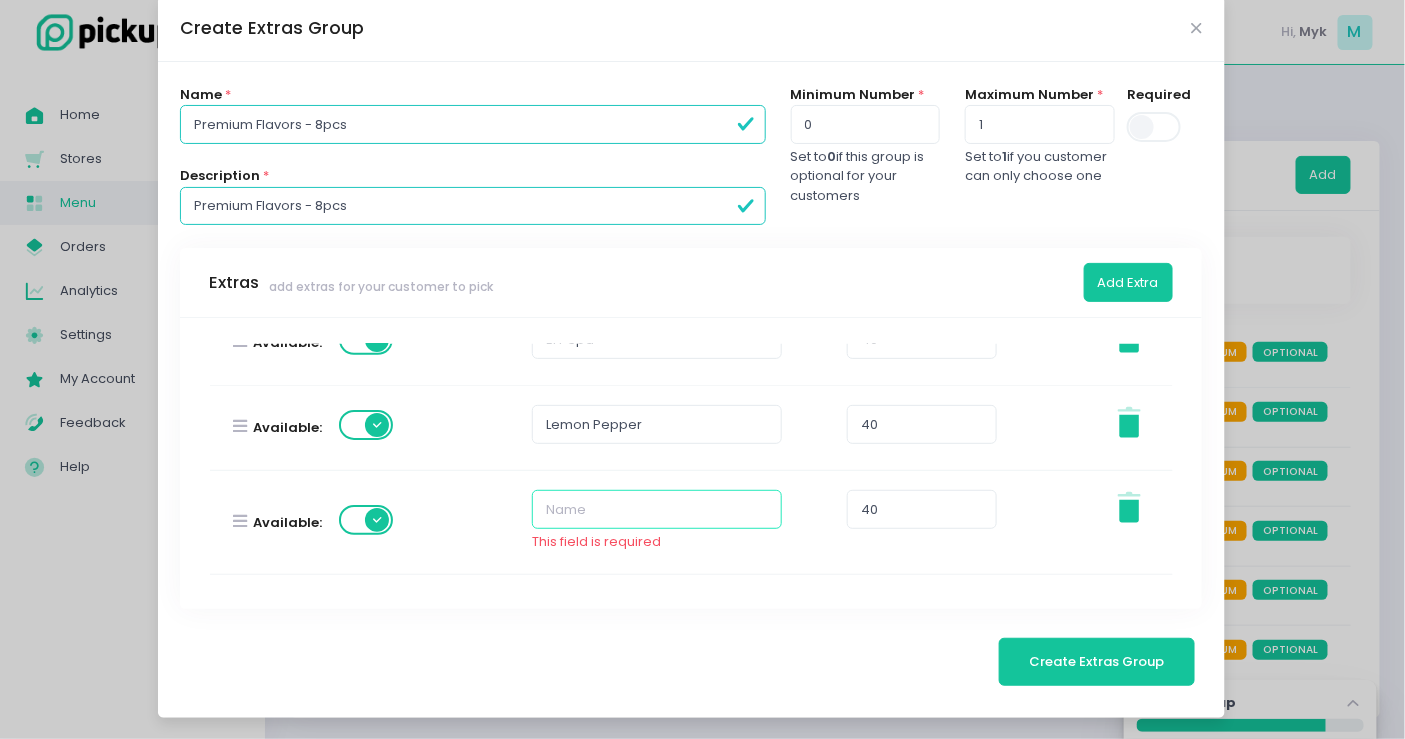 click at bounding box center [657, 509] 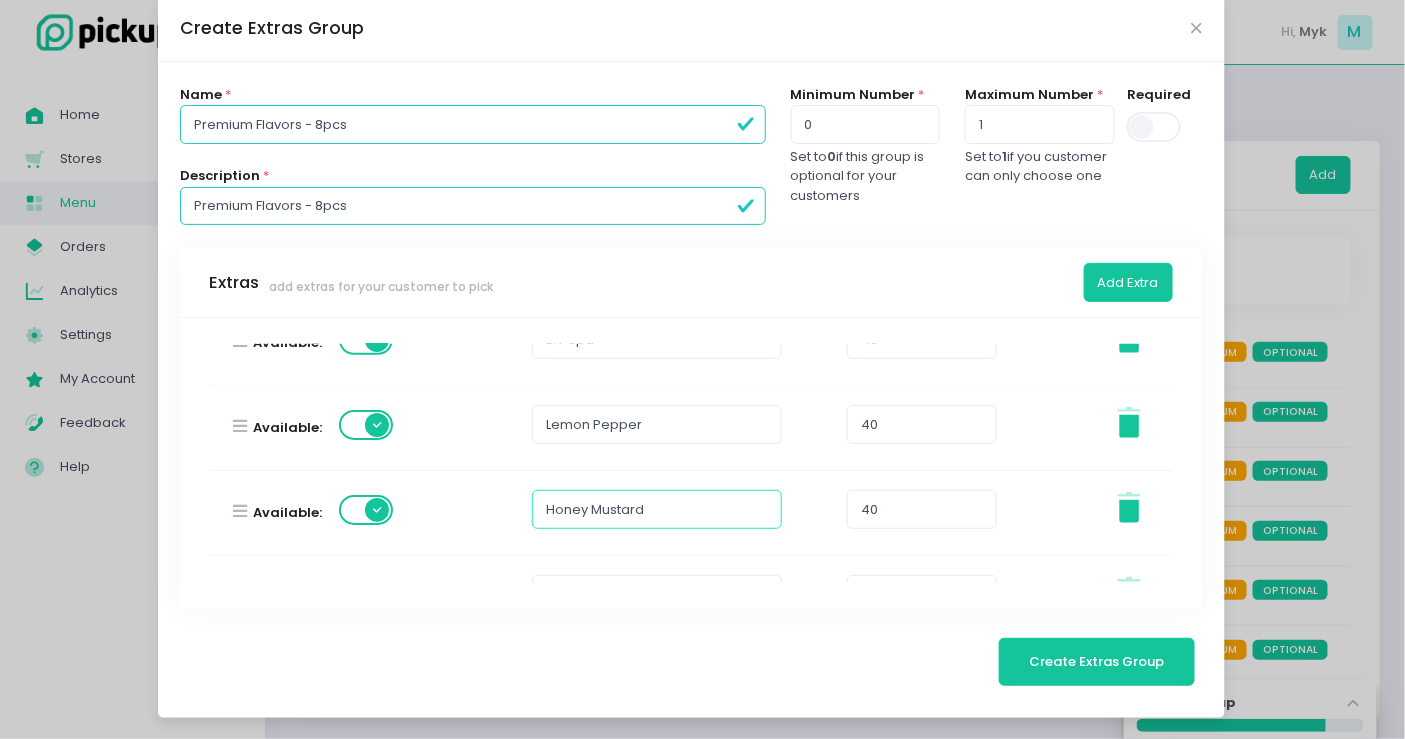 scroll, scrollTop: 246, scrollLeft: 0, axis: vertical 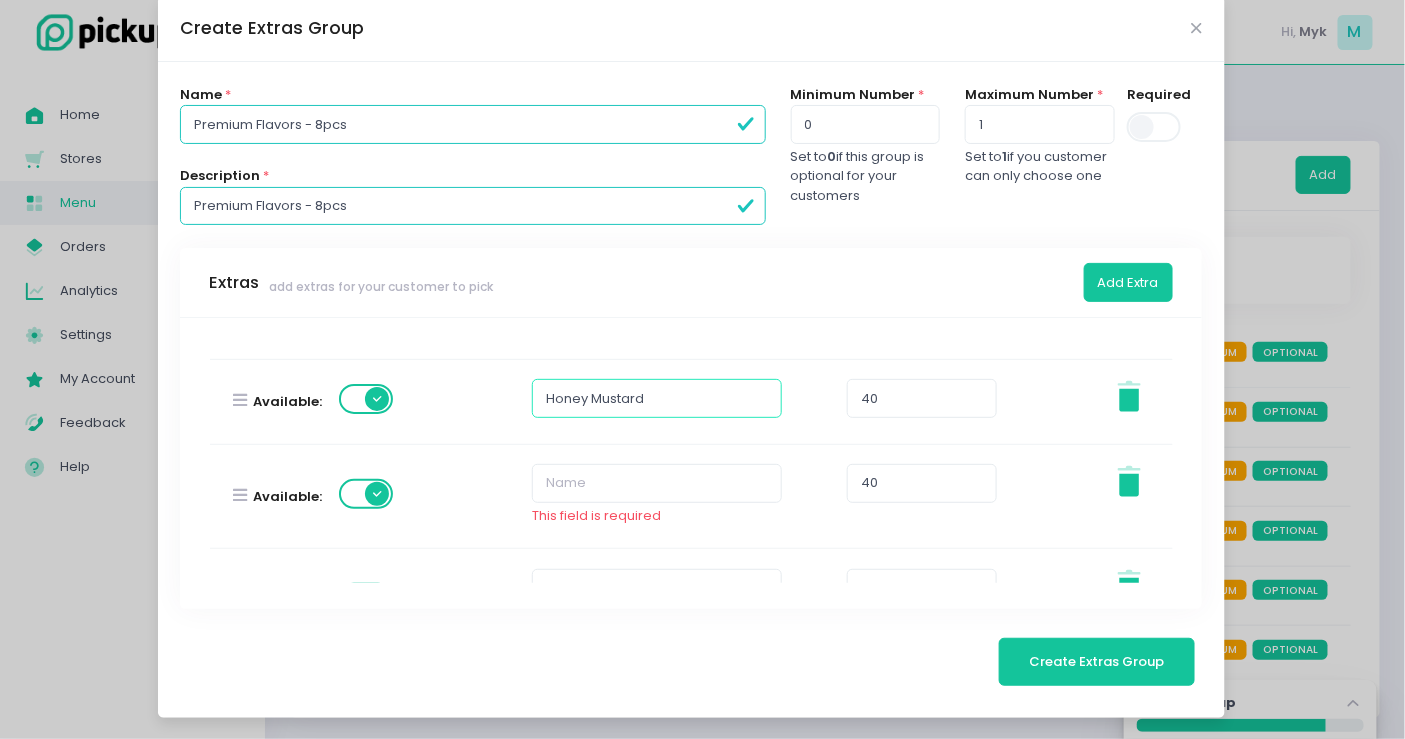 type on "Honey Mustard" 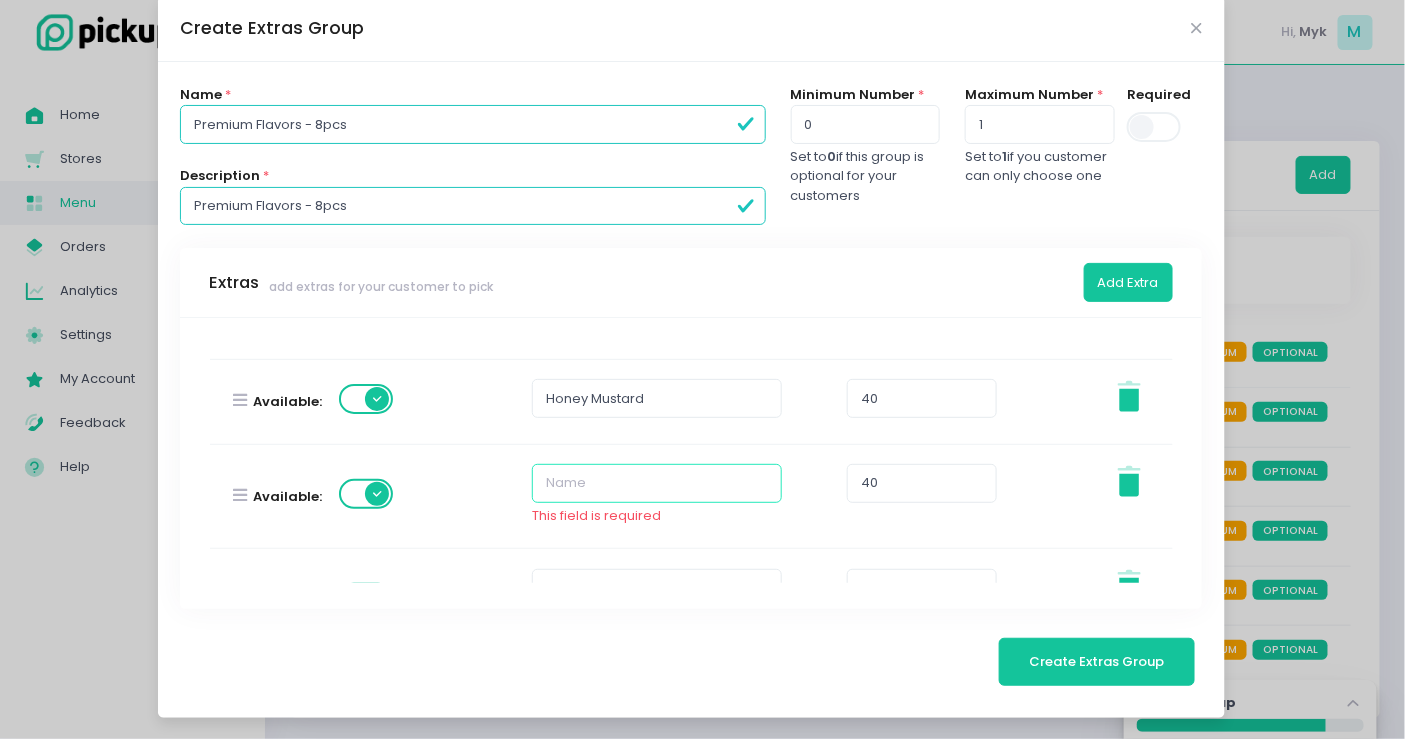 click at bounding box center [657, 483] 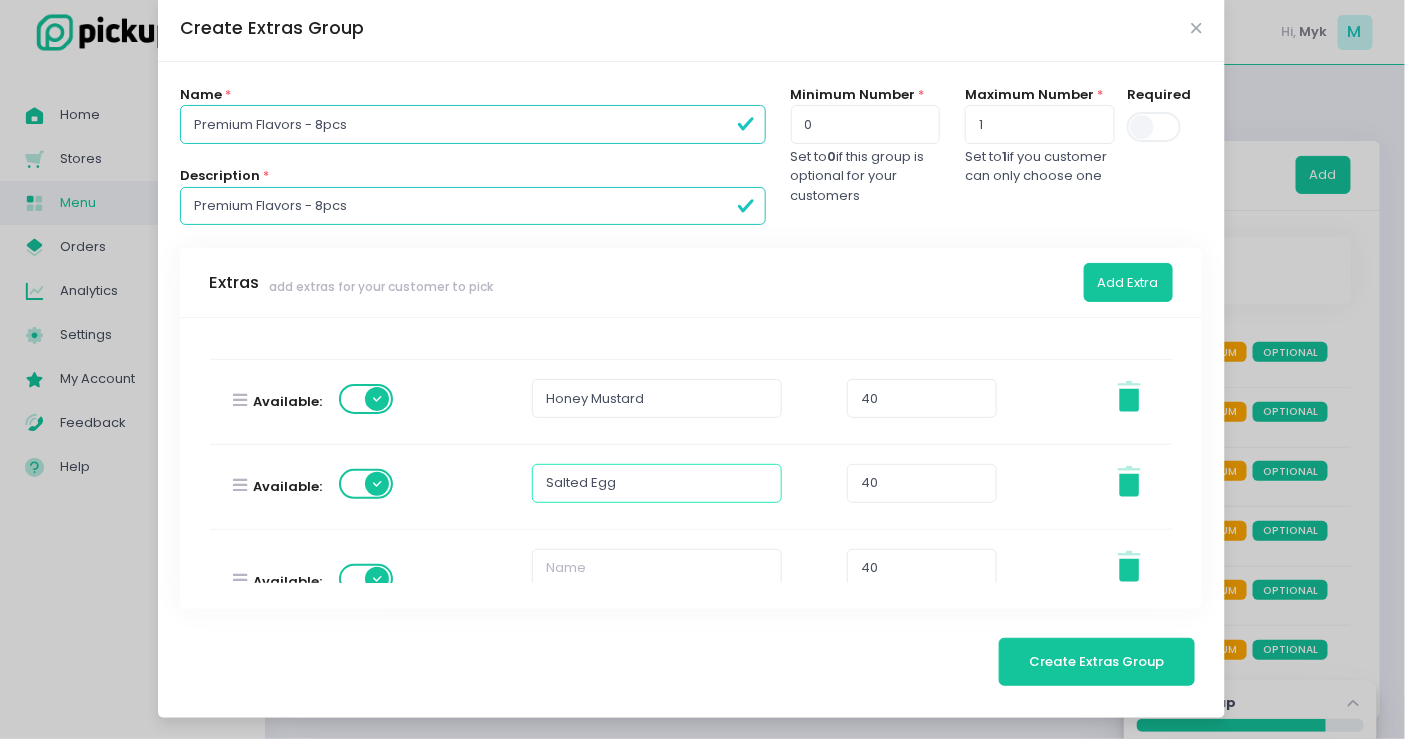 scroll, scrollTop: 357, scrollLeft: 0, axis: vertical 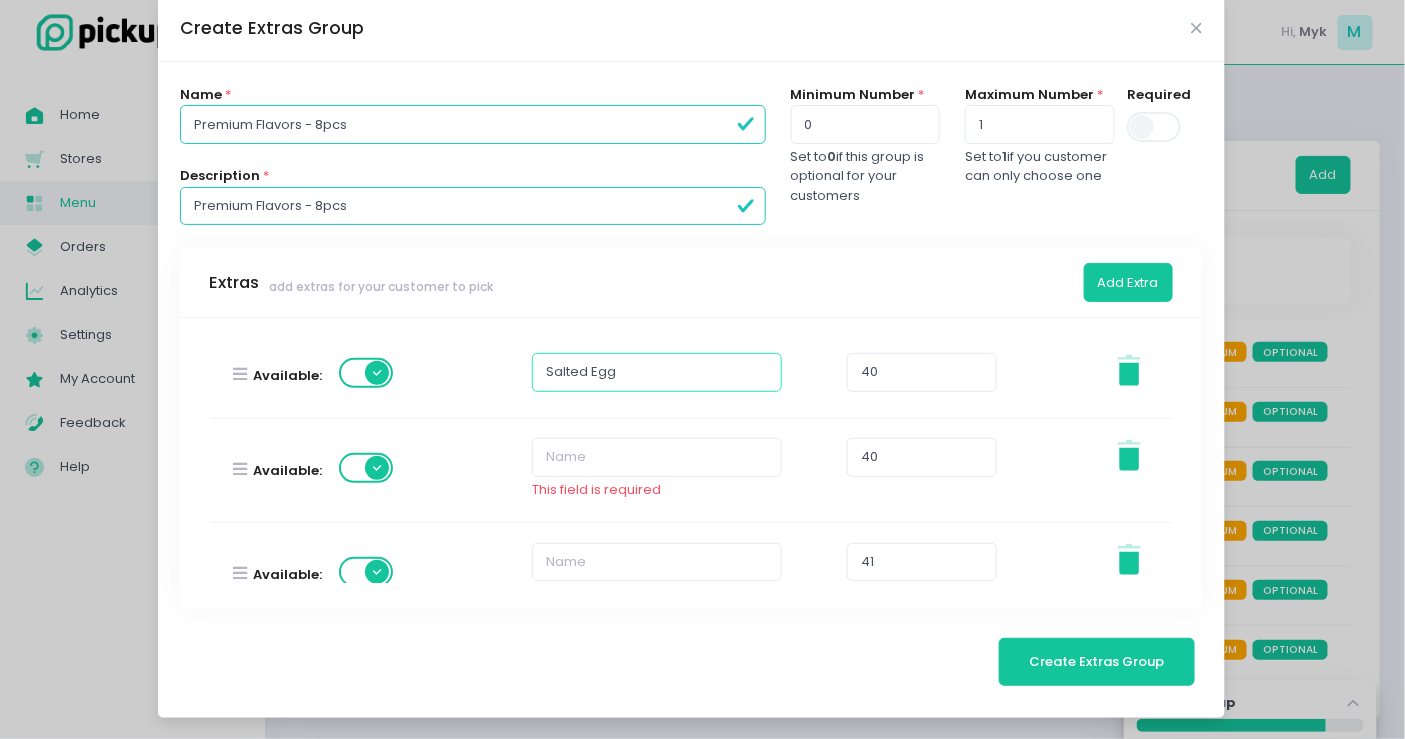 type on "Salted Egg" 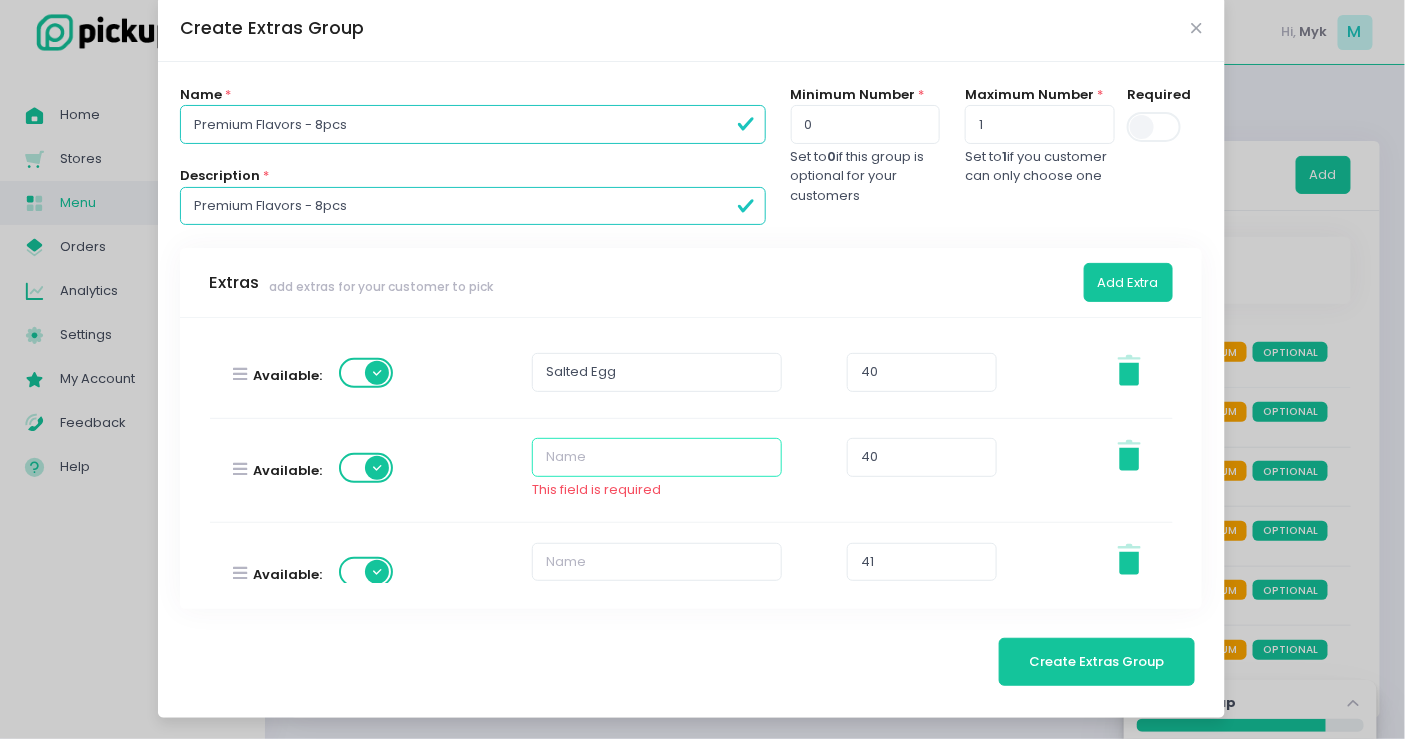 click at bounding box center (657, 457) 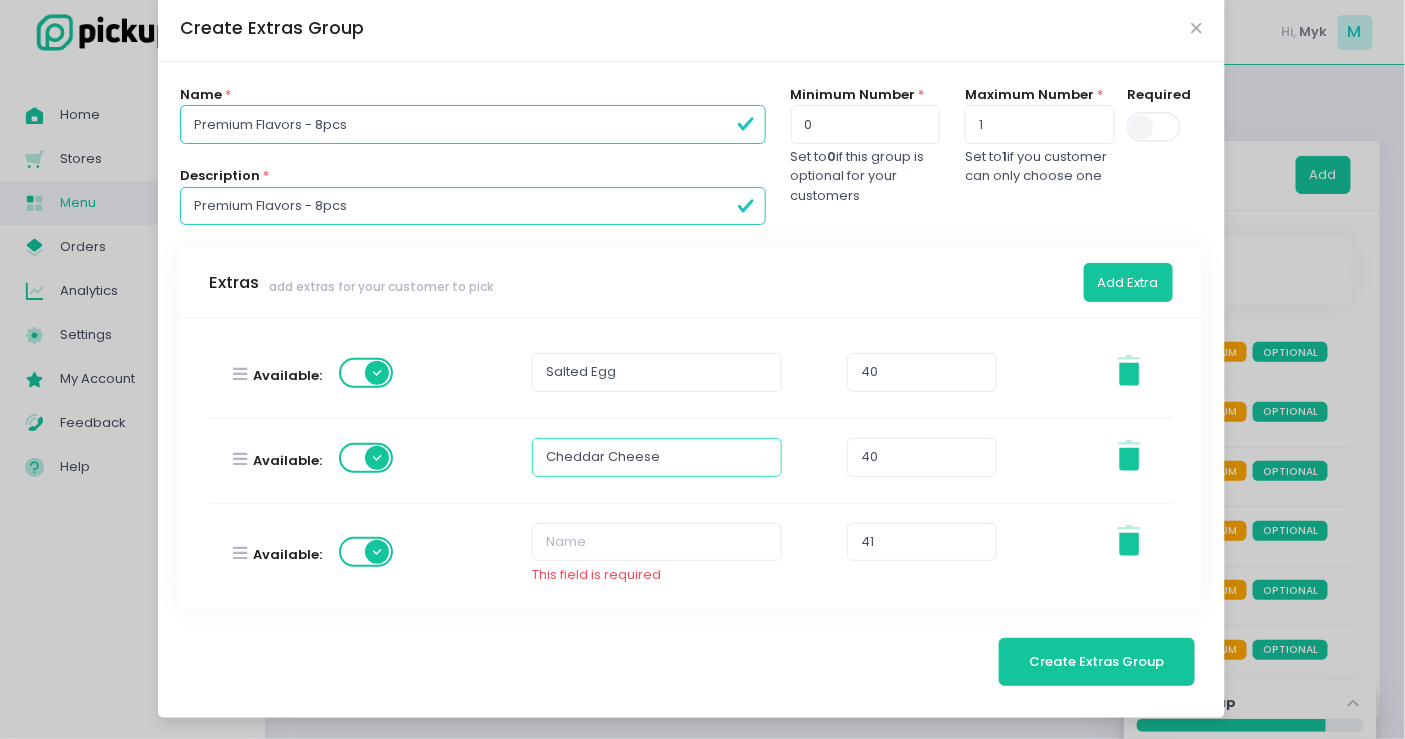 type on "Cheddar Cheese" 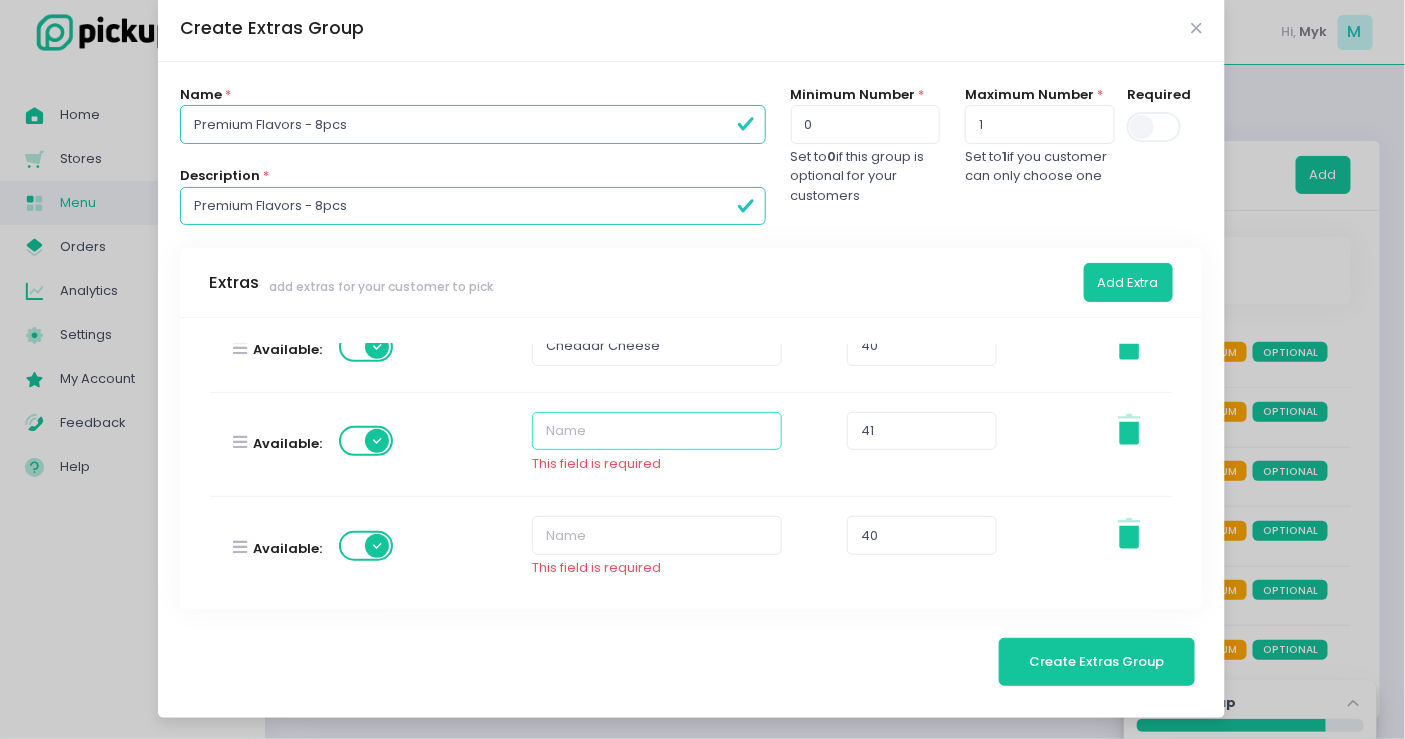 click at bounding box center (657, 431) 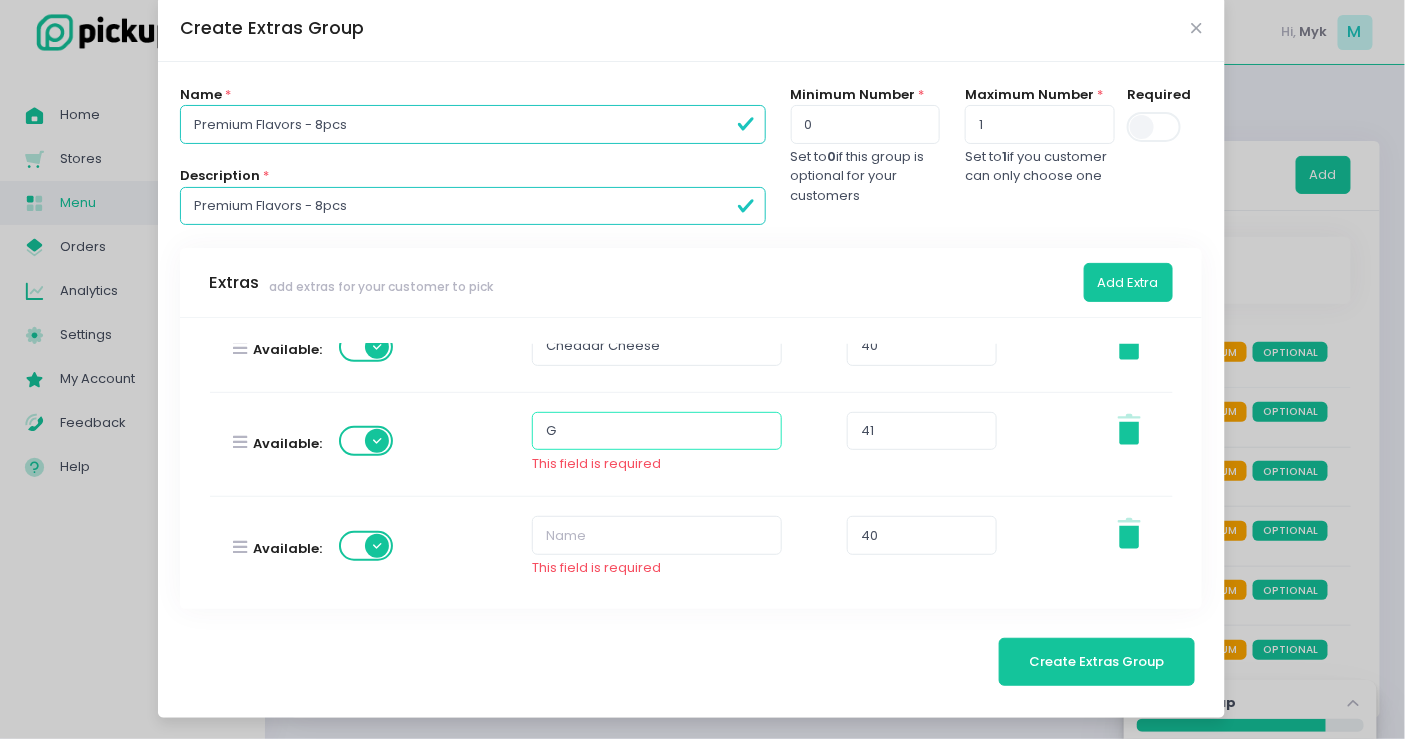 scroll, scrollTop: 462, scrollLeft: 0, axis: vertical 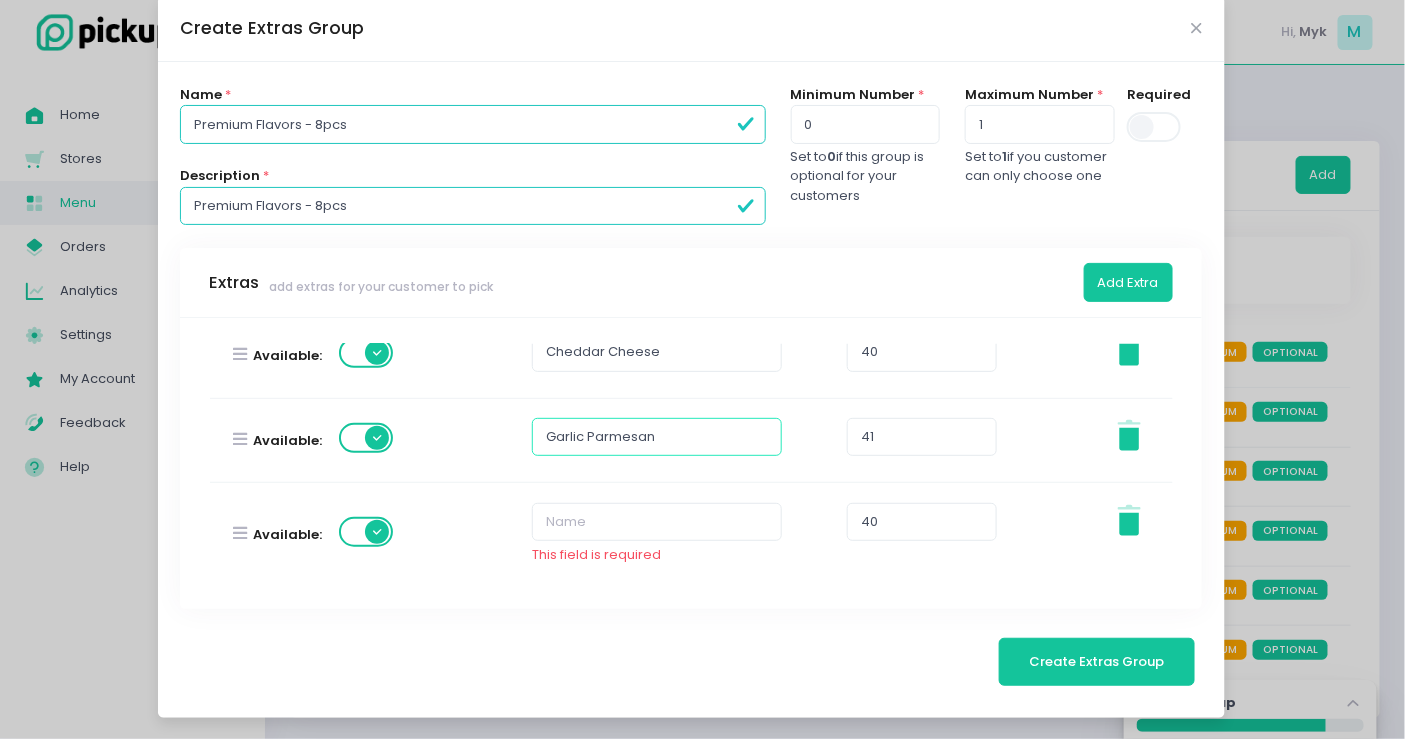 type on "Garlic Parmesan" 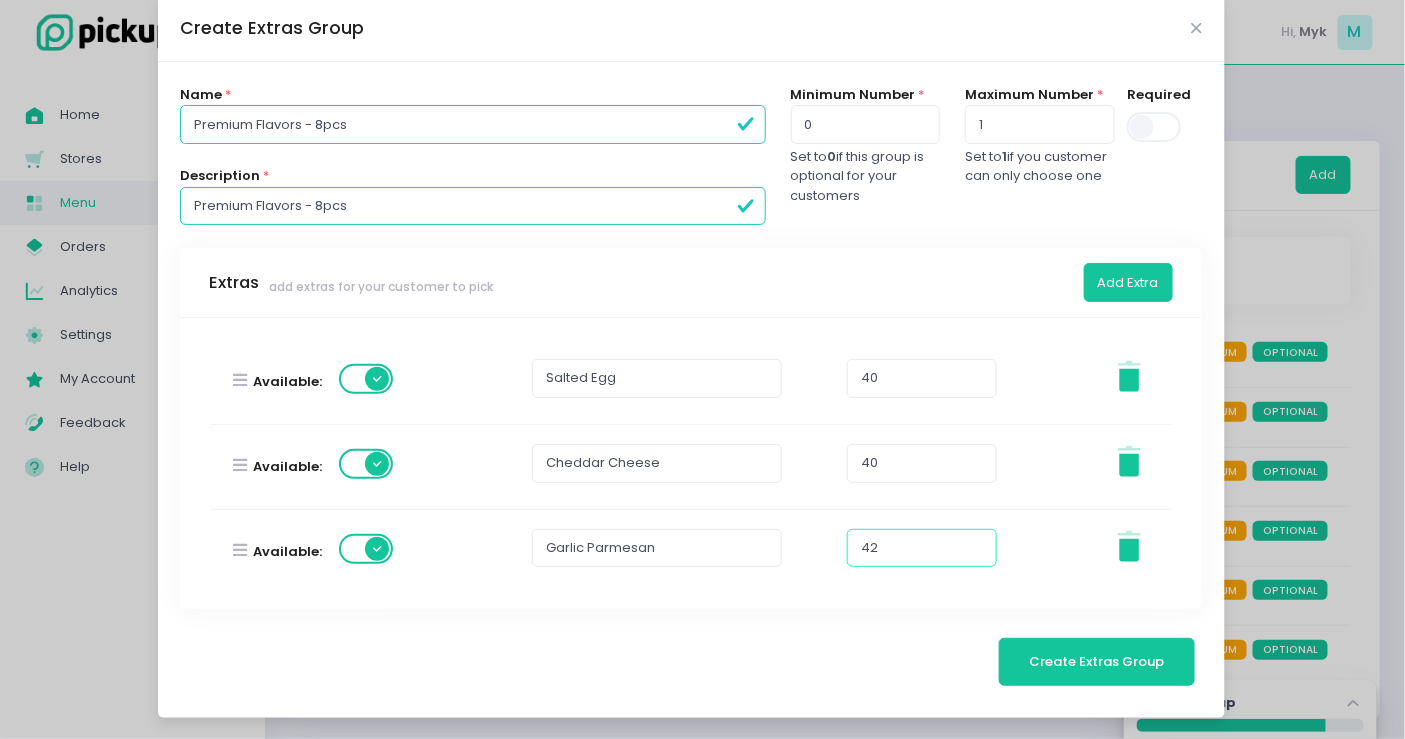 scroll, scrollTop: 462, scrollLeft: 0, axis: vertical 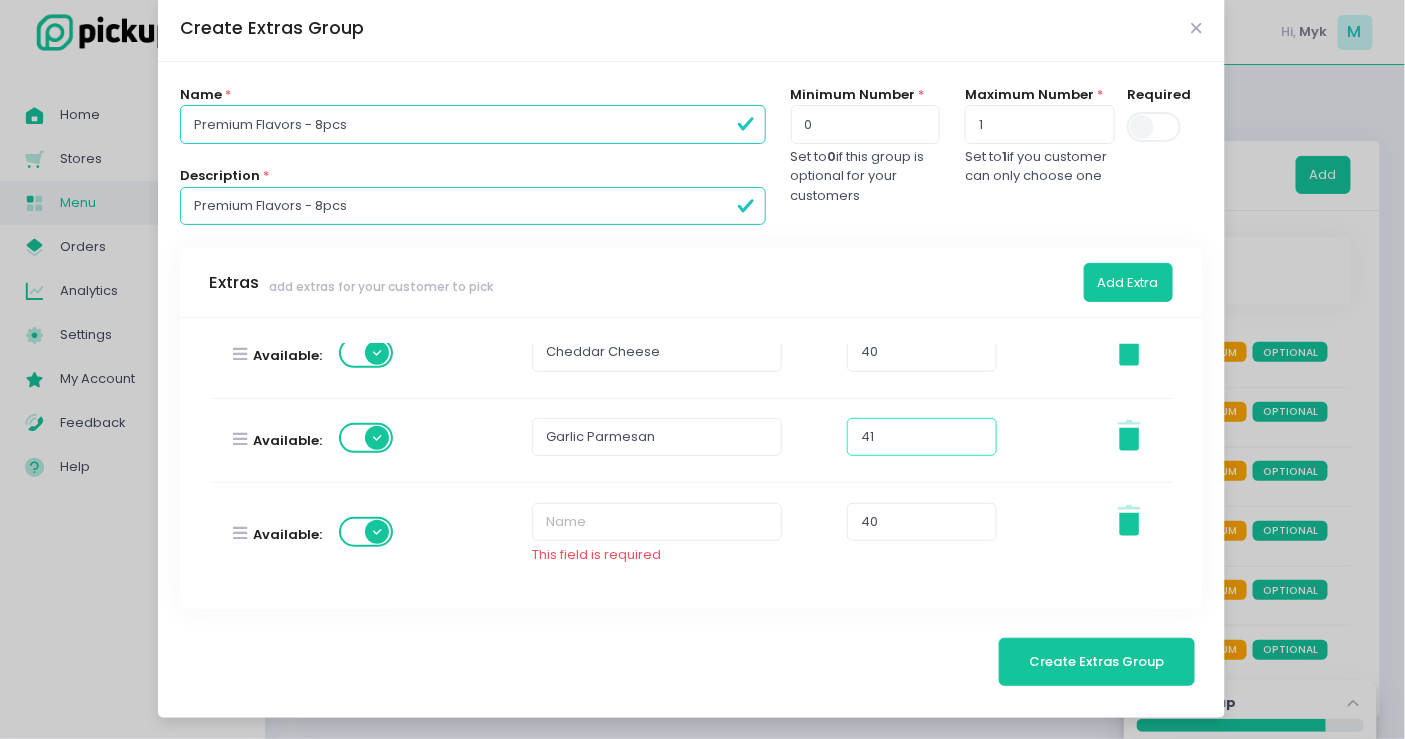 click on "41" at bounding box center (922, 437) 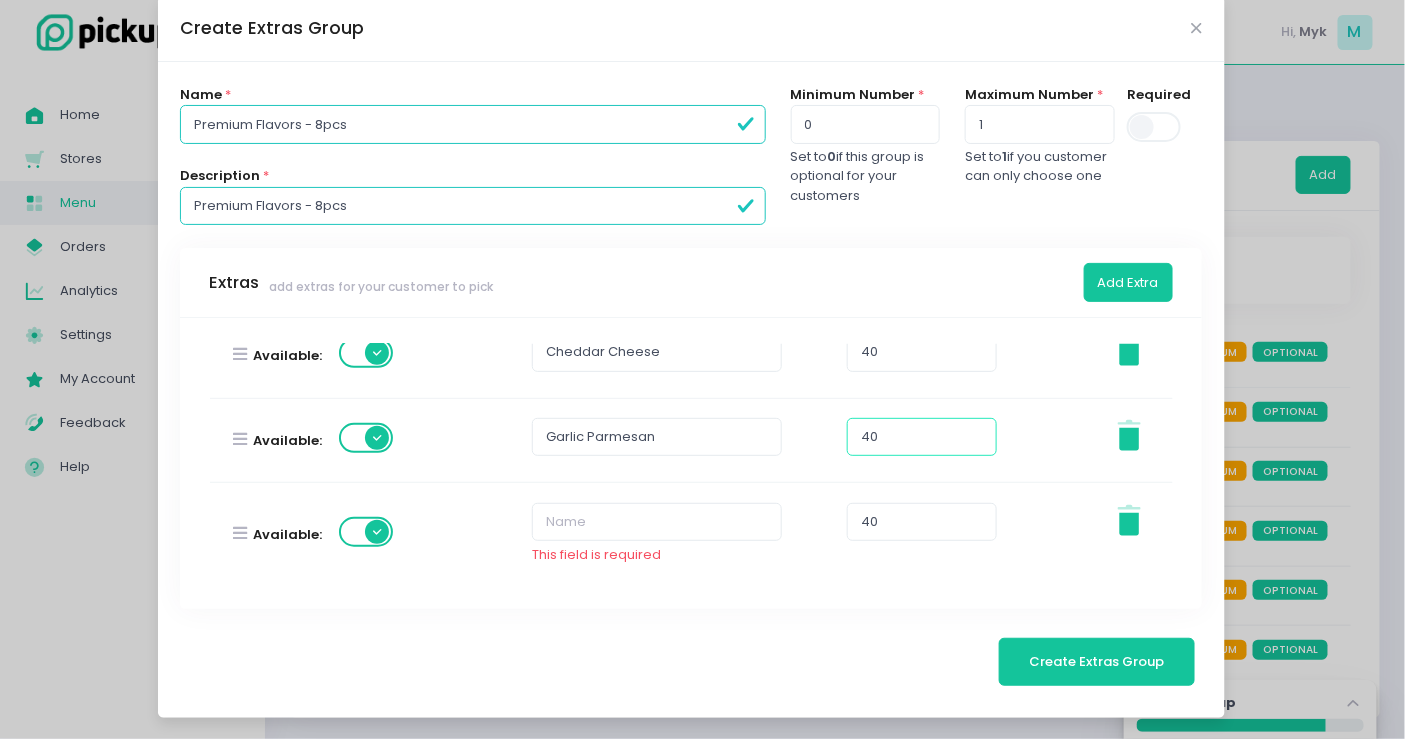type on "40" 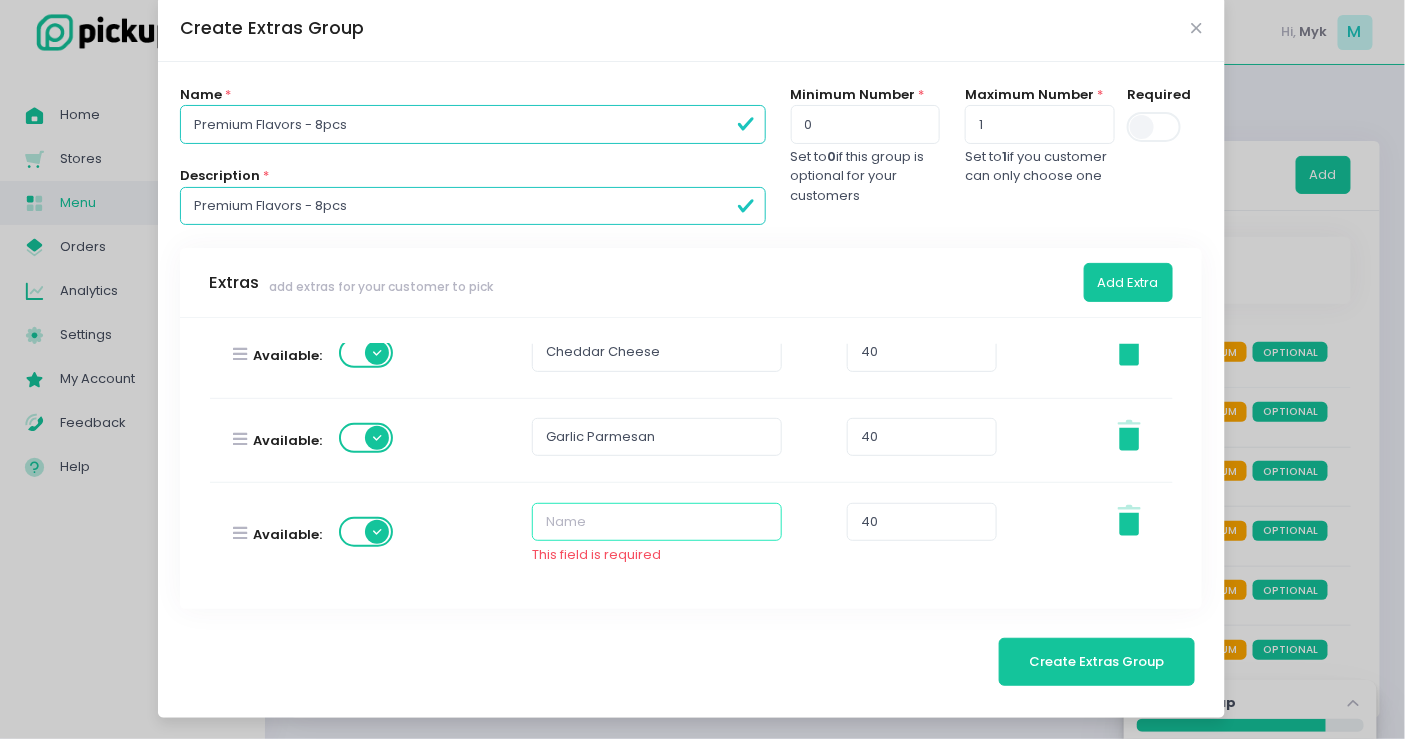 click at bounding box center [657, 522] 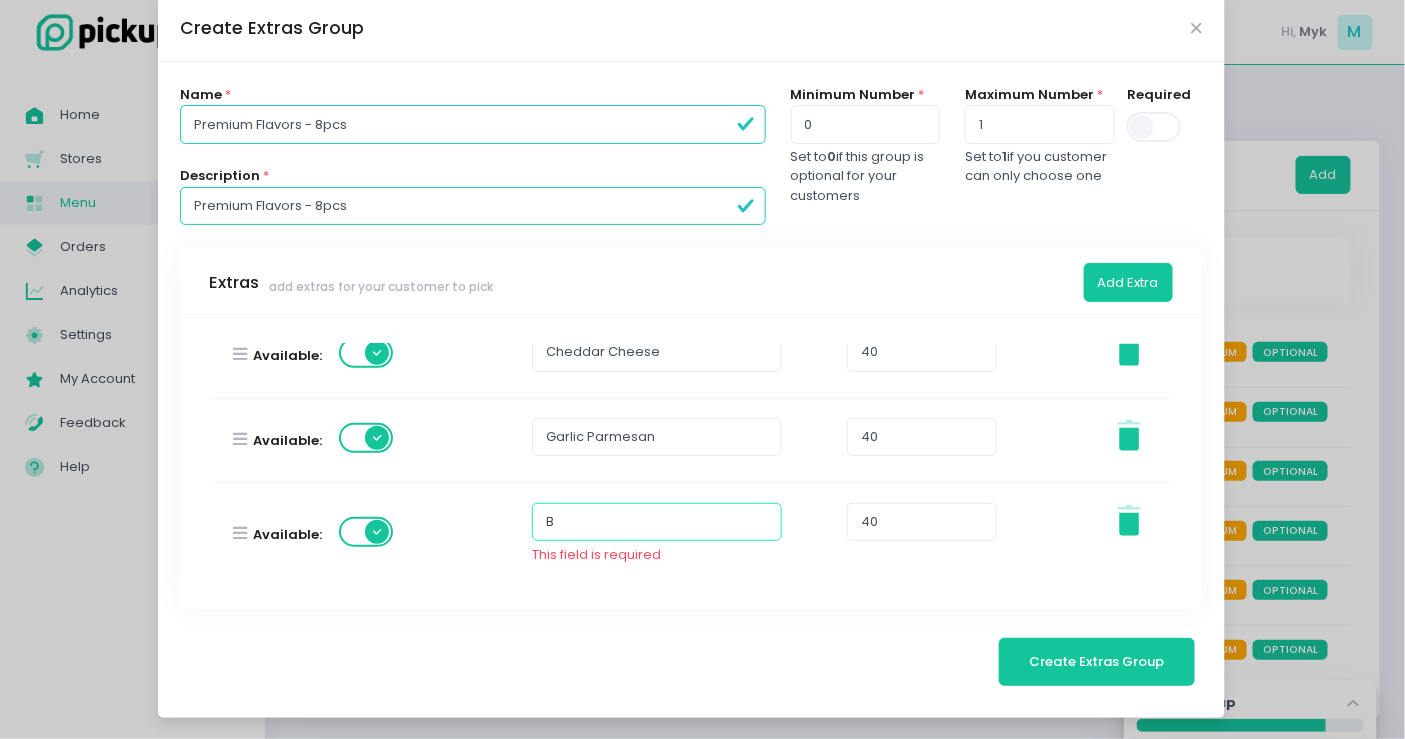 scroll, scrollTop: 443, scrollLeft: 0, axis: vertical 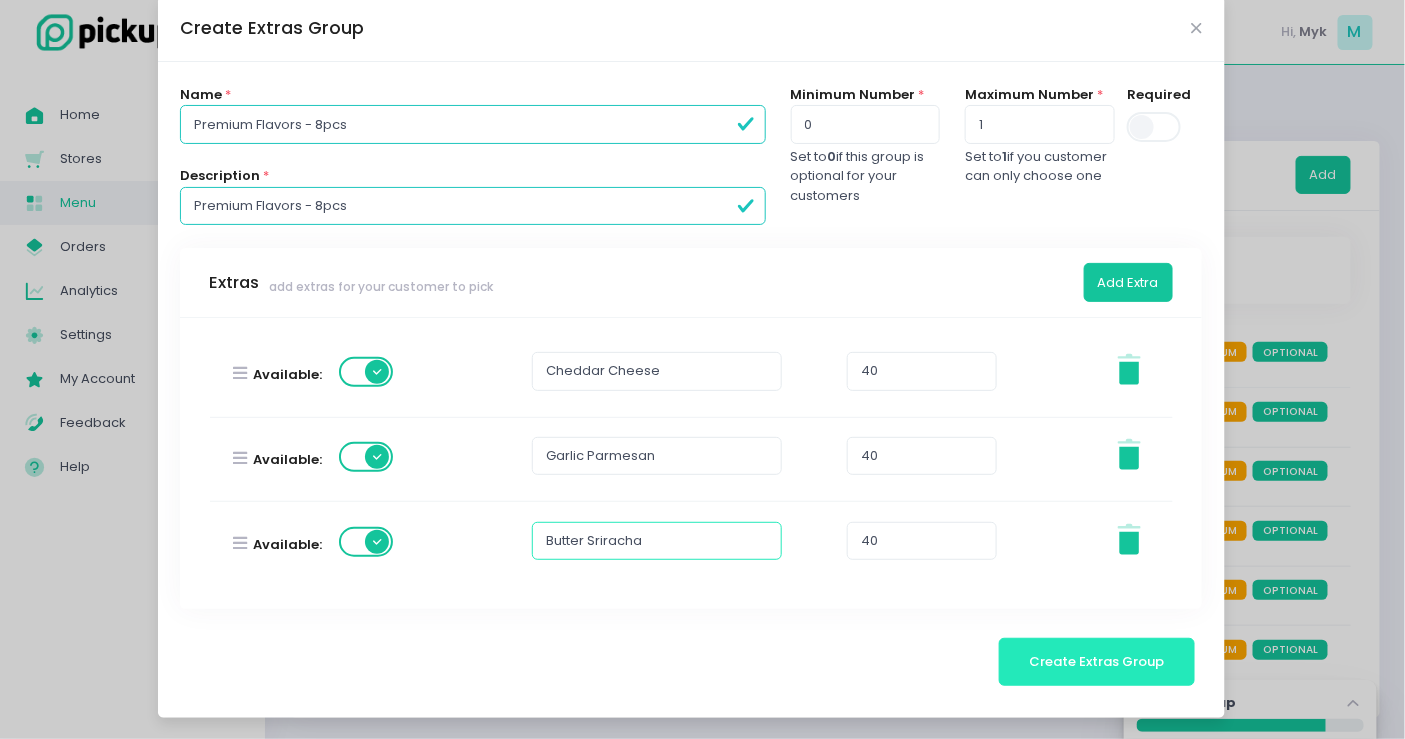 type on "Butter Sriracha" 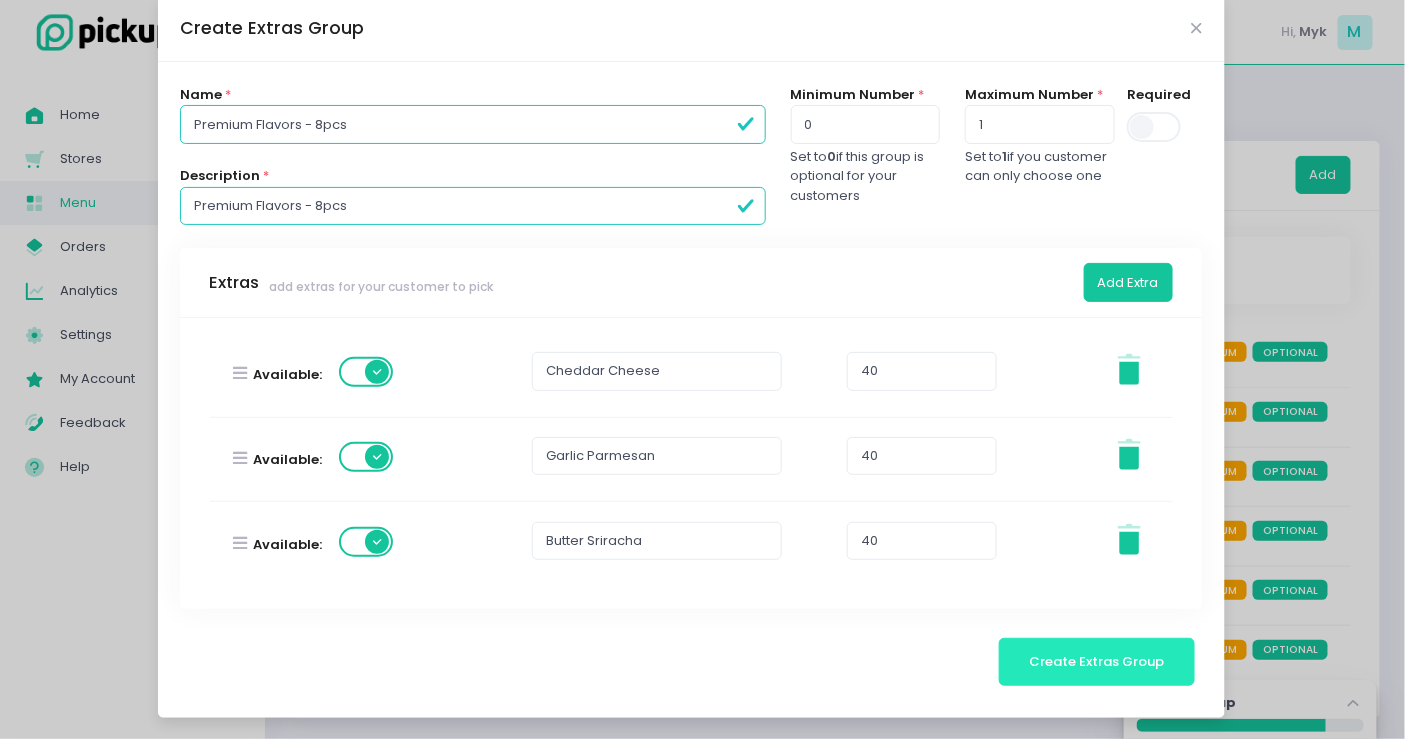 click on "Create Extras Group" at bounding box center [1097, 662] 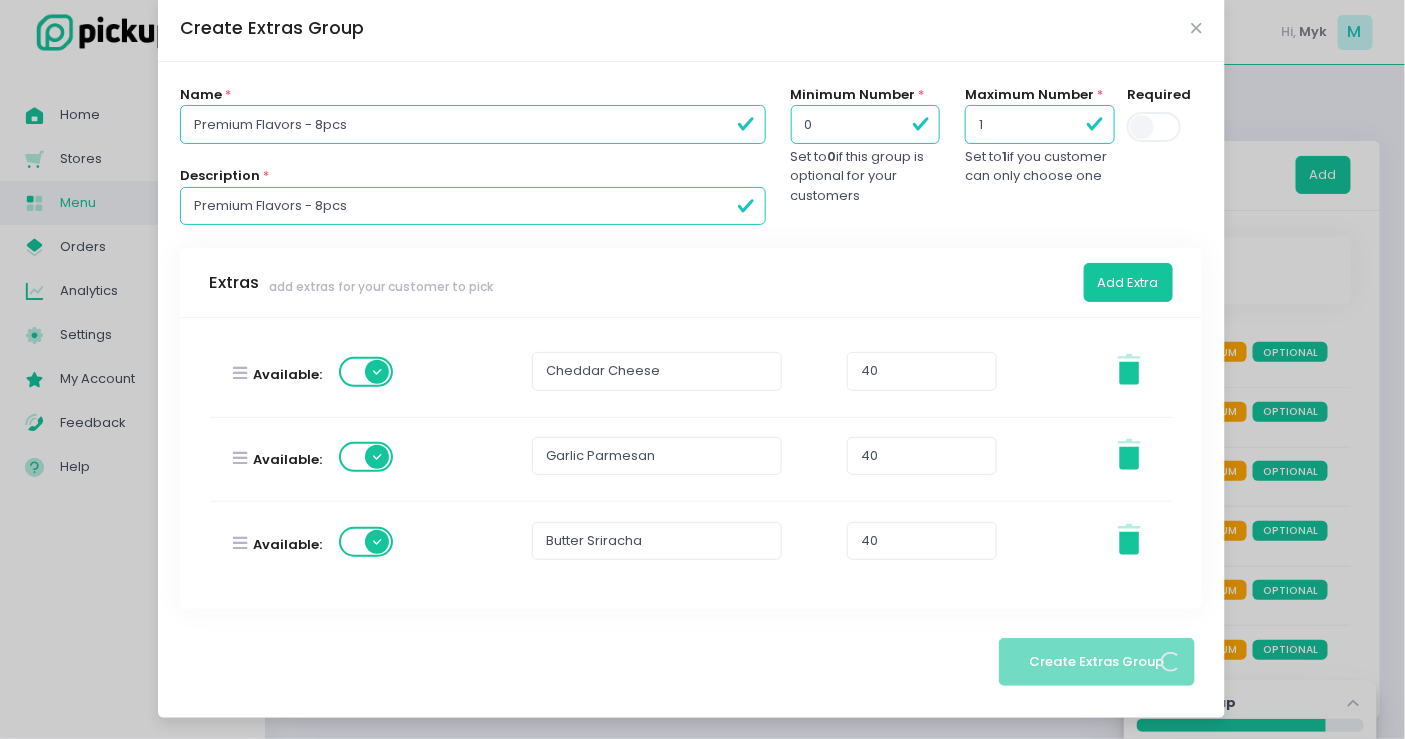 scroll, scrollTop: 0, scrollLeft: 0, axis: both 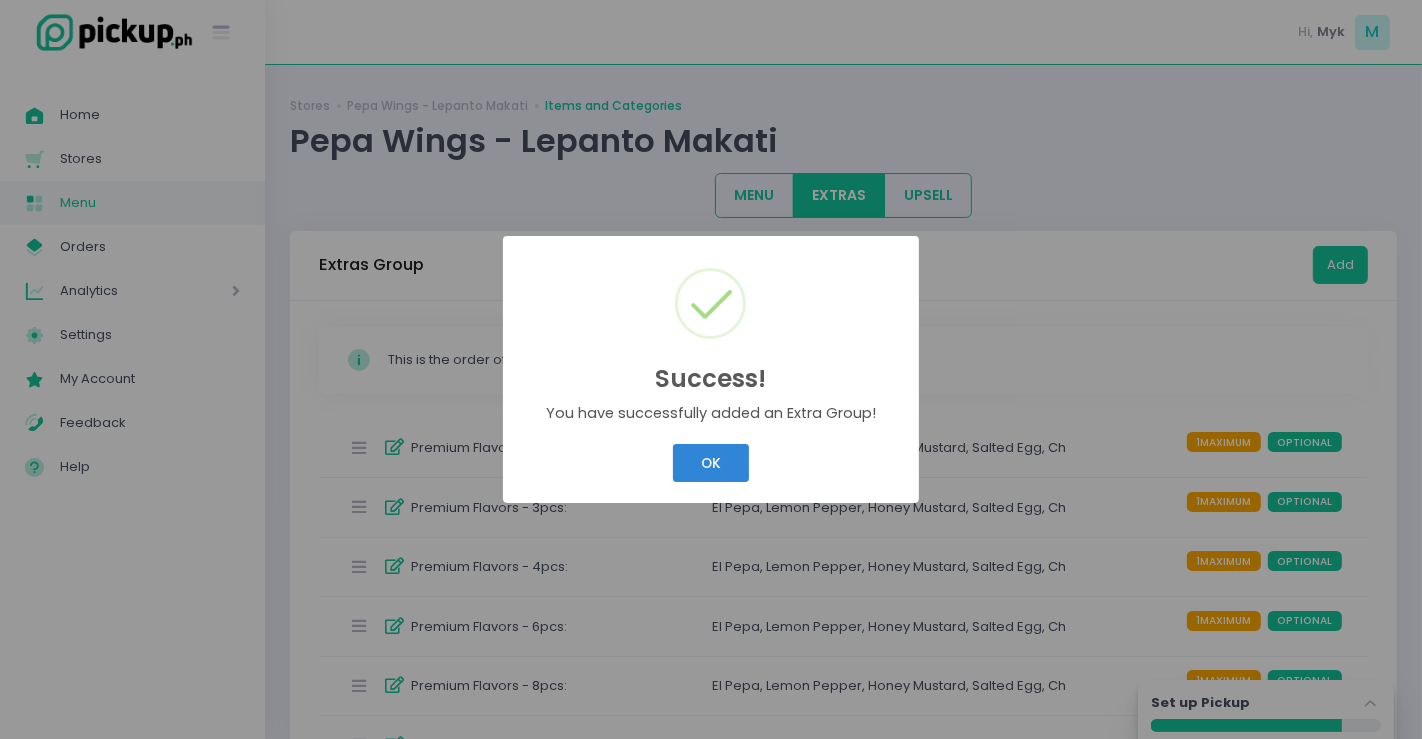click on "OK Cancel" at bounding box center [711, 463] 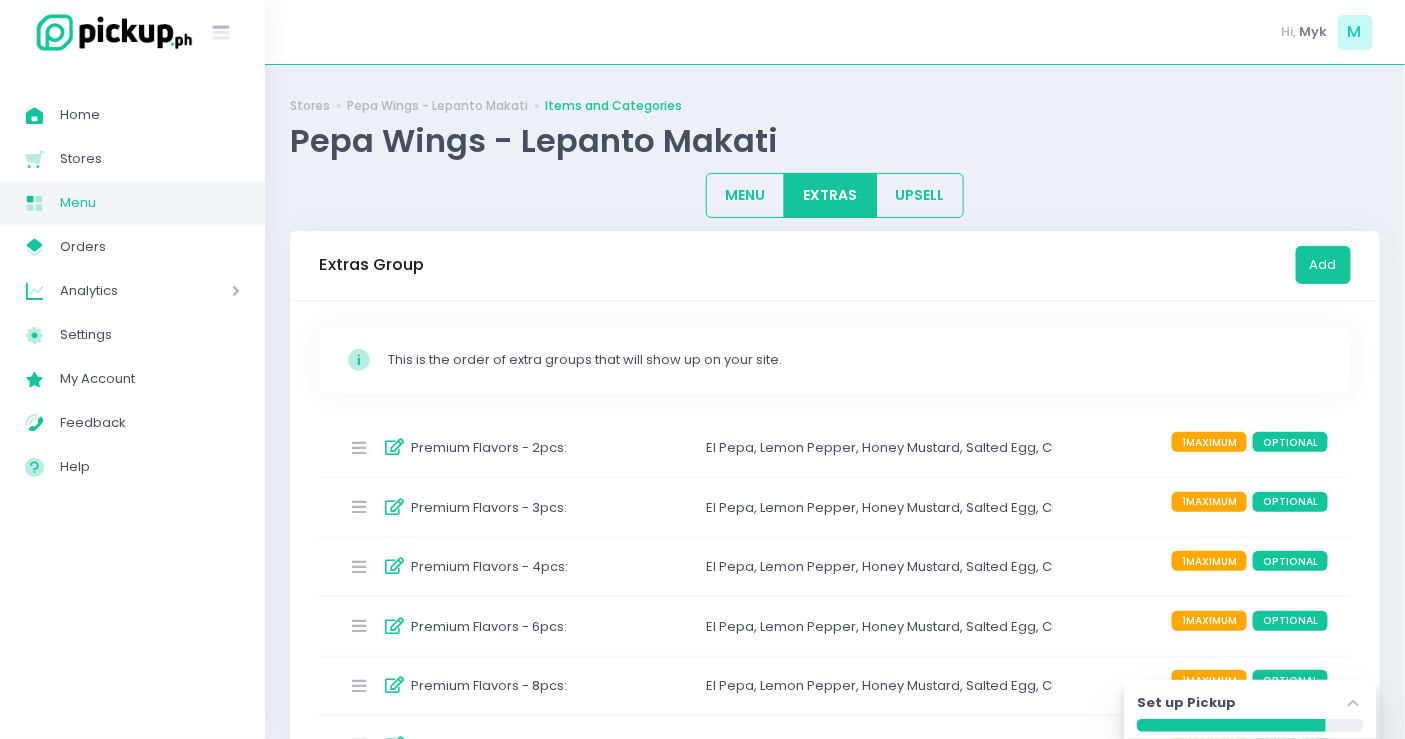 scroll, scrollTop: 111, scrollLeft: 0, axis: vertical 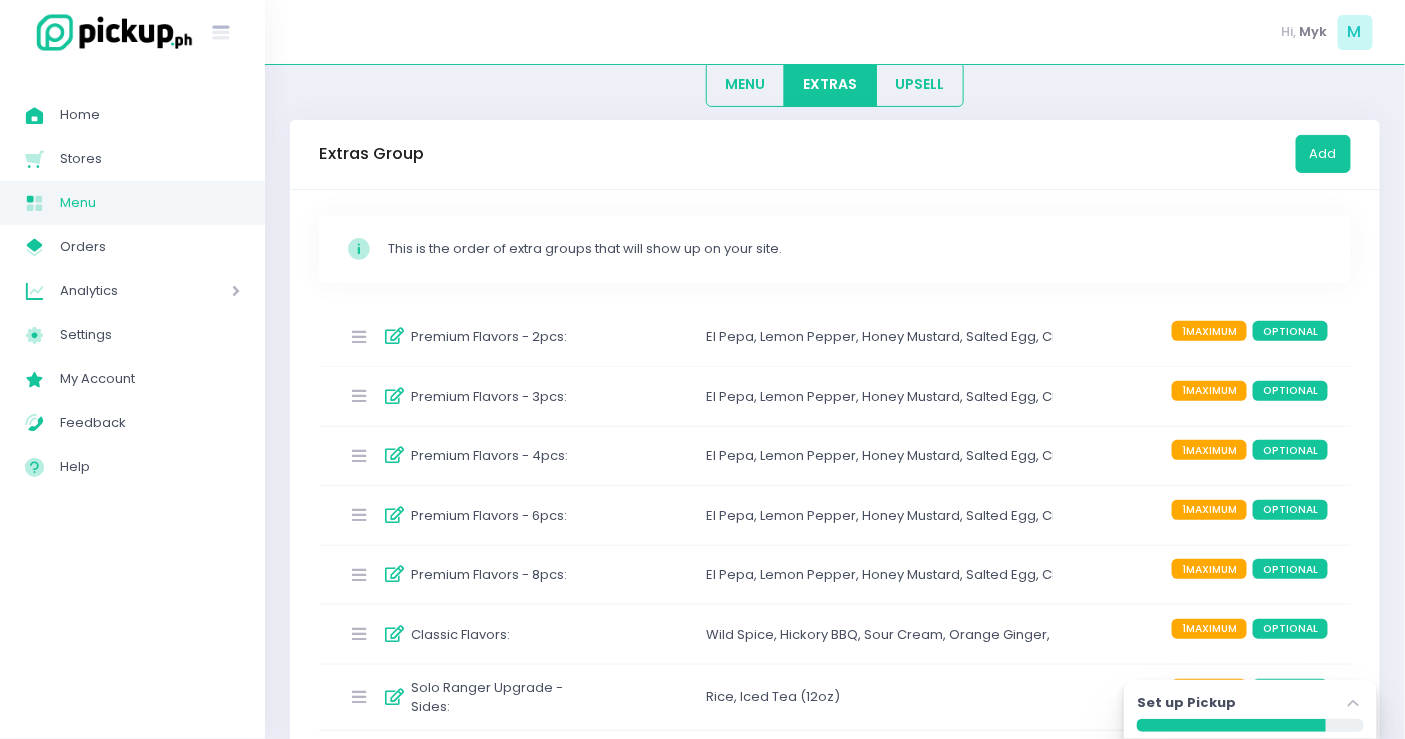 click on "Premium Flavors - 8pcs :" at bounding box center (489, 575) 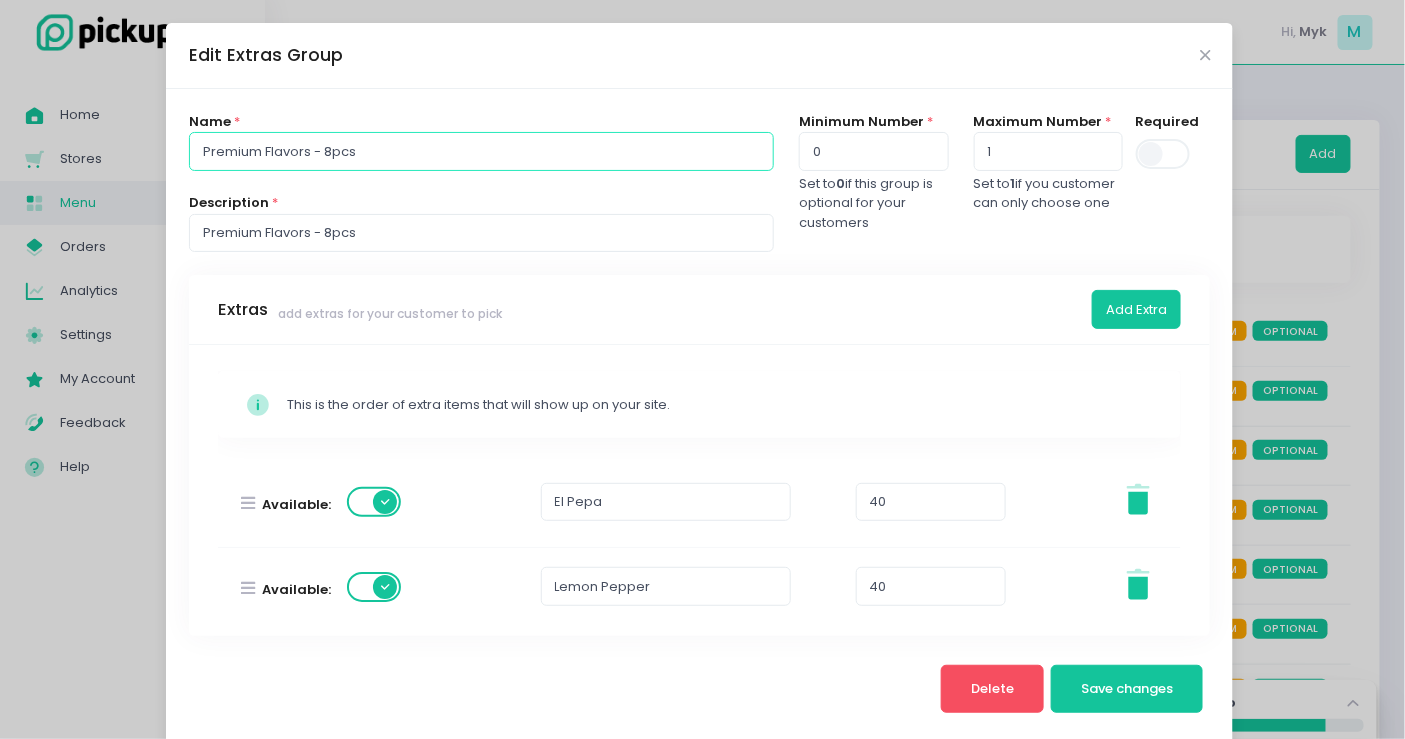 drag, startPoint x: 376, startPoint y: 141, endPoint x: 0, endPoint y: 163, distance: 376.64307 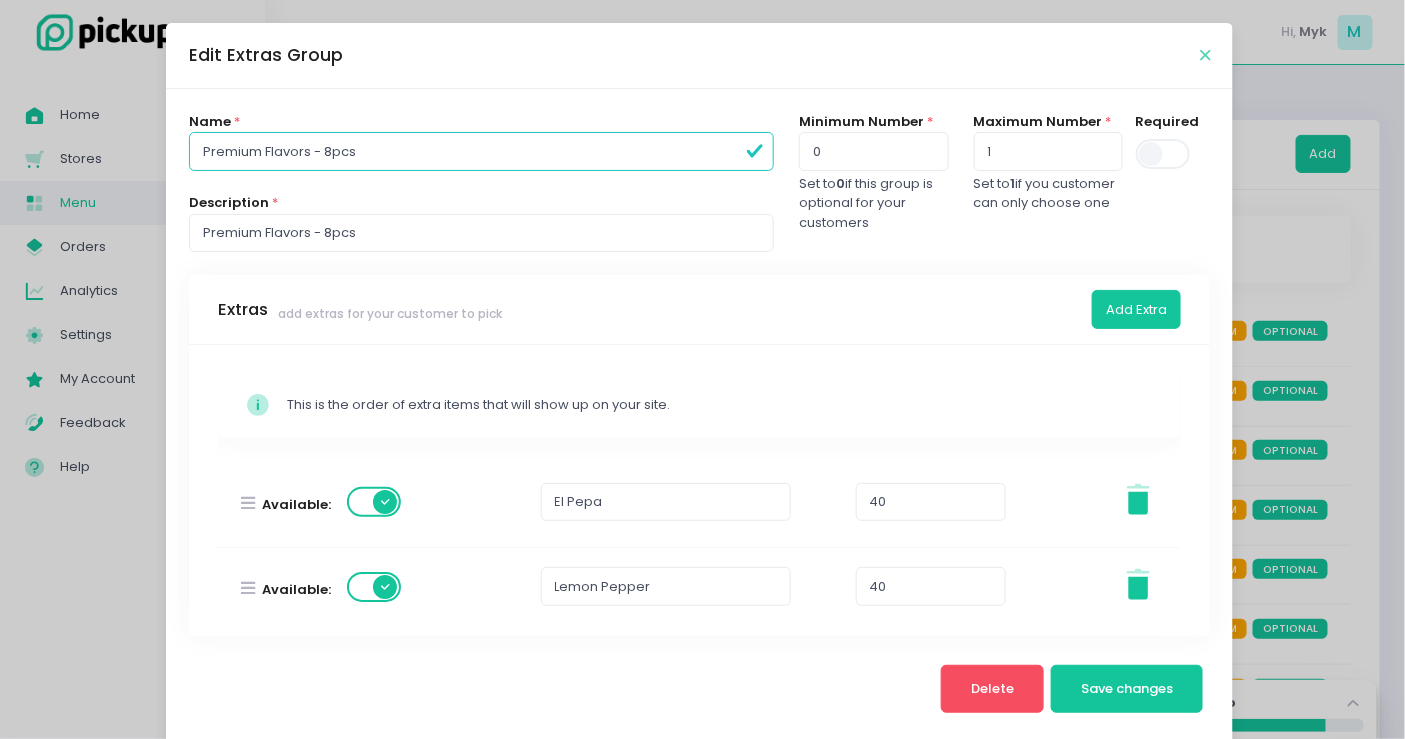 click at bounding box center (1205, 55) 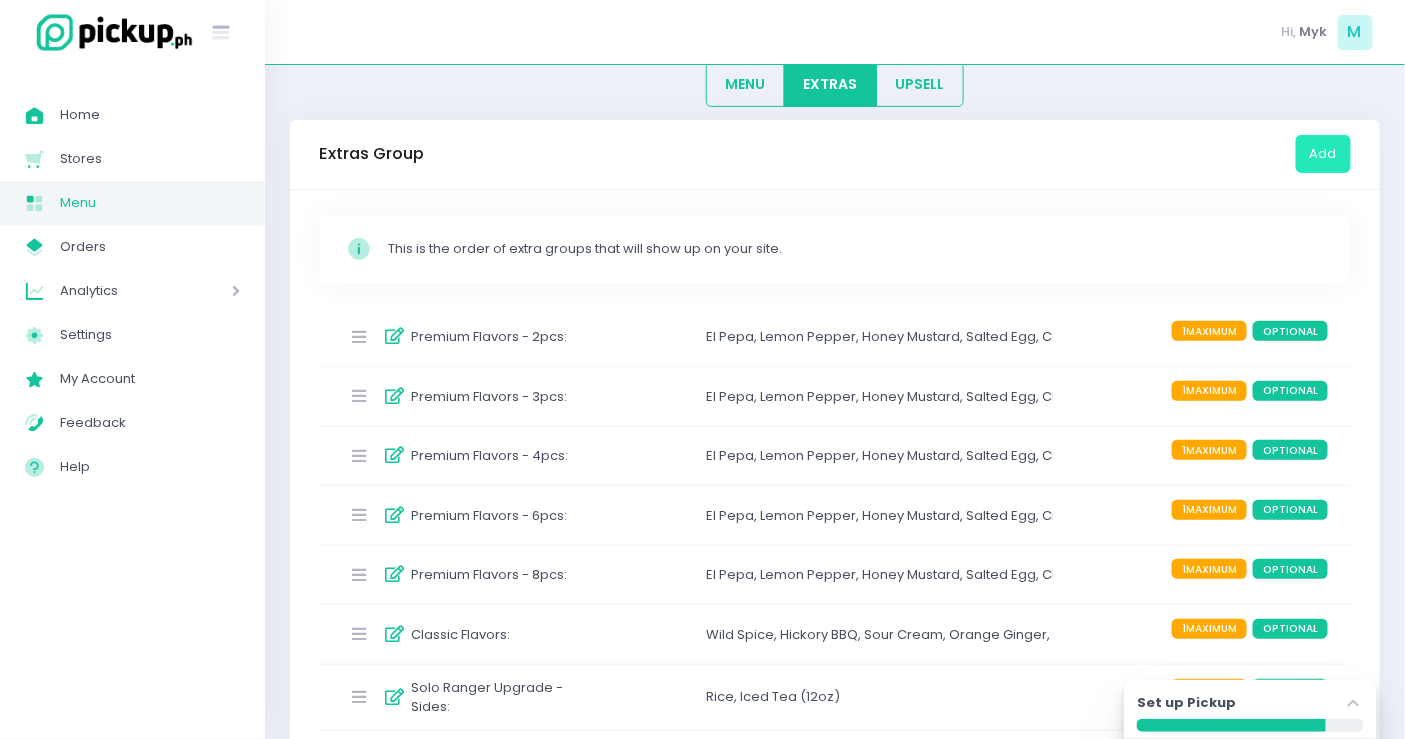 click on "Add" at bounding box center [1323, 154] 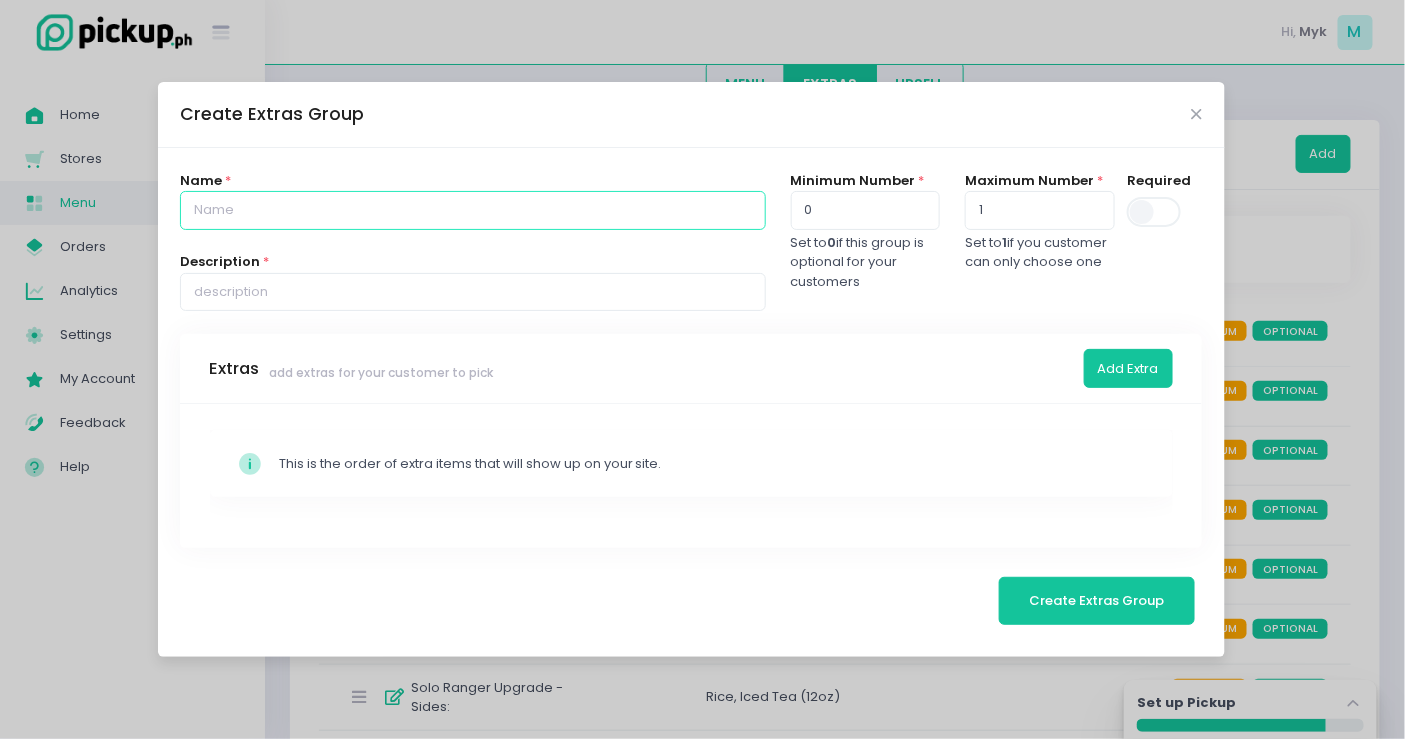 click at bounding box center (472, 210) 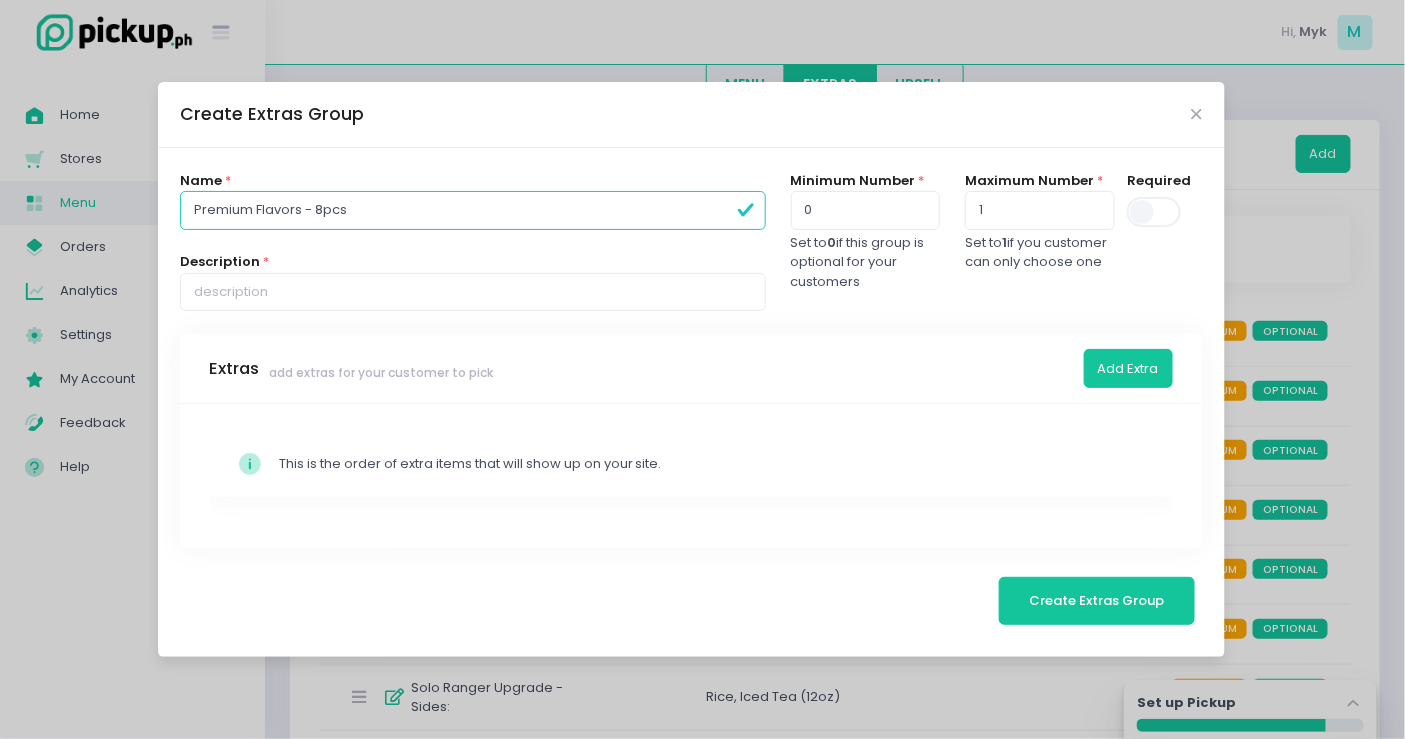 click on "Premium Flavors - 8pcs" at bounding box center [472, 210] 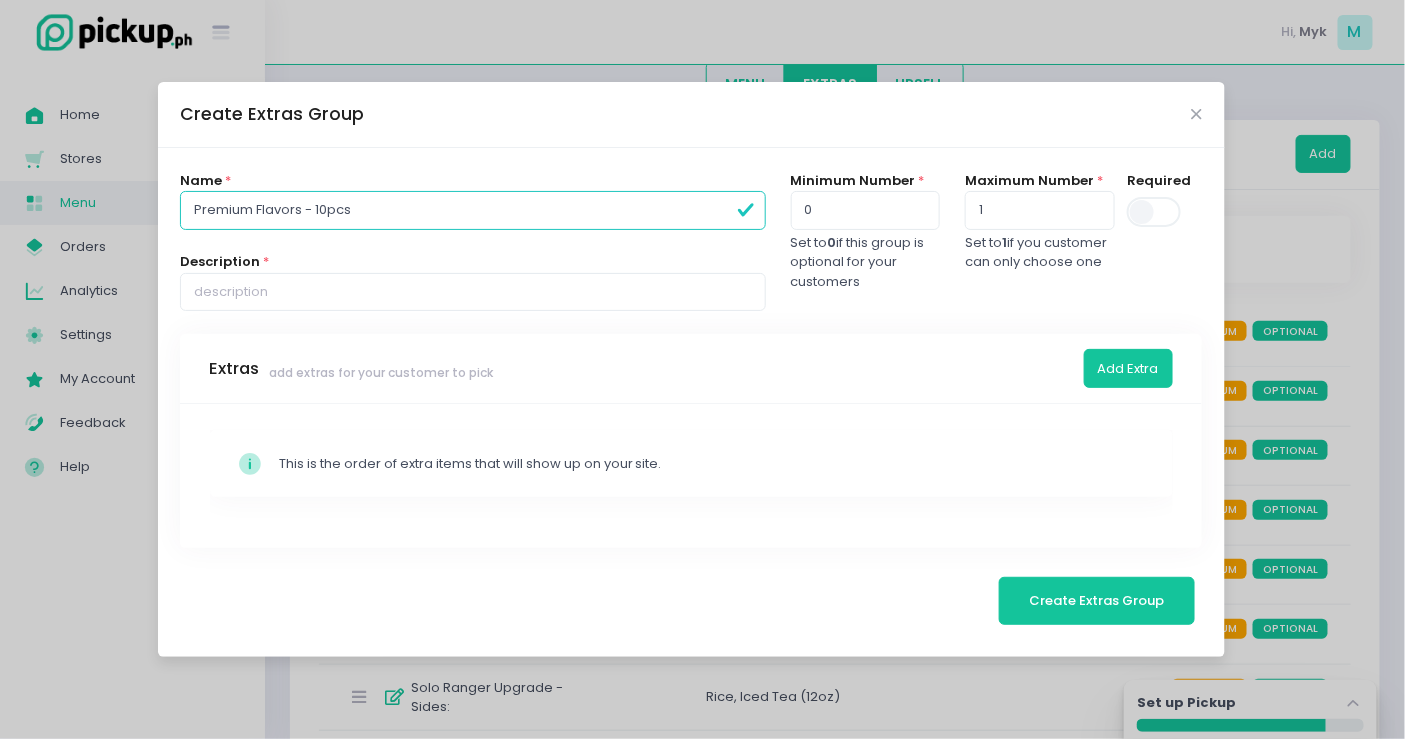 drag, startPoint x: 476, startPoint y: 200, endPoint x: 43, endPoint y: 179, distance: 433.50894 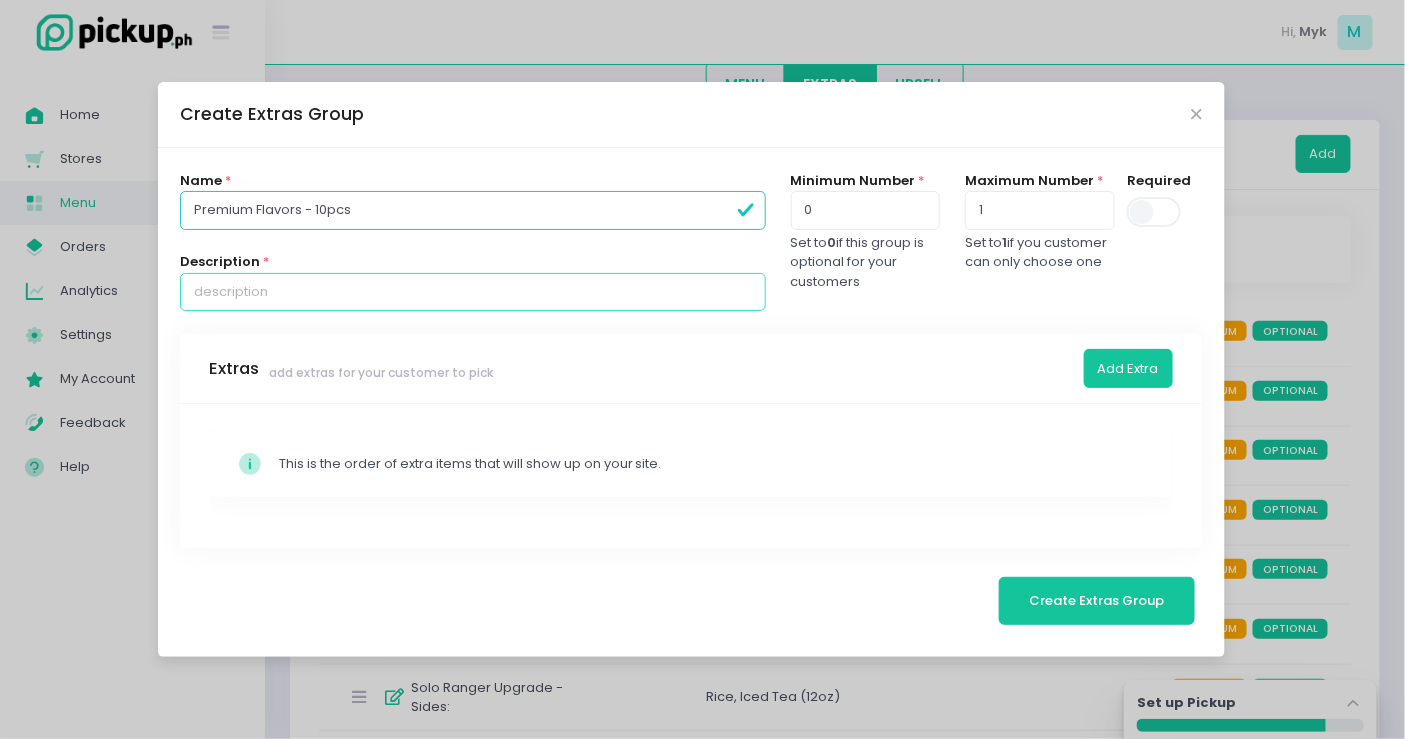 click at bounding box center [472, 292] 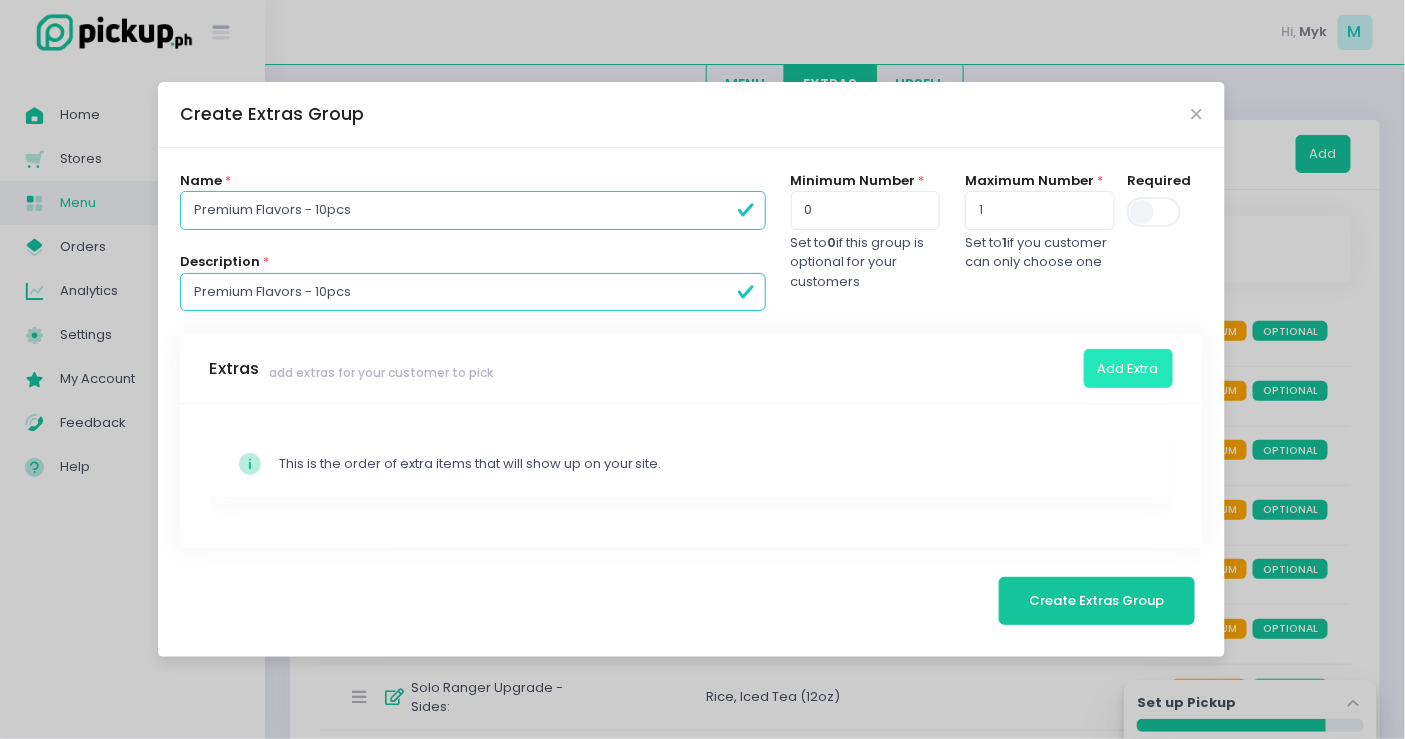 type on "Premium Flavors - 10pcs" 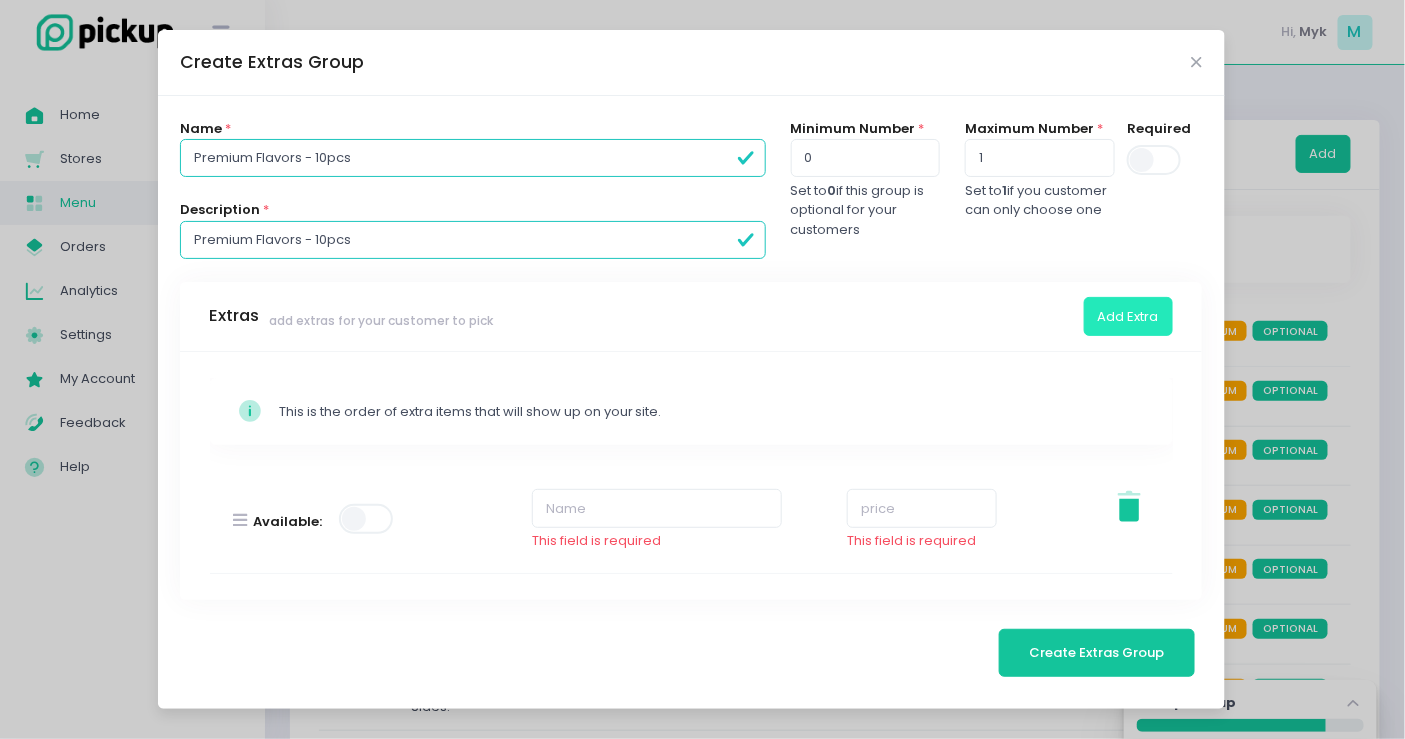 click on "Add Extra" at bounding box center [1128, 316] 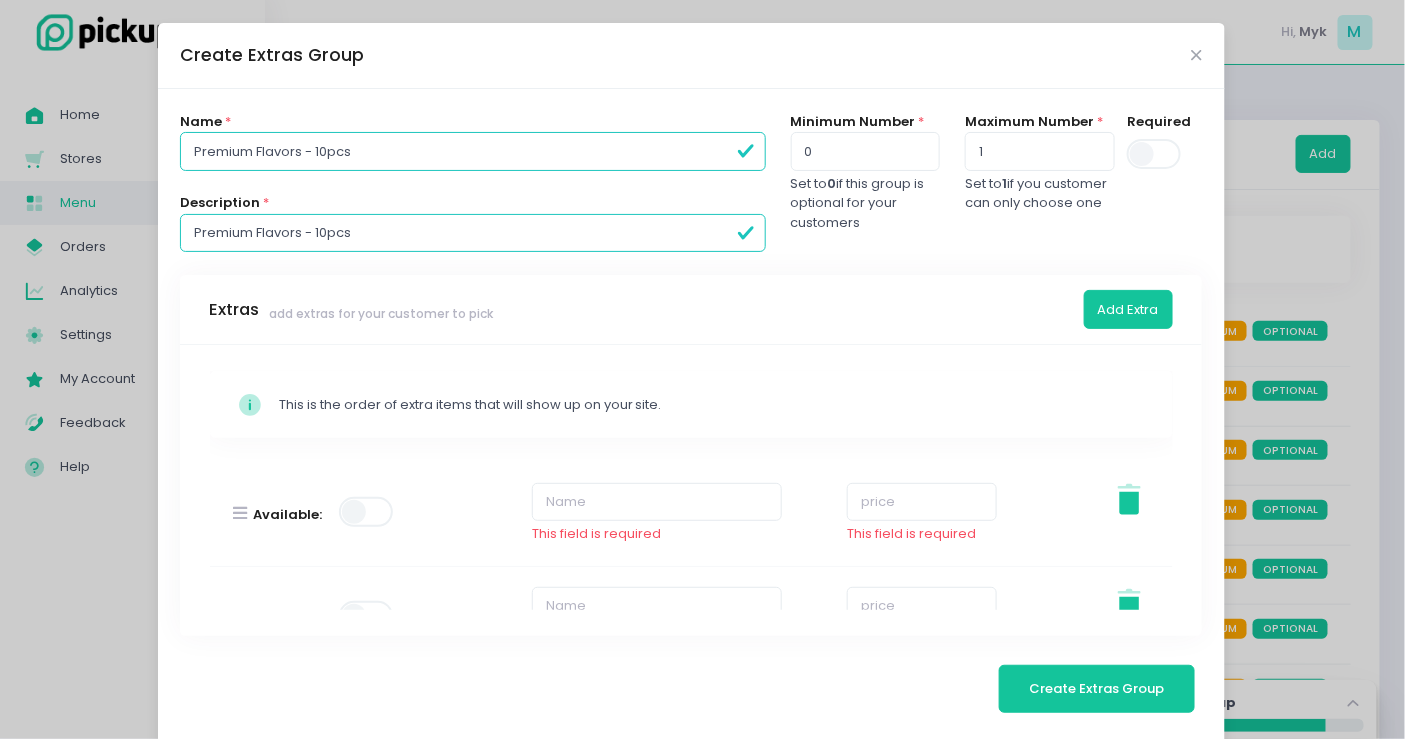 click on "Add Extra" at bounding box center (1128, 310) 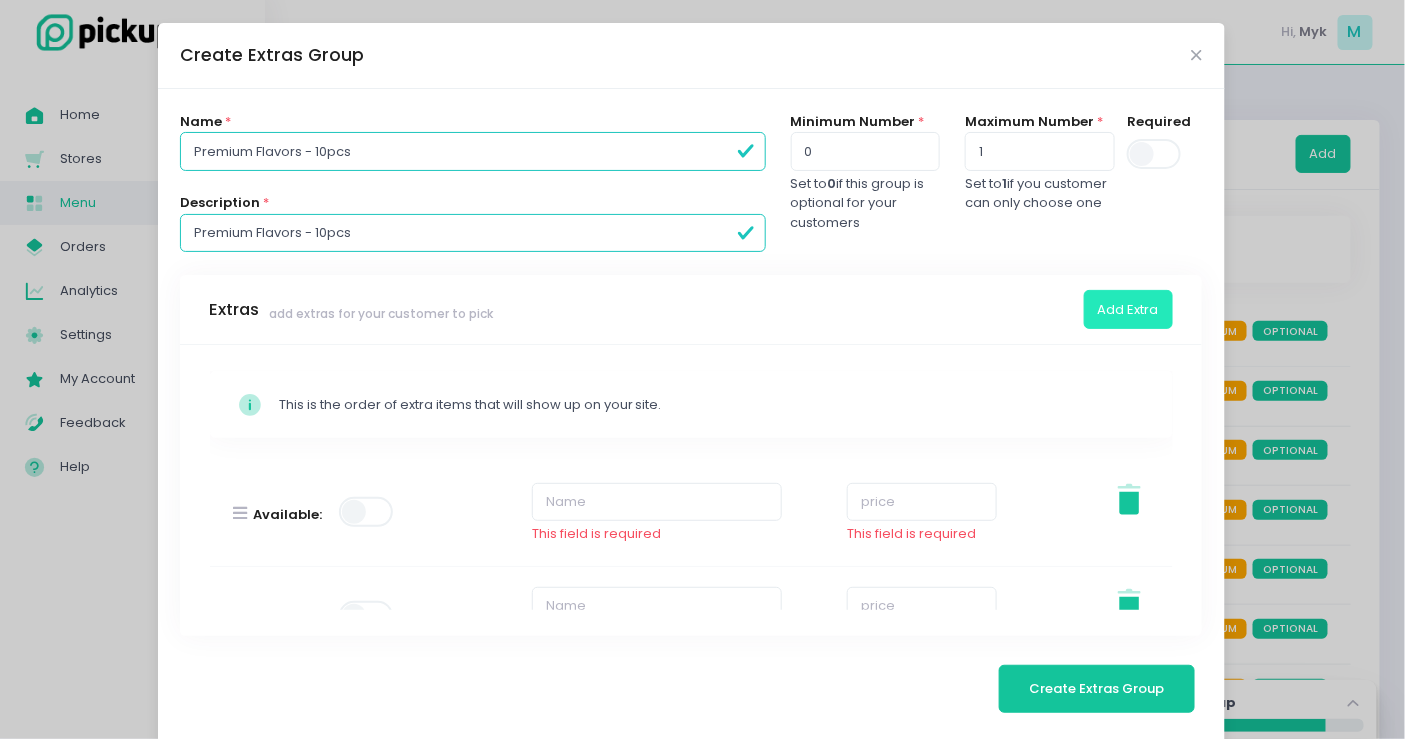 click on "Add Extra" at bounding box center [1128, 309] 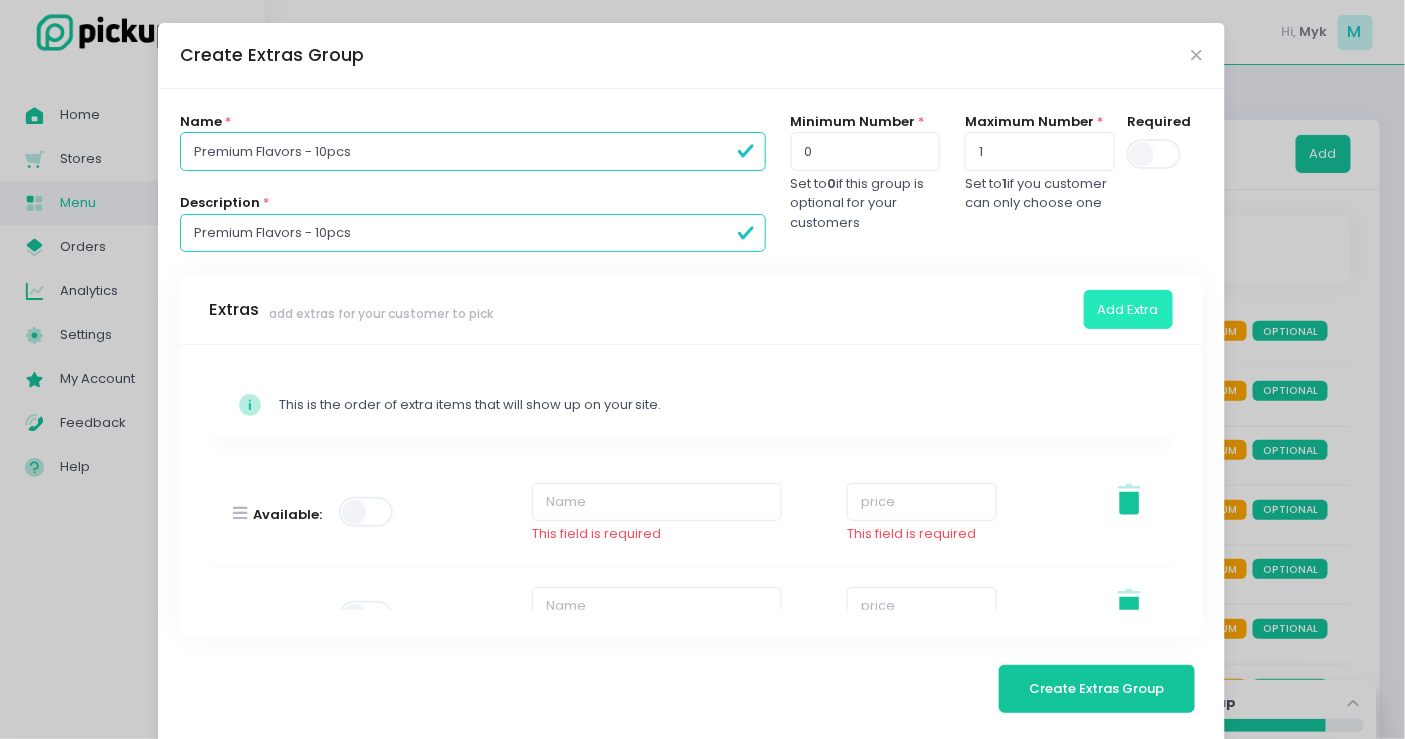 scroll, scrollTop: 111, scrollLeft: 0, axis: vertical 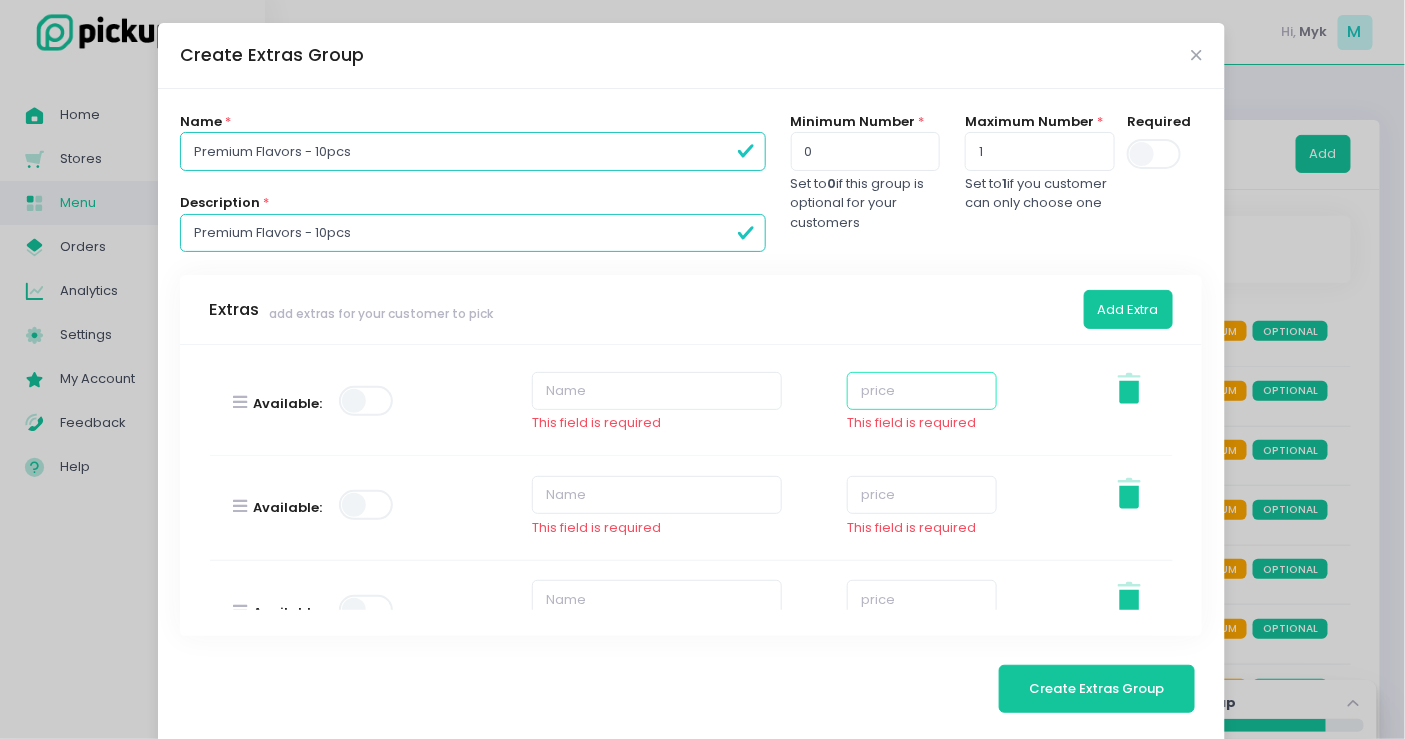 click at bounding box center (922, 391) 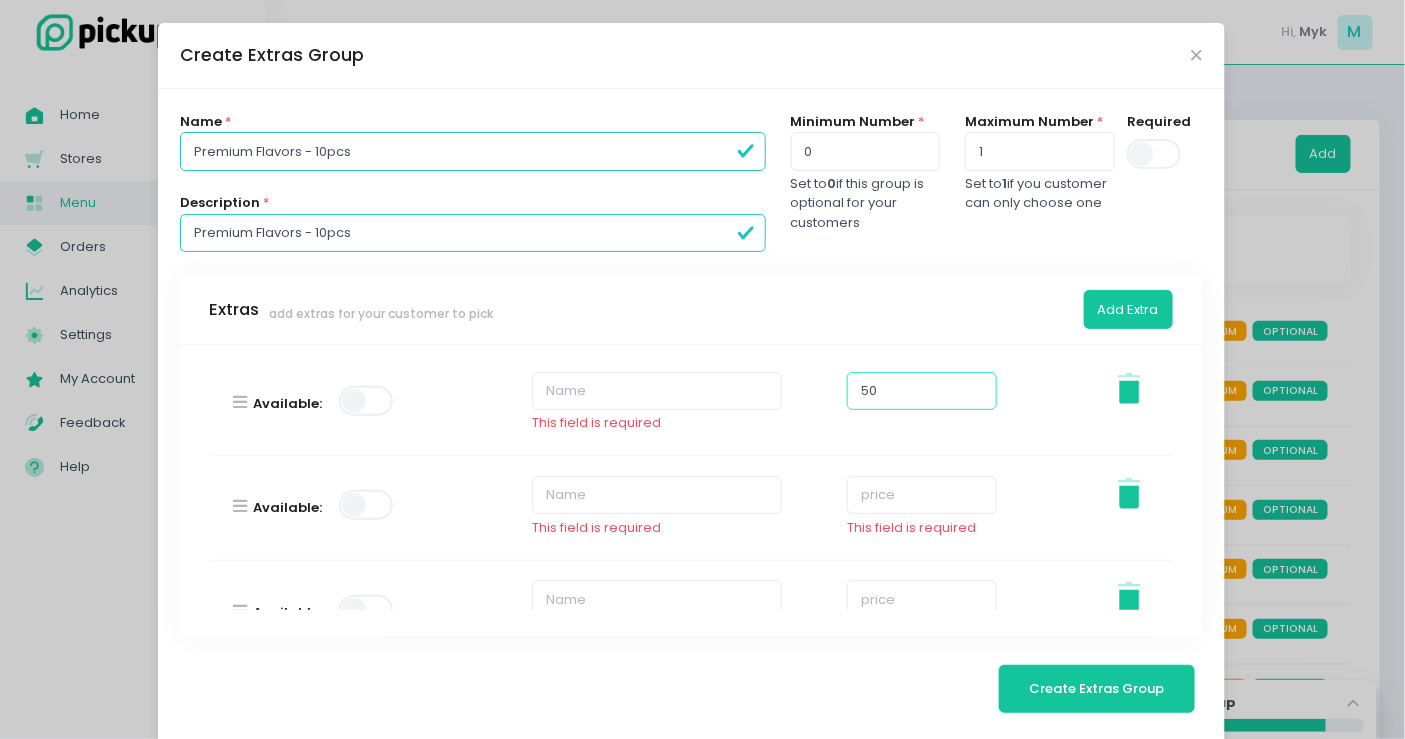 type on "50" 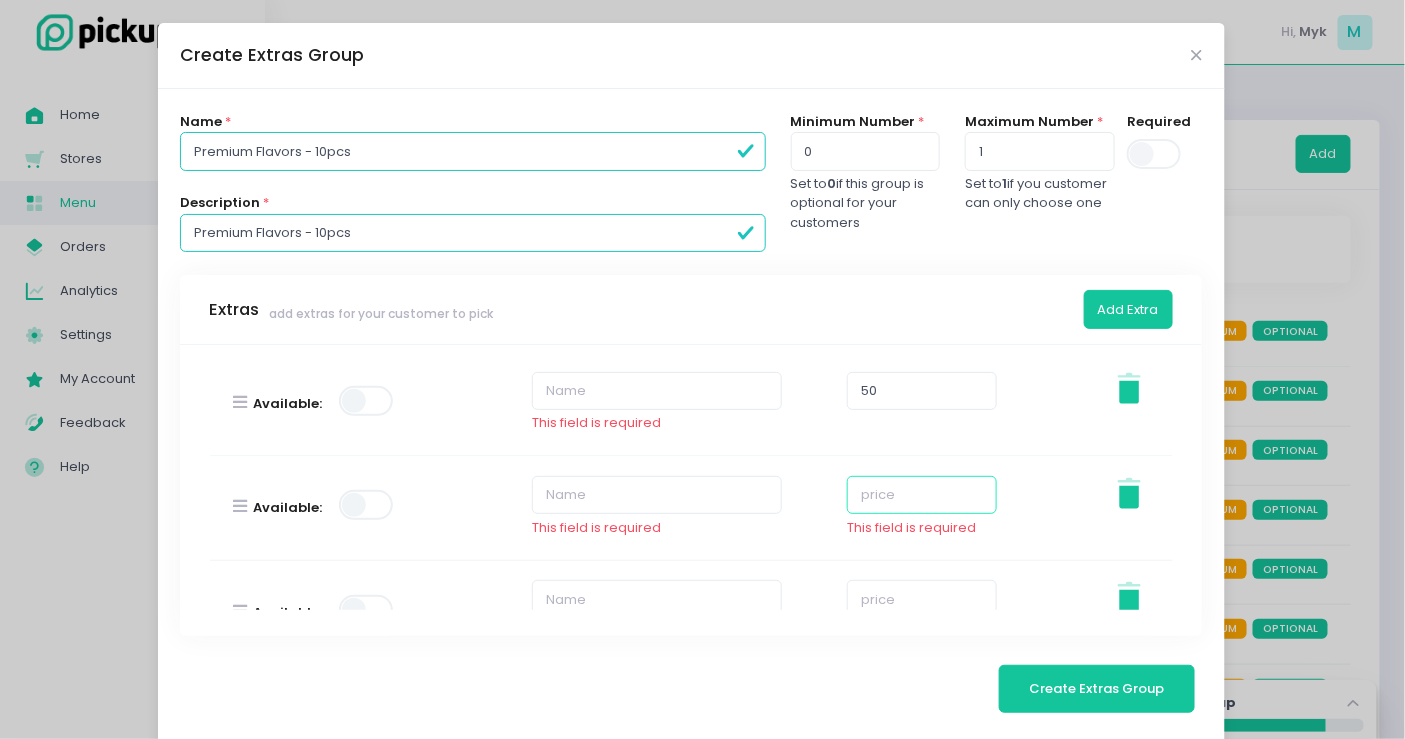 click at bounding box center (922, 495) 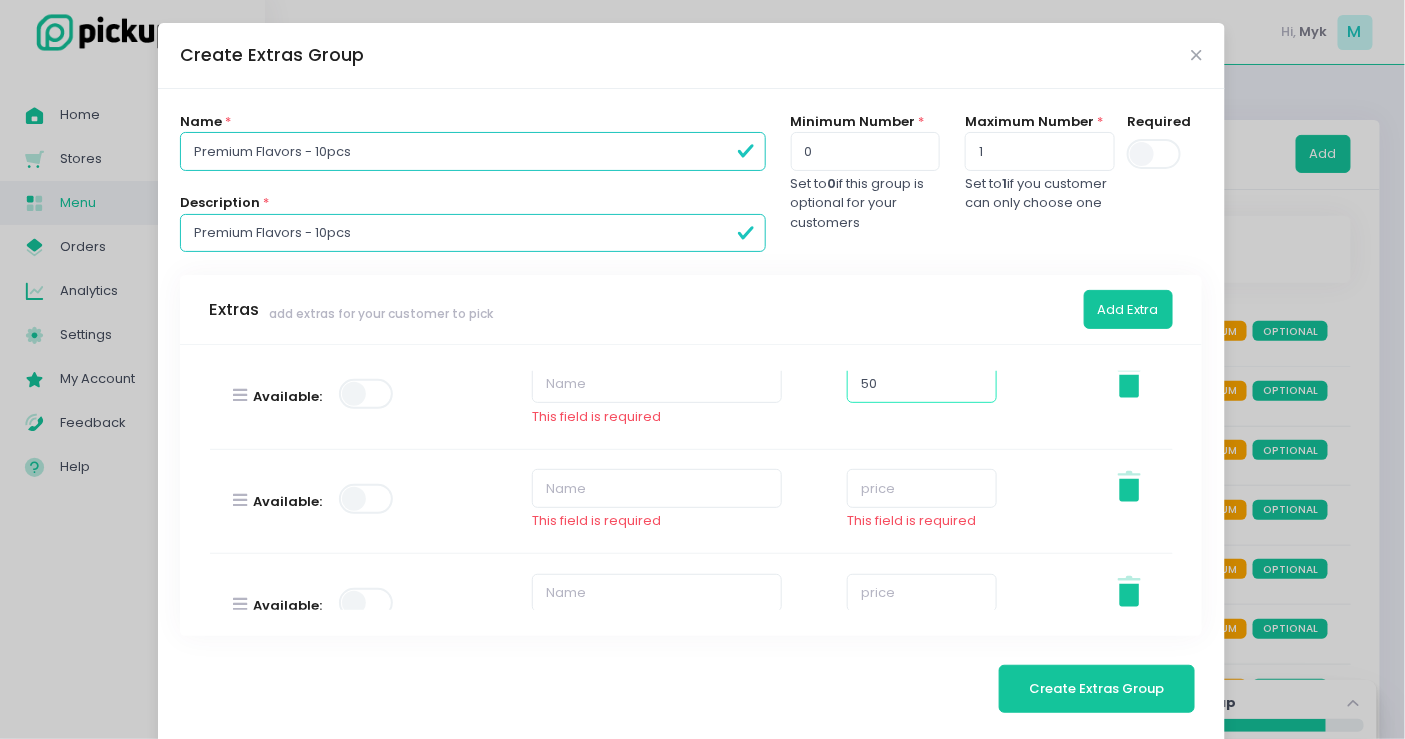type on "50" 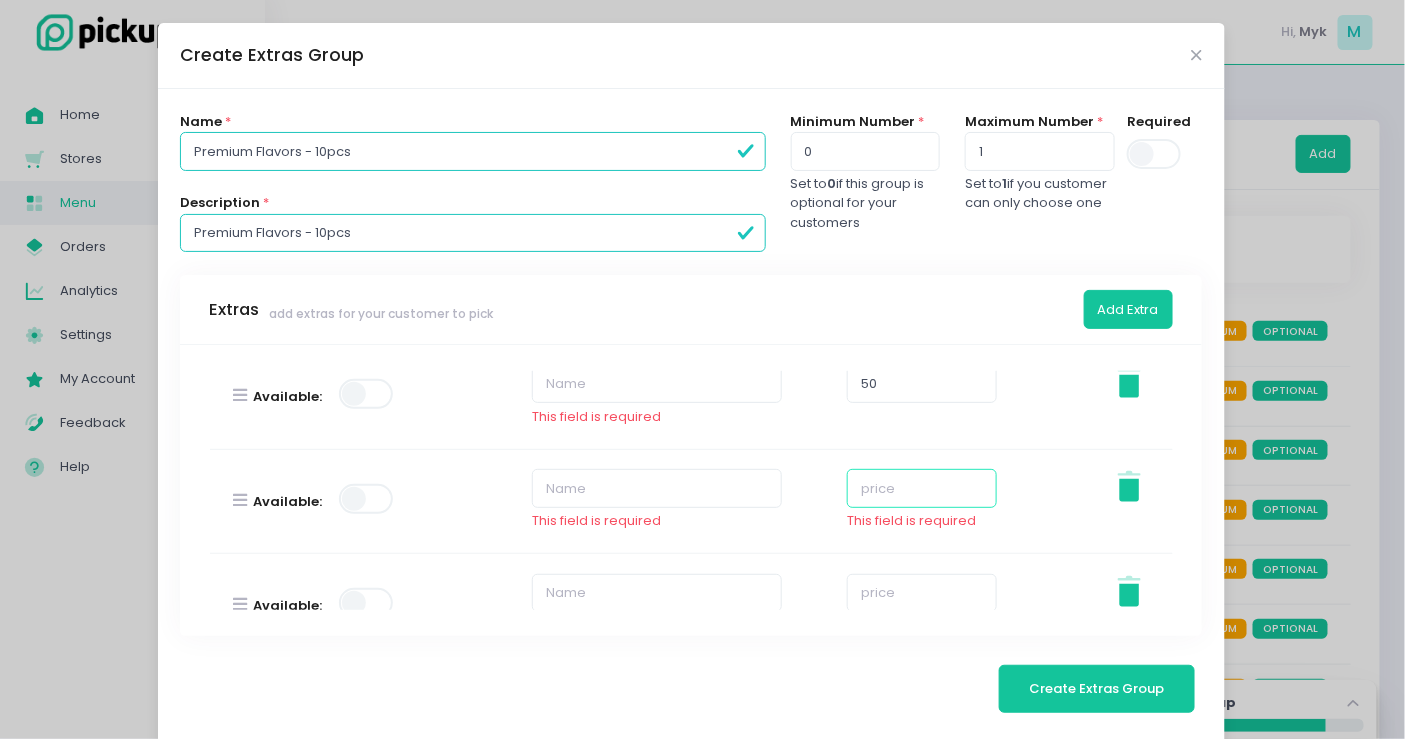 click at bounding box center [922, 488] 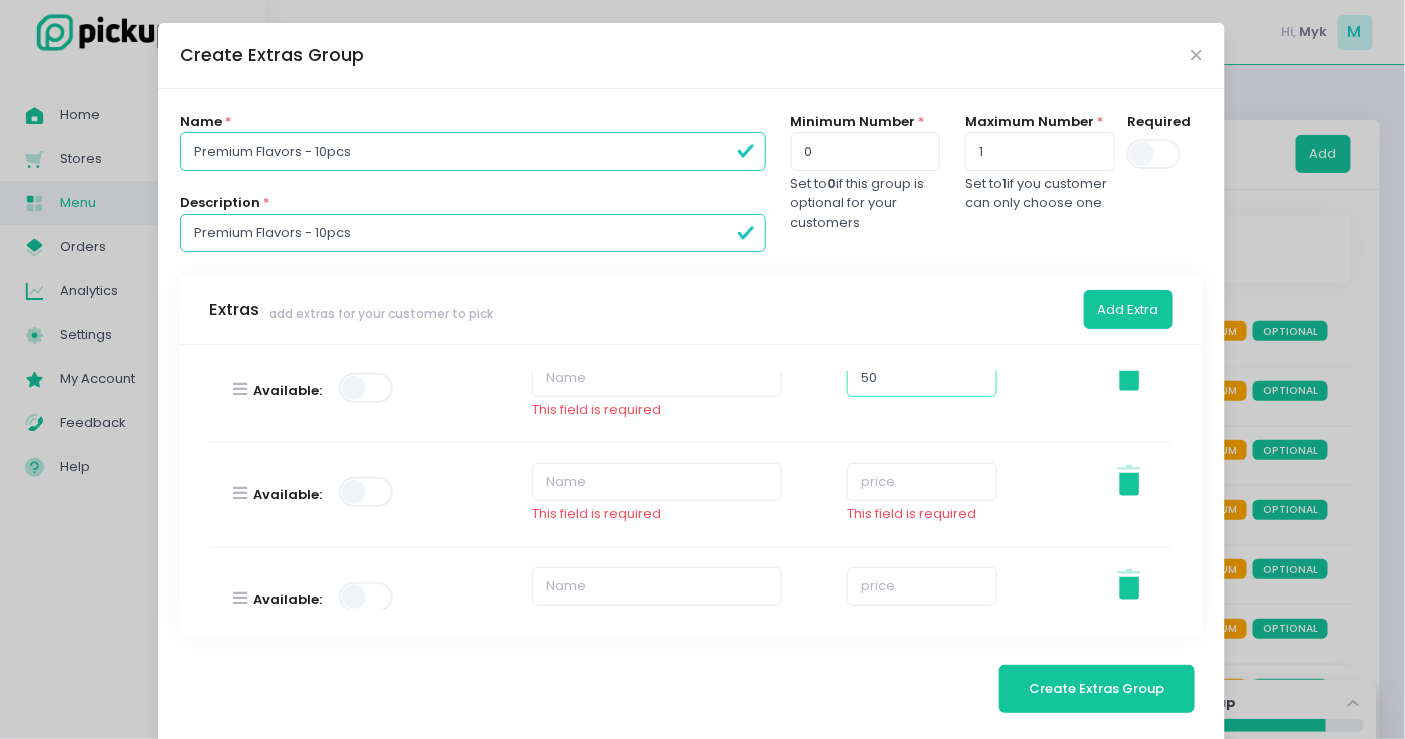scroll, scrollTop: 444, scrollLeft: 0, axis: vertical 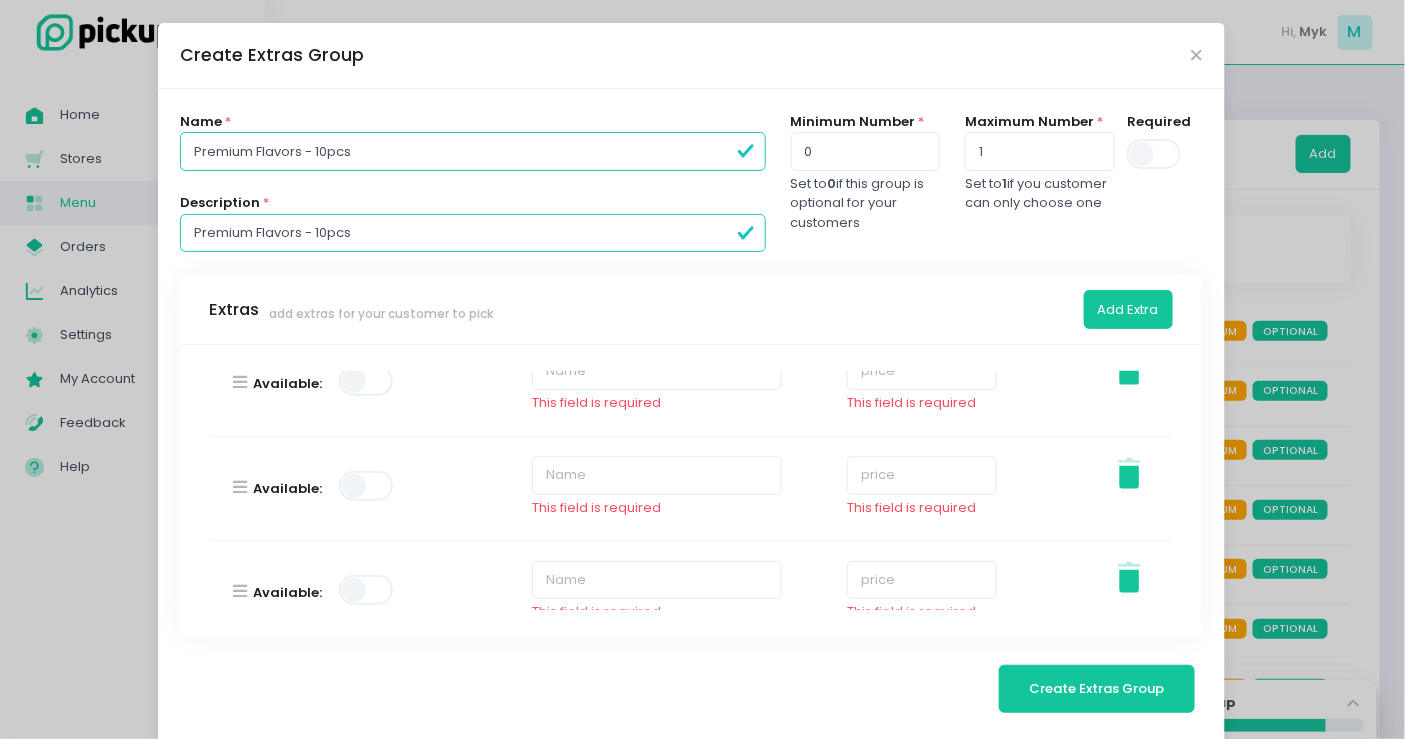 type on "50" 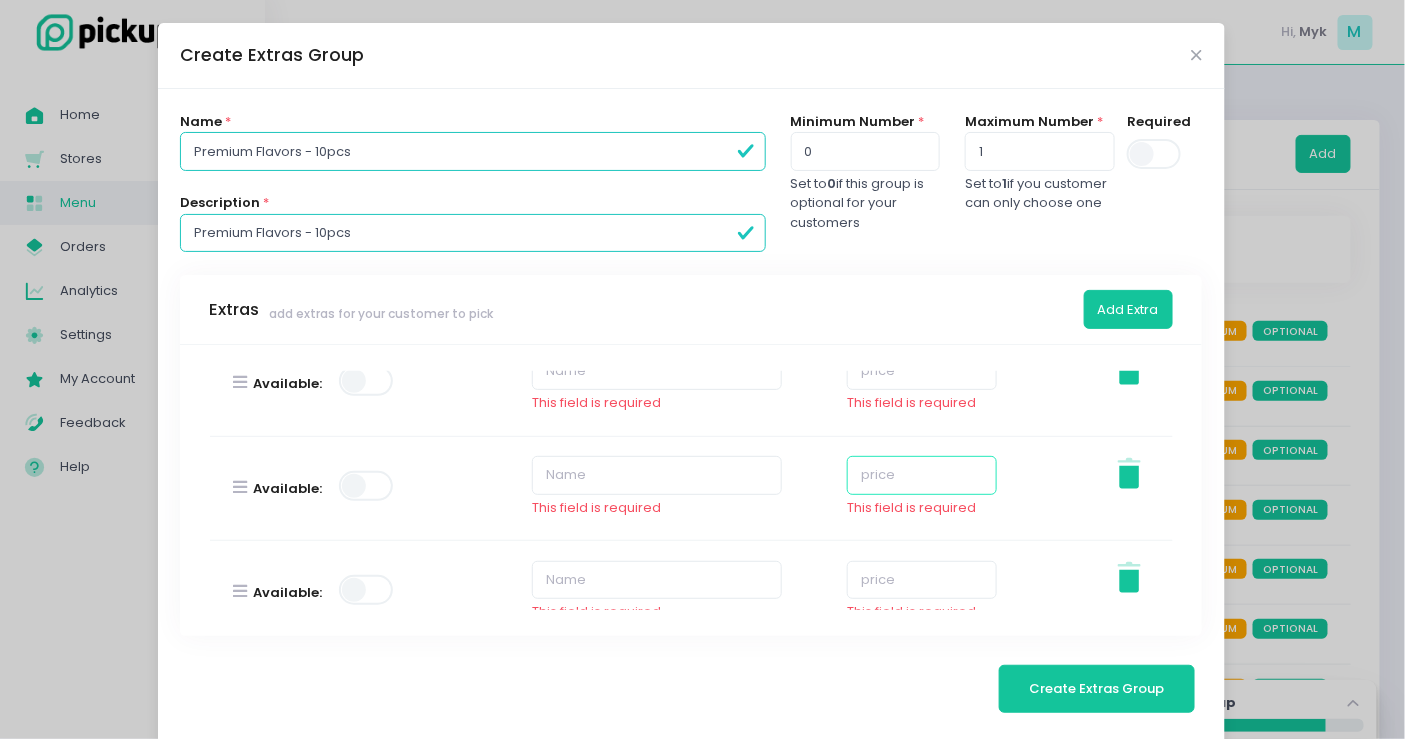 click at bounding box center (922, 475) 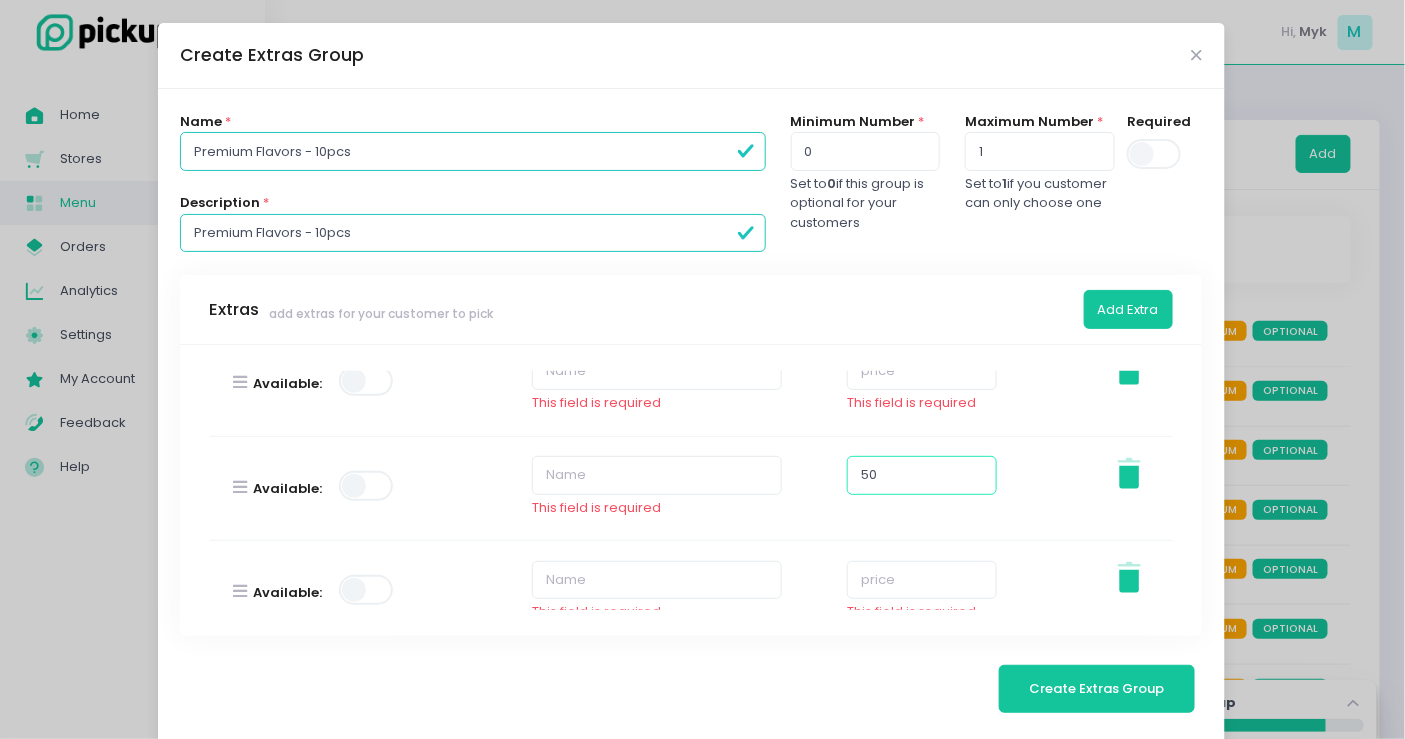 scroll, scrollTop: 333, scrollLeft: 0, axis: vertical 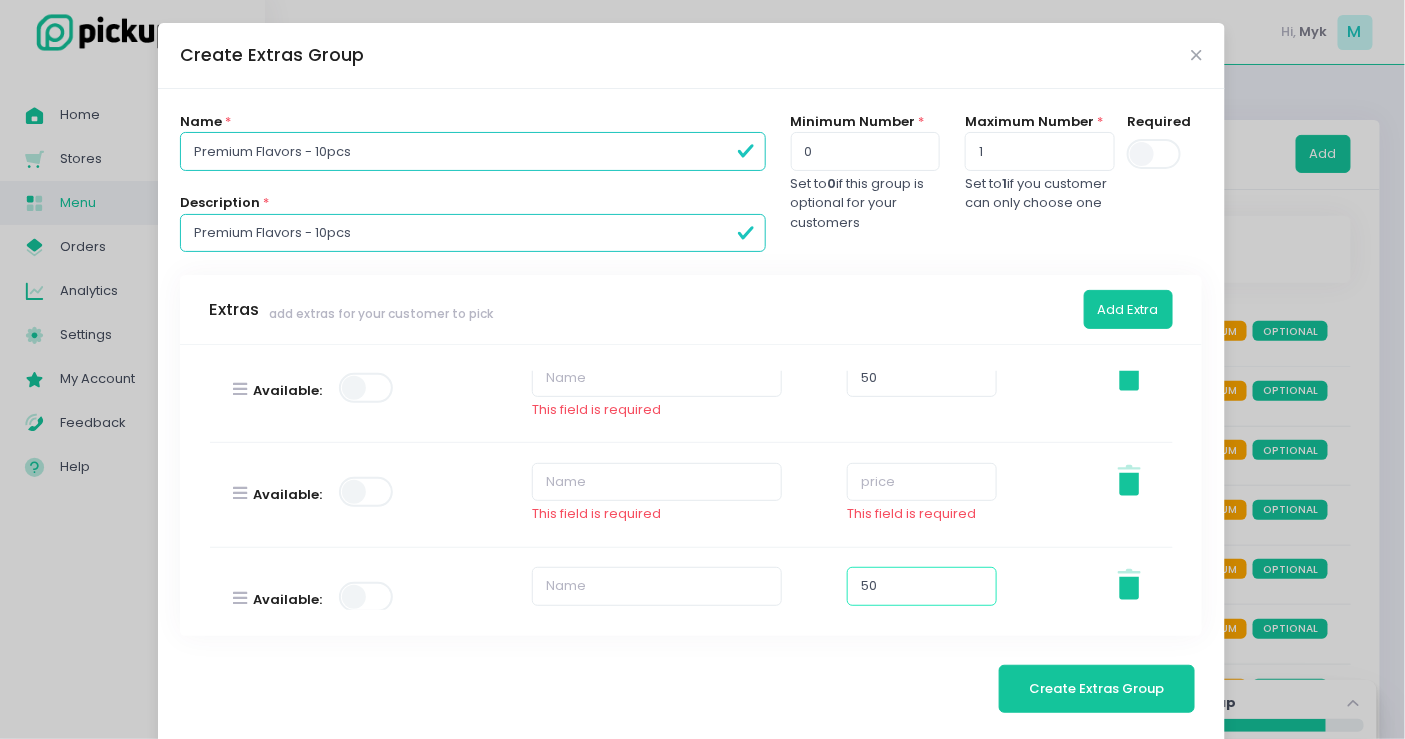 type on "50" 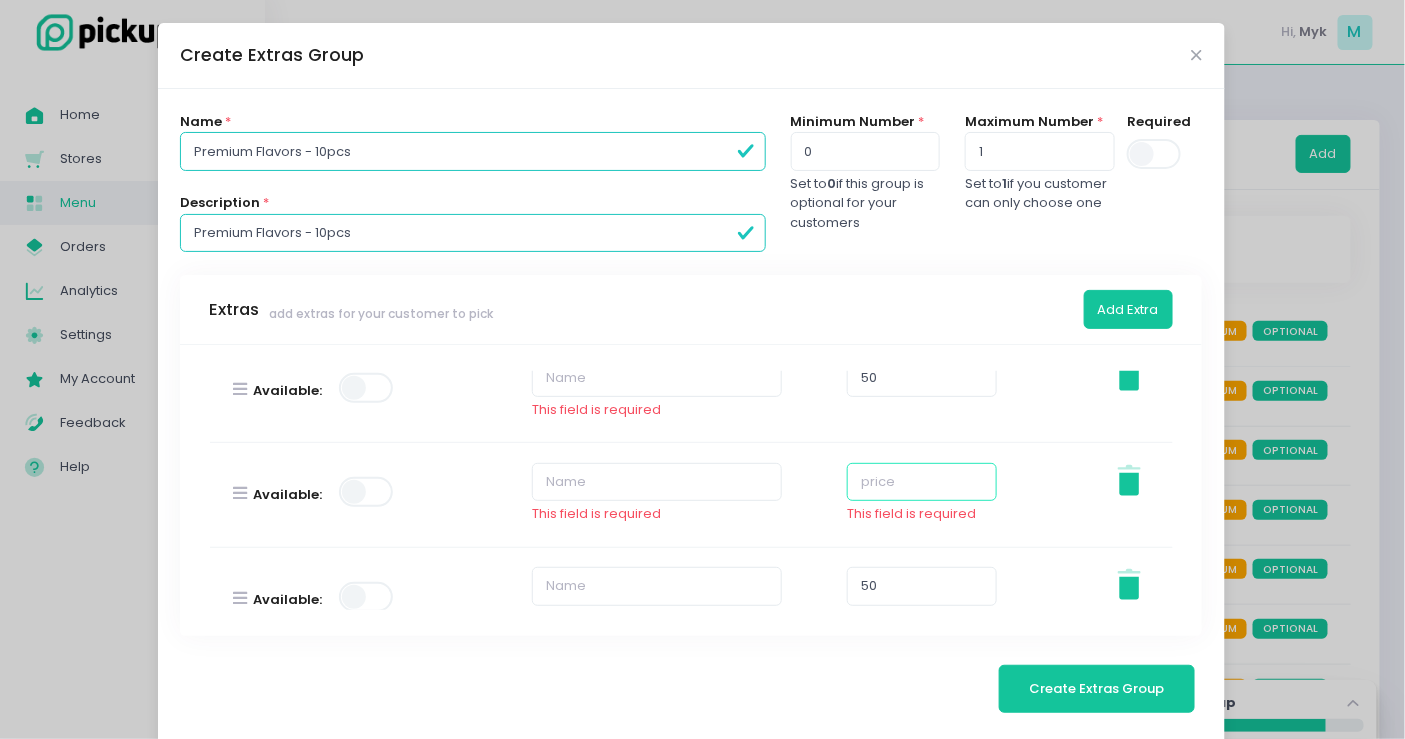 click at bounding box center [922, 482] 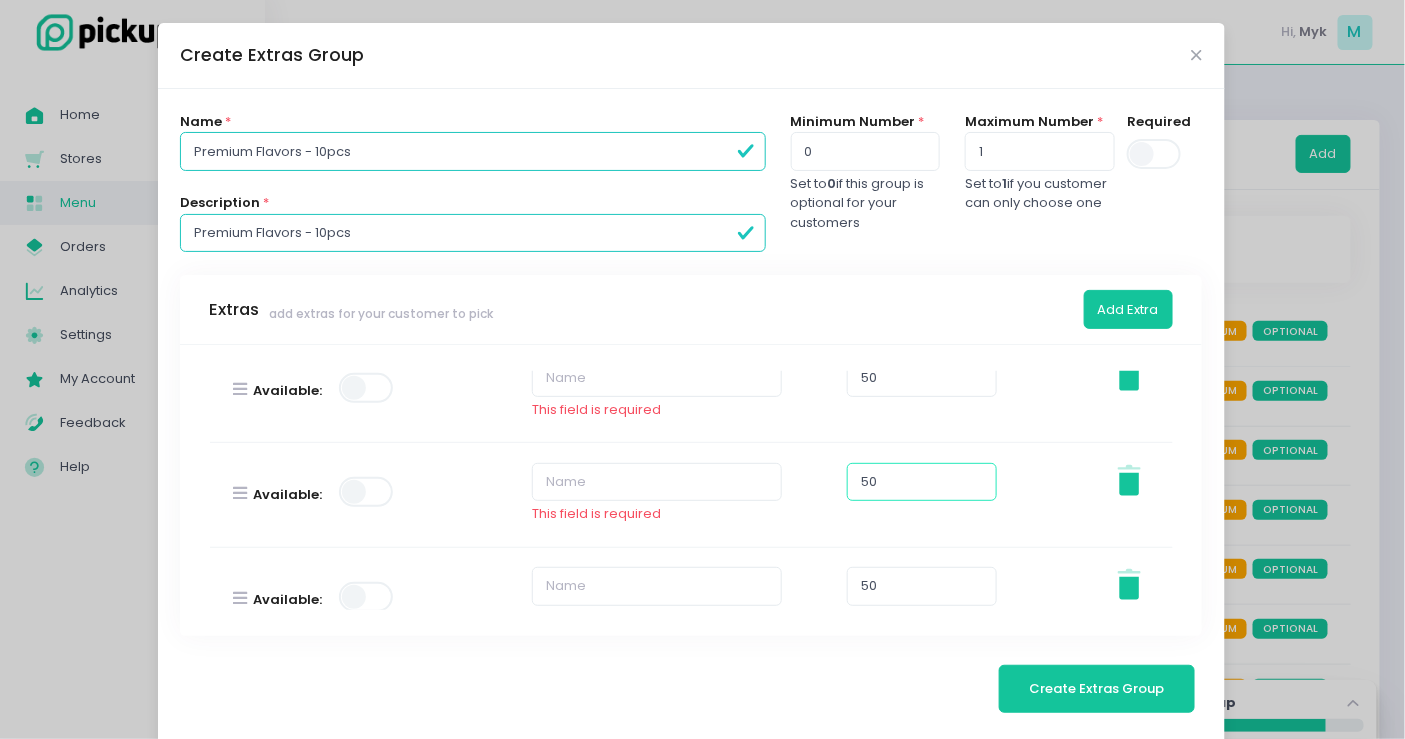 scroll, scrollTop: 555, scrollLeft: 0, axis: vertical 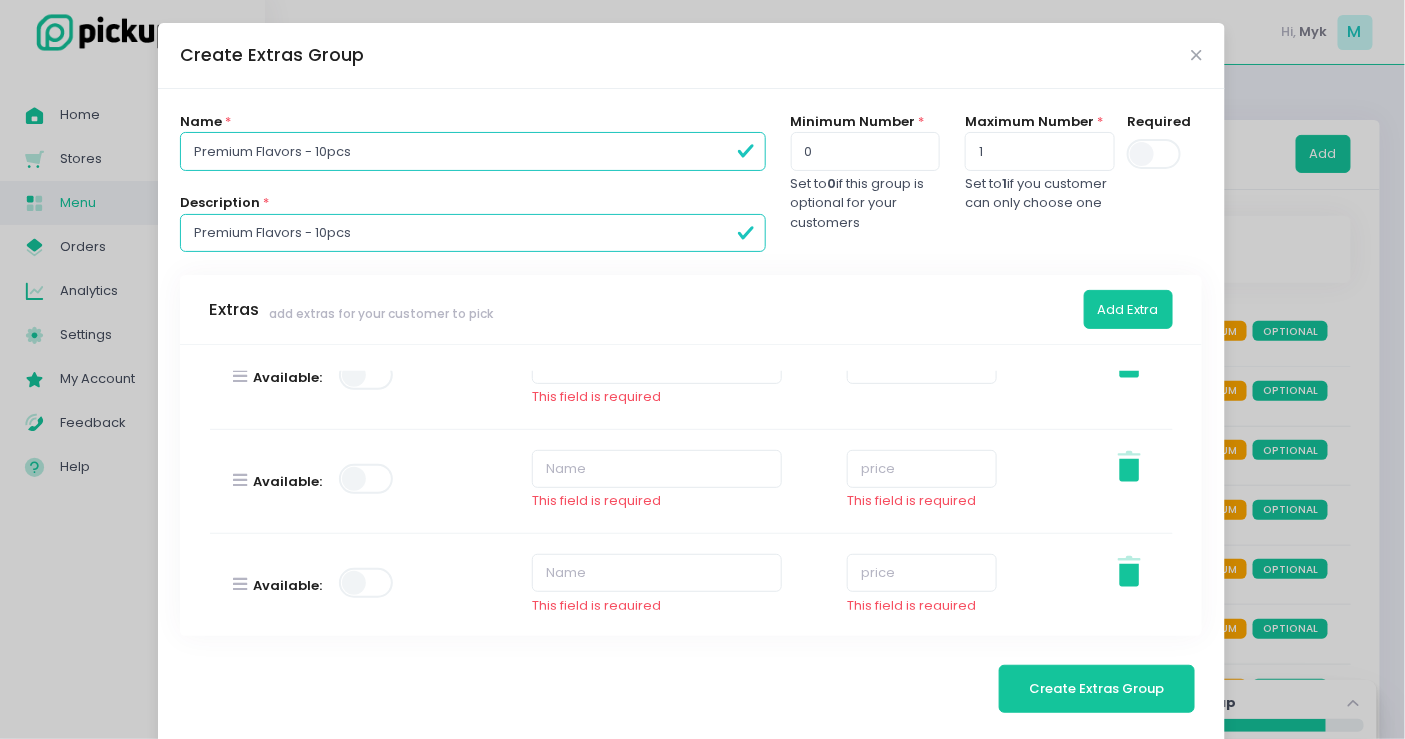 type on "50" 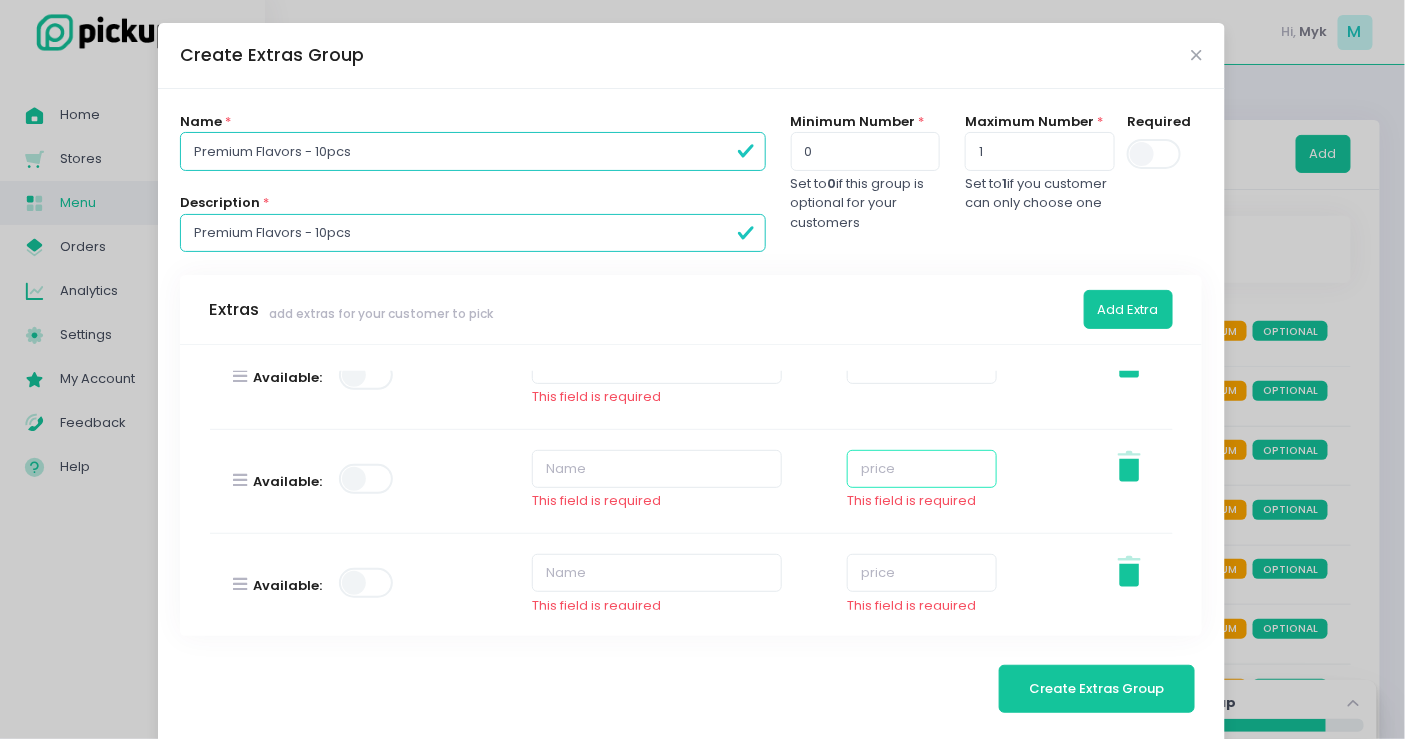 click at bounding box center (922, 469) 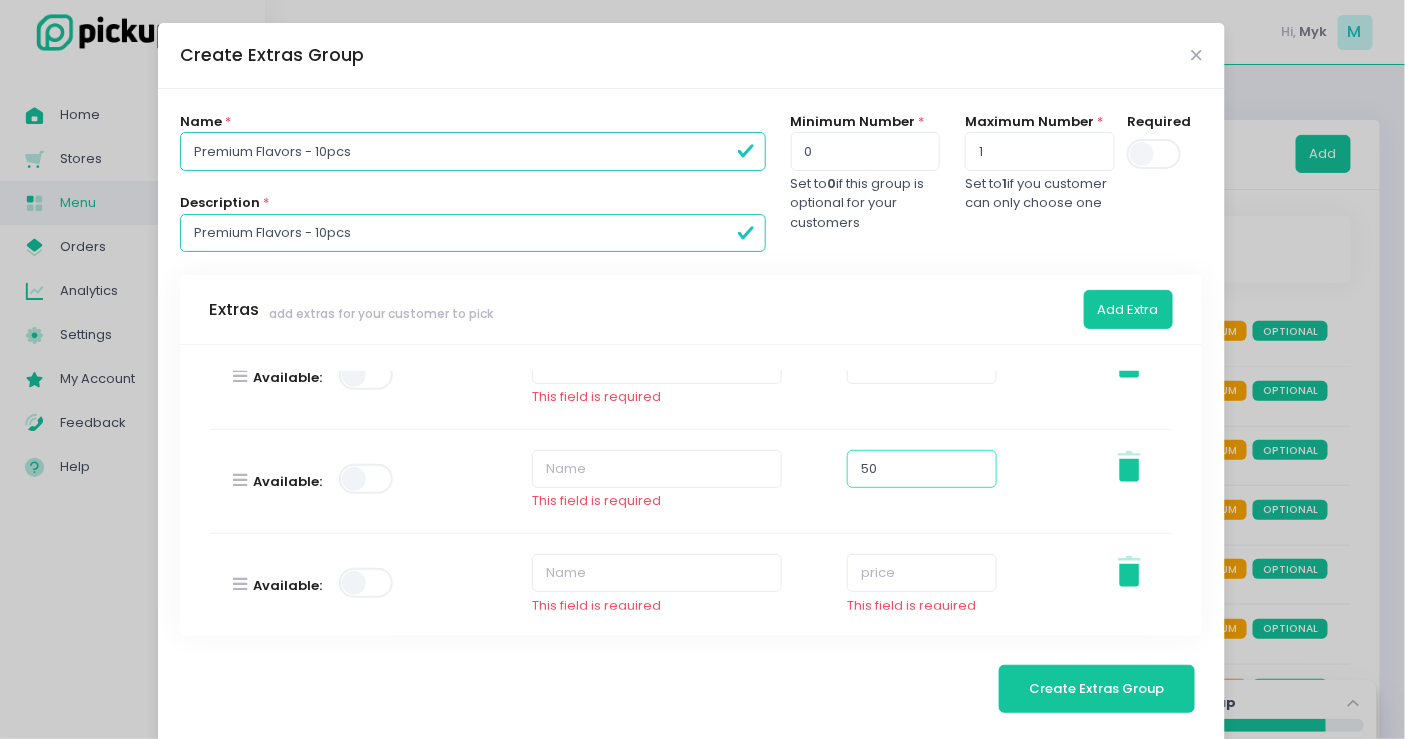 type on "50" 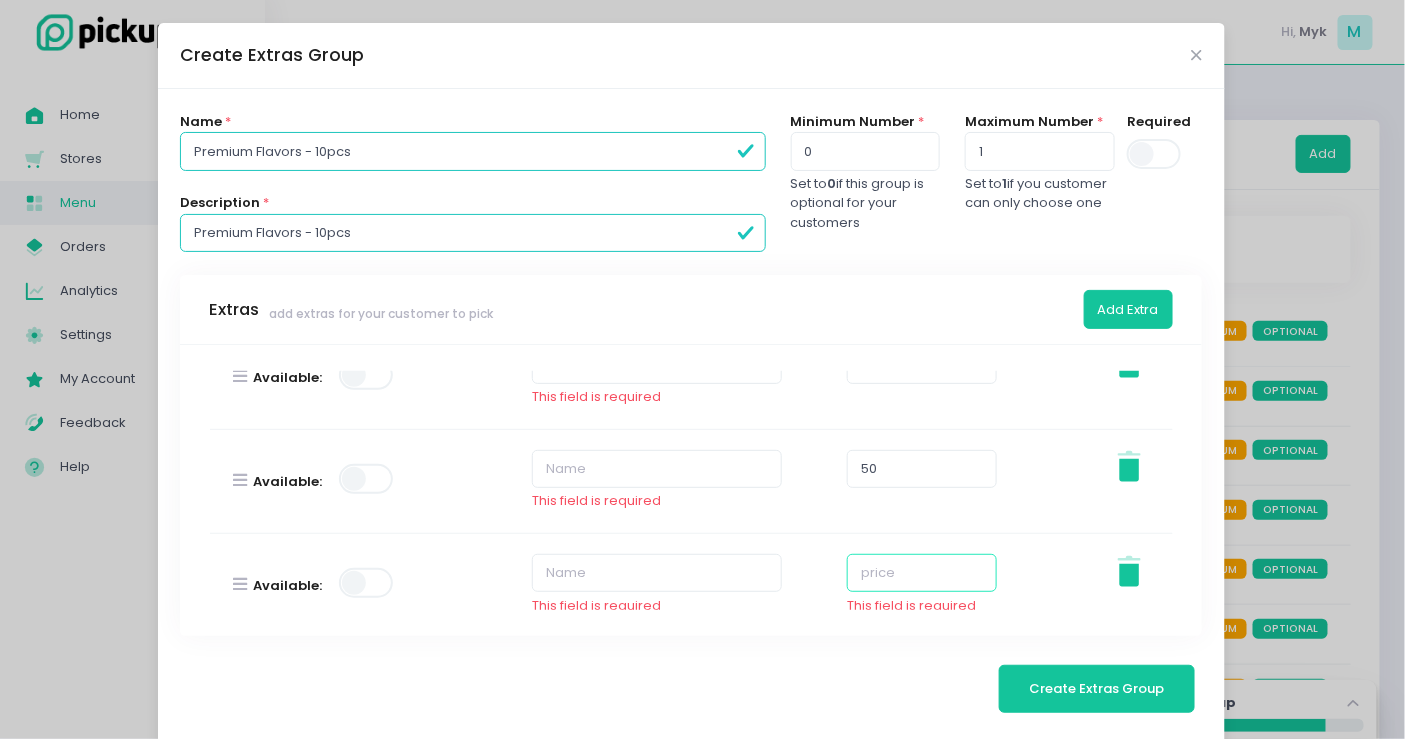 click at bounding box center (922, 573) 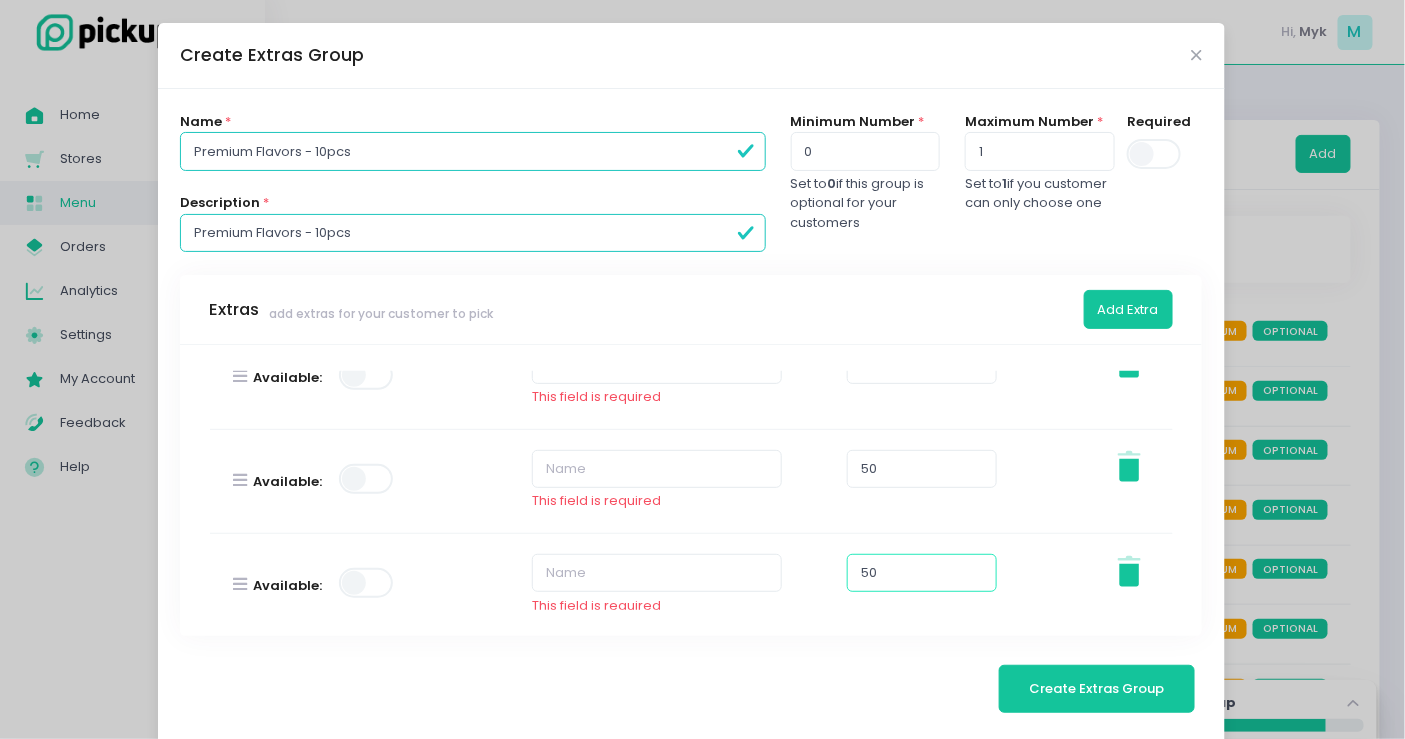 scroll, scrollTop: 580, scrollLeft: 0, axis: vertical 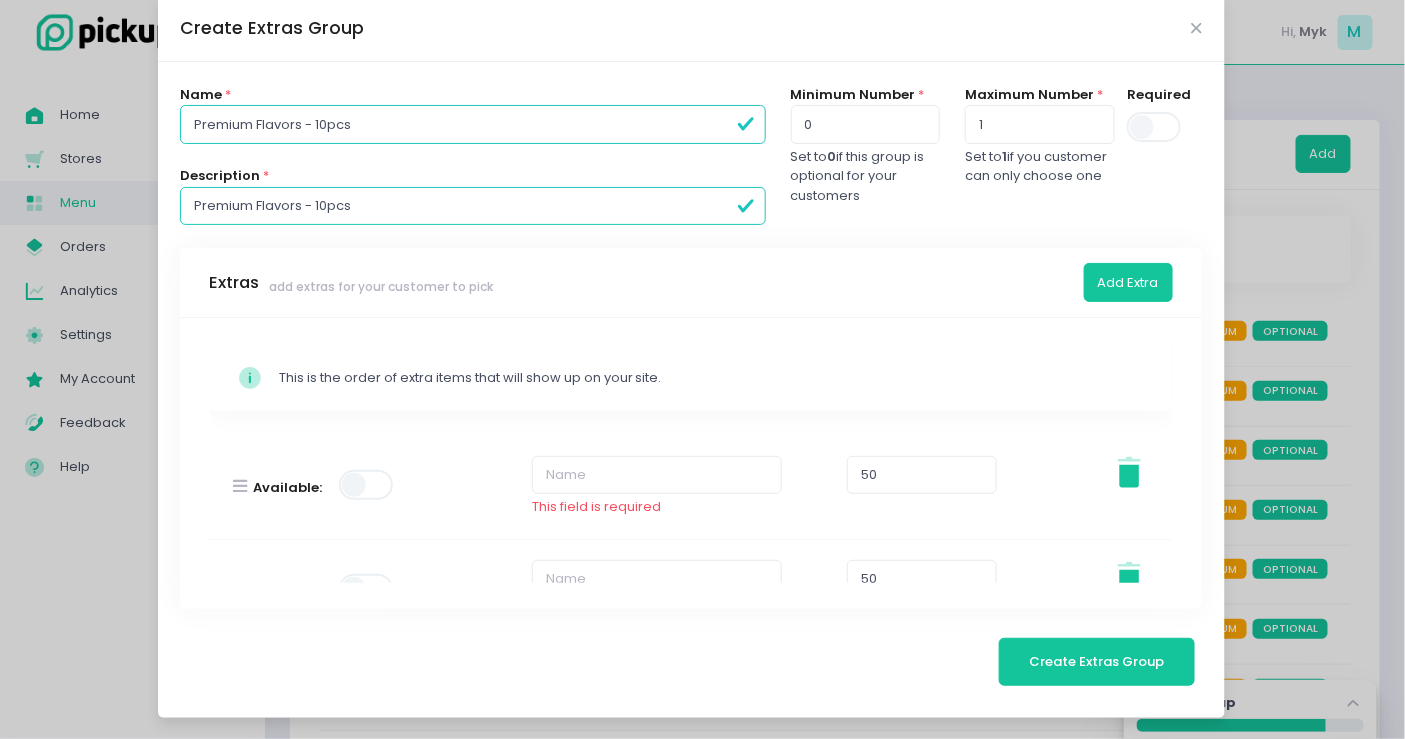 type on "50" 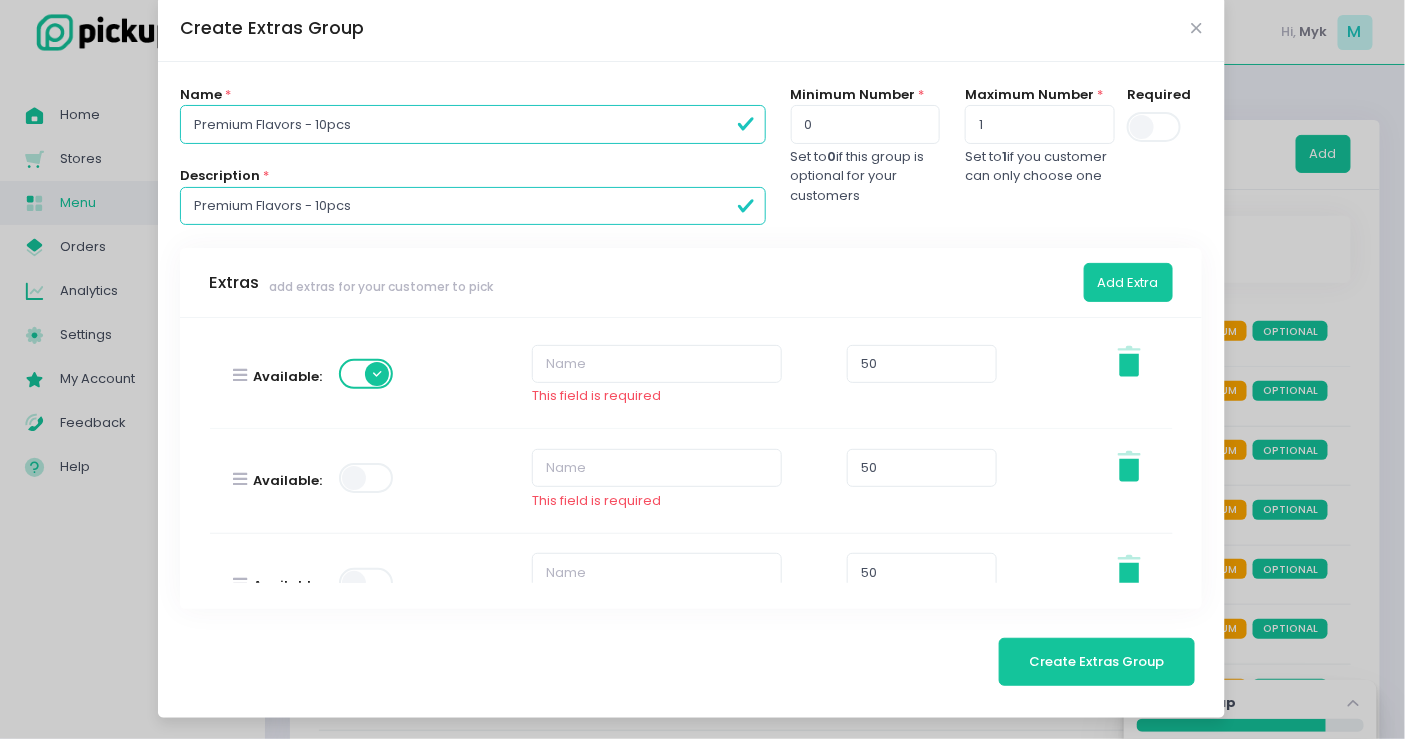 click at bounding box center (367, 478) 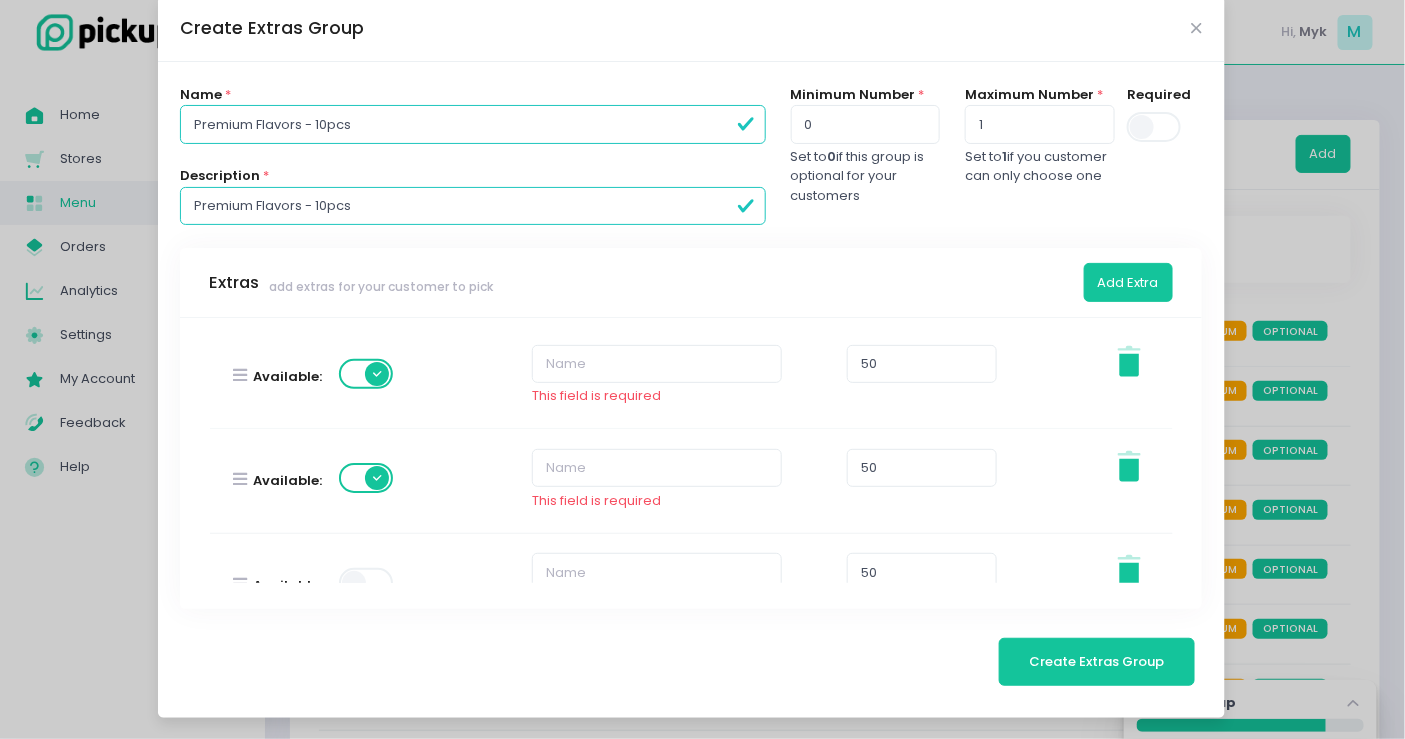 scroll, scrollTop: 222, scrollLeft: 0, axis: vertical 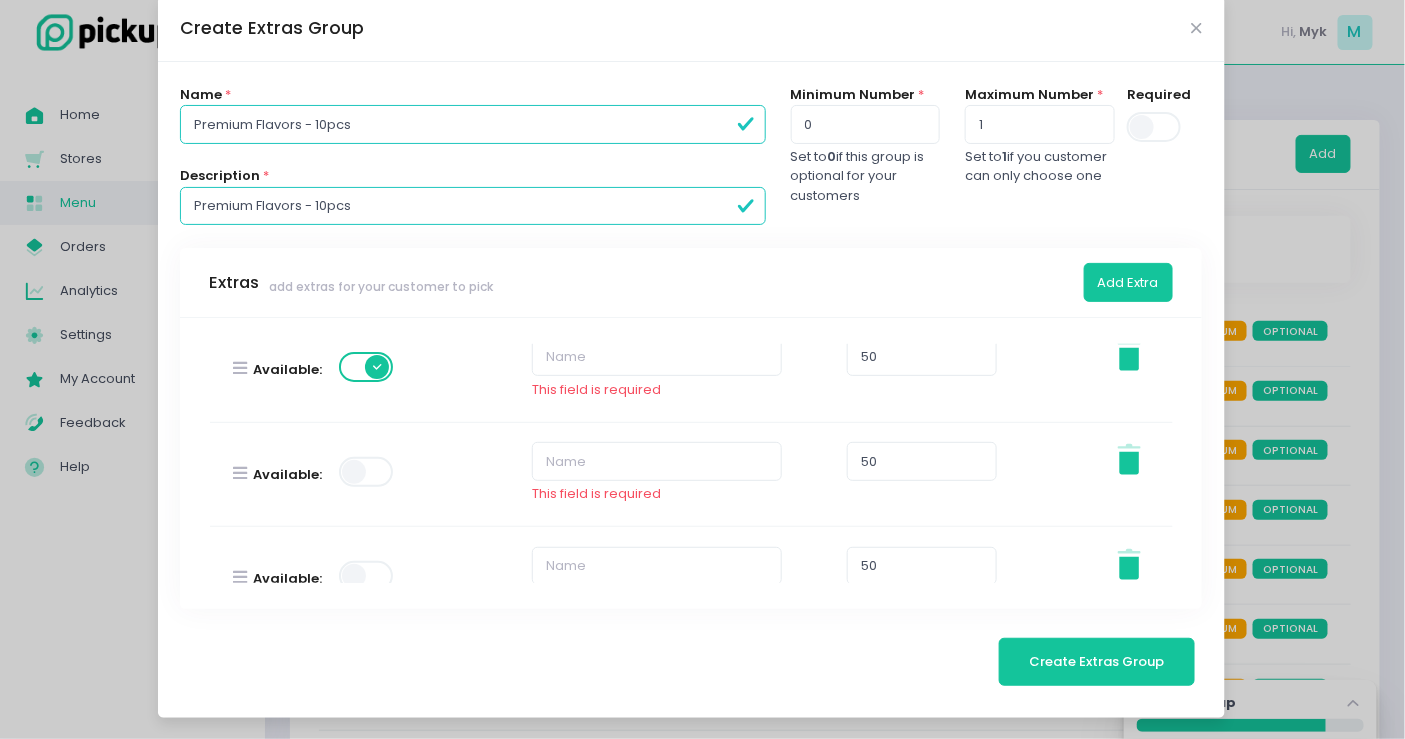 click at bounding box center [367, 472] 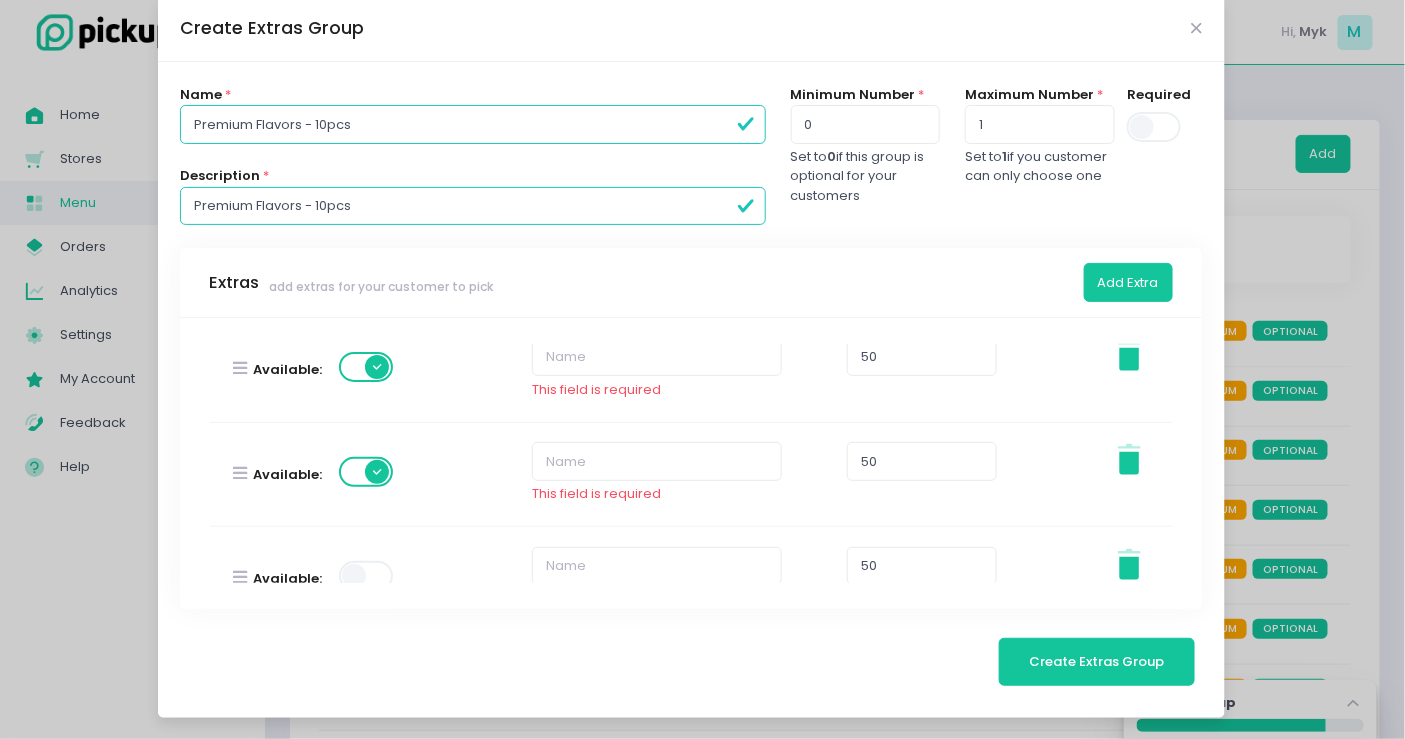 click at bounding box center [367, 576] 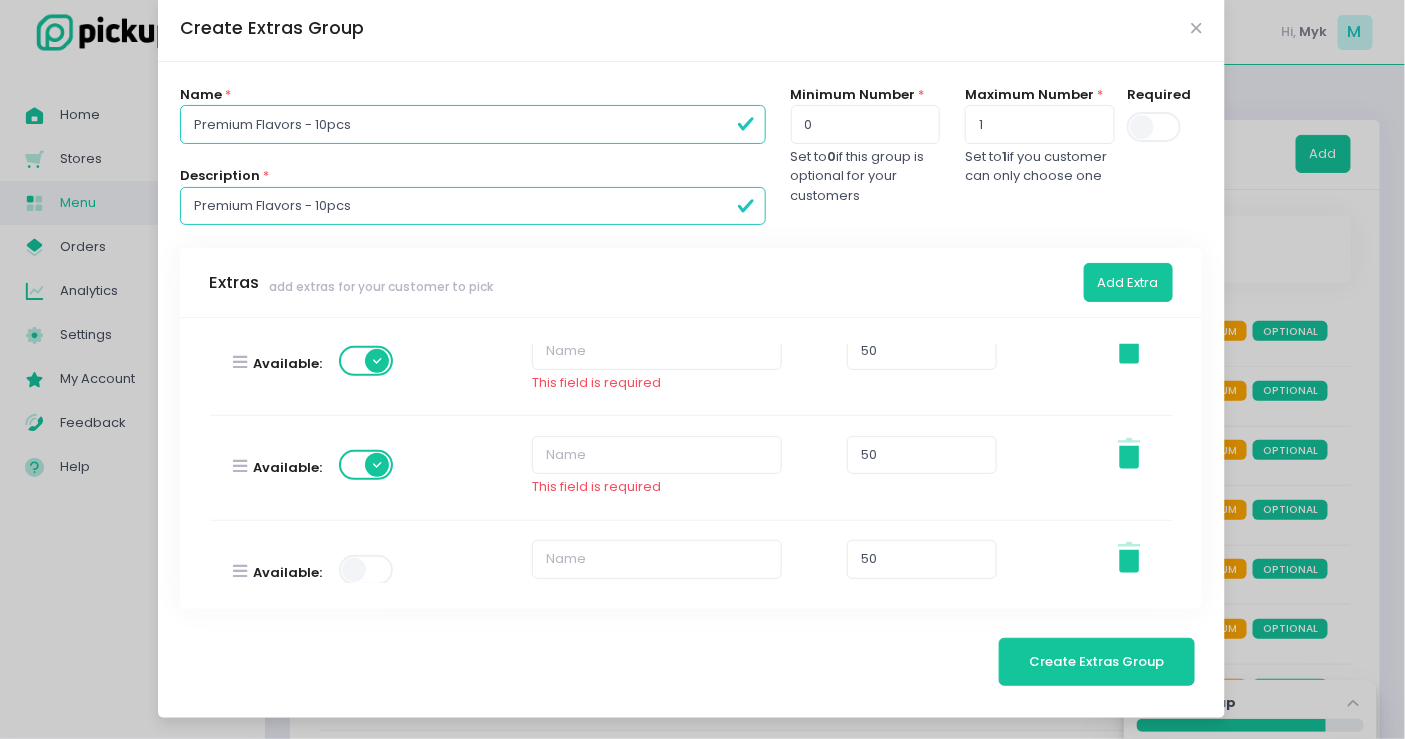 click at bounding box center [367, 570] 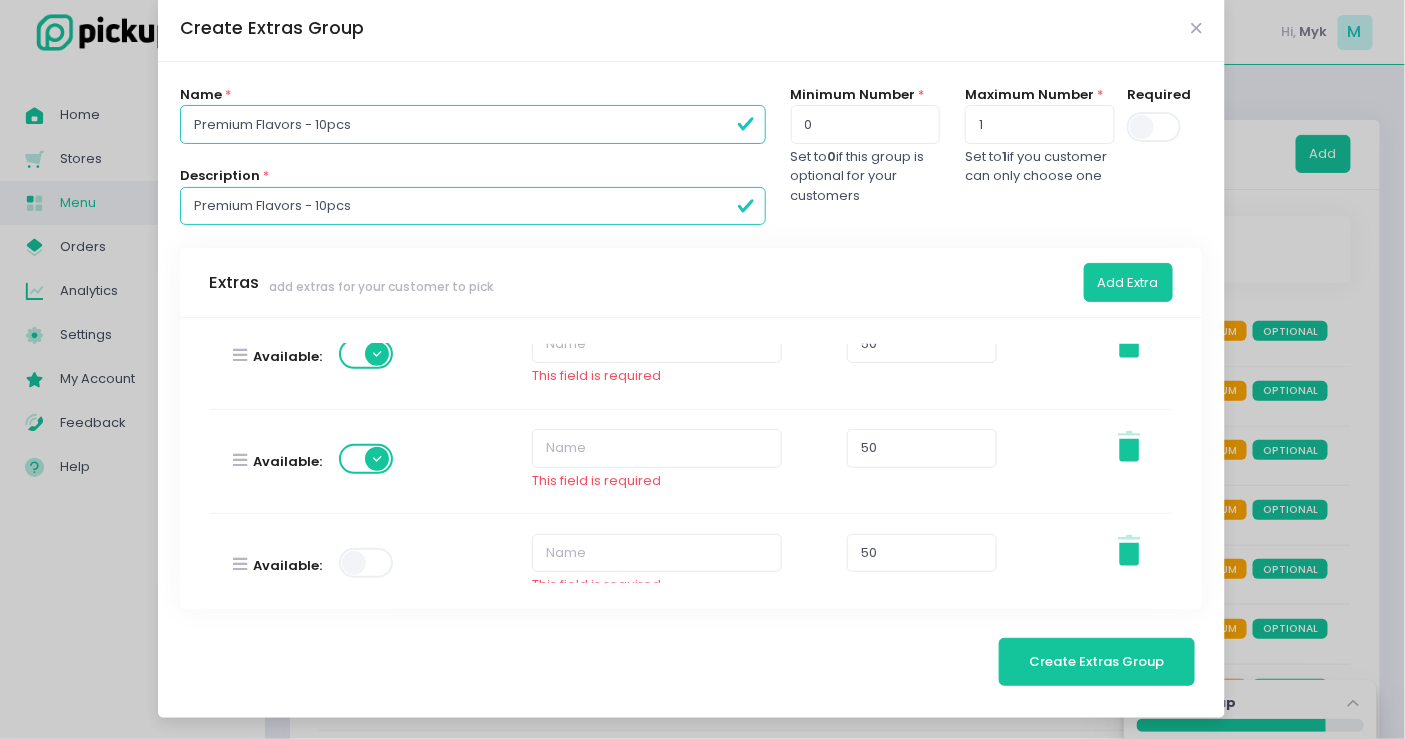 scroll, scrollTop: 555, scrollLeft: 0, axis: vertical 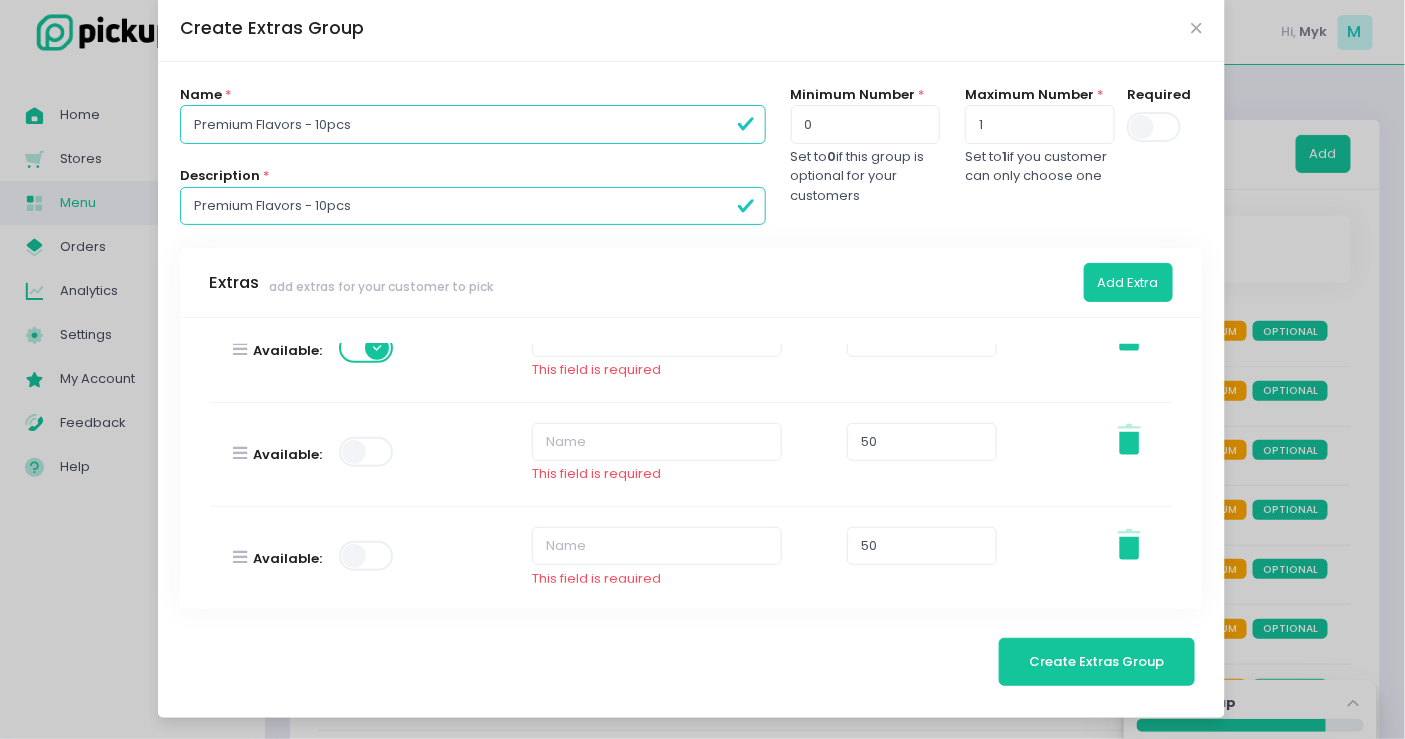click at bounding box center (367, 452) 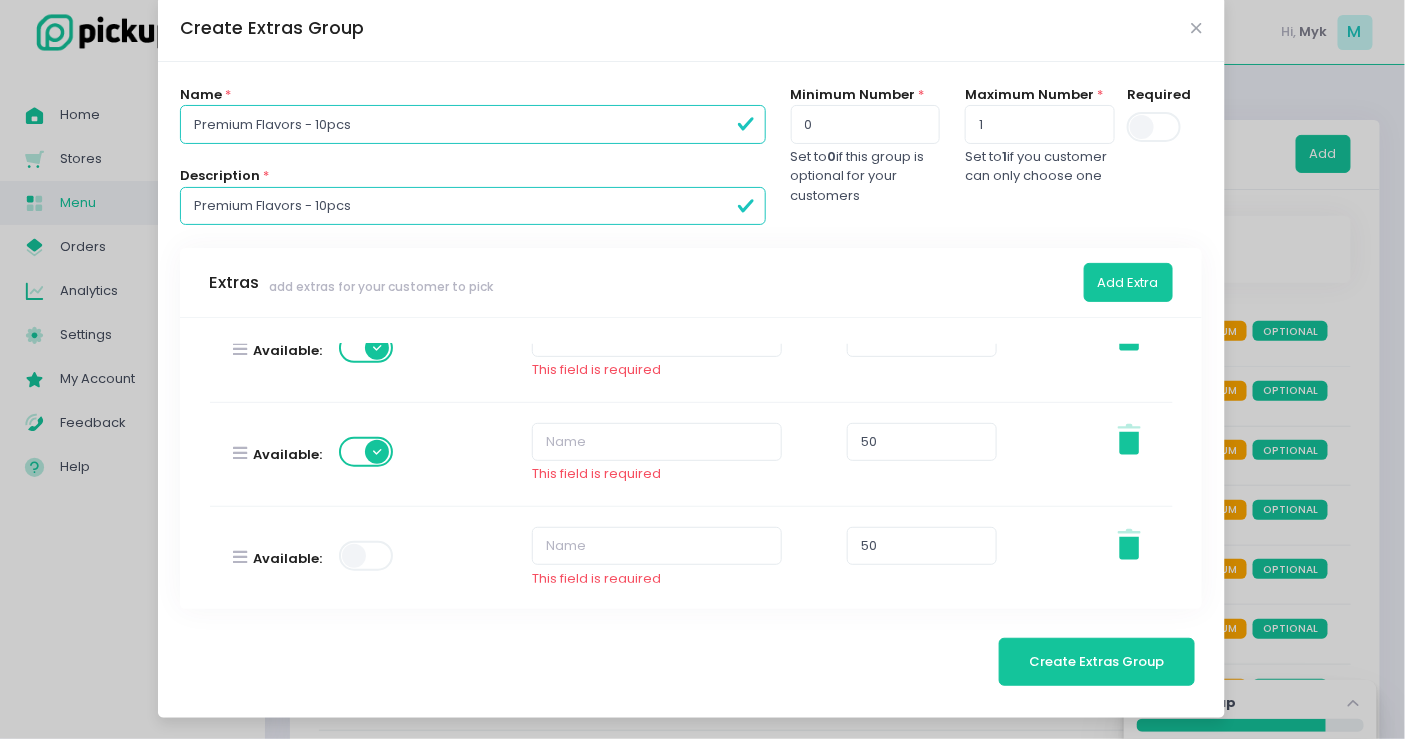 click at bounding box center [367, 556] 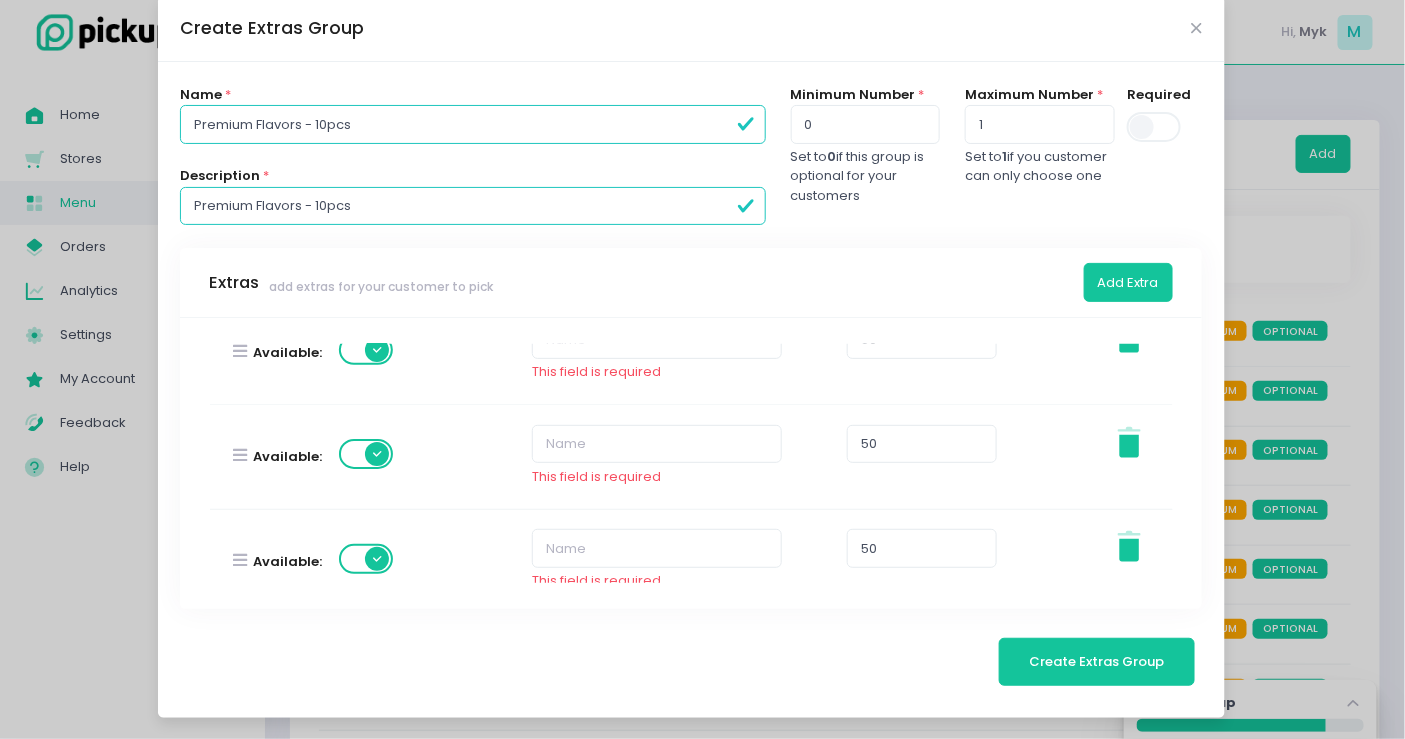 scroll, scrollTop: 0, scrollLeft: 0, axis: both 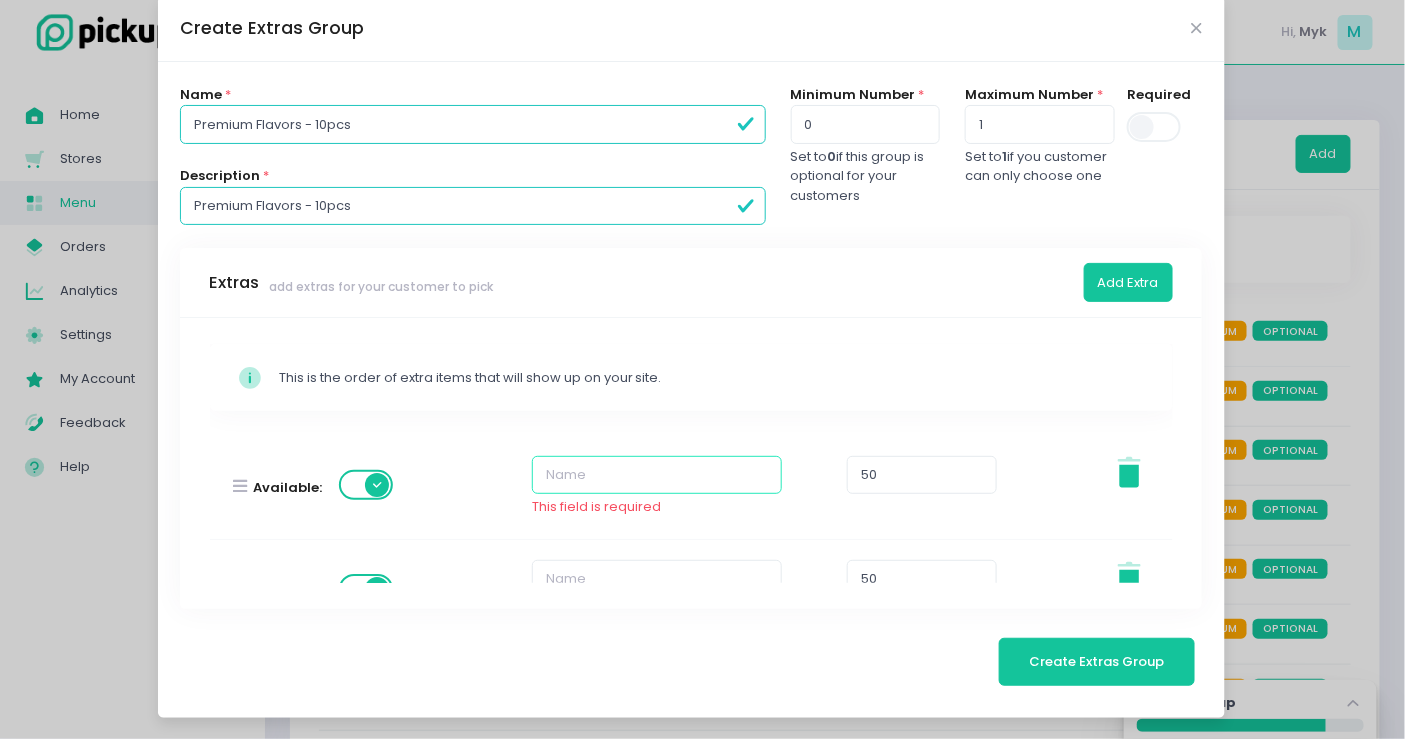 drag, startPoint x: 545, startPoint y: 465, endPoint x: 557, endPoint y: 481, distance: 20 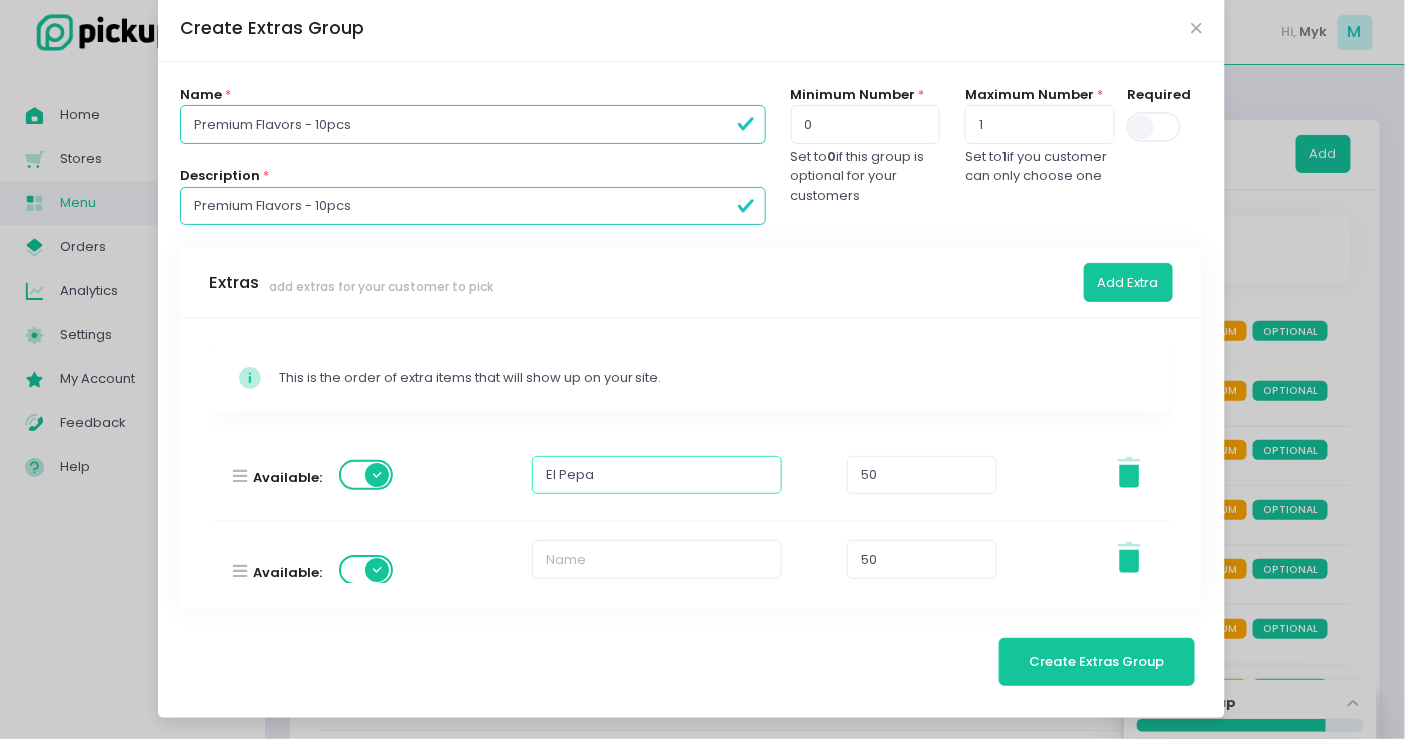 type on "El Pepa" 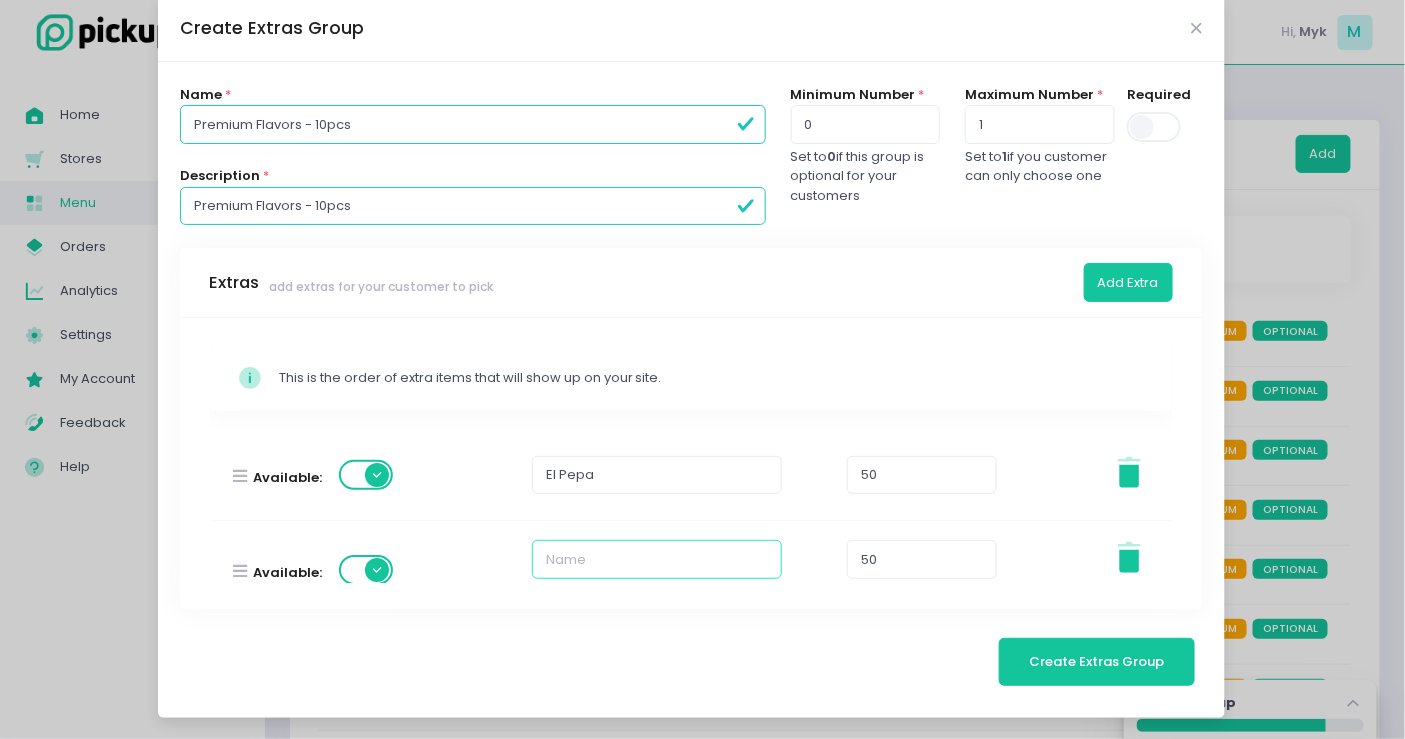 click at bounding box center (657, 559) 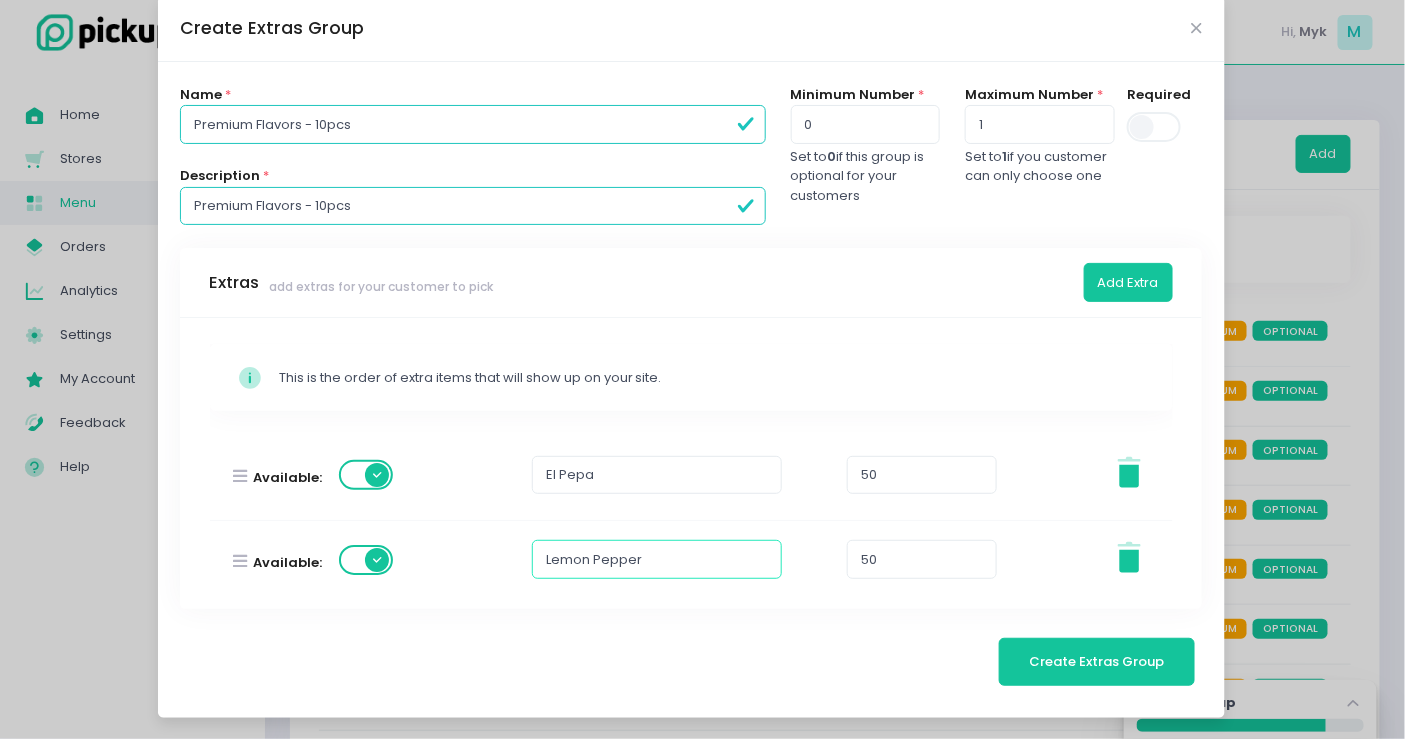 scroll, scrollTop: 111, scrollLeft: 0, axis: vertical 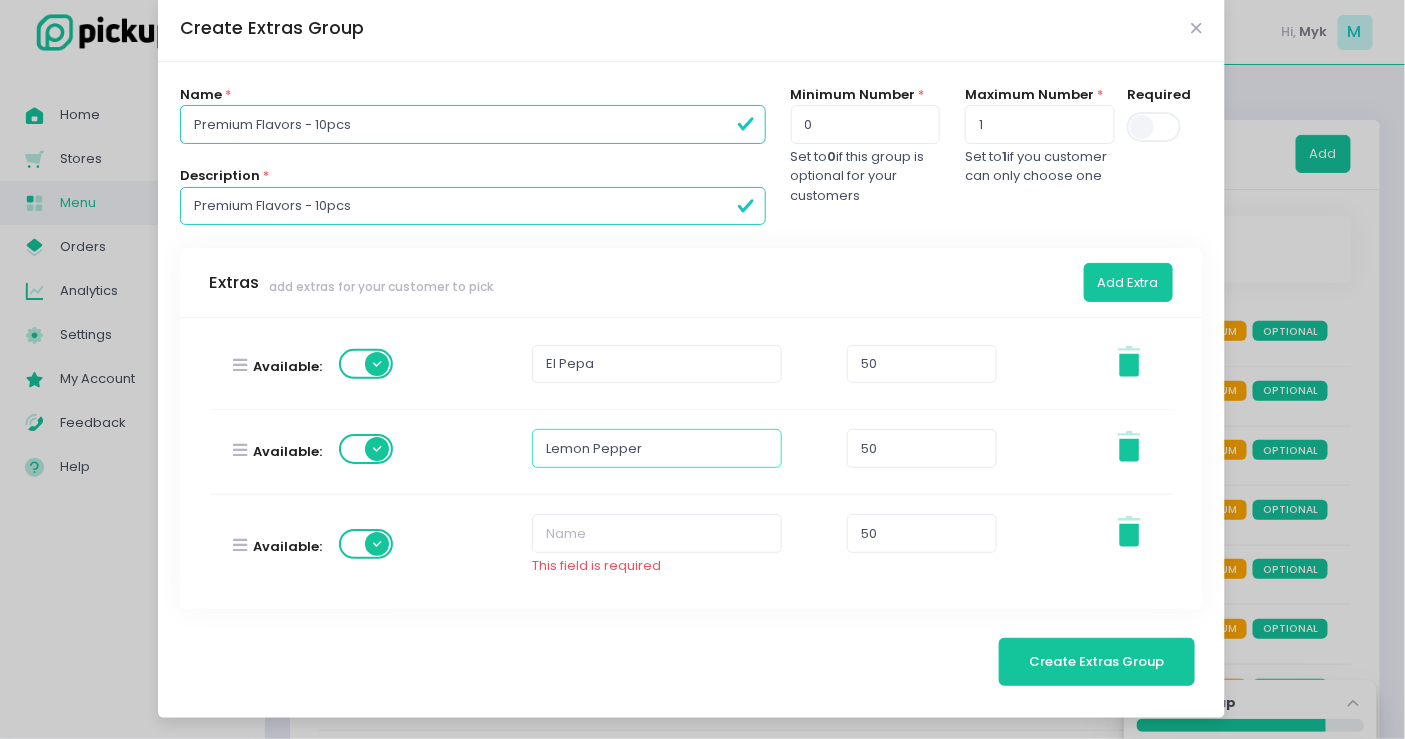 type on "Lemon Pepper" 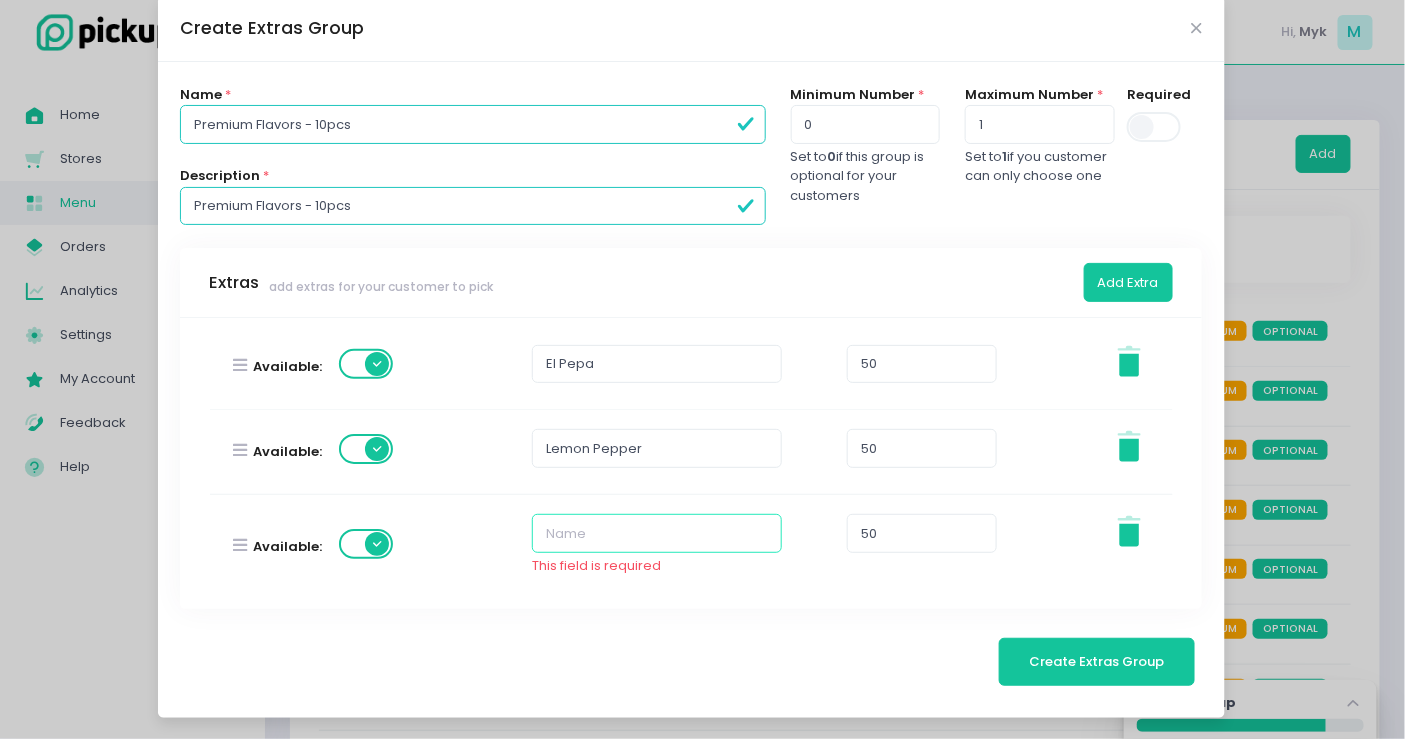 click at bounding box center (657, 533) 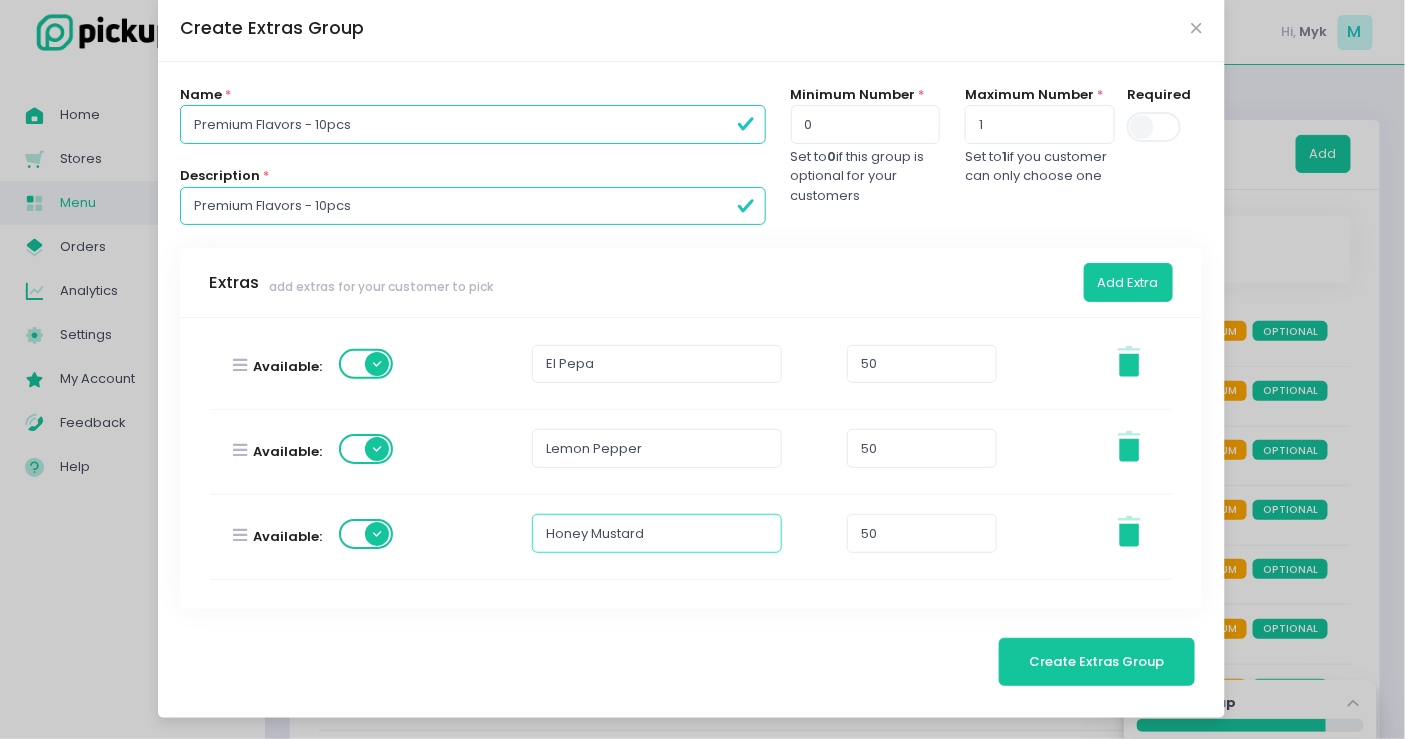 scroll, scrollTop: 222, scrollLeft: 0, axis: vertical 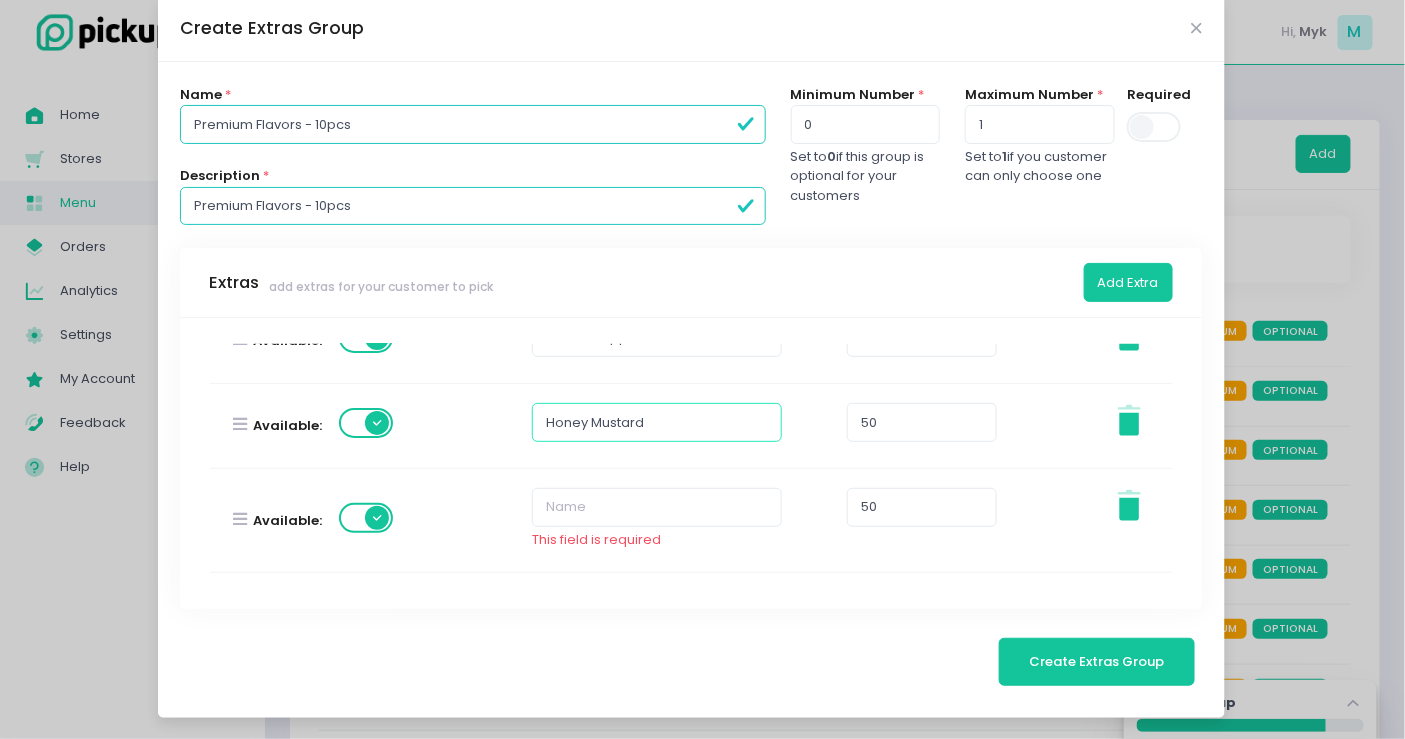 type on "Honey Mustard" 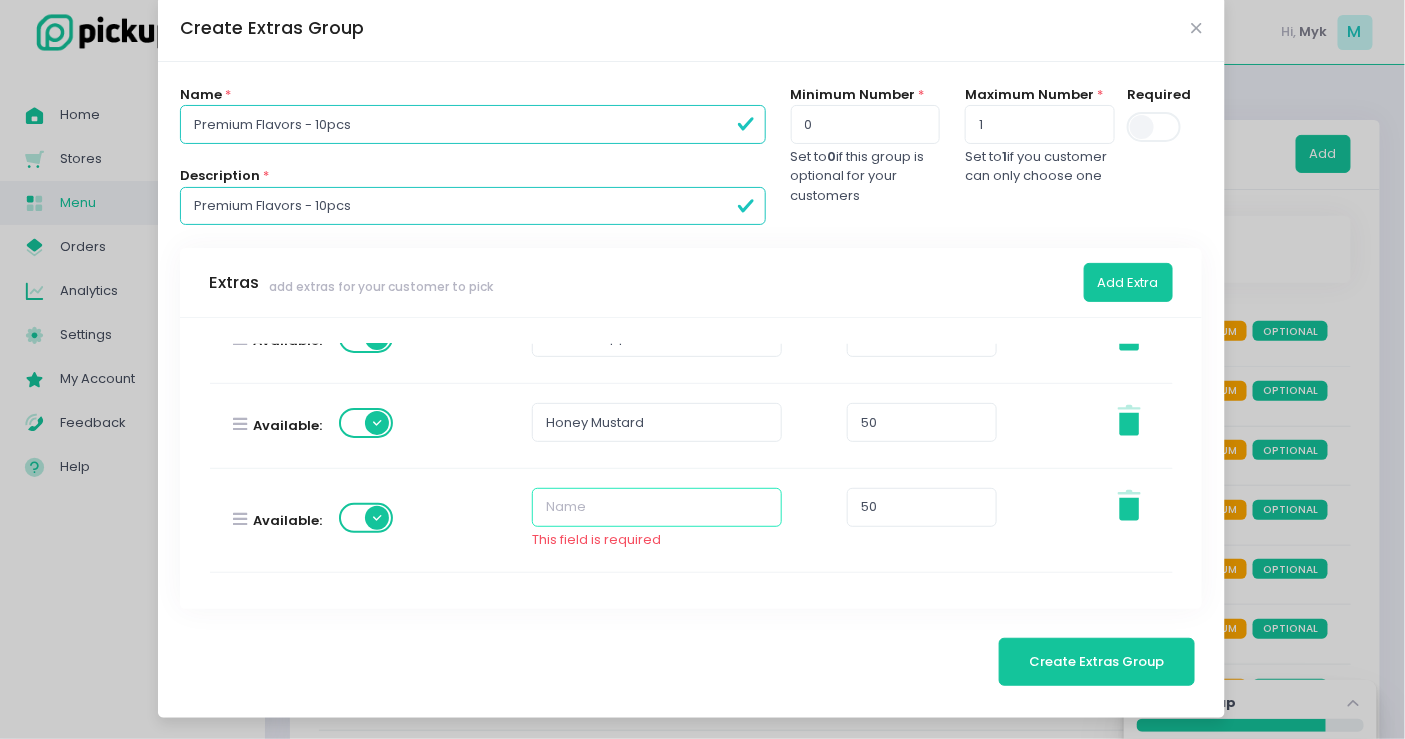 click at bounding box center (657, 507) 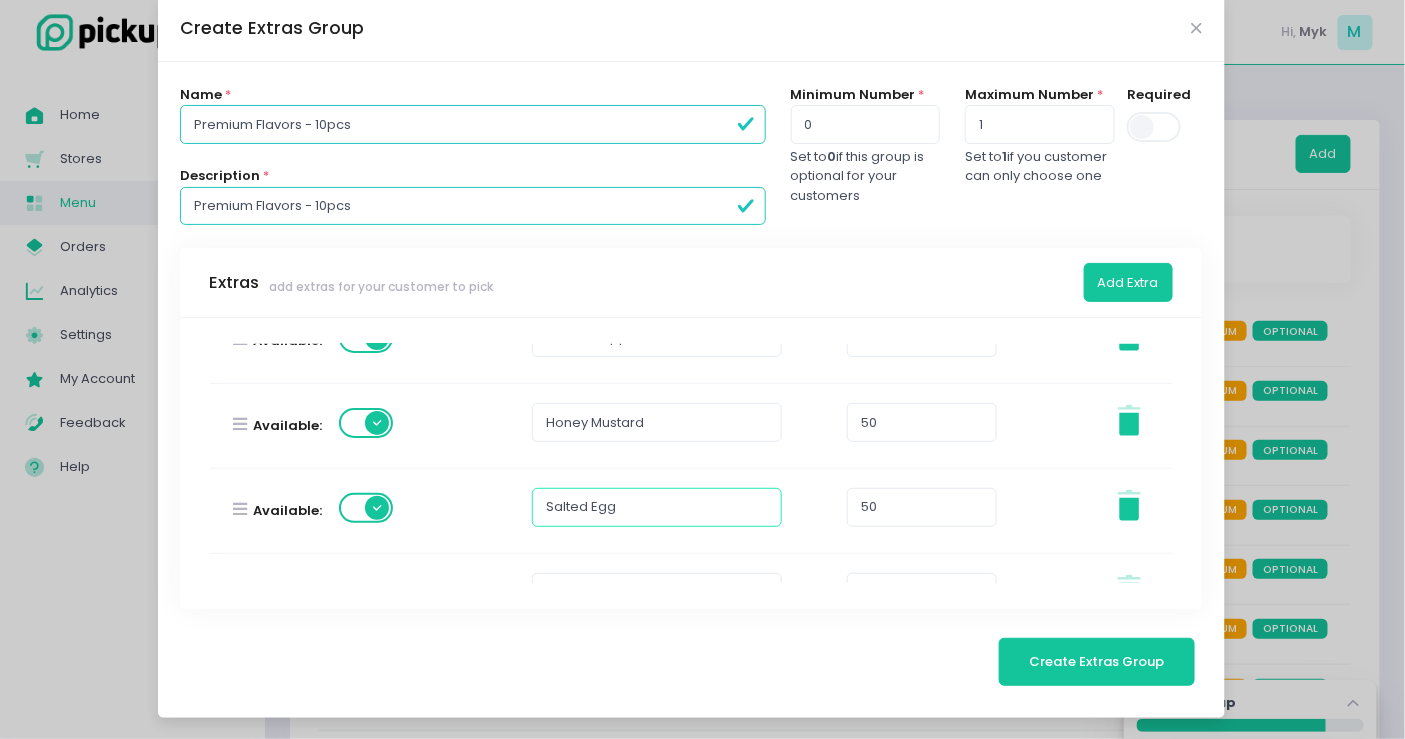scroll, scrollTop: 333, scrollLeft: 0, axis: vertical 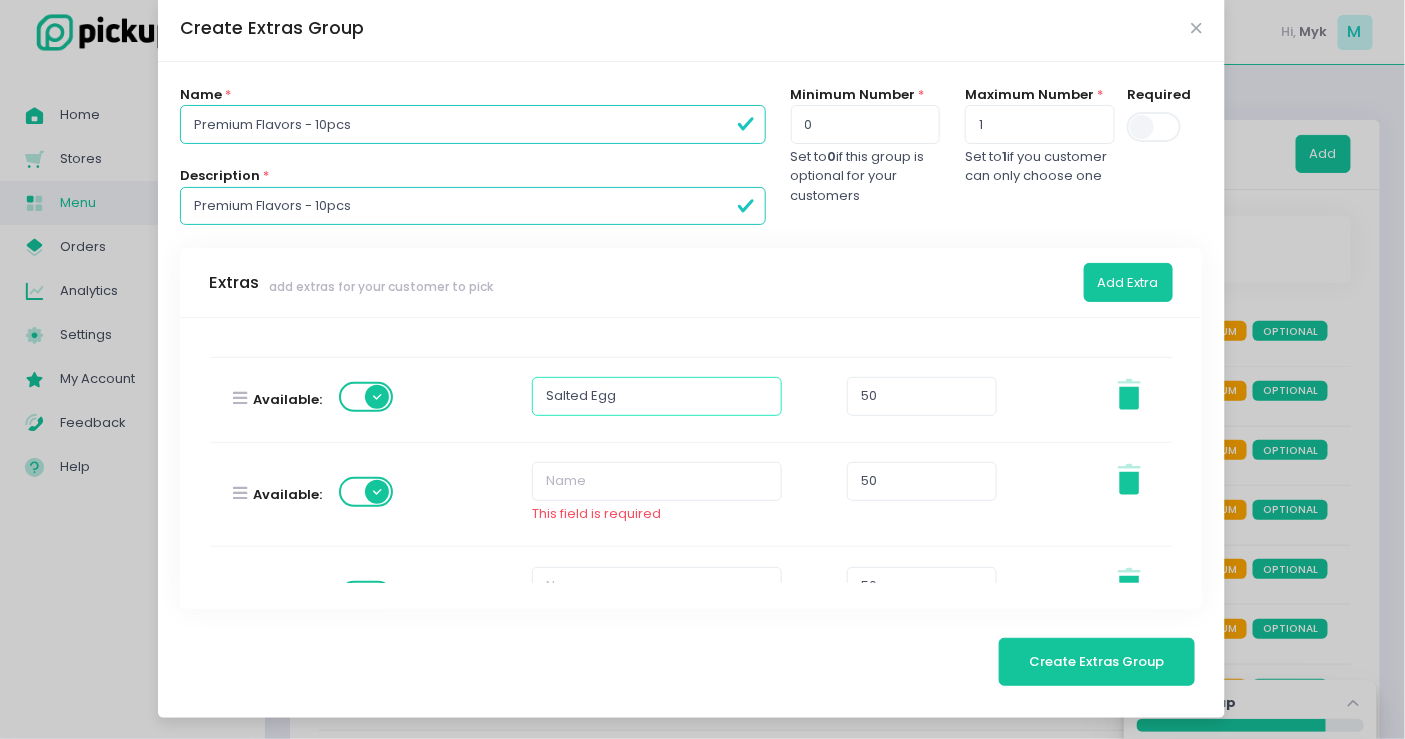 type on "Salted Egg" 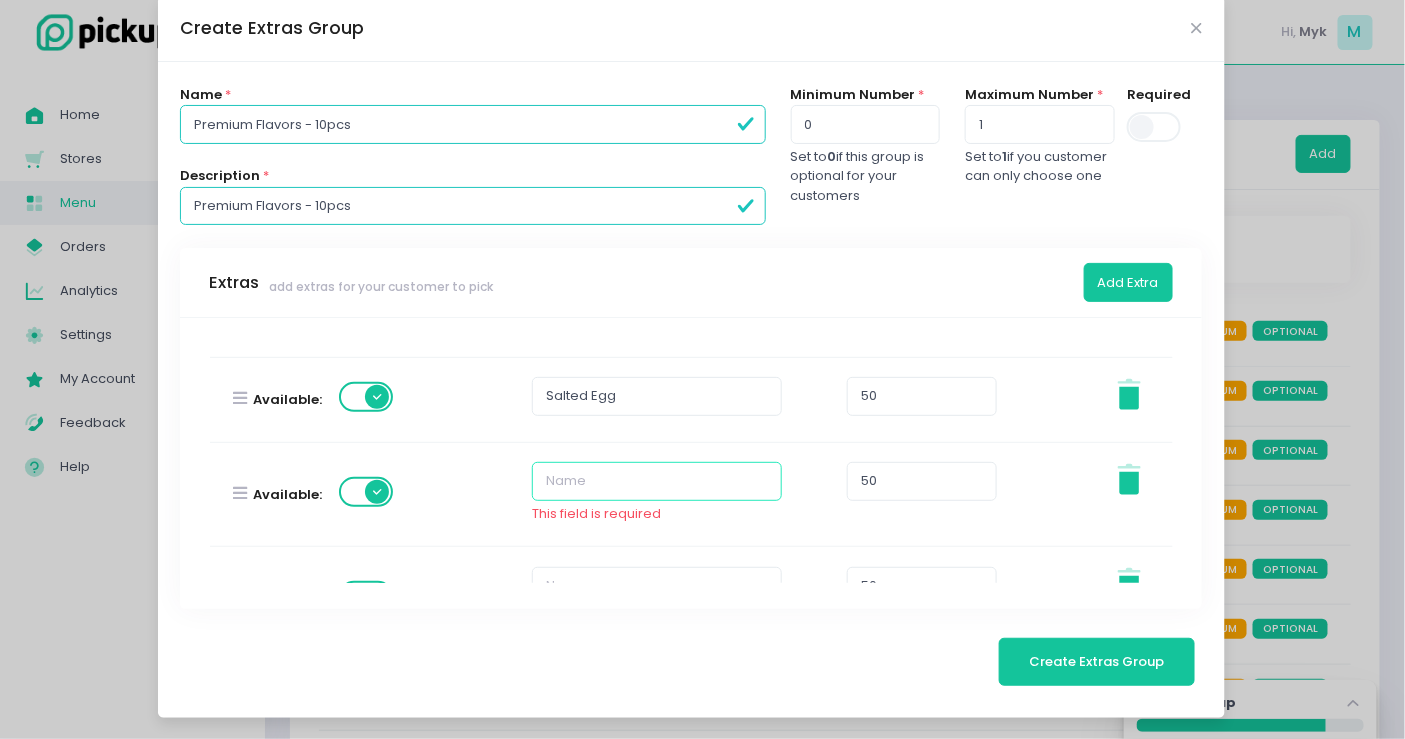 click at bounding box center [657, 481] 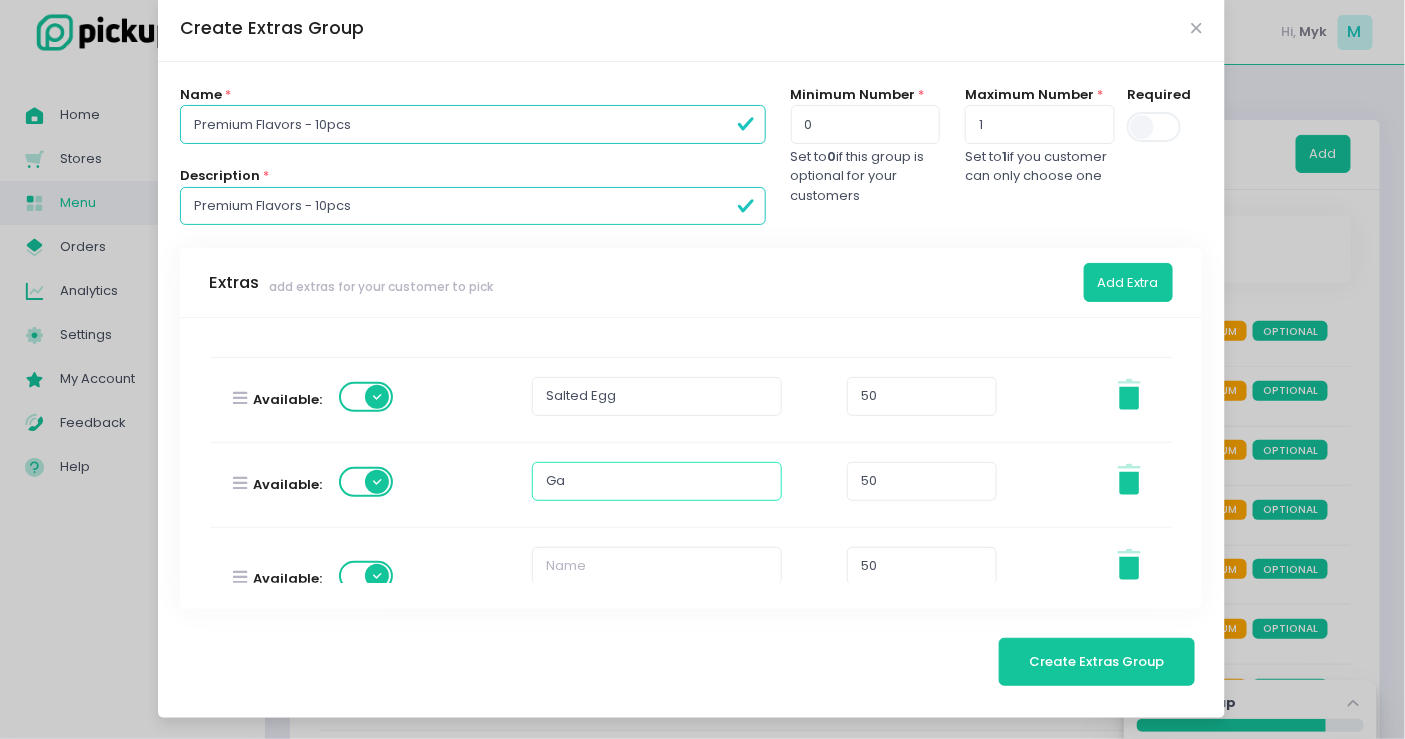 type on "G" 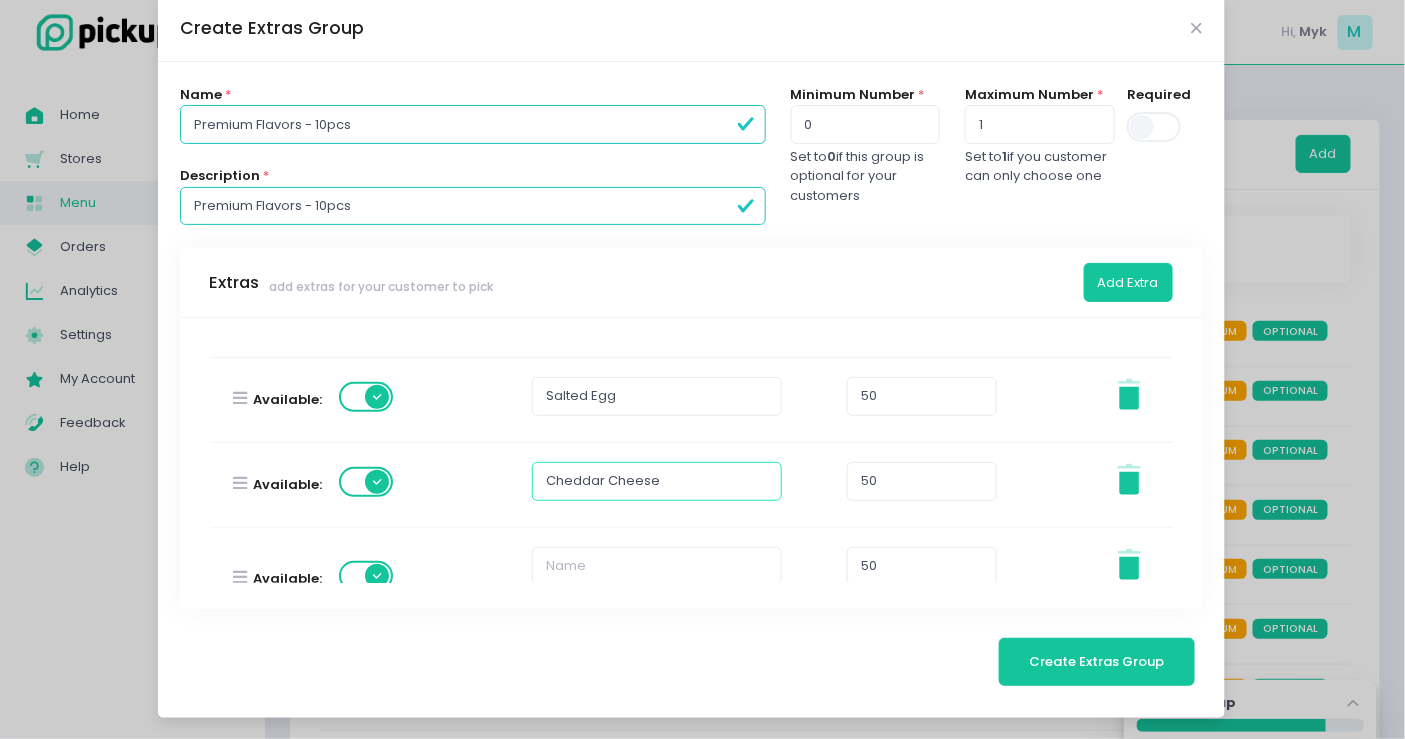 scroll, scrollTop: 444, scrollLeft: 0, axis: vertical 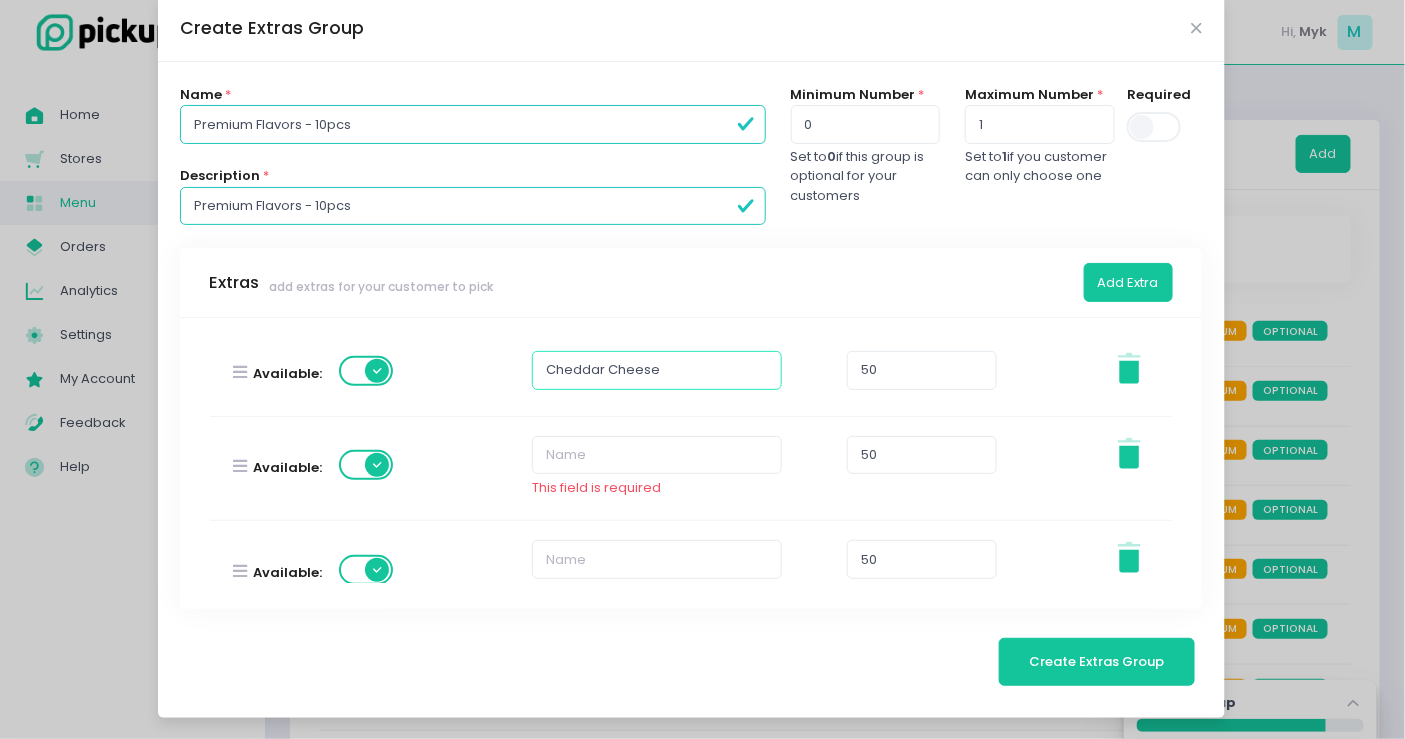 type on "Cheddar Cheese" 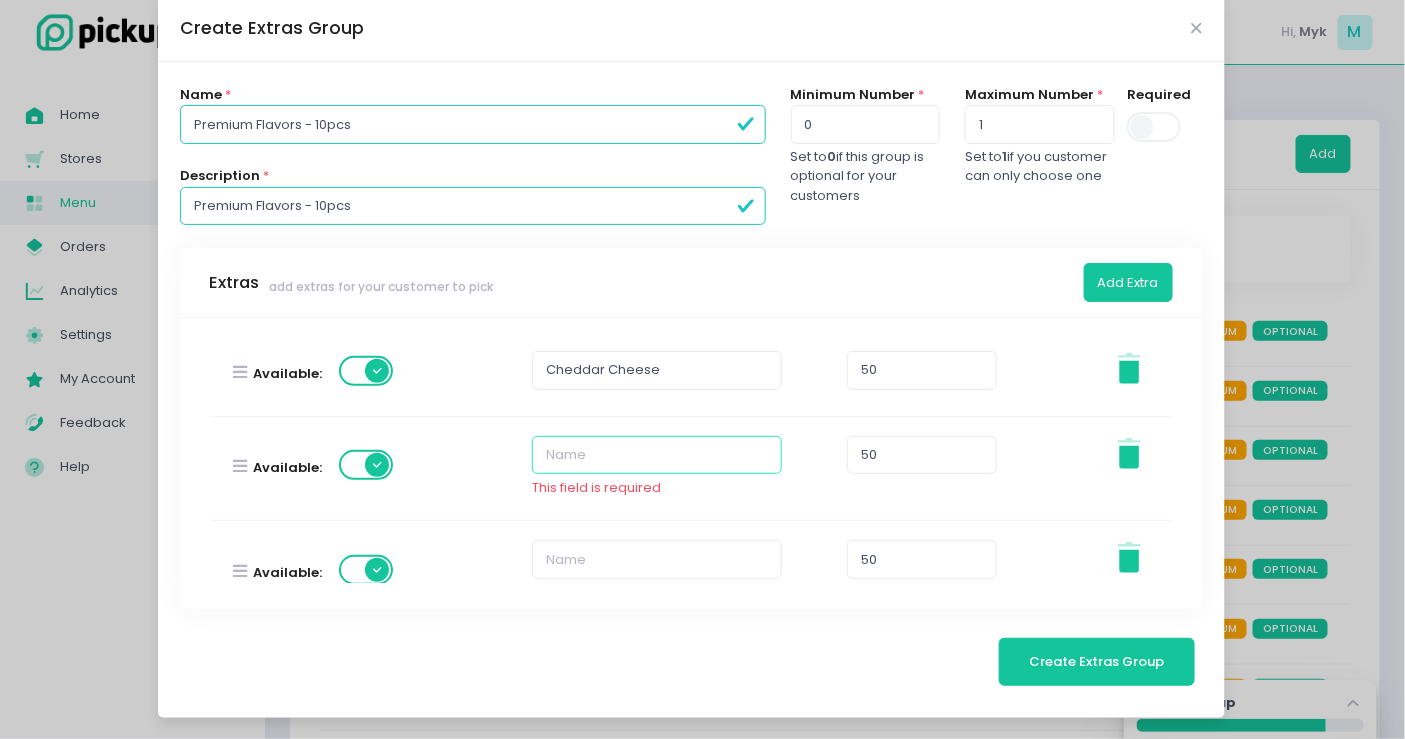 click at bounding box center [657, 455] 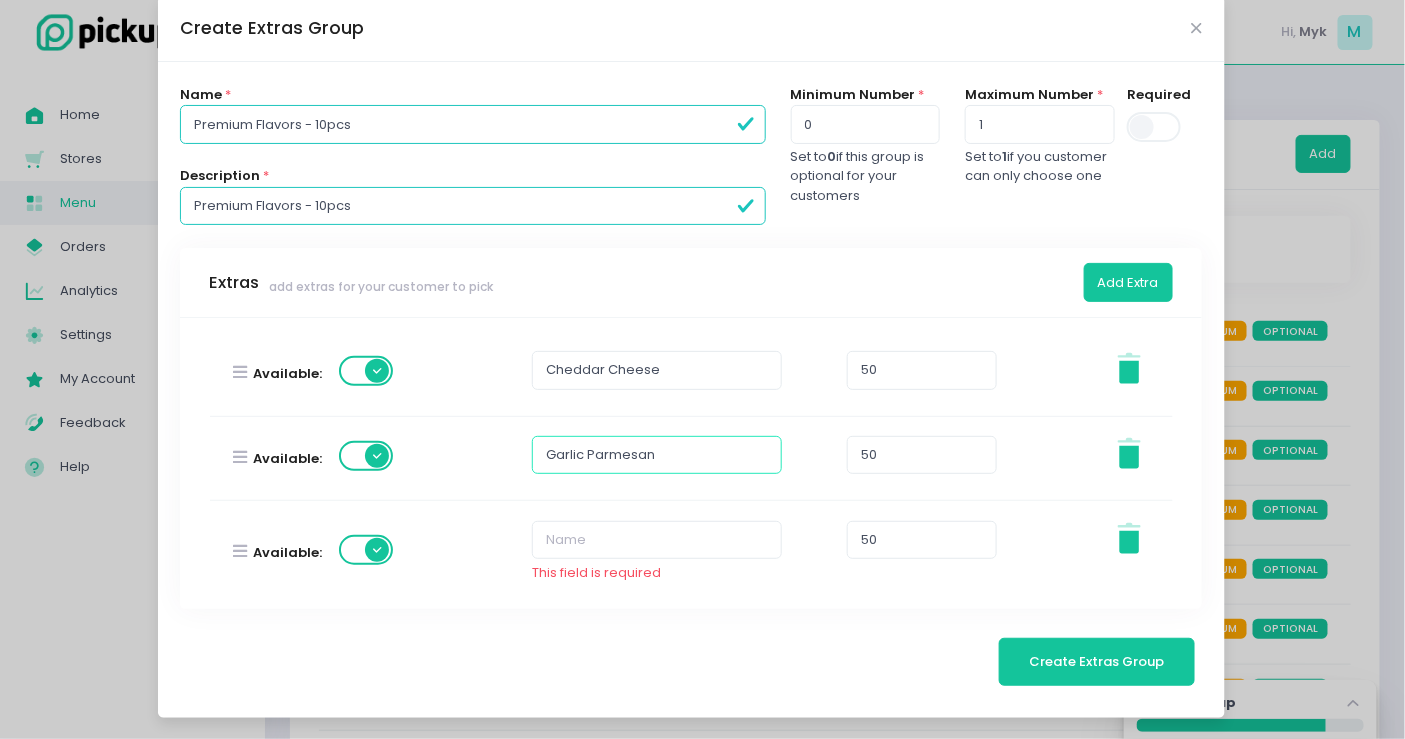 type on "Garlic Parmesan" 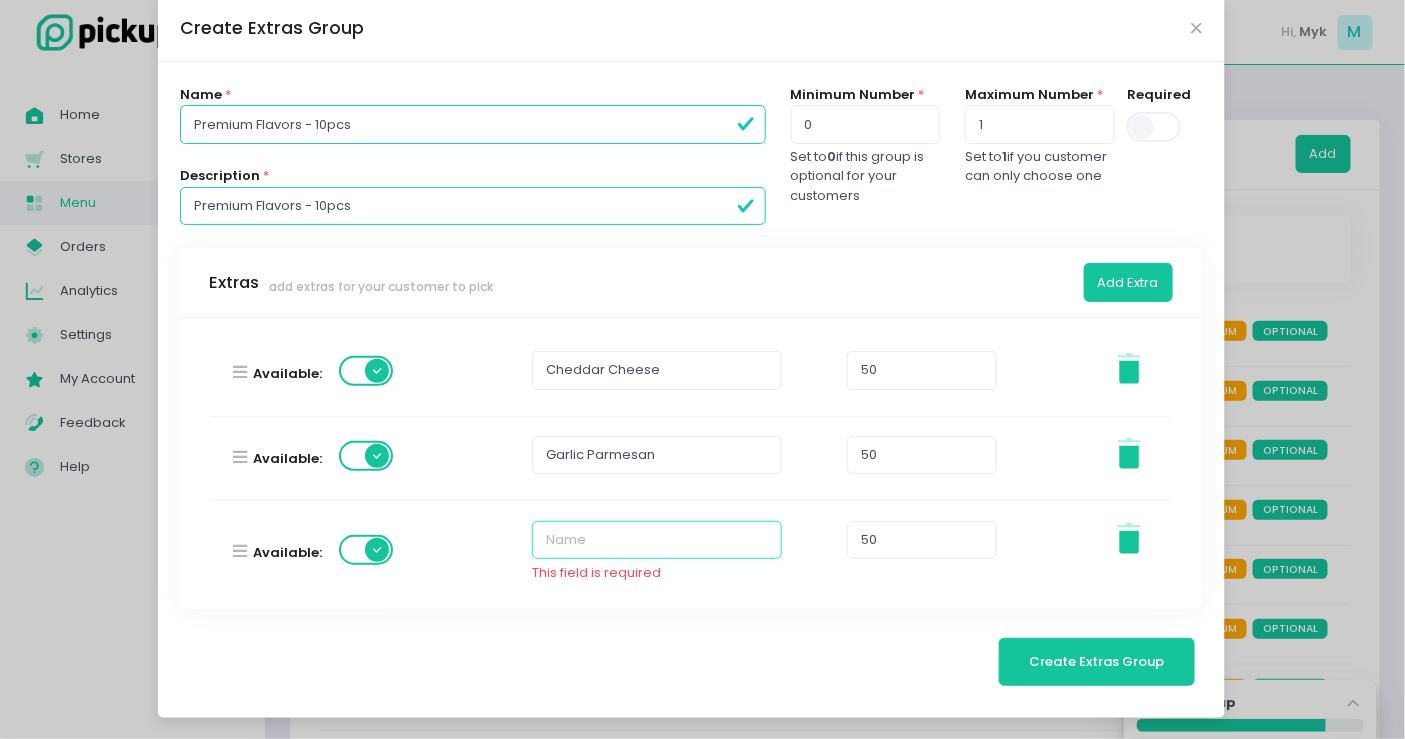 click at bounding box center (657, 540) 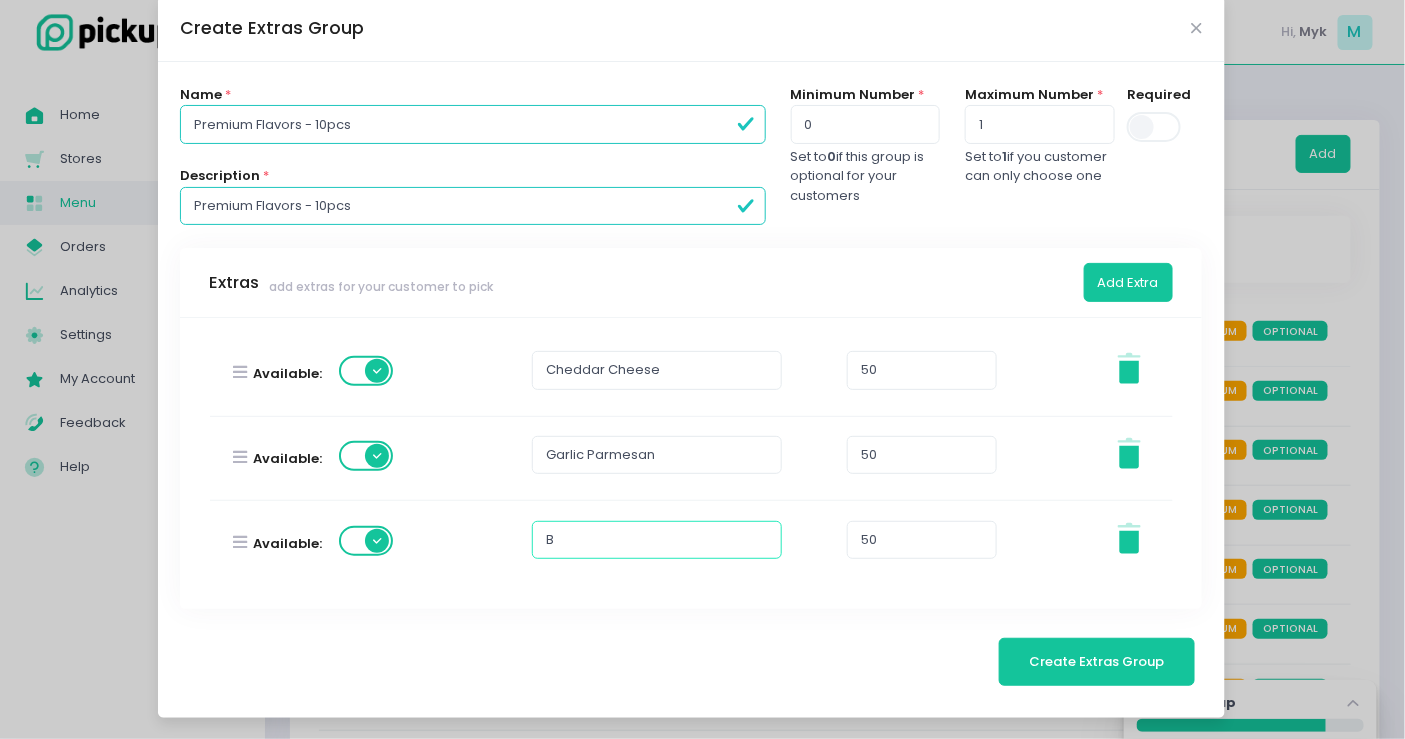 scroll, scrollTop: 443, scrollLeft: 0, axis: vertical 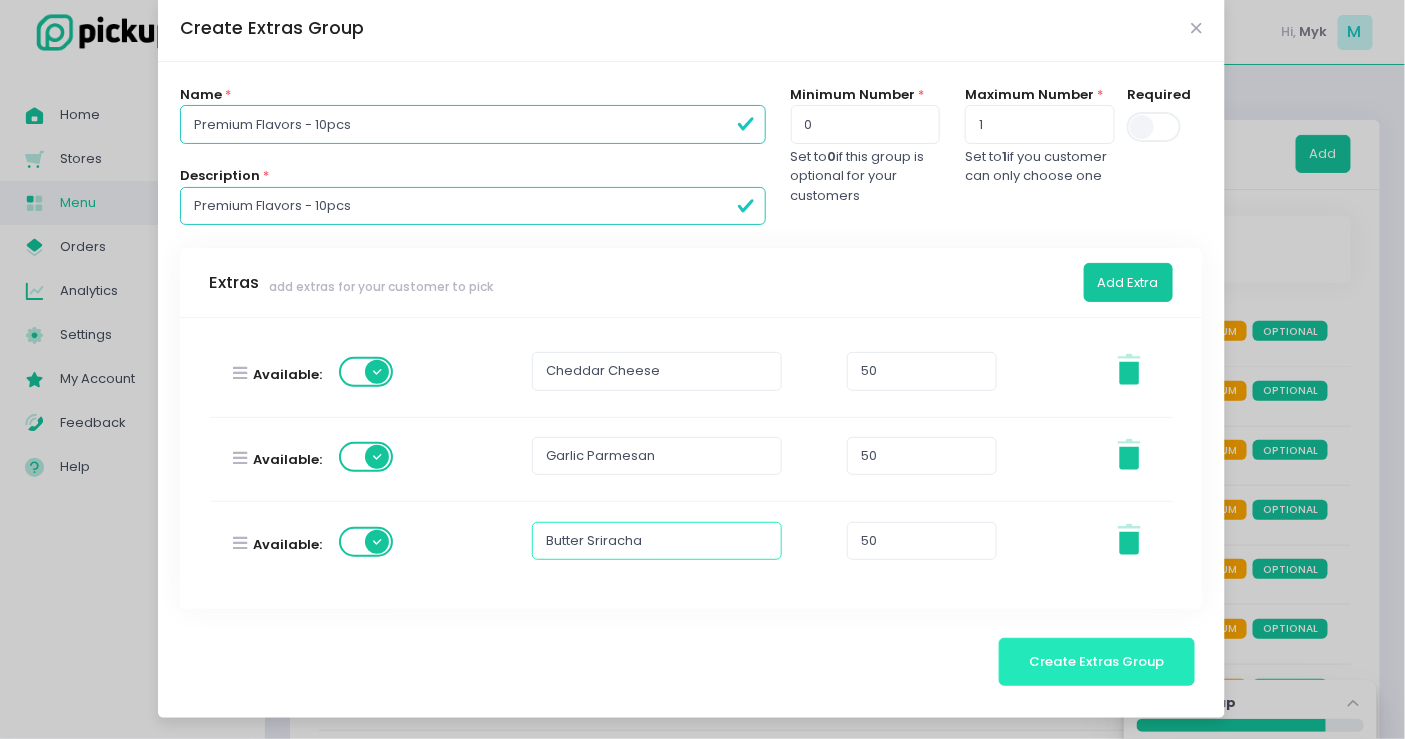 type on "Butter Sriracha" 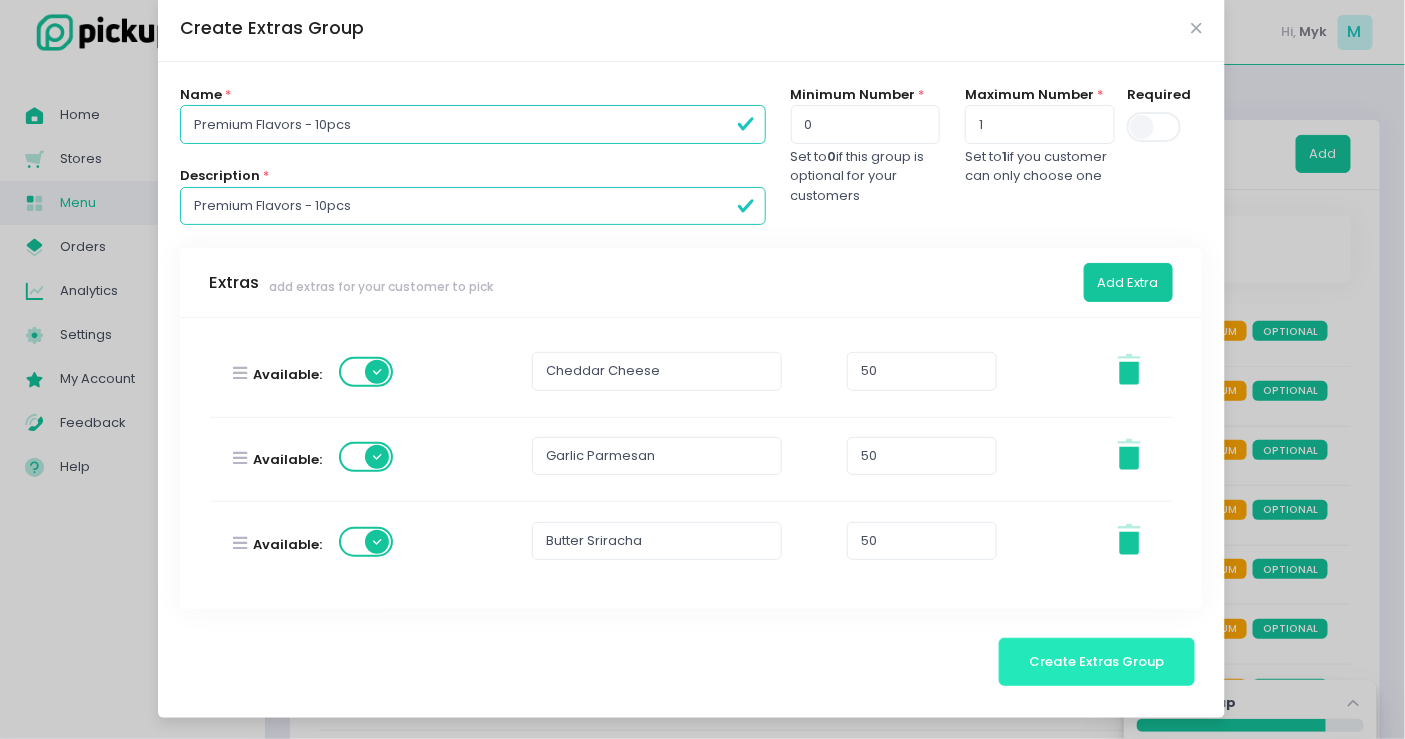 click on "Create Extras Group" at bounding box center (1097, 661) 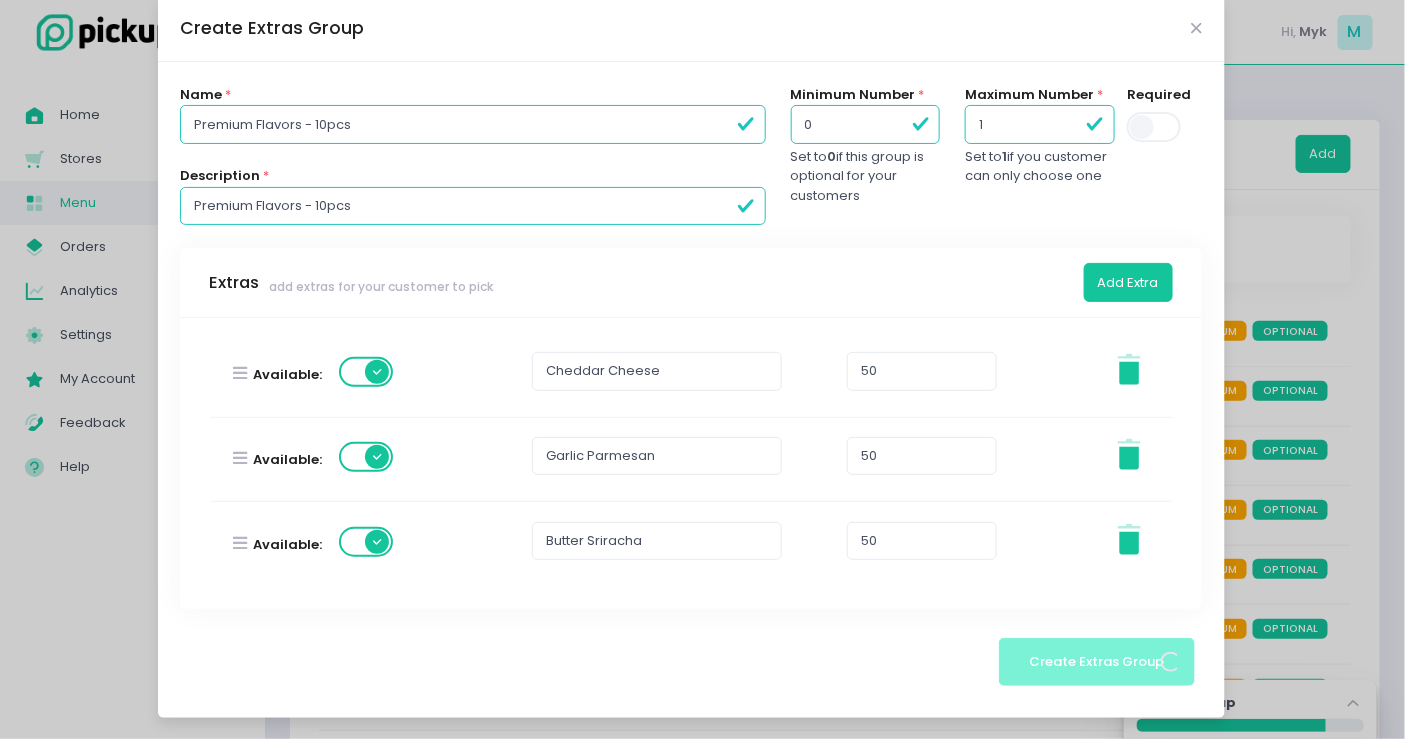 scroll, scrollTop: 0, scrollLeft: 0, axis: both 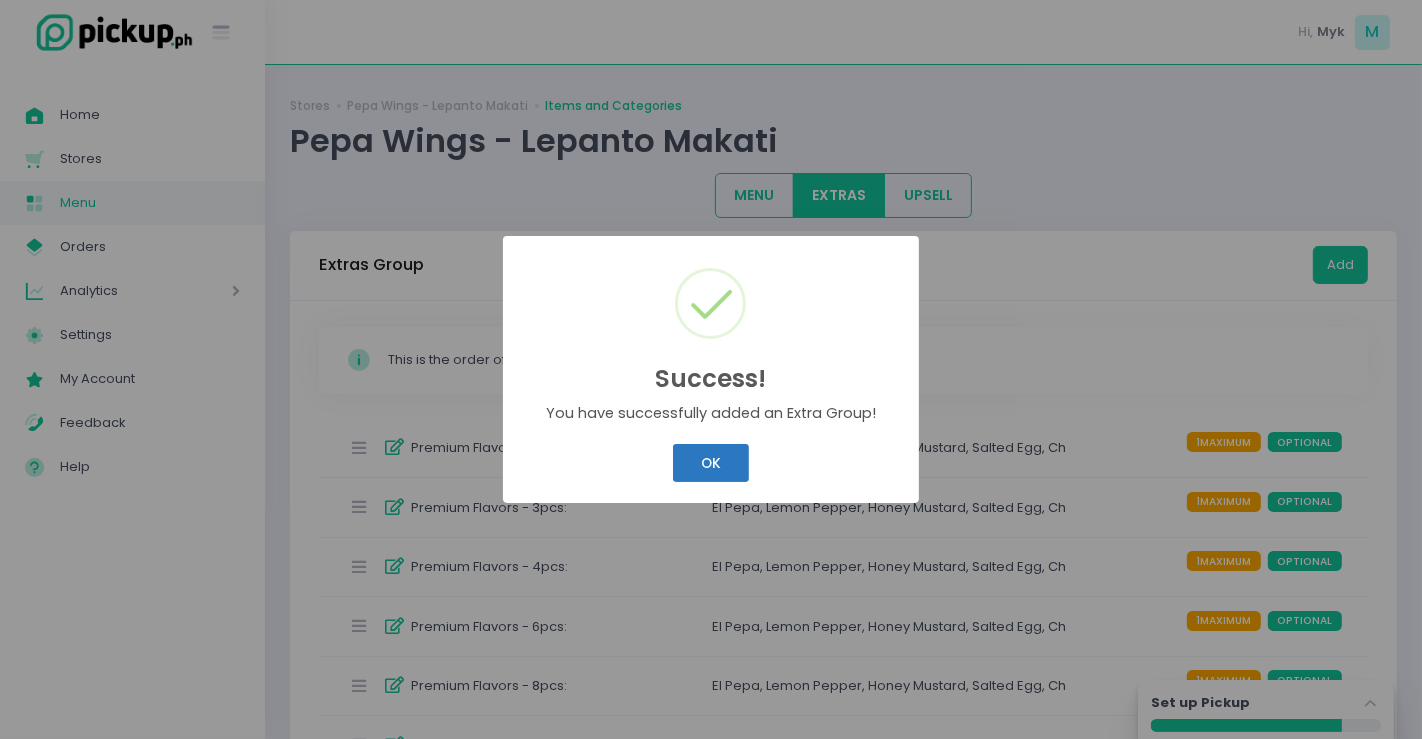 click on "OK" at bounding box center [710, 463] 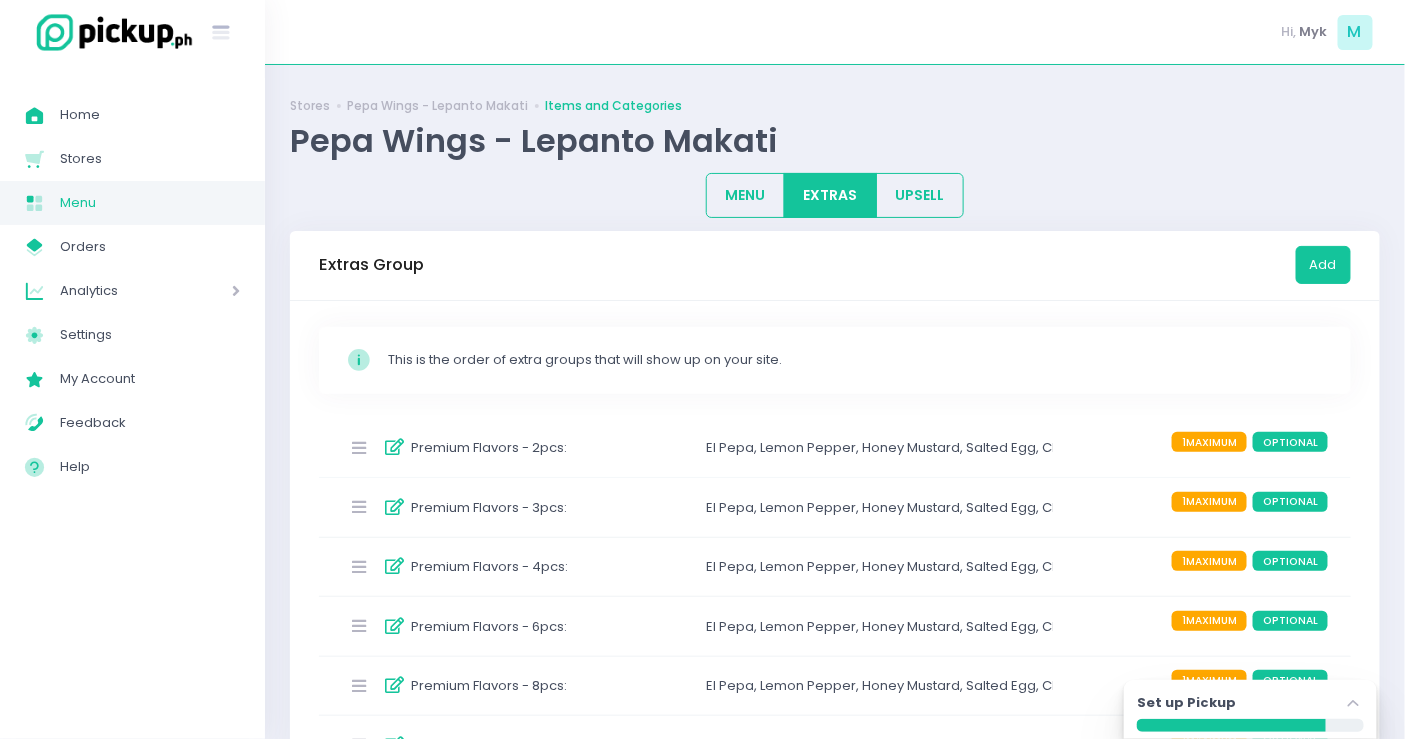 click on "Premium Flavors - 2pcs : El Pepa ,   Lemon Pepper  ,   Honey Mustard ,   Salted Egg ,   Cheddar Cheese ,   Garlic Parmesan ,   Butter Sriracha         1  MAXIMUM  OPTIONAL" at bounding box center [835, 448] 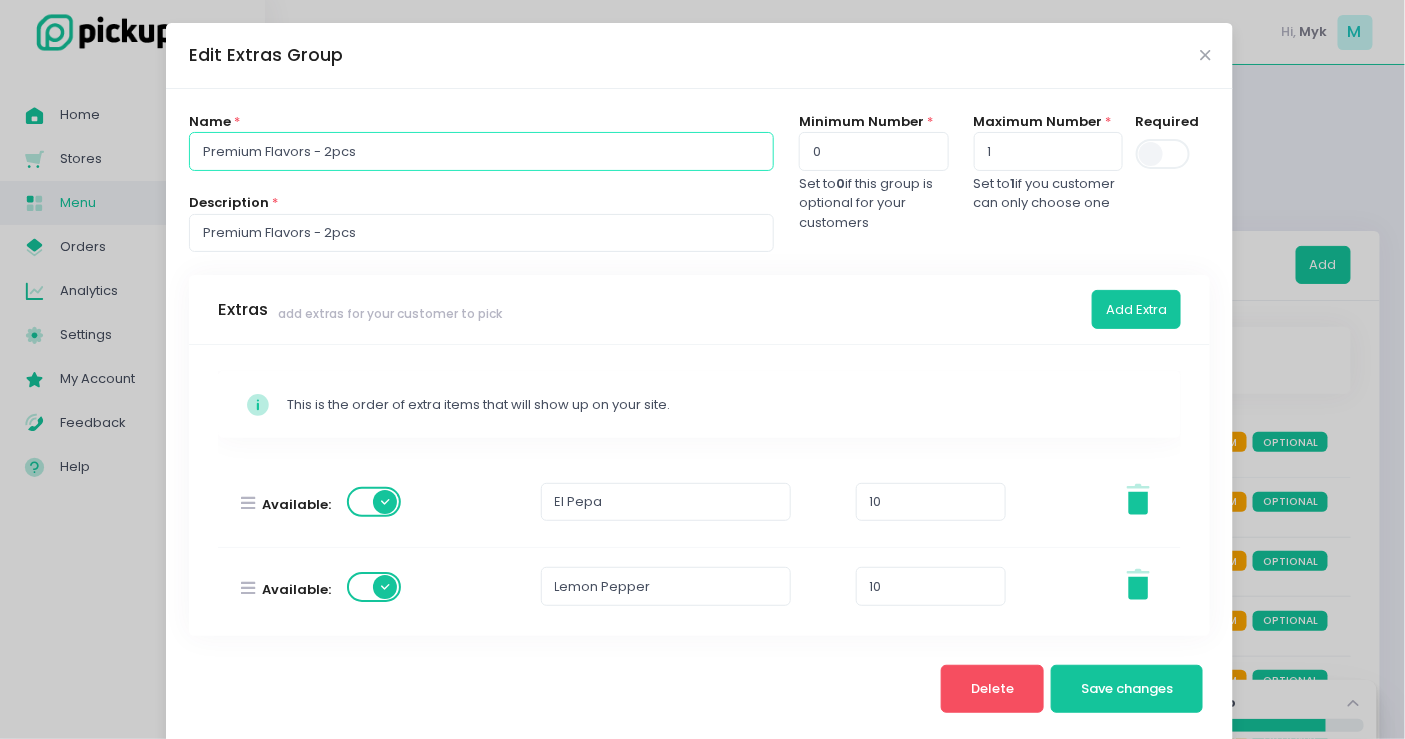 click on "Premium Flavors - 2pcs" at bounding box center (481, 151) 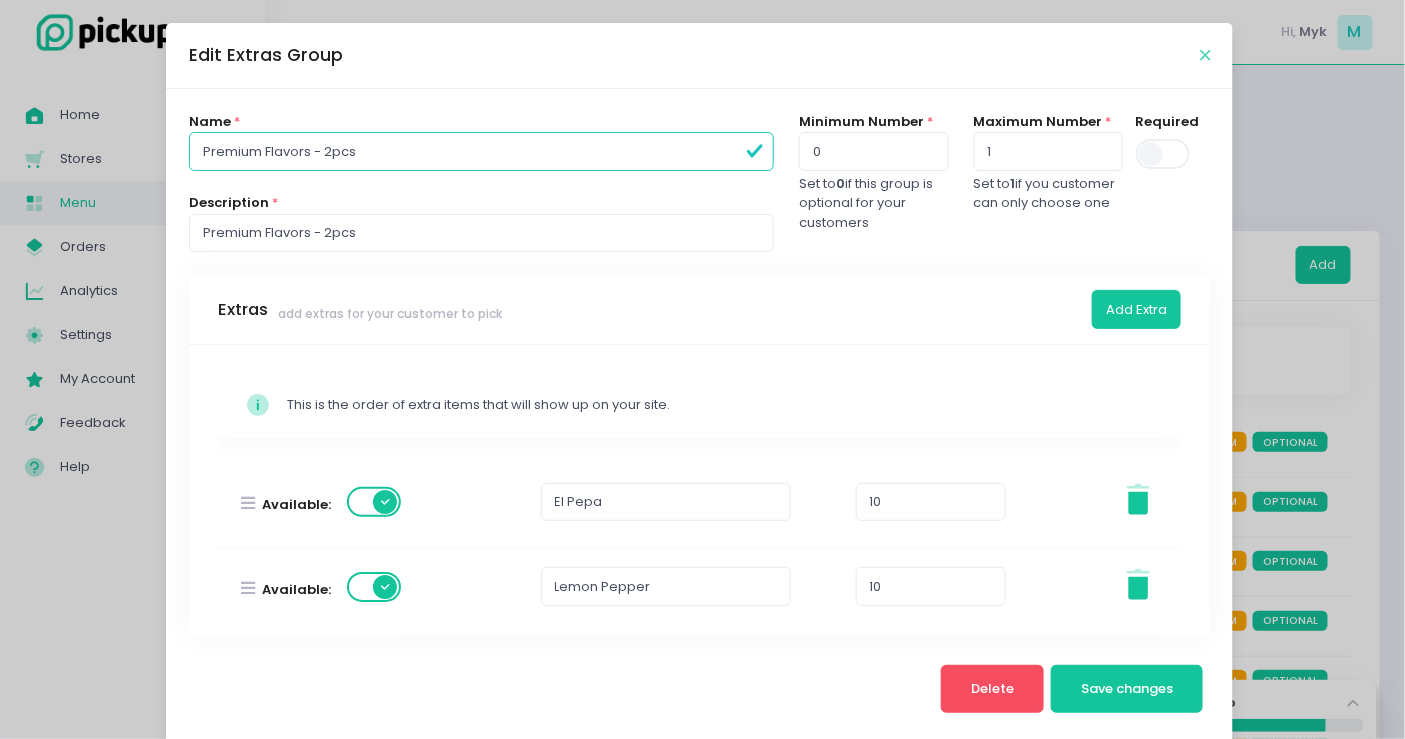 click at bounding box center [1205, 55] 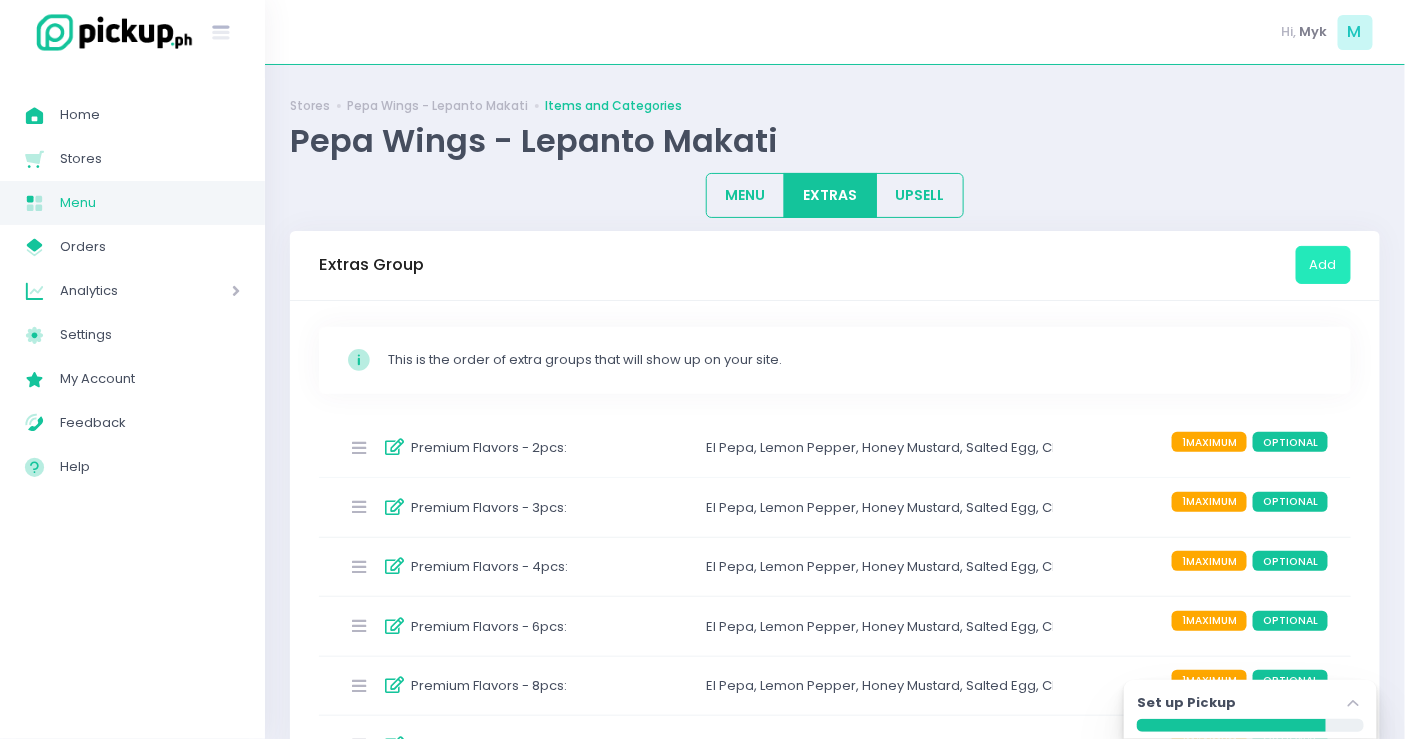 click on "Add" at bounding box center (1323, 265) 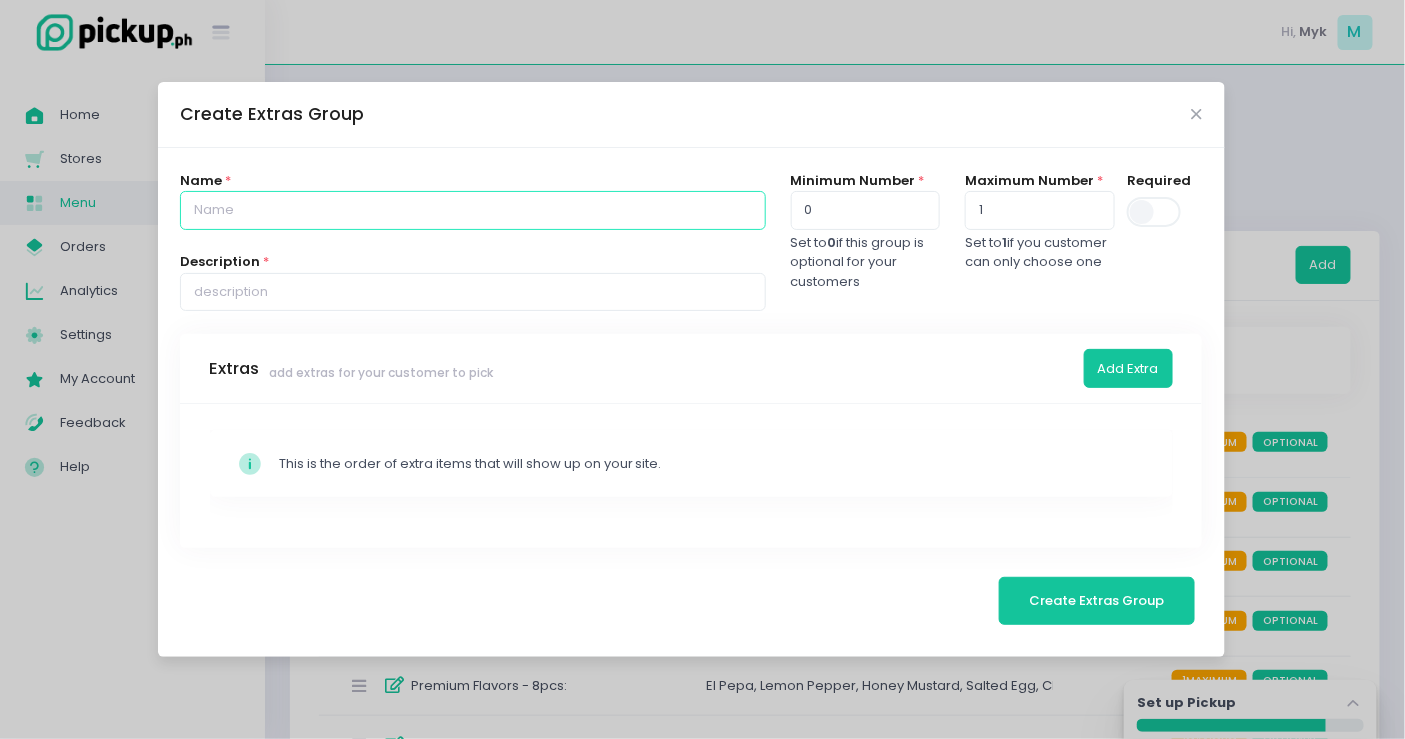 click at bounding box center [472, 210] 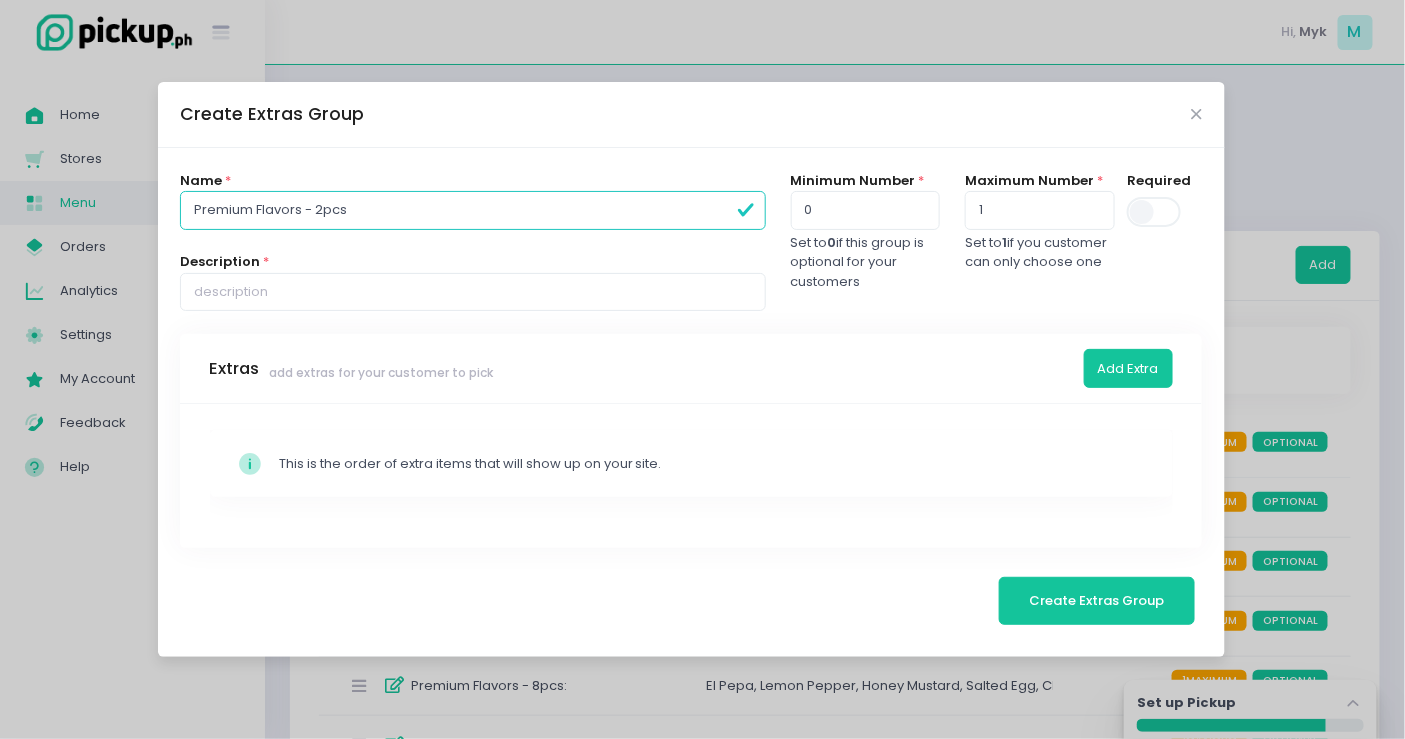 click on "Premium Flavors - 2pcs" at bounding box center (472, 210) 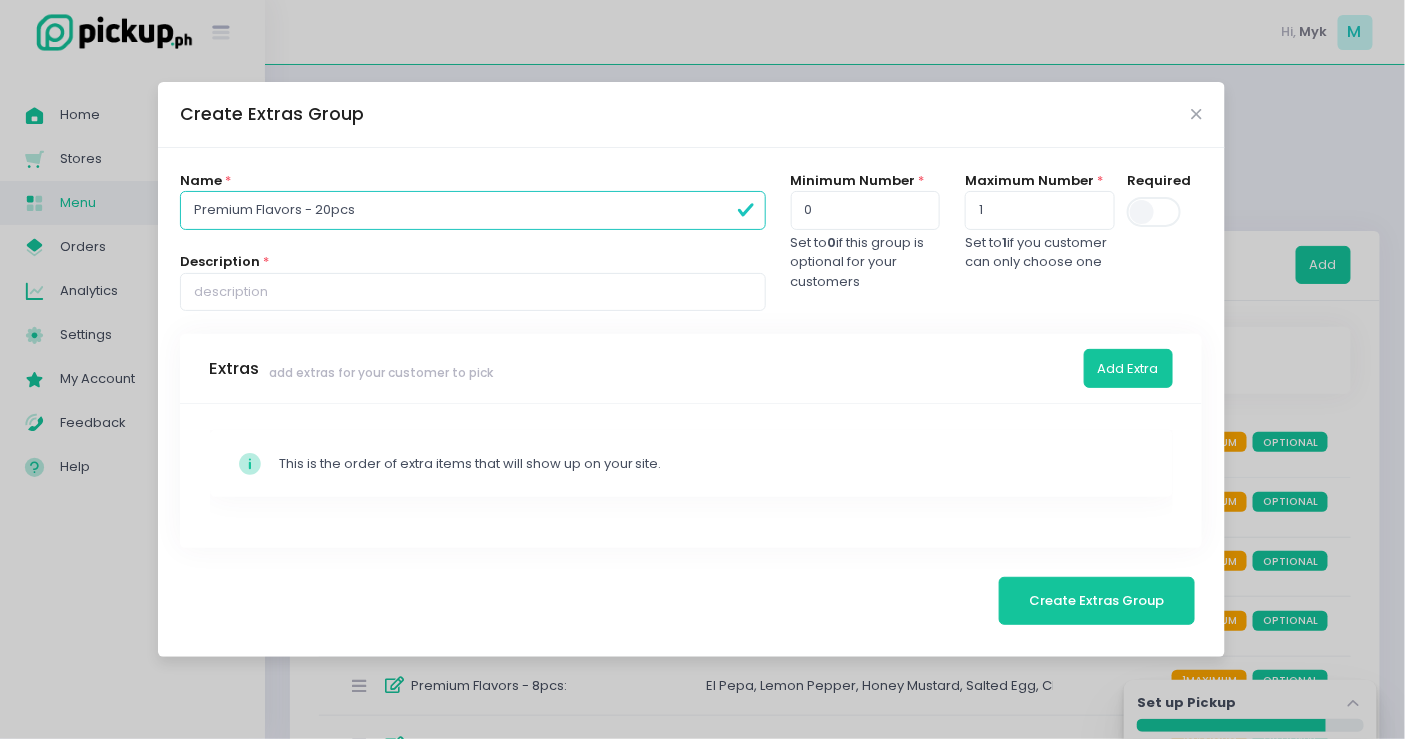 type on "Premium Flavors - 20pcs" 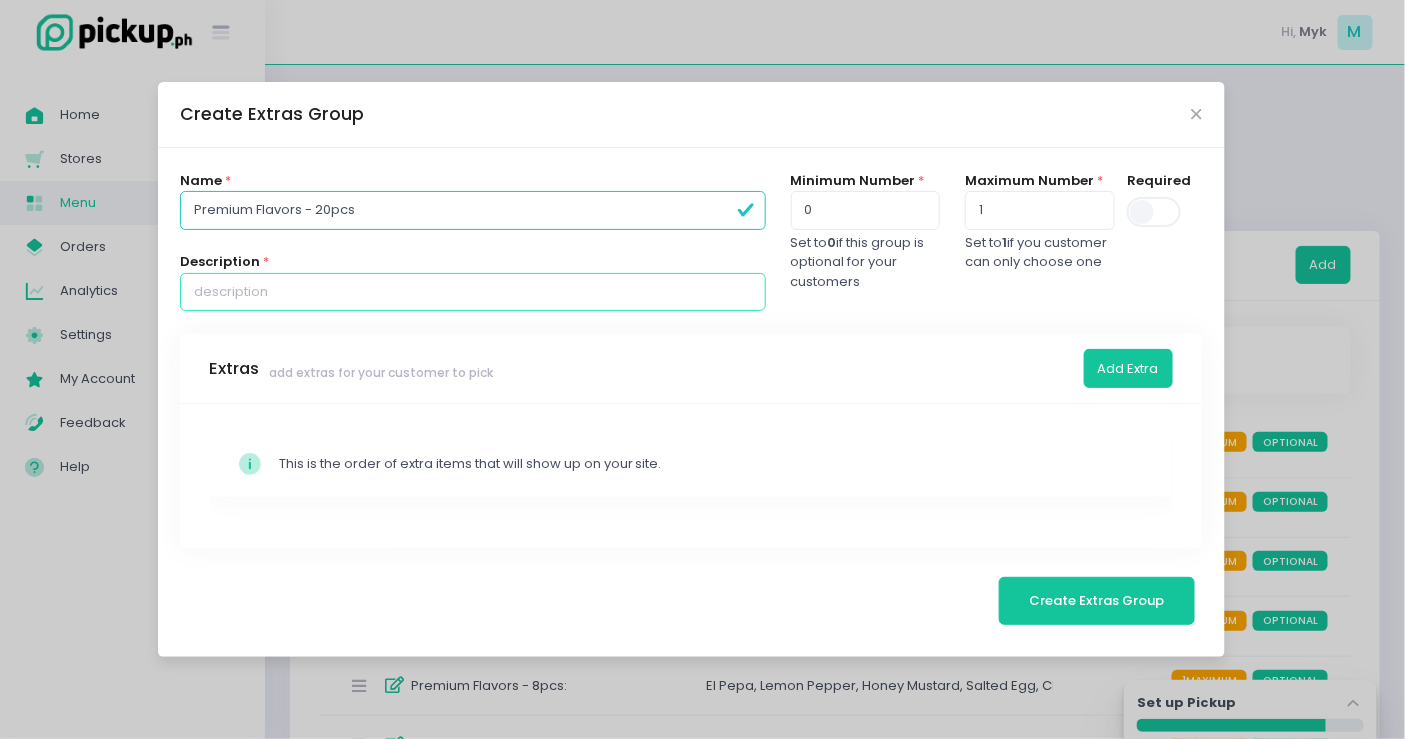 click at bounding box center (472, 292) 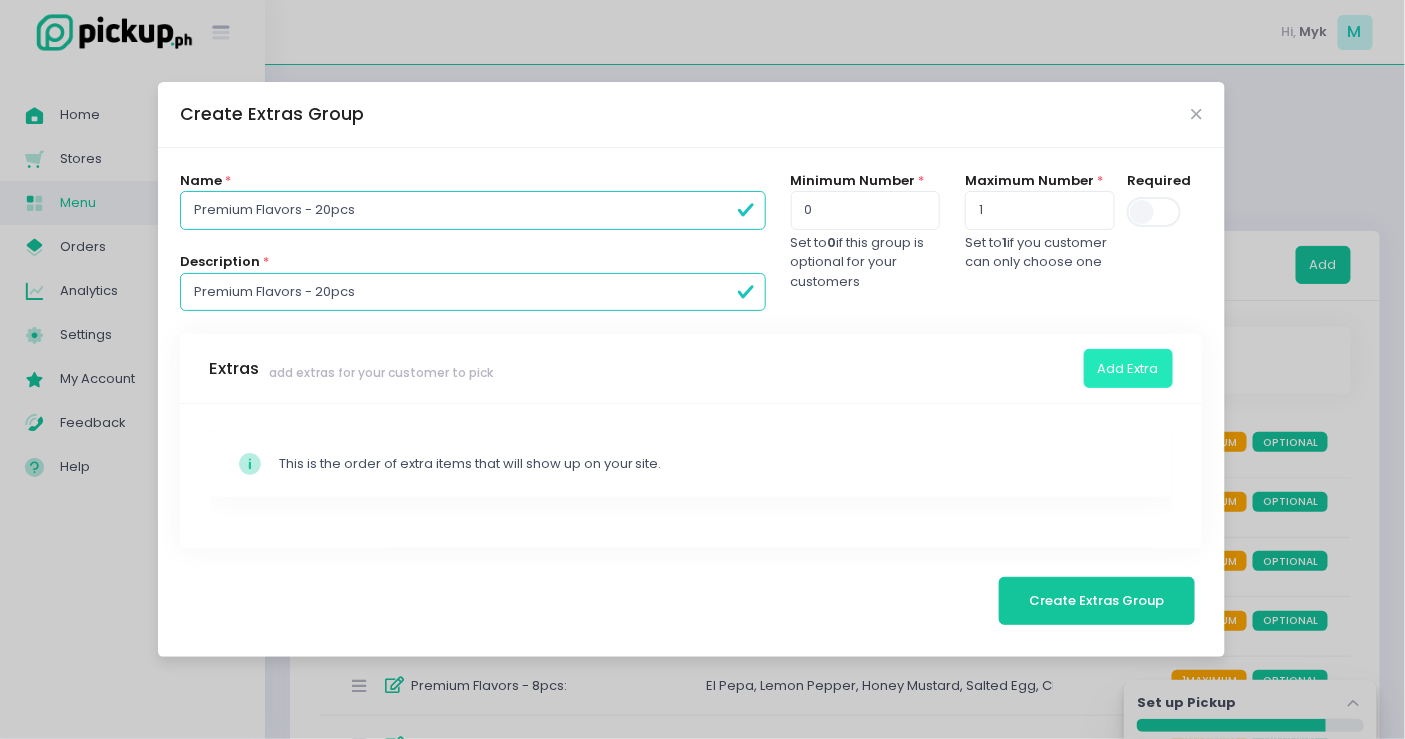 type on "Premium Flavors - 20pcs" 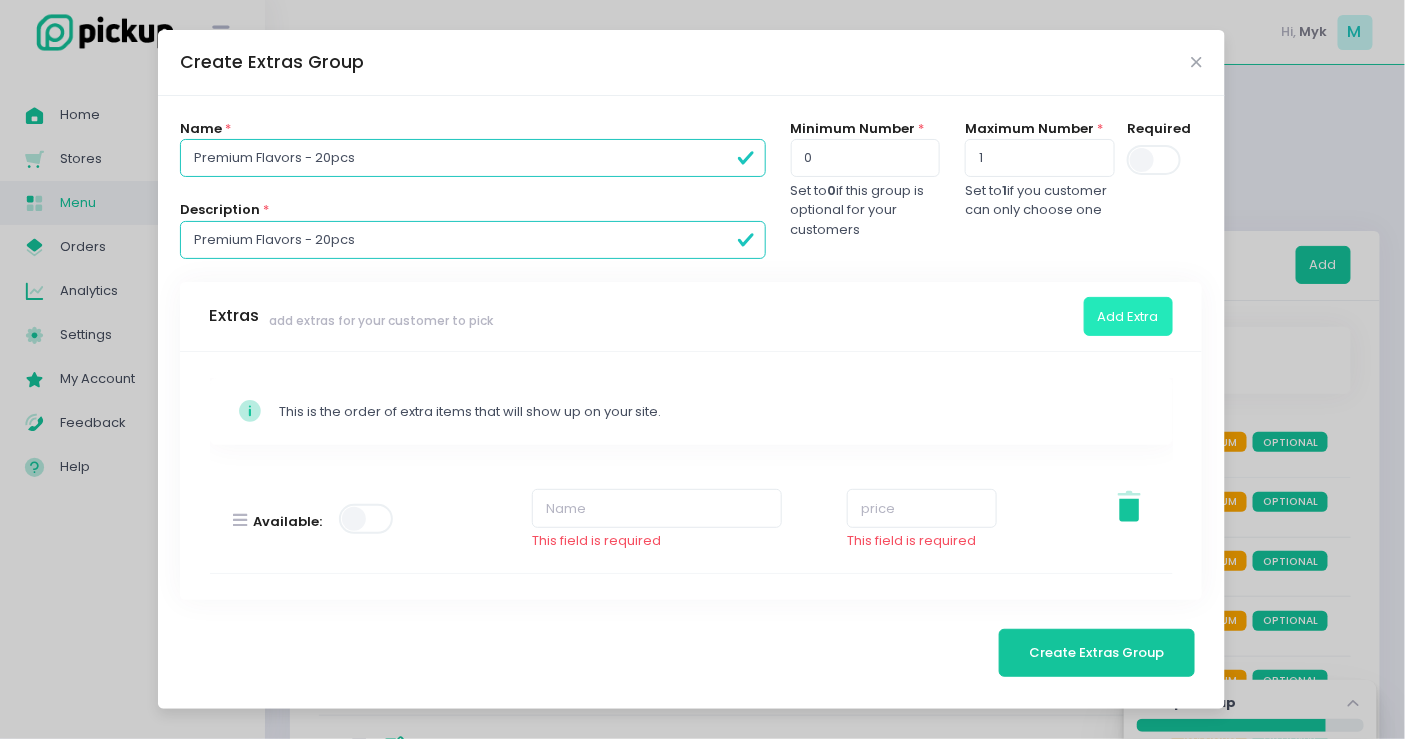 click on "Add Extra" at bounding box center [1128, 316] 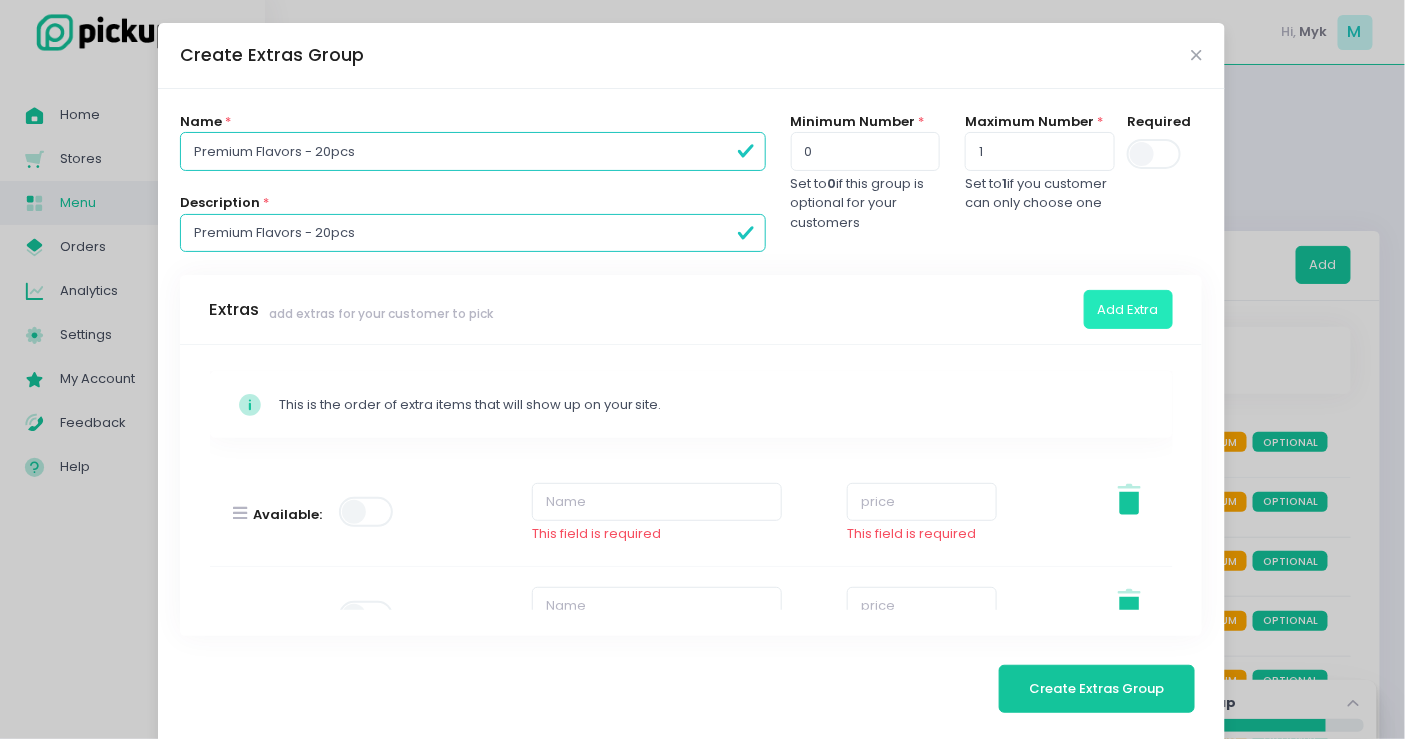 click on "Add Extra" at bounding box center (1128, 309) 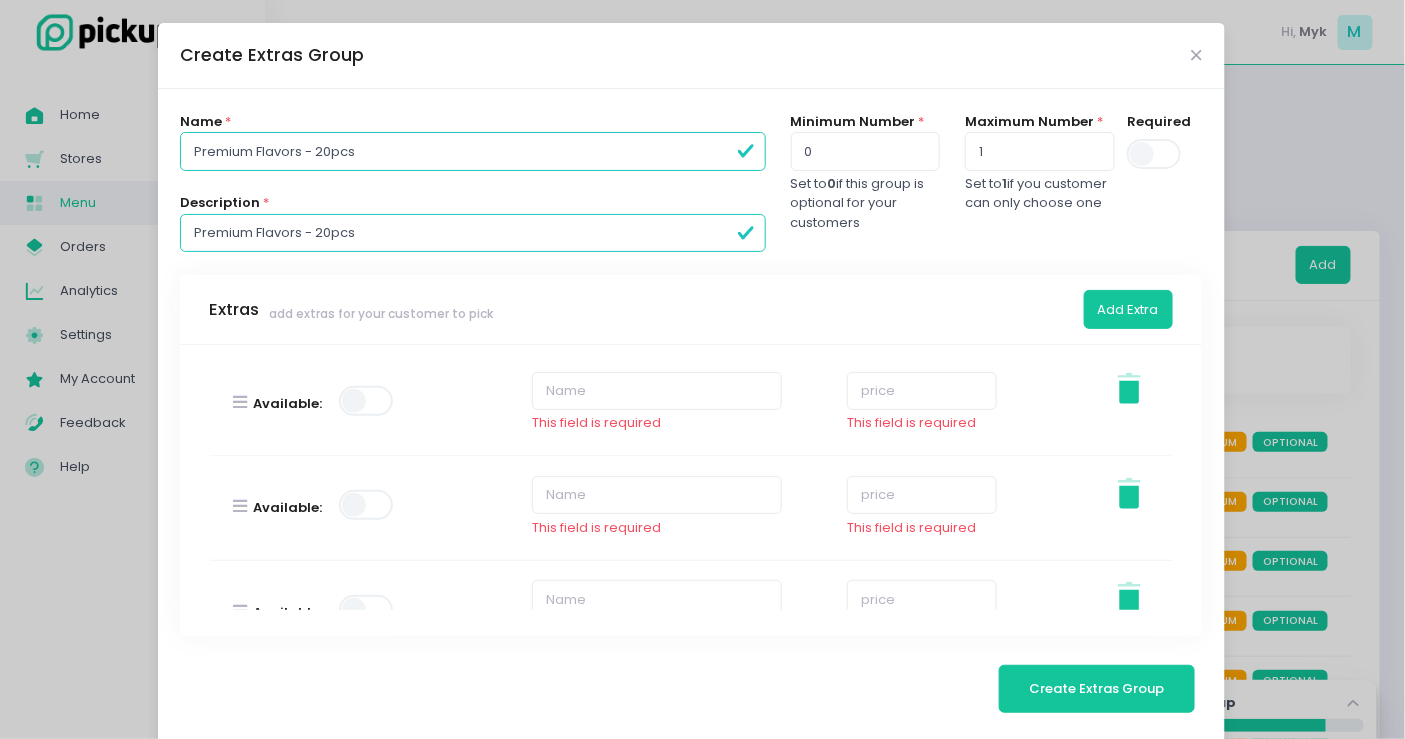 click on "Stockholm-icons / General / Trash Created with Sketch." 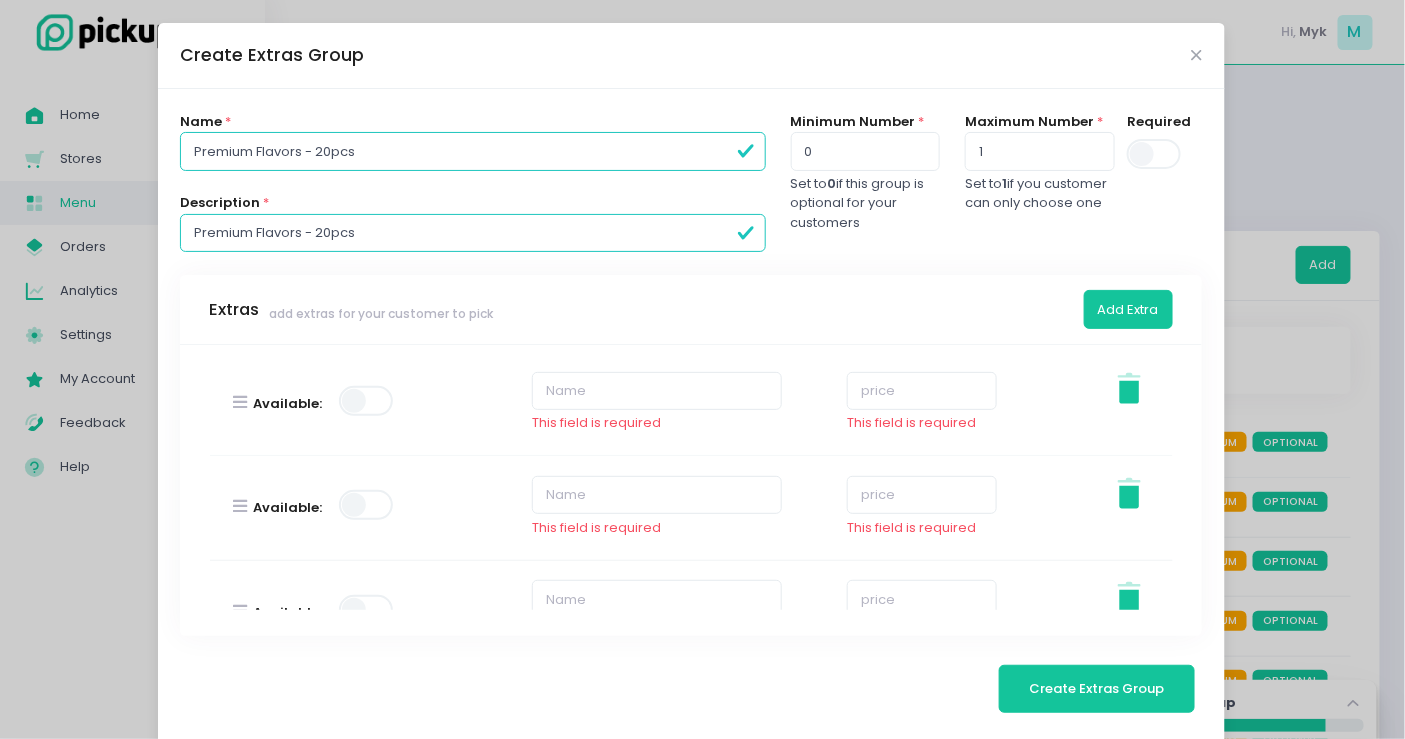 click at bounding box center [367, 401] 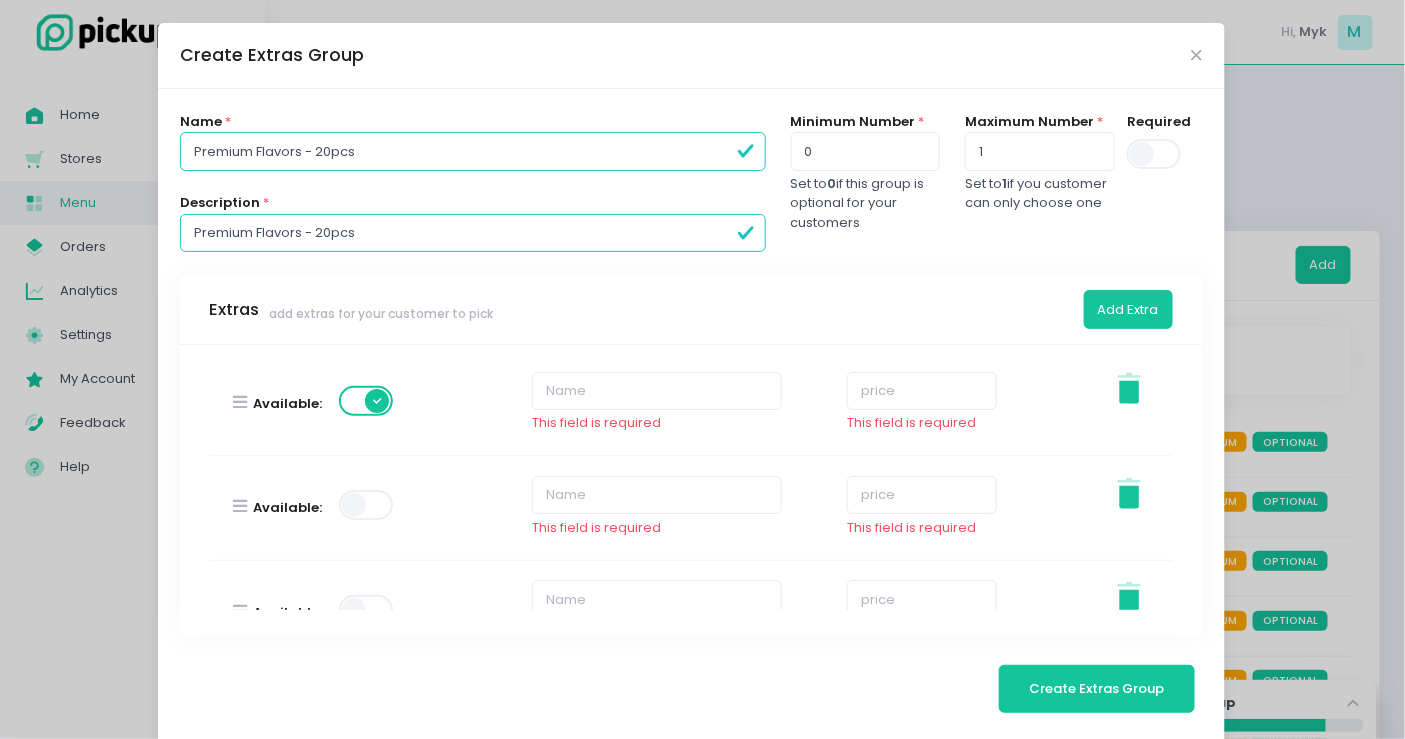 click on "Available:" at bounding box center (314, 507) 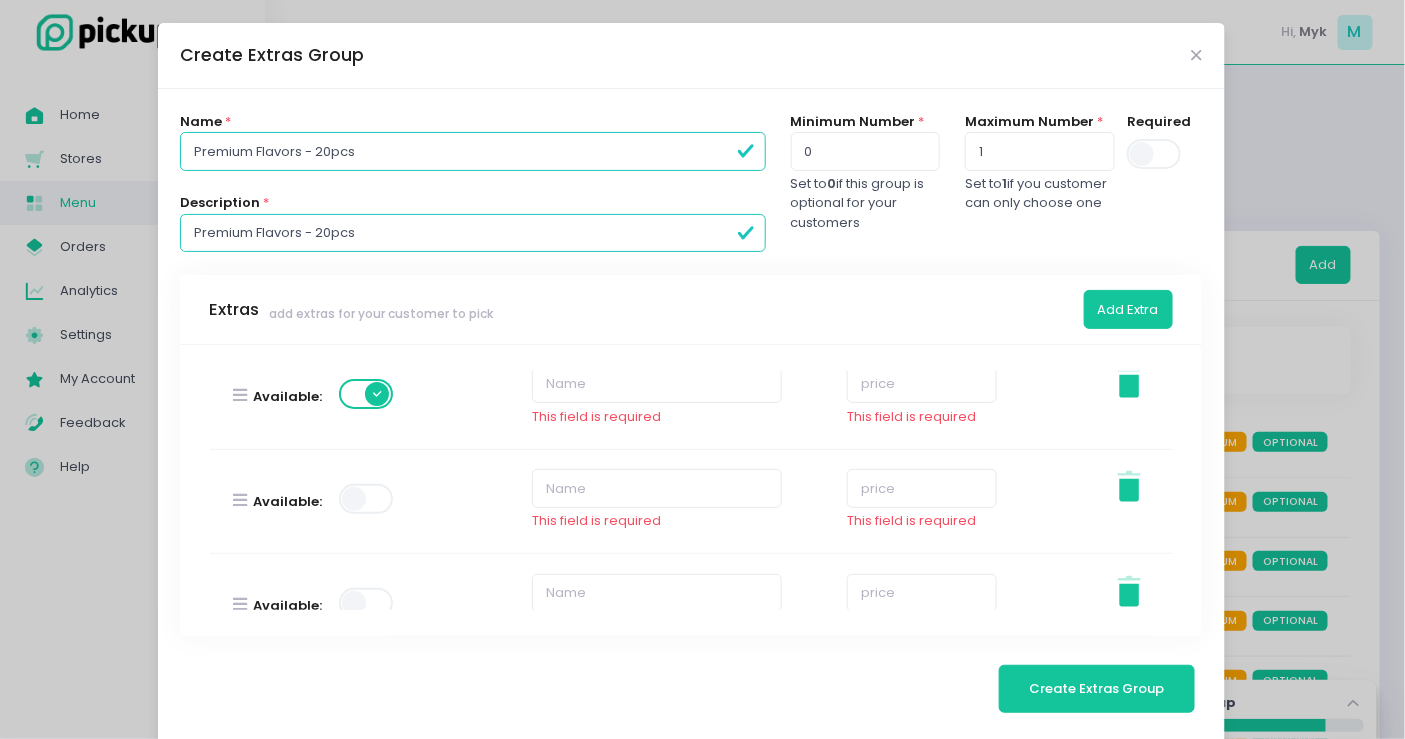 click at bounding box center [367, 499] 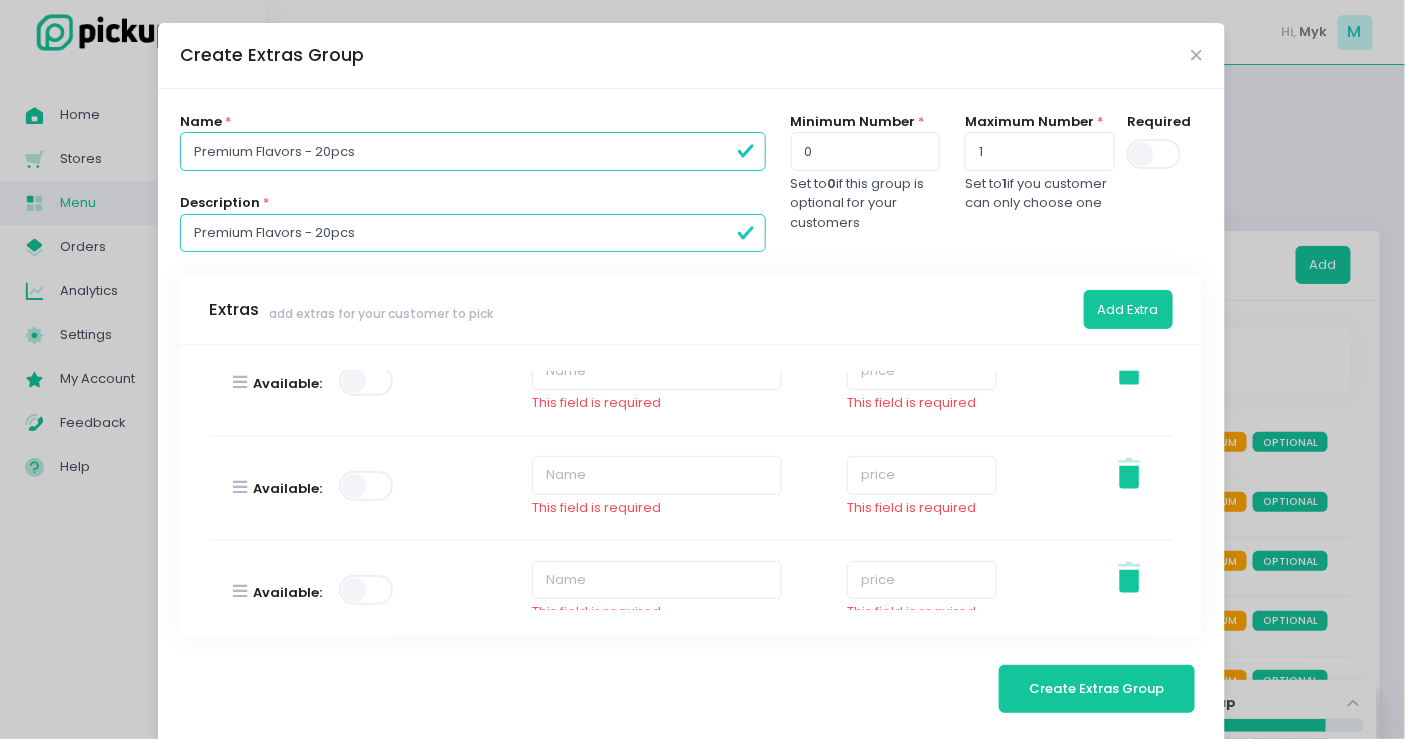 scroll, scrollTop: 333, scrollLeft: 0, axis: vertical 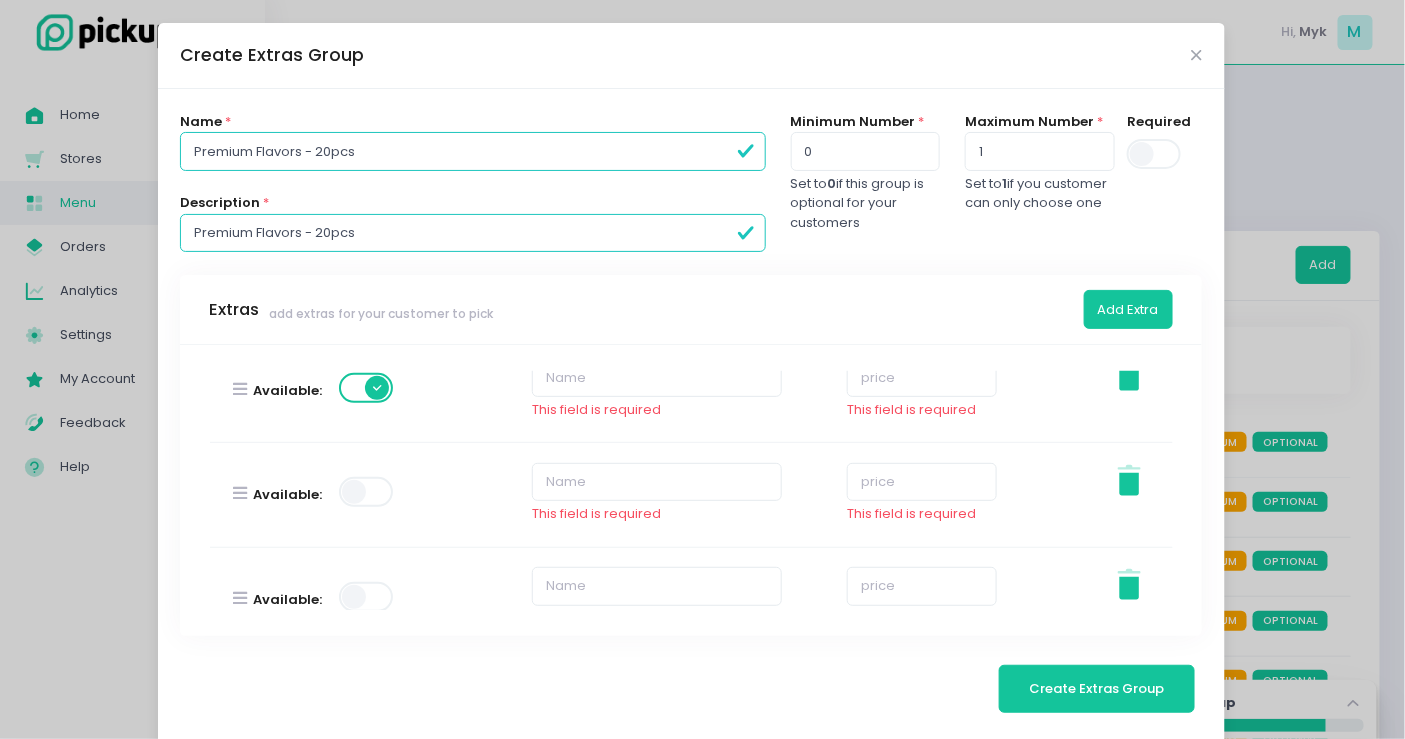 click at bounding box center (367, 492) 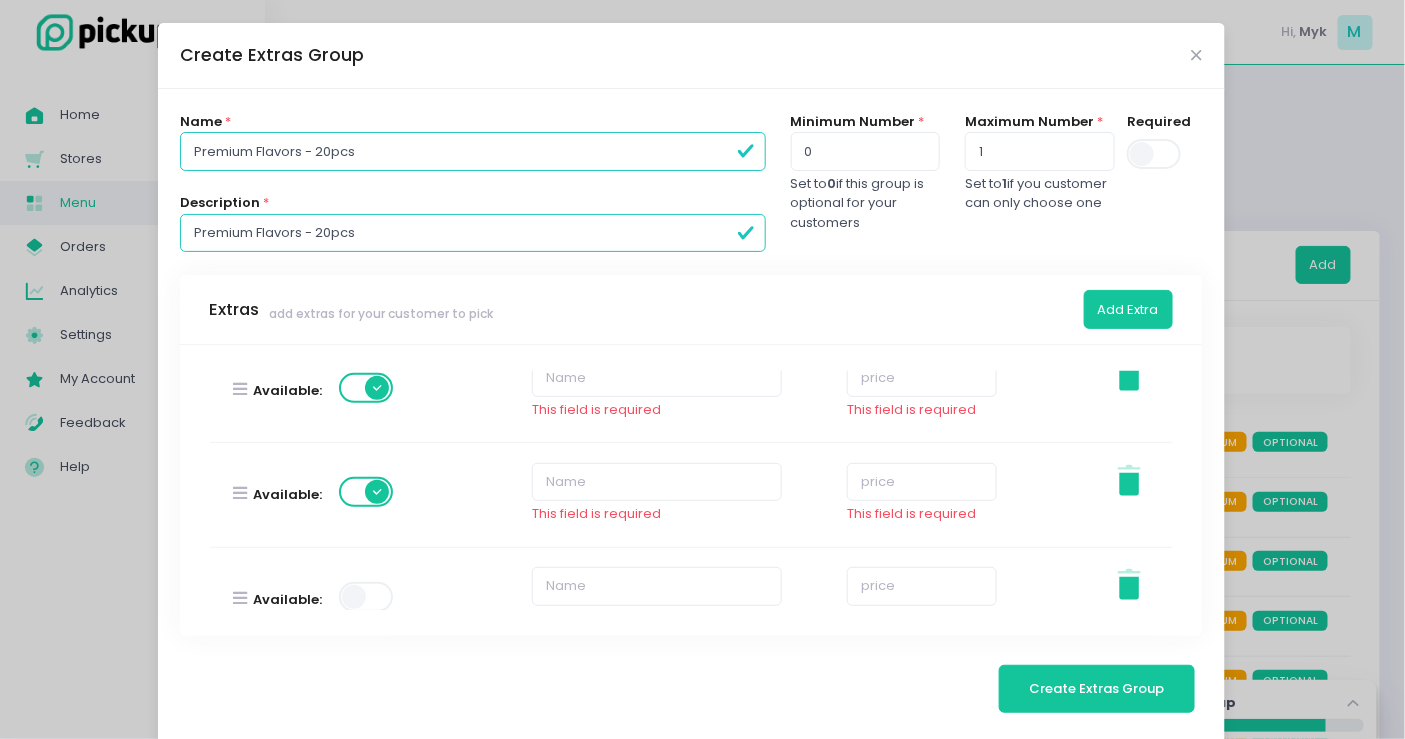 scroll, scrollTop: 27, scrollLeft: 0, axis: vertical 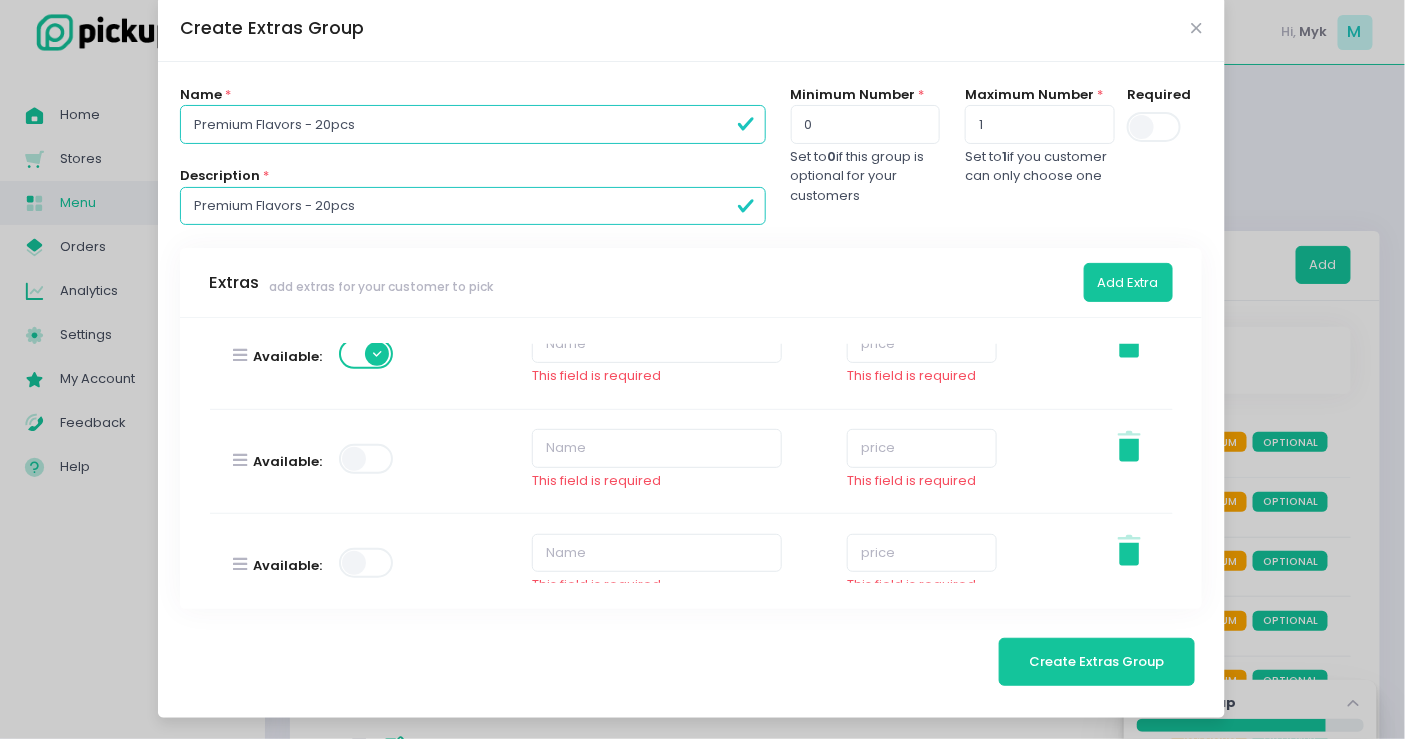 click at bounding box center [367, 459] 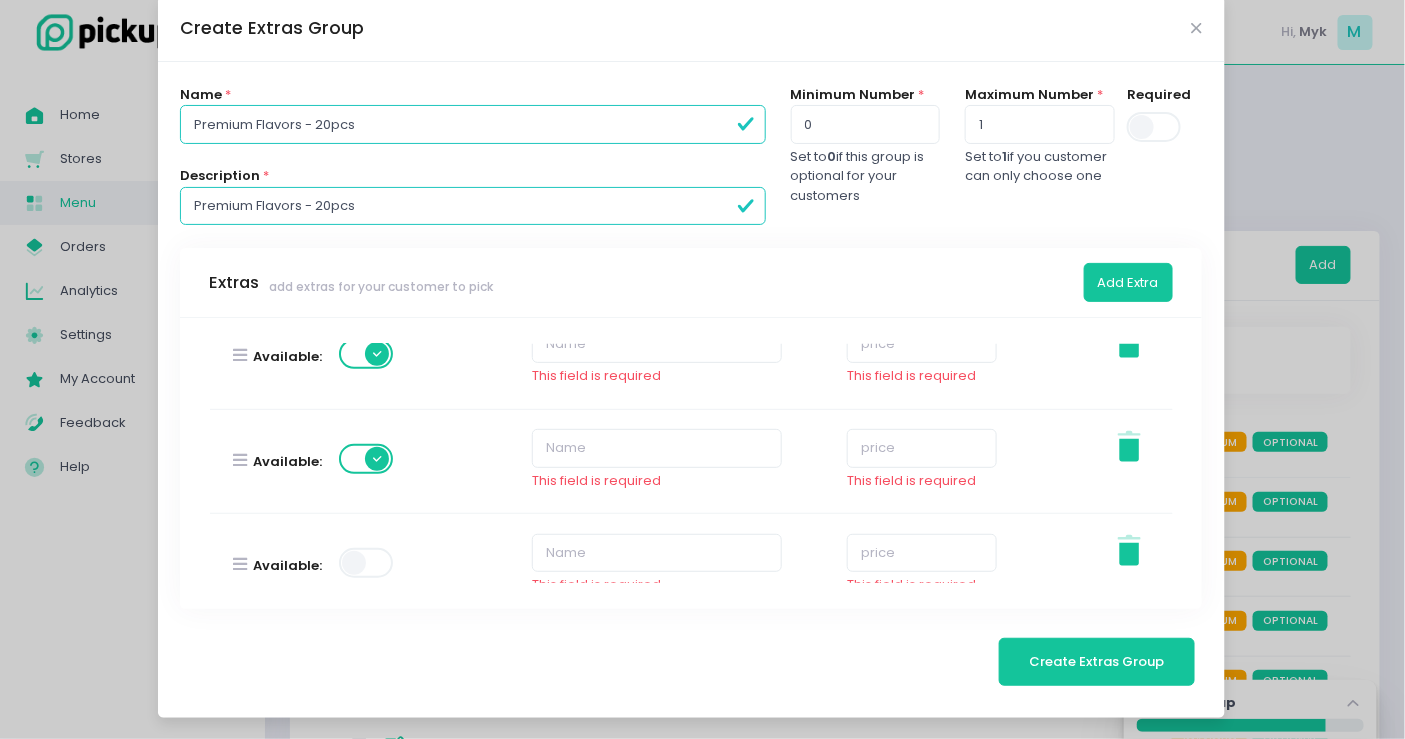click at bounding box center (367, 563) 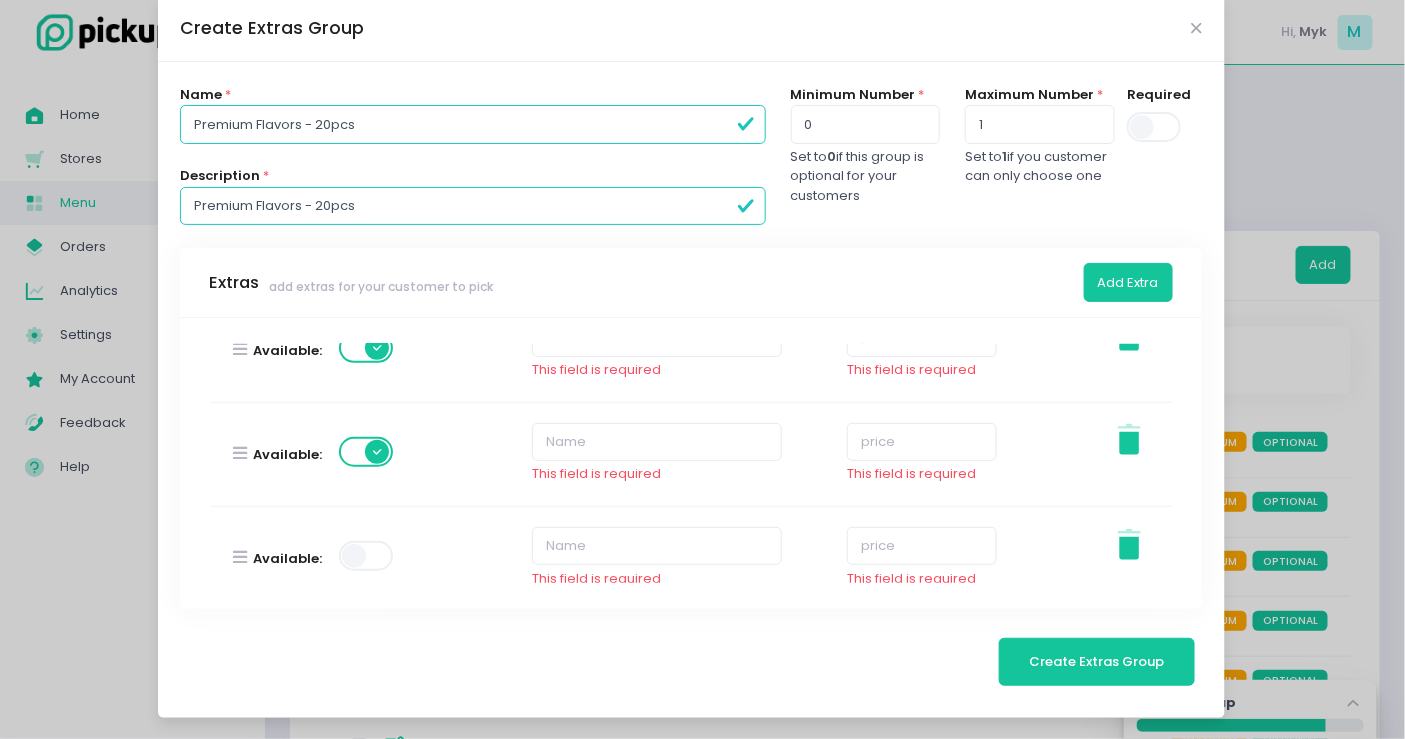 click at bounding box center [367, 556] 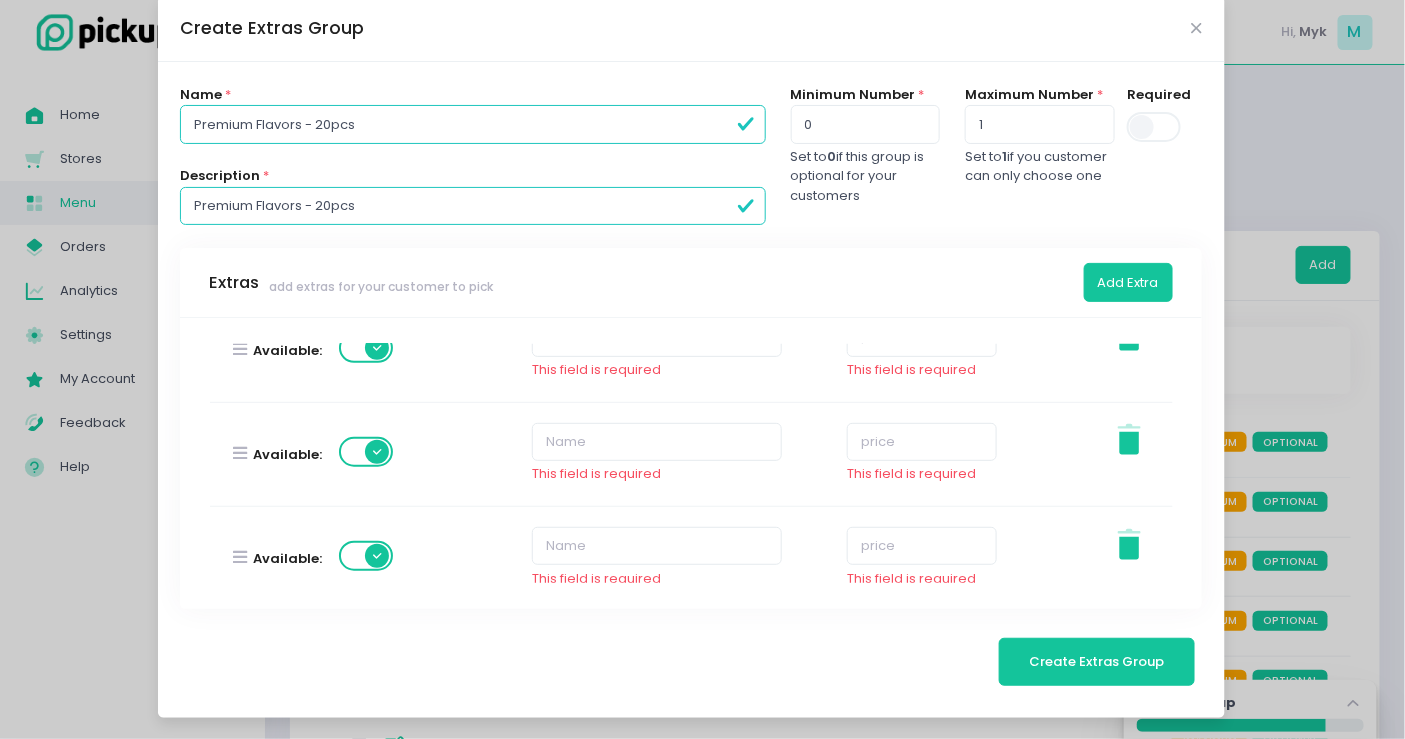 scroll, scrollTop: 580, scrollLeft: 0, axis: vertical 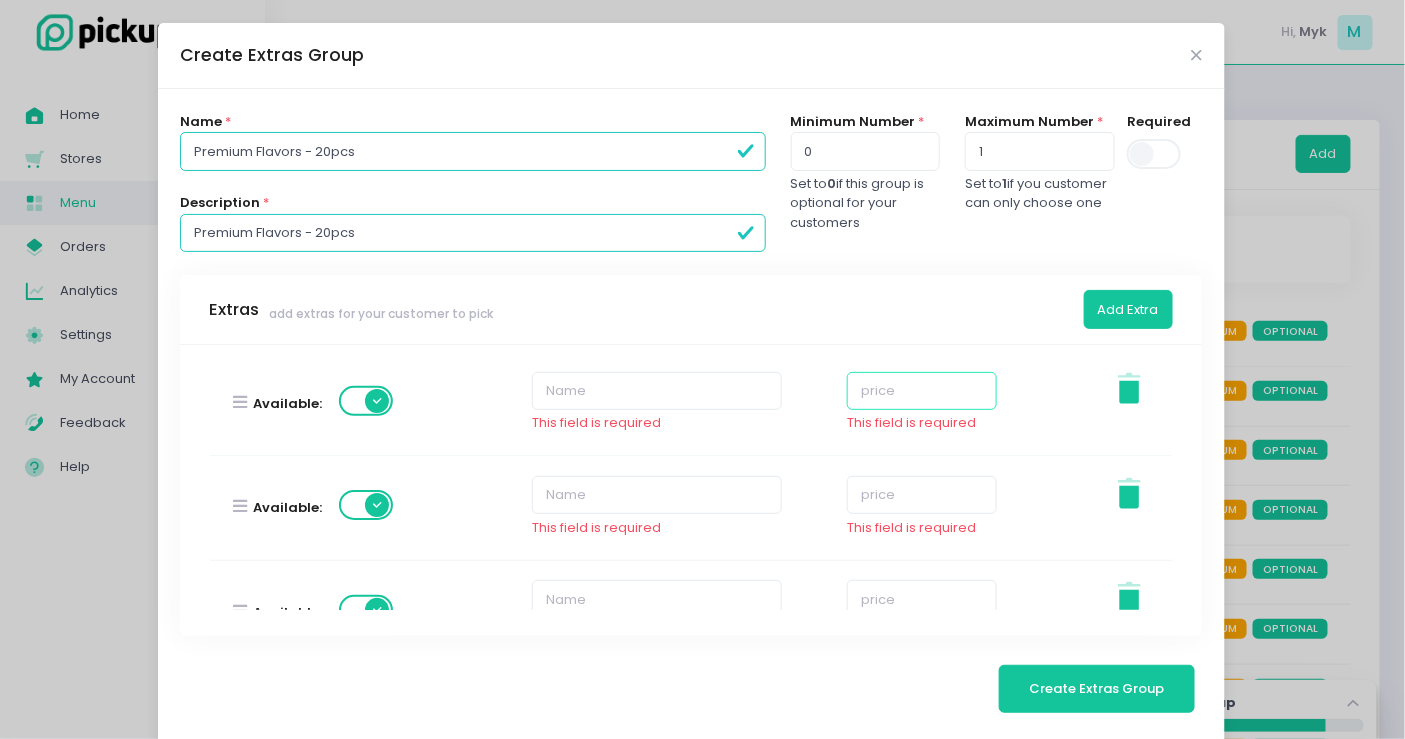 click at bounding box center [922, 391] 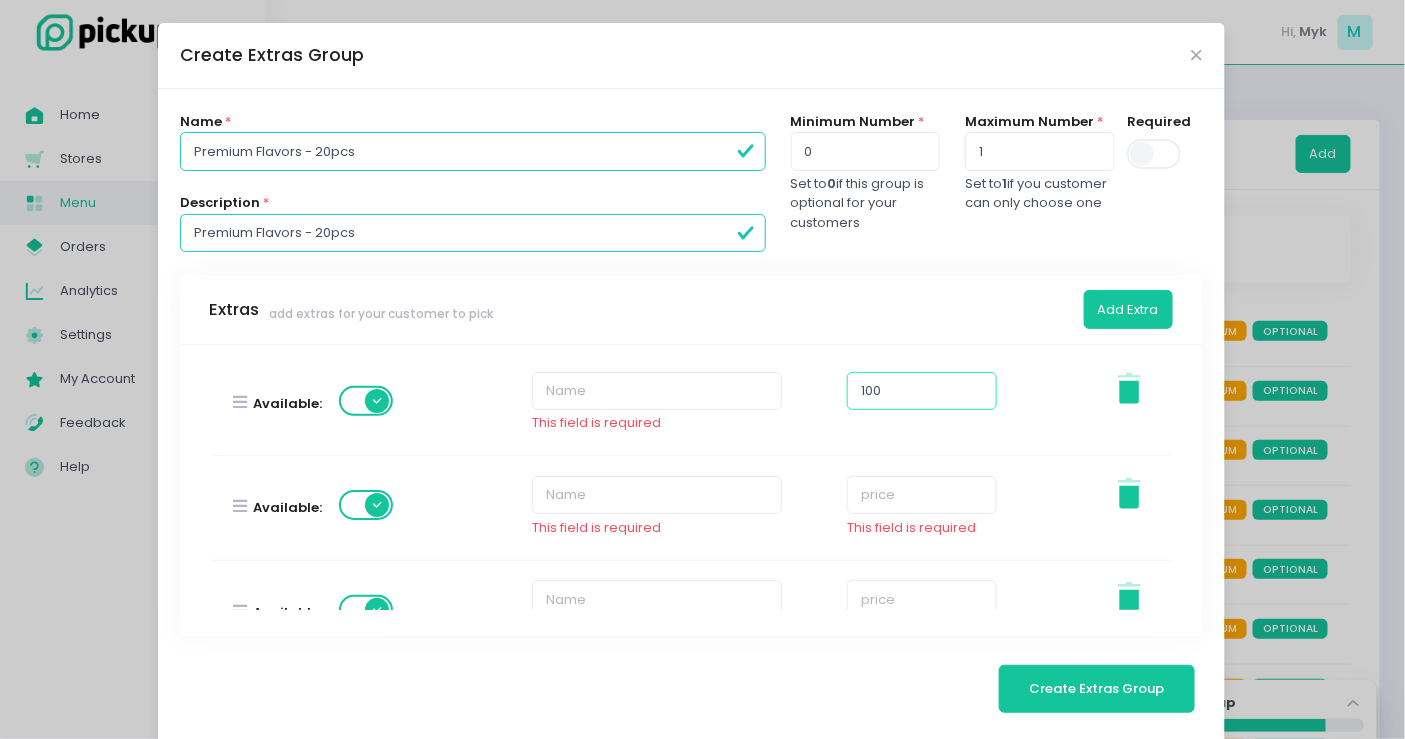 type on "100" 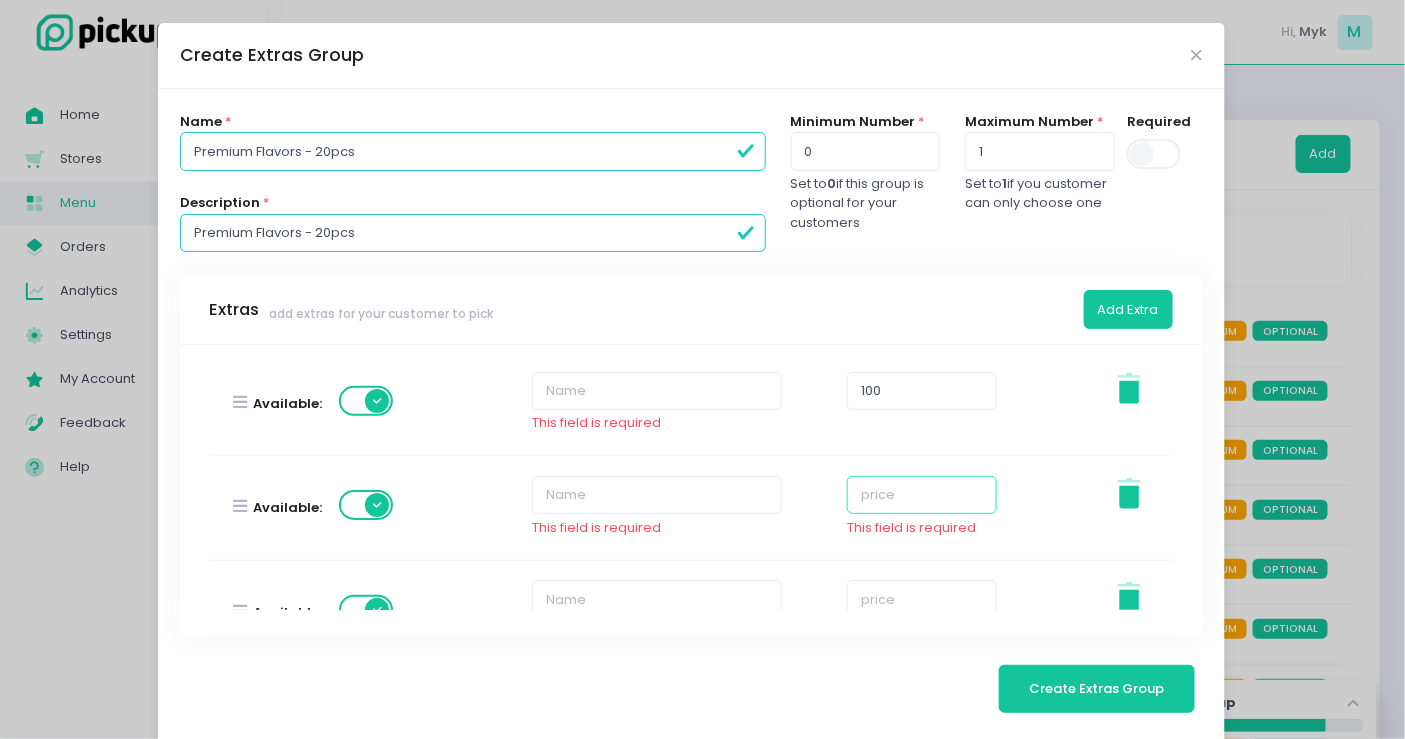 click at bounding box center (922, 495) 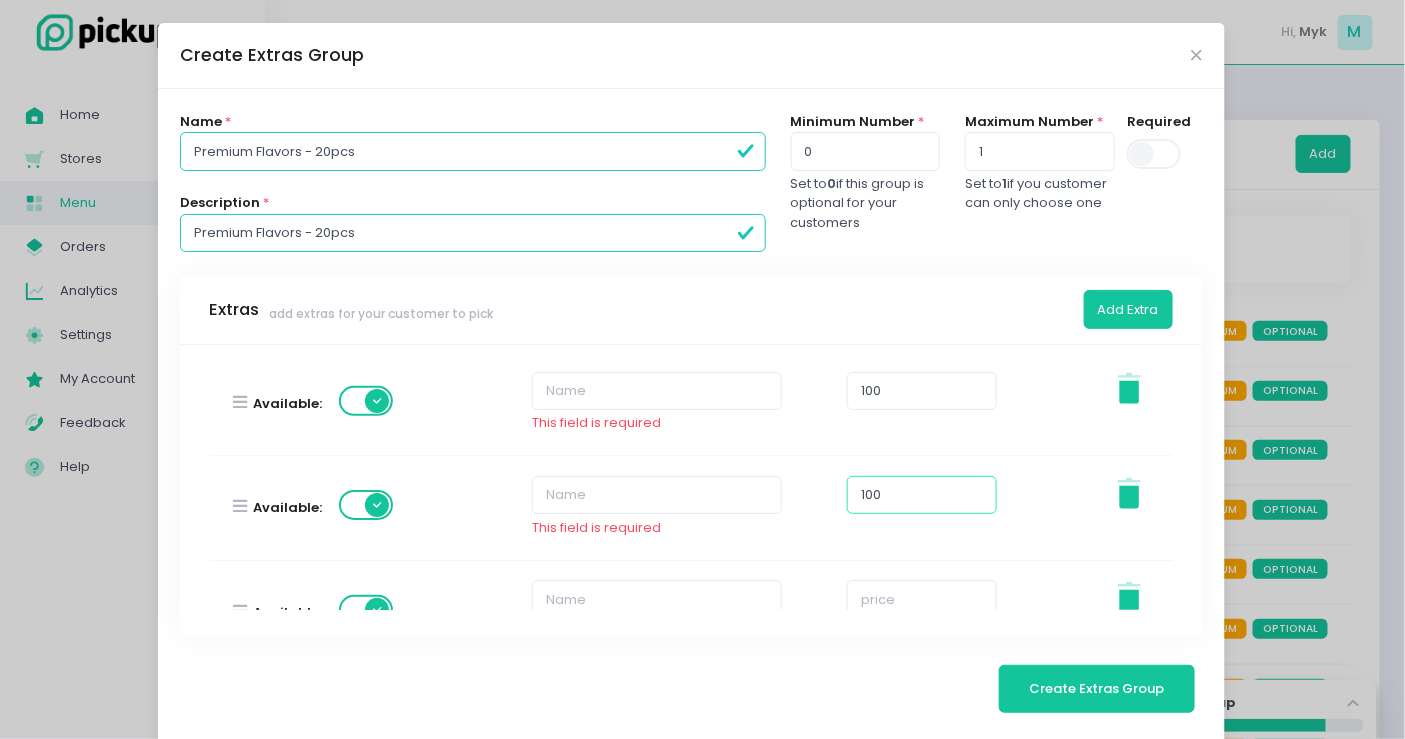 scroll, scrollTop: 222, scrollLeft: 0, axis: vertical 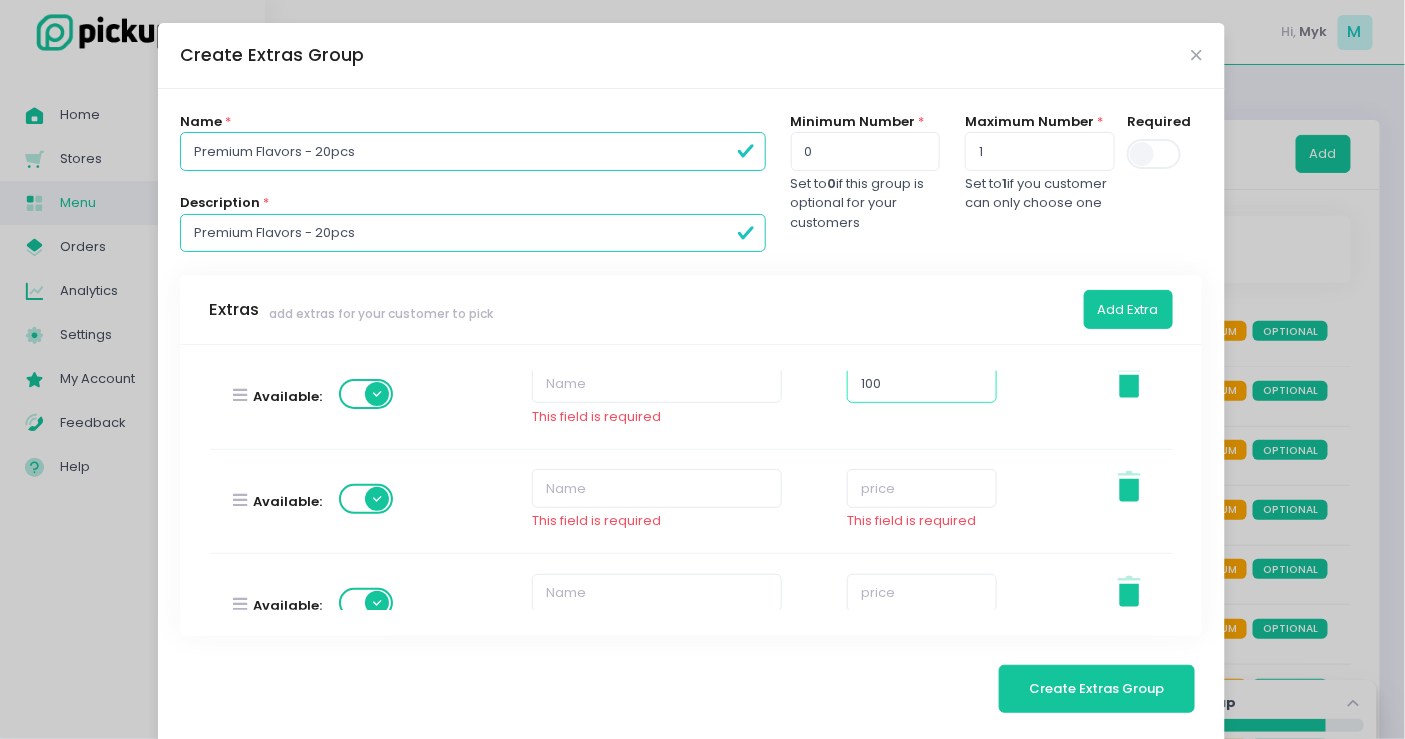 type on "100" 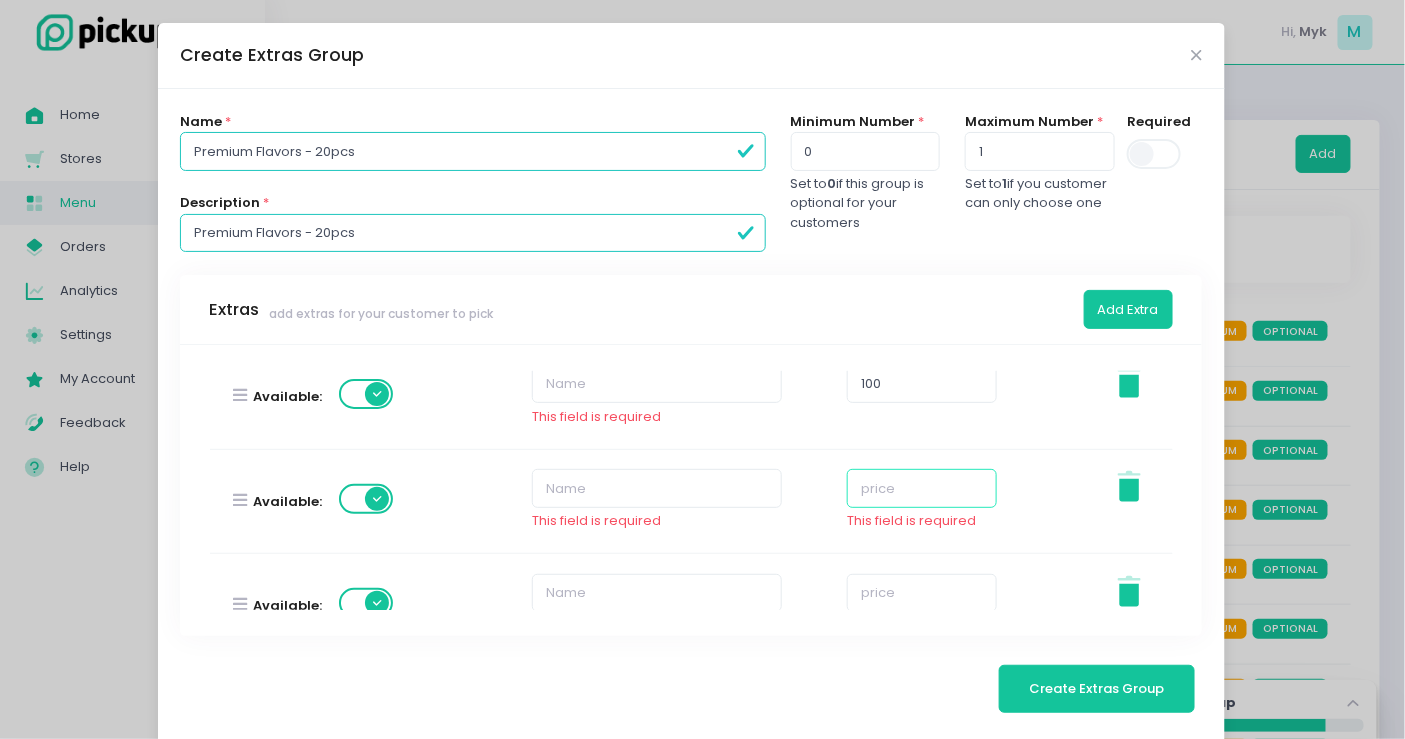 click at bounding box center [922, 488] 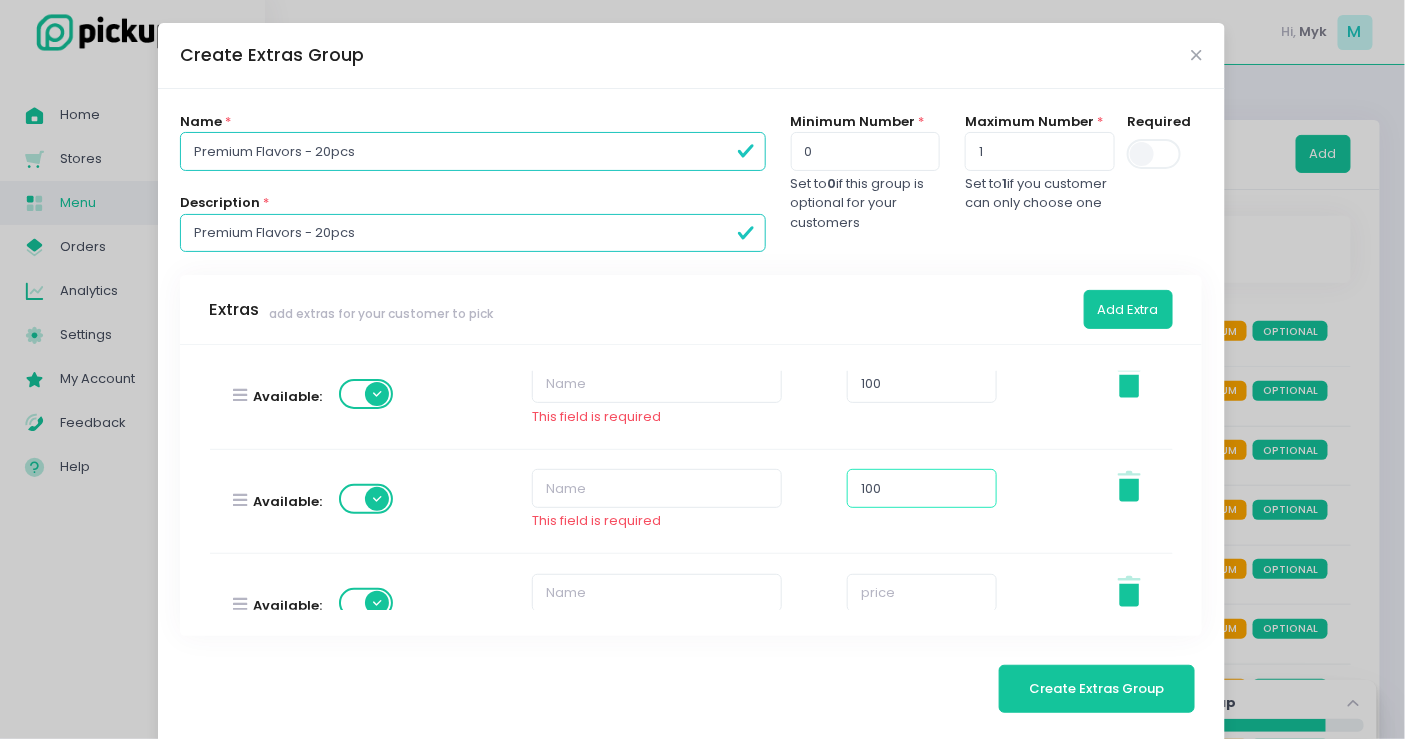 type on "100" 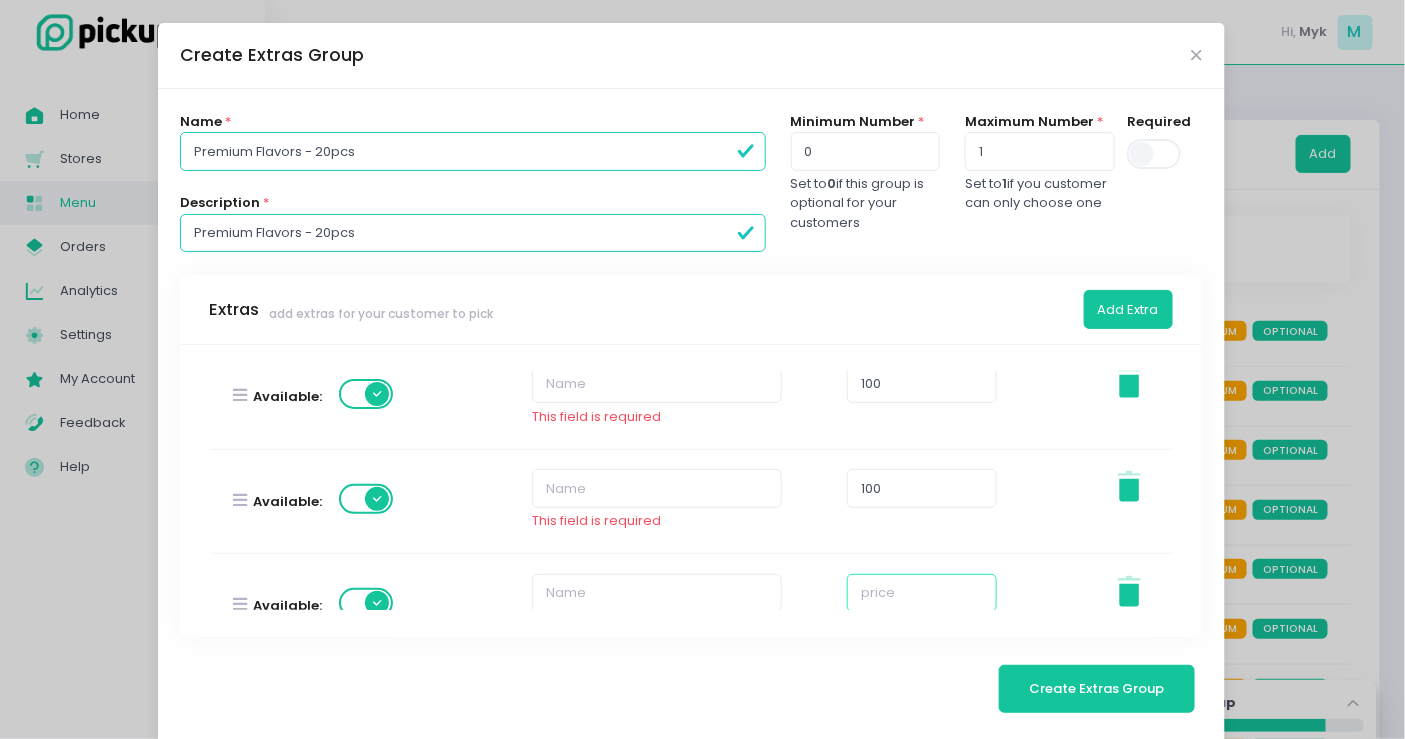 click at bounding box center (922, 593) 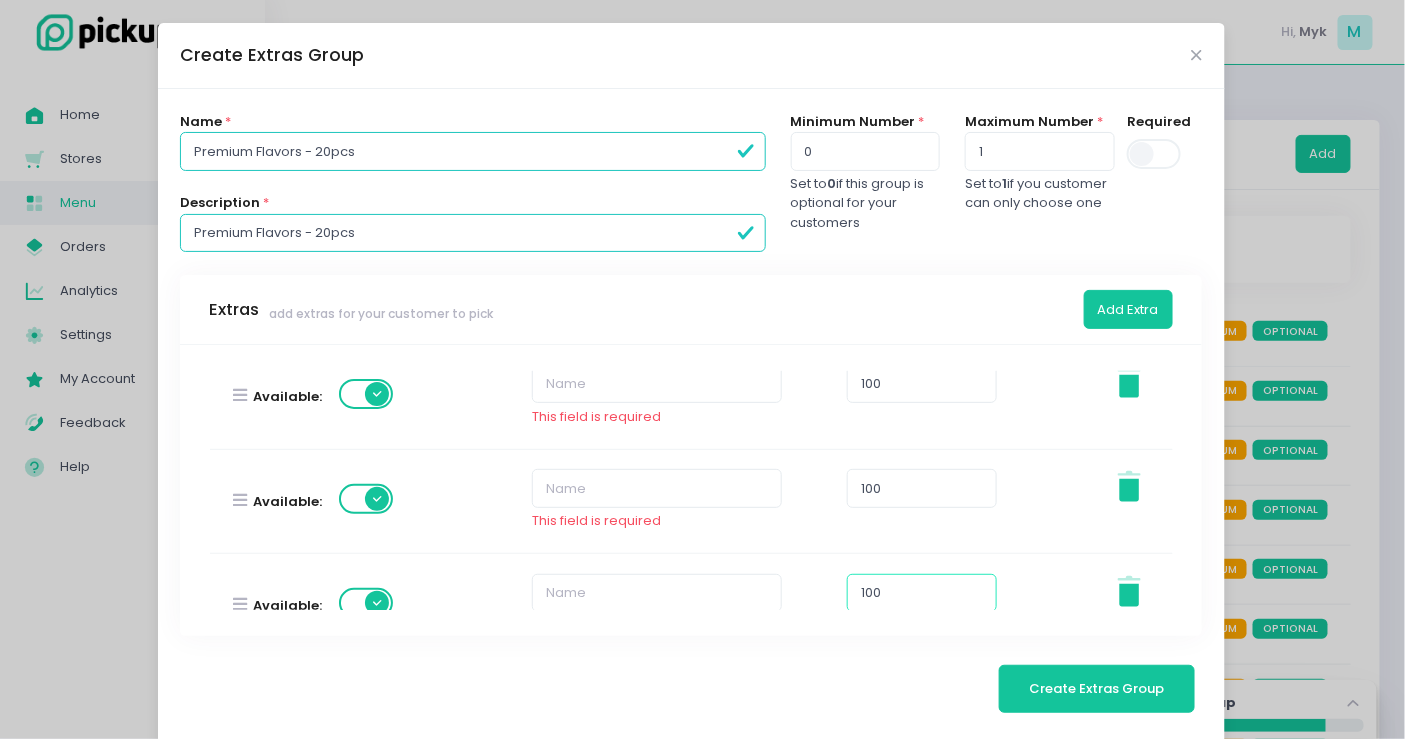 scroll, scrollTop: 333, scrollLeft: 0, axis: vertical 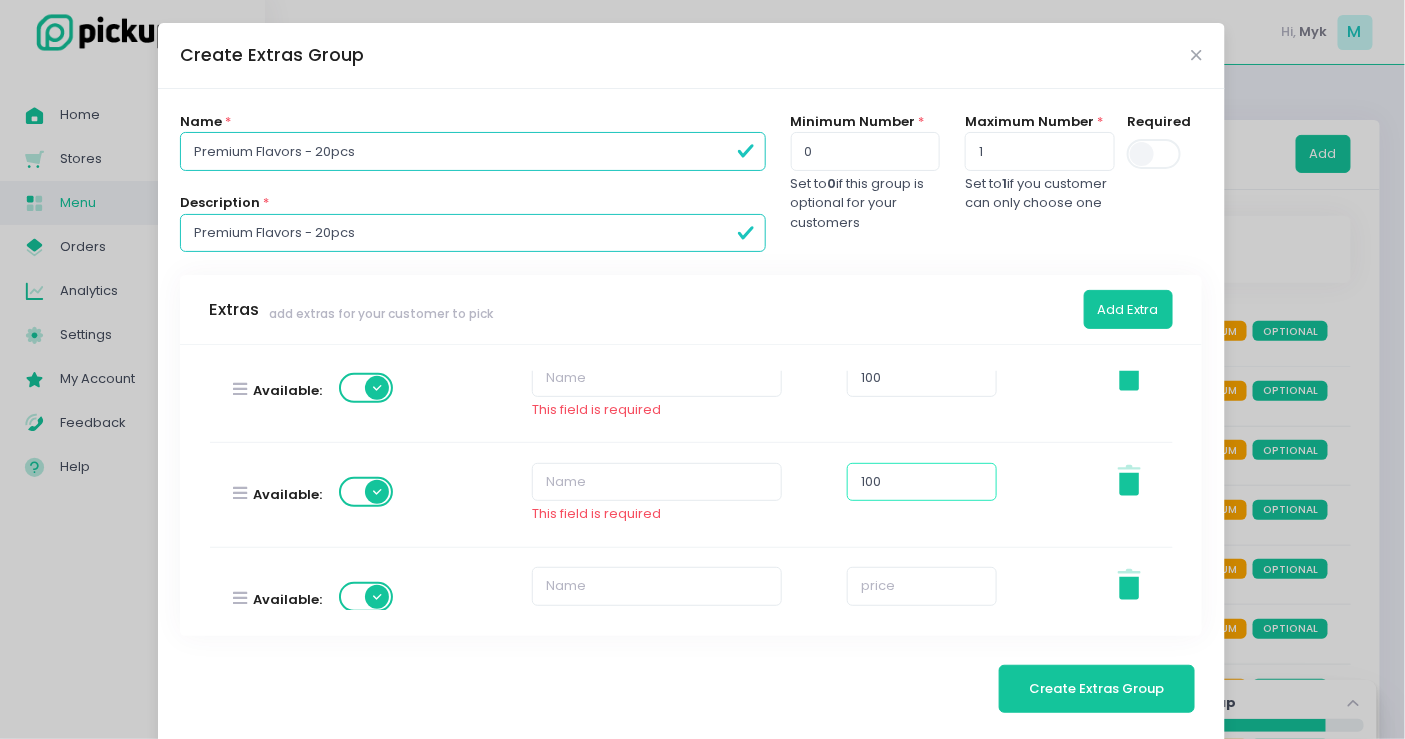 type on "100" 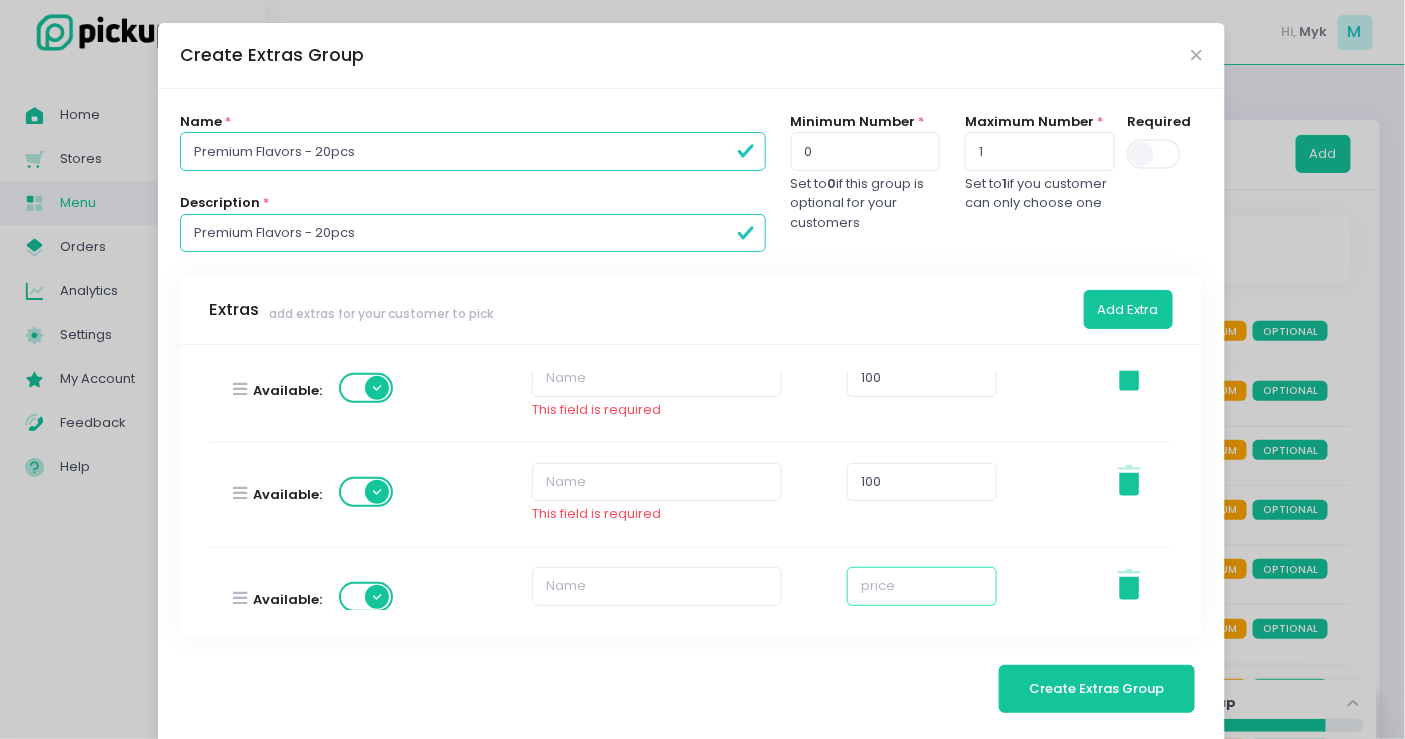 click at bounding box center (922, 586) 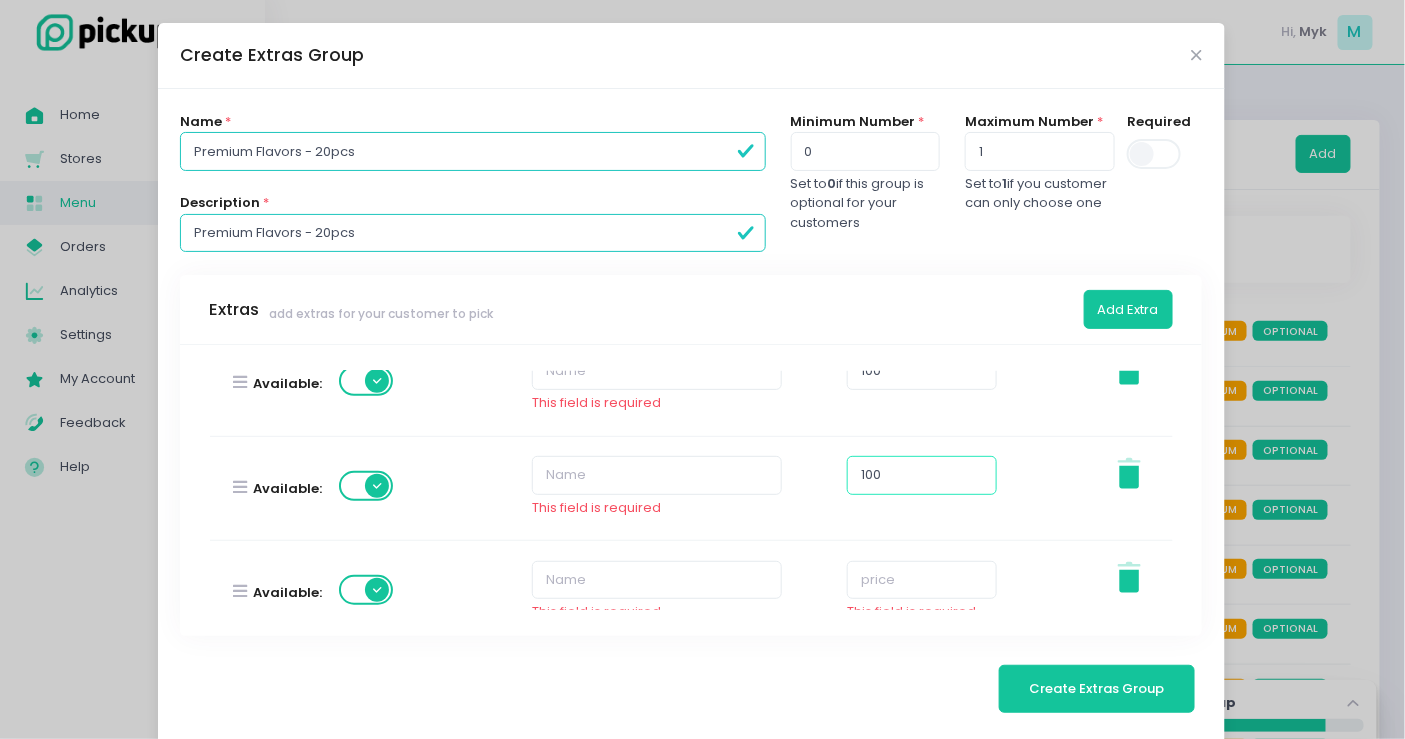 scroll, scrollTop: 555, scrollLeft: 0, axis: vertical 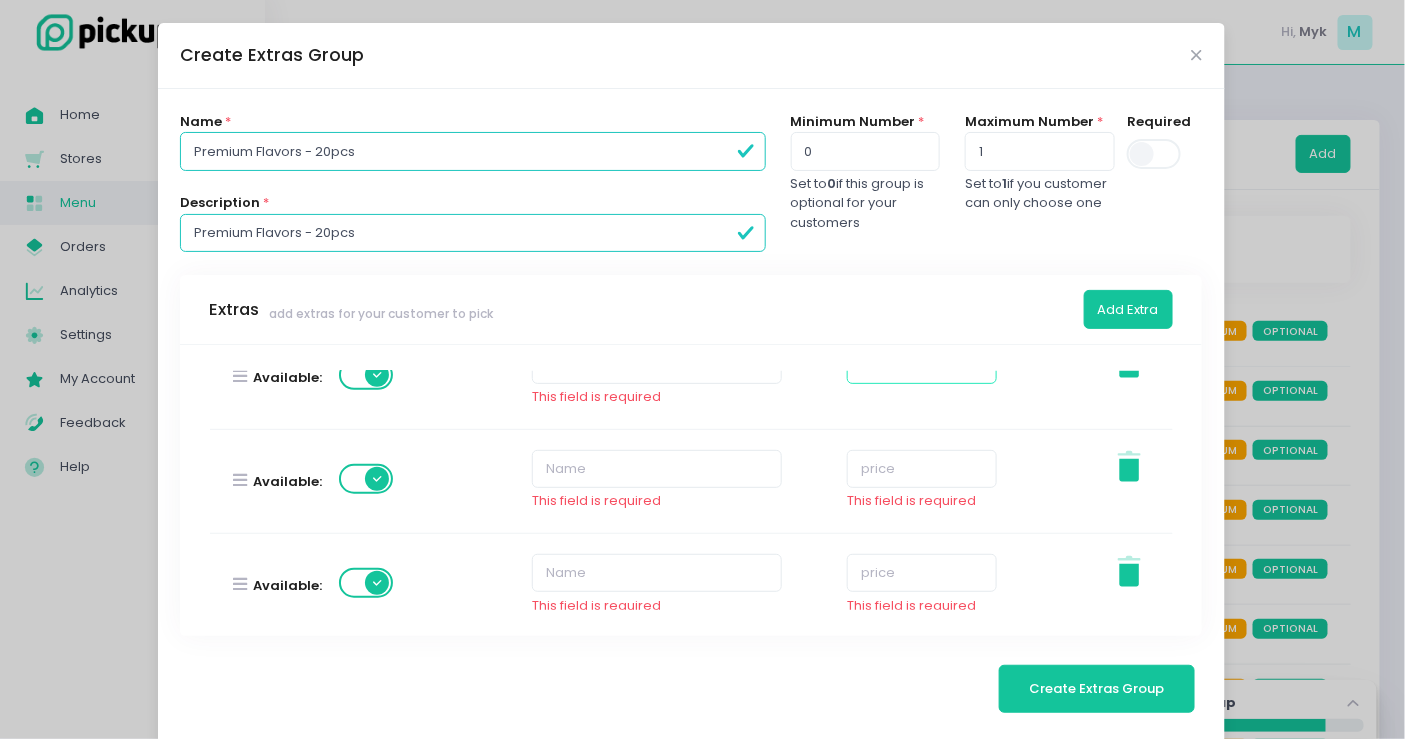 type on "100" 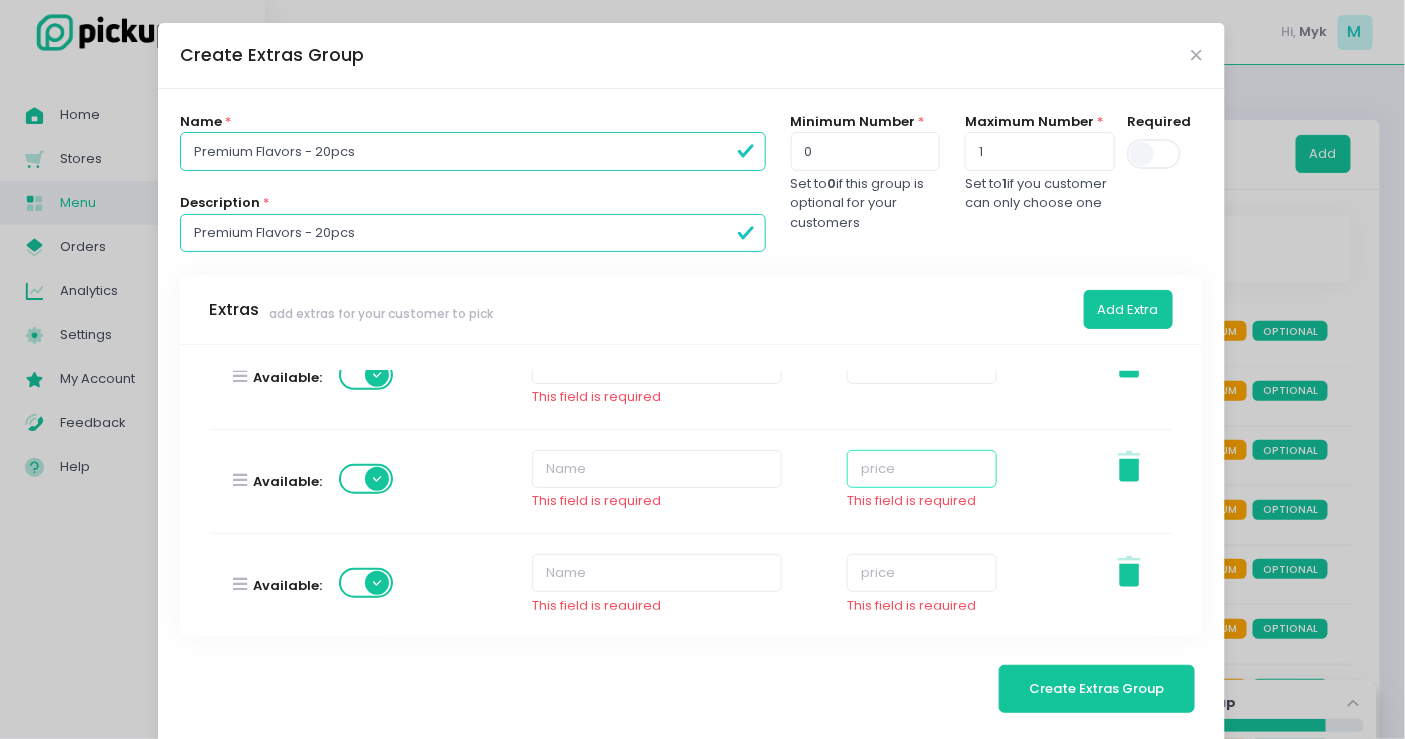 click at bounding box center (922, 469) 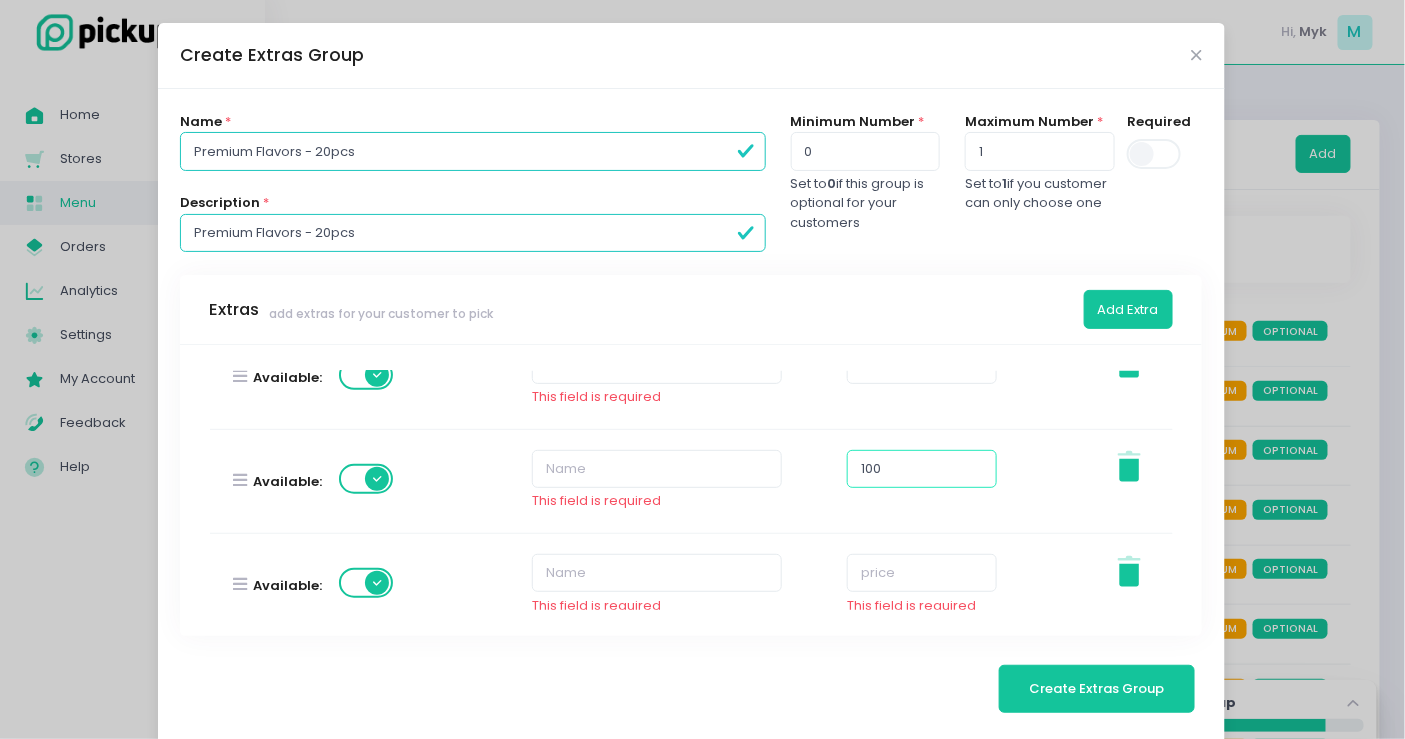type on "100" 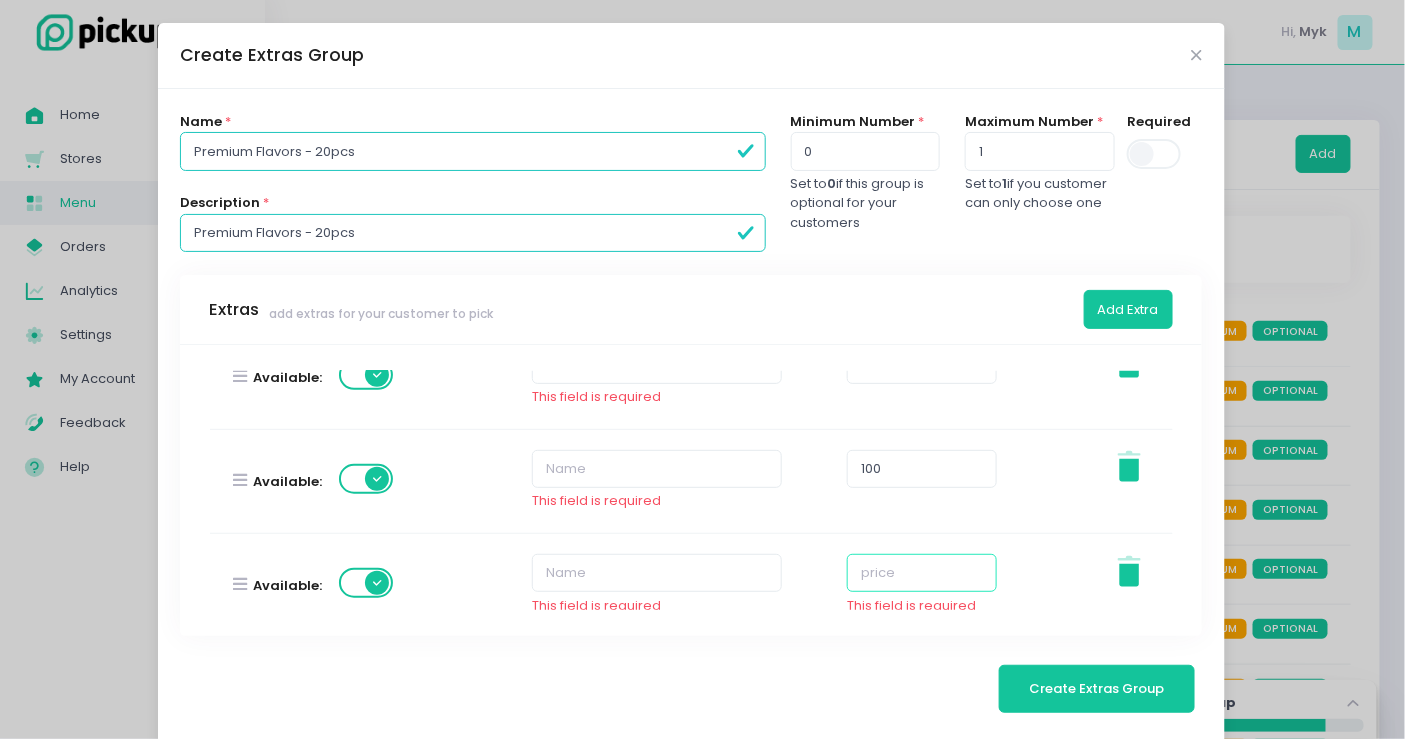 click at bounding box center (922, 573) 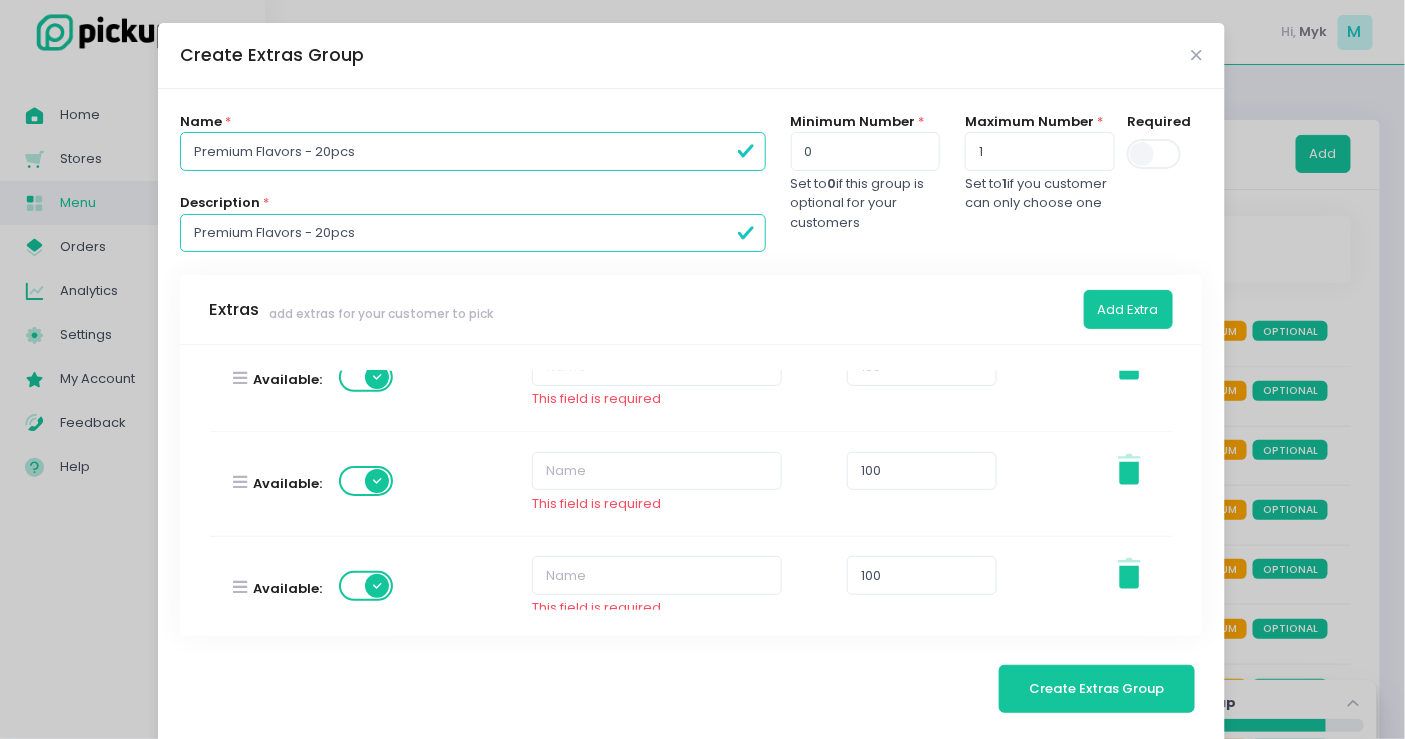 scroll, scrollTop: 0, scrollLeft: 0, axis: both 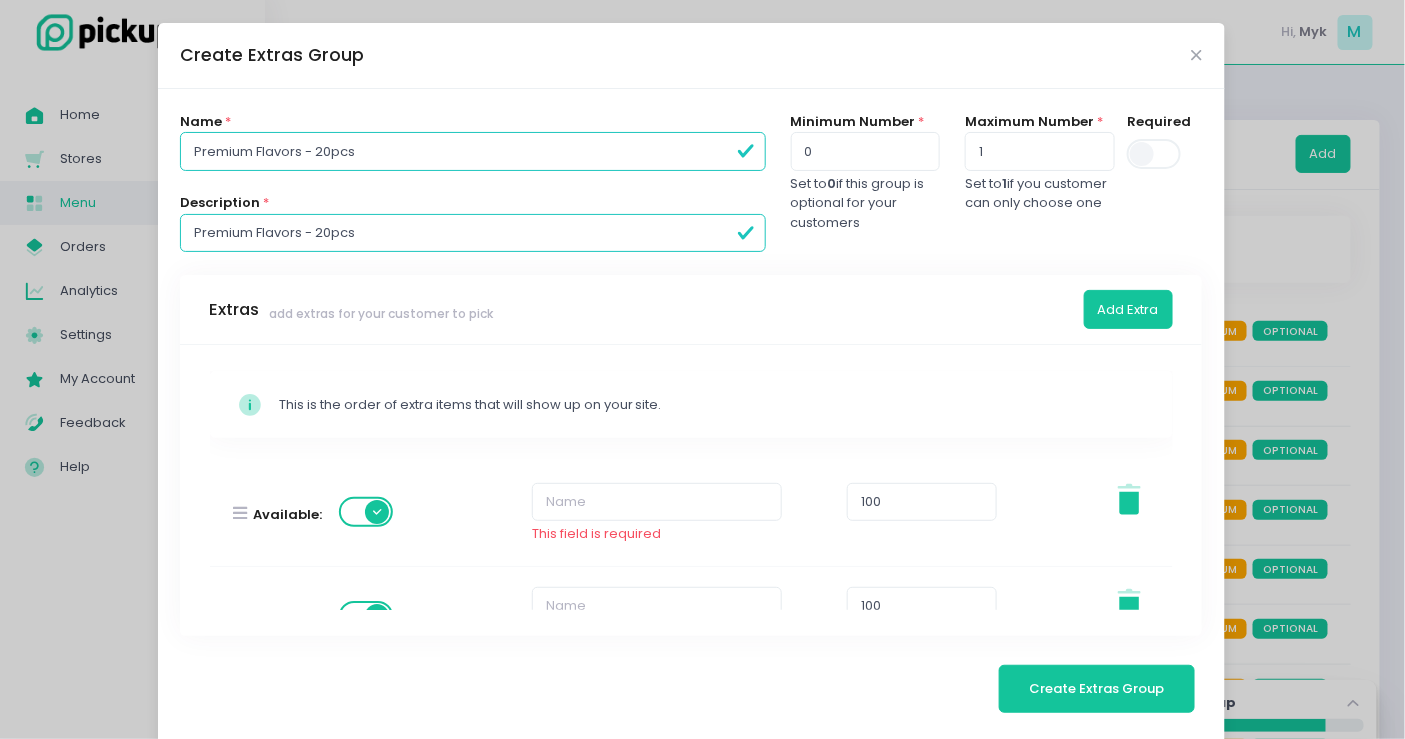 type on "100" 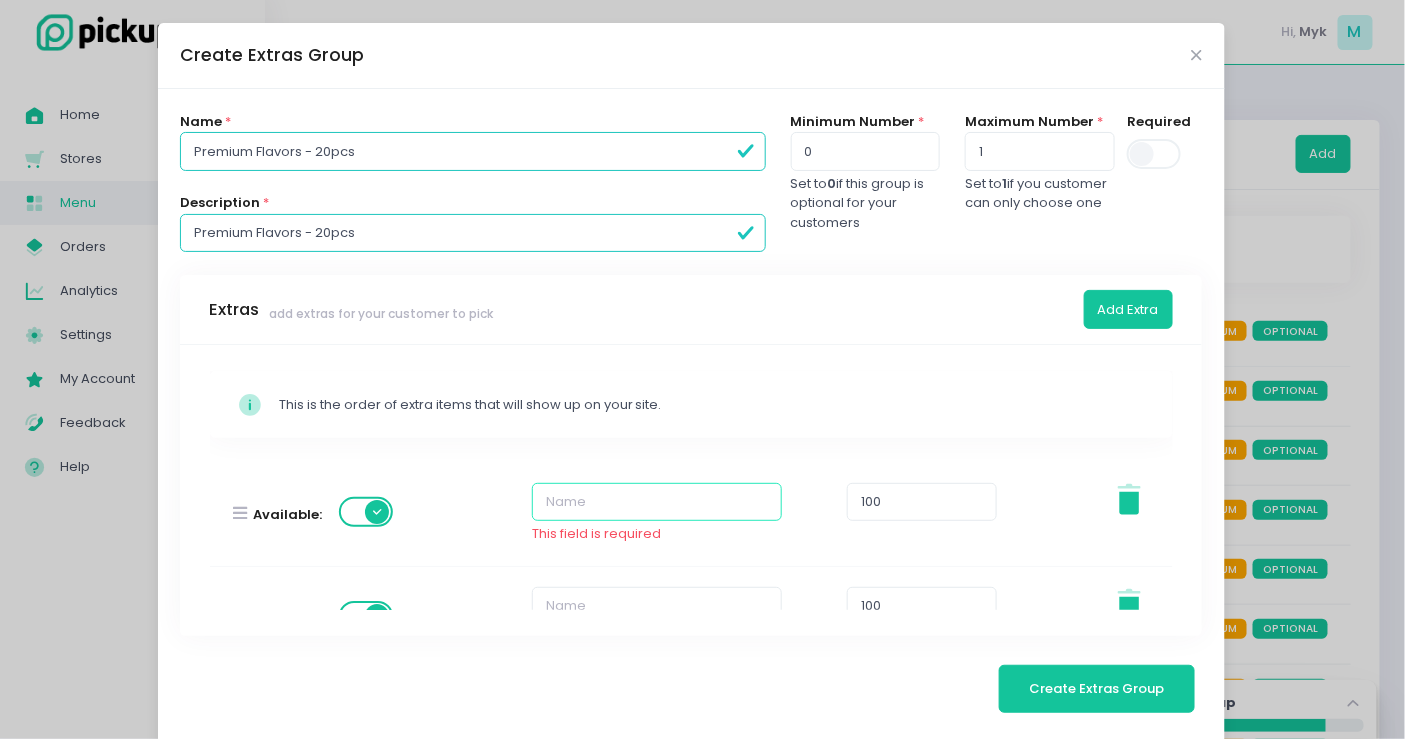 click at bounding box center [657, 502] 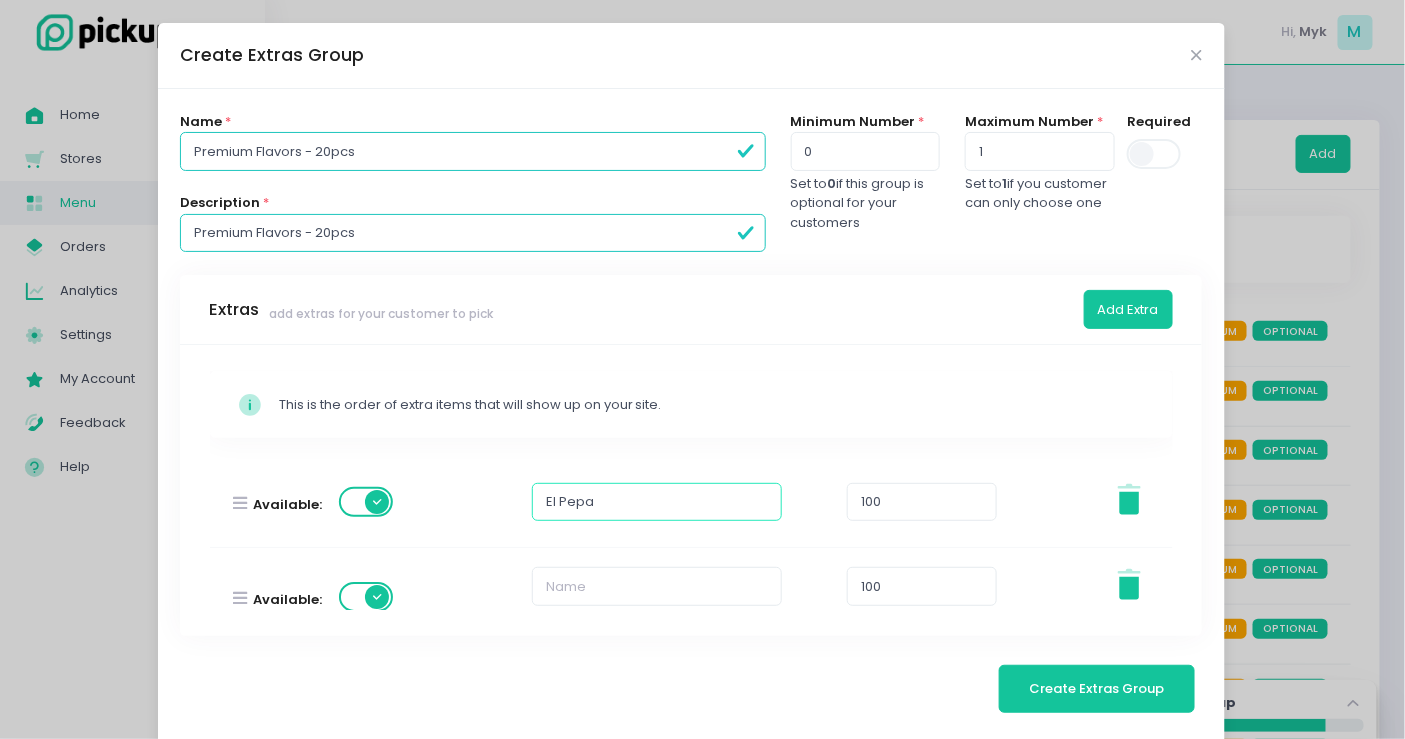 scroll, scrollTop: 111, scrollLeft: 0, axis: vertical 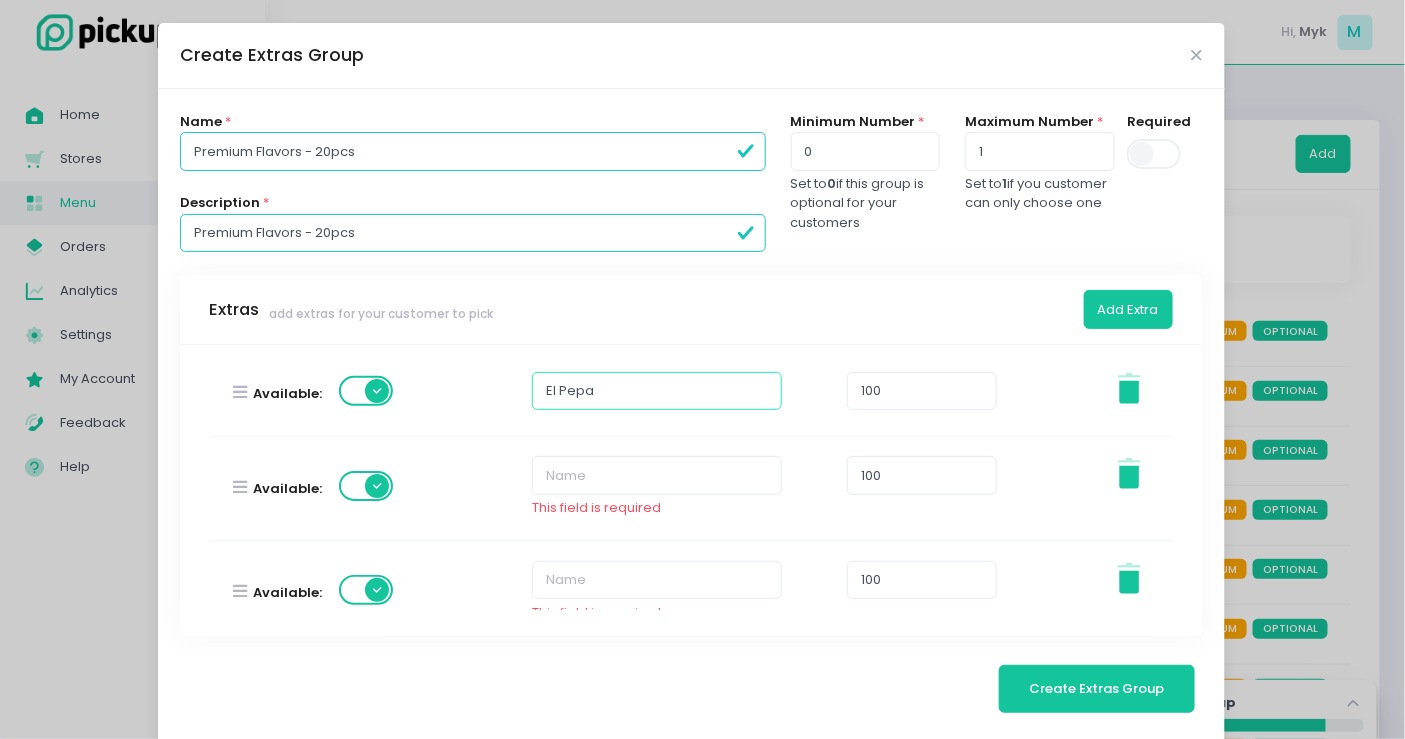 type on "El Pepa" 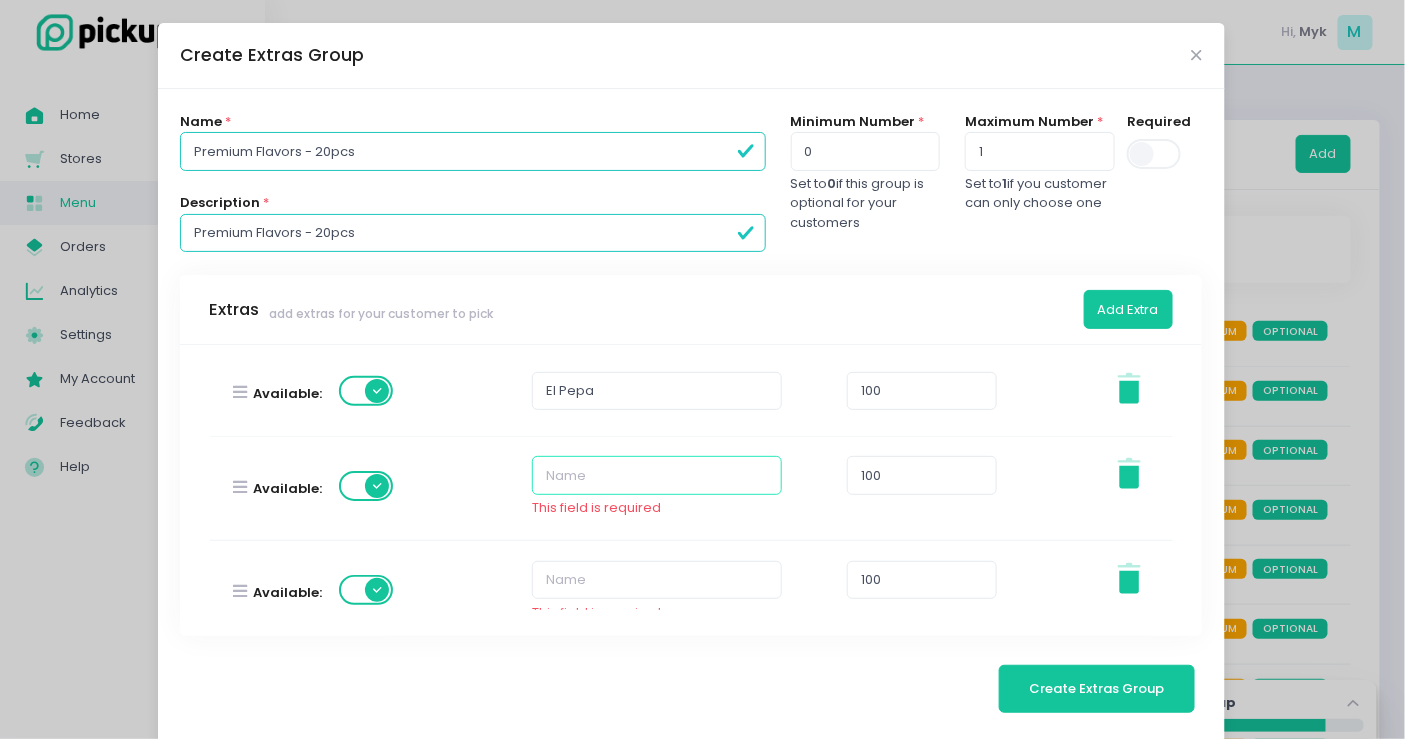 click at bounding box center (657, 475) 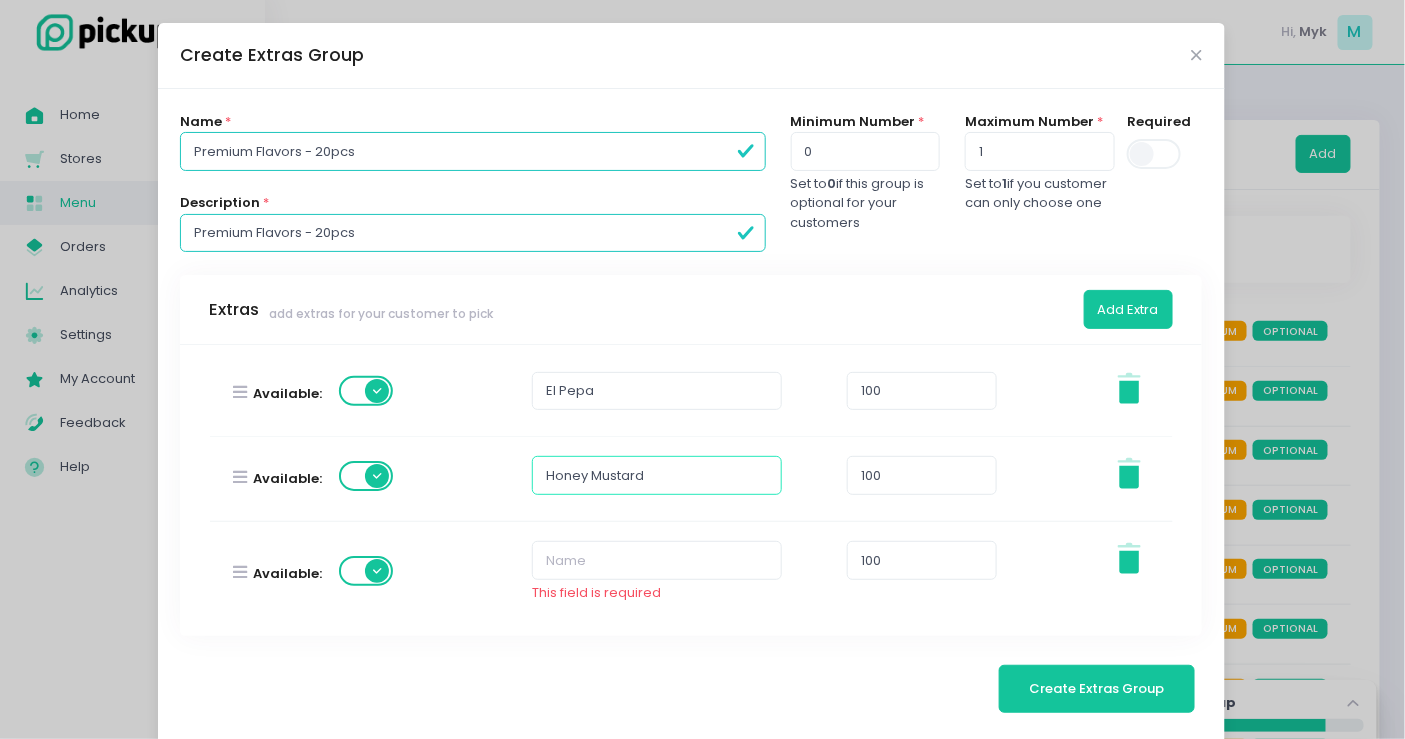 click on "Honey Mustard" at bounding box center [657, 475] 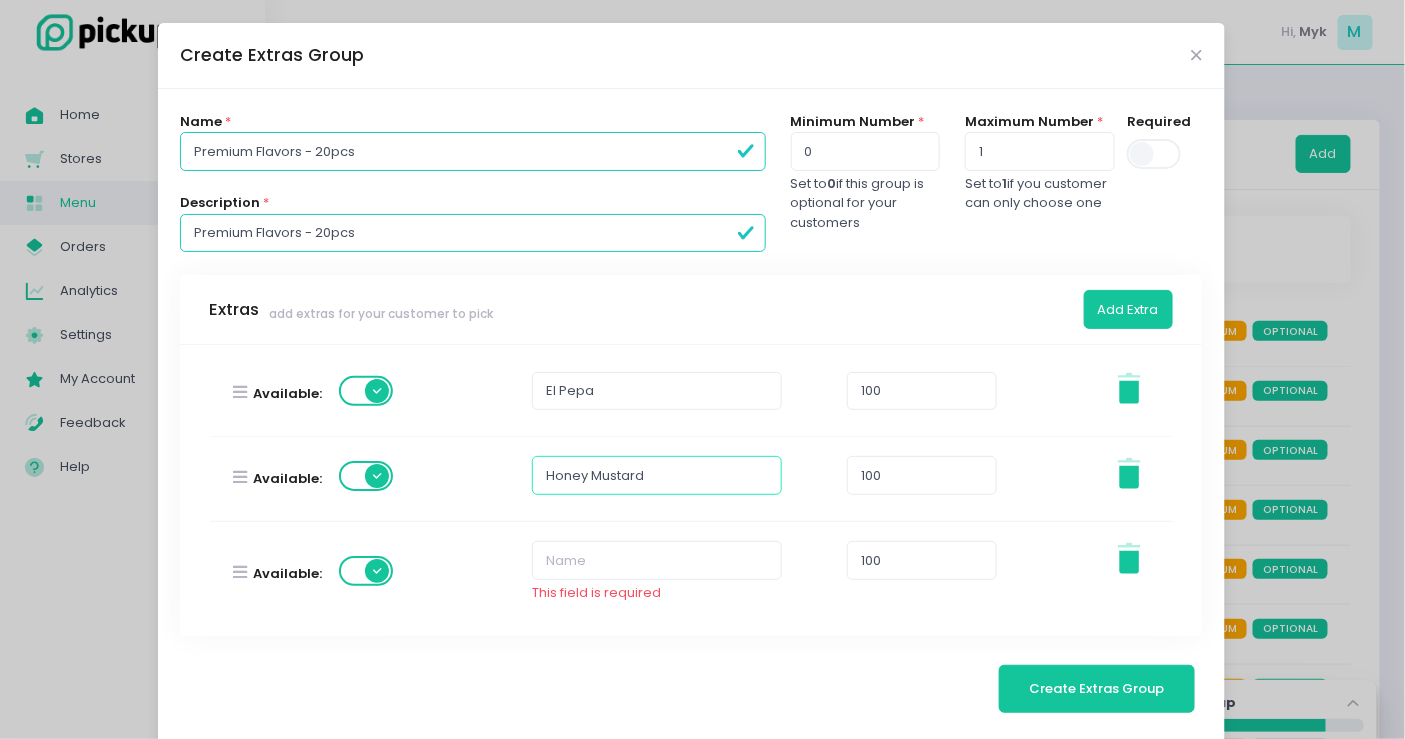 click on "Honey Mustard" at bounding box center [657, 475] 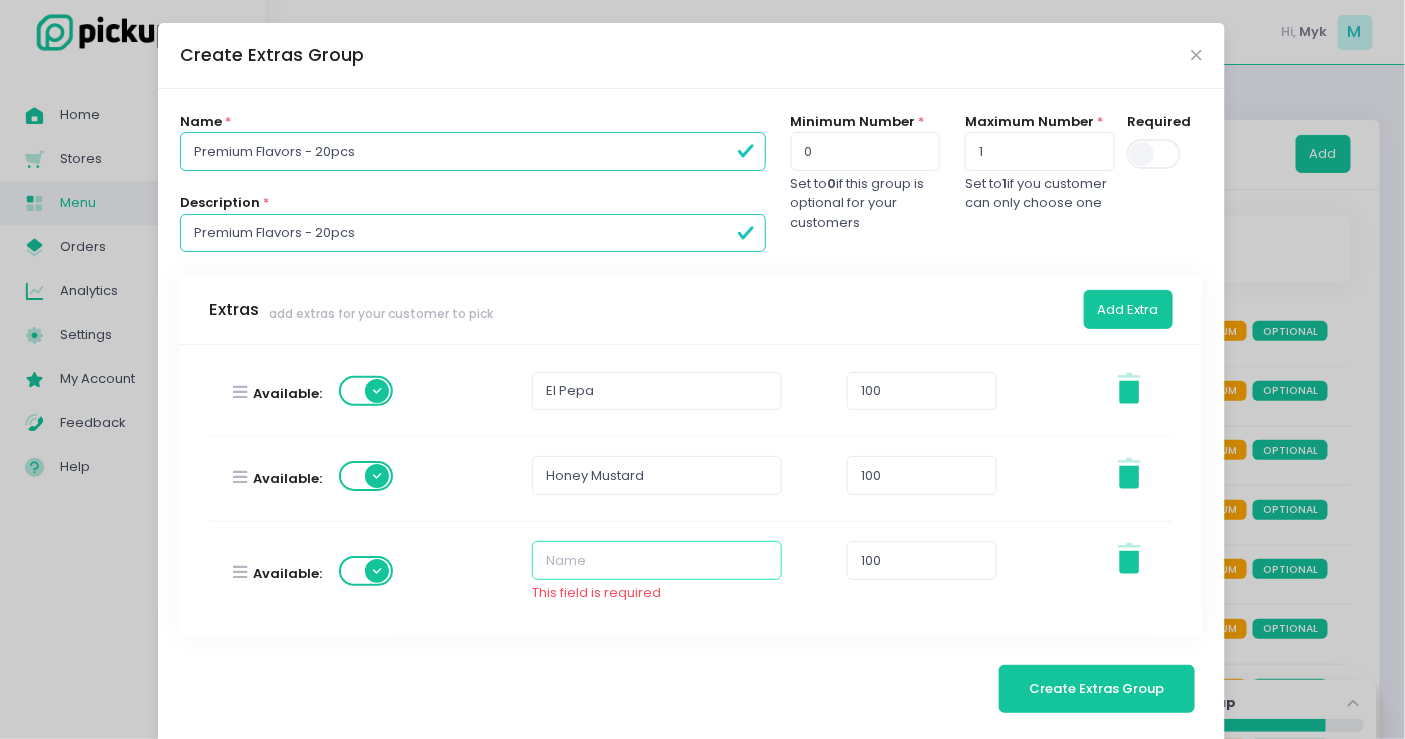 click at bounding box center [657, 560] 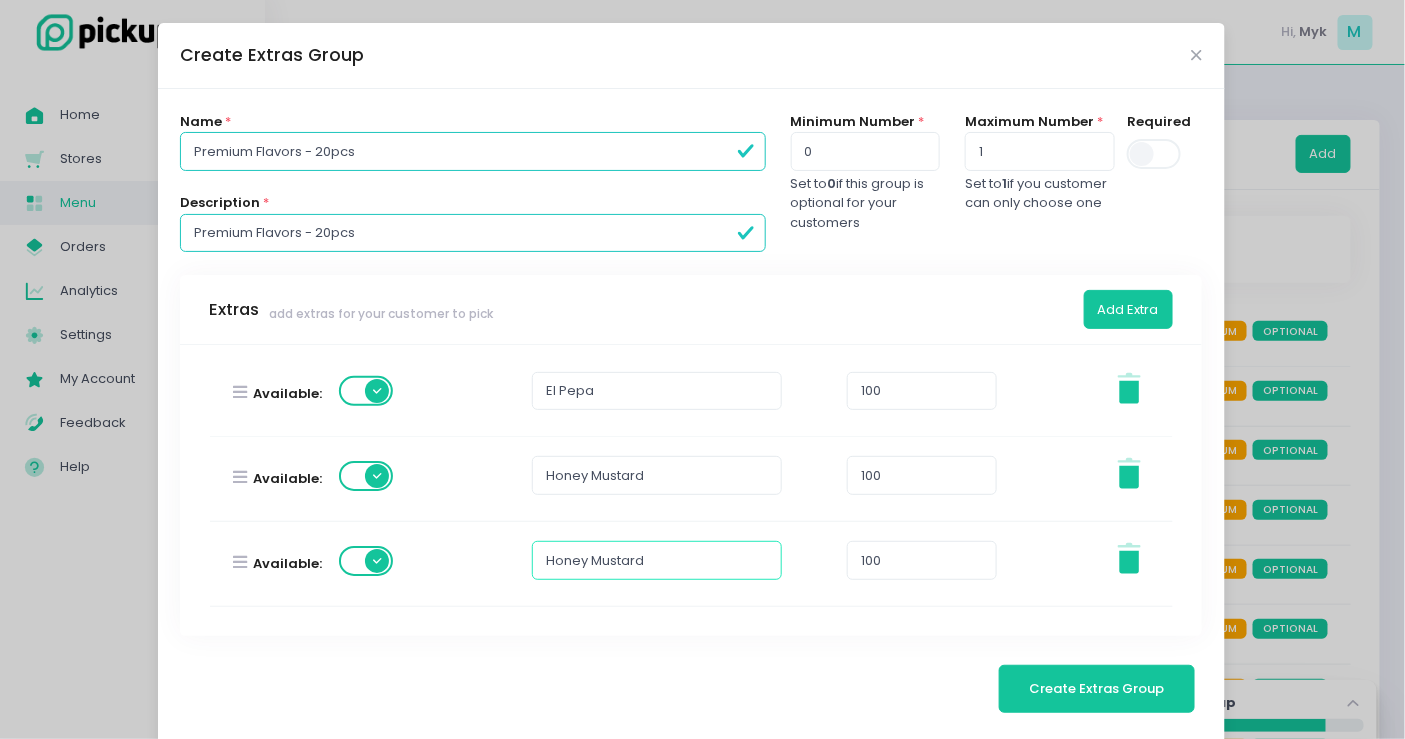 type on "Honey Mustard" 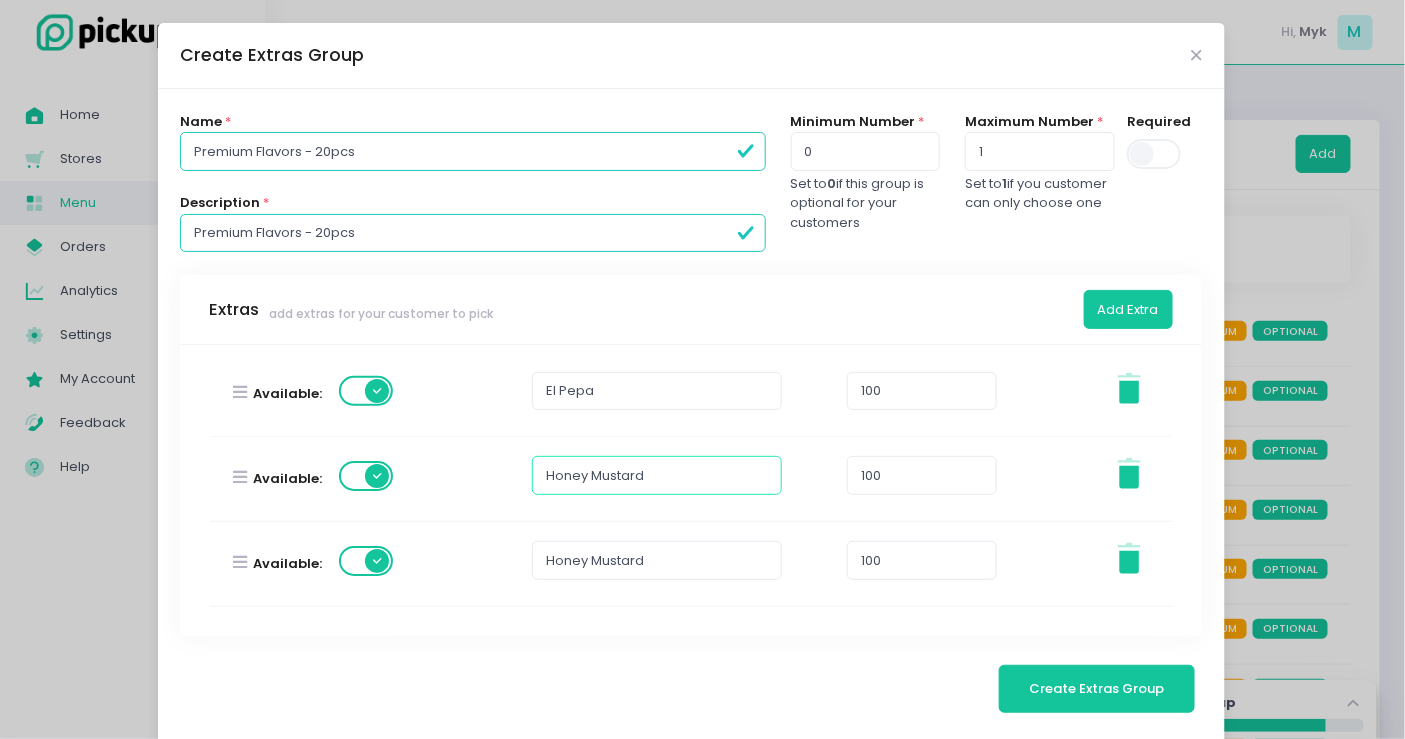 click on "Honey Mustard" at bounding box center [657, 475] 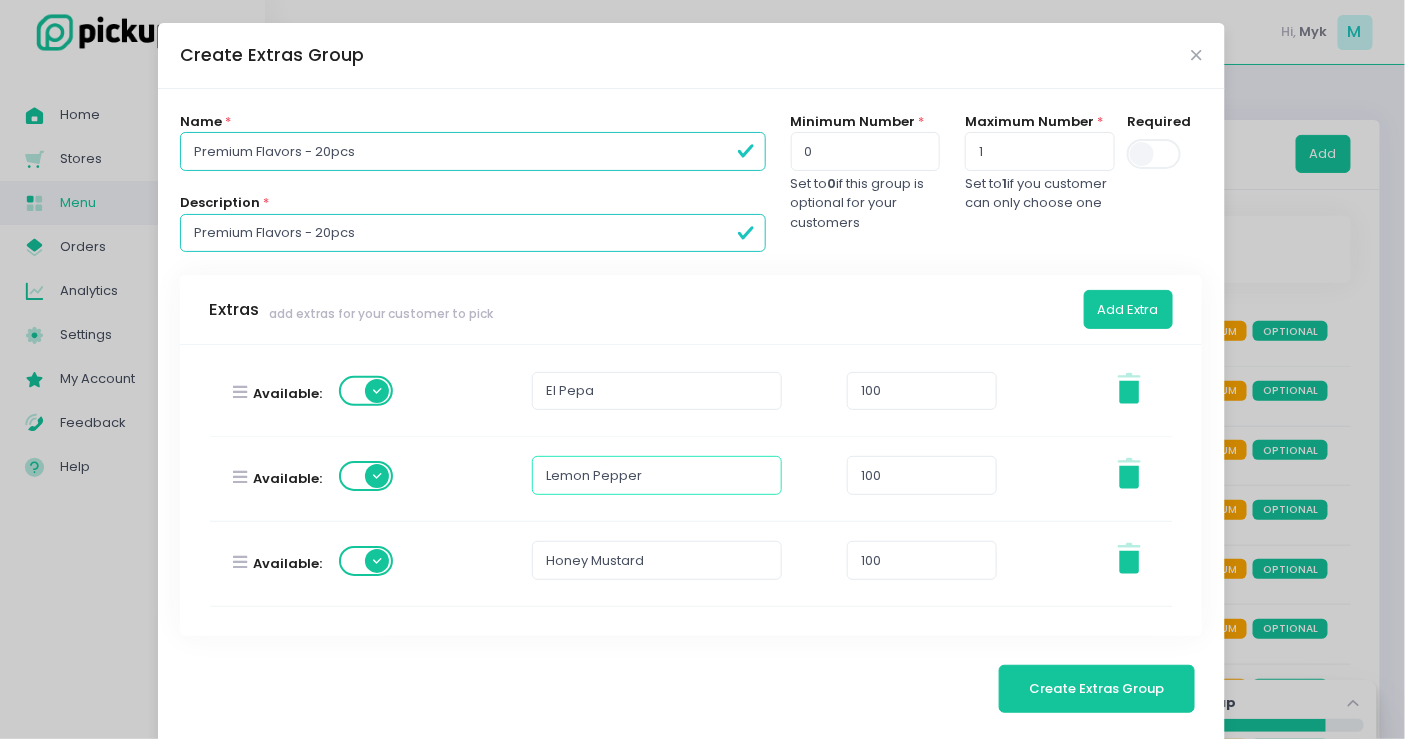 scroll, scrollTop: 222, scrollLeft: 0, axis: vertical 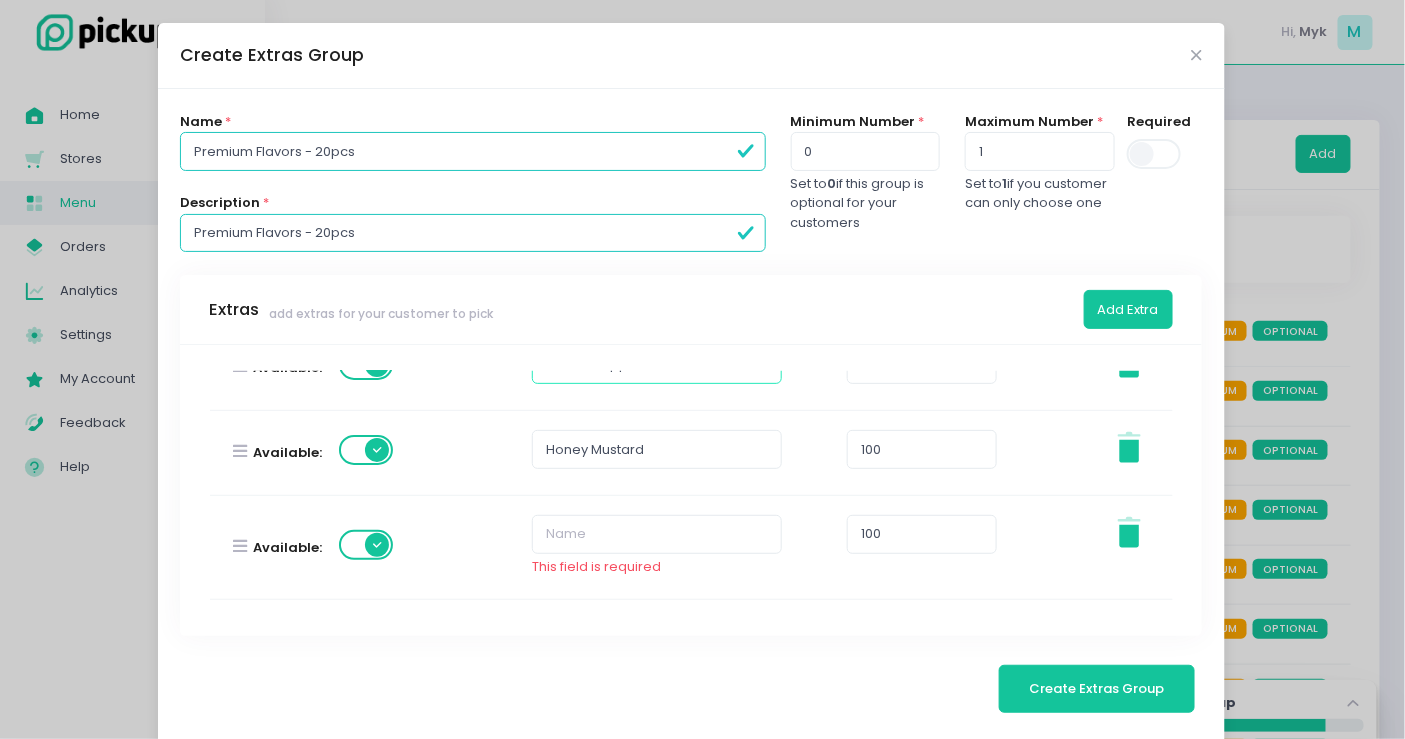 type on "Lemon Pepper" 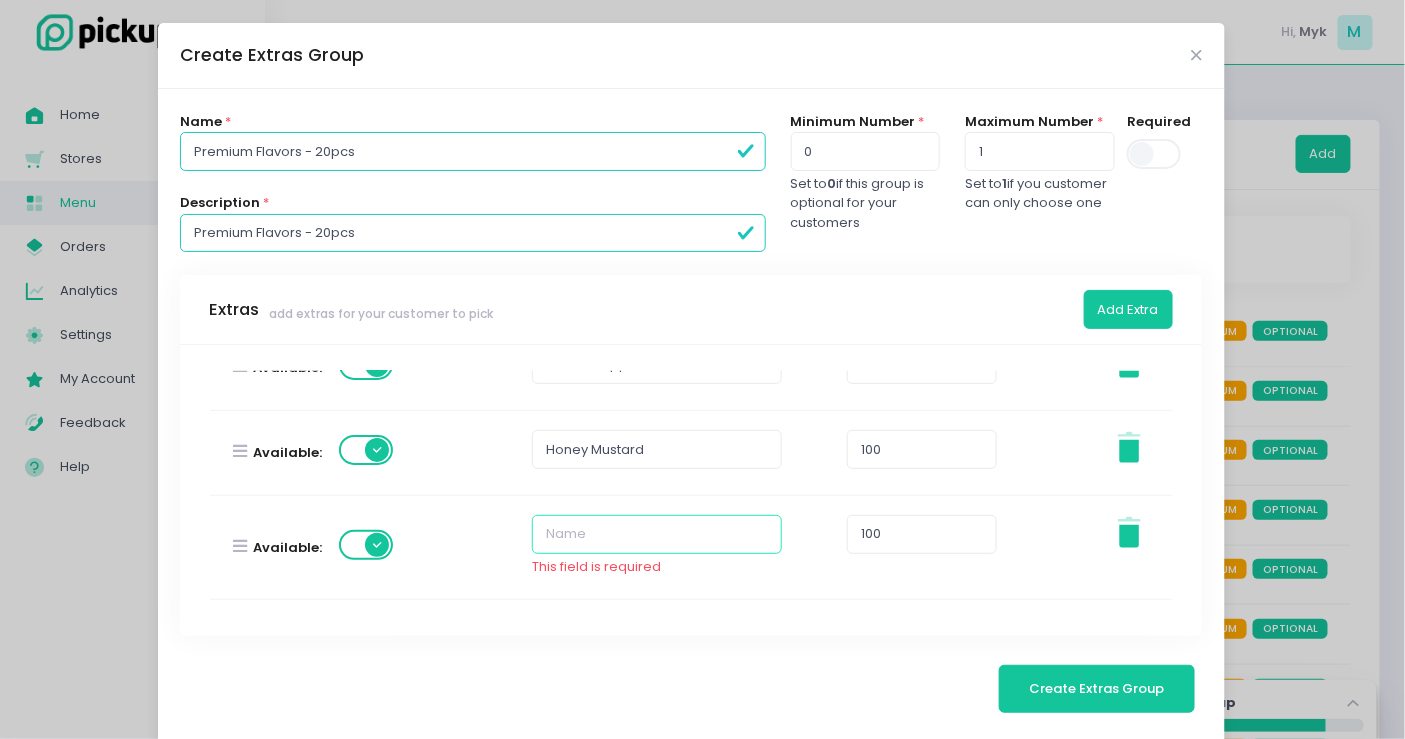 click at bounding box center (657, 534) 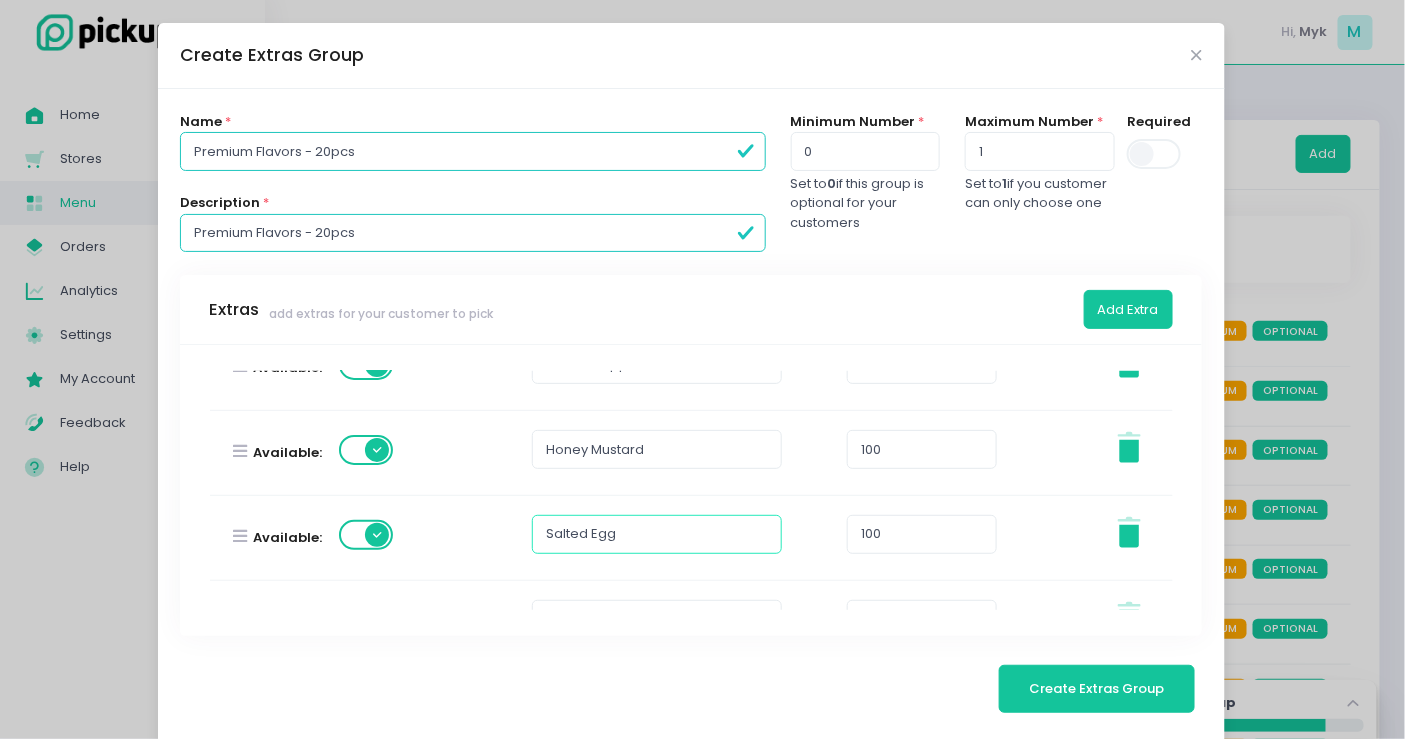 scroll, scrollTop: 333, scrollLeft: 0, axis: vertical 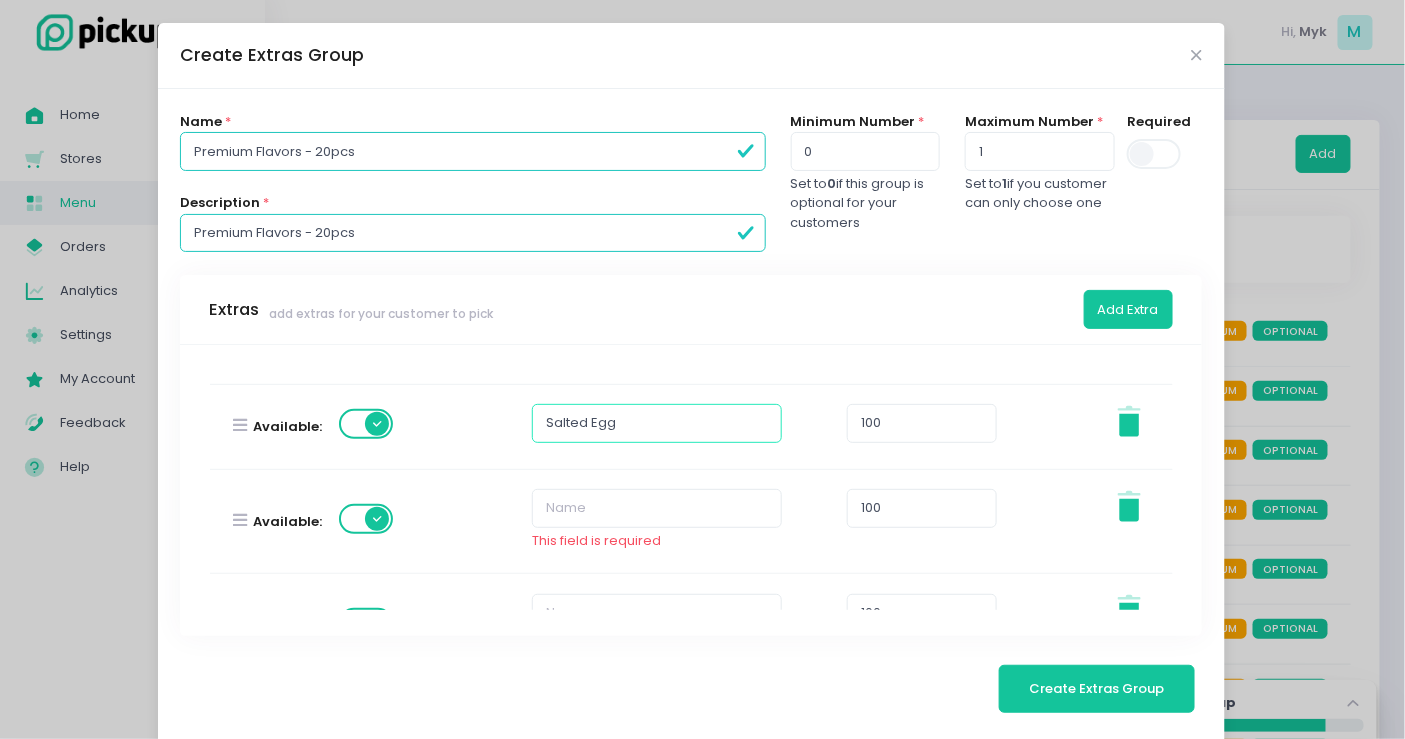 type on "Salted Egg" 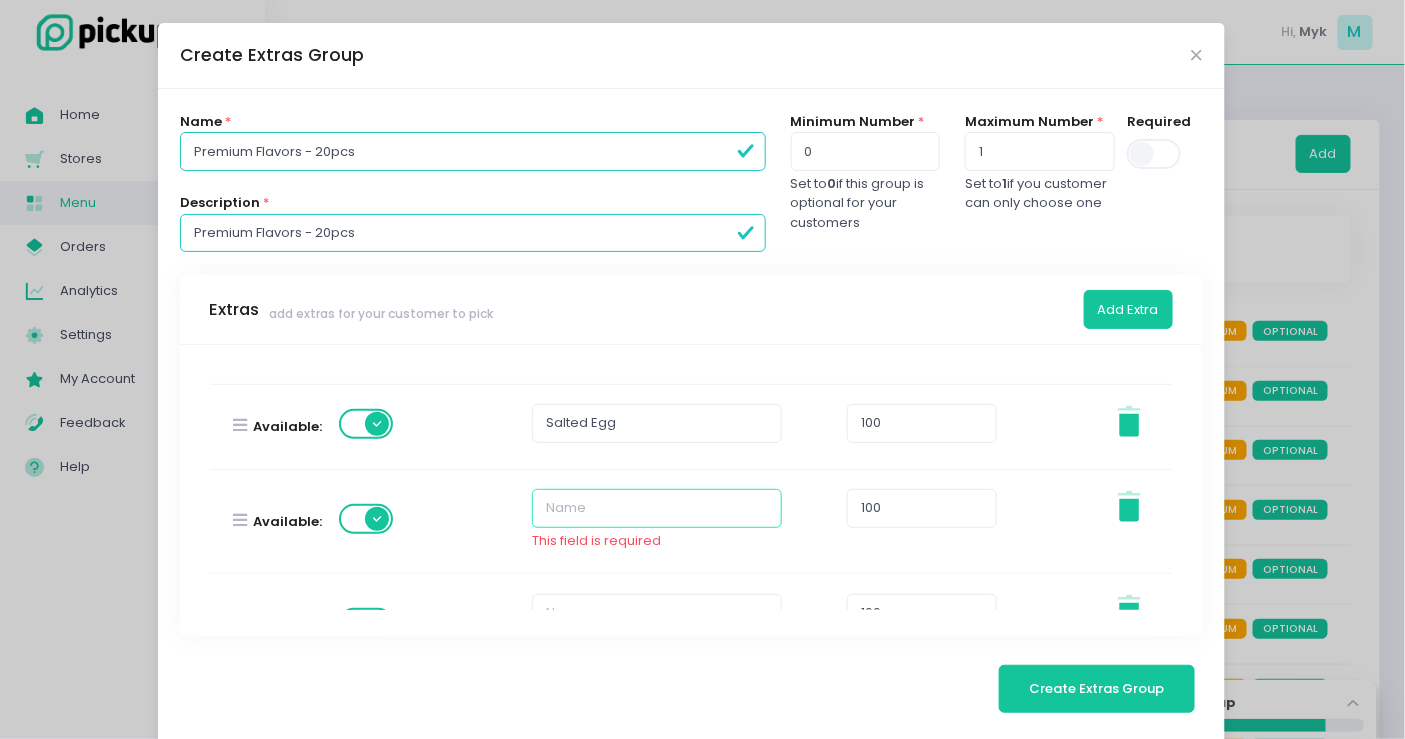click at bounding box center [657, 508] 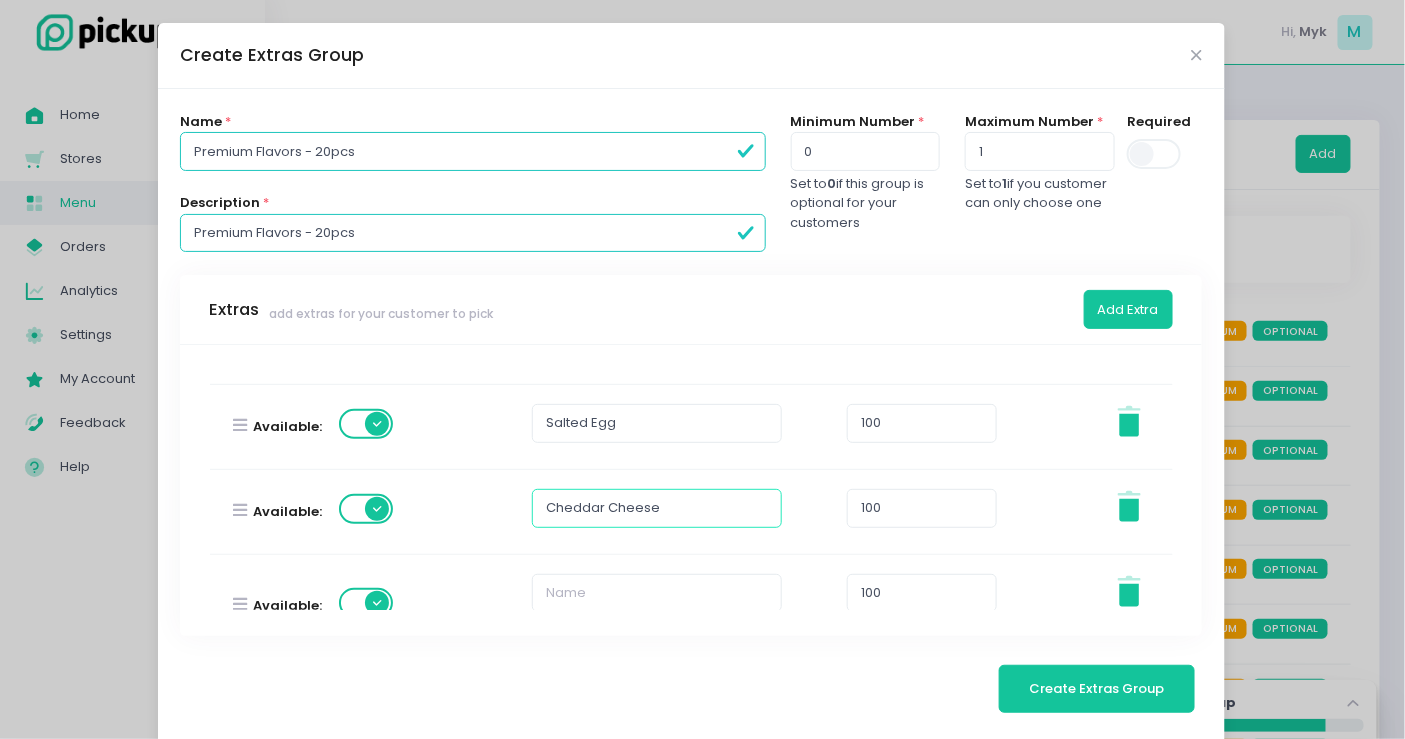 type on "Cheddar Cheese" 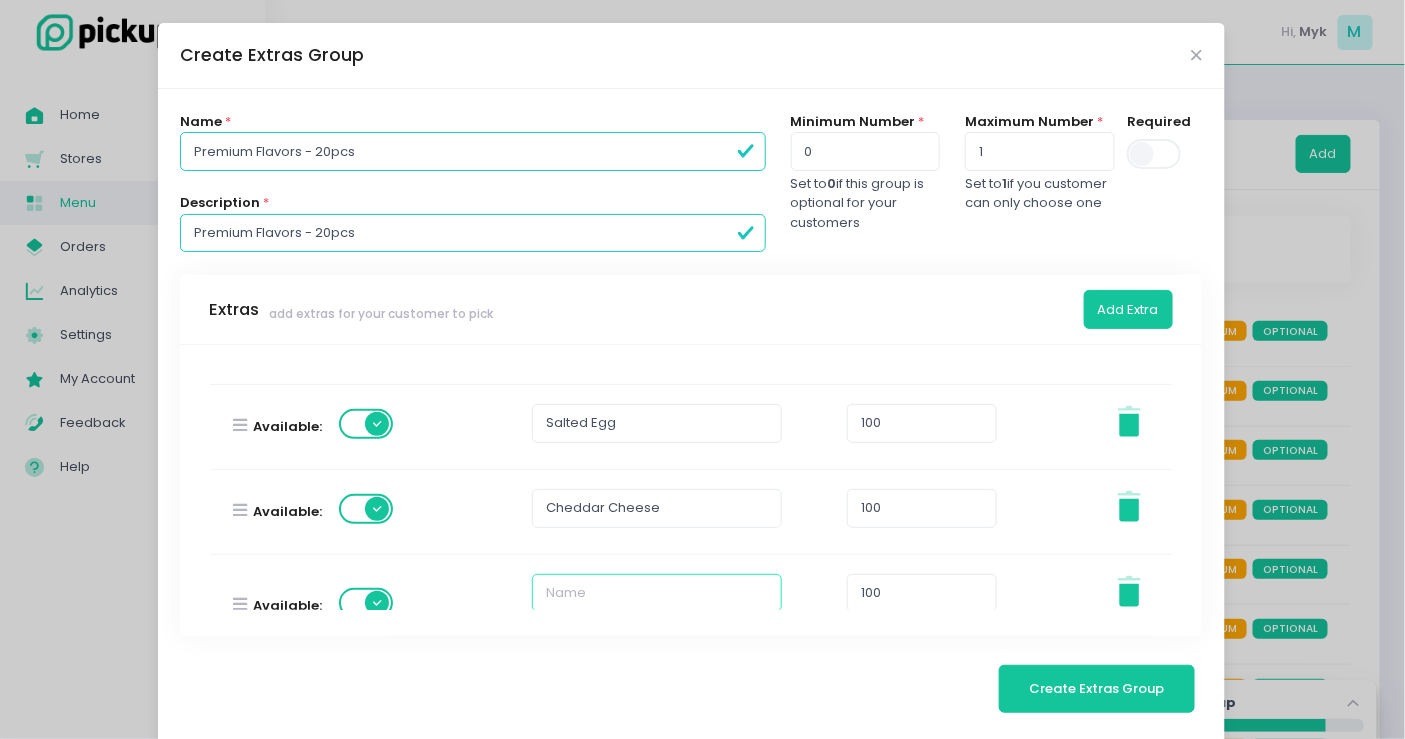 click at bounding box center [657, 593] 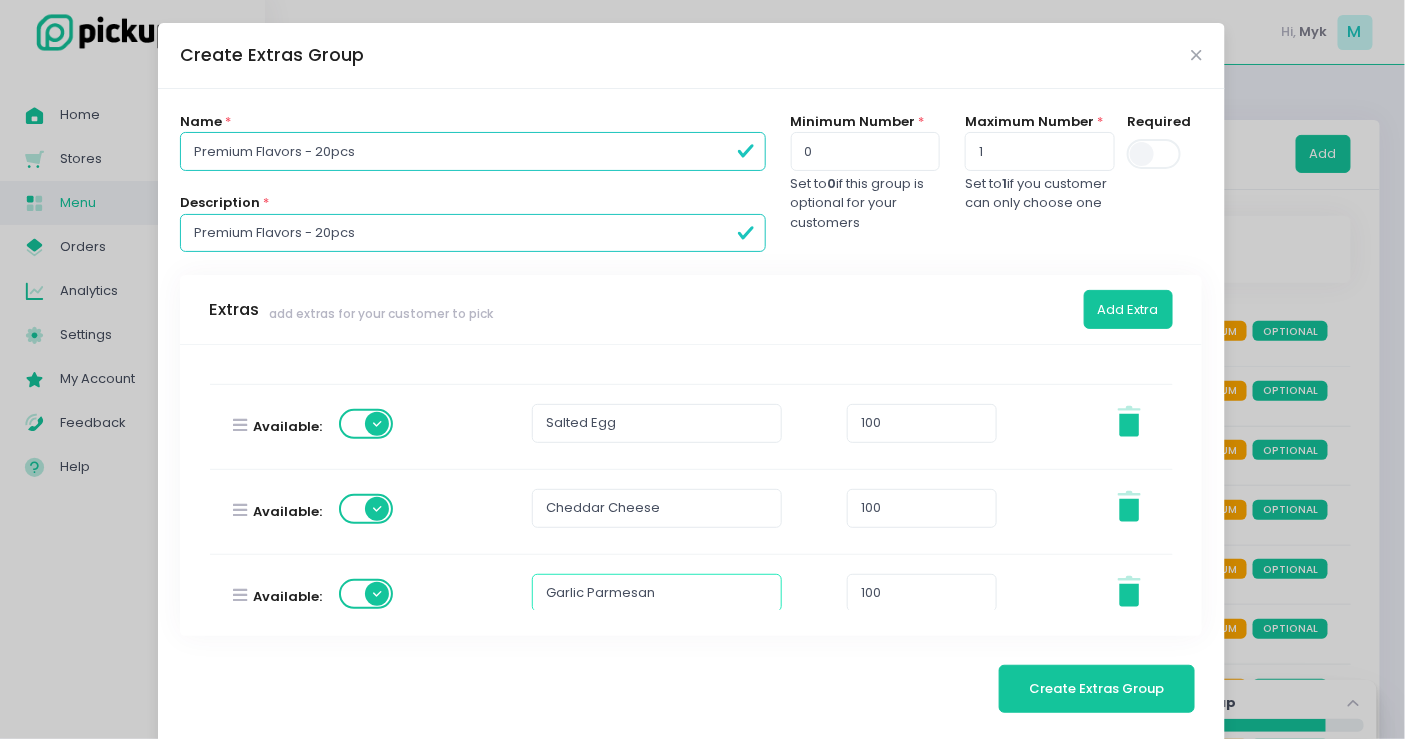 type on "Garlic Parmesan" 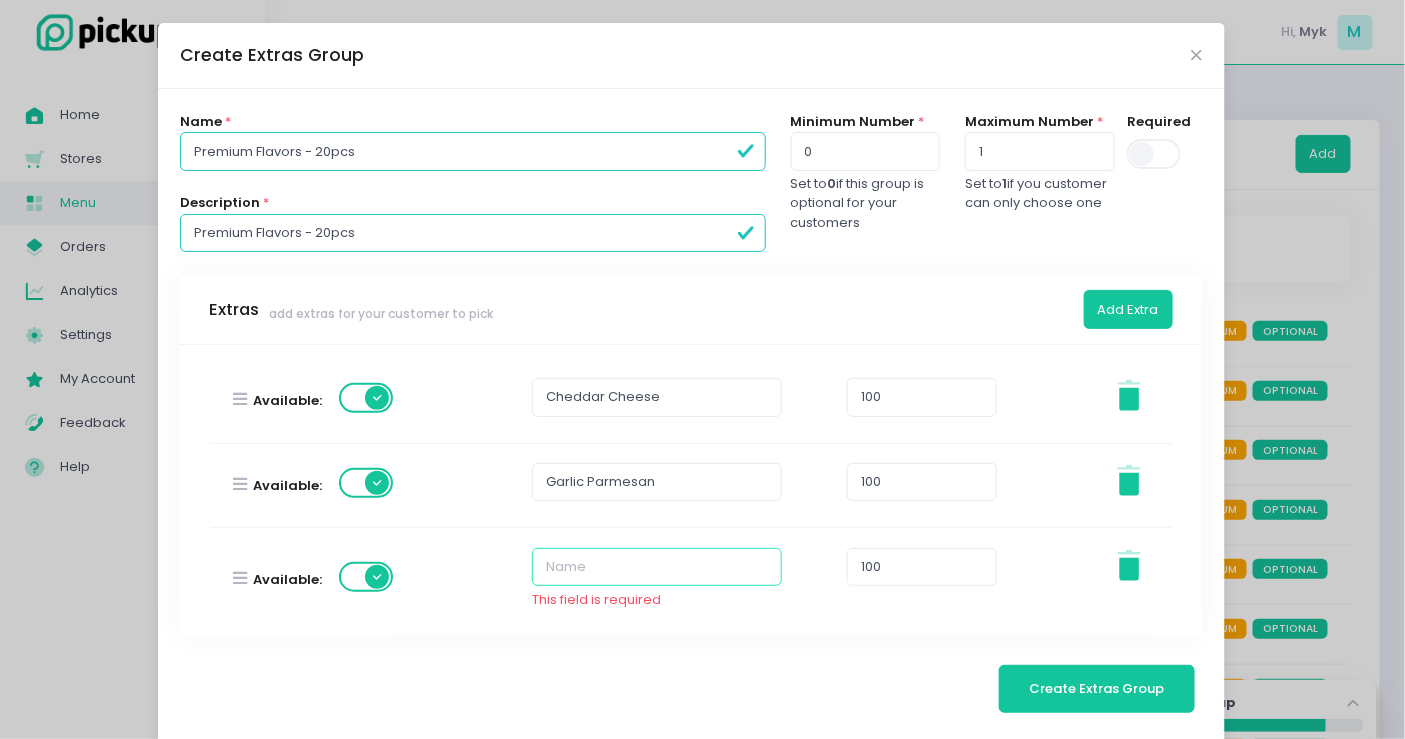 click at bounding box center [657, 567] 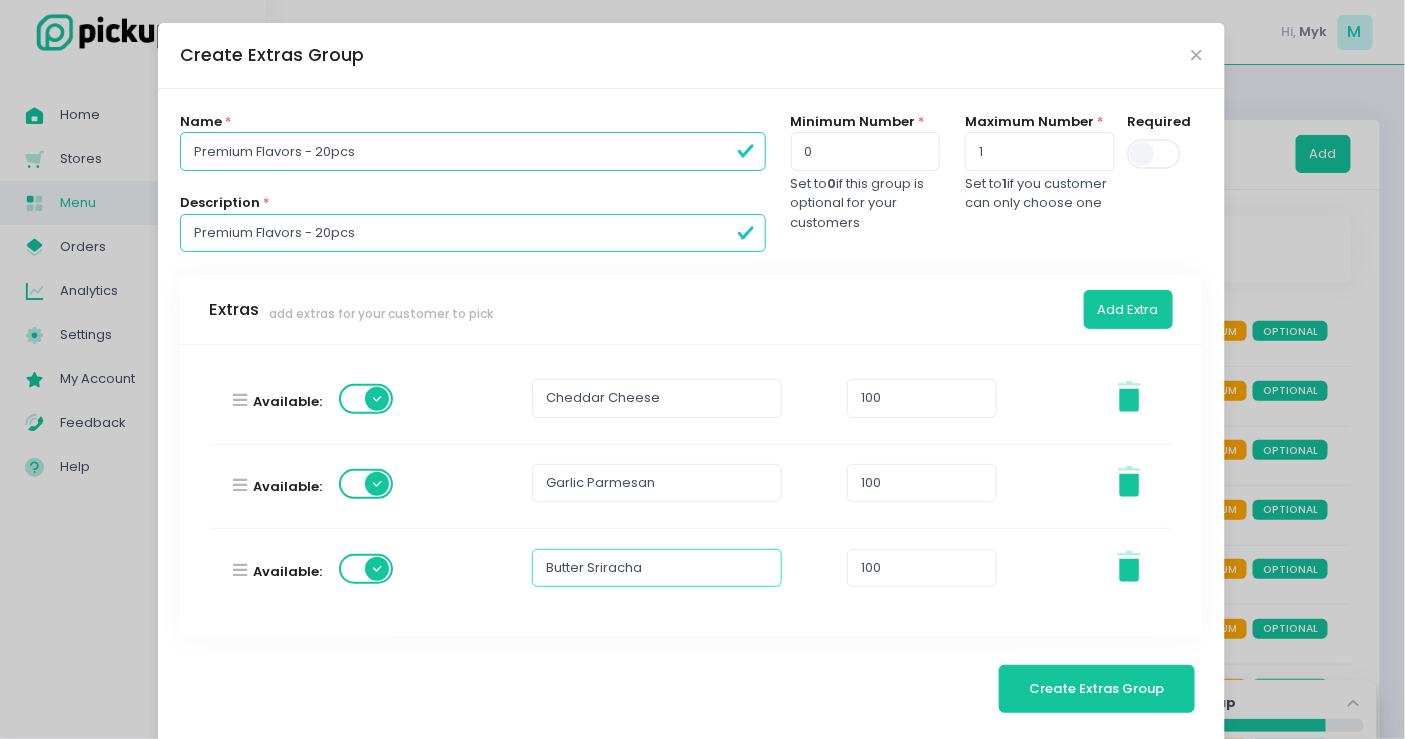 scroll, scrollTop: 110, scrollLeft: 0, axis: vertical 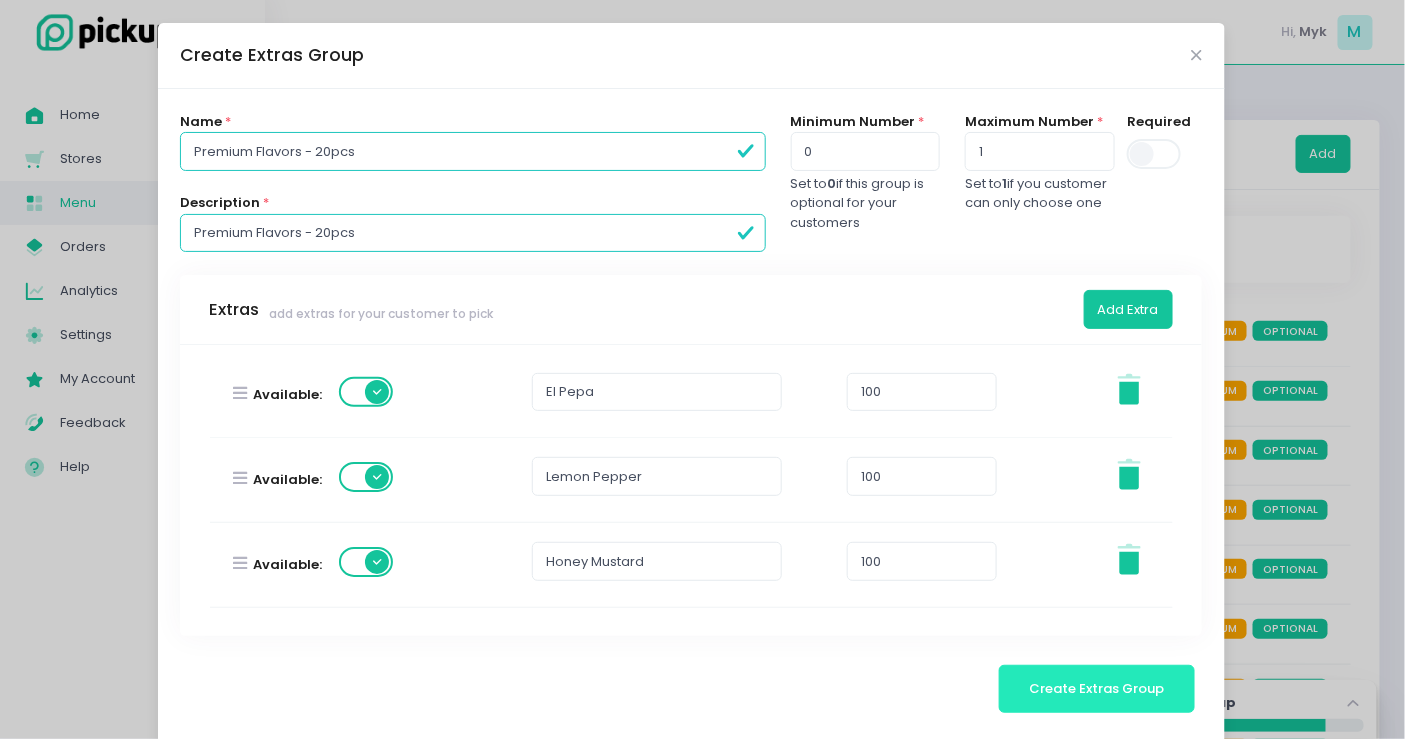 type on "Butter Sriracha" 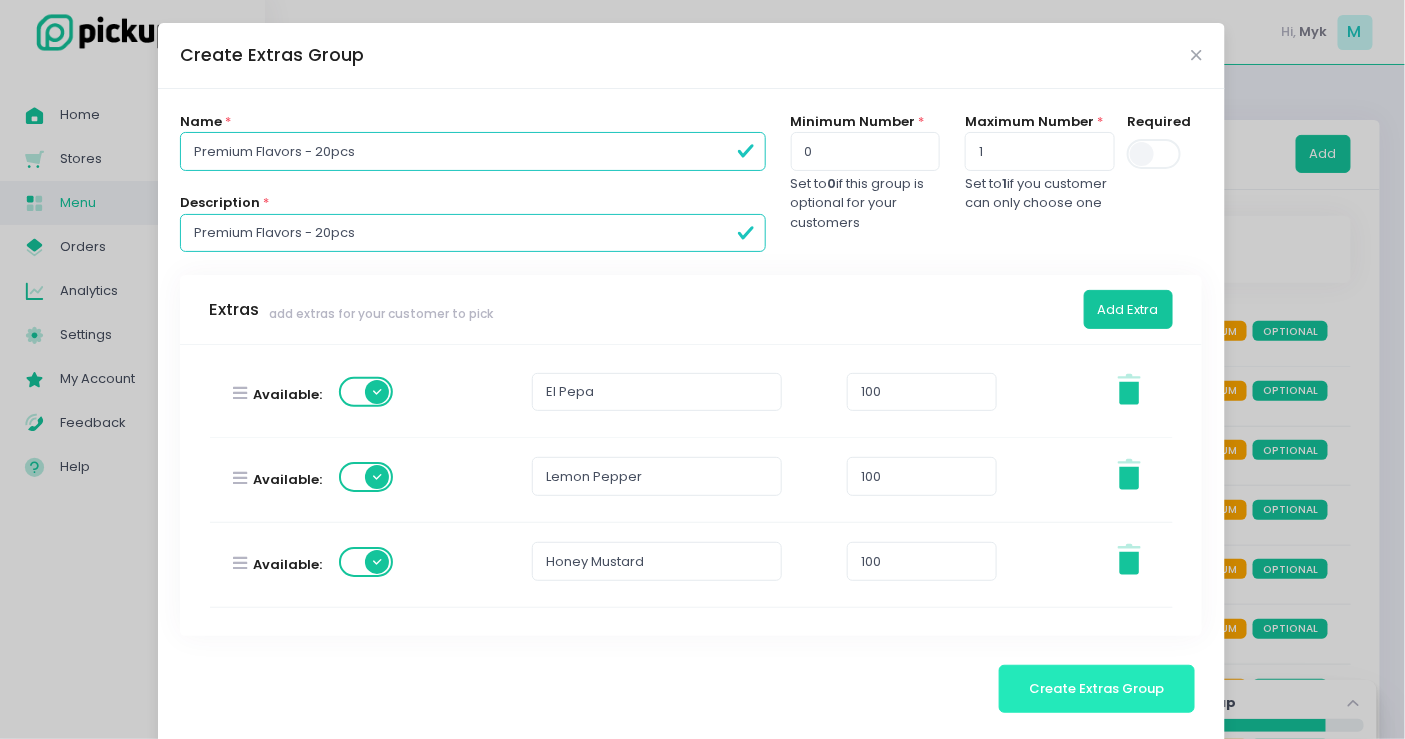 click on "Create Extras Group" at bounding box center (1097, 688) 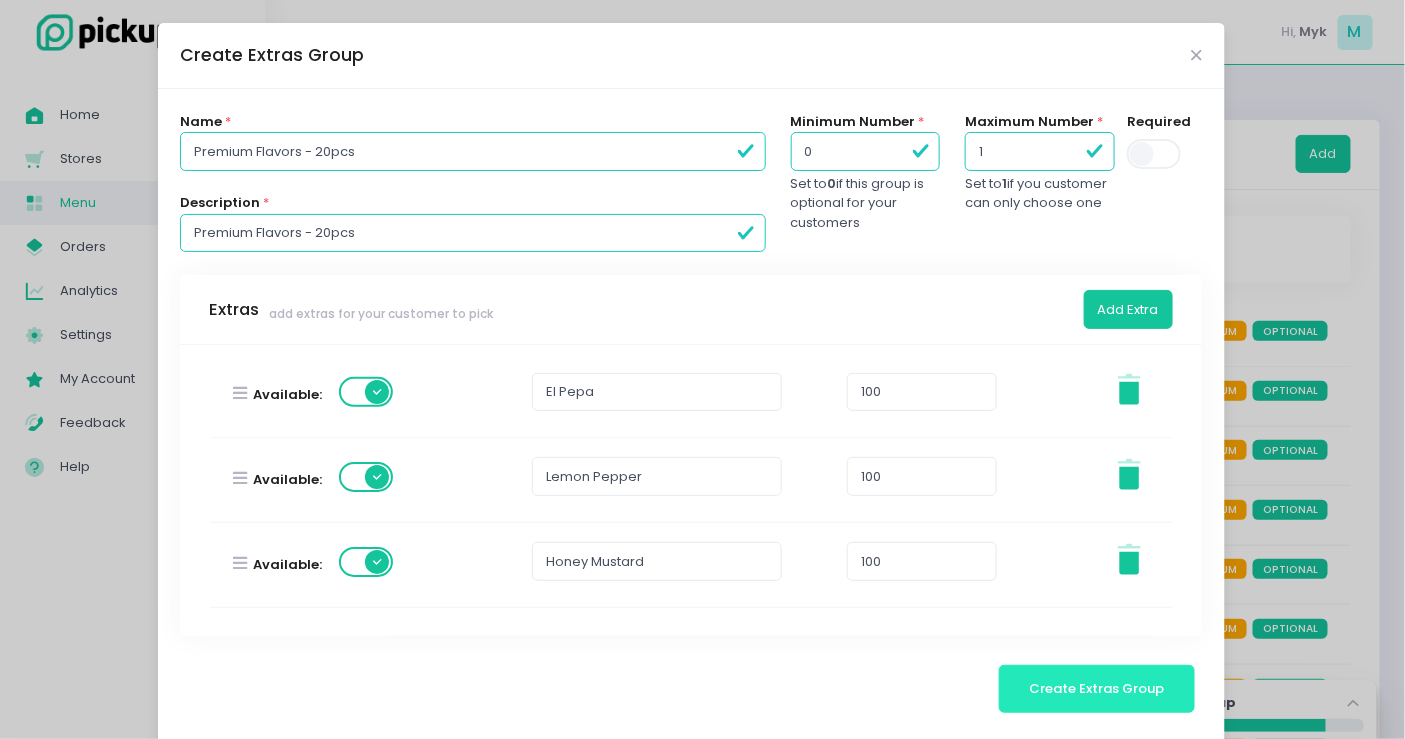 click on "Create Extras Group" at bounding box center [1097, 688] 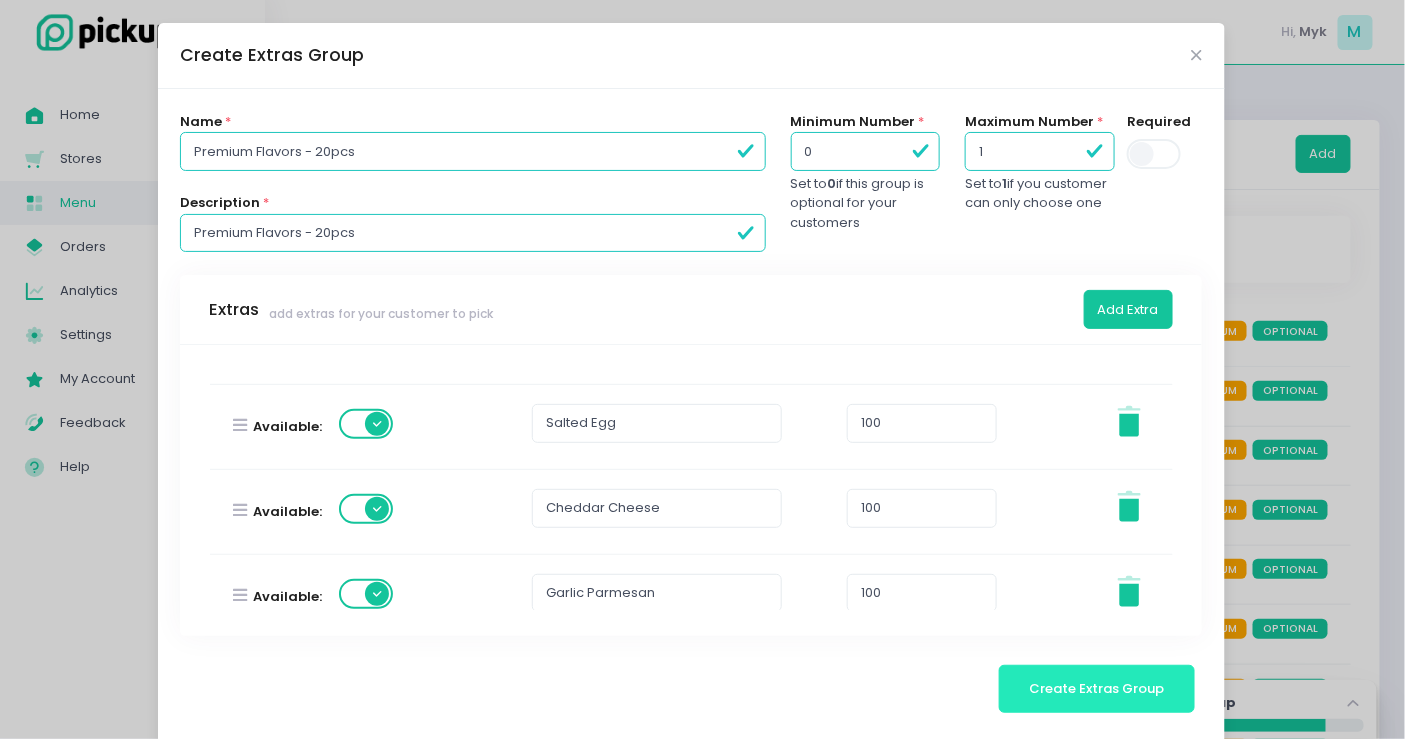 scroll, scrollTop: 443, scrollLeft: 0, axis: vertical 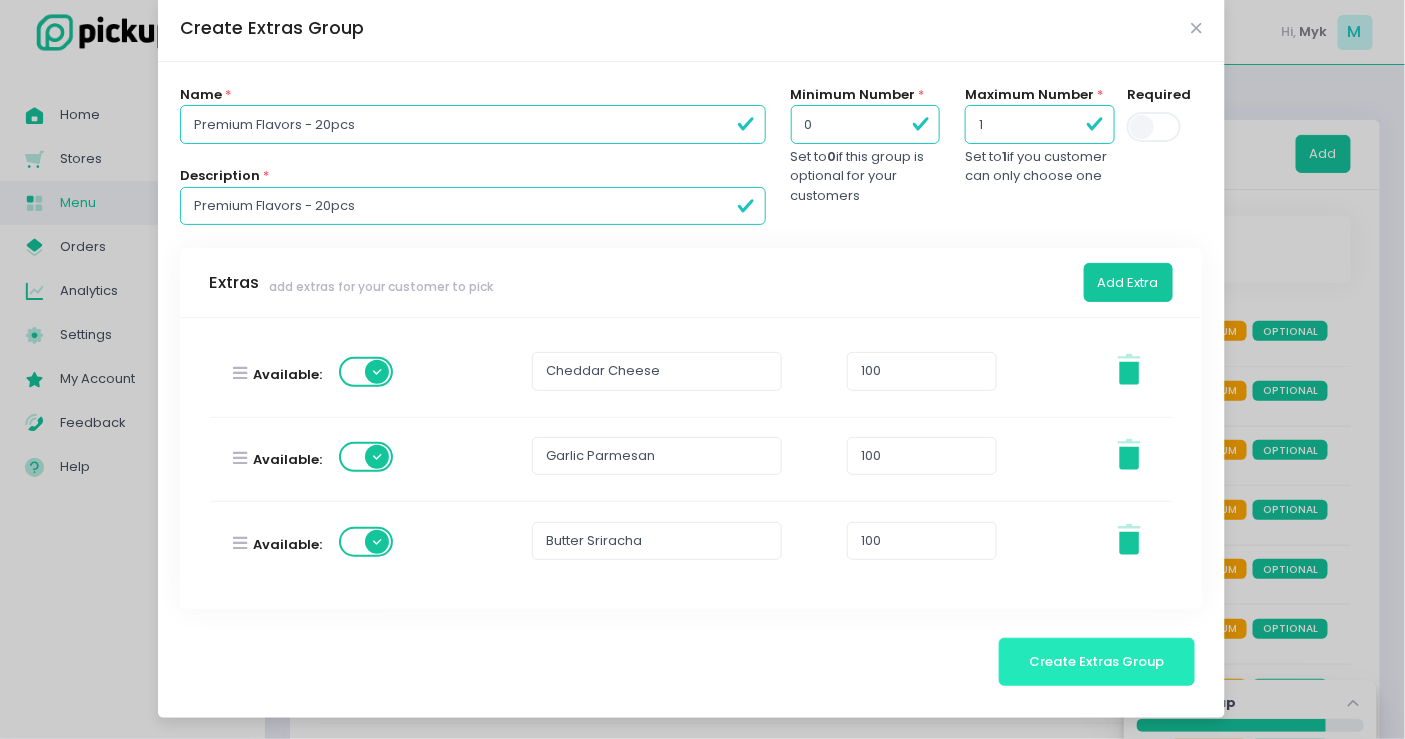 click on "Create Extras Group" at bounding box center (1097, 661) 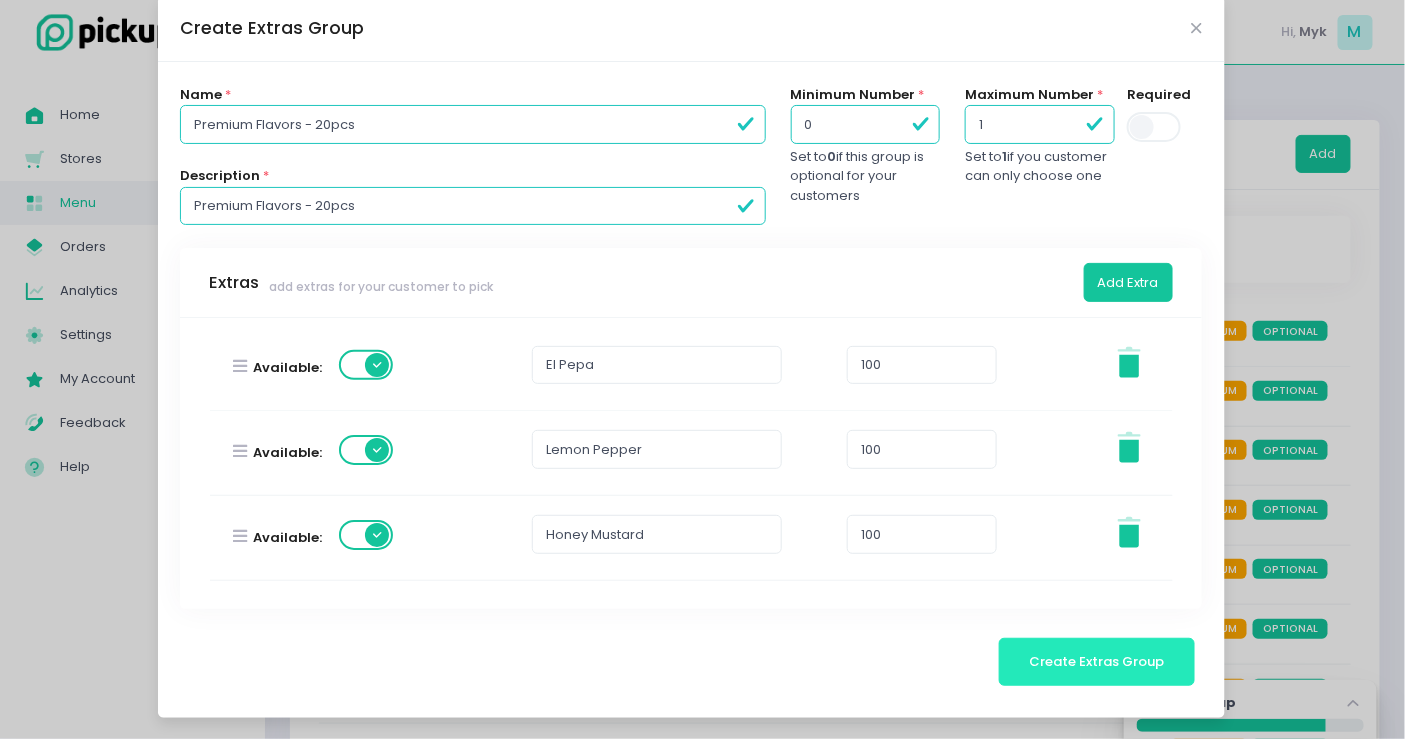 scroll, scrollTop: 0, scrollLeft: 0, axis: both 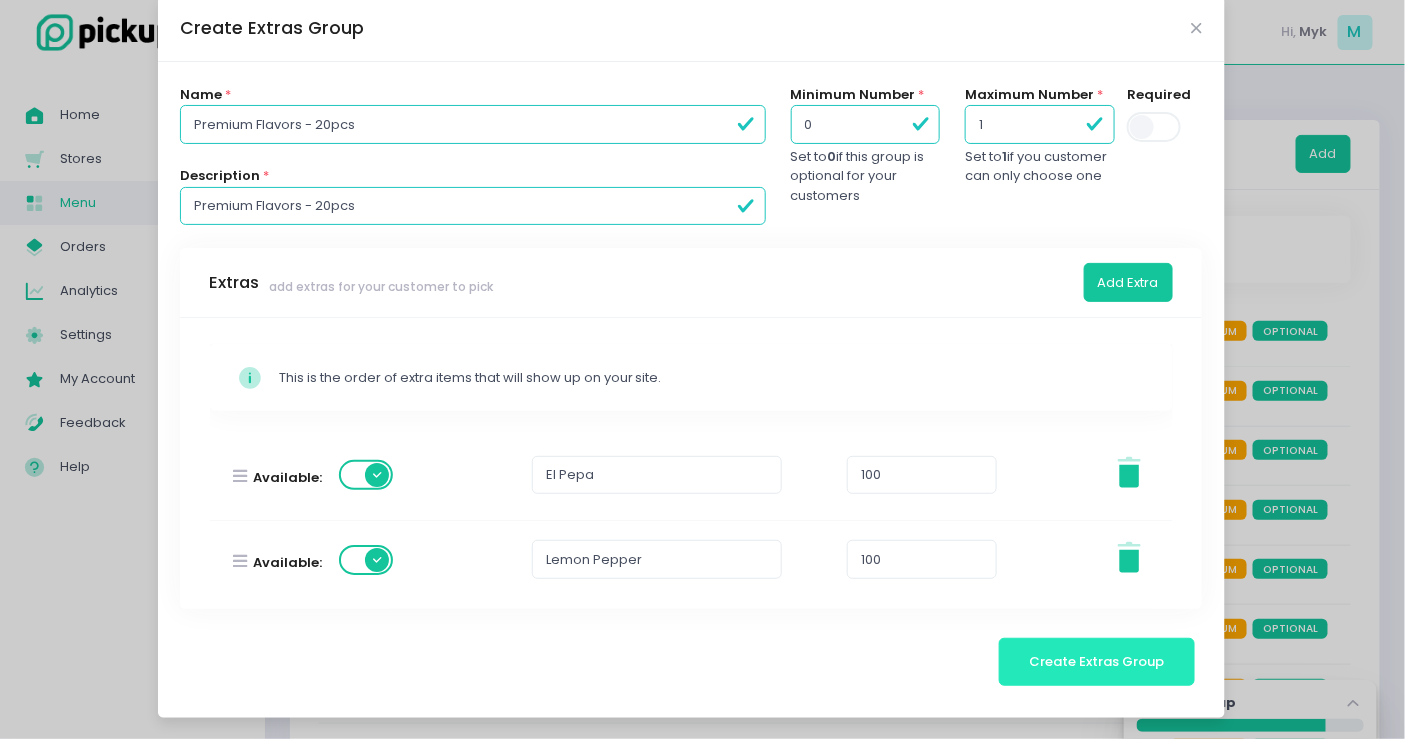 click on "Create Extras Group" at bounding box center [1097, 661] 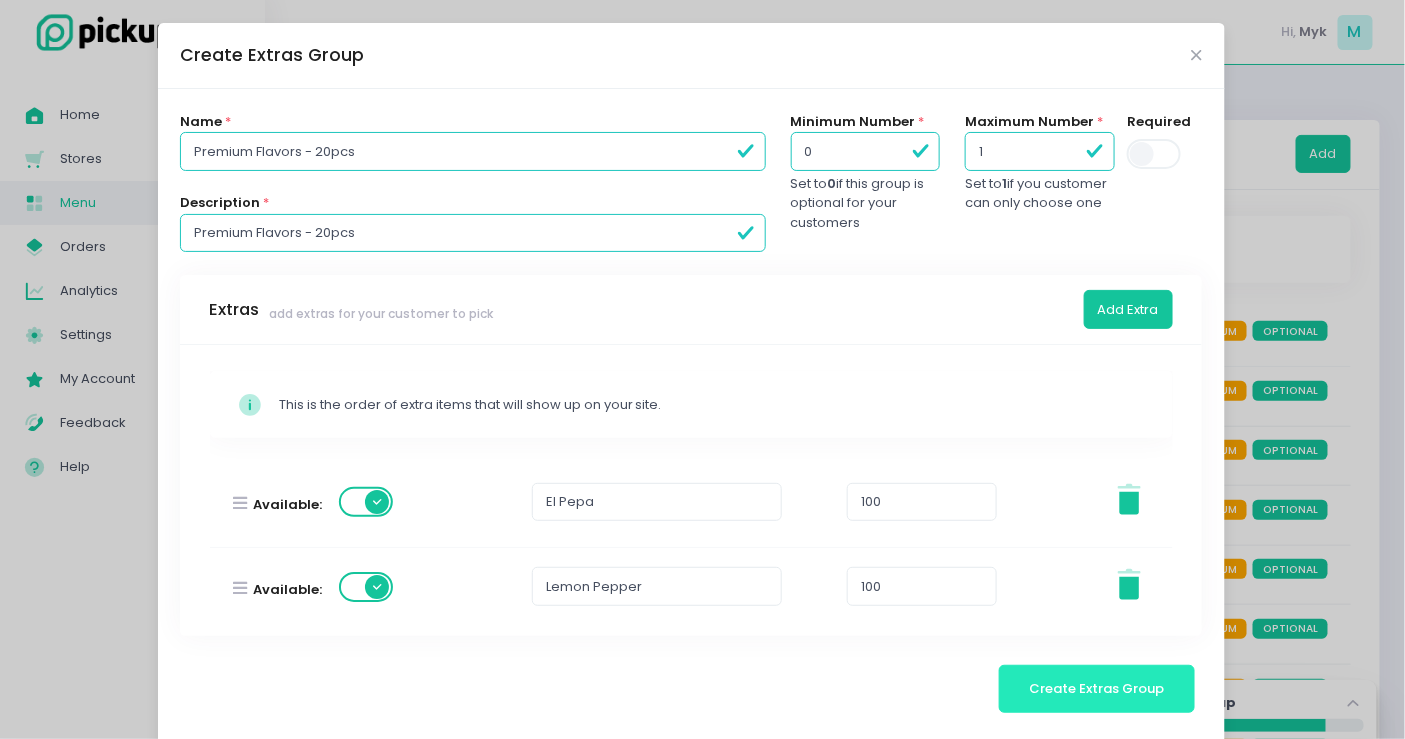 scroll, scrollTop: 27, scrollLeft: 0, axis: vertical 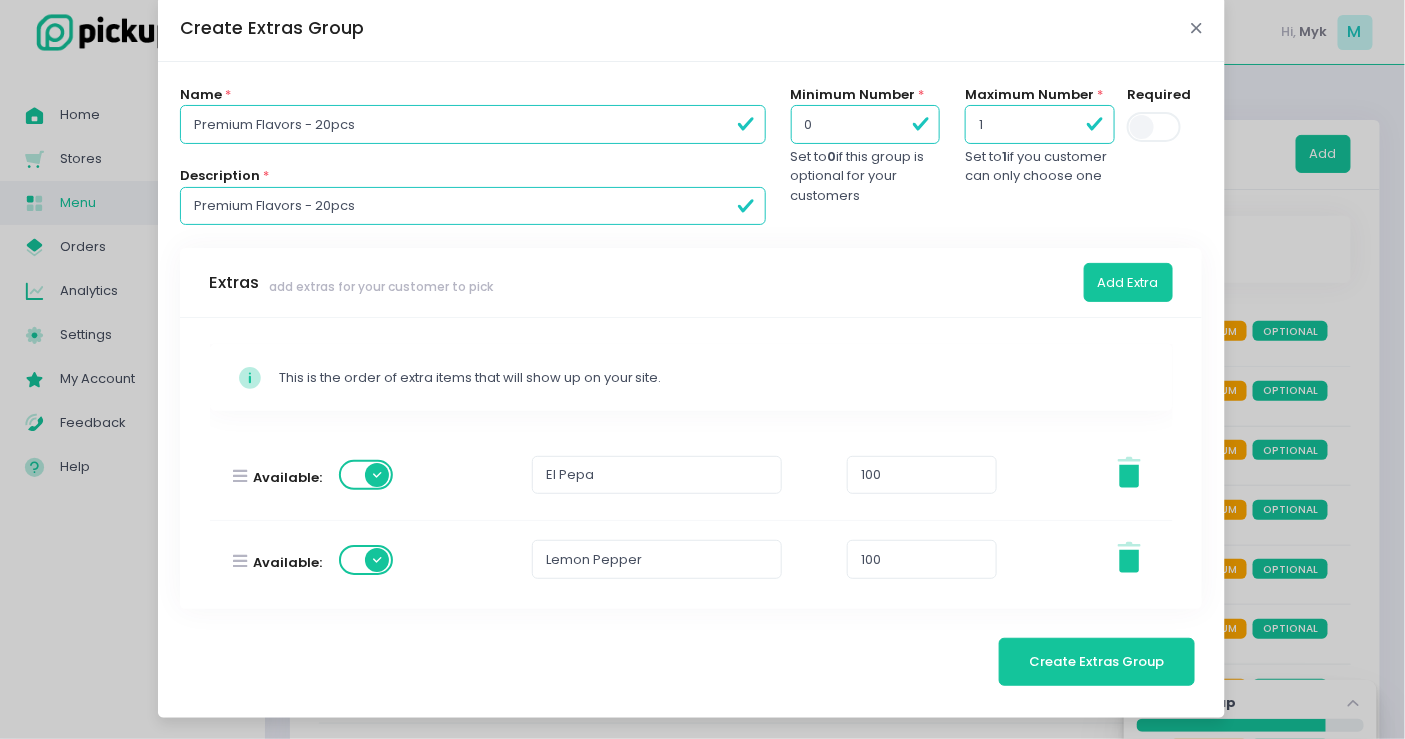 click at bounding box center [1197, 28] 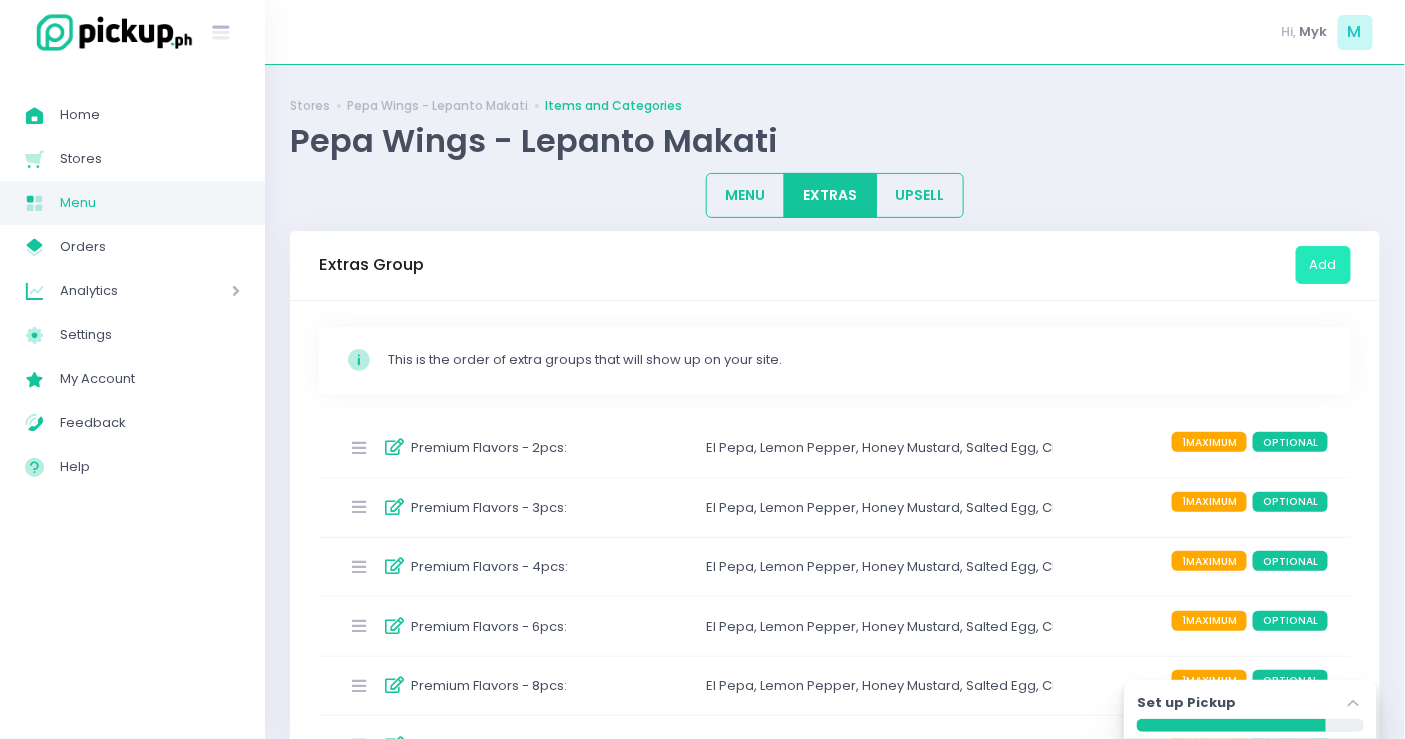 scroll, scrollTop: 207, scrollLeft: 0, axis: vertical 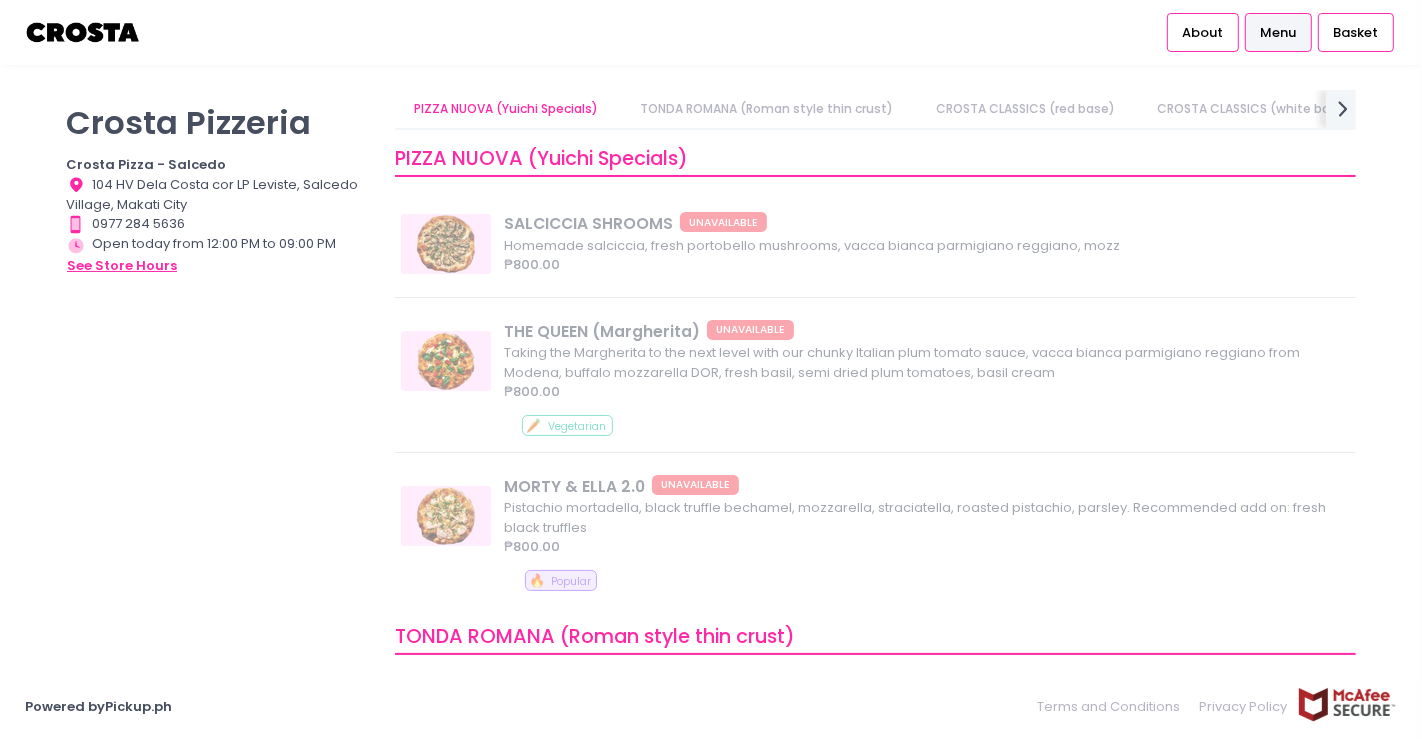 click on "see store hours" at bounding box center (122, 266) 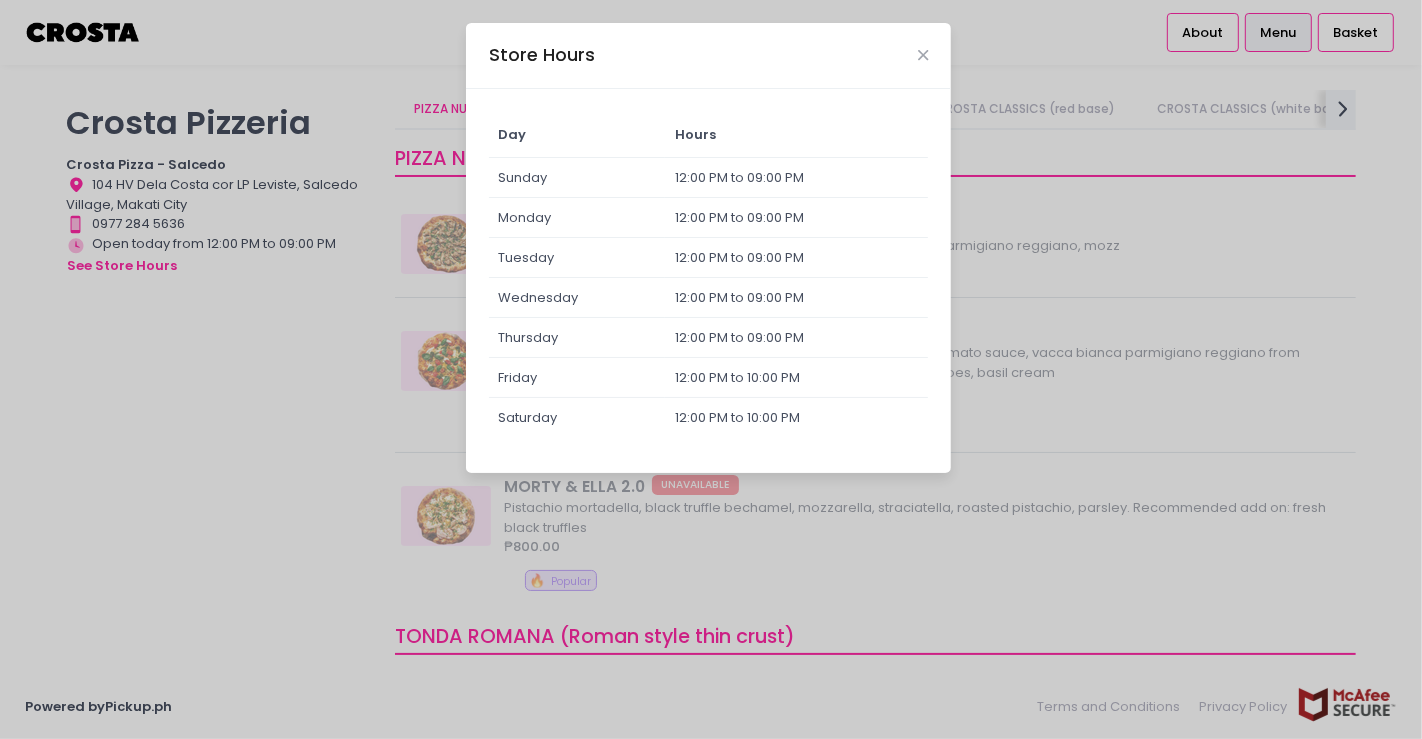 click on "Store Hours" at bounding box center [708, 56] 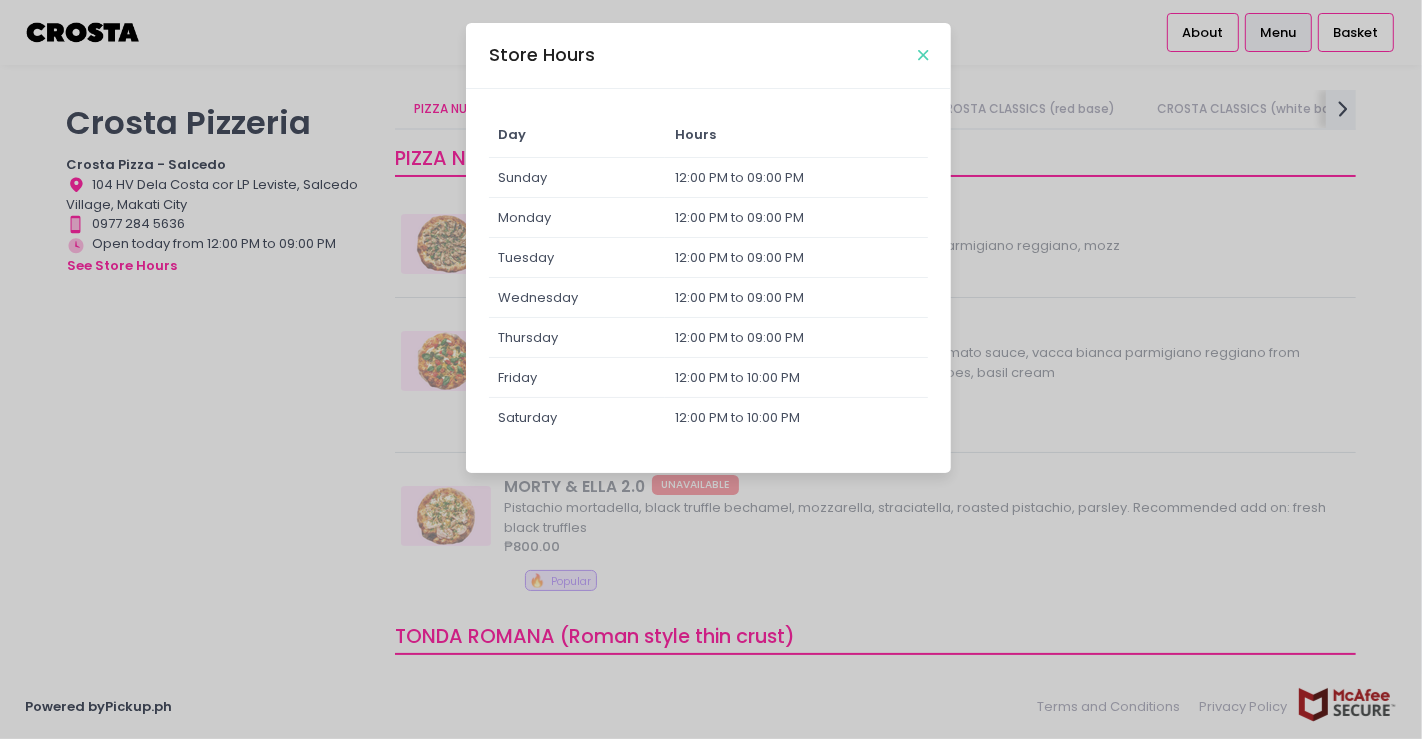 click at bounding box center (923, 55) 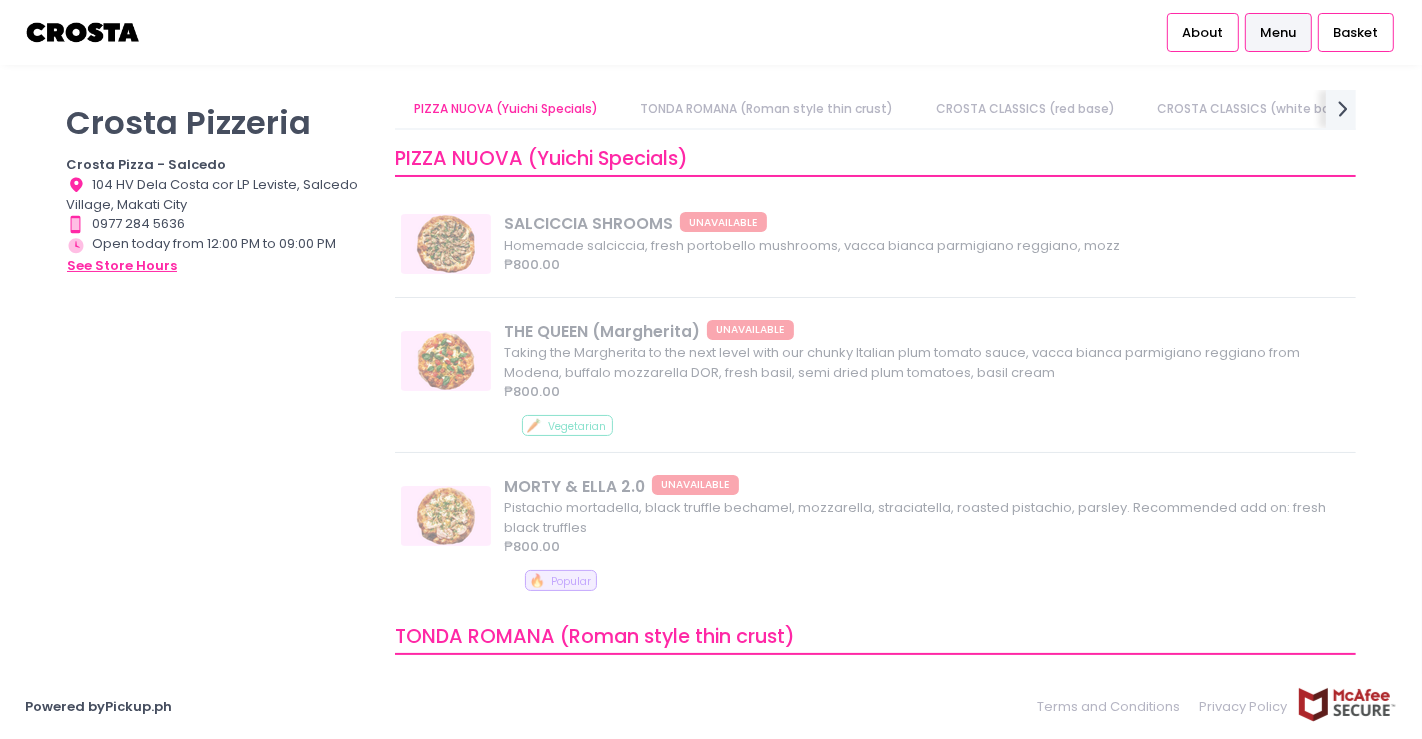 scroll, scrollTop: 777, scrollLeft: 0, axis: vertical 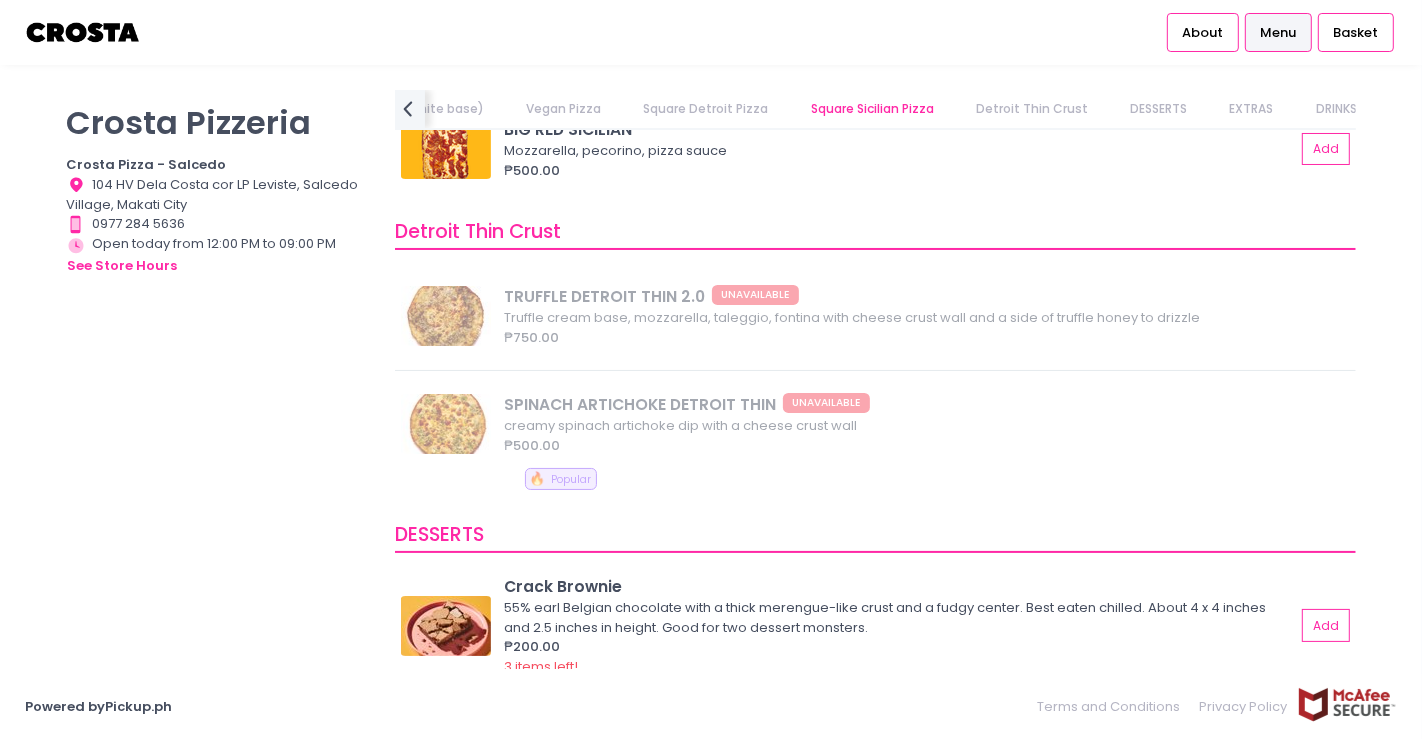 click on "Vegan Pizza" at bounding box center (564, 109) 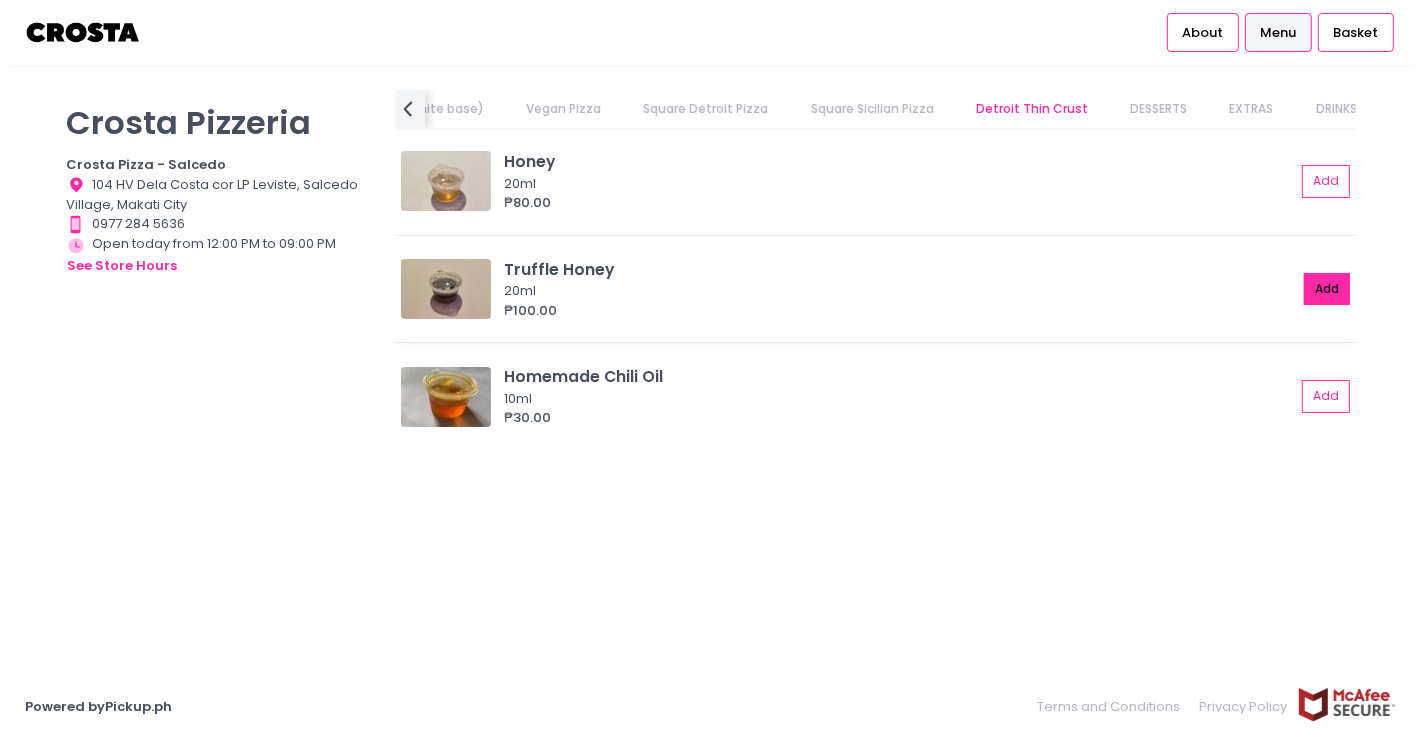 scroll, scrollTop: 3551, scrollLeft: 0, axis: vertical 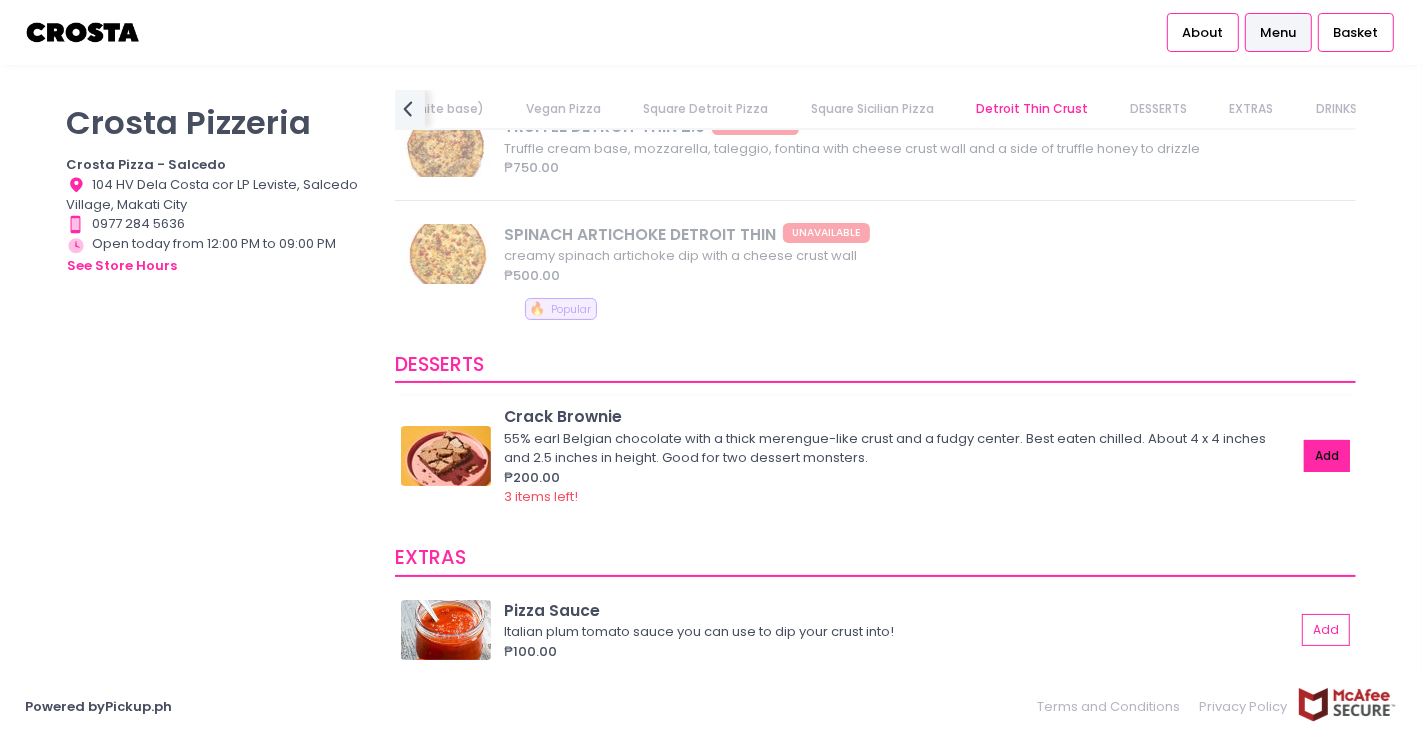 click on "Add" at bounding box center [1327, 456] 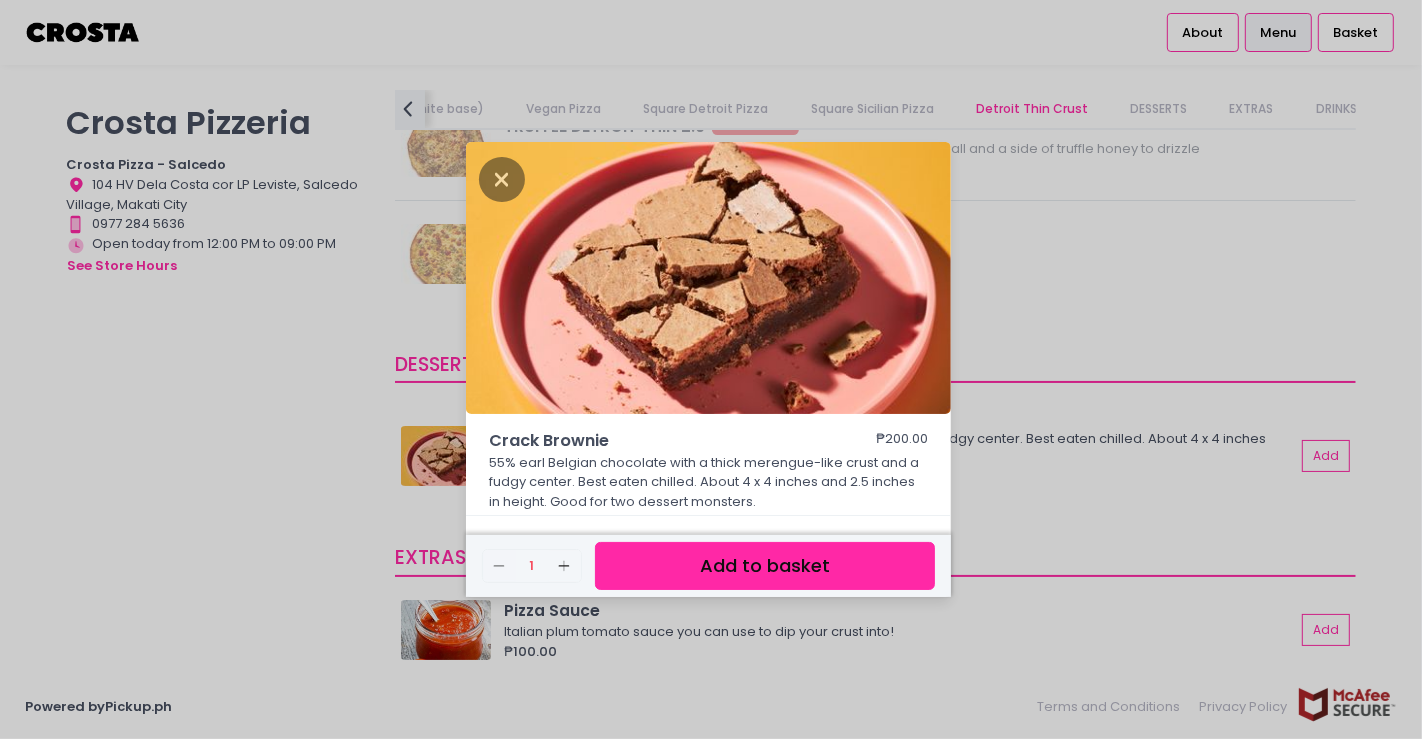 click on "Add to basket" at bounding box center [765, 566] 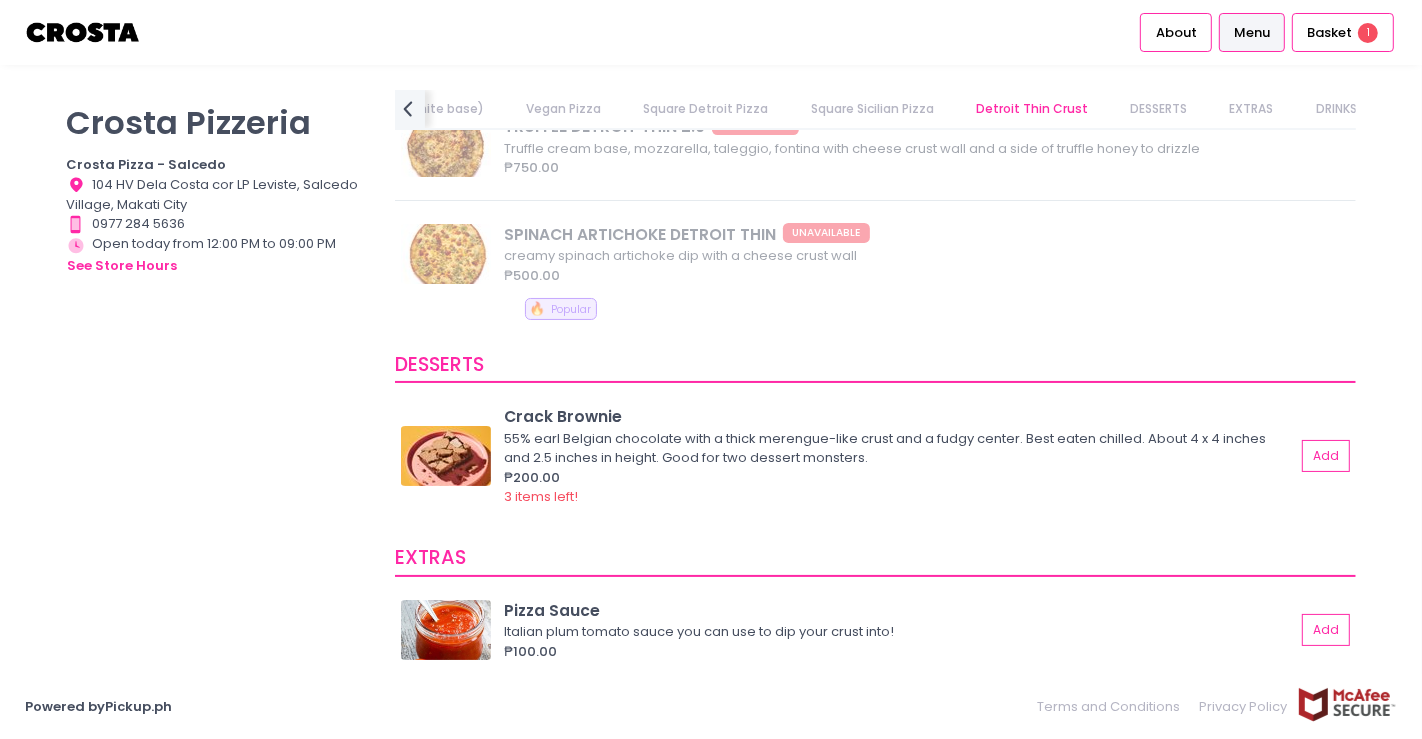 click on "Menu" at bounding box center [1252, 33] 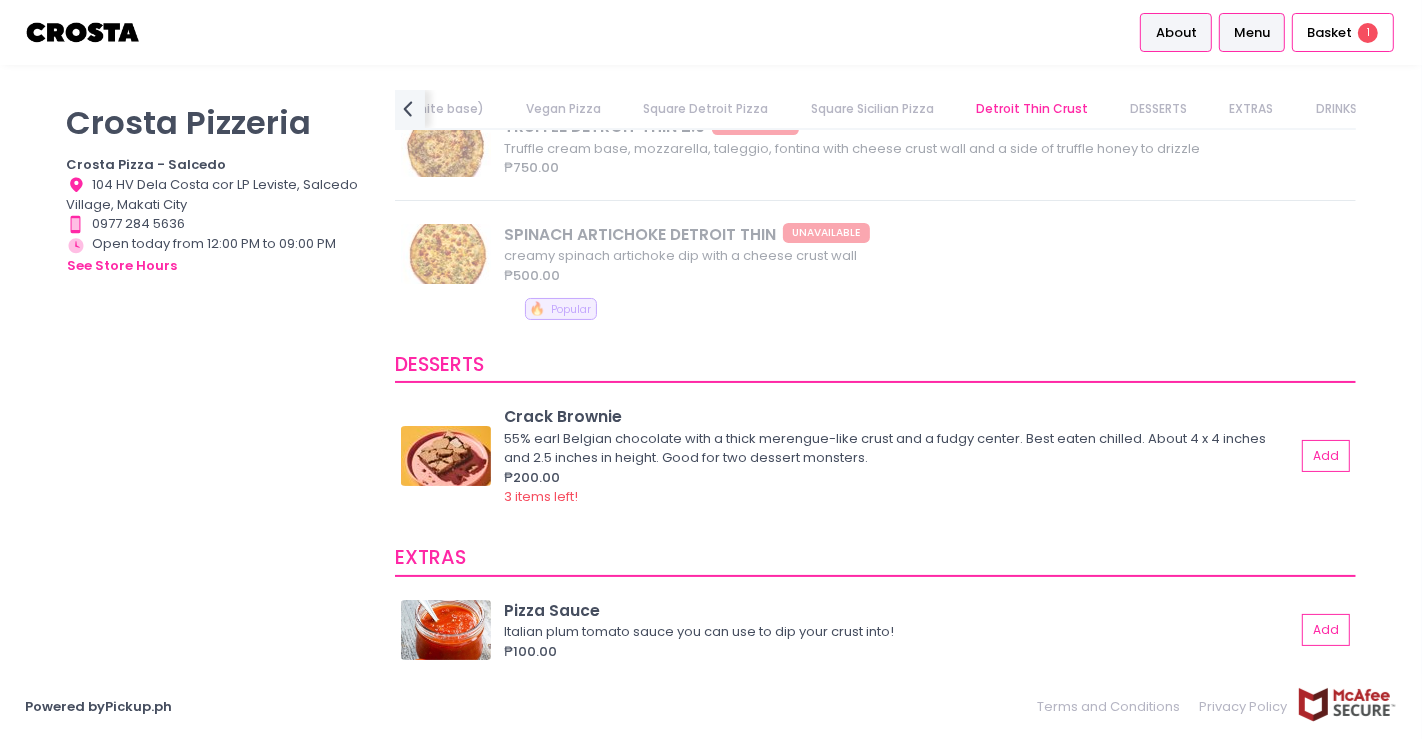 click on "About" at bounding box center [1176, 33] 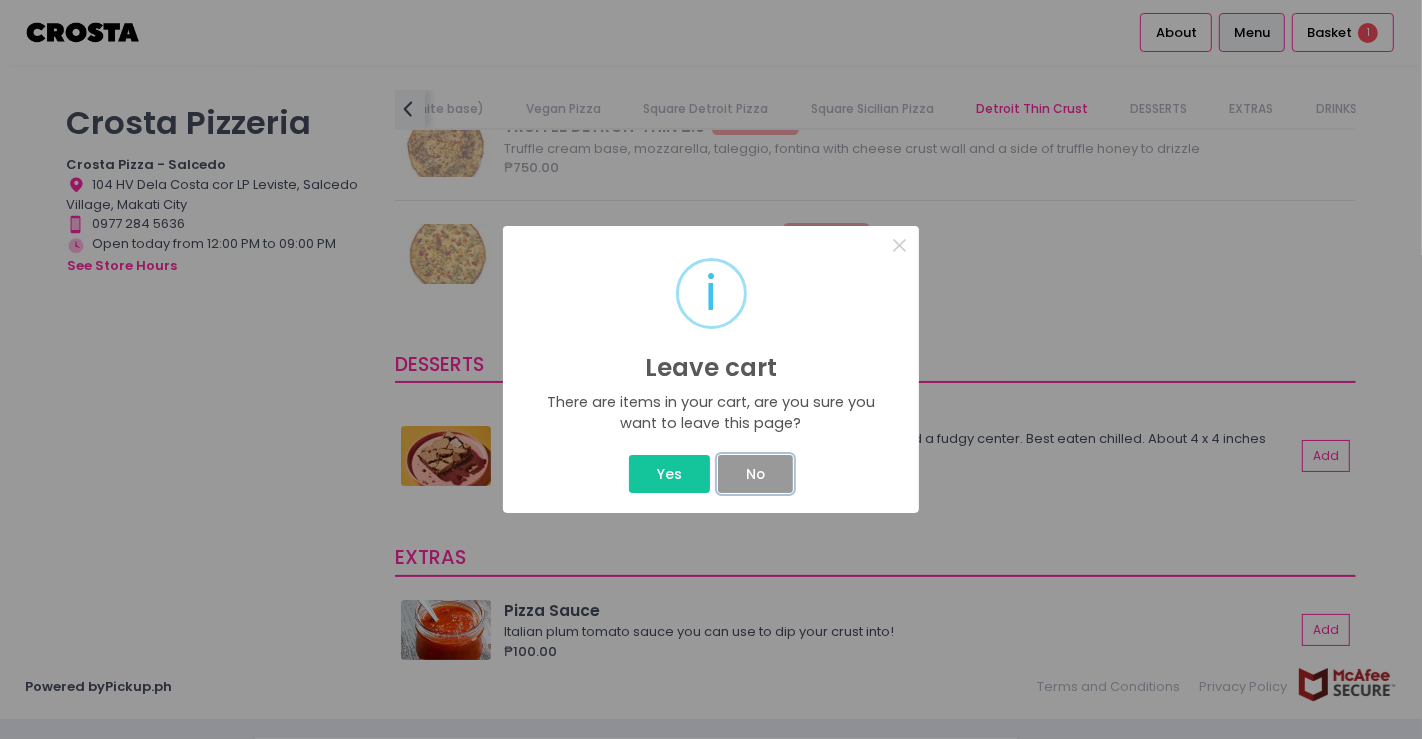 click on "No" at bounding box center [755, 474] 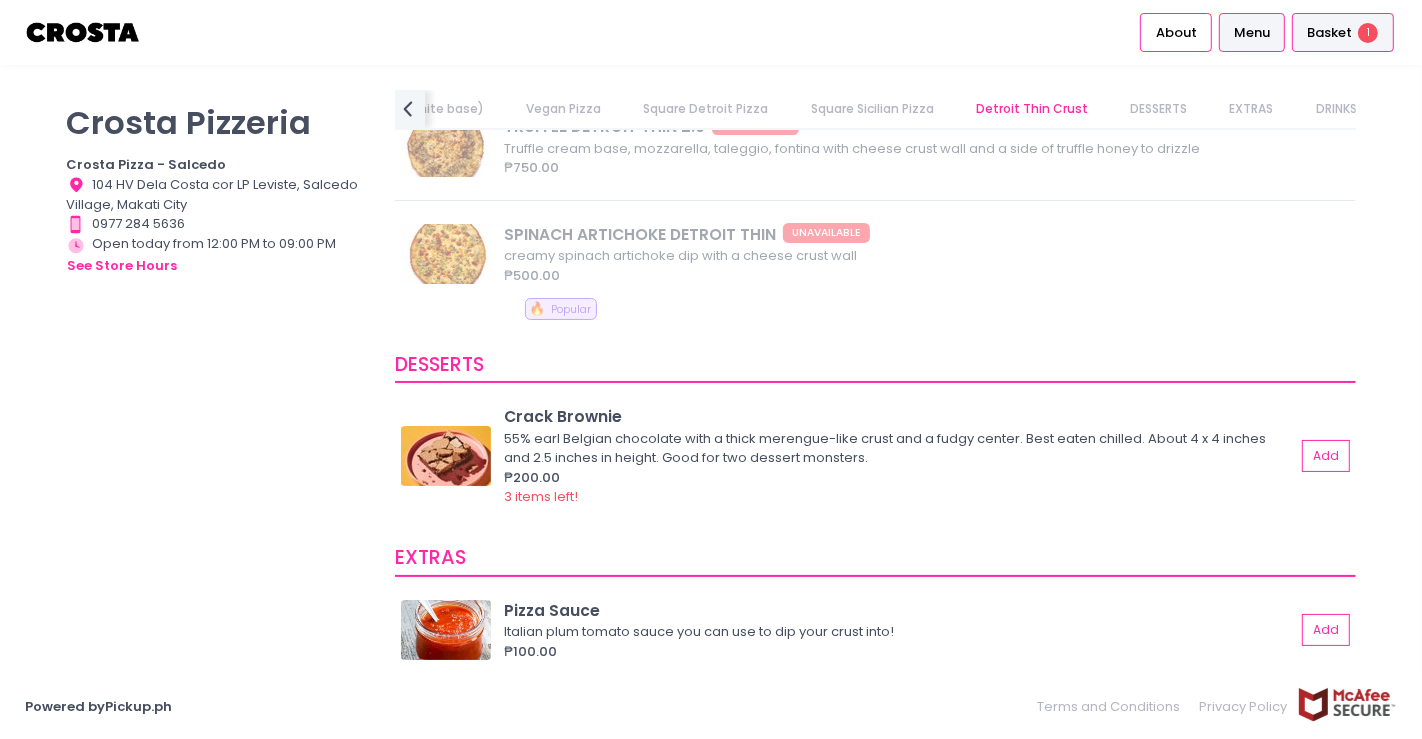 click on "Basket" at bounding box center [1329, 33] 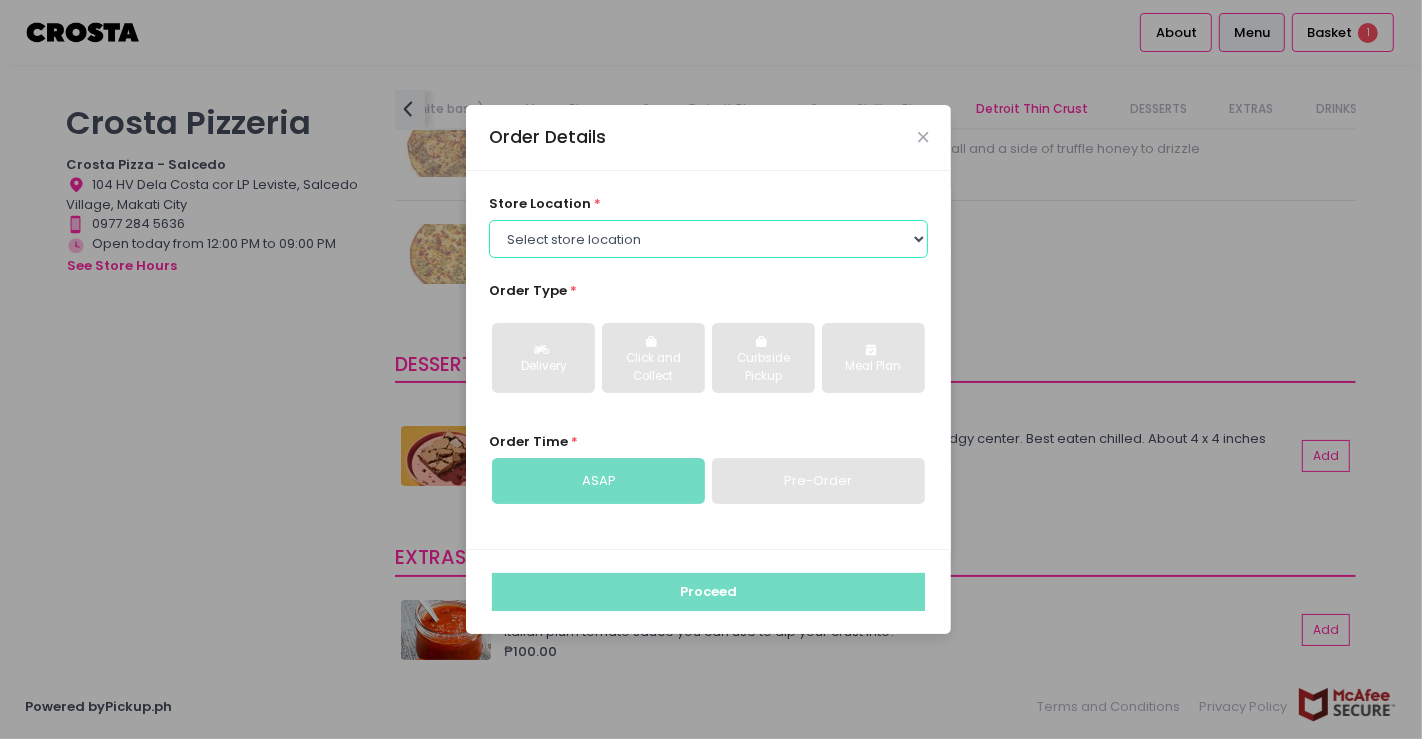 click on "Select store location Crosta Pizza - Salcedo  Crosta Pizza - San Juan" at bounding box center [709, 239] 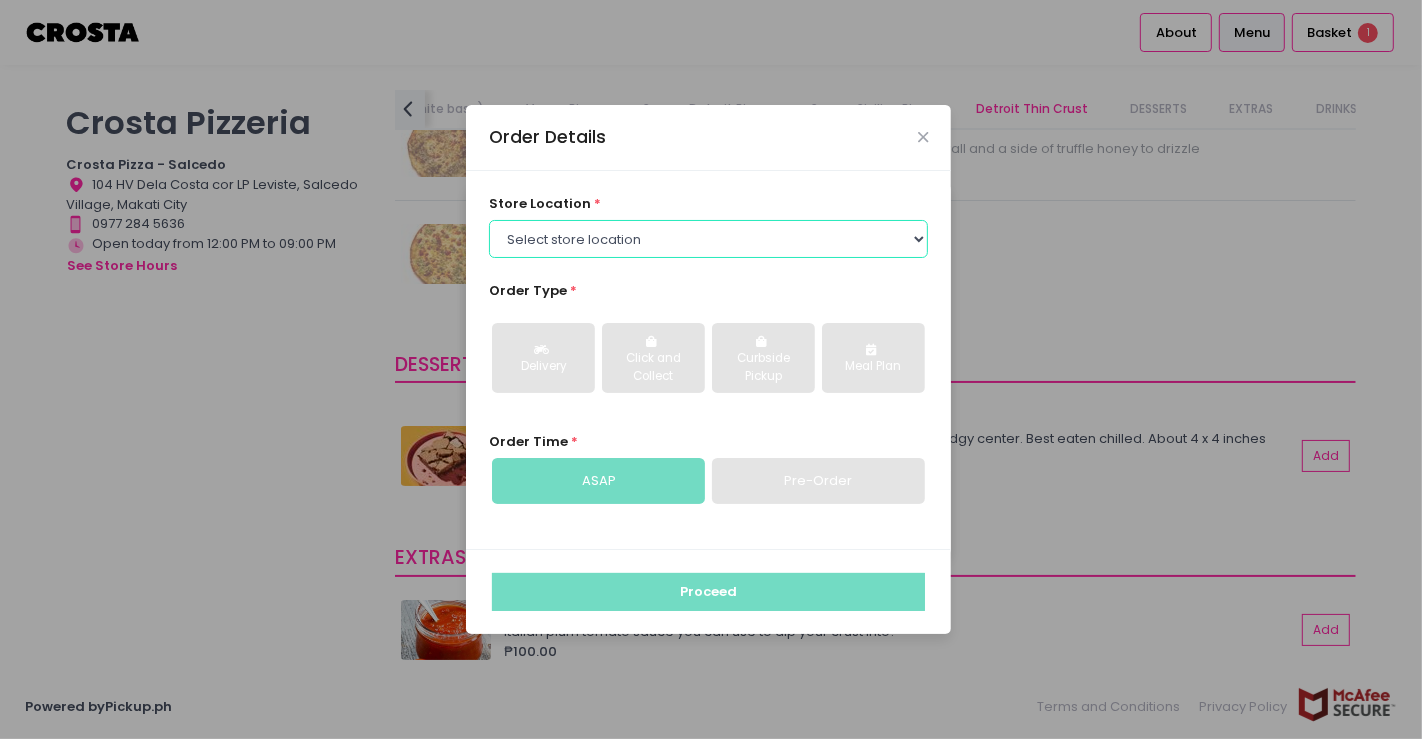 select on "5fabb2e53664a8677beaeb89" 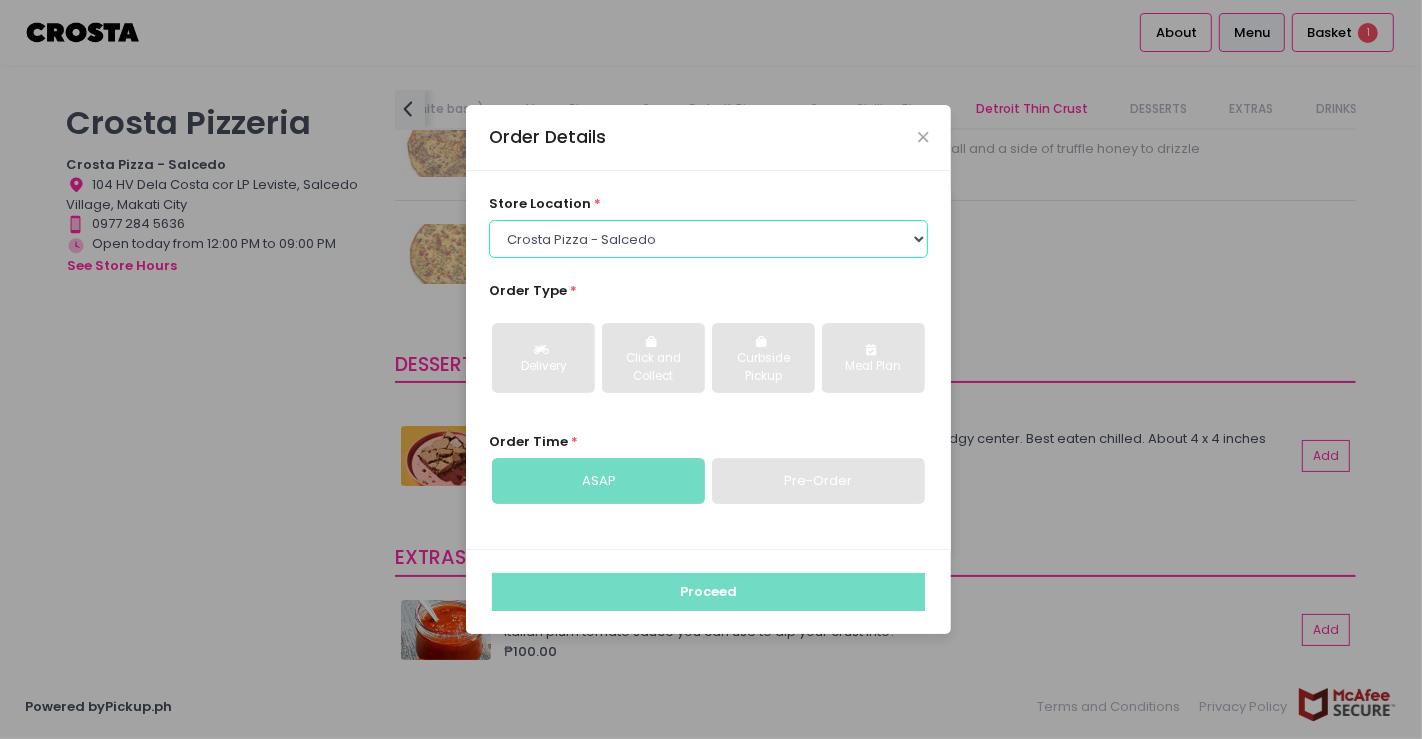 click on "Select store location Crosta Pizza - Salcedo  Crosta Pizza - San Juan" at bounding box center [709, 239] 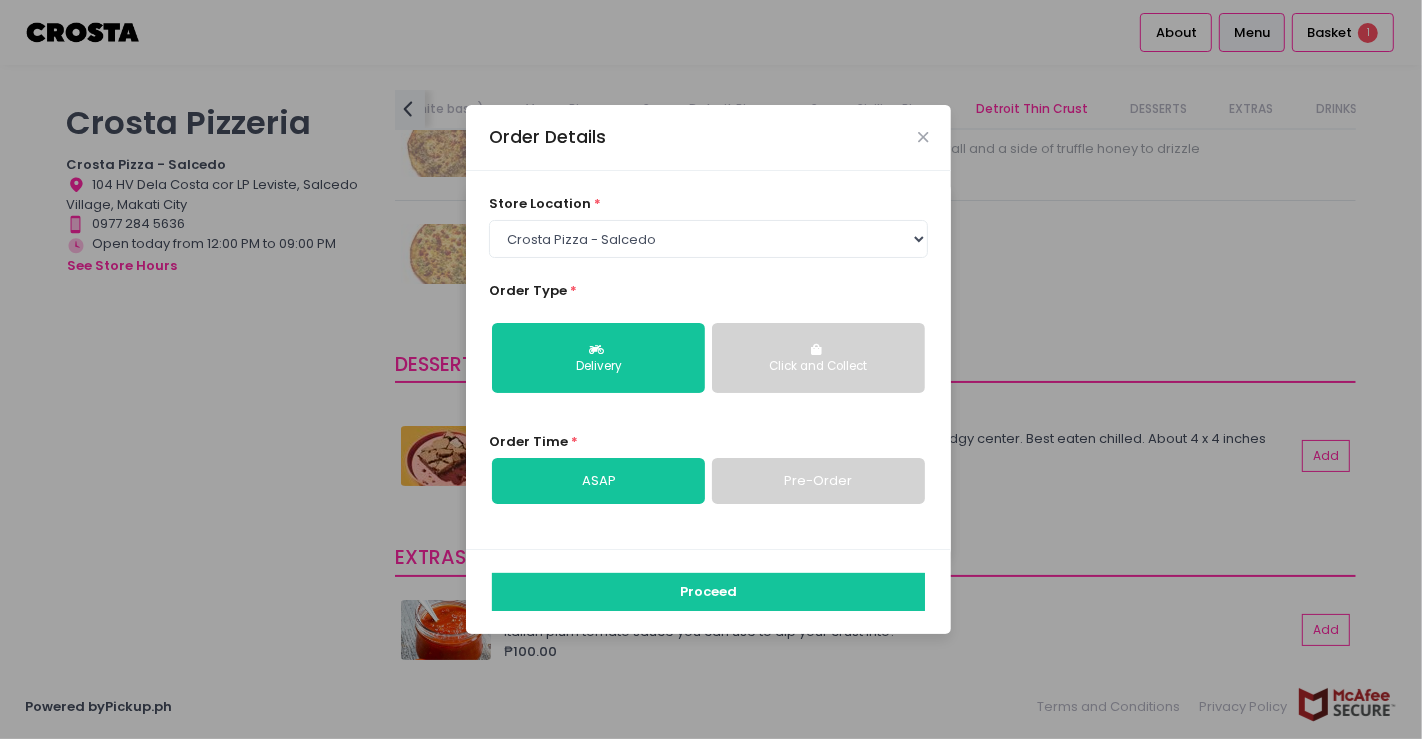 click on "Click and Collect" at bounding box center [818, 358] 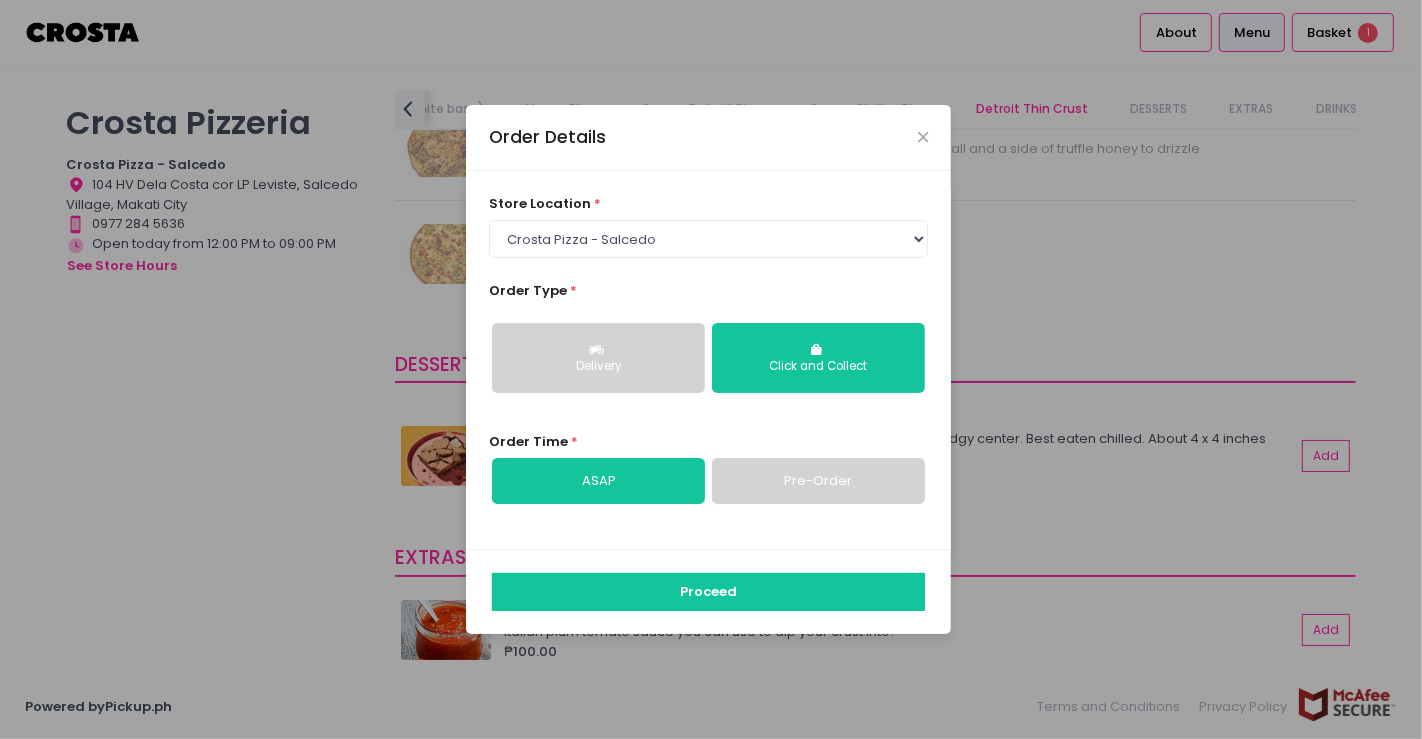 click on "Delivery" at bounding box center (598, 367) 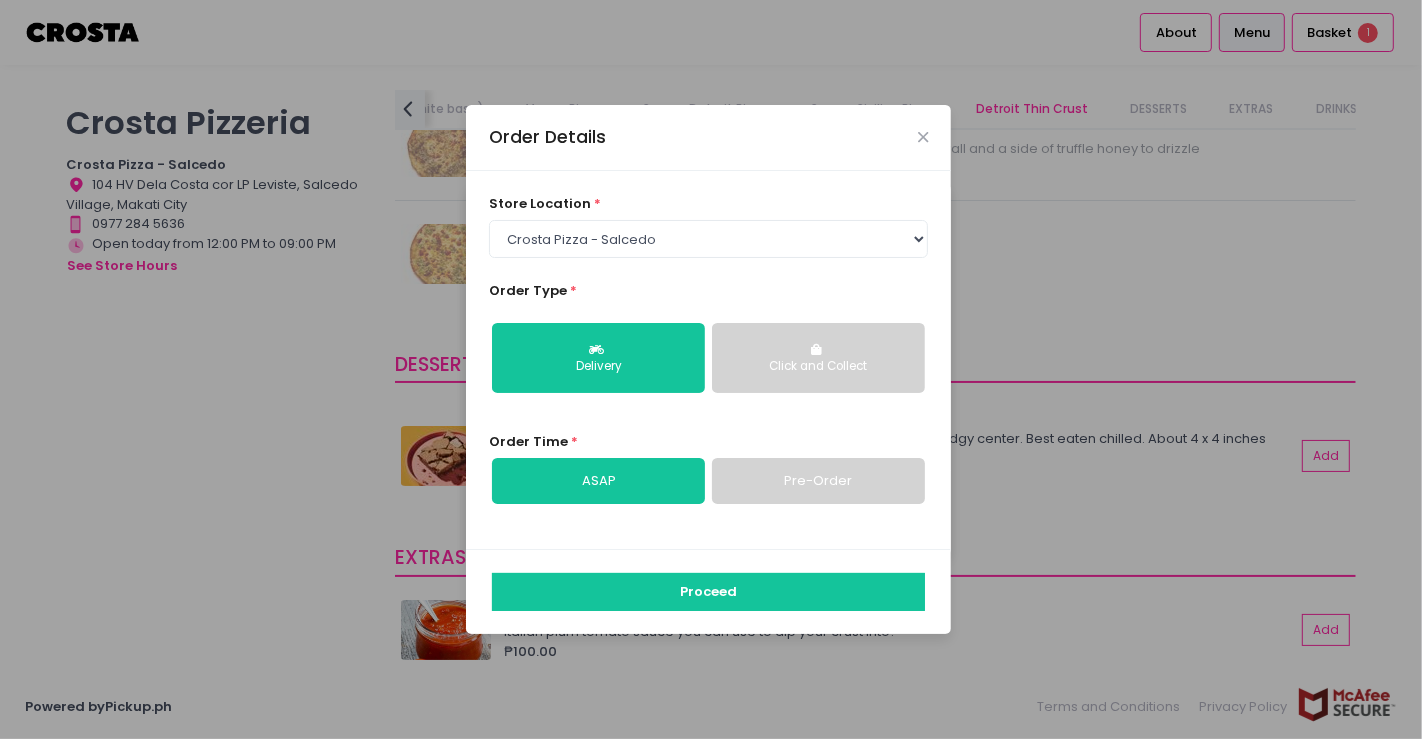 click on "Pre-Order" at bounding box center [818, 481] 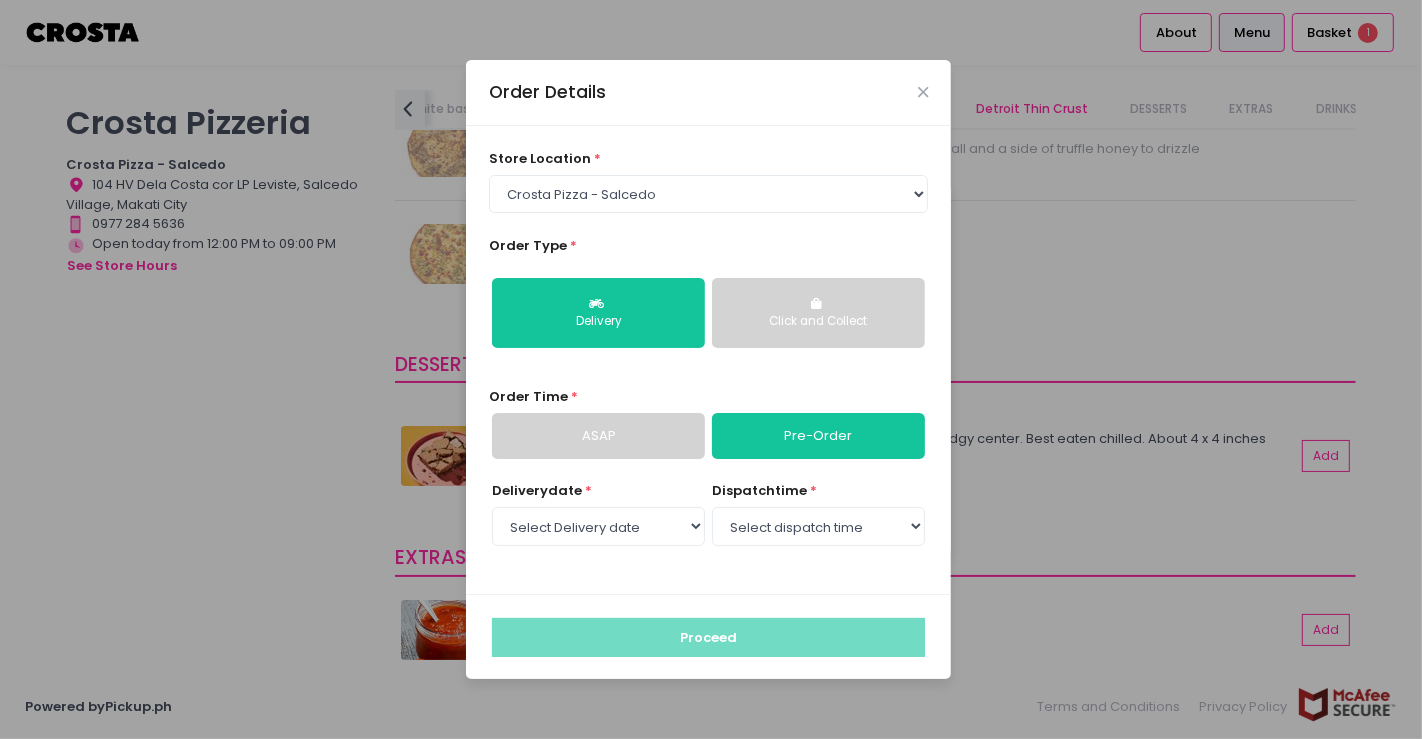 click on "ASAP" at bounding box center [598, 436] 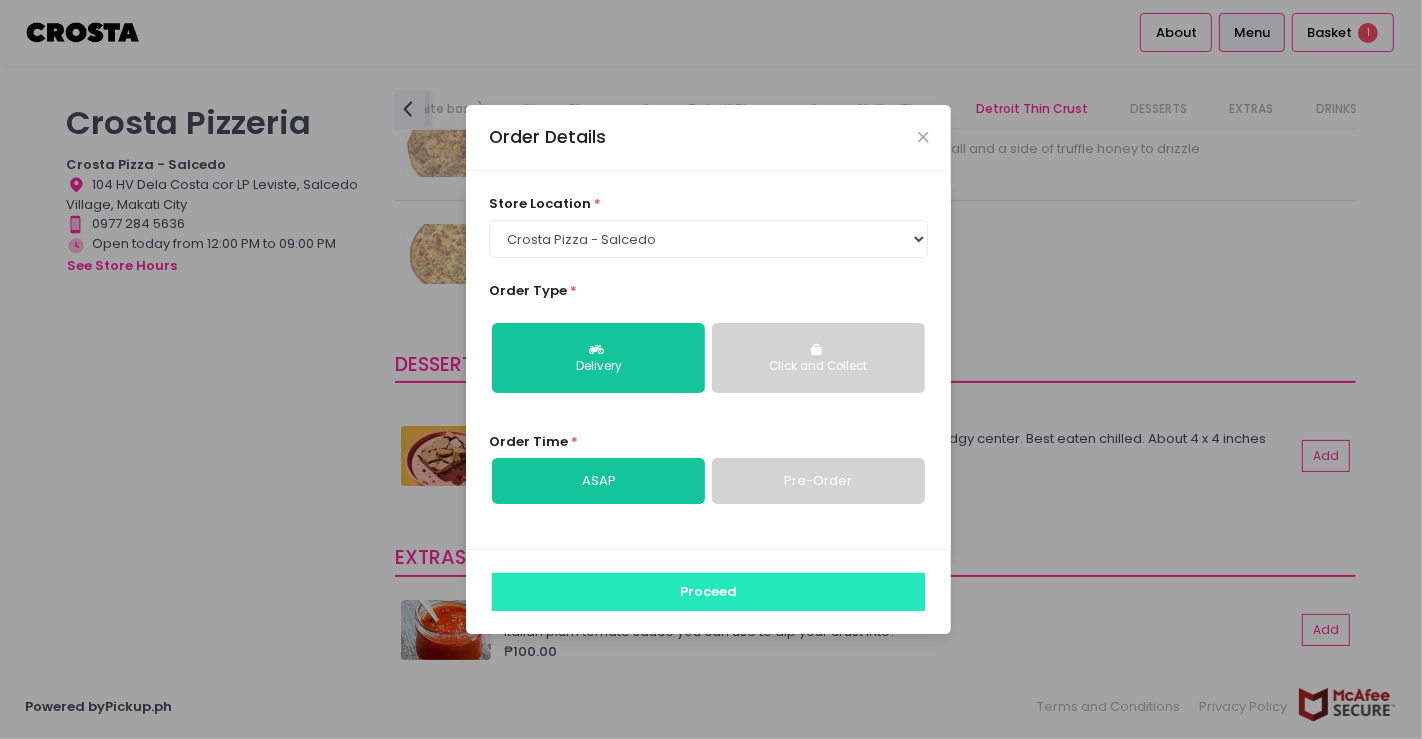 click on "Proceed" at bounding box center (708, 592) 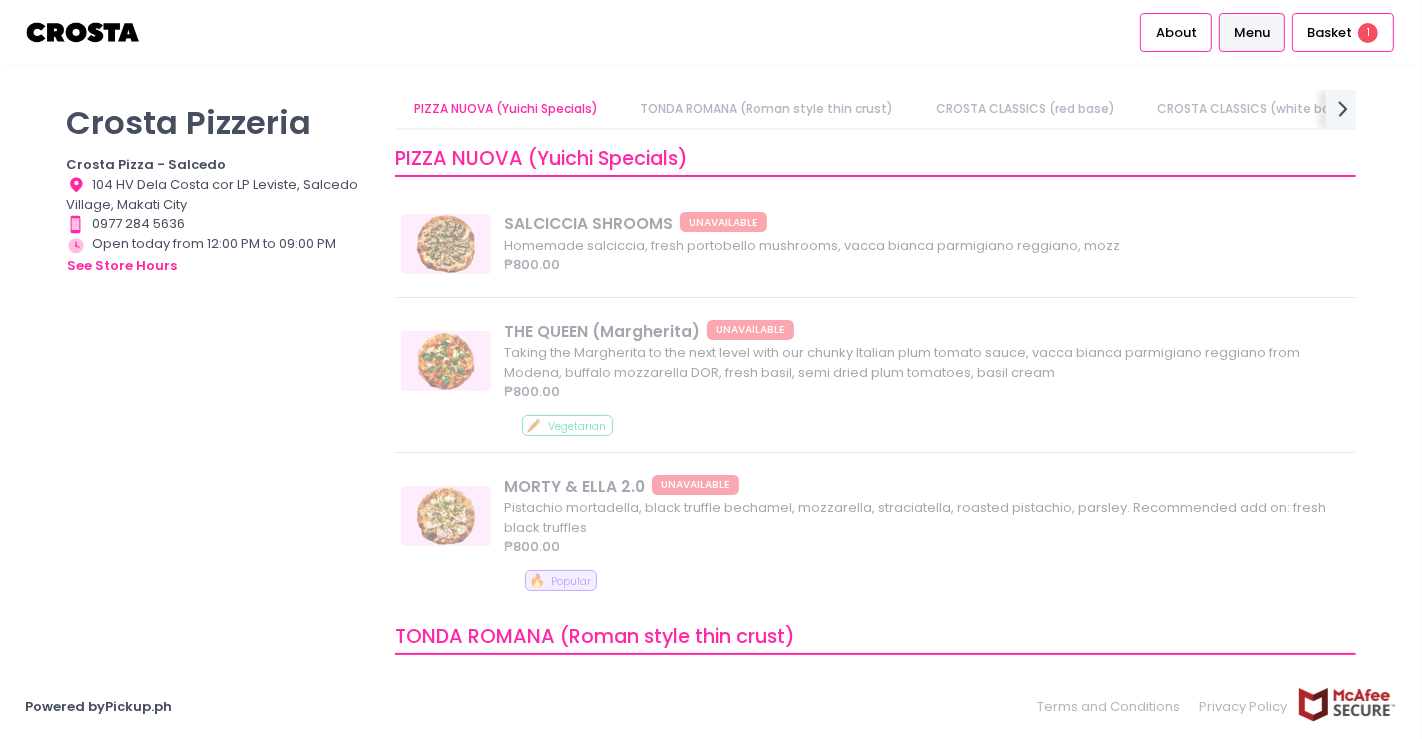 scroll, scrollTop: 666, scrollLeft: 0, axis: vertical 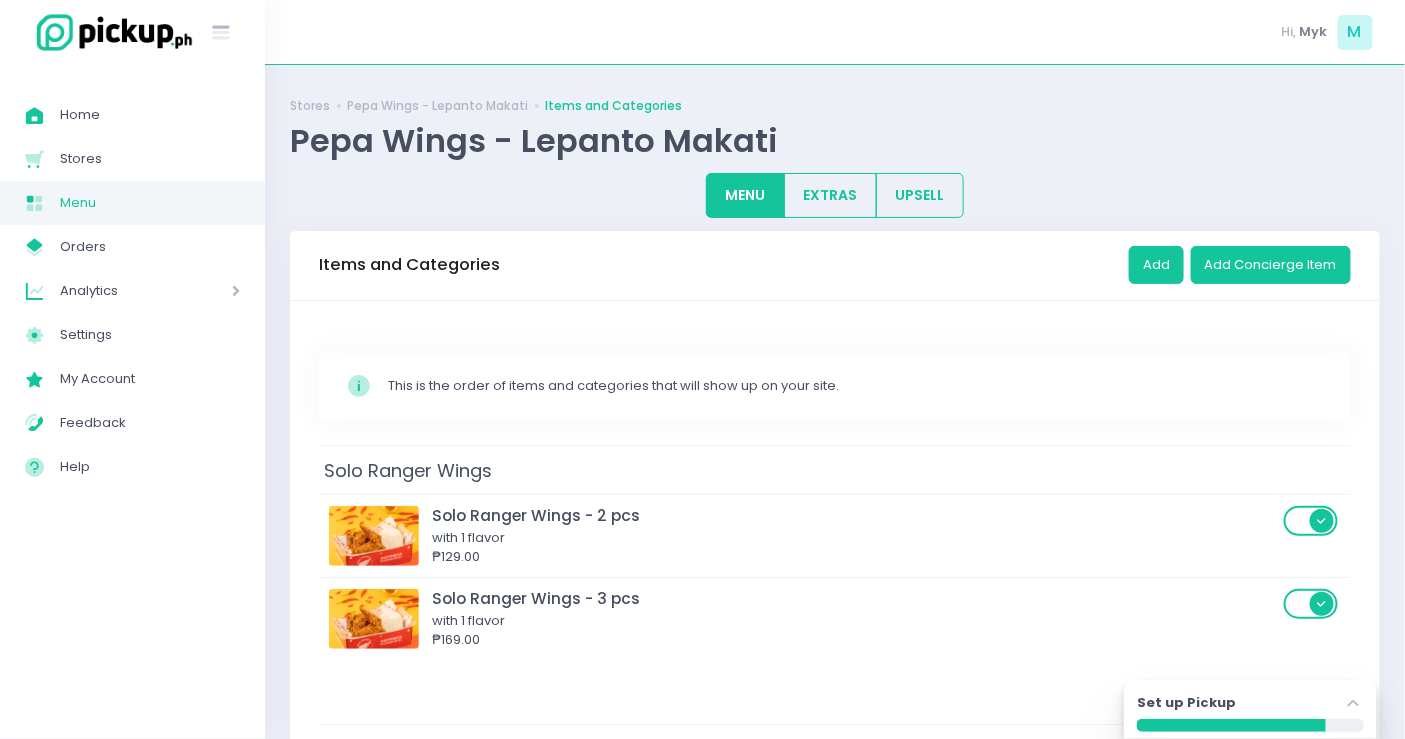 click on "Stores Pepa Wings - Lepanto [CITY] Items and Categories   Pepa Wings - Lepanto [CITY]       MENU EXTRAS UPSELL Items and Categories Add Add Concierge Item Stockholm-icons / Code / Info-circle Created with Sketch. This is the order of items and categories that will show up on your site.   Solo Ranger Wings   Solo Ranger Wings - 2 pcs with 1 flavor ₱129.00 Solo Ranger Wings - 3 pcs with 1 flavor ₱169.00   Boneless Chicken   Boneless Chicken - 2 pcs with 1 flavor ₱119.00 Boneless Chicken - 3 pcs with 1 flavor ₱189.00   Box of Wings   Box of Wings - 6 pcs with 2 flavors ₱249.00 Box of Wings - 8 pcs with 2 flavors ₱319.00 Box of Wings - 10 pcs with 2 flavors ₱399.00 Box of Wings - 20 pcs with 4 flavors ₱799.00   Boneless Box   Boneless Box - 4 pcs  with 1 flavor ₱209.00 Boneless Box - 6 pcs with 2 flavors ₱299.00 Boneless Box - 8 pcs with 2 flavors ₱399.00   Pepa Fried Chicken   Pepa Fried Chicken - Box of 4  ₱349.00 Pepa Fried Chicken - Box of 8  ₱699.00 Pepa Fried Chicken - Box of 10" at bounding box center [835, 2095] 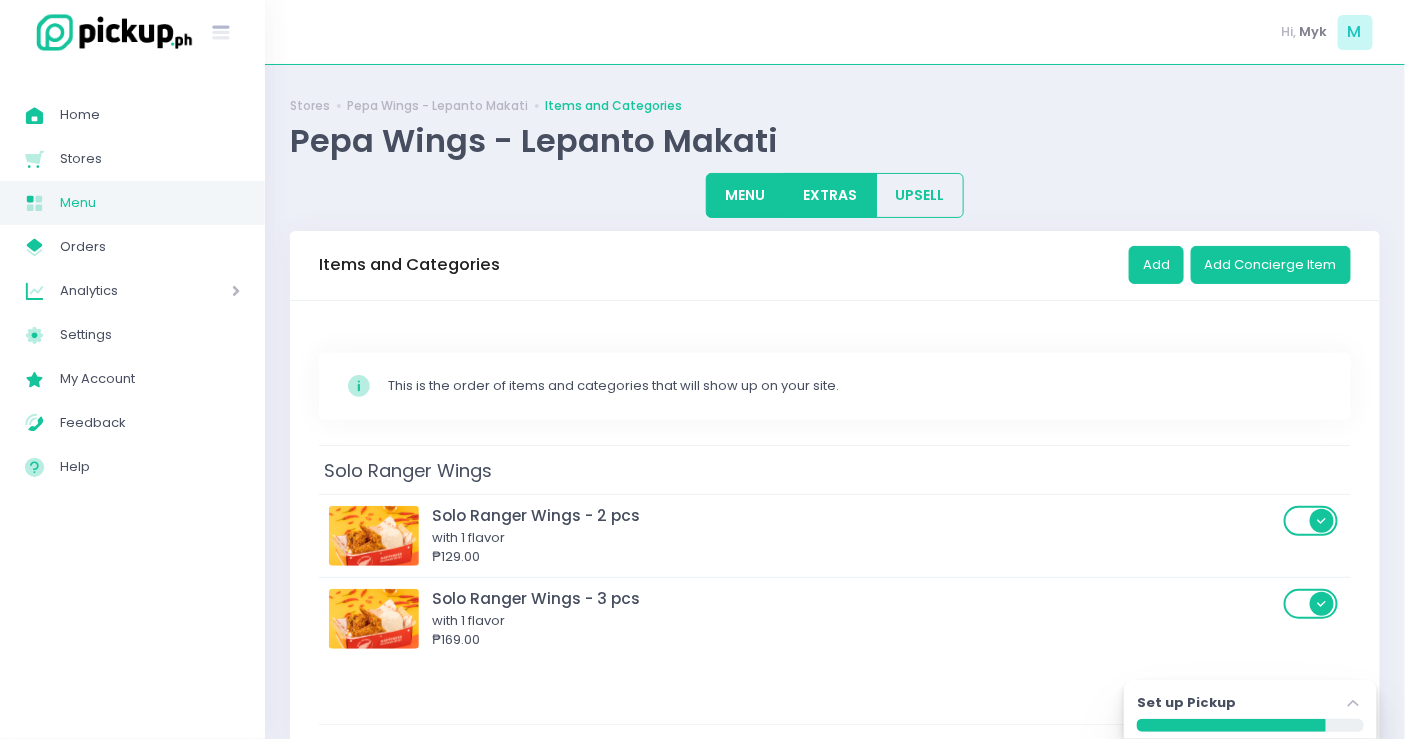click on "EXTRAS" at bounding box center (830, 195) 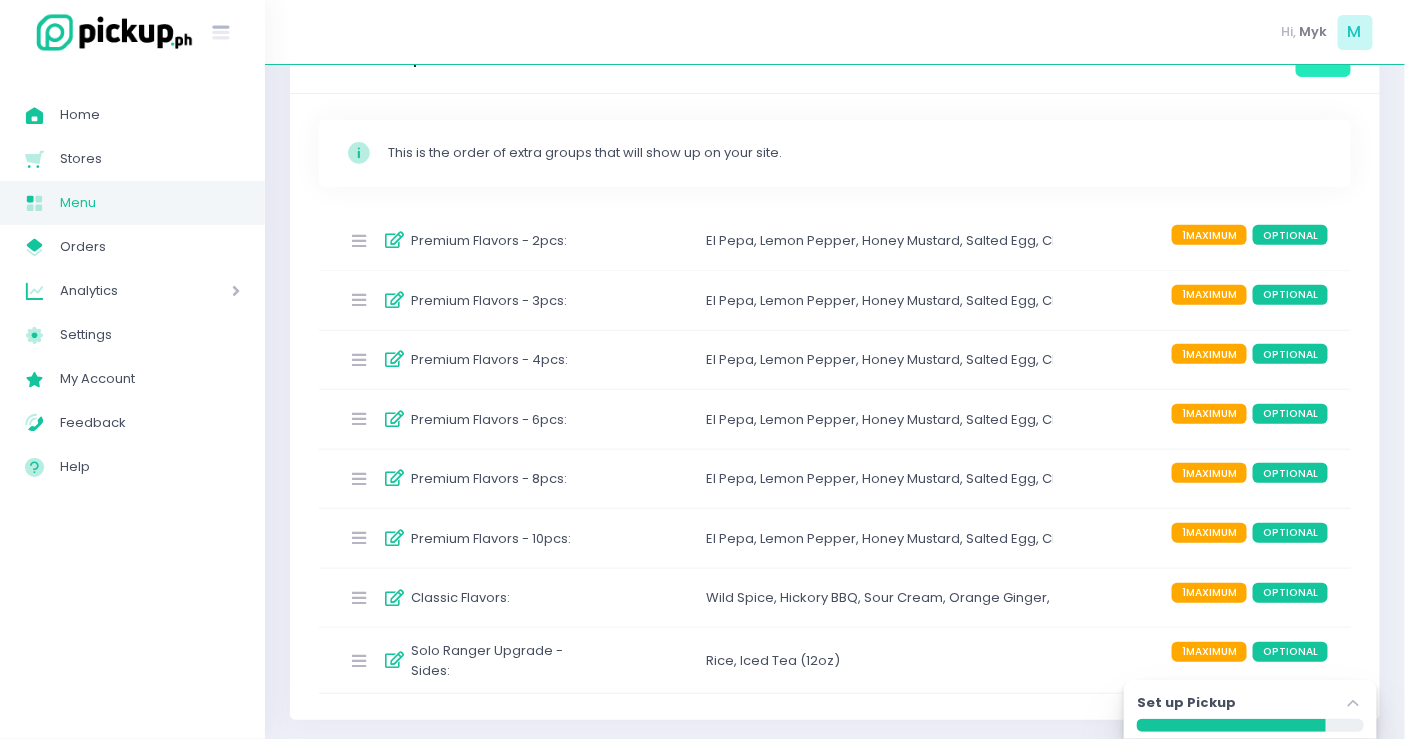 scroll, scrollTop: 96, scrollLeft: 0, axis: vertical 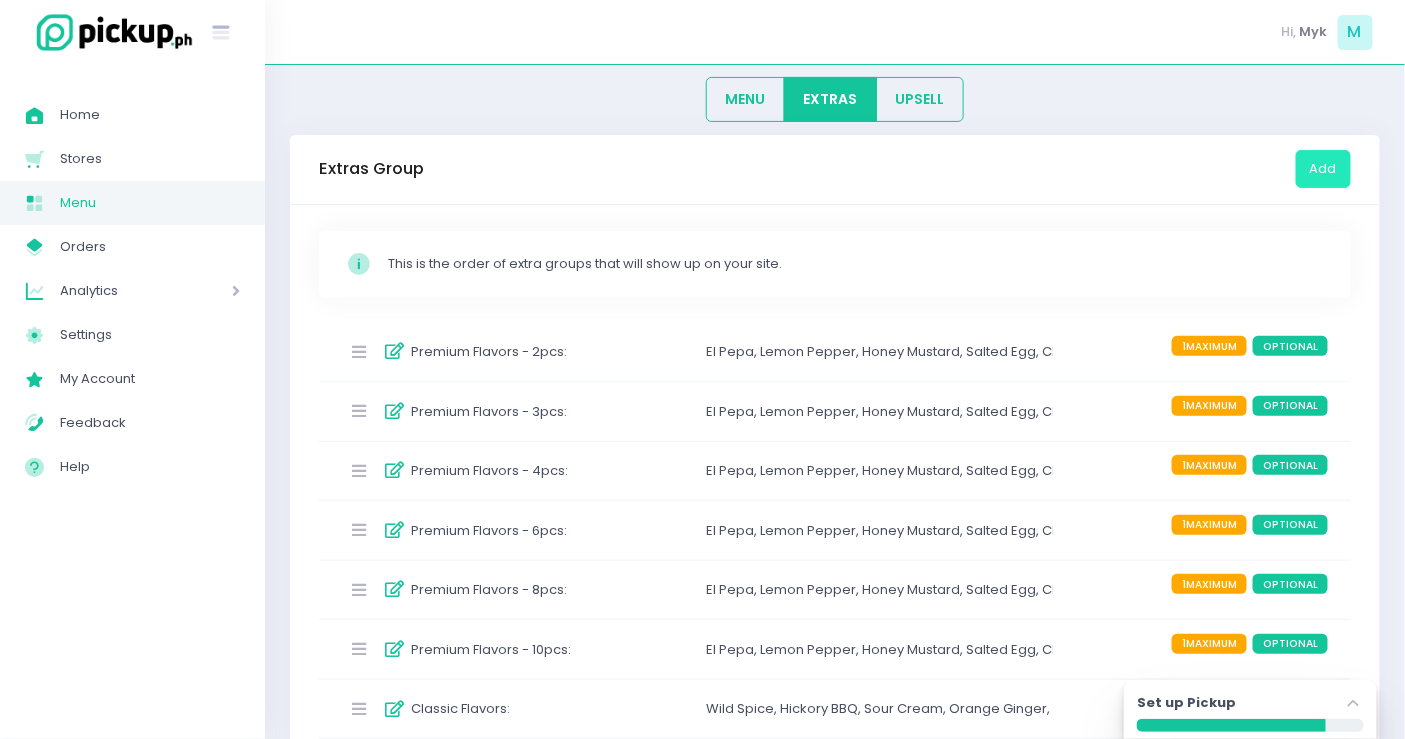 click on "Add" at bounding box center (1323, 169) 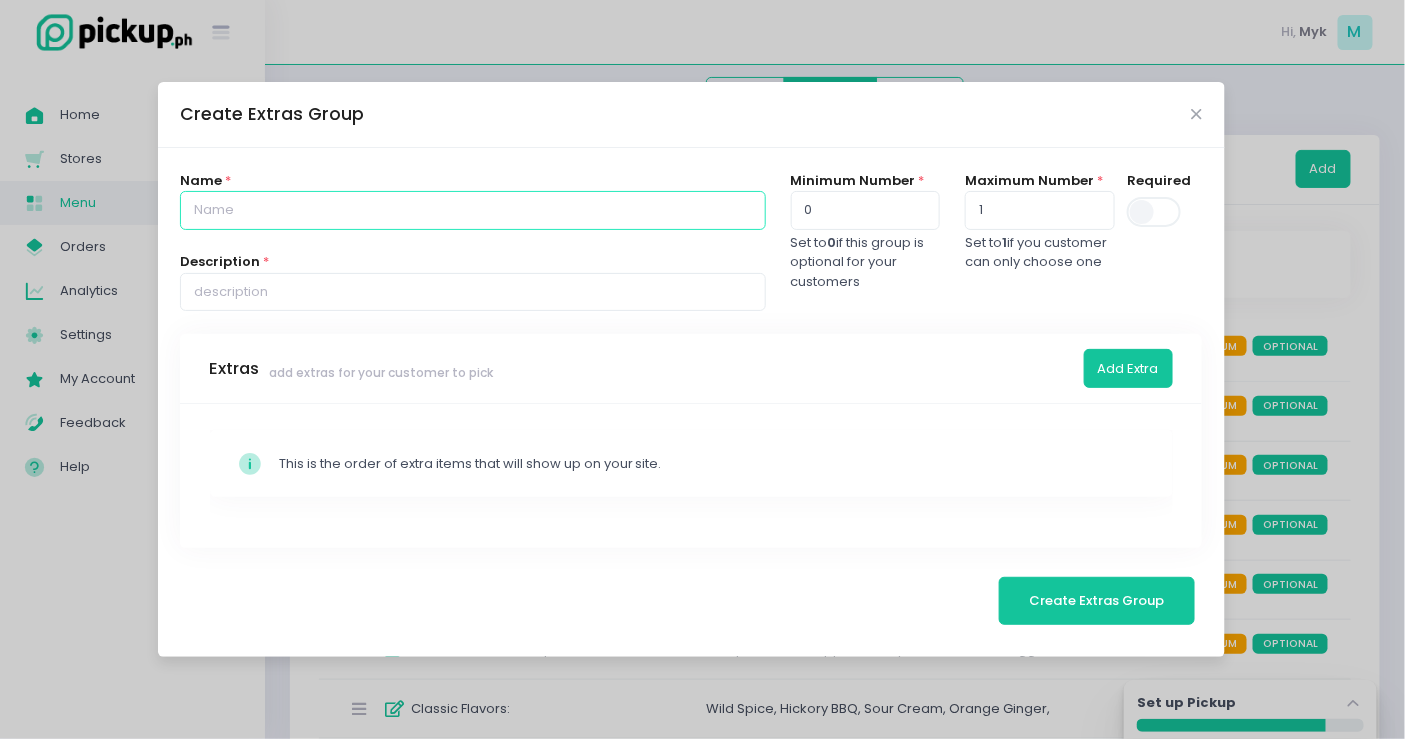 click at bounding box center (472, 210) 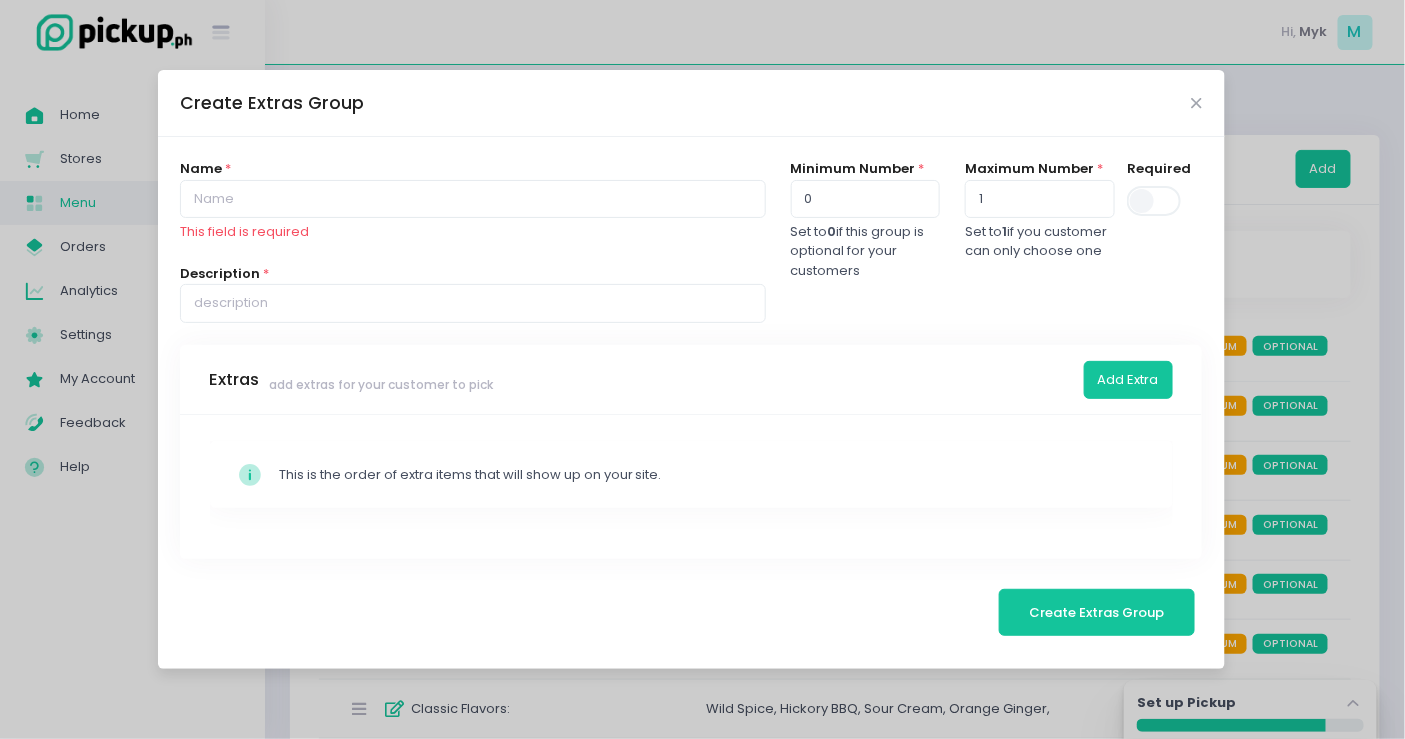 drag, startPoint x: 1029, startPoint y: 79, endPoint x: 1183, endPoint y: 116, distance: 158.38245 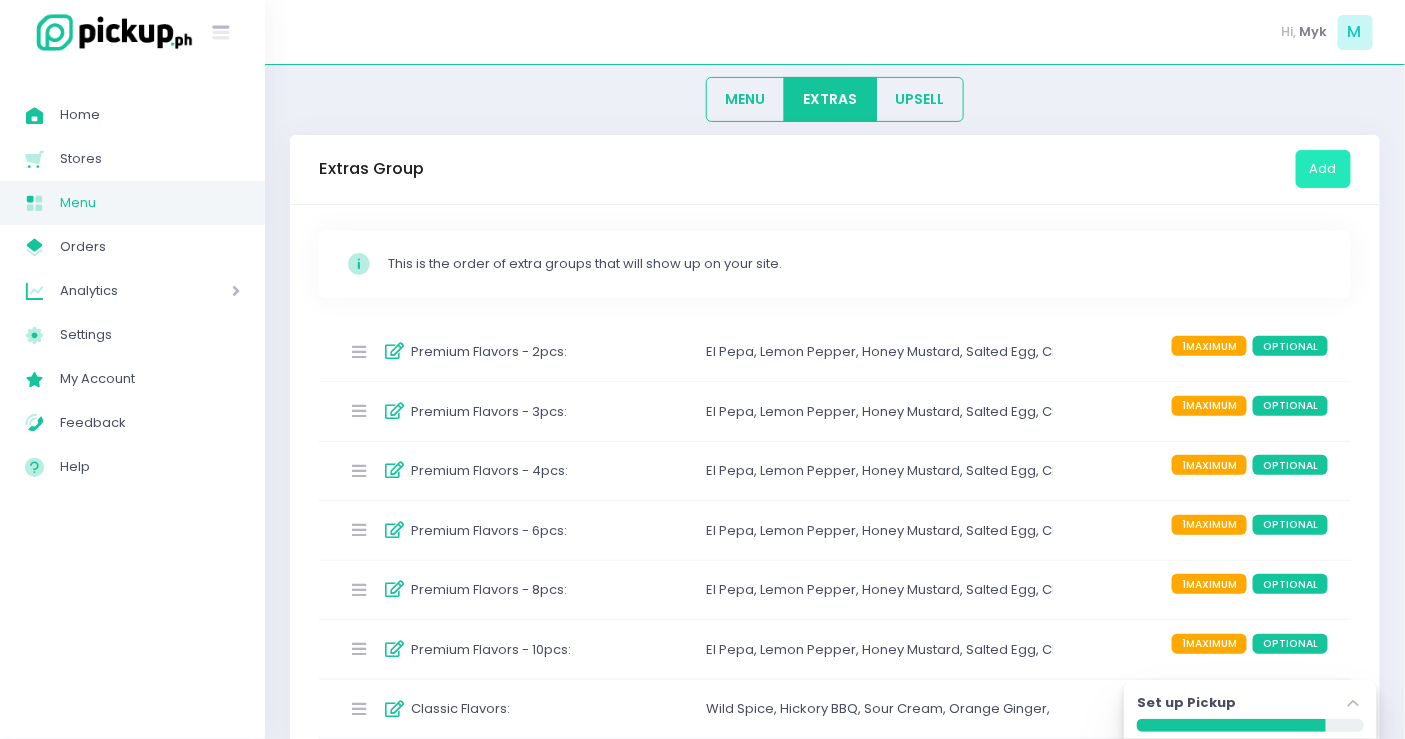 click on "Premium Flavors - 2pcs : El Pepa ,   Lemon Pepper  ,   Honey Mustard ,   Salted Egg ,   Cheddar Cheese ,   Garlic Parmesan ,   Butter Sriracha         1  MAXIMUM  OPTIONAL" at bounding box center (835, 352) 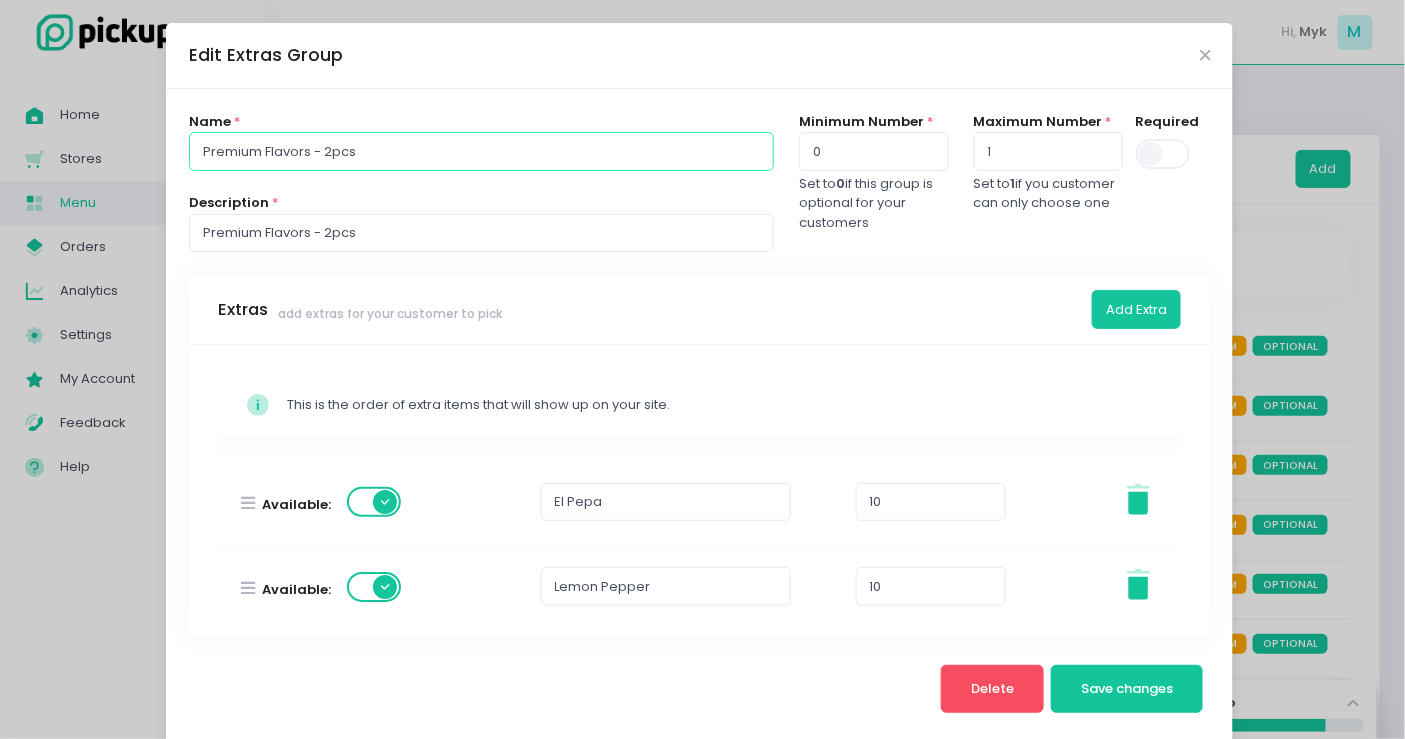 drag, startPoint x: 368, startPoint y: 157, endPoint x: 151, endPoint y: 166, distance: 217.18655 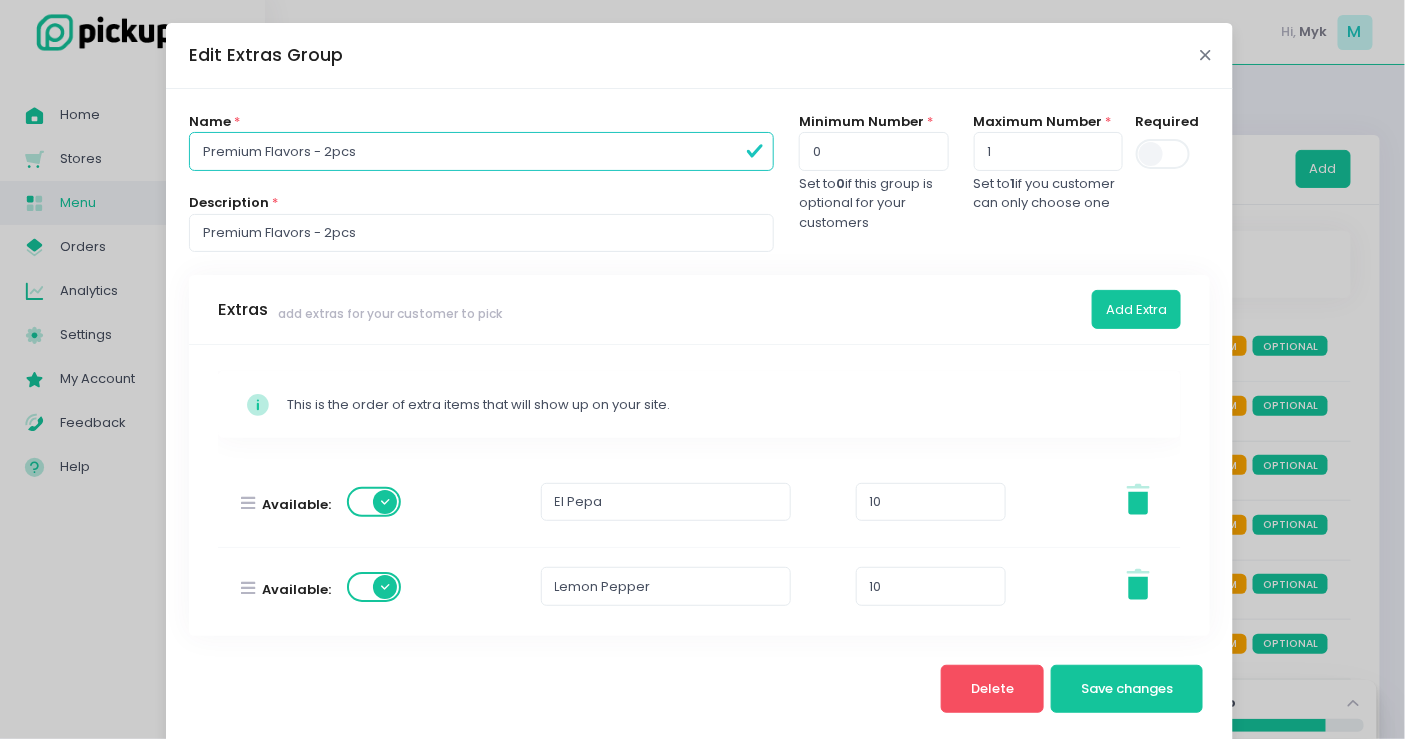 drag, startPoint x: 1200, startPoint y: 49, endPoint x: 1217, endPoint y: 57, distance: 18.788294 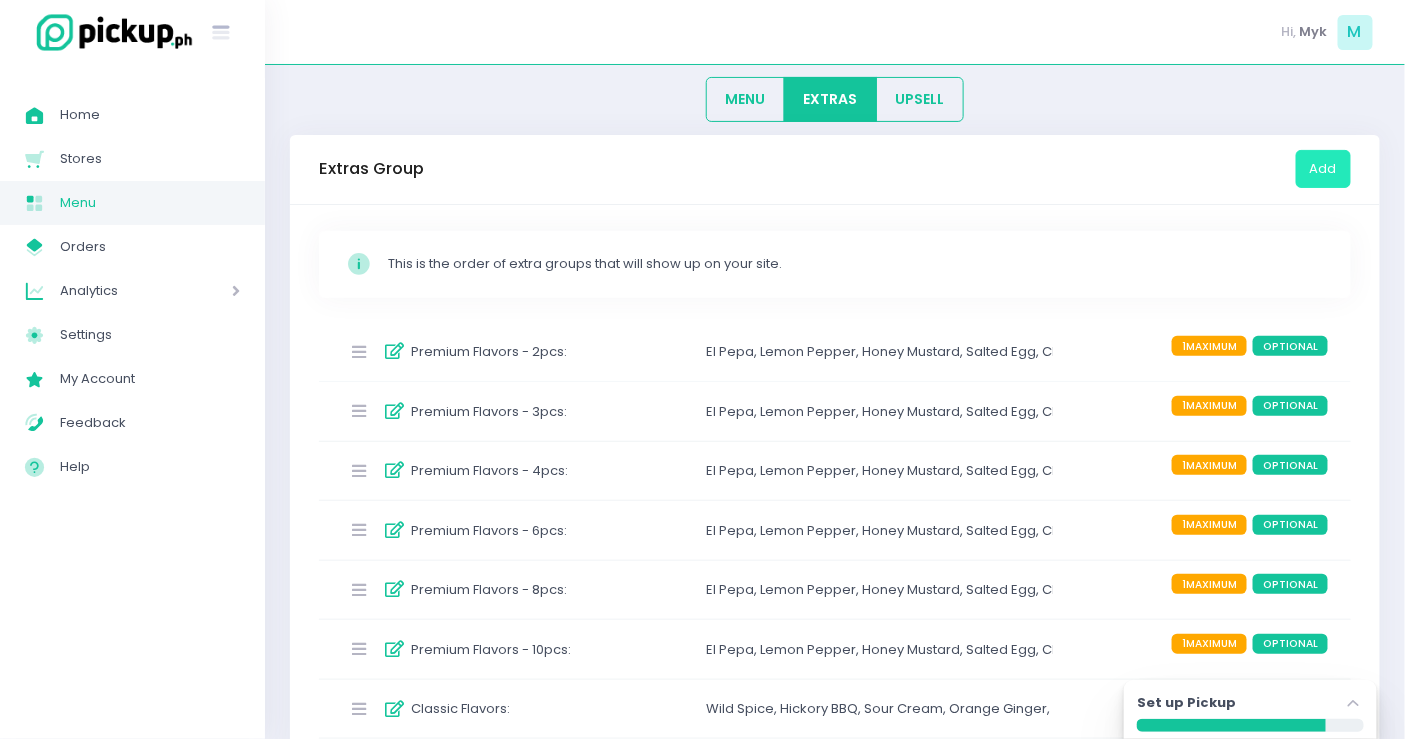 click on "Add" at bounding box center [1323, 169] 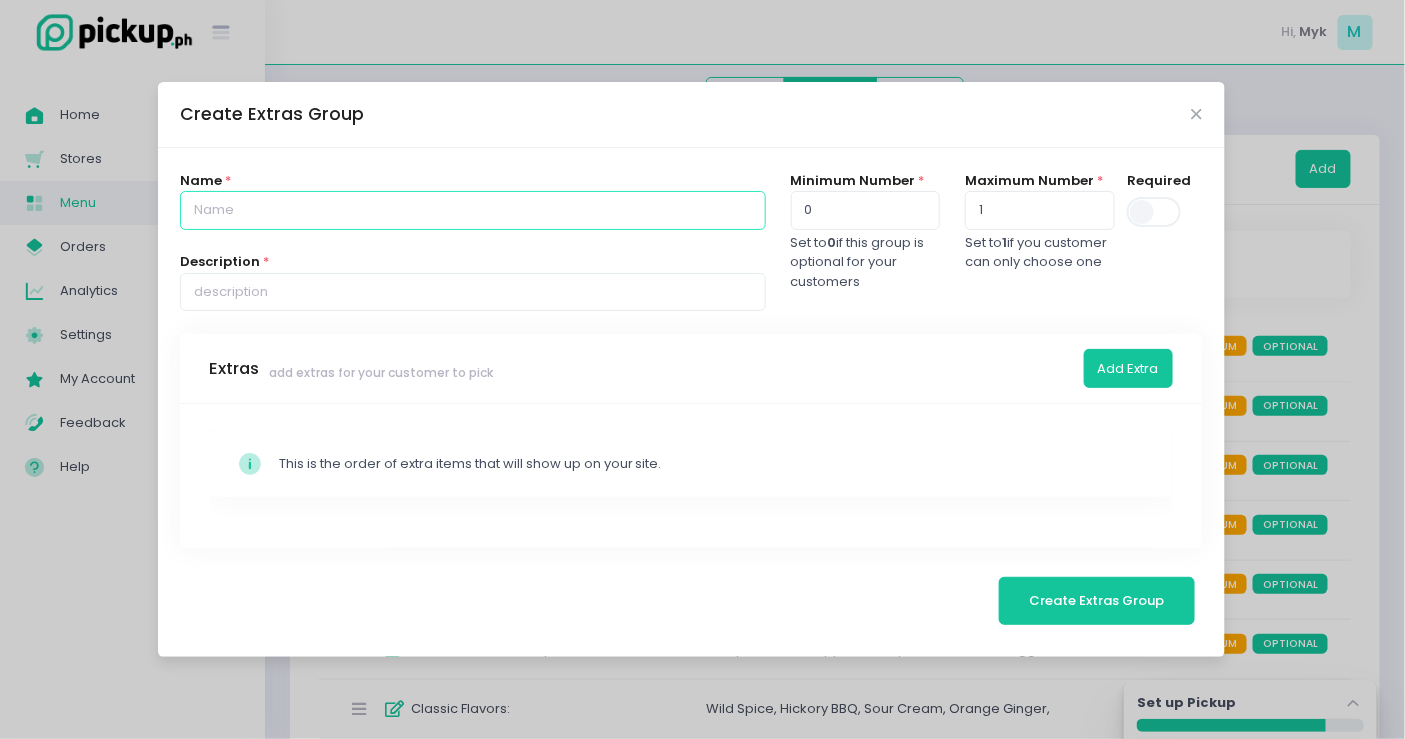 click at bounding box center [472, 210] 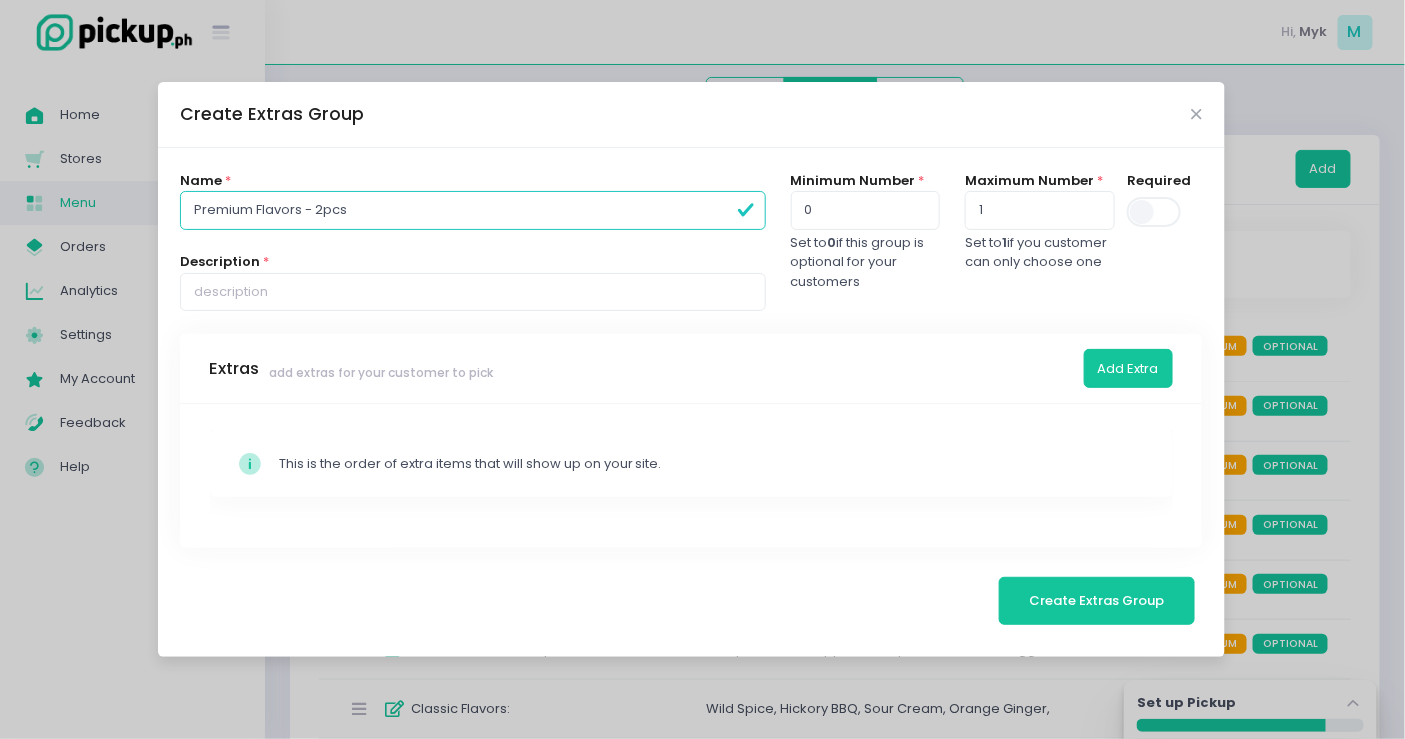 click on "Premium Flavors - 2pcs" at bounding box center (472, 210) 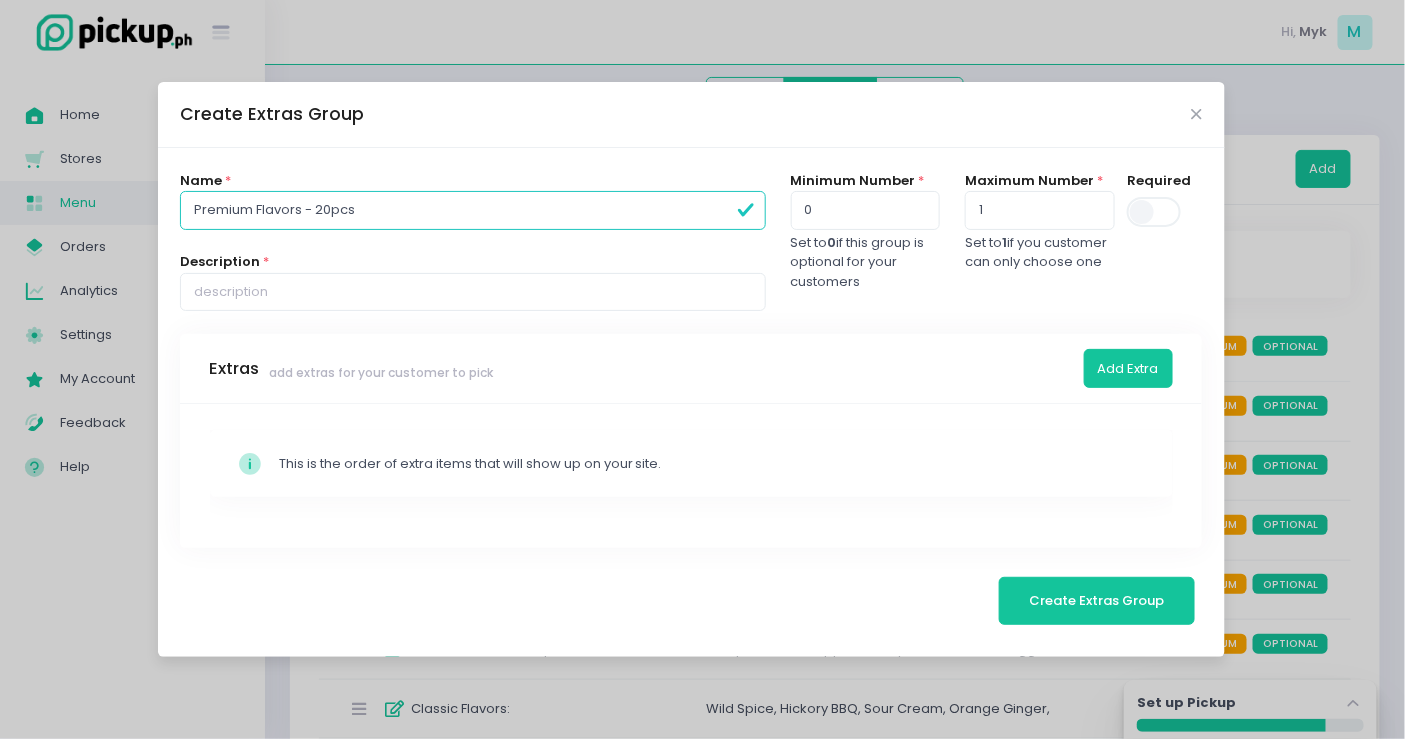 type on "Premium Flavors - 20pcs" 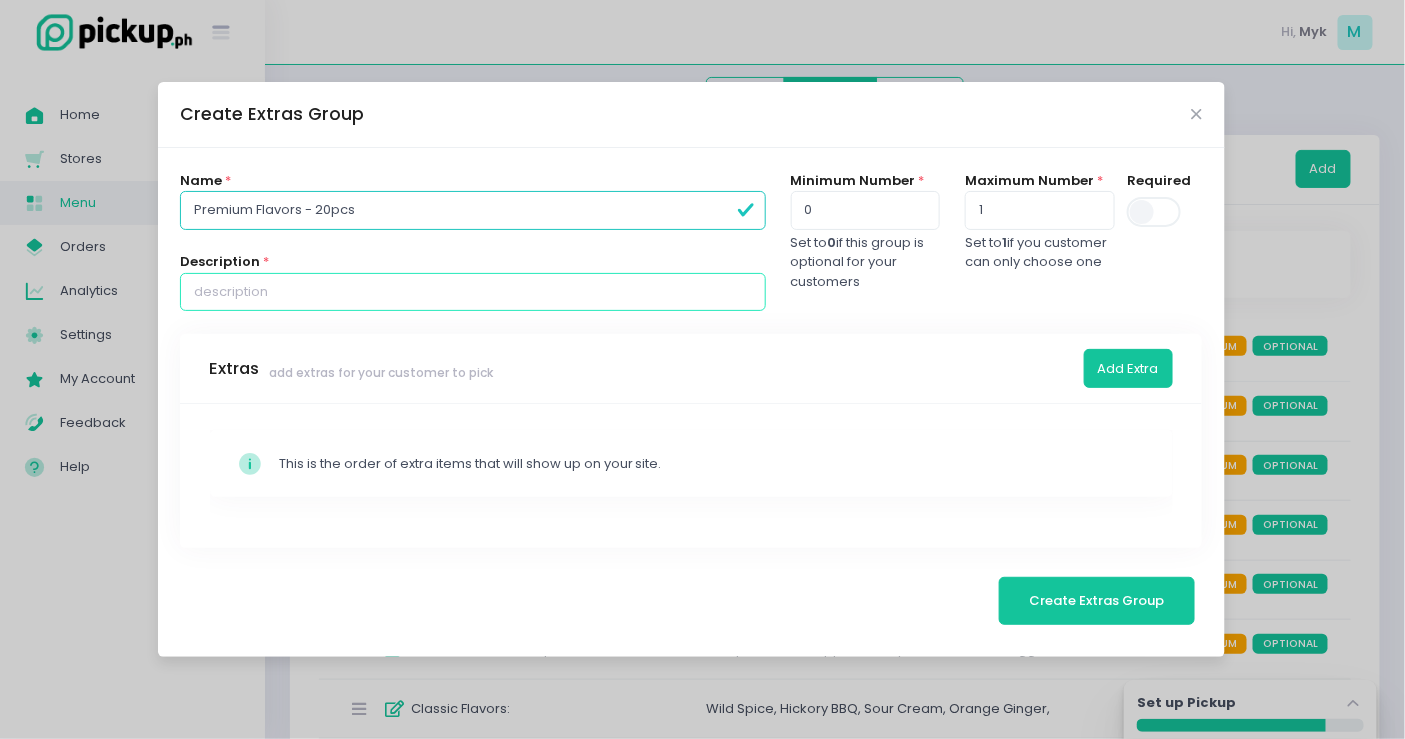 click at bounding box center (472, 292) 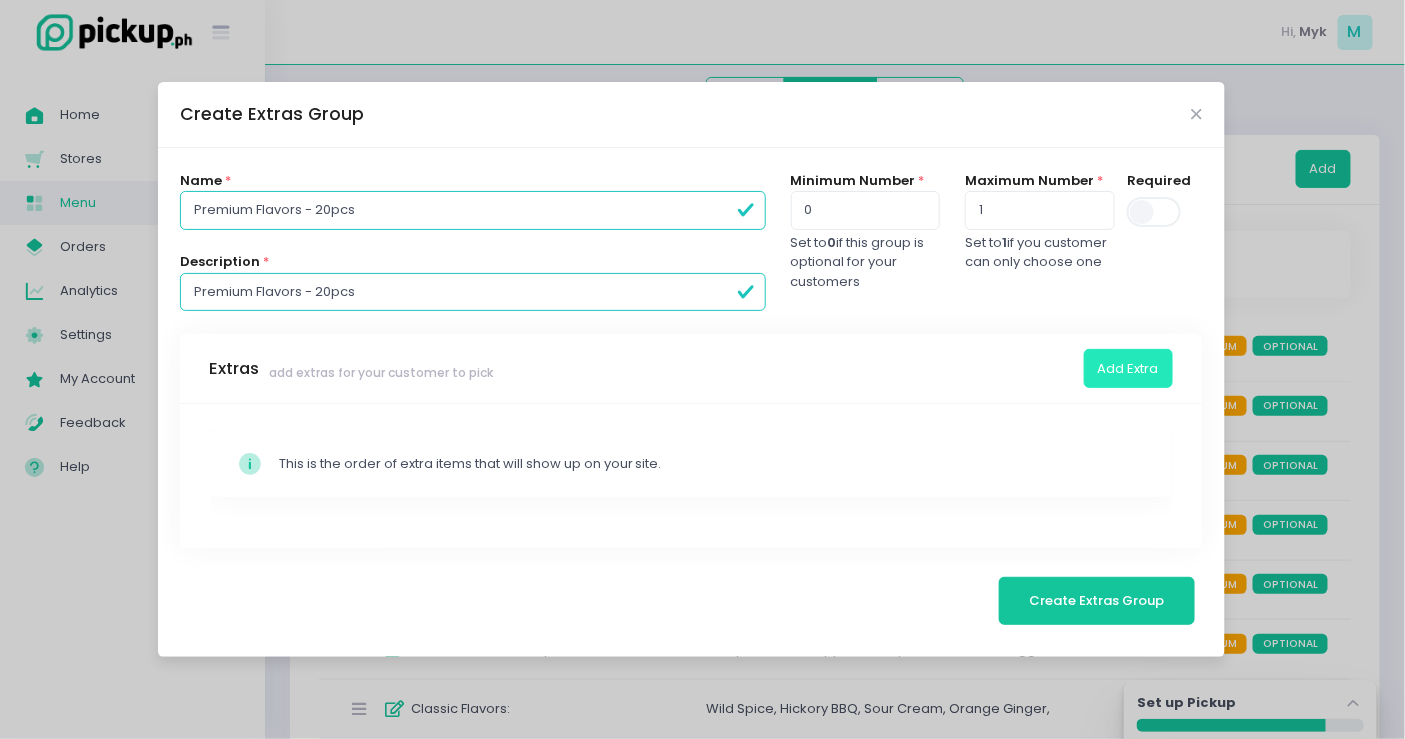 type on "Premium Flavors - 20pcs" 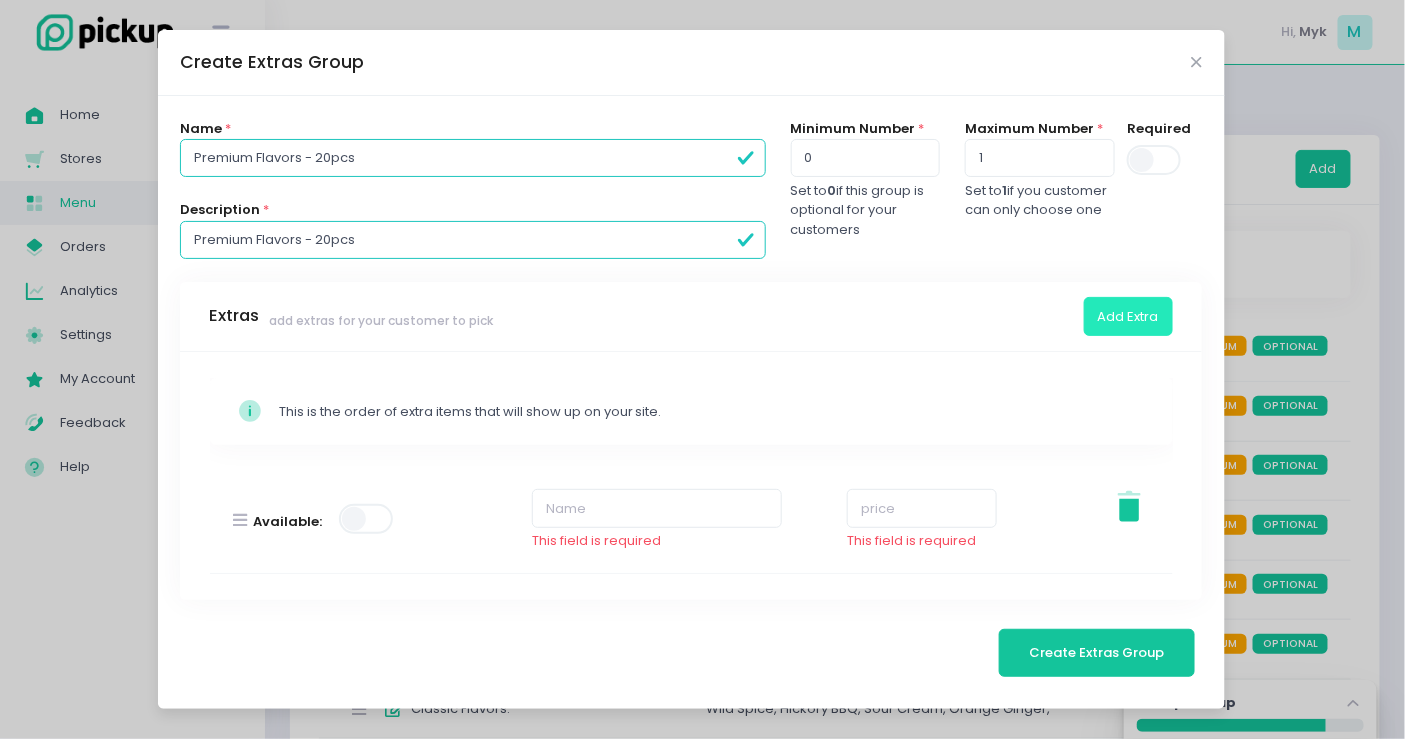 click on "Add Extra" at bounding box center (1128, 316) 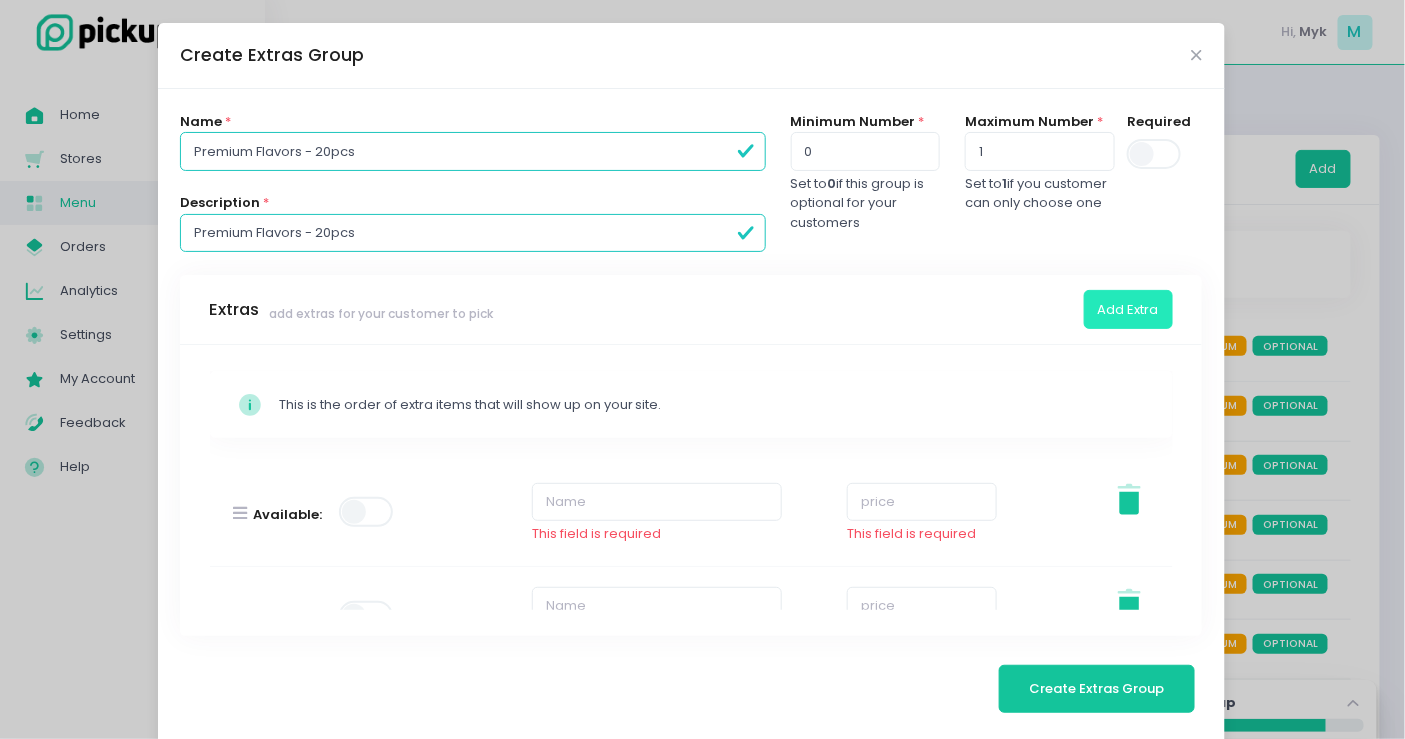 click on "Add Extra" at bounding box center (1128, 309) 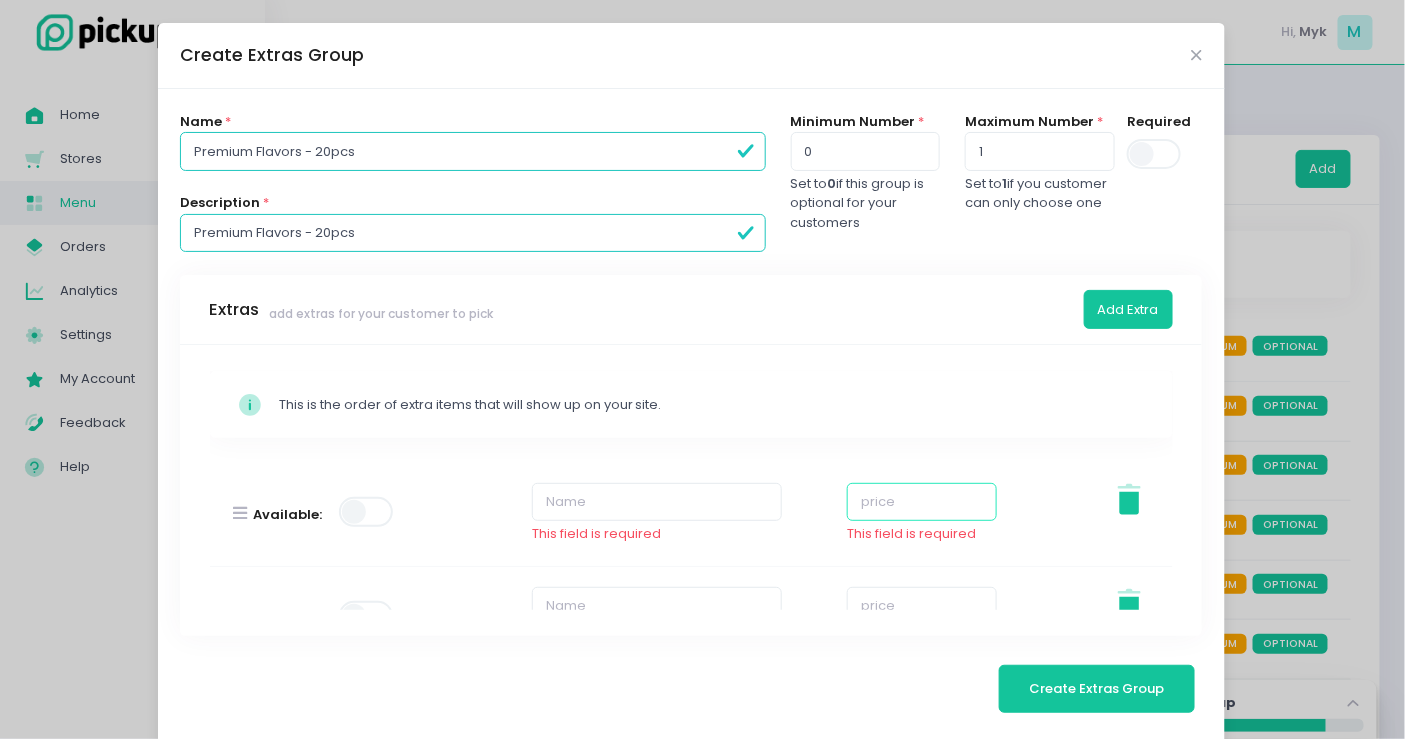 click at bounding box center (922, 502) 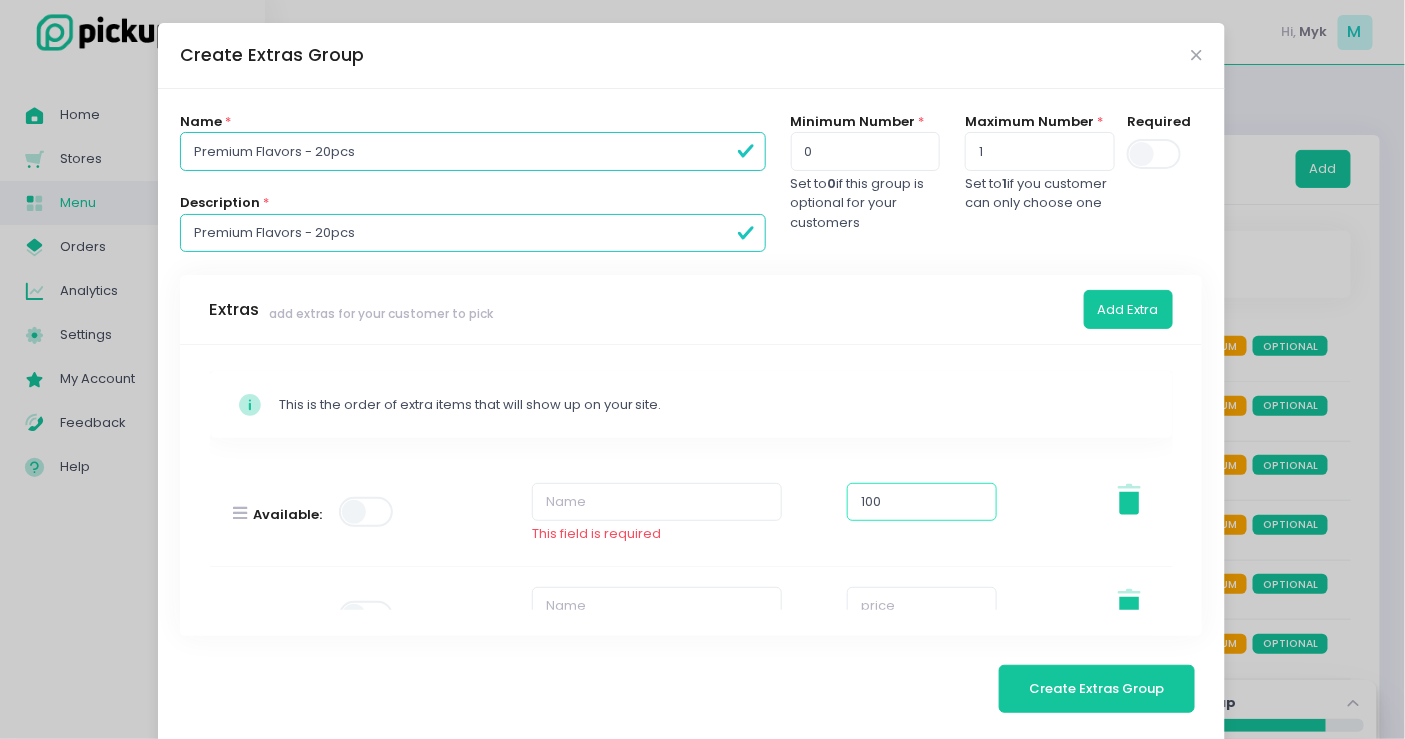 type on "100" 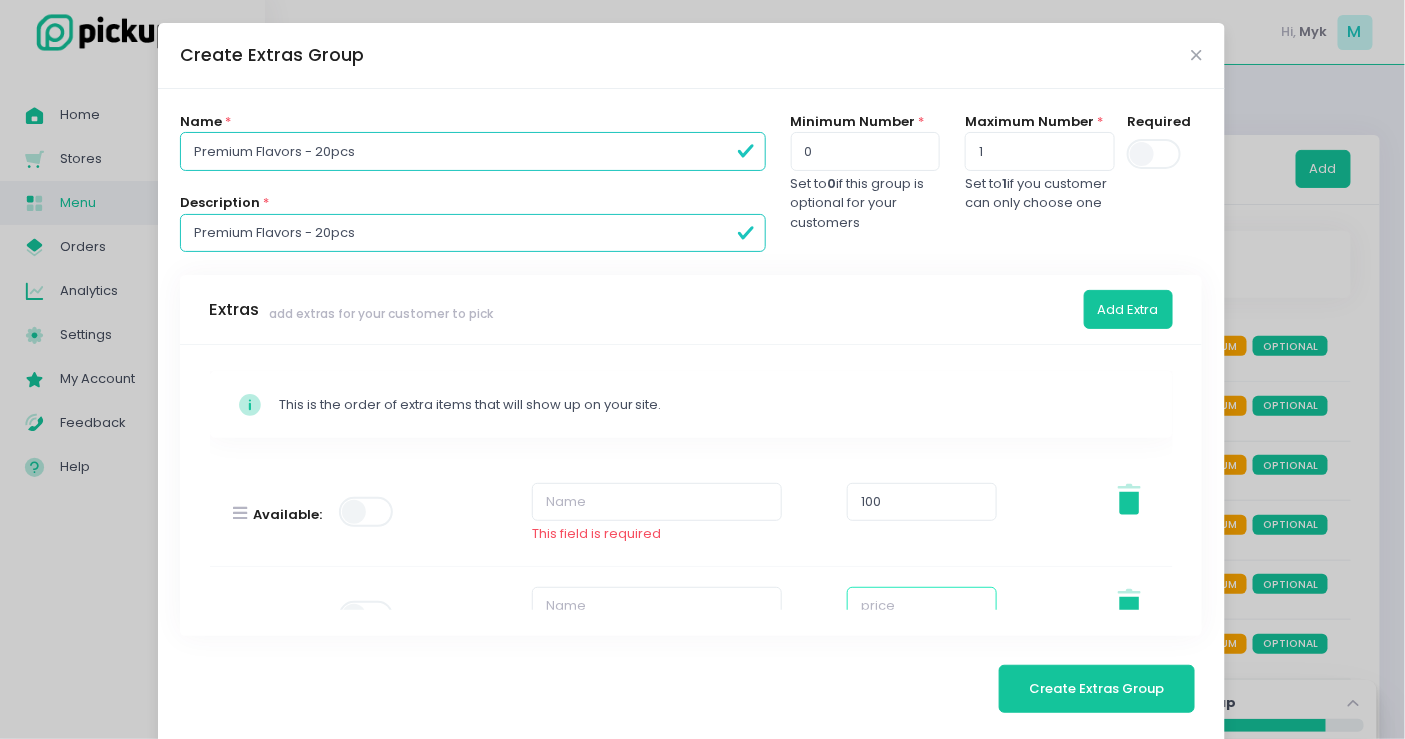 click at bounding box center (922, 606) 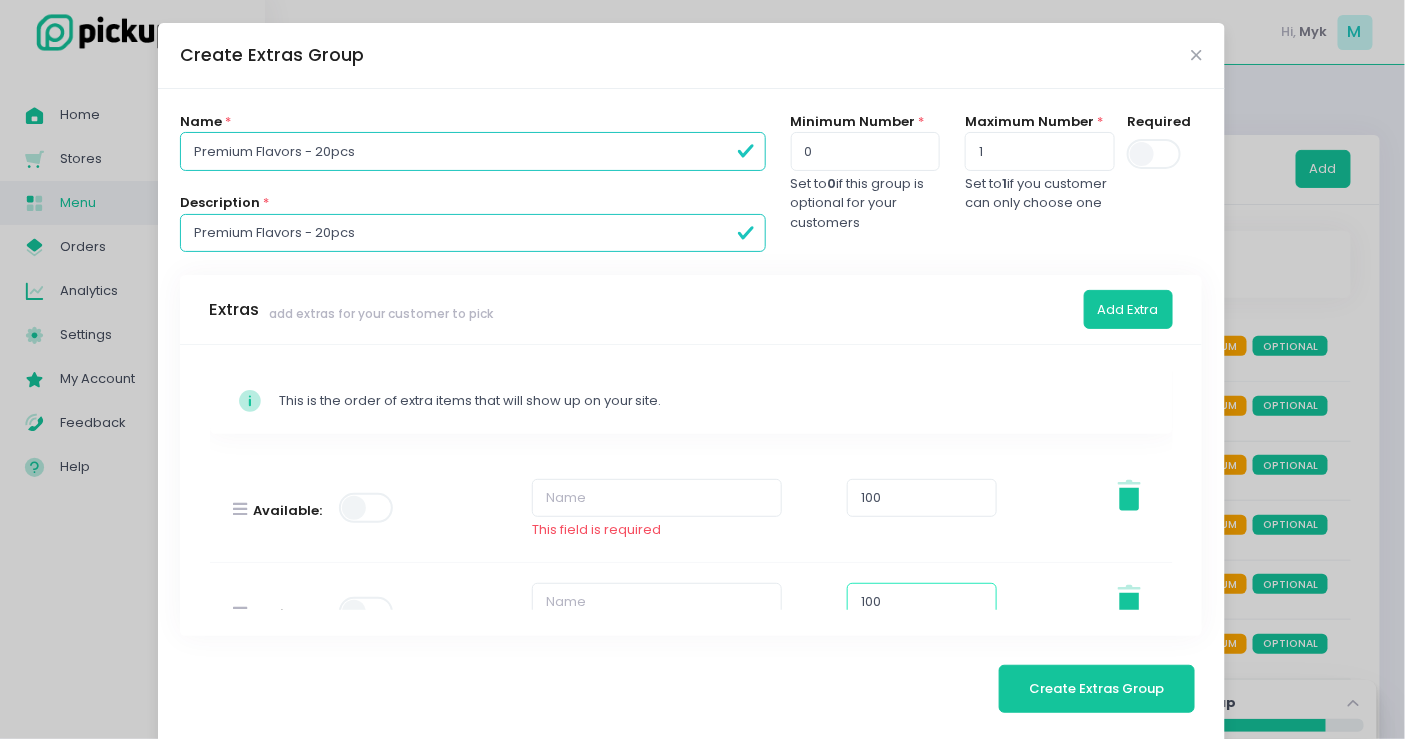 scroll, scrollTop: 115, scrollLeft: 0, axis: vertical 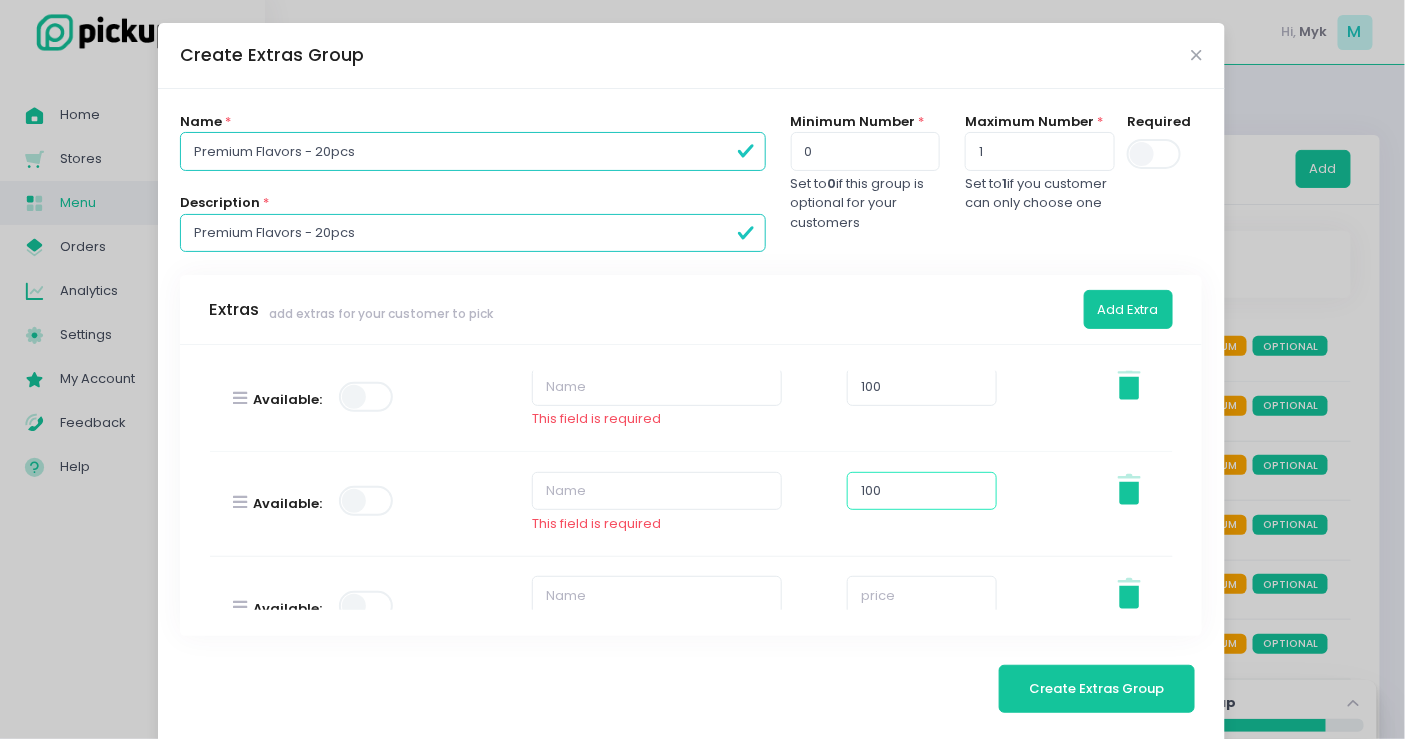 type on "100" 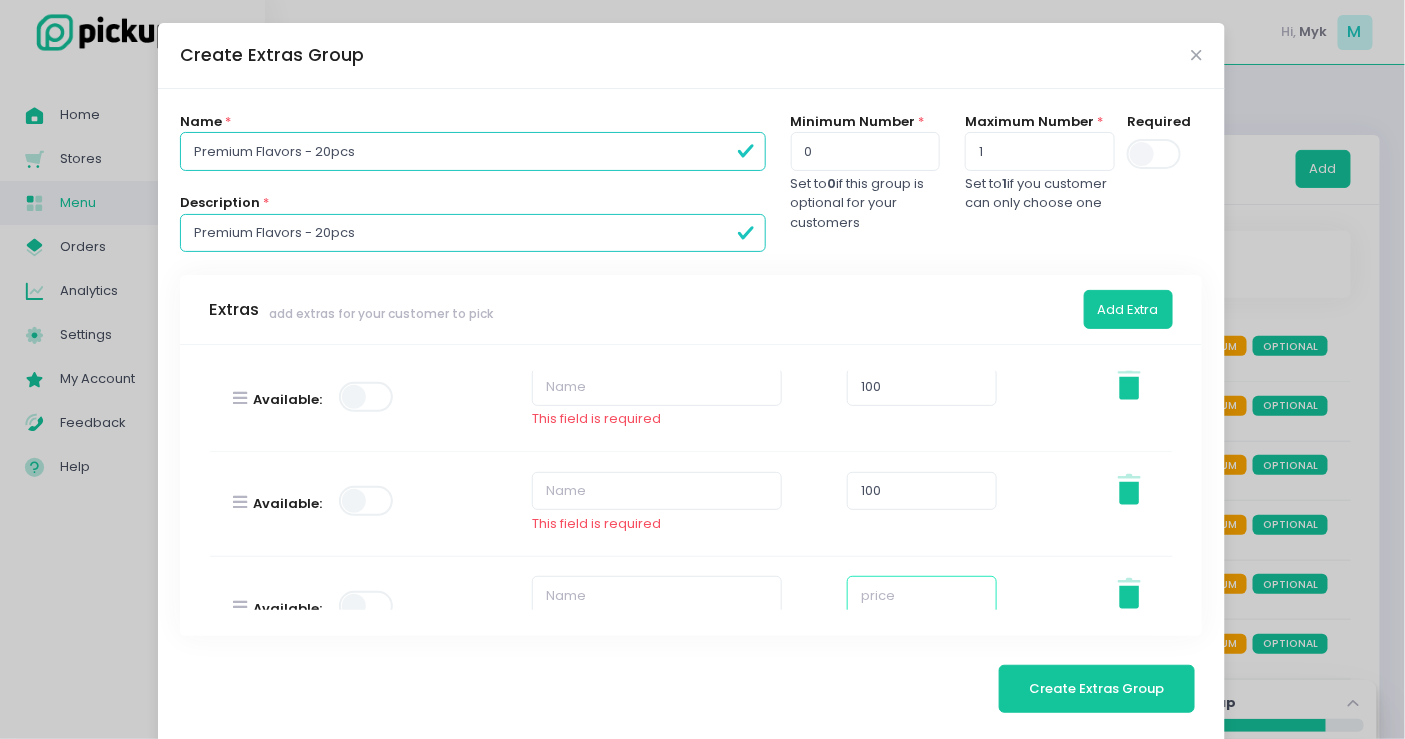 click at bounding box center (922, 595) 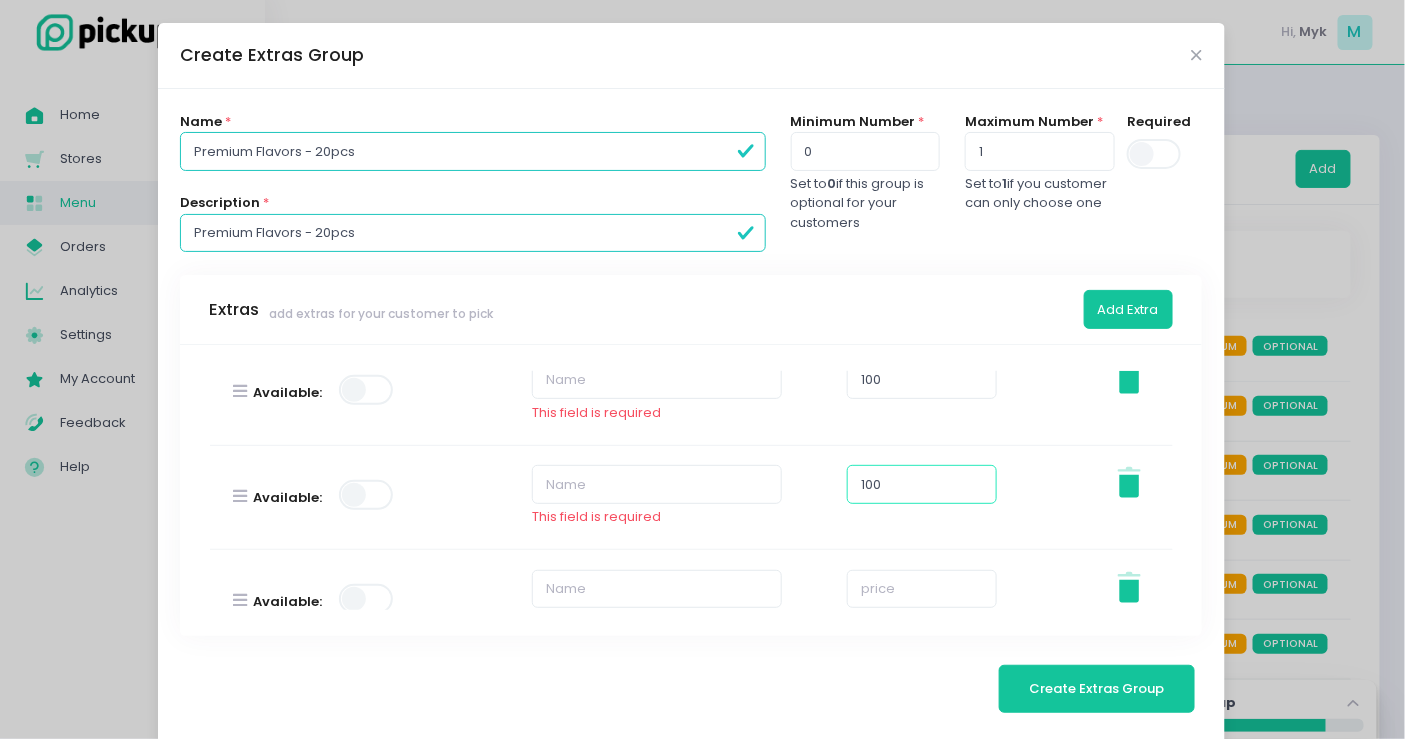 type on "100" 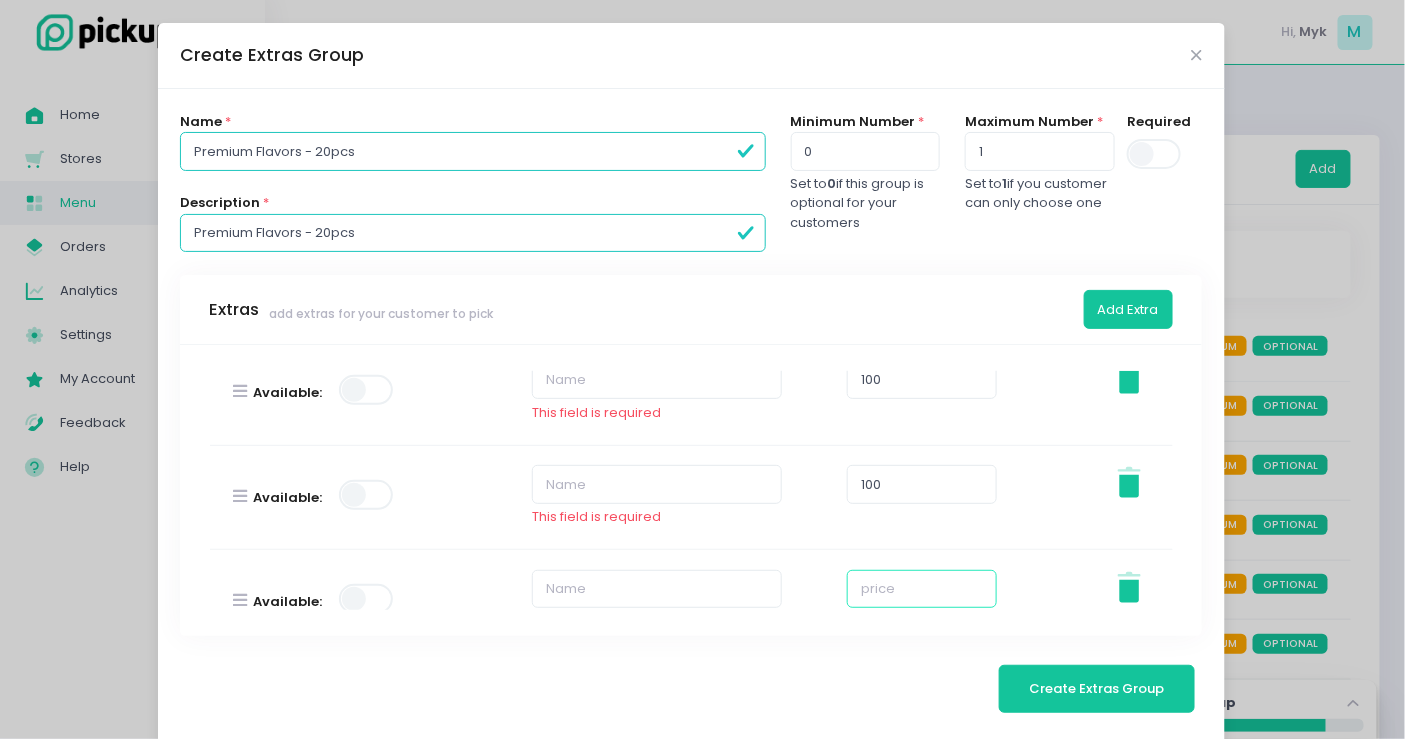 click at bounding box center (922, 589) 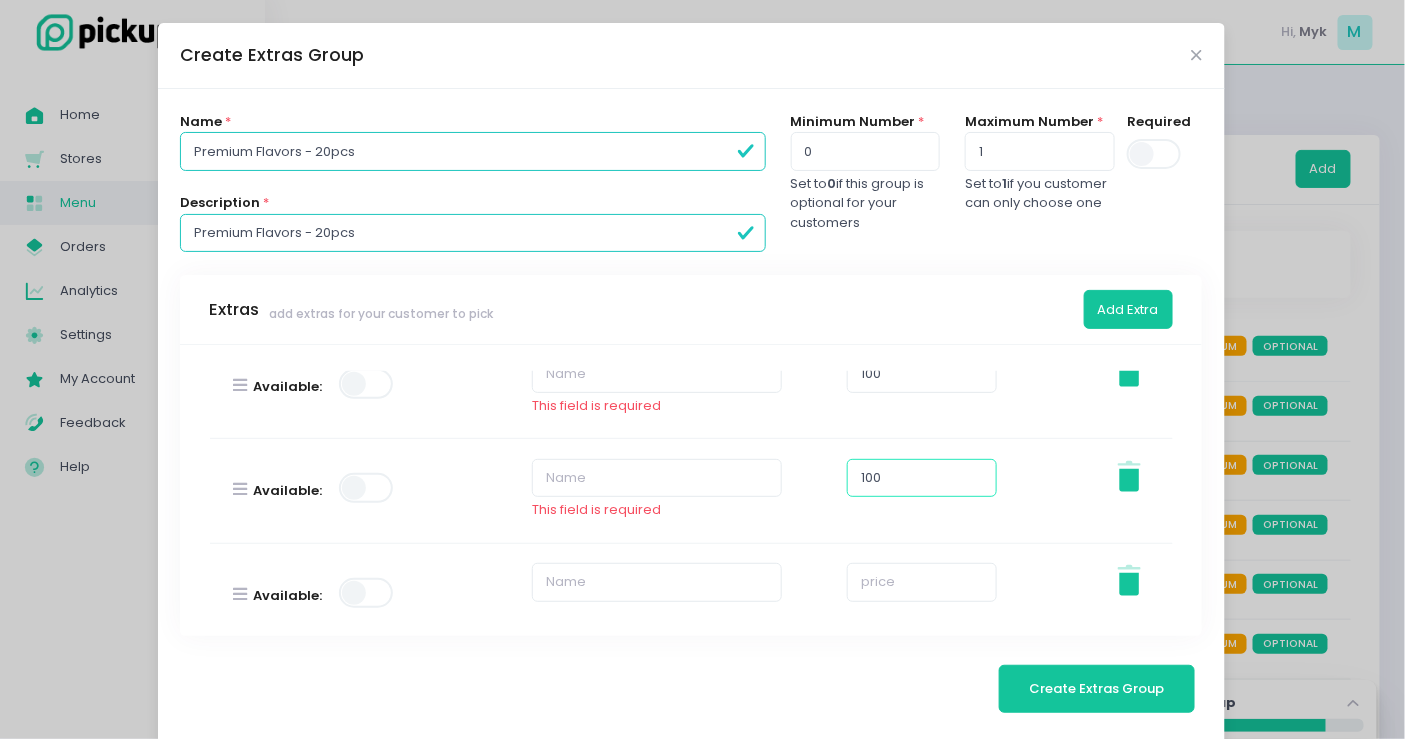 type on "100" 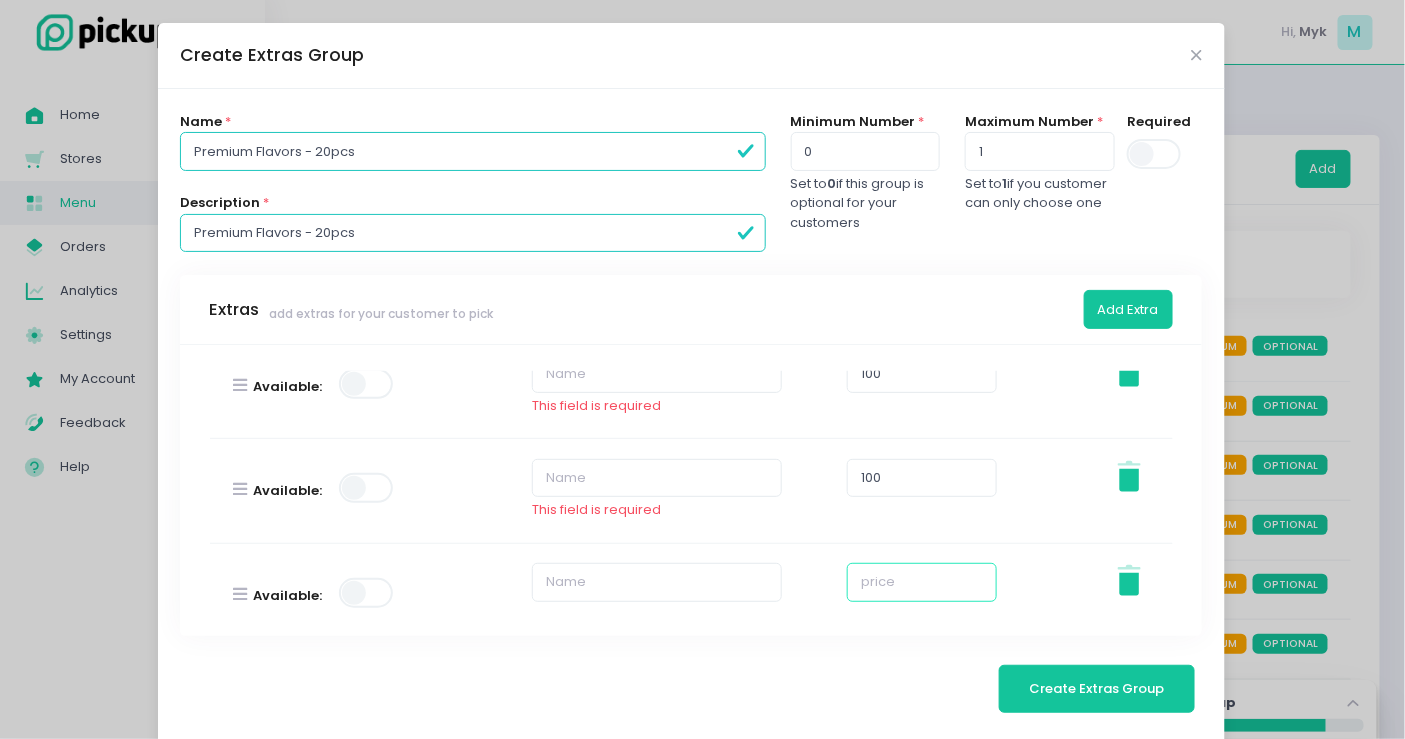 click at bounding box center (922, 582) 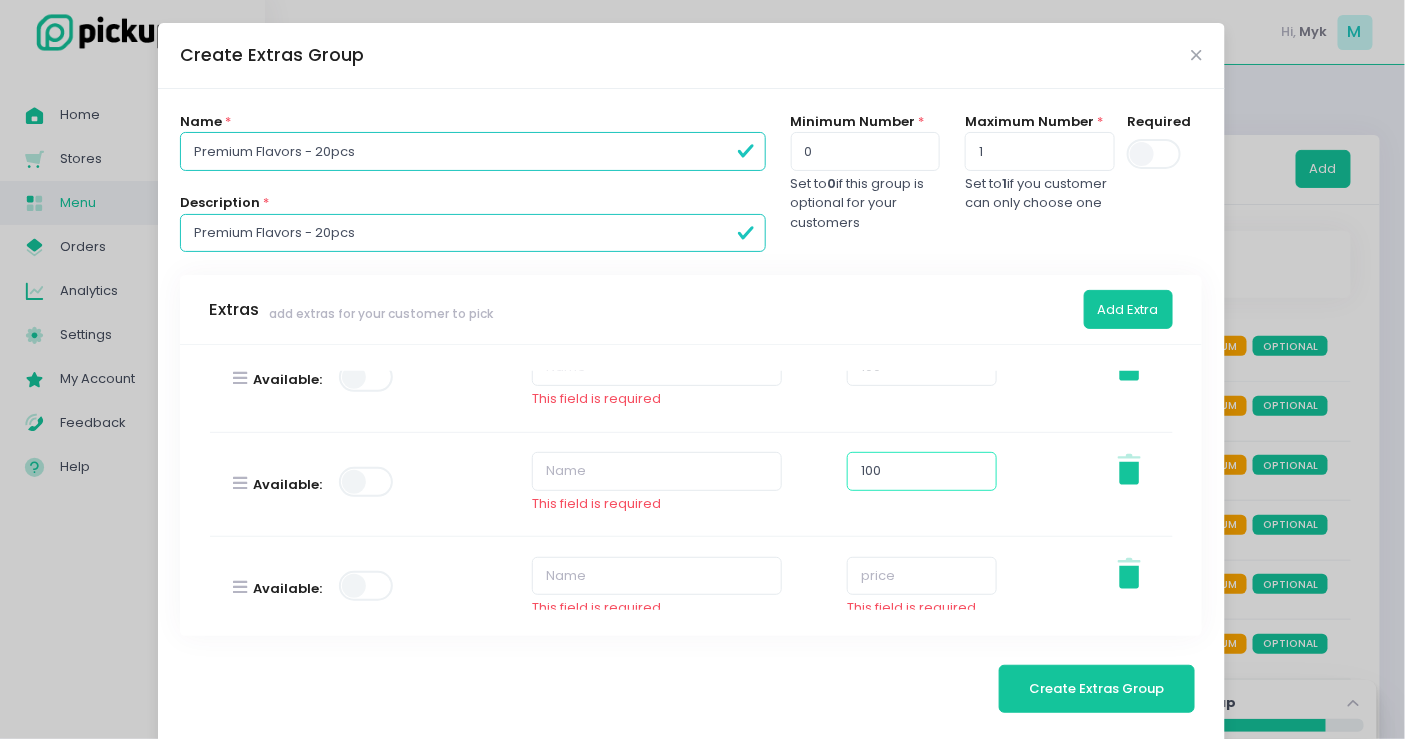 type on "100" 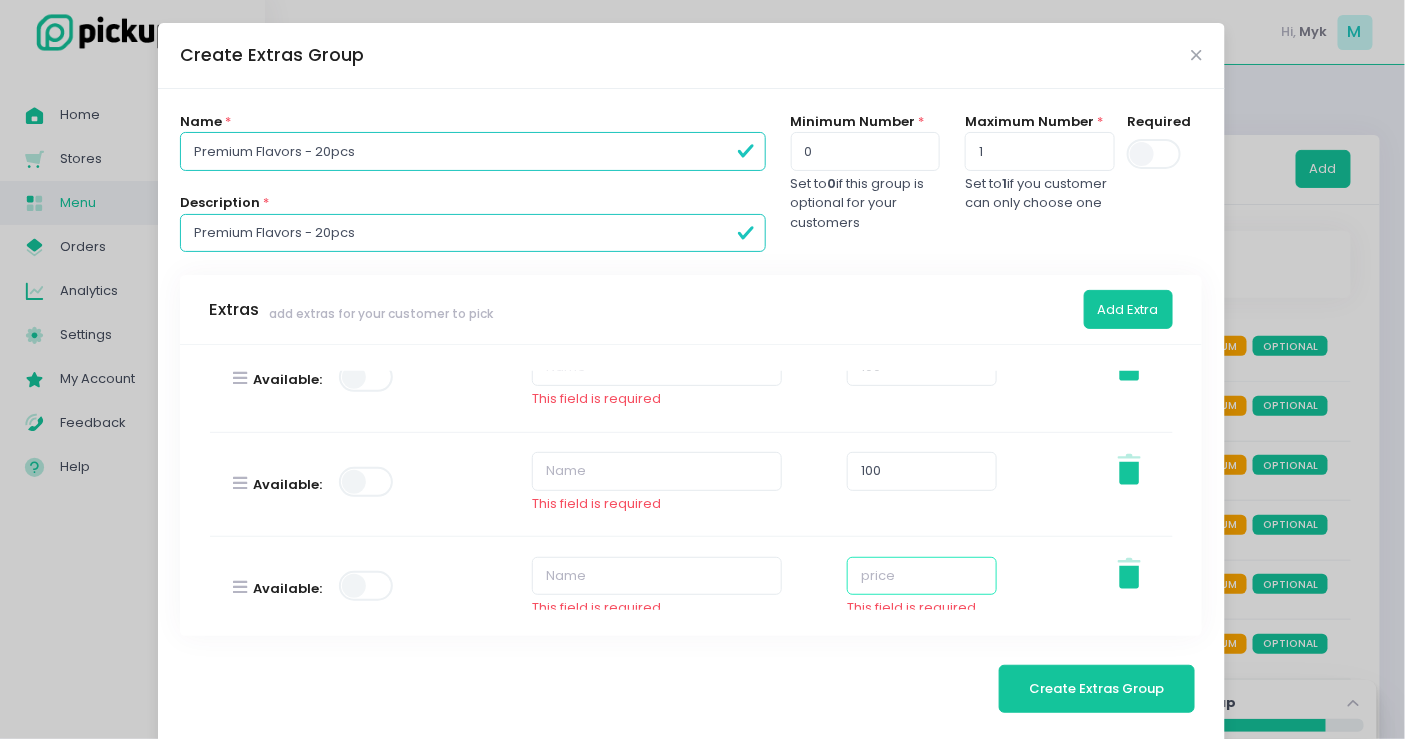 click at bounding box center (922, 576) 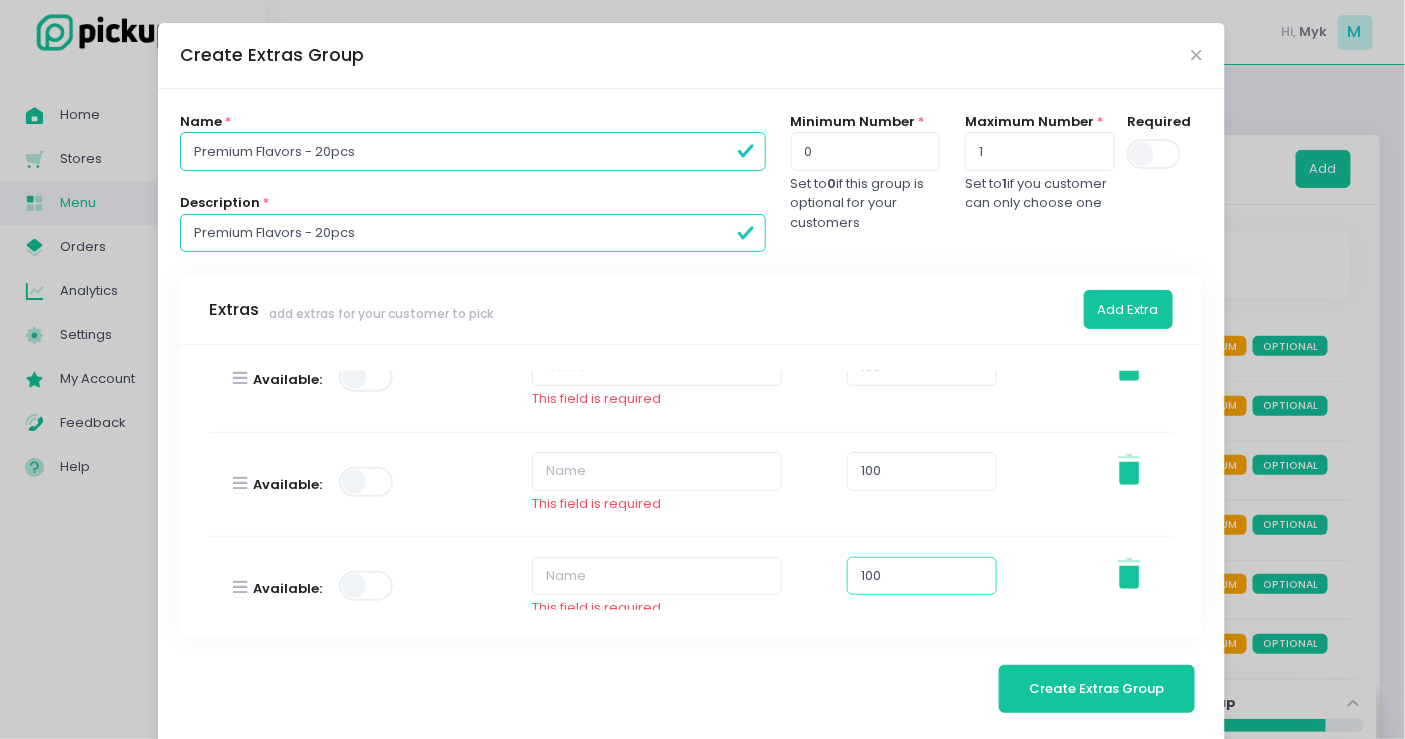 scroll, scrollTop: 560, scrollLeft: 0, axis: vertical 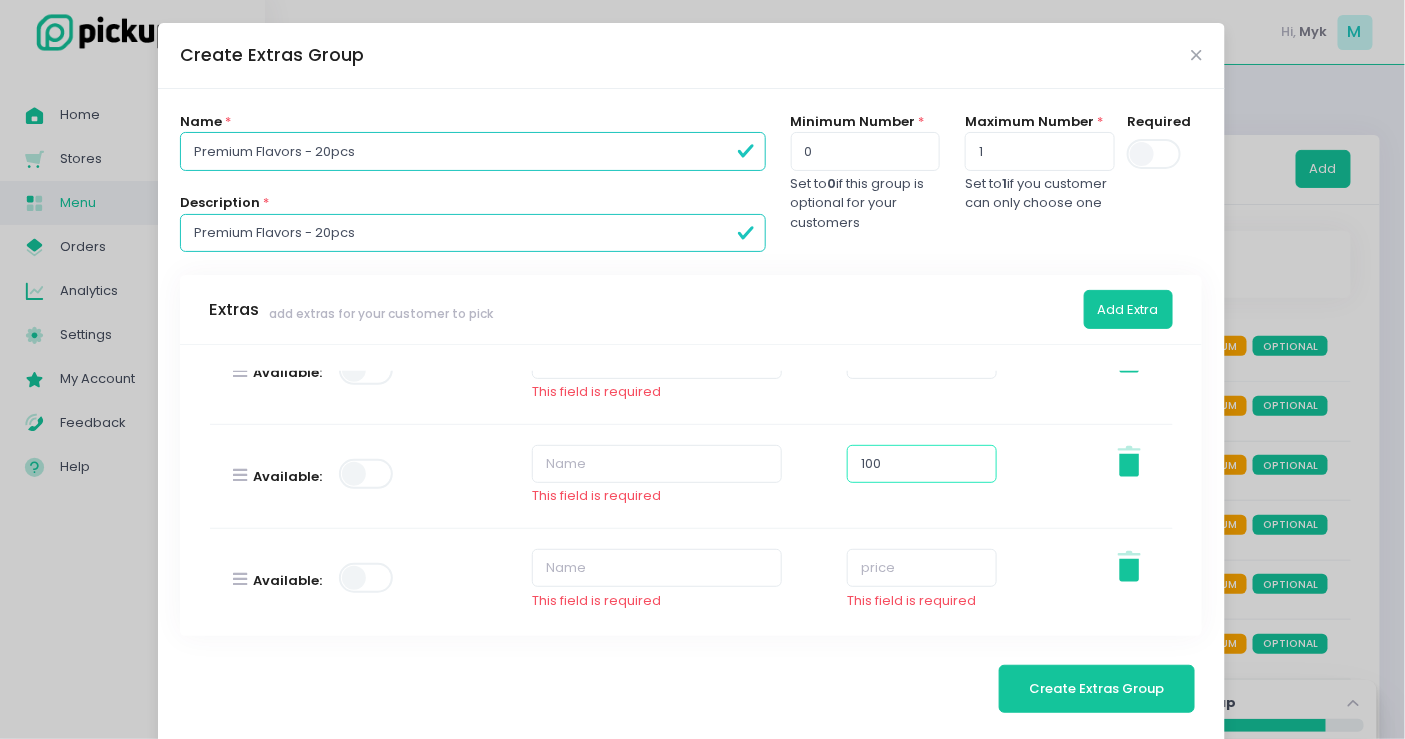 type on "100" 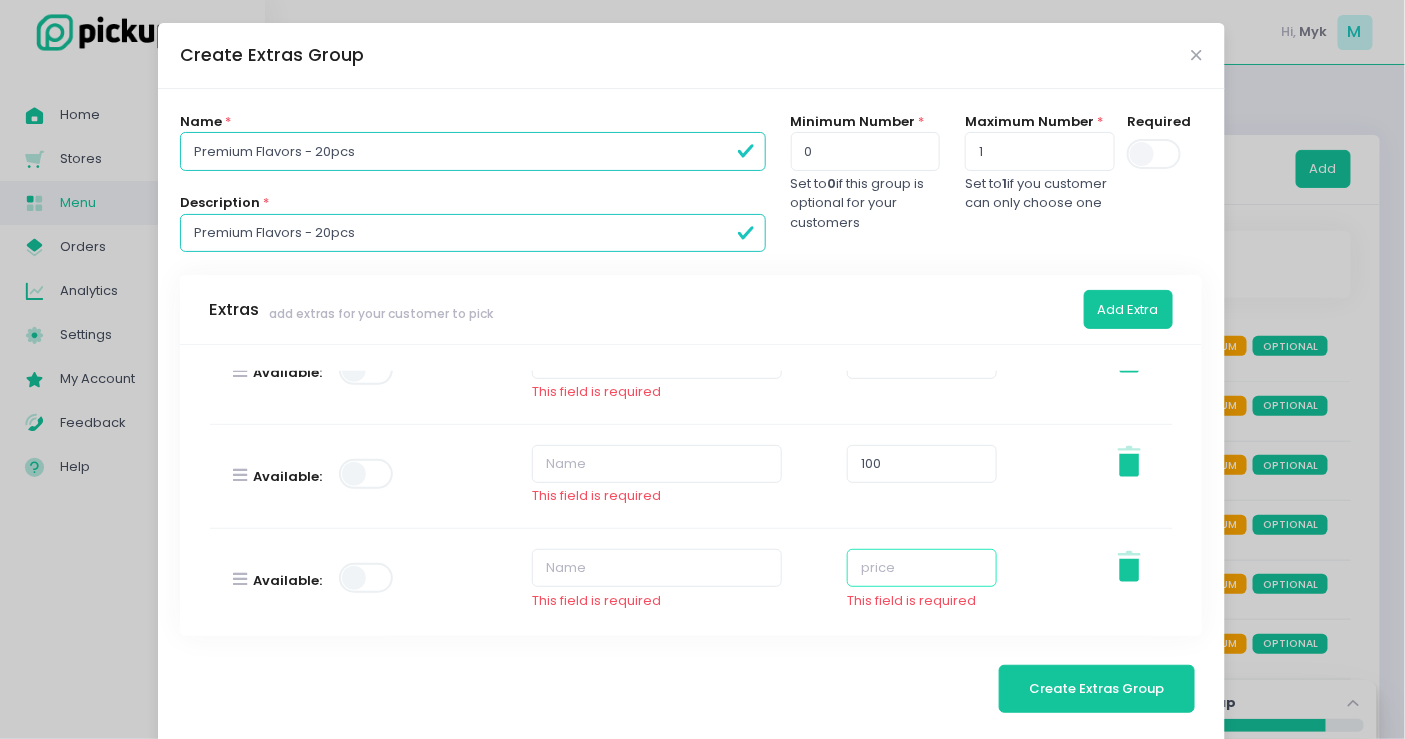 click at bounding box center (922, 568) 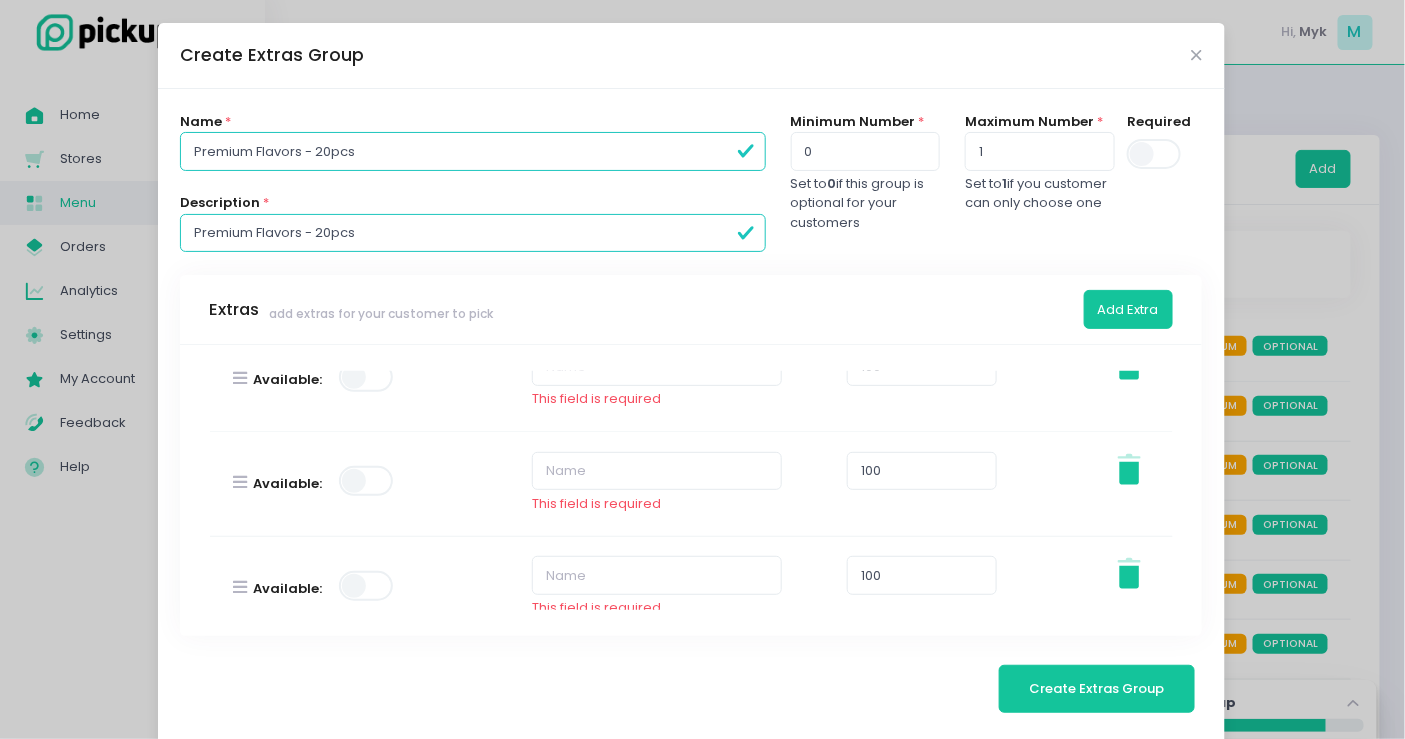 scroll, scrollTop: 0, scrollLeft: 0, axis: both 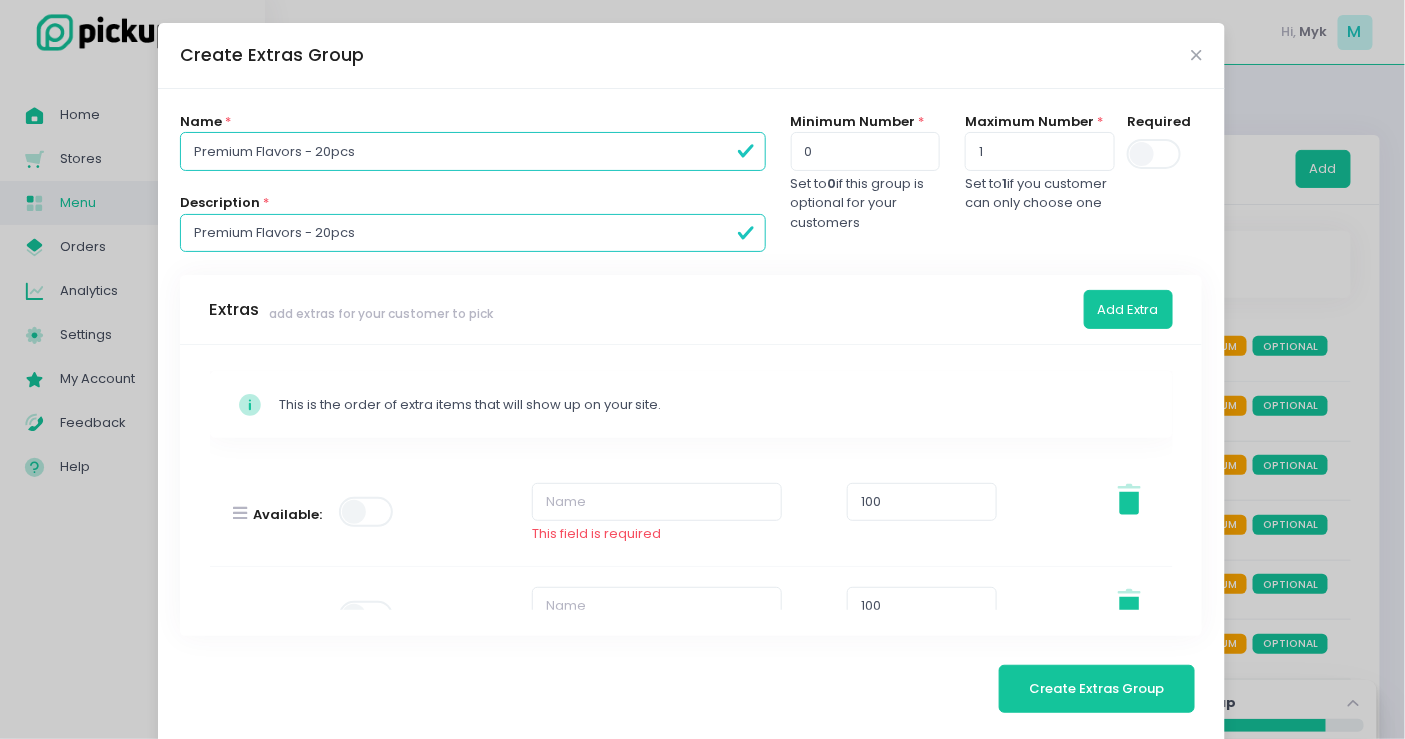 type on "100" 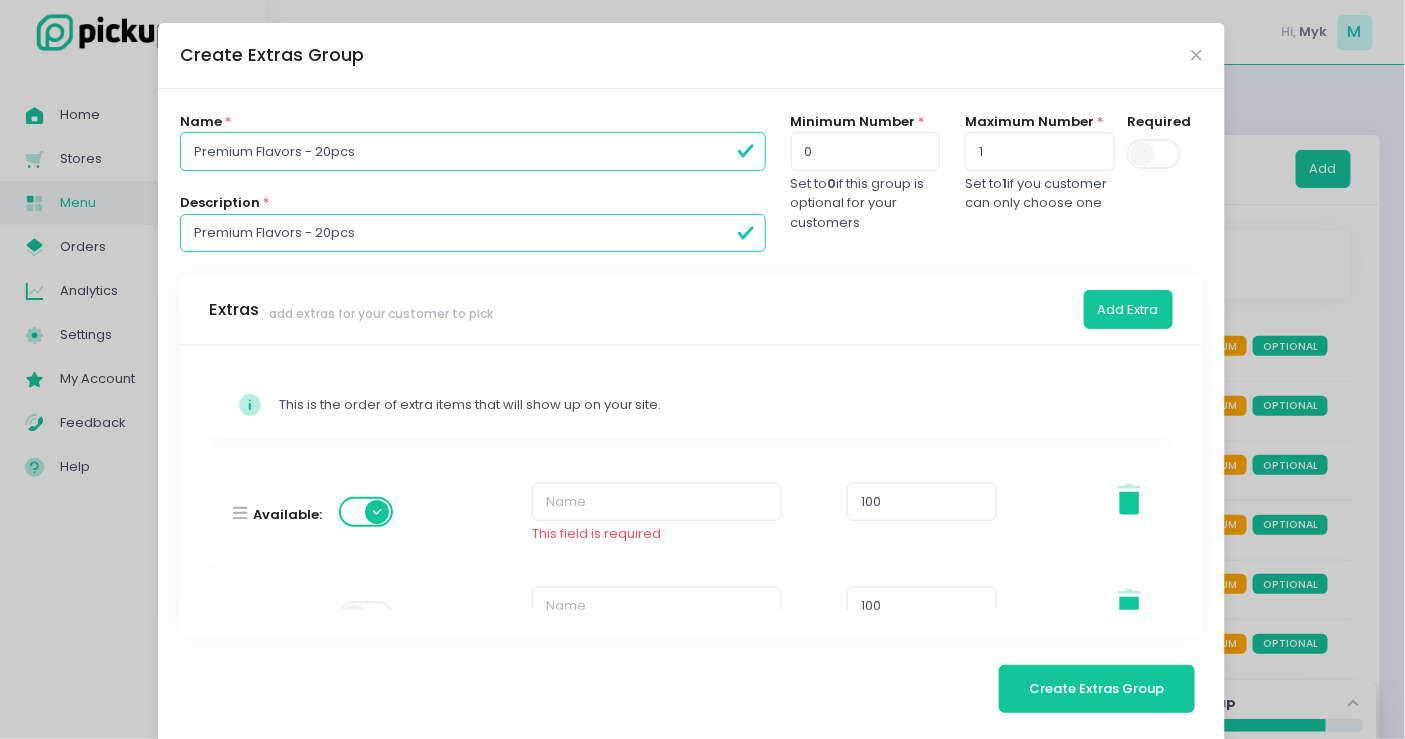 scroll, scrollTop: 111, scrollLeft: 0, axis: vertical 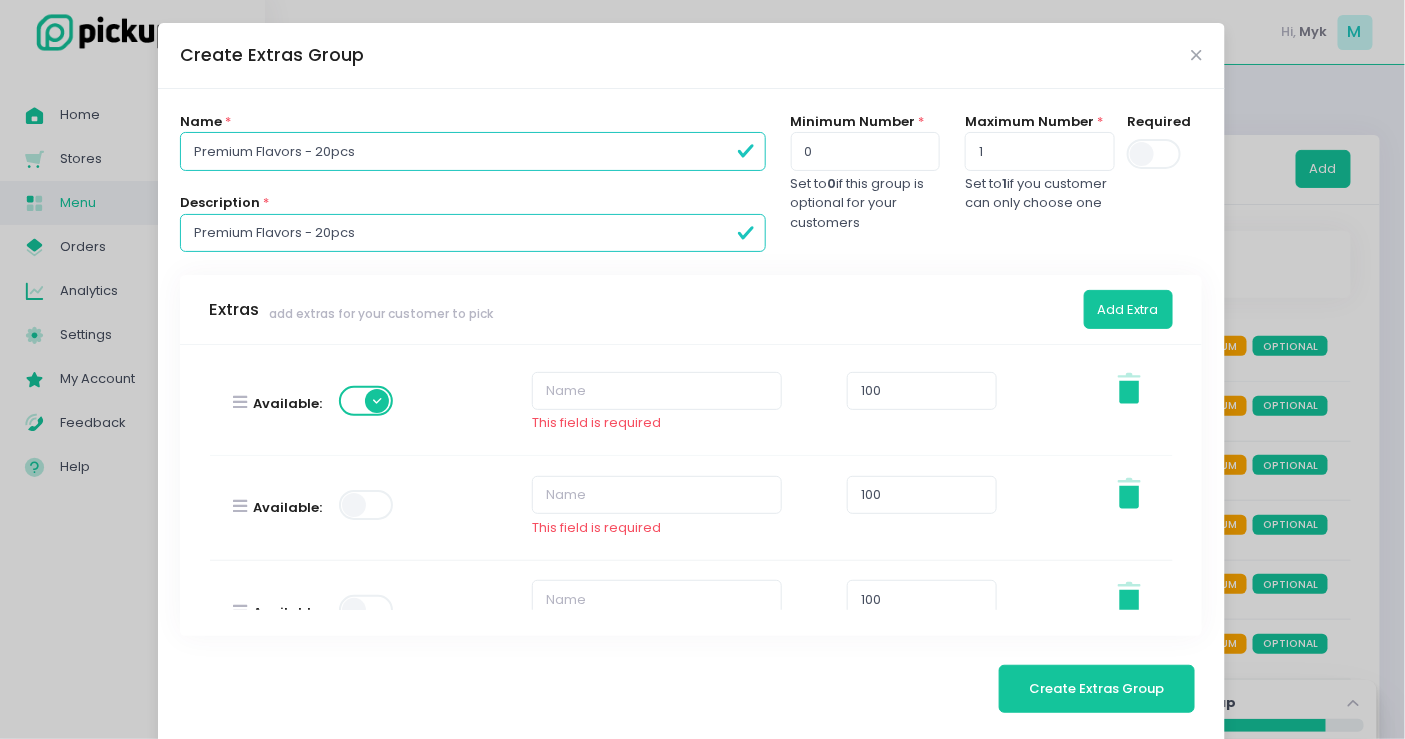 click at bounding box center (367, 505) 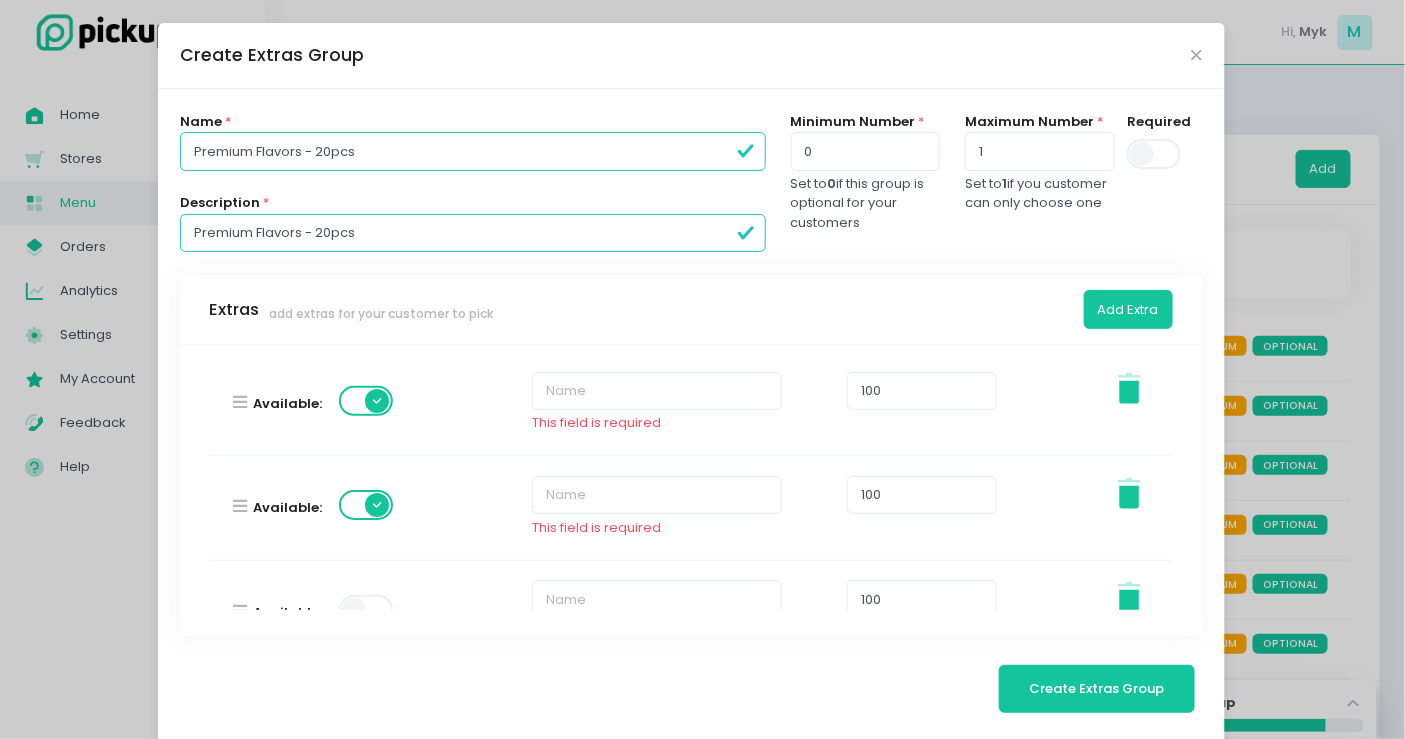 click on "This field is required" at bounding box center [657, 392] 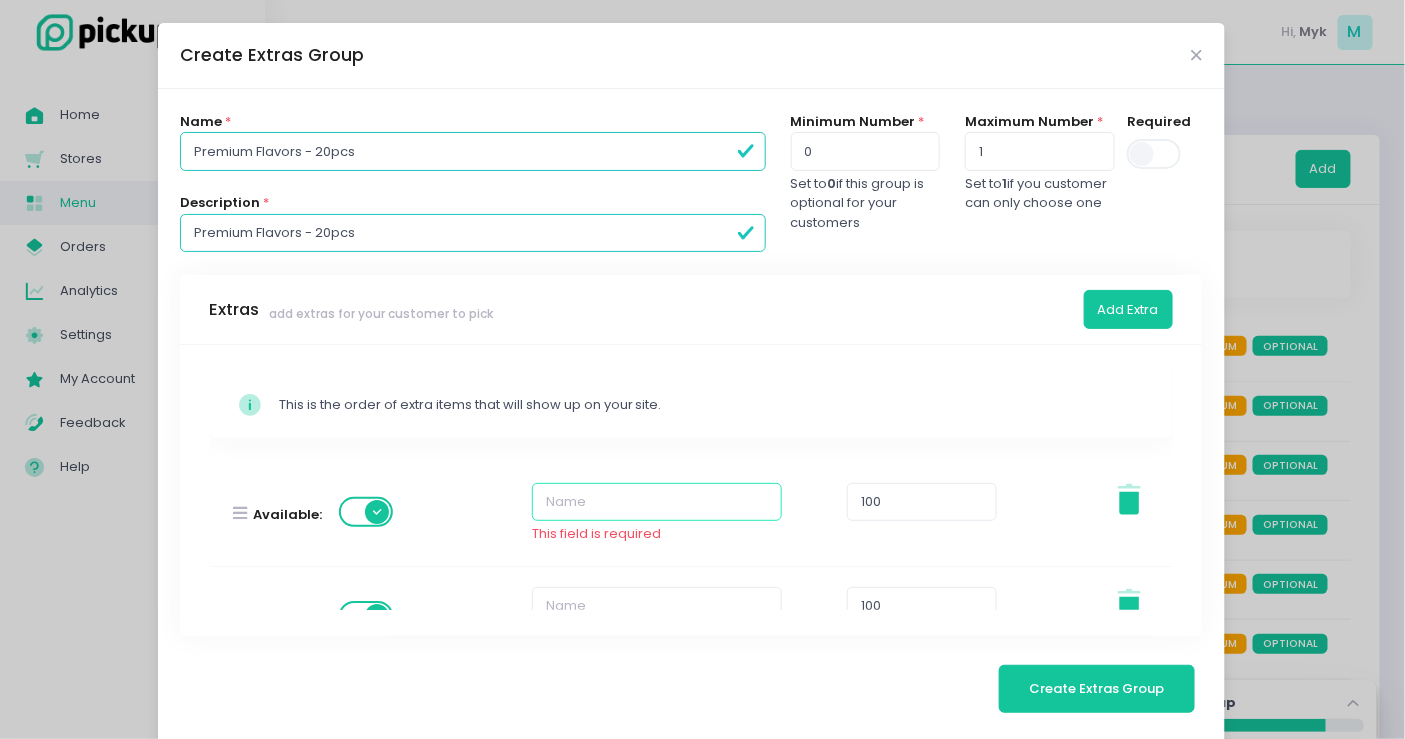 click at bounding box center (657, 502) 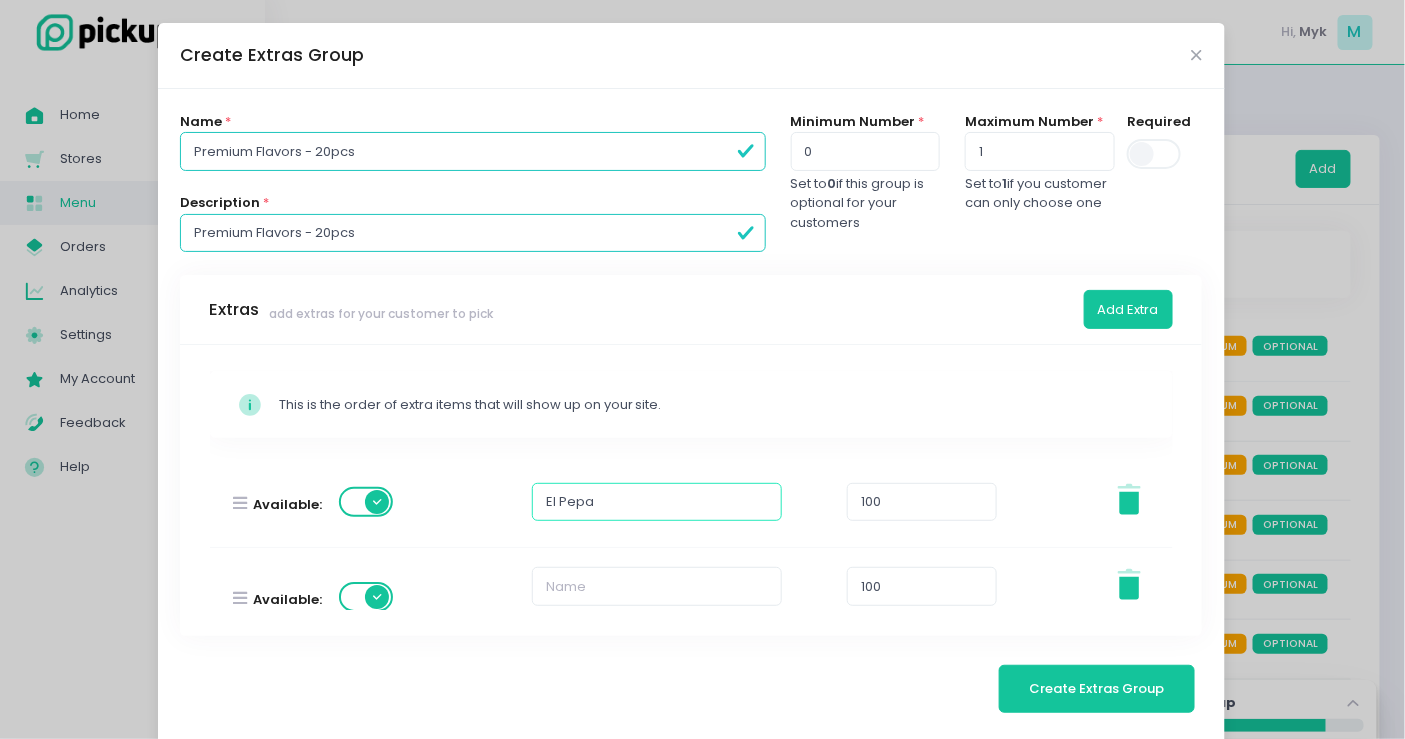 type on "El Pepa" 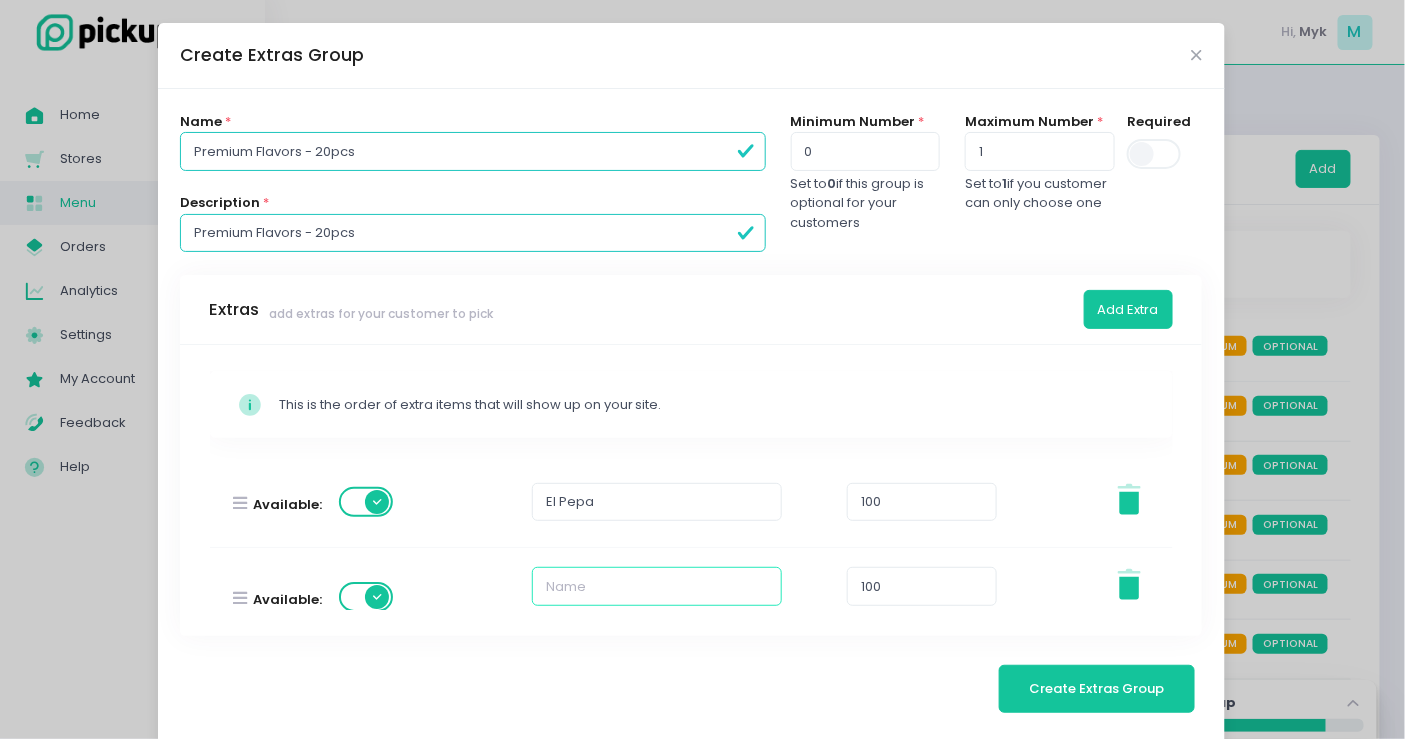 click at bounding box center [657, 586] 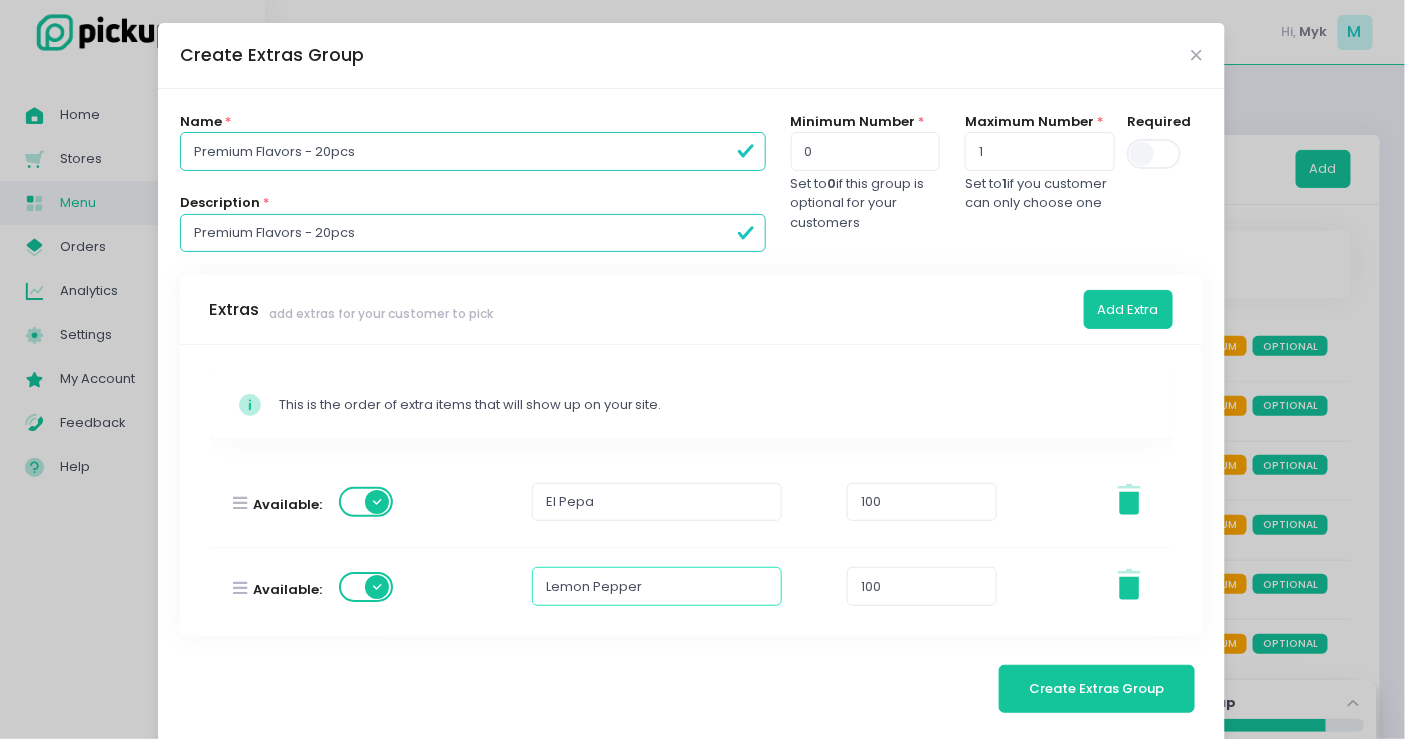 scroll, scrollTop: 111, scrollLeft: 0, axis: vertical 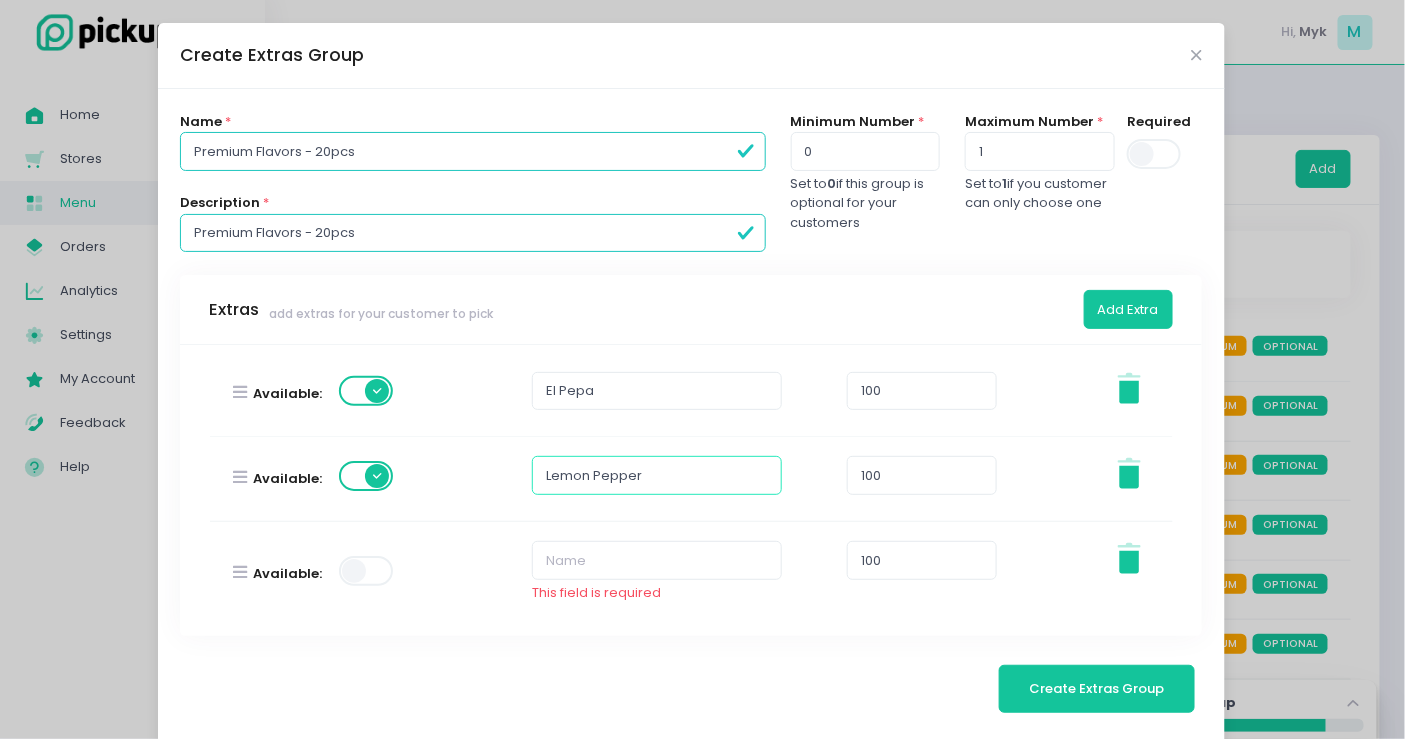 type on "Lemon Pepper" 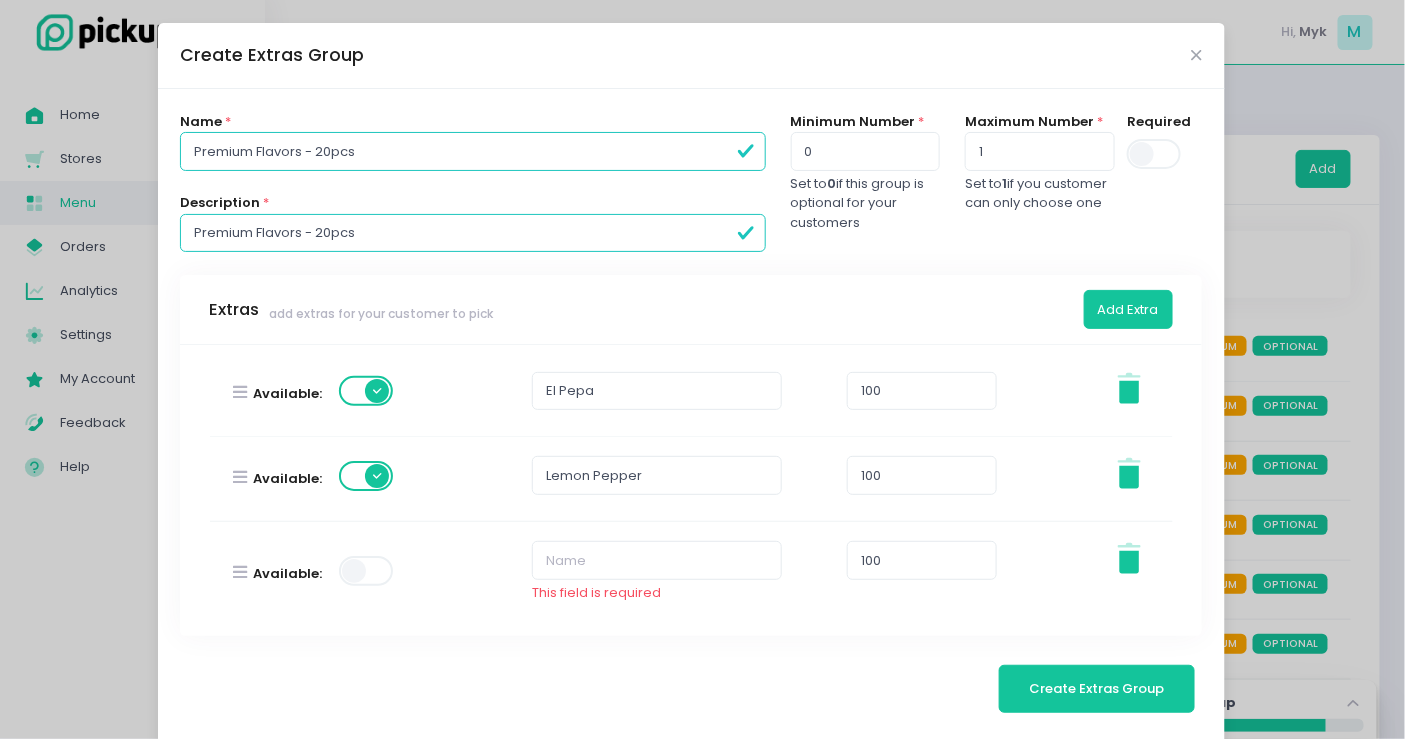 click at bounding box center [367, 571] 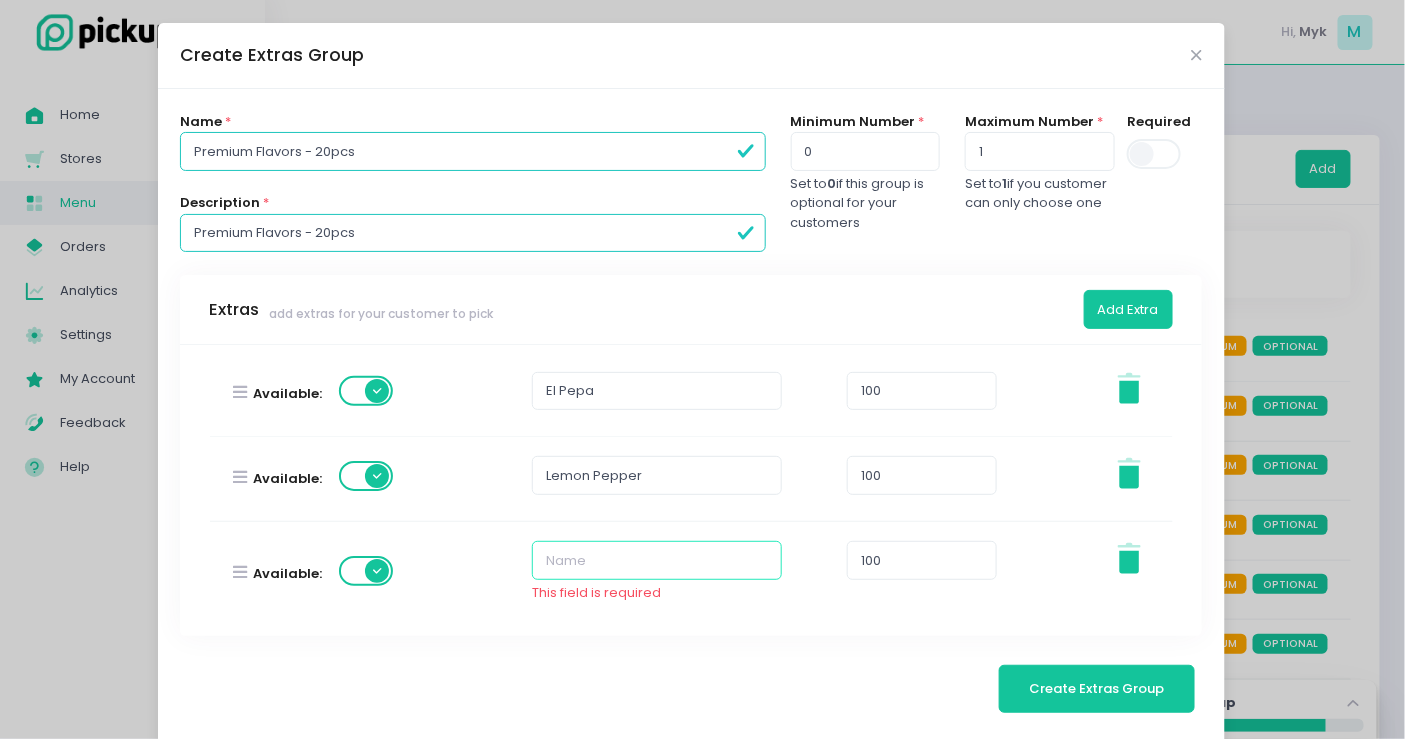 click at bounding box center [657, 560] 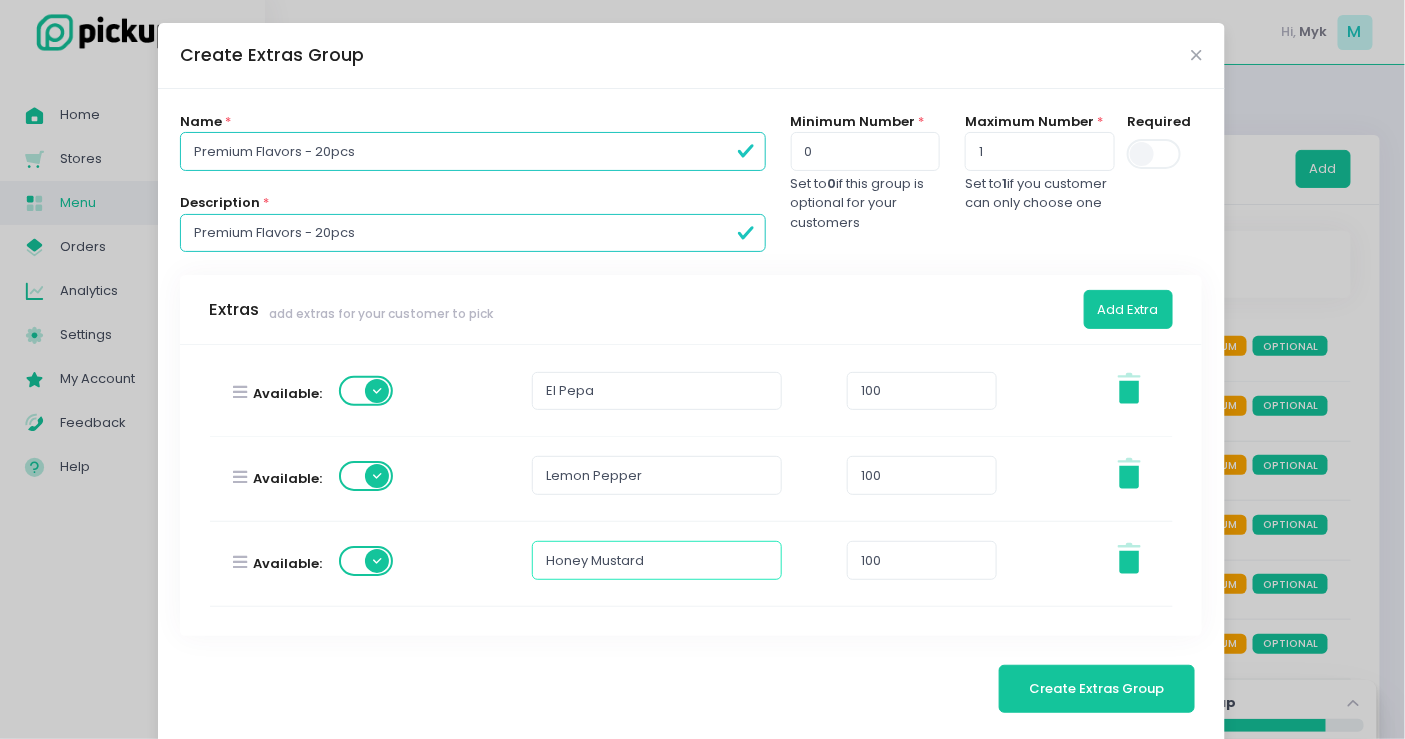 scroll, scrollTop: 222, scrollLeft: 0, axis: vertical 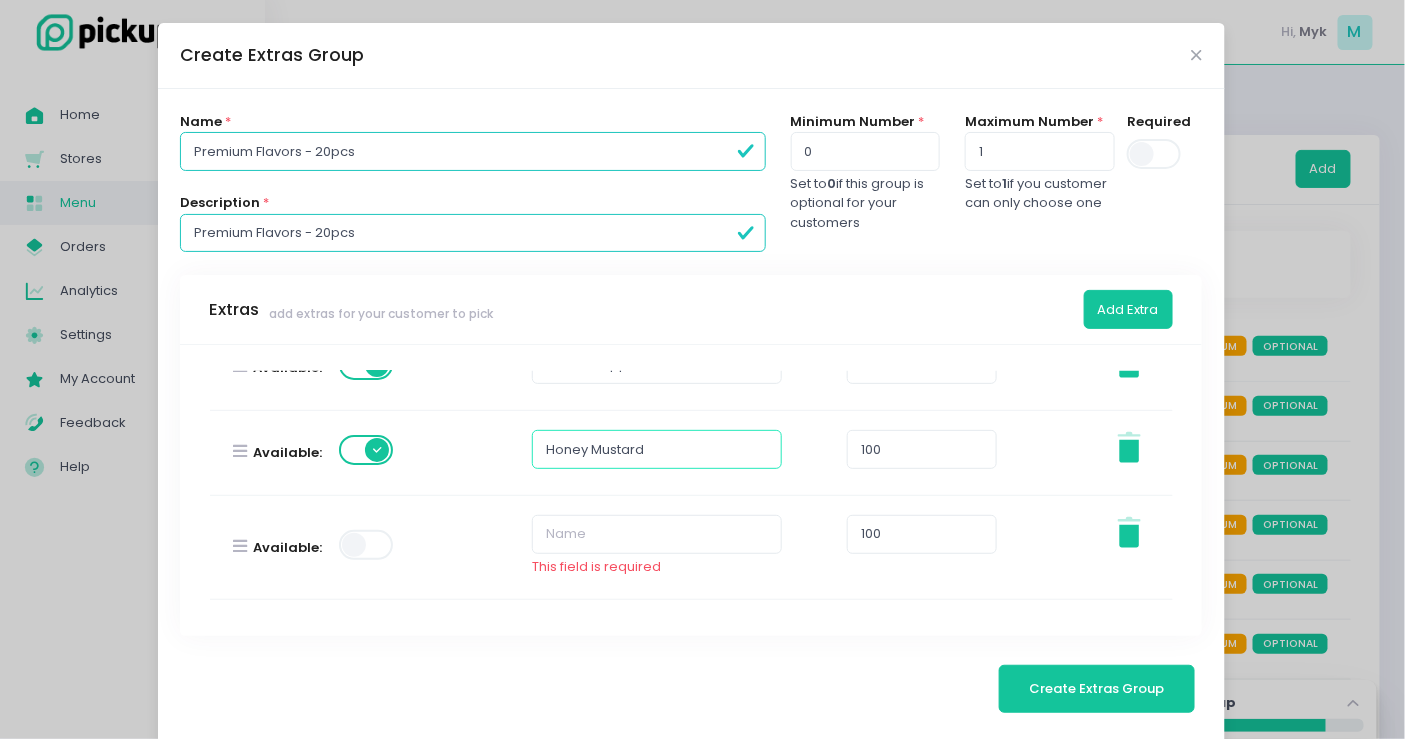 type on "Honey Mustard" 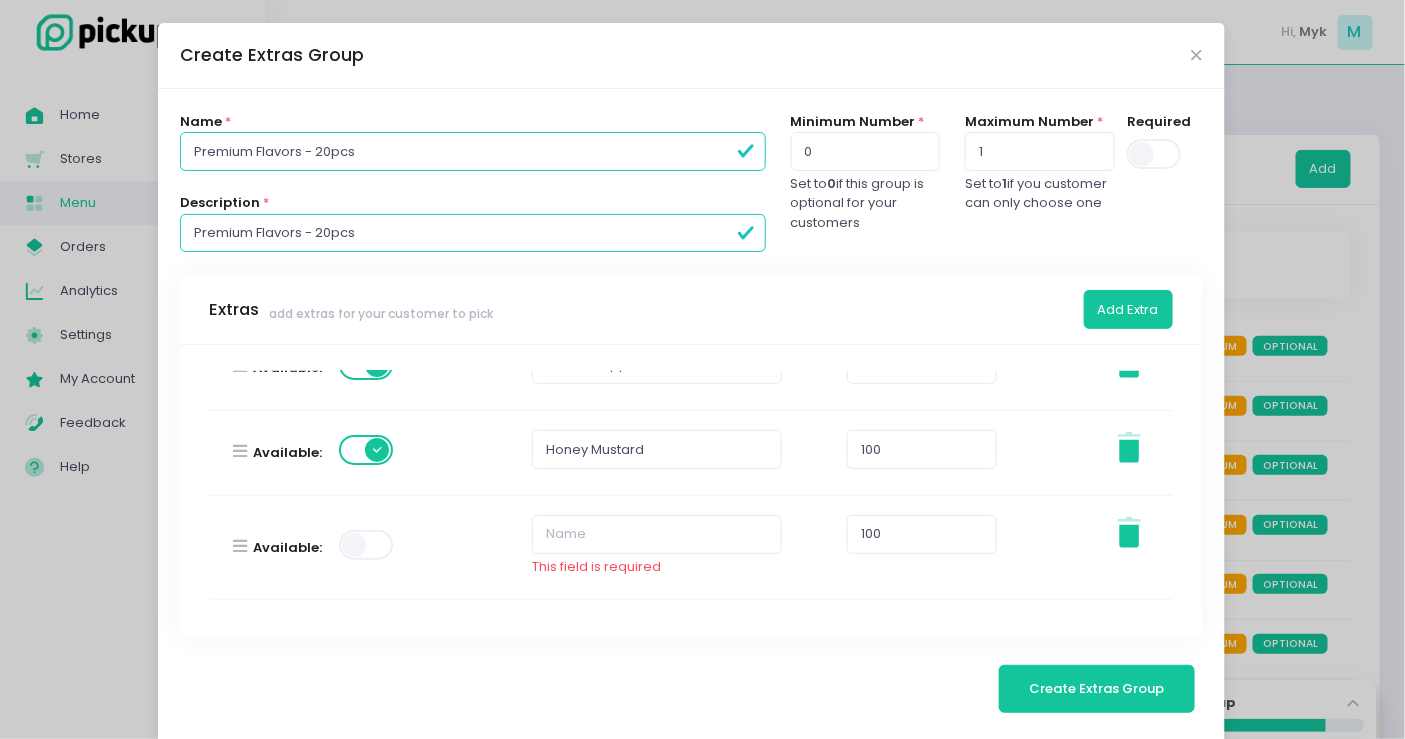 click at bounding box center (367, 545) 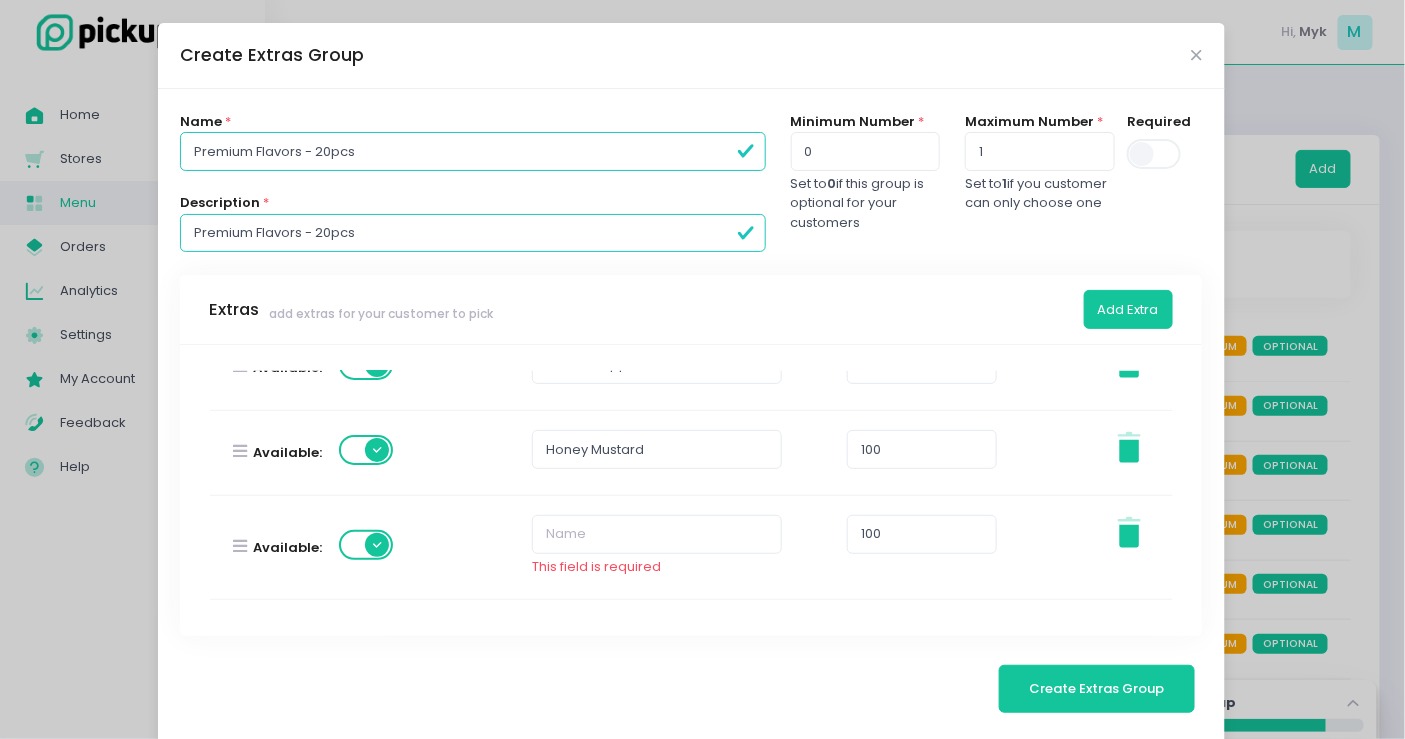 scroll, scrollTop: 27, scrollLeft: 0, axis: vertical 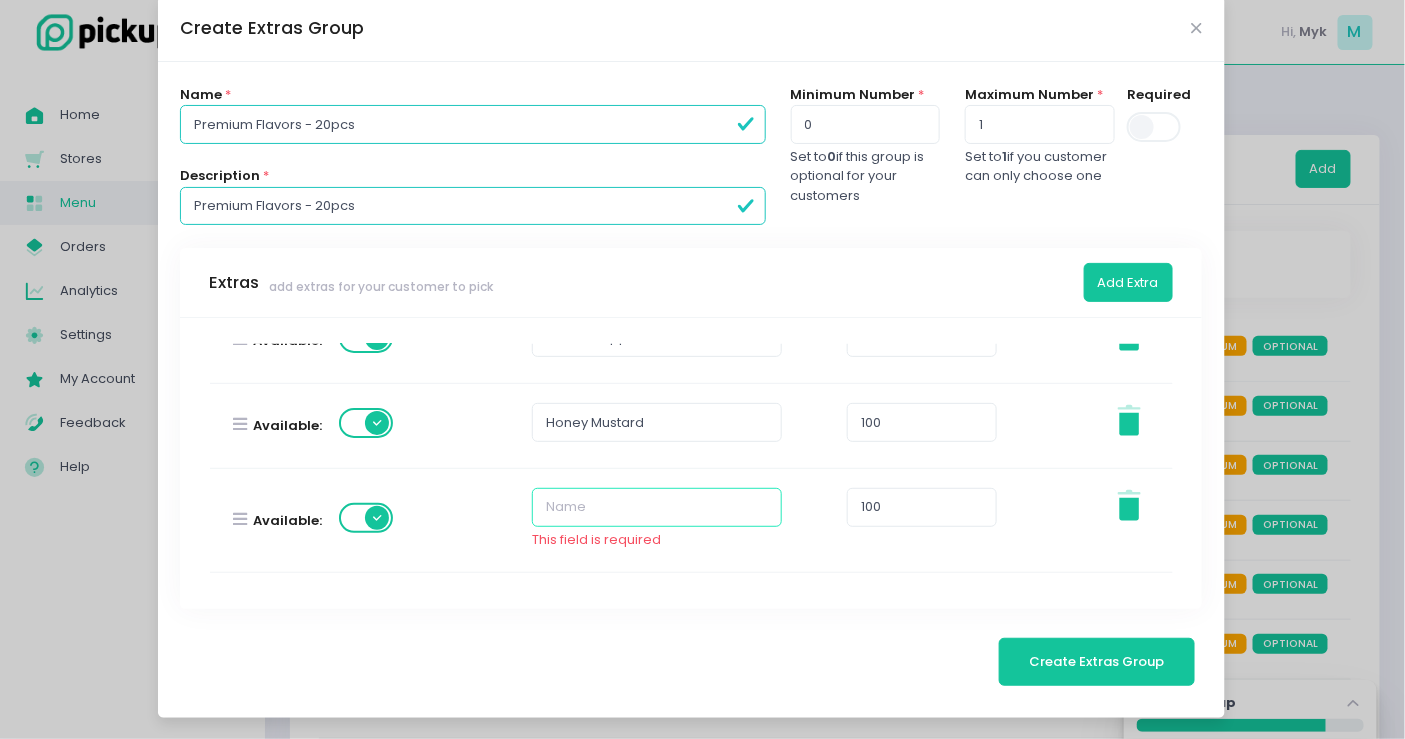 click at bounding box center [657, 507] 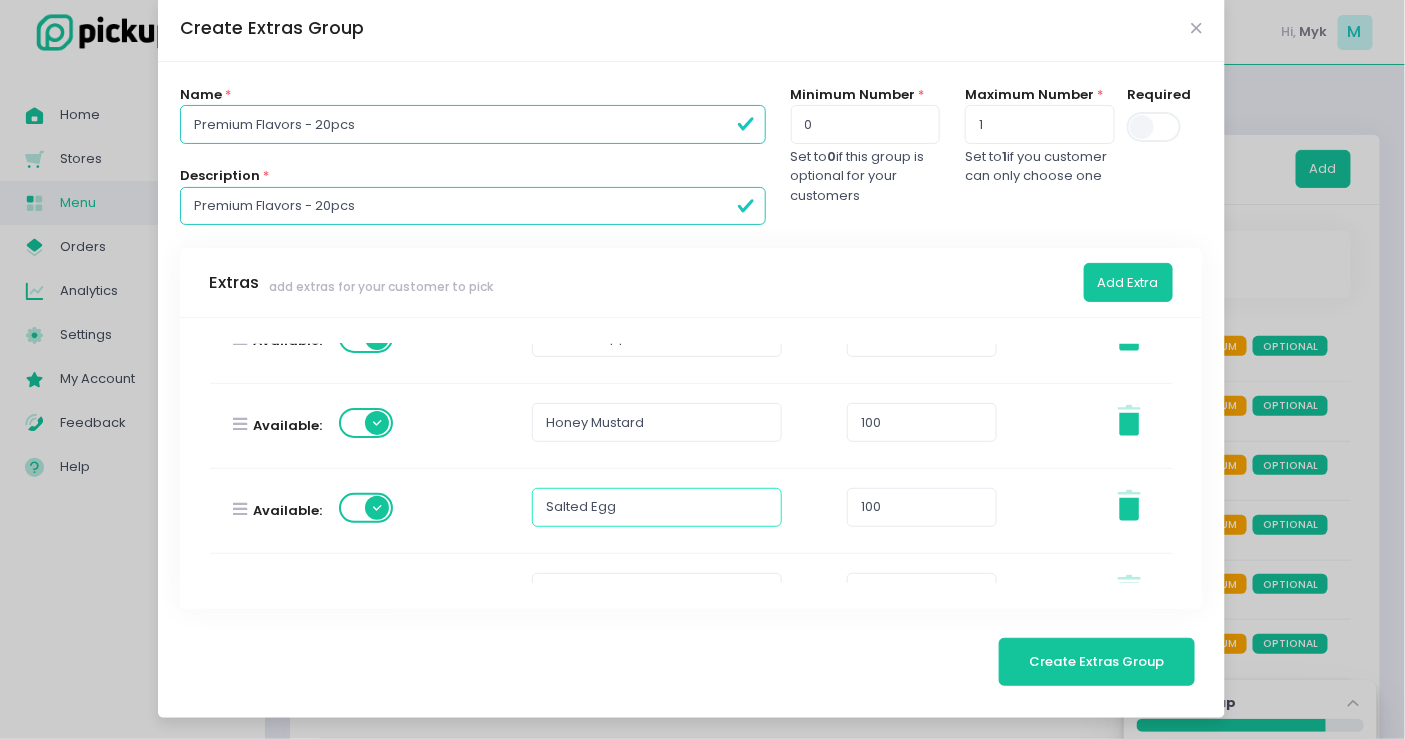 scroll, scrollTop: 333, scrollLeft: 0, axis: vertical 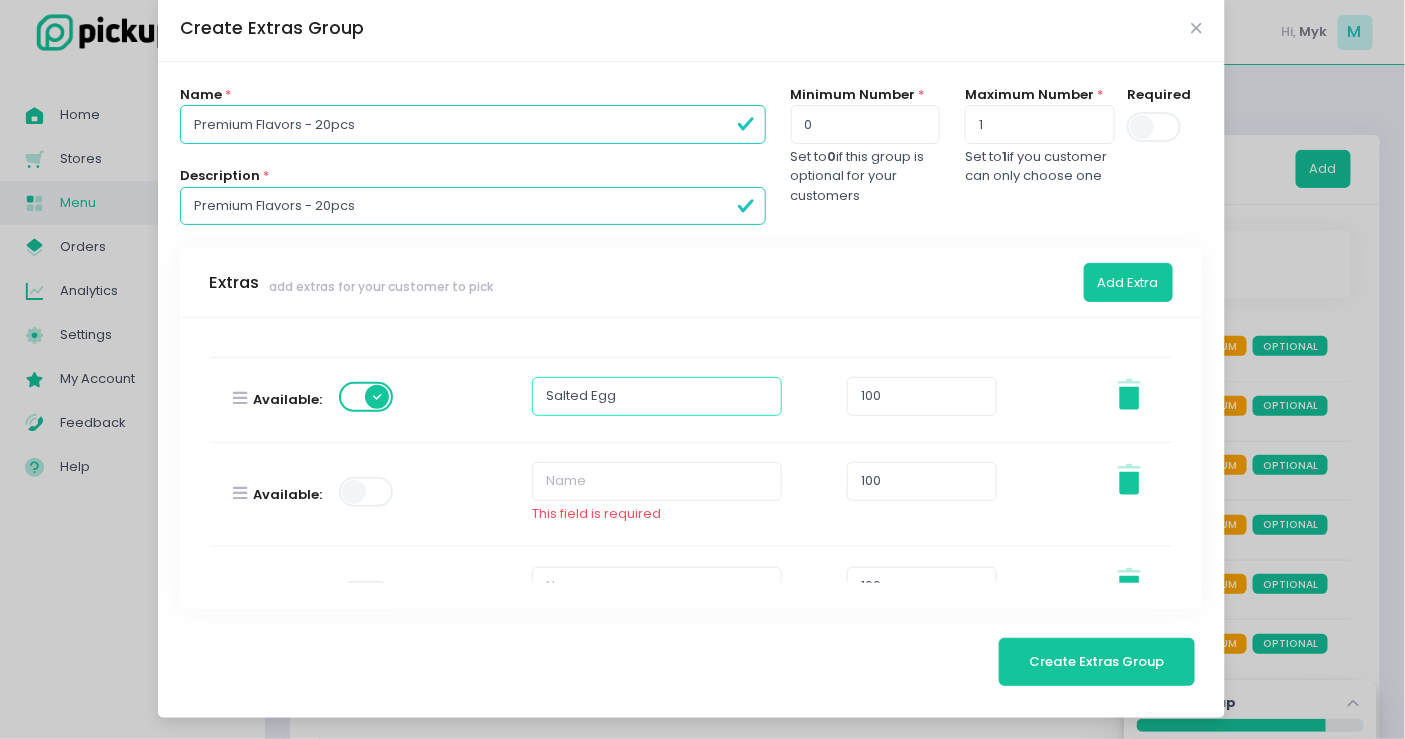 type on "Salted Egg" 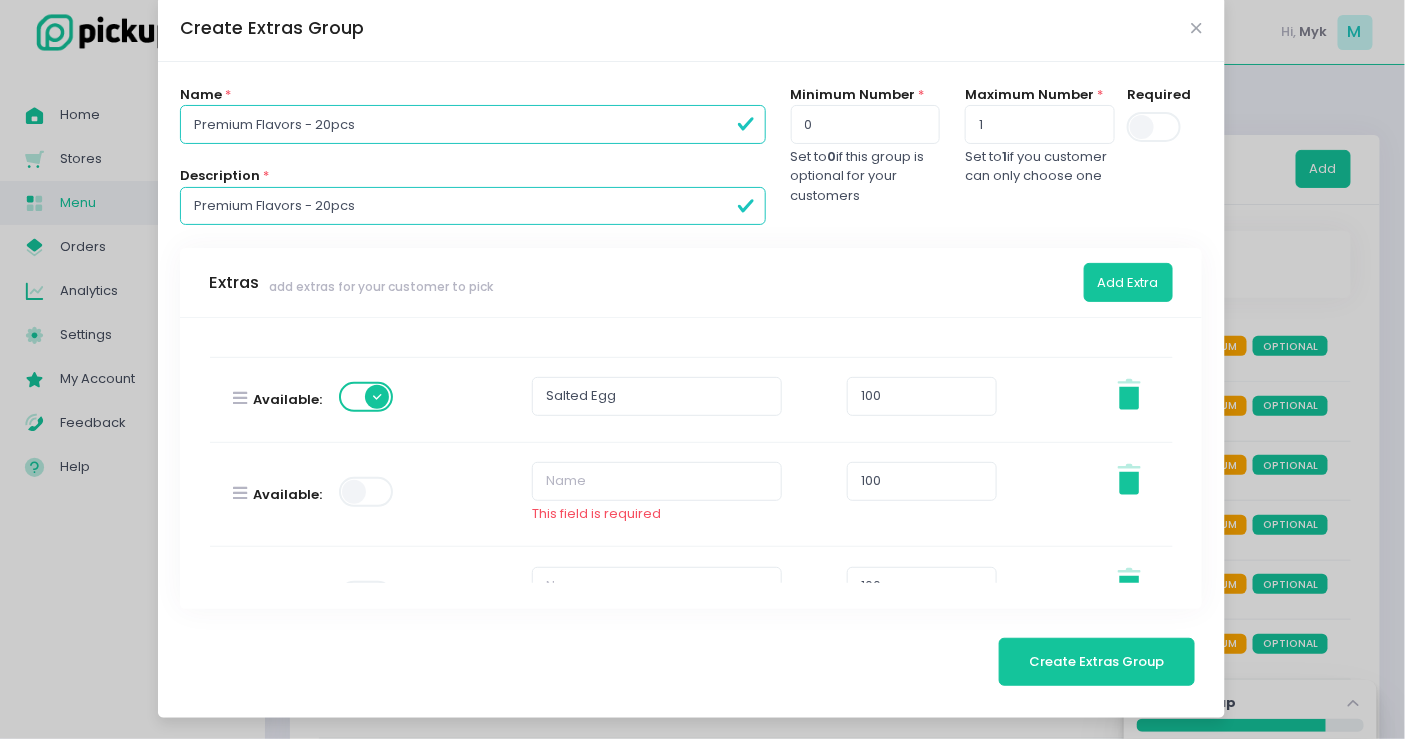 click at bounding box center (367, 492) 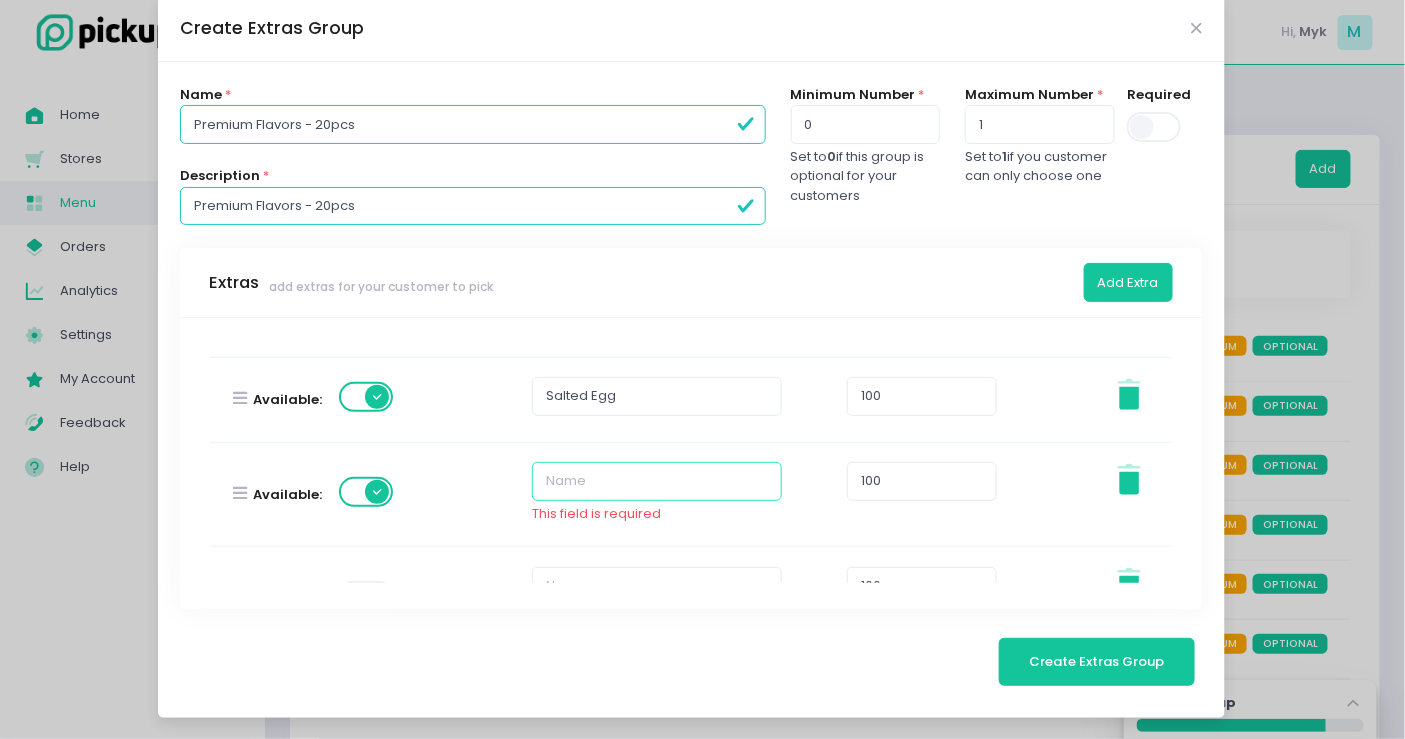 click at bounding box center (657, 481) 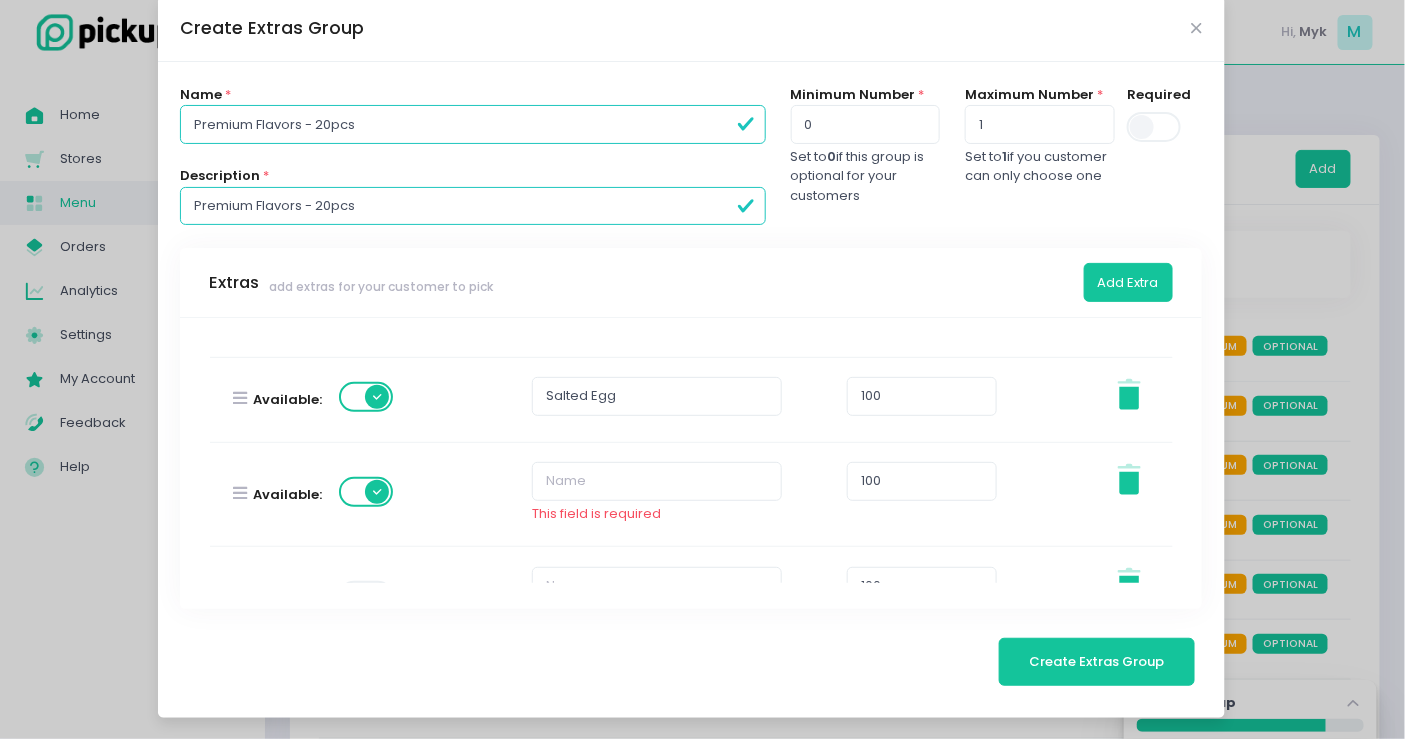 click on "Available:" at bounding box center (349, 400) 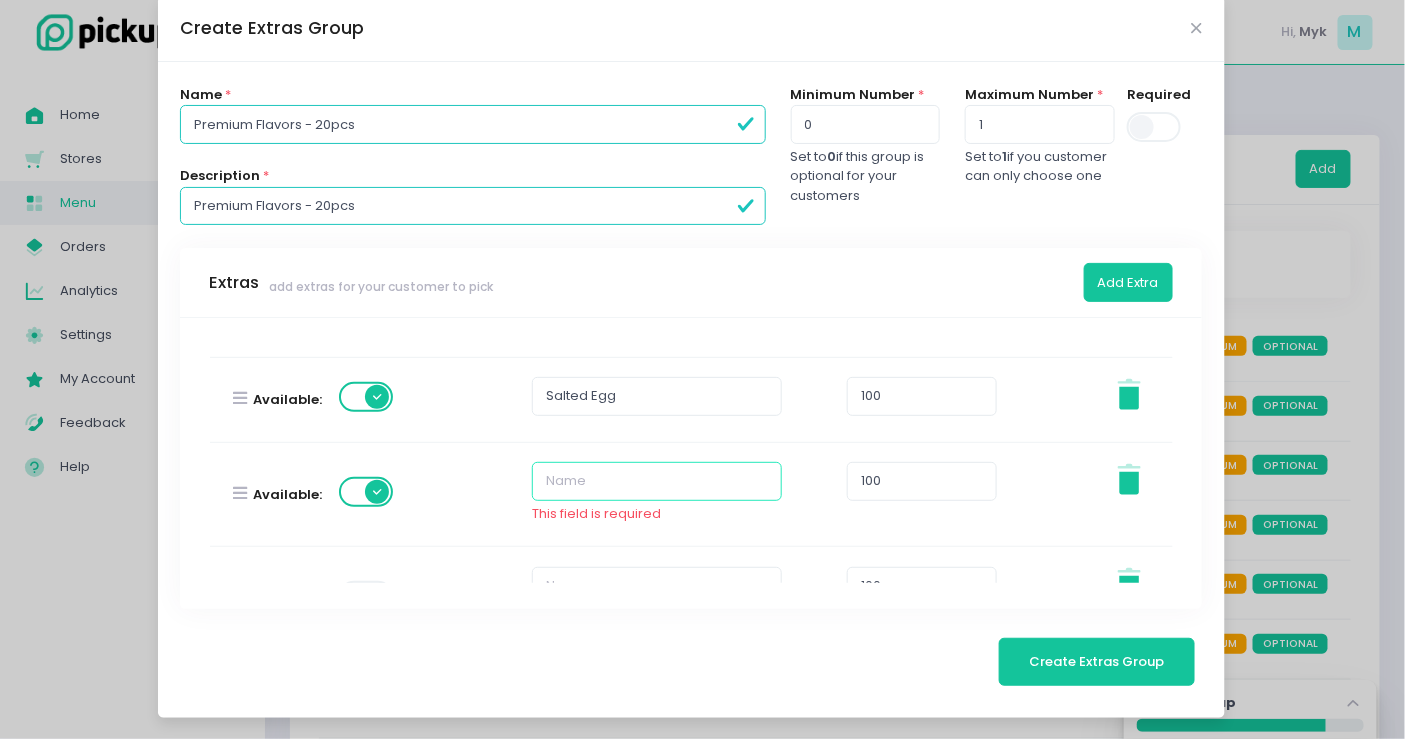 click at bounding box center [657, 481] 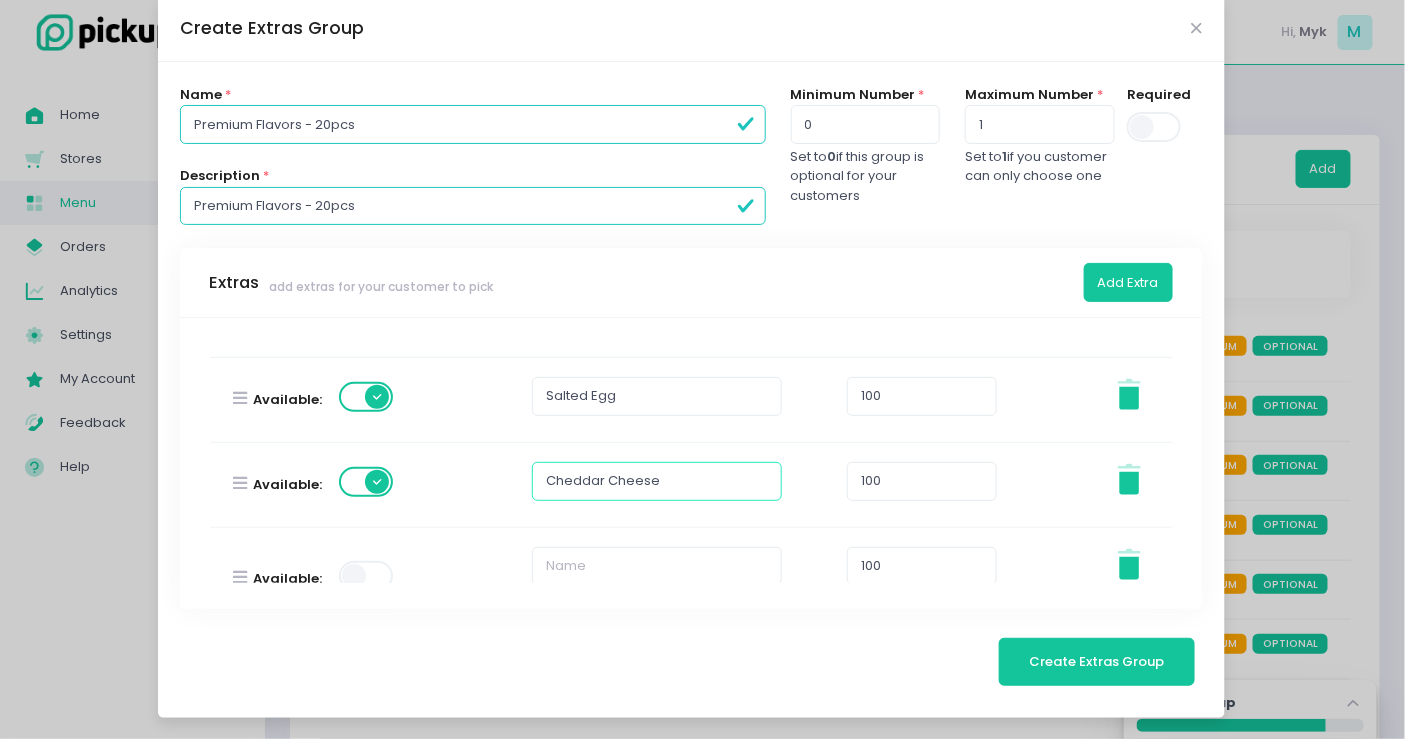 type on "Cheddar Cheese" 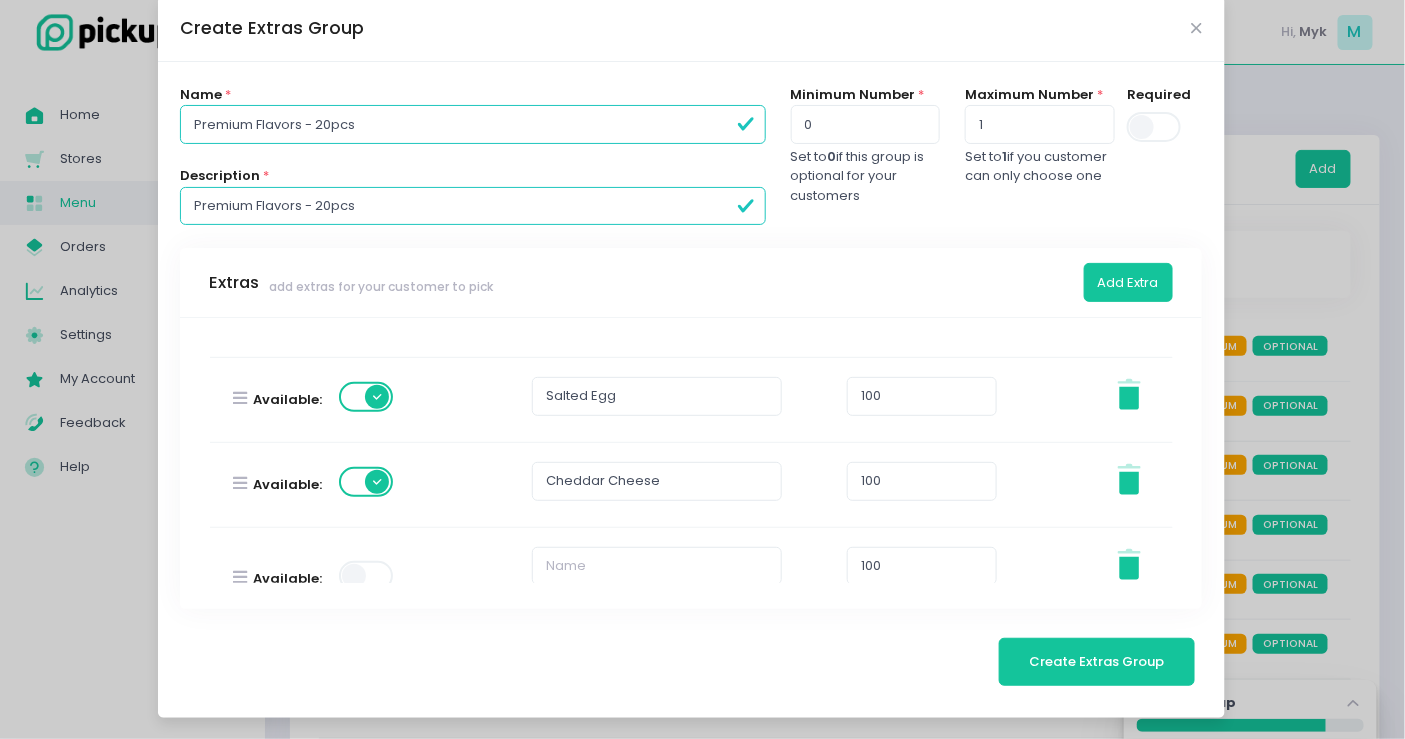 click at bounding box center [367, 576] 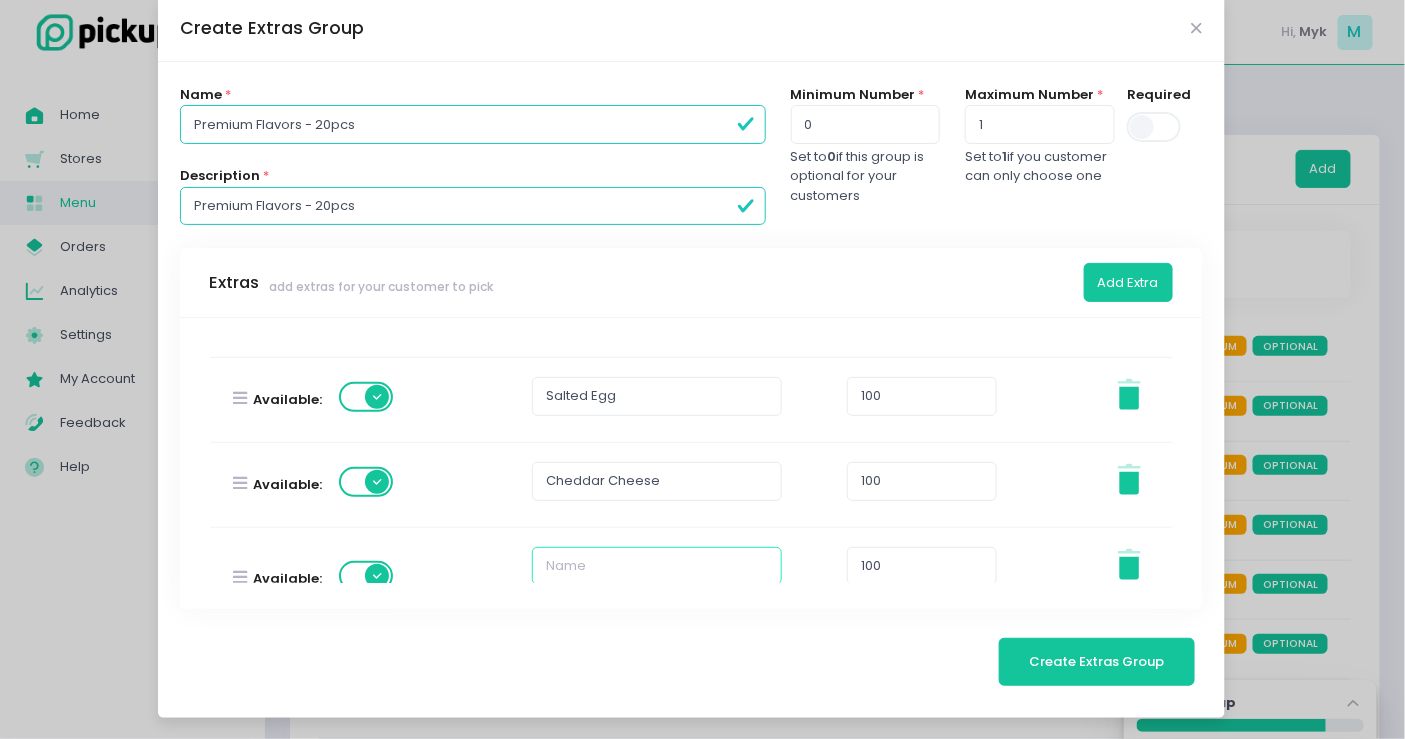 click at bounding box center [657, 566] 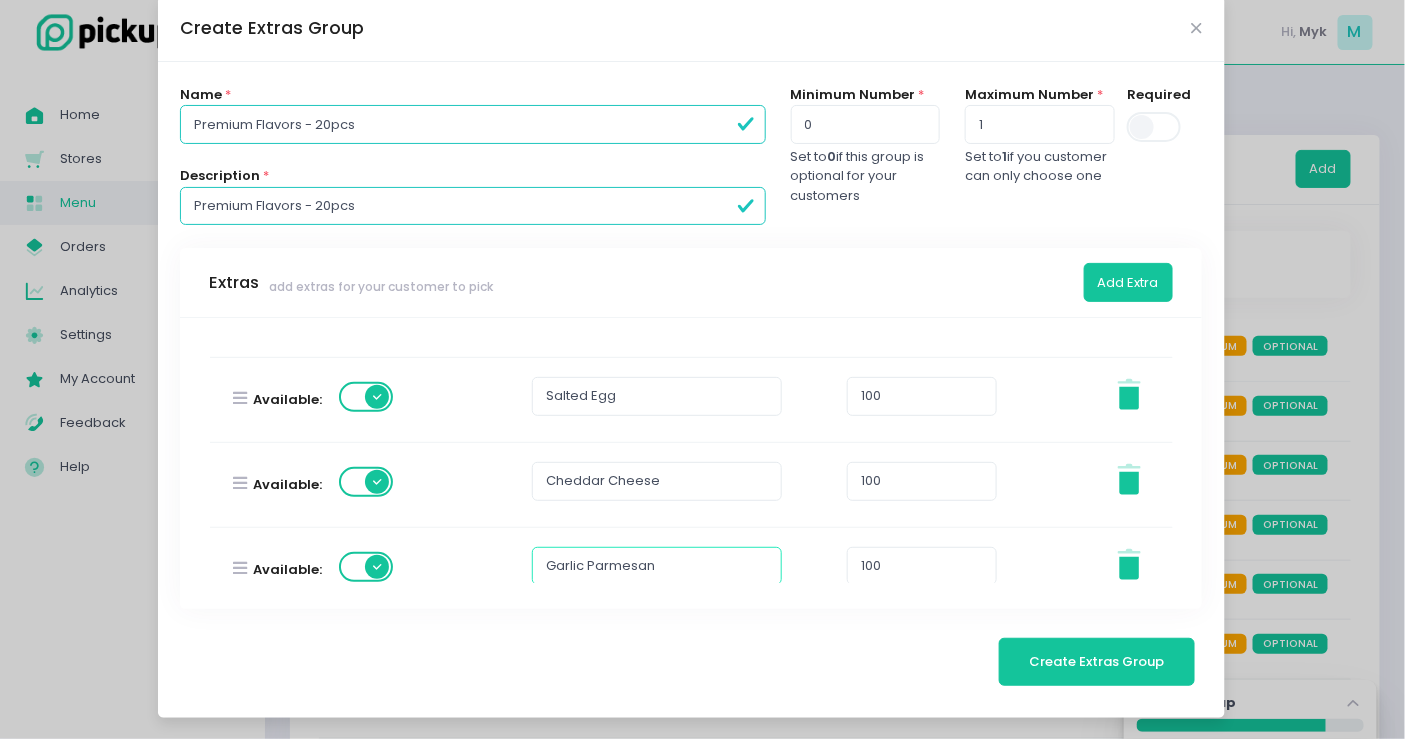 type on "Garlic Parmesan" 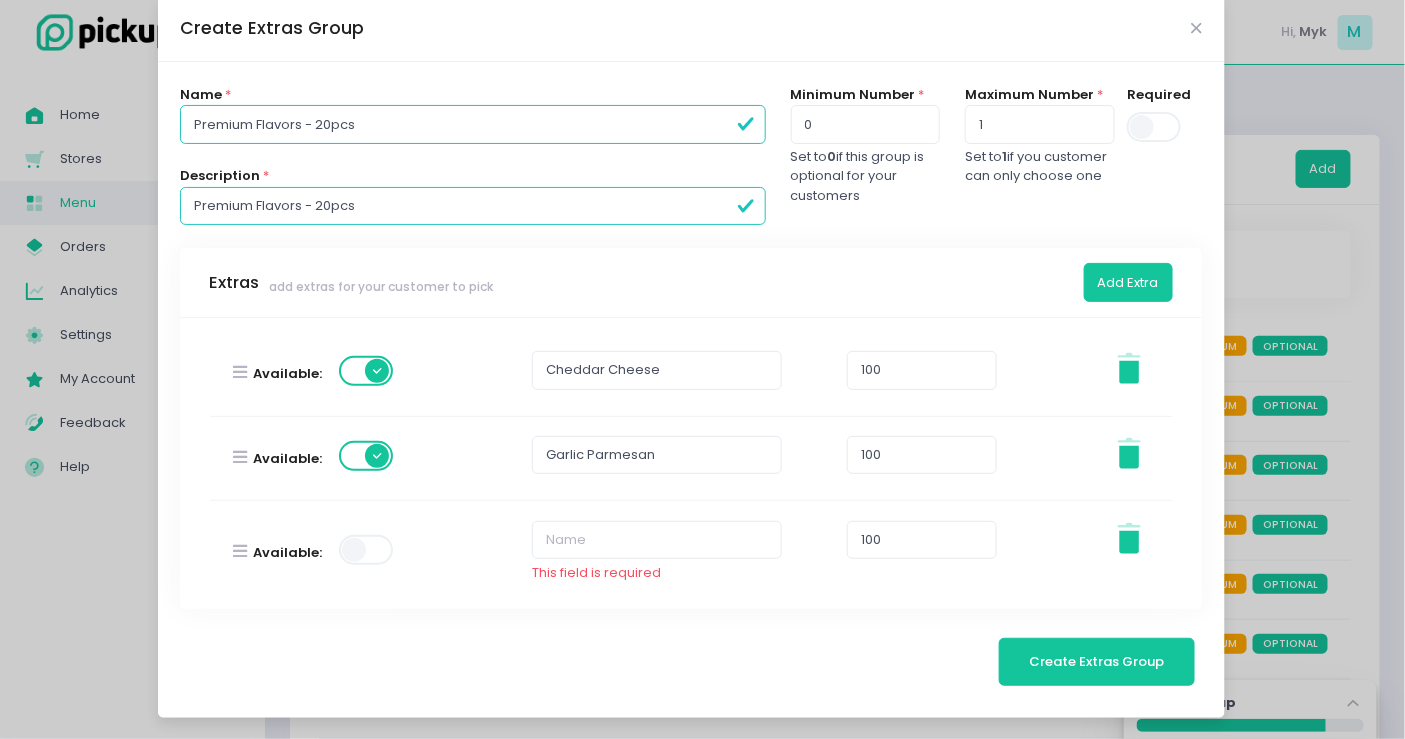 click at bounding box center [367, 550] 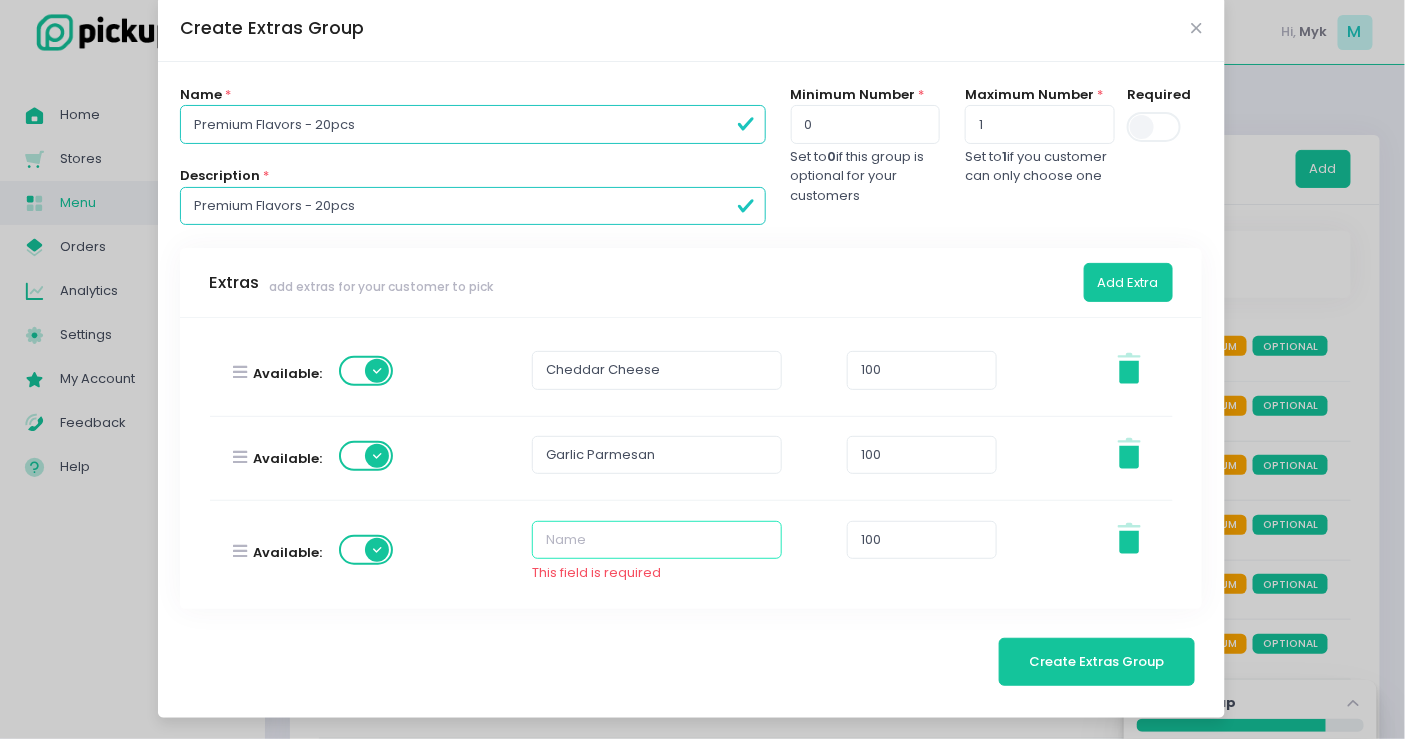 drag, startPoint x: 568, startPoint y: 532, endPoint x: 573, endPoint y: 522, distance: 11.18034 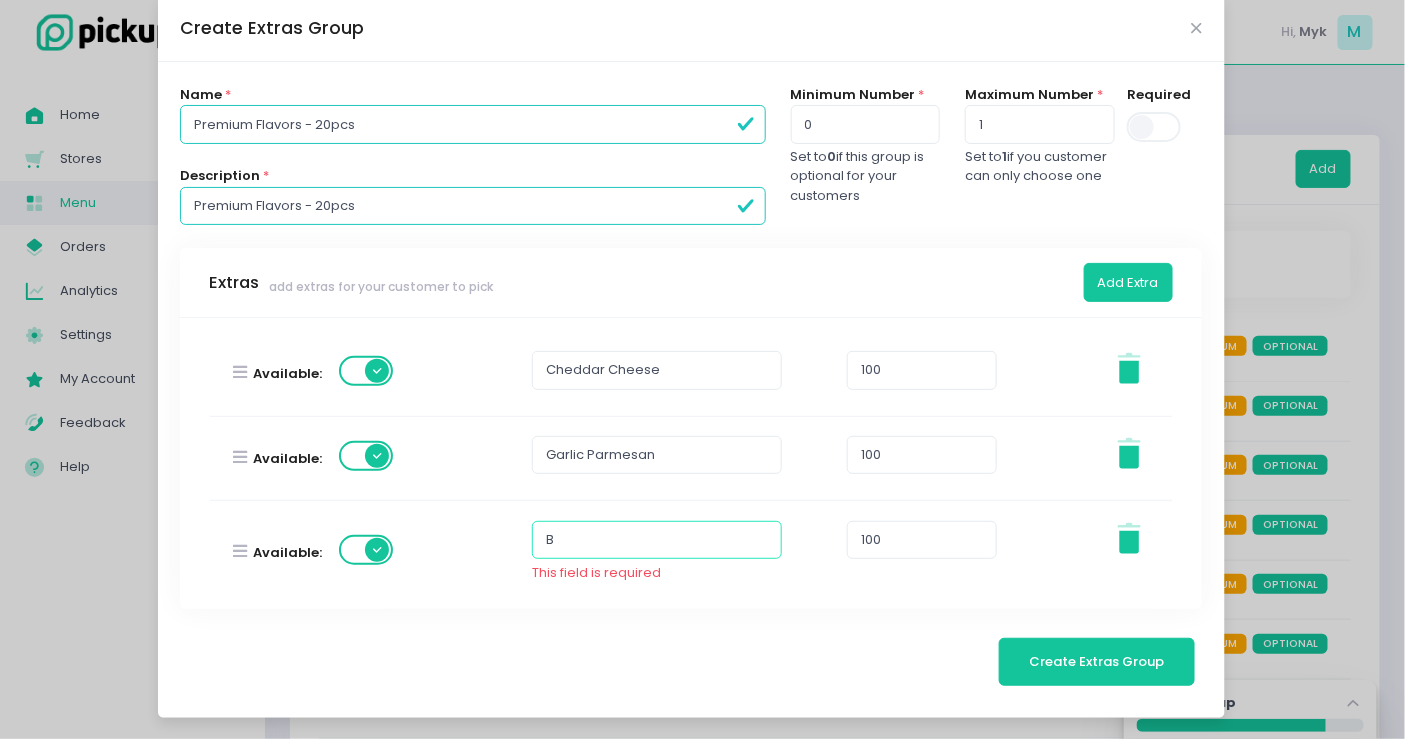 scroll, scrollTop: 443, scrollLeft: 0, axis: vertical 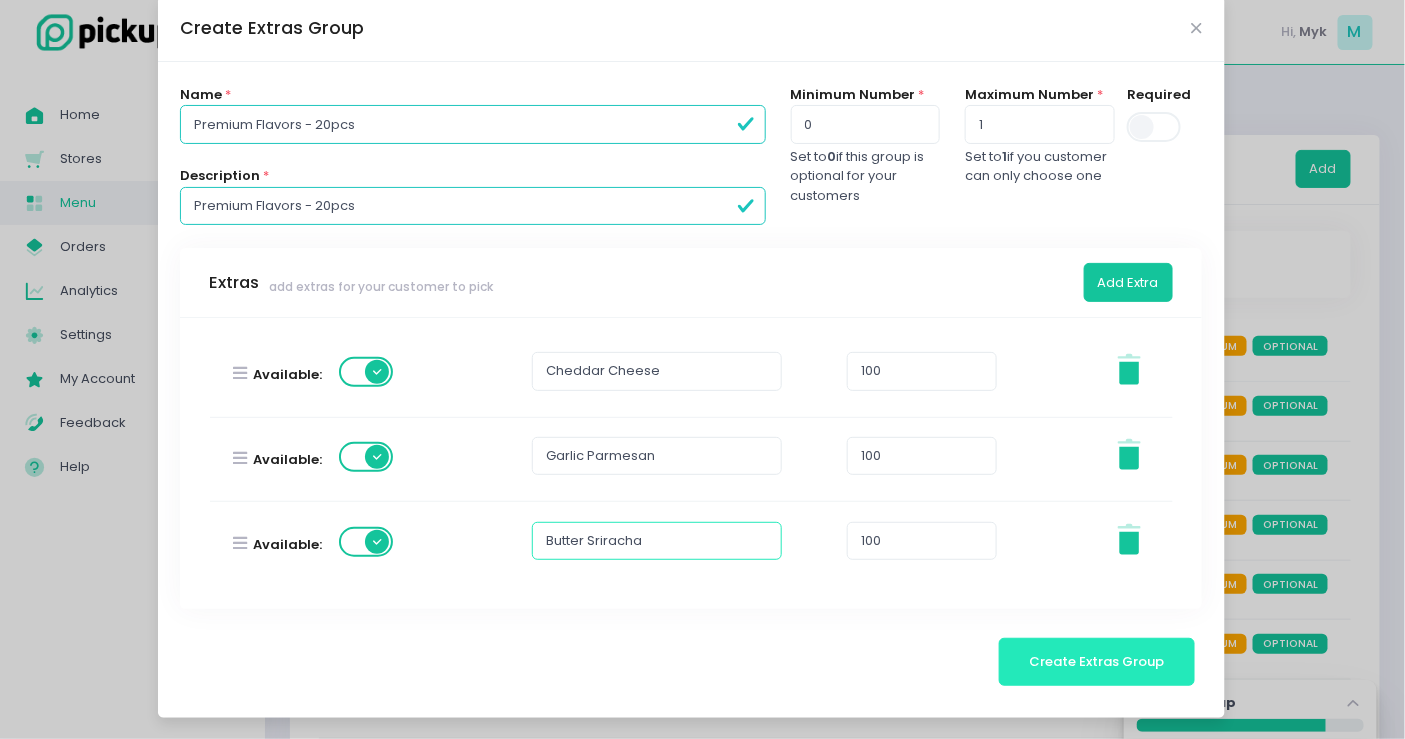 type on "Butter Sriracha" 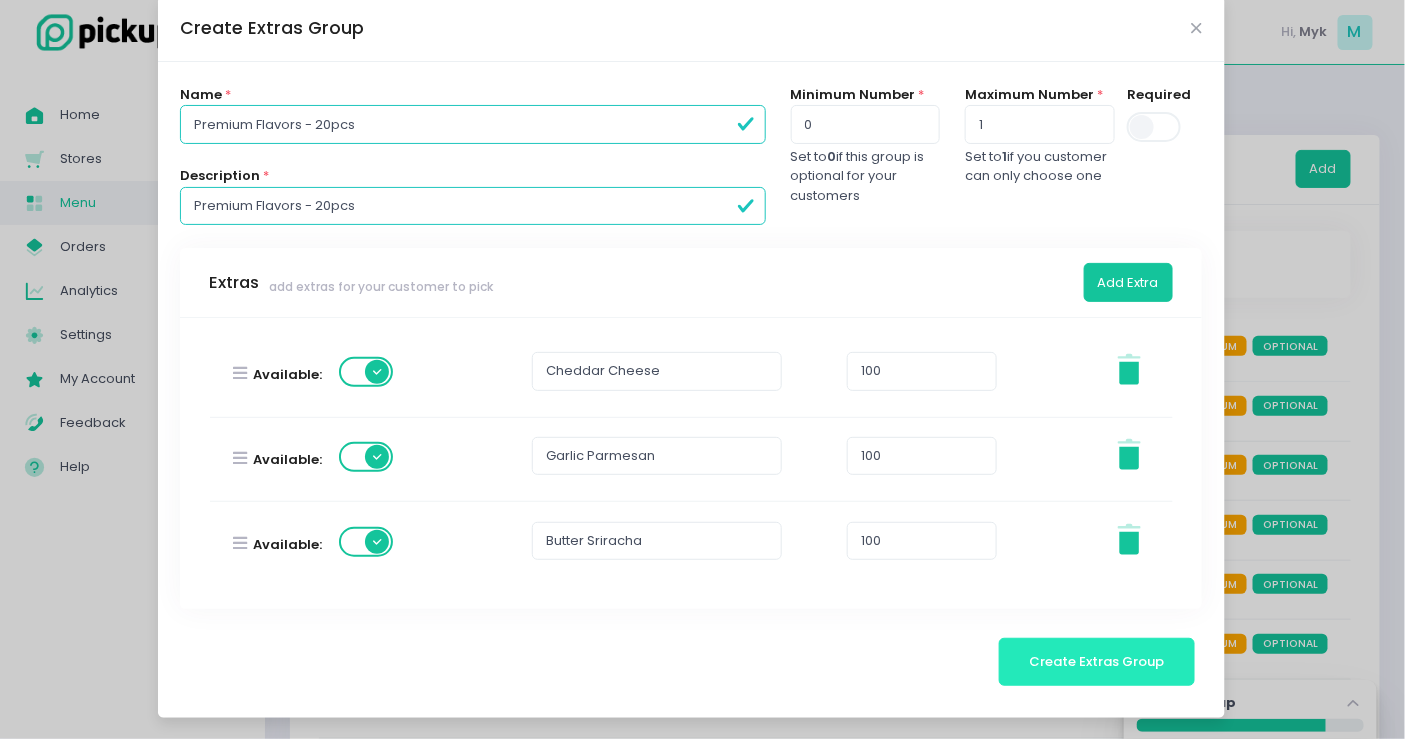 click on "Create Extras Group" at bounding box center (1097, 661) 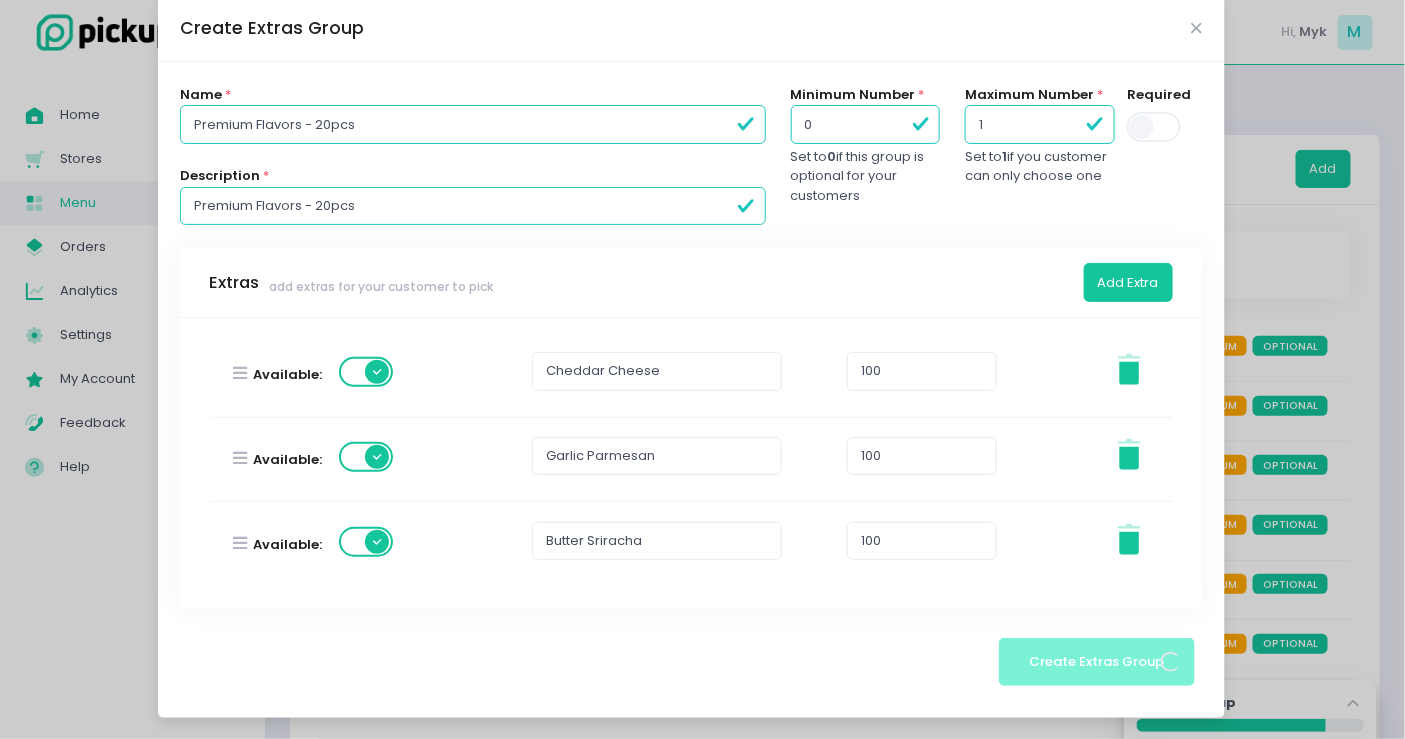 scroll, scrollTop: 0, scrollLeft: 0, axis: both 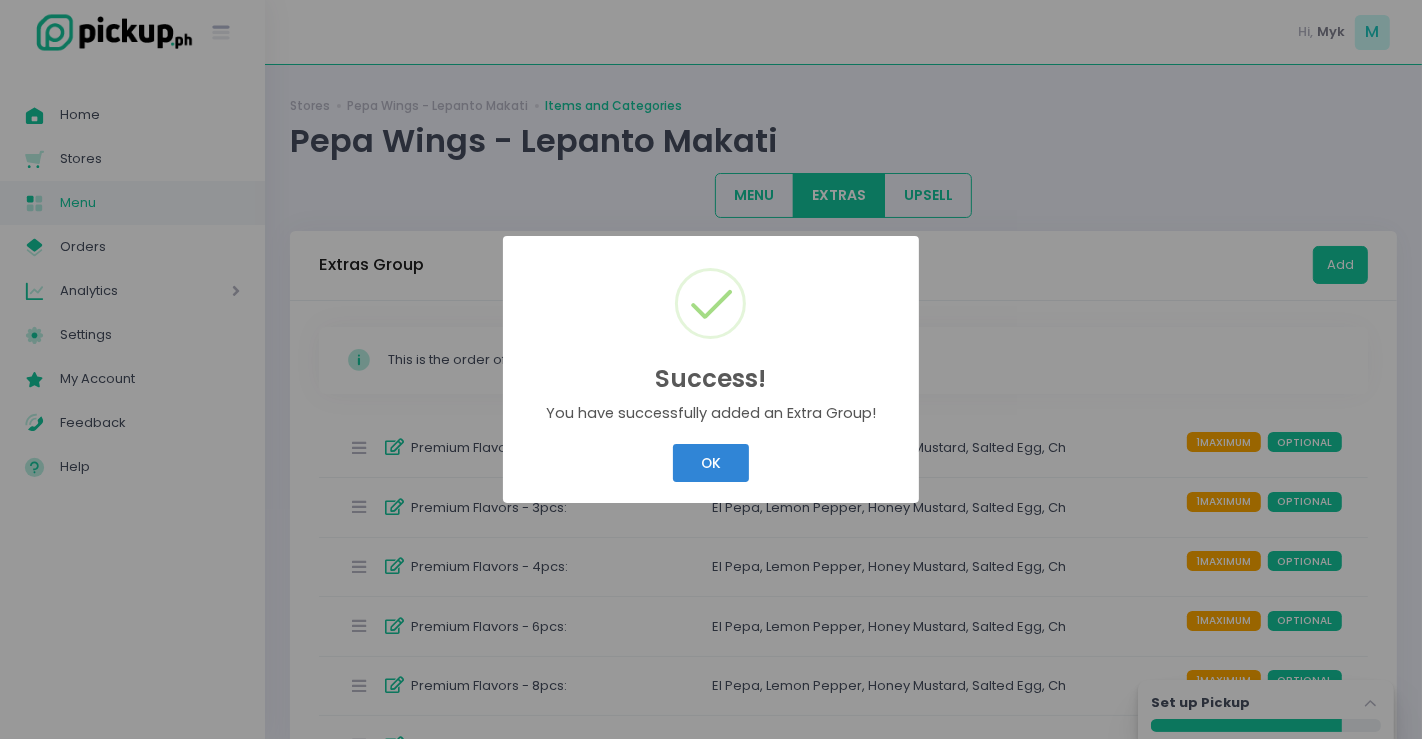 click on "OK" at bounding box center [710, 463] 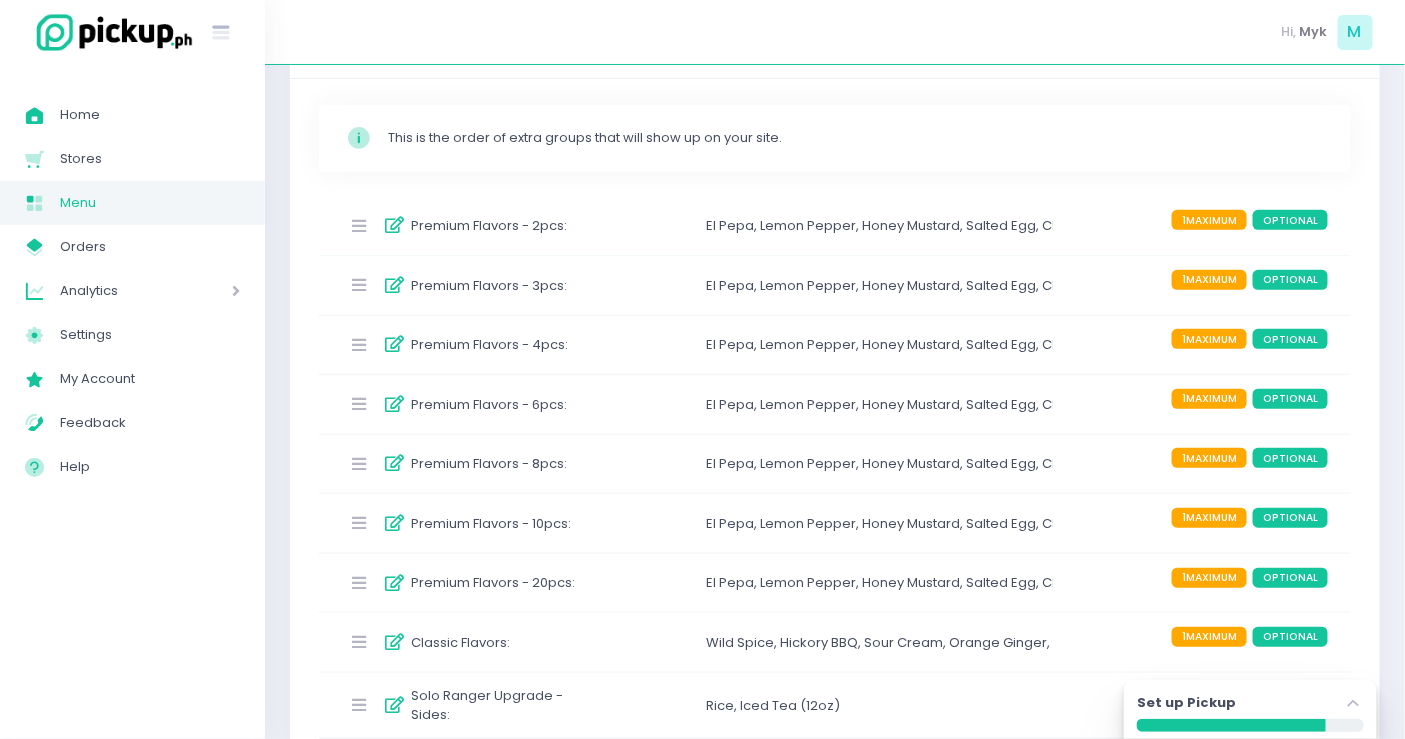 scroll, scrollTop: 266, scrollLeft: 0, axis: vertical 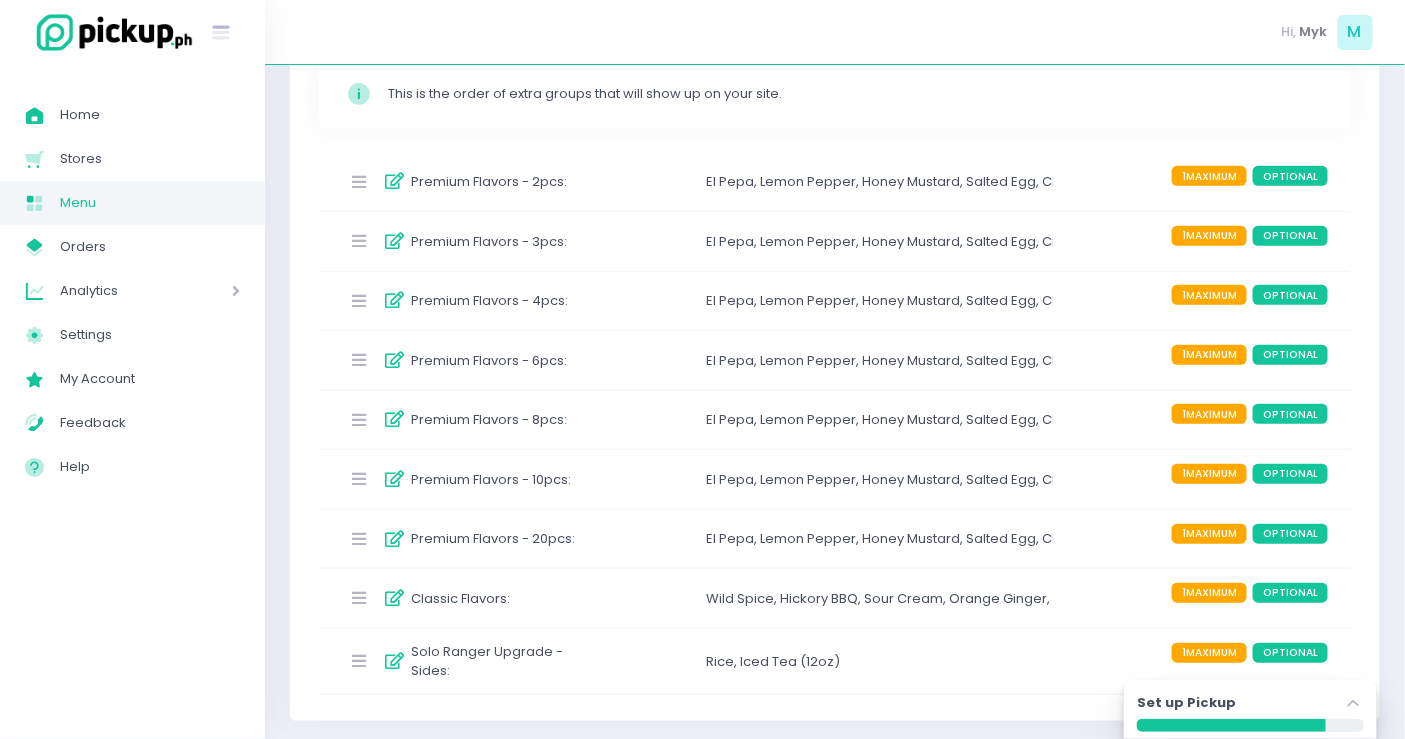 click on "Iced Tea (12oz)" at bounding box center [793, 662] 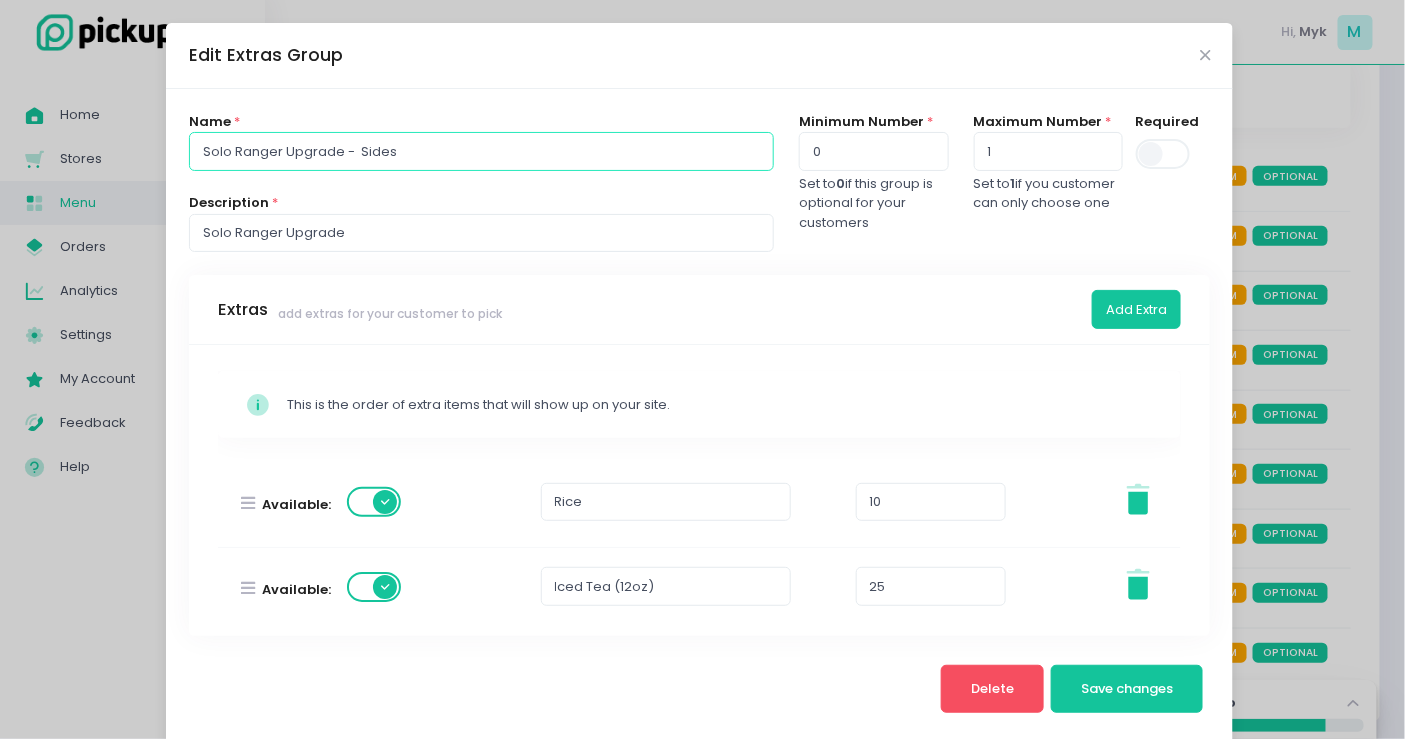 drag, startPoint x: 275, startPoint y: 144, endPoint x: 67, endPoint y: 157, distance: 208.40585 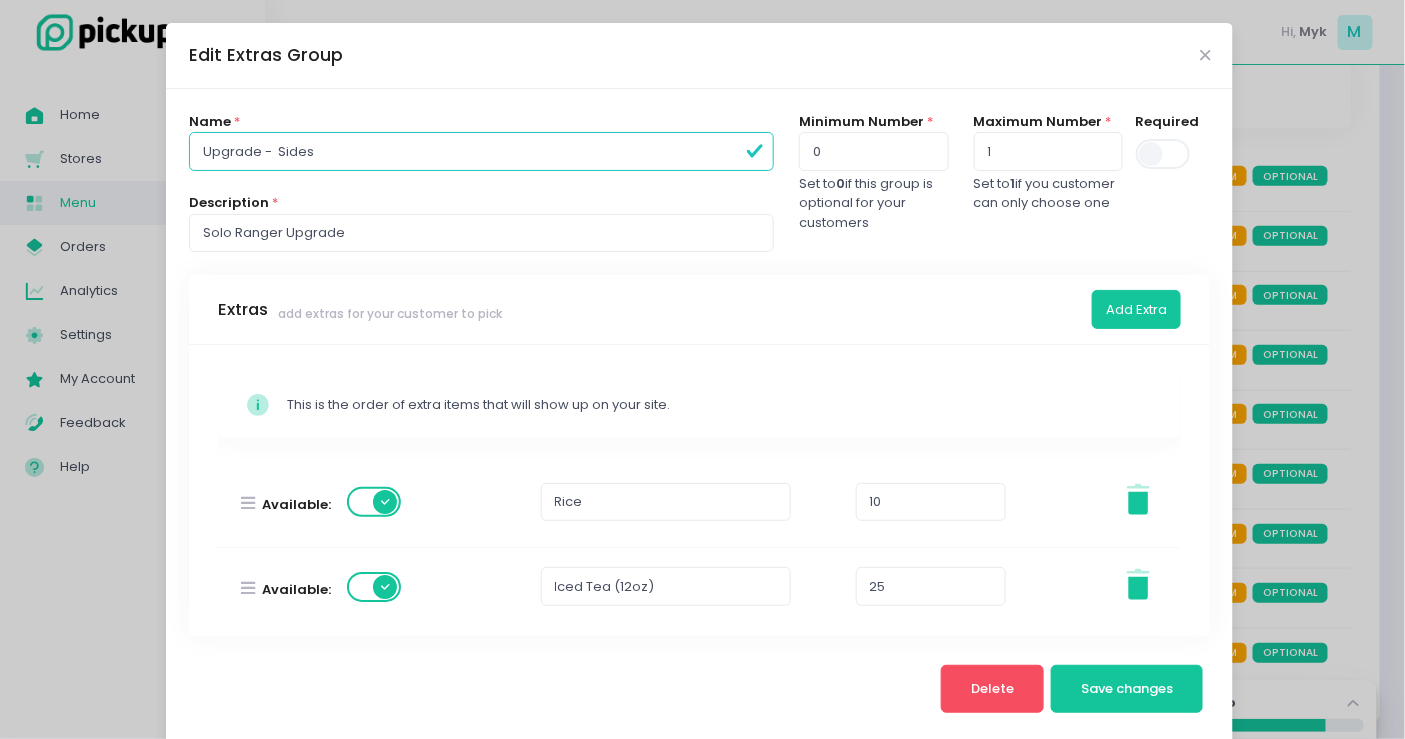 drag, startPoint x: 308, startPoint y: 155, endPoint x: 248, endPoint y: 145, distance: 60.827625 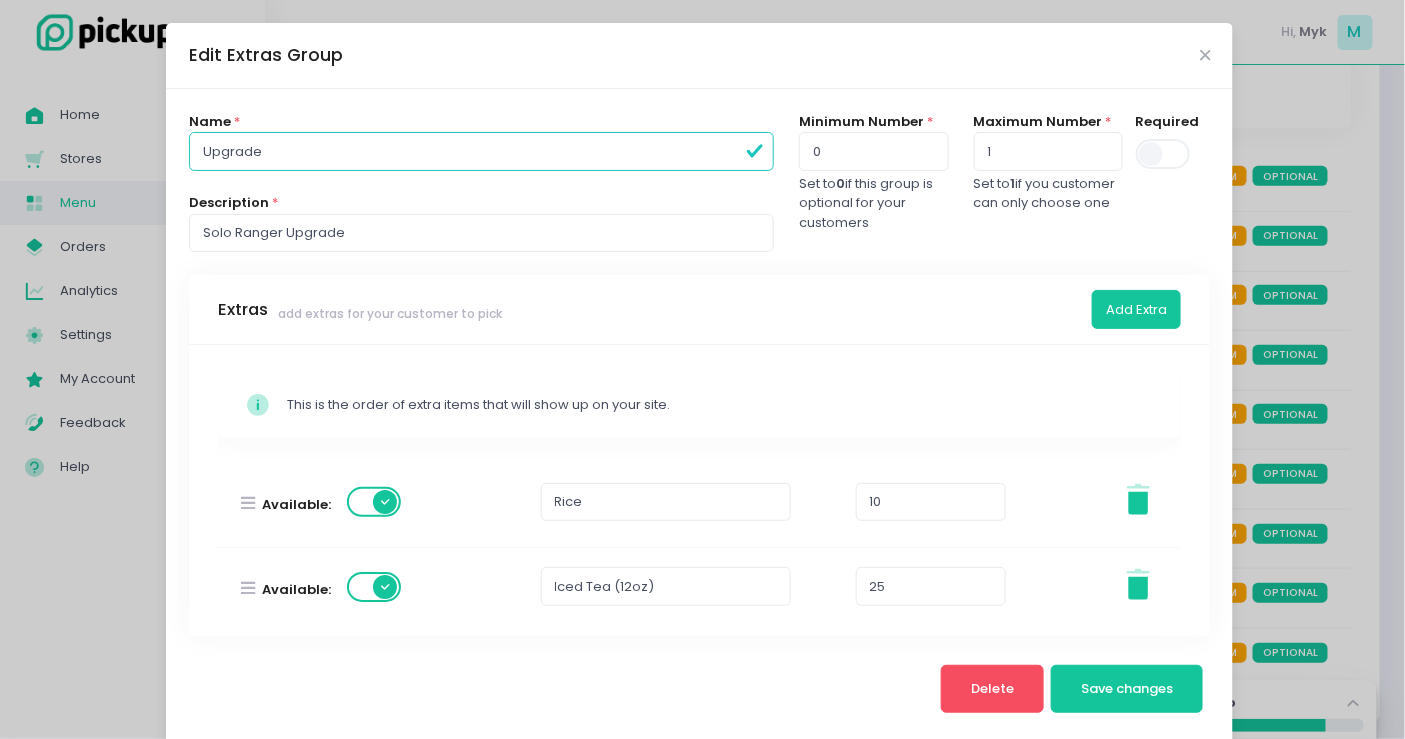 type on "Upgrade" 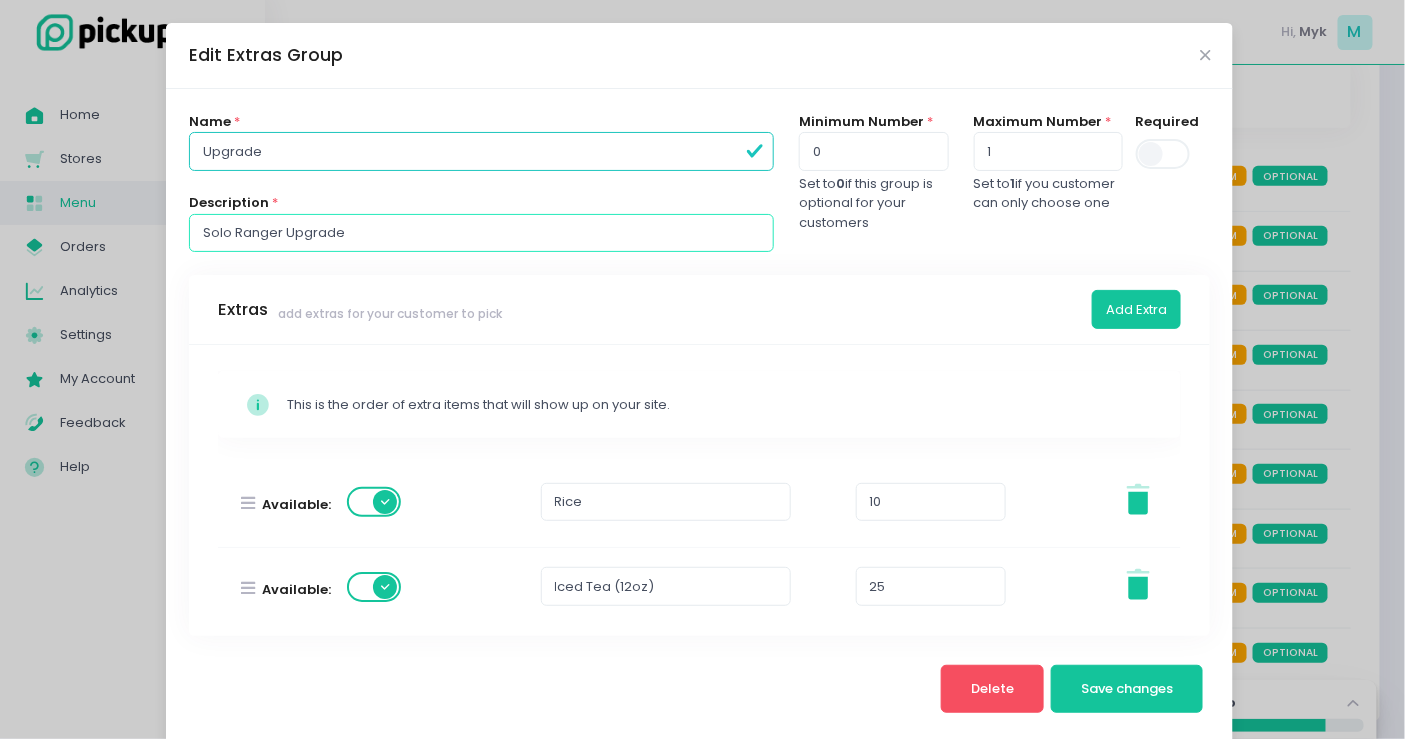drag, startPoint x: 278, startPoint y: 231, endPoint x: 127, endPoint y: 234, distance: 151.0298 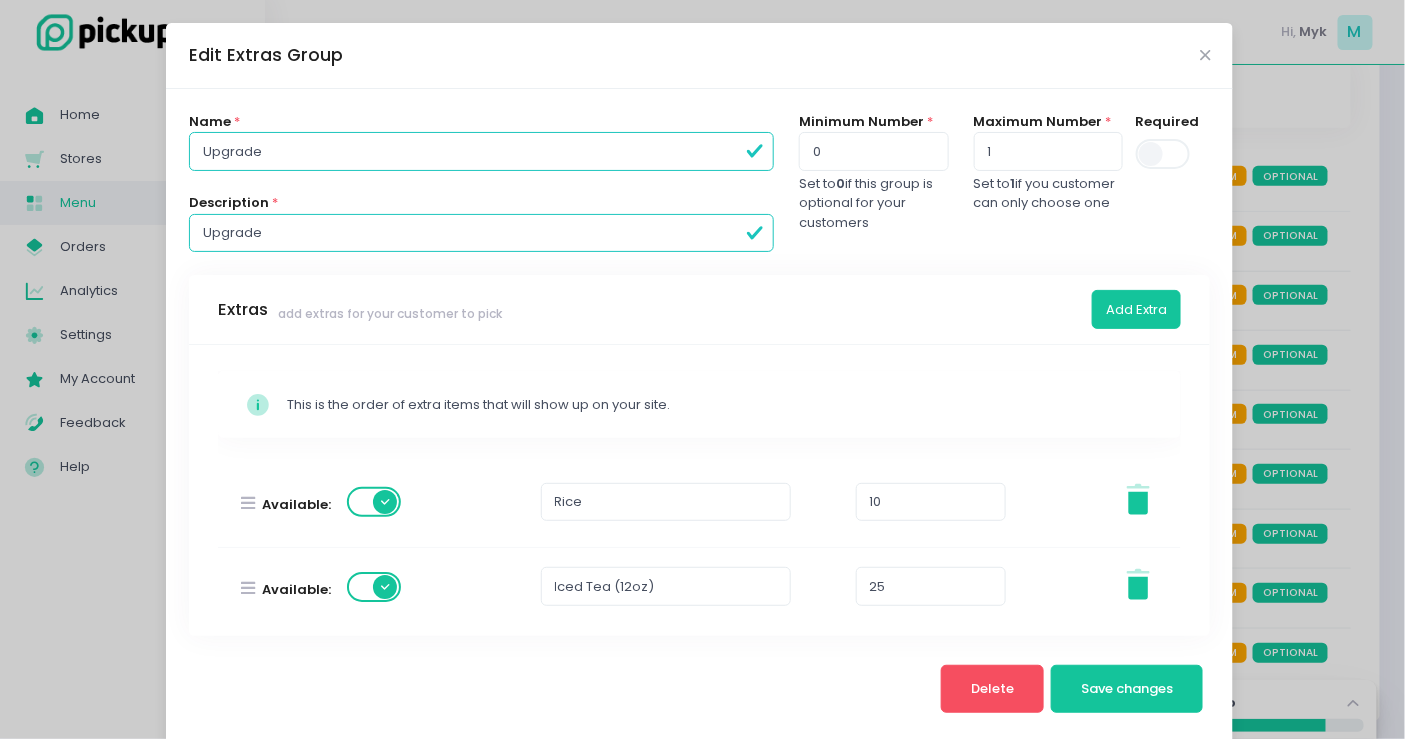 type on "Upgrade" 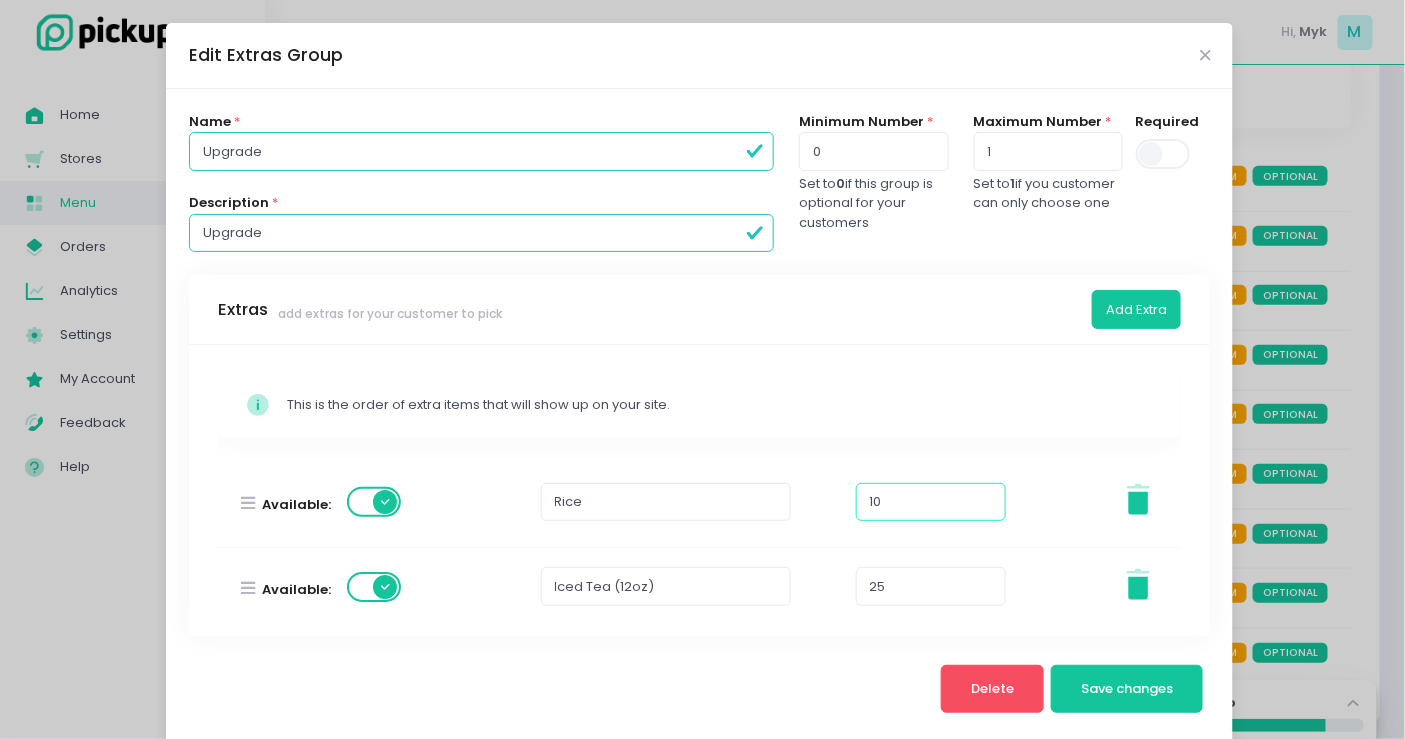 drag, startPoint x: 890, startPoint y: 505, endPoint x: 822, endPoint y: 498, distance: 68.359344 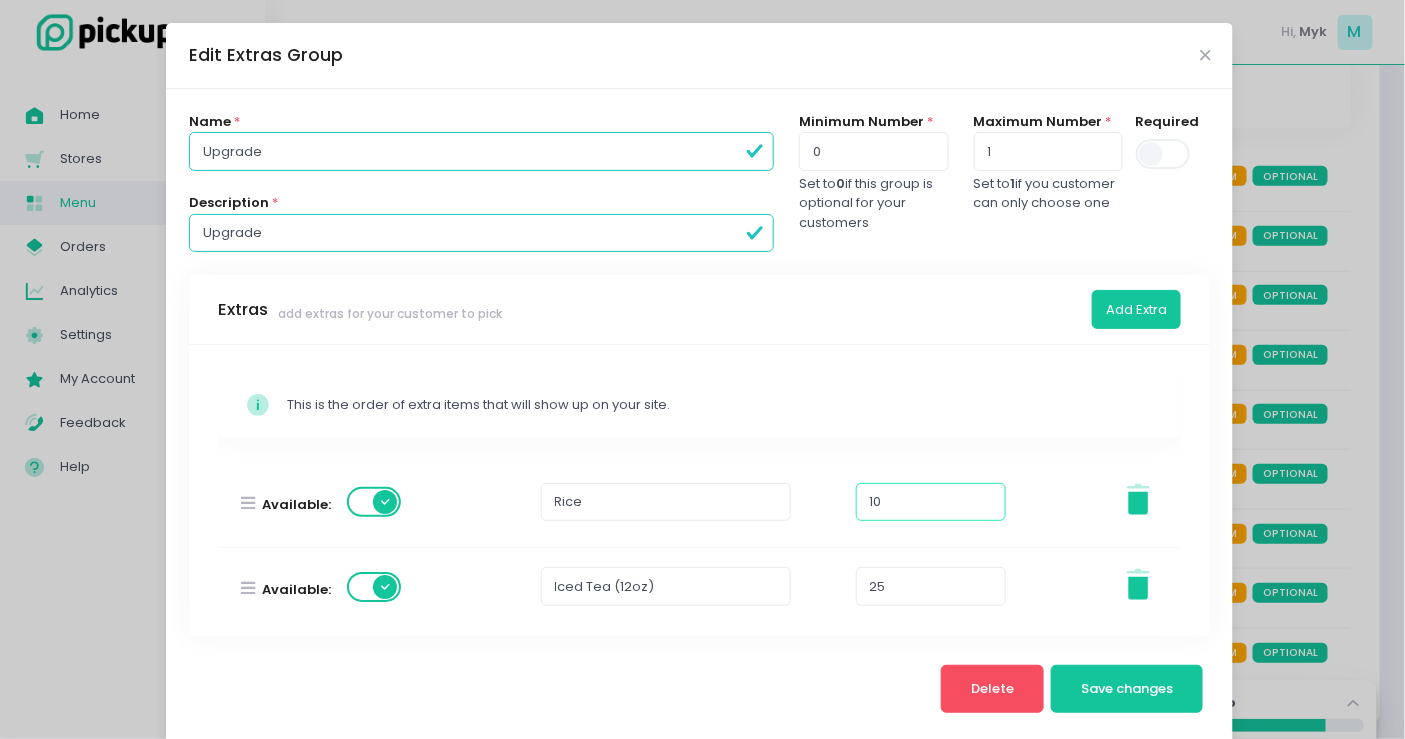 click on "Available:       Rice       10 Stockholm-icons / General / Trash Created with Sketch." at bounding box center (700, 505) 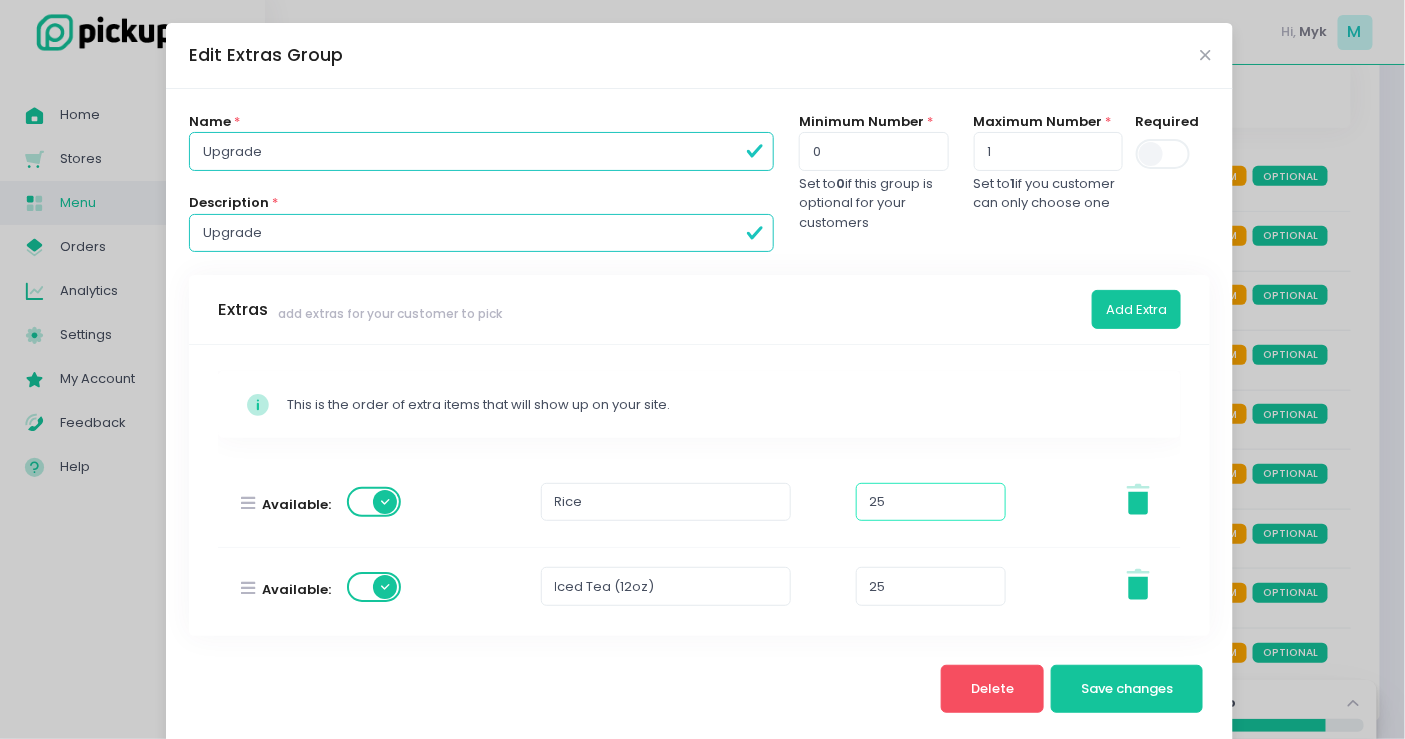 type on "25" 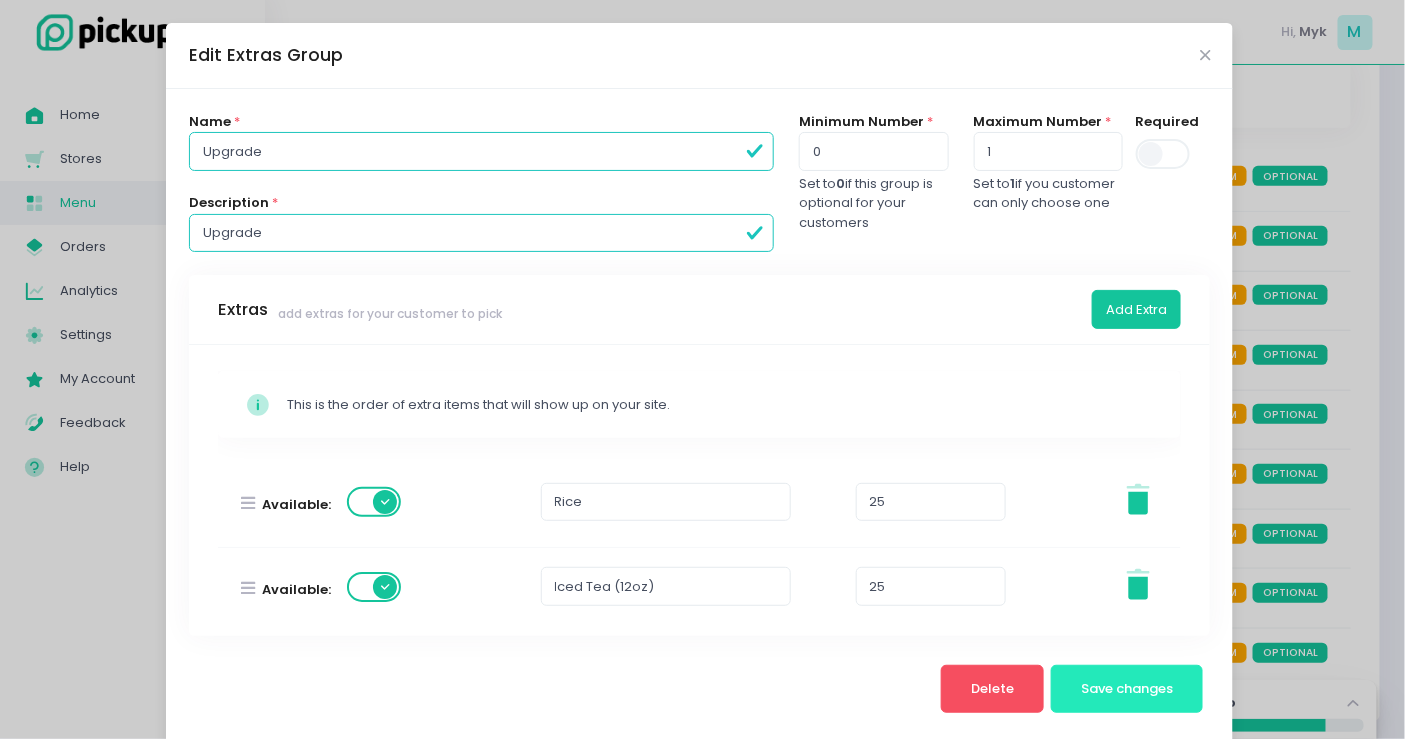 click on "Save changes" at bounding box center [1127, 688] 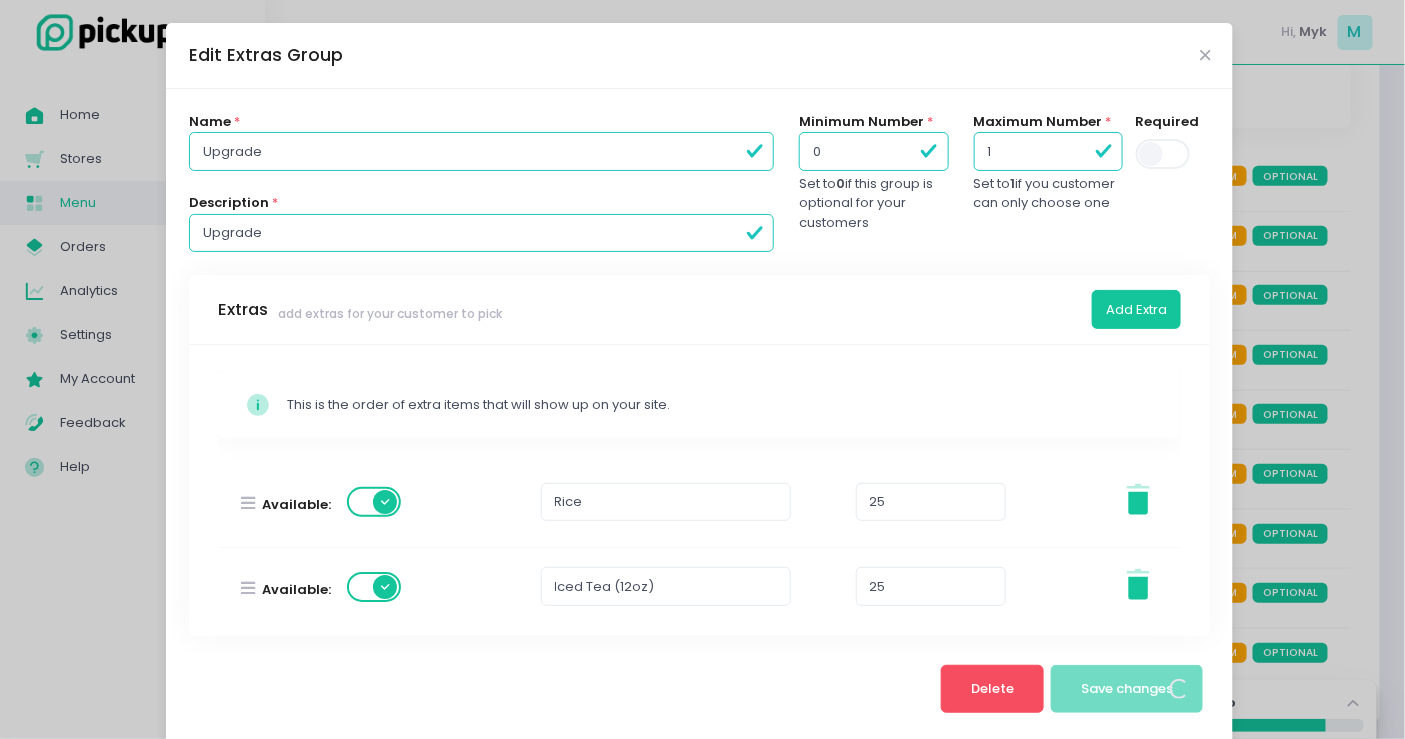 scroll, scrollTop: 0, scrollLeft: 0, axis: both 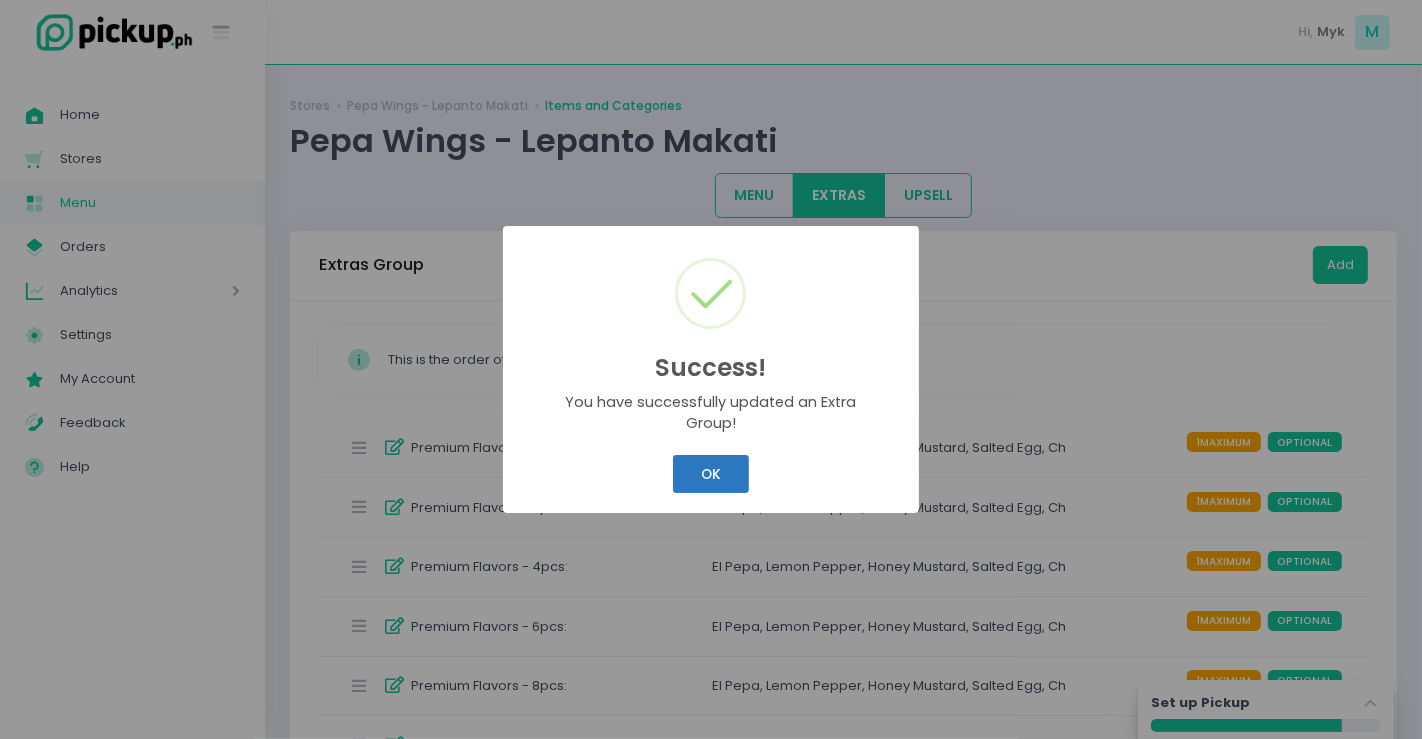 click on "OK" at bounding box center (710, 474) 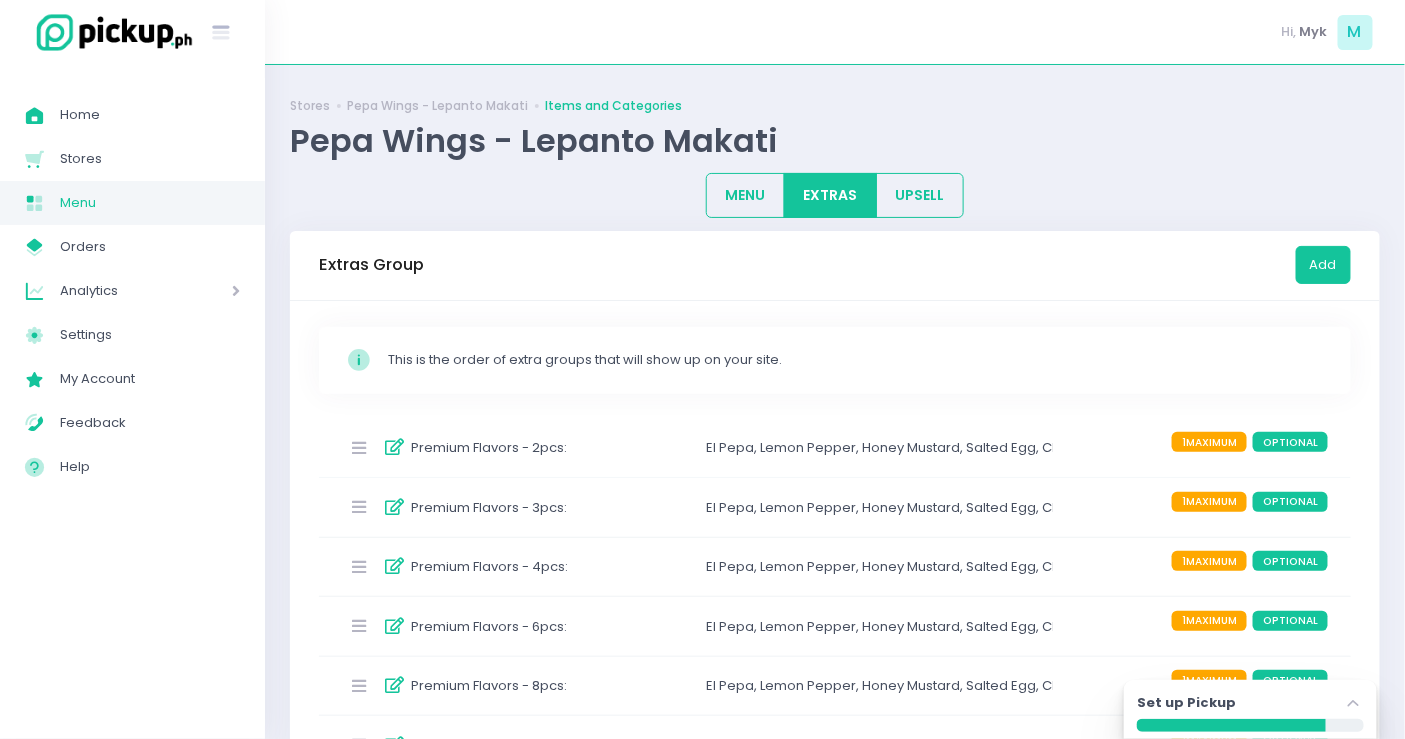 scroll, scrollTop: 260, scrollLeft: 0, axis: vertical 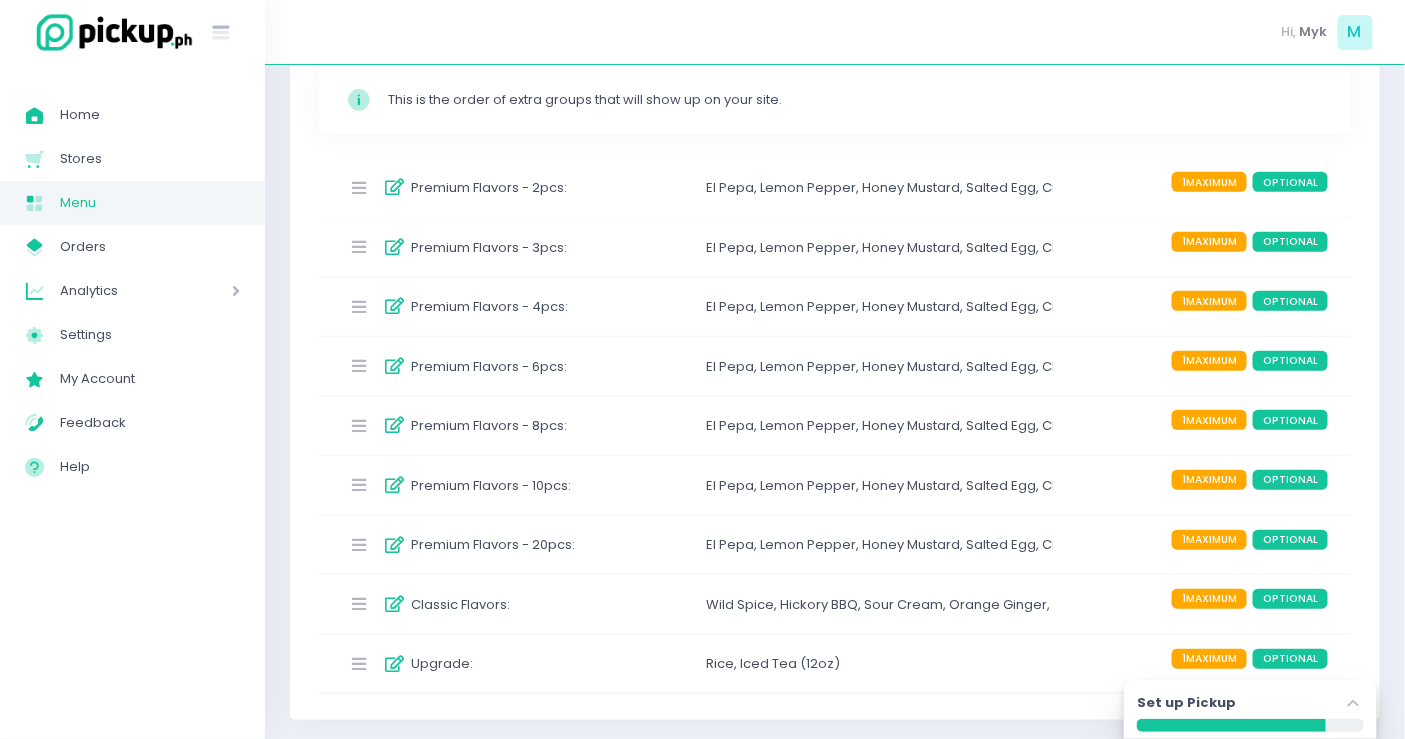 click on "Premium Flavors - 4pcs : El Pepa ,   Lemon Pepper ,   Honey Mustard ,   Salted Egg ,   Cheddar Cheese ,   Garlic Parmesan ,   Butter Sriracha         1  MAXIMUM  OPTIONAL" at bounding box center (835, 307) 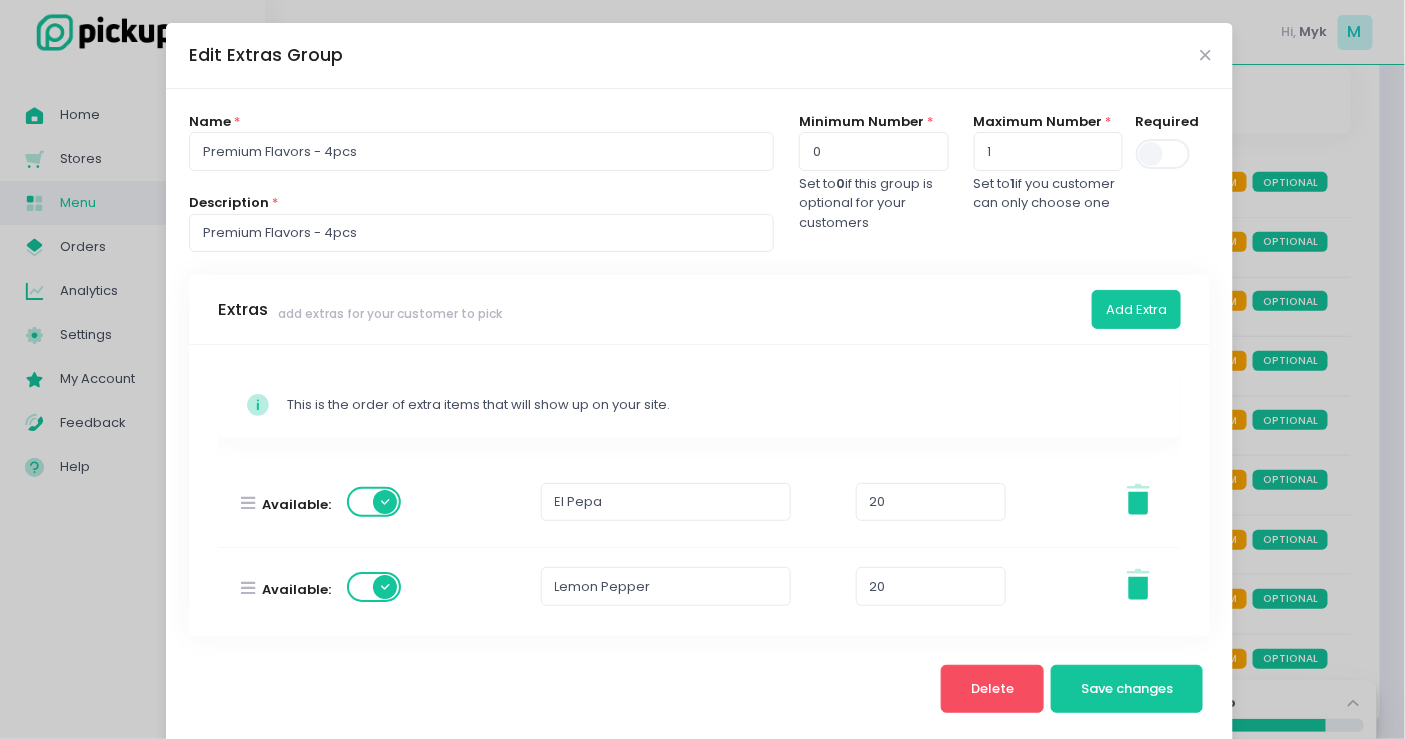 click on "Edit Extras Group" at bounding box center [699, 56] 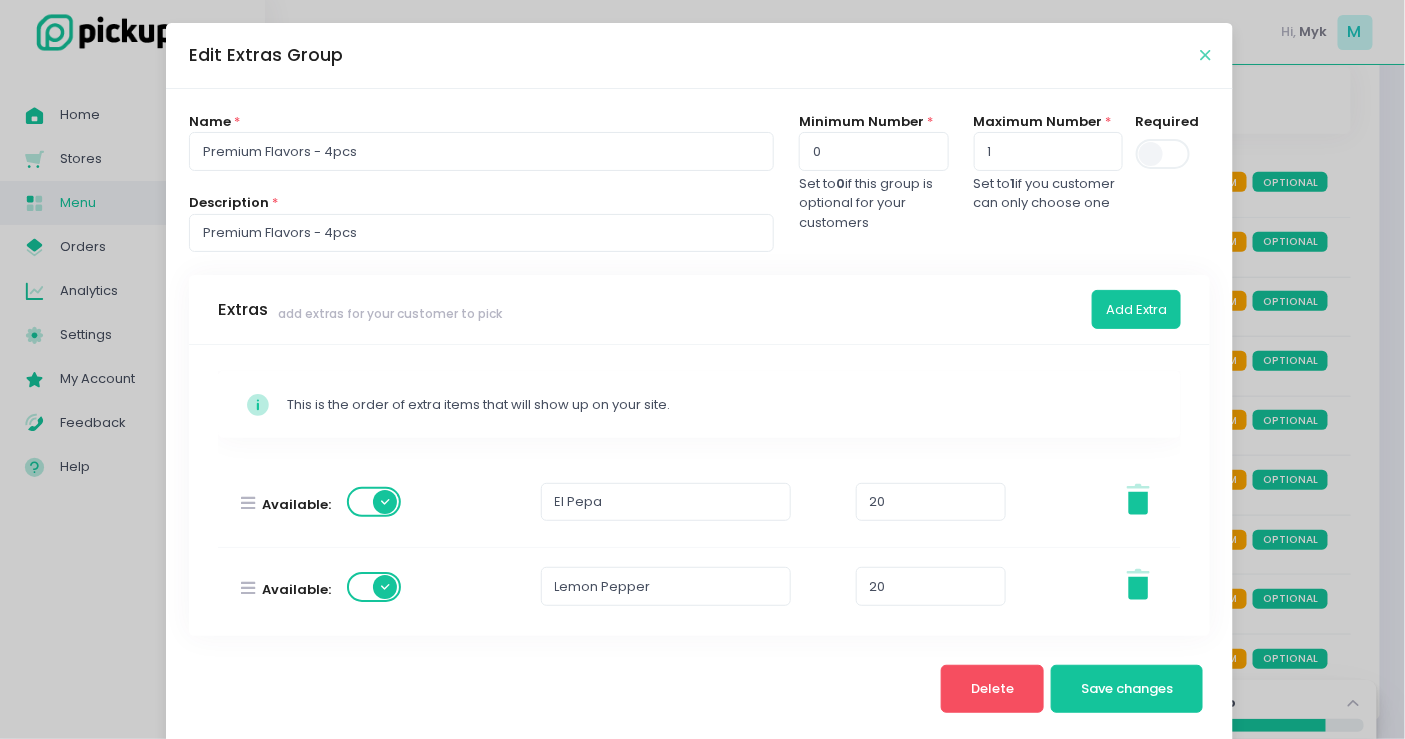 click at bounding box center (1205, 55) 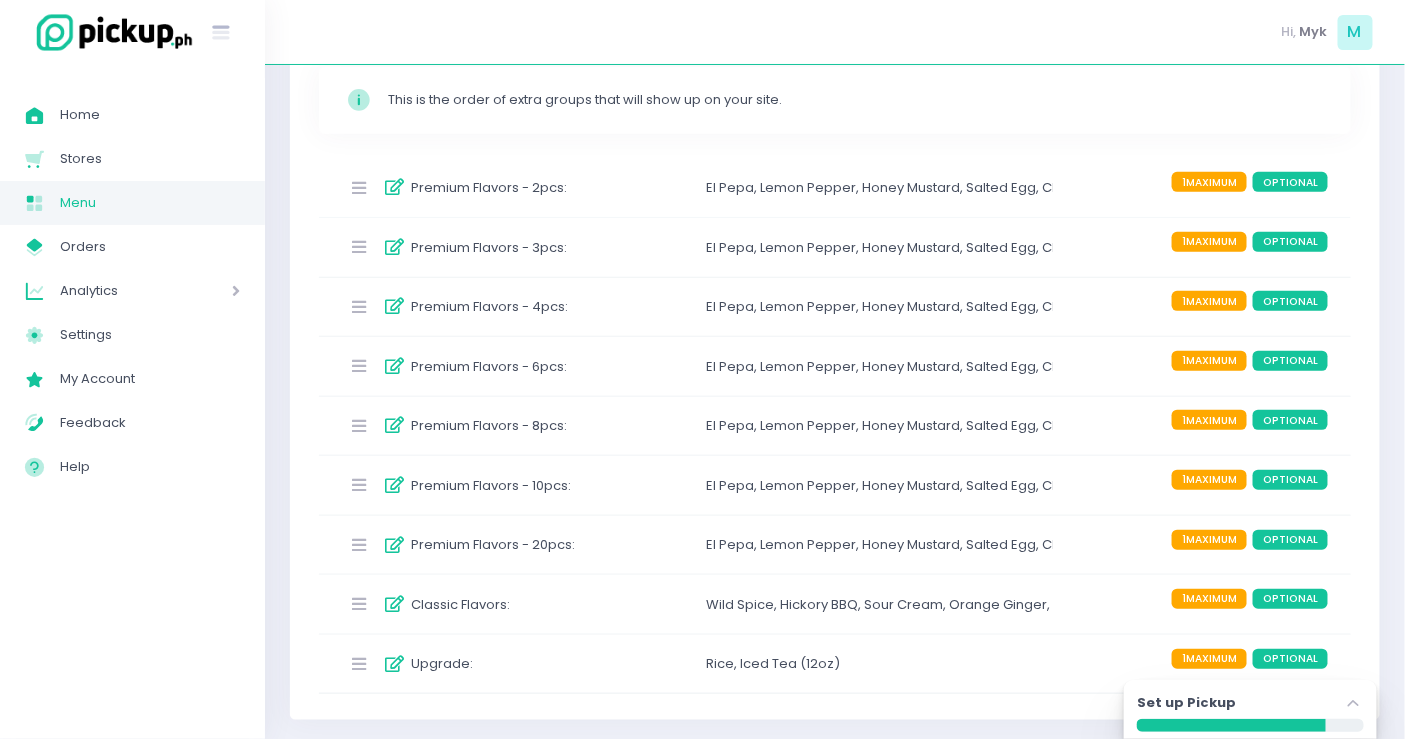 scroll, scrollTop: 149, scrollLeft: 0, axis: vertical 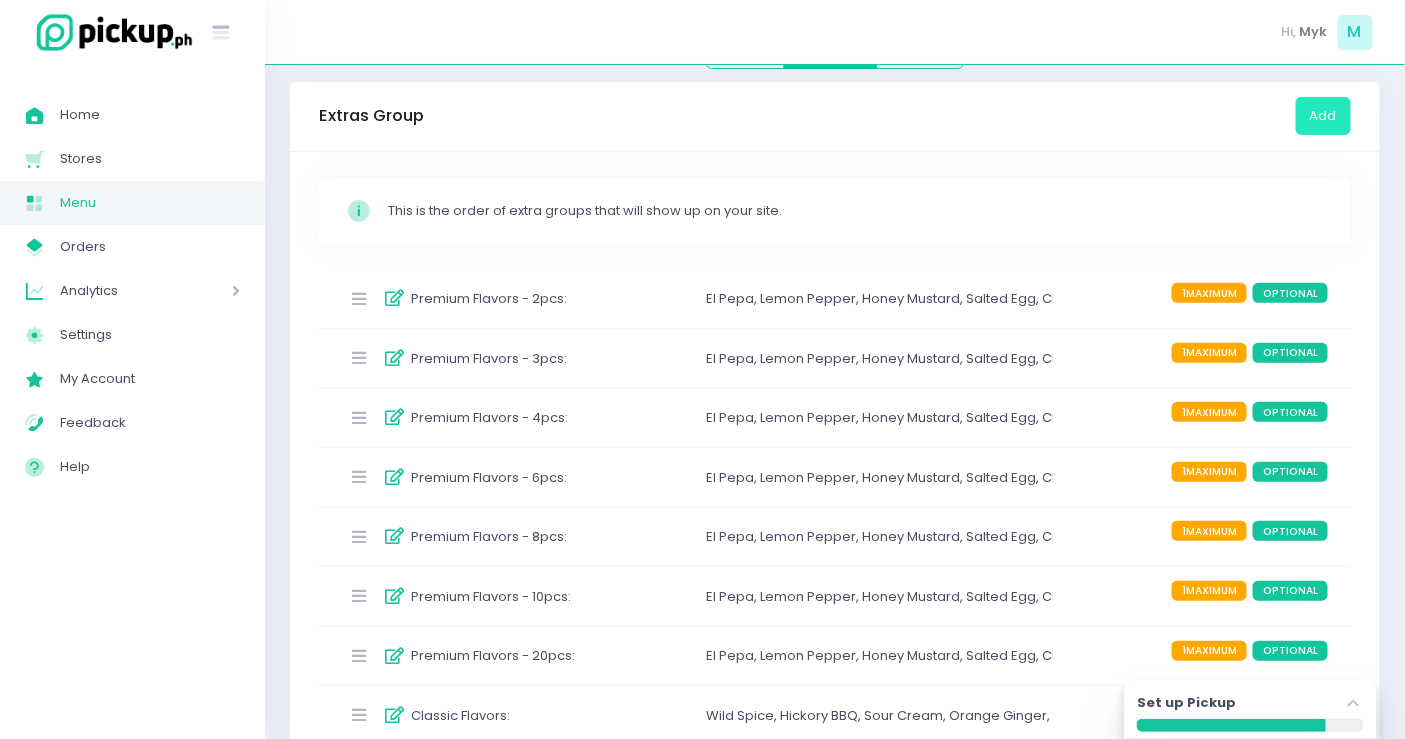click on "Add" at bounding box center (1323, 116) 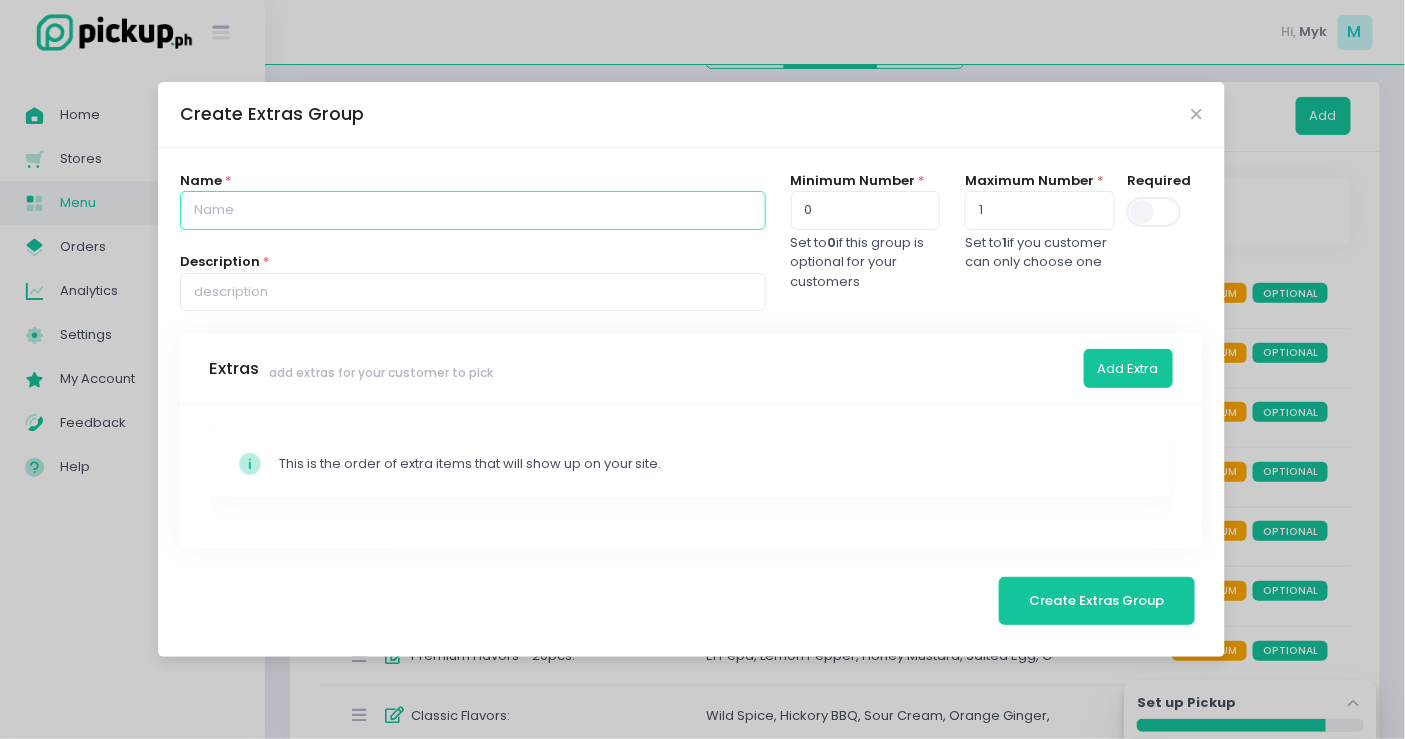 click at bounding box center [472, 210] 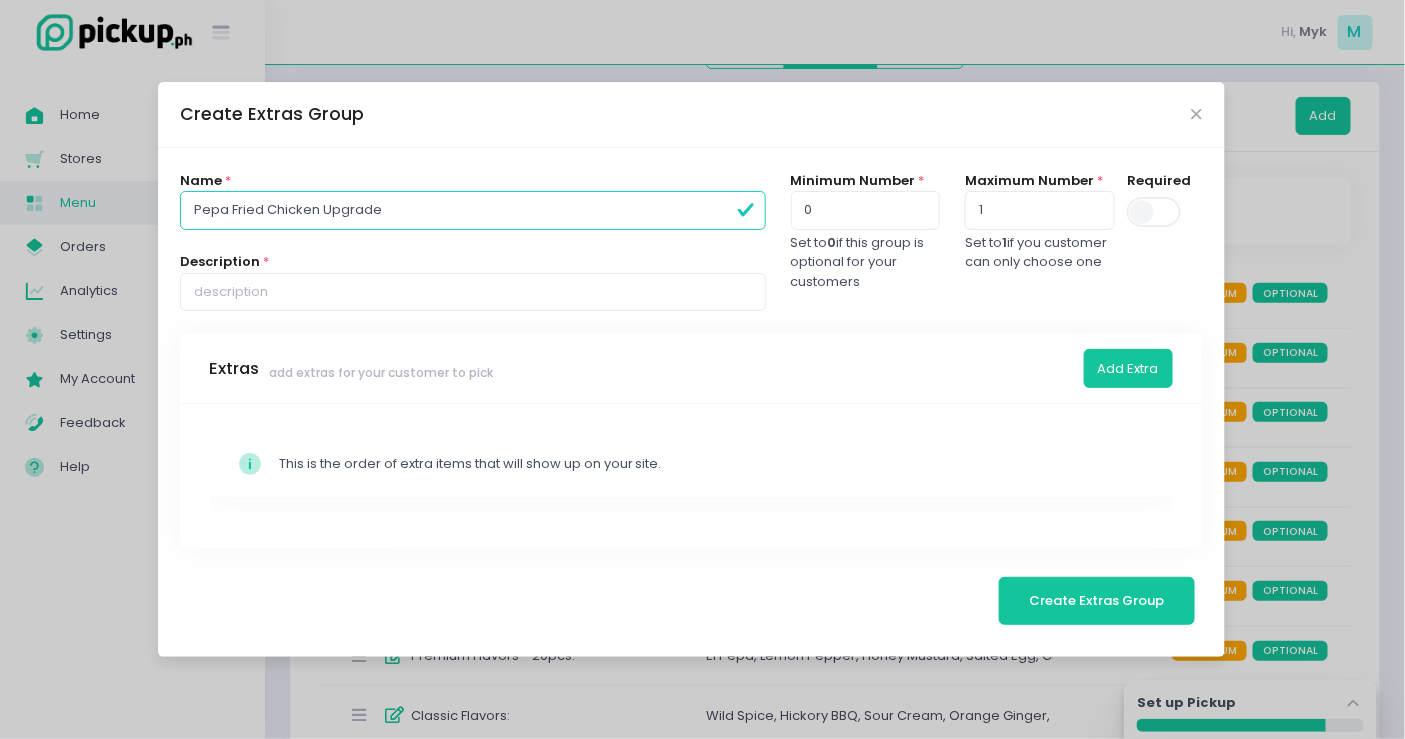 type on "Pepa Fried Chicken Upgrade" 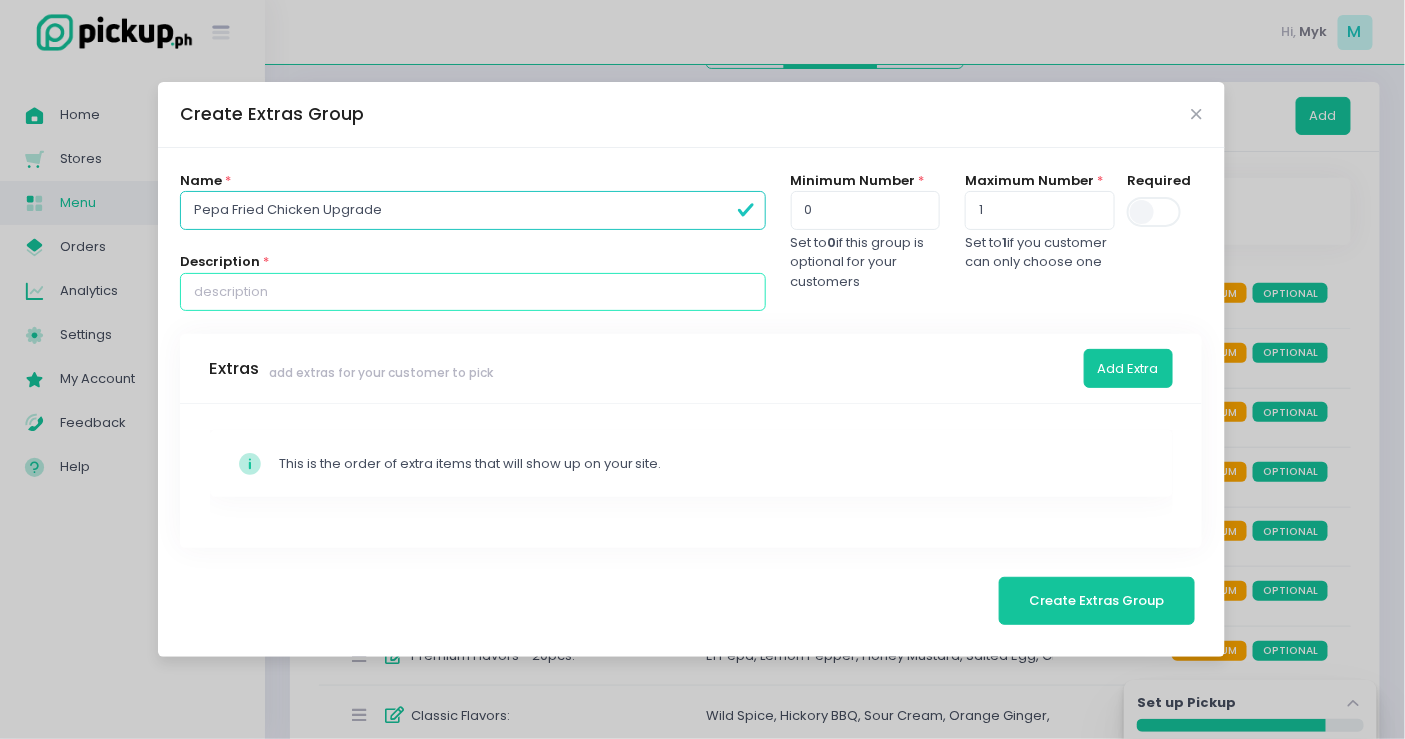 click at bounding box center [472, 292] 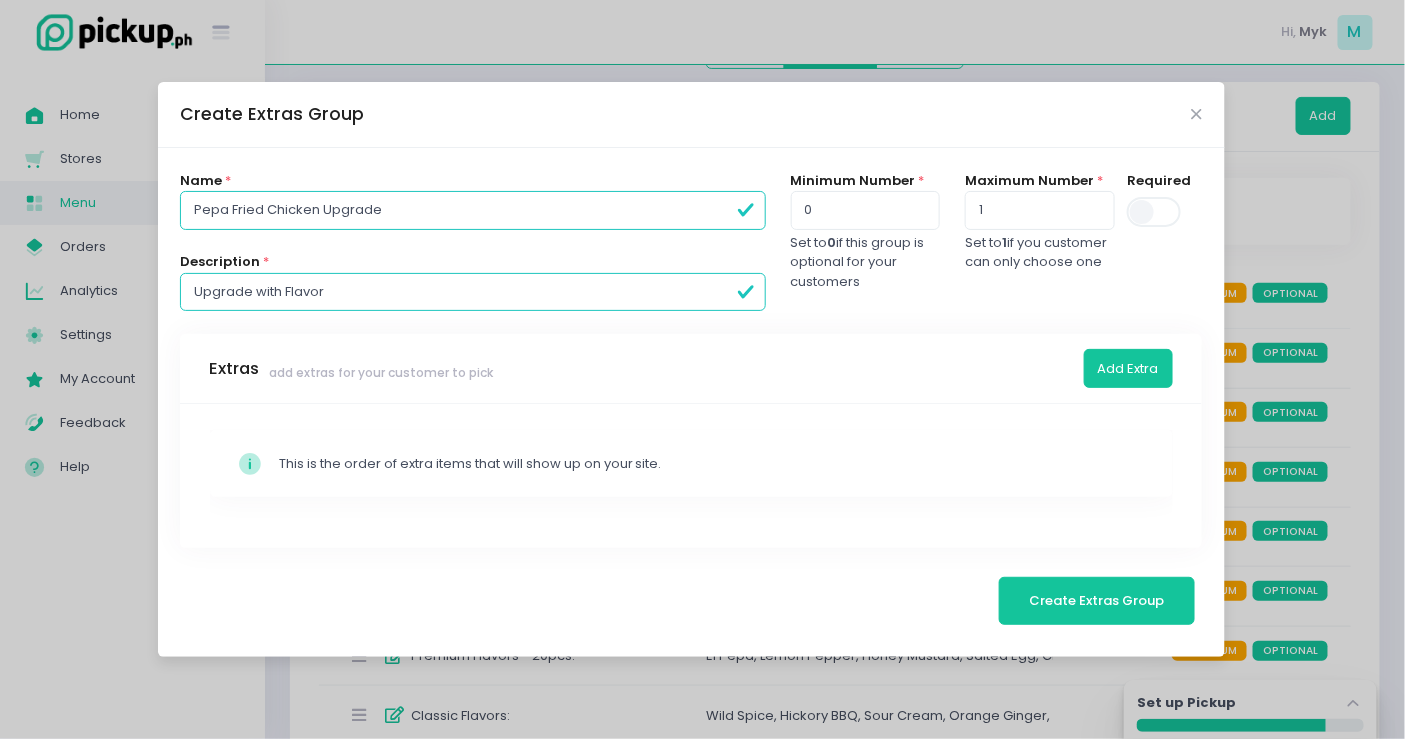 type on "Upgrade with Flavor" 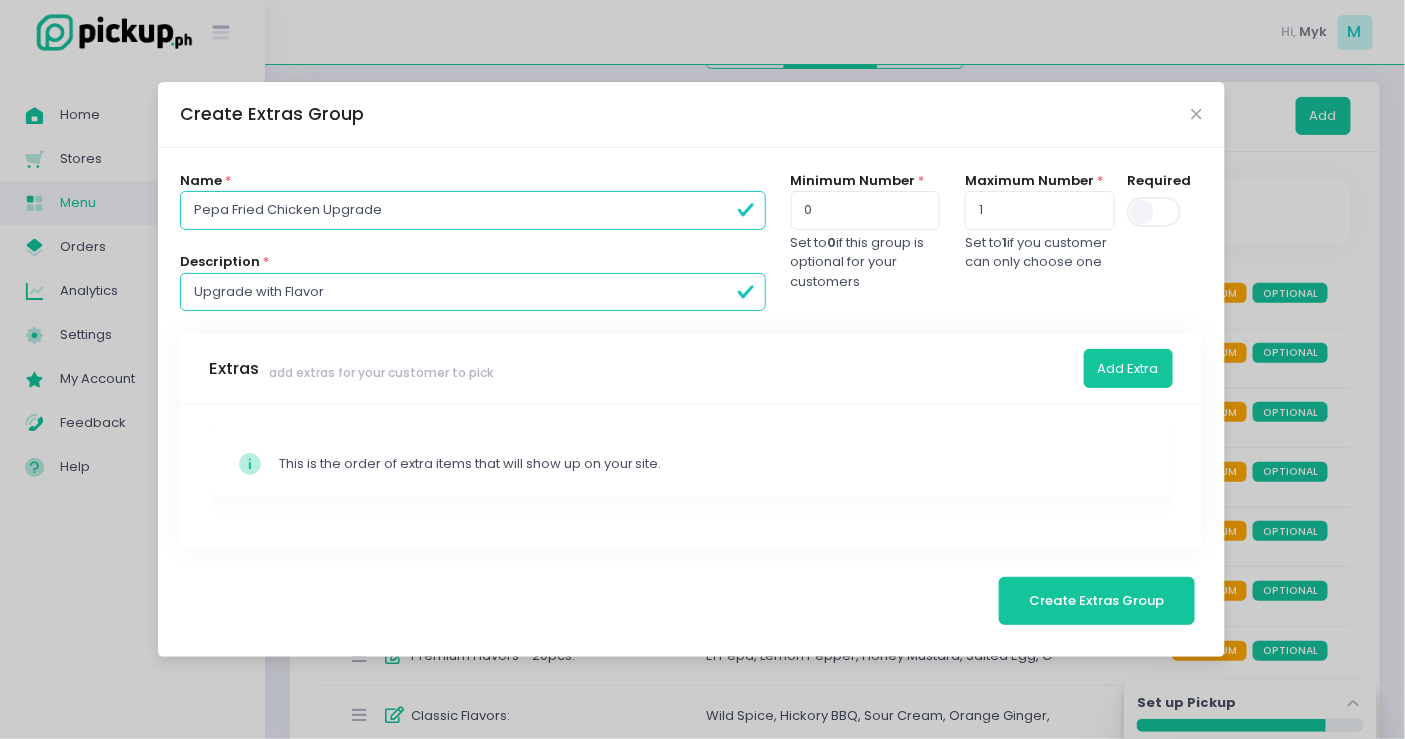 click on "Pepa Fried Chicken Upgrade" at bounding box center [472, 210] 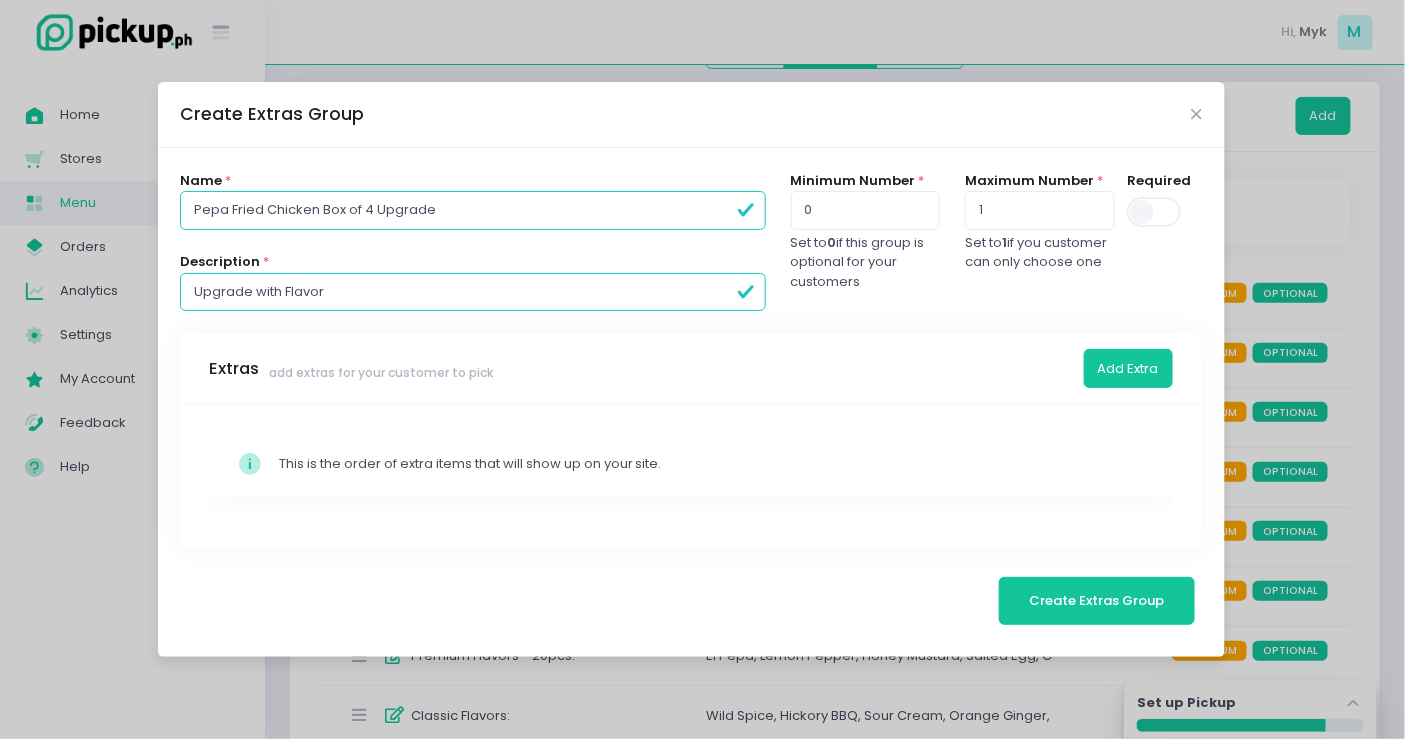 type on "Pepa Fried Chicken Box of 4 Upgrade" 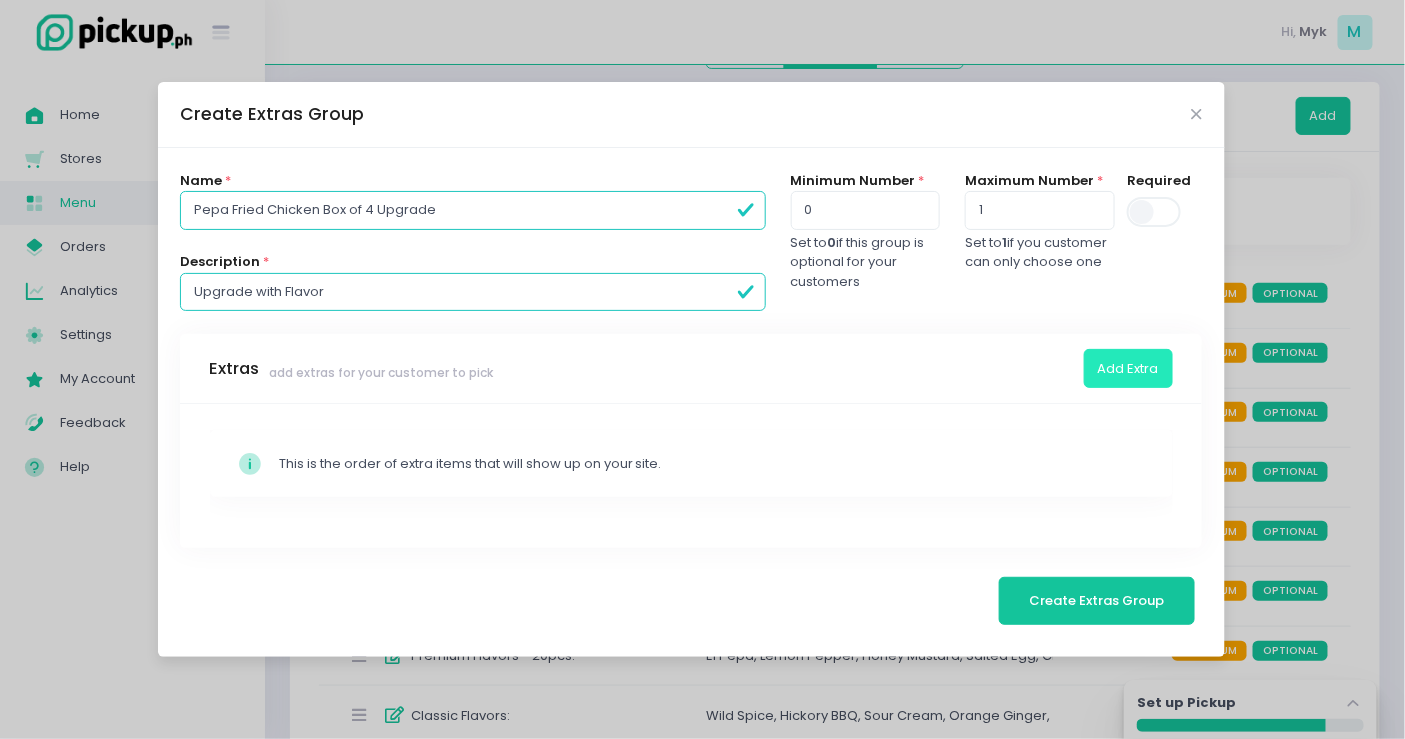 click on "Add Extra" at bounding box center [1128, 368] 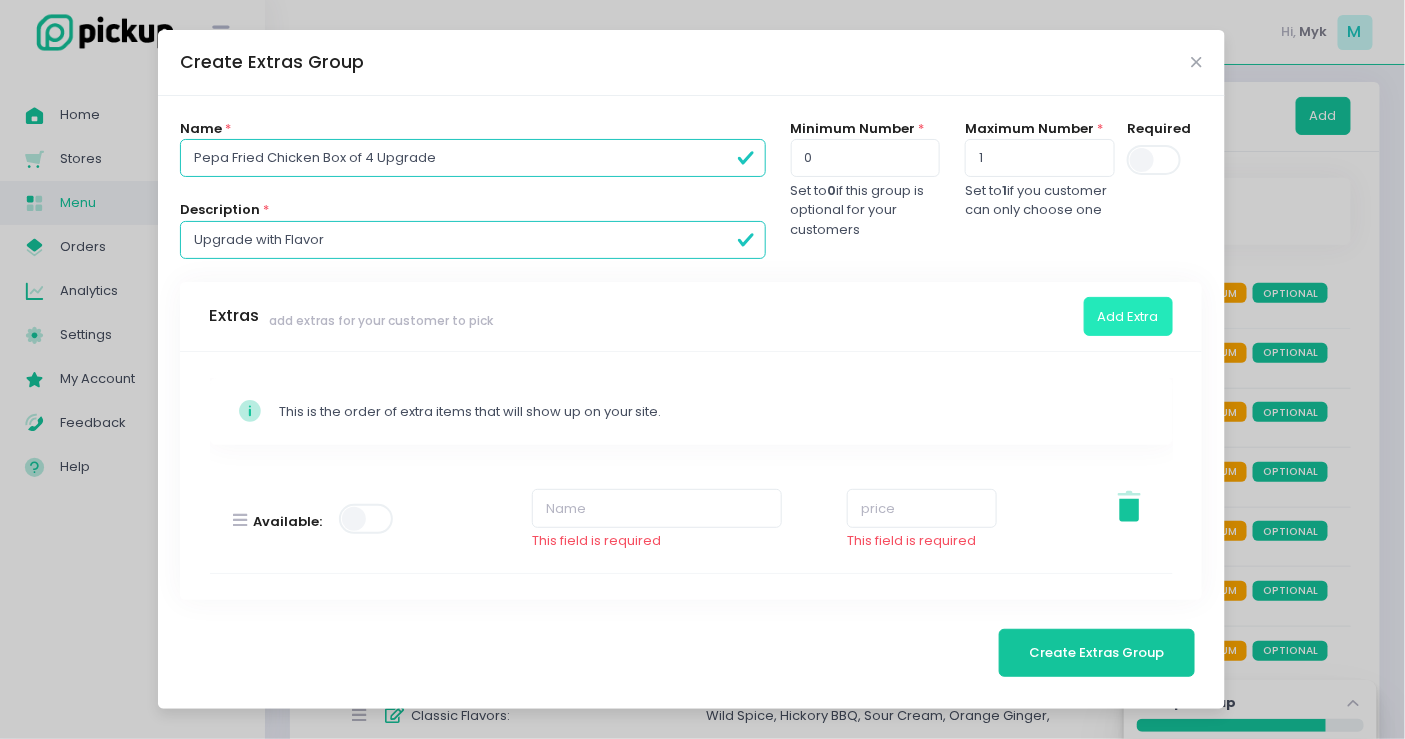 click on "Add Extra" at bounding box center [1128, 316] 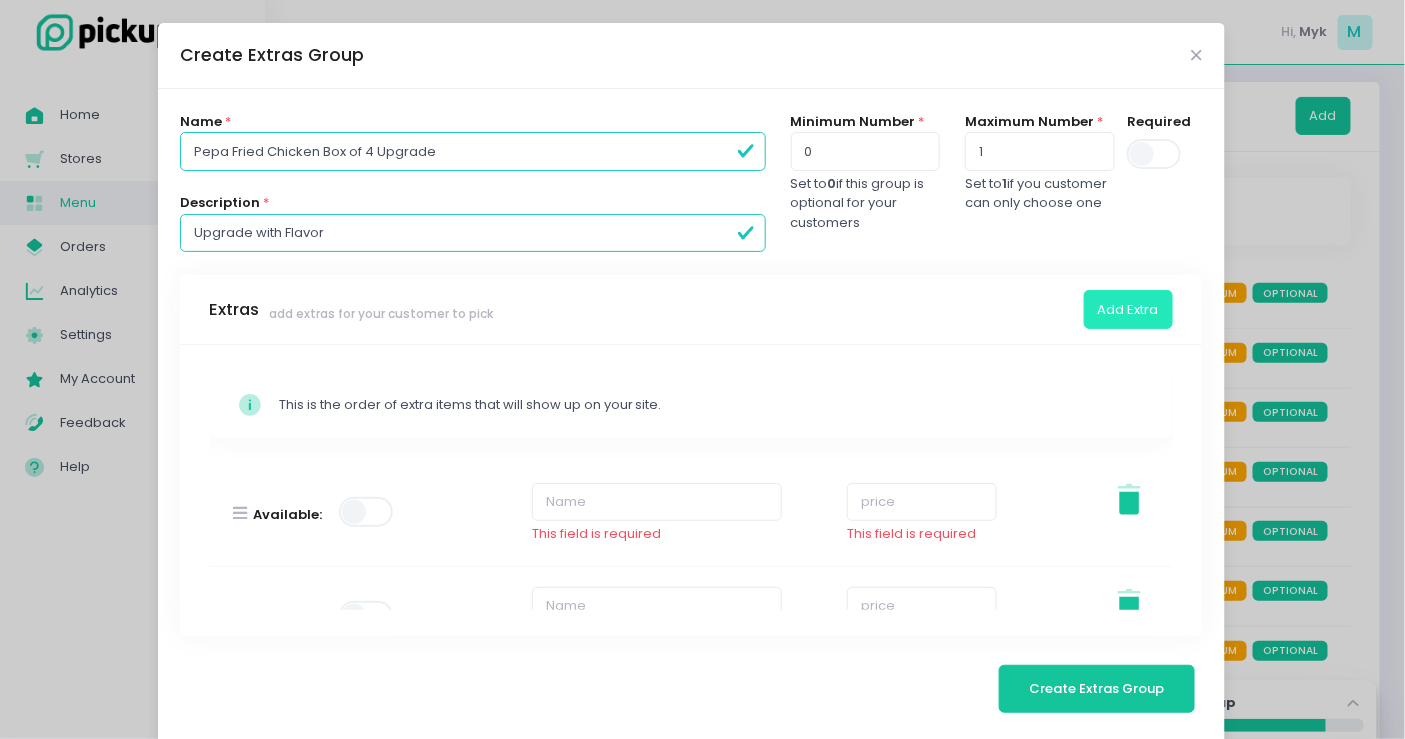 click on "Add Extra" at bounding box center [1128, 309] 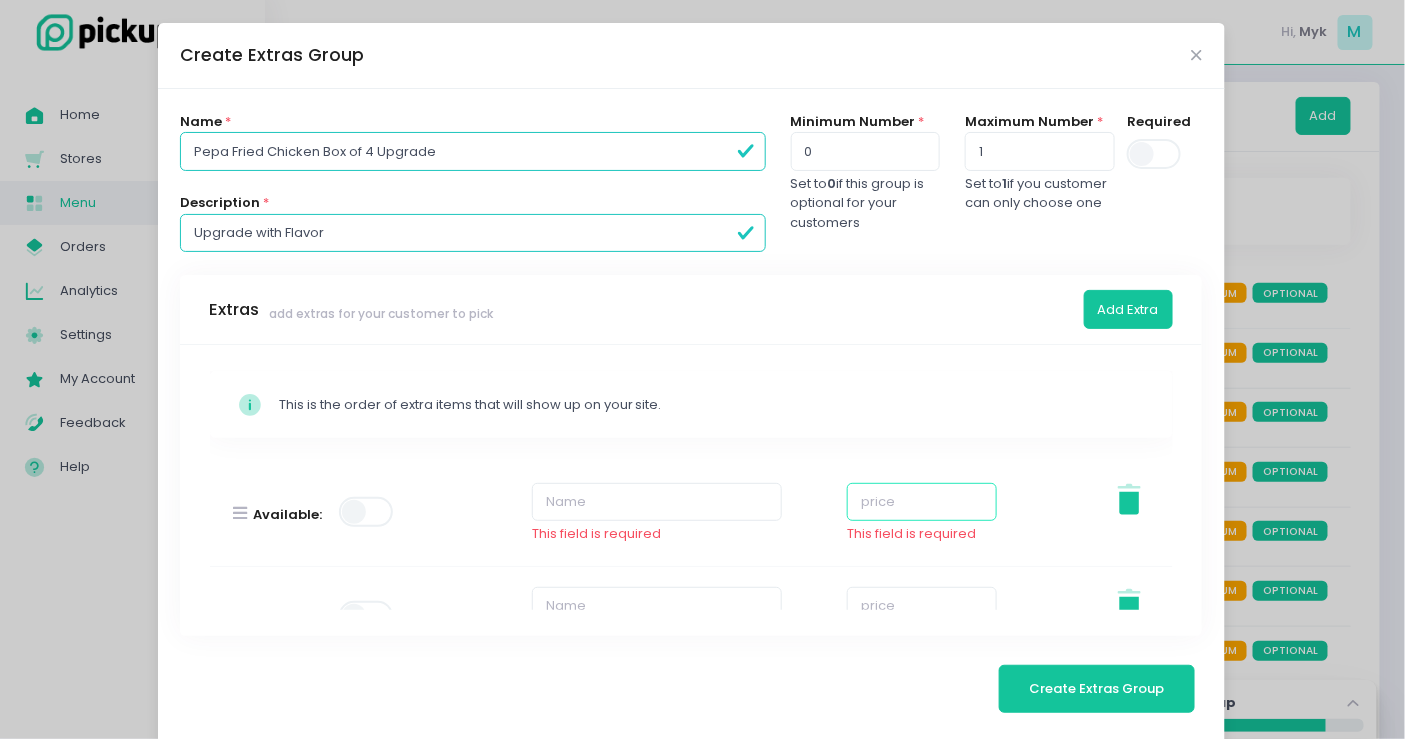 click at bounding box center (922, 502) 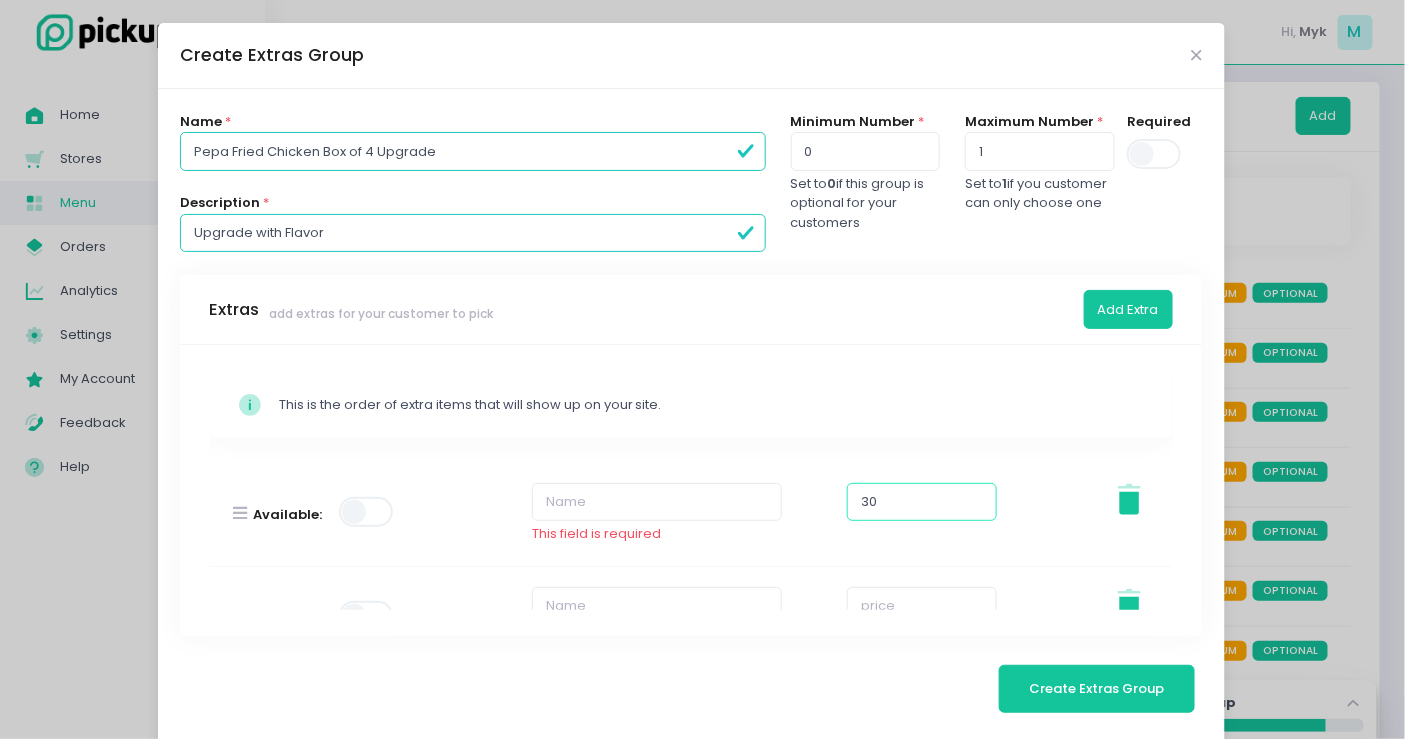 drag, startPoint x: 854, startPoint y: 513, endPoint x: 837, endPoint y: 513, distance: 17 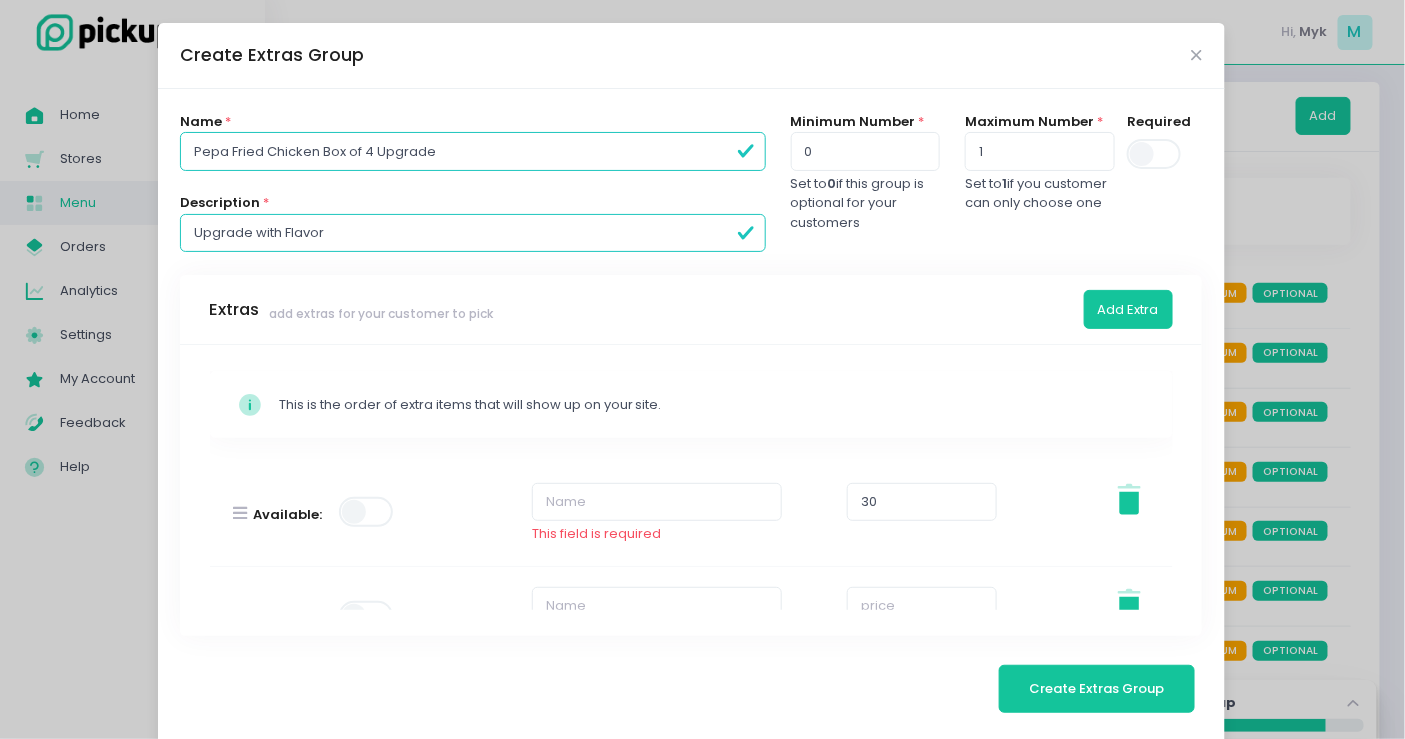 click on "Upgrade with Flavor" at bounding box center [472, 233] 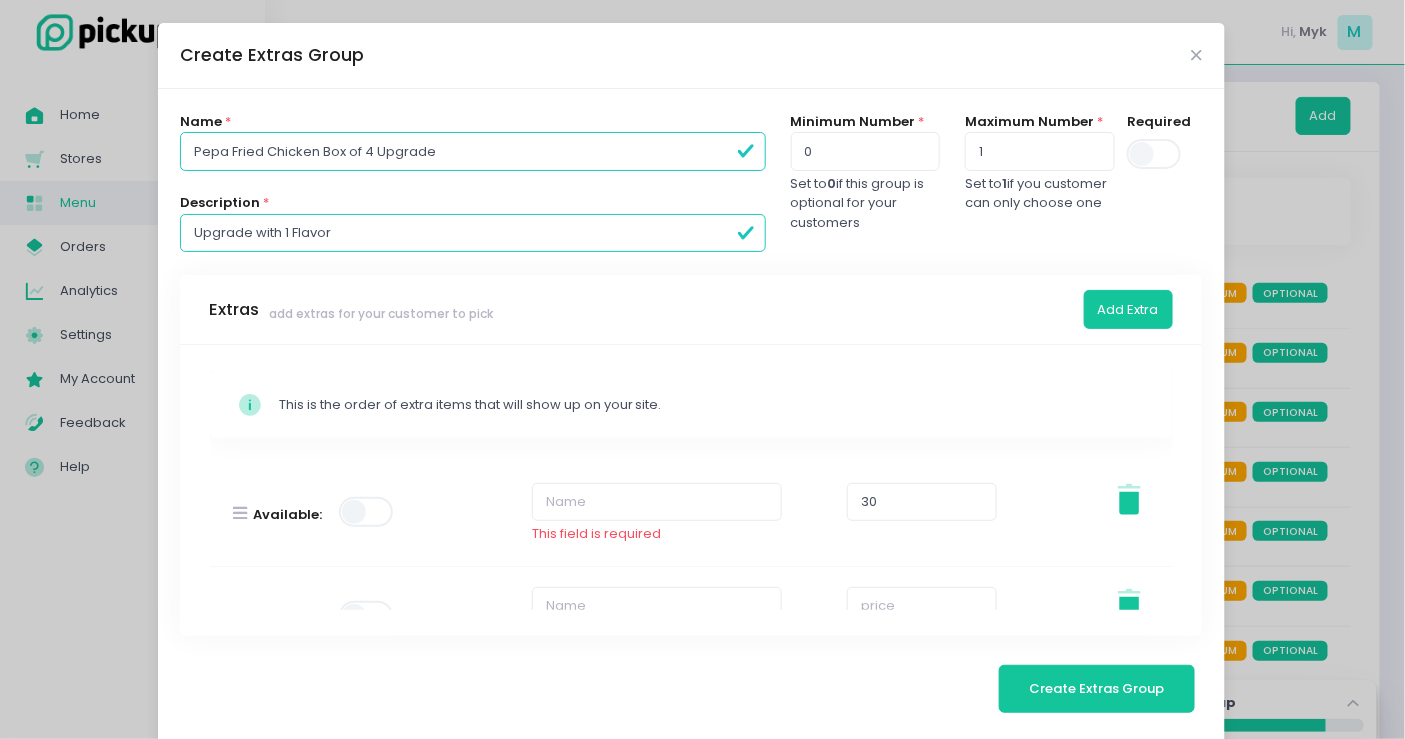 type on "Upgrade with 1 Flavor" 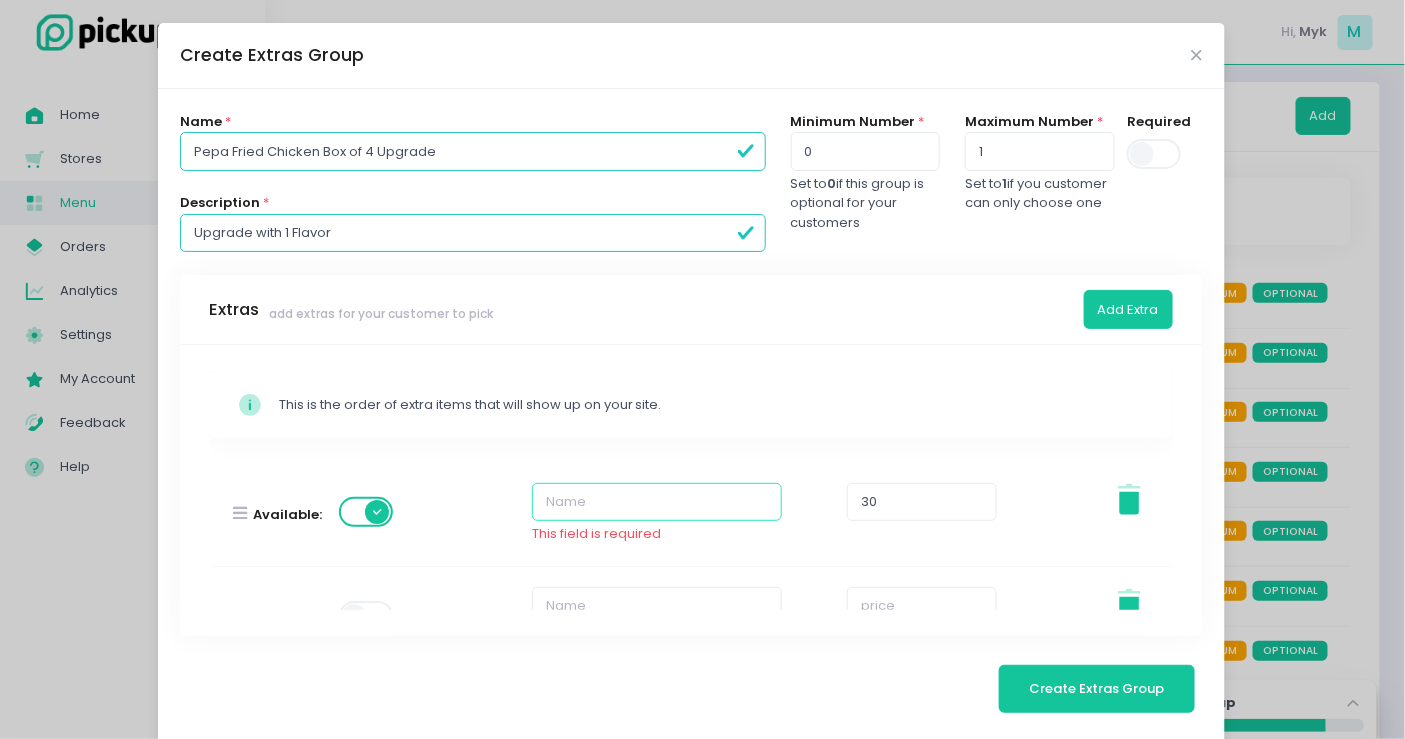 click at bounding box center (657, 502) 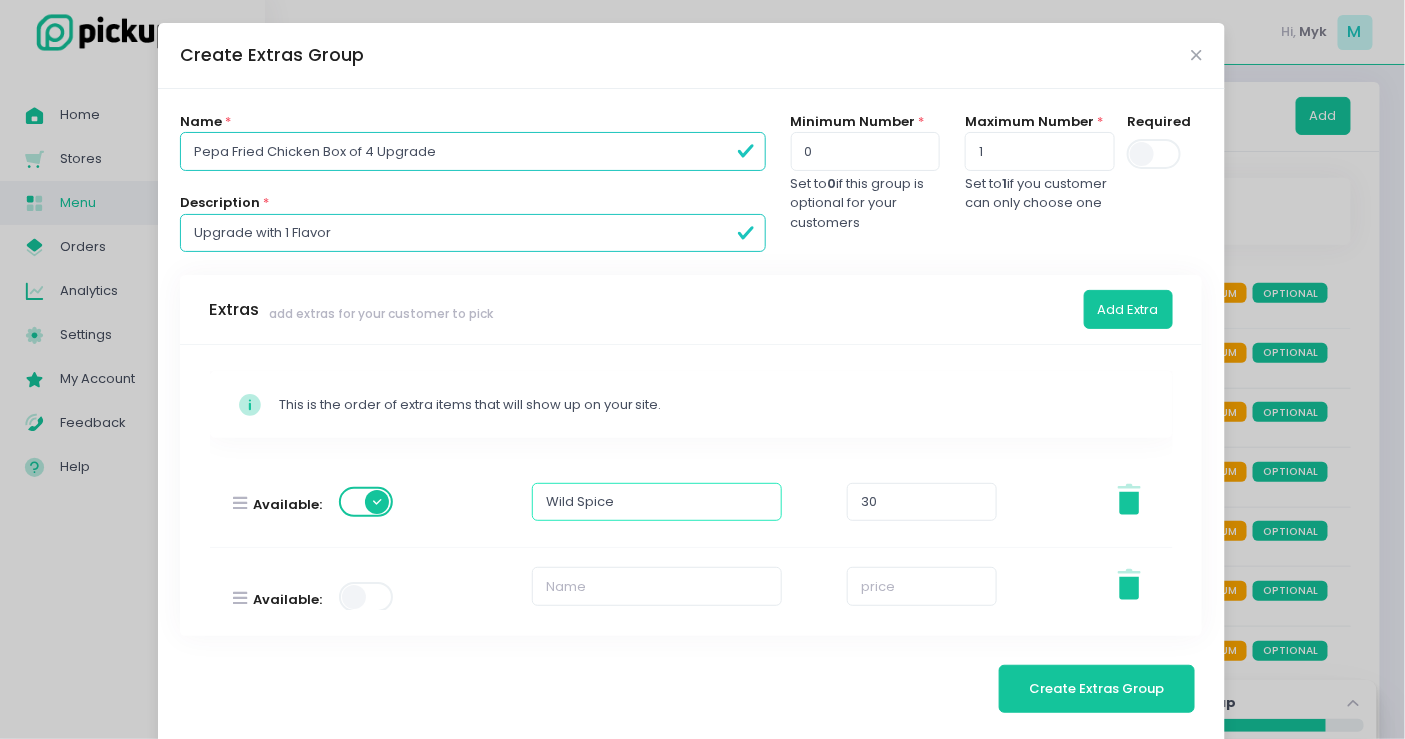 scroll, scrollTop: 111, scrollLeft: 0, axis: vertical 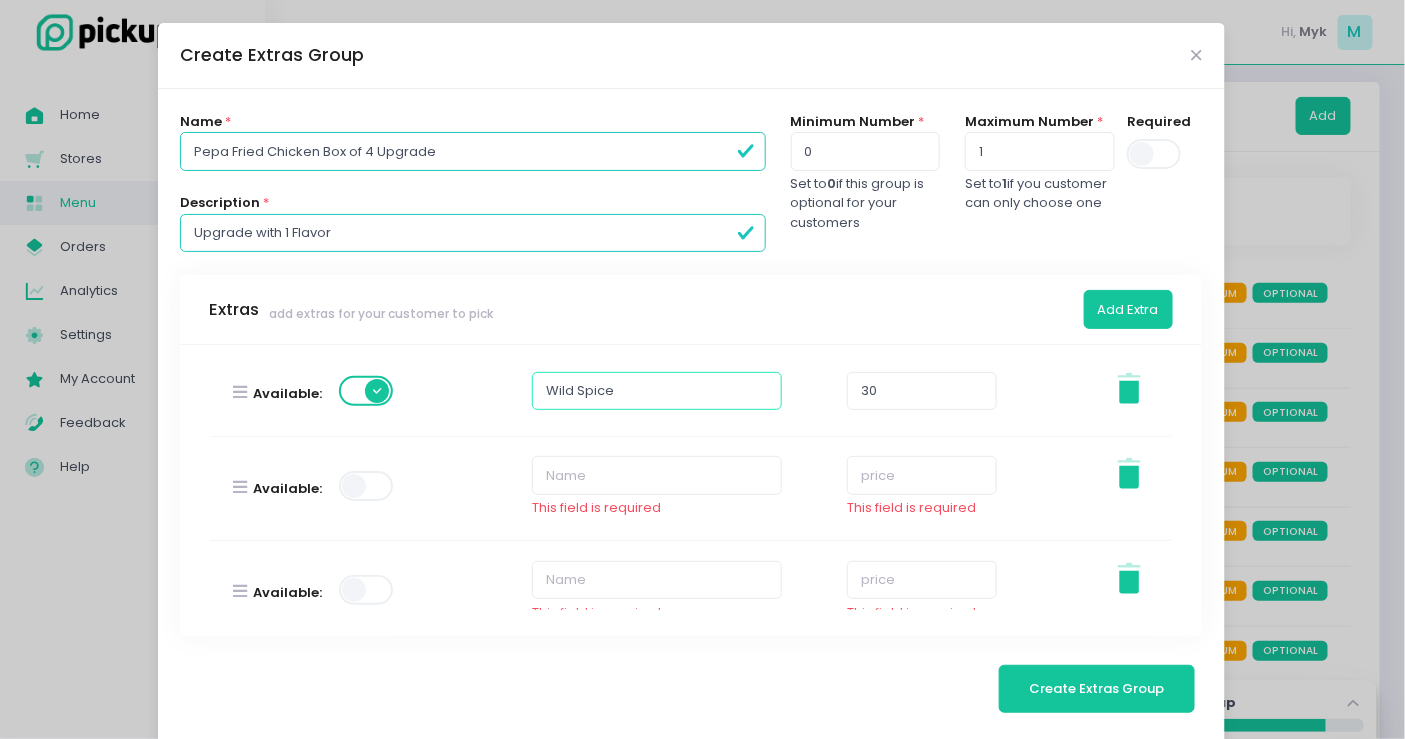 type on "Wild Spice" 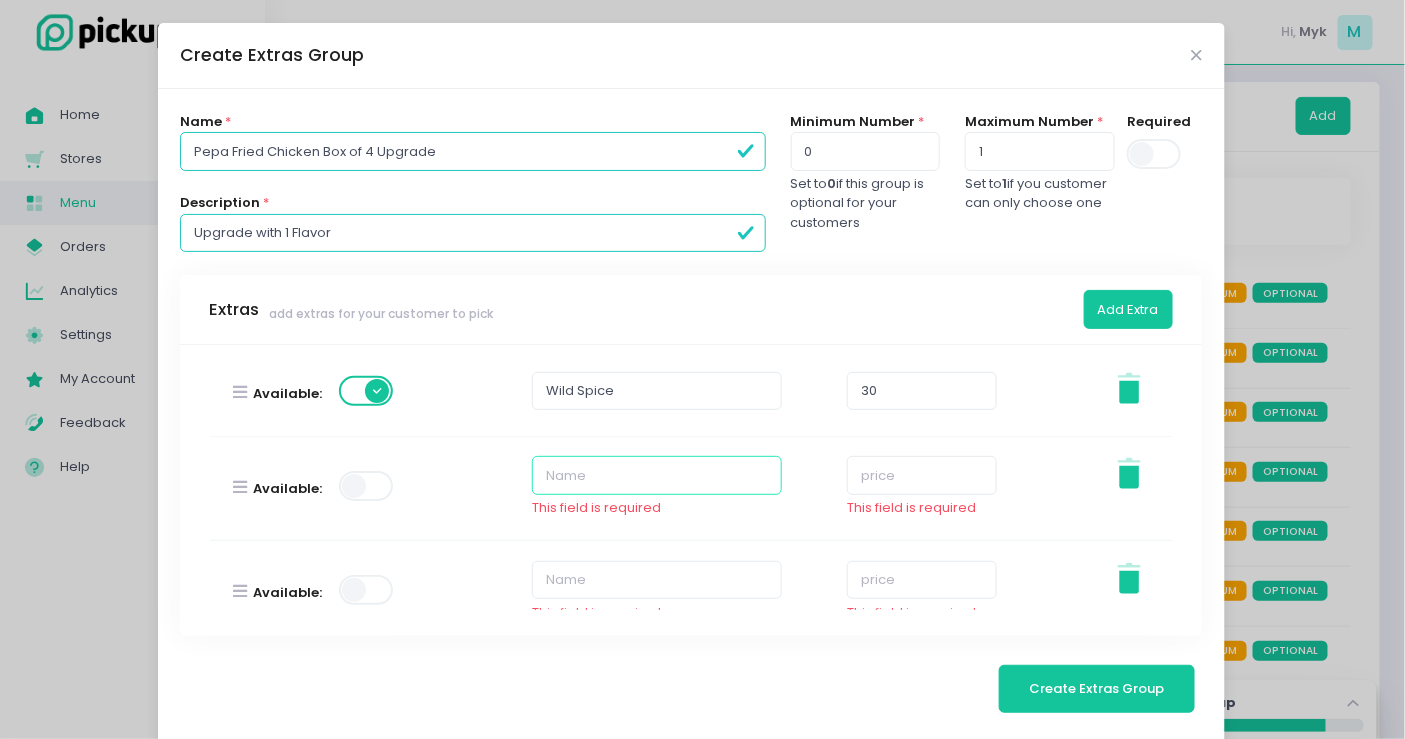 click at bounding box center [657, 475] 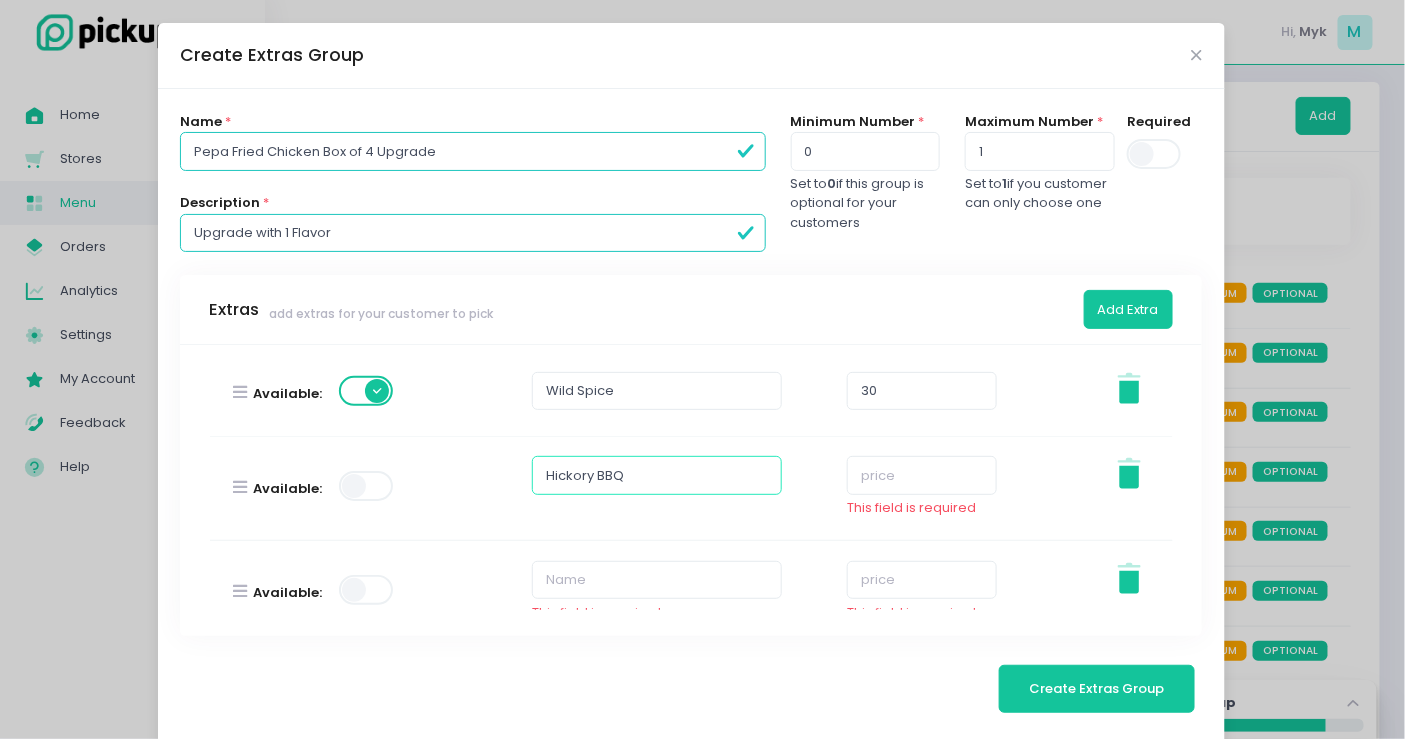 type on "Hickory BBQ" 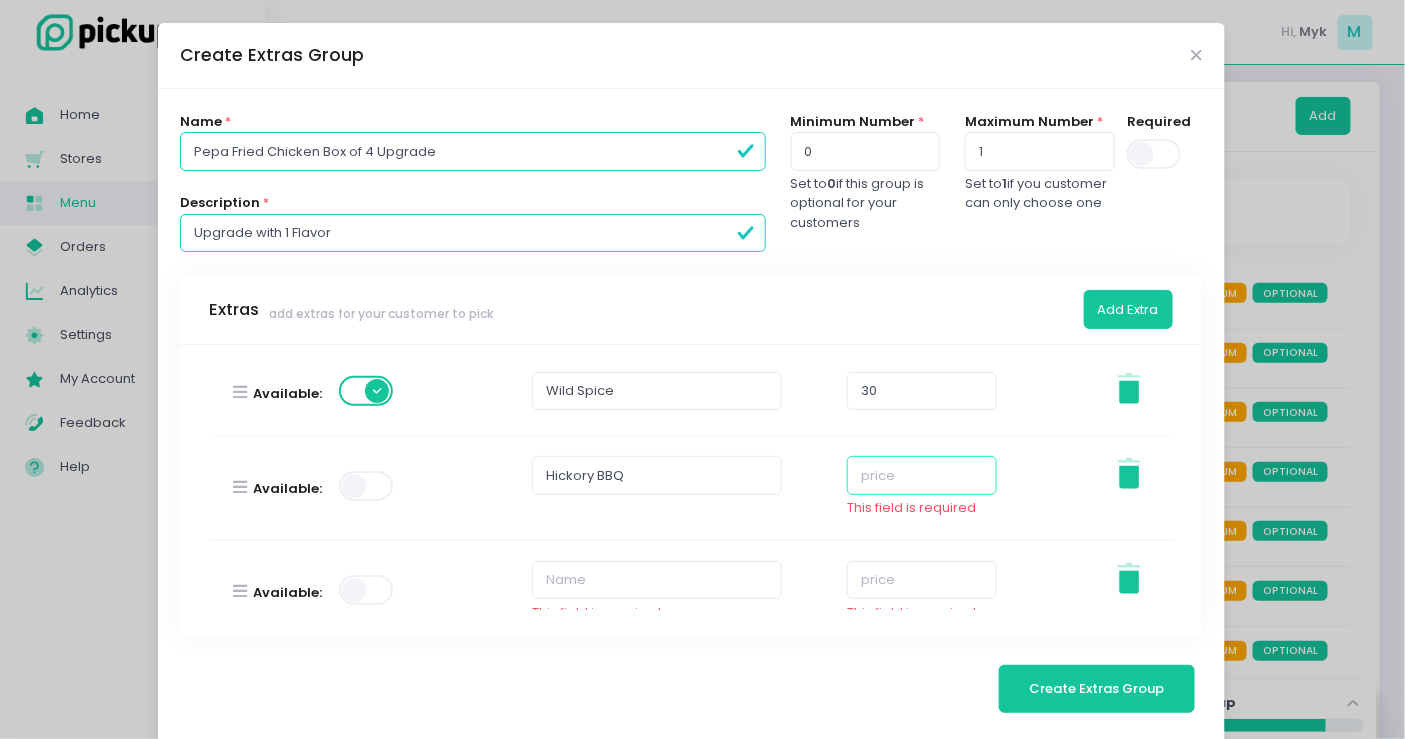 click at bounding box center [922, 475] 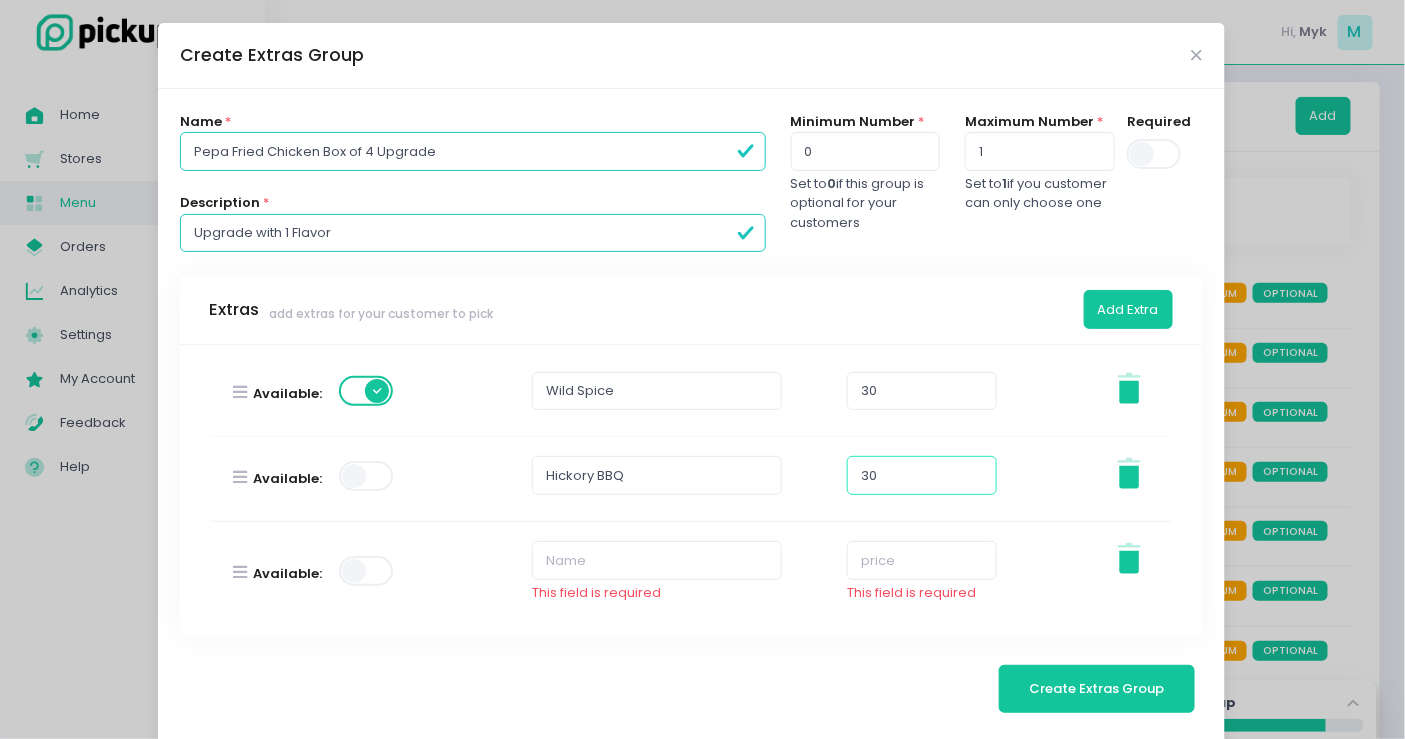 drag, startPoint x: 890, startPoint y: 471, endPoint x: 828, endPoint y: 465, distance: 62.289646 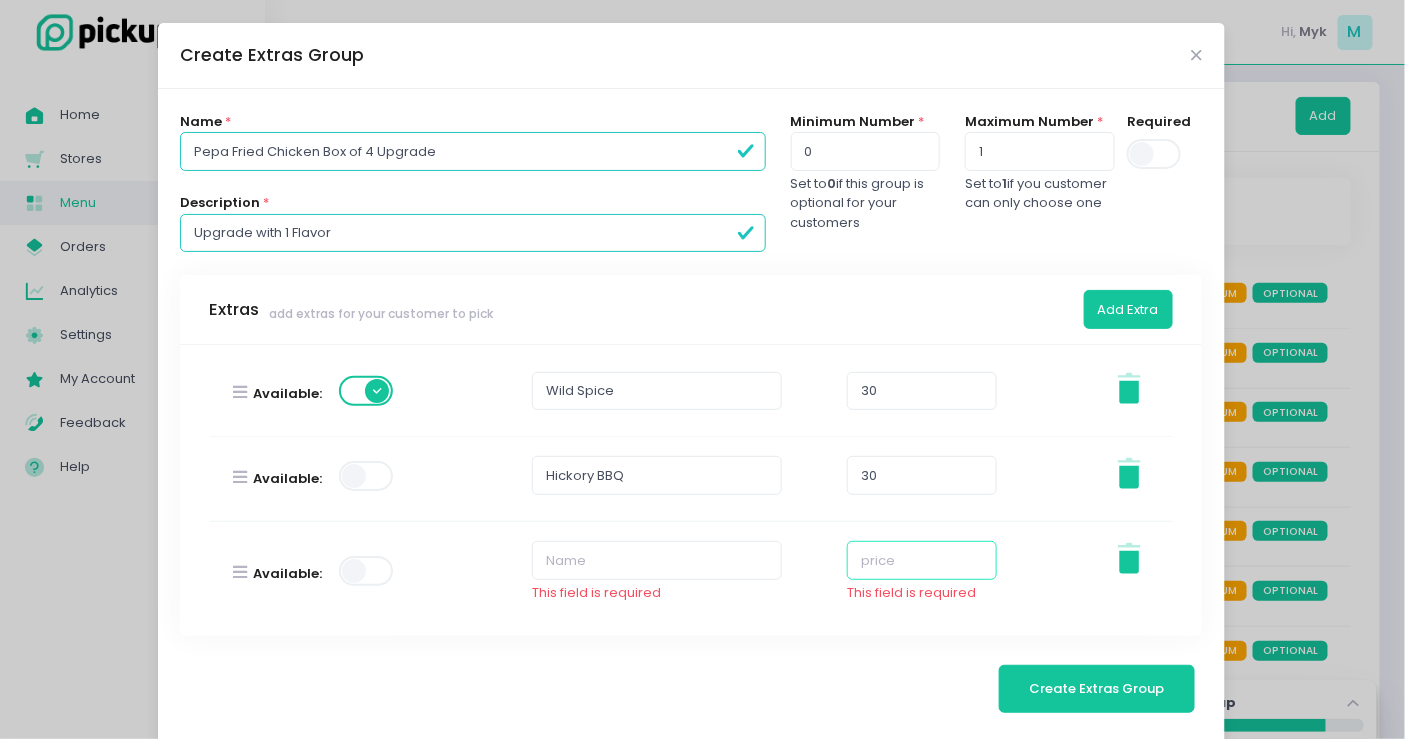 click at bounding box center [922, 560] 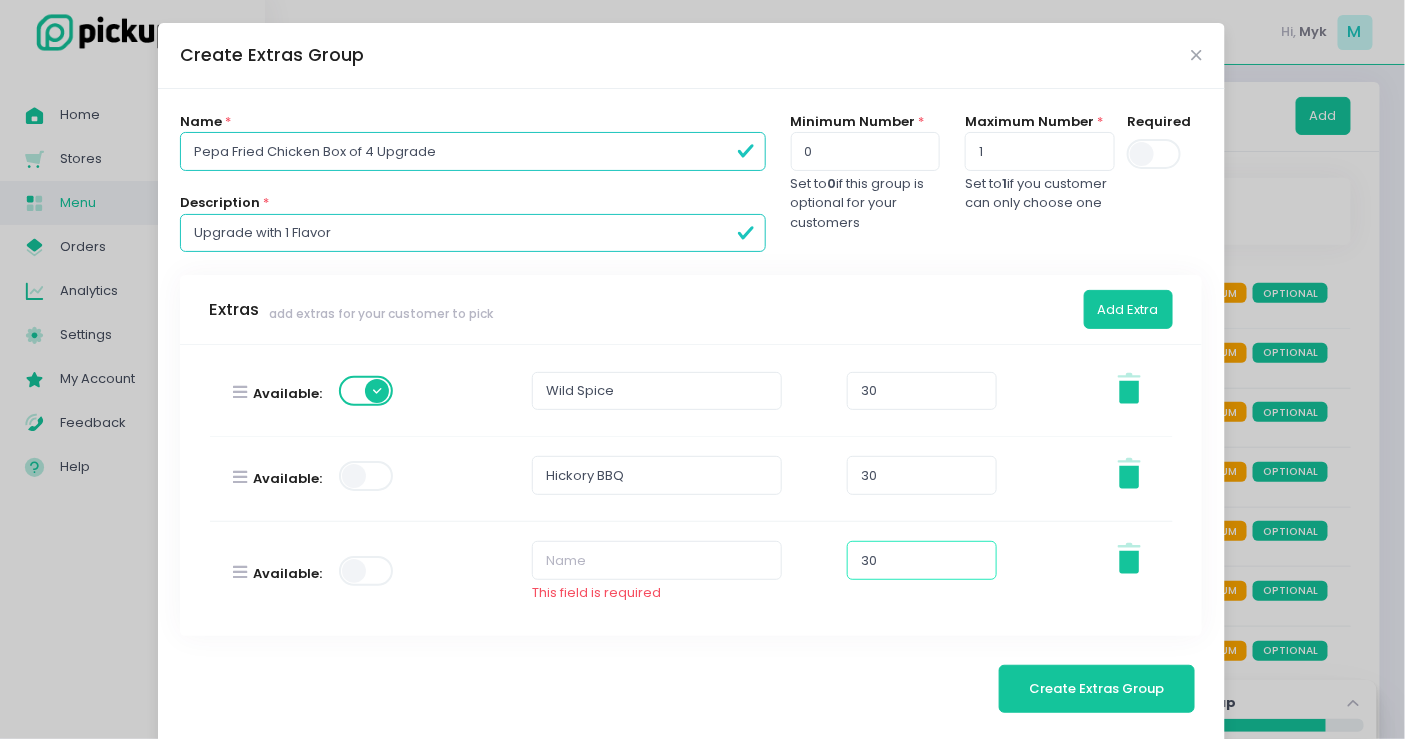 scroll, scrollTop: 222, scrollLeft: 0, axis: vertical 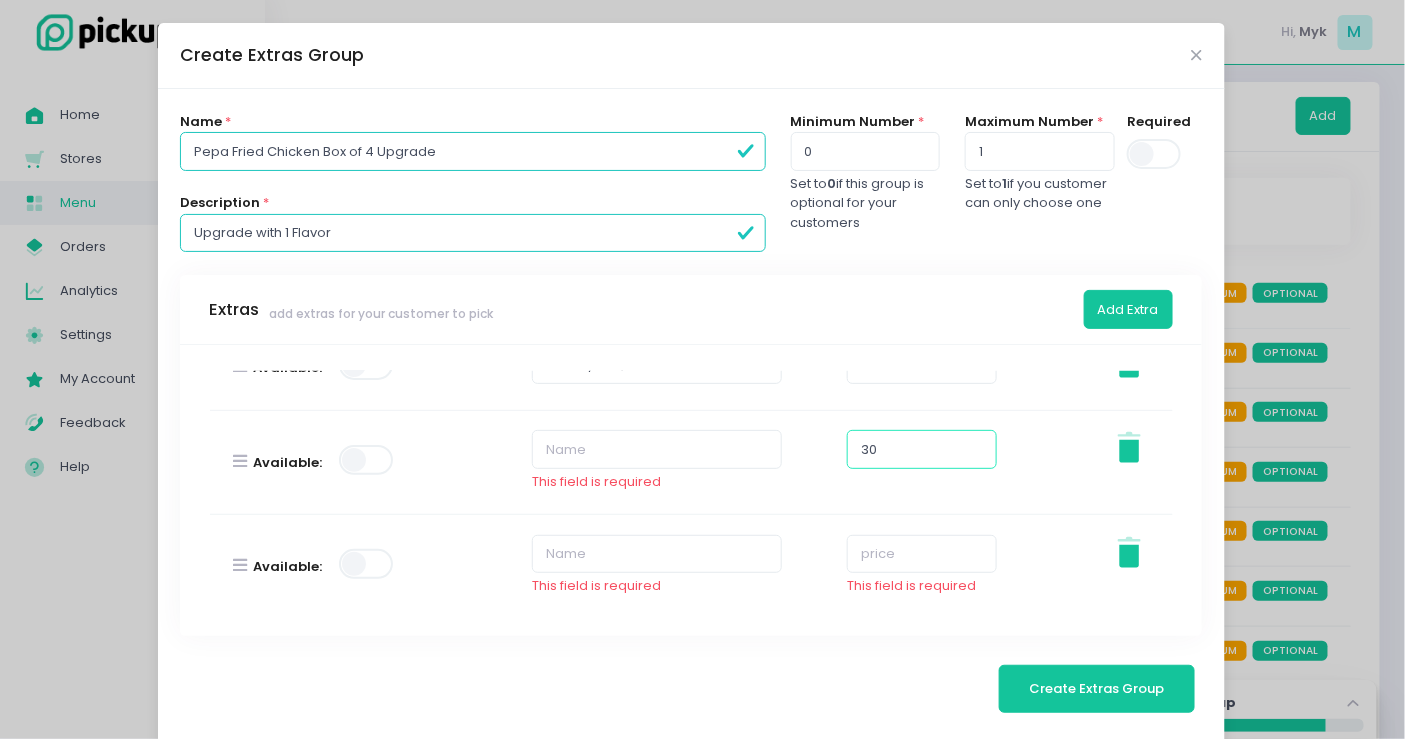 type on "30" 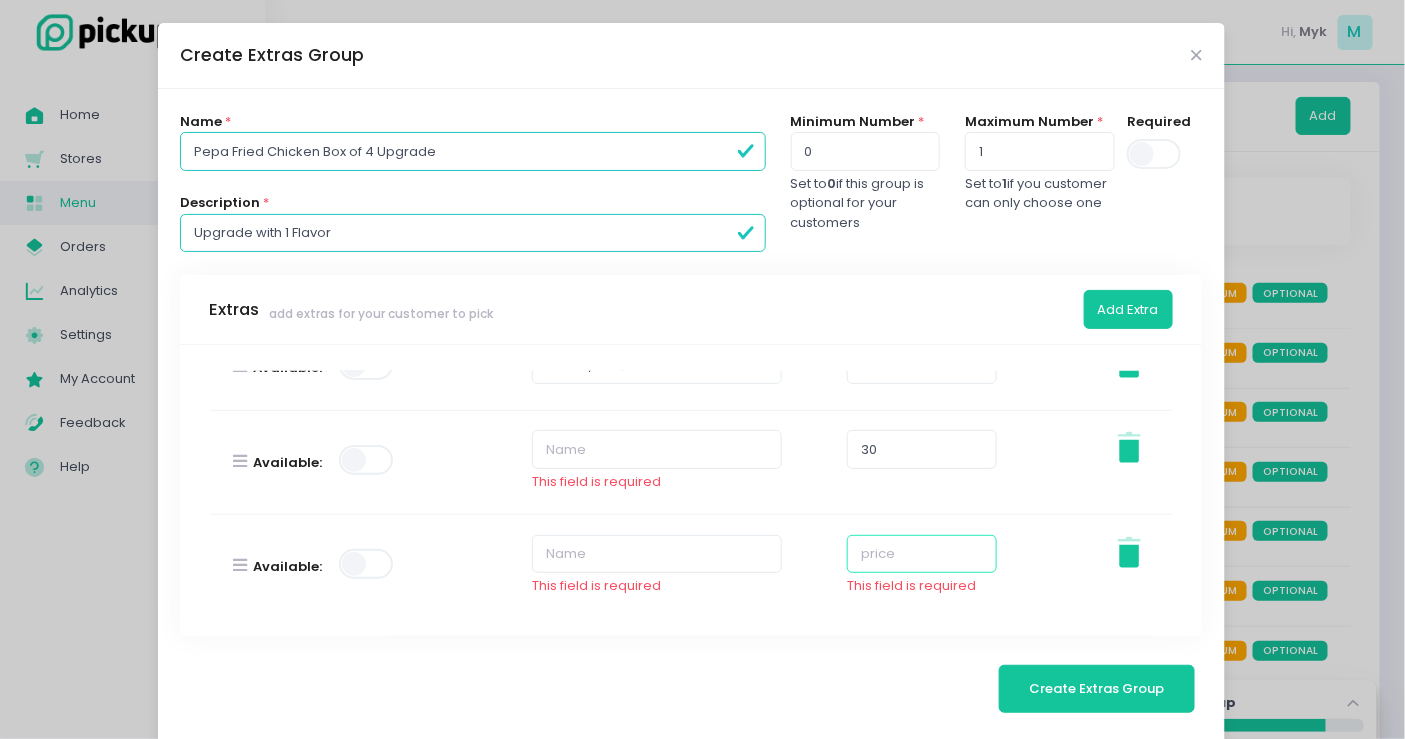 click at bounding box center [922, 554] 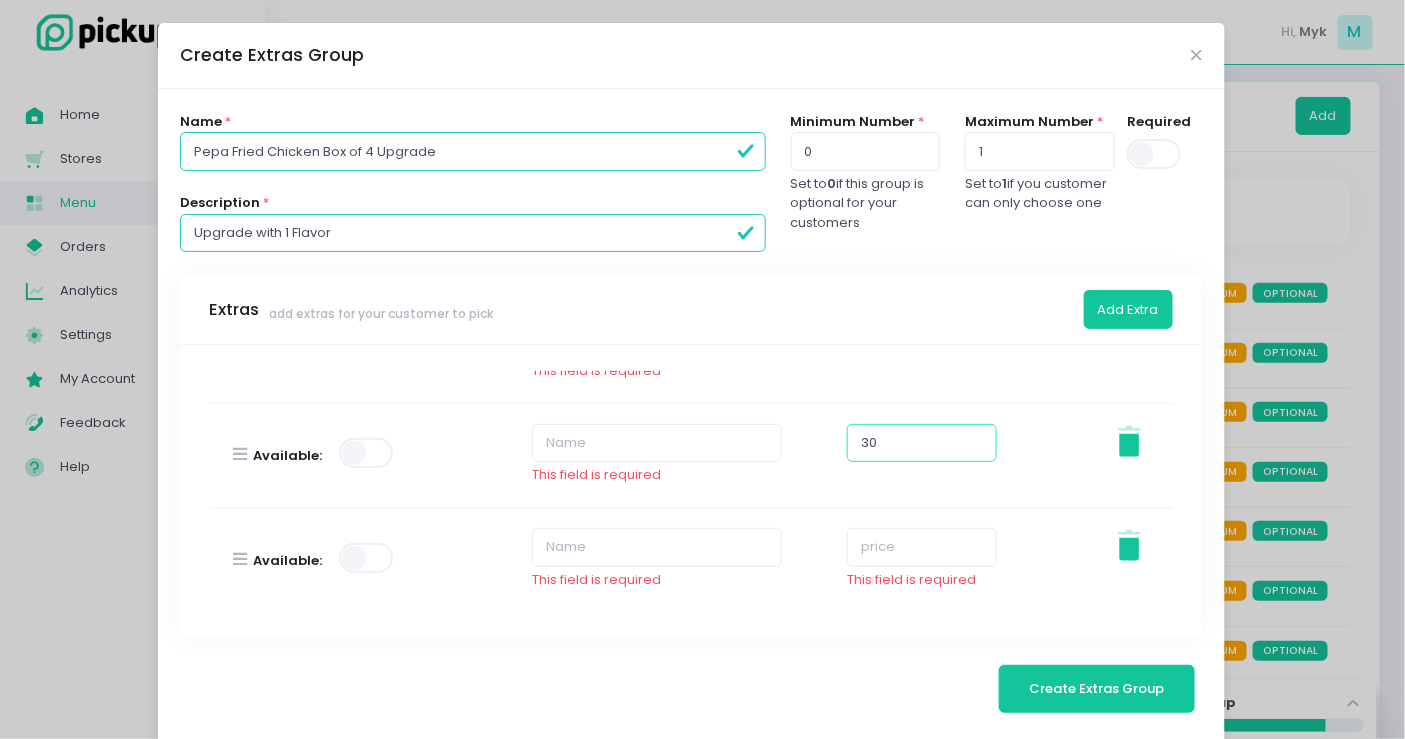 scroll, scrollTop: 444, scrollLeft: 0, axis: vertical 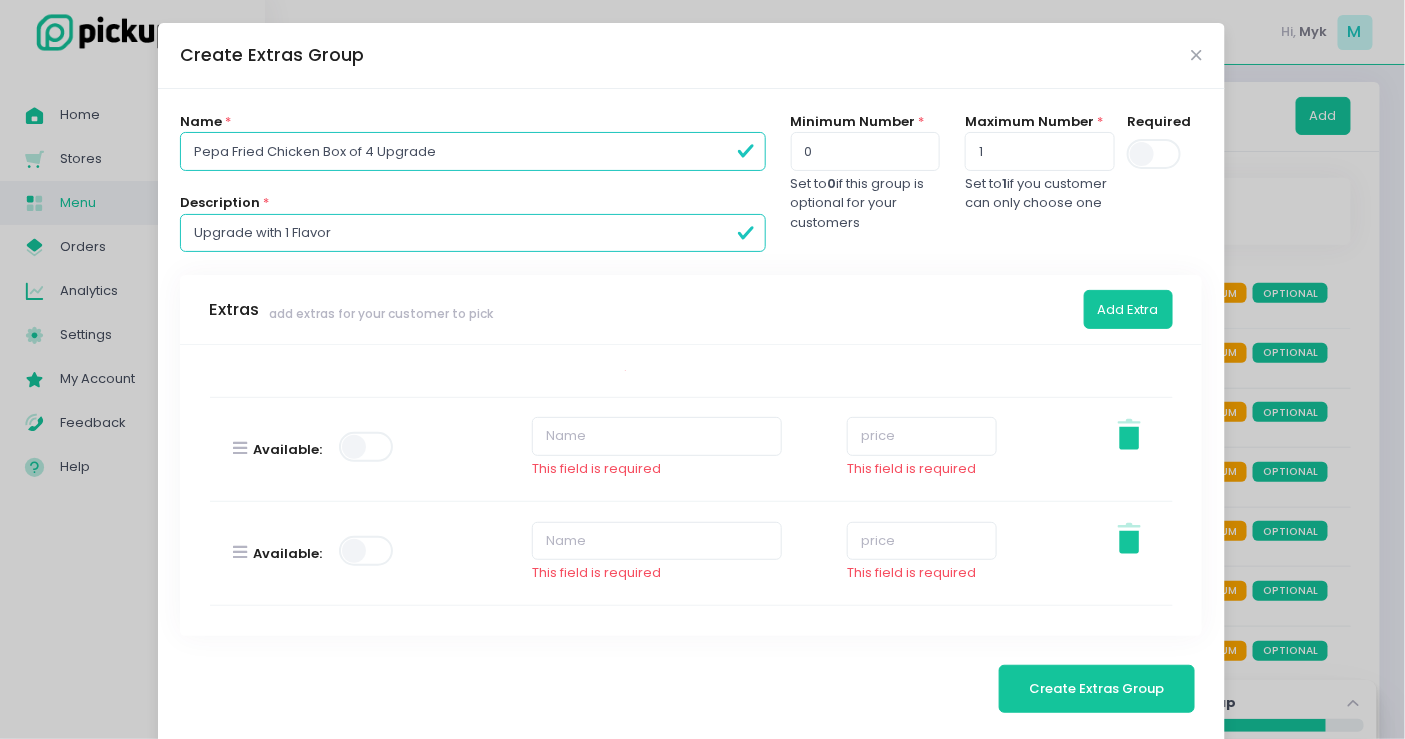 type on "30" 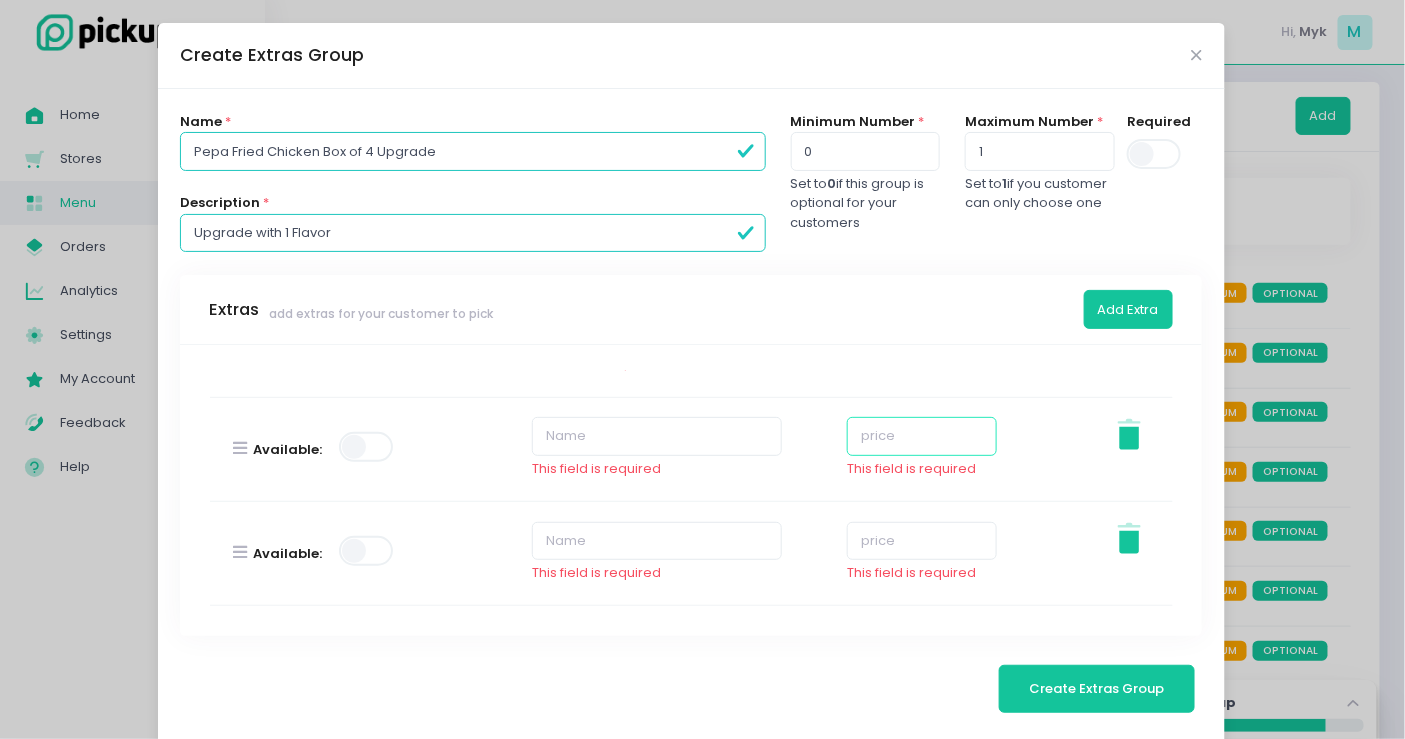 click at bounding box center (922, 436) 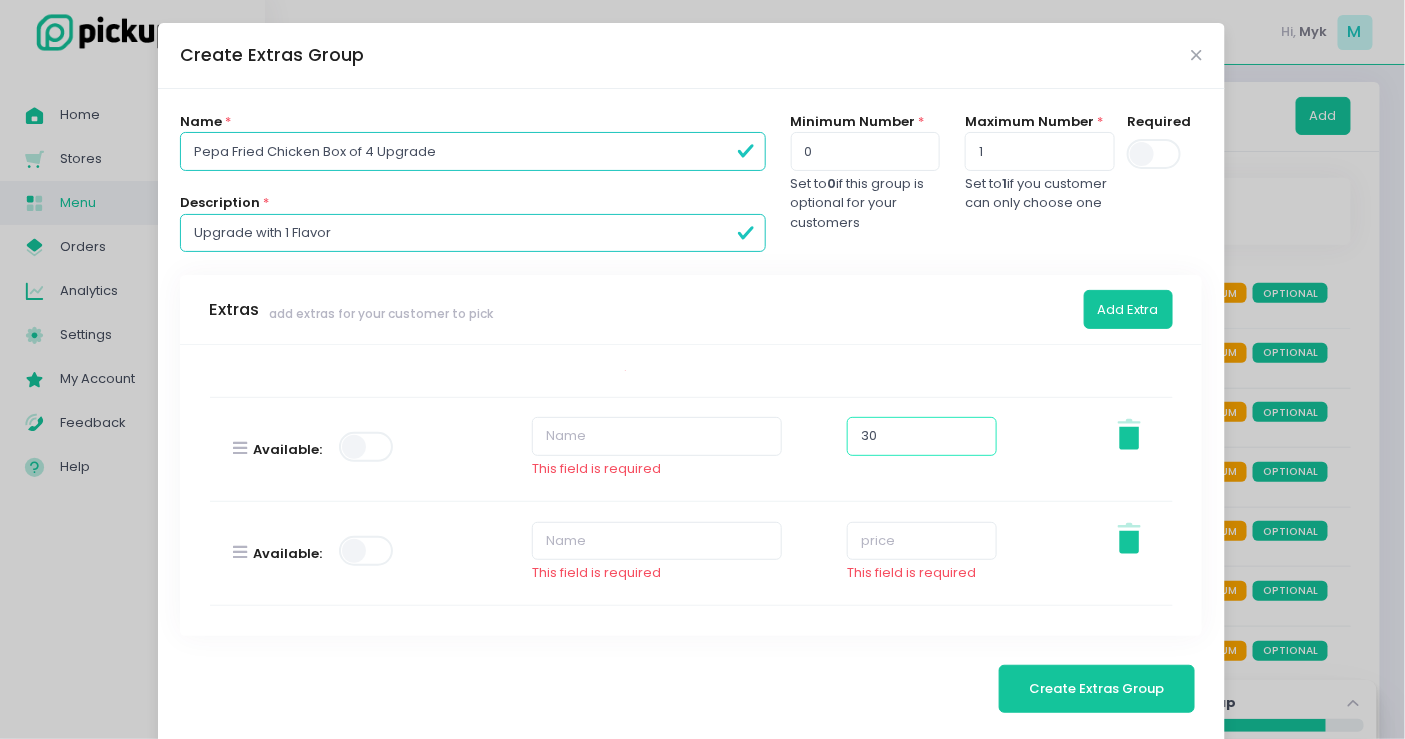 type on "30" 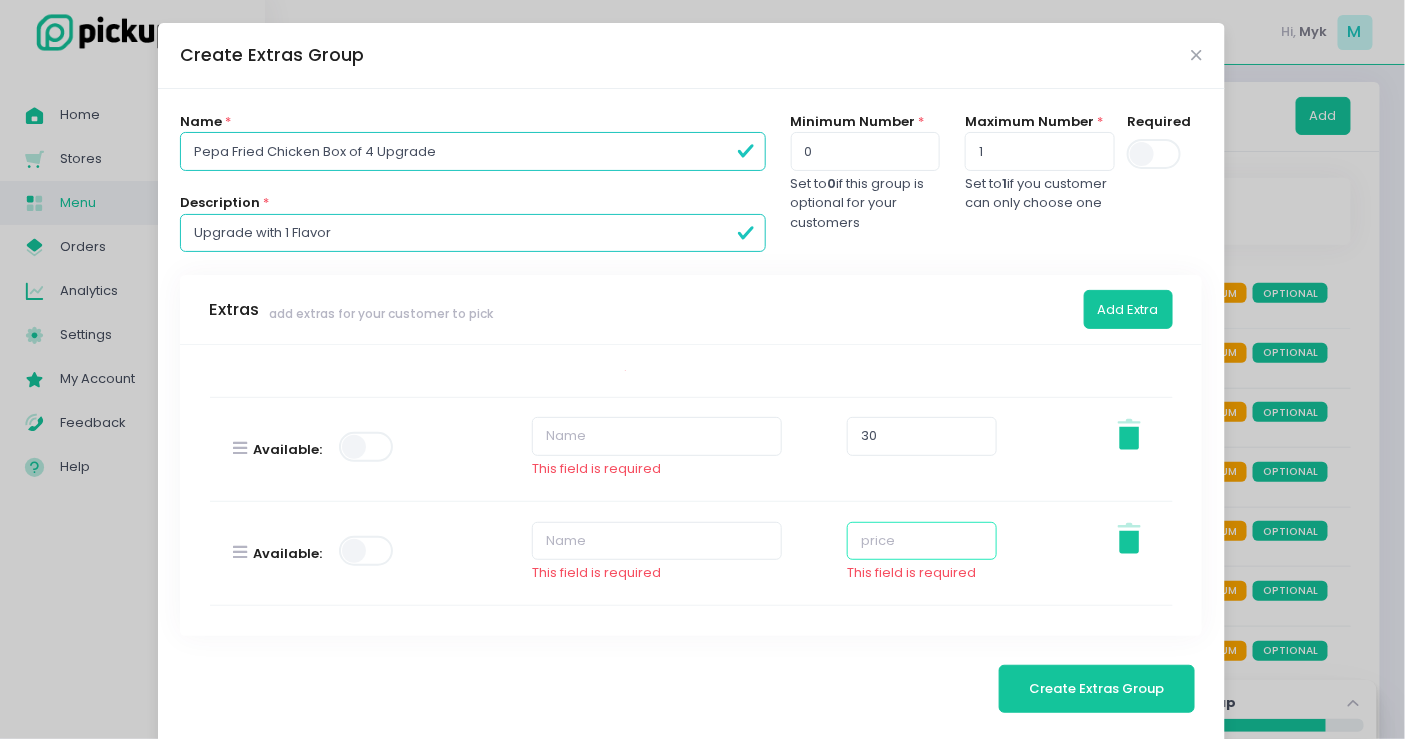 drag, startPoint x: 895, startPoint y: 546, endPoint x: 912, endPoint y: 537, distance: 19.235384 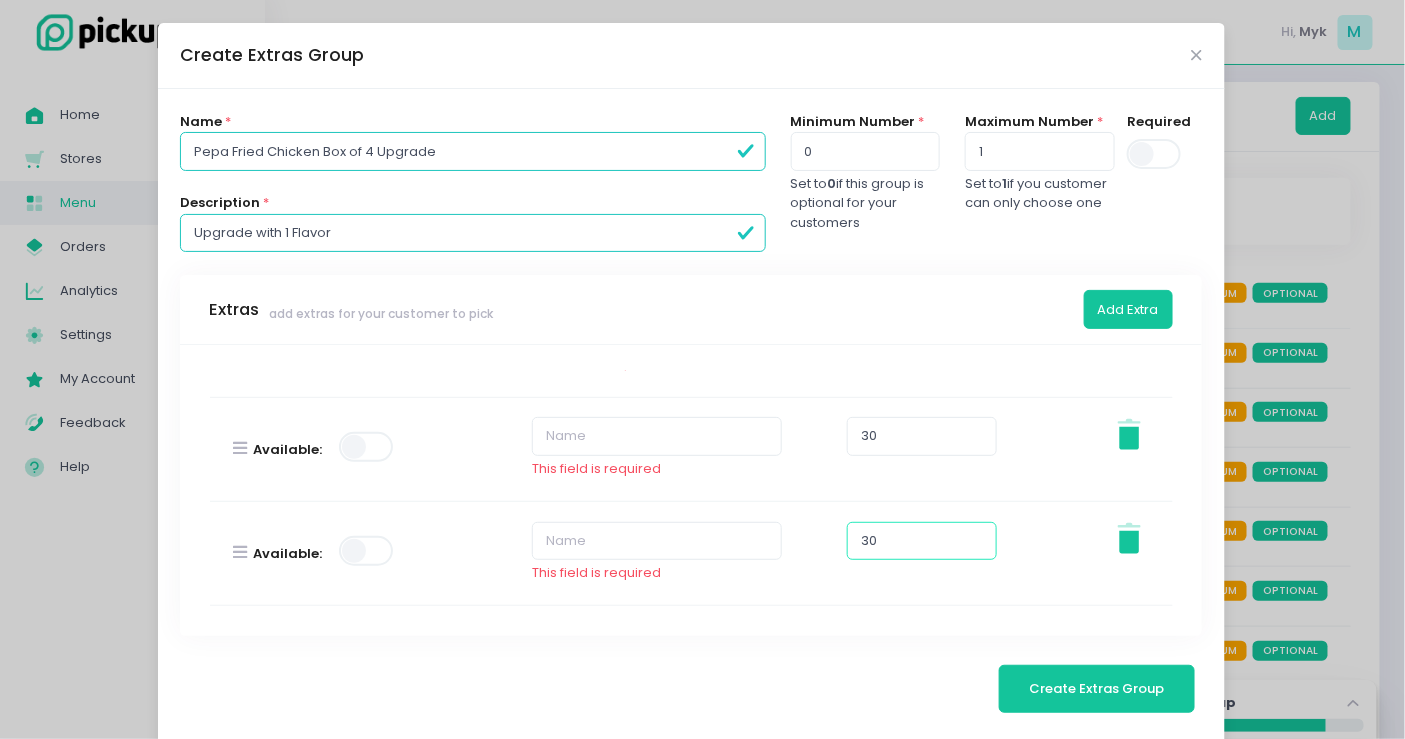scroll, scrollTop: 555, scrollLeft: 0, axis: vertical 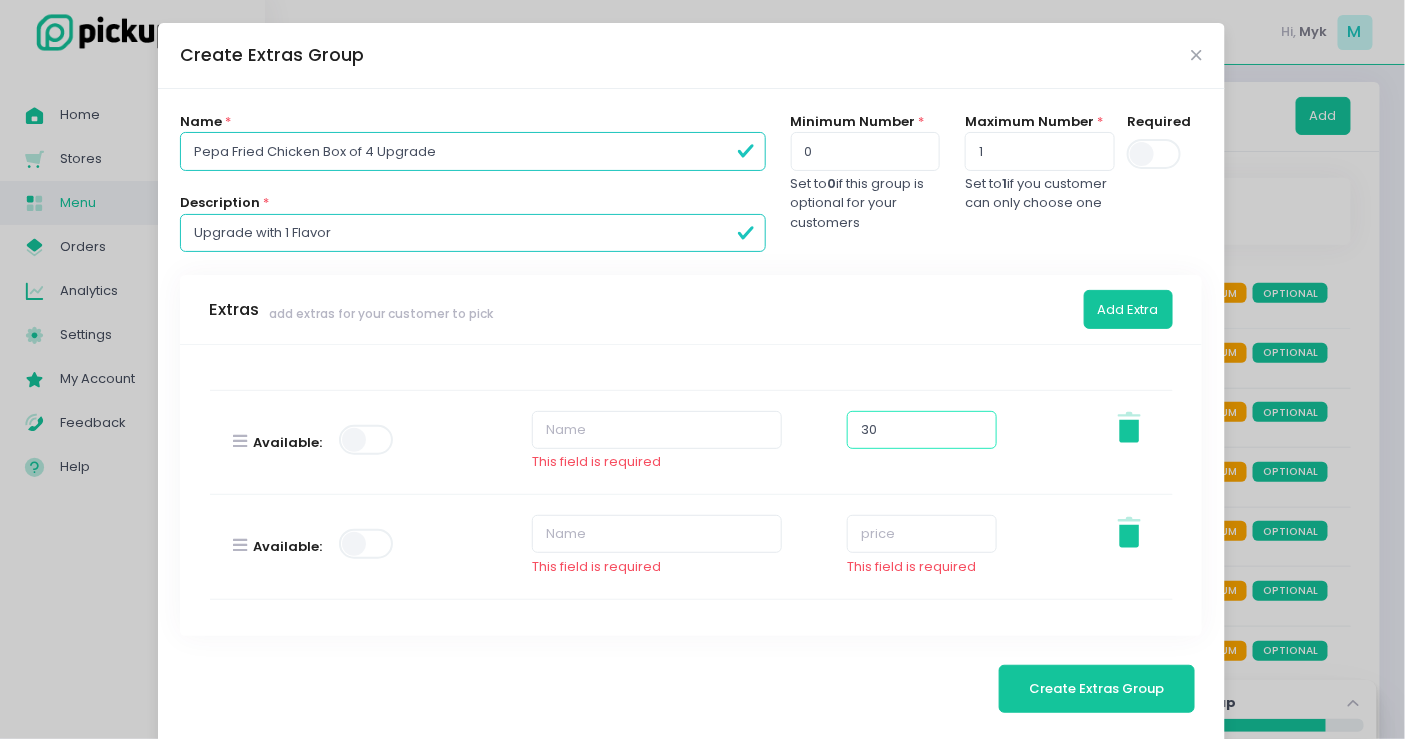 type on "30" 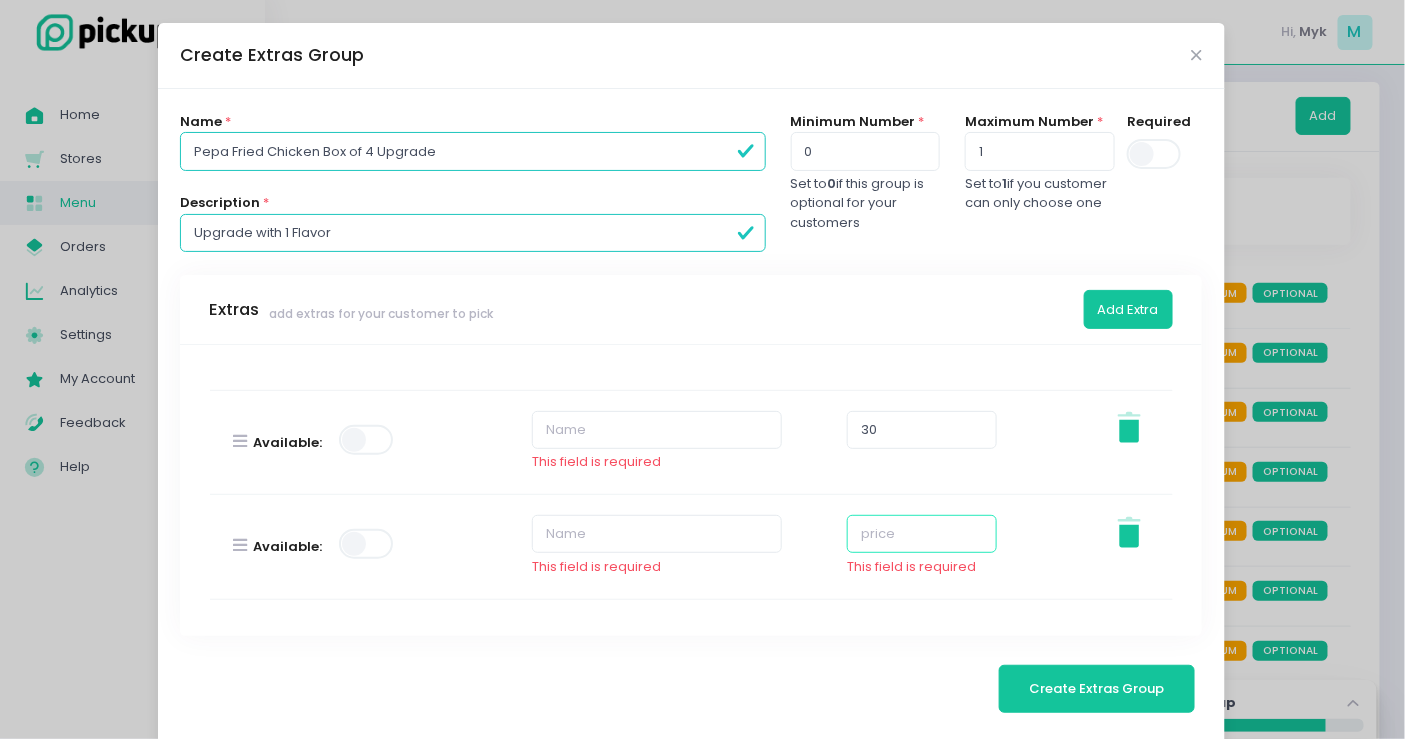 click at bounding box center (922, 534) 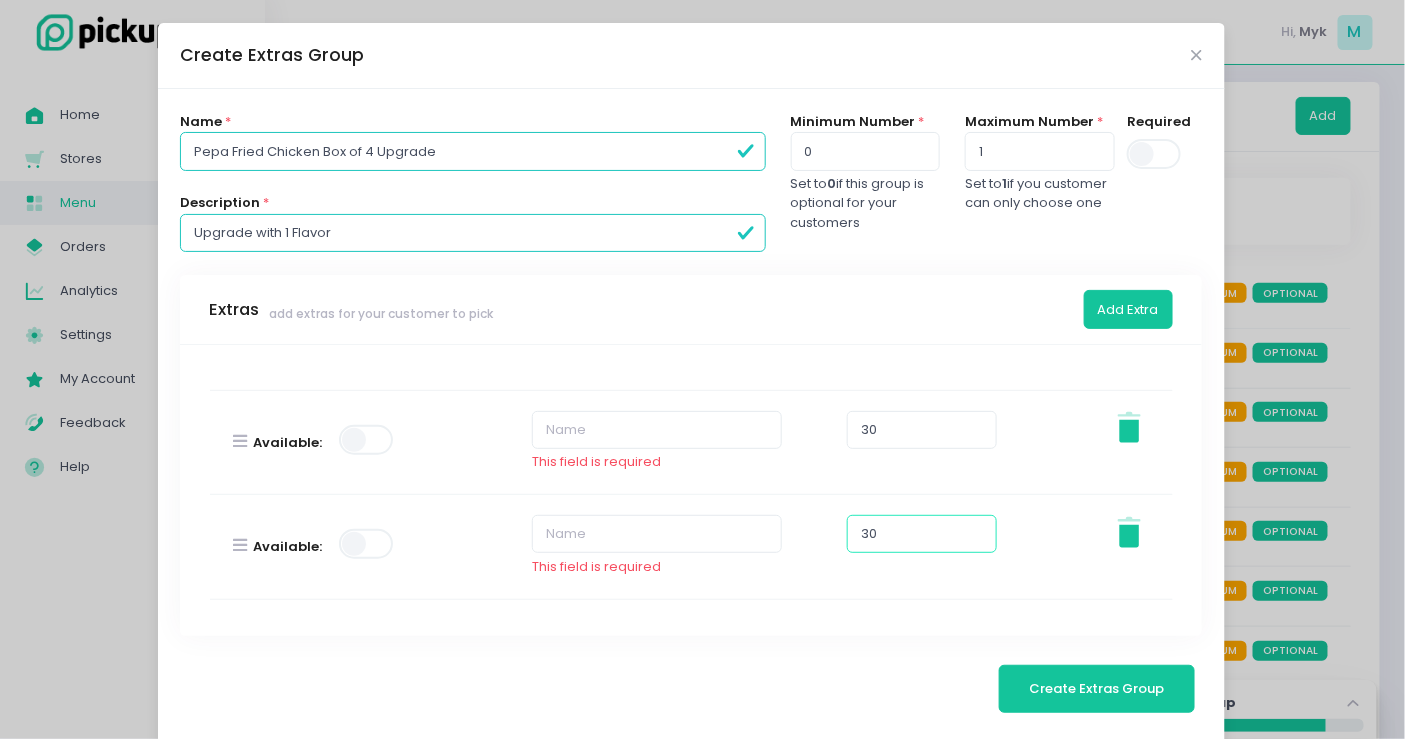scroll, scrollTop: 666, scrollLeft: 0, axis: vertical 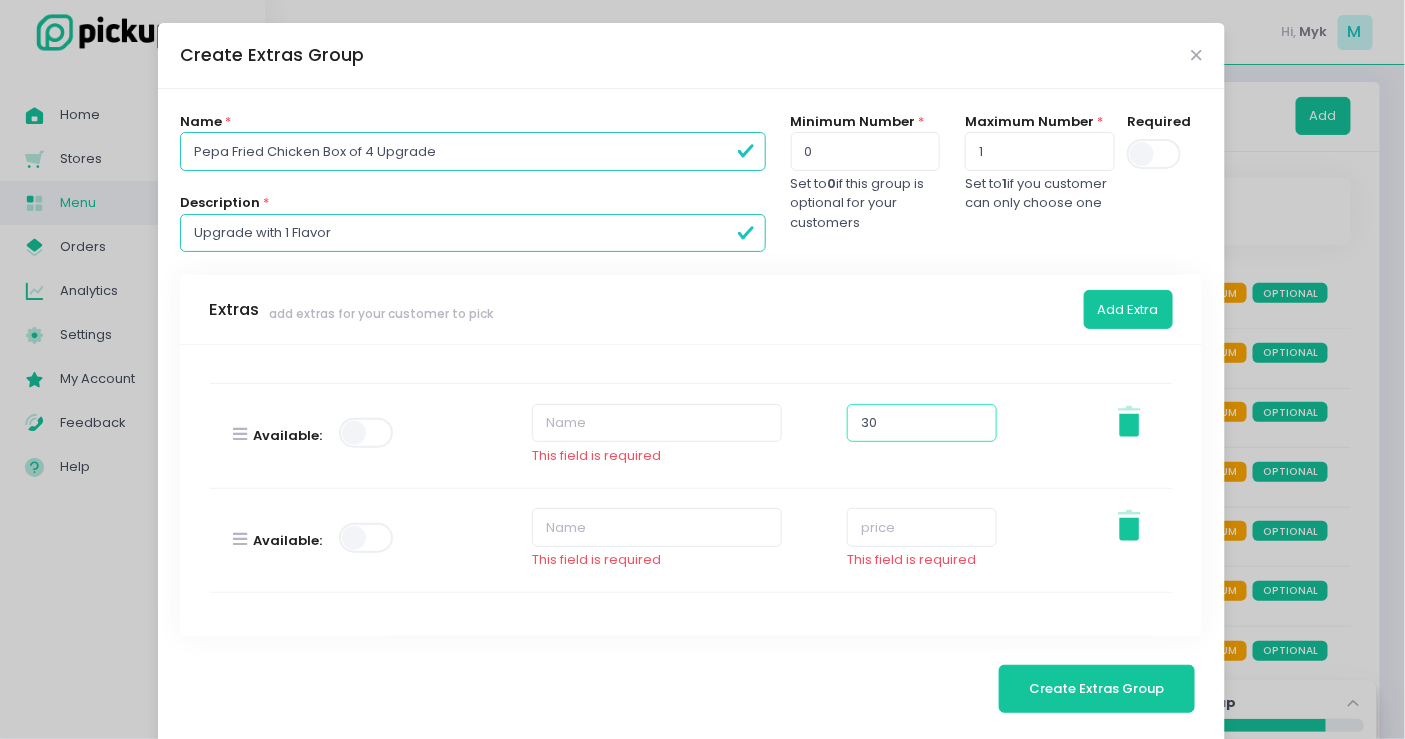 type on "30" 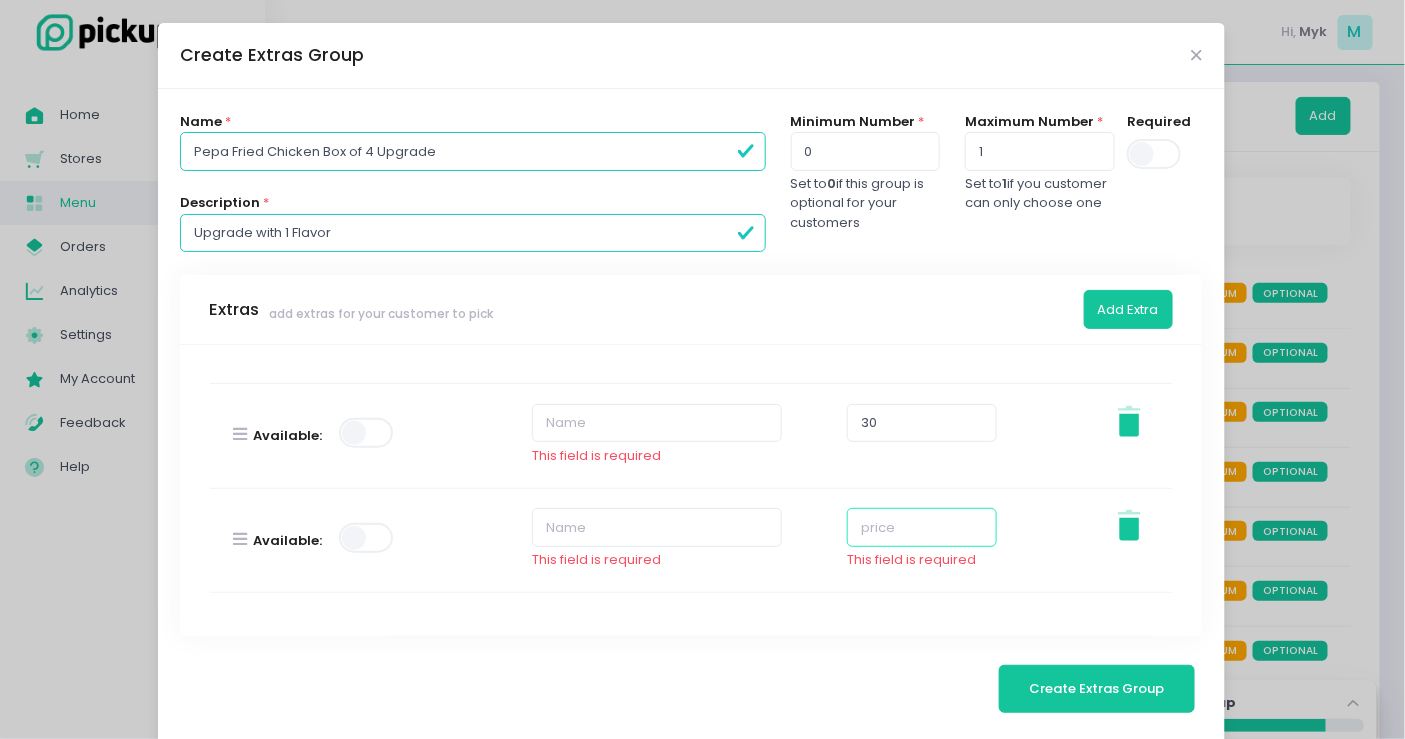 click at bounding box center [922, 527] 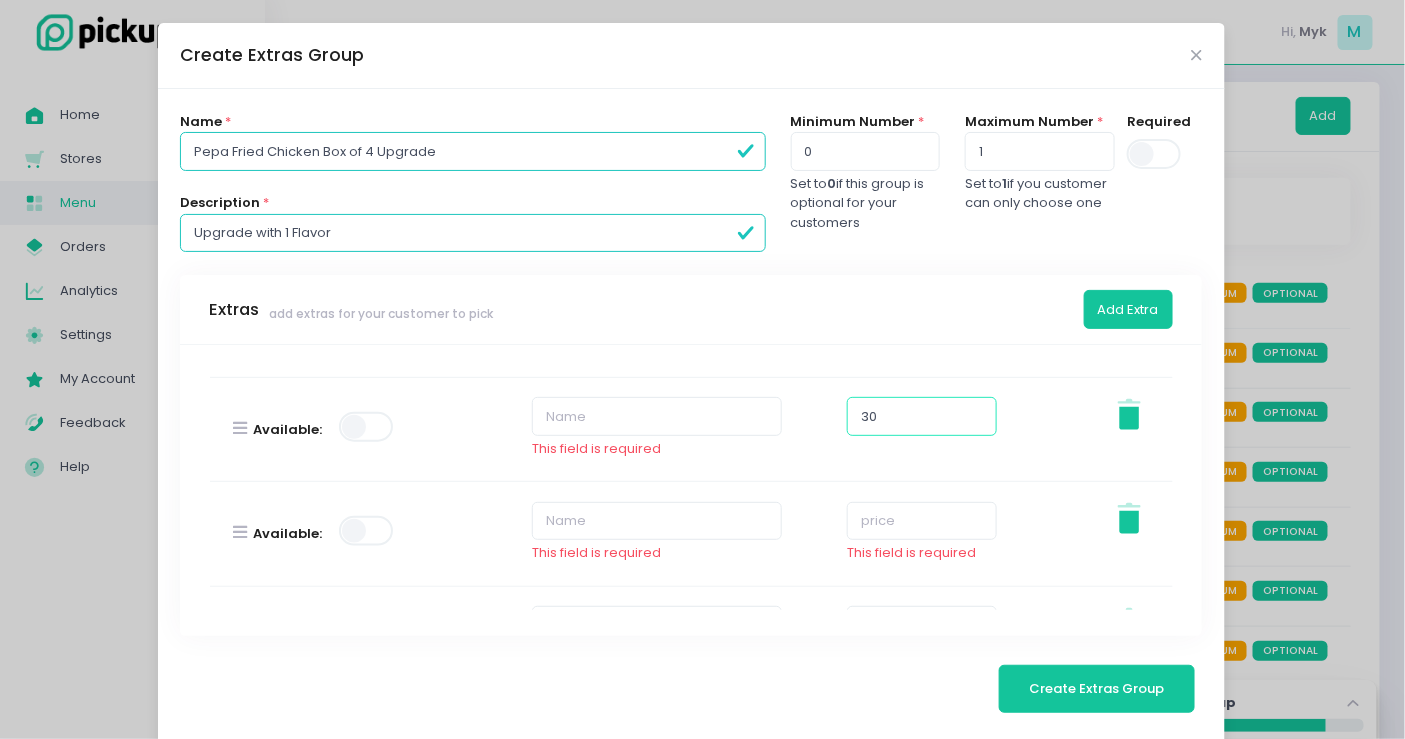 type on "30" 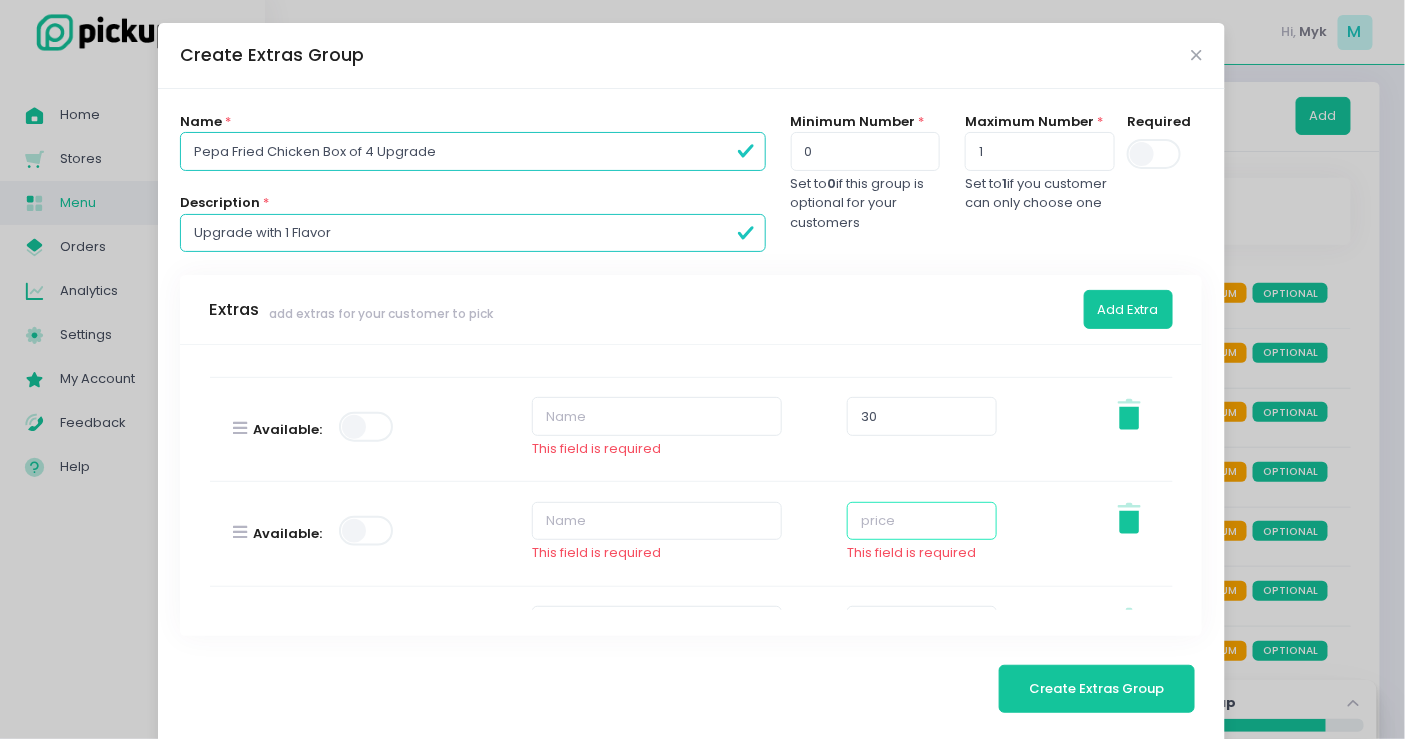 click at bounding box center (922, 521) 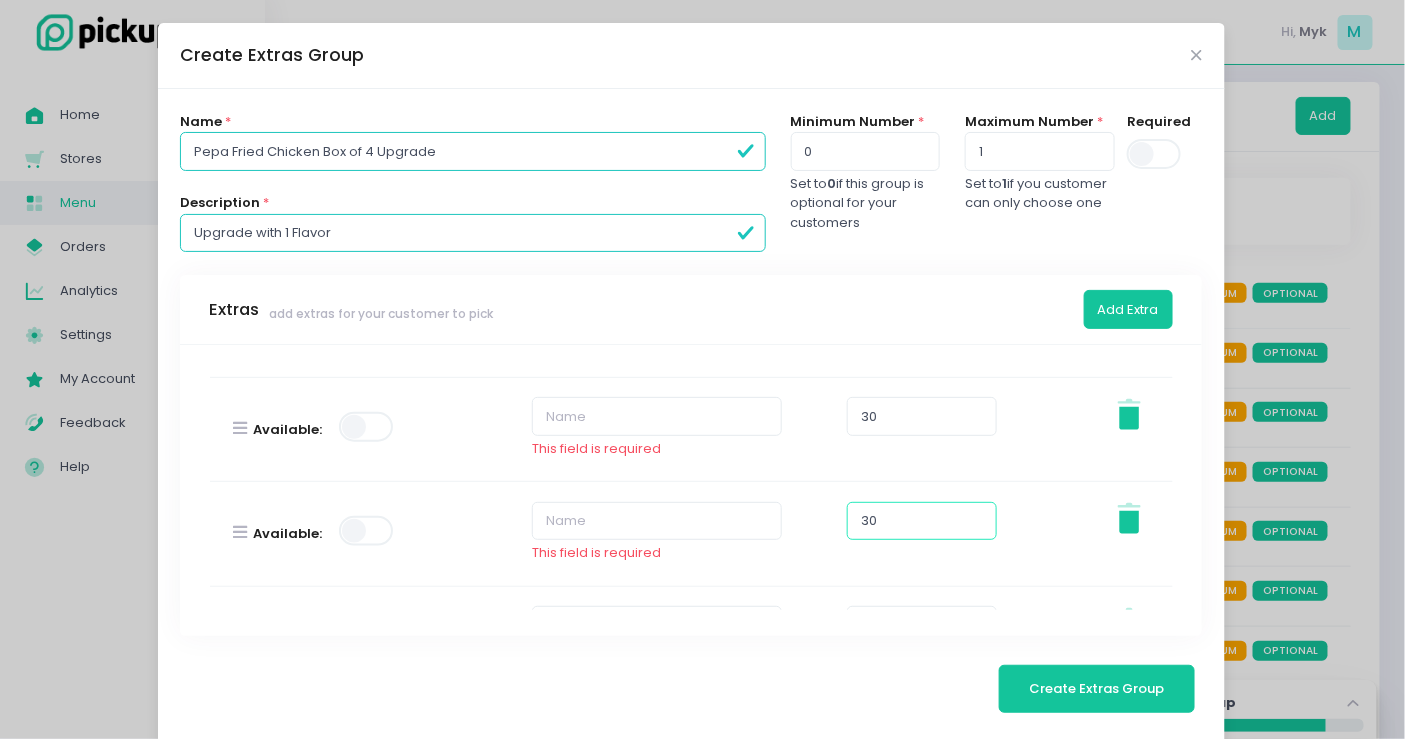 scroll, scrollTop: 888, scrollLeft: 0, axis: vertical 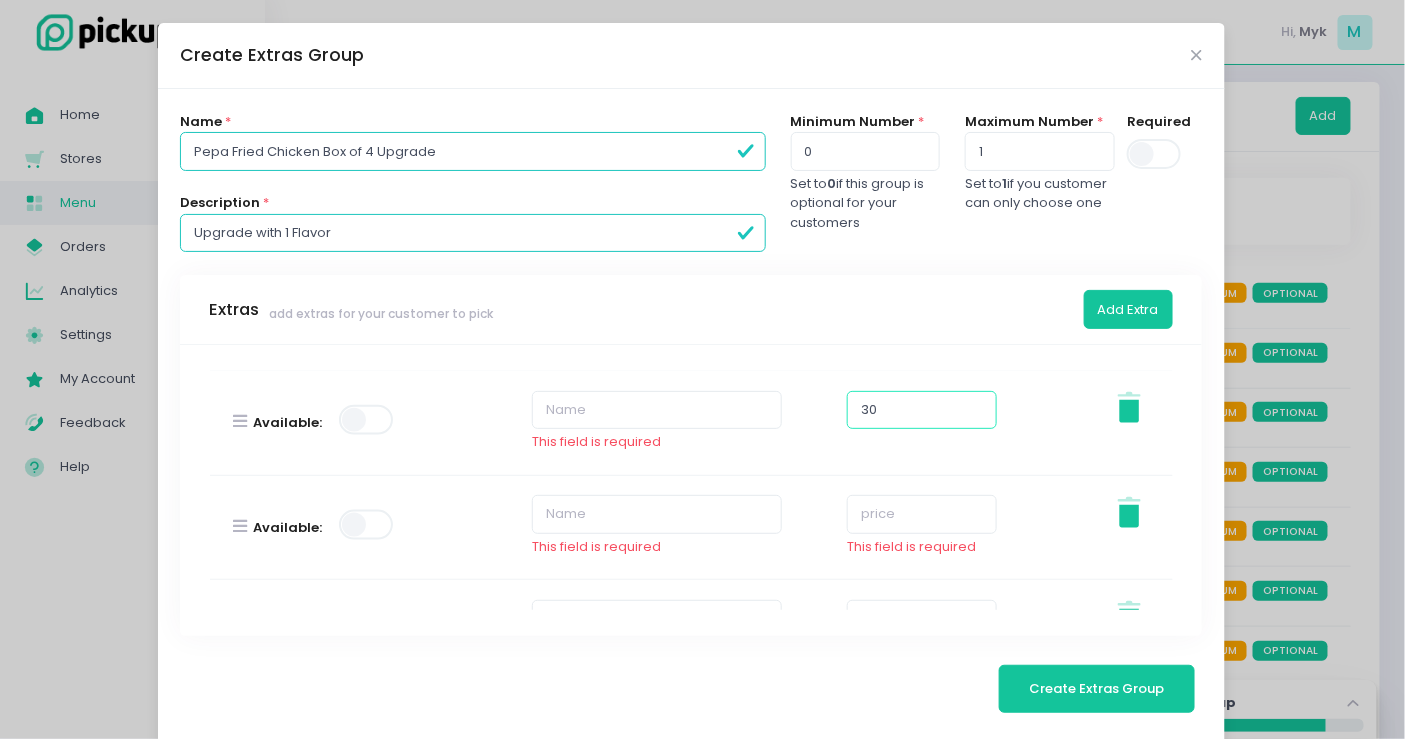 type on "30" 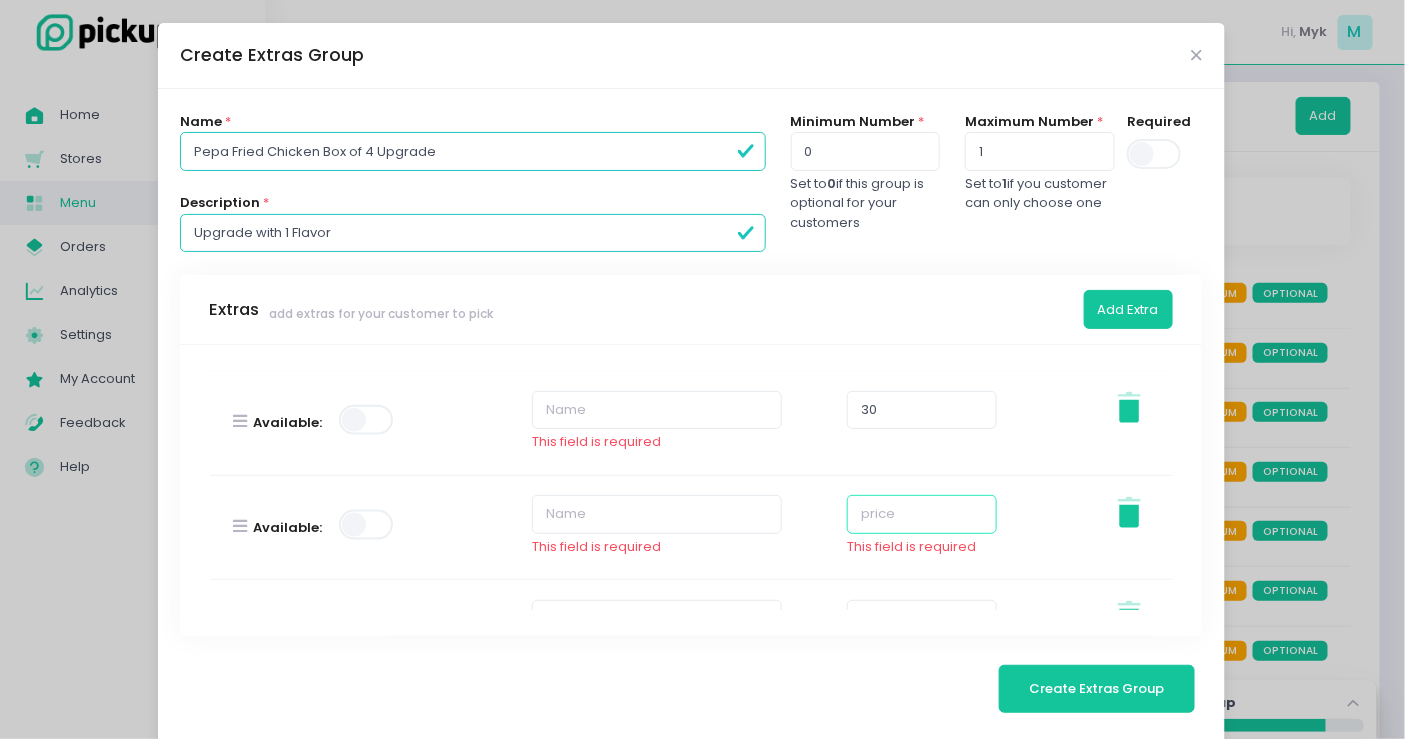 click at bounding box center (922, 514) 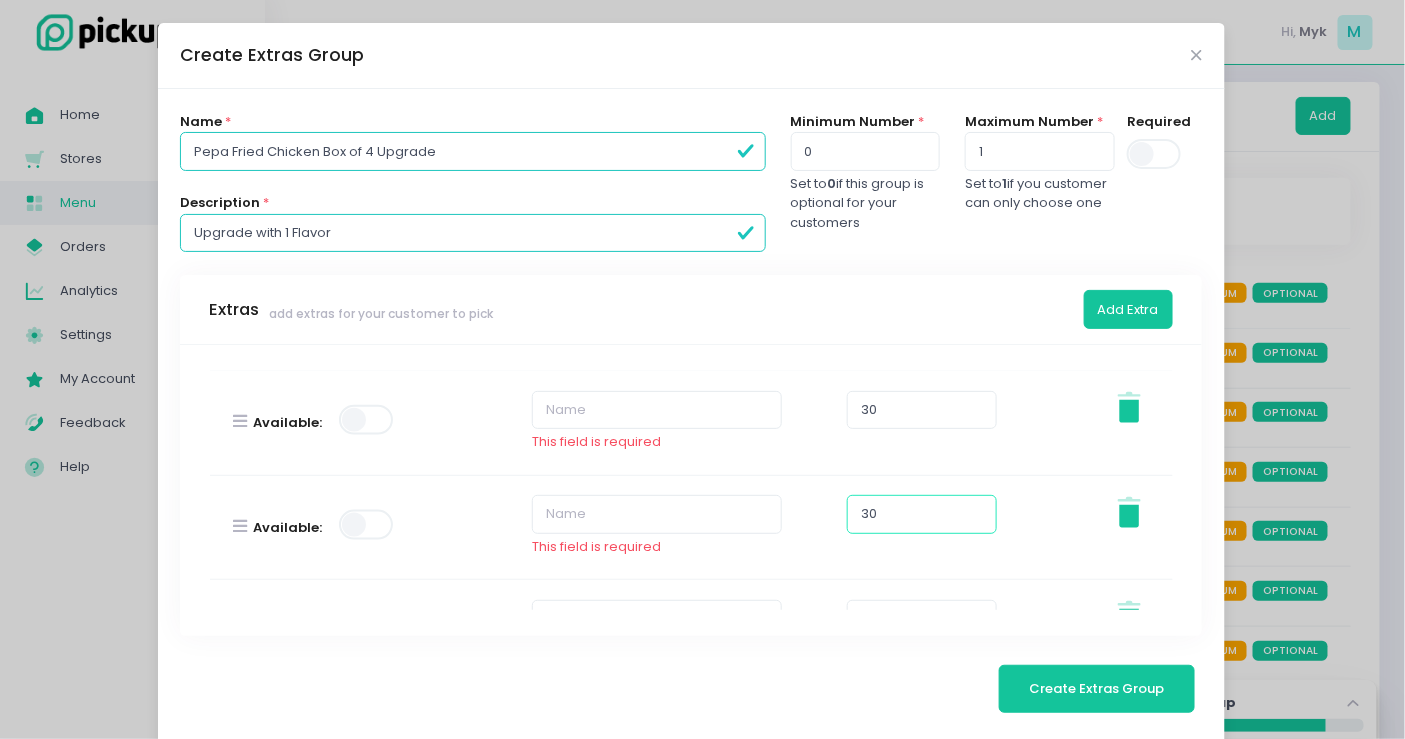 scroll, scrollTop: 1000, scrollLeft: 0, axis: vertical 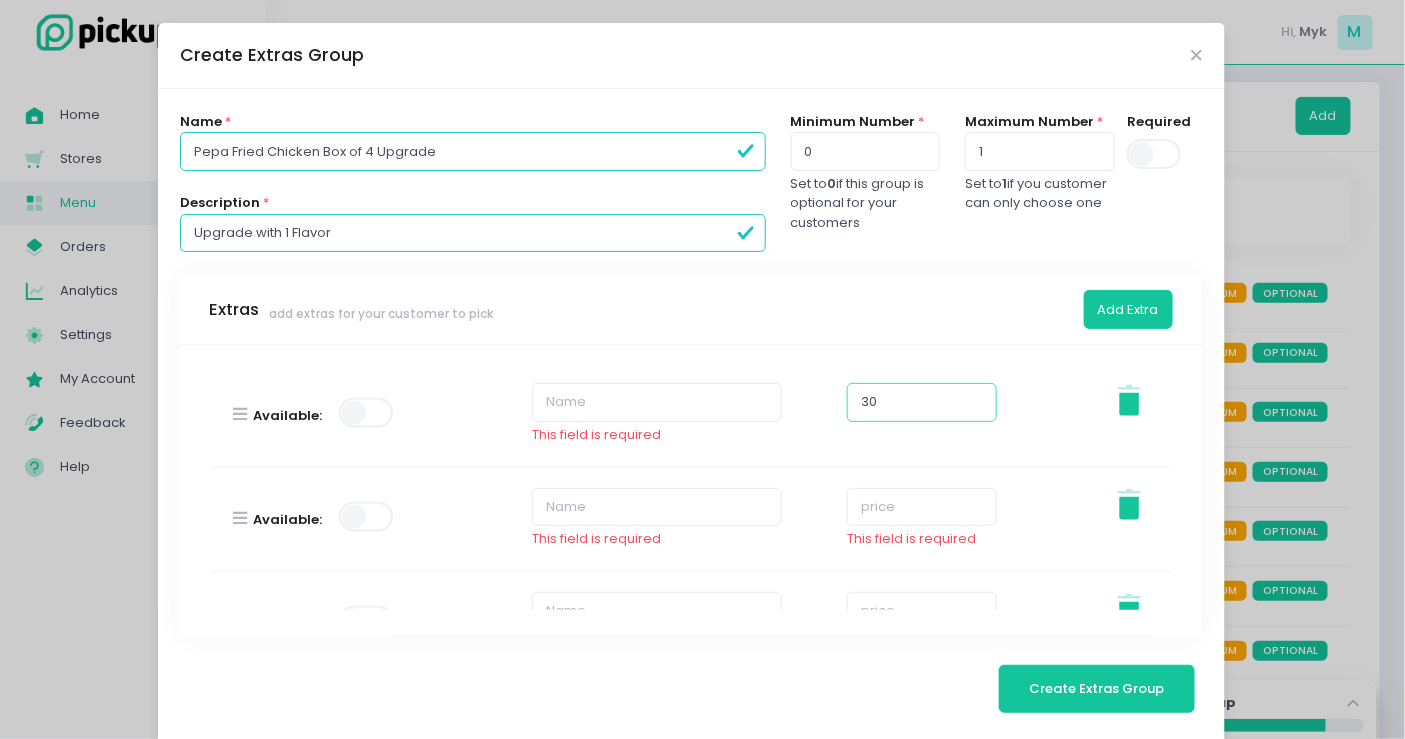 type on "30" 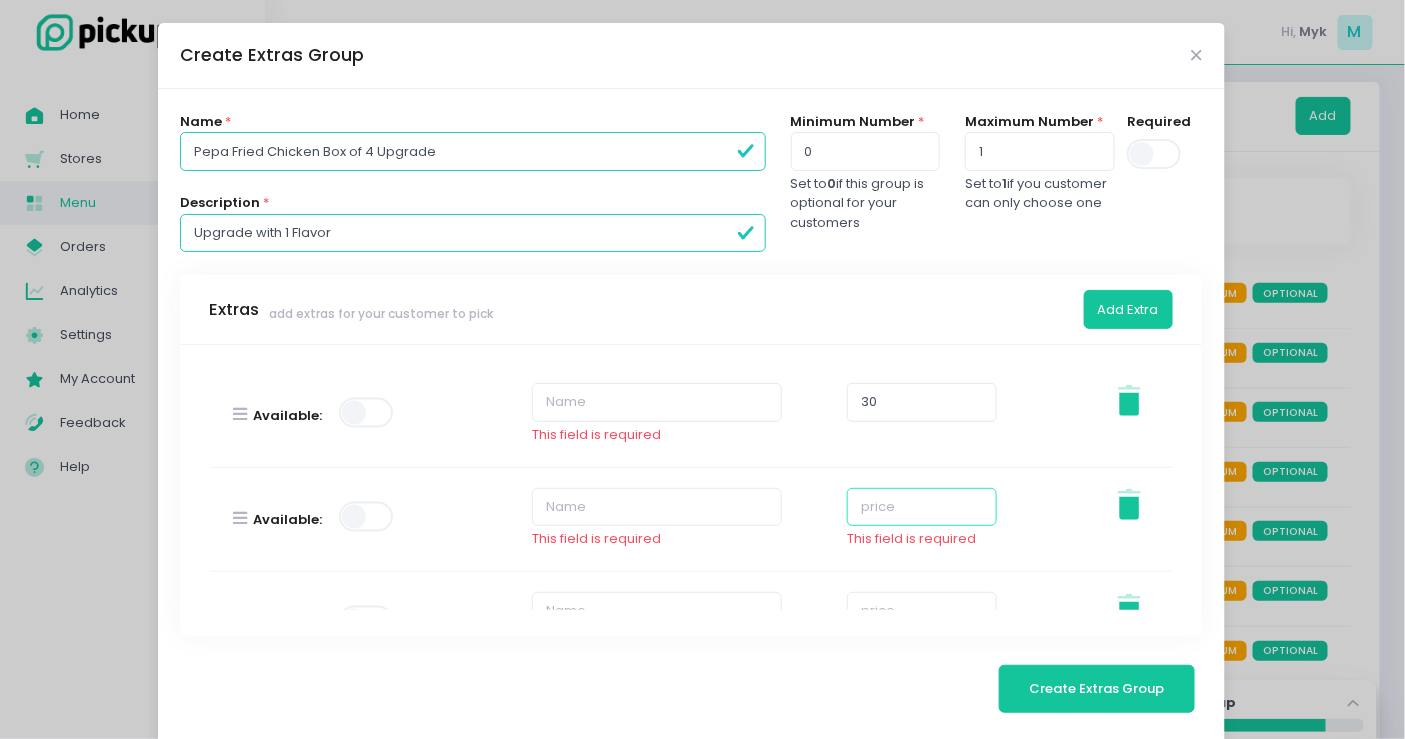 click at bounding box center (922, 507) 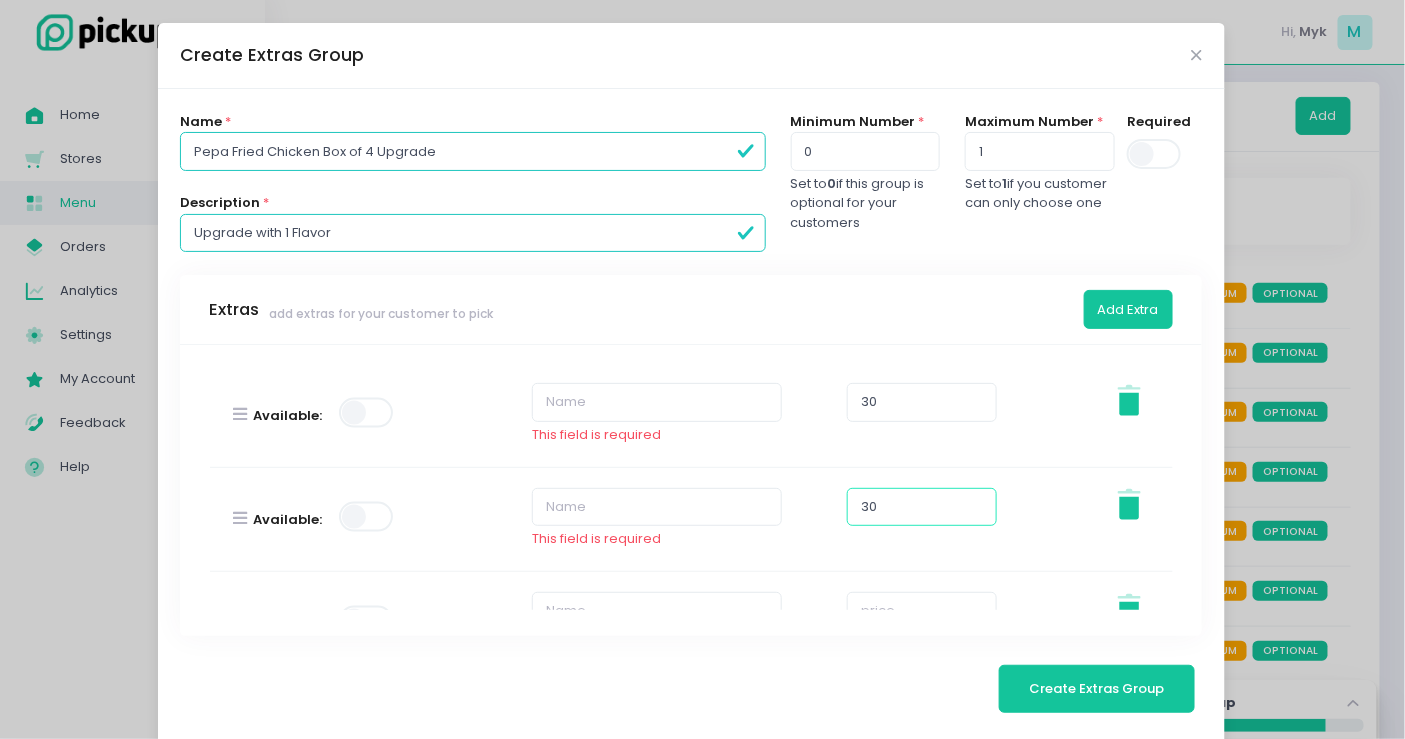 type on "30" 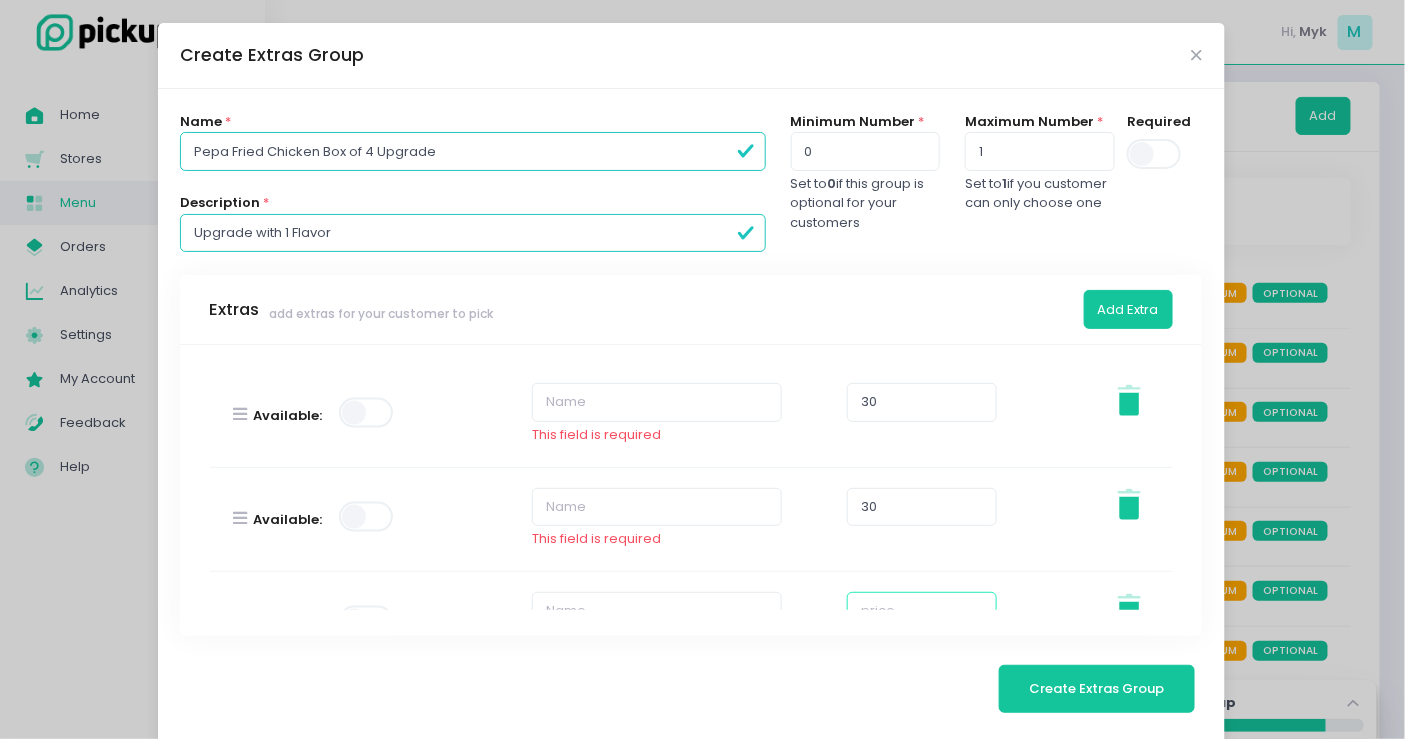 click at bounding box center [922, 611] 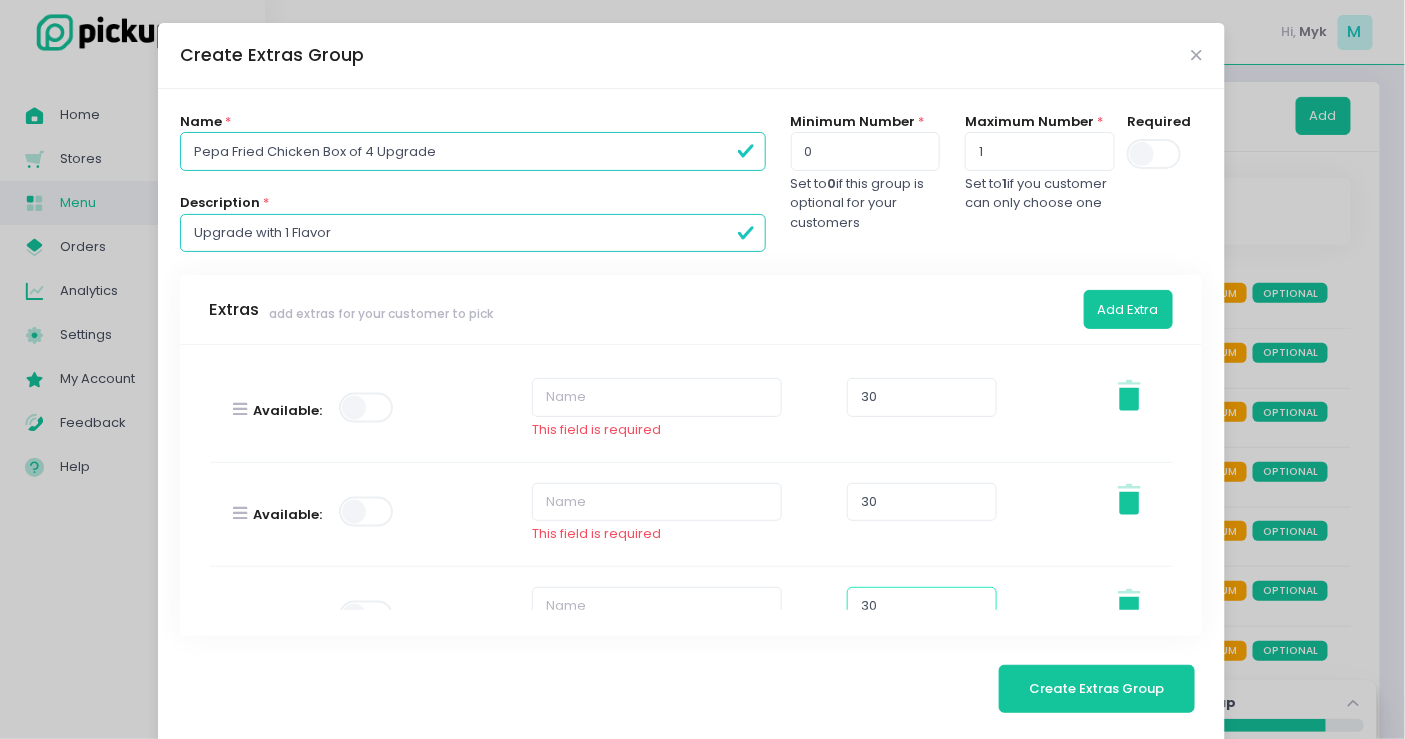 scroll, scrollTop: 1116, scrollLeft: 0, axis: vertical 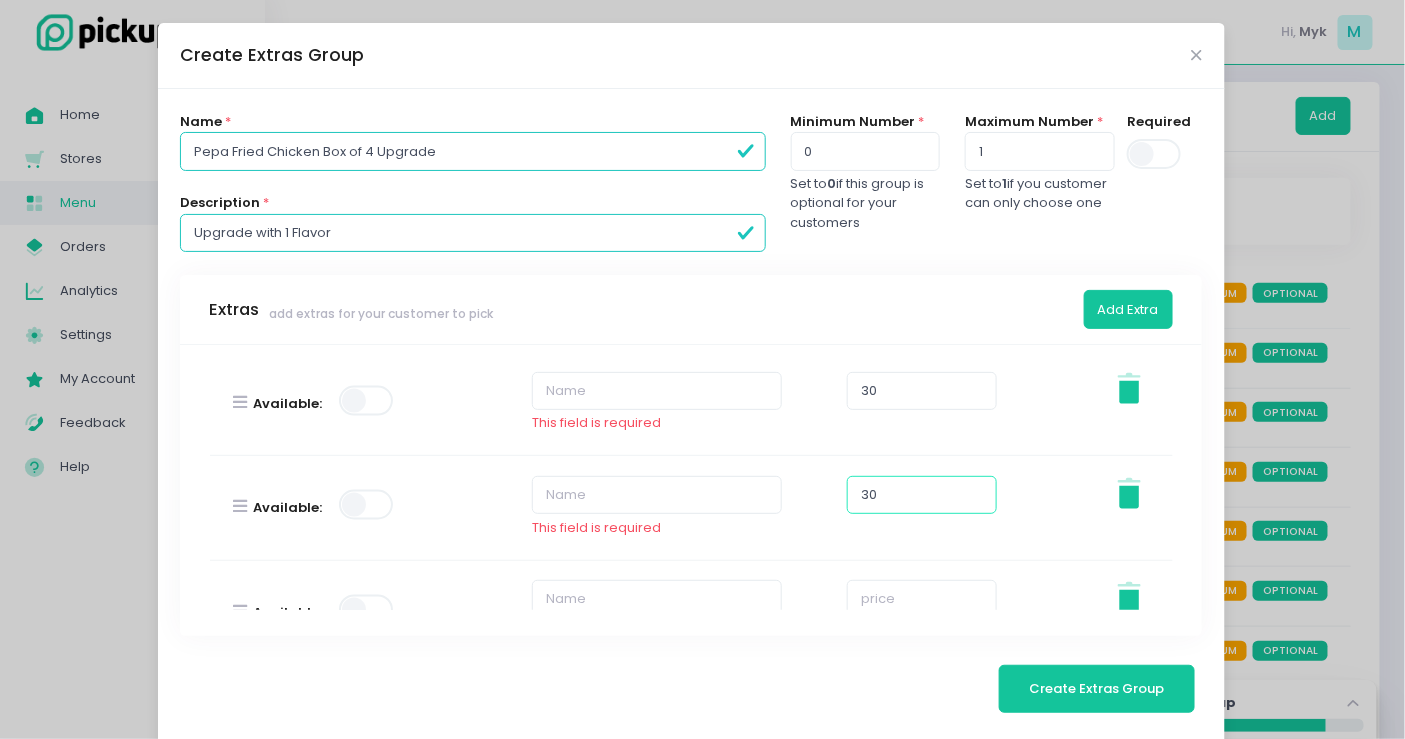 type on "30" 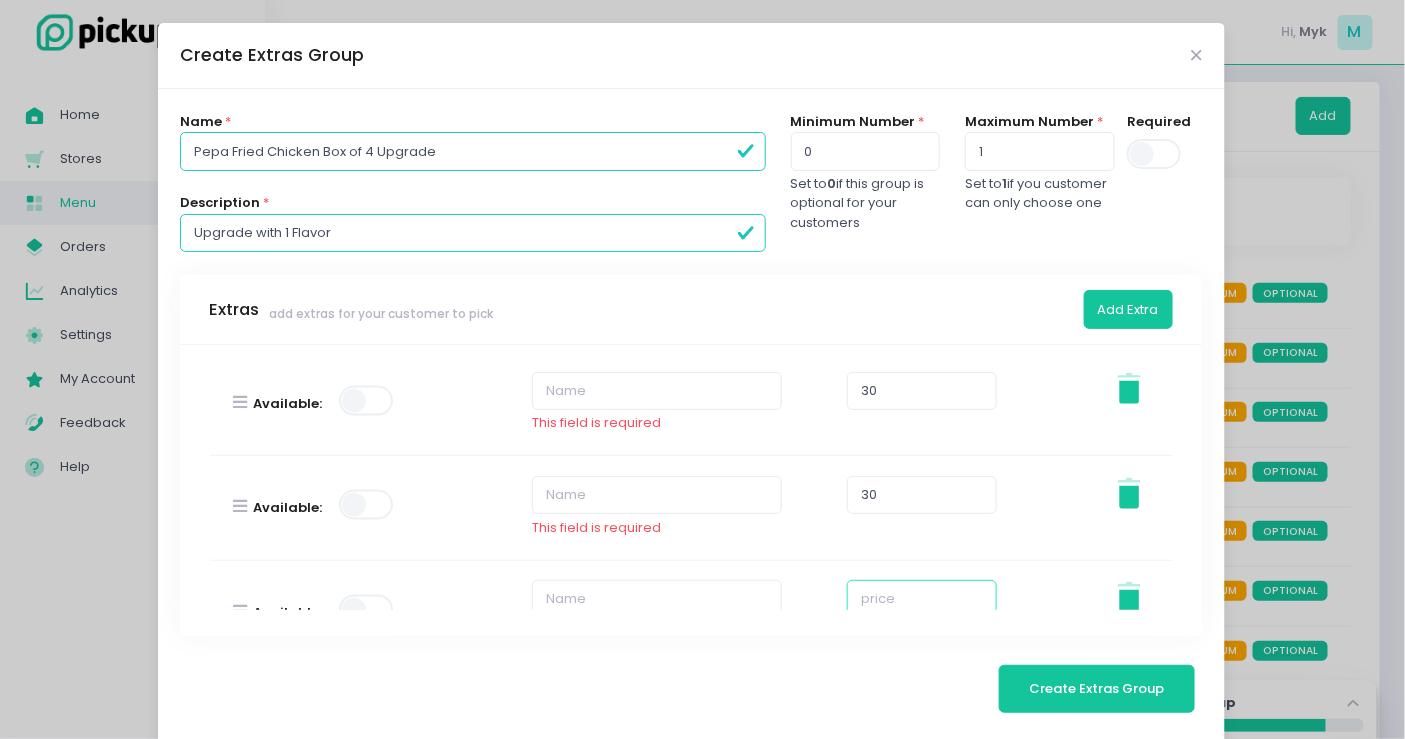 click at bounding box center (922, 599) 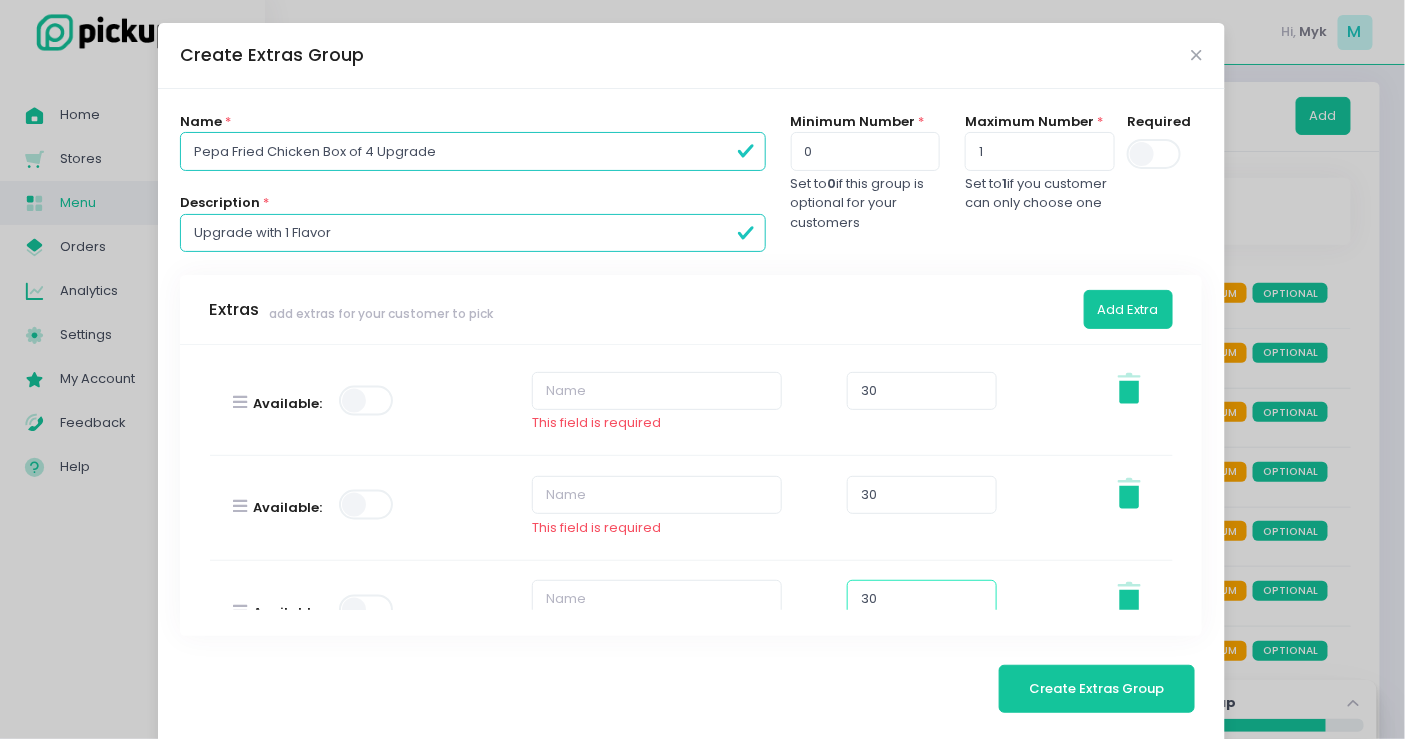 scroll, scrollTop: 1227, scrollLeft: 0, axis: vertical 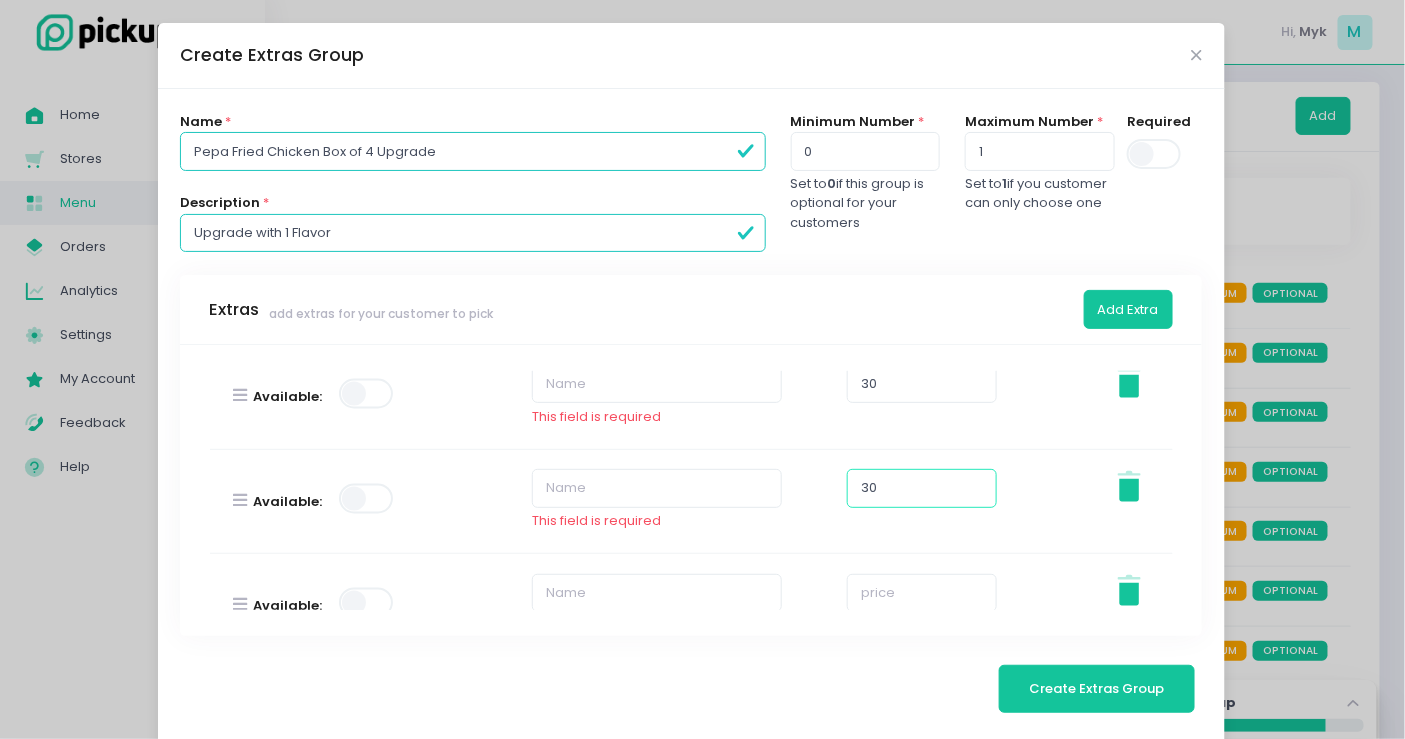 type on "30" 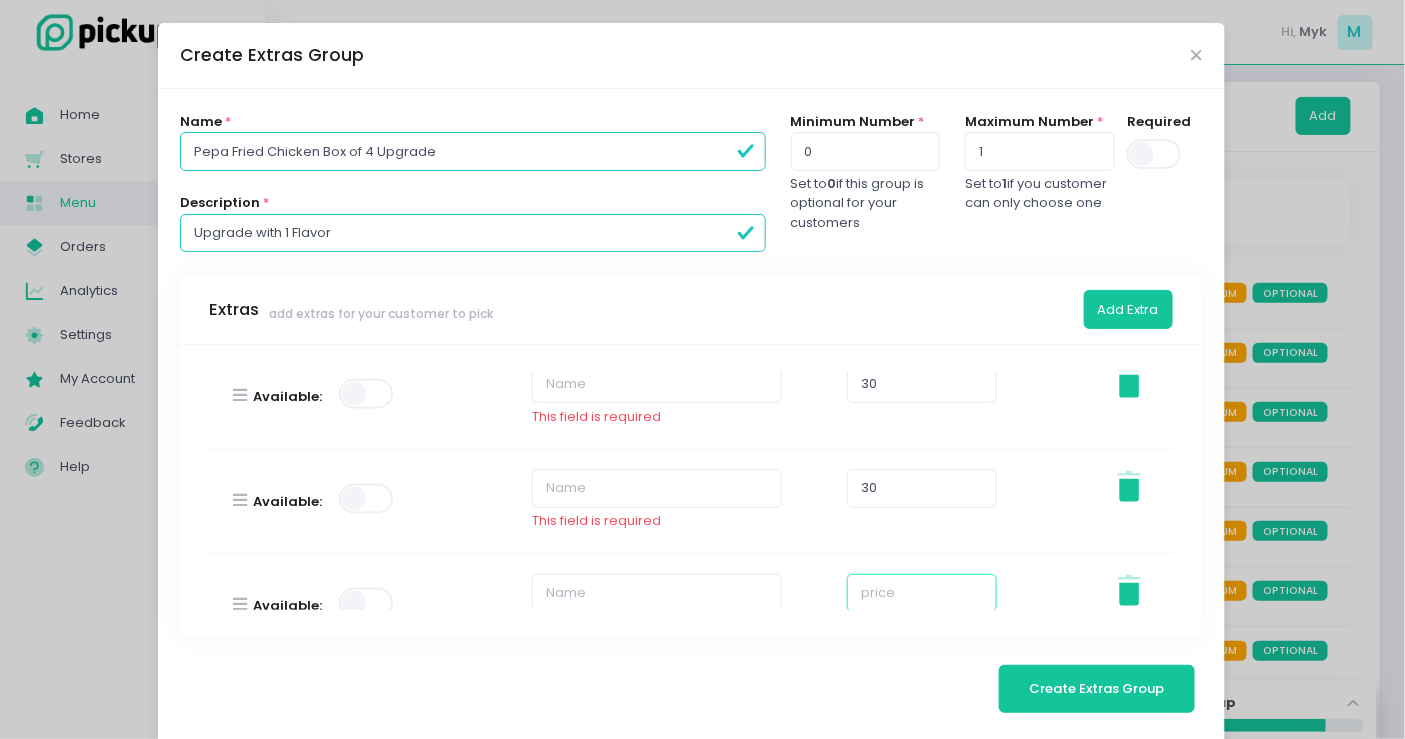 click at bounding box center [922, 593] 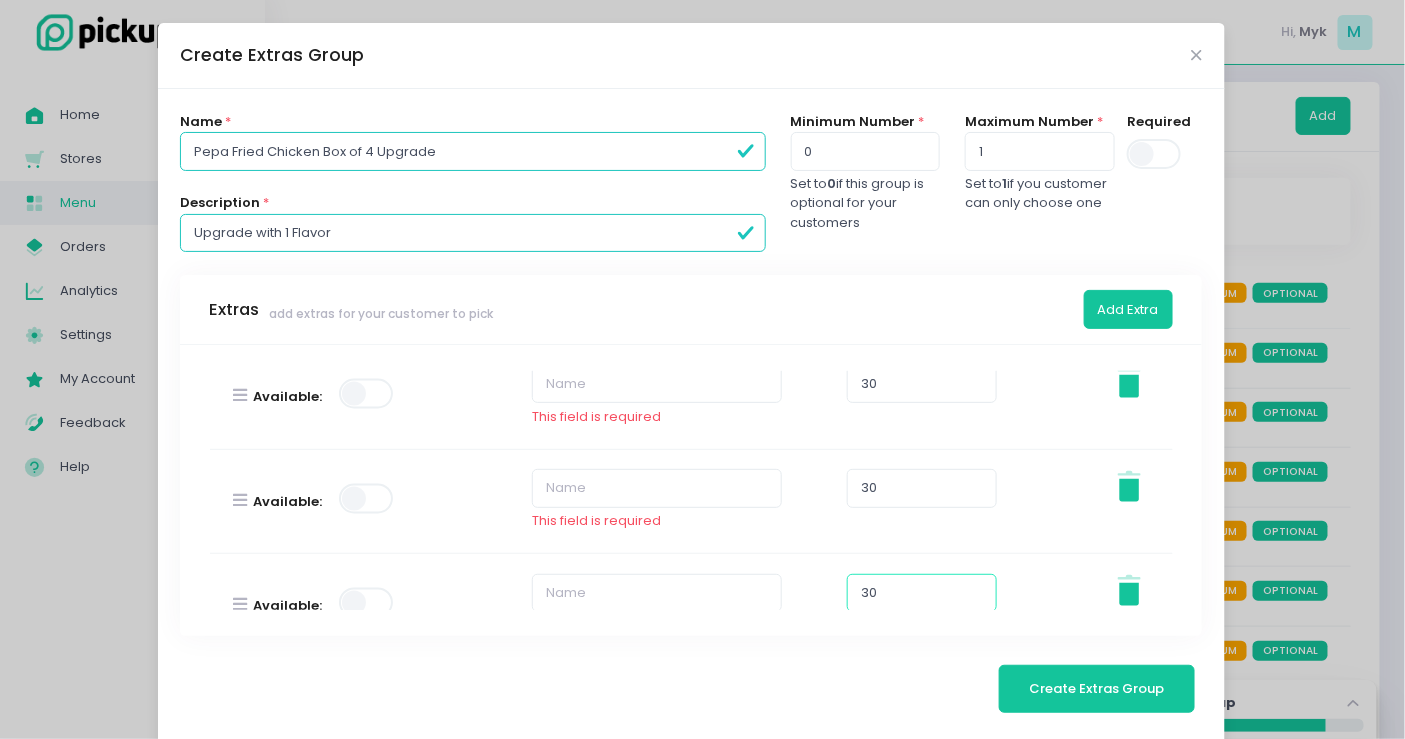 scroll, scrollTop: 1338, scrollLeft: 0, axis: vertical 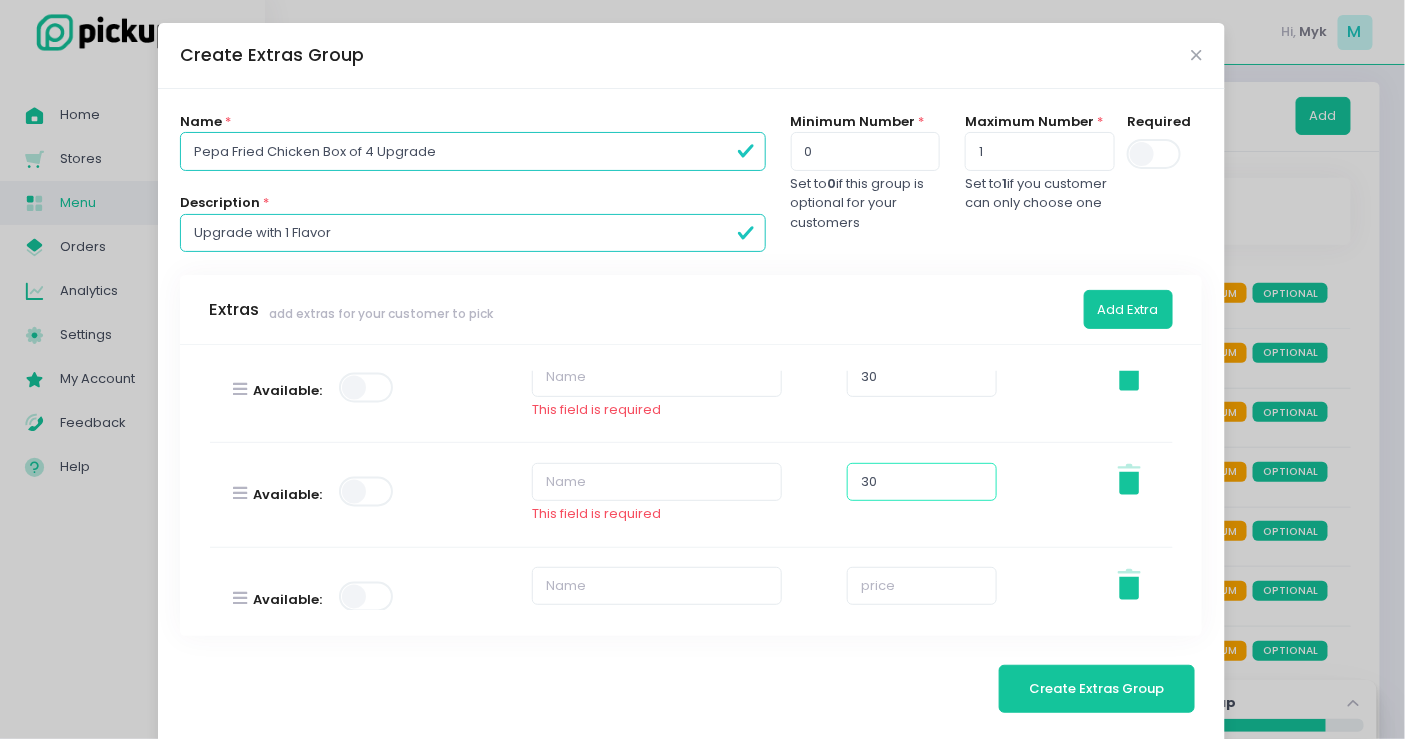 type on "30" 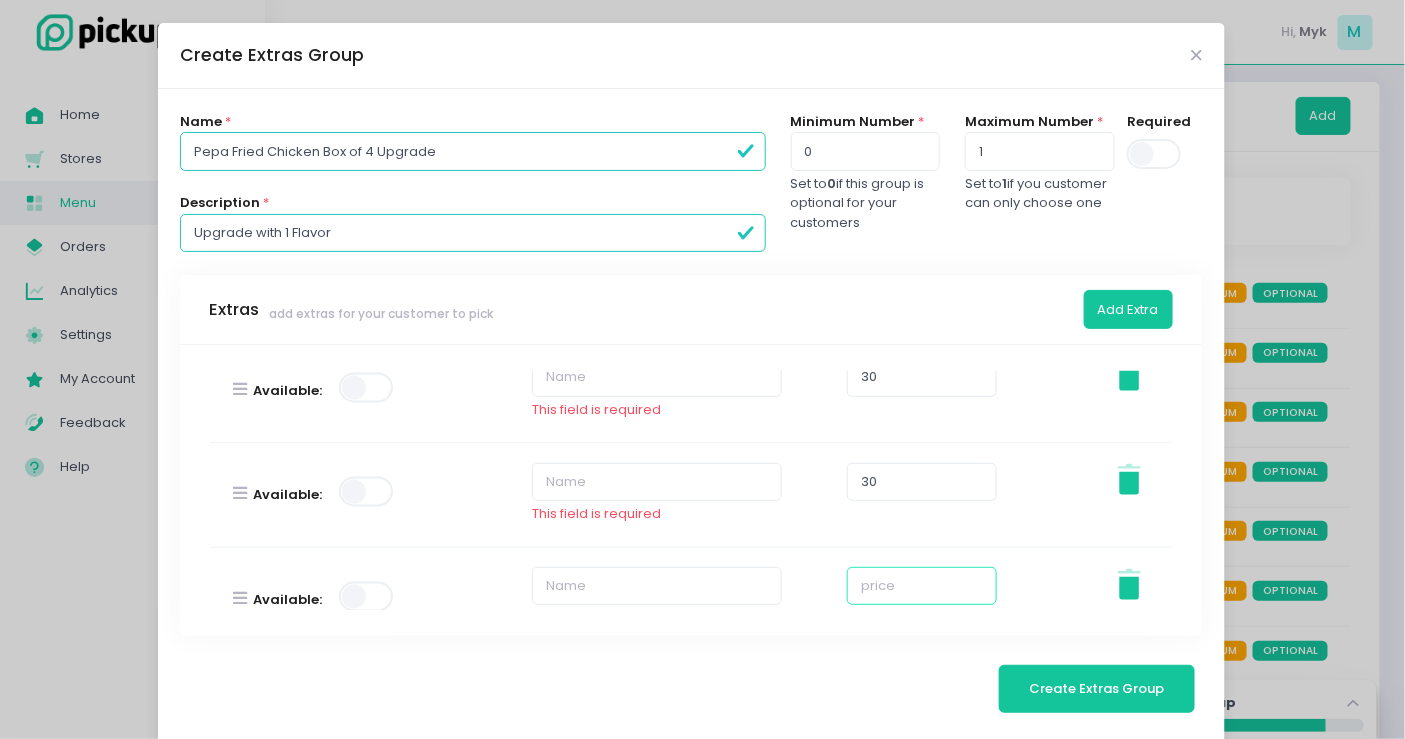 click at bounding box center (922, 586) 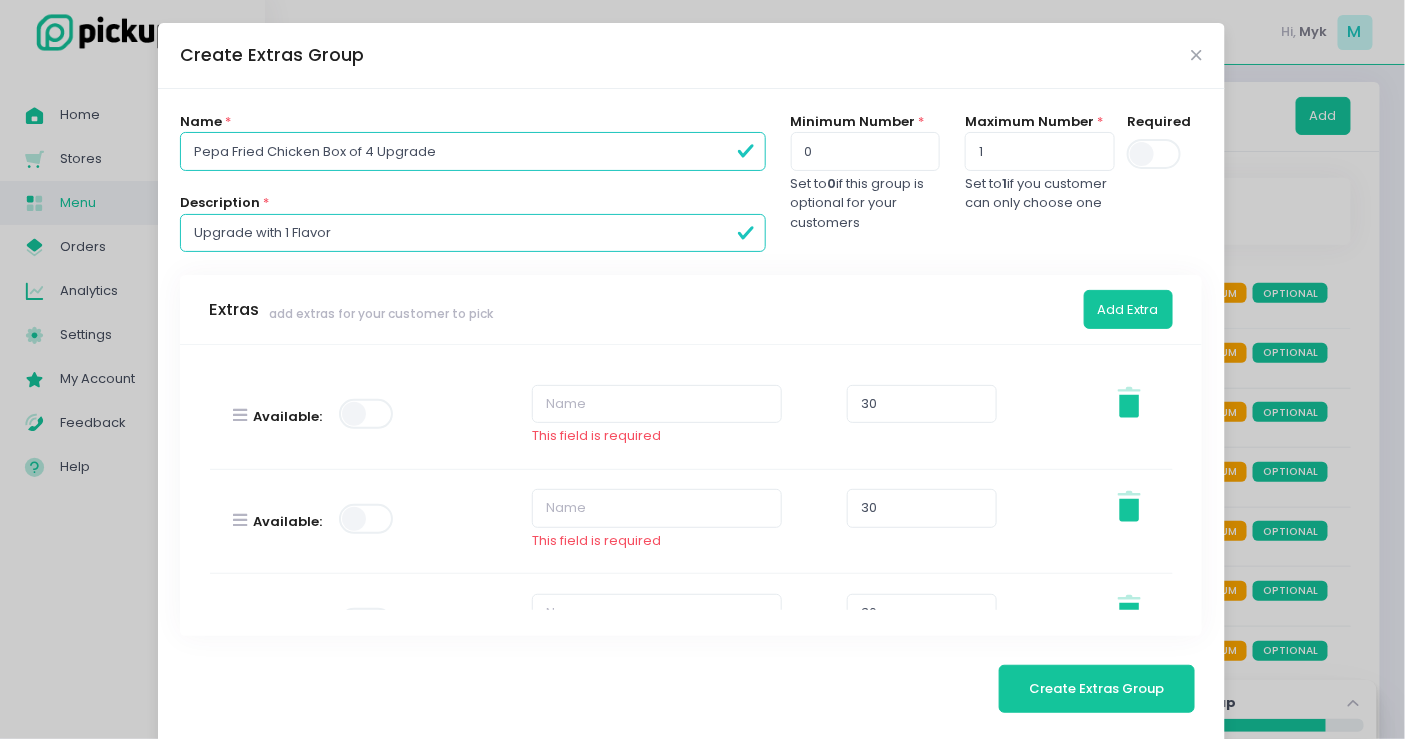 scroll, scrollTop: 0, scrollLeft: 0, axis: both 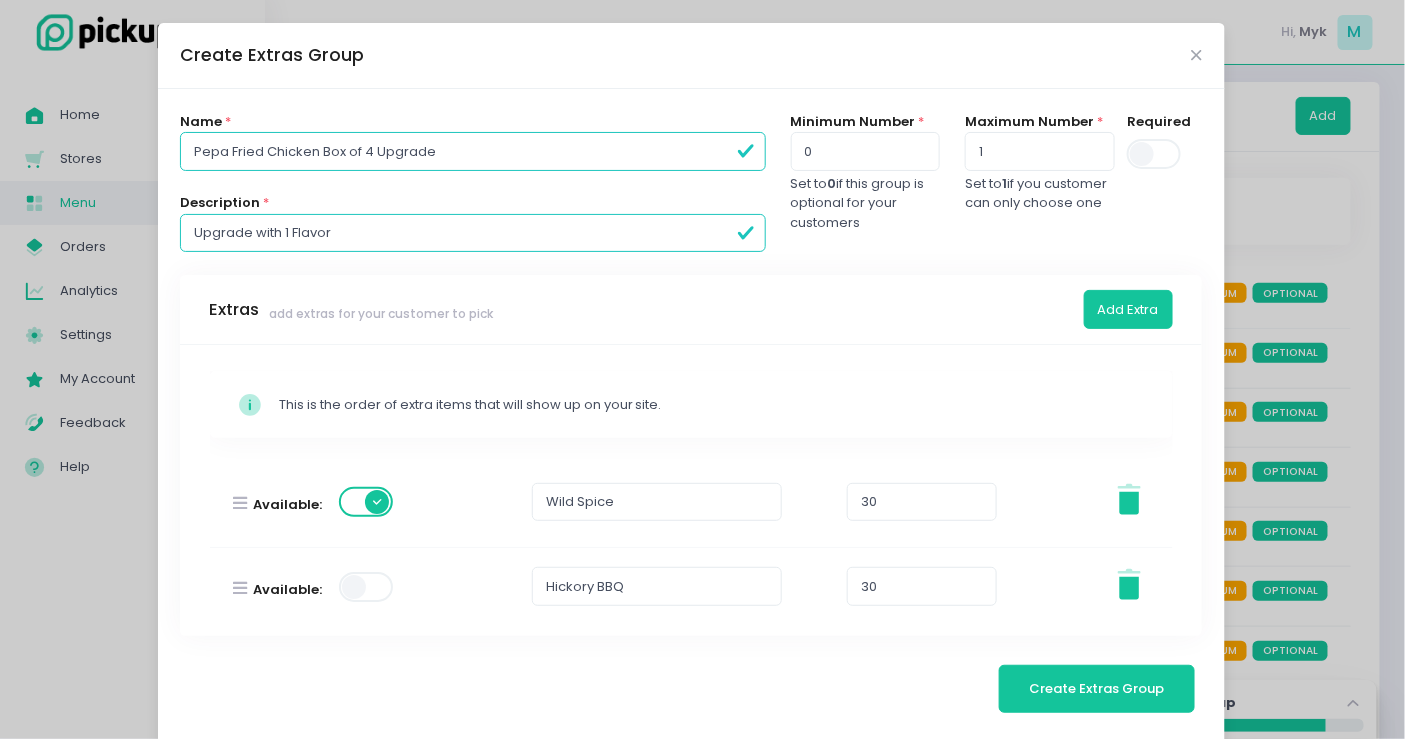 type on "30" 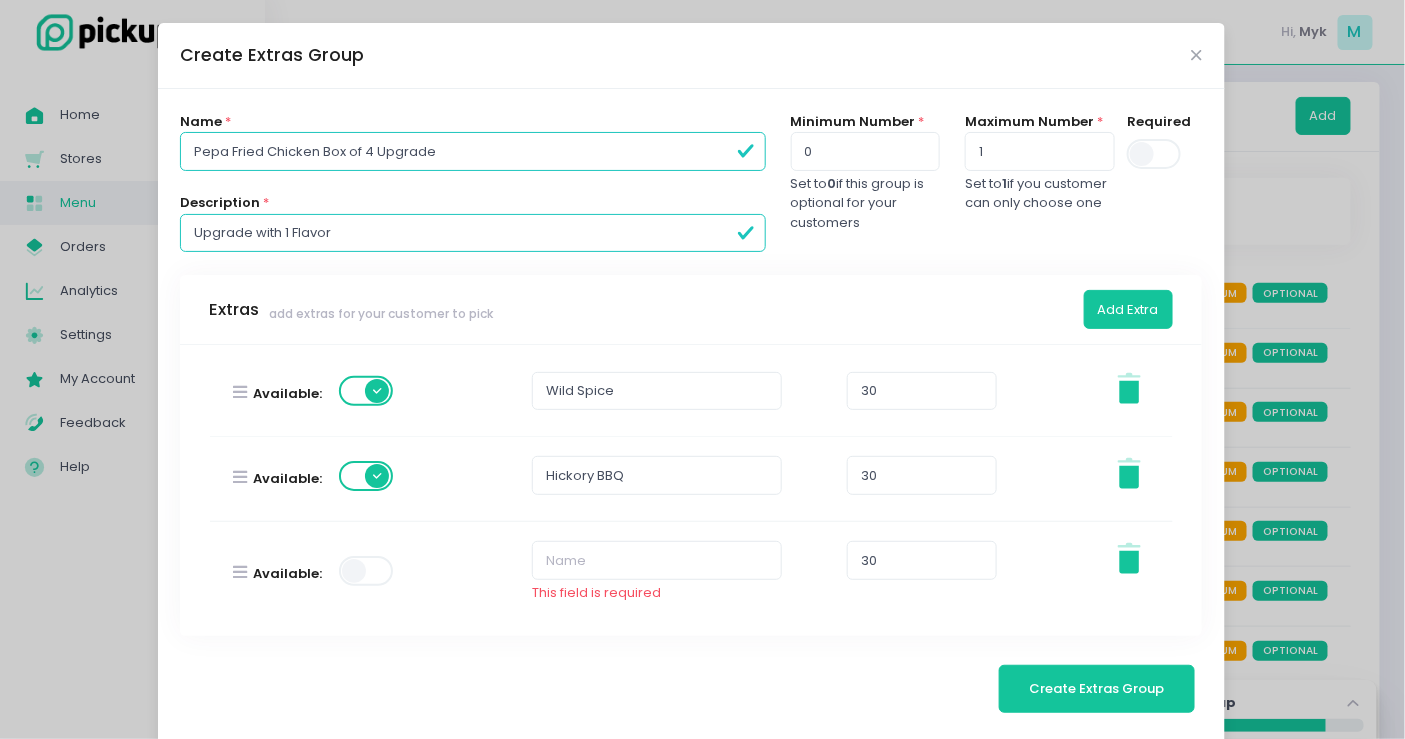 click at bounding box center (367, 571) 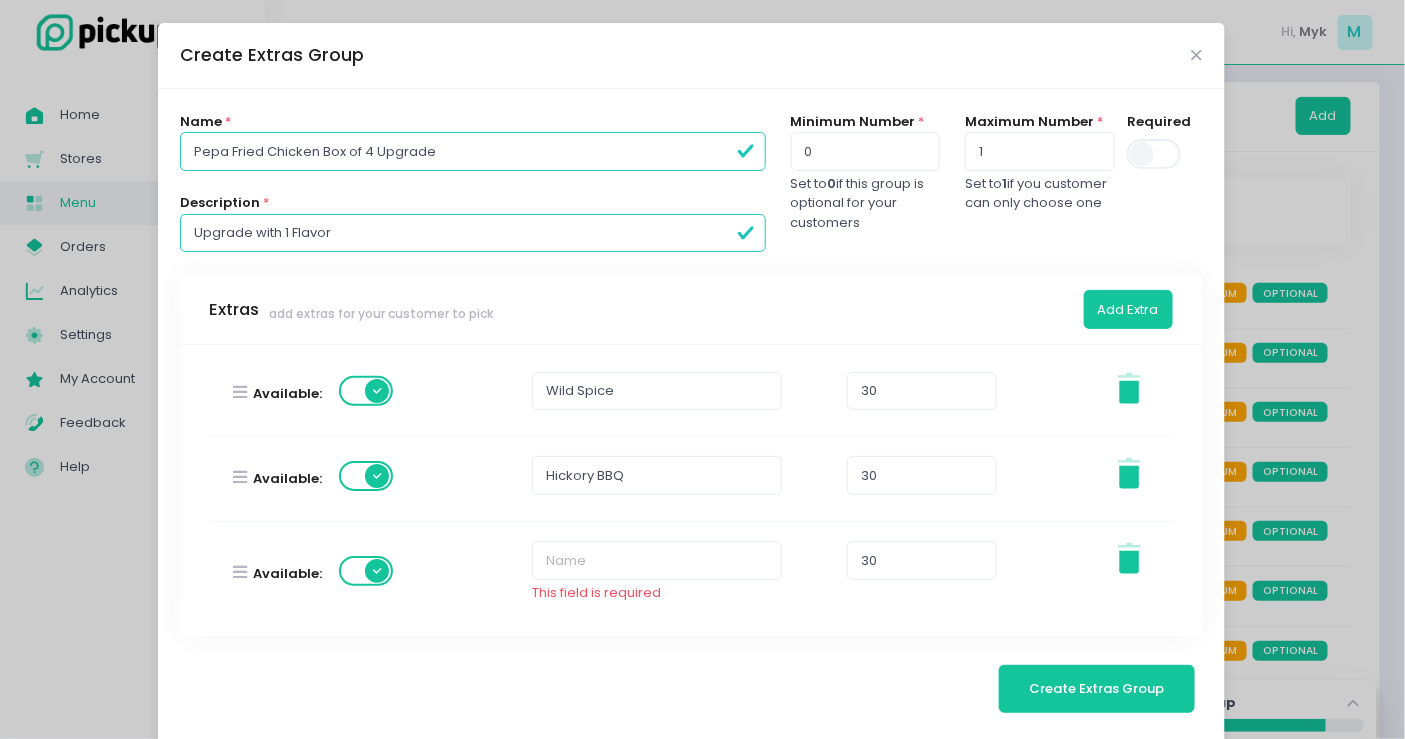 scroll, scrollTop: 333, scrollLeft: 0, axis: vertical 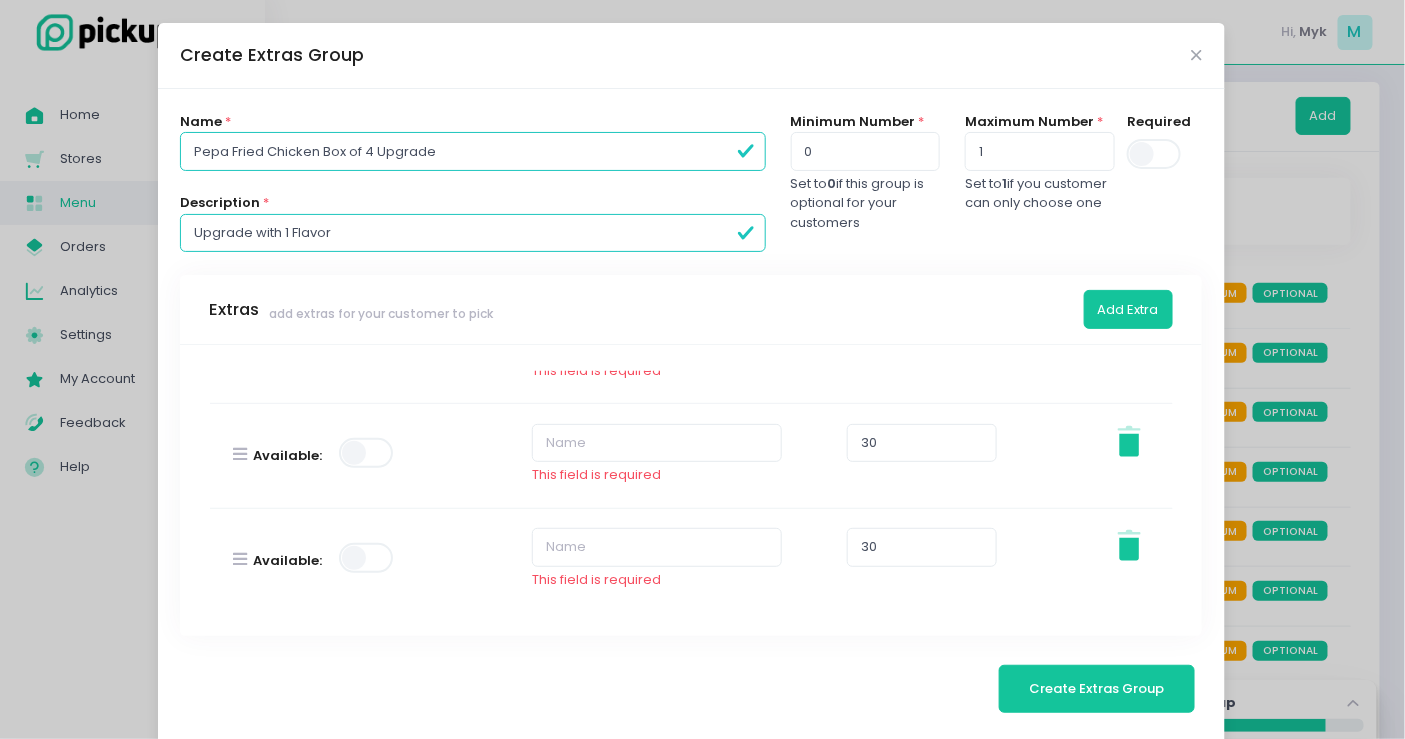drag, startPoint x: 362, startPoint y: 466, endPoint x: 362, endPoint y: 486, distance: 20 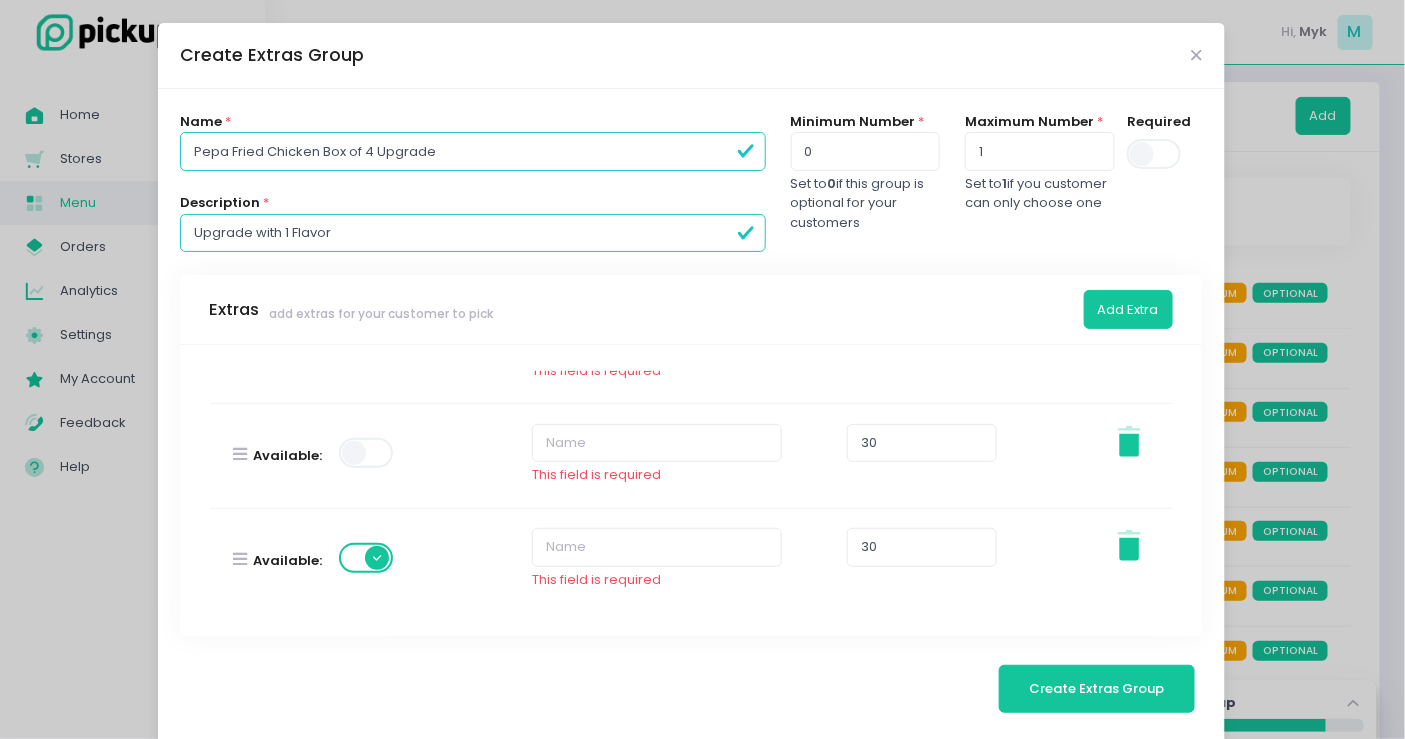 scroll, scrollTop: 27, scrollLeft: 0, axis: vertical 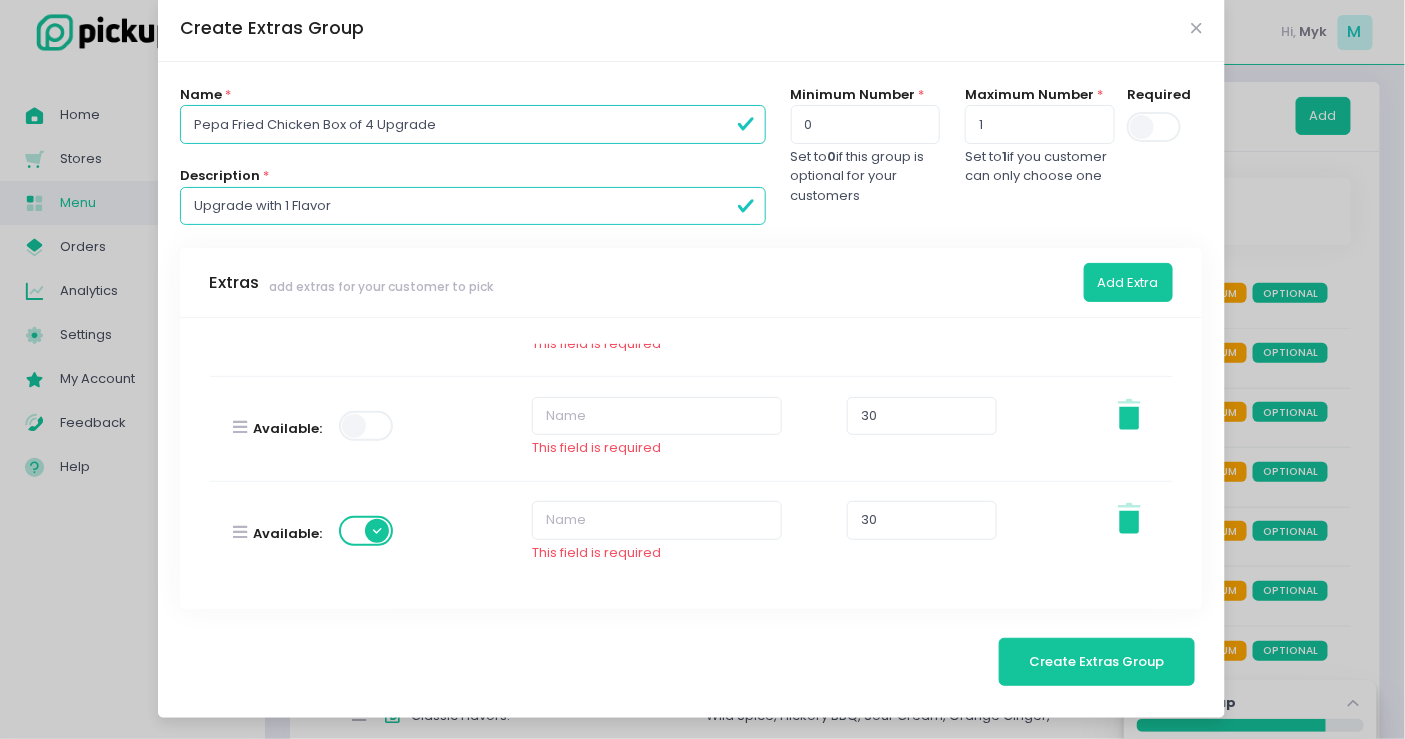 click at bounding box center (367, 426) 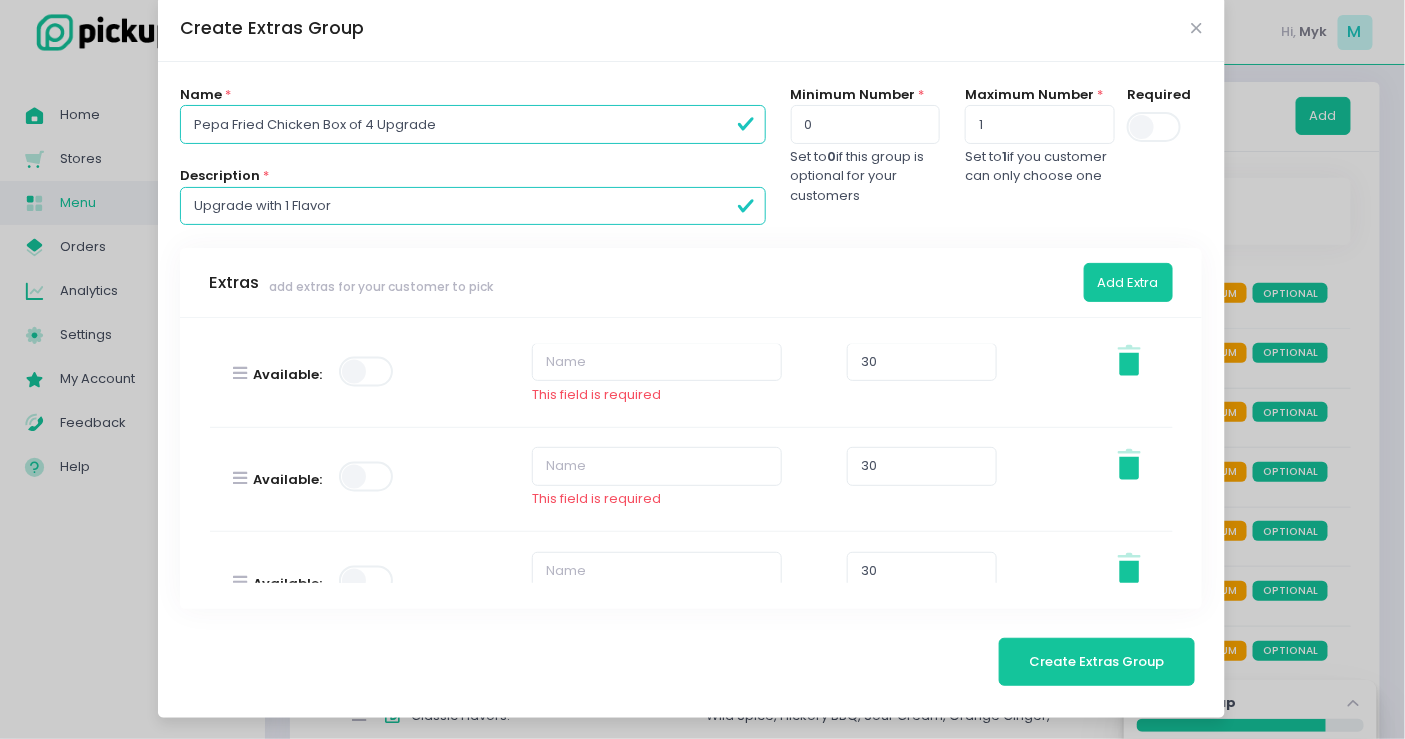 scroll, scrollTop: 1372, scrollLeft: 0, axis: vertical 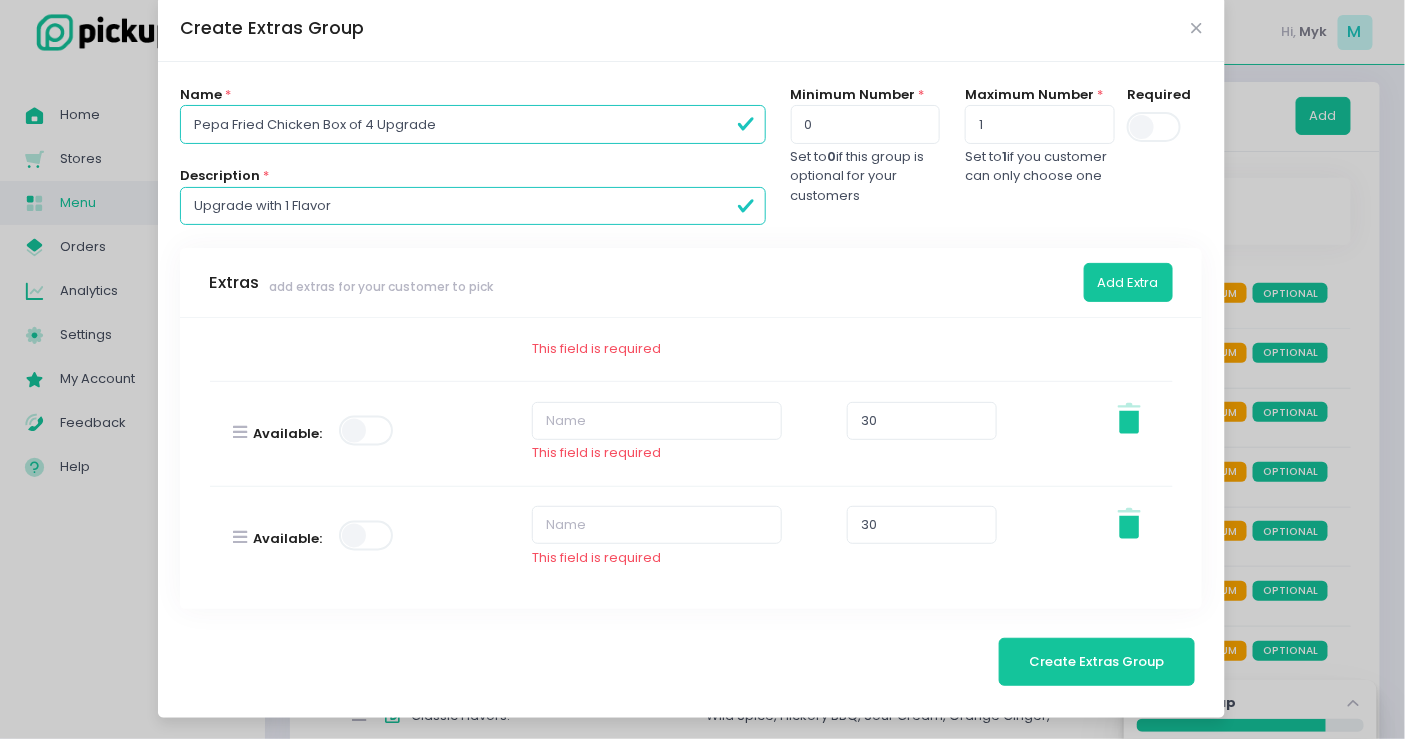 click at bounding box center (367, 536) 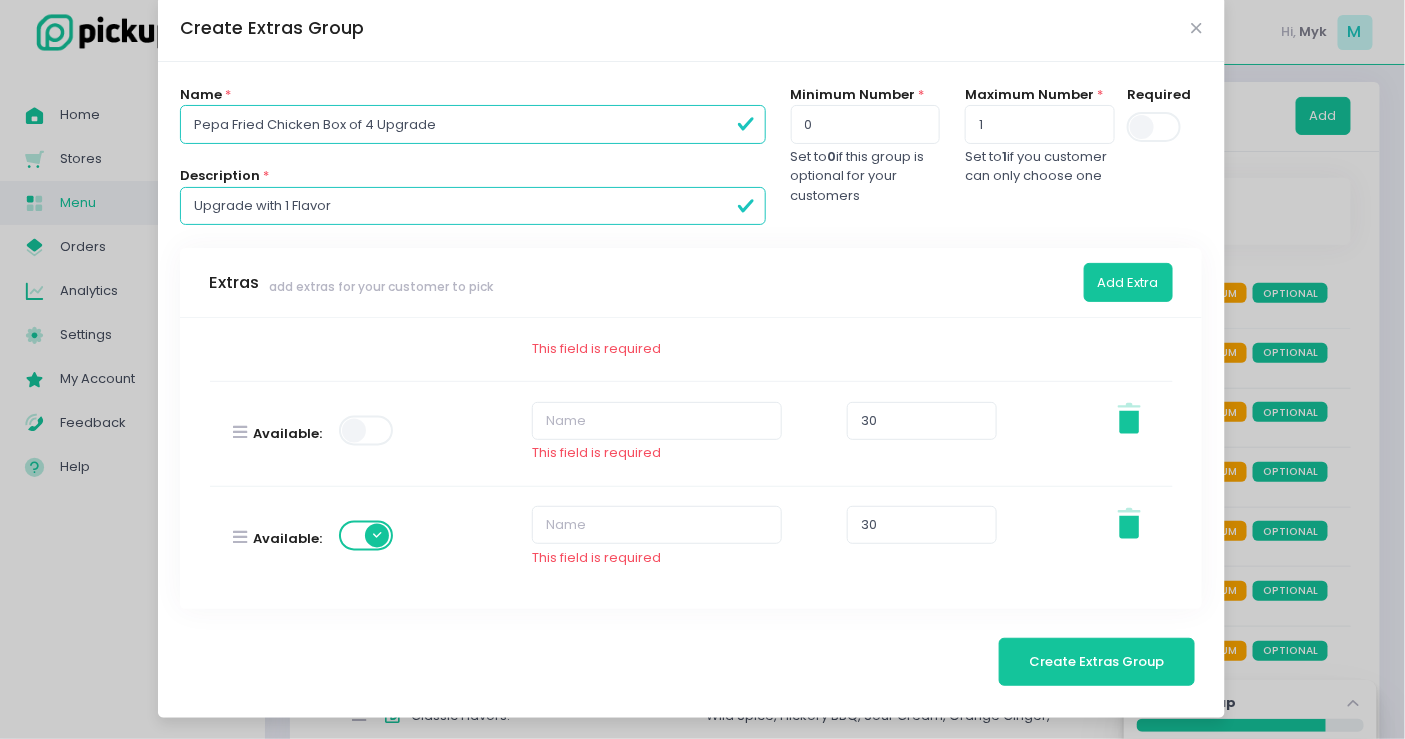 click at bounding box center (367, 431) 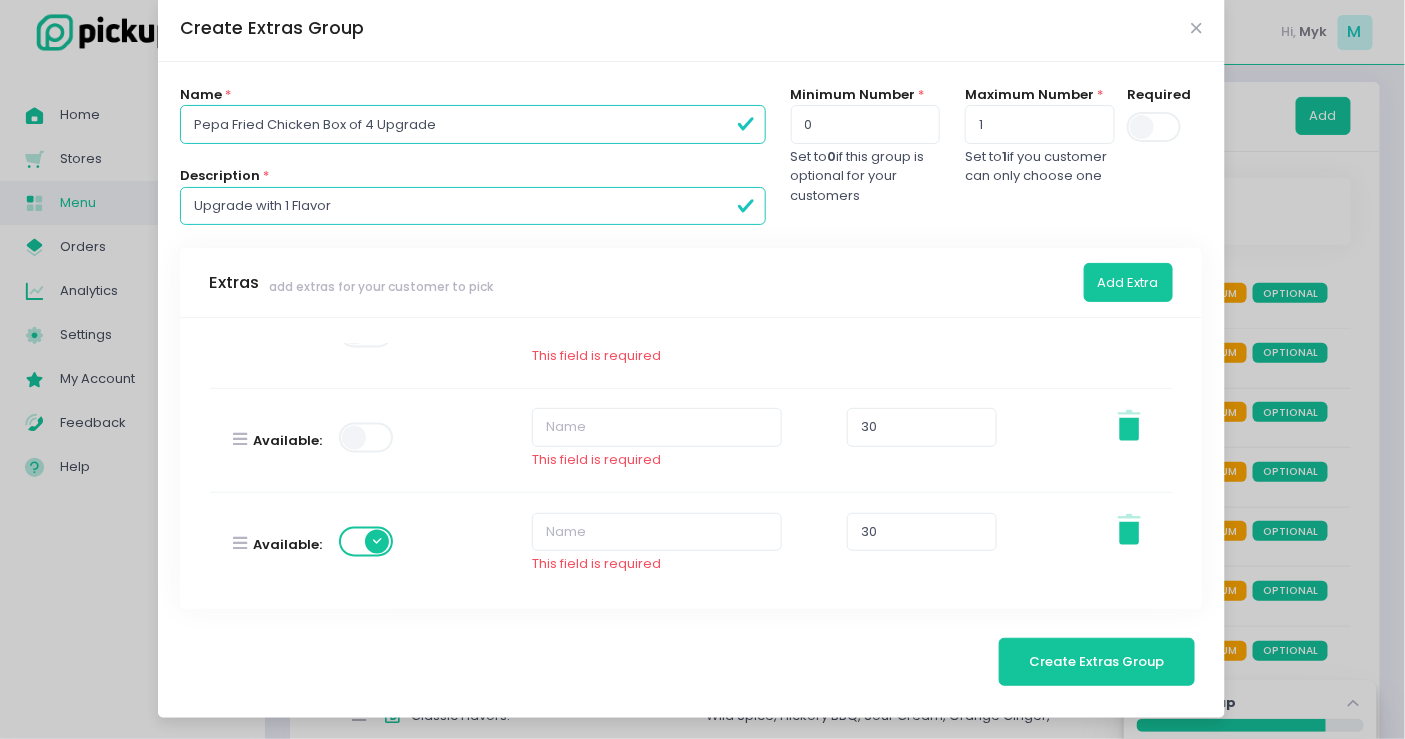 scroll, scrollTop: 1150, scrollLeft: 0, axis: vertical 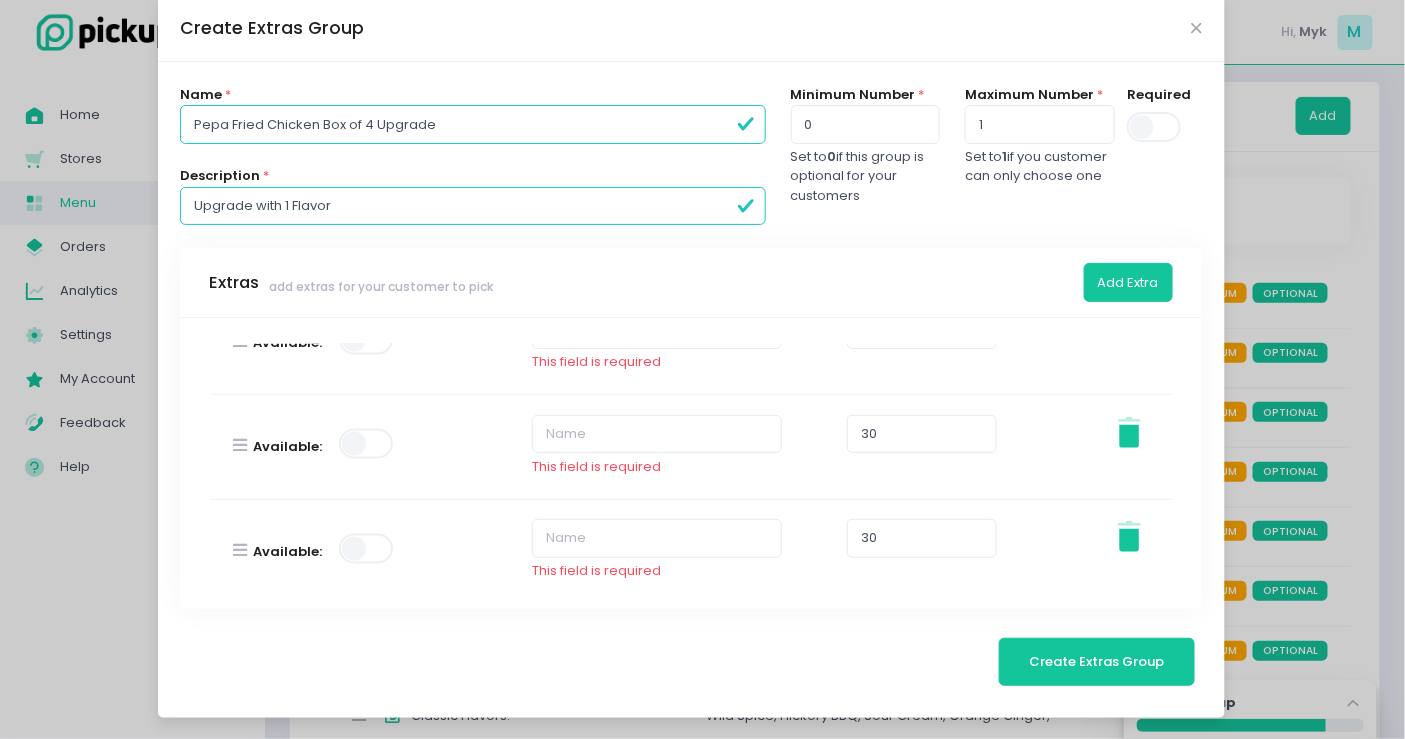 click at bounding box center [367, 549] 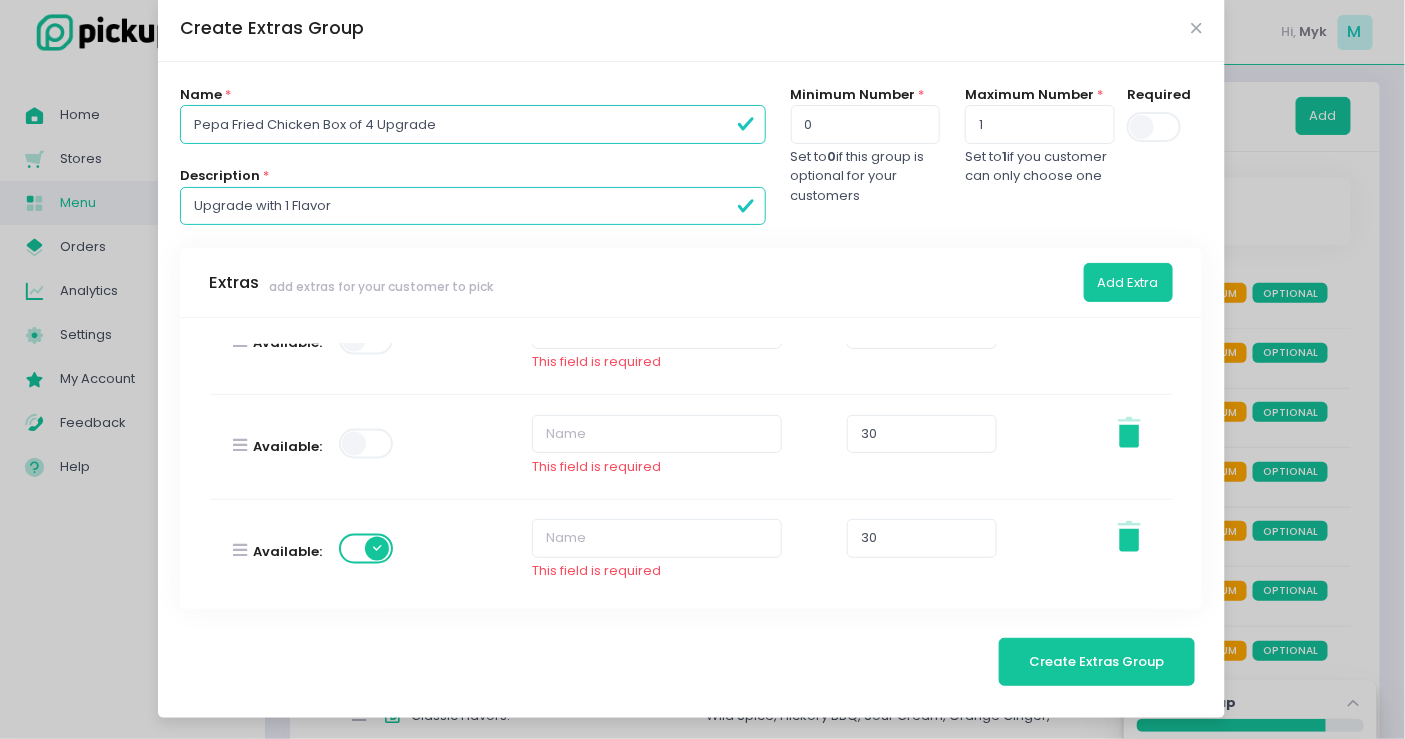 click at bounding box center [367, 444] 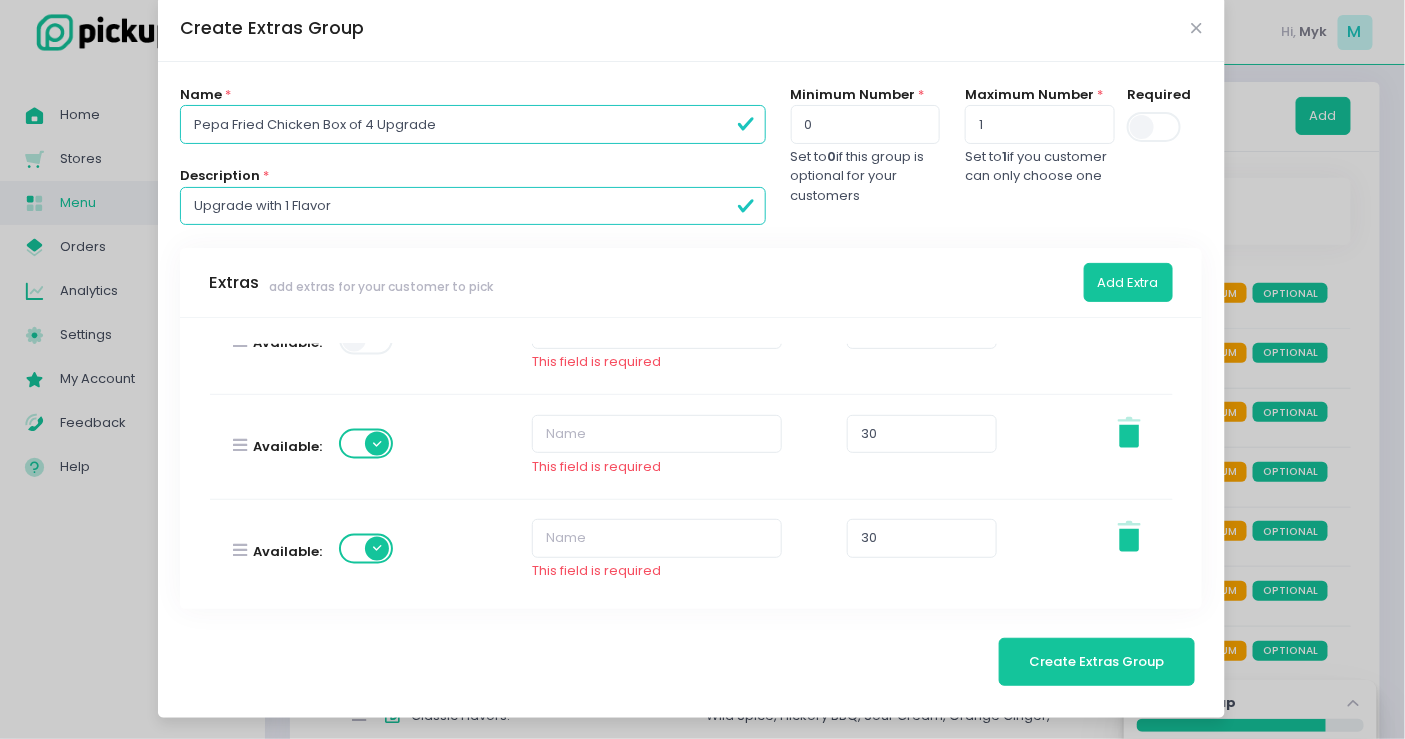 scroll, scrollTop: 1038, scrollLeft: 0, axis: vertical 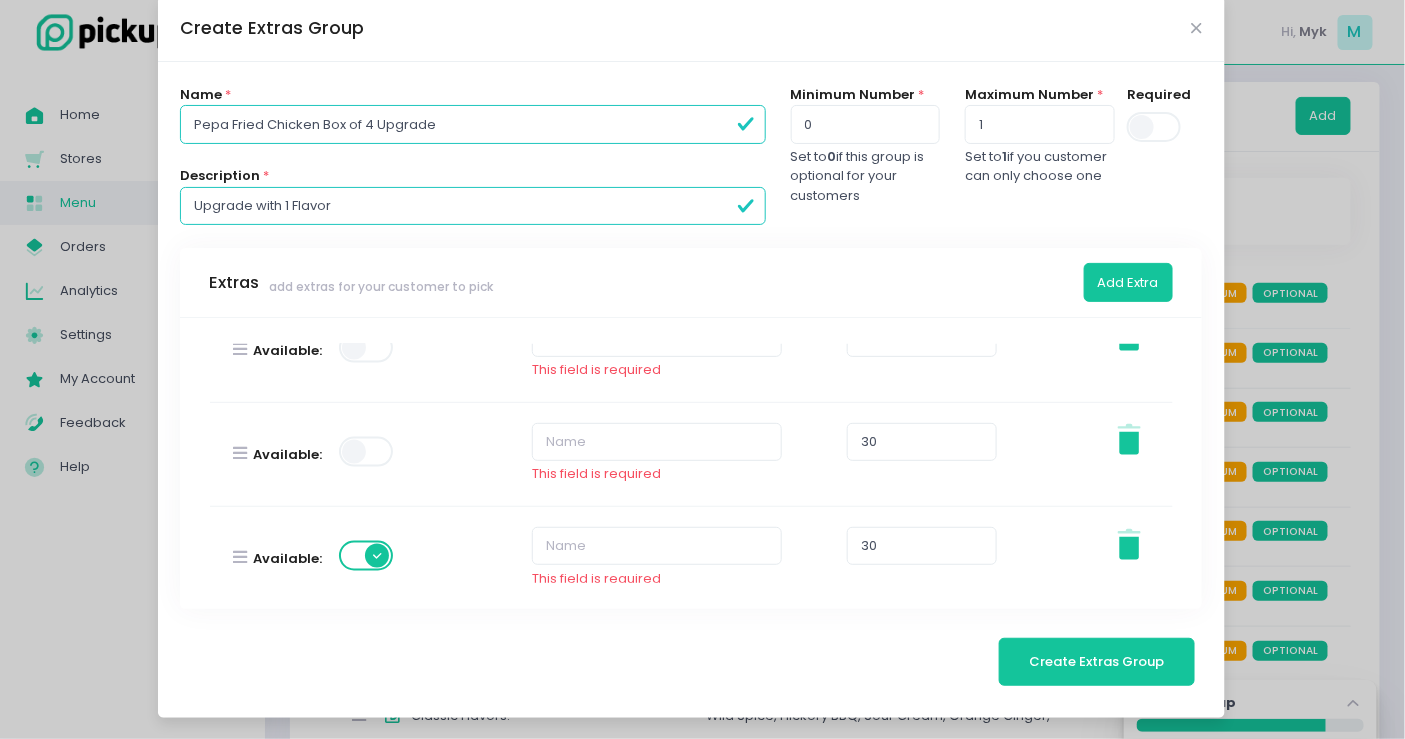 click at bounding box center [367, 452] 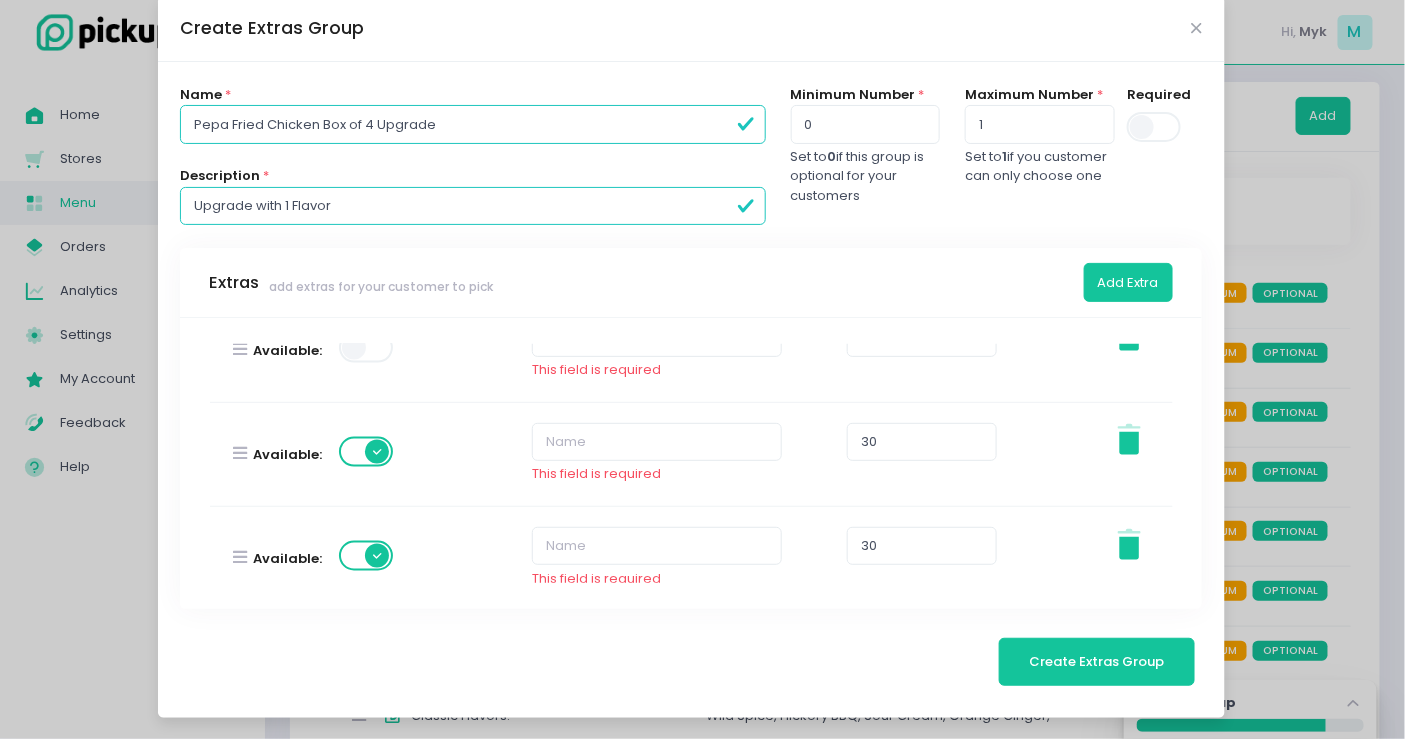 click at bounding box center (367, 351) 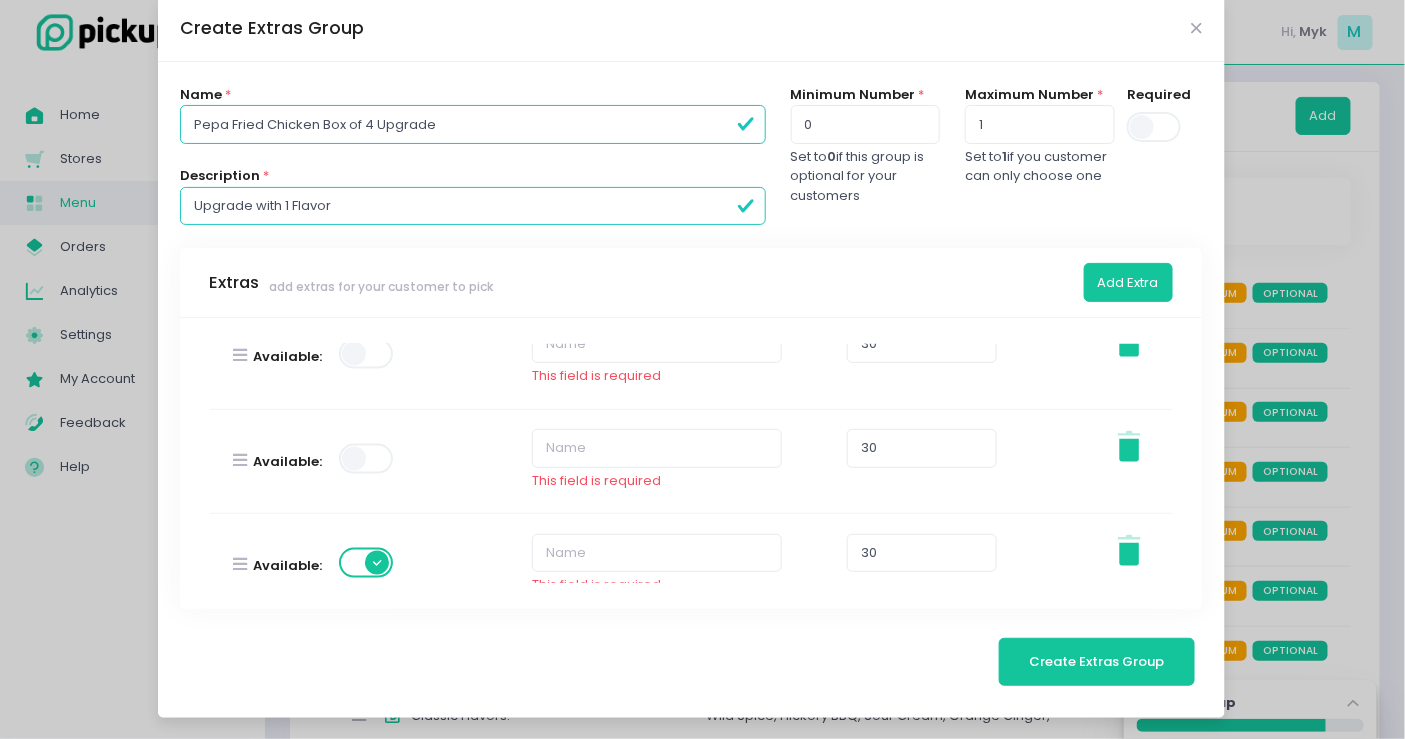 click at bounding box center (367, 459) 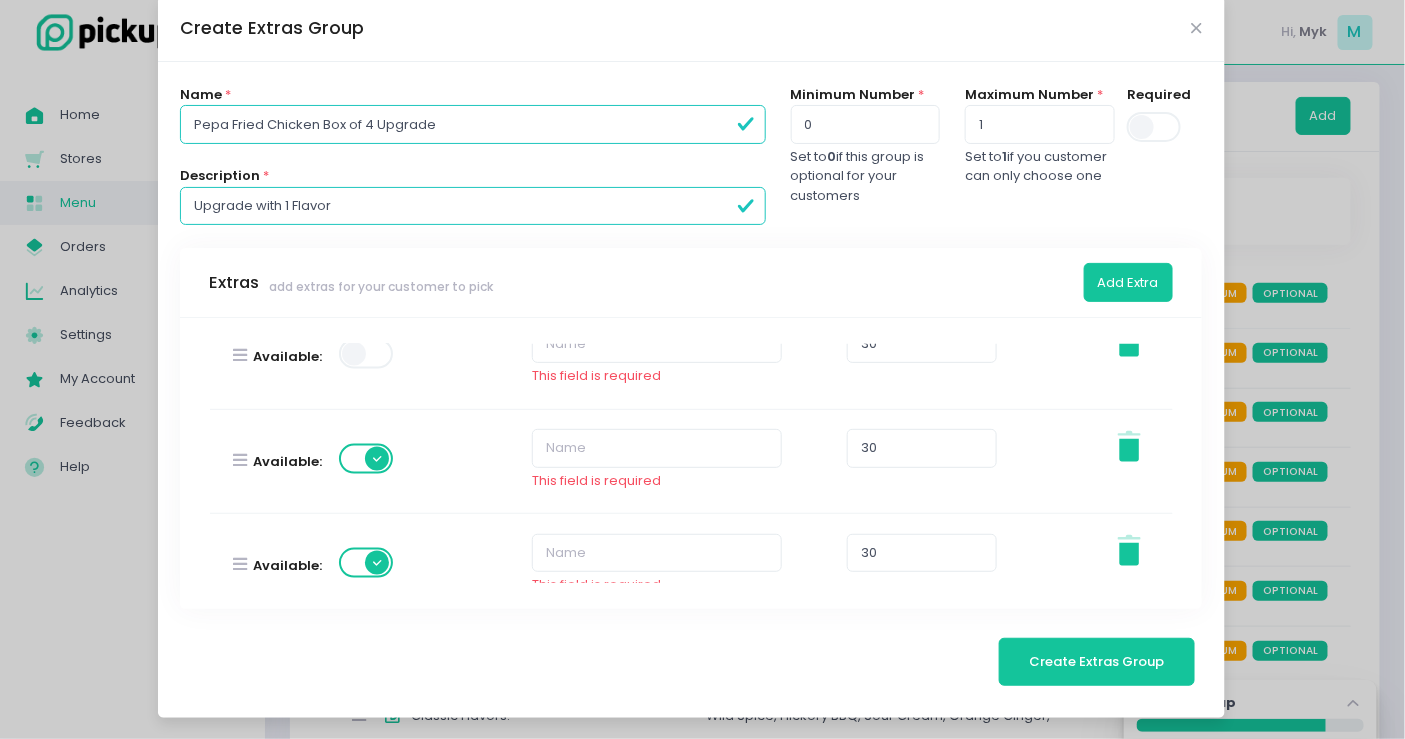 click at bounding box center (367, 459) 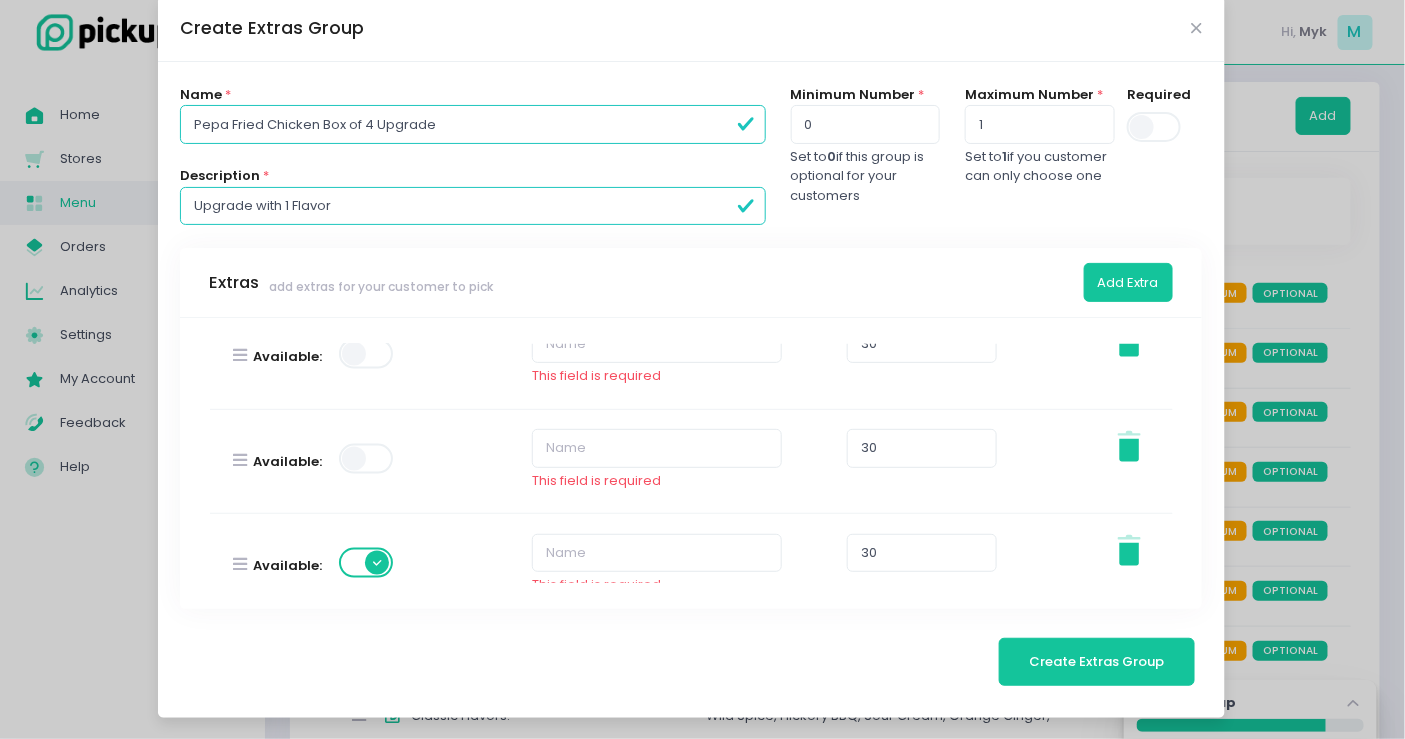 click at bounding box center (367, 459) 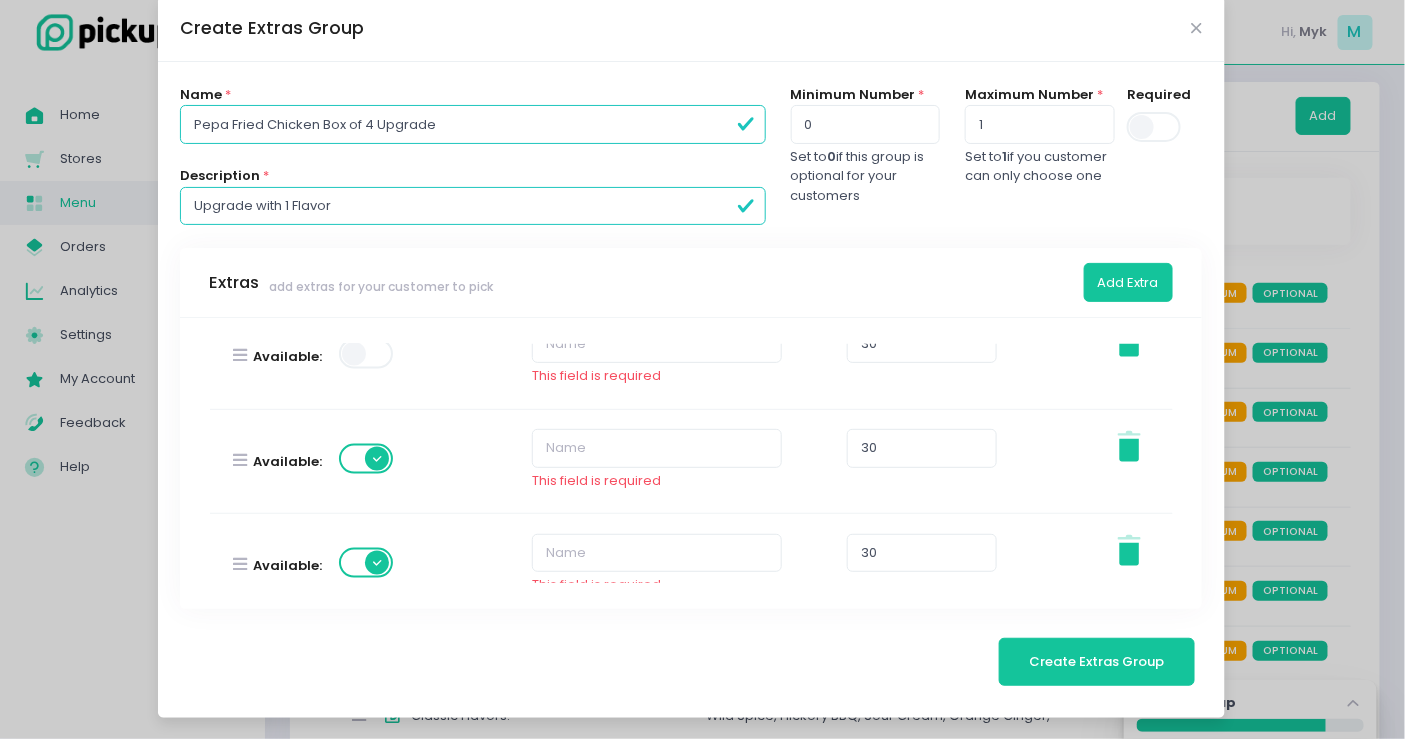click at bounding box center (367, 354) 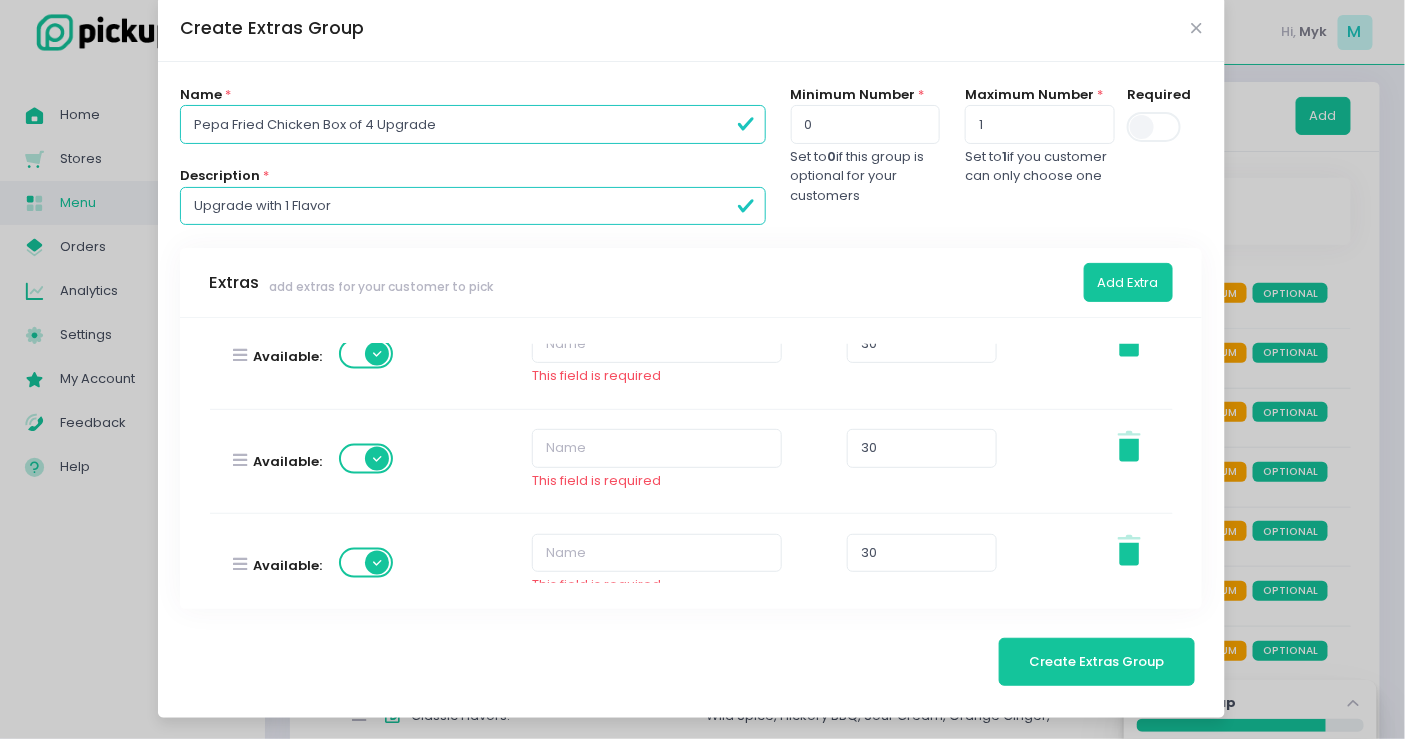 scroll, scrollTop: 705, scrollLeft: 0, axis: vertical 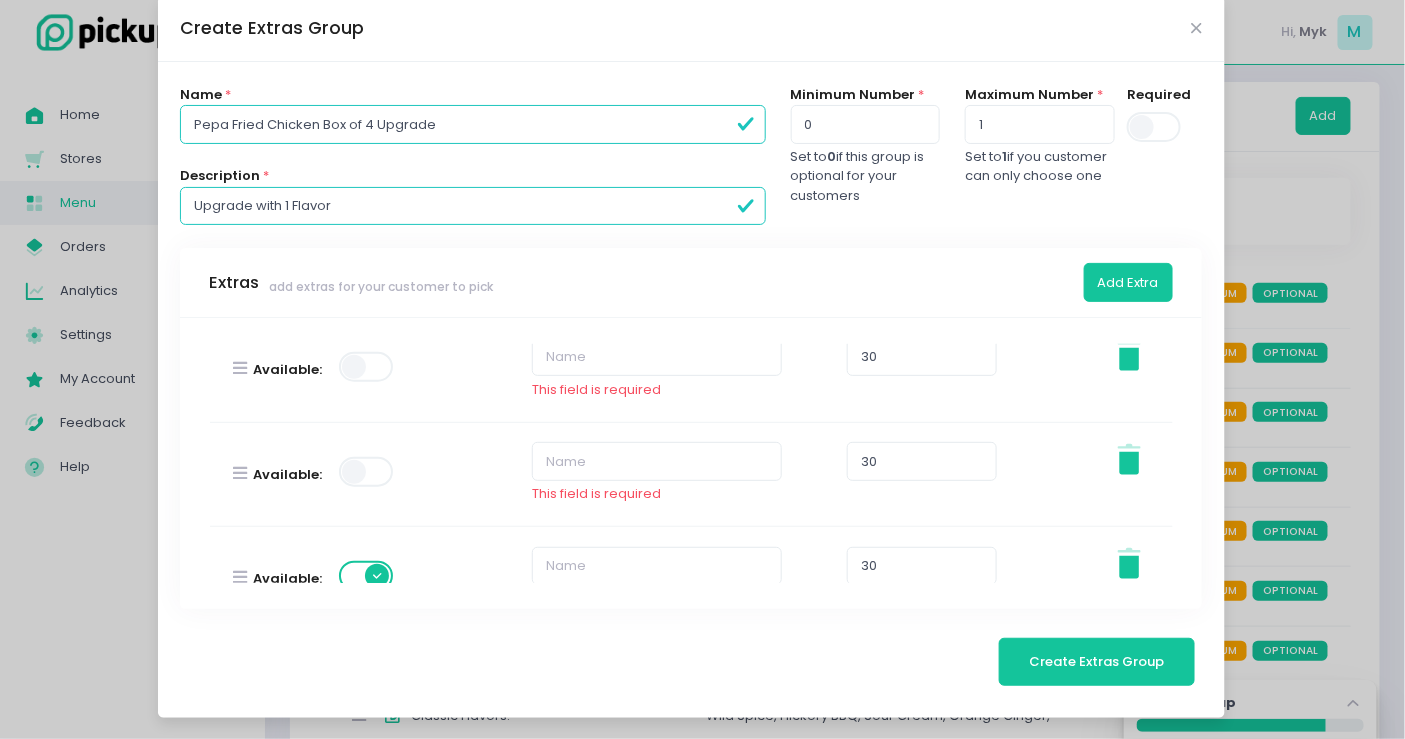 click at bounding box center (367, 472) 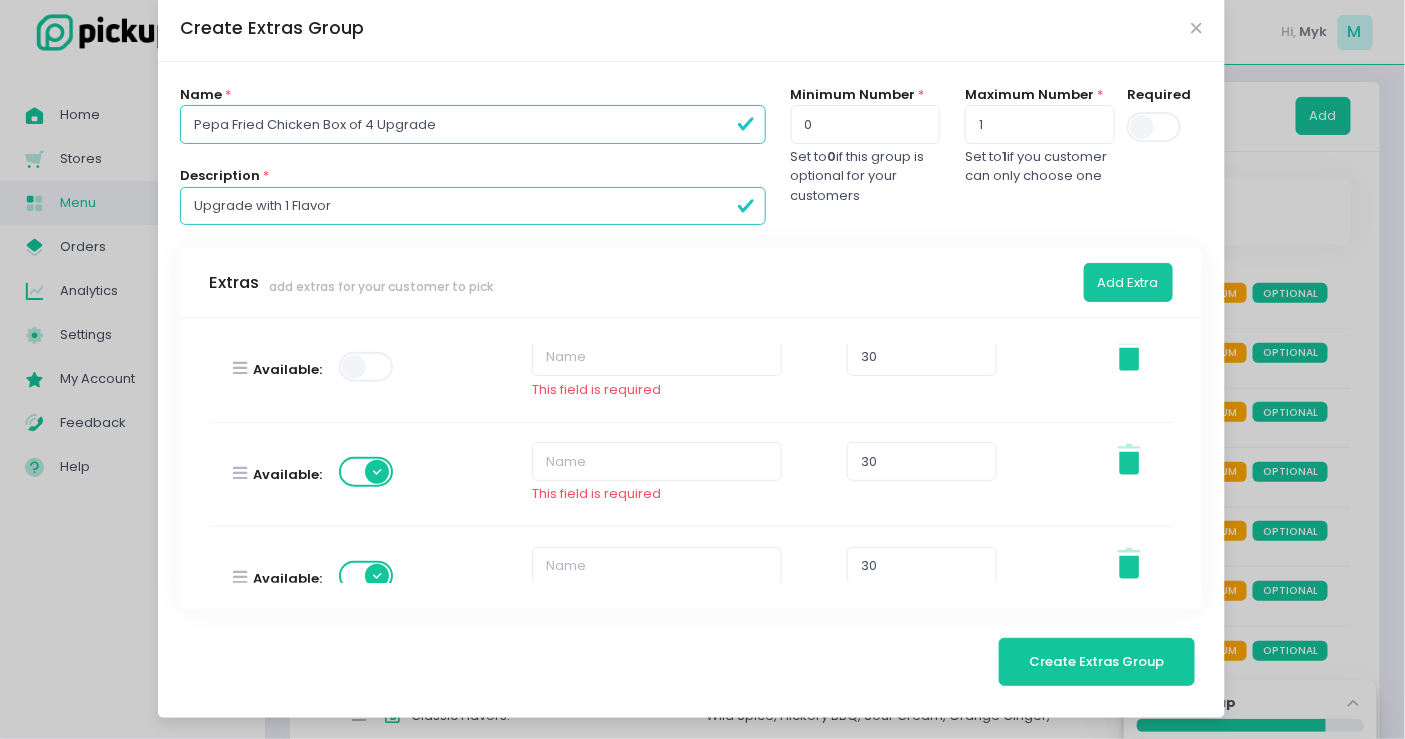 click at bounding box center (367, 367) 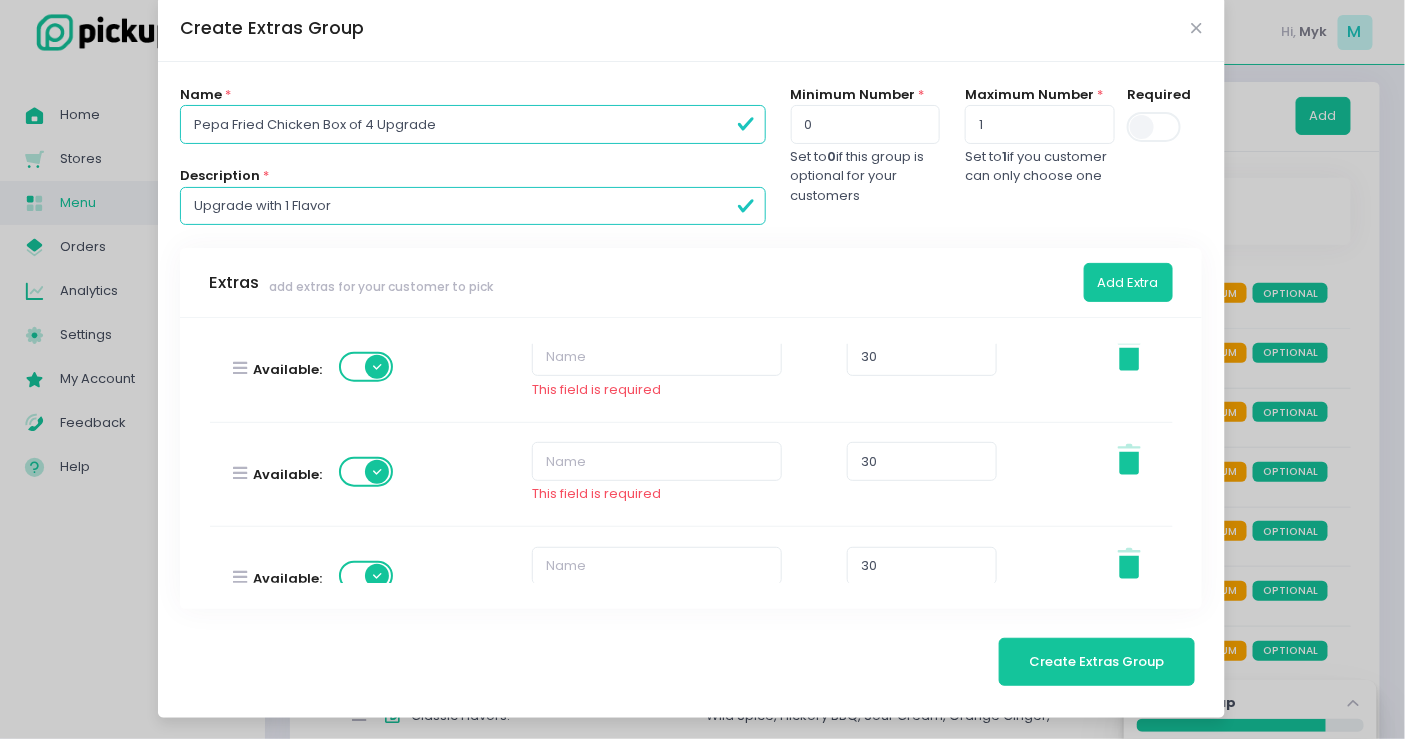 scroll, scrollTop: 594, scrollLeft: 0, axis: vertical 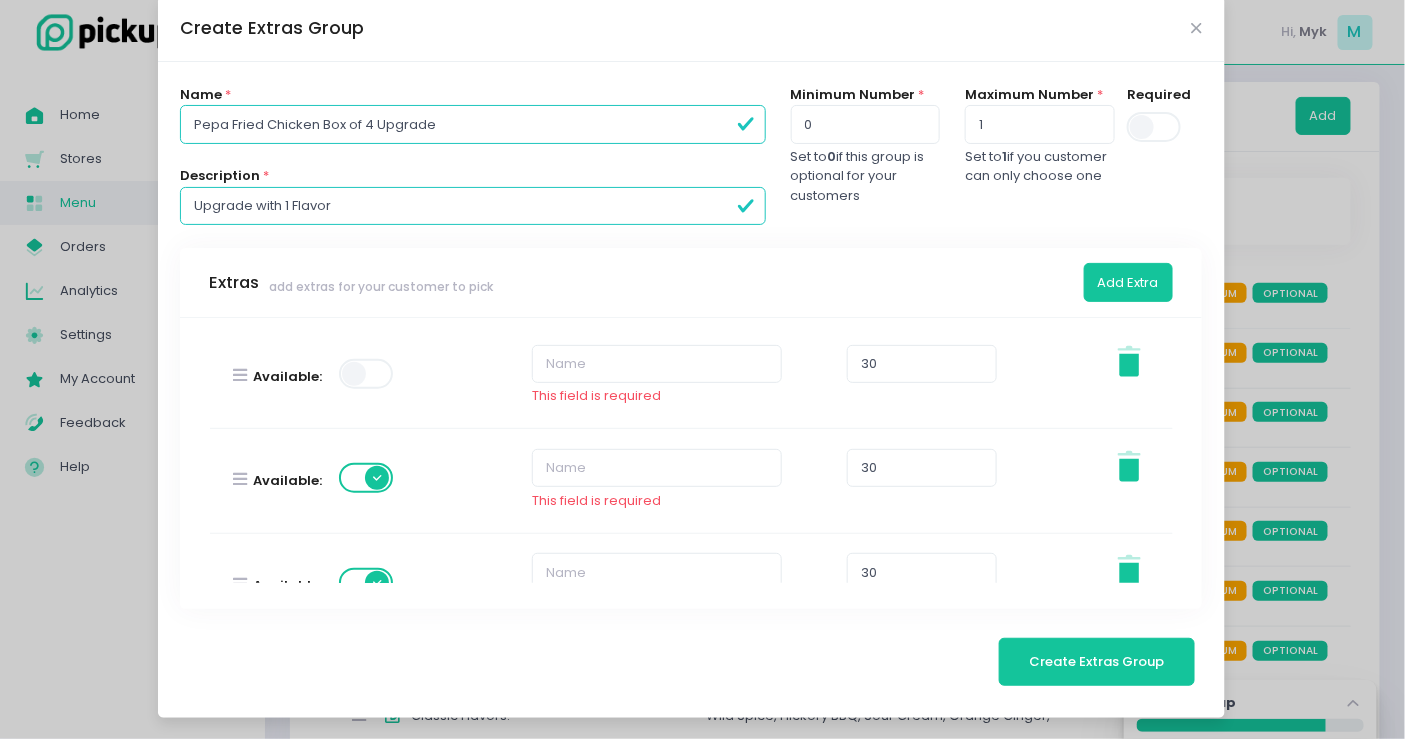 click on "Available:" at bounding box center [314, 376] 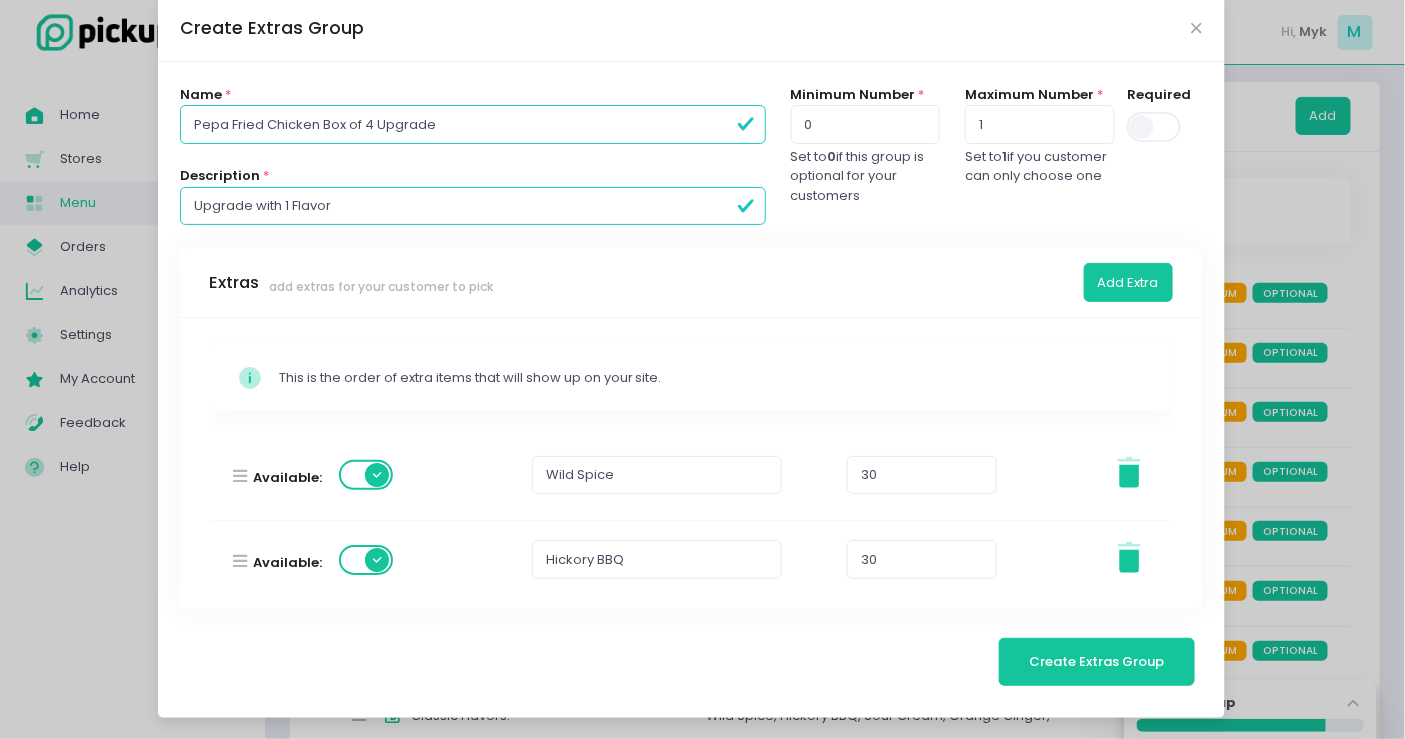 scroll, scrollTop: 111, scrollLeft: 0, axis: vertical 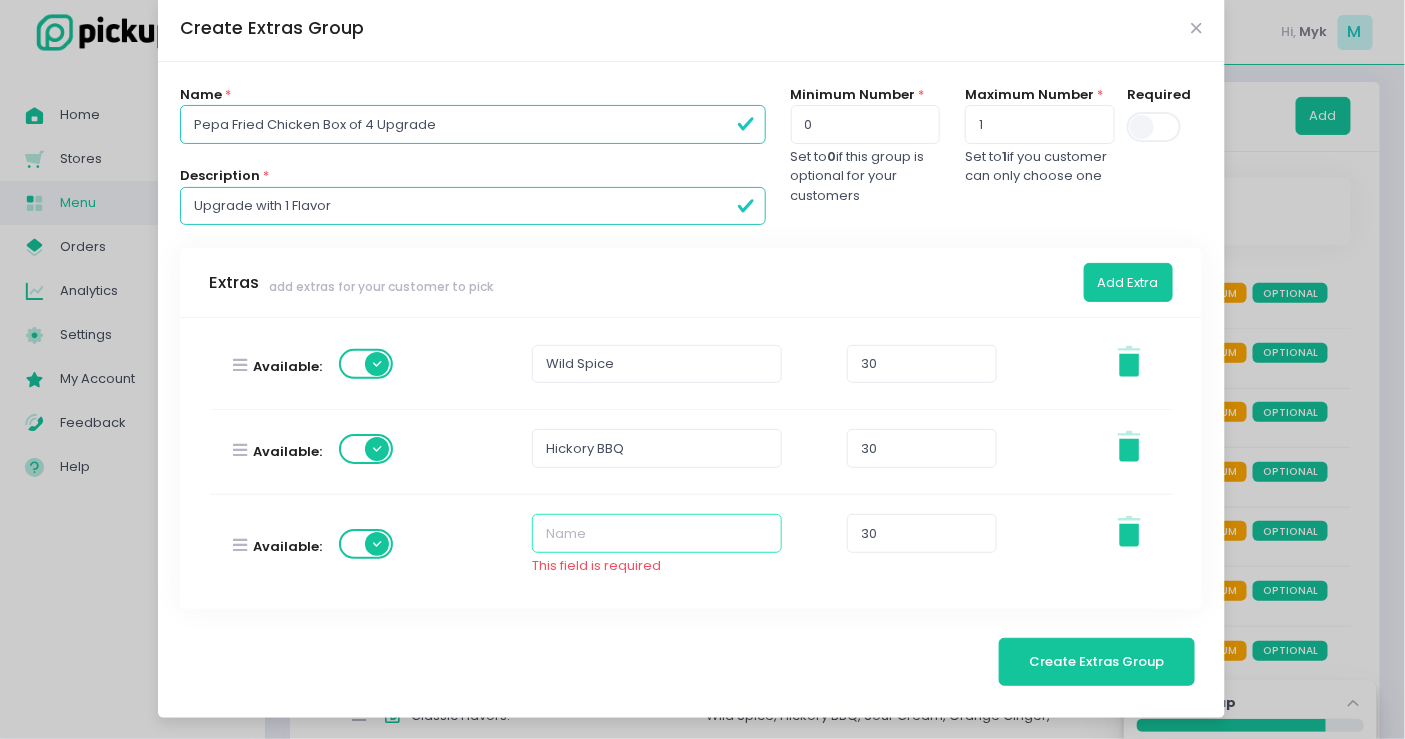 click at bounding box center (657, 533) 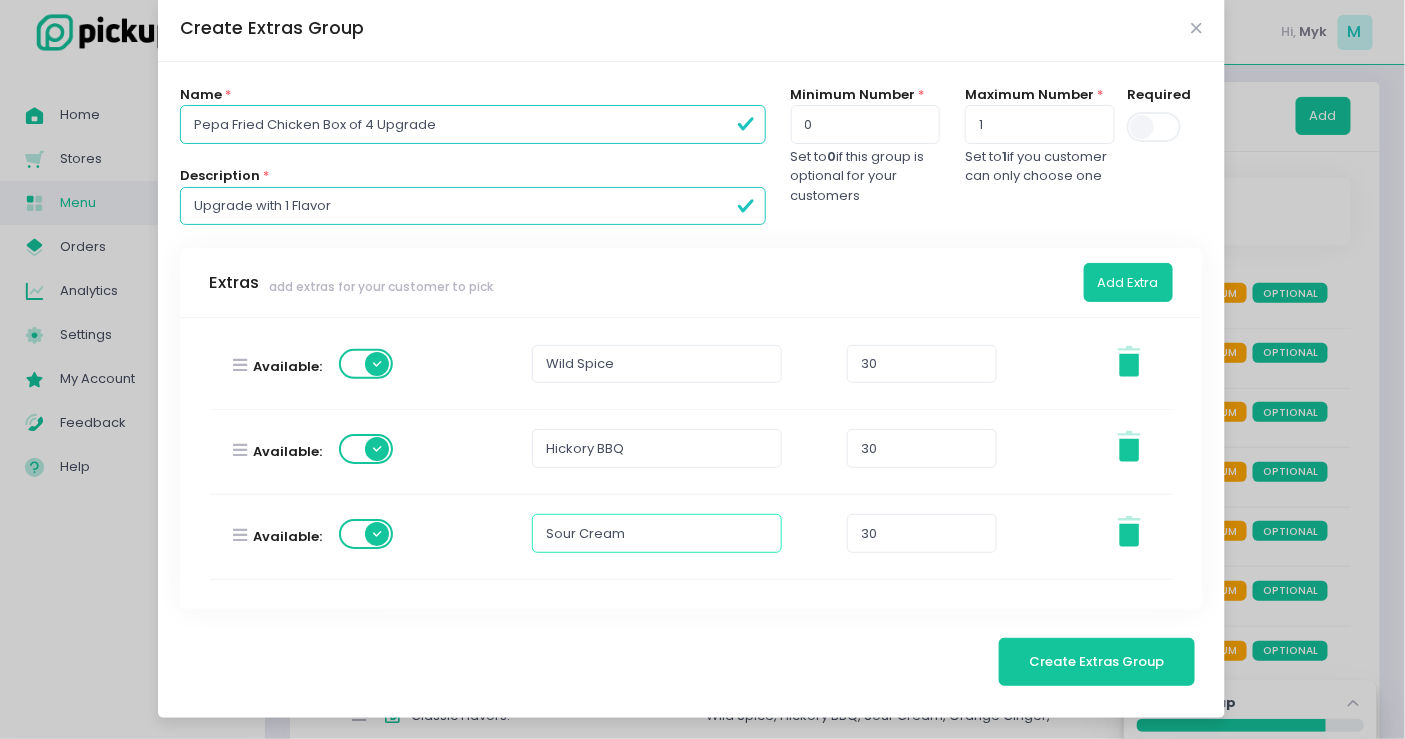 type on "Sour Cream" 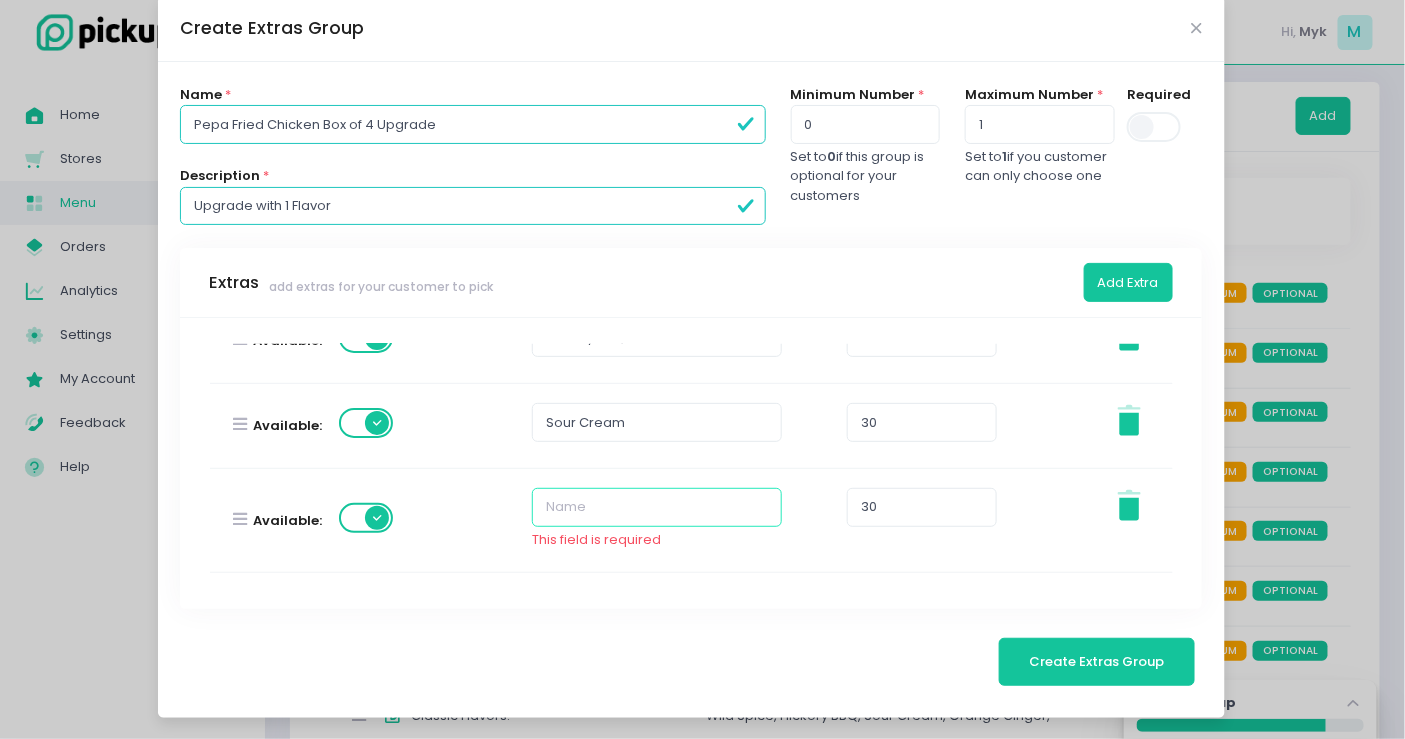 click at bounding box center [657, 507] 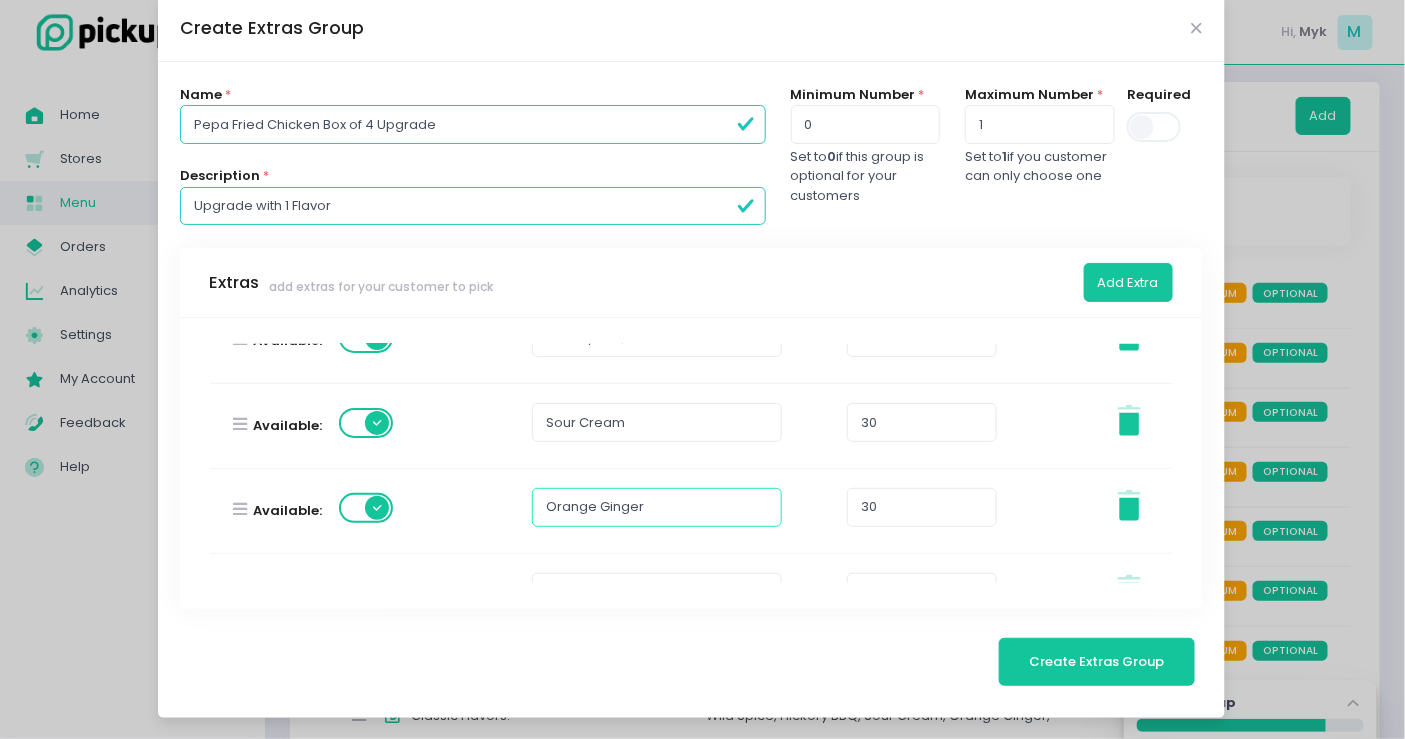 type on "Orange Ginger" 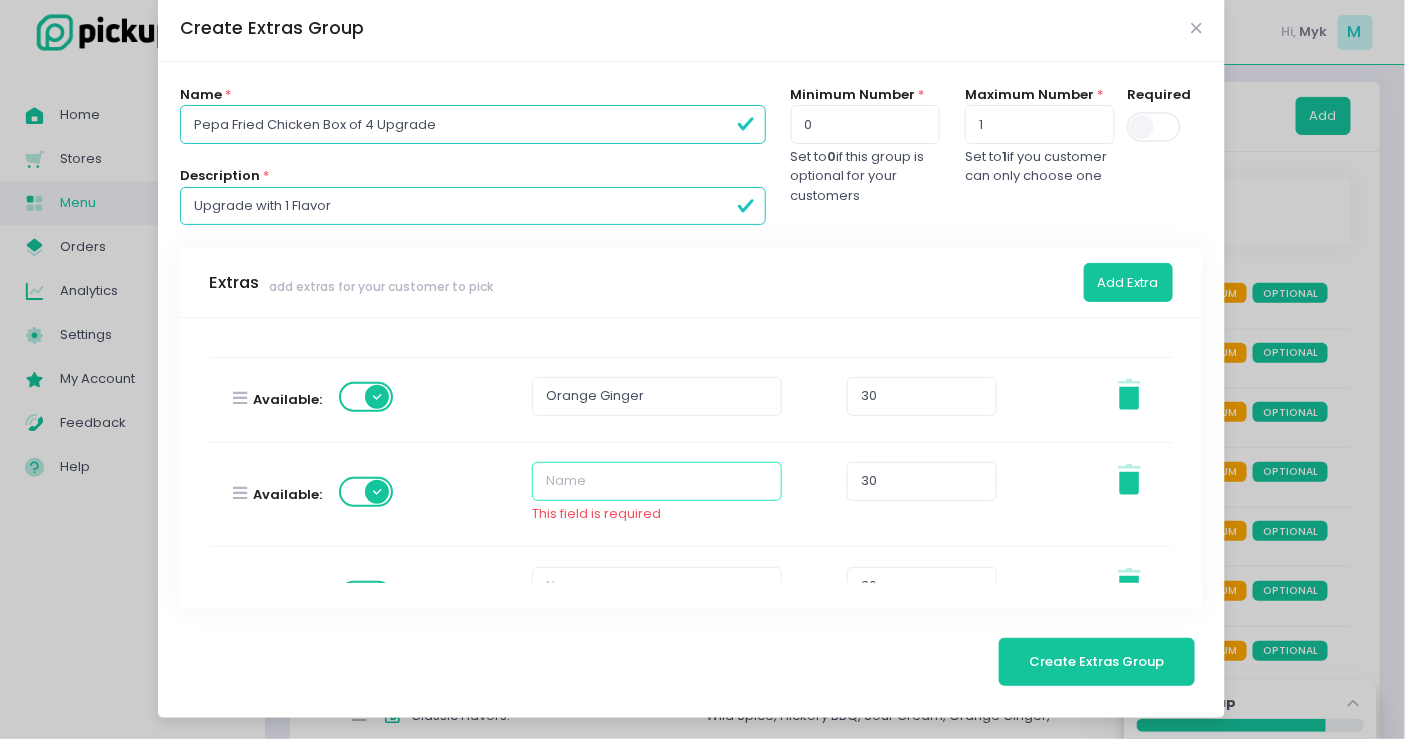 click at bounding box center [657, 481] 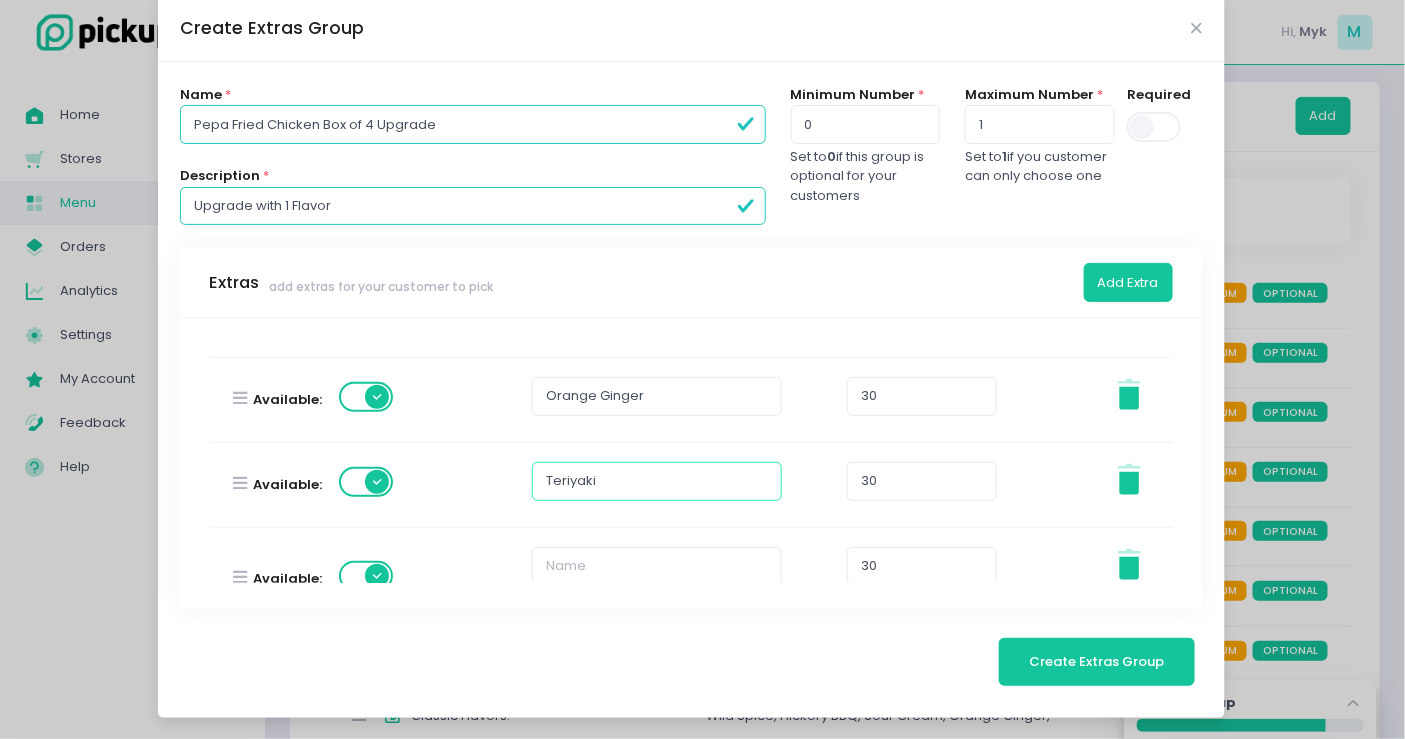 type on "Teriyaki" 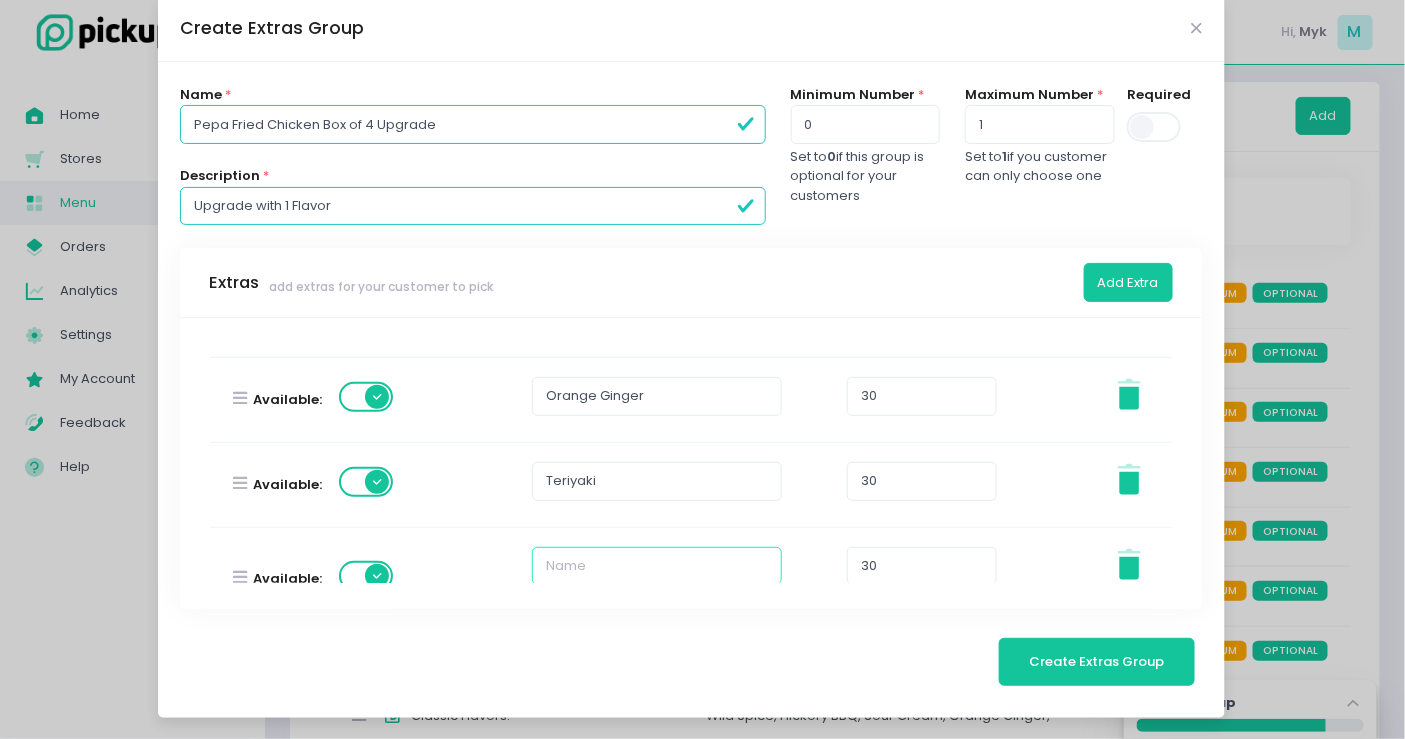 click at bounding box center [657, 566] 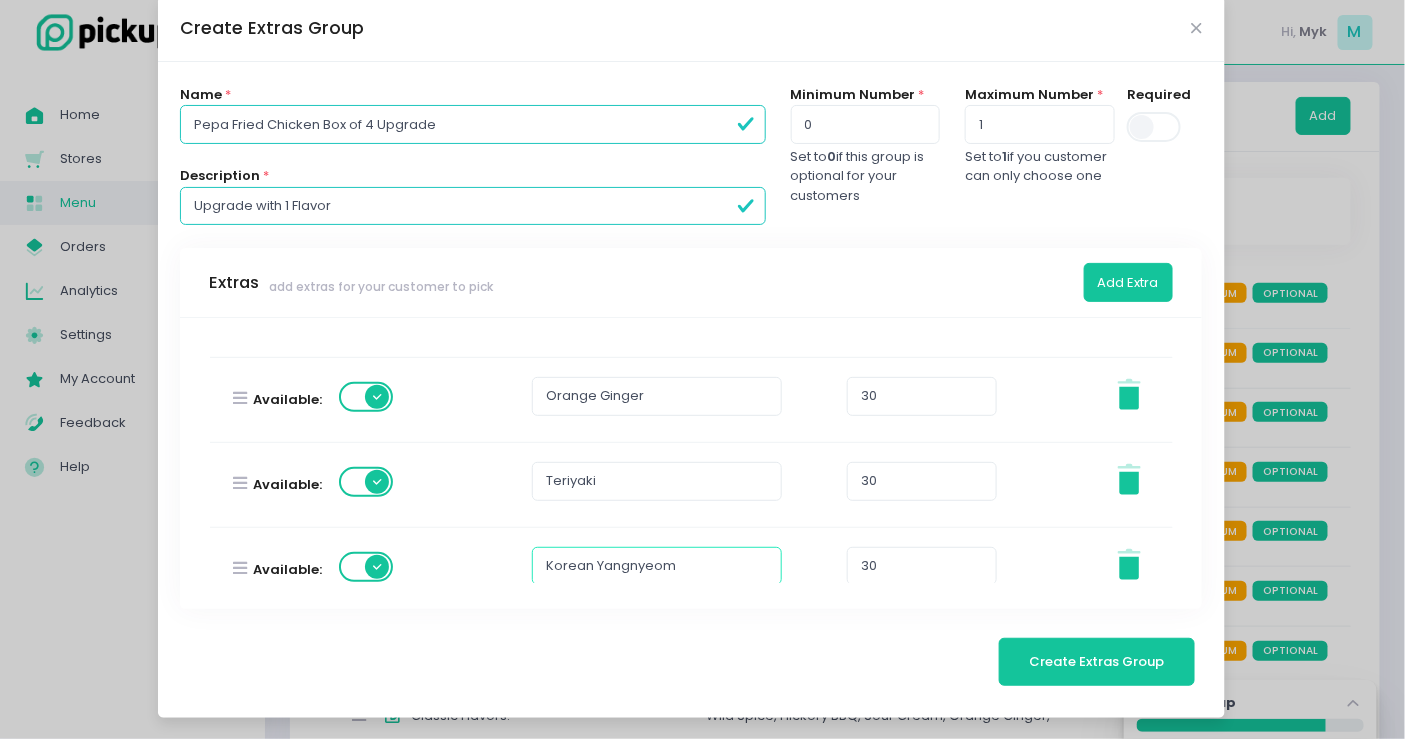 type on "Korean Yangnyeom" 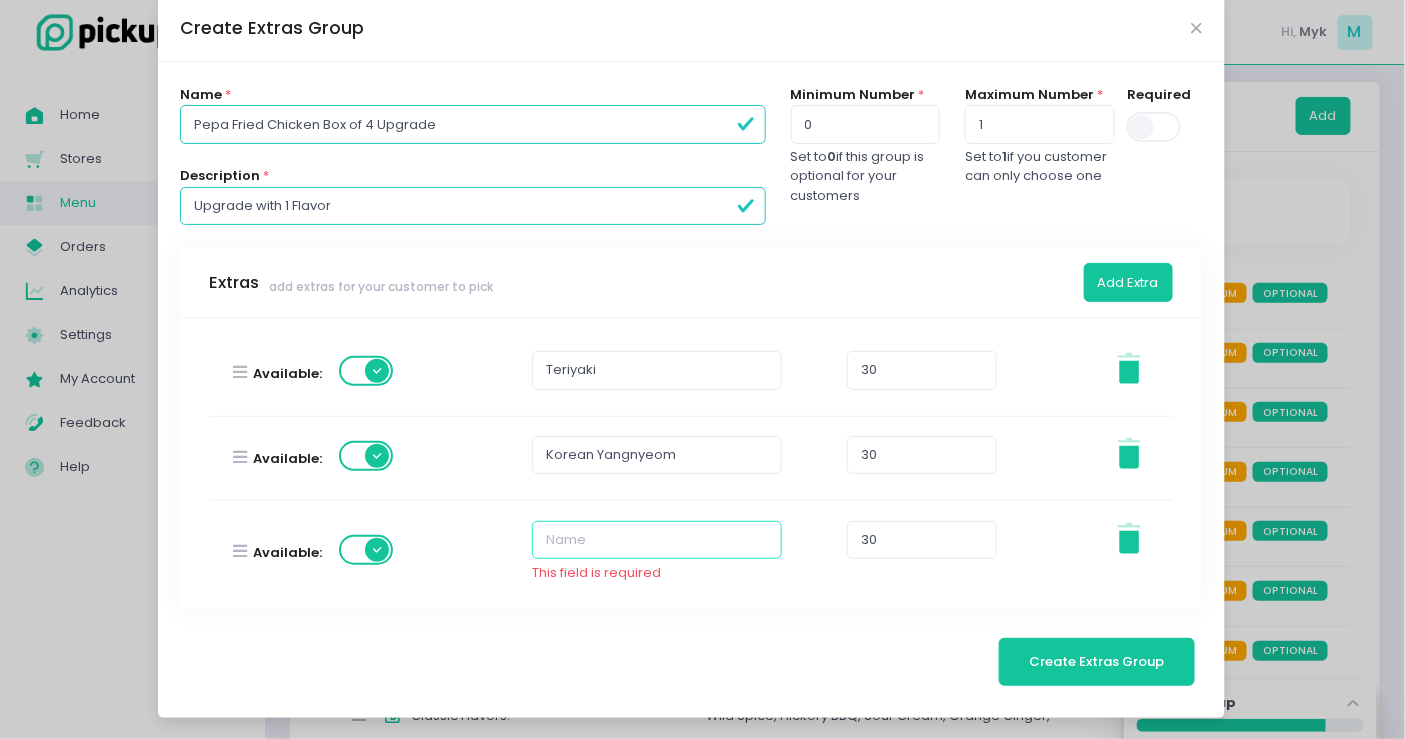 click at bounding box center [657, 540] 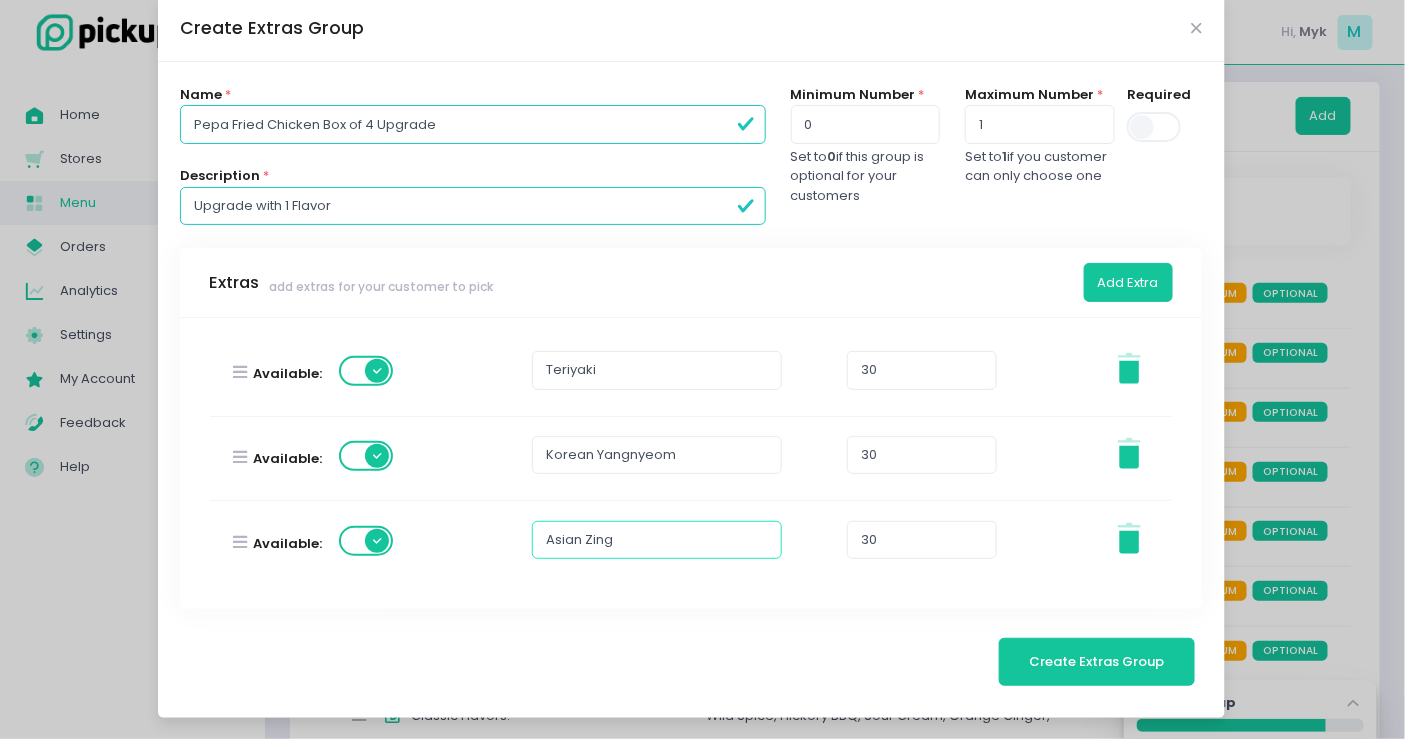 scroll, scrollTop: 555, scrollLeft: 0, axis: vertical 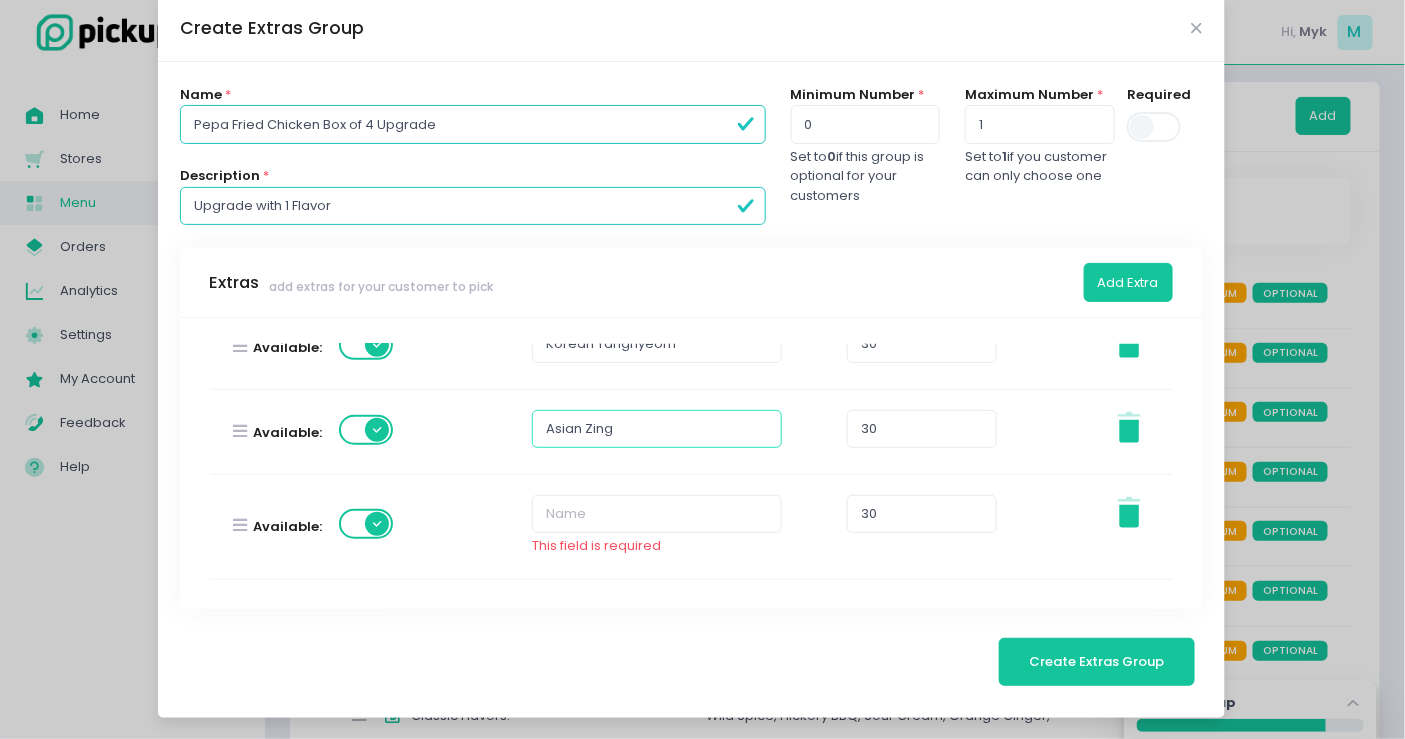 type on "Asian Zing" 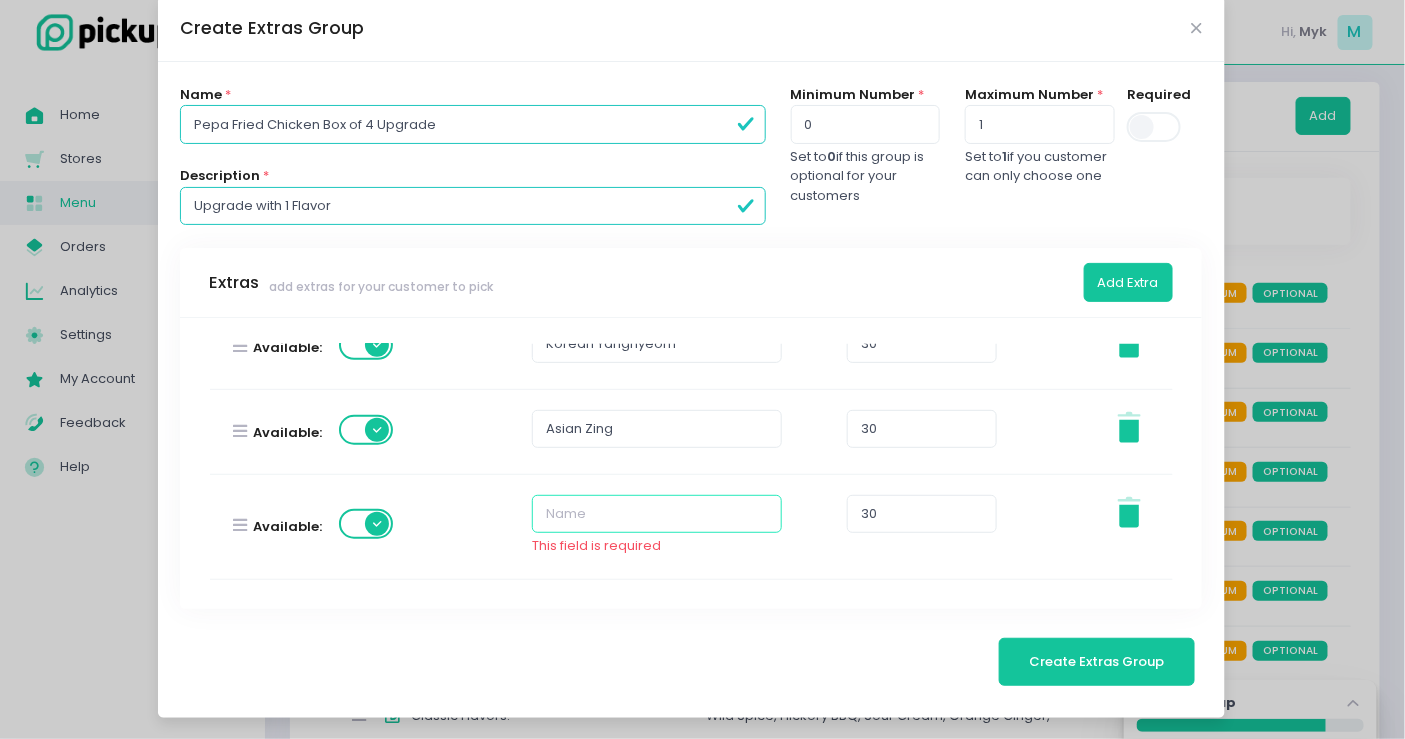 click at bounding box center [657, 514] 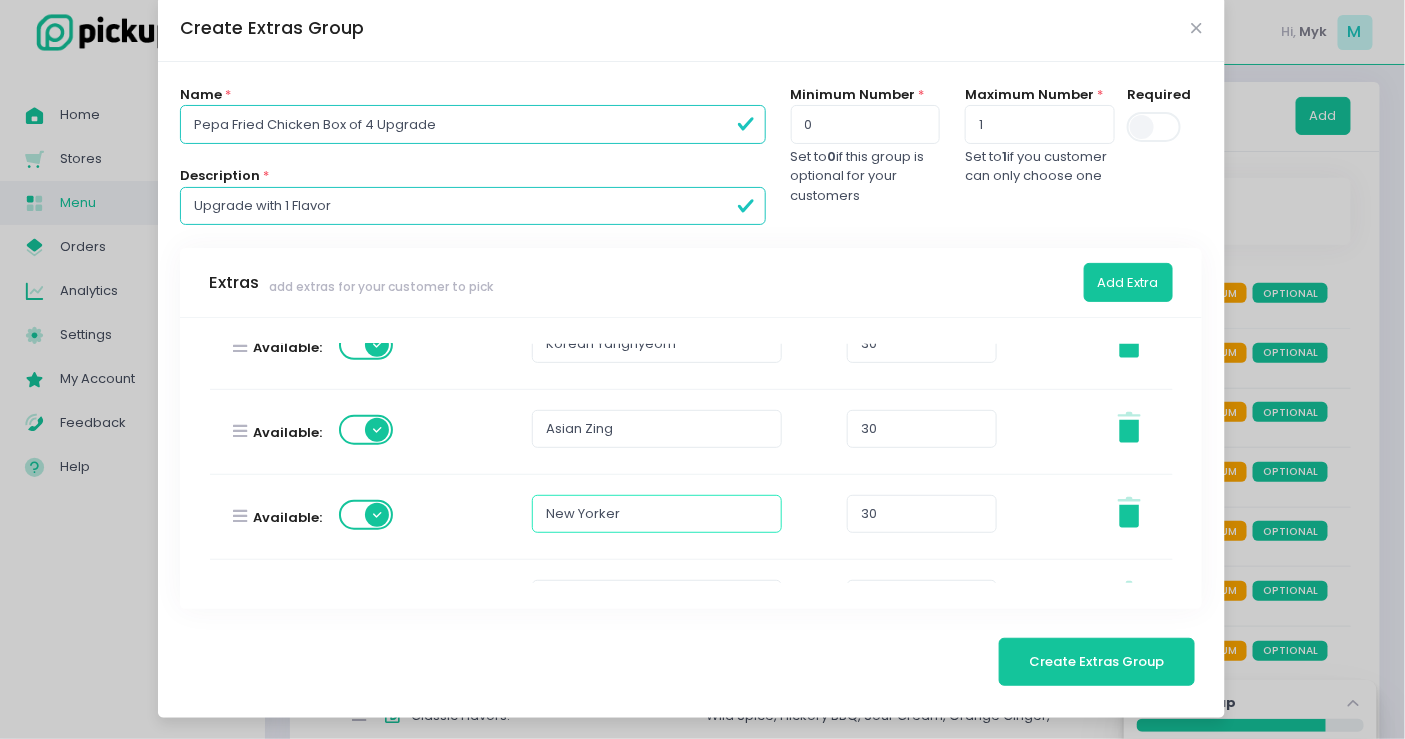 scroll, scrollTop: 666, scrollLeft: 0, axis: vertical 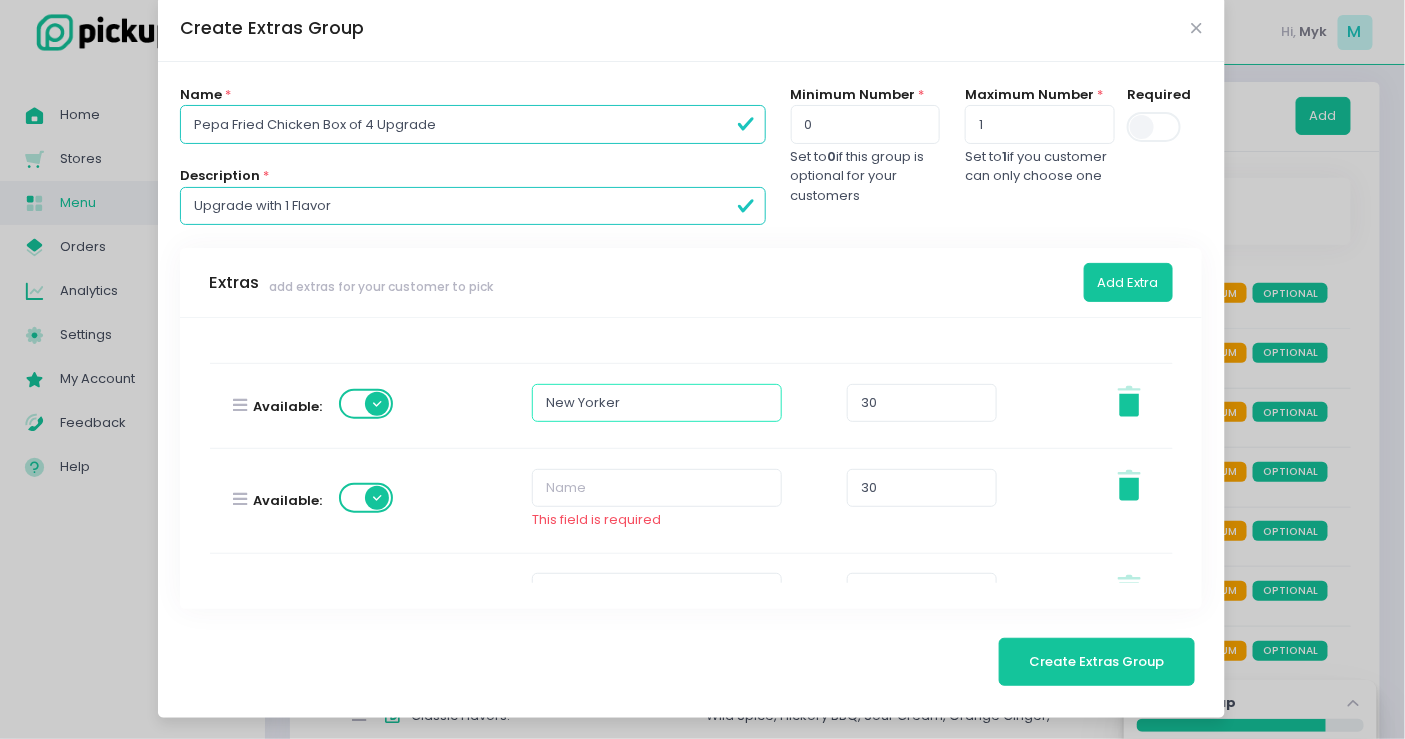 type on "New Yorker" 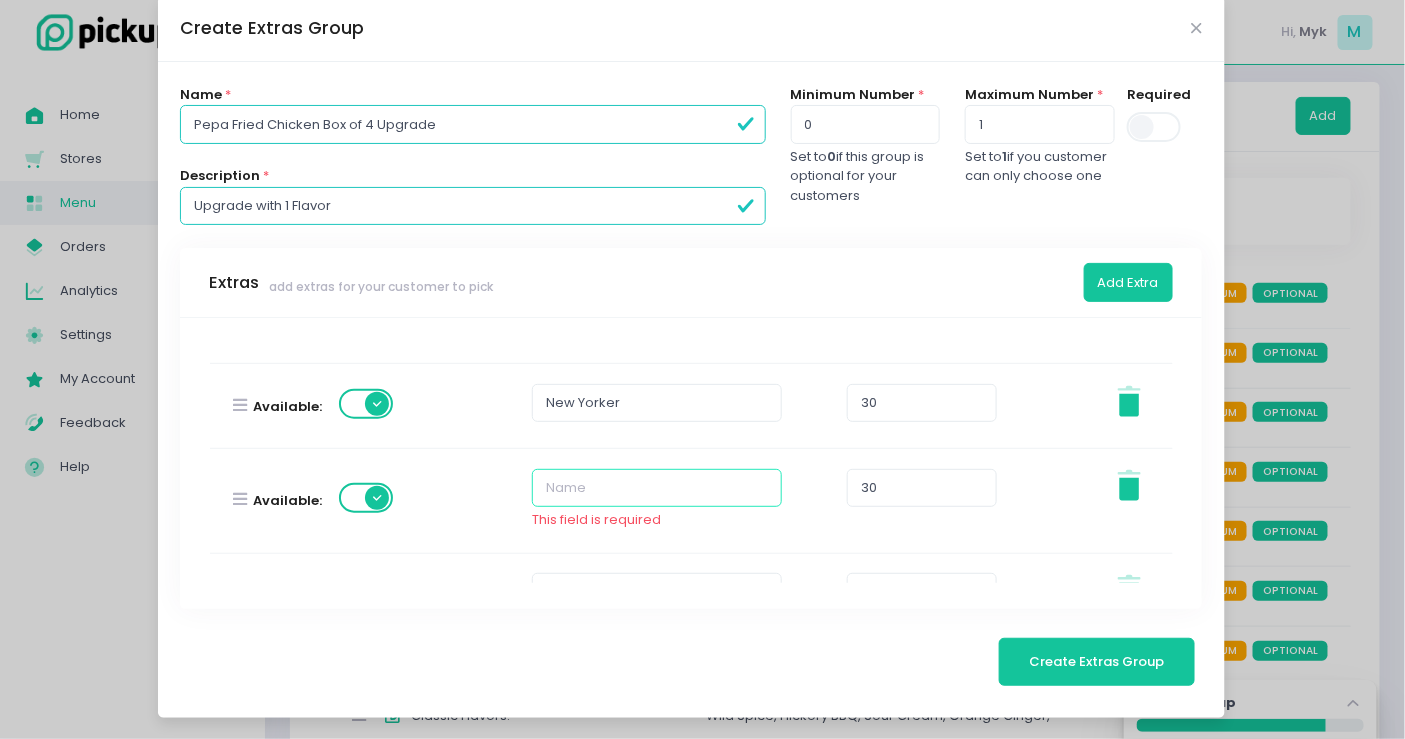 click at bounding box center (657, 488) 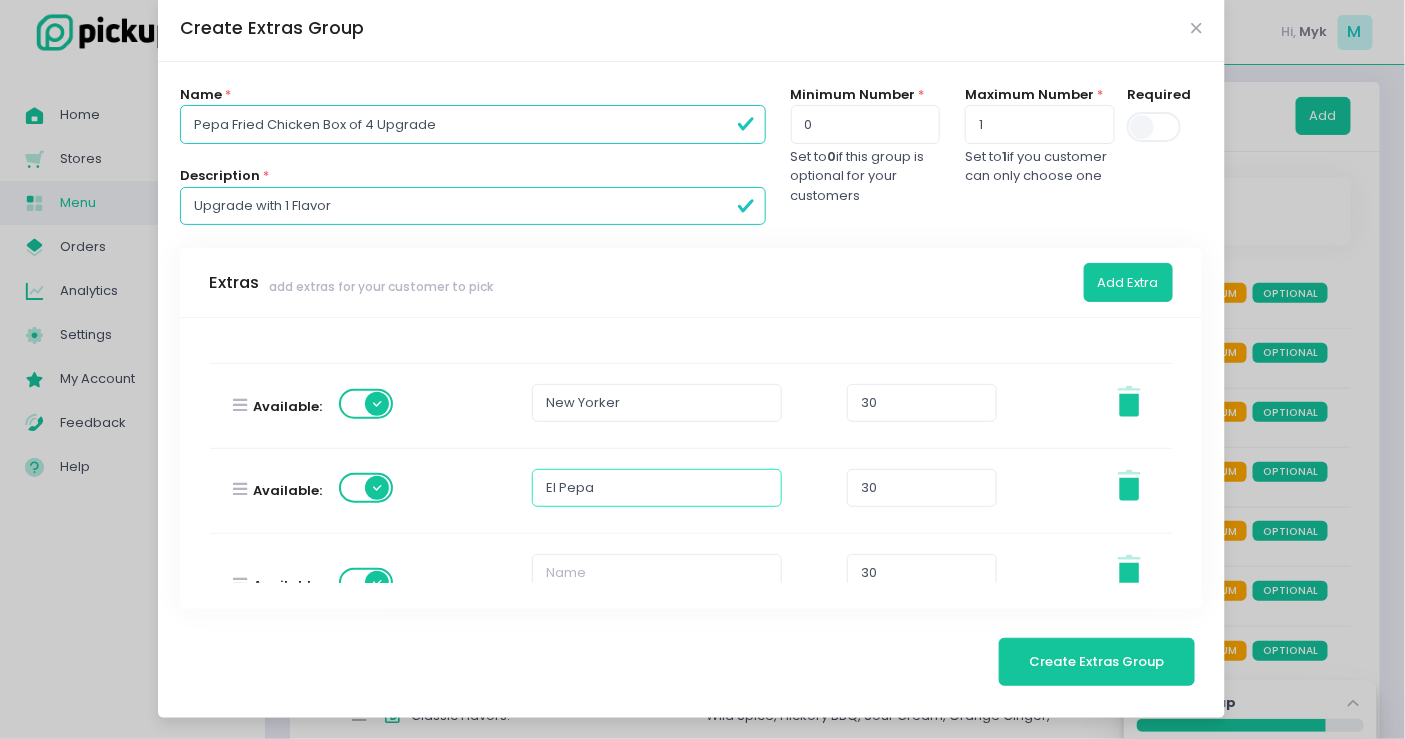 type on "El Pepa" 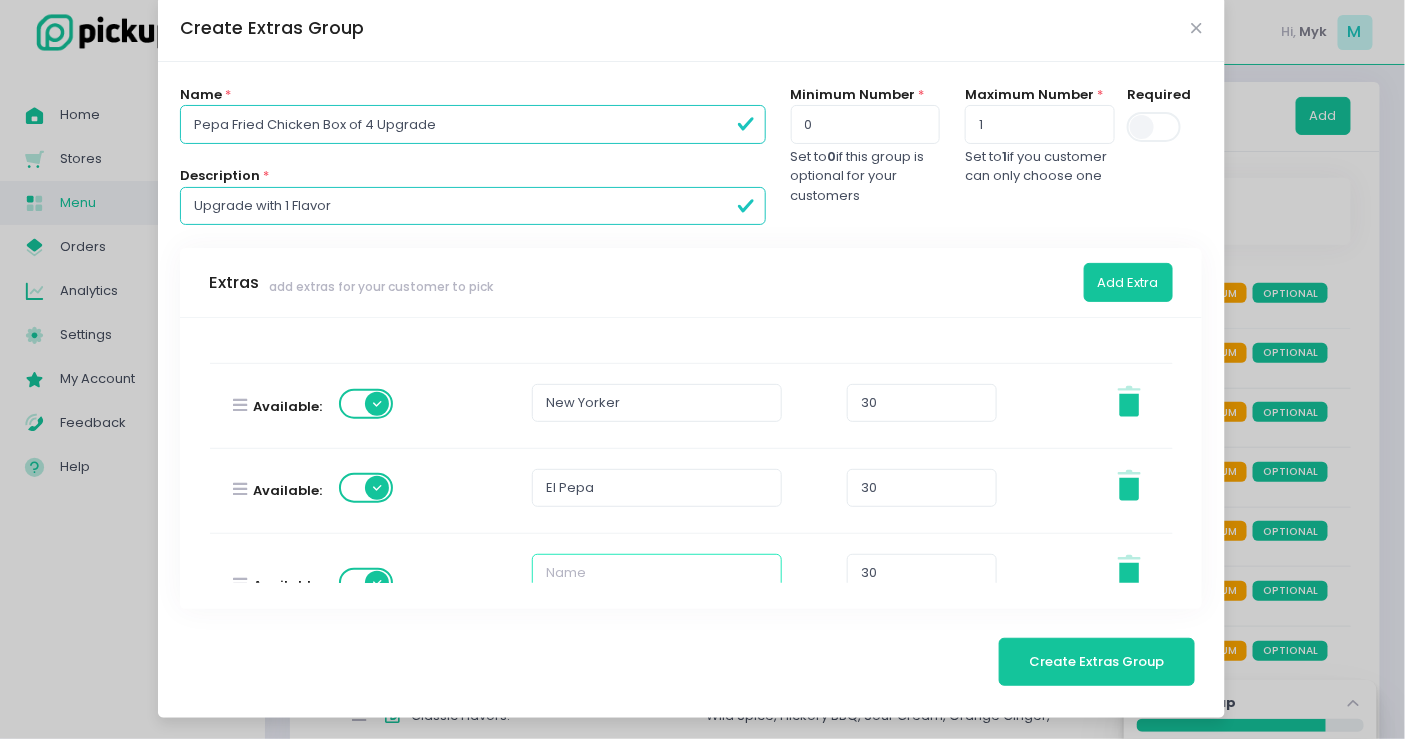click at bounding box center (657, 573) 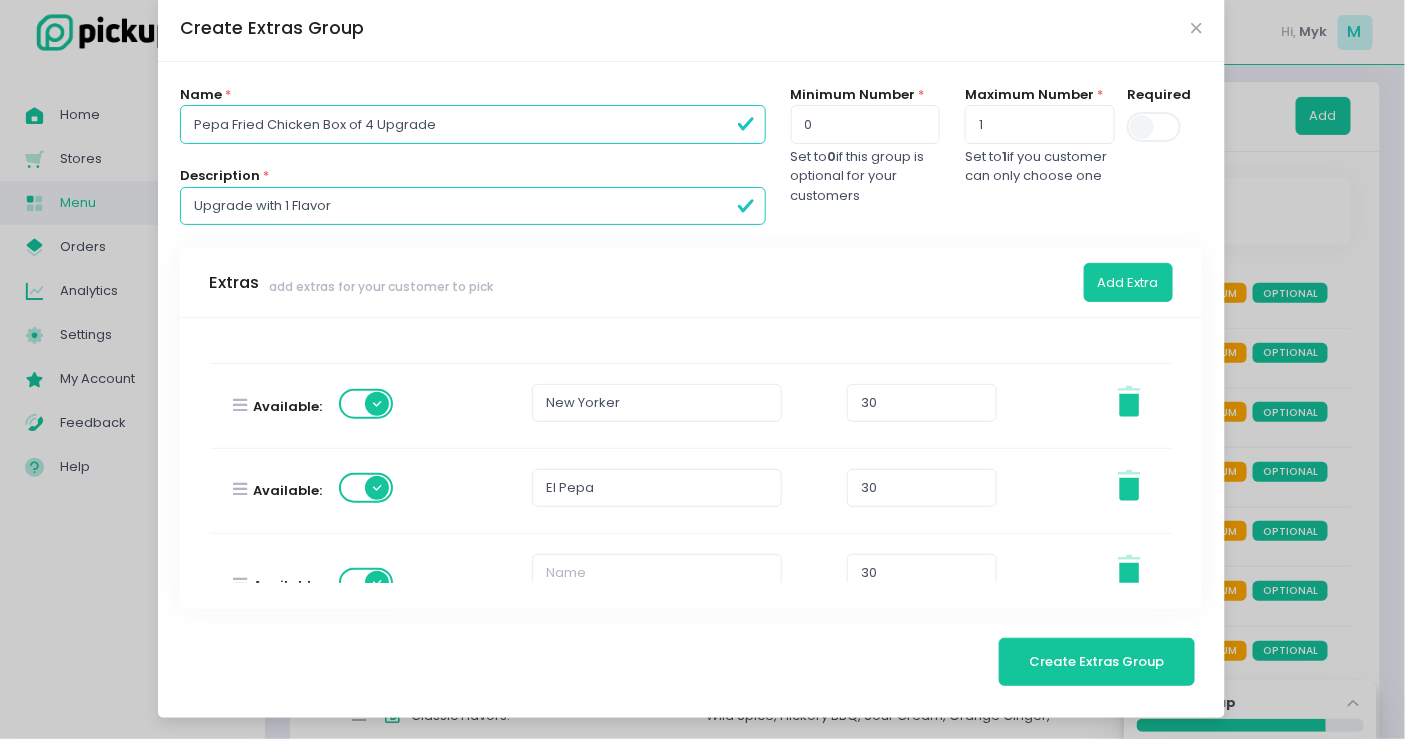 click on "Available:       El Pepa       30 Stockholm-icons / General / Trash Created with Sketch." at bounding box center (691, 491) 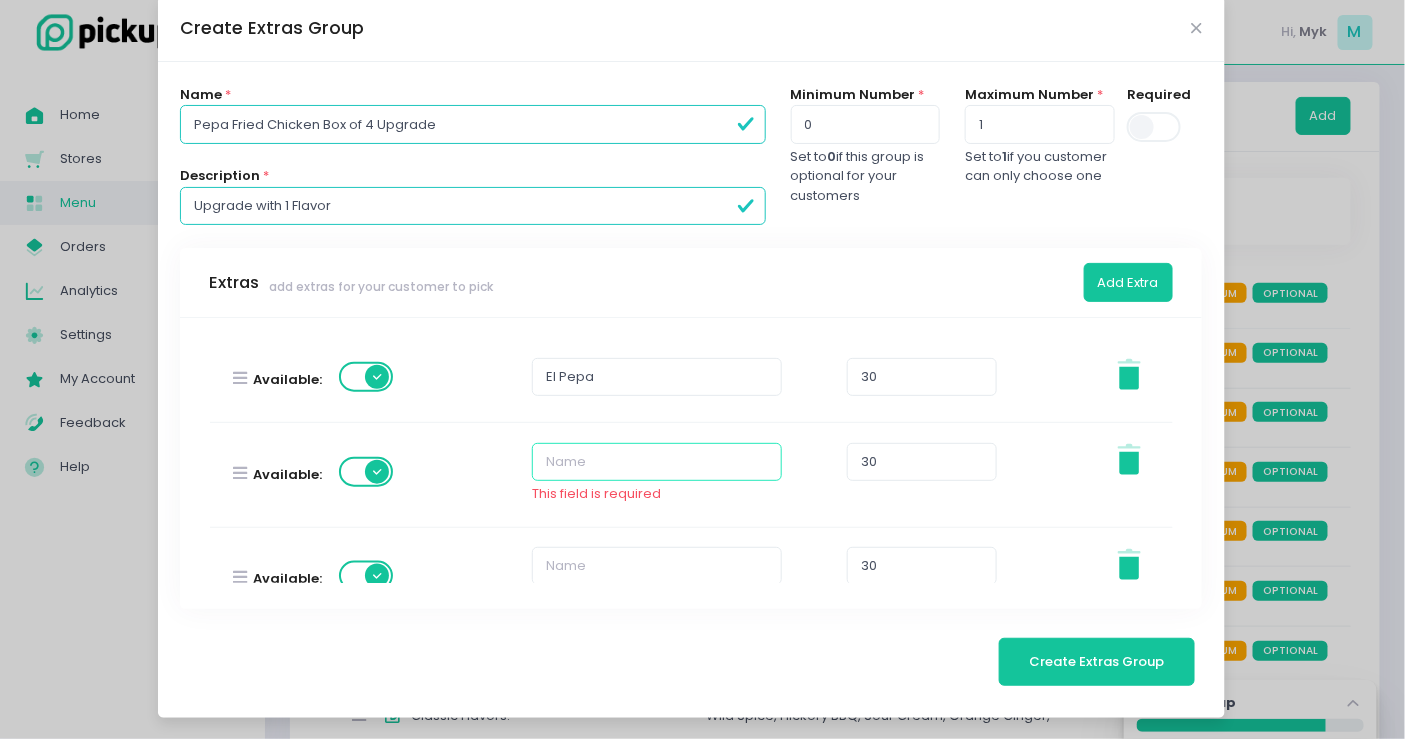 click at bounding box center (657, 462) 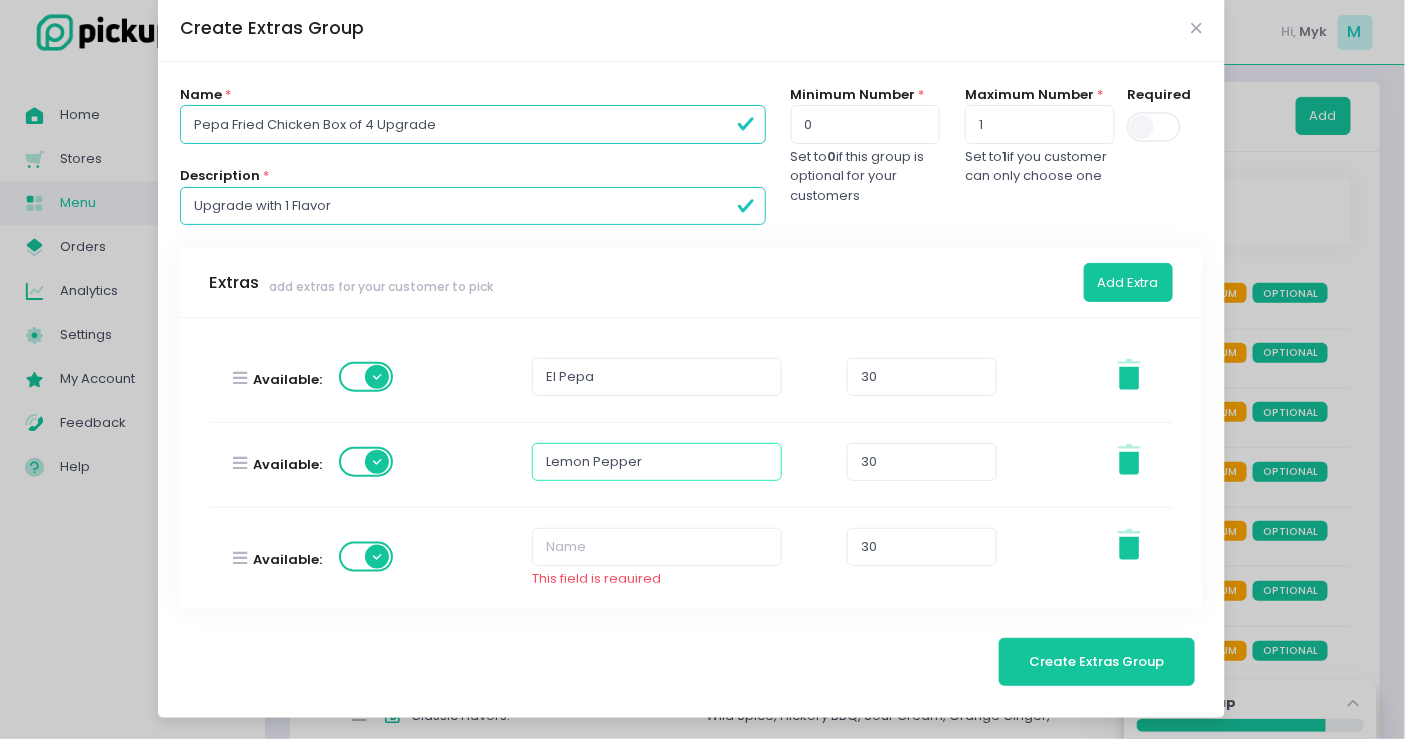type on "Lemon Pepper" 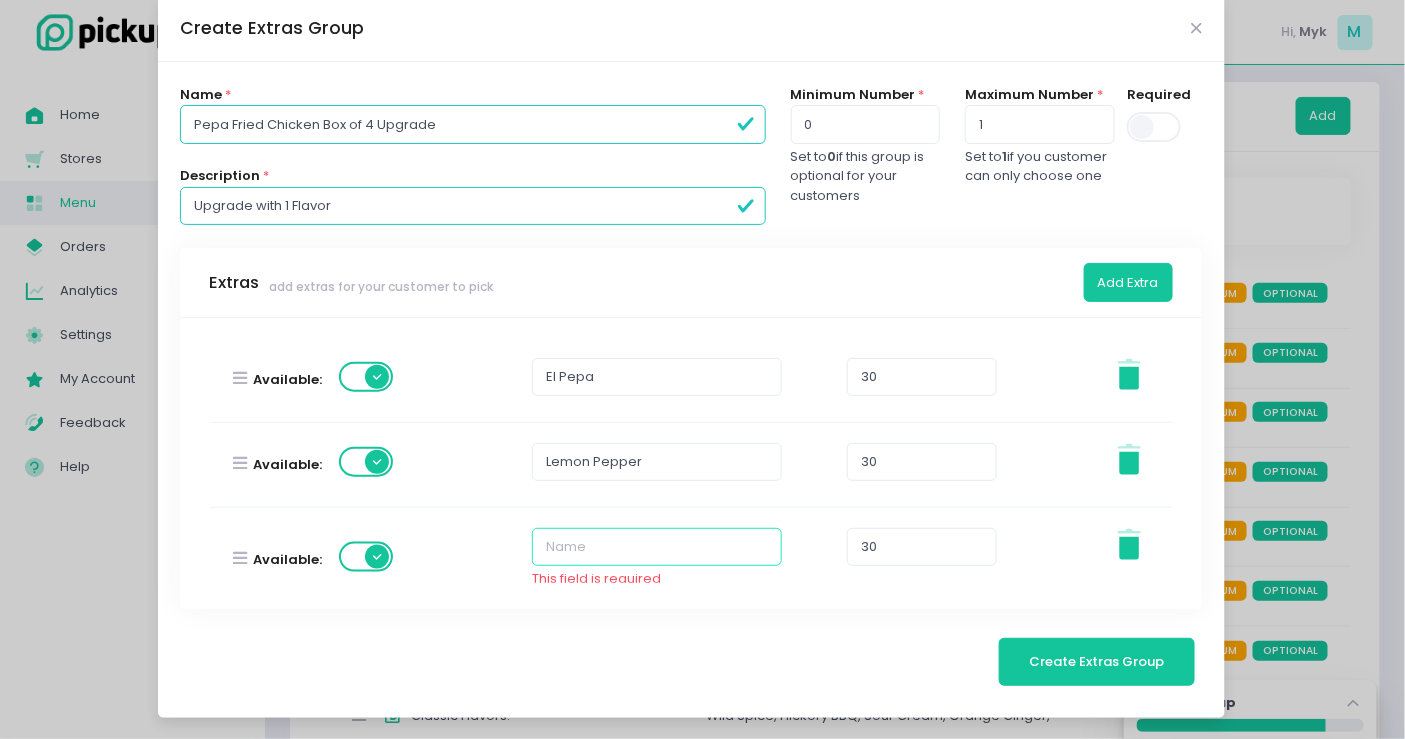 click at bounding box center (657, 547) 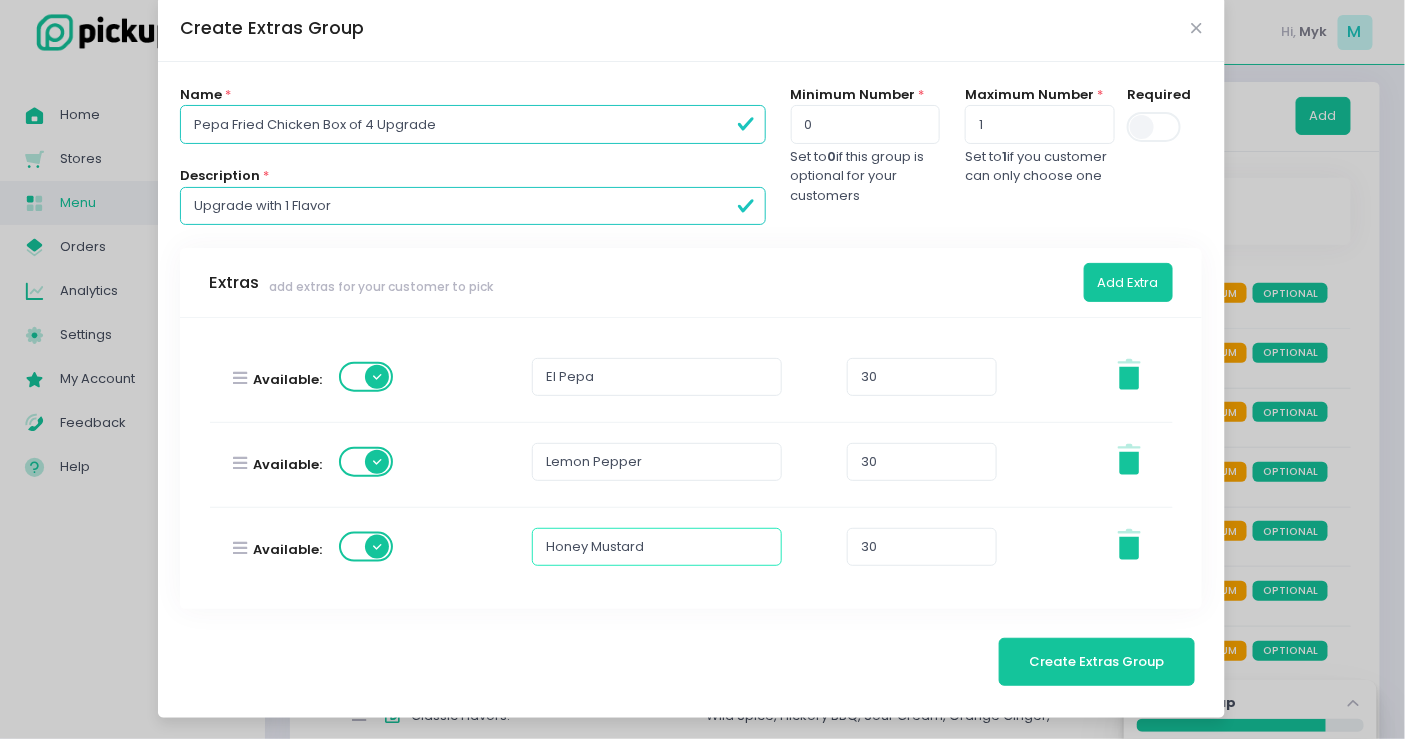 scroll, scrollTop: 888, scrollLeft: 0, axis: vertical 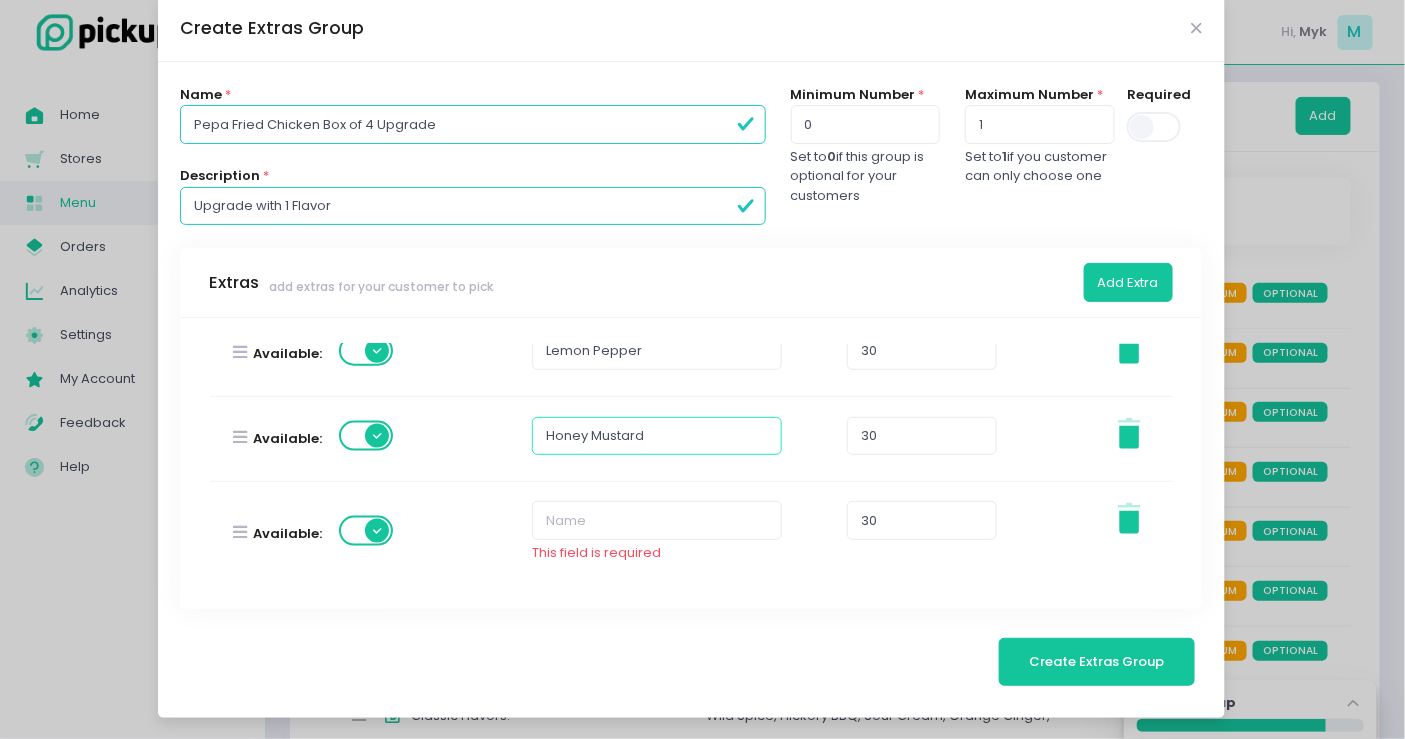 type on "Honey Mustard" 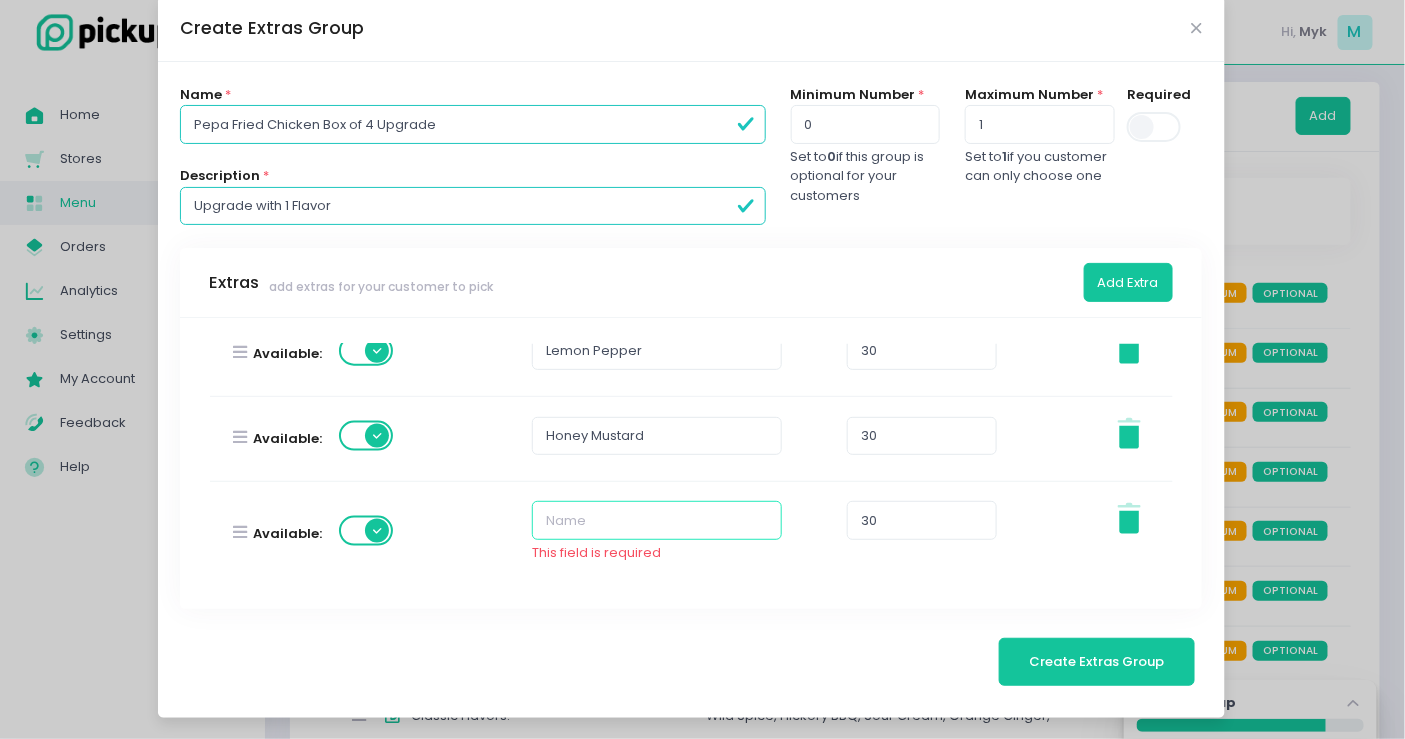 click at bounding box center [657, 520] 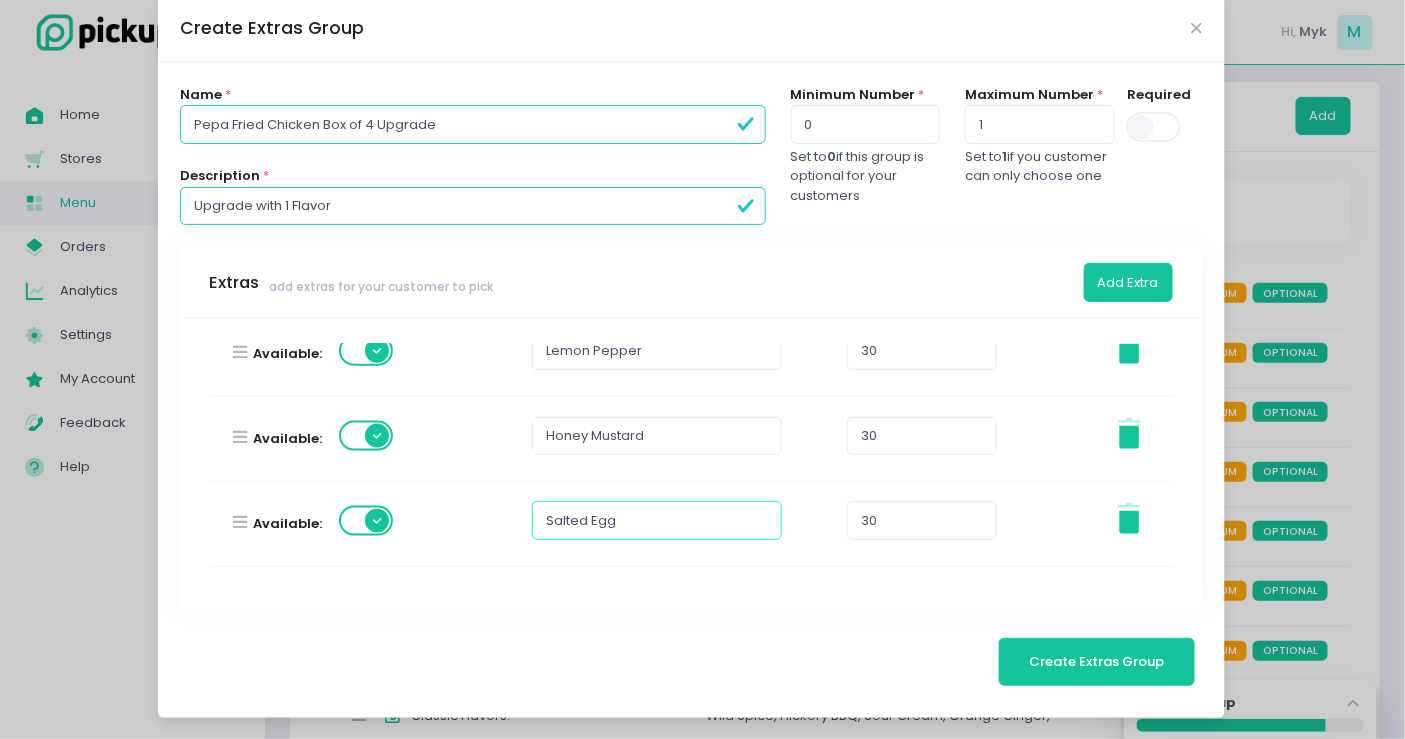 scroll, scrollTop: 1000, scrollLeft: 0, axis: vertical 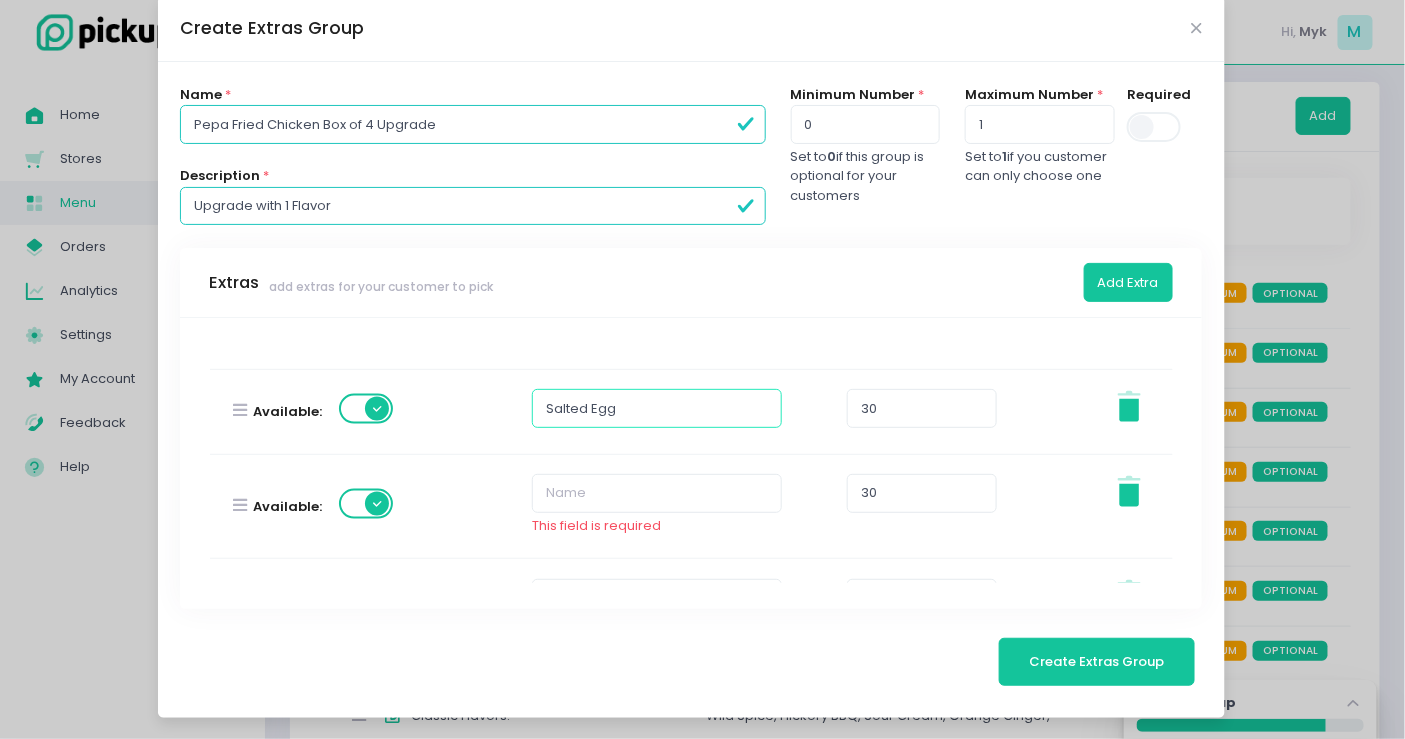 type on "Salted Egg" 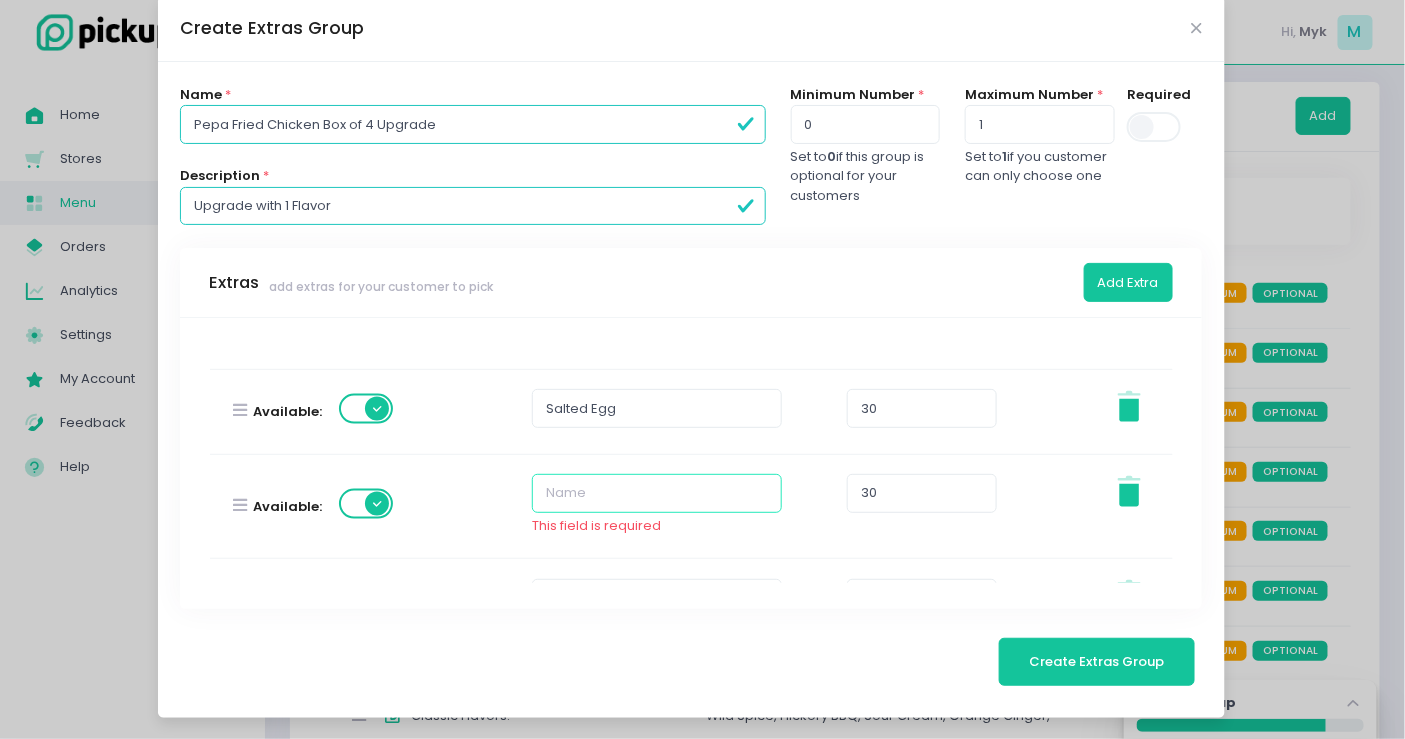 click at bounding box center [657, 493] 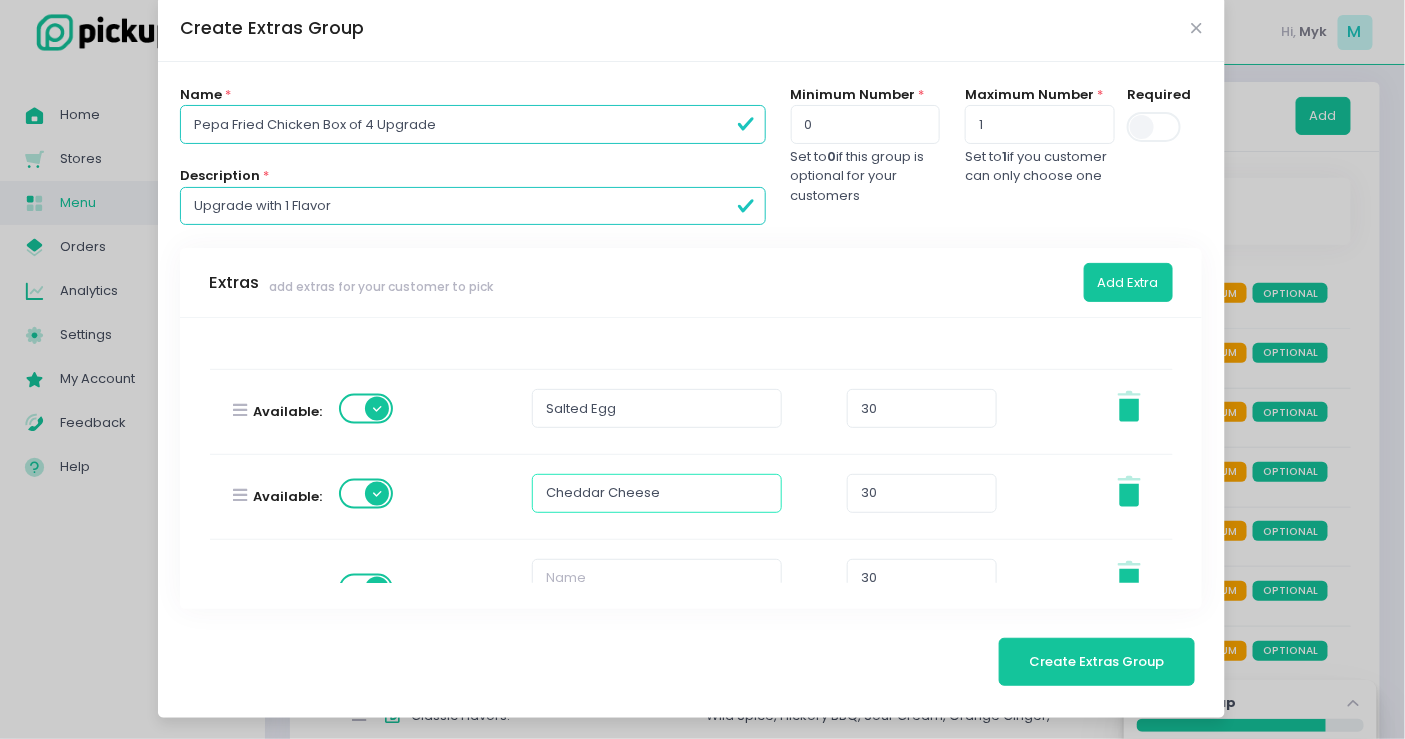 scroll, scrollTop: 1111, scrollLeft: 0, axis: vertical 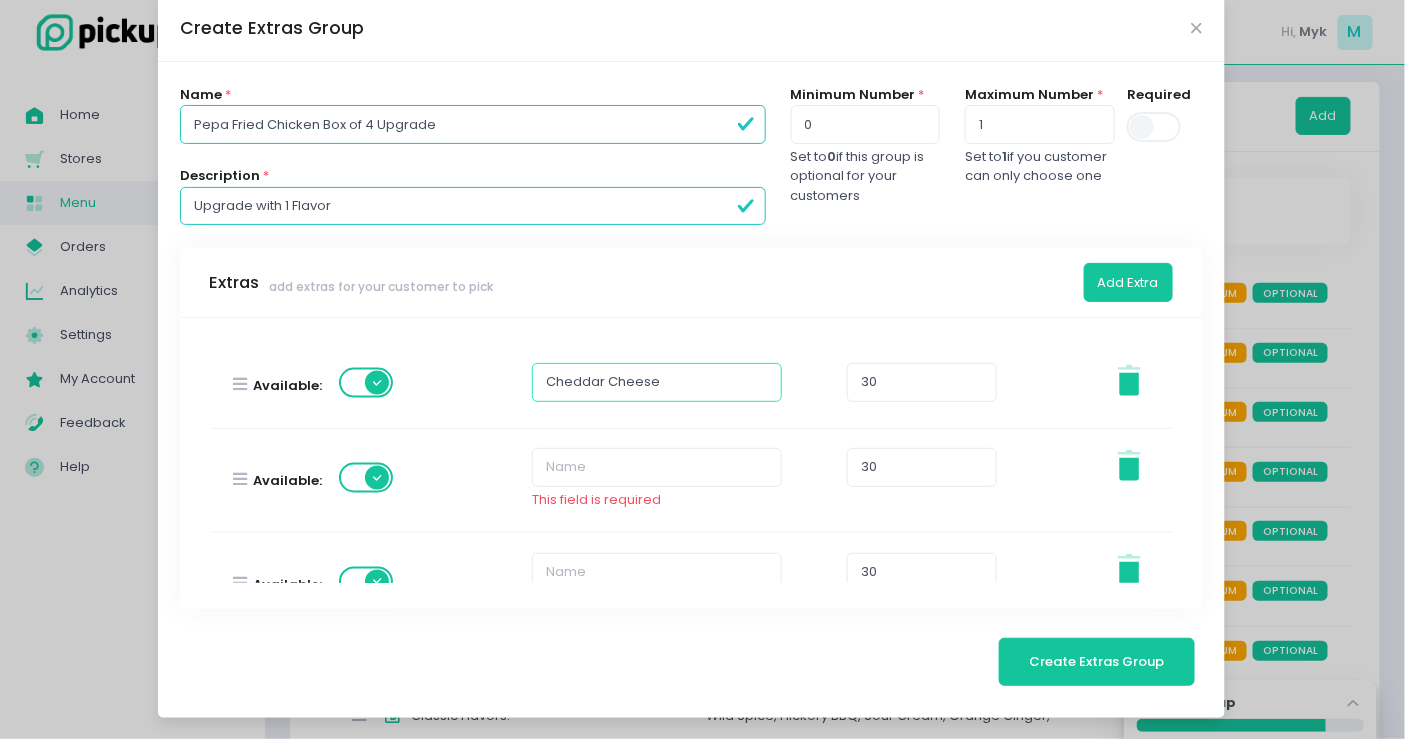 type on "Cheddar Cheese" 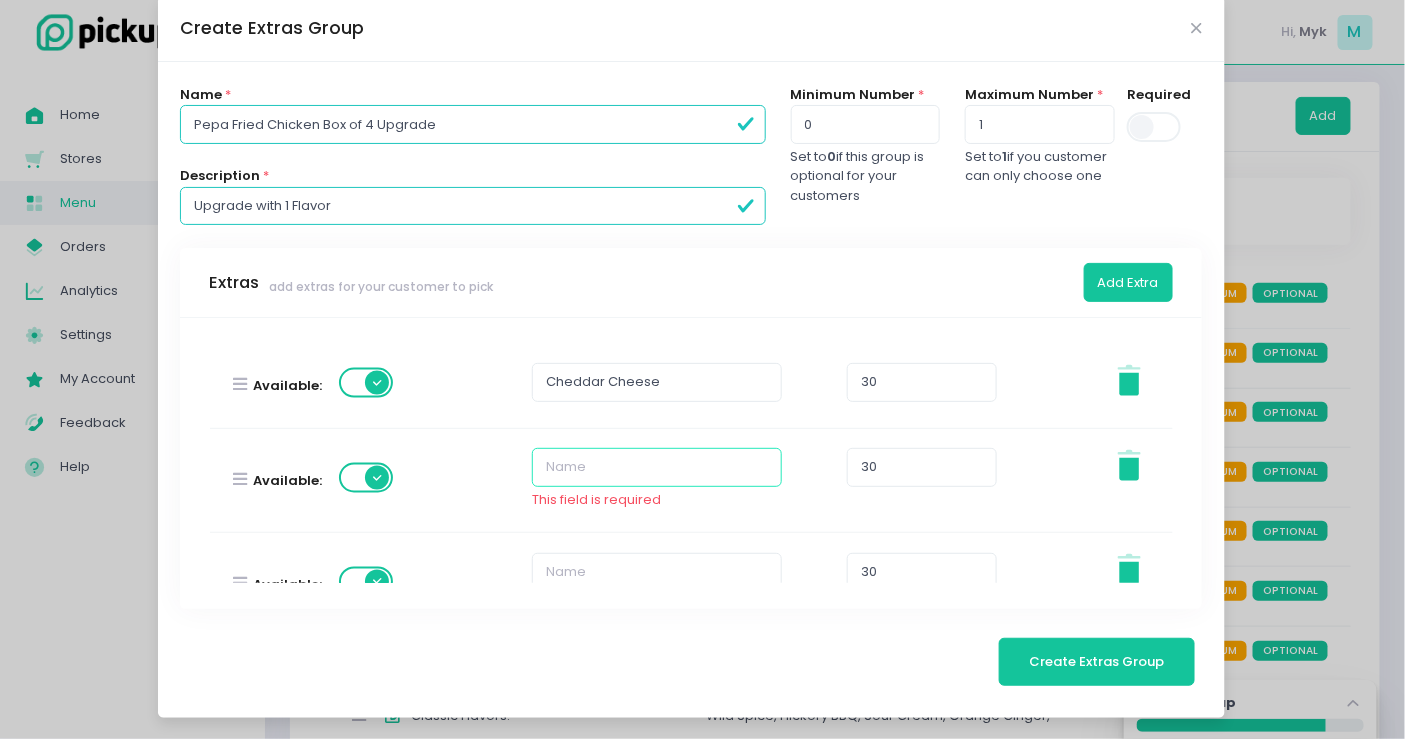 click at bounding box center (657, 467) 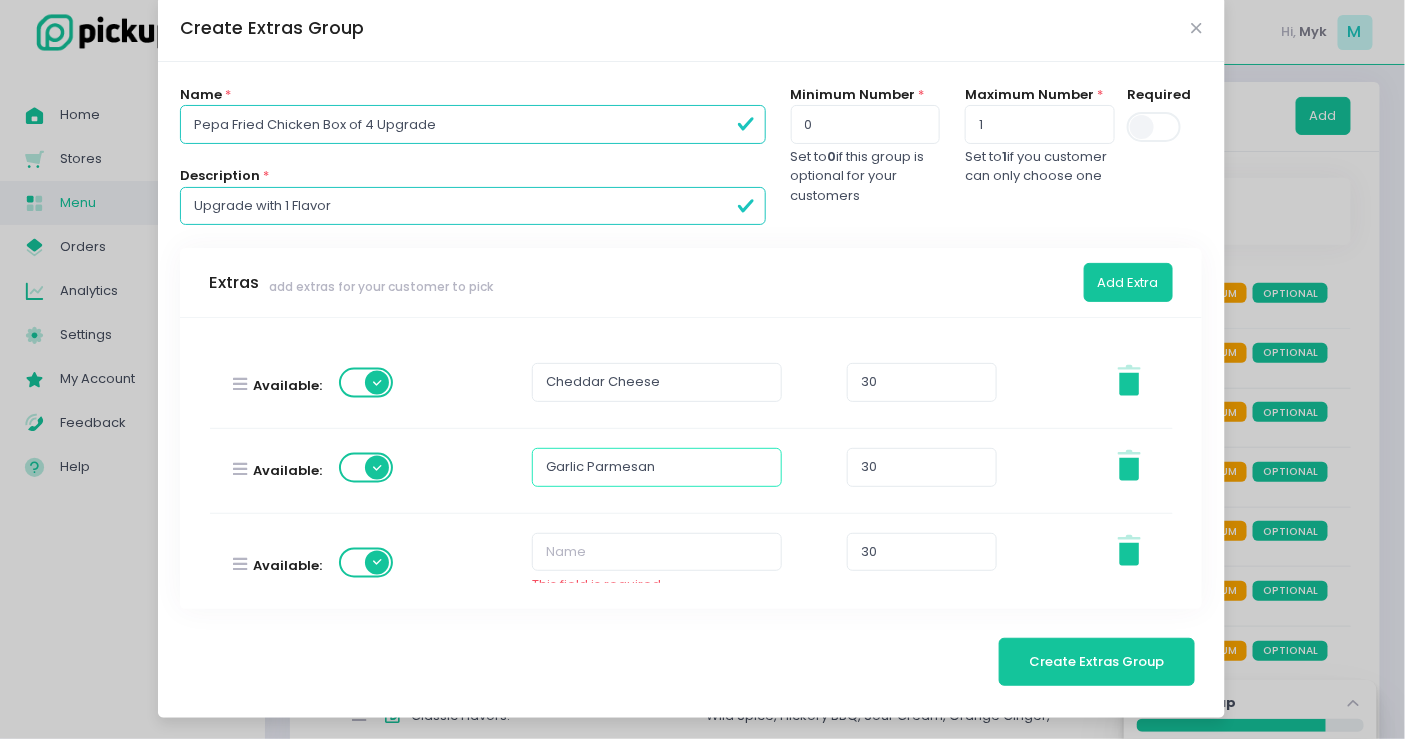 type on "Garlic Parmesan" 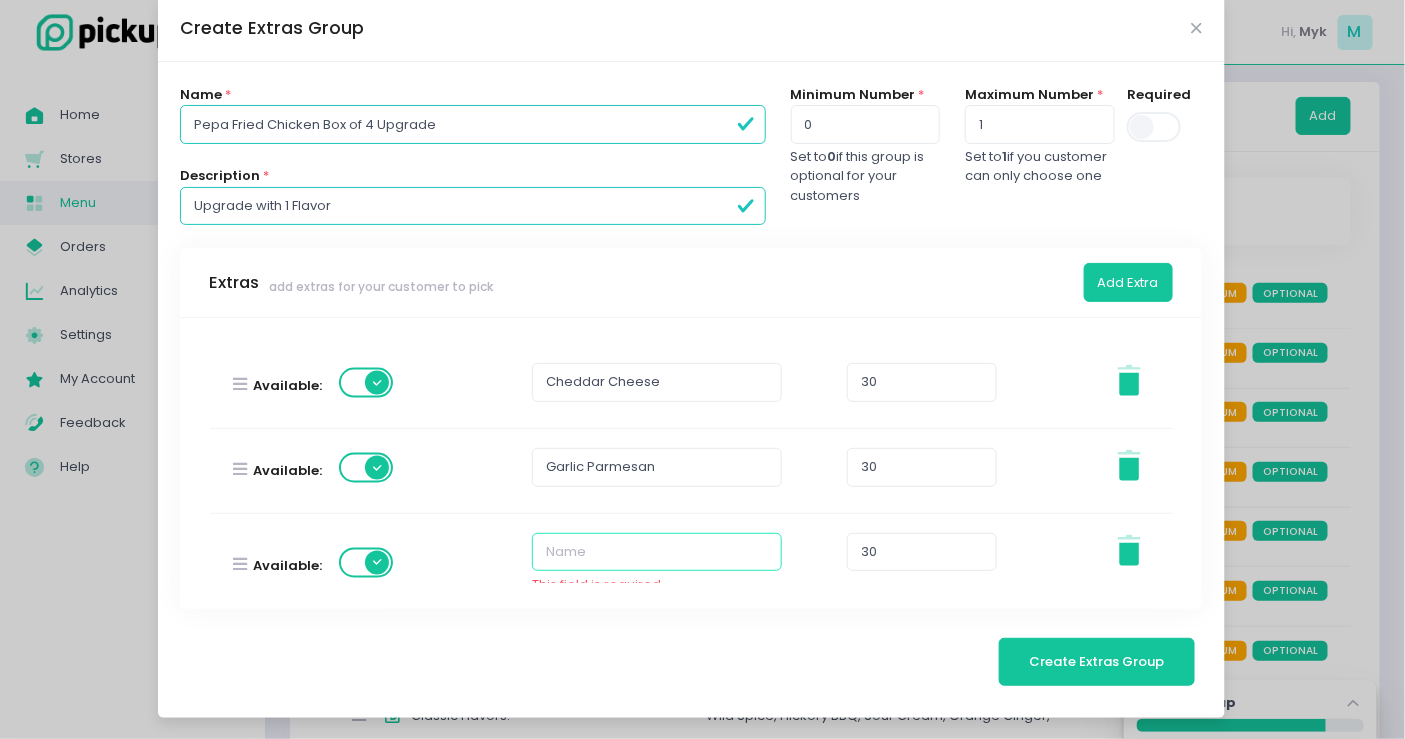 click at bounding box center (657, 552) 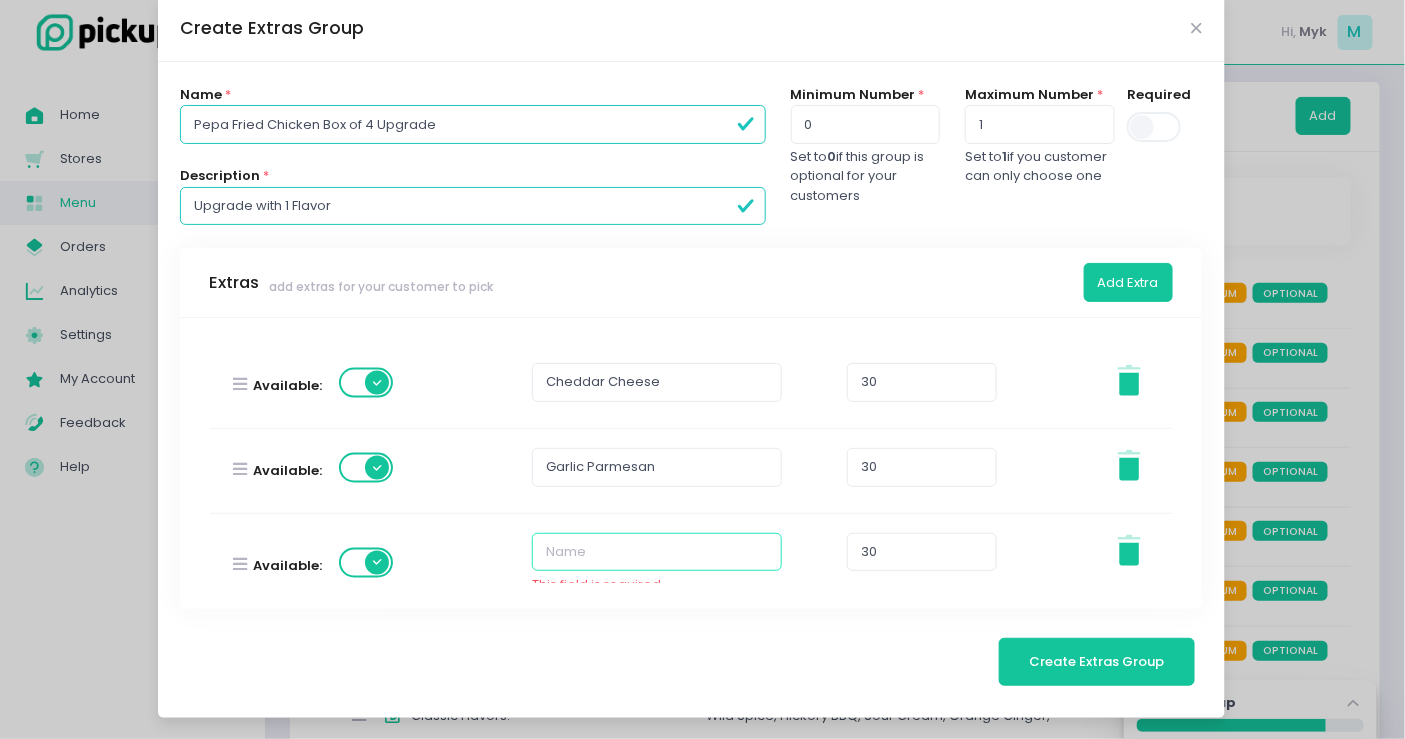 type on "D" 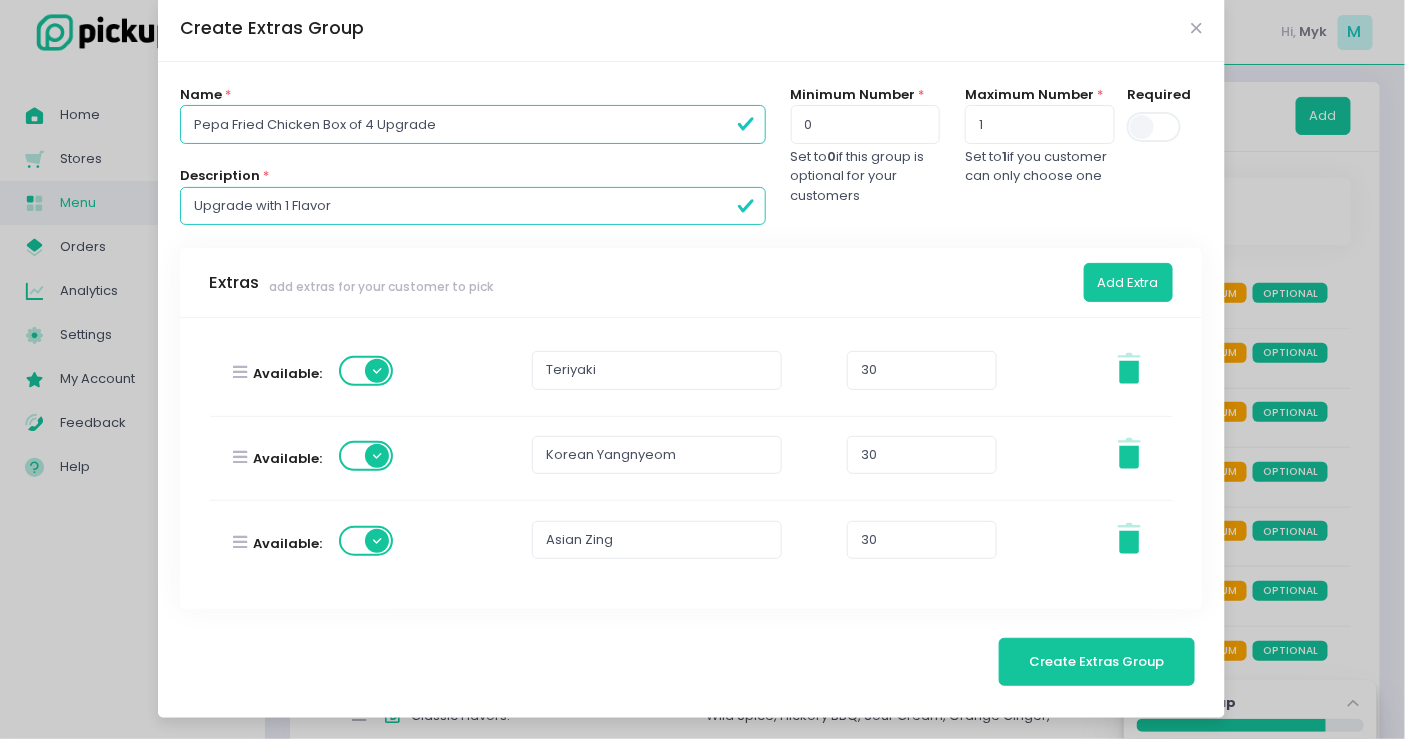 scroll, scrollTop: 0, scrollLeft: 0, axis: both 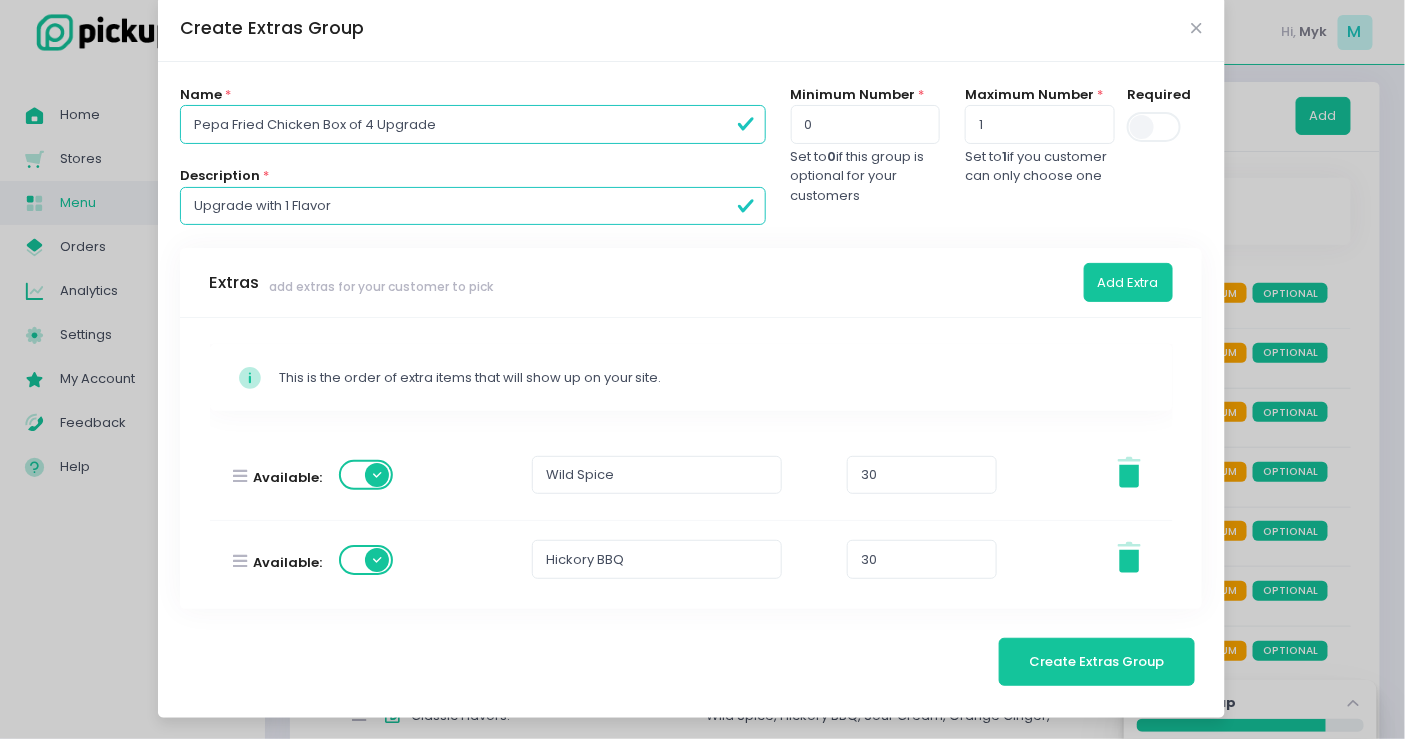 type on "Butter Sriracha" 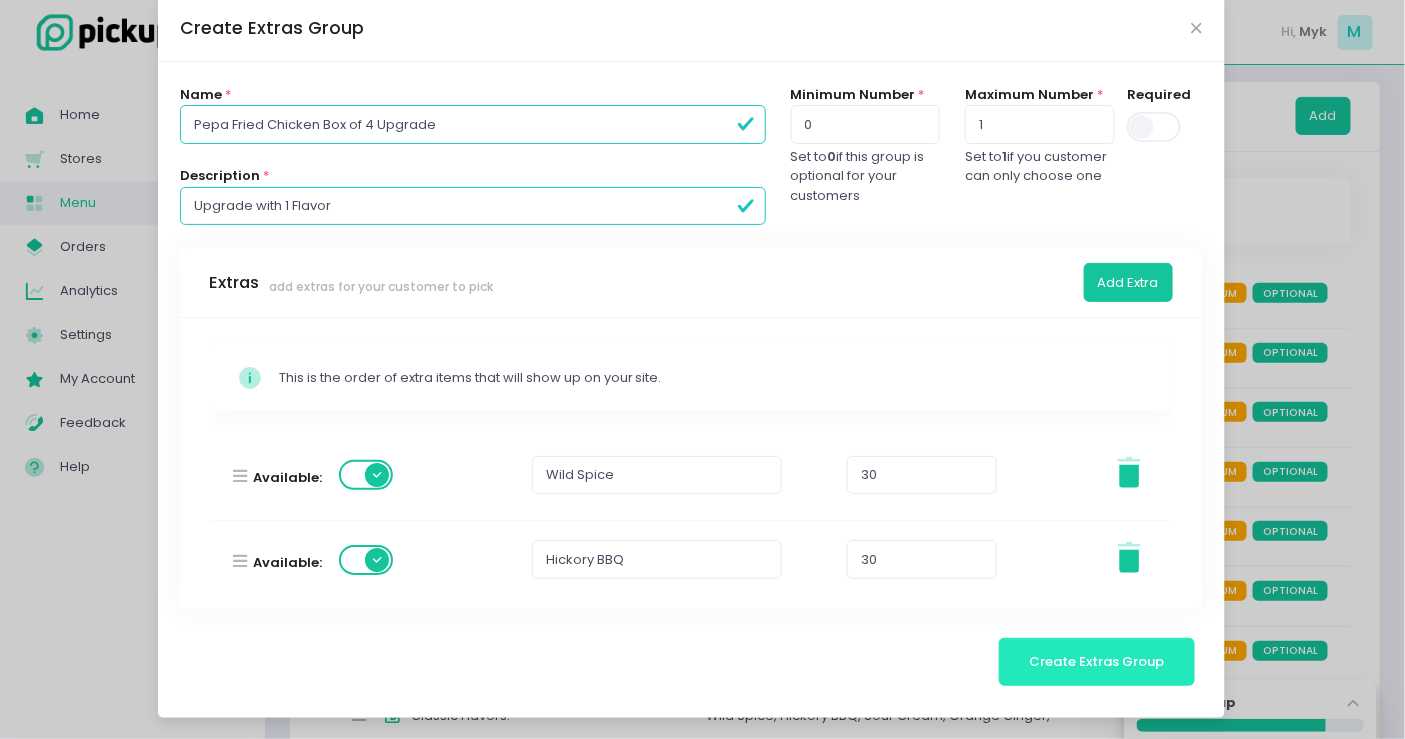 click on "Create Extras Group" at bounding box center (1097, 661) 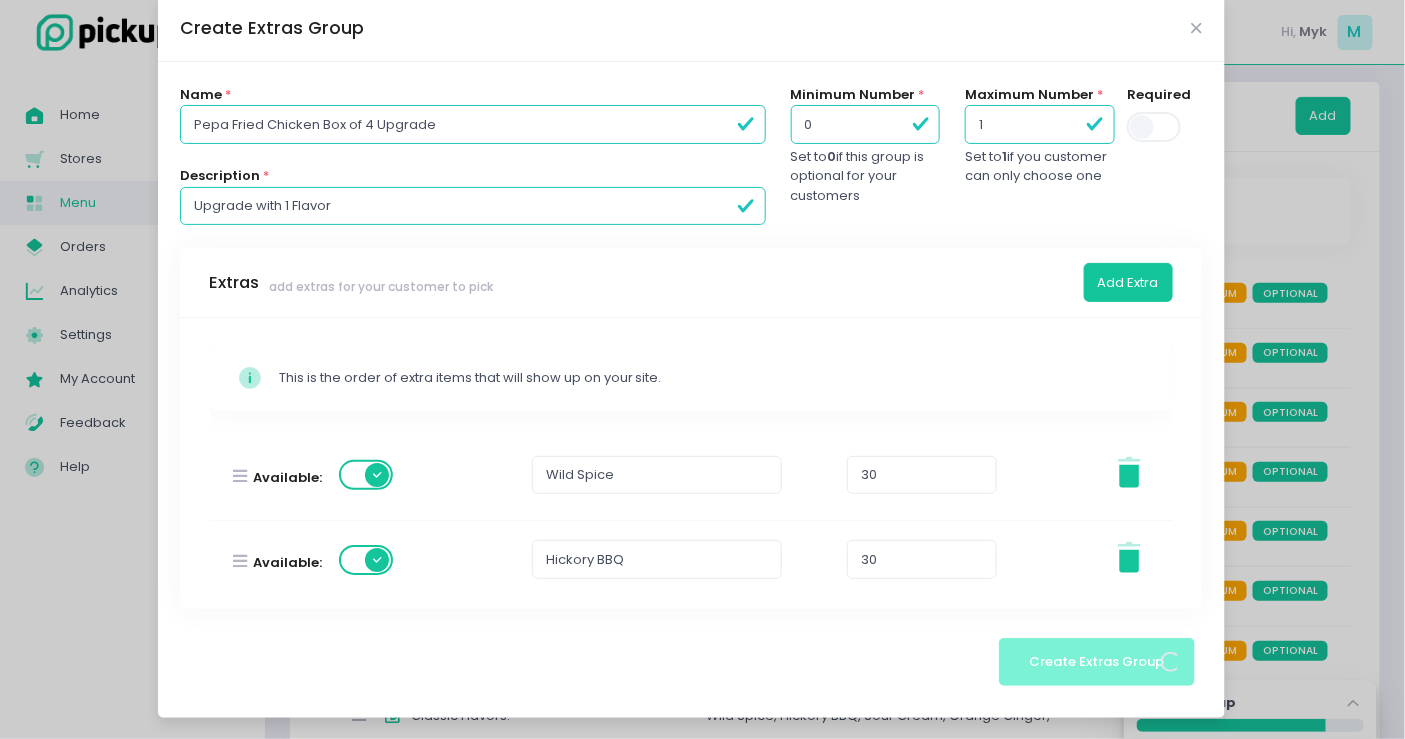 scroll, scrollTop: 0, scrollLeft: 0, axis: both 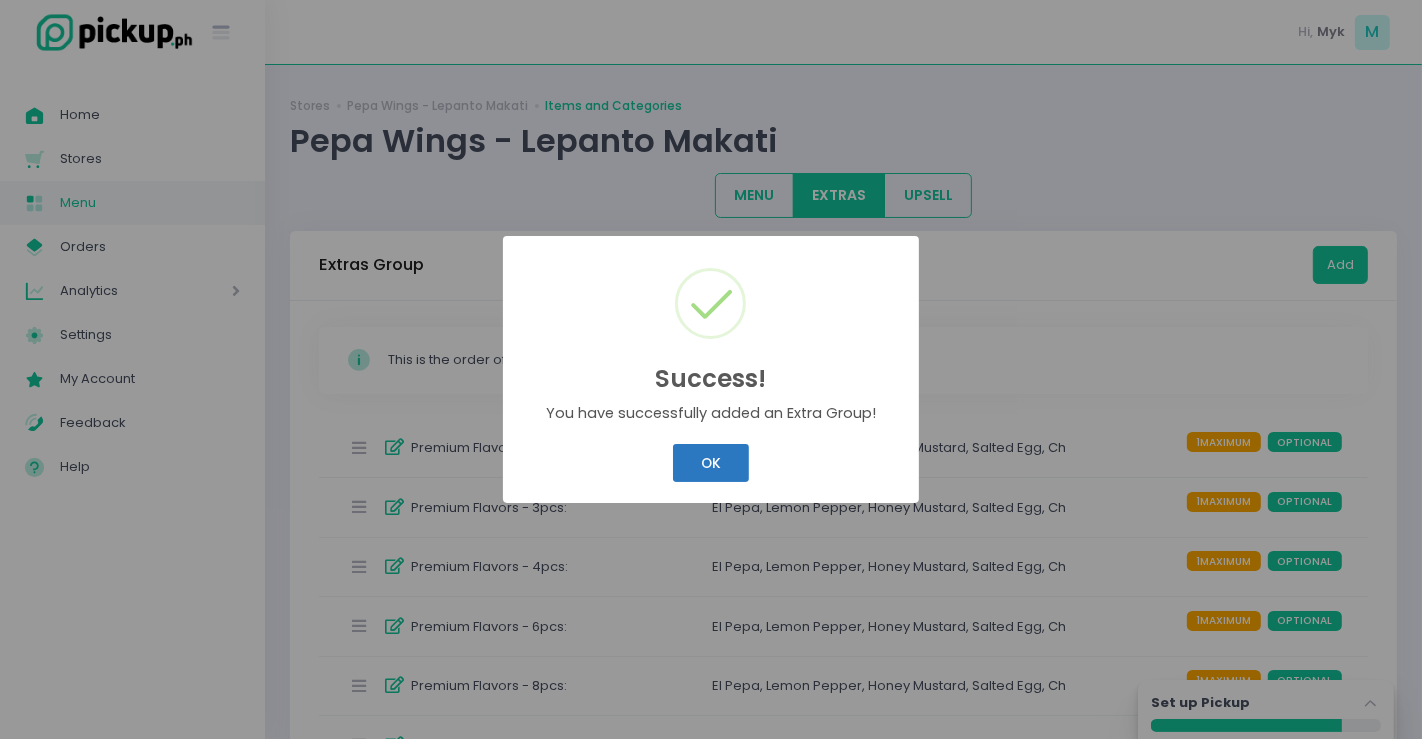 click on "OK" at bounding box center [710, 463] 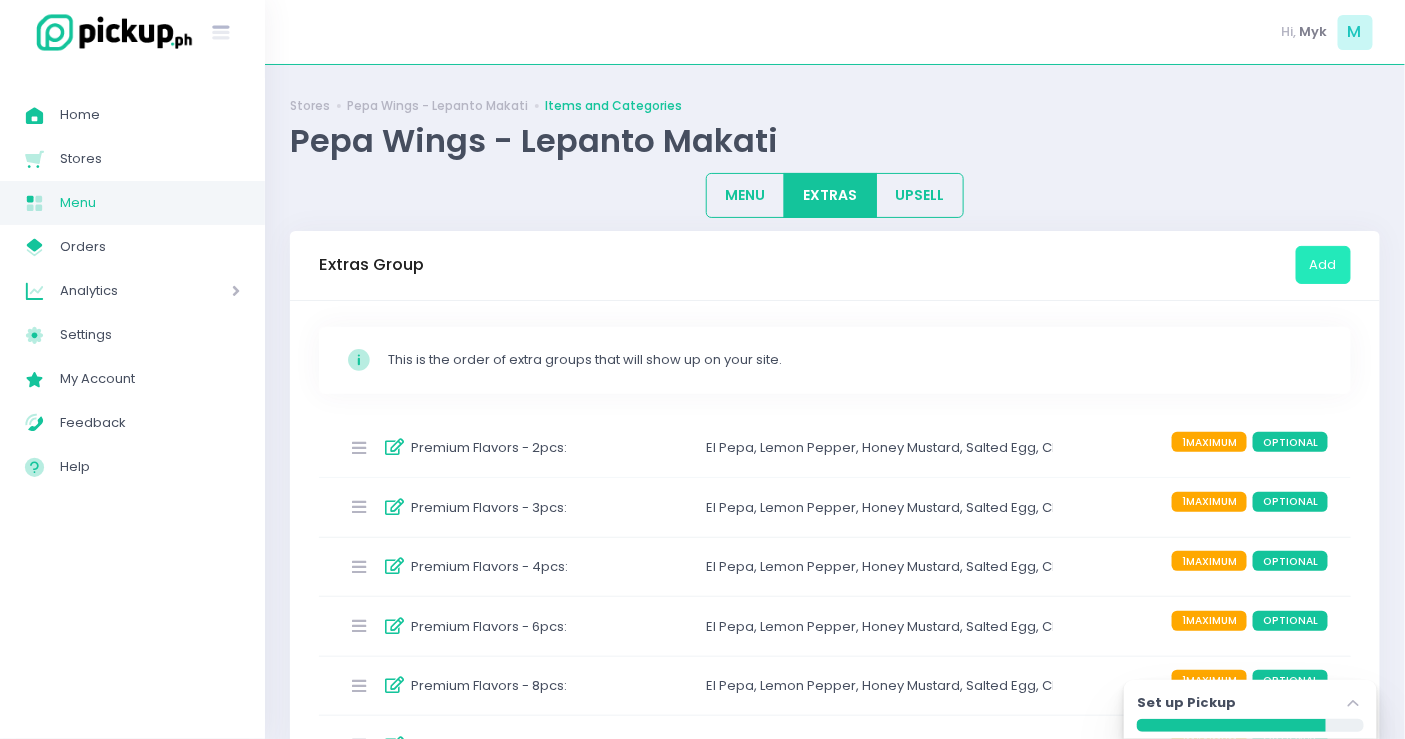 click on "Add" at bounding box center [1323, 265] 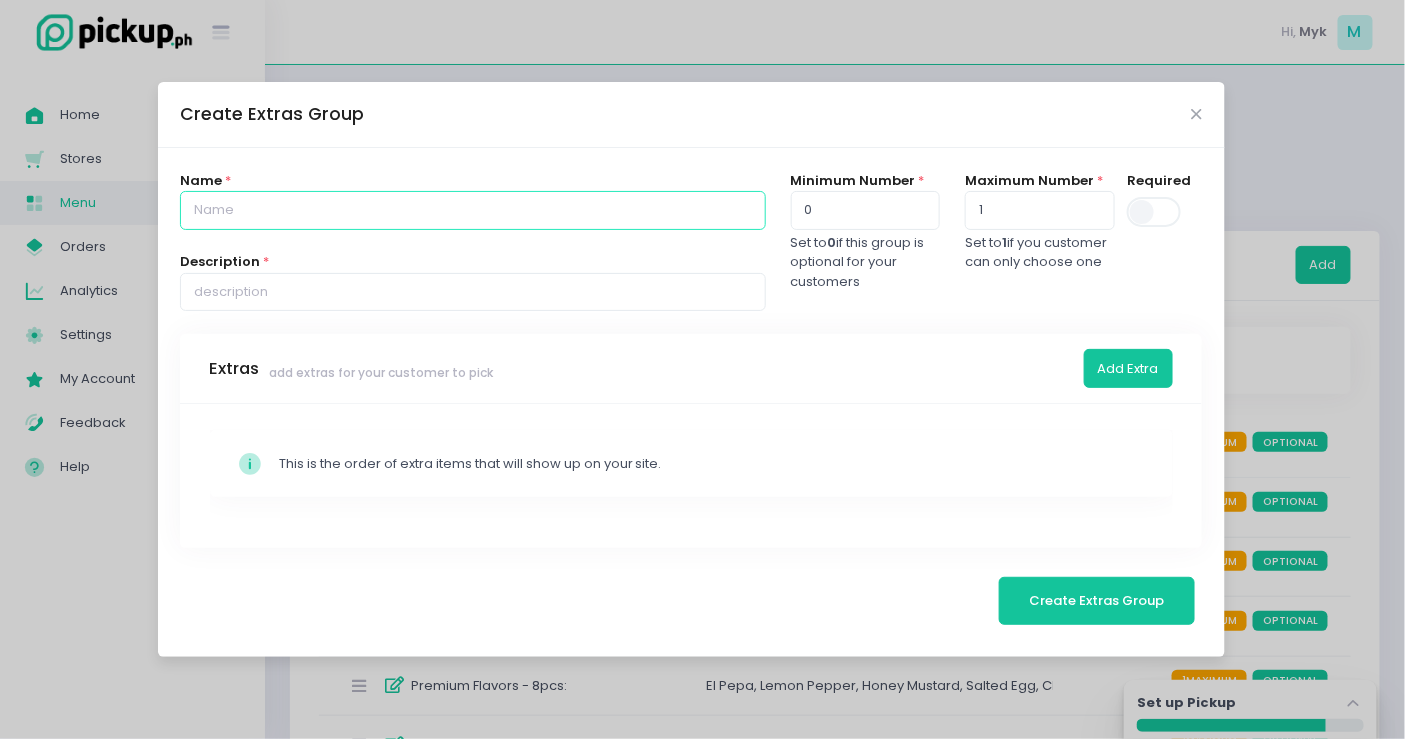 click at bounding box center [472, 210] 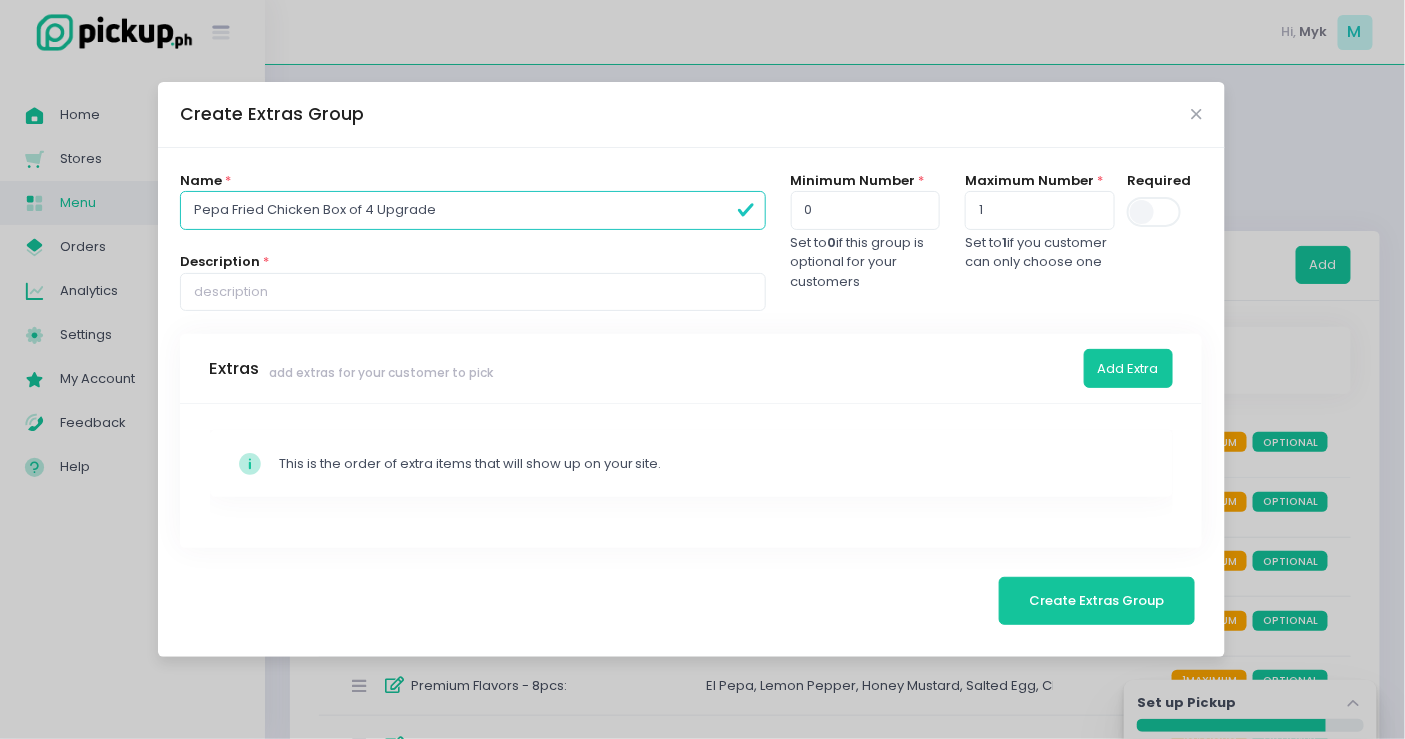 click on "Pepa Fried Chicken Box of 4 Upgrade" at bounding box center (472, 210) 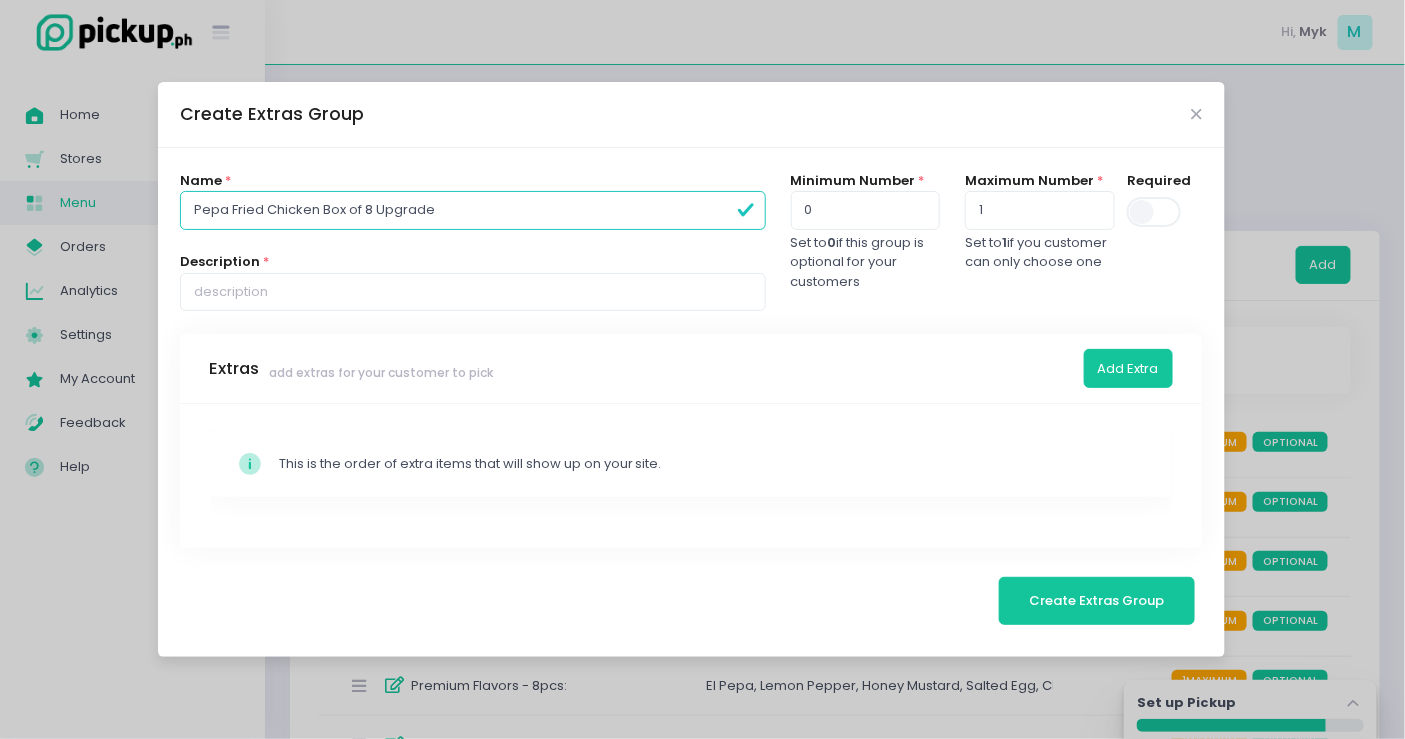 type on "Pepa Fried Chicken Box of 8 Upgrade" 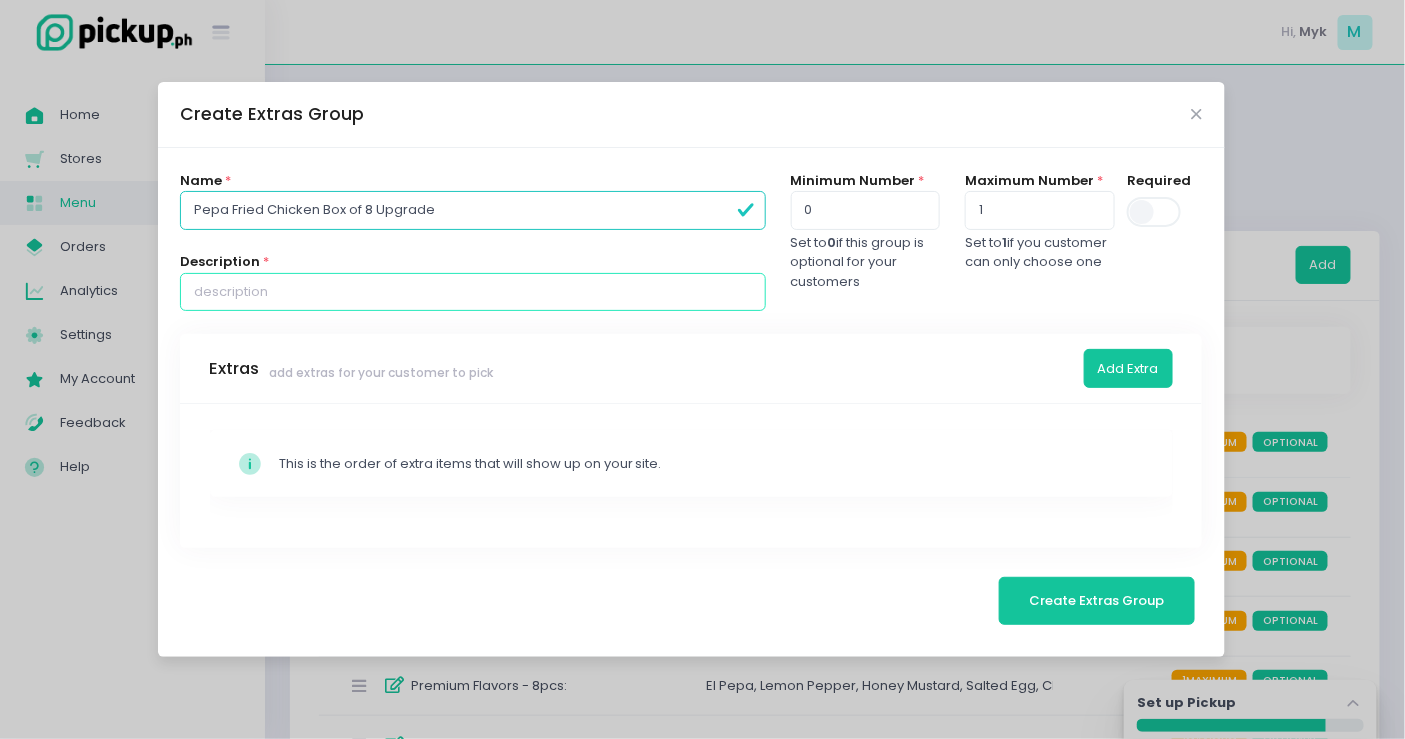 click at bounding box center (472, 292) 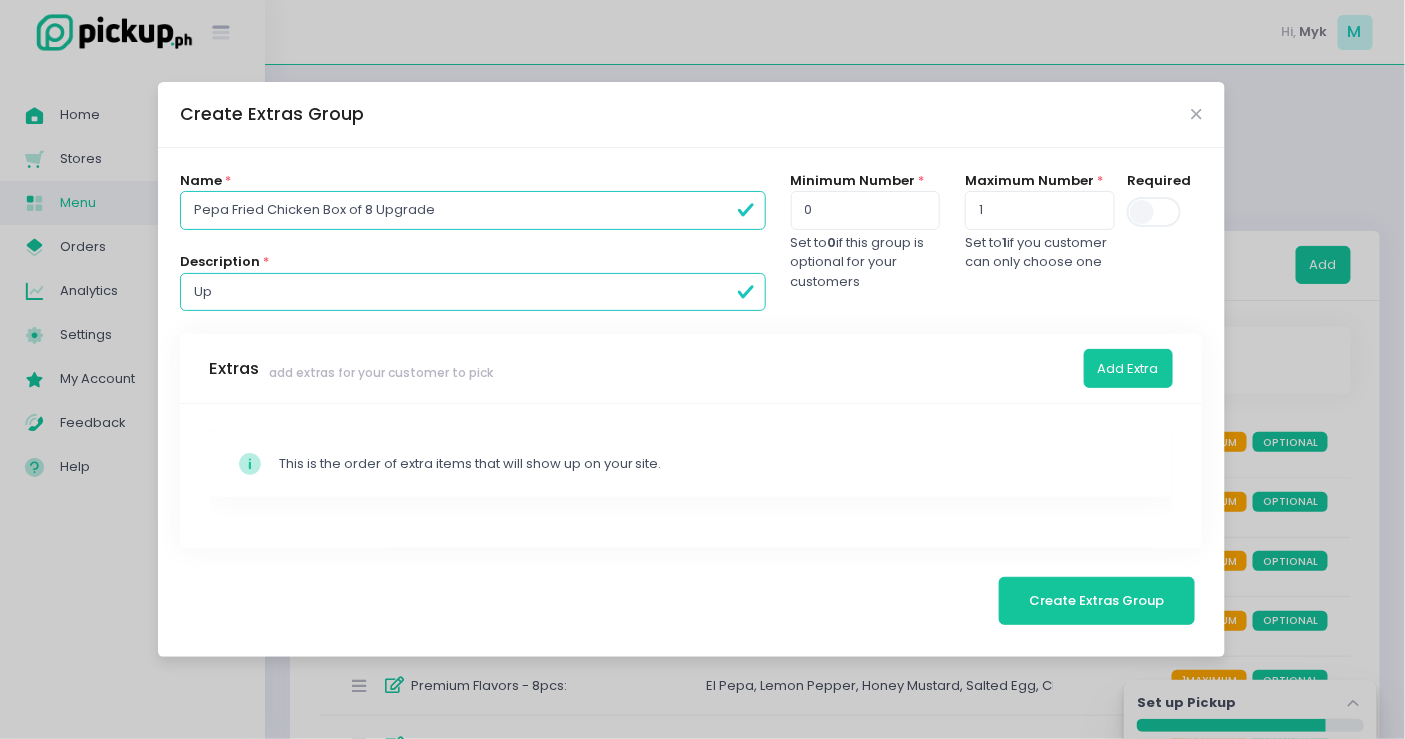 click on "Up" at bounding box center [472, 292] 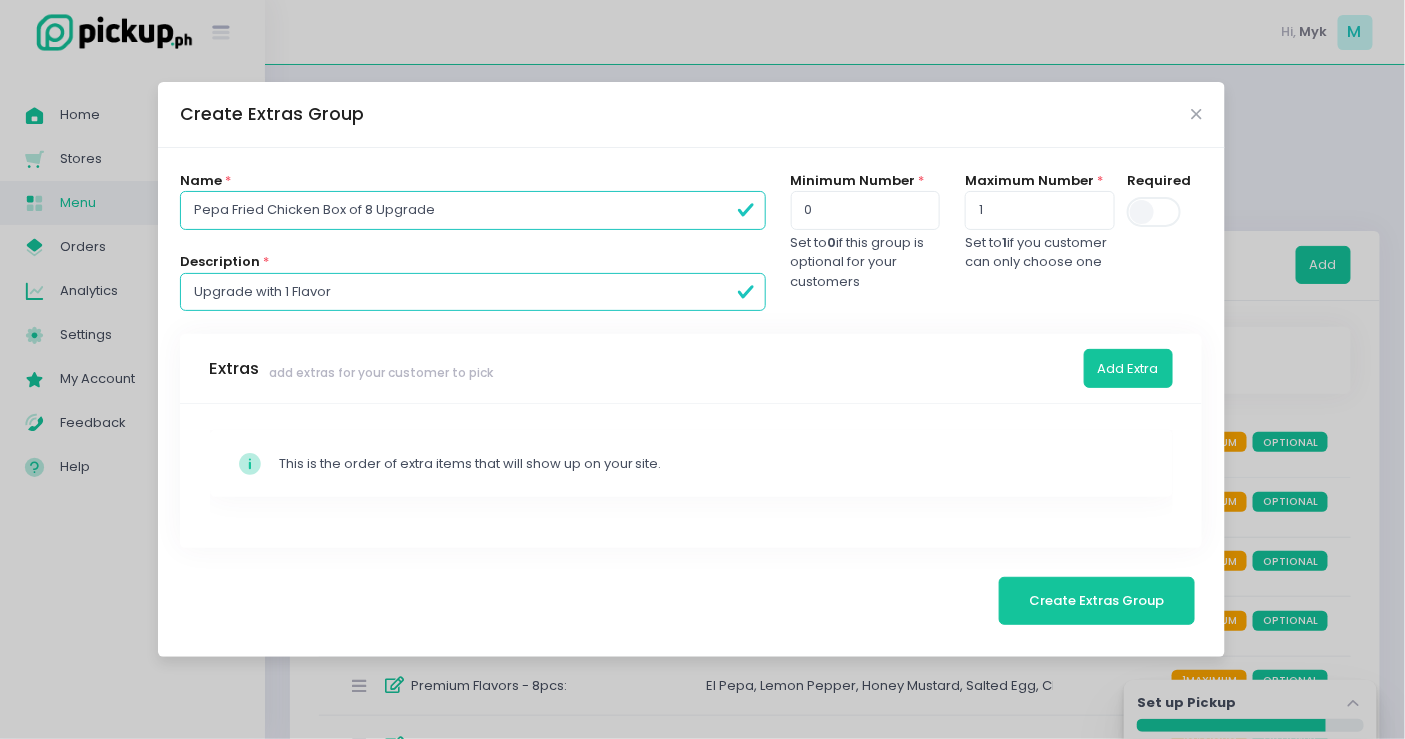 click on "Upgrade with 1 Flavor" at bounding box center [472, 292] 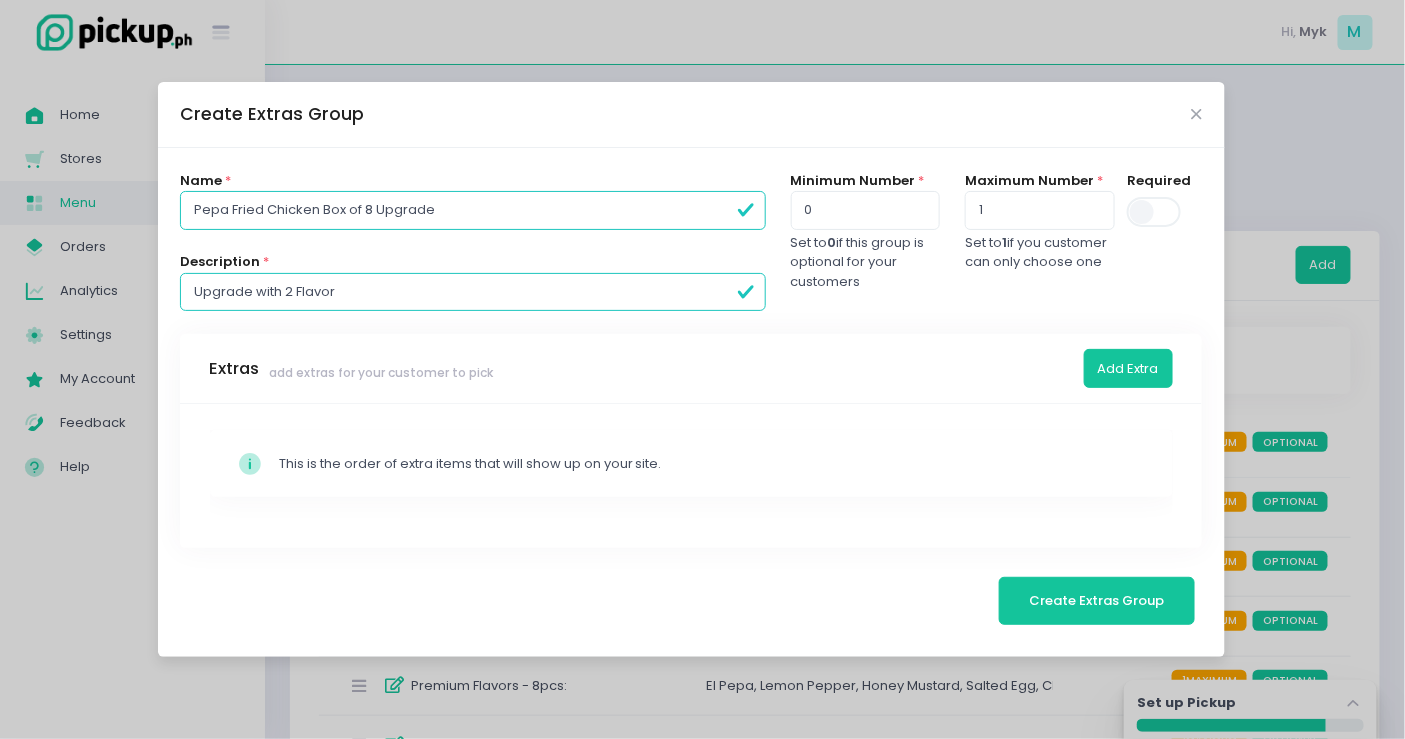 click on "Upgrade with 2 Flavor" at bounding box center [472, 292] 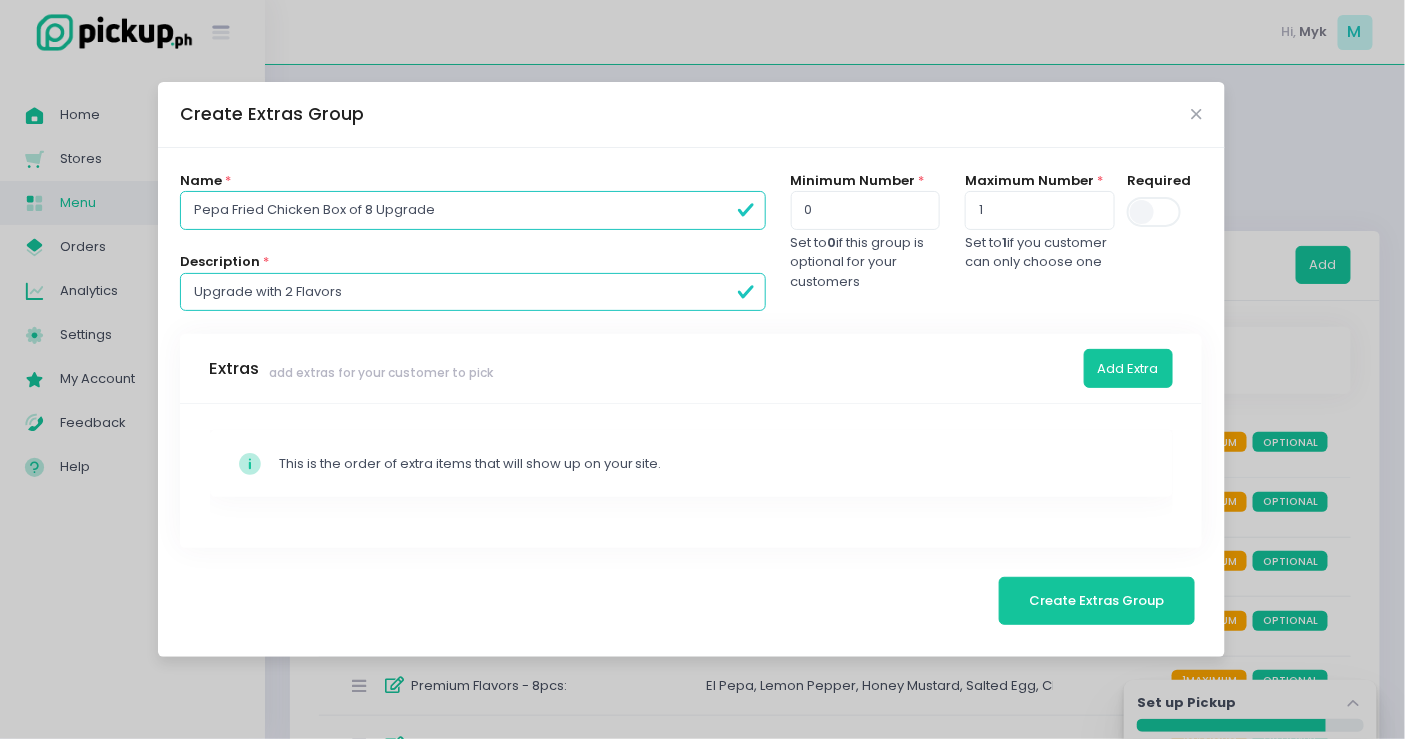 type on "Upgrade with 2 Flavors" 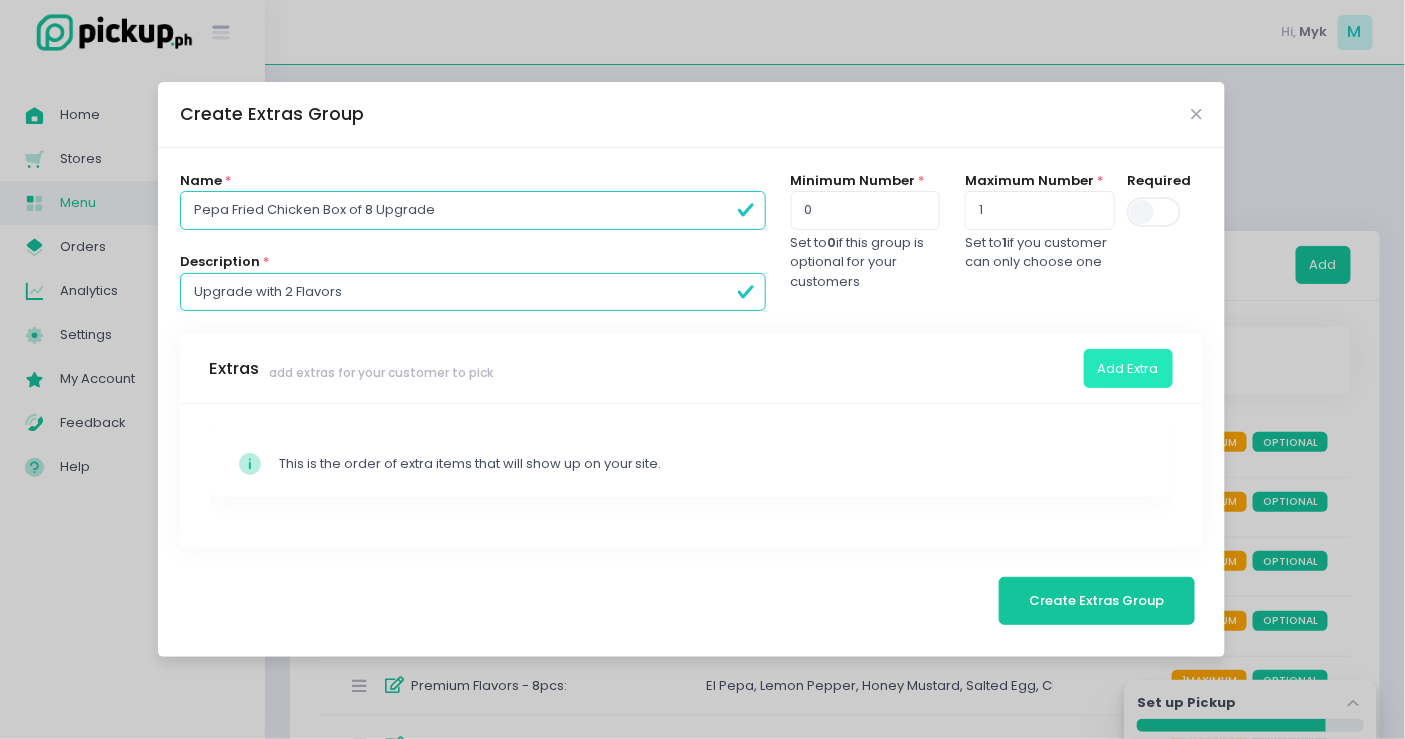 click on "Add Extra" at bounding box center [1128, 368] 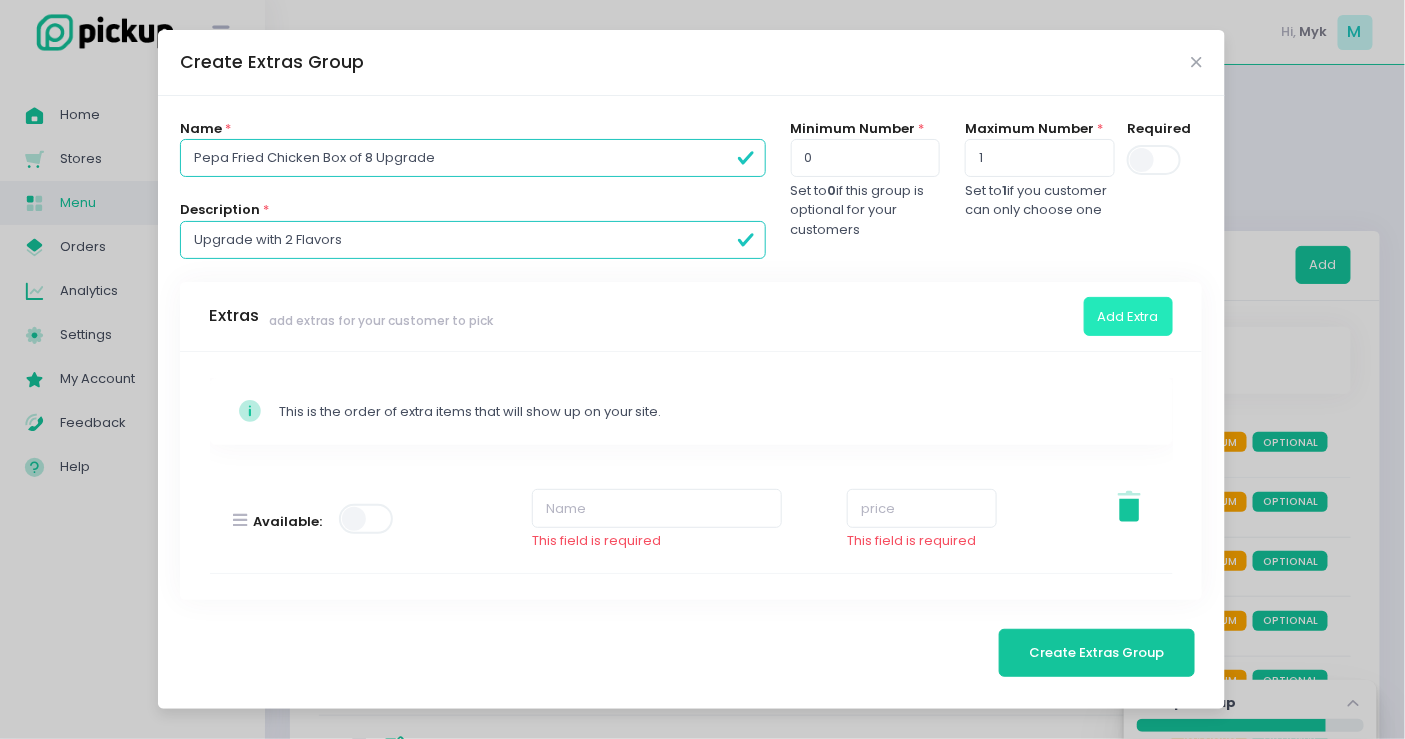 click on "Add Extra" at bounding box center [1128, 316] 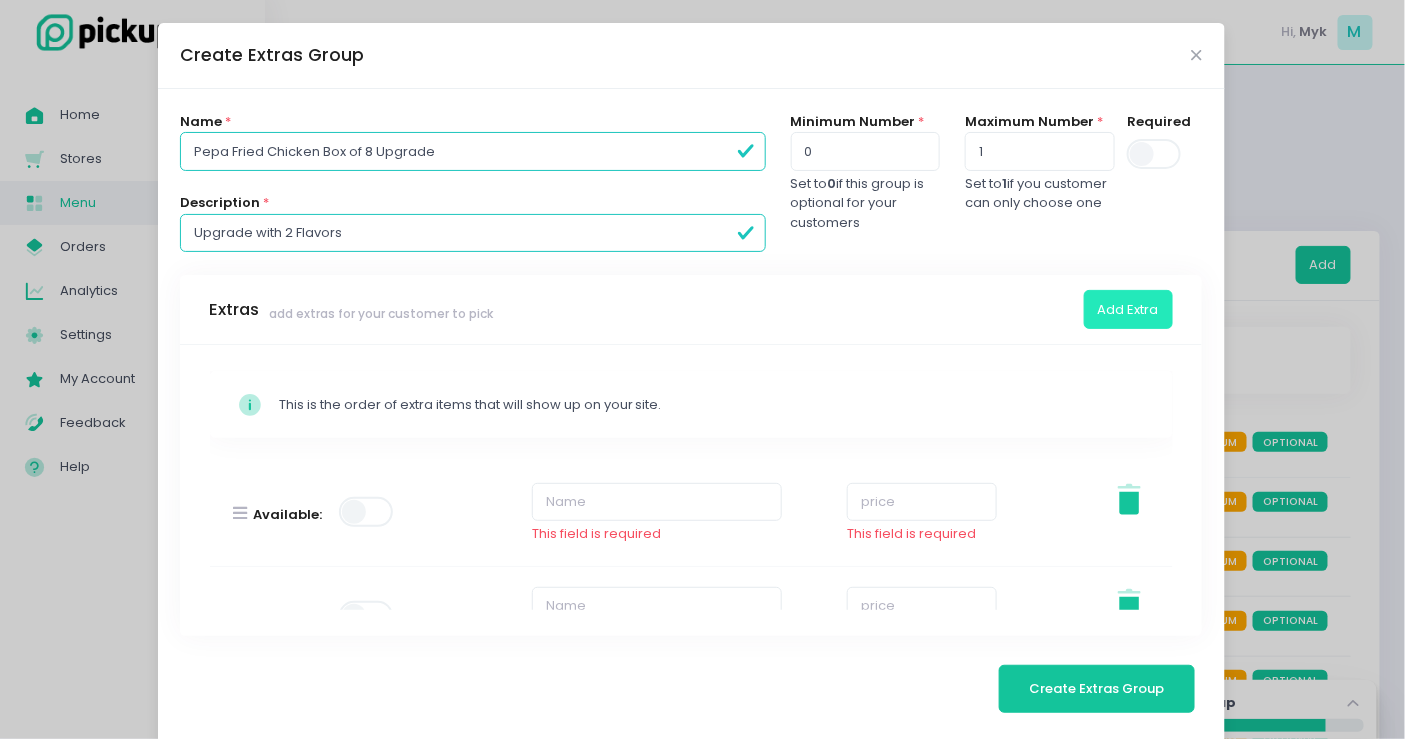 click on "Add Extra" at bounding box center [1128, 309] 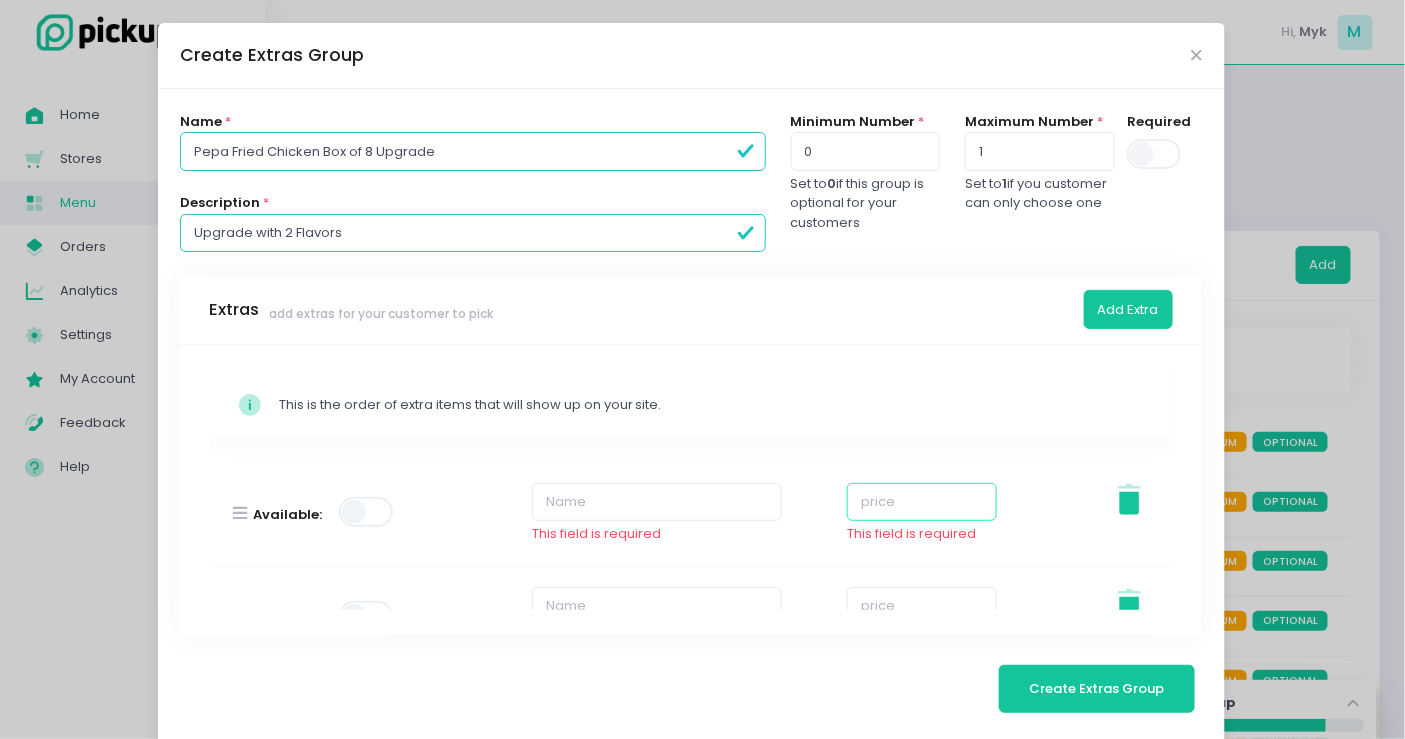 click at bounding box center (922, 502) 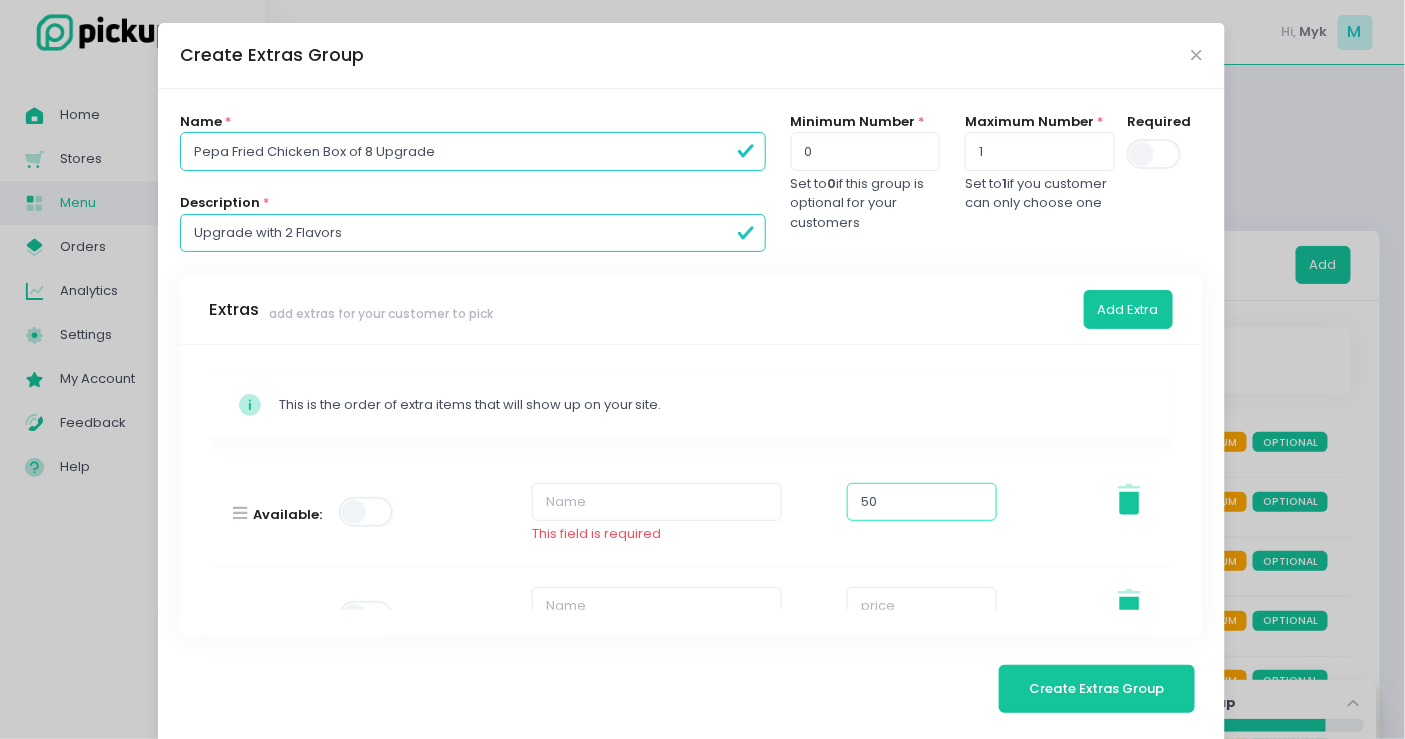 type on "50" 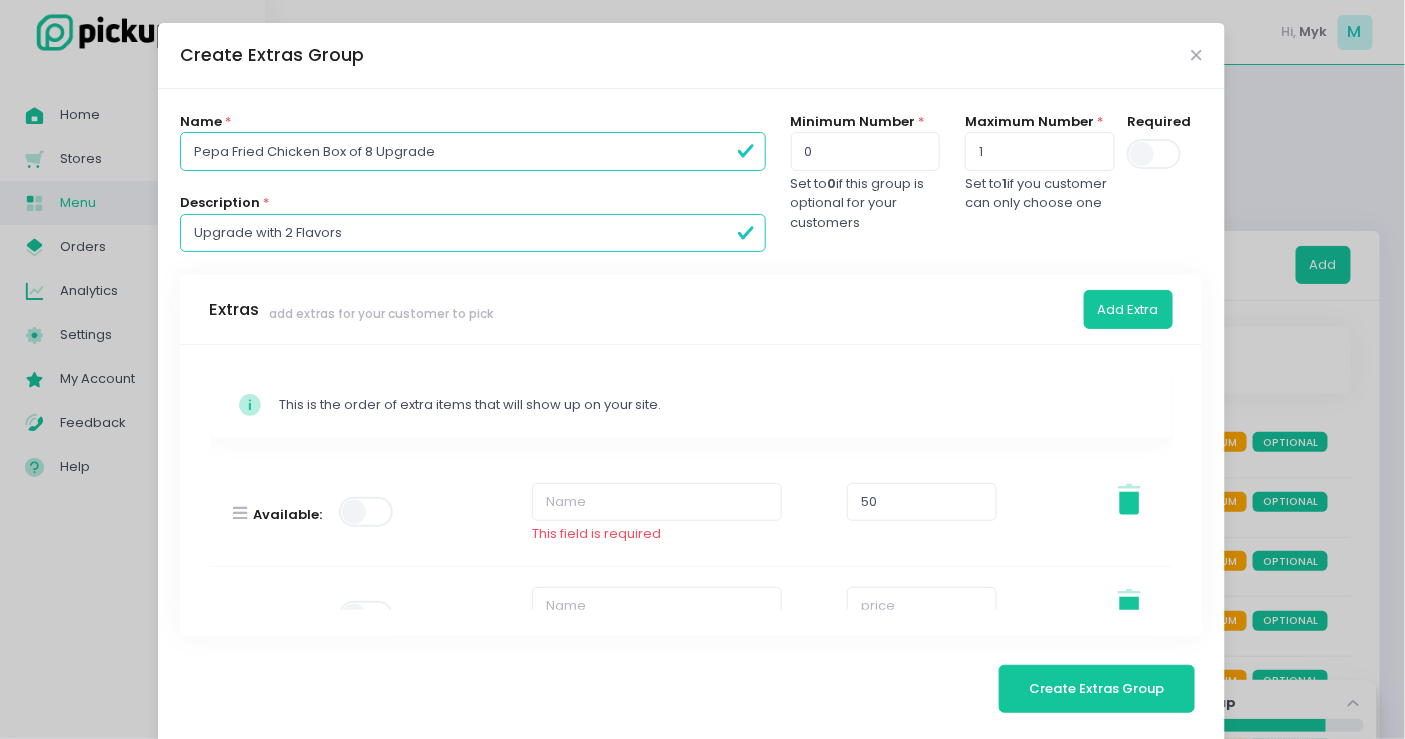 click at bounding box center [367, 512] 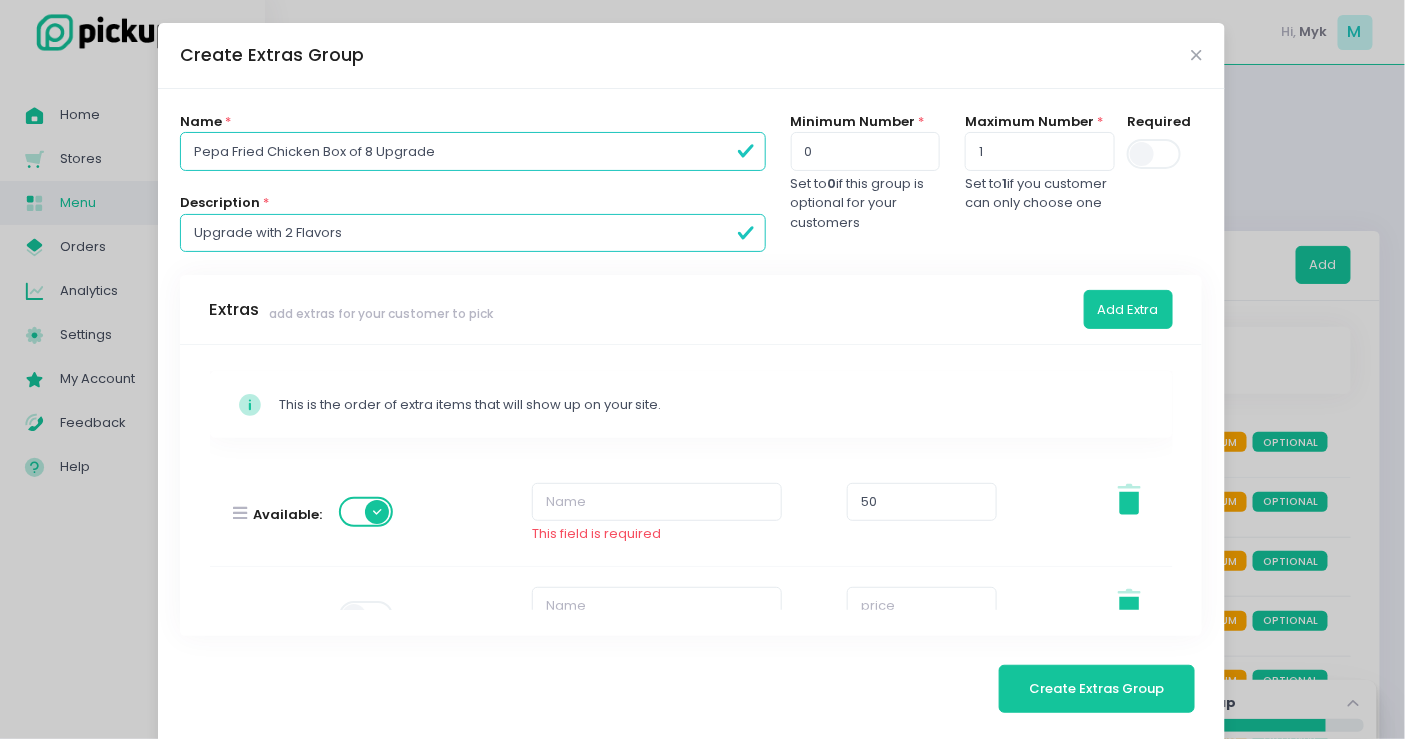 click on "Stockholm-icons / Code / Info-circle Created with Sketch. This is the order of extra items that will show up on your site. Available:       This field is required       50 Stockholm-icons / General / Trash Created with Sketch. Available:       This field is required       This field is required Stockholm-icons / General / Trash Created with Sketch. Available:       This field is required       This field is required Stockholm-icons / General / Trash Created with Sketch. Available:       This field is required       This field is required Stockholm-icons / General / Trash Created with Sketch. Available:       This field is required       This field is required Stockholm-icons / General / Trash Created with Sketch. Available:       This field is required       This field is required Stockholm-icons / General / Trash Created with Sketch. Available:       This field is required       This field is required Stockholm-icons / General / Trash Created with Sketch. Available:       This field is required" at bounding box center [691, 490] 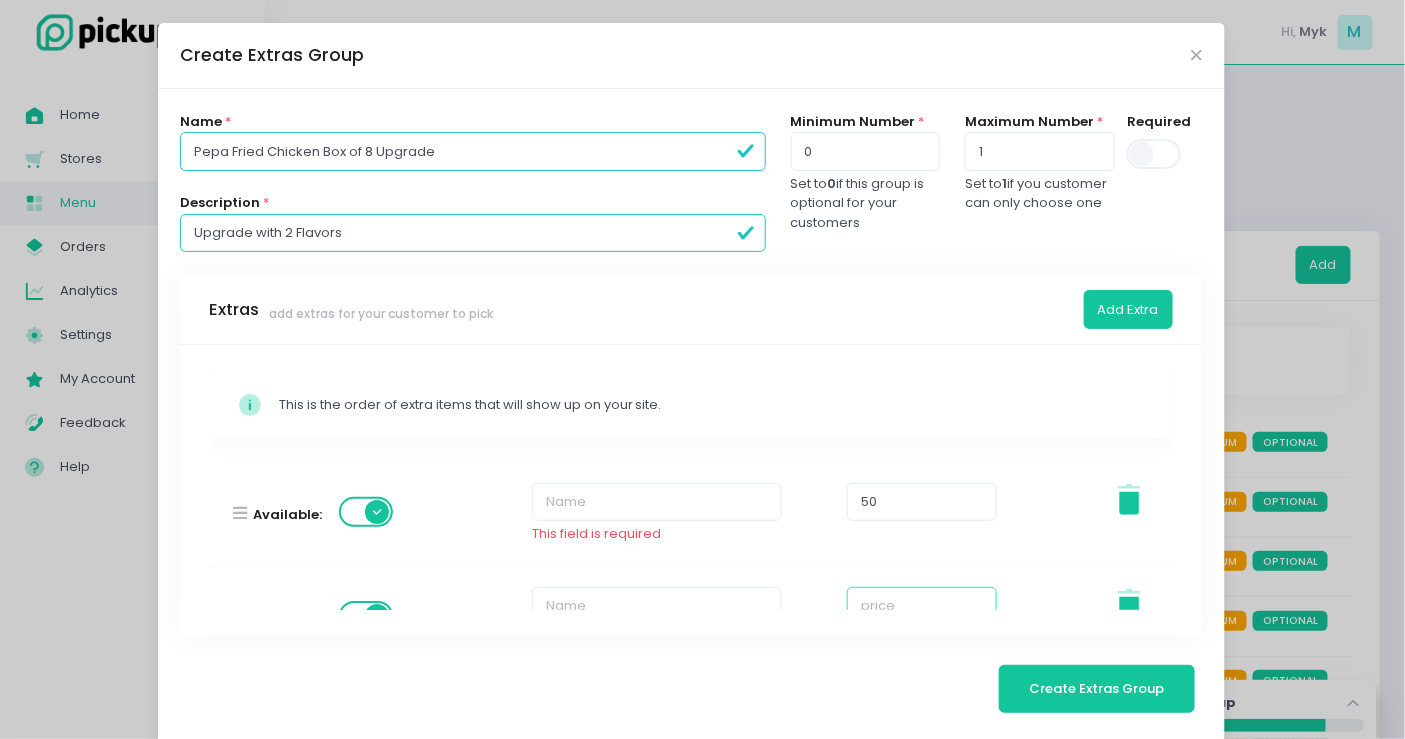 click at bounding box center [922, 606] 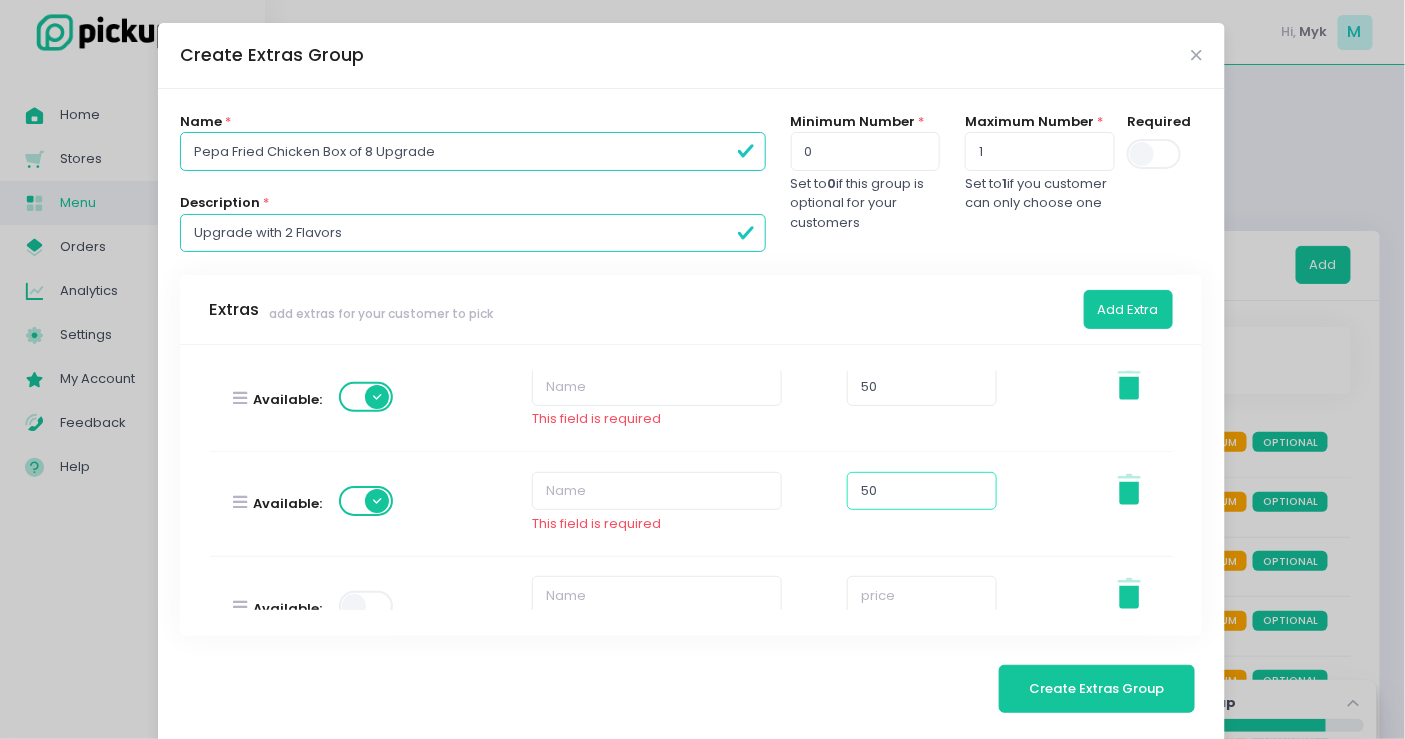scroll, scrollTop: 226, scrollLeft: 0, axis: vertical 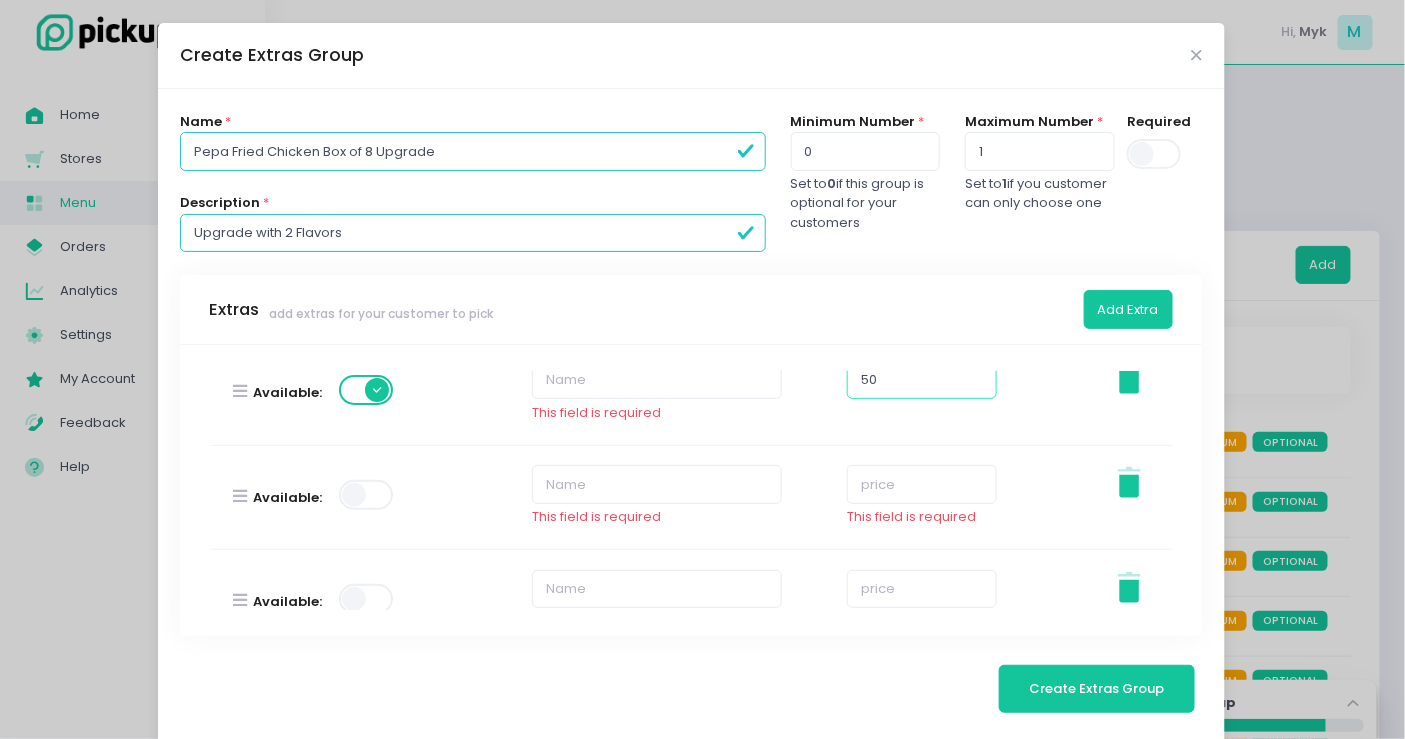 type on "50" 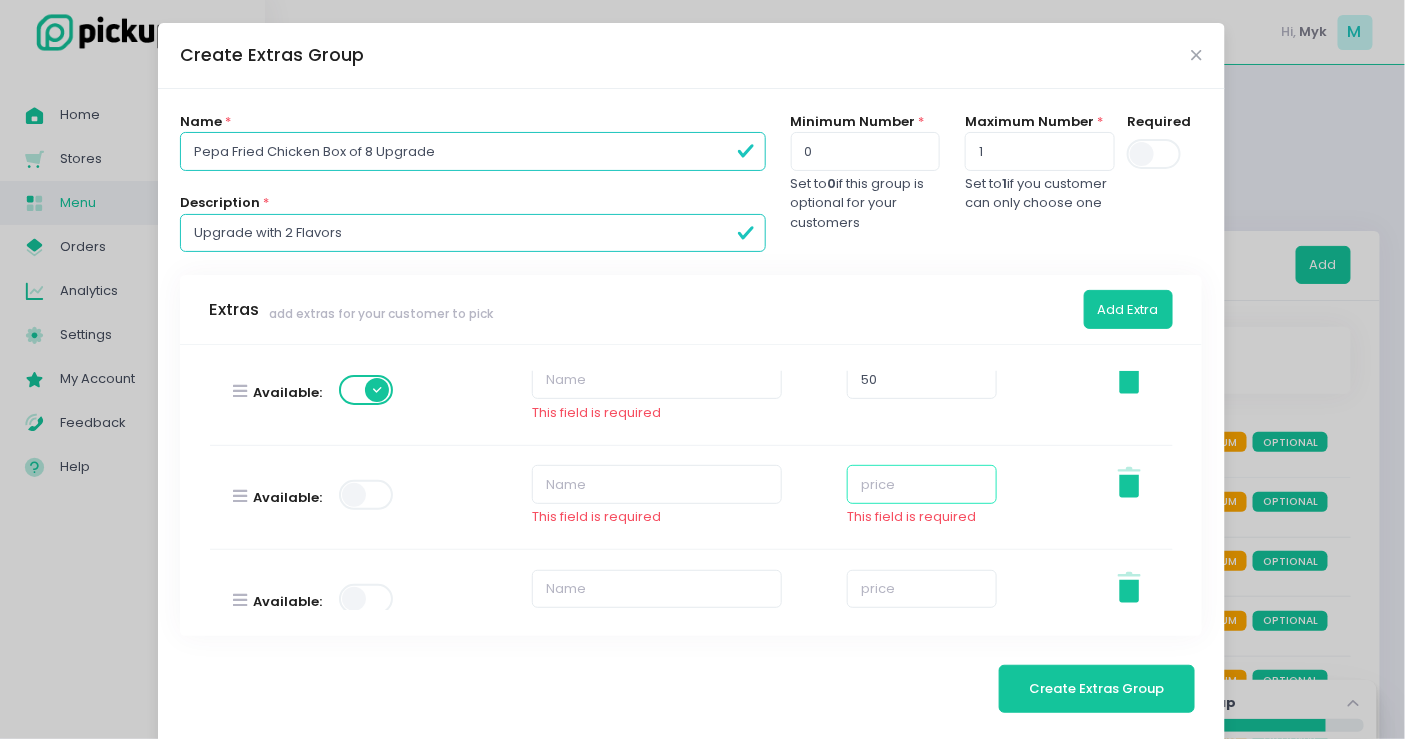 click at bounding box center (922, 484) 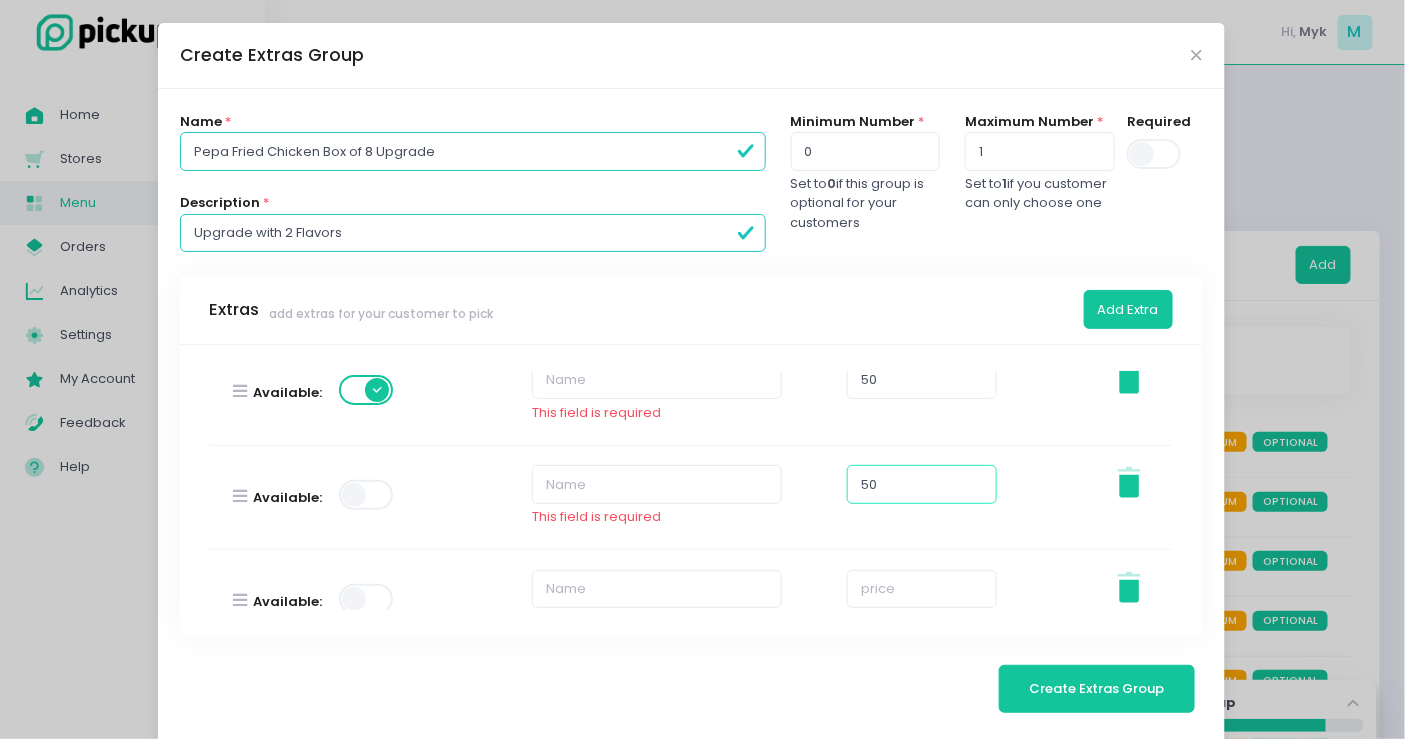 type on "50" 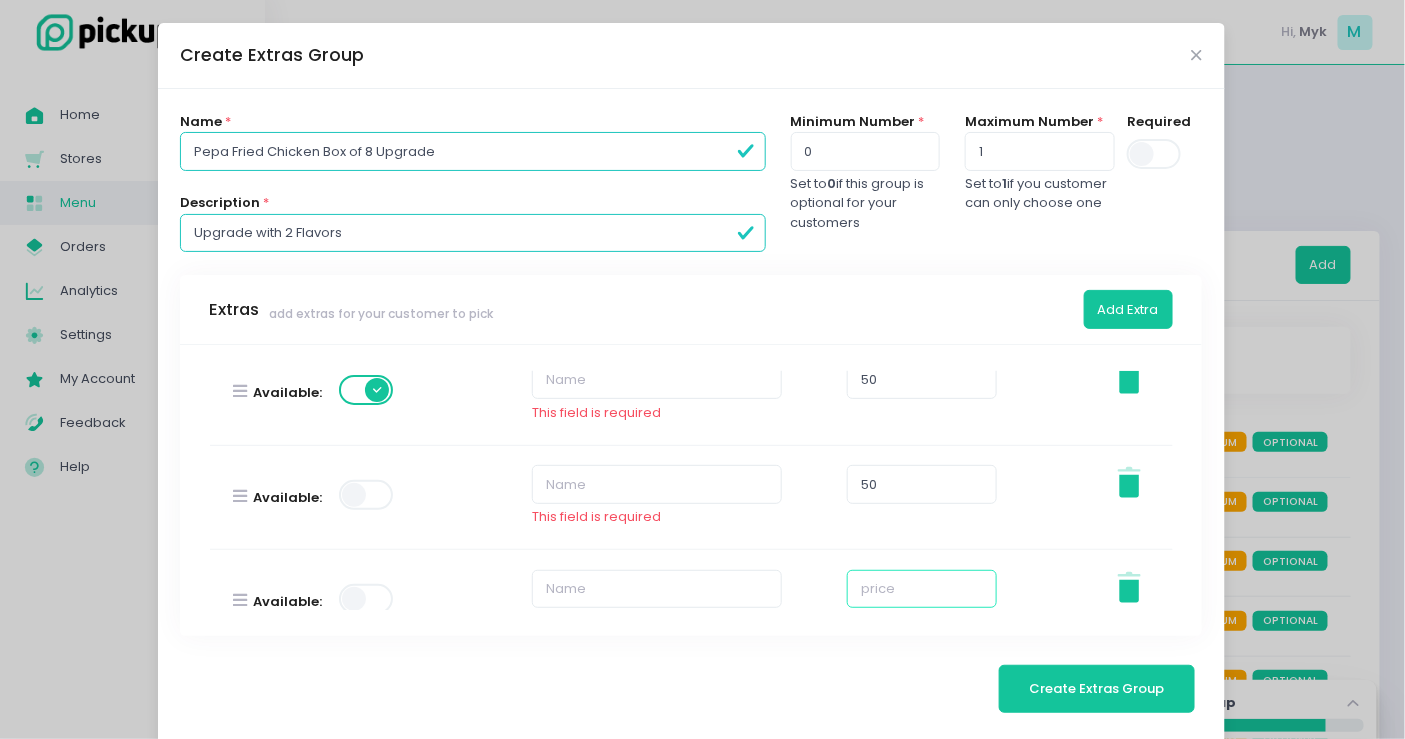 click at bounding box center (922, 589) 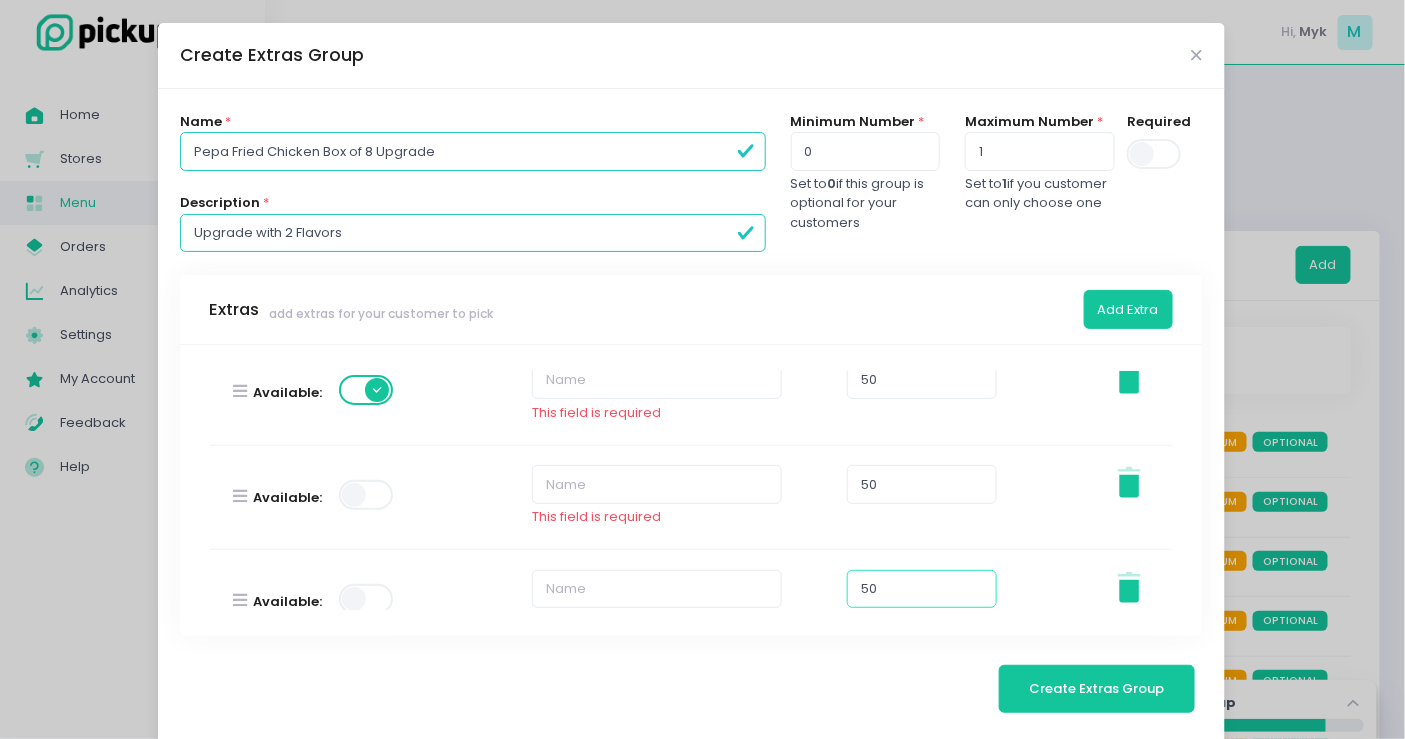 scroll, scrollTop: 337, scrollLeft: 0, axis: vertical 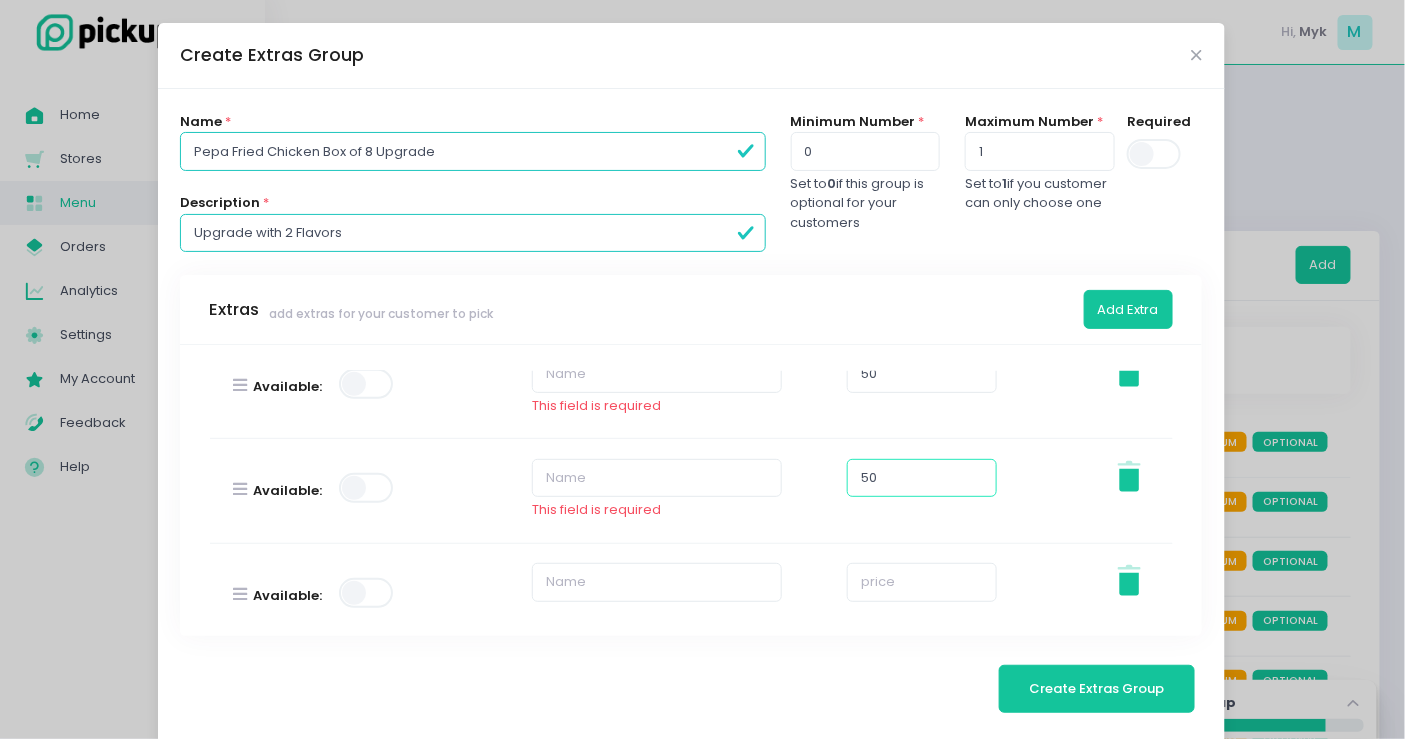 type on "50" 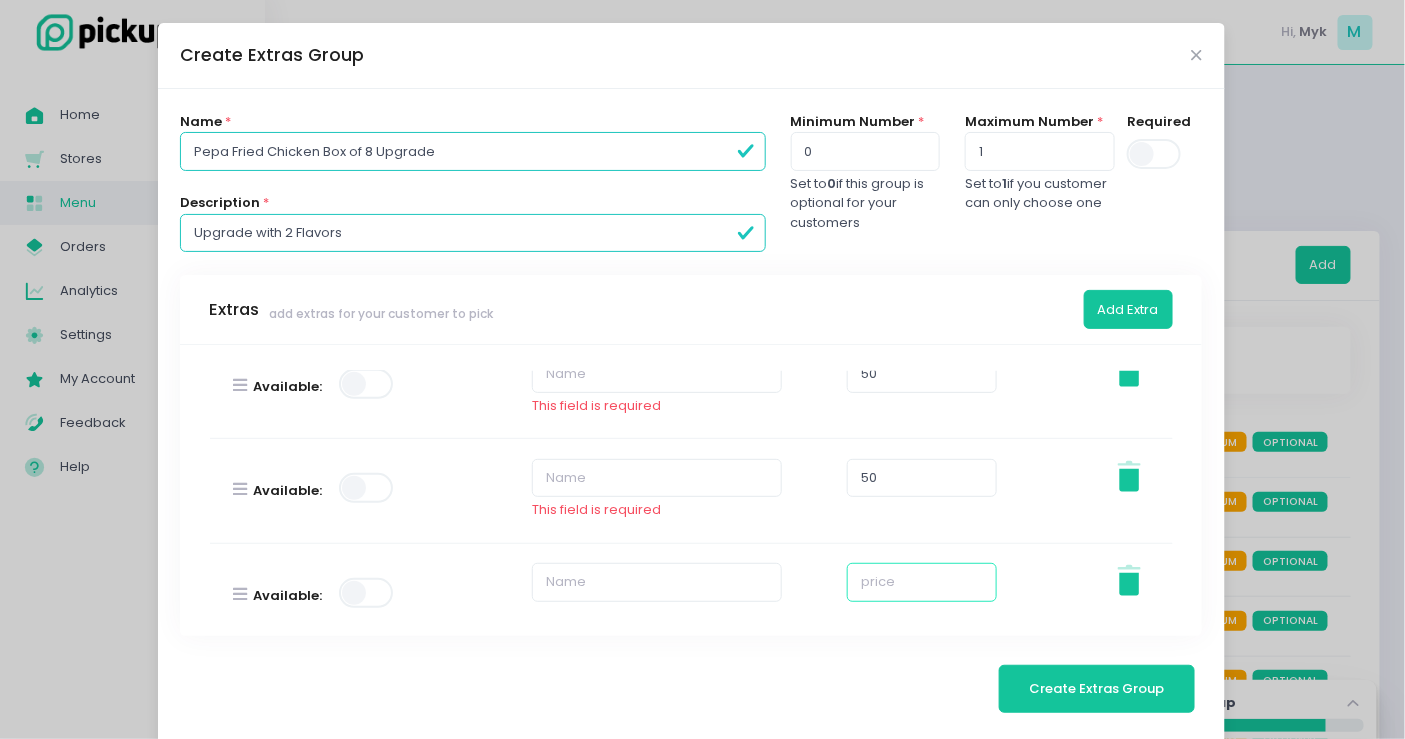 click at bounding box center (922, 582) 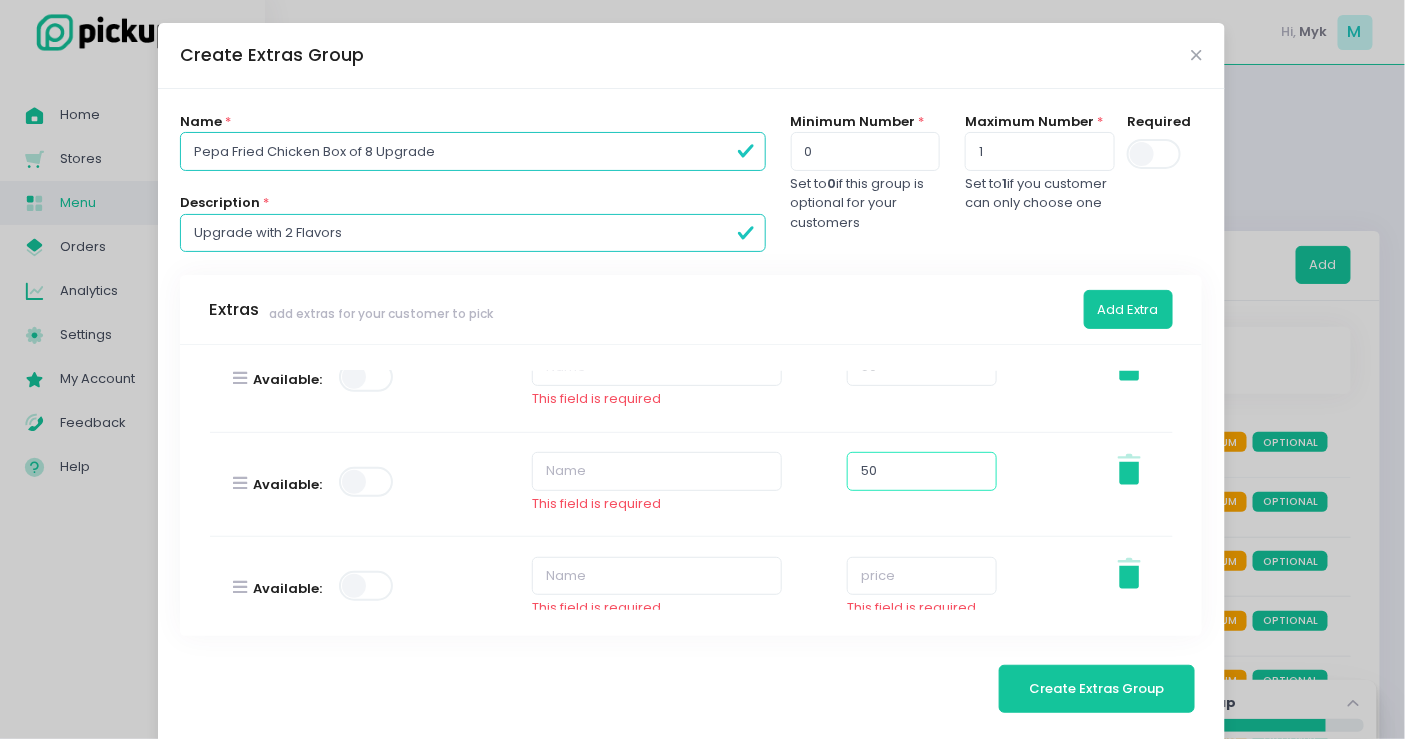type on "50" 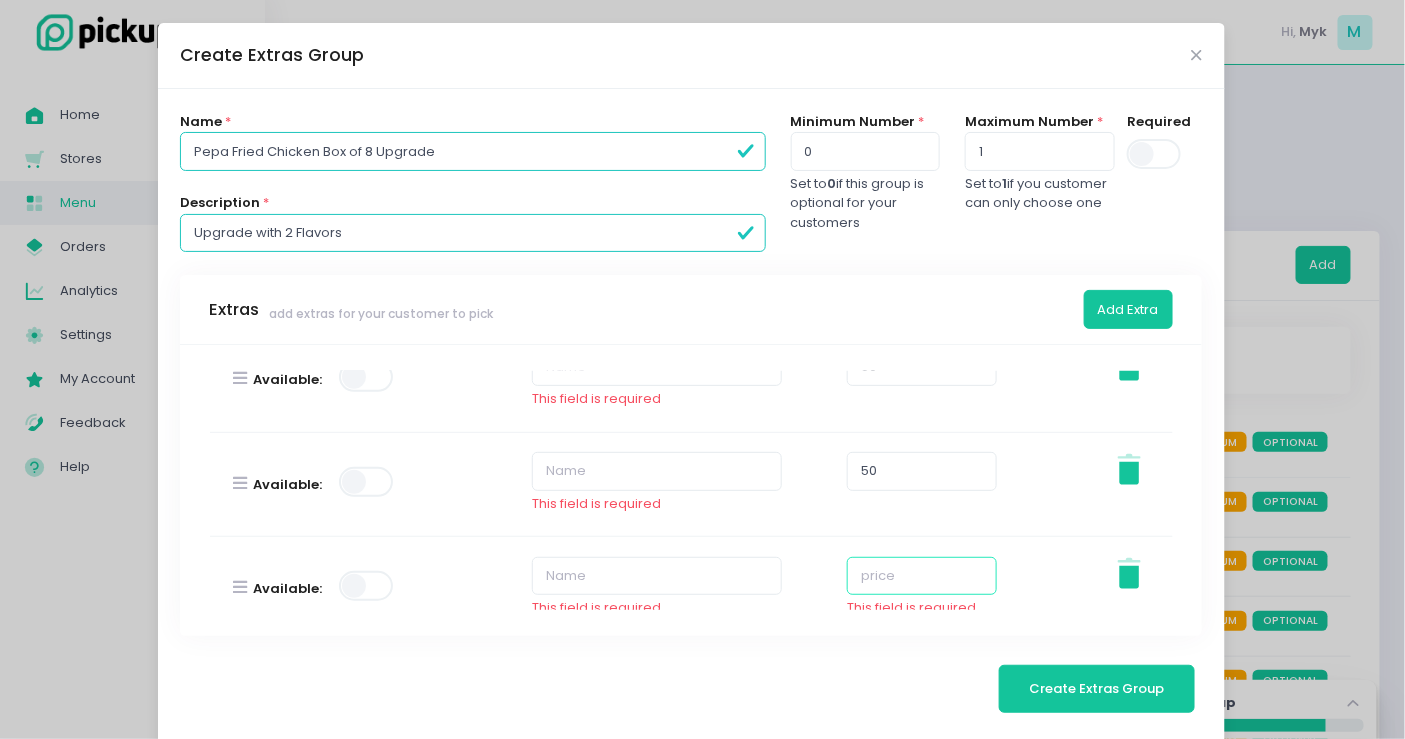 click at bounding box center [922, 576] 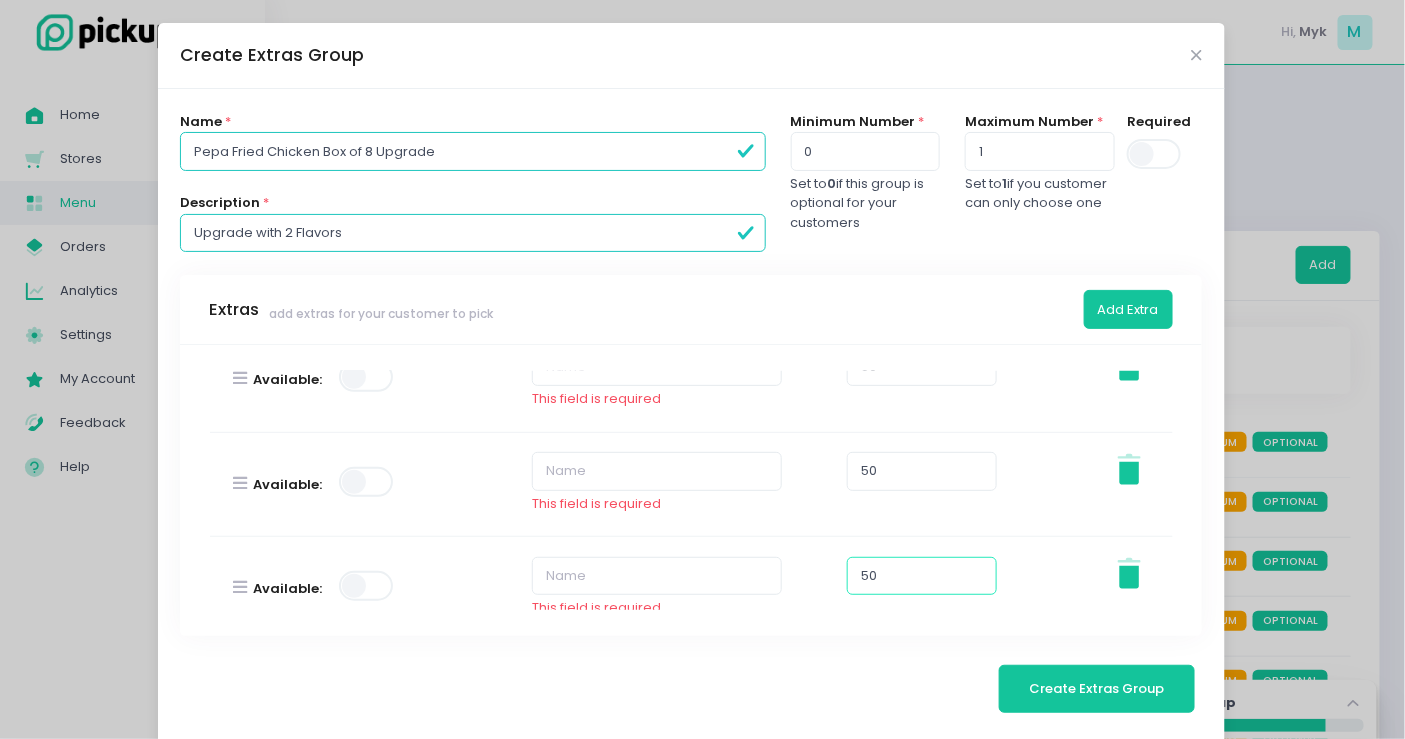 scroll, scrollTop: 560, scrollLeft: 0, axis: vertical 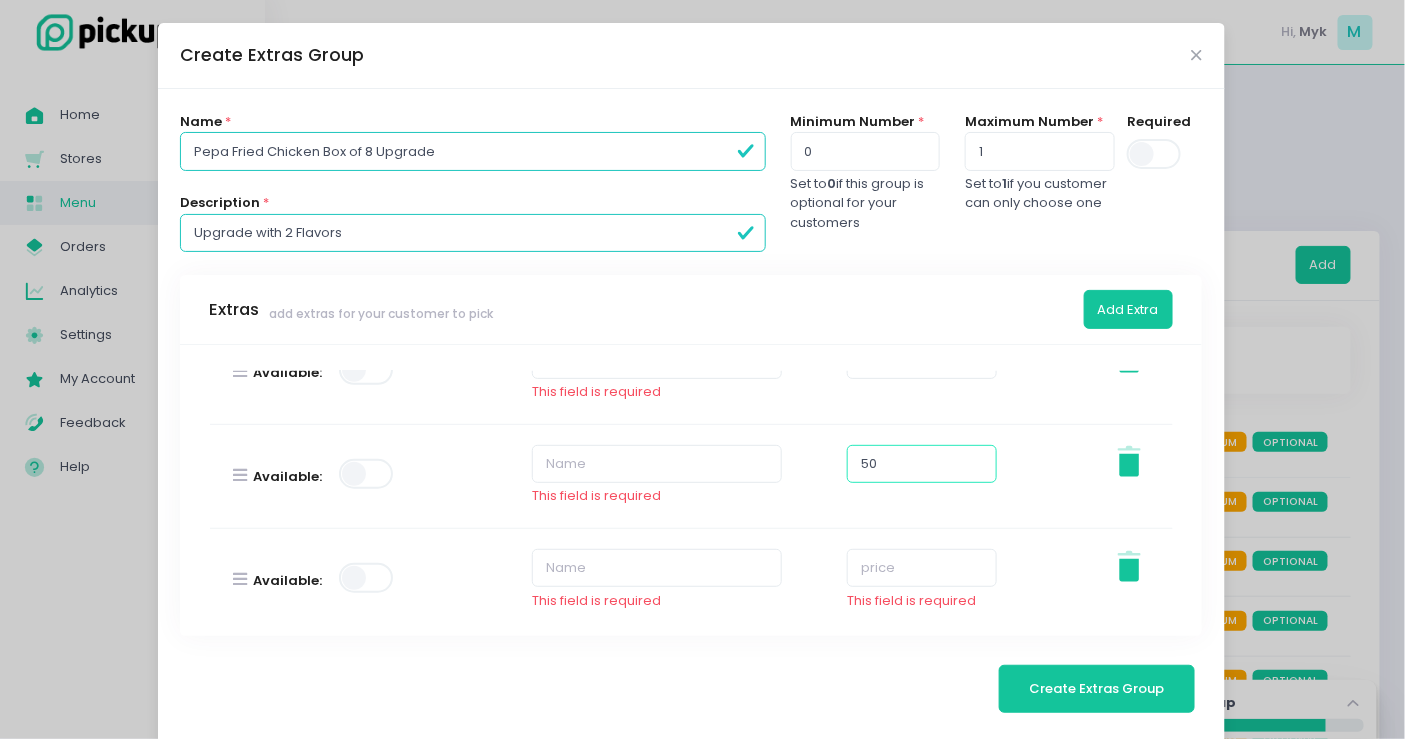 type on "50" 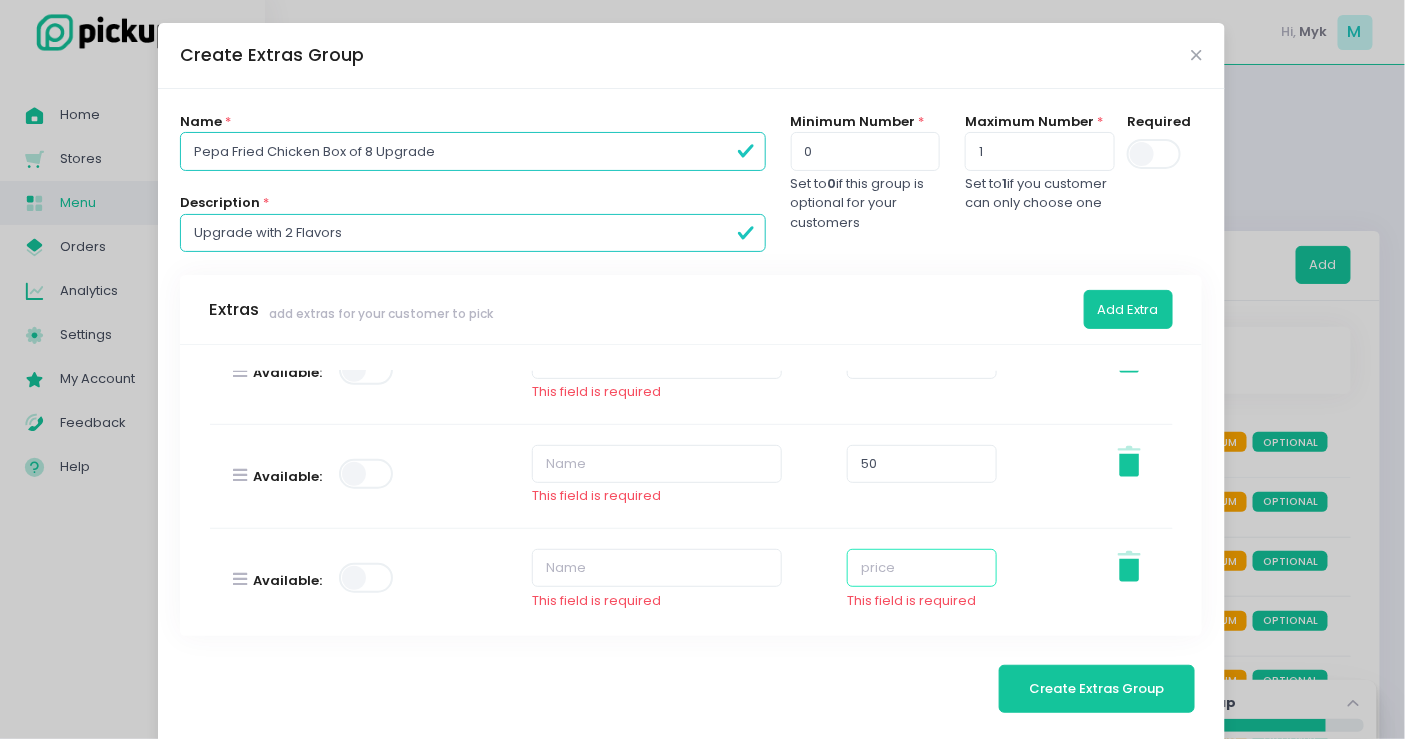 click at bounding box center (922, 568) 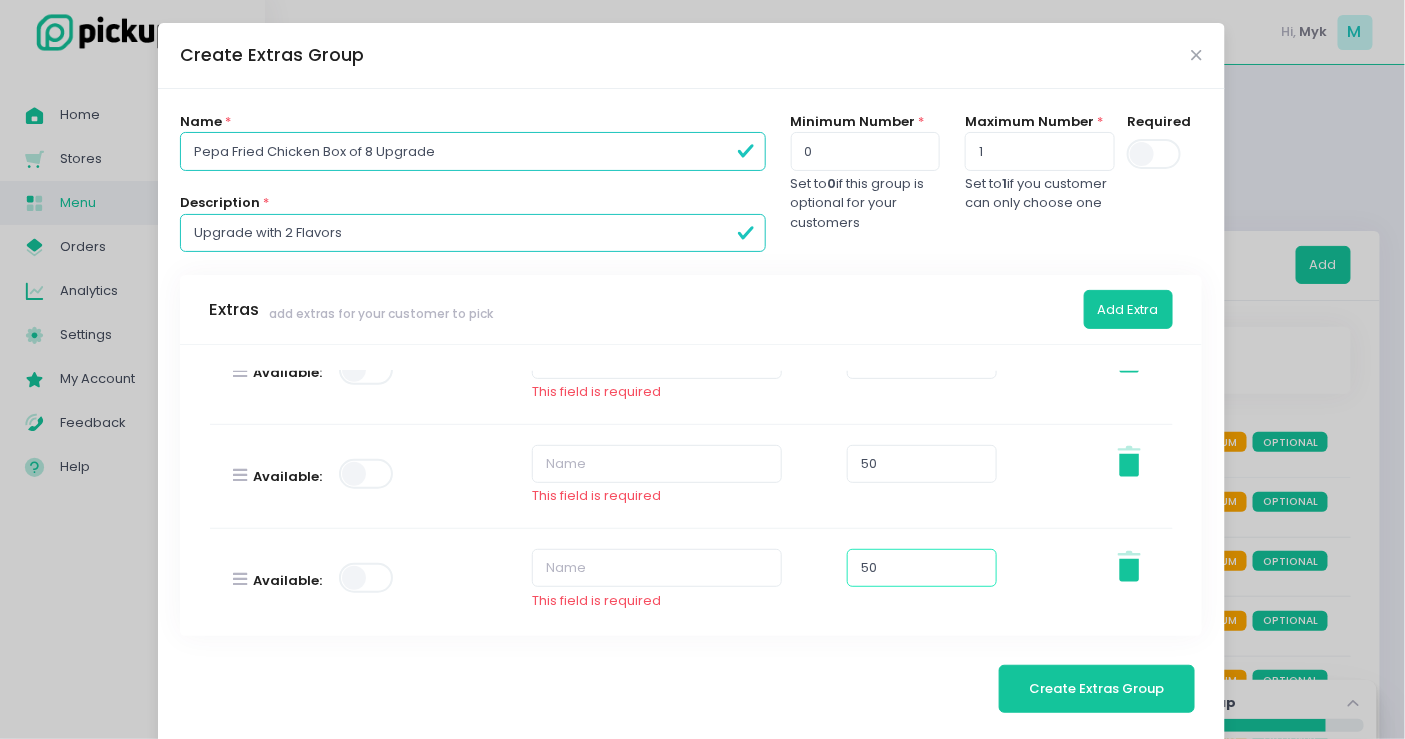 scroll, scrollTop: 671, scrollLeft: 0, axis: vertical 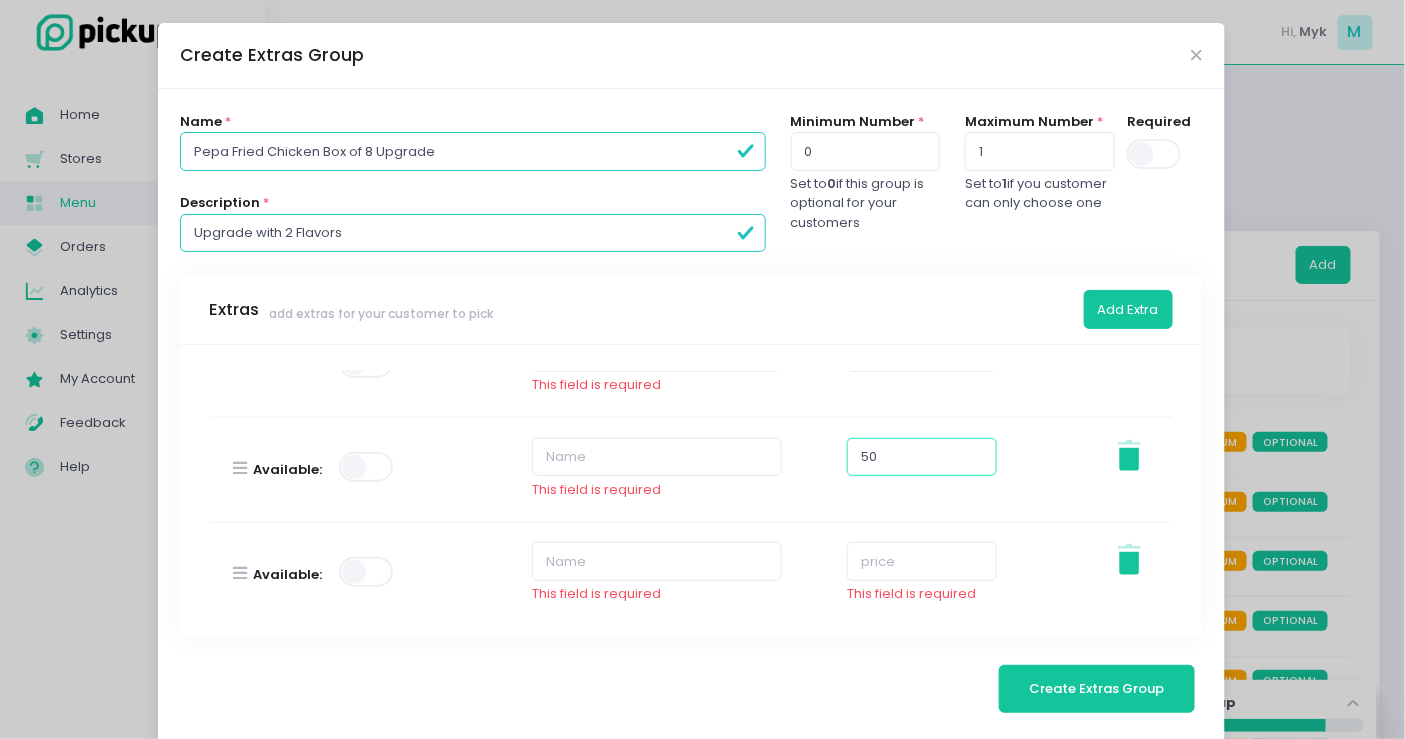 type on "50" 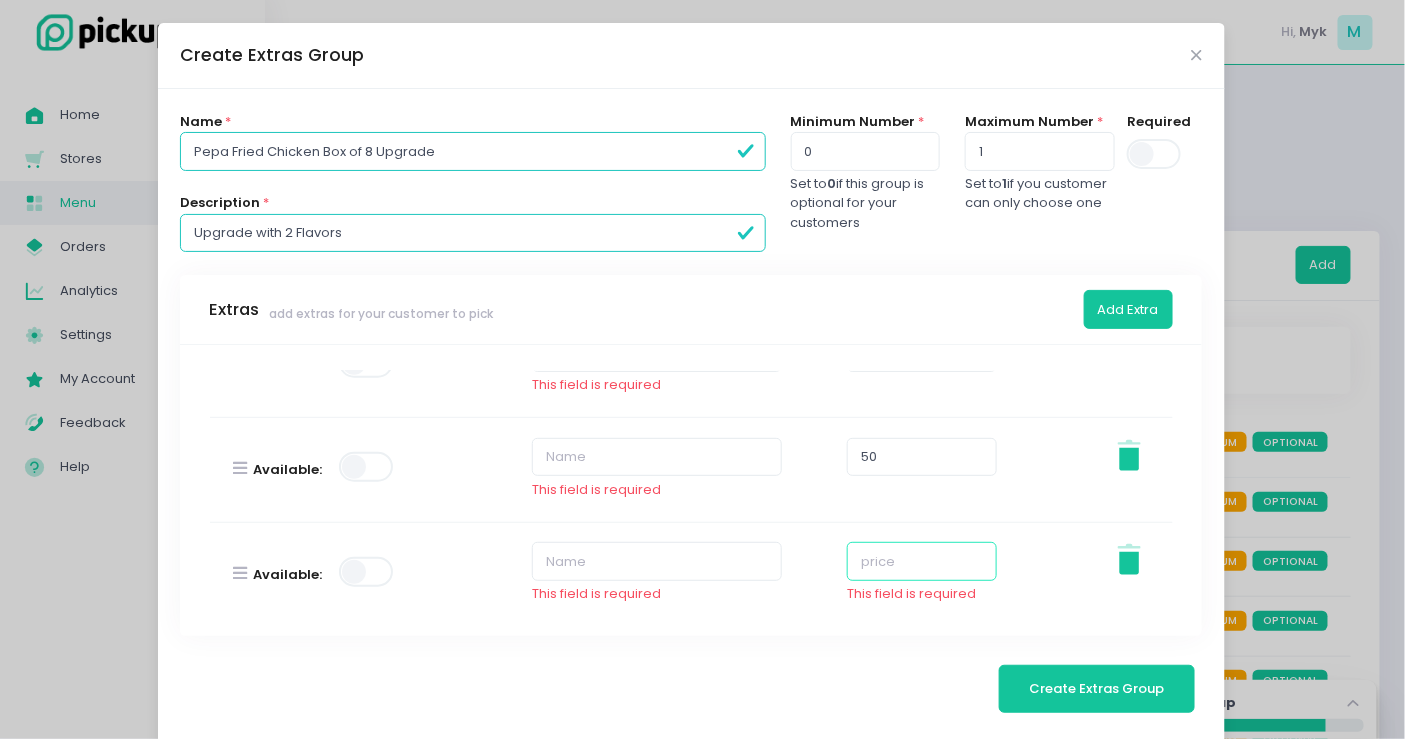 click at bounding box center [922, 561] 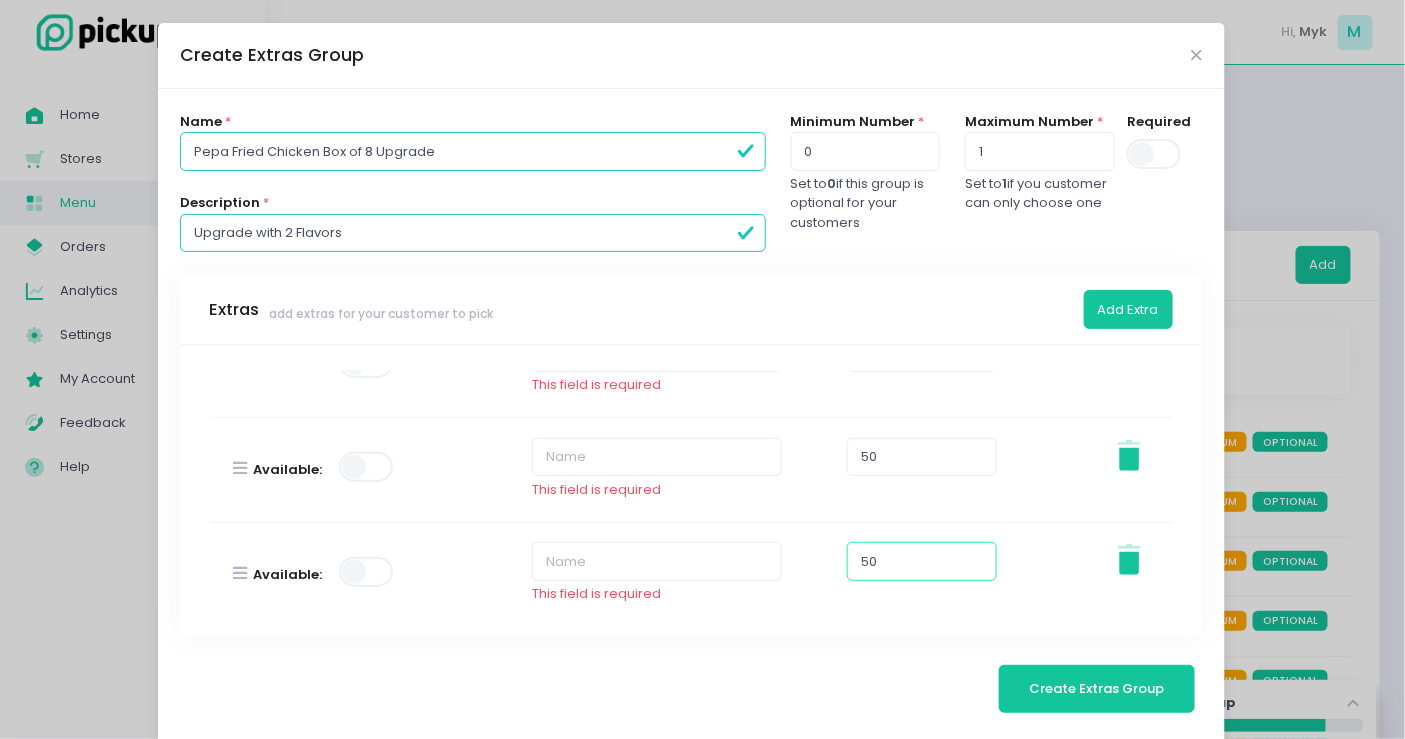 scroll, scrollTop: 782, scrollLeft: 0, axis: vertical 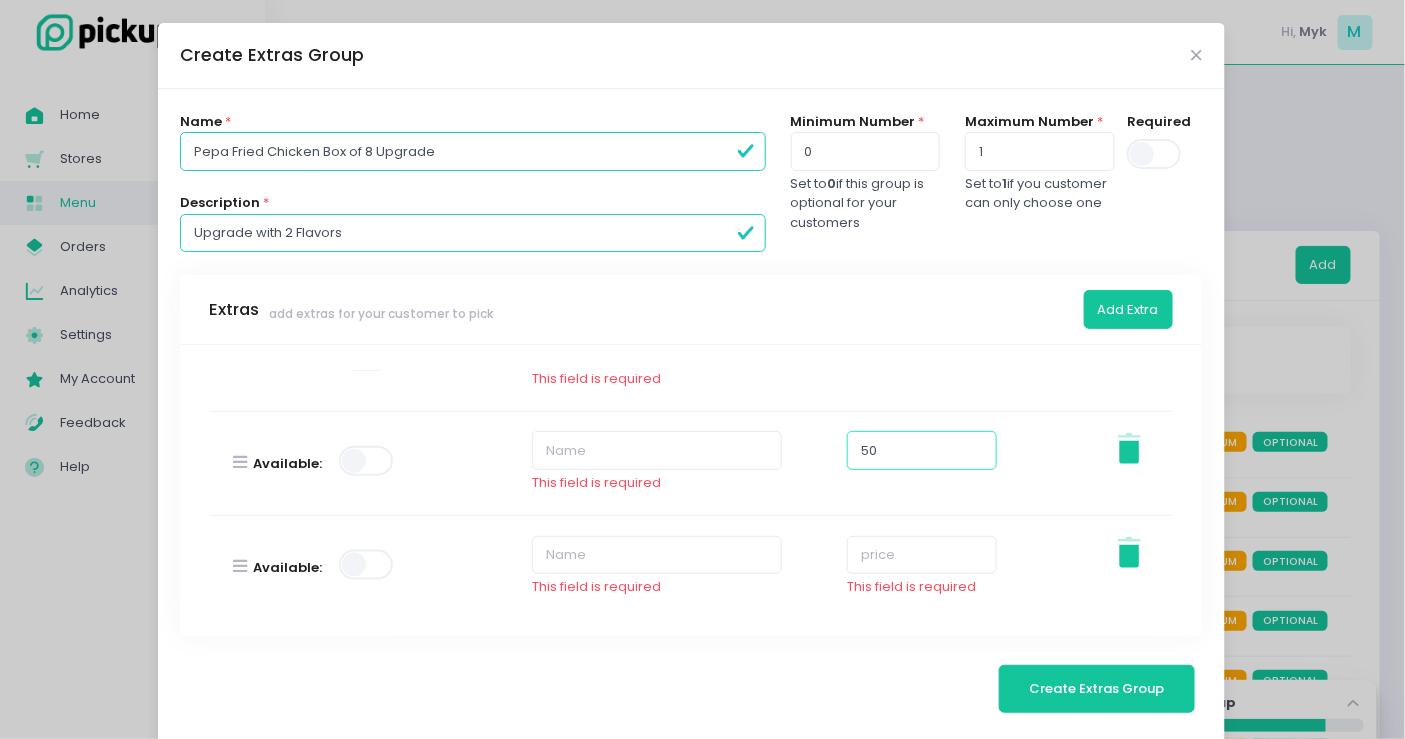 type on "50" 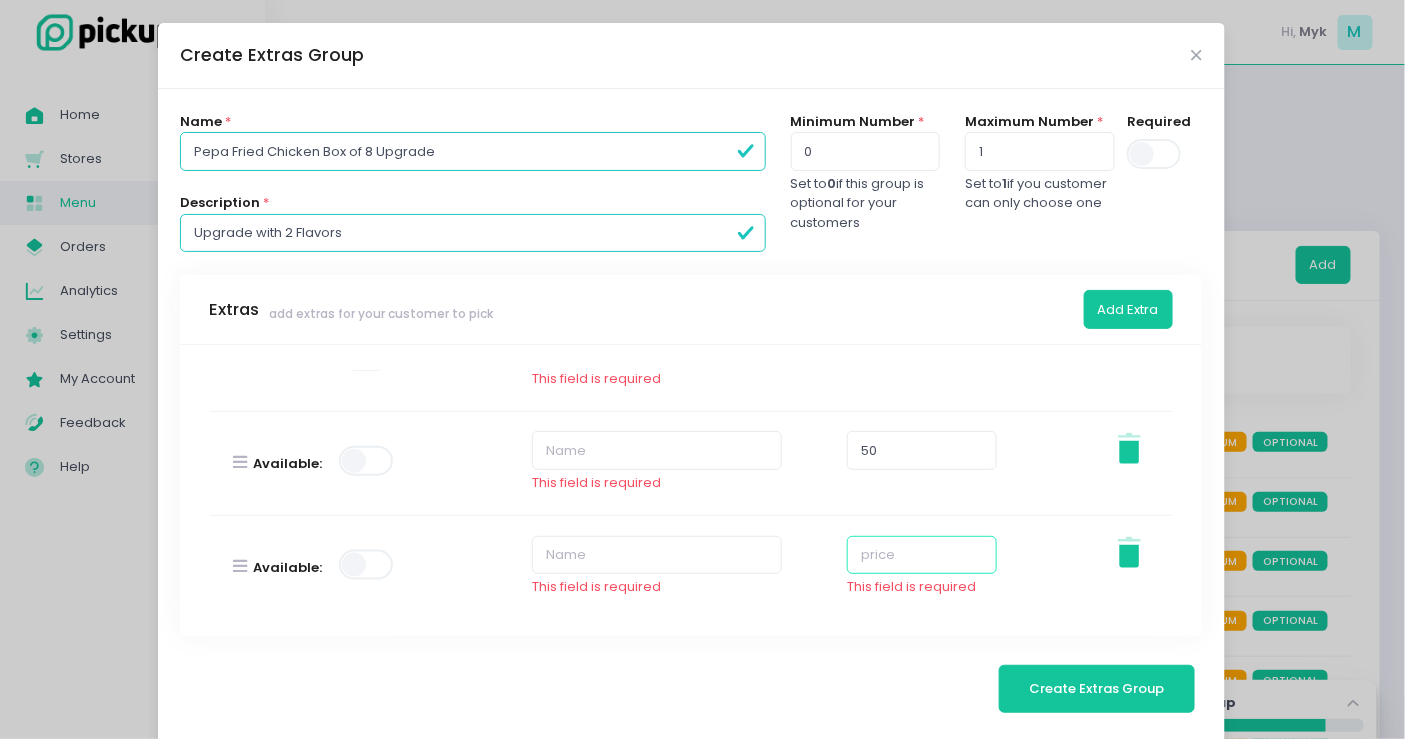 click at bounding box center [922, 555] 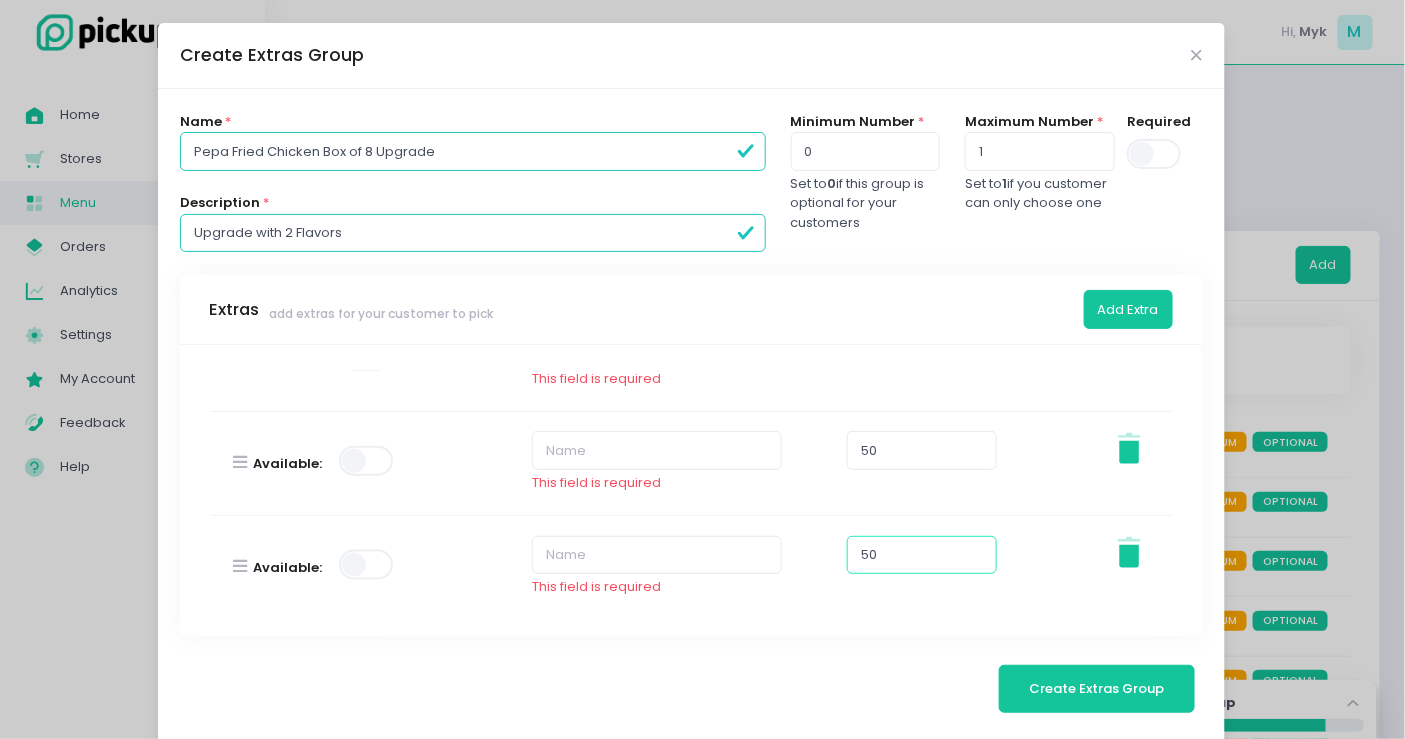 scroll, scrollTop: 893, scrollLeft: 0, axis: vertical 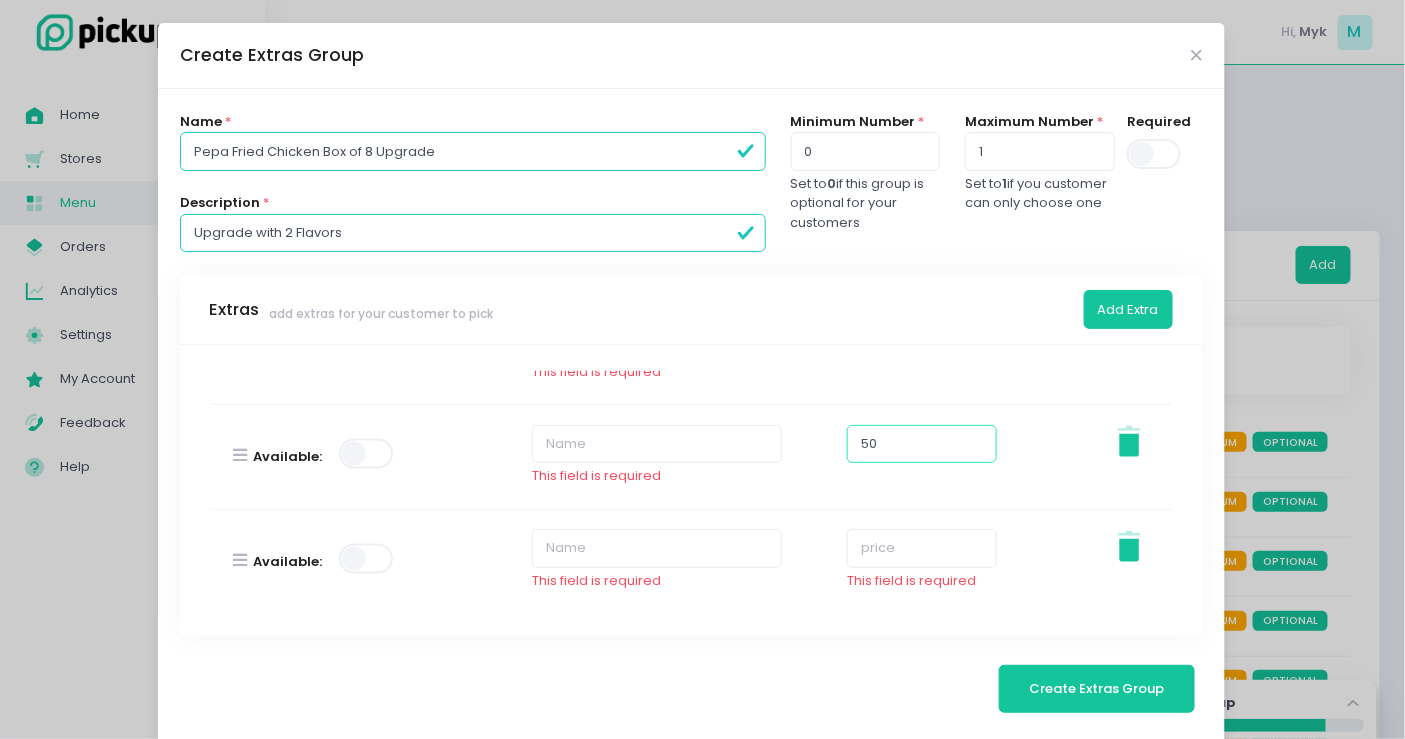 type on "50" 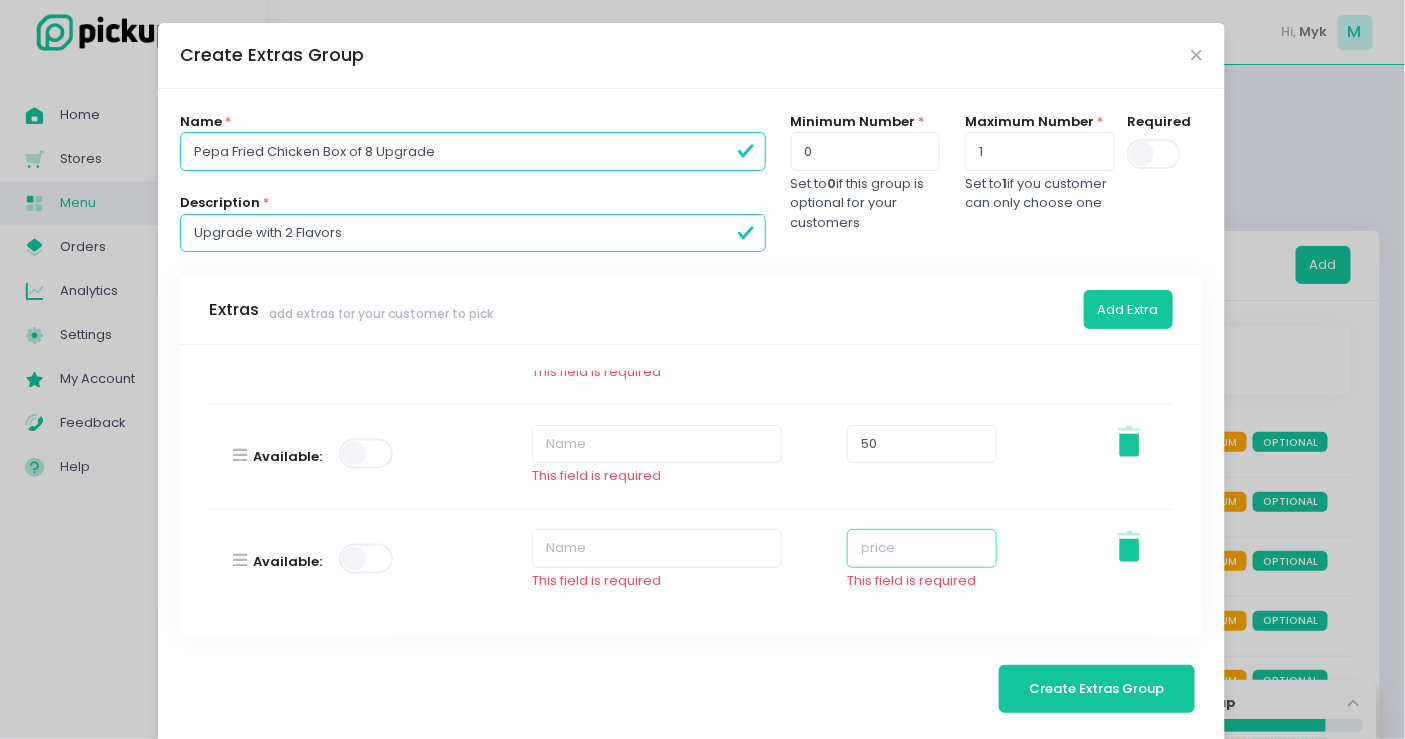 click at bounding box center (922, 548) 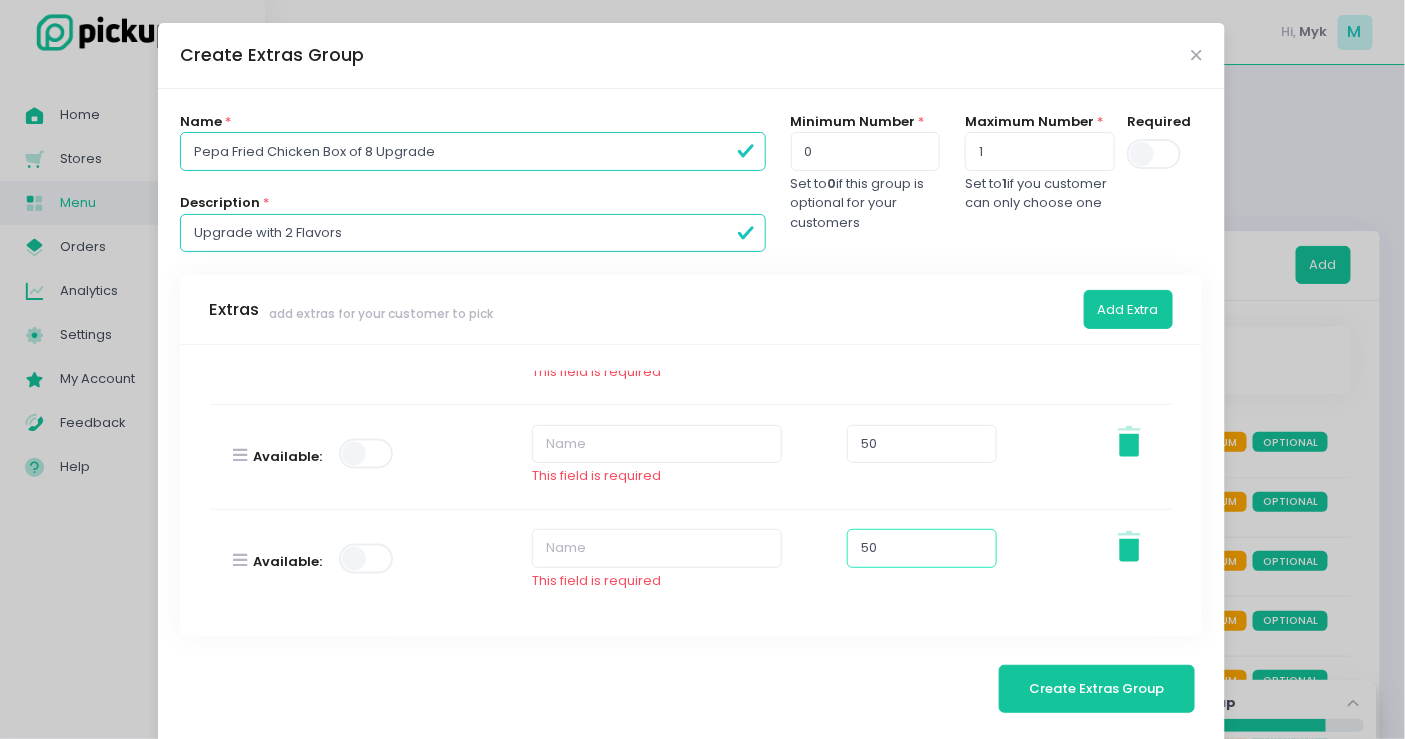 scroll, scrollTop: 1004, scrollLeft: 0, axis: vertical 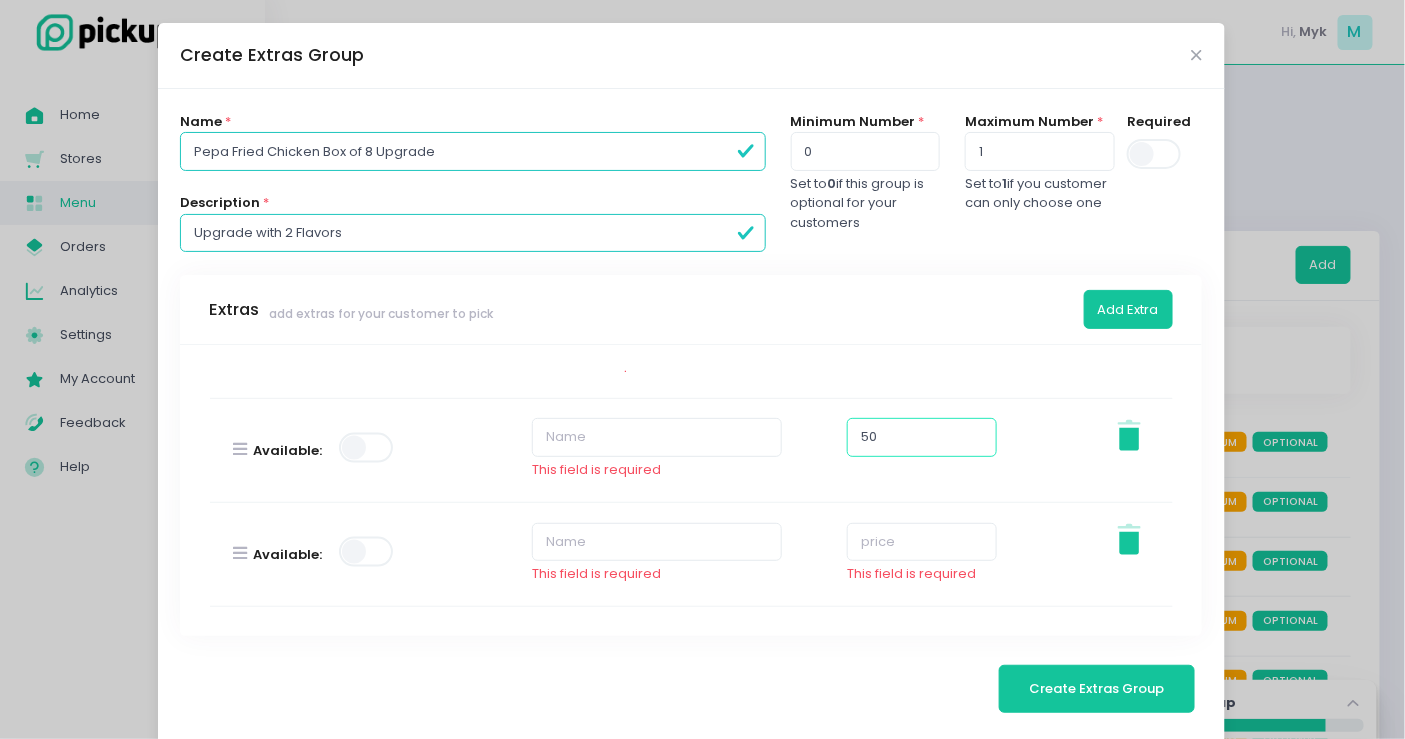 type on "50" 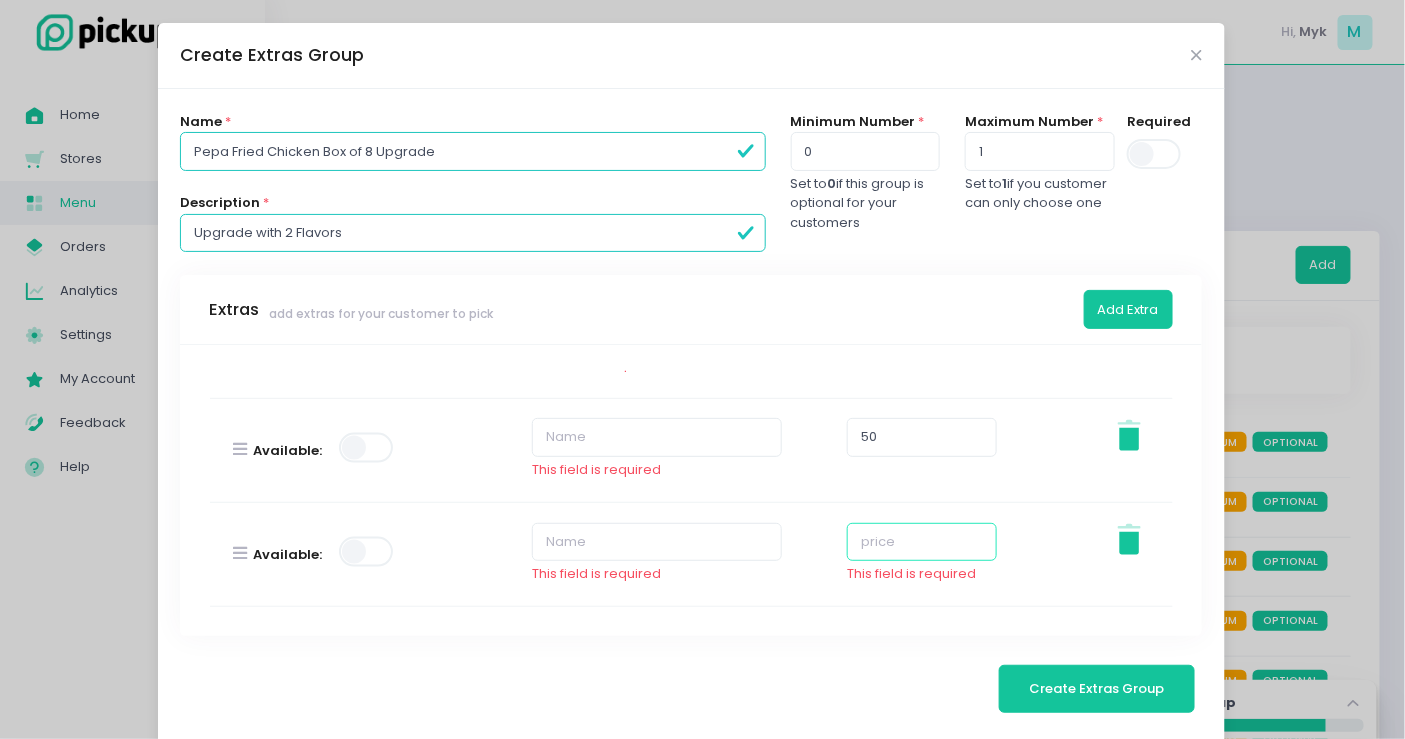 click at bounding box center [922, 542] 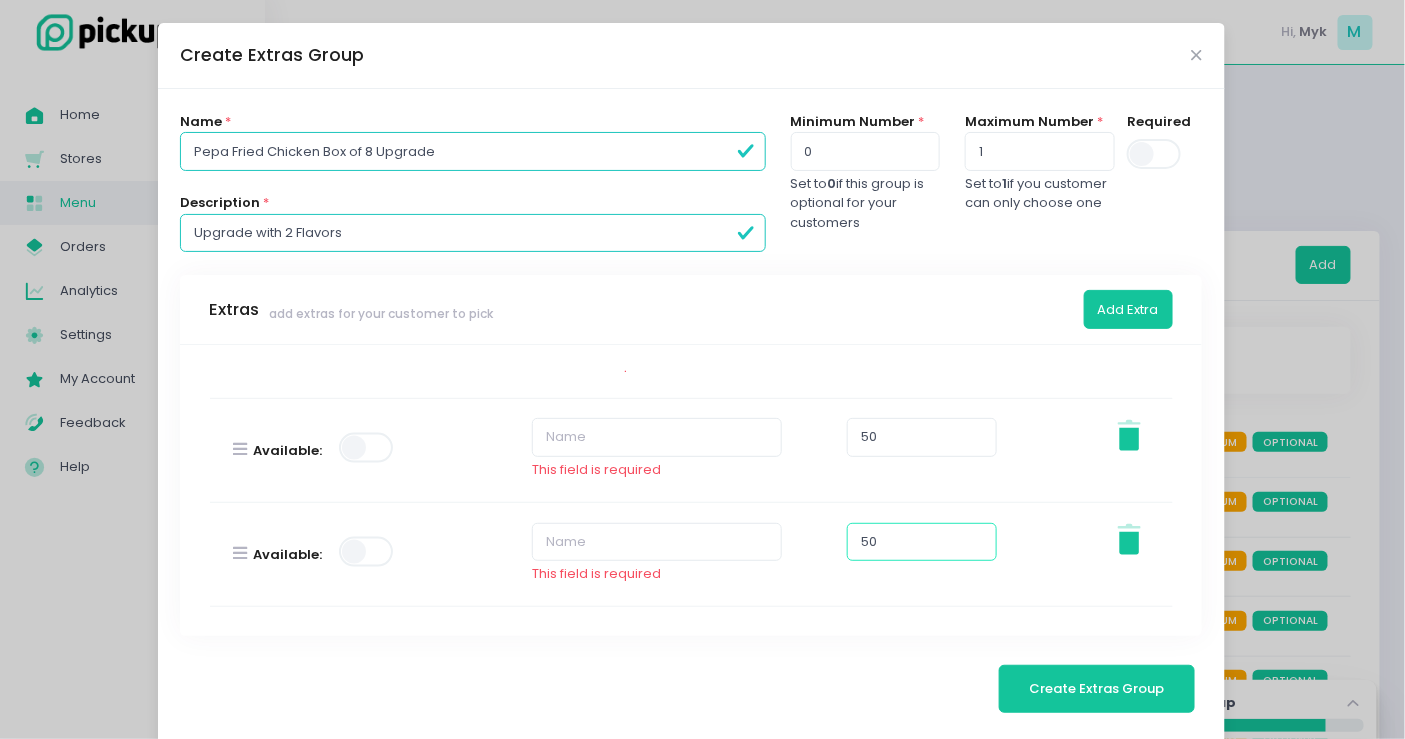 scroll, scrollTop: 1115, scrollLeft: 0, axis: vertical 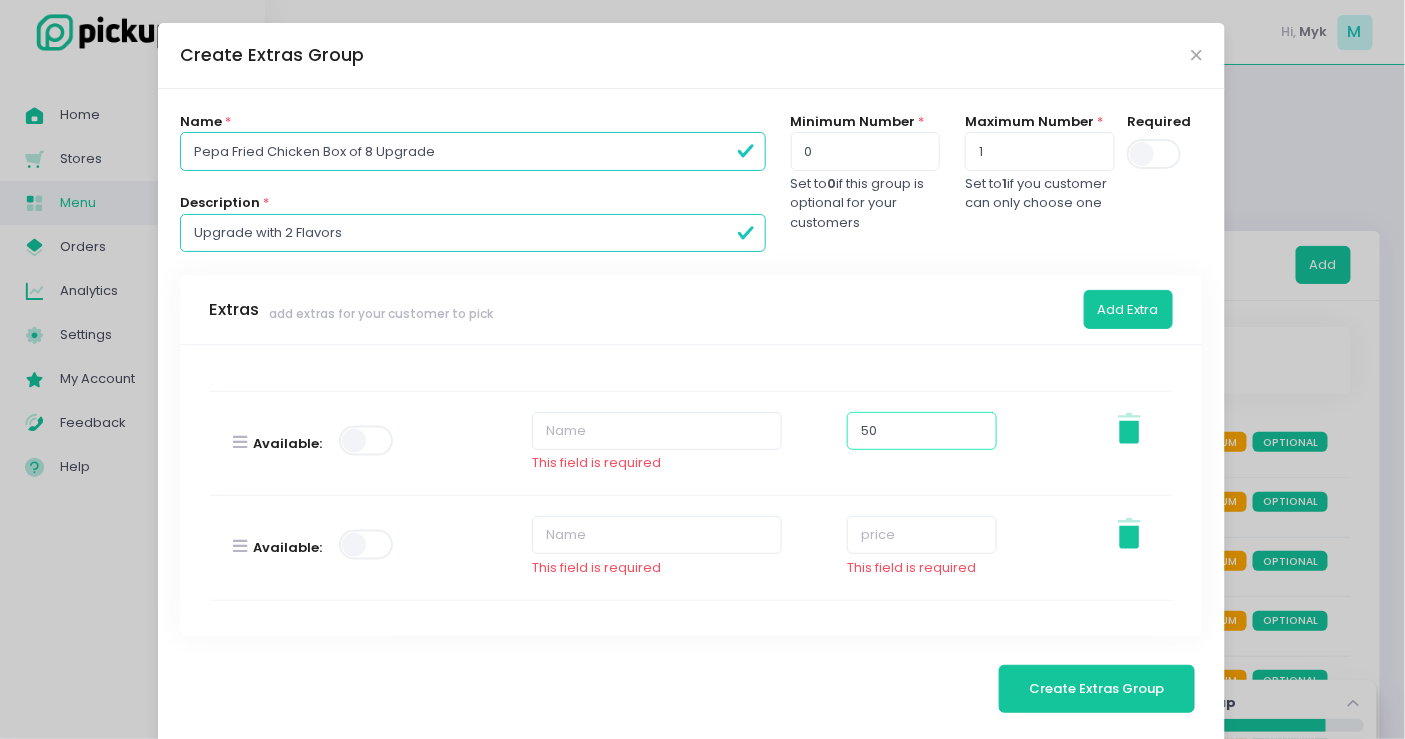 type on "50" 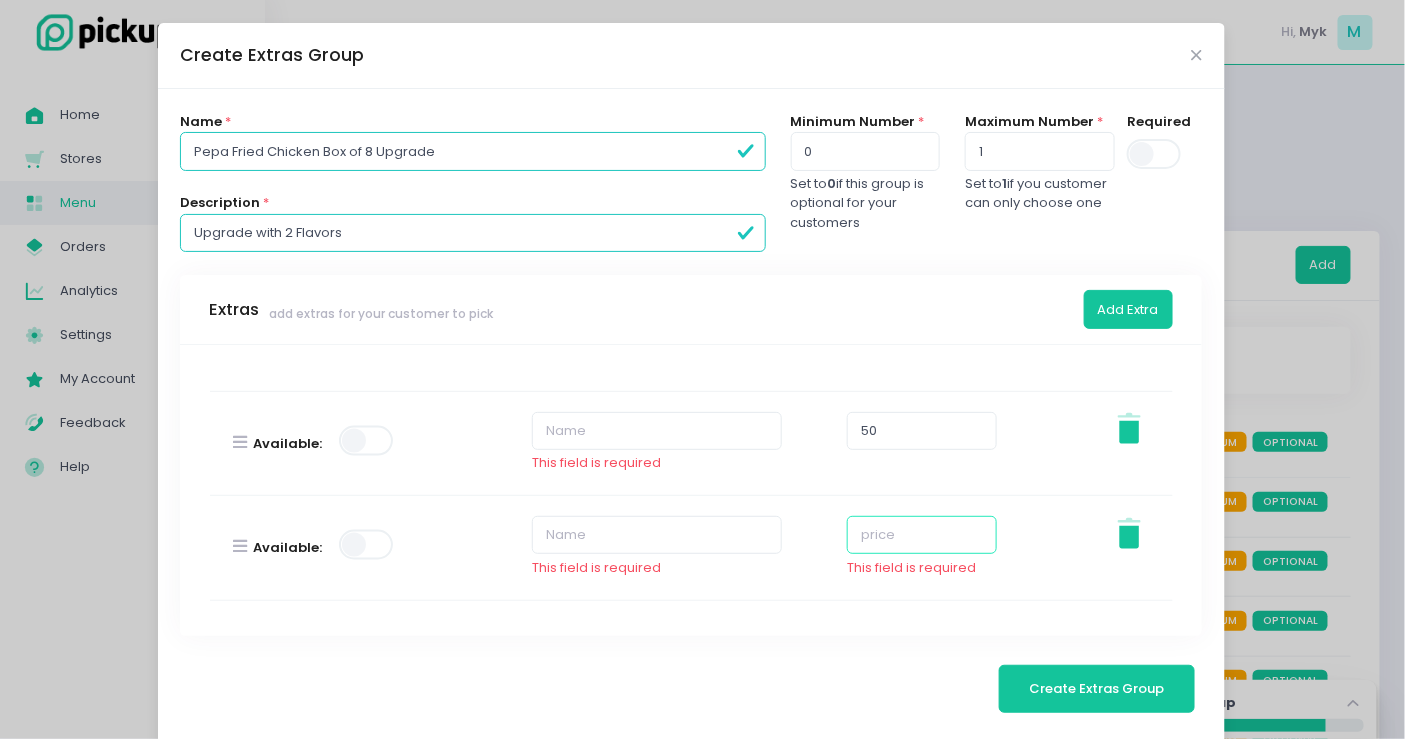 click at bounding box center (922, 535) 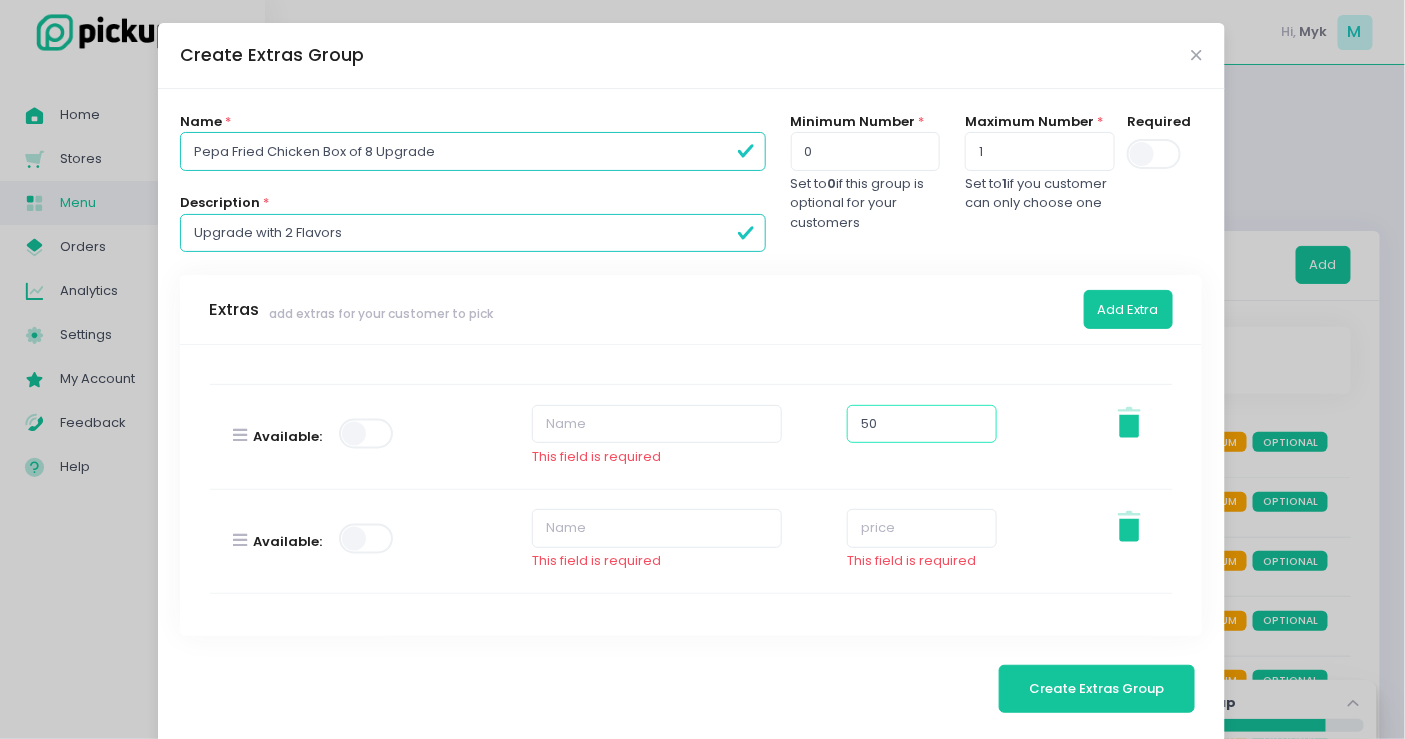 type on "50" 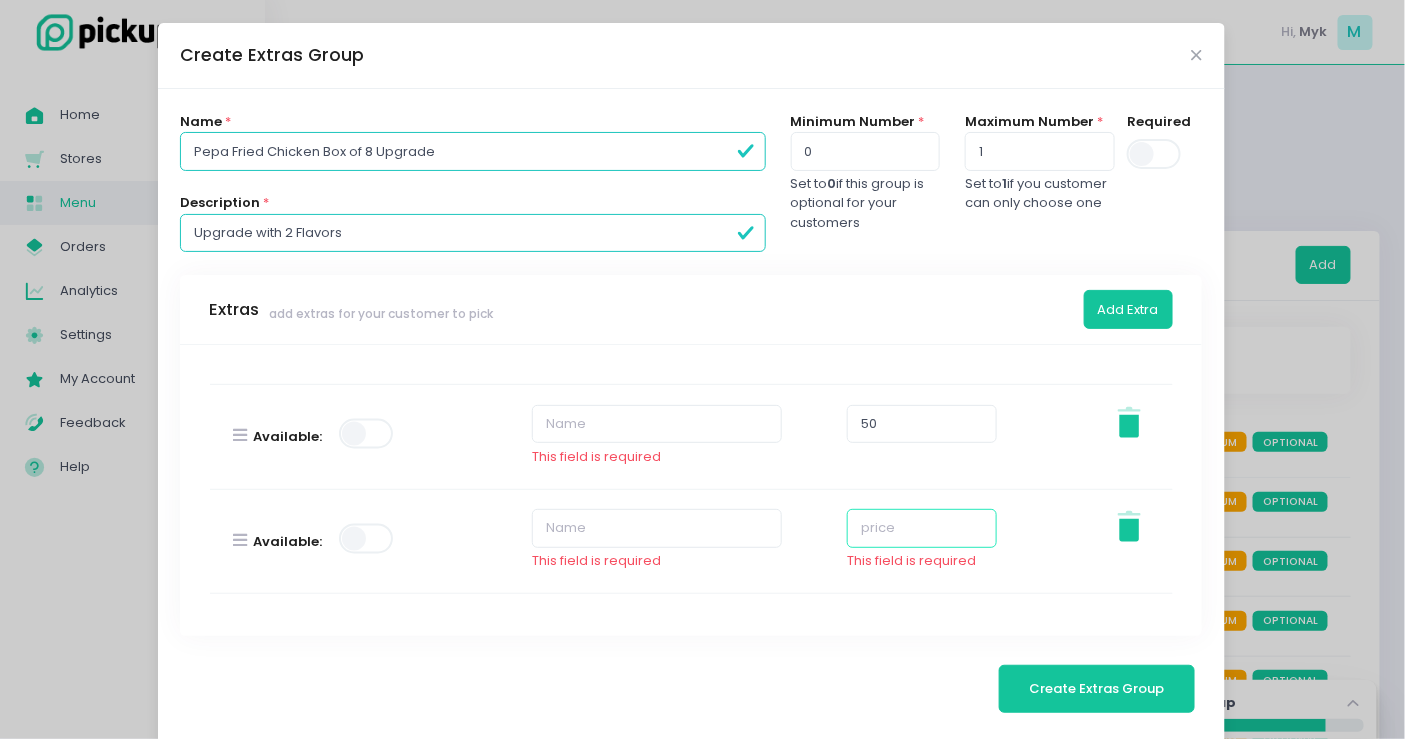 click at bounding box center (922, 528) 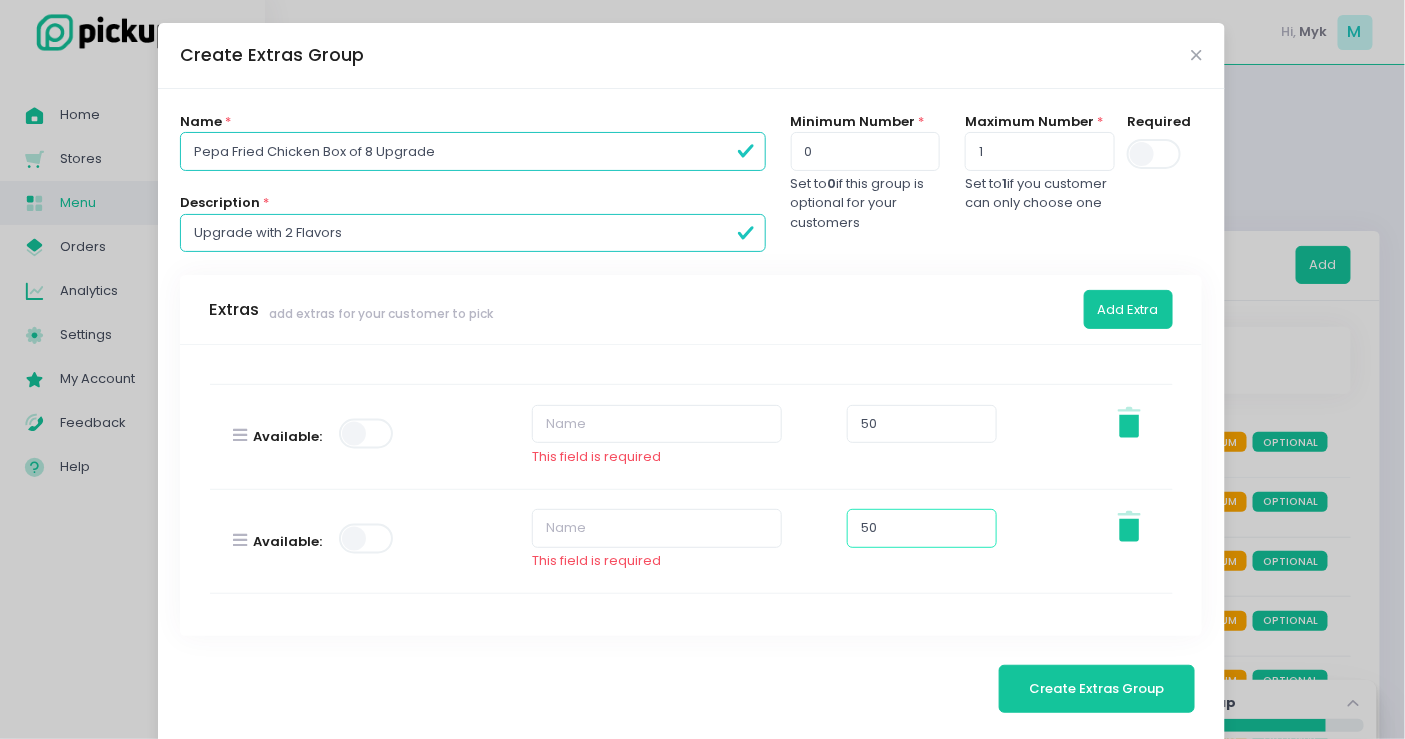 scroll, scrollTop: 1337, scrollLeft: 0, axis: vertical 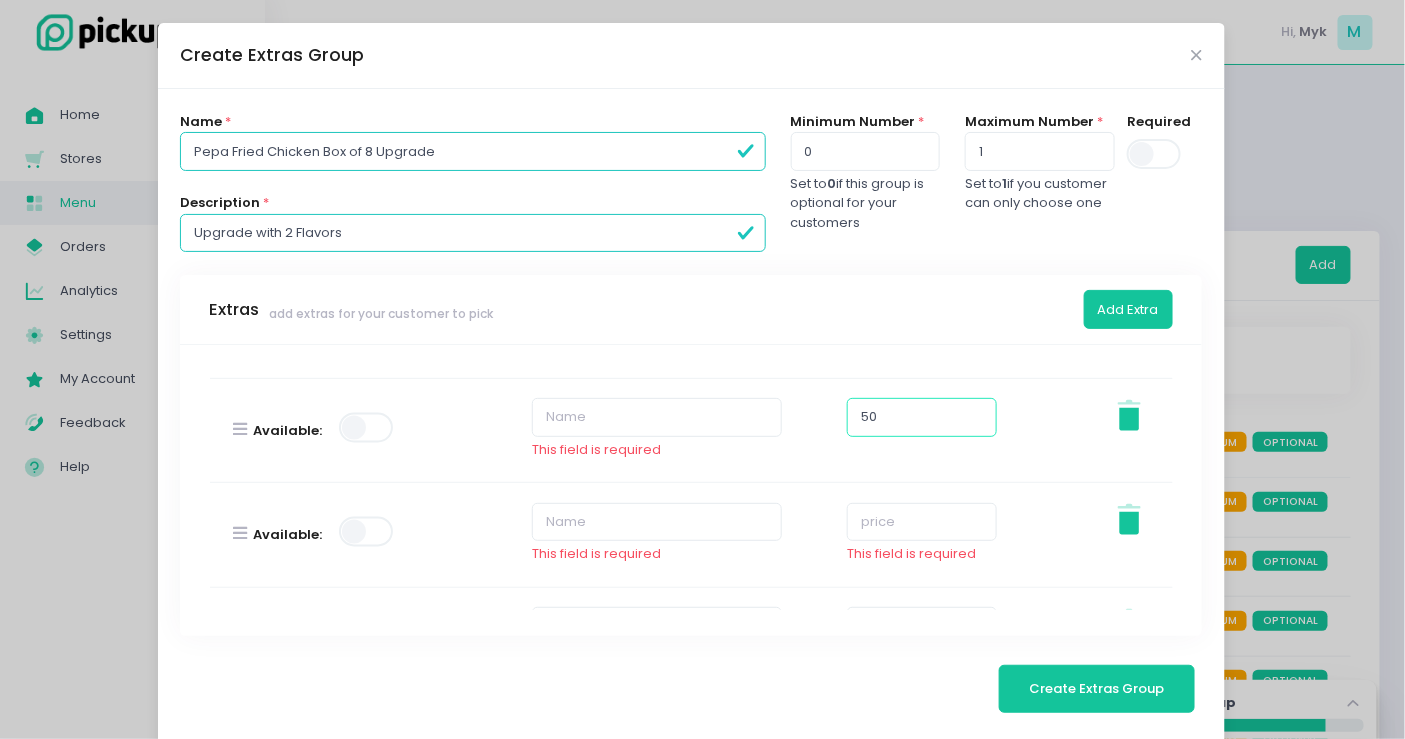 type on "50" 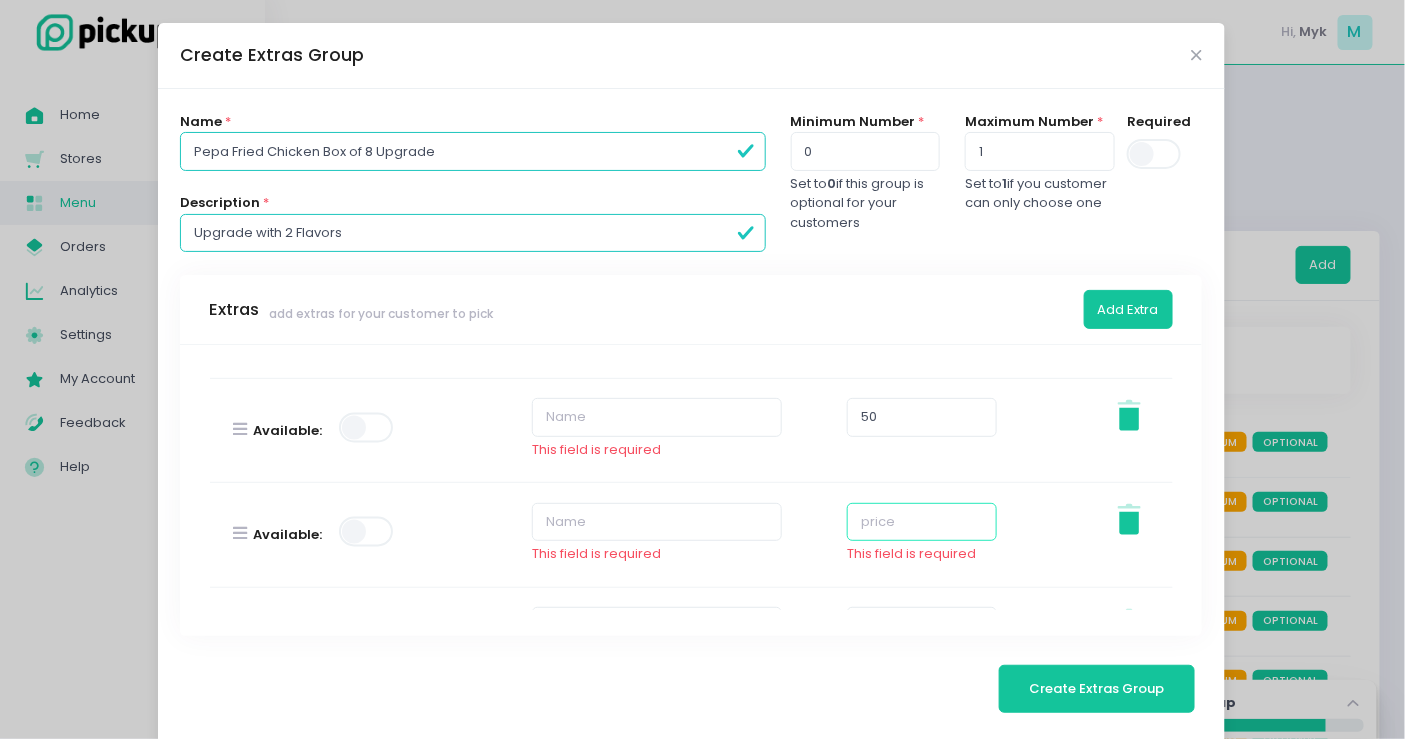 click at bounding box center (922, 522) 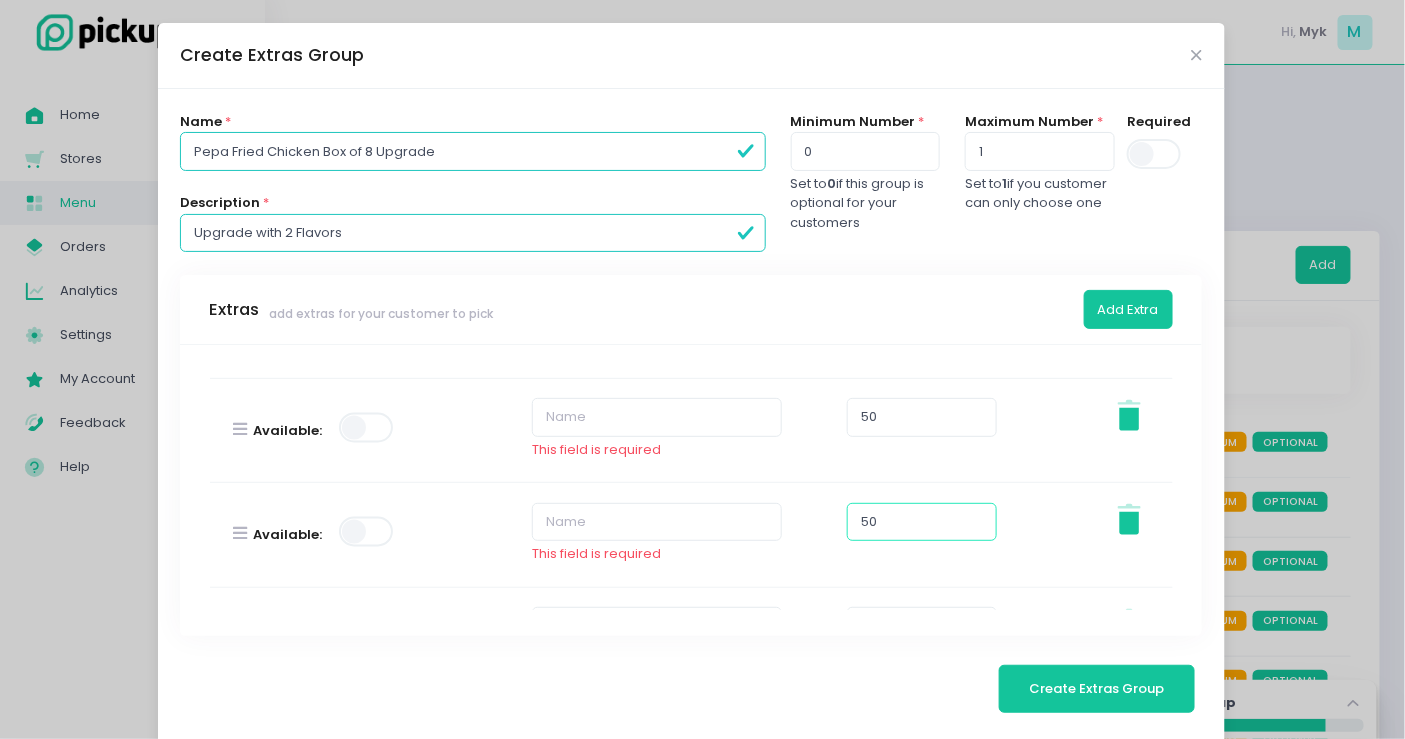 scroll, scrollTop: 1411, scrollLeft: 0, axis: vertical 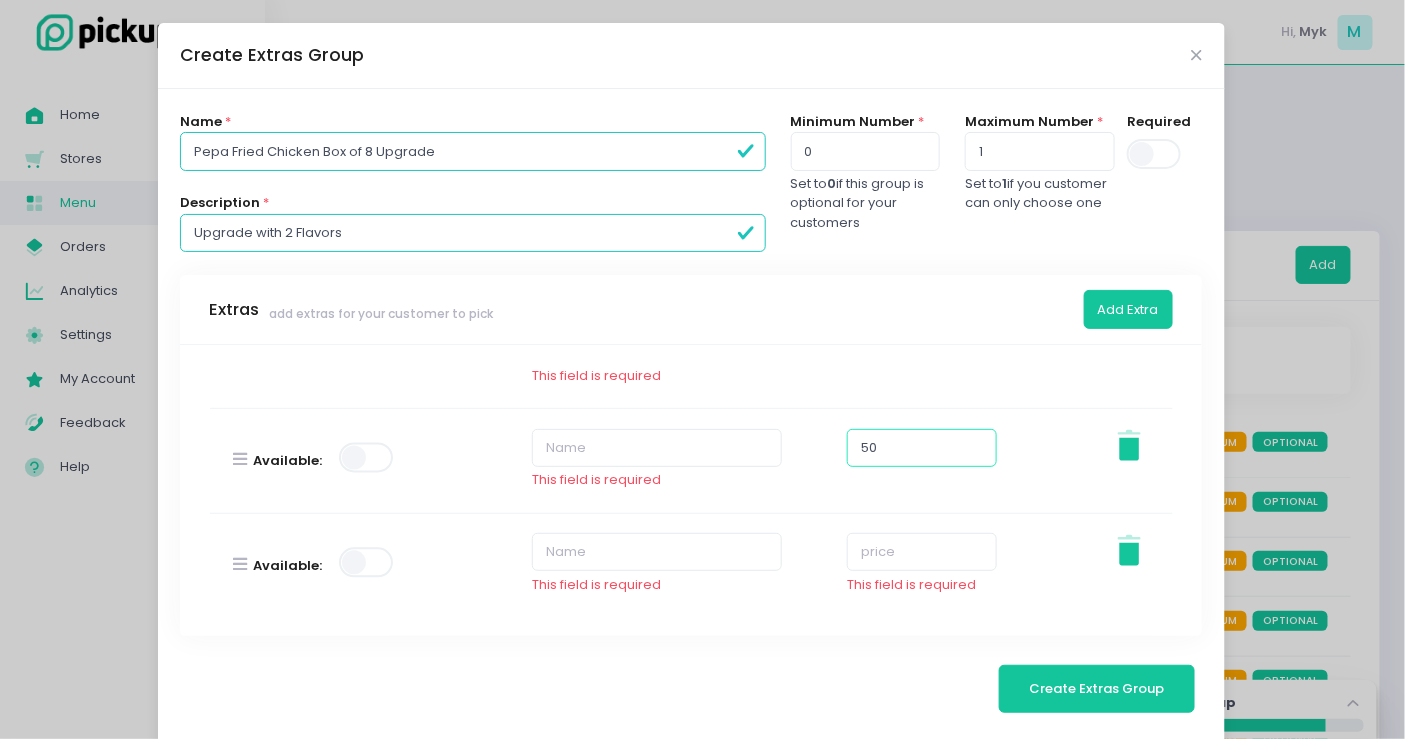 type on "50" 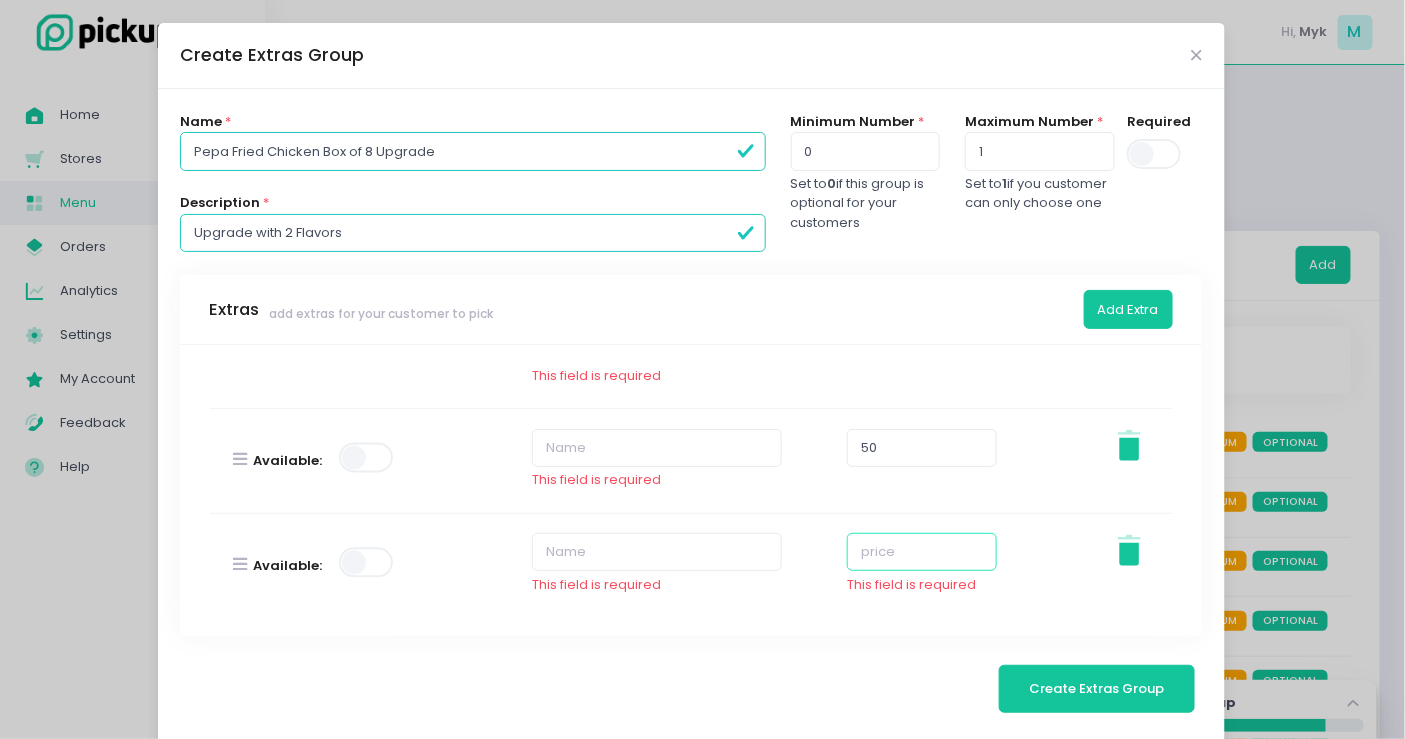 click at bounding box center [922, 552] 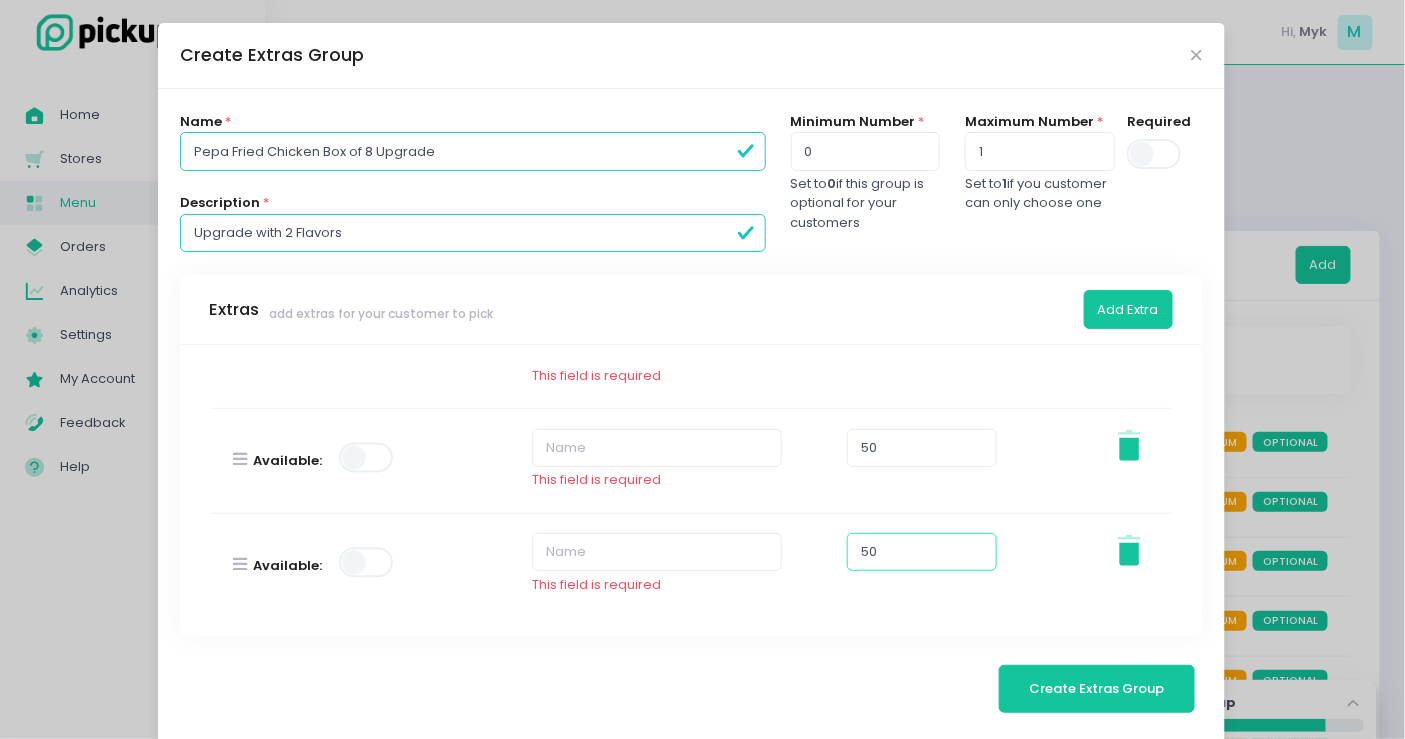 scroll, scrollTop: 27, scrollLeft: 0, axis: vertical 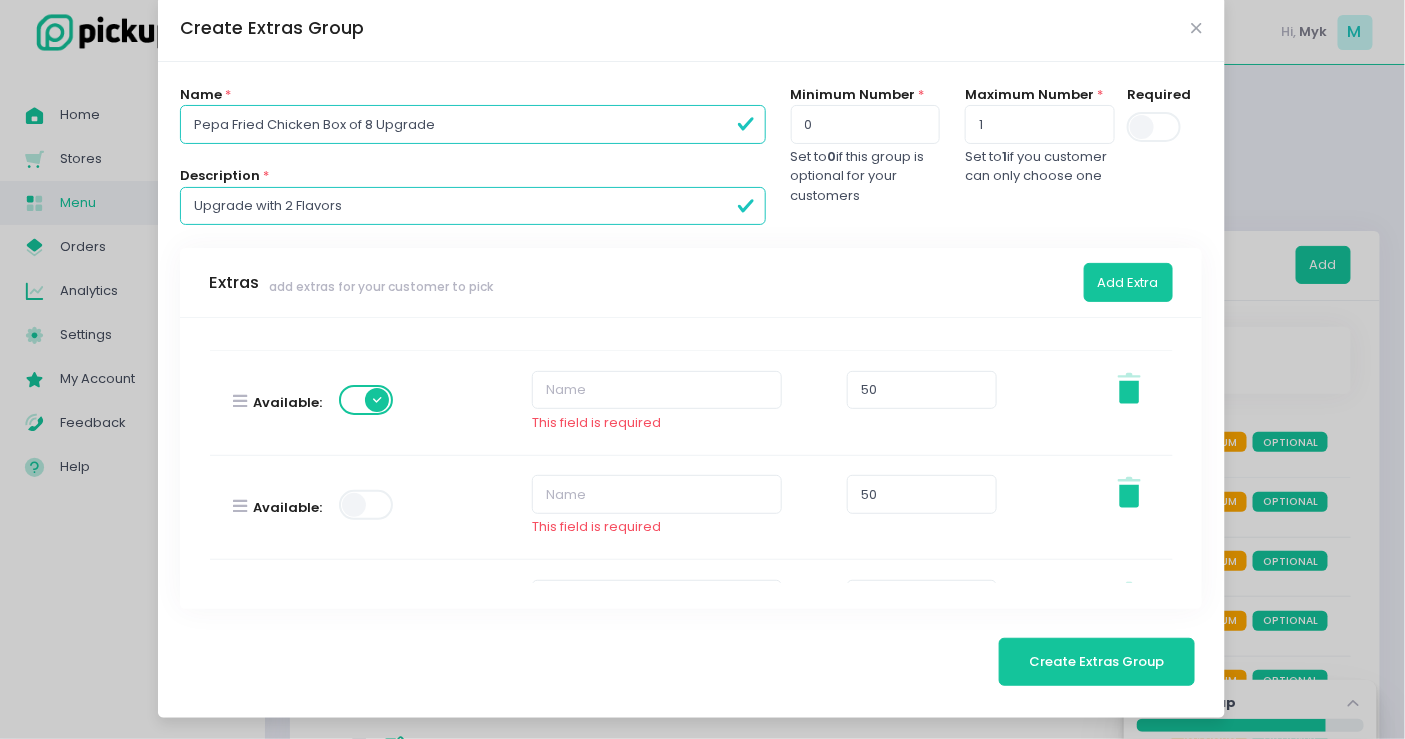 type on "50" 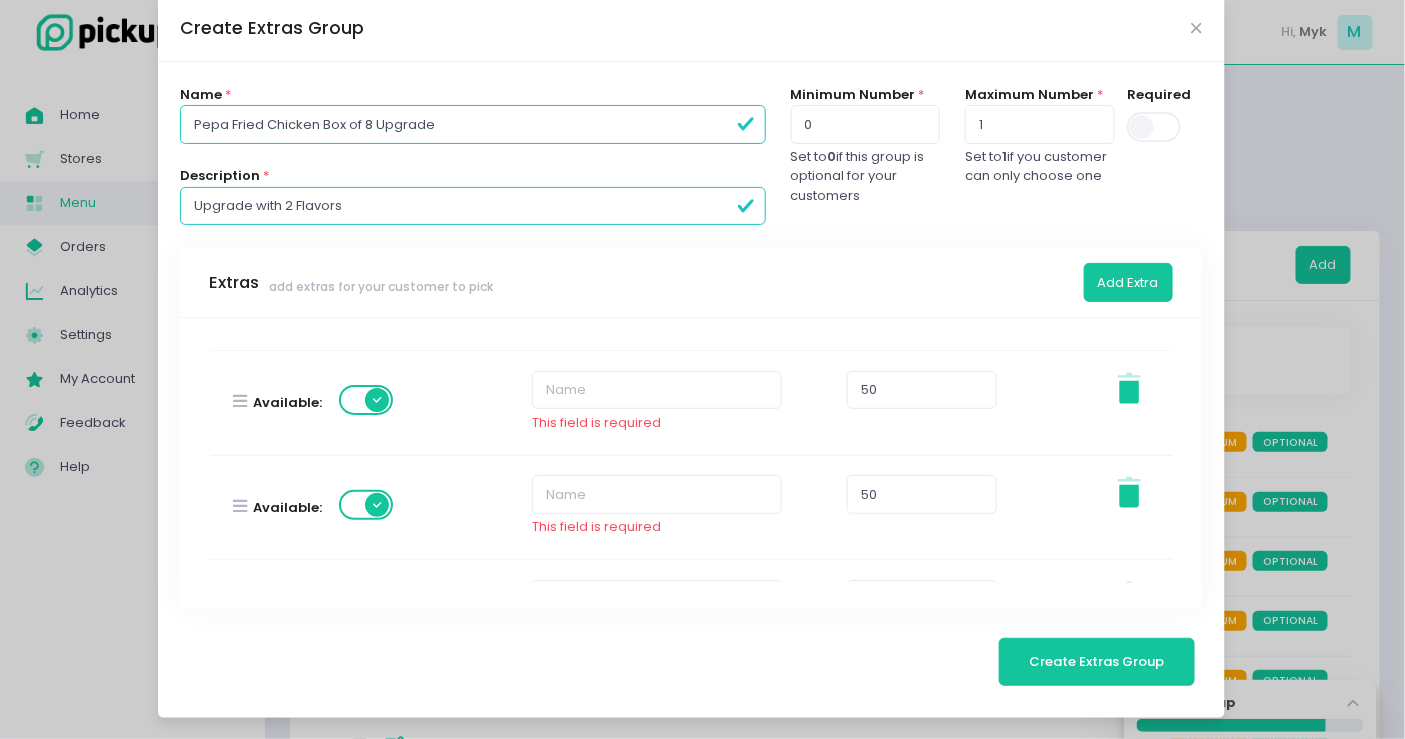 scroll, scrollTop: 411, scrollLeft: 0, axis: vertical 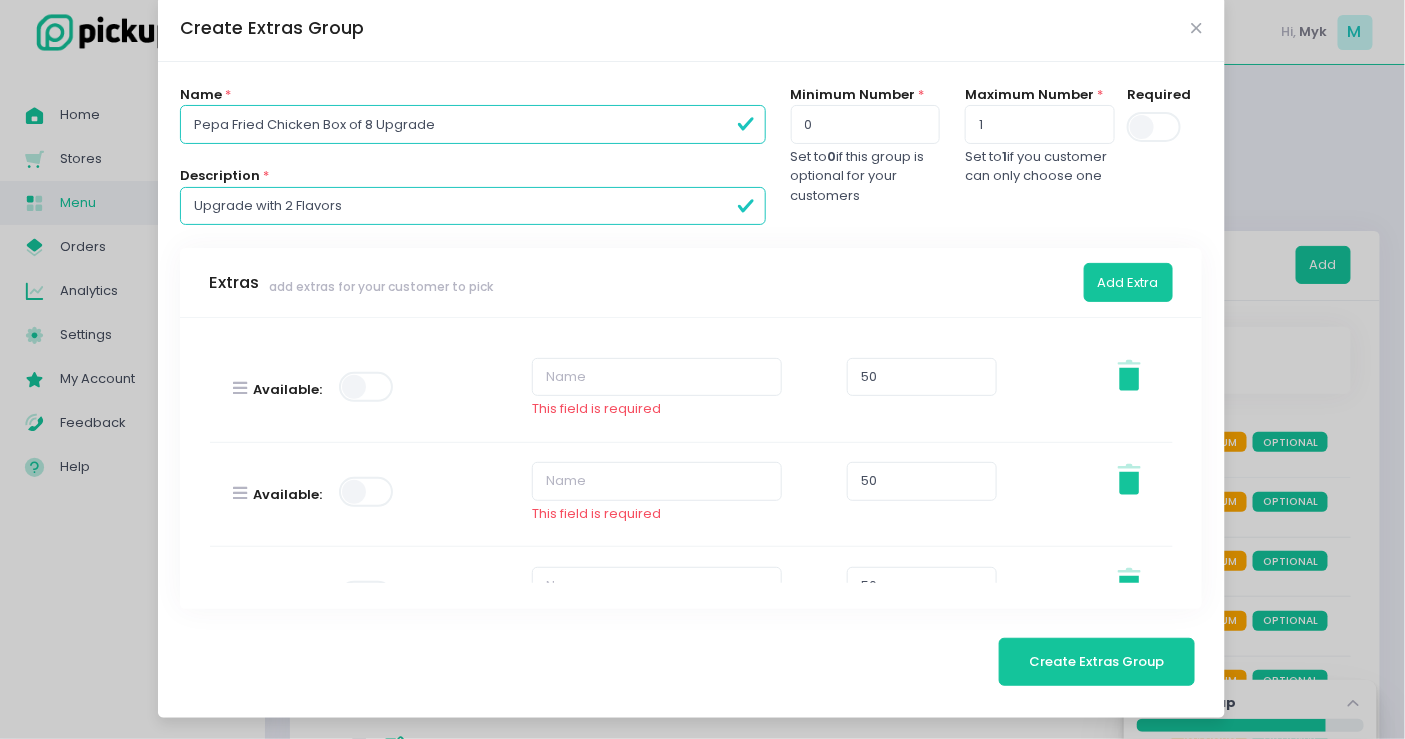 click at bounding box center (367, 387) 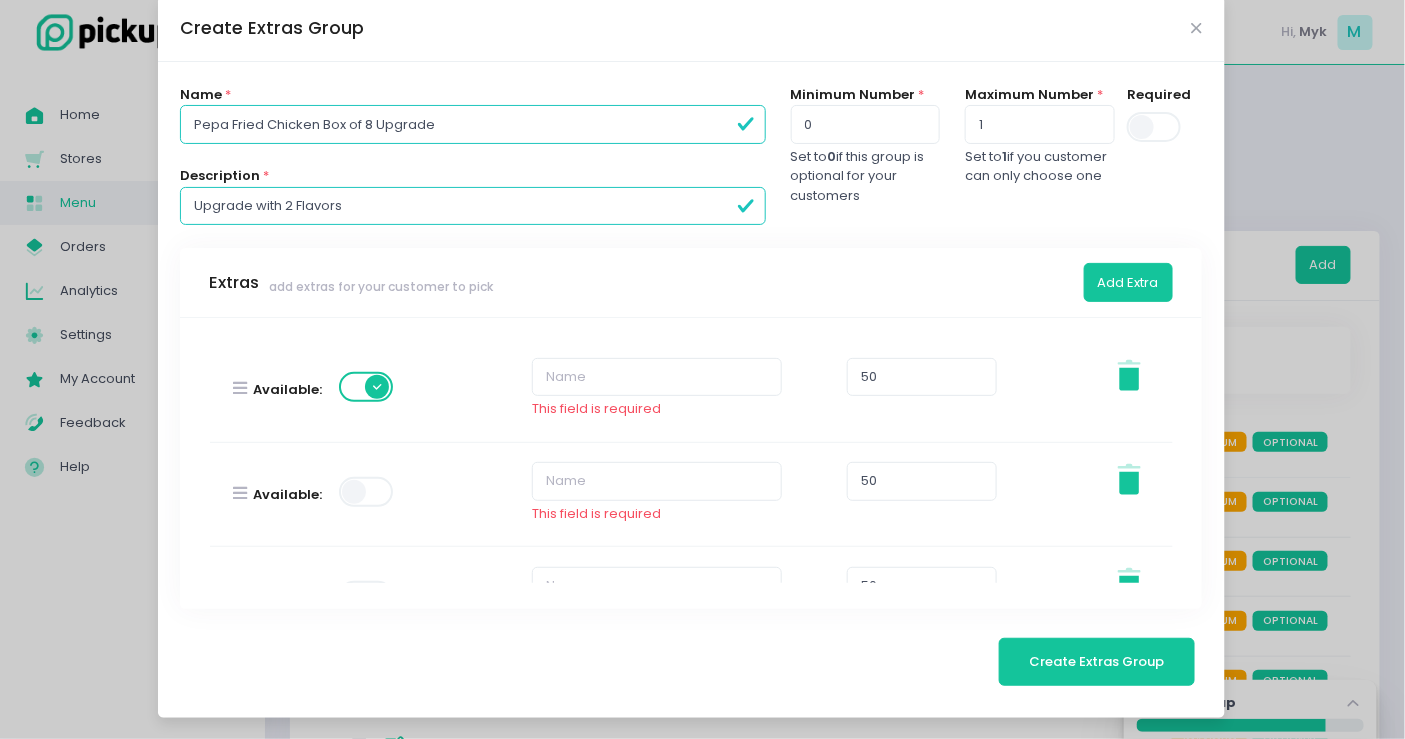 click at bounding box center (367, 492) 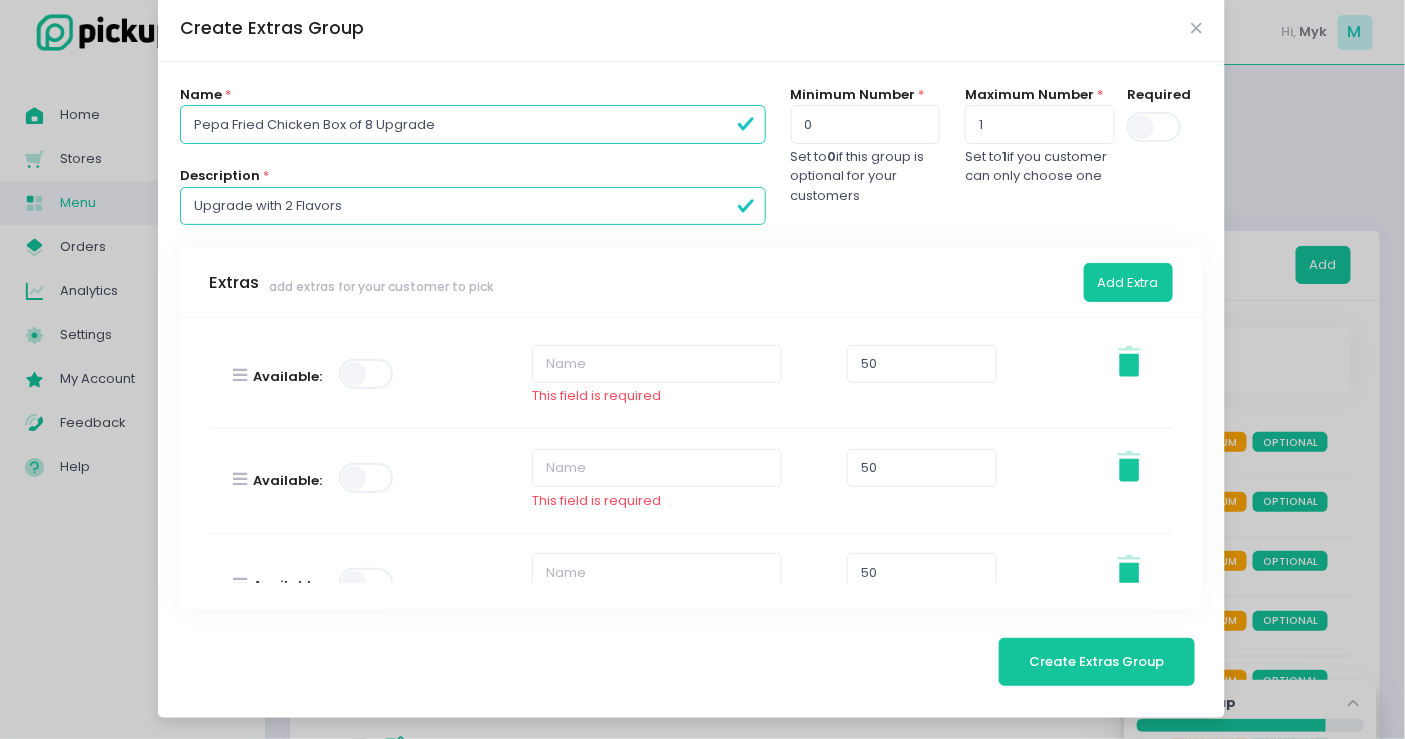 scroll, scrollTop: 522, scrollLeft: 0, axis: vertical 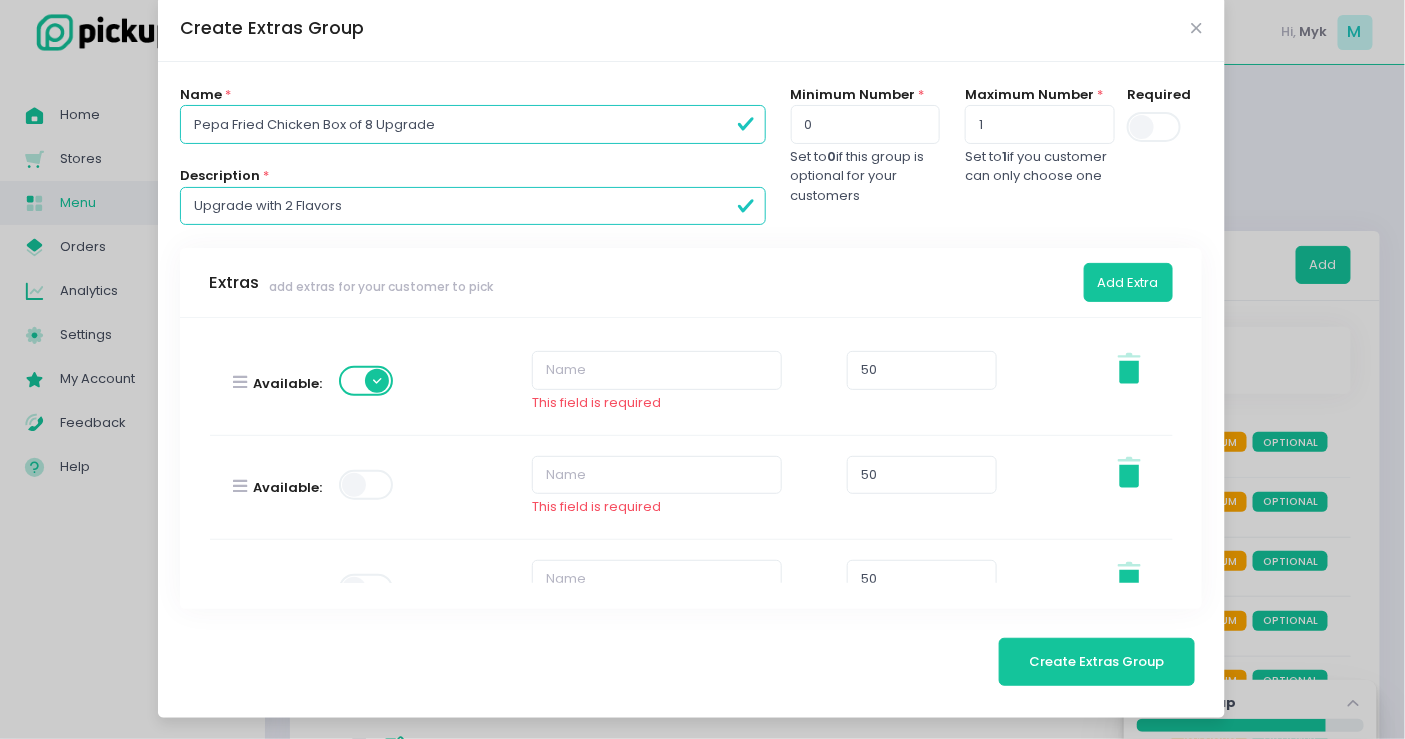 click at bounding box center (367, 485) 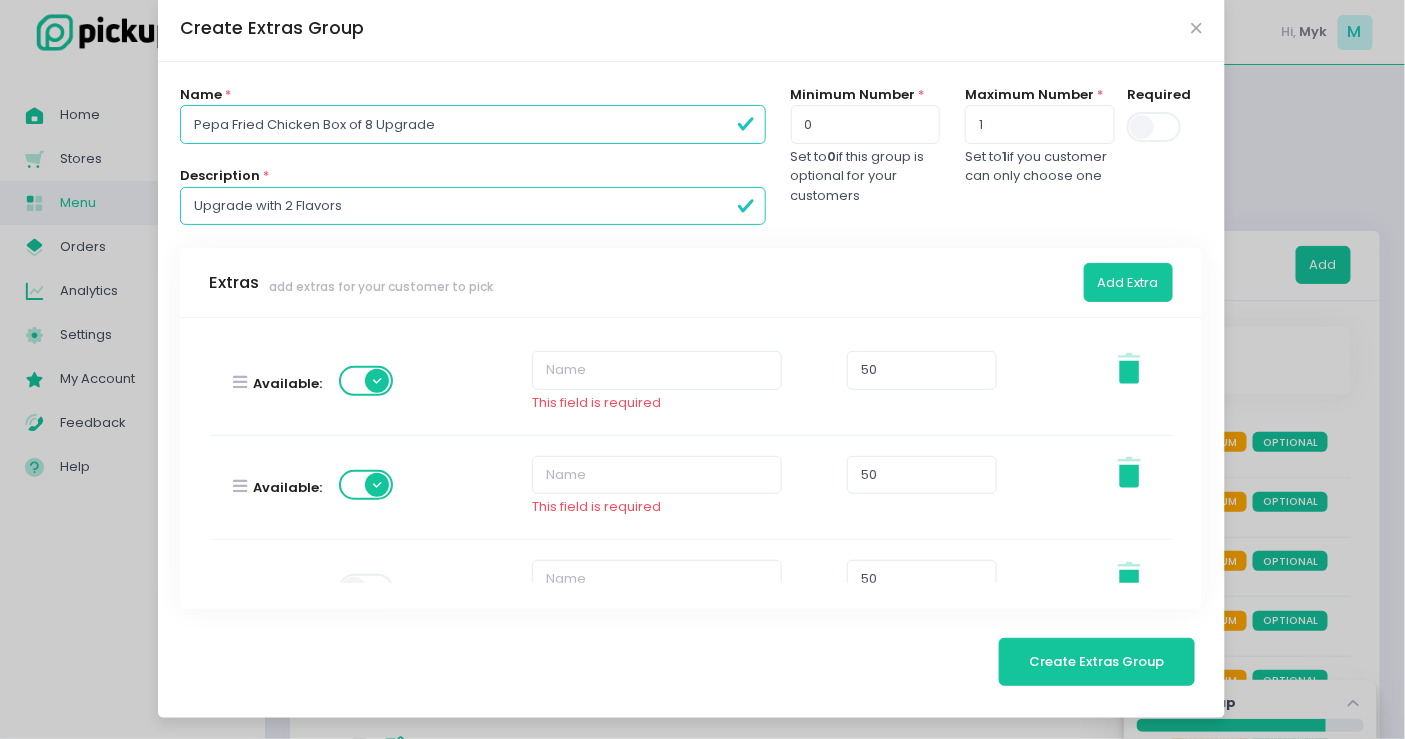 click at bounding box center (367, 589) 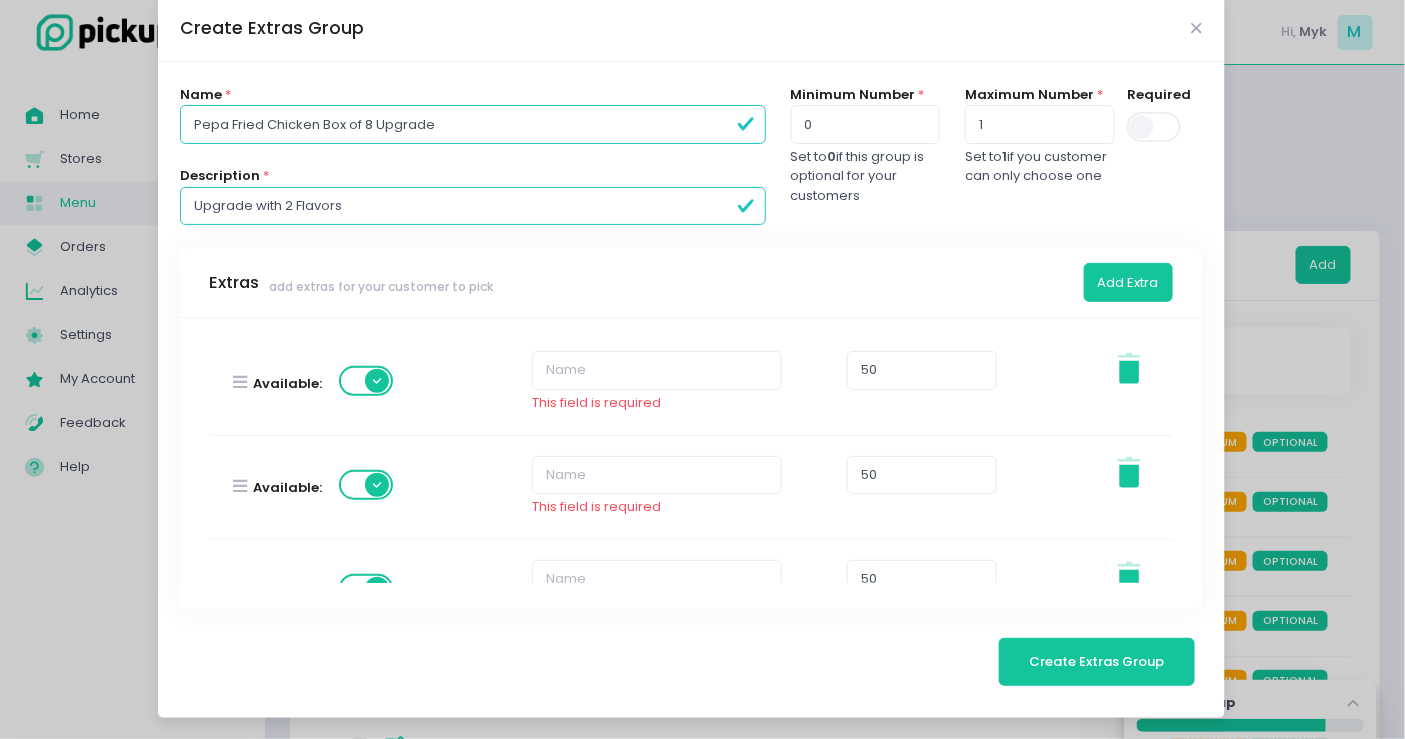 scroll, scrollTop: 633, scrollLeft: 0, axis: vertical 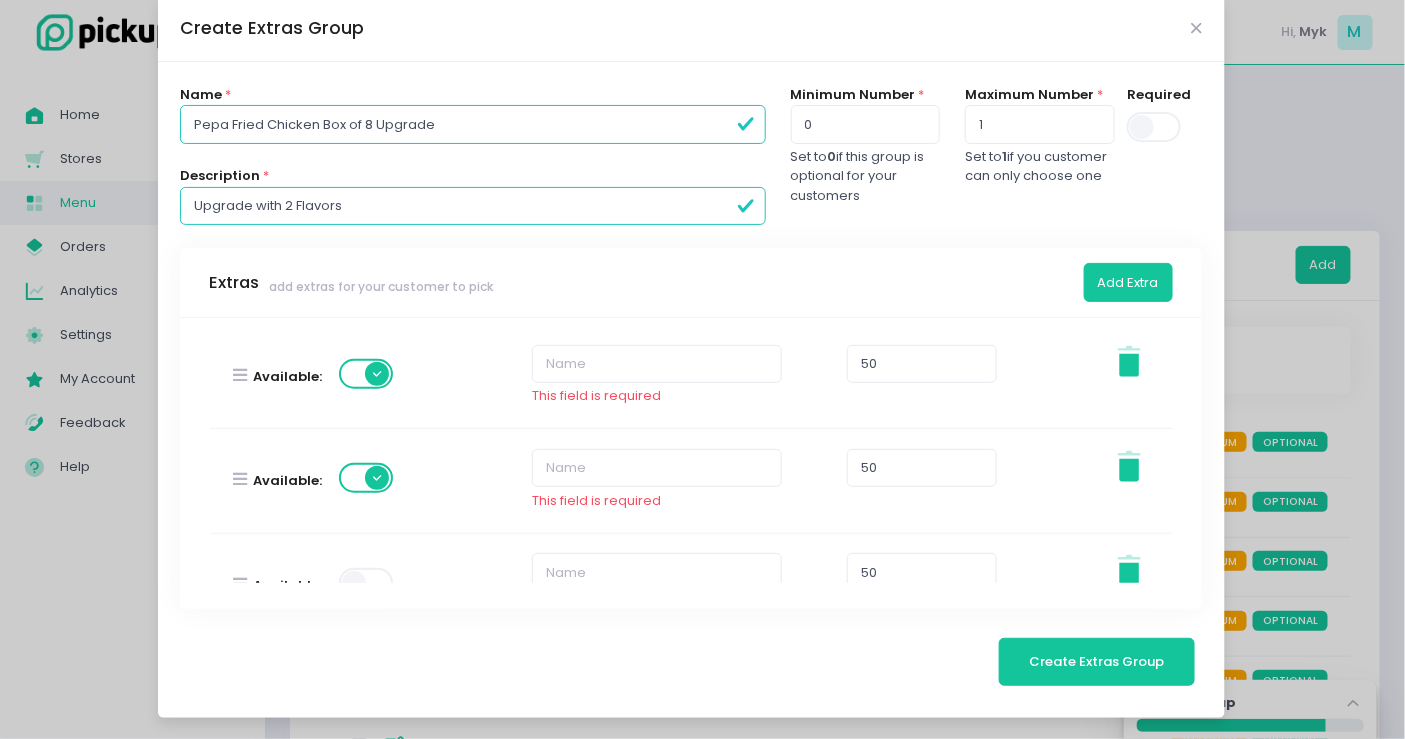 click at bounding box center [367, 583] 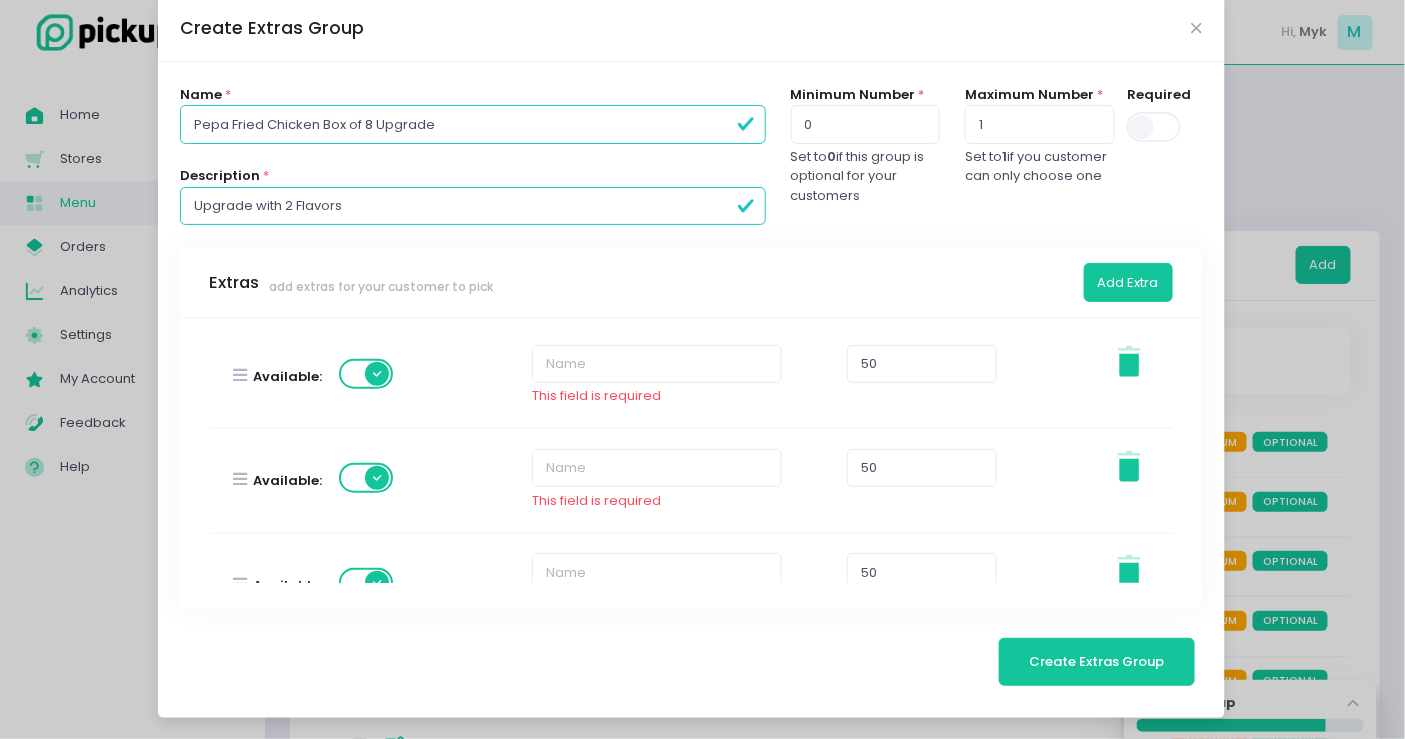 scroll, scrollTop: 856, scrollLeft: 0, axis: vertical 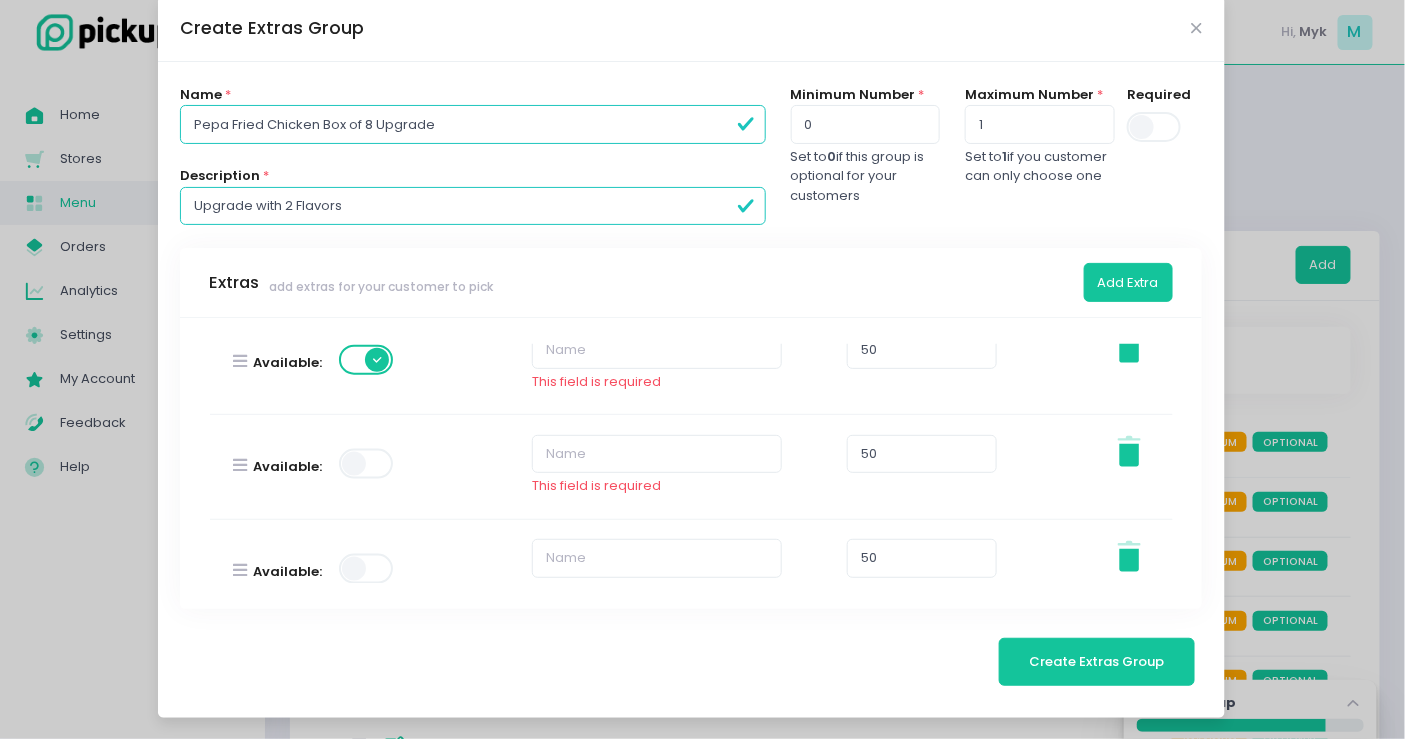 click at bounding box center (367, 464) 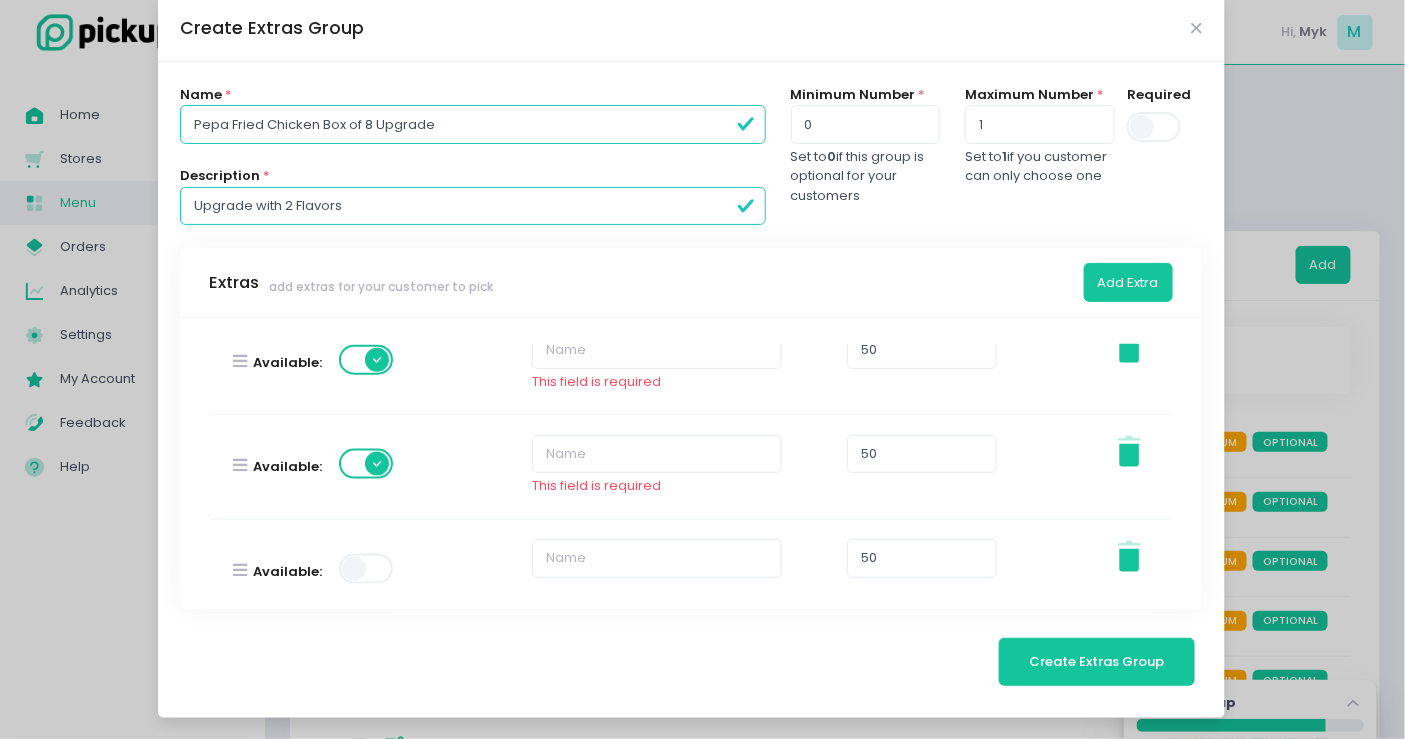 click at bounding box center (367, 569) 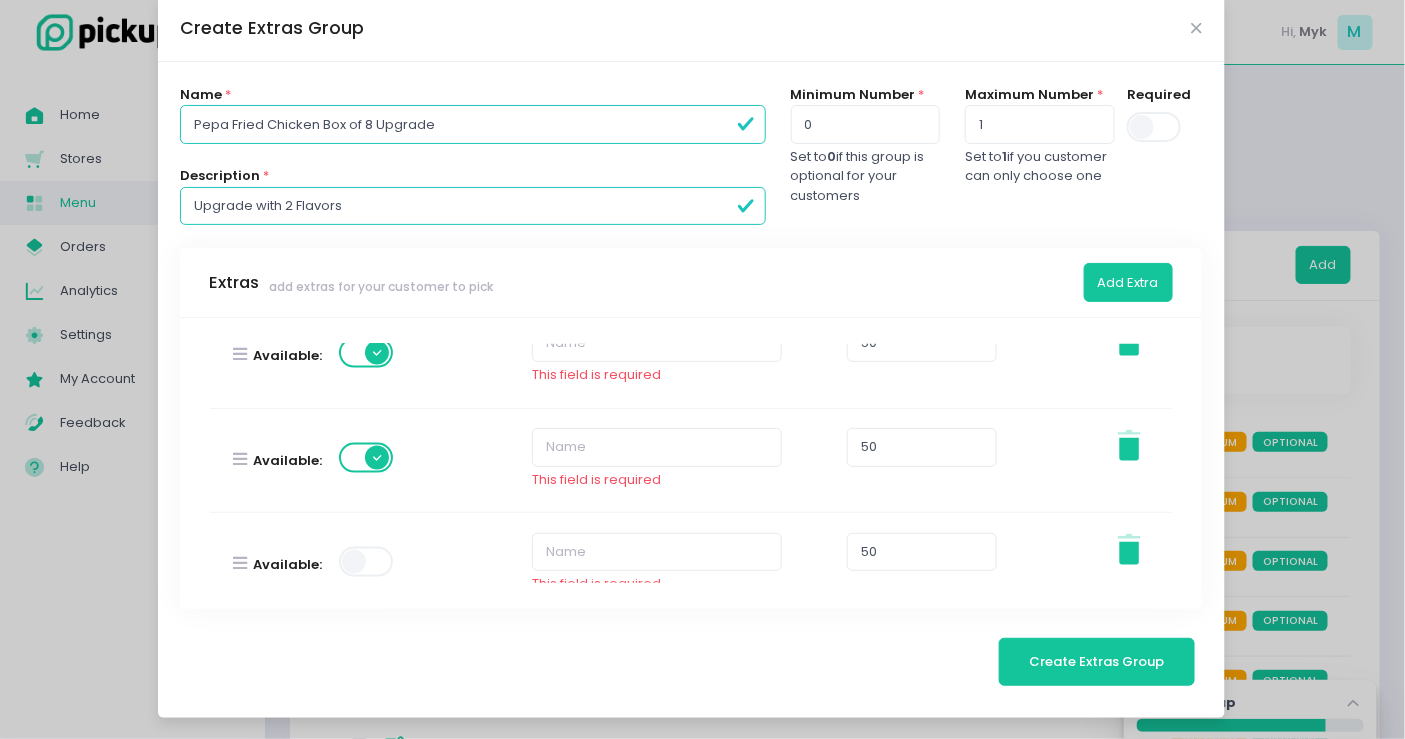 click at bounding box center [367, 562] 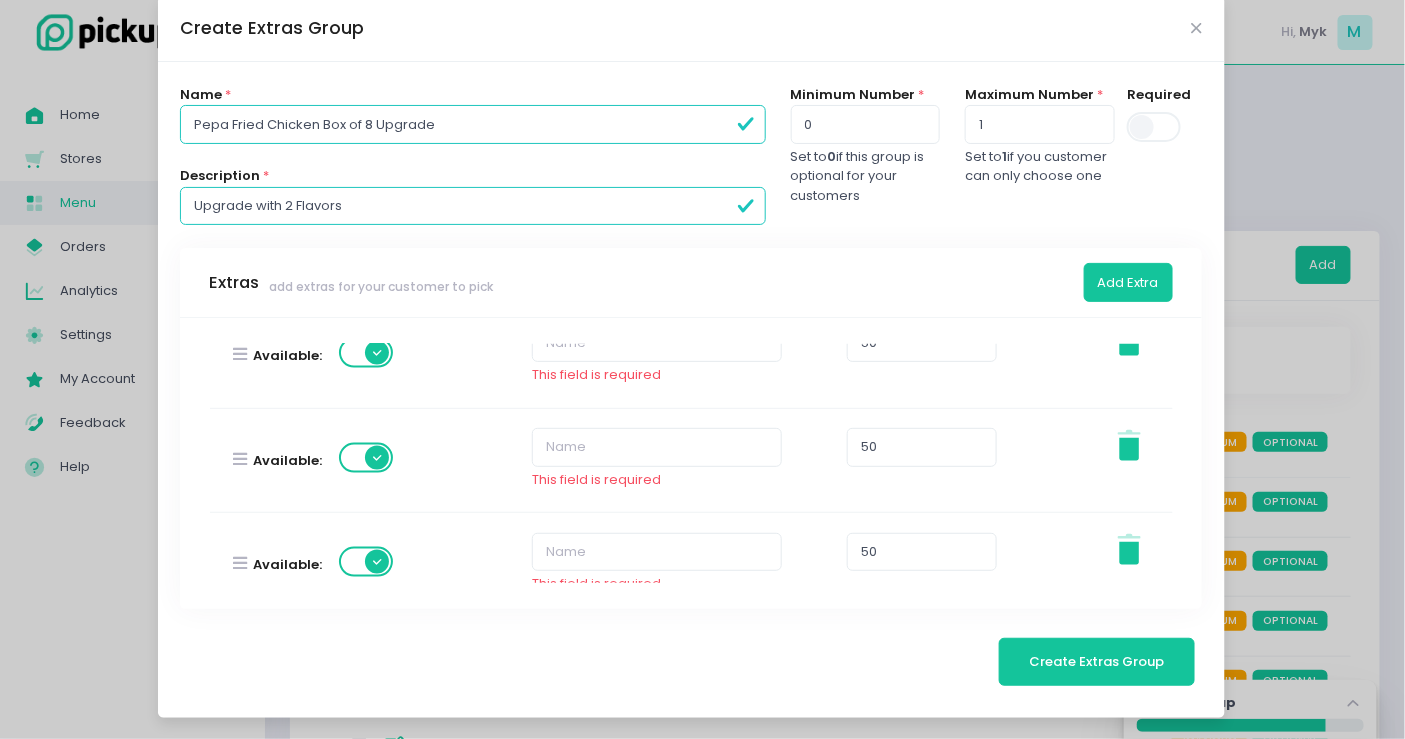 scroll, scrollTop: 1189, scrollLeft: 0, axis: vertical 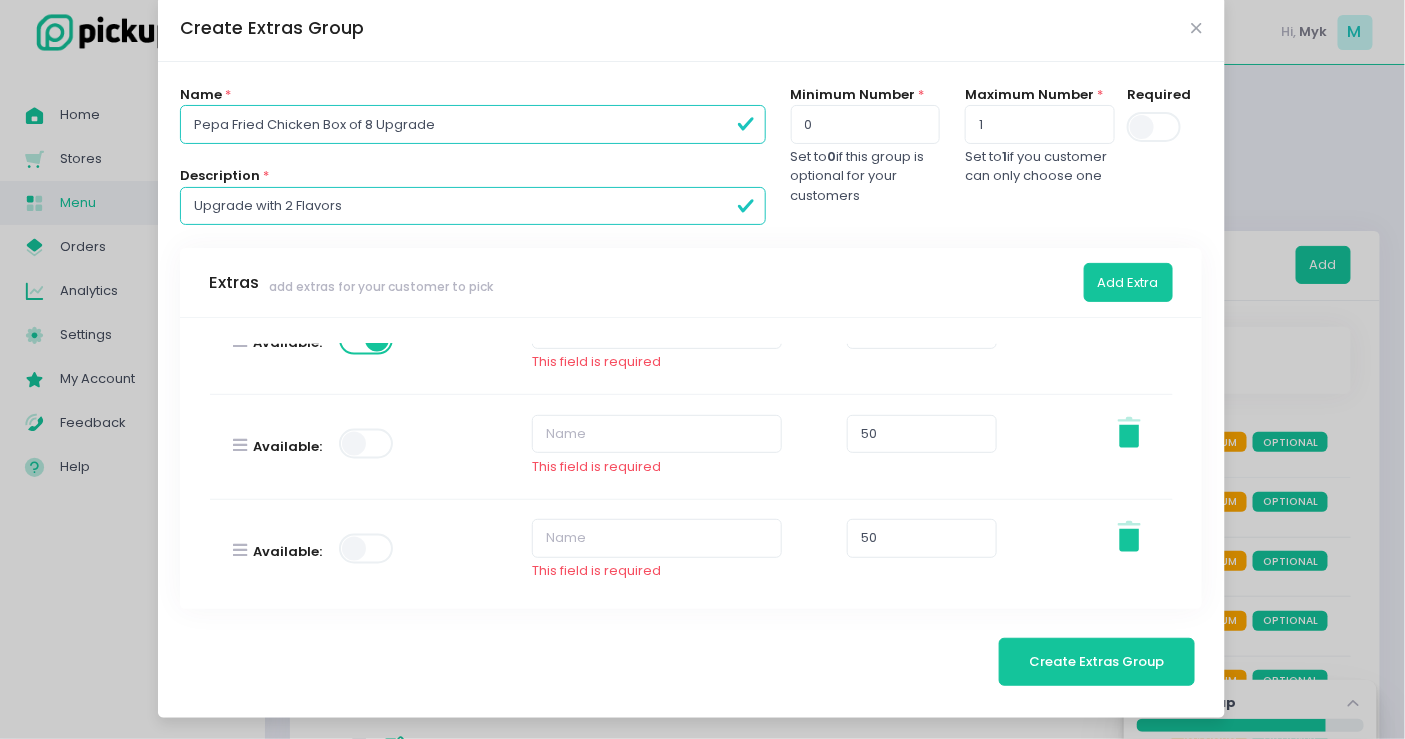 click at bounding box center [367, 444] 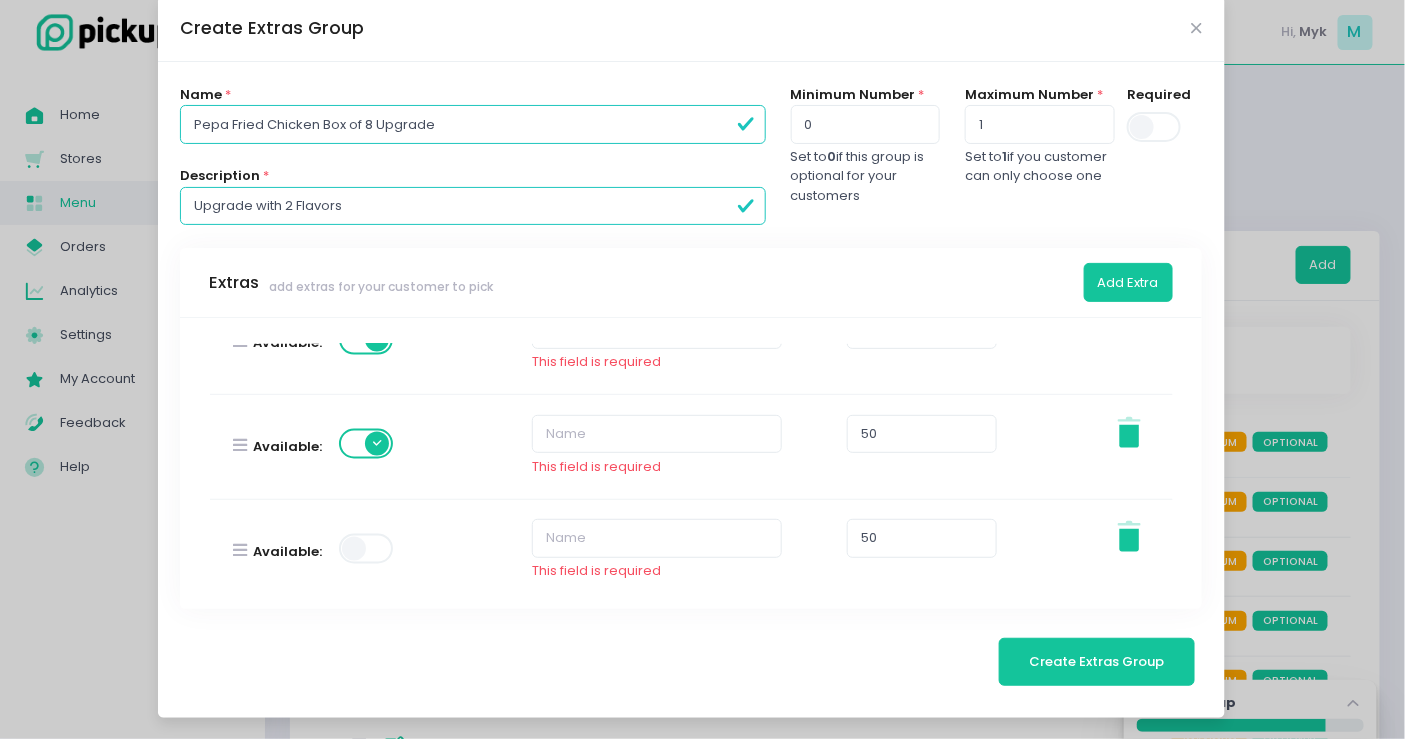 click at bounding box center [367, 549] 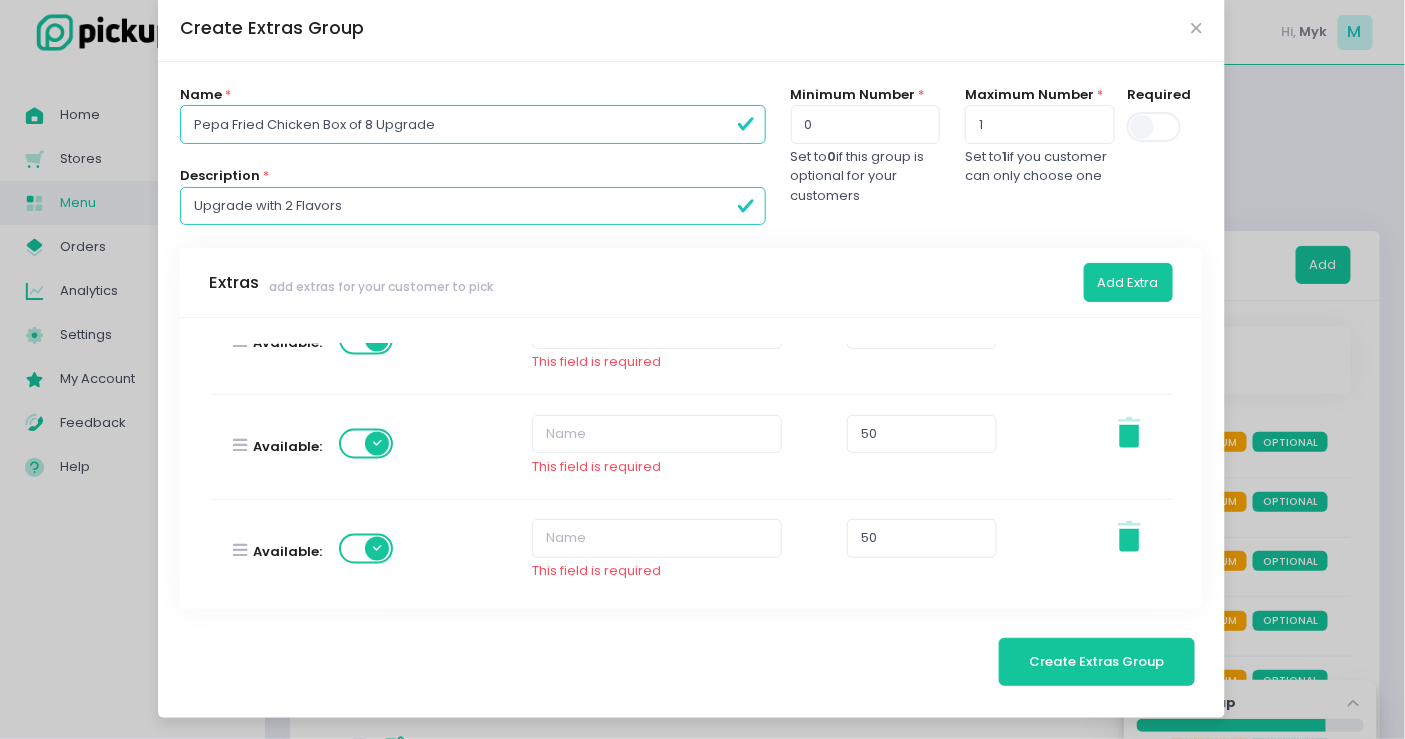 scroll, scrollTop: 1411, scrollLeft: 0, axis: vertical 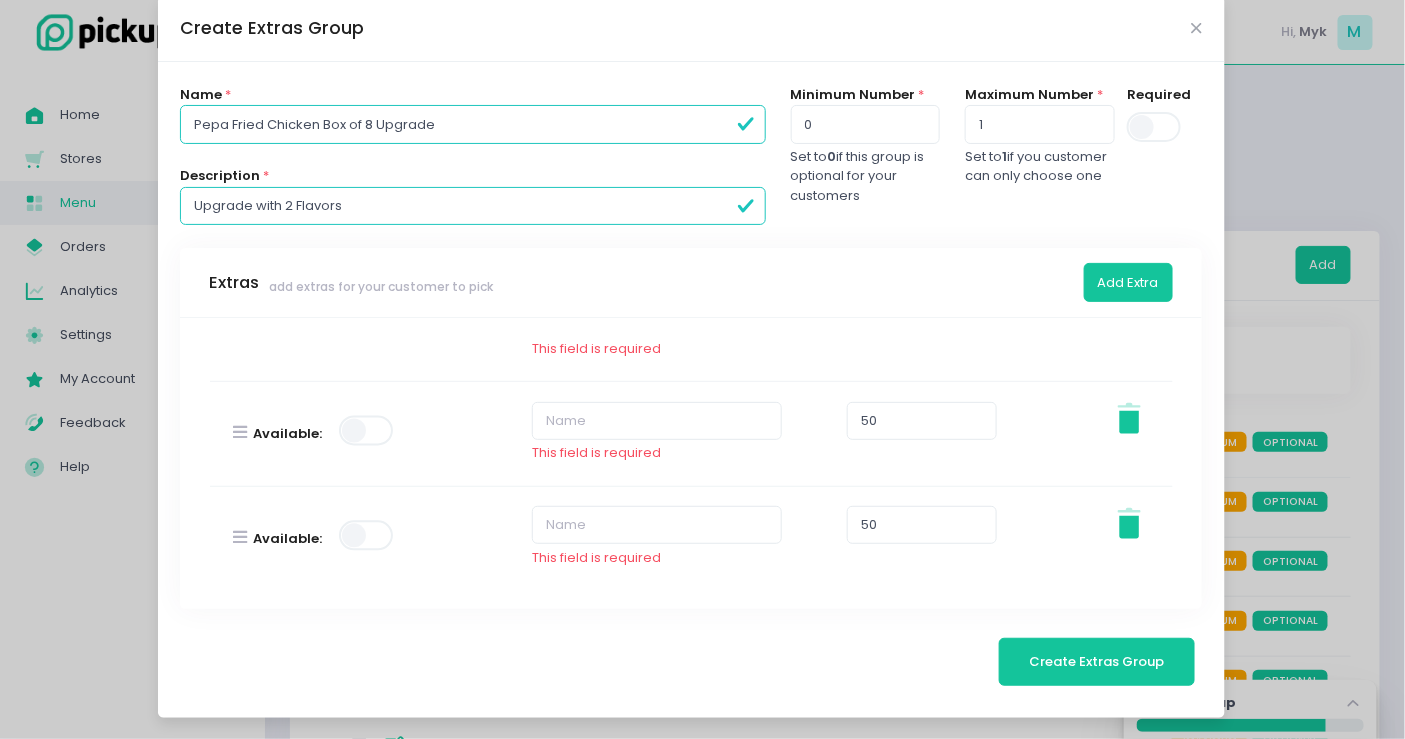 click at bounding box center [367, 434] 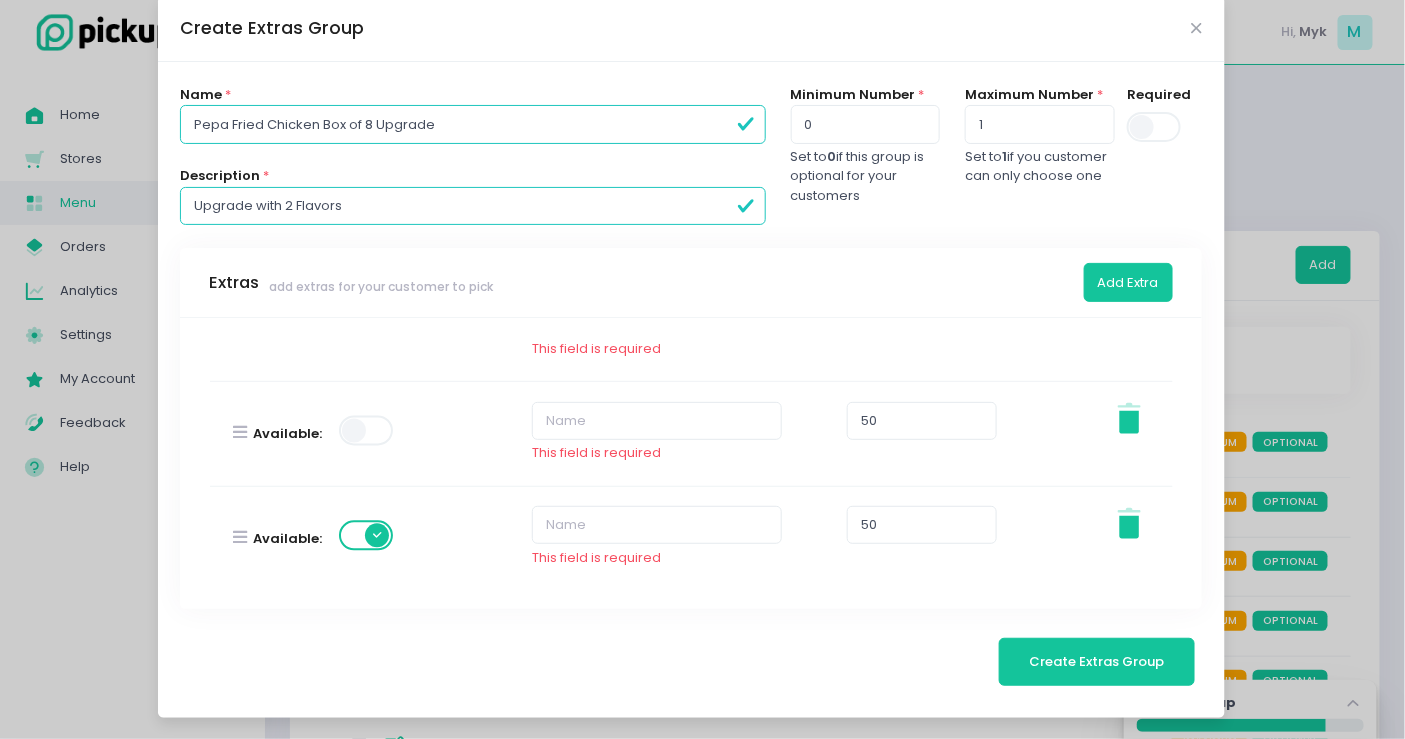click at bounding box center [367, 431] 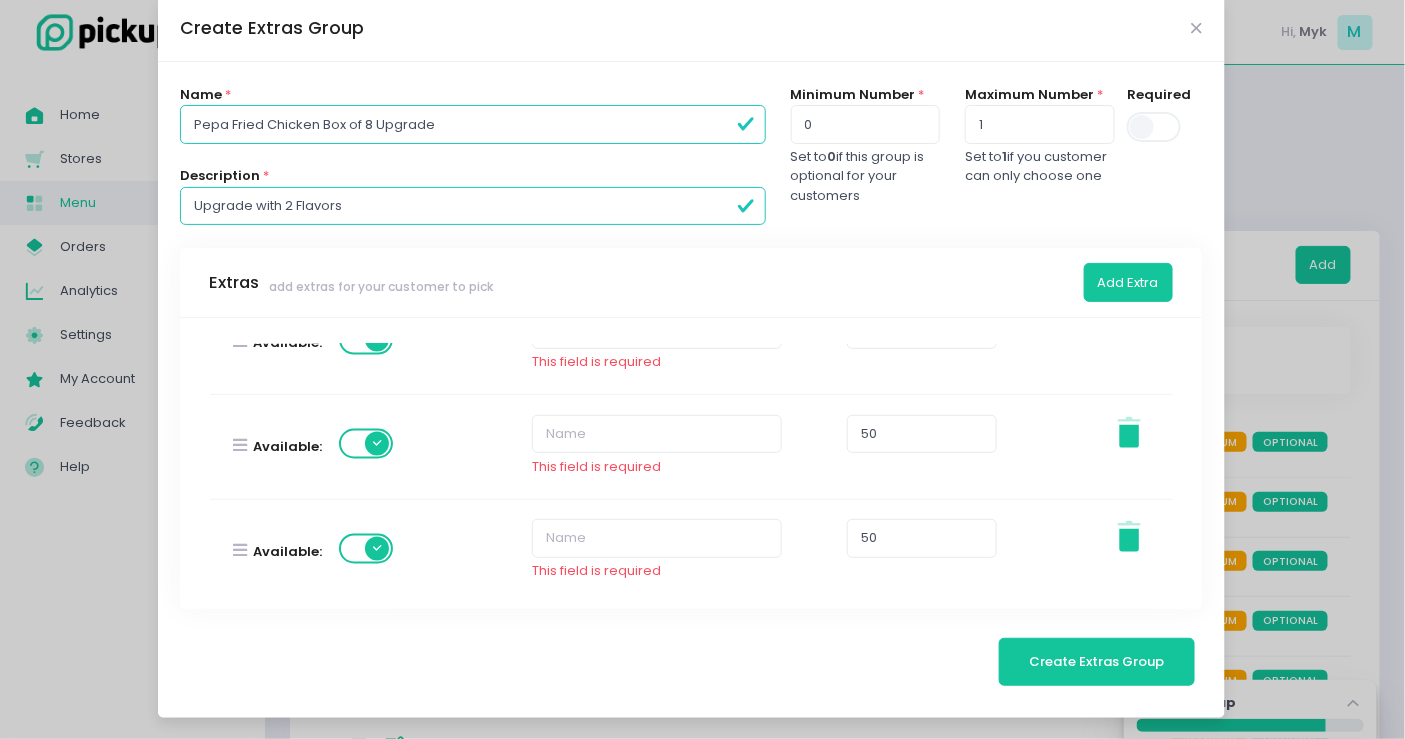 scroll, scrollTop: 1411, scrollLeft: 0, axis: vertical 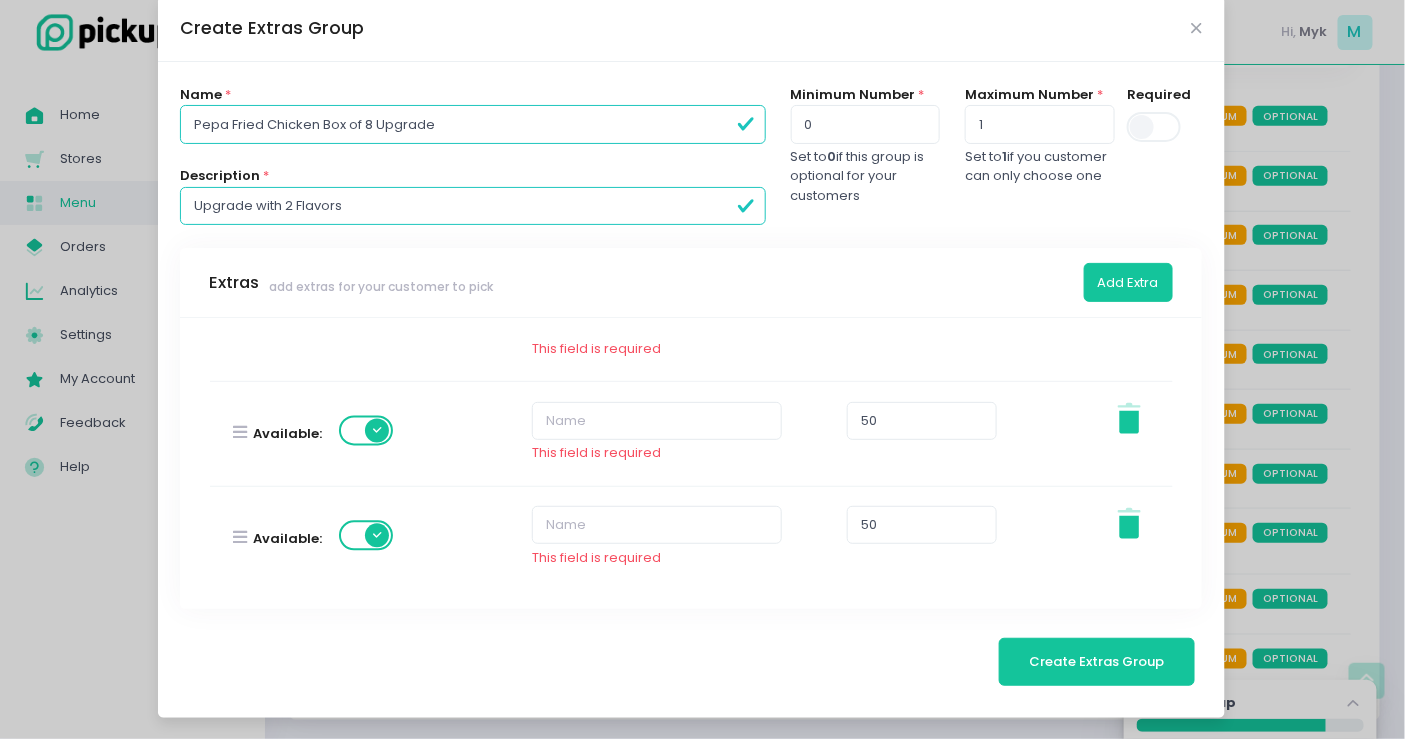 click on "Available:" at bounding box center [349, 433] 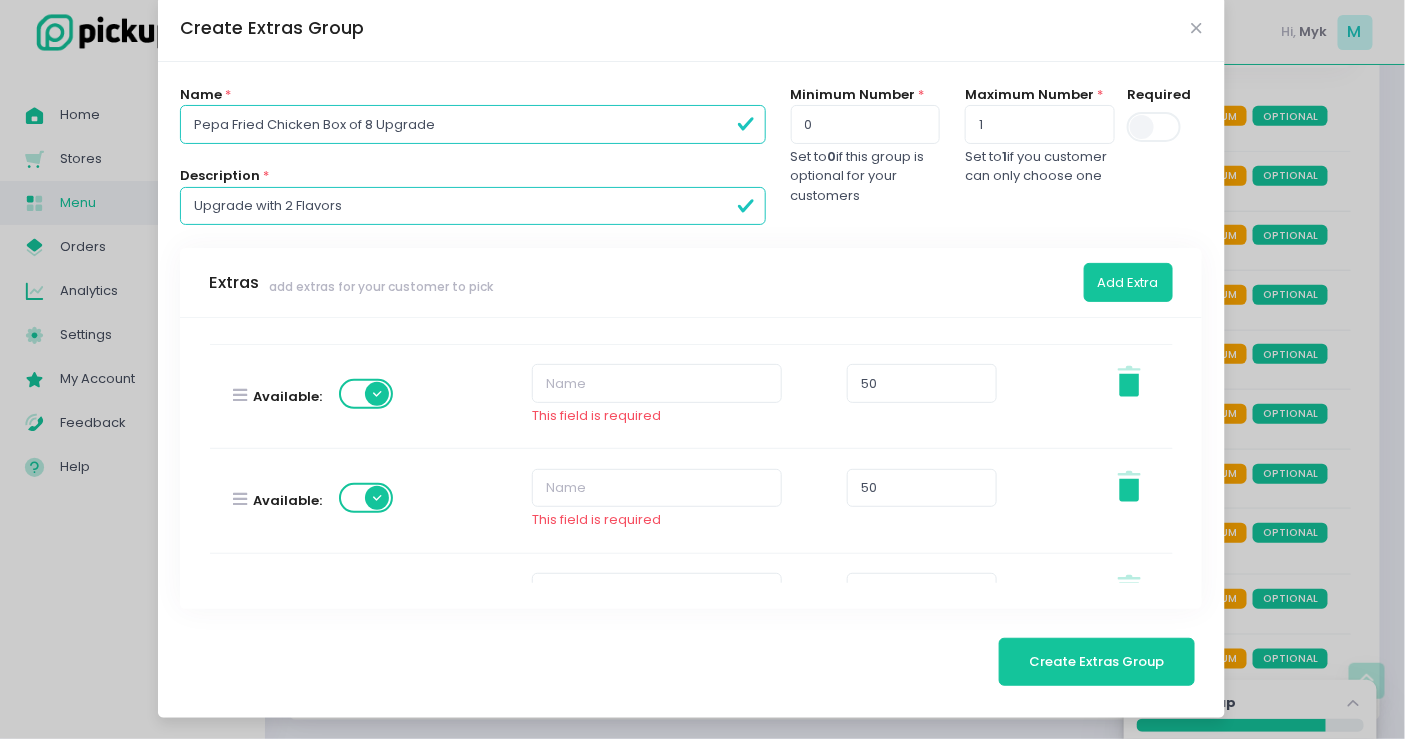 scroll, scrollTop: 0, scrollLeft: 0, axis: both 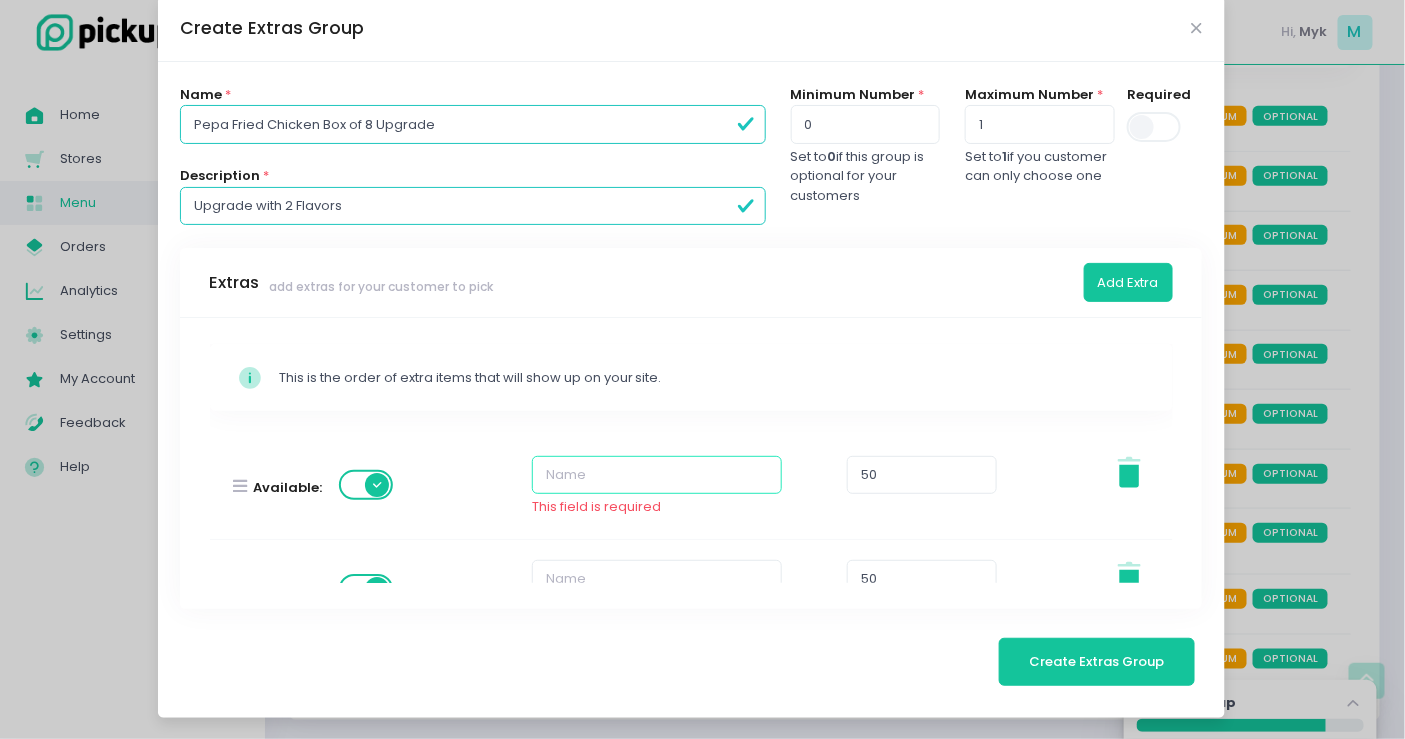 click at bounding box center (657, 475) 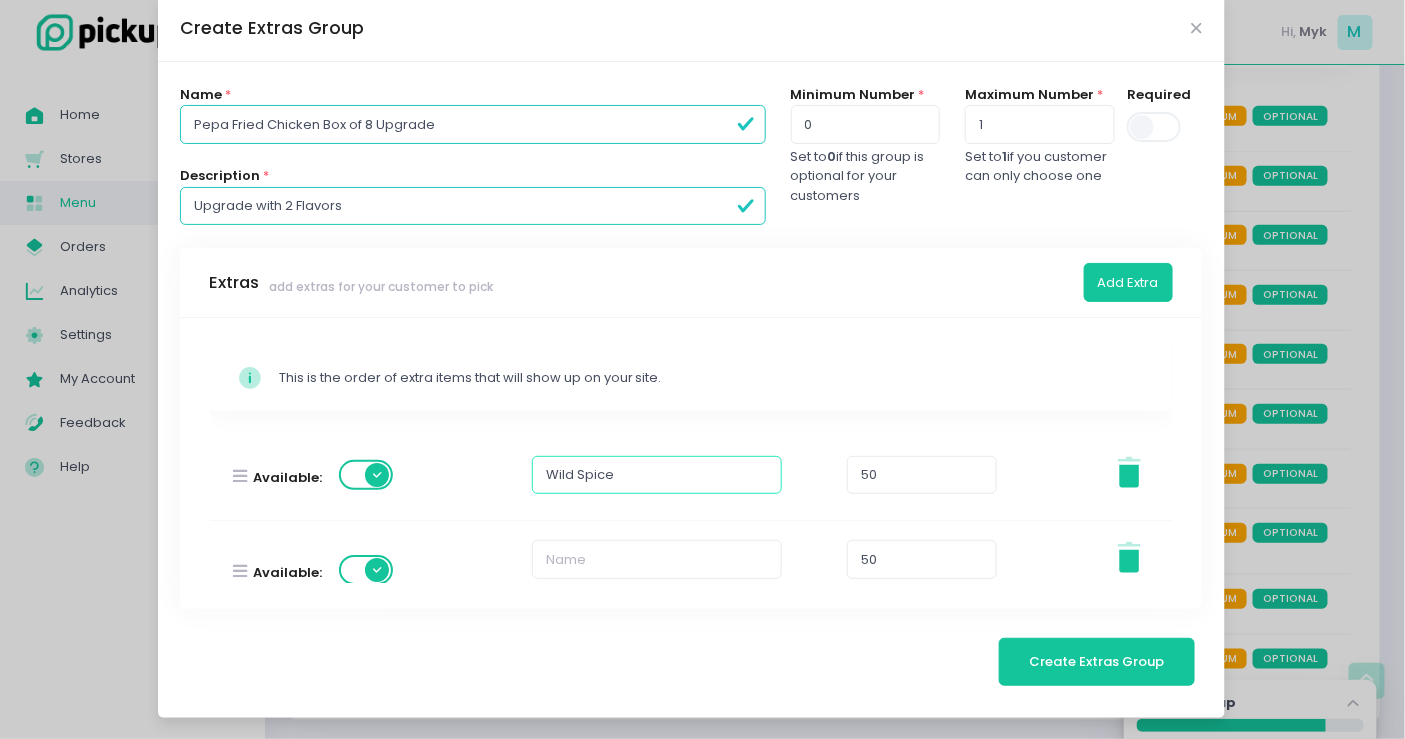 type on "Wild Spice" 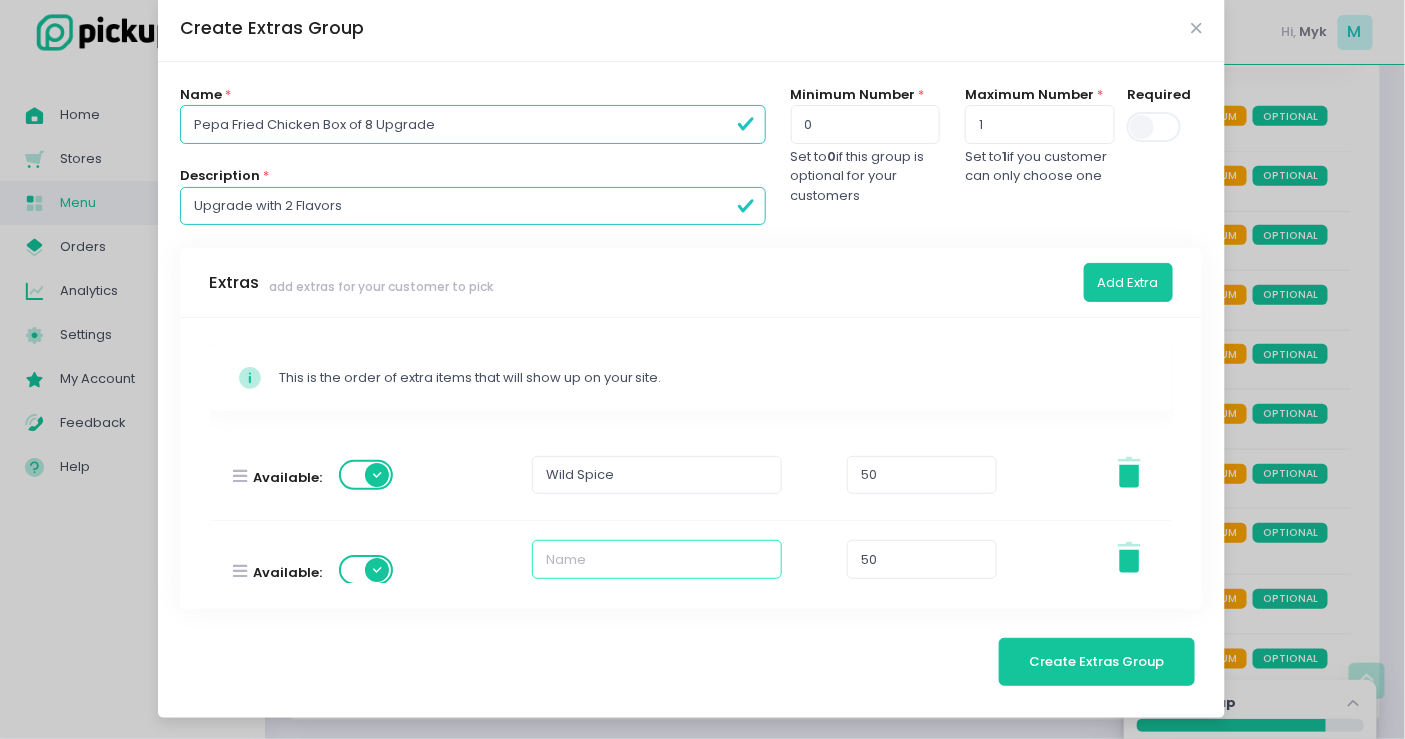 click at bounding box center [657, 559] 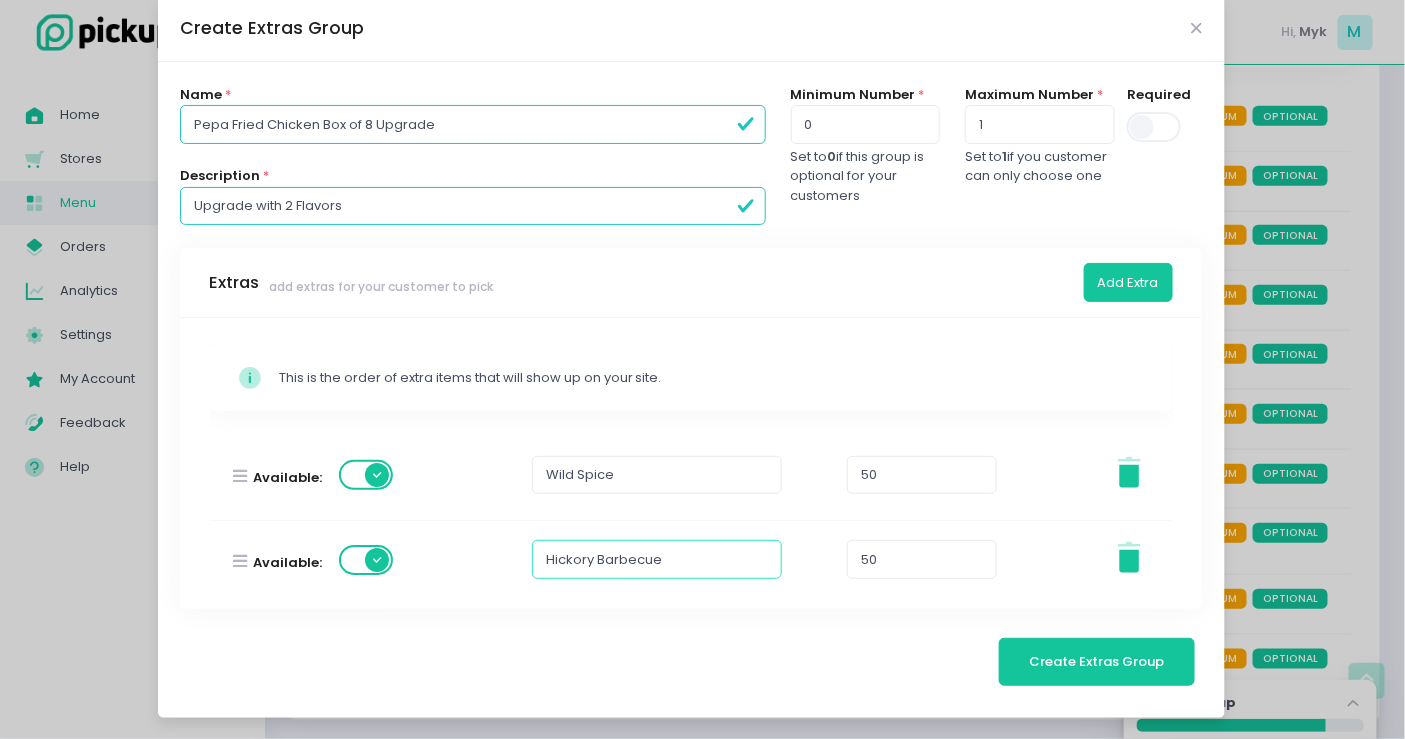 type on "Hickory Barbecue" 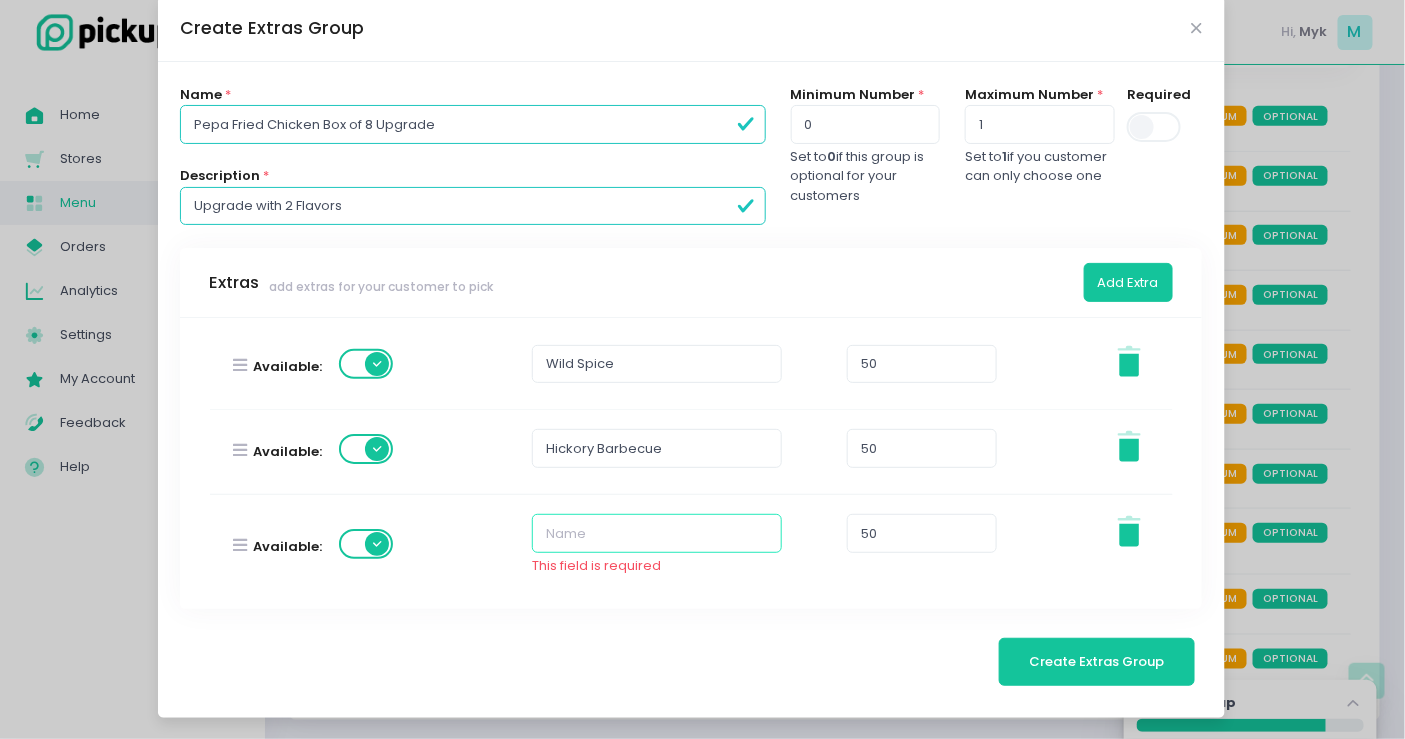 click at bounding box center (657, 533) 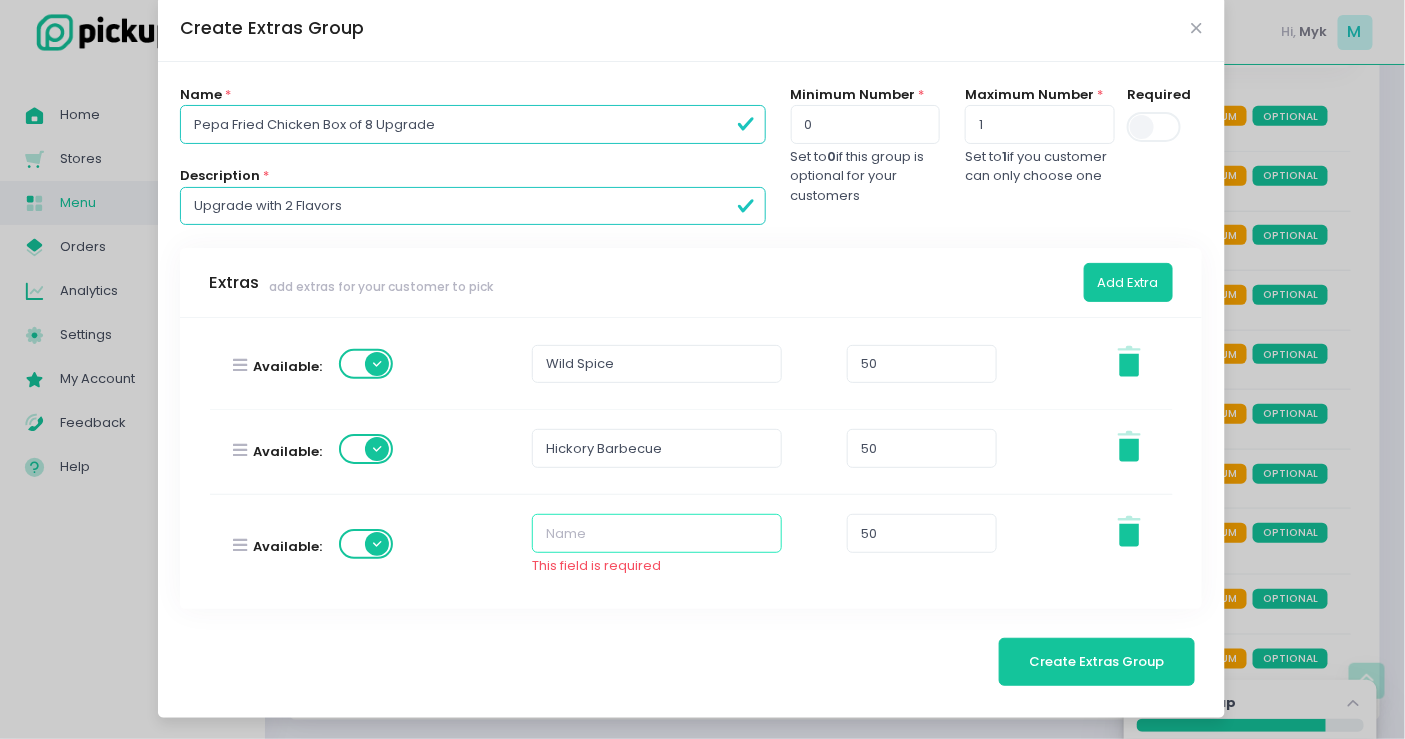 paste on "Sour Cream" 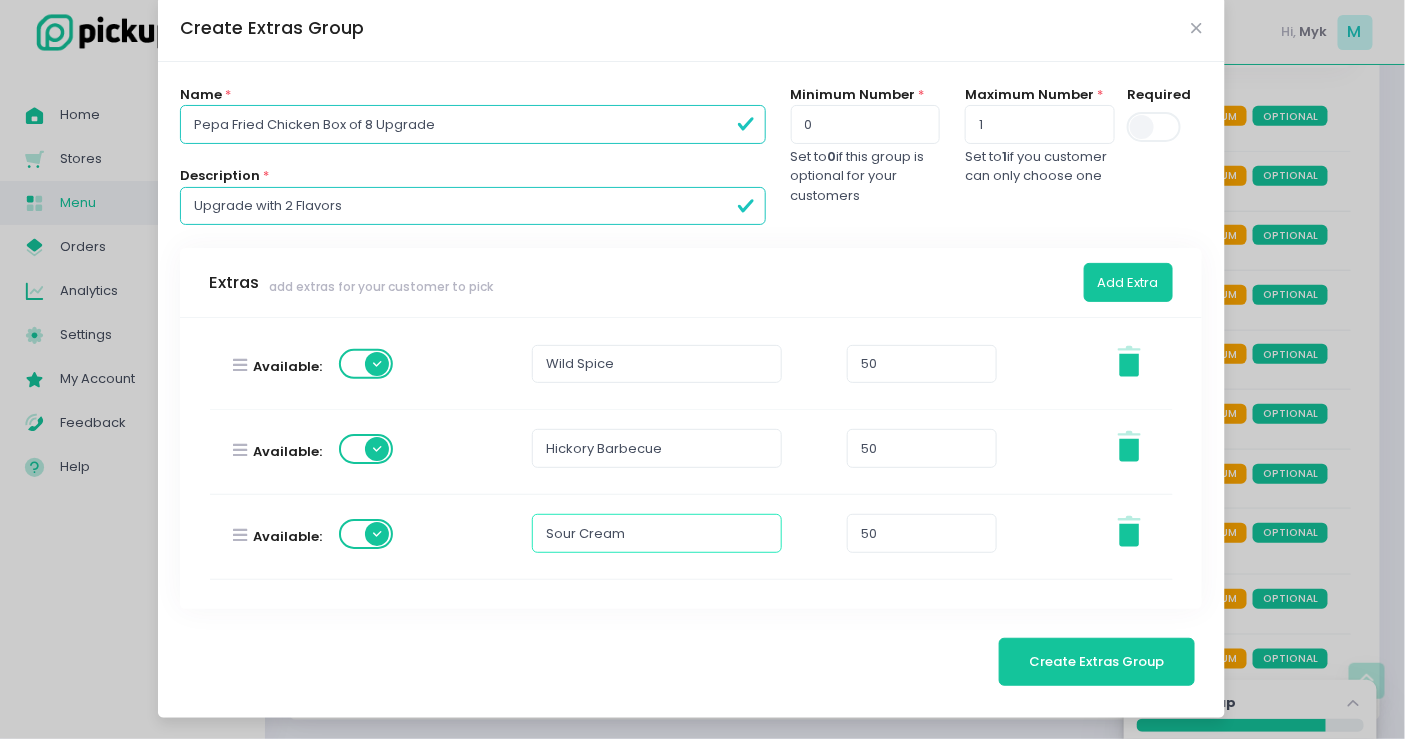 type on "Sour Cream" 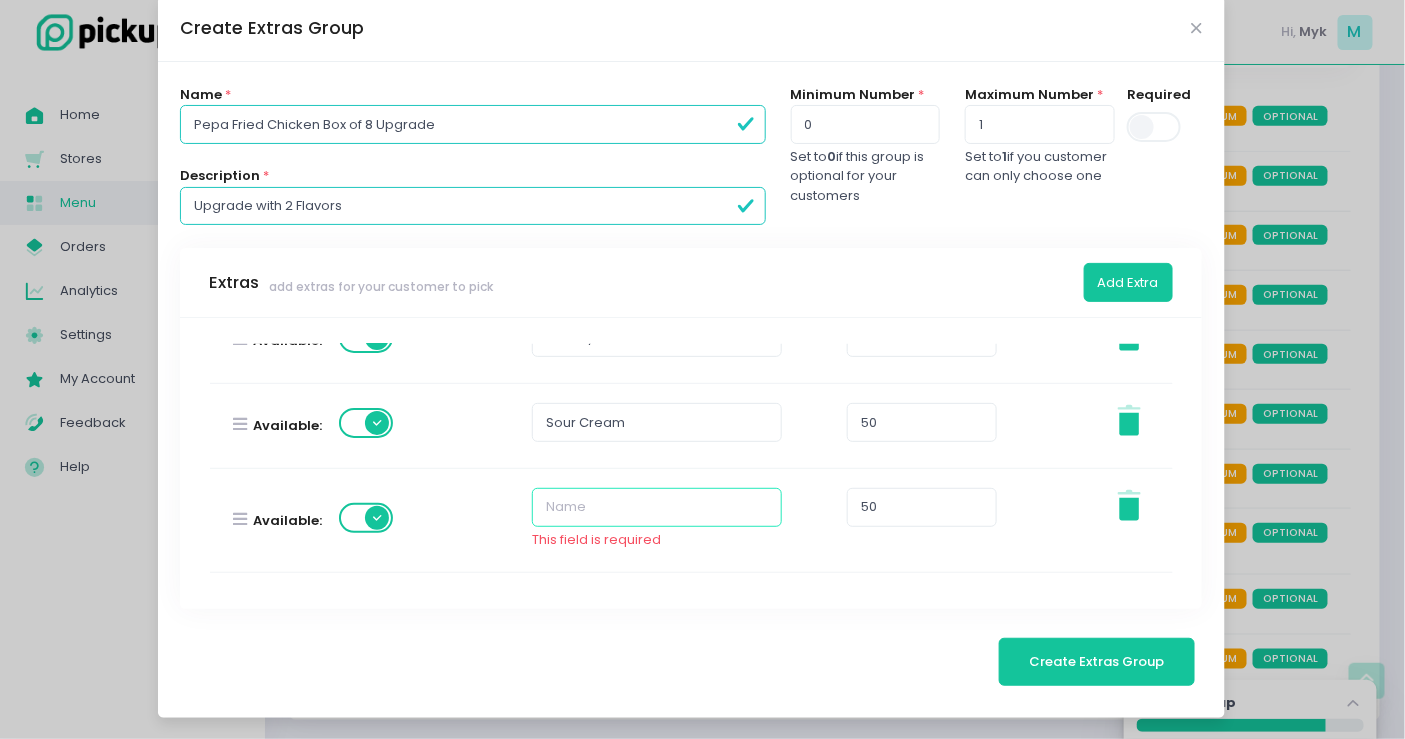 click at bounding box center [657, 507] 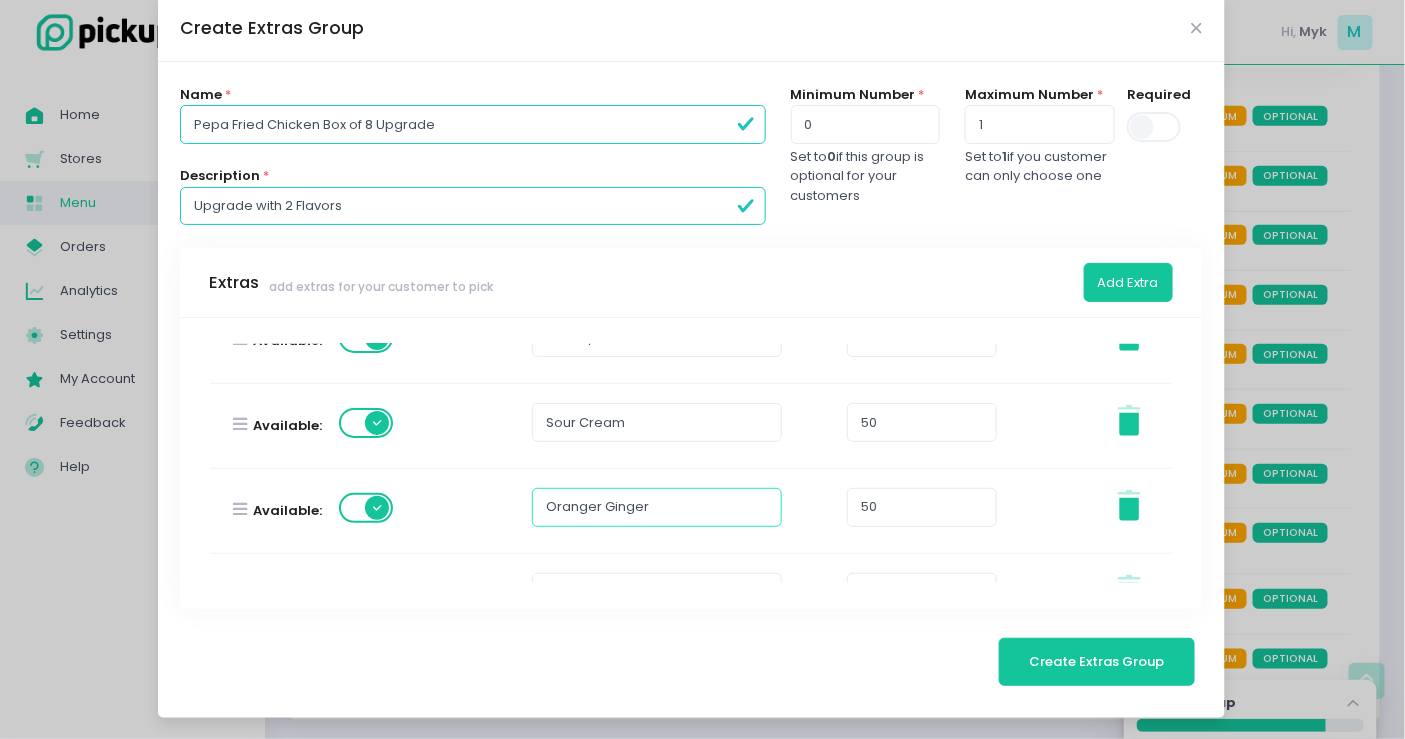 type on "Oranger Ginger" 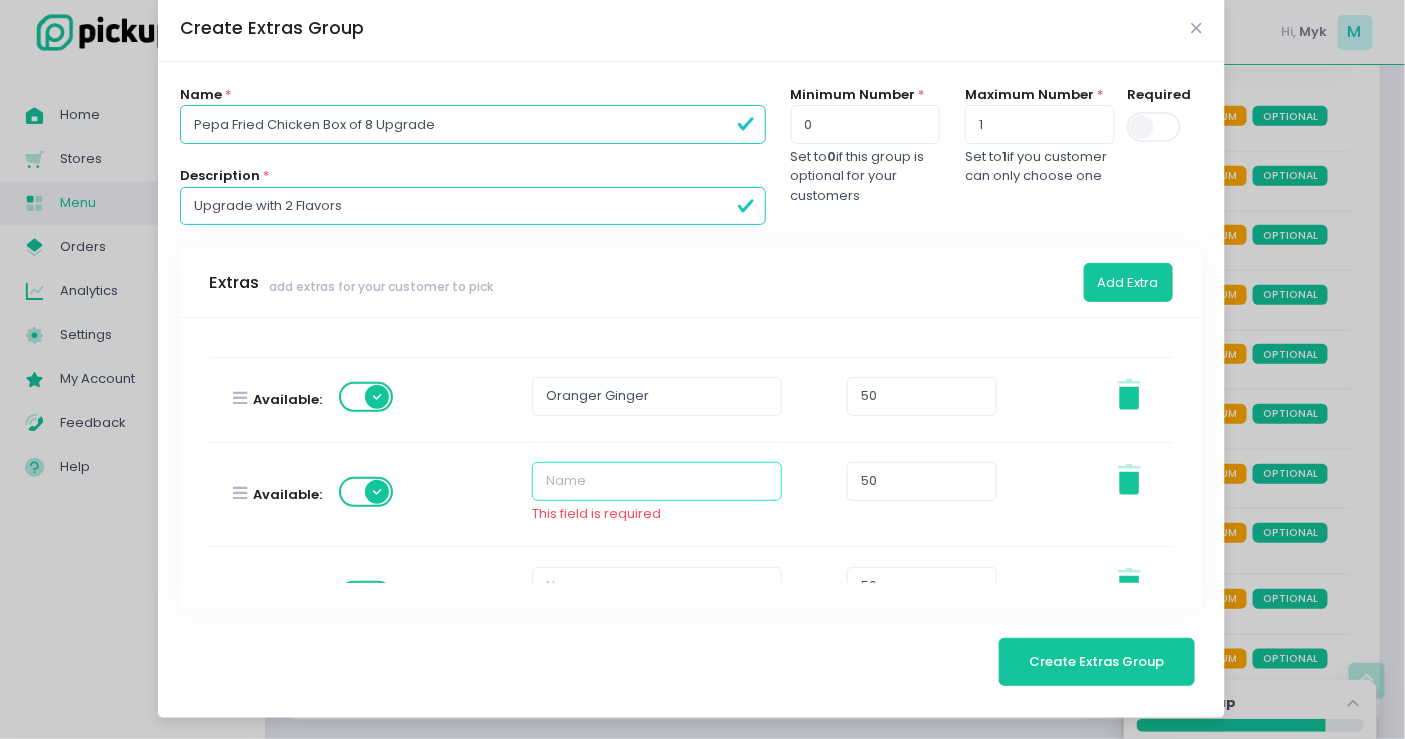 click at bounding box center [657, 481] 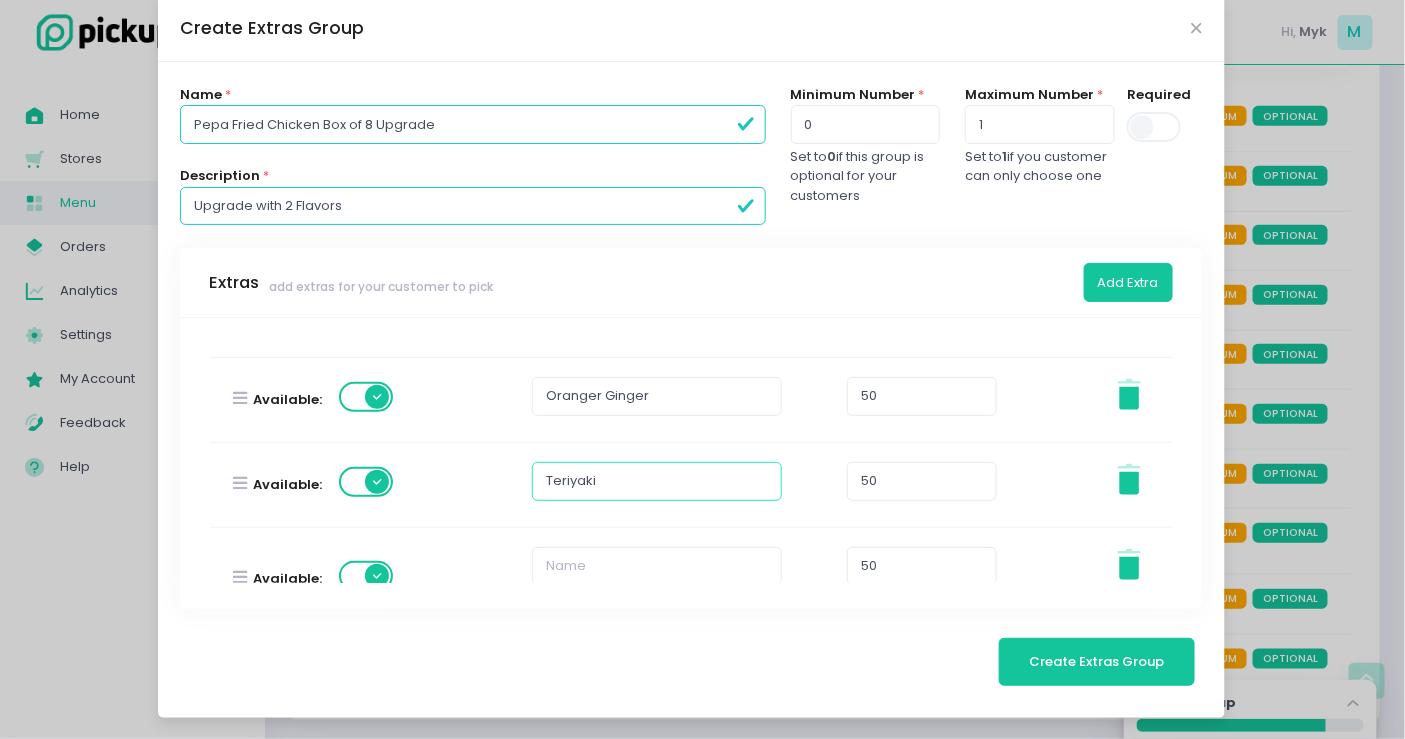 type on "Teriyaki" 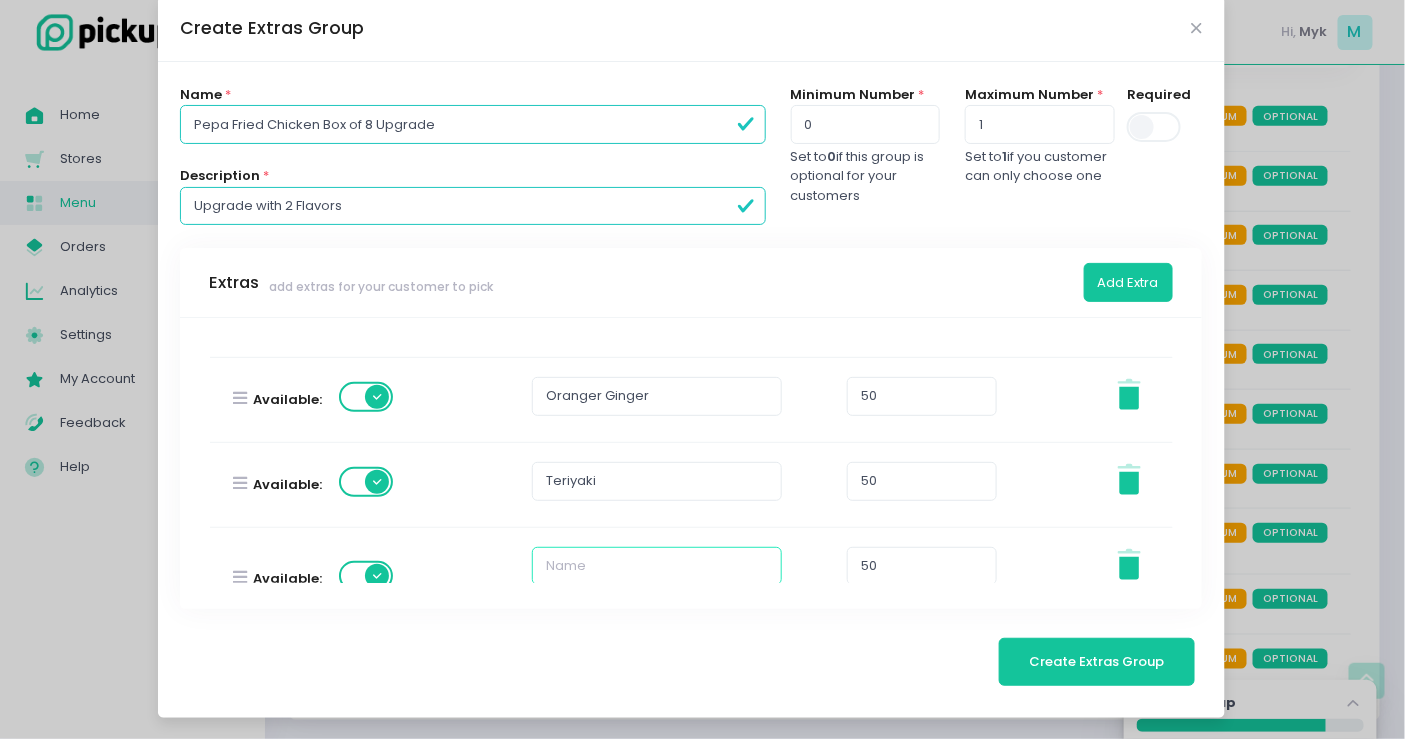 click at bounding box center (657, 566) 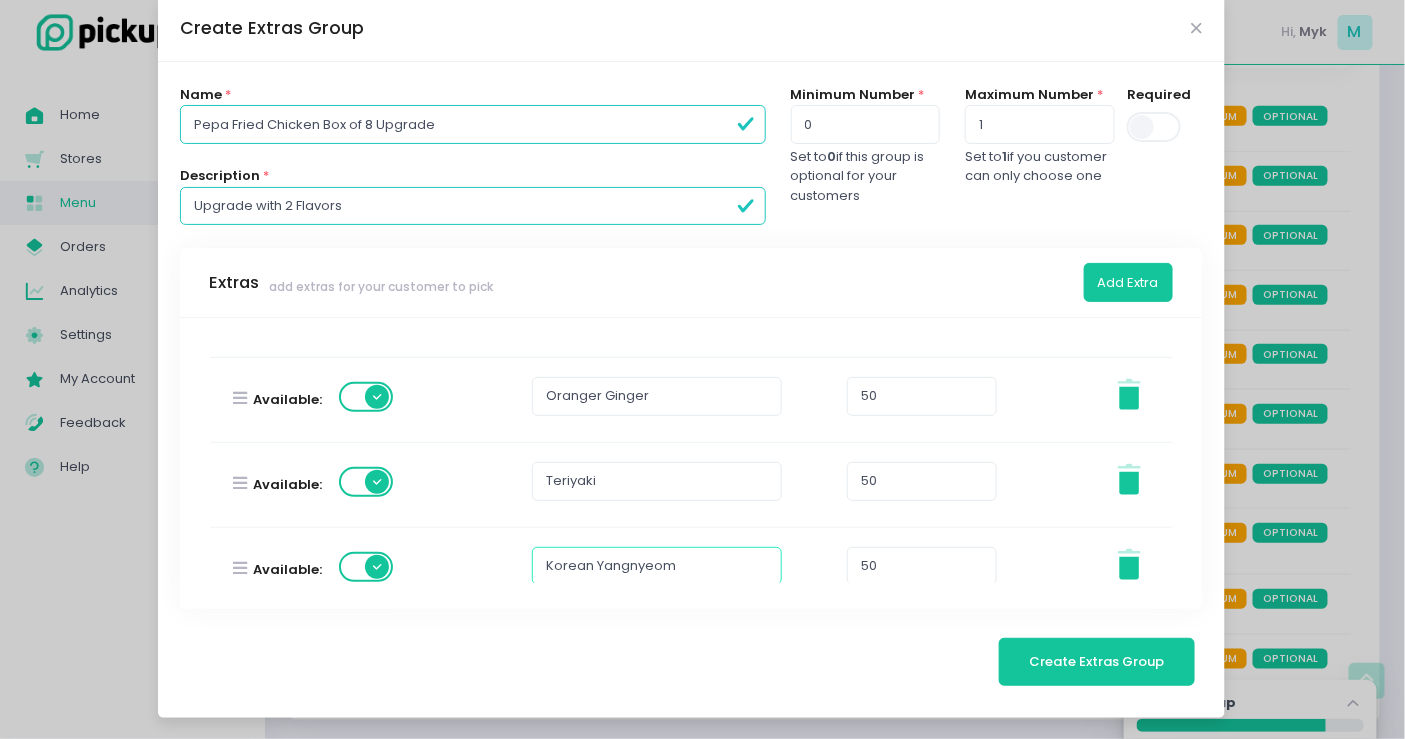 type on "Korean Yangnyeom" 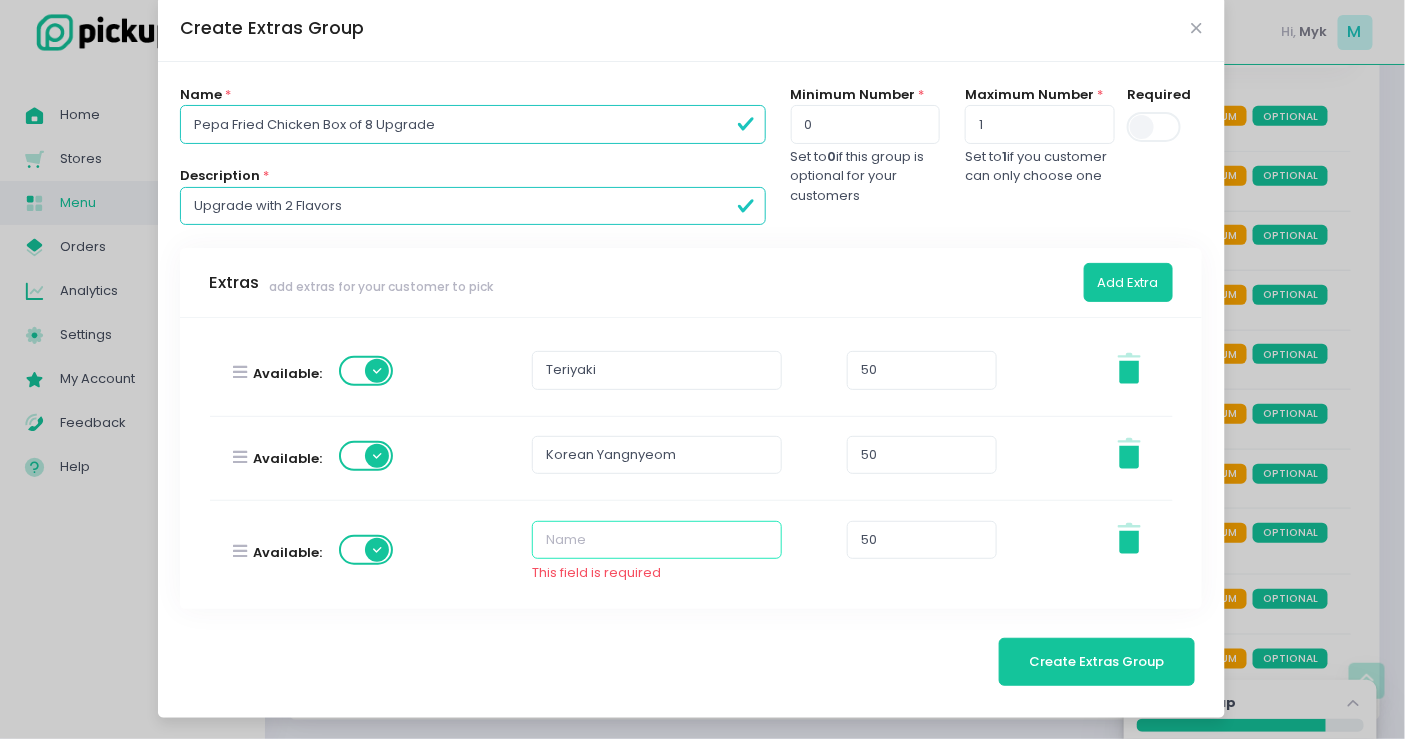 click at bounding box center [657, 540] 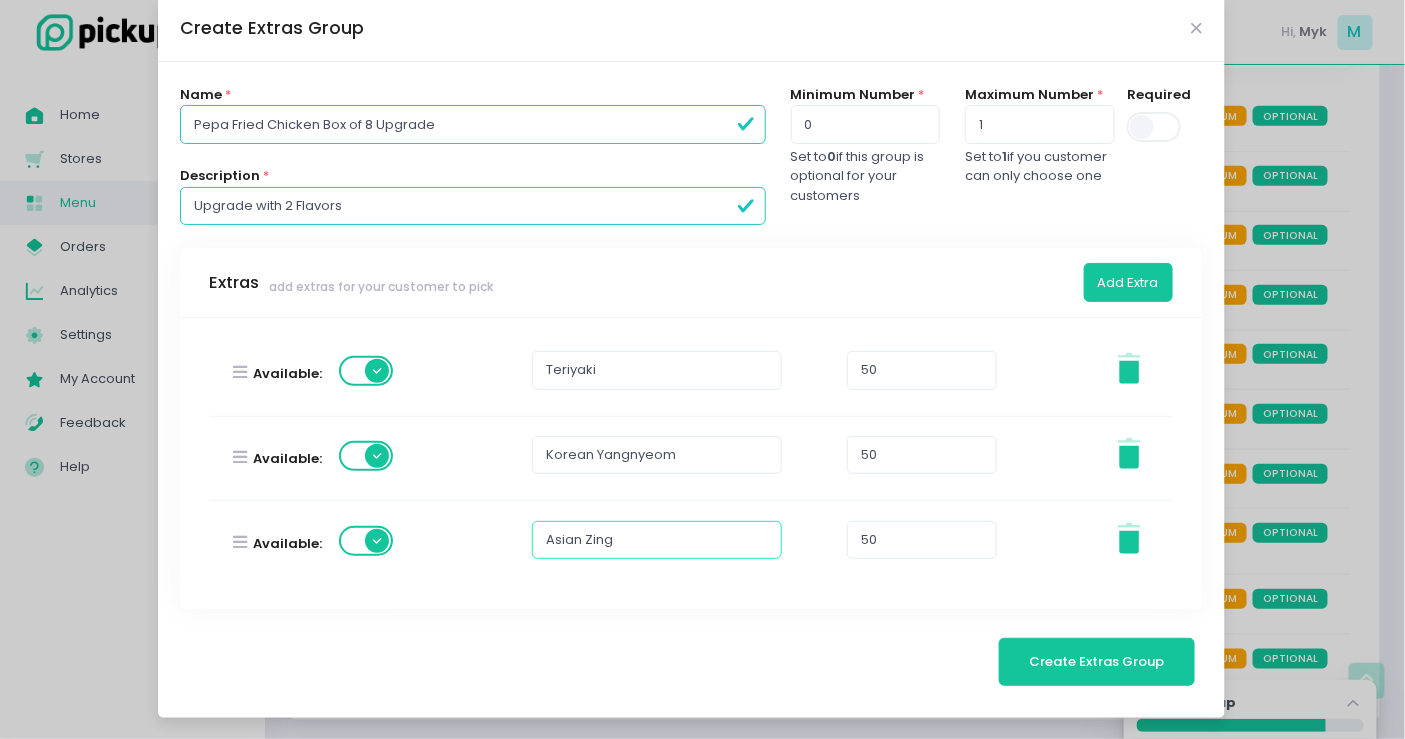 type on "Asian Zing" 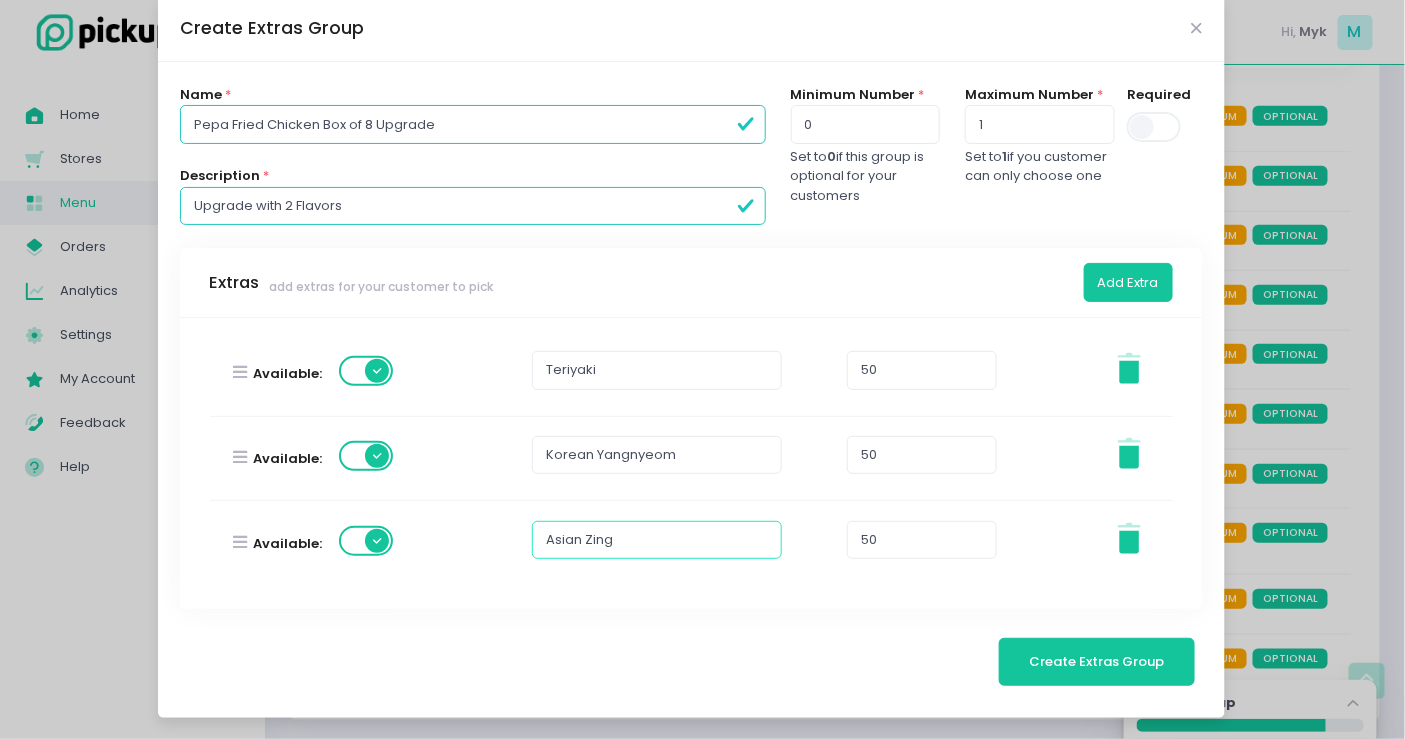 scroll, scrollTop: 555, scrollLeft: 0, axis: vertical 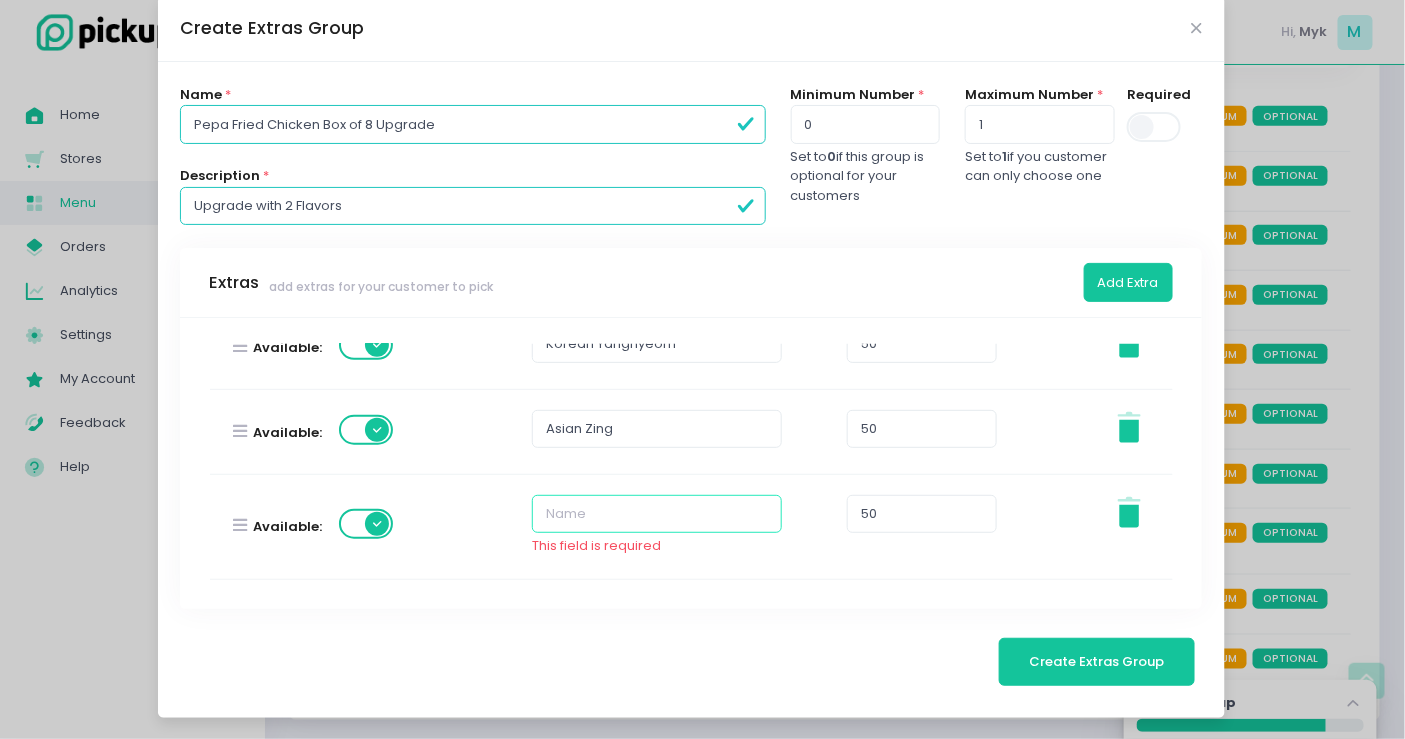 click at bounding box center (657, 514) 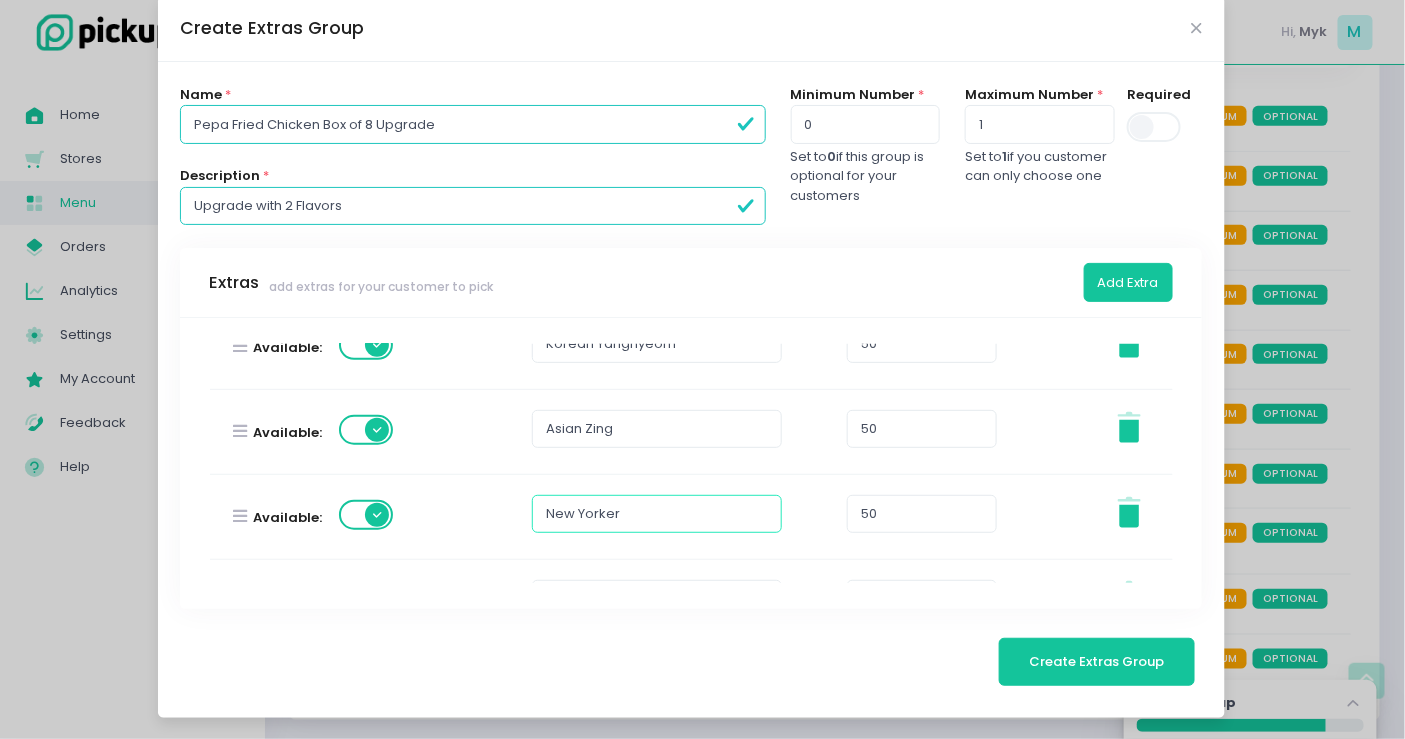 type on "New Yorker" 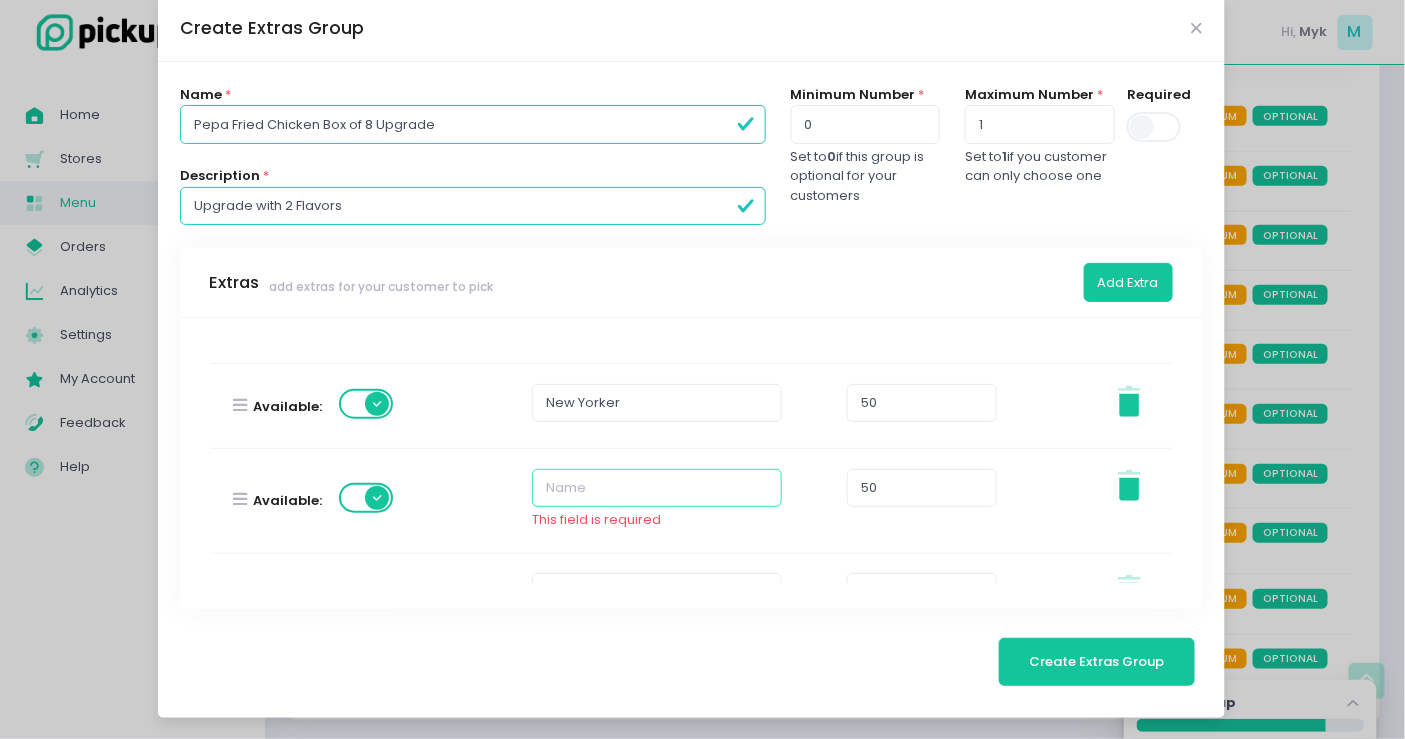 click at bounding box center (657, 488) 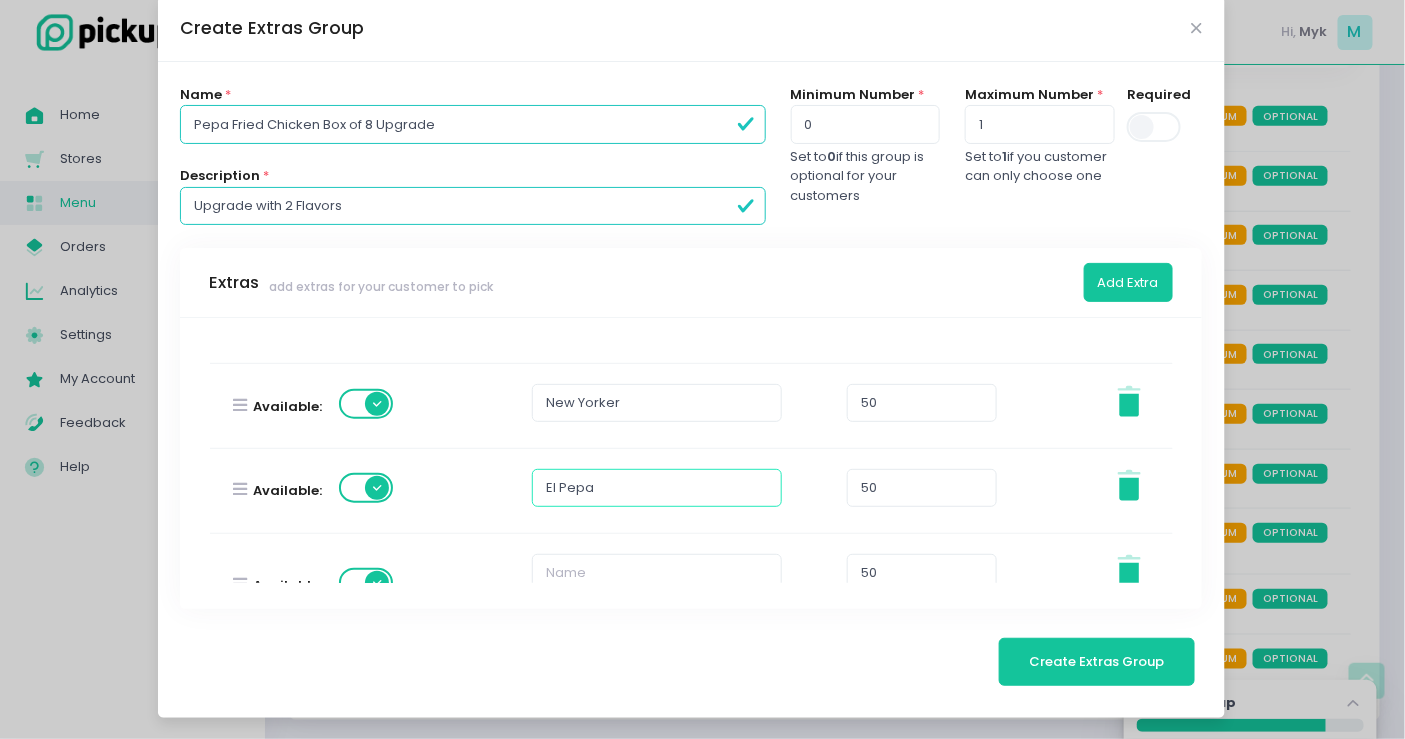 type on "El Pepa" 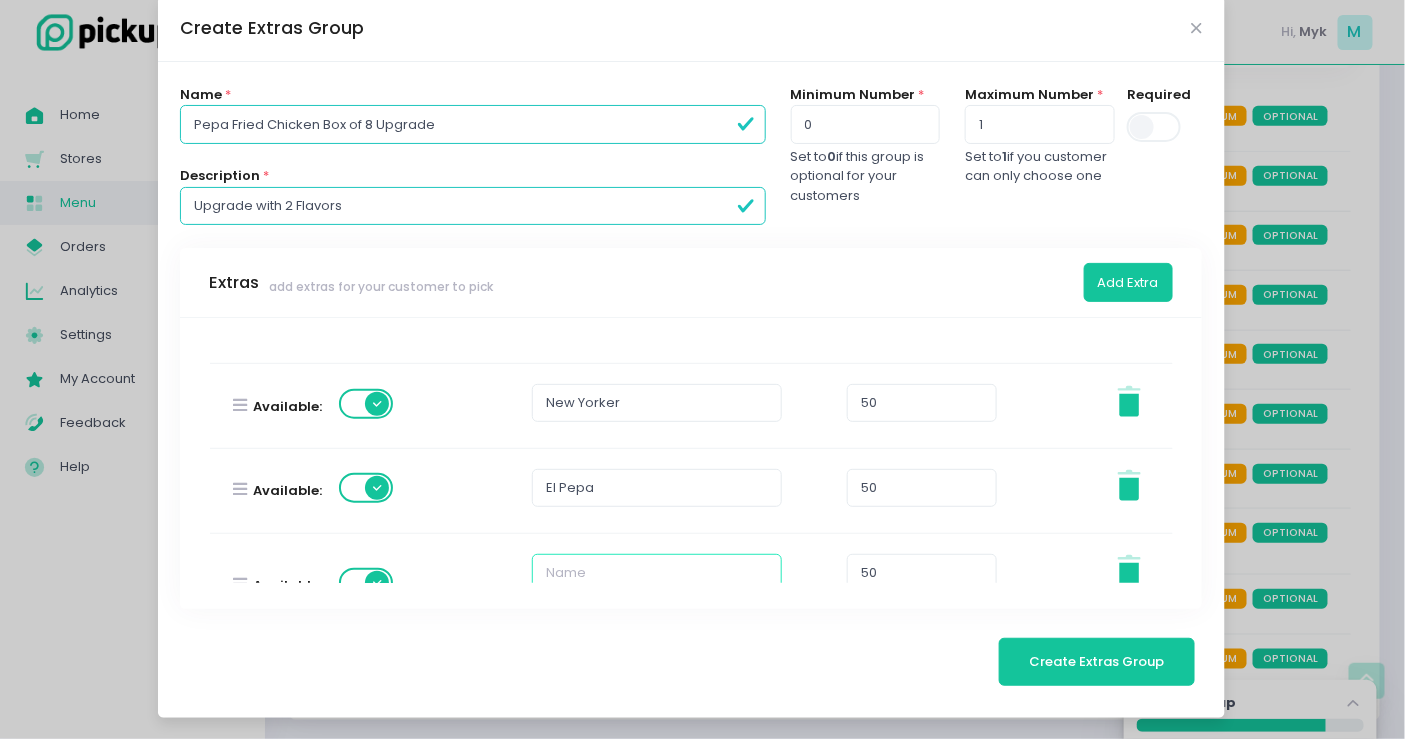 click at bounding box center (657, 573) 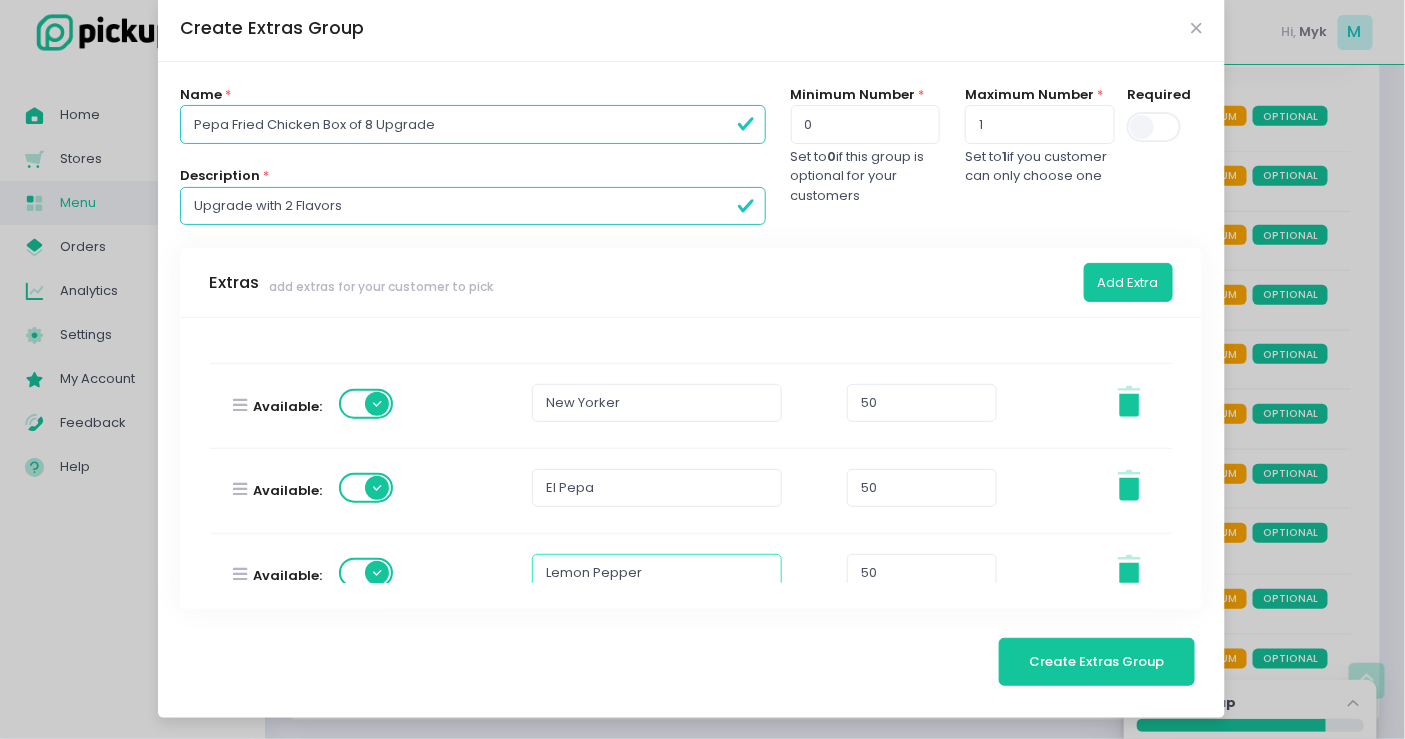 type on "Lemon Pepper" 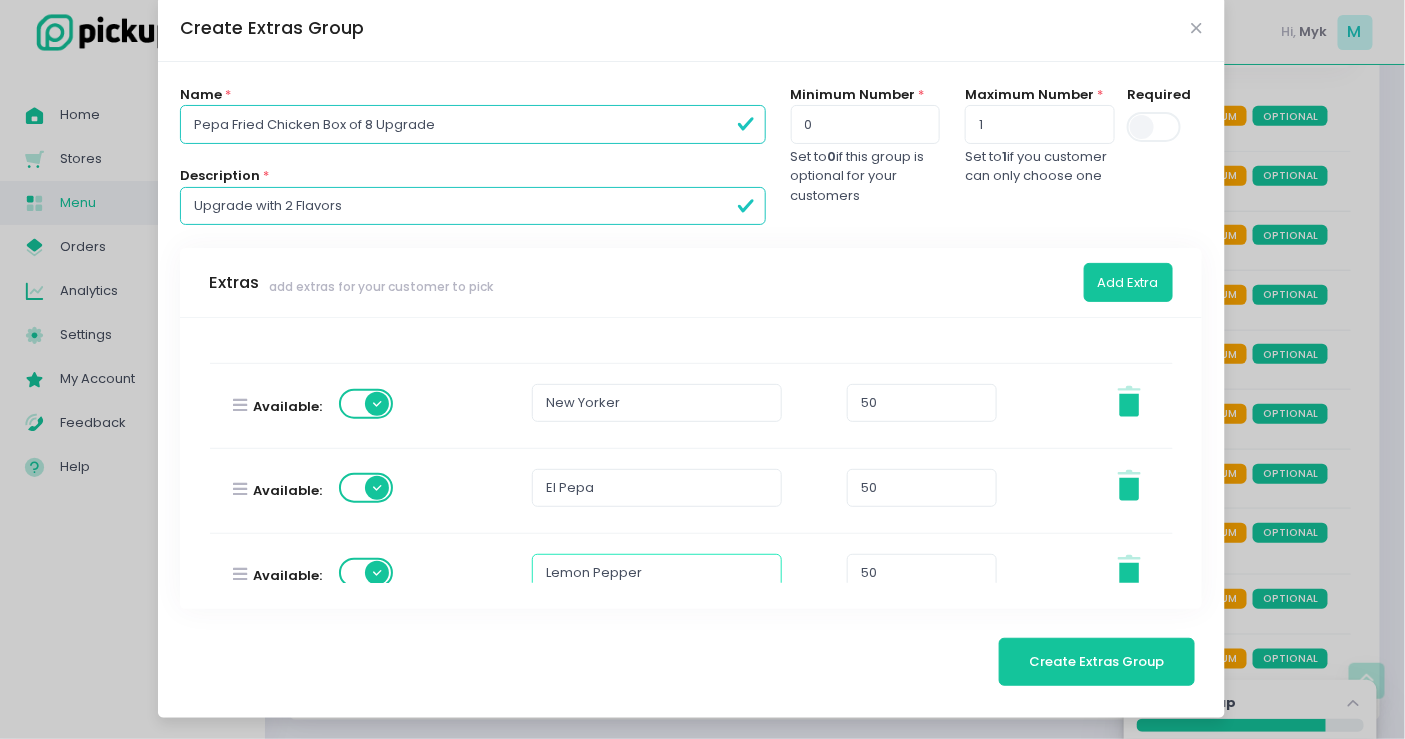 scroll, scrollTop: 777, scrollLeft: 0, axis: vertical 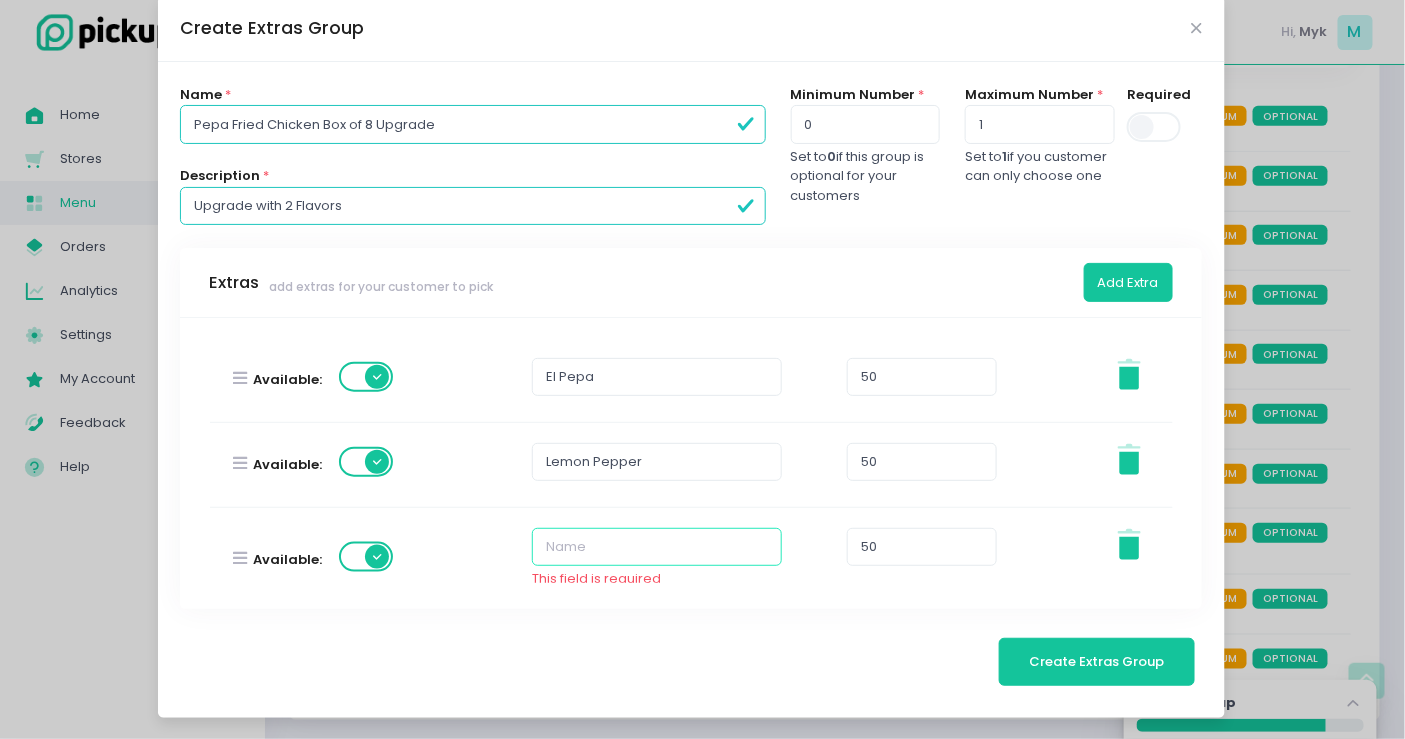 click at bounding box center (657, 547) 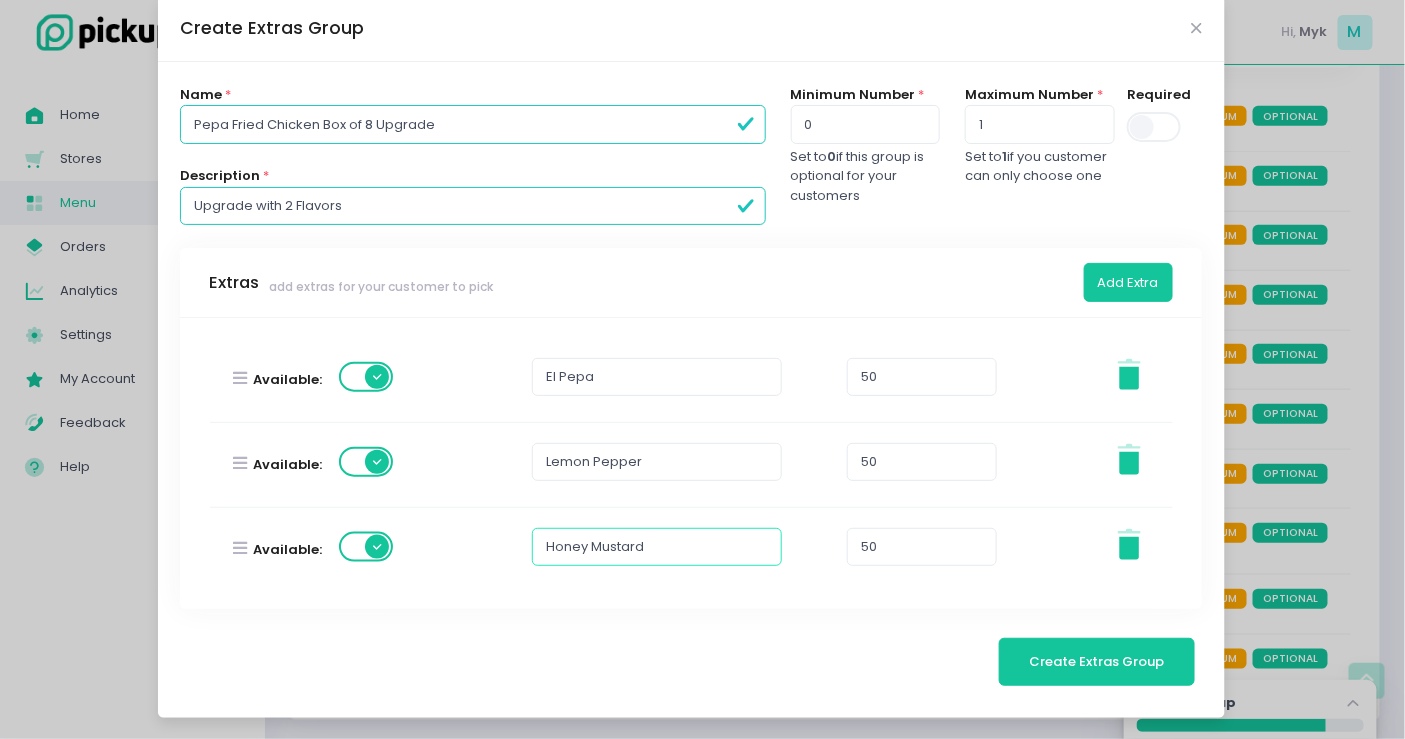 type on "Honey Mustard" 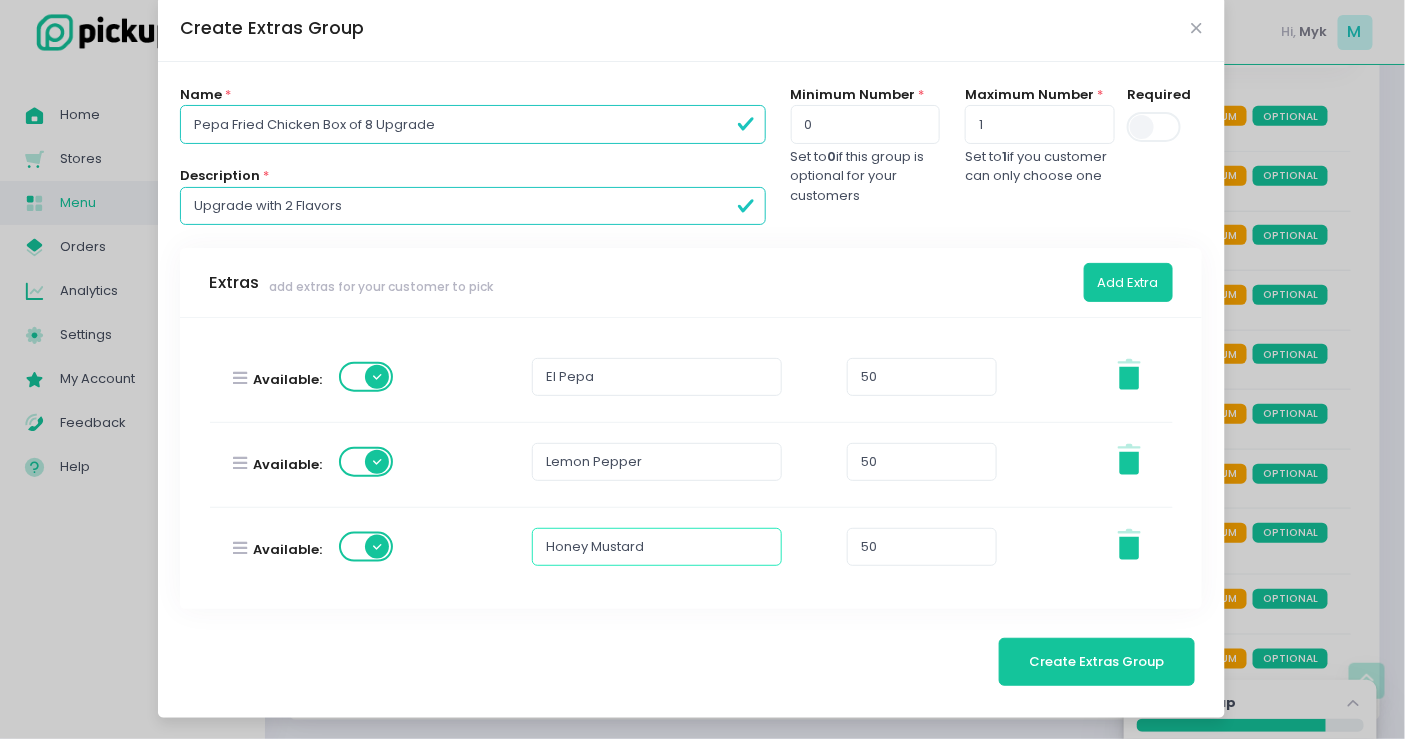 scroll, scrollTop: 888, scrollLeft: 0, axis: vertical 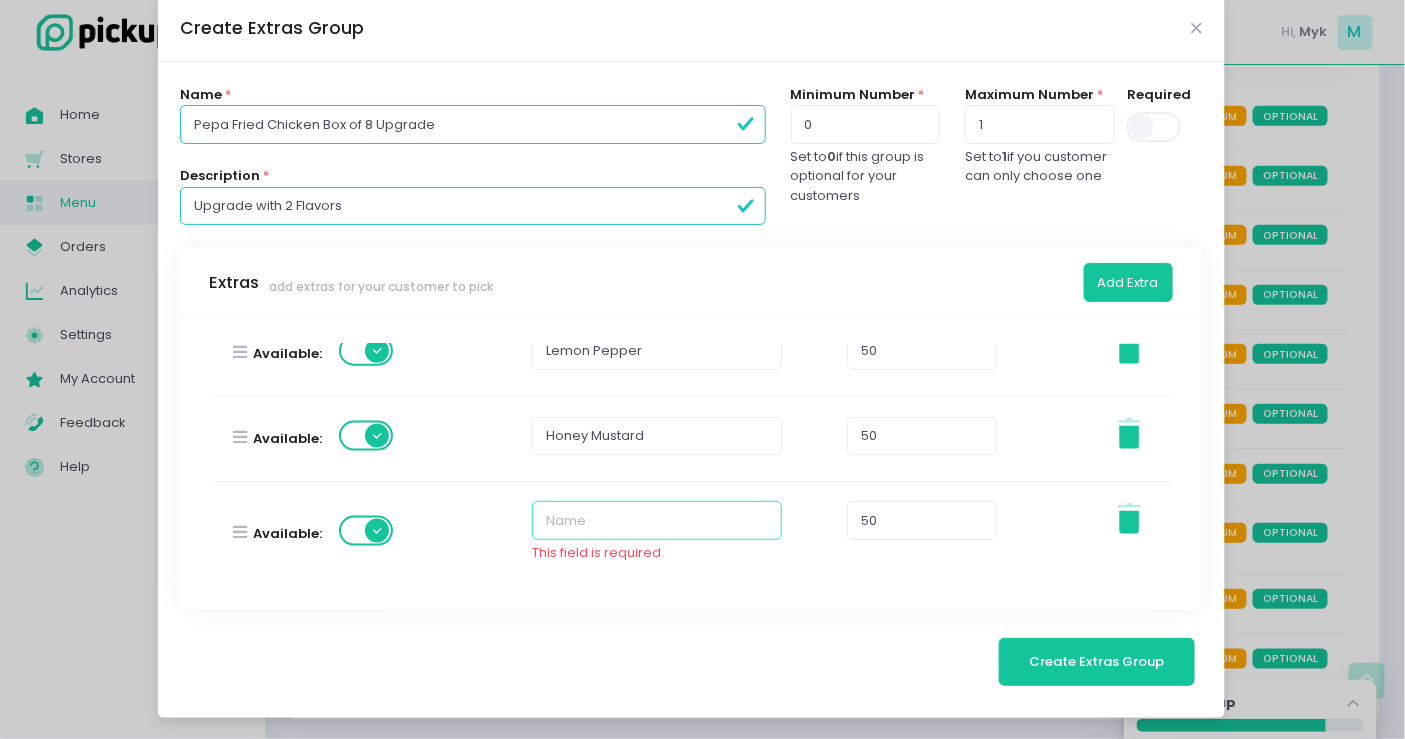 click at bounding box center [657, 520] 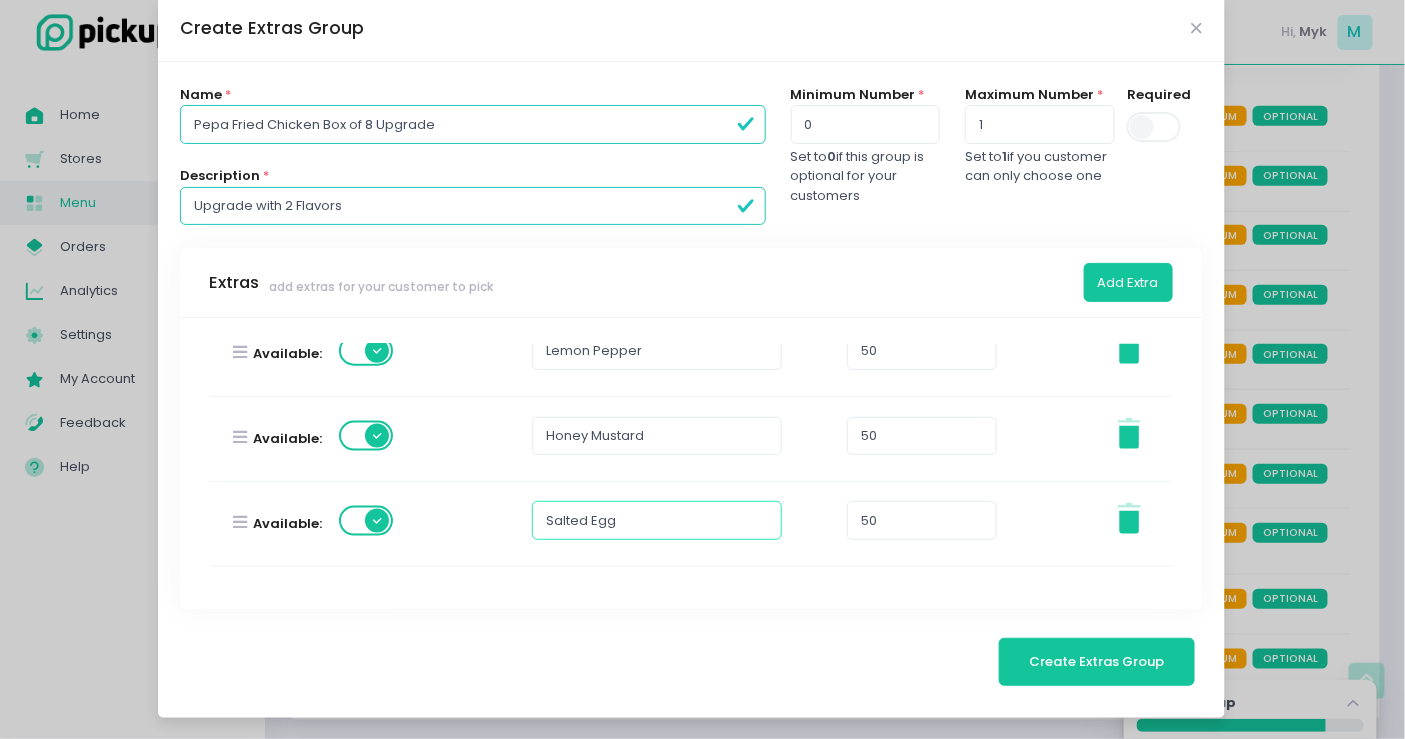 type on "Salted Egg" 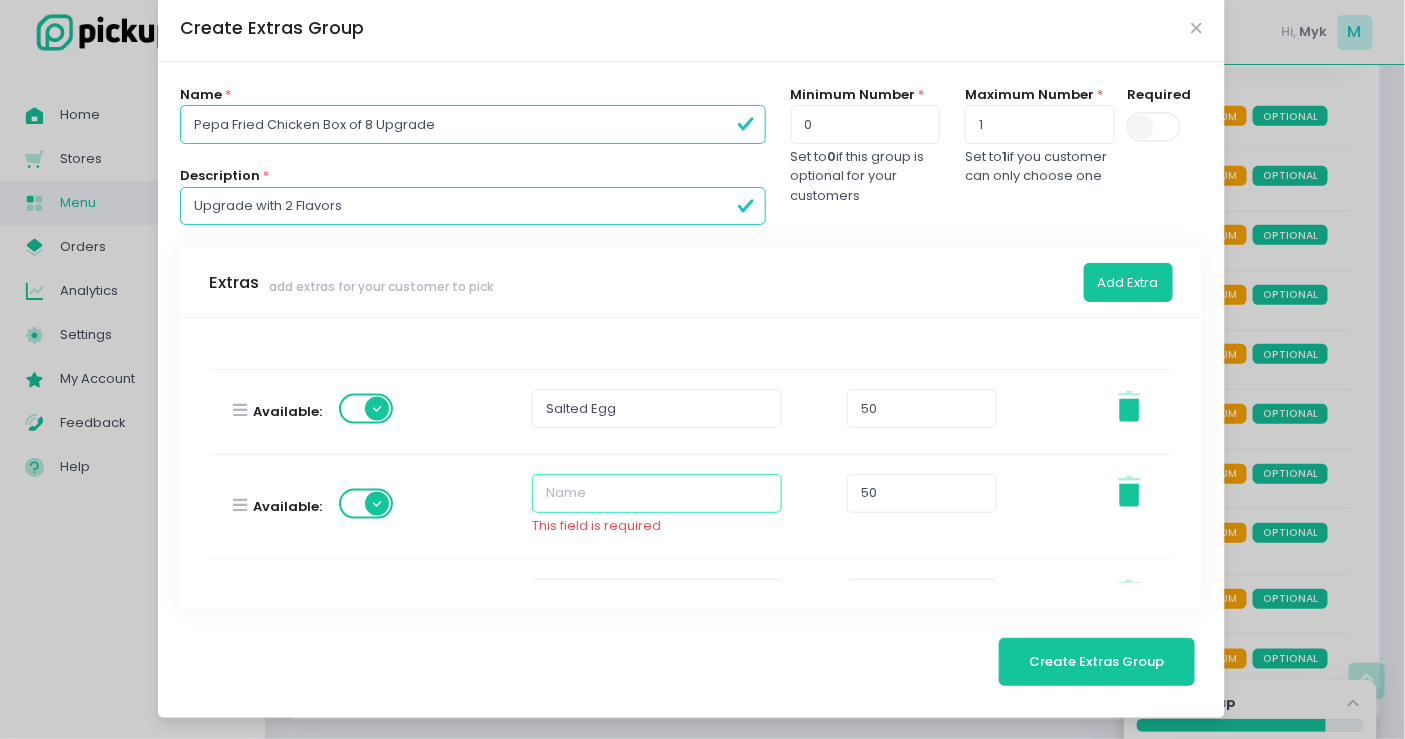 click at bounding box center [657, 493] 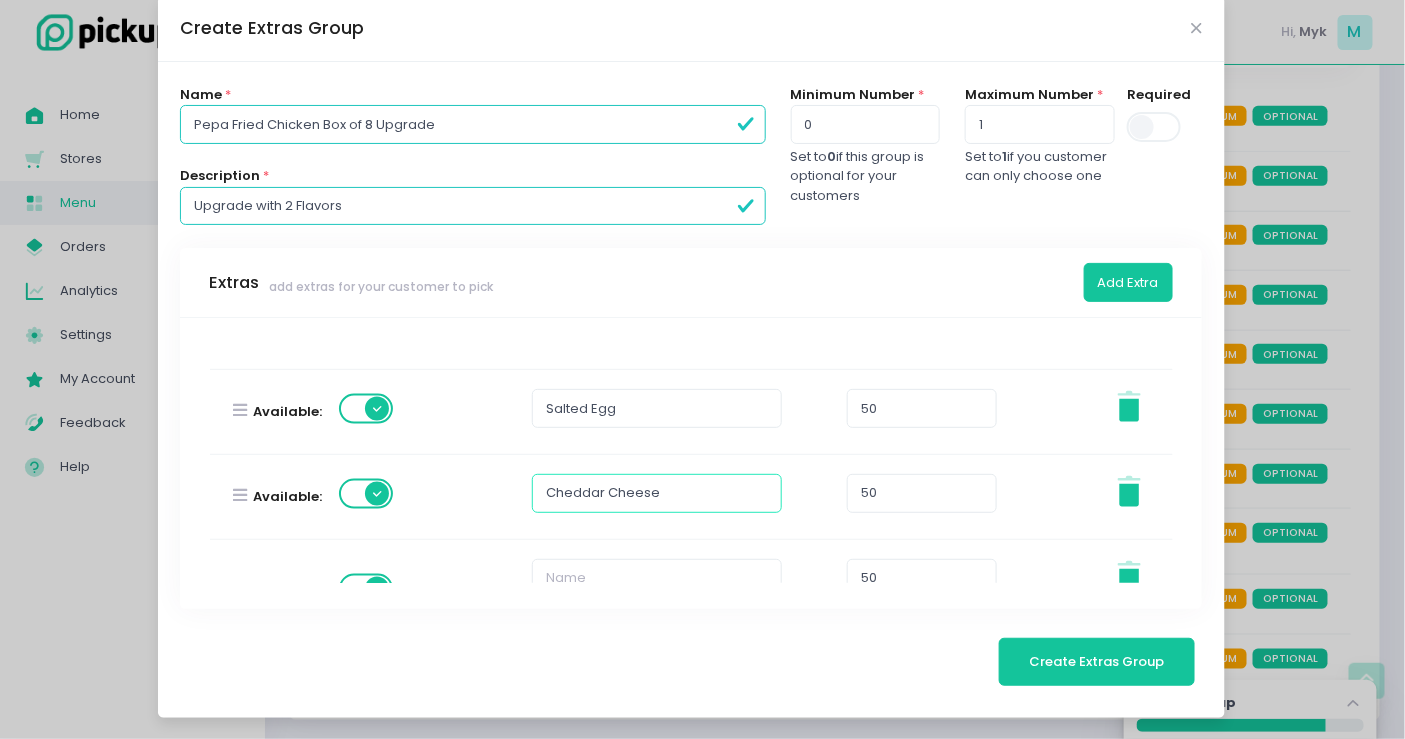 type on "Cheddar Cheese" 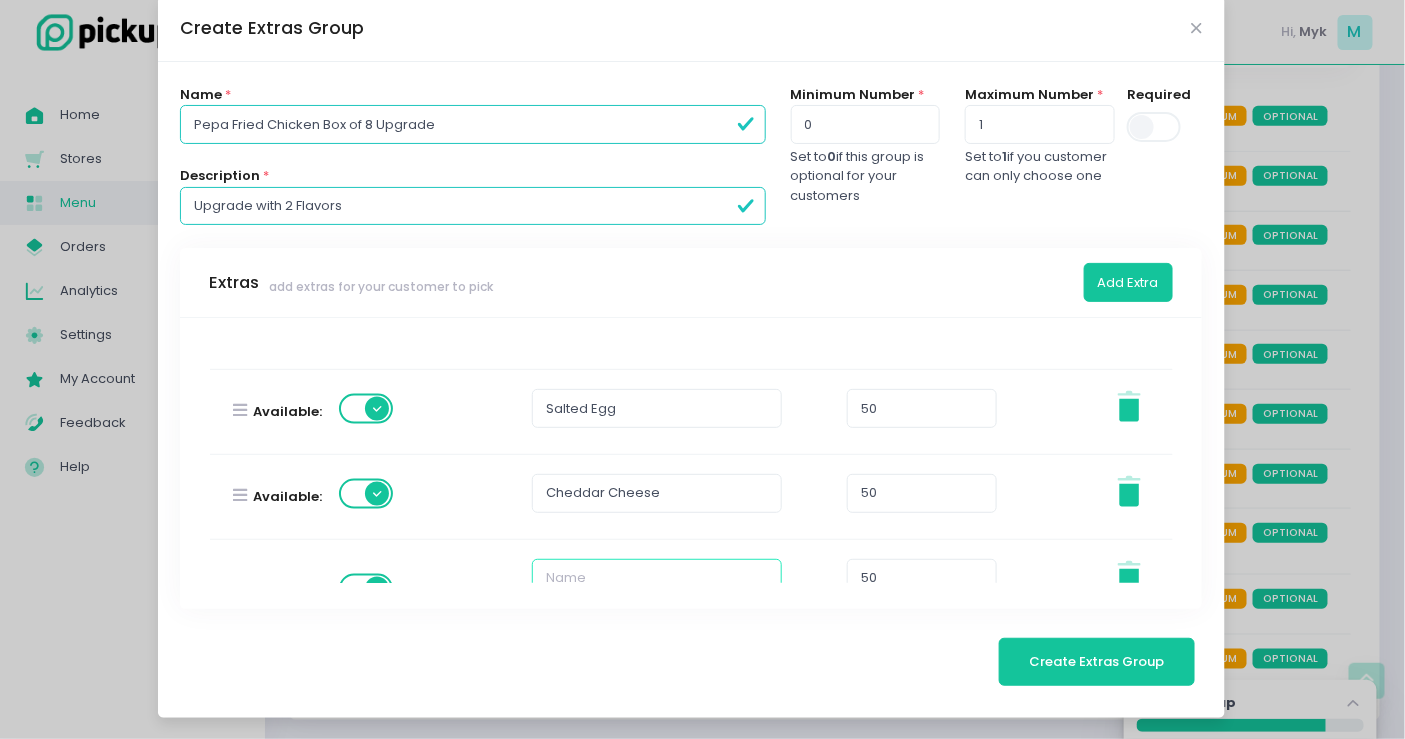 drag, startPoint x: 585, startPoint y: 570, endPoint x: 528, endPoint y: 582, distance: 58.249462 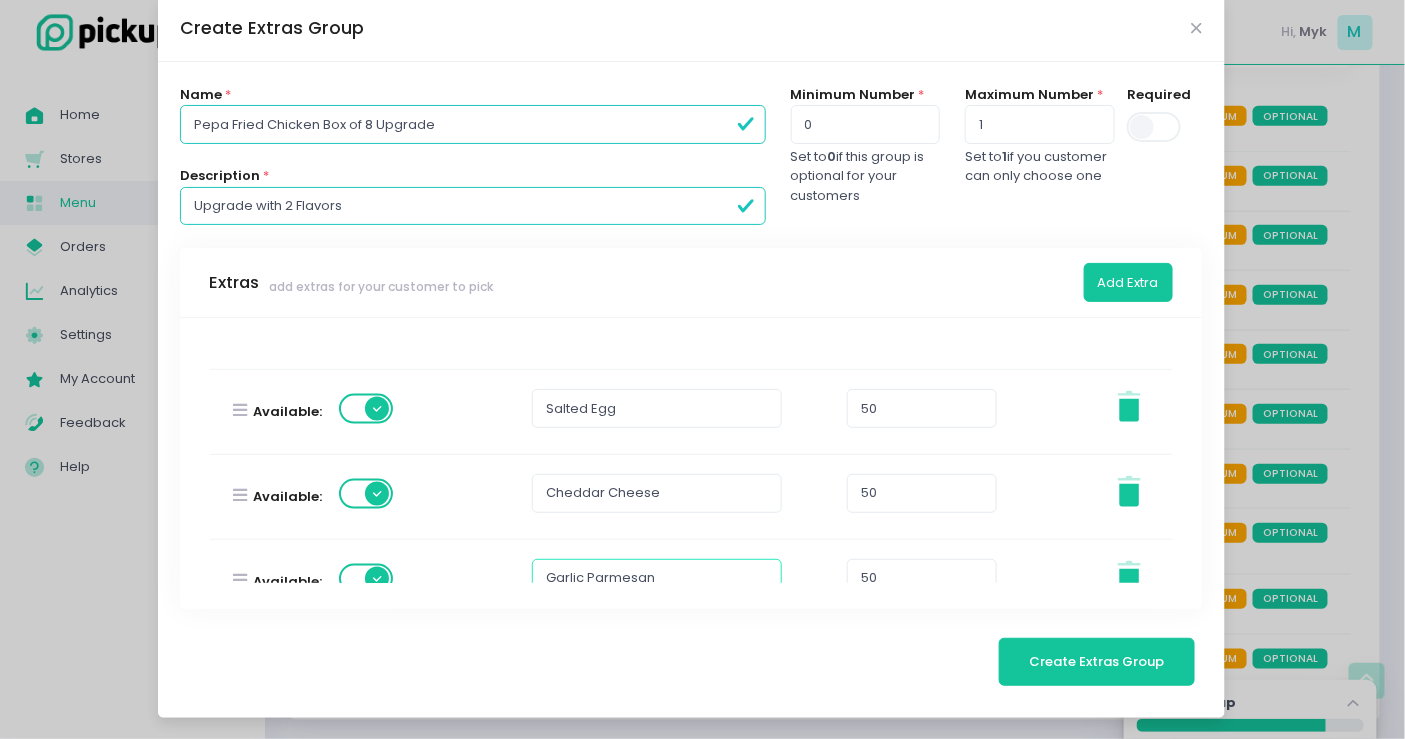 type on "Garlic Parmesan" 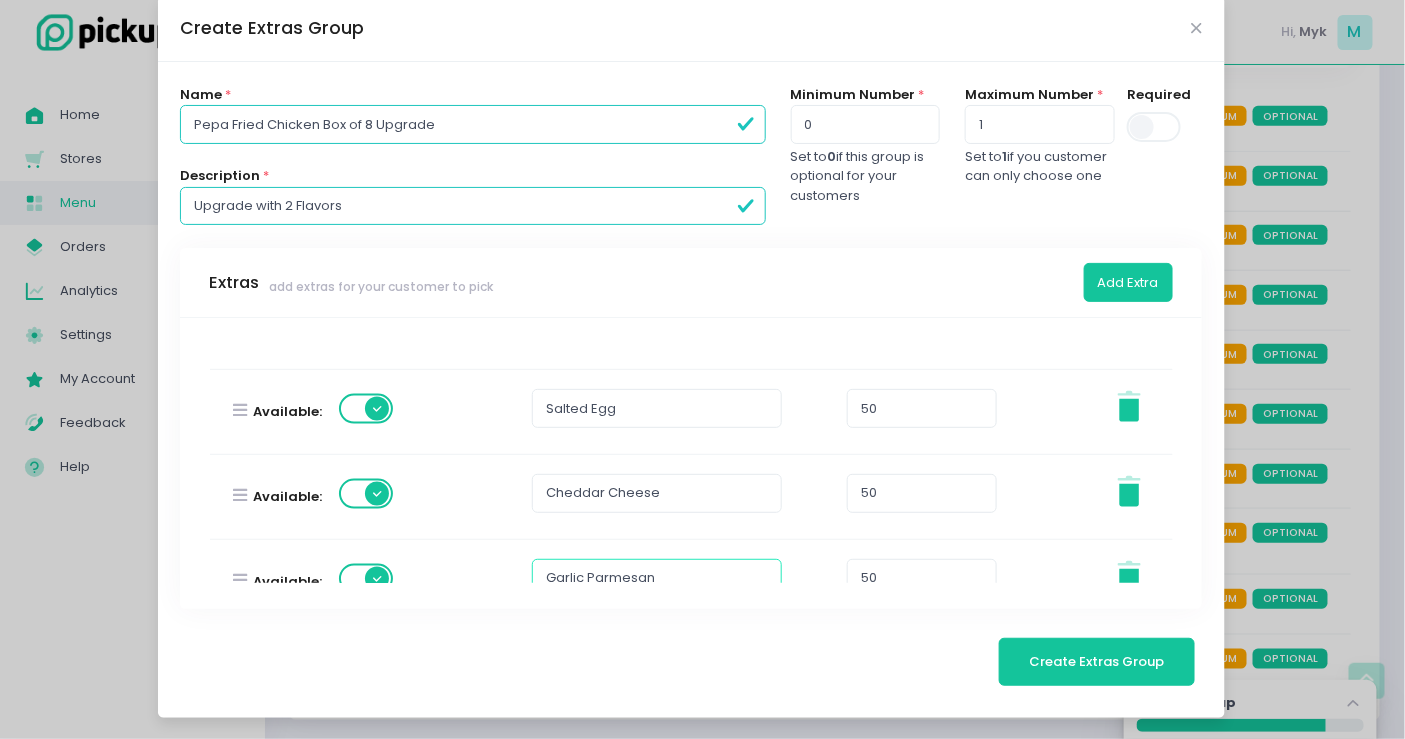 scroll, scrollTop: 1111, scrollLeft: 0, axis: vertical 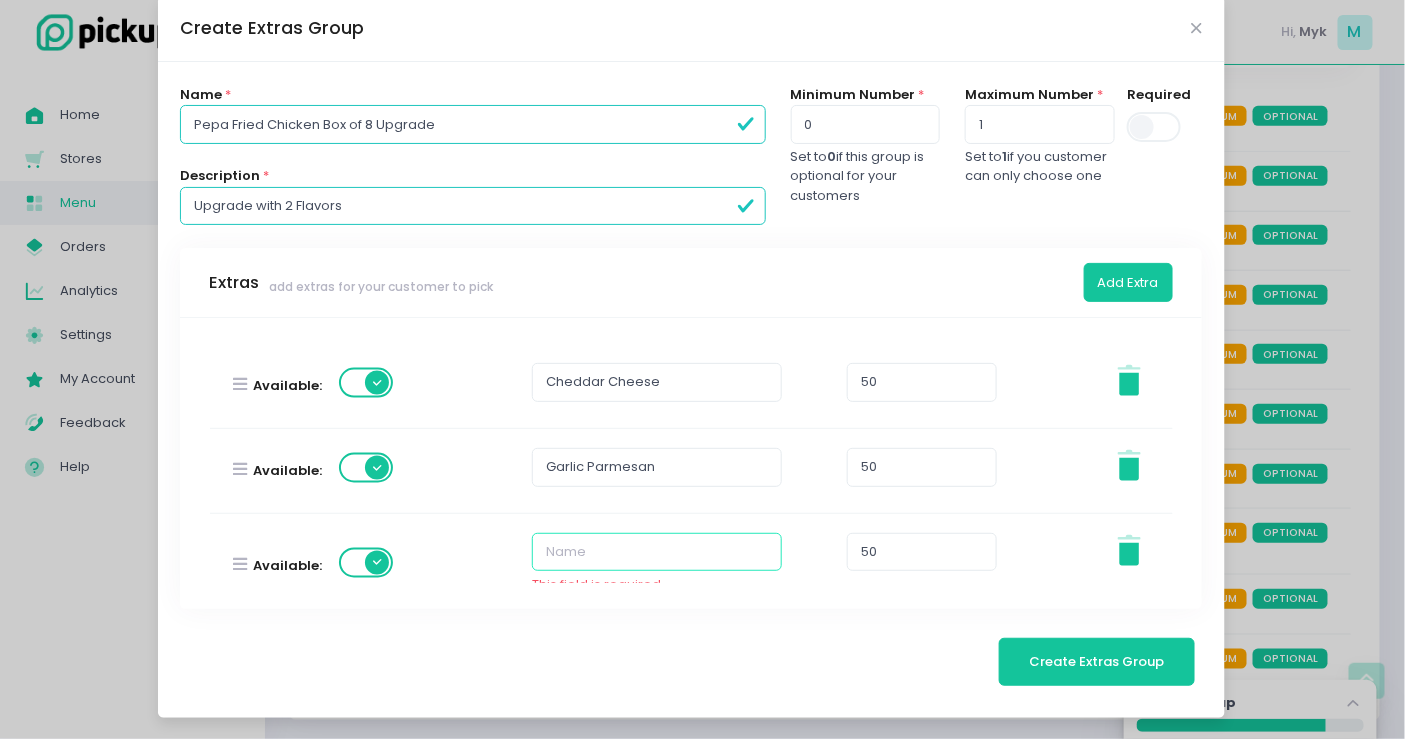 click at bounding box center (657, 552) 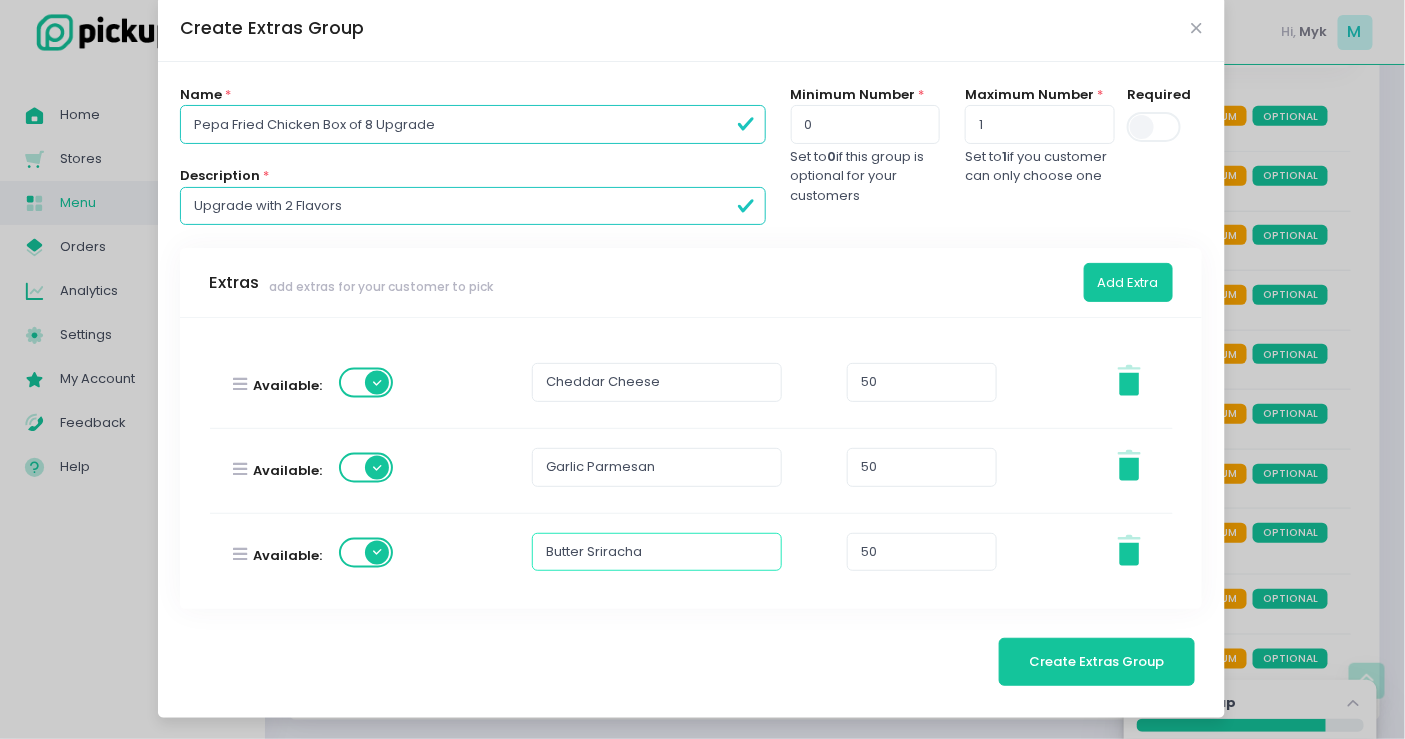 type on "Butter Sriracha" 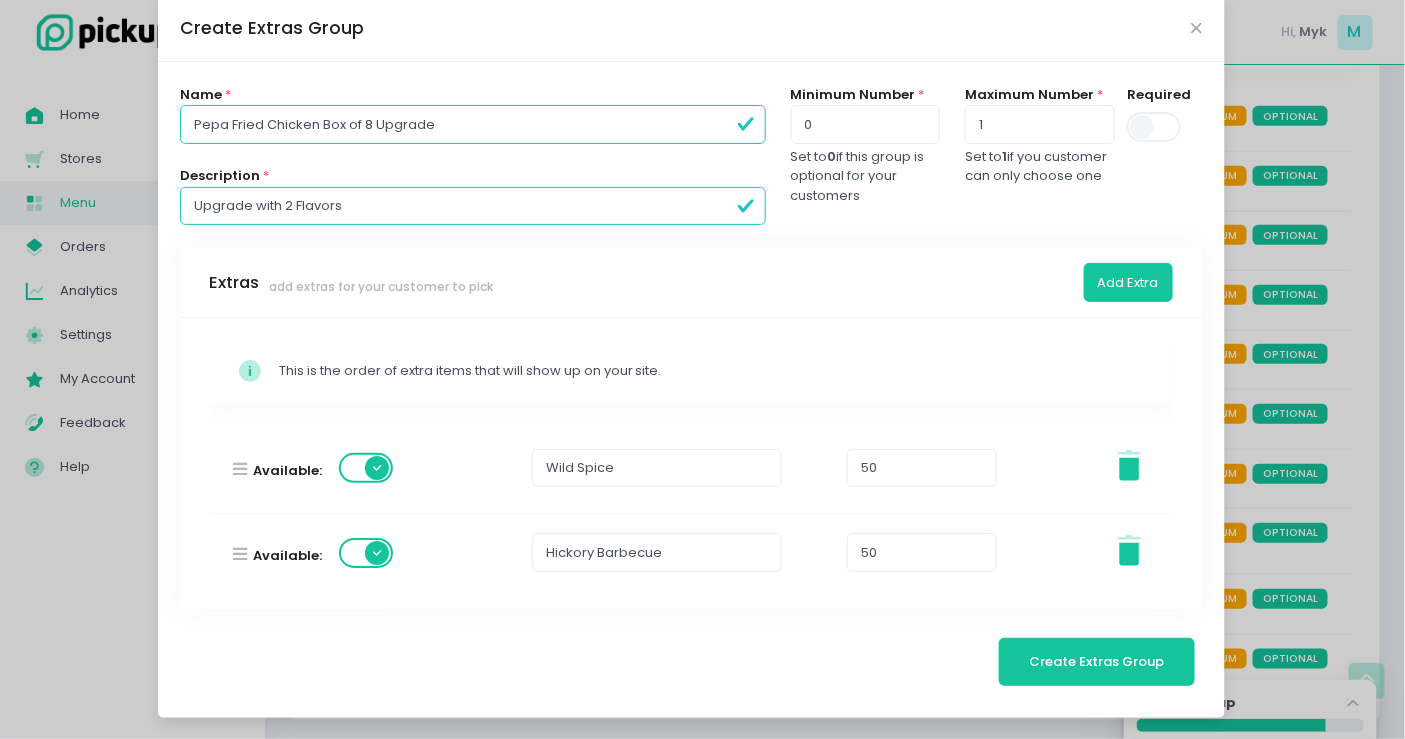 scroll, scrollTop: 0, scrollLeft: 0, axis: both 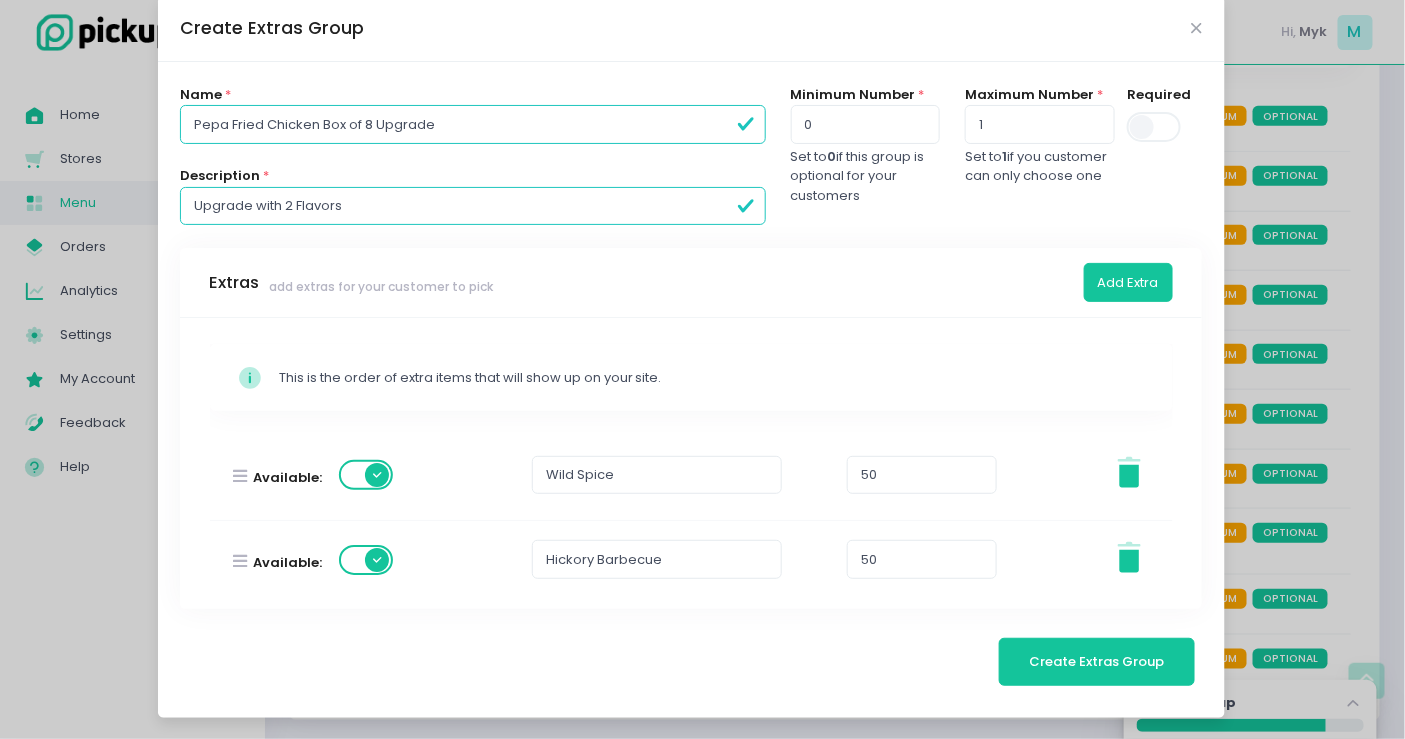 drag, startPoint x: 468, startPoint y: 123, endPoint x: 156, endPoint y: 123, distance: 312 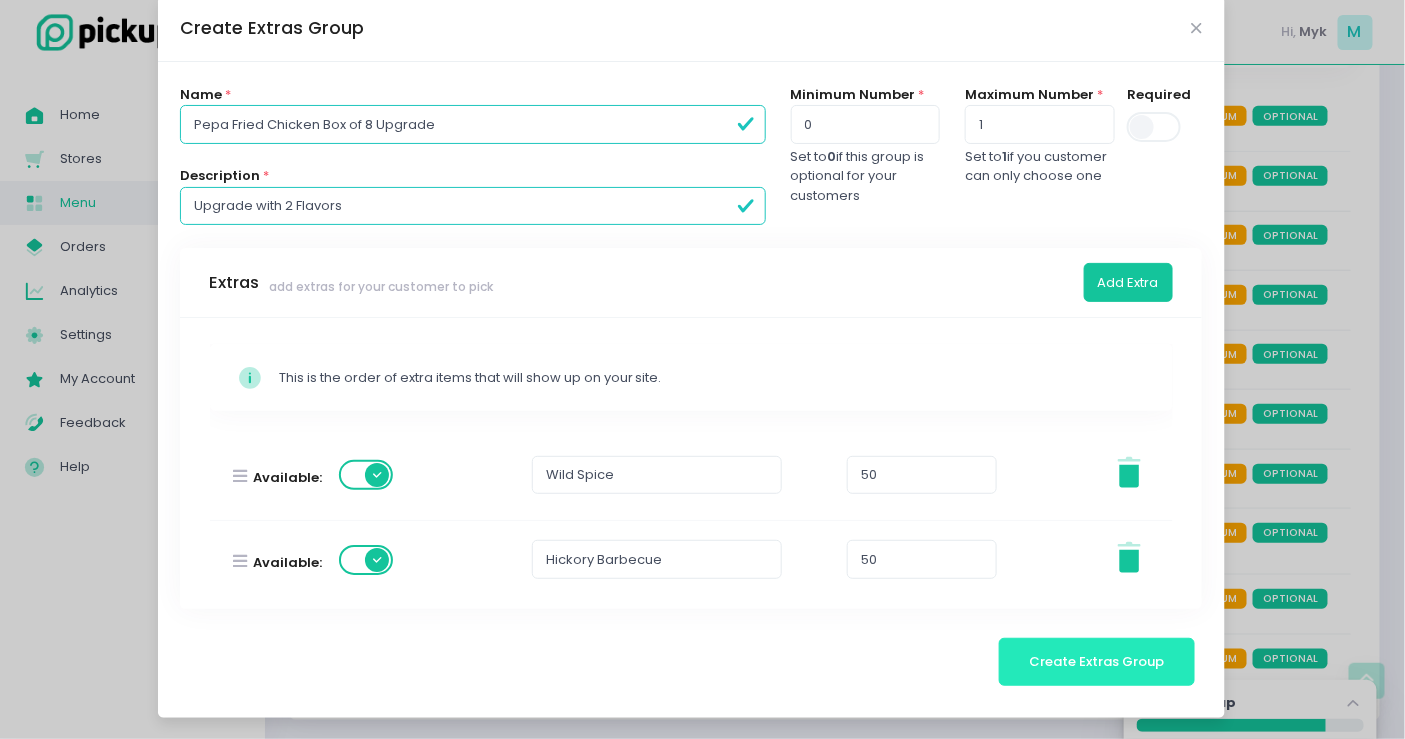 click on "Create Extras Group" at bounding box center [1097, 661] 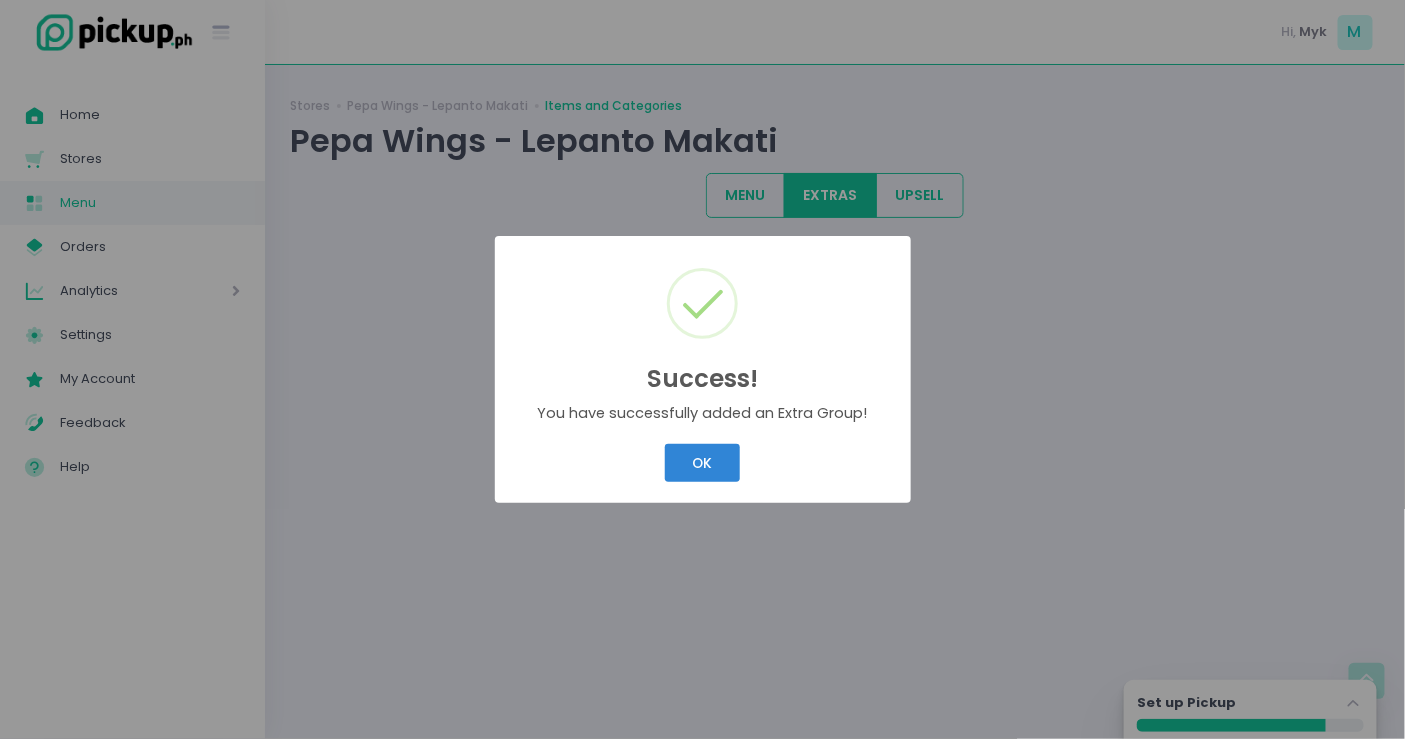 scroll, scrollTop: 0, scrollLeft: 0, axis: both 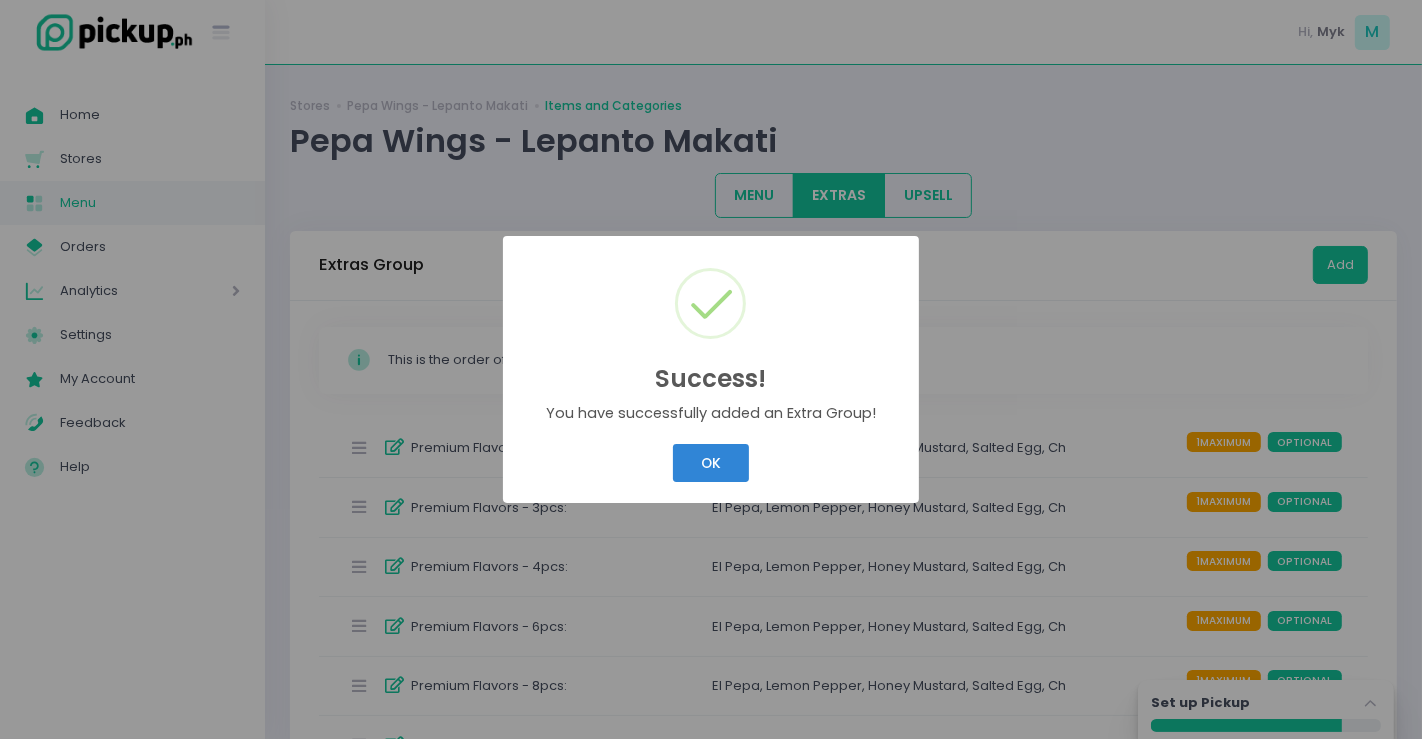 drag, startPoint x: 712, startPoint y: 472, endPoint x: 744, endPoint y: 463, distance: 33.24154 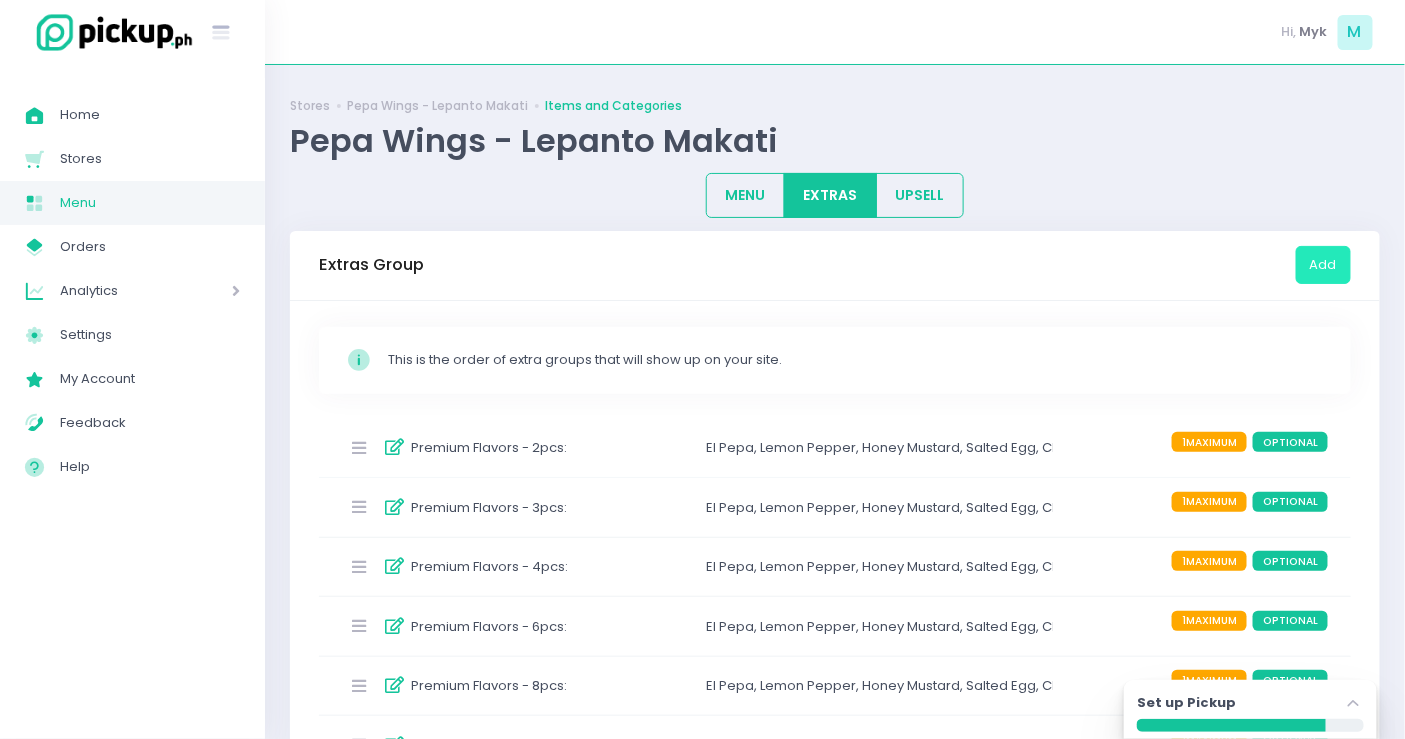 click on "Add" at bounding box center [1323, 265] 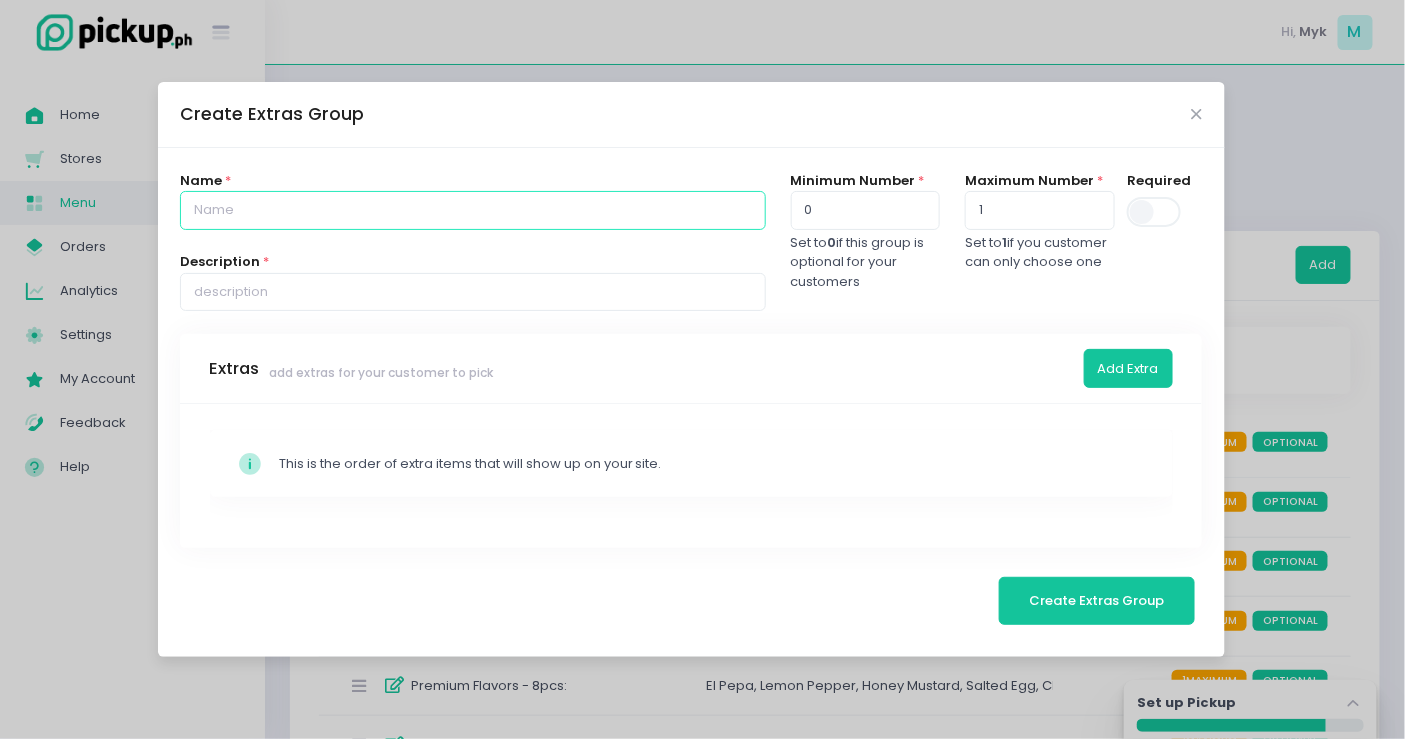 click at bounding box center (472, 210) 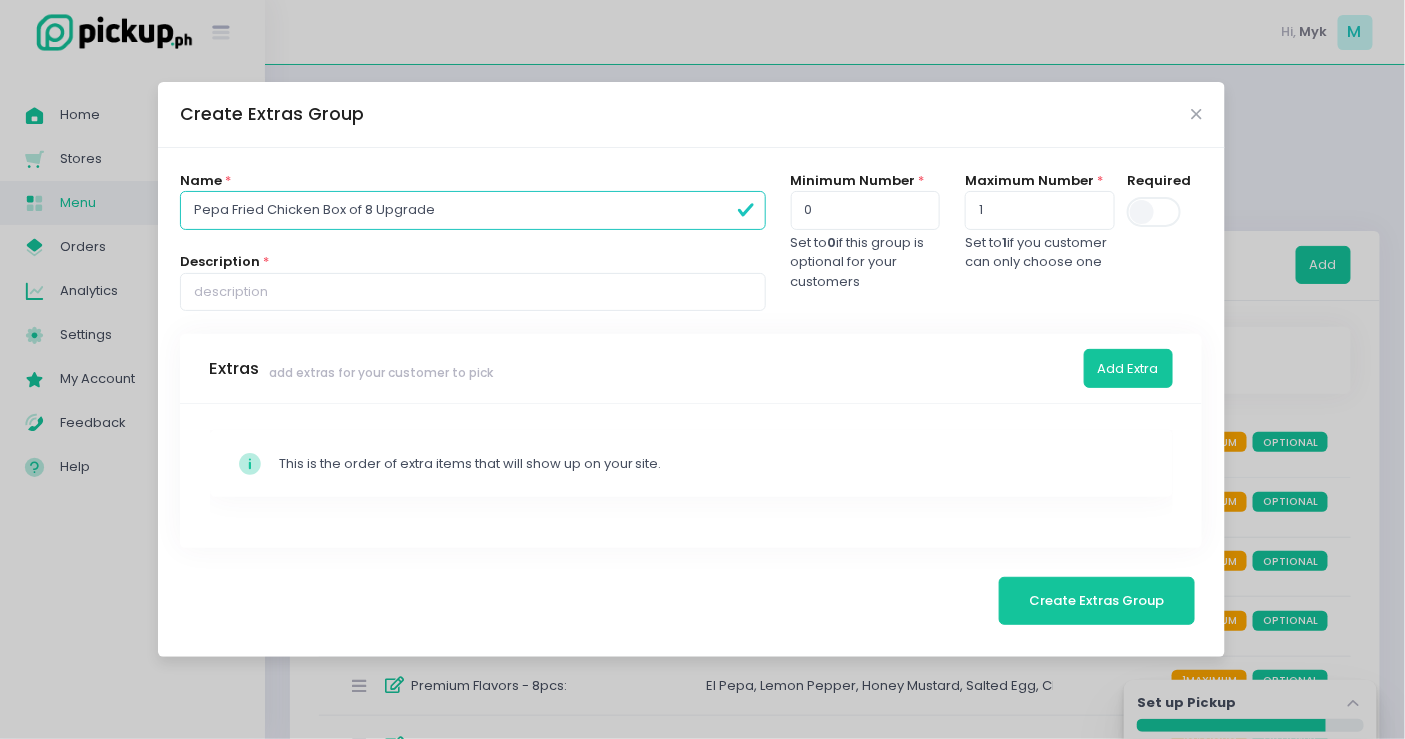 click on "Pepa Fried Chicken Box of 8 Upgrade" at bounding box center (472, 210) 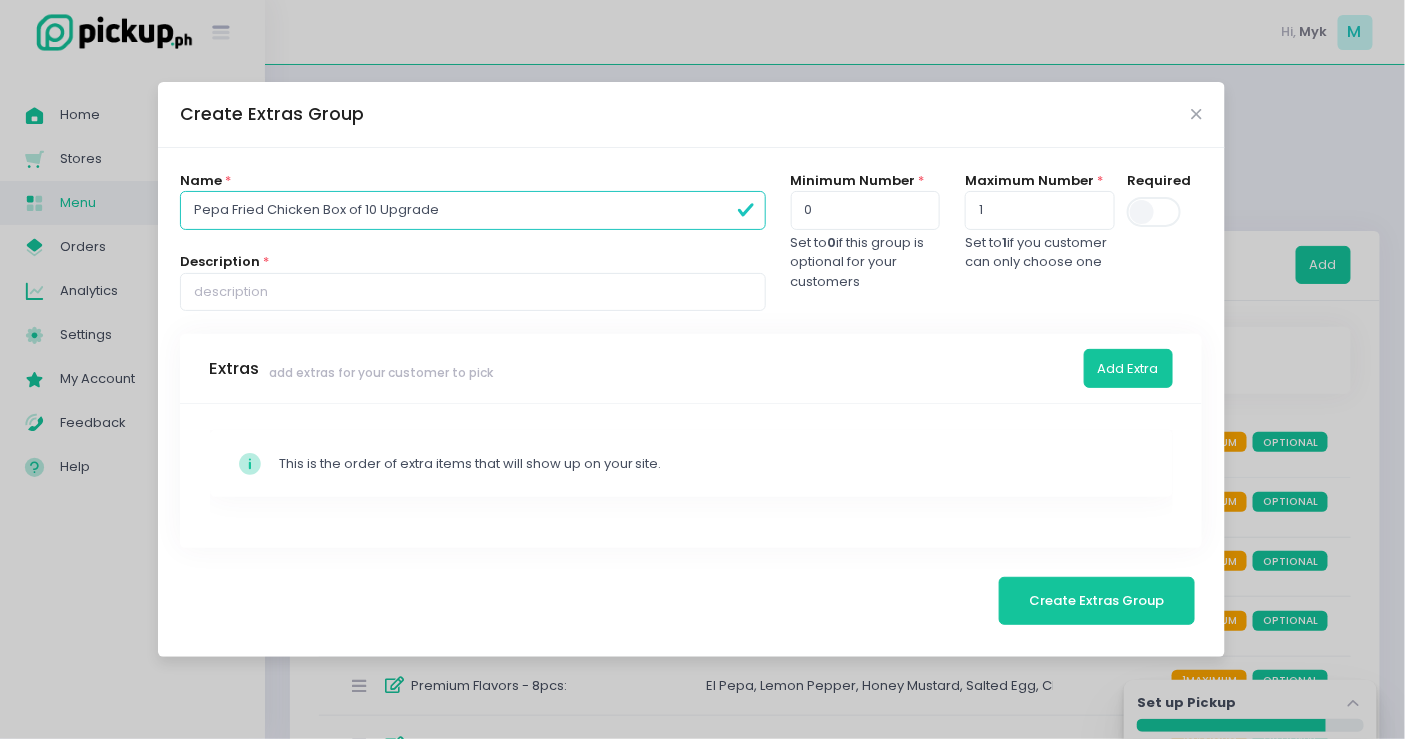 type on "Pepa Fried Chicken Box of 10 Upgrade" 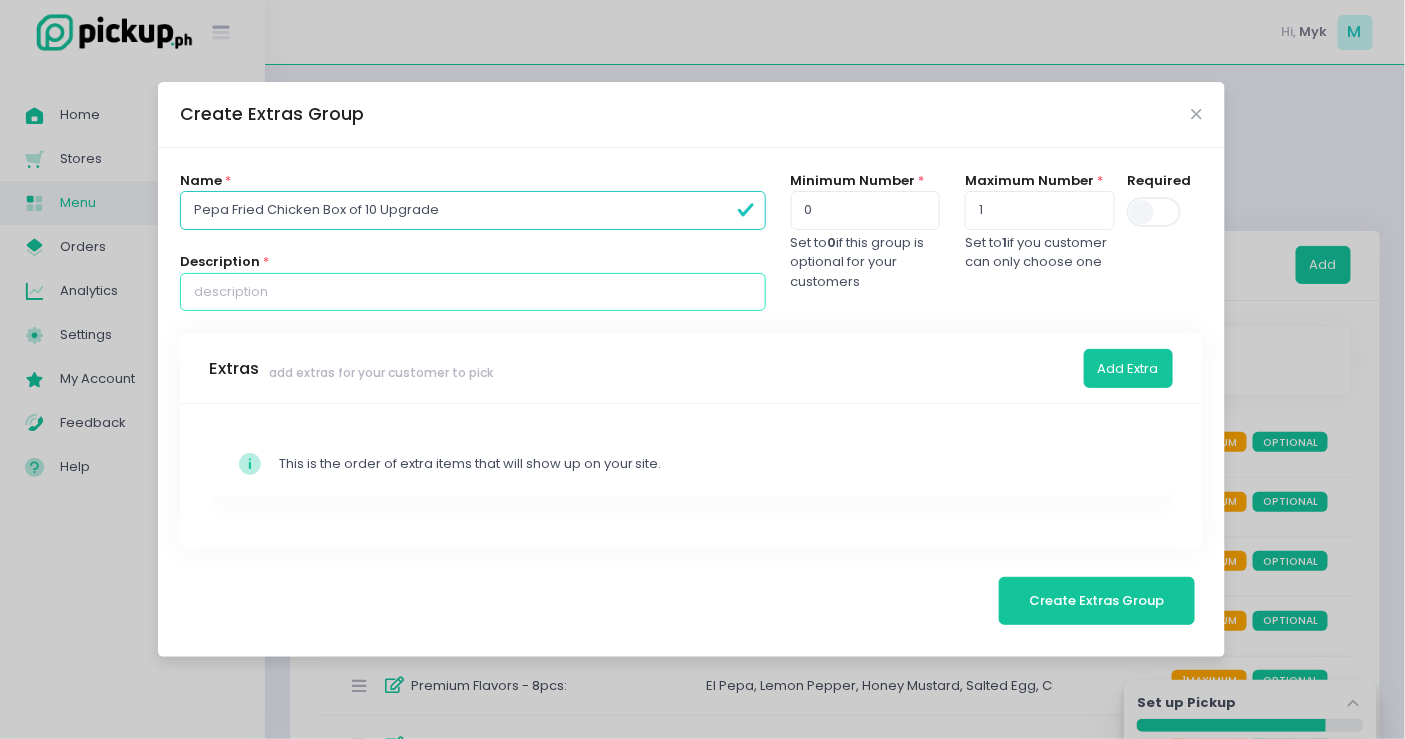 click at bounding box center (472, 292) 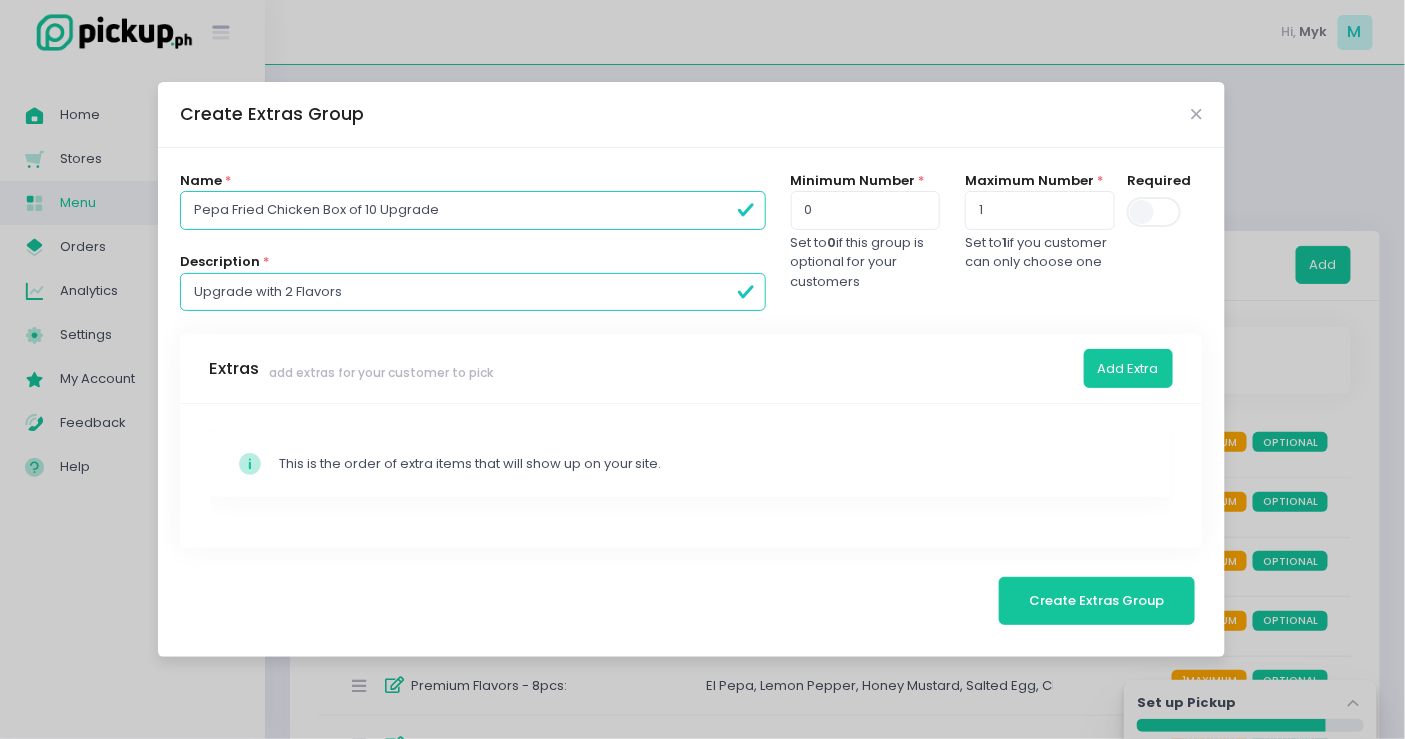 click on "Upgrade with 2 Flavors" at bounding box center (472, 292) 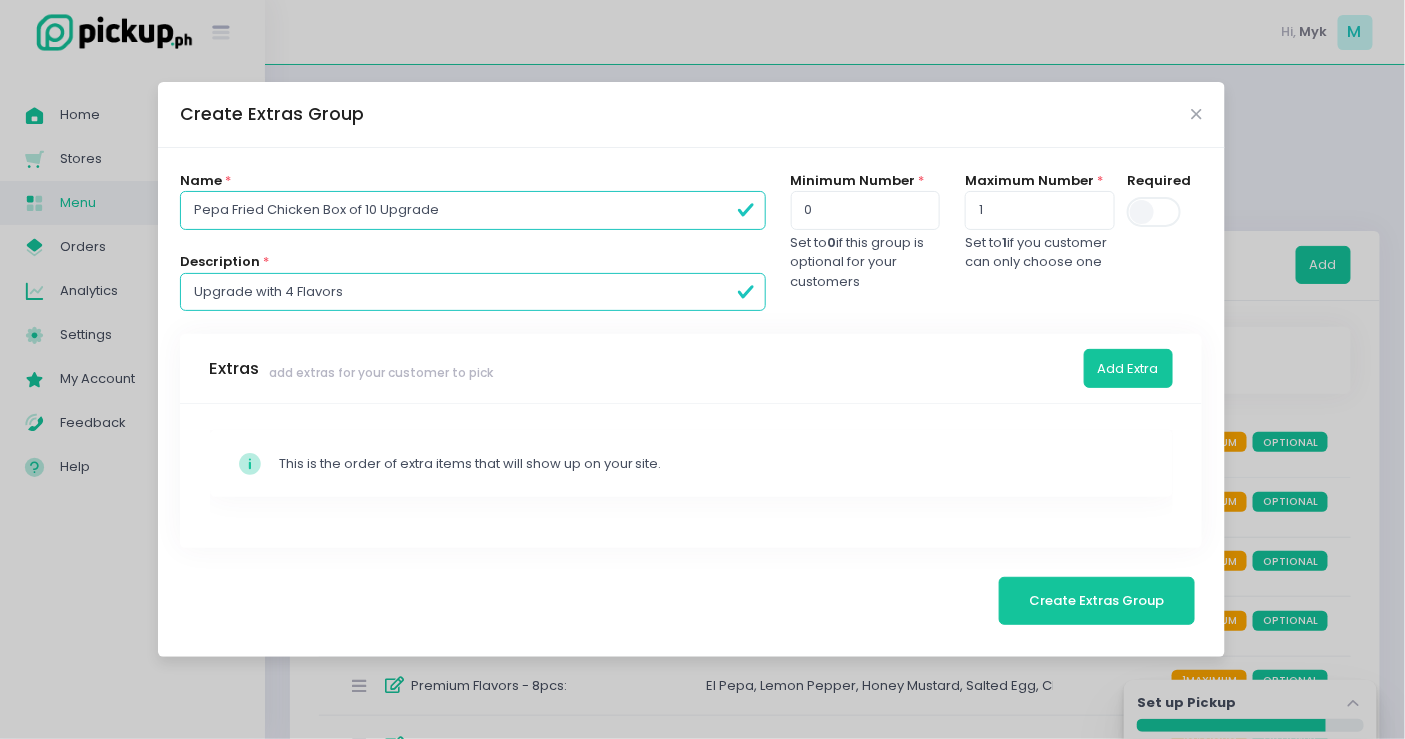 type on "Upgrade with 4 Flavors" 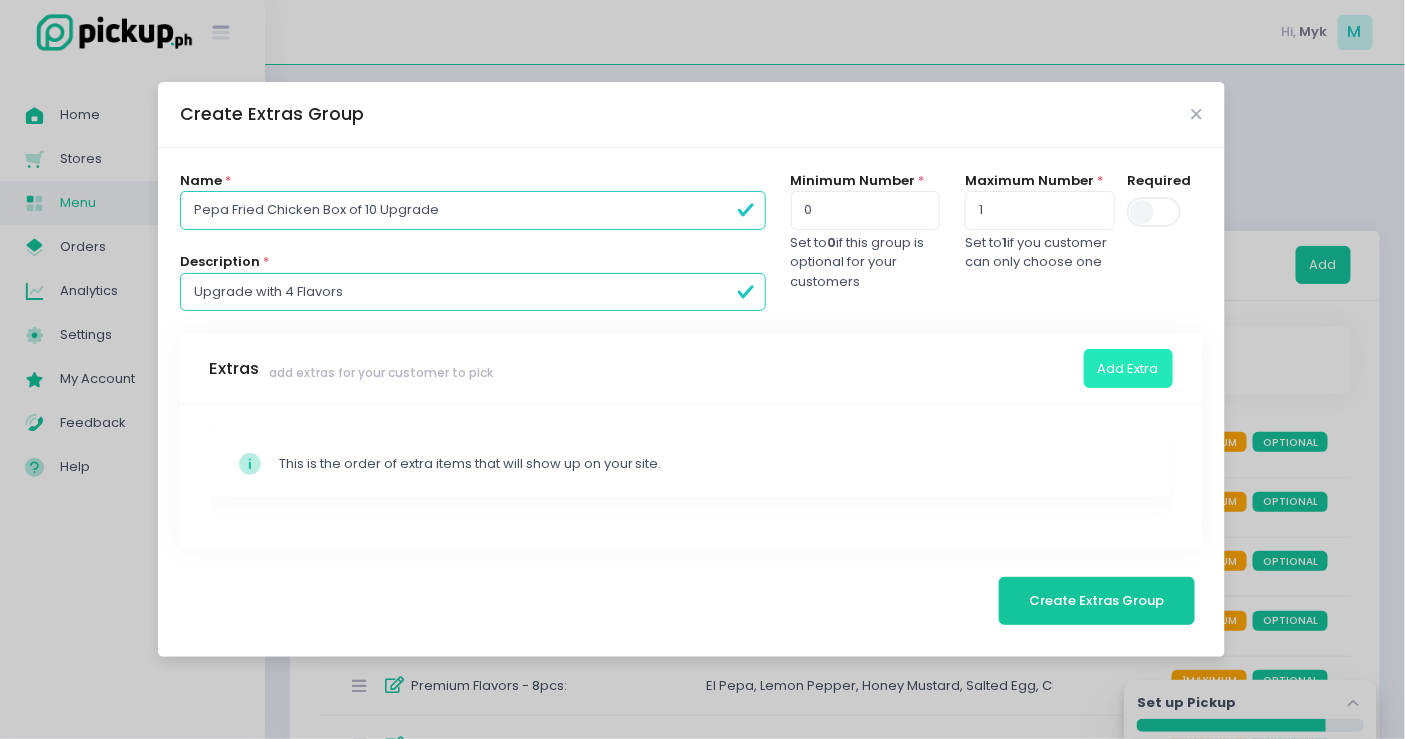 click on "Add Extra" at bounding box center (1128, 368) 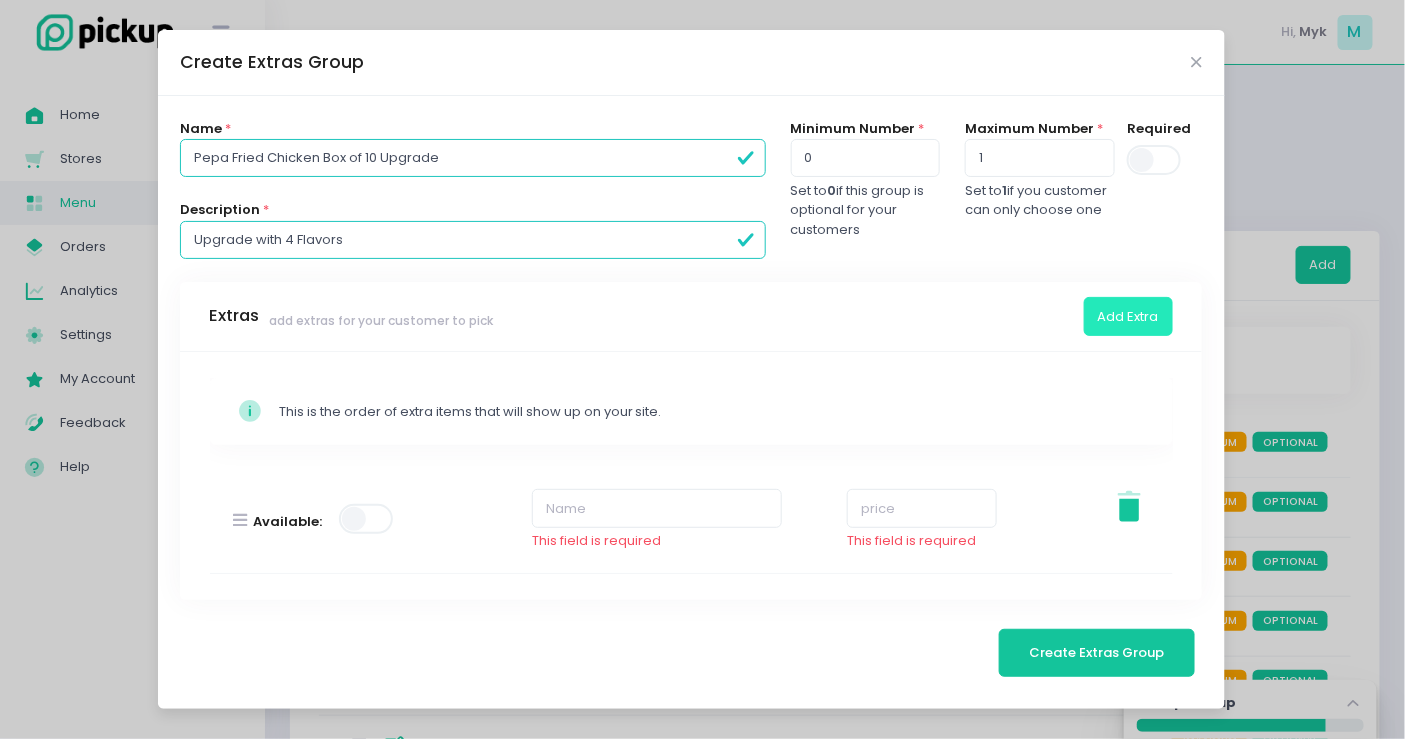 click on "Add Extra" at bounding box center (1128, 316) 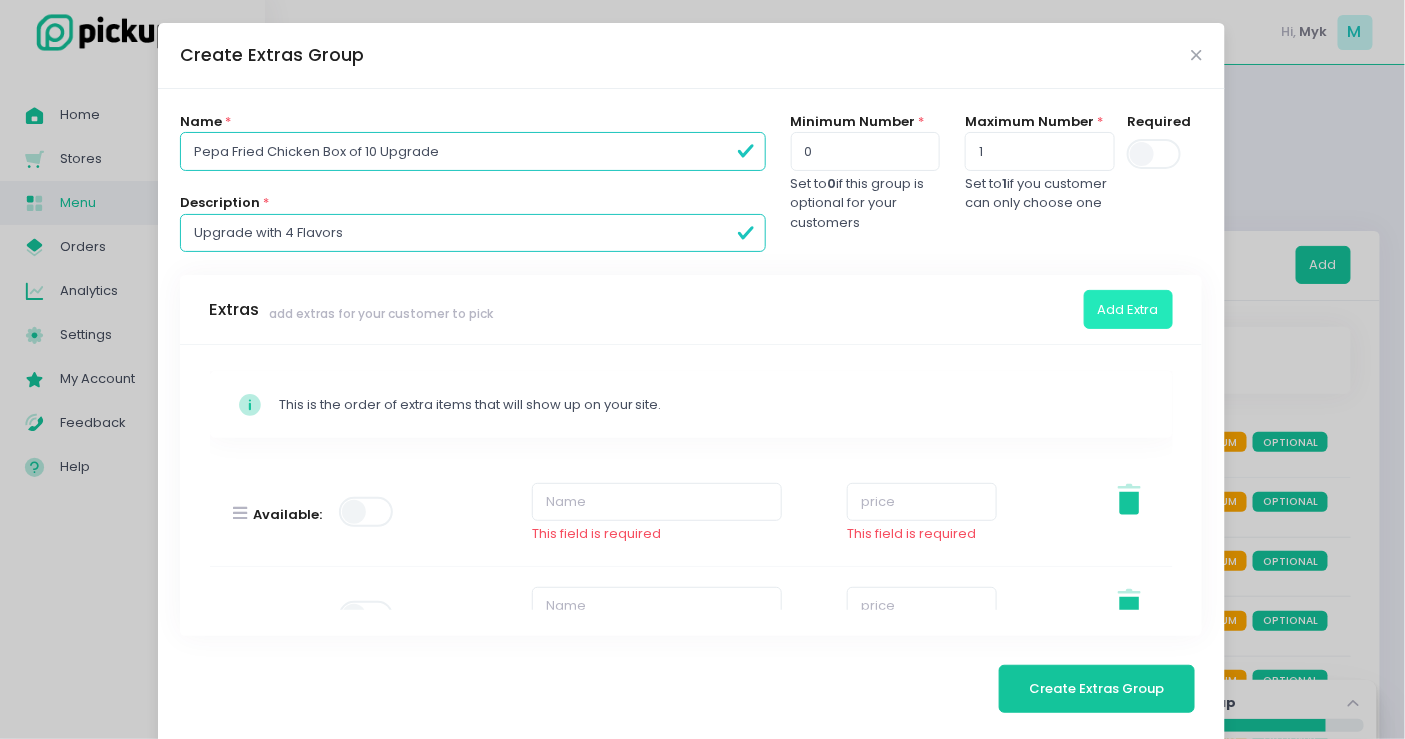 click on "Add Extra" at bounding box center (1128, 309) 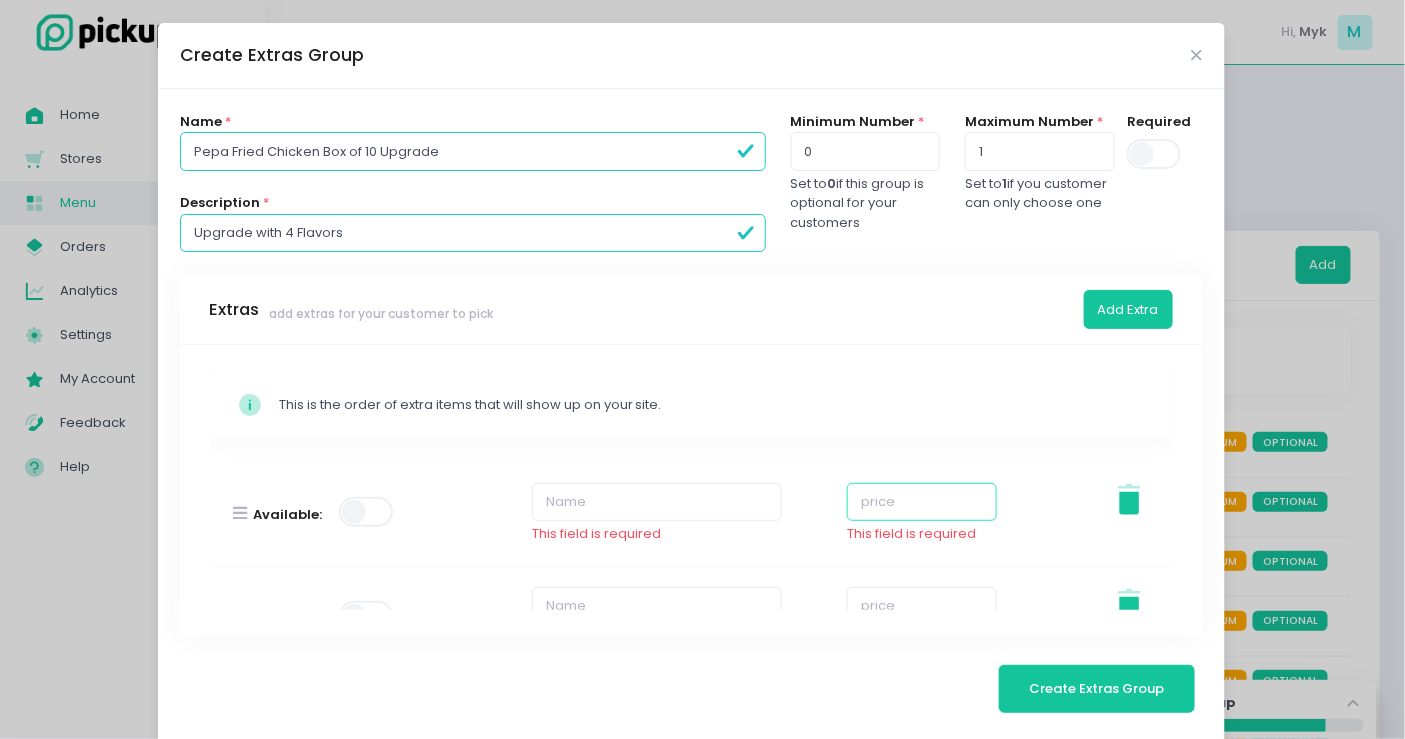 click at bounding box center (922, 502) 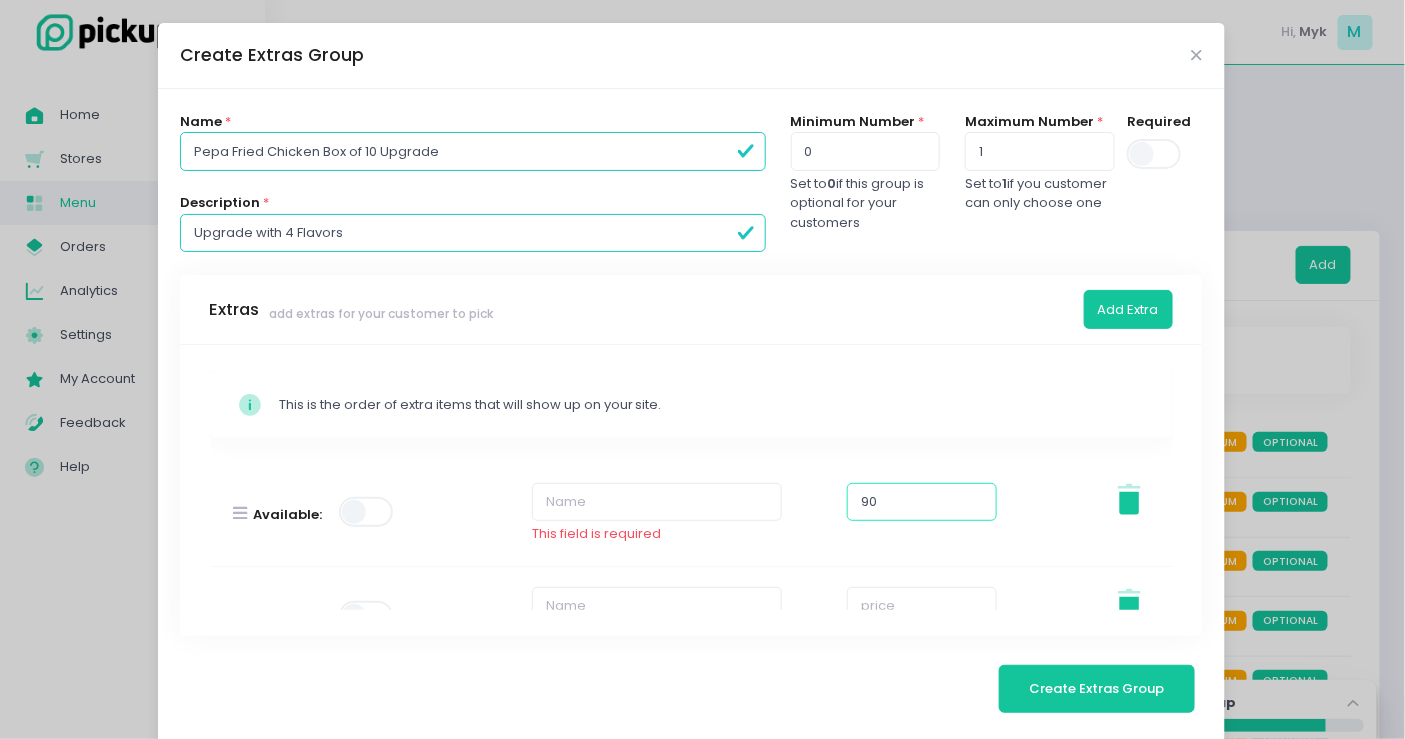 scroll, scrollTop: 111, scrollLeft: 0, axis: vertical 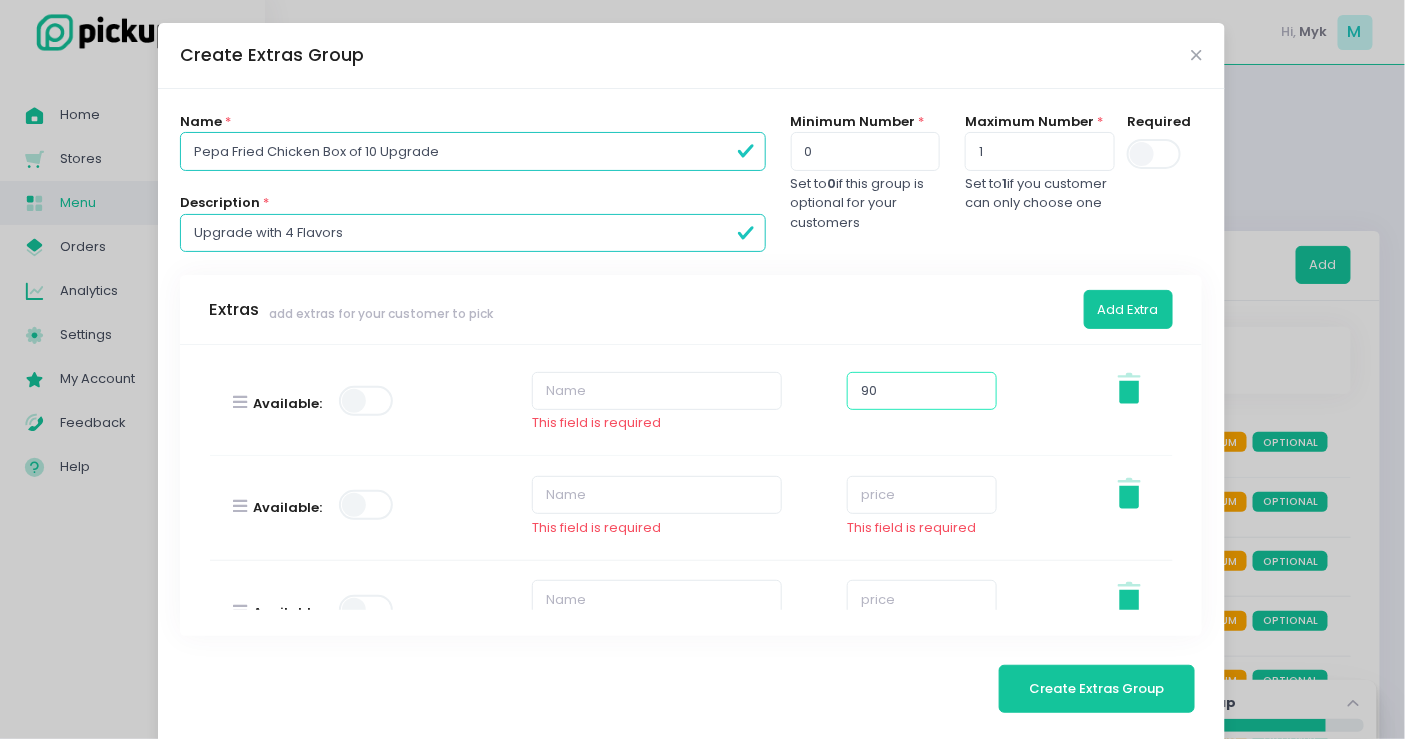 type on "90" 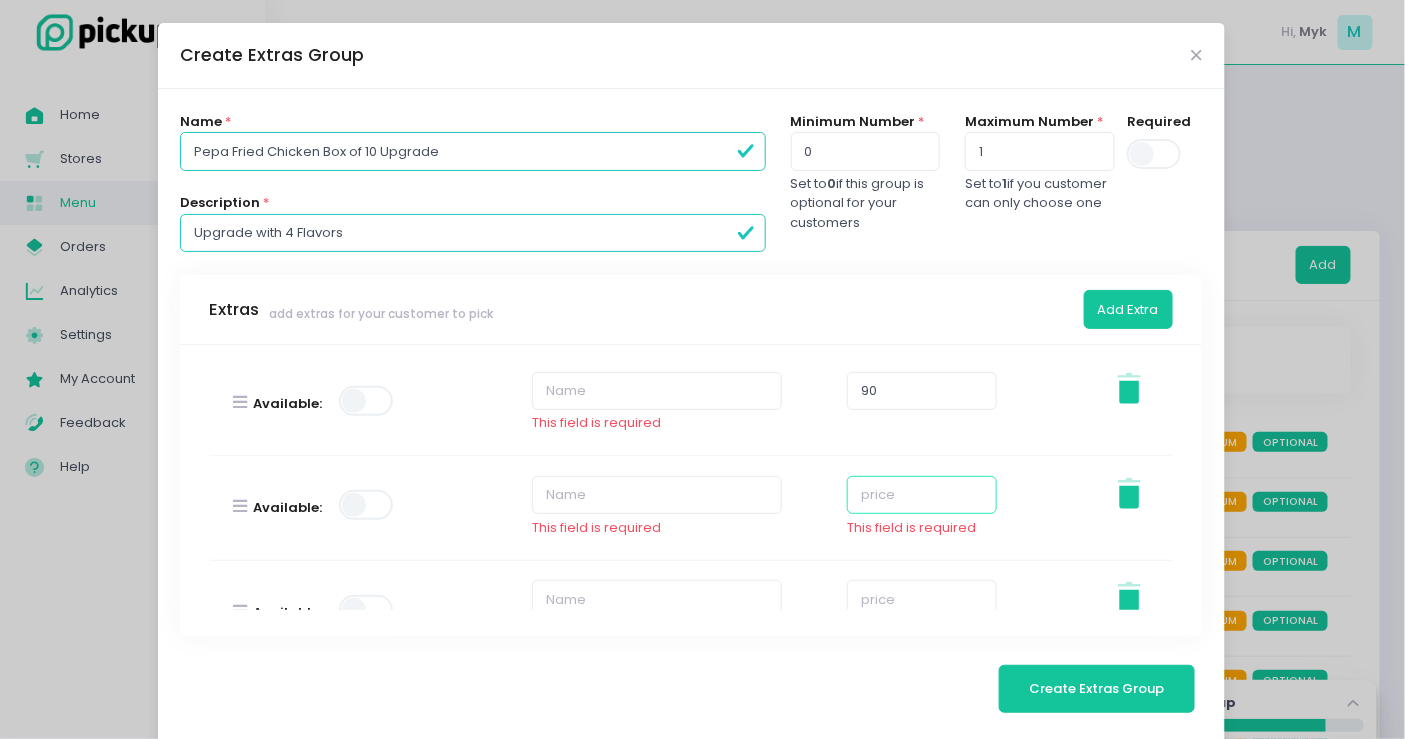 click at bounding box center (922, 495) 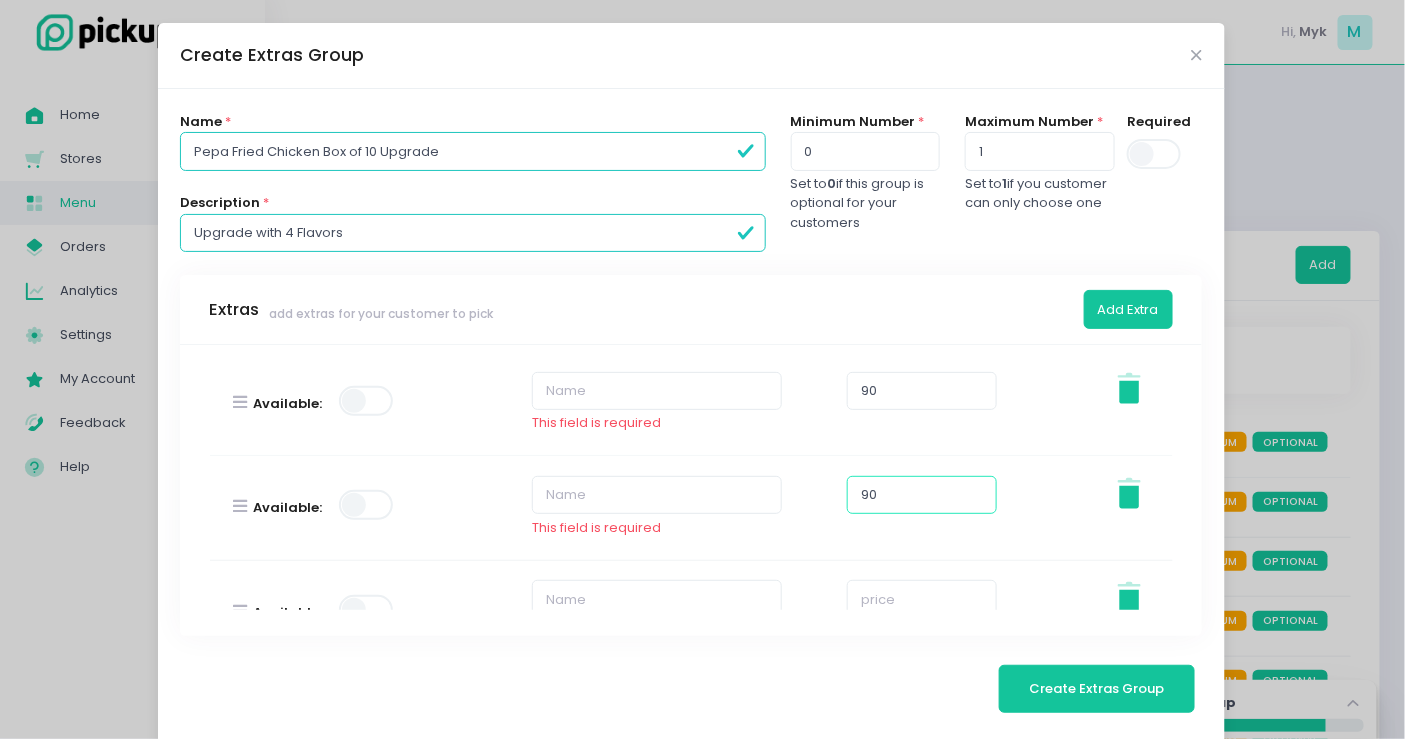 type on "90" 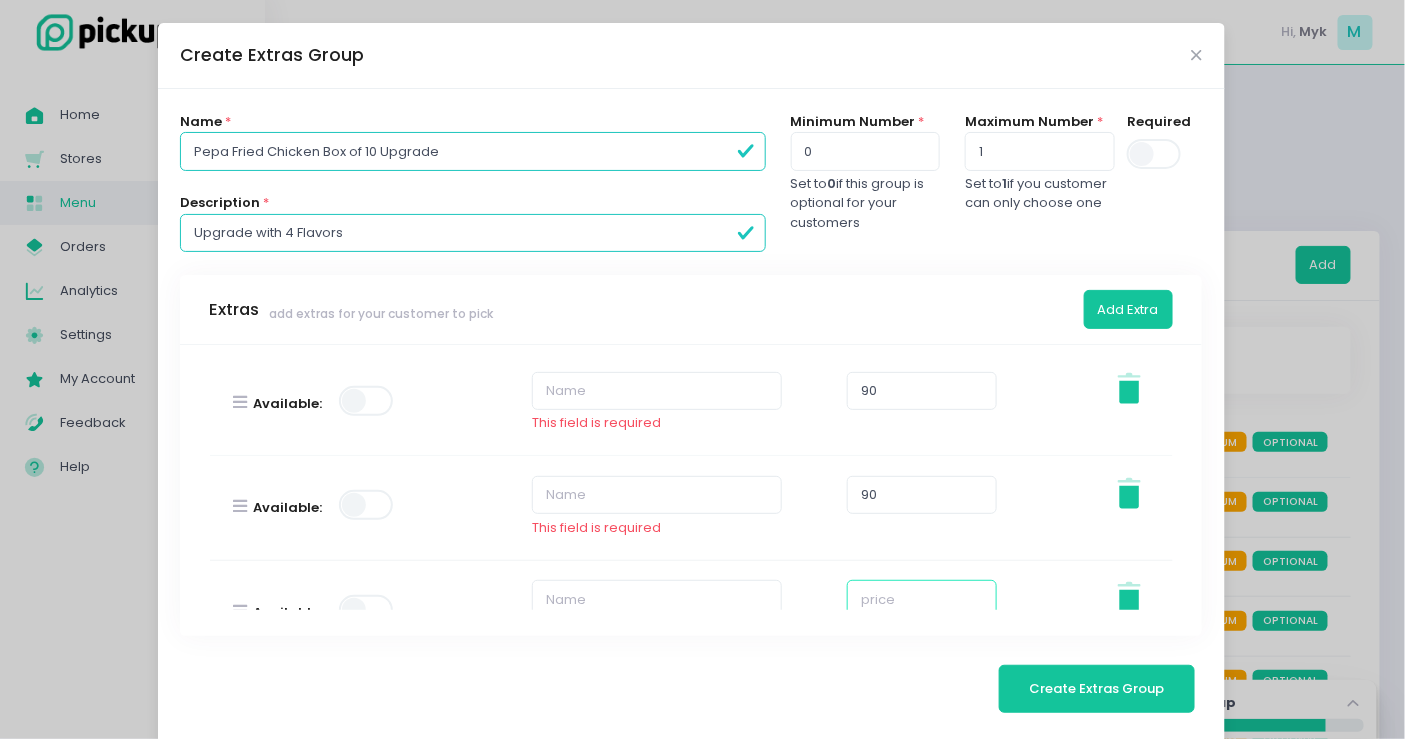 click at bounding box center [922, 599] 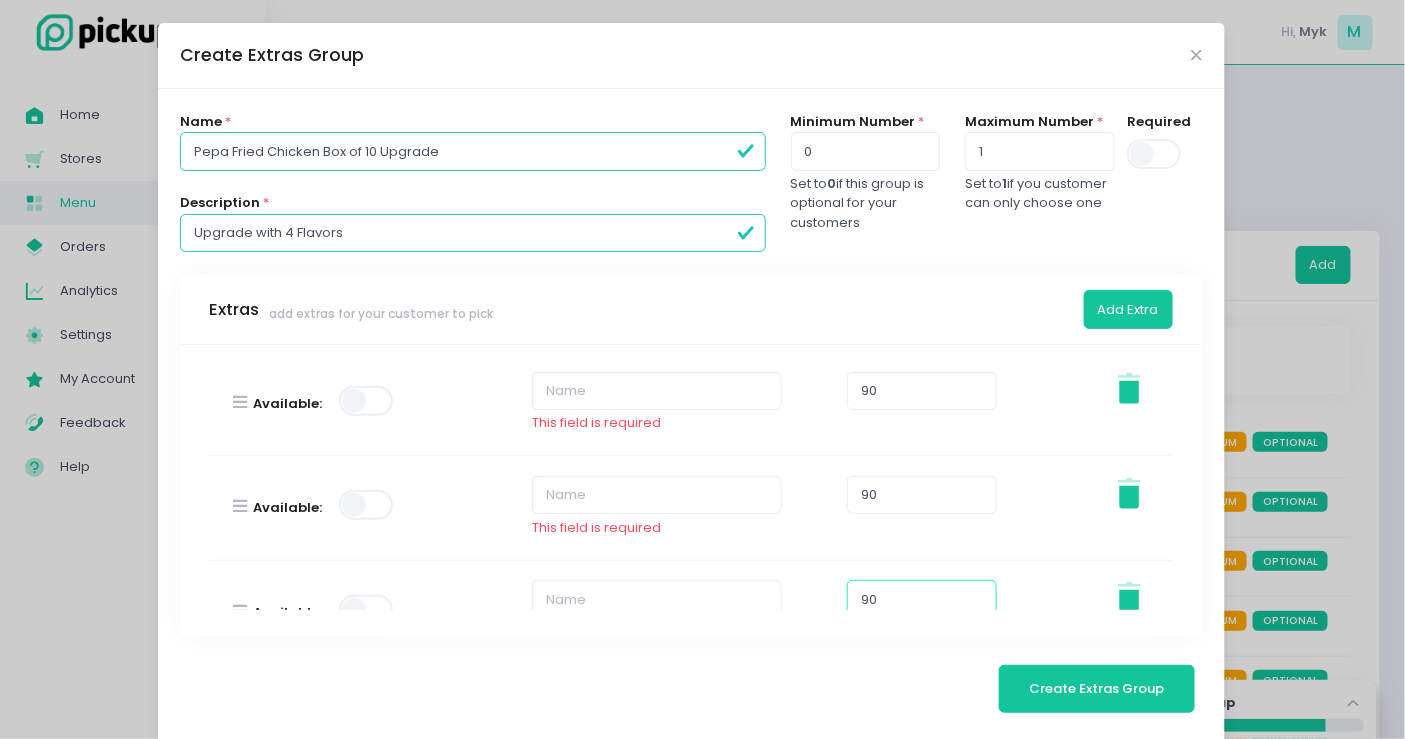 scroll, scrollTop: 333, scrollLeft: 0, axis: vertical 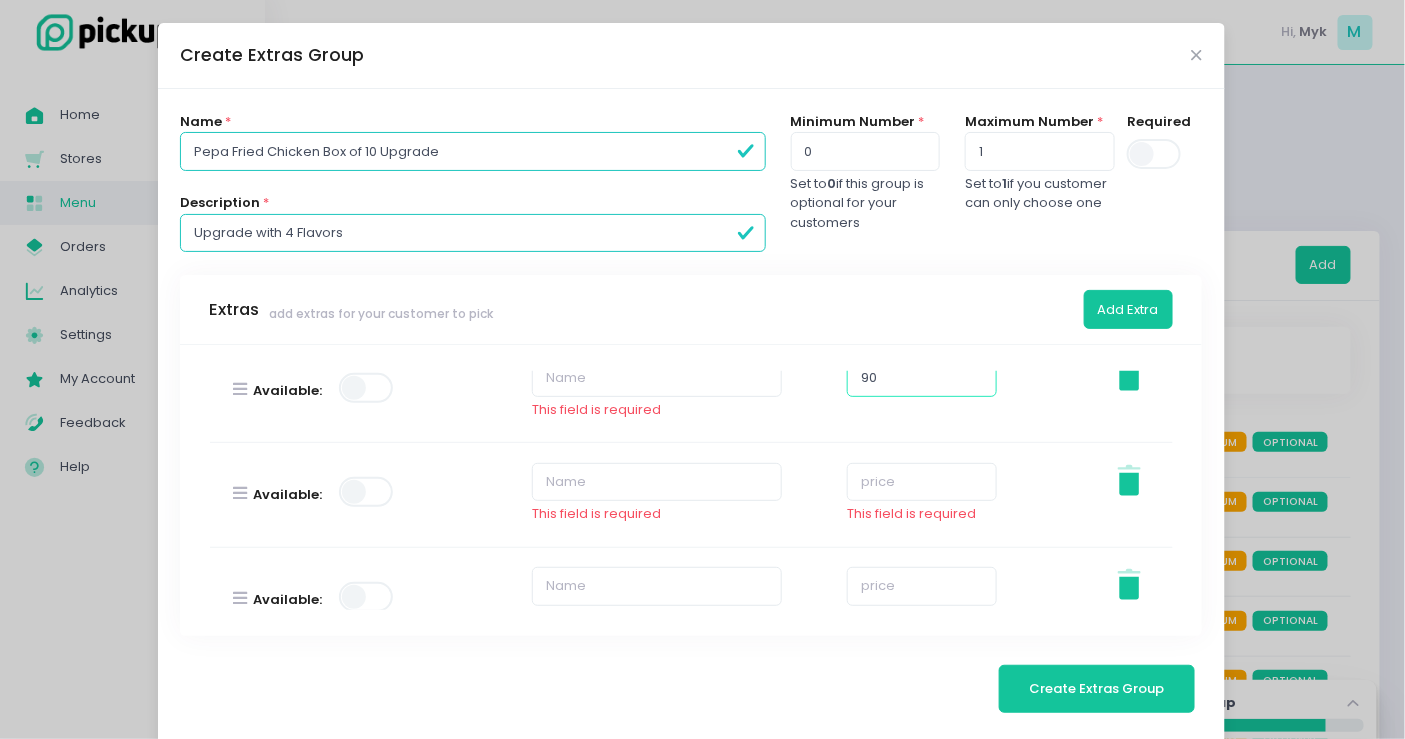type on "90" 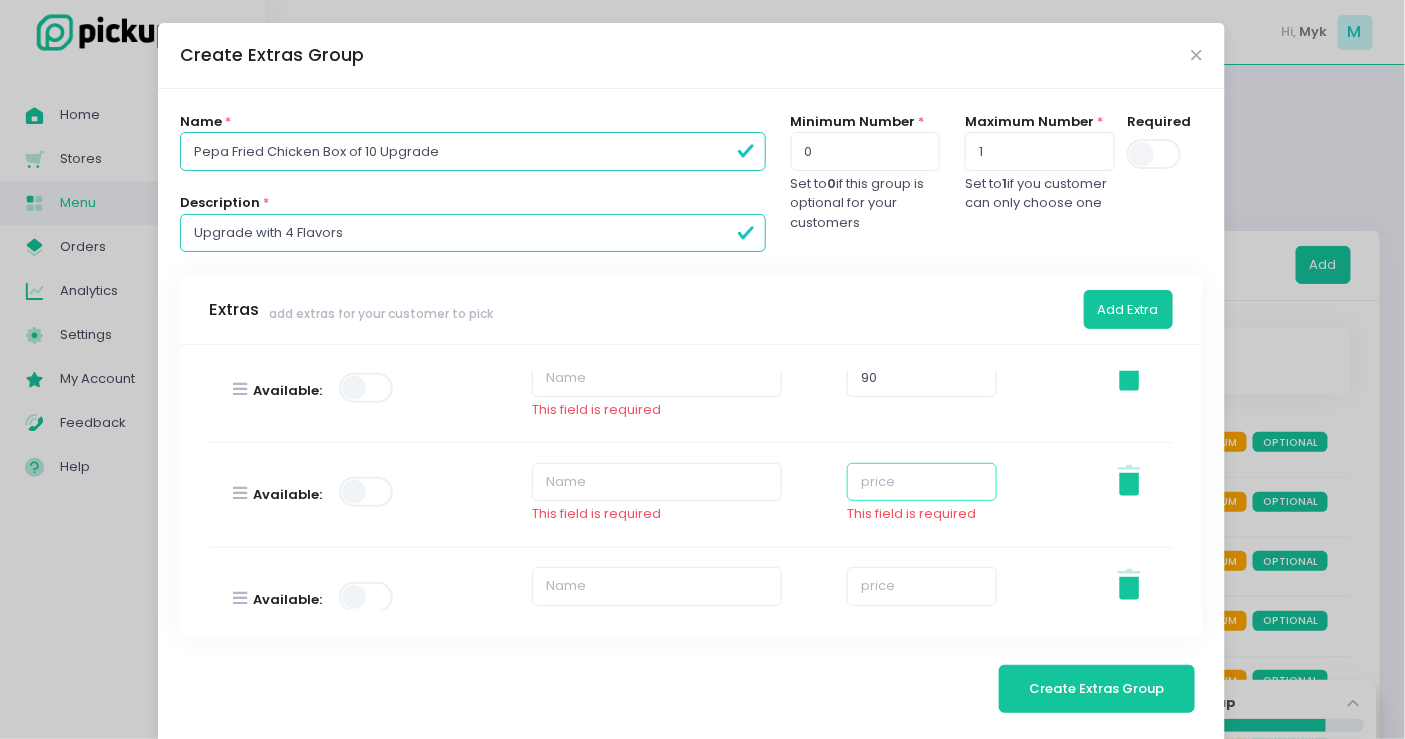 click at bounding box center (922, 482) 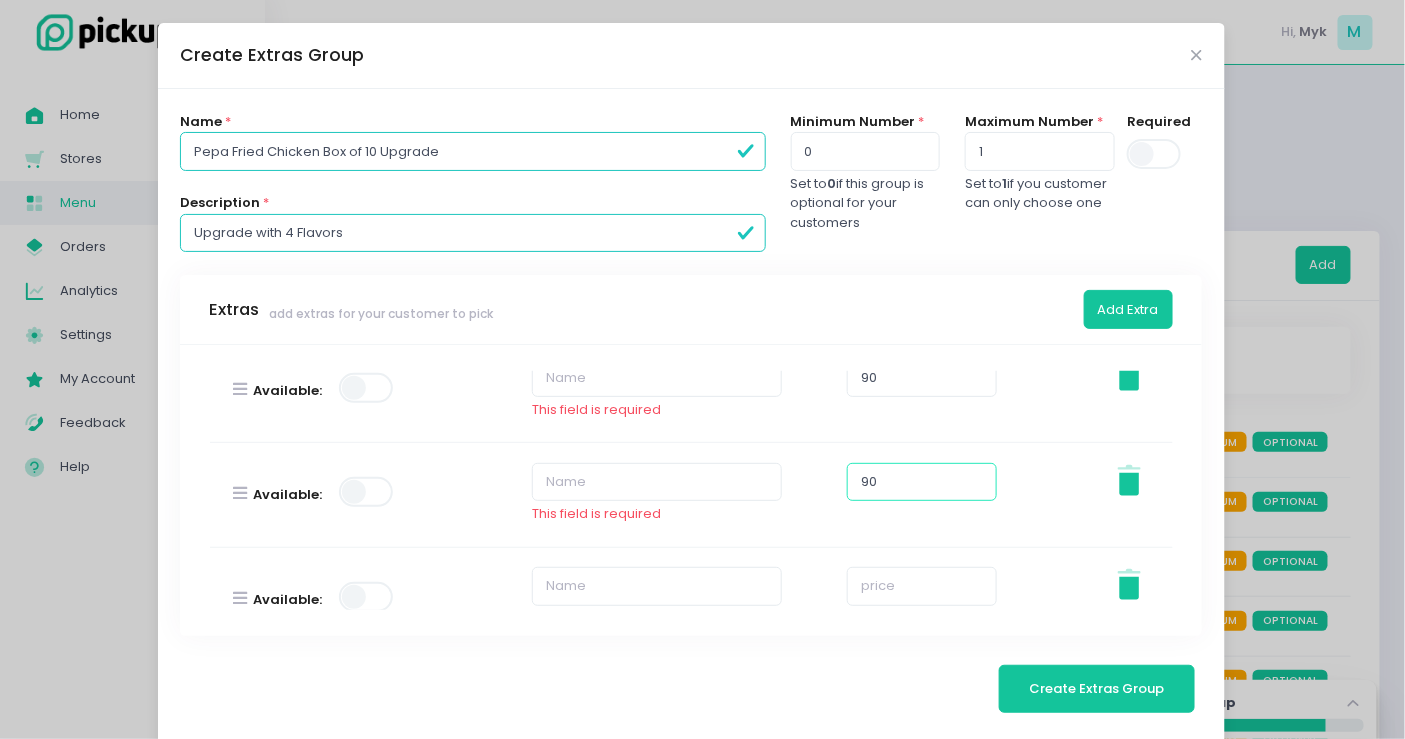 type on "90" 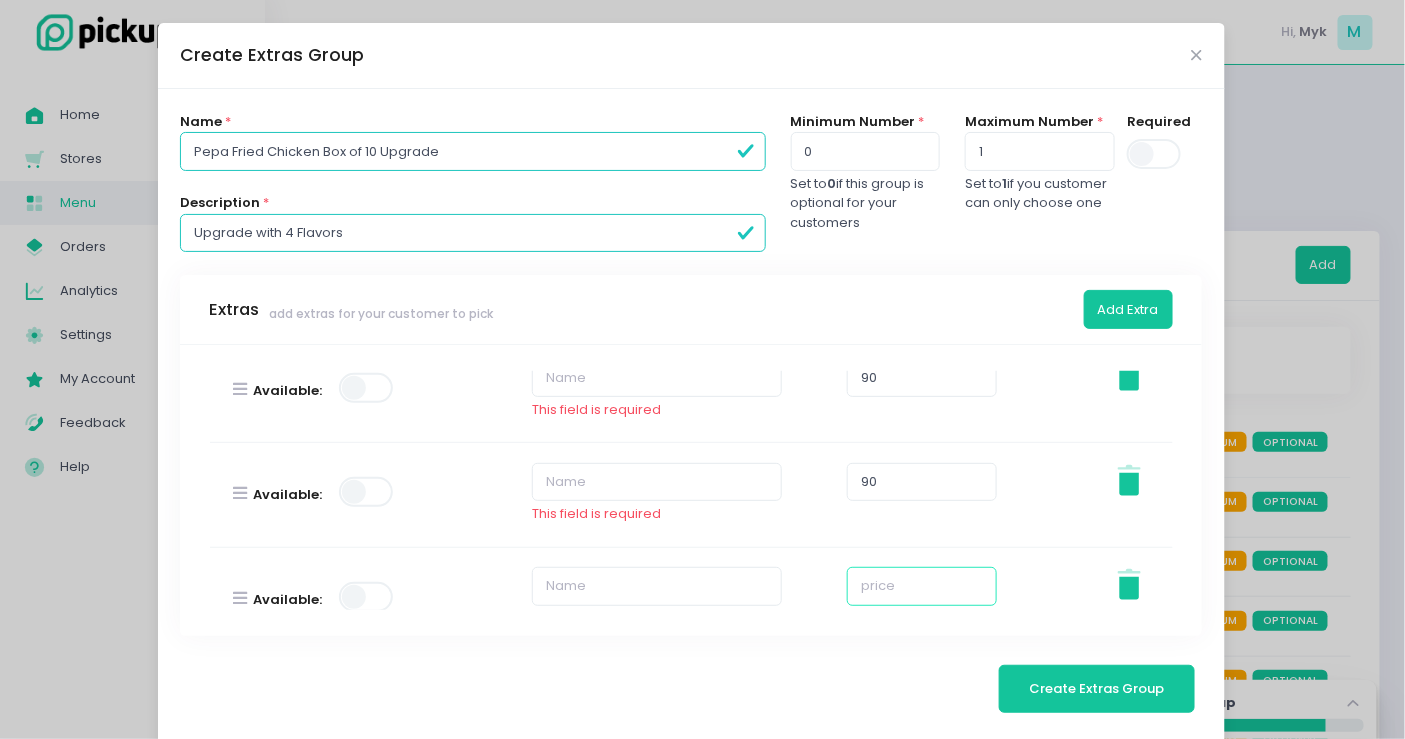 click at bounding box center (922, 586) 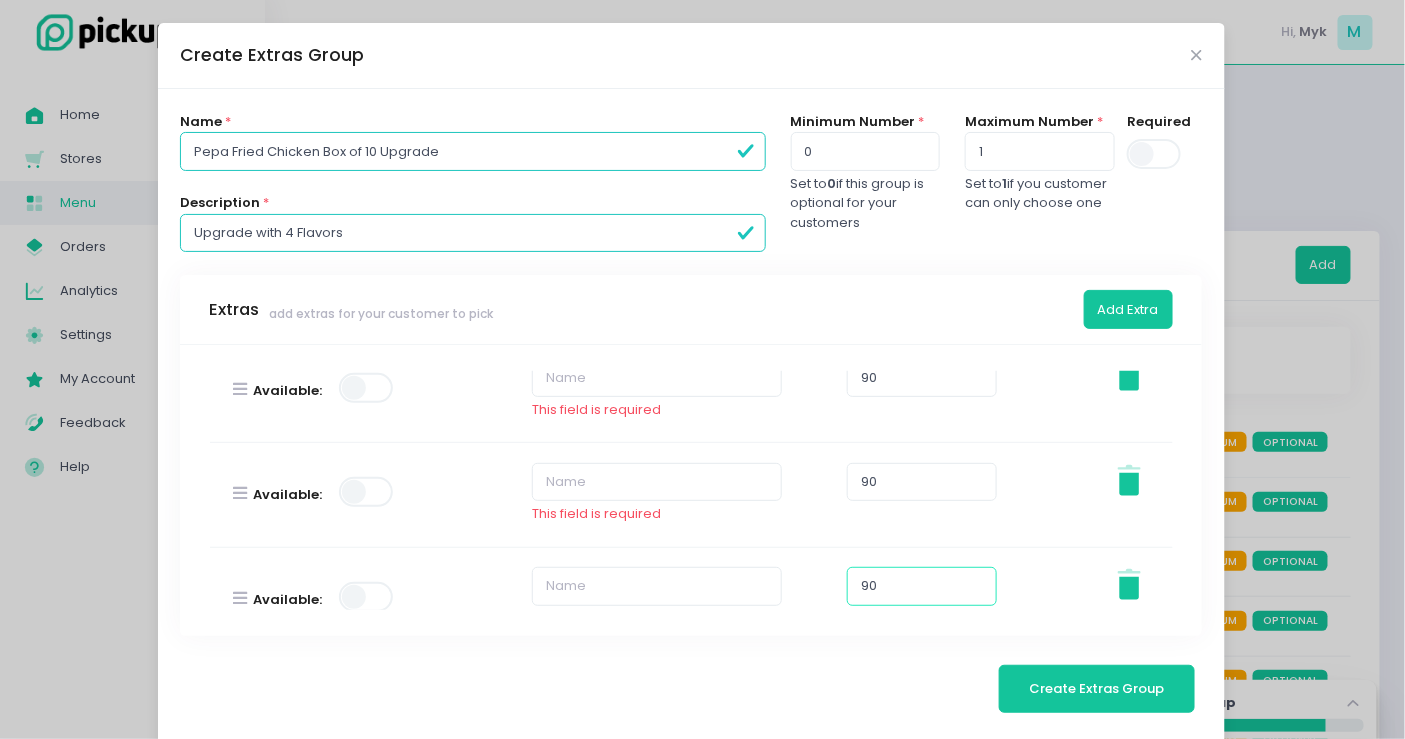 scroll, scrollTop: 444, scrollLeft: 0, axis: vertical 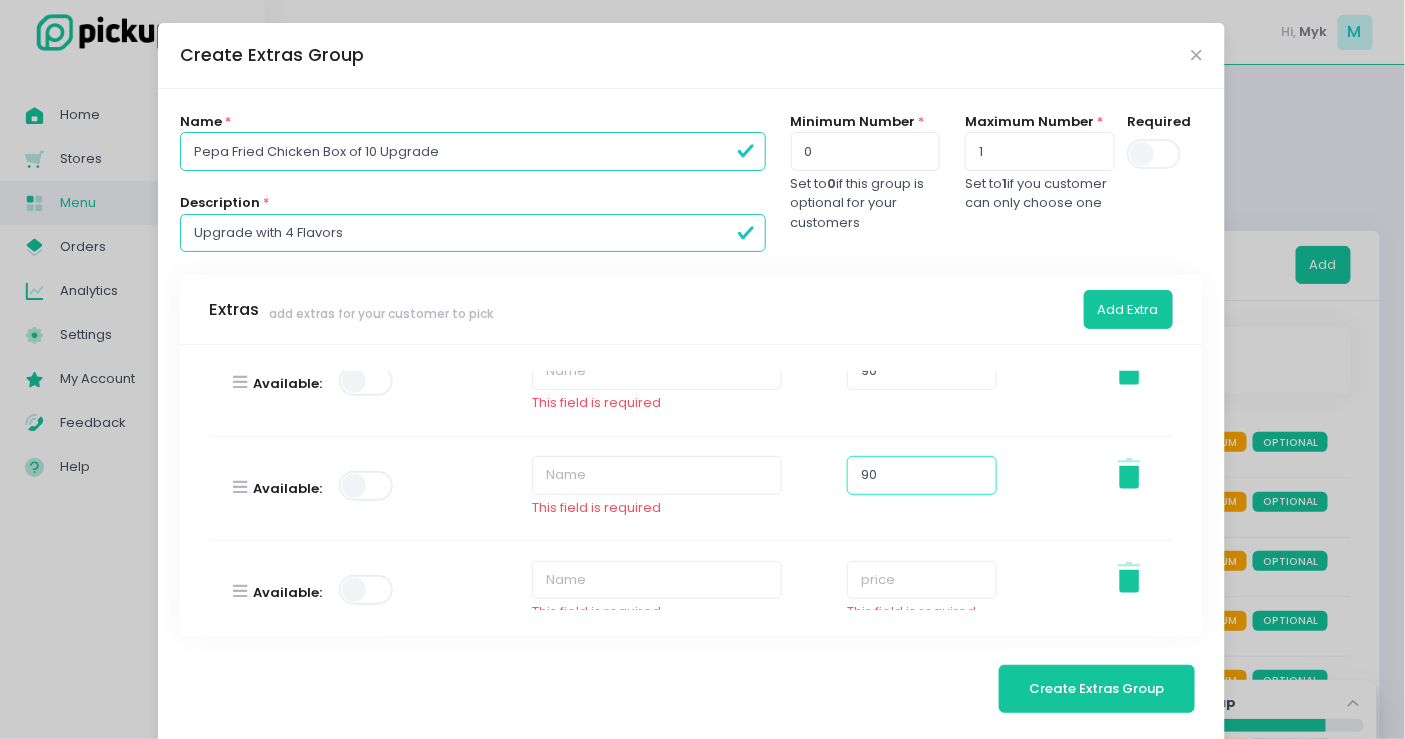 type on "90" 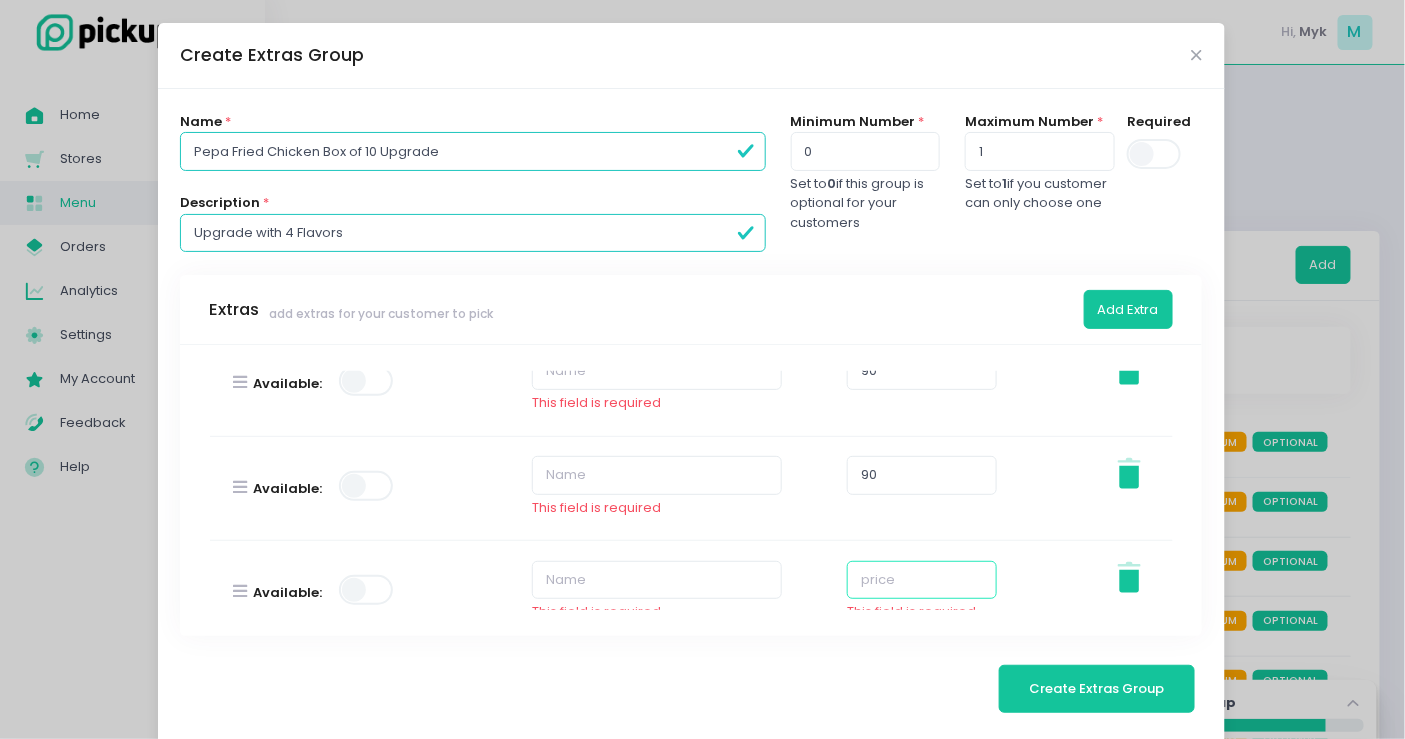 click at bounding box center (922, 580) 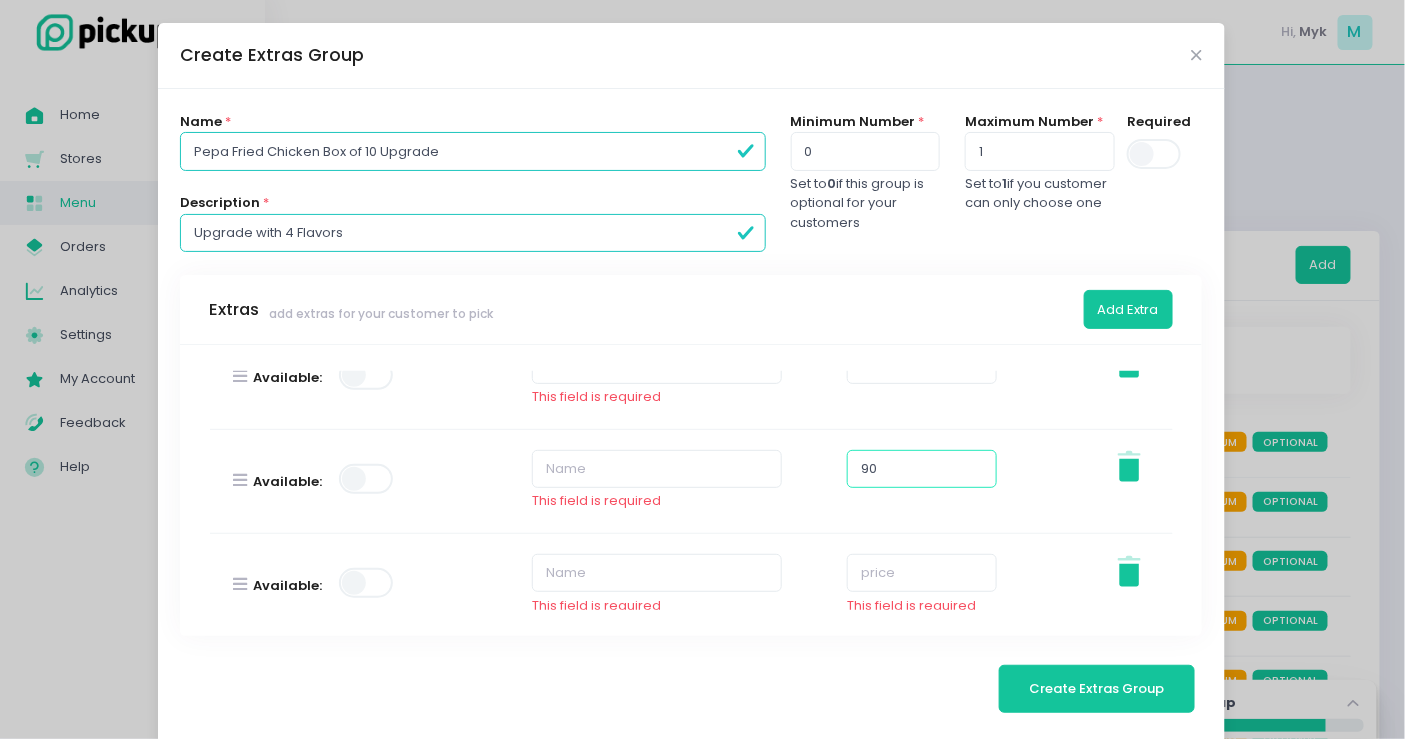 type on "90" 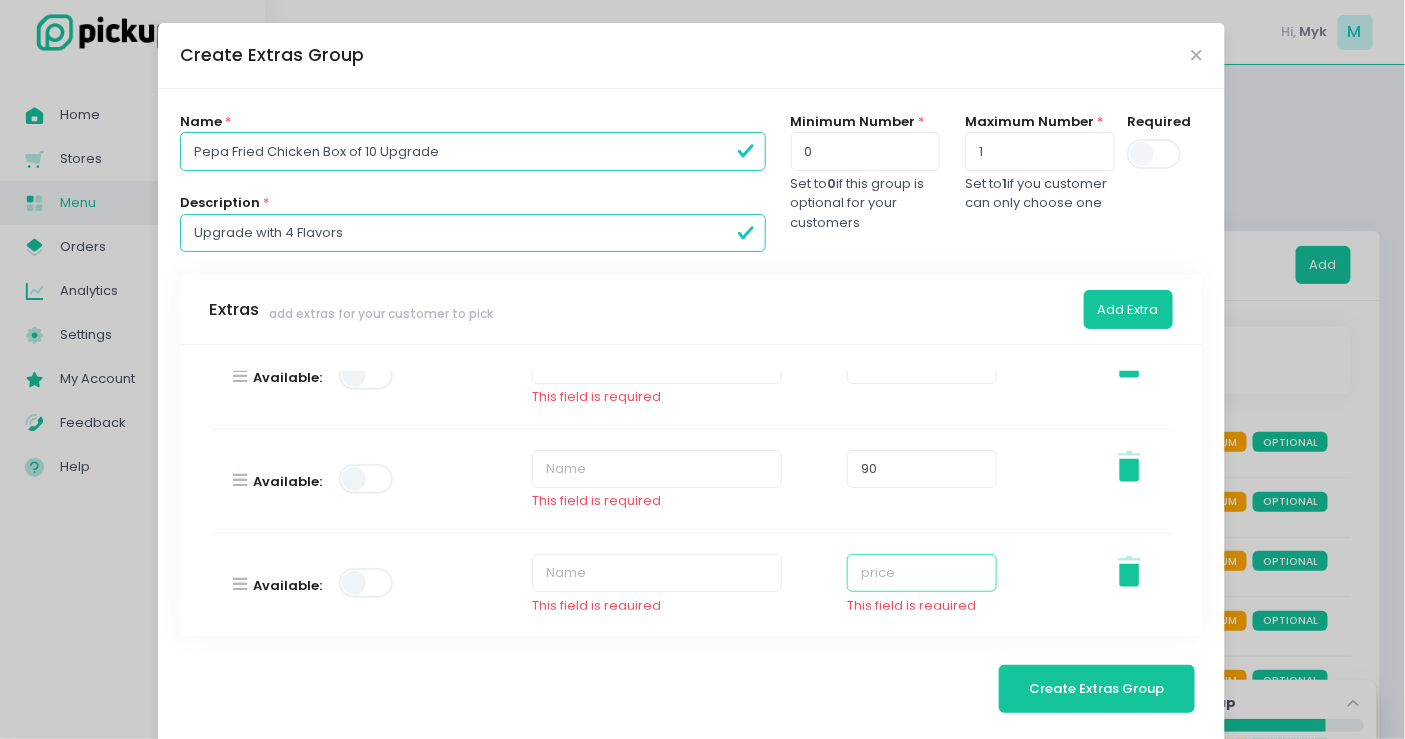 click at bounding box center [922, 573] 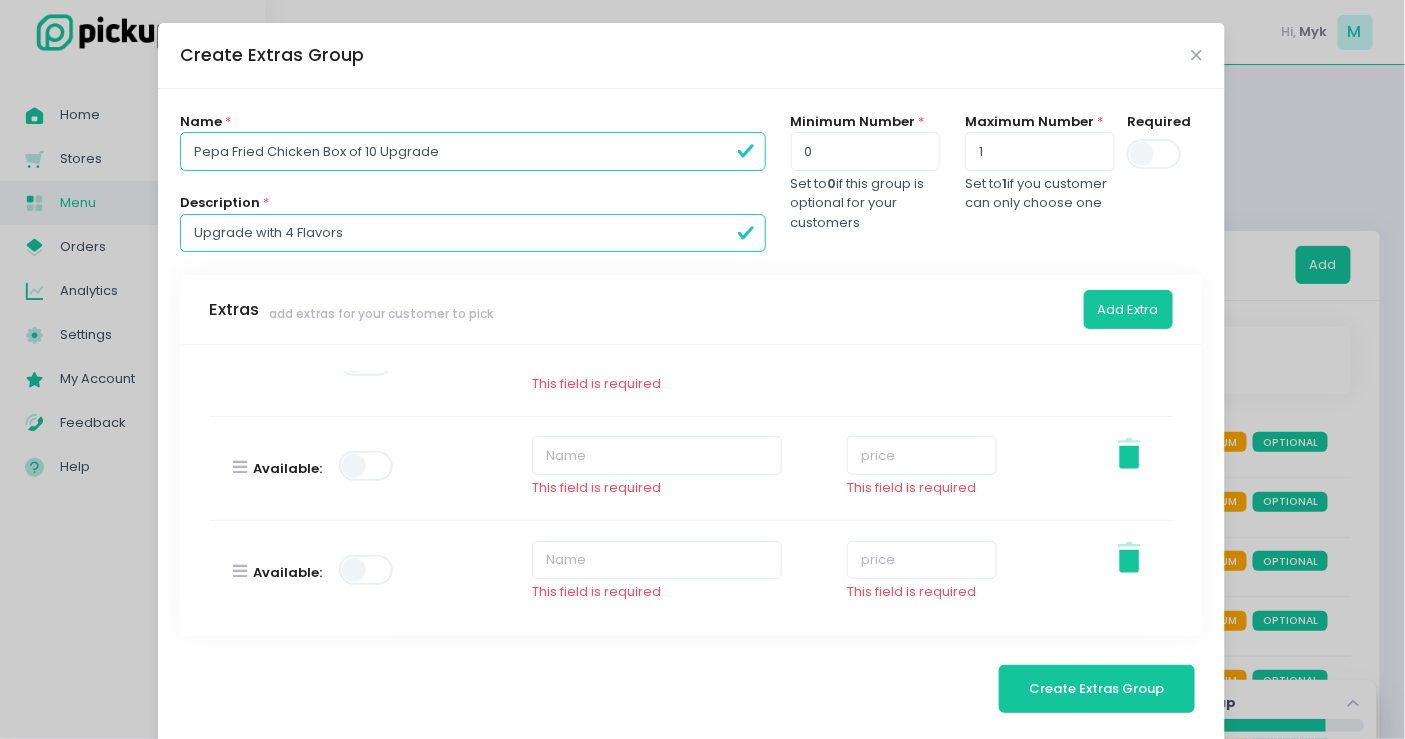 scroll, scrollTop: 666, scrollLeft: 0, axis: vertical 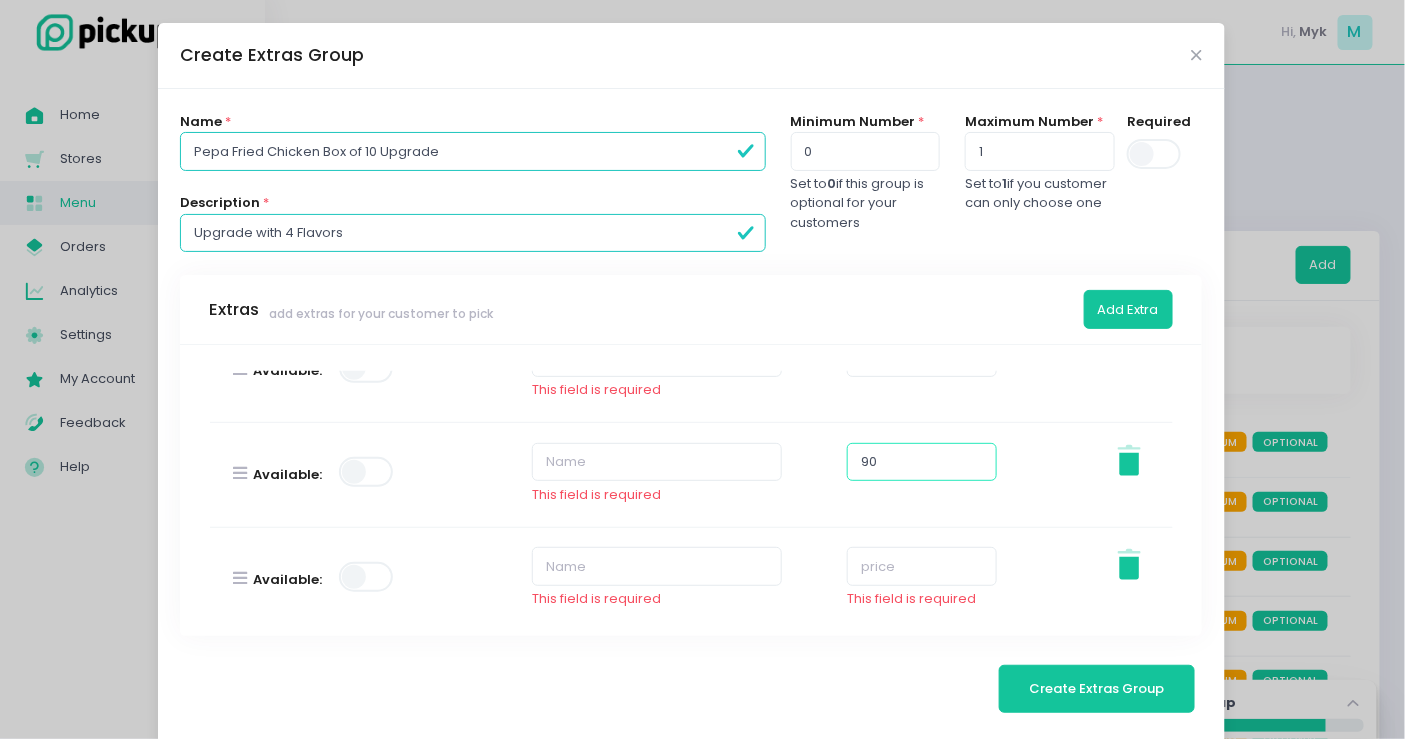 type on "90" 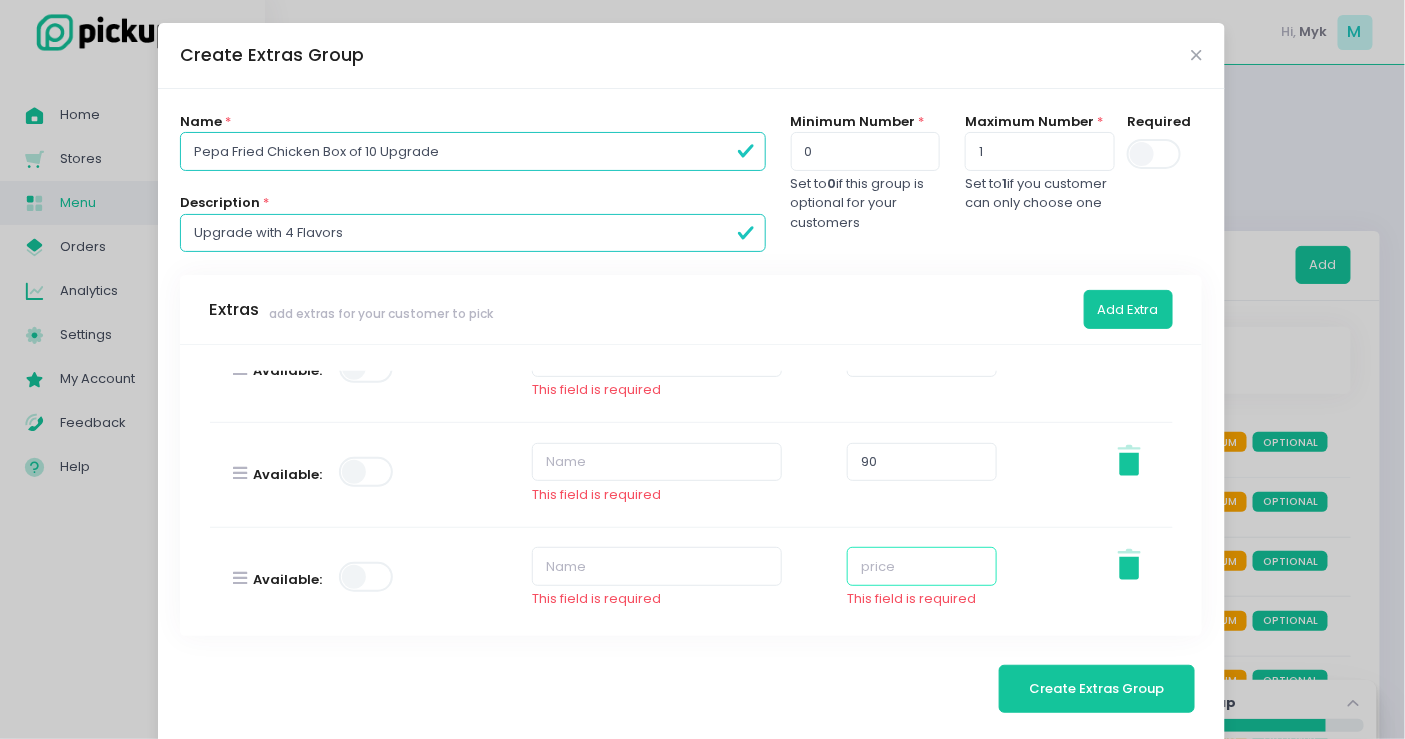 click at bounding box center (922, 566) 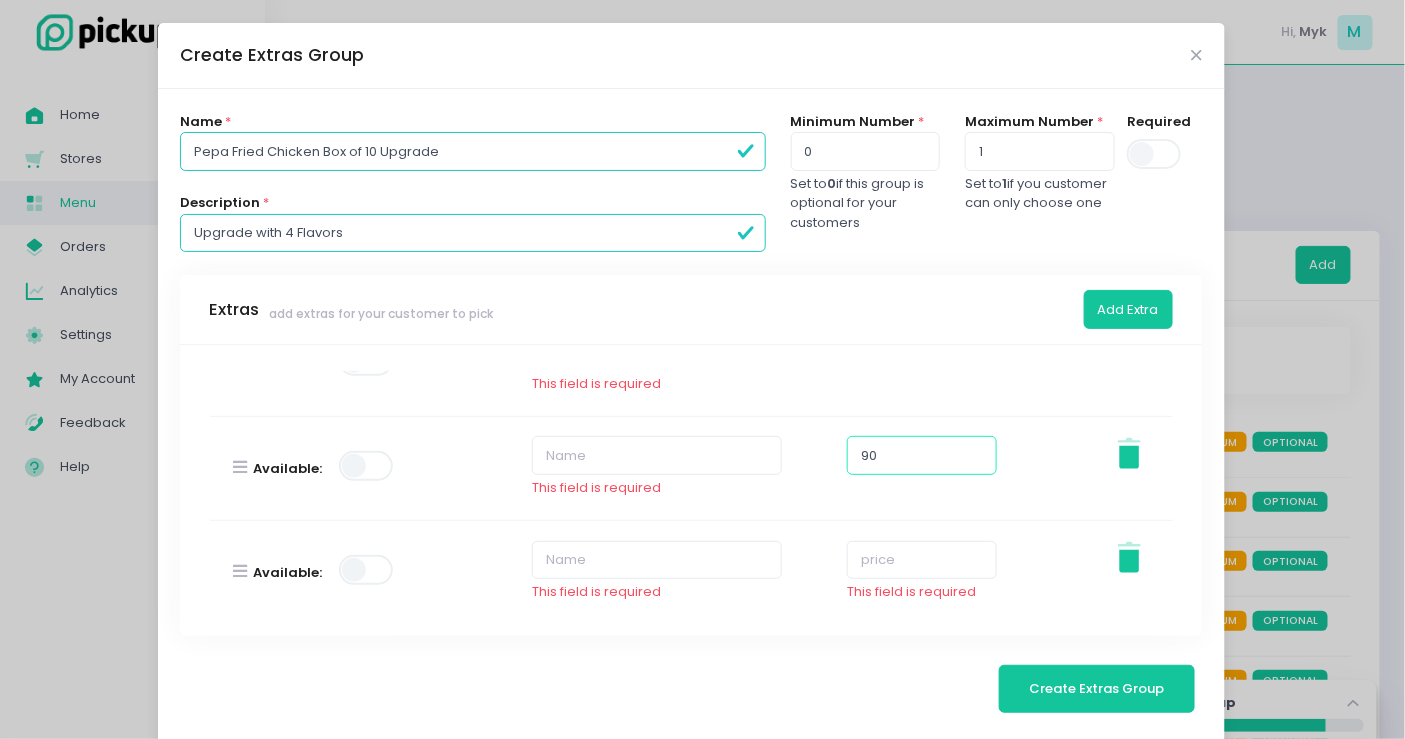 scroll, scrollTop: 888, scrollLeft: 0, axis: vertical 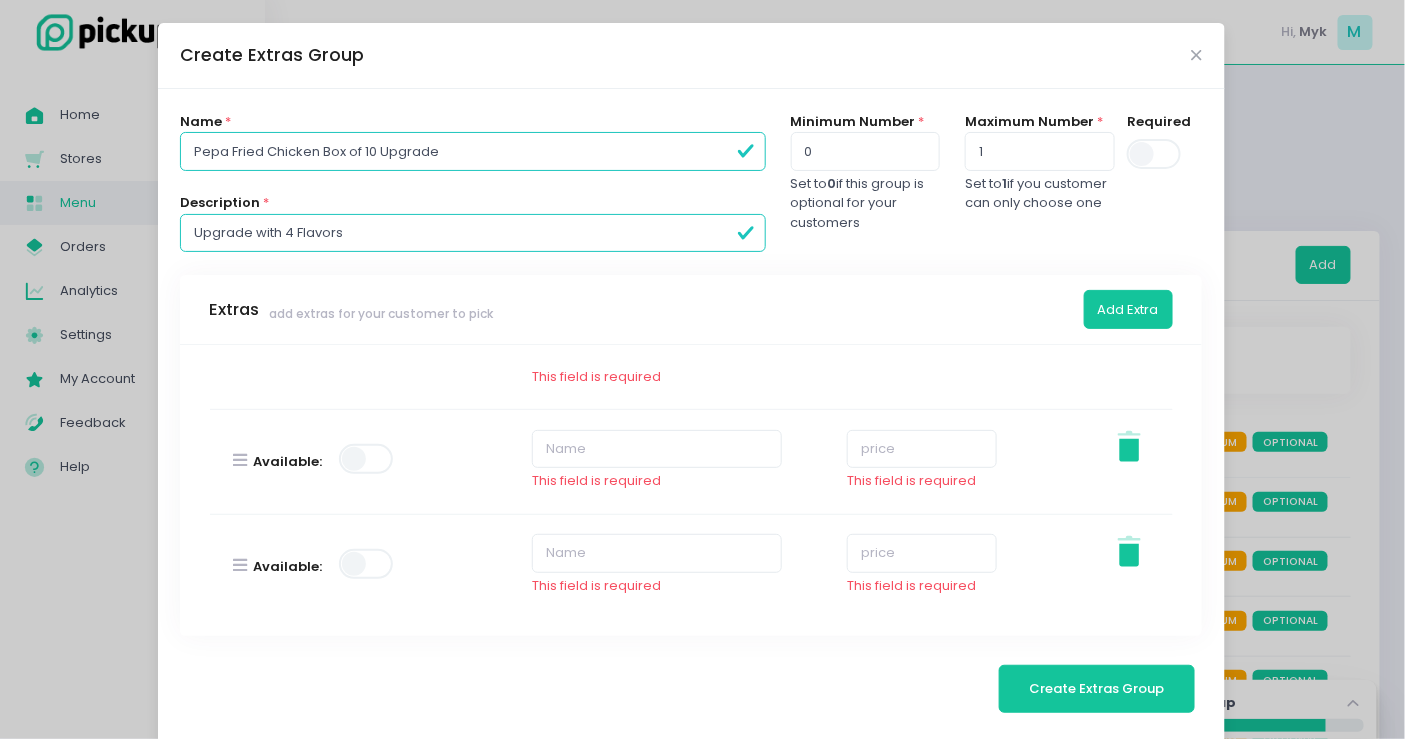 type on "90" 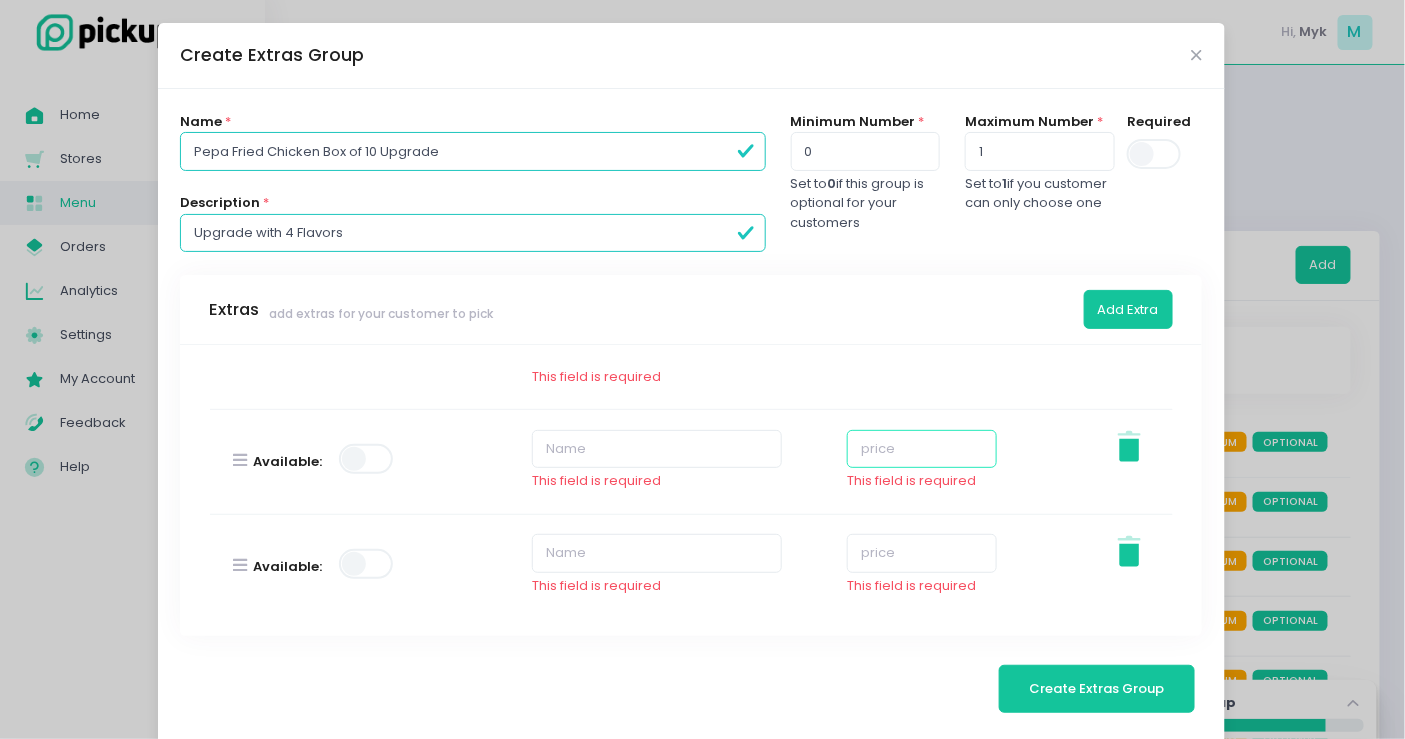 click at bounding box center [922, 449] 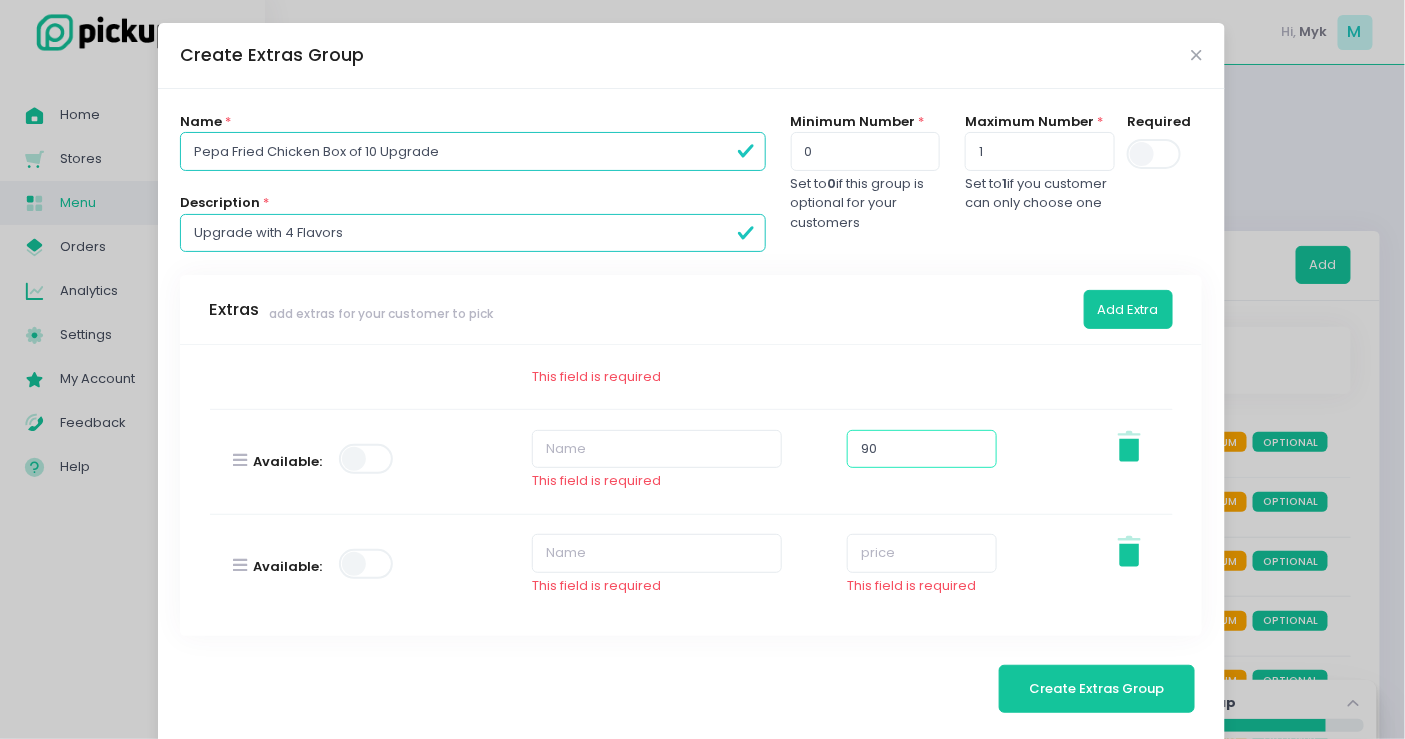 type on "90" 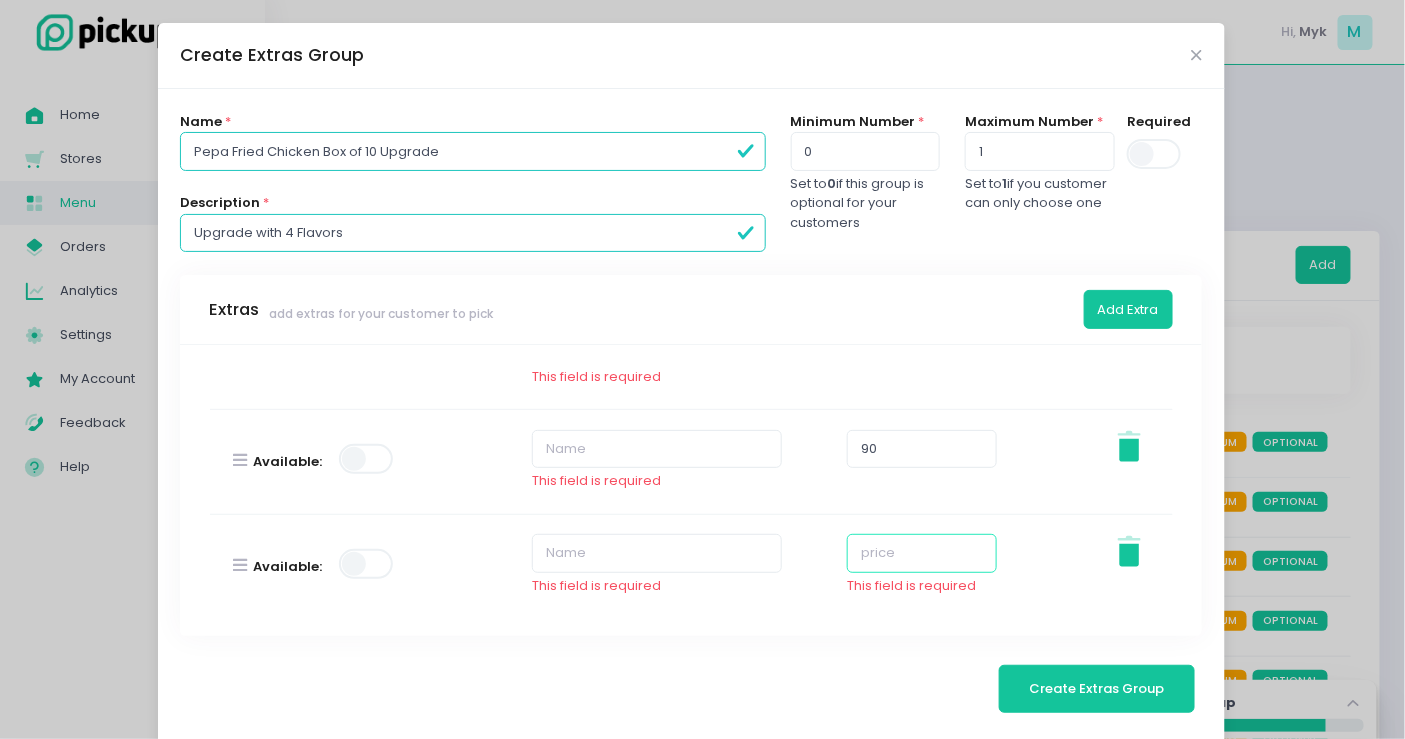 click at bounding box center [922, 553] 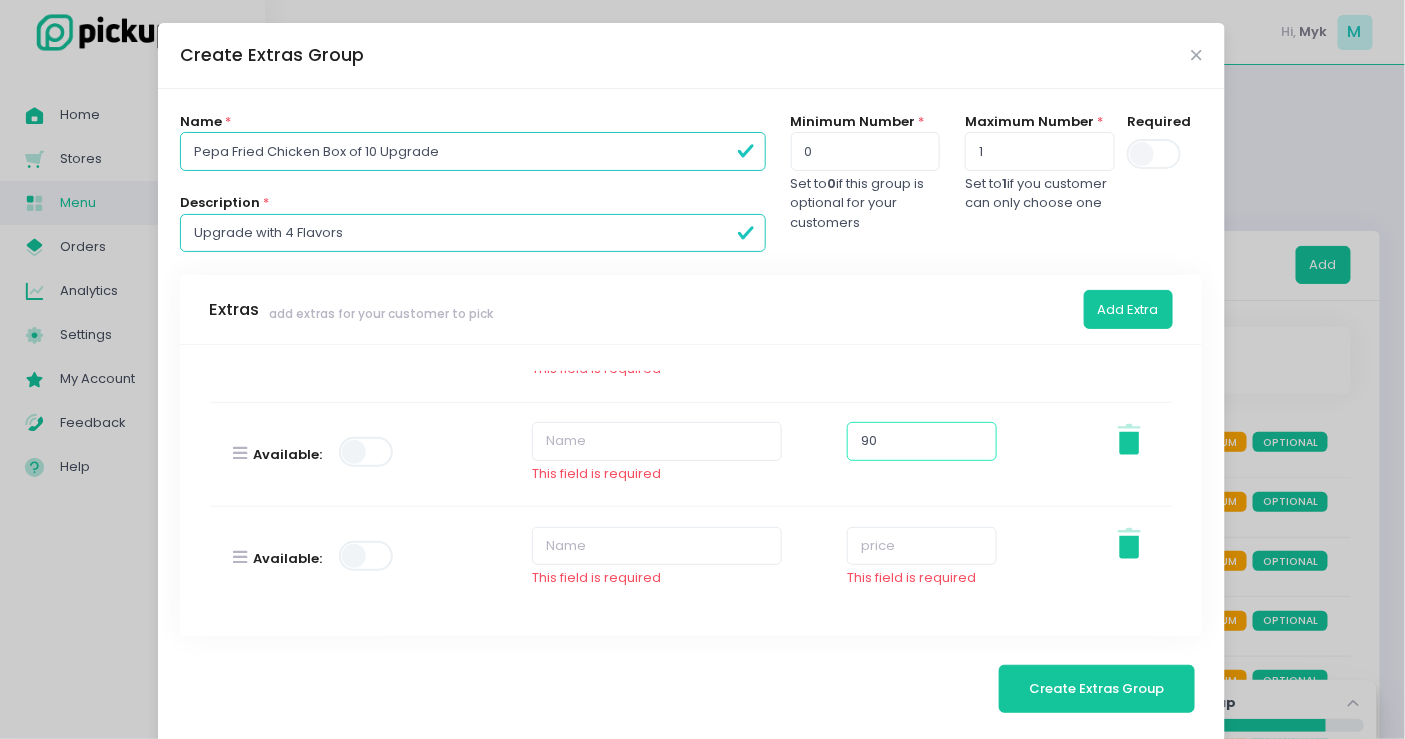 type on "90" 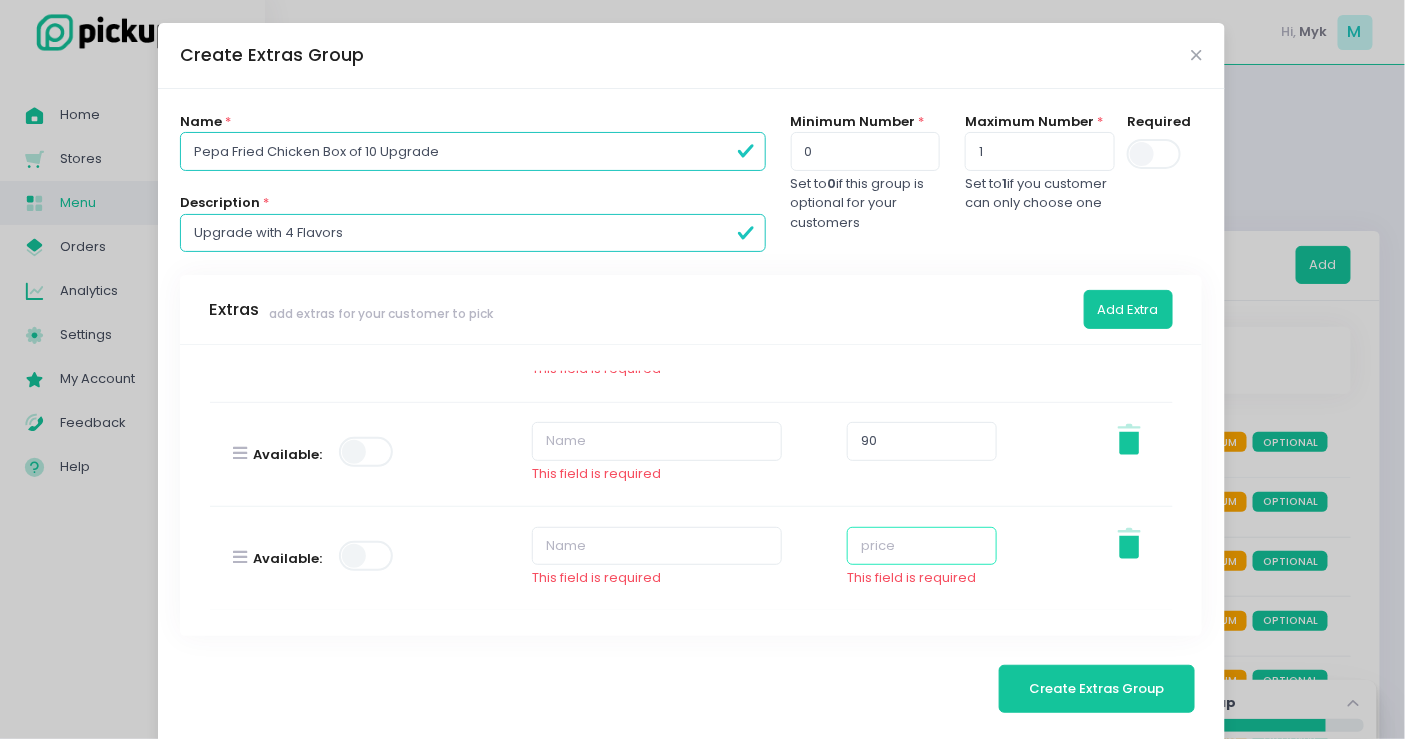 click at bounding box center (922, 546) 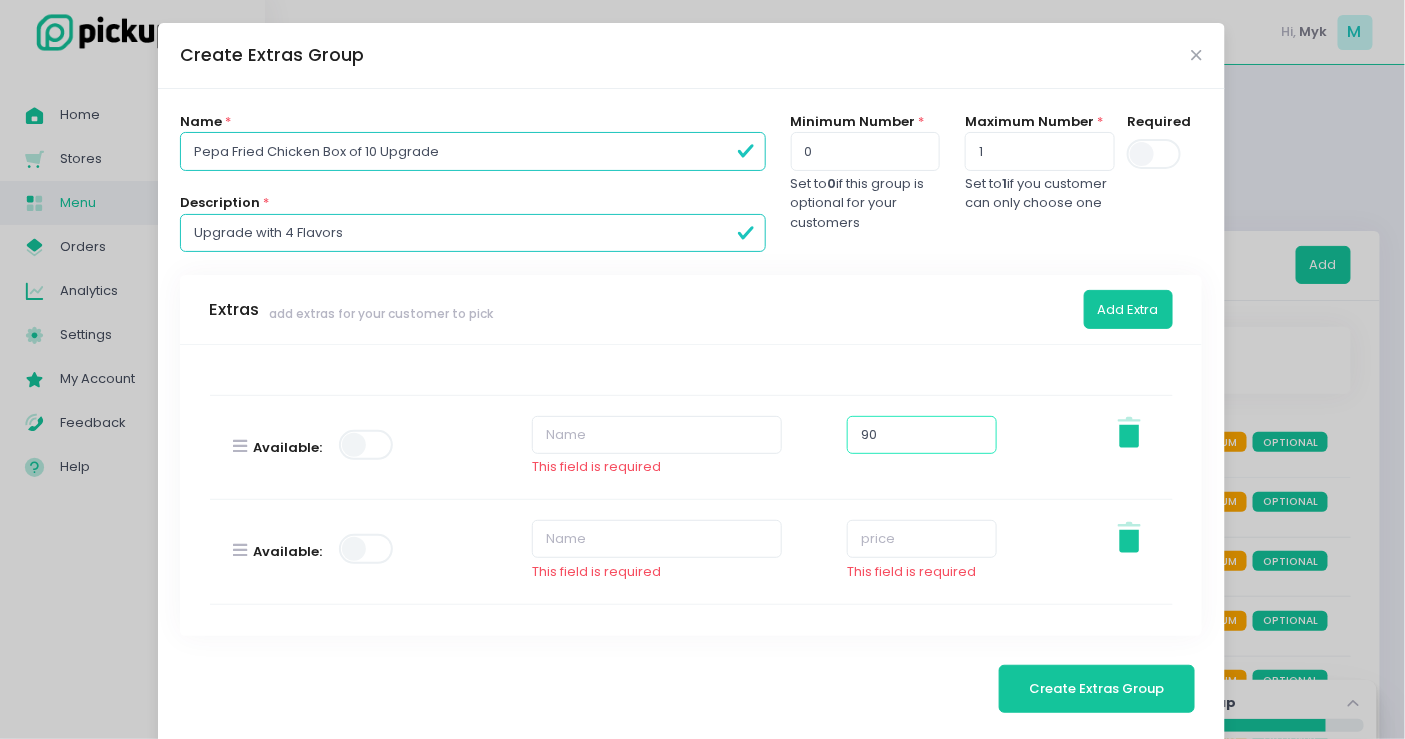 type on "90" 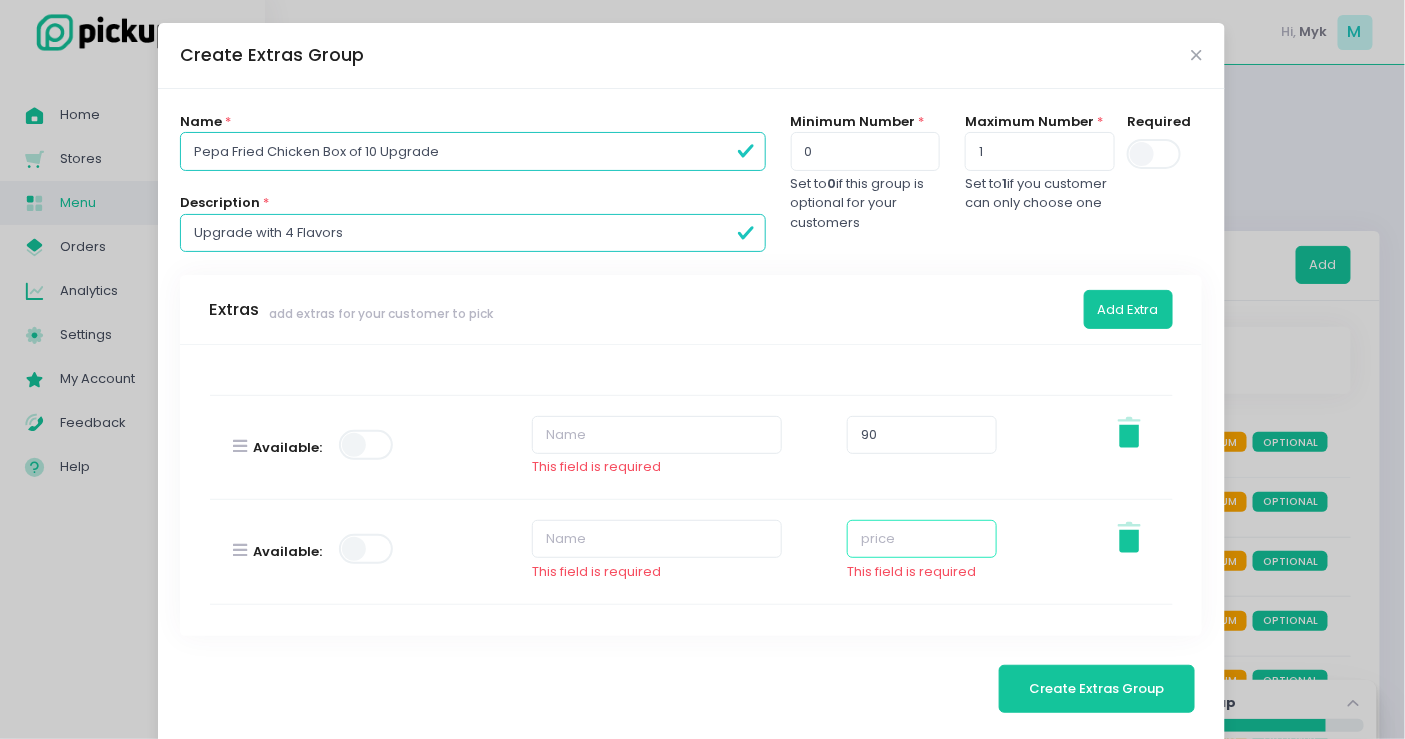 click at bounding box center (922, 539) 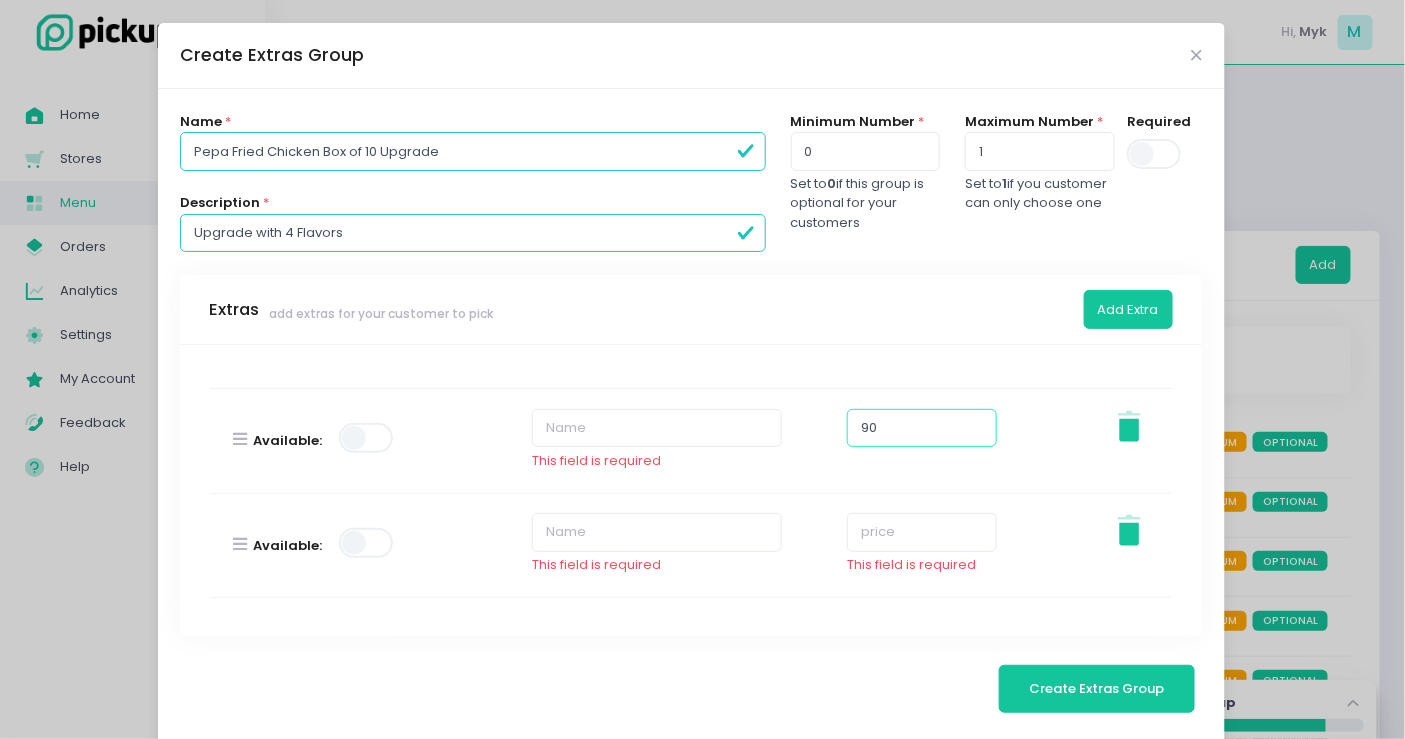 scroll, scrollTop: 1333, scrollLeft: 0, axis: vertical 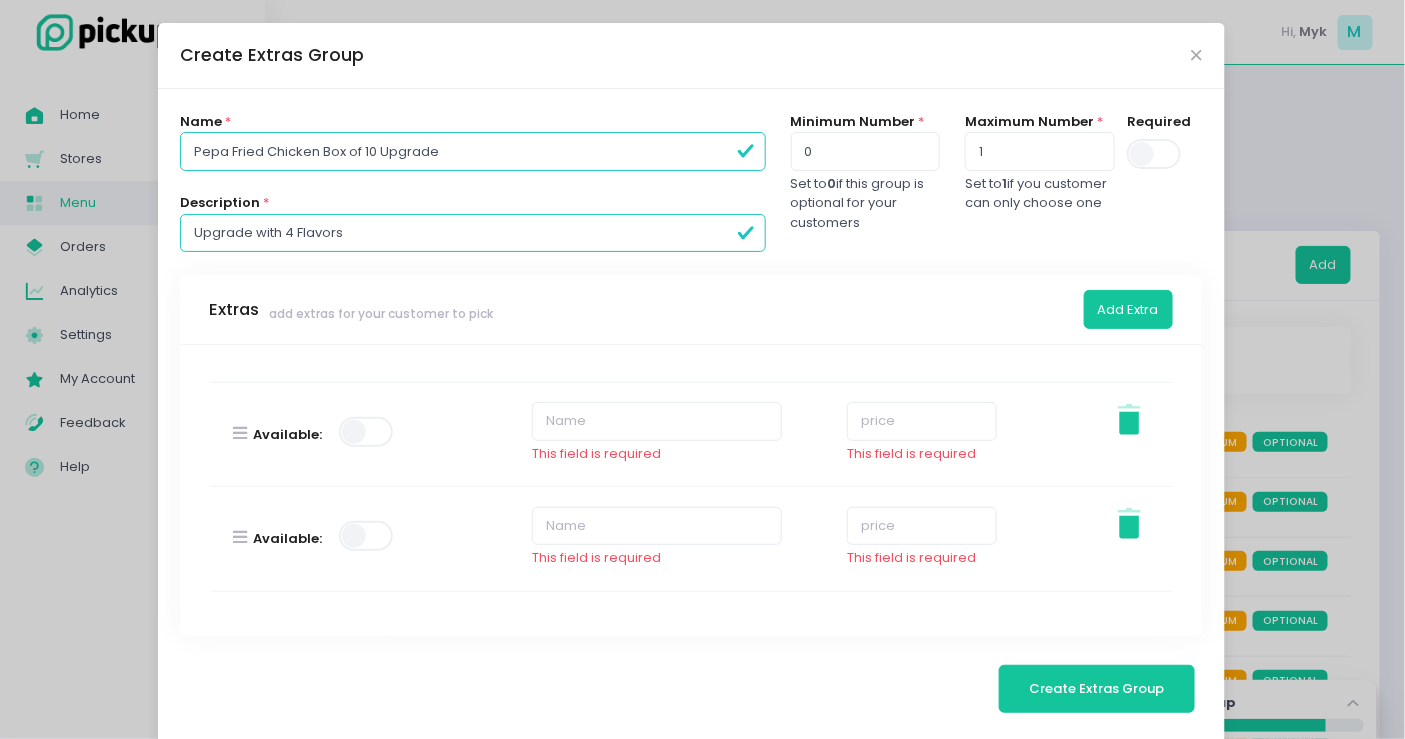 type on "90" 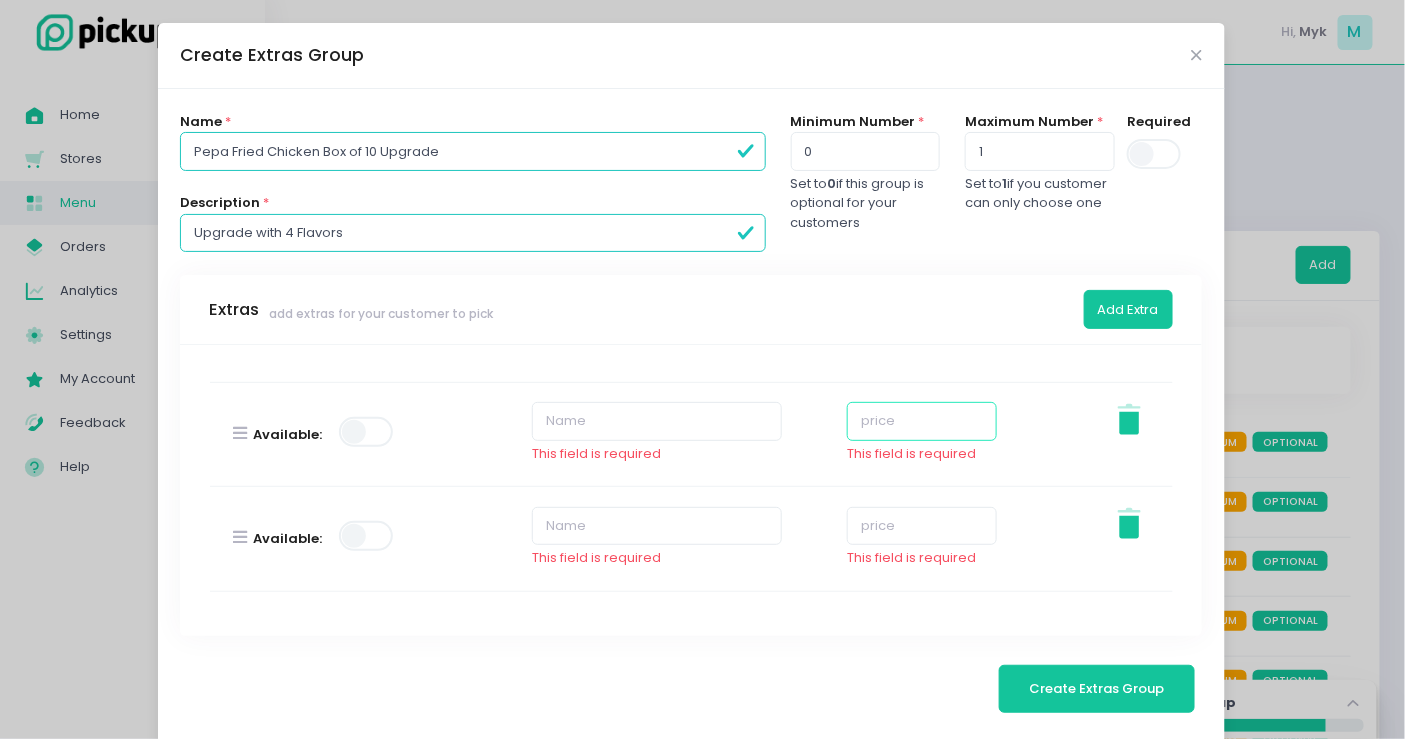 click at bounding box center [922, 421] 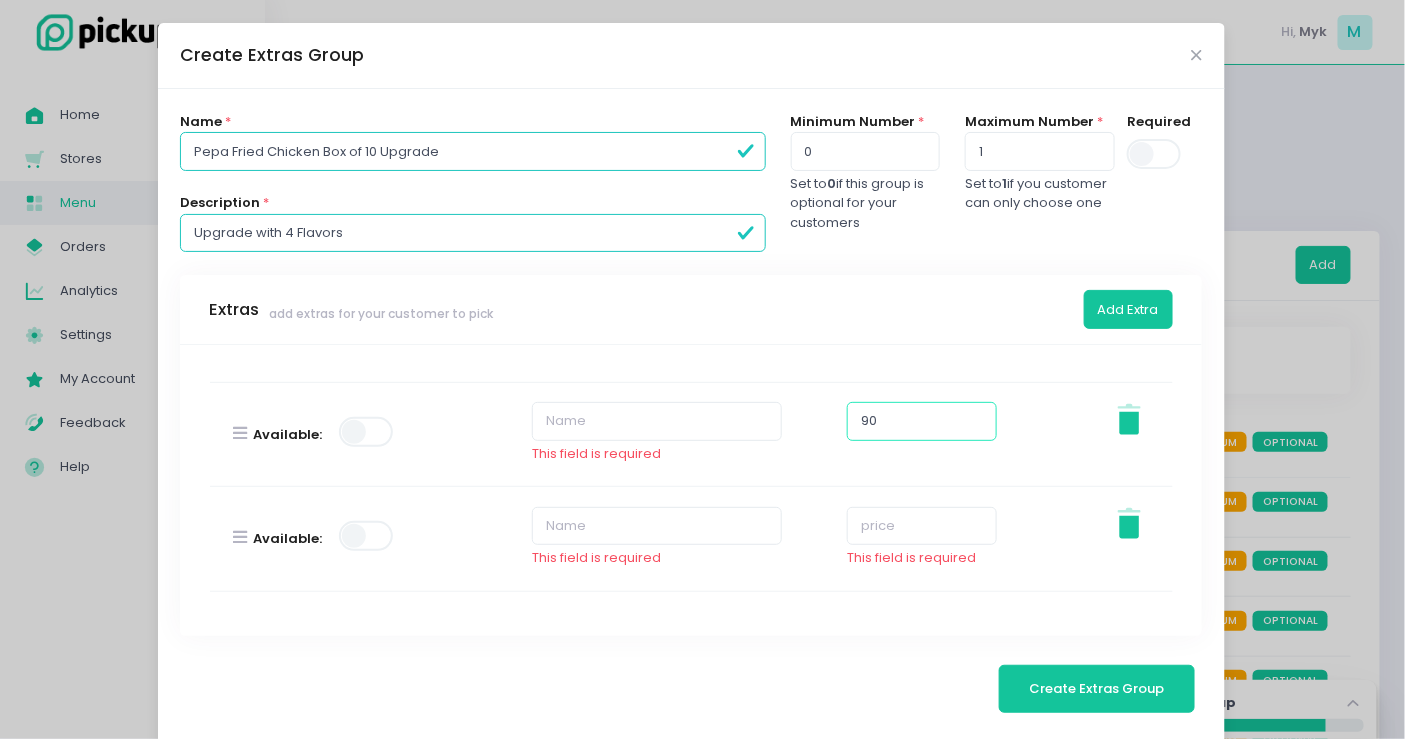 type on "90" 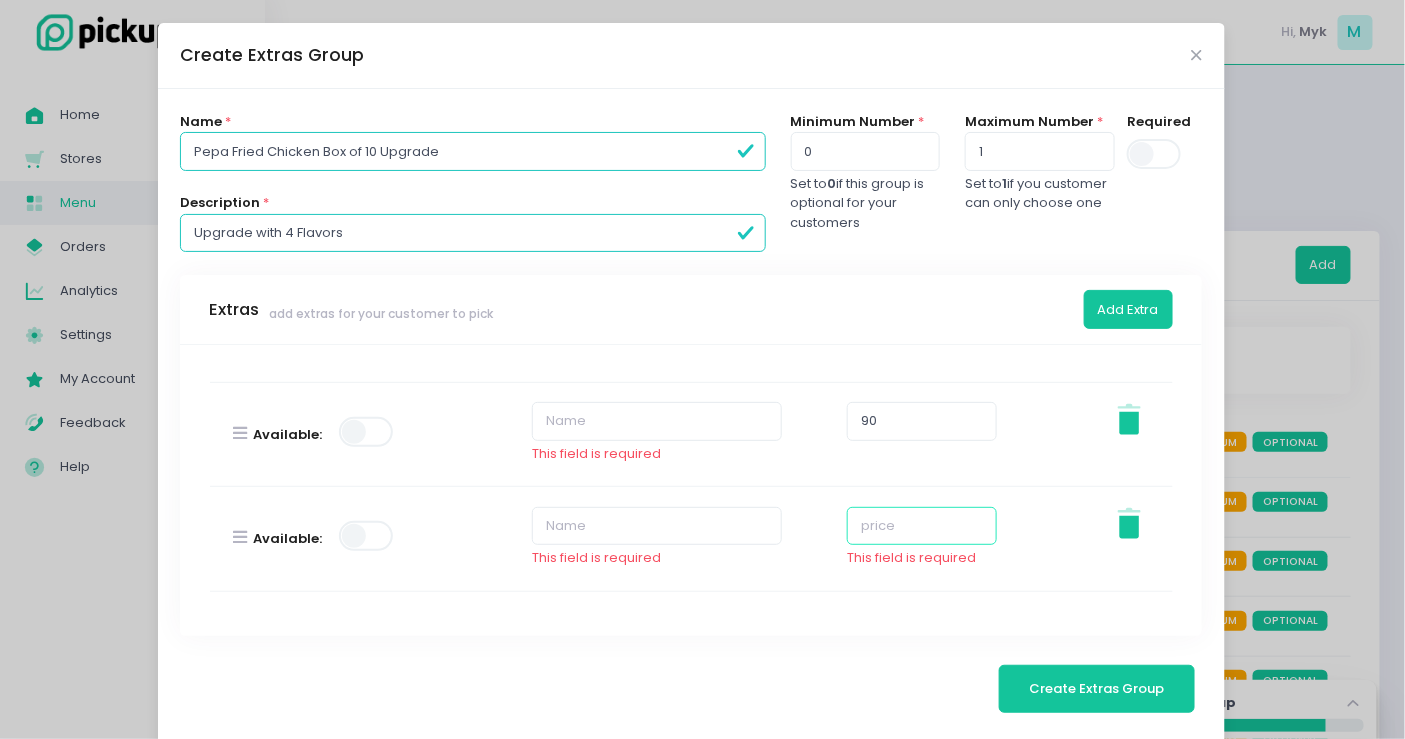 click at bounding box center (922, 526) 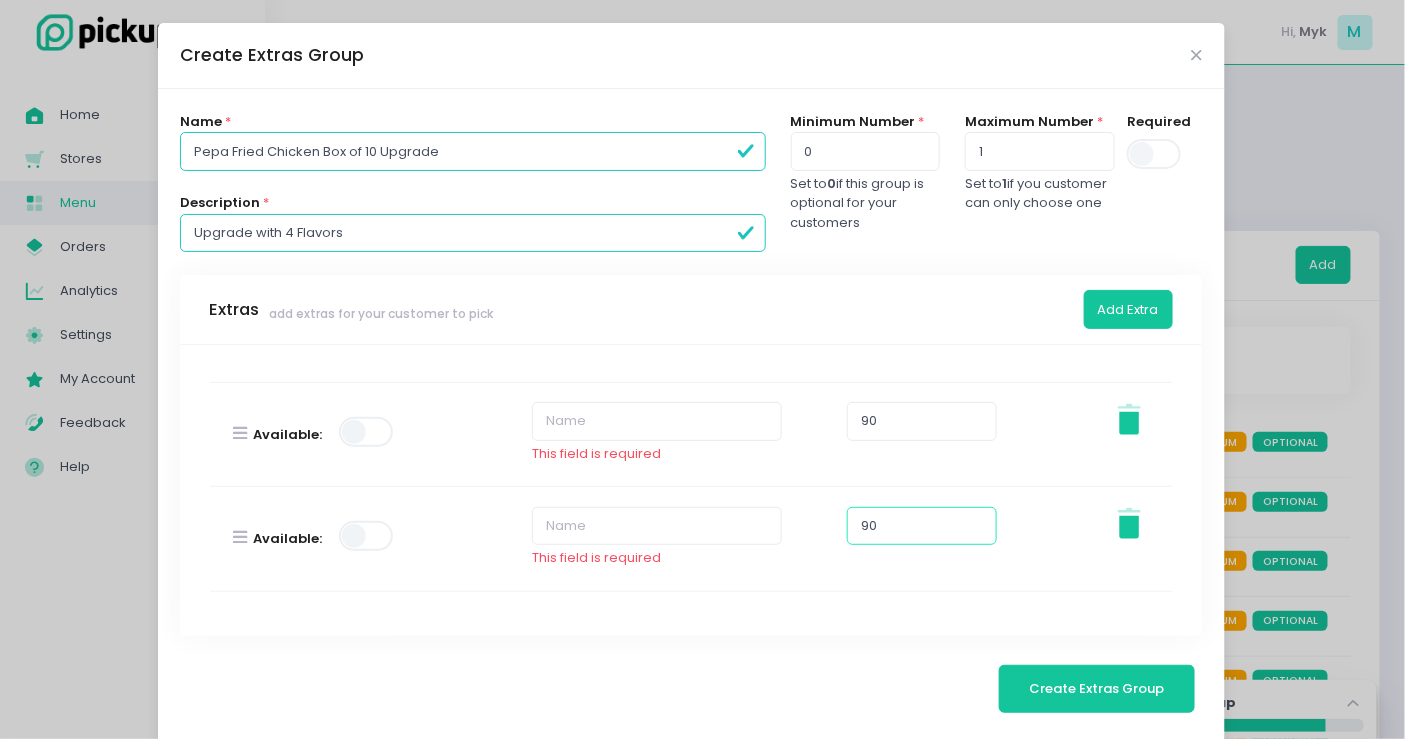 scroll, scrollTop: 1411, scrollLeft: 0, axis: vertical 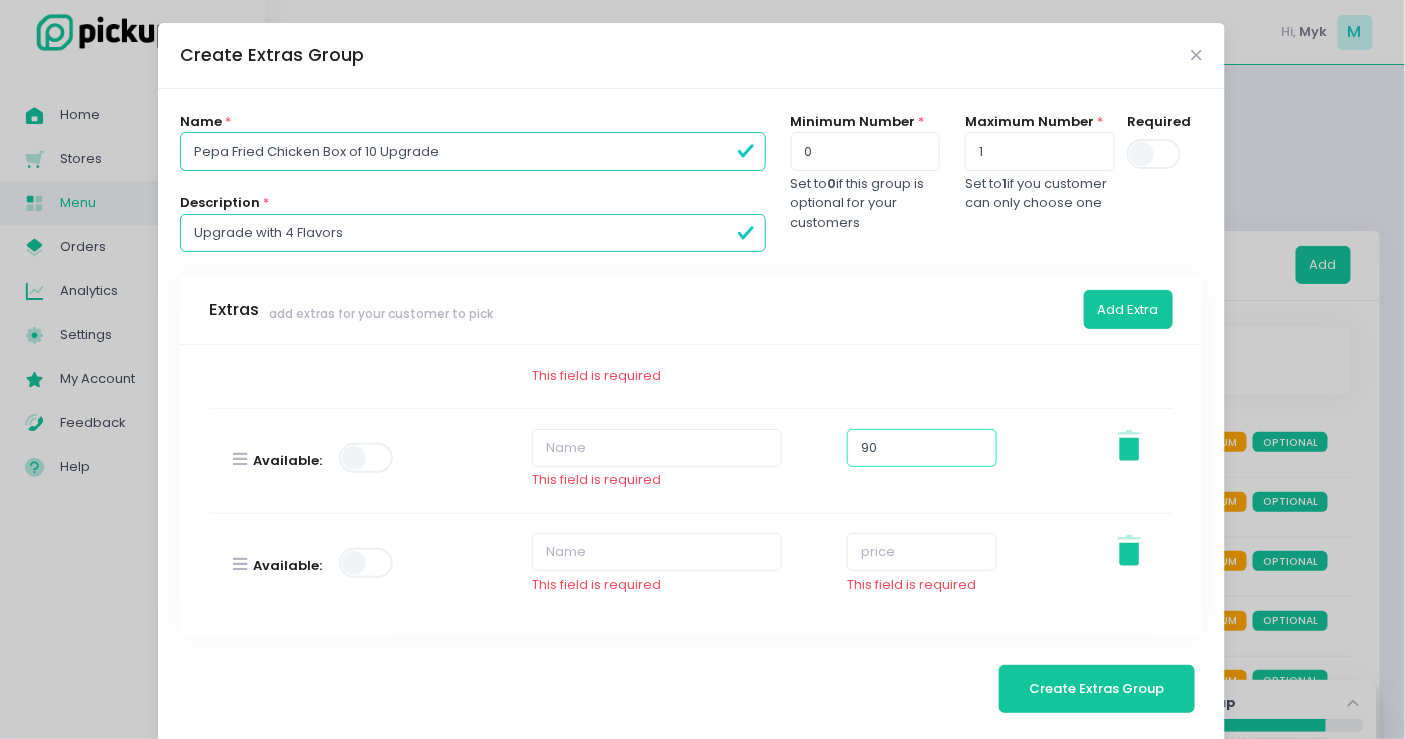 type on "90" 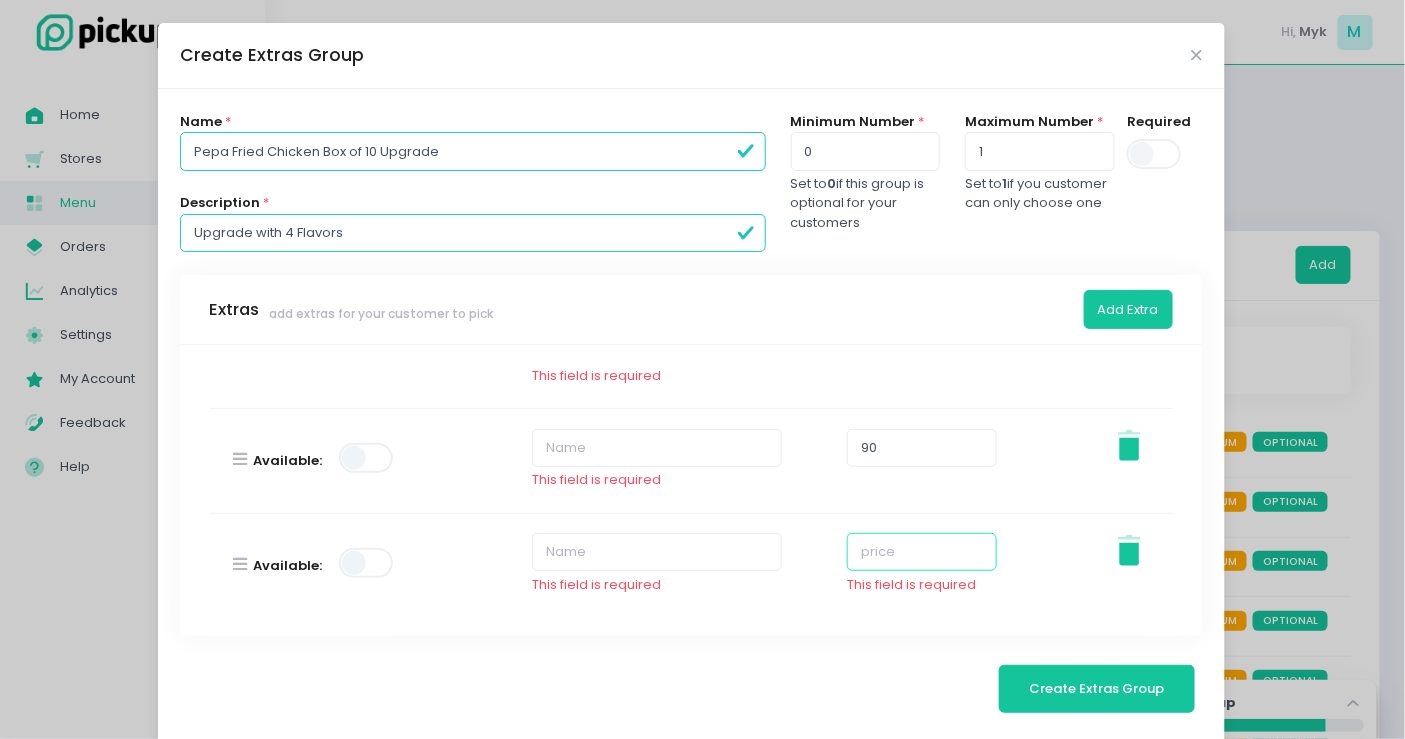 click at bounding box center (922, 552) 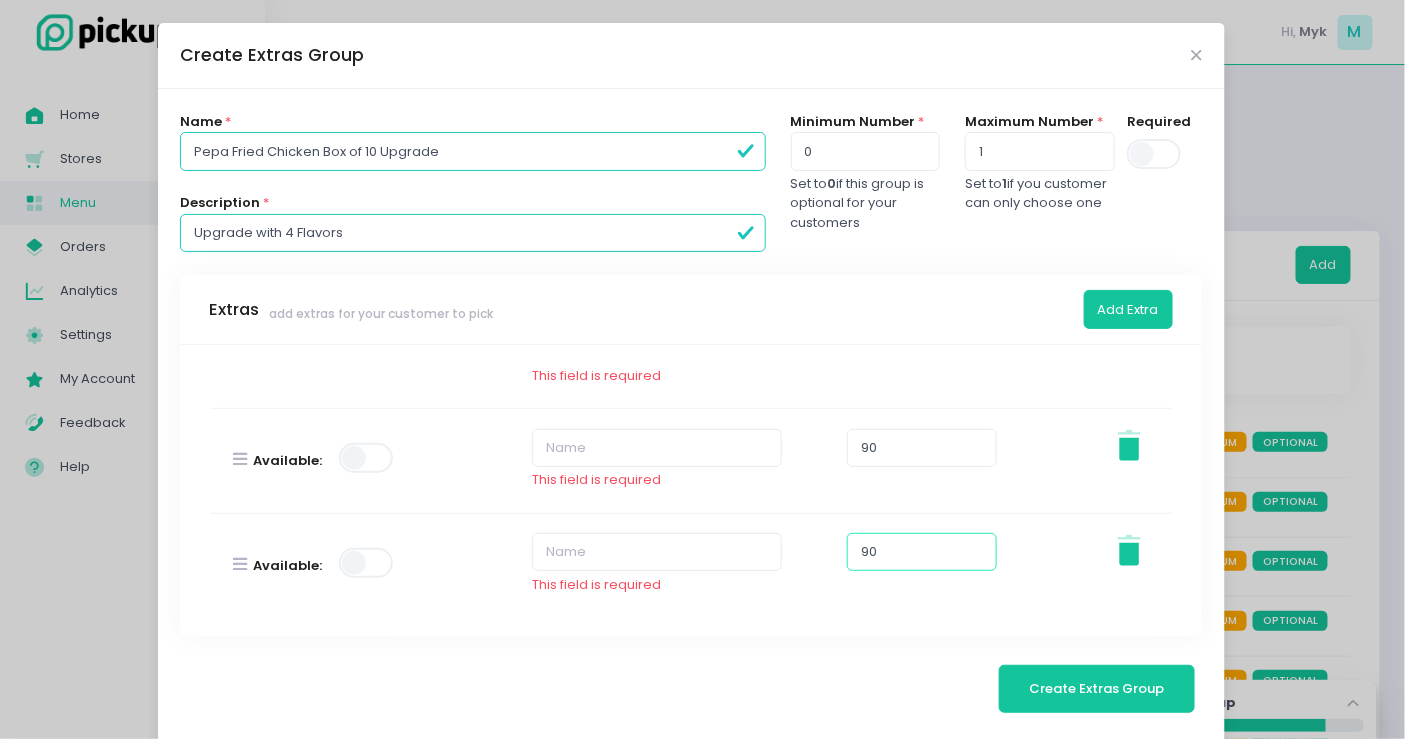 scroll, scrollTop: 27, scrollLeft: 0, axis: vertical 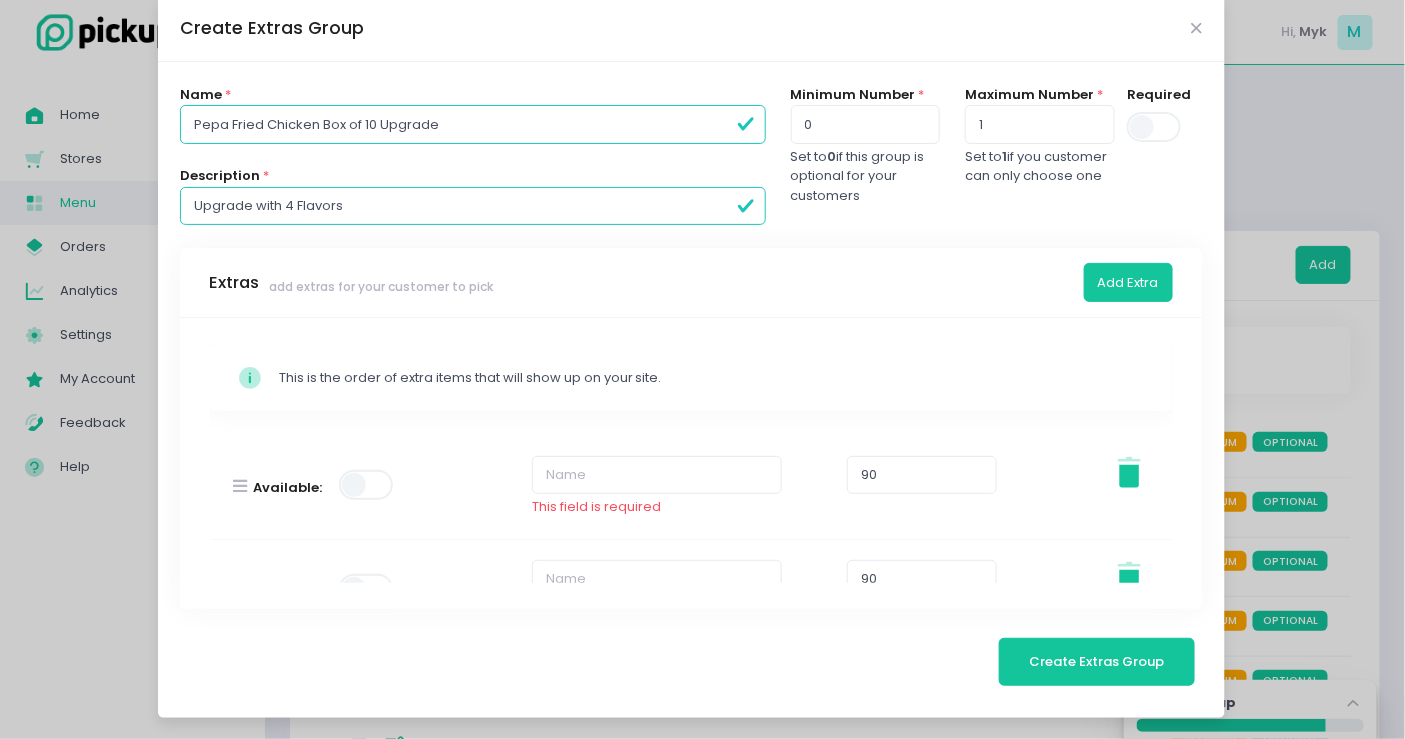 type on "90" 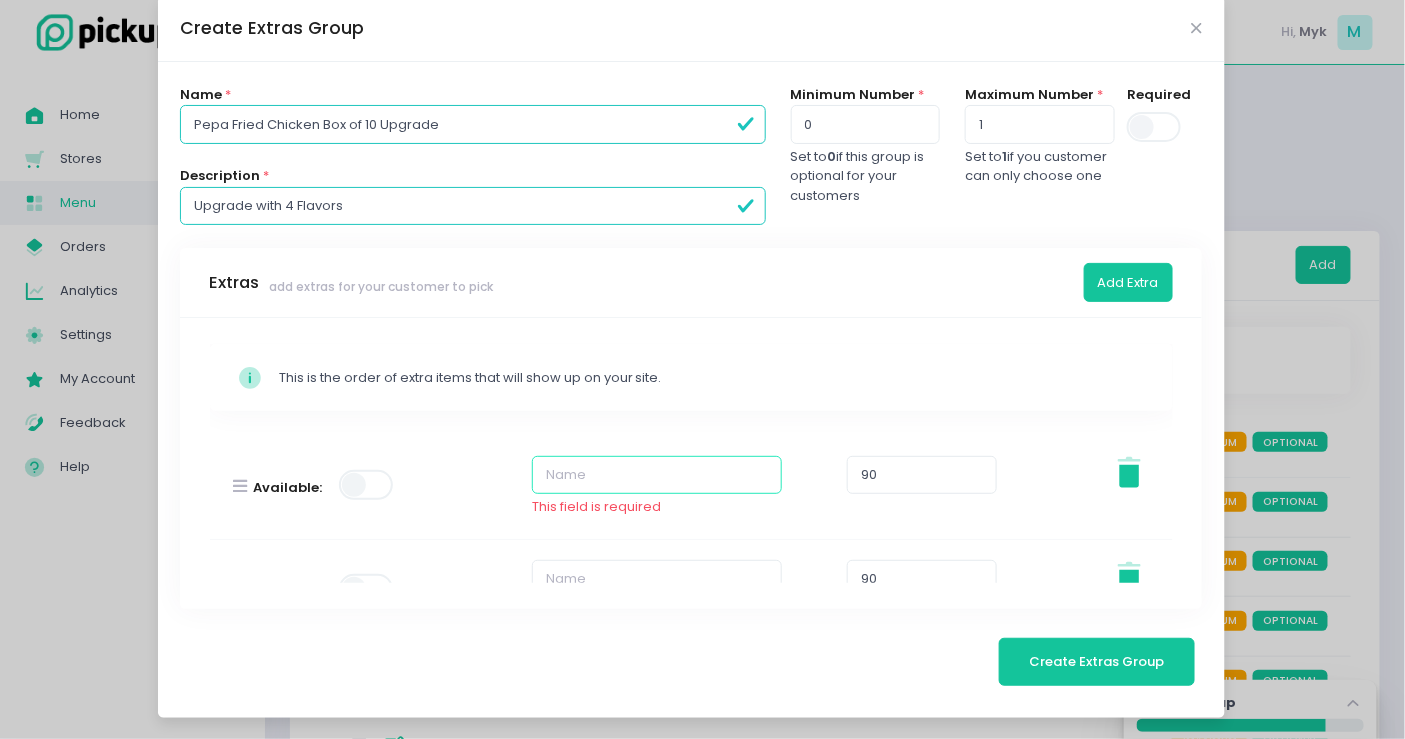 click at bounding box center [657, 475] 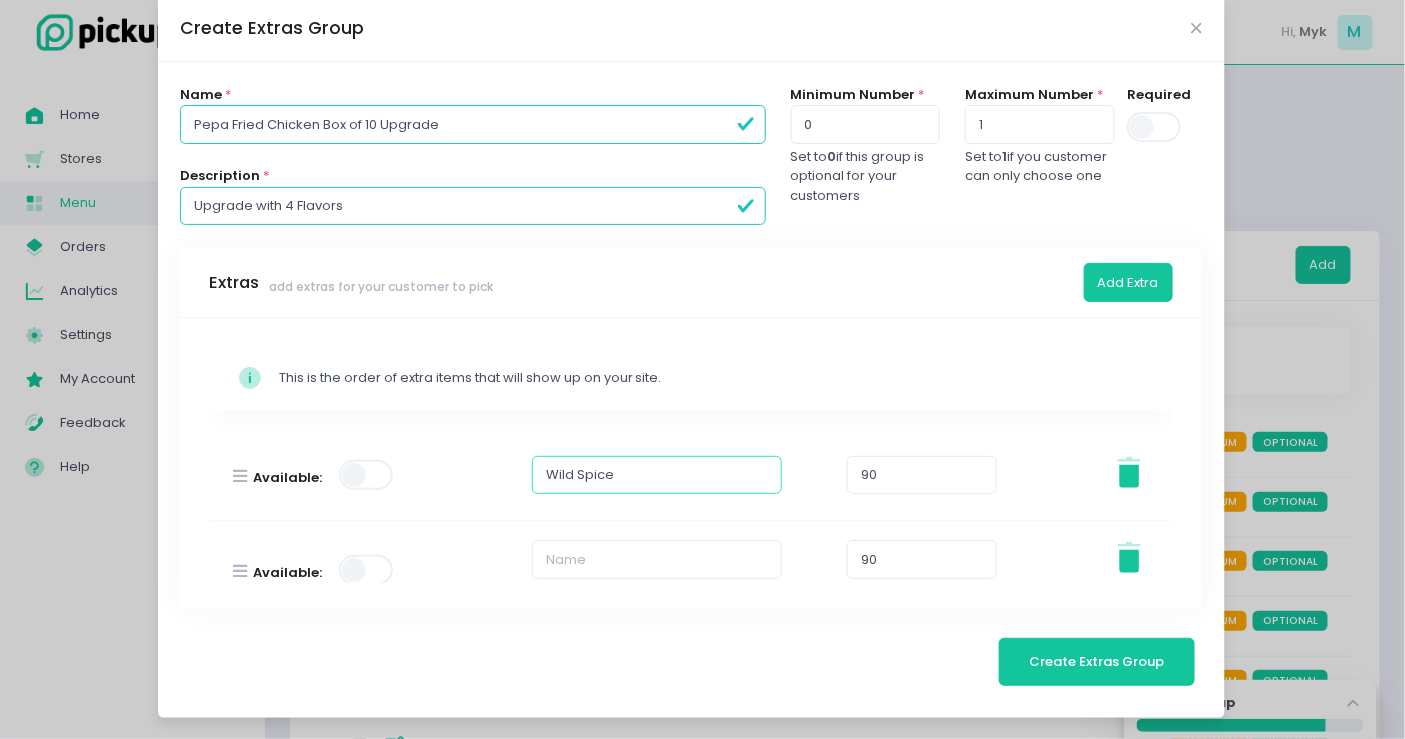 type on "Wild Spice" 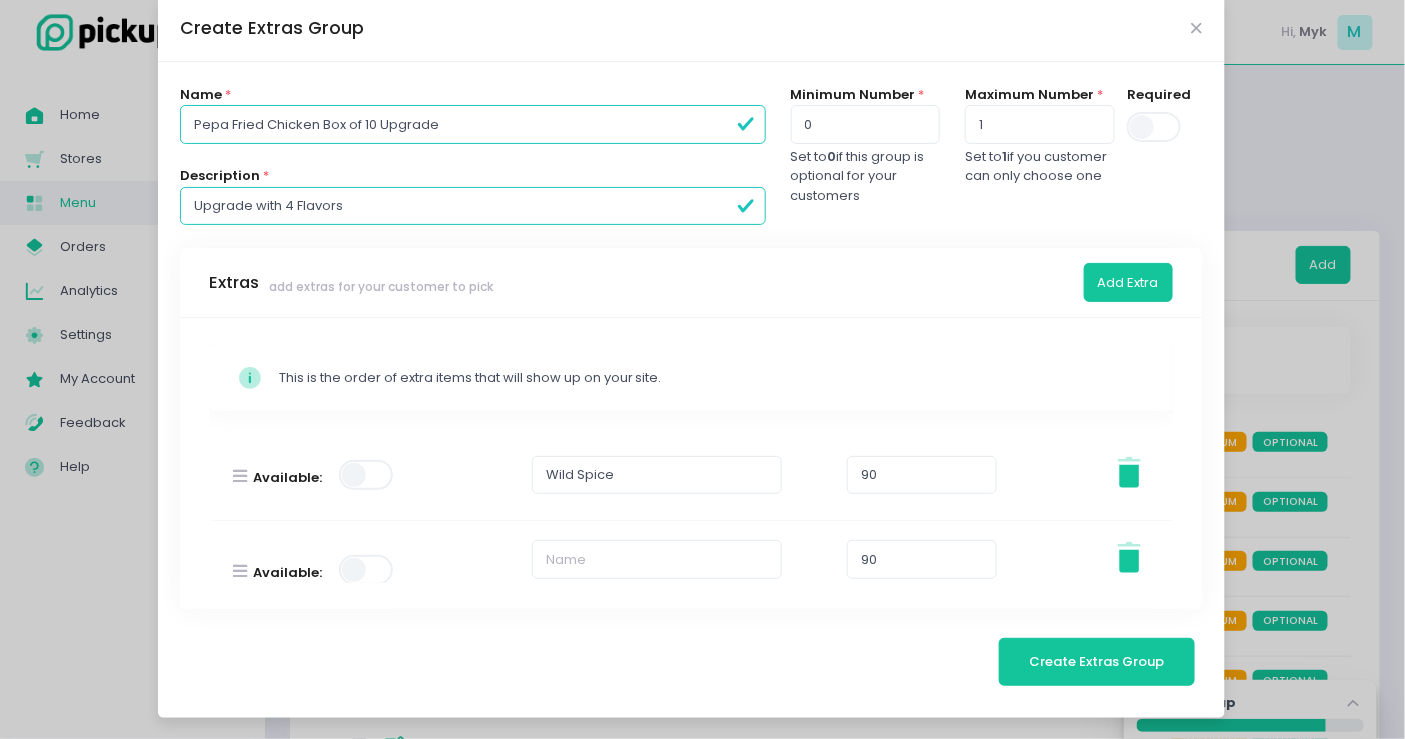 click at bounding box center (367, 475) 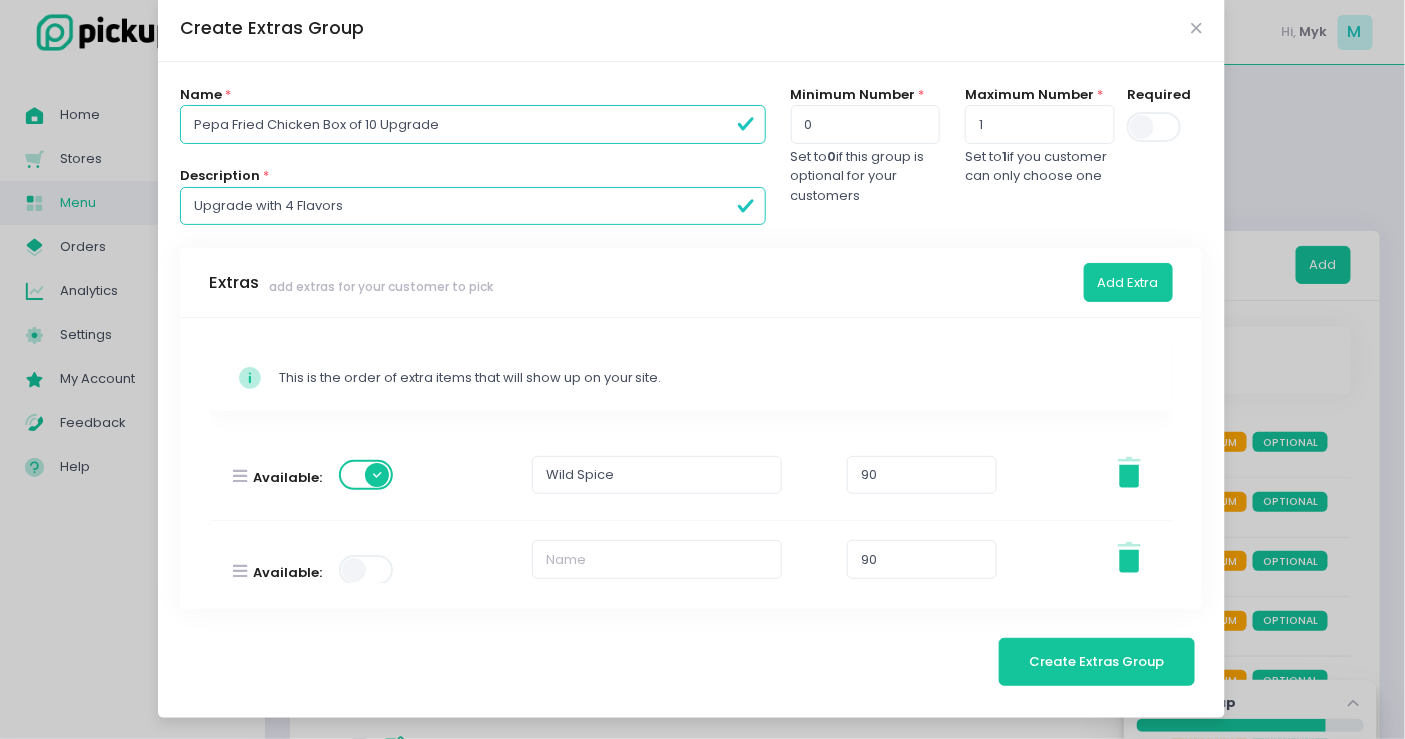 click at bounding box center [367, 570] 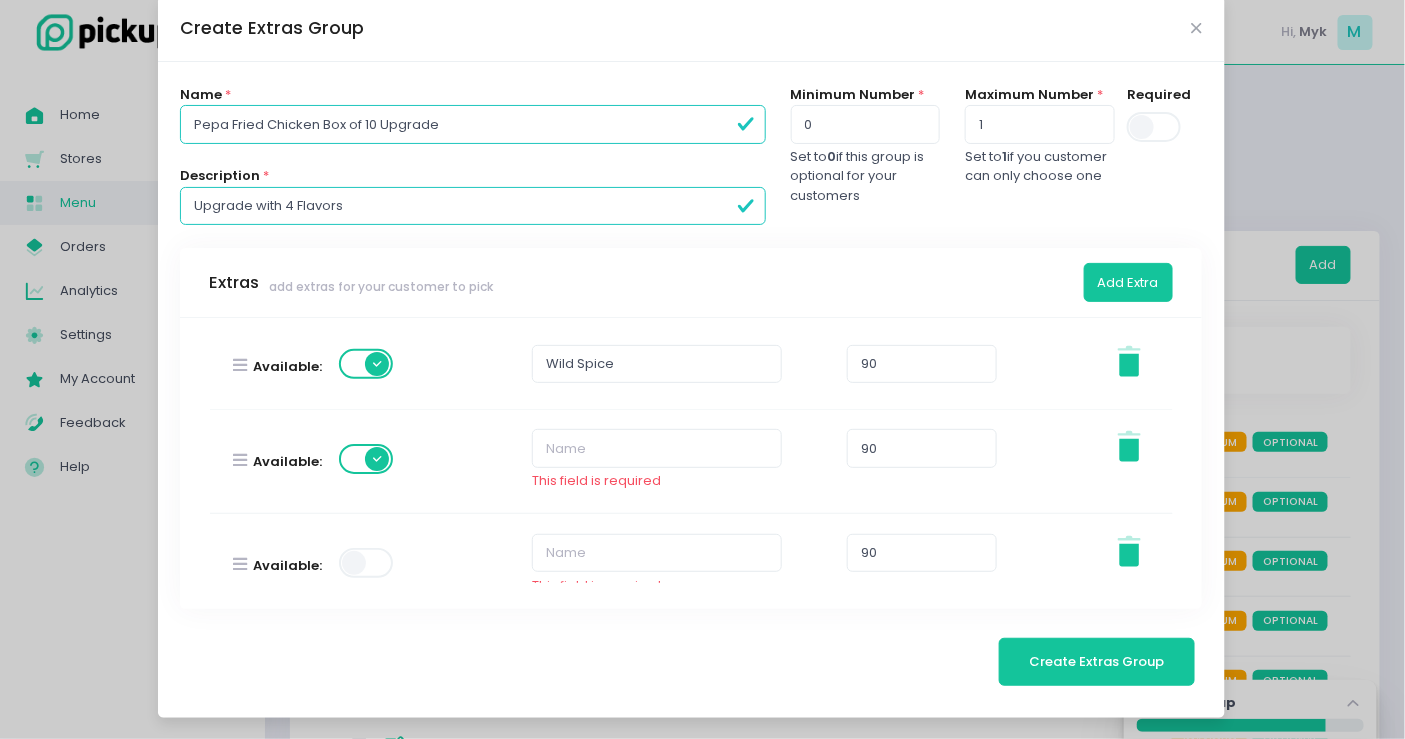 click at bounding box center [367, 563] 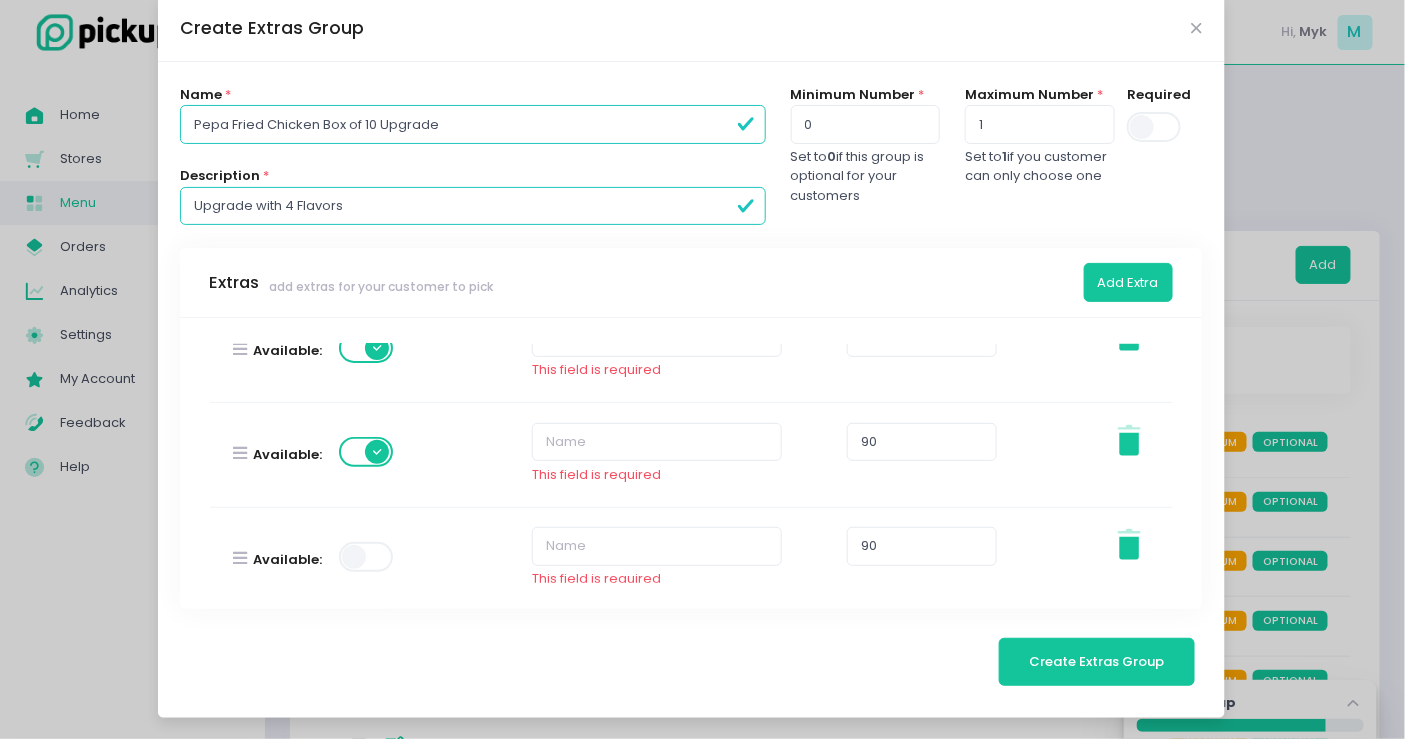 click at bounding box center [367, 557] 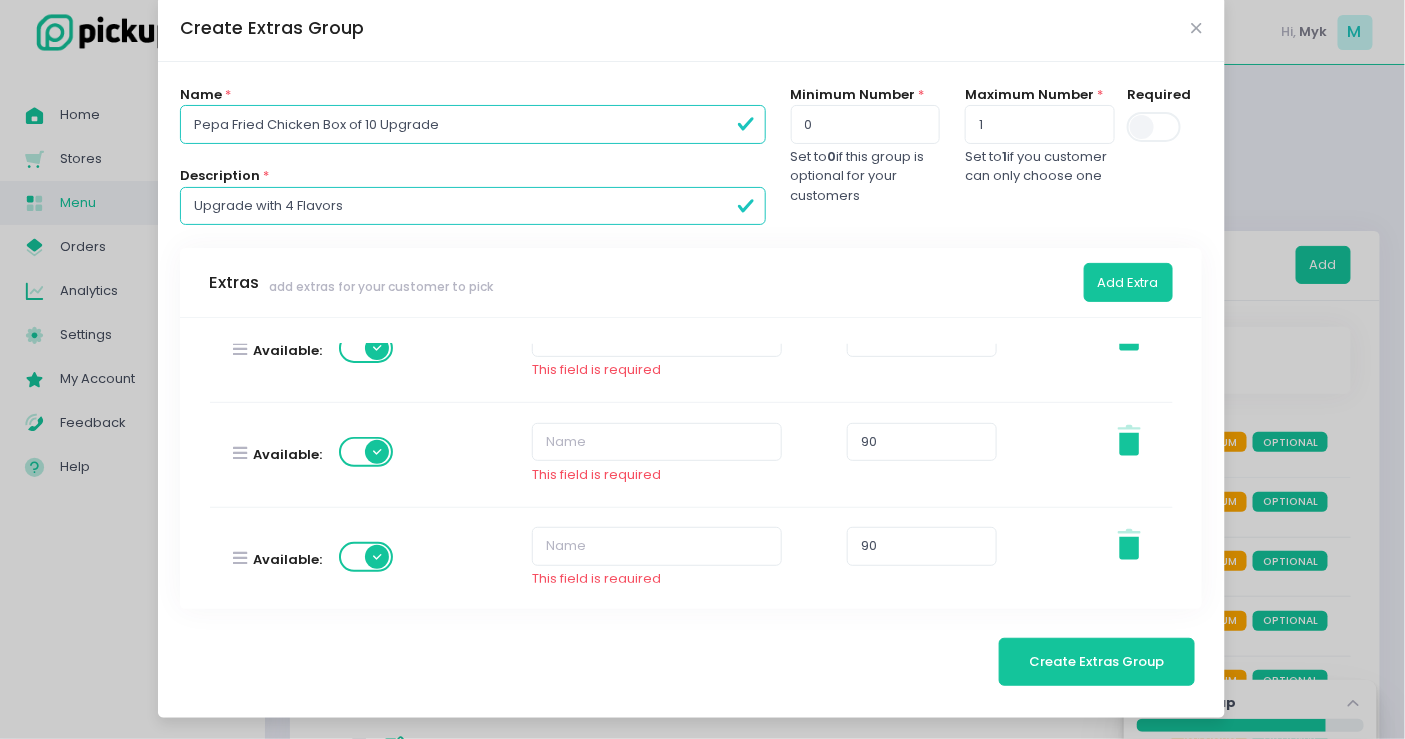 scroll, scrollTop: 444, scrollLeft: 0, axis: vertical 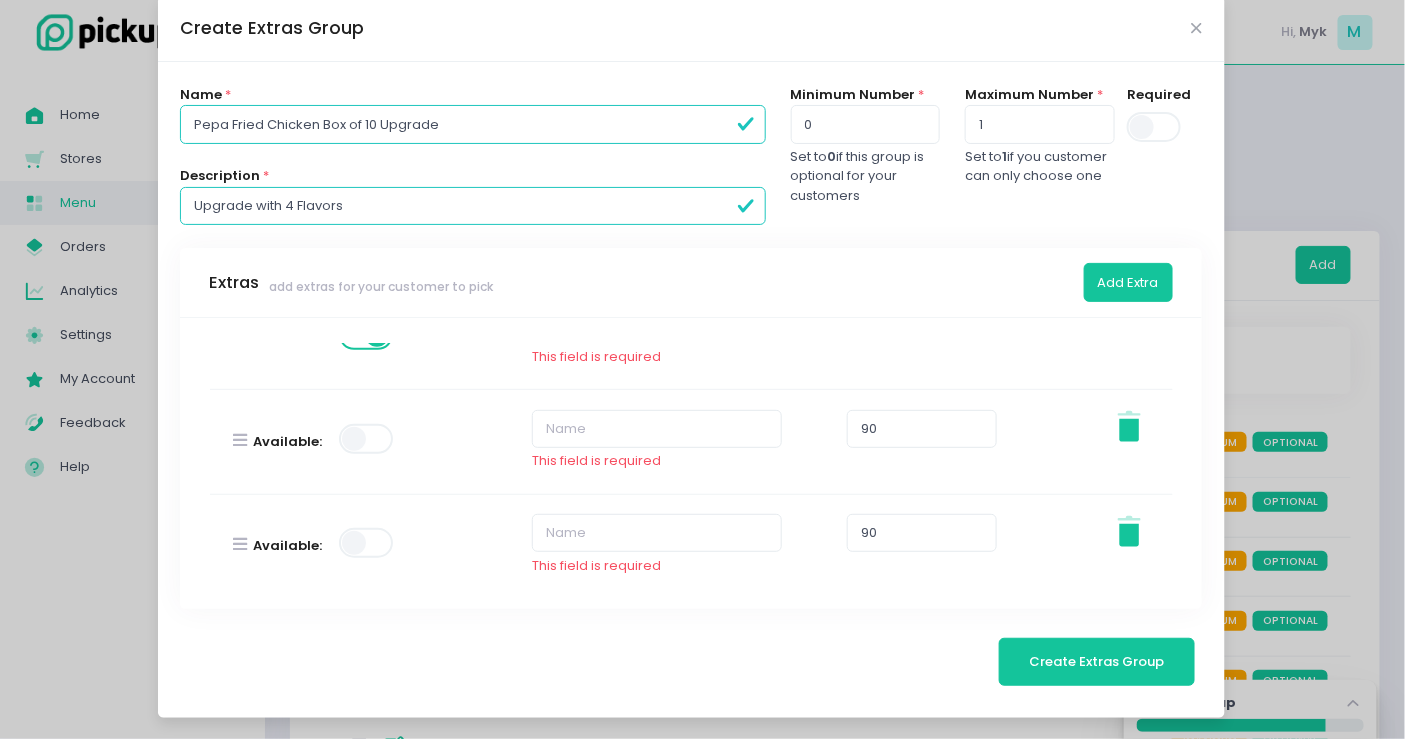 drag, startPoint x: 369, startPoint y: 437, endPoint x: 369, endPoint y: 451, distance: 14 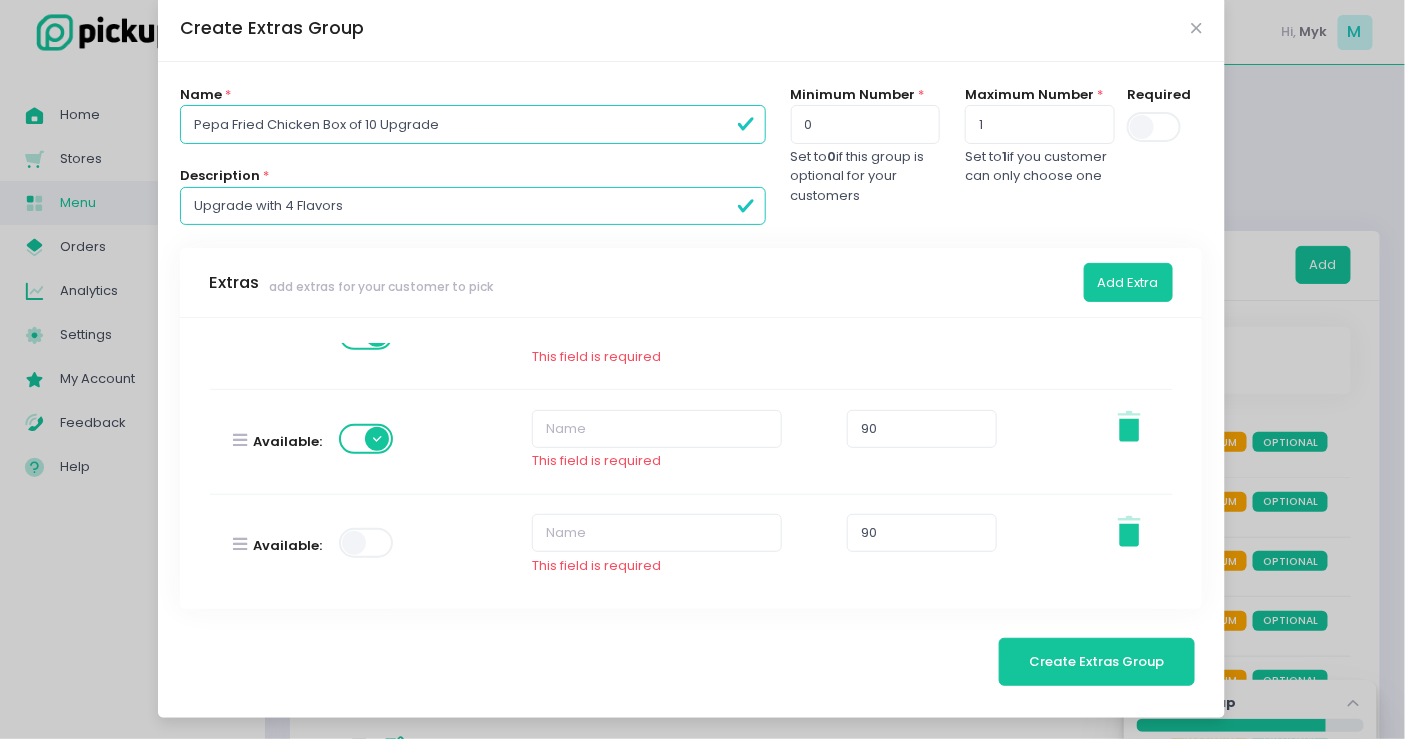 click at bounding box center (367, 543) 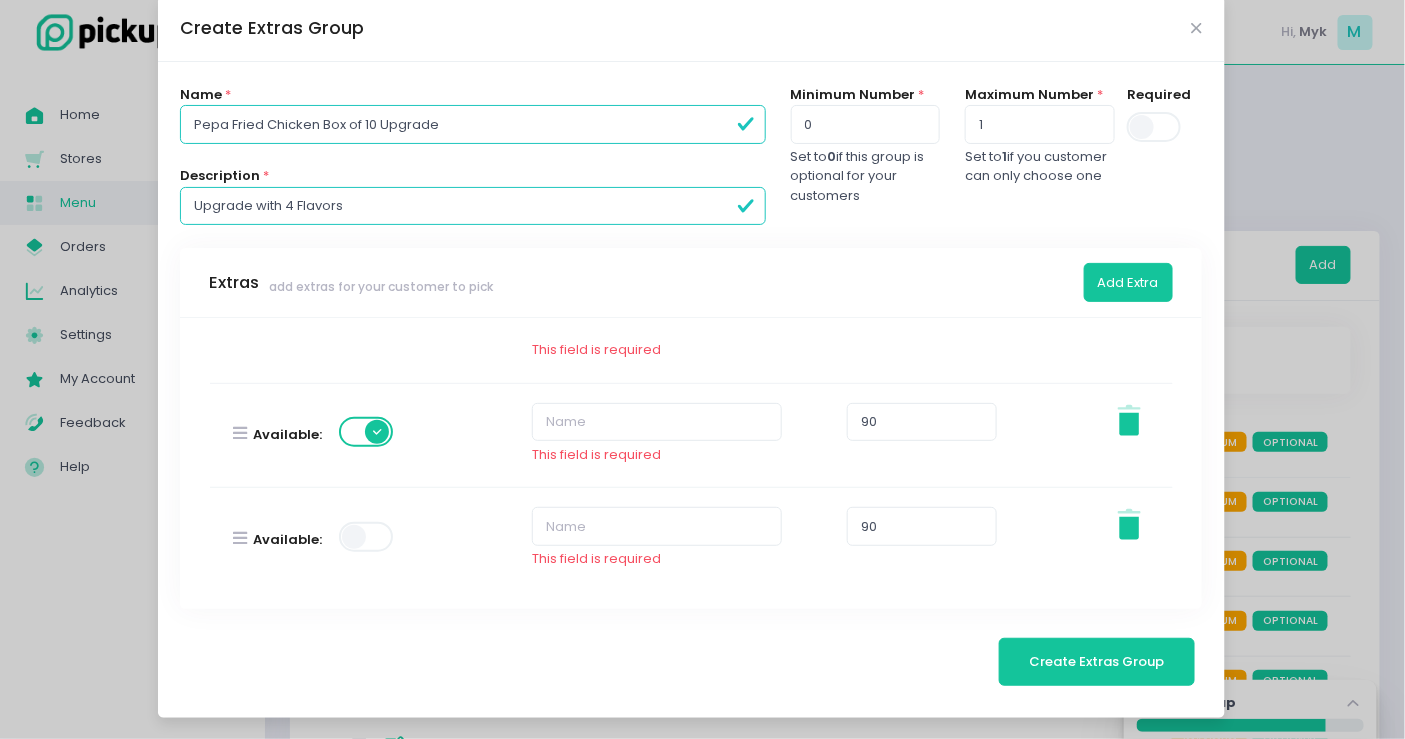 click at bounding box center (367, 537) 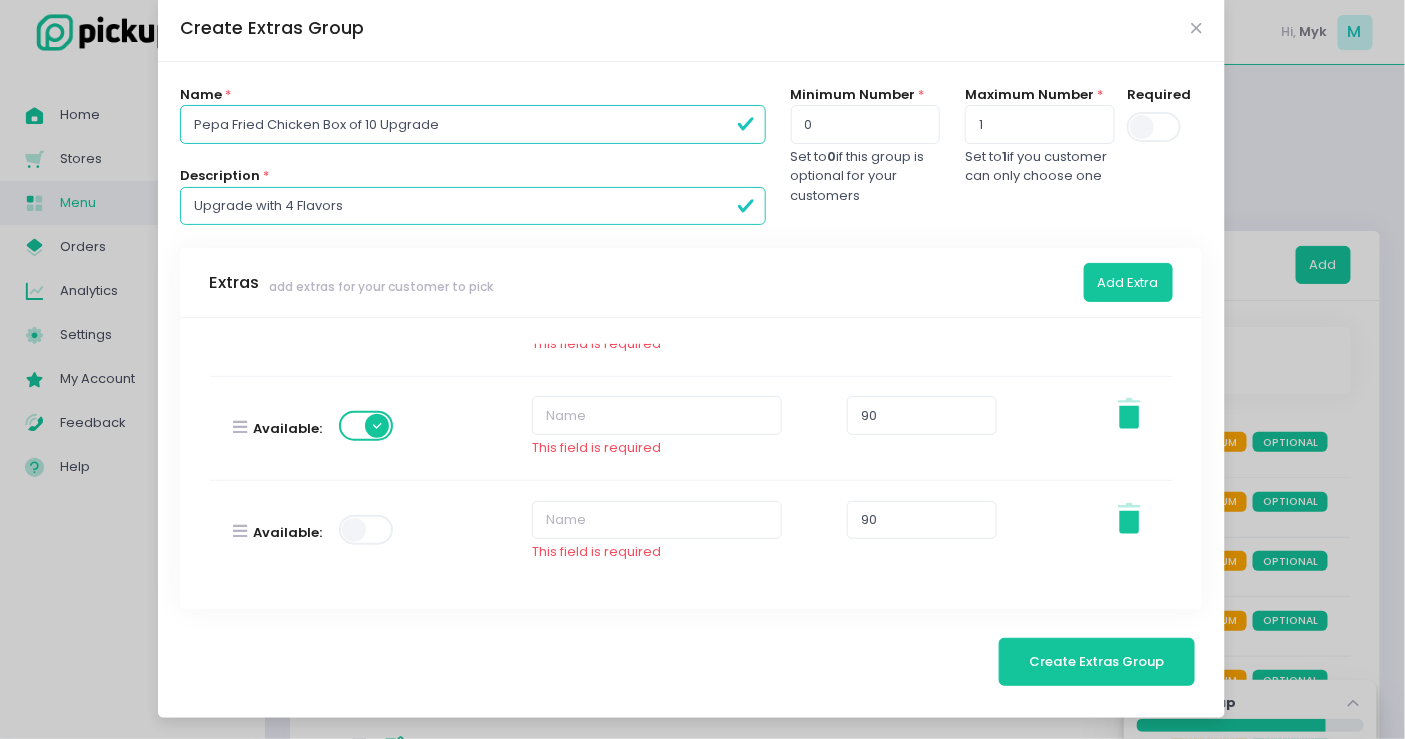 click at bounding box center [367, 530] 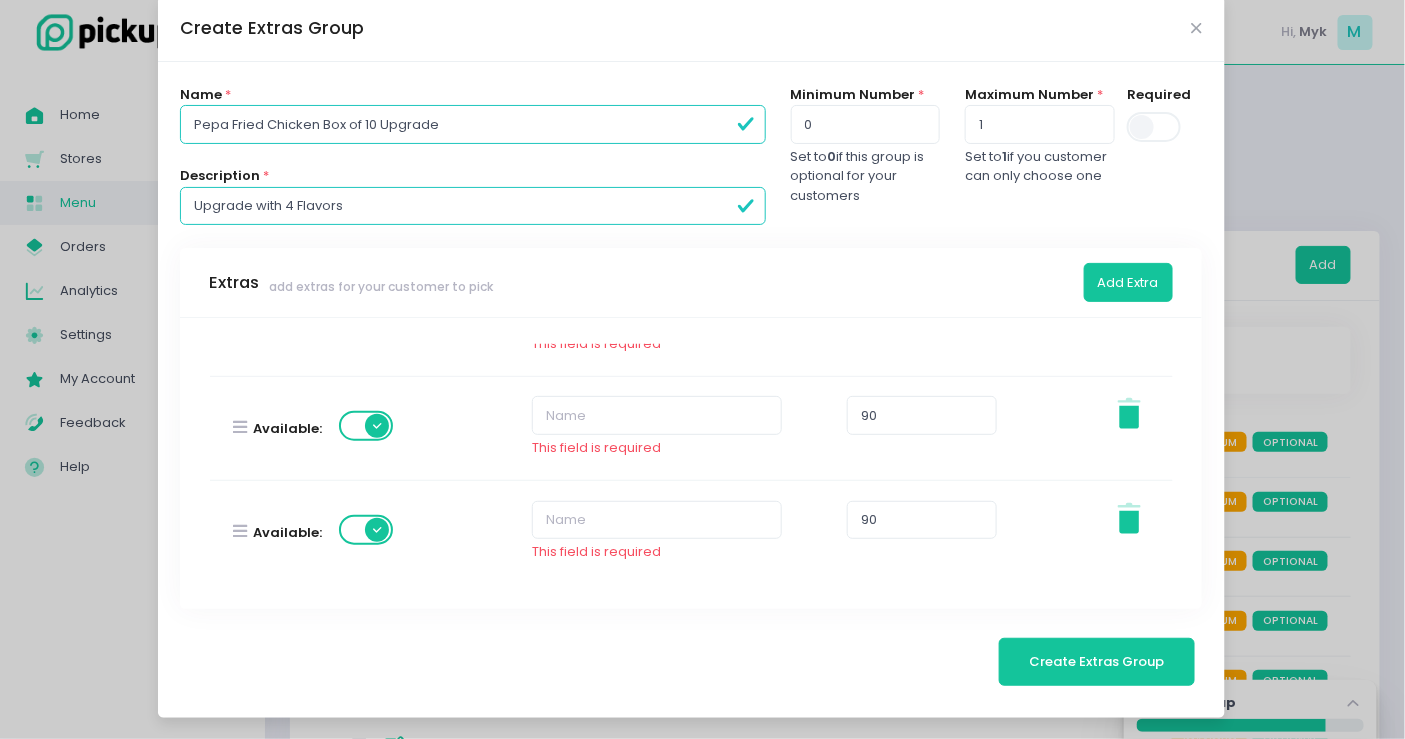 scroll, scrollTop: 777, scrollLeft: 0, axis: vertical 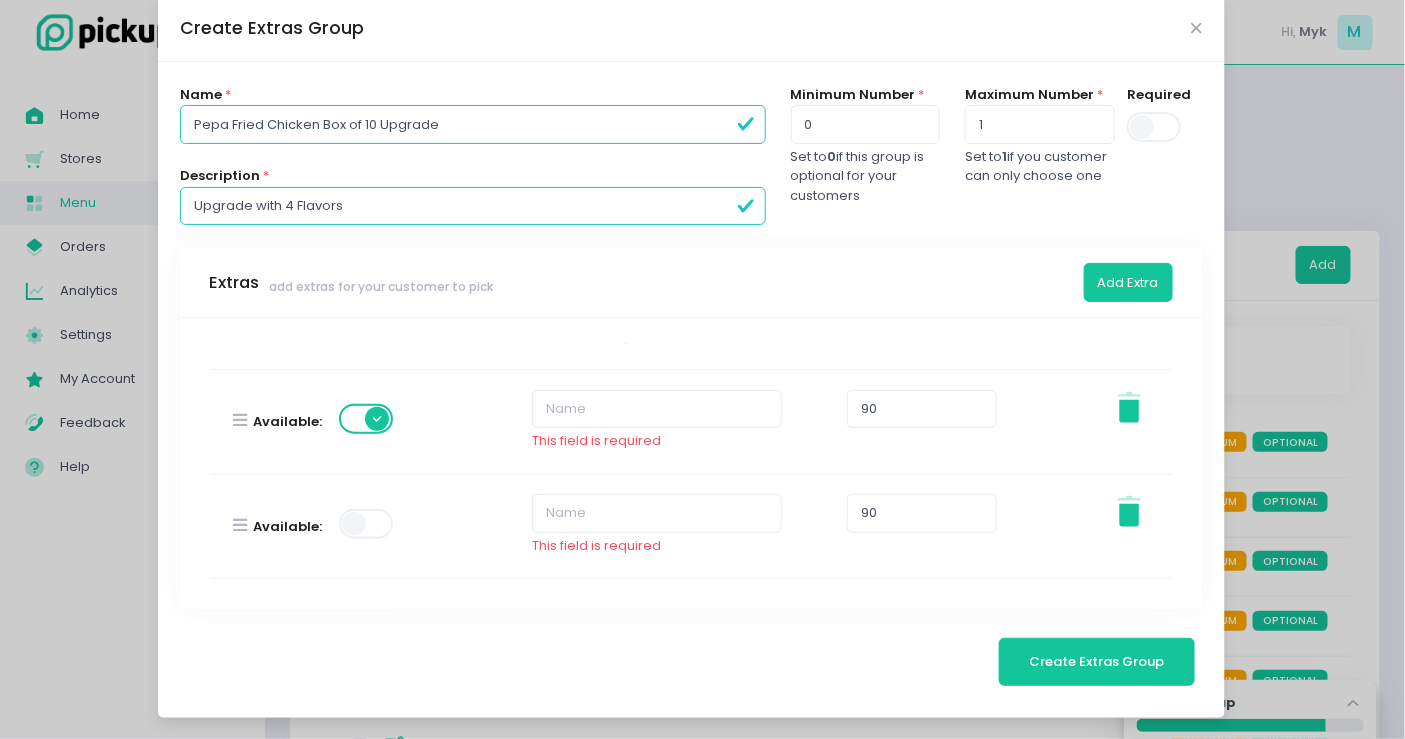 click at bounding box center [367, 524] 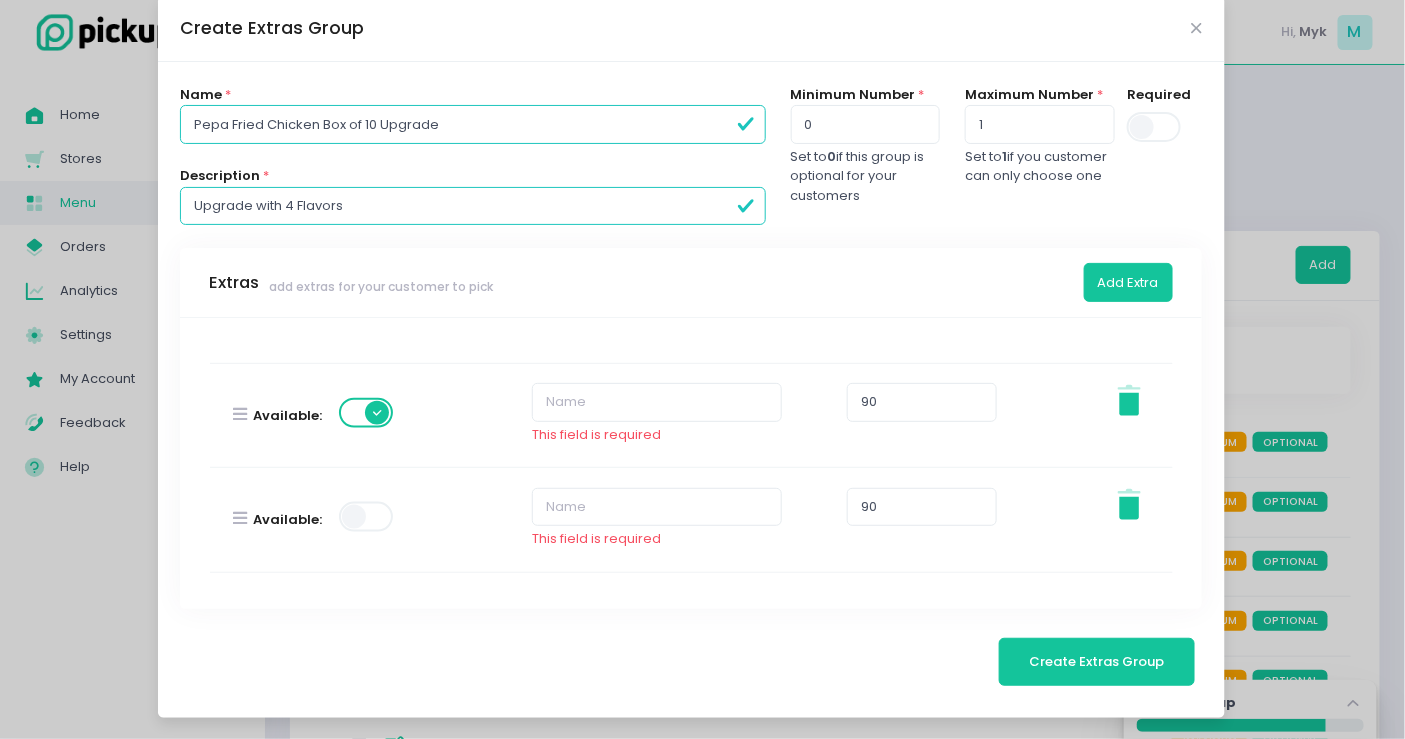 click at bounding box center [367, 517] 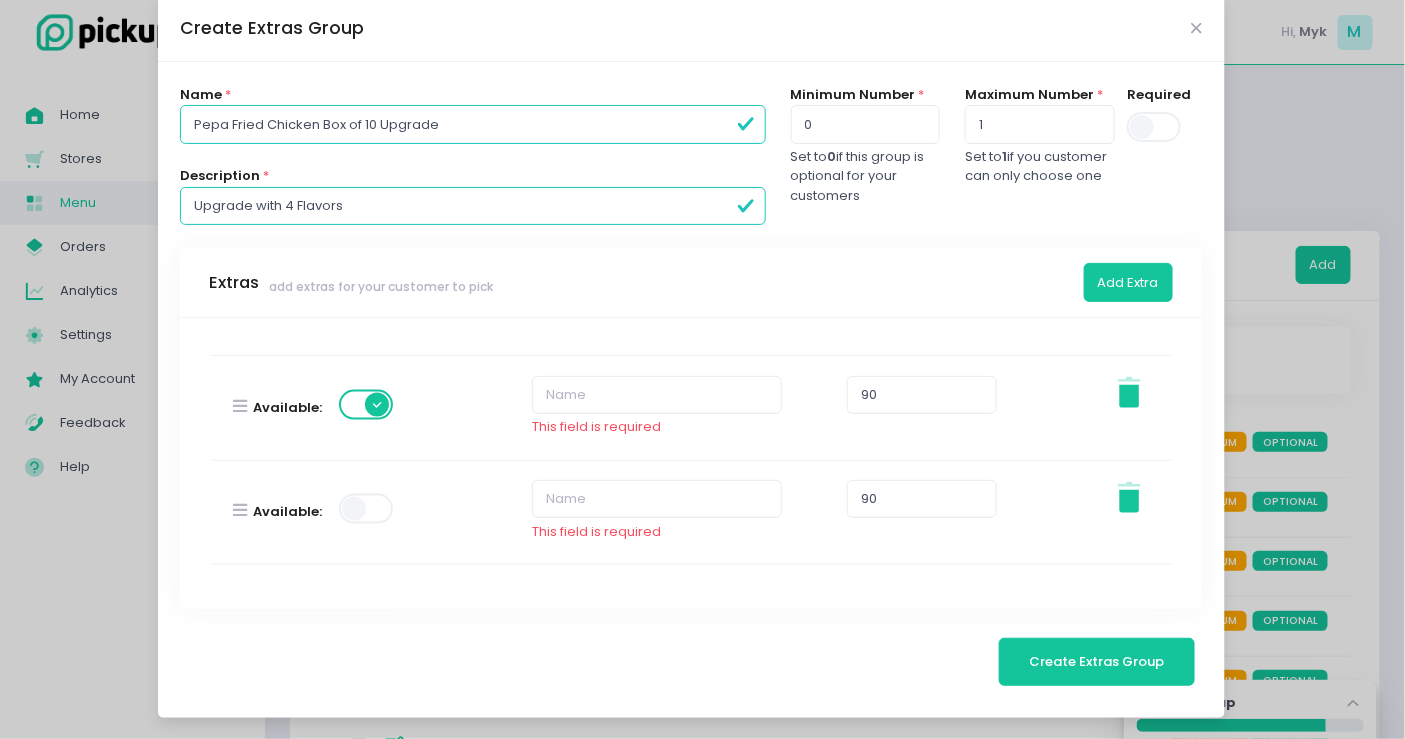 click at bounding box center [367, 509] 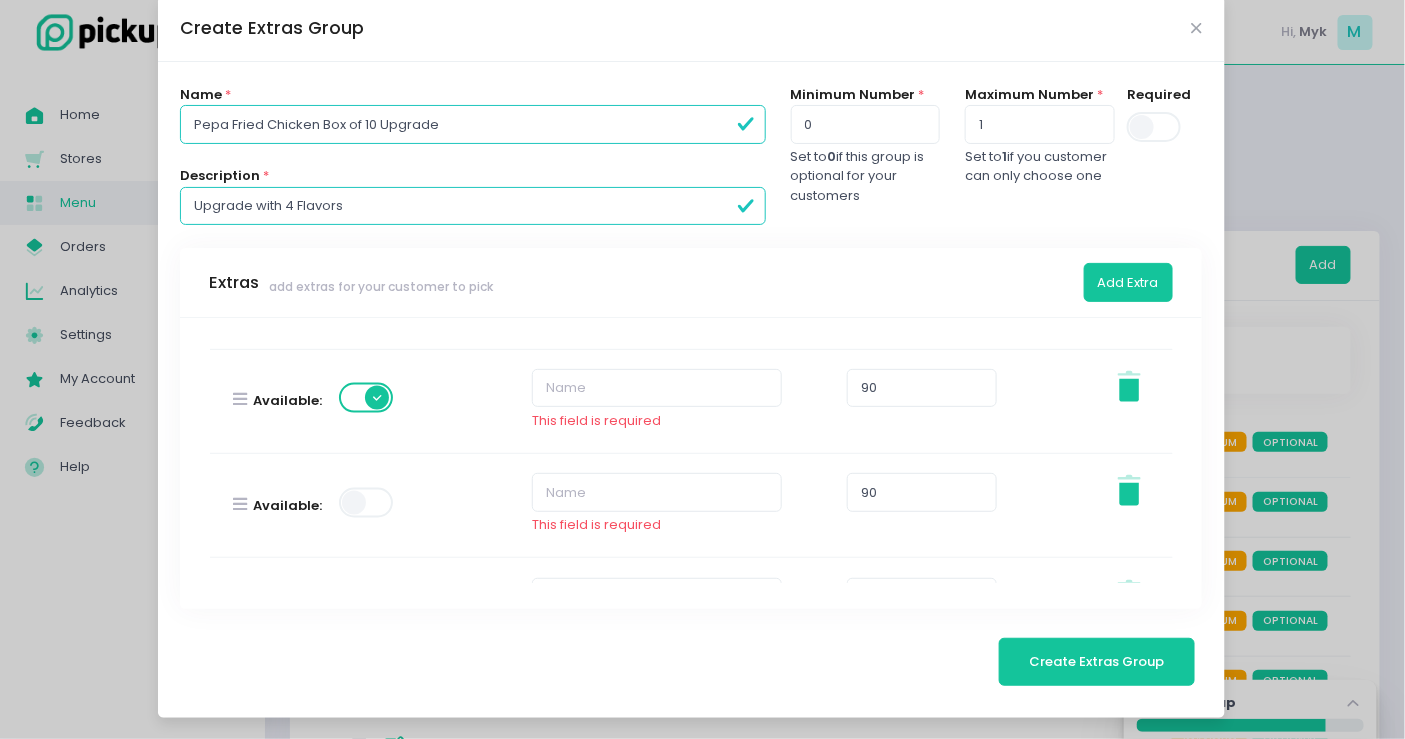 click at bounding box center [367, 503] 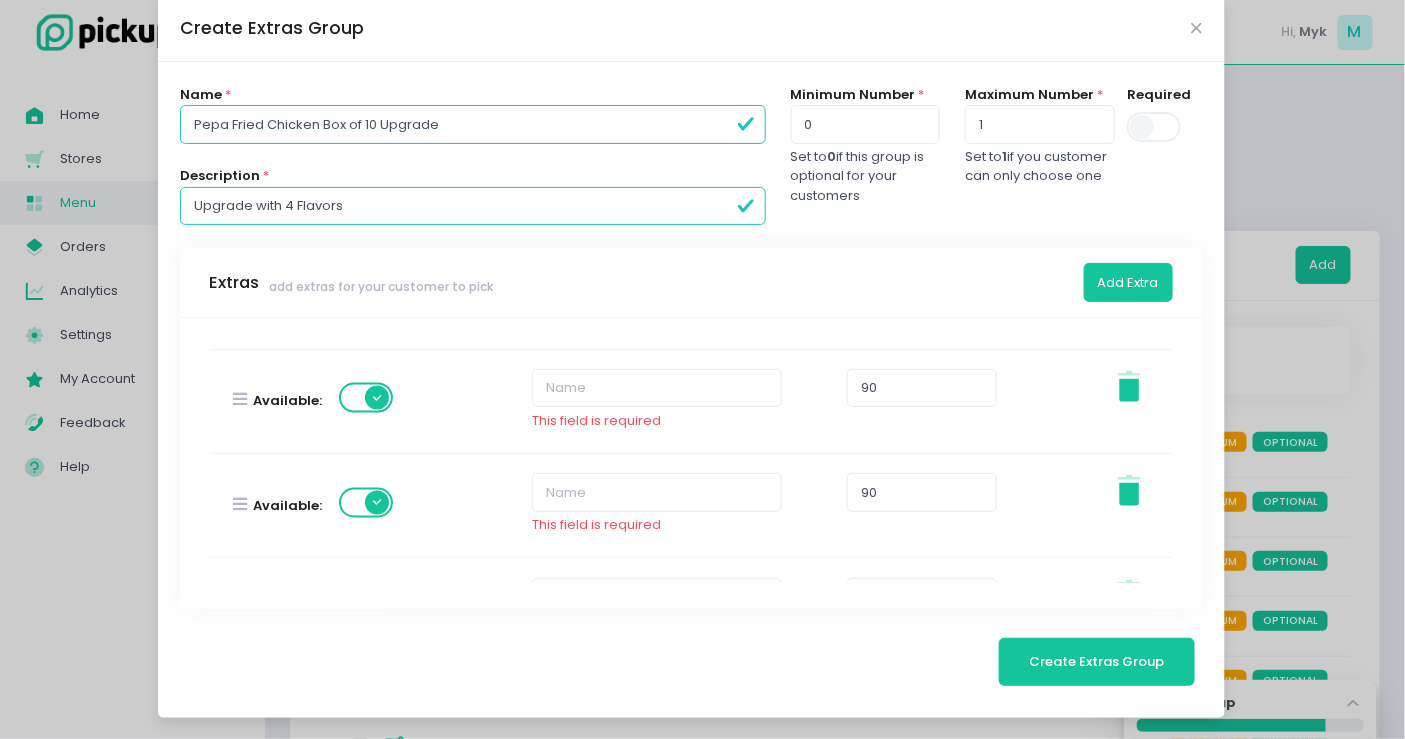 scroll, scrollTop: 1222, scrollLeft: 0, axis: vertical 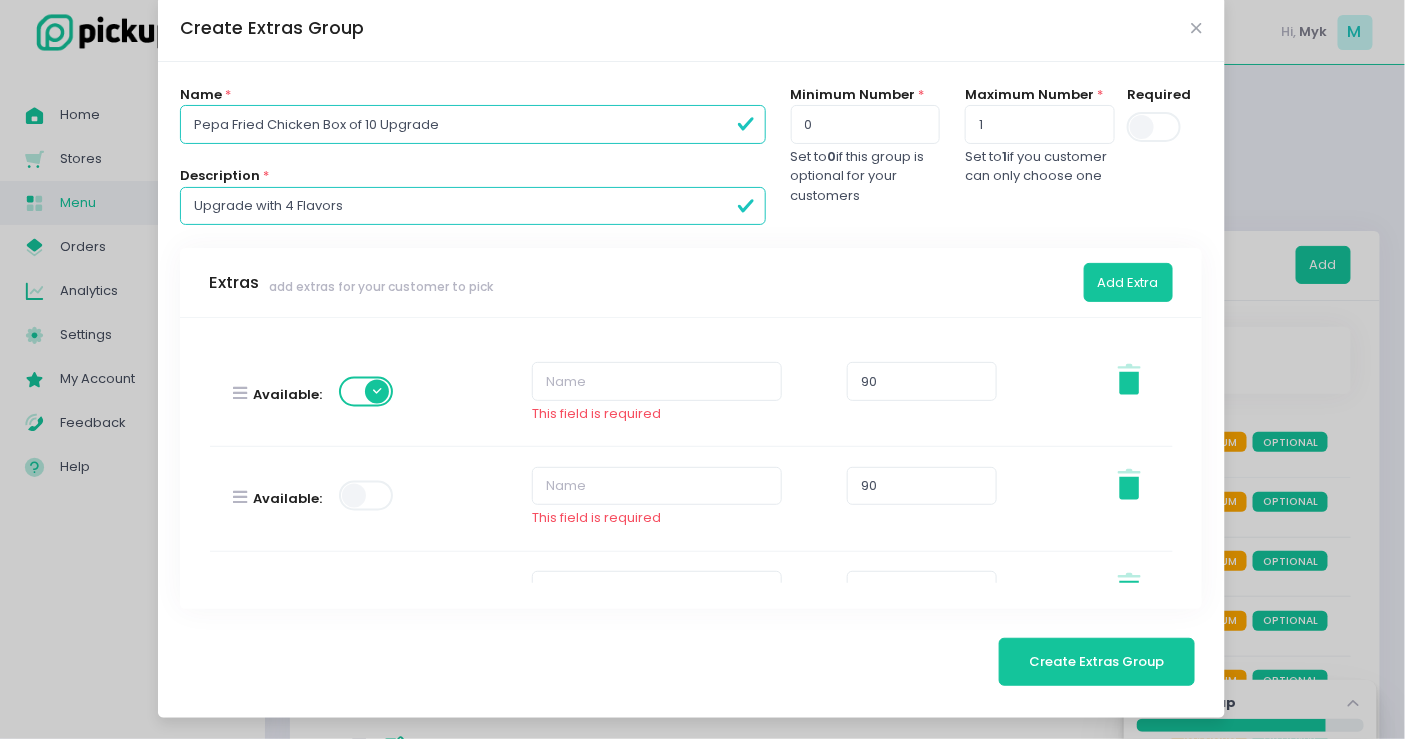 click at bounding box center [367, 496] 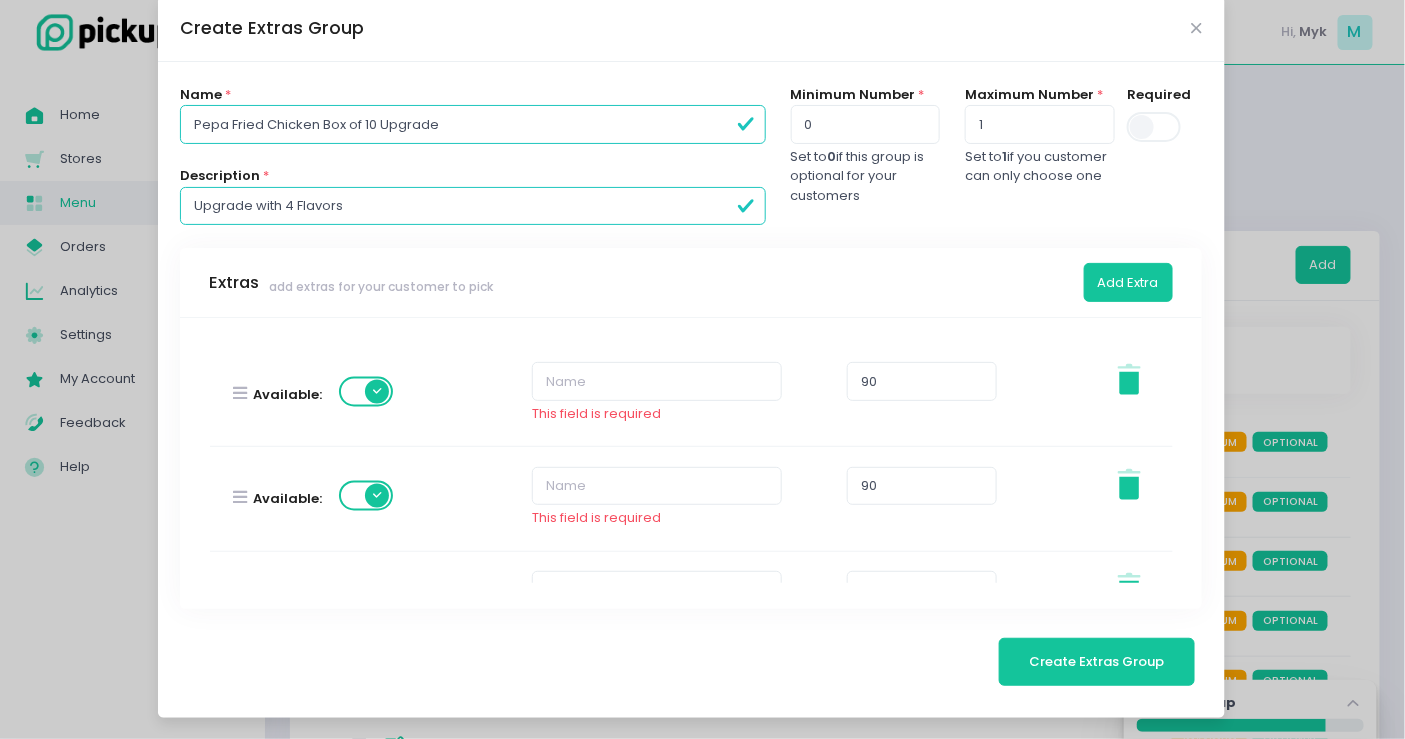 scroll, scrollTop: 1333, scrollLeft: 0, axis: vertical 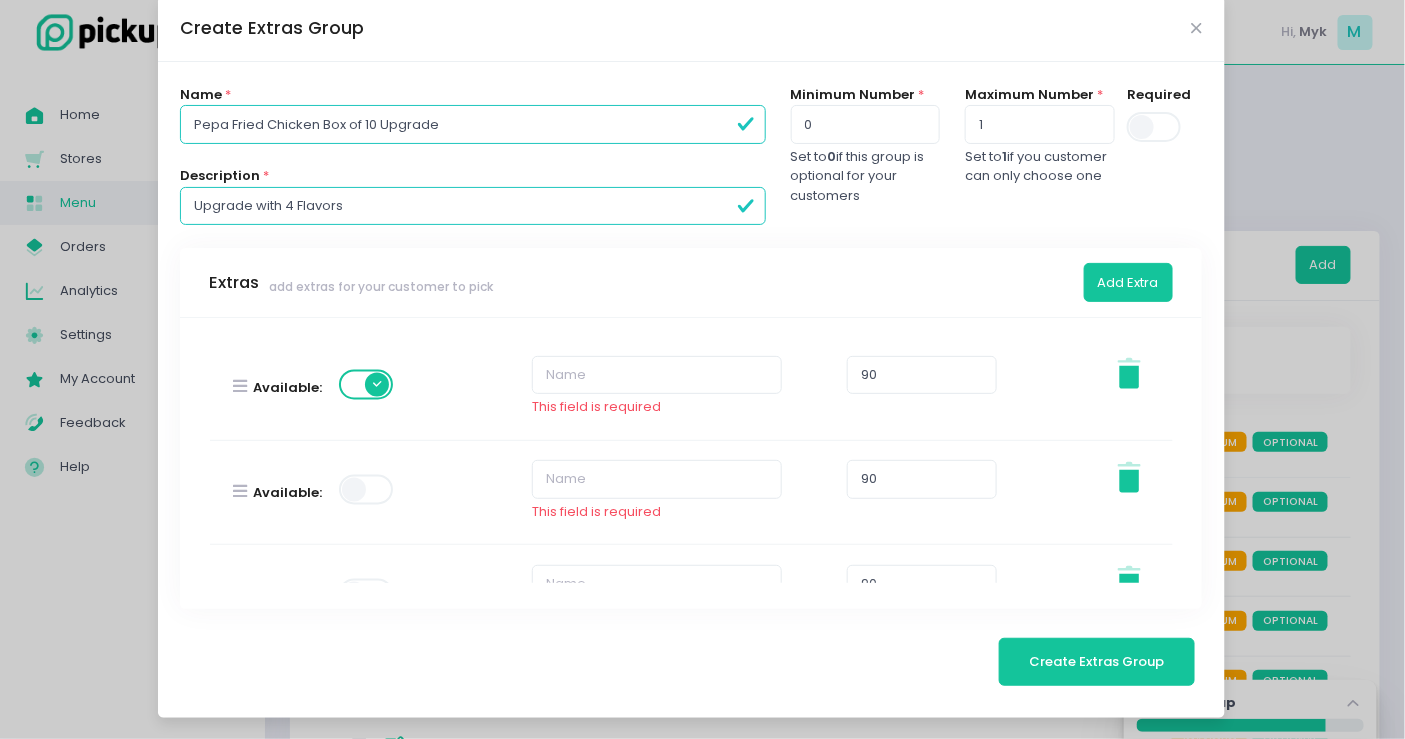 click at bounding box center [367, 490] 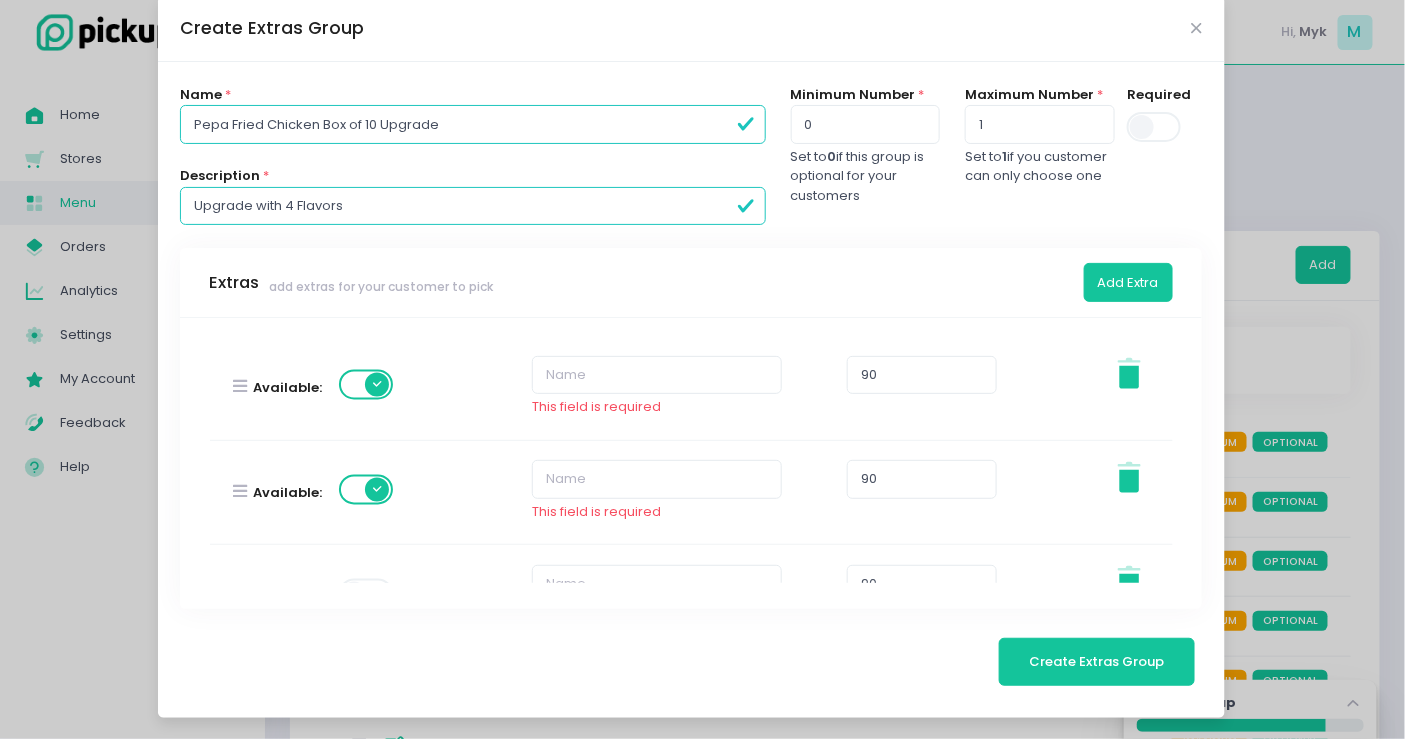 click on "Available:" at bounding box center (314, 596) 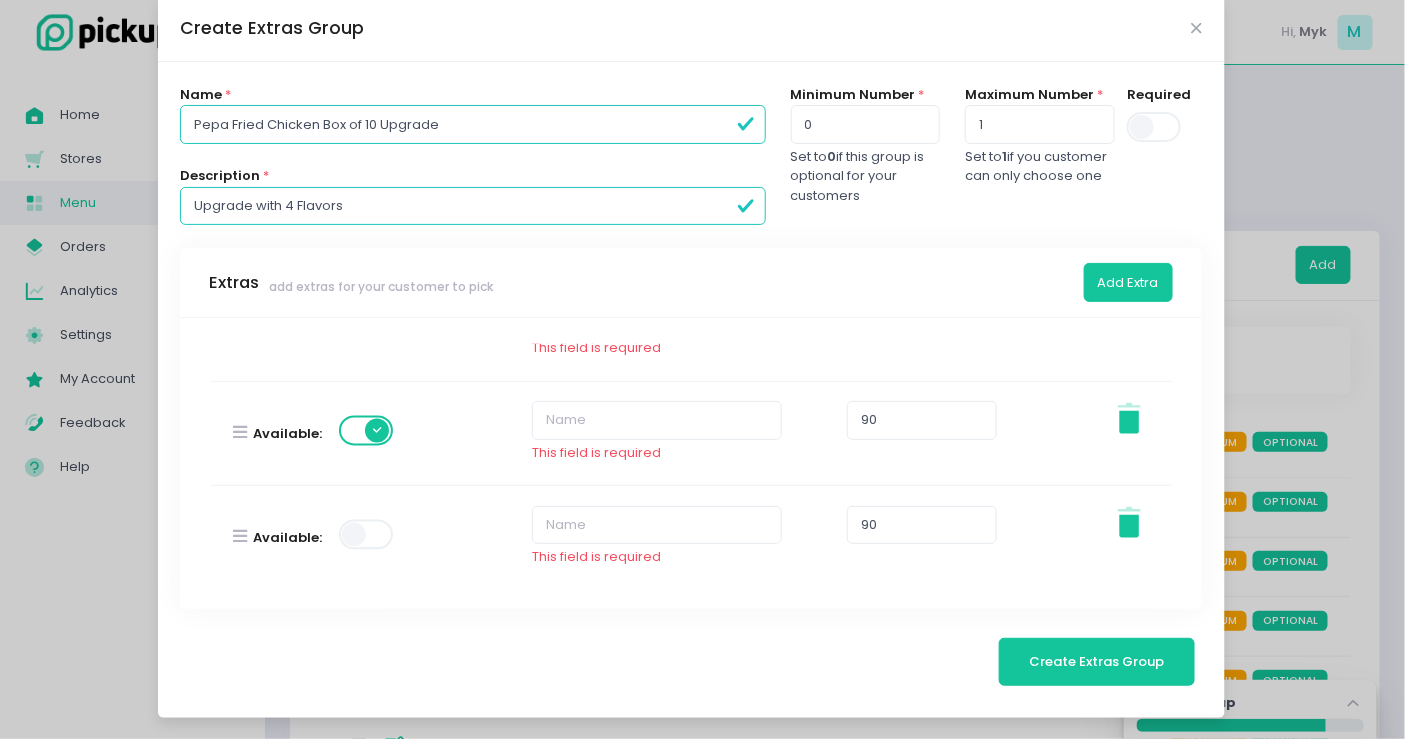 click at bounding box center (367, 535) 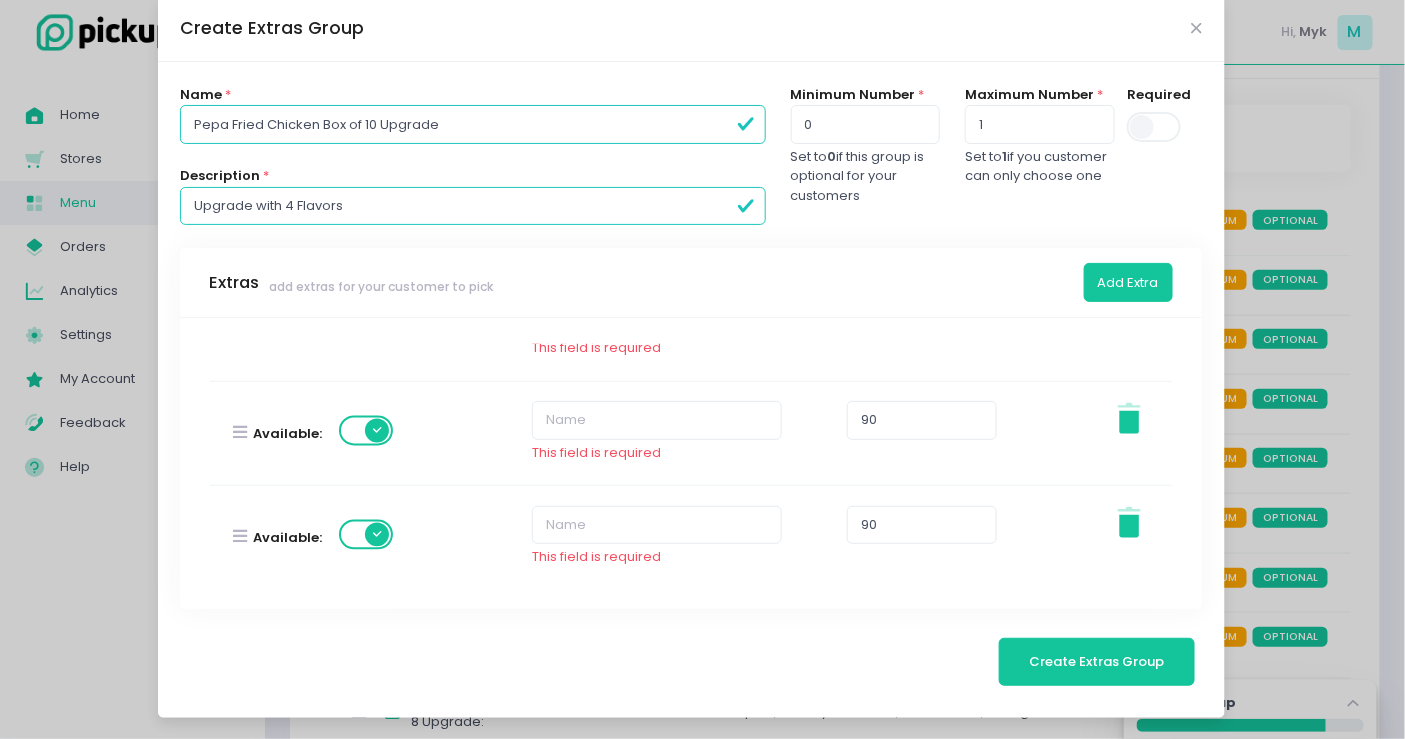 scroll, scrollTop: 333, scrollLeft: 0, axis: vertical 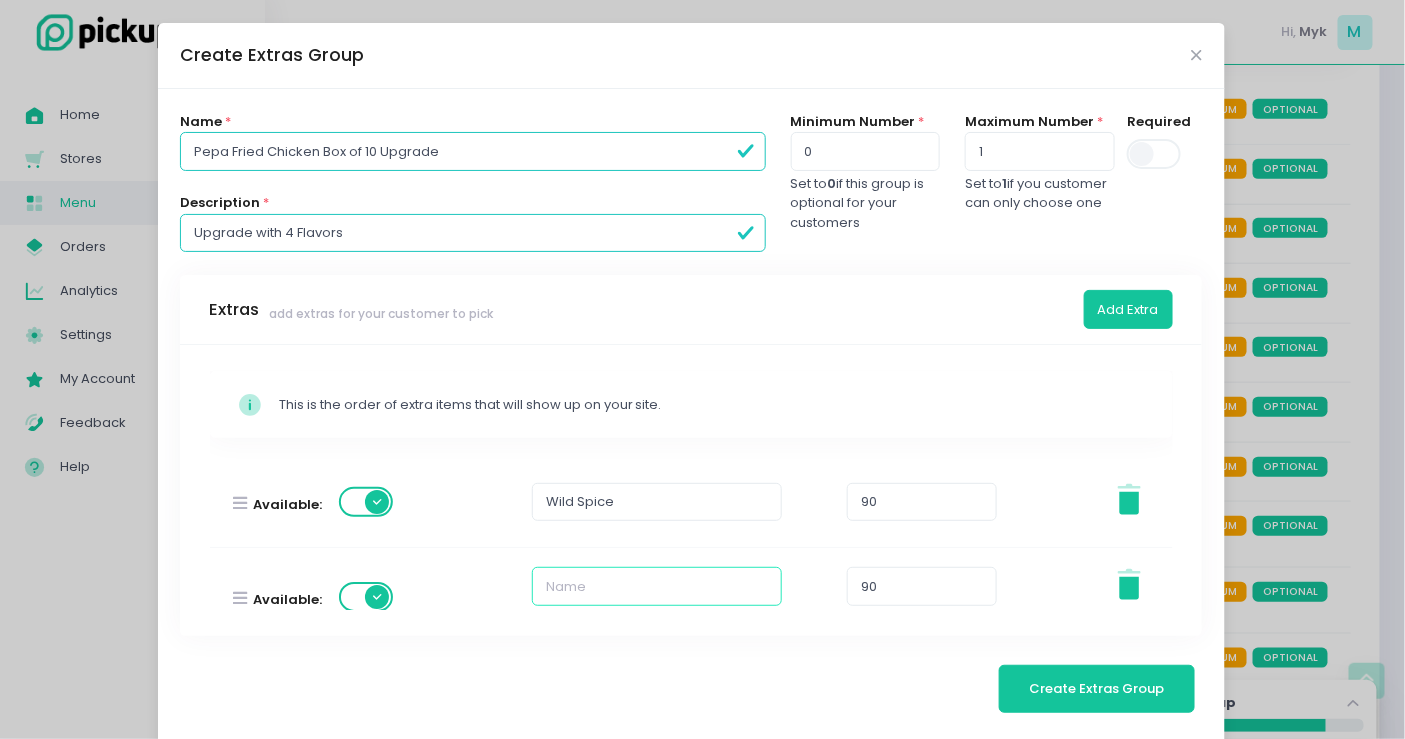 click at bounding box center (657, 586) 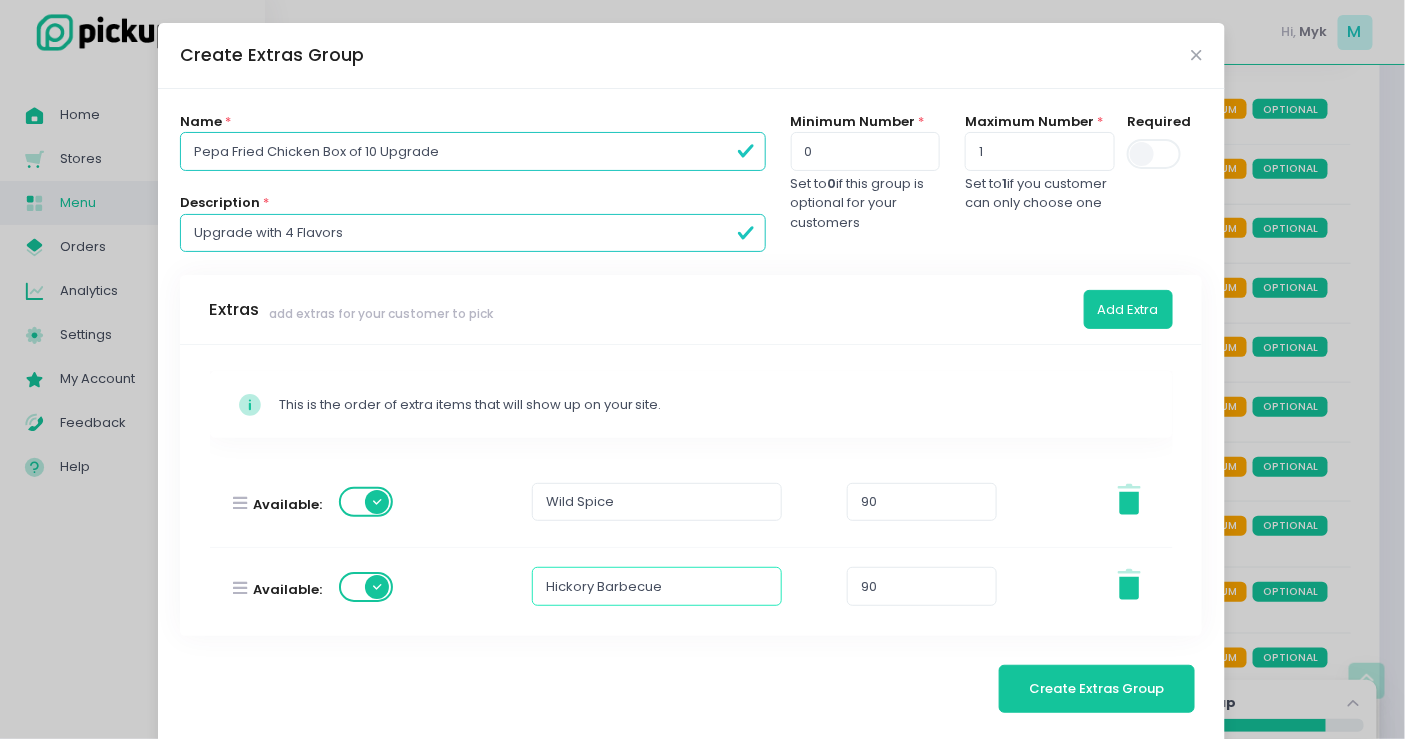 scroll, scrollTop: 111, scrollLeft: 0, axis: vertical 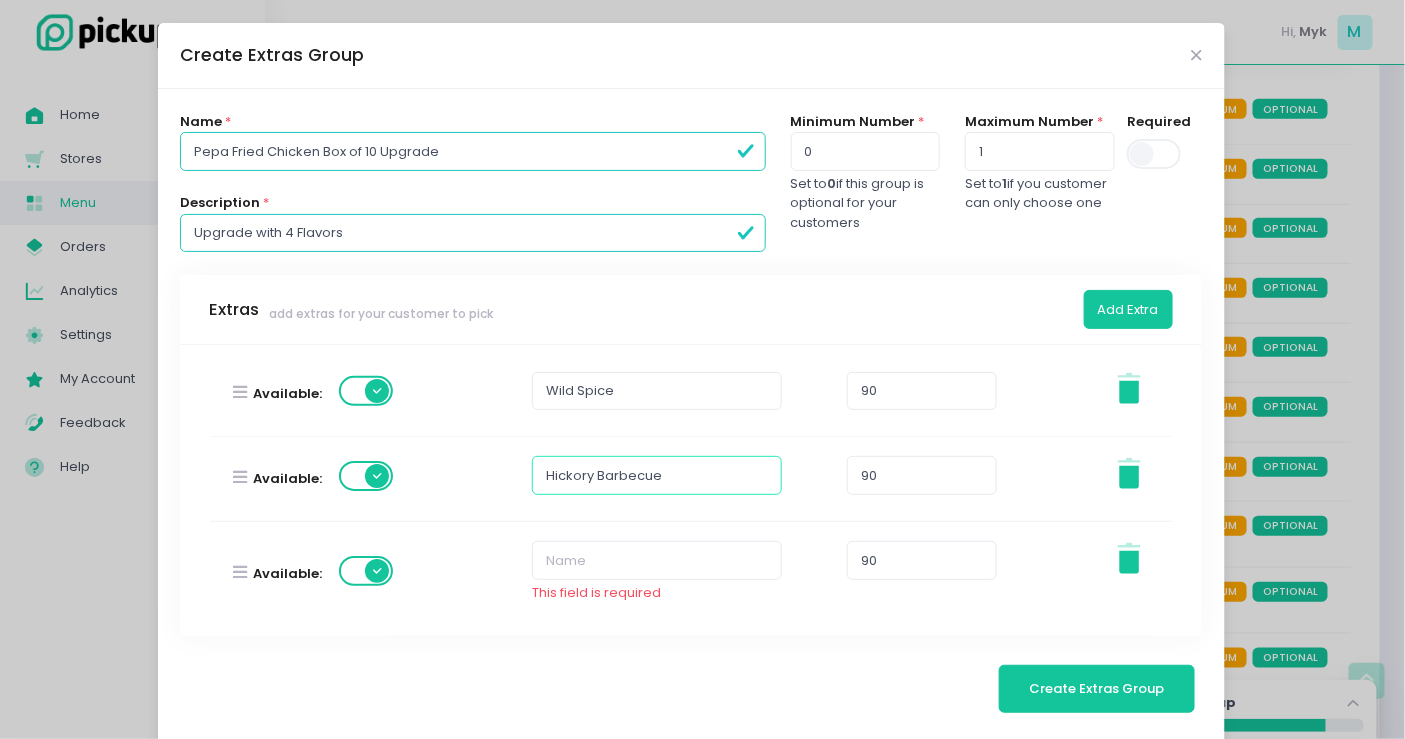 type on "Hickory Barbecue" 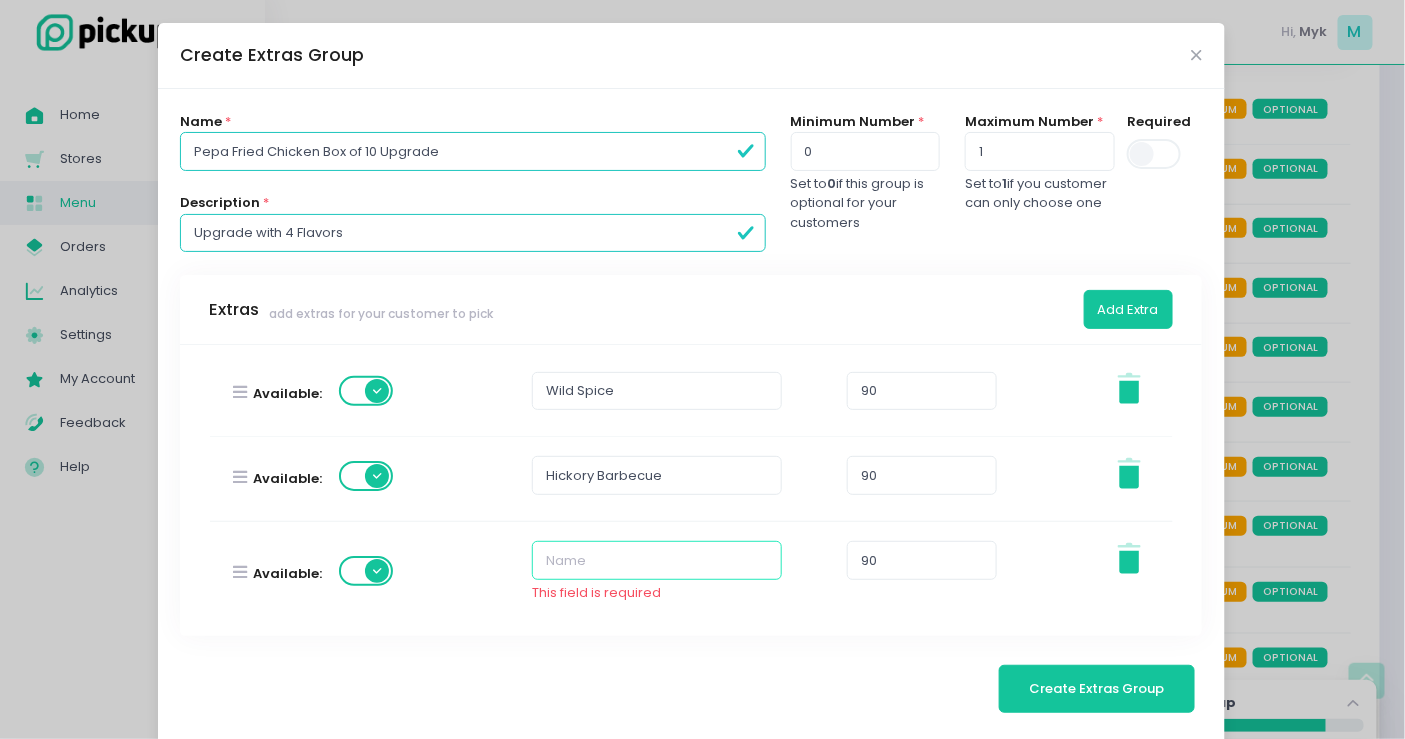 drag, startPoint x: 593, startPoint y: 559, endPoint x: 602, endPoint y: 553, distance: 10.816654 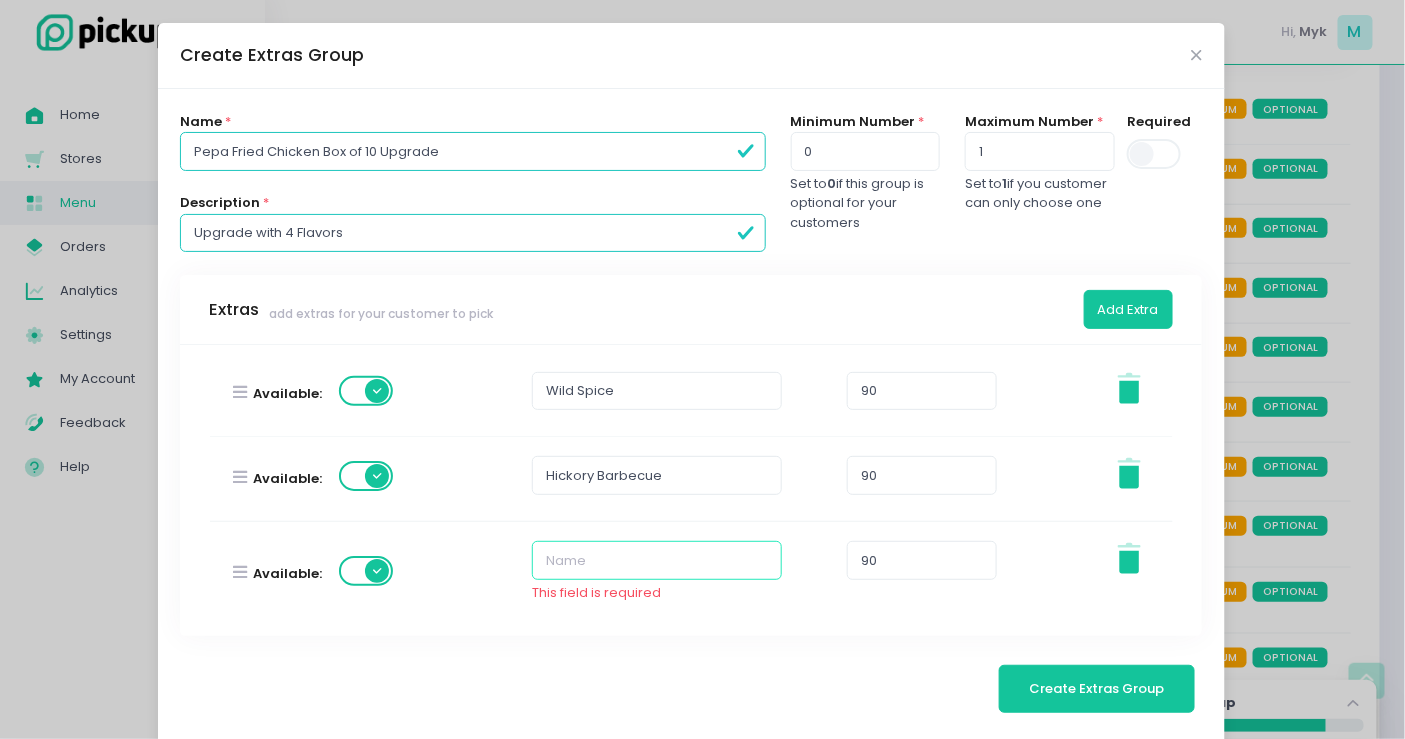 click at bounding box center [657, 560] 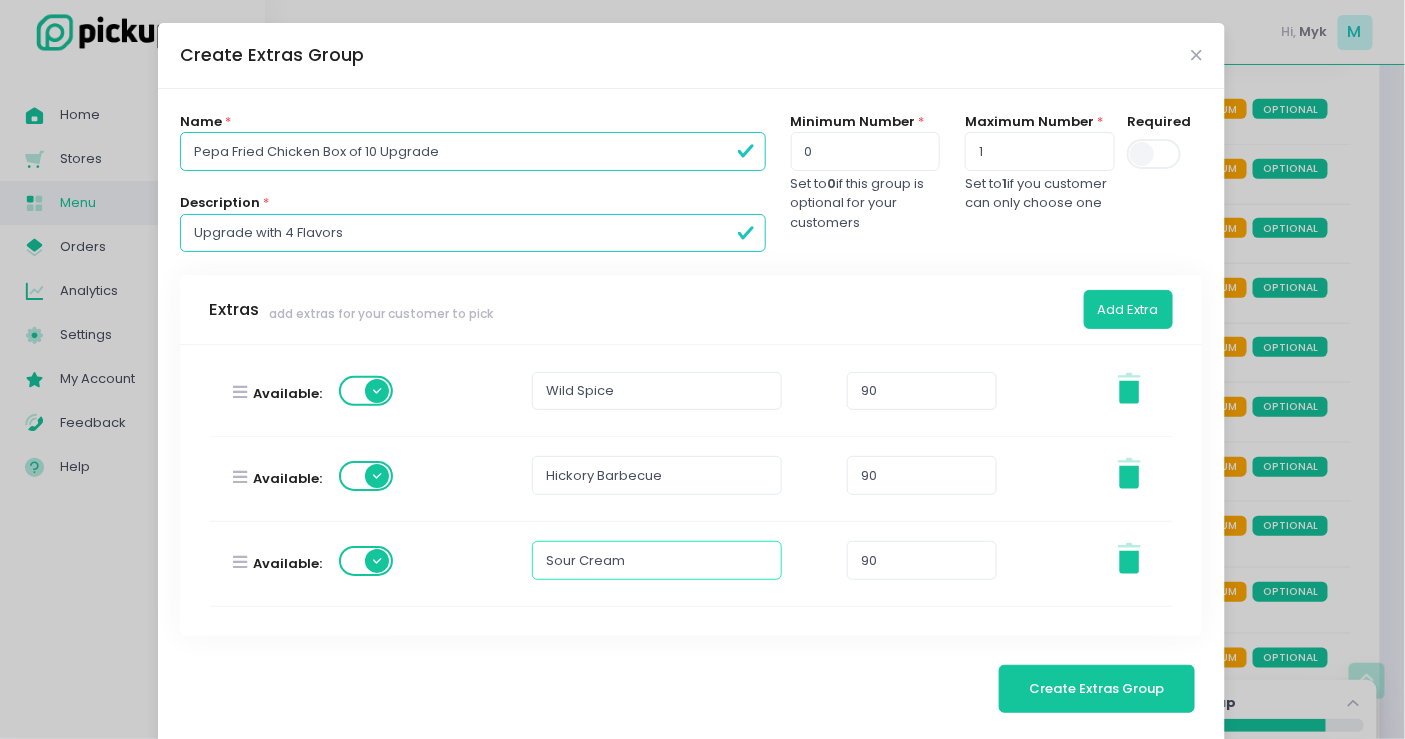 type on "Sour Cream" 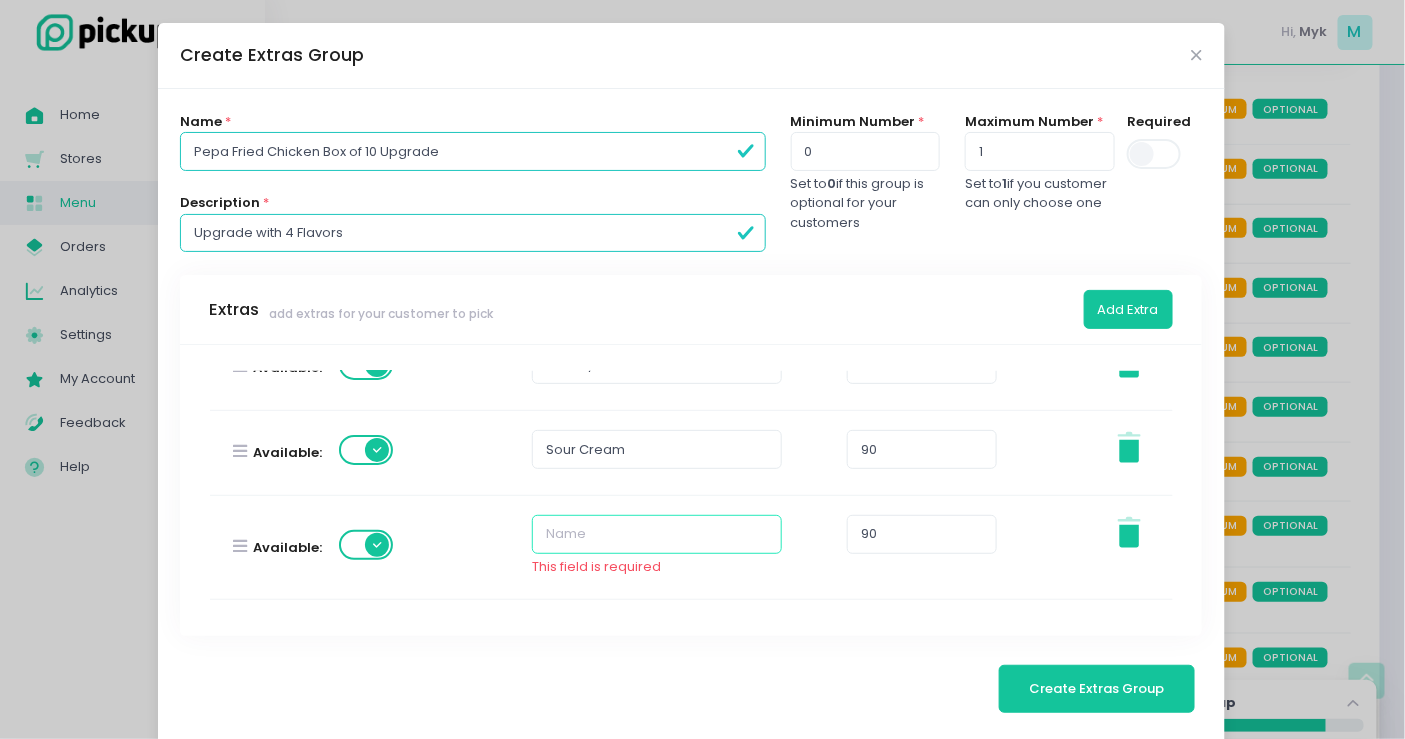 click at bounding box center (657, 534) 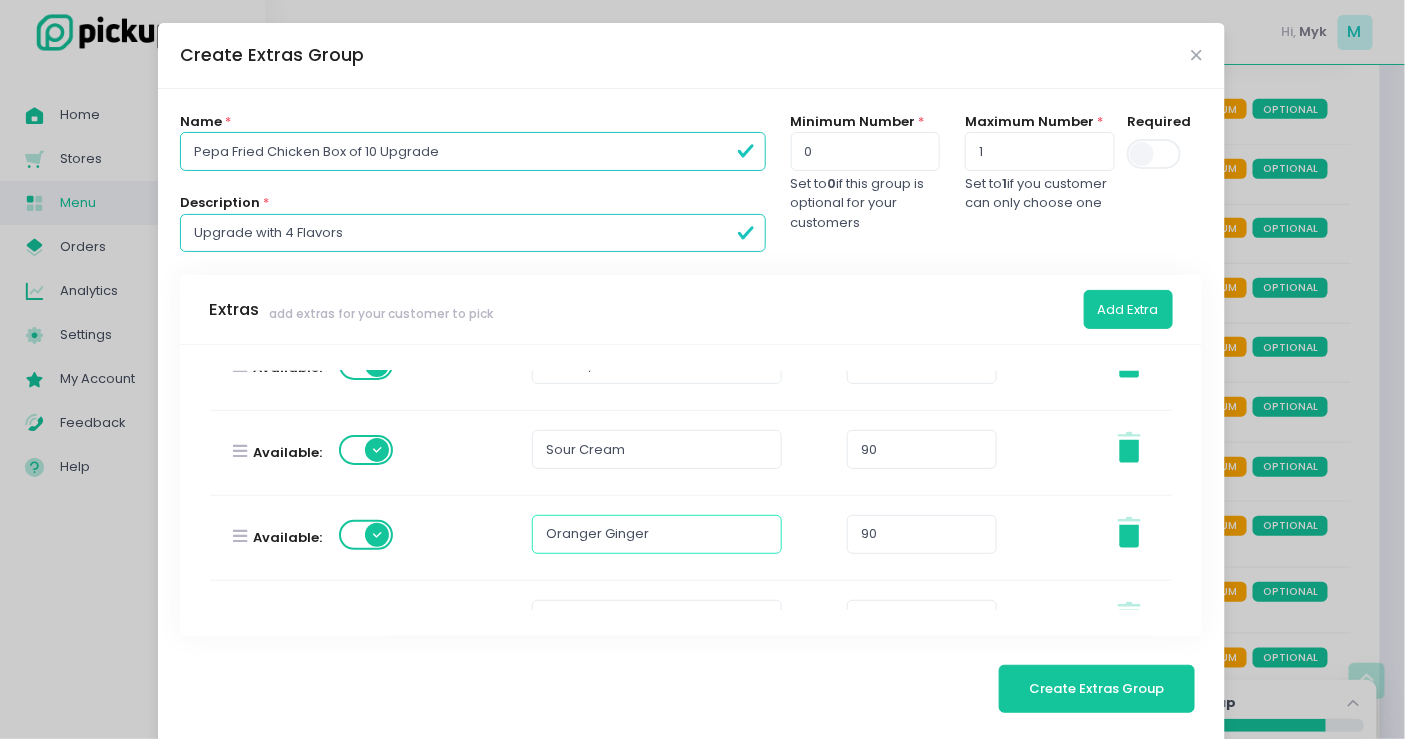type on "Oranger Ginger" 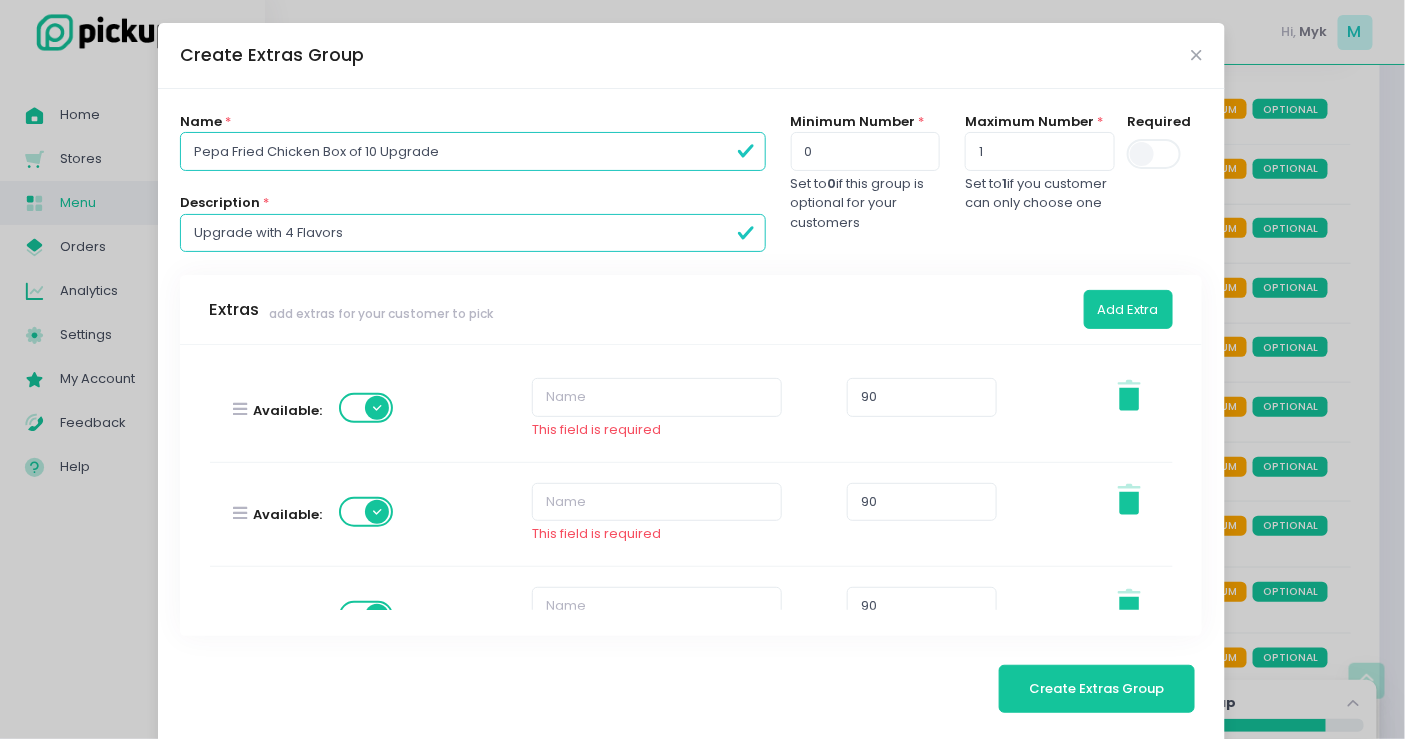 scroll, scrollTop: 333, scrollLeft: 0, axis: vertical 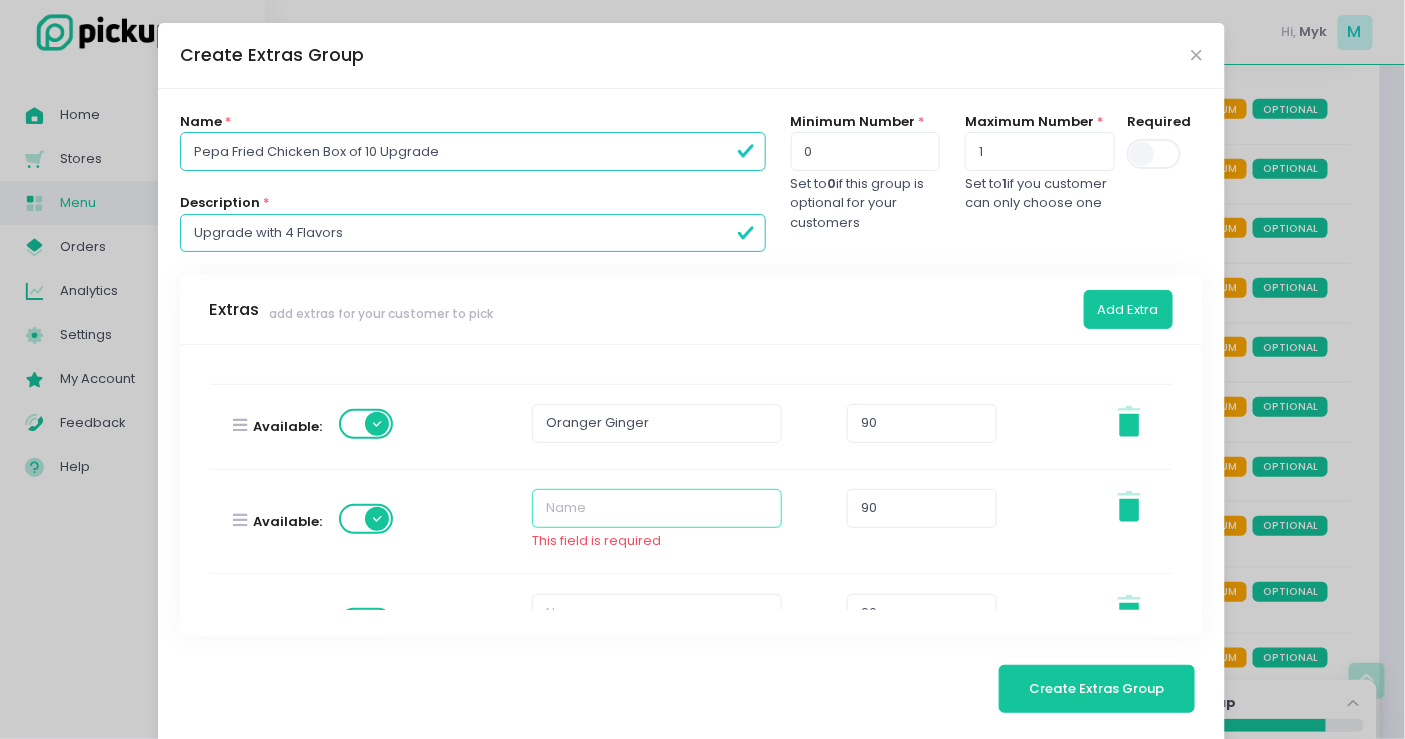 click at bounding box center (657, 508) 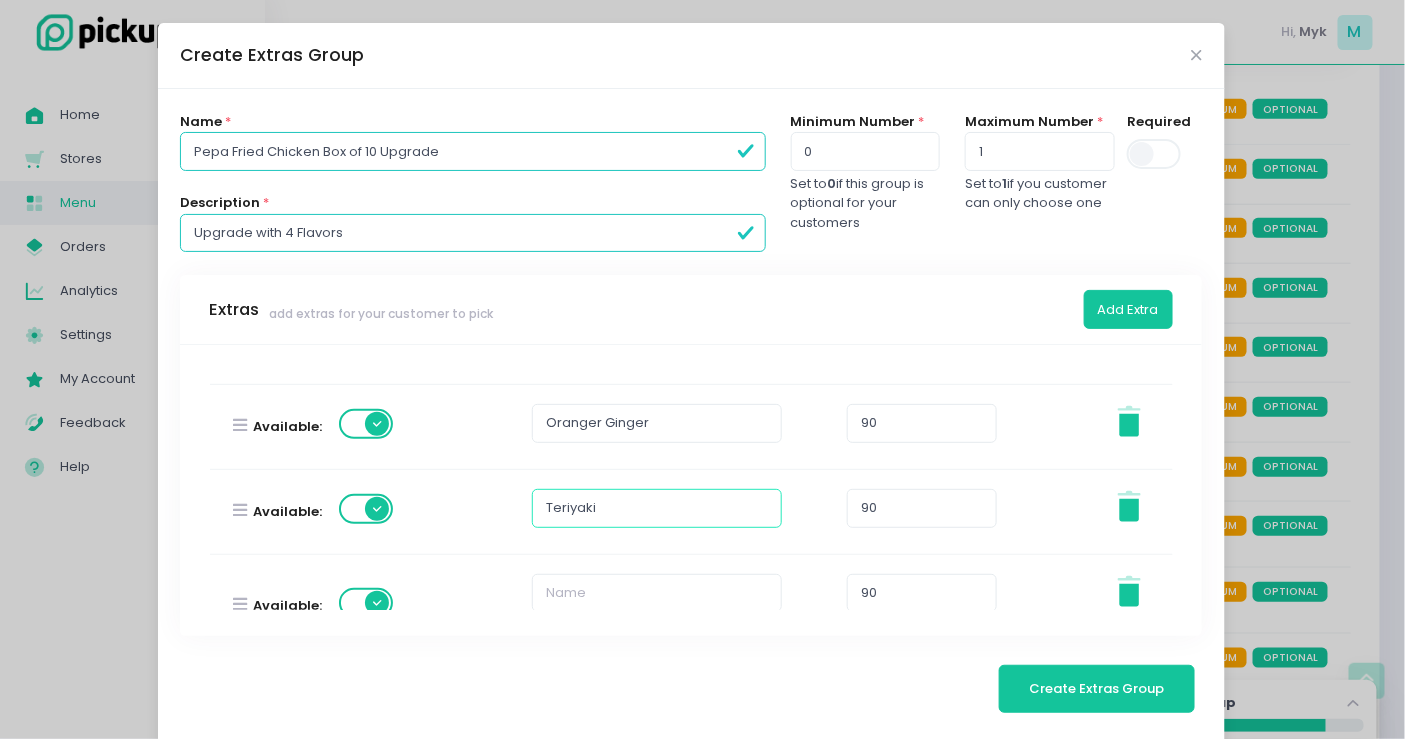 type on "Teriyaki" 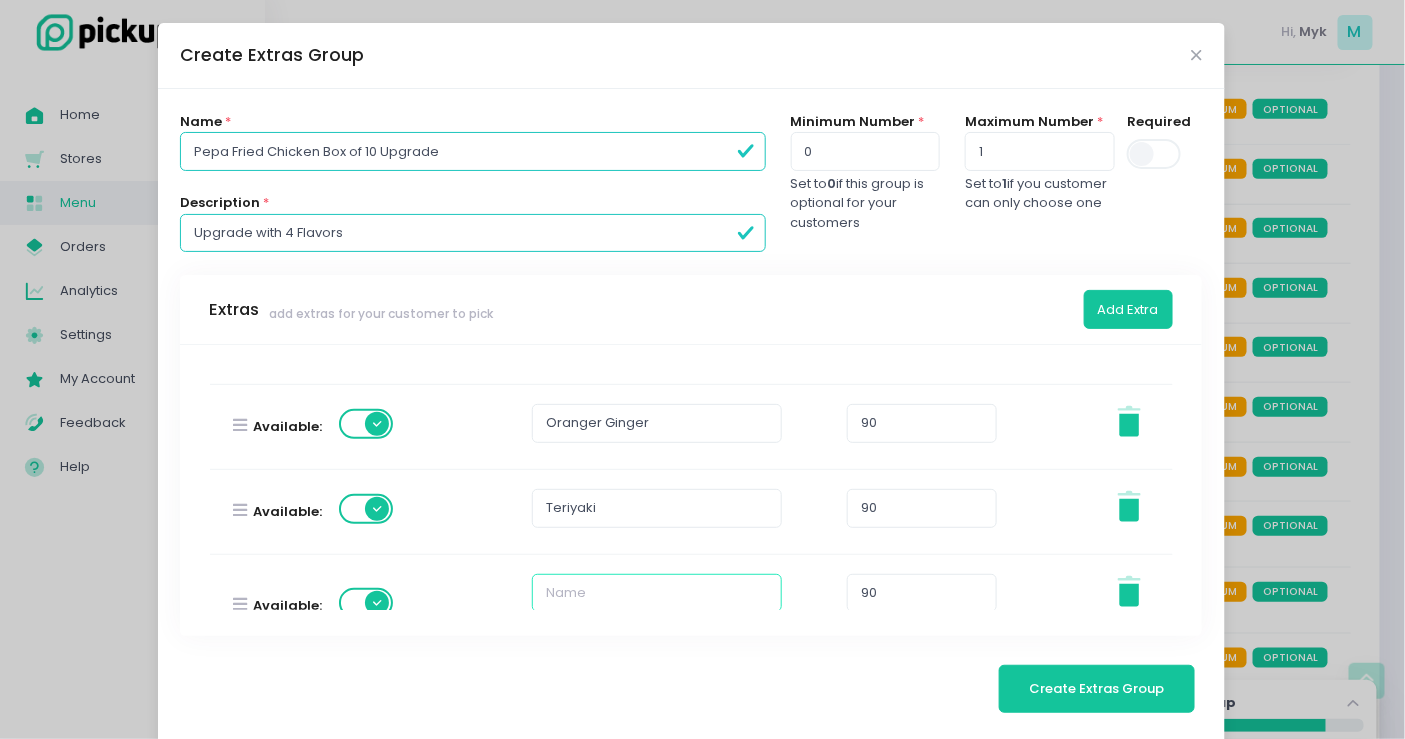 click at bounding box center [657, 593] 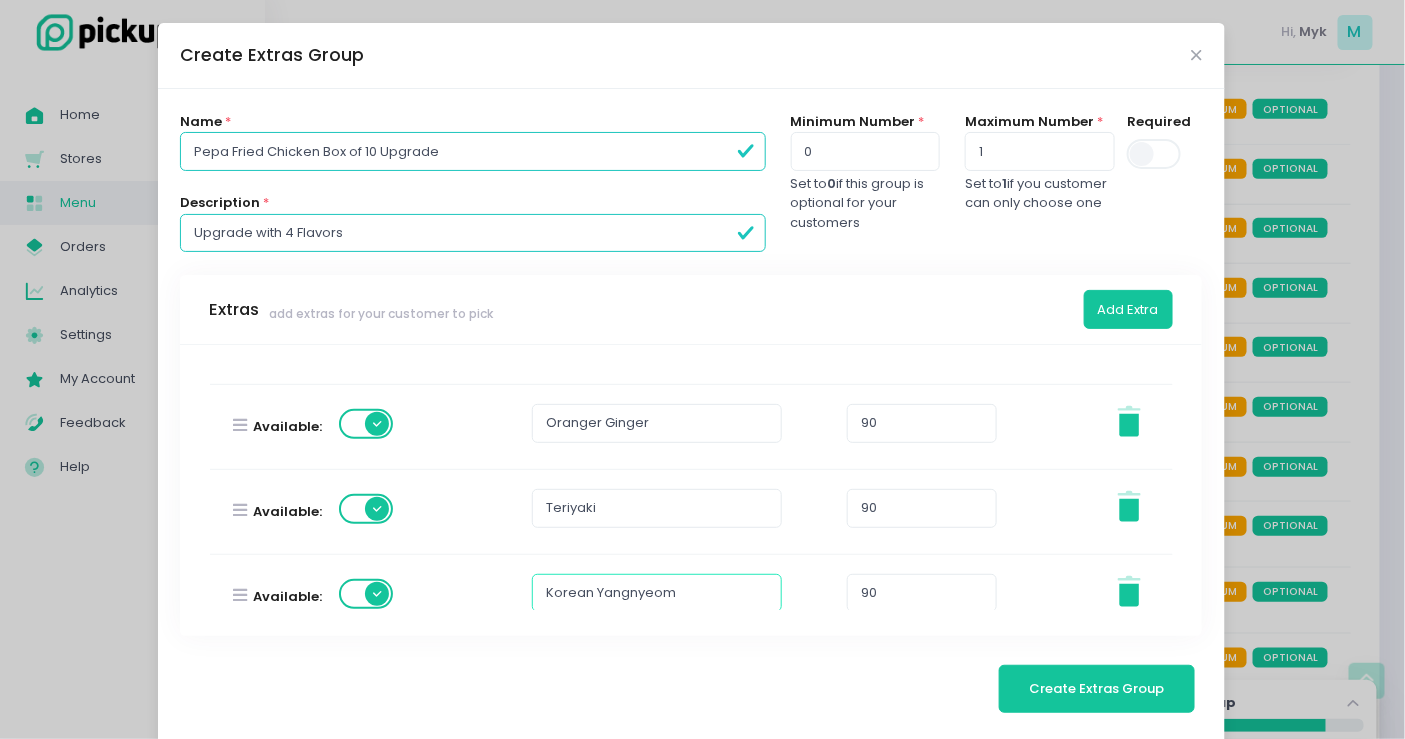 type on "Korean Yangnyeom" 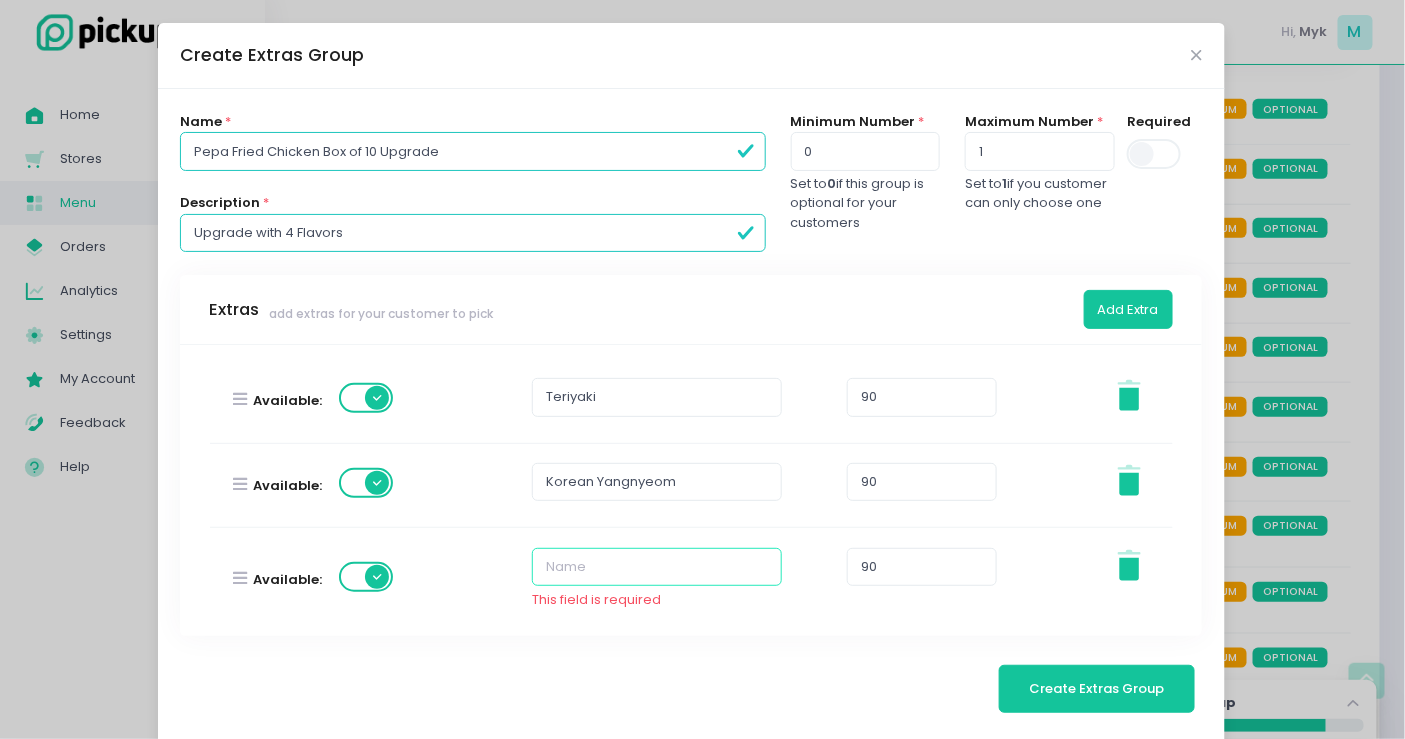 click at bounding box center (657, 567) 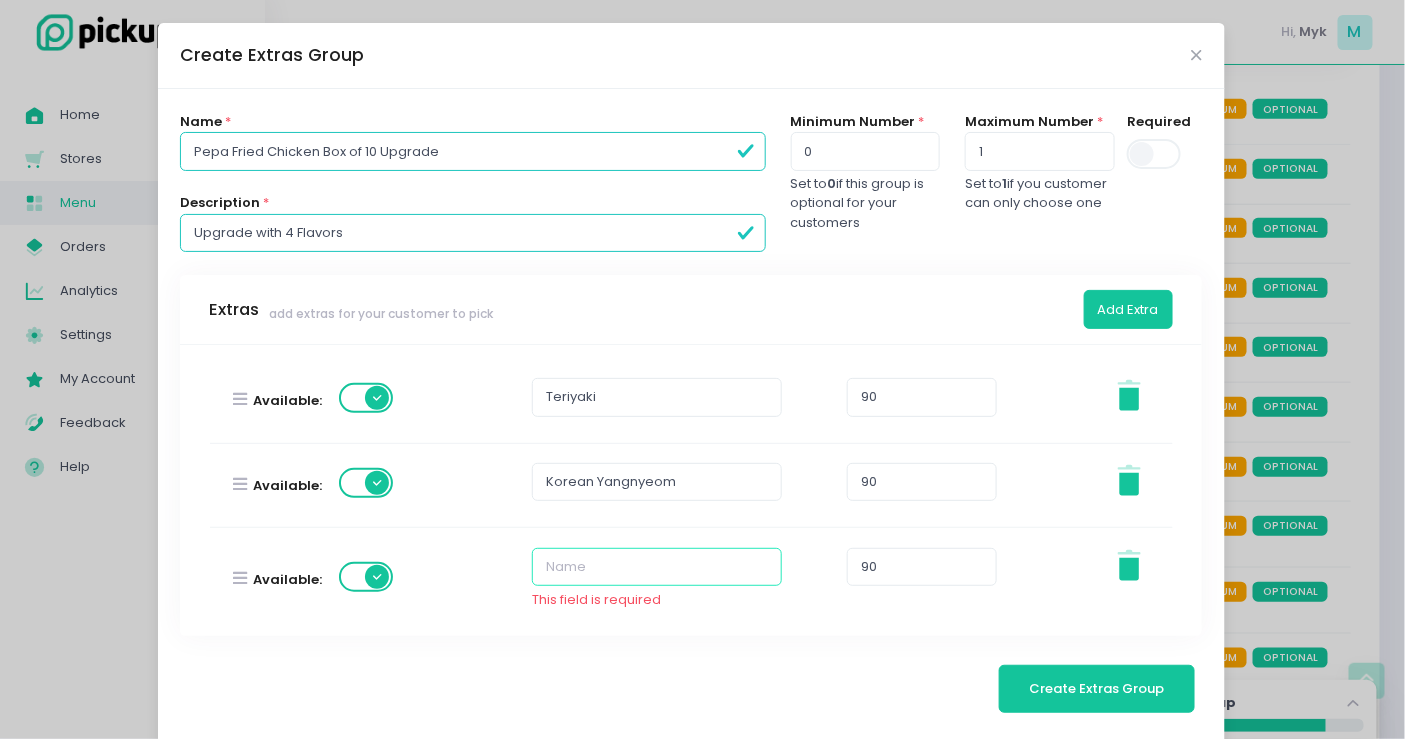 paste on "Asian Zing" 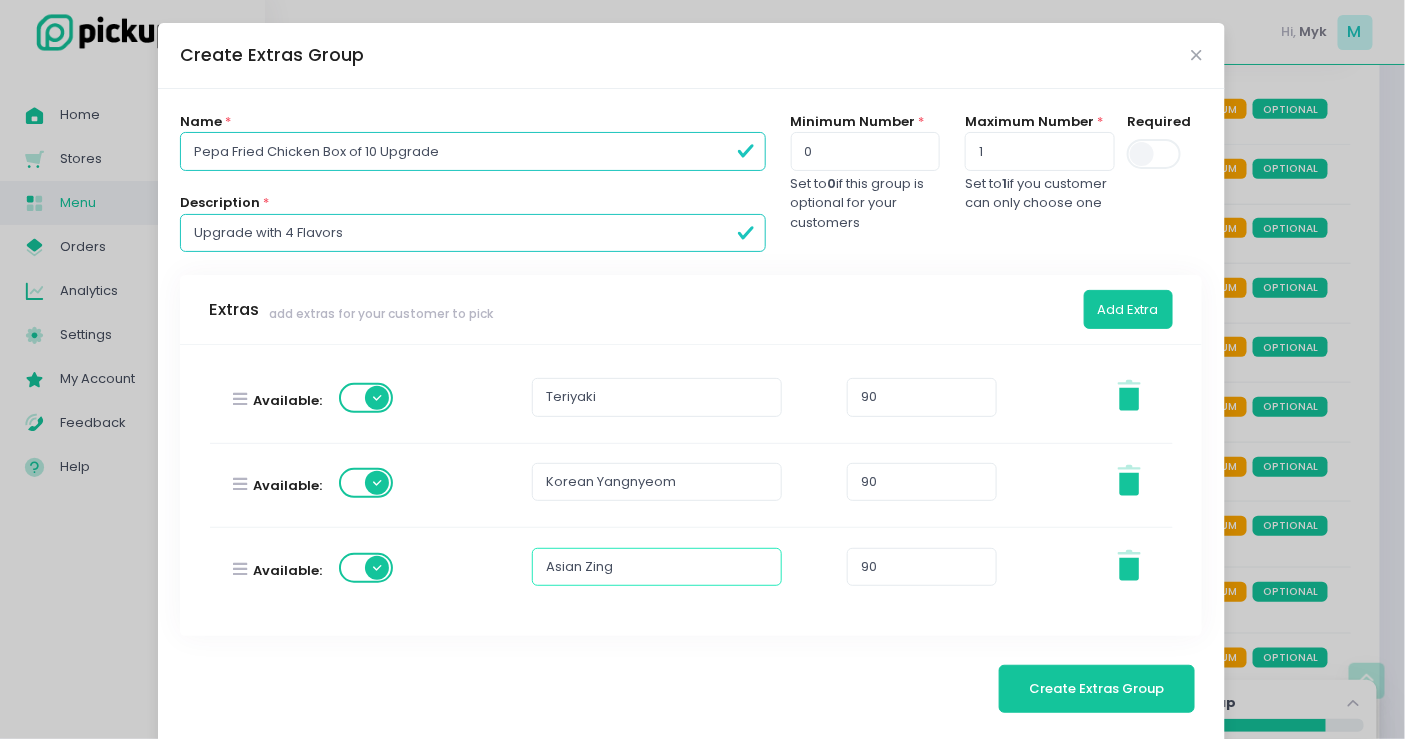 type on "Asian Zing" 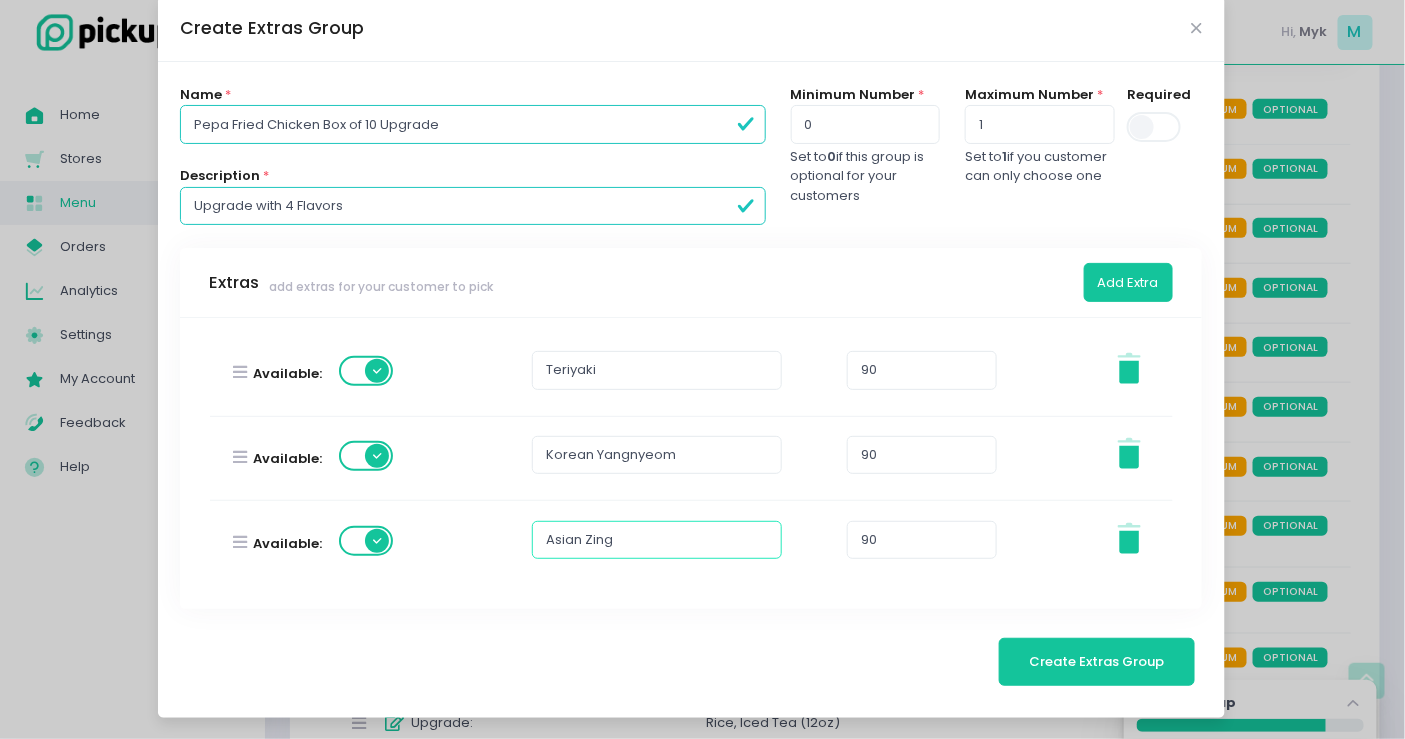 scroll, scrollTop: 555, scrollLeft: 0, axis: vertical 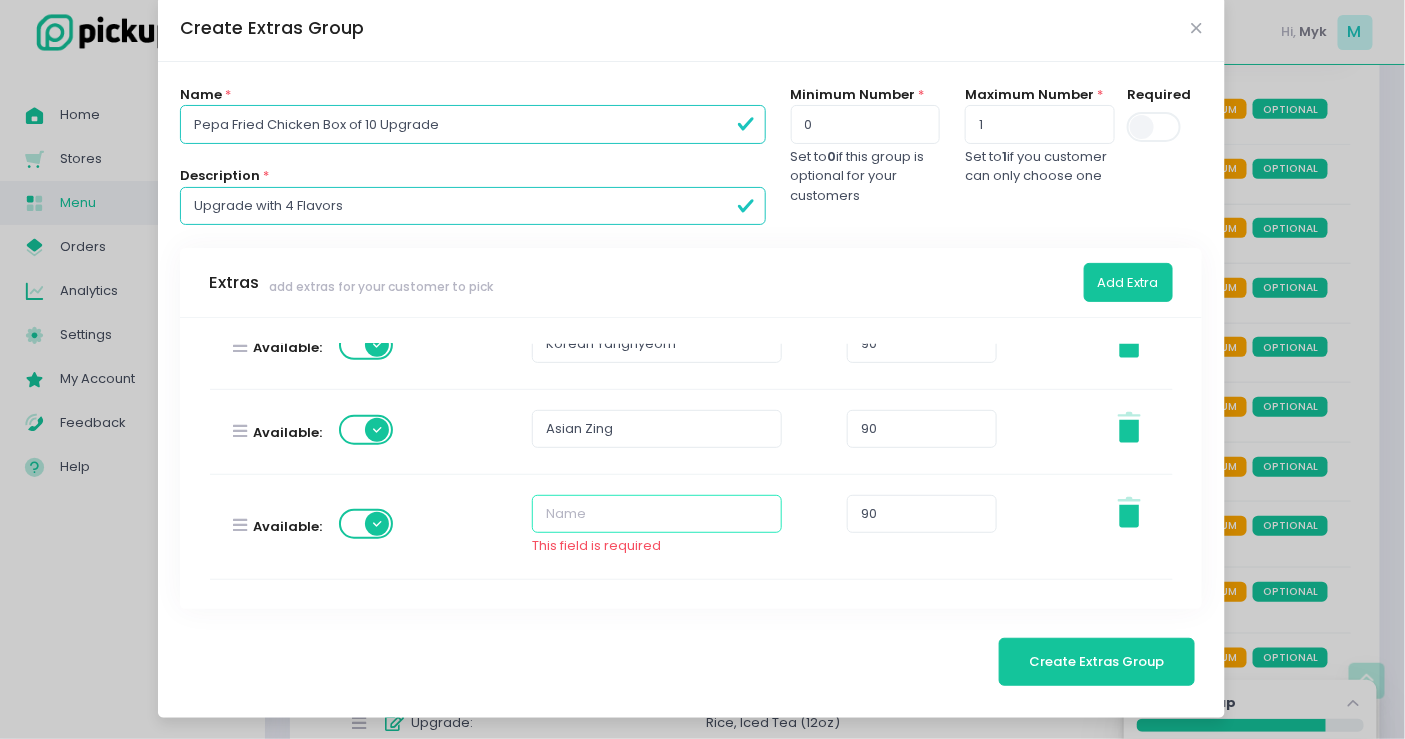 click at bounding box center (657, 514) 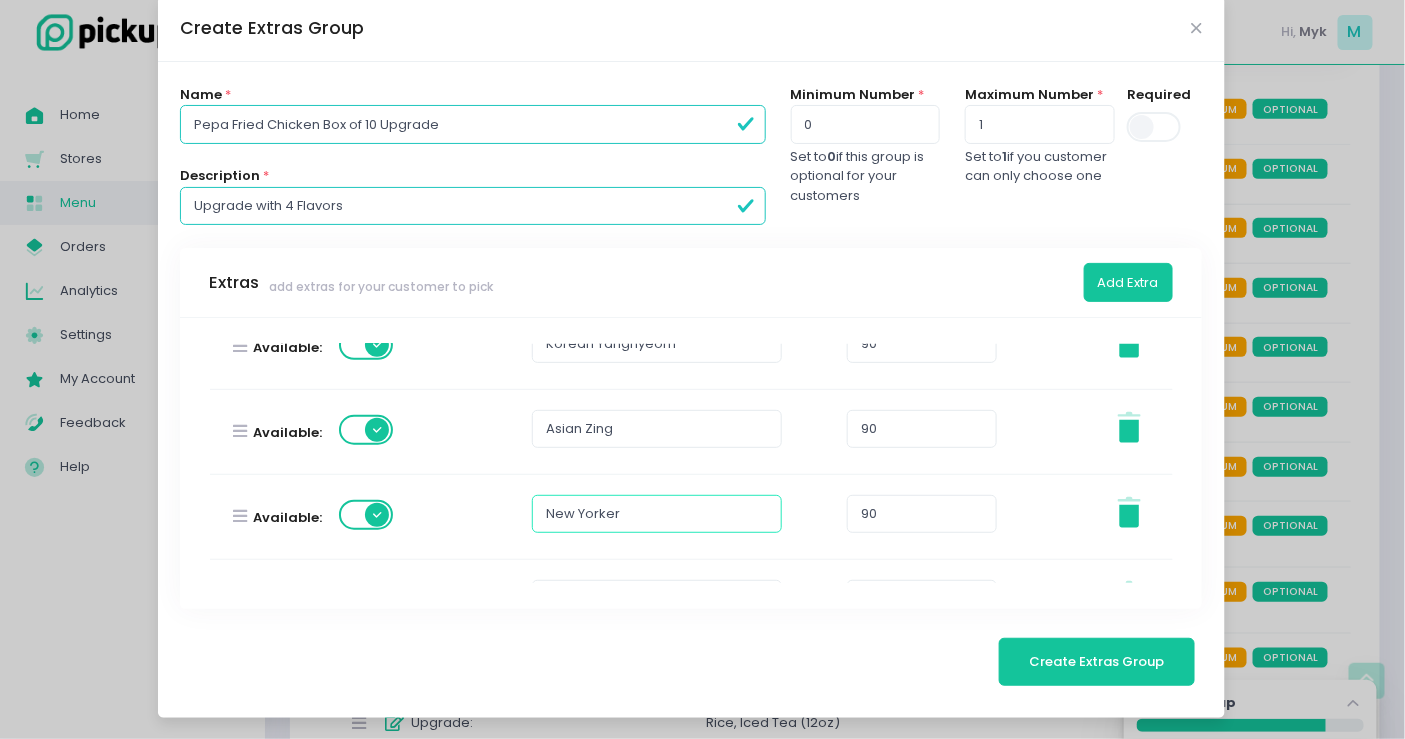 scroll, scrollTop: 777, scrollLeft: 0, axis: vertical 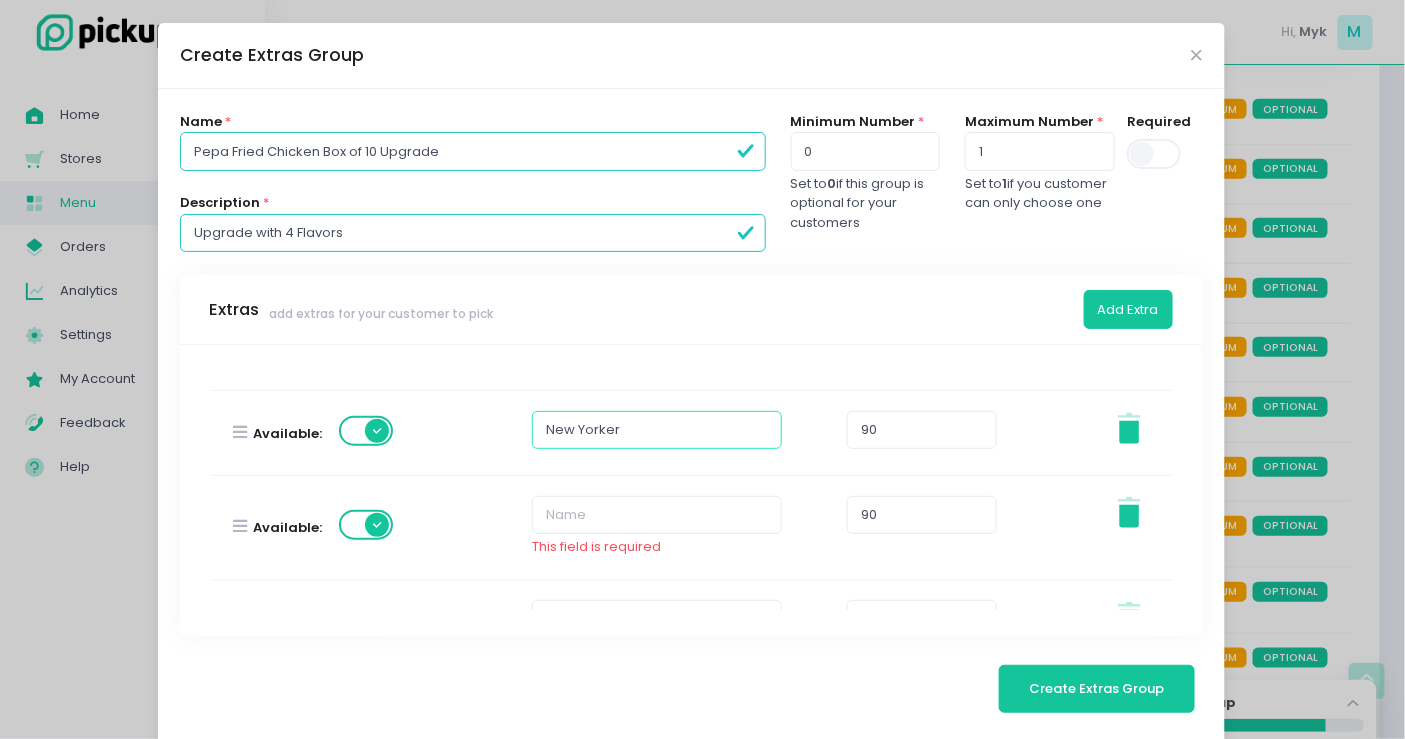 type on "New Yorker" 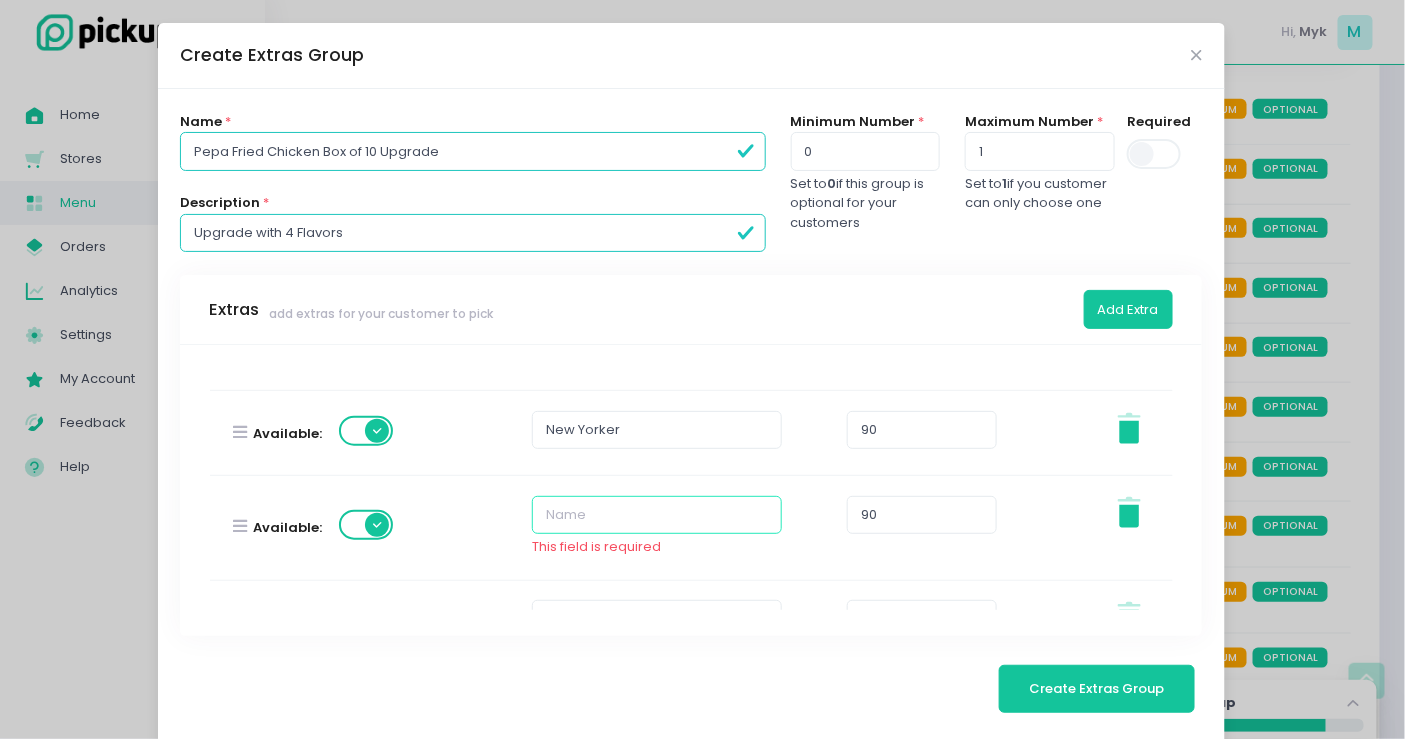 click at bounding box center [657, 515] 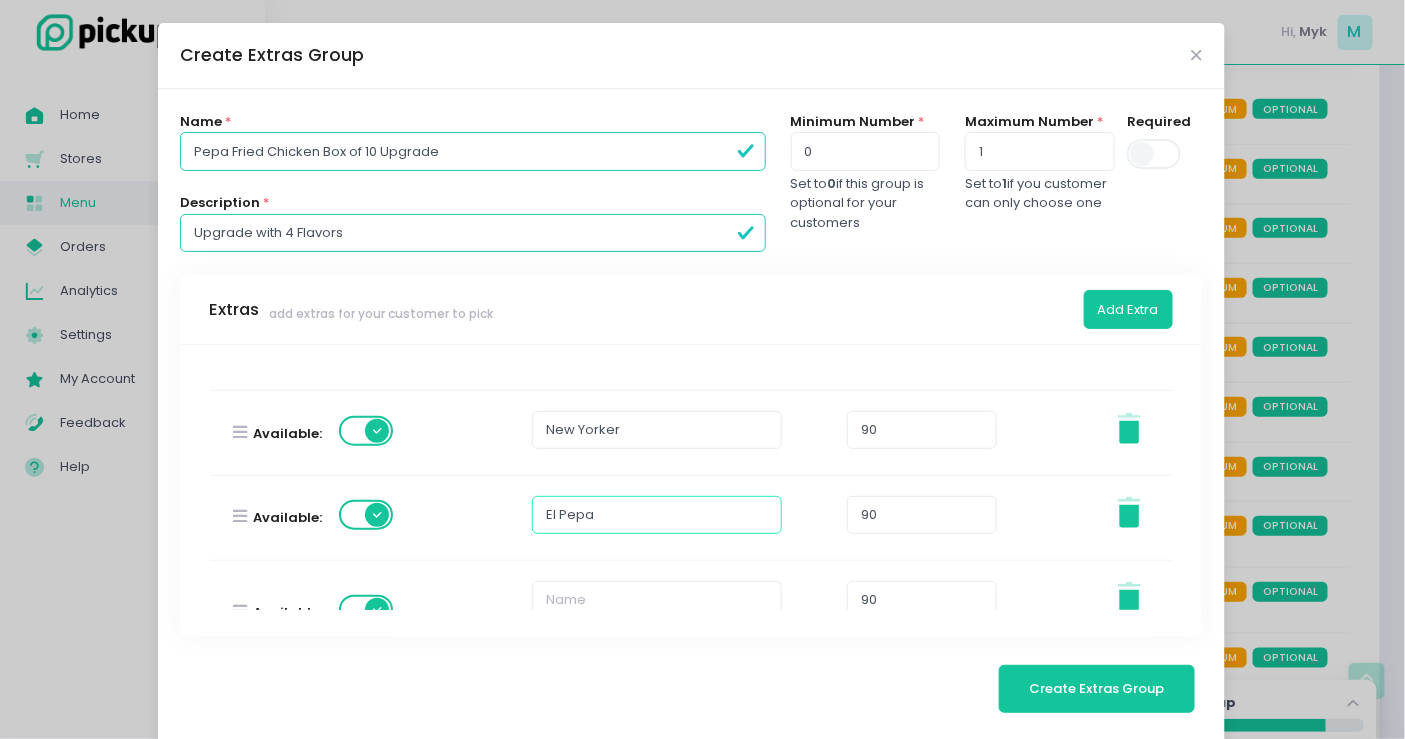 type on "El Pepa" 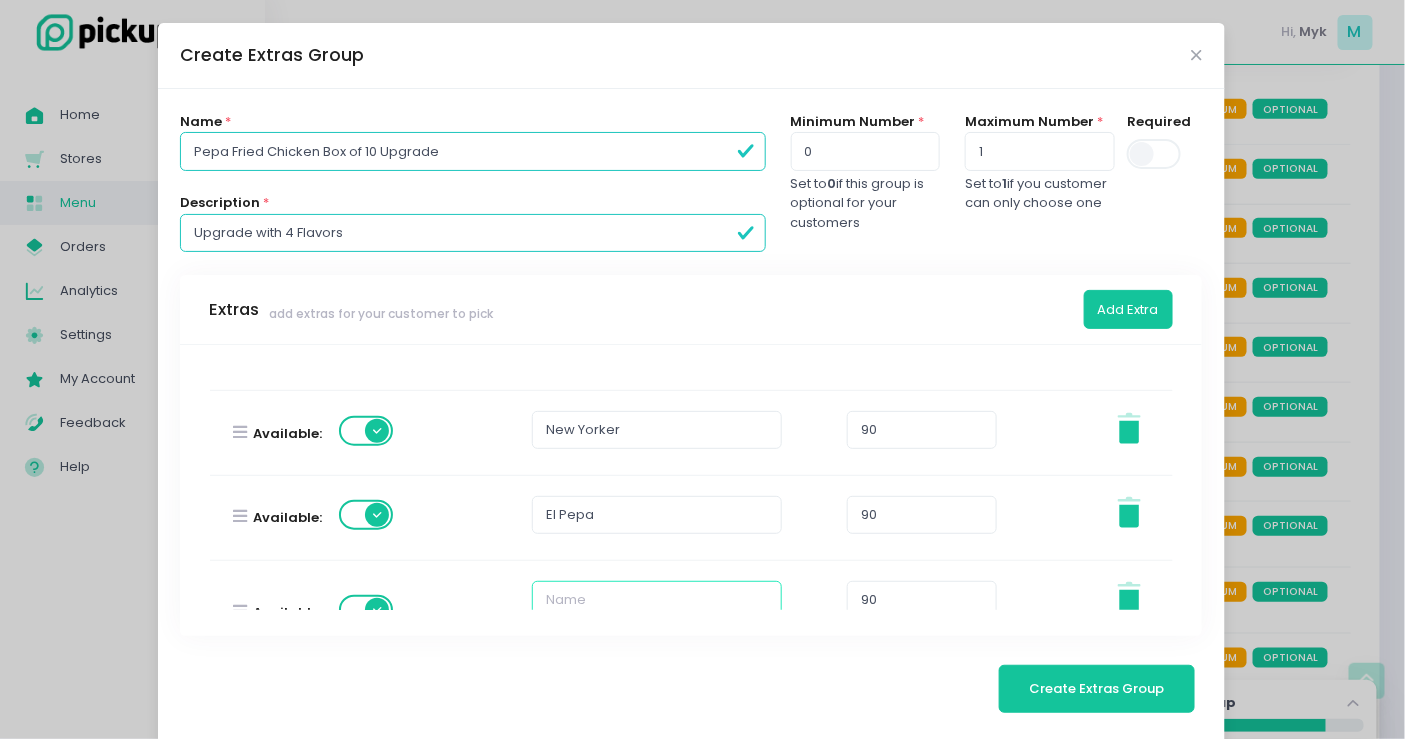 drag, startPoint x: 570, startPoint y: 588, endPoint x: 579, endPoint y: 582, distance: 10.816654 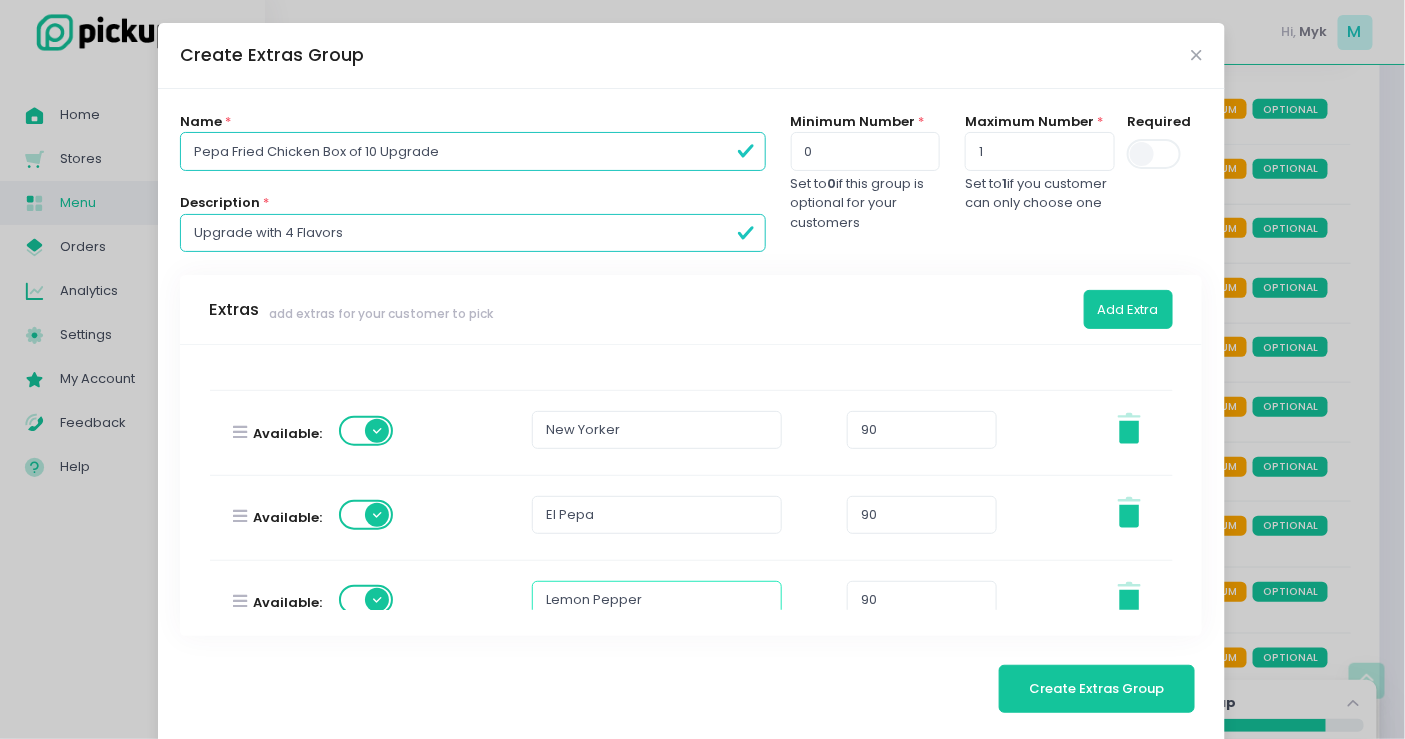 type on "Lemon Pepper" 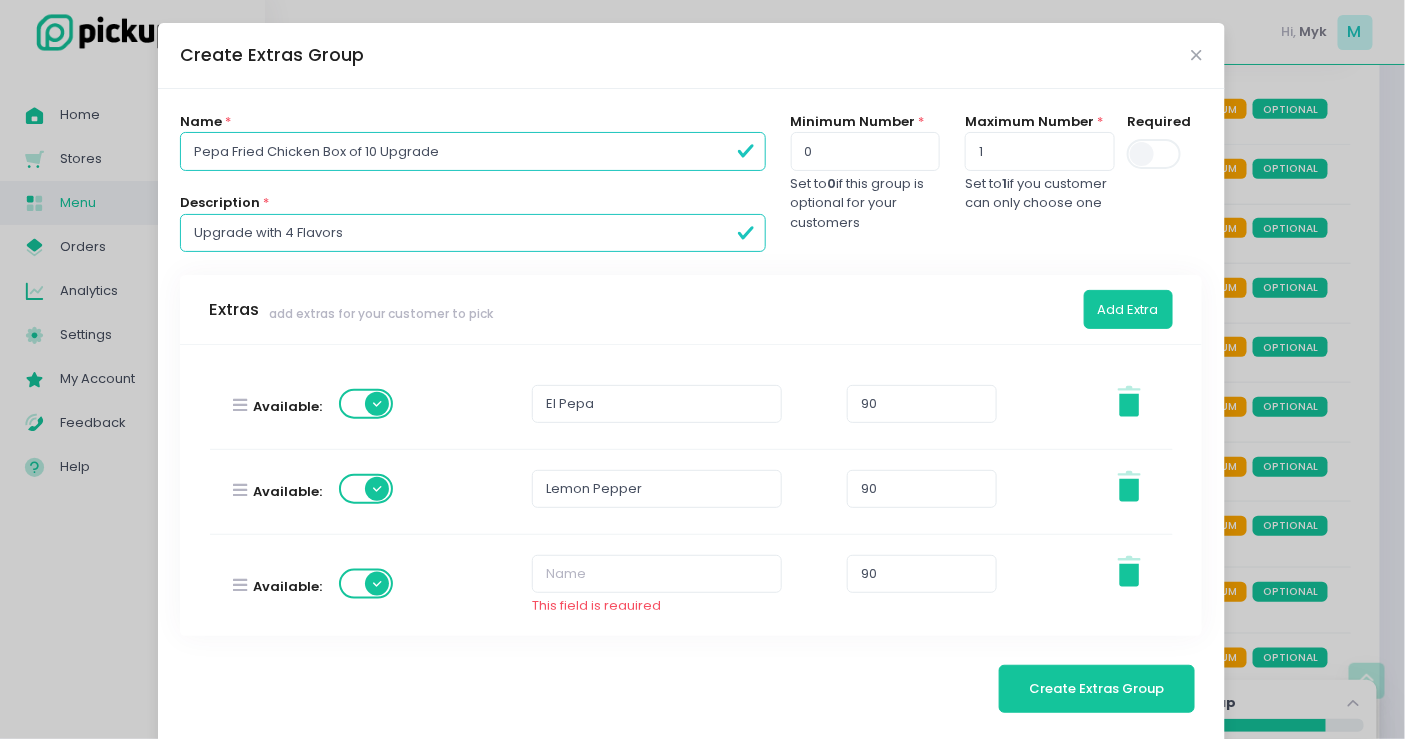 click on "This field is required" at bounding box center [657, 575] 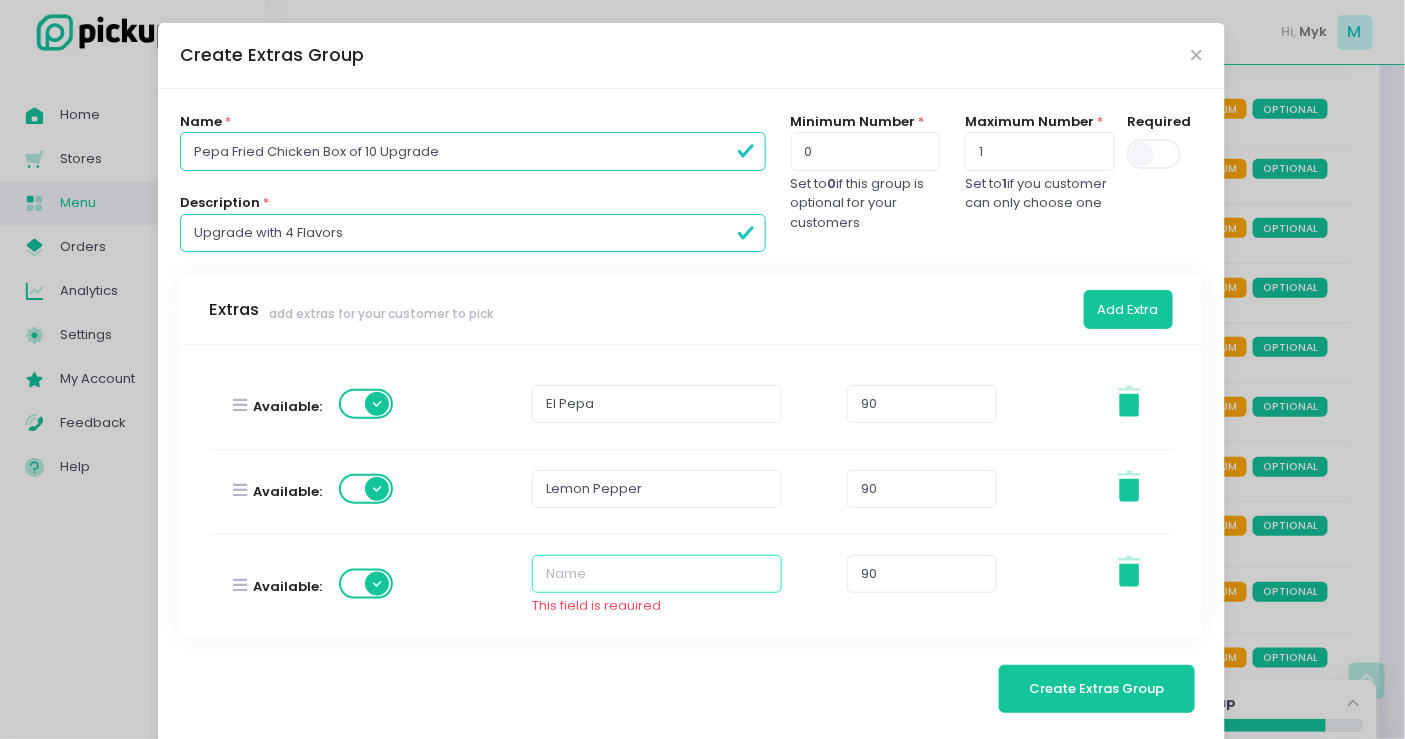 click at bounding box center [657, 574] 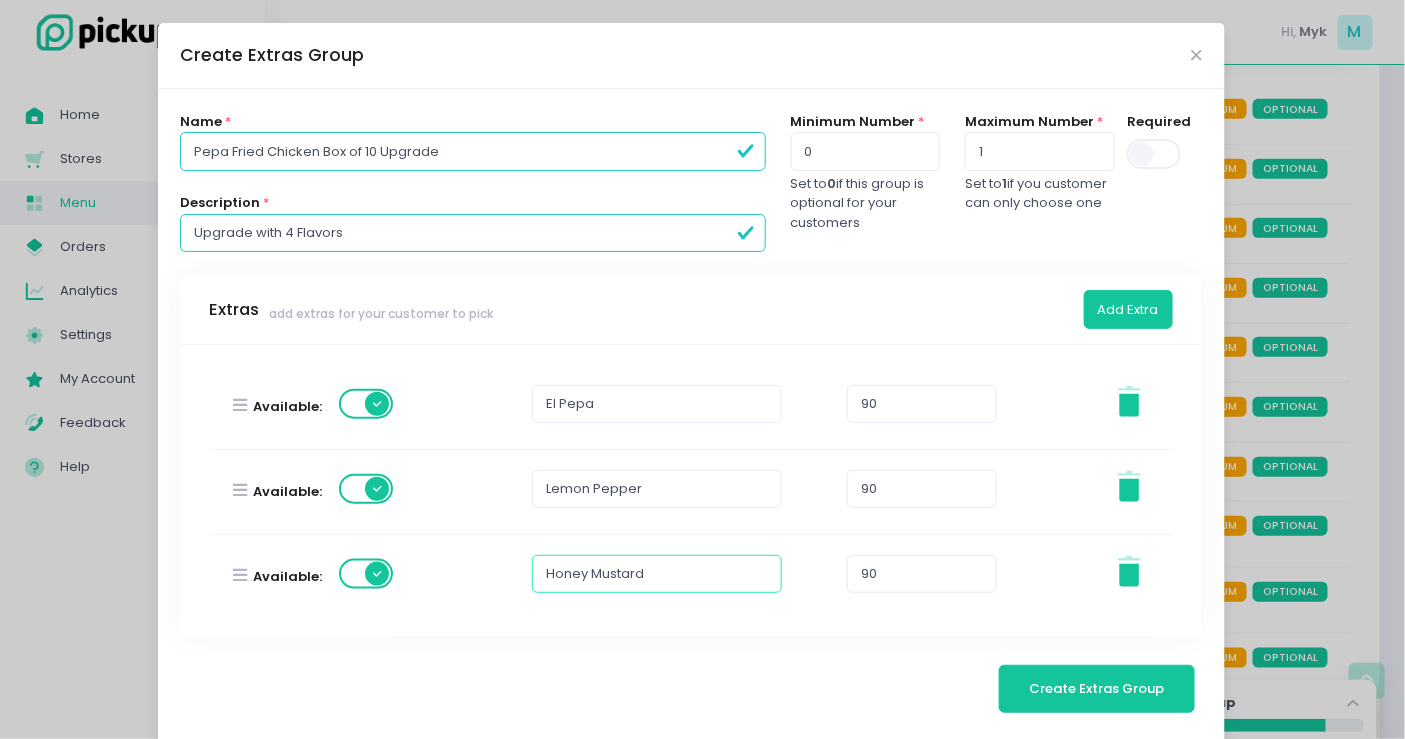 type on "Honey Mustard" 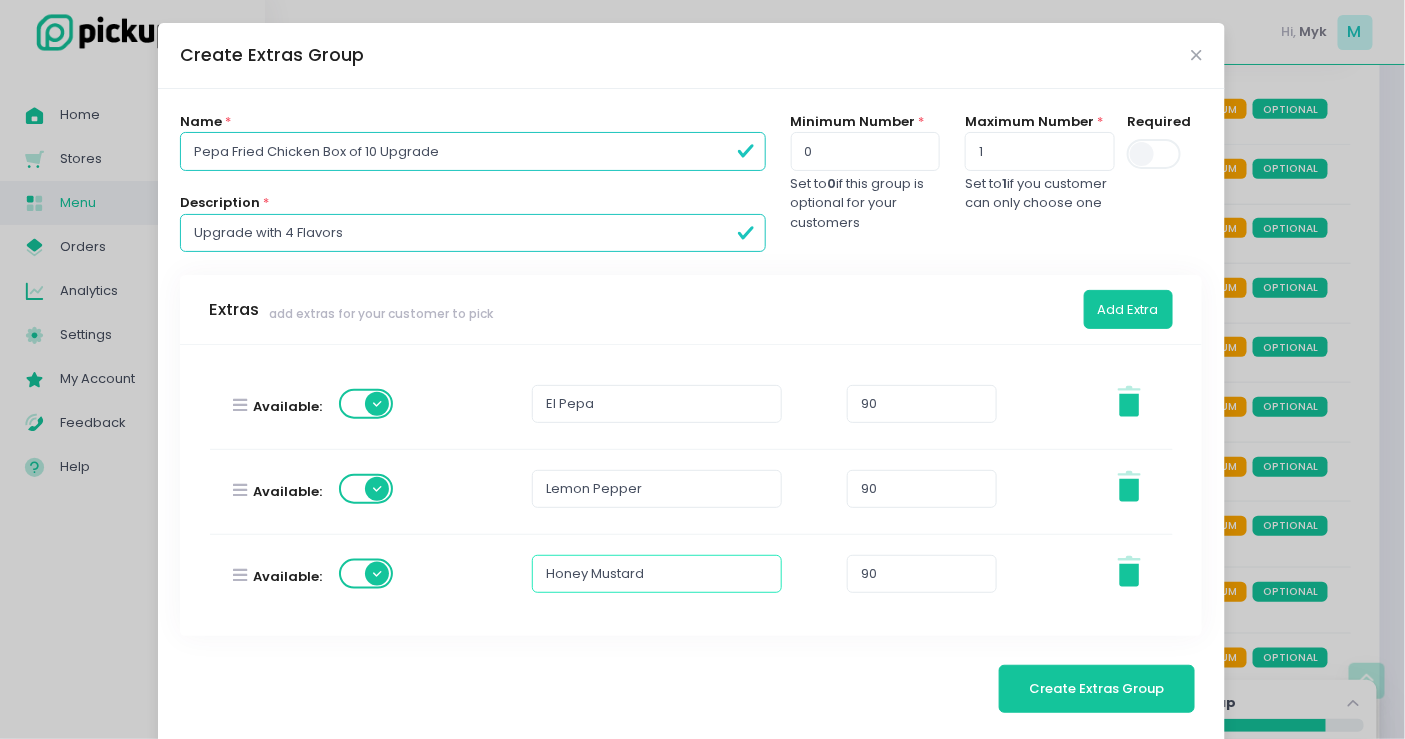 scroll, scrollTop: 888, scrollLeft: 0, axis: vertical 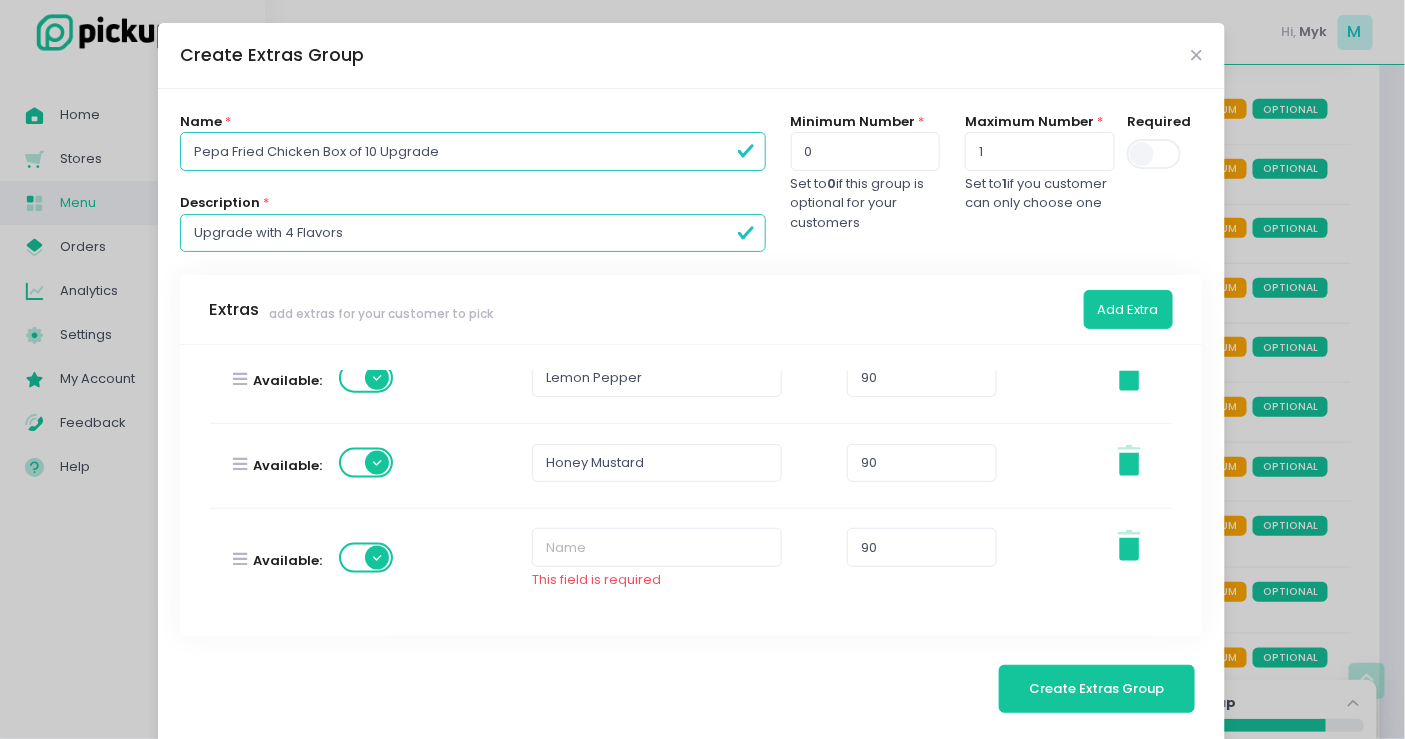 click on "This field is required" at bounding box center [657, 580] 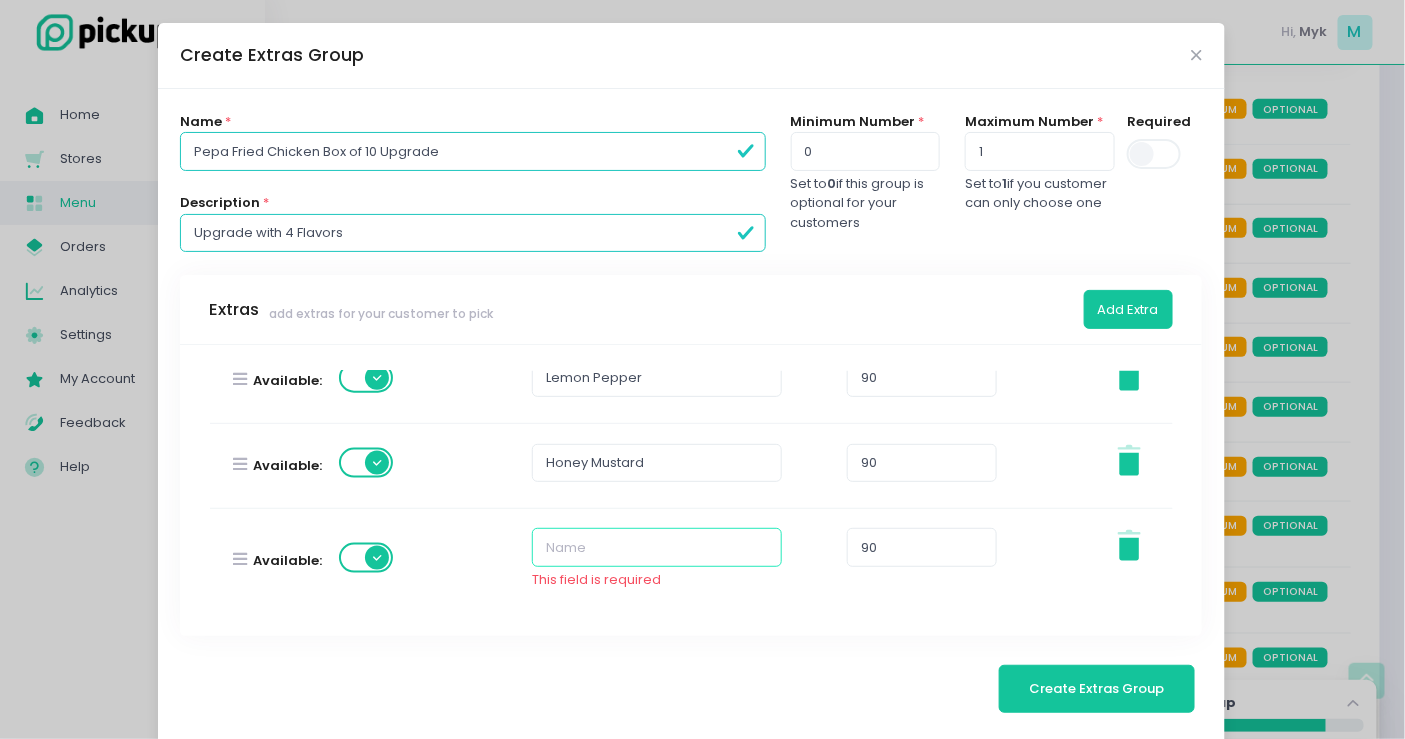 click at bounding box center (657, 547) 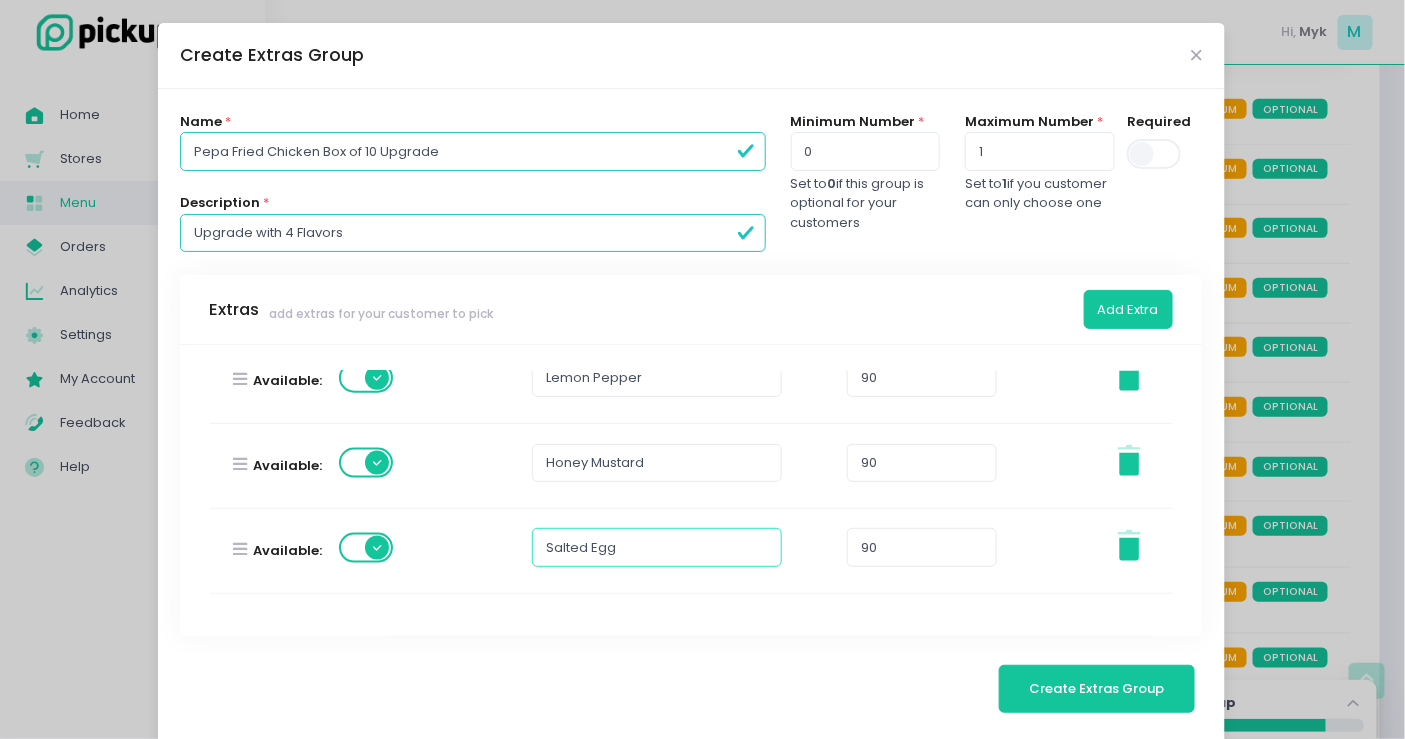 type on "Salted Egg" 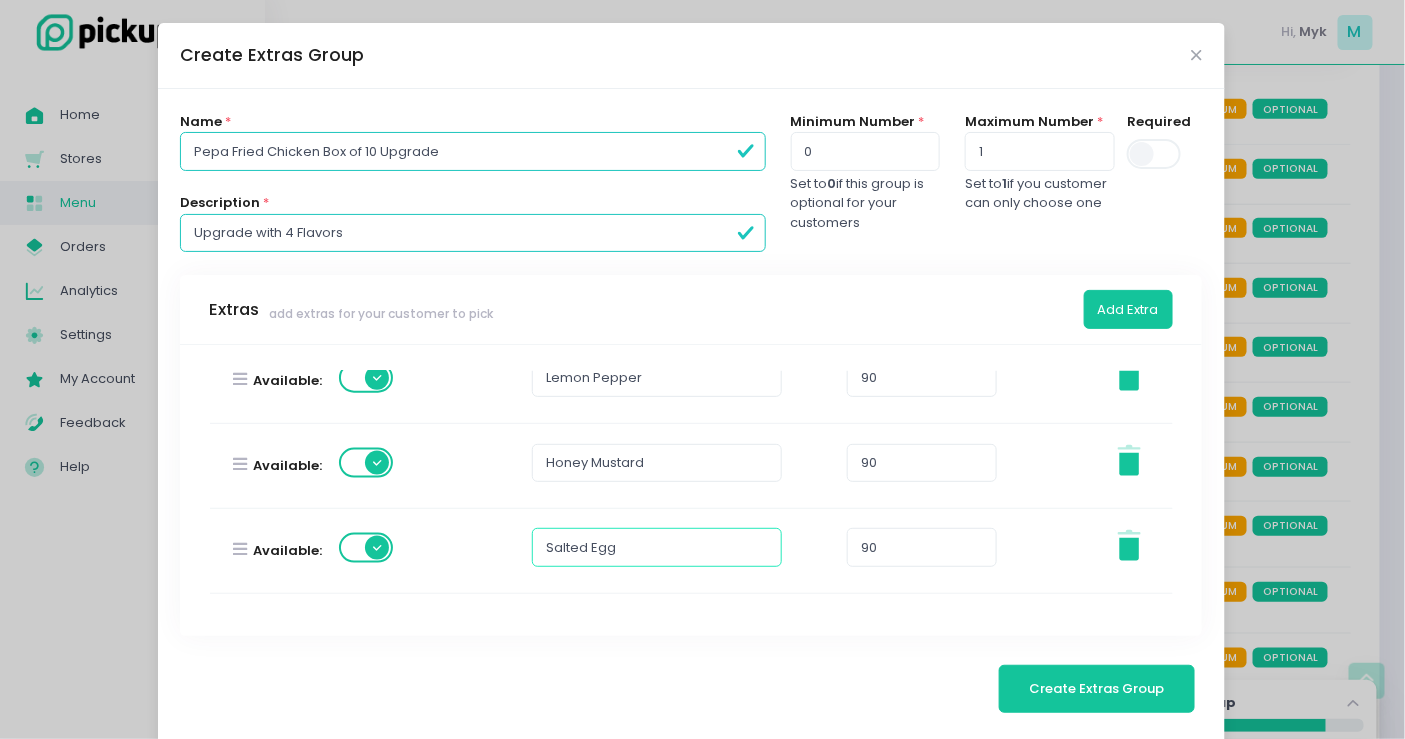 scroll, scrollTop: 1000, scrollLeft: 0, axis: vertical 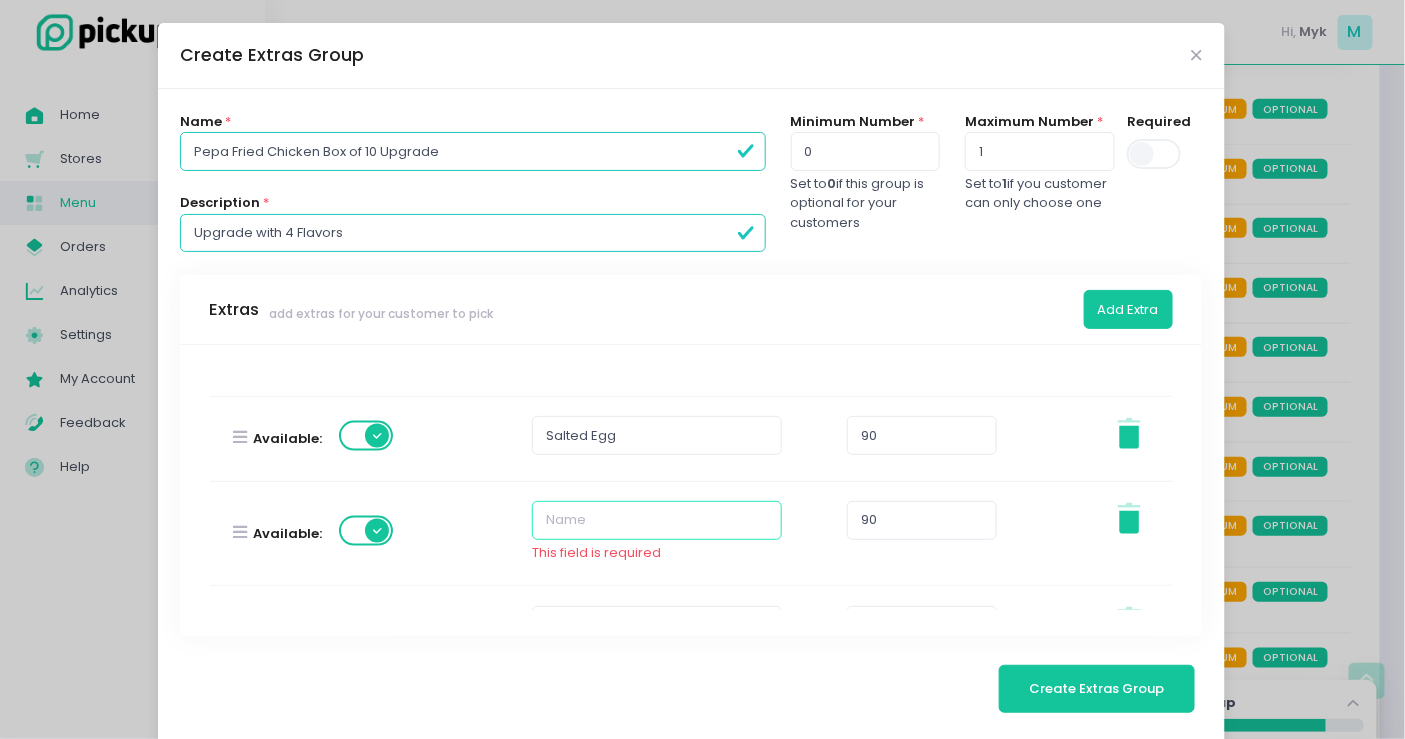 click at bounding box center [657, 520] 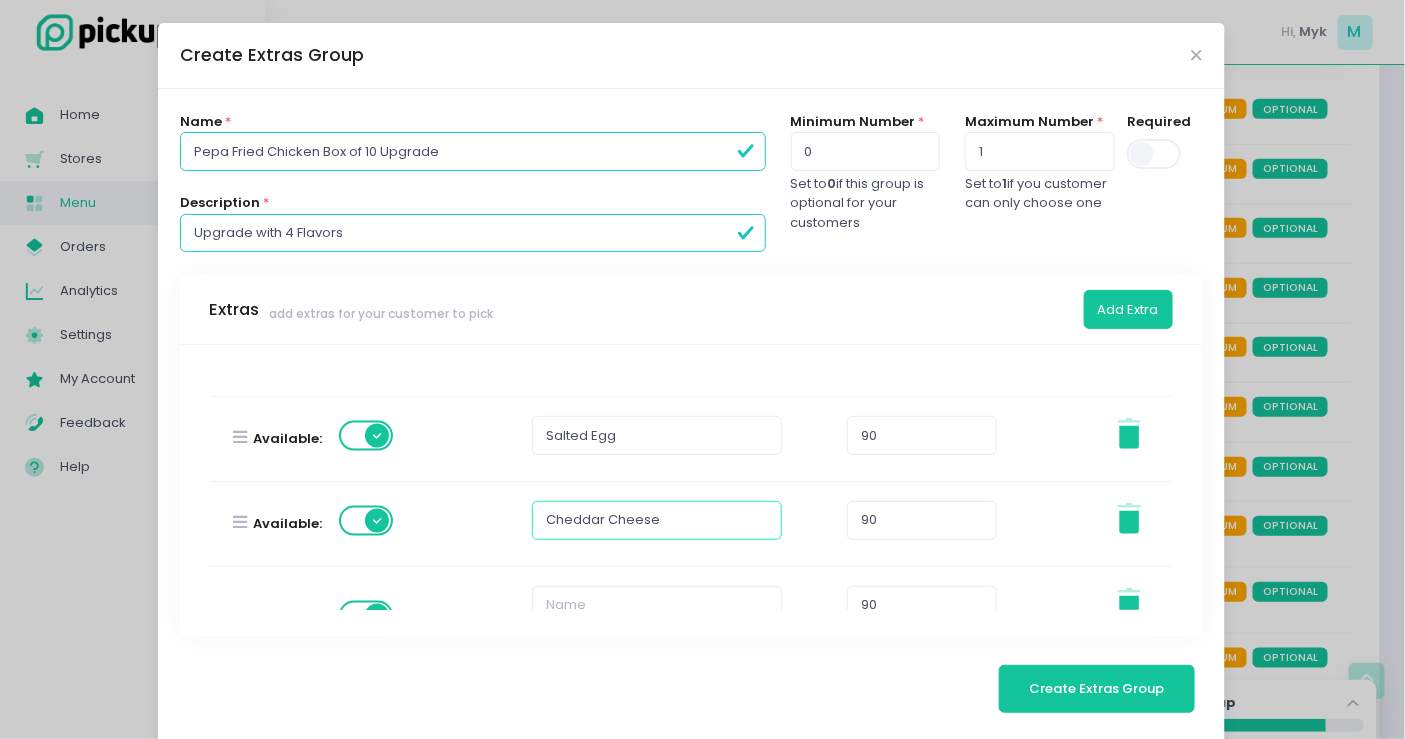 type on "Cheddar Cheese" 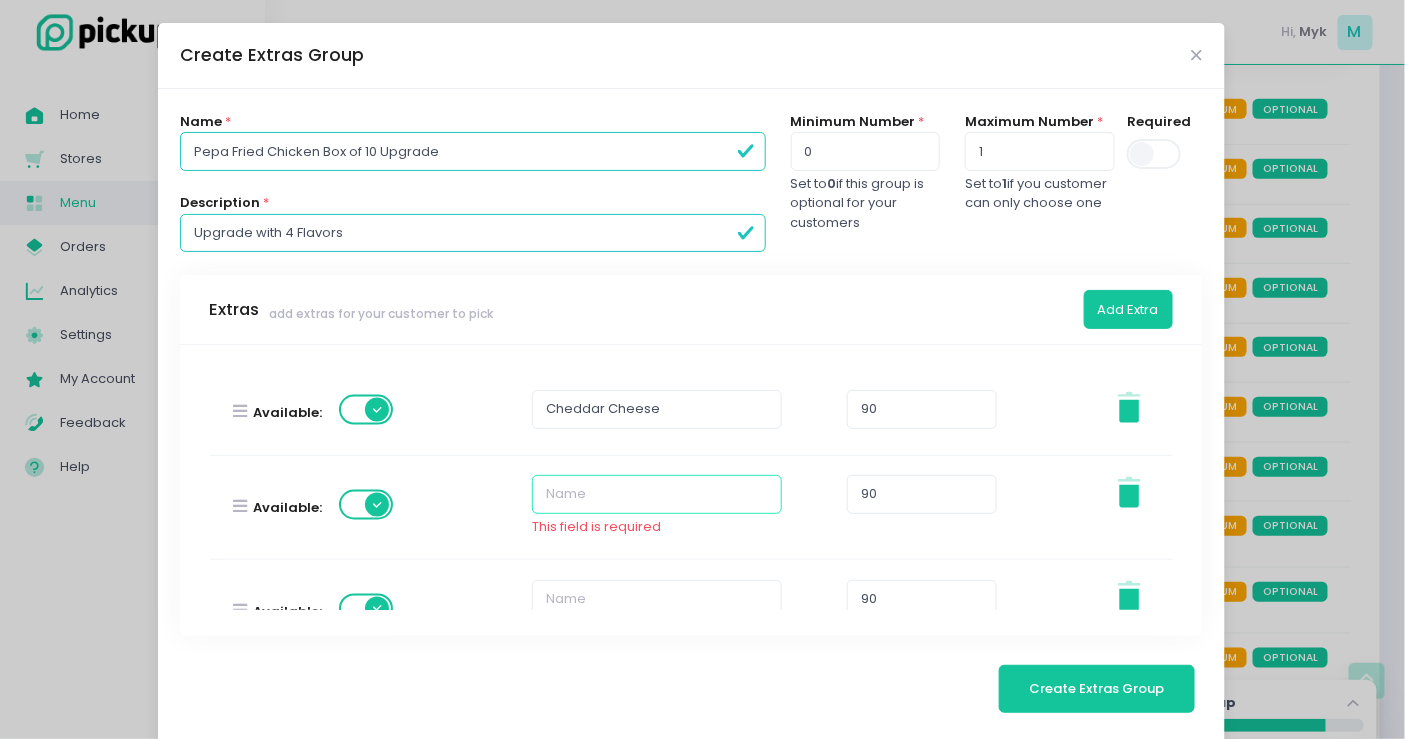 click at bounding box center [657, 494] 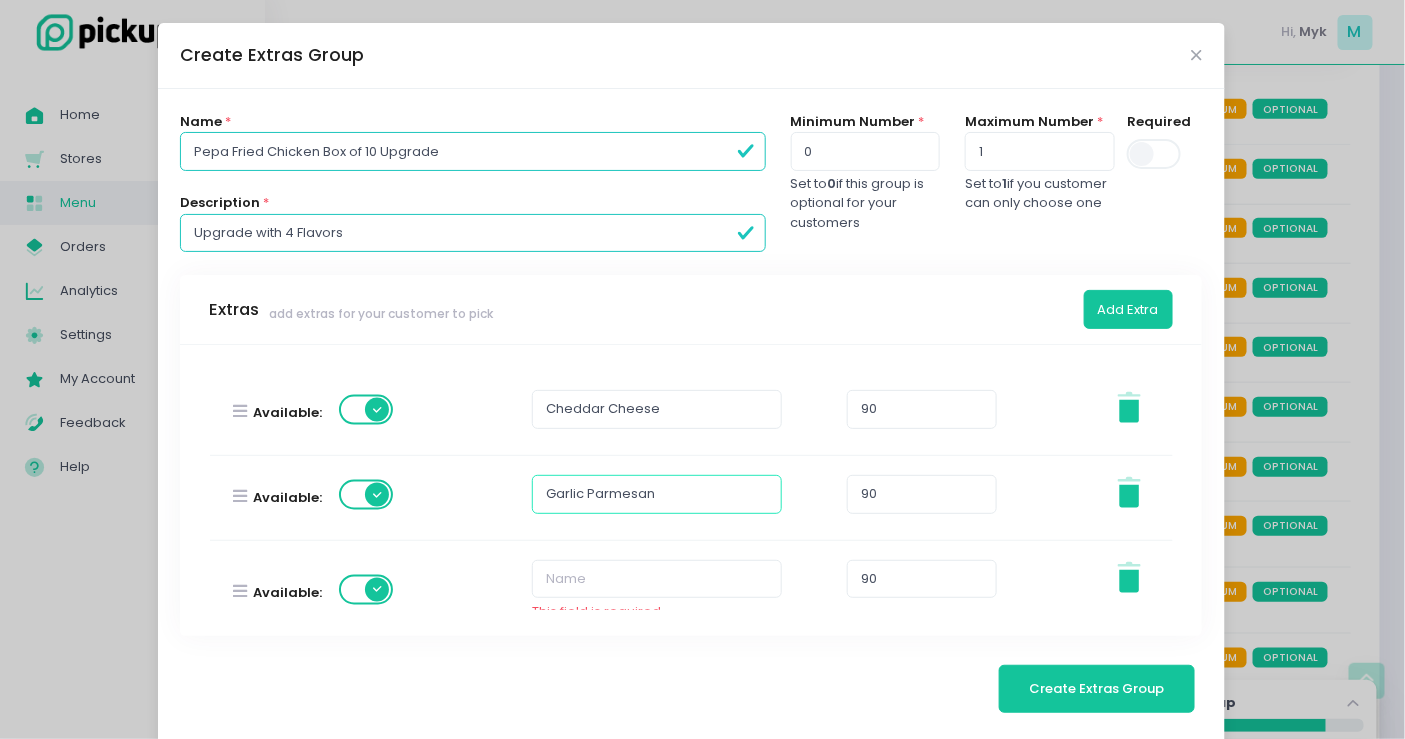 type on "Garlic Parmesan" 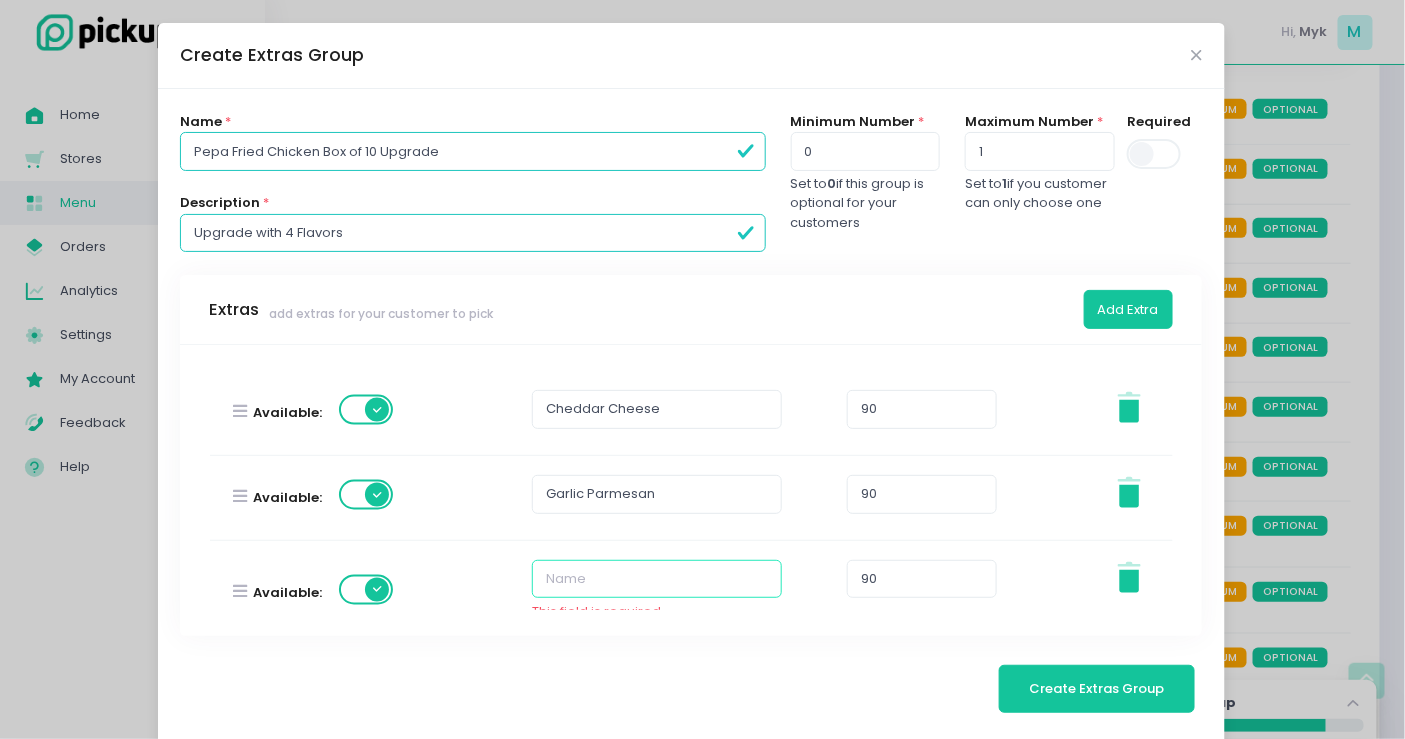 click at bounding box center (657, 579) 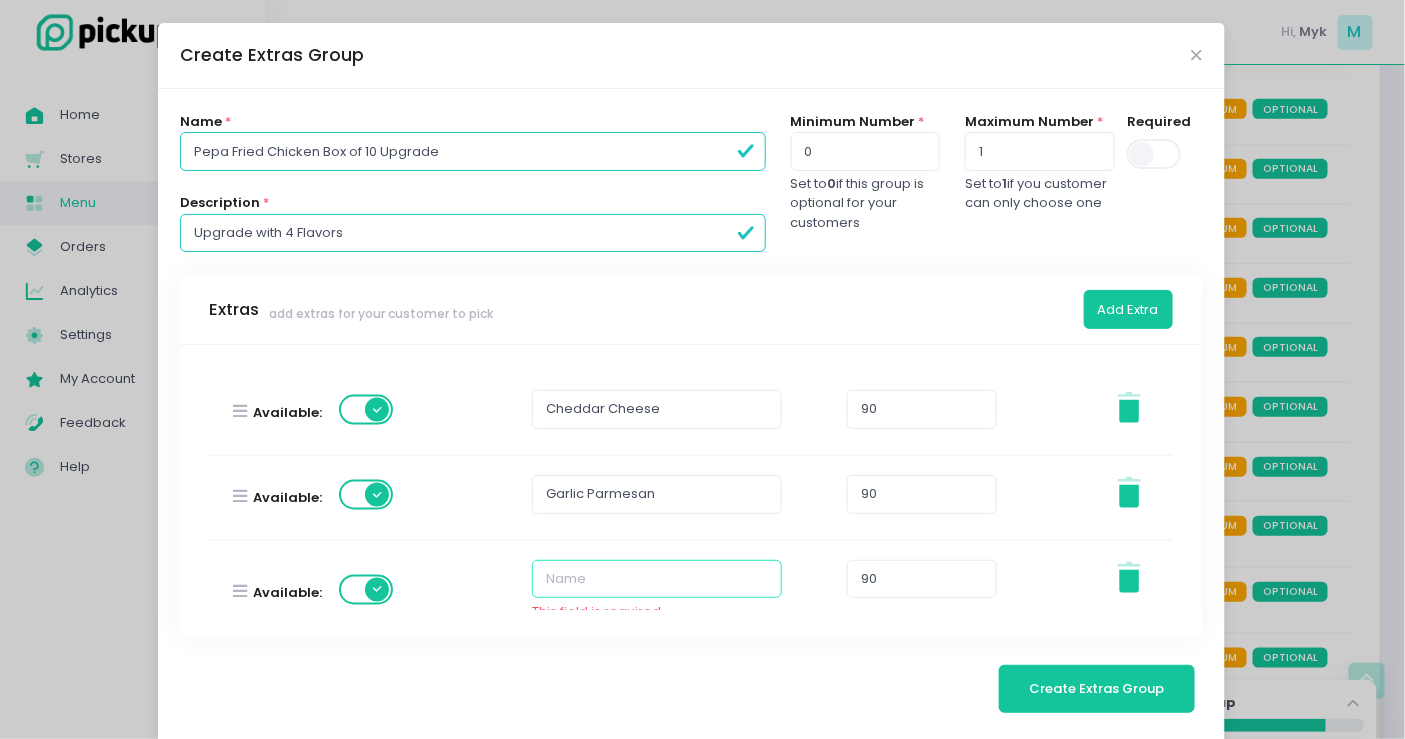 paste on "Butter Sriracha" 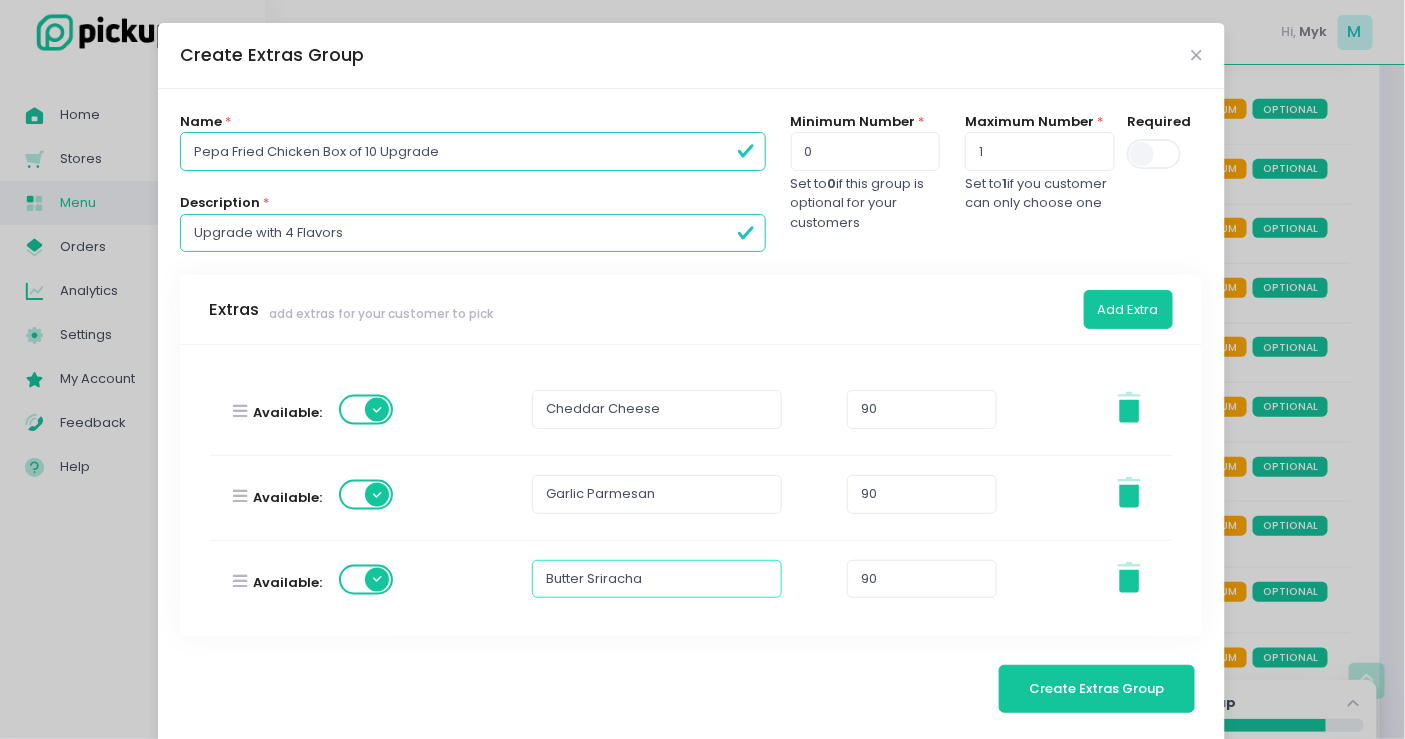 scroll, scrollTop: 1118, scrollLeft: 0, axis: vertical 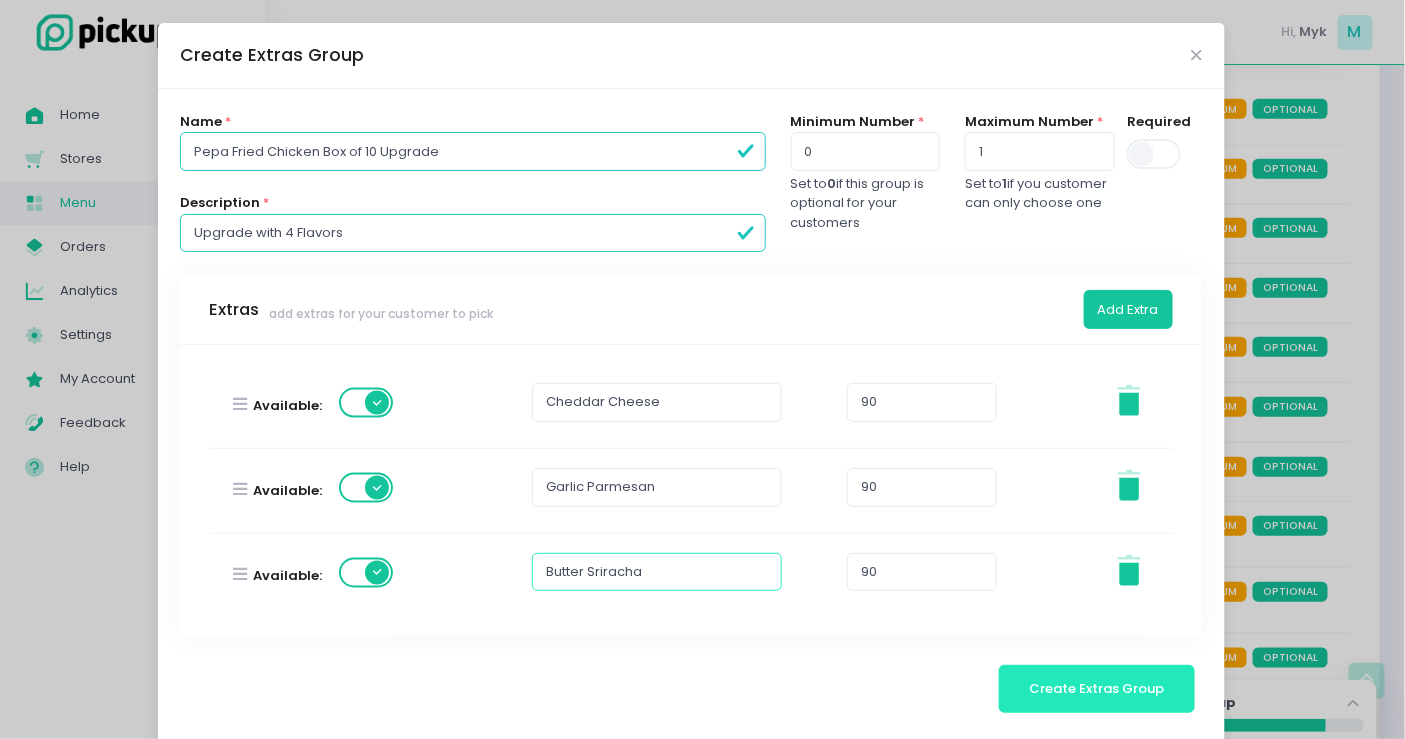 type on "Butter Sriracha" 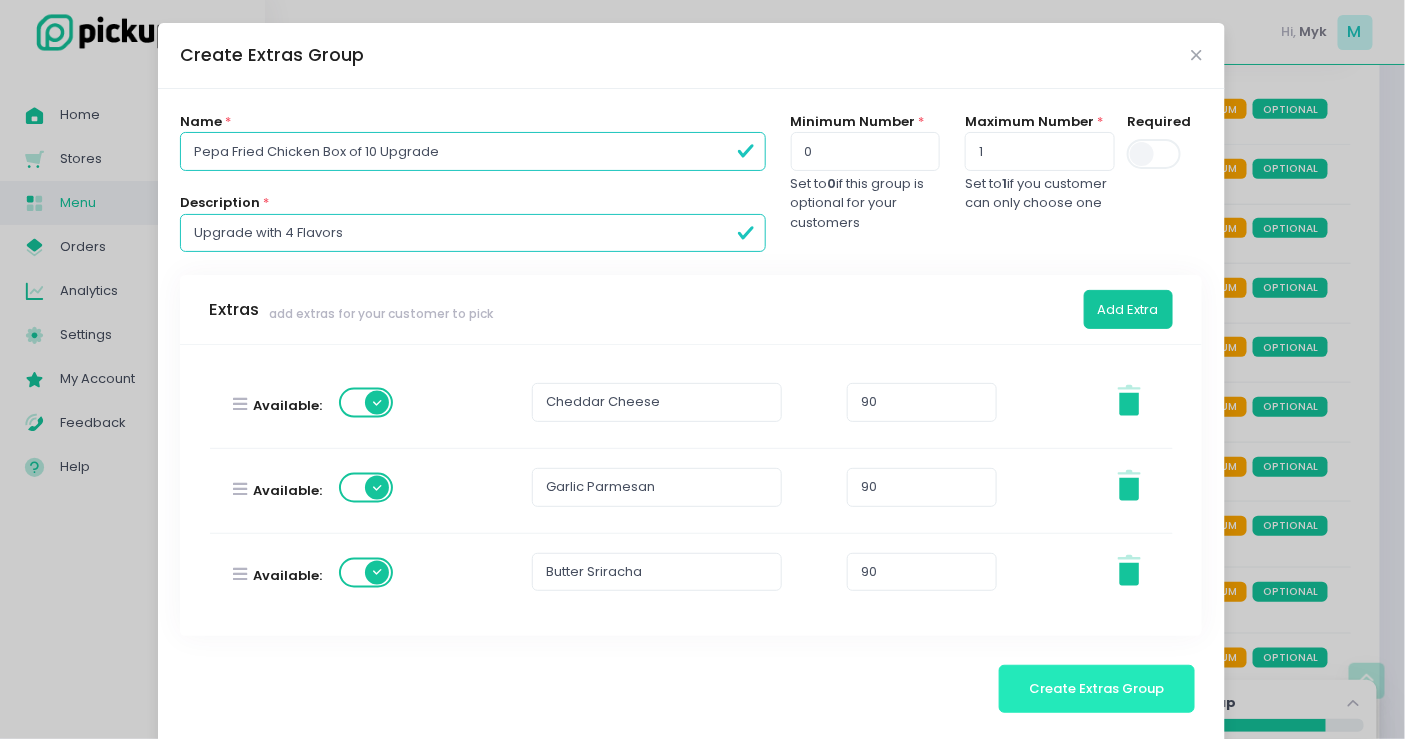 click on "Create Extras Group" at bounding box center (1097, 688) 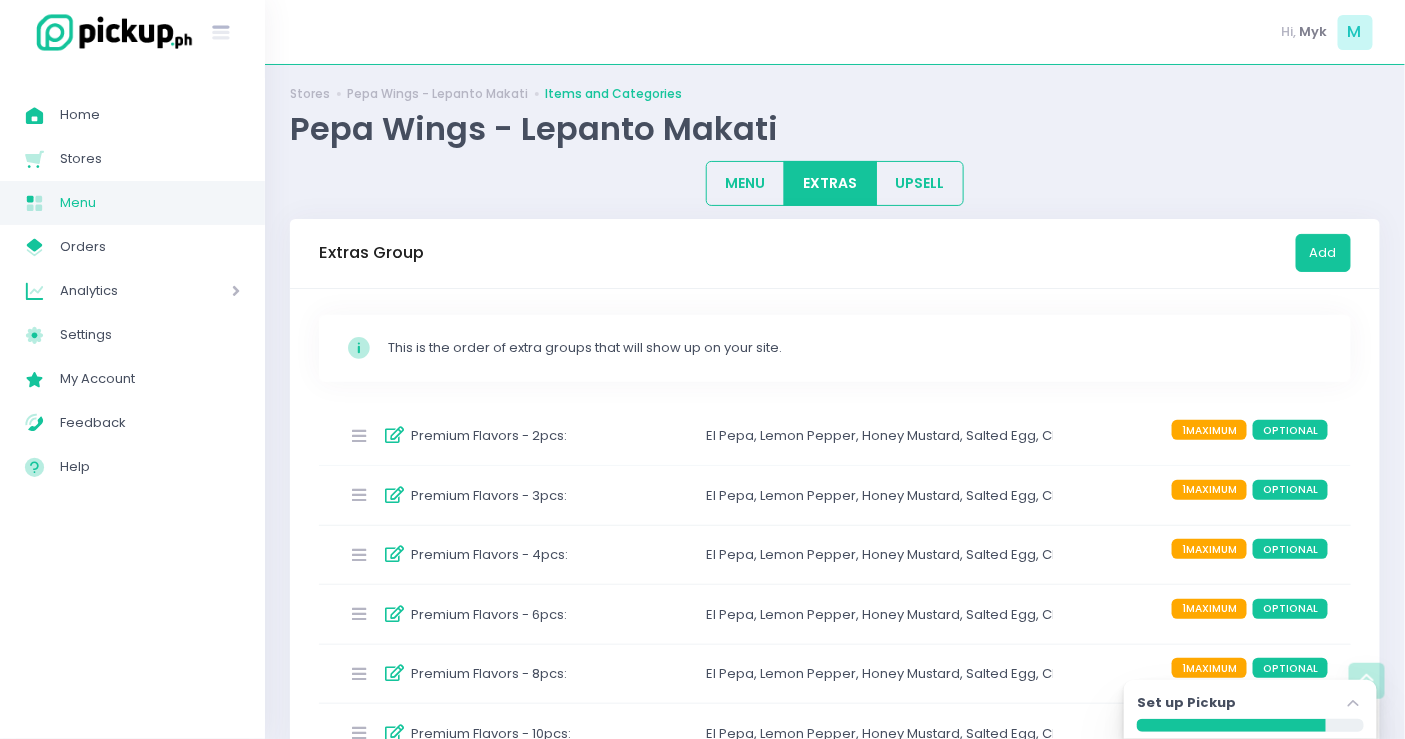 scroll, scrollTop: 0, scrollLeft: 0, axis: both 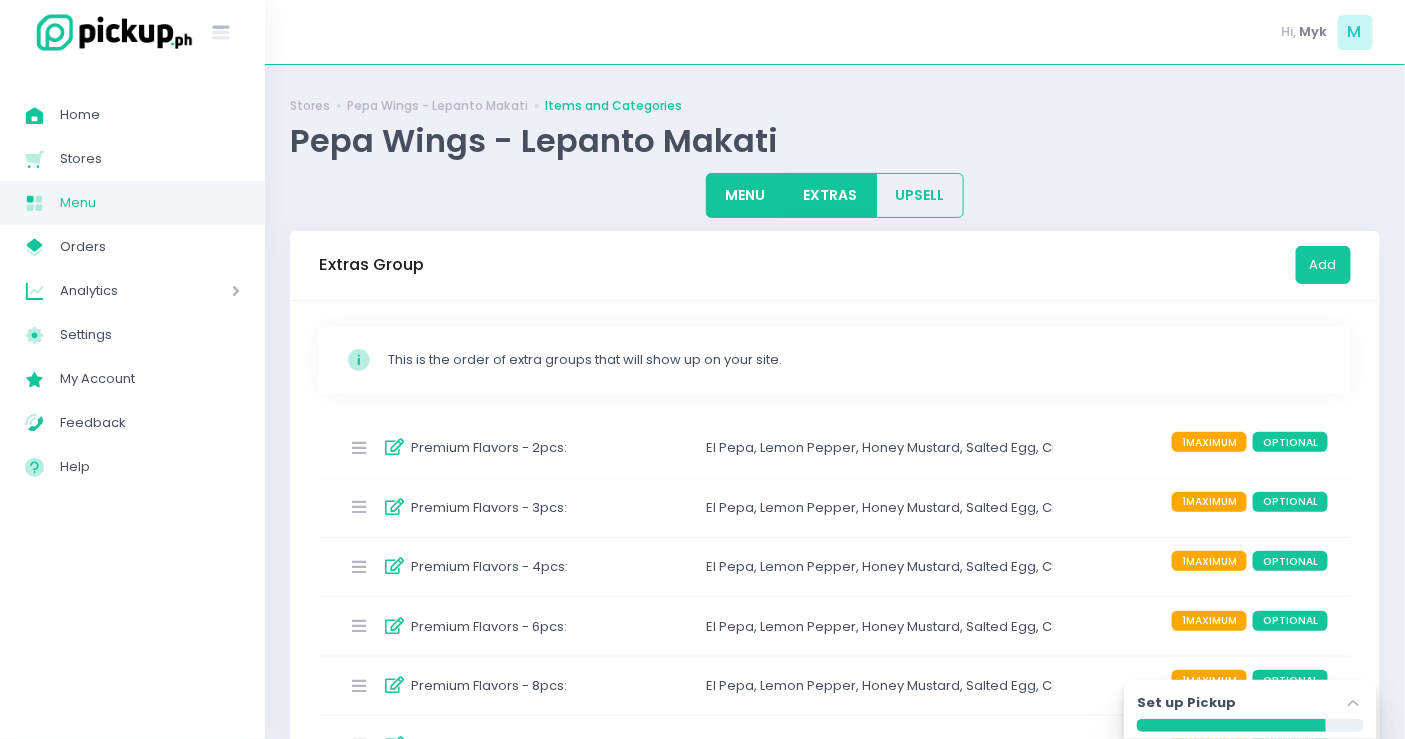 click on "MENU" at bounding box center [745, 195] 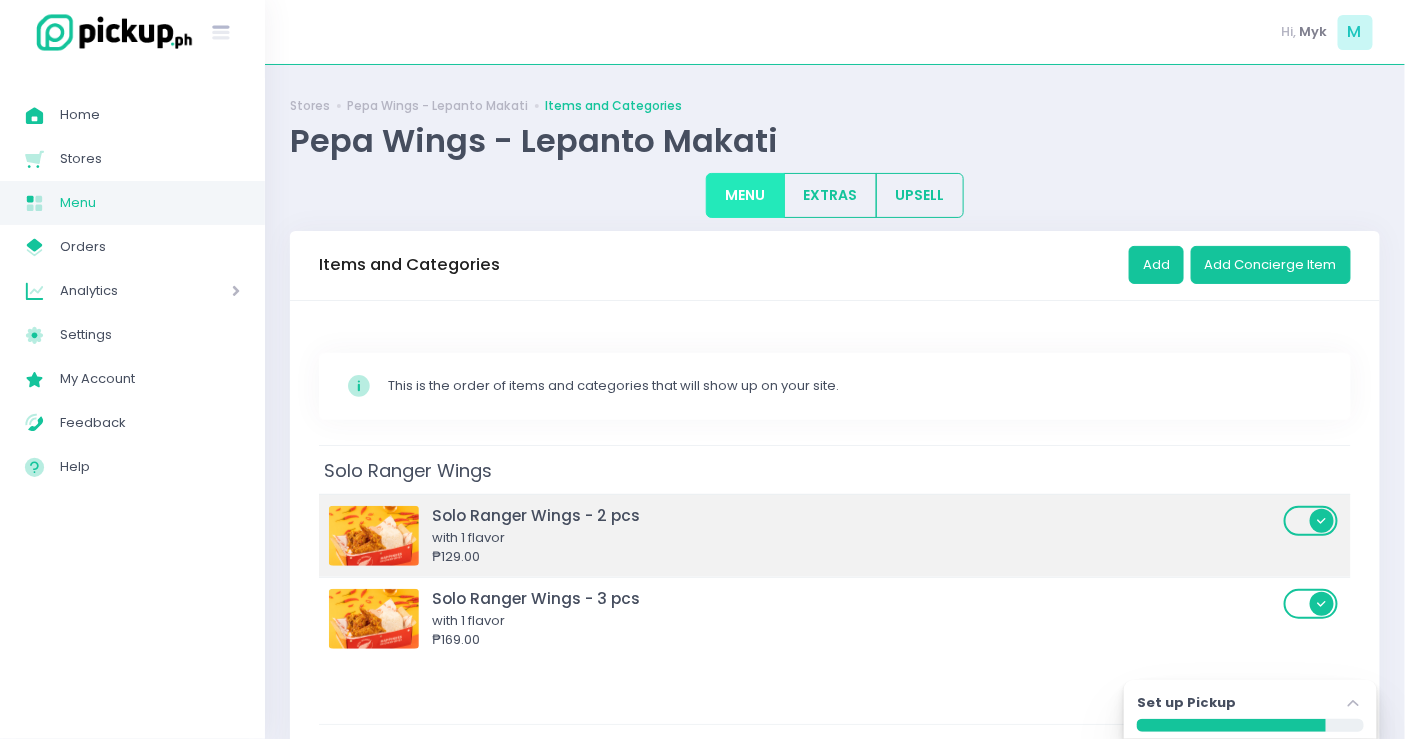 click on "with 1 flavor" at bounding box center [855, 538] 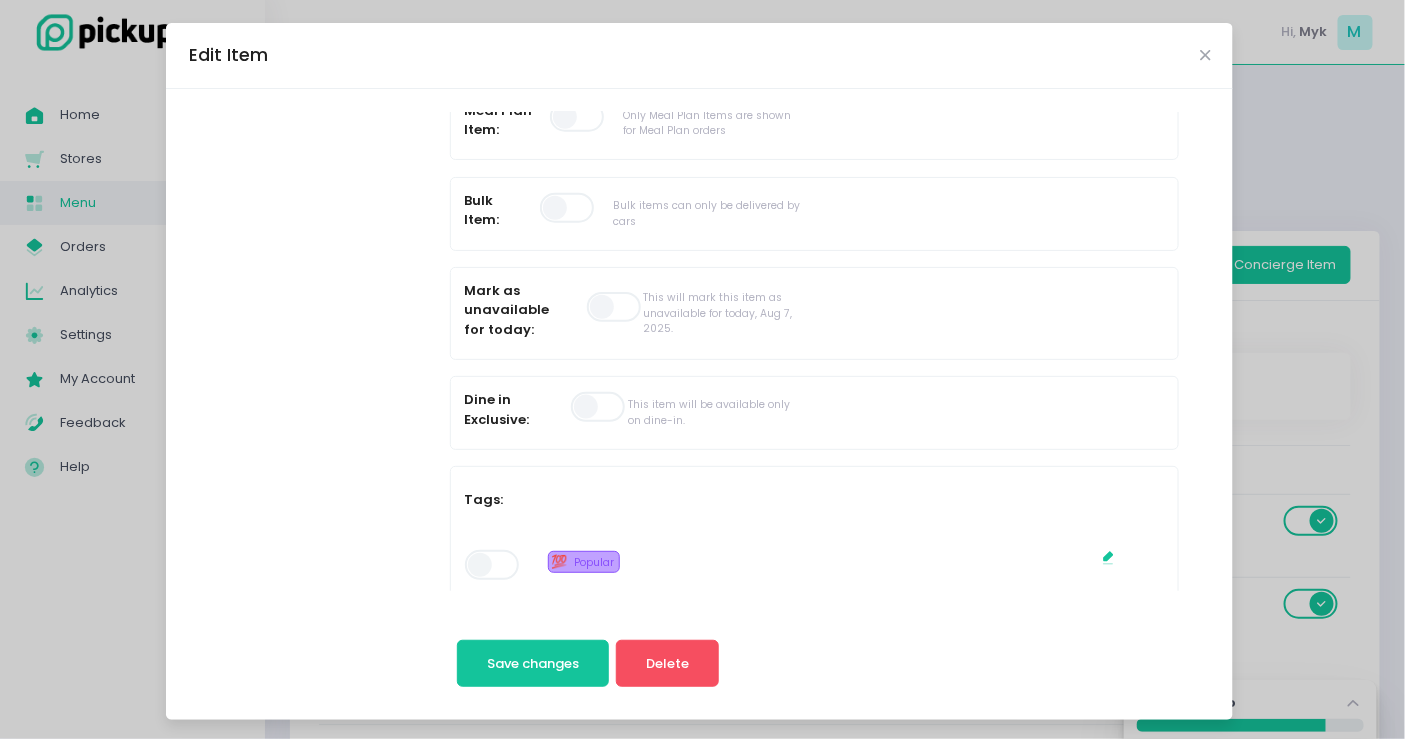 scroll, scrollTop: 1000, scrollLeft: 0, axis: vertical 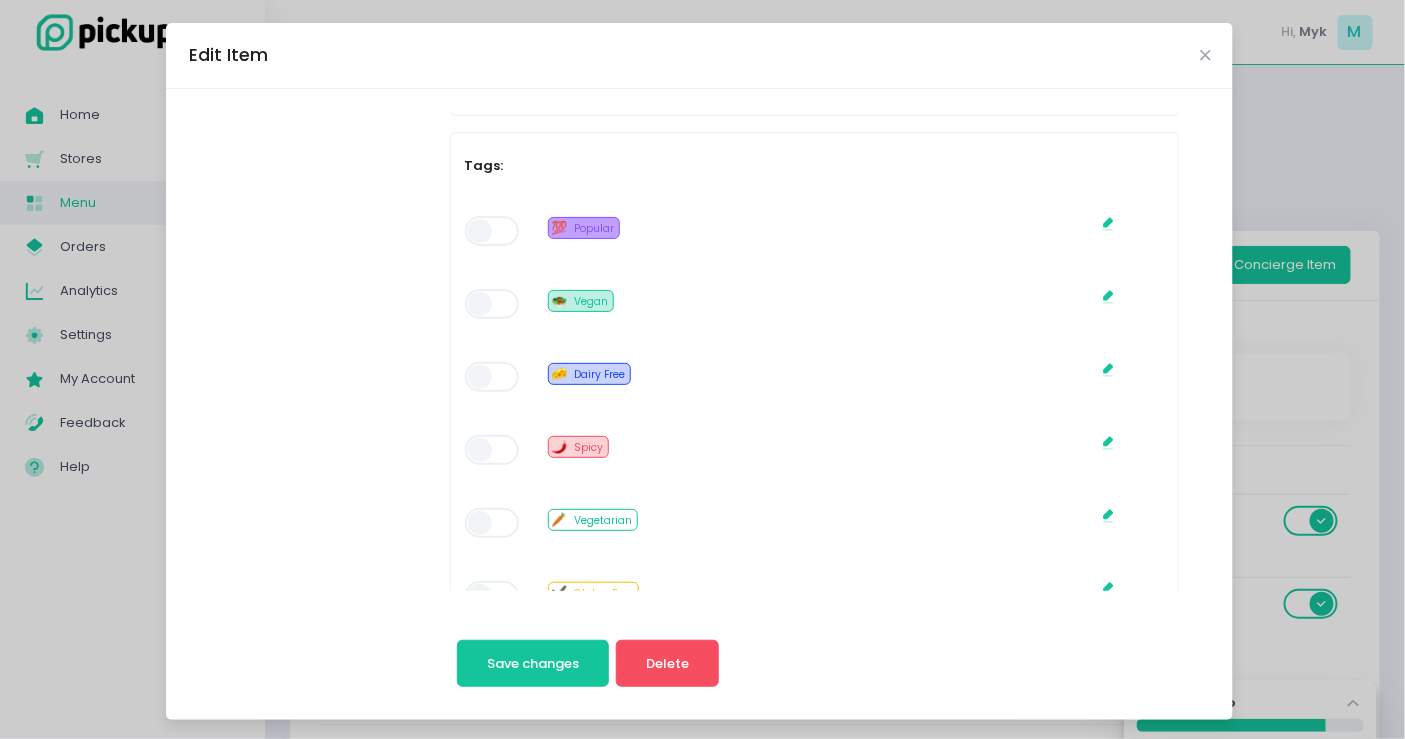 click at bounding box center [493, 231] 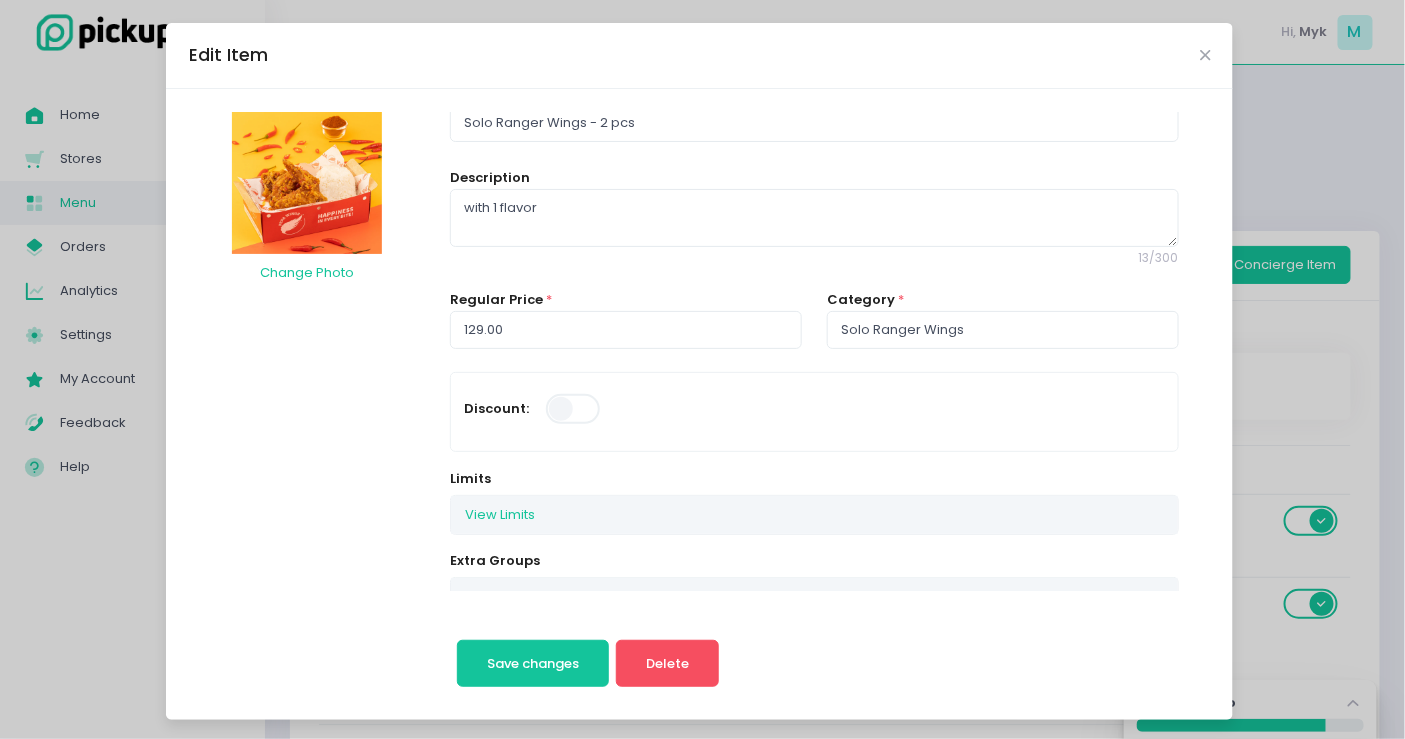 scroll, scrollTop: 119, scrollLeft: 0, axis: vertical 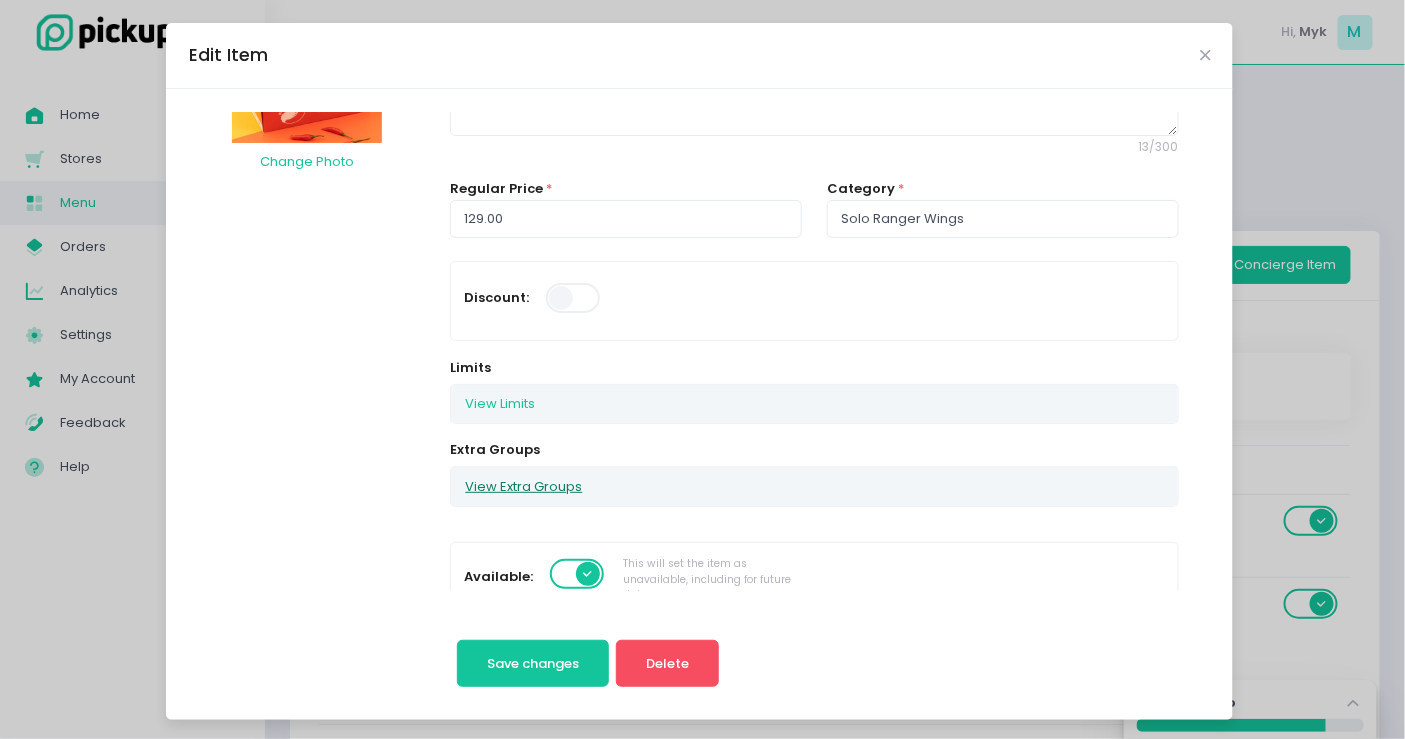click on "View Extra Groups" at bounding box center (523, 486) 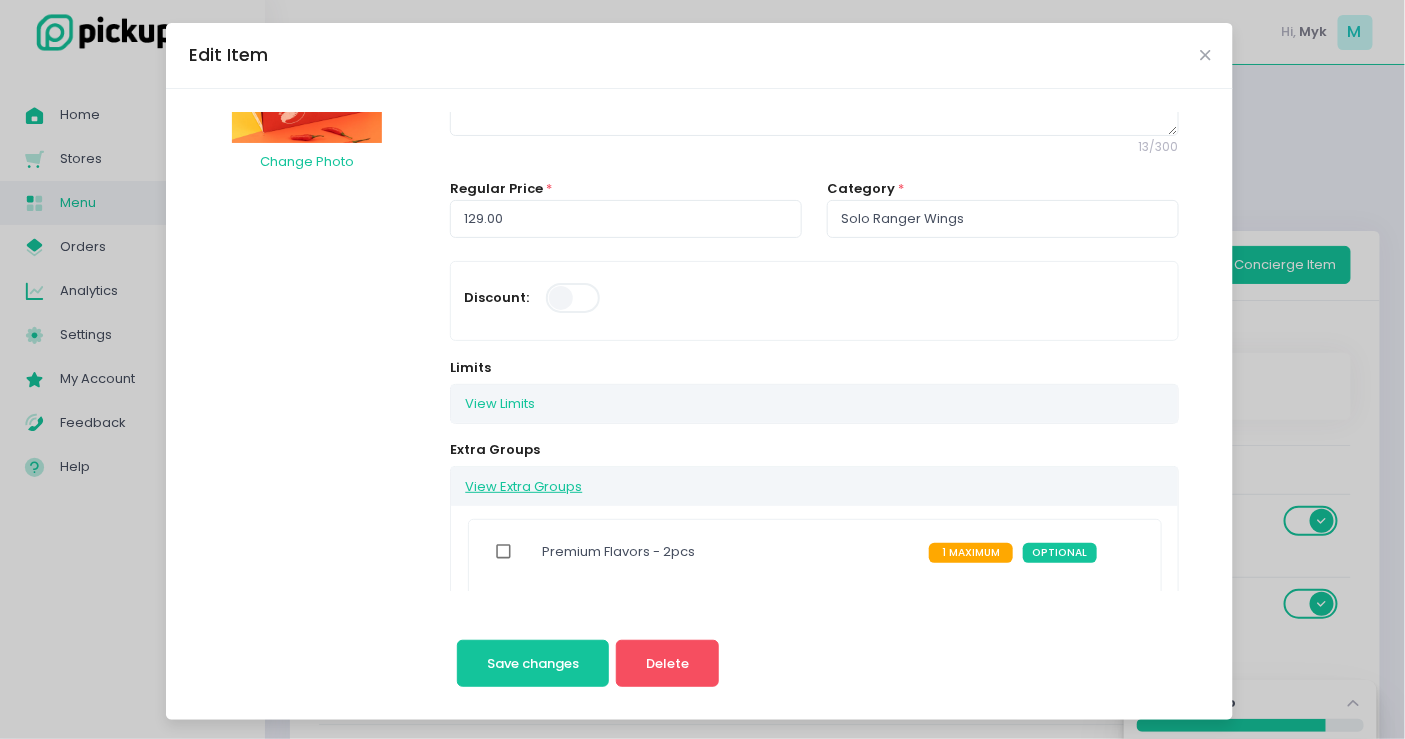 scroll, scrollTop: 341, scrollLeft: 0, axis: vertical 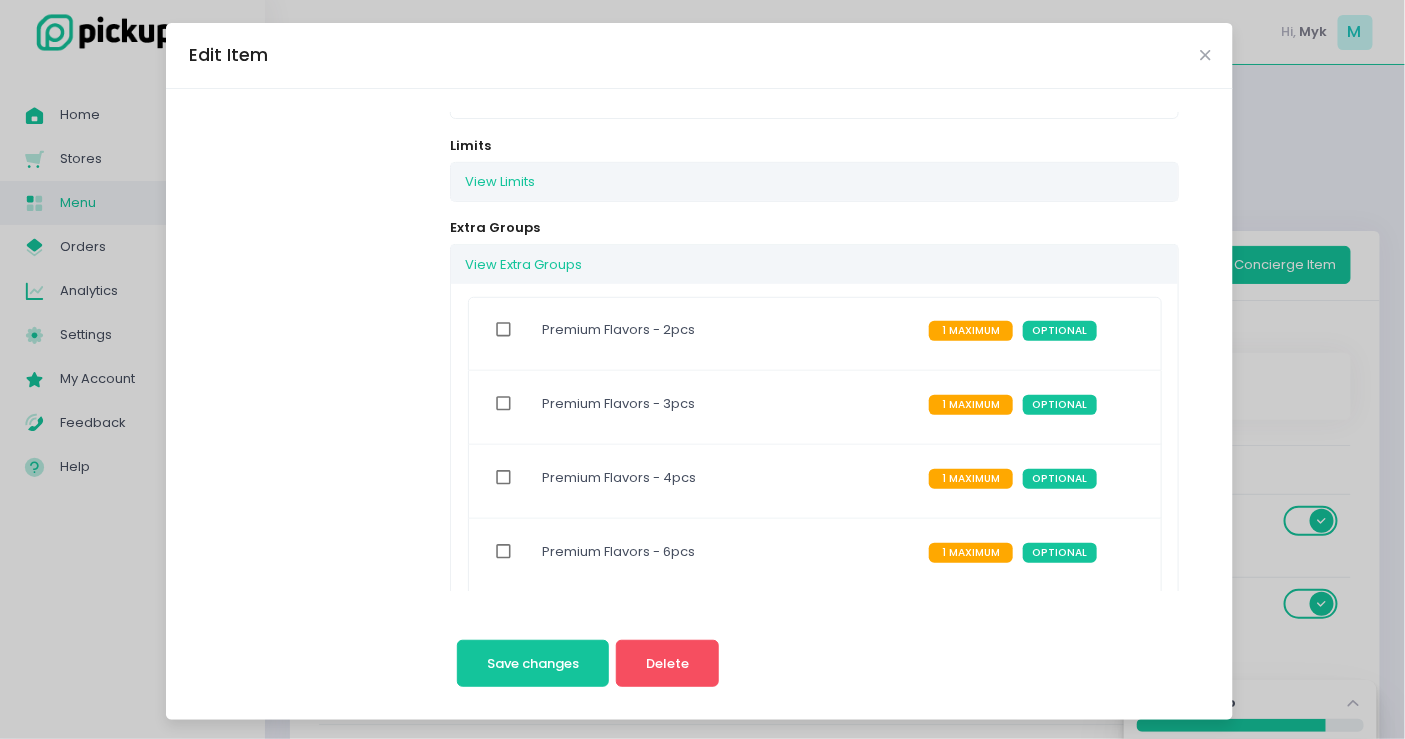 click at bounding box center [504, 330] 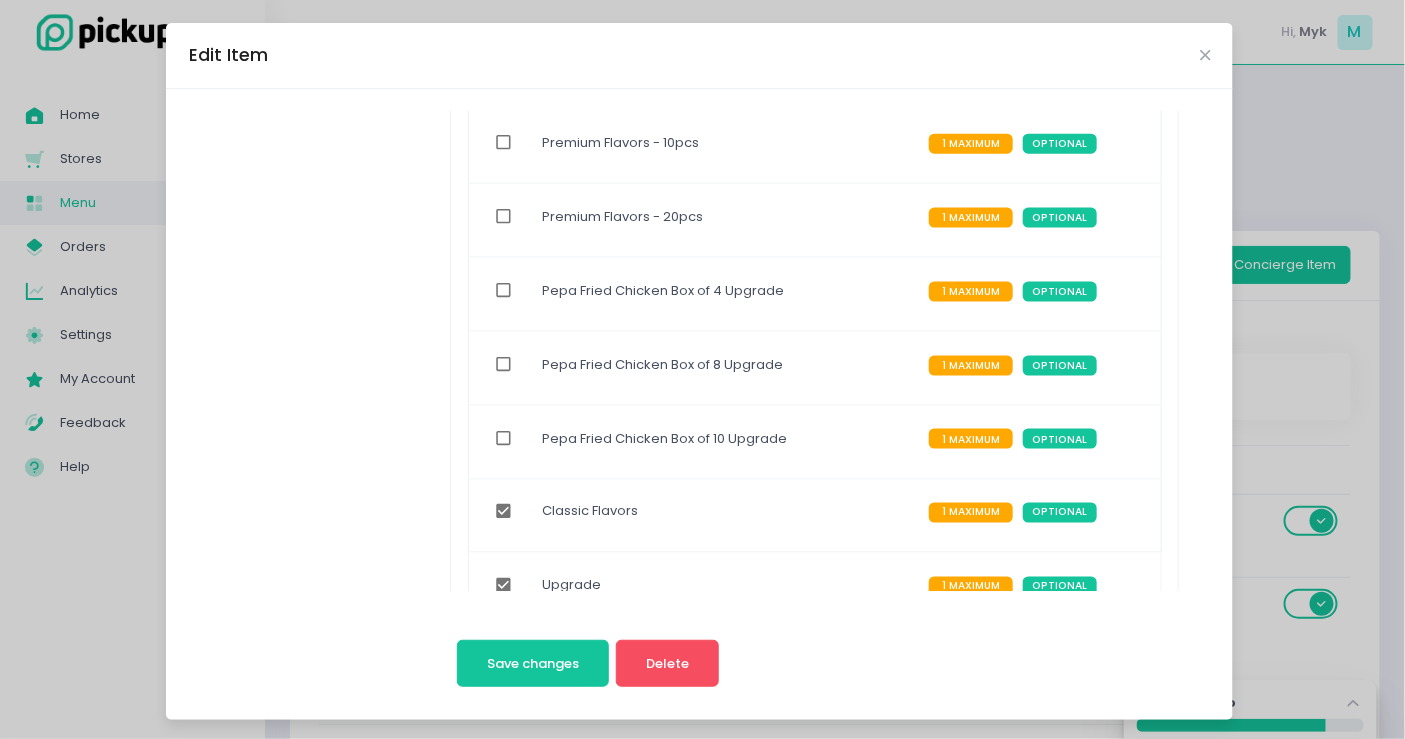 scroll, scrollTop: 1008, scrollLeft: 0, axis: vertical 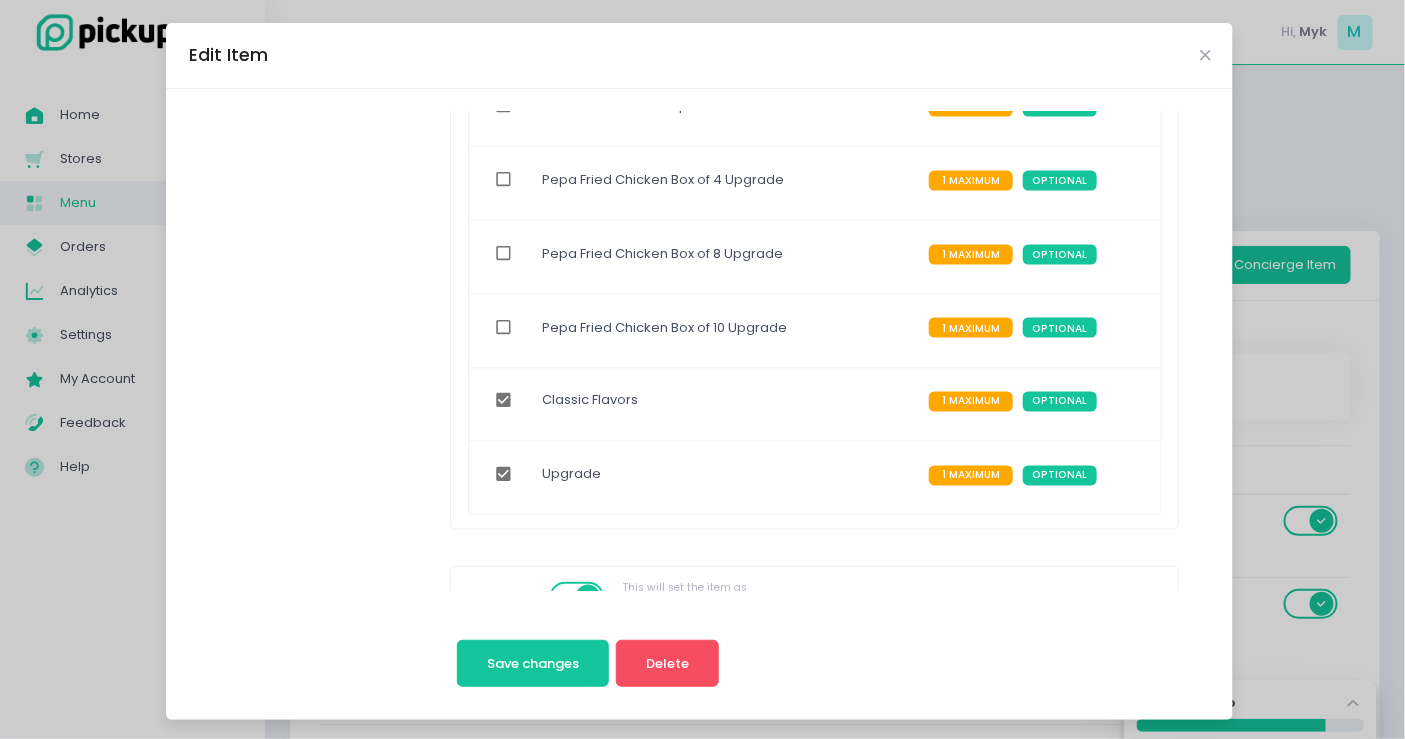 click on "Classic Flavors" at bounding box center [728, 404] 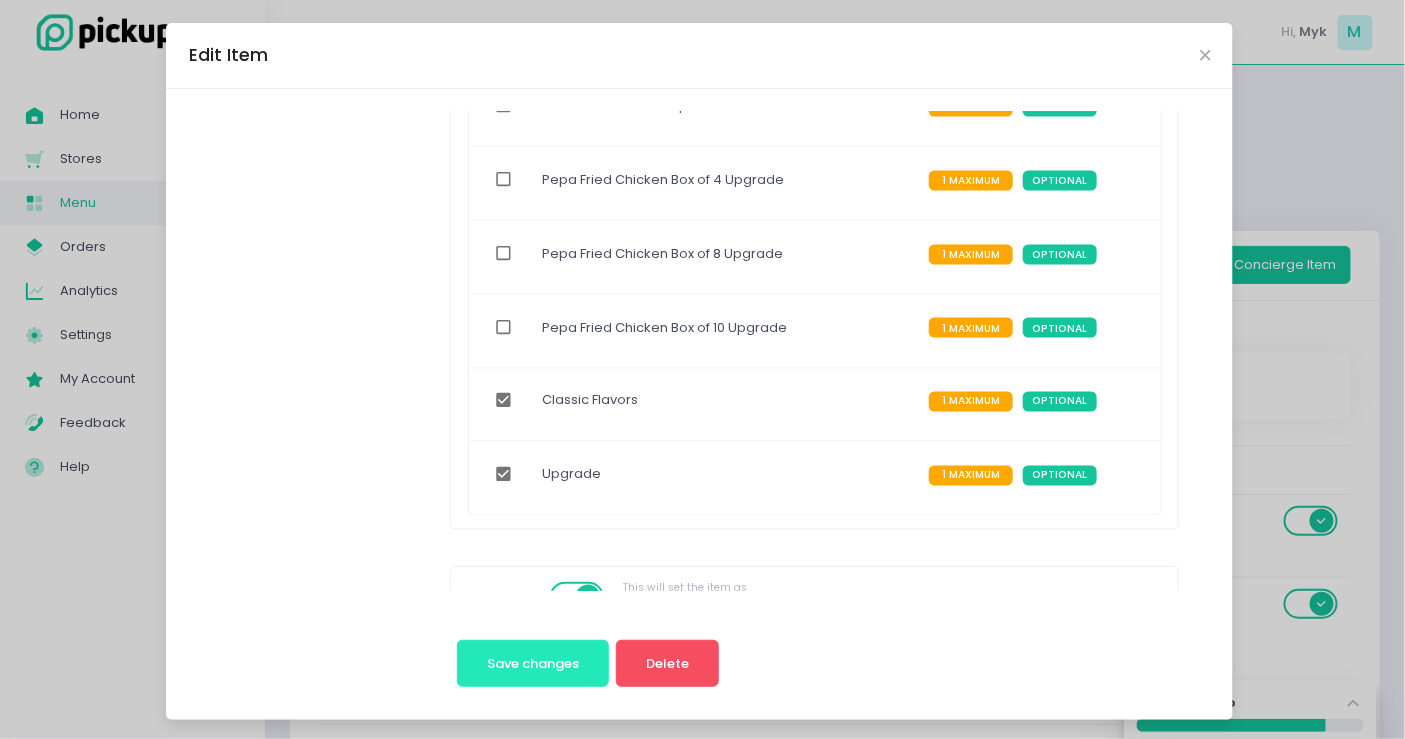 click on "Save changes" at bounding box center [533, 663] 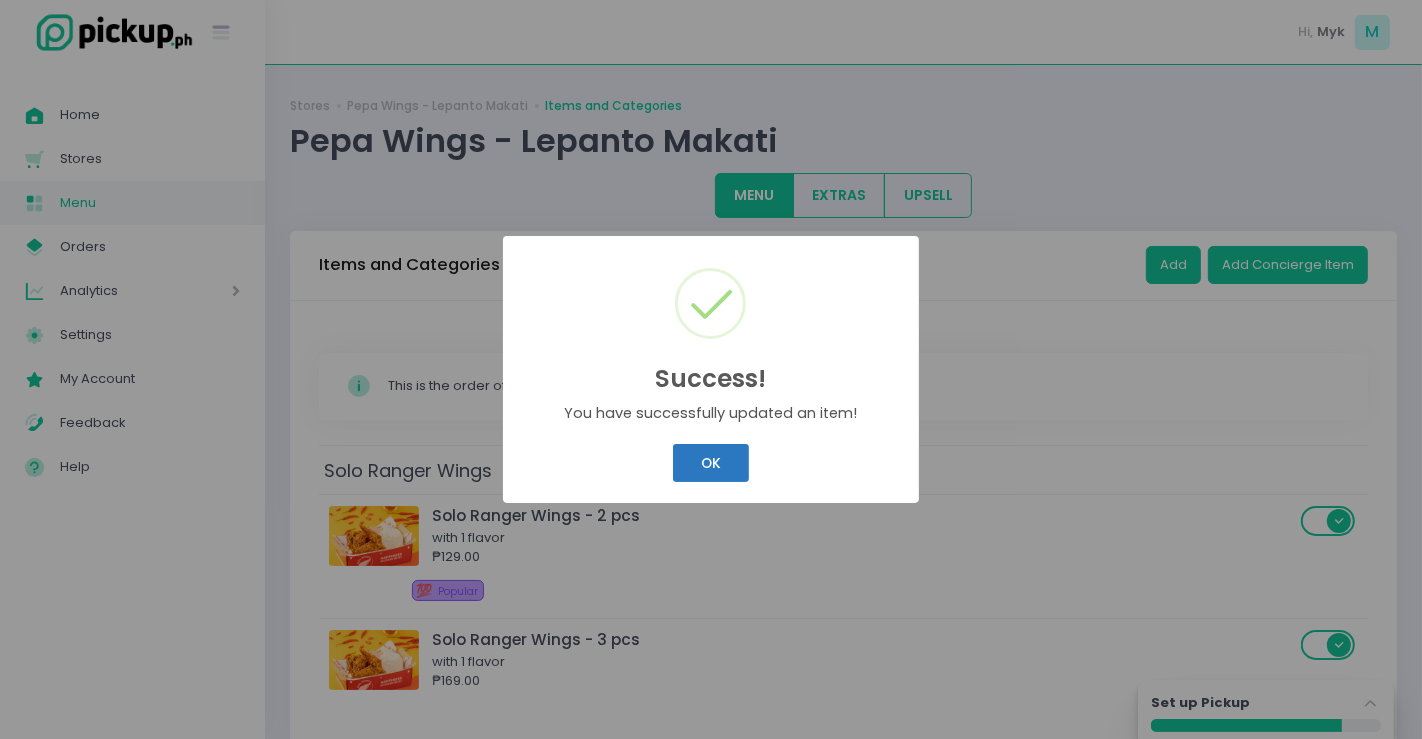 click on "OK" at bounding box center [710, 463] 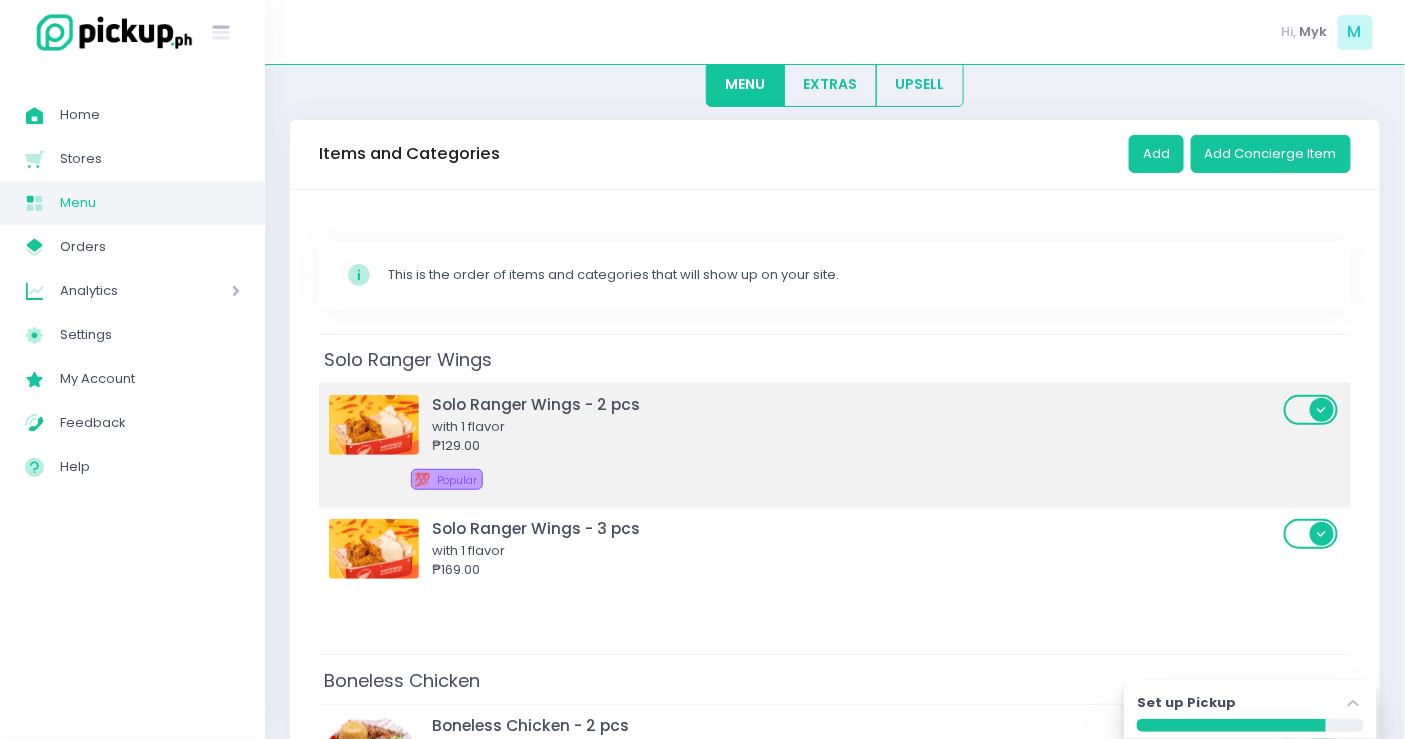 scroll, scrollTop: 222, scrollLeft: 0, axis: vertical 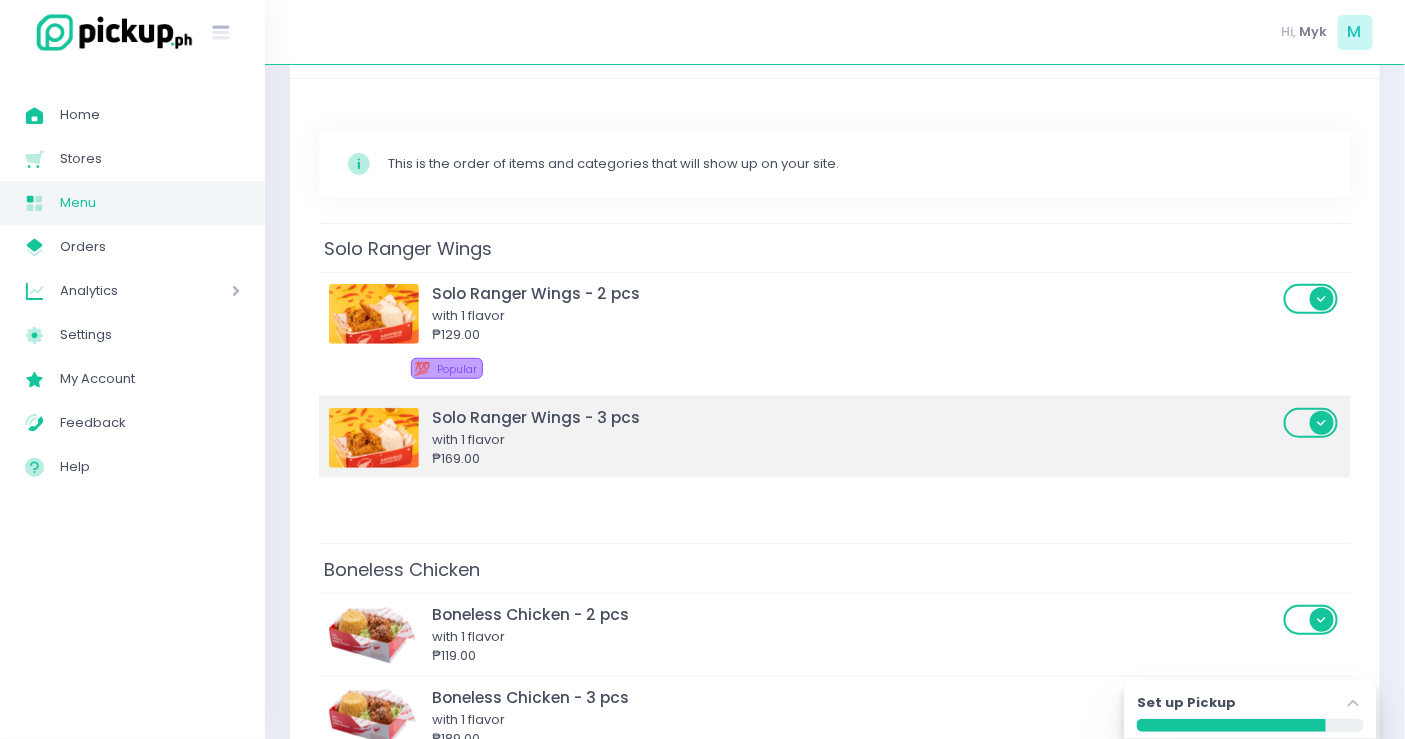 click on "Solo Ranger Wings - 3 pcs" at bounding box center [855, 417] 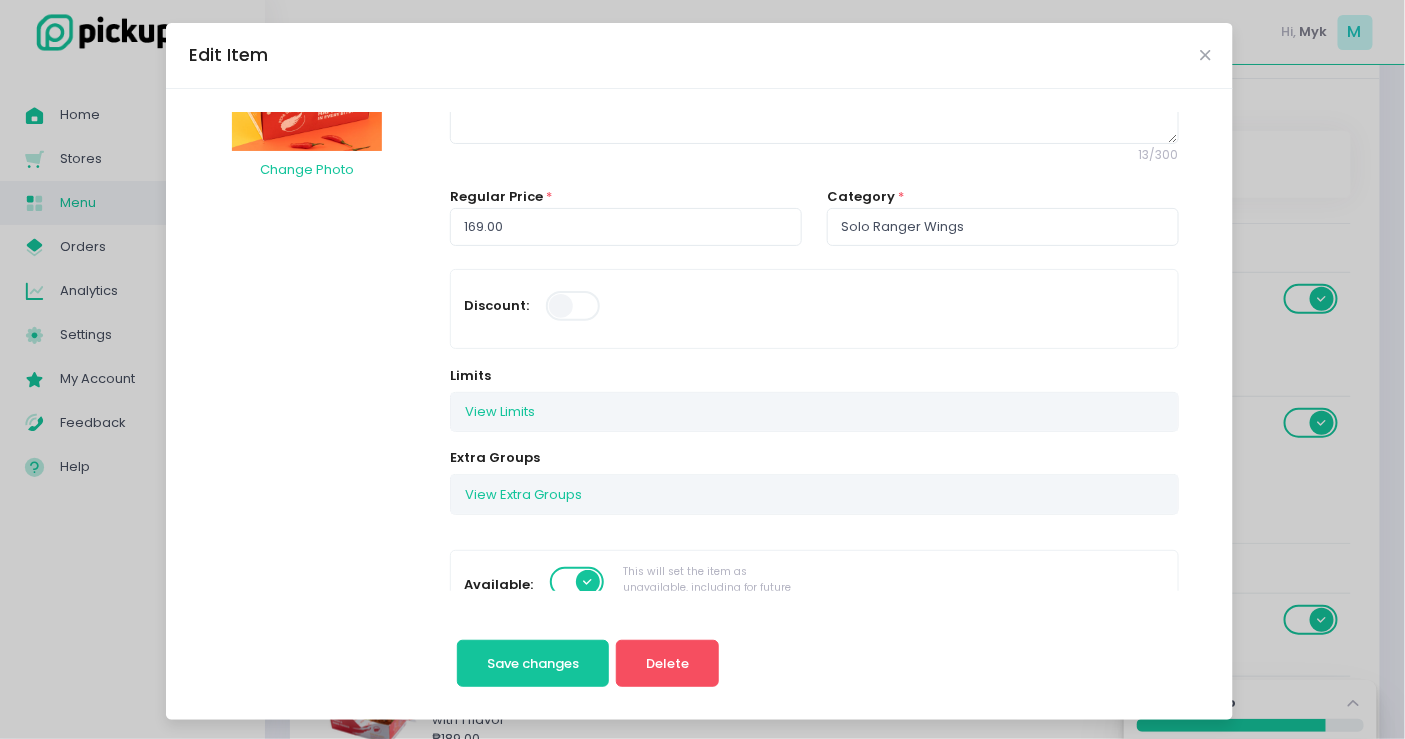 scroll, scrollTop: 333, scrollLeft: 0, axis: vertical 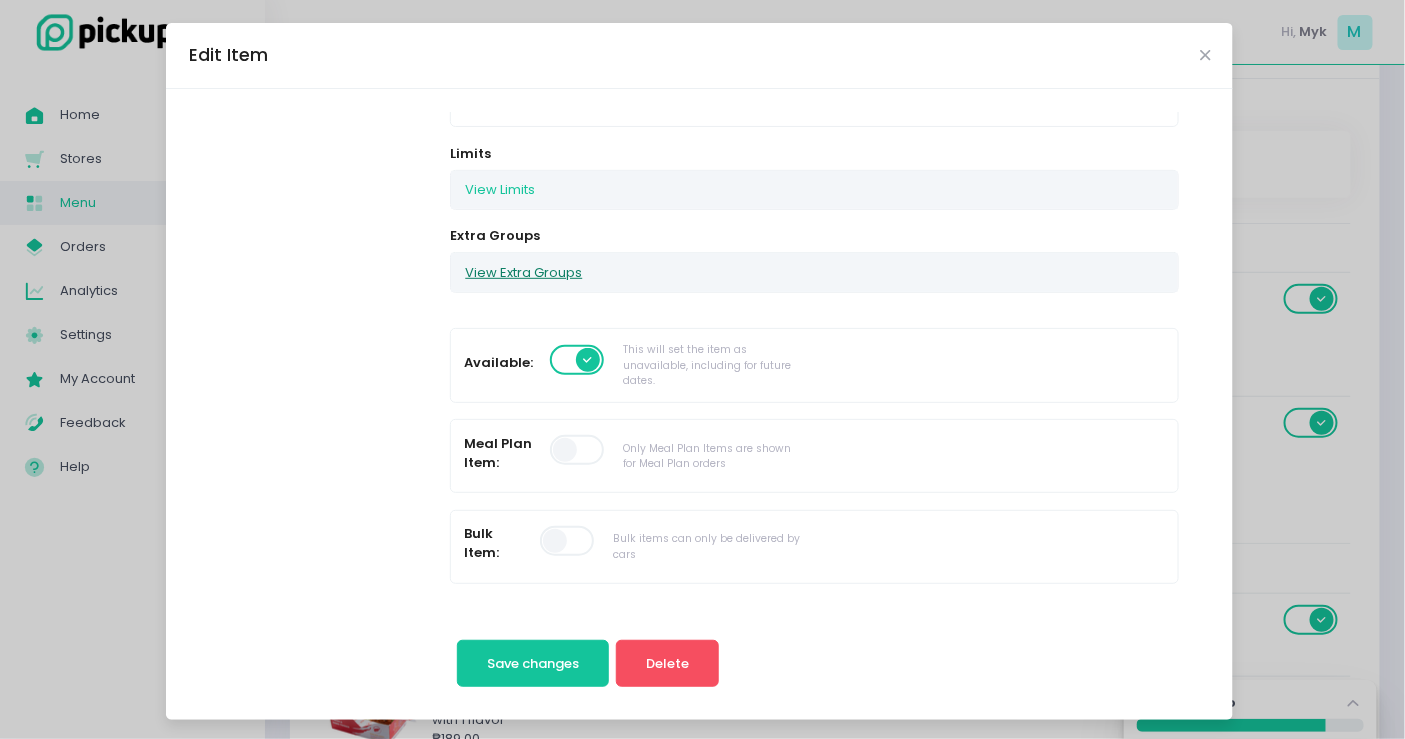 click on "View Extra Groups" at bounding box center (523, 272) 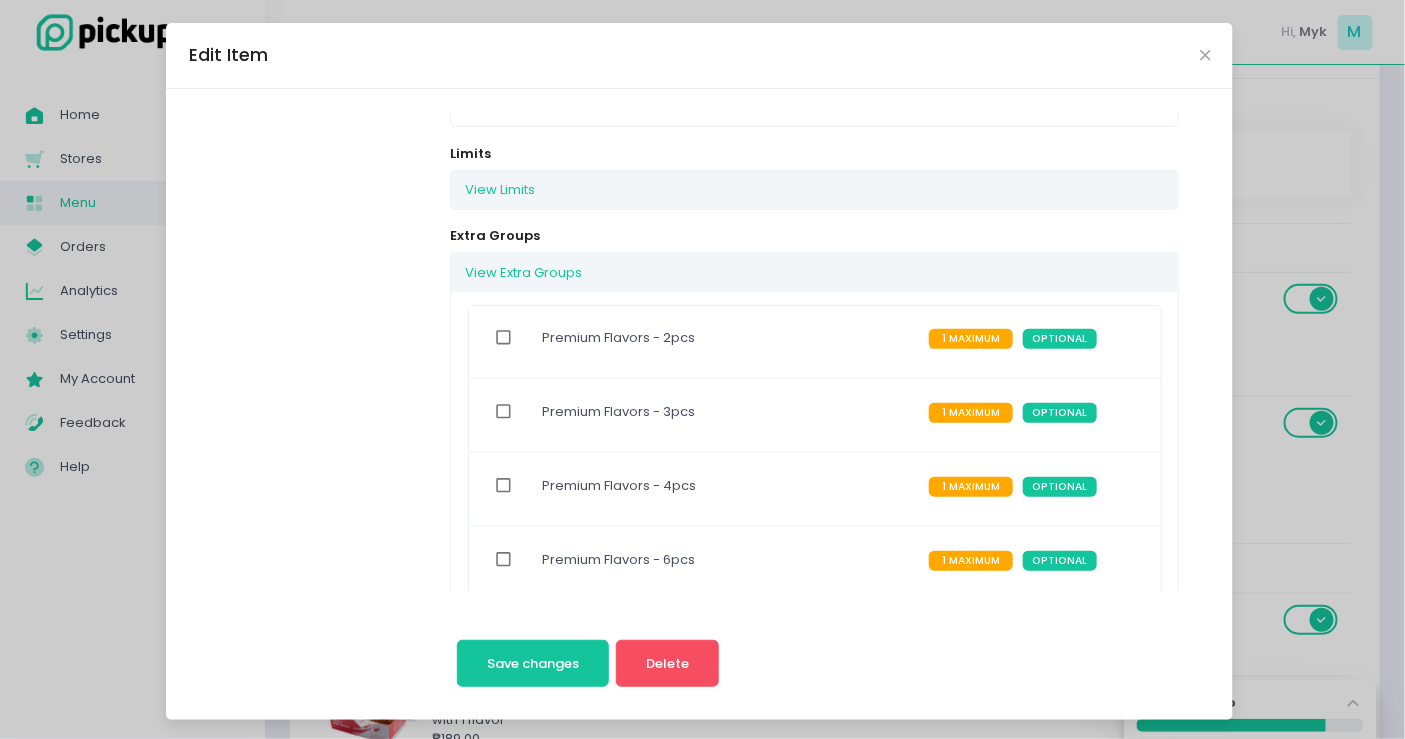 click on "Premium Flavors - 3pcs" at bounding box center (618, 412) 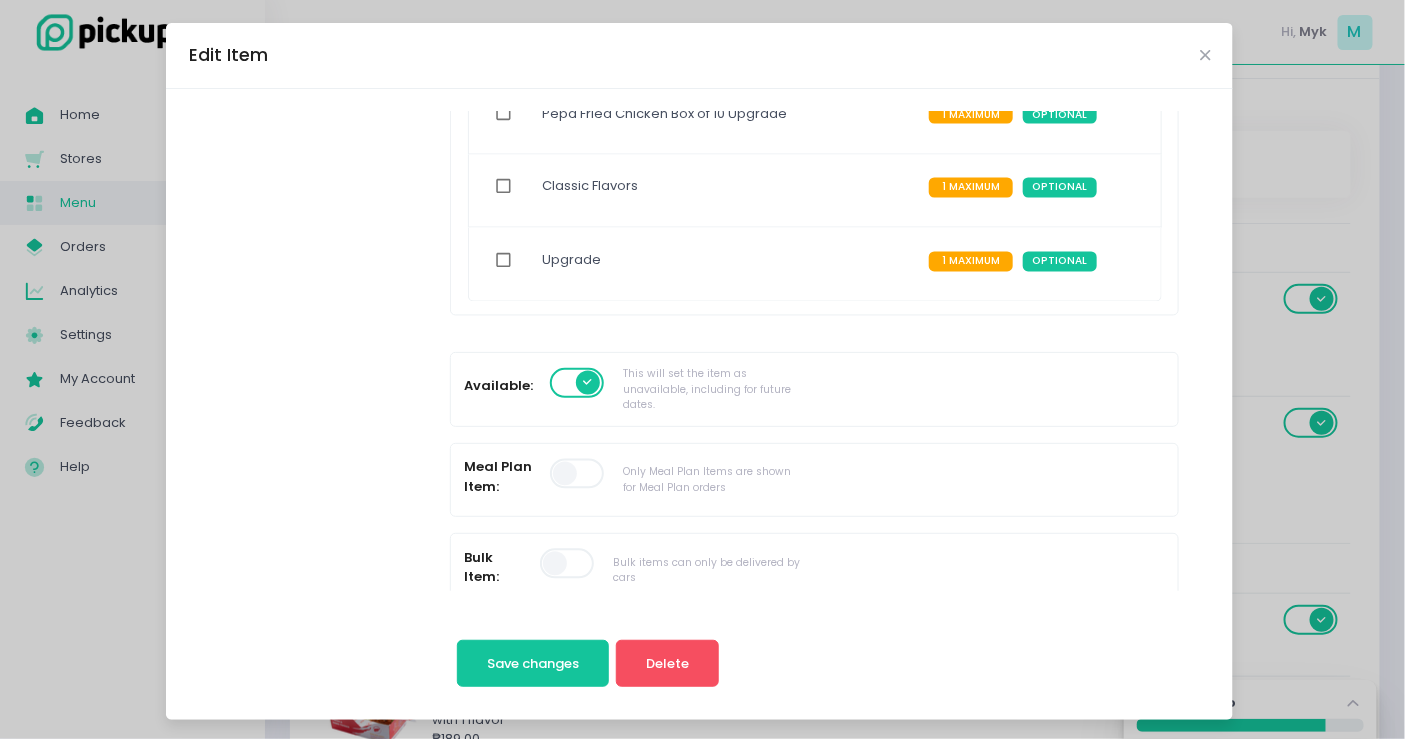 scroll, scrollTop: 1111, scrollLeft: 0, axis: vertical 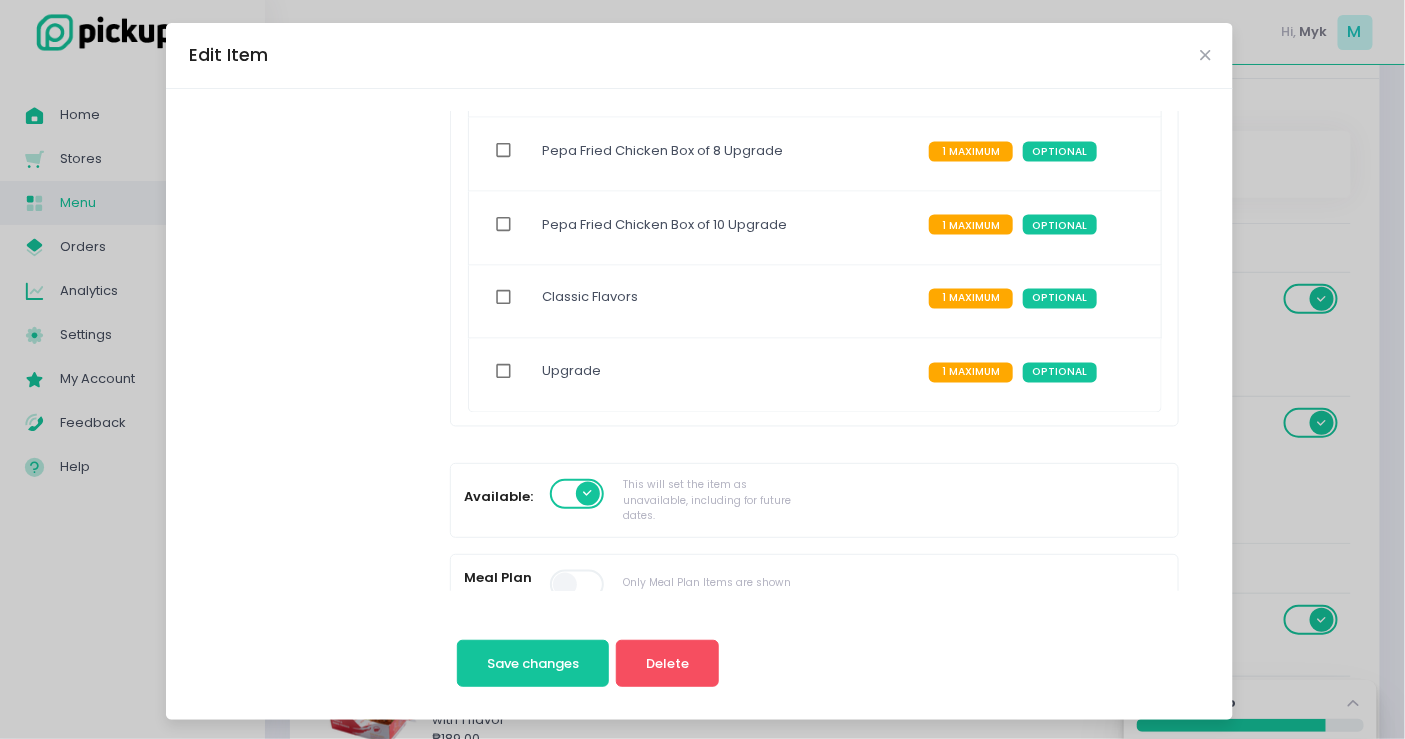 click at bounding box center [504, 298] 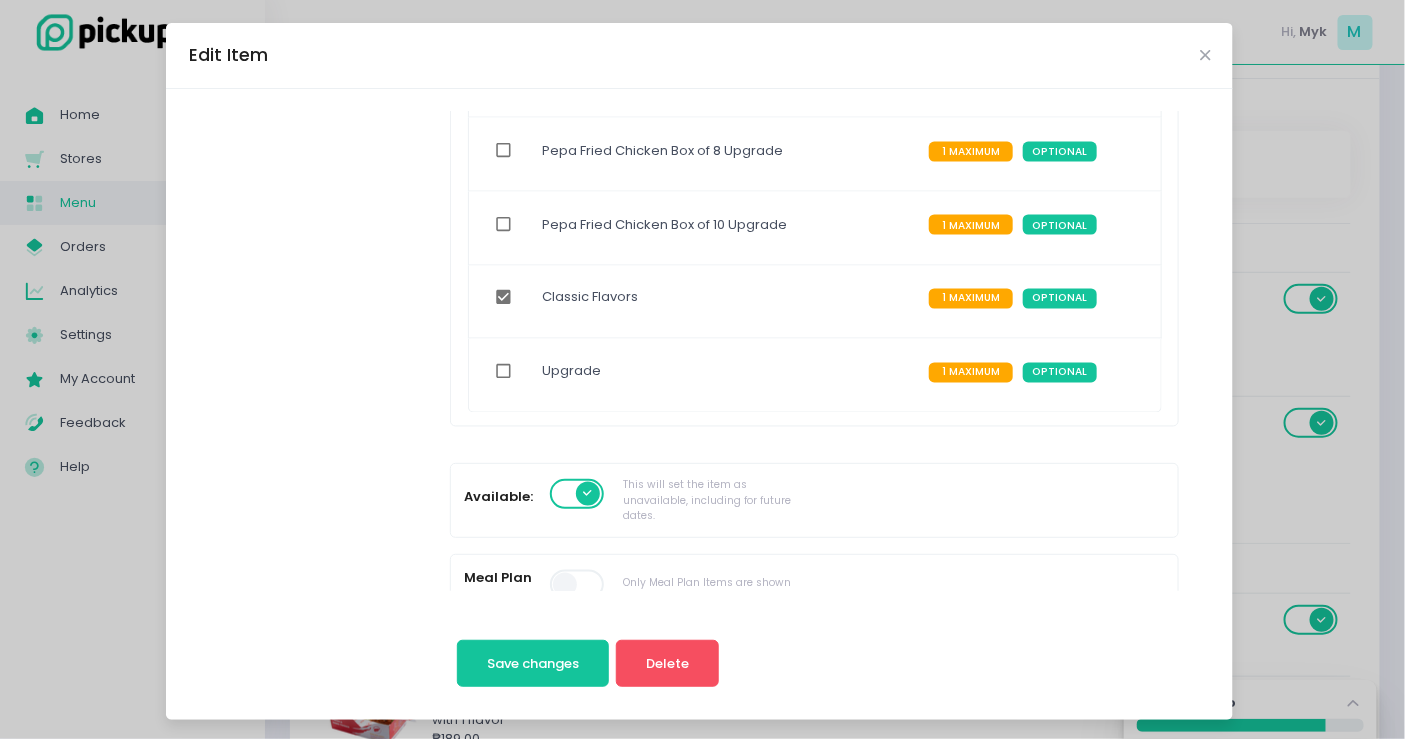 click at bounding box center (504, 372) 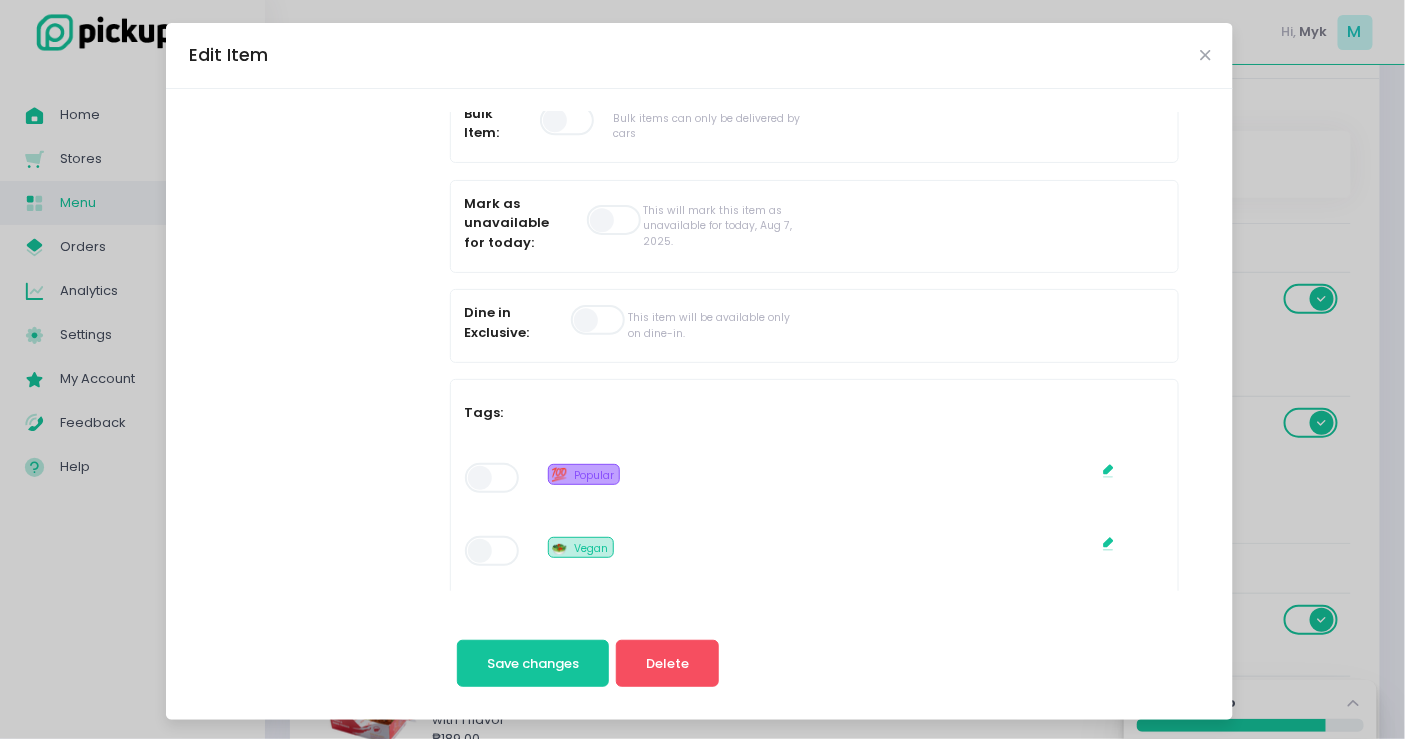 scroll, scrollTop: 1888, scrollLeft: 0, axis: vertical 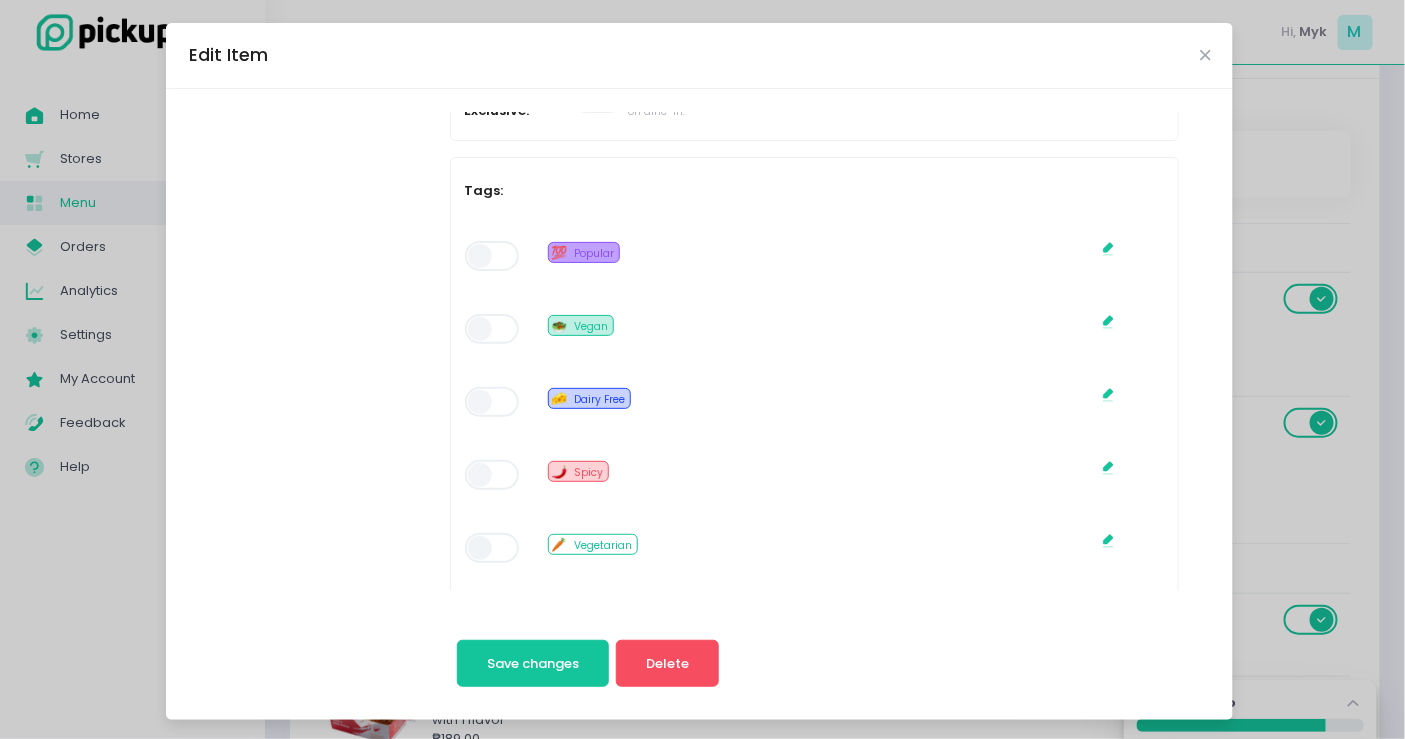 click at bounding box center (493, 256) 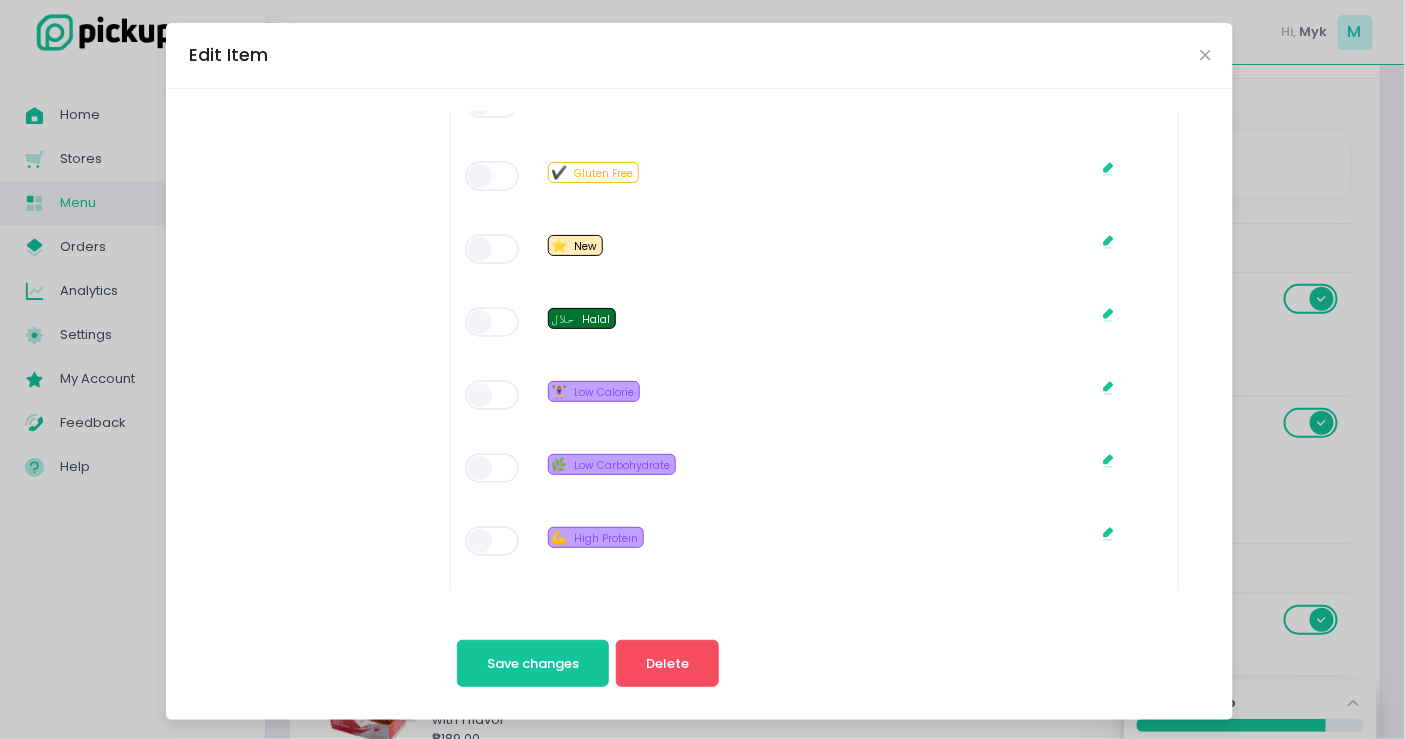scroll, scrollTop: 2474, scrollLeft: 0, axis: vertical 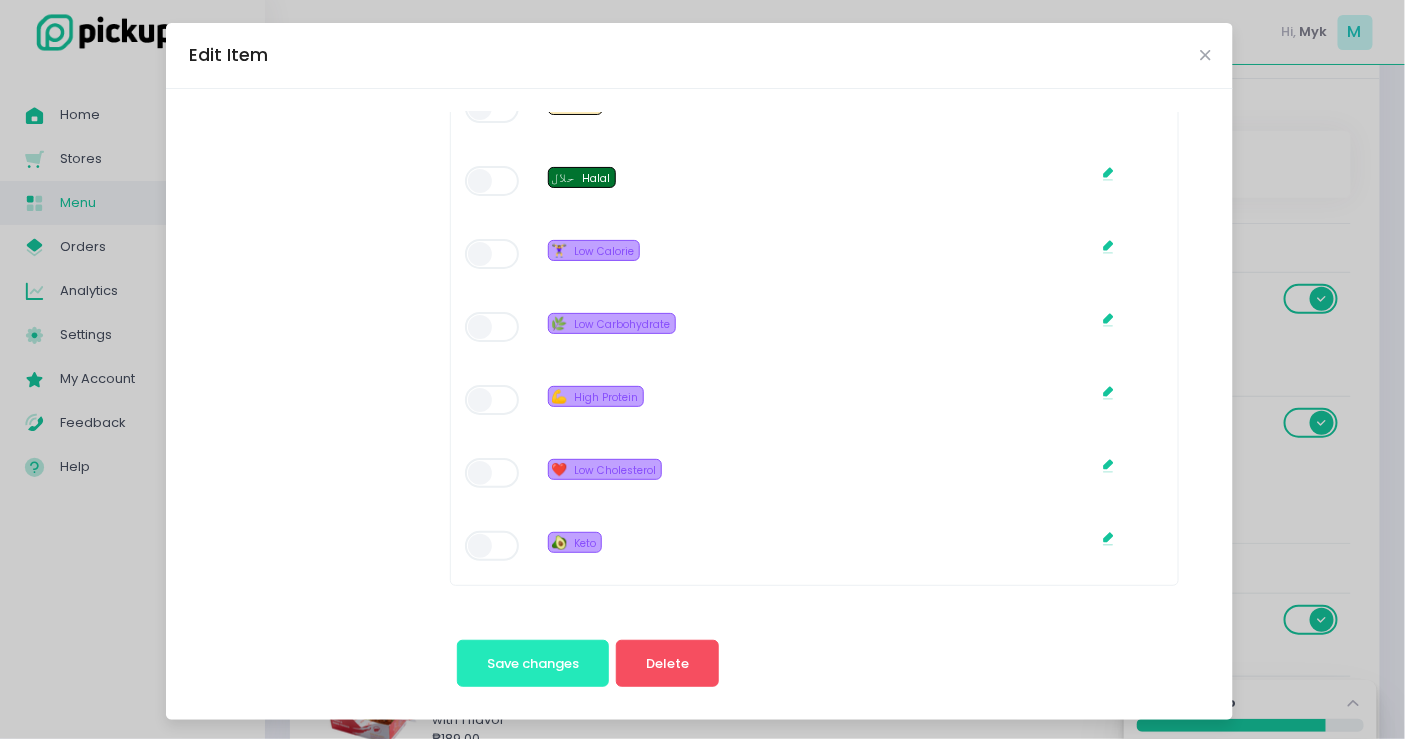 click on "Save changes" at bounding box center (533, 663) 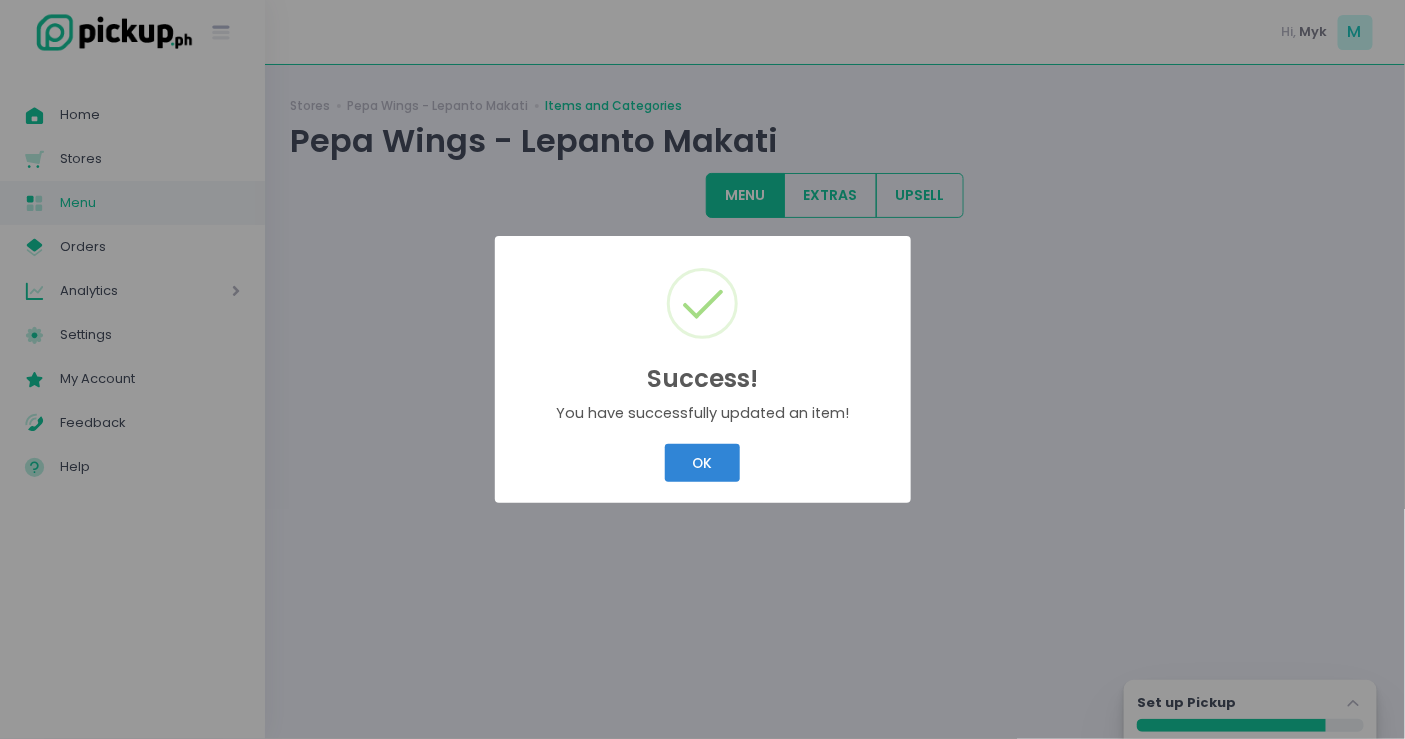 scroll, scrollTop: 0, scrollLeft: 0, axis: both 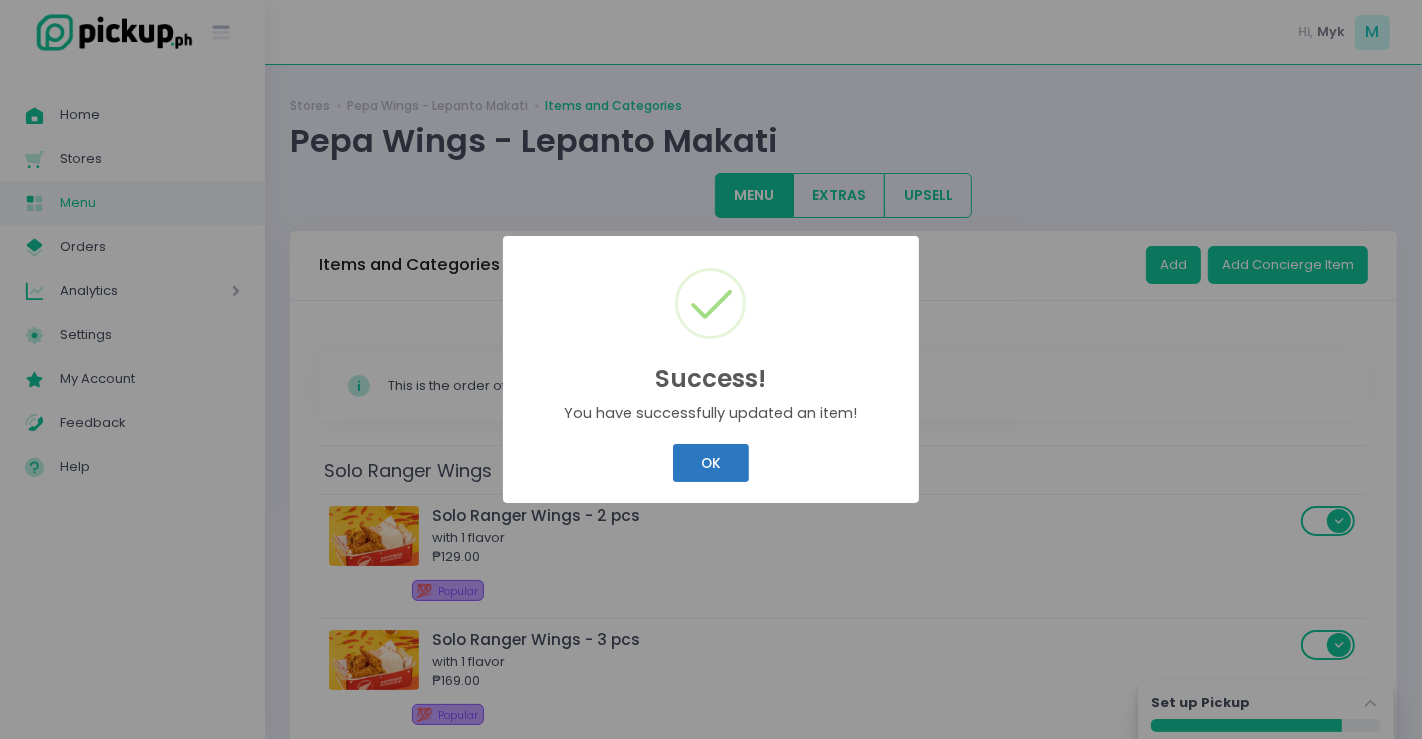 click on "OK" at bounding box center [710, 463] 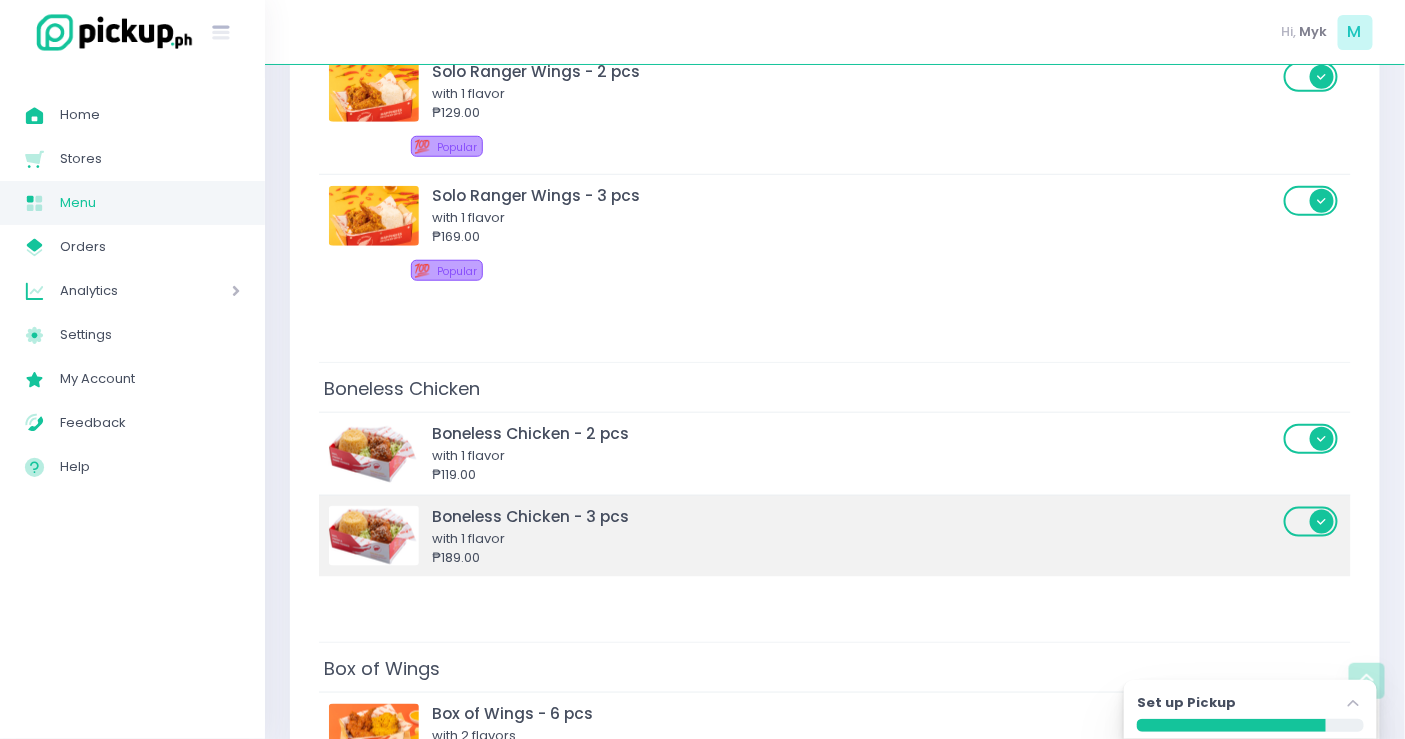 scroll, scrollTop: 555, scrollLeft: 0, axis: vertical 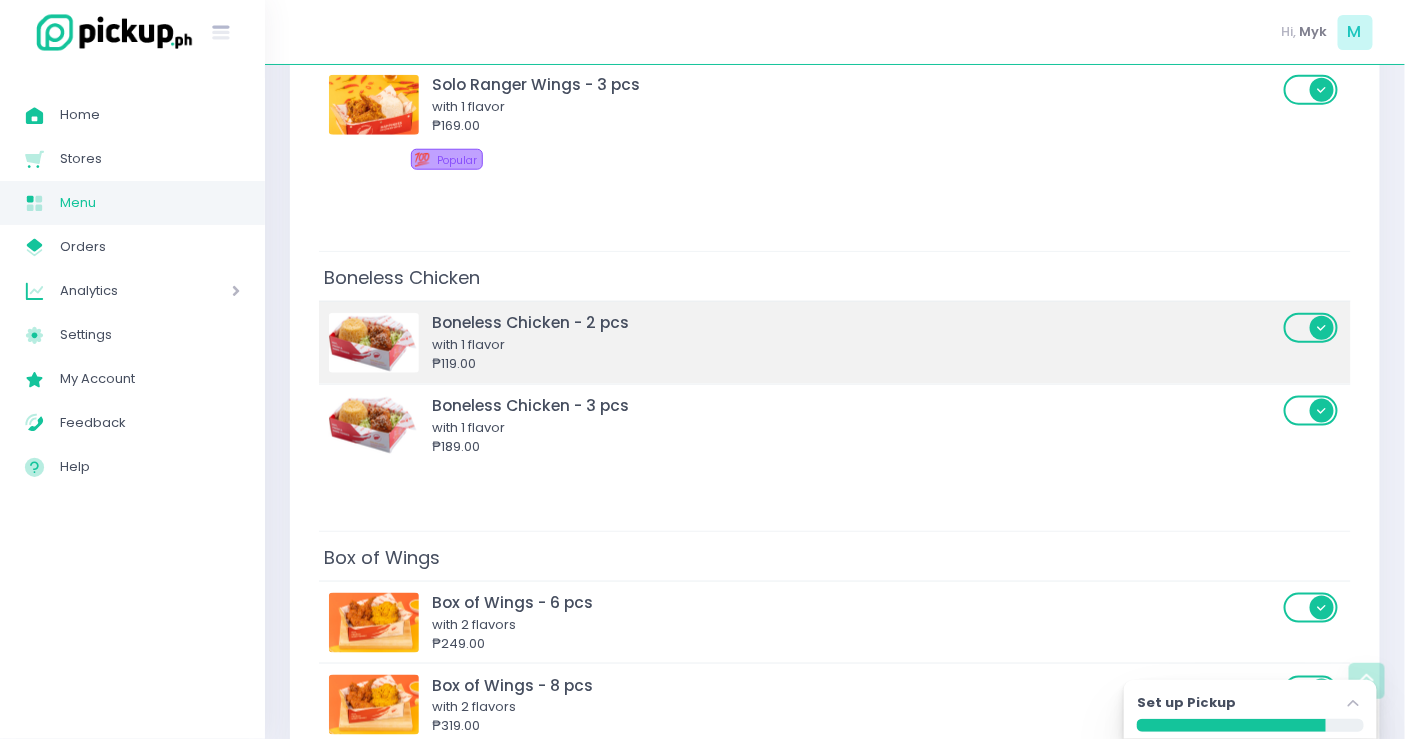 click on "with 1 flavor" at bounding box center (855, 345) 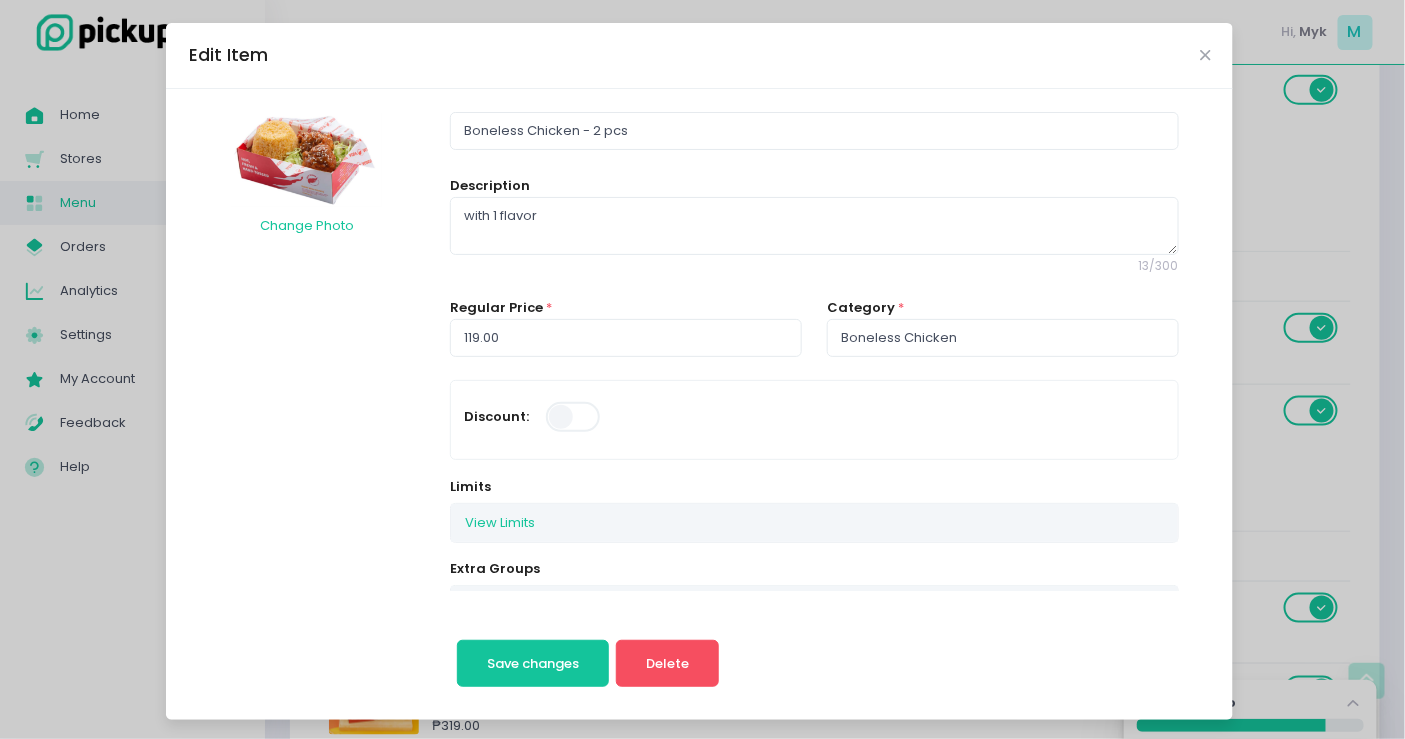 scroll, scrollTop: 222, scrollLeft: 0, axis: vertical 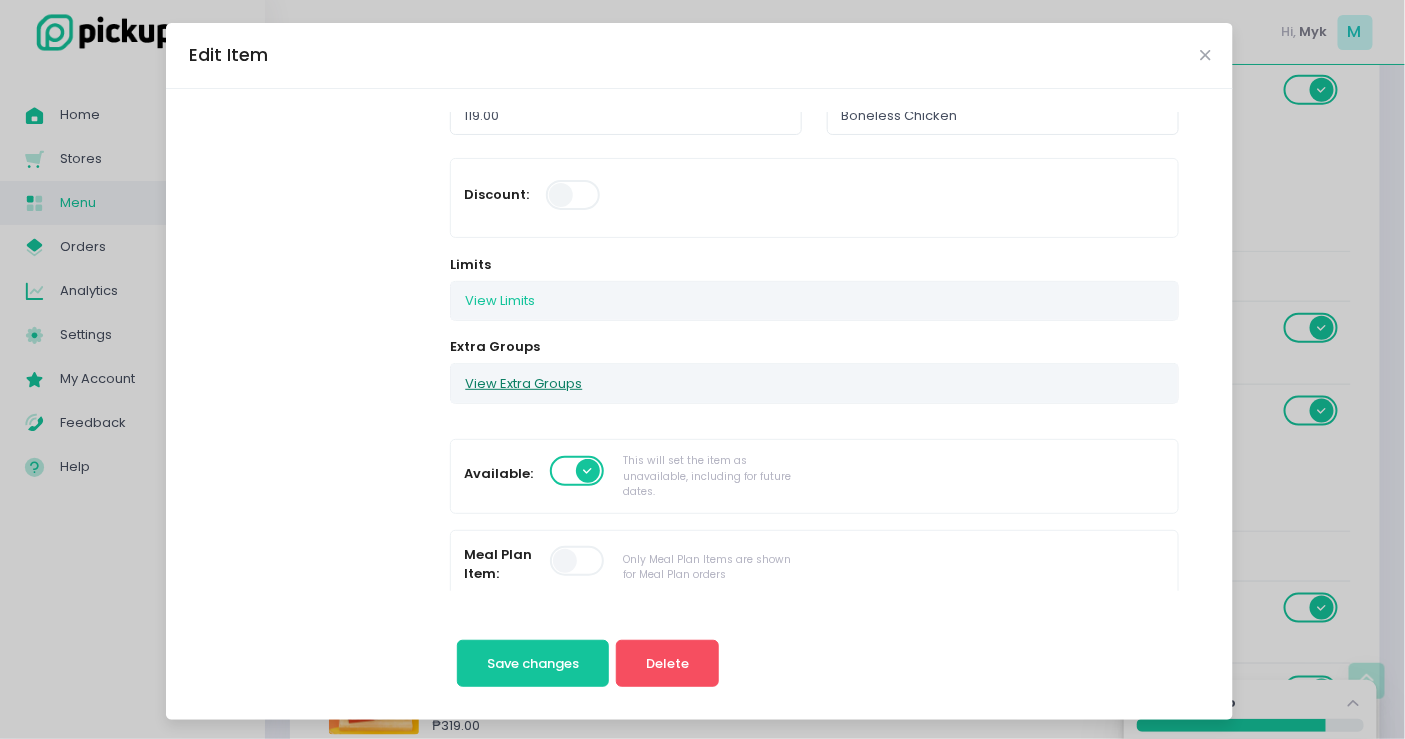 click on "View Extra Groups" at bounding box center [523, 383] 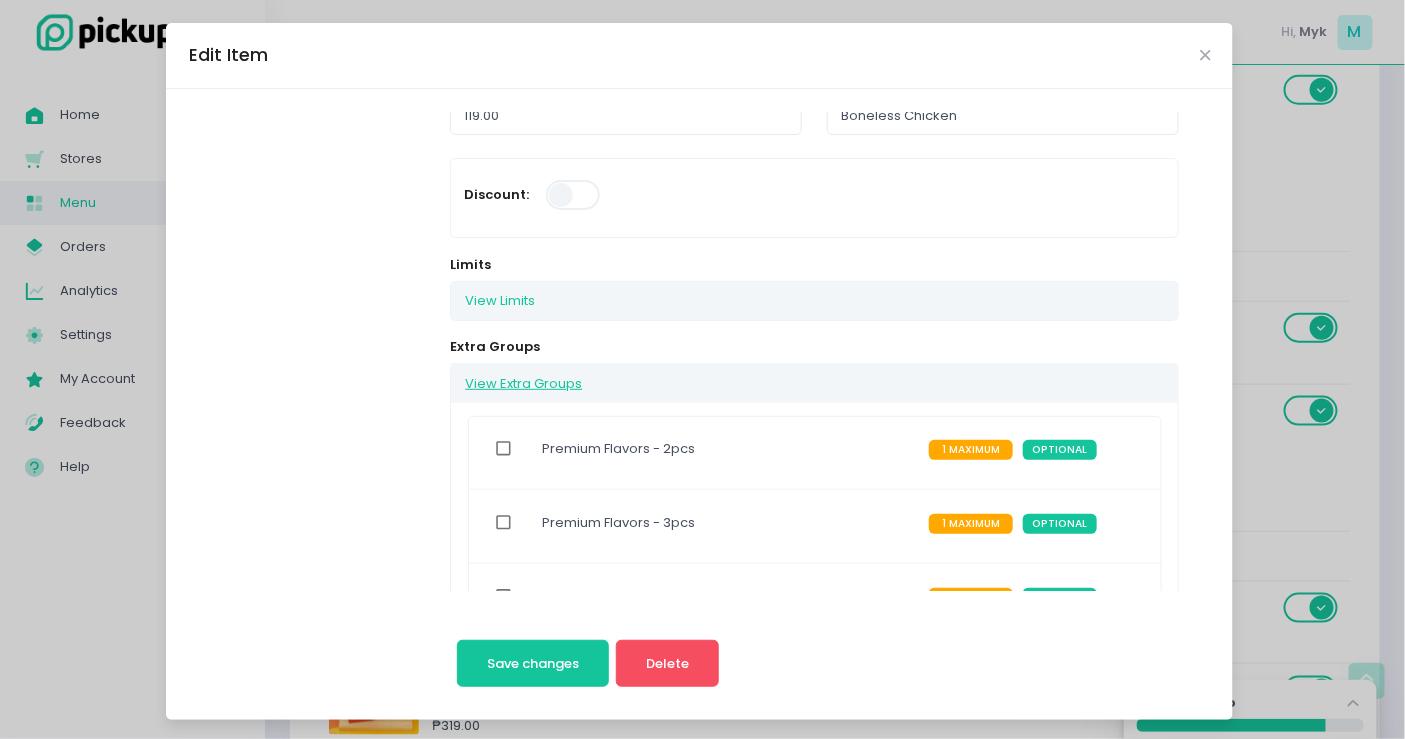 scroll, scrollTop: 333, scrollLeft: 0, axis: vertical 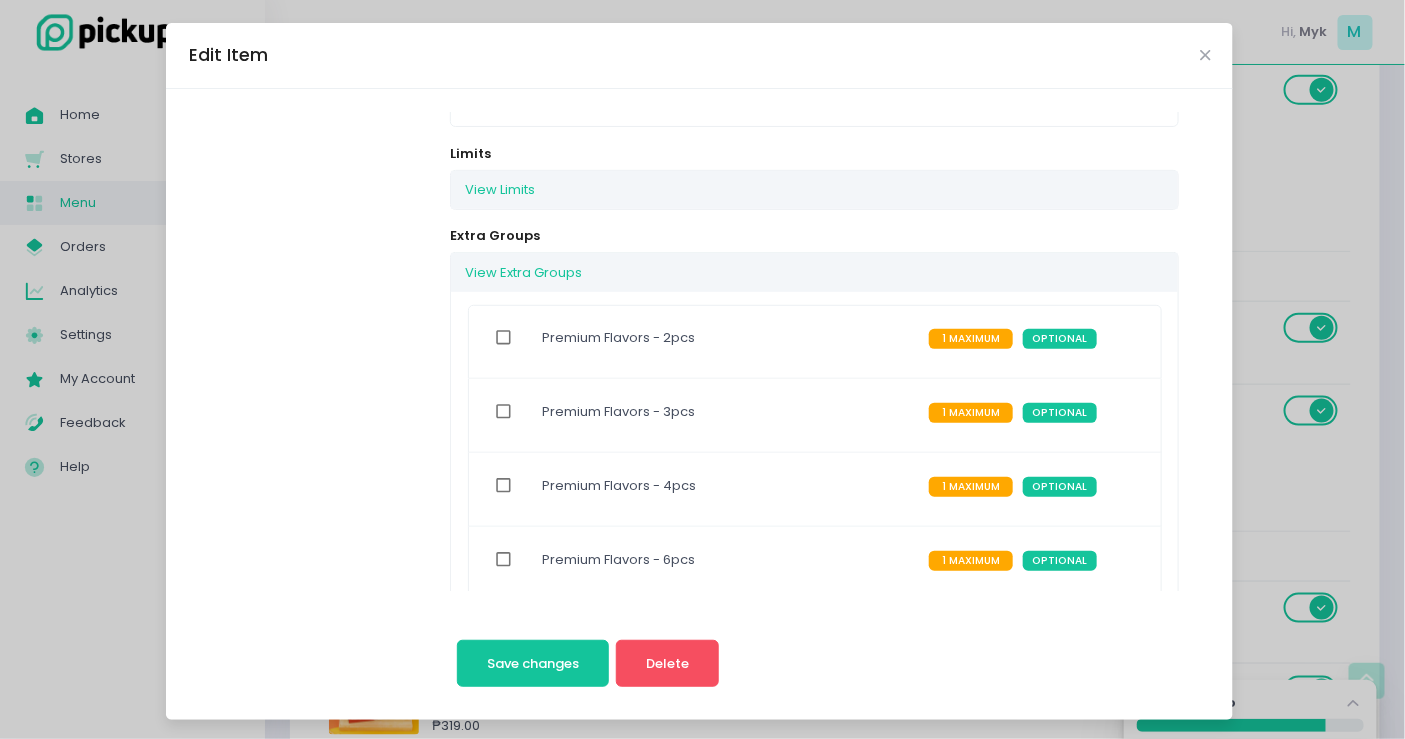 click on "Premium Flavors - 2pcs" at bounding box center [618, 338] 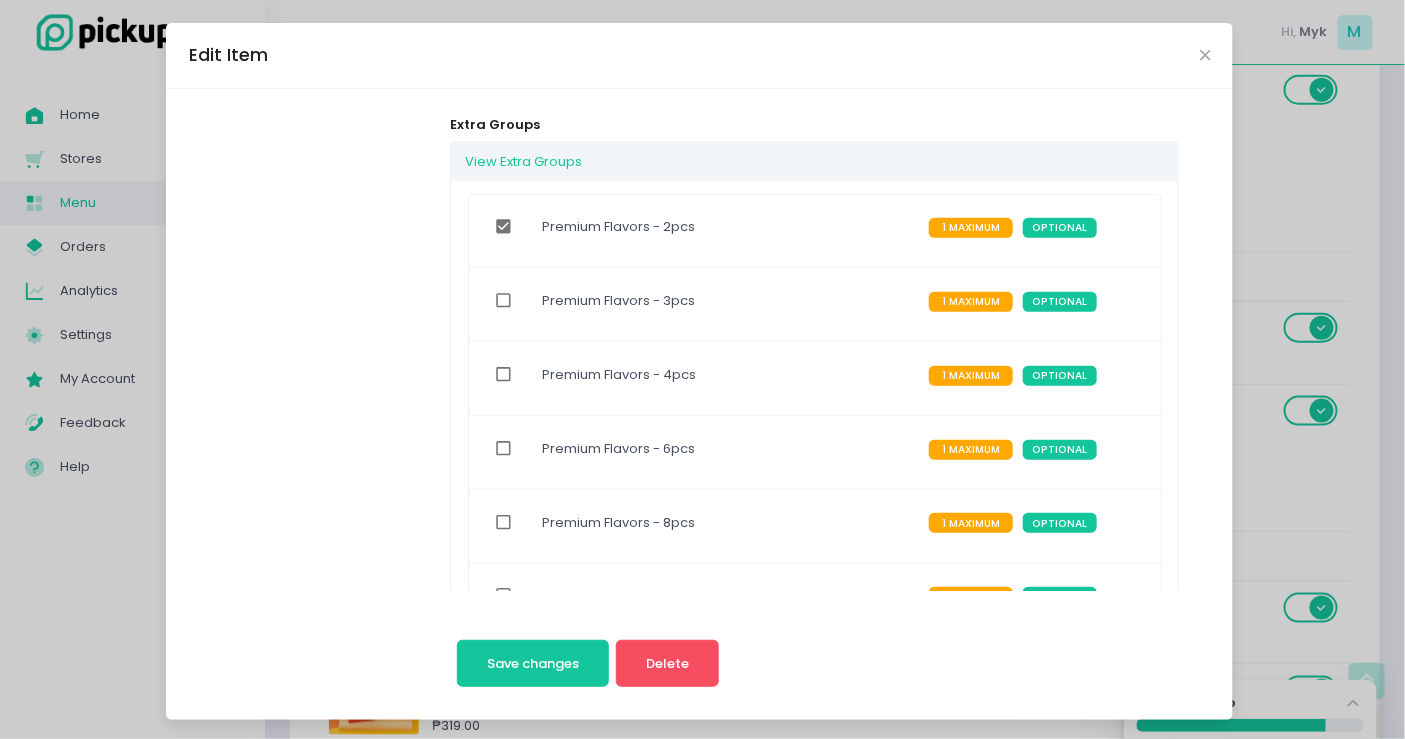 scroll, scrollTop: 1000, scrollLeft: 0, axis: vertical 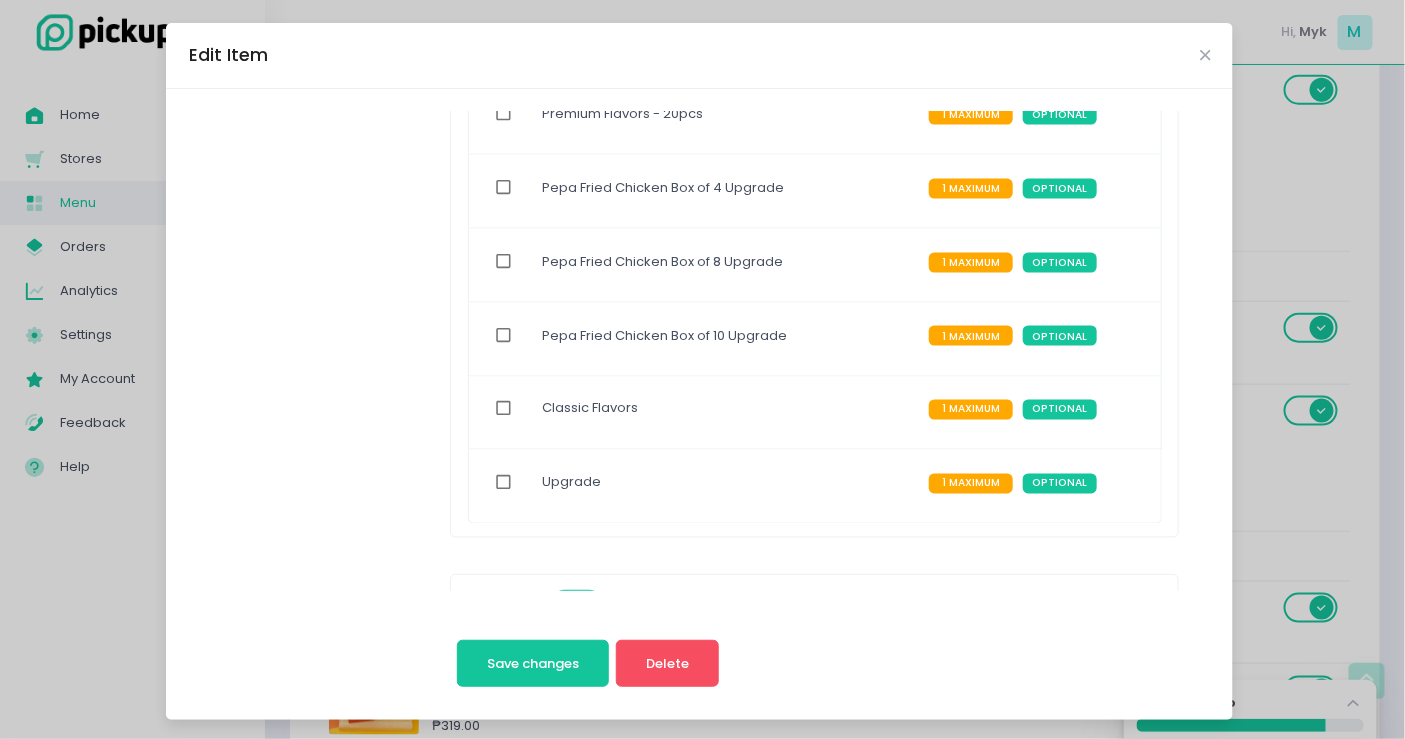 click at bounding box center (504, 409) 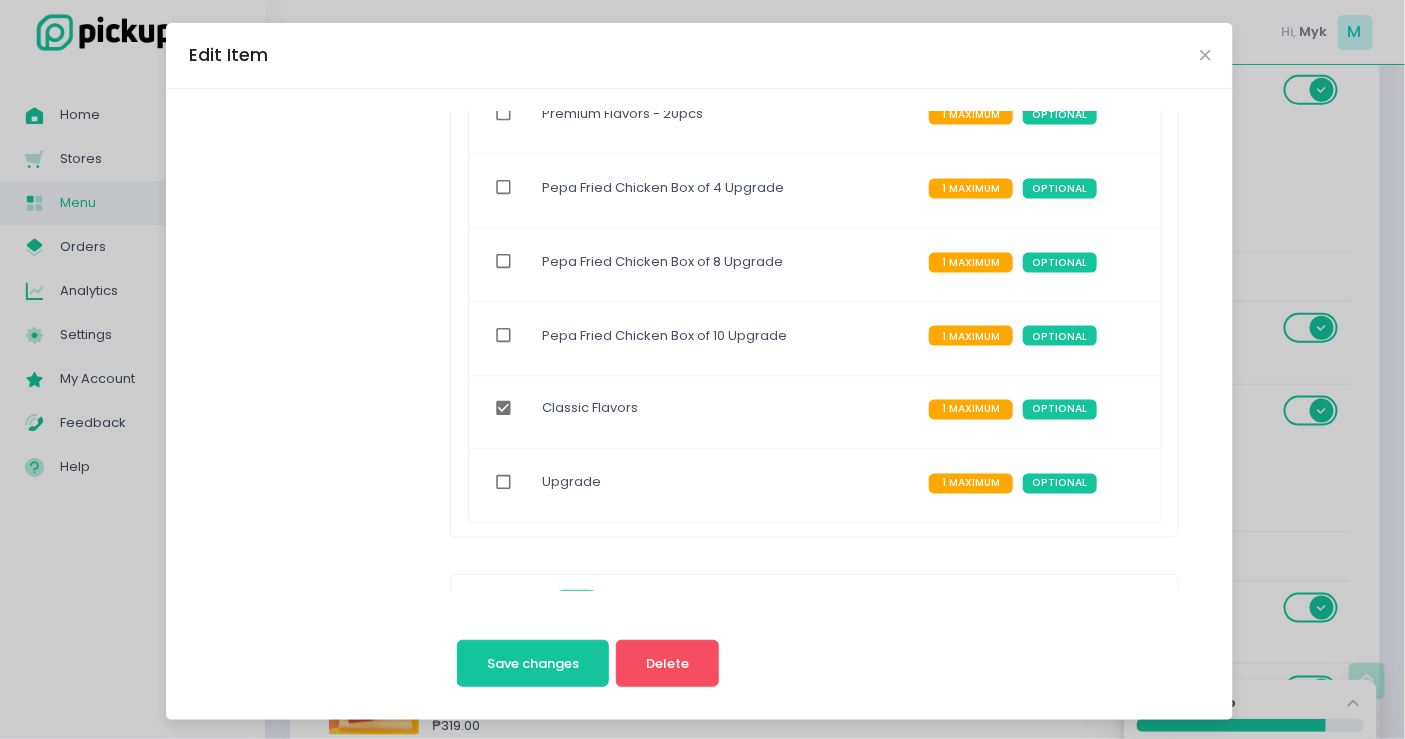 click at bounding box center (504, 483) 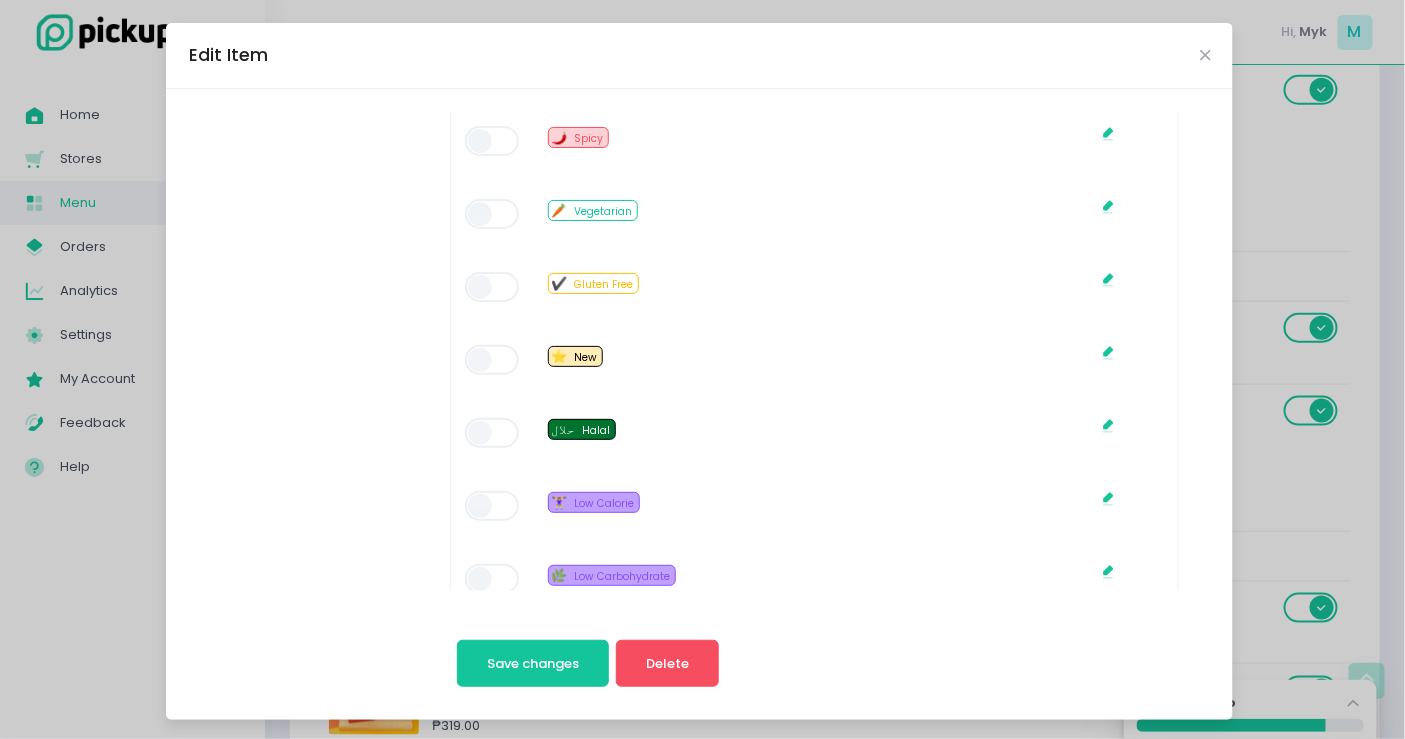 scroll, scrollTop: 2474, scrollLeft: 0, axis: vertical 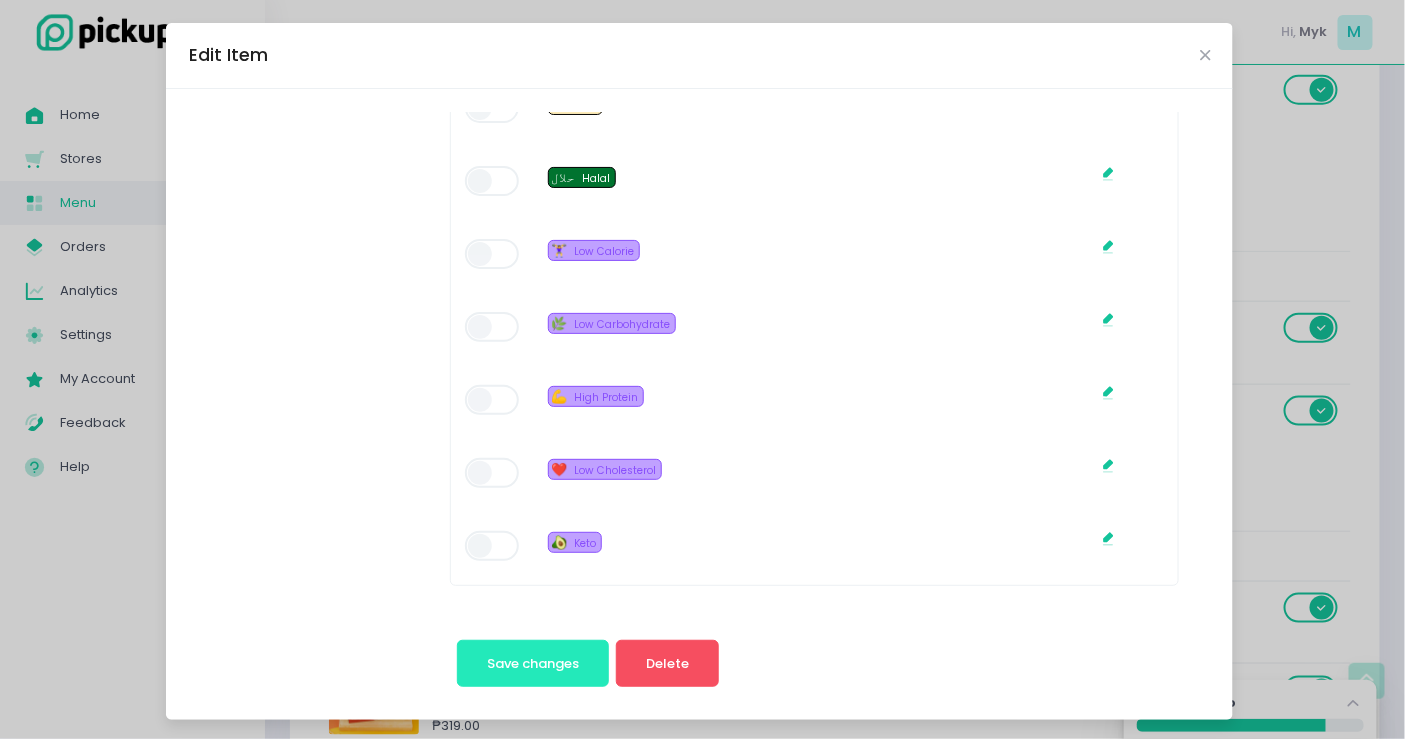 click on "Save changes" at bounding box center [533, 663] 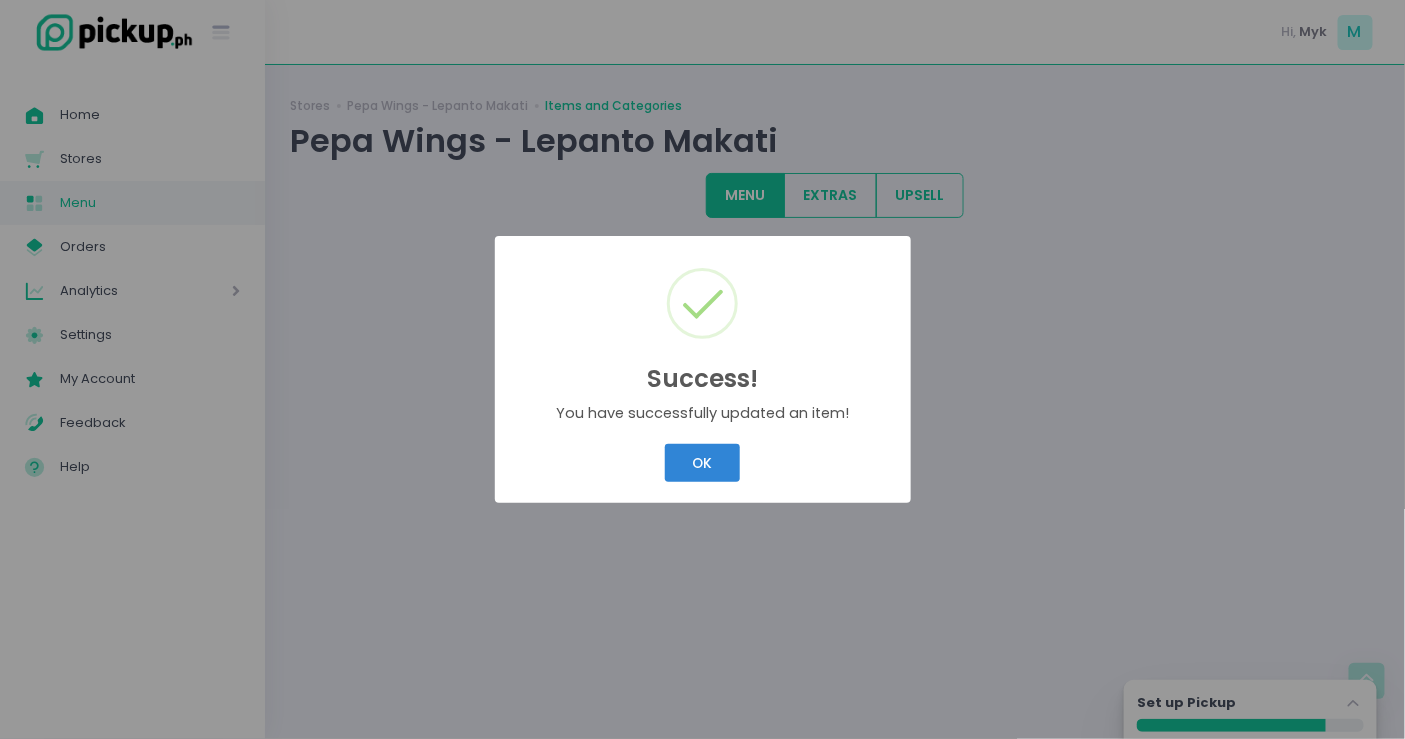 scroll, scrollTop: 0, scrollLeft: 0, axis: both 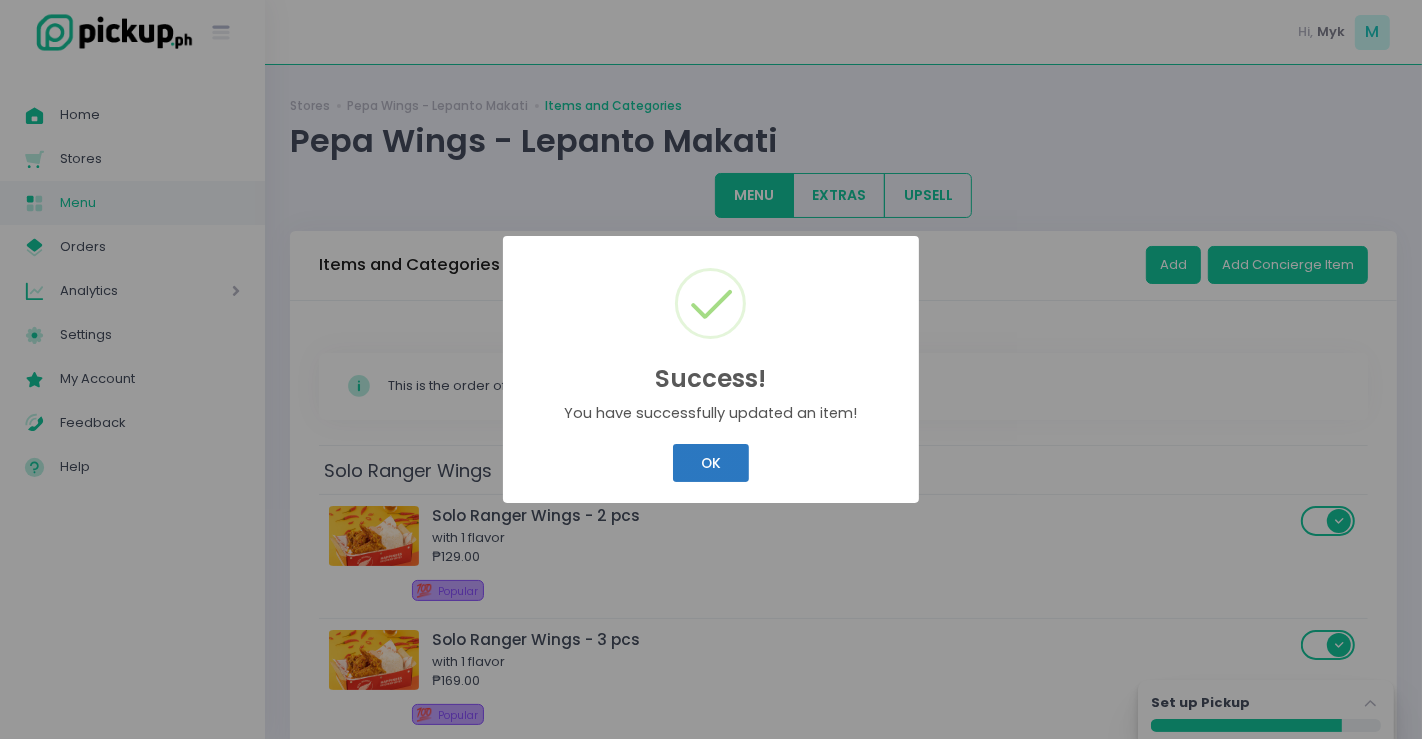 click on "OK" at bounding box center [710, 463] 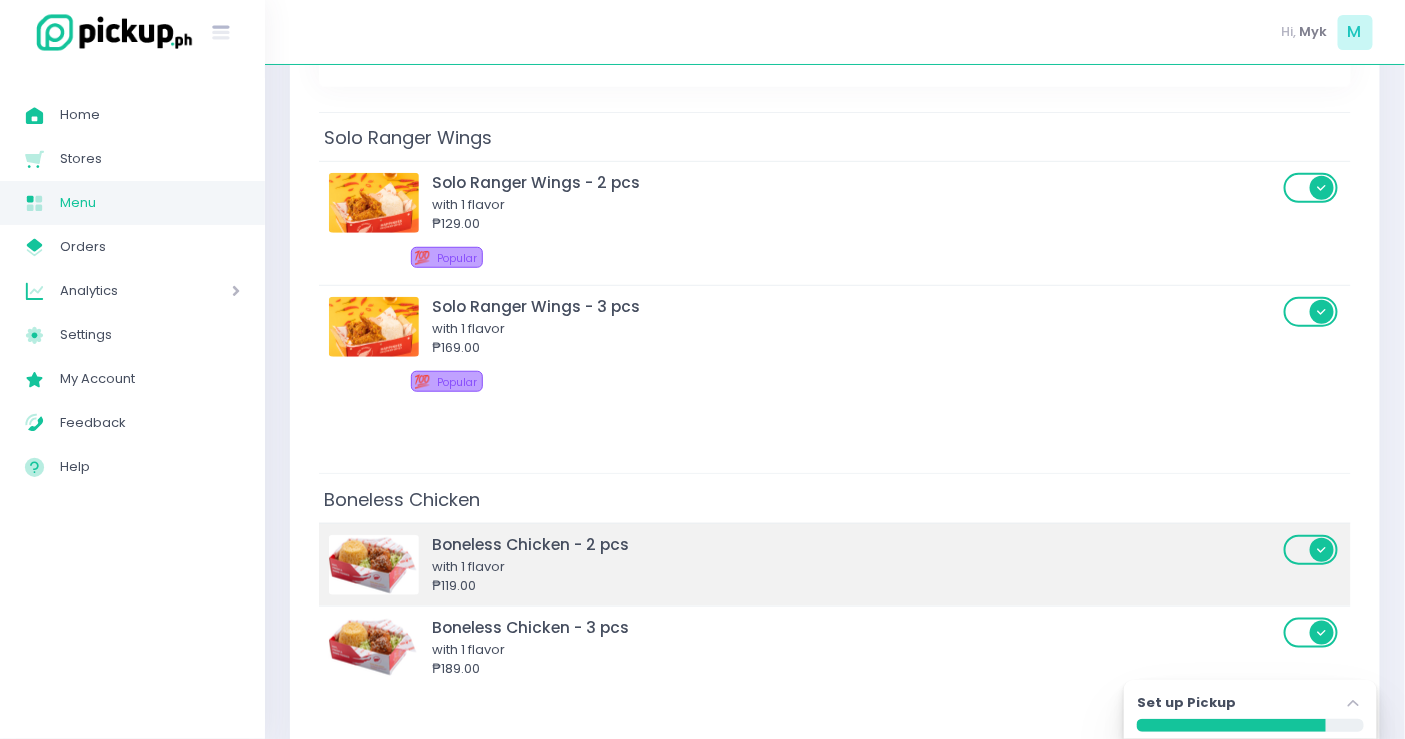 scroll, scrollTop: 444, scrollLeft: 0, axis: vertical 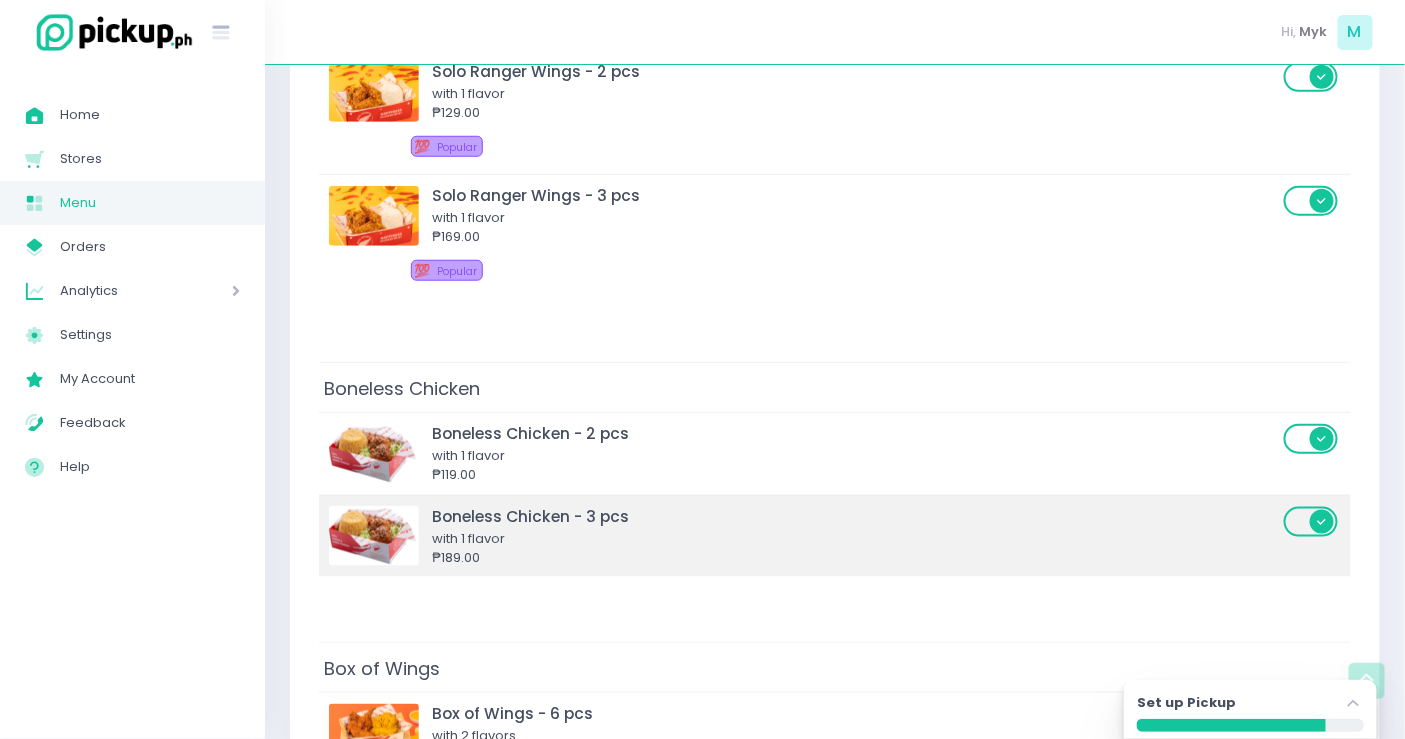 click on "₱189.00" at bounding box center (855, 558) 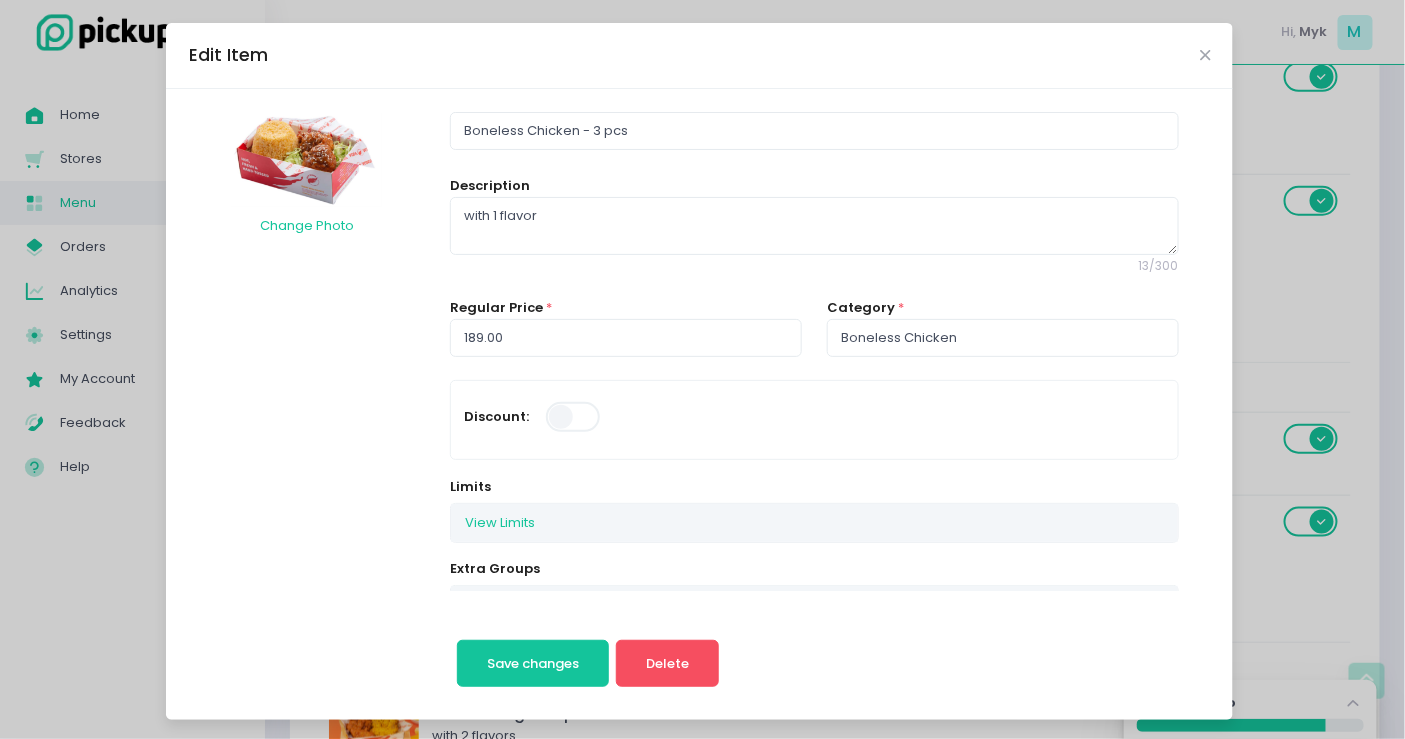 scroll, scrollTop: 111, scrollLeft: 0, axis: vertical 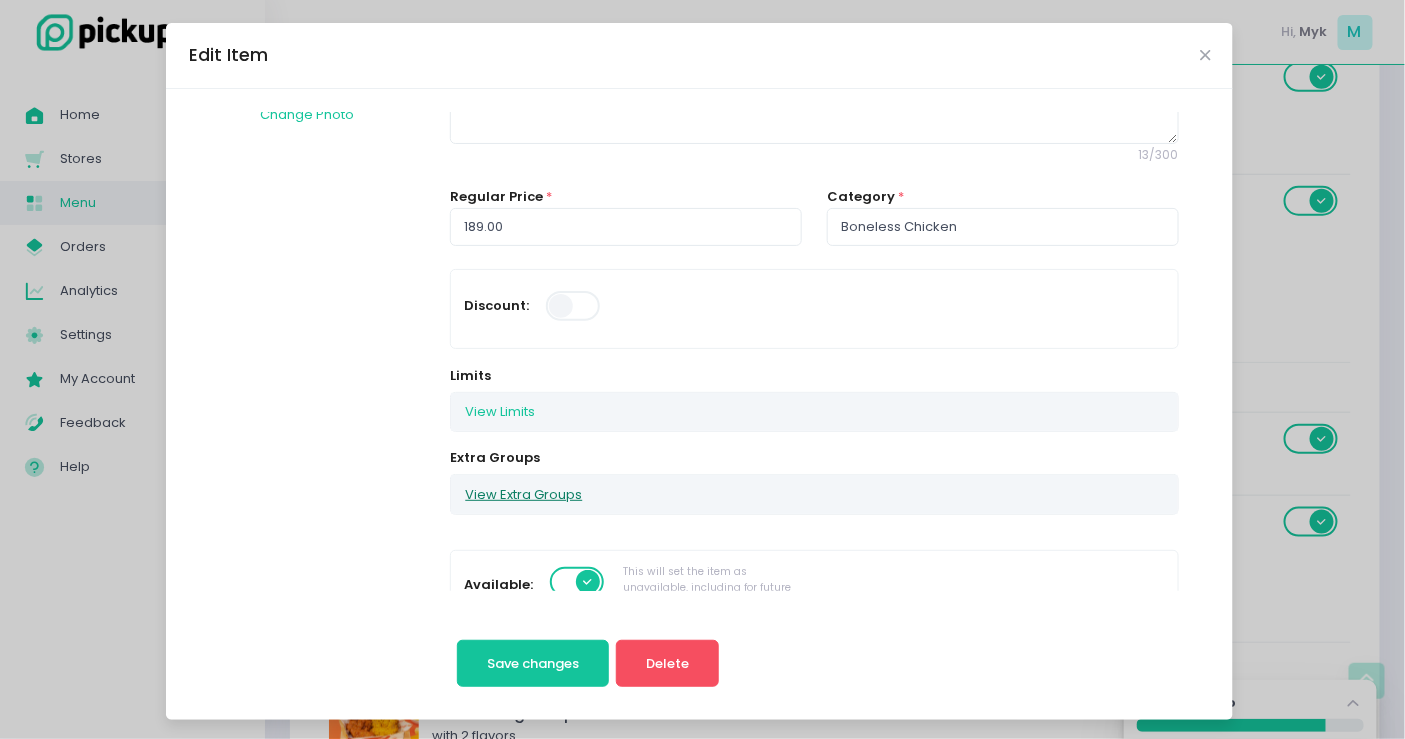 click on "View Extra Groups" at bounding box center (523, 494) 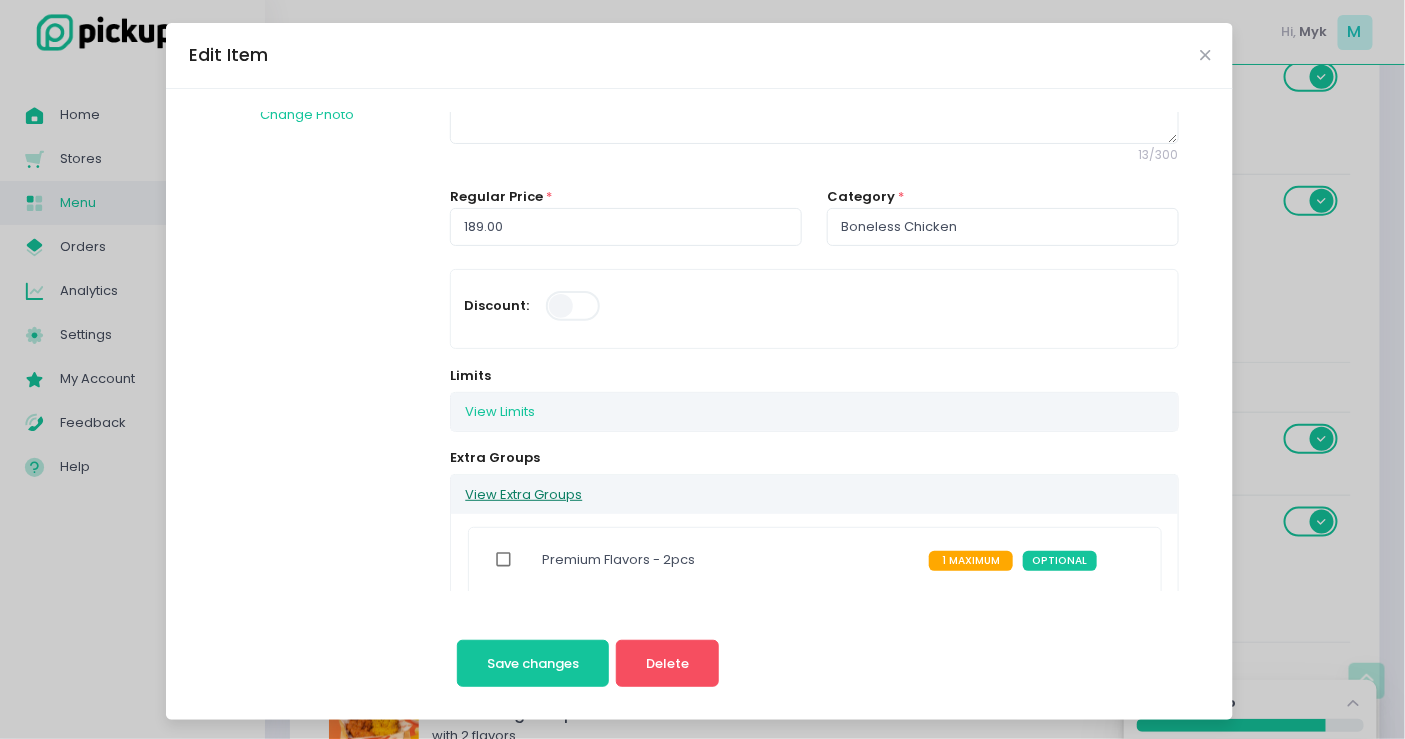 click on "View Extra Groups" at bounding box center (523, 494) 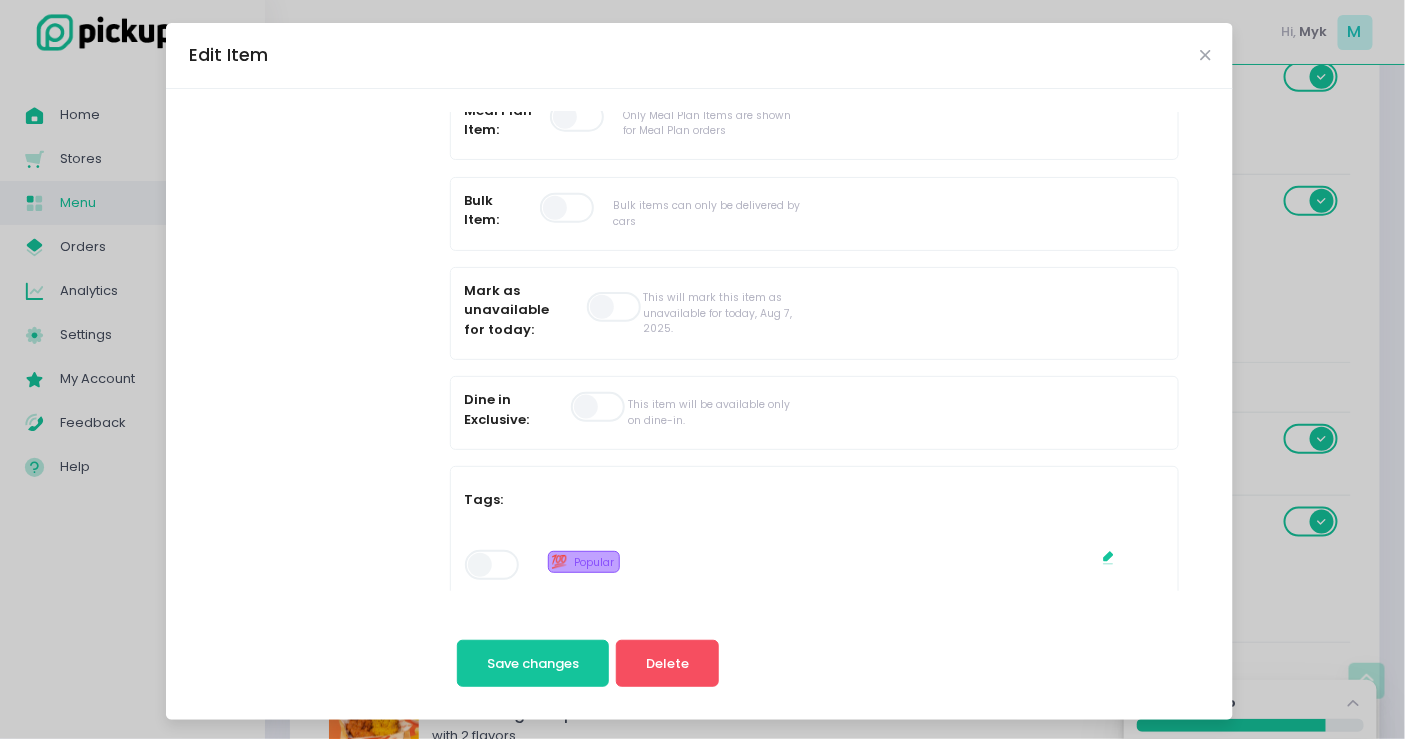 scroll, scrollTop: 888, scrollLeft: 0, axis: vertical 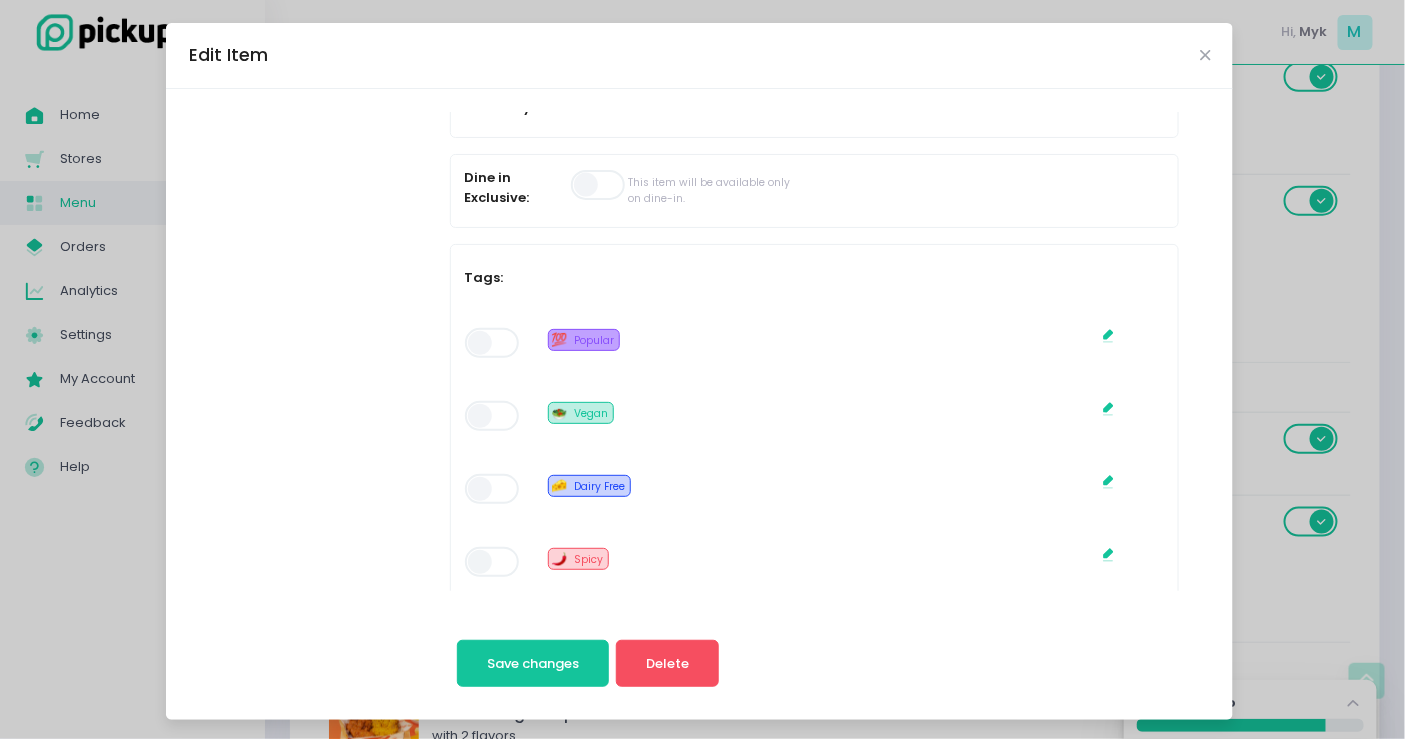 click at bounding box center (493, 343) 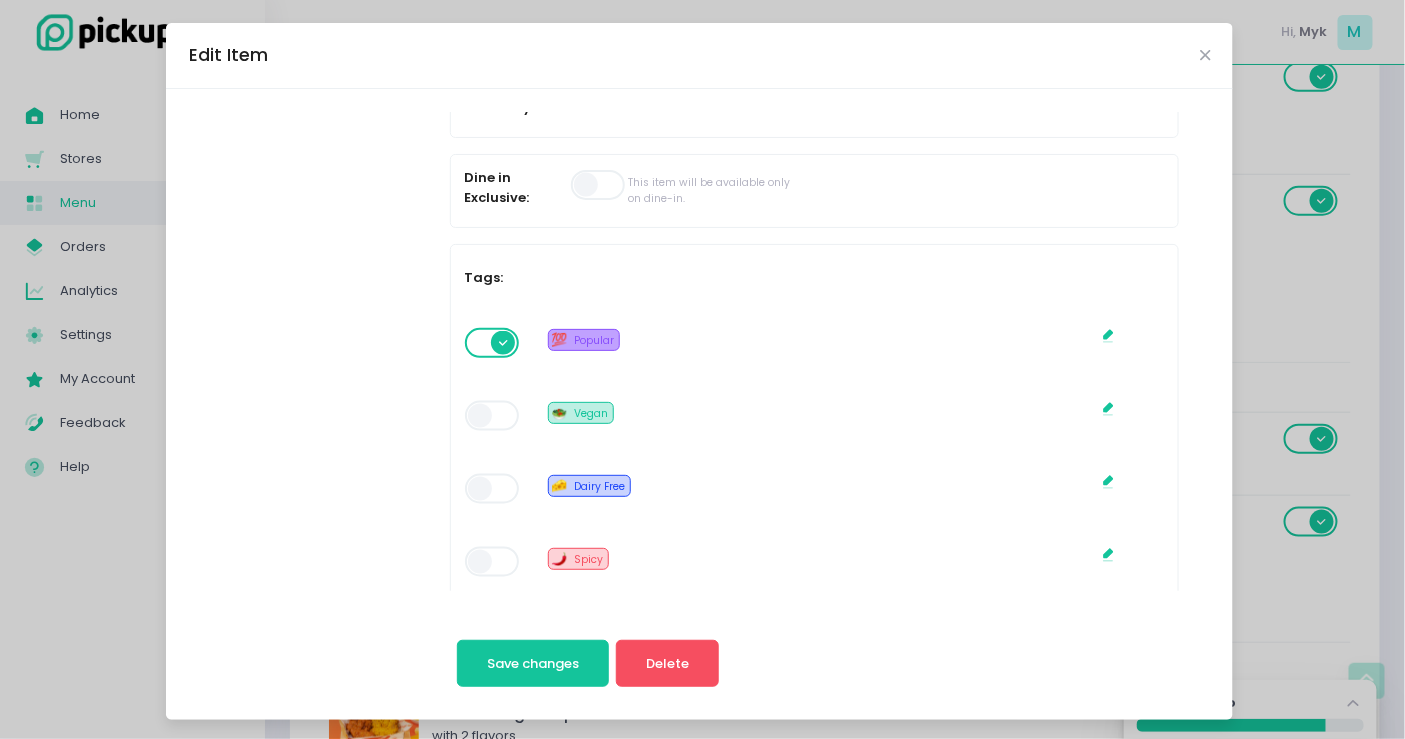 click at bounding box center (493, 343) 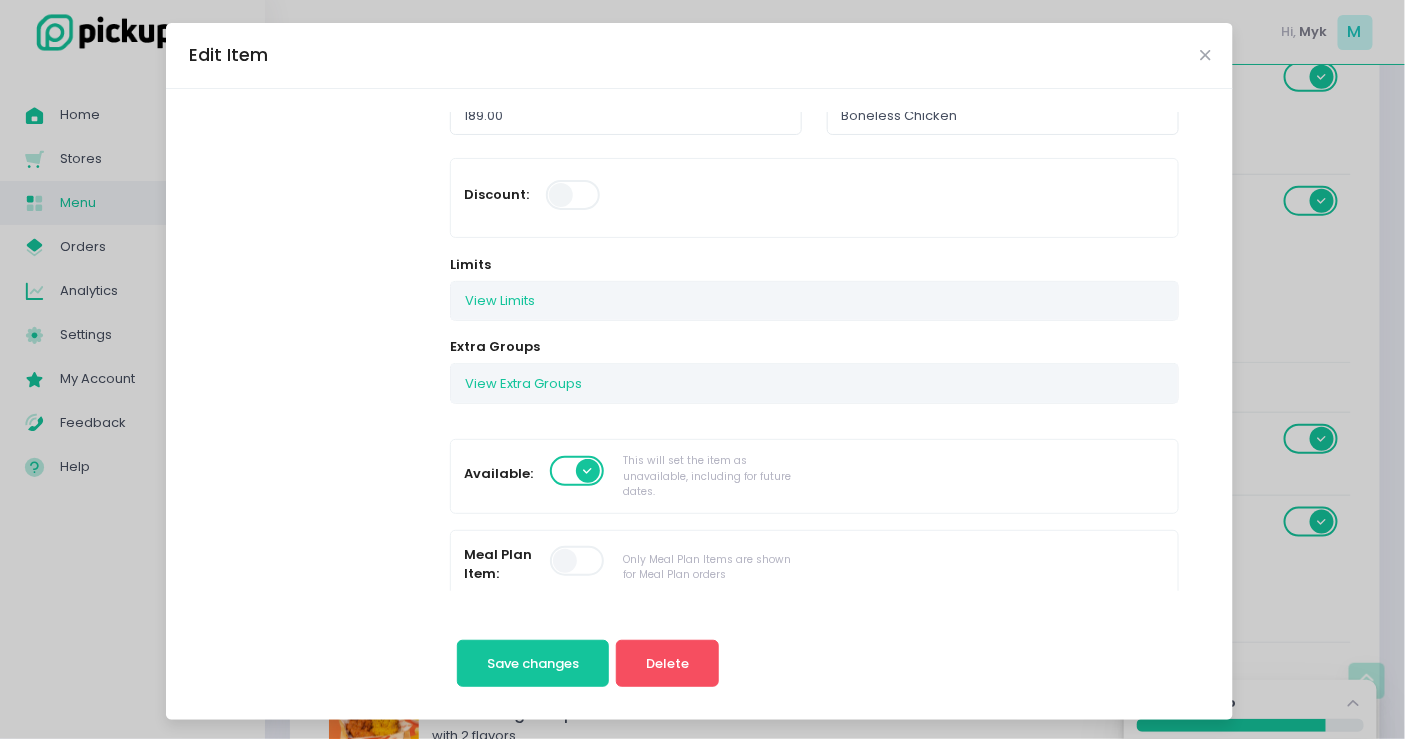scroll, scrollTop: 0, scrollLeft: 0, axis: both 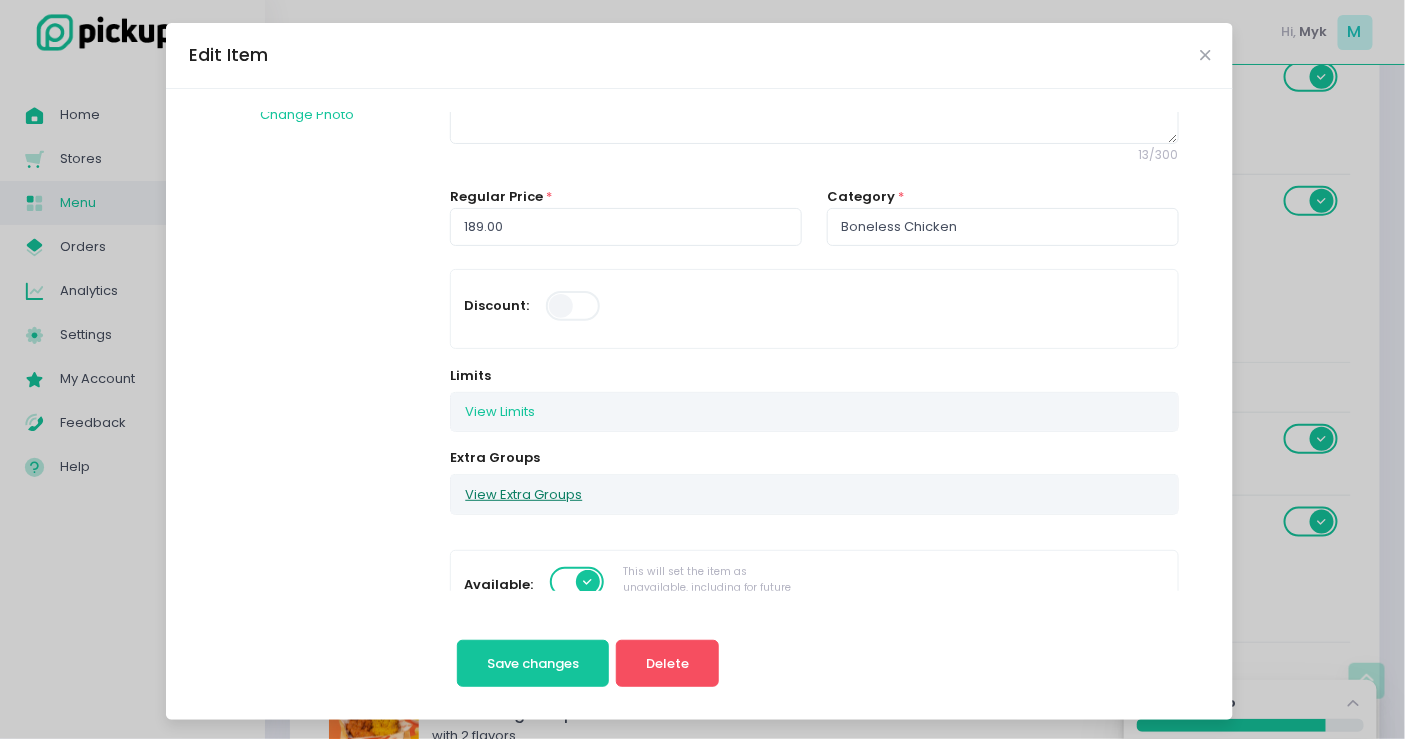 click on "View Extra Groups" at bounding box center [523, 494] 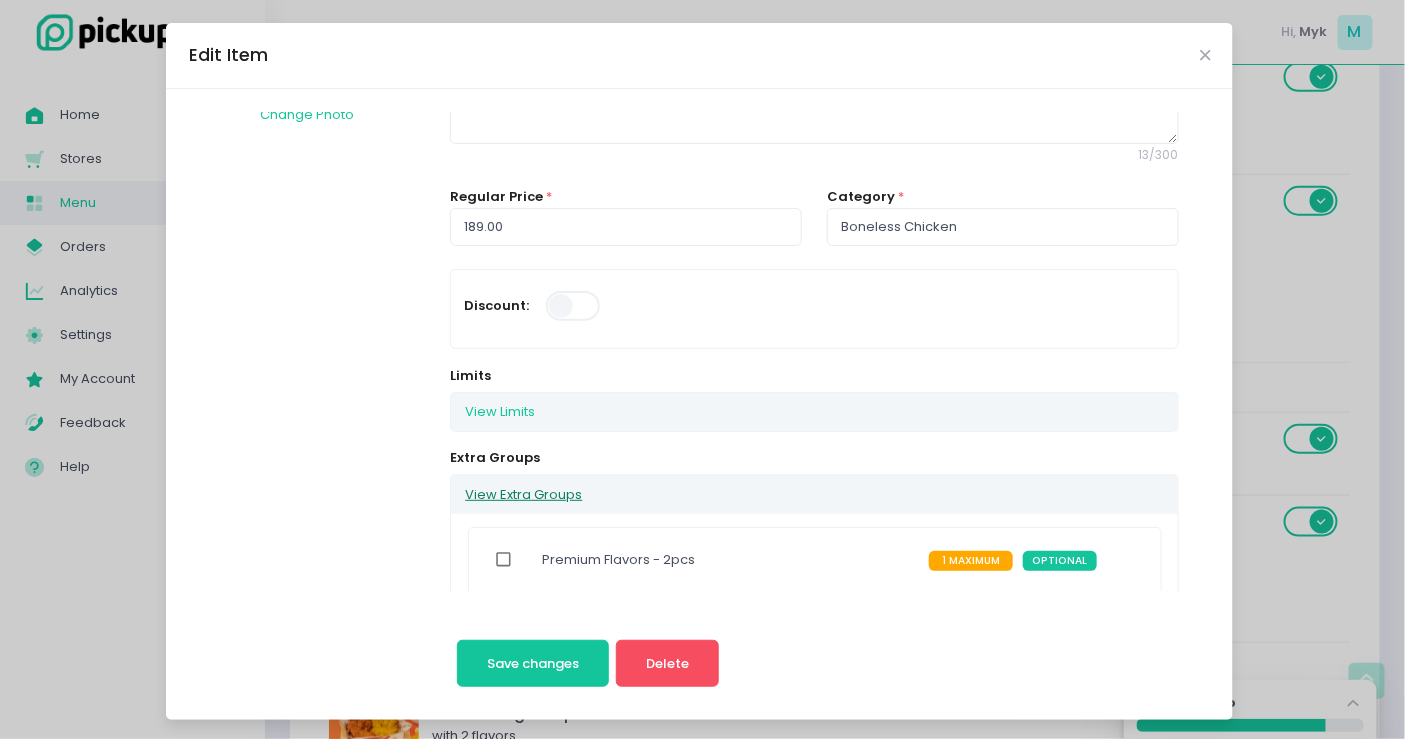 scroll, scrollTop: 333, scrollLeft: 0, axis: vertical 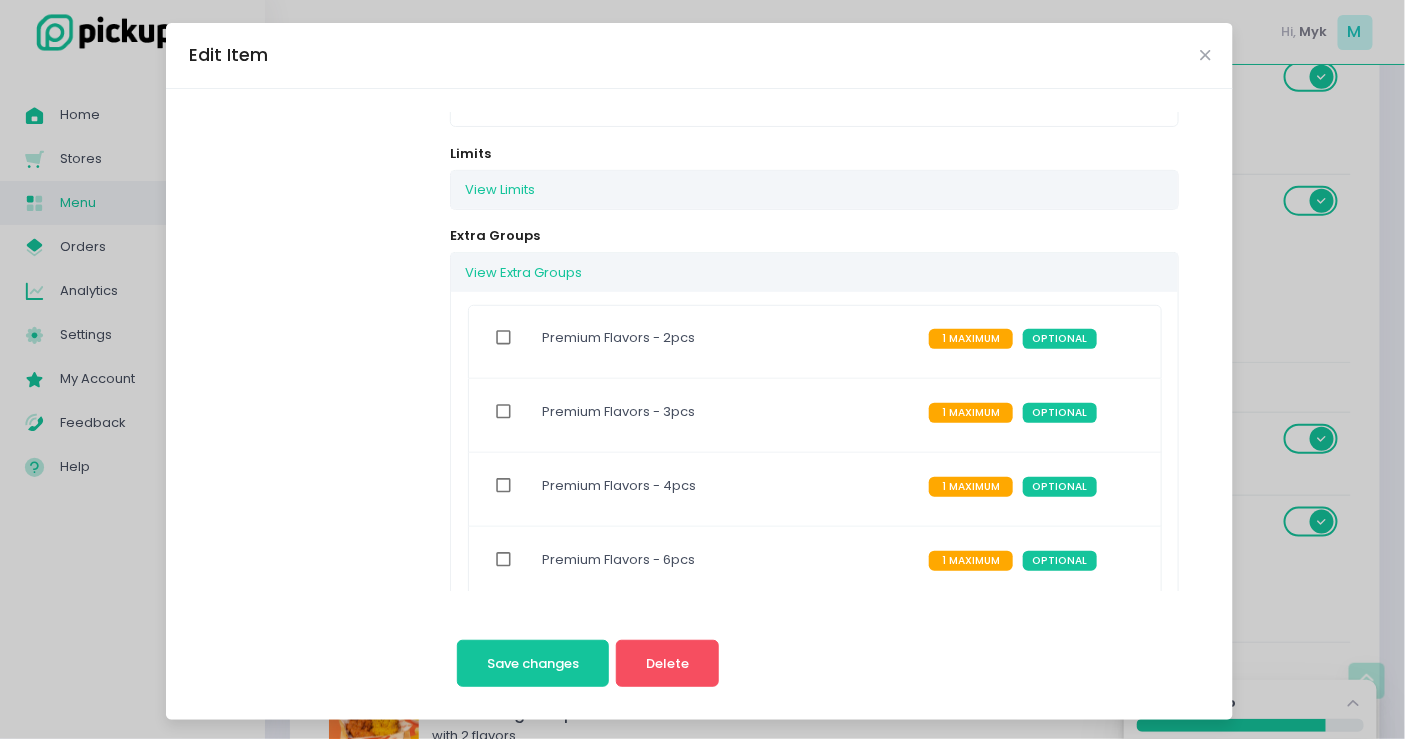 click on "Premium Flavors - 3pcs" at bounding box center [618, 412] 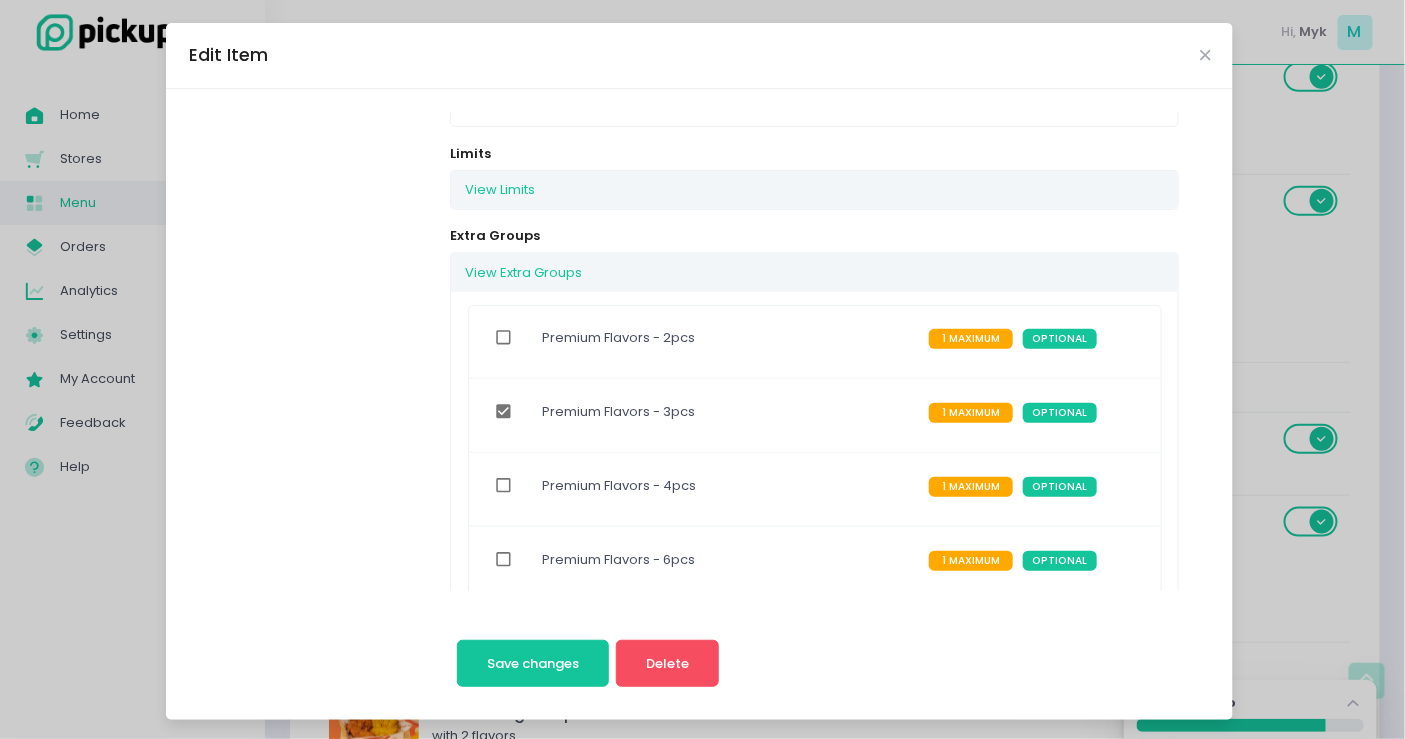 scroll, scrollTop: 444, scrollLeft: 0, axis: vertical 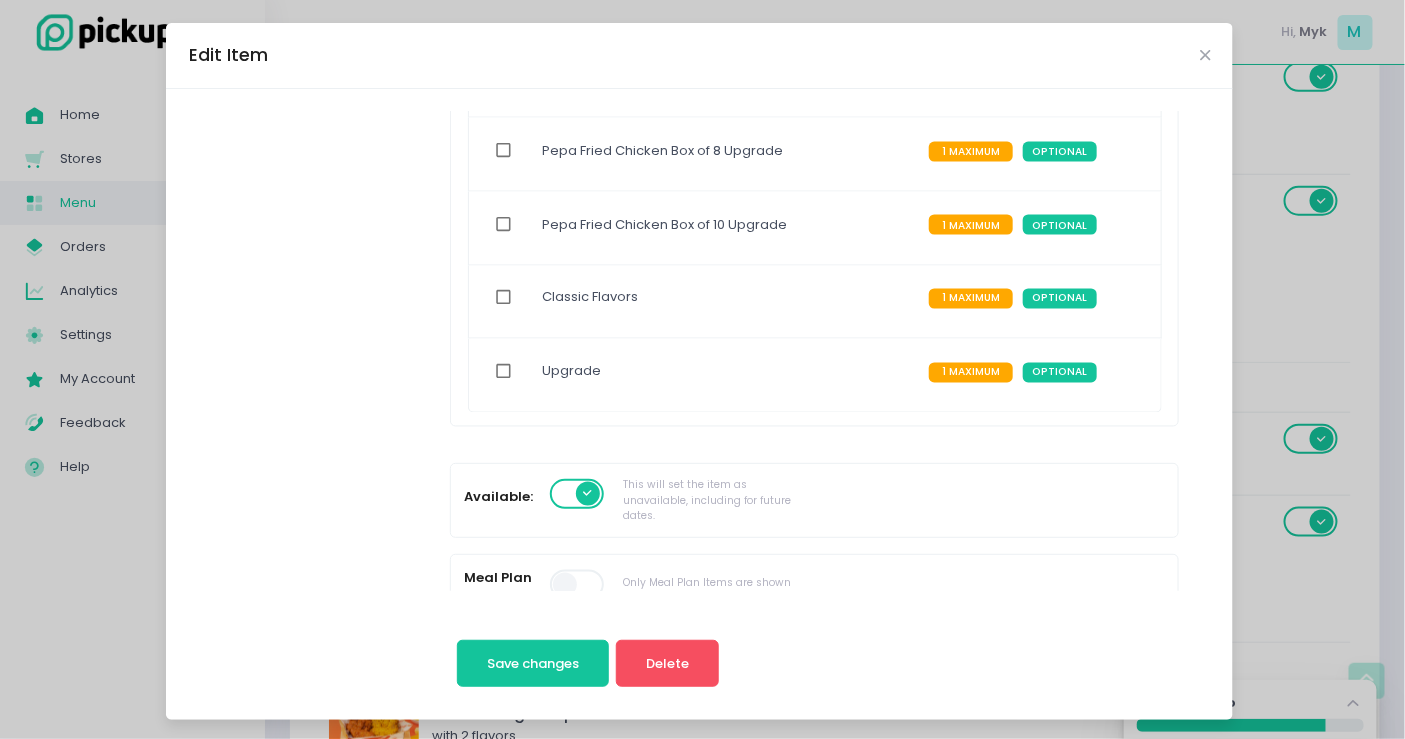 click on "Classic Flavors" at bounding box center [590, 298] 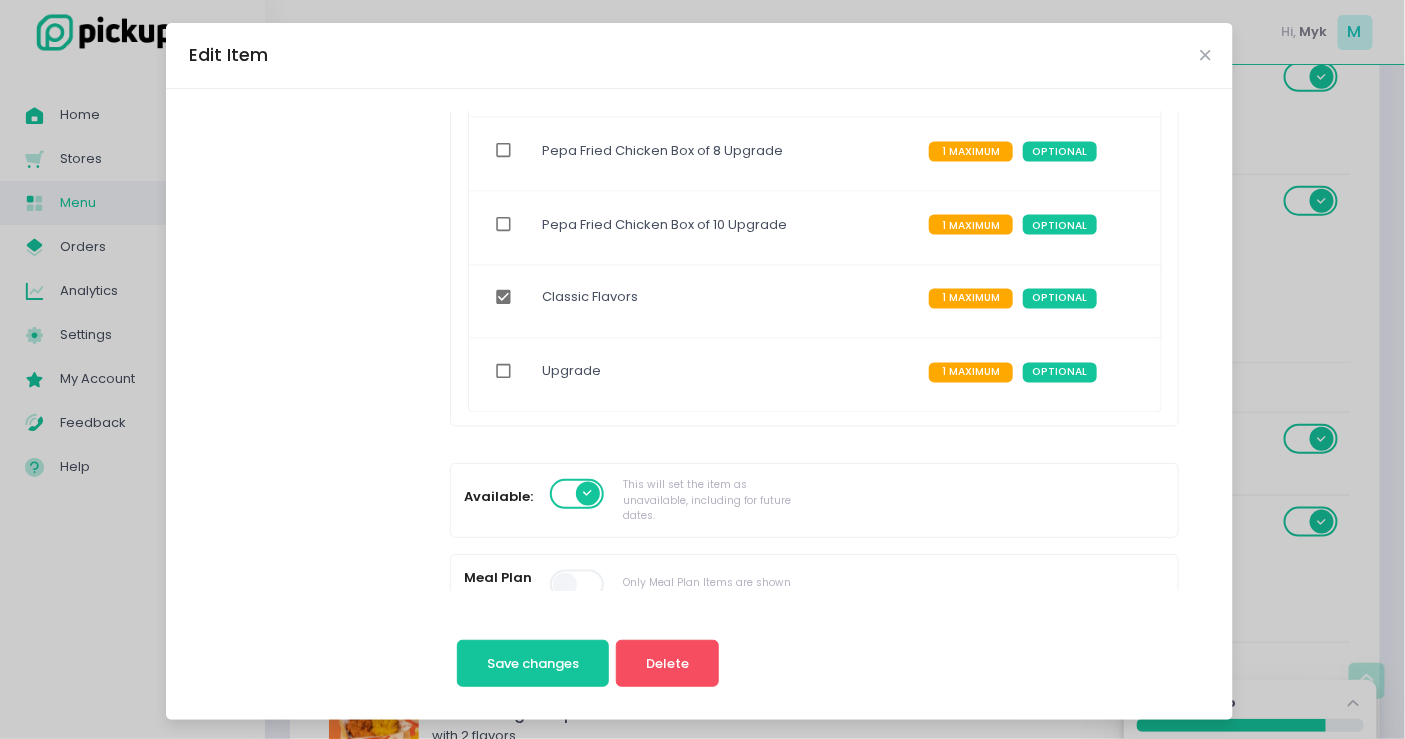 click at bounding box center (504, 372) 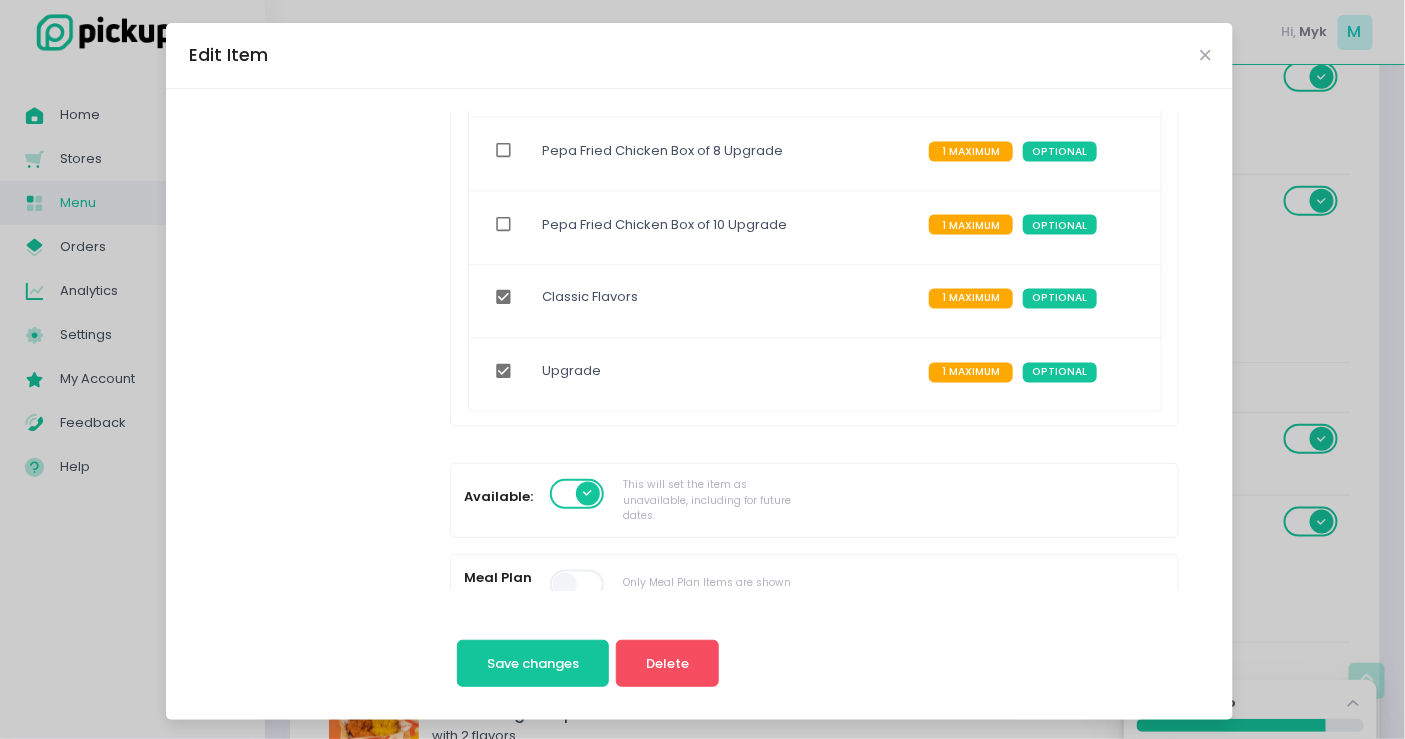 scroll, scrollTop: 1666, scrollLeft: 0, axis: vertical 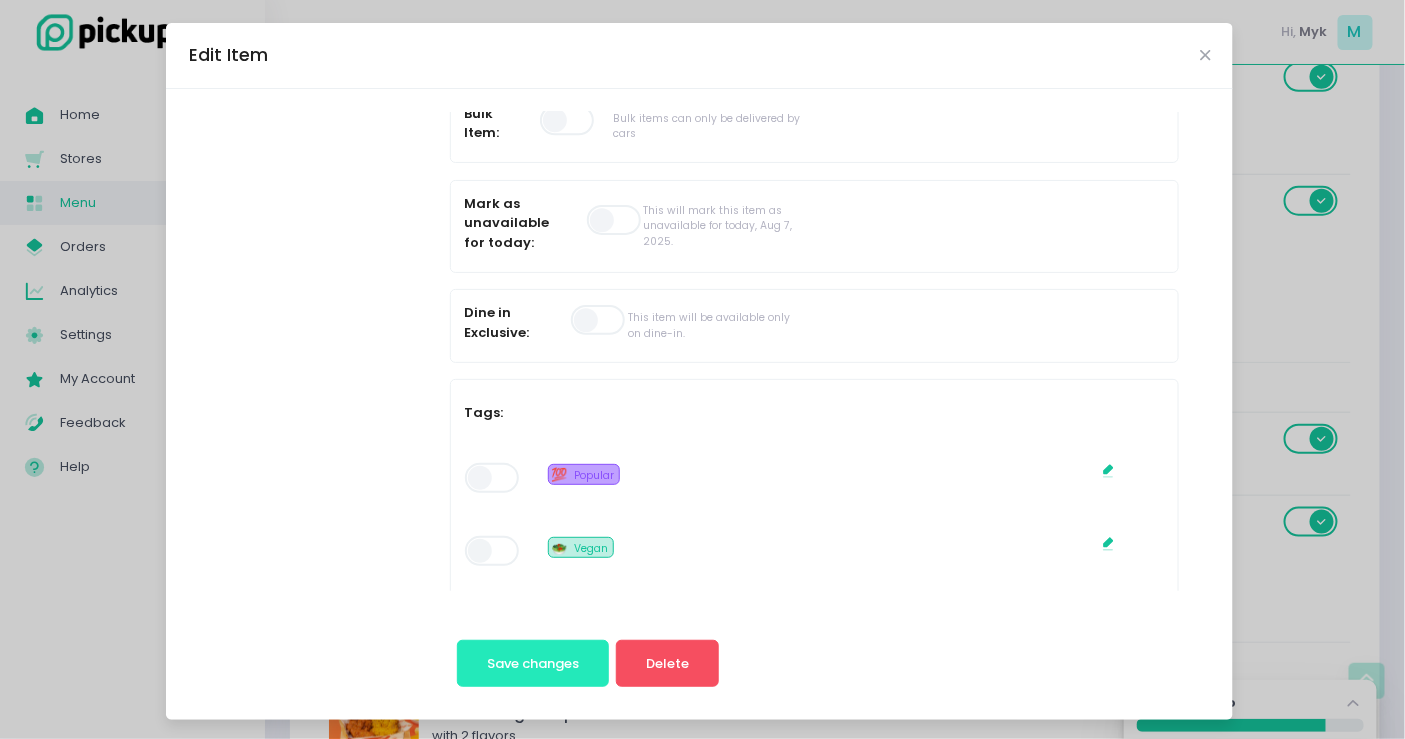 click on "Save changes" at bounding box center [533, 663] 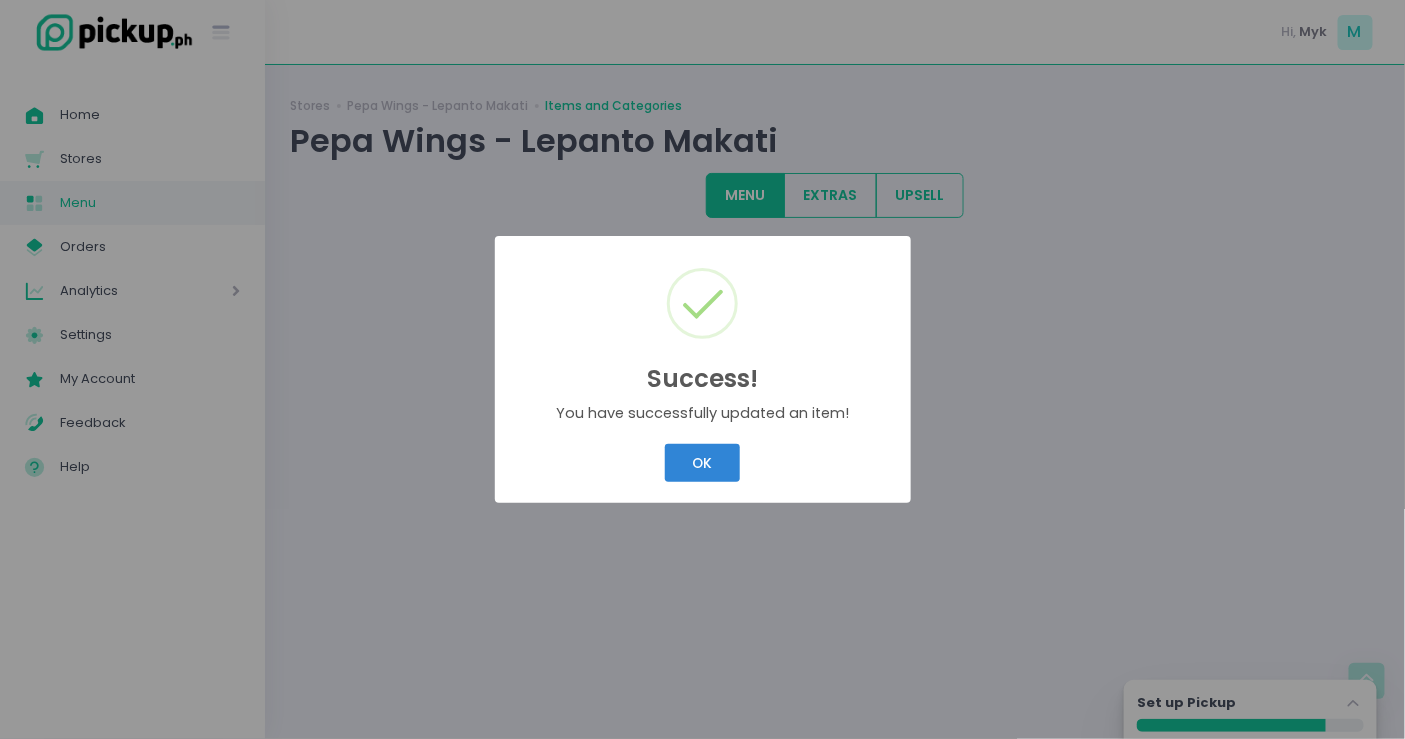 scroll, scrollTop: 0, scrollLeft: 0, axis: both 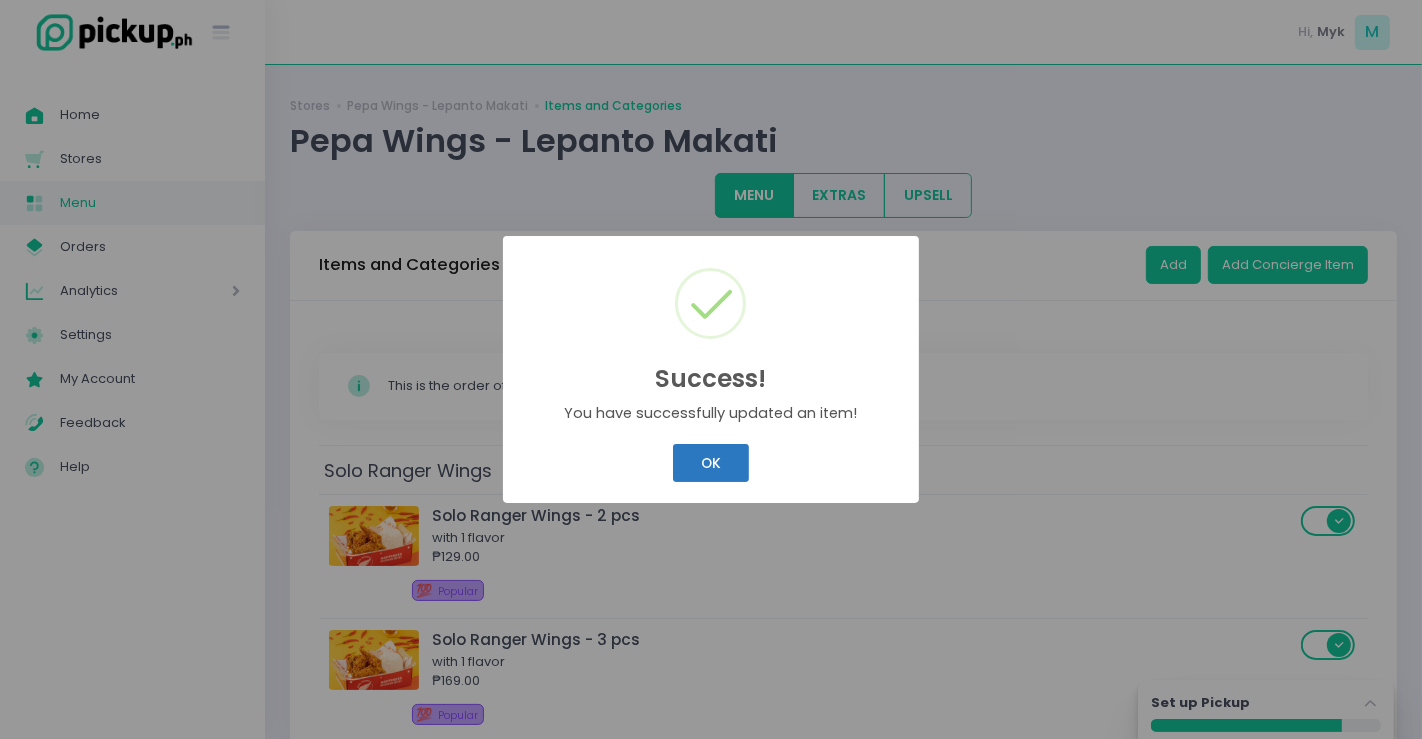 click on "OK" at bounding box center (710, 463) 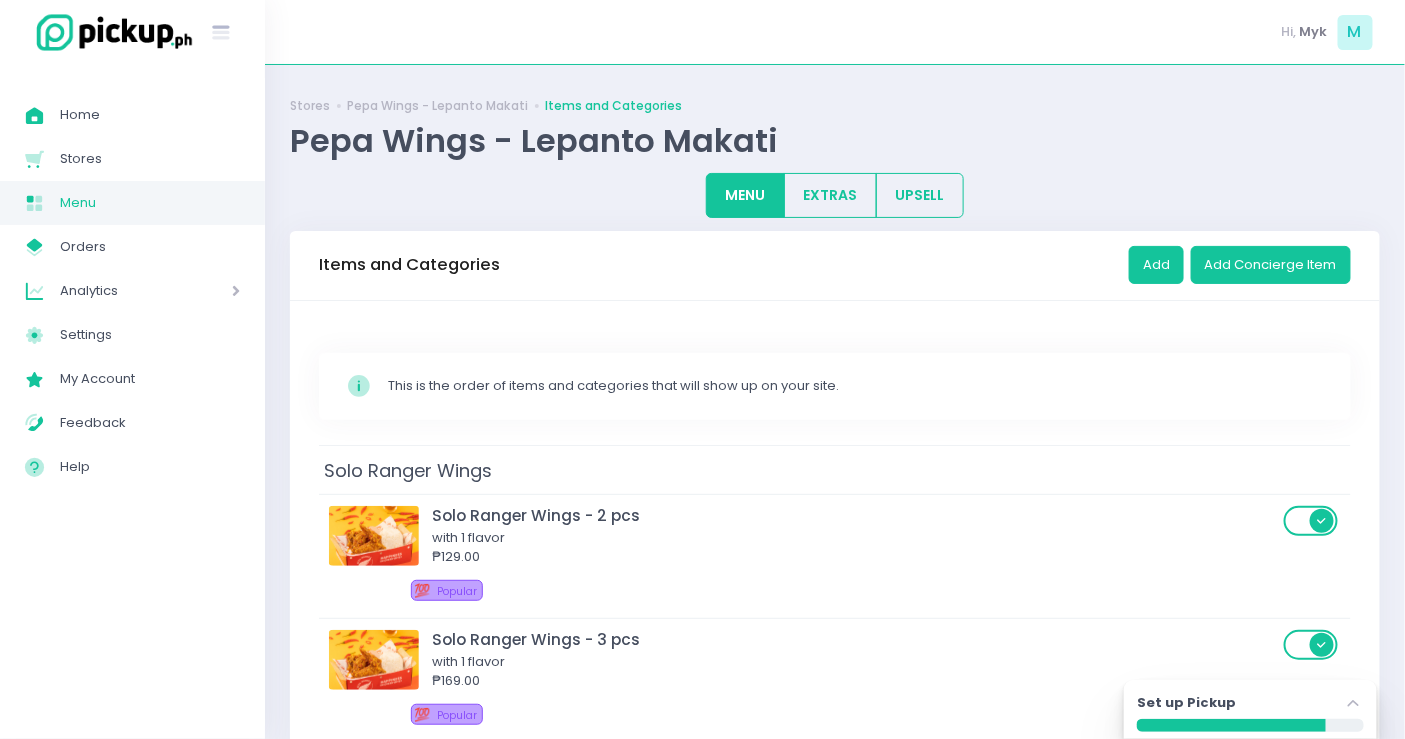 scroll, scrollTop: 333, scrollLeft: 0, axis: vertical 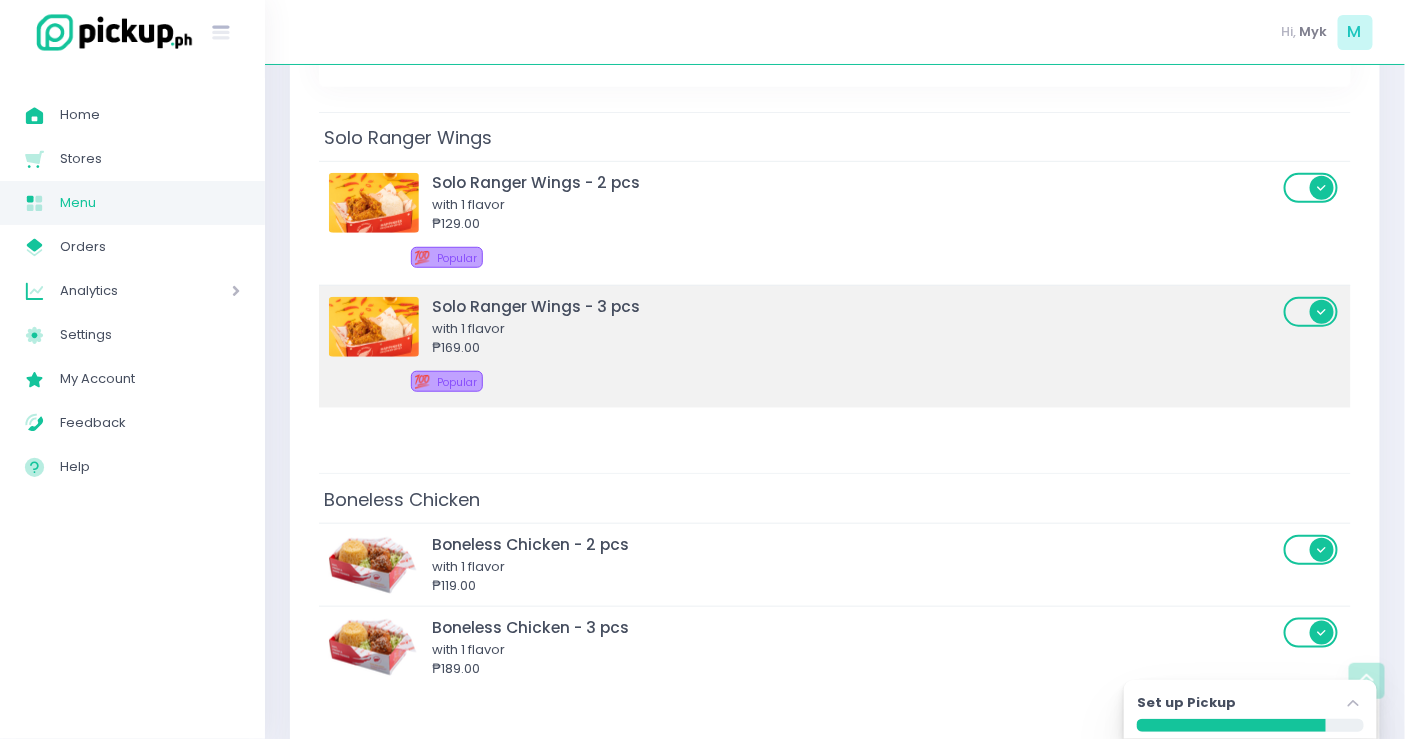 click on "₱169.00" at bounding box center [855, 348] 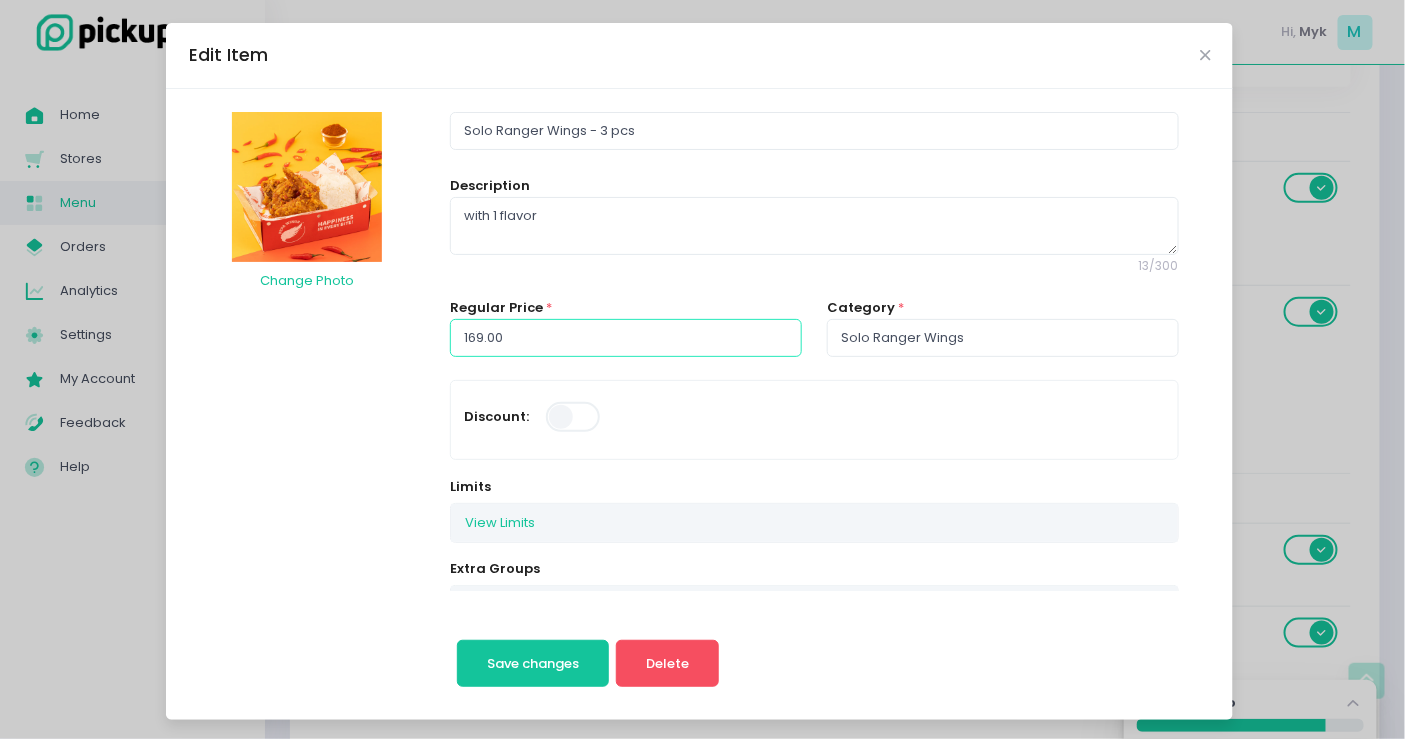 drag, startPoint x: 502, startPoint y: 337, endPoint x: 365, endPoint y: 328, distance: 137.2953 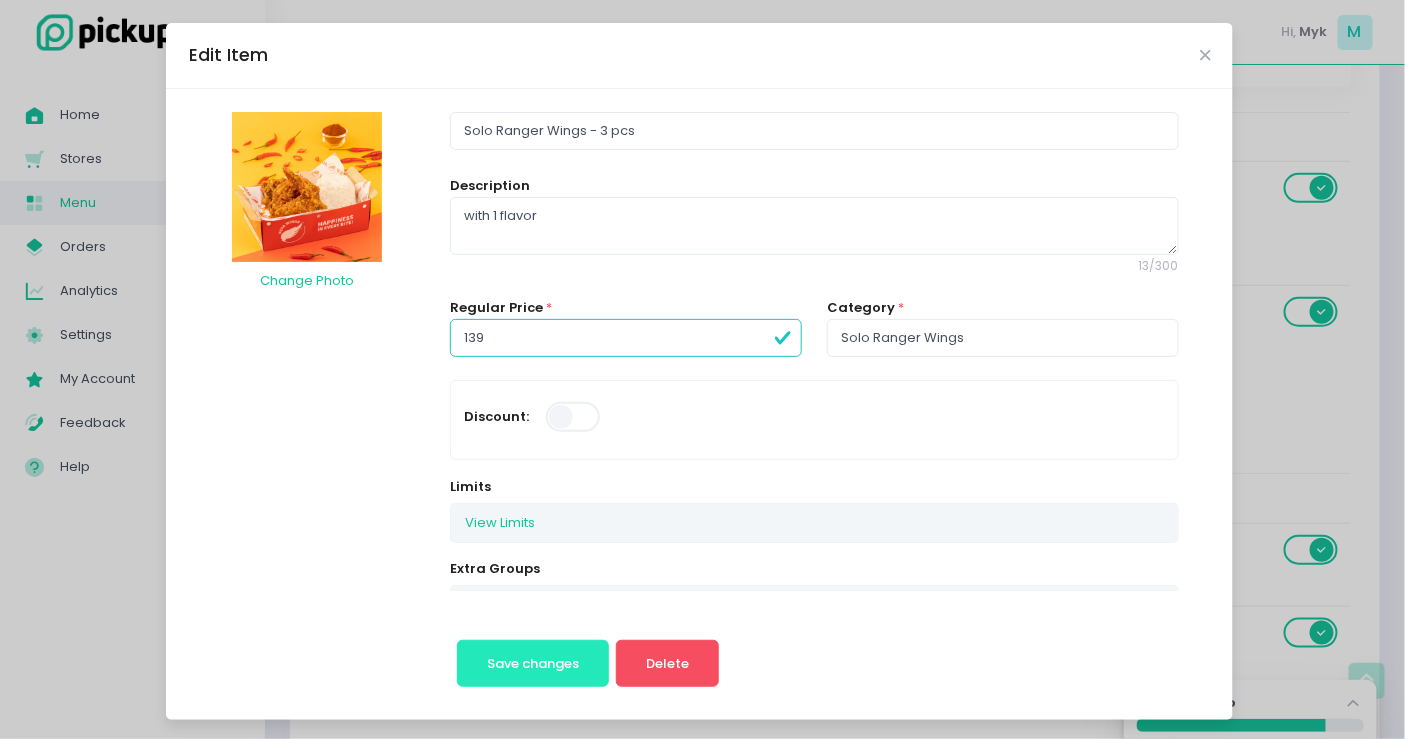 type on "139.00" 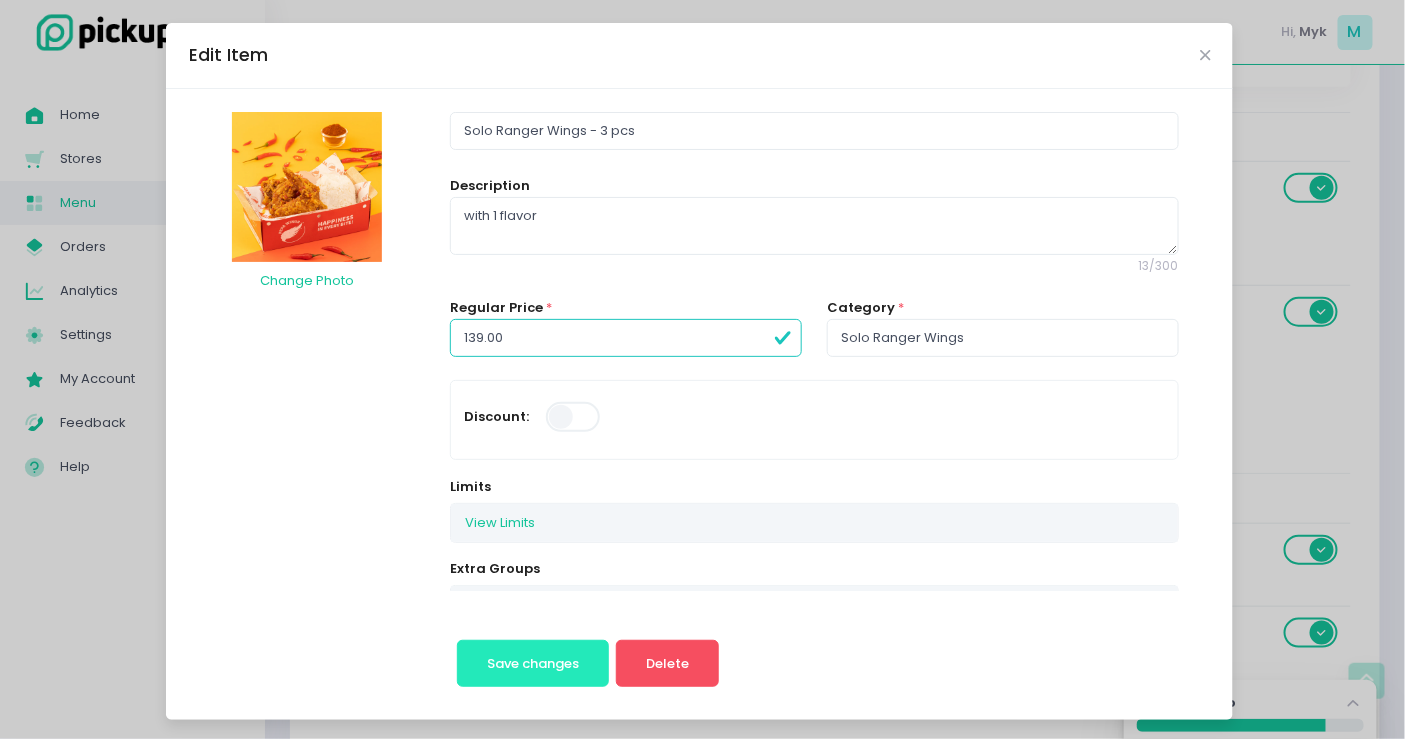 click on "Save changes" at bounding box center (533, 663) 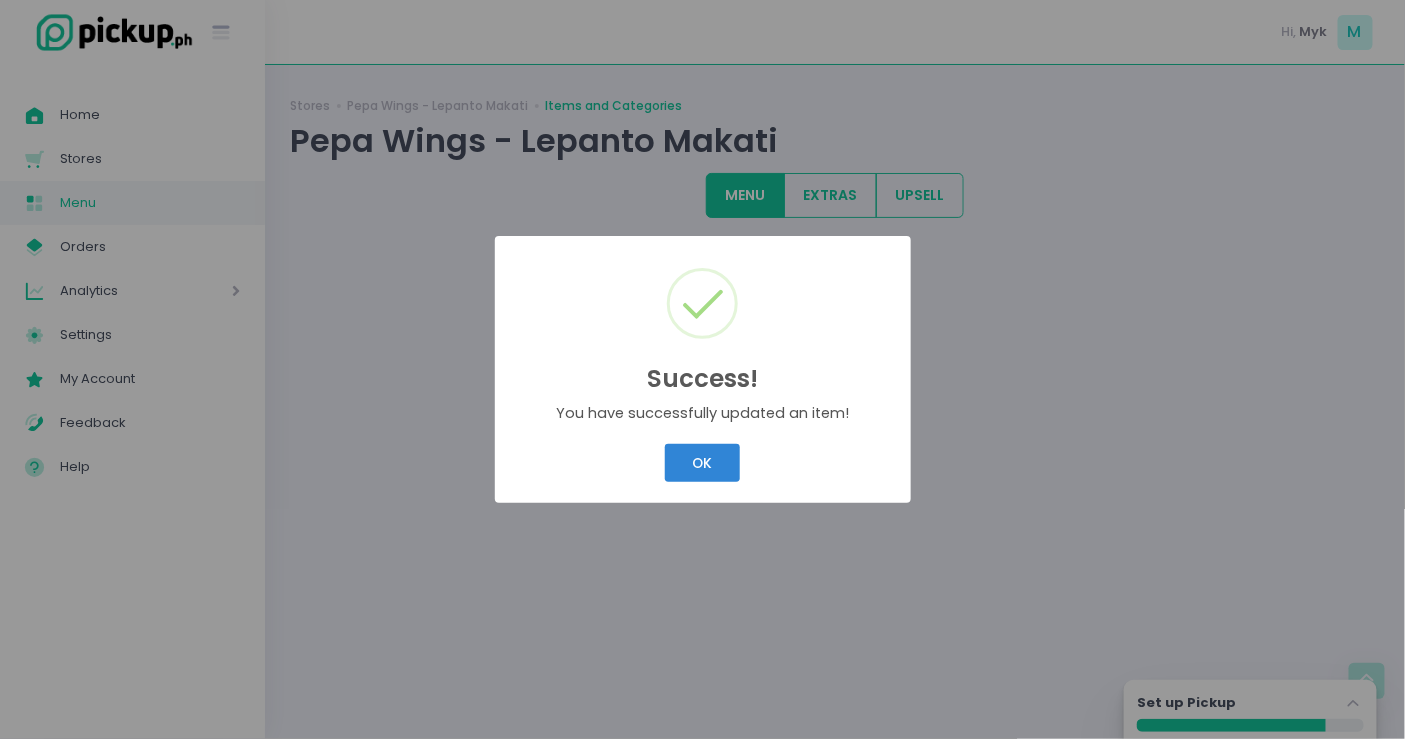 scroll, scrollTop: 0, scrollLeft: 0, axis: both 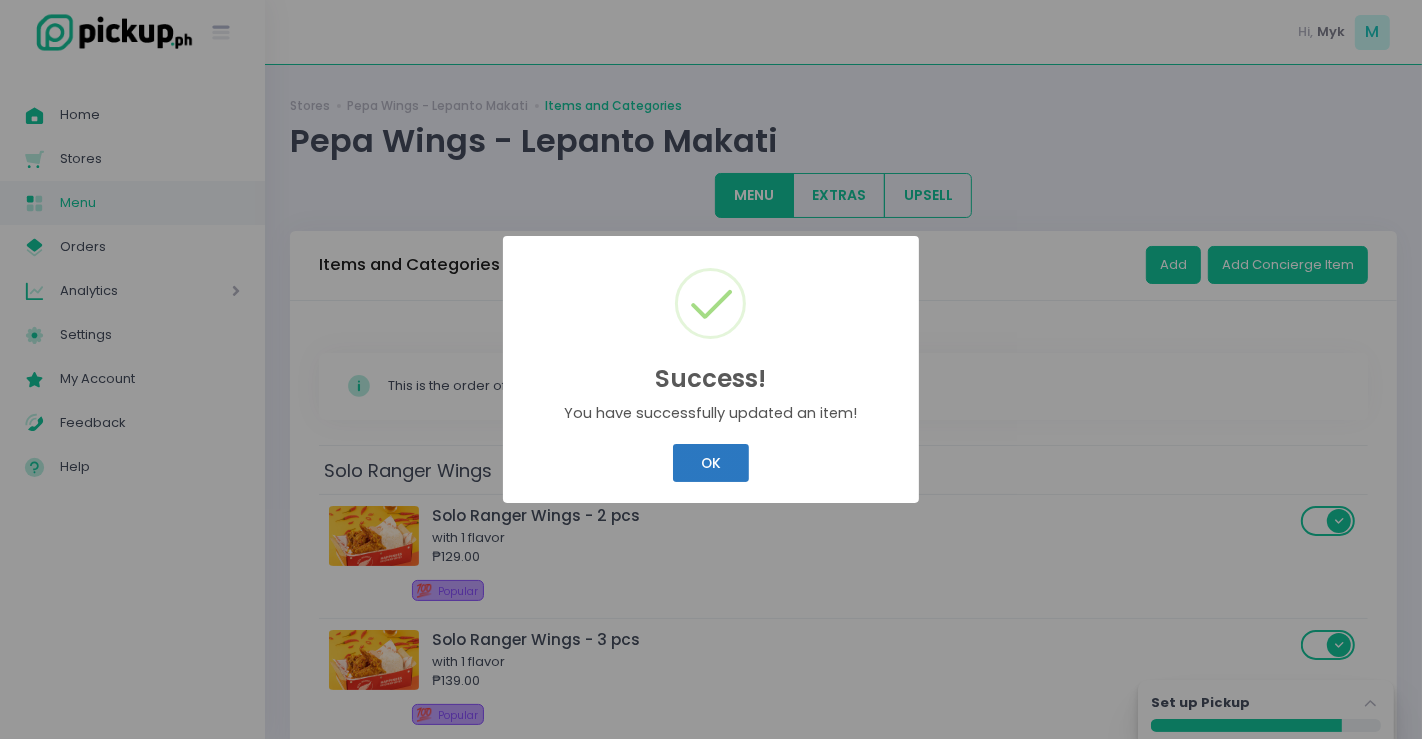 click on "OK" at bounding box center (710, 463) 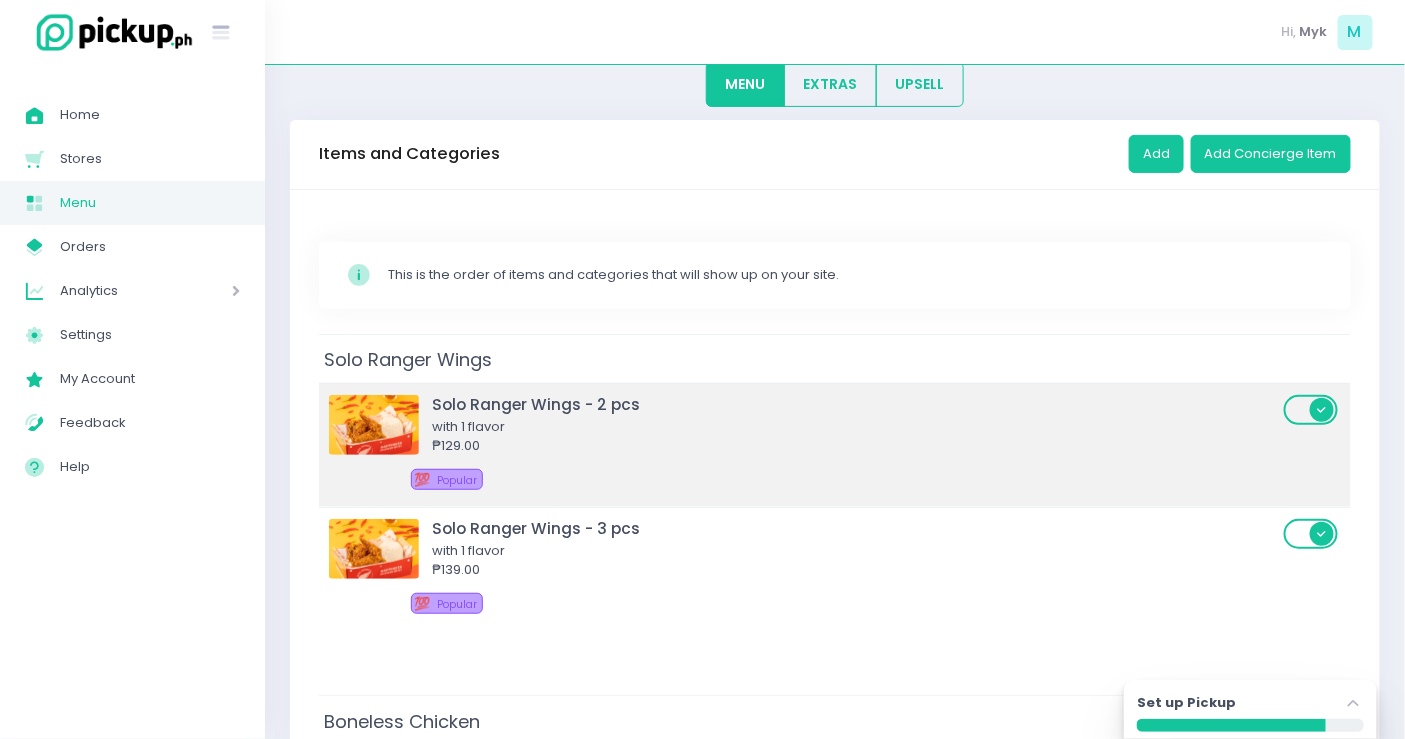 scroll, scrollTop: 333, scrollLeft: 0, axis: vertical 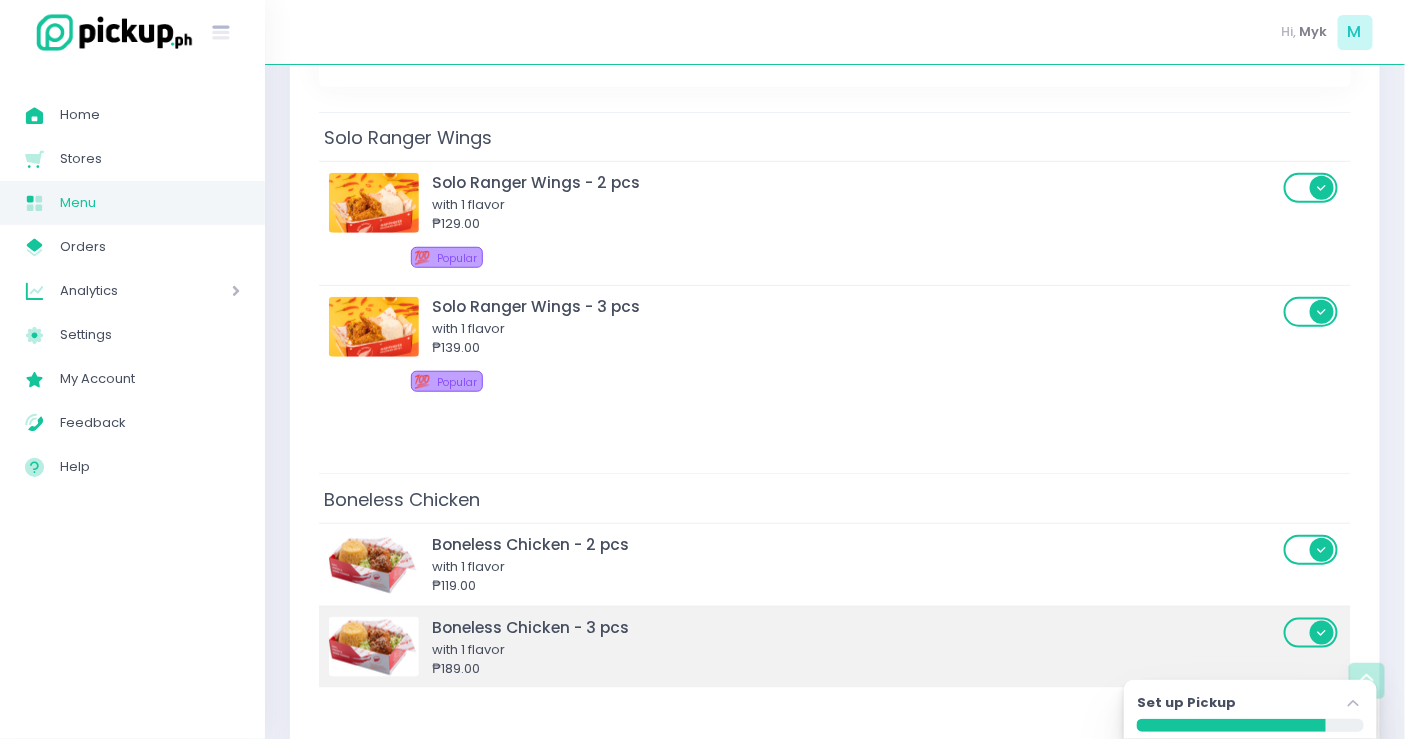 click on "with 1 flavor" at bounding box center (855, 650) 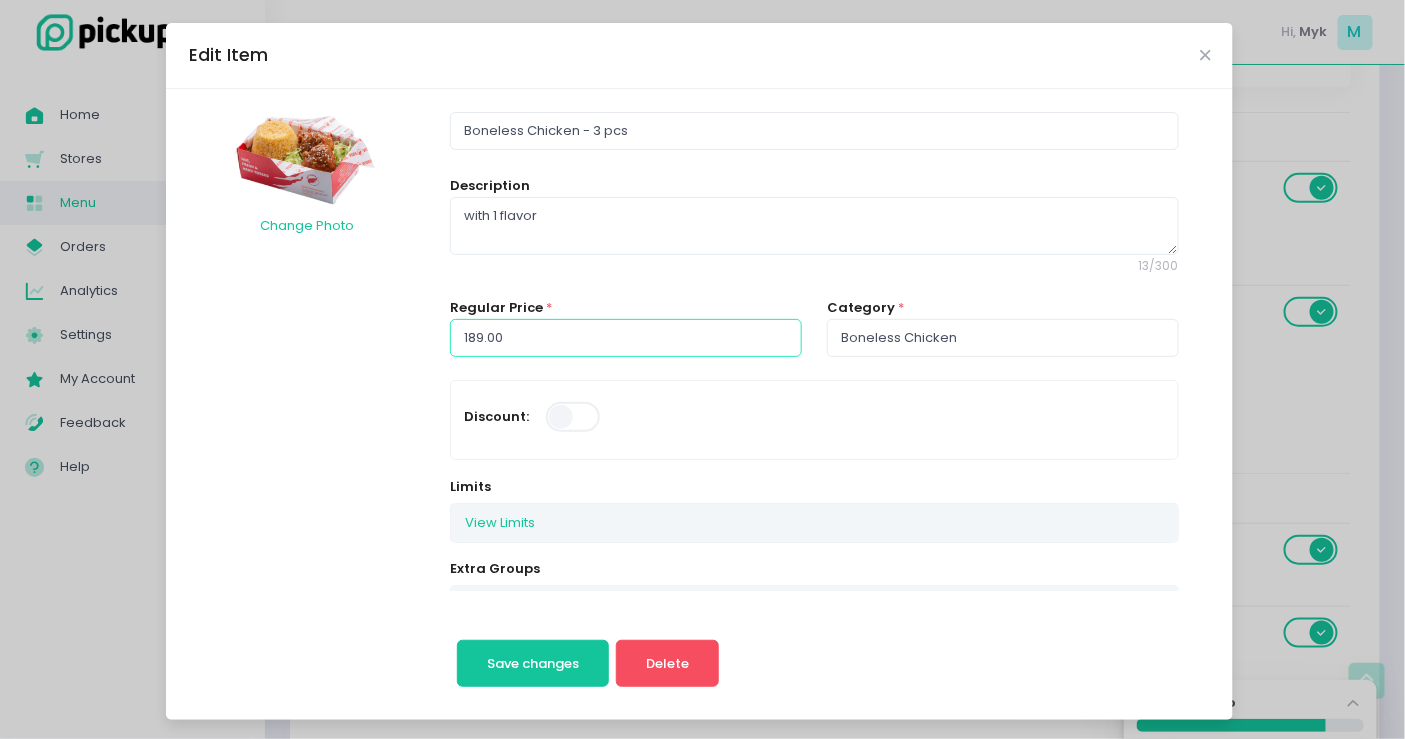click on "189.00" at bounding box center (626, 338) 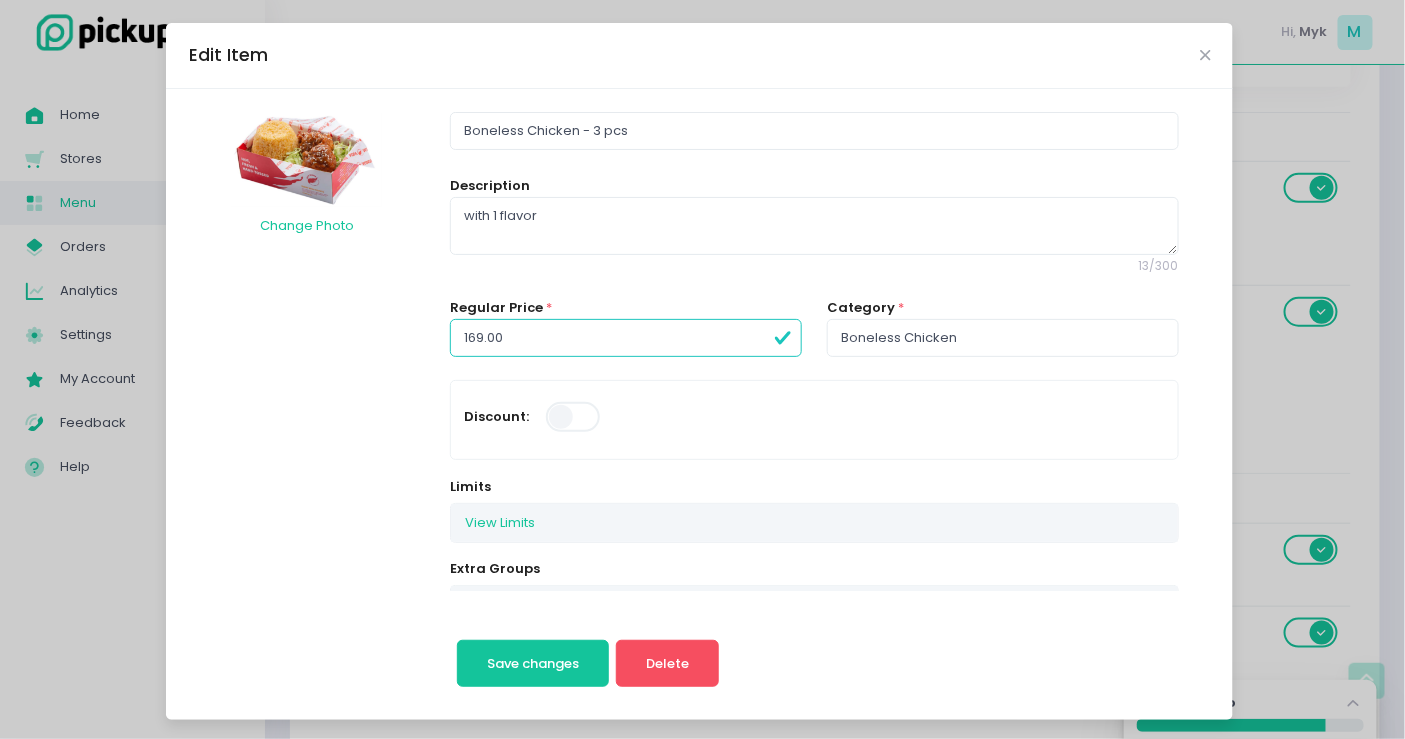 scroll, scrollTop: 111, scrollLeft: 0, axis: vertical 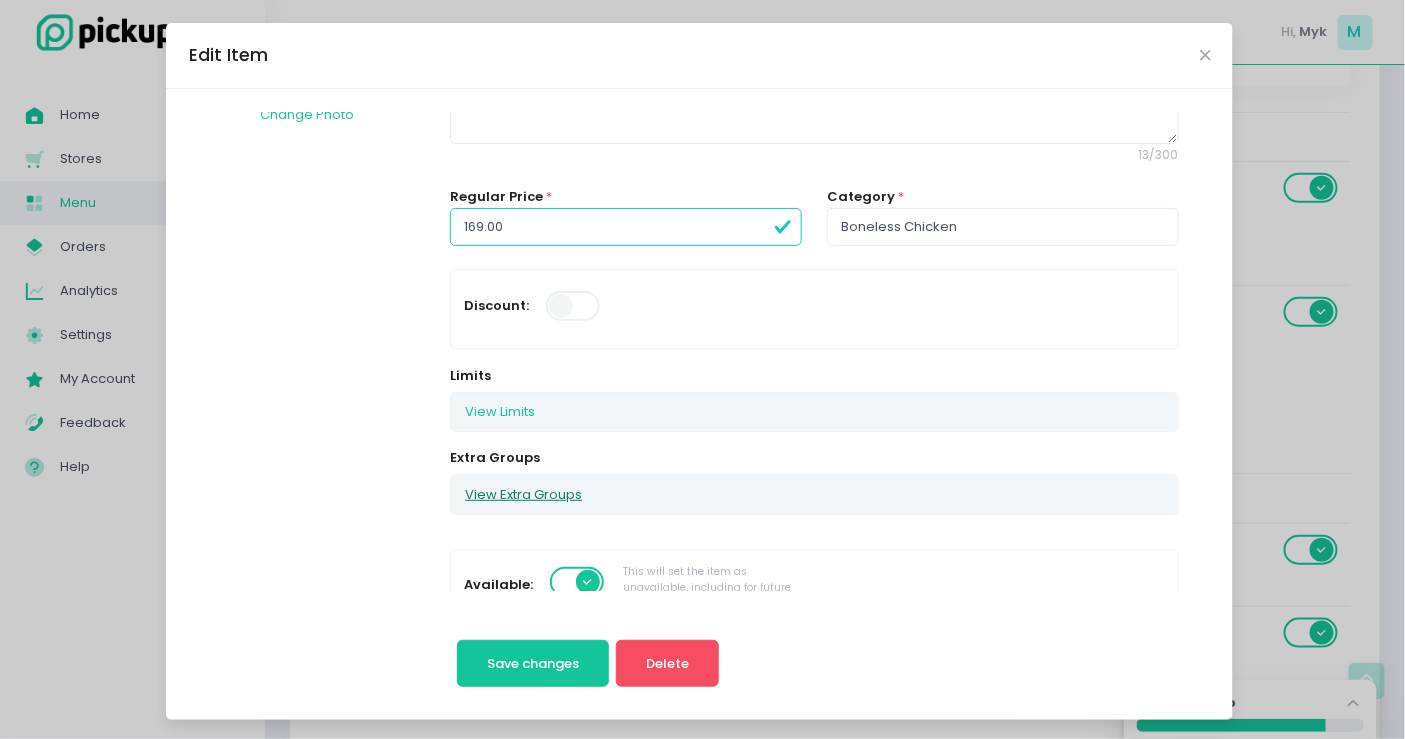 type on "169.00" 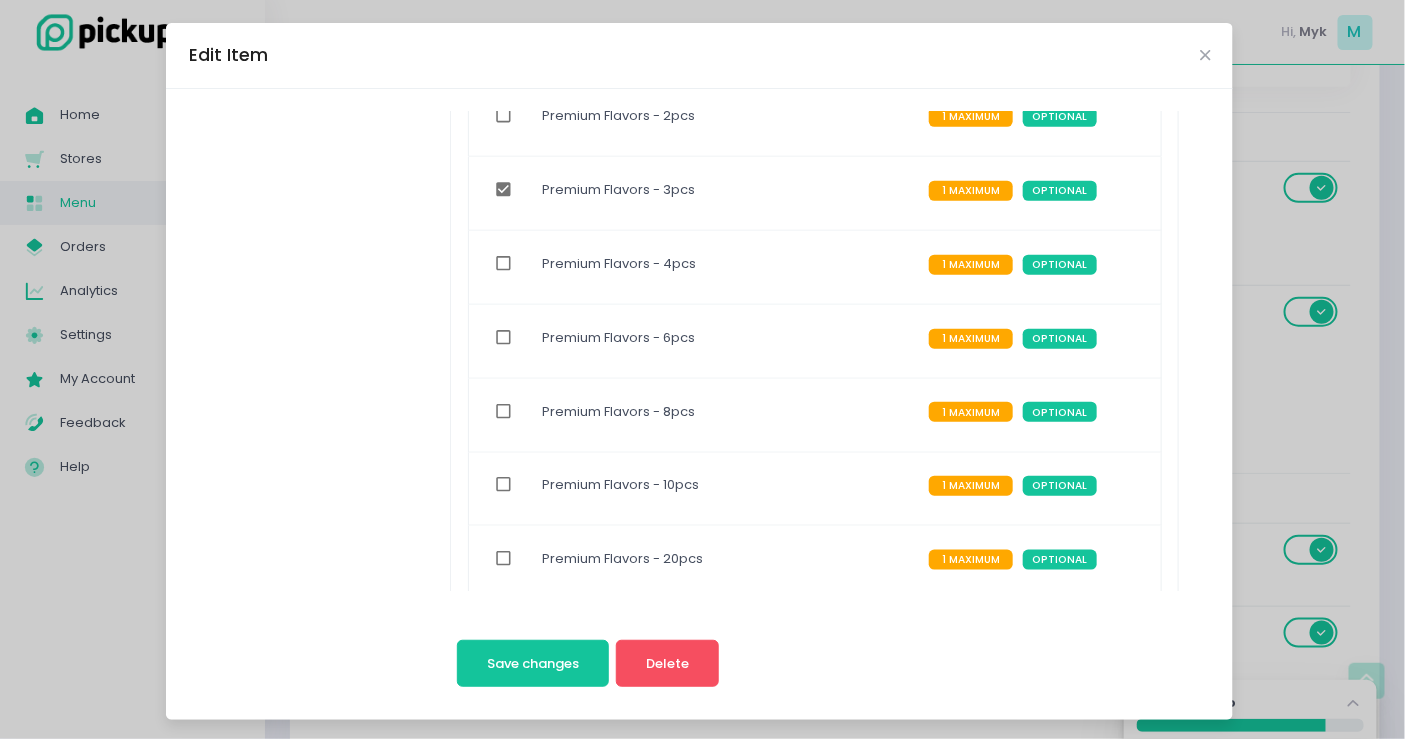 scroll, scrollTop: 888, scrollLeft: 0, axis: vertical 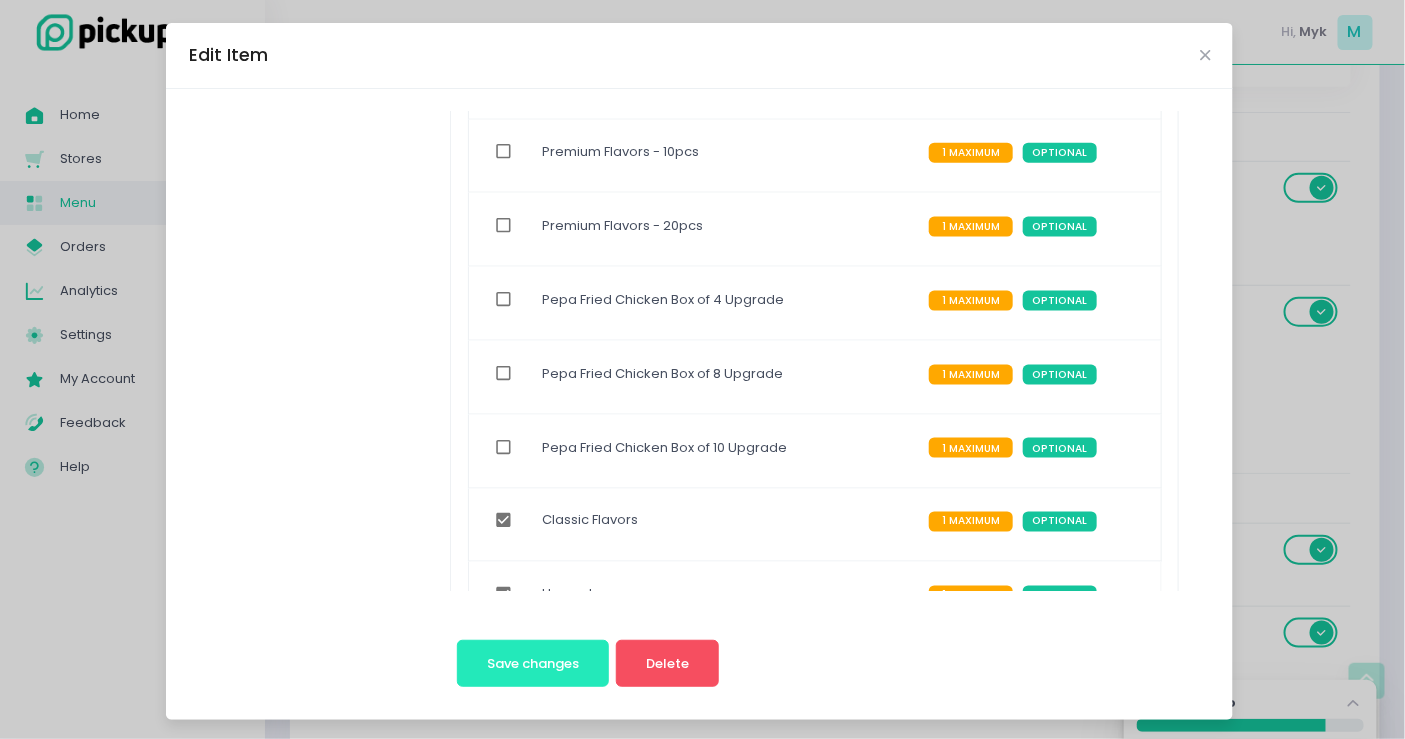 click on "Save changes" at bounding box center (533, 664) 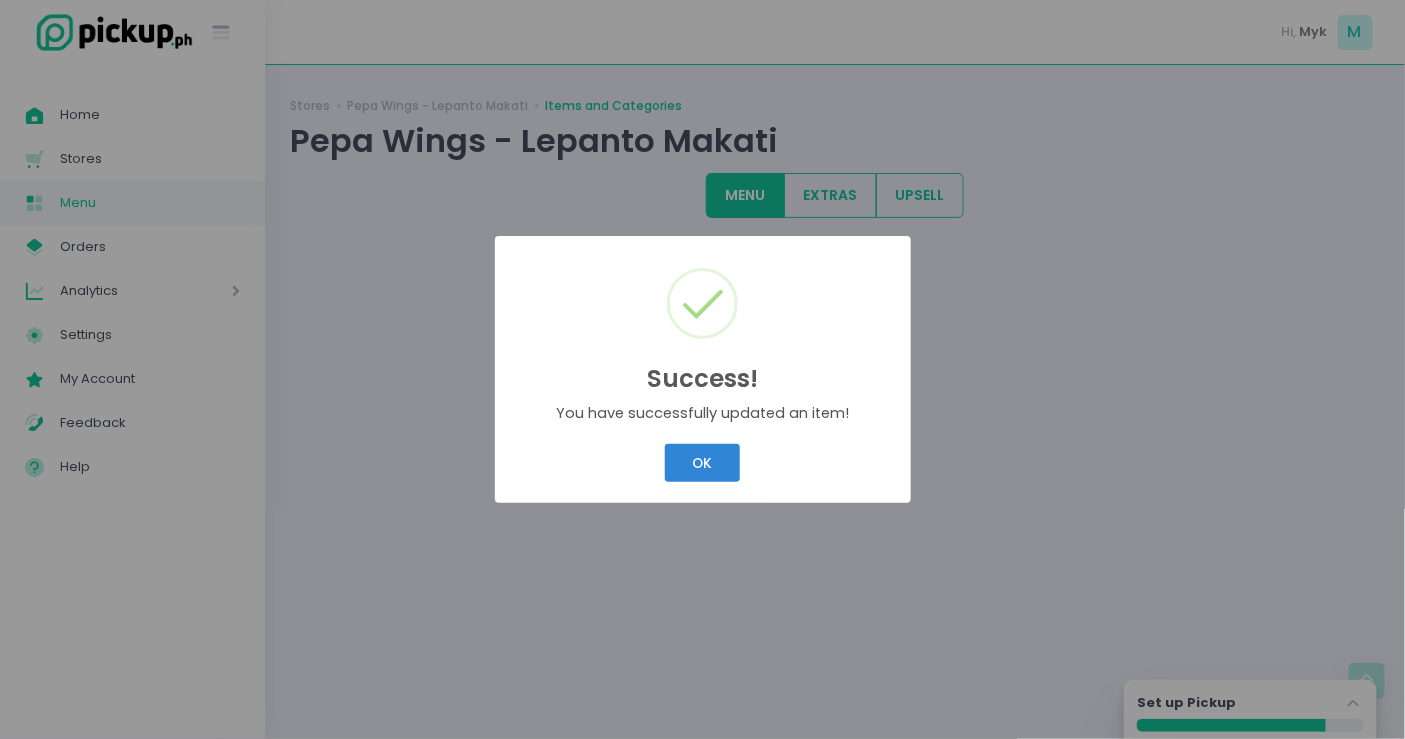 scroll, scrollTop: 0, scrollLeft: 0, axis: both 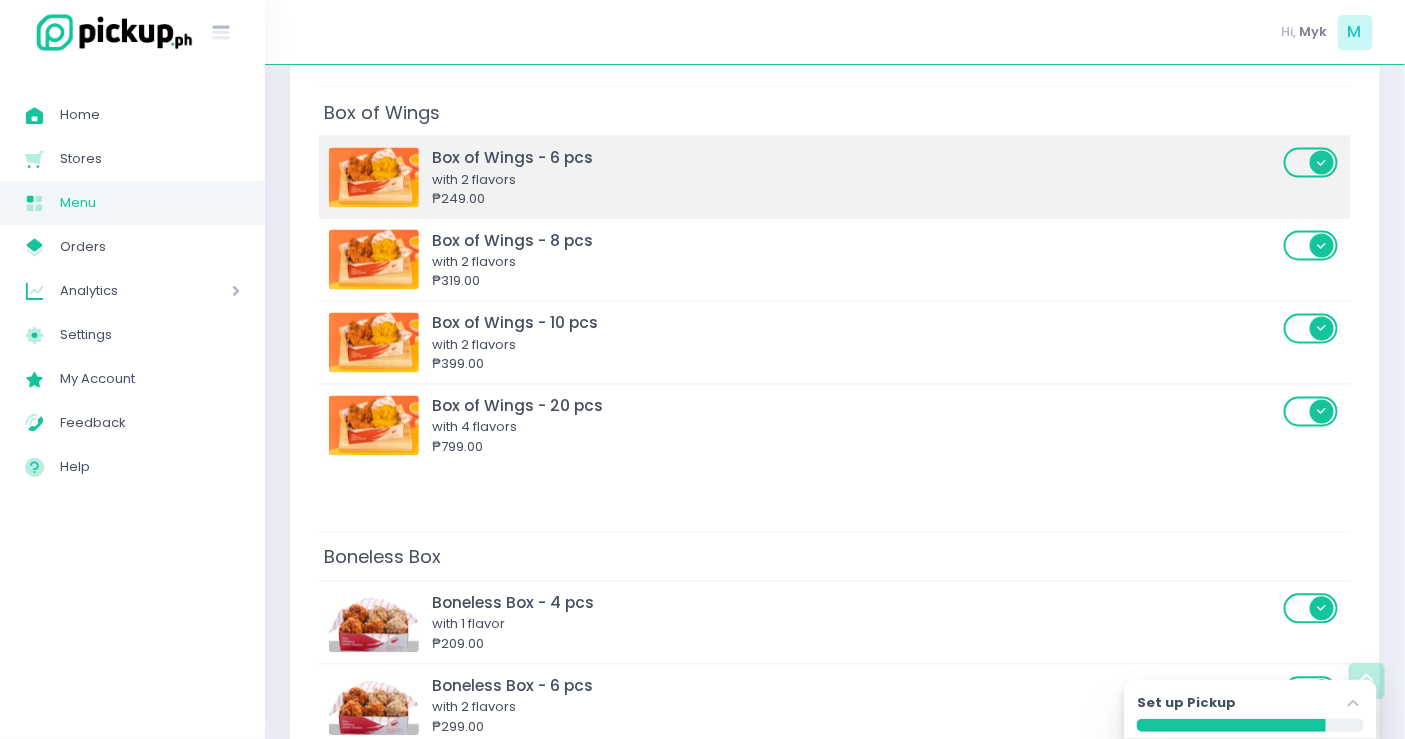 click on "with 2 flavors" at bounding box center [855, 180] 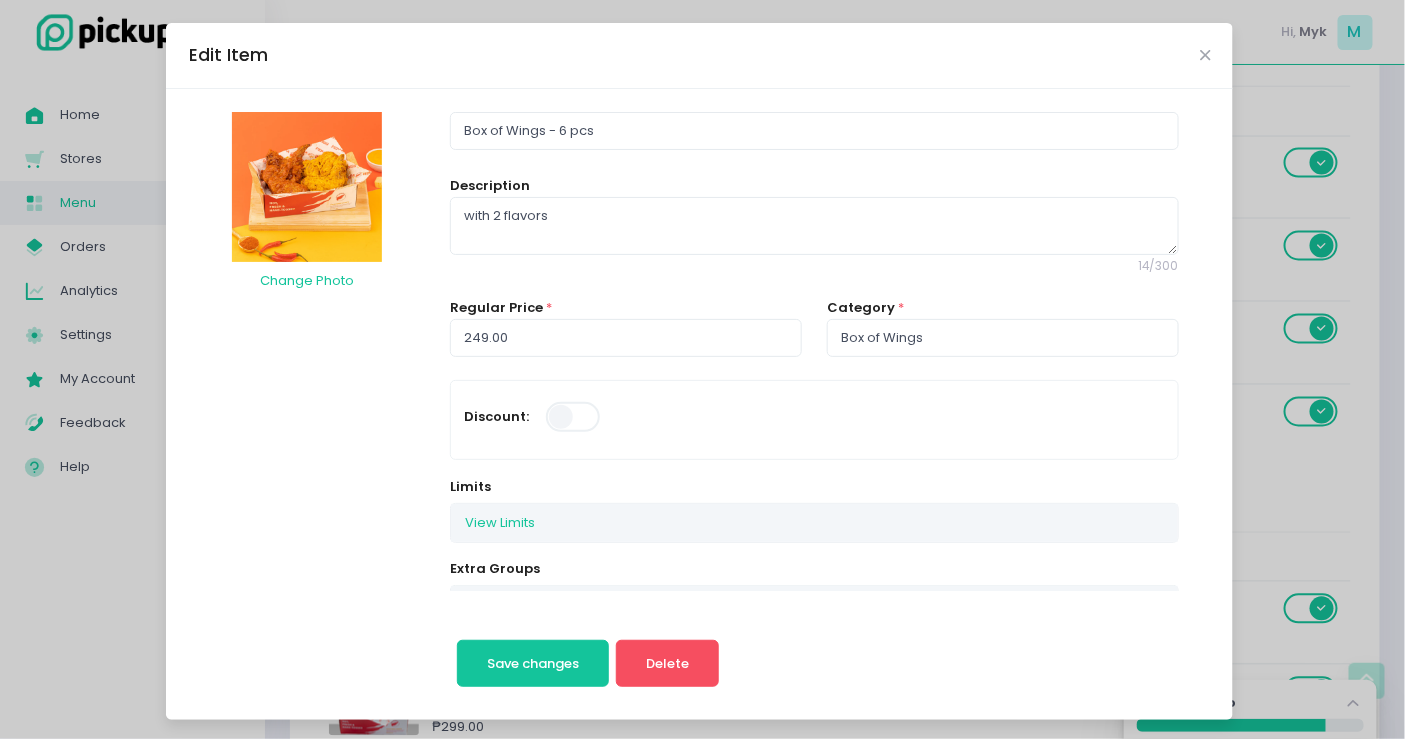 scroll, scrollTop: 222, scrollLeft: 0, axis: vertical 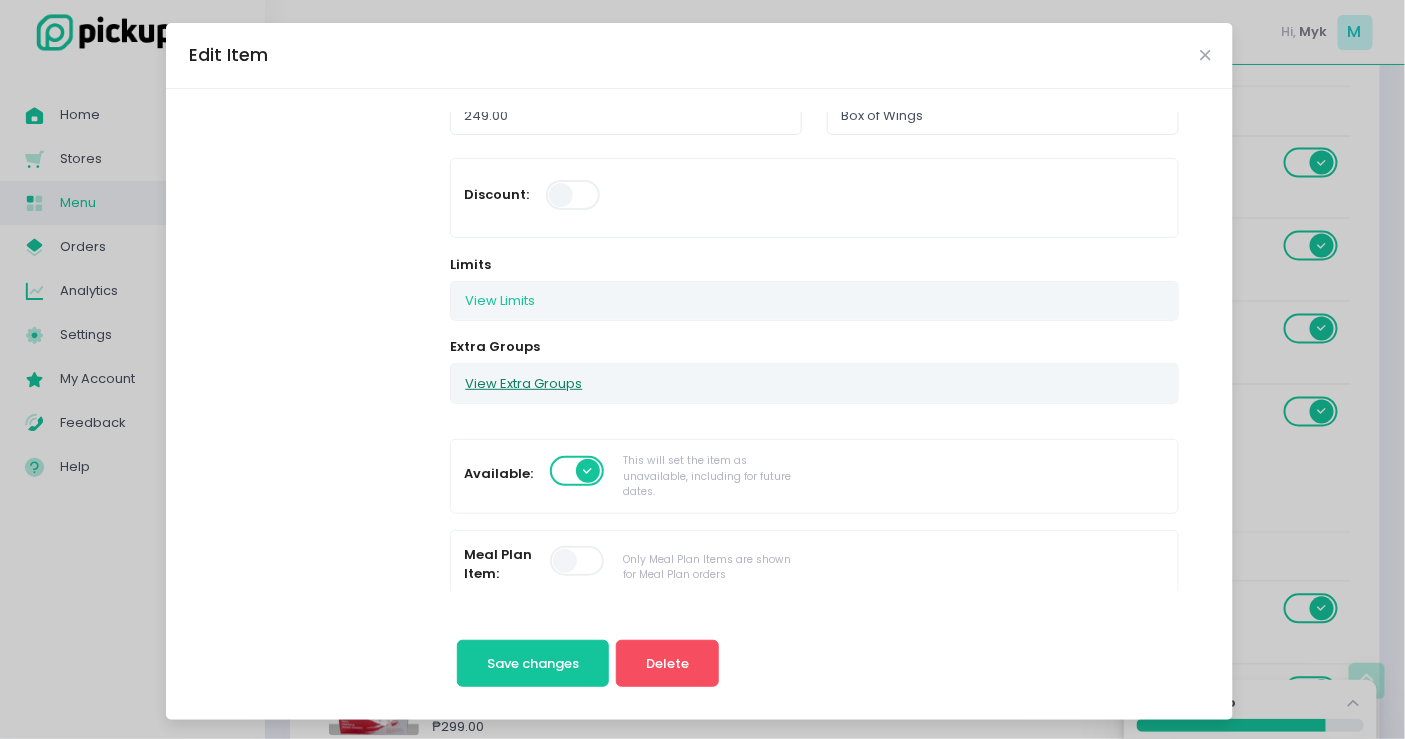 click on "View Extra Groups" at bounding box center [523, 383] 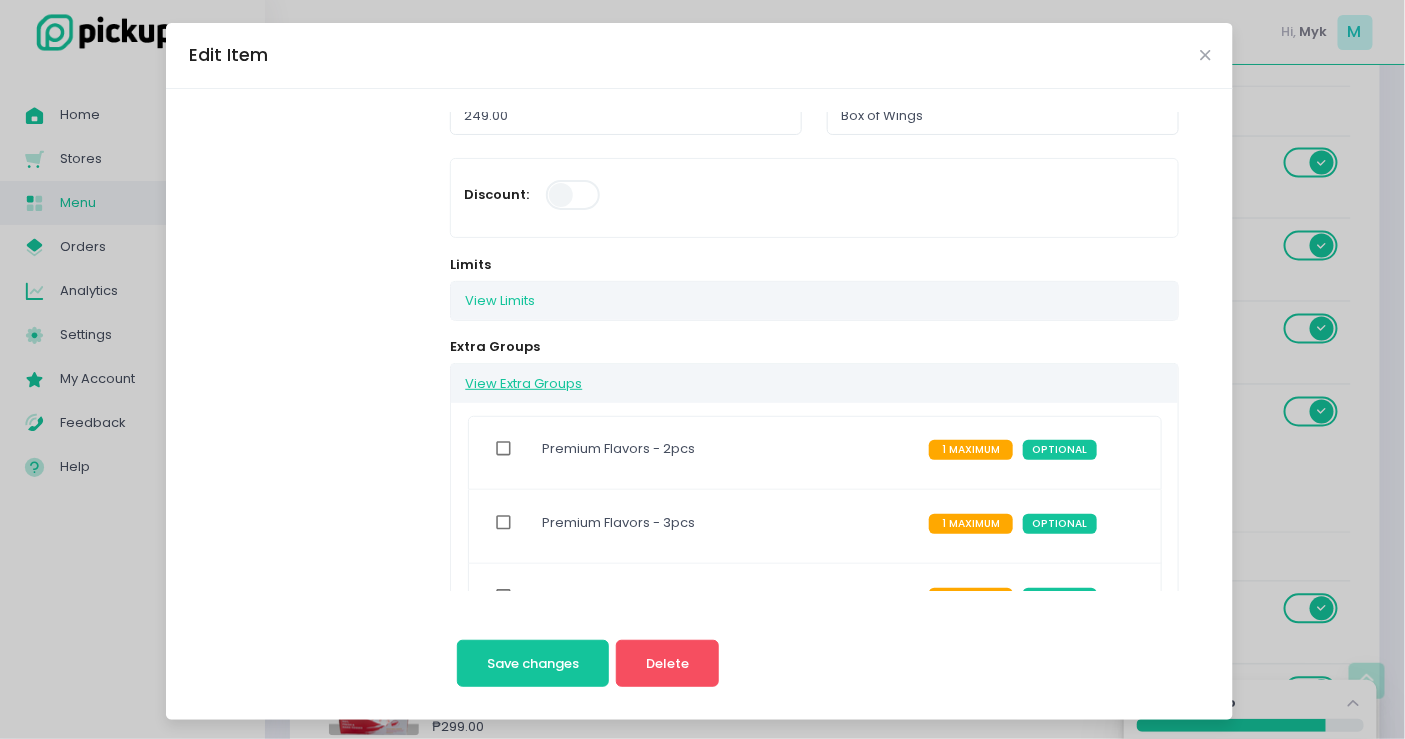 scroll, scrollTop: 333, scrollLeft: 0, axis: vertical 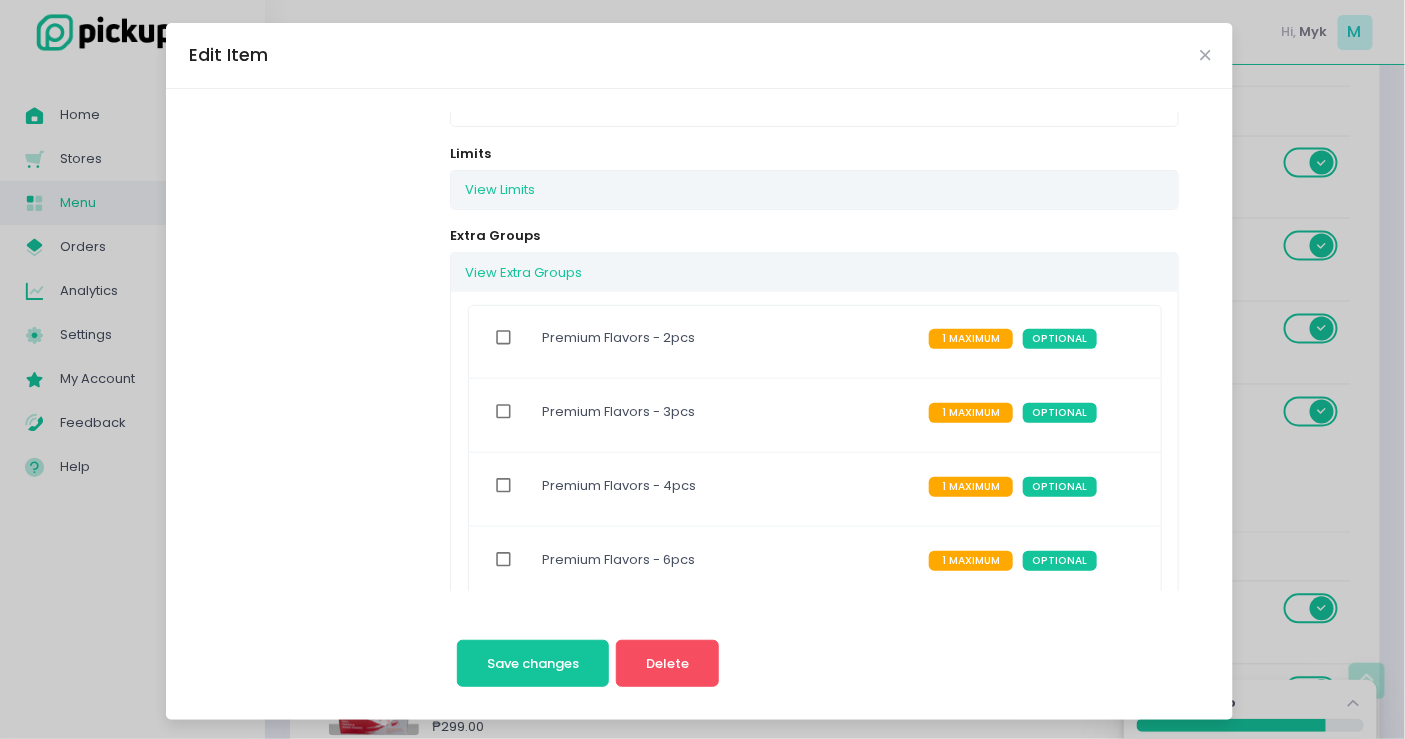 click on "Premium Flavors - 6pcs" at bounding box center (618, 560) 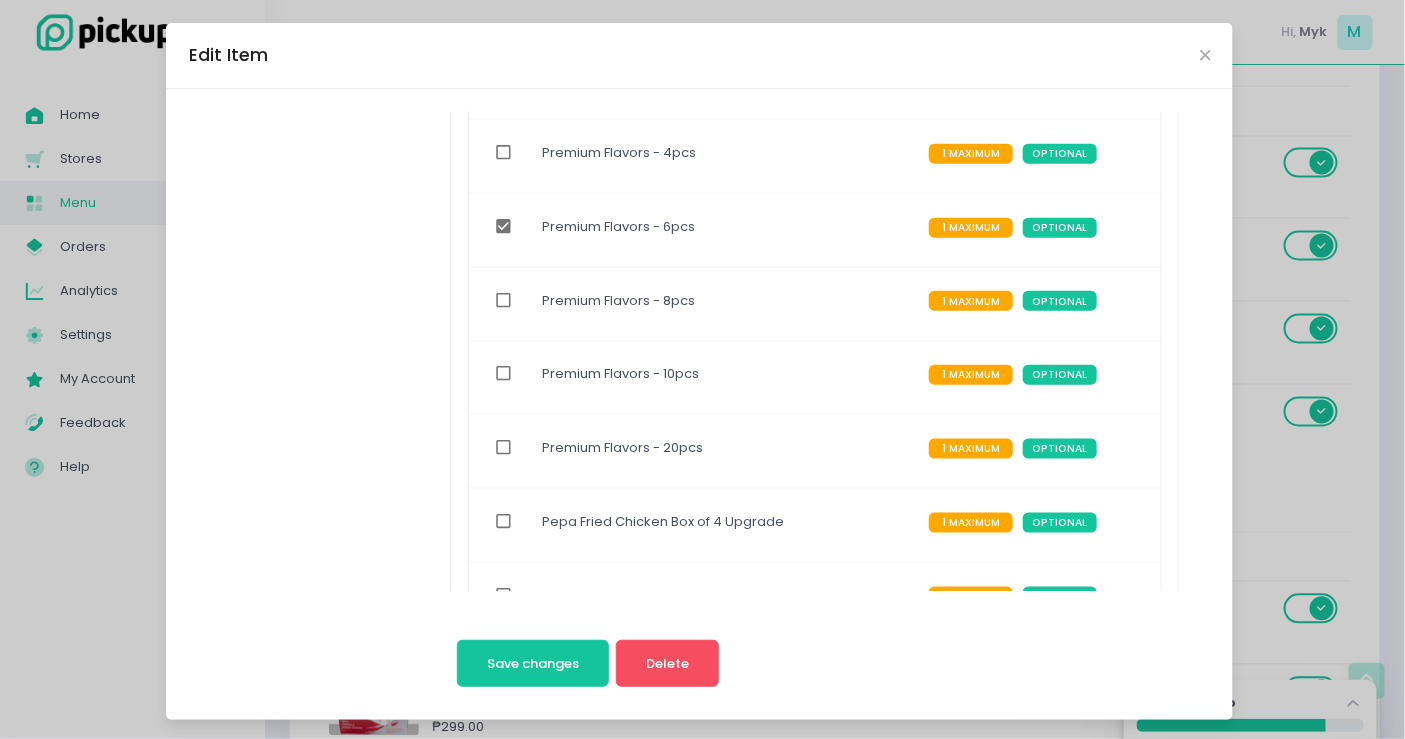 scroll, scrollTop: 1000, scrollLeft: 0, axis: vertical 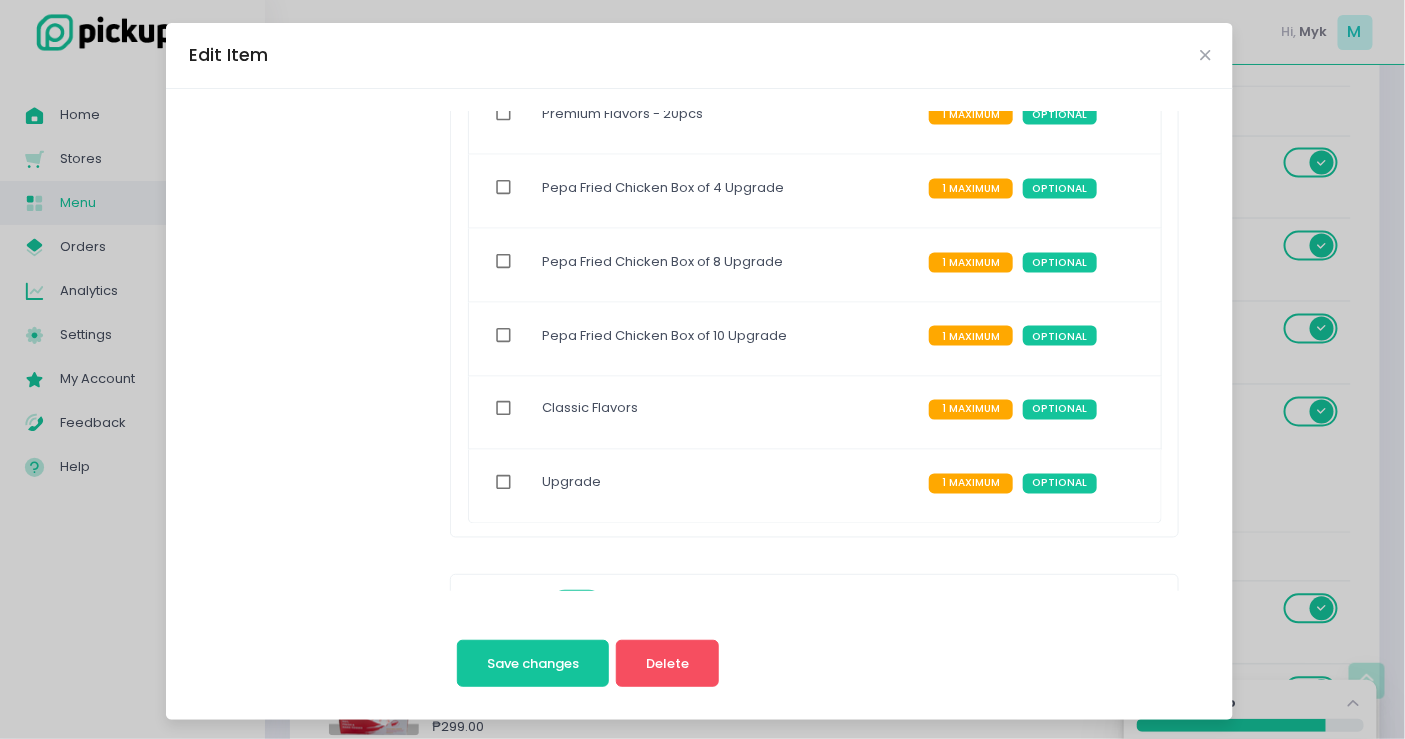 click at bounding box center (504, 409) 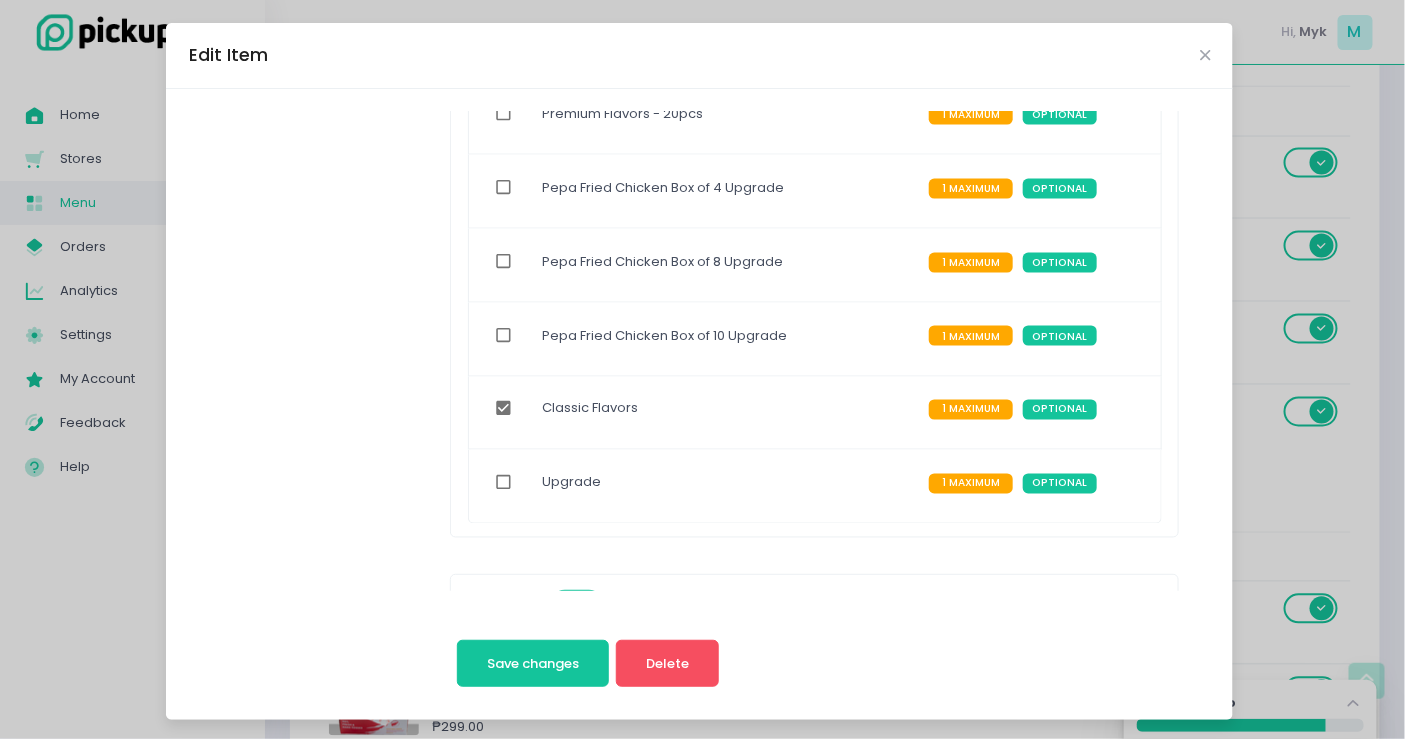 click at bounding box center (504, 483) 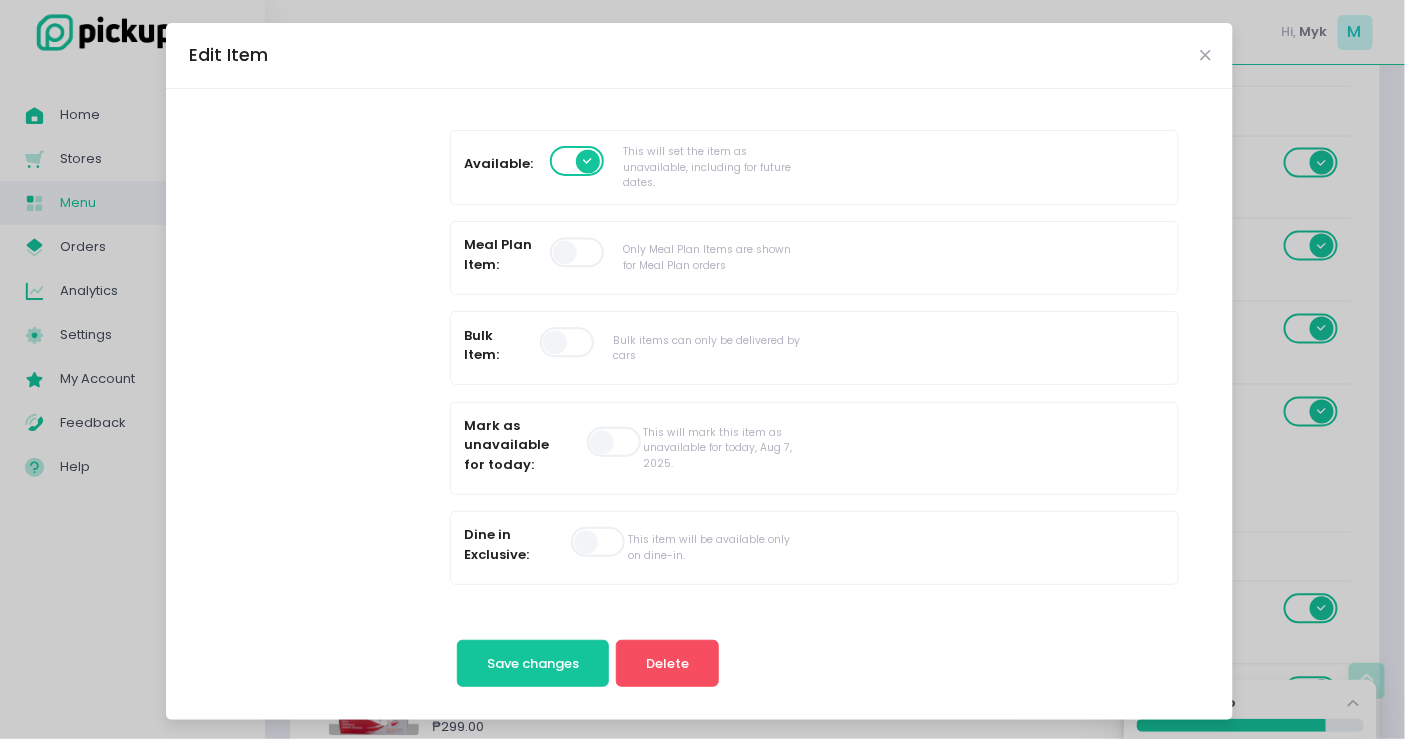 scroll, scrollTop: 1666, scrollLeft: 0, axis: vertical 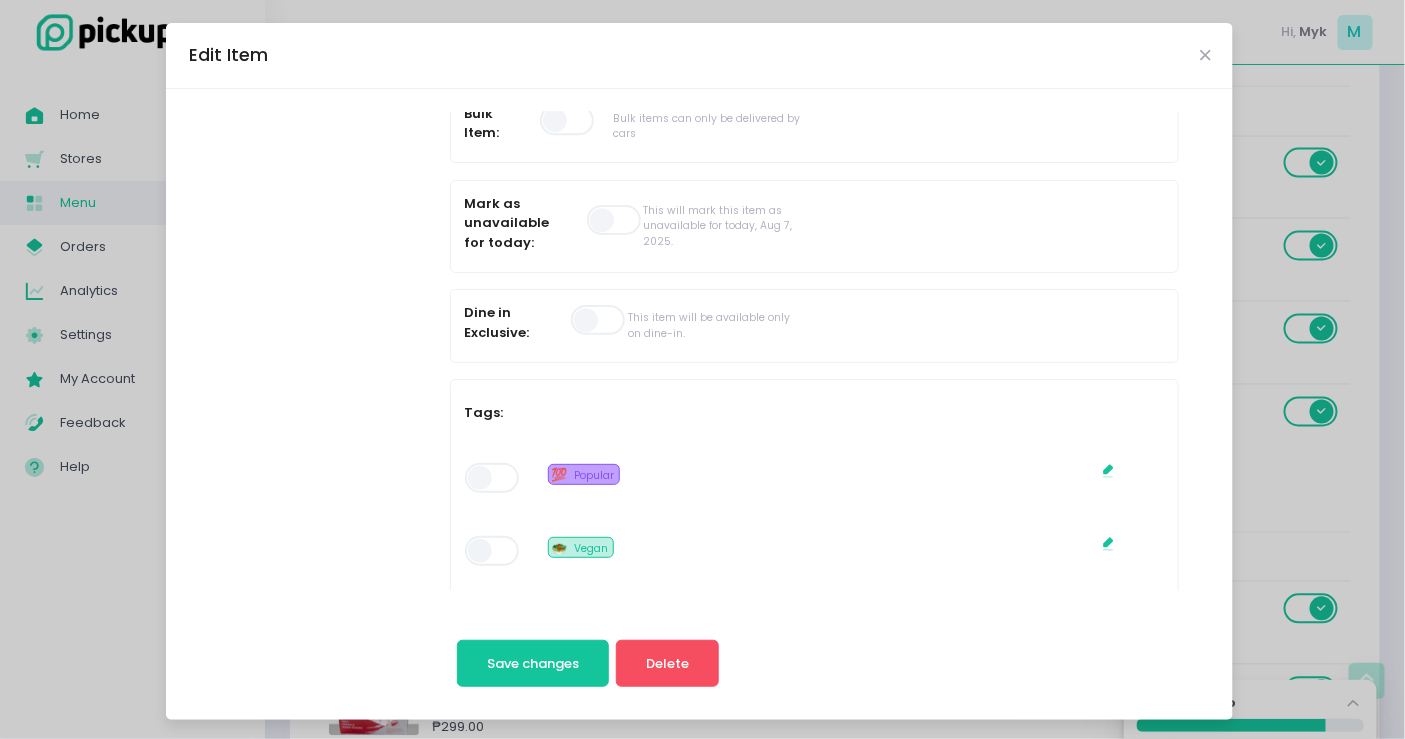 click at bounding box center (493, 478) 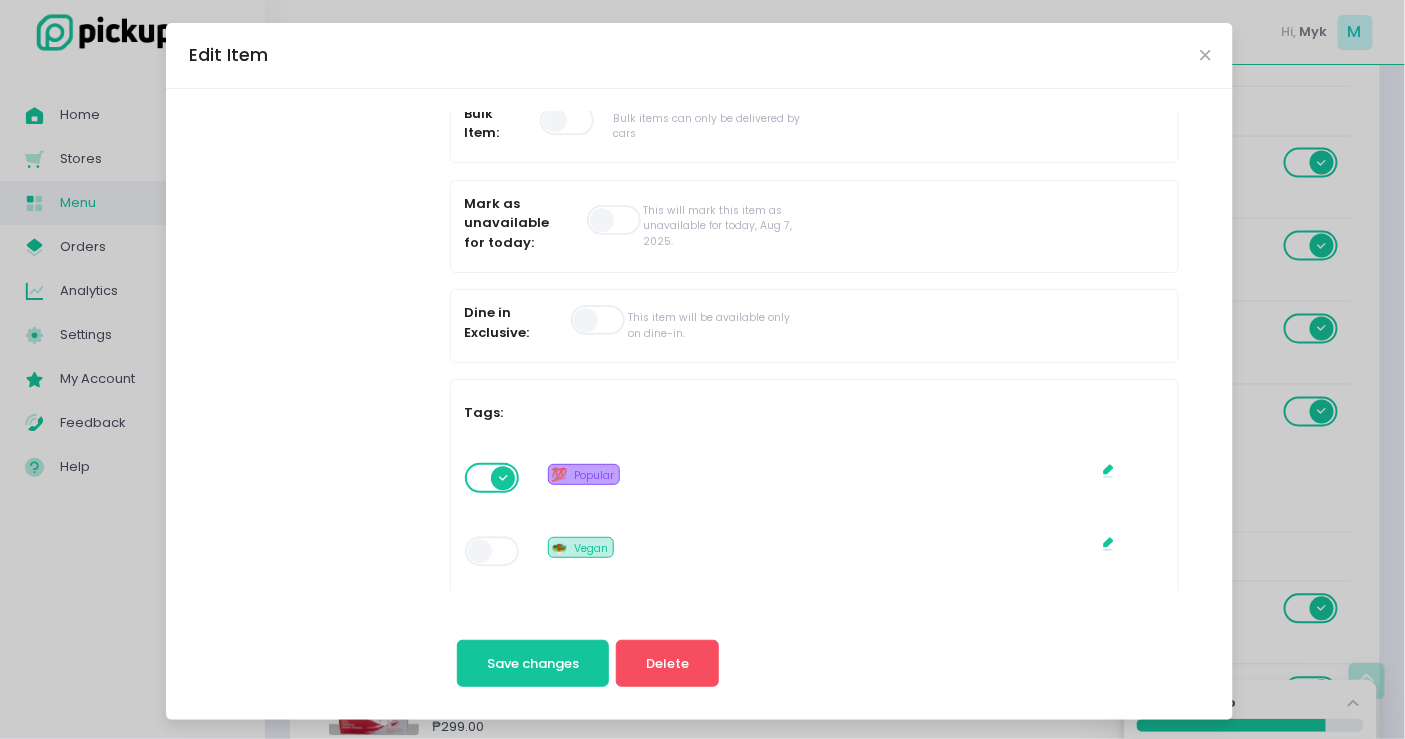 scroll, scrollTop: 1777, scrollLeft: 0, axis: vertical 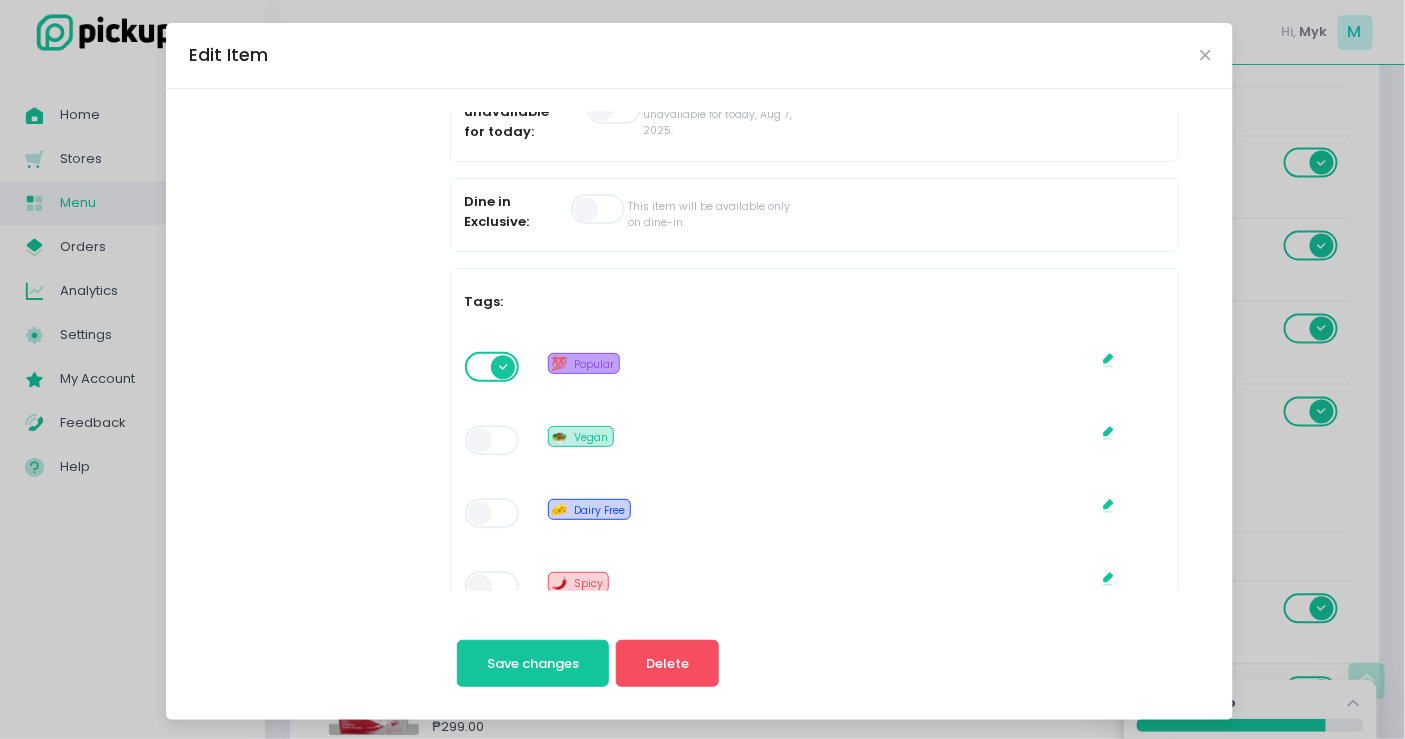 click at bounding box center [493, 367] 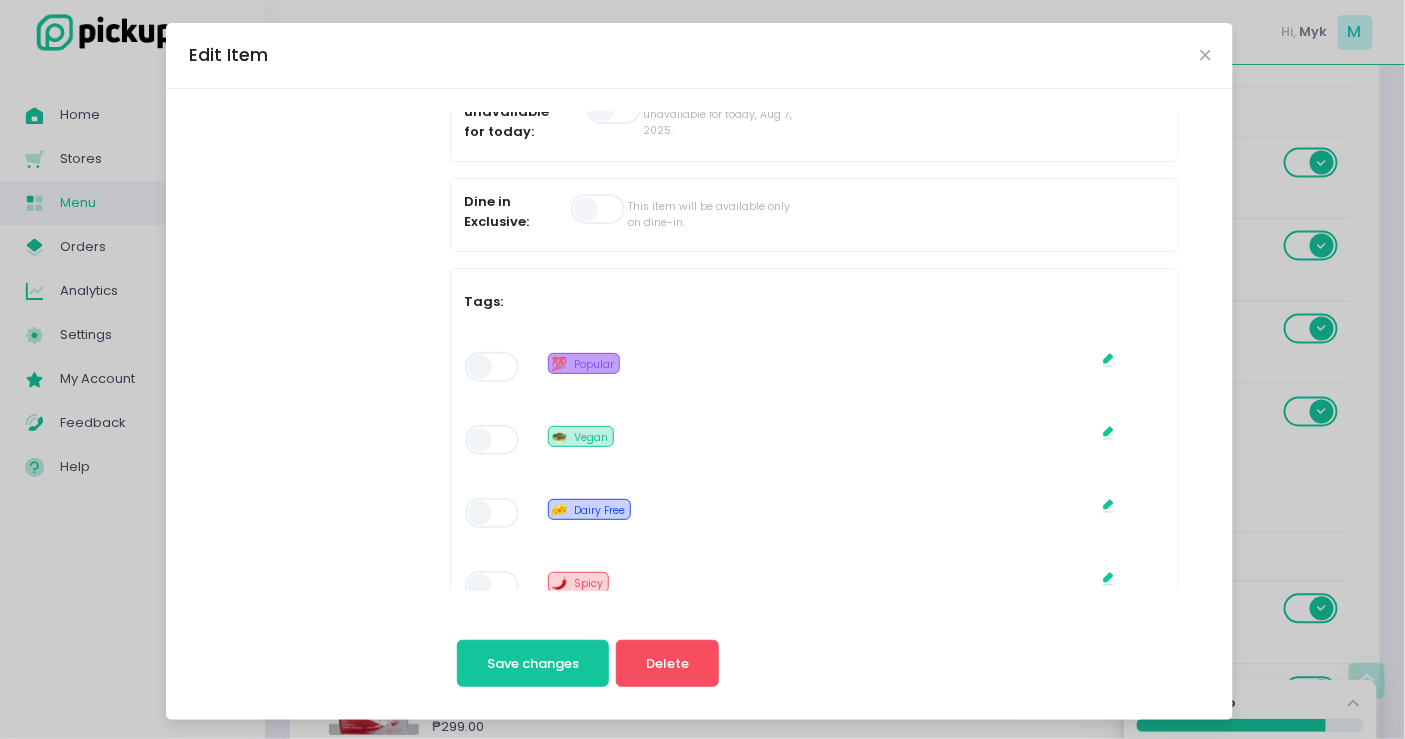 scroll, scrollTop: 1888, scrollLeft: 0, axis: vertical 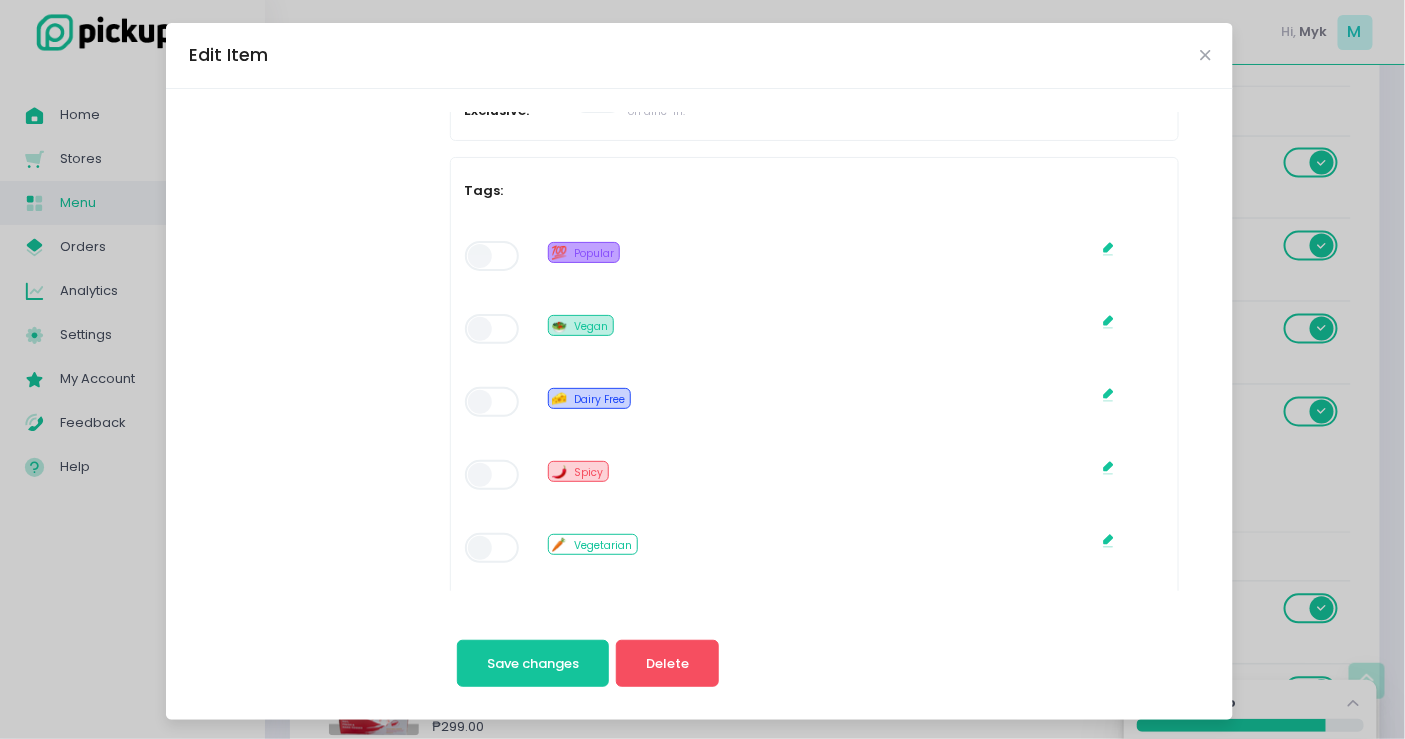 click at bounding box center [493, 256] 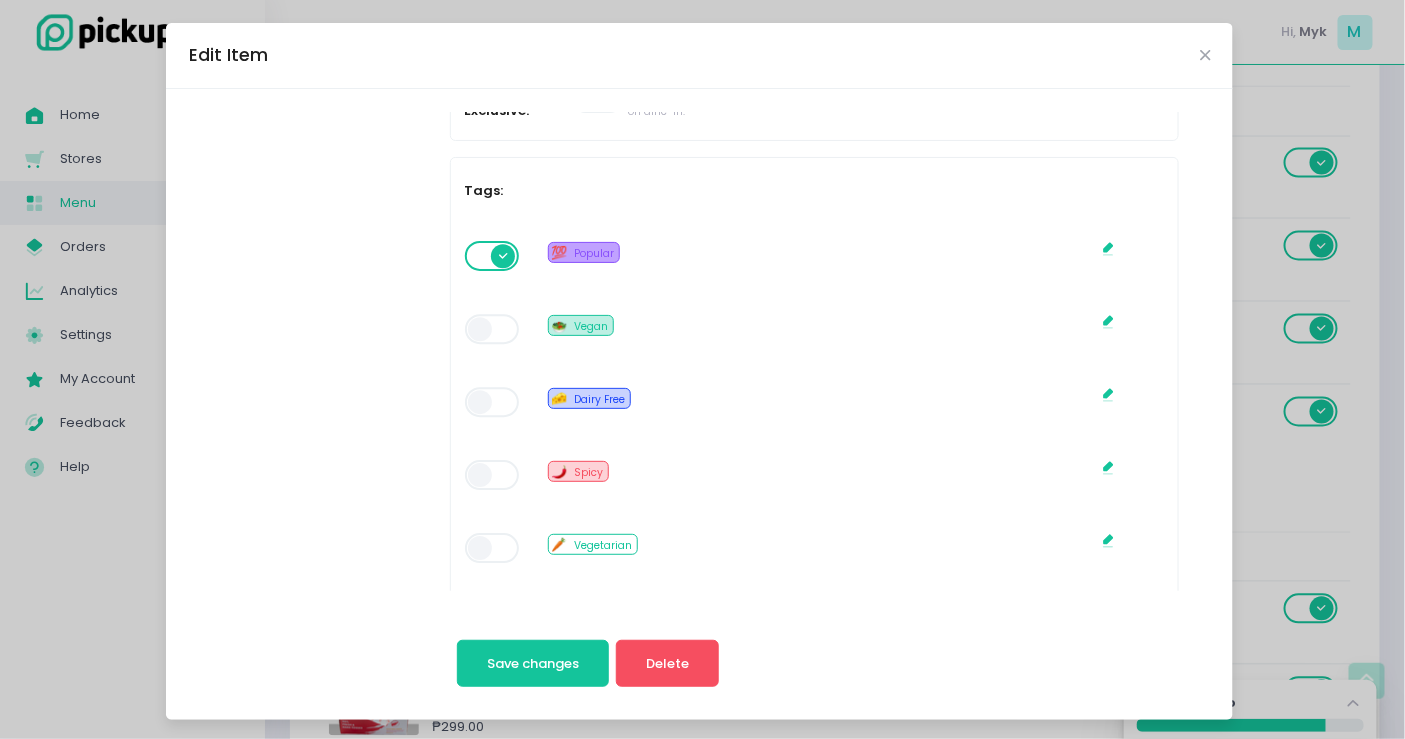 click at bounding box center [493, 256] 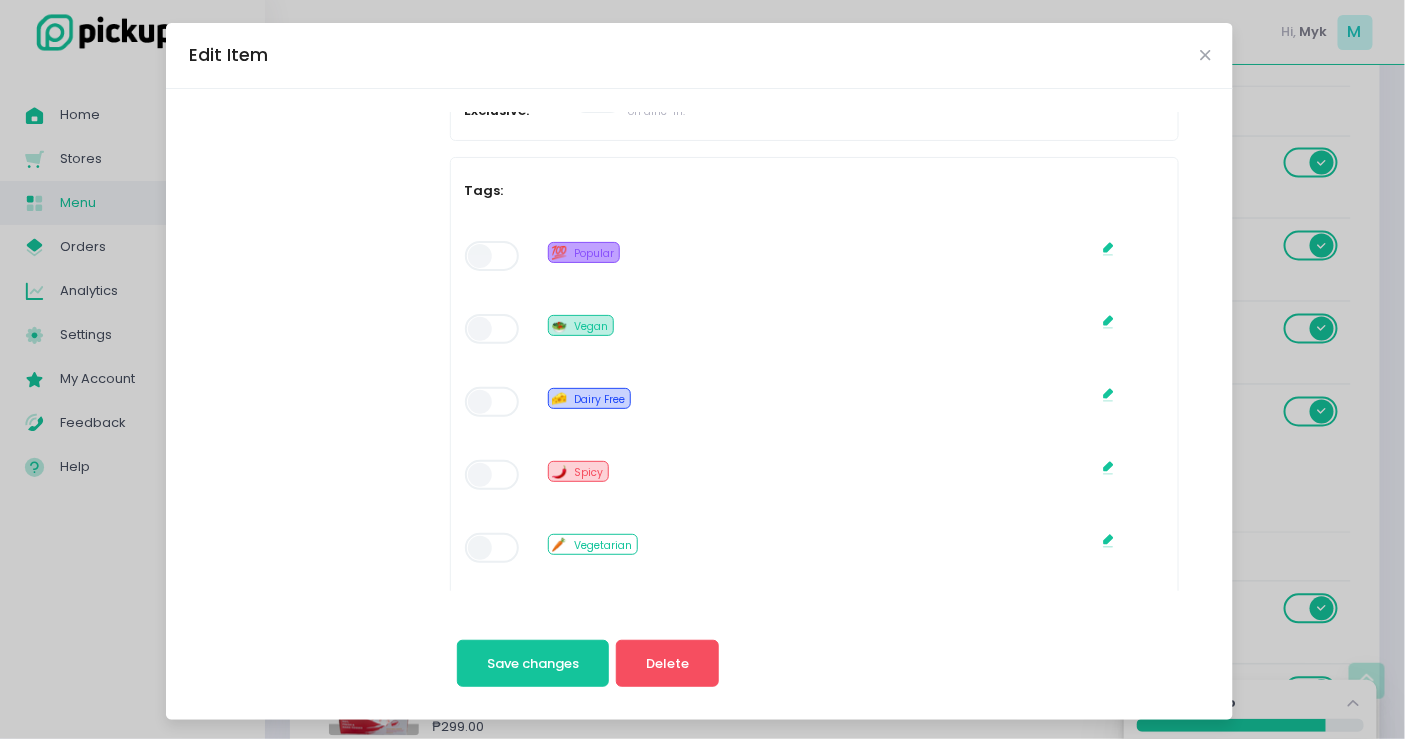 scroll, scrollTop: 2000, scrollLeft: 0, axis: vertical 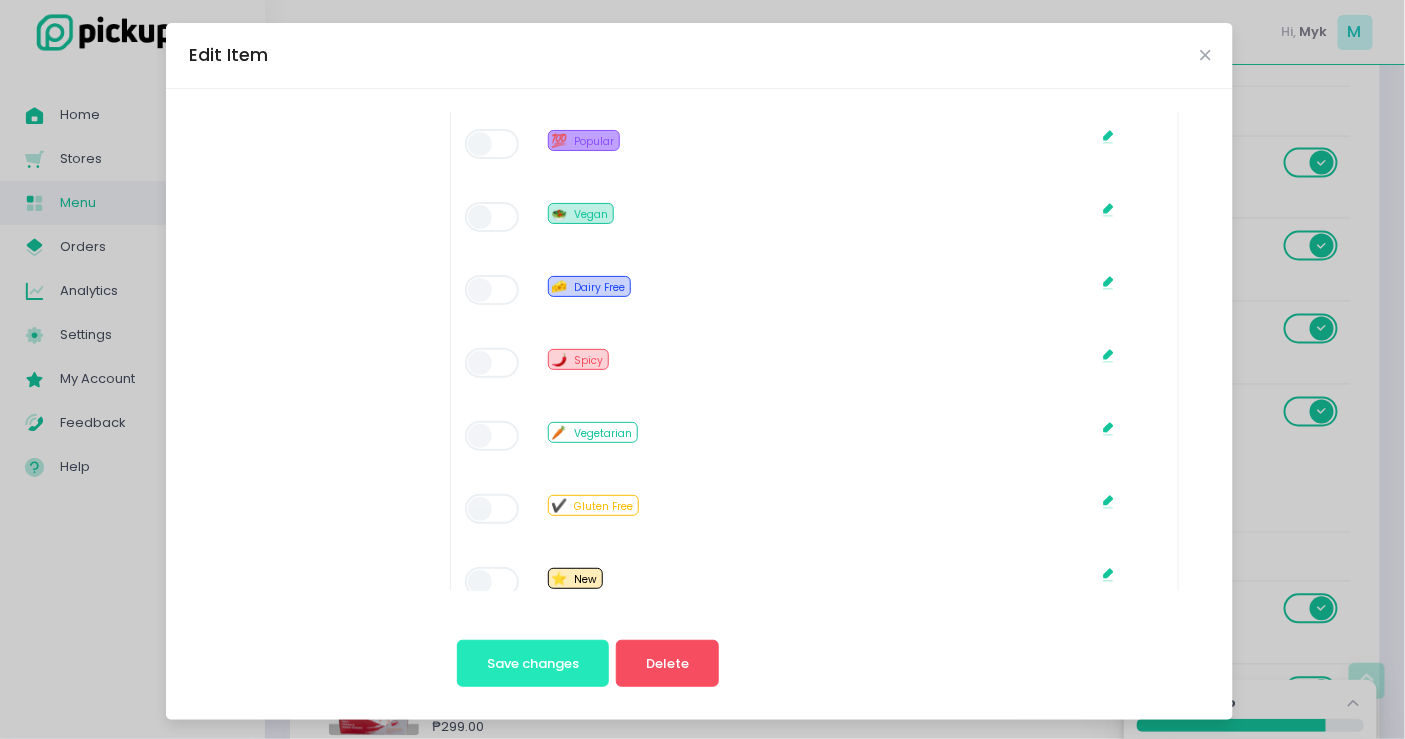 click on "Save changes" at bounding box center (533, 663) 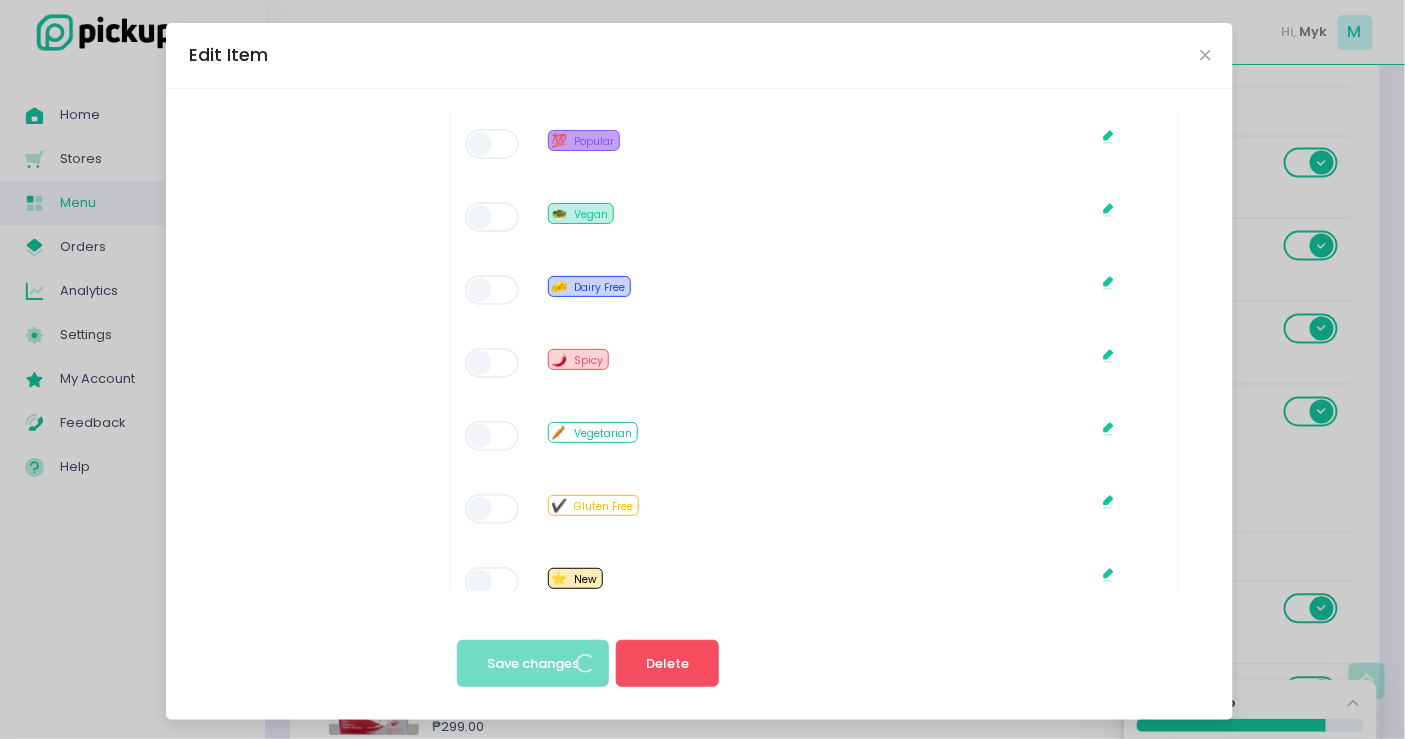 scroll, scrollTop: 0, scrollLeft: 0, axis: both 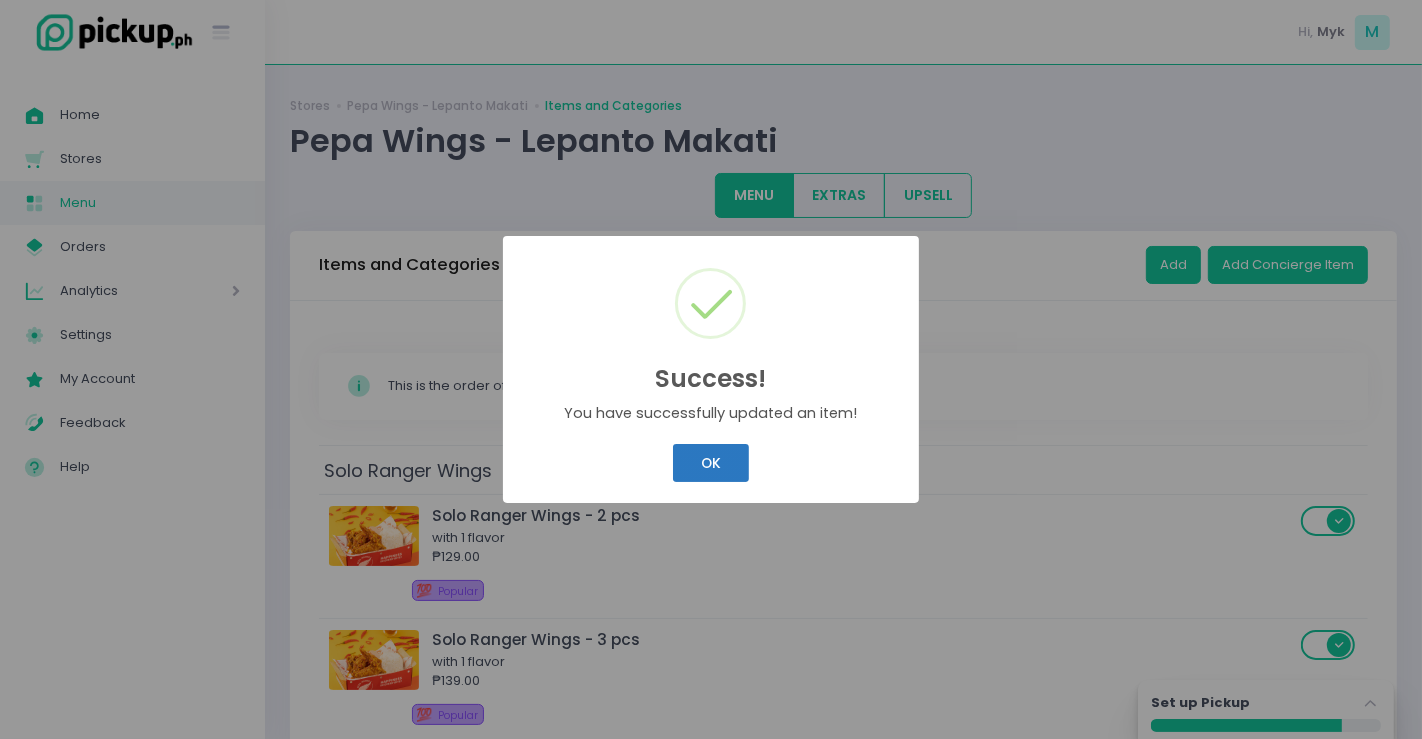 click on "OK" at bounding box center [710, 463] 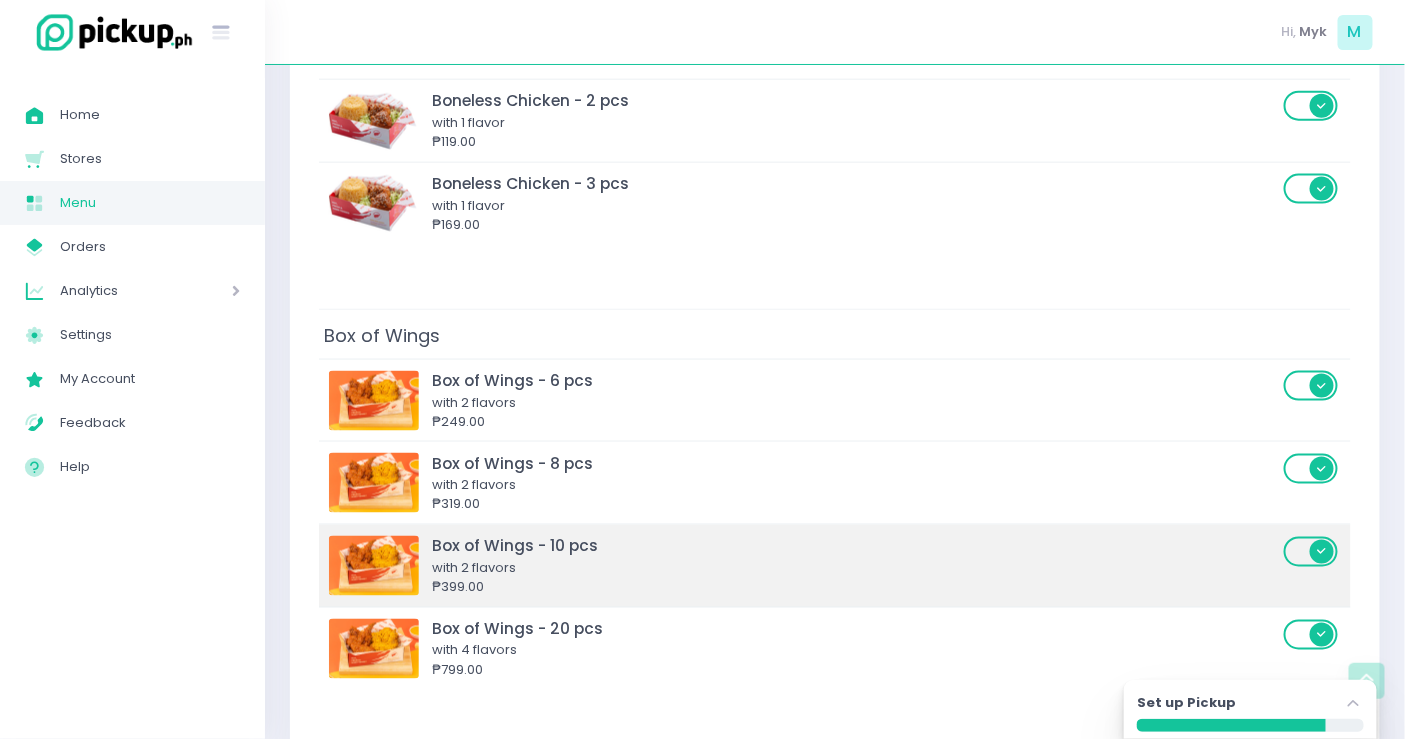 scroll, scrollTop: 888, scrollLeft: 0, axis: vertical 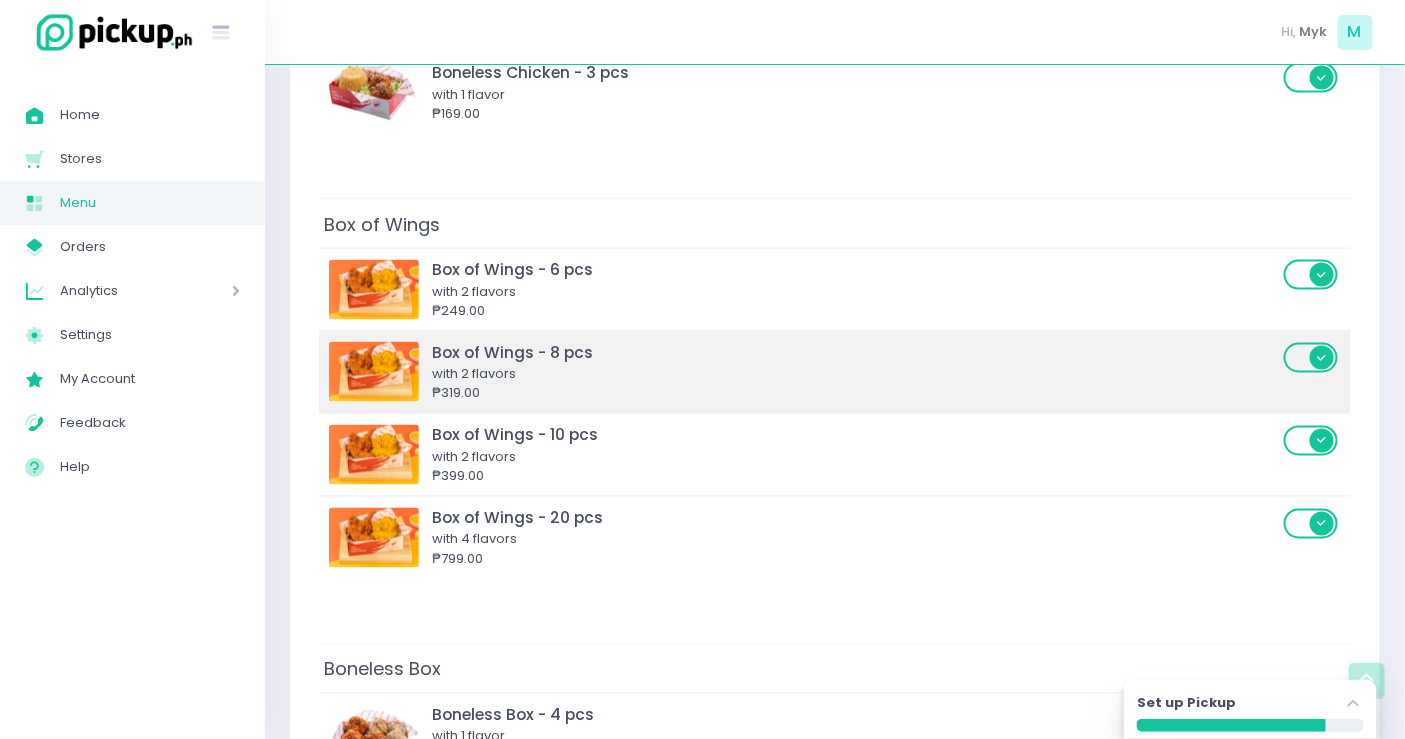 click on "with 2 flavors" at bounding box center [855, 375] 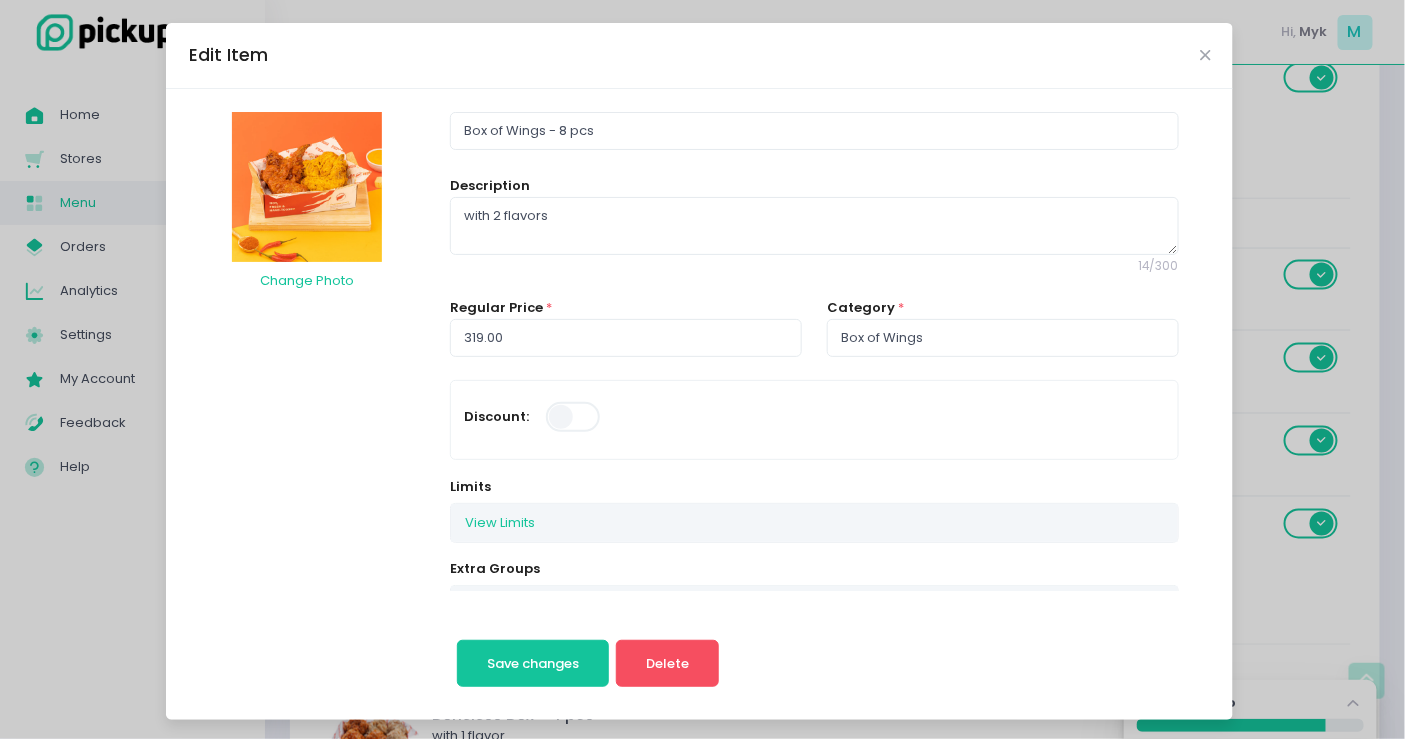 scroll, scrollTop: 111, scrollLeft: 0, axis: vertical 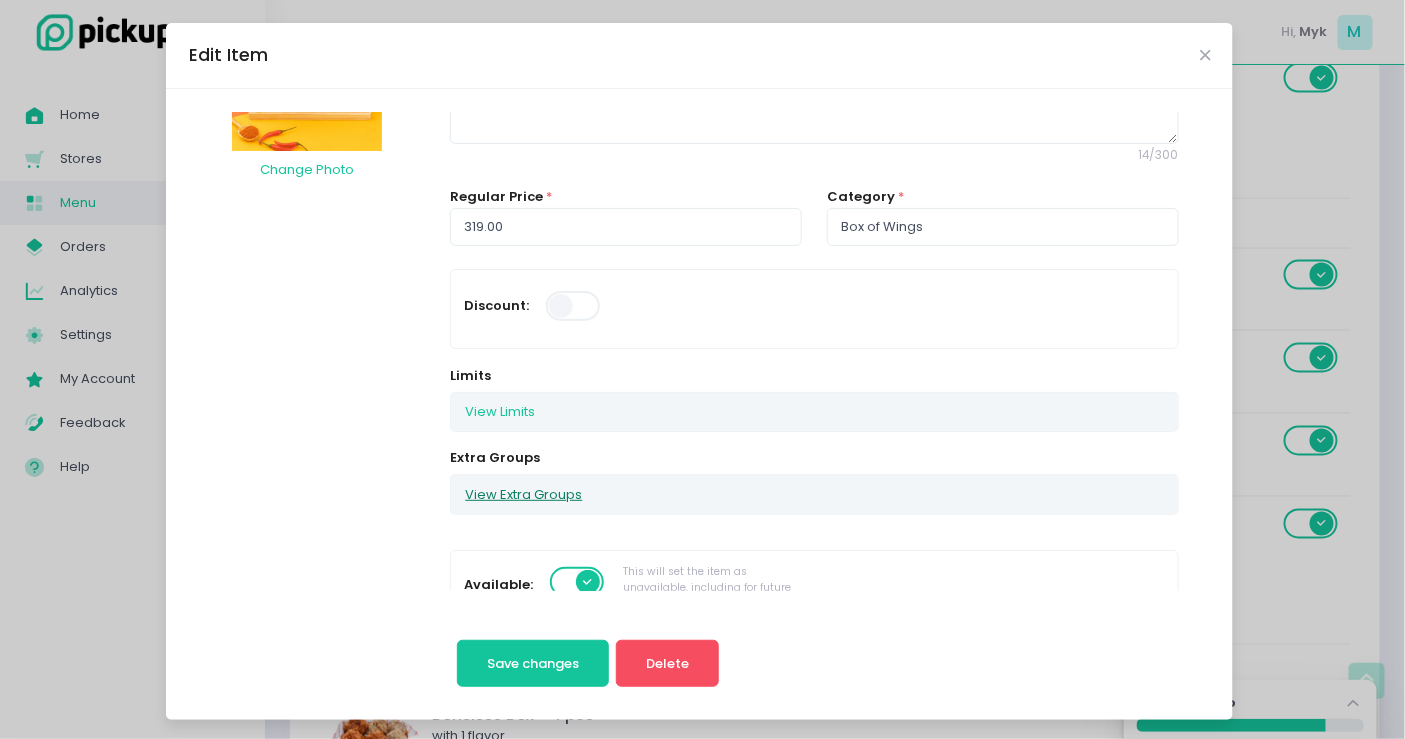 click on "View Extra Groups" at bounding box center [523, 494] 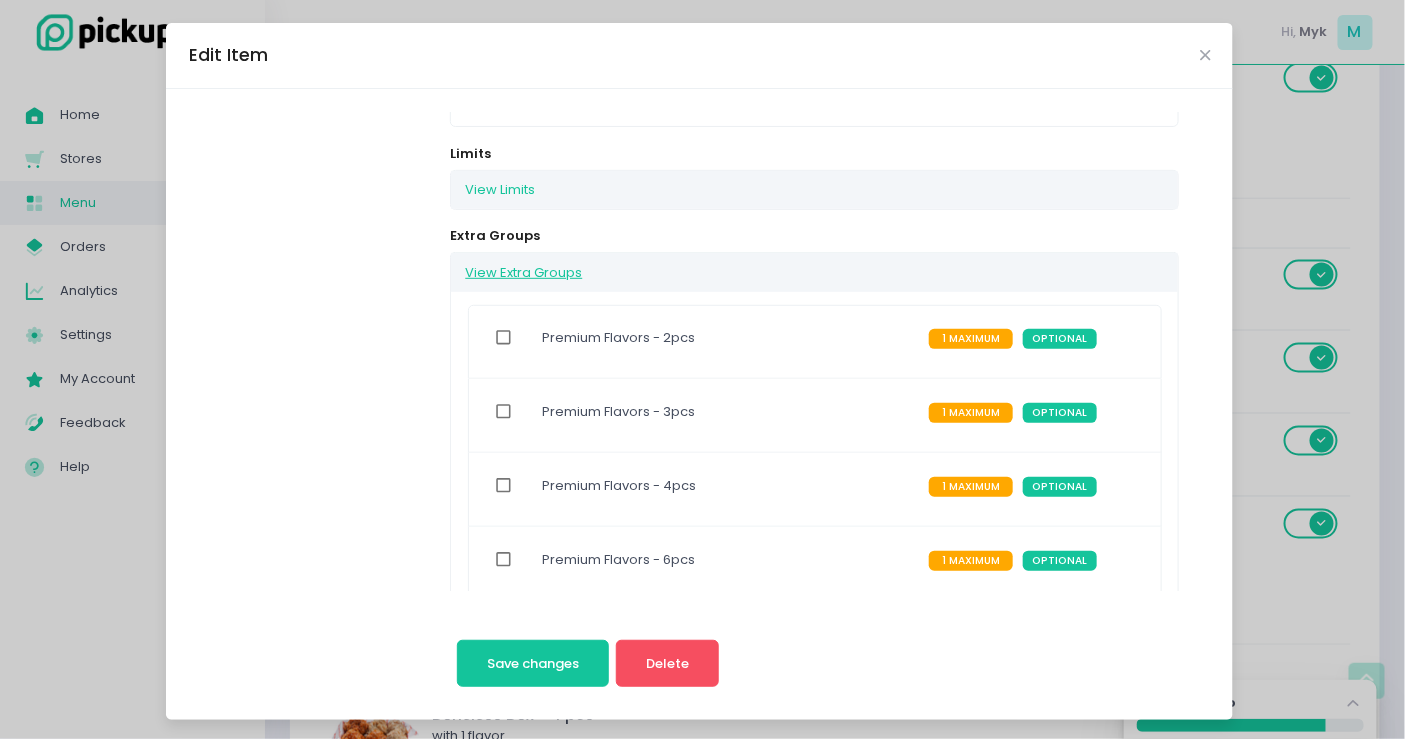 scroll, scrollTop: 444, scrollLeft: 0, axis: vertical 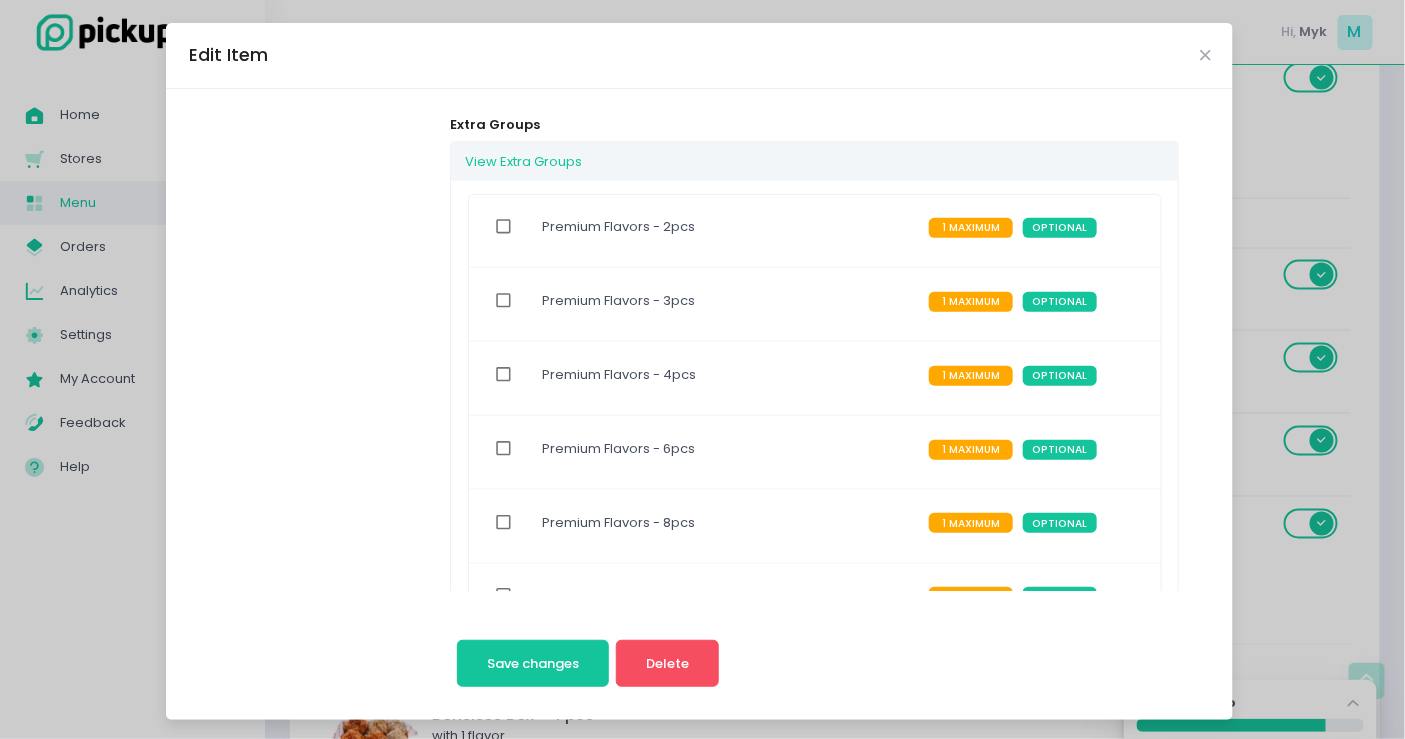 click at bounding box center (504, 523) 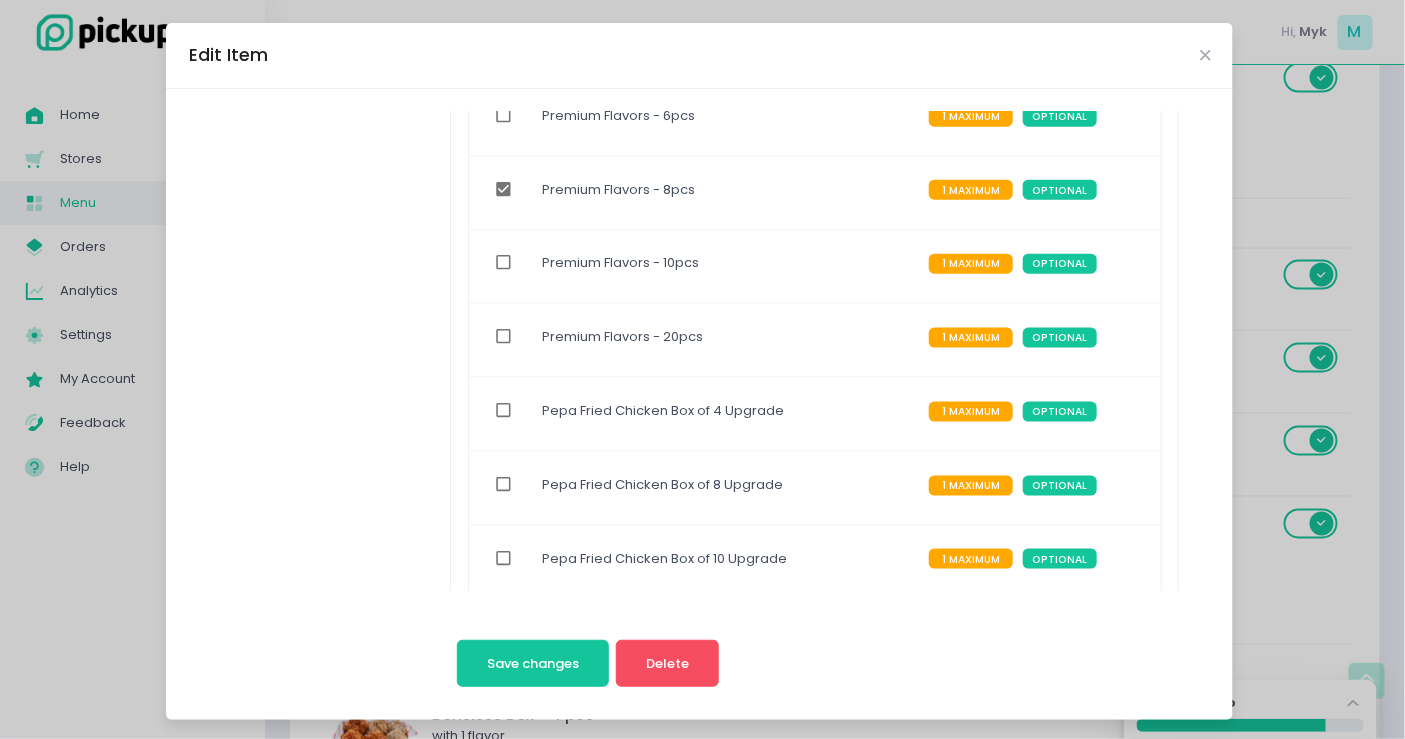 scroll, scrollTop: 1222, scrollLeft: 0, axis: vertical 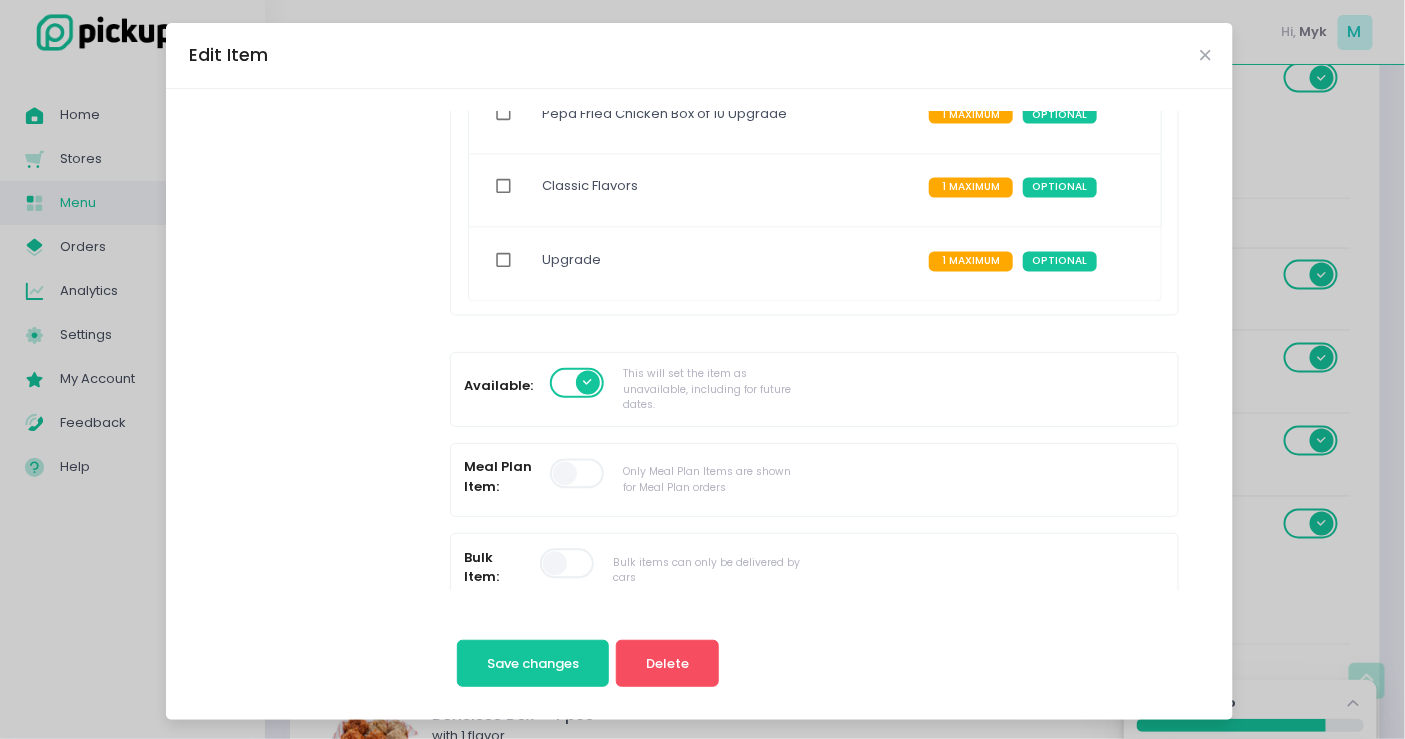 click at bounding box center [504, 187] 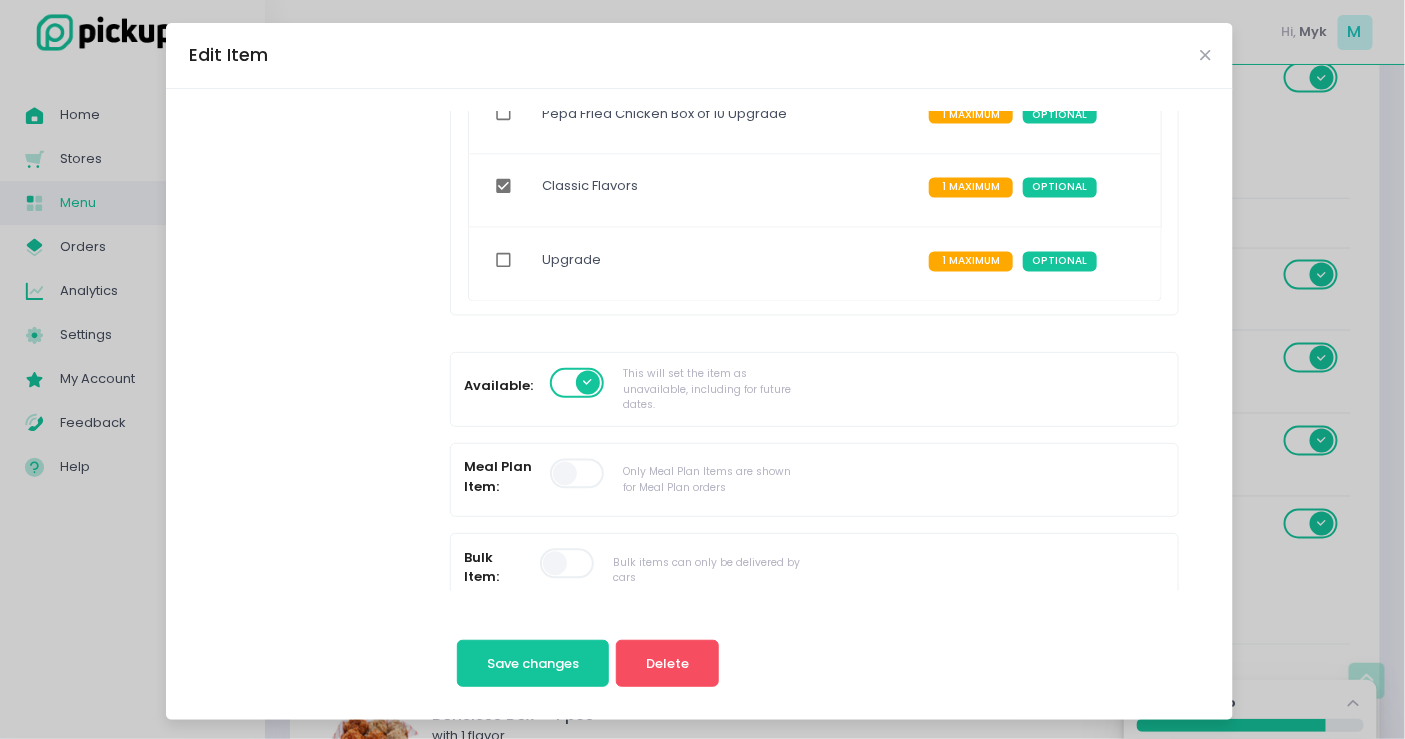 click at bounding box center (504, 261) 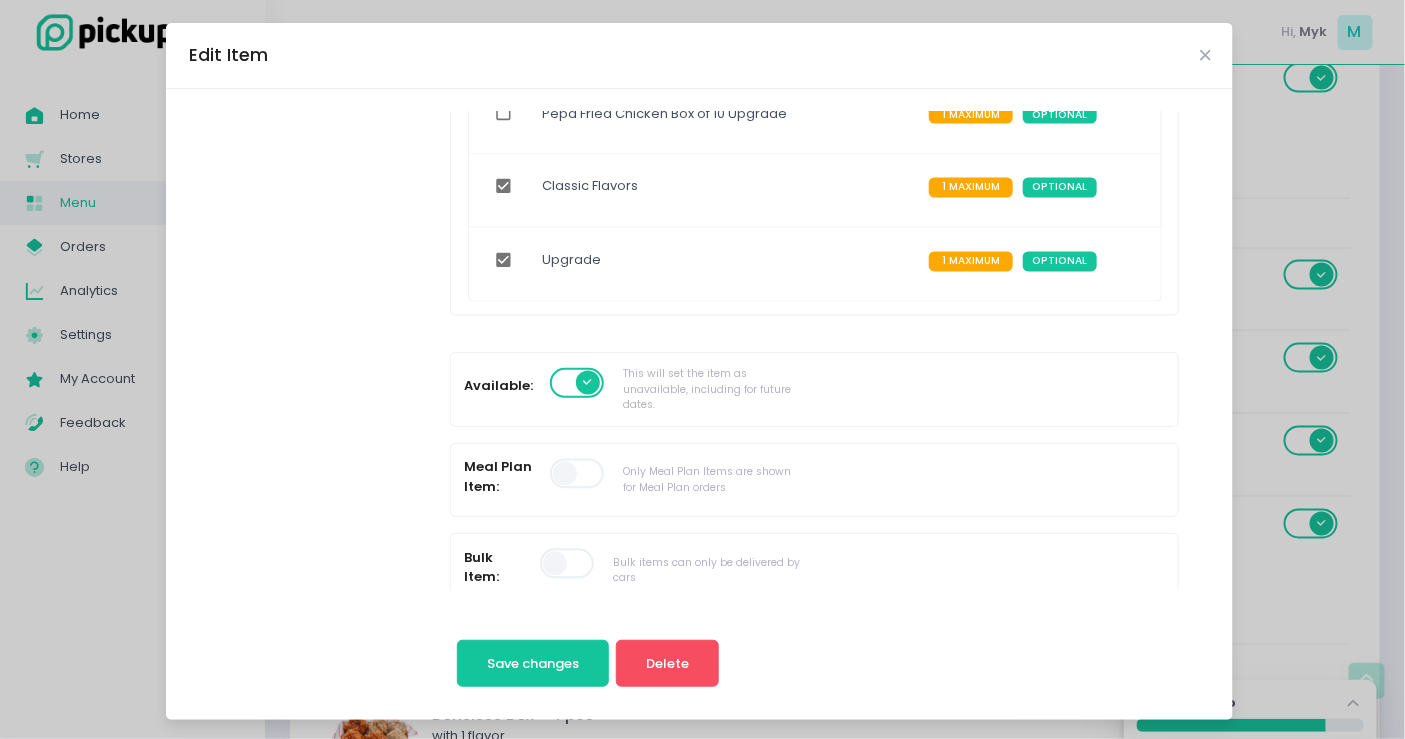 scroll, scrollTop: 1555, scrollLeft: 0, axis: vertical 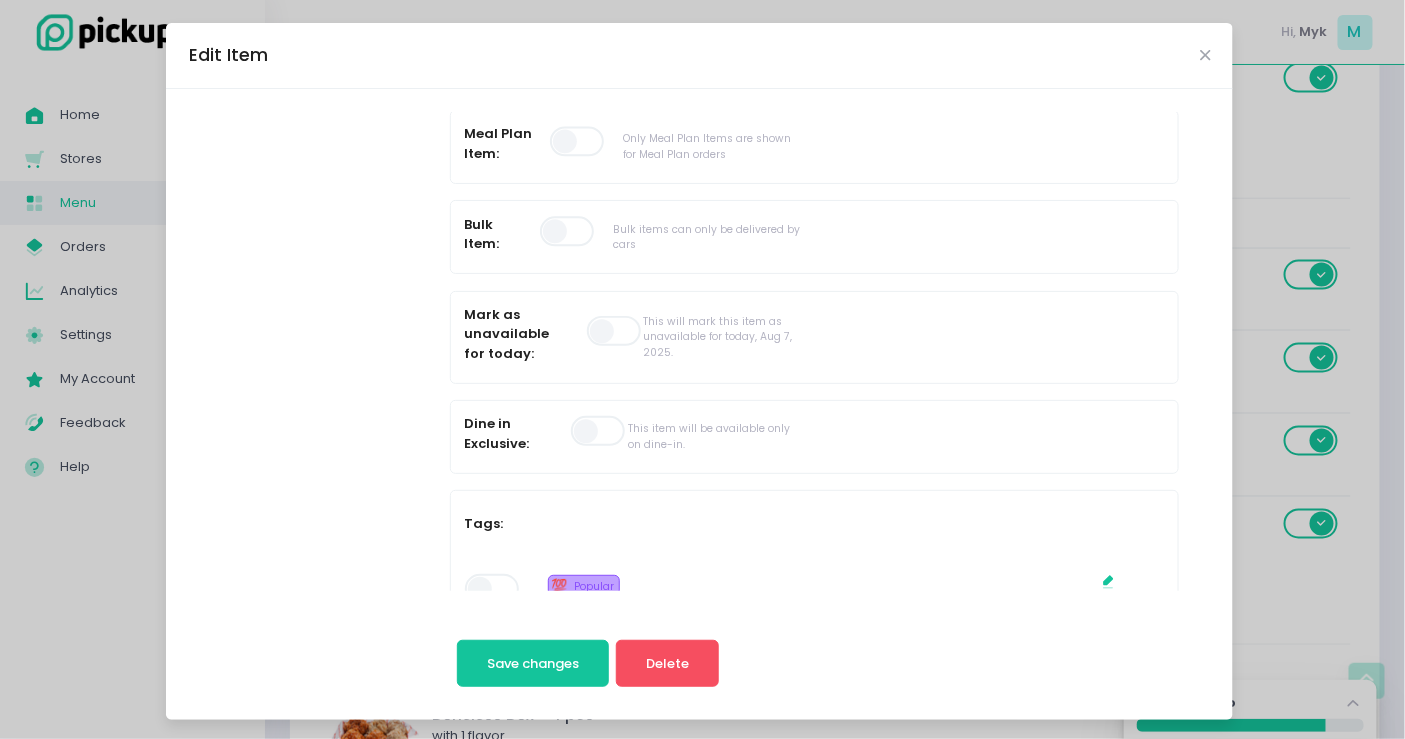 click at bounding box center (493, 589) 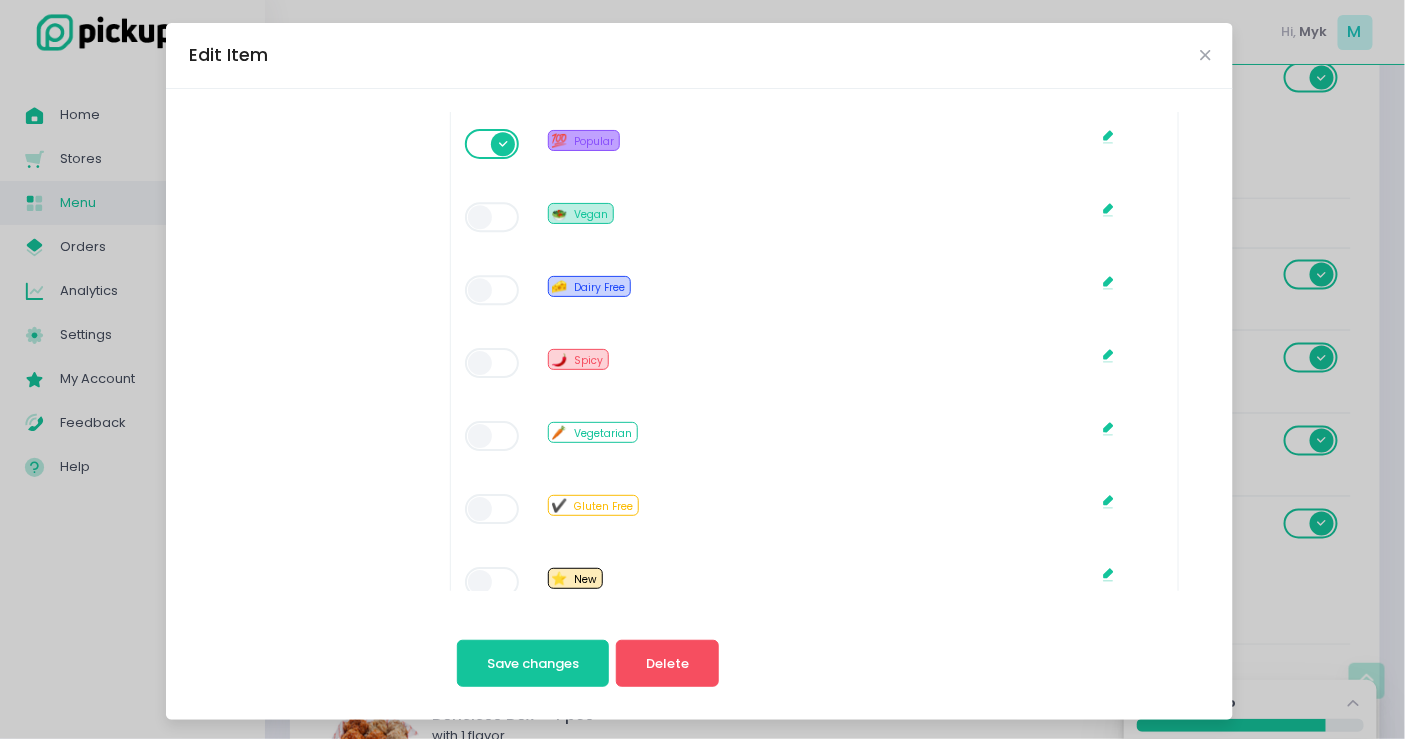 scroll, scrollTop: 2444, scrollLeft: 0, axis: vertical 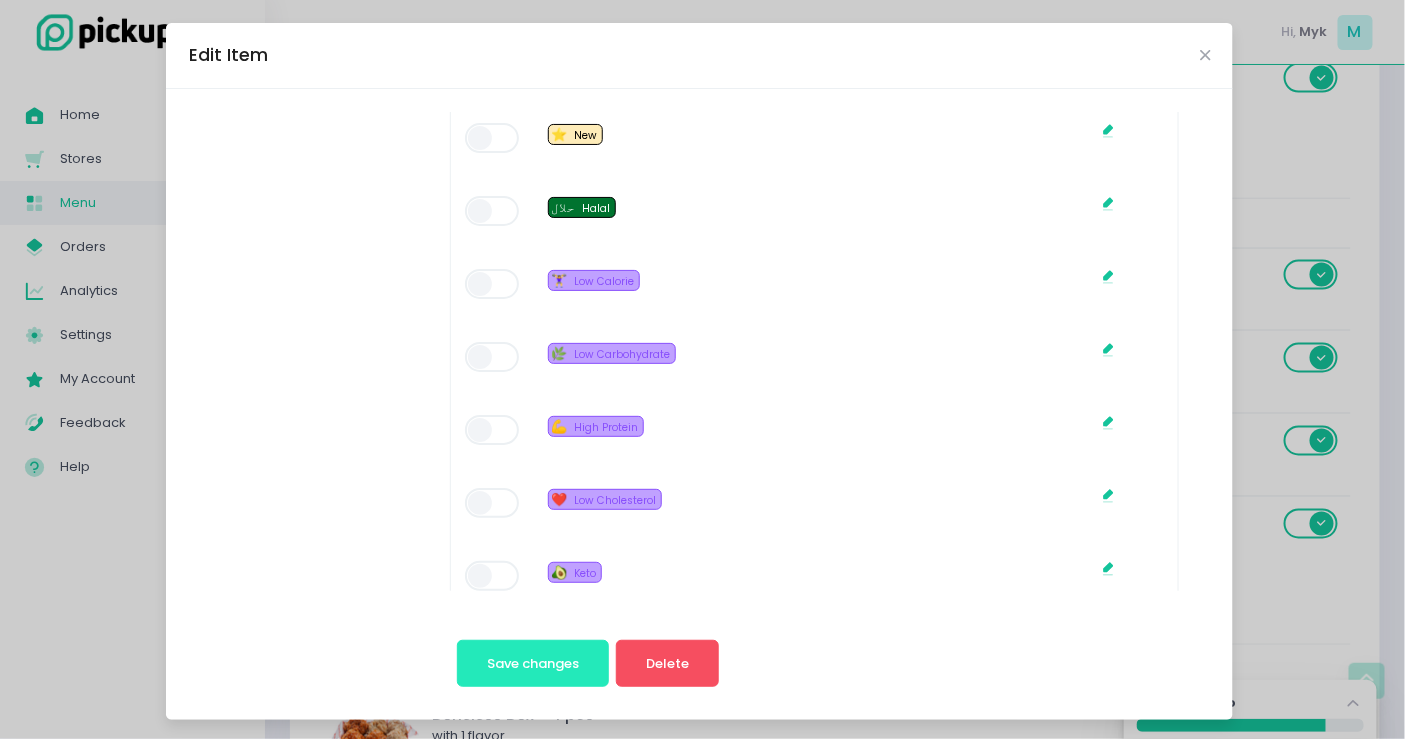 click on "Save changes" at bounding box center [533, 664] 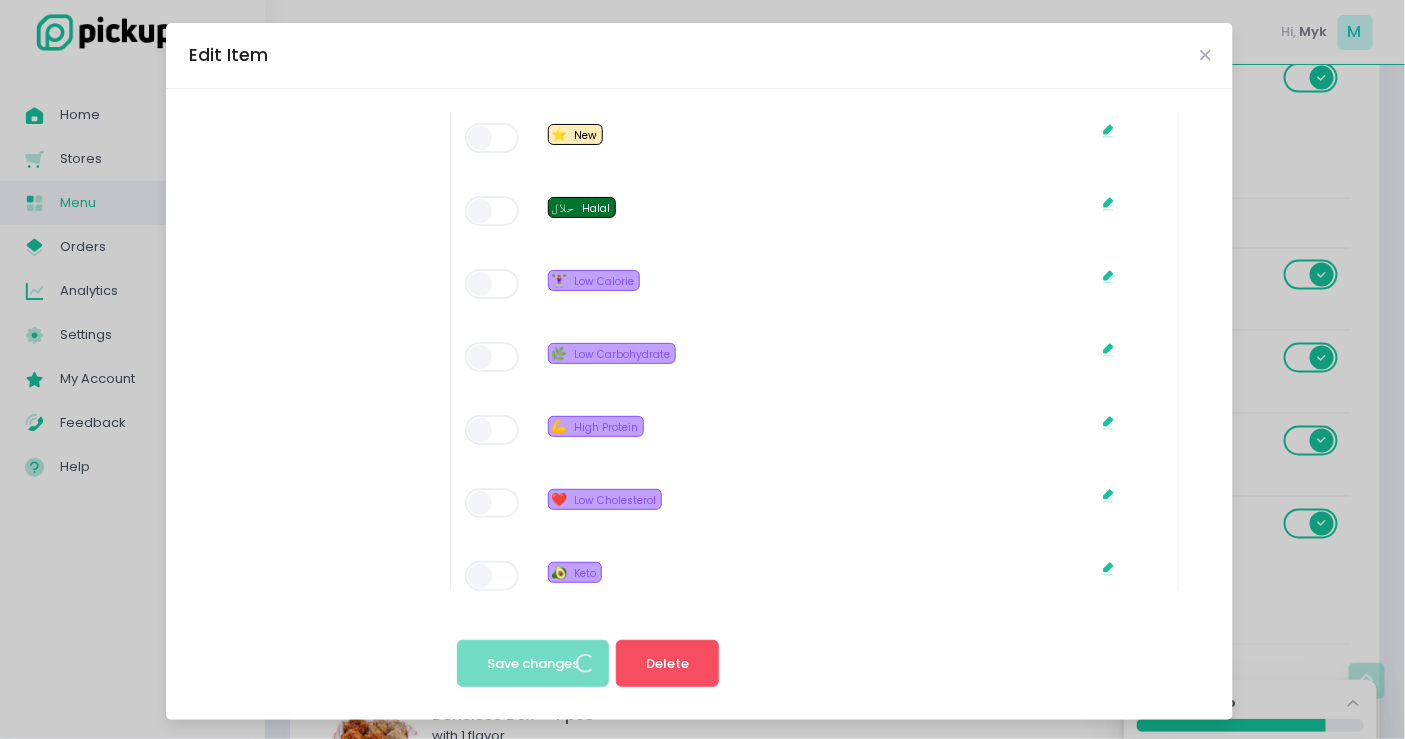 scroll, scrollTop: 0, scrollLeft: 0, axis: both 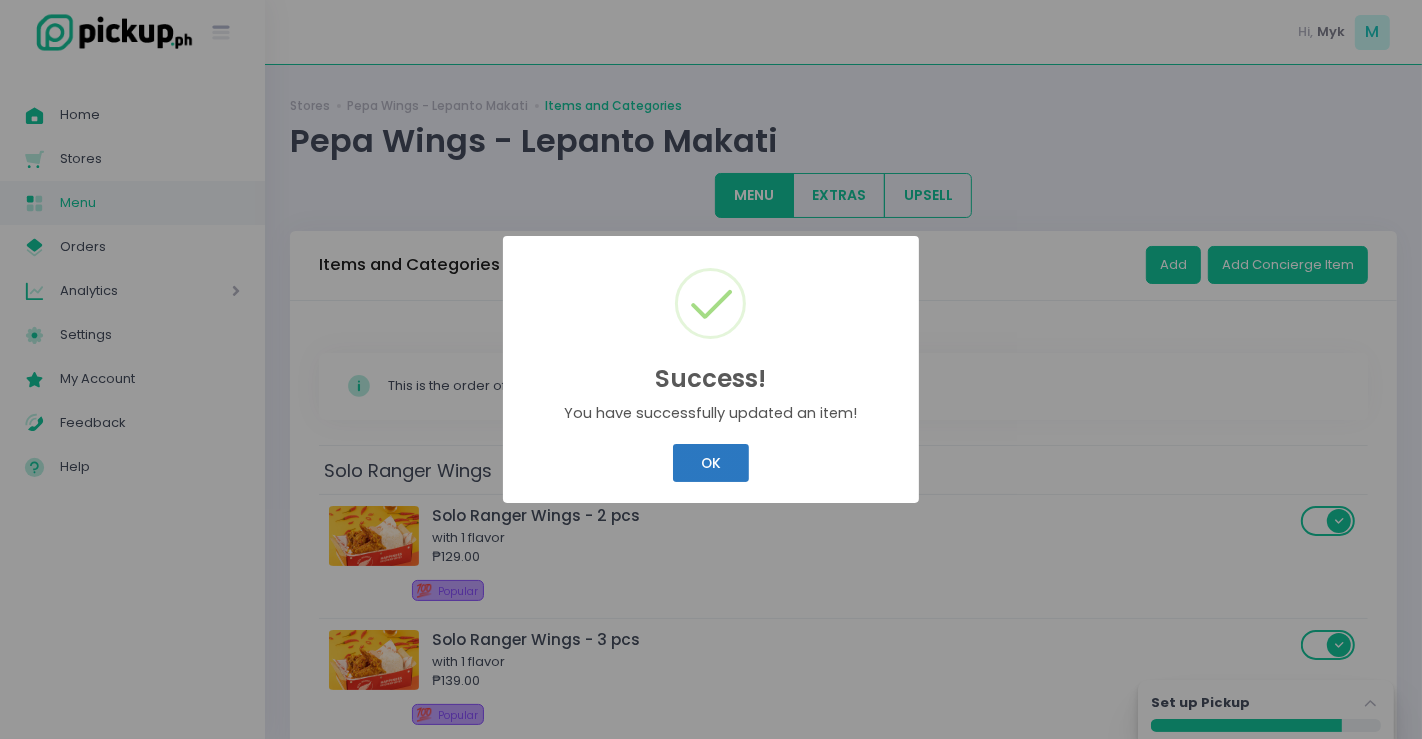 click on "OK" at bounding box center [710, 463] 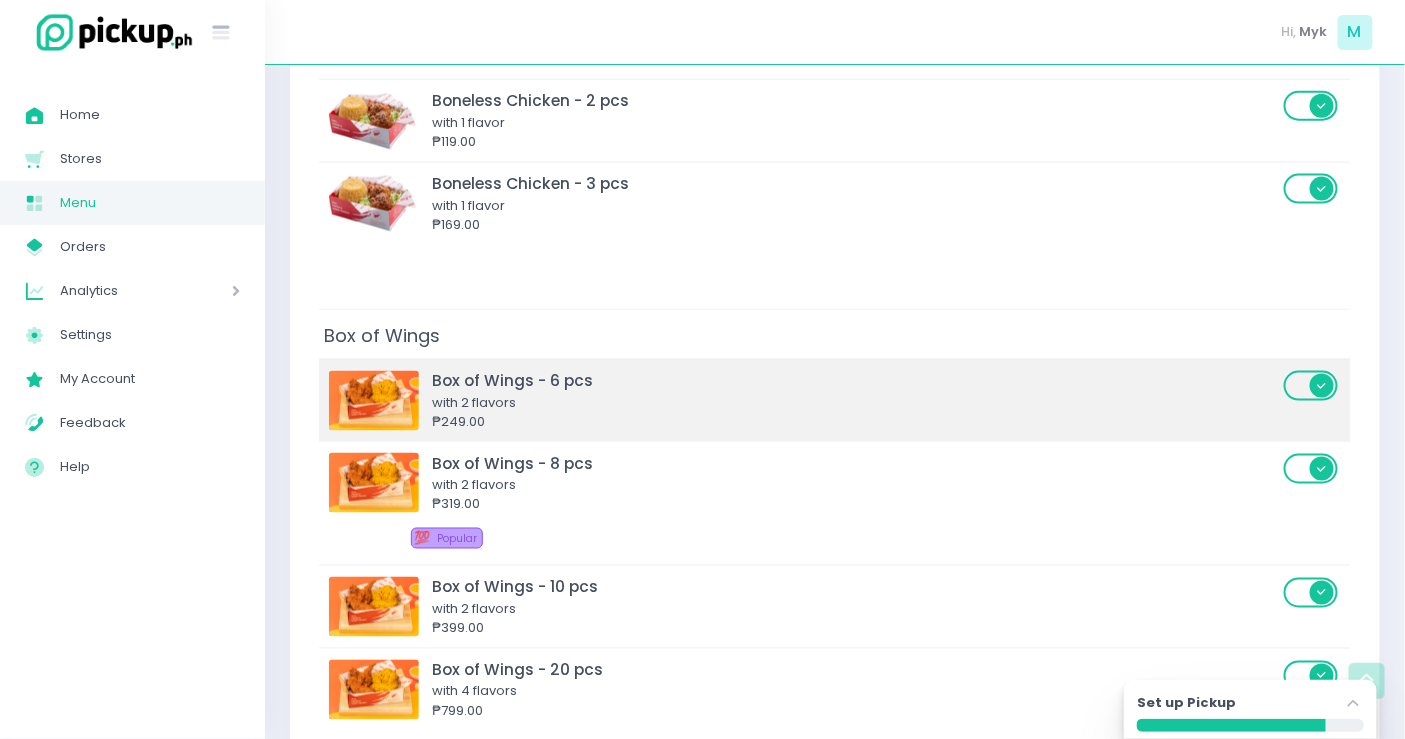 scroll, scrollTop: 1000, scrollLeft: 0, axis: vertical 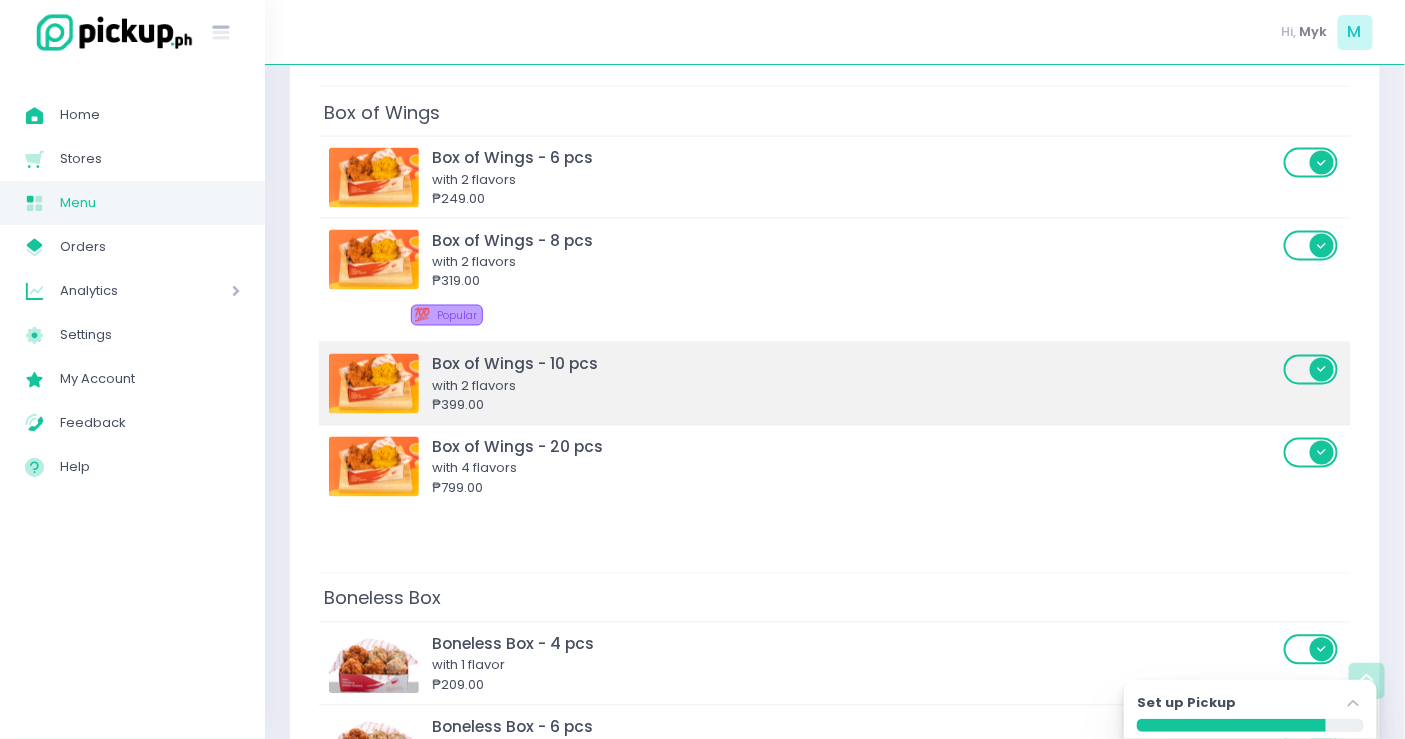 click on "with 2 flavors" at bounding box center [855, 387] 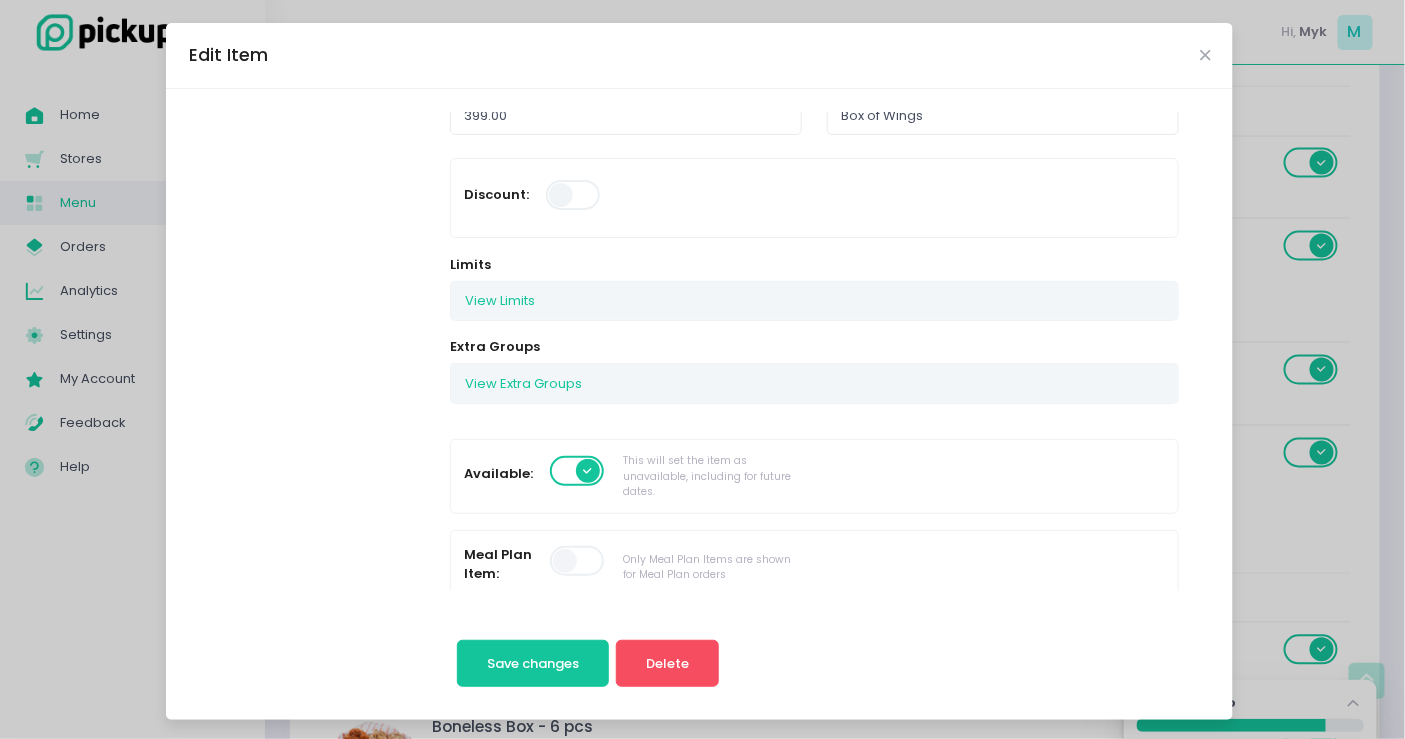 scroll, scrollTop: 333, scrollLeft: 0, axis: vertical 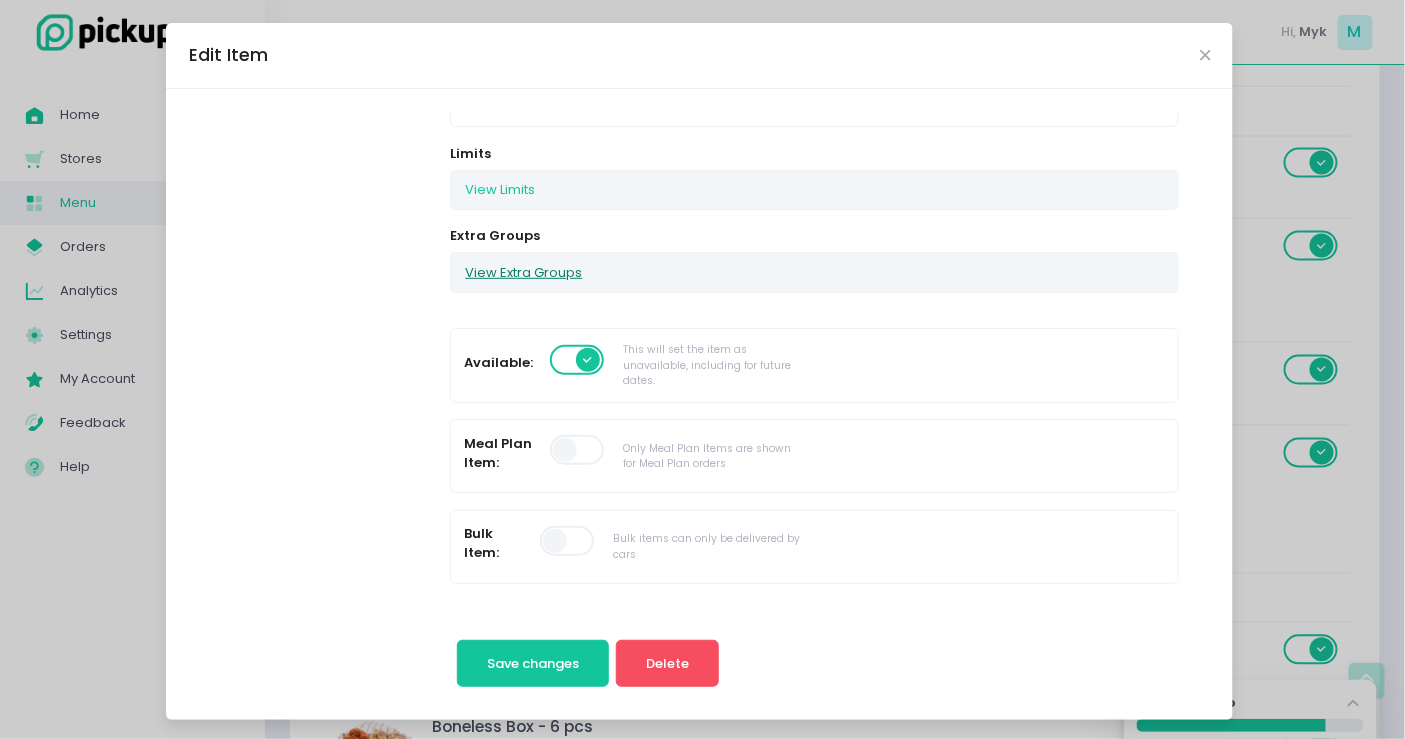 click on "View Extra Groups" at bounding box center (523, 272) 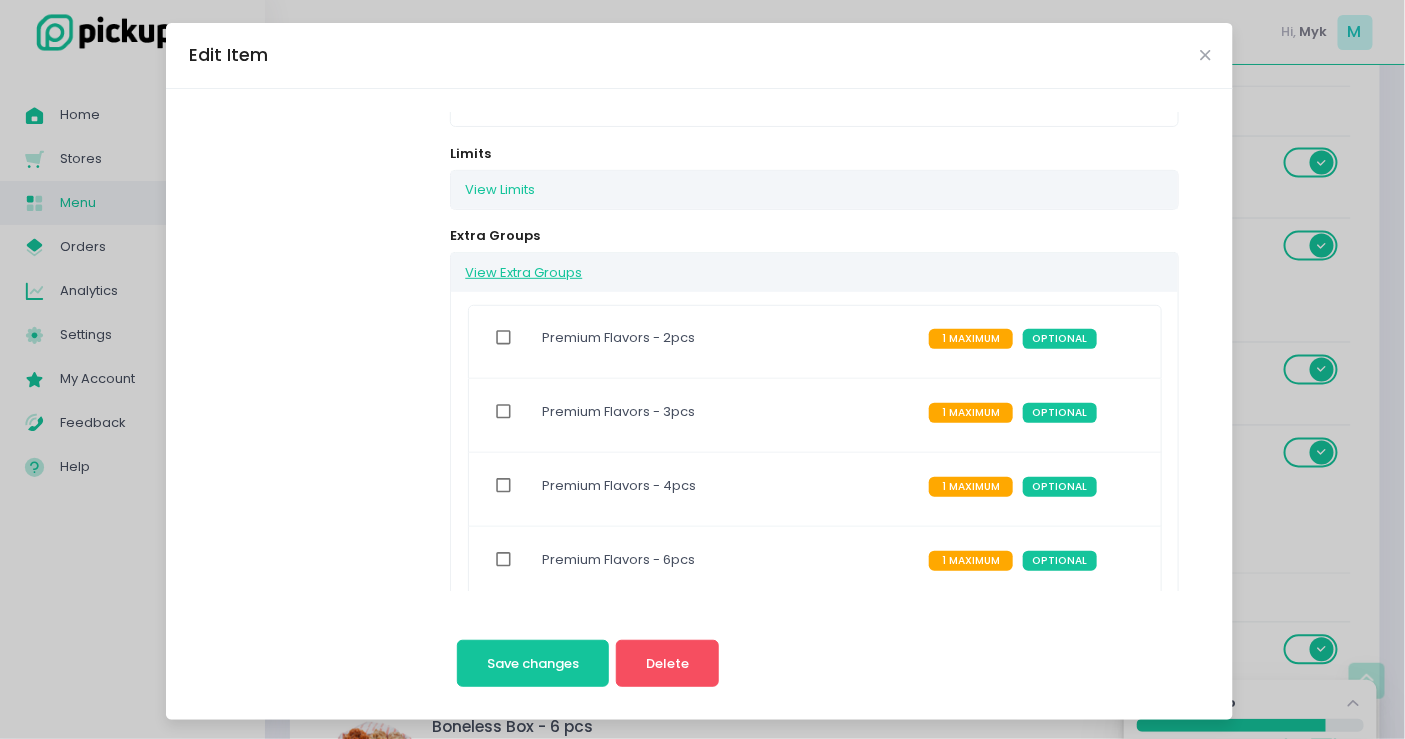 scroll, scrollTop: 555, scrollLeft: 0, axis: vertical 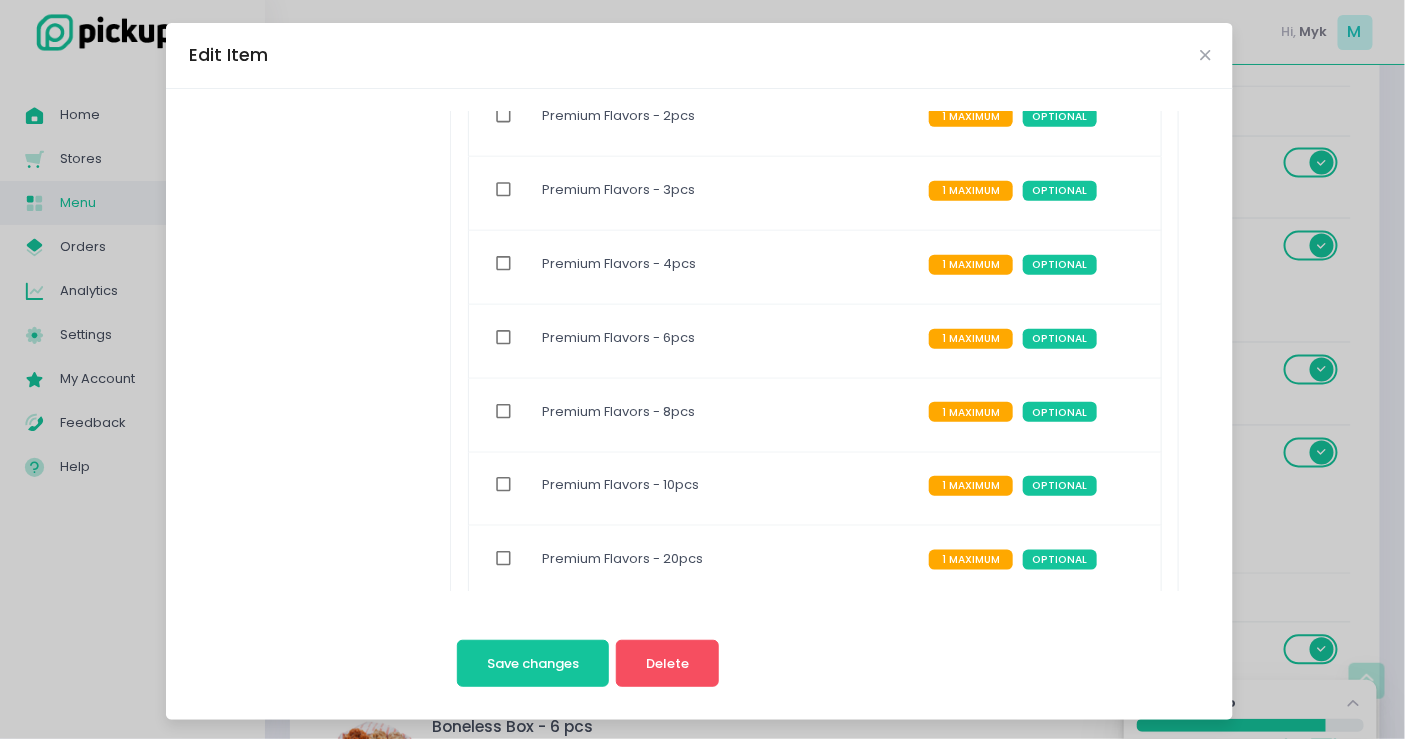 click at bounding box center [504, 485] 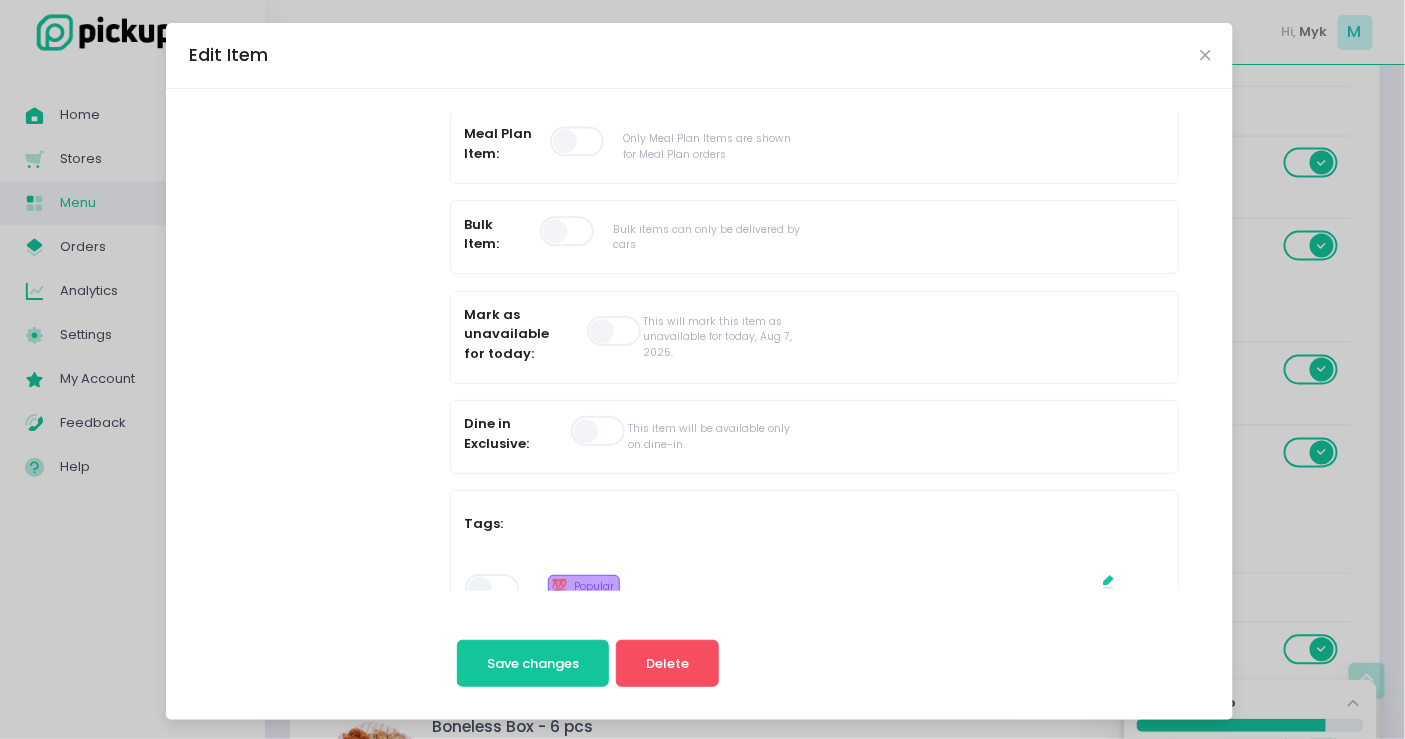 scroll, scrollTop: 1222, scrollLeft: 0, axis: vertical 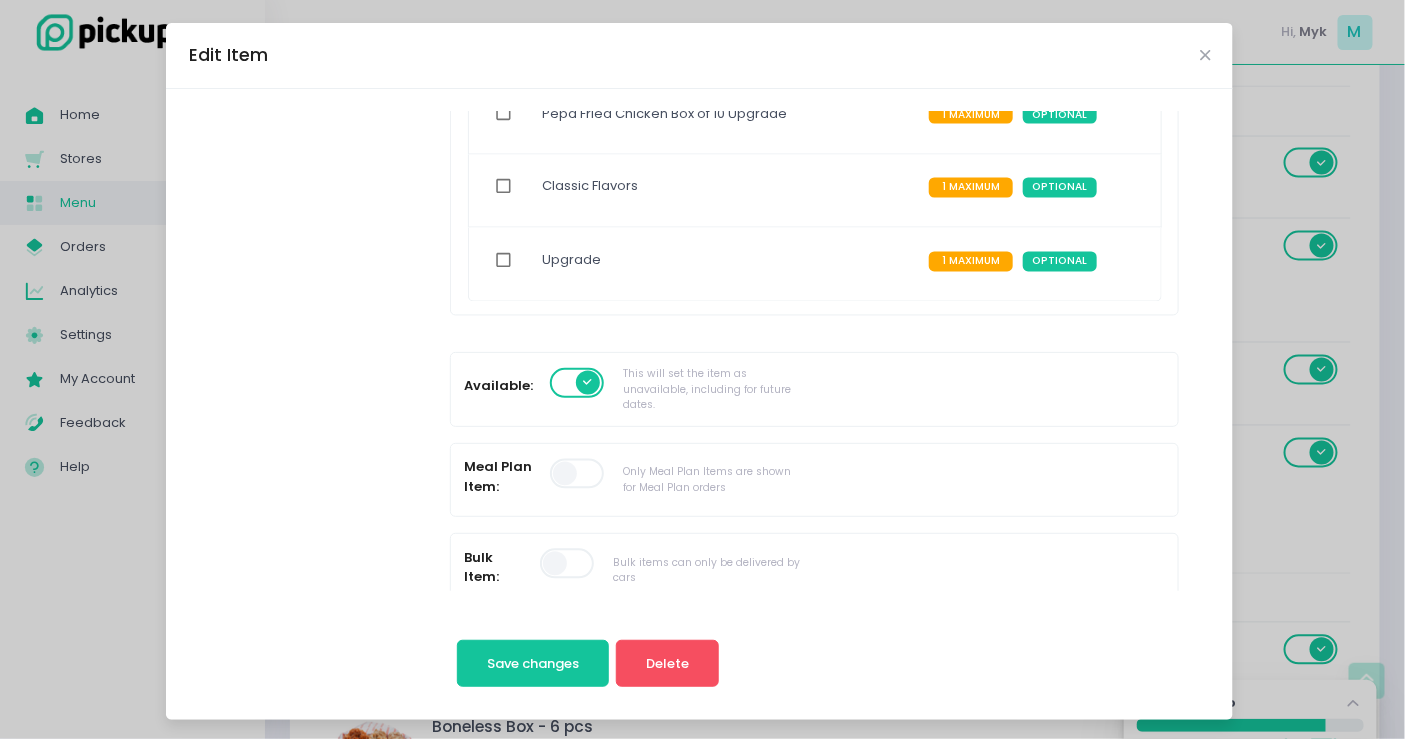 click at bounding box center [504, 187] 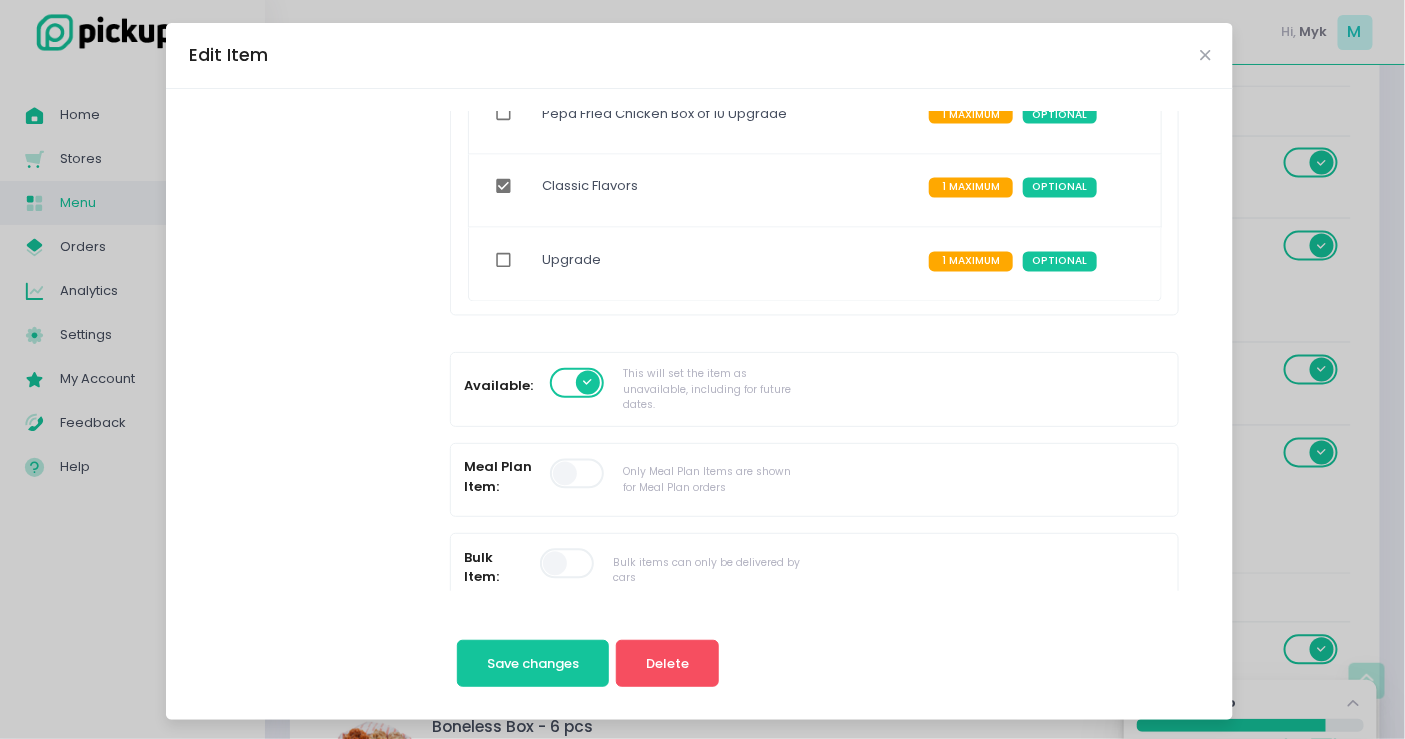 click at bounding box center [504, 261] 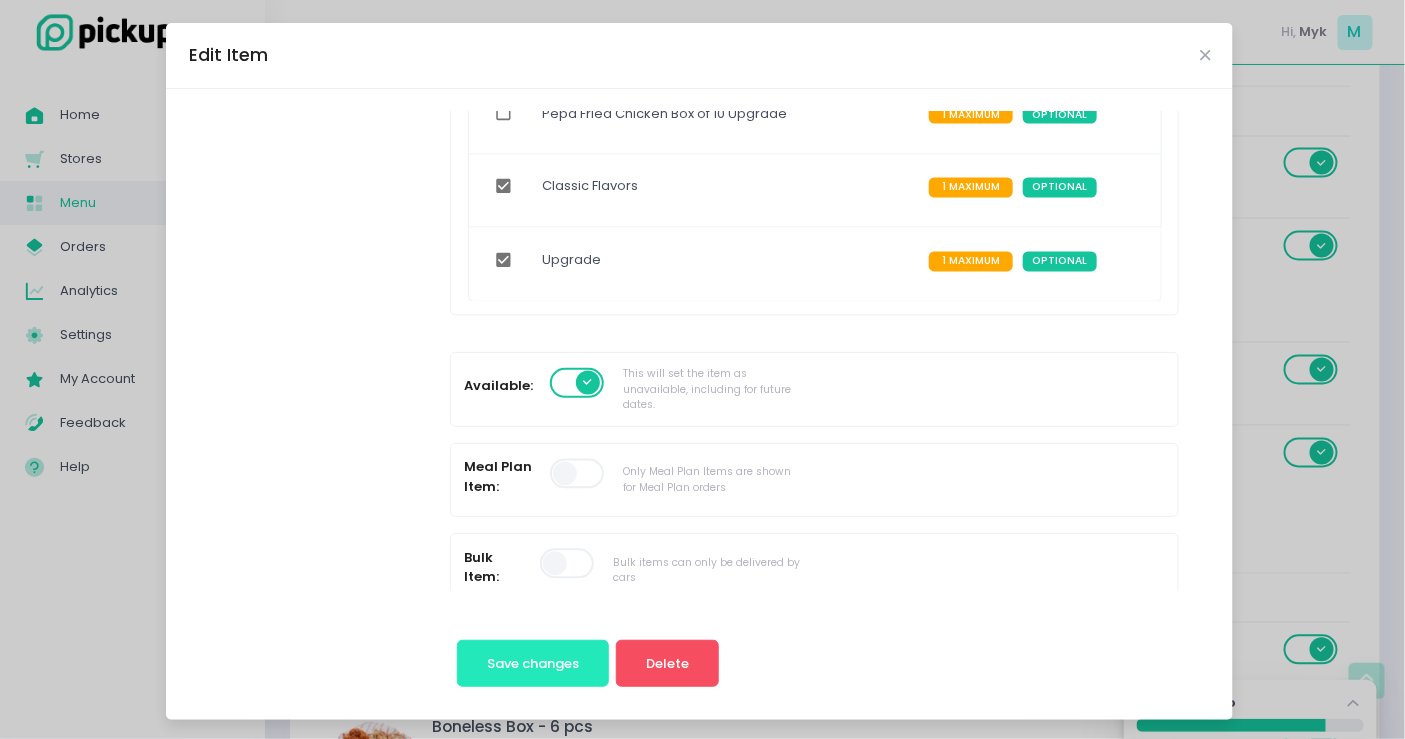 click on "Save changes" at bounding box center (533, 663) 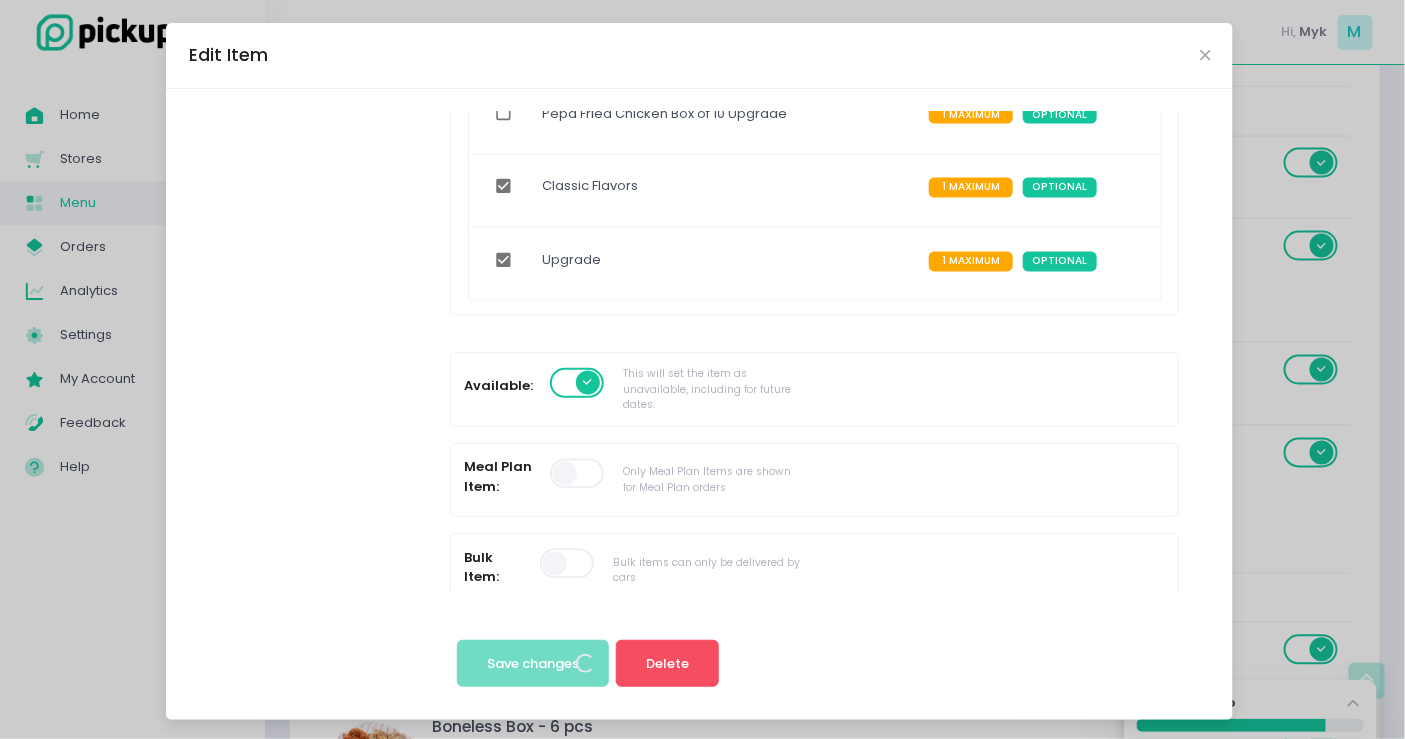scroll, scrollTop: 0, scrollLeft: 0, axis: both 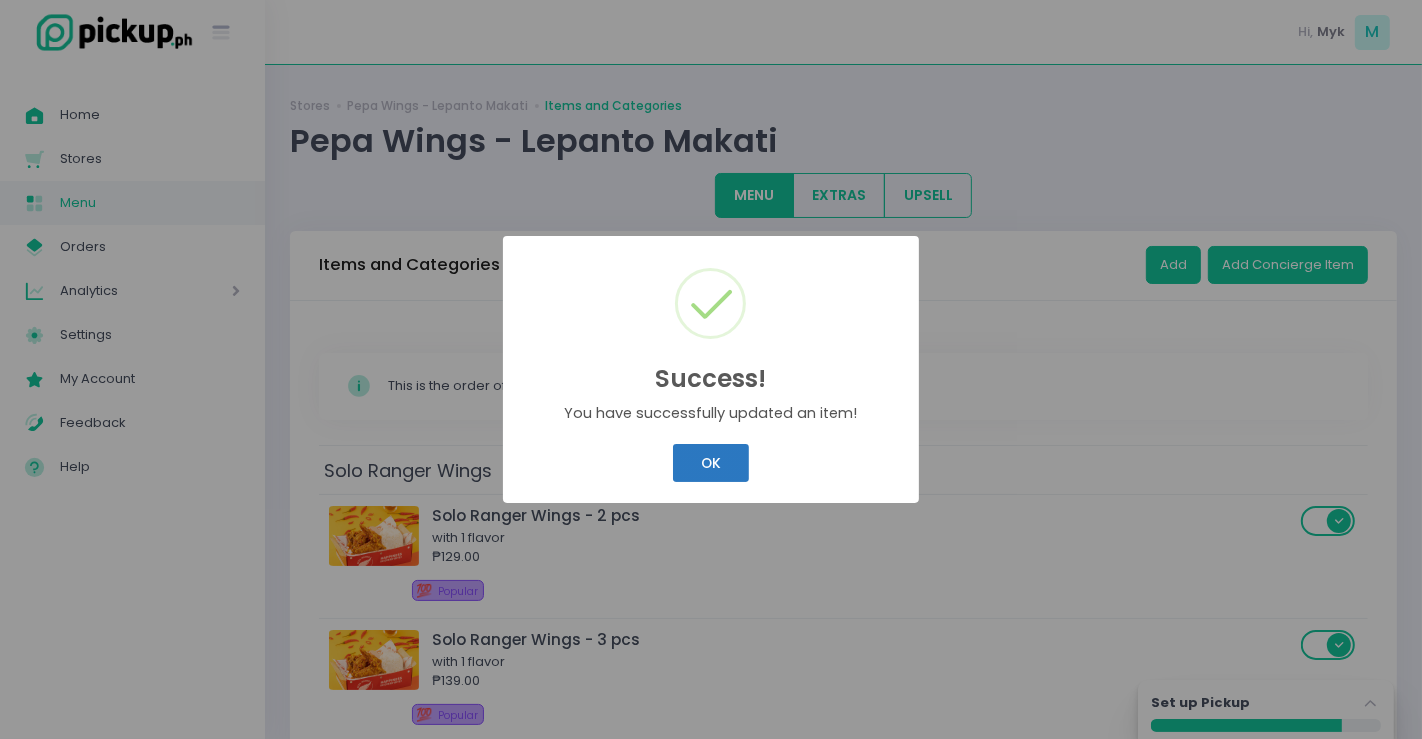 click on "OK" at bounding box center [710, 463] 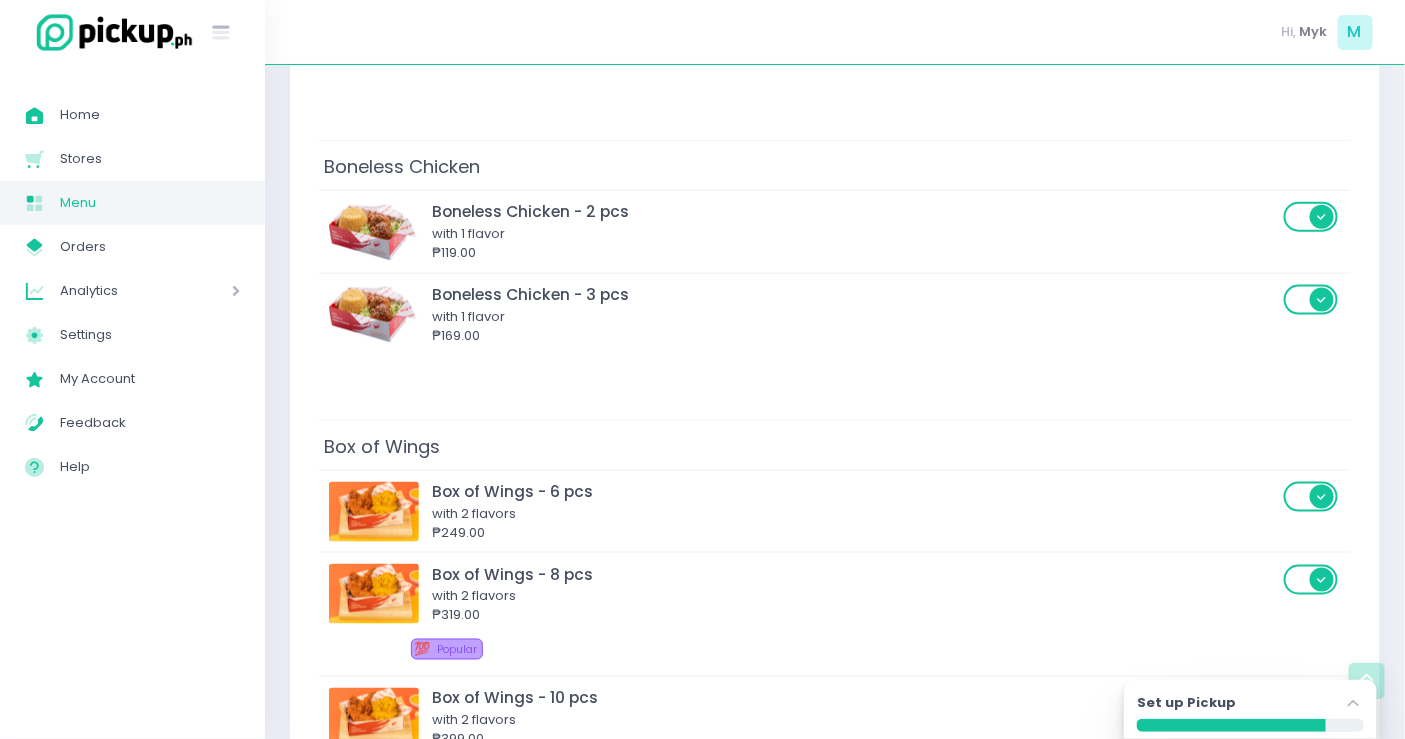 scroll, scrollTop: 888, scrollLeft: 0, axis: vertical 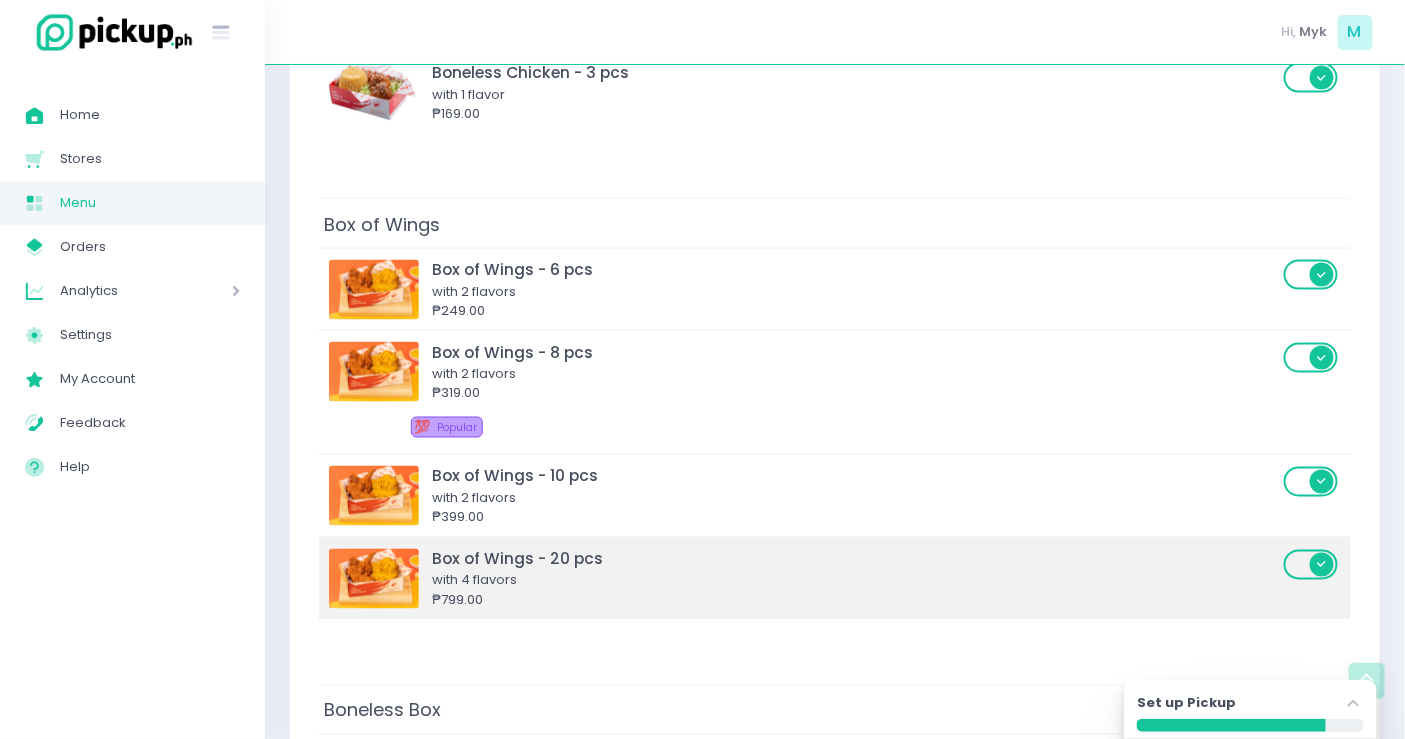click on "Box of Wings - 20 pcs" at bounding box center [855, 559] 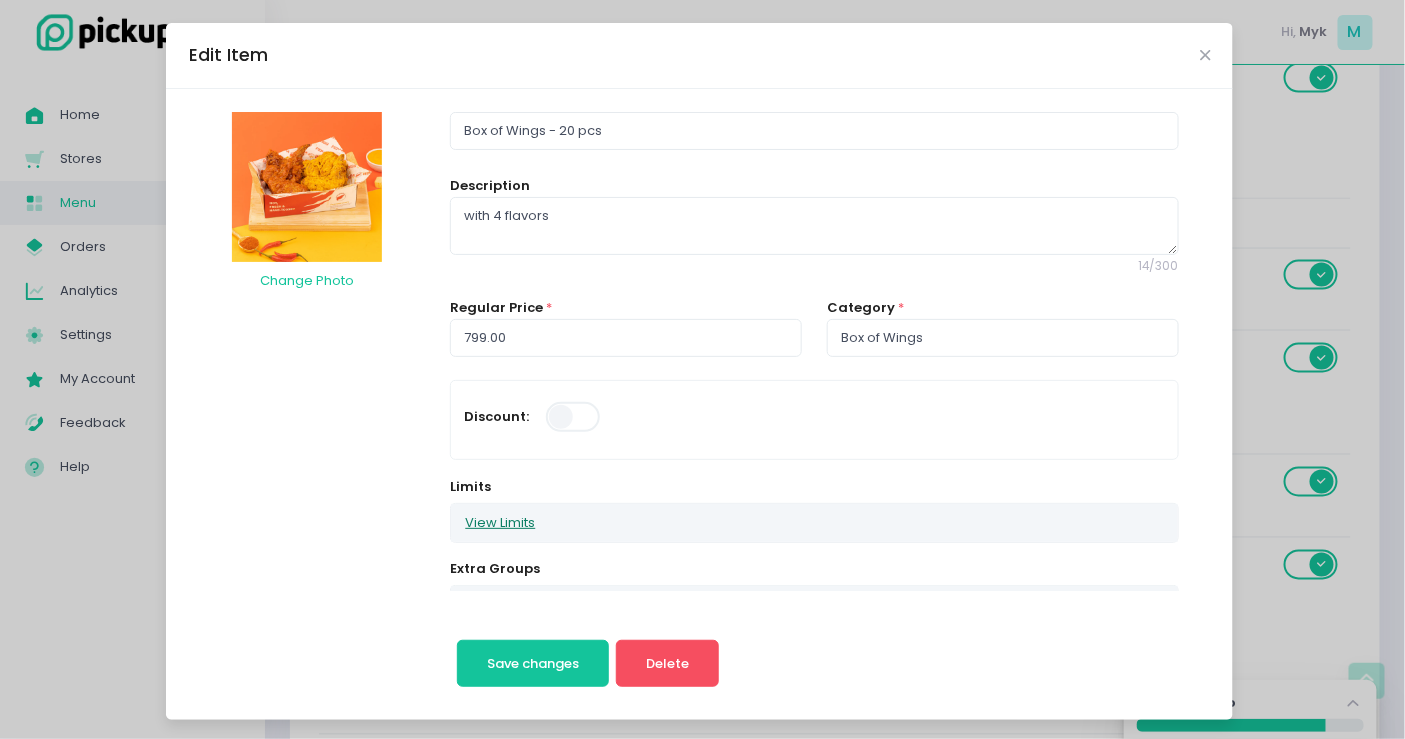 scroll, scrollTop: 111, scrollLeft: 0, axis: vertical 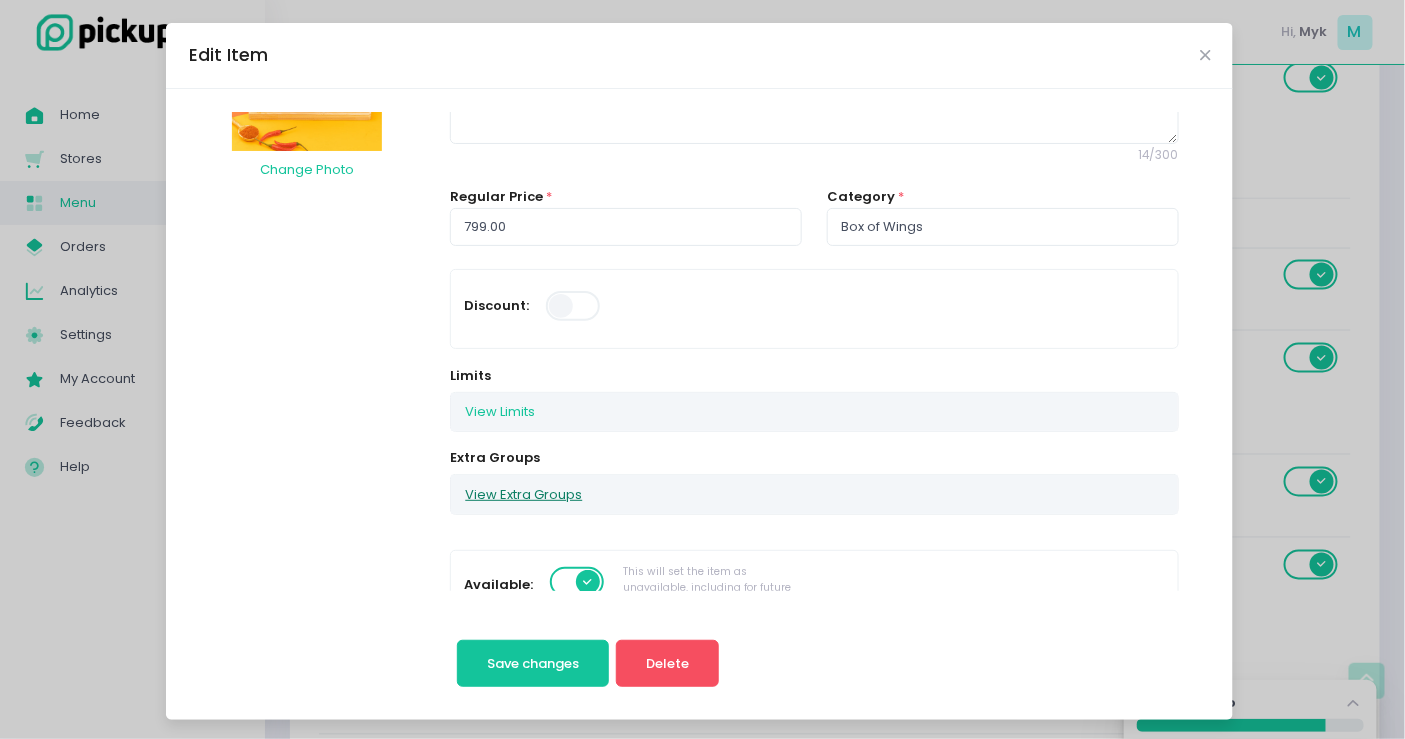 click on "View Extra Groups" at bounding box center [523, 494] 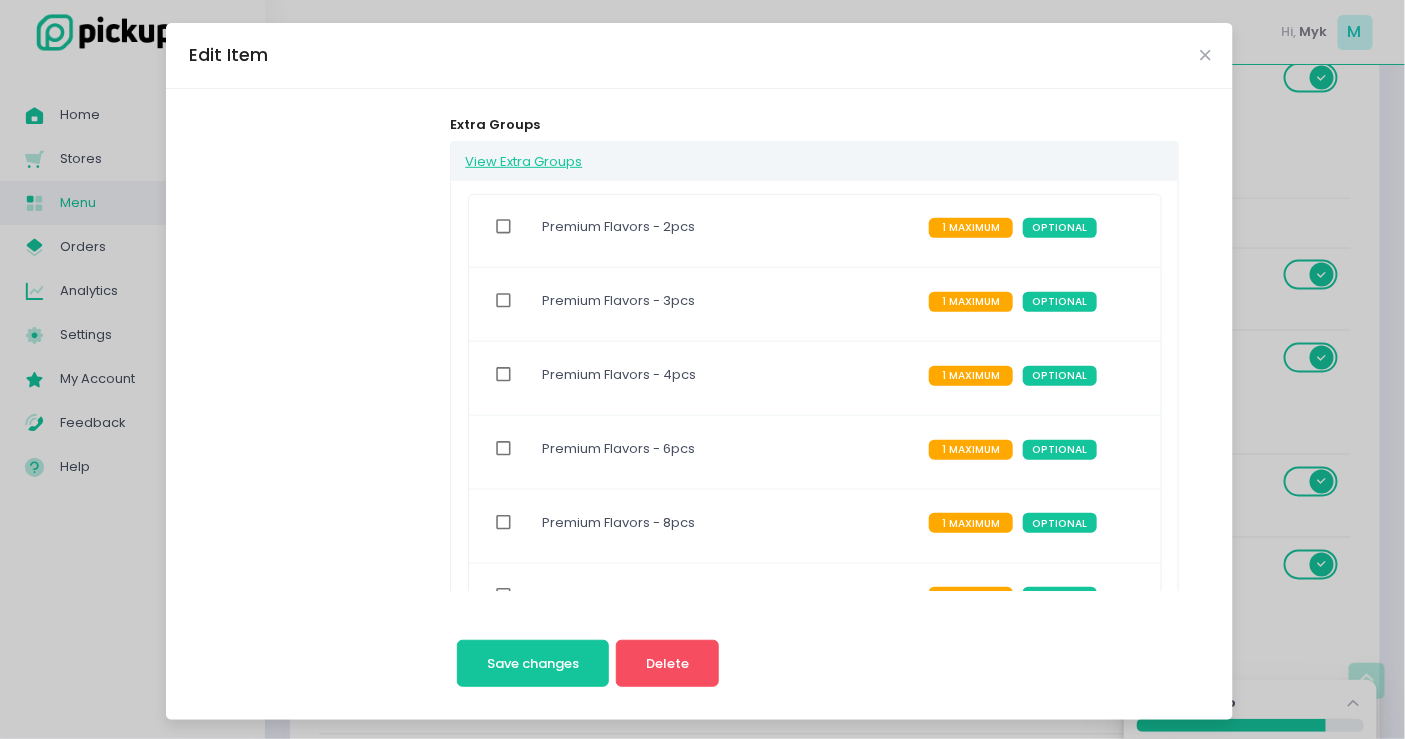 scroll, scrollTop: 555, scrollLeft: 0, axis: vertical 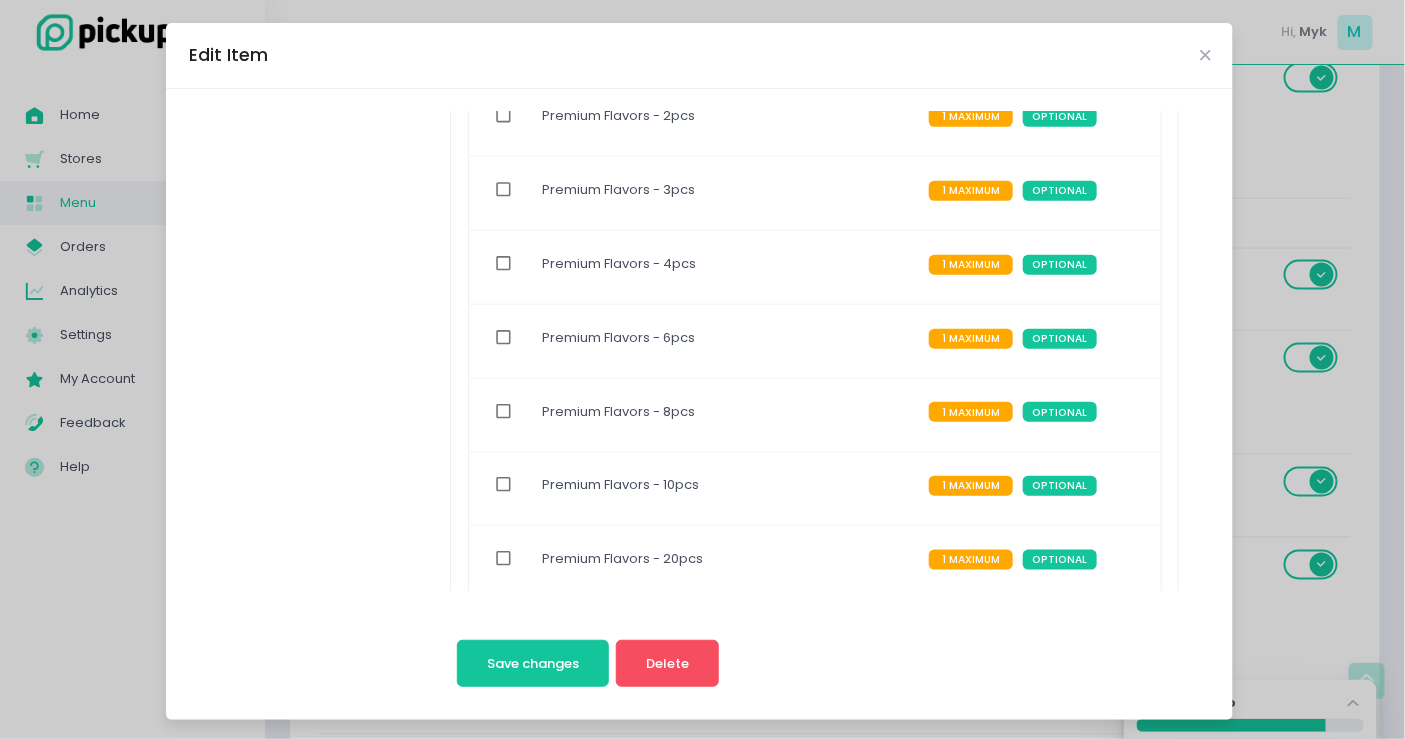 click at bounding box center (504, 559) 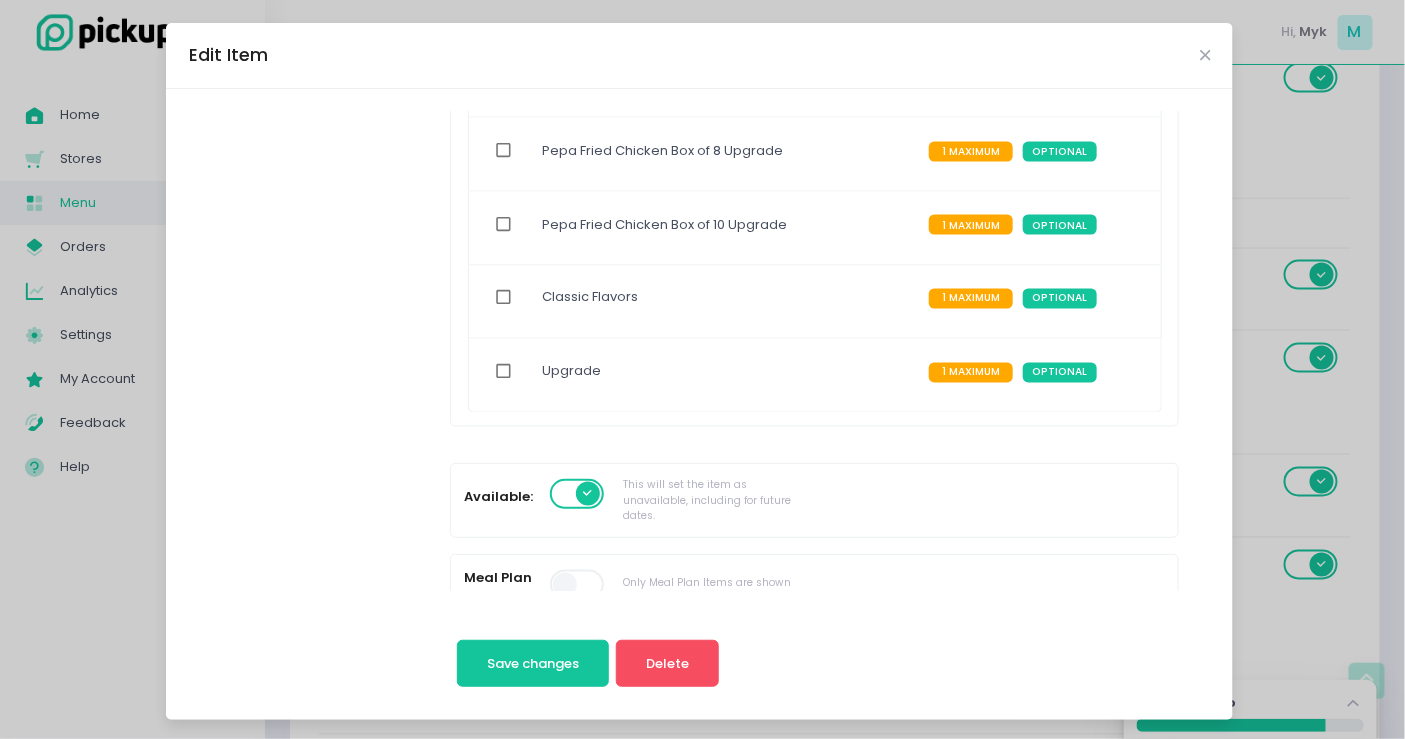 scroll, scrollTop: 1222, scrollLeft: 0, axis: vertical 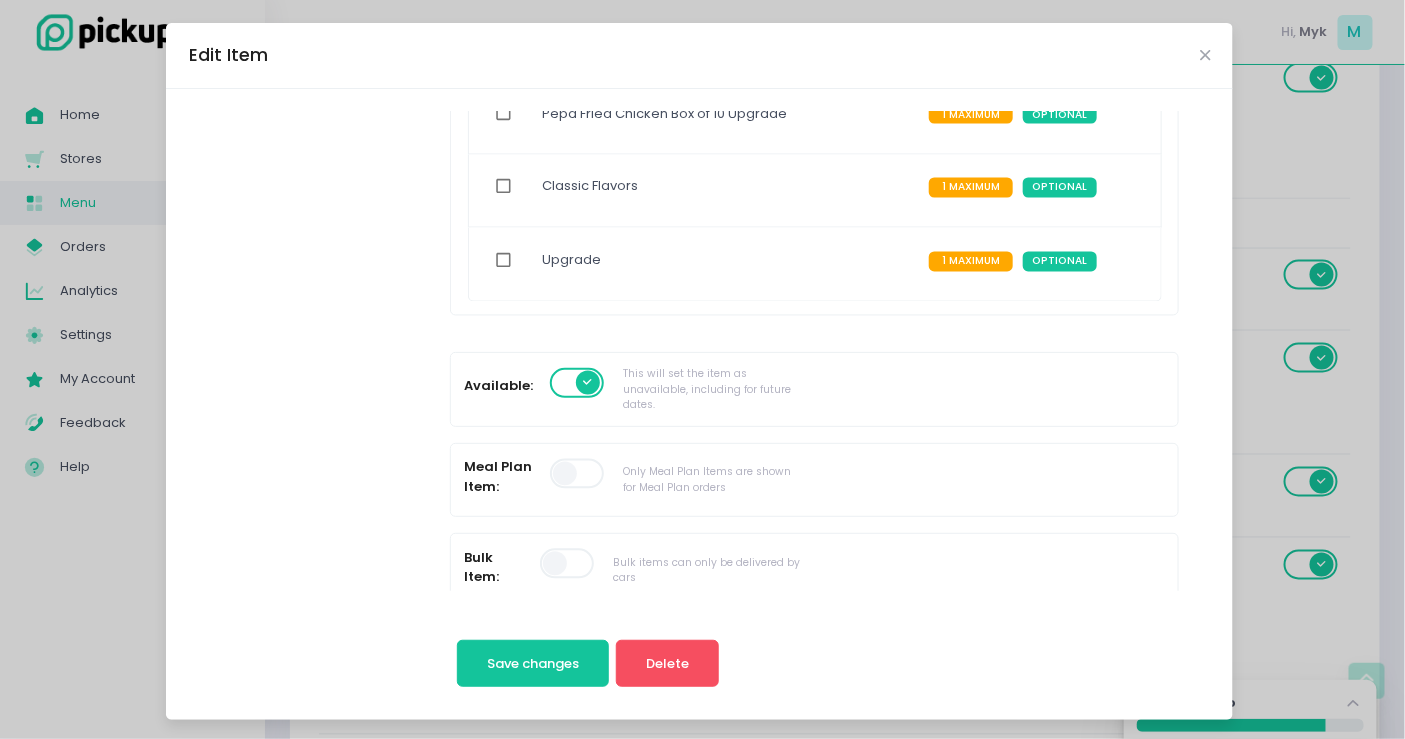 click at bounding box center (504, 187) 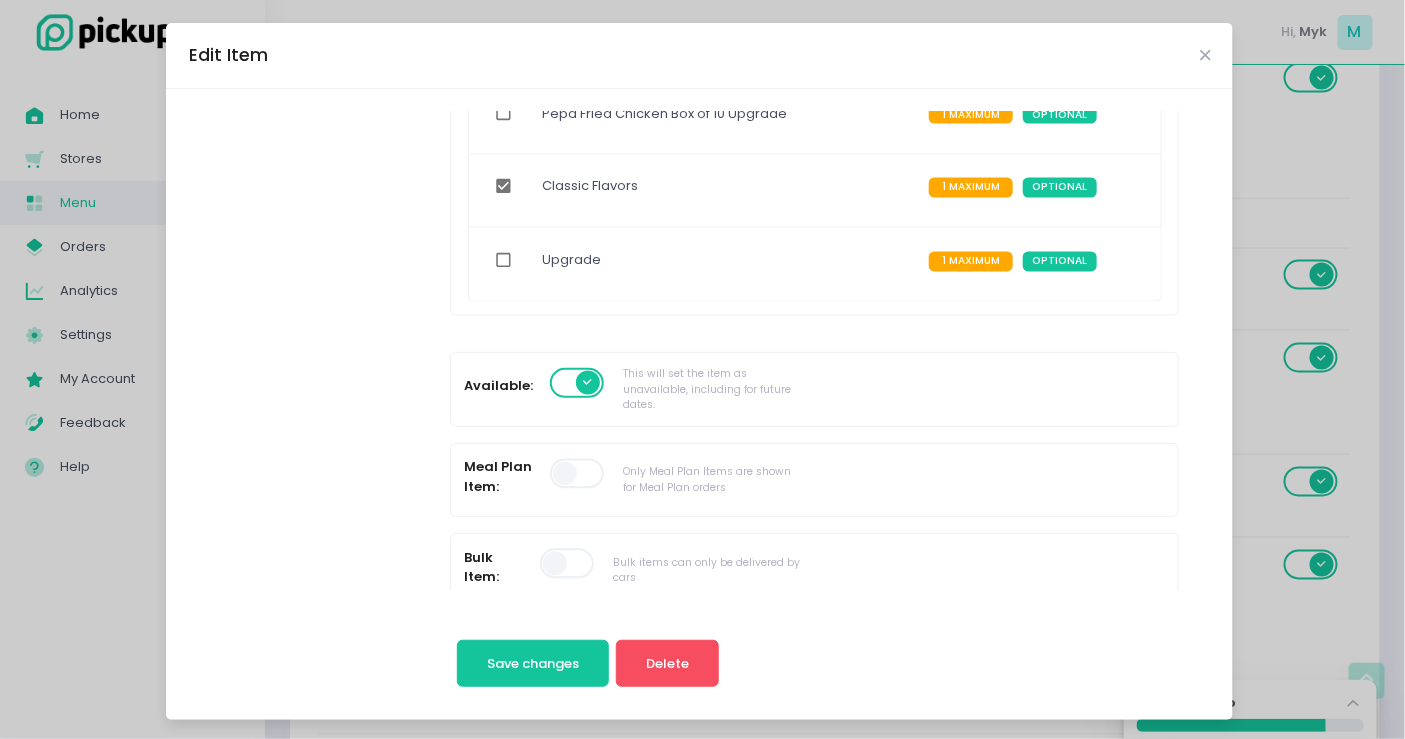 click at bounding box center [504, 261] 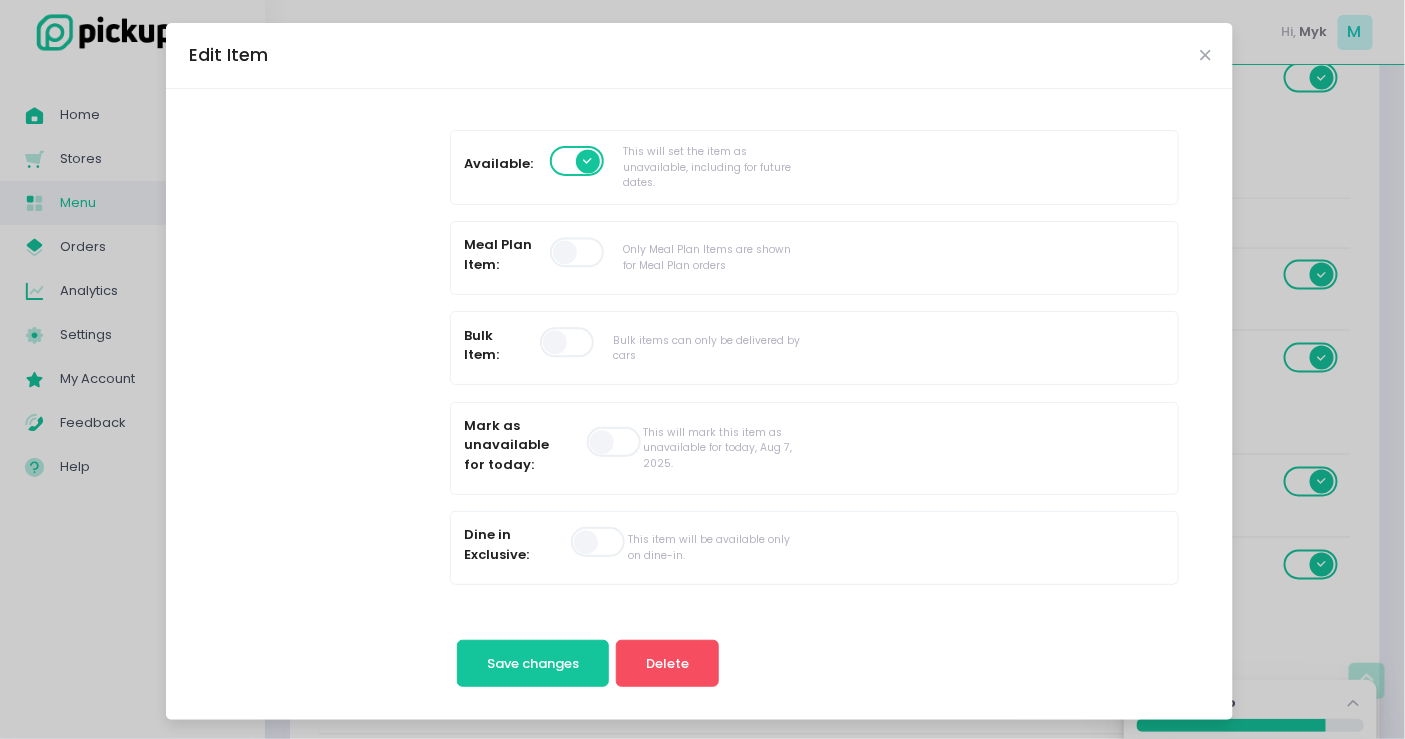 scroll, scrollTop: 1555, scrollLeft: 0, axis: vertical 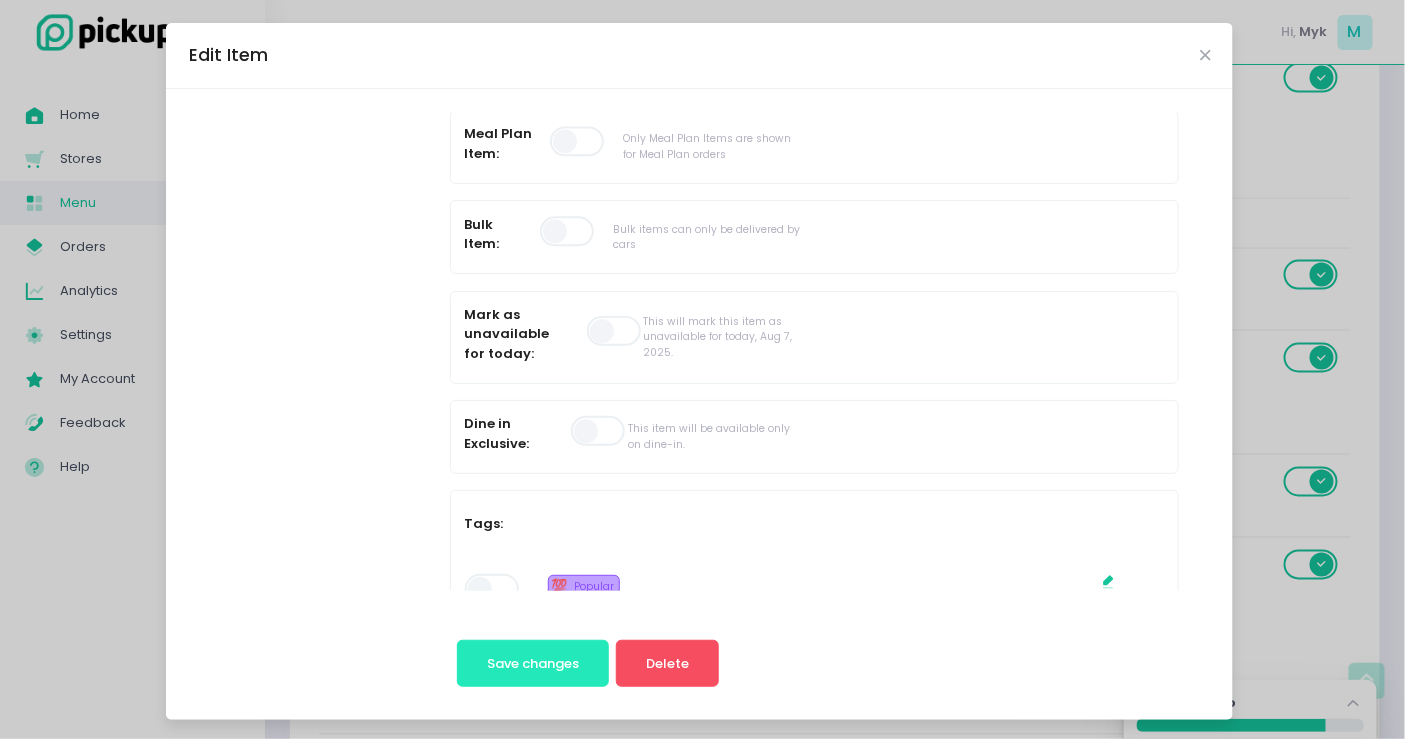 click on "Save changes" at bounding box center [533, 664] 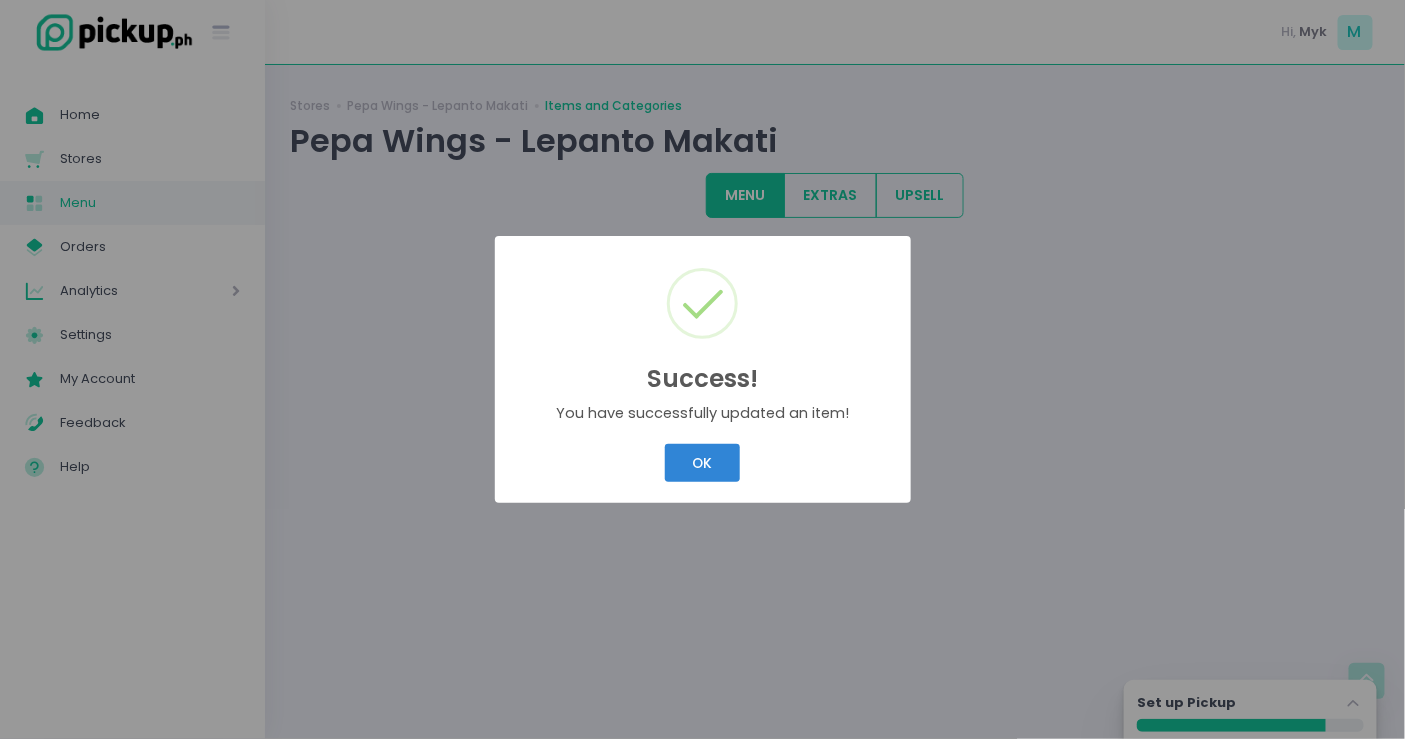 scroll, scrollTop: 0, scrollLeft: 0, axis: both 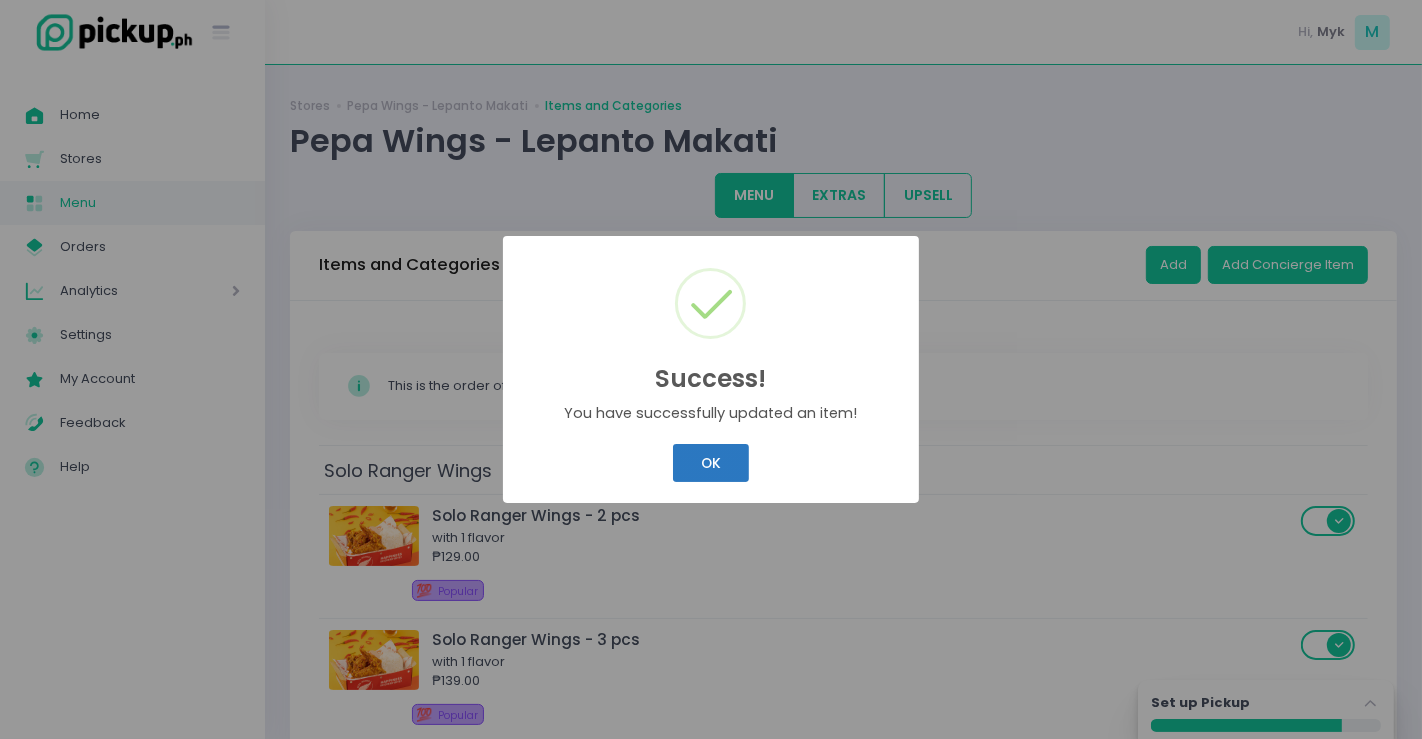click on "OK" at bounding box center (710, 463) 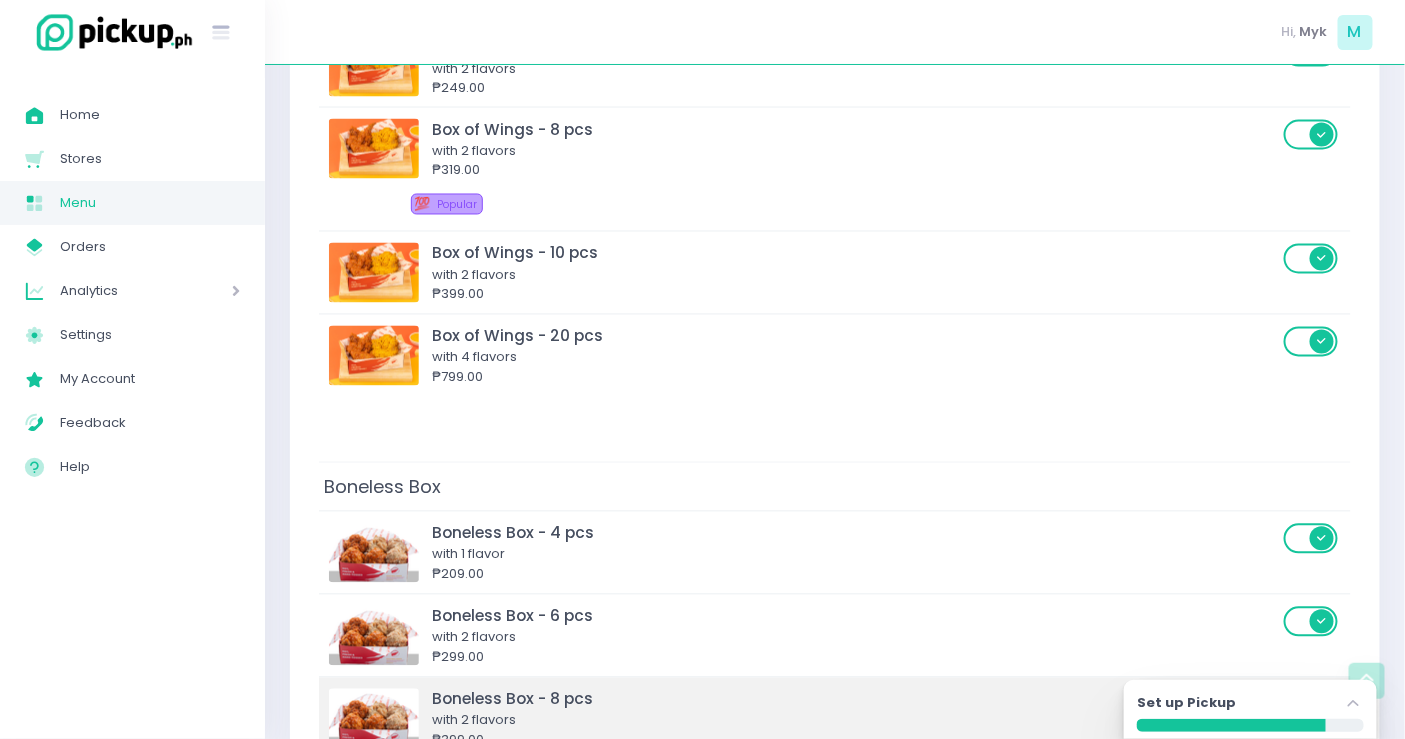 scroll, scrollTop: 1333, scrollLeft: 0, axis: vertical 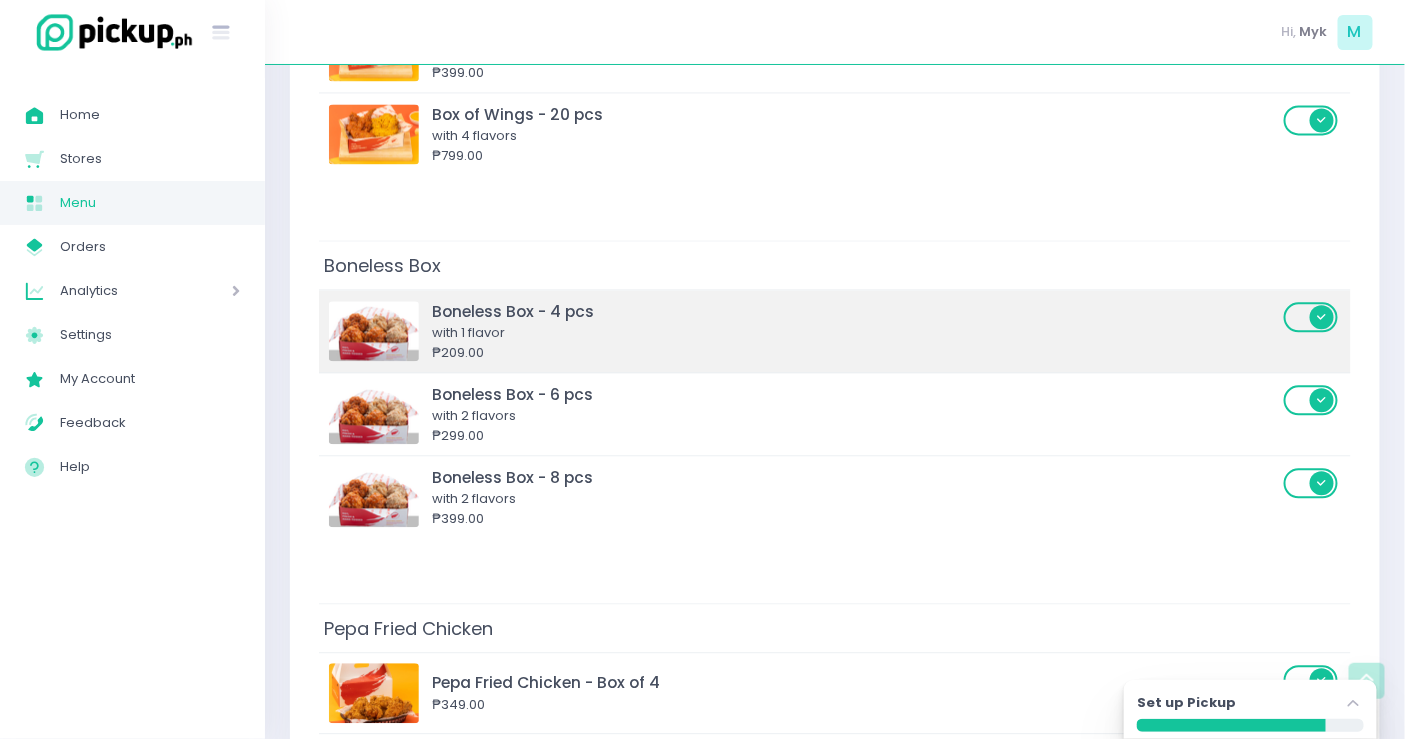 click on "with 1 flavor" at bounding box center [855, 333] 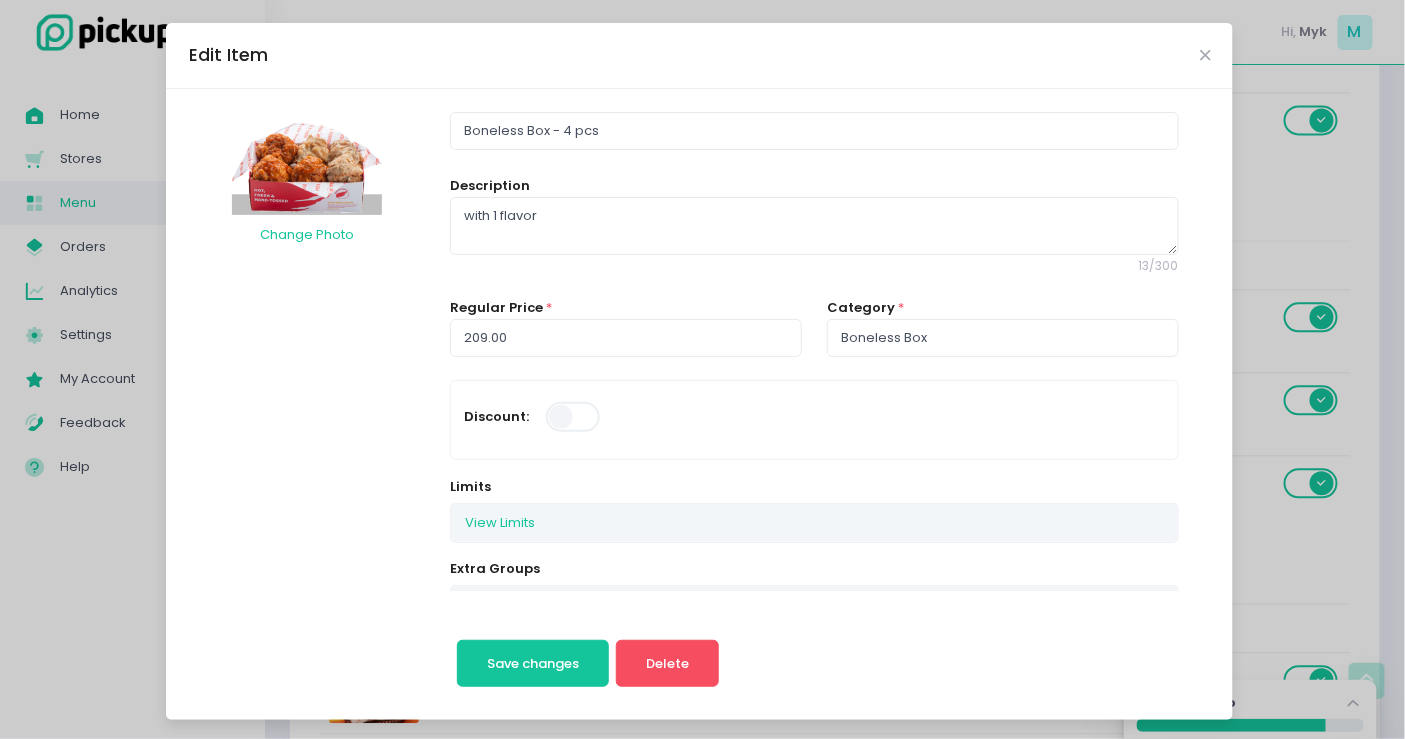 click on "Edit  Item     Change Photo Boneless Box - 4 pcs   Description     with 1 flavor 13 / 300   Regular Price   *   209.00   Category   *   Boneless Box Discount: Limits View Limits Stockholm-icons / Code / Info-circle Created with Sketch. You can set the limits of this item on a daily or time slot basis. Set to   0  if no limit.   Daily Limit     0   Per Time Slot Limit     0 Extra Groups View Extra Groups Premium Flavors - 2pcs     1   MAXIMUM OPTIONAL Premium Flavors - 3pcs     1   MAXIMUM OPTIONAL Premium Flavors - 4pcs     1   MAXIMUM OPTIONAL Premium Flavors - 6pcs     1   MAXIMUM OPTIONAL Premium Flavors - 8pcs     1   MAXIMUM OPTIONAL Premium Flavors - 10pcs     1   MAXIMUM OPTIONAL Premium Flavors - 20pcs     1   MAXIMUM OPTIONAL Pepa Fried Chicken Box of 4 Upgrade     1   MAXIMUM OPTIONAL Pepa Fried Chicken Box of 8 Upgrade     1   MAXIMUM OPTIONAL Pepa Fried Chicken Box of 10 Upgrade     1   MAXIMUM OPTIONAL Classic Flavors     1   MAXIMUM OPTIONAL Upgrade     1   MAXIMUM OPTIONAL Available: Bulk Item:" at bounding box center [702, 369] 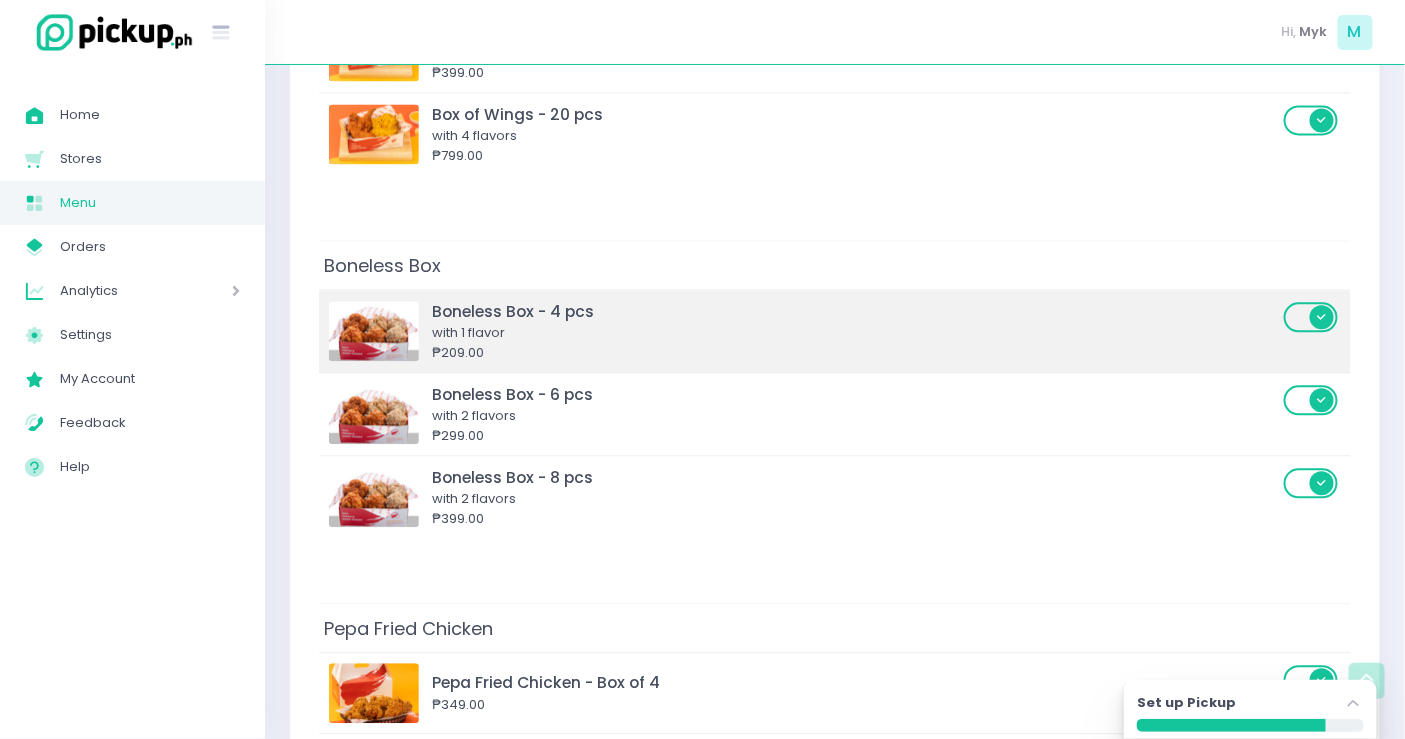 click on "₱209.00" at bounding box center (855, 353) 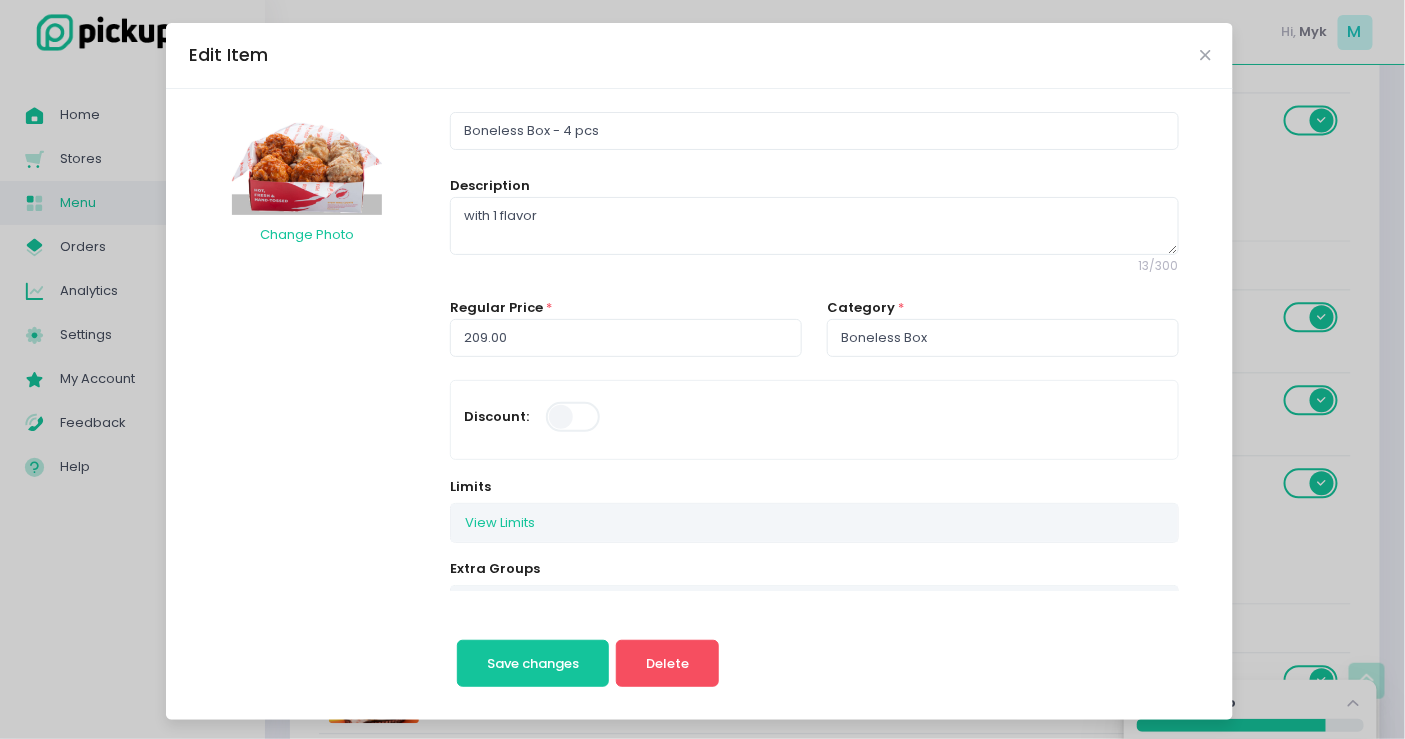 scroll, scrollTop: 222, scrollLeft: 0, axis: vertical 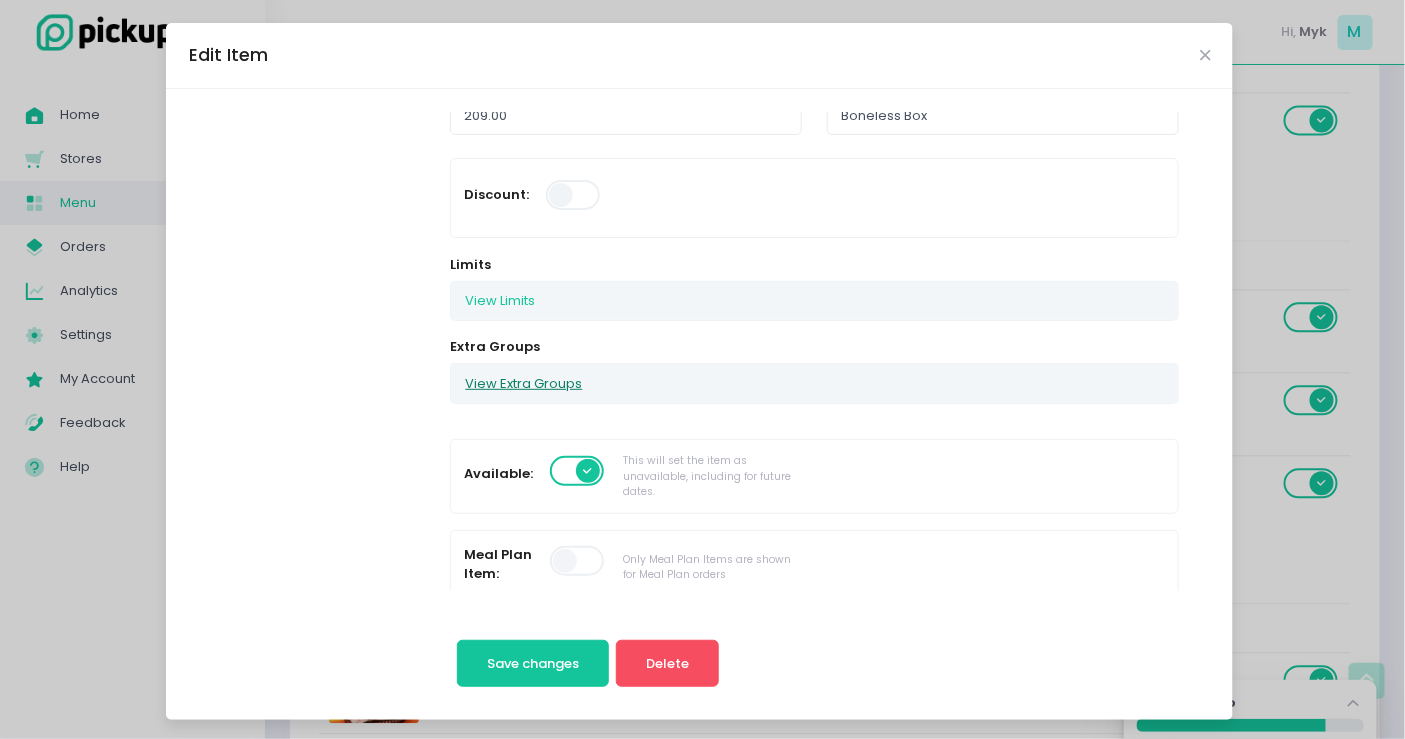click on "View Extra Groups" at bounding box center (523, 383) 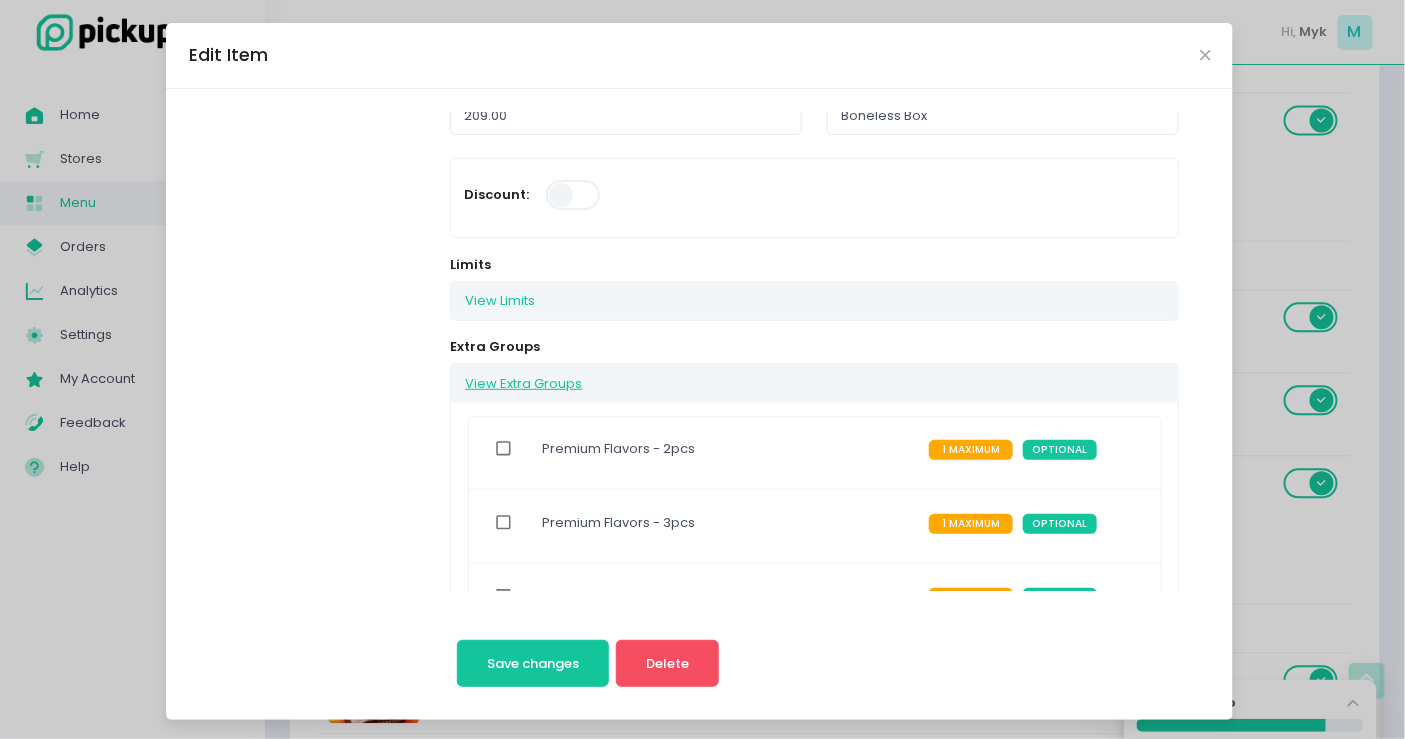 scroll, scrollTop: 333, scrollLeft: 0, axis: vertical 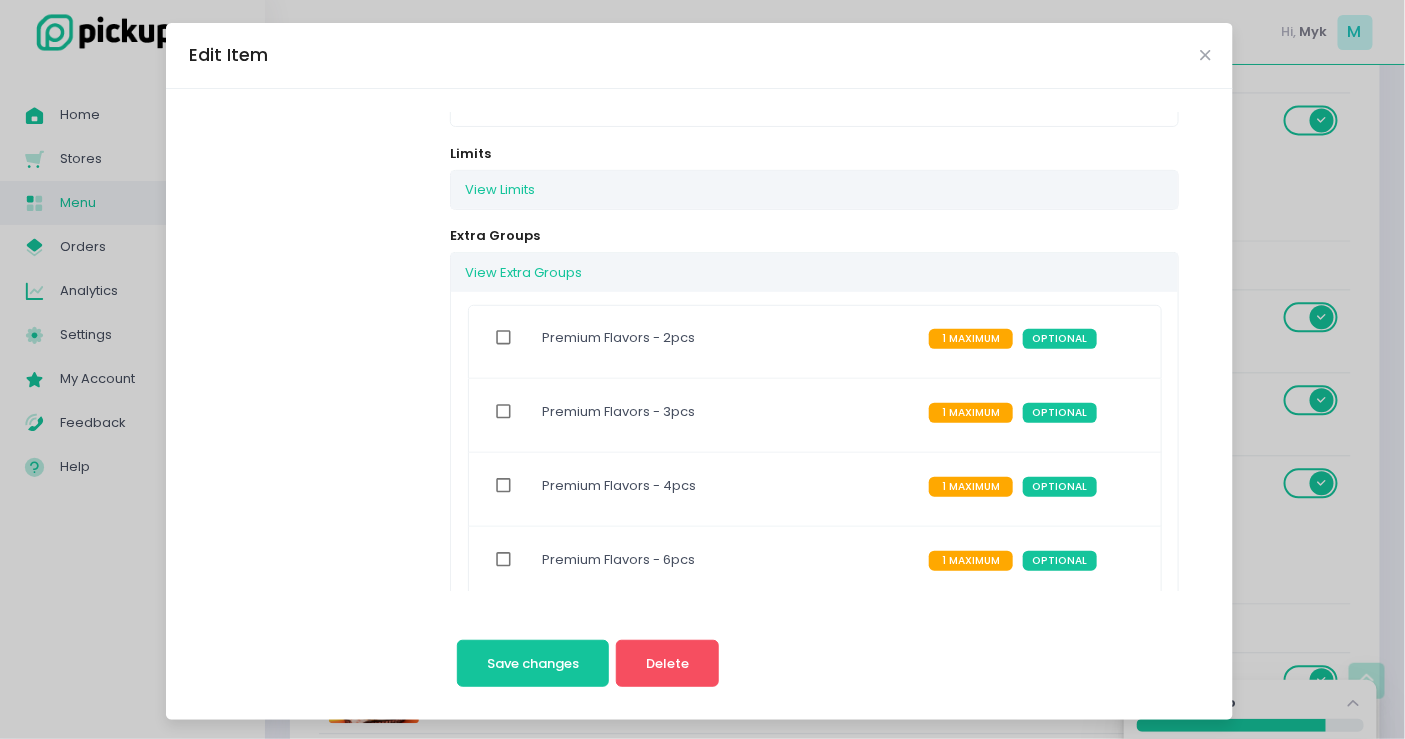 click on "Premium Flavors - 4pcs" at bounding box center (619, 486) 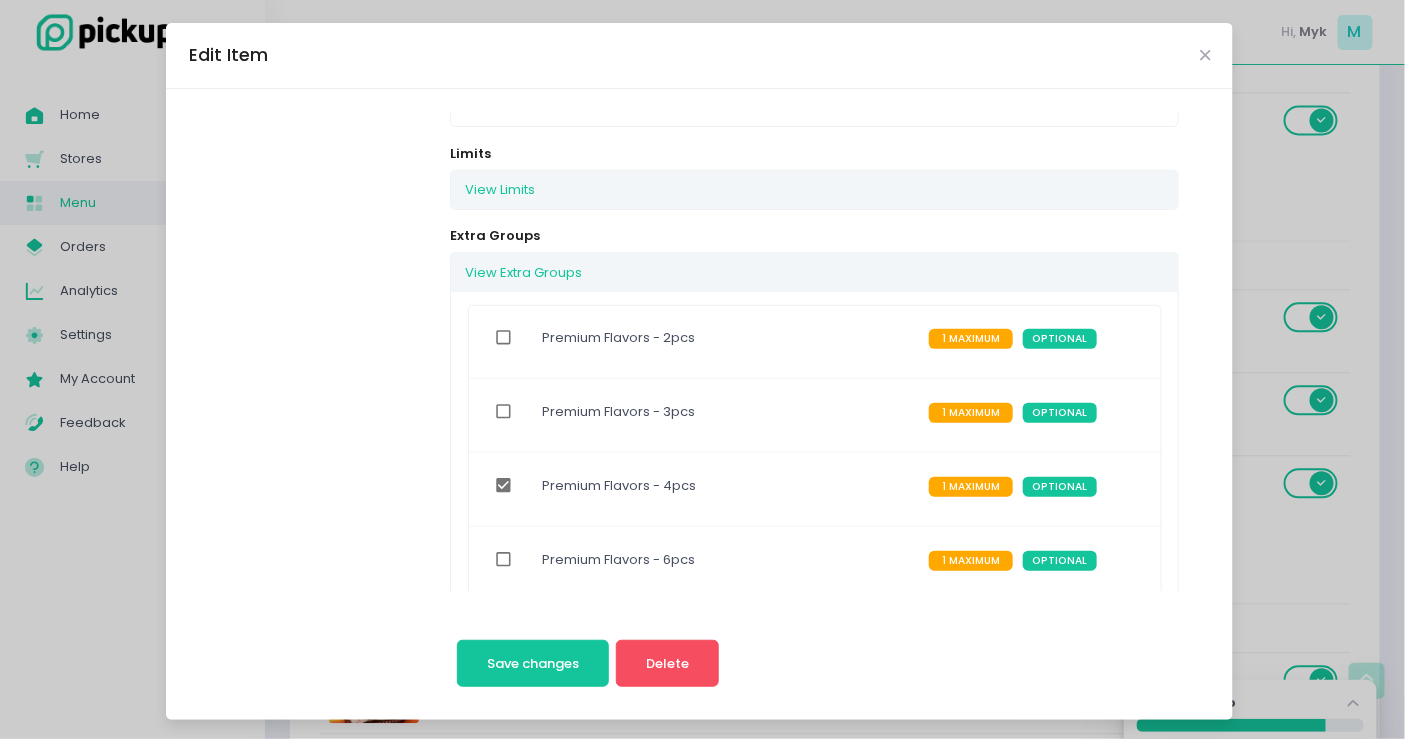 scroll, scrollTop: 1111, scrollLeft: 0, axis: vertical 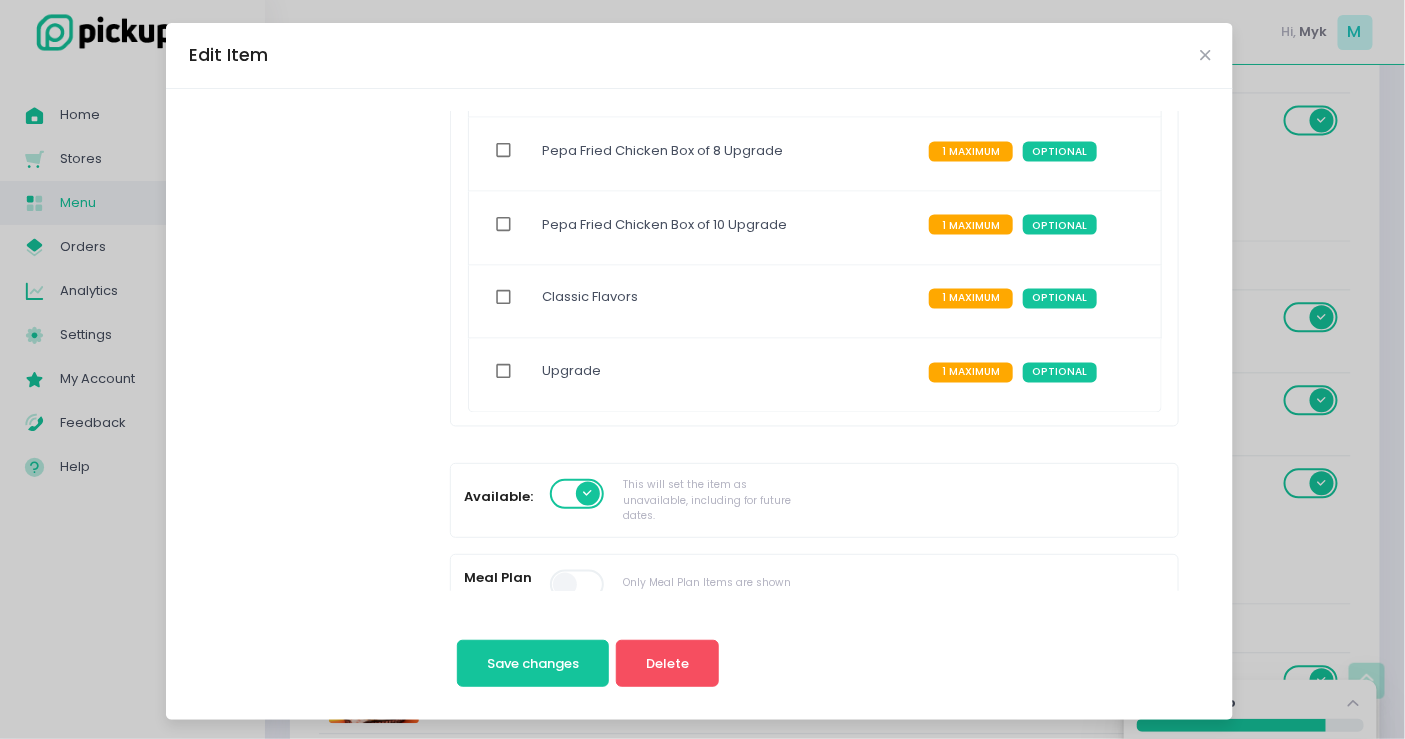 click at bounding box center [504, 298] 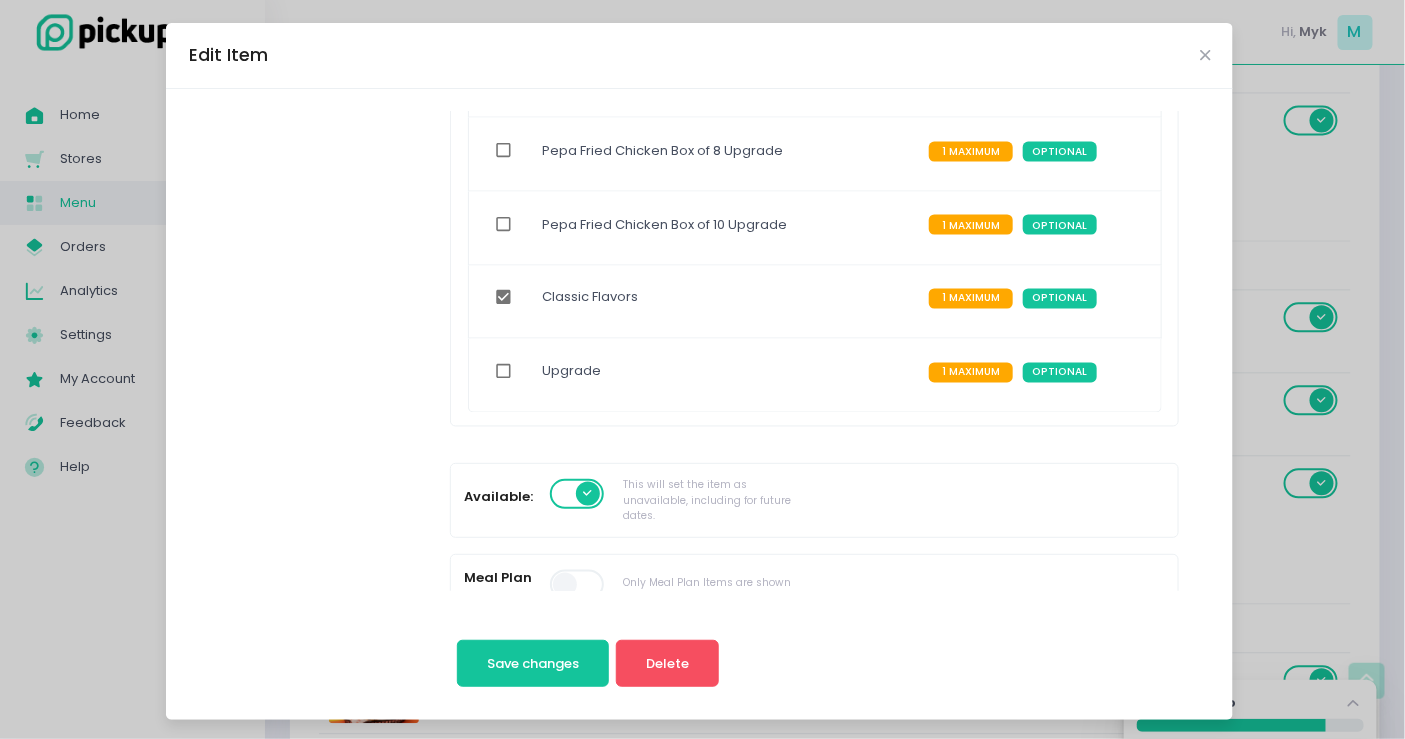 click at bounding box center (504, 372) 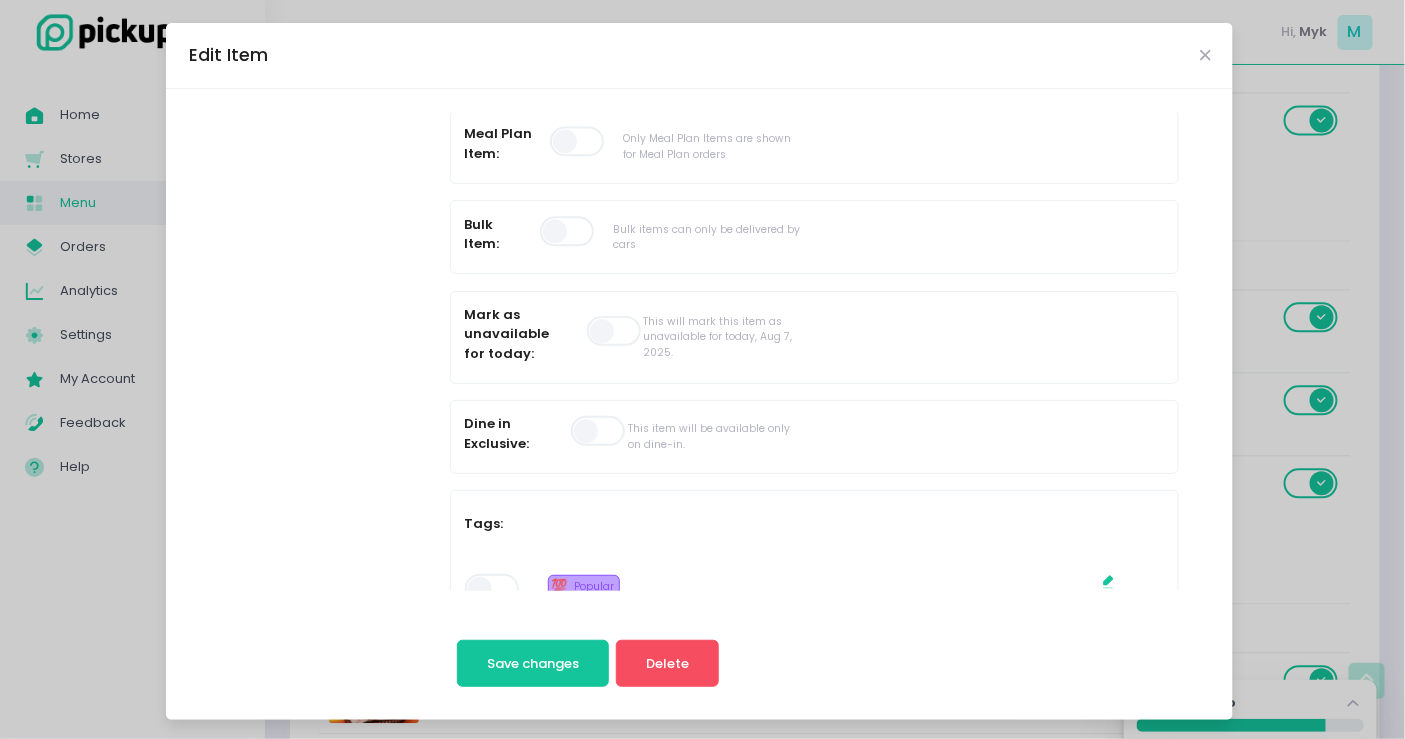 scroll, scrollTop: 2000, scrollLeft: 0, axis: vertical 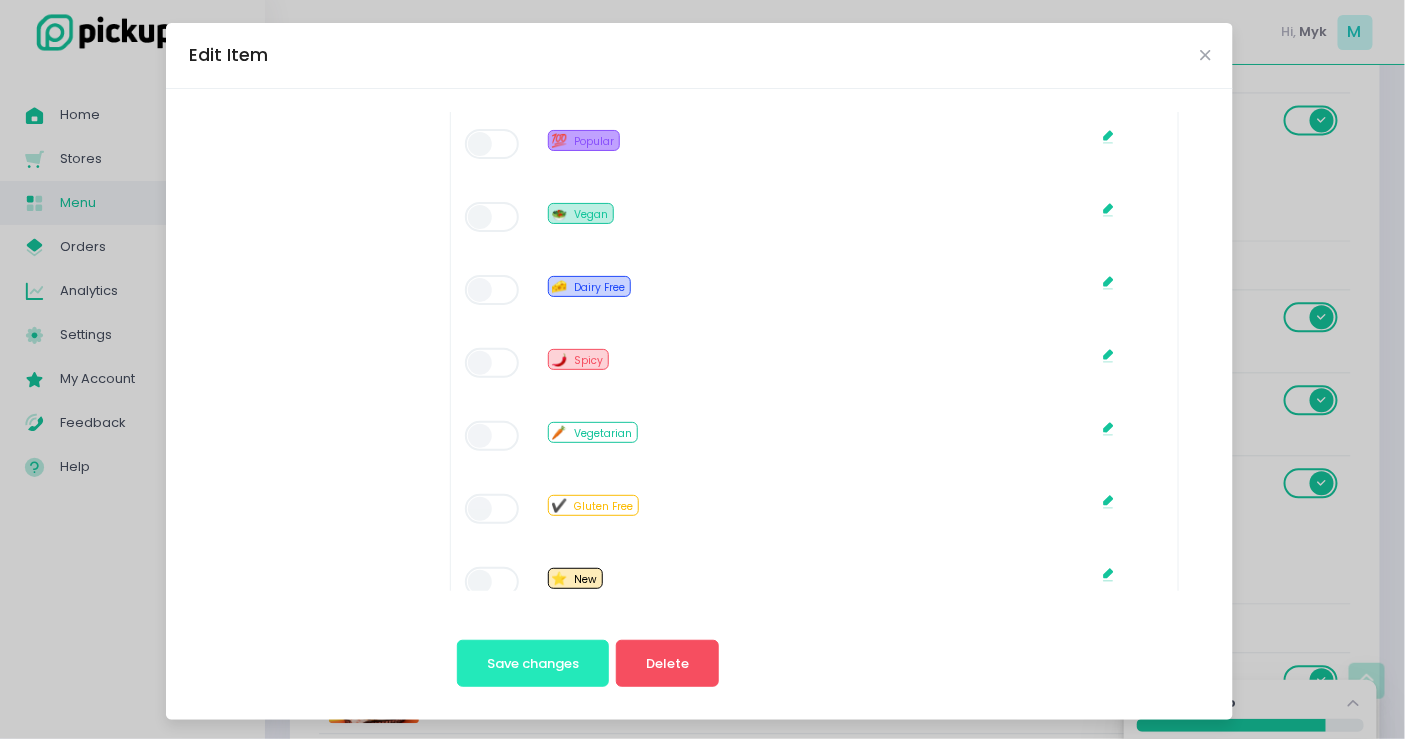 click on "Save changes" at bounding box center (533, 664) 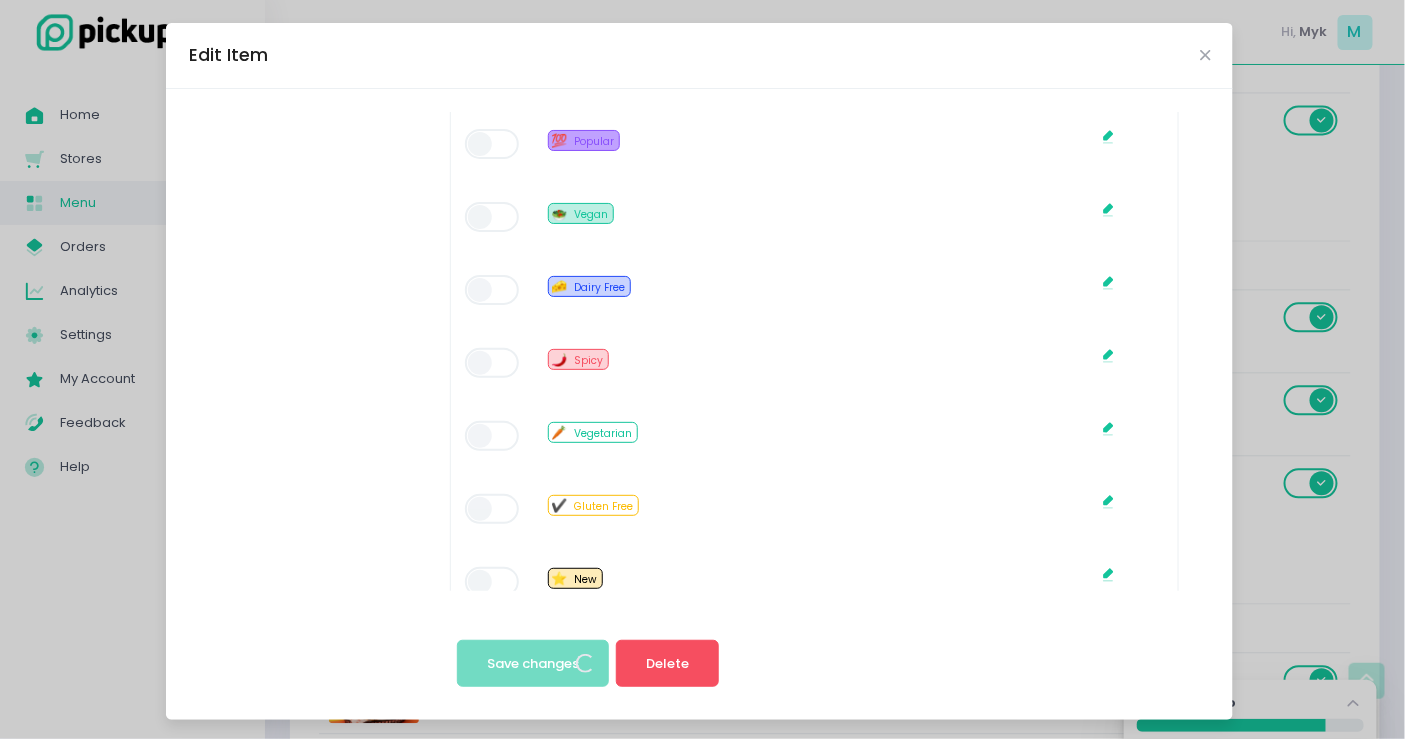 scroll, scrollTop: 0, scrollLeft: 0, axis: both 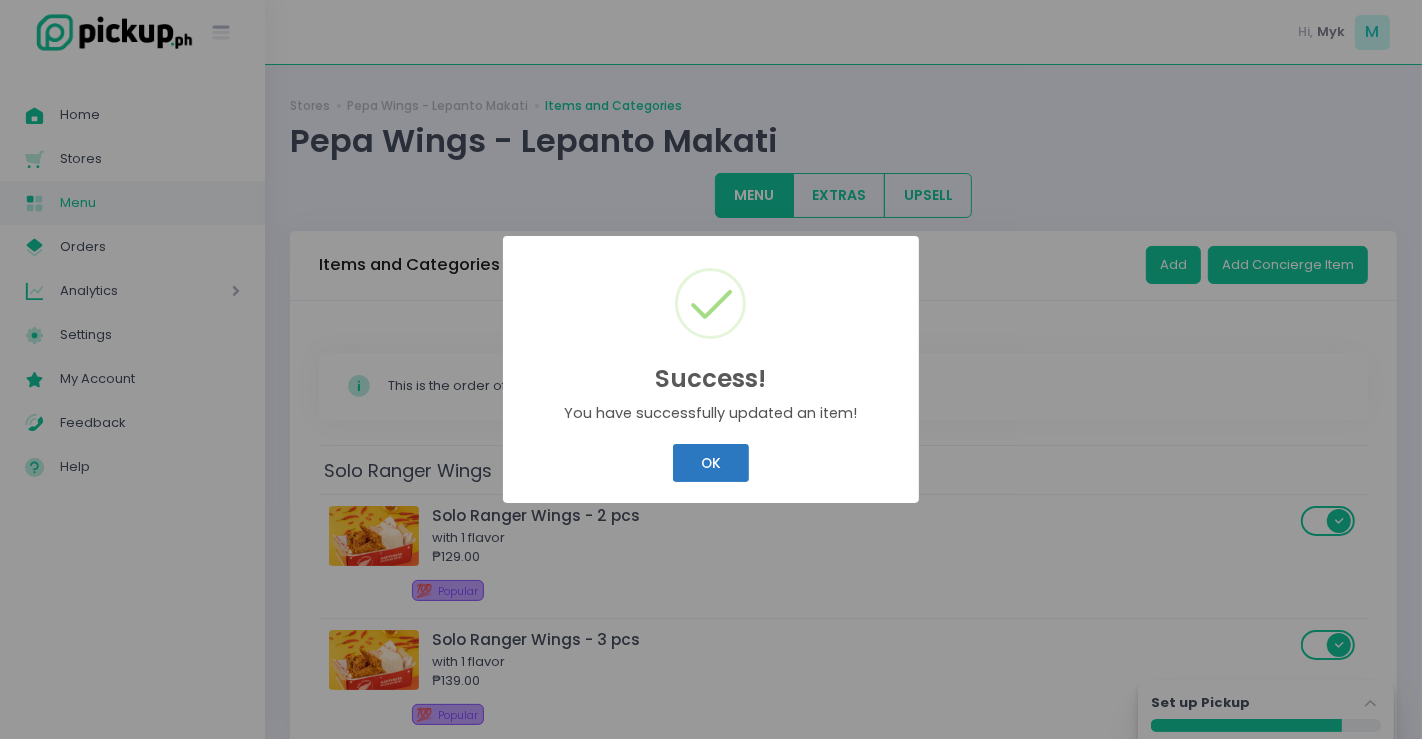 click on "OK" at bounding box center (710, 463) 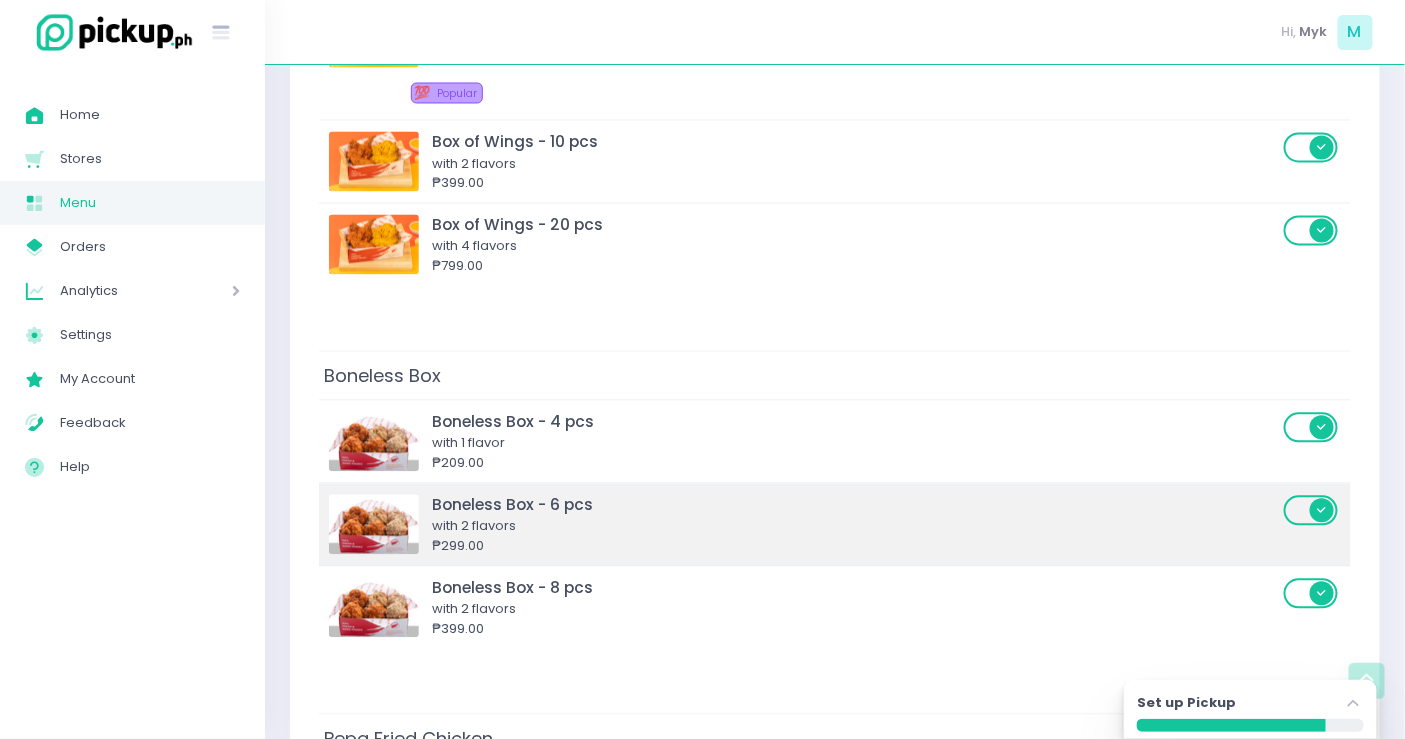 scroll, scrollTop: 1333, scrollLeft: 0, axis: vertical 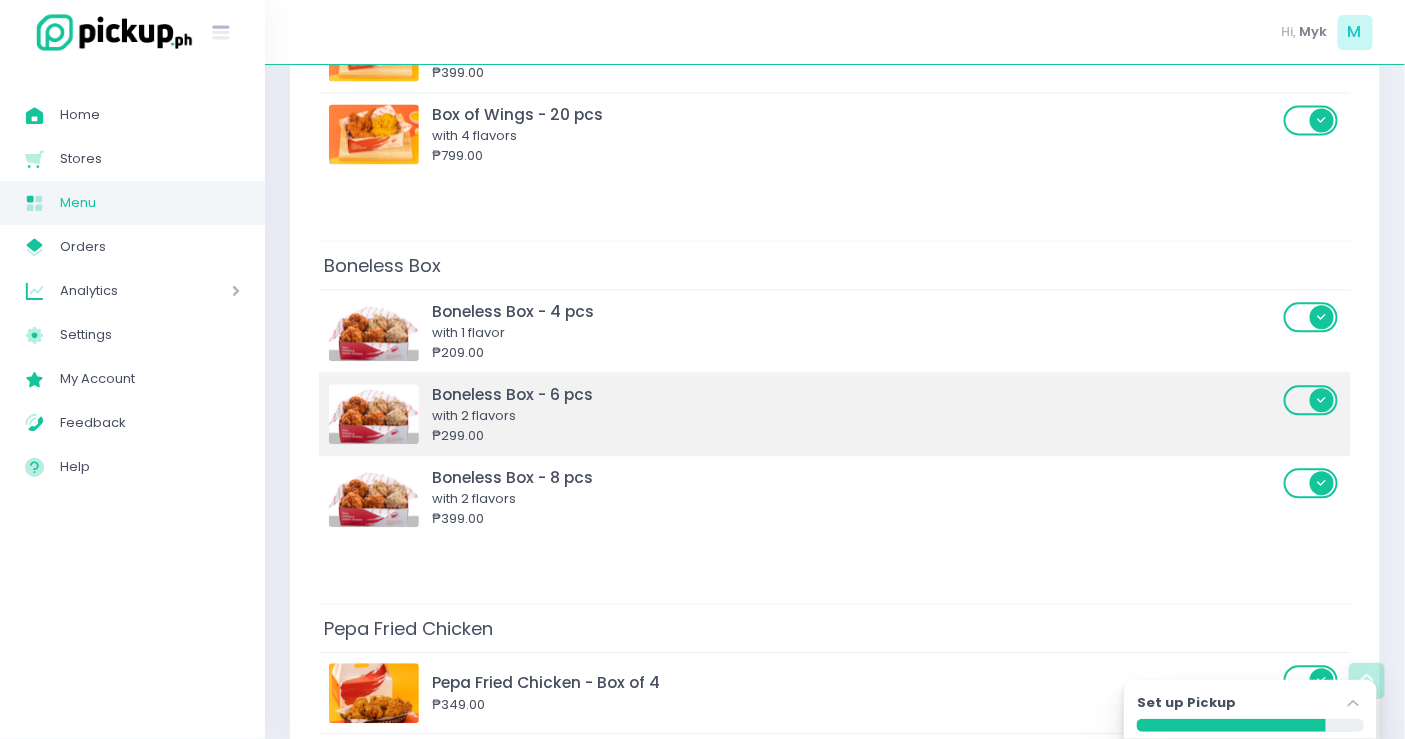 click on "with 2 flavors" at bounding box center [855, 416] 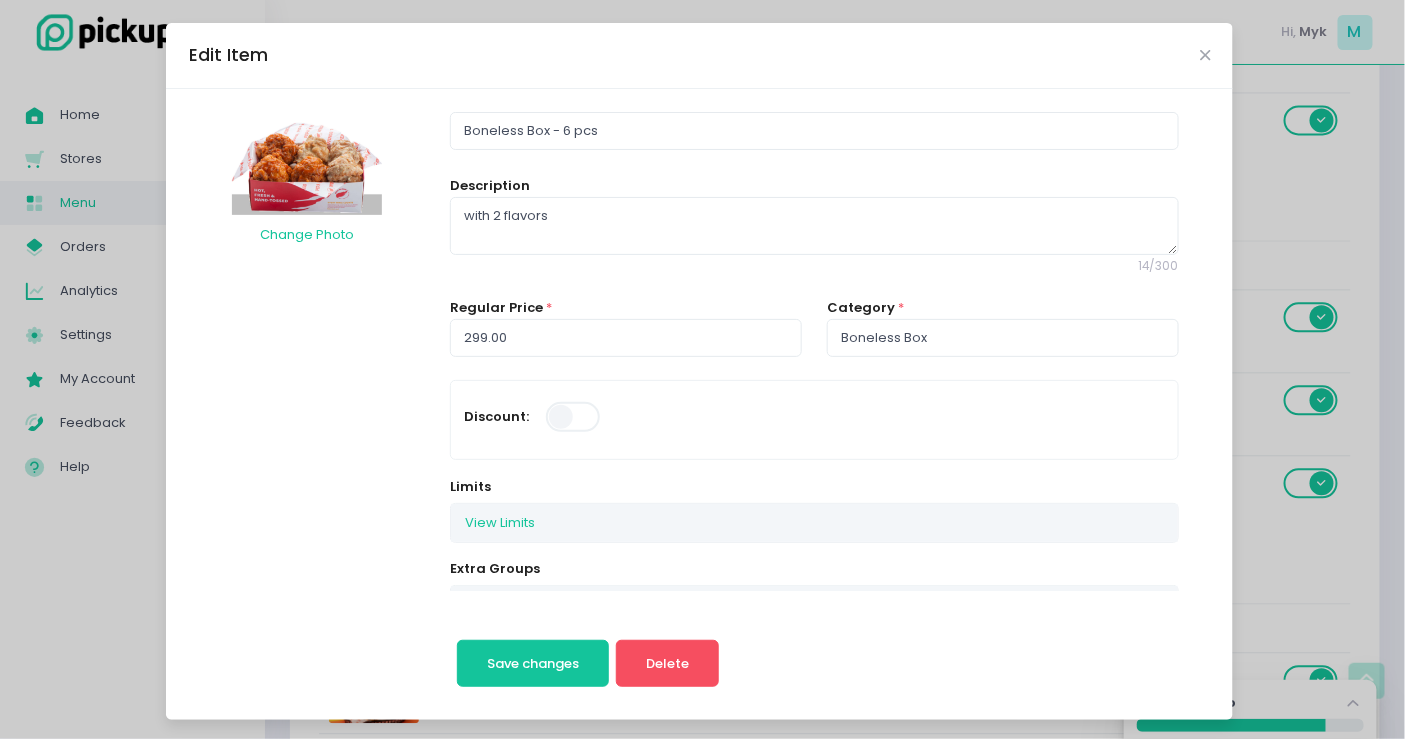 scroll, scrollTop: 333, scrollLeft: 0, axis: vertical 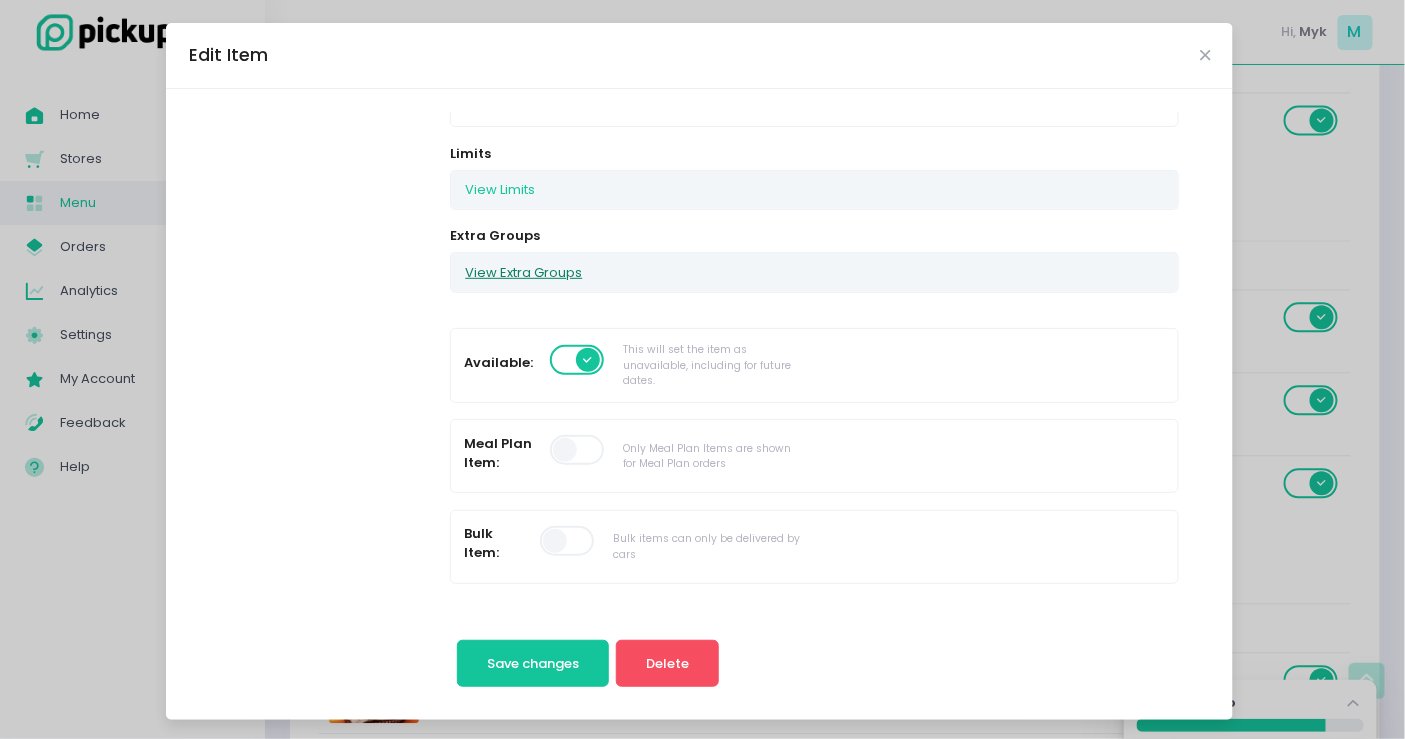 click on "View Extra Groups" at bounding box center [523, 272] 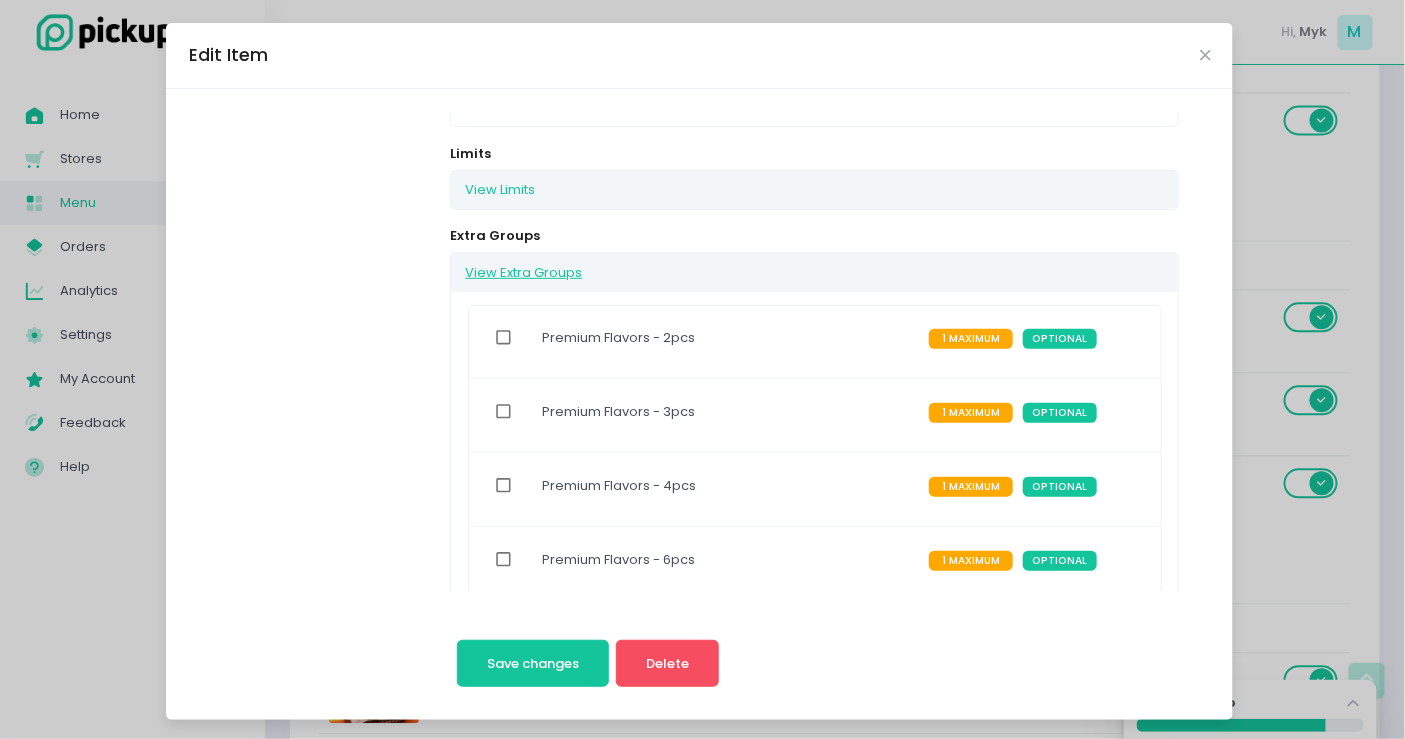scroll, scrollTop: 555, scrollLeft: 0, axis: vertical 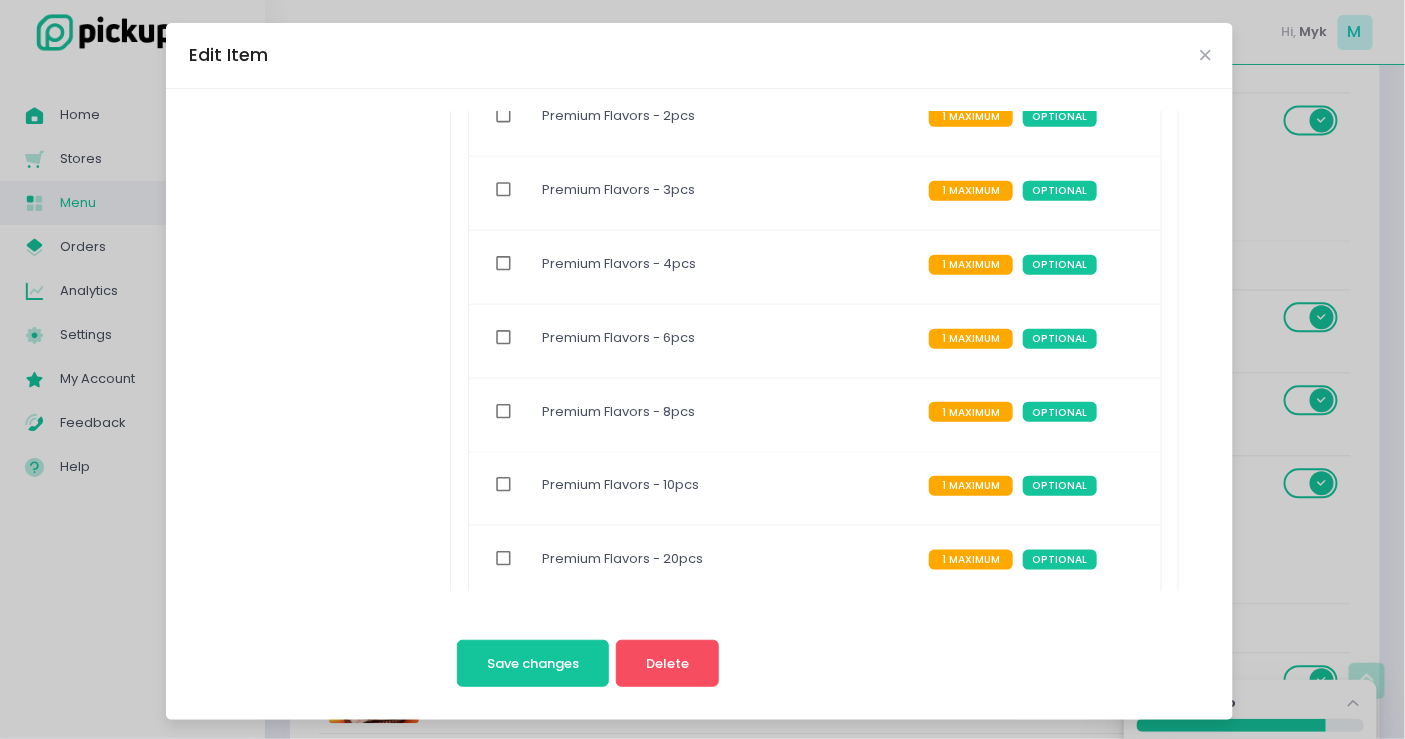 click at bounding box center (504, 338) 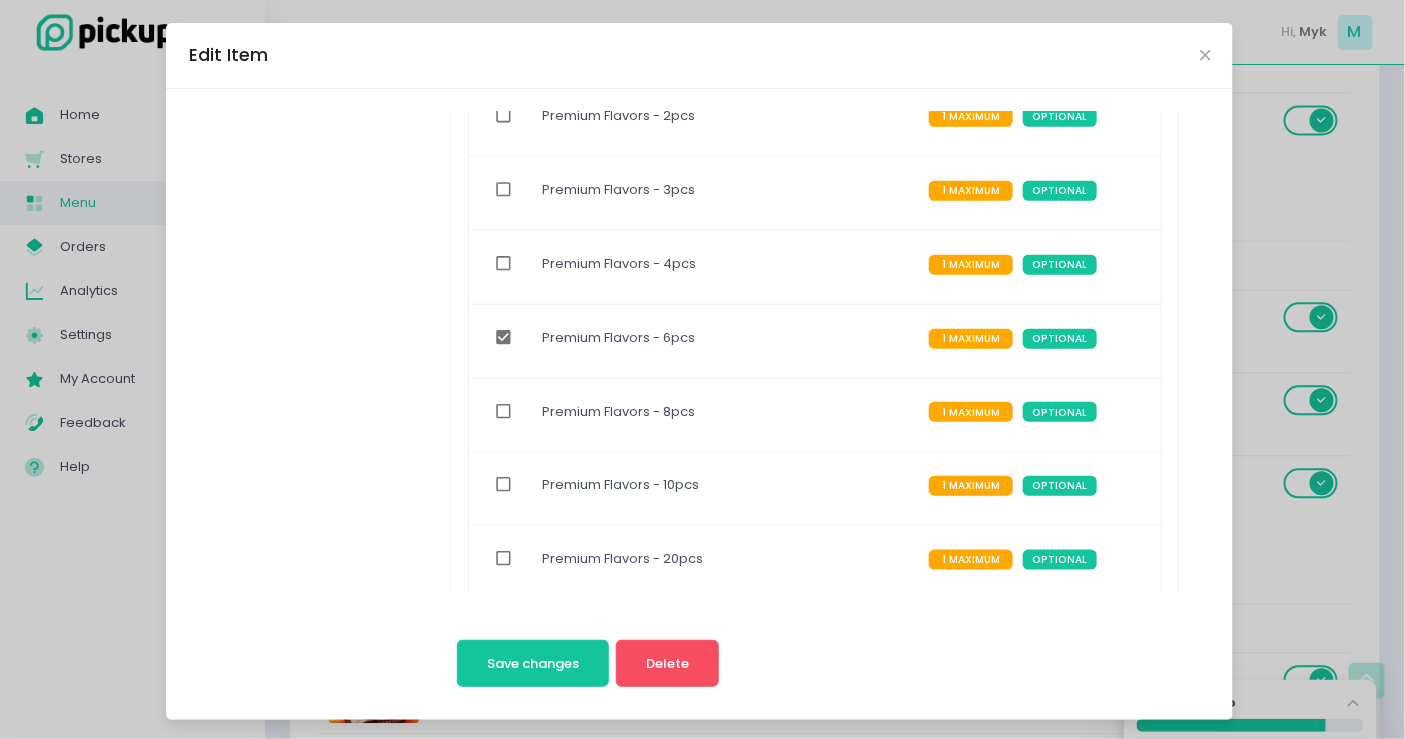 scroll, scrollTop: 1000, scrollLeft: 0, axis: vertical 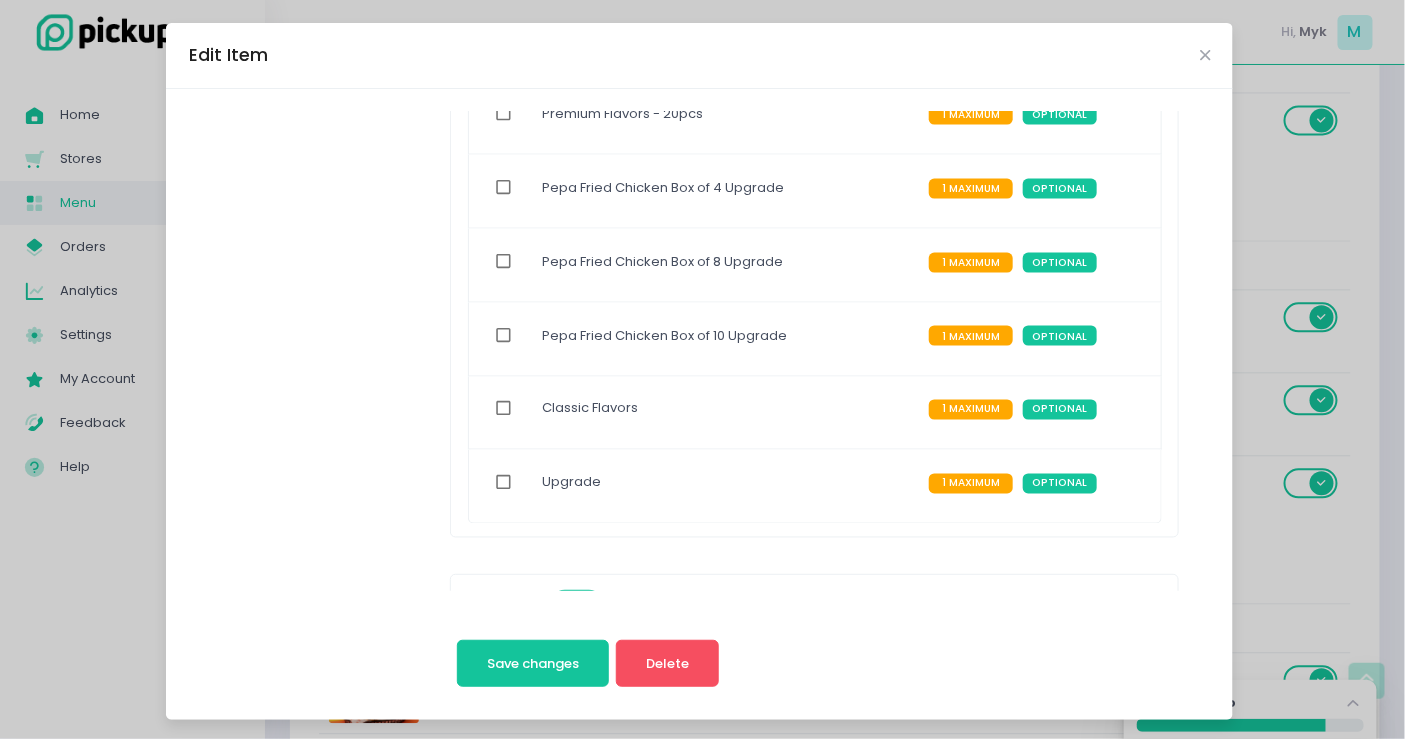 click on "Classic Flavors" at bounding box center (590, 409) 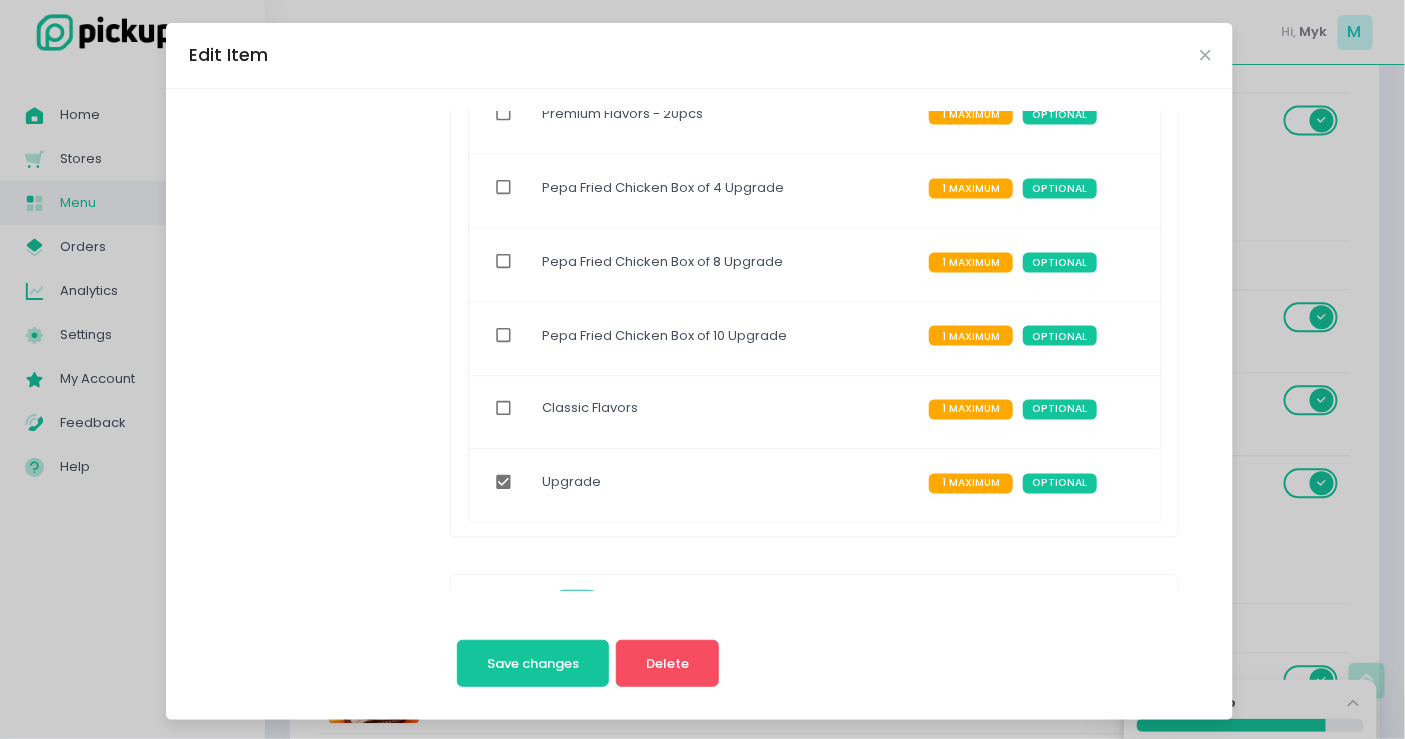 click at bounding box center (504, 409) 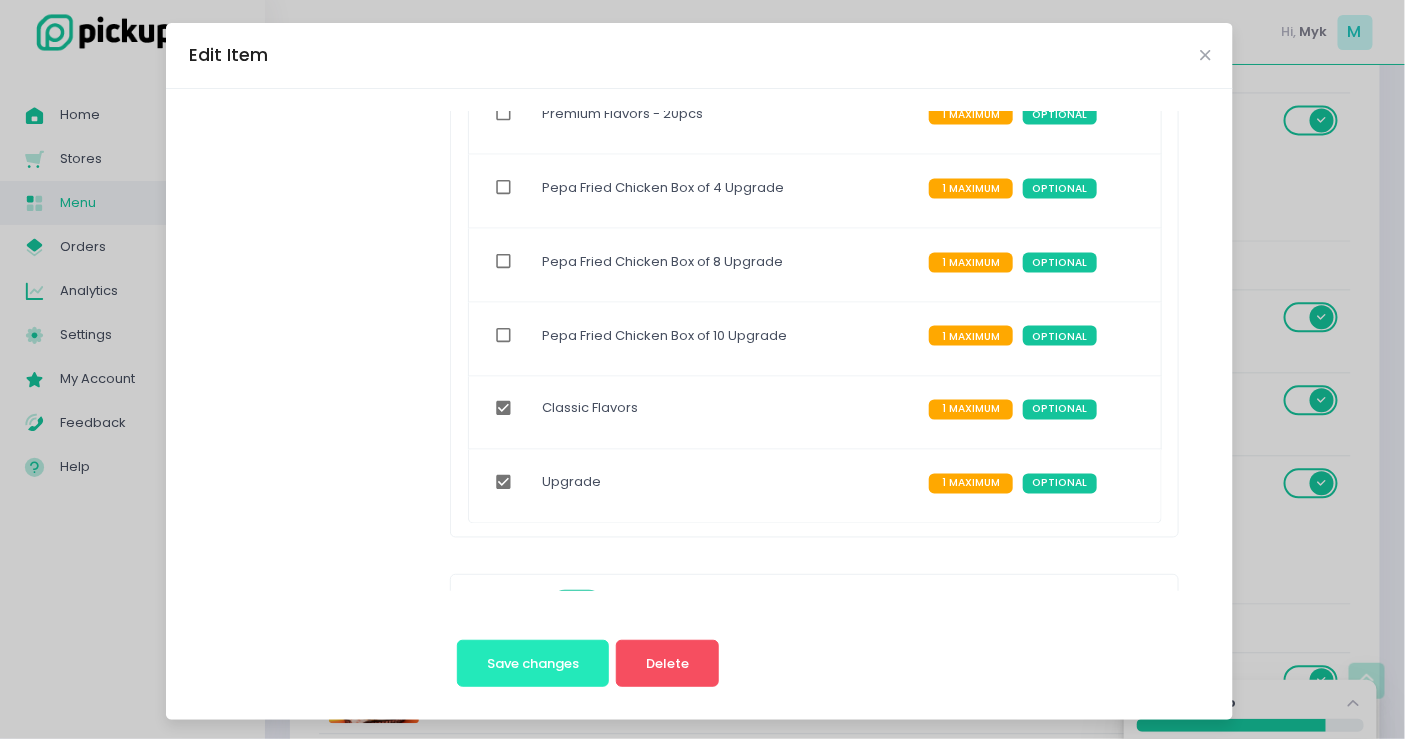 click on "Save changes" at bounding box center [533, 663] 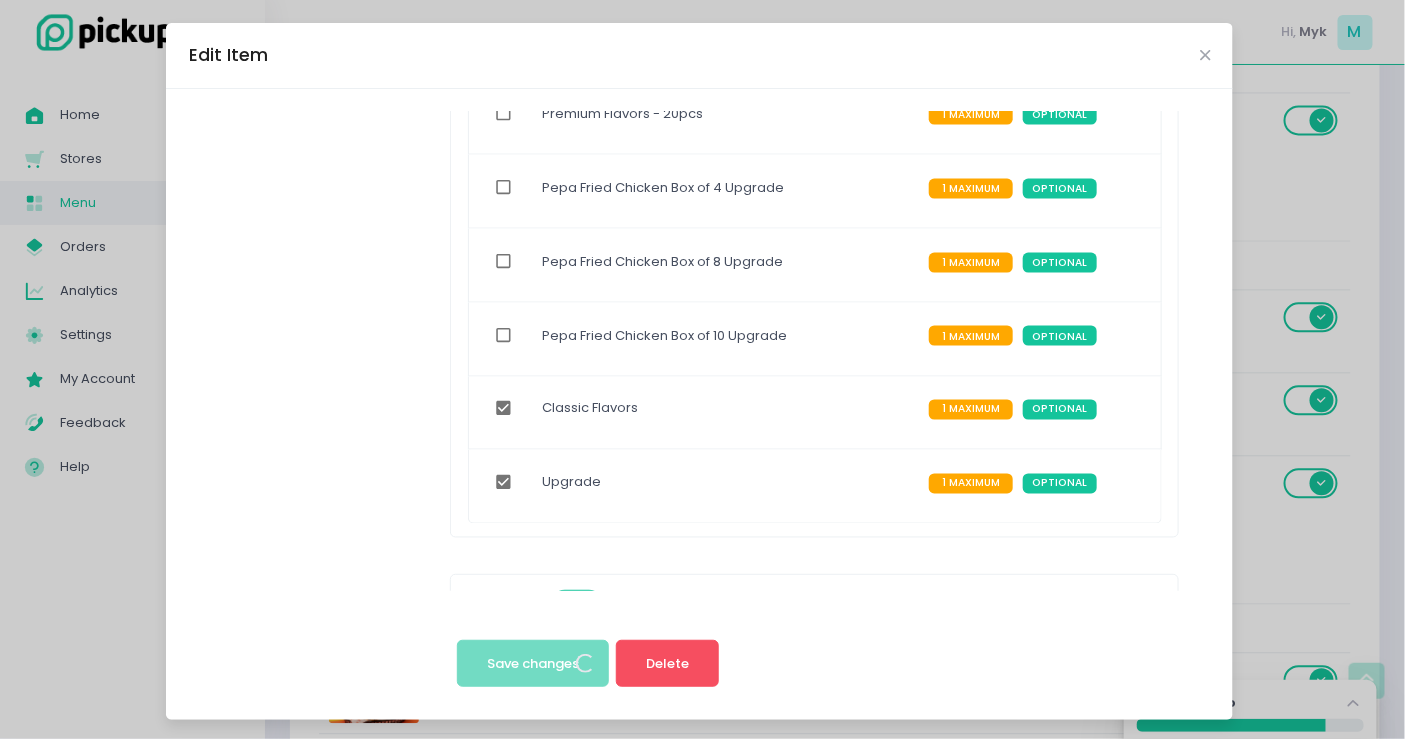 scroll, scrollTop: 0, scrollLeft: 0, axis: both 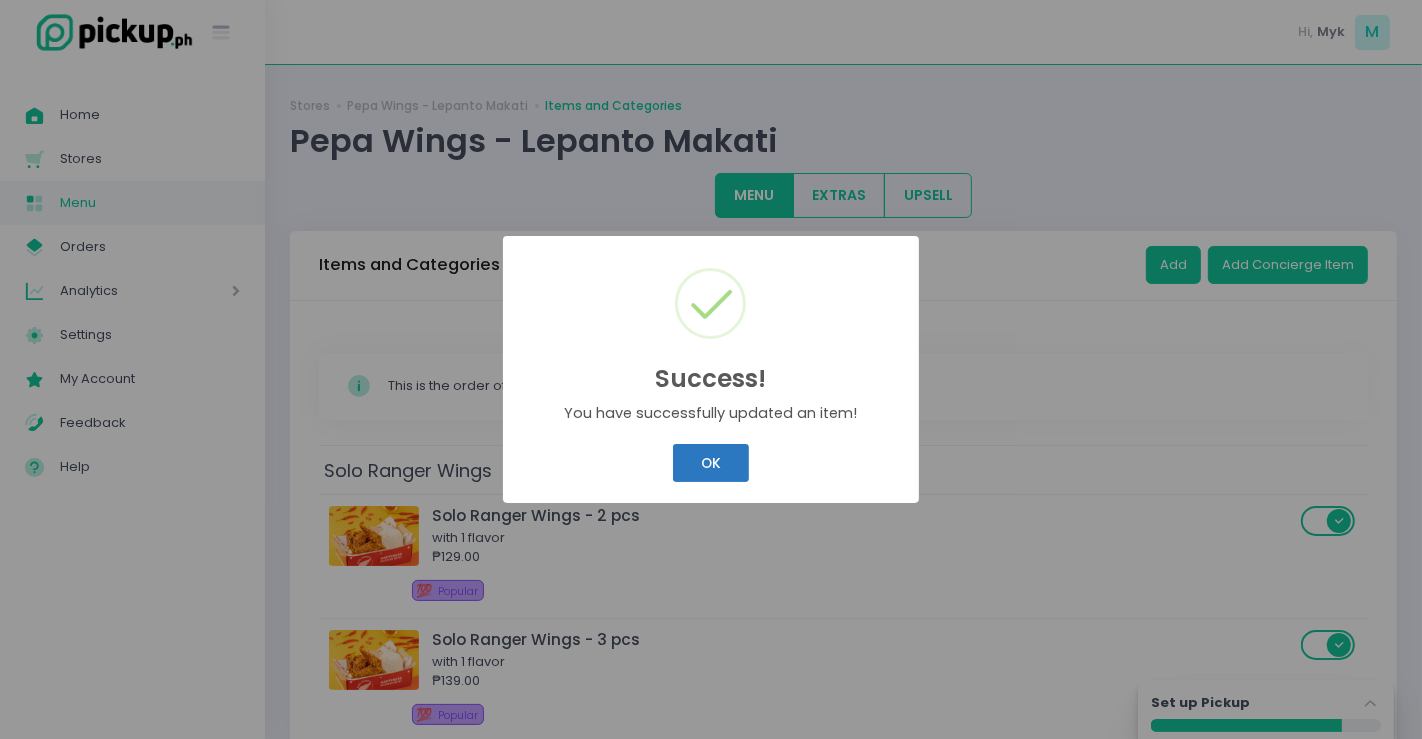 drag, startPoint x: 792, startPoint y: 452, endPoint x: 743, endPoint y: 450, distance: 49.0408 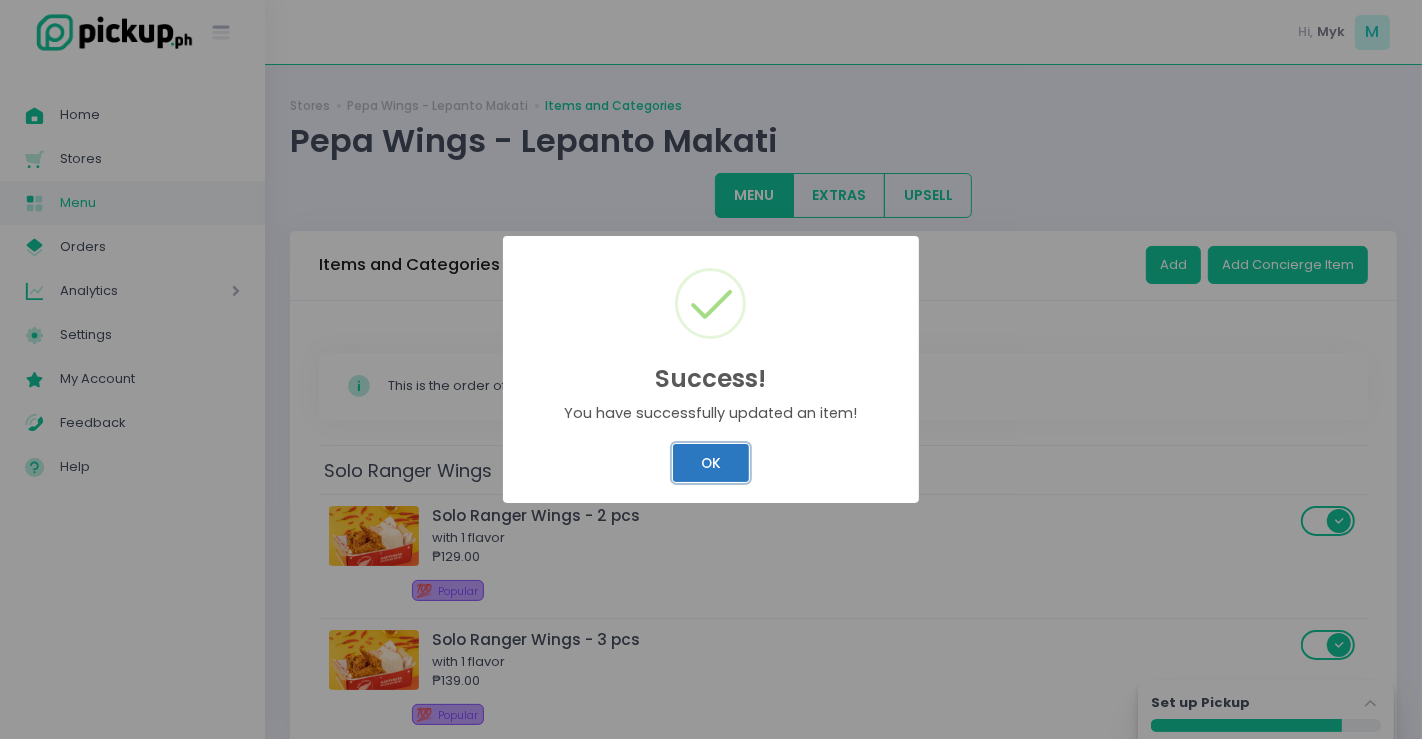 click on "Success! × You have successfully updated an item! OK Cancel" at bounding box center [711, 369] 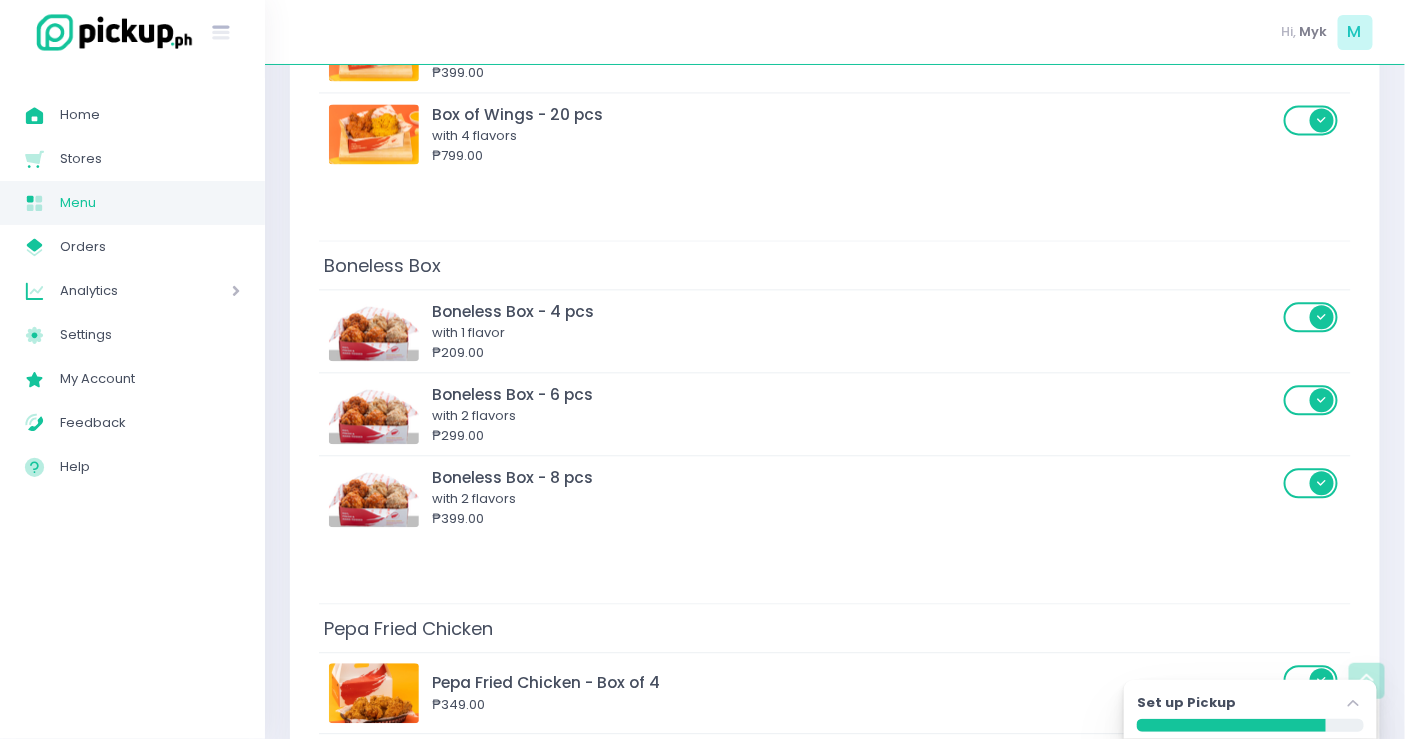 scroll, scrollTop: 1444, scrollLeft: 0, axis: vertical 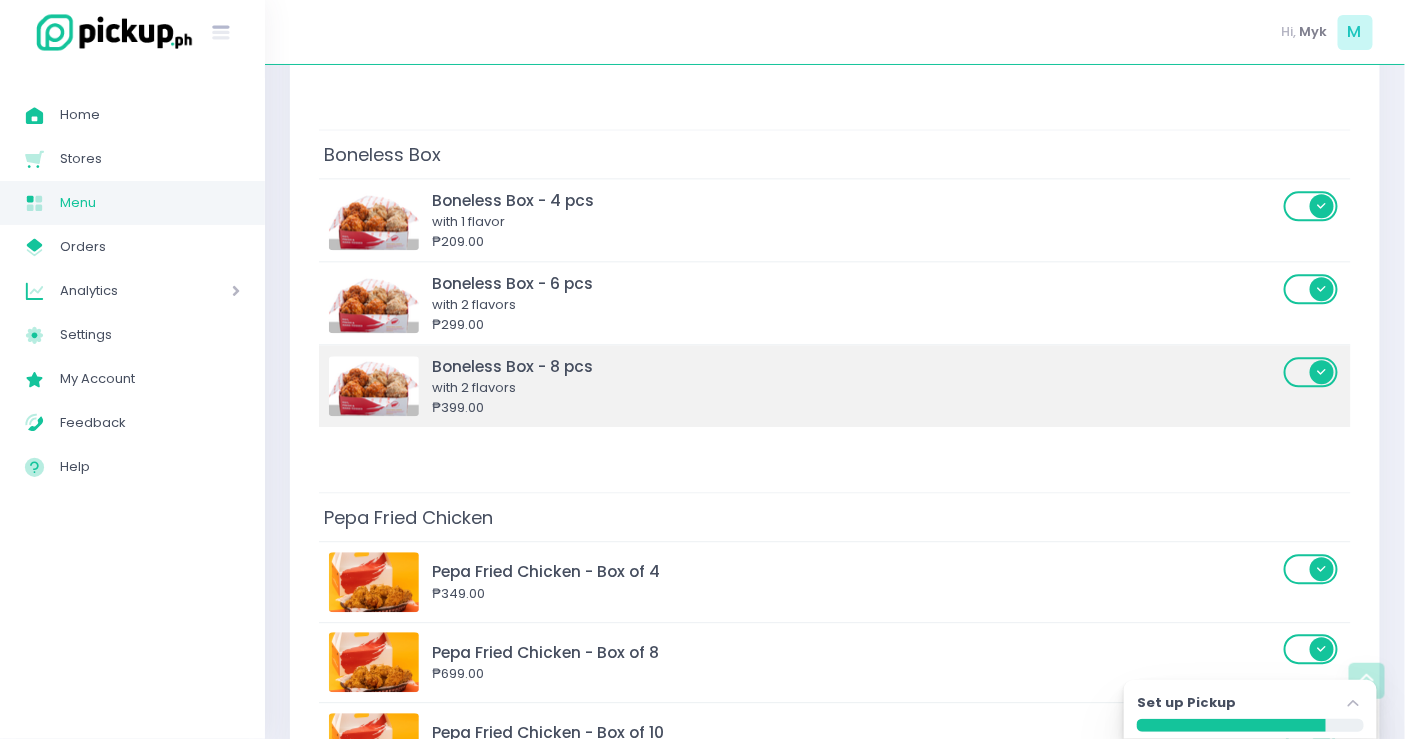 click on "with 2 flavors" at bounding box center [855, 388] 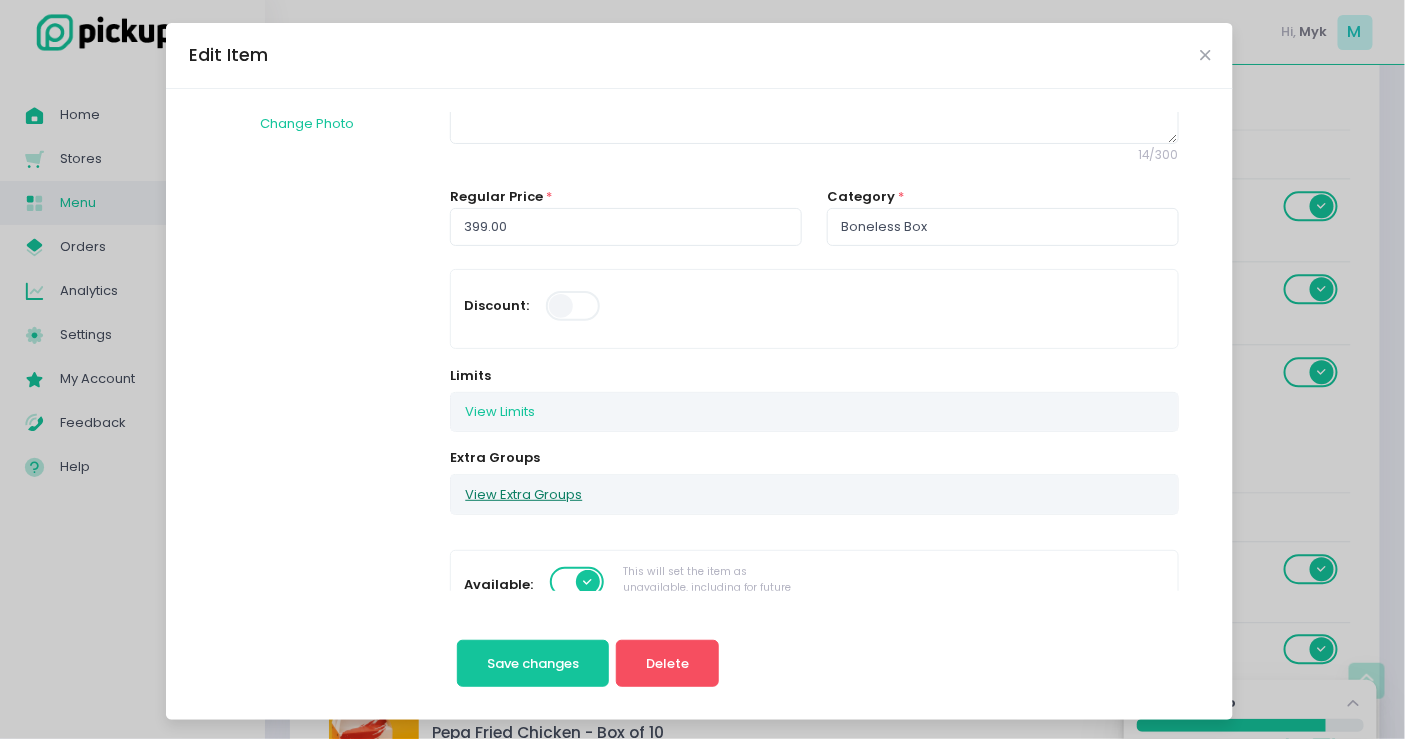click on "View Extra Groups" at bounding box center [523, 494] 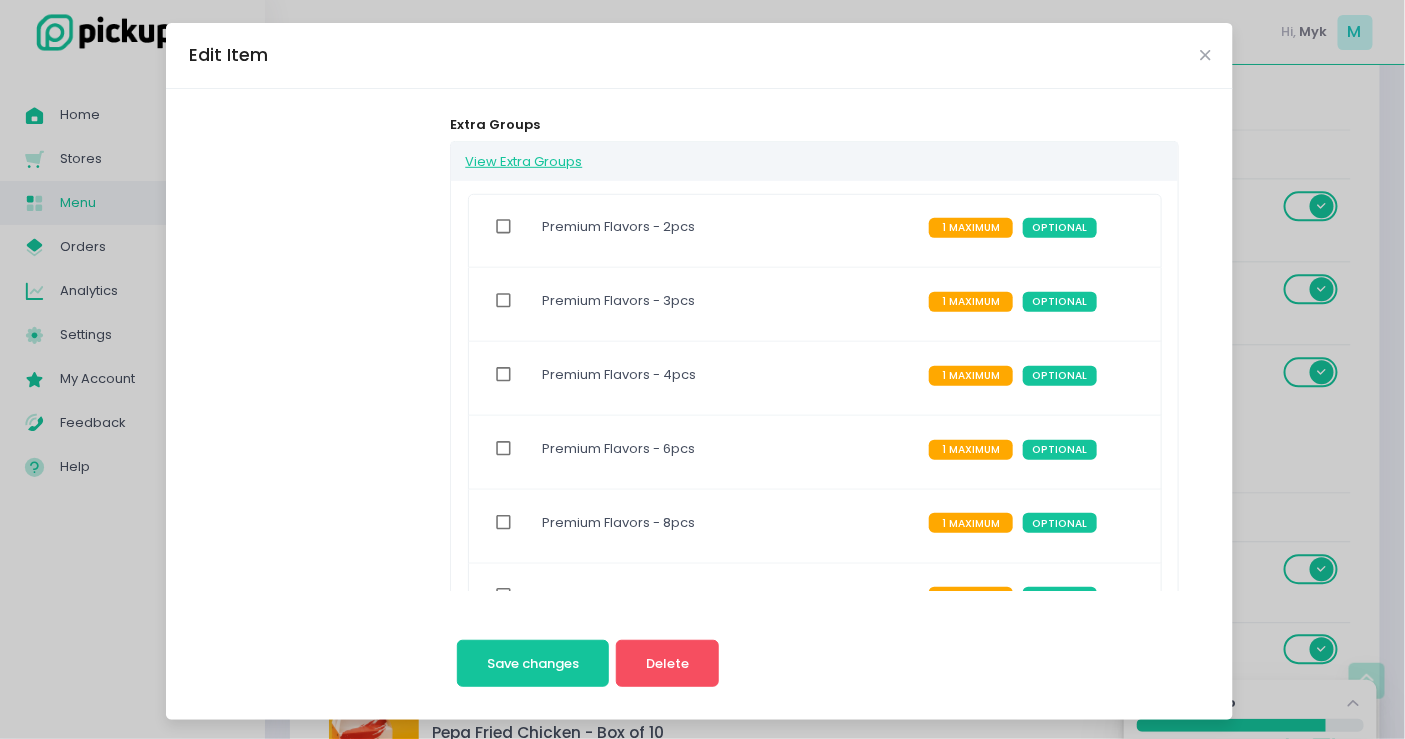scroll, scrollTop: 555, scrollLeft: 0, axis: vertical 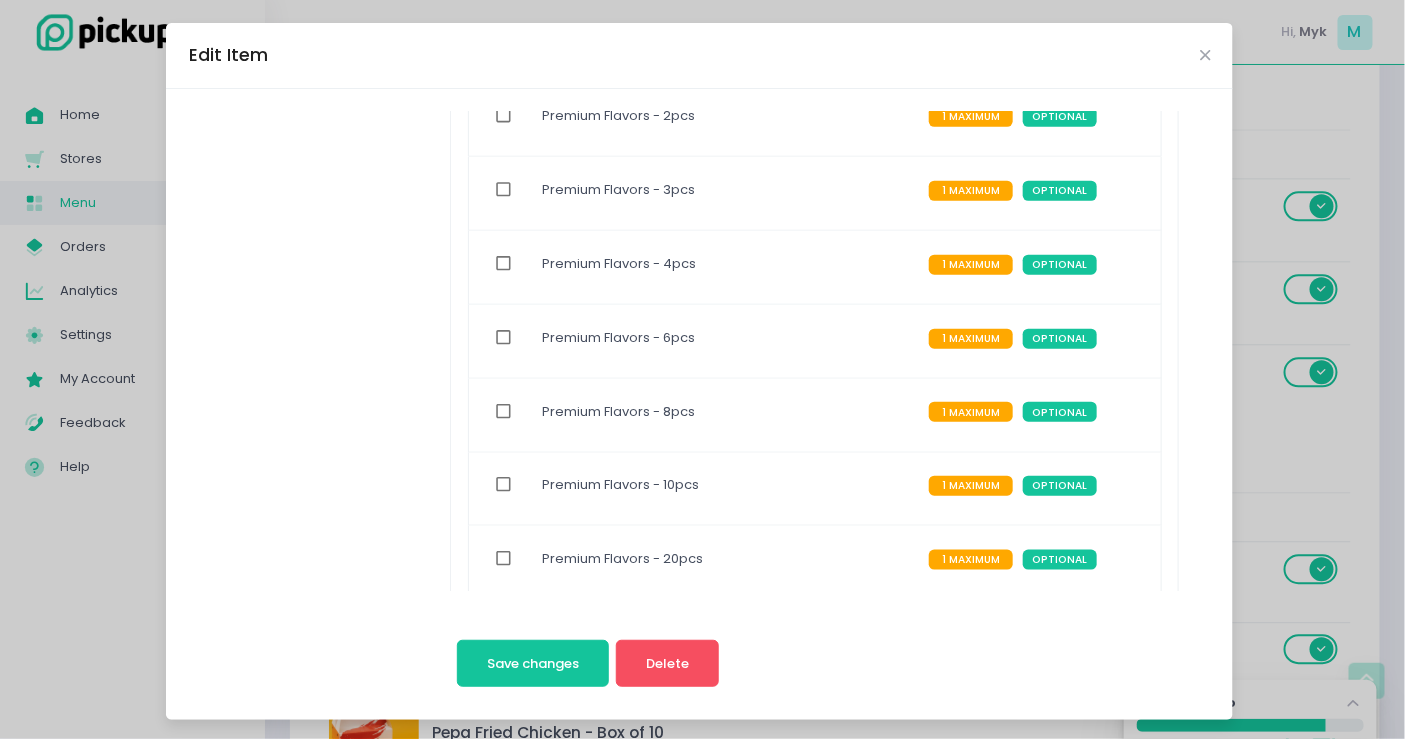 click at bounding box center [504, 412] 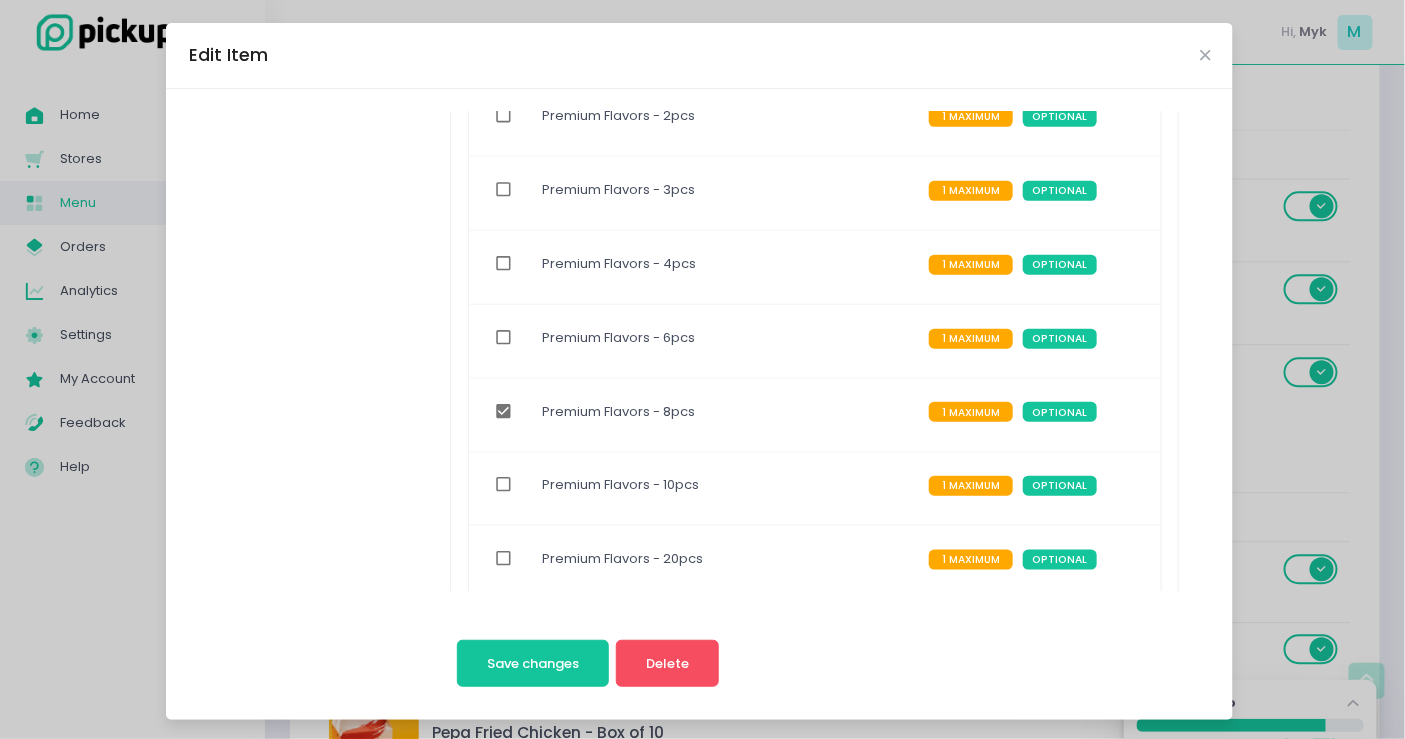 scroll, scrollTop: 1000, scrollLeft: 0, axis: vertical 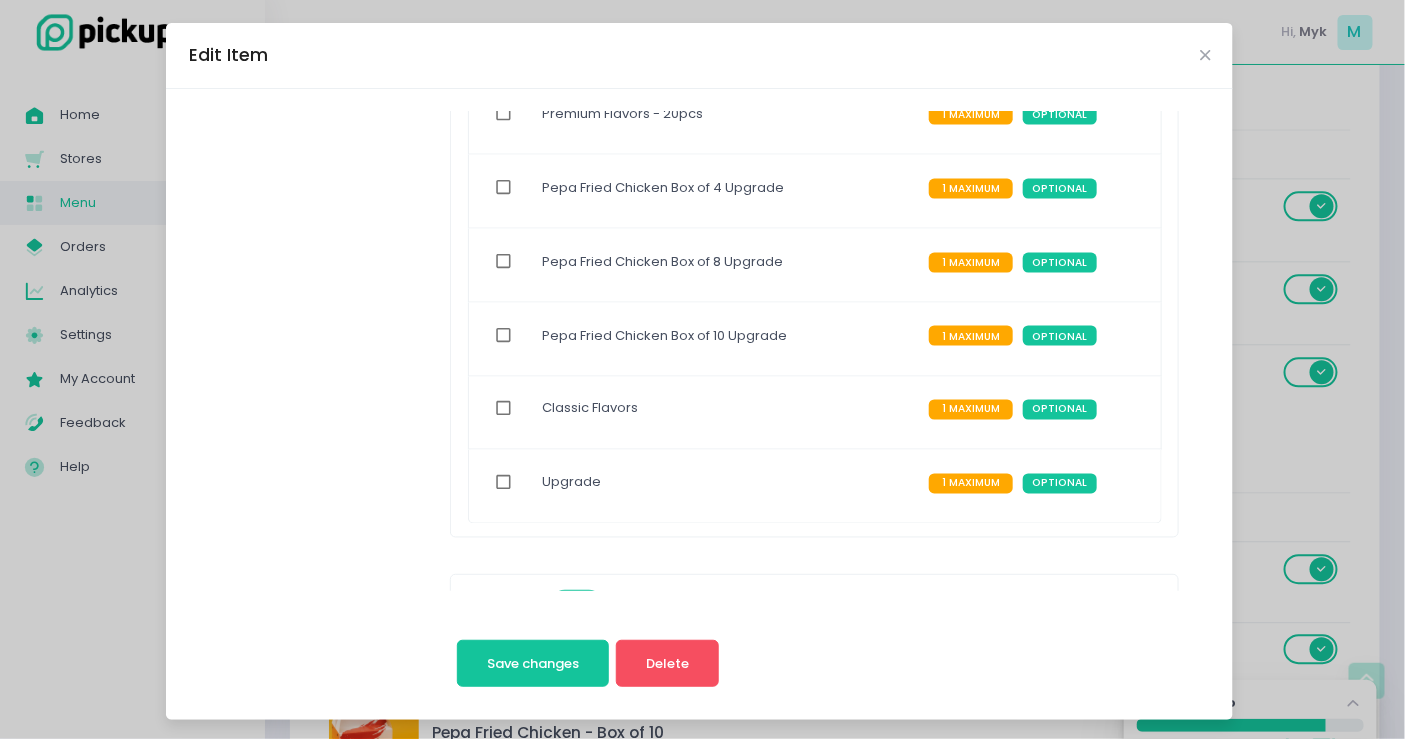 drag, startPoint x: 495, startPoint y: 402, endPoint x: 493, endPoint y: 412, distance: 10.198039 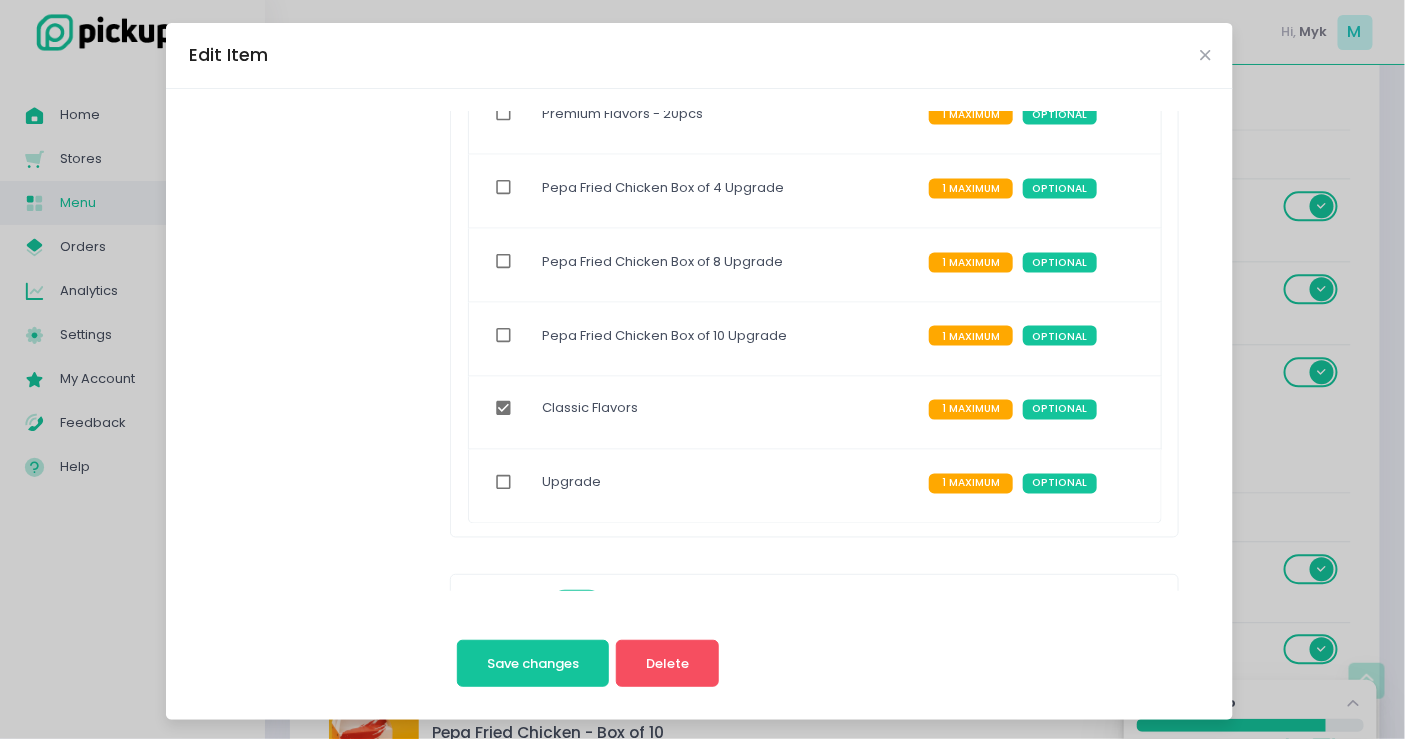 click at bounding box center (504, 483) 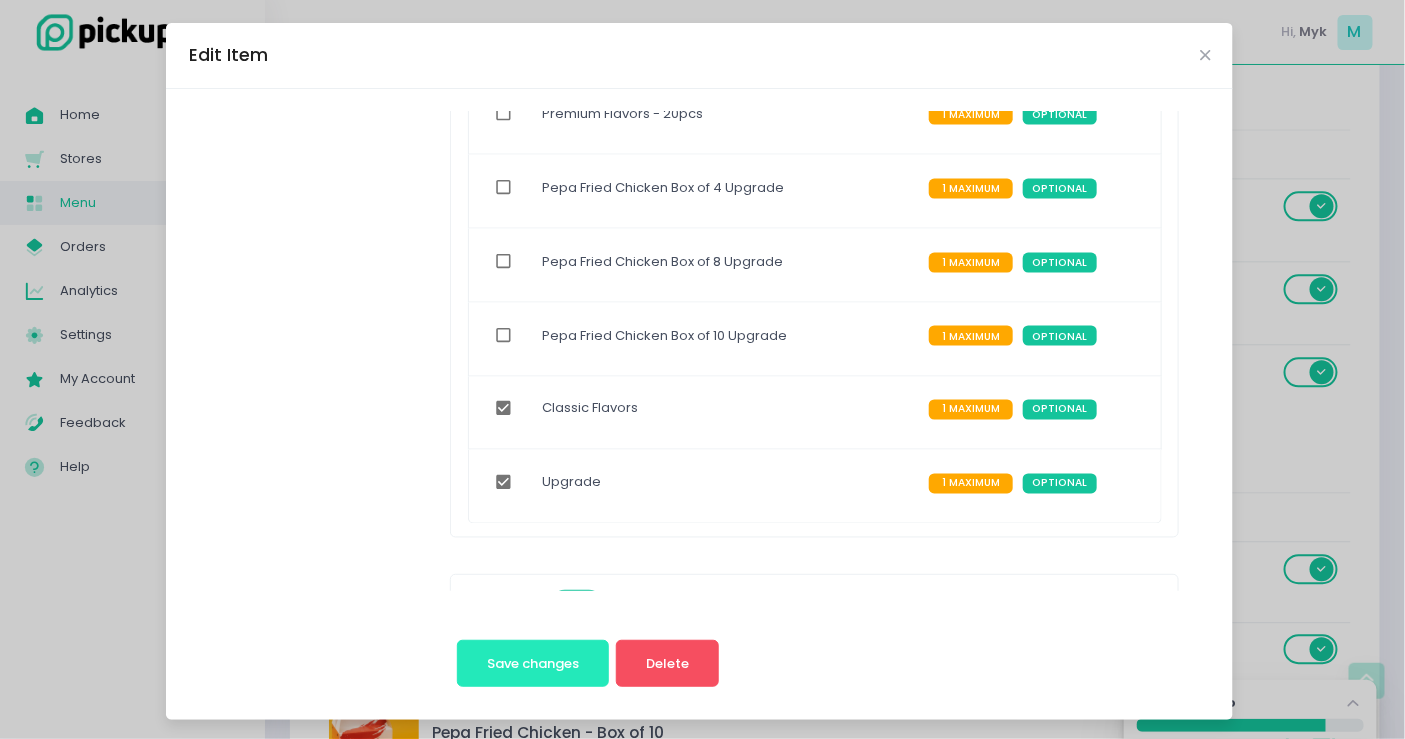 click on "Save changes" at bounding box center [533, 663] 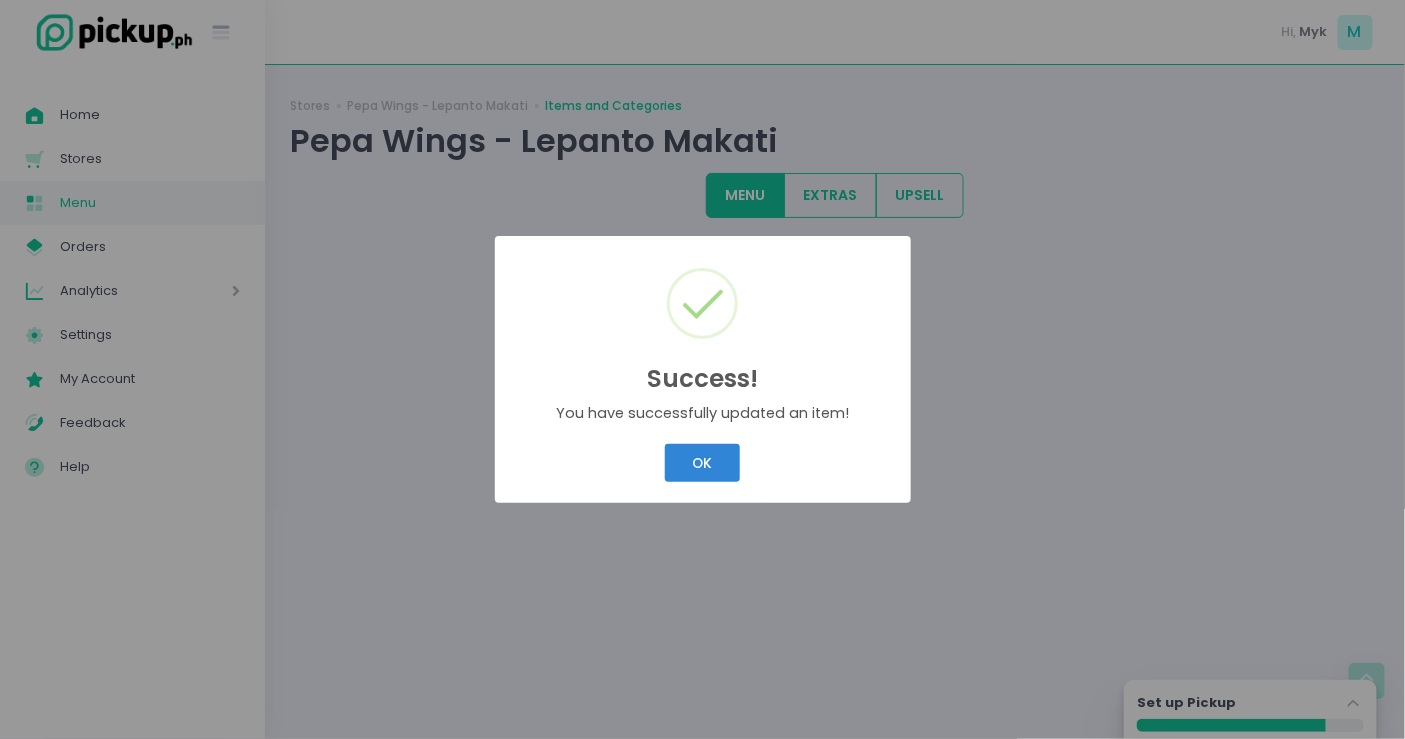 scroll, scrollTop: 0, scrollLeft: 0, axis: both 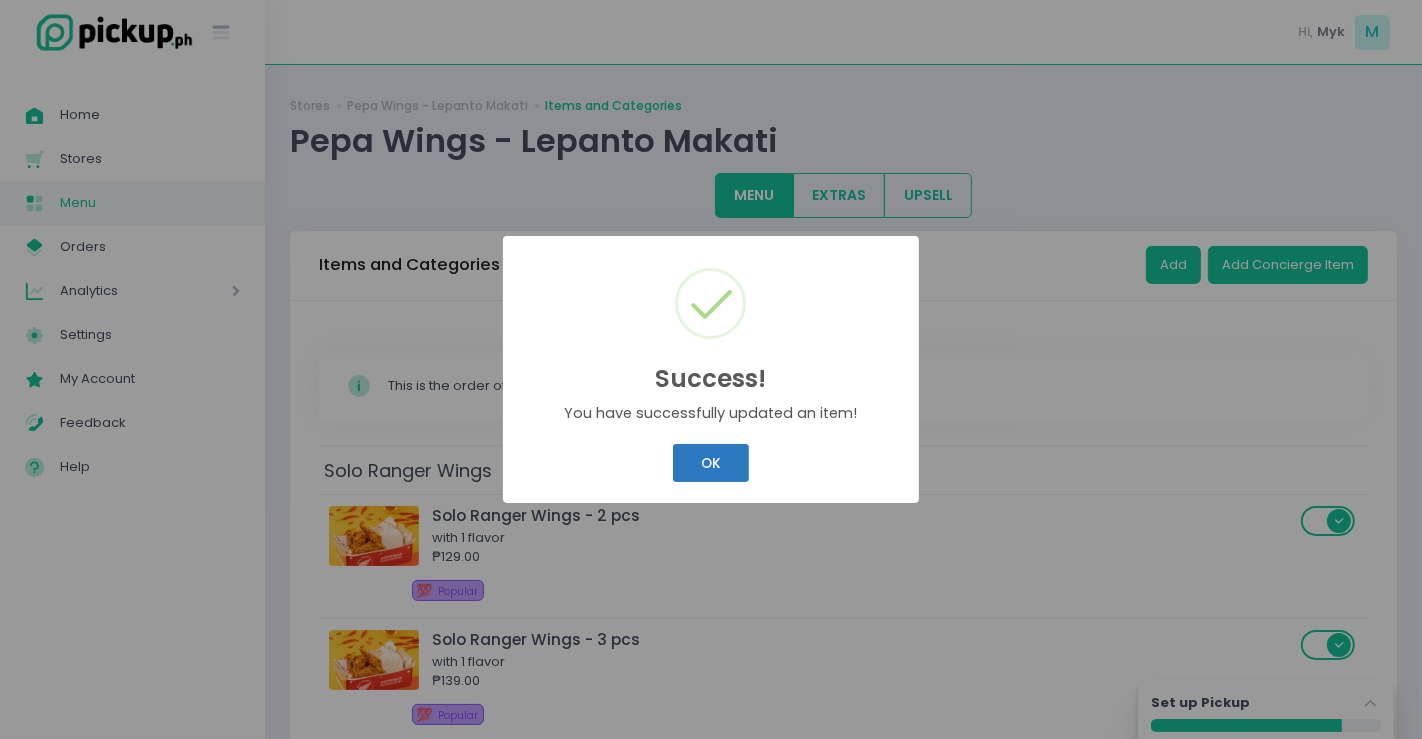 click on "OK" at bounding box center [710, 463] 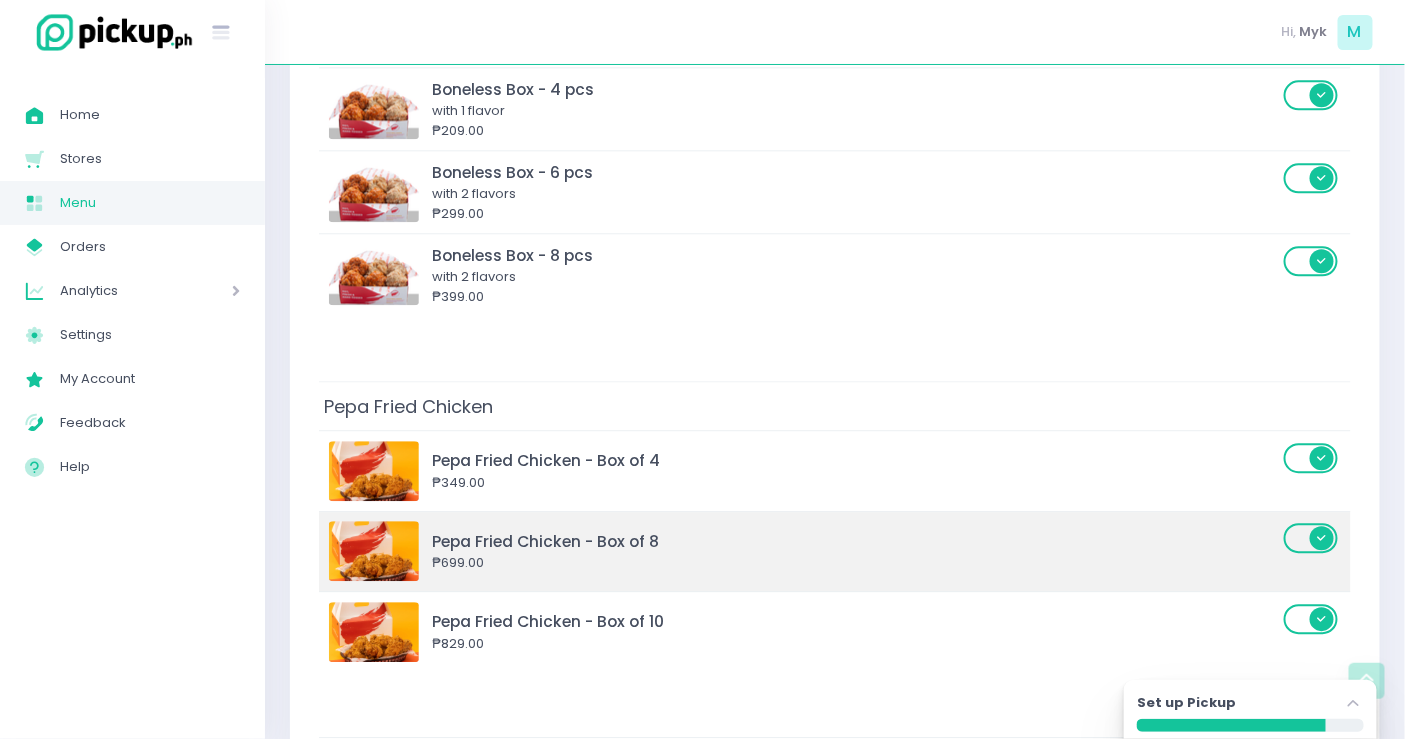 scroll, scrollTop: 1666, scrollLeft: 0, axis: vertical 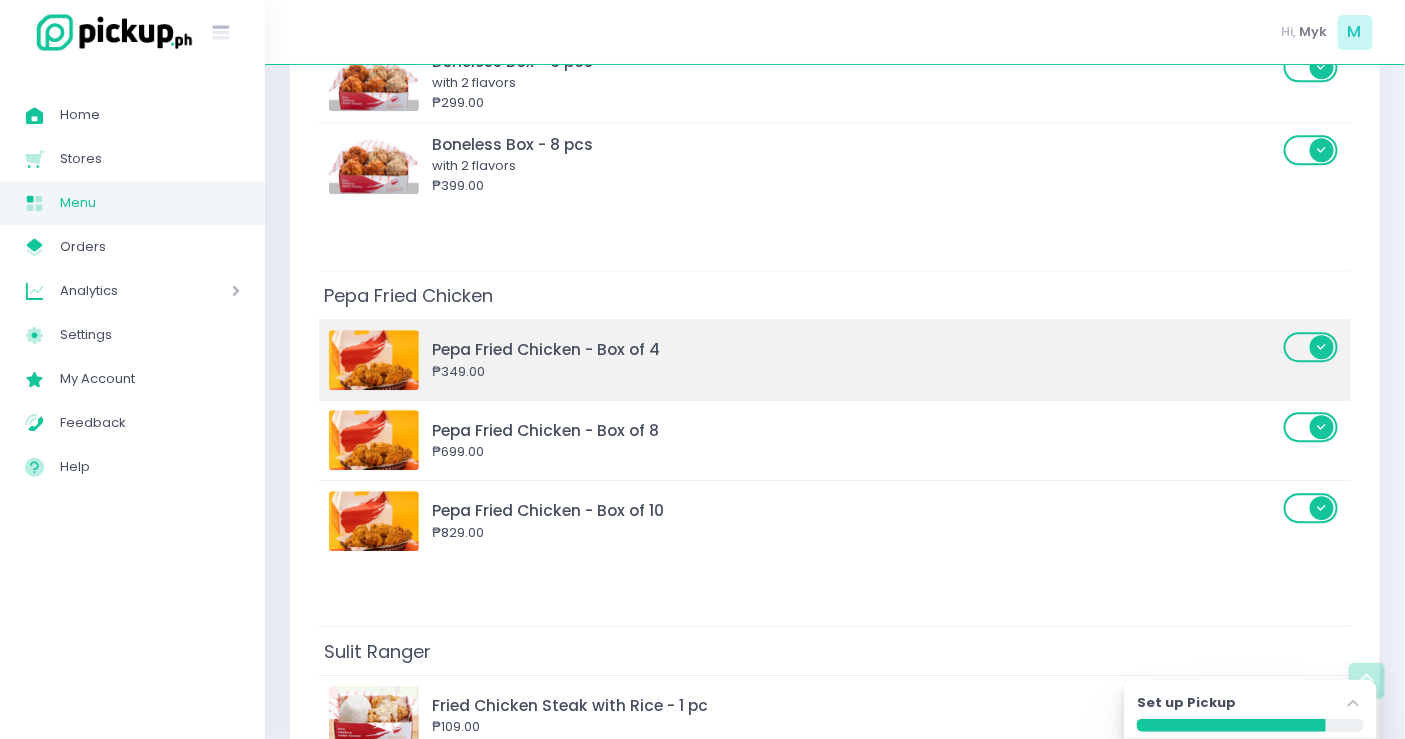 click on "₱349.00" at bounding box center (855, 372) 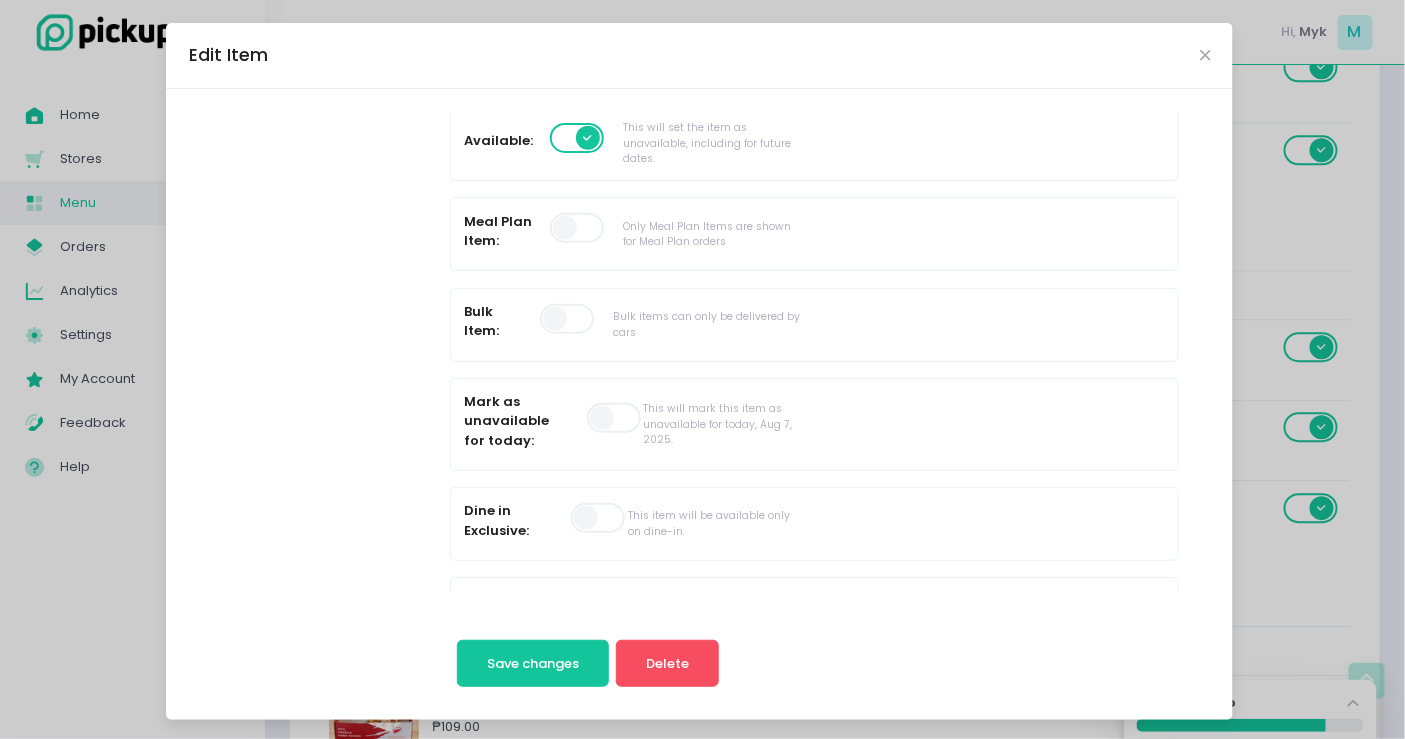 scroll, scrollTop: 222, scrollLeft: 0, axis: vertical 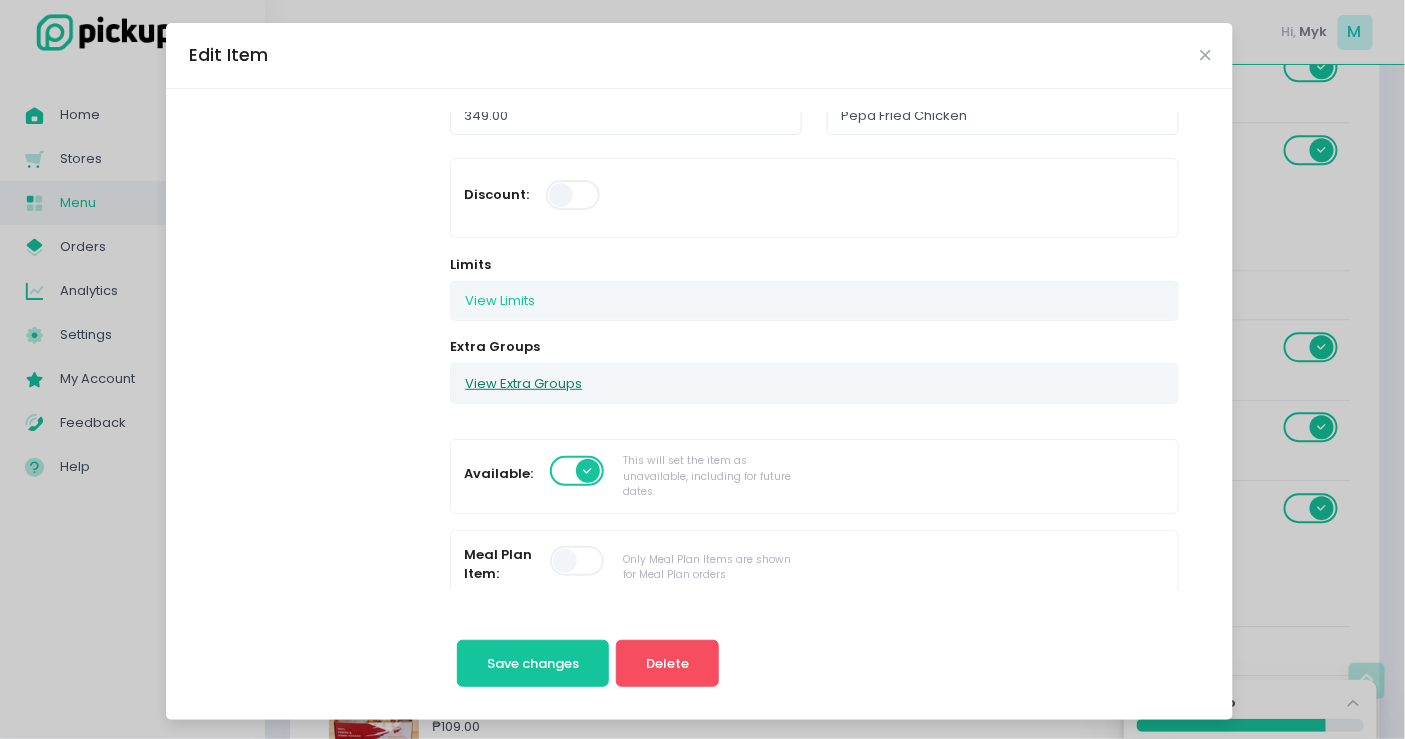click on "View Extra Groups" at bounding box center (523, 383) 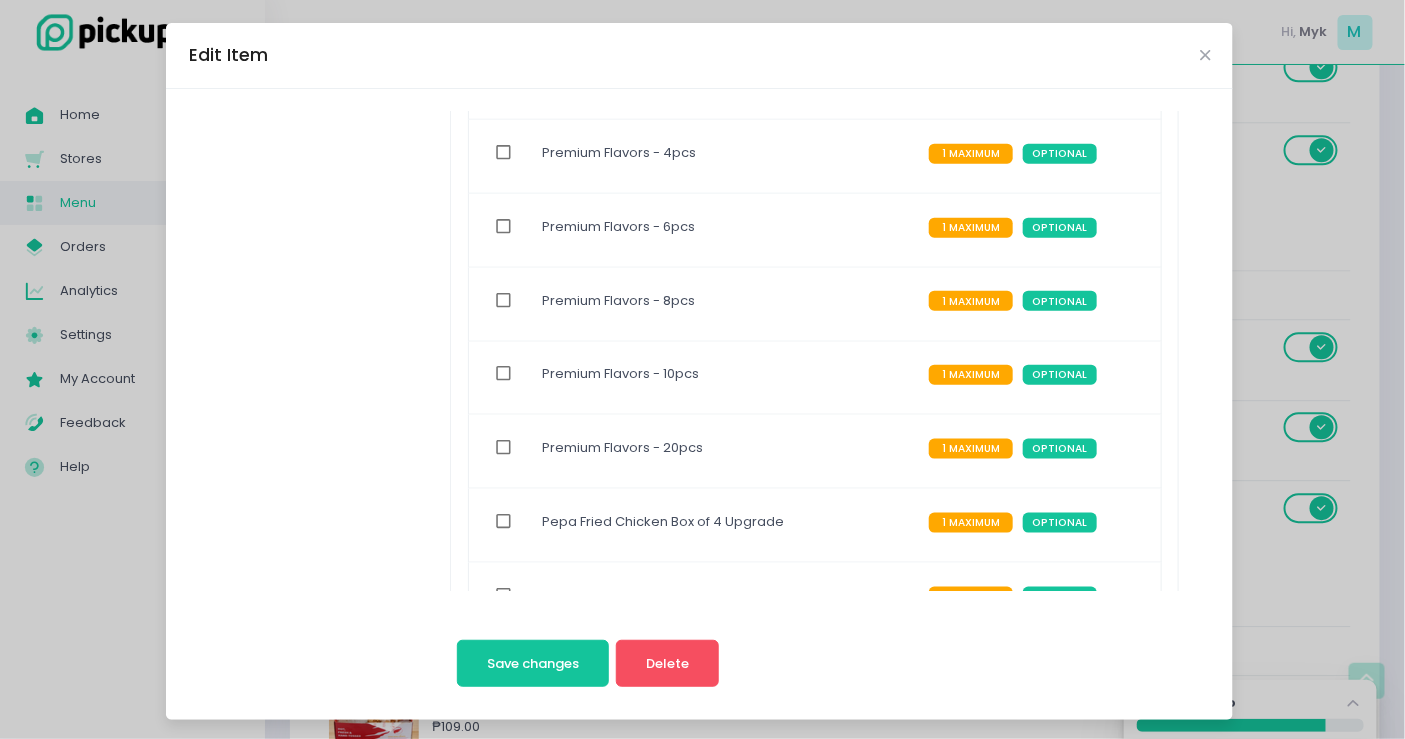scroll, scrollTop: 777, scrollLeft: 0, axis: vertical 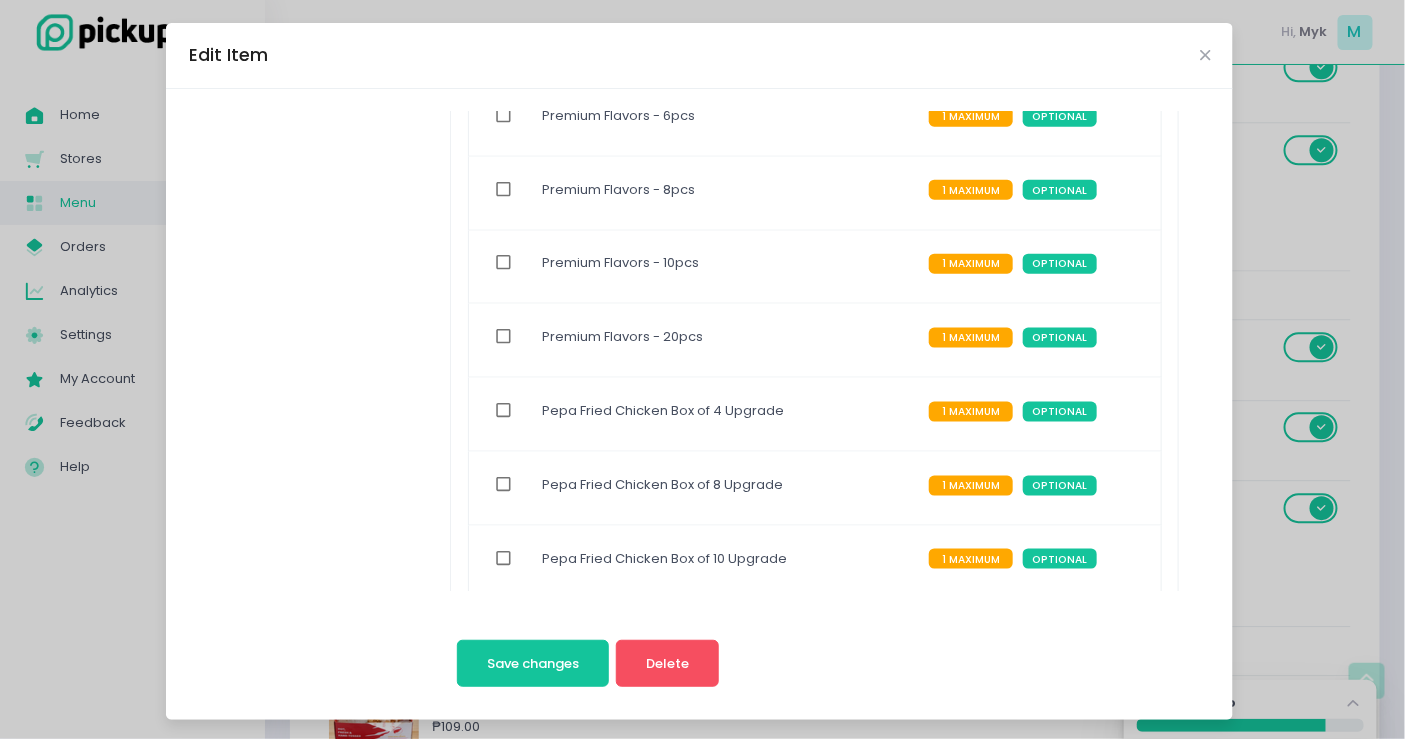 click at bounding box center [504, 411] 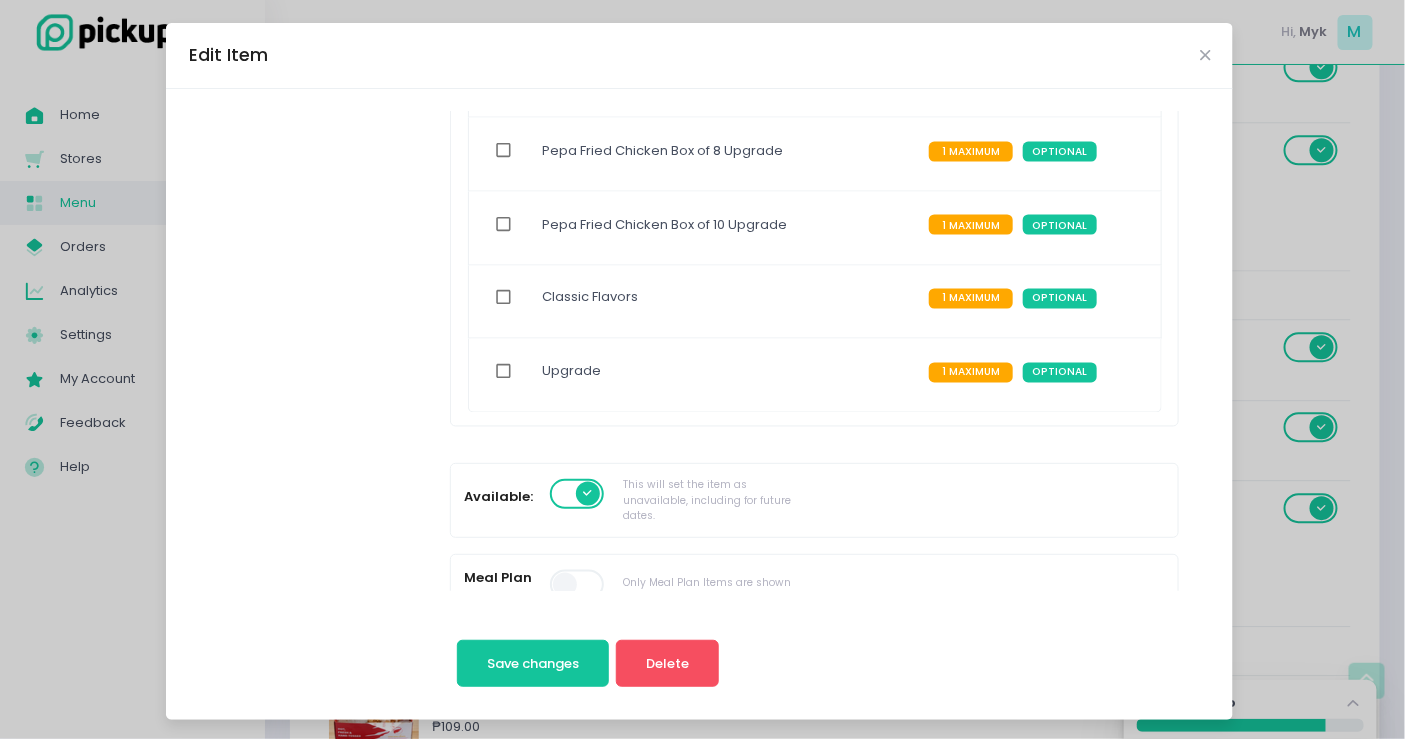 scroll, scrollTop: 1000, scrollLeft: 0, axis: vertical 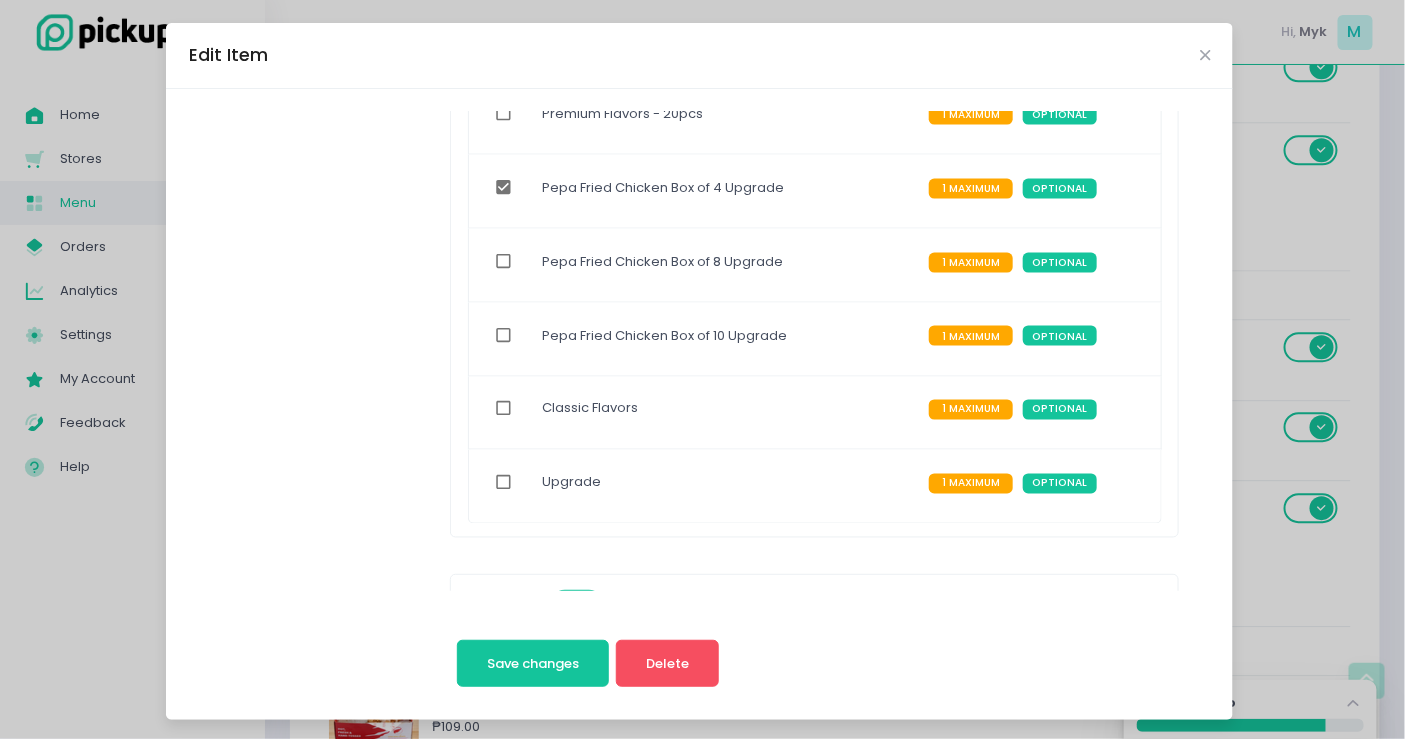 click on "Classic Flavors" at bounding box center (728, 412) 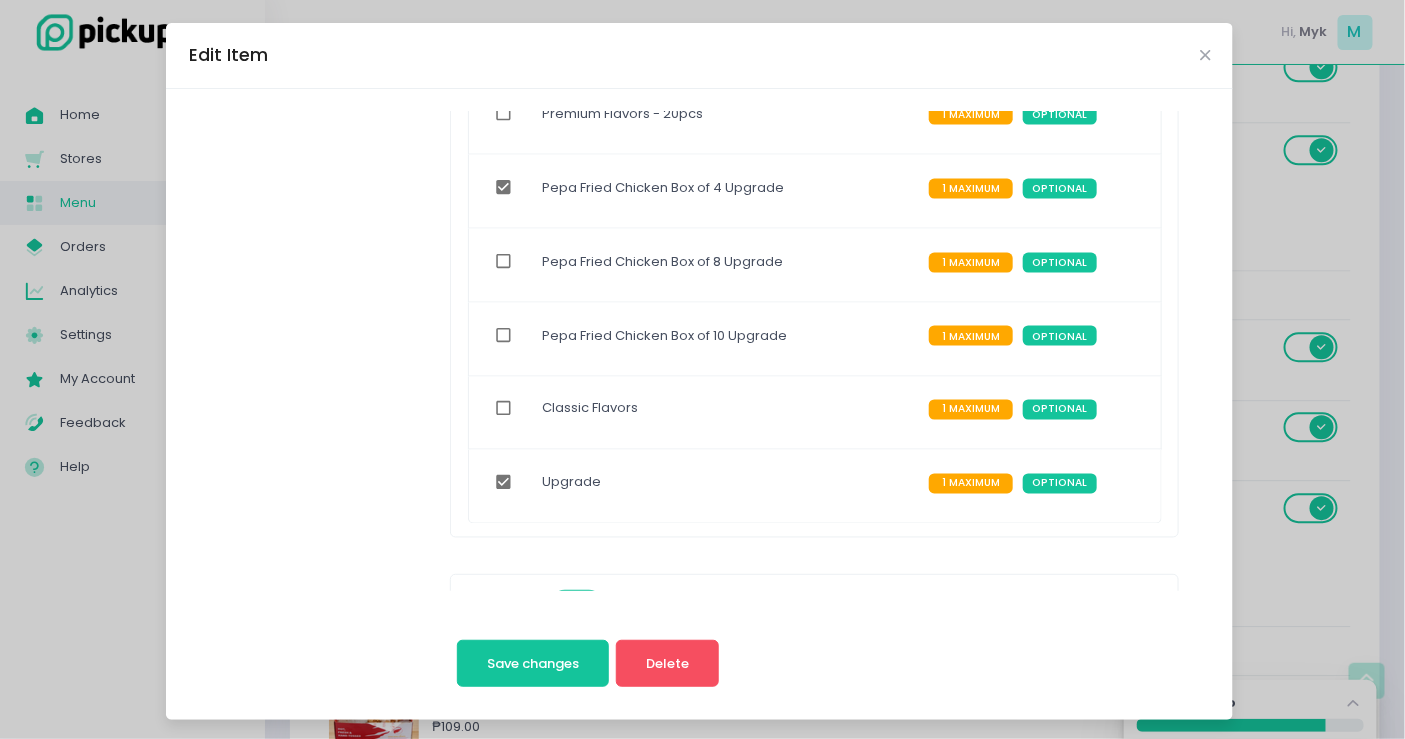 click at bounding box center [504, 409] 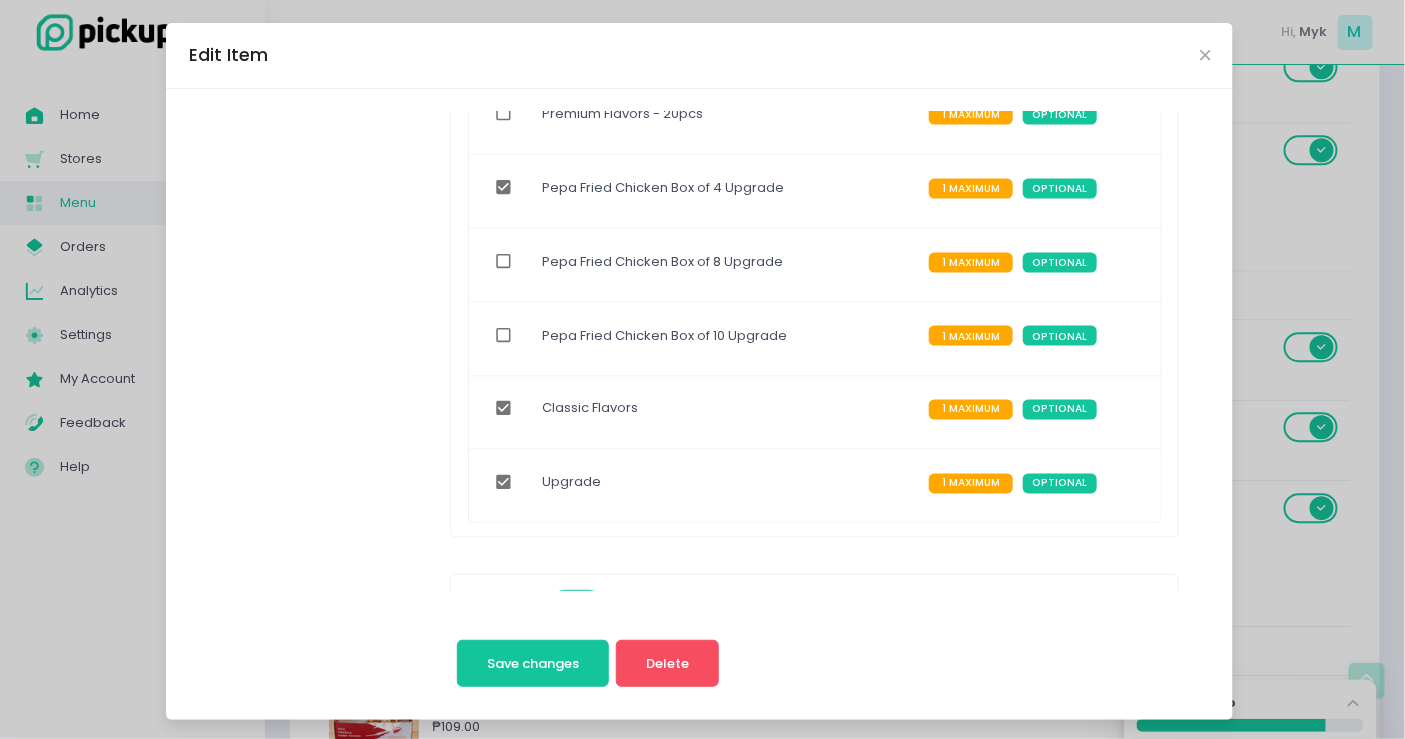 click at bounding box center [504, 409] 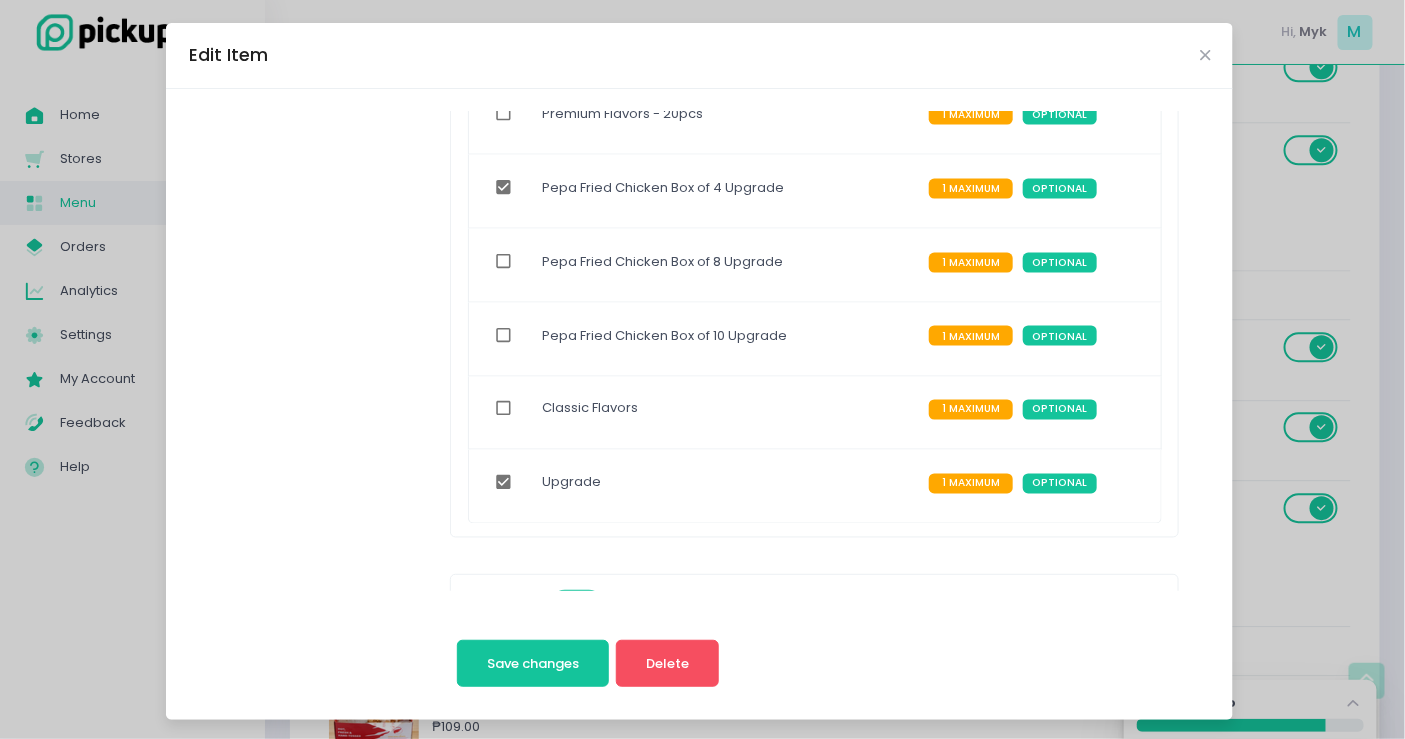 click at bounding box center (504, 483) 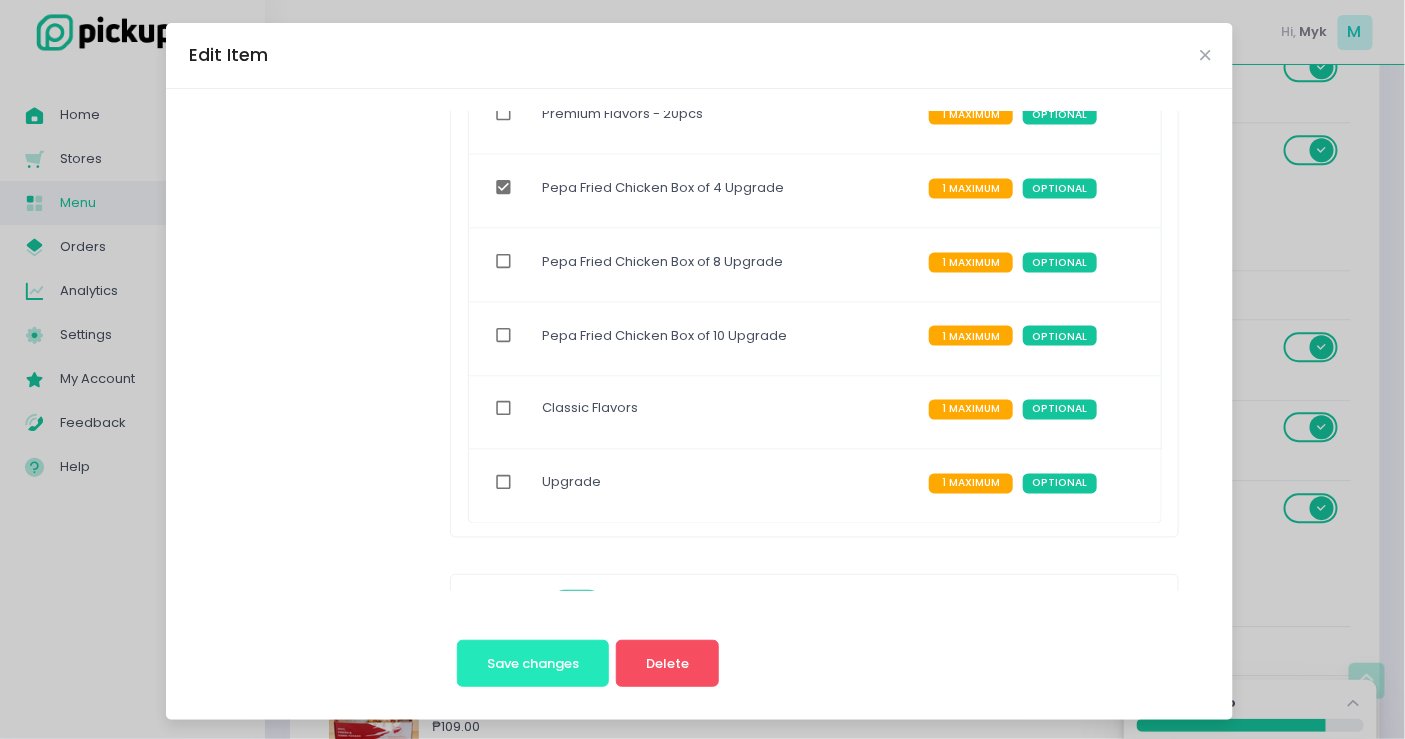click on "Save changes" at bounding box center [533, 663] 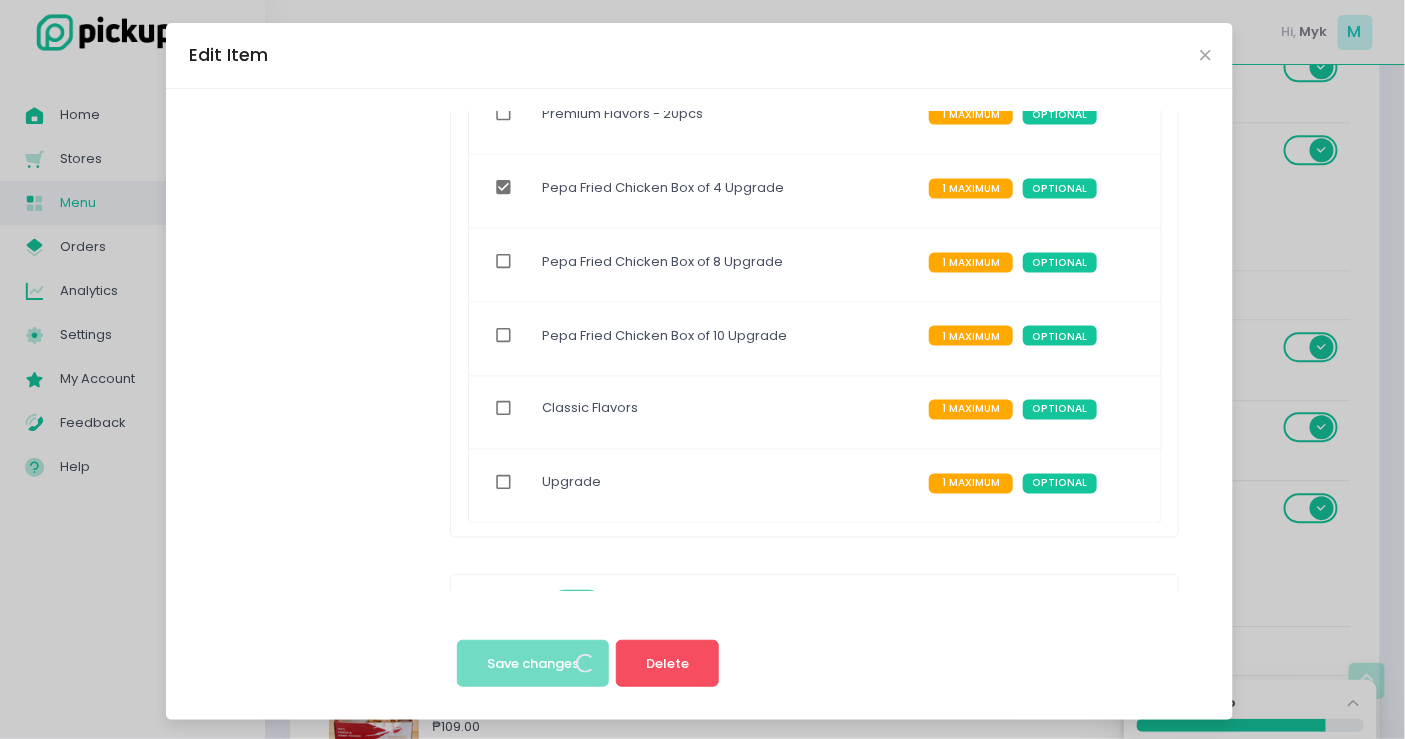 scroll, scrollTop: 0, scrollLeft: 0, axis: both 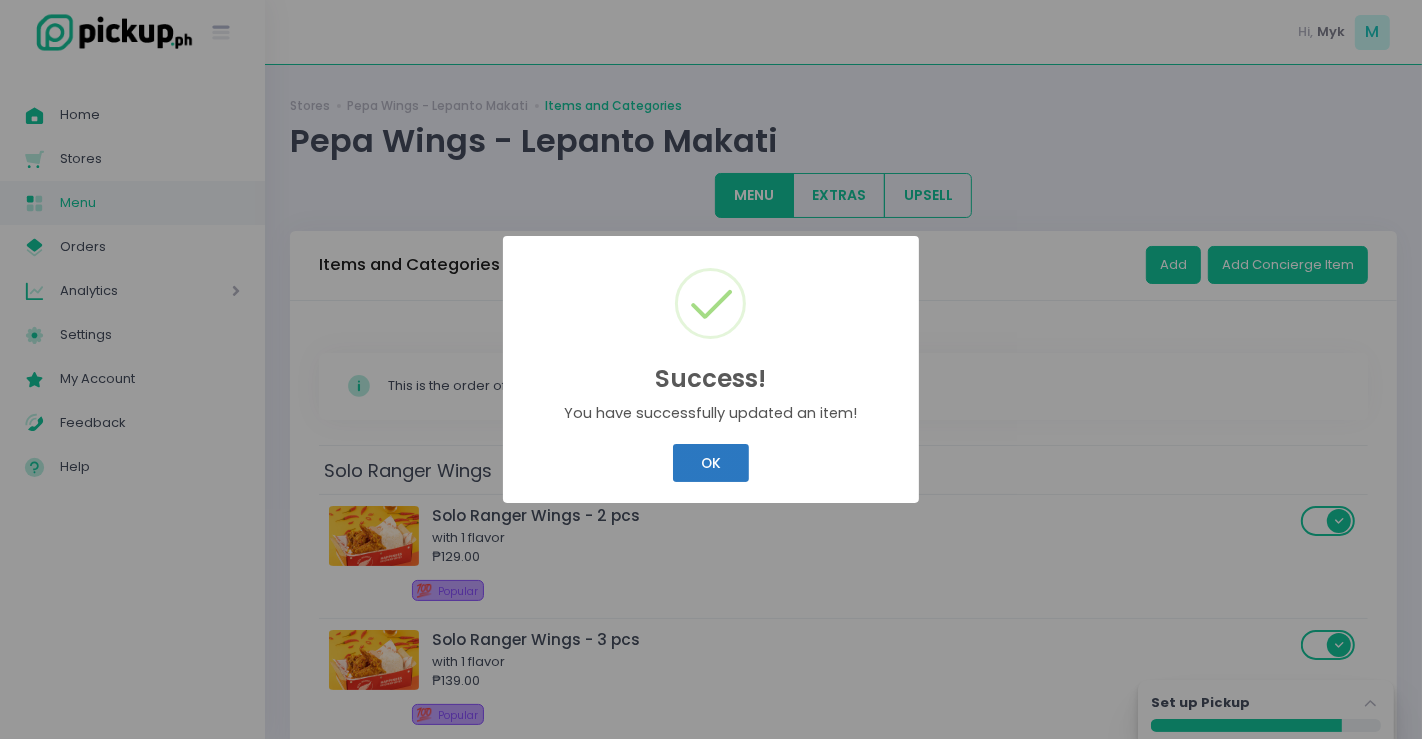 click on "OK" at bounding box center [710, 463] 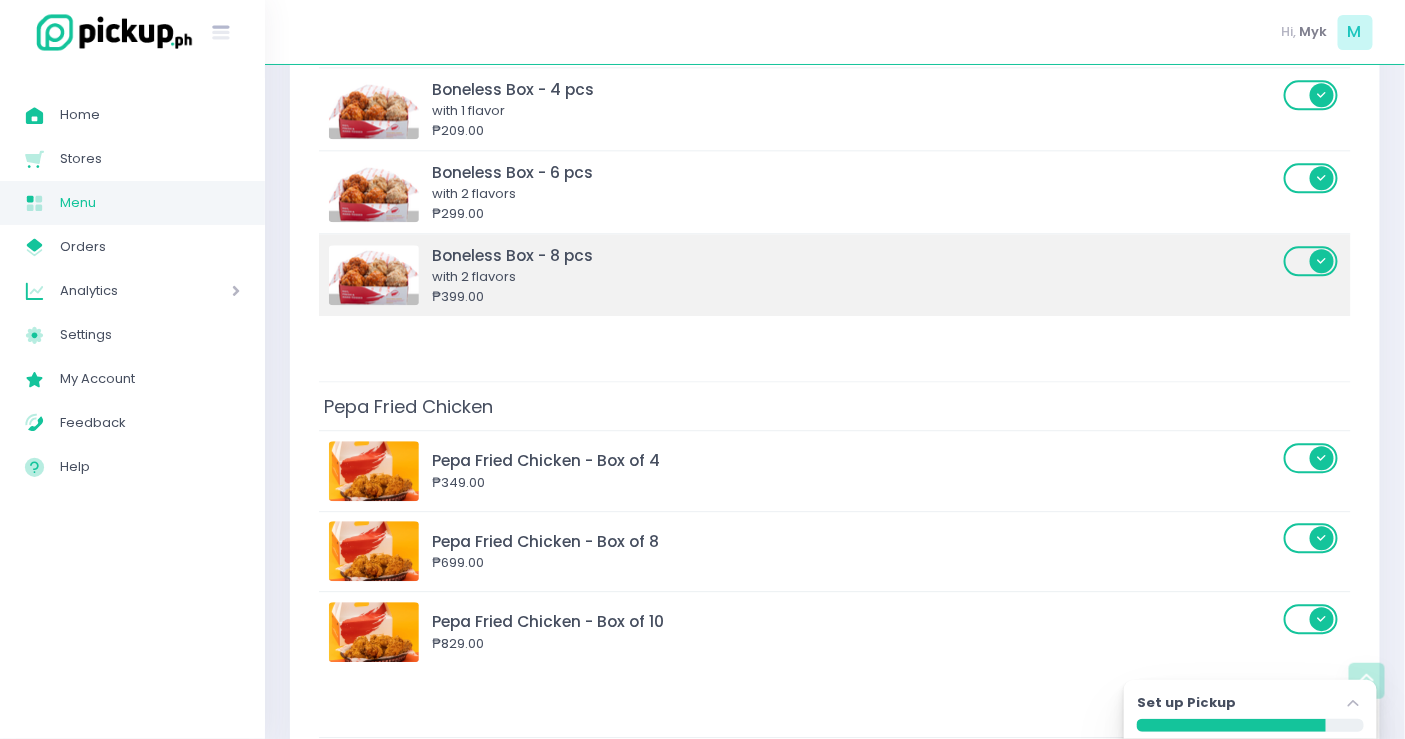 scroll, scrollTop: 1666, scrollLeft: 0, axis: vertical 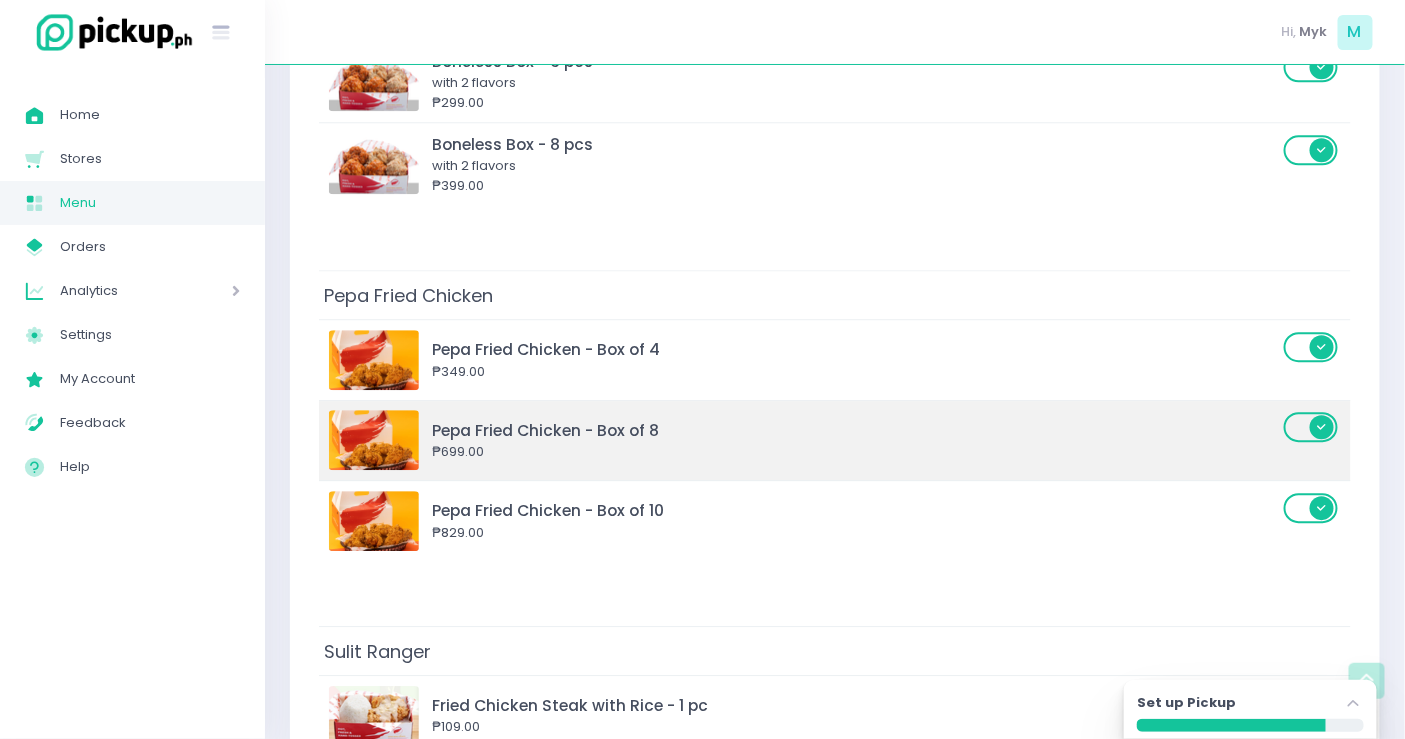 click on "₱699.00" at bounding box center [855, 452] 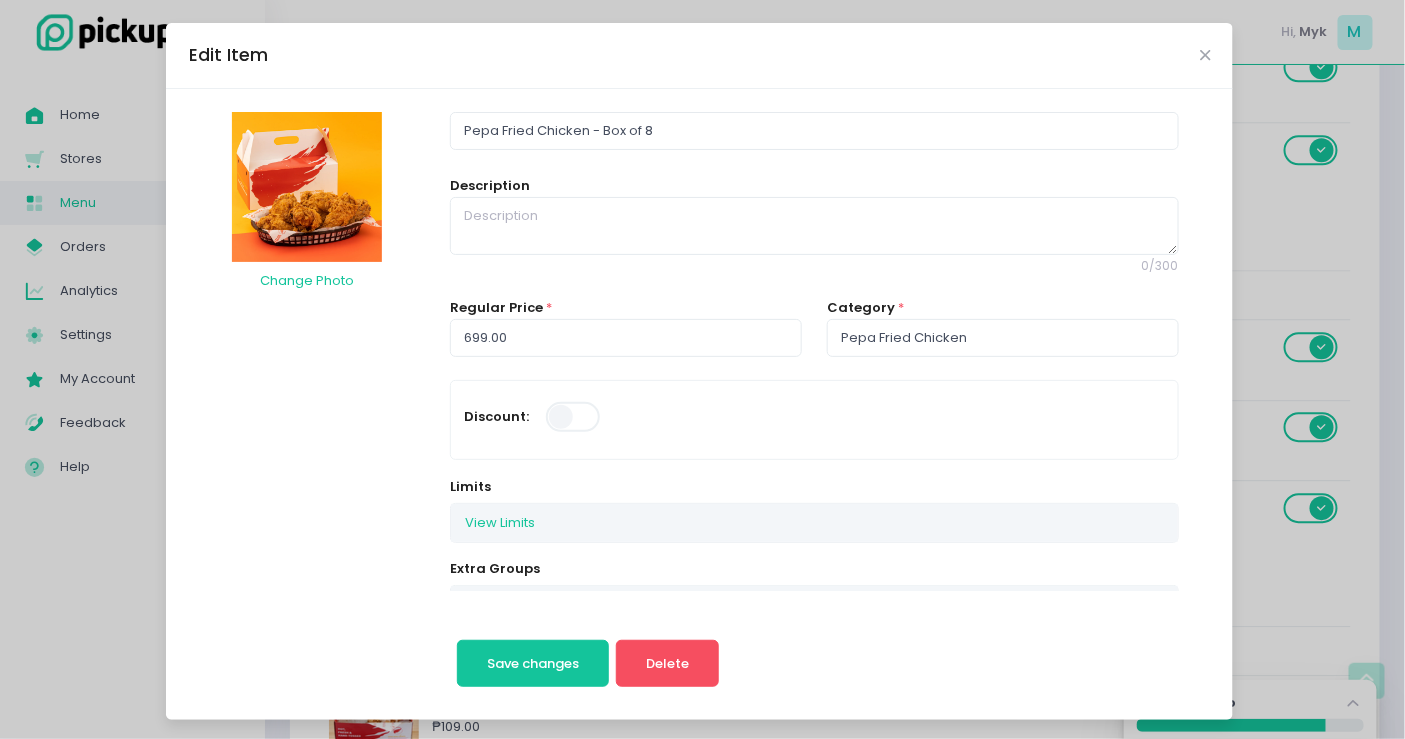 scroll, scrollTop: 333, scrollLeft: 0, axis: vertical 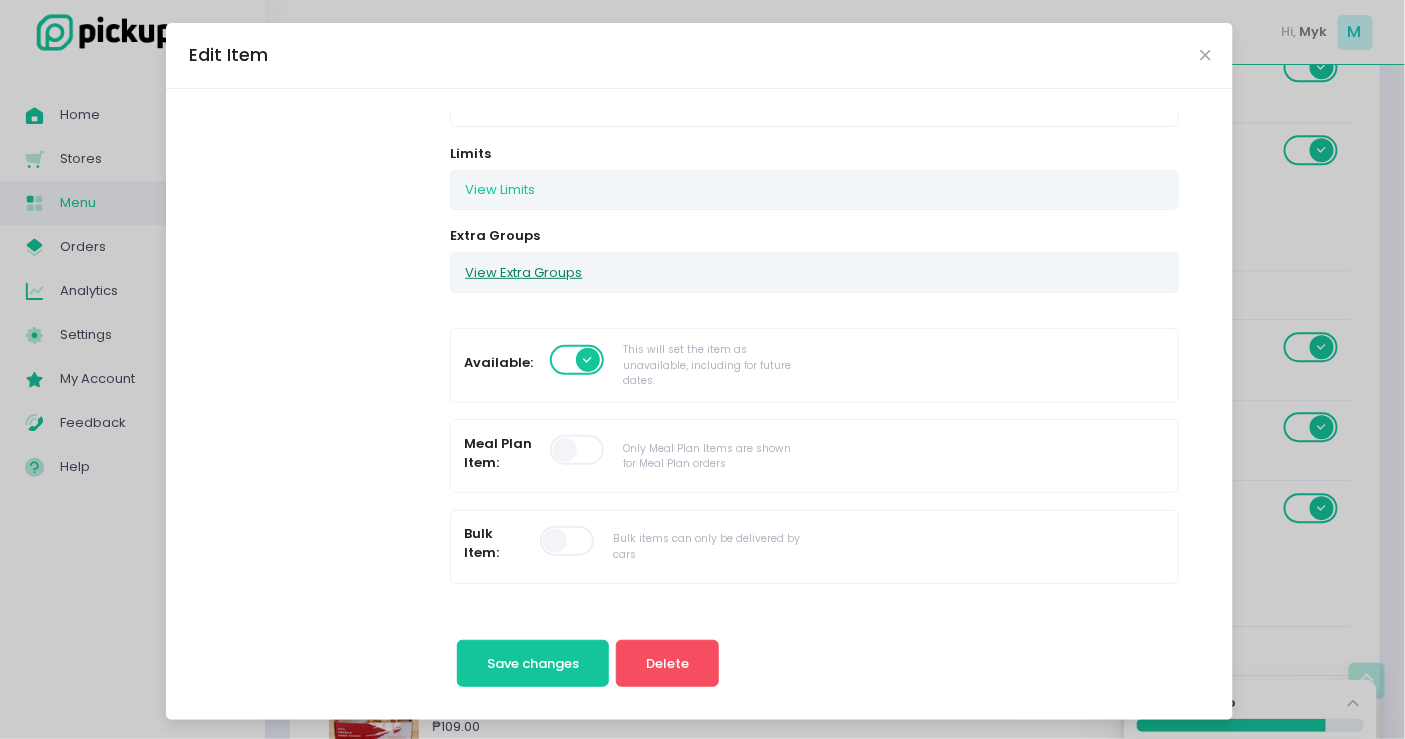click on "View Extra Groups" at bounding box center (523, 272) 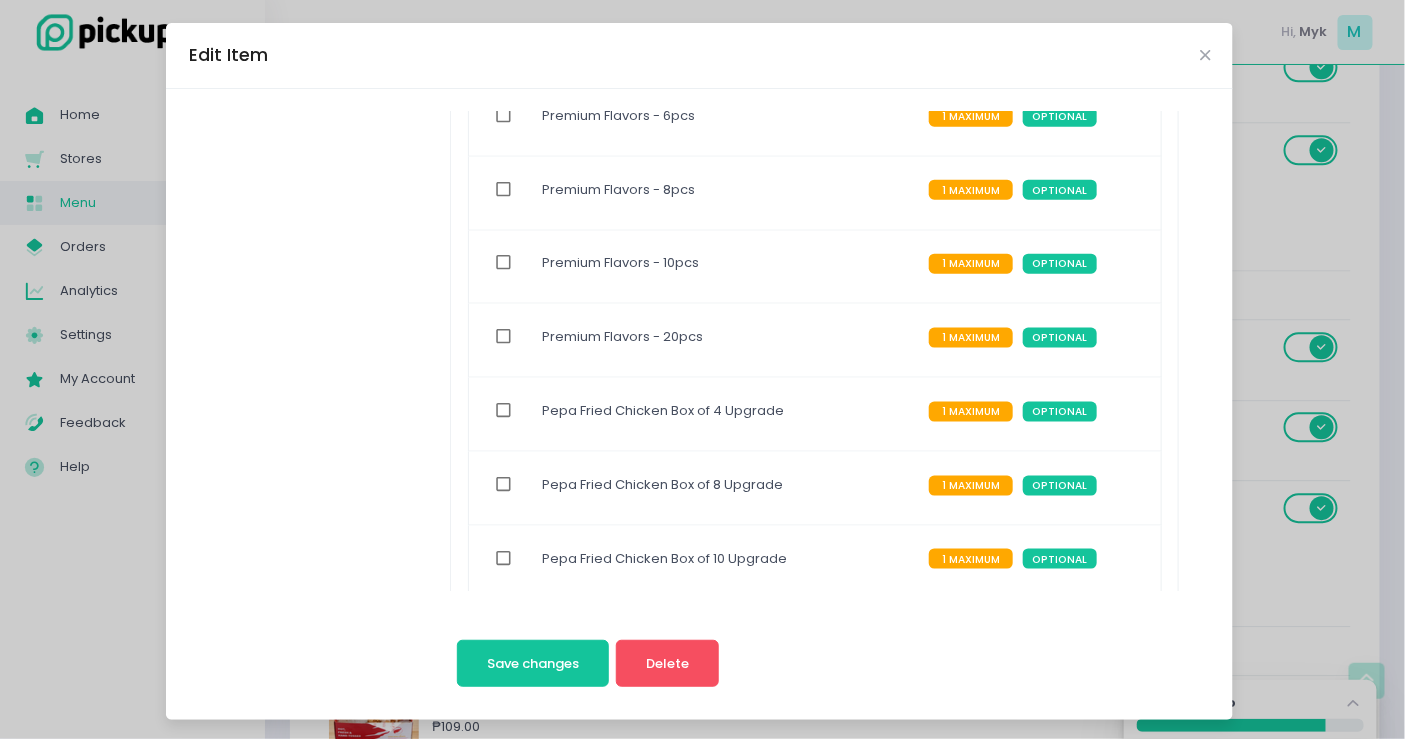 scroll, scrollTop: 1111, scrollLeft: 0, axis: vertical 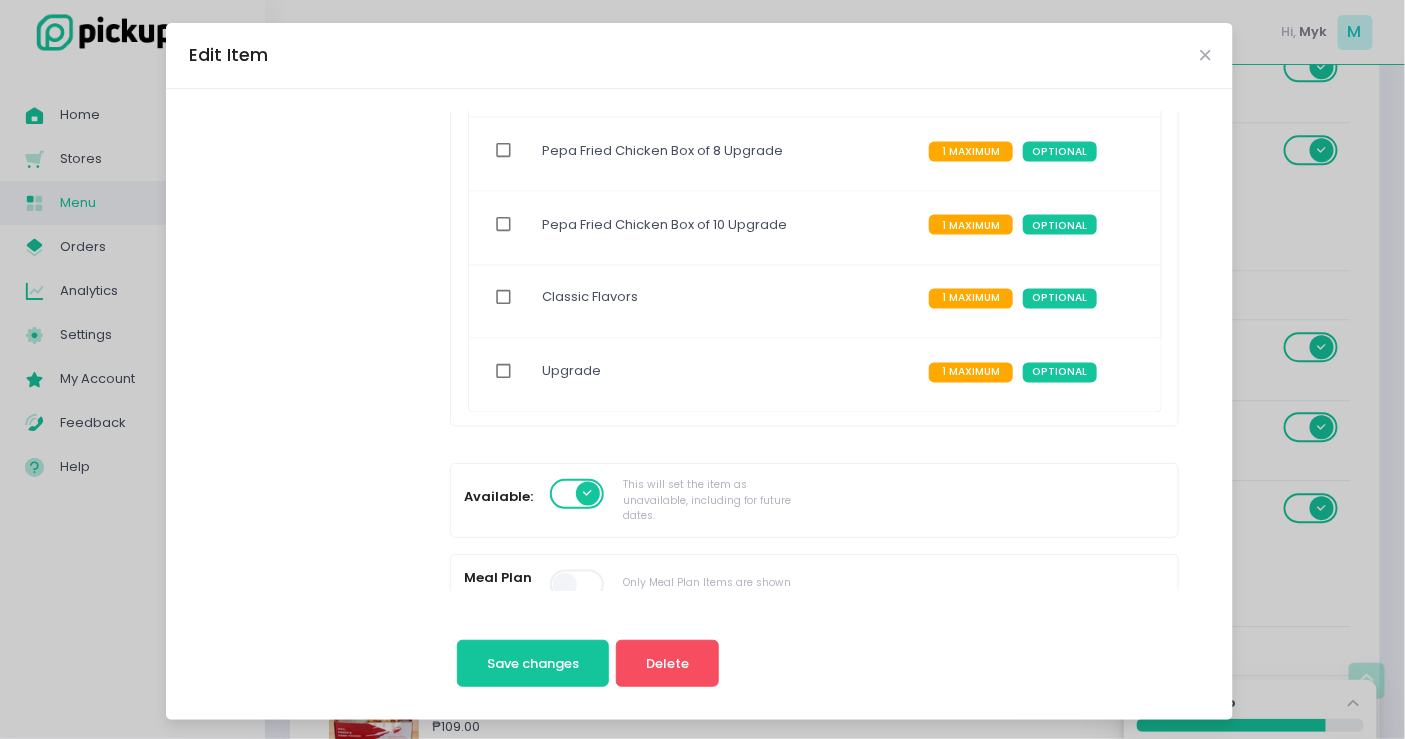 click on "Pepa Fried Chicken Box of 8 Upgrade" at bounding box center [662, 151] 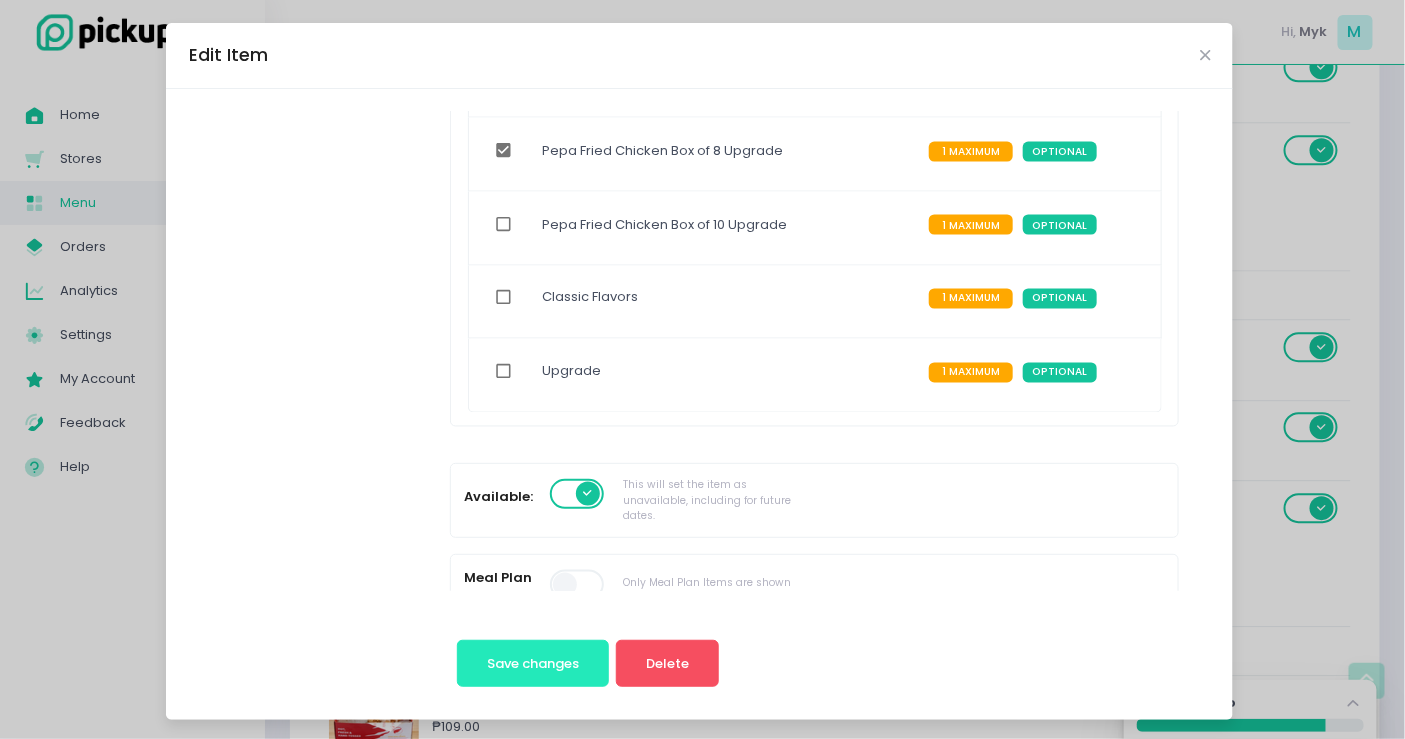 click on "Save changes" at bounding box center [533, 663] 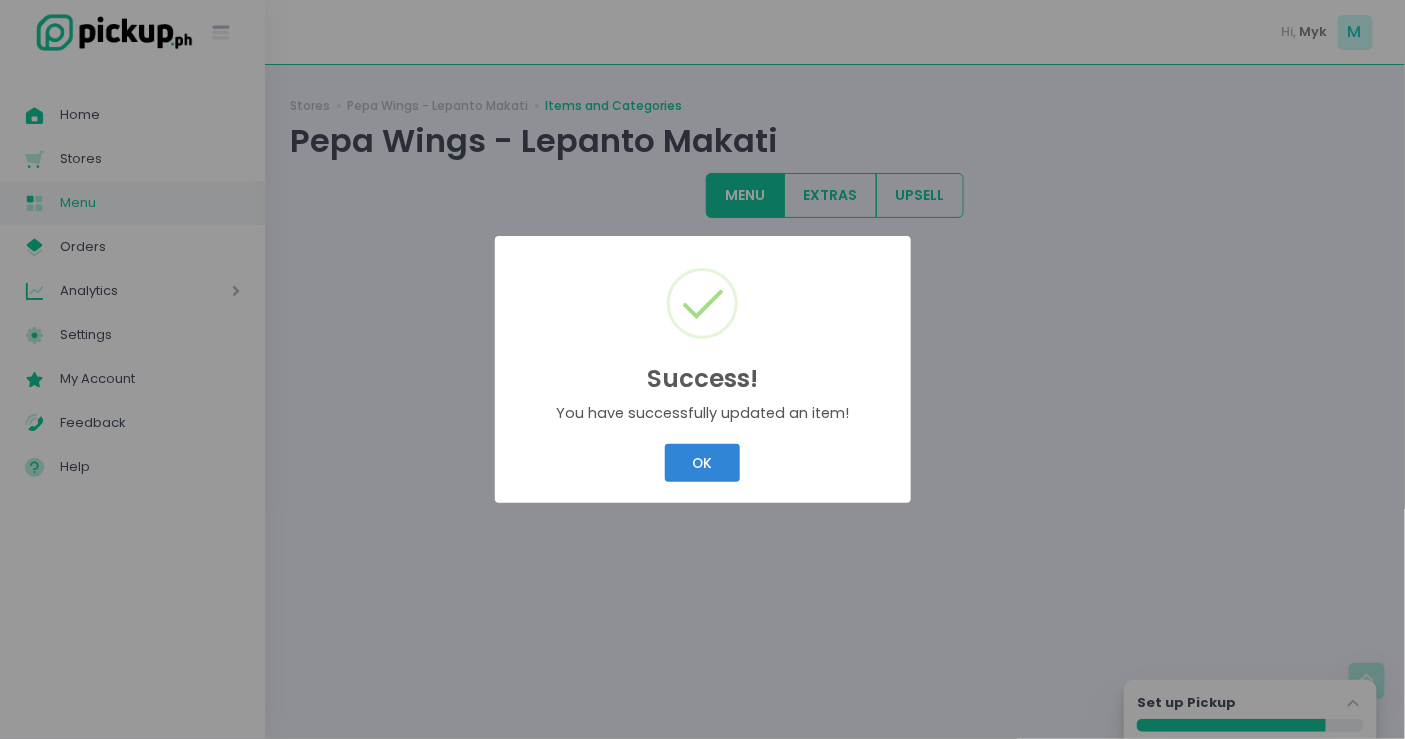 scroll, scrollTop: 0, scrollLeft: 0, axis: both 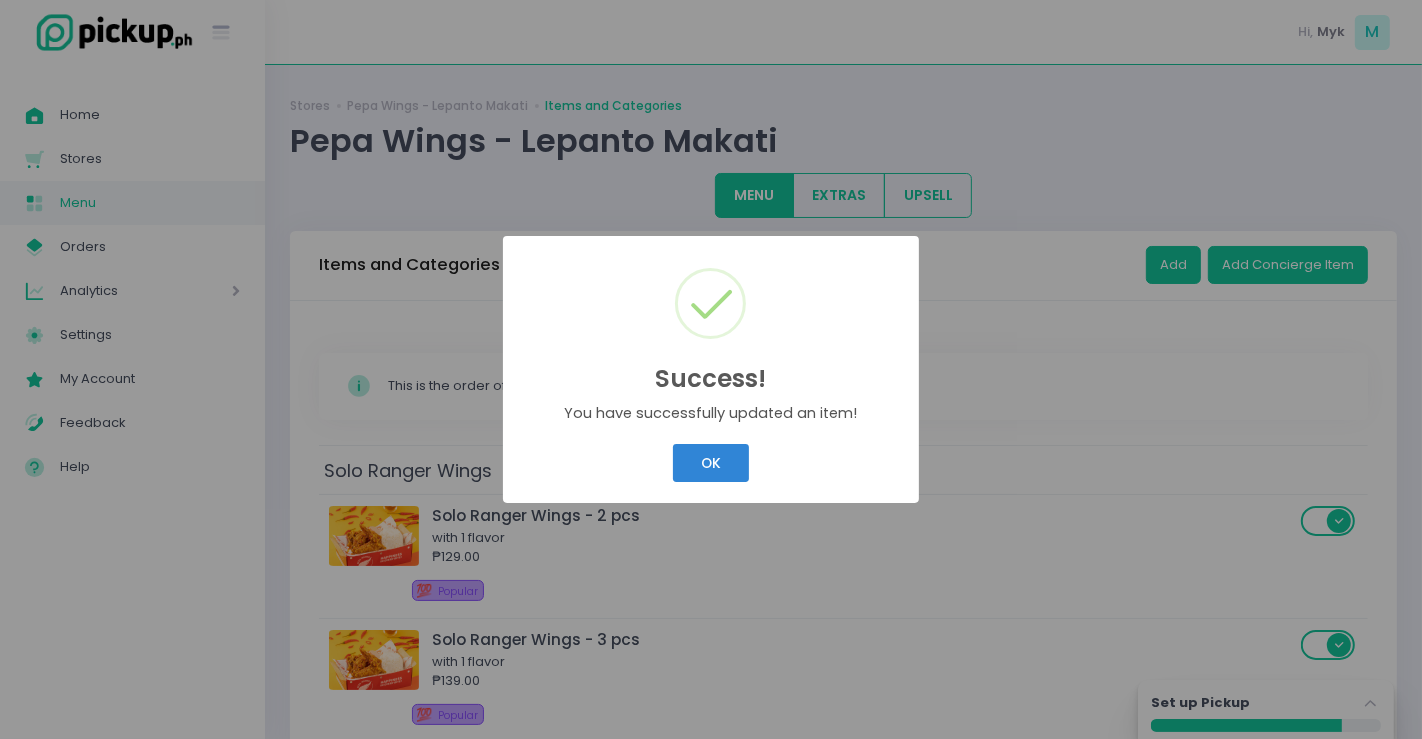 drag, startPoint x: 731, startPoint y: 429, endPoint x: 728, endPoint y: 441, distance: 12.369317 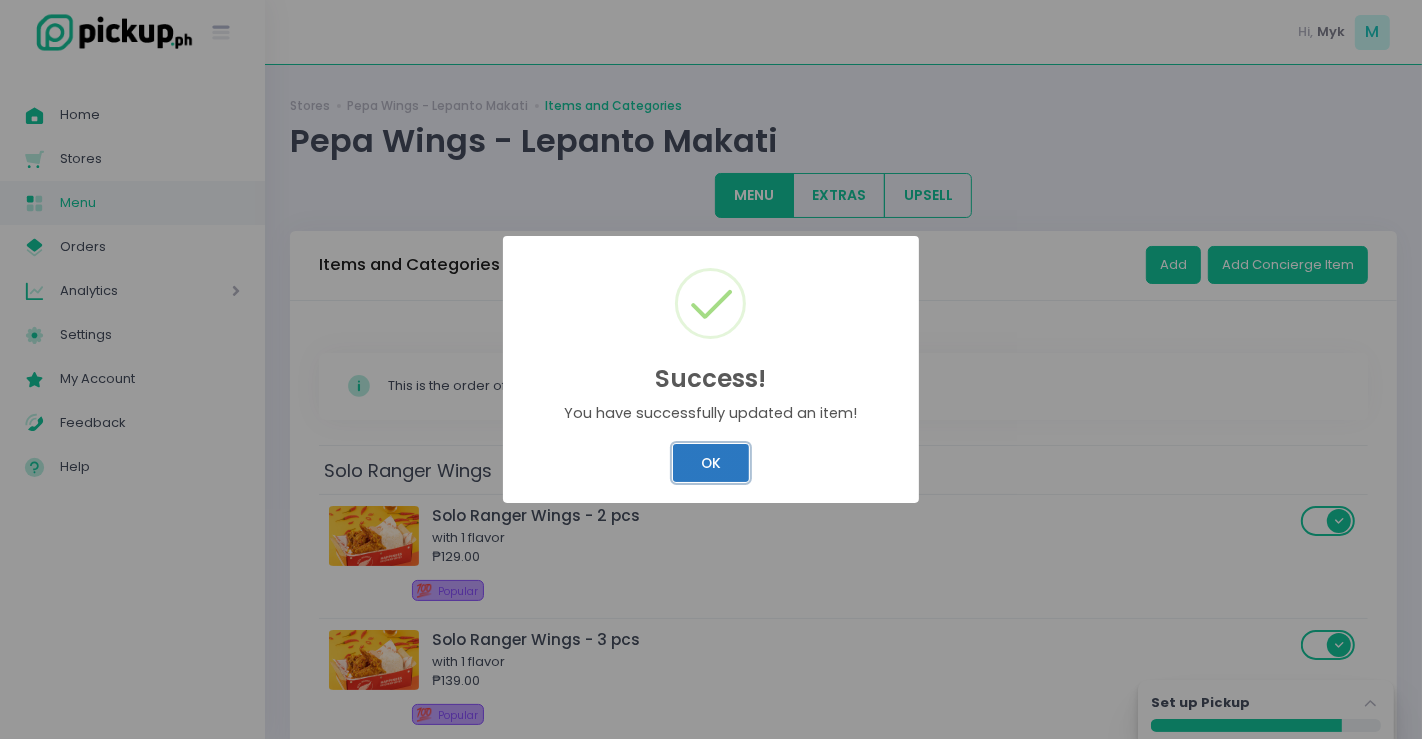 click on "OK" at bounding box center [710, 463] 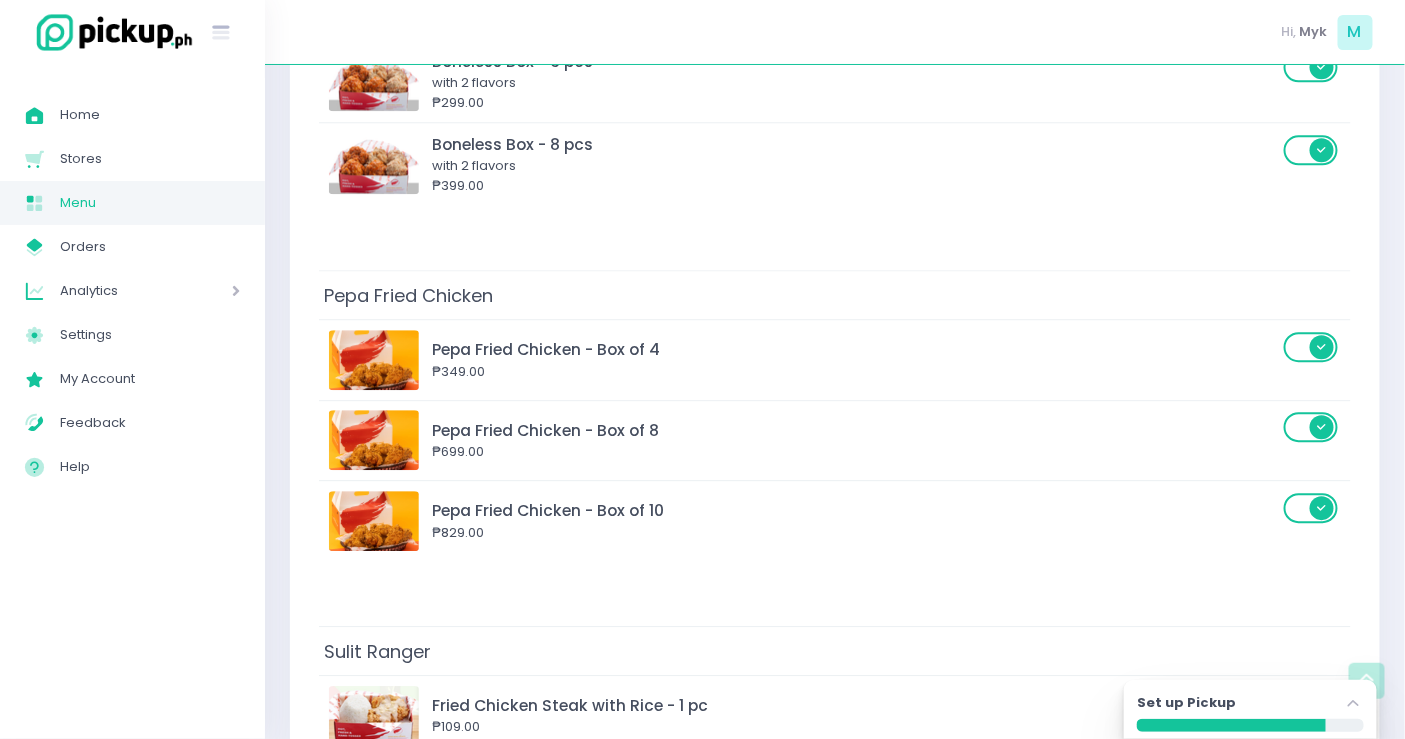 scroll, scrollTop: 1777, scrollLeft: 0, axis: vertical 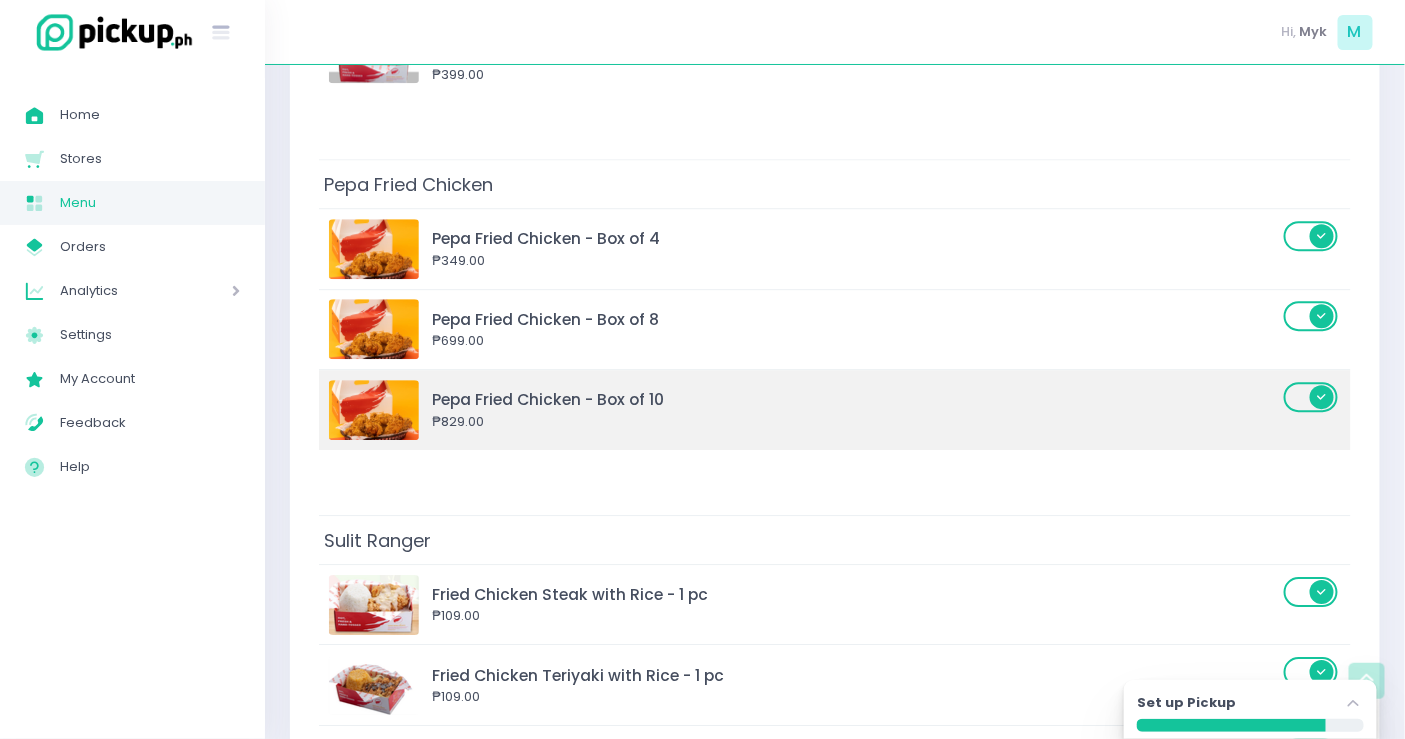 click on "Pepa Fried Chicken - Box of 10" at bounding box center [855, 399] 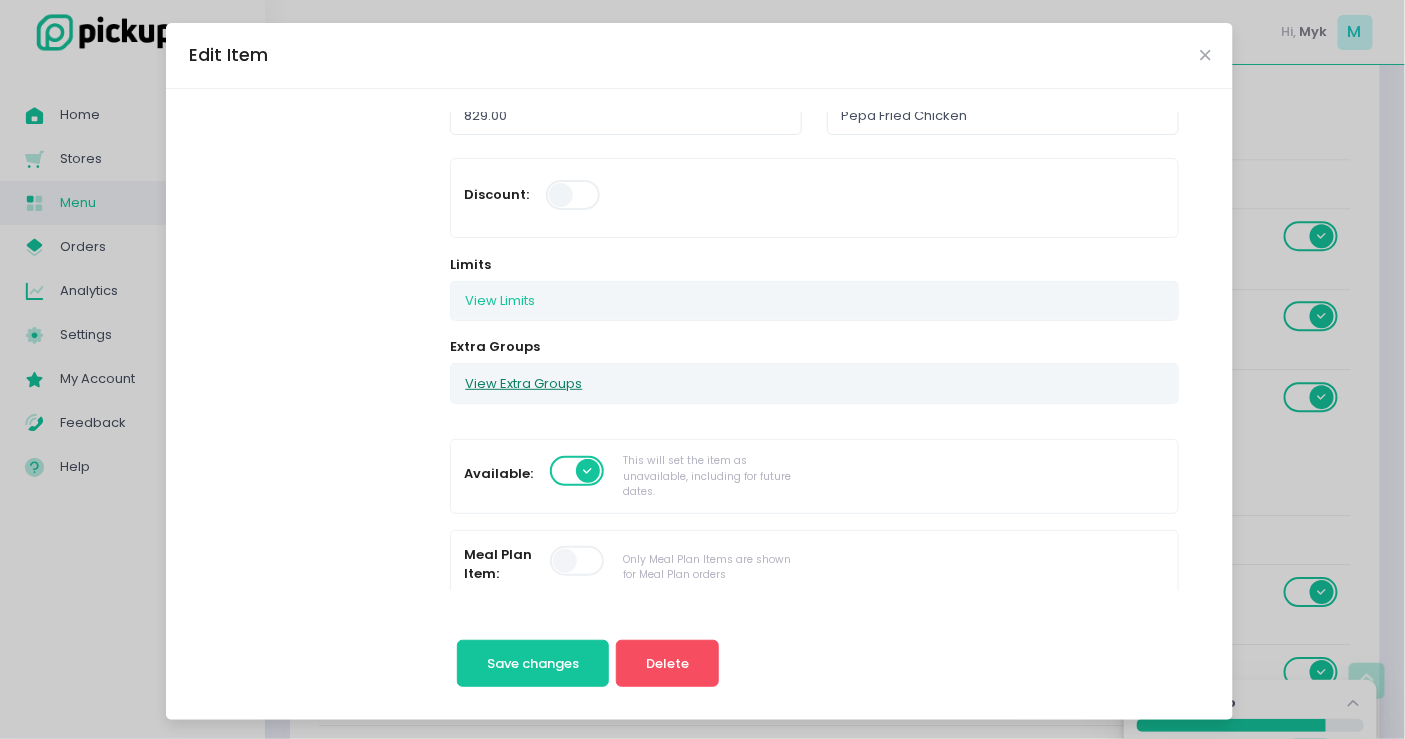 click on "View Extra Groups" at bounding box center (523, 383) 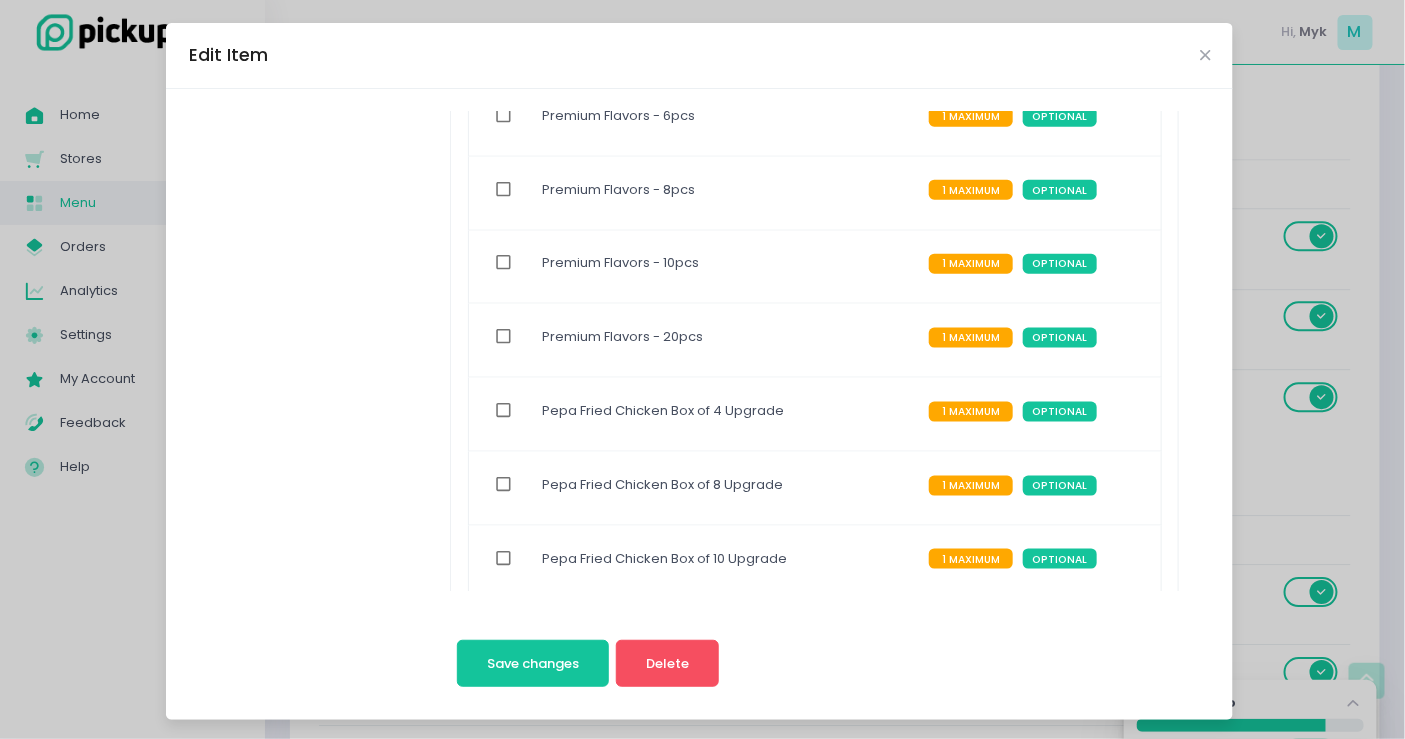 scroll, scrollTop: 1000, scrollLeft: 0, axis: vertical 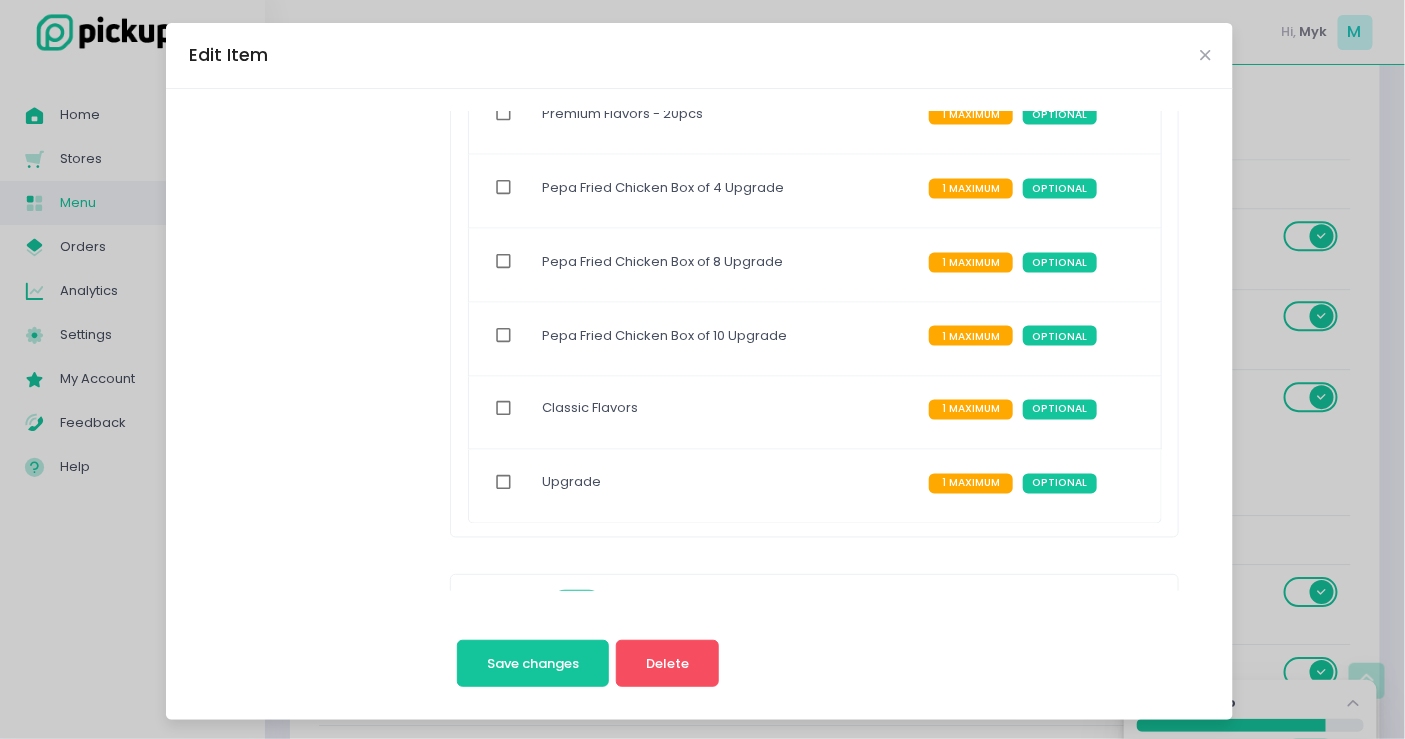 click at bounding box center [504, 336] 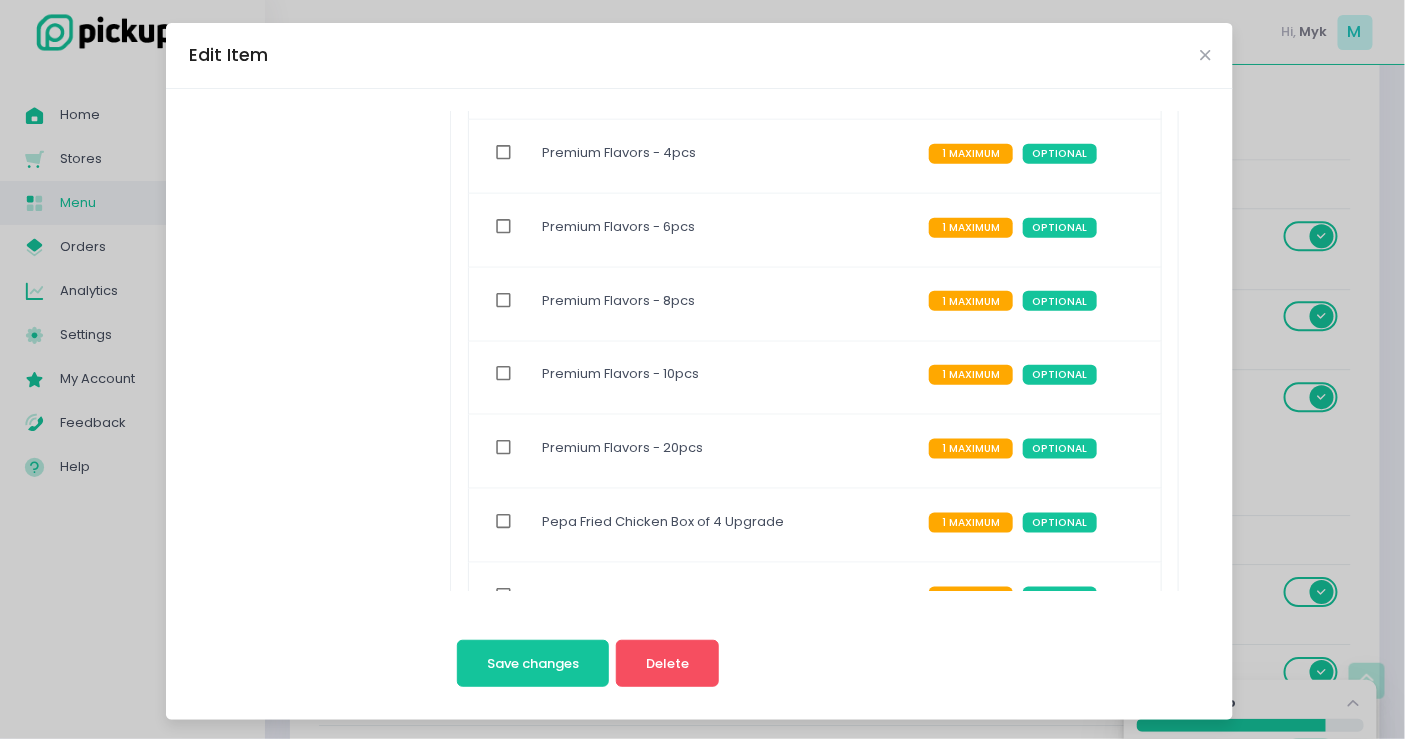 scroll, scrollTop: 1000, scrollLeft: 0, axis: vertical 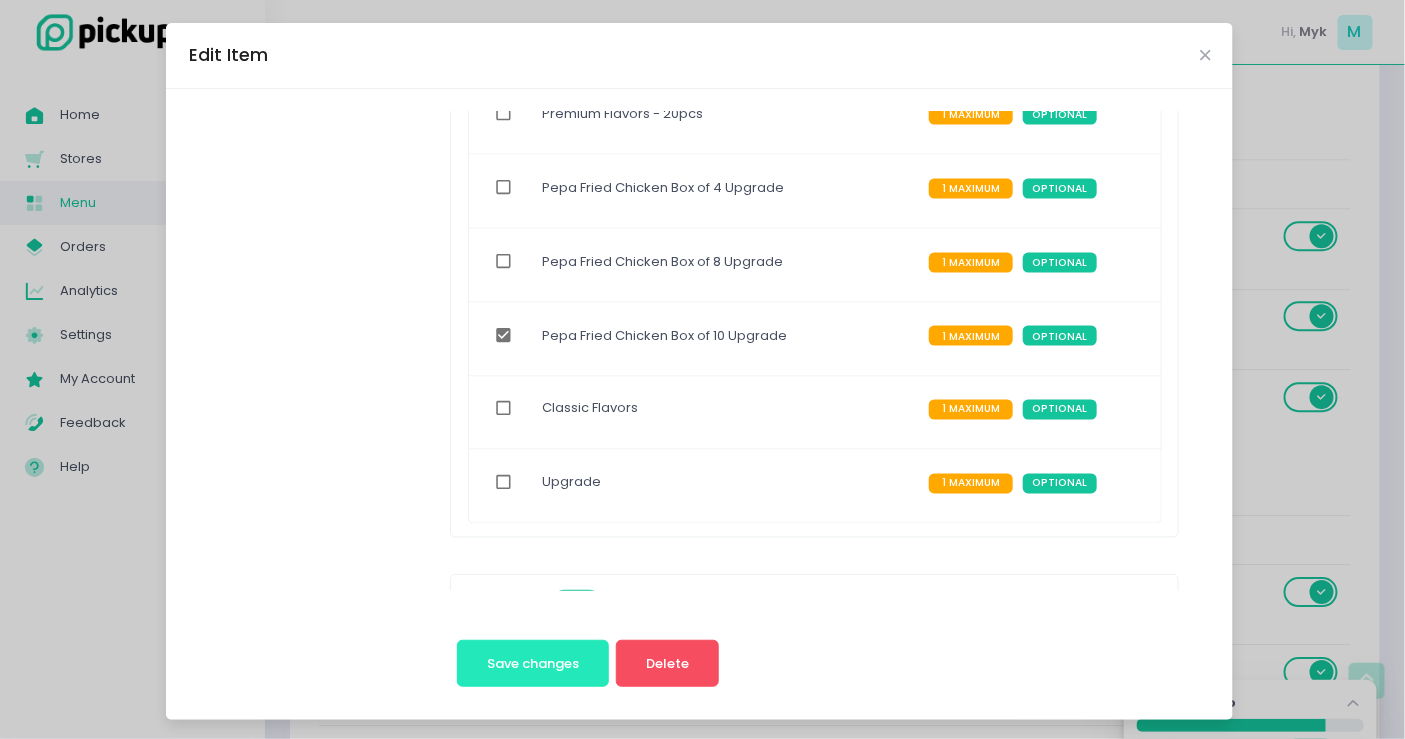 click on "Save changes" at bounding box center [533, 663] 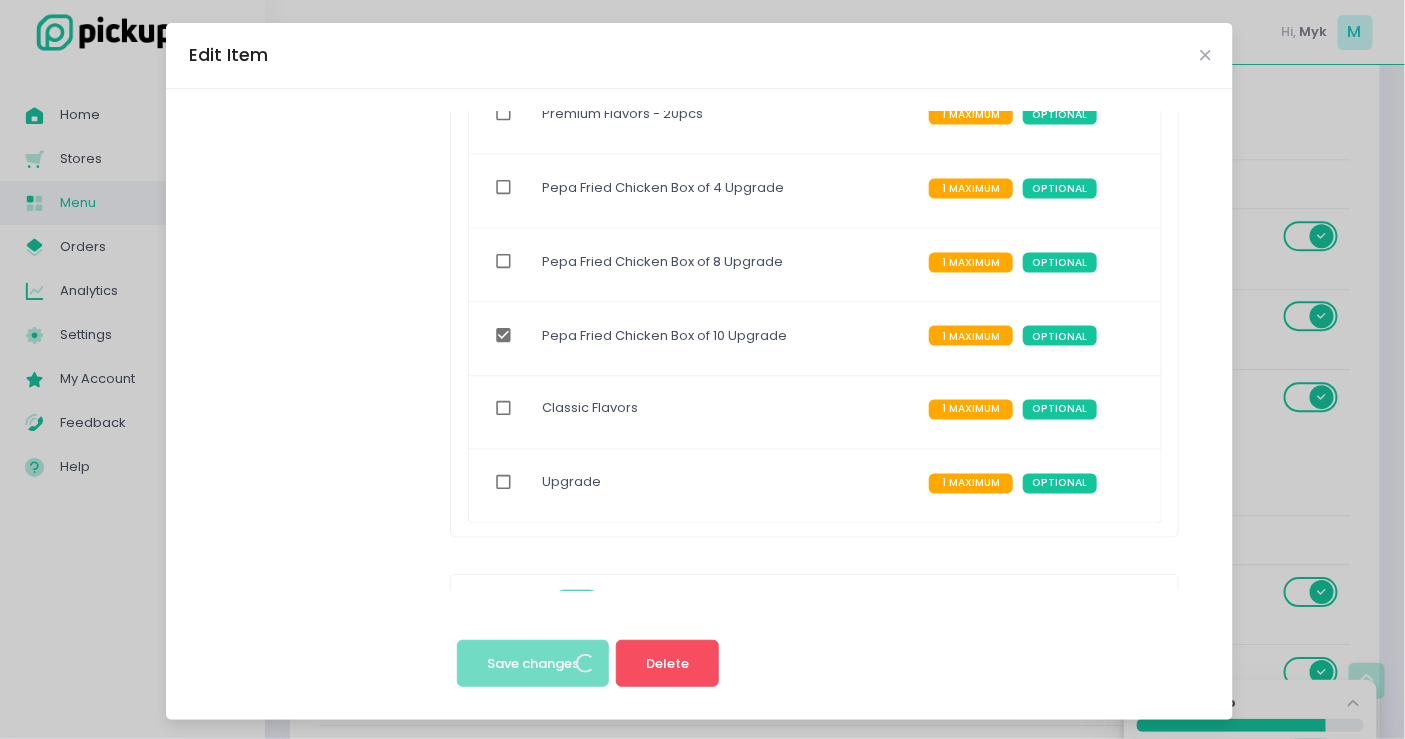scroll, scrollTop: 0, scrollLeft: 0, axis: both 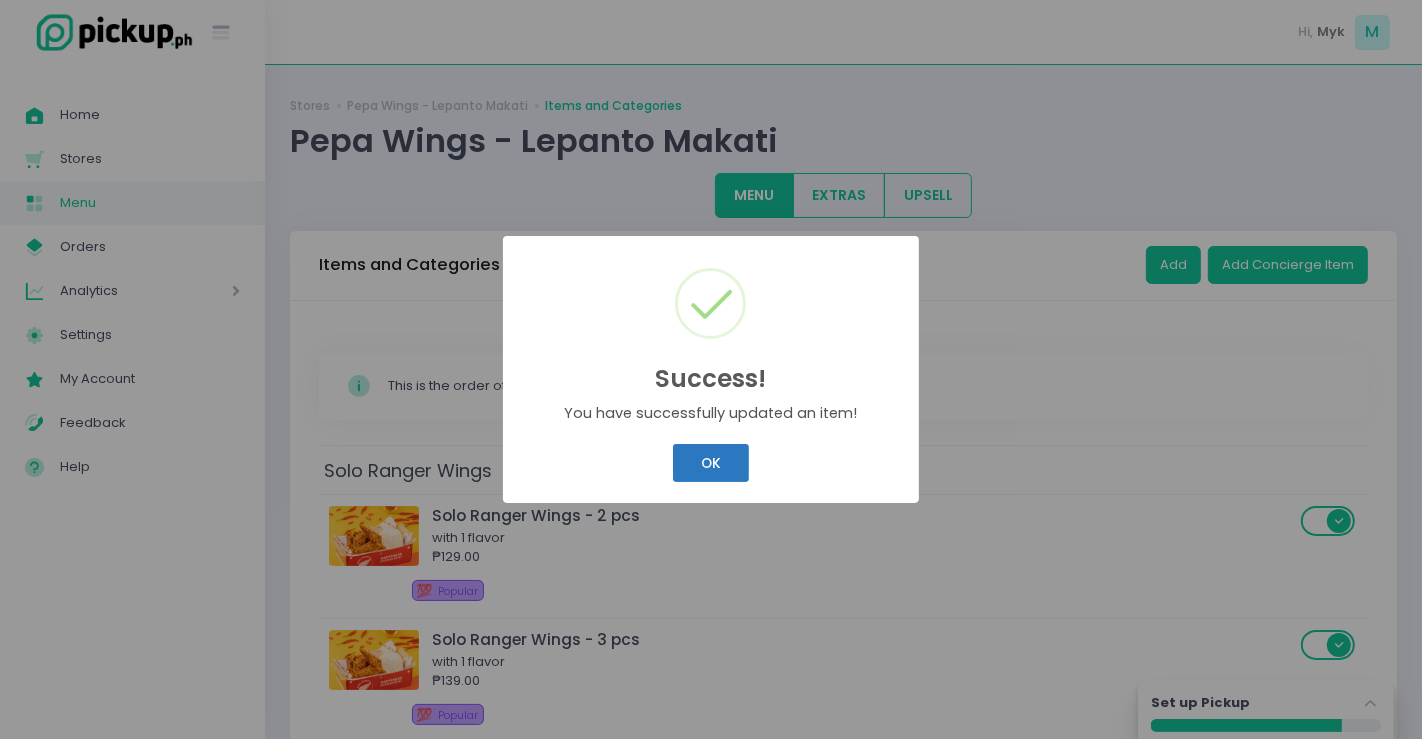 click on "OK" at bounding box center (710, 463) 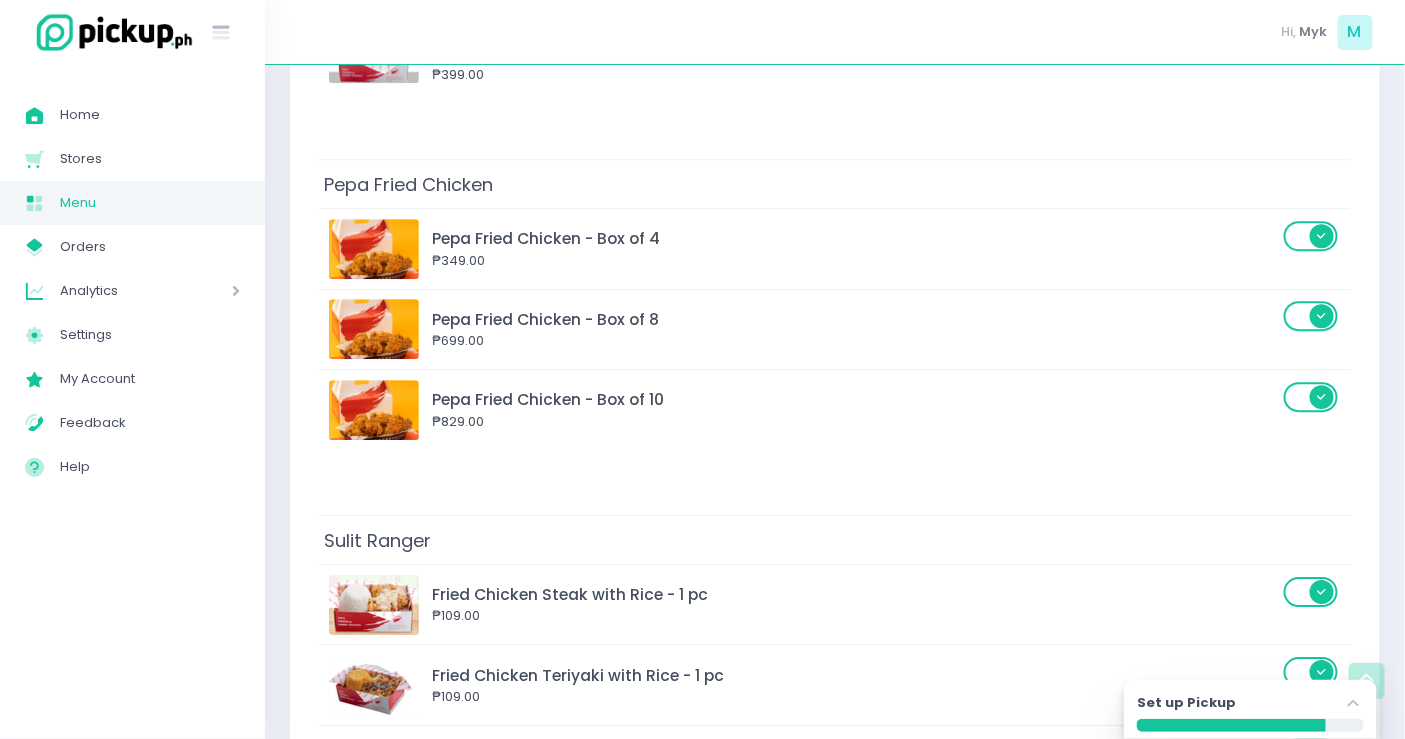 scroll, scrollTop: 2111, scrollLeft: 0, axis: vertical 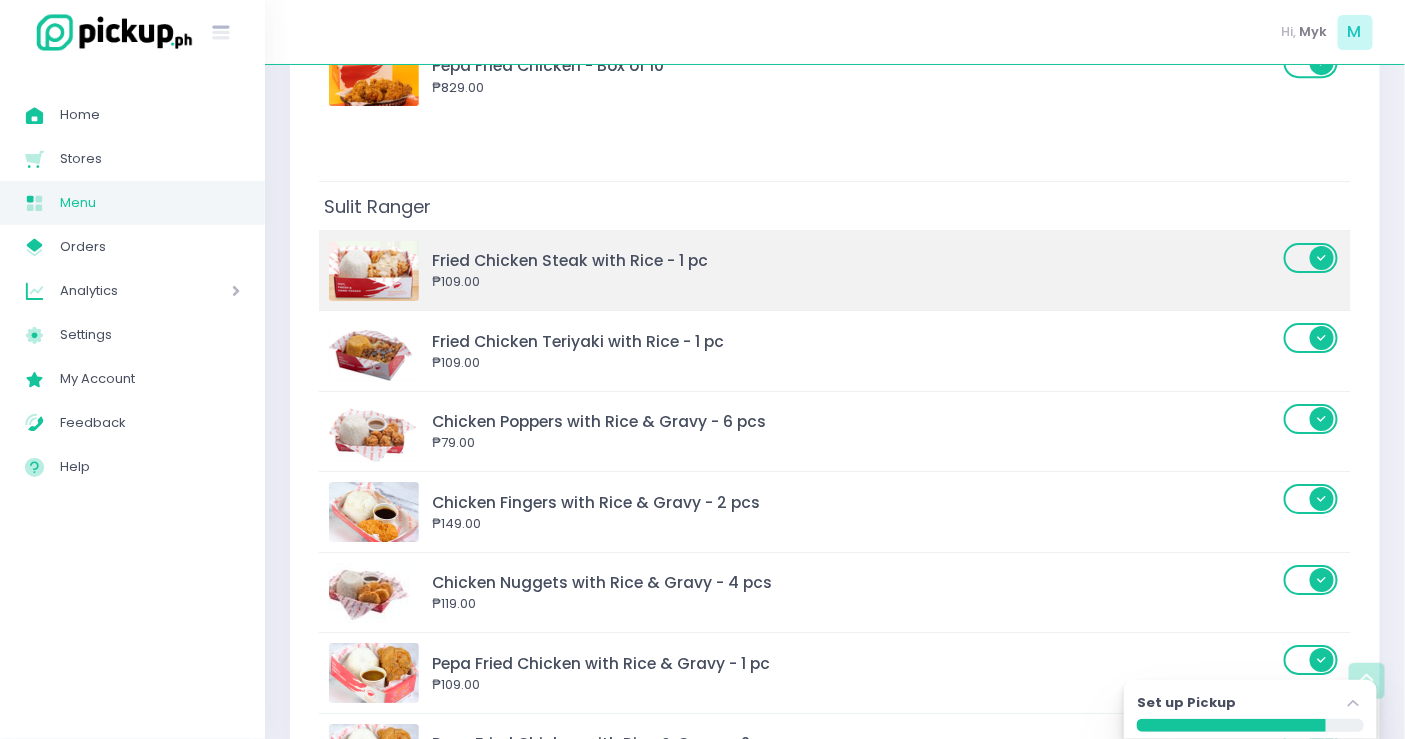 click on "₱109.00" at bounding box center (855, 282) 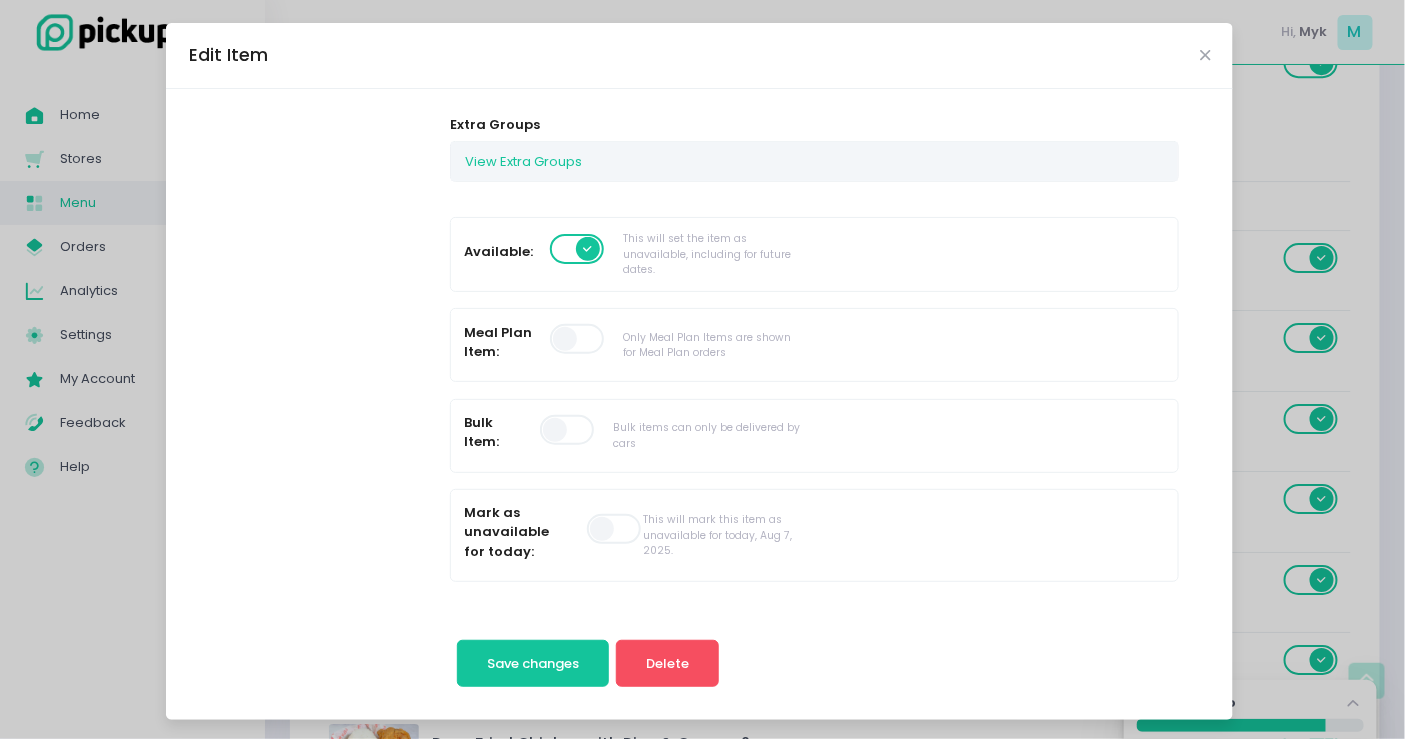 scroll, scrollTop: 777, scrollLeft: 0, axis: vertical 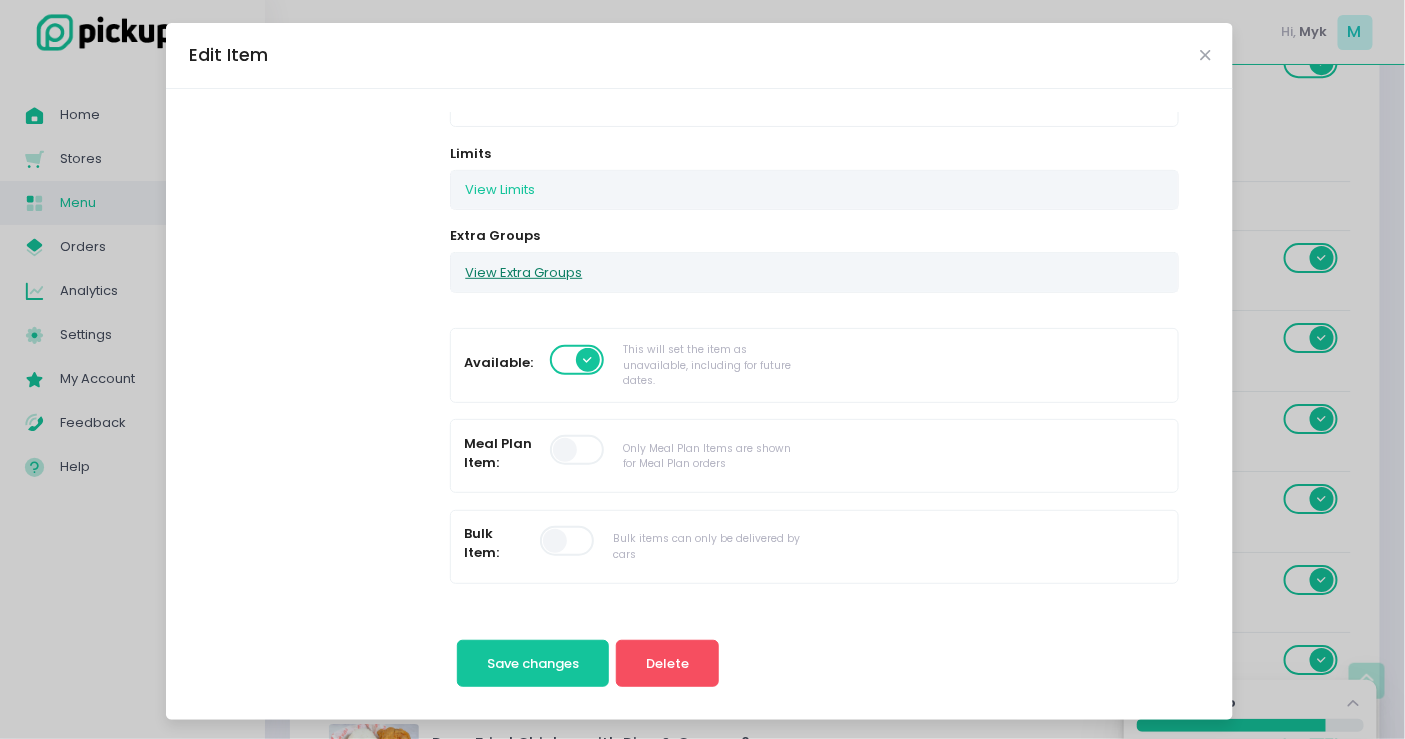 click on "View Extra Groups" at bounding box center [523, 272] 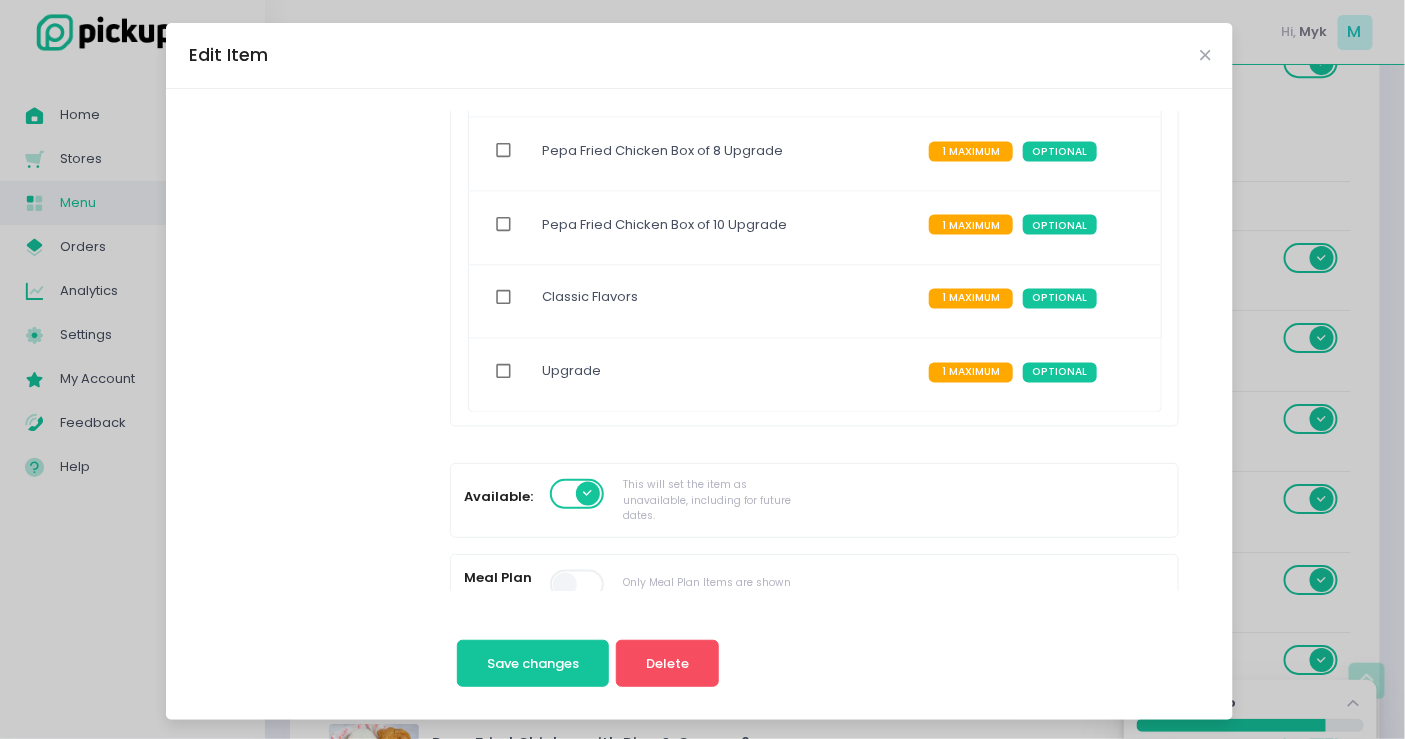 scroll, scrollTop: 1000, scrollLeft: 0, axis: vertical 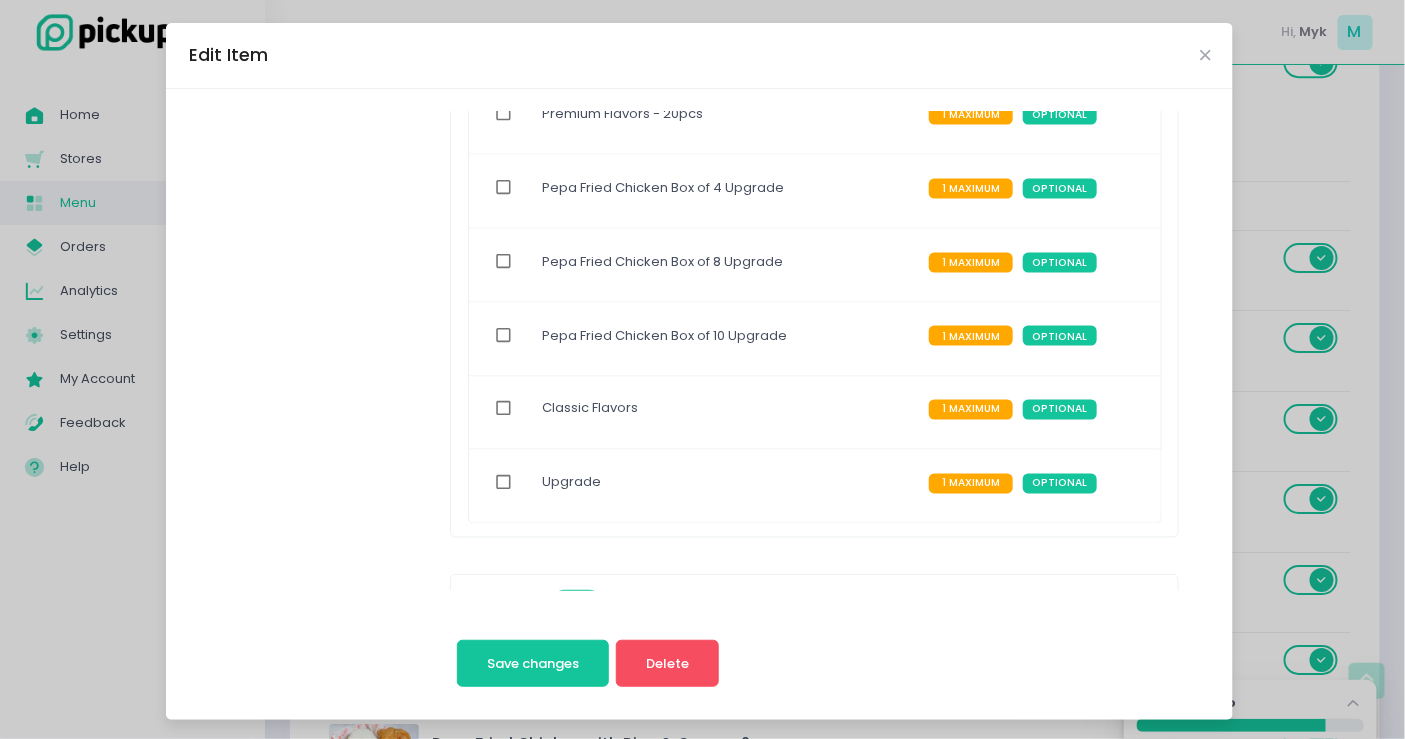 click at bounding box center (504, 483) 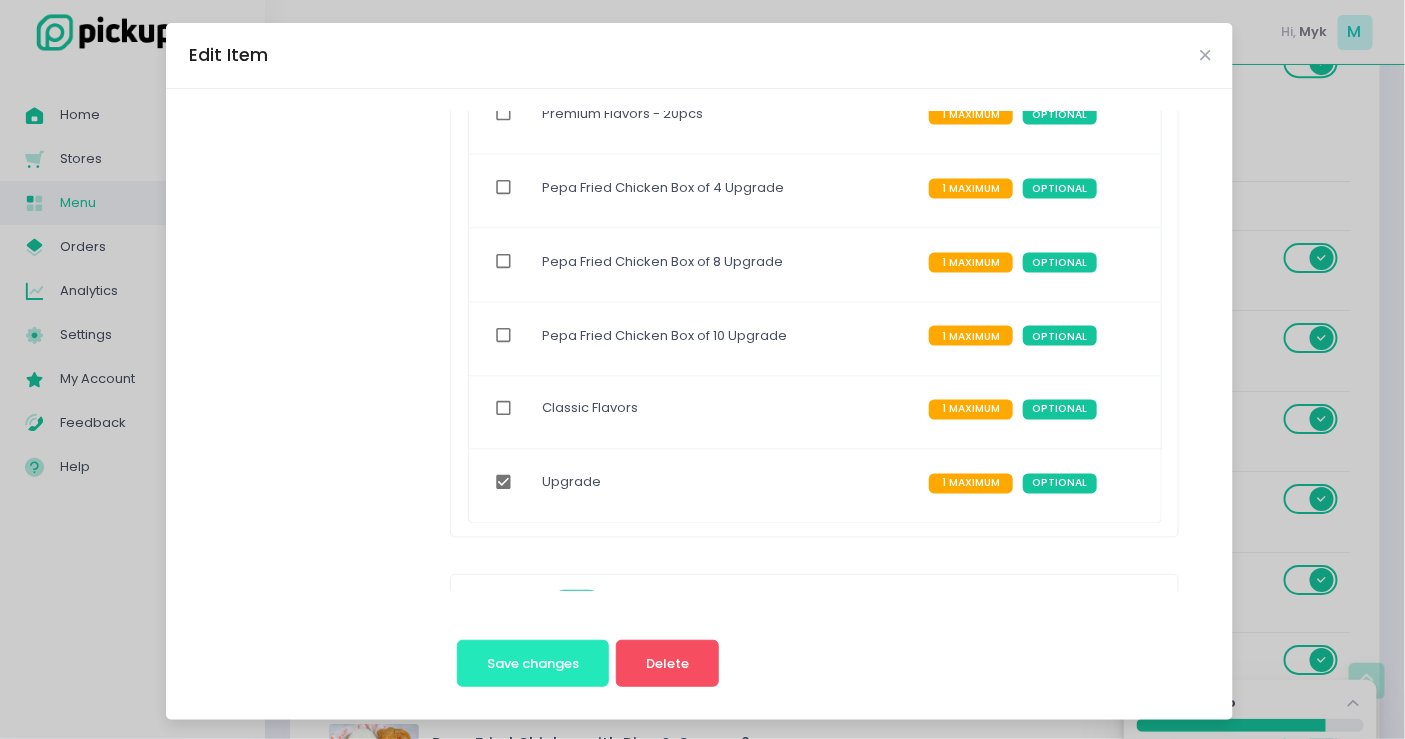 click on "Save changes" at bounding box center [533, 663] 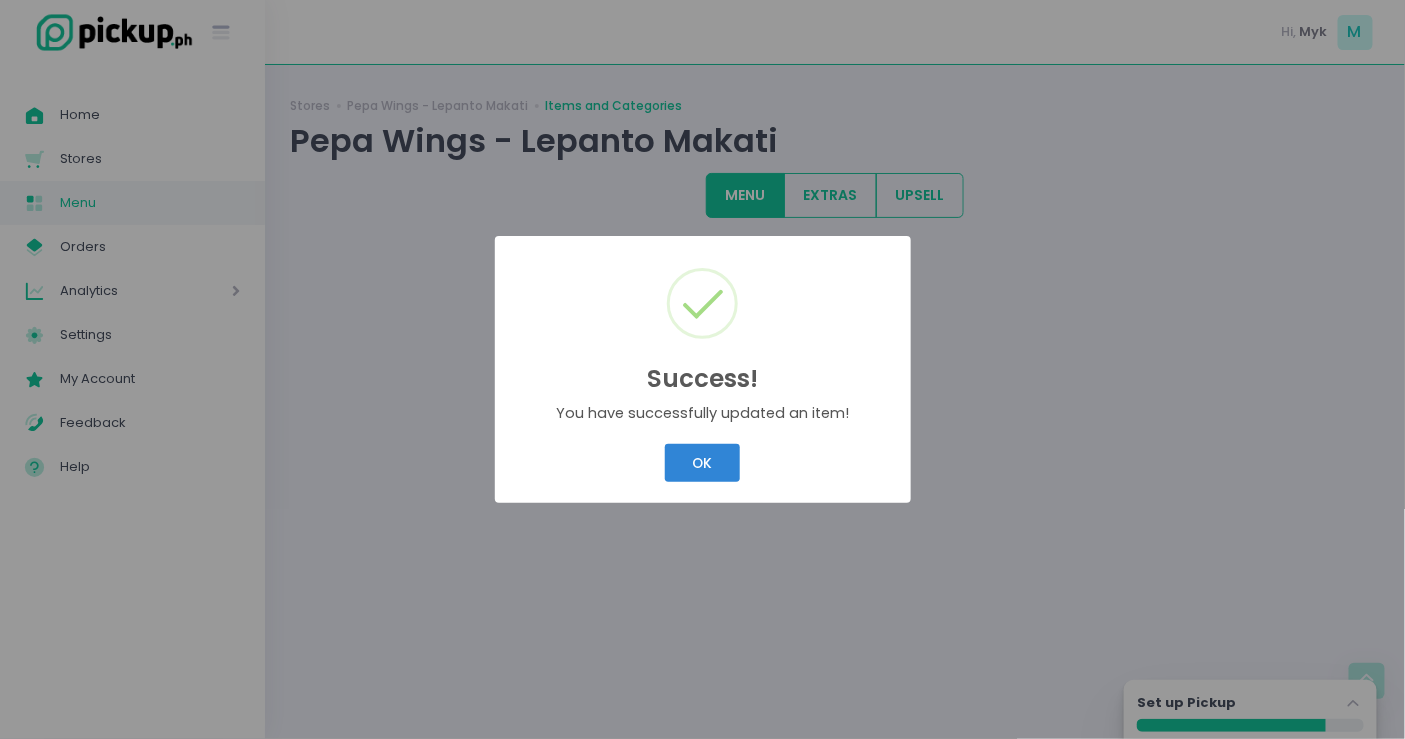 scroll, scrollTop: 0, scrollLeft: 0, axis: both 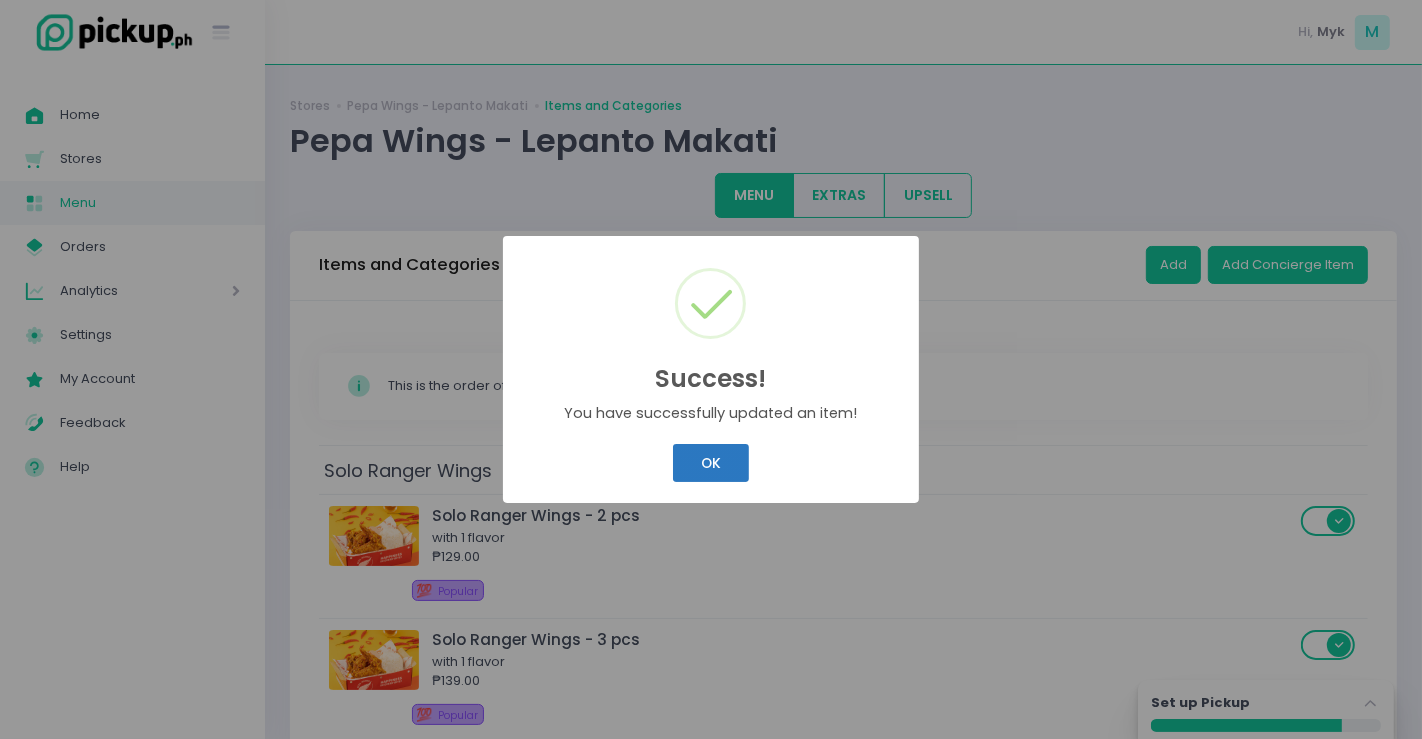 click on "OK" at bounding box center [710, 463] 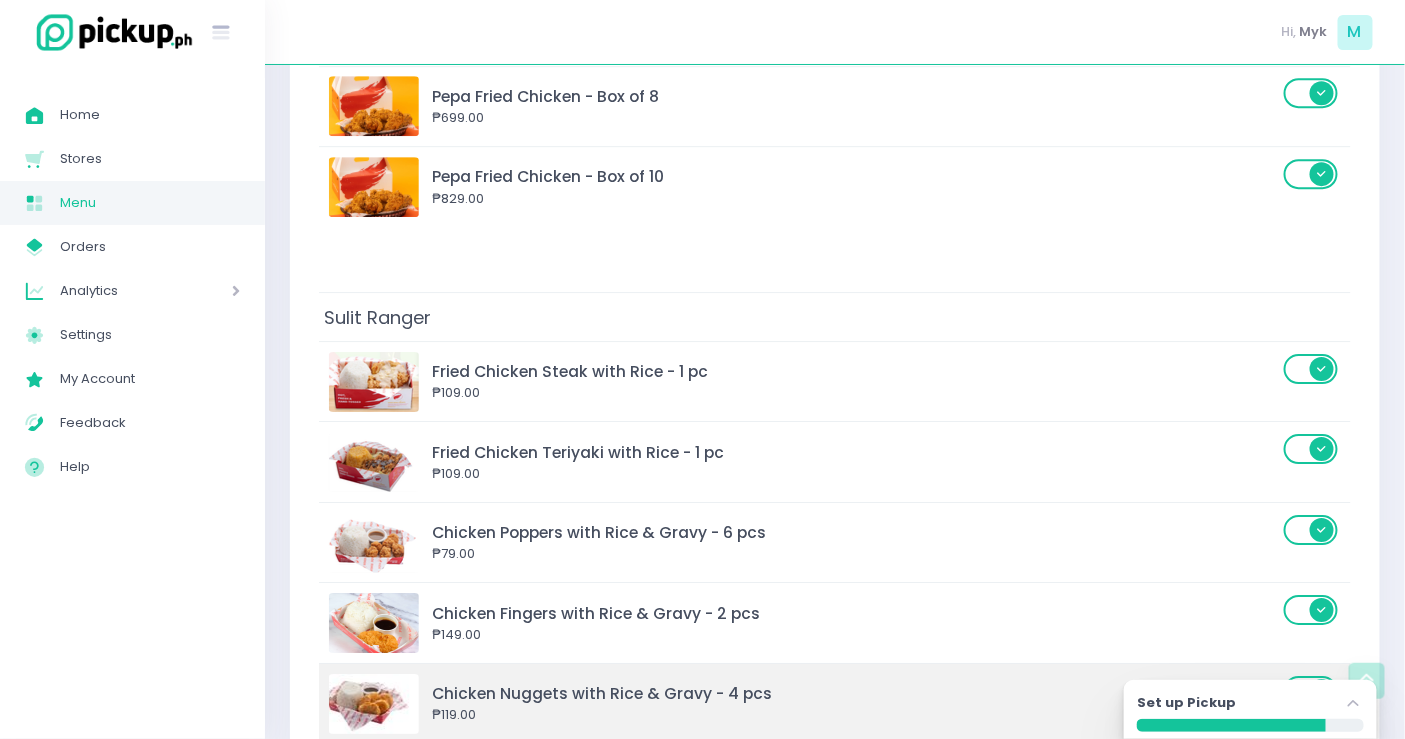 scroll, scrollTop: 2222, scrollLeft: 0, axis: vertical 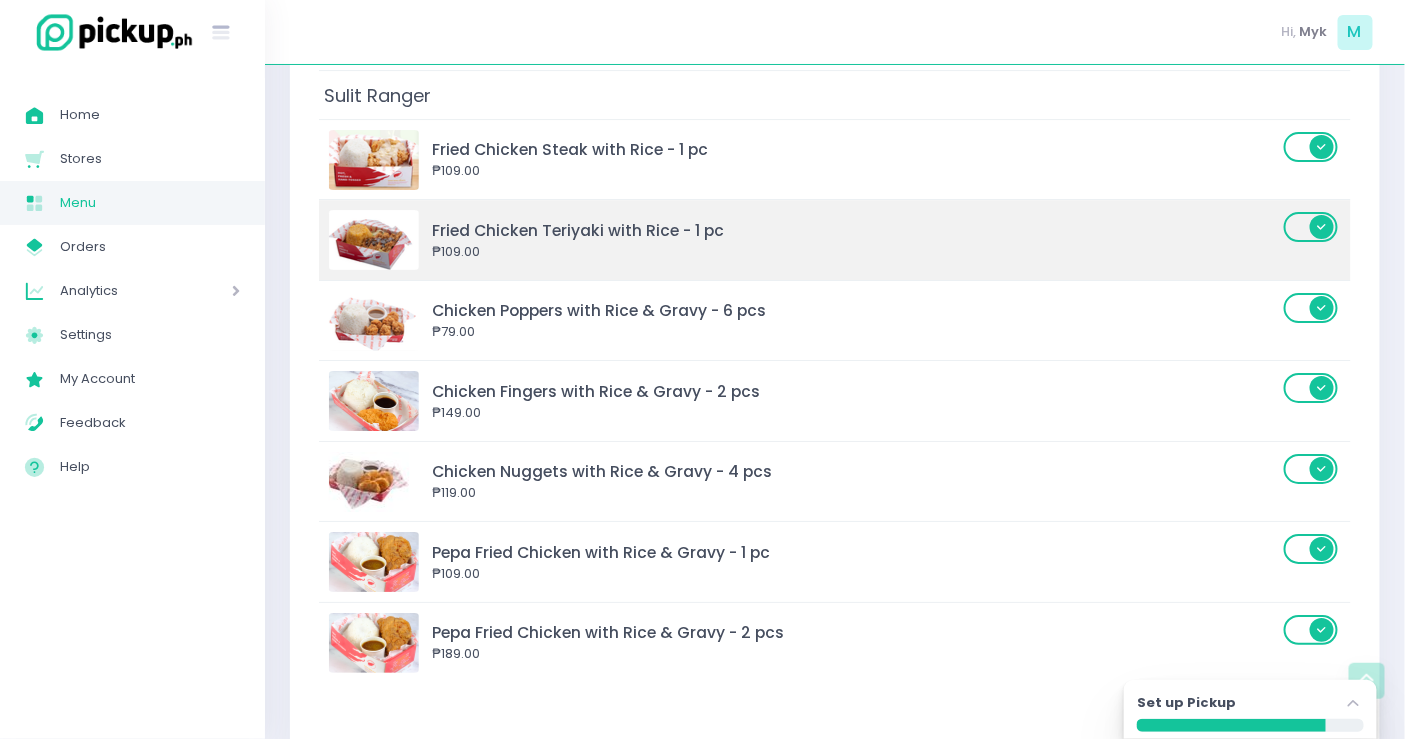 click on "₱109.00" at bounding box center (855, 252) 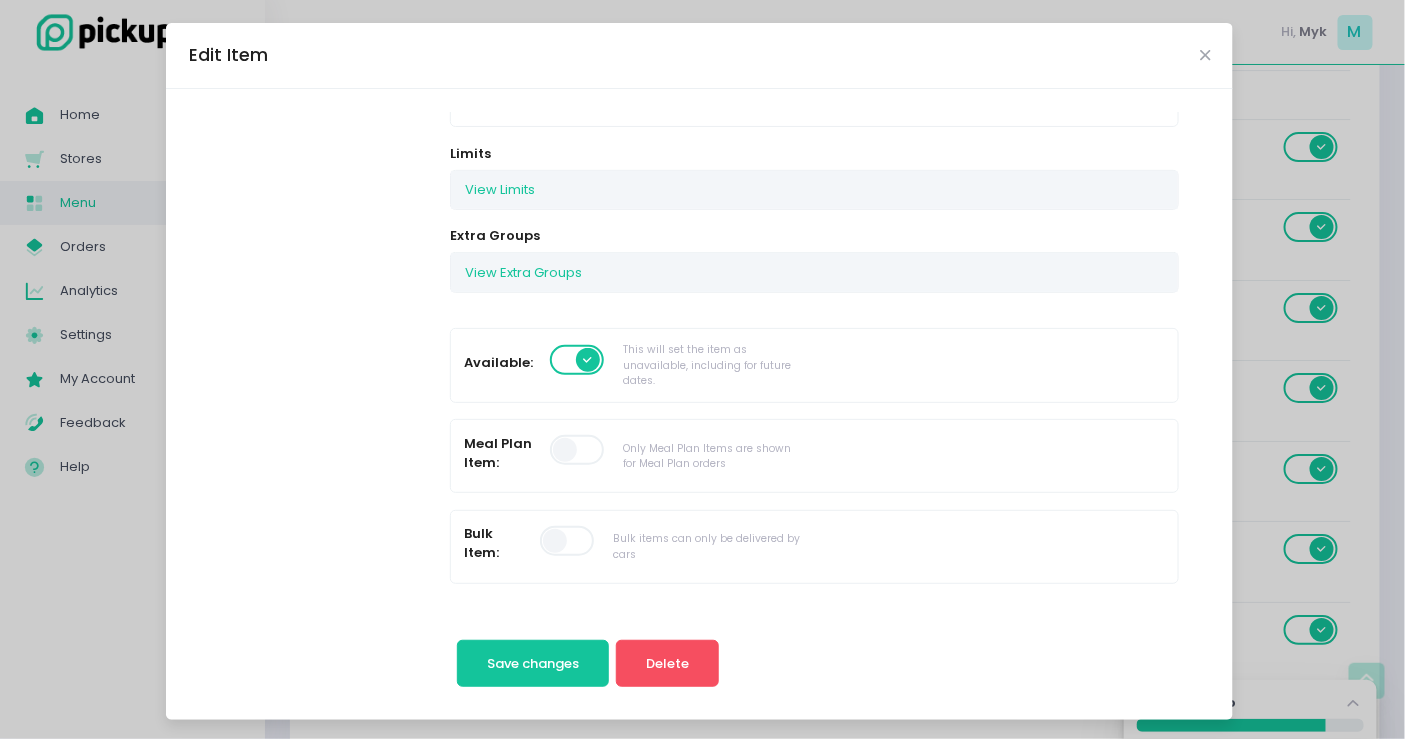 scroll, scrollTop: 0, scrollLeft: 0, axis: both 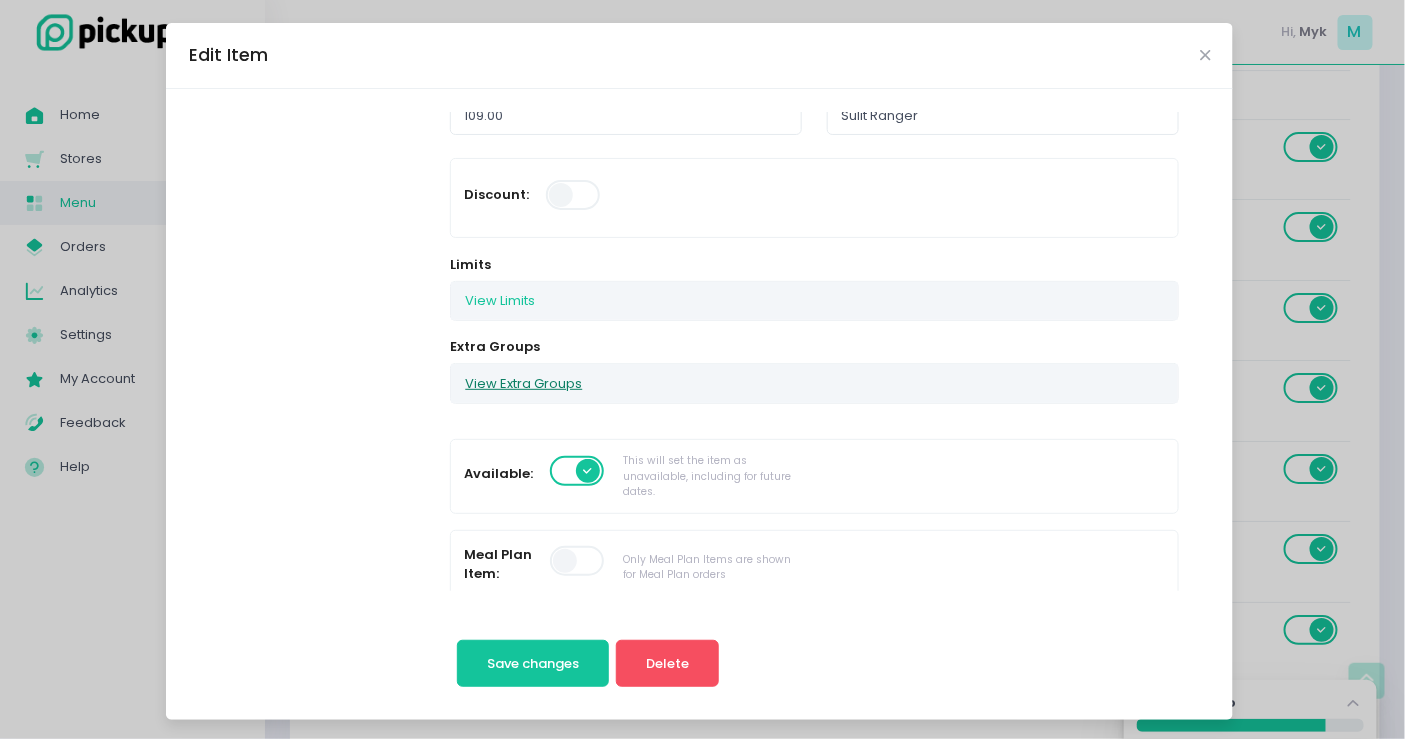 drag, startPoint x: 510, startPoint y: 346, endPoint x: 508, endPoint y: 358, distance: 12.165525 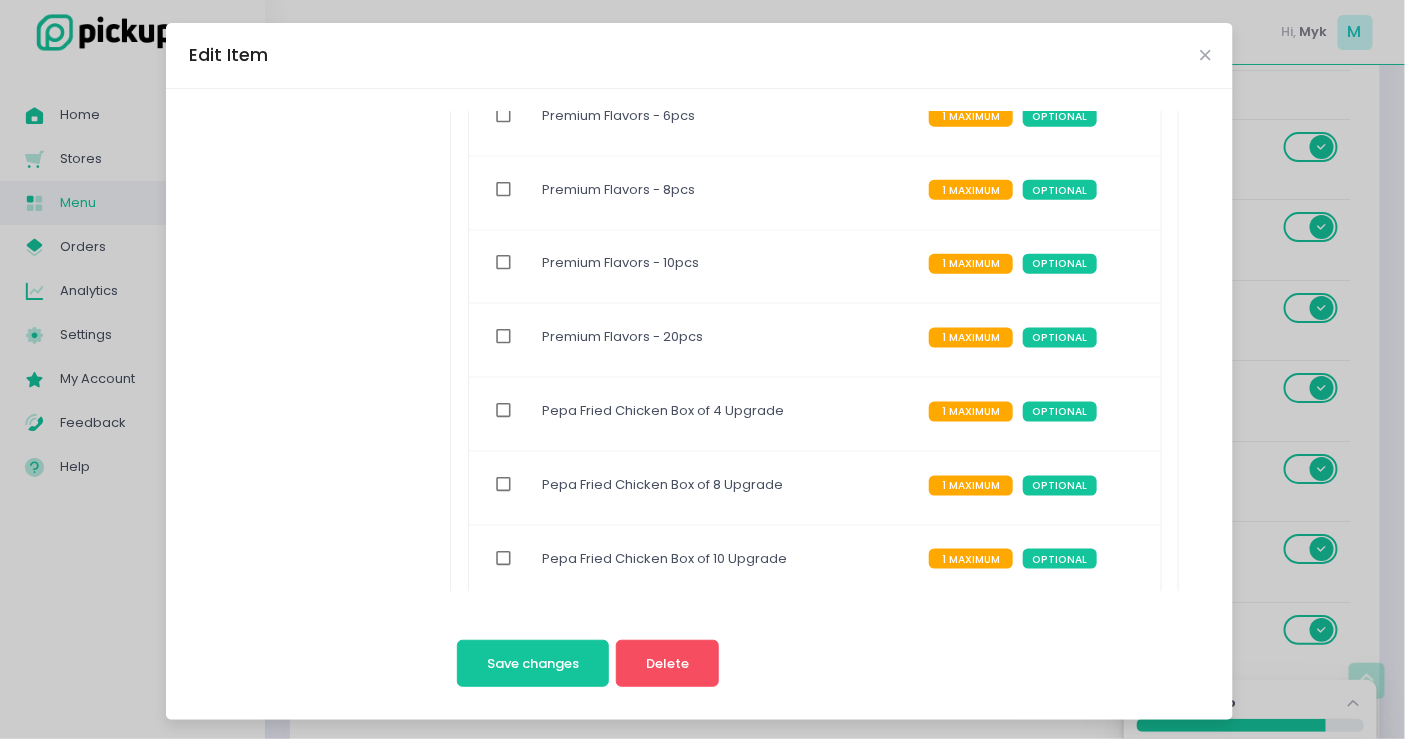scroll, scrollTop: 1111, scrollLeft: 0, axis: vertical 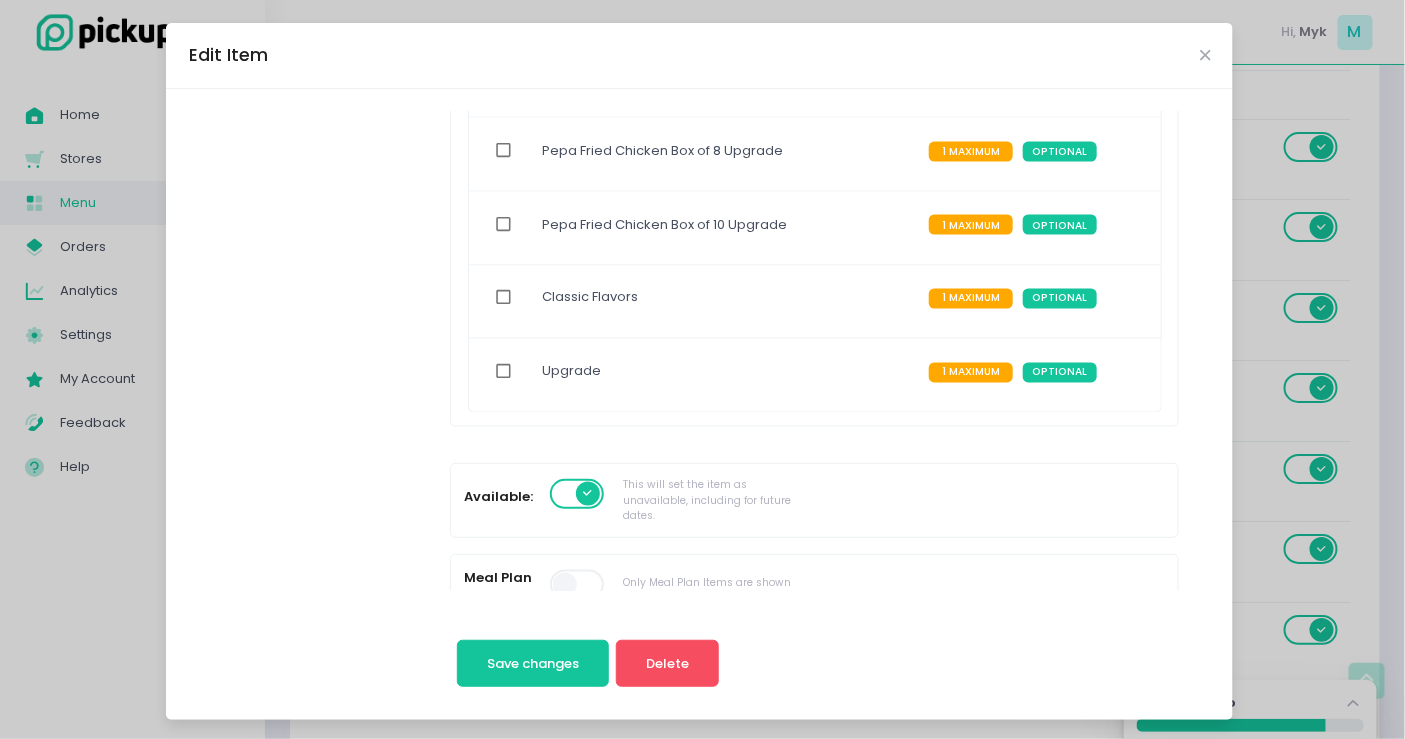 click at bounding box center [500, 375] 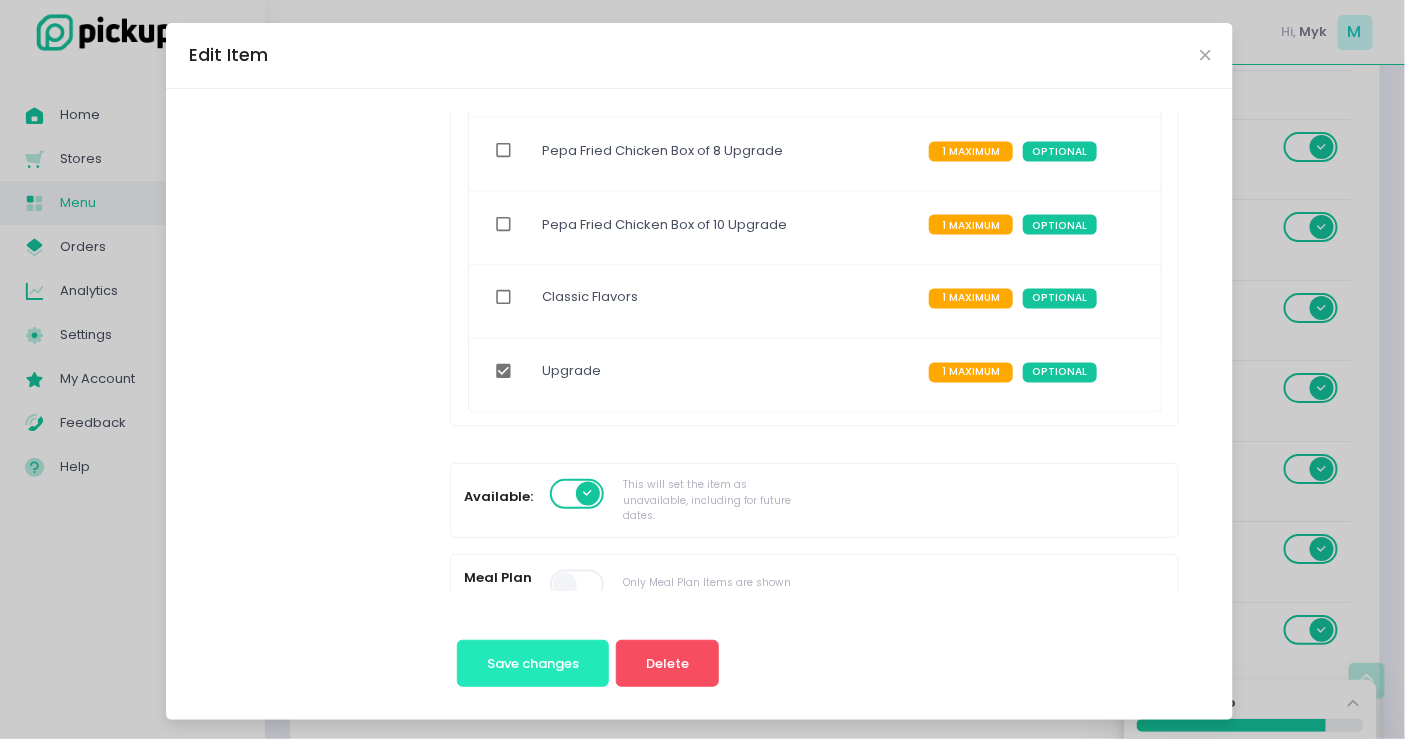 click on "Save changes" at bounding box center [533, 664] 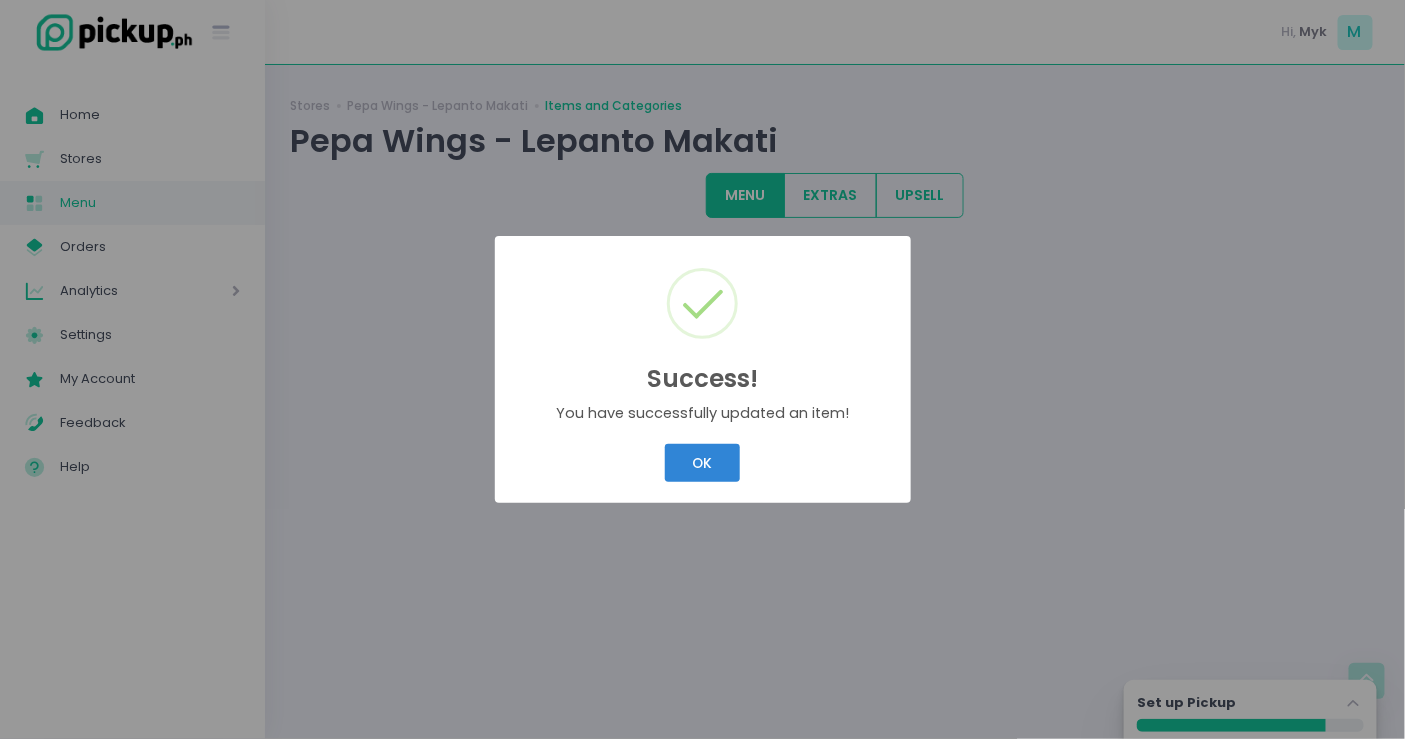 scroll, scrollTop: 0, scrollLeft: 0, axis: both 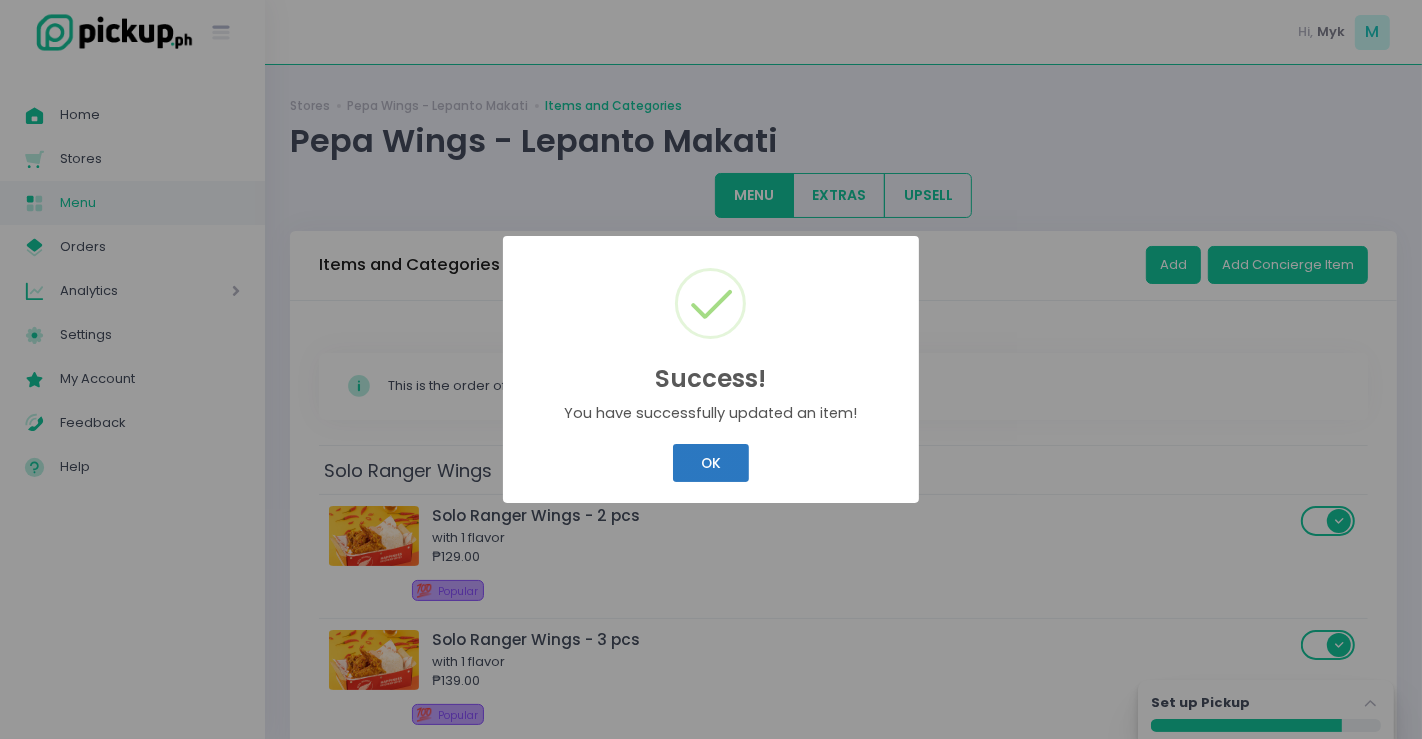 click on "OK" at bounding box center (710, 463) 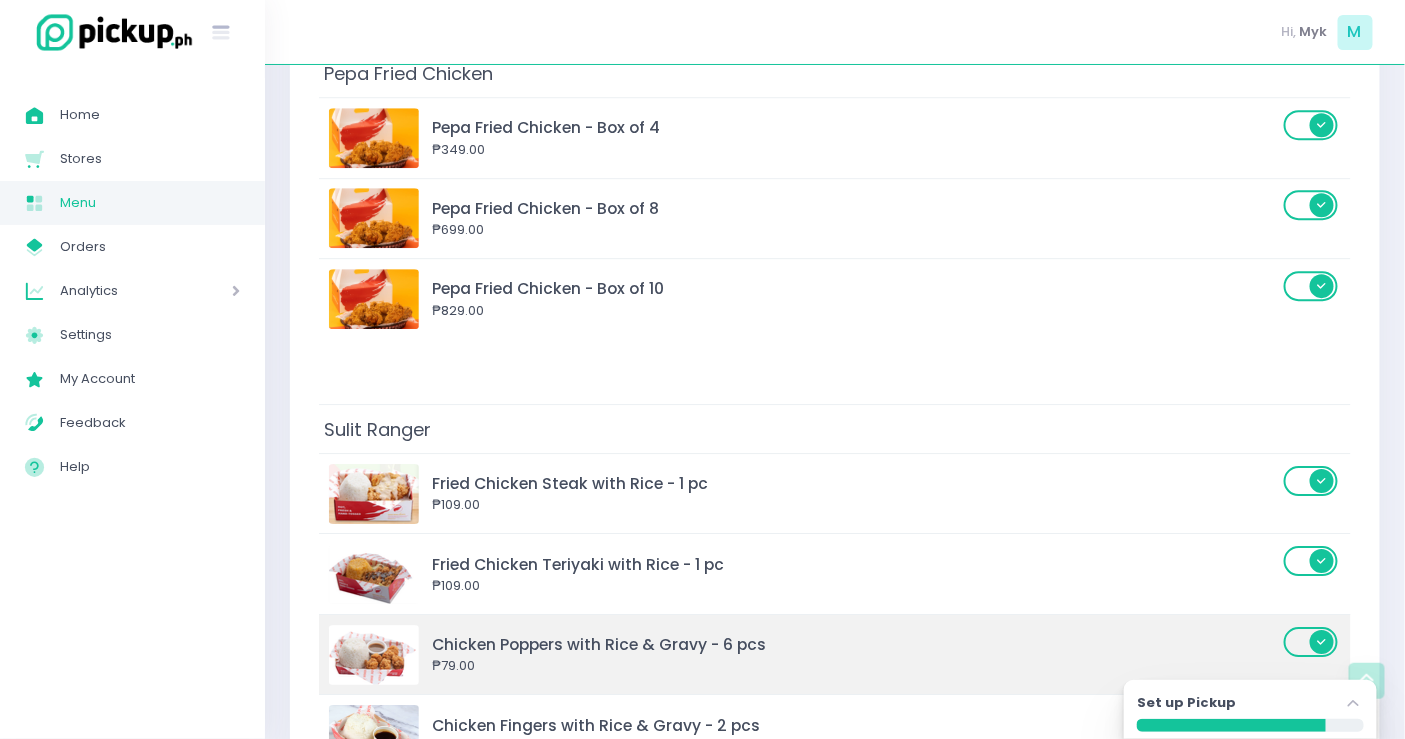 scroll, scrollTop: 2111, scrollLeft: 0, axis: vertical 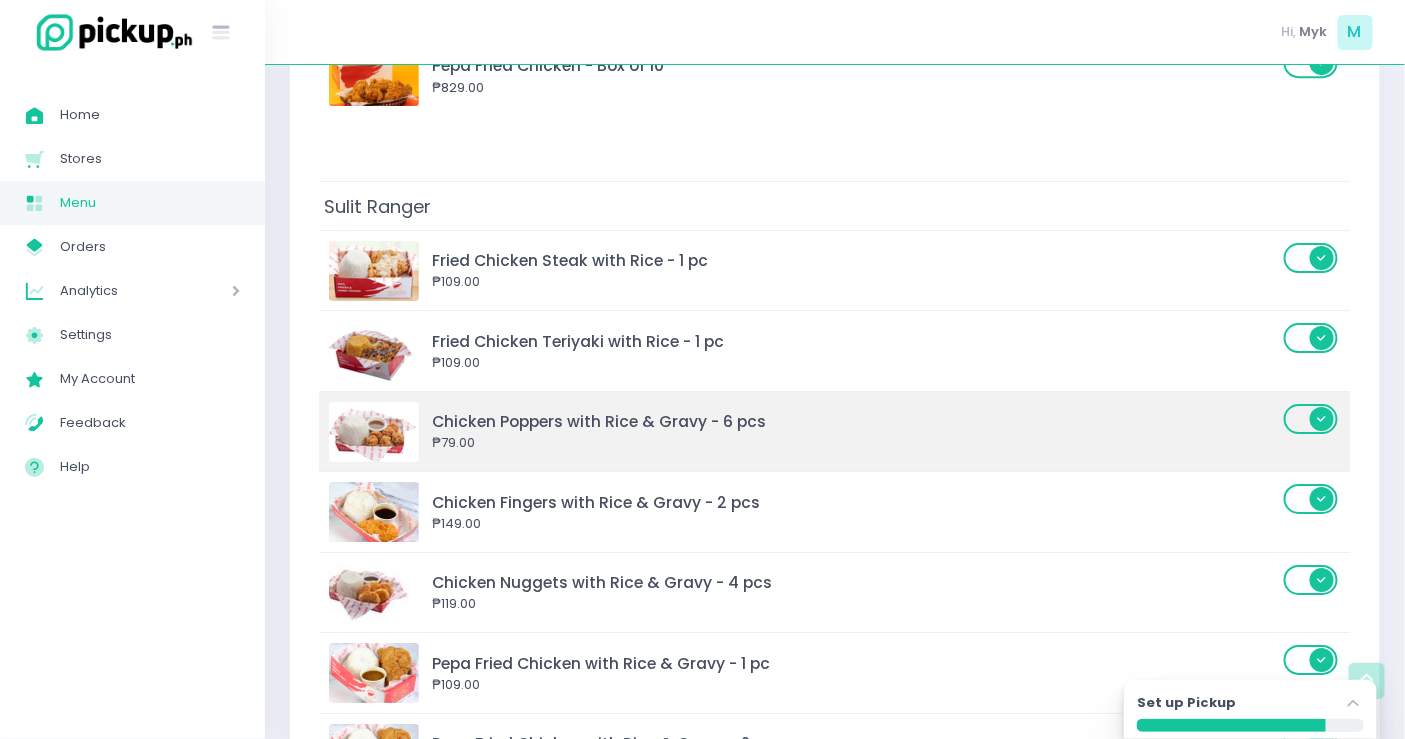 click on "Chicken Poppers with Rice & Gravy - 6 pcs ₱79.00" at bounding box center [806, 432] 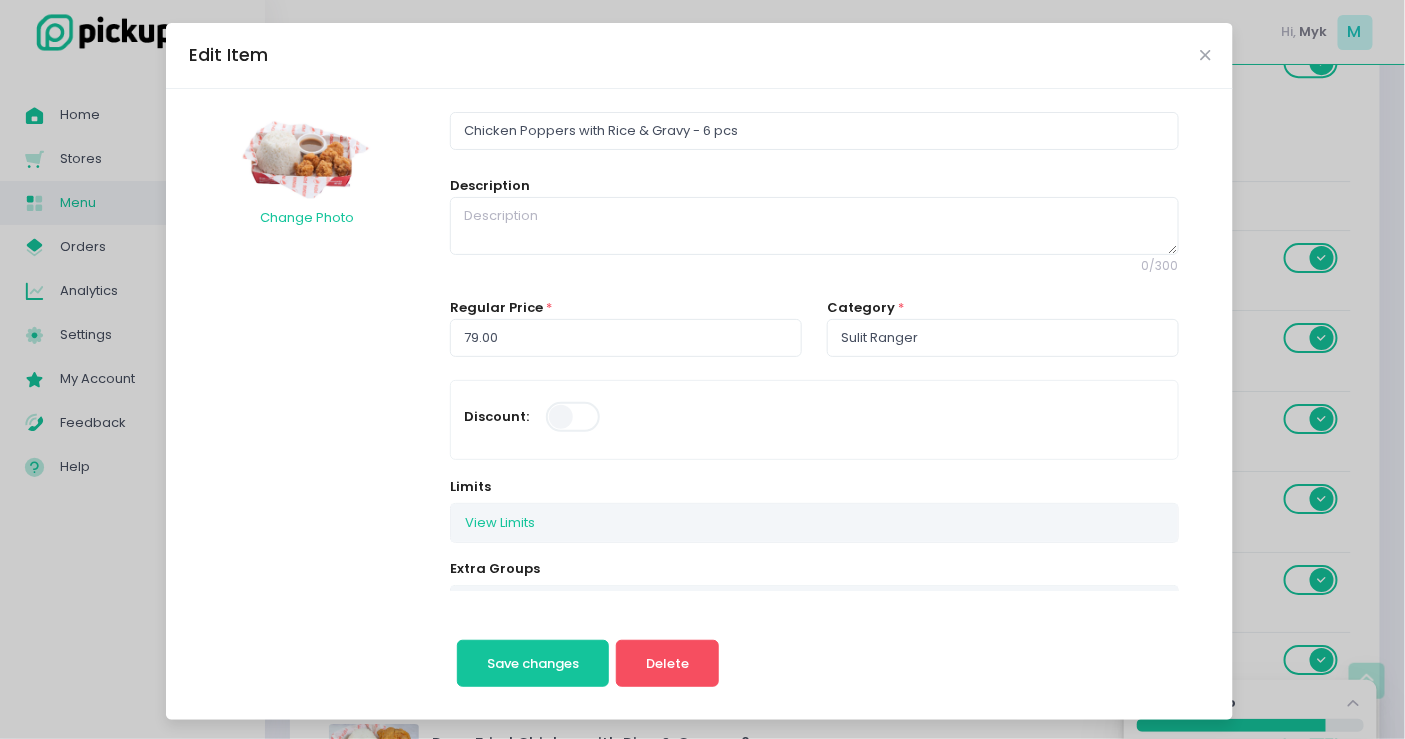 scroll, scrollTop: 111, scrollLeft: 0, axis: vertical 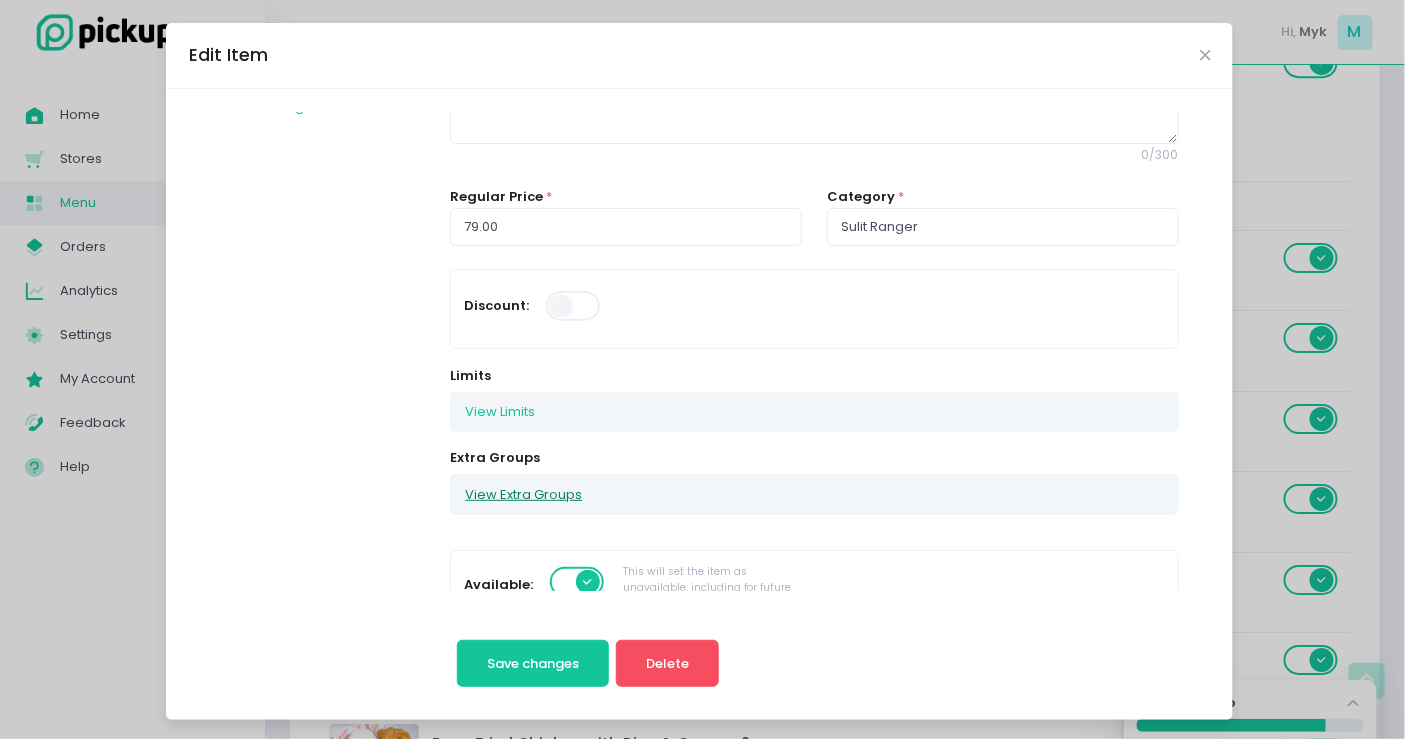 click on "View Extra Groups" at bounding box center (523, 494) 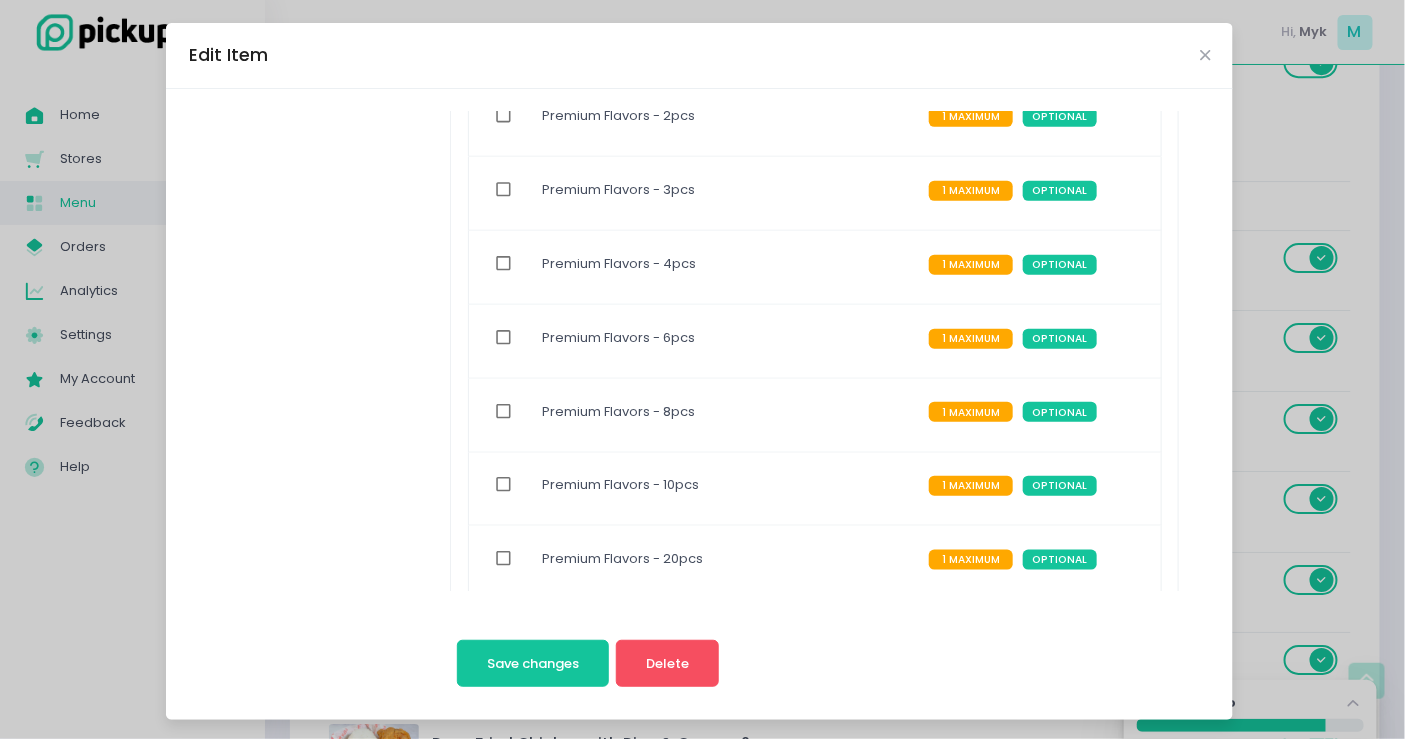 scroll, scrollTop: 888, scrollLeft: 0, axis: vertical 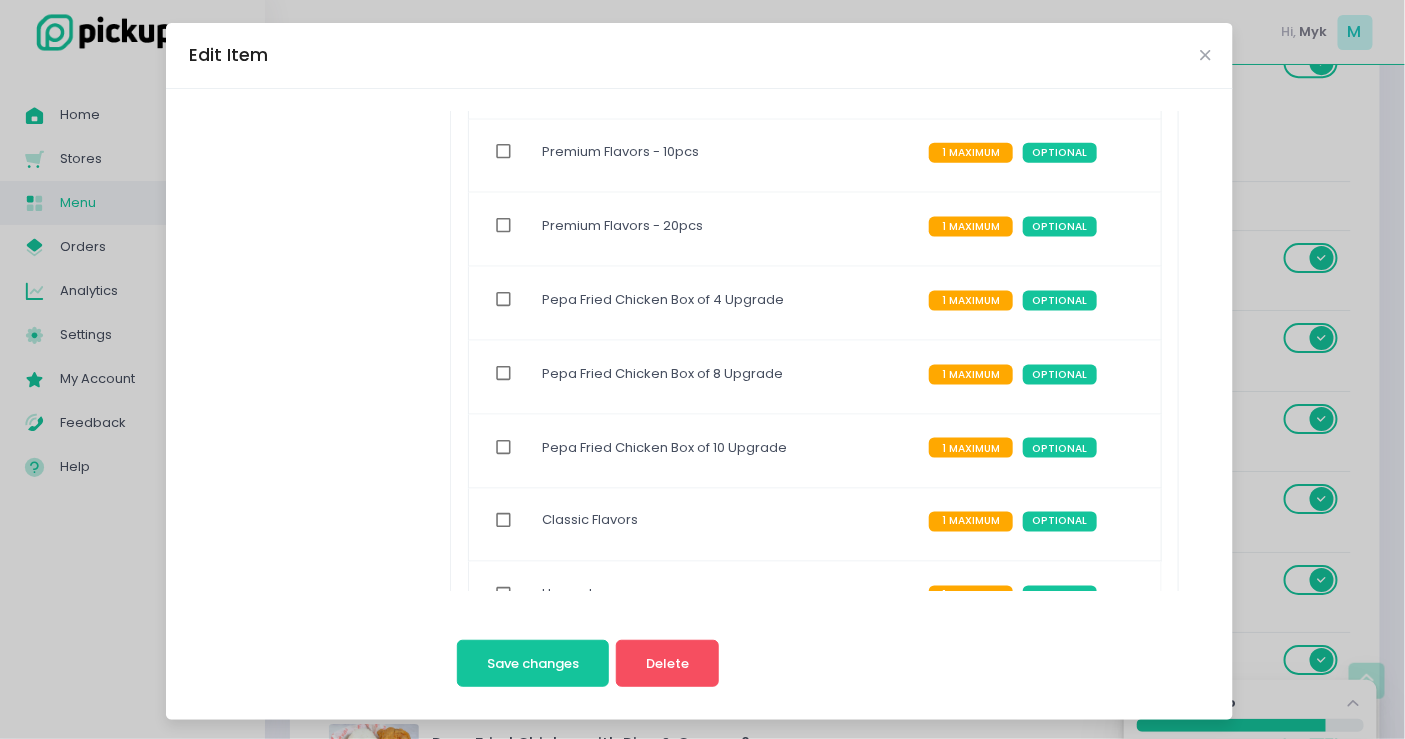 click on "Save changes Delete" at bounding box center [588, 644] 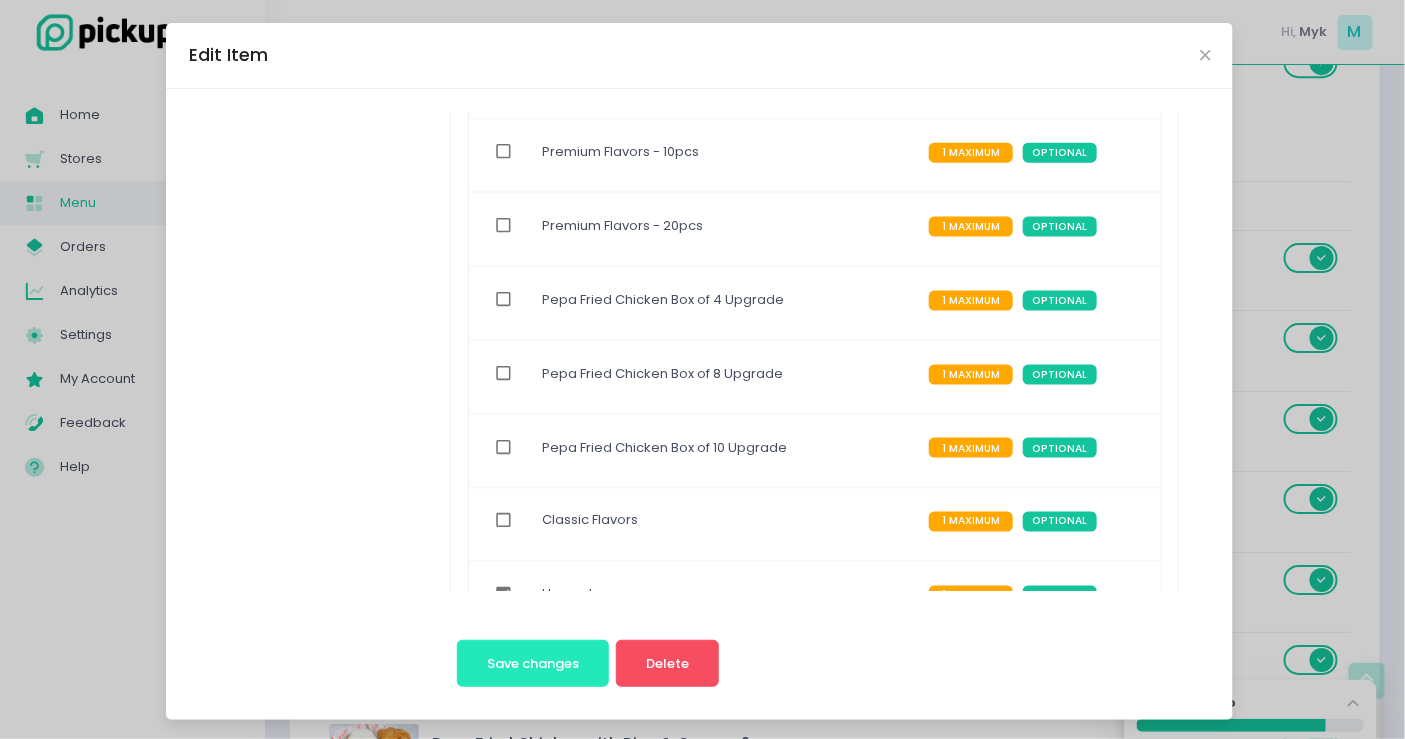 click on "Save changes" at bounding box center (533, 664) 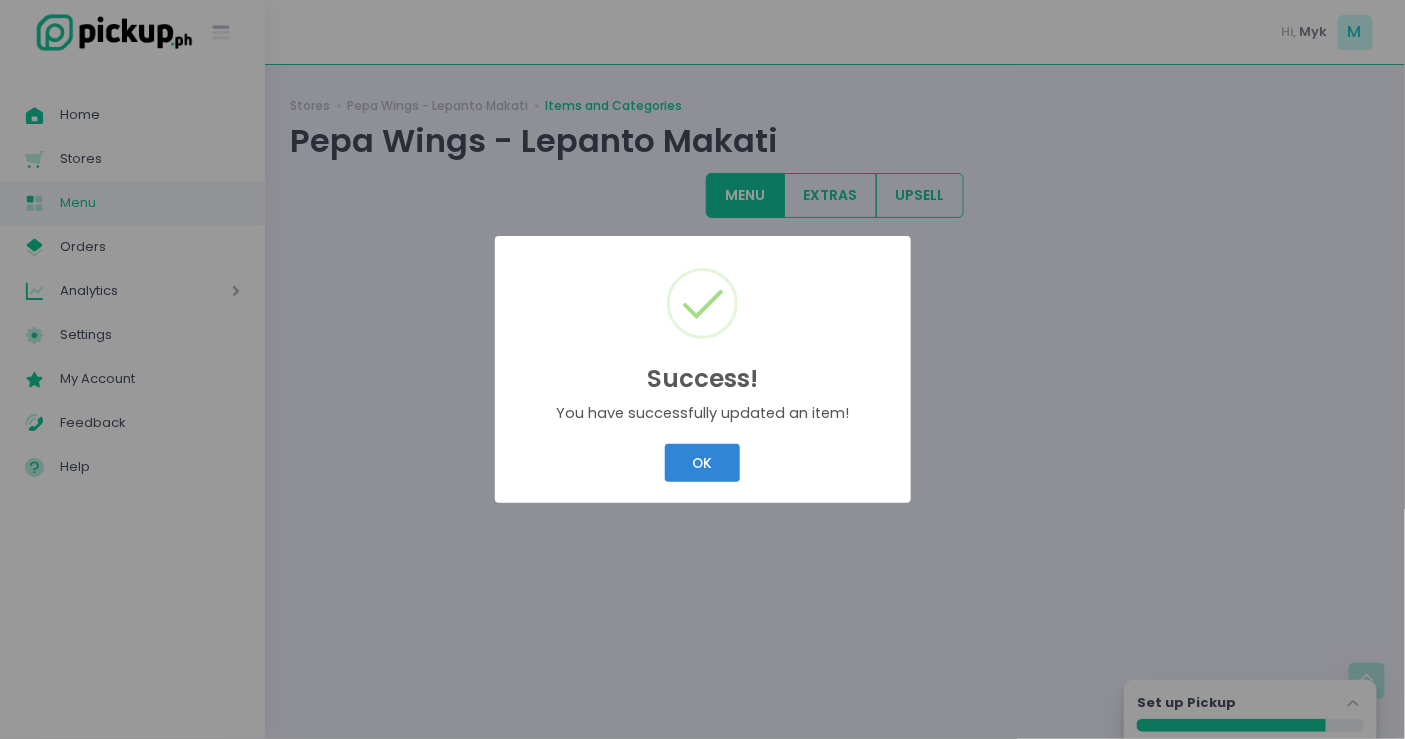 scroll, scrollTop: 0, scrollLeft: 0, axis: both 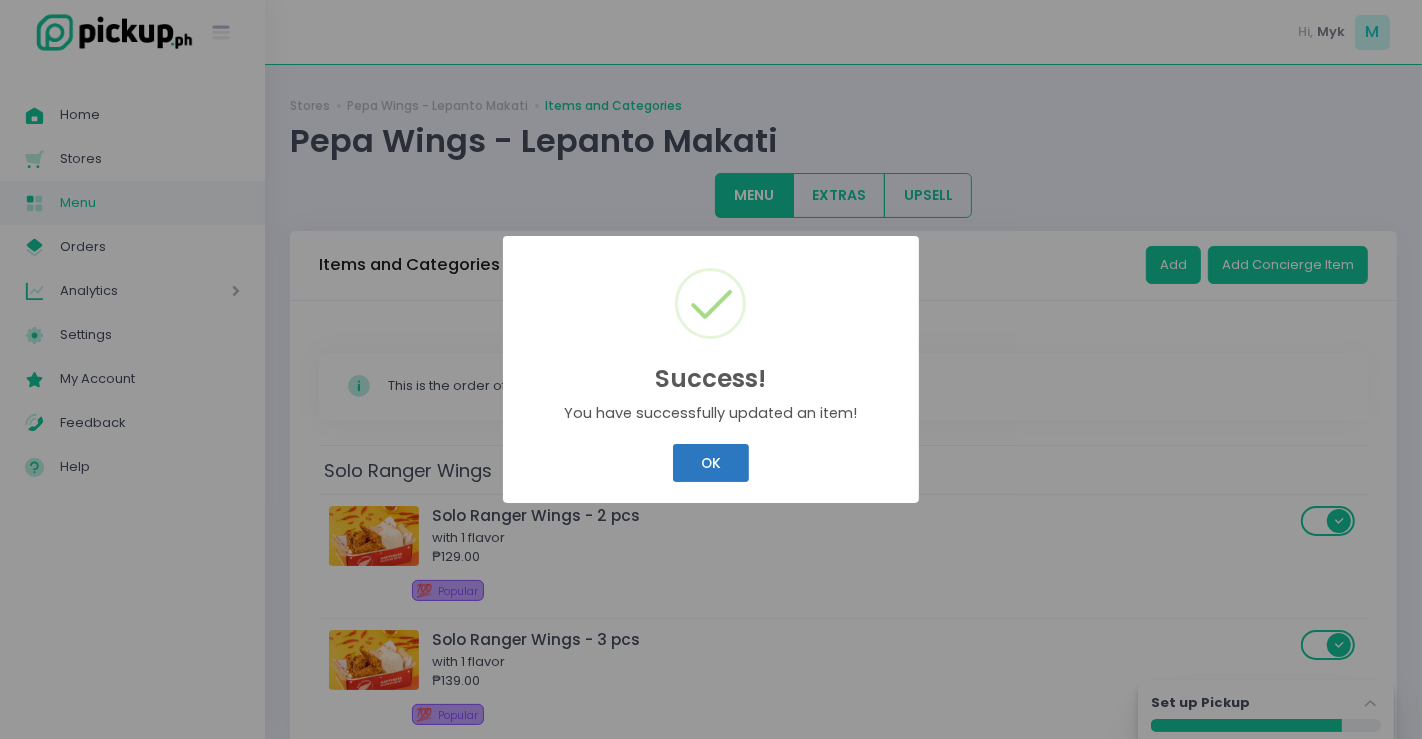click on "OK" at bounding box center (710, 463) 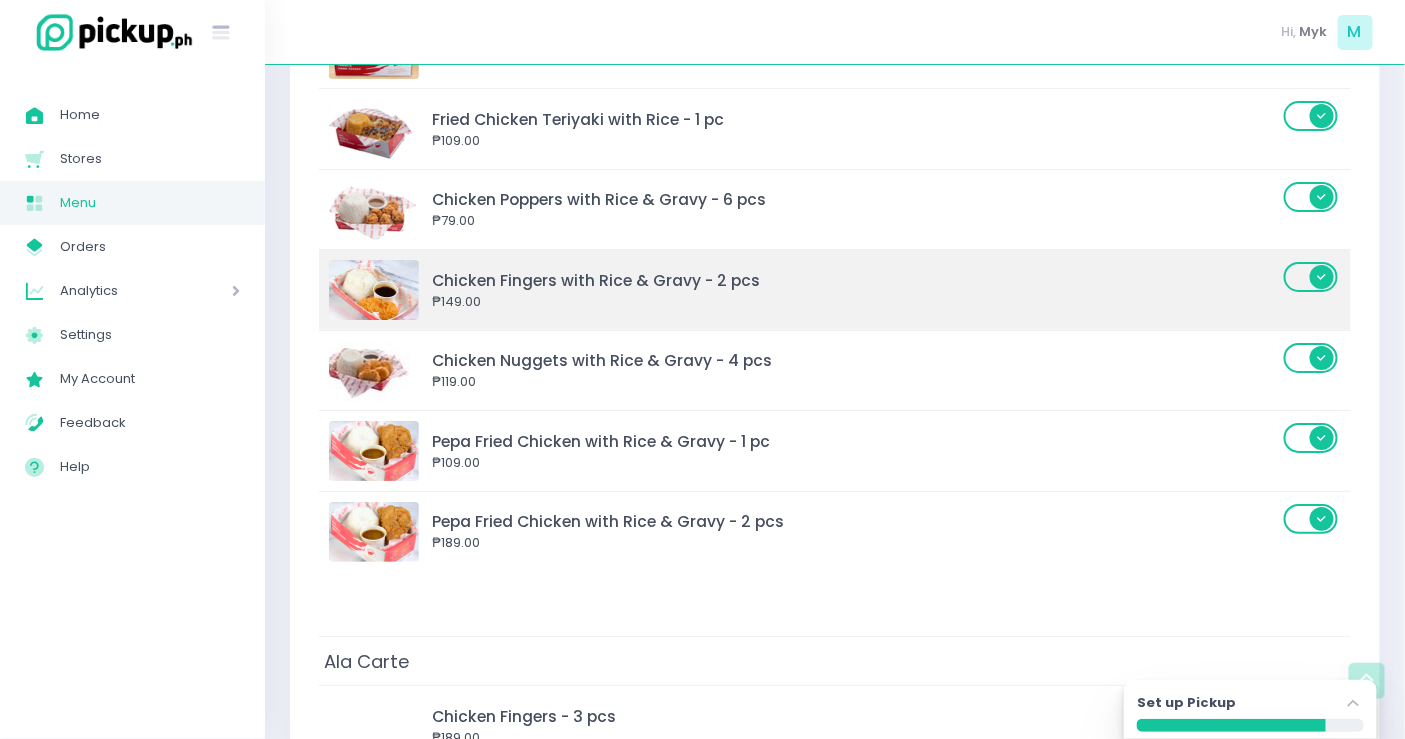 scroll, scrollTop: 2222, scrollLeft: 0, axis: vertical 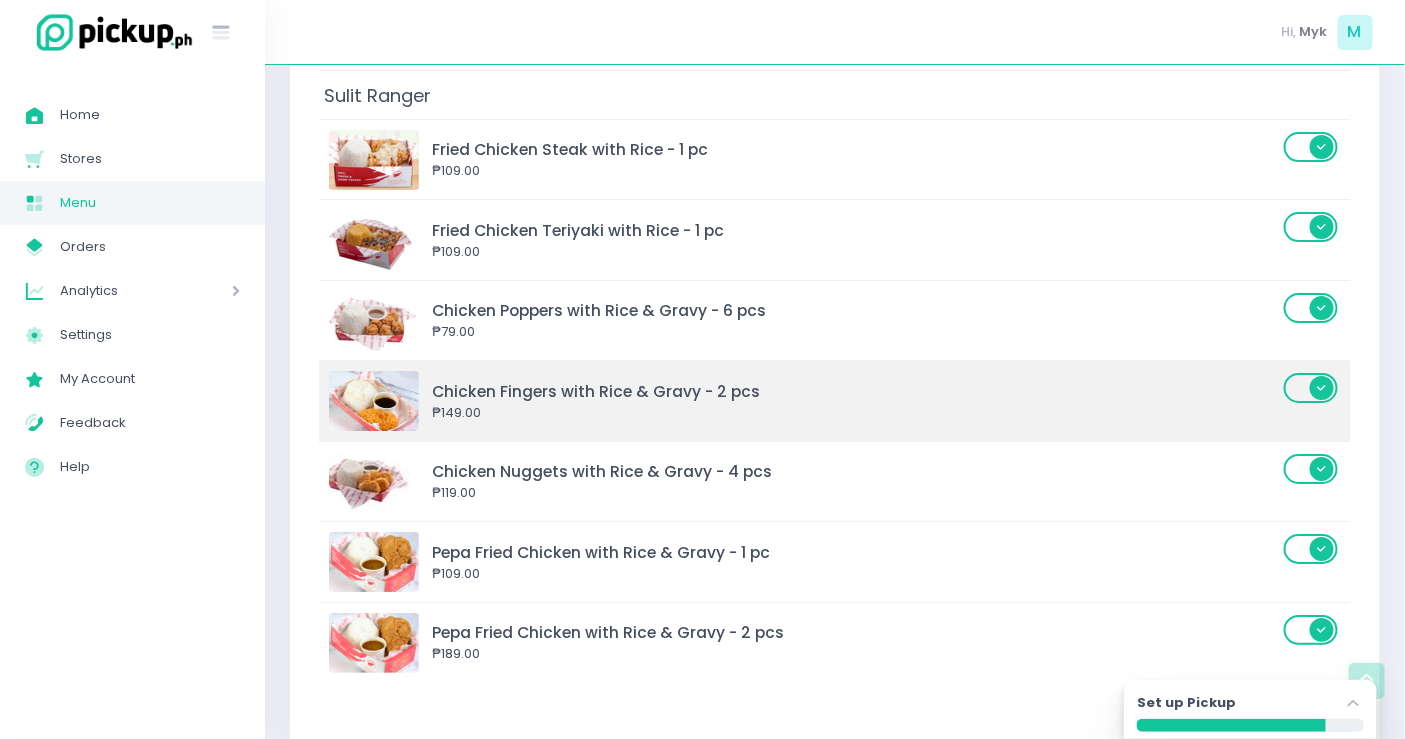 click on "₱149.00" at bounding box center [855, 413] 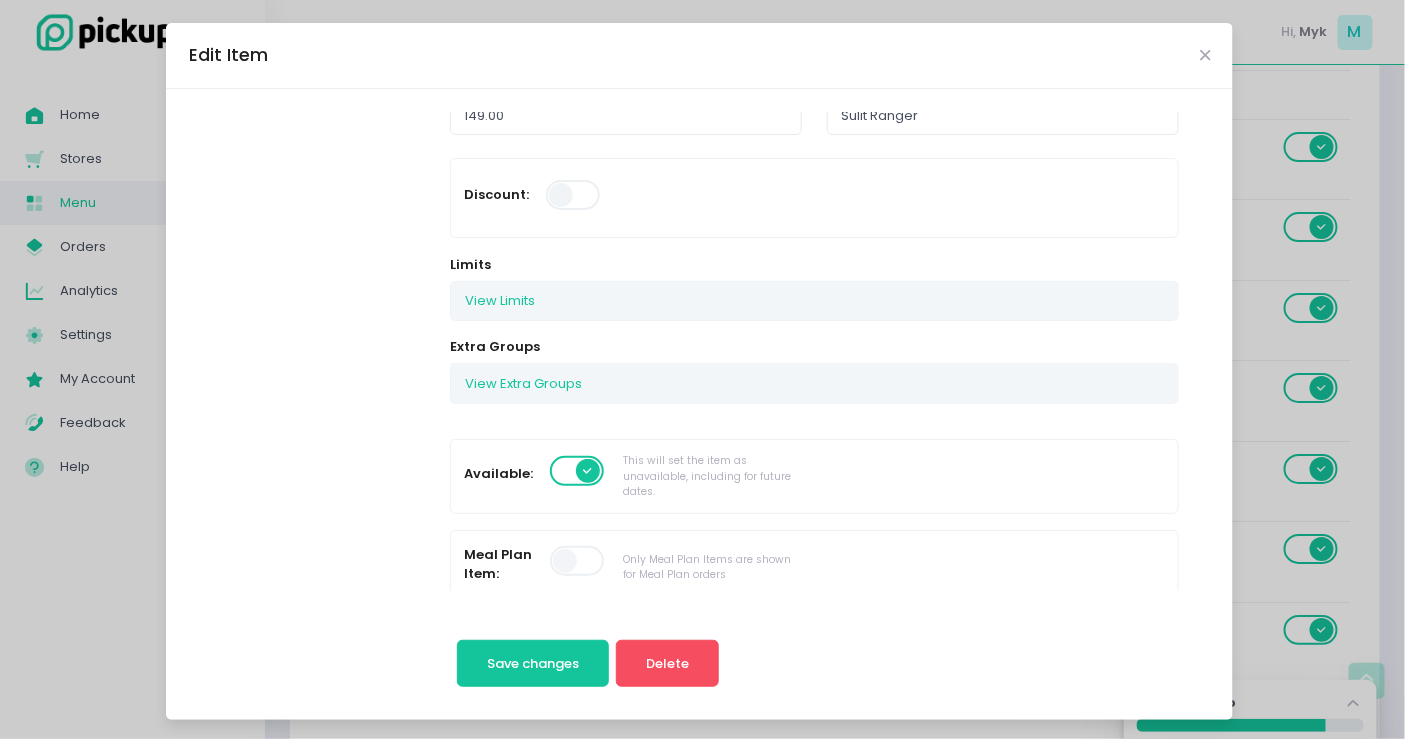 scroll, scrollTop: 333, scrollLeft: 0, axis: vertical 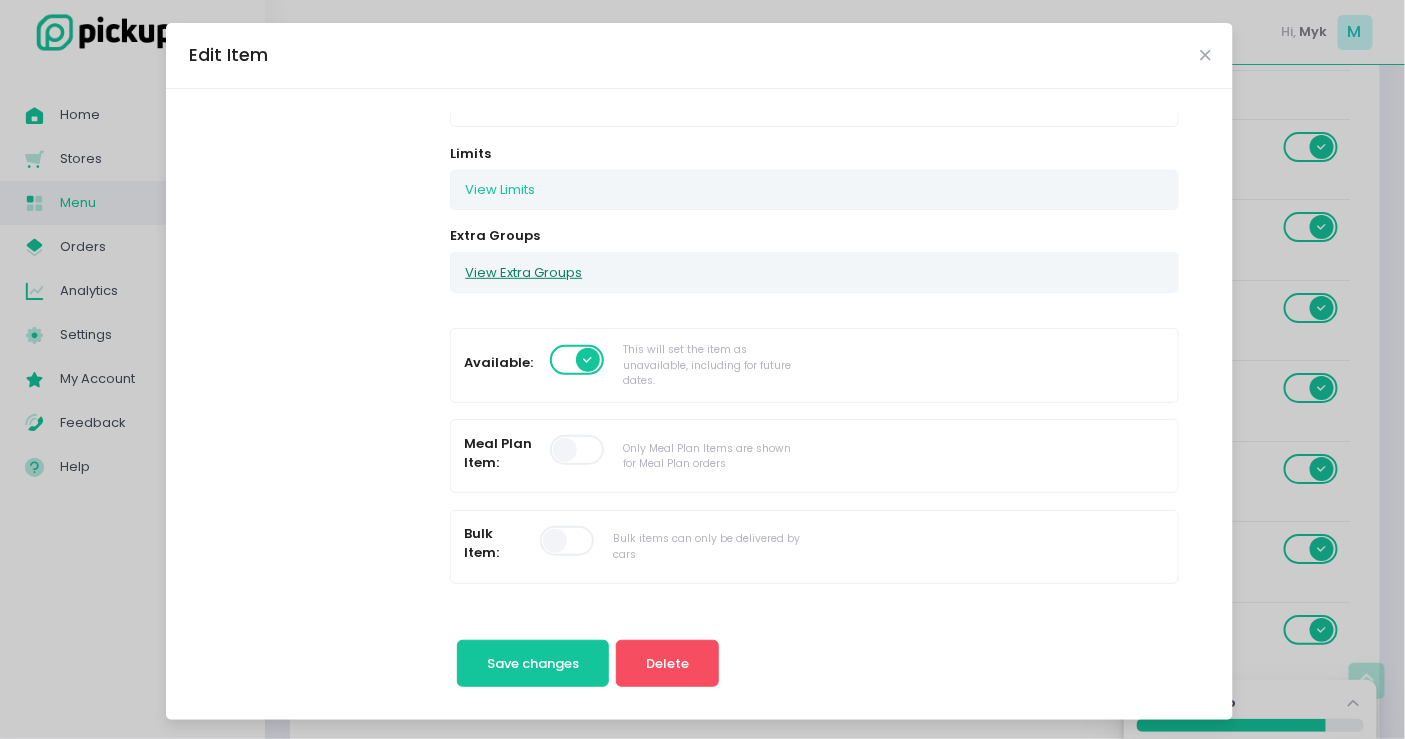 click on "View Extra Groups" at bounding box center [523, 272] 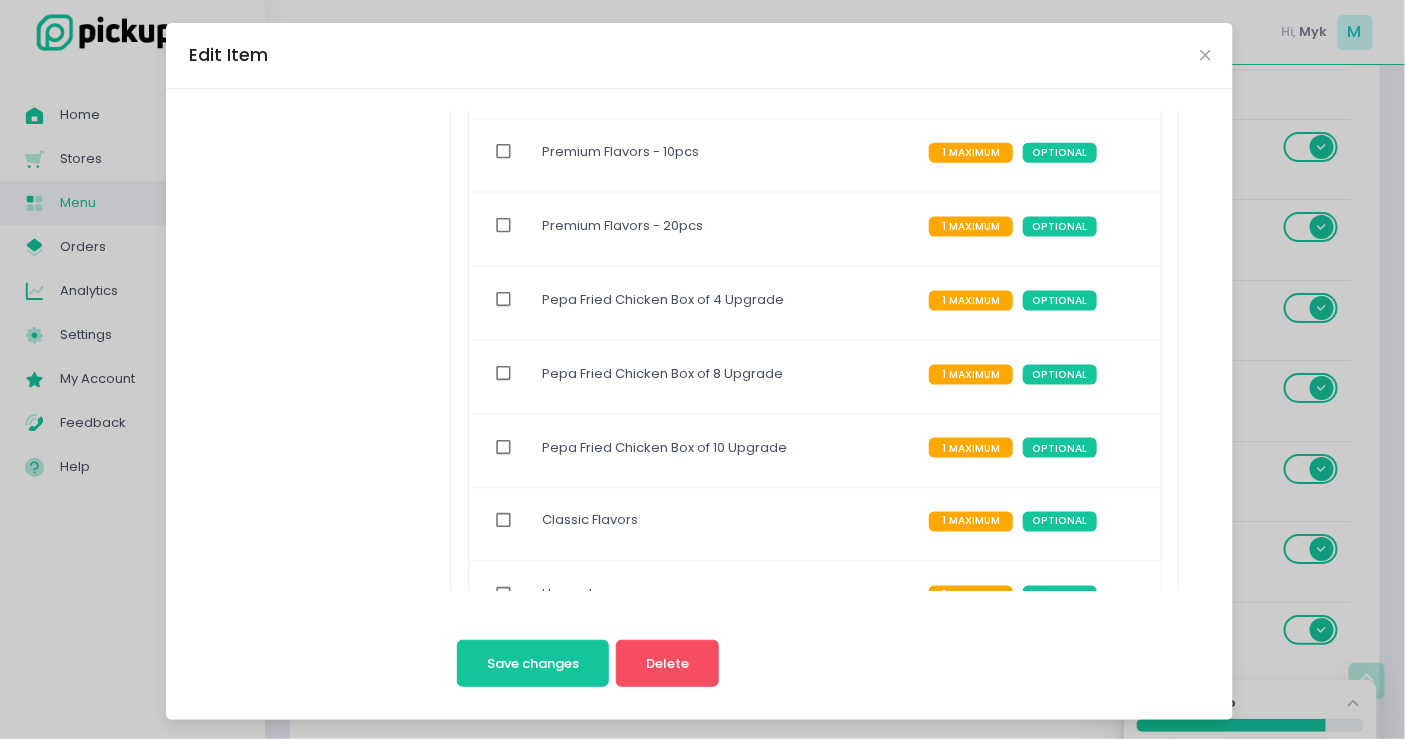 scroll, scrollTop: 1333, scrollLeft: 0, axis: vertical 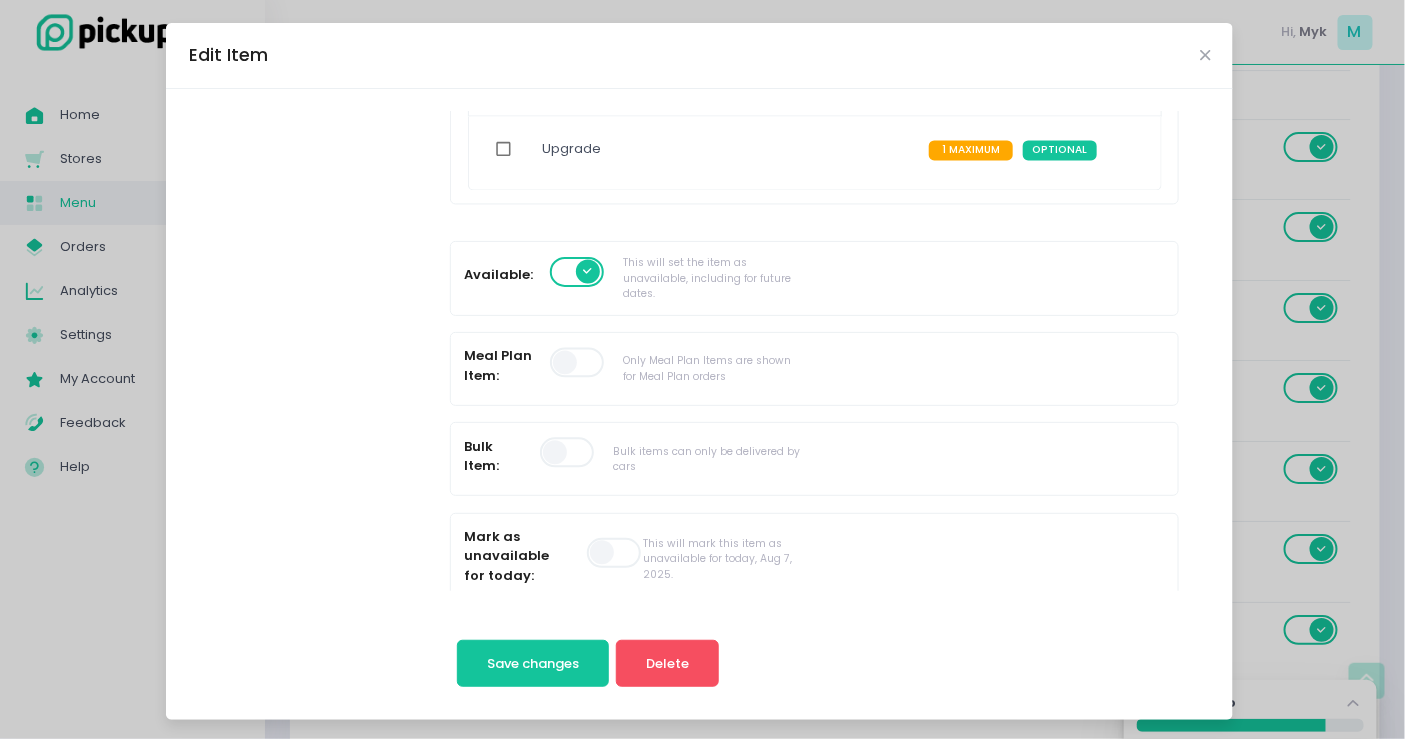 click at bounding box center (504, 150) 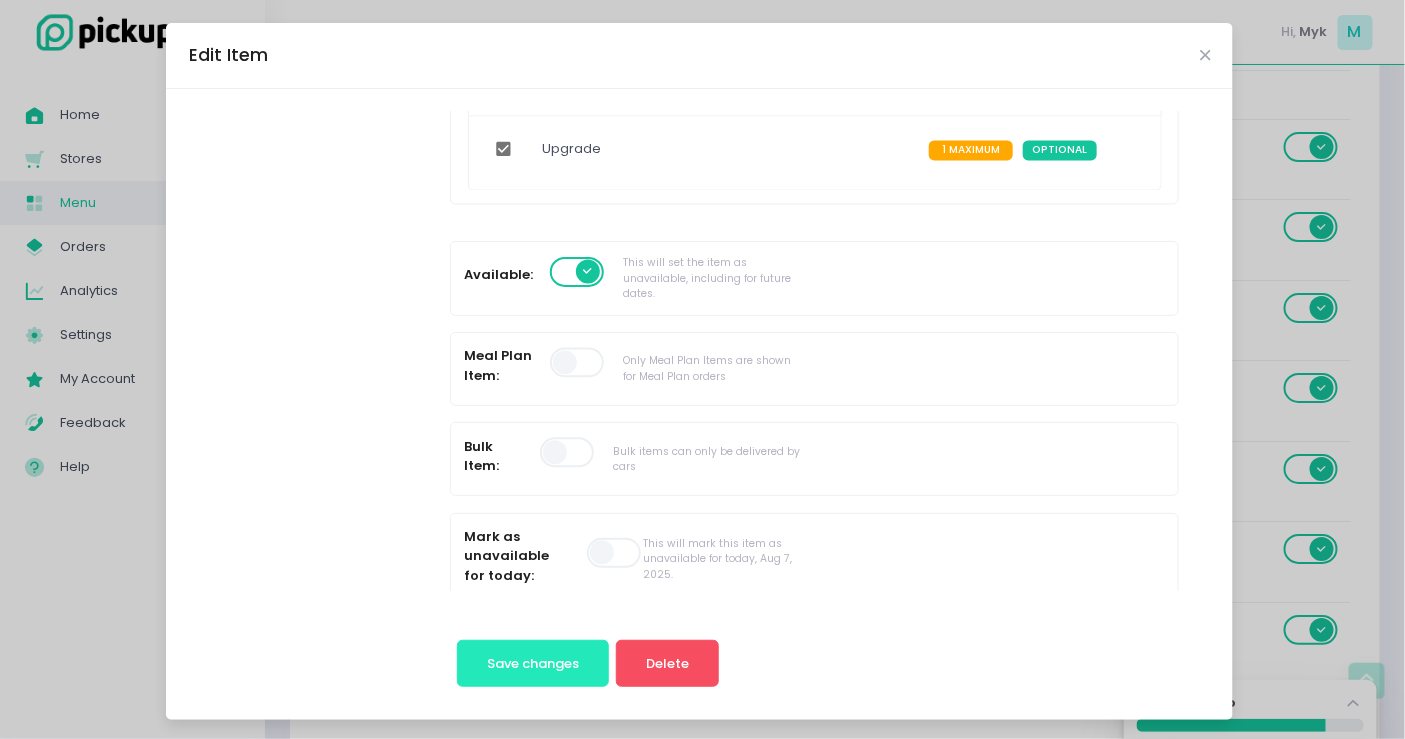 click on "Save changes" at bounding box center [533, 663] 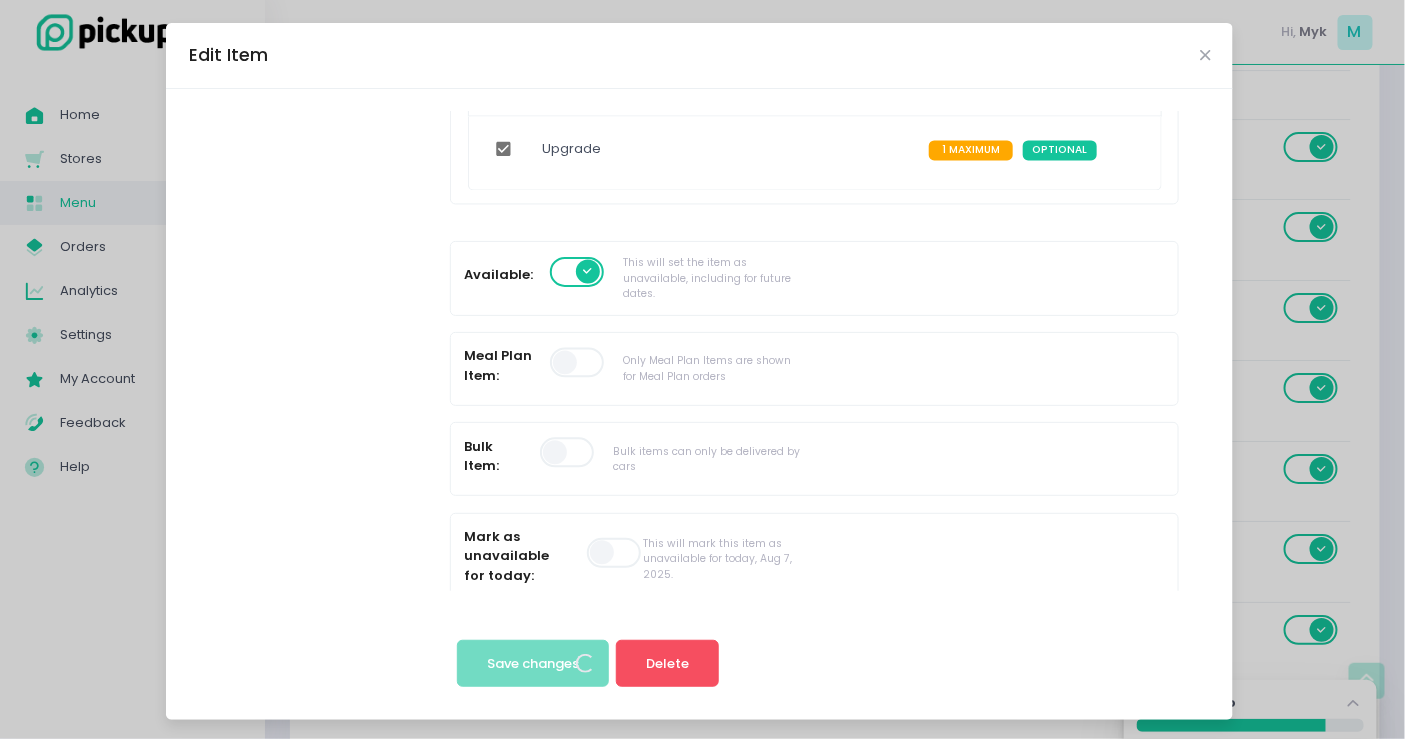 scroll, scrollTop: 0, scrollLeft: 0, axis: both 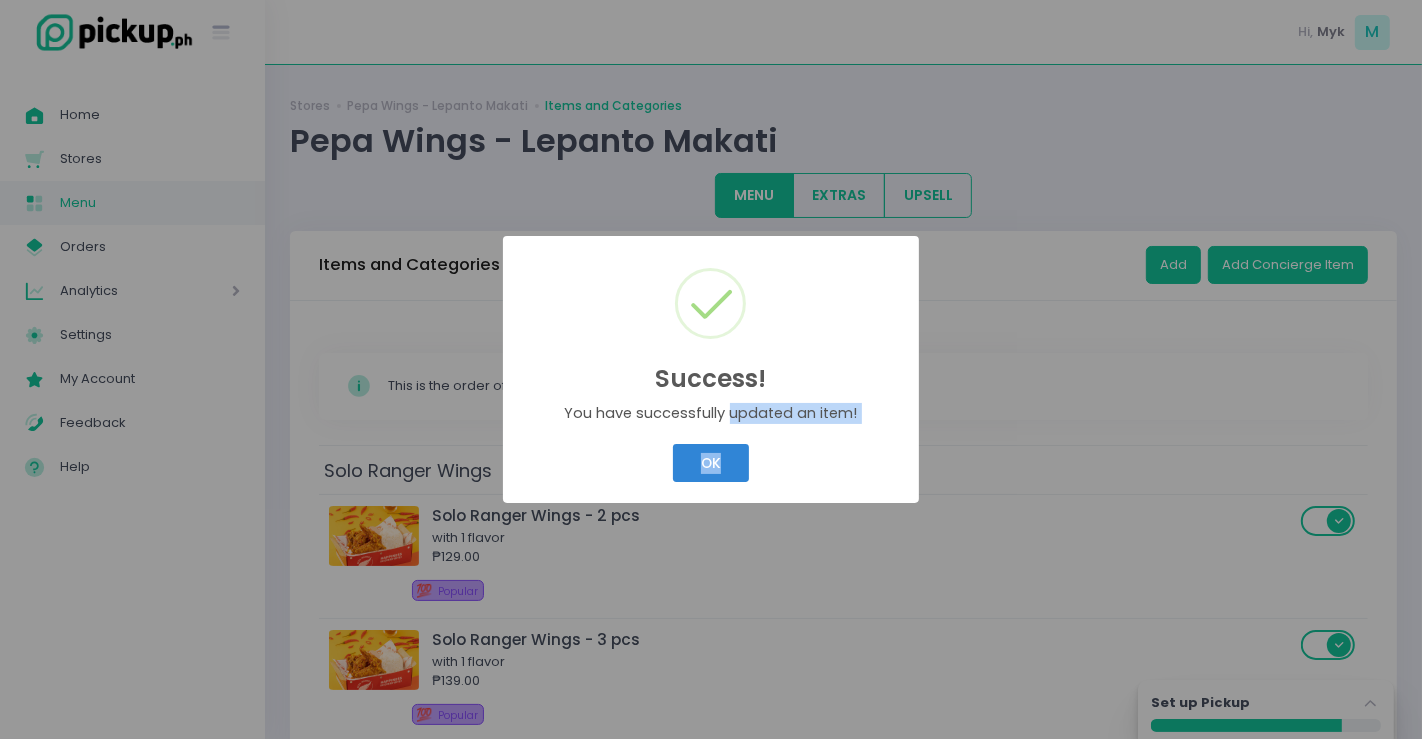click on "Success! × You have successfully updated an item! OK Cancel" at bounding box center (711, 369) 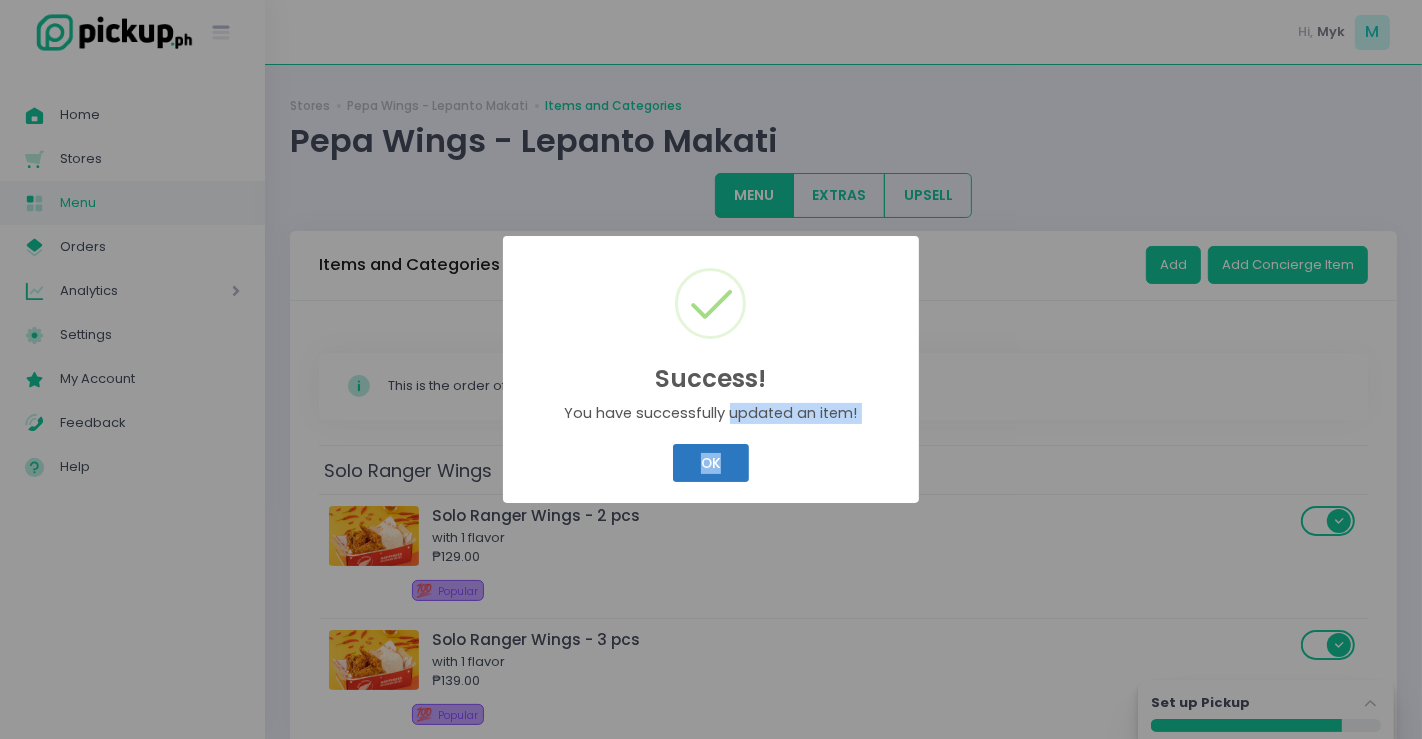 click on "Success! × You have successfully updated an item! OK Cancel" at bounding box center [711, 369] 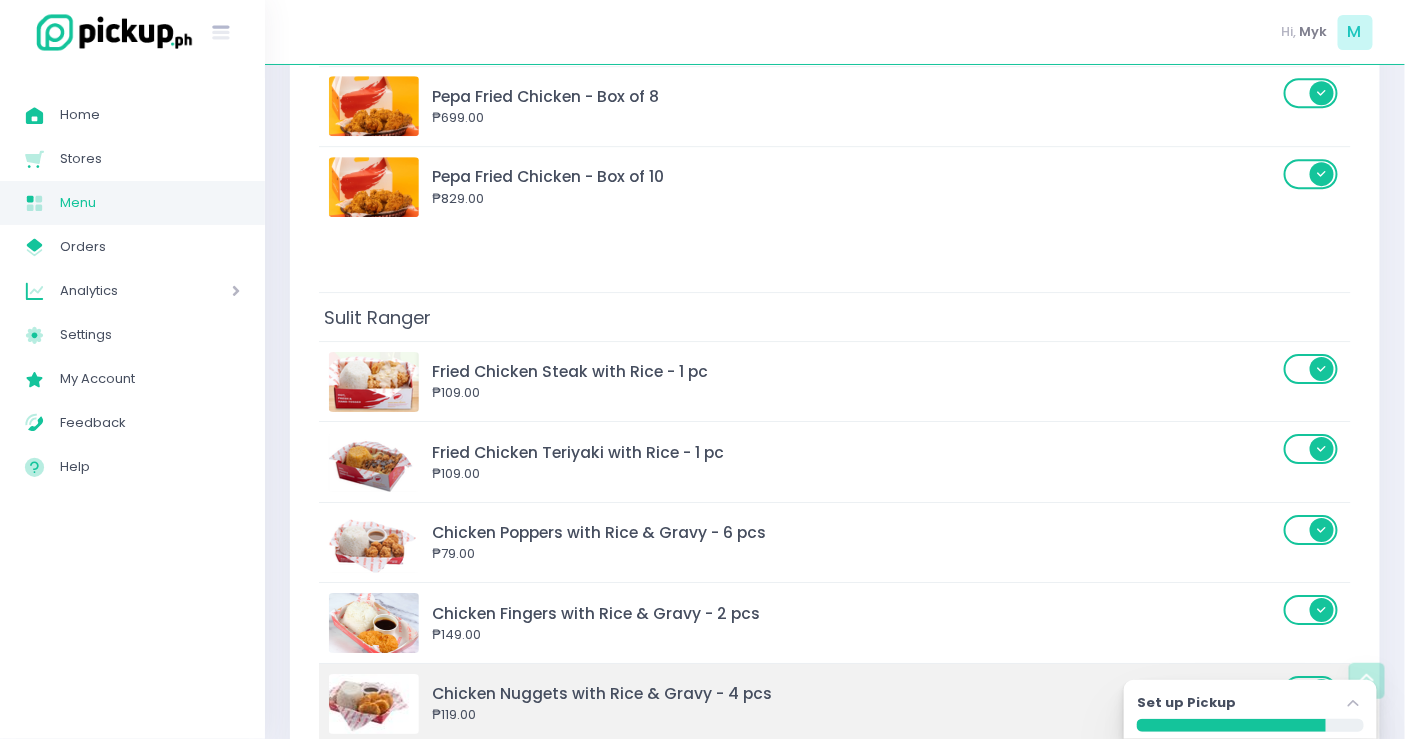scroll, scrollTop: 2222, scrollLeft: 0, axis: vertical 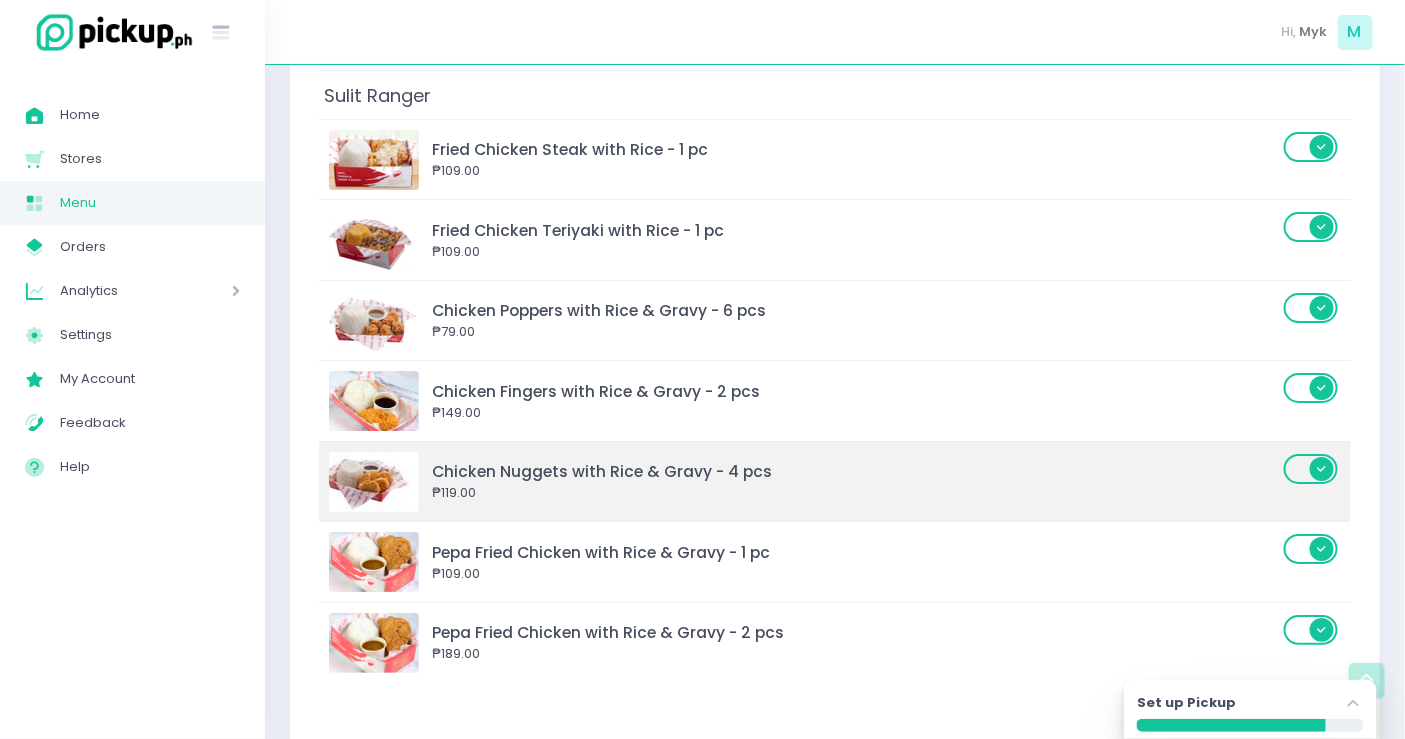click on "Chicken Nuggets with Rice & Gravy - 4 pcs" at bounding box center [855, 471] 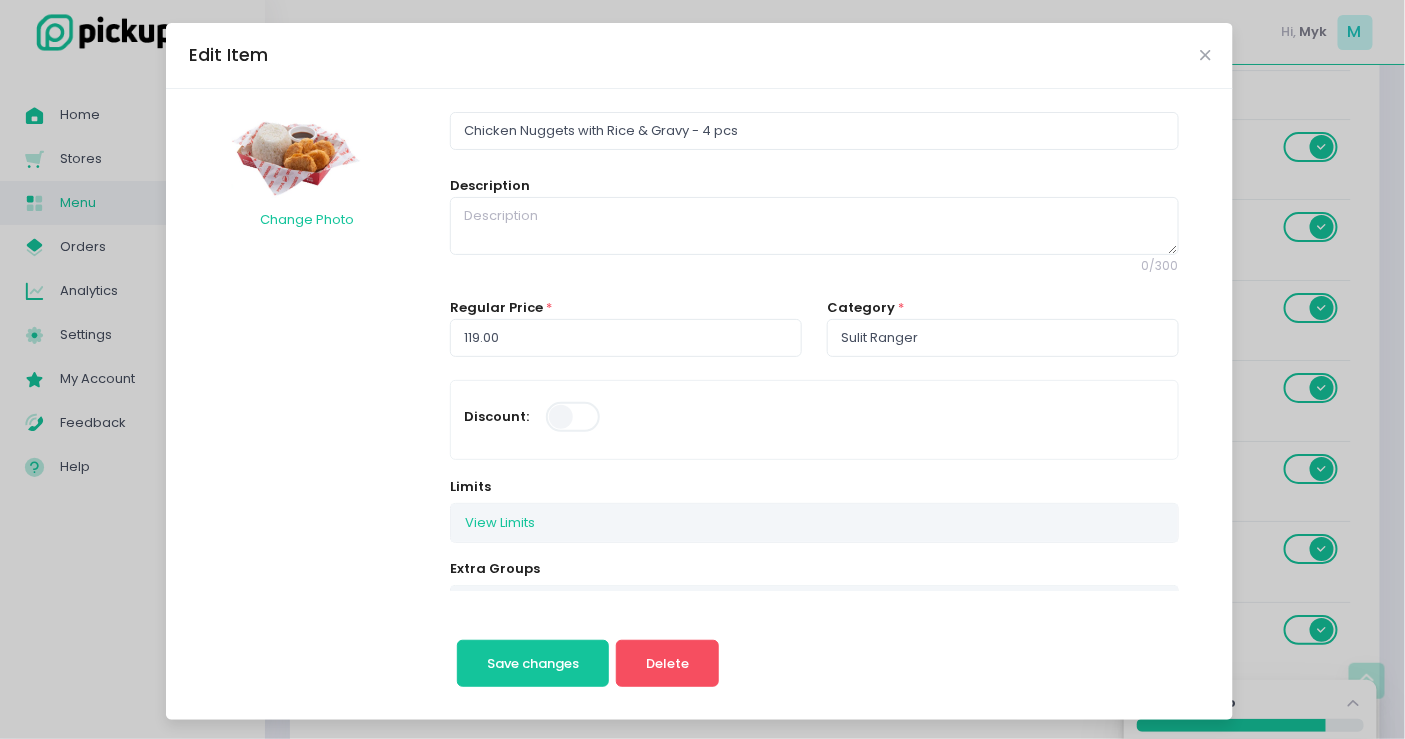 scroll, scrollTop: 111, scrollLeft: 0, axis: vertical 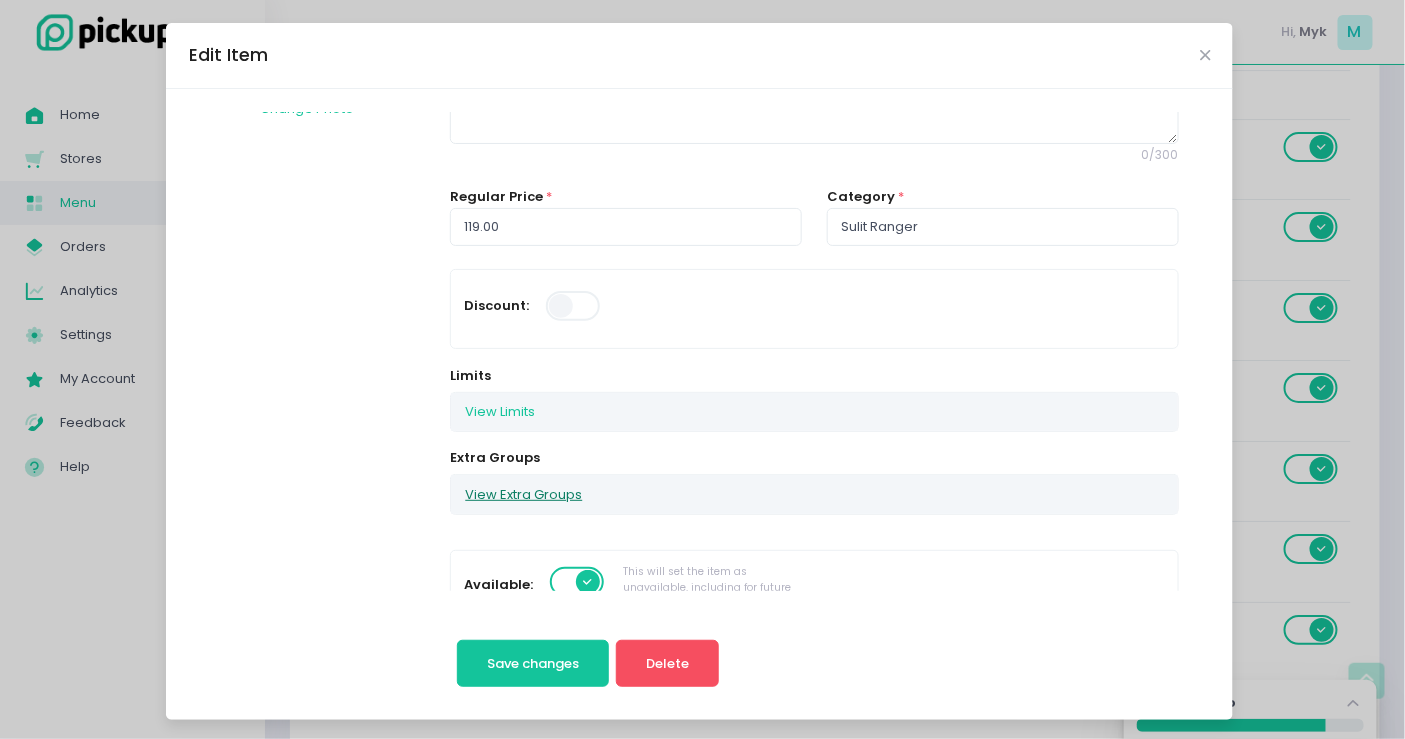 click on "View Extra Groups" at bounding box center (523, 494) 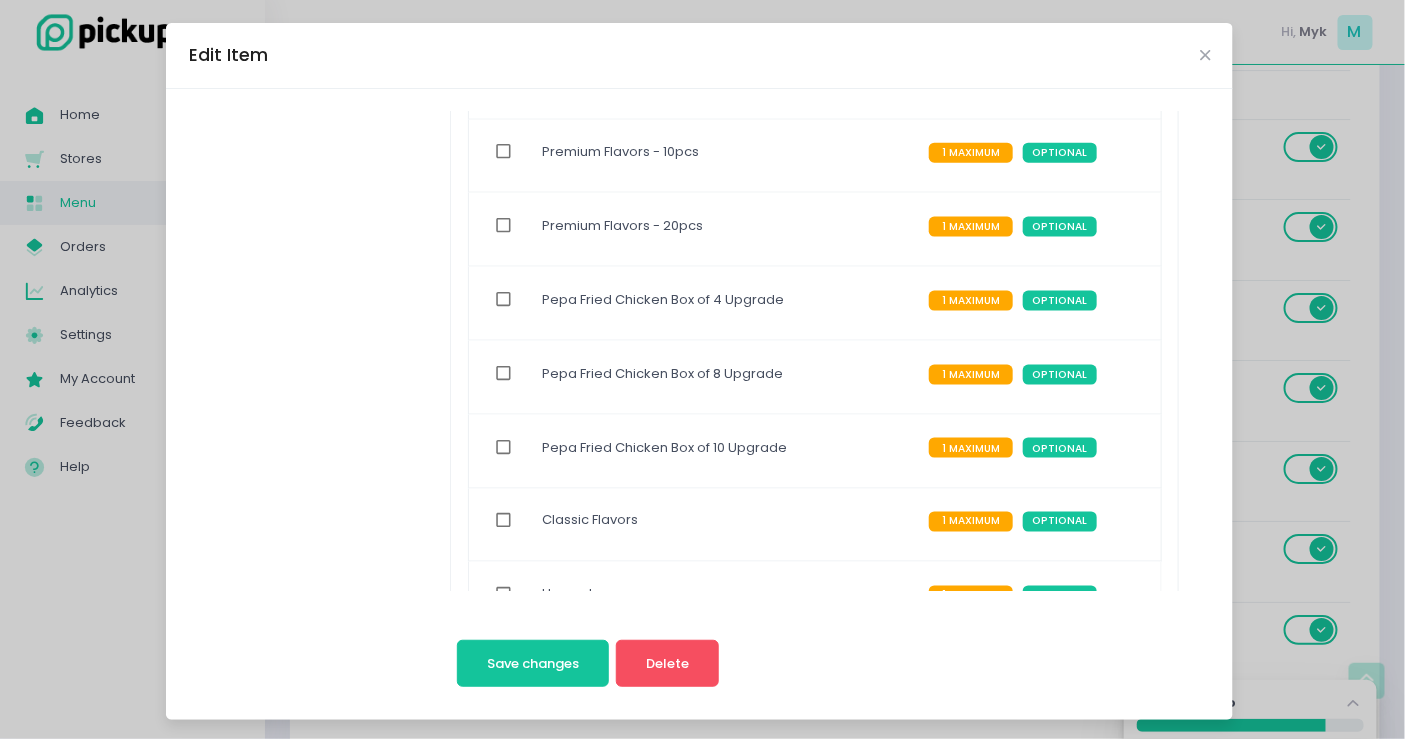 scroll, scrollTop: 1000, scrollLeft: 0, axis: vertical 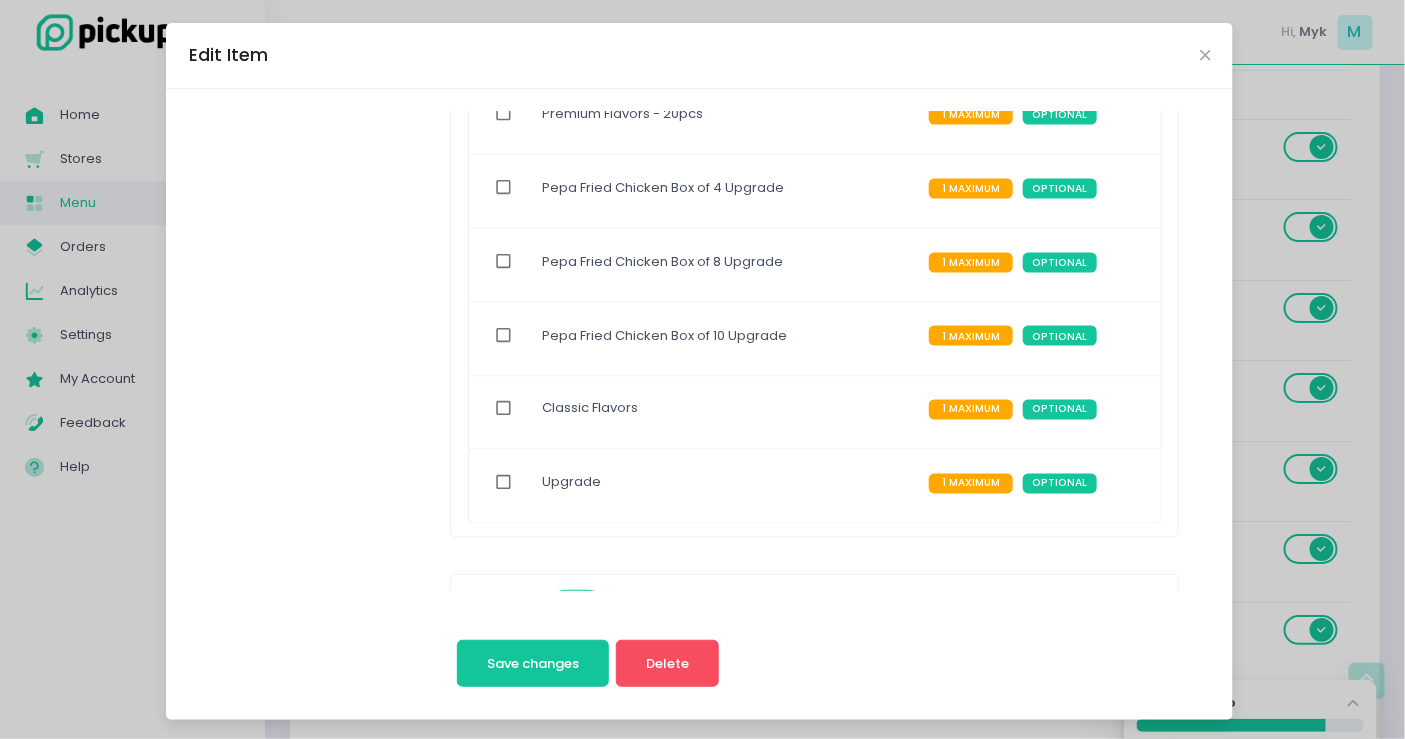 click on "Upgrade" at bounding box center (571, 483) 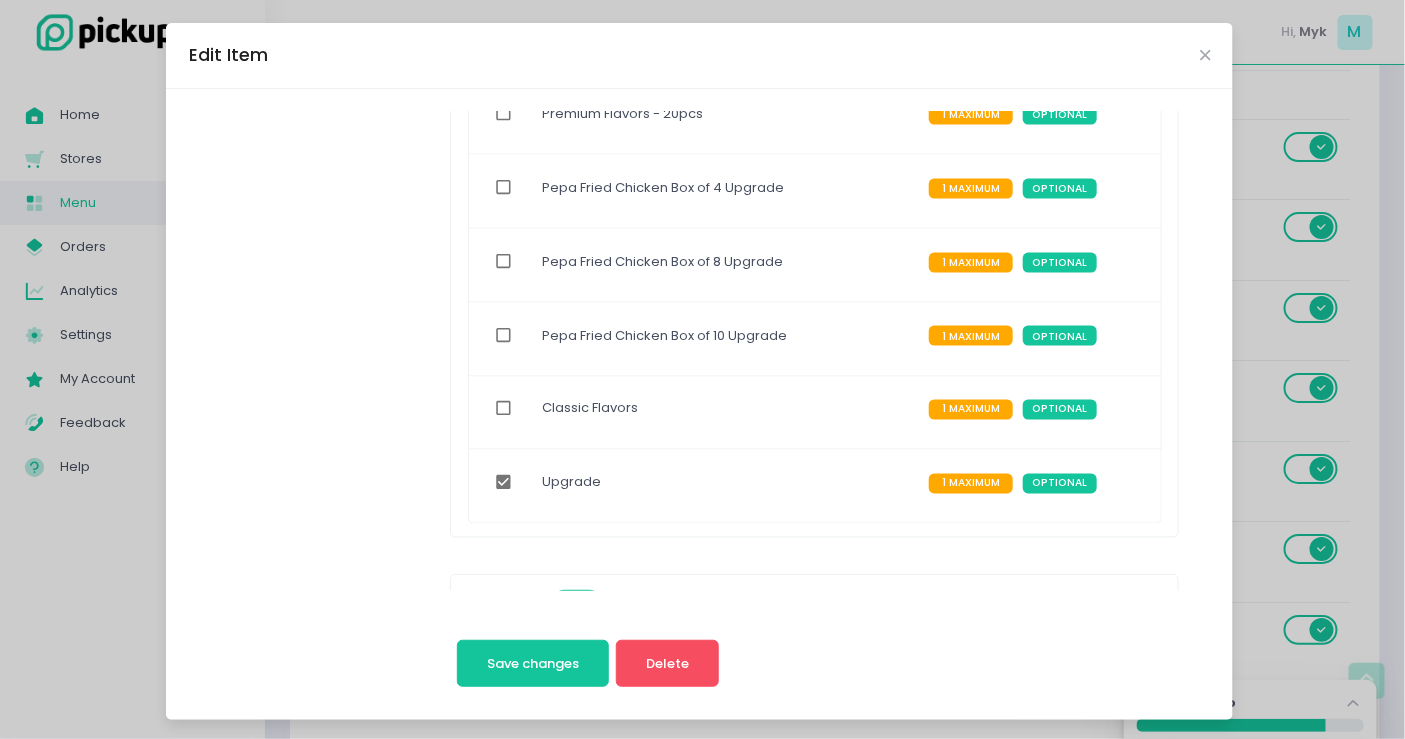 click on "Save changes Delete" at bounding box center [588, 644] 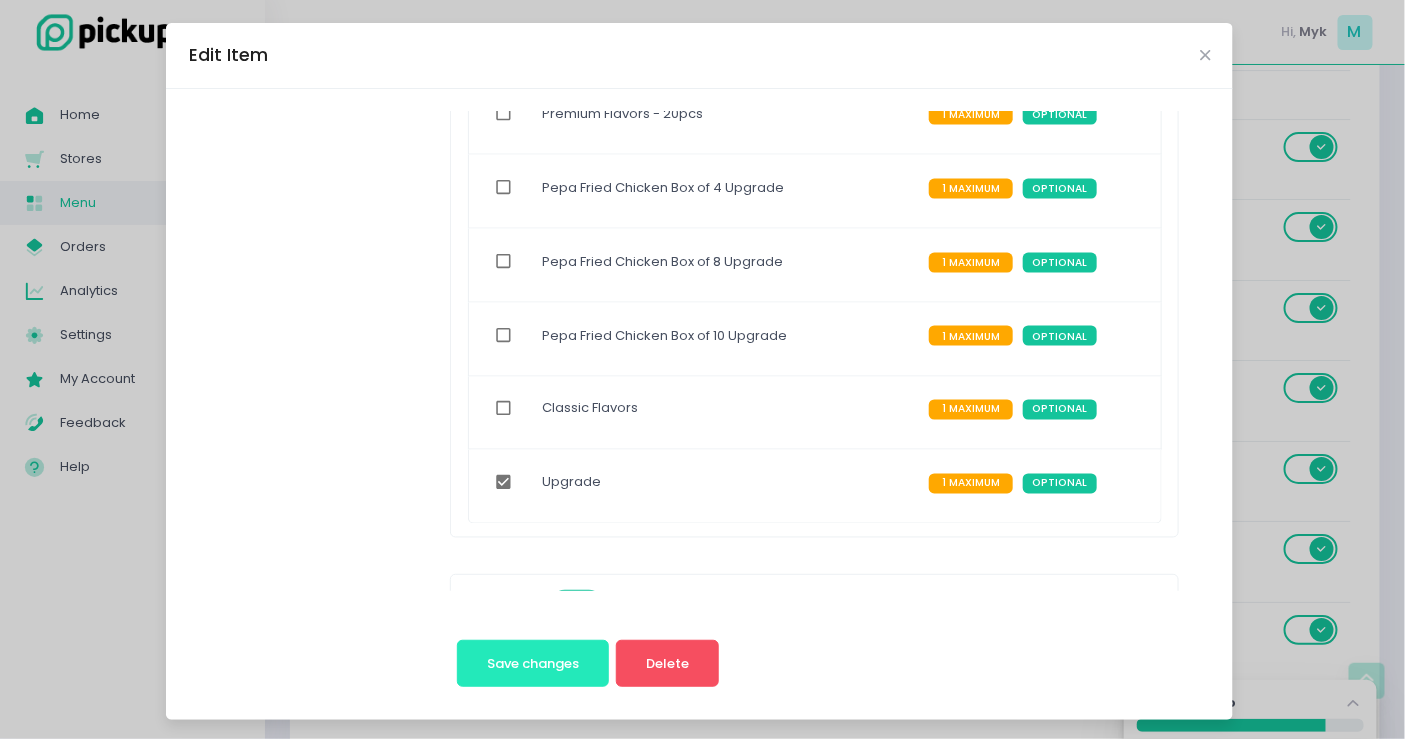click on "Save changes" at bounding box center [533, 663] 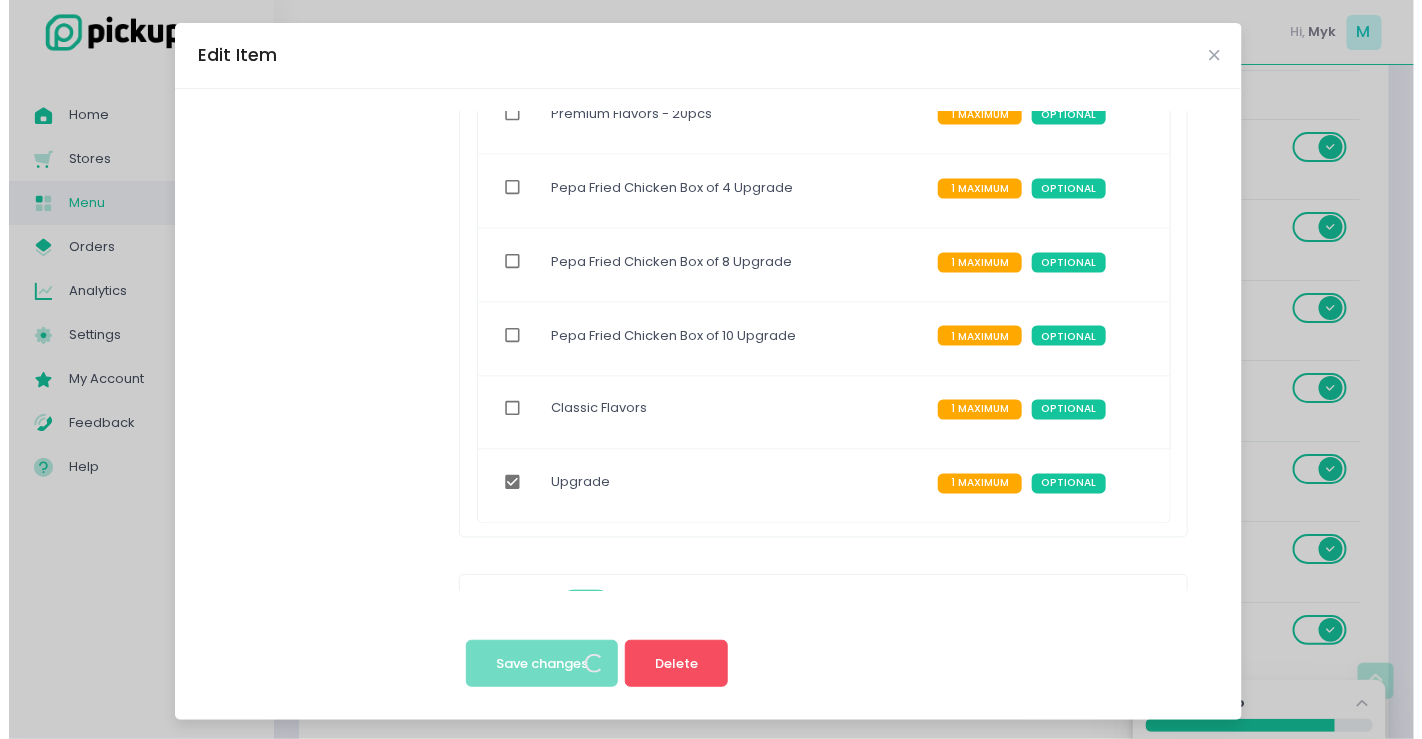 scroll, scrollTop: 0, scrollLeft: 0, axis: both 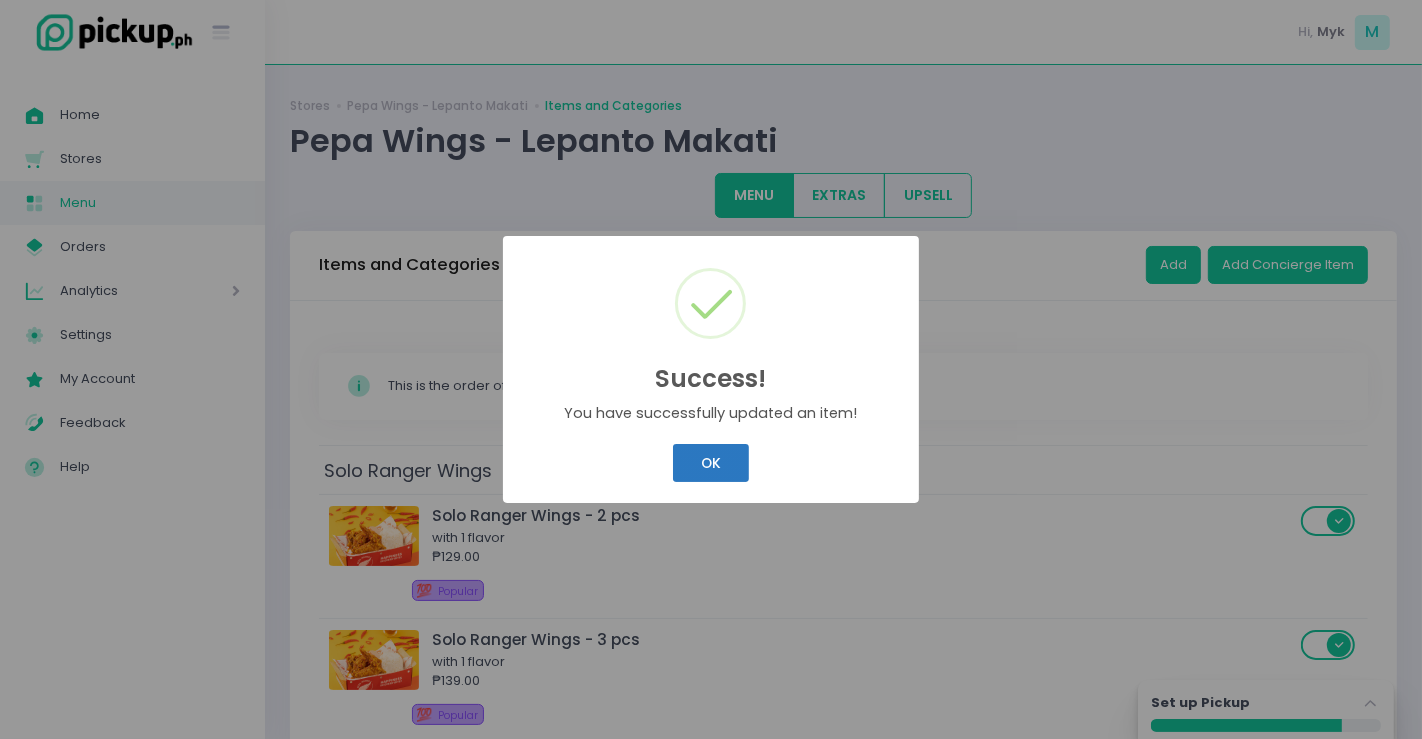 click on "OK" at bounding box center (710, 463) 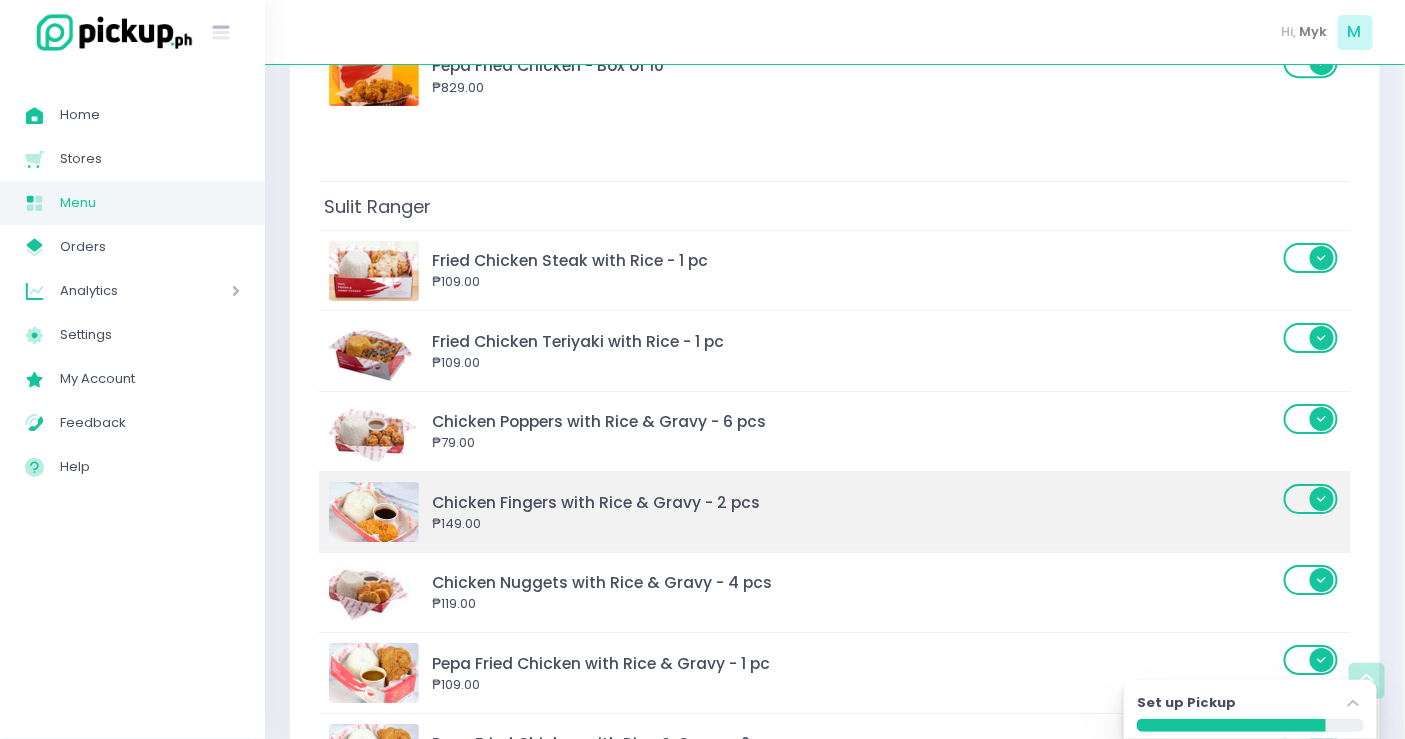 scroll, scrollTop: 2222, scrollLeft: 0, axis: vertical 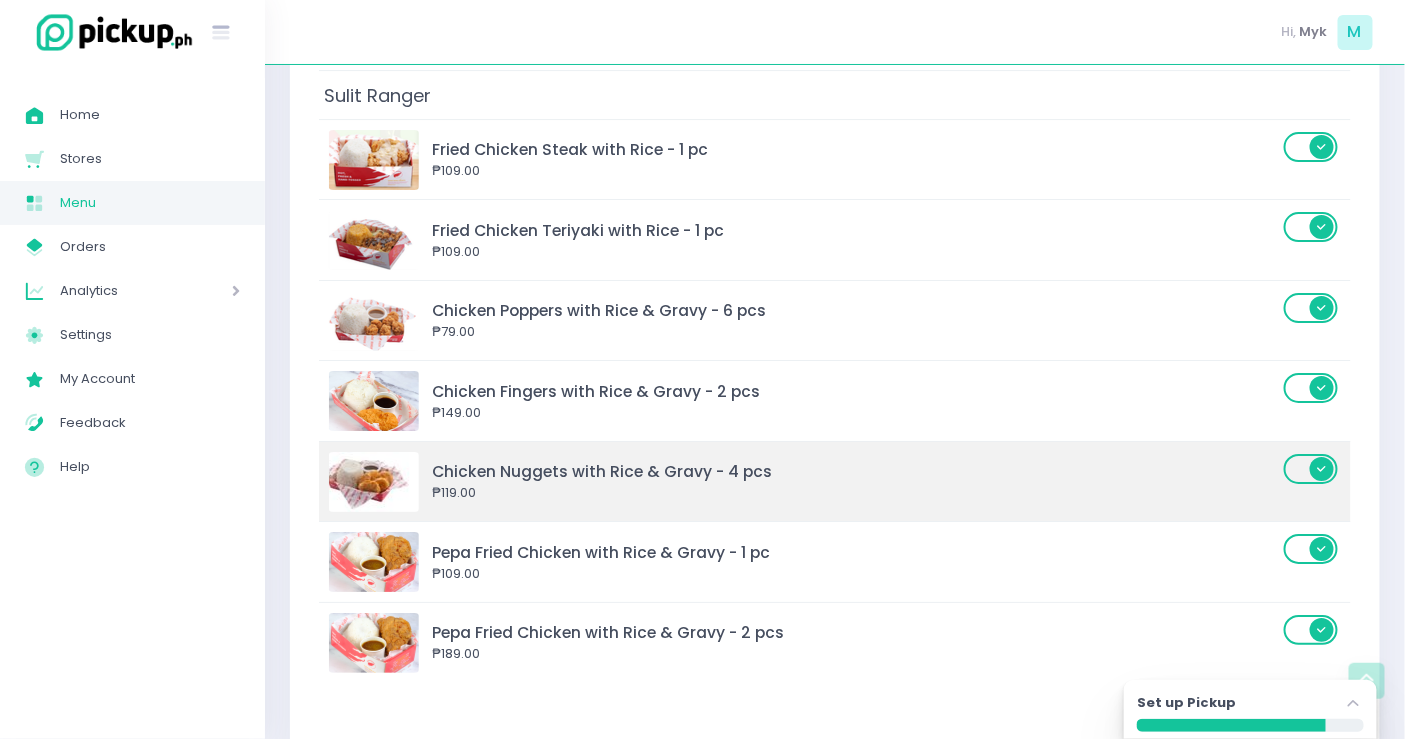 click on "Chicken Nuggets with Rice & Gravy - 4 pcs" at bounding box center (855, 471) 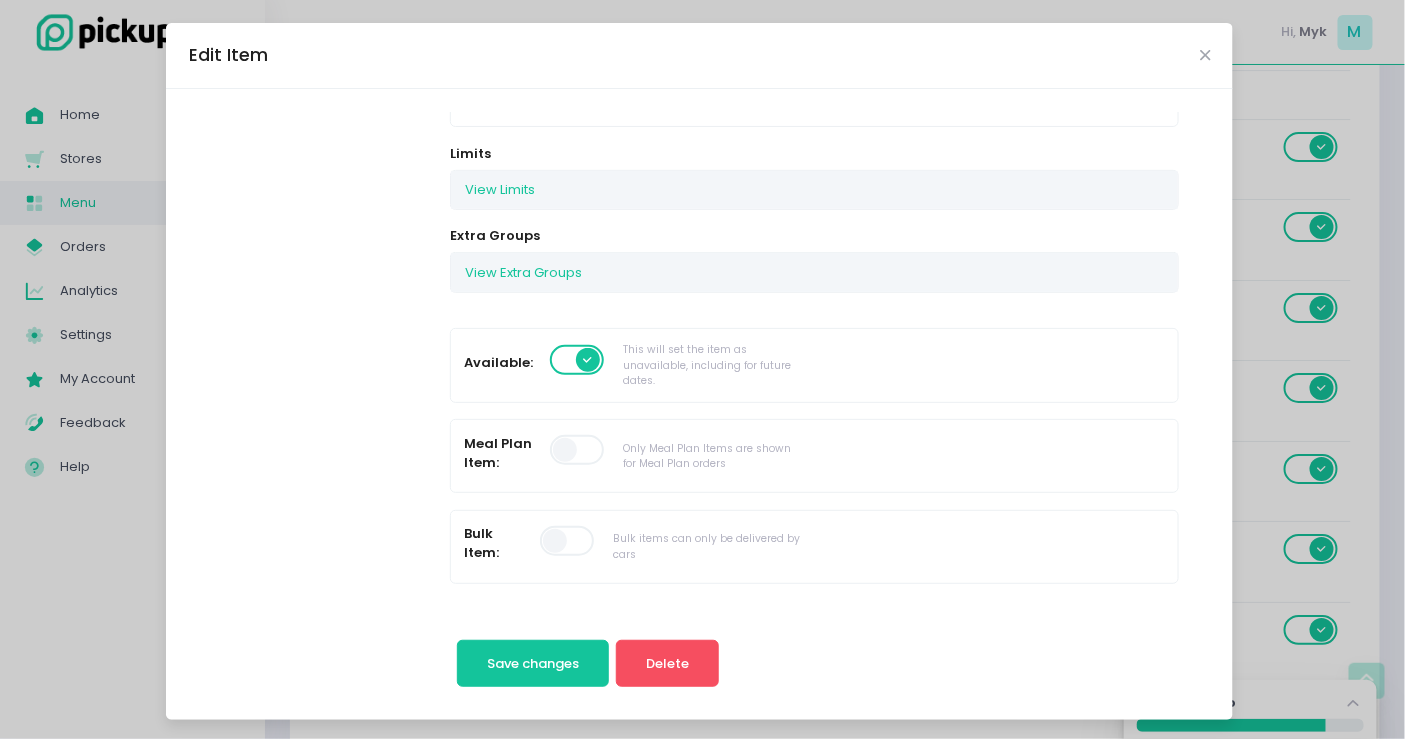 scroll, scrollTop: 444, scrollLeft: 0, axis: vertical 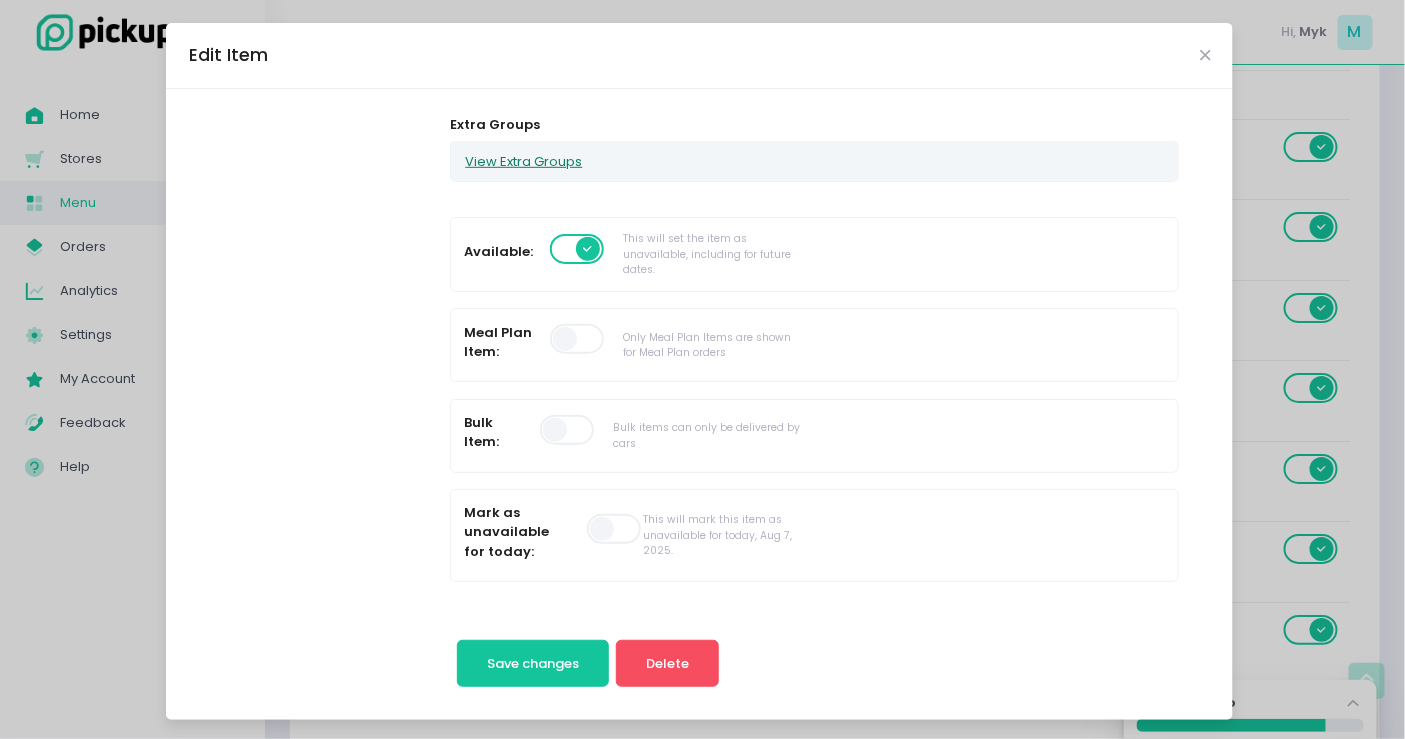 click on "View Extra Groups" at bounding box center [523, 161] 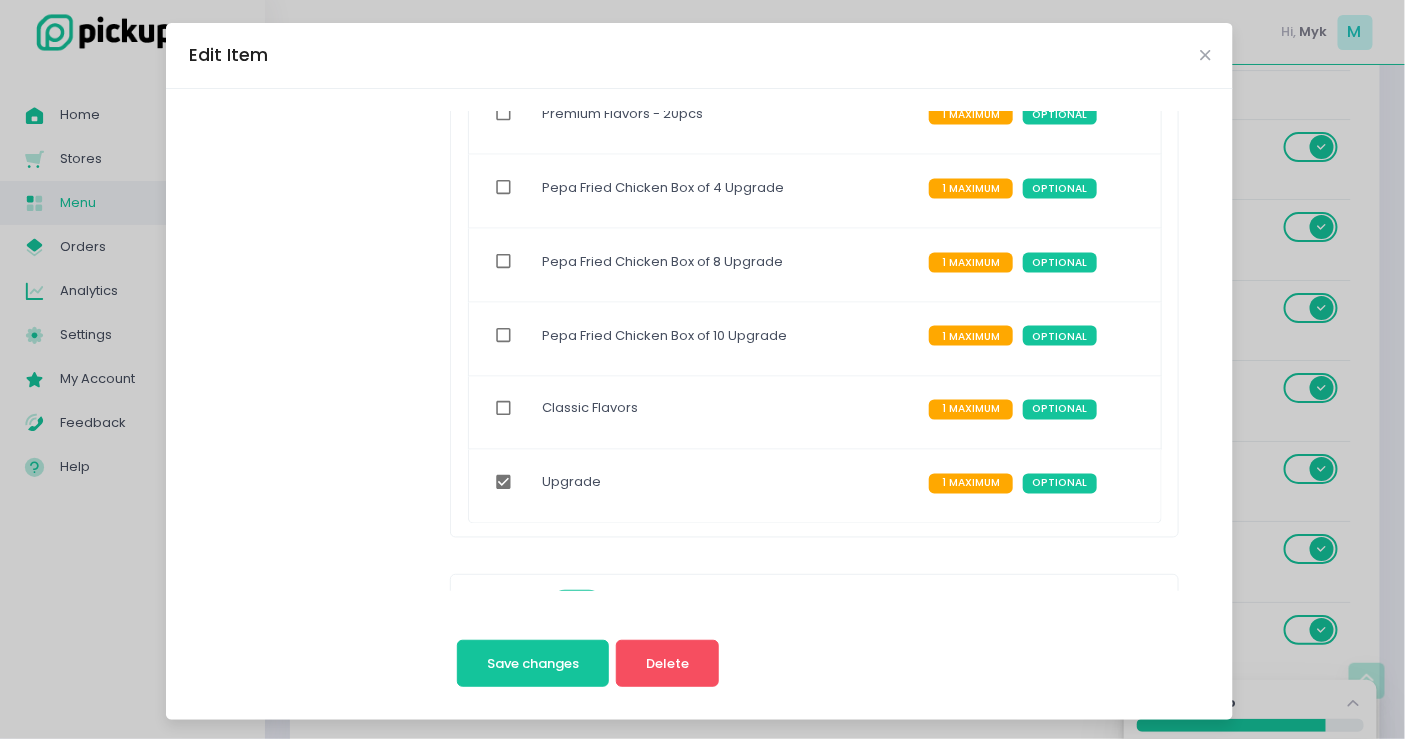 scroll, scrollTop: 1222, scrollLeft: 0, axis: vertical 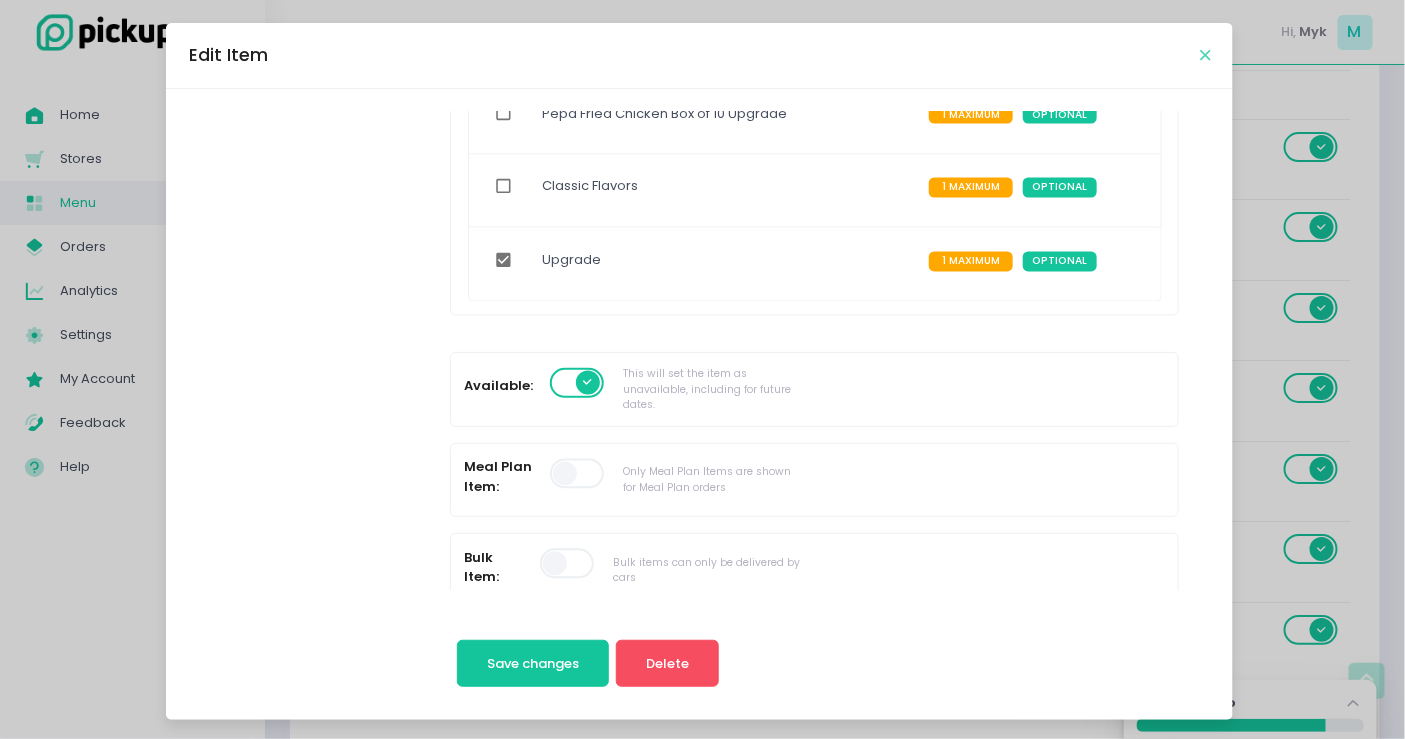 click at bounding box center (1205, 55) 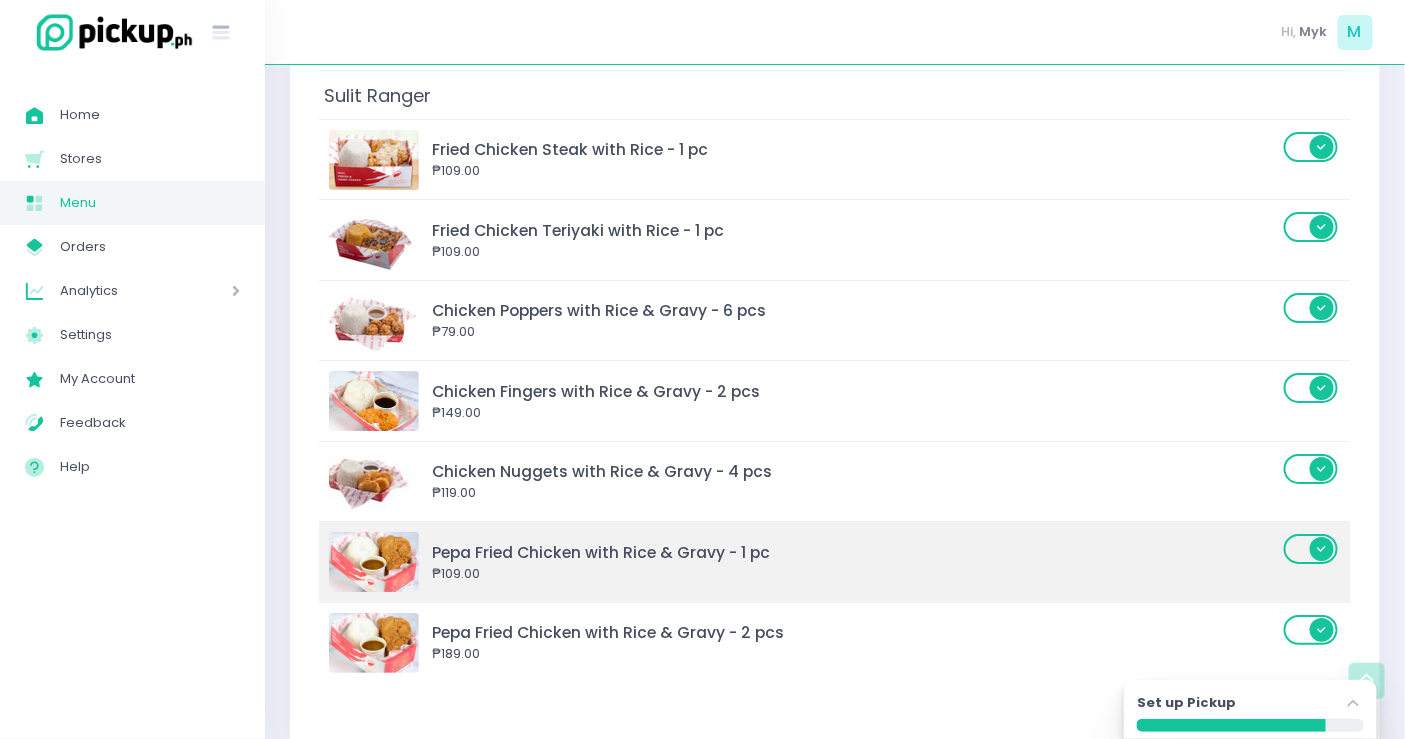 click on "Pepa Fried Chicken with Rice & Gravy - 1 pc" at bounding box center [855, 552] 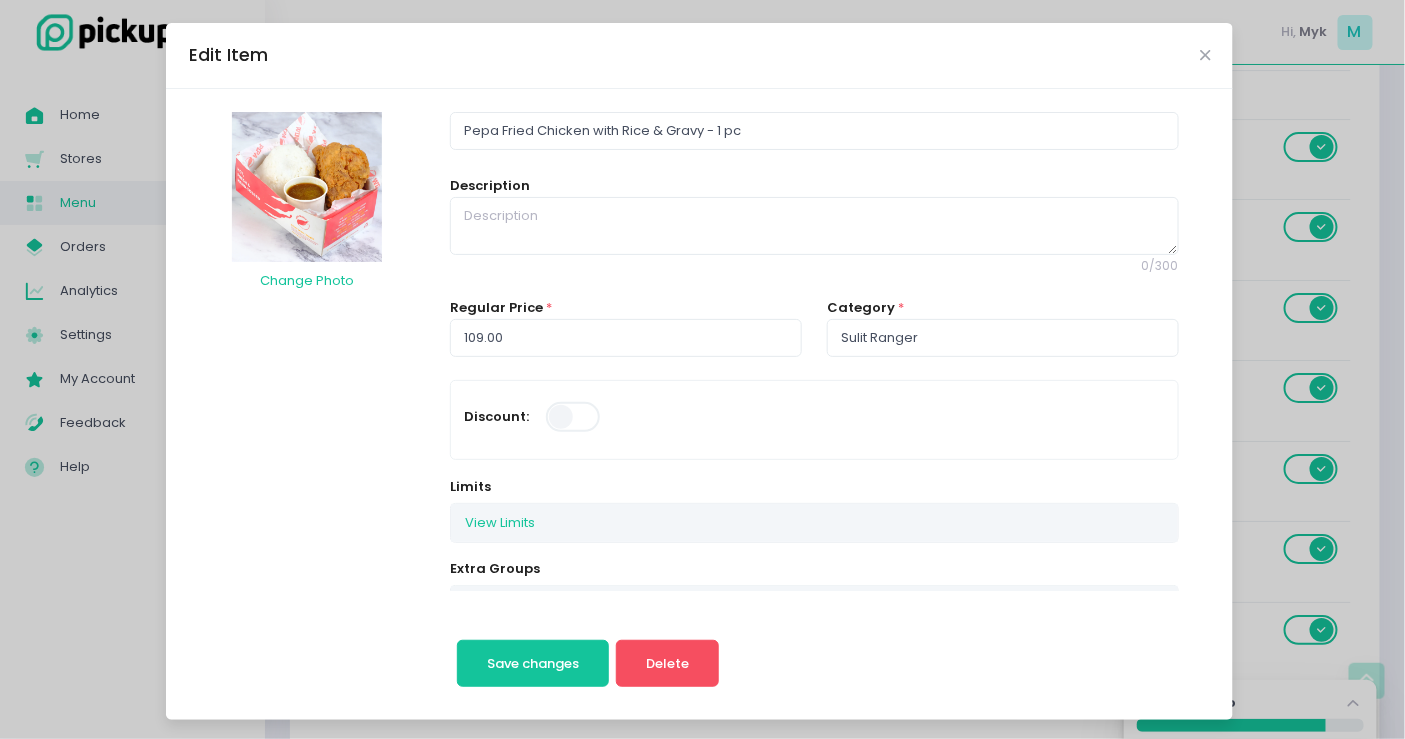 scroll, scrollTop: 333, scrollLeft: 0, axis: vertical 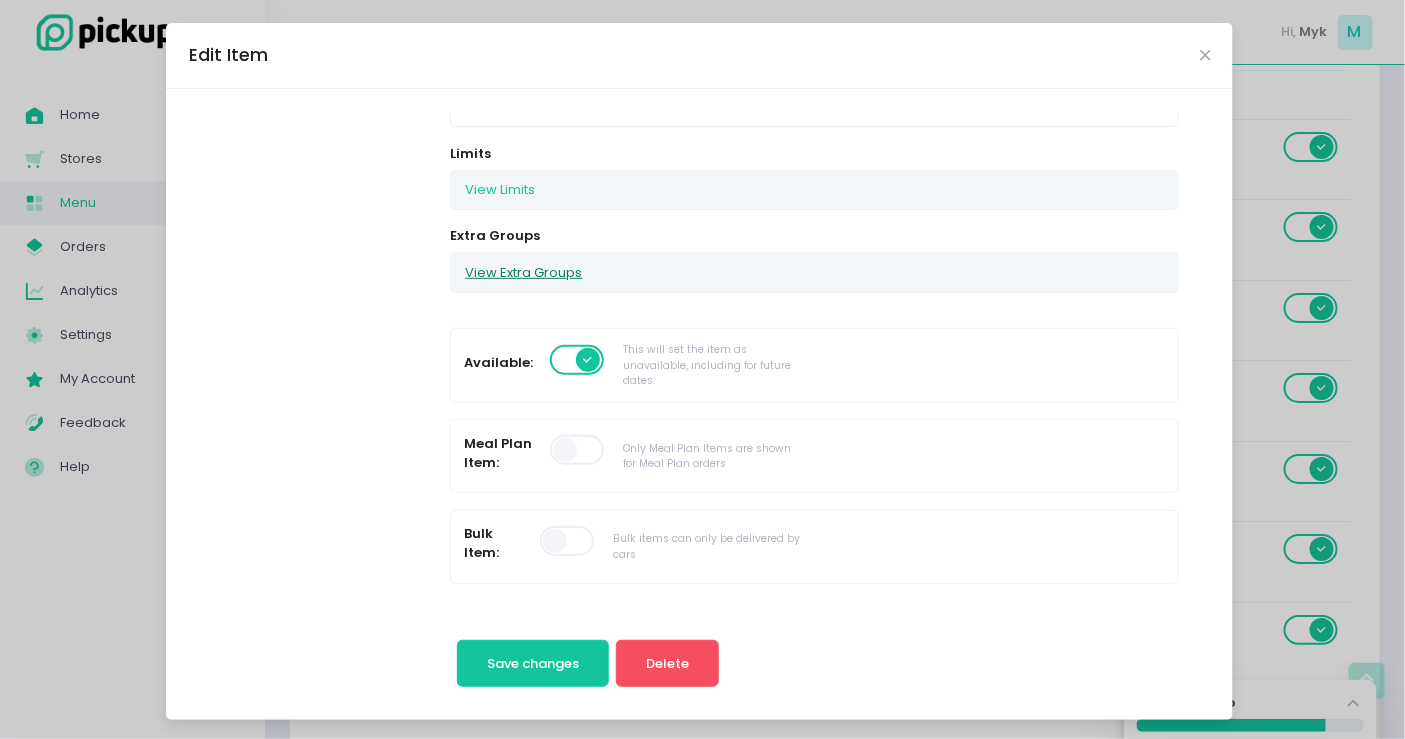 click on "View Extra Groups" at bounding box center [523, 272] 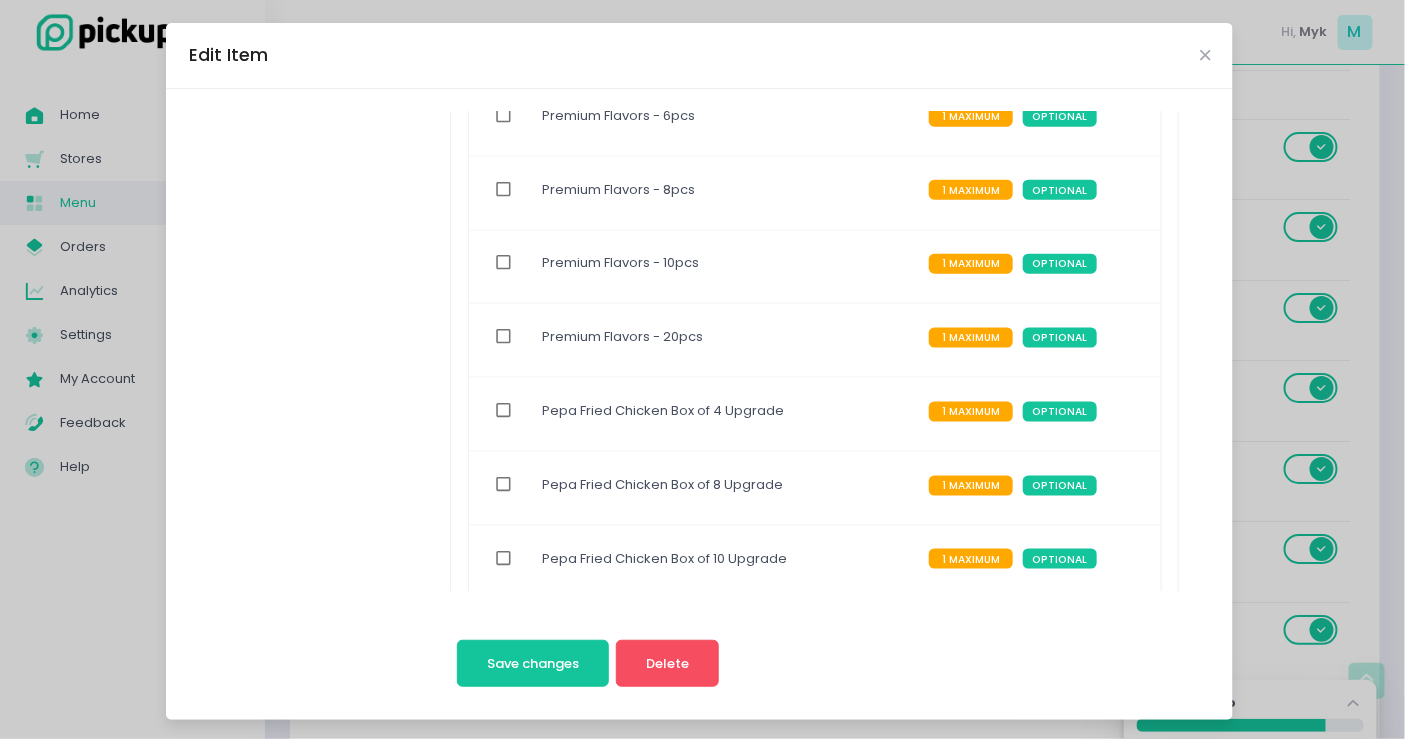 scroll, scrollTop: 1111, scrollLeft: 0, axis: vertical 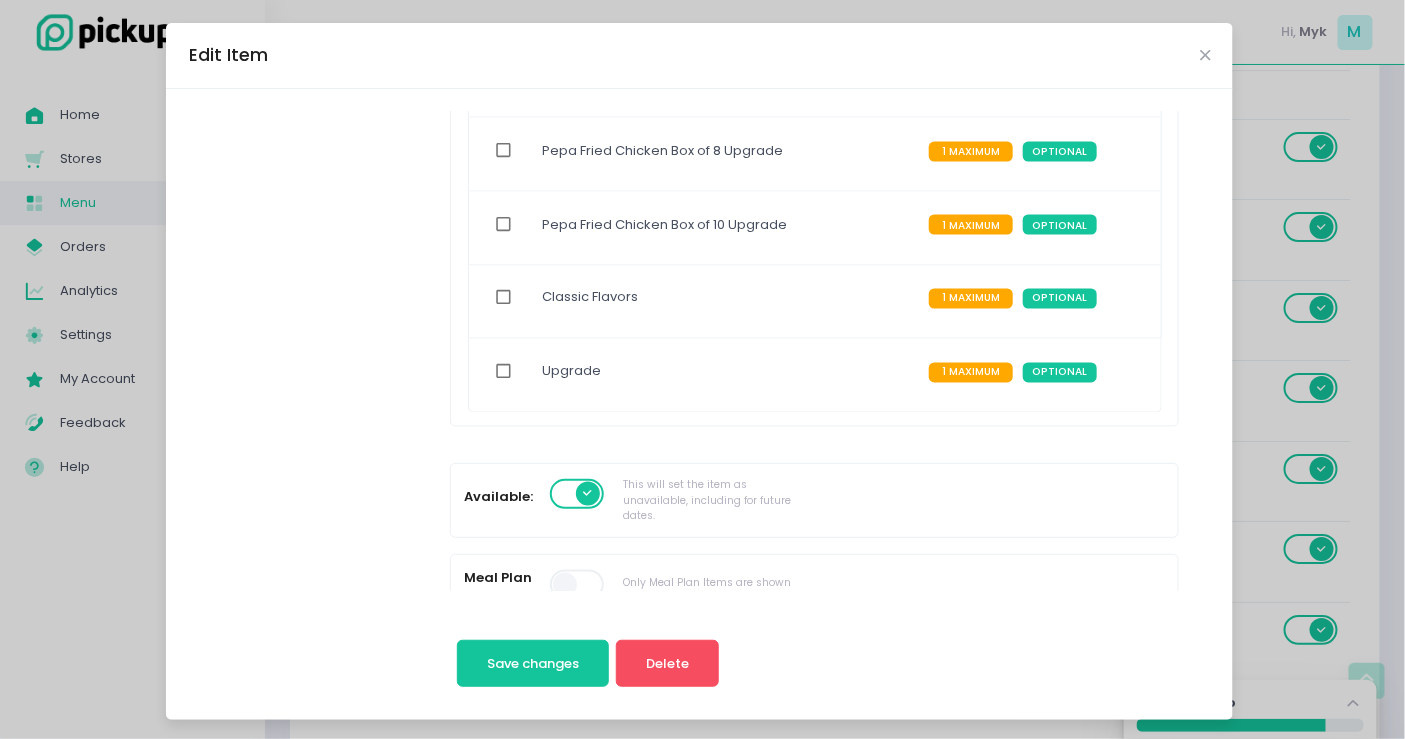 click at bounding box center (504, 372) 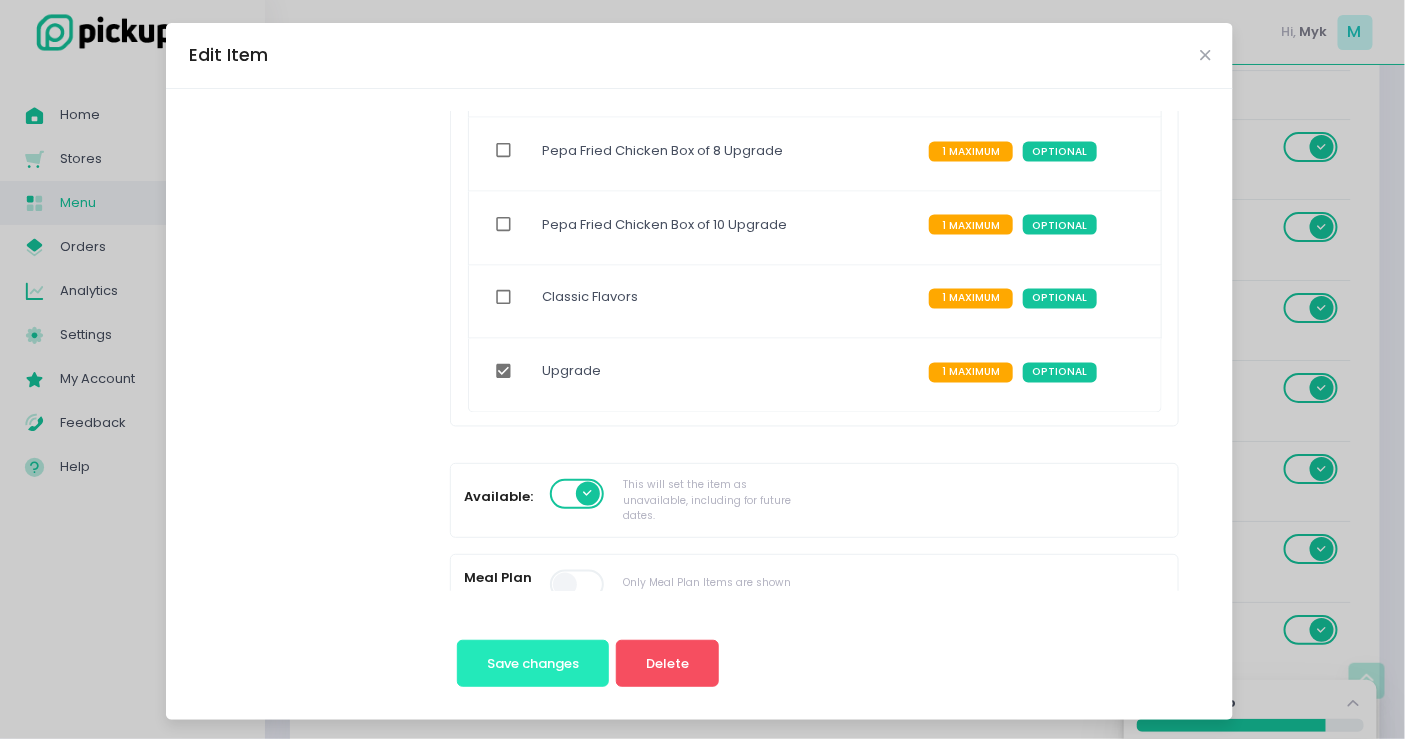 click on "Save changes" at bounding box center [533, 663] 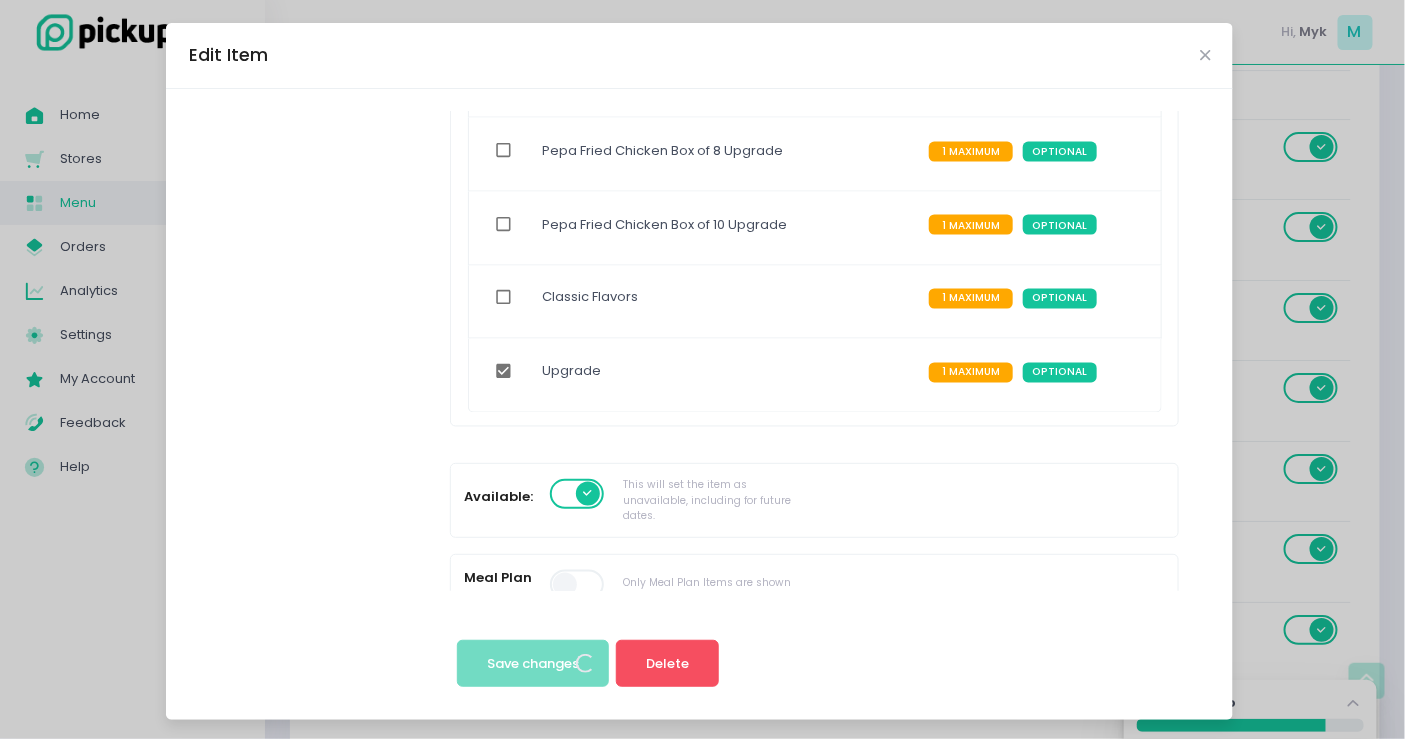 scroll, scrollTop: 0, scrollLeft: 0, axis: both 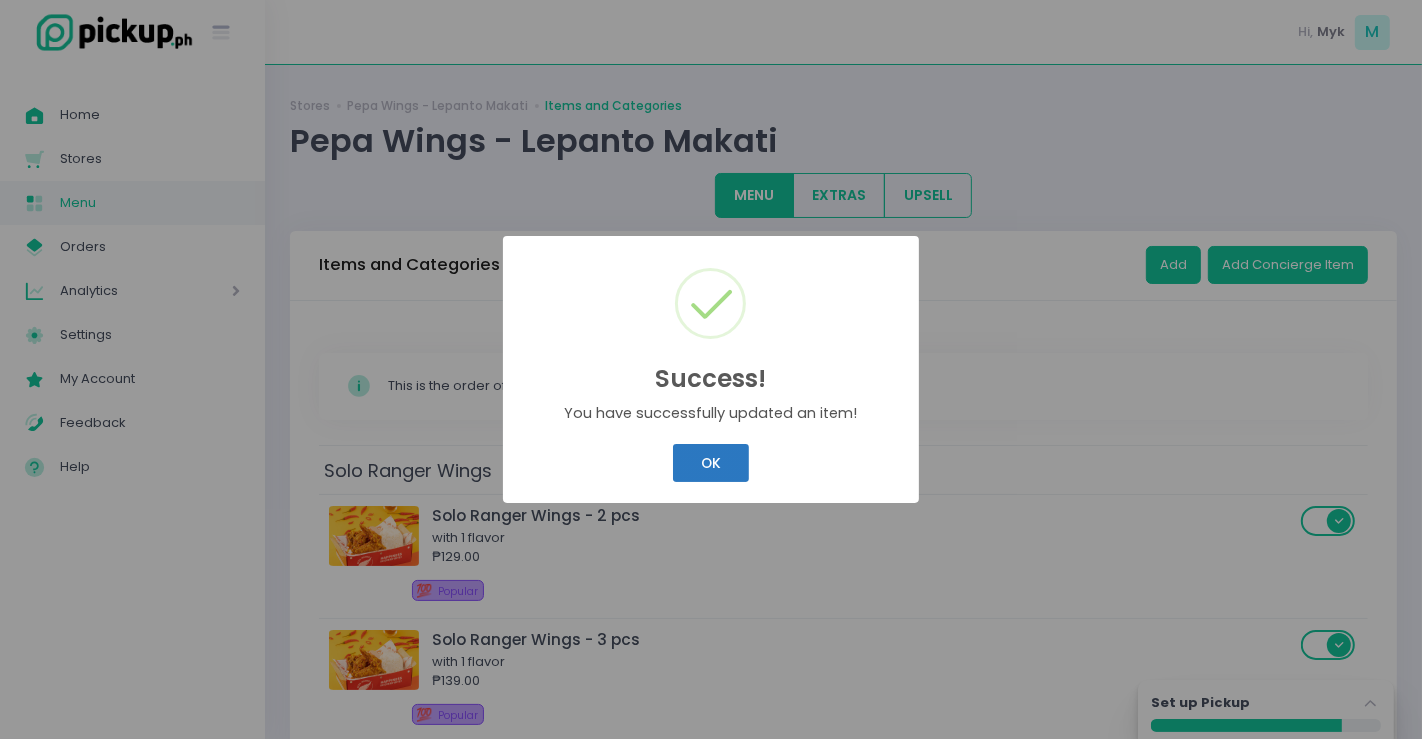 click on "OK" at bounding box center [710, 463] 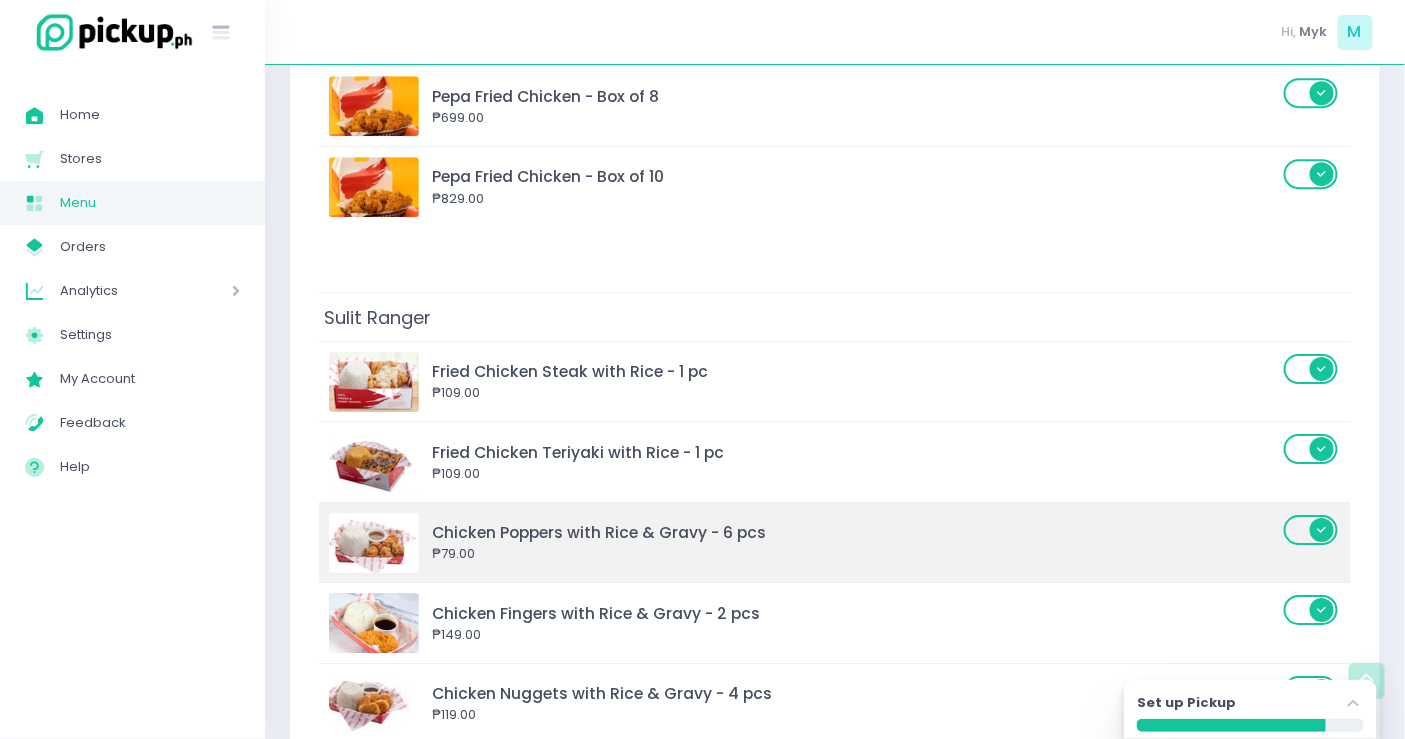 scroll, scrollTop: 2222, scrollLeft: 0, axis: vertical 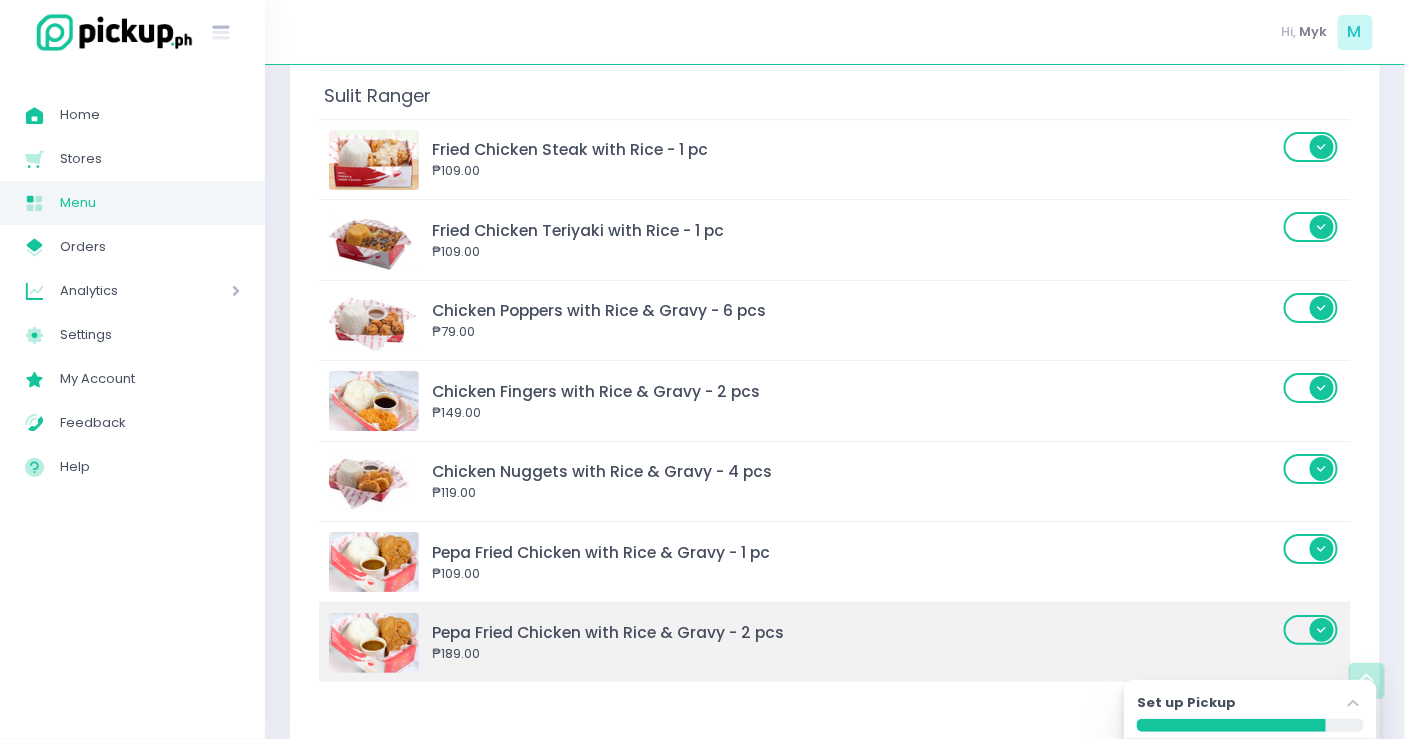 click on "Pepa Fried Chicken with Rice & Gravy - 2 pcs" at bounding box center [855, 632] 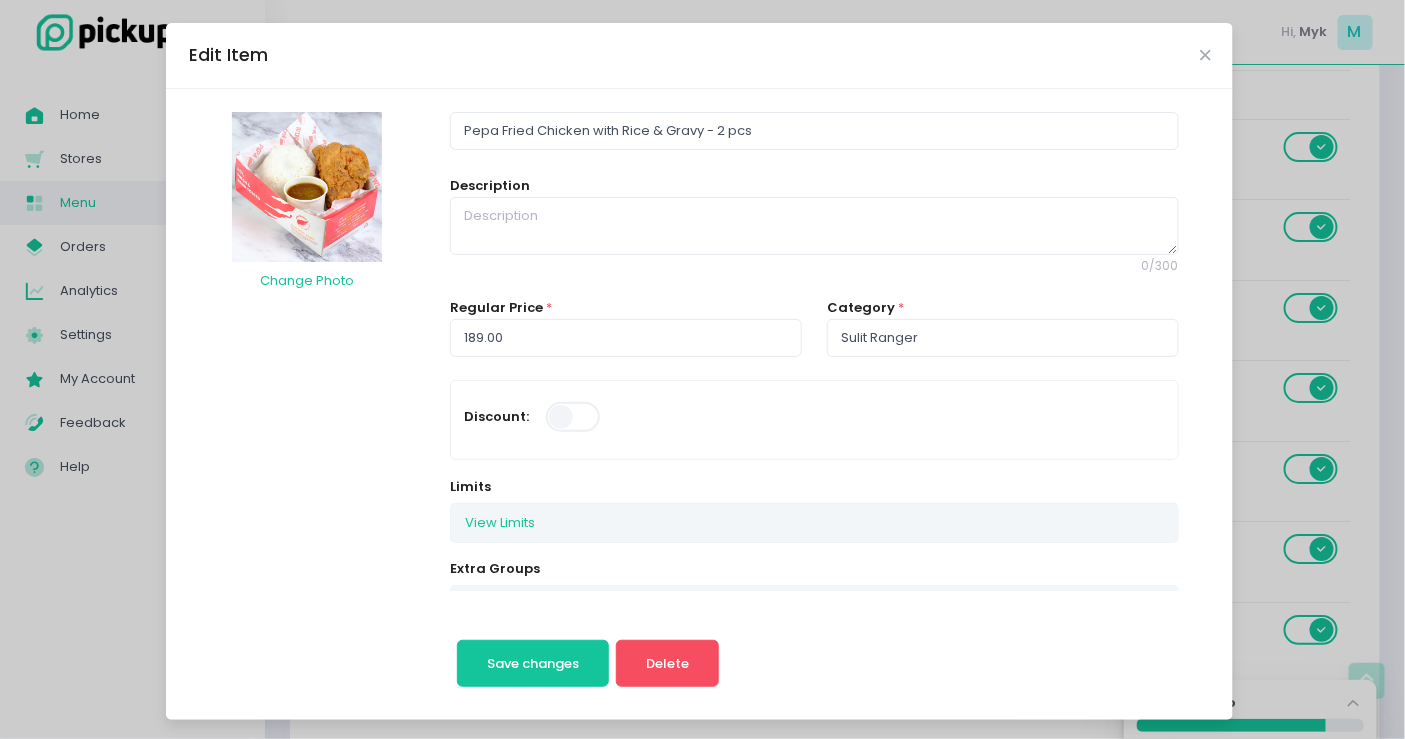scroll, scrollTop: 222, scrollLeft: 0, axis: vertical 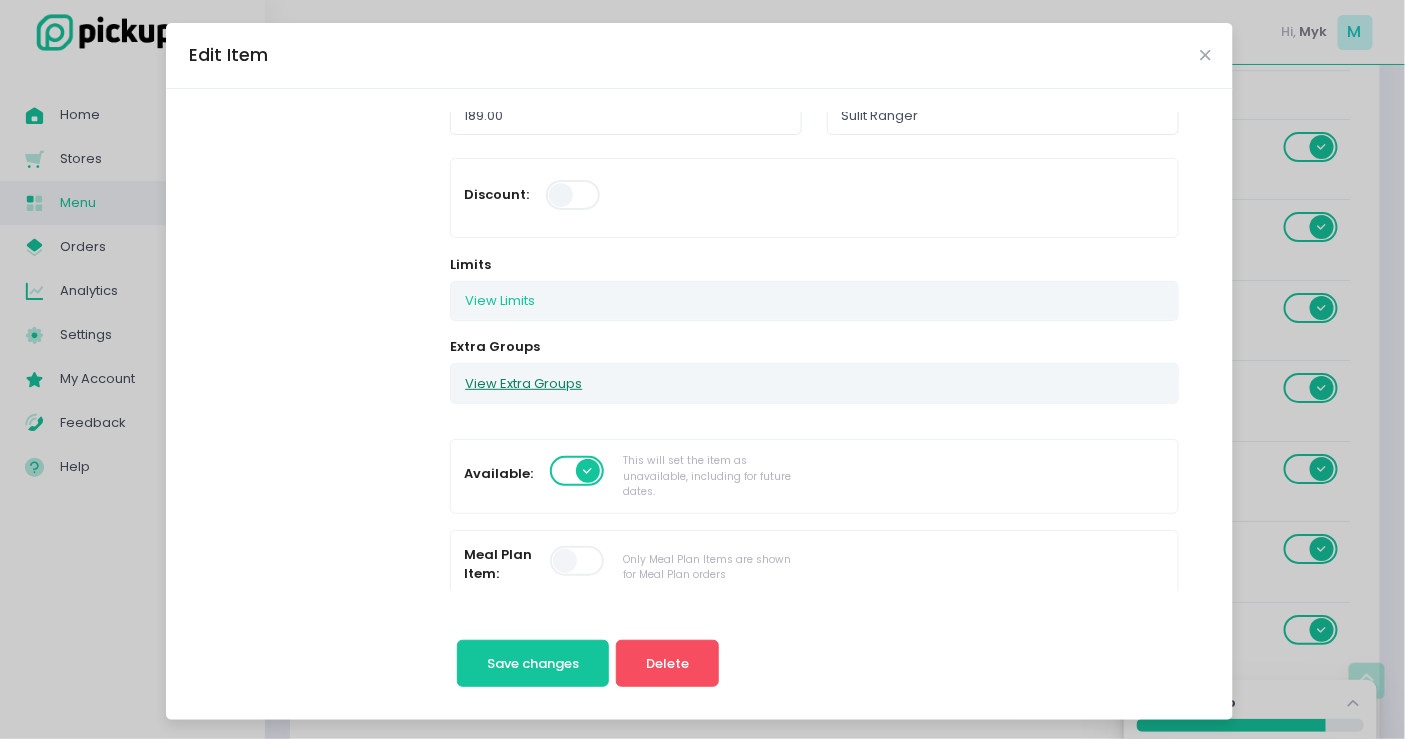 click on "View Extra Groups" at bounding box center [523, 383] 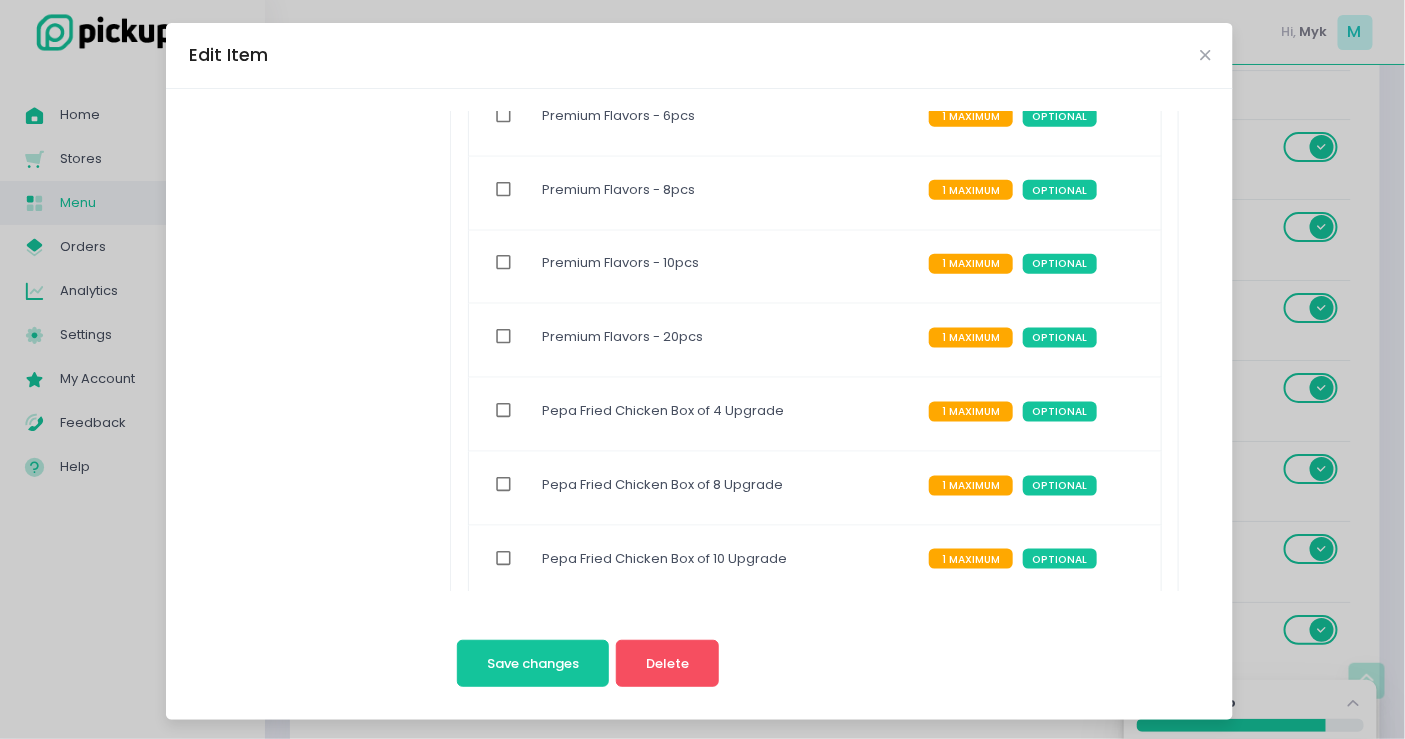 scroll, scrollTop: 1000, scrollLeft: 0, axis: vertical 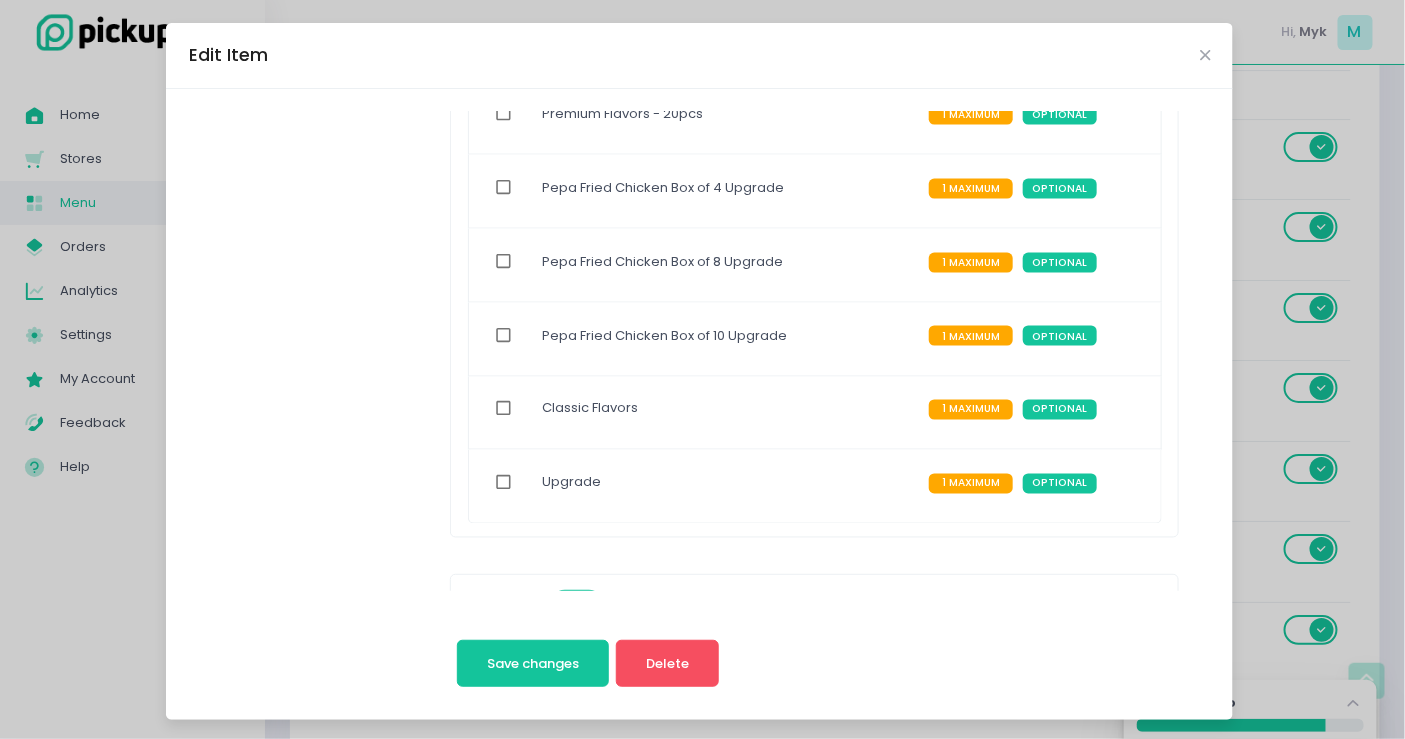 click at bounding box center (504, 483) 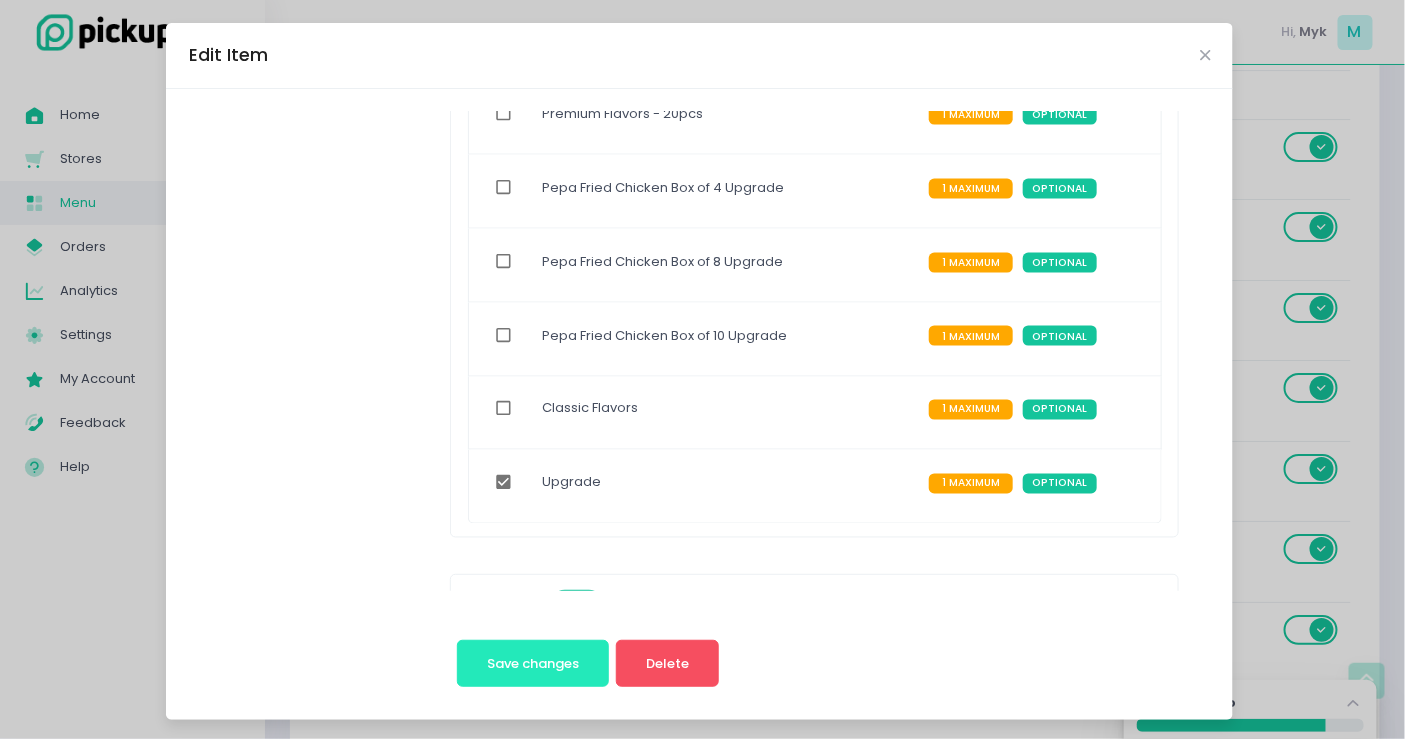 click on "Save changes" at bounding box center [533, 664] 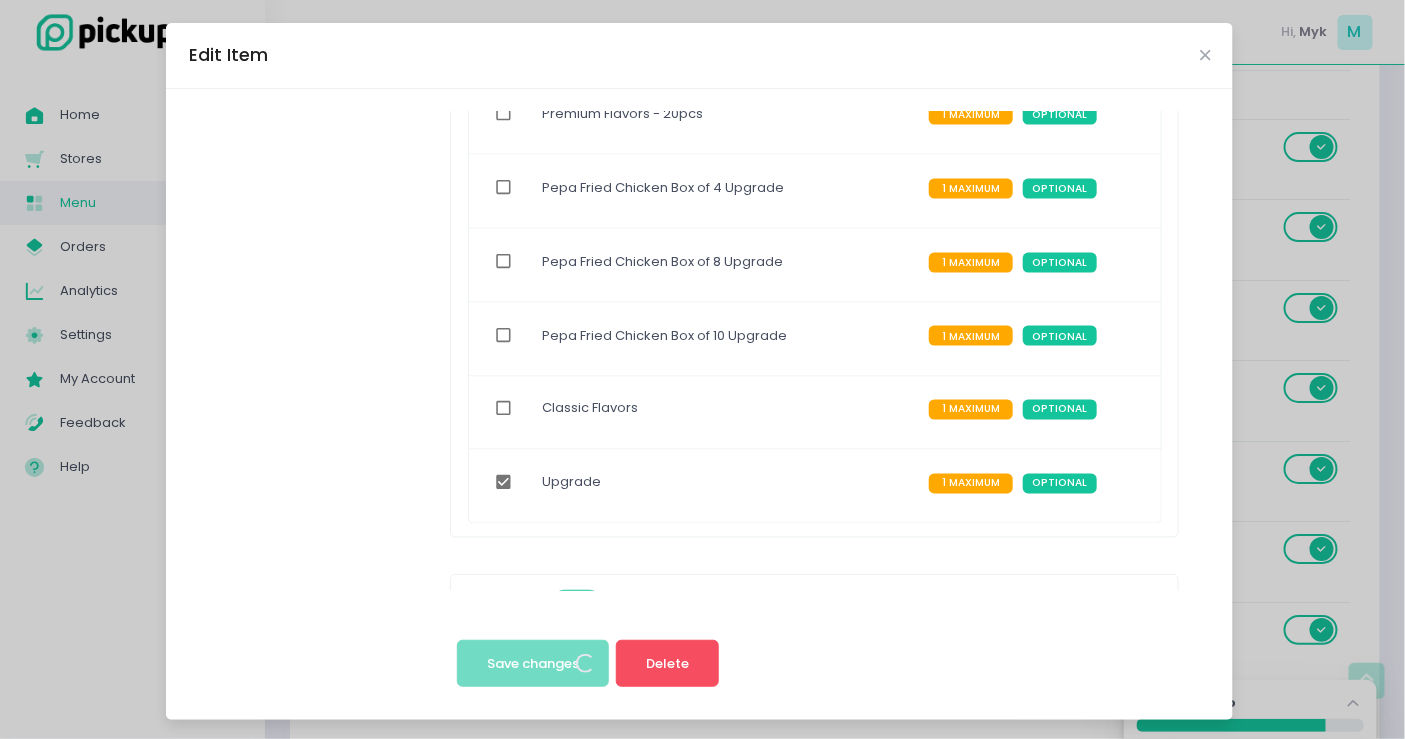 scroll, scrollTop: 0, scrollLeft: 0, axis: both 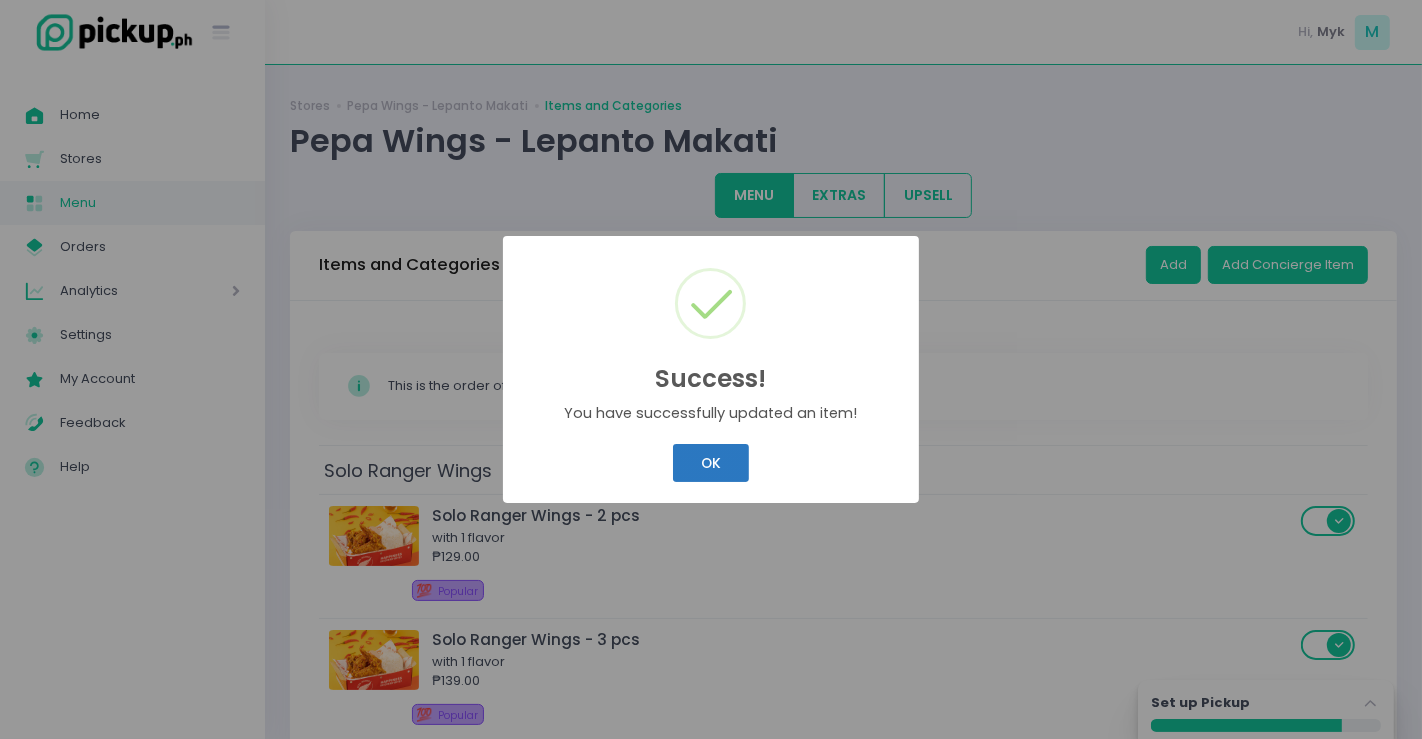 click on "OK" at bounding box center (710, 463) 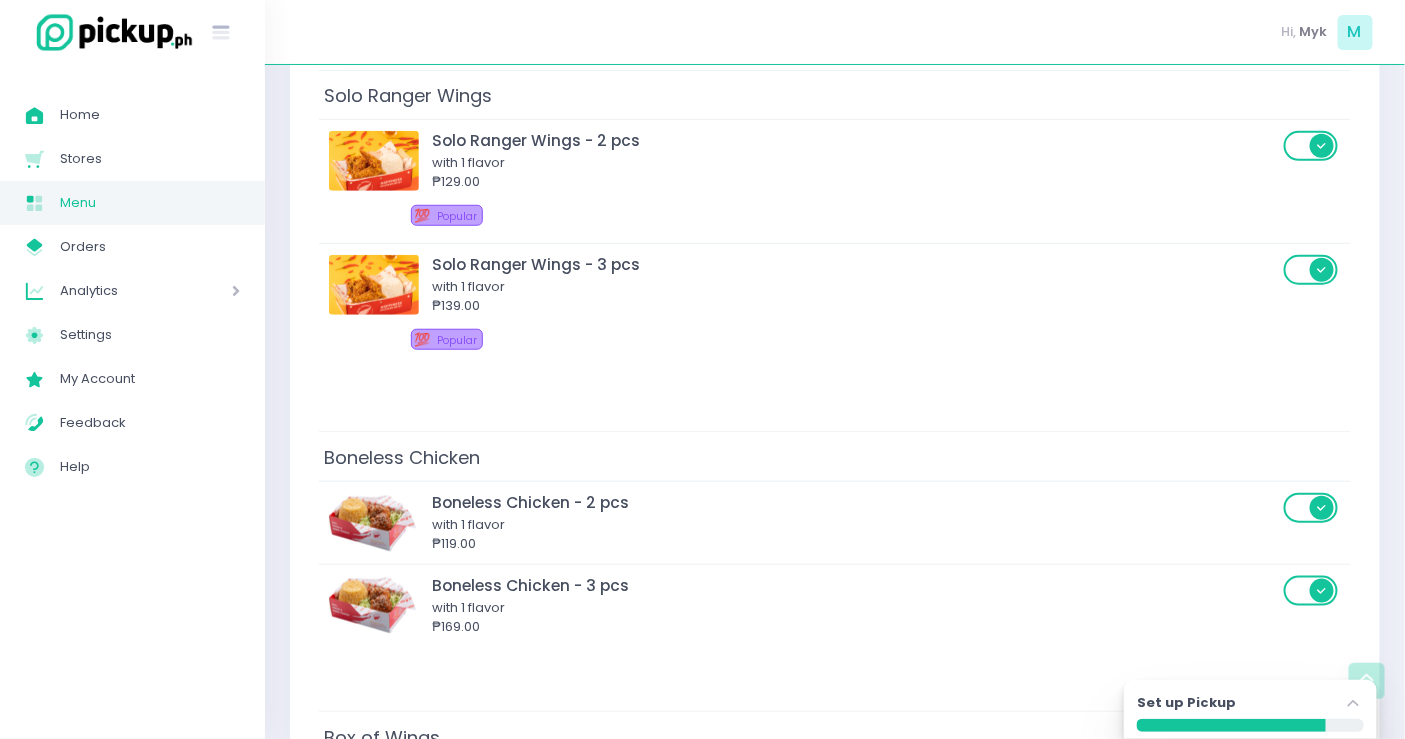 scroll, scrollTop: 0, scrollLeft: 0, axis: both 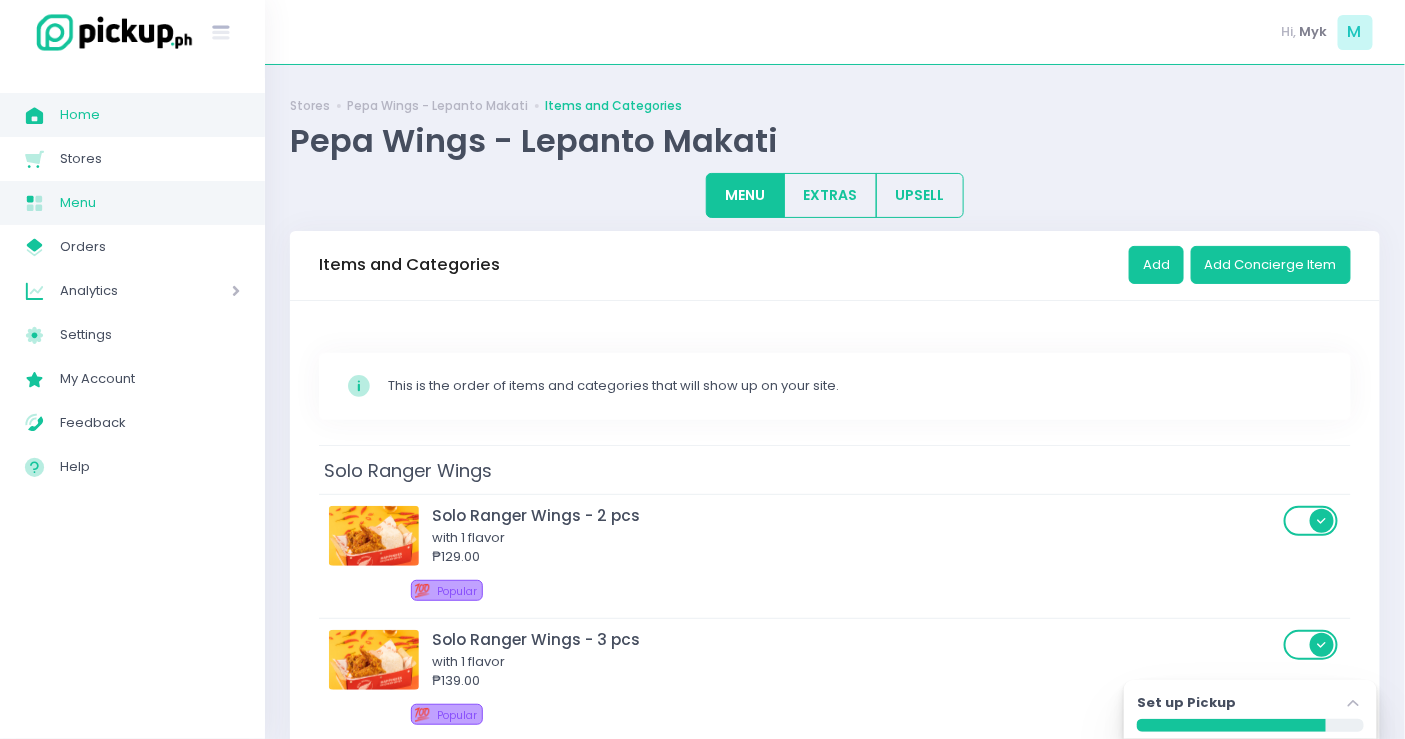 click on "Home" at bounding box center (150, 115) 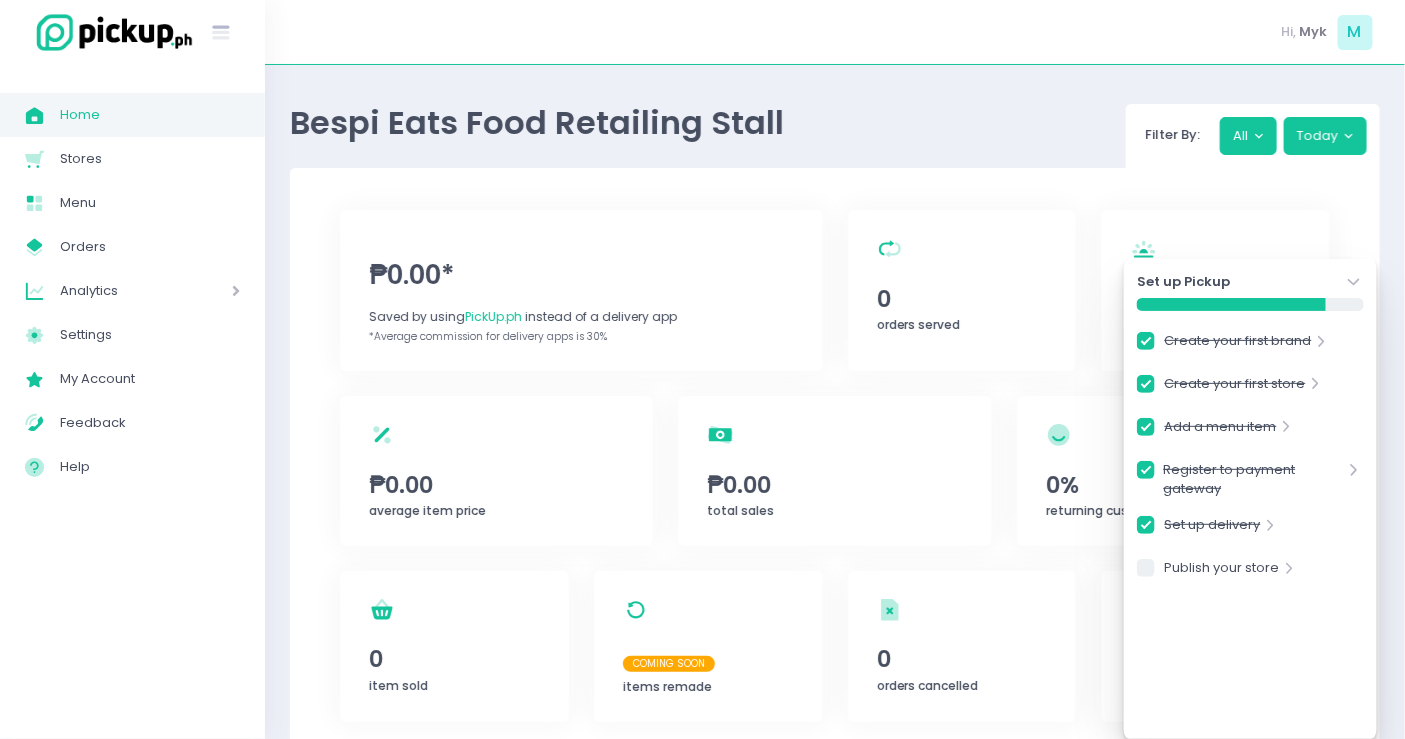 click on "Stockholm-icons / Navigation / Angle-down Created with Sketch." 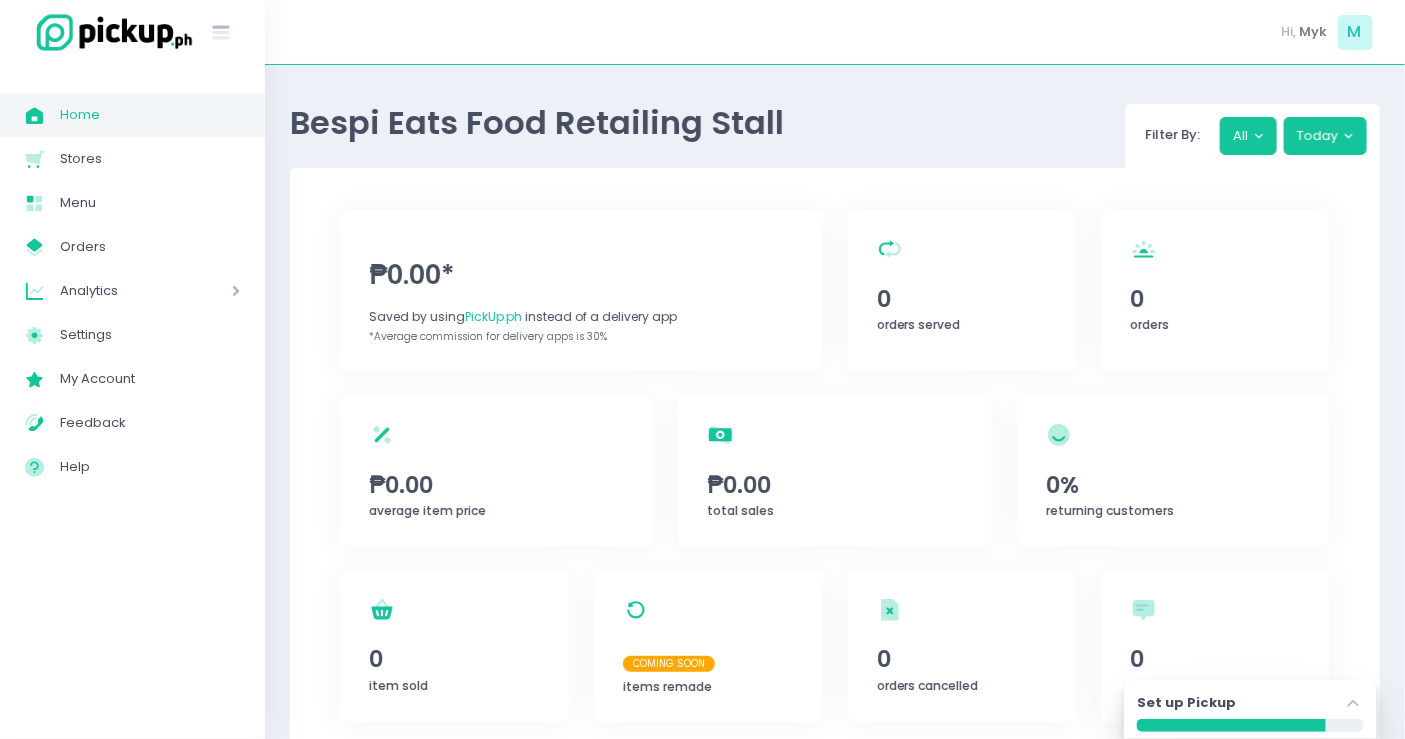 scroll, scrollTop: 111, scrollLeft: 0, axis: vertical 